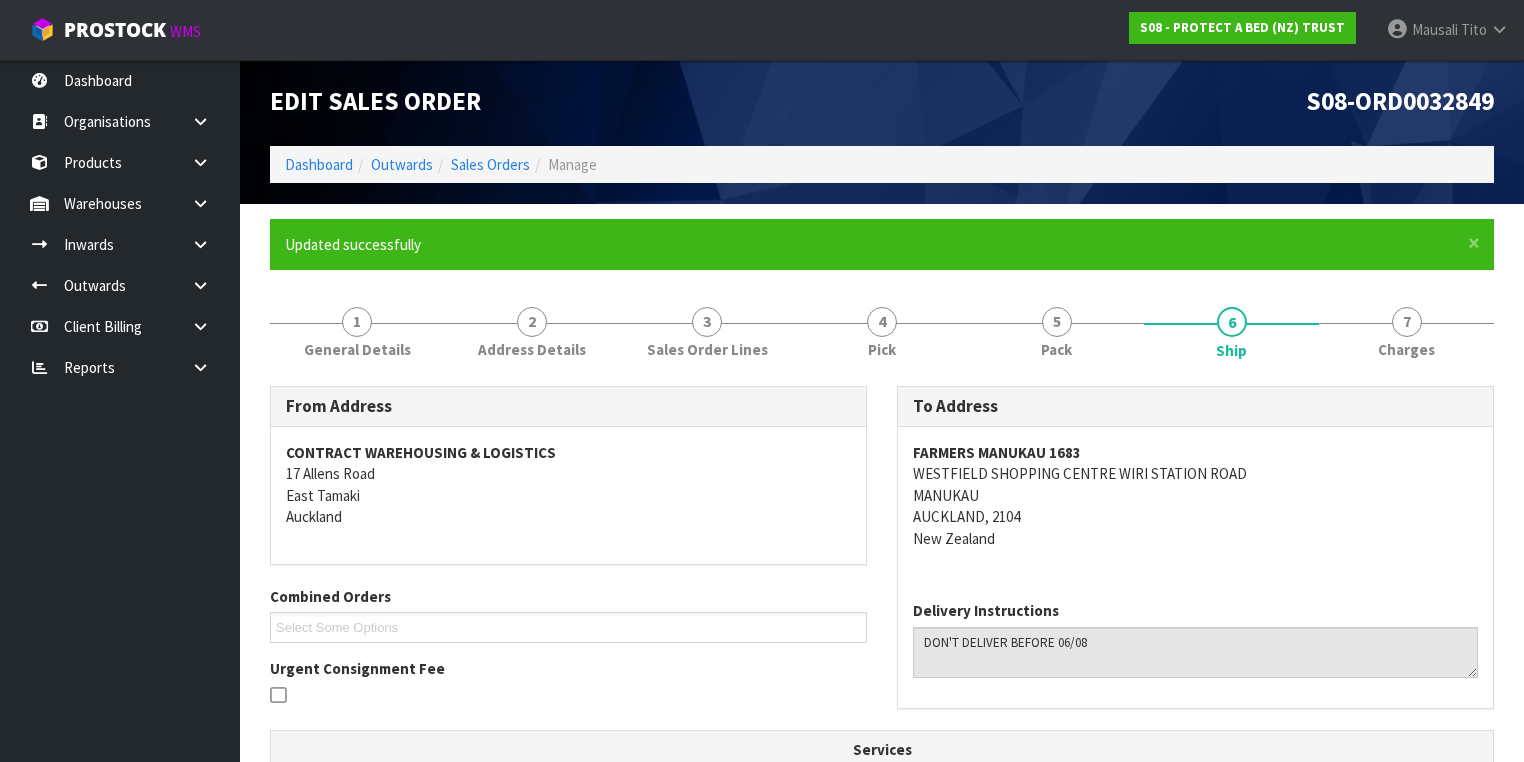 scroll, scrollTop: 0, scrollLeft: 0, axis: both 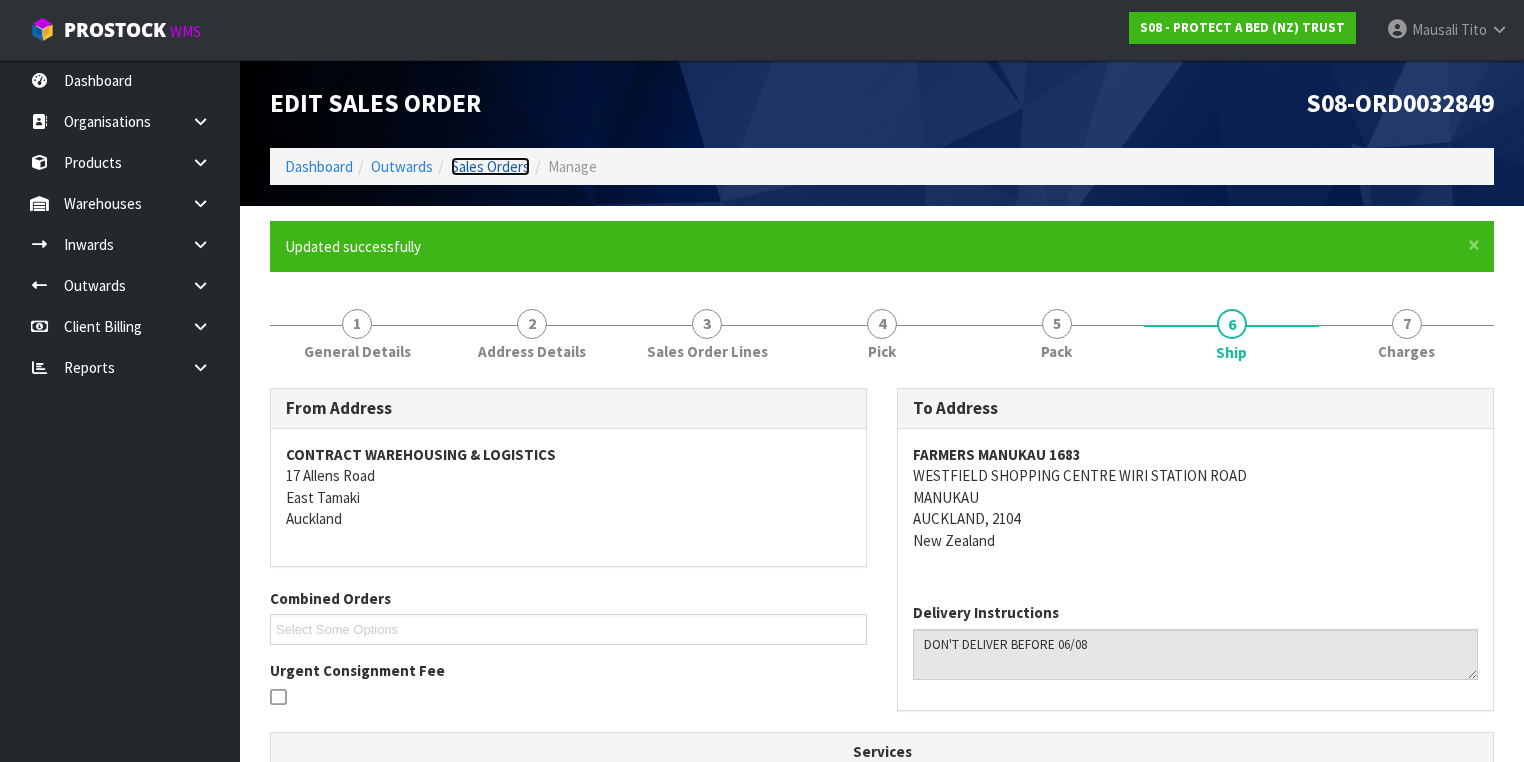 click on "Sales Orders" at bounding box center (490, 166) 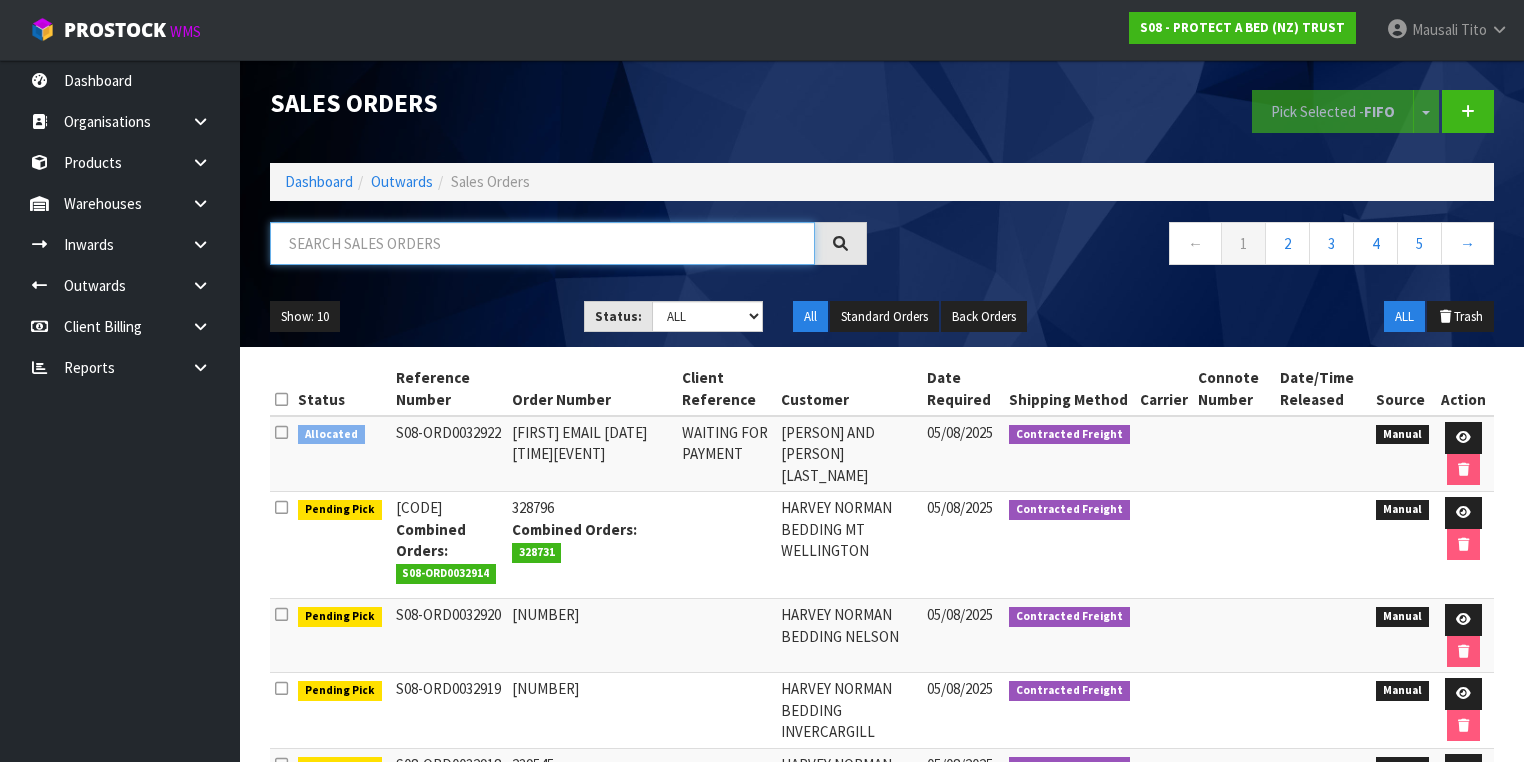 click at bounding box center [542, 243] 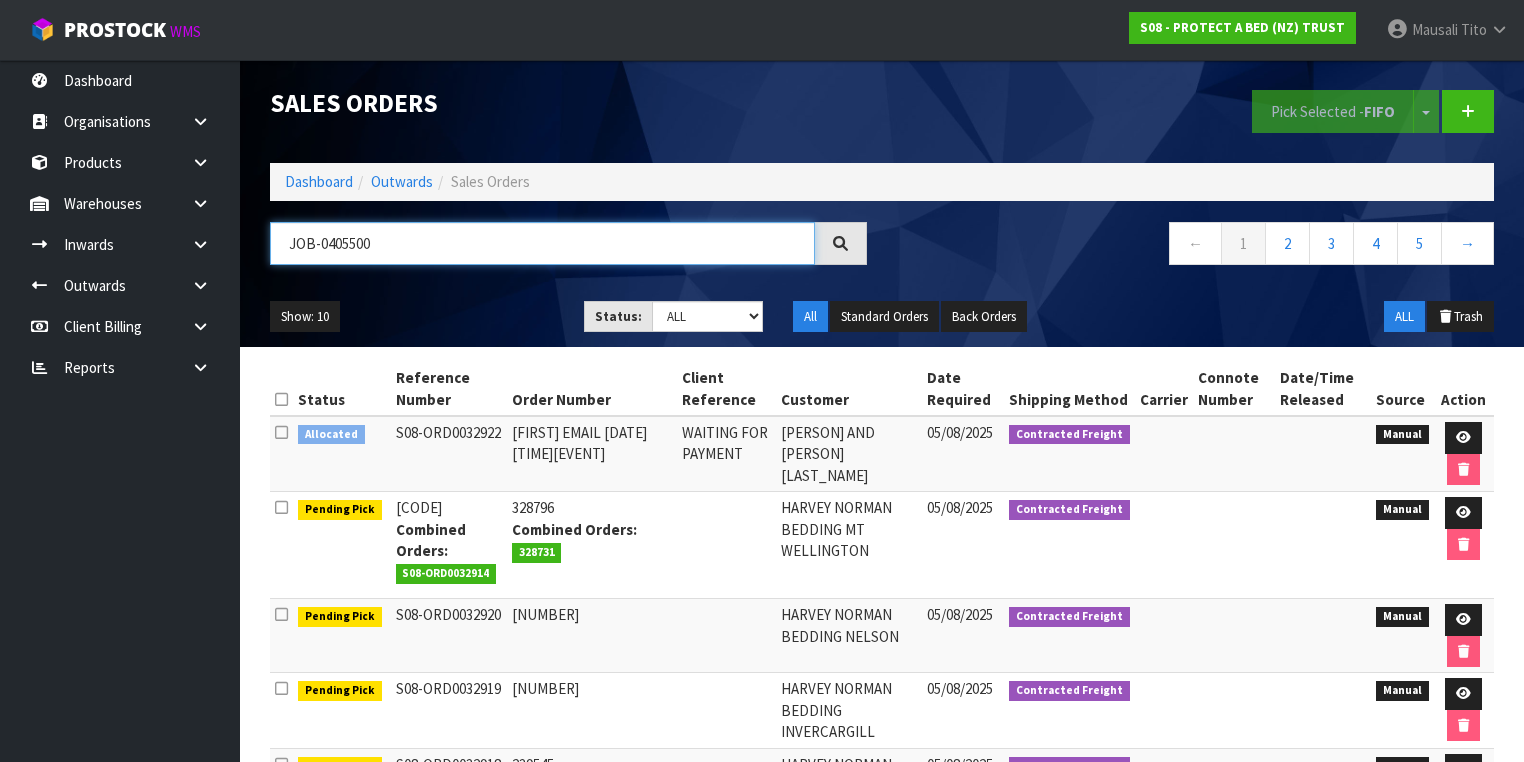 type on "JOB-0405500" 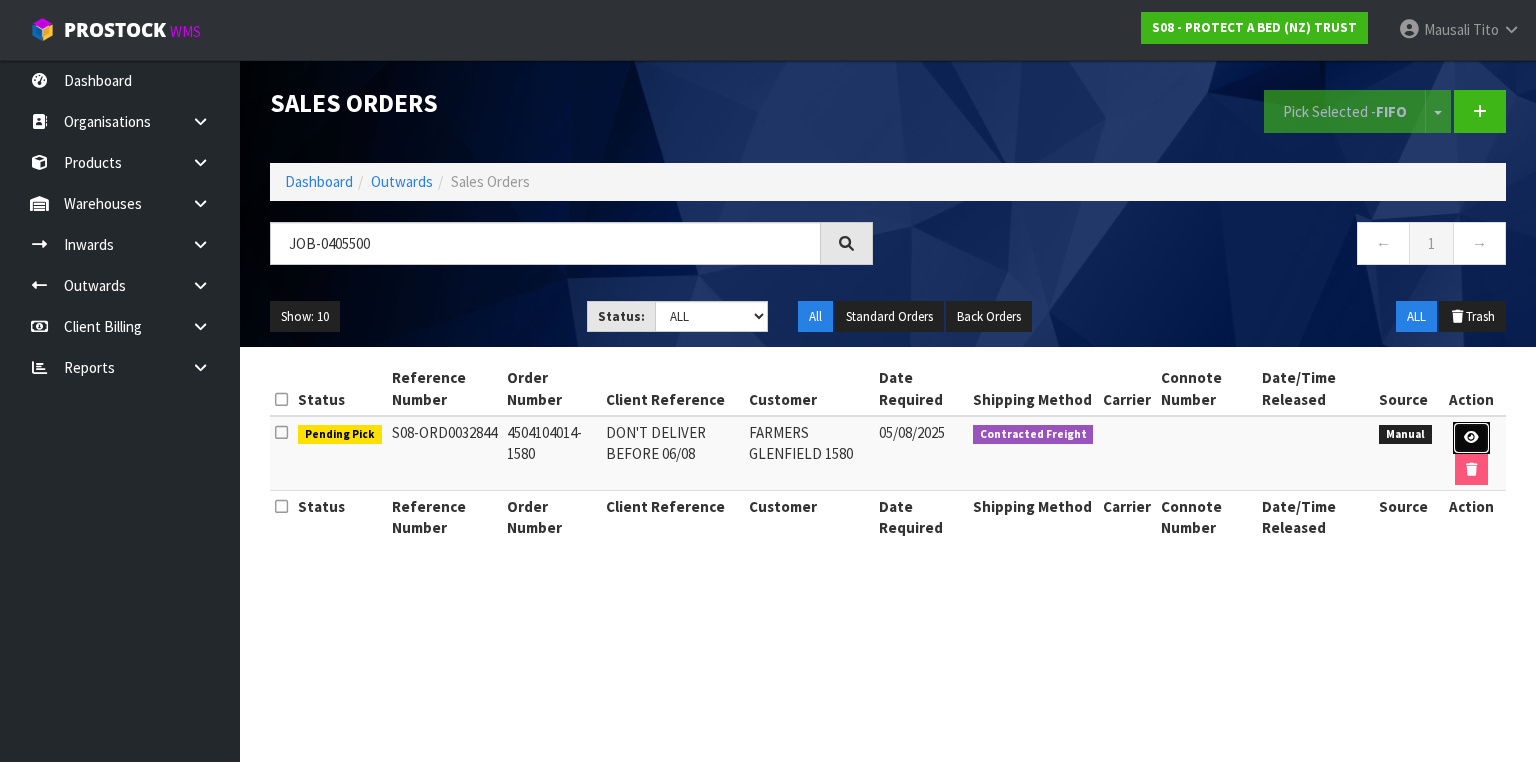 click at bounding box center (1471, 438) 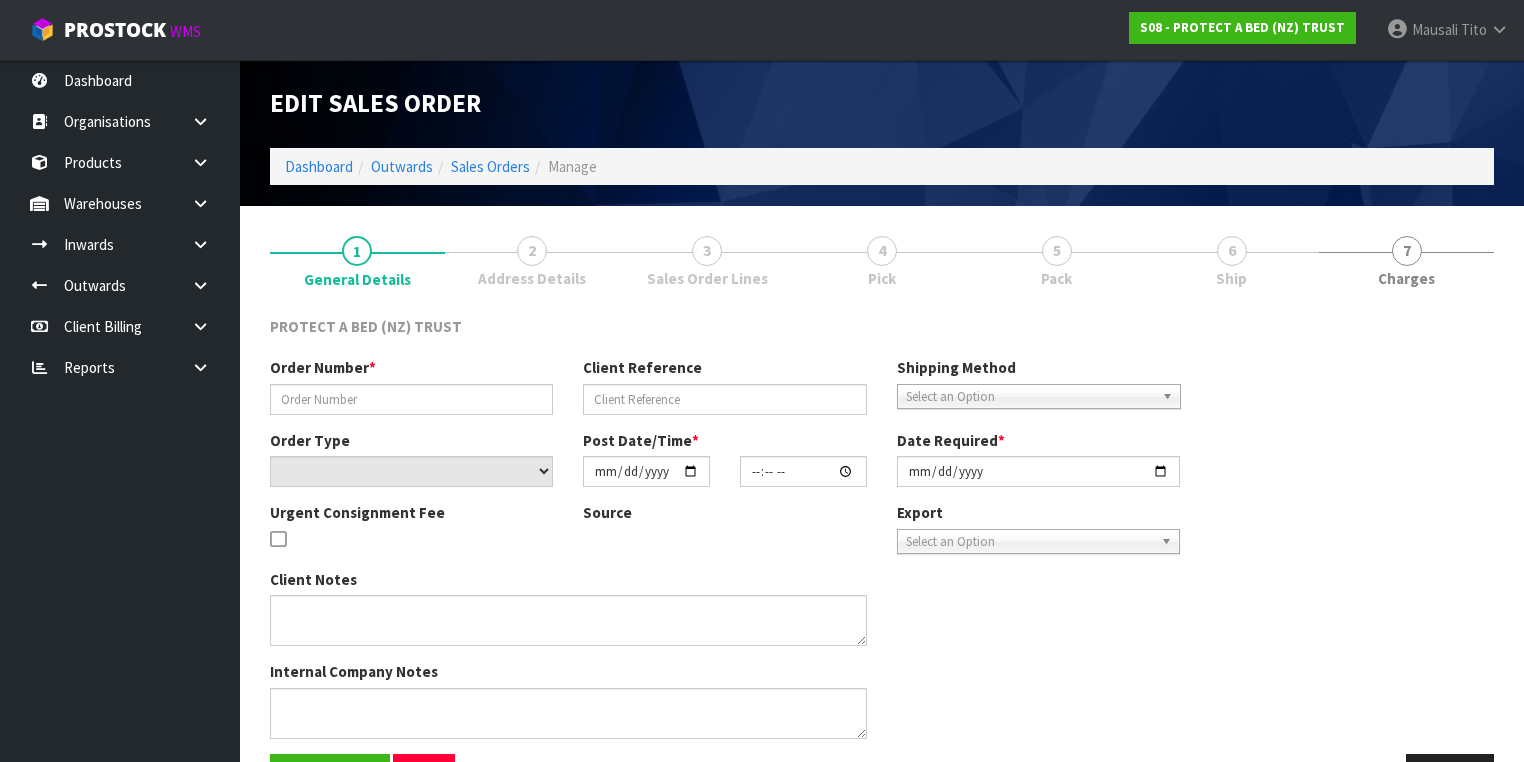 type on "4504104014-1580" 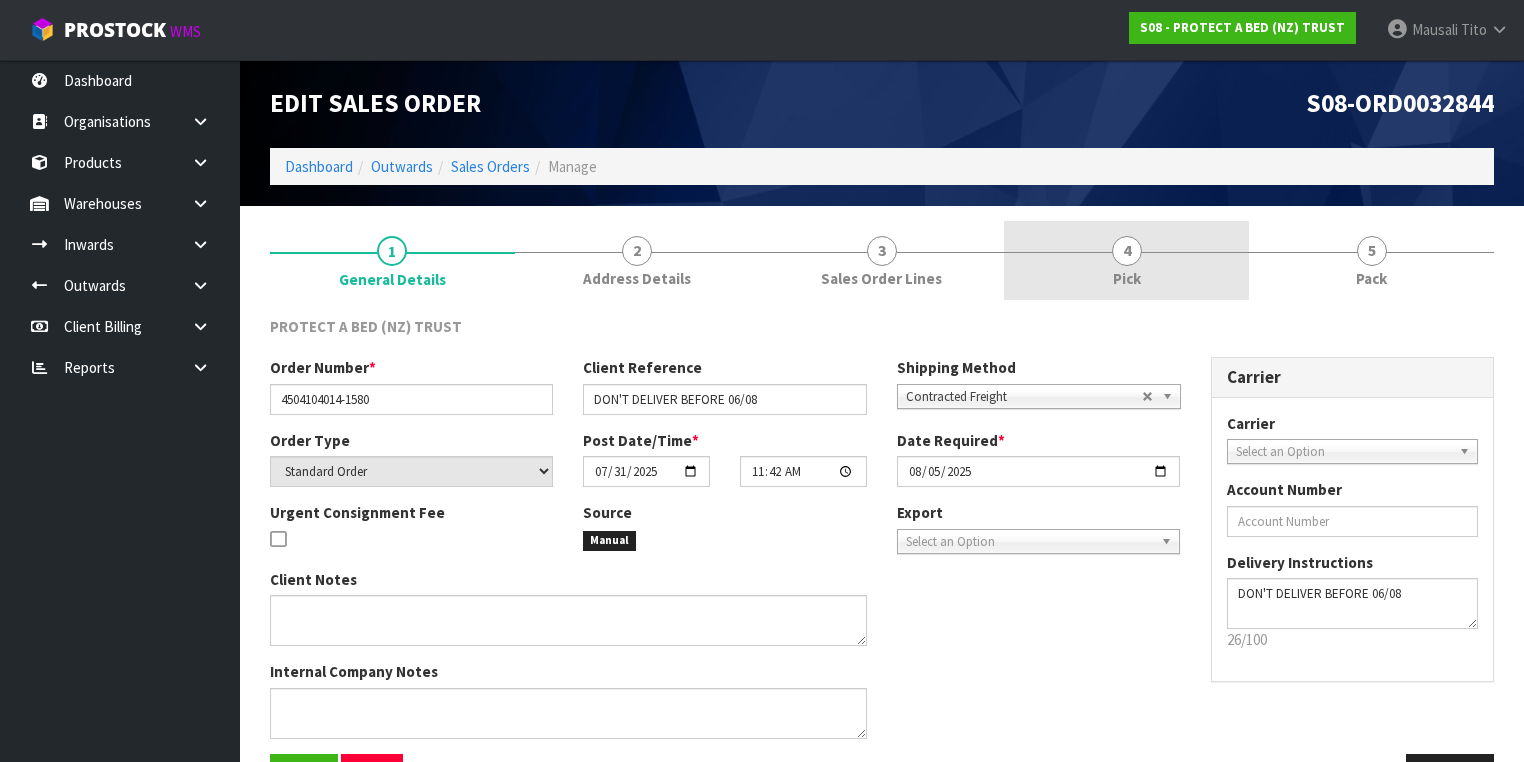 drag, startPoint x: 1163, startPoint y: 245, endPoint x: 1201, endPoint y: 288, distance: 57.384666 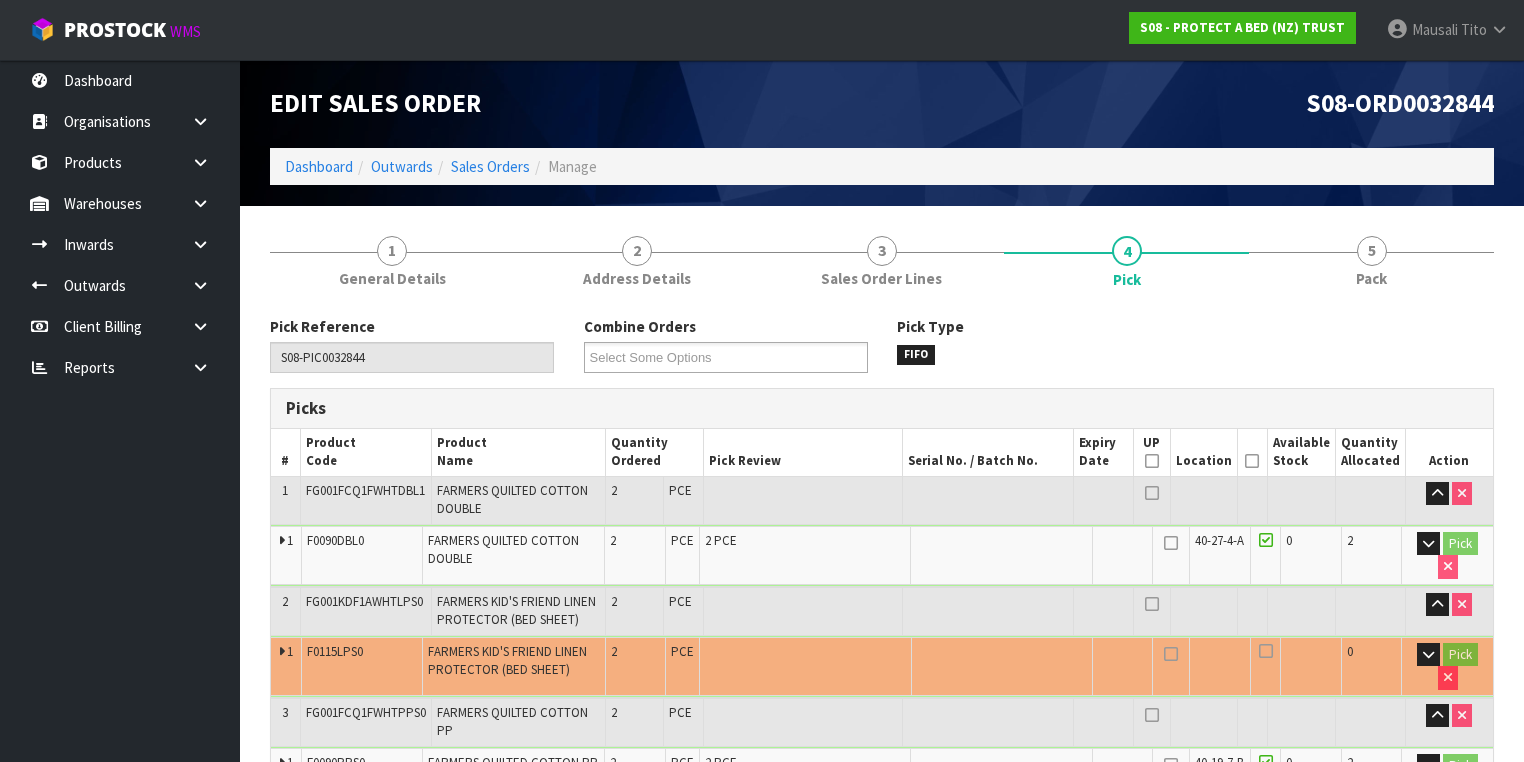click at bounding box center (1252, 461) 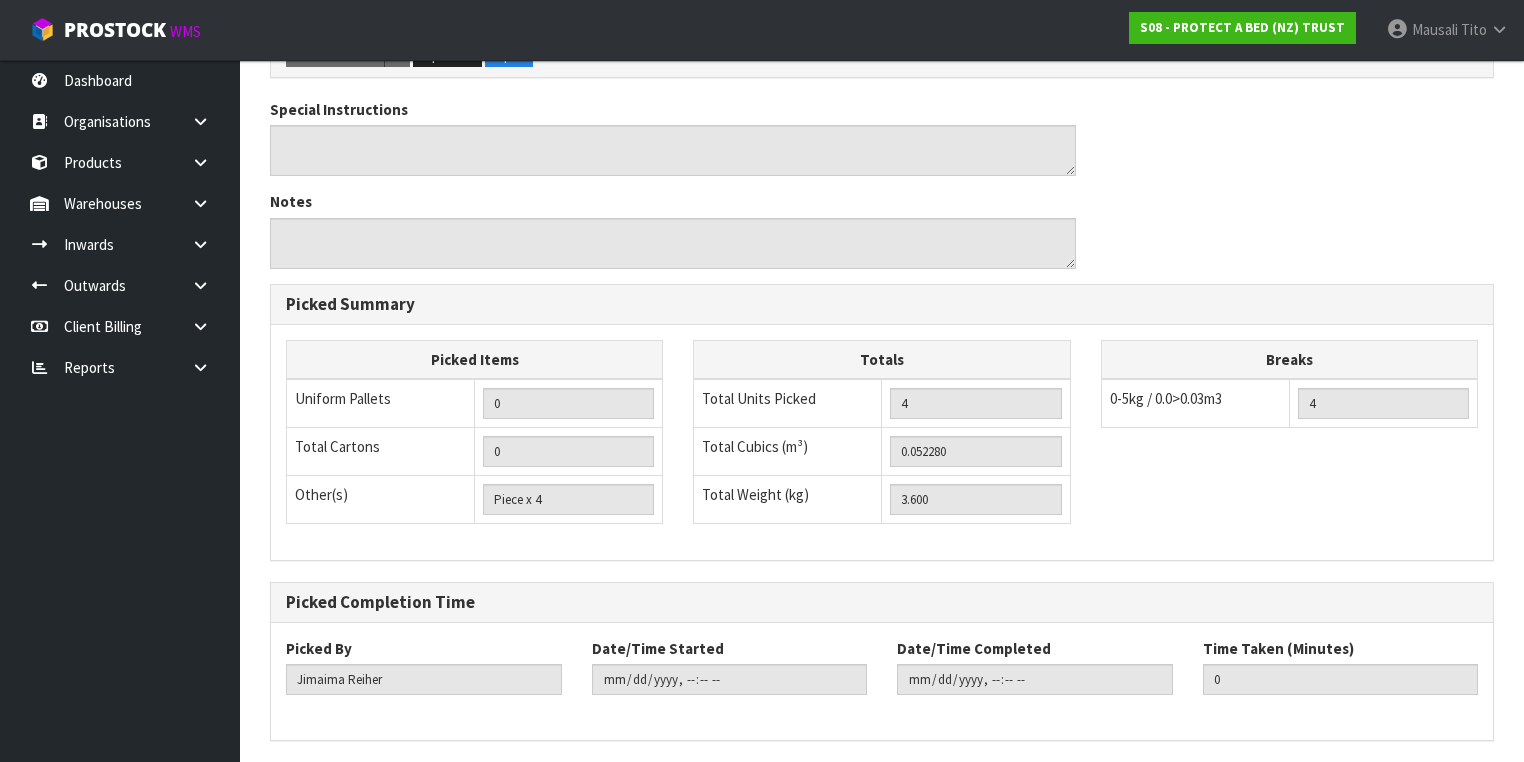 scroll, scrollTop: 895, scrollLeft: 0, axis: vertical 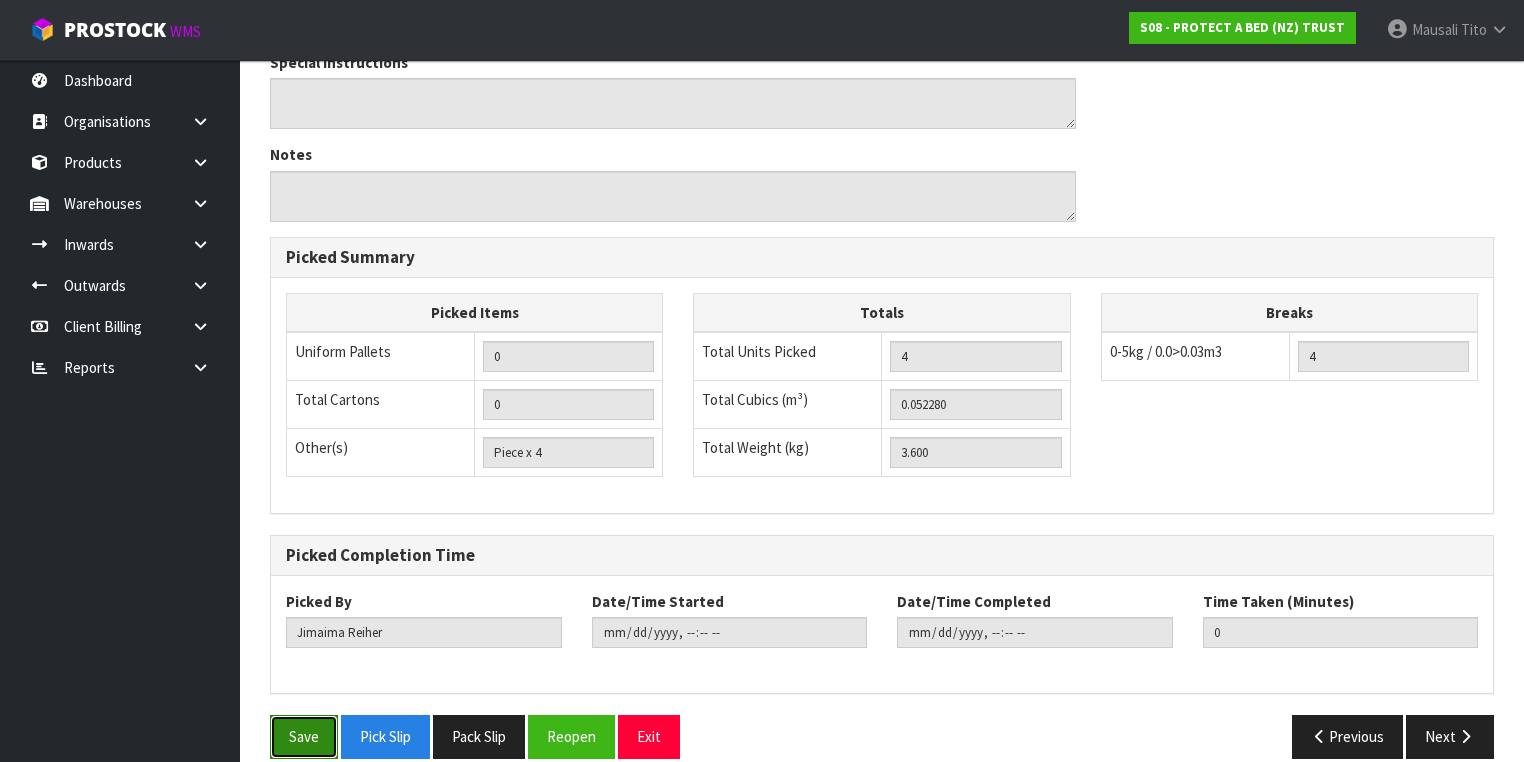 click on "Save" at bounding box center (304, 736) 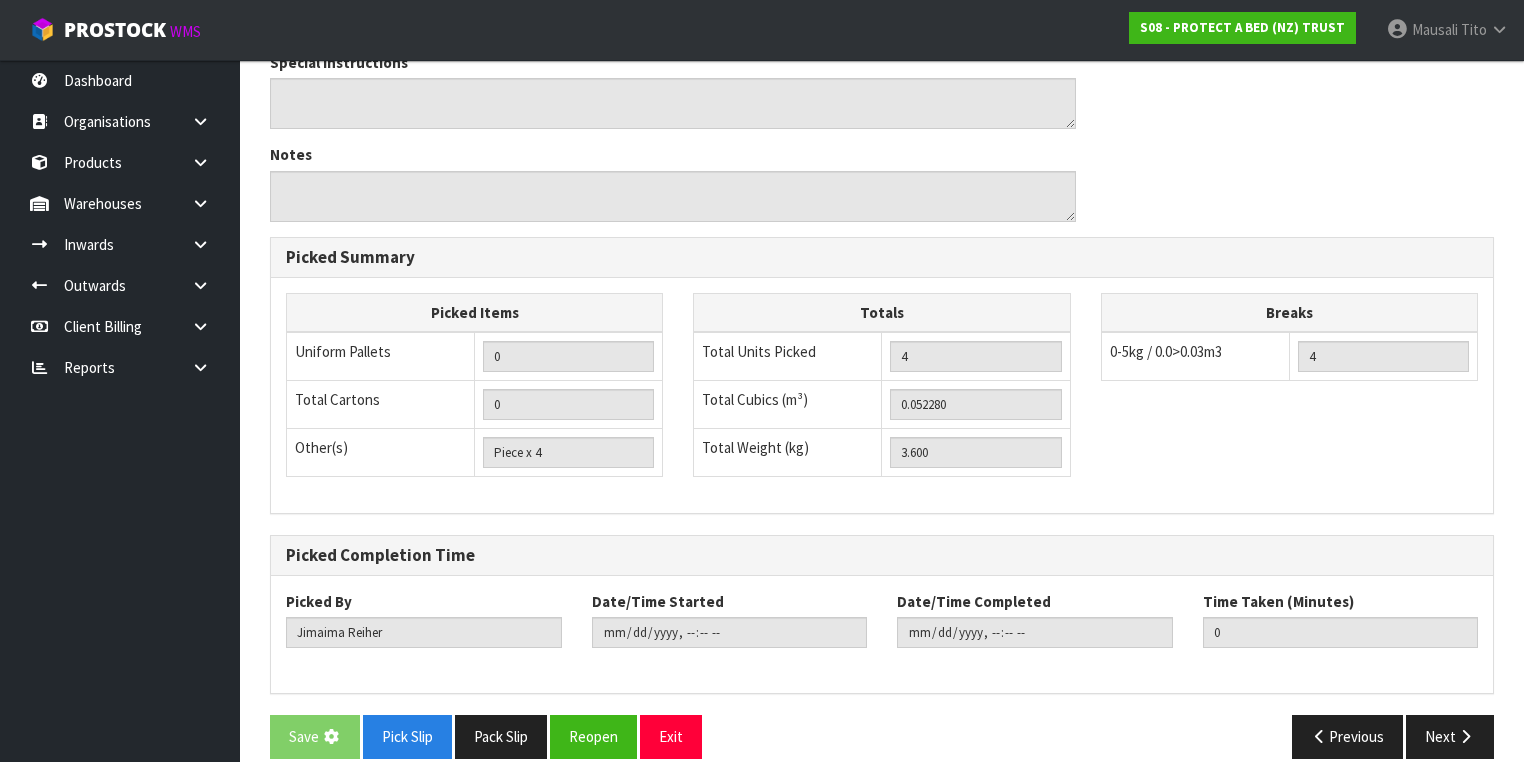 scroll, scrollTop: 0, scrollLeft: 0, axis: both 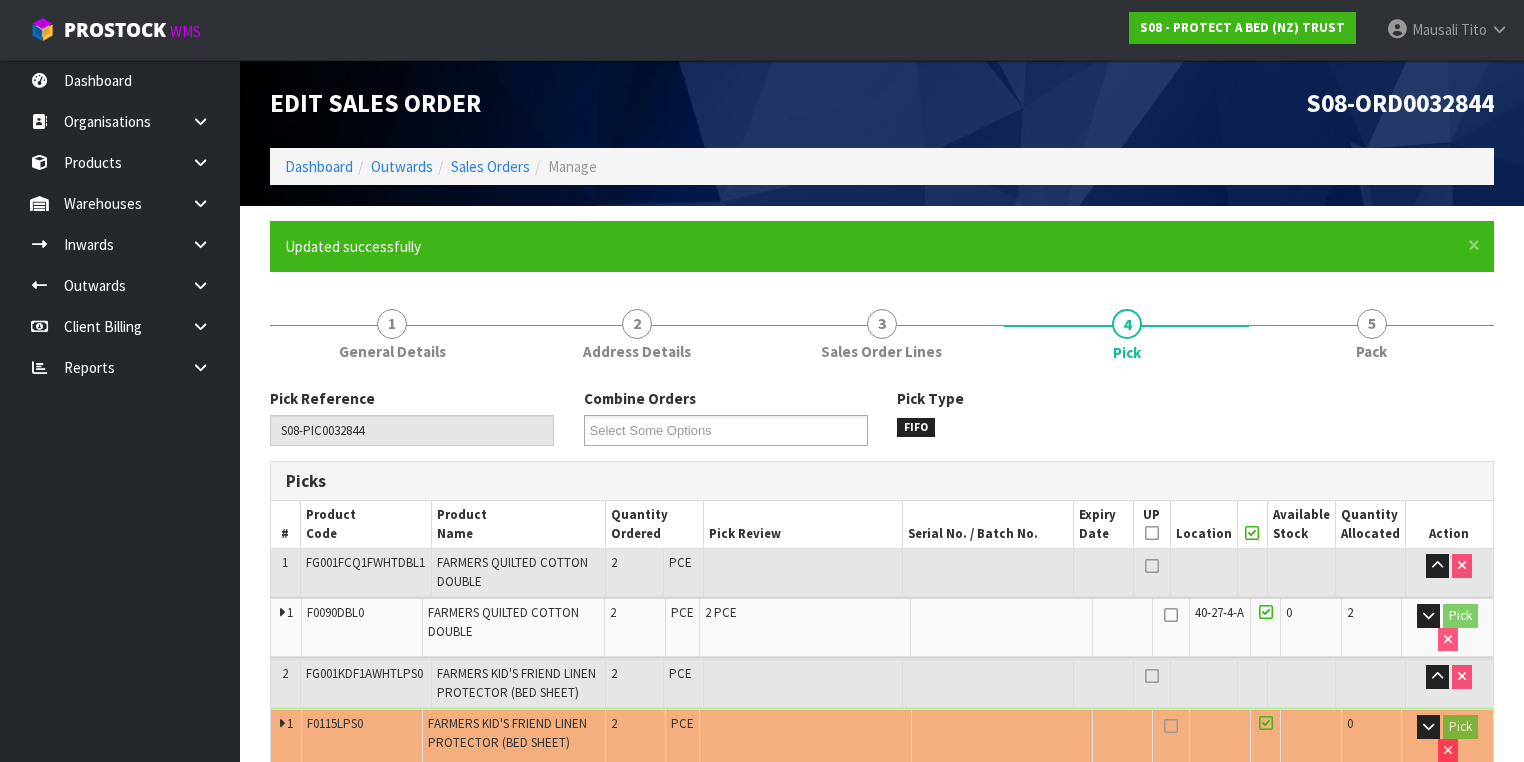 type on "Mausali Tito" 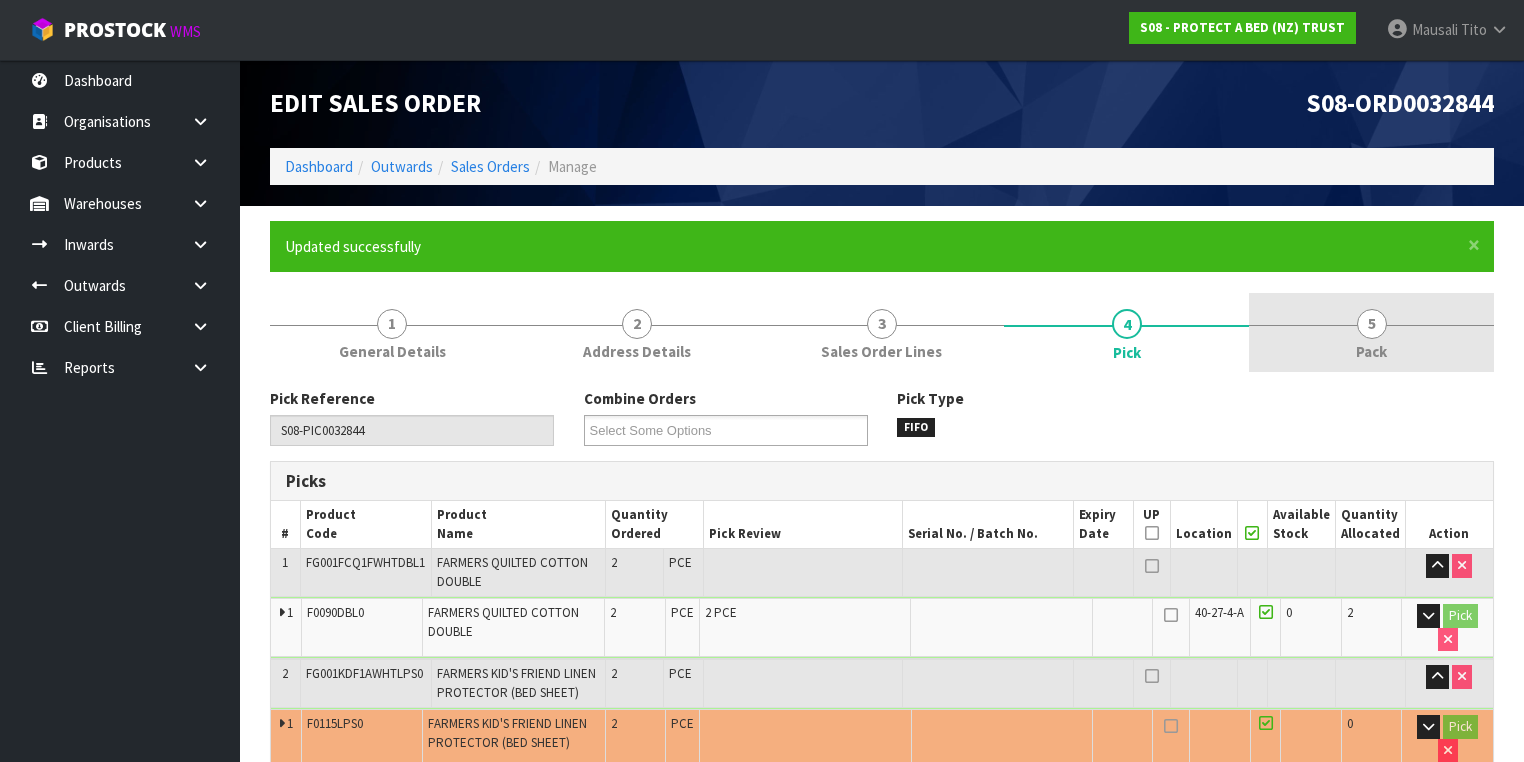 drag, startPoint x: 1352, startPoint y: 355, endPoint x: 1172, endPoint y: 372, distance: 180.801 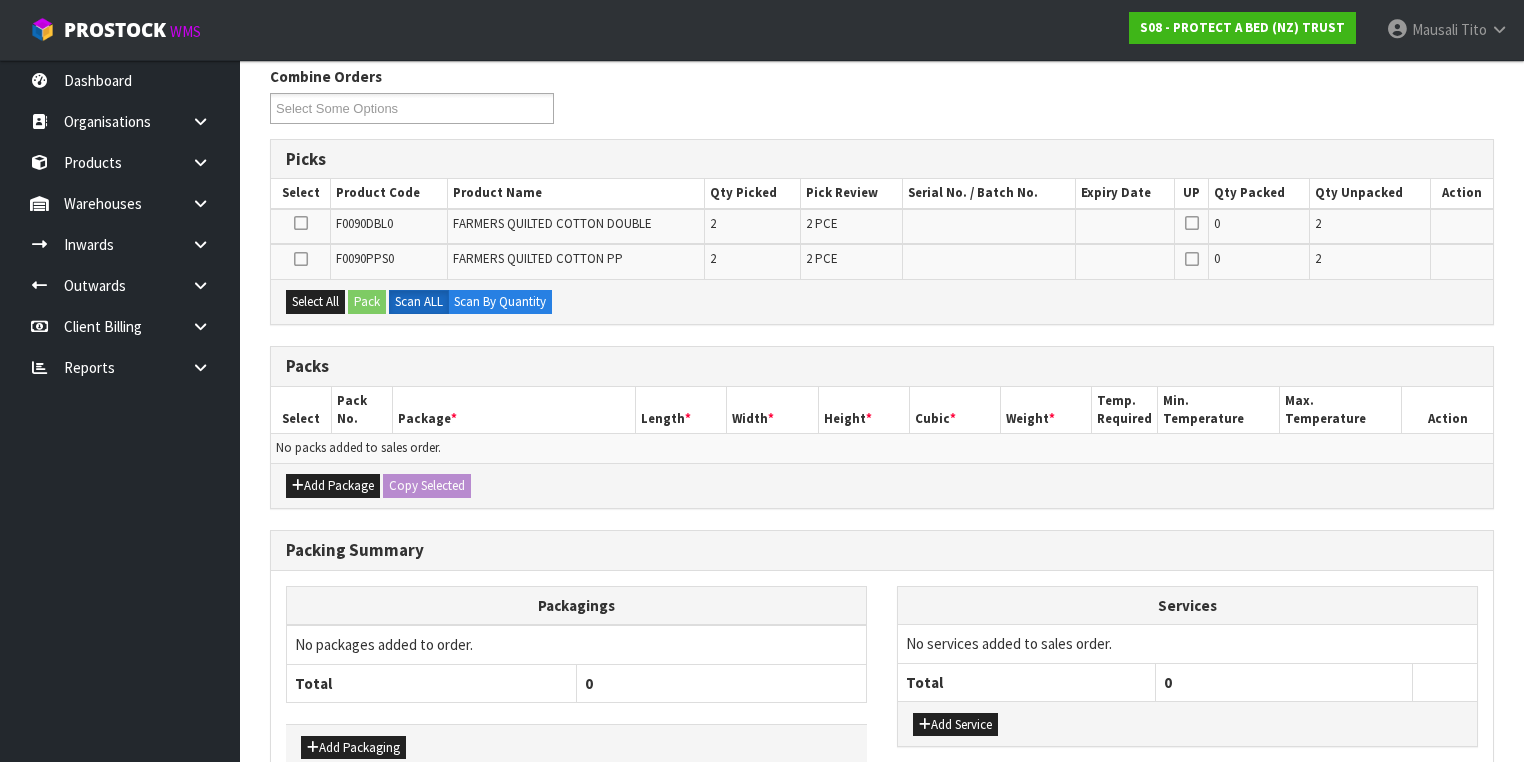 scroll, scrollTop: 400, scrollLeft: 0, axis: vertical 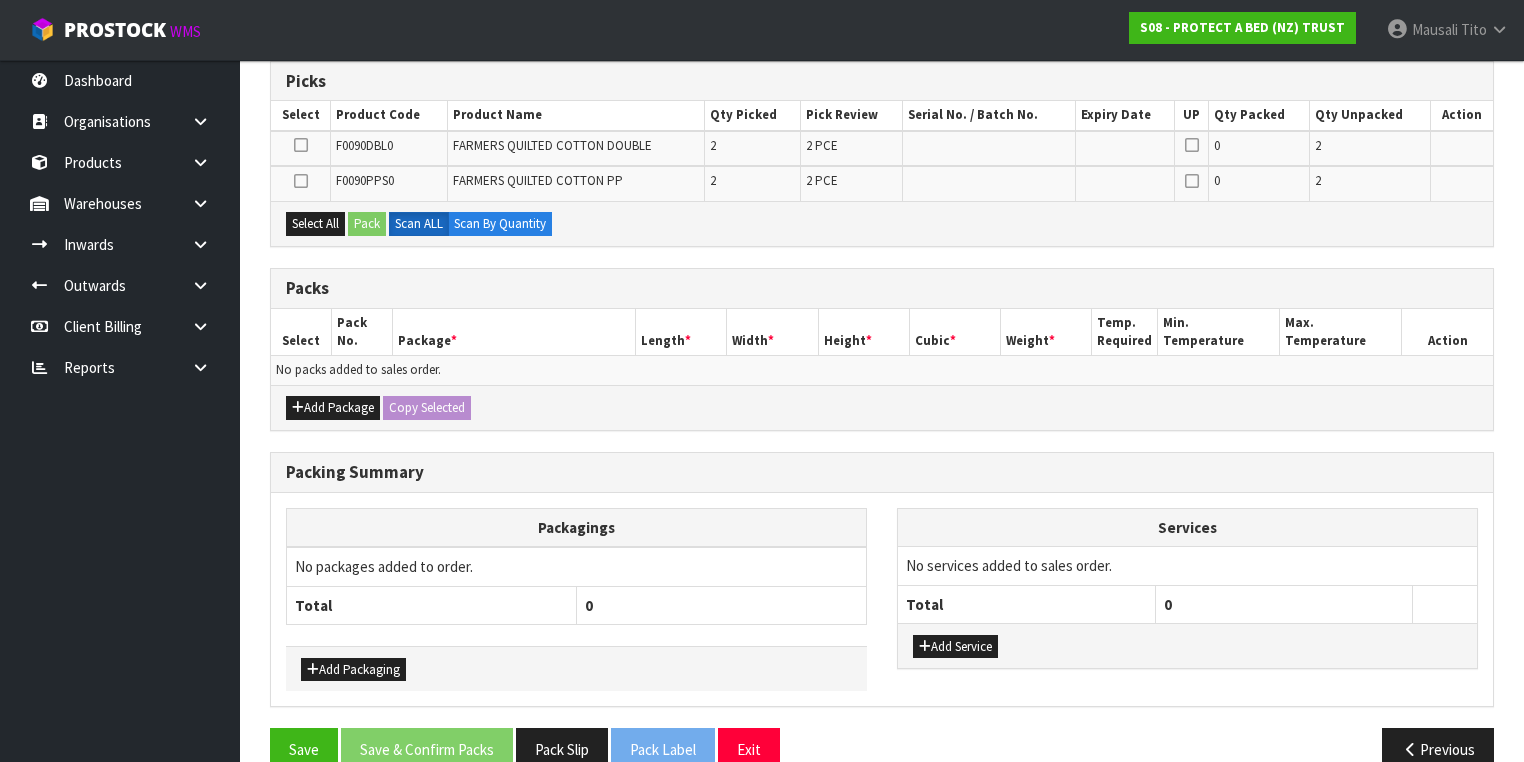 drag, startPoint x: 336, startPoint y: 390, endPoint x: 297, endPoint y: 364, distance: 46.872166 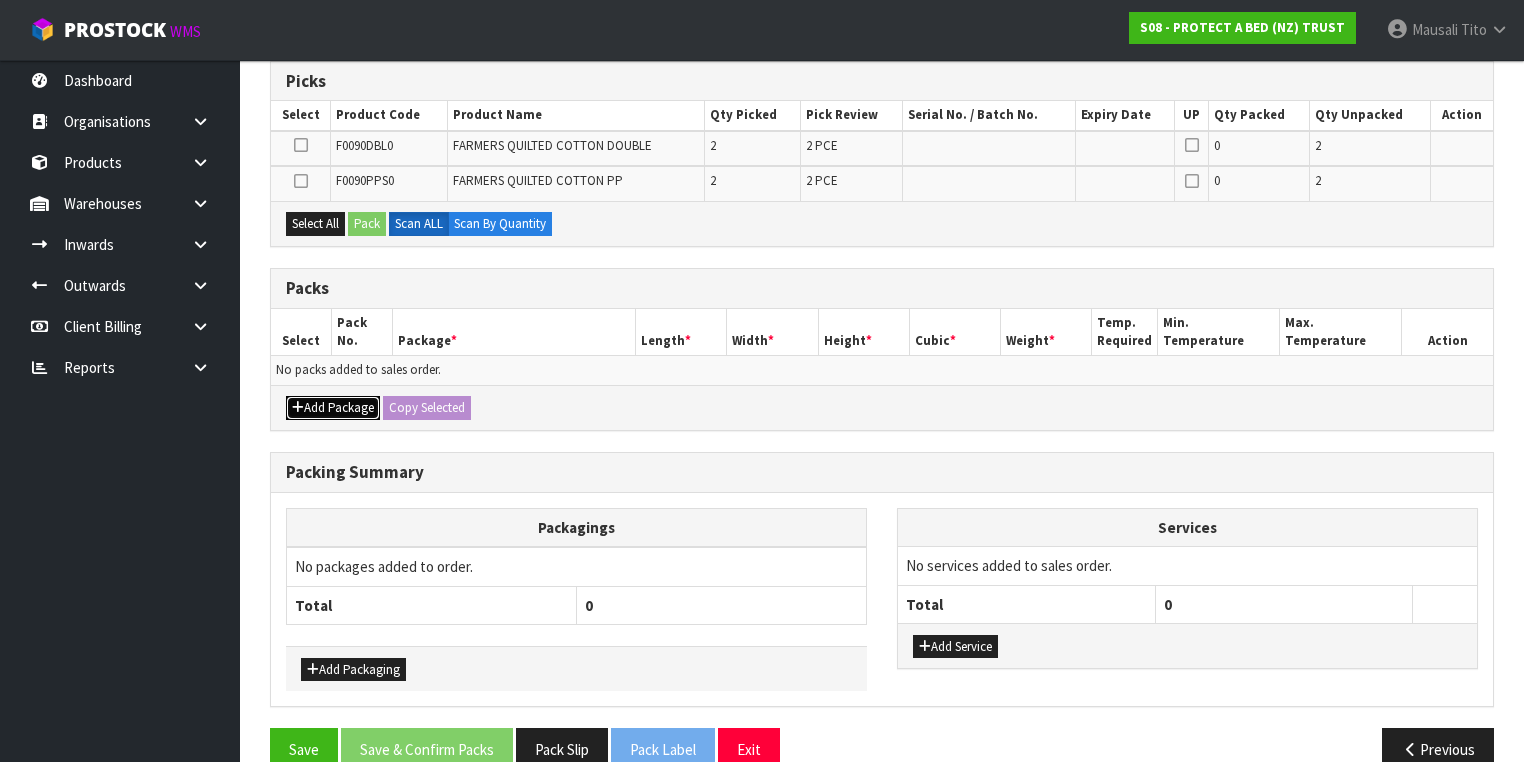 click on "Add Package" at bounding box center [333, 408] 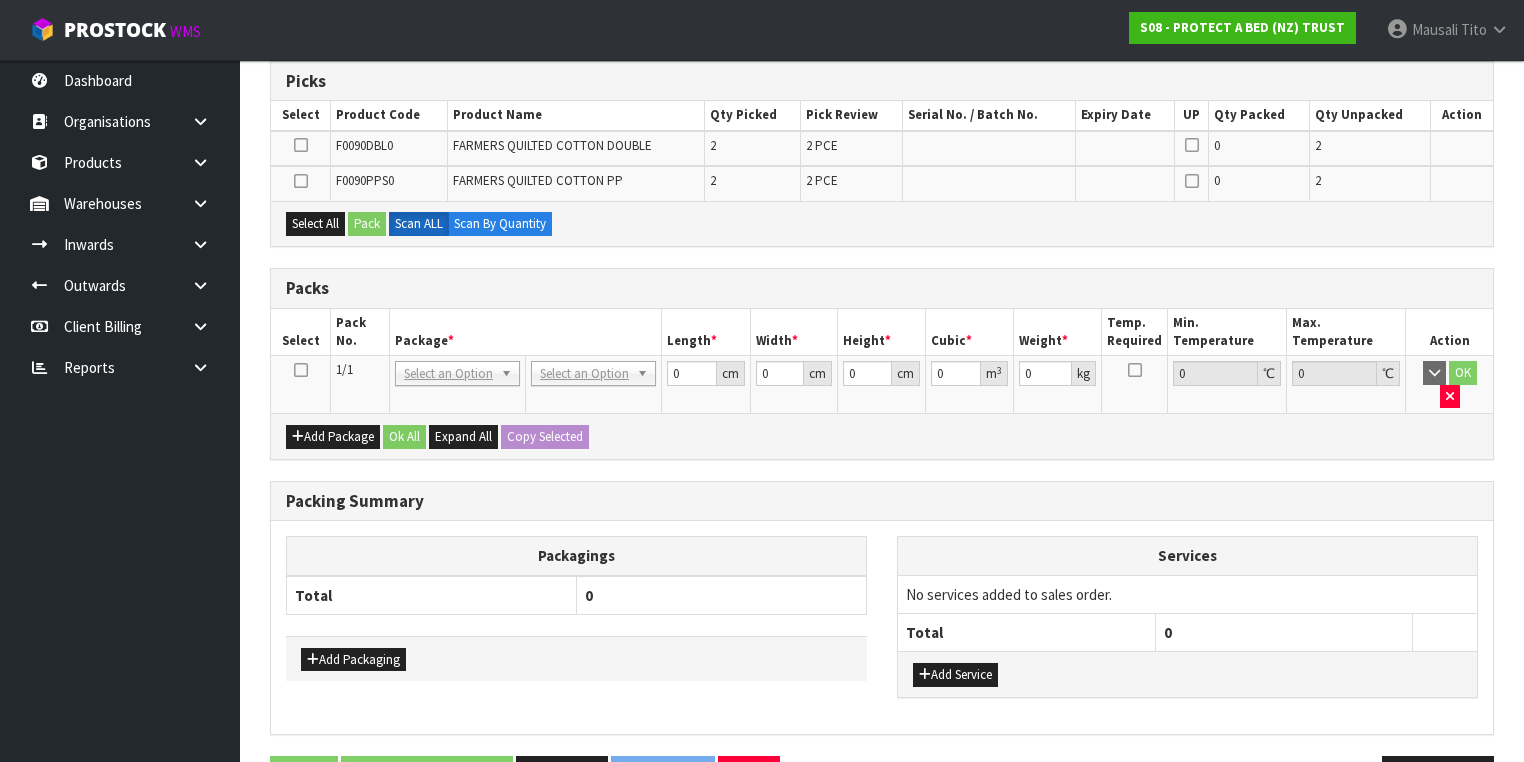 click at bounding box center (301, 370) 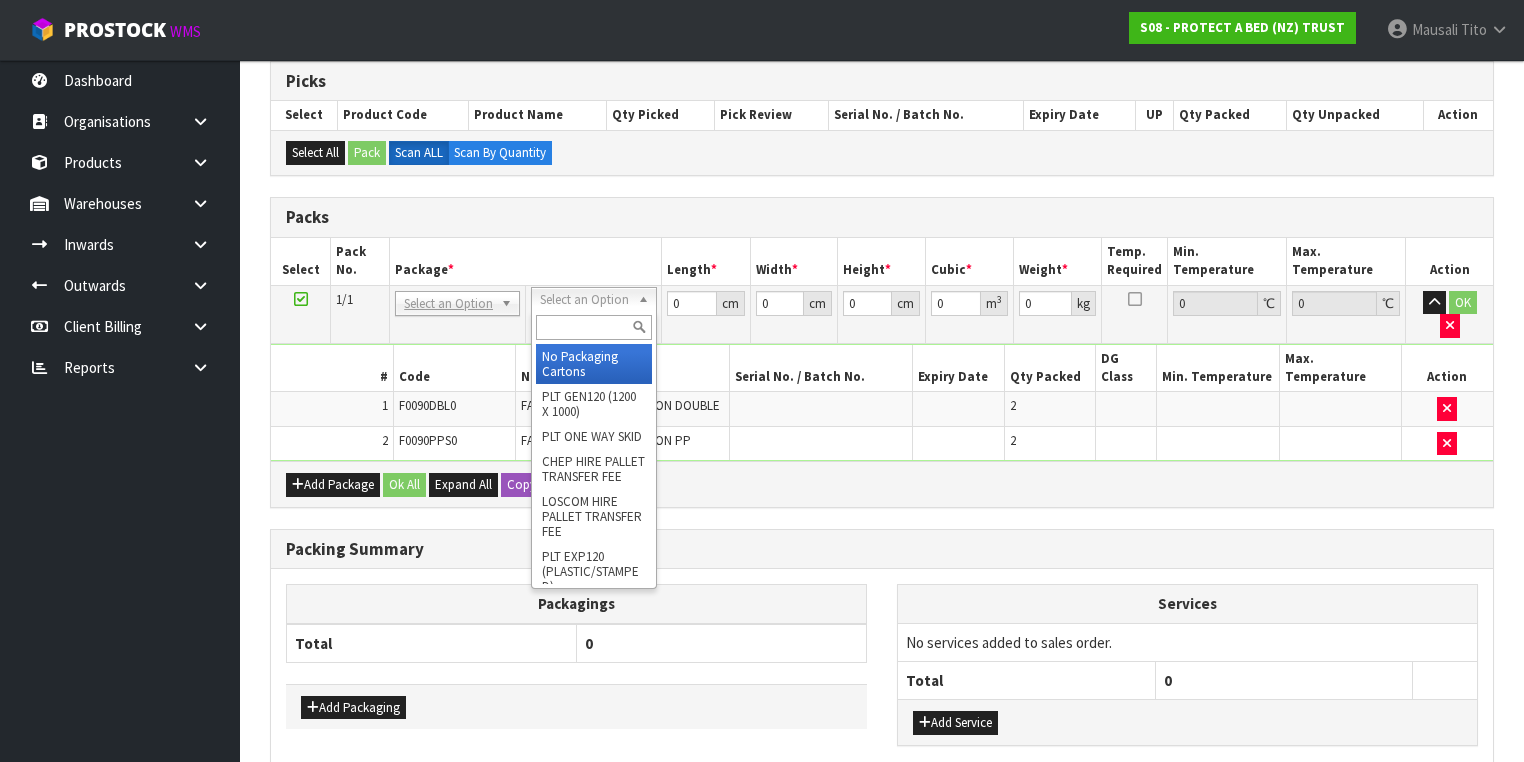 drag, startPoint x: 571, startPoint y: 295, endPoint x: 578, endPoint y: 311, distance: 17.464249 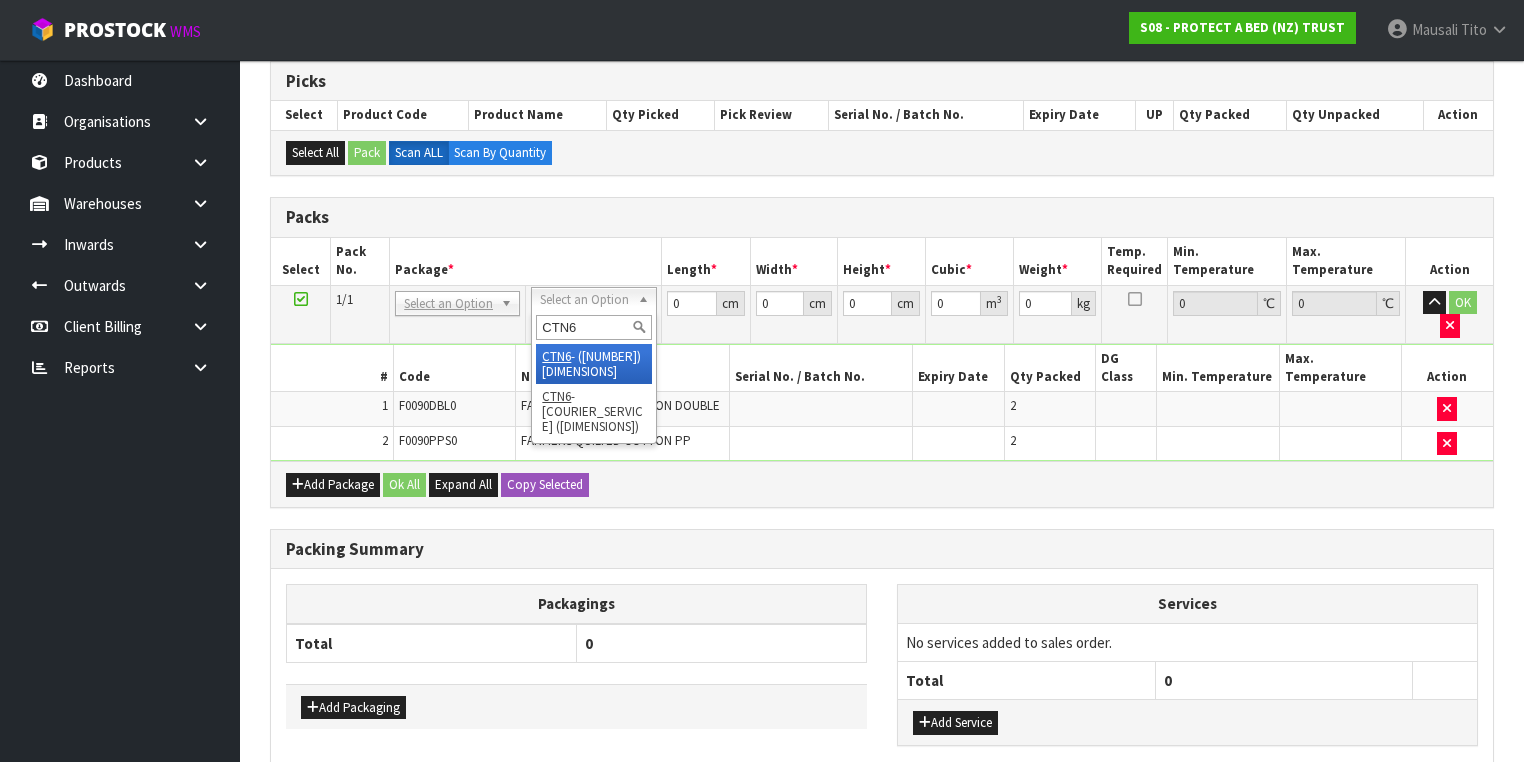type on "CTN6" 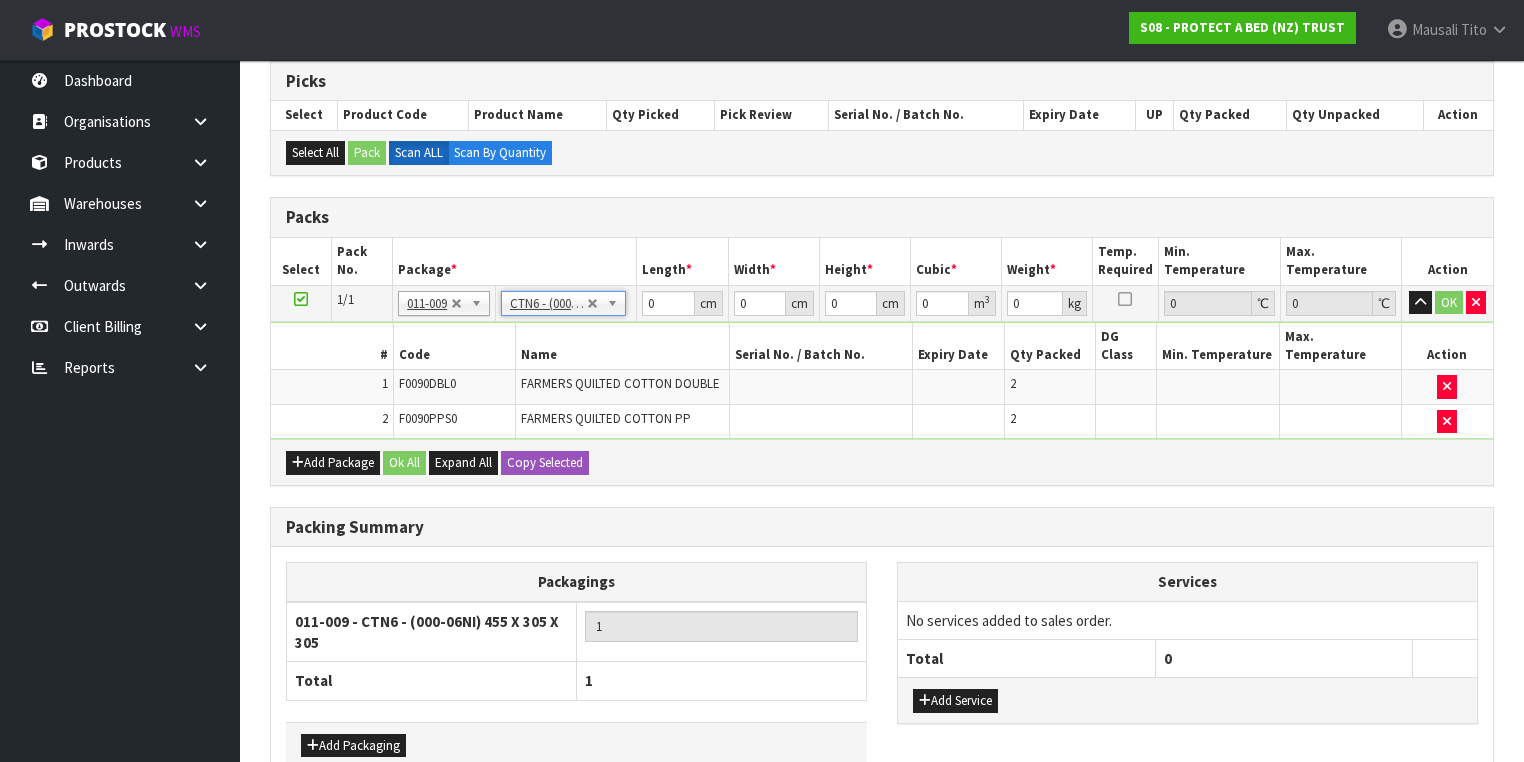 type on "45.5" 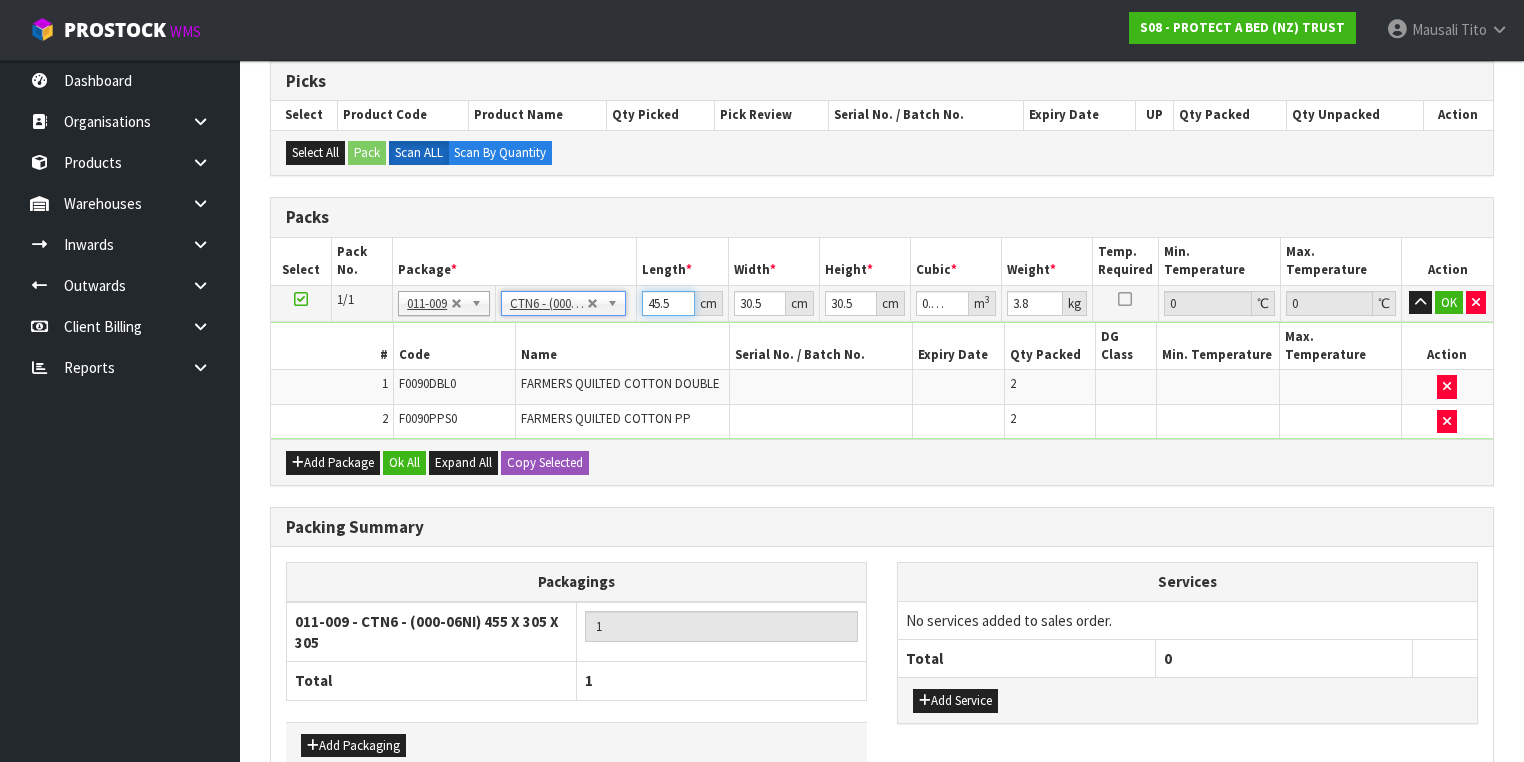 drag, startPoint x: 672, startPoint y: 300, endPoint x: 585, endPoint y: 297, distance: 87.05171 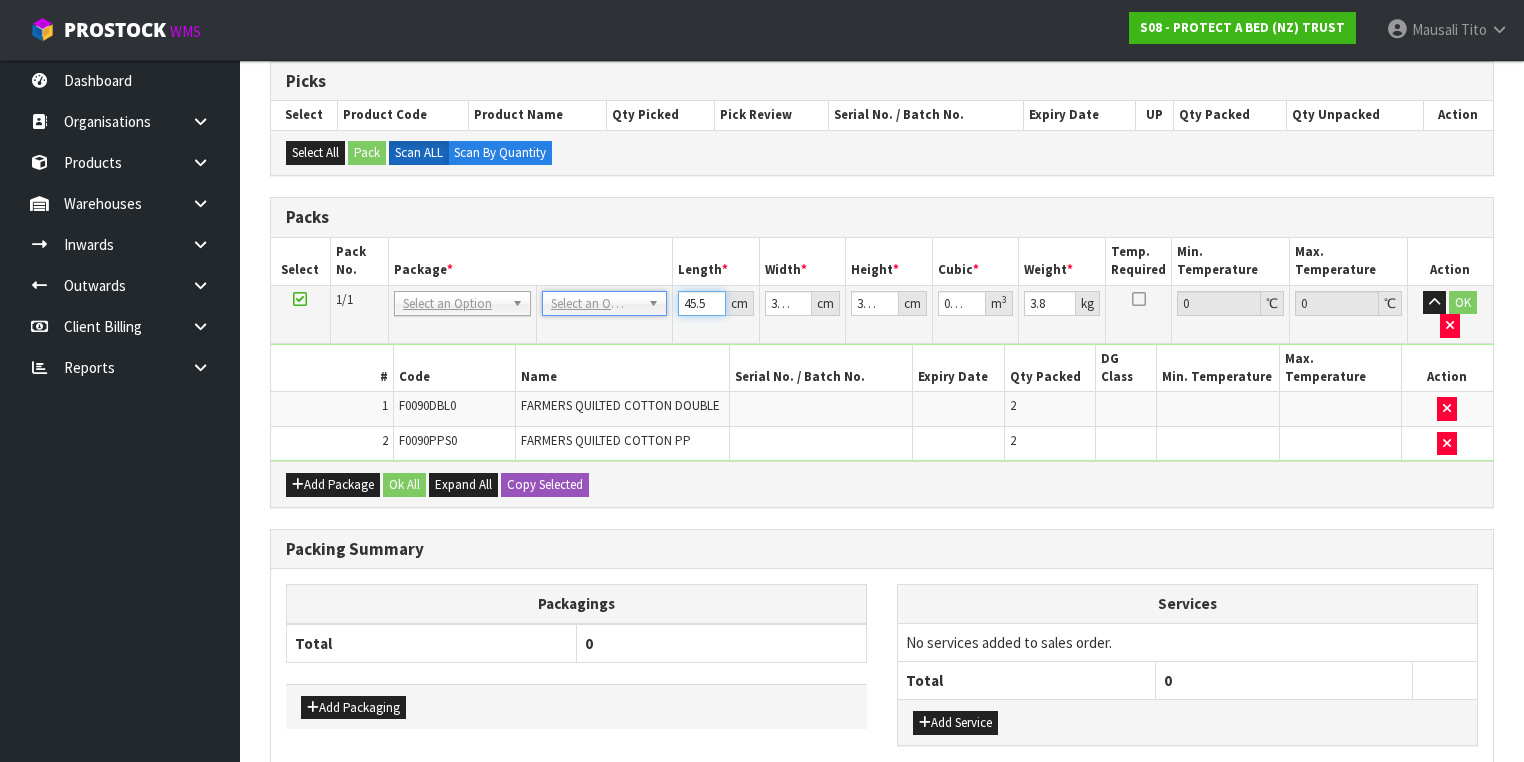 type on "4" 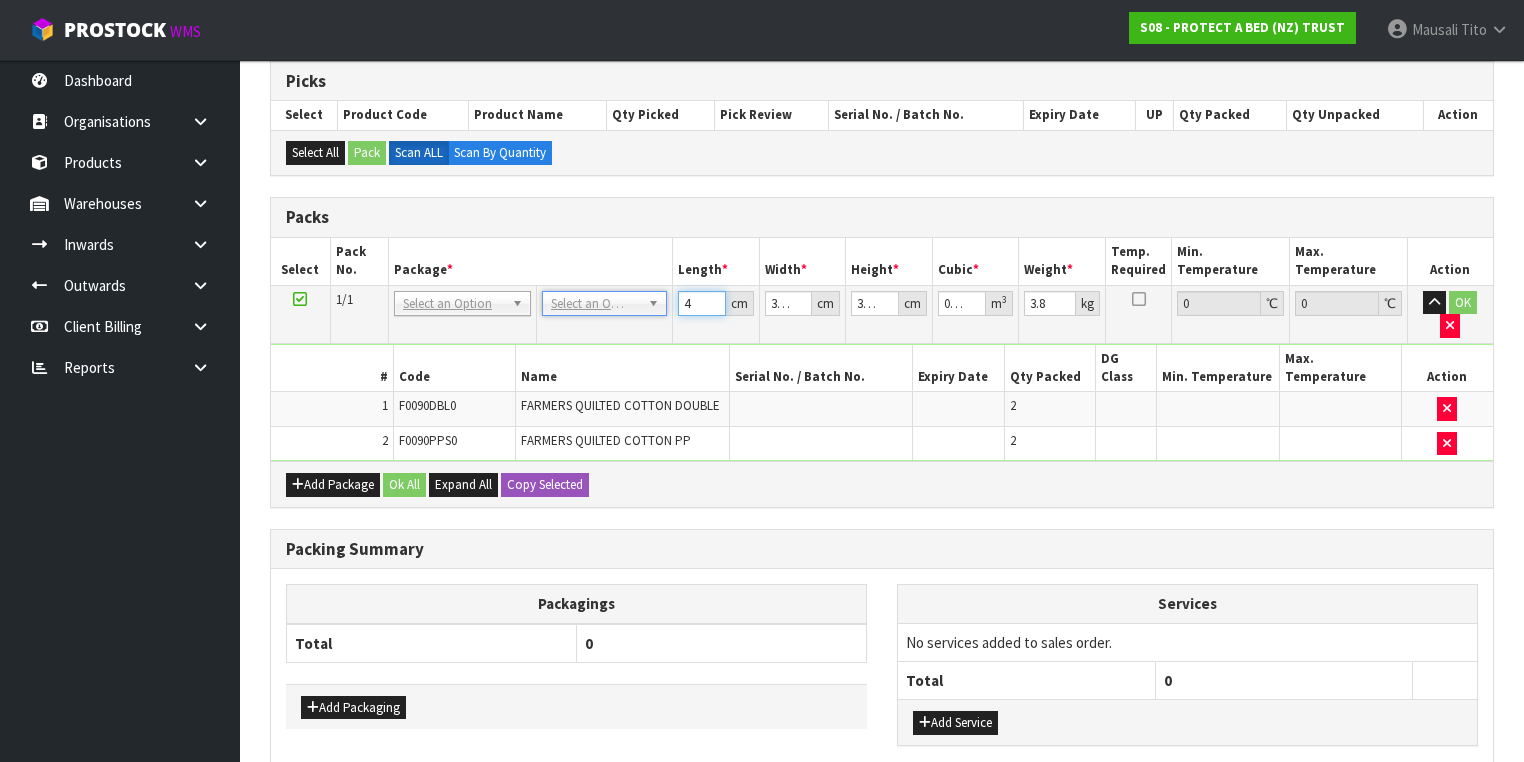 type on "46" 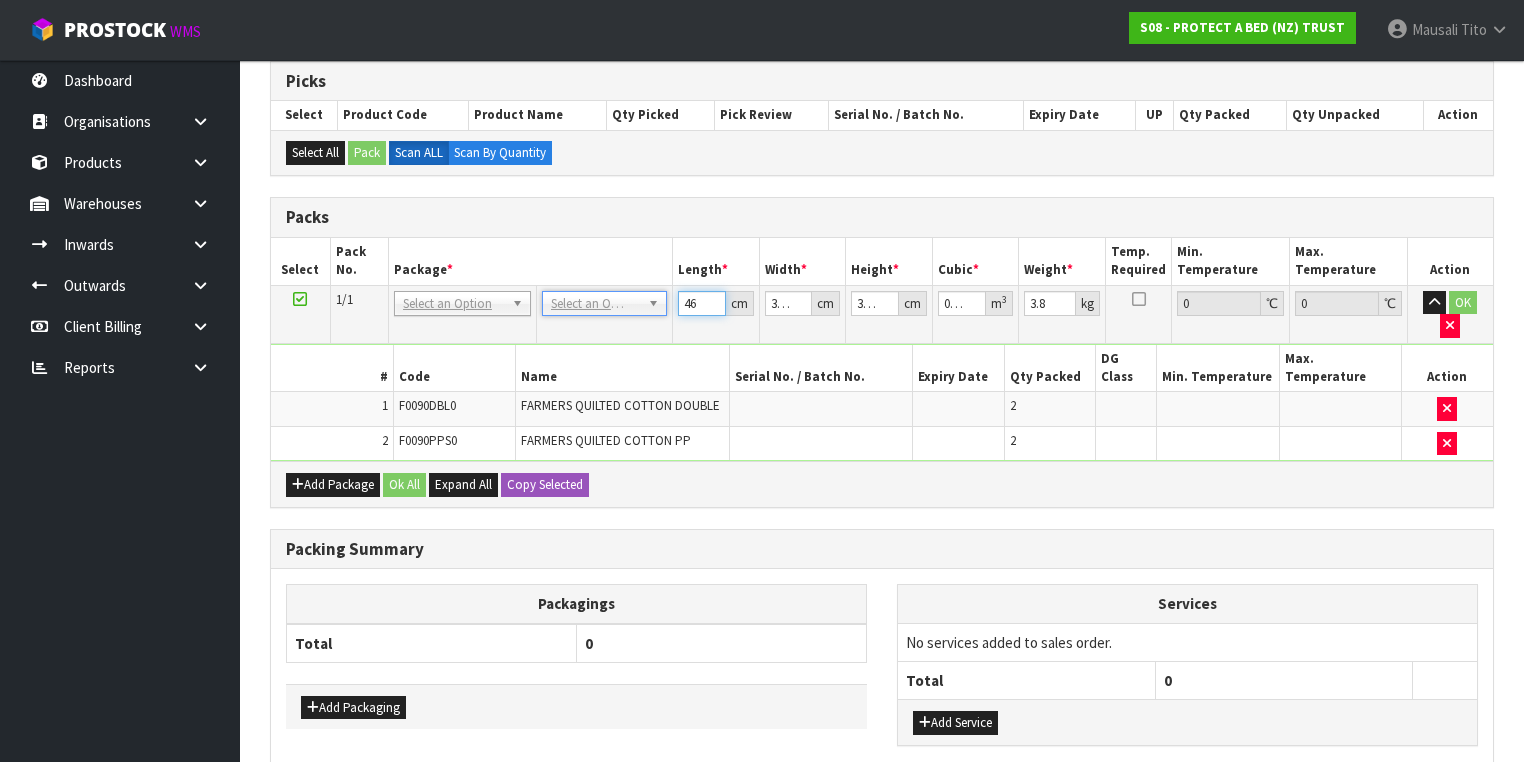 type on "46" 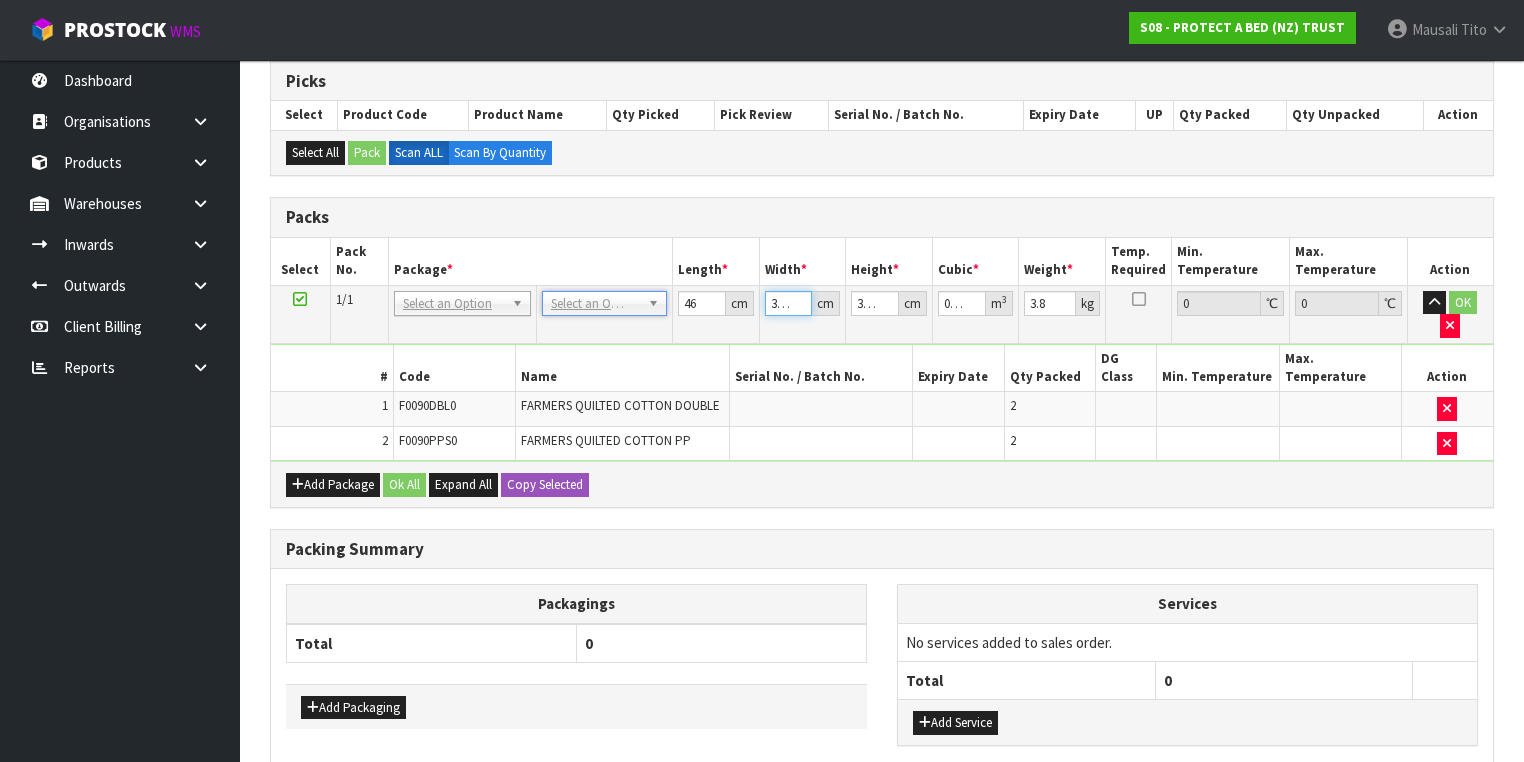 type on "3" 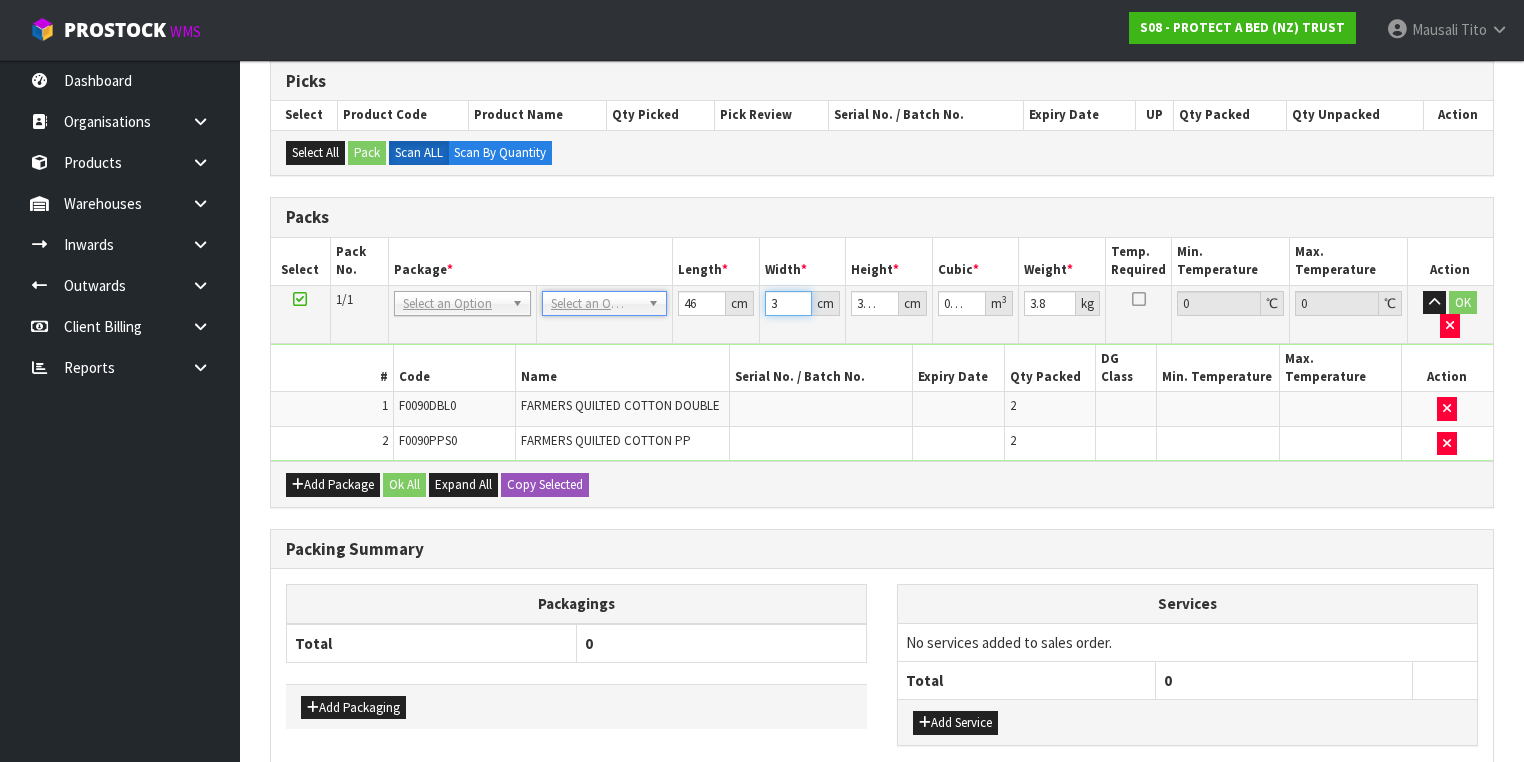 type on "32" 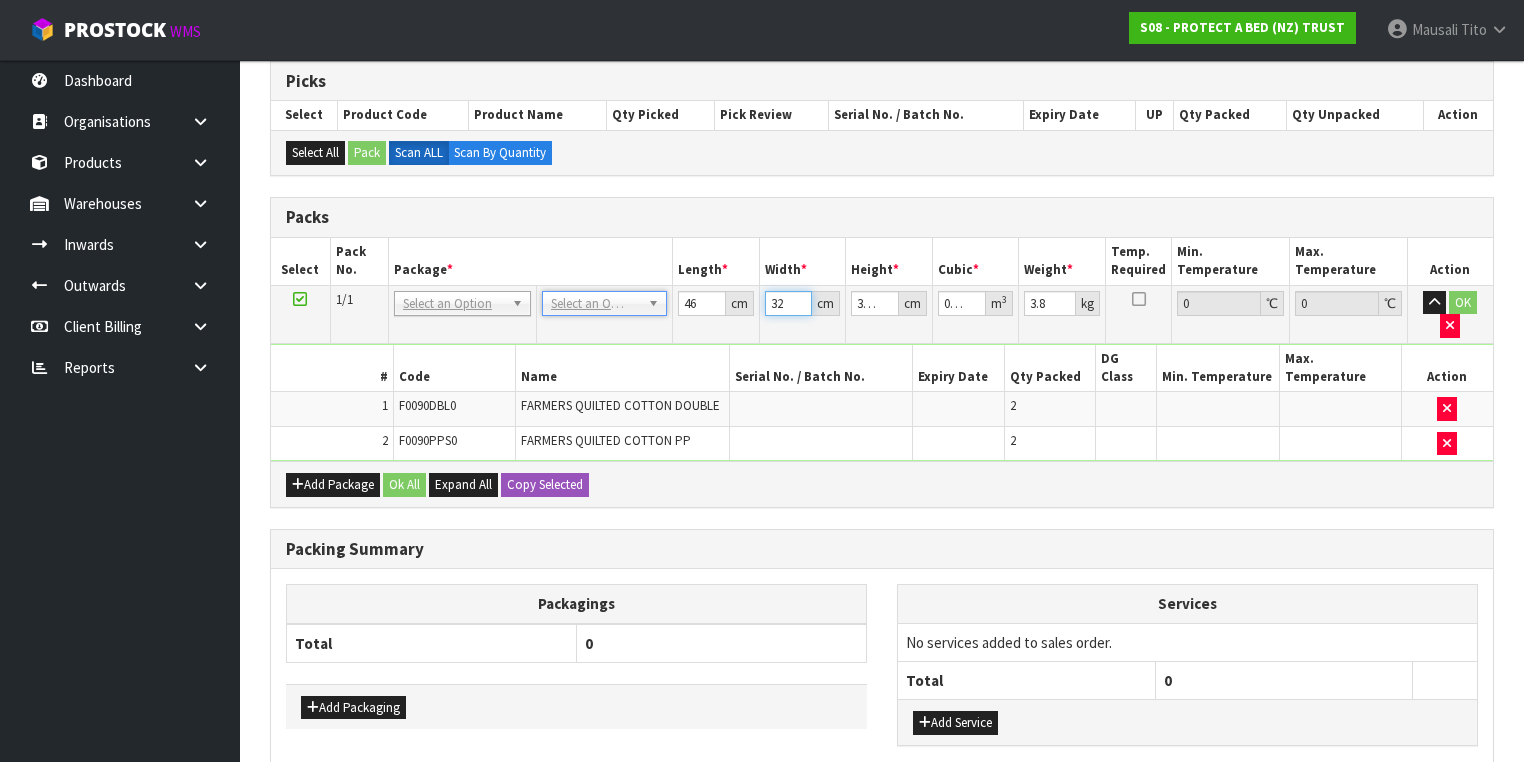 type on "32" 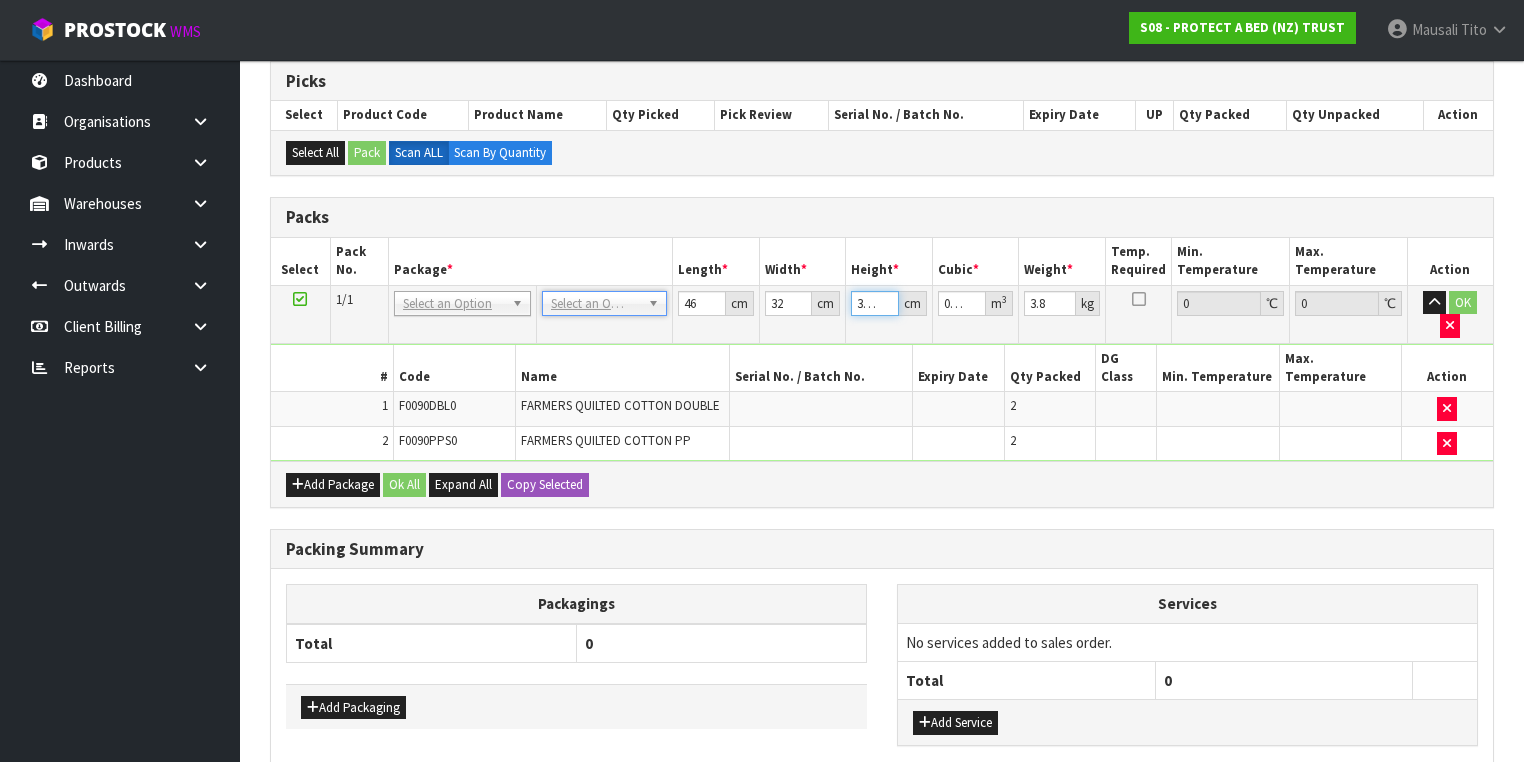 type on "3" 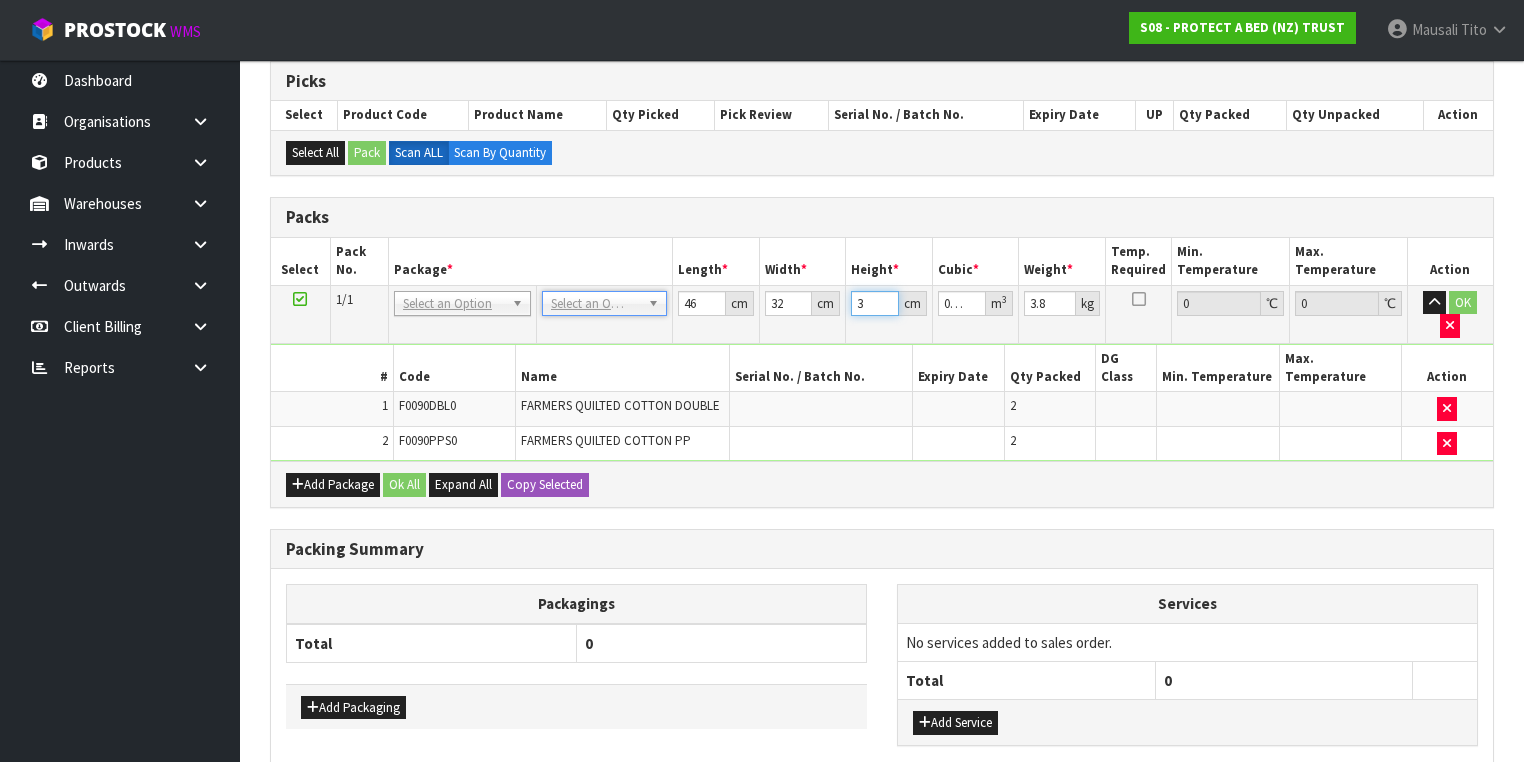 type on "33" 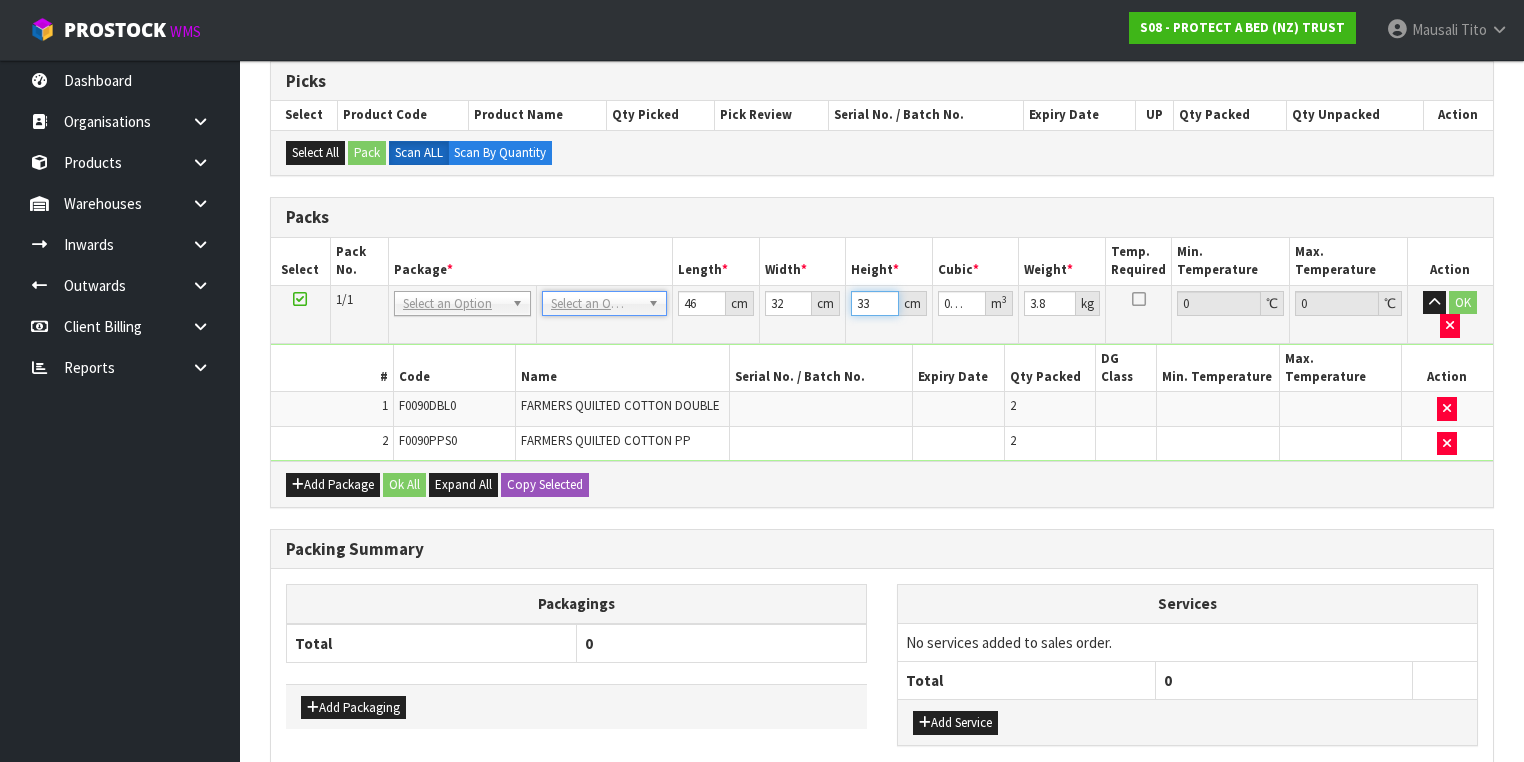 type on "33" 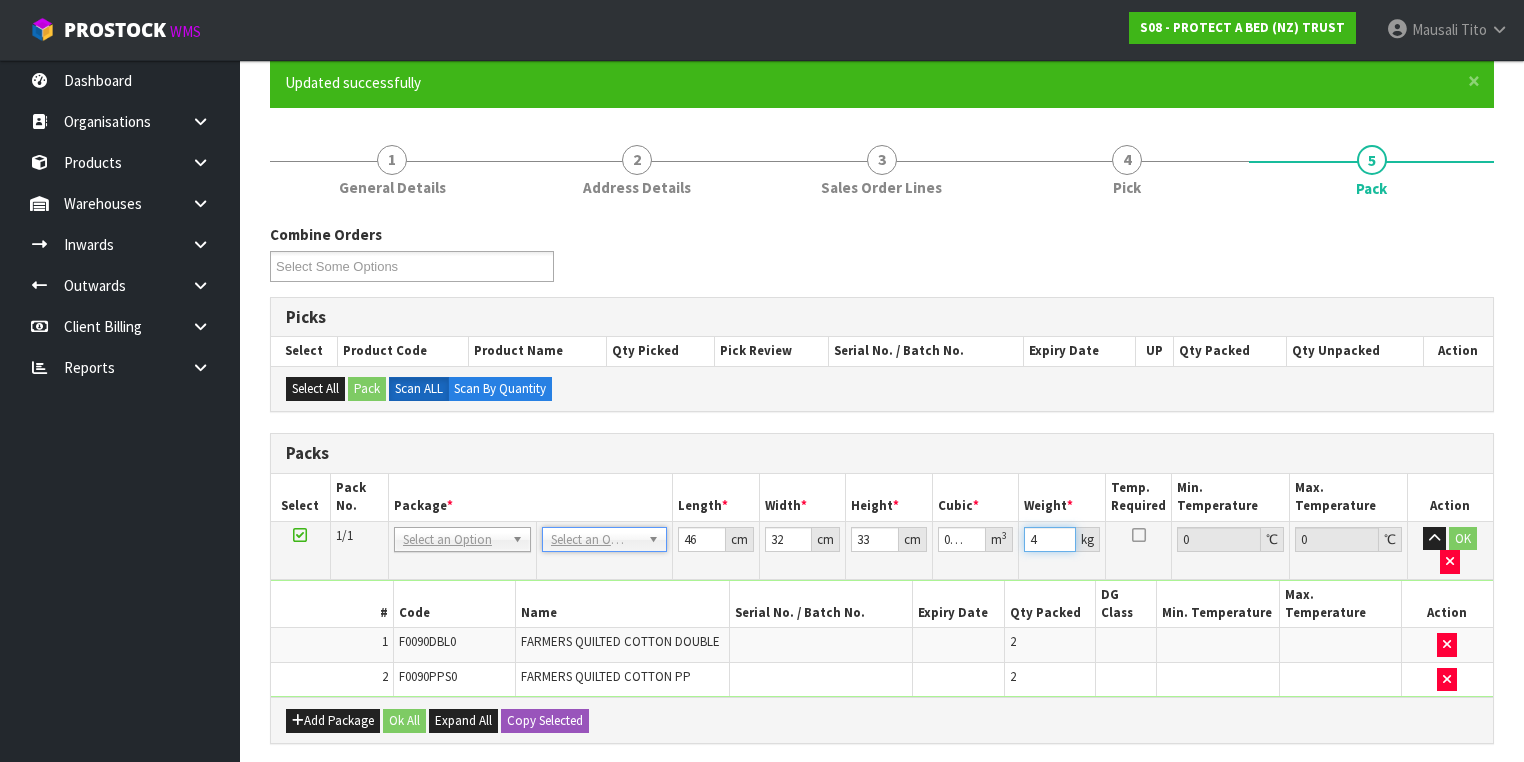 scroll, scrollTop: 160, scrollLeft: 0, axis: vertical 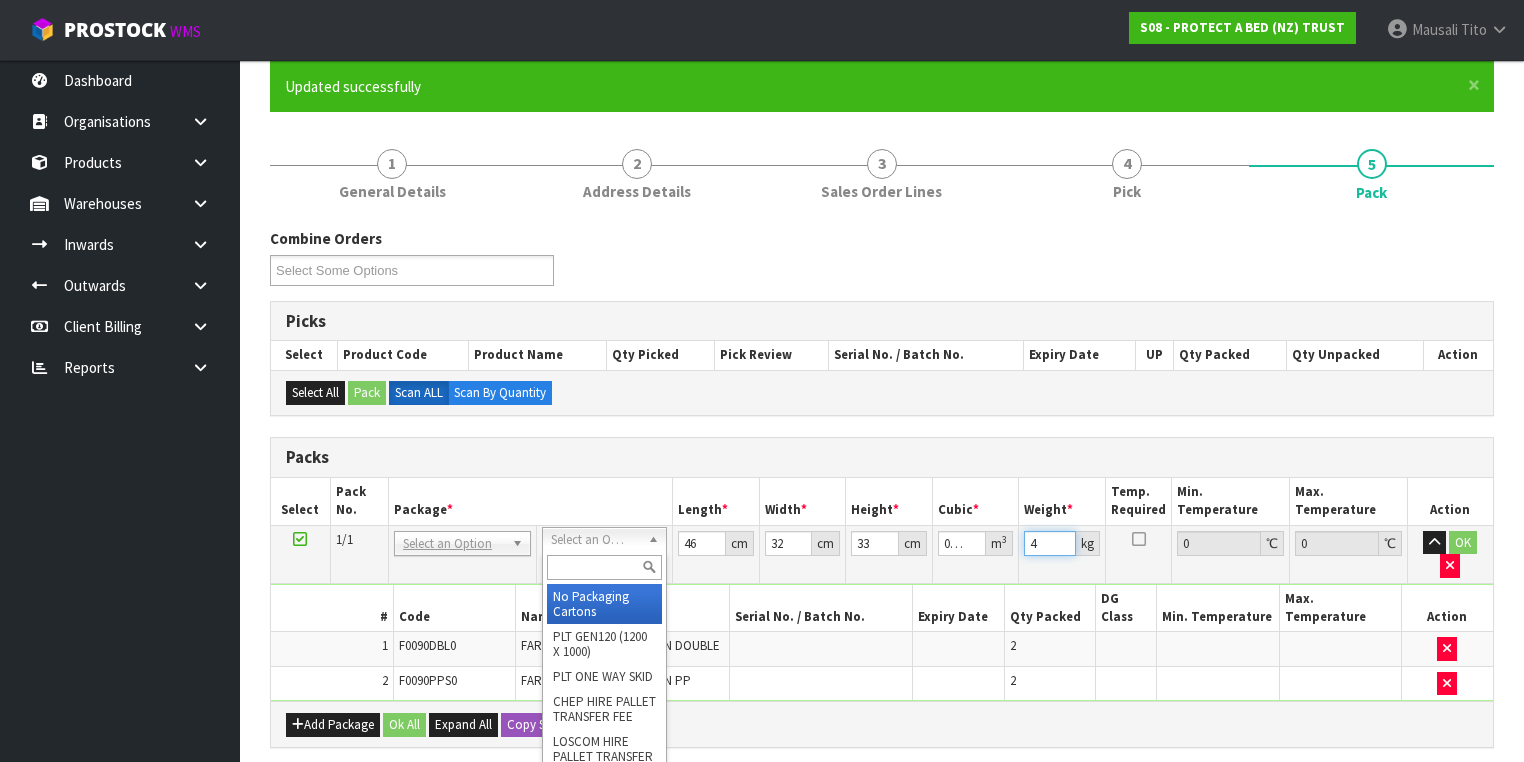type on "4" 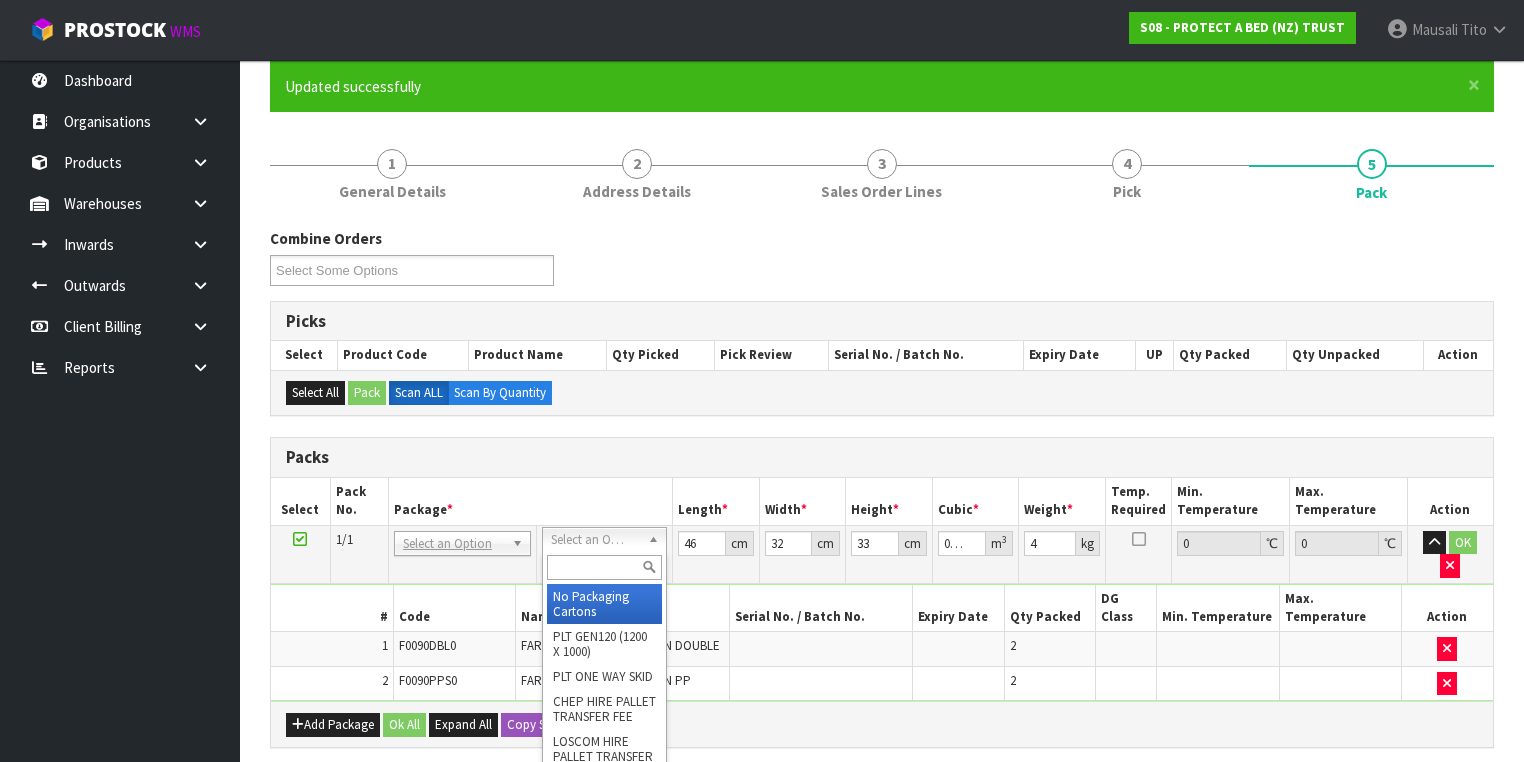 click at bounding box center (604, 567) 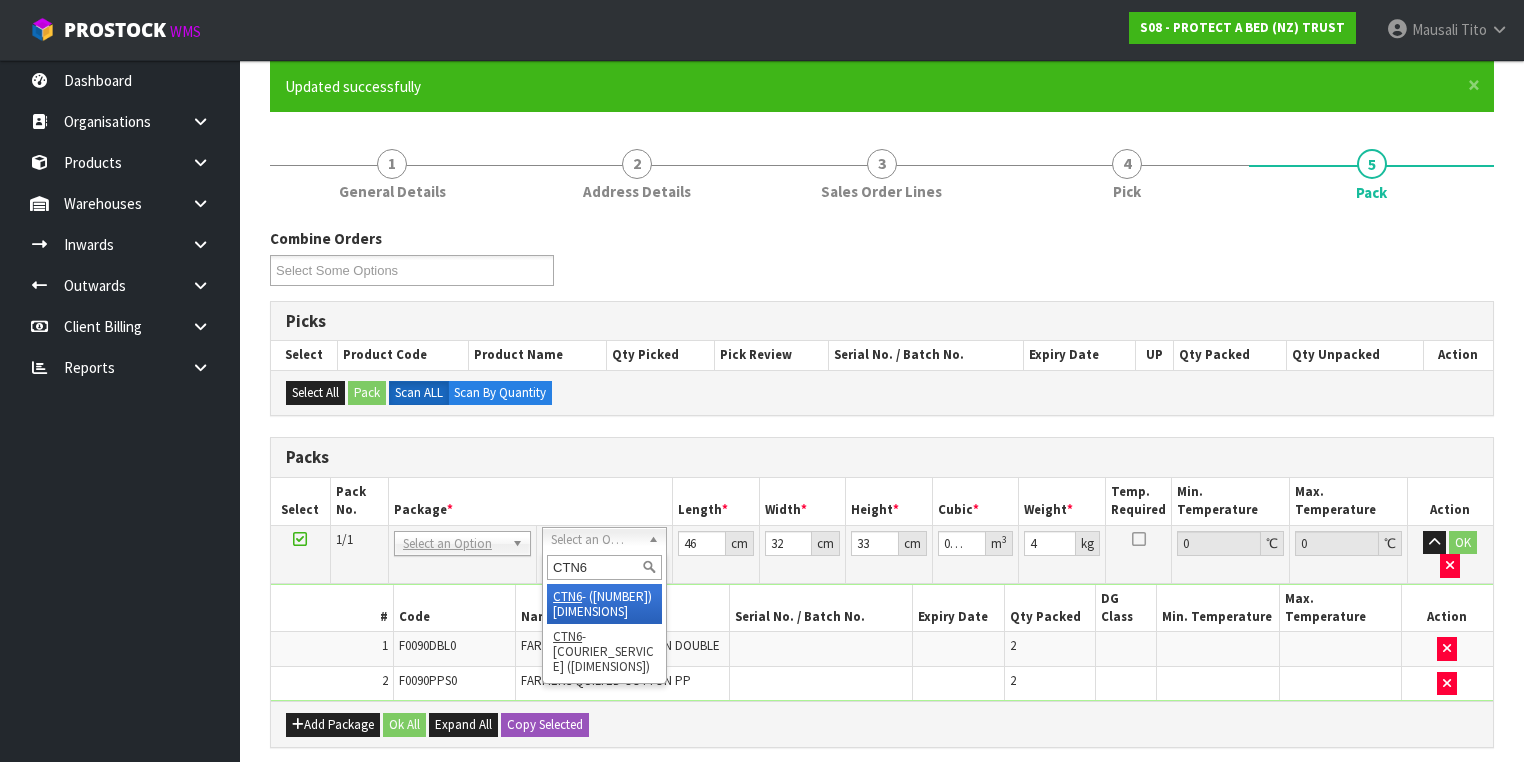 type on "CTN6" 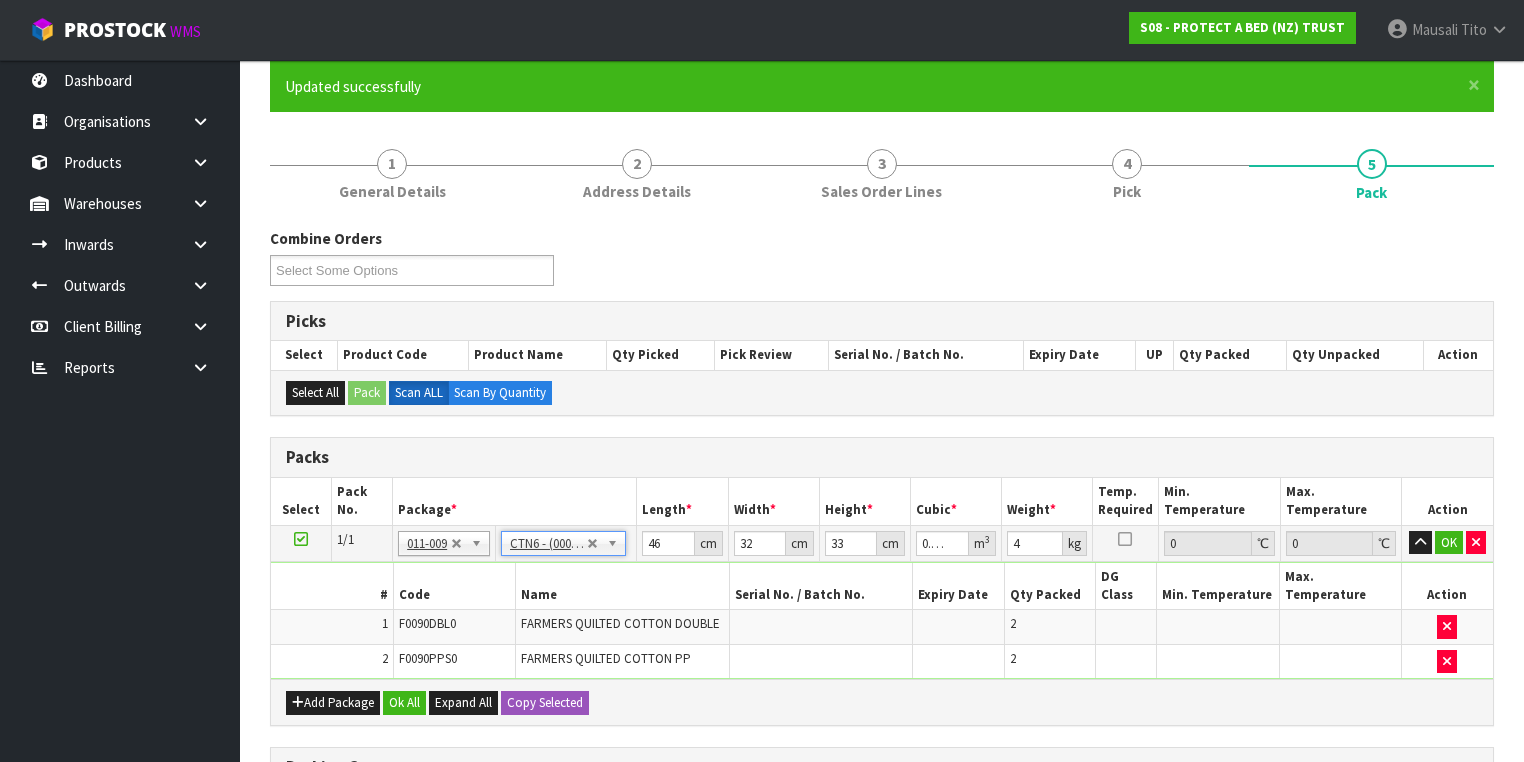 type on "45.5" 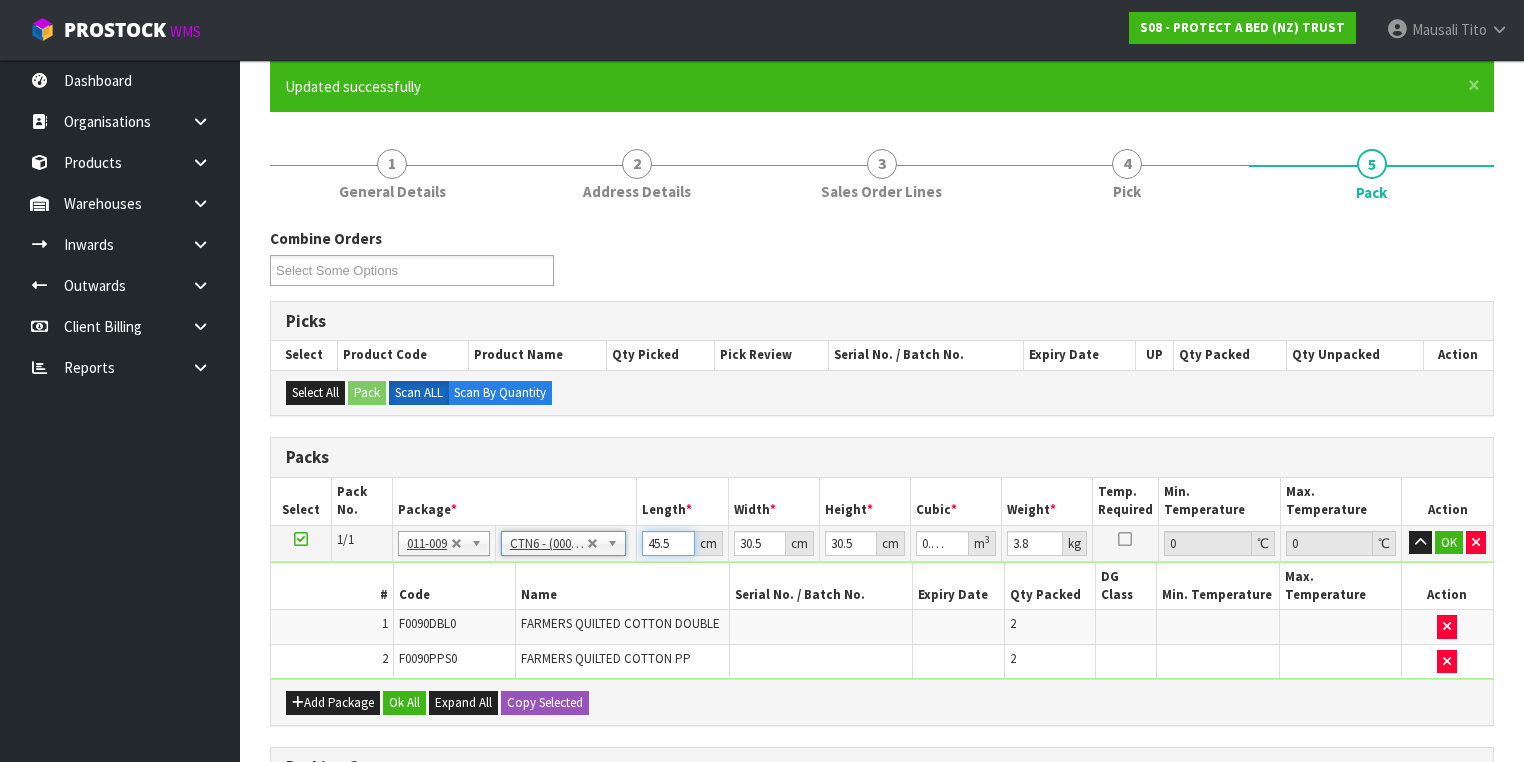 drag, startPoint x: 671, startPoint y: 540, endPoint x: 608, endPoint y: 534, distance: 63.28507 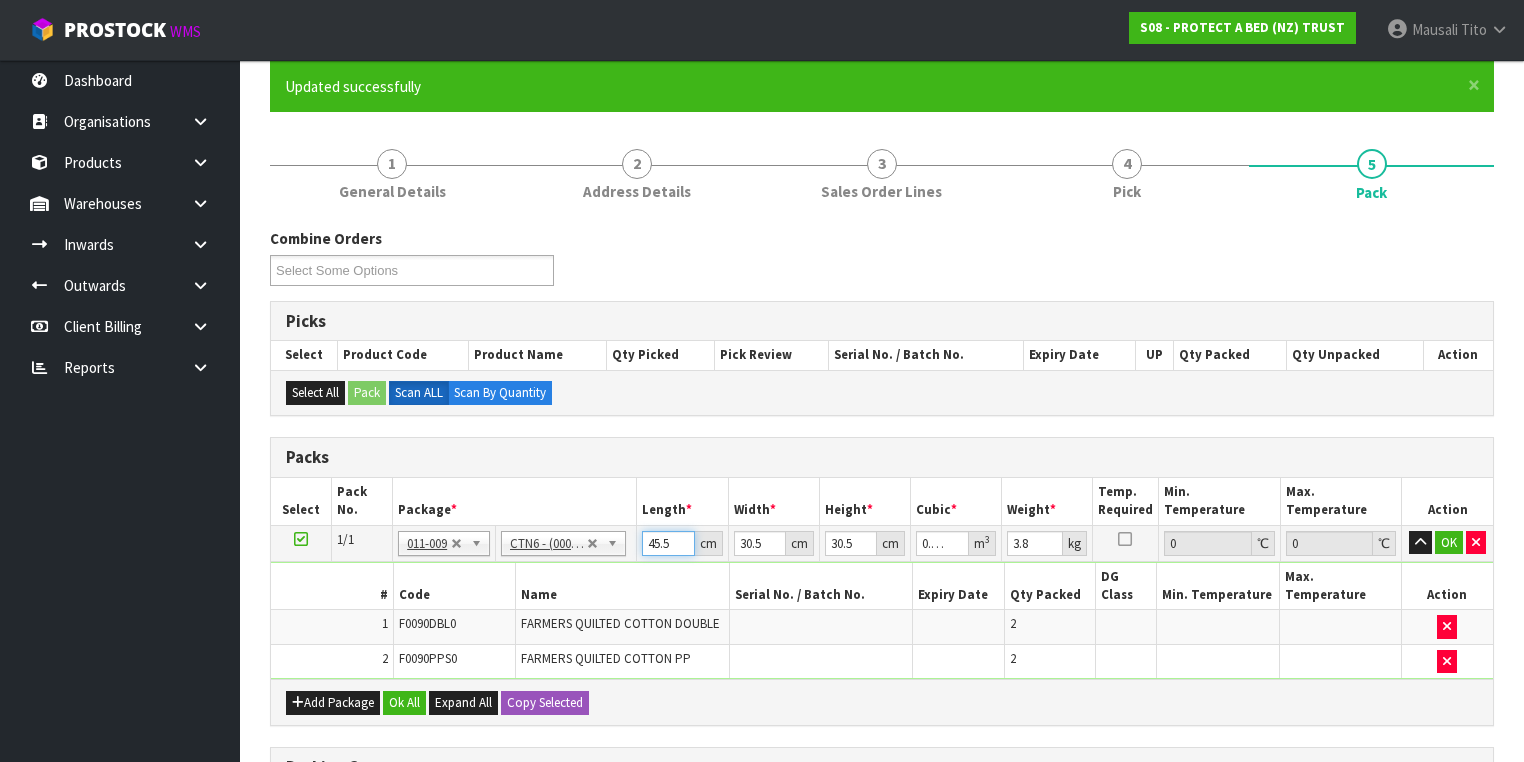 type on "4" 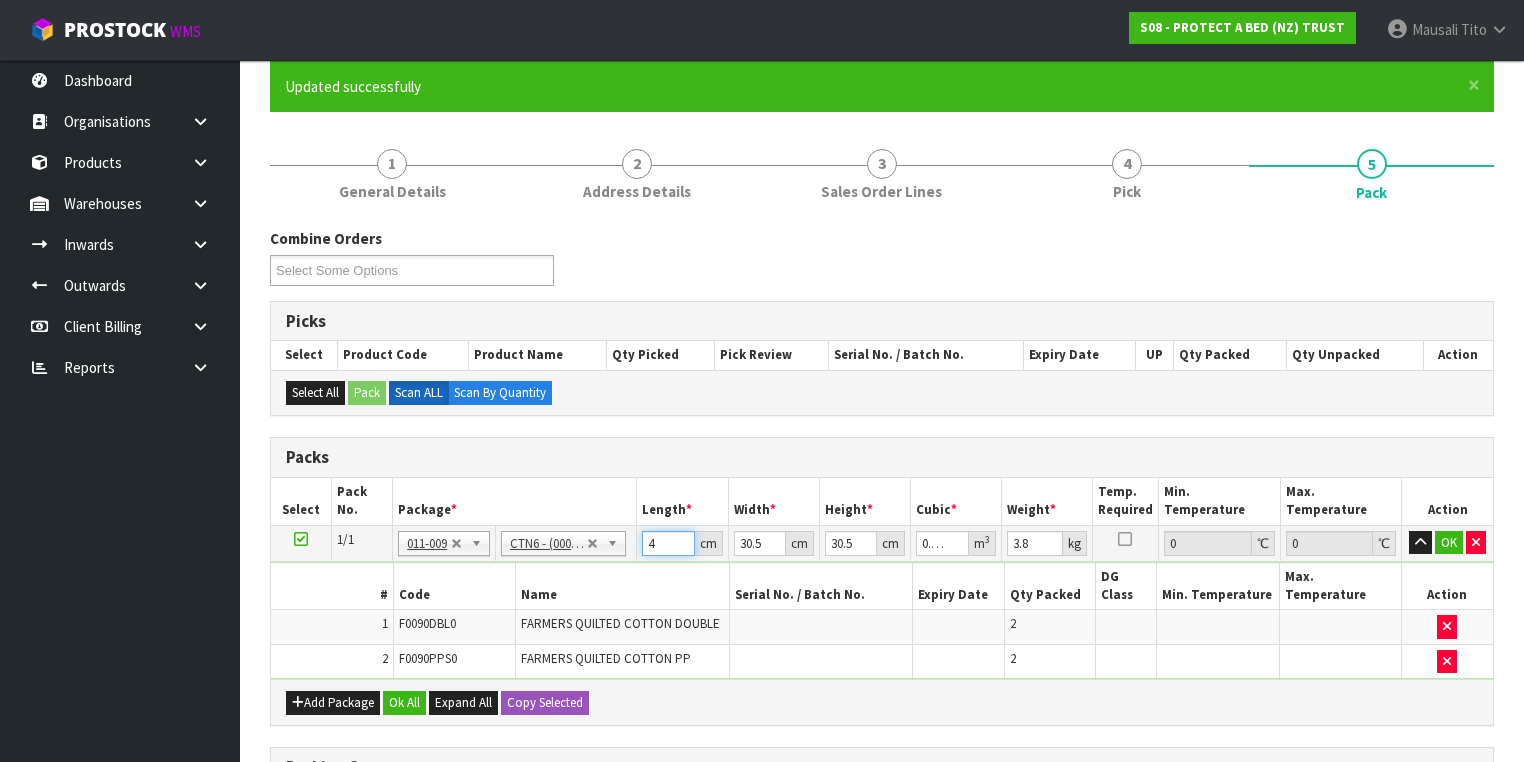 type on "46" 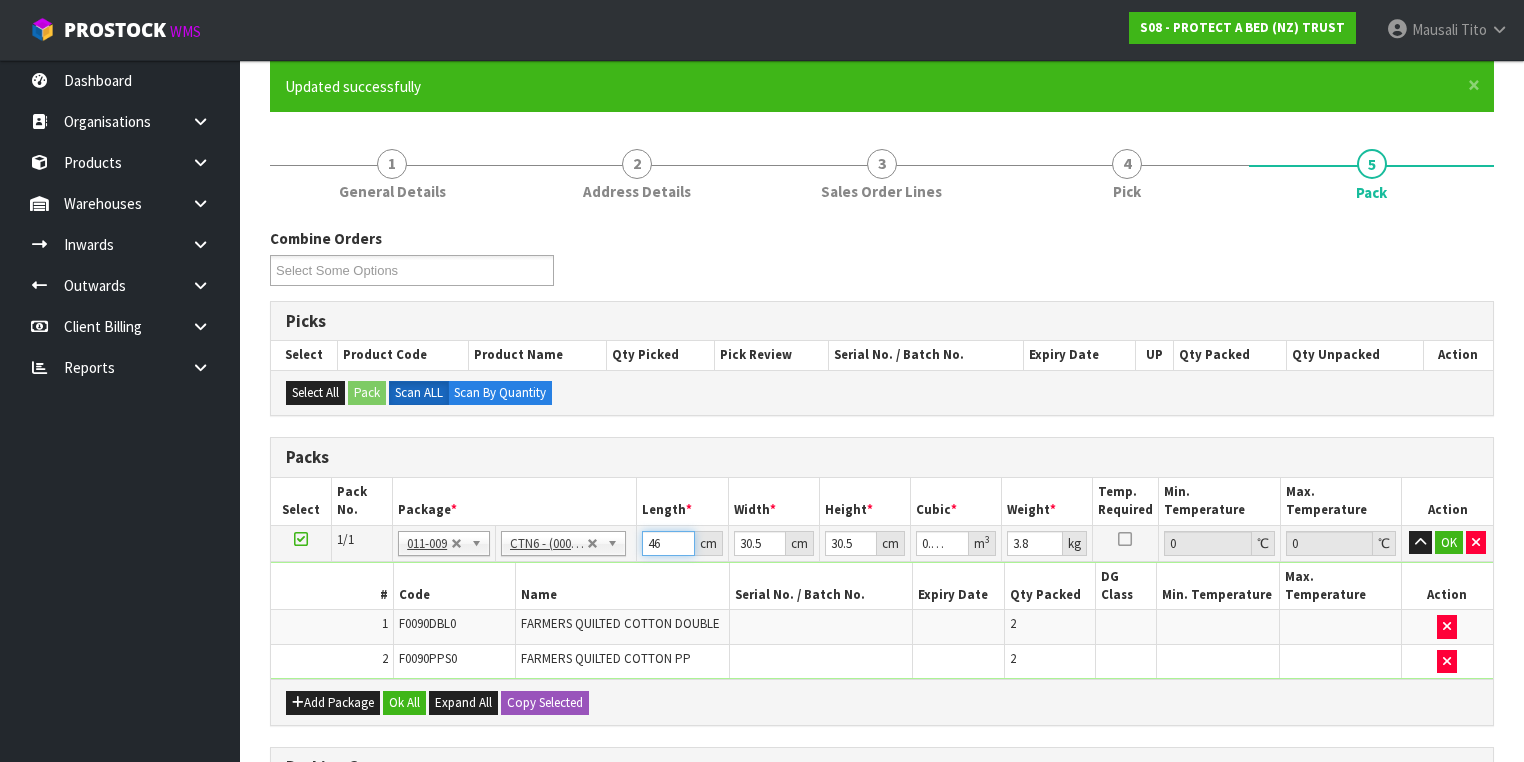 type on "0.042792" 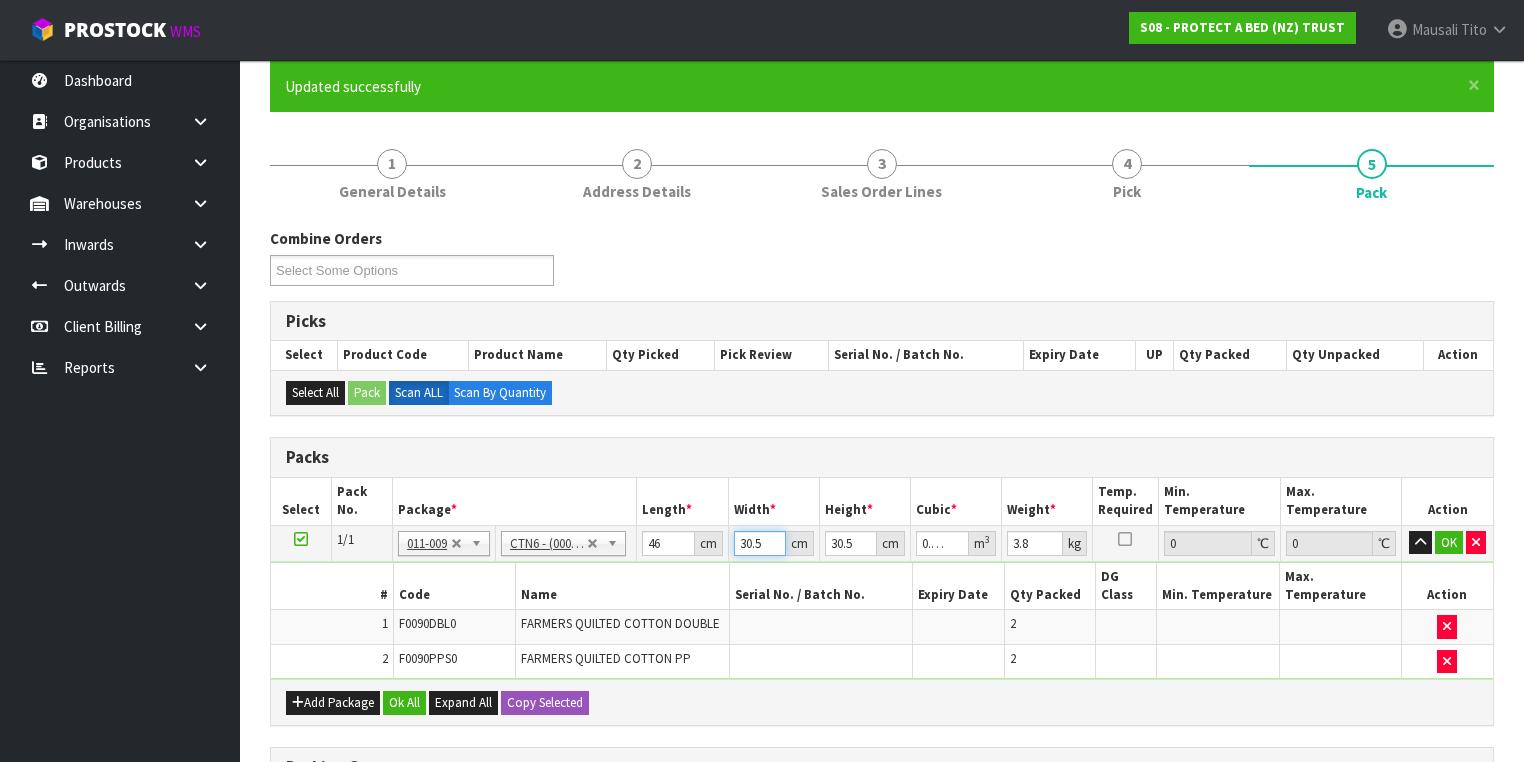 type on "3" 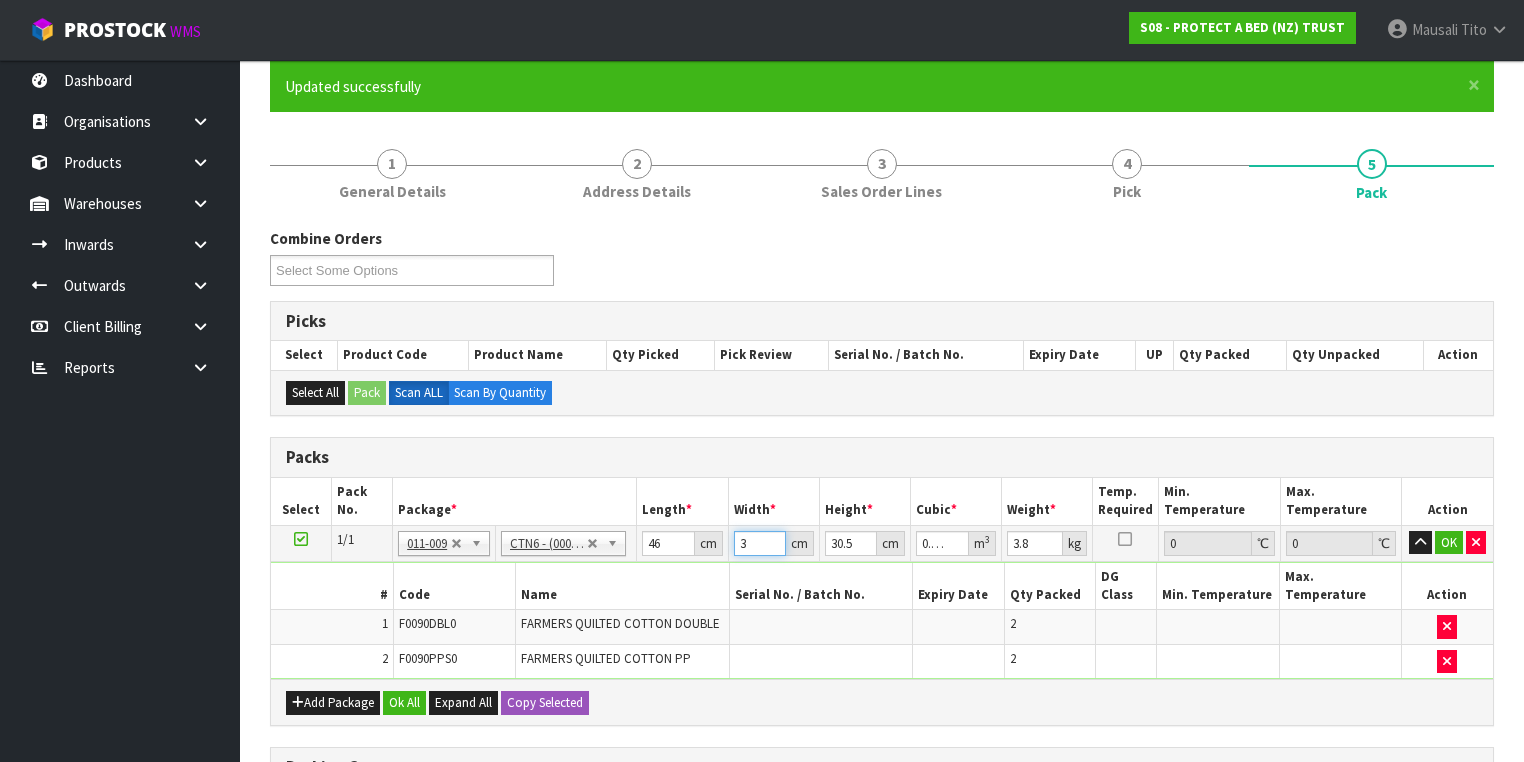 type on "32" 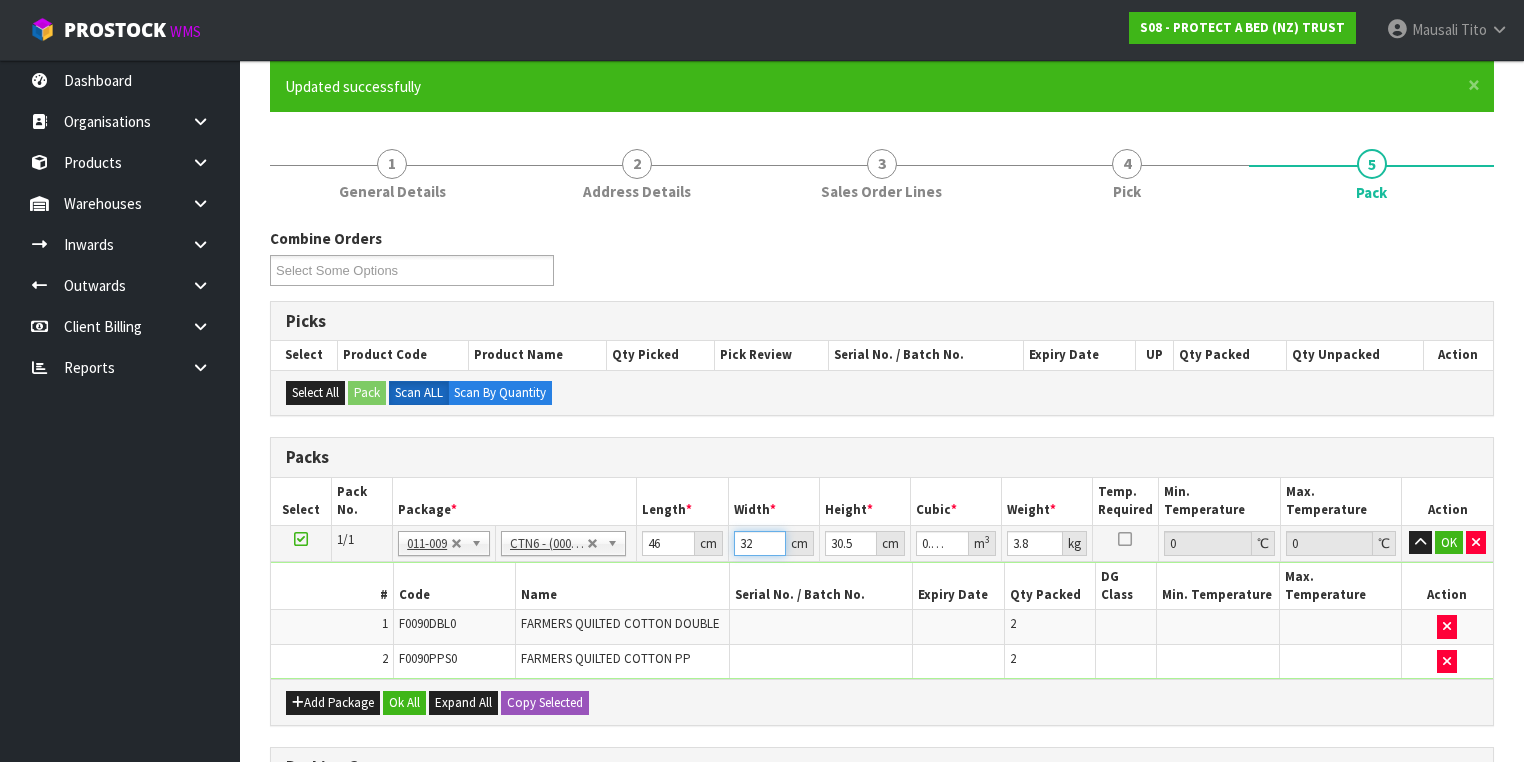 type on "32" 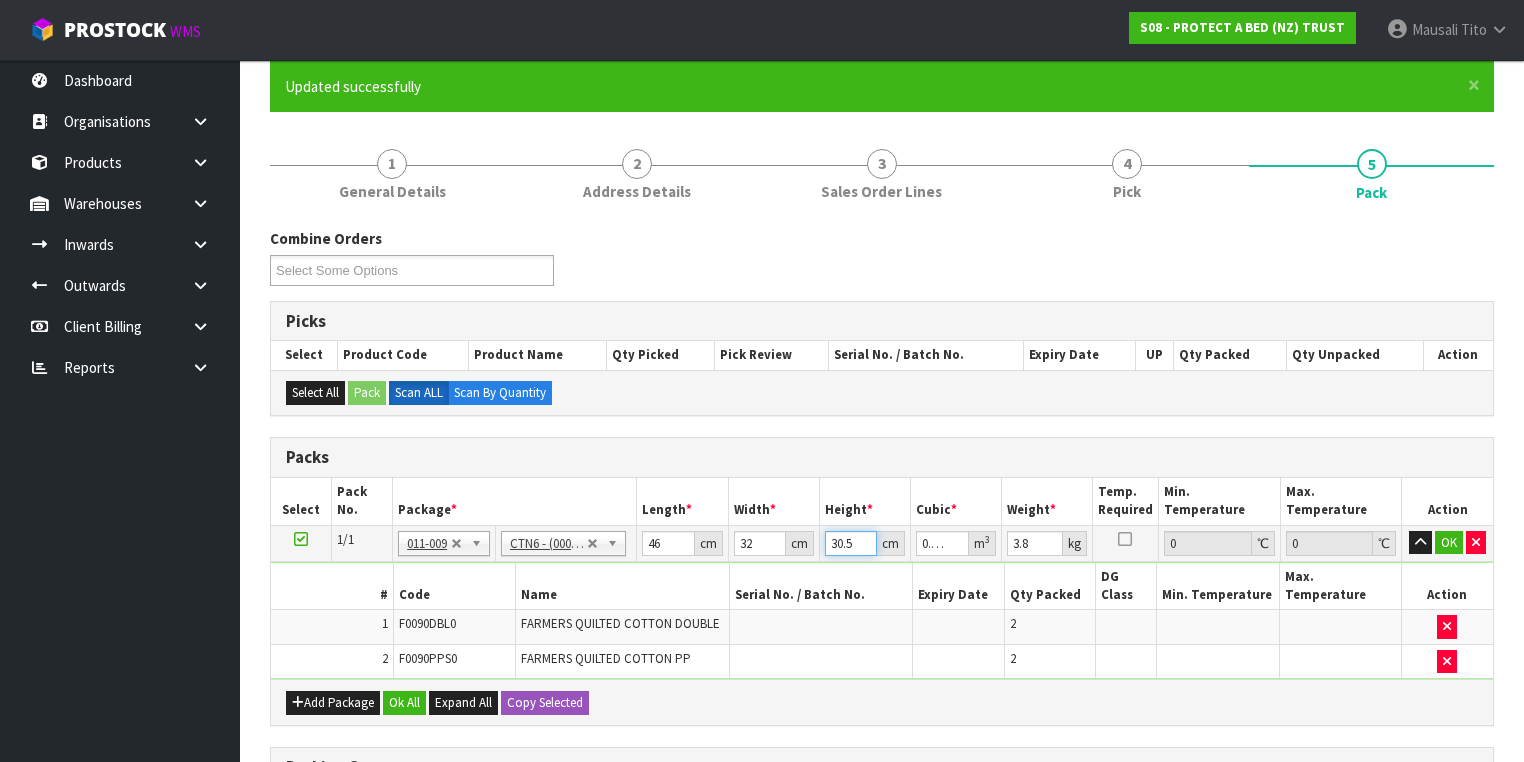 type on "3" 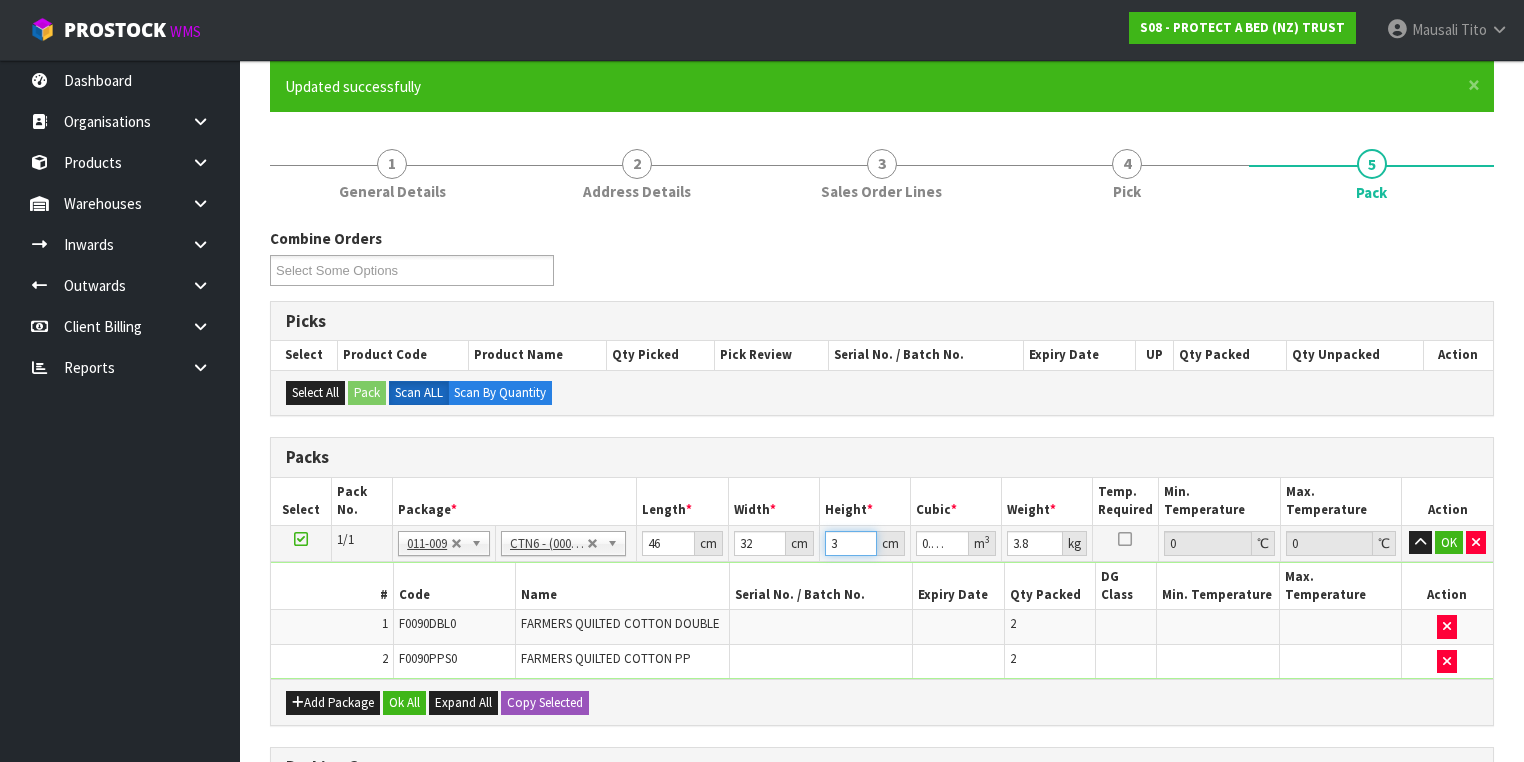 type on "33" 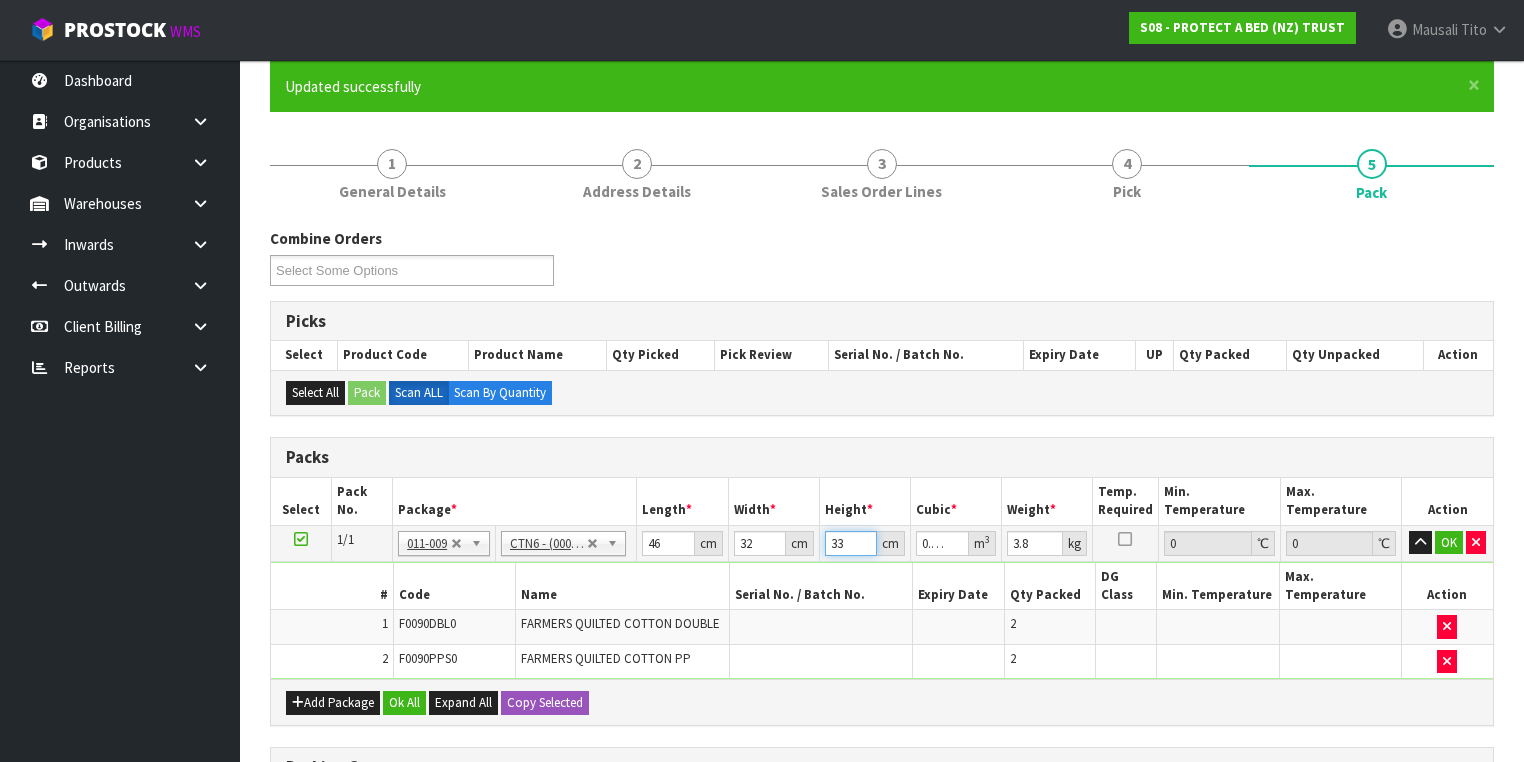 type on "33" 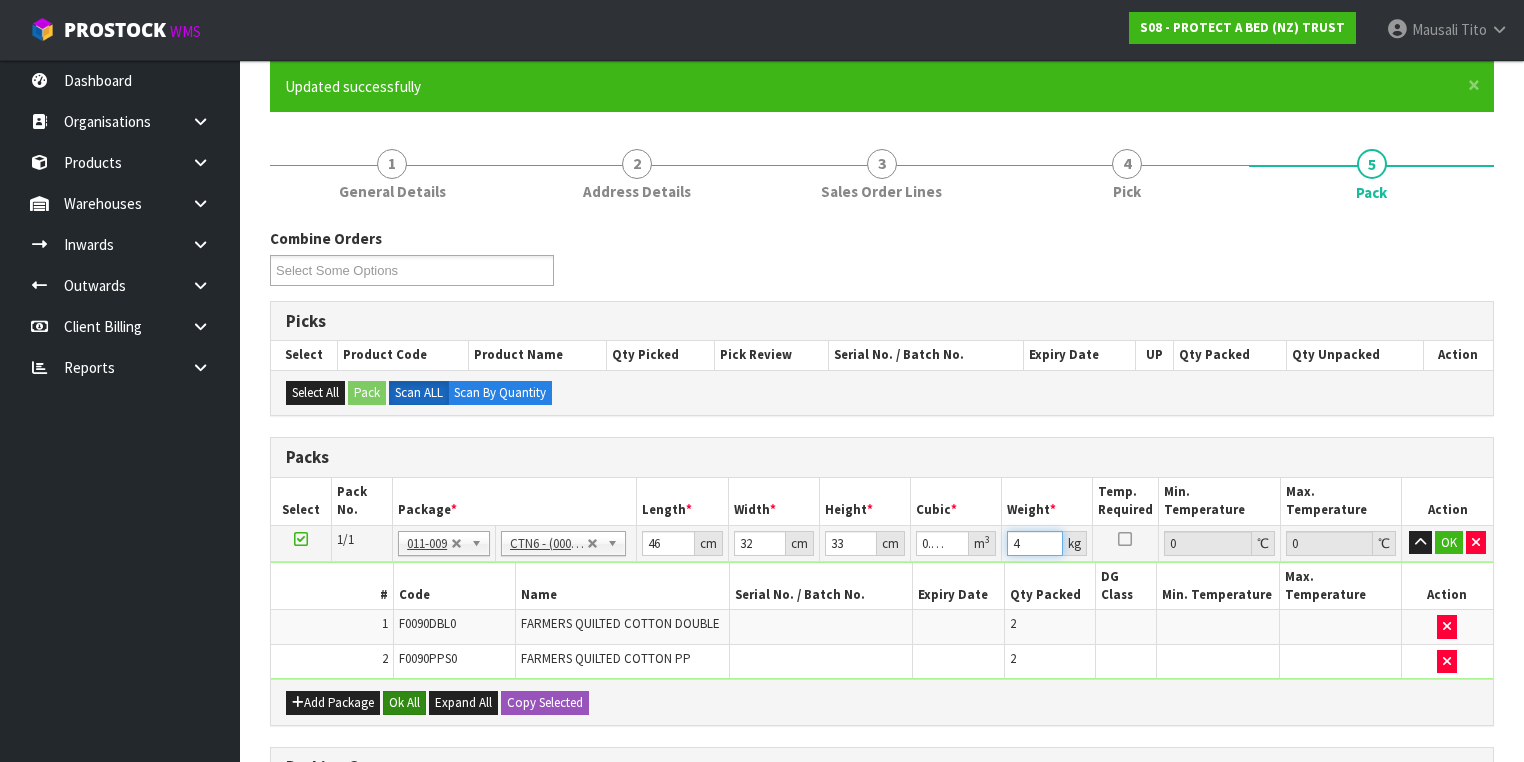 type on "4" 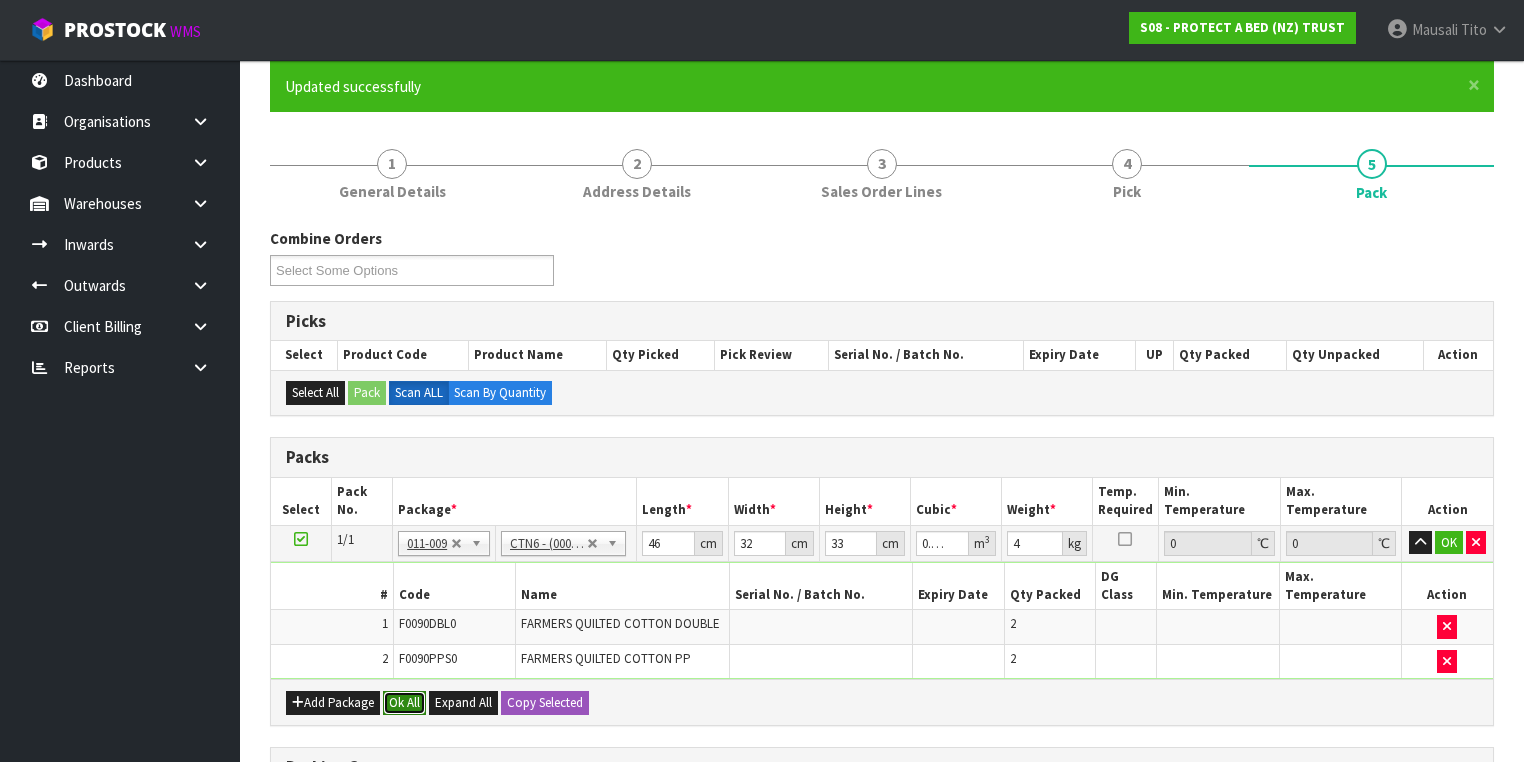 click on "Ok All" at bounding box center (404, 703) 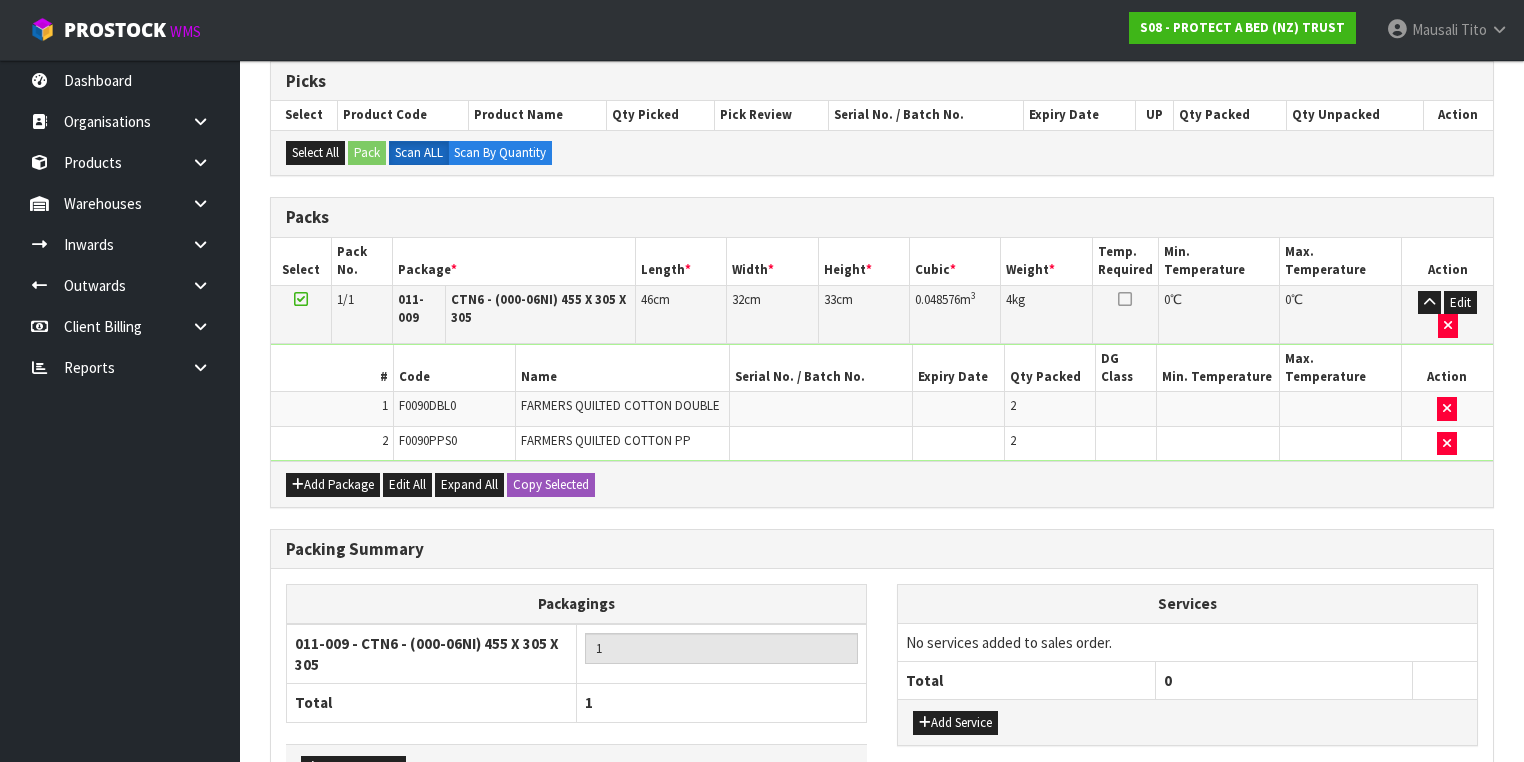 scroll, scrollTop: 499, scrollLeft: 0, axis: vertical 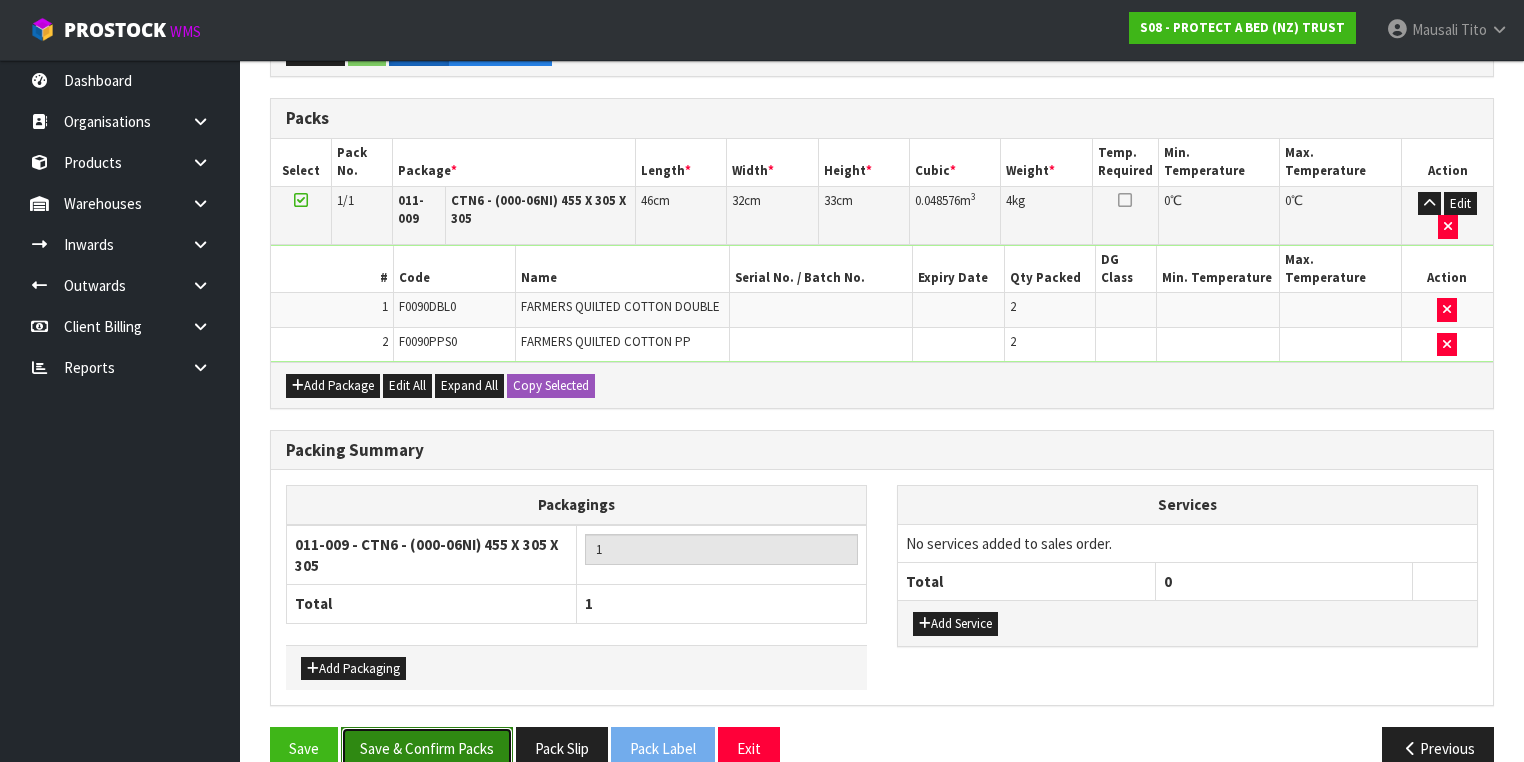 drag, startPoint x: 456, startPoint y: 705, endPoint x: 673, endPoint y: 683, distance: 218.11235 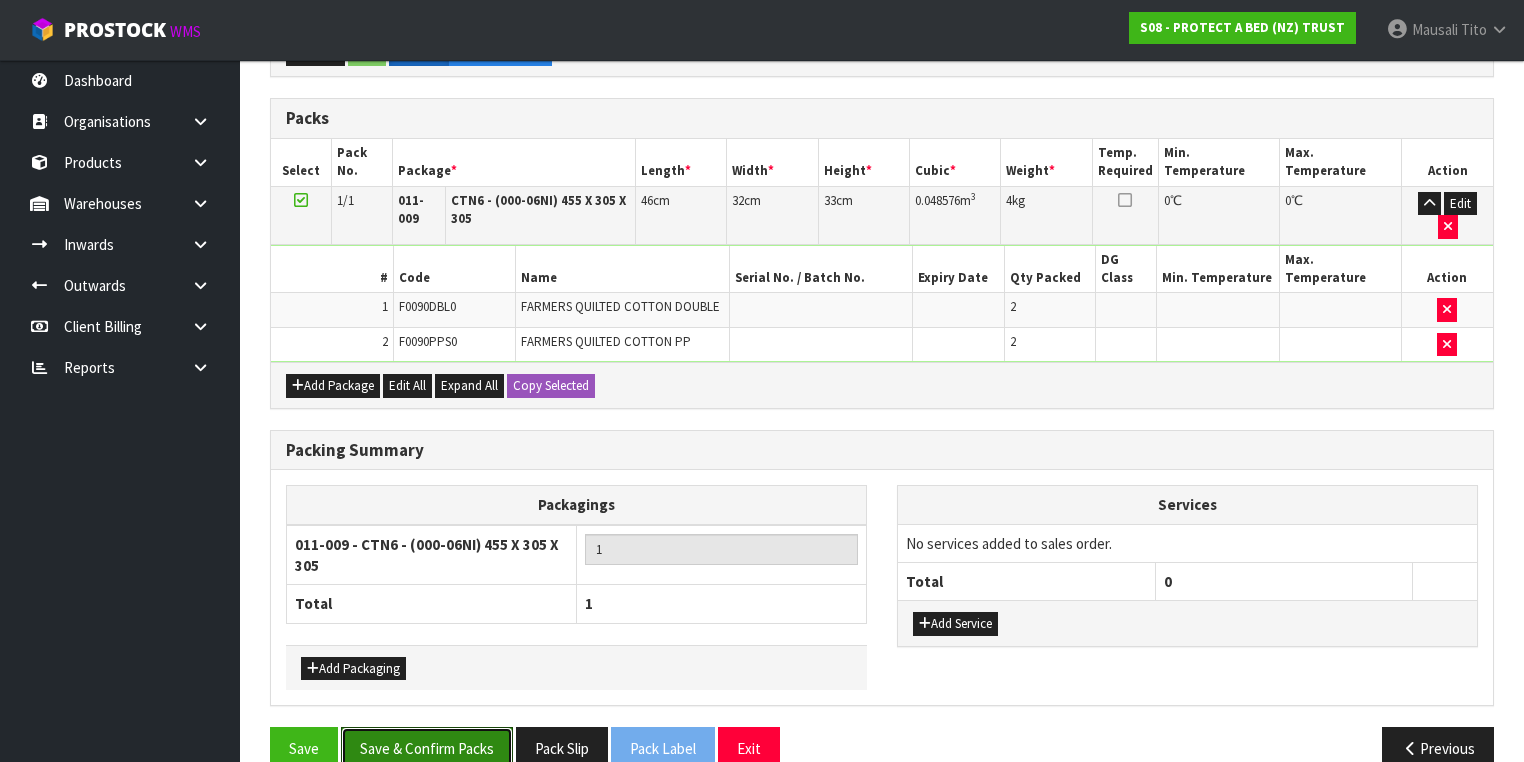 click on "Save & Confirm Packs" at bounding box center (427, 748) 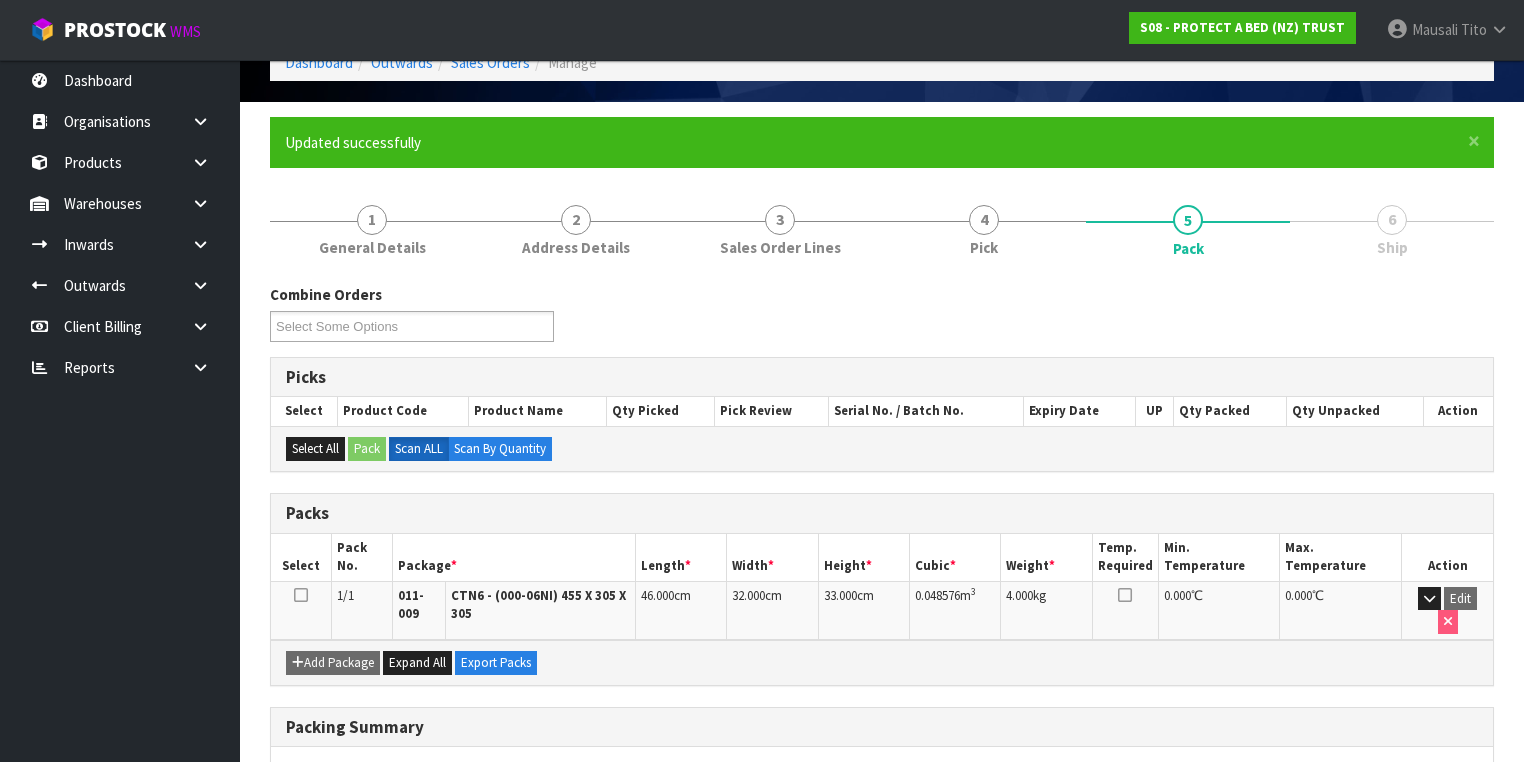 scroll, scrollTop: 356, scrollLeft: 0, axis: vertical 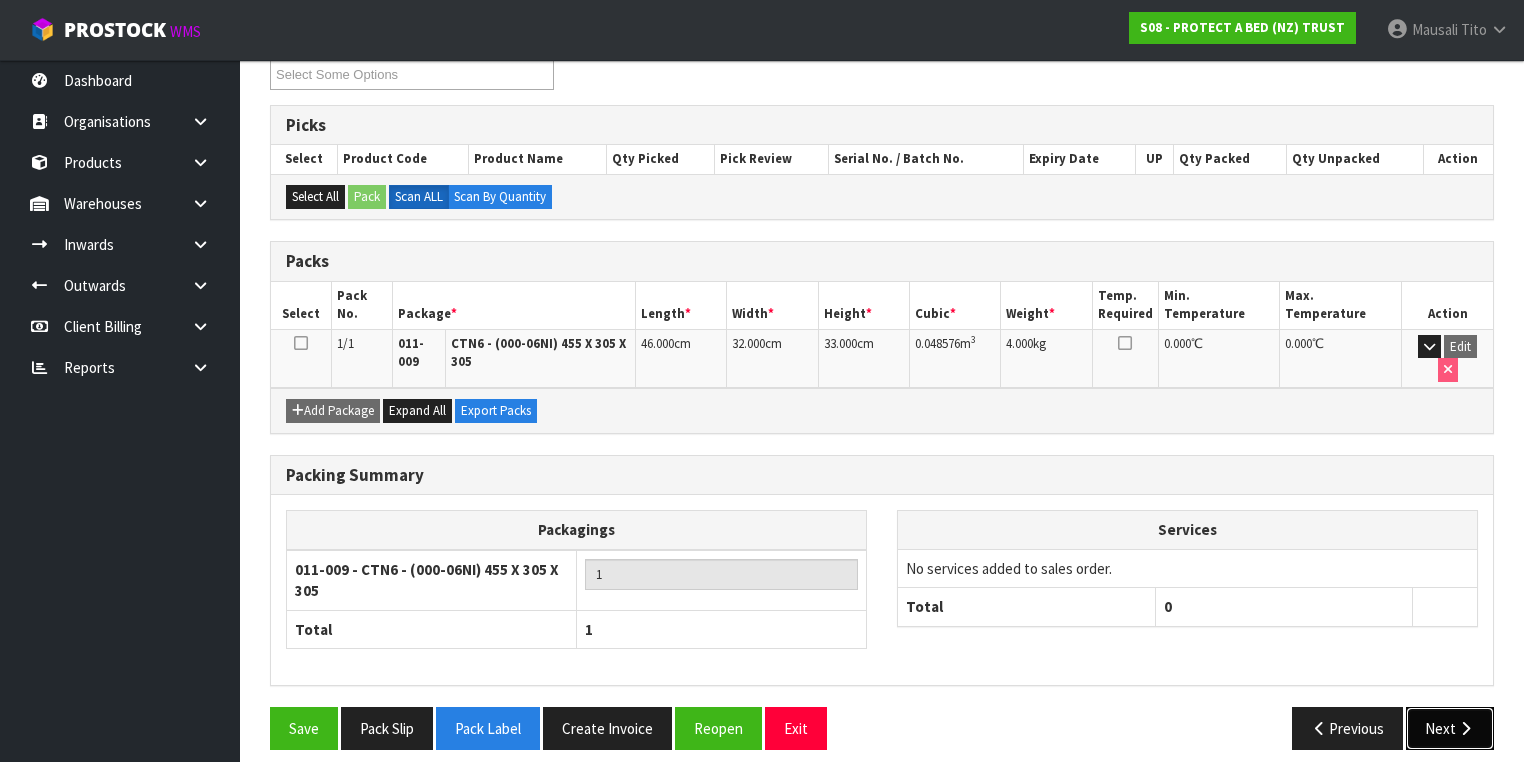click on "Next" at bounding box center (1450, 728) 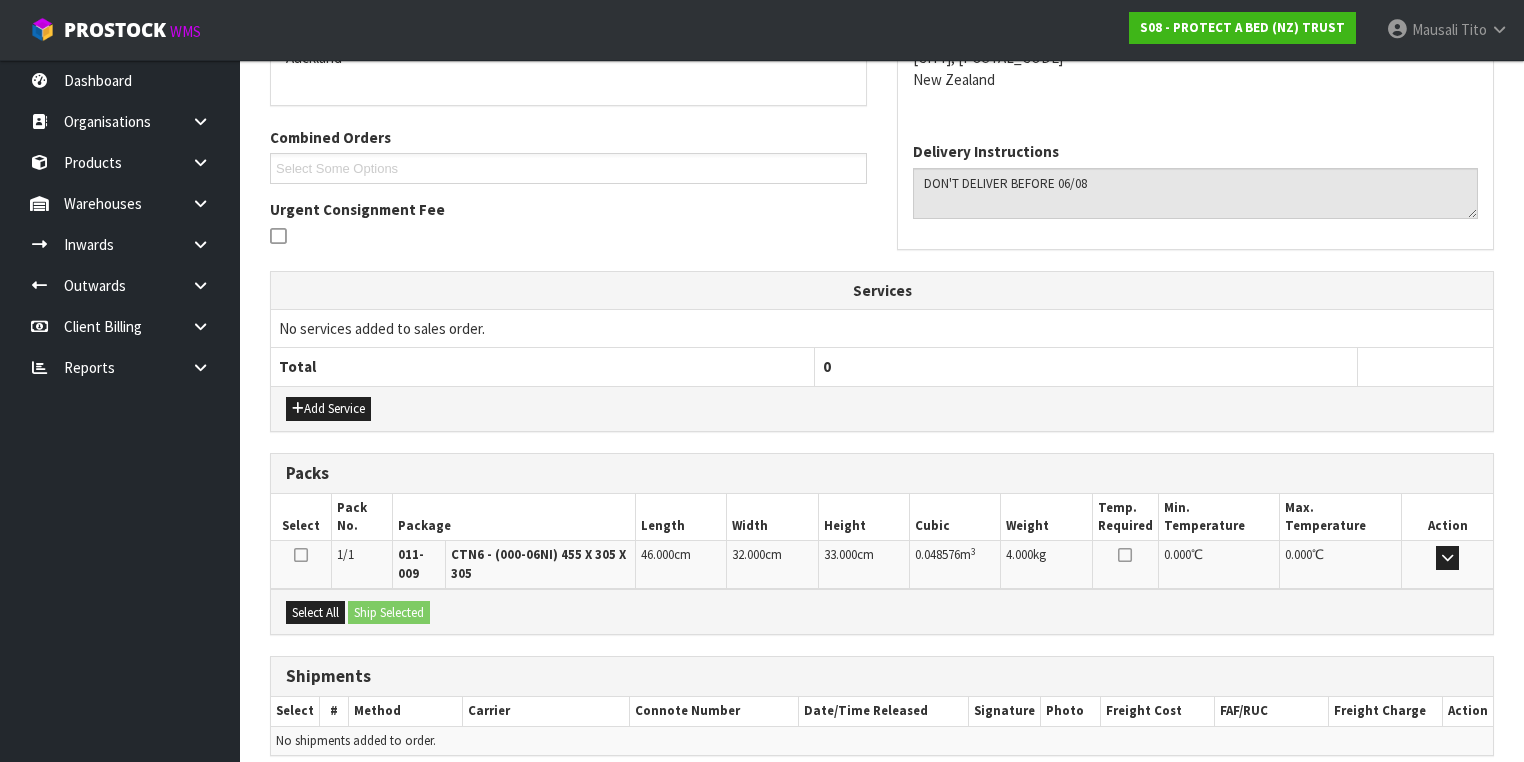 scroll, scrollTop: 542, scrollLeft: 0, axis: vertical 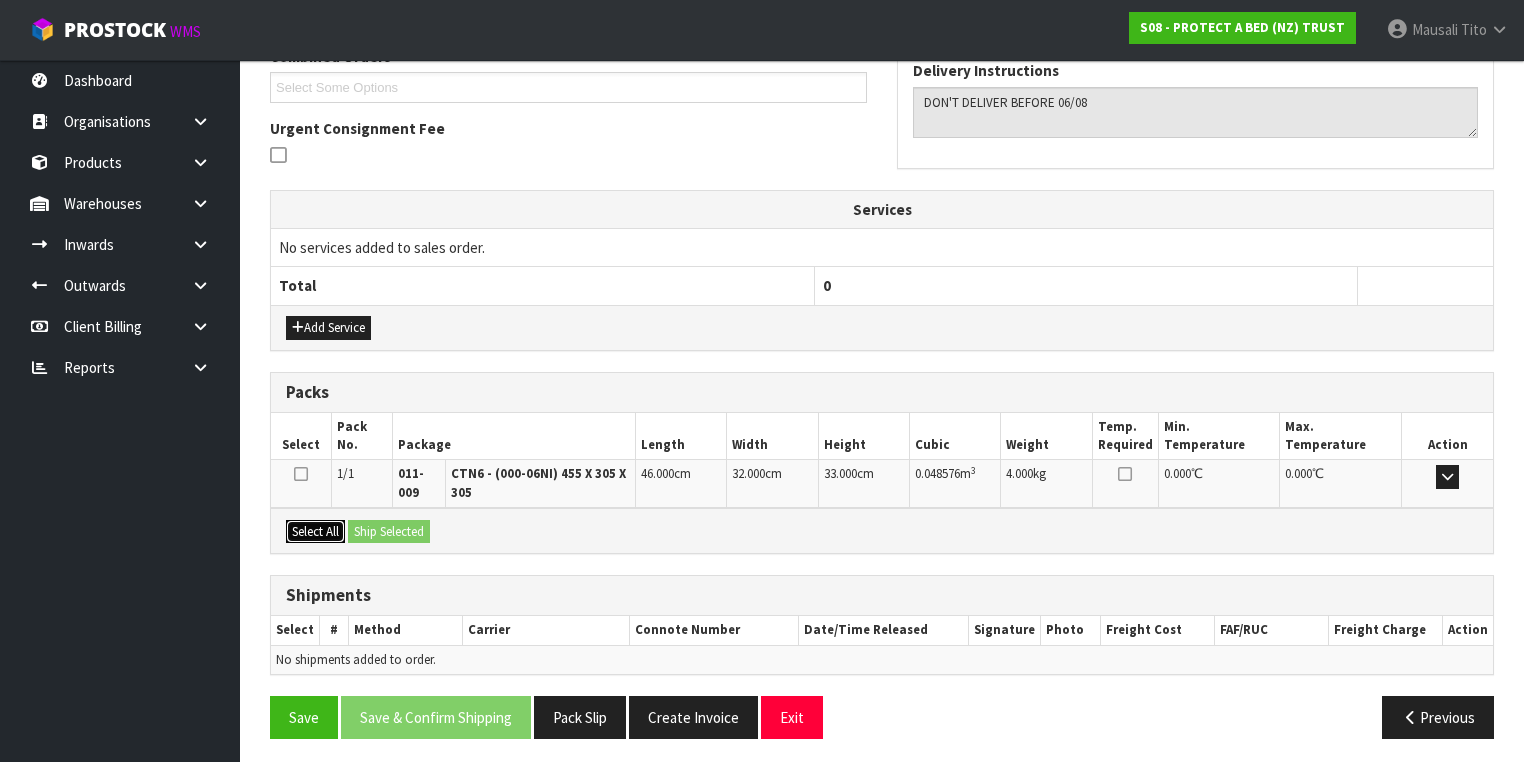 drag, startPoint x: 315, startPoint y: 519, endPoint x: 416, endPoint y: 518, distance: 101.00495 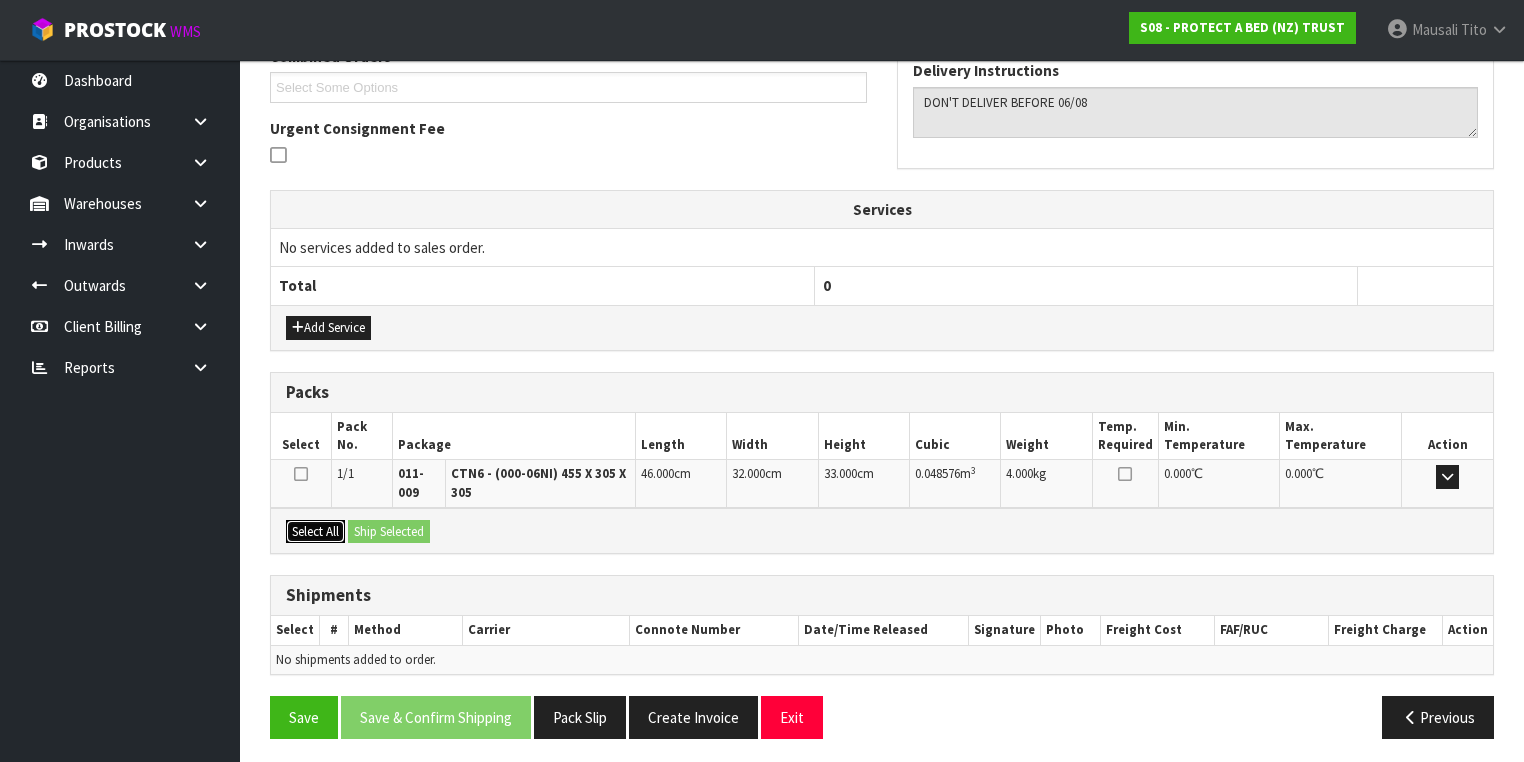 click on "Select All" at bounding box center (315, 532) 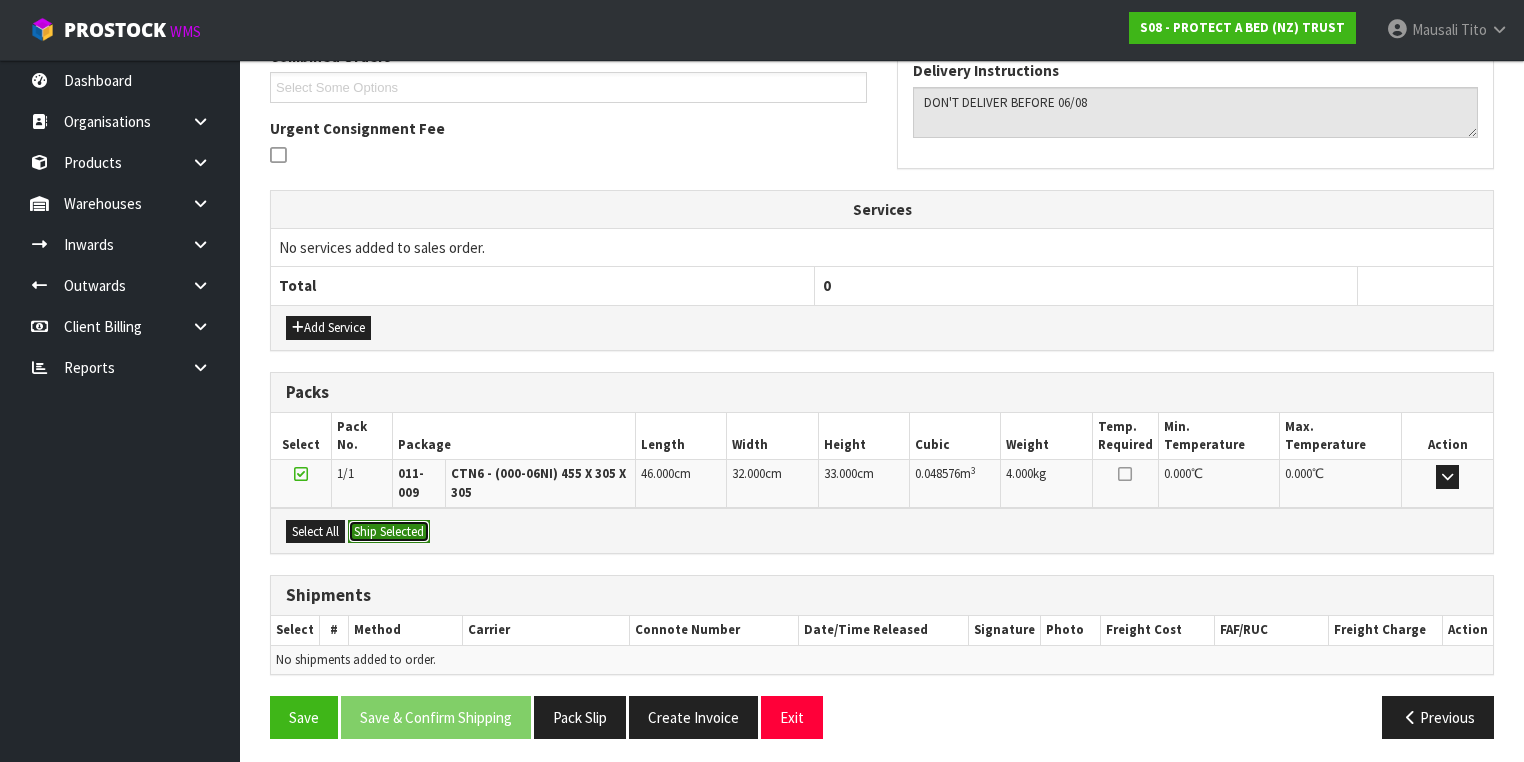 click on "Ship Selected" at bounding box center [389, 532] 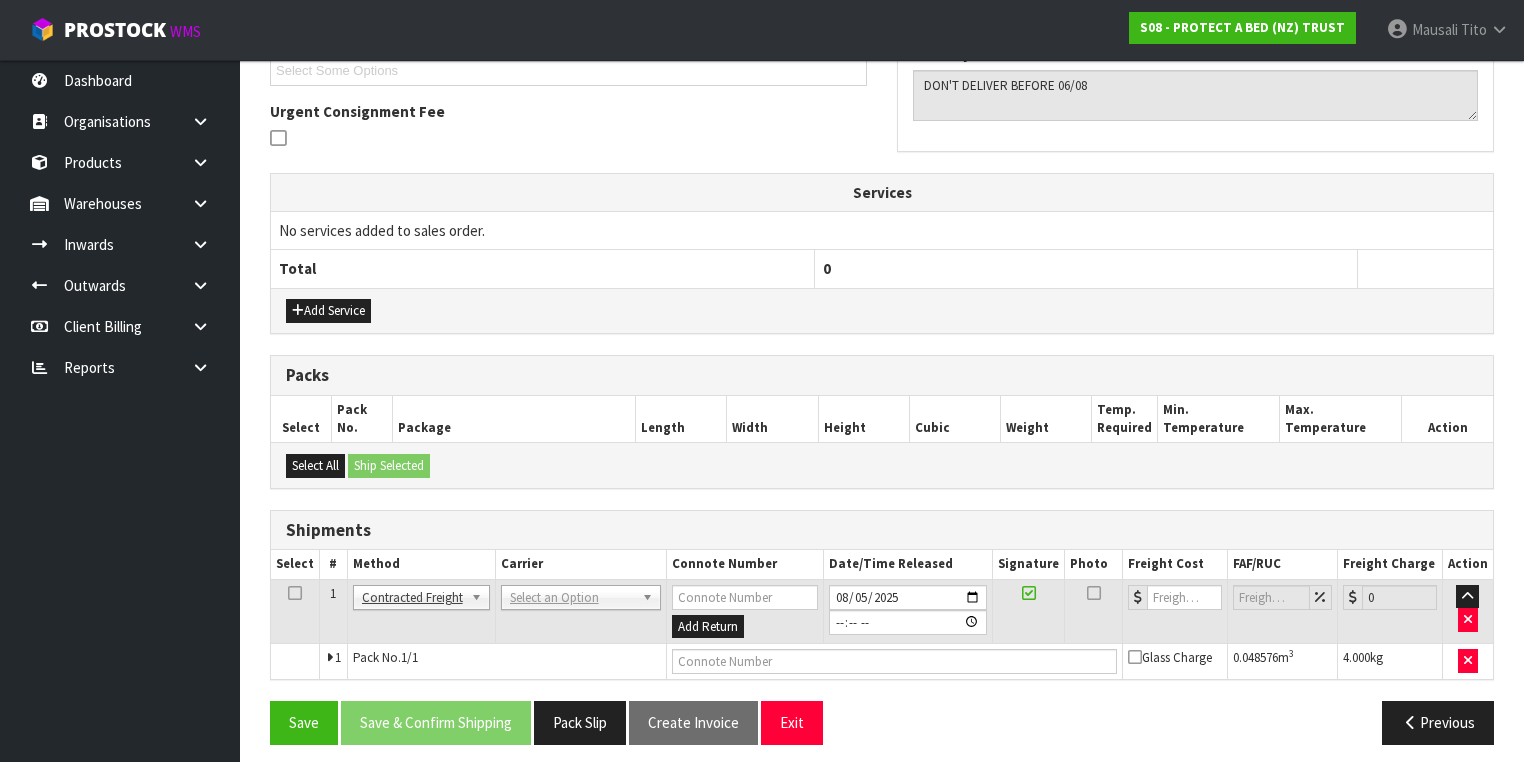 scroll, scrollTop: 564, scrollLeft: 0, axis: vertical 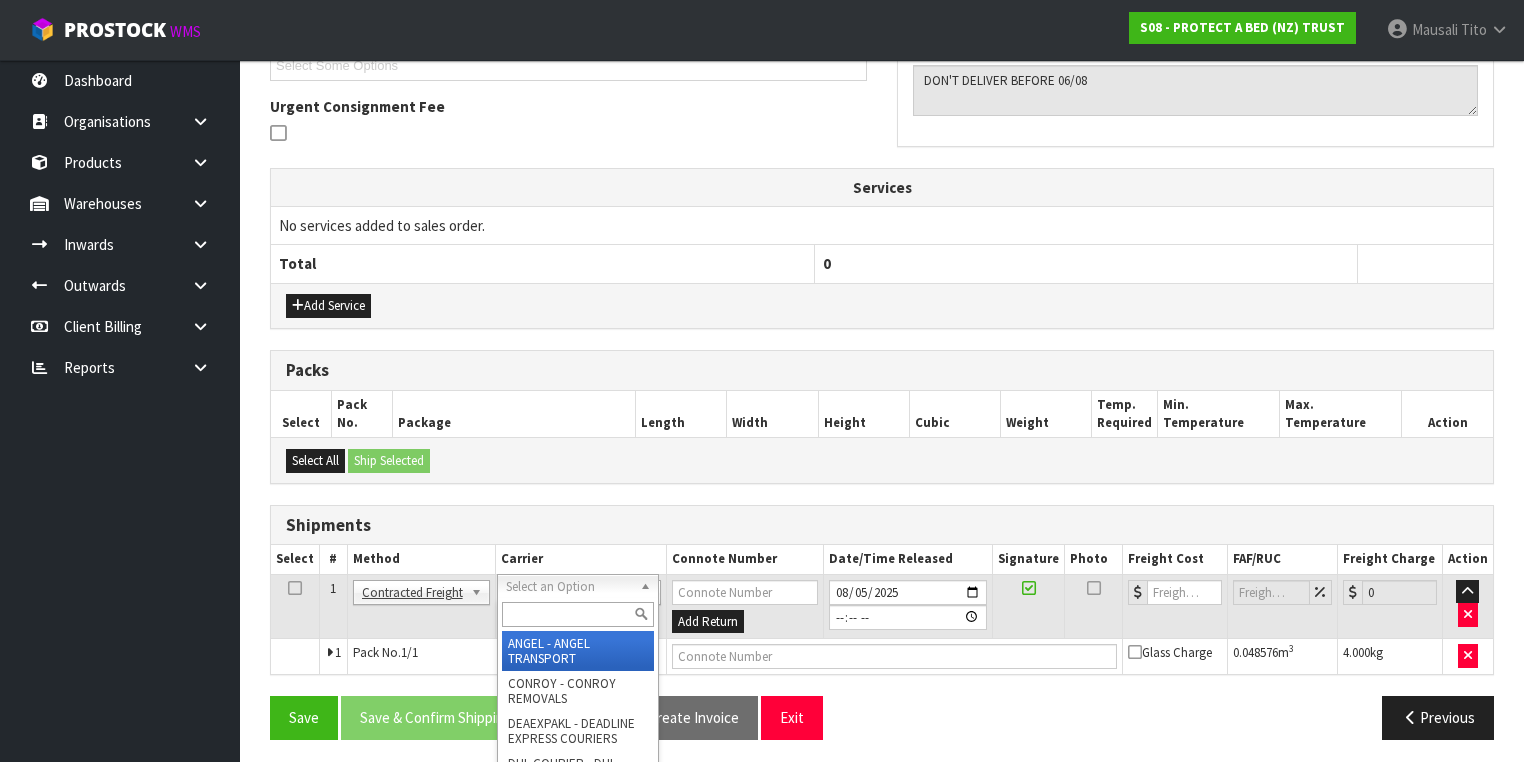 click at bounding box center (578, 614) 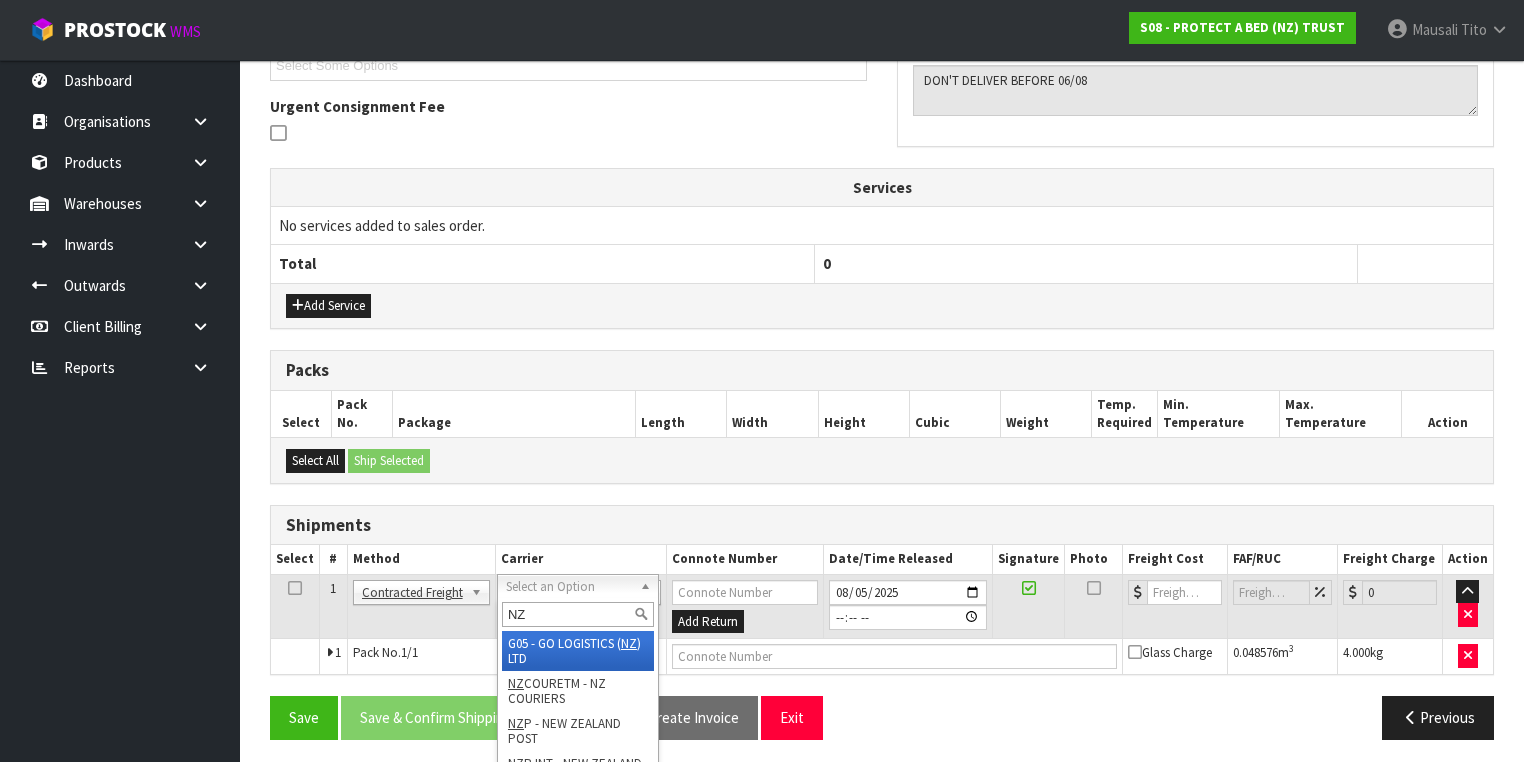 type on "NZP" 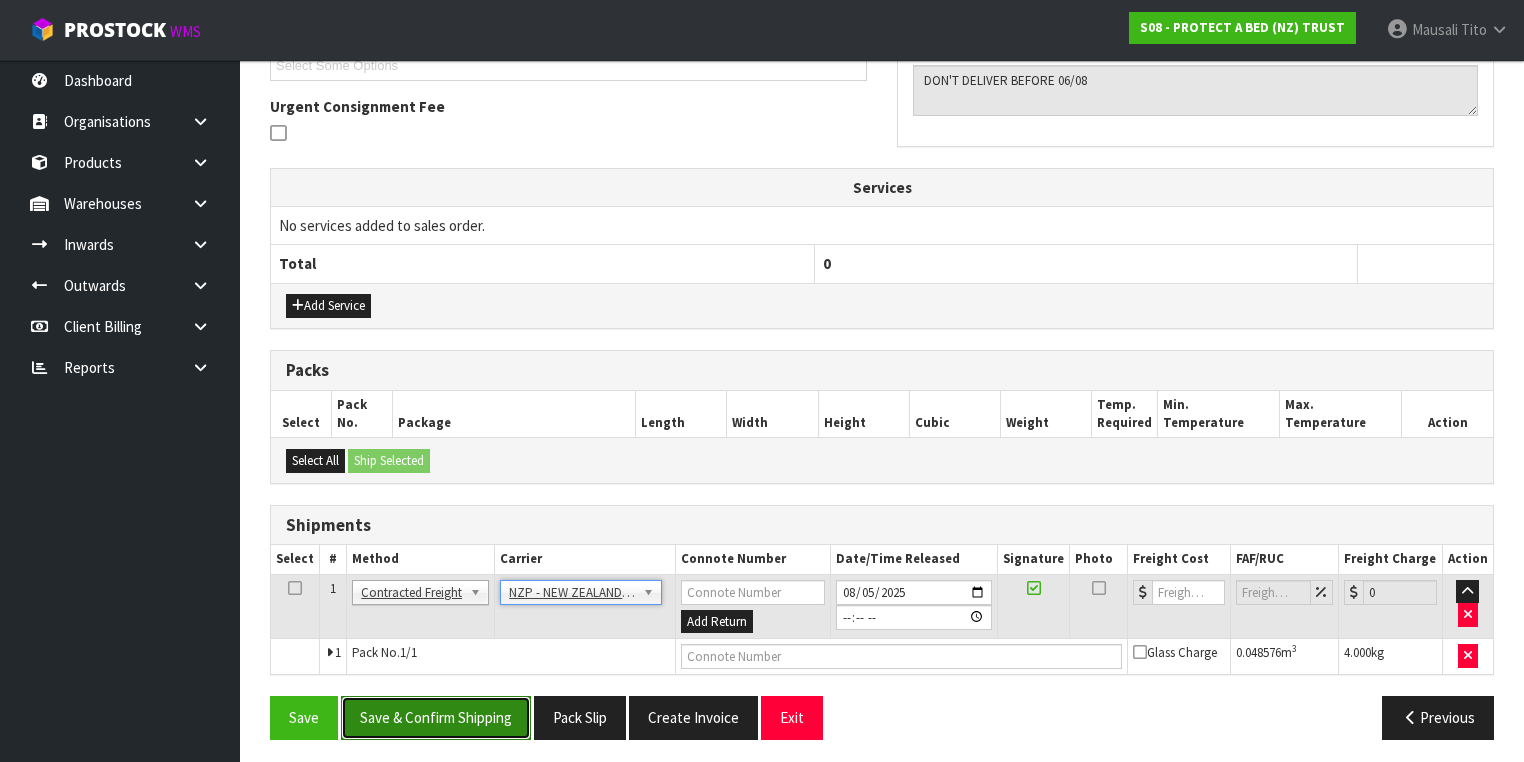 click on "Save & Confirm Shipping" at bounding box center [436, 717] 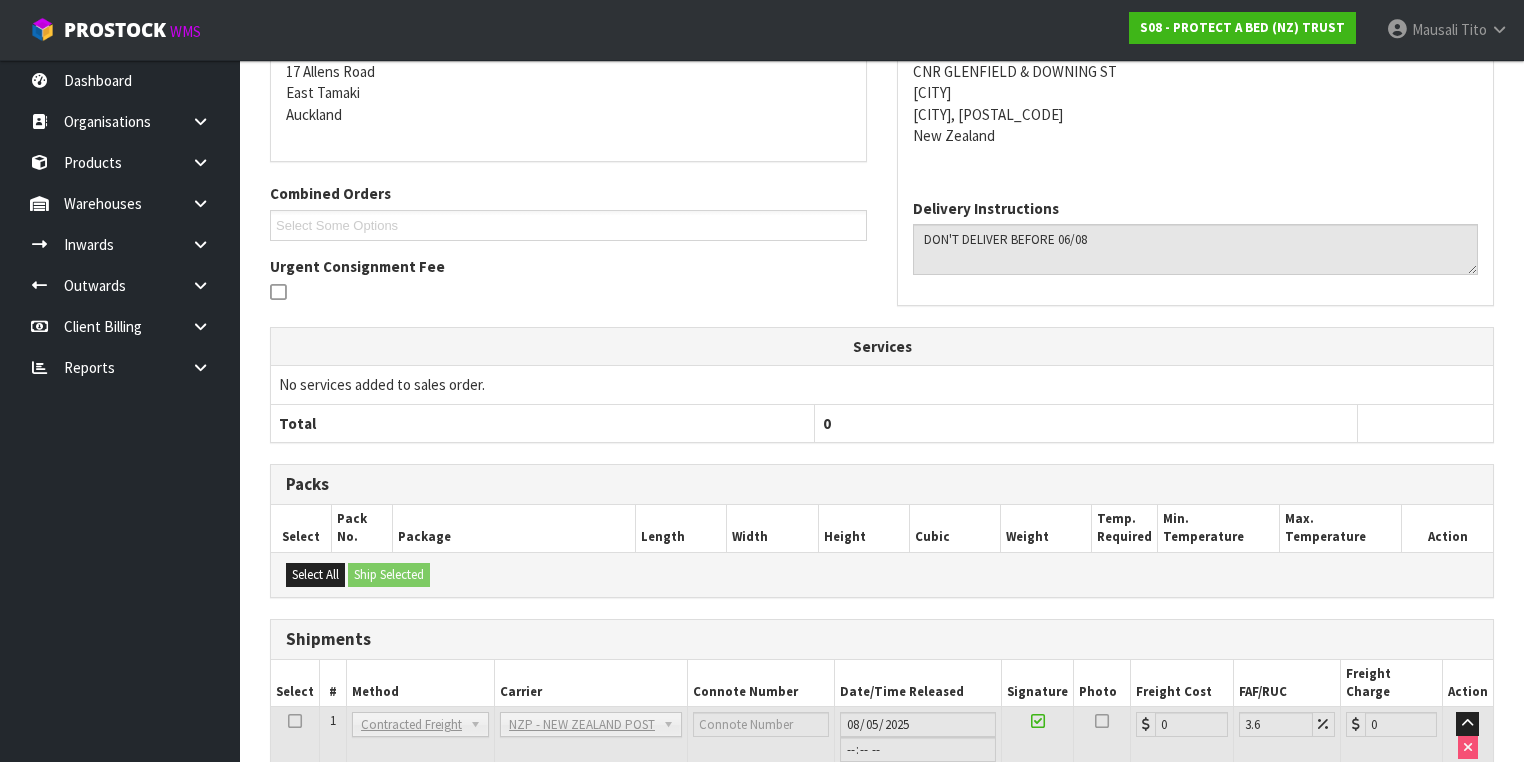 scroll, scrollTop: 536, scrollLeft: 0, axis: vertical 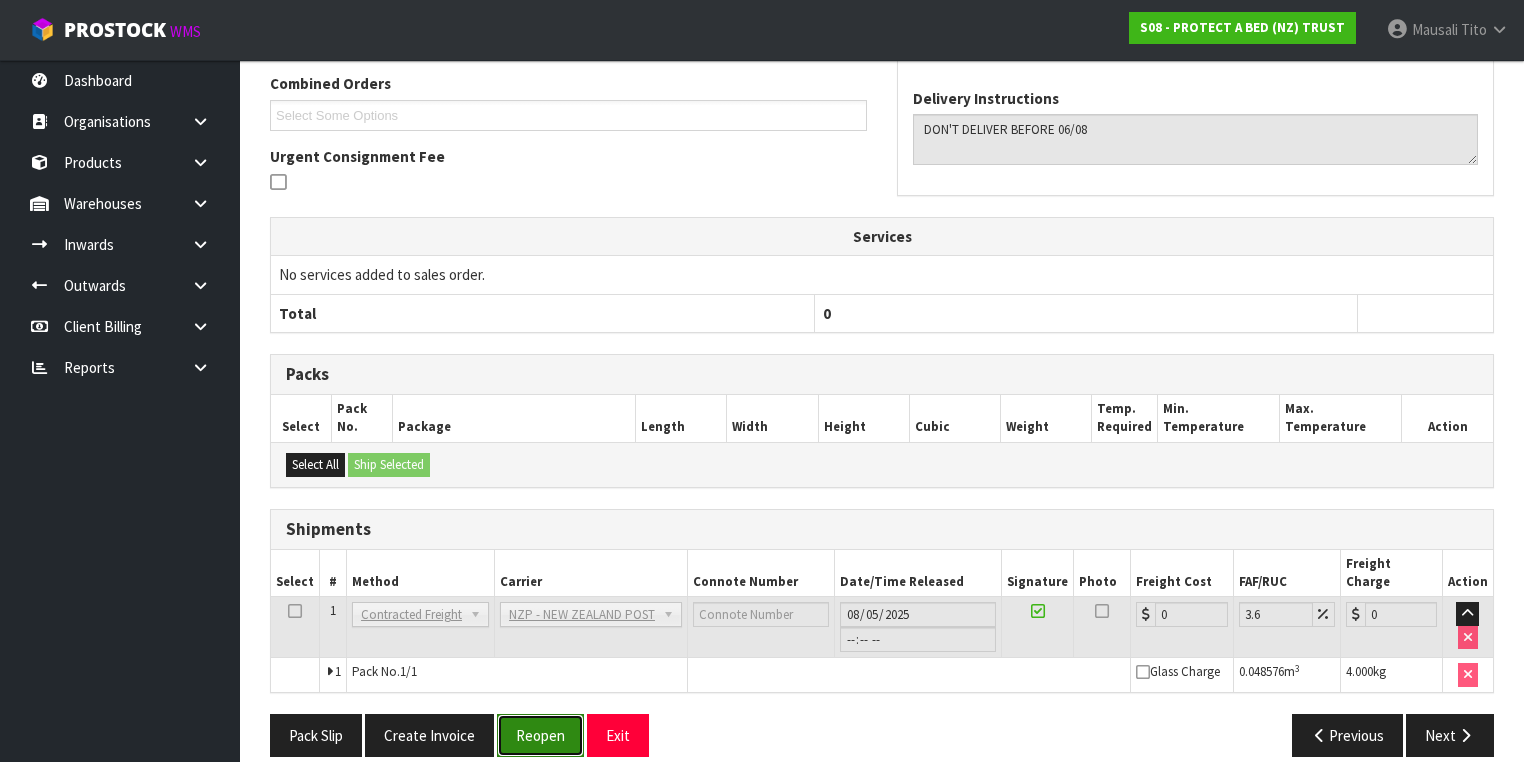 drag, startPoint x: 529, startPoint y: 725, endPoint x: 550, endPoint y: 706, distance: 28.319605 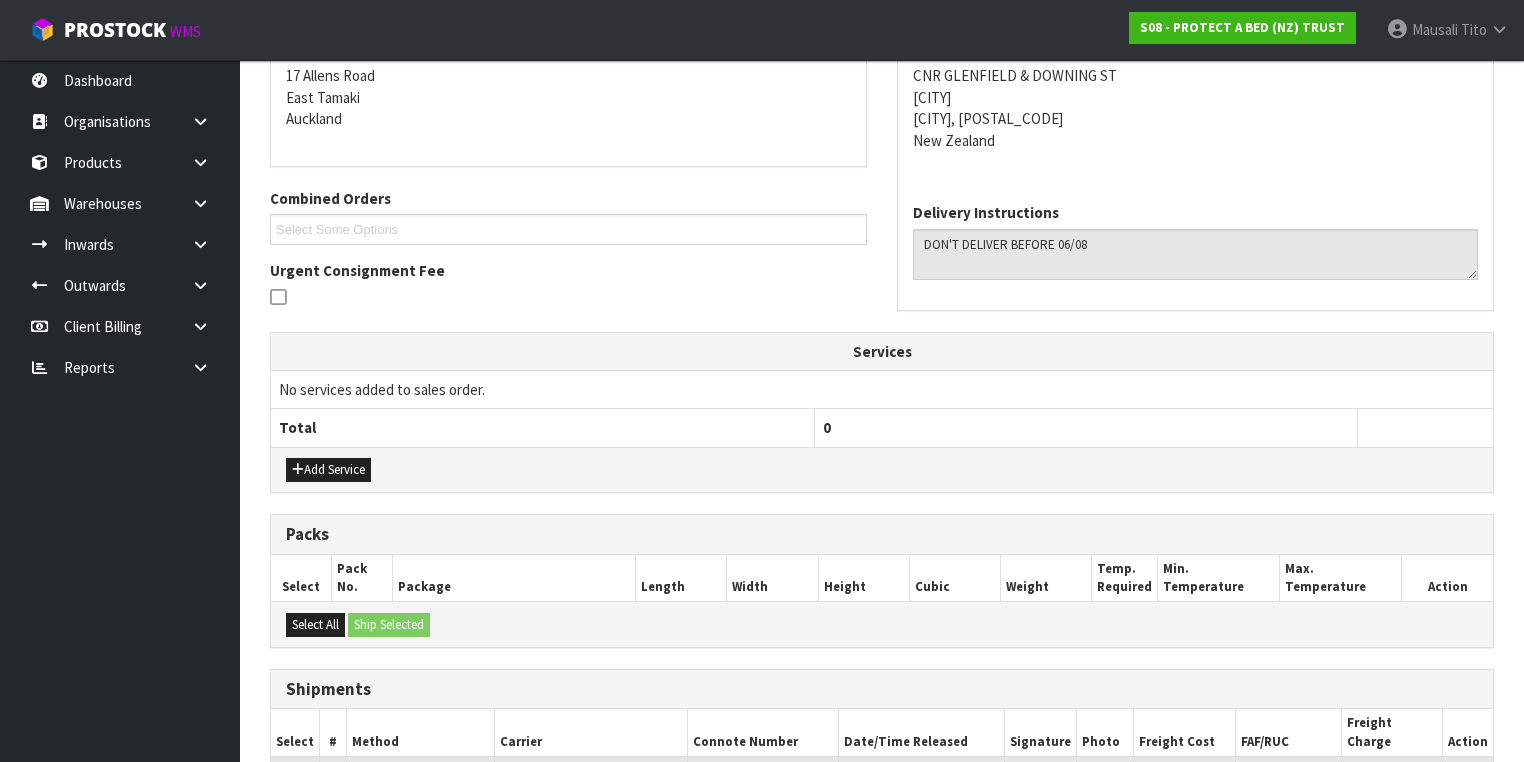 scroll, scrollTop: 582, scrollLeft: 0, axis: vertical 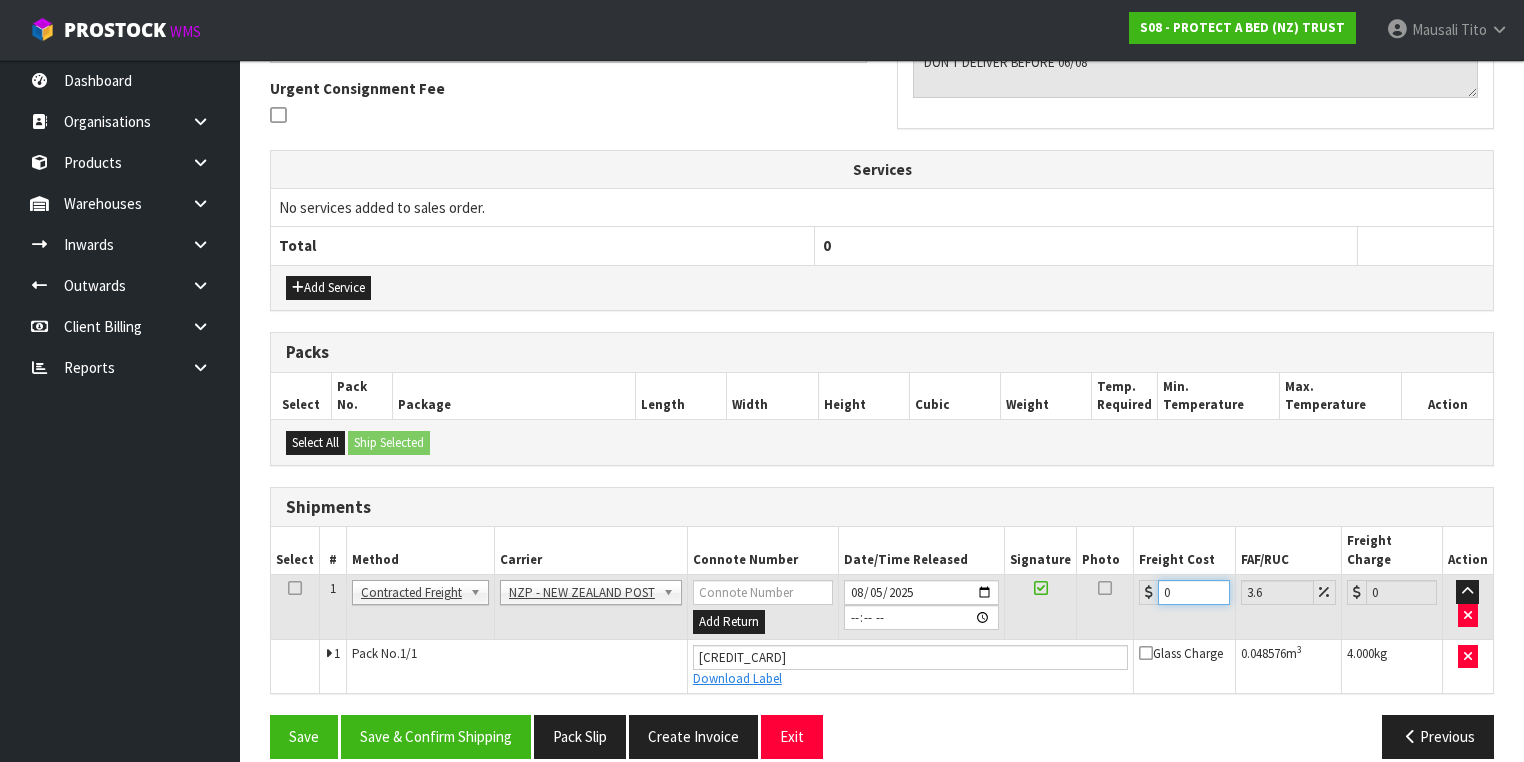 drag, startPoint x: 1180, startPoint y: 566, endPoint x: 1147, endPoint y: 578, distance: 35.1141 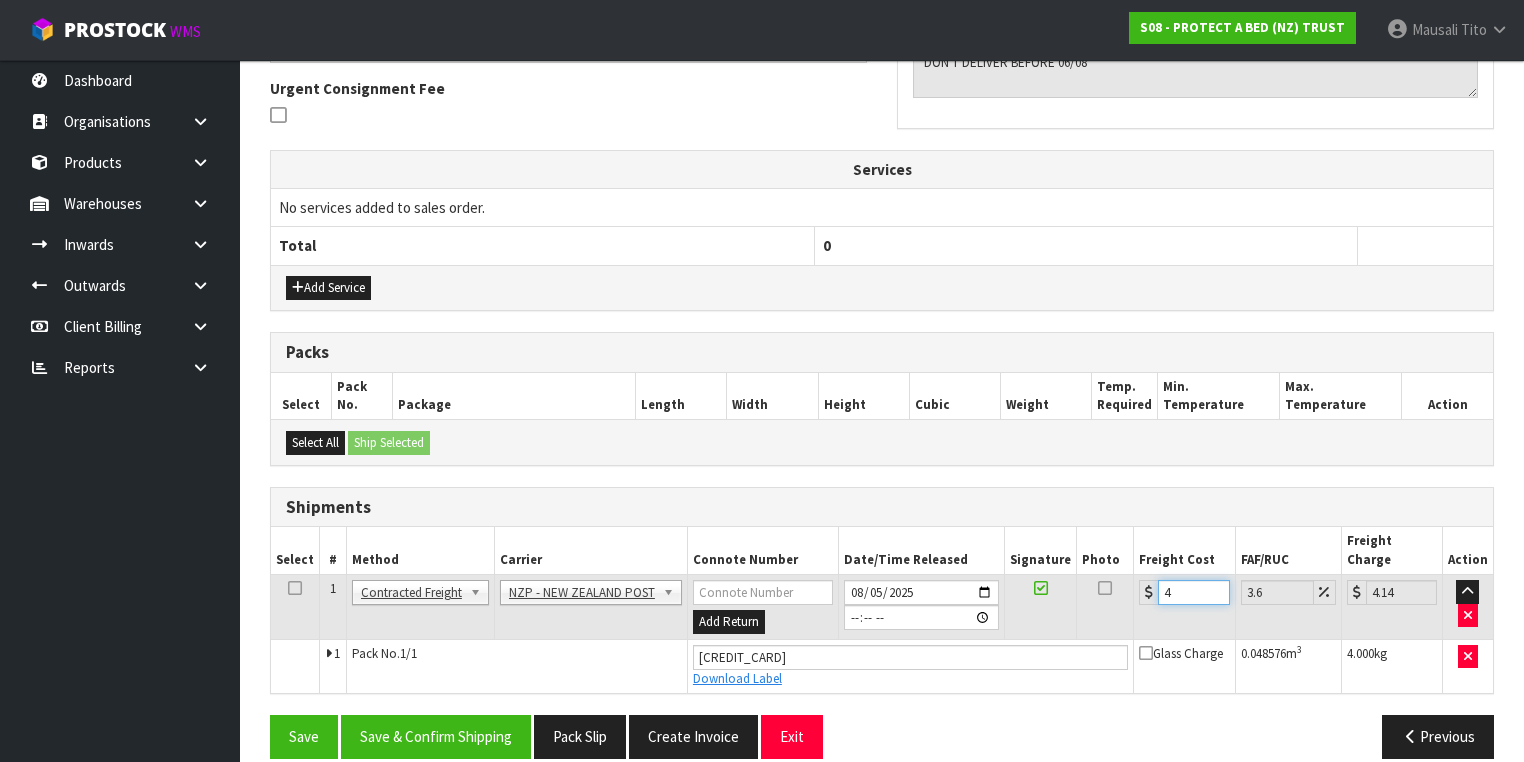 type on "4.3" 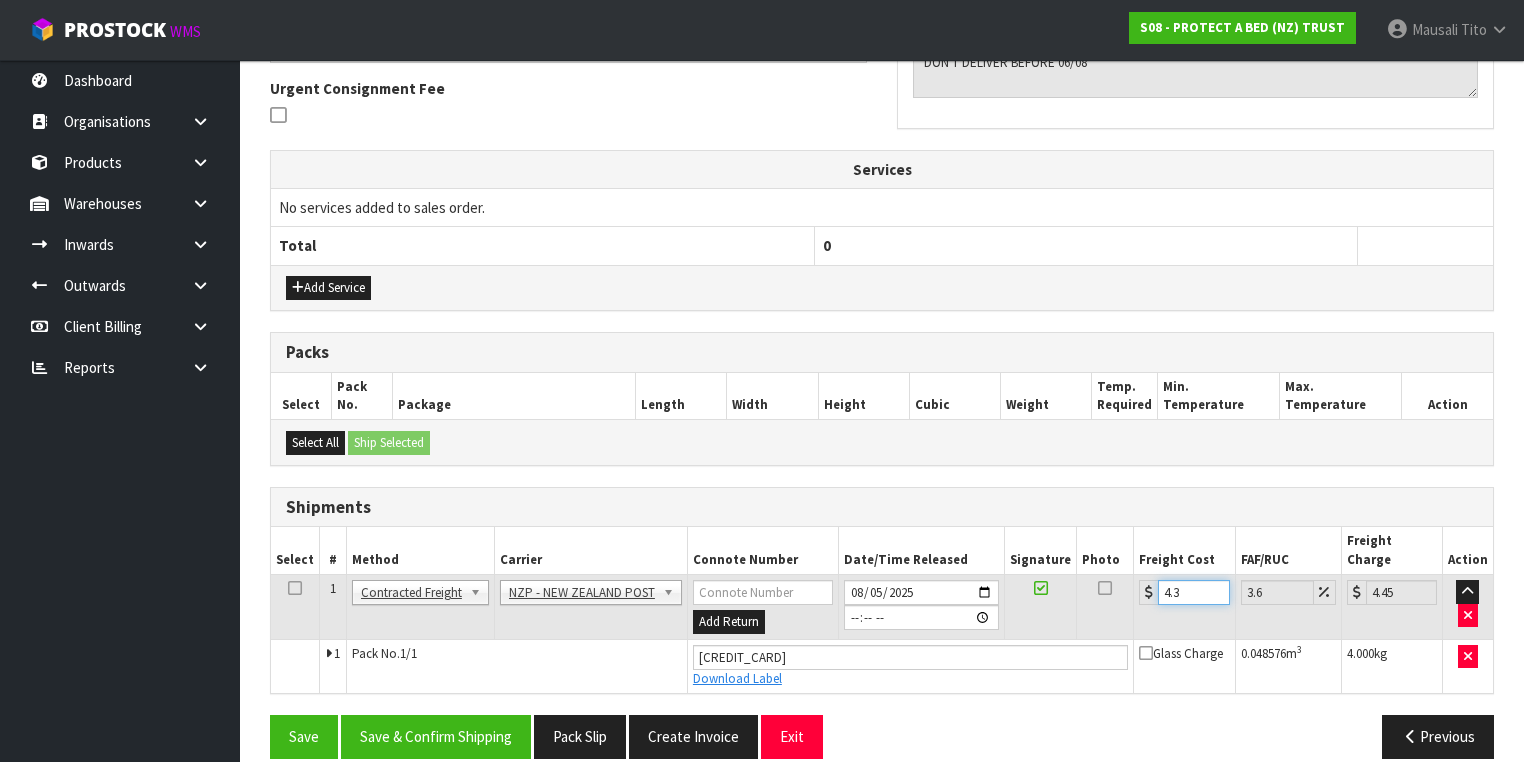 type on "4.33" 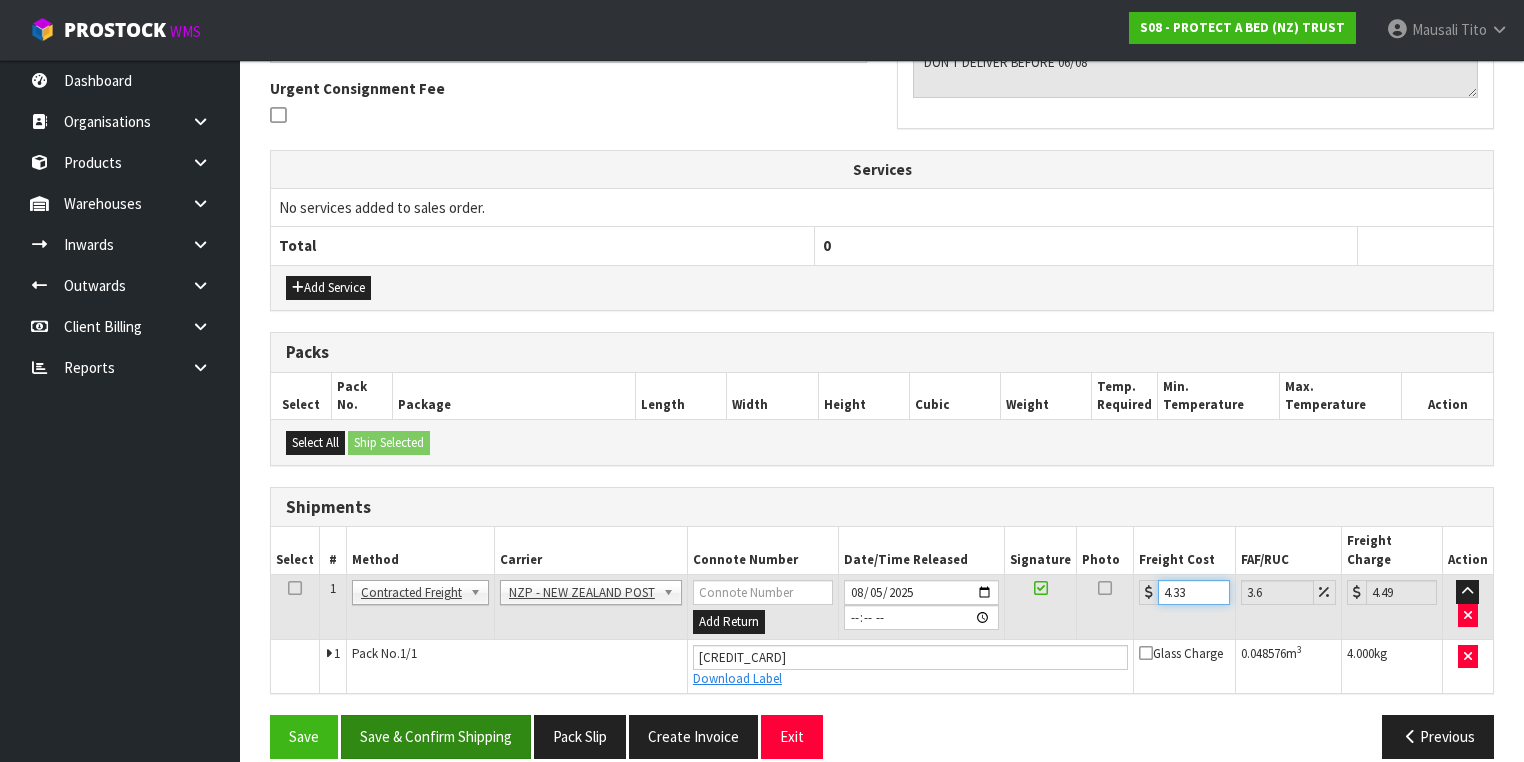 type on "4.33" 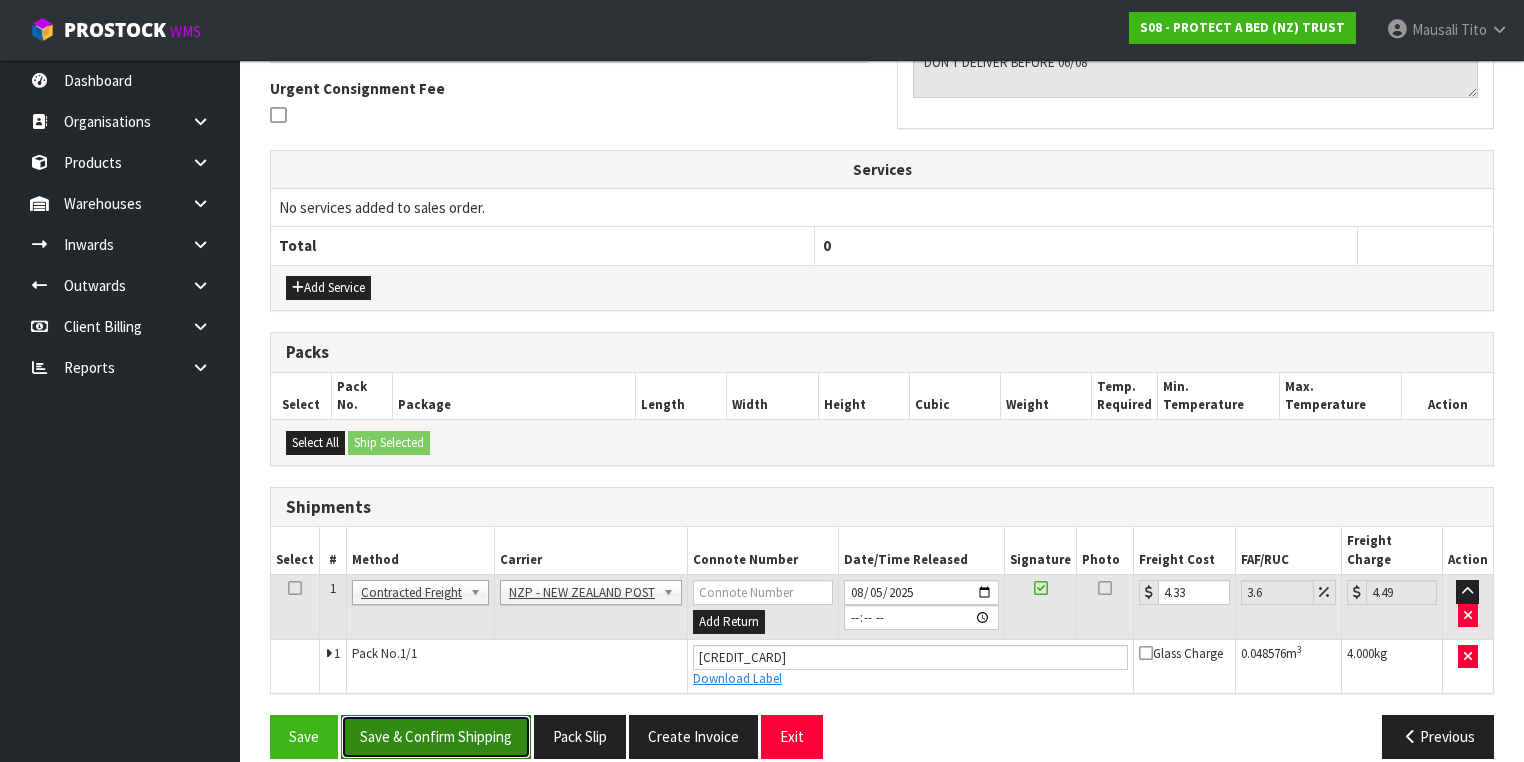 click on "Save & Confirm Shipping" at bounding box center (436, 736) 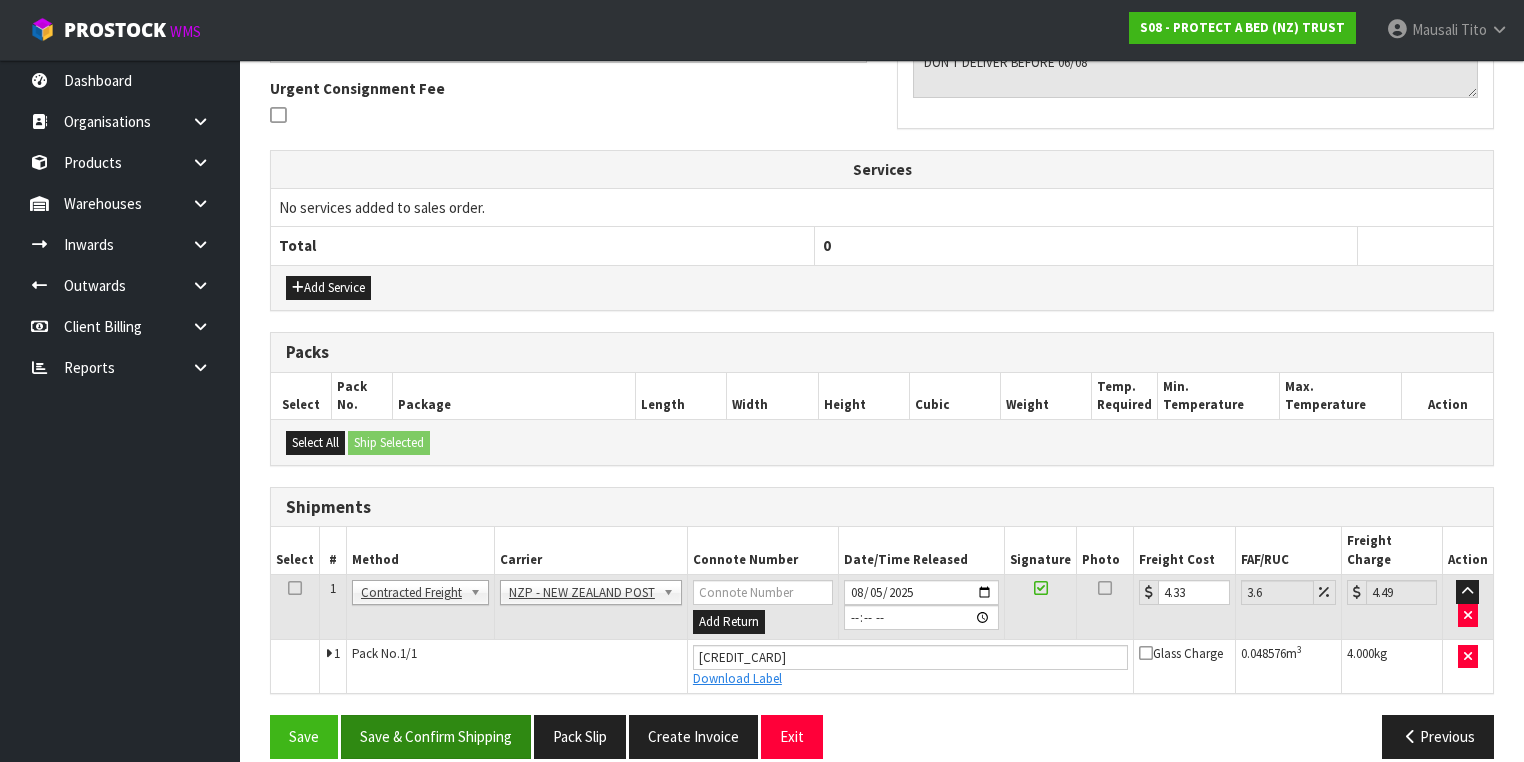 scroll, scrollTop: 0, scrollLeft: 0, axis: both 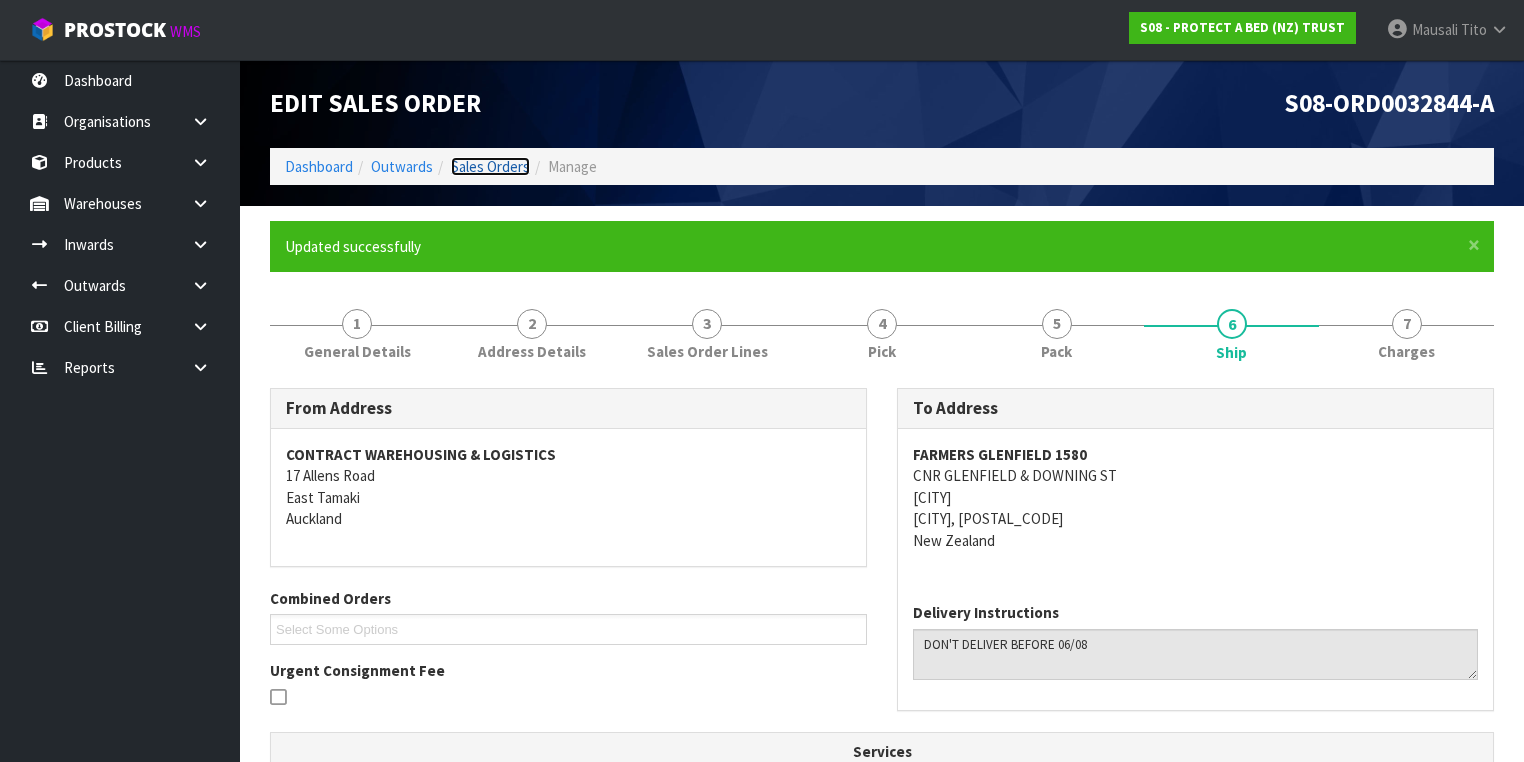 click on "Sales Orders" at bounding box center (490, 166) 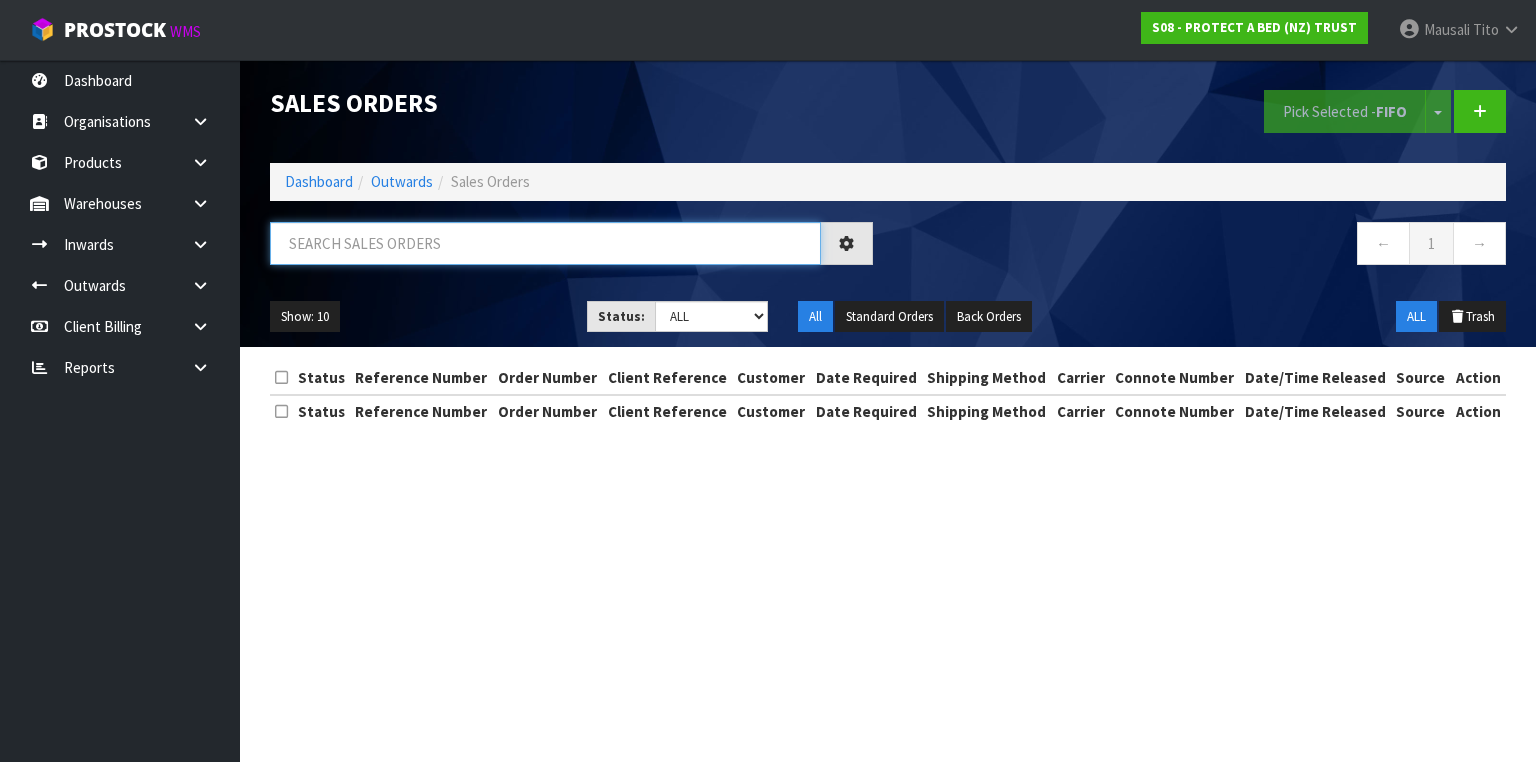 click at bounding box center [545, 243] 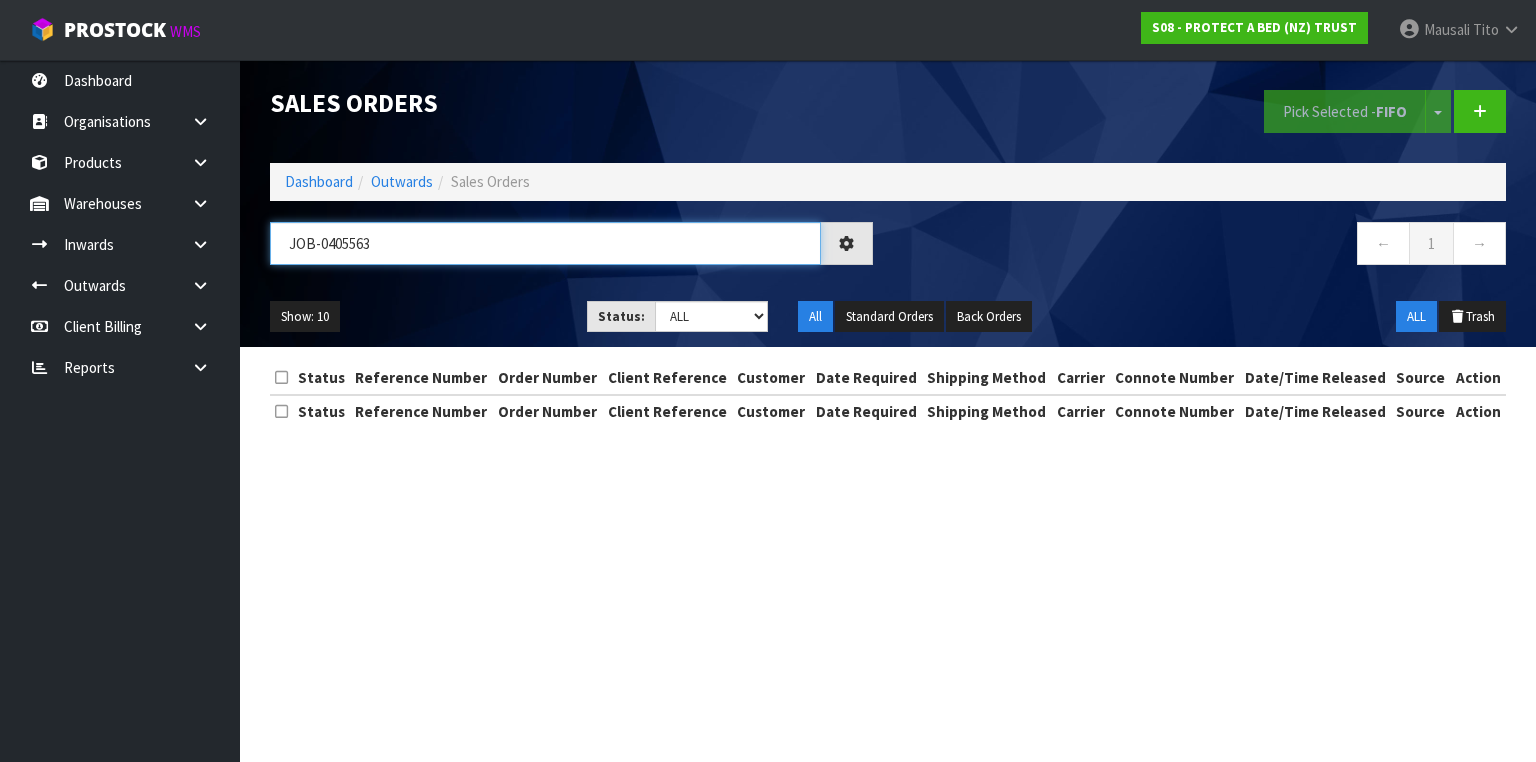 type on "JOB-0405563" 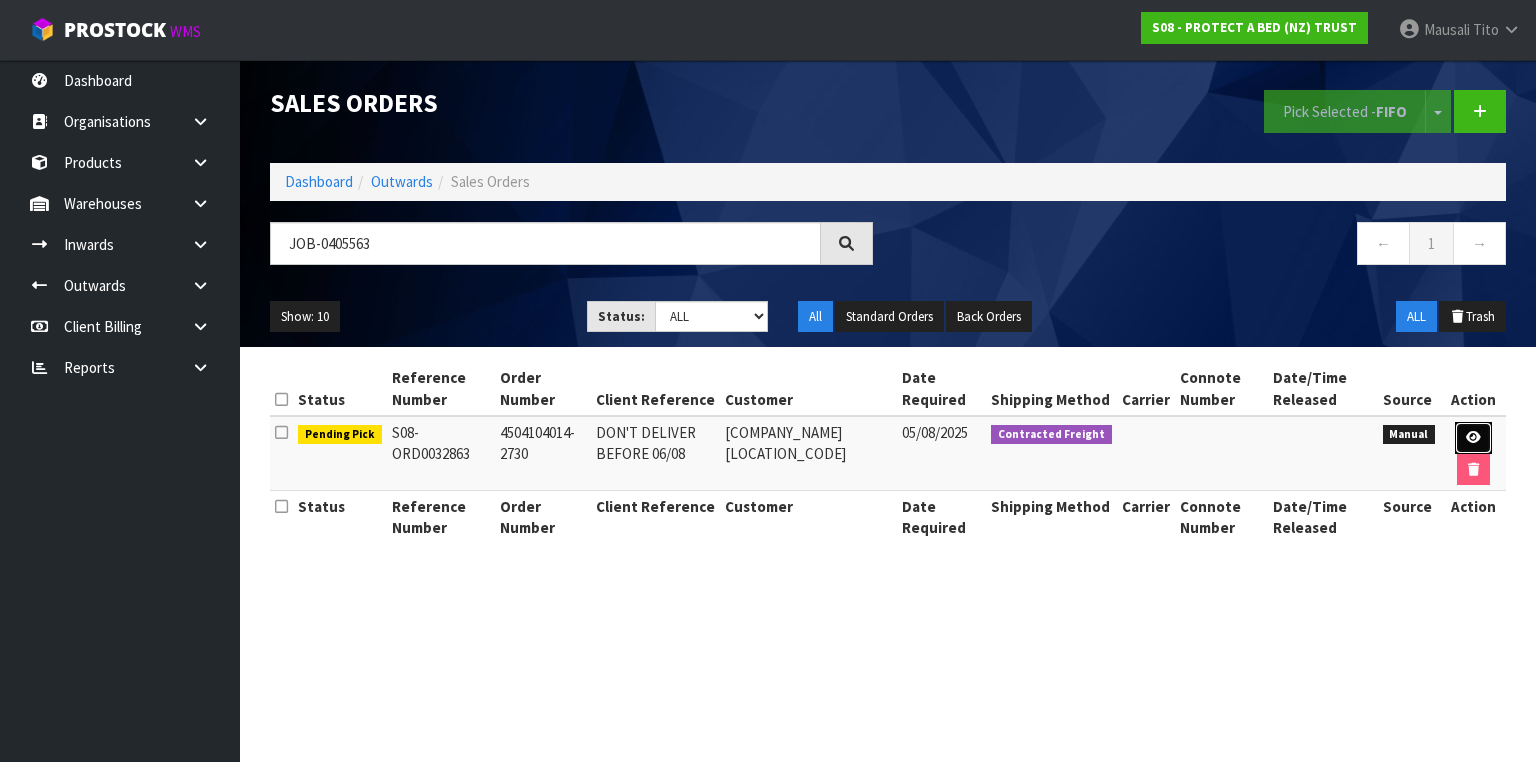 click at bounding box center [1473, 437] 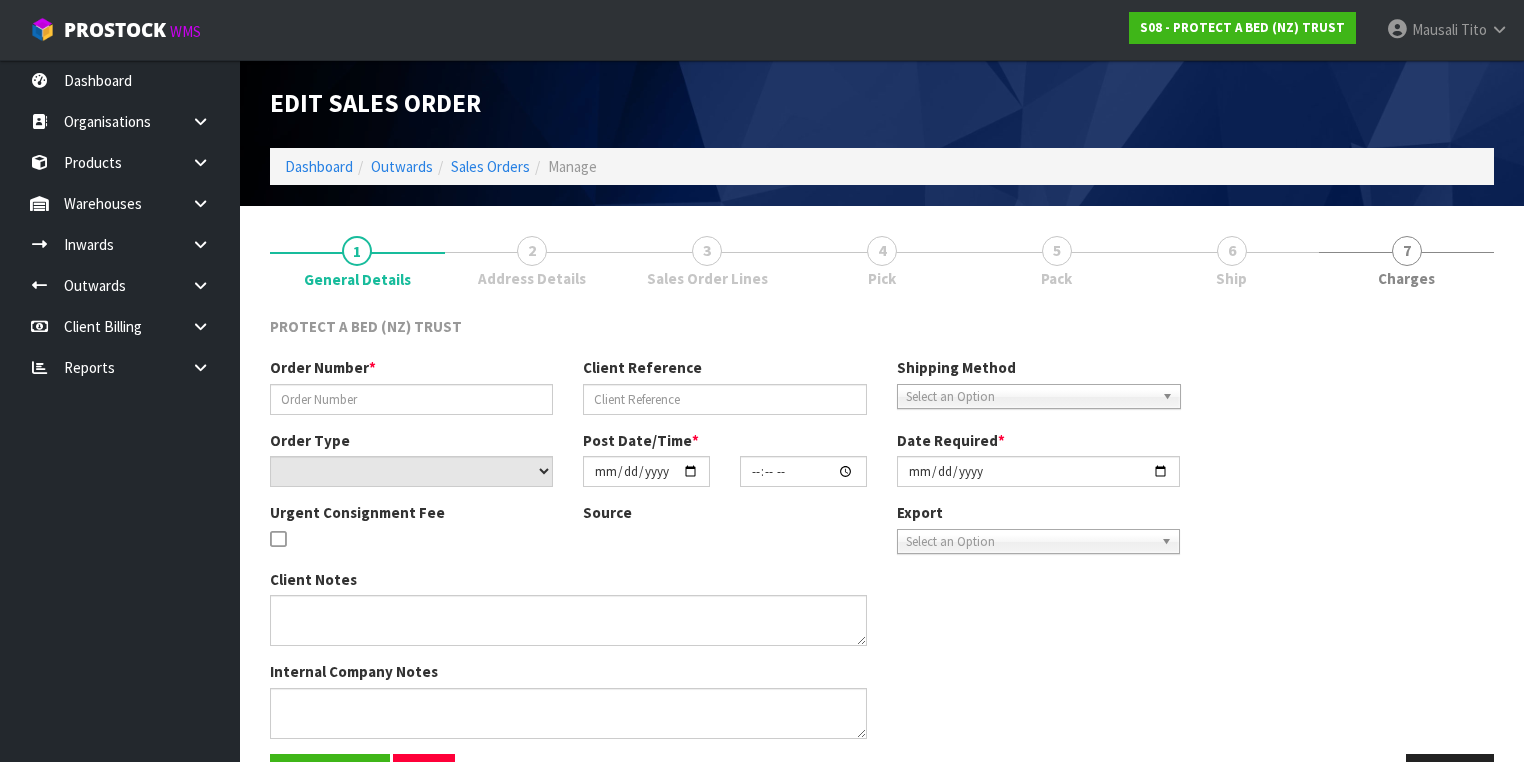 type on "4504104014-2730" 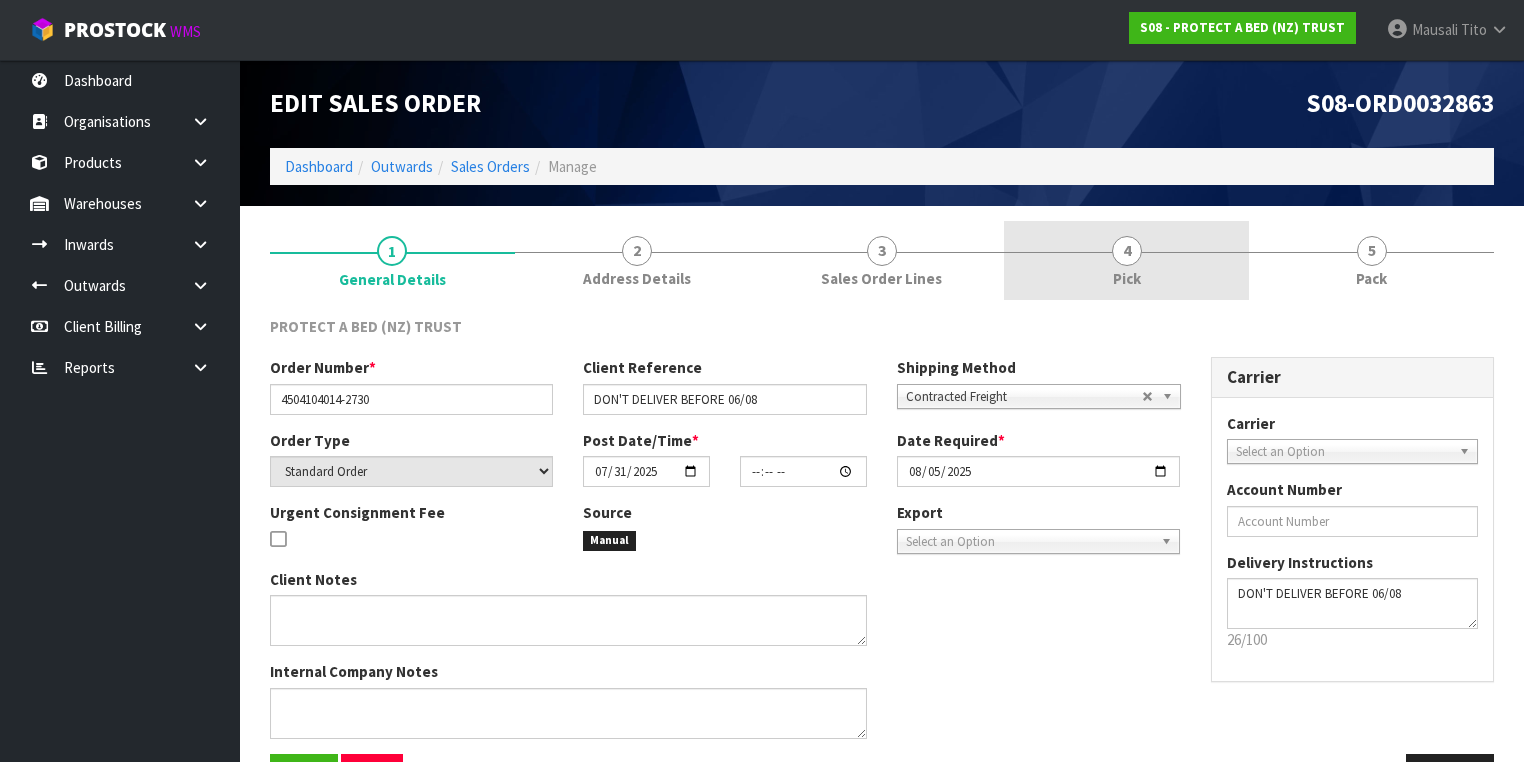 click on "Pick" at bounding box center (1127, 278) 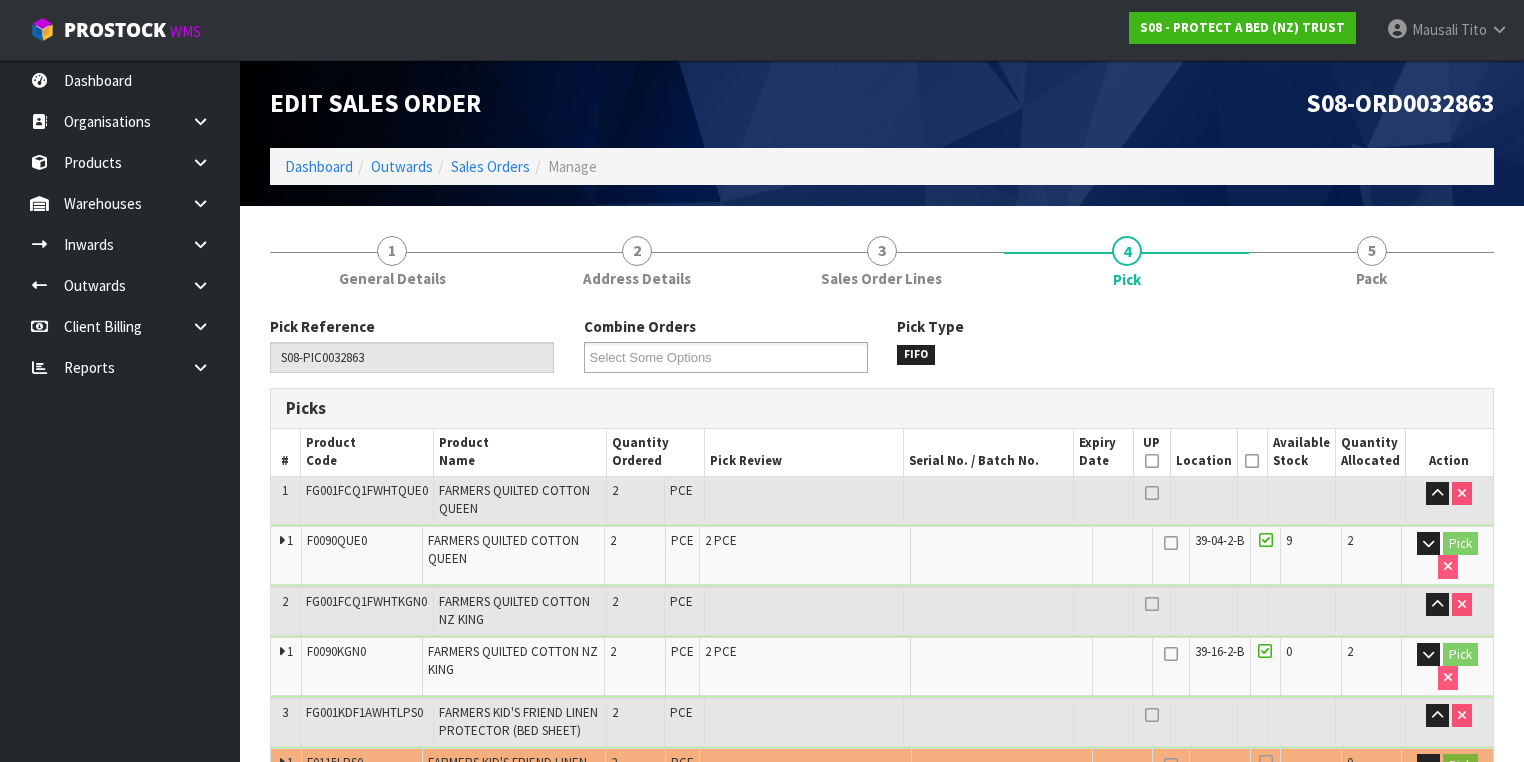 click at bounding box center [1252, 461] 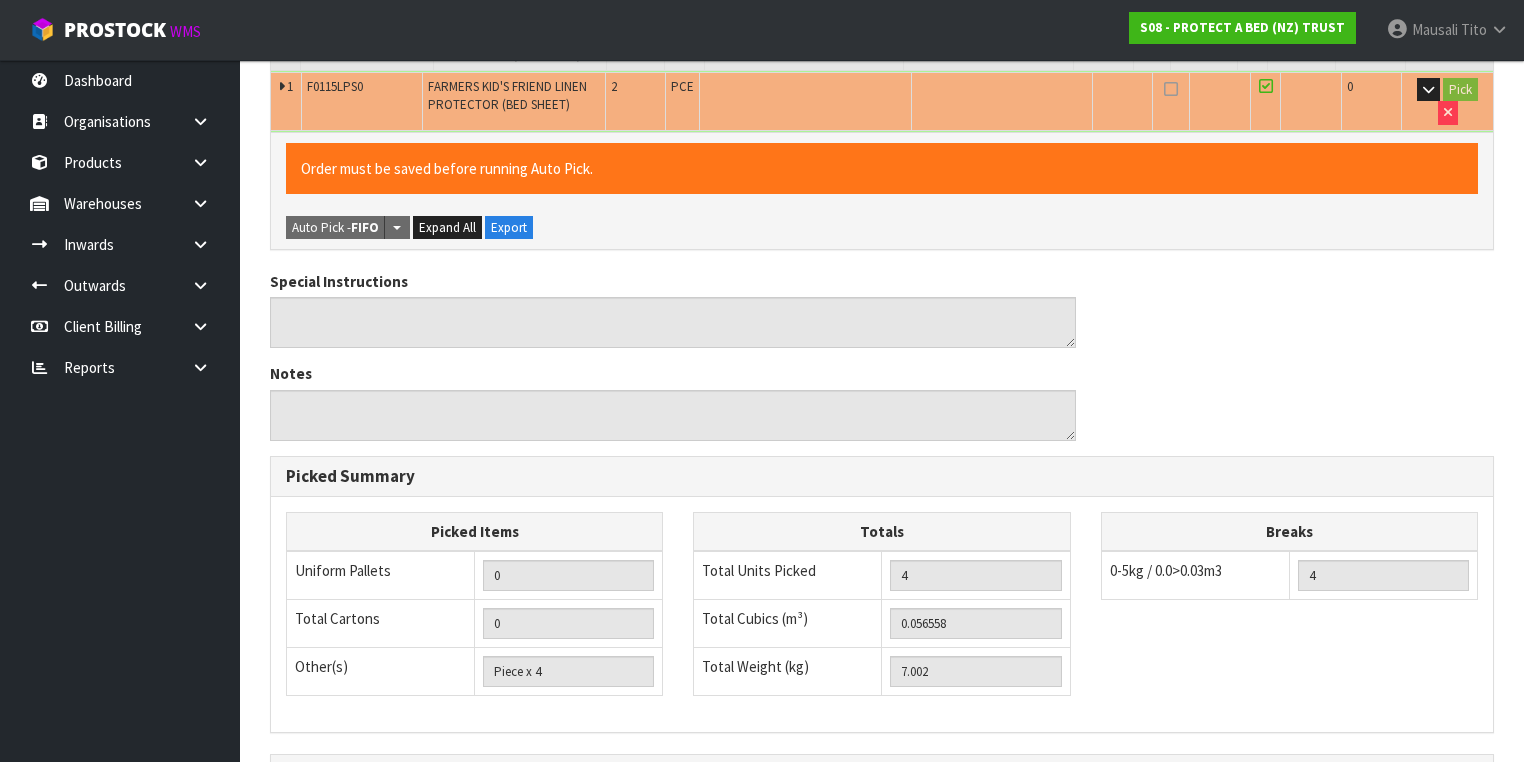 scroll, scrollTop: 908, scrollLeft: 0, axis: vertical 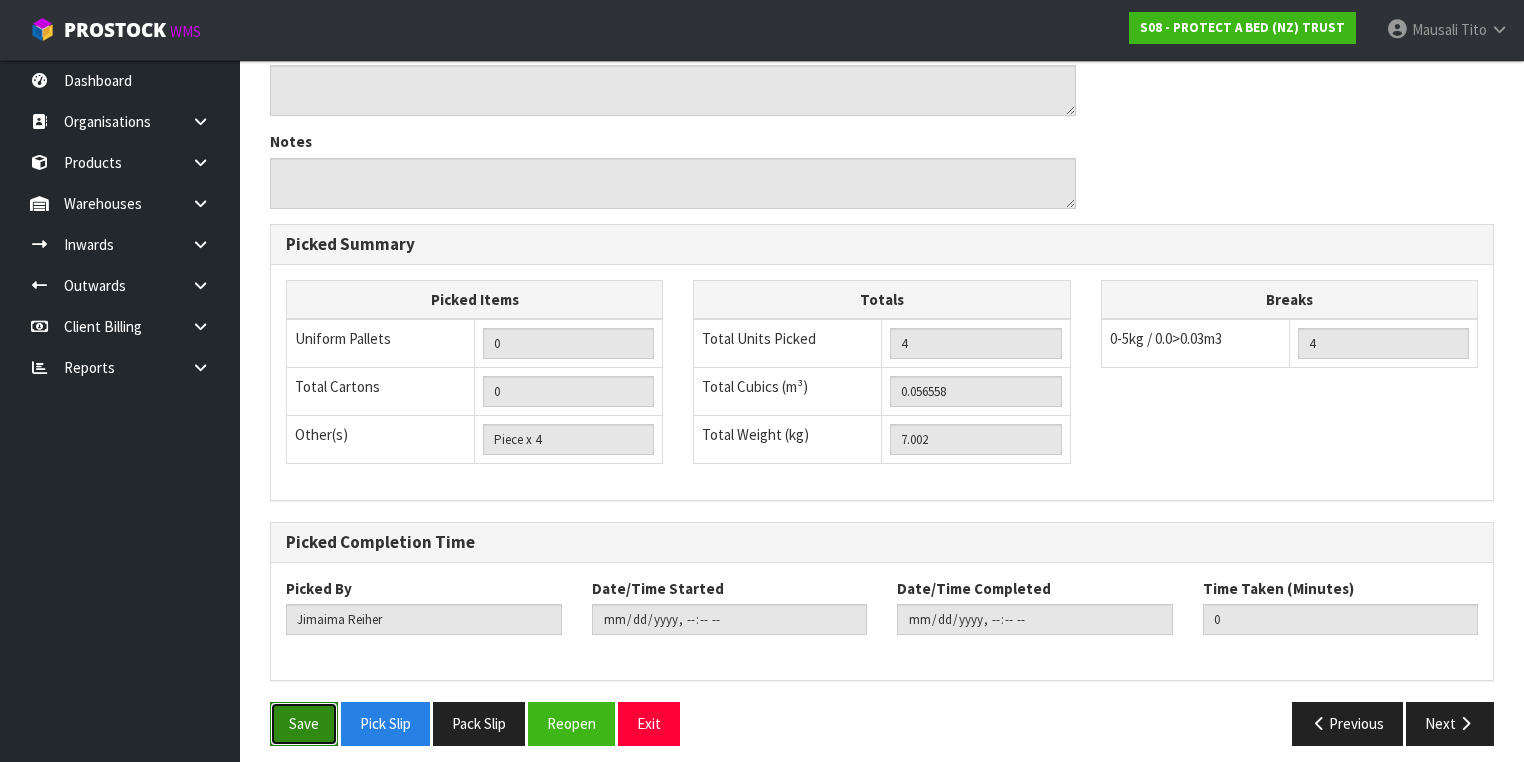 click on "Save" at bounding box center (304, 723) 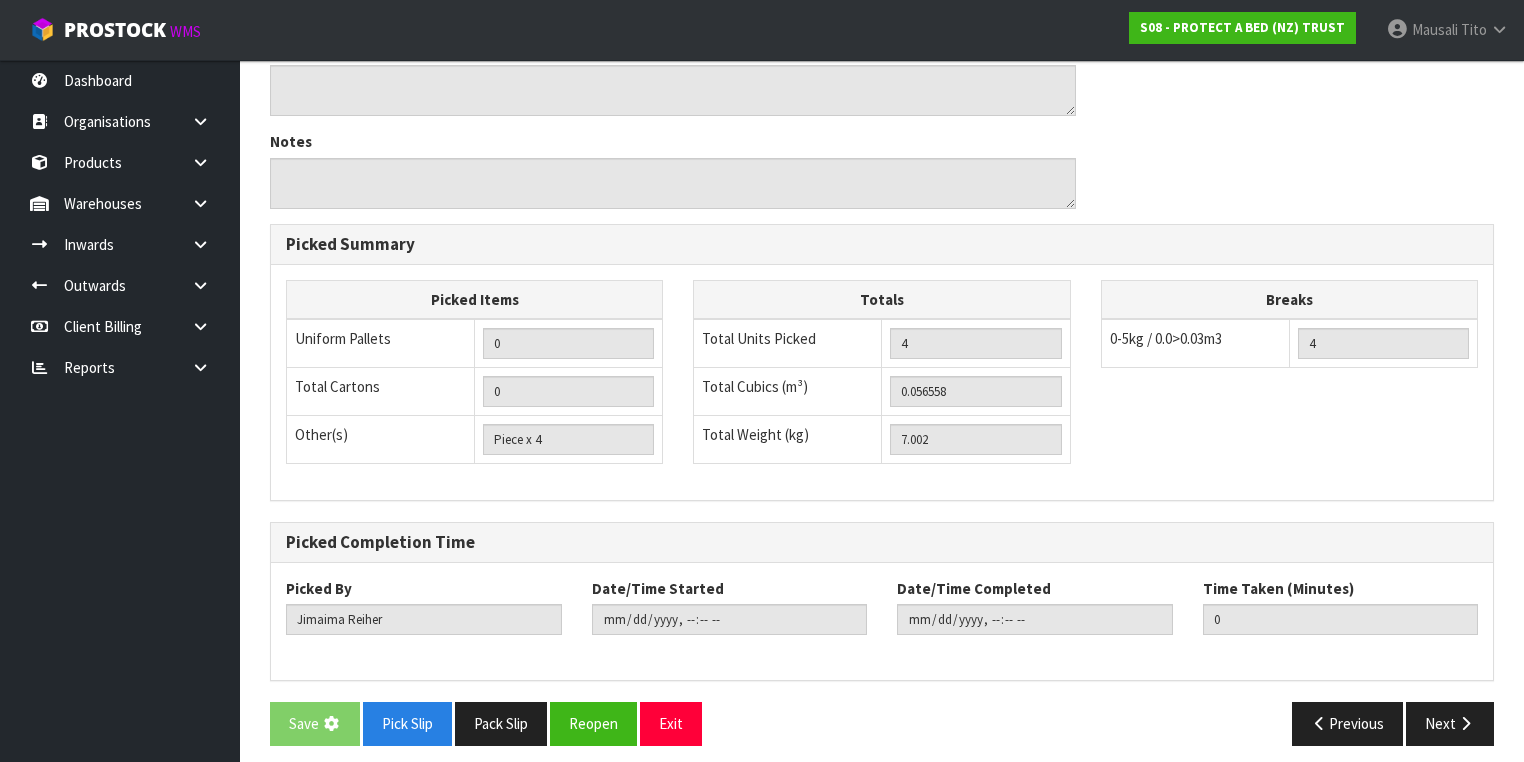 scroll, scrollTop: 0, scrollLeft: 0, axis: both 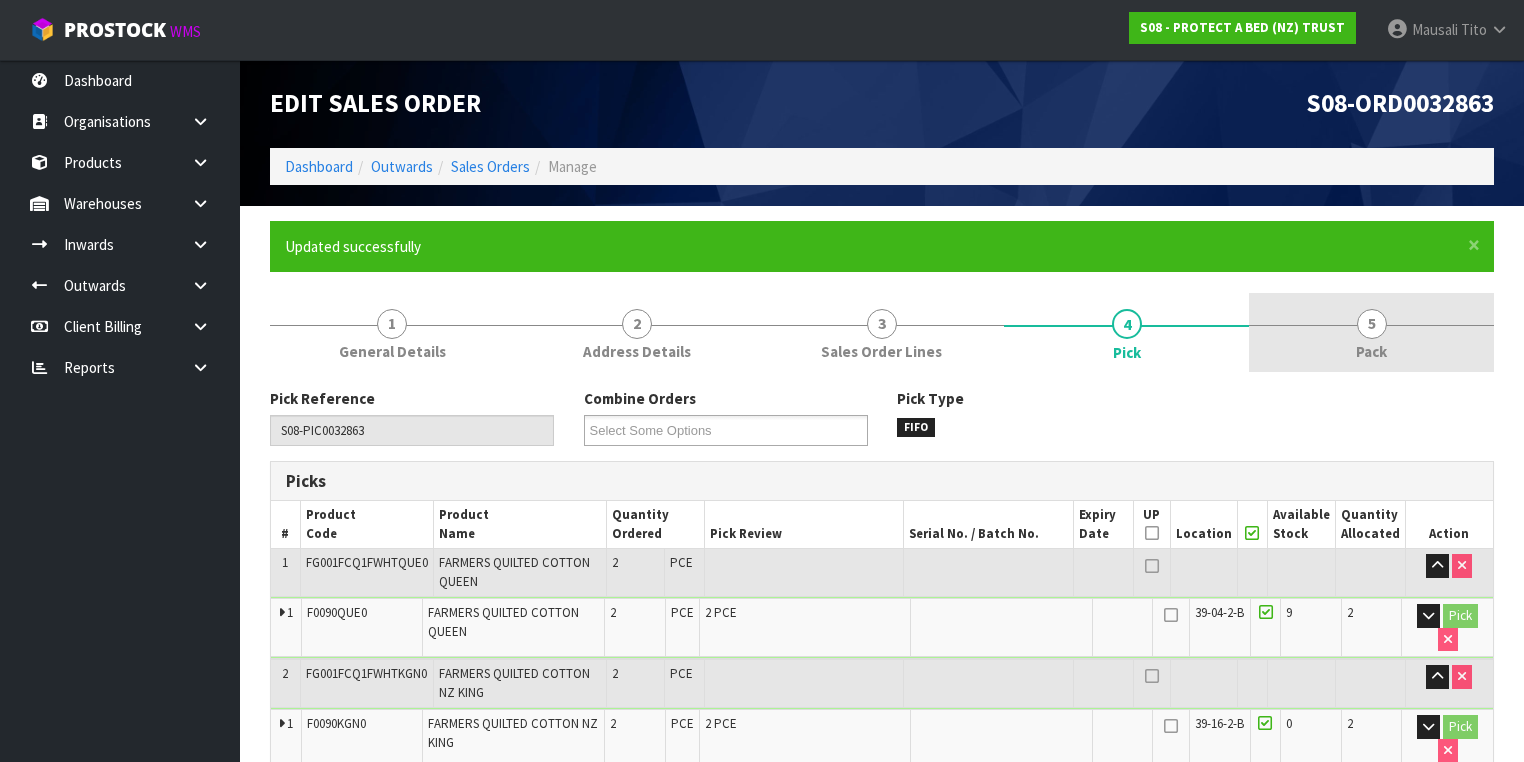 type on "Mausali Tito" 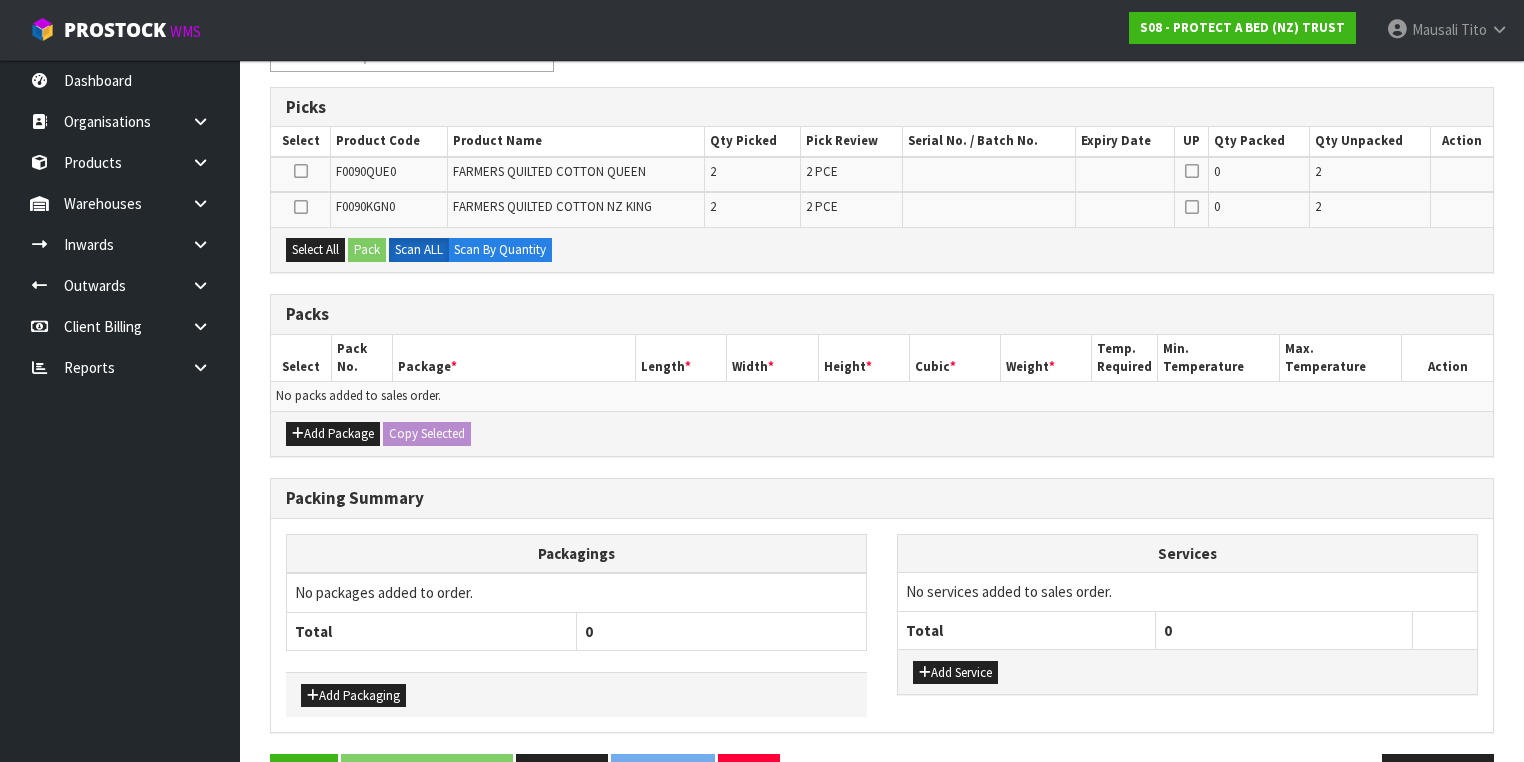 scroll, scrollTop: 400, scrollLeft: 0, axis: vertical 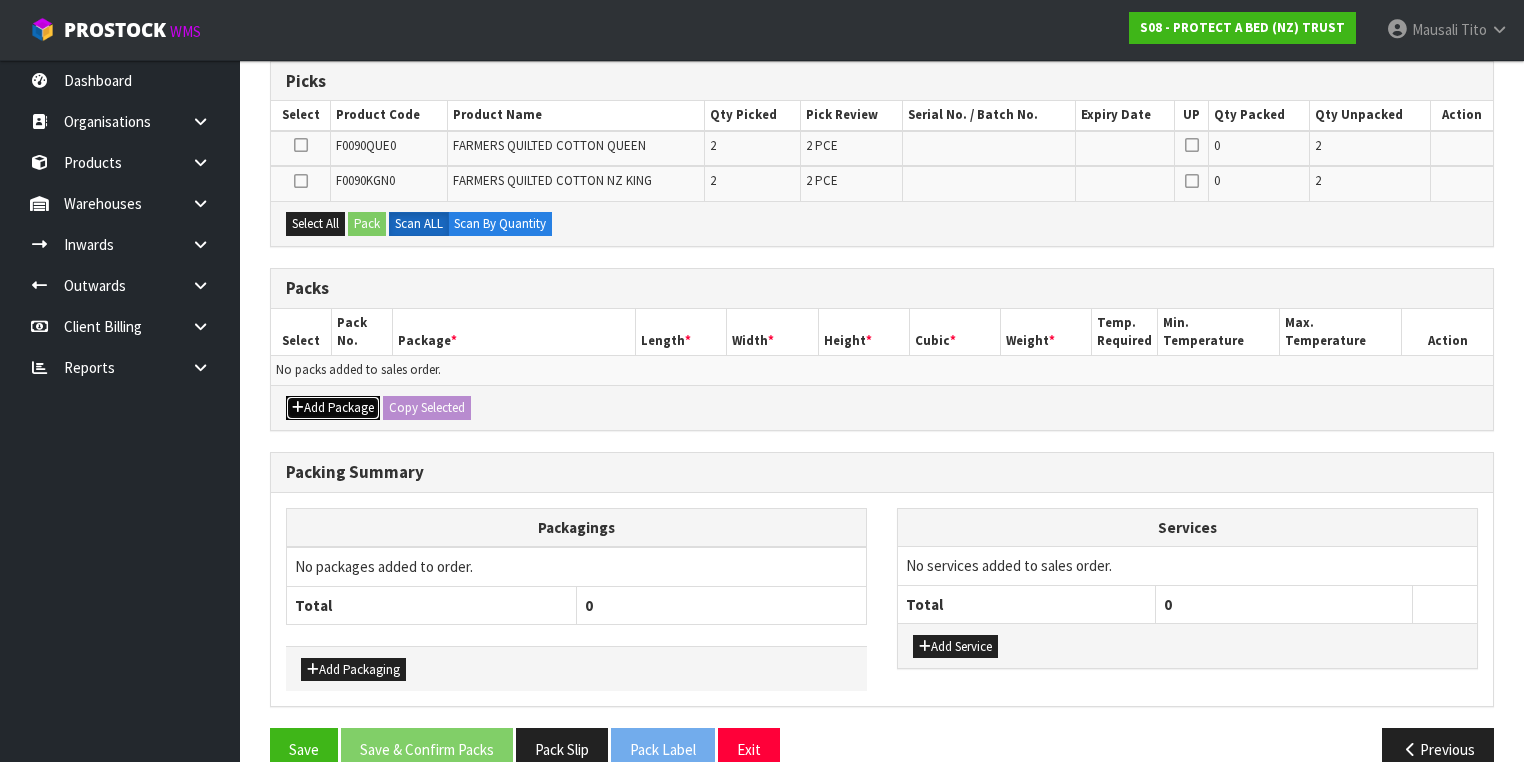 click on "Add Package" at bounding box center [333, 408] 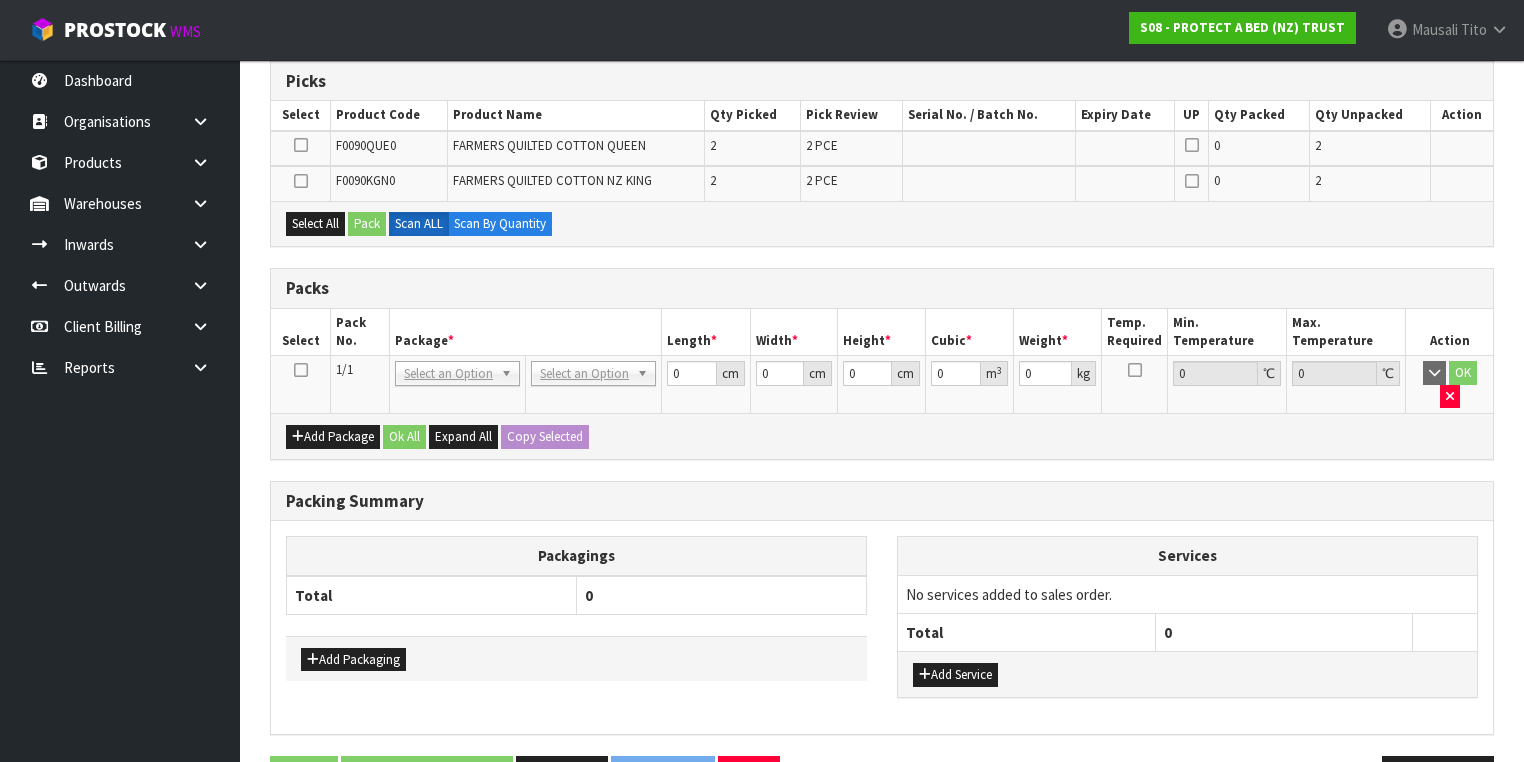 click at bounding box center (301, 370) 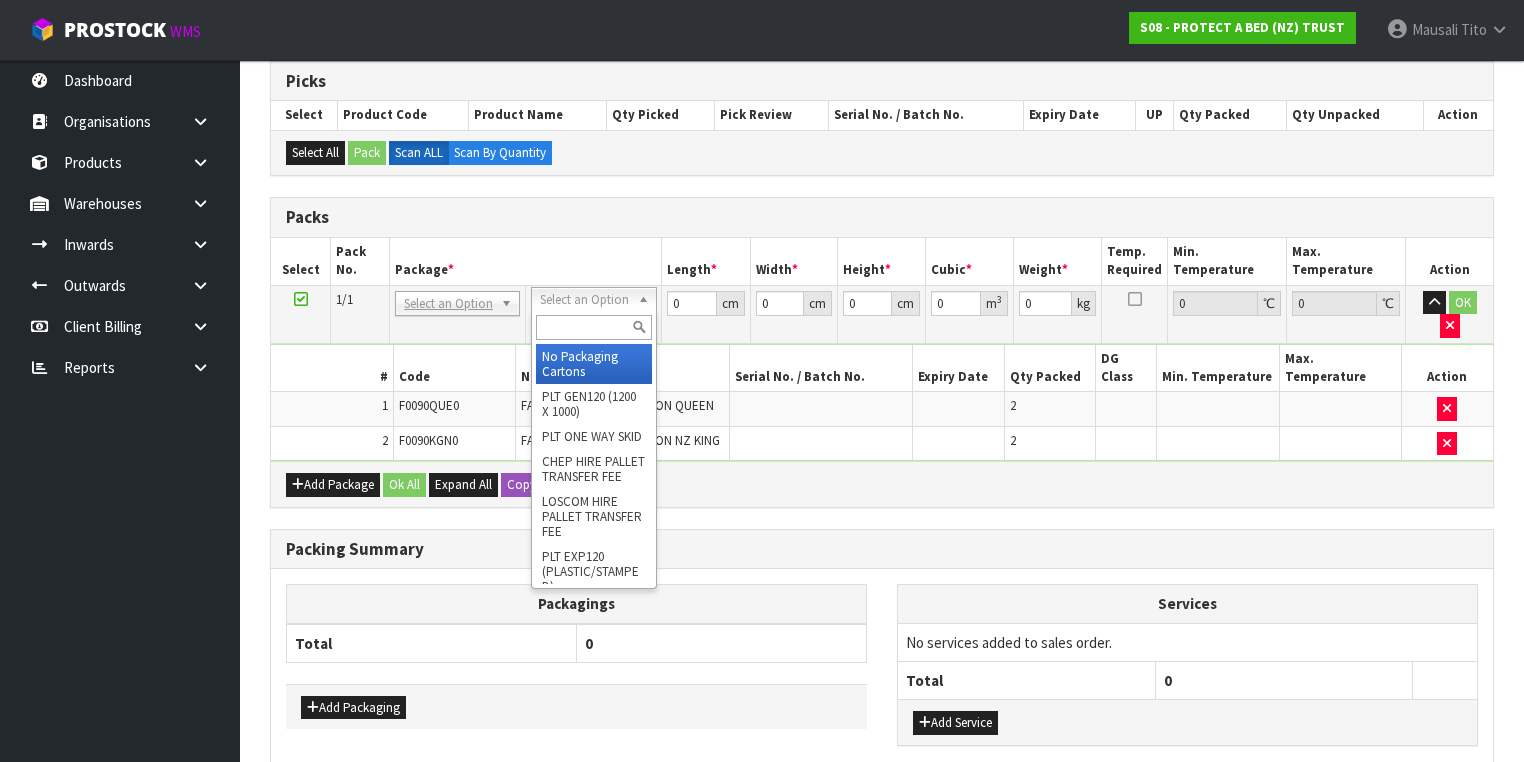drag, startPoint x: 597, startPoint y: 293, endPoint x: 598, endPoint y: 326, distance: 33.01515 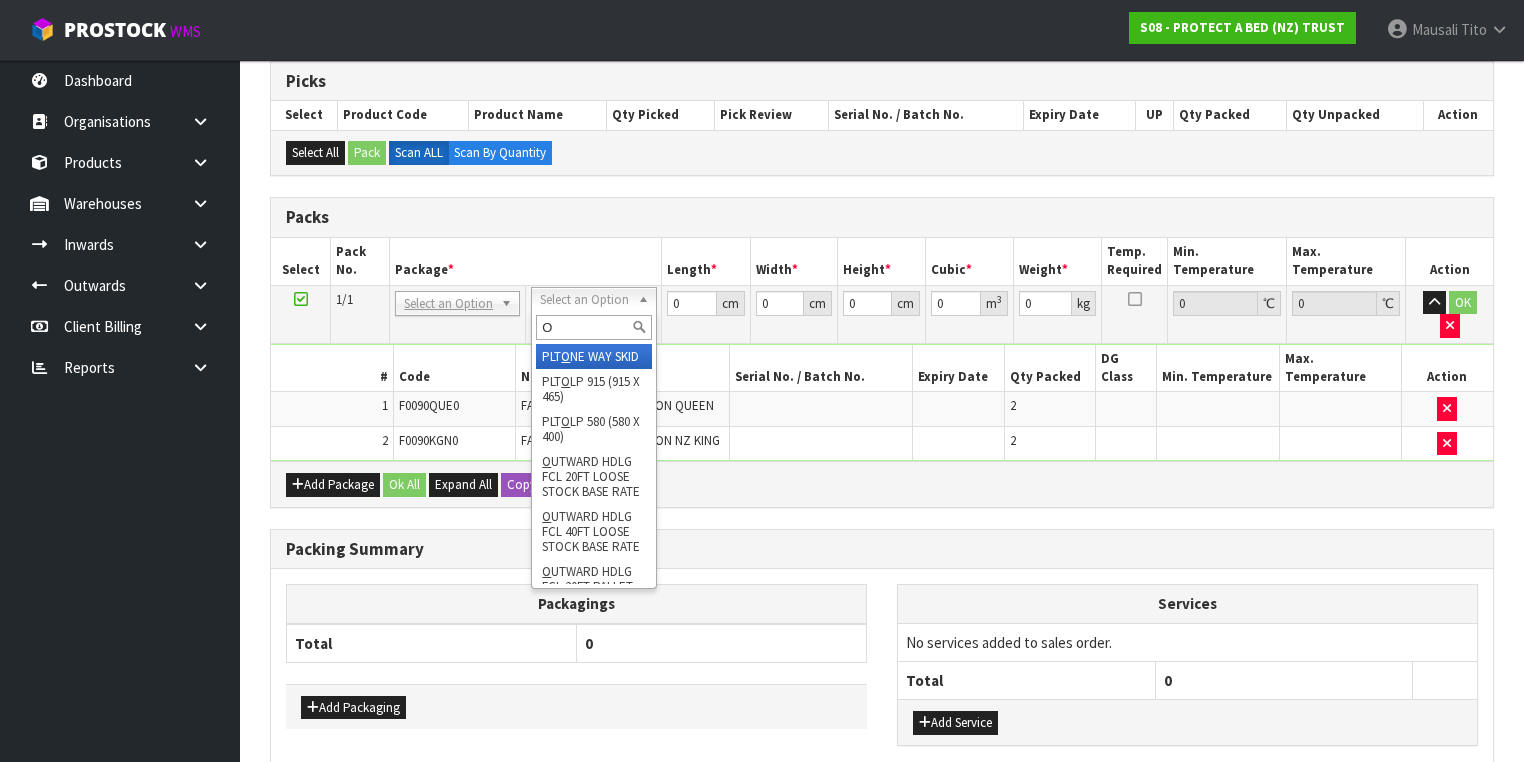 type on "OC" 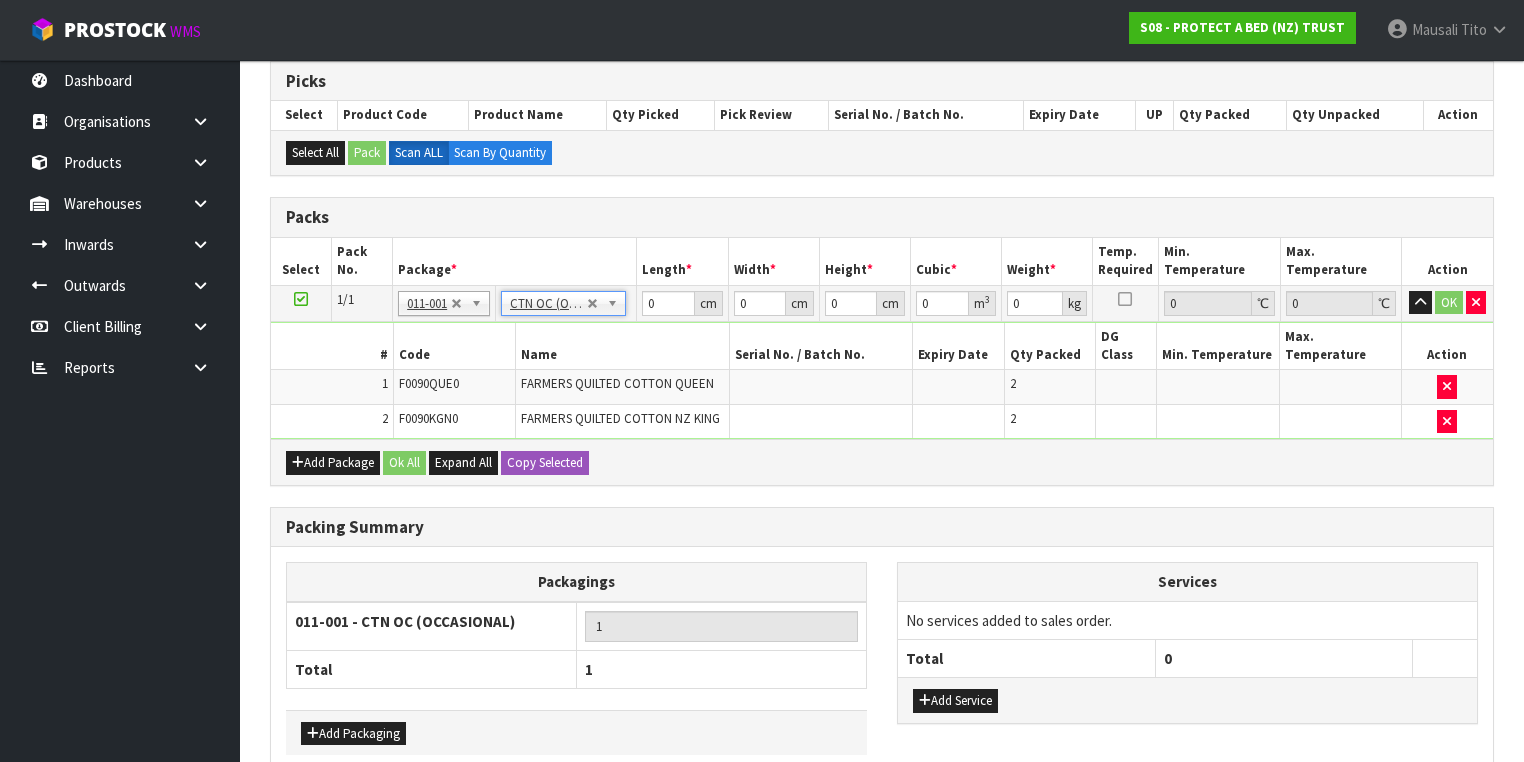 type on "7.002" 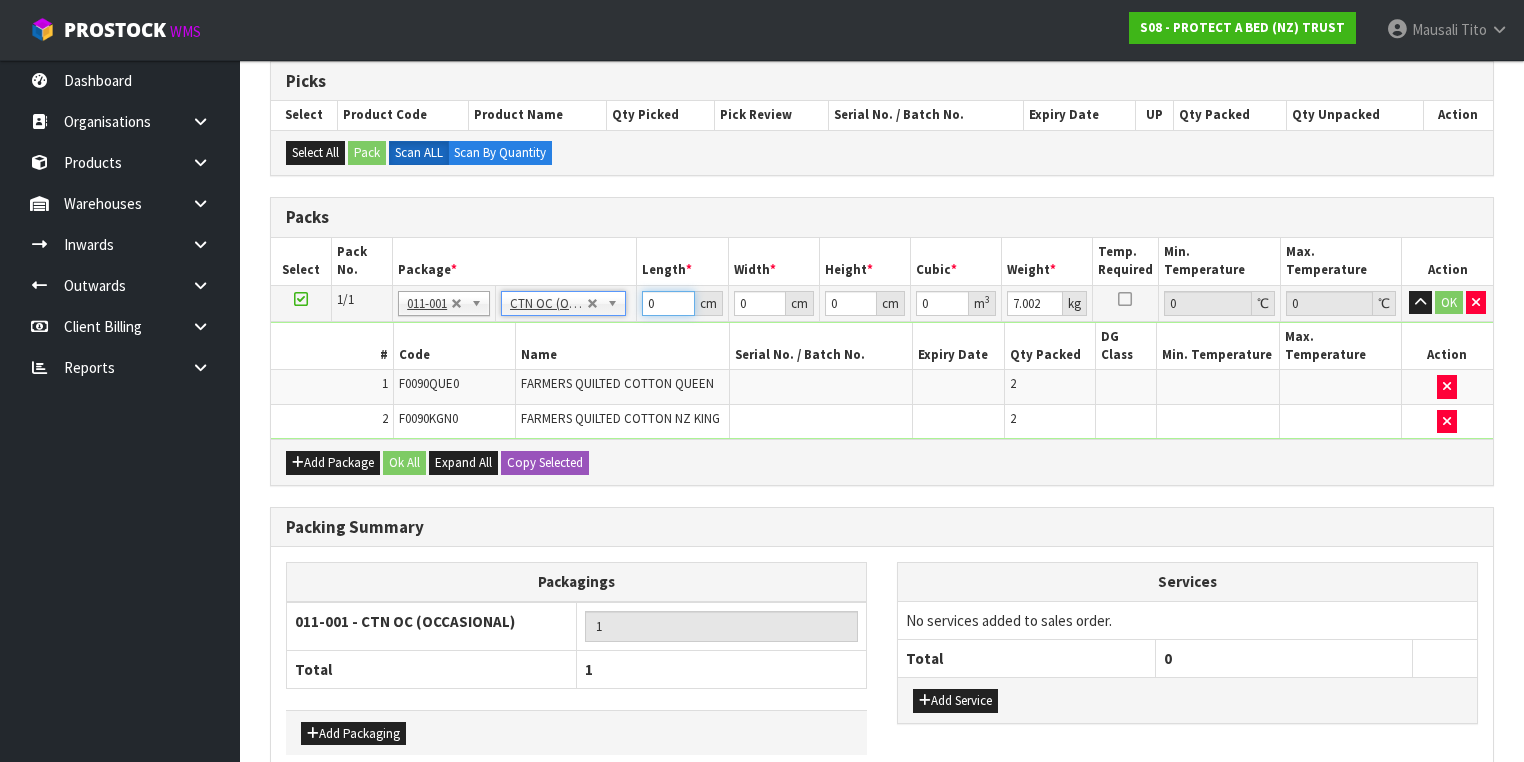 drag, startPoint x: 644, startPoint y: 304, endPoint x: 620, endPoint y: 300, distance: 24.33105 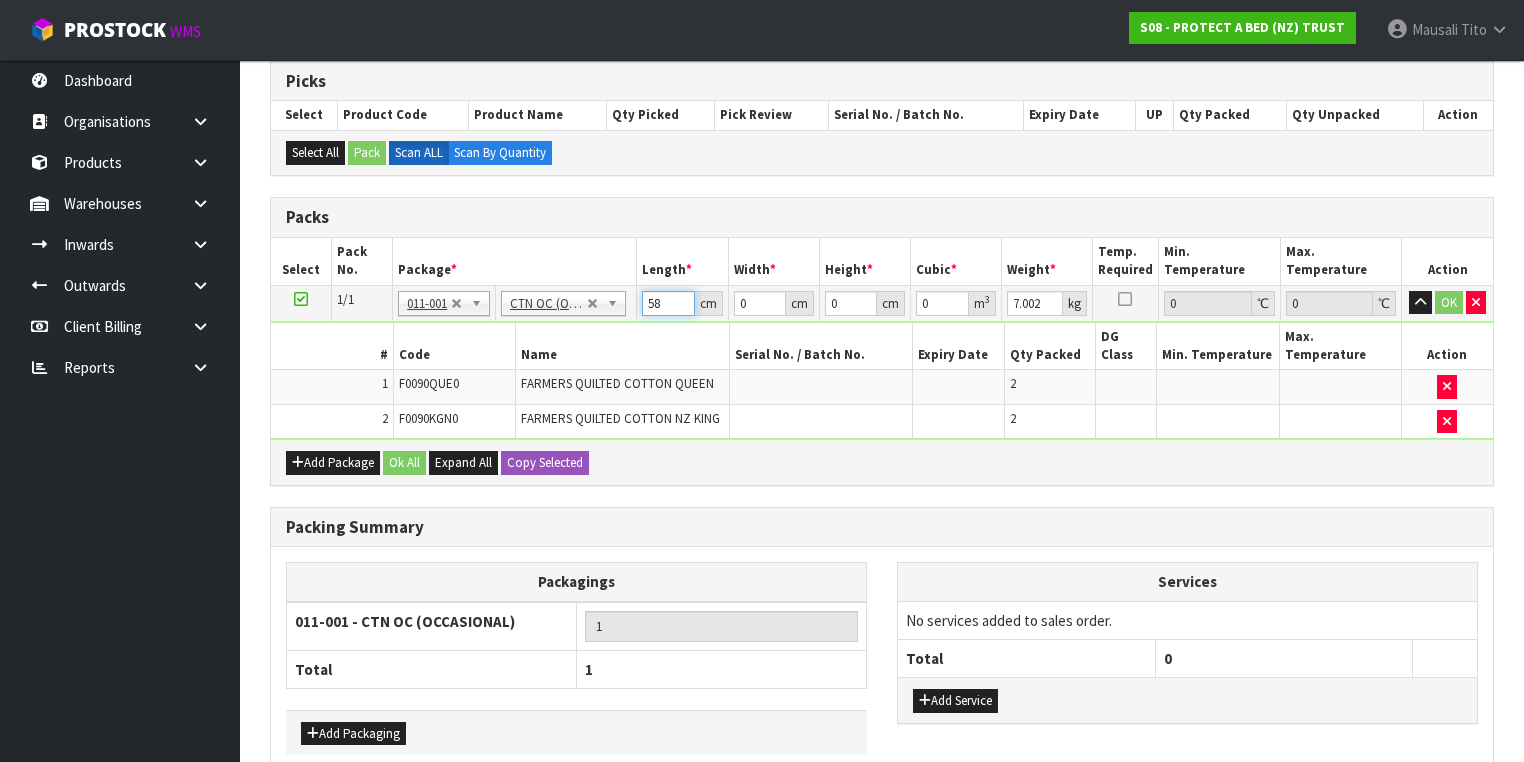 type on "58" 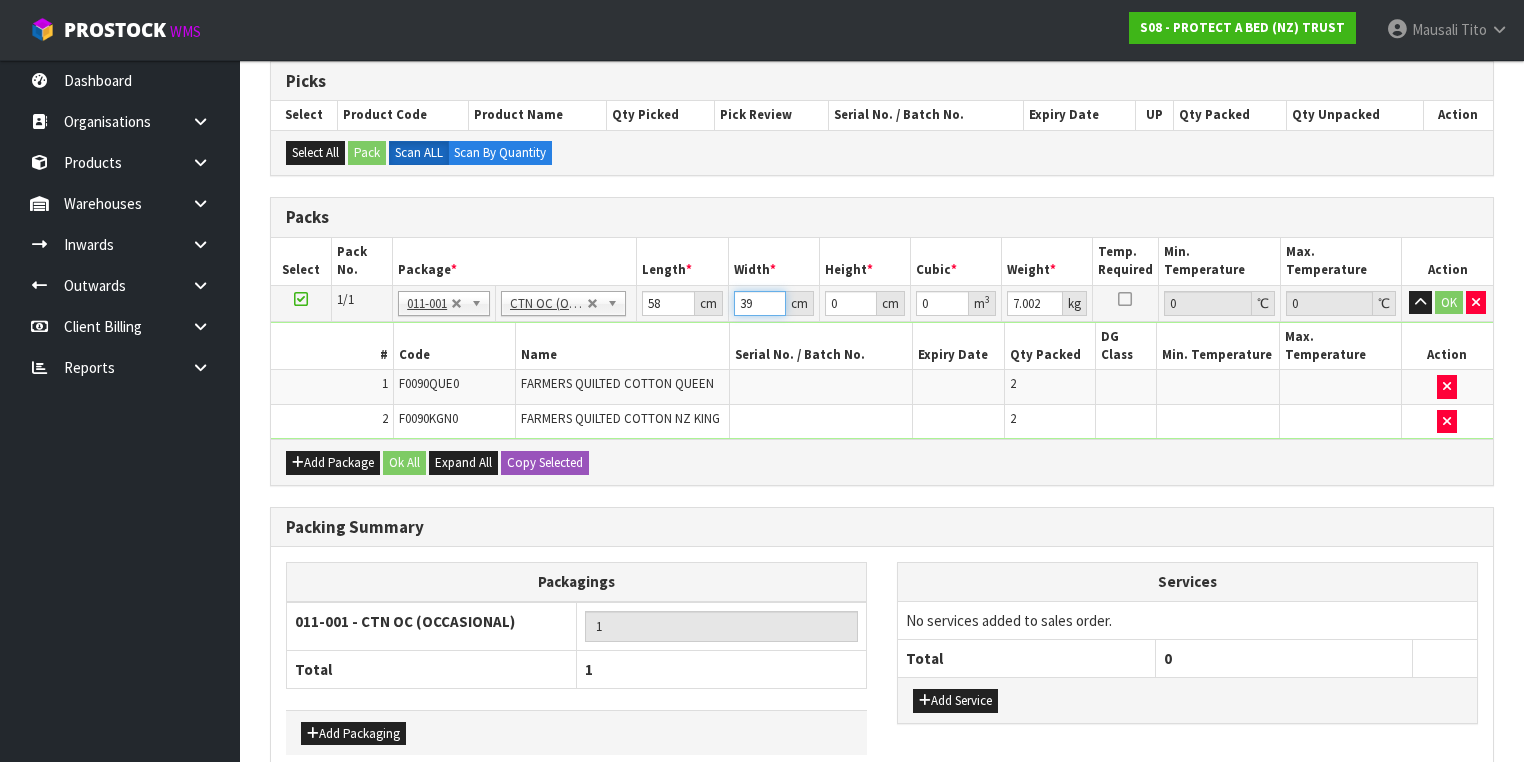 type on "39" 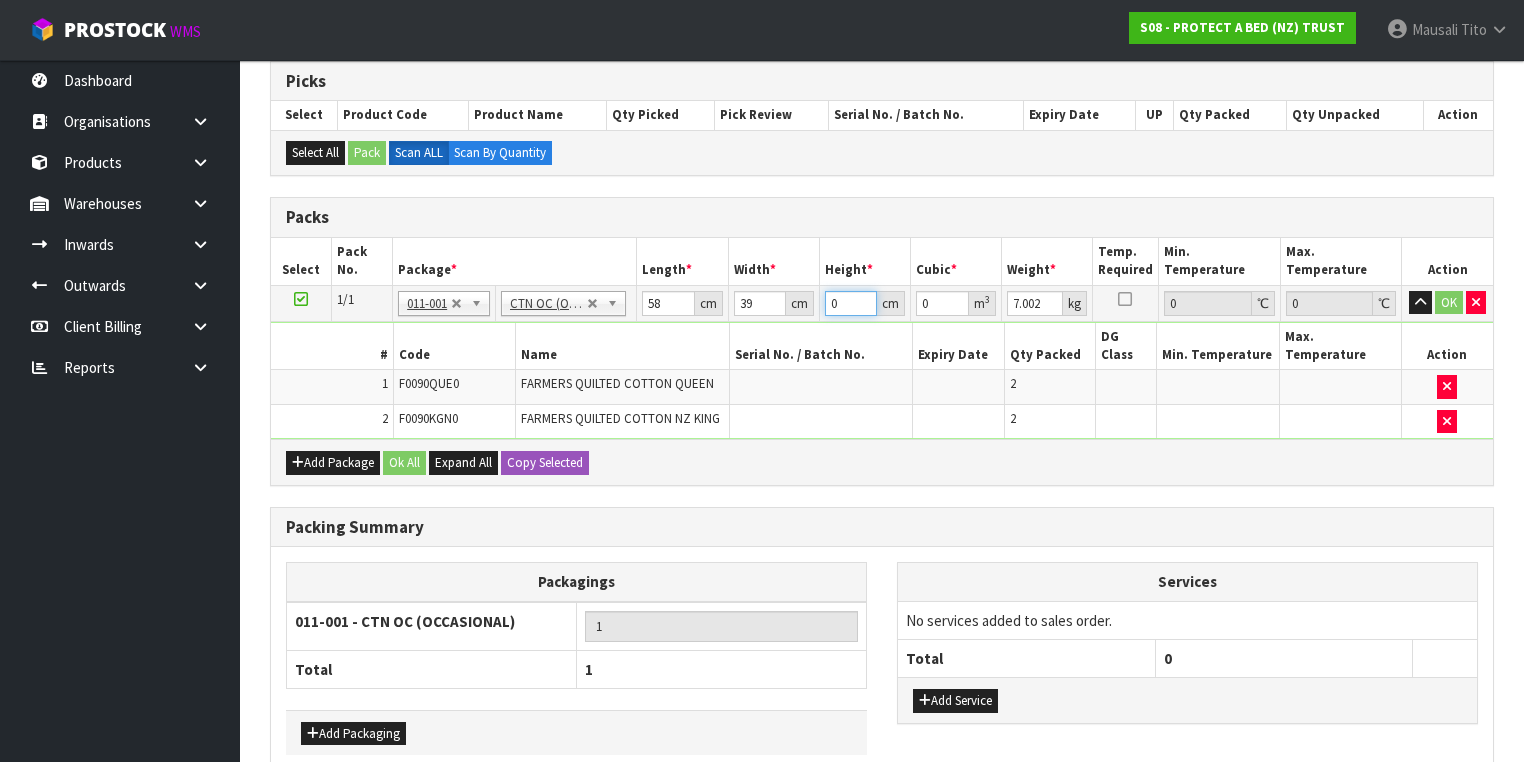 type on "3" 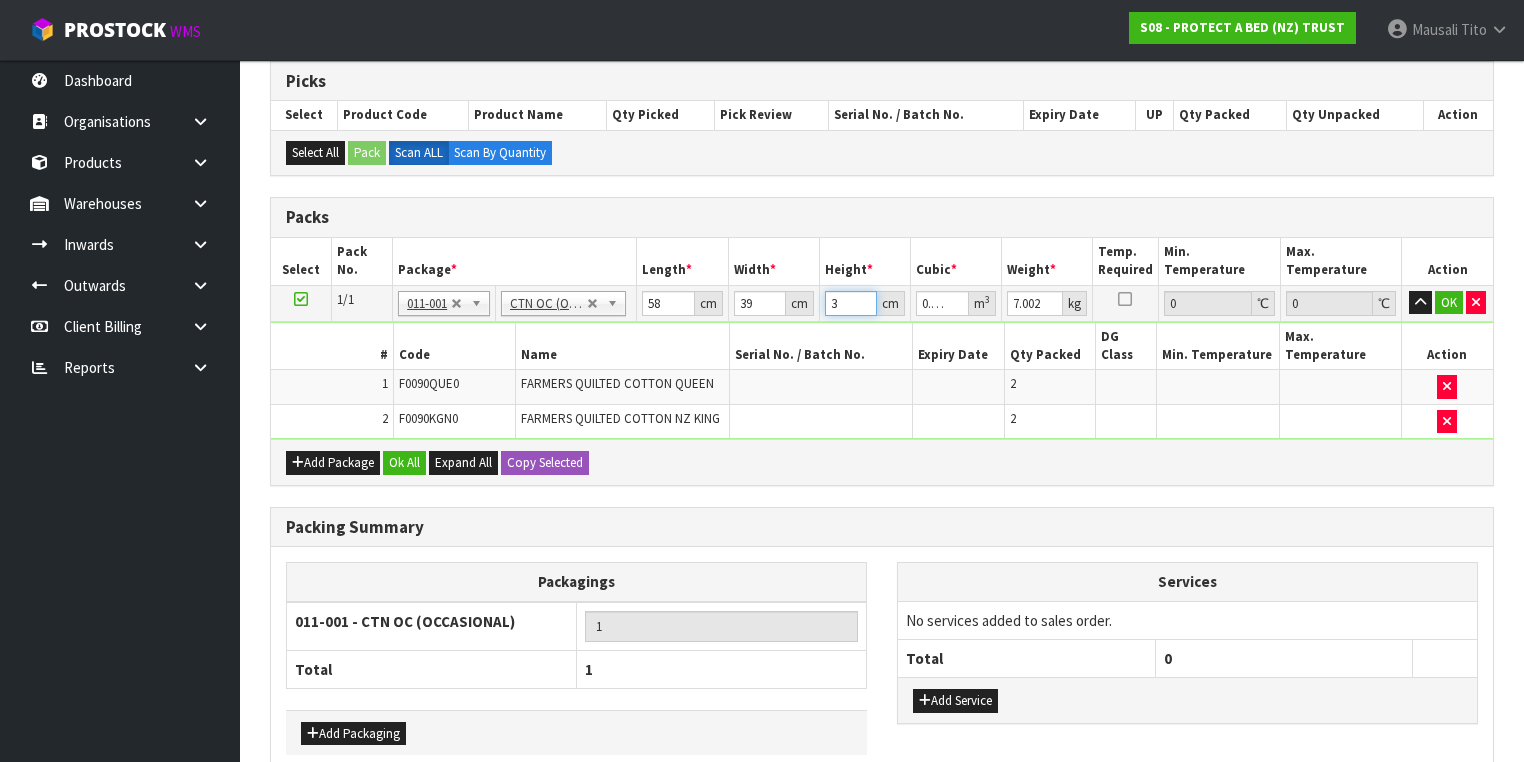 type on "32" 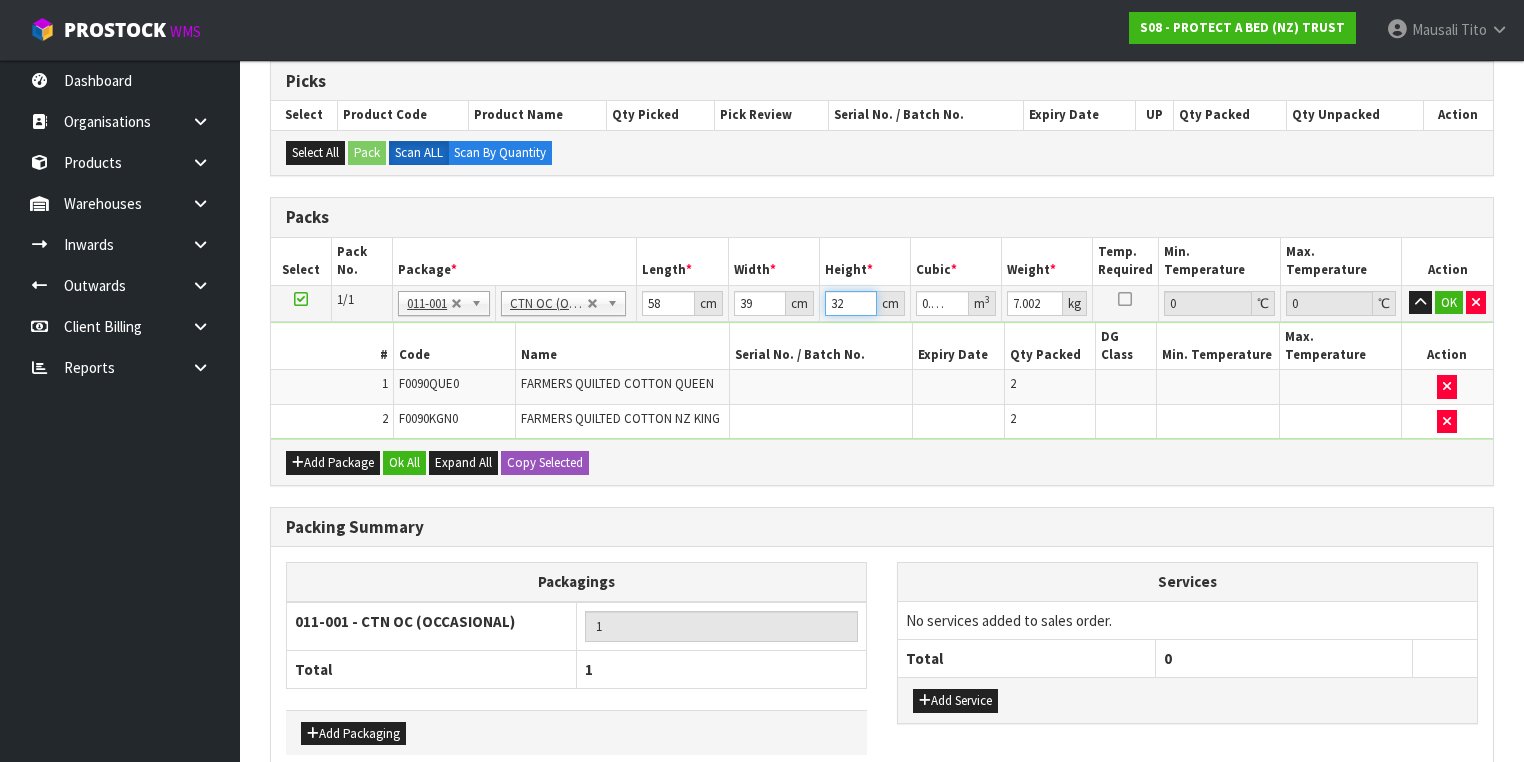 type on "32" 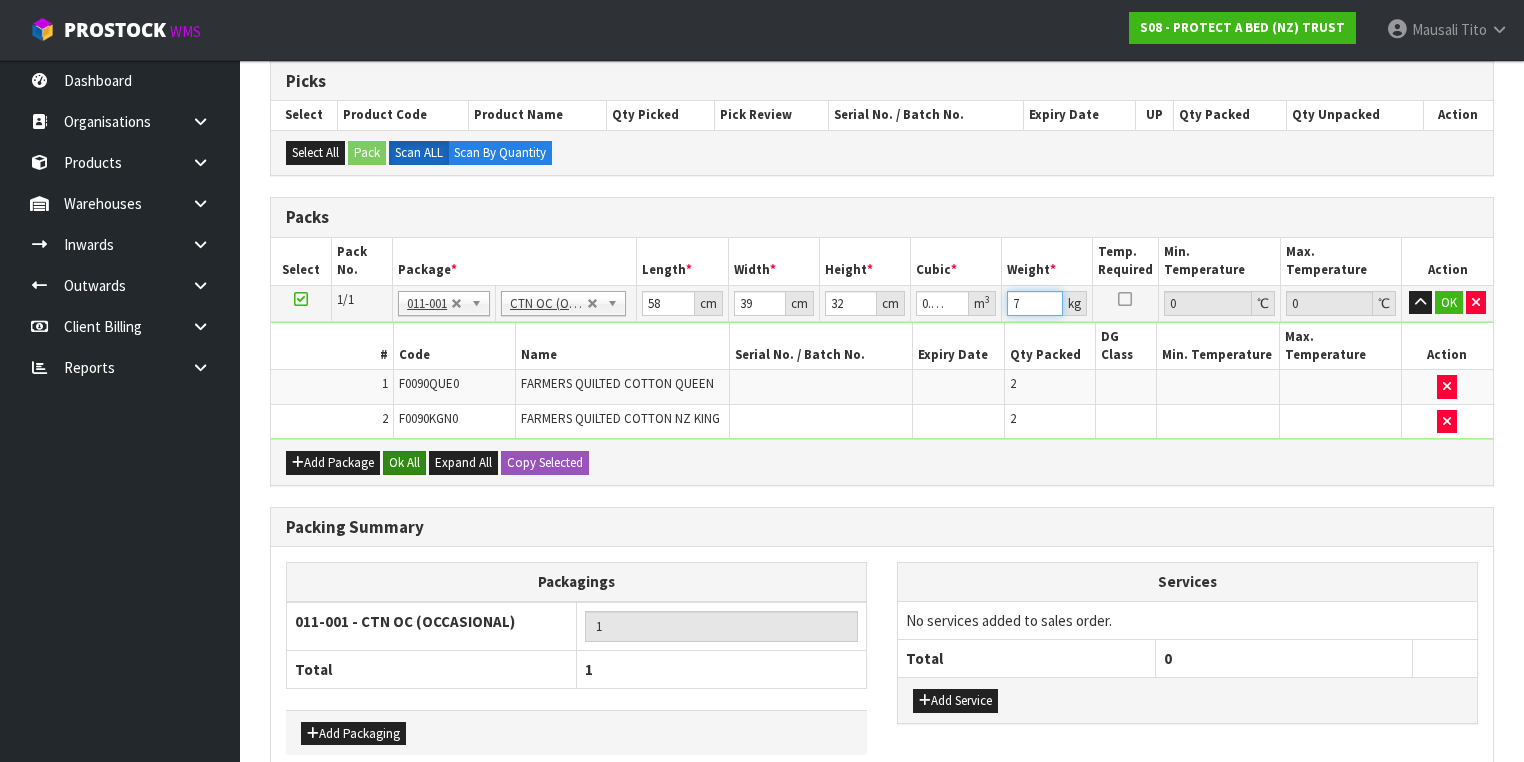 type on "7" 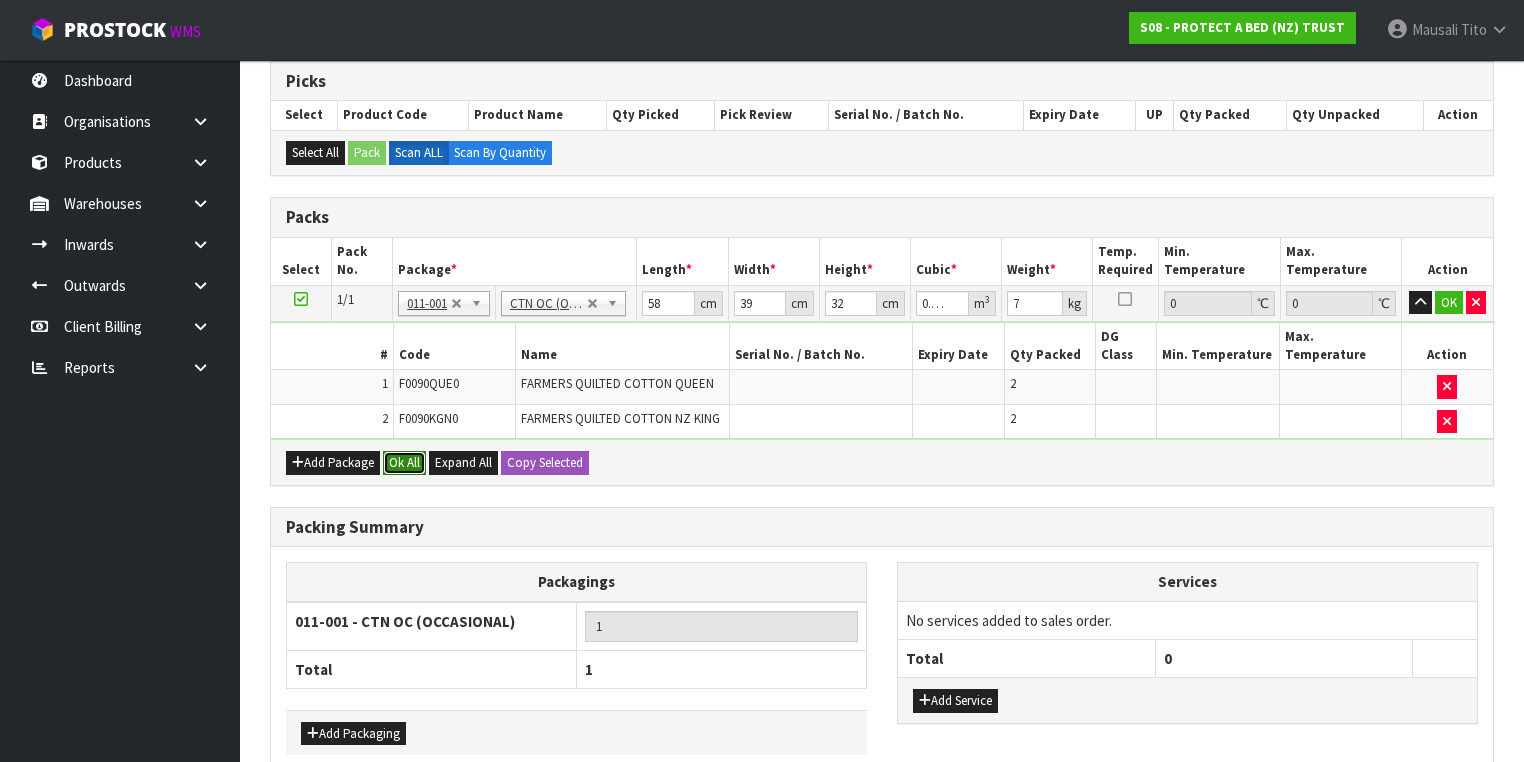click on "Ok All" at bounding box center (404, 463) 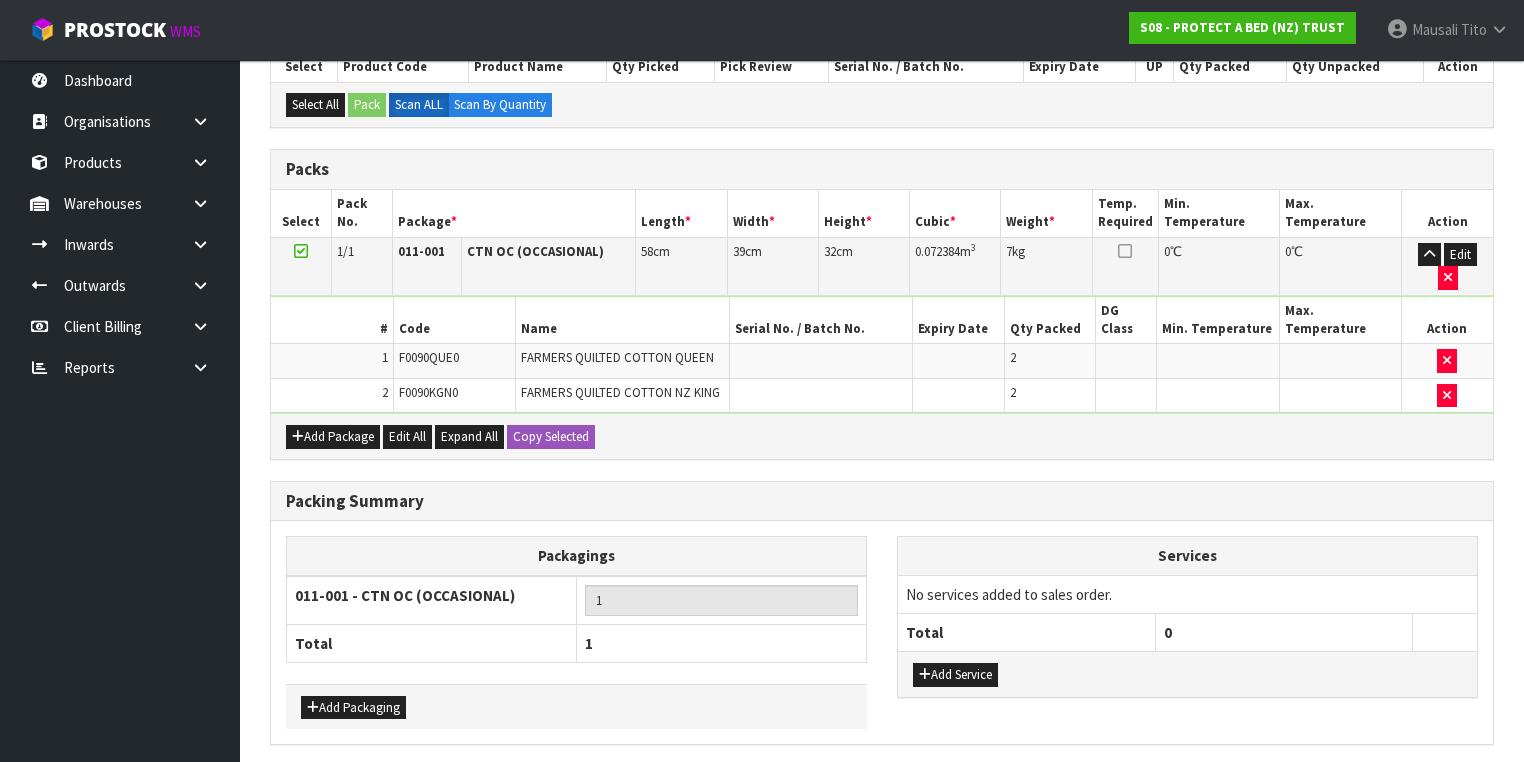 scroll, scrollTop: 473, scrollLeft: 0, axis: vertical 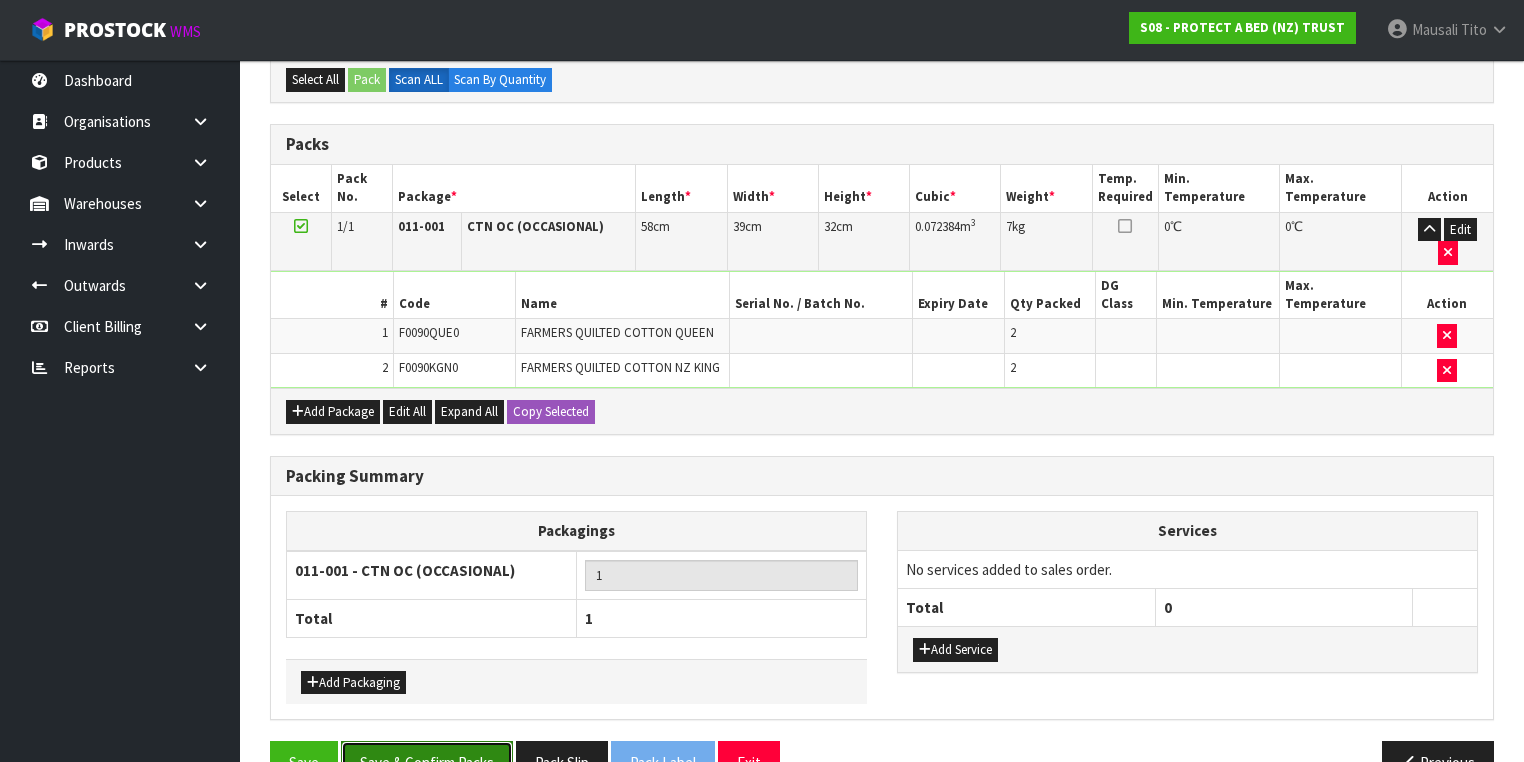 click on "Save & Confirm Packs" at bounding box center [427, 762] 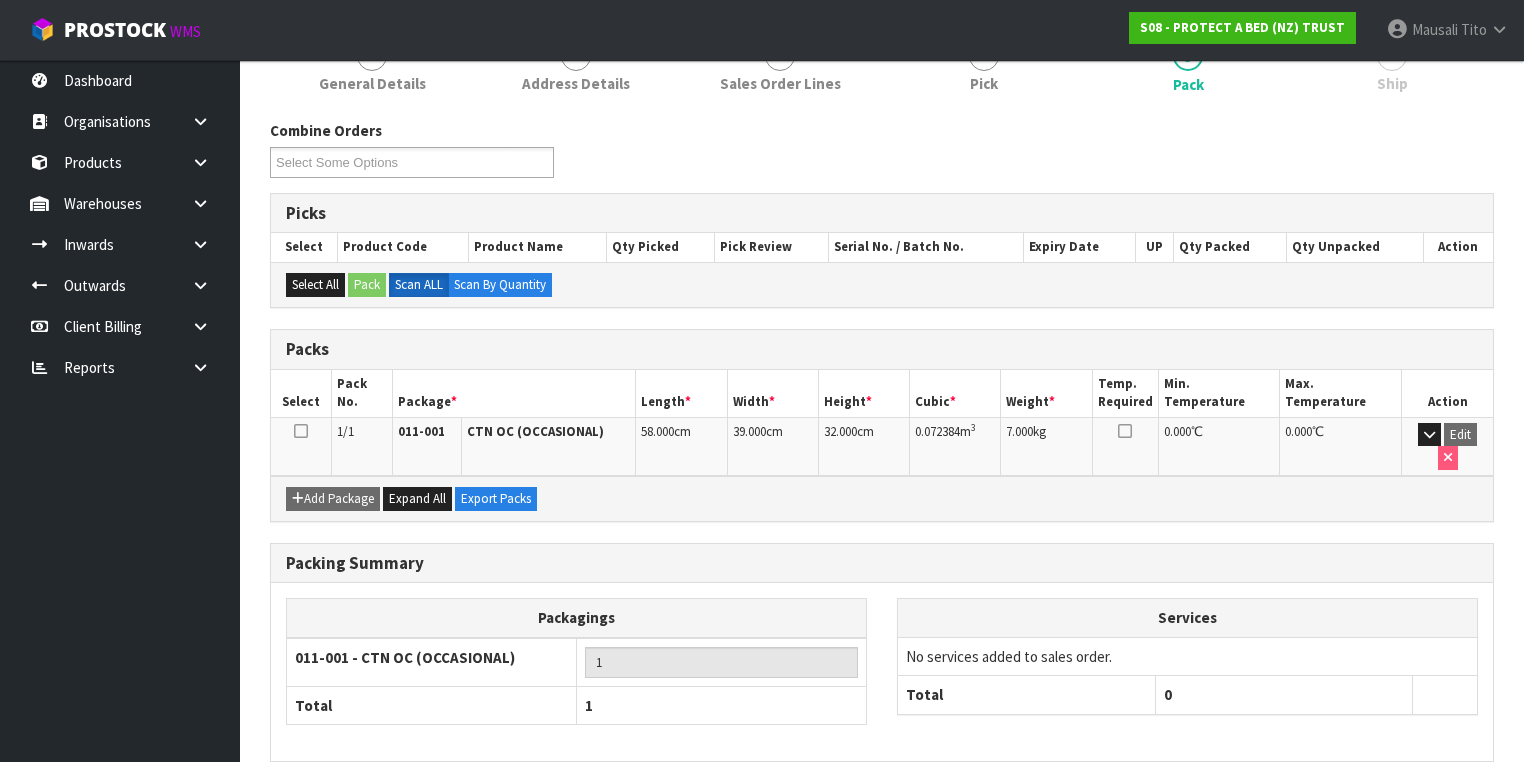 scroll, scrollTop: 332, scrollLeft: 0, axis: vertical 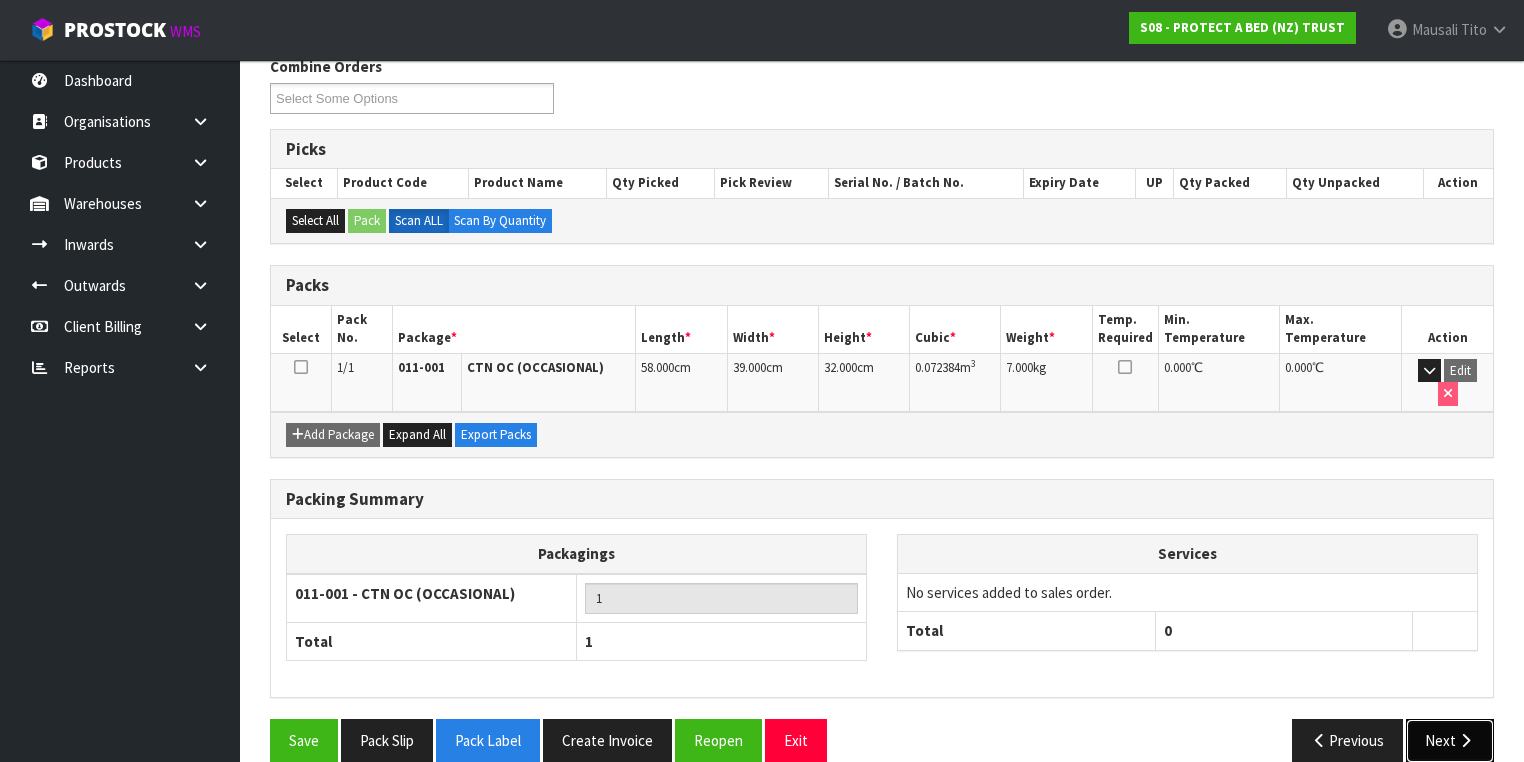 click at bounding box center [1465, 740] 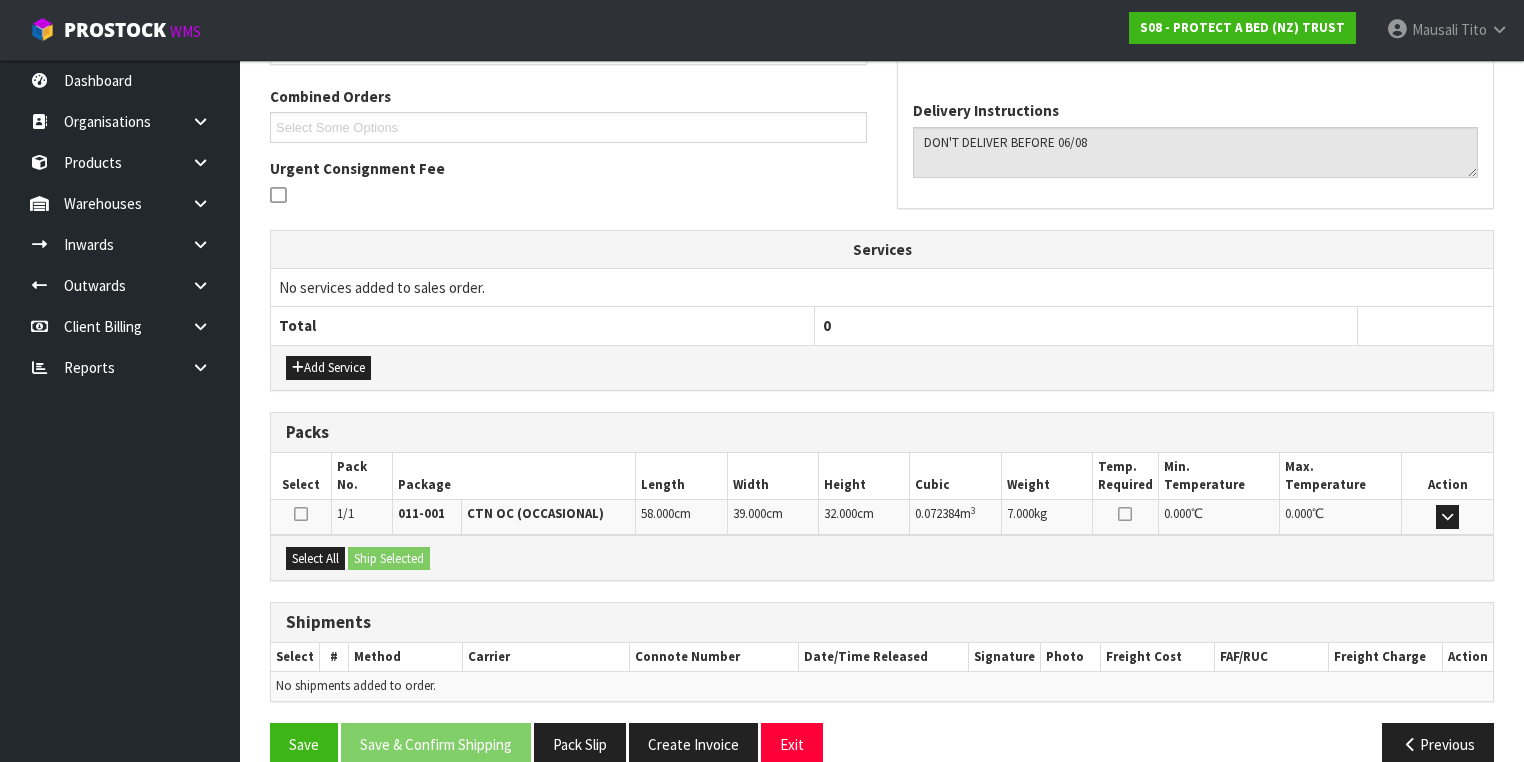 scroll, scrollTop: 528, scrollLeft: 0, axis: vertical 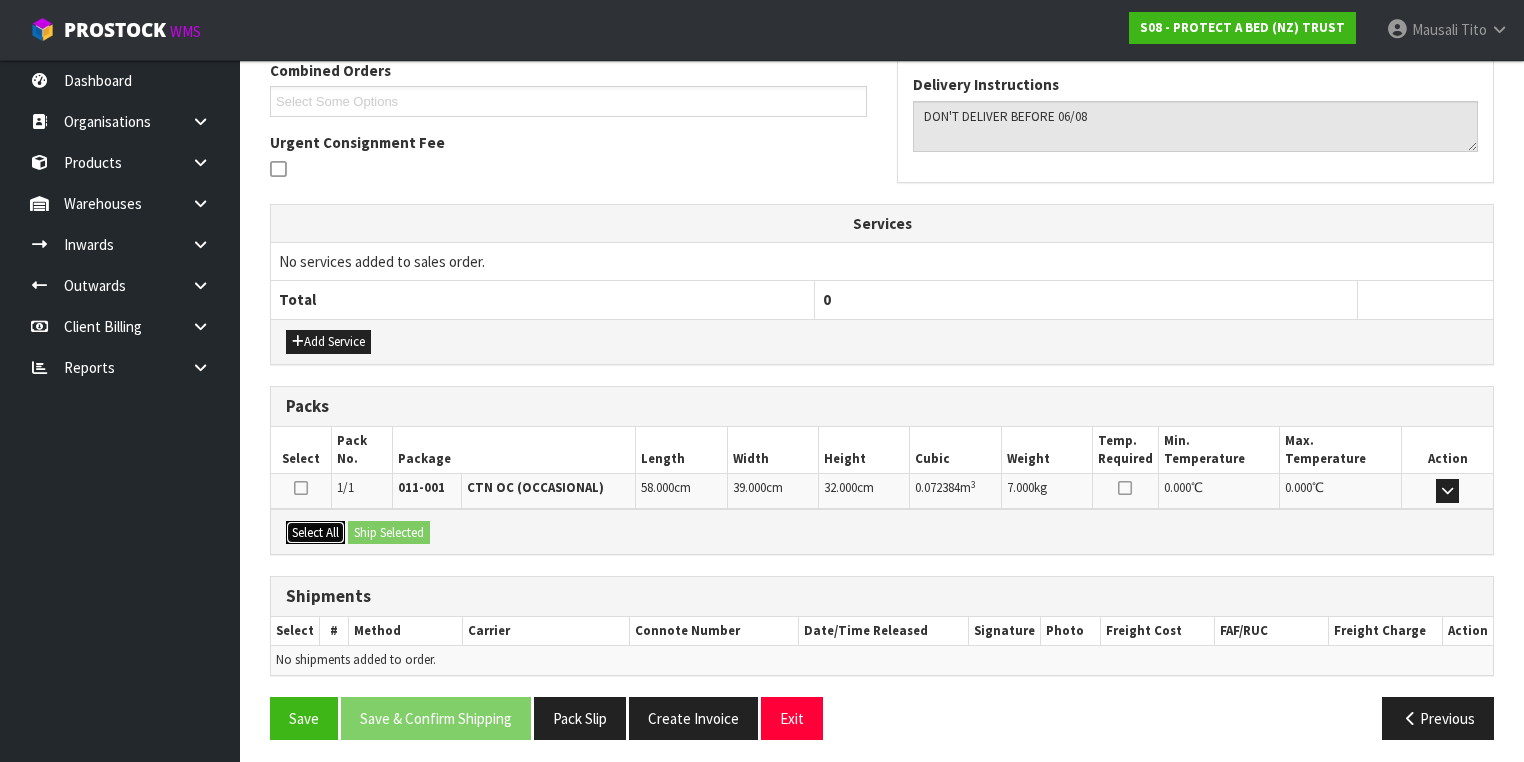 drag, startPoint x: 308, startPoint y: 528, endPoint x: 416, endPoint y: 515, distance: 108.779594 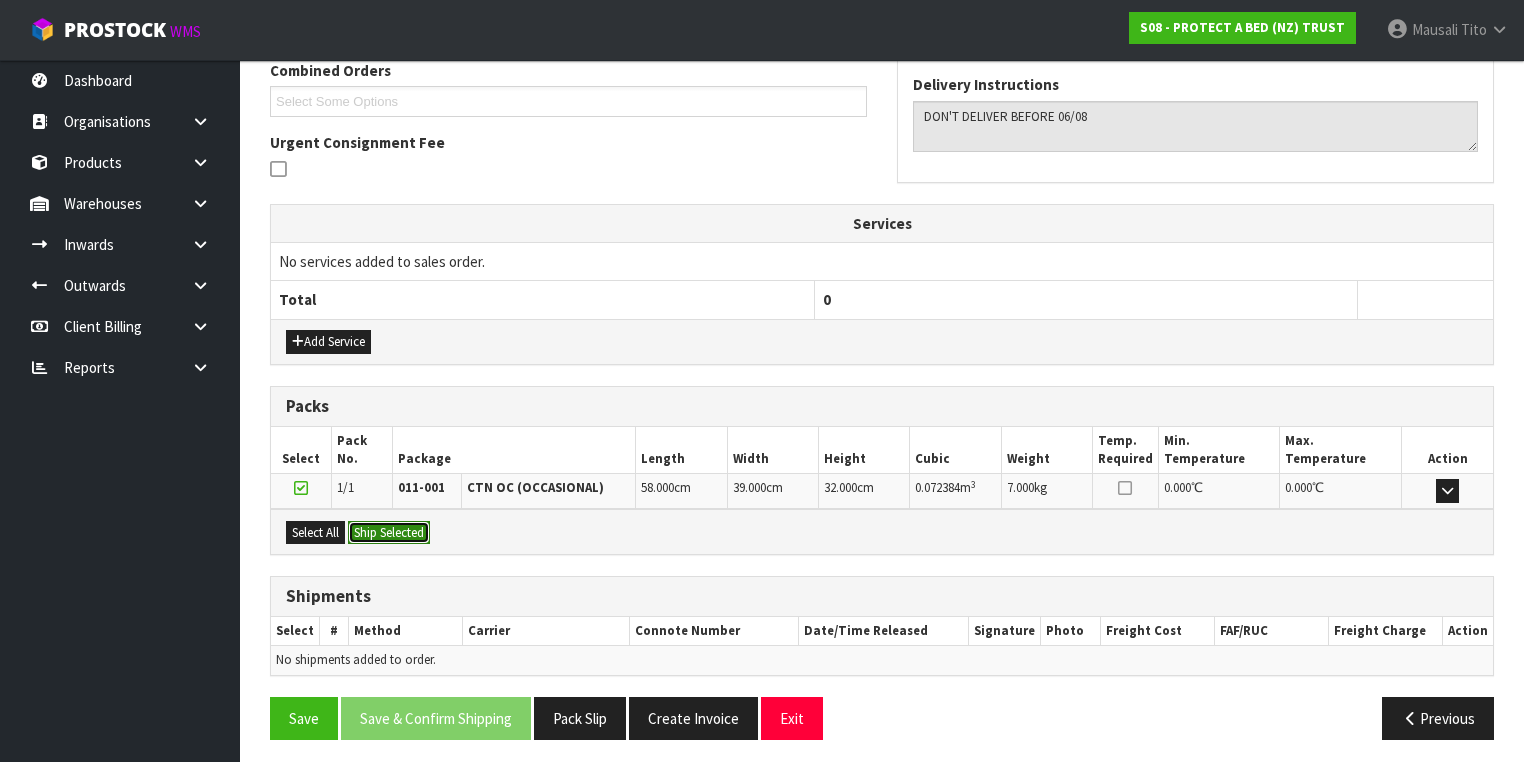 click on "Ship Selected" at bounding box center [389, 533] 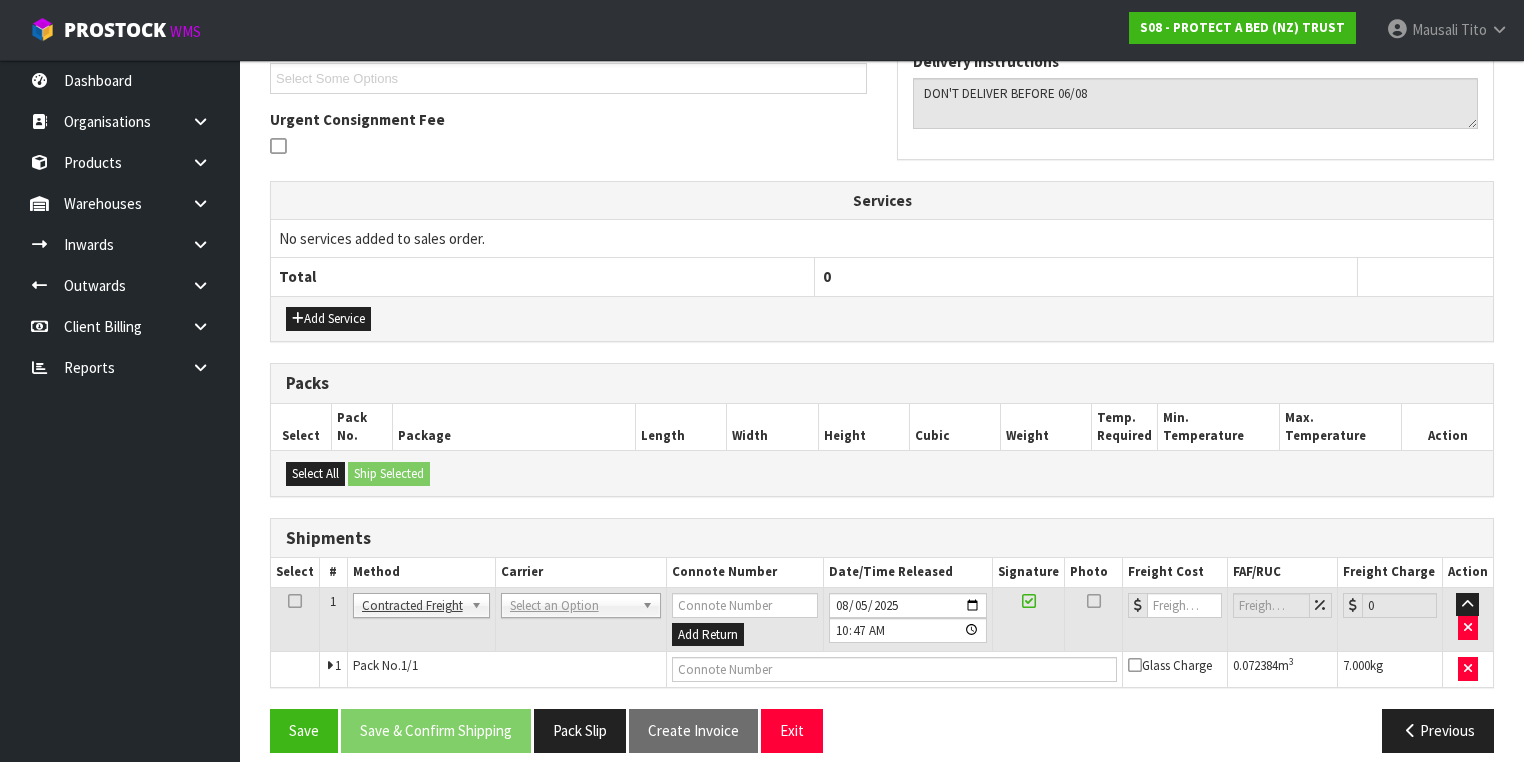 scroll, scrollTop: 564, scrollLeft: 0, axis: vertical 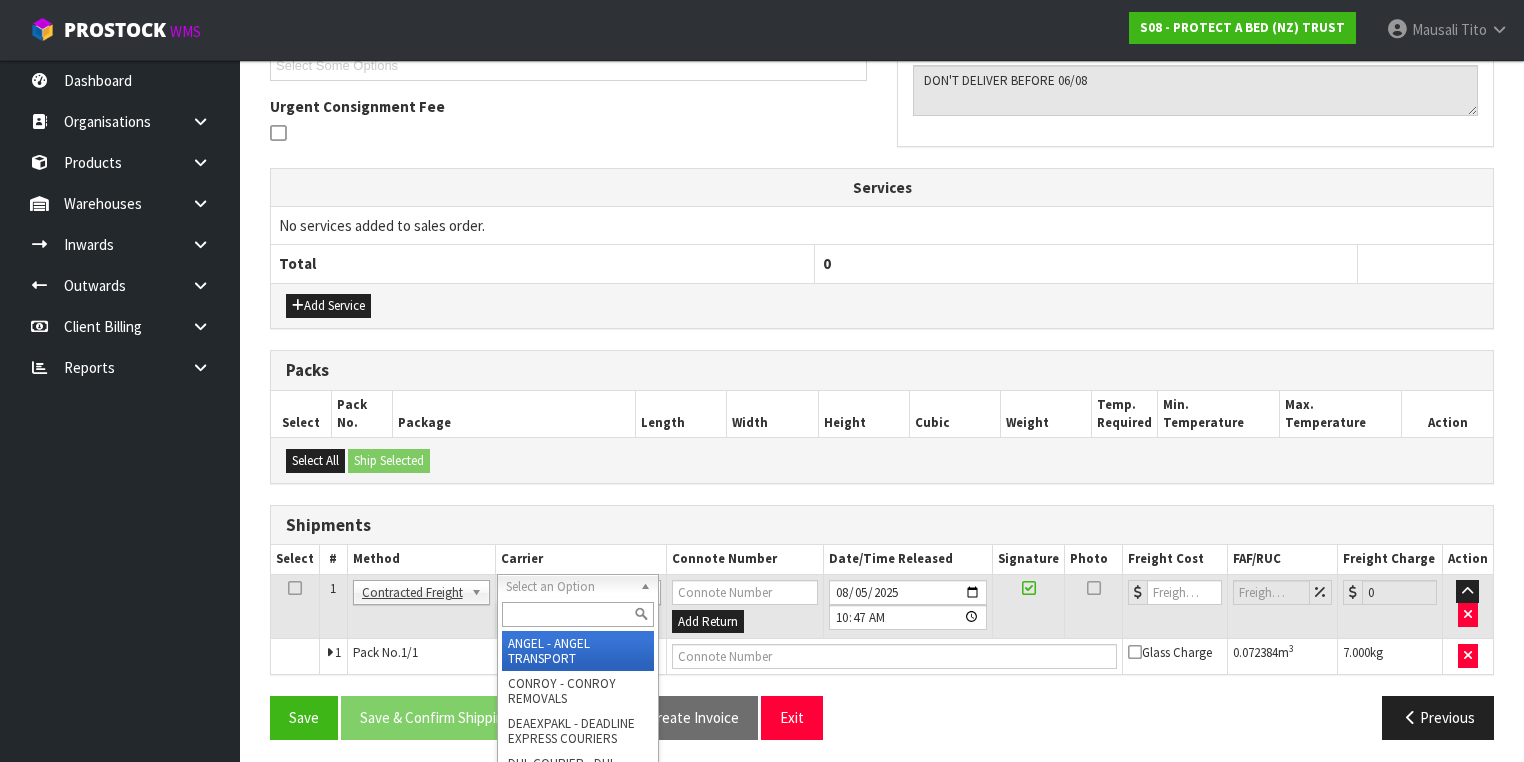 click at bounding box center (578, 614) 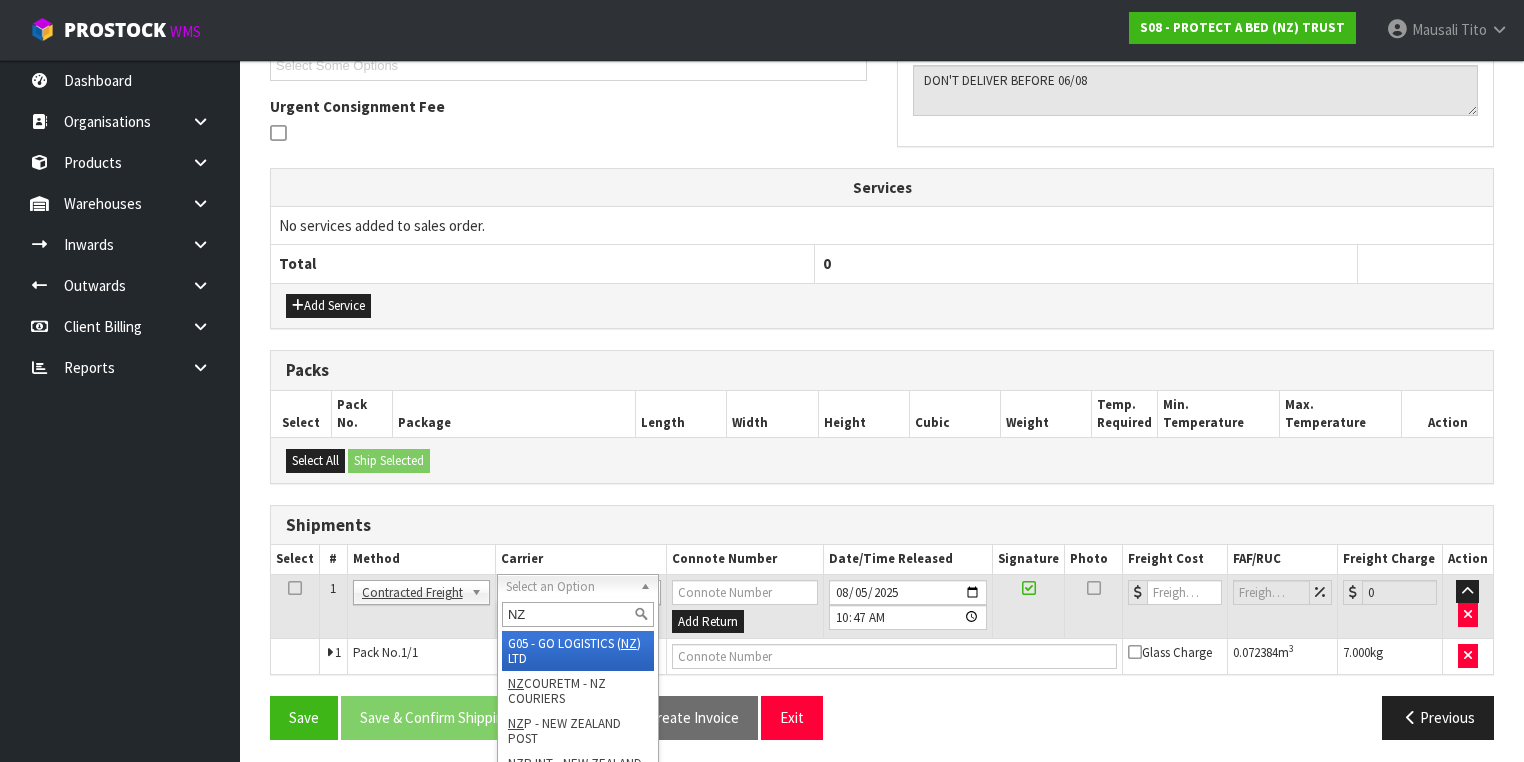 type on "NZP" 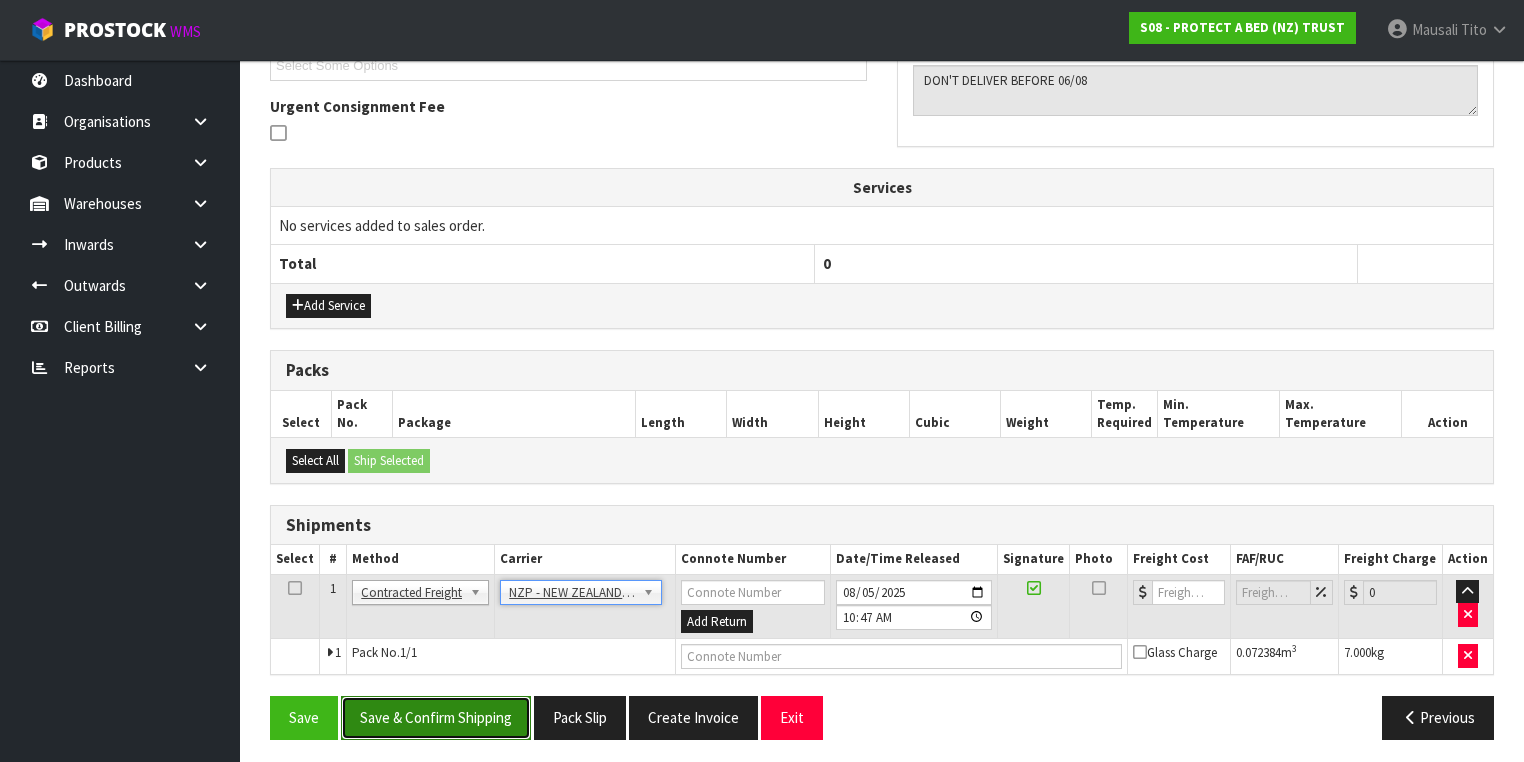 click on "Save & Confirm Shipping" at bounding box center (436, 717) 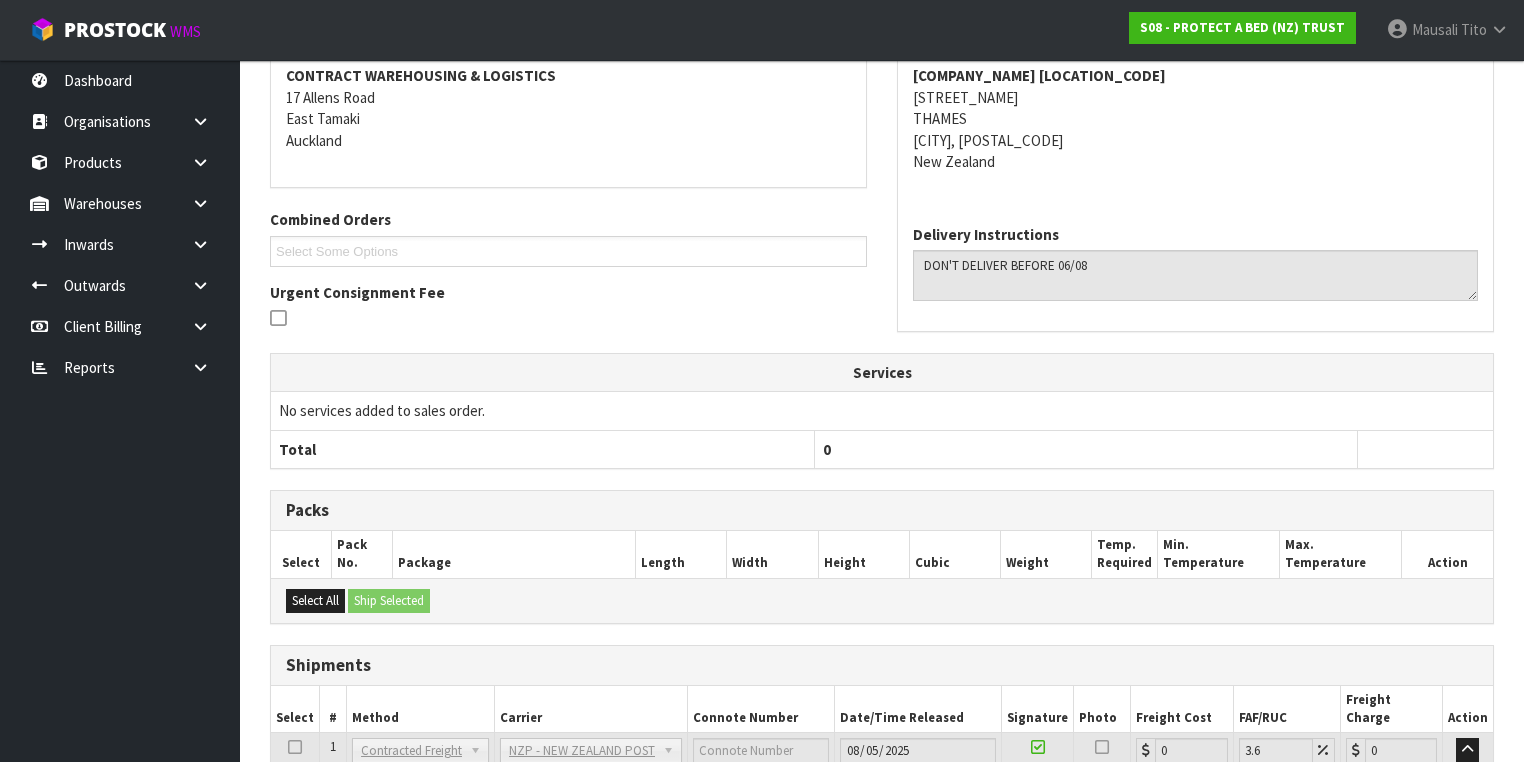 scroll, scrollTop: 536, scrollLeft: 0, axis: vertical 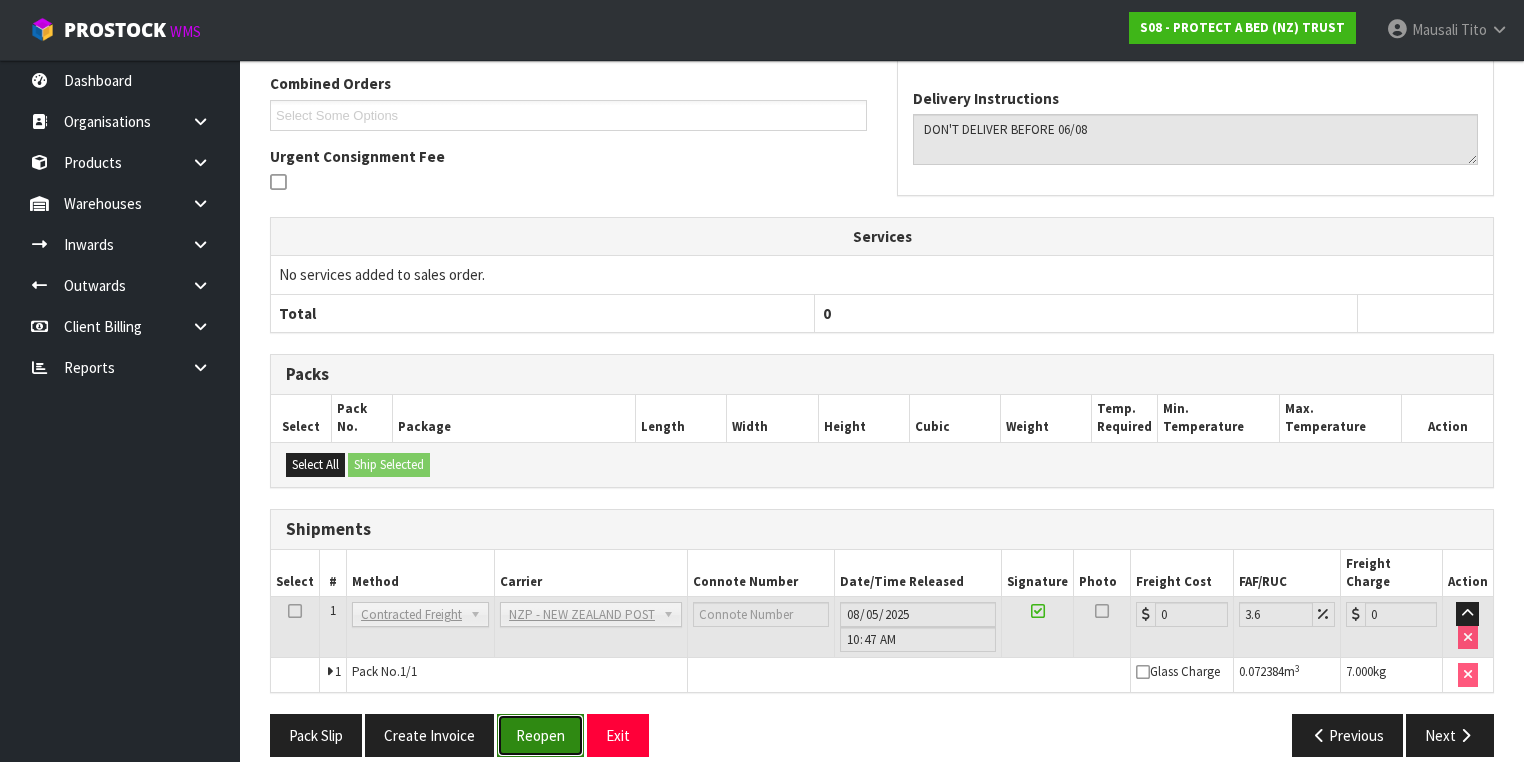 click on "Reopen" at bounding box center (540, 735) 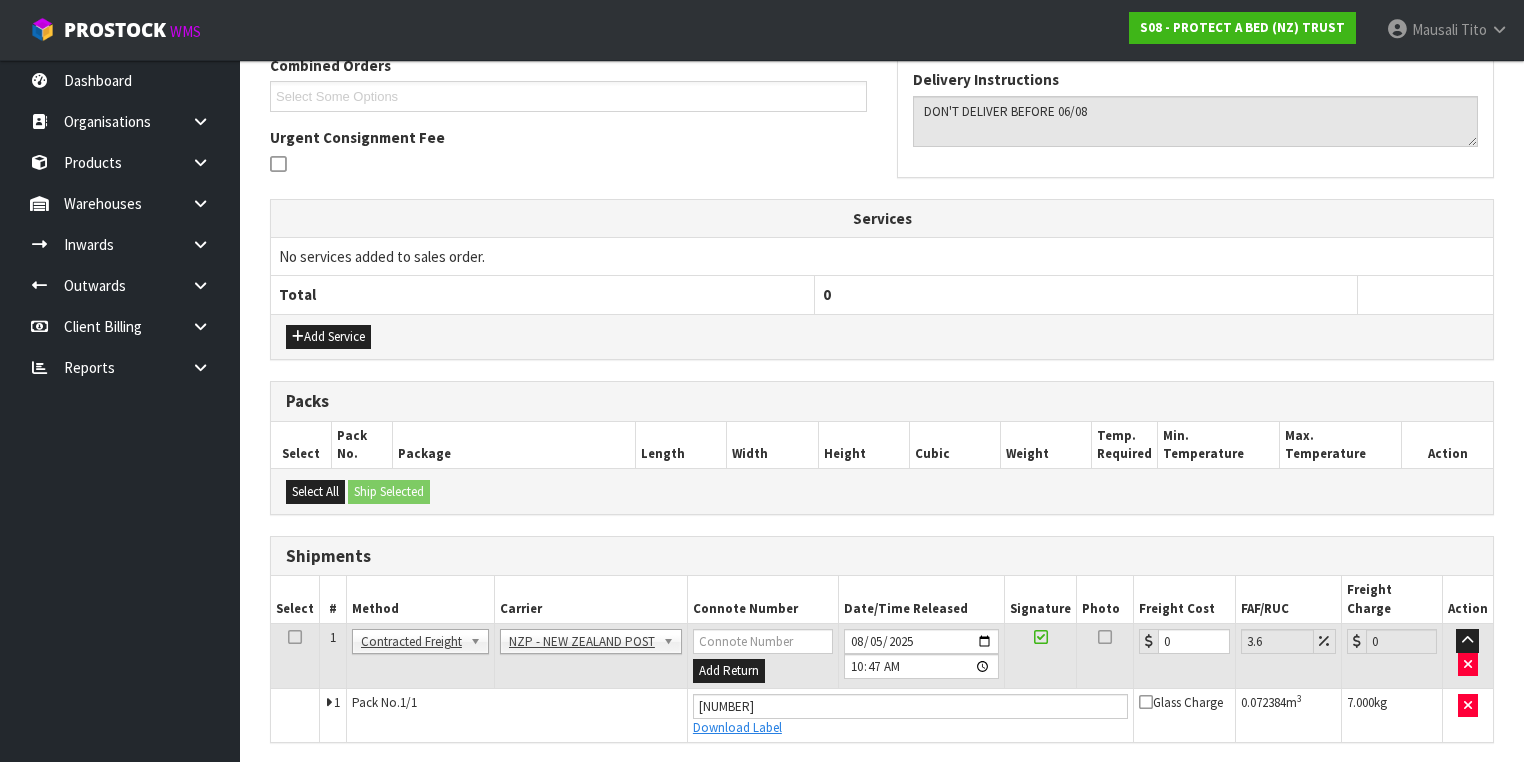 scroll, scrollTop: 582, scrollLeft: 0, axis: vertical 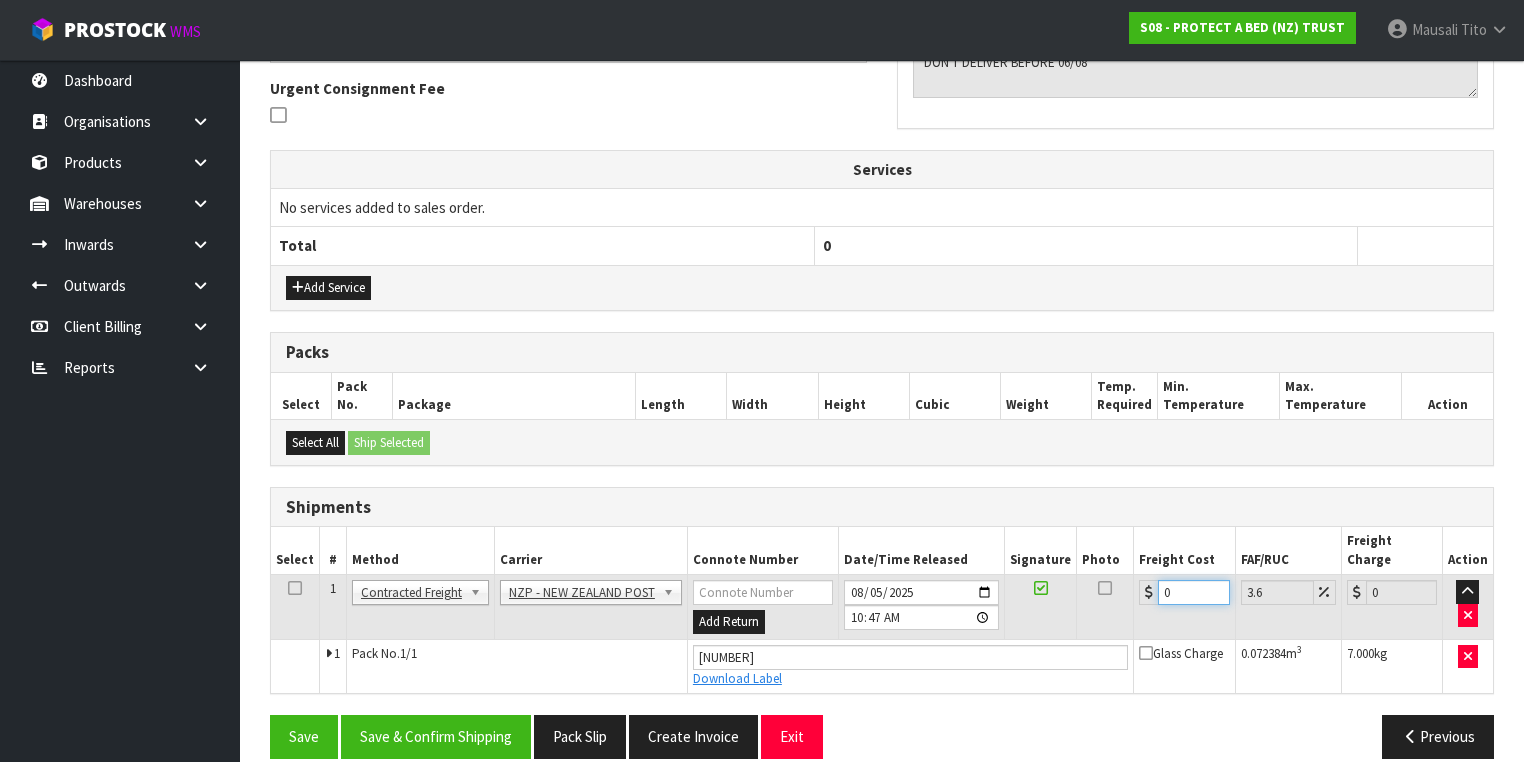 drag, startPoint x: 1184, startPoint y: 573, endPoint x: 1136, endPoint y: 576, distance: 48.09366 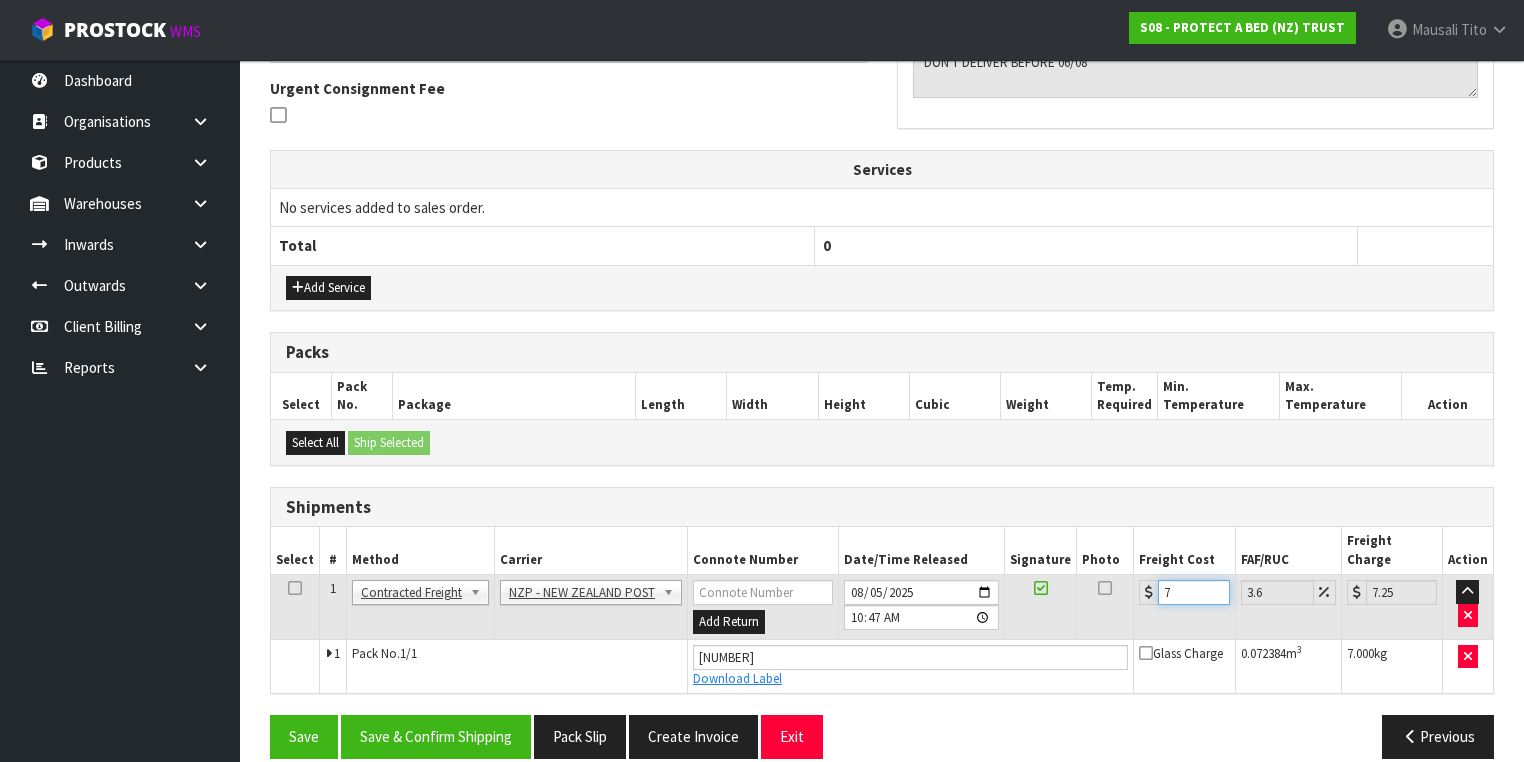 type on "7.3" 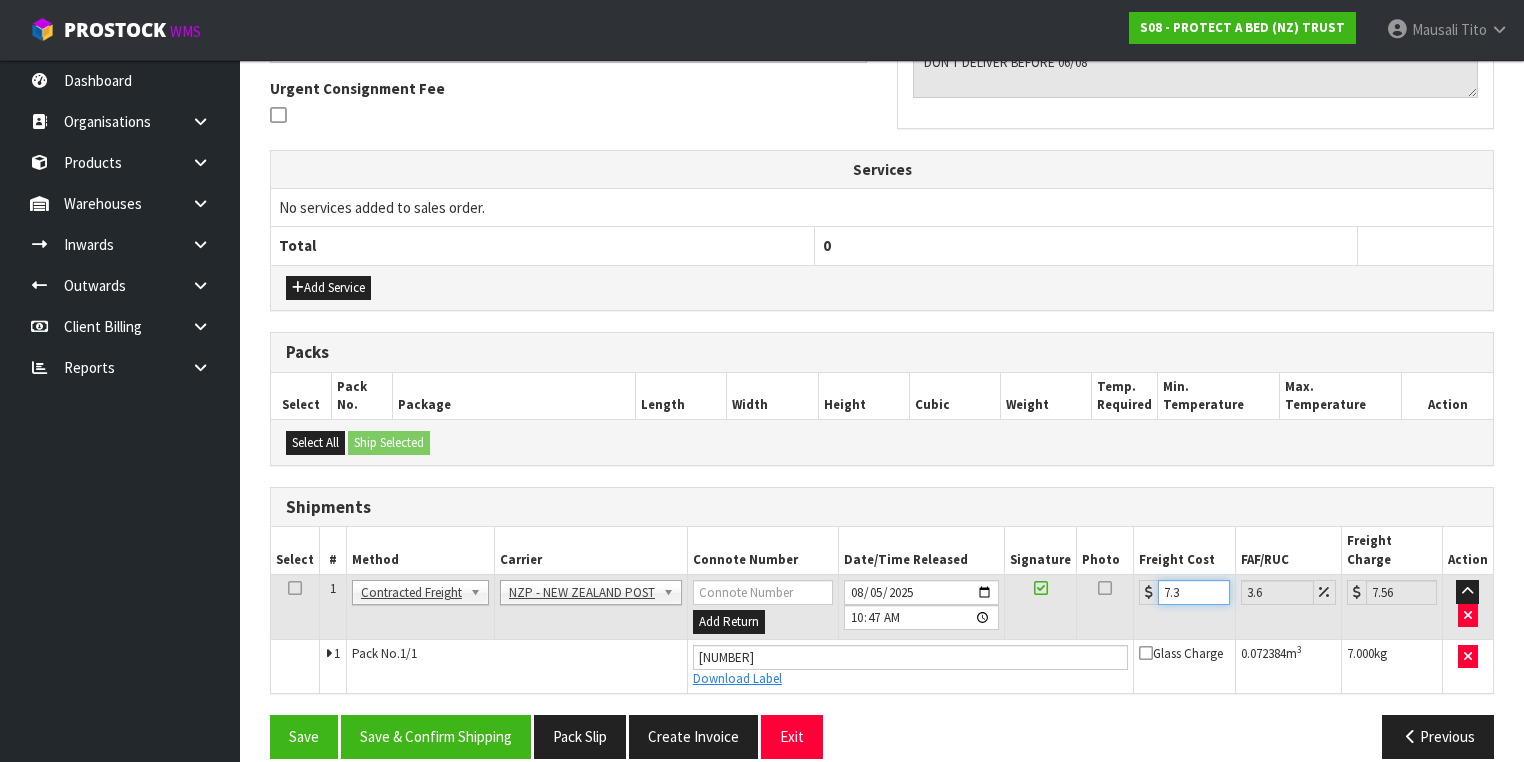 type on "7.31" 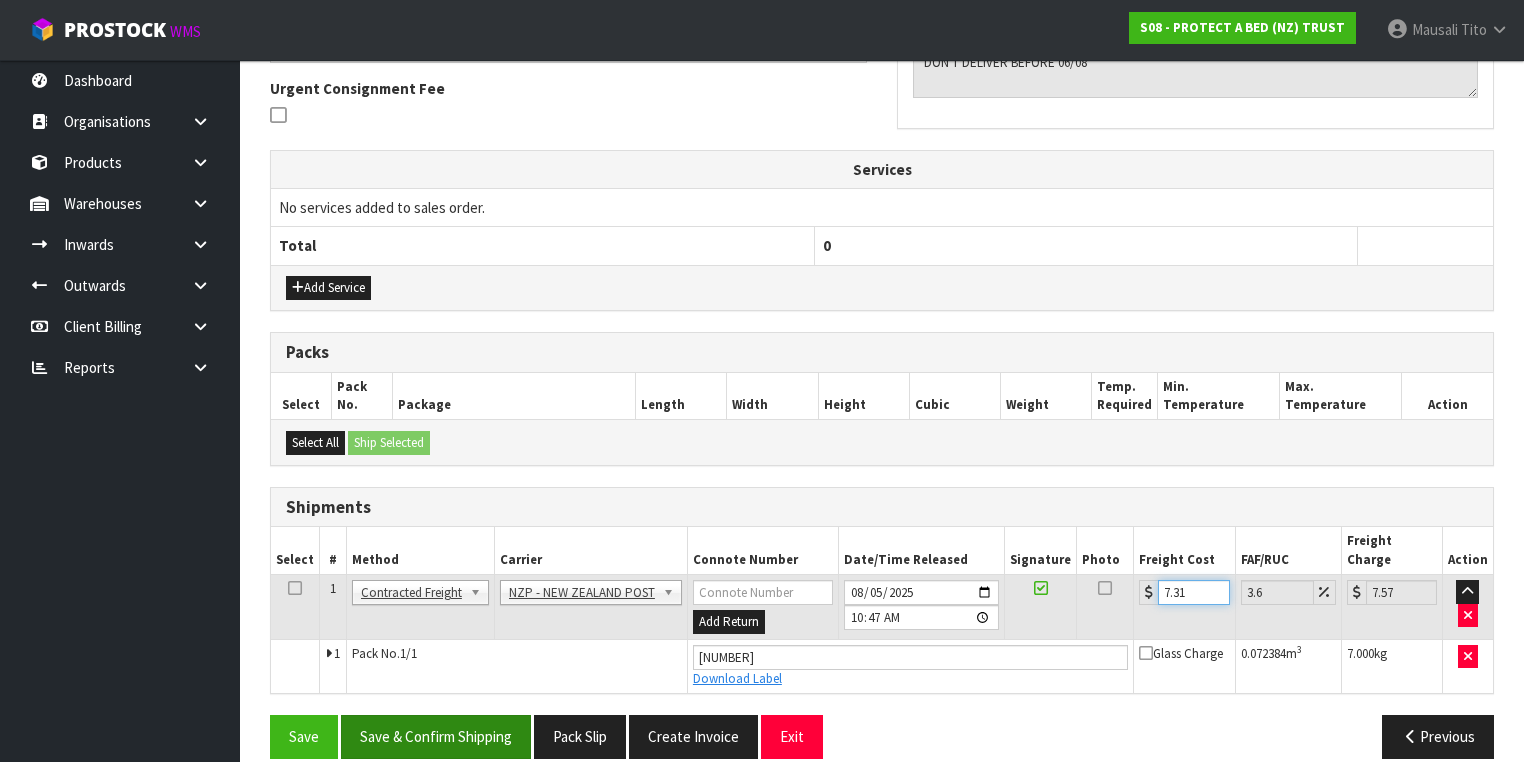 type on "7.31" 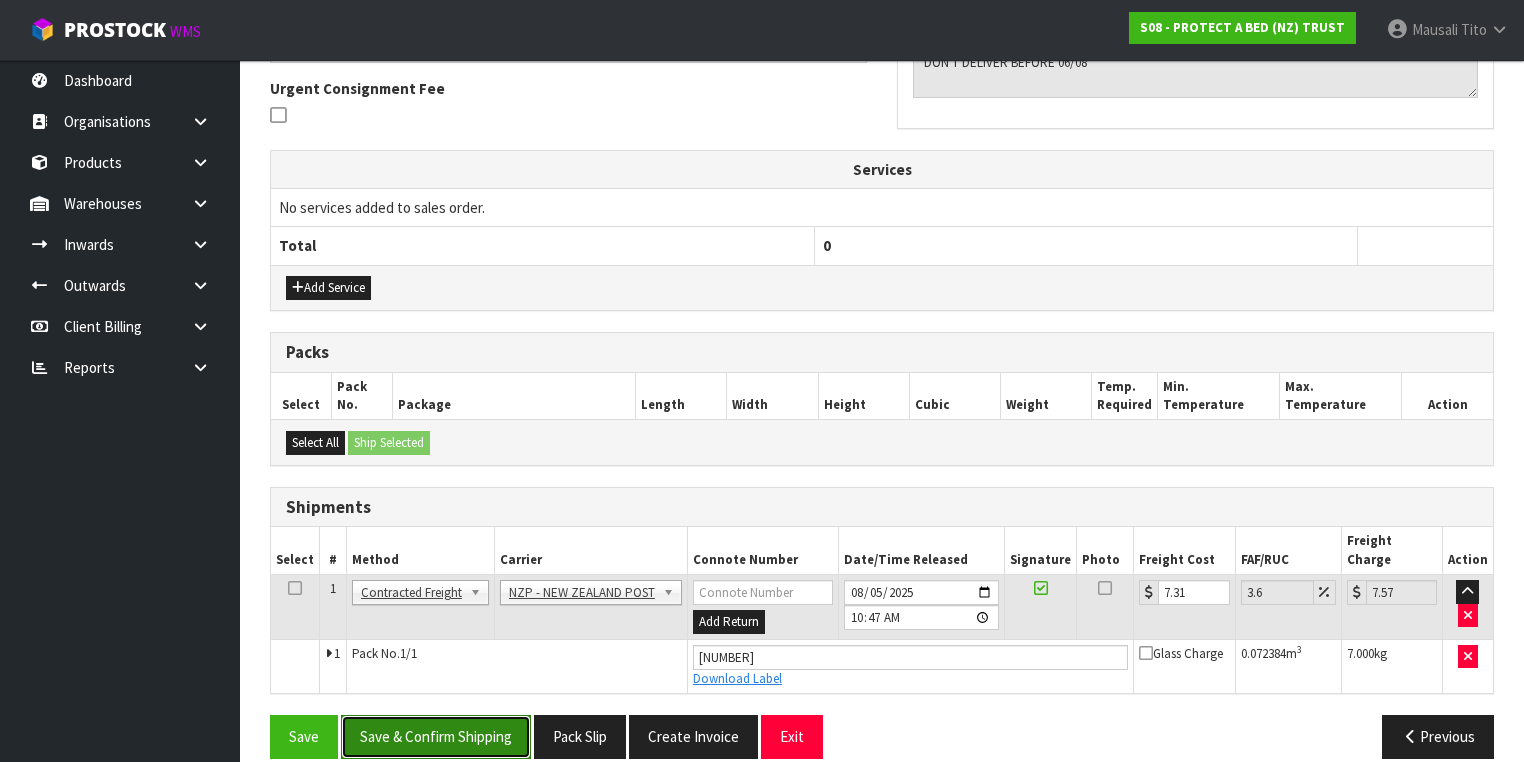 click on "Save & Confirm Shipping" at bounding box center [436, 736] 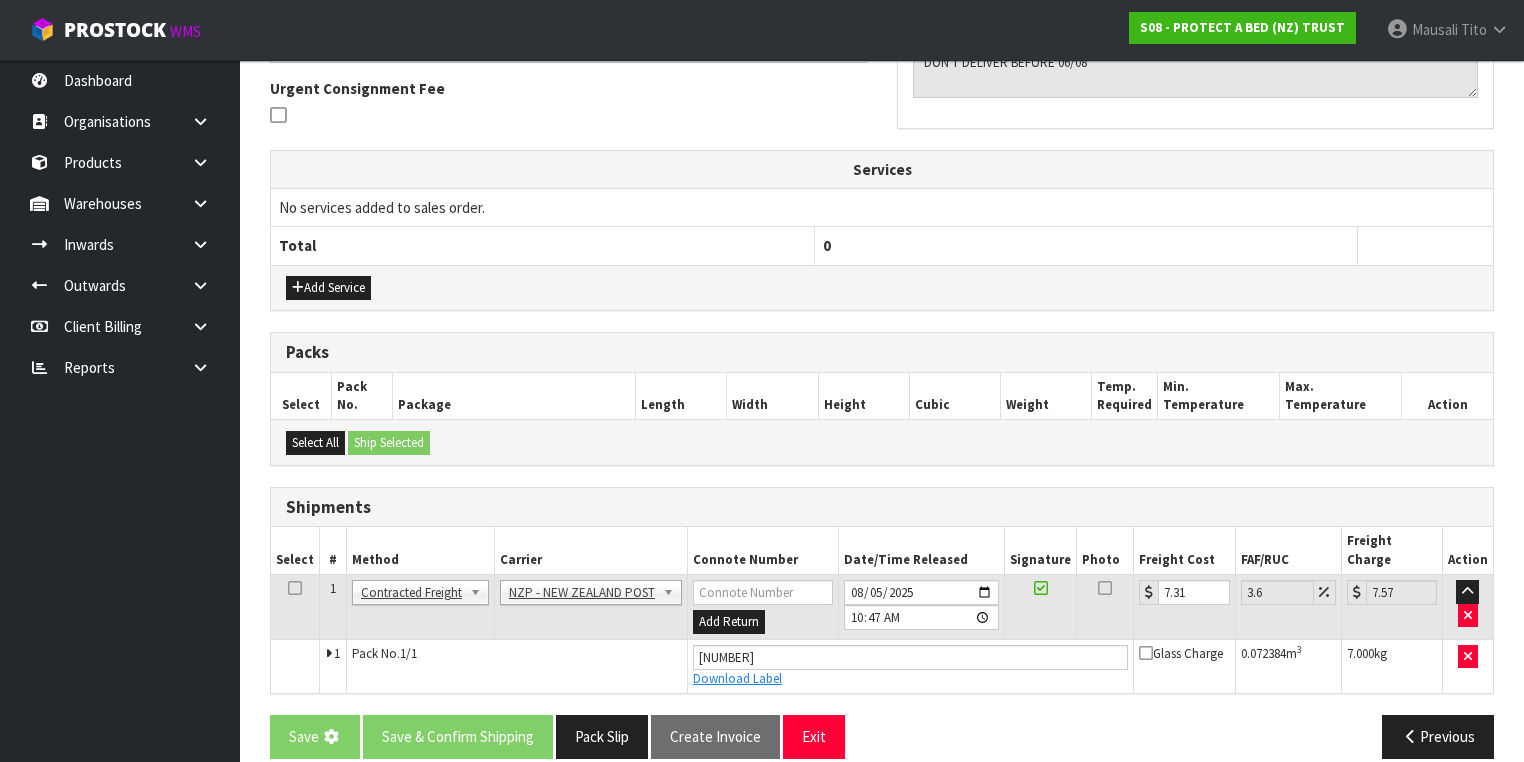 scroll, scrollTop: 0, scrollLeft: 0, axis: both 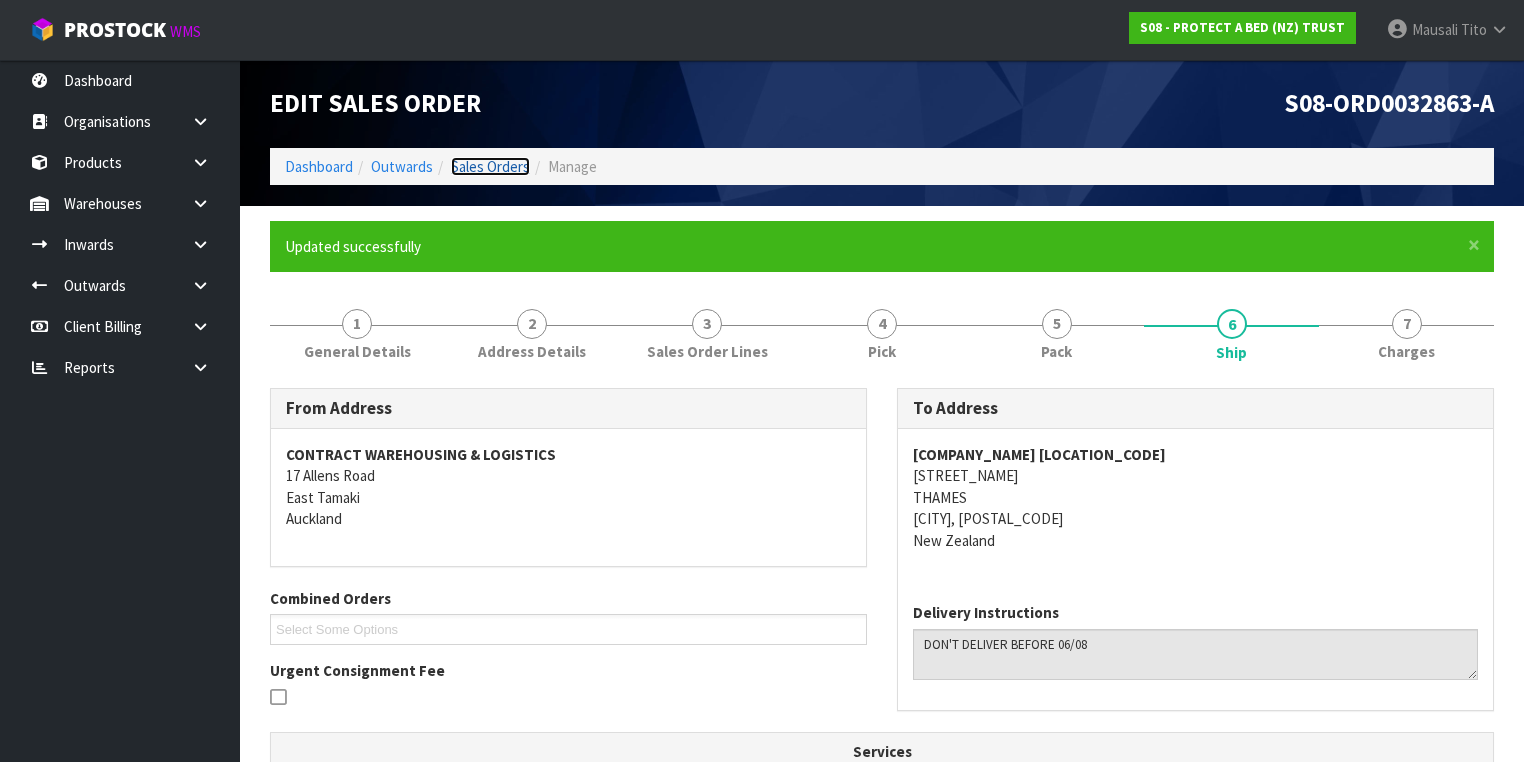 click on "Sales Orders" at bounding box center (490, 166) 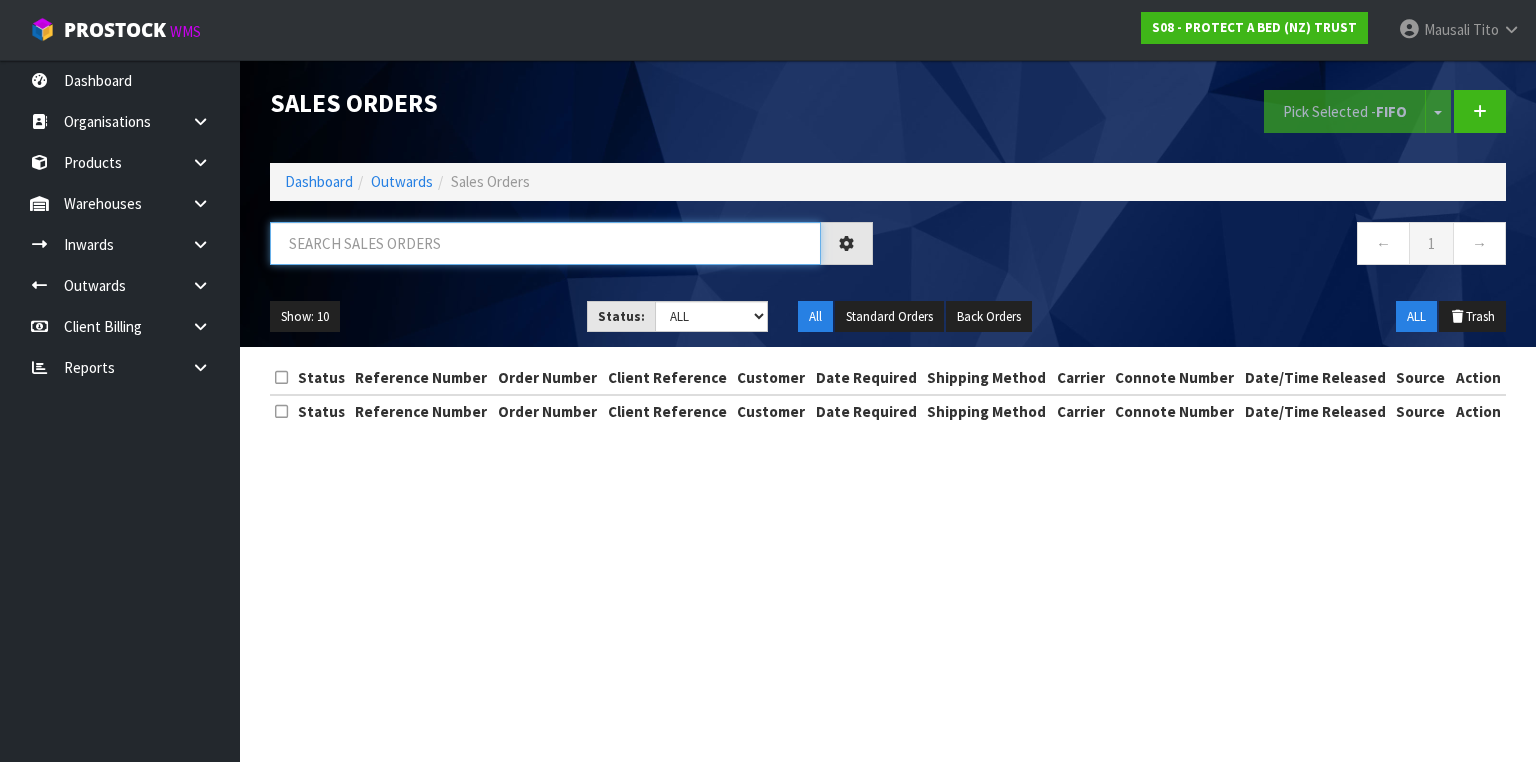 click at bounding box center [545, 243] 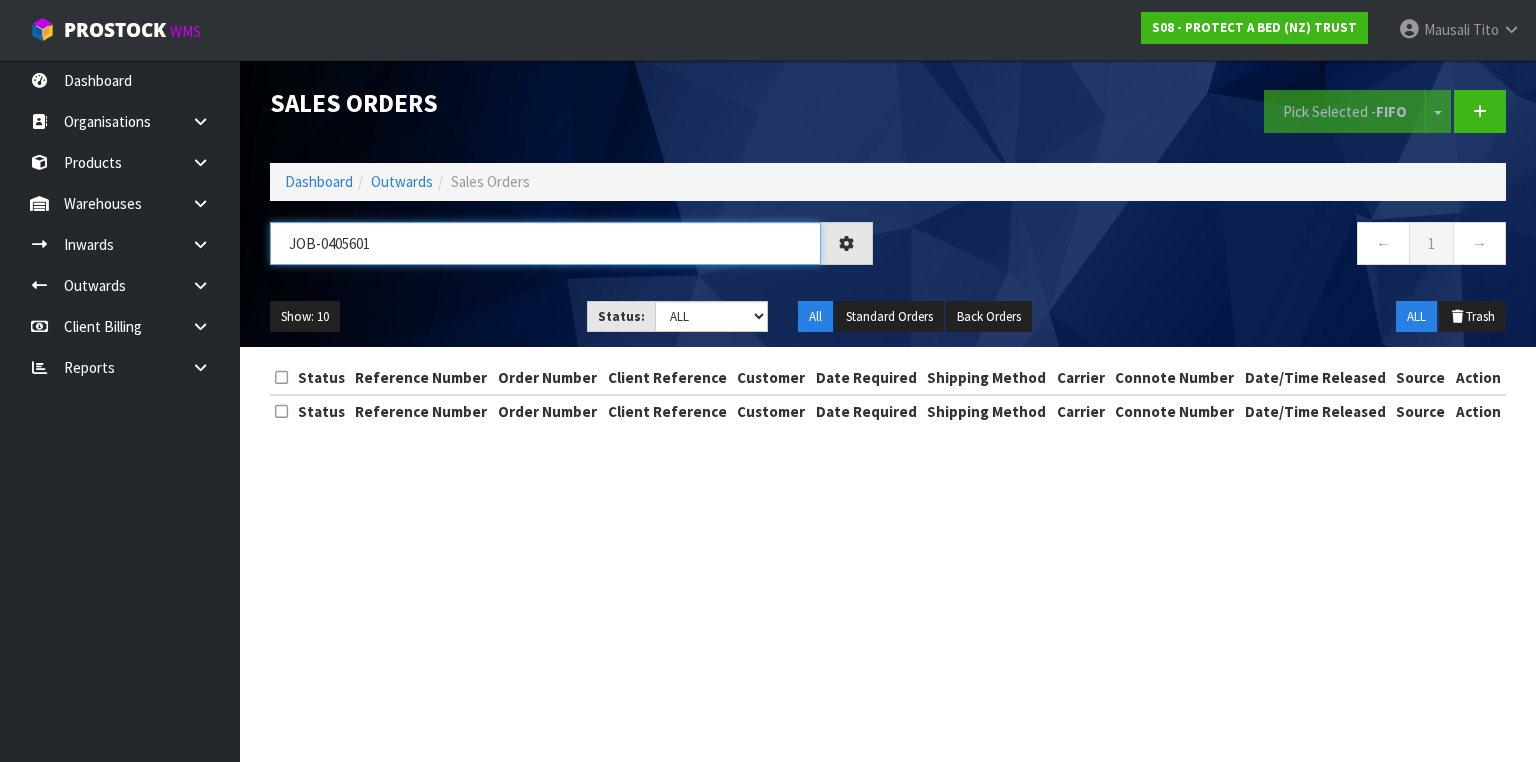 type on "JOB-0405601" 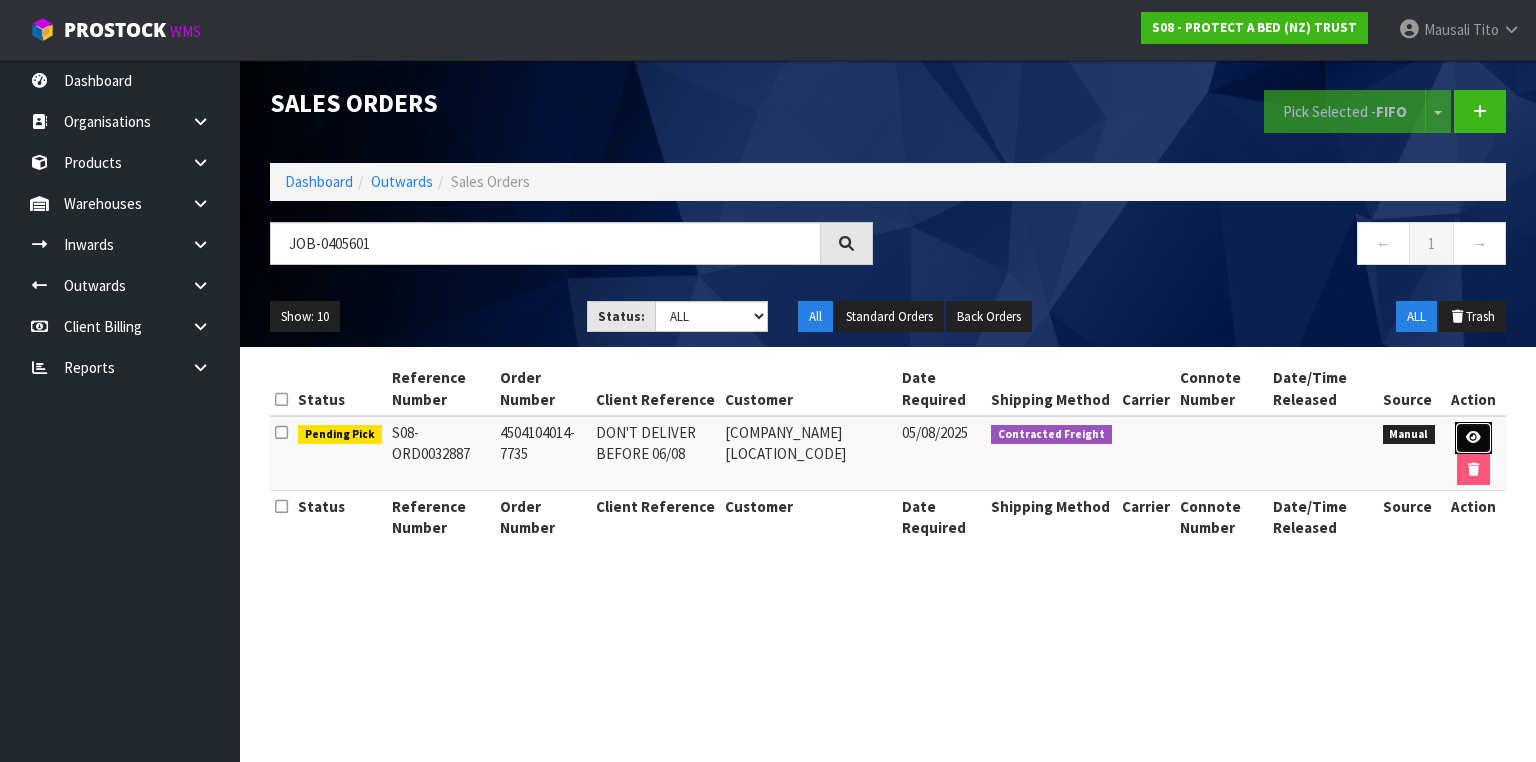click at bounding box center (1473, 438) 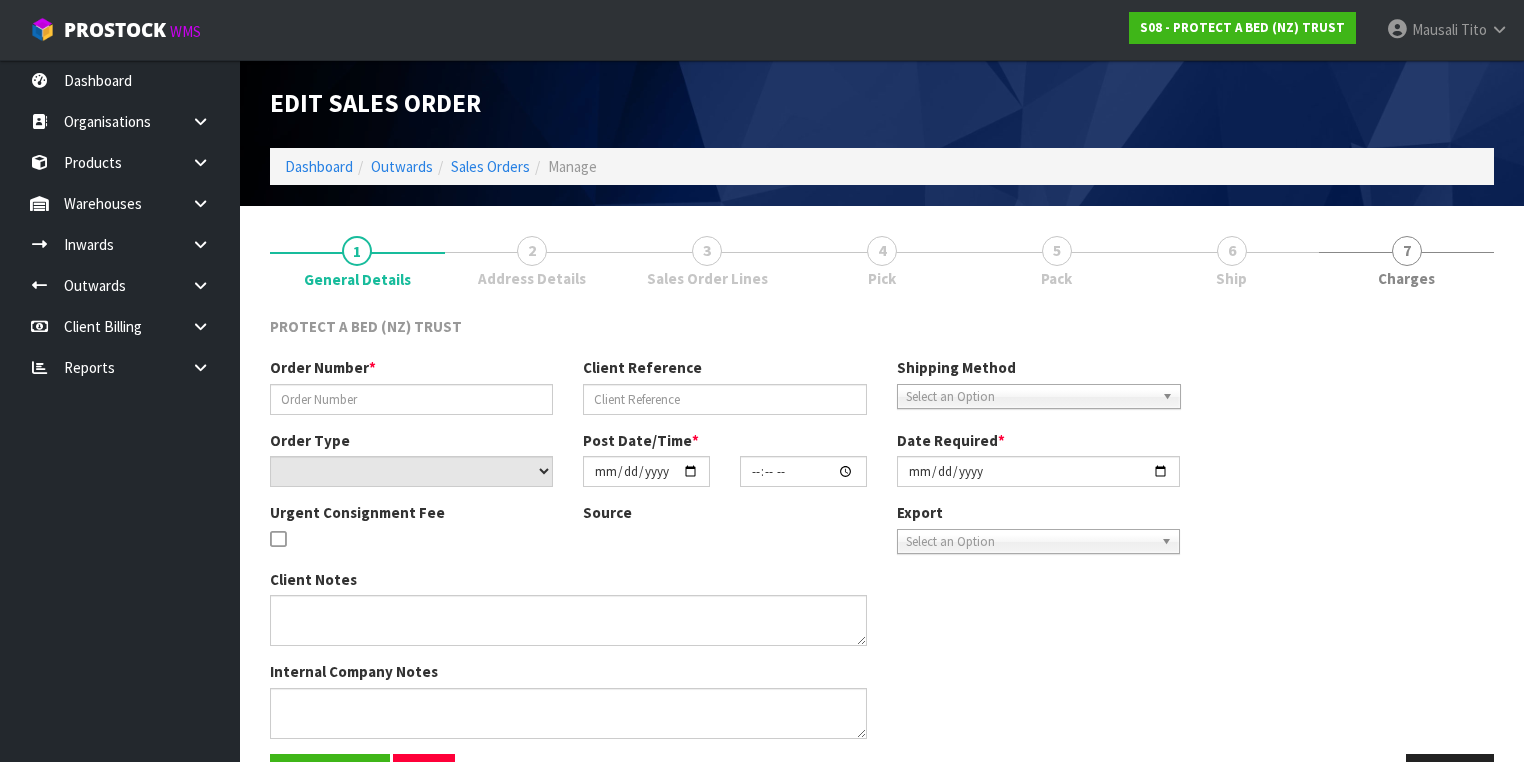 type on "4504104014-7735" 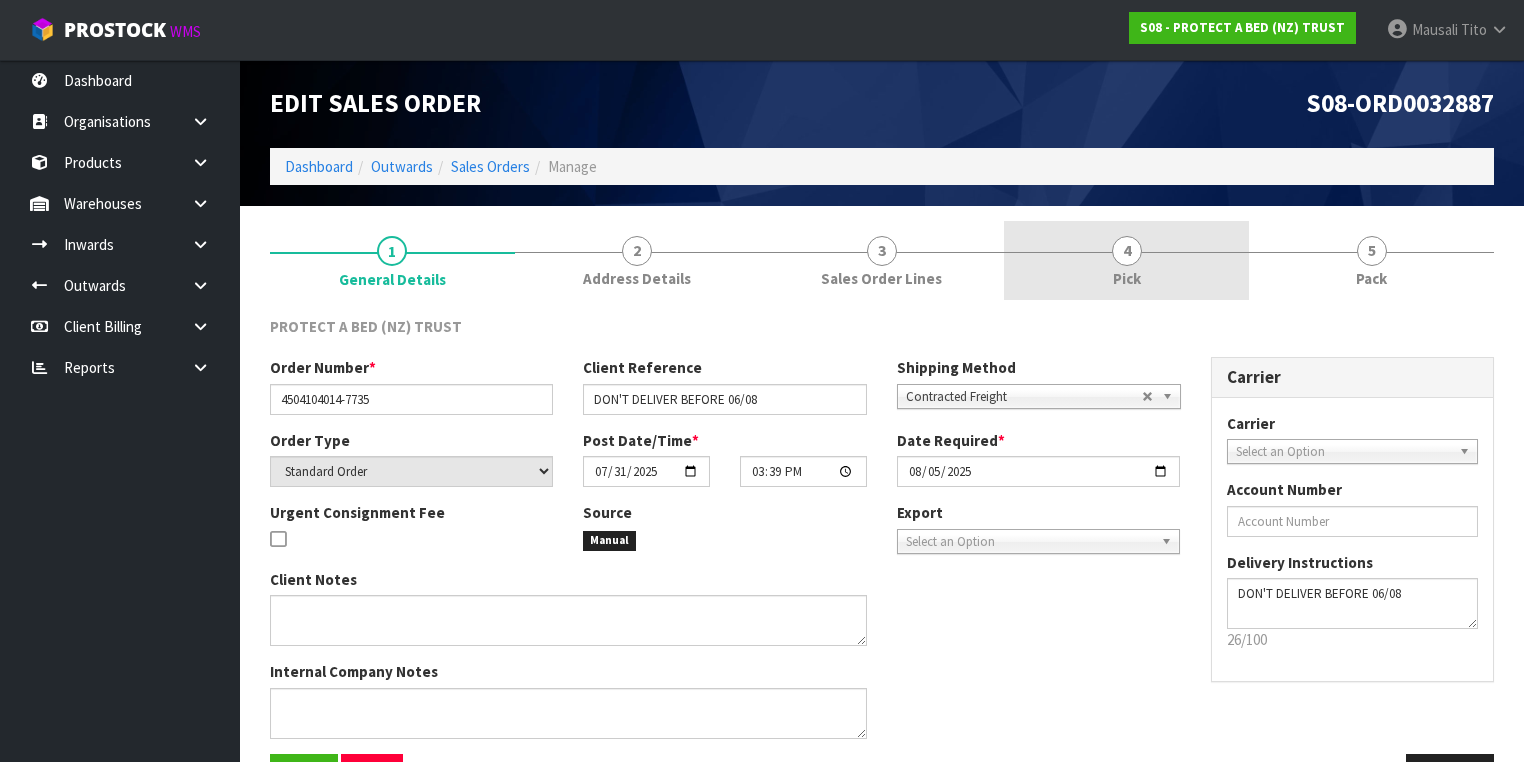 click on "4
Pick" at bounding box center (1126, 260) 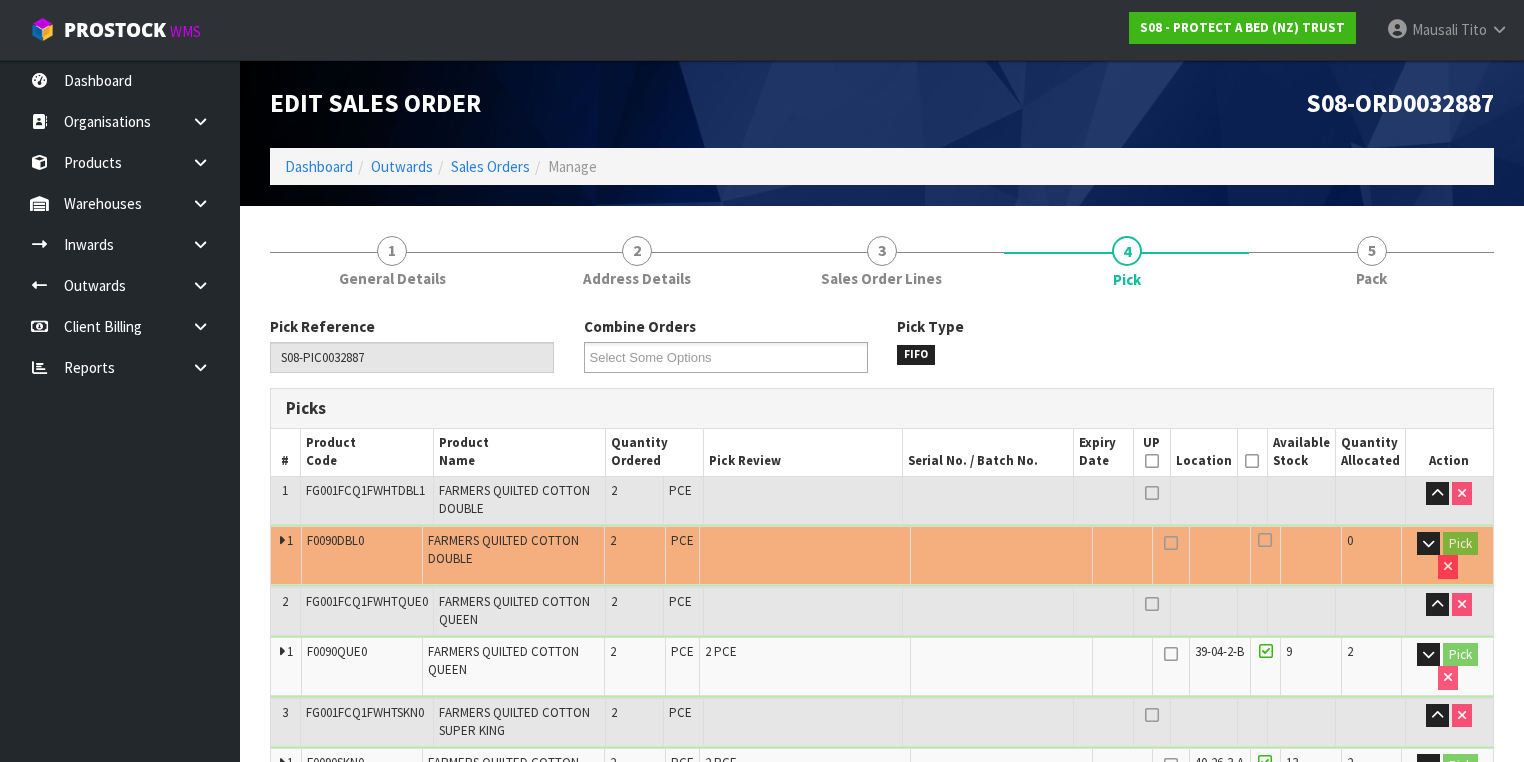 click at bounding box center [1252, 461] 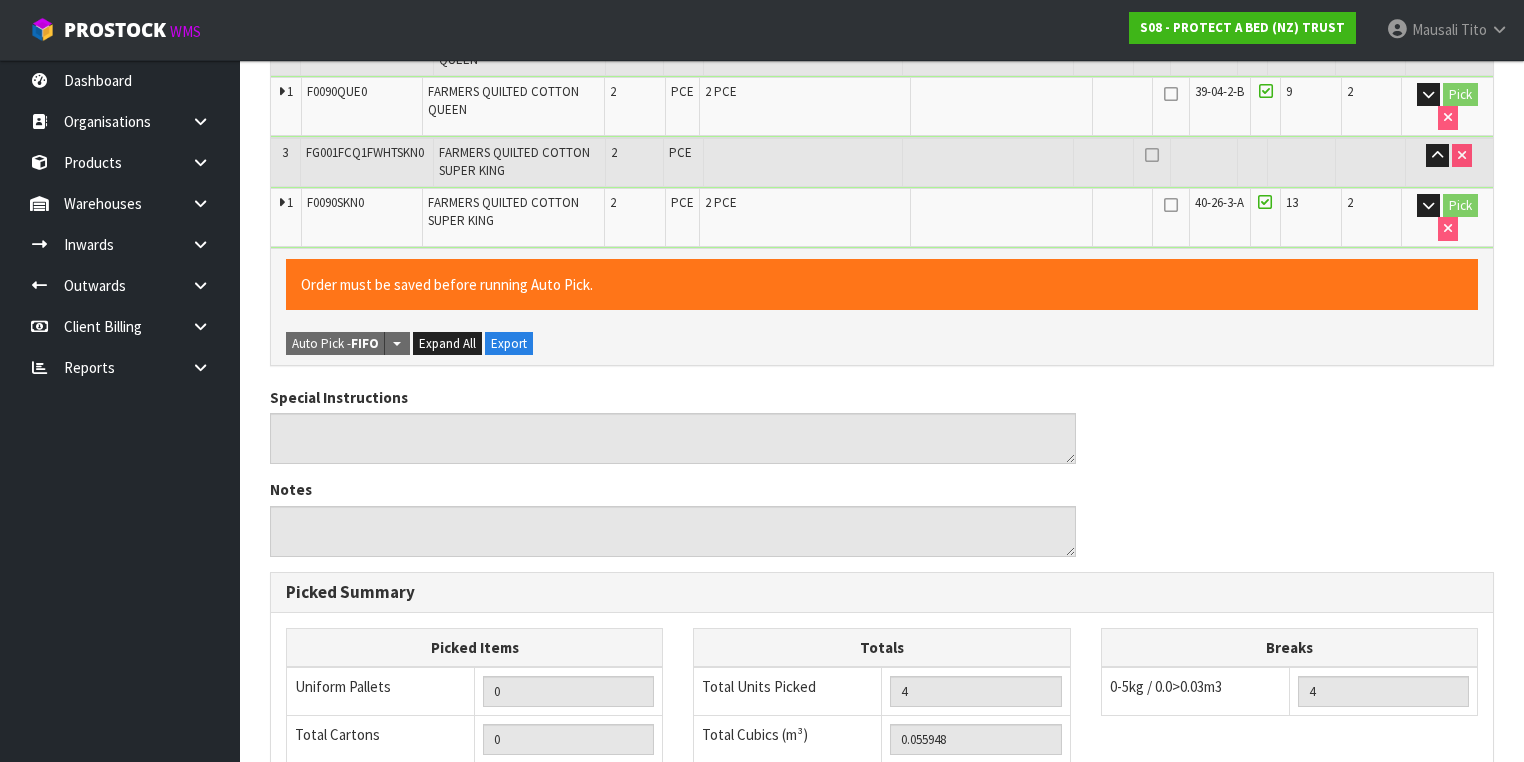 scroll, scrollTop: 908, scrollLeft: 0, axis: vertical 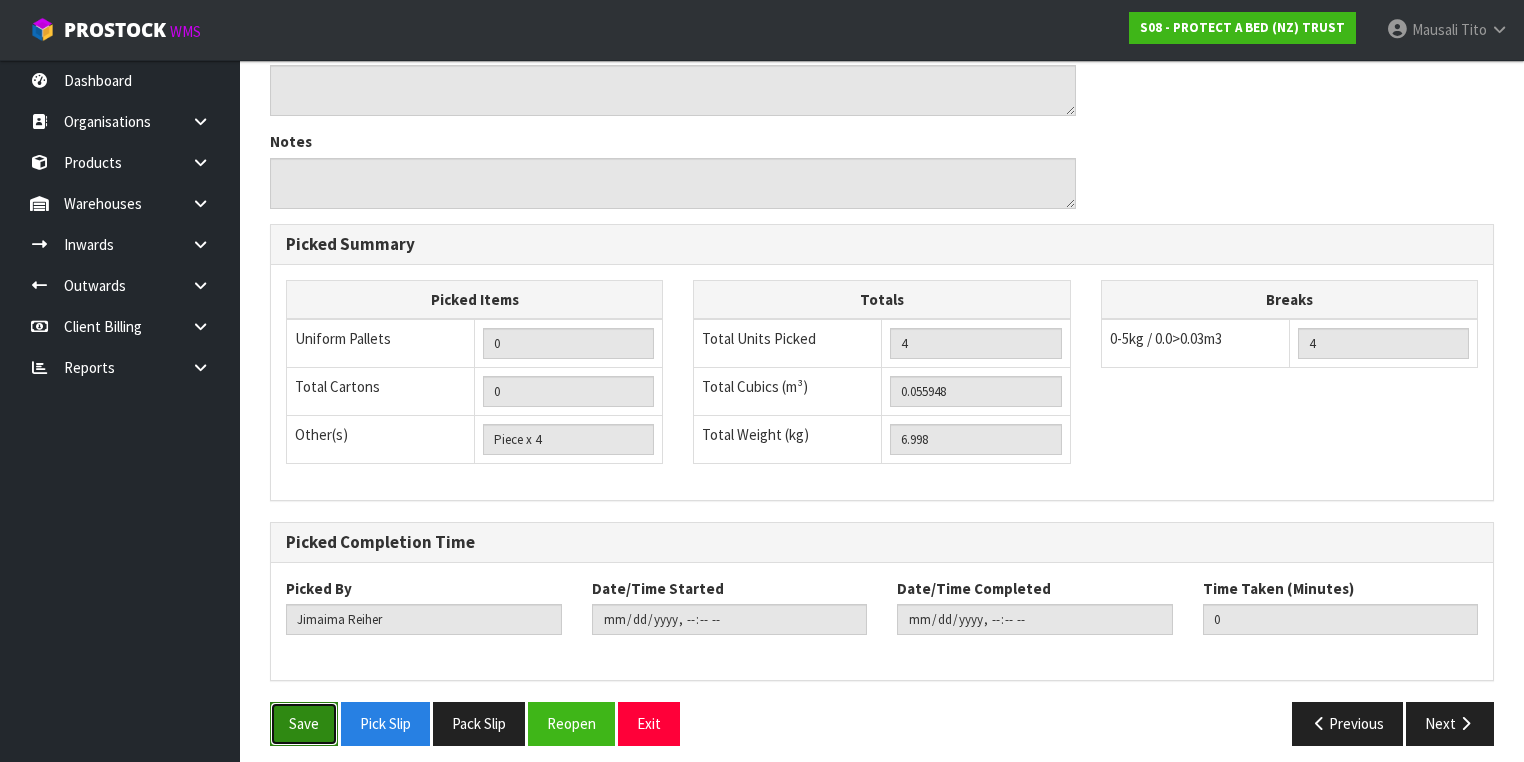 click on "Save" at bounding box center [304, 723] 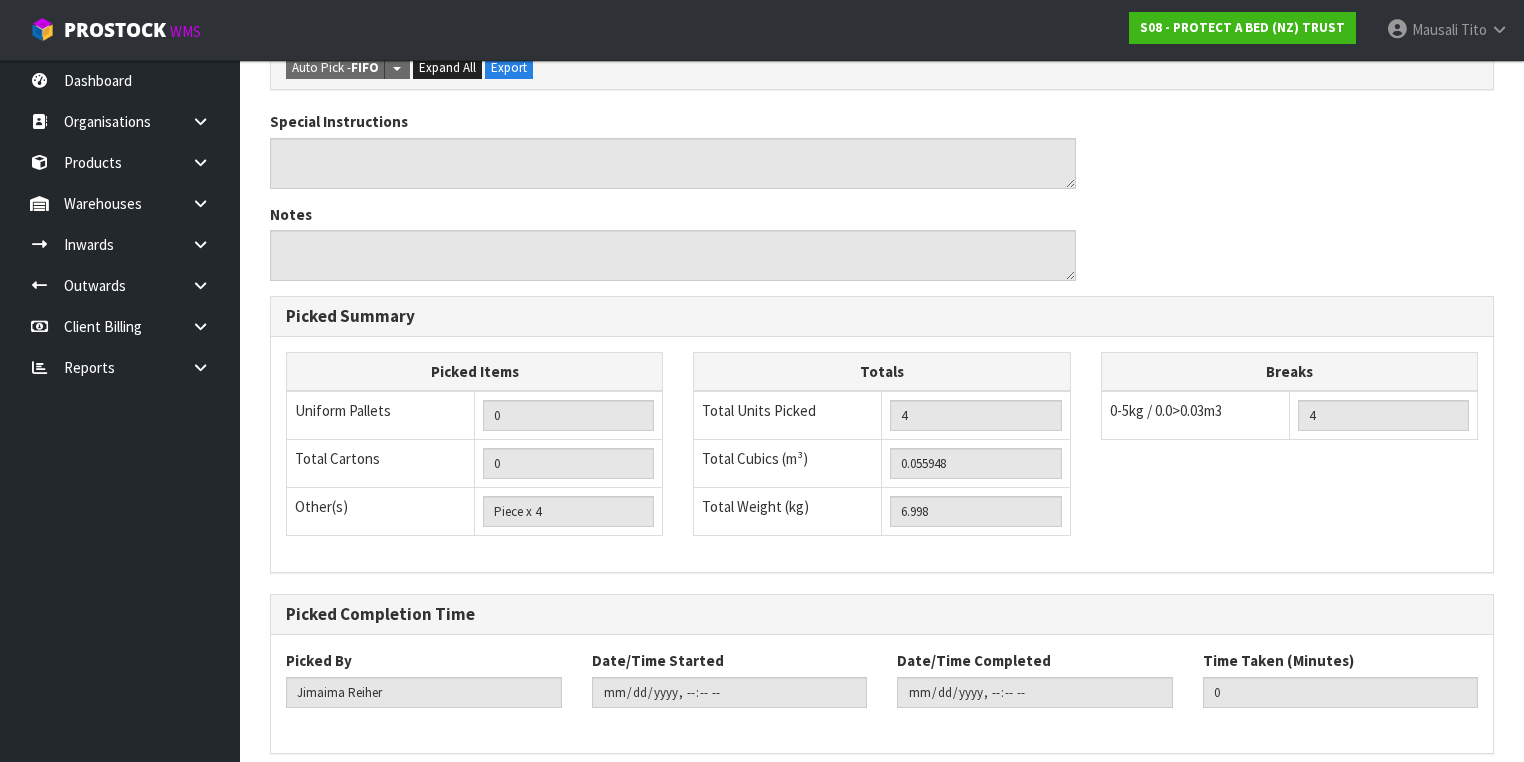 scroll, scrollTop: 0, scrollLeft: 0, axis: both 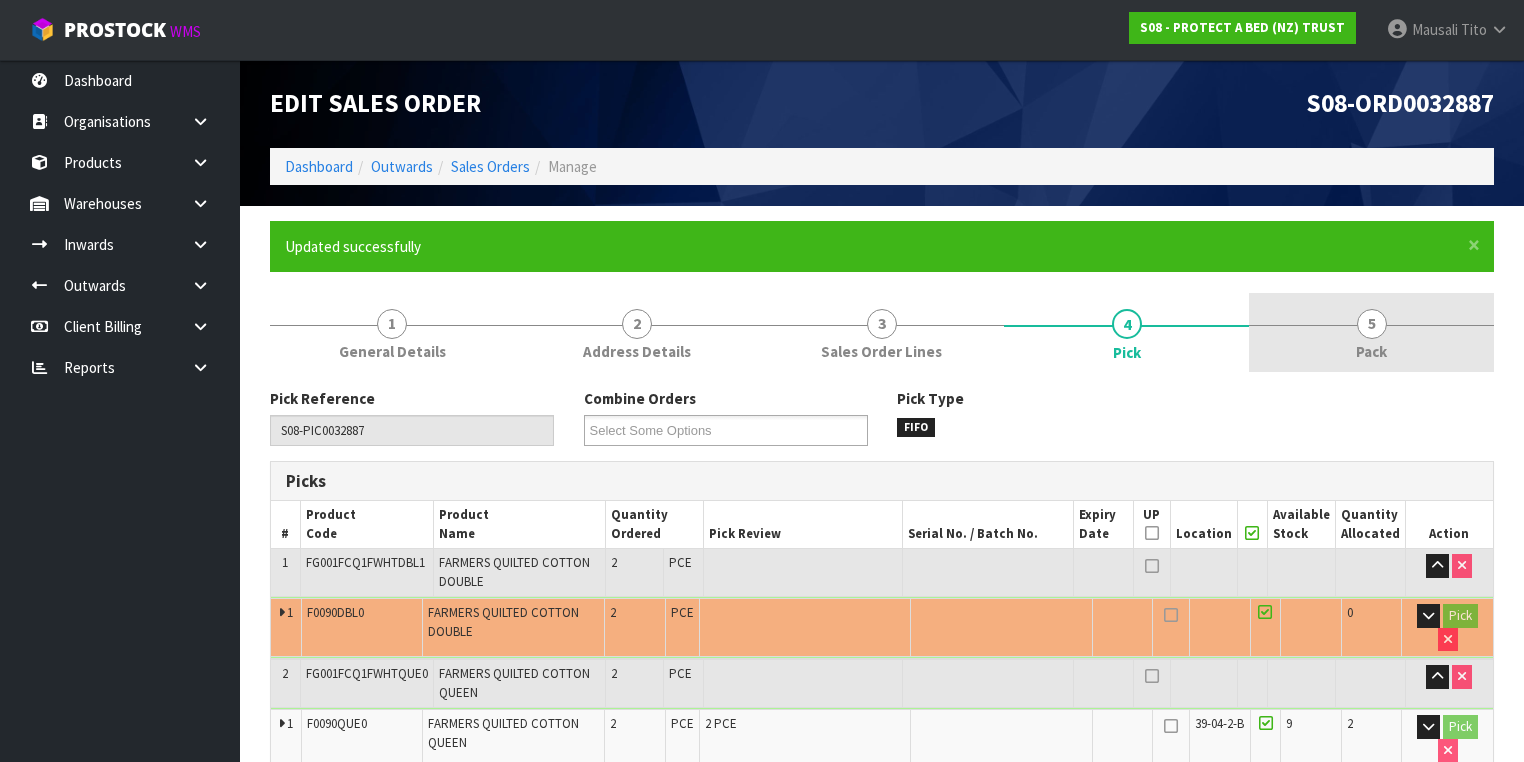 type on "Mausali Tito" 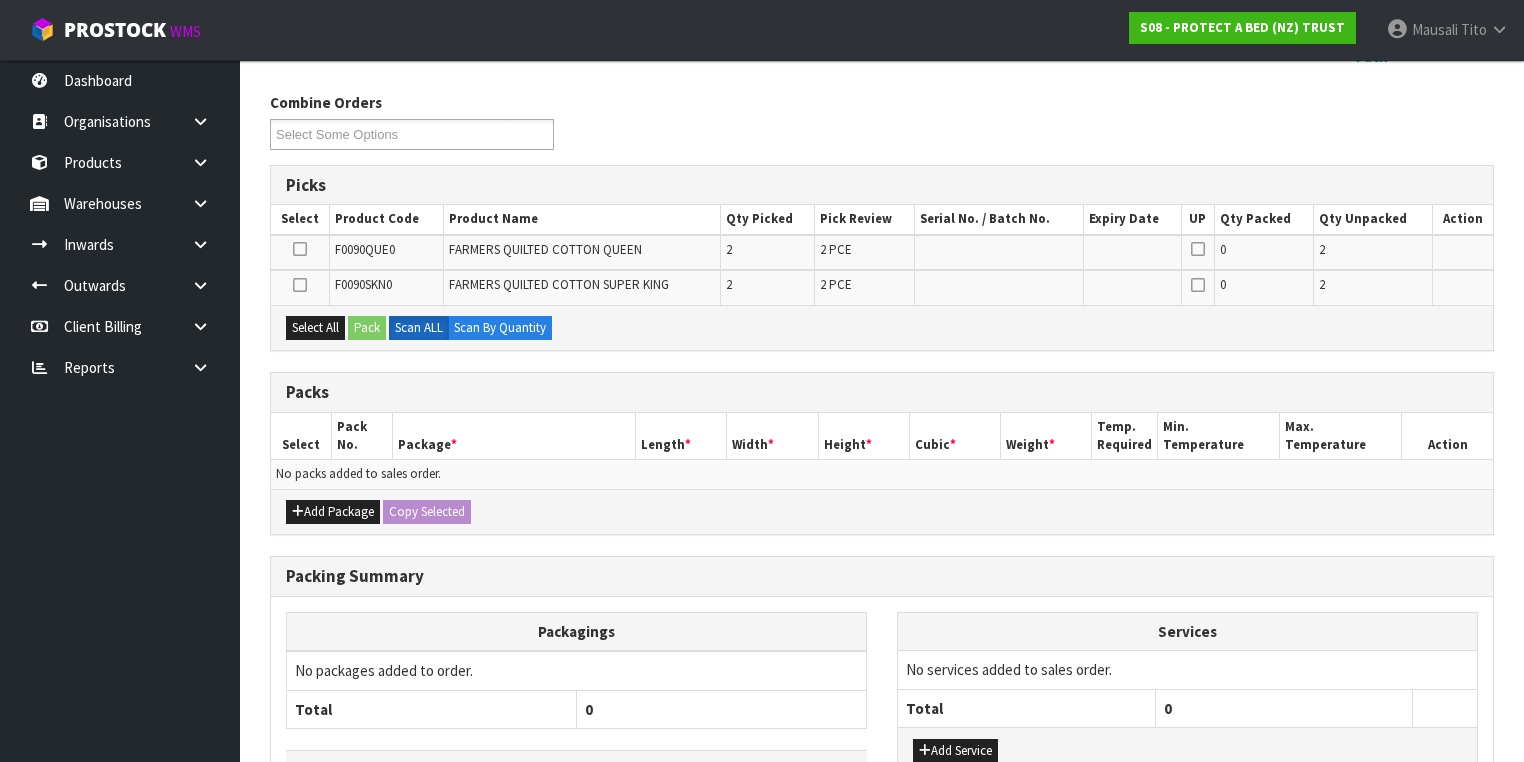 scroll, scrollTop: 430, scrollLeft: 0, axis: vertical 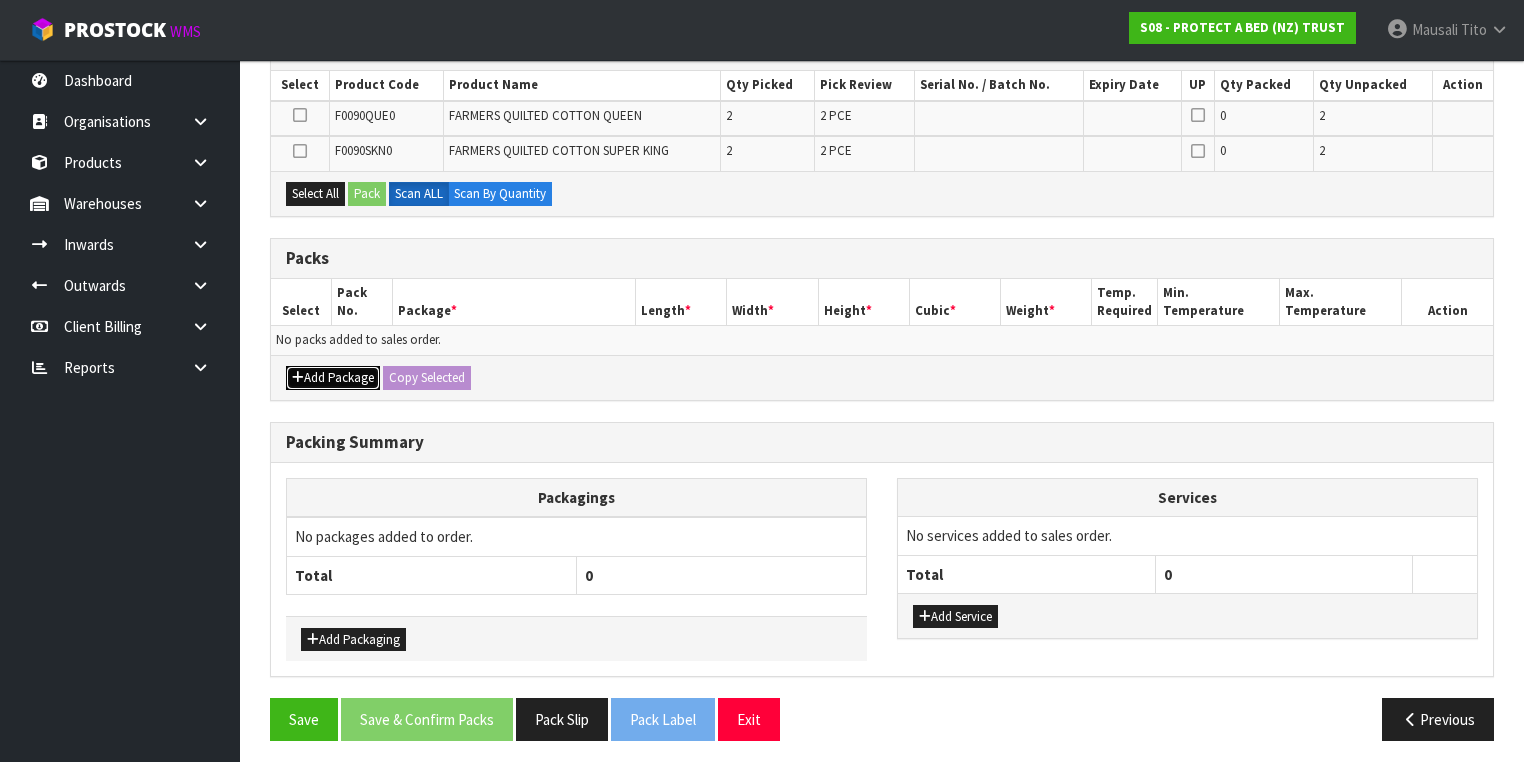 click on "Add Package" at bounding box center [333, 378] 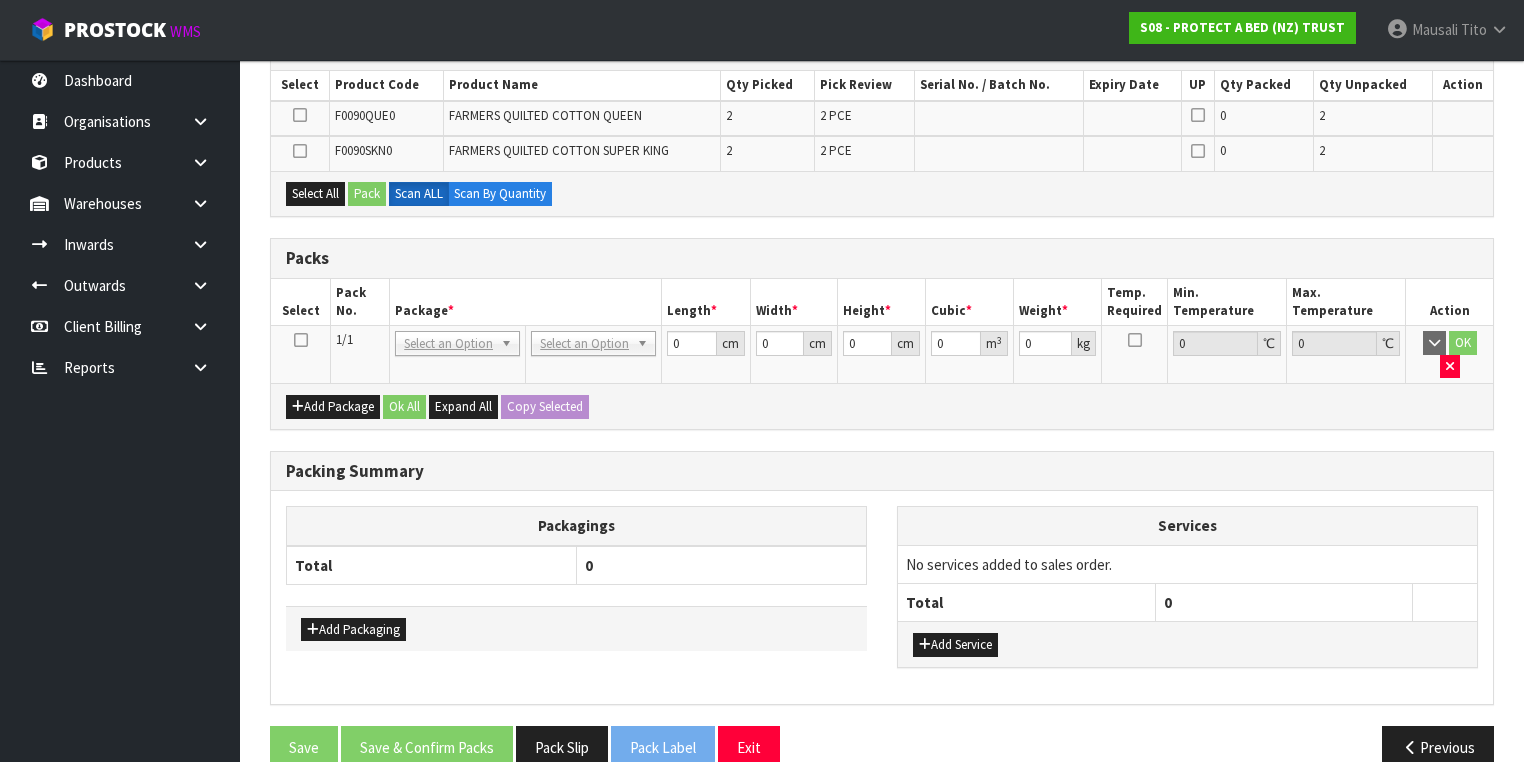 click at bounding box center (301, 340) 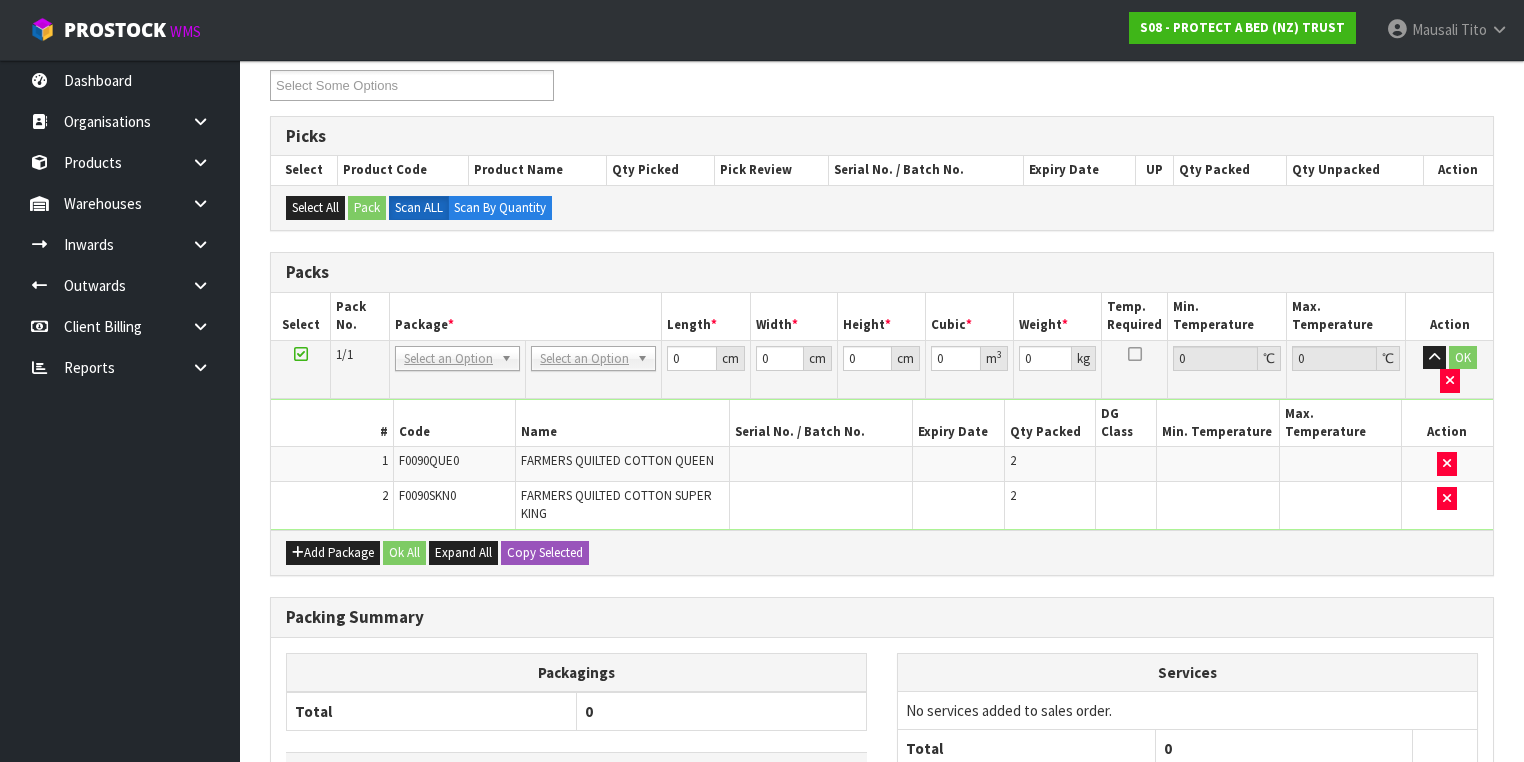 scroll, scrollTop: 190, scrollLeft: 0, axis: vertical 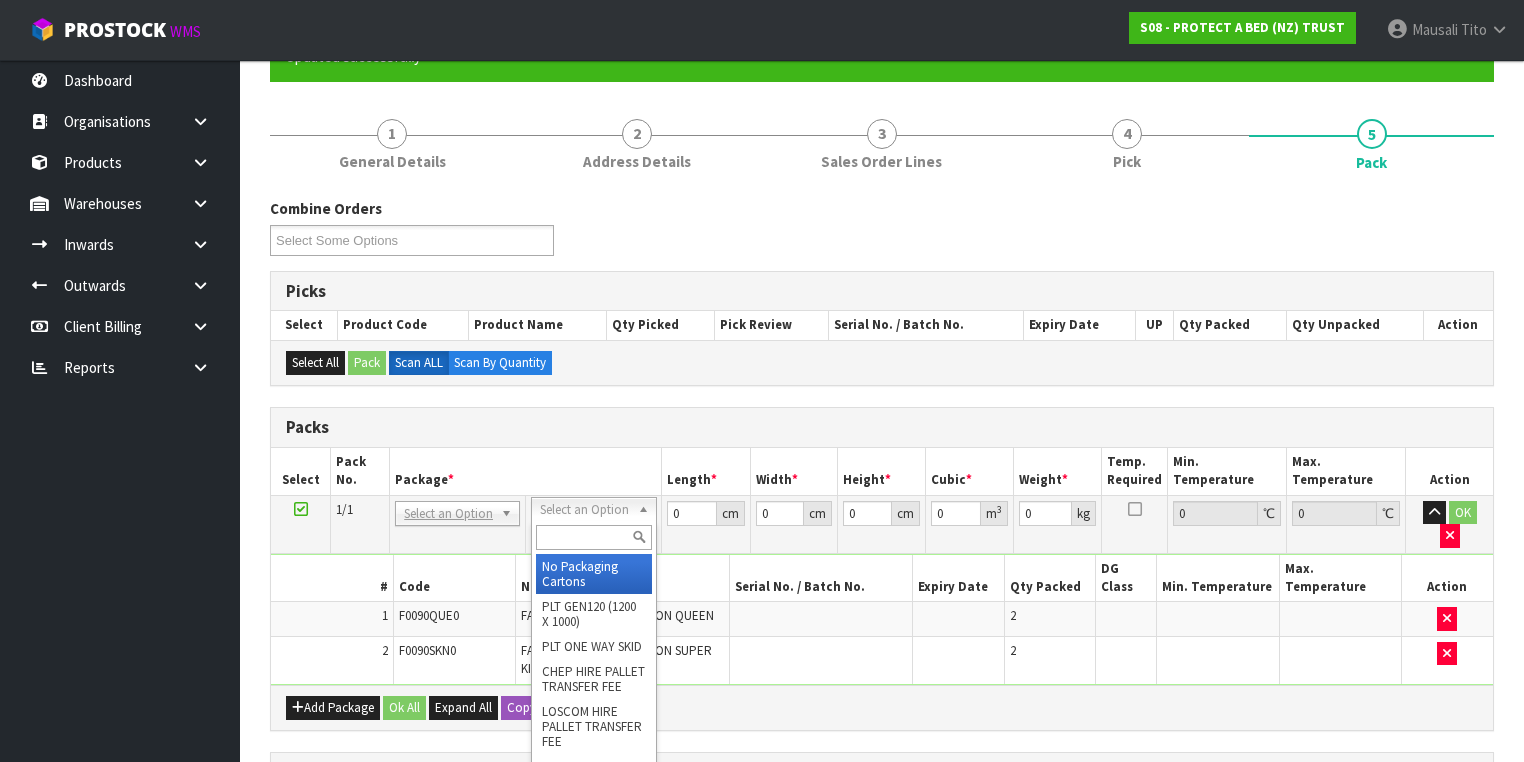 click at bounding box center [593, 537] 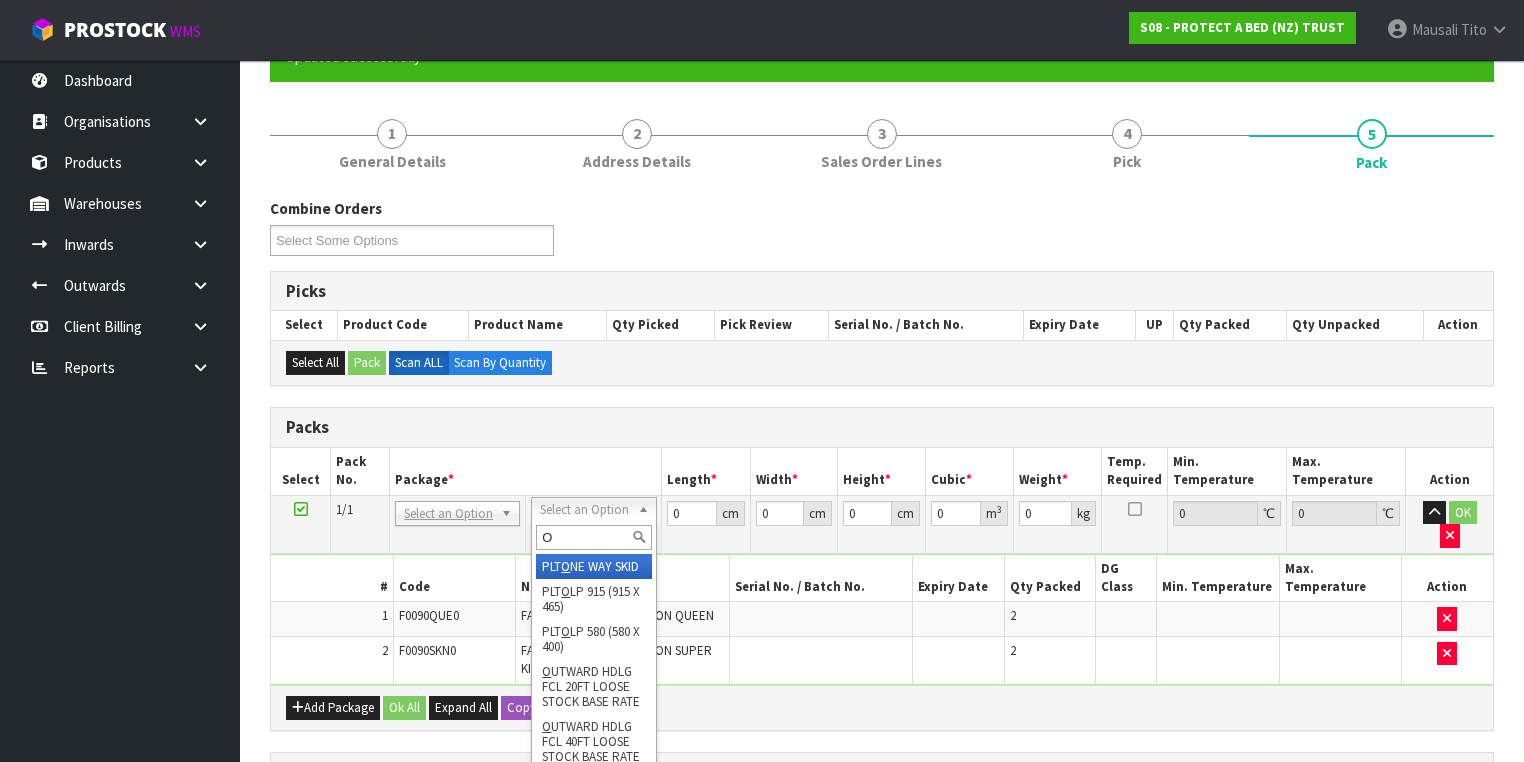 type on "OC" 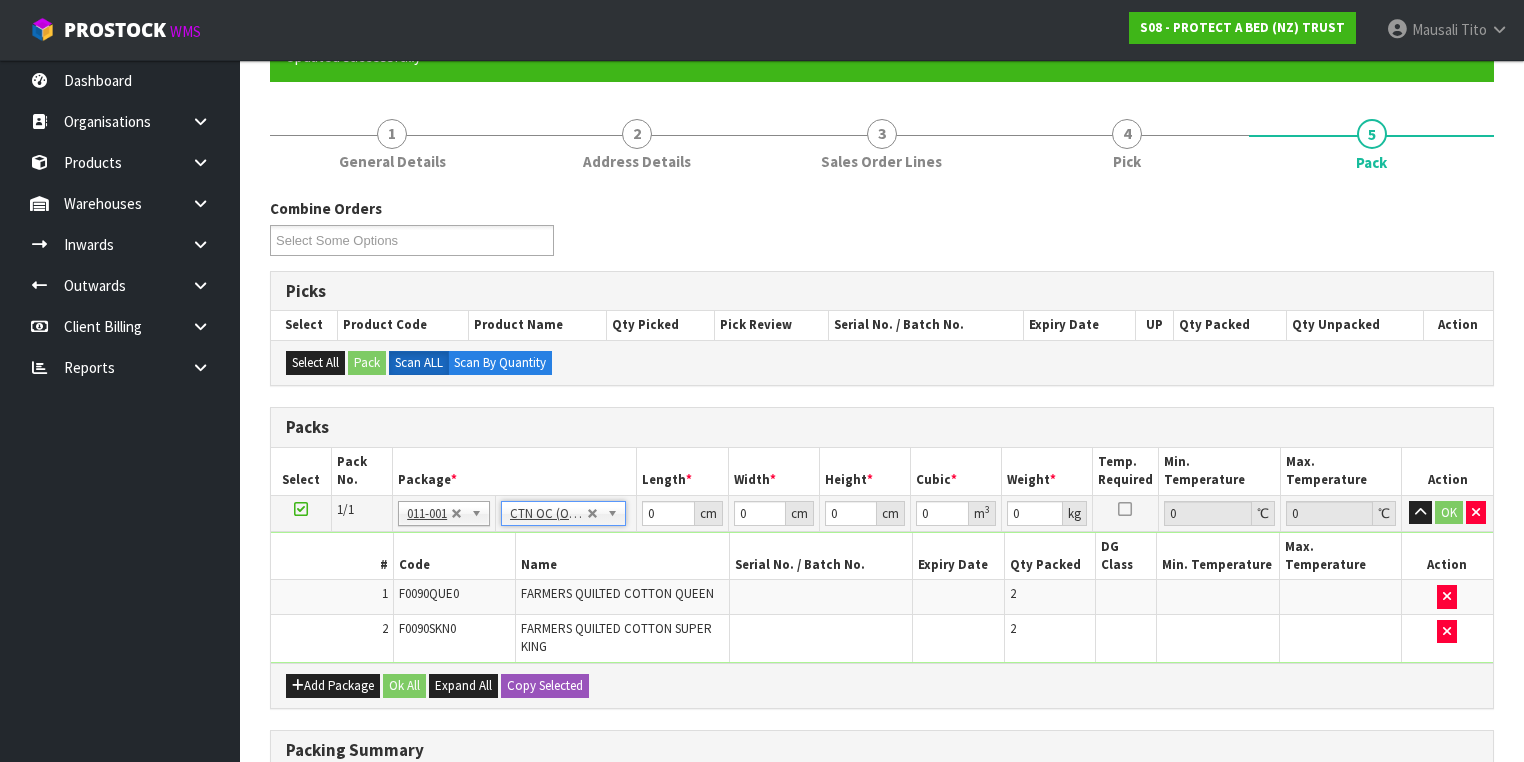 type on "6.998" 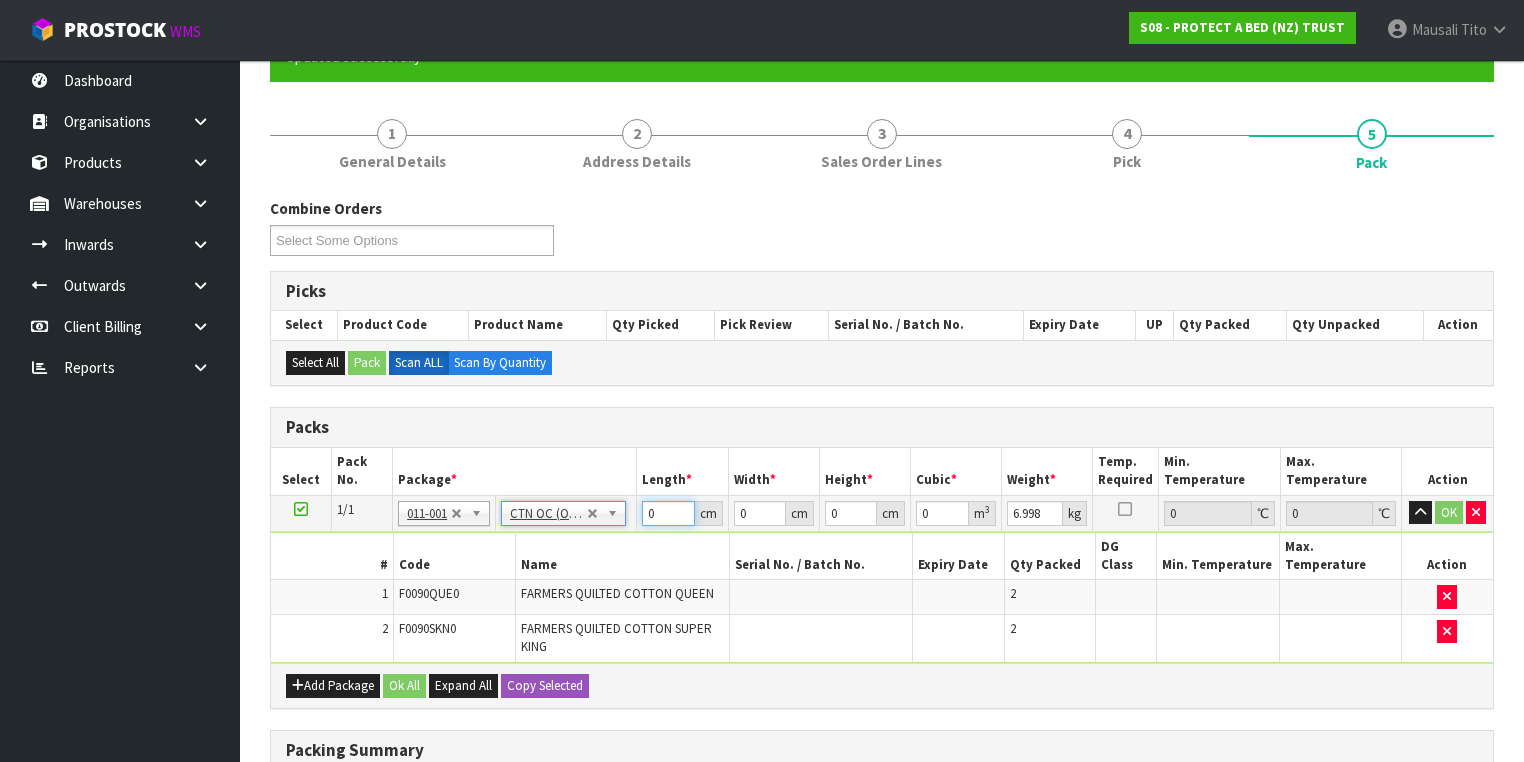 drag, startPoint x: 665, startPoint y: 512, endPoint x: 620, endPoint y: 517, distance: 45.276924 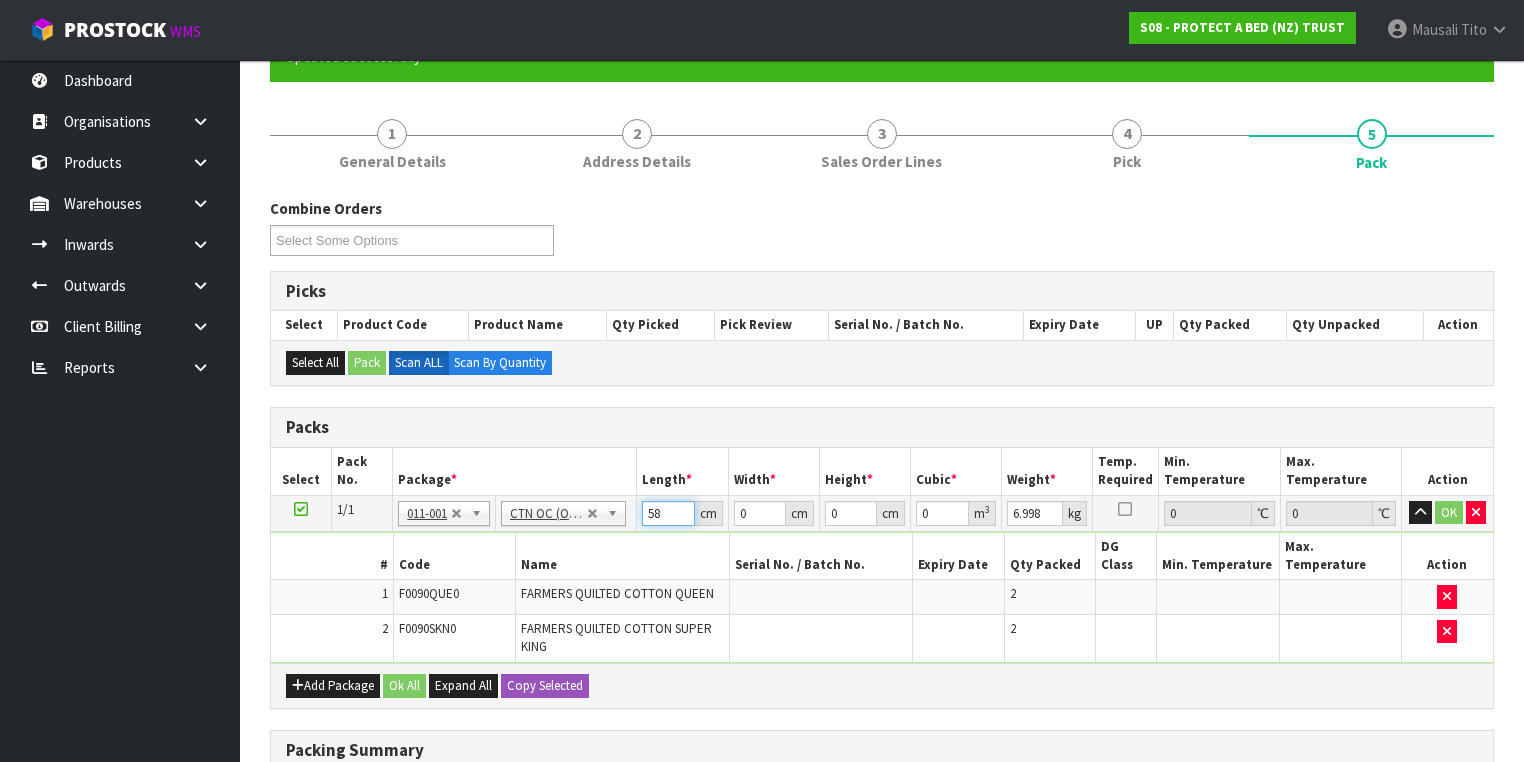type on "58" 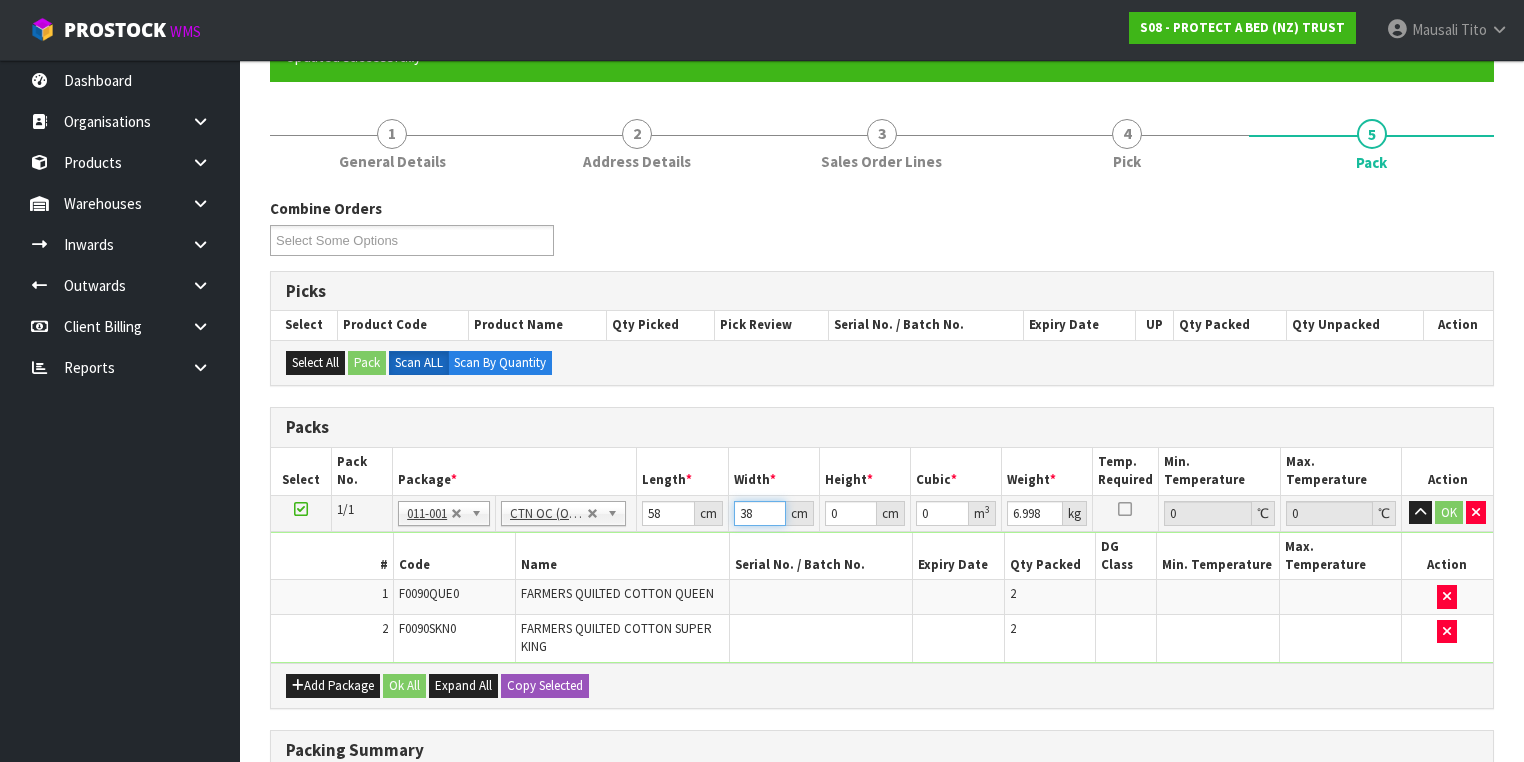 type on "38" 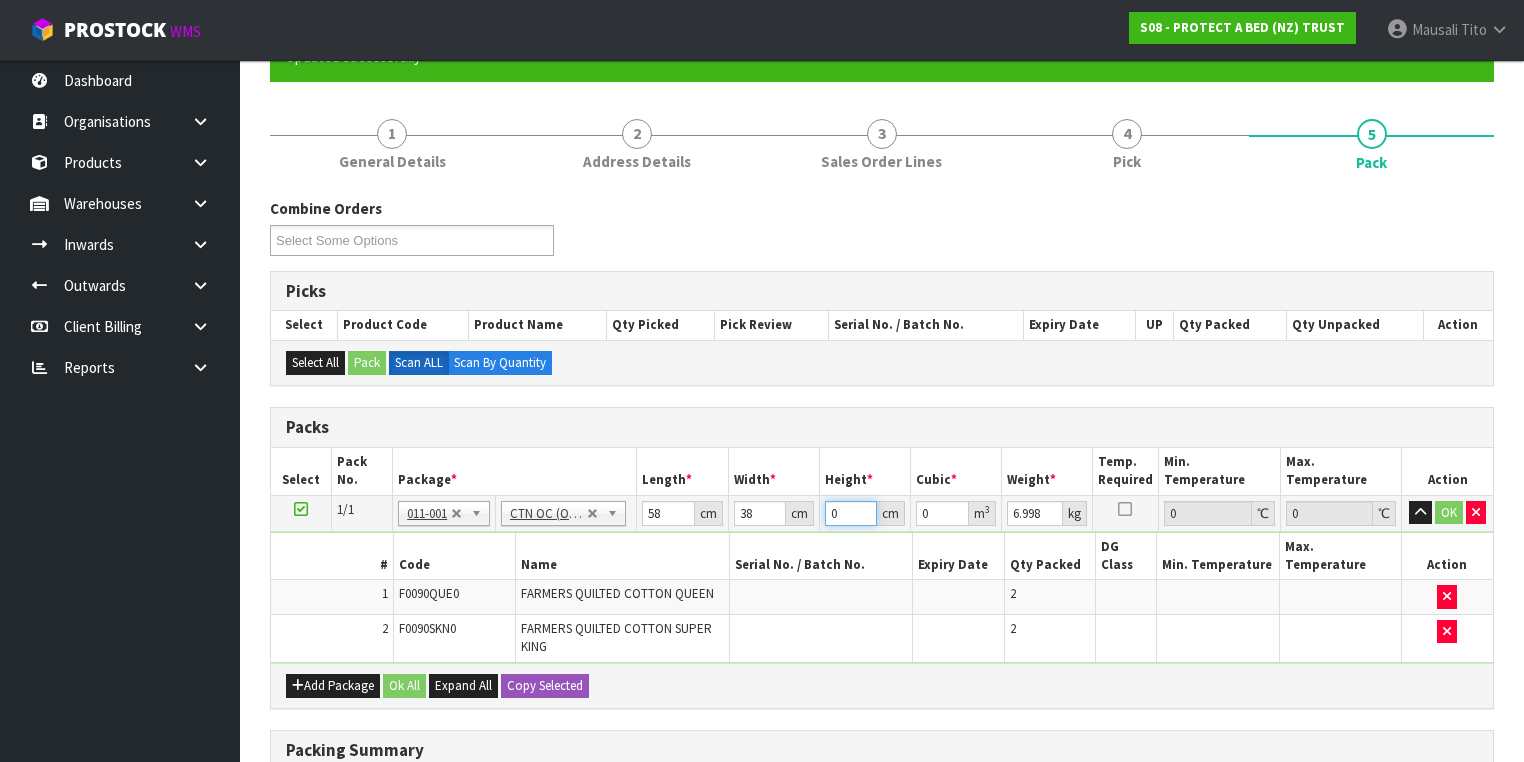 type on "3" 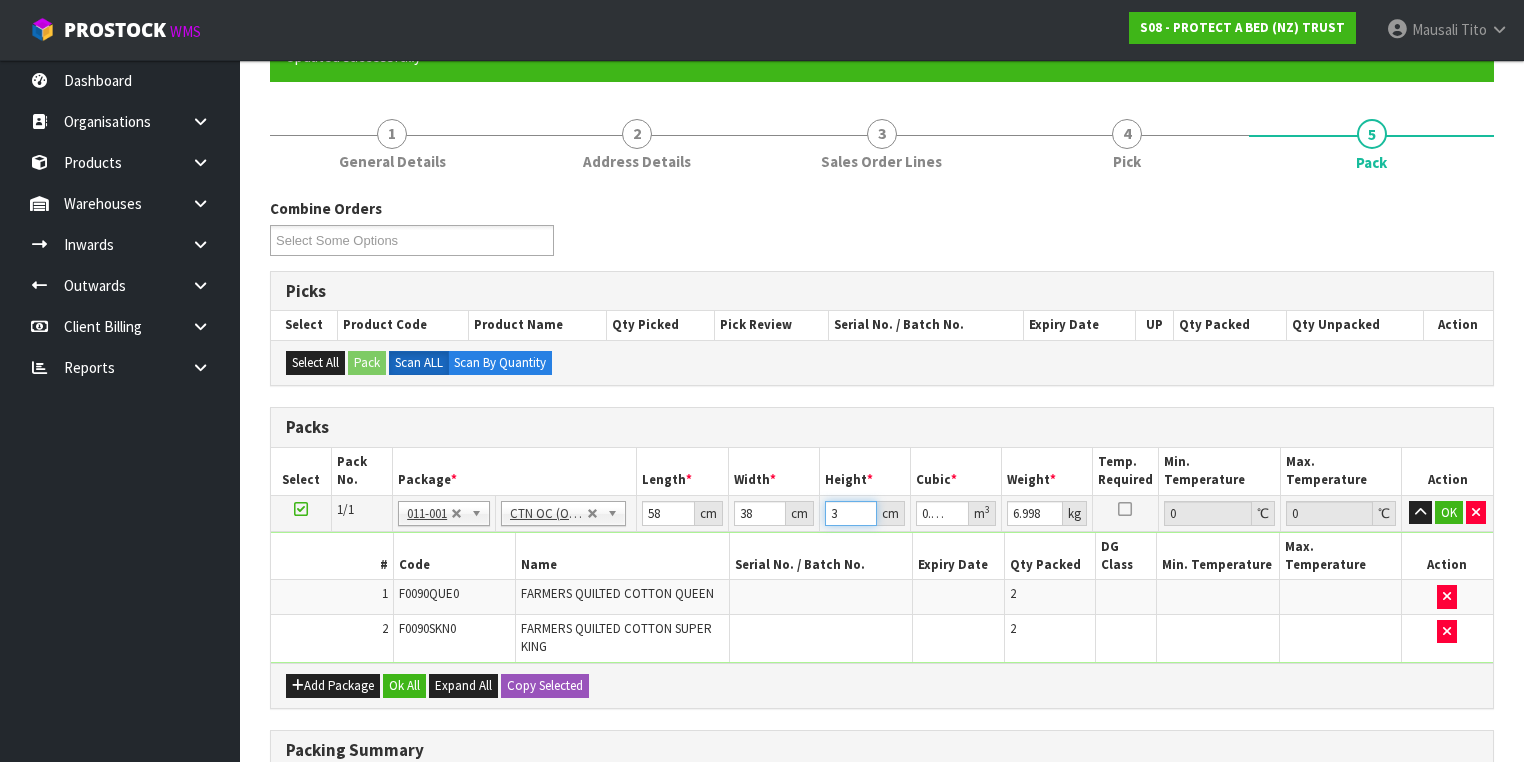 type on "32" 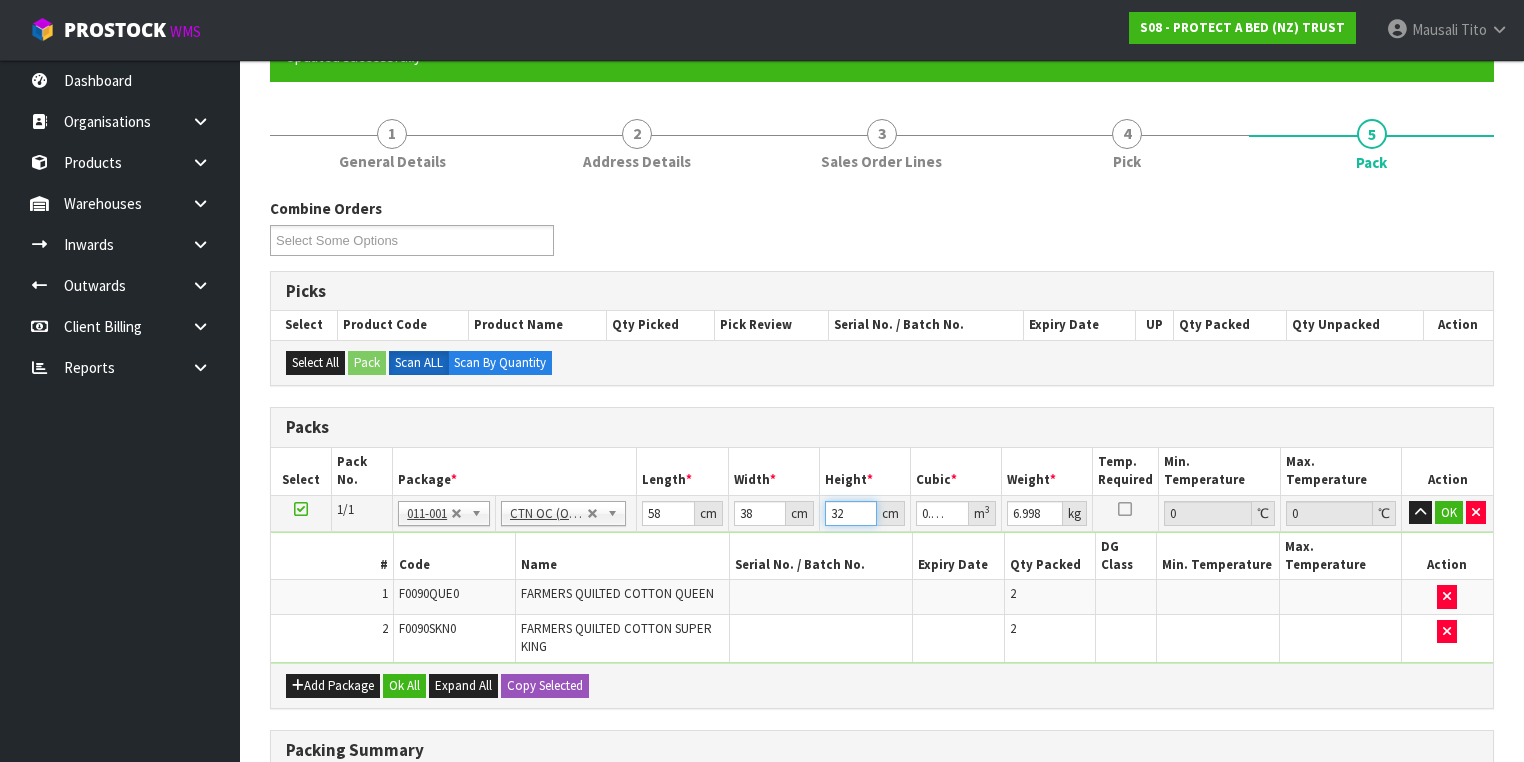 type on "32" 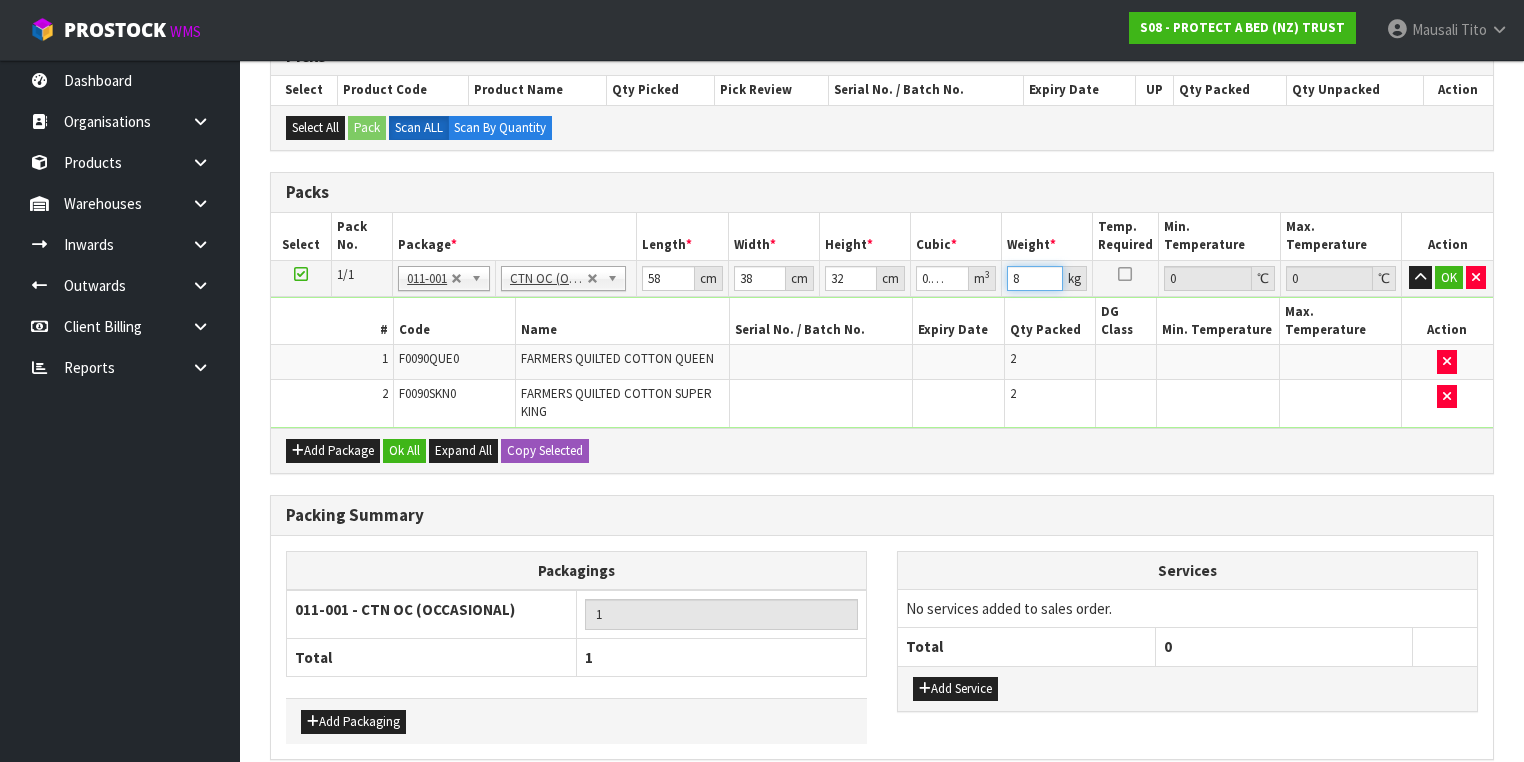 scroll, scrollTop: 430, scrollLeft: 0, axis: vertical 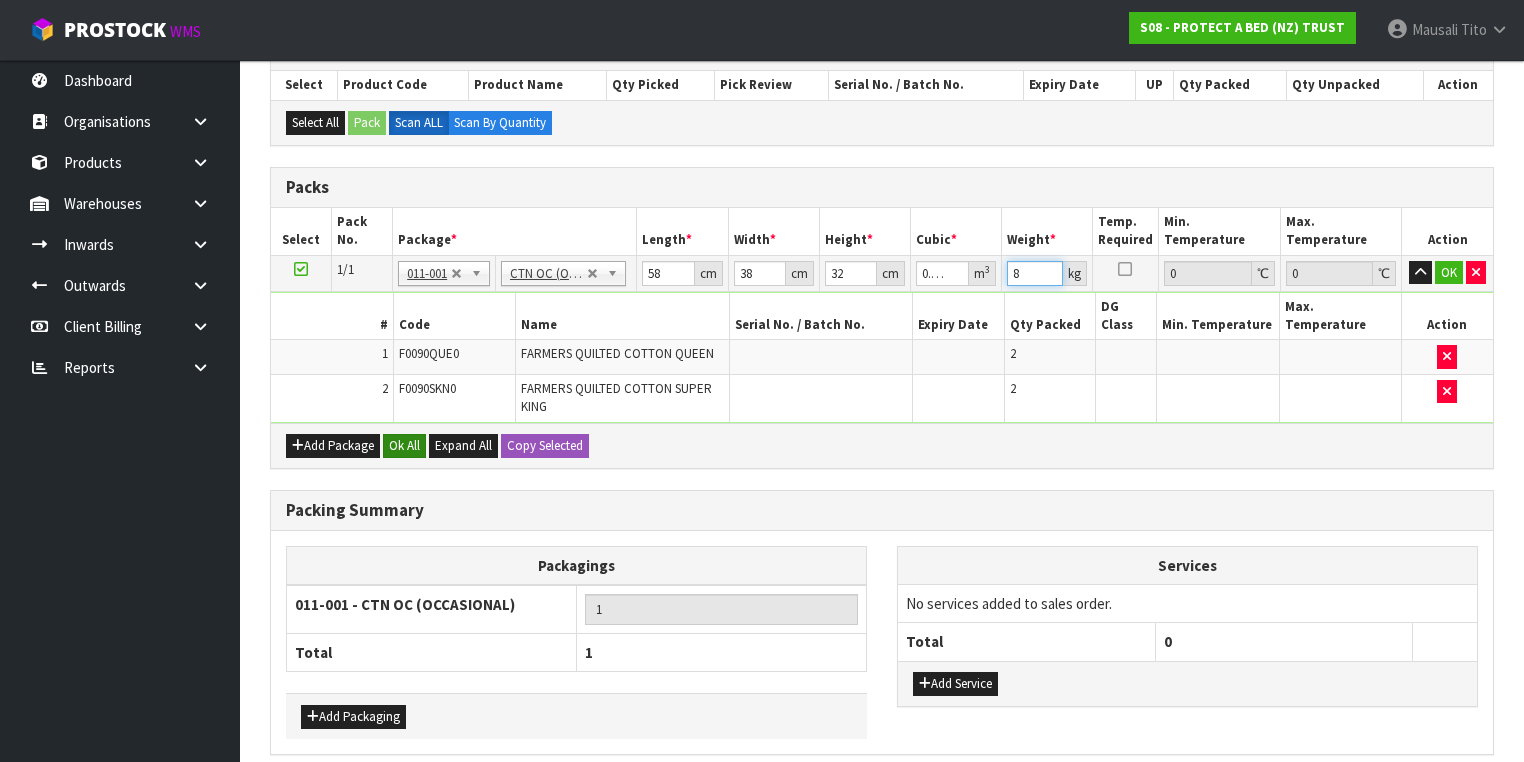 type on "8" 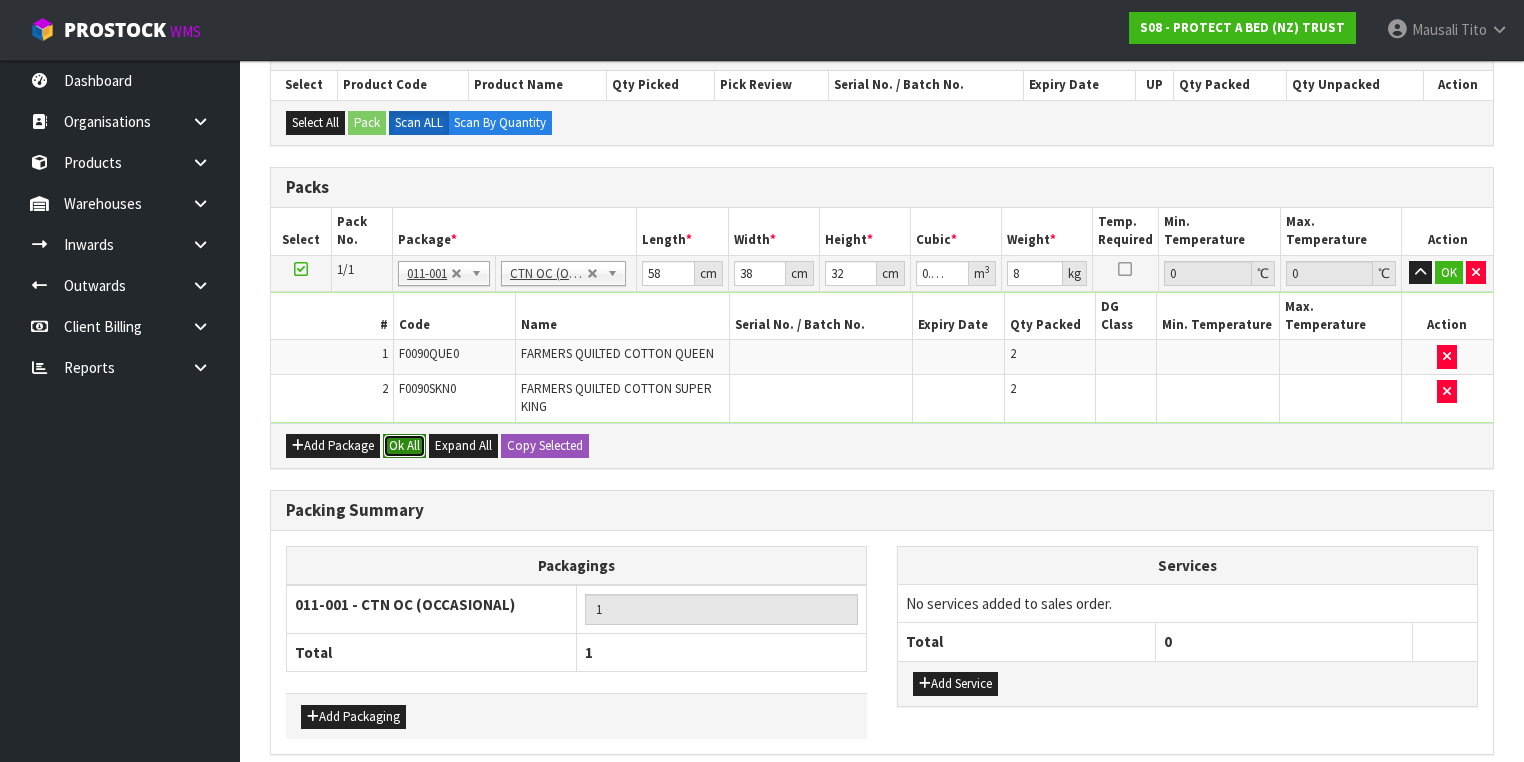 click on "Ok All" at bounding box center (404, 446) 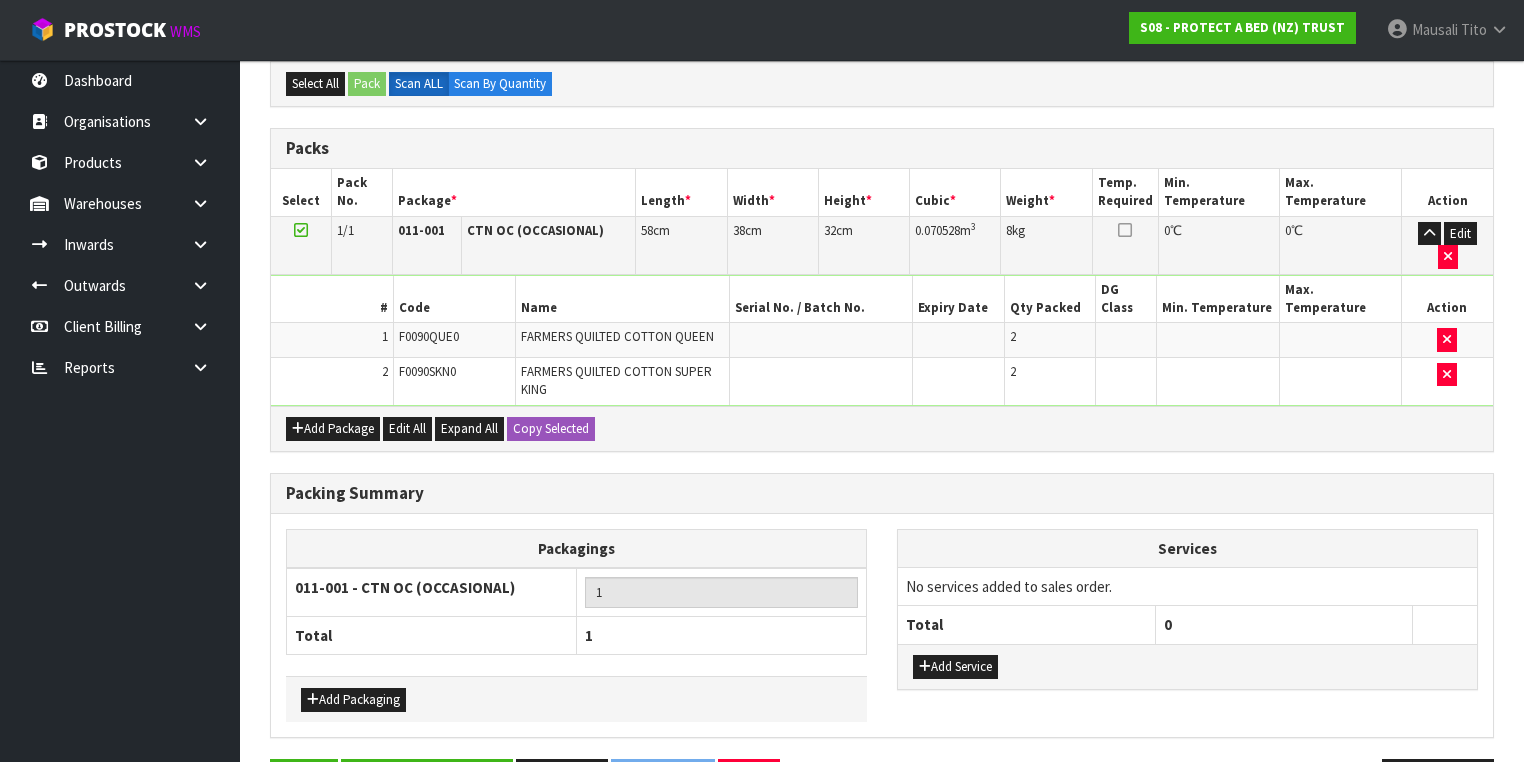 scroll, scrollTop: 487, scrollLeft: 0, axis: vertical 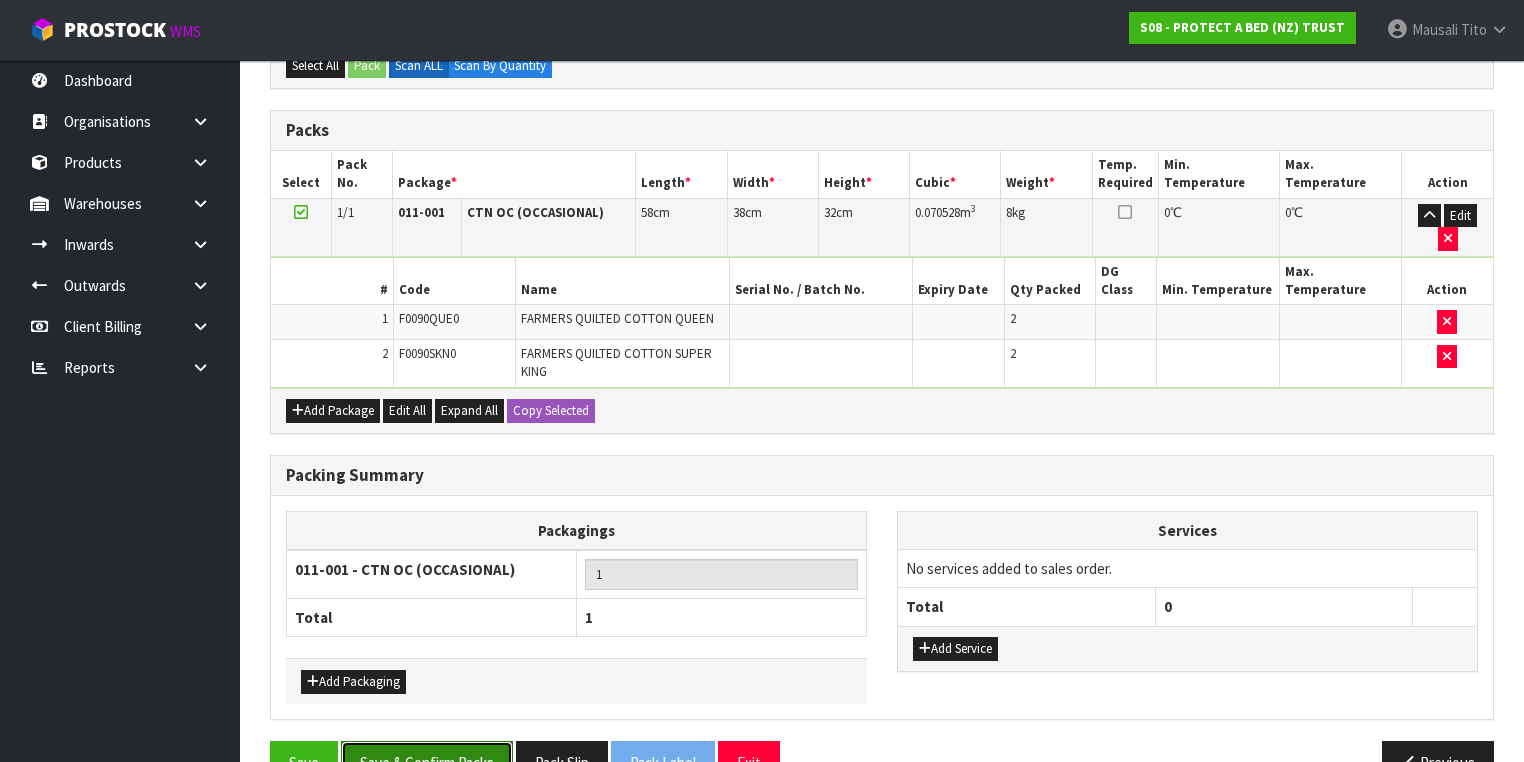 click on "Save & Confirm Packs" at bounding box center (427, 762) 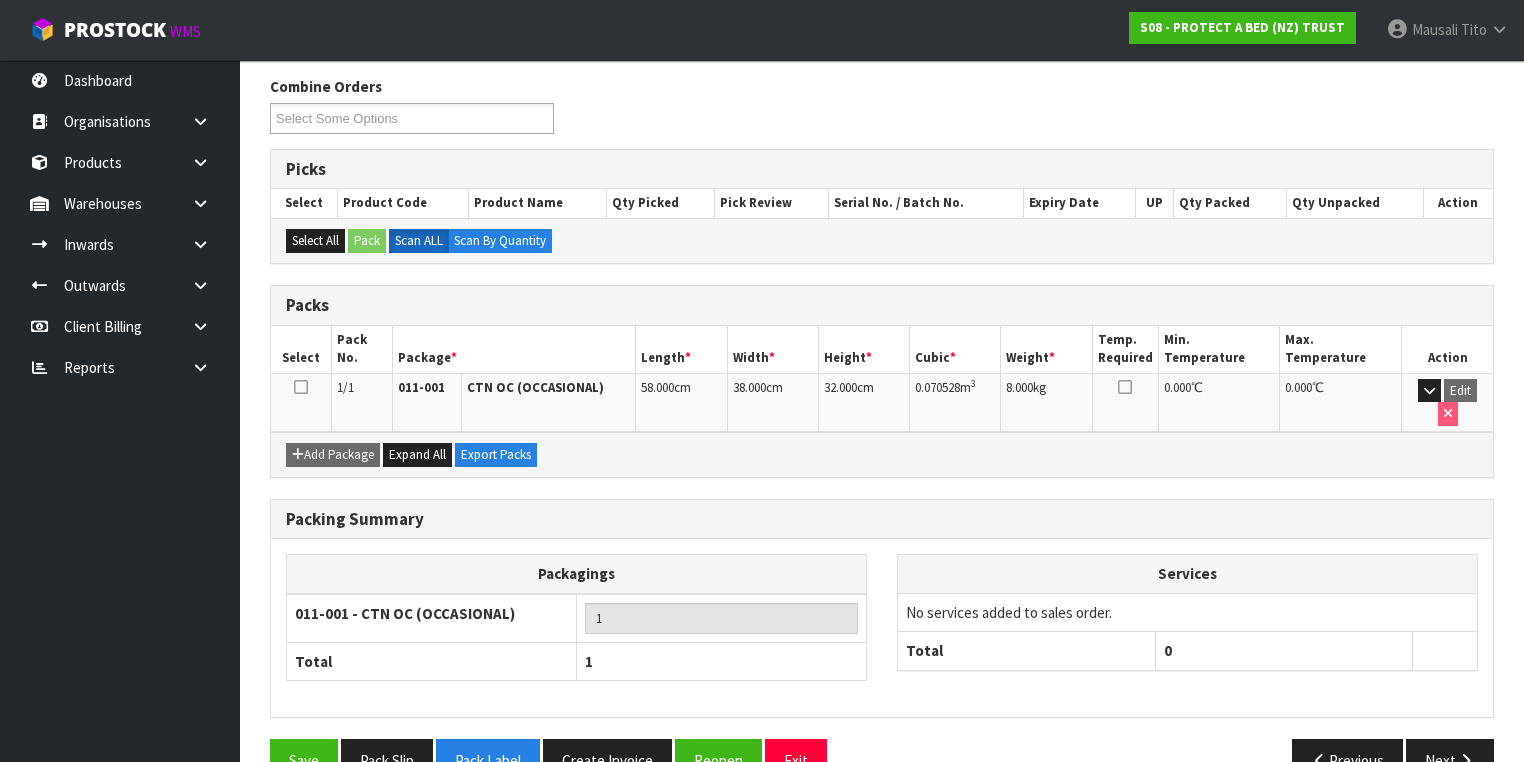 scroll, scrollTop: 332, scrollLeft: 0, axis: vertical 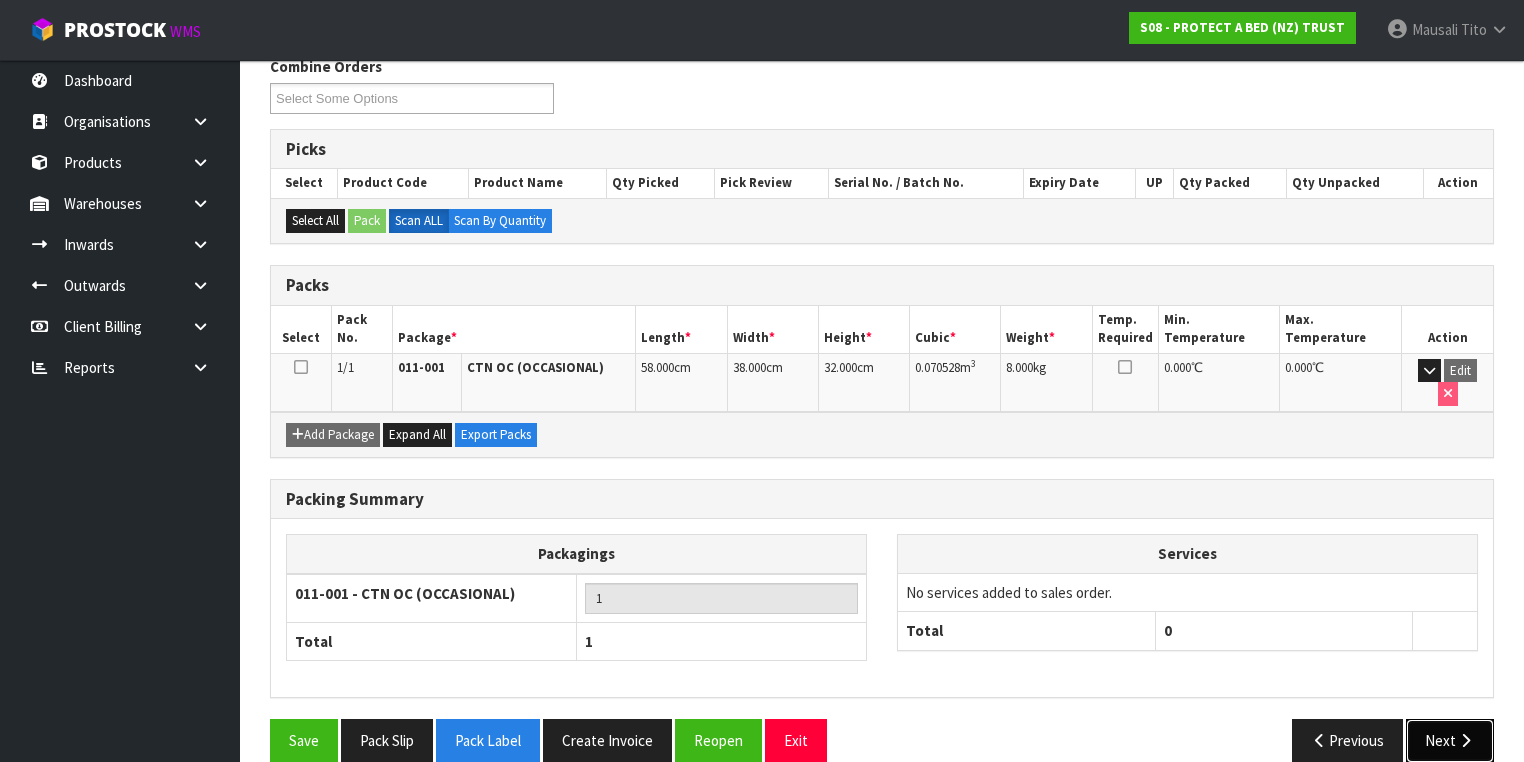 click on "Next" at bounding box center (1450, 740) 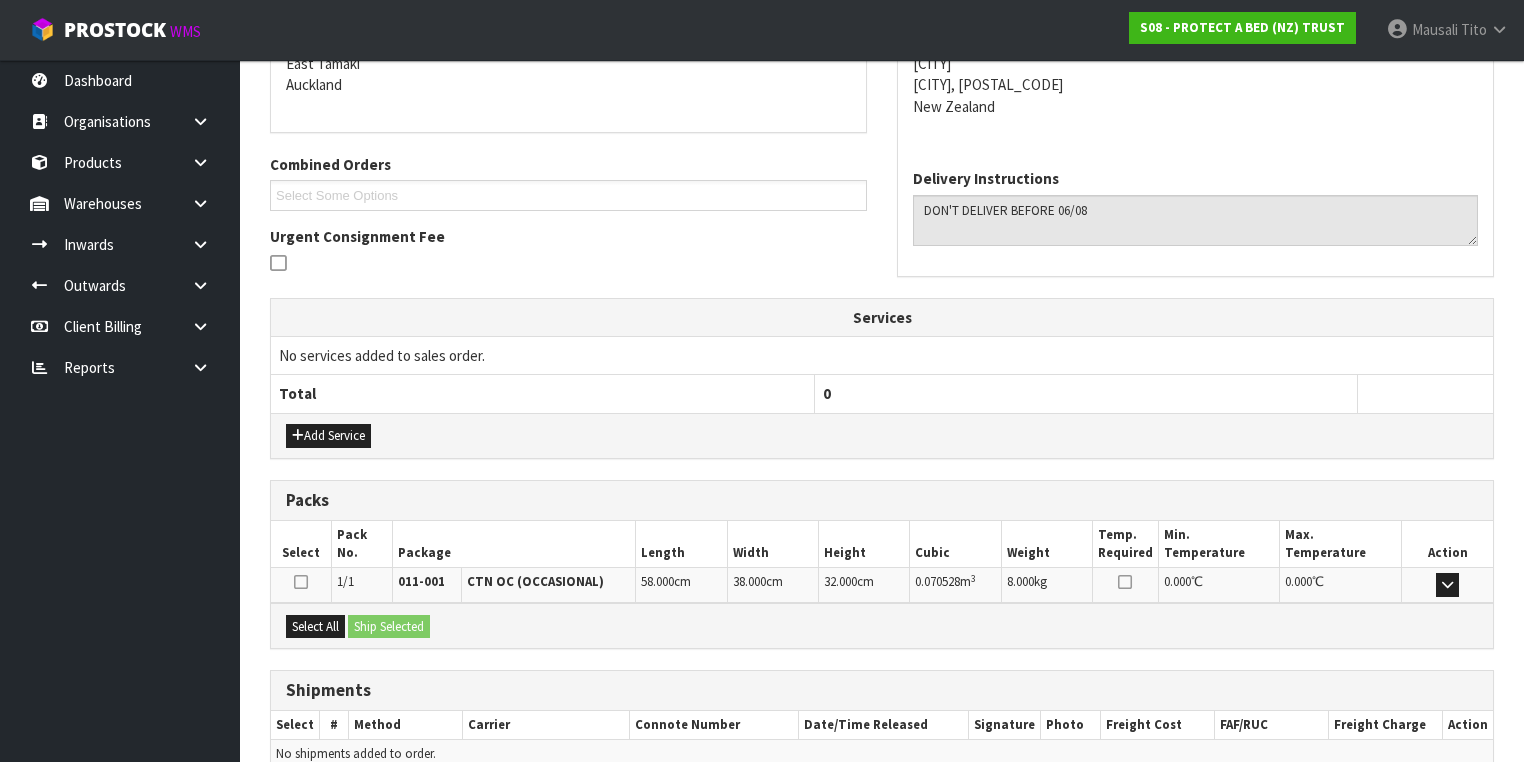 scroll, scrollTop: 528, scrollLeft: 0, axis: vertical 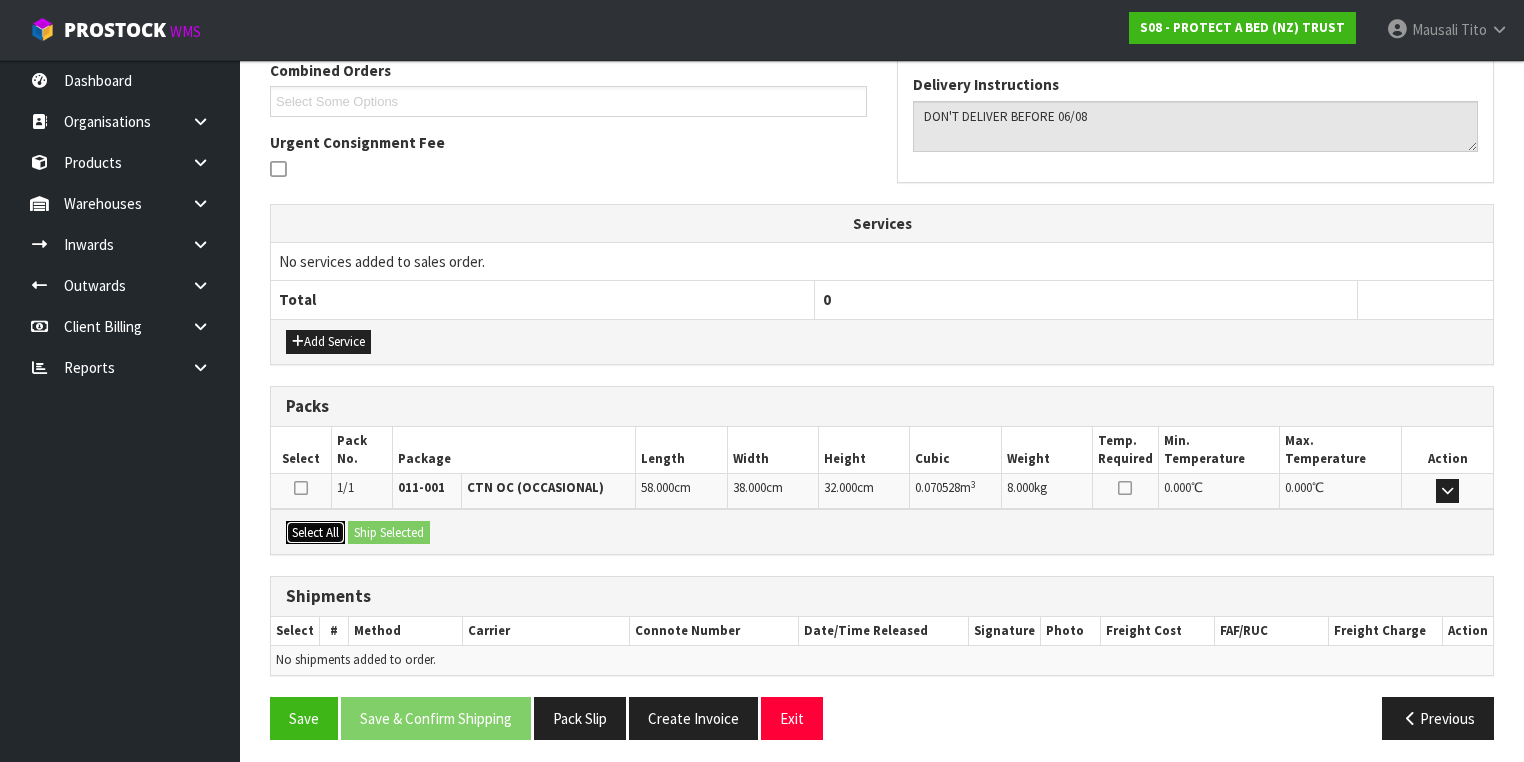 drag, startPoint x: 315, startPoint y: 521, endPoint x: 377, endPoint y: 520, distance: 62.008064 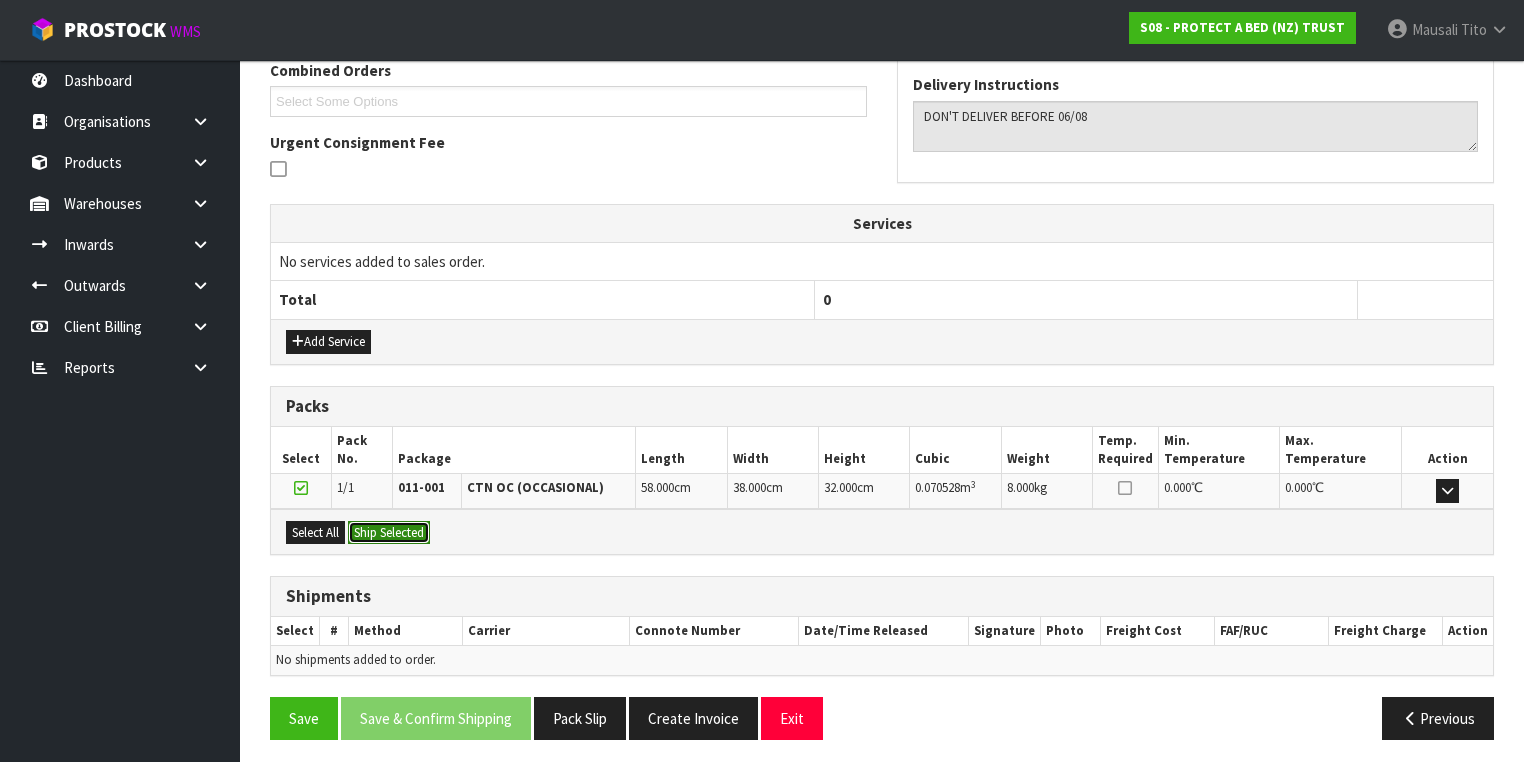 click on "Ship Selected" at bounding box center [389, 533] 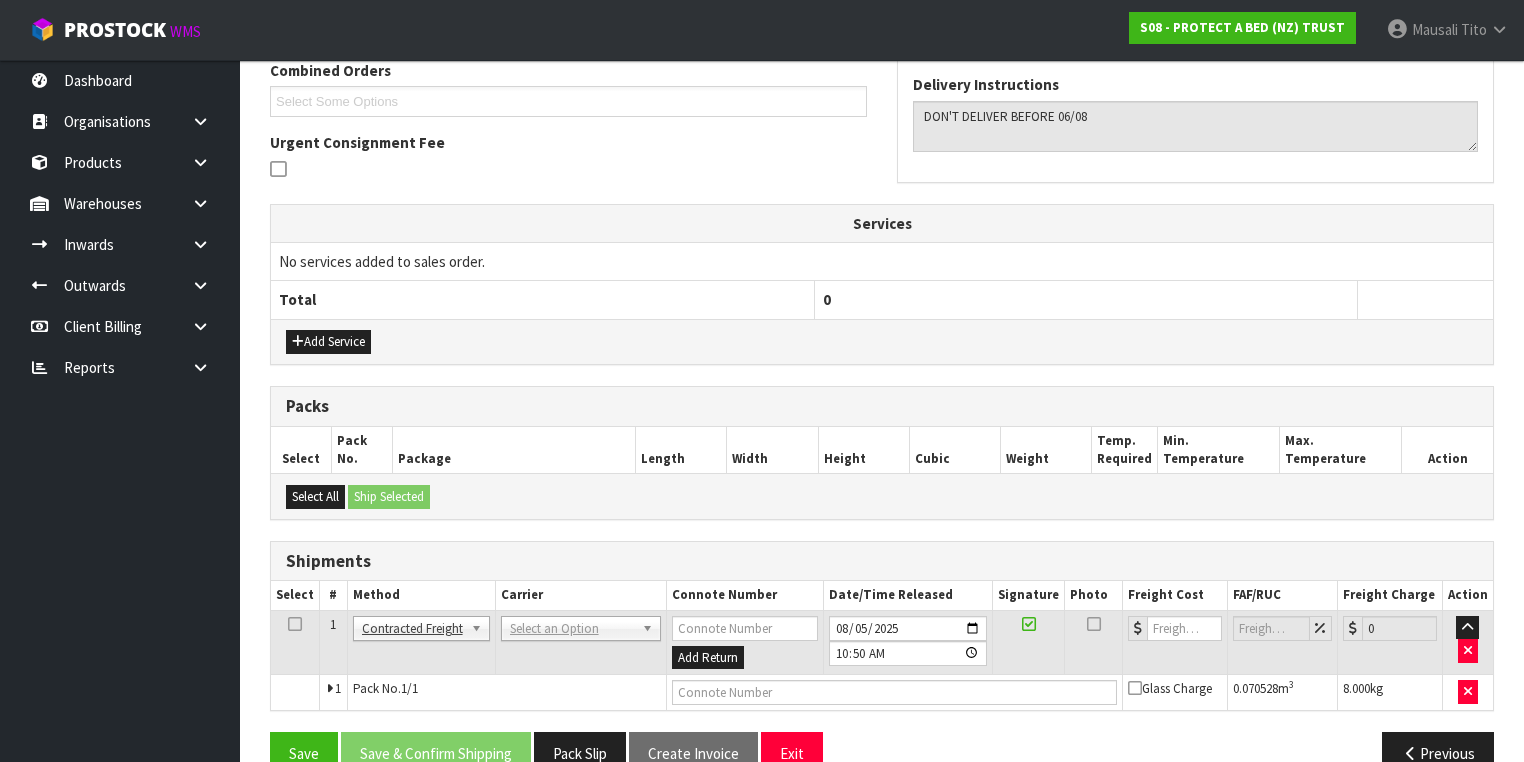 scroll, scrollTop: 564, scrollLeft: 0, axis: vertical 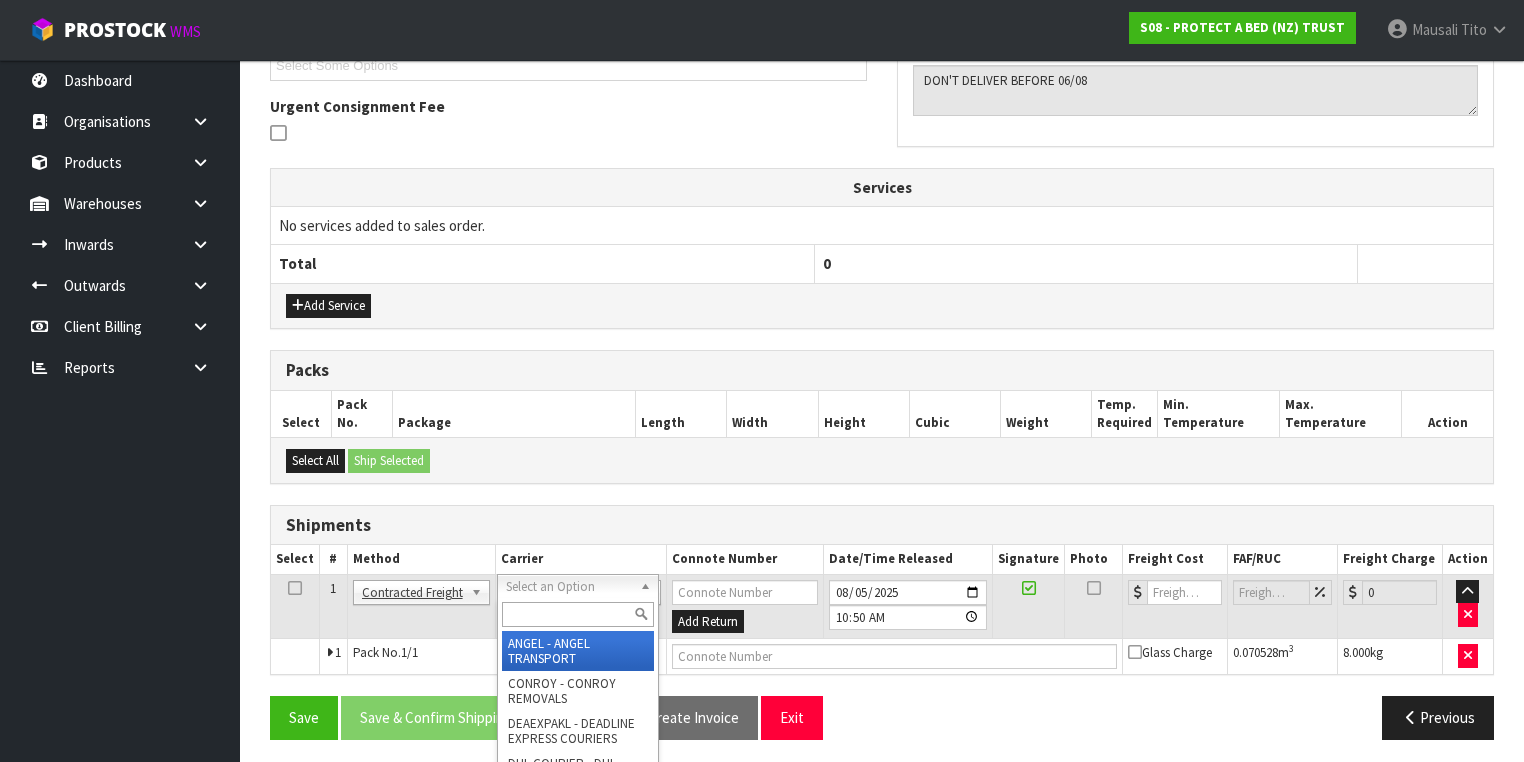 drag, startPoint x: 540, startPoint y: 629, endPoint x: 531, endPoint y: 611, distance: 20.12461 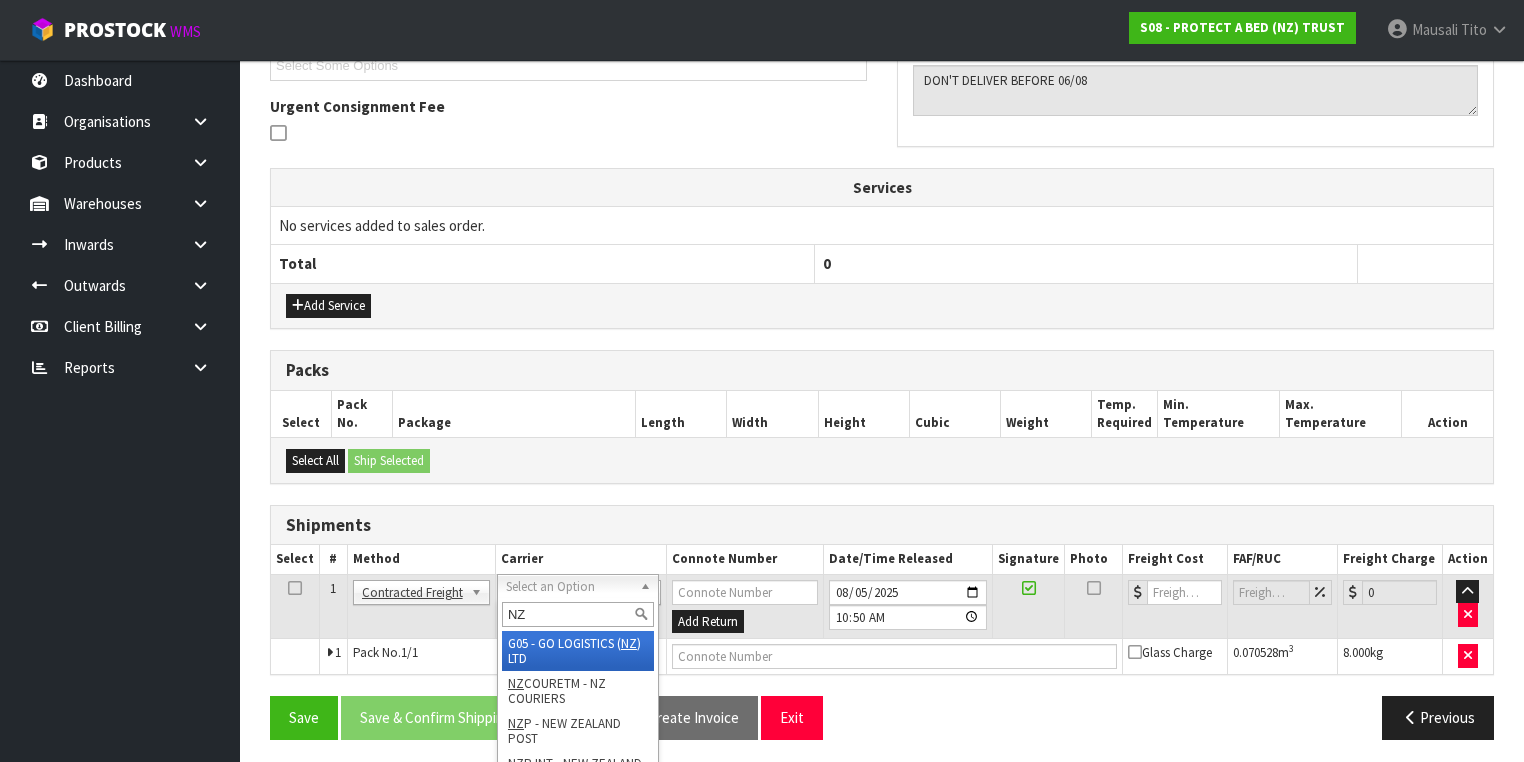 type on "NZP" 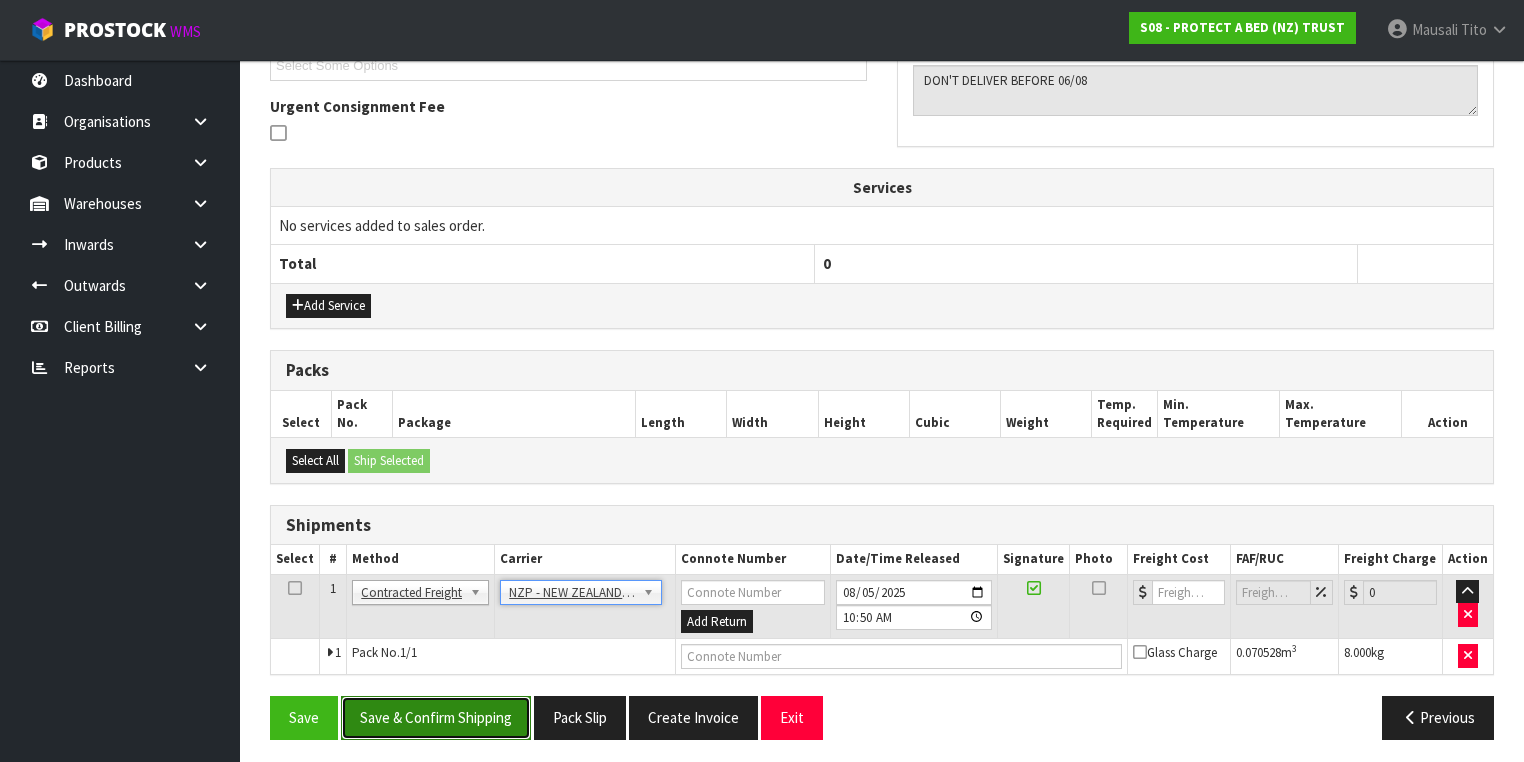 click on "Save & Confirm Shipping" at bounding box center (436, 717) 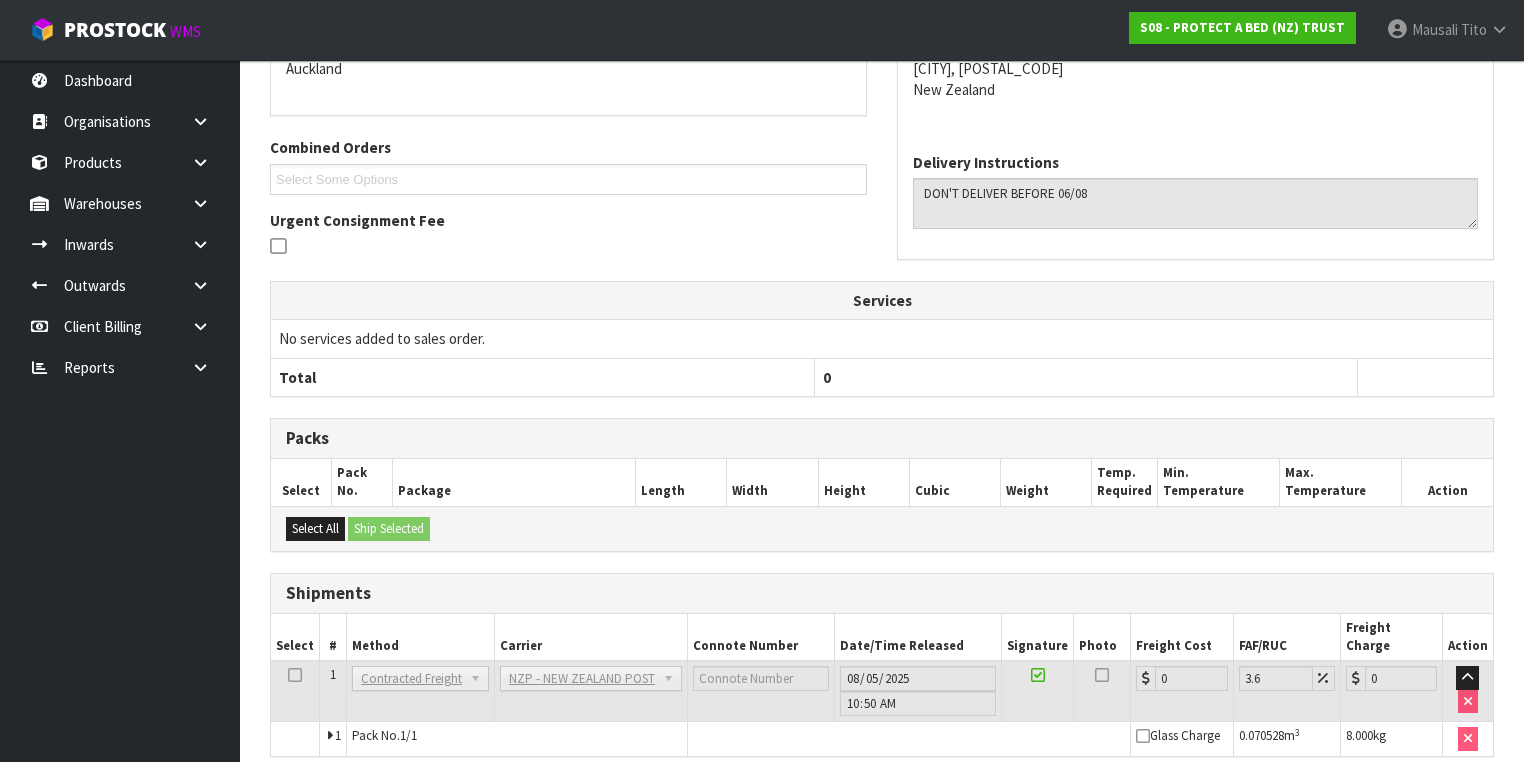 scroll, scrollTop: 536, scrollLeft: 0, axis: vertical 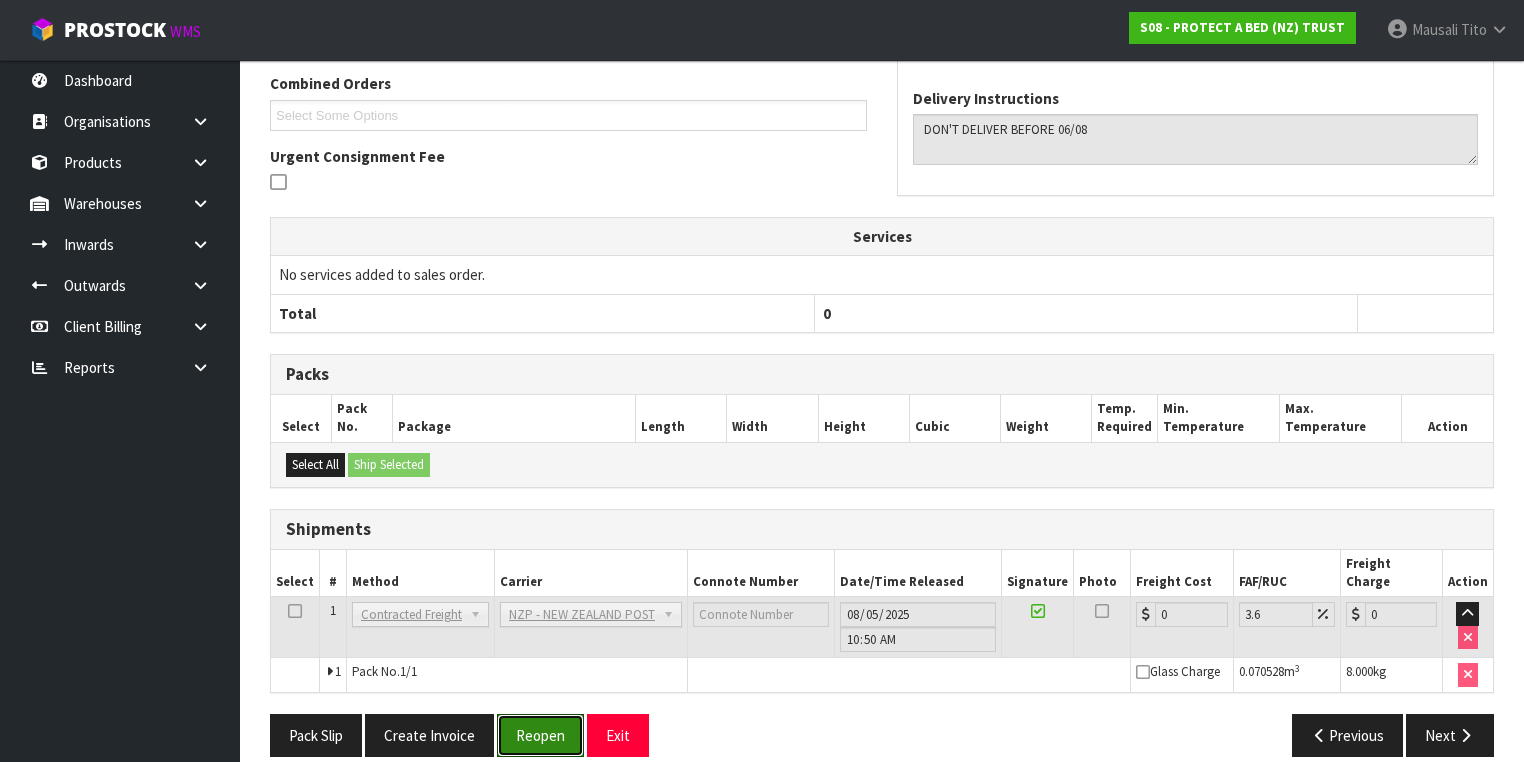 drag, startPoint x: 524, startPoint y: 700, endPoint x: 579, endPoint y: 664, distance: 65.734314 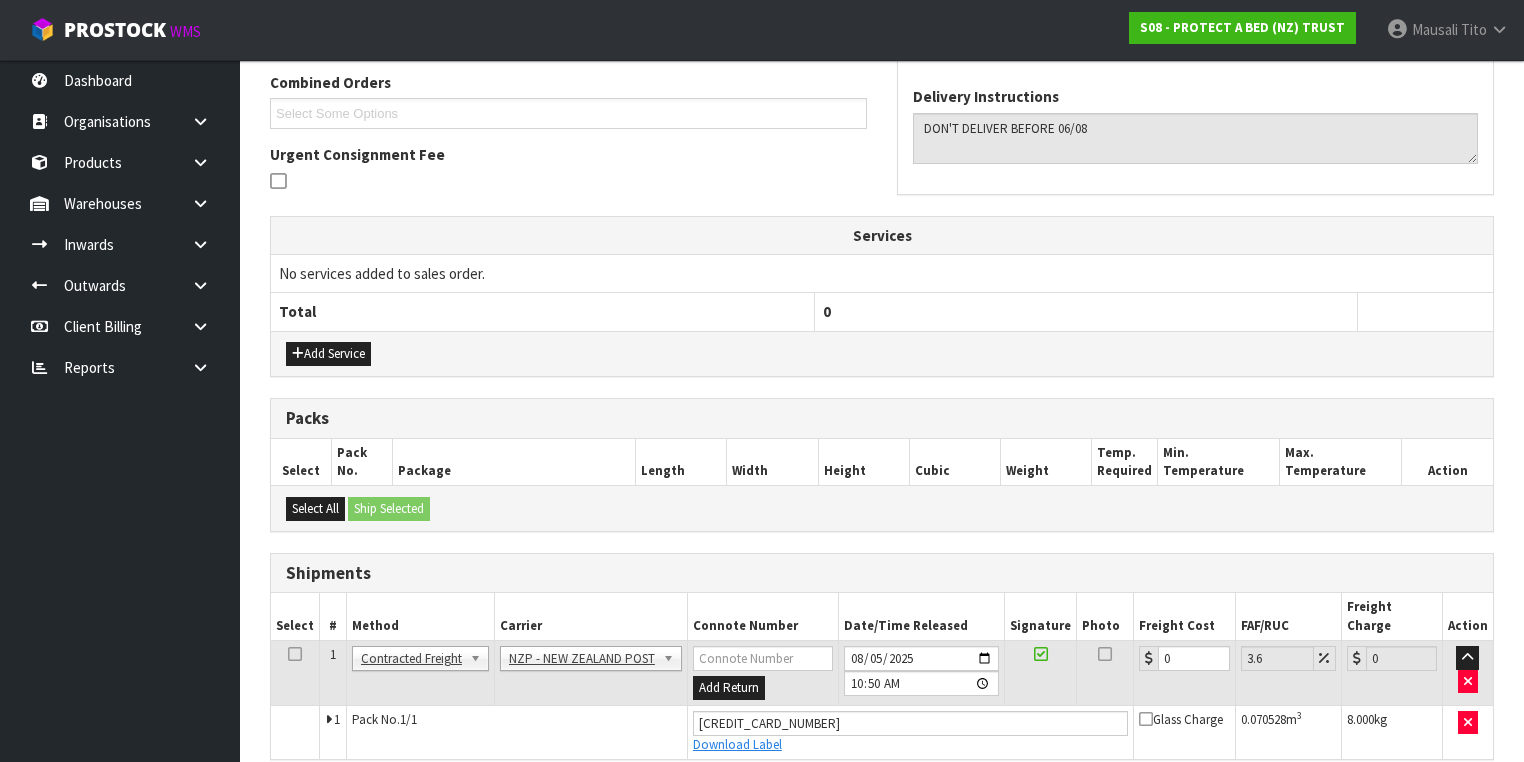 scroll, scrollTop: 582, scrollLeft: 0, axis: vertical 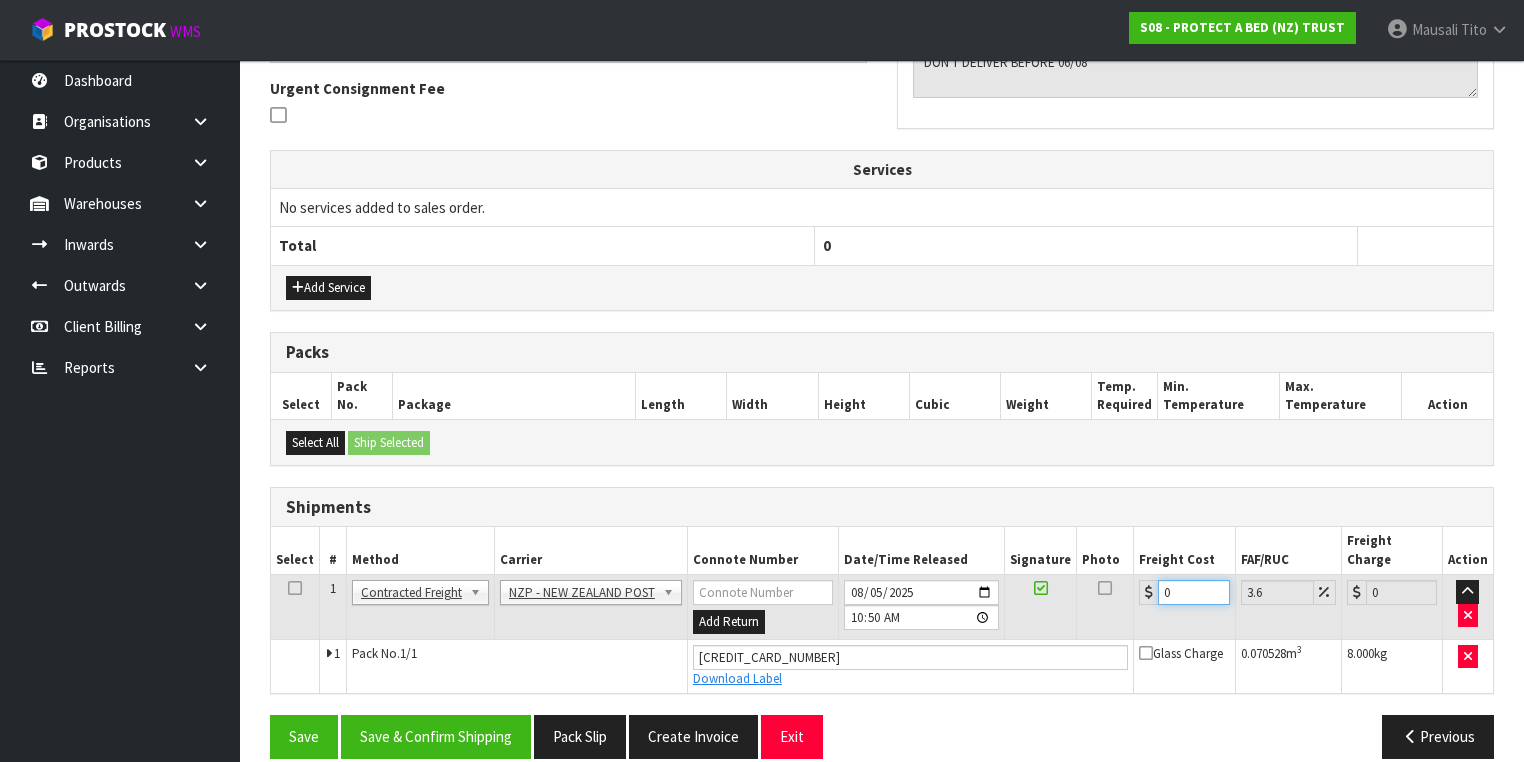 drag, startPoint x: 1190, startPoint y: 569, endPoint x: 1124, endPoint y: 582, distance: 67.26812 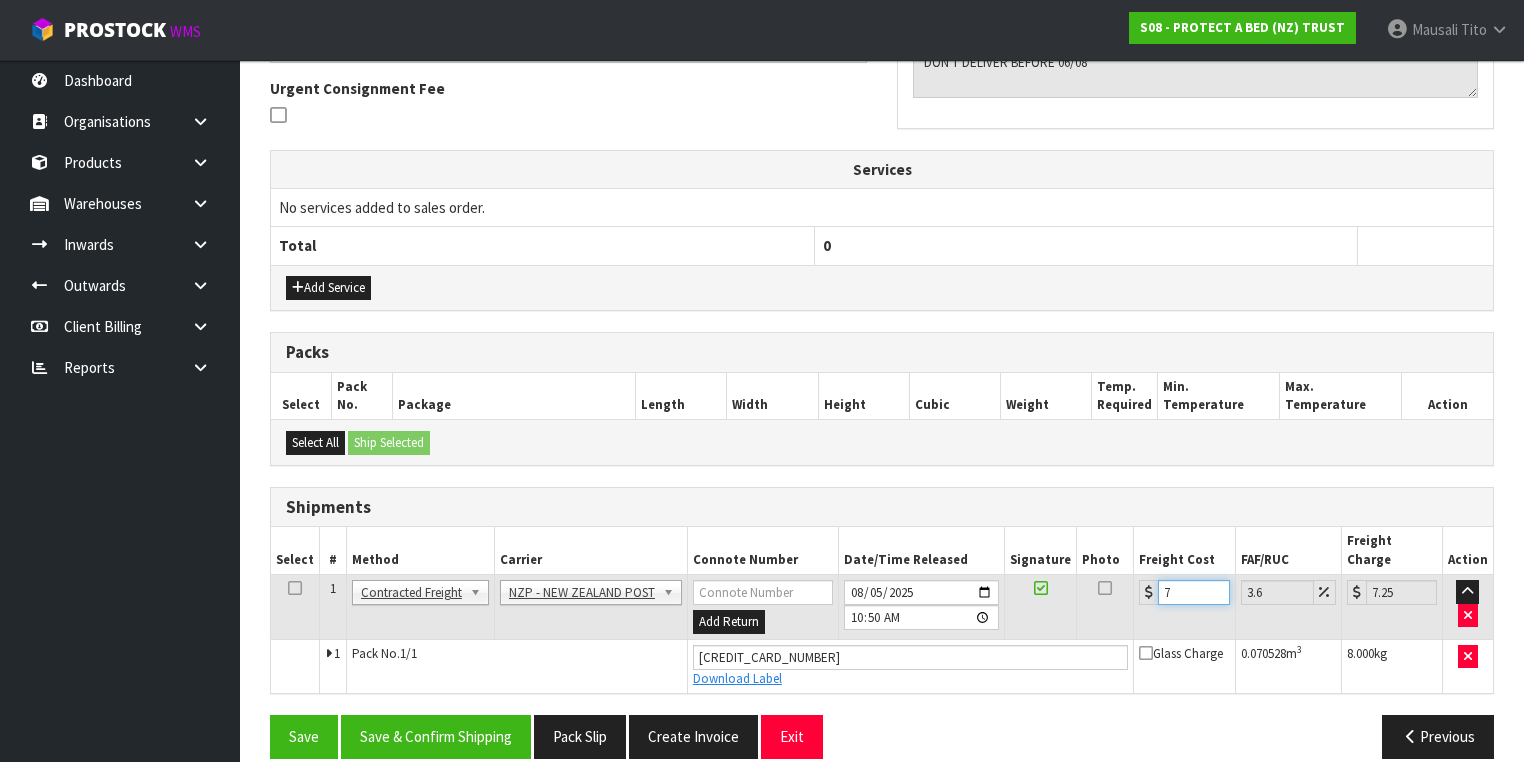 type on "7.3" 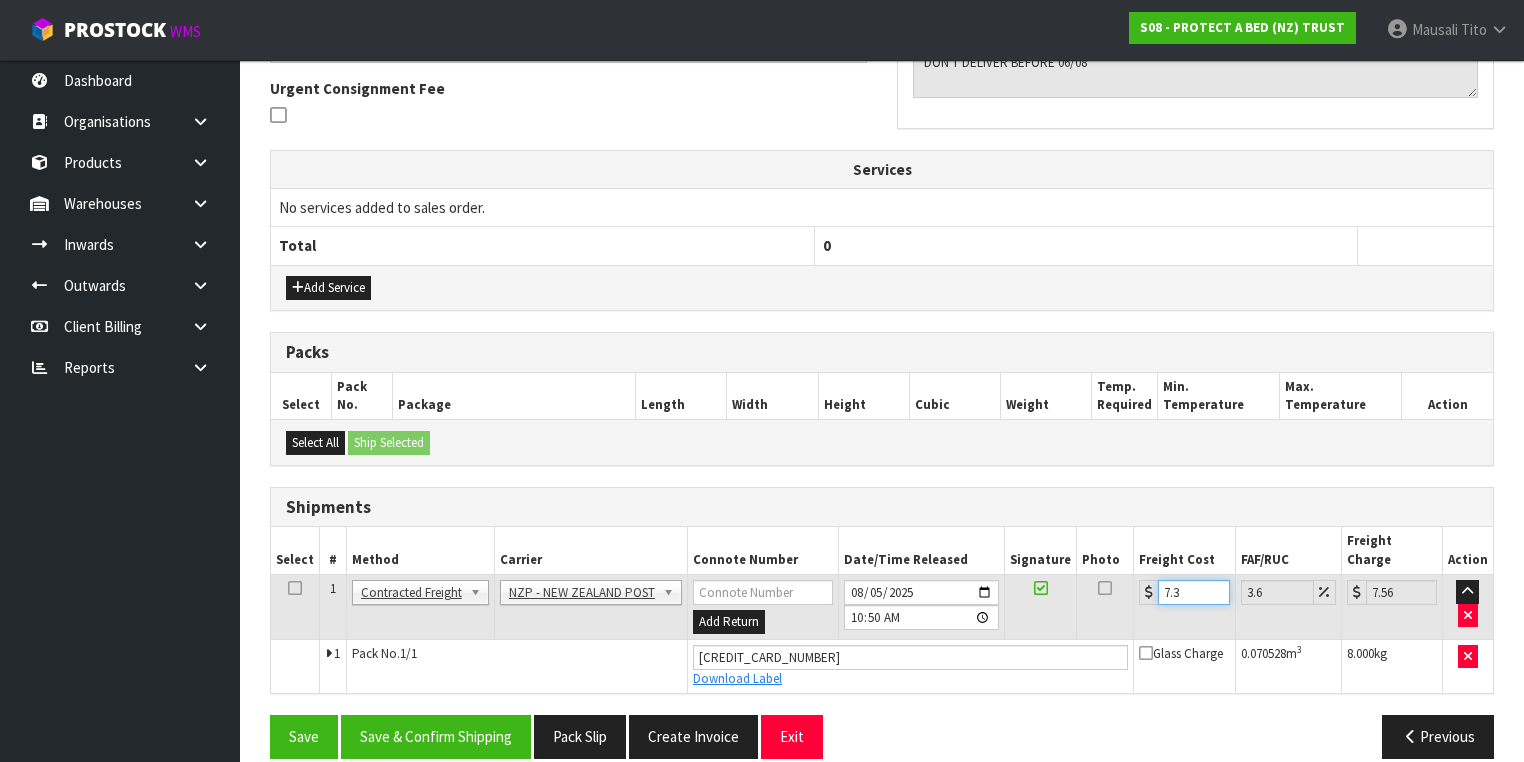 type on "7.31" 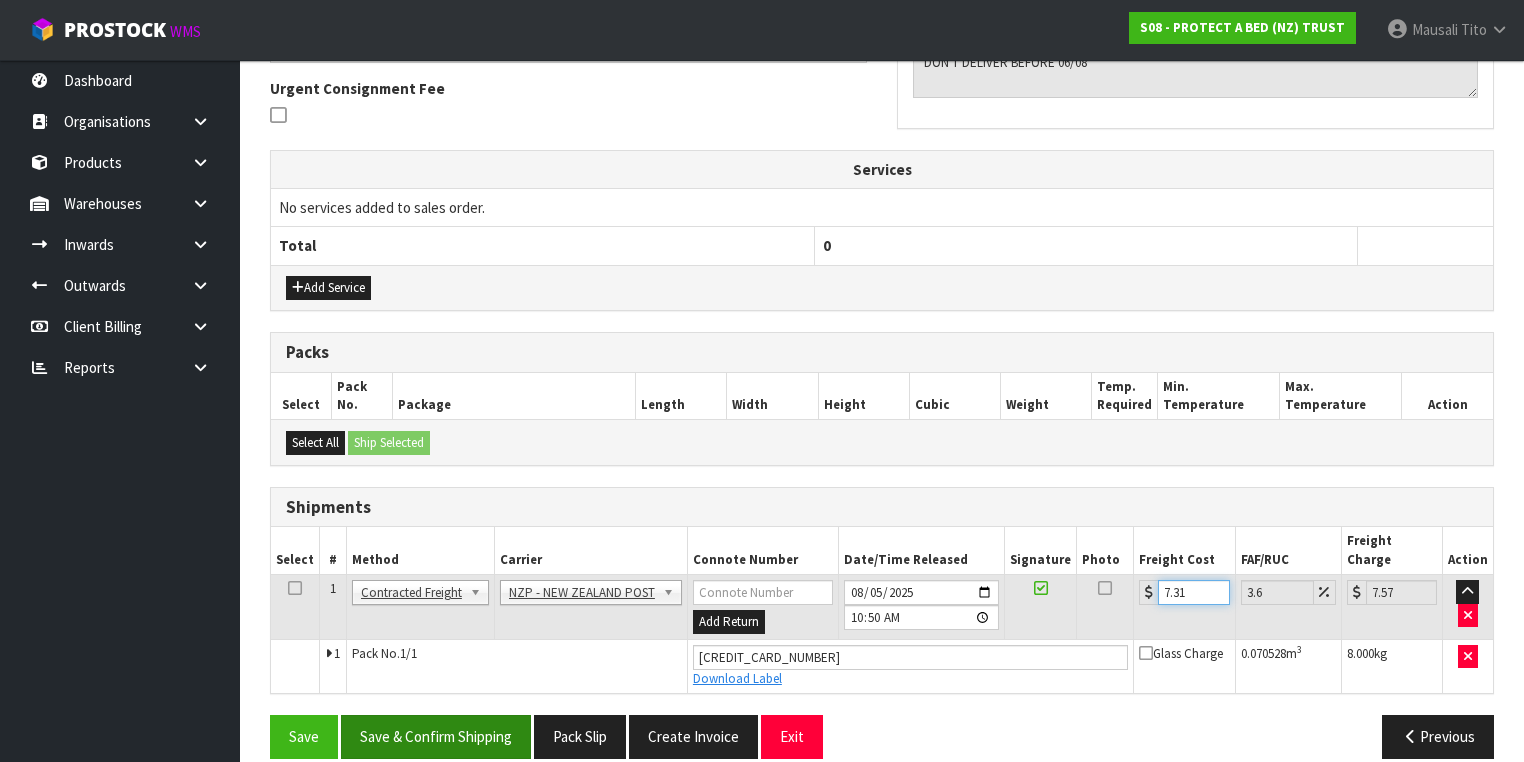 type on "7.31" 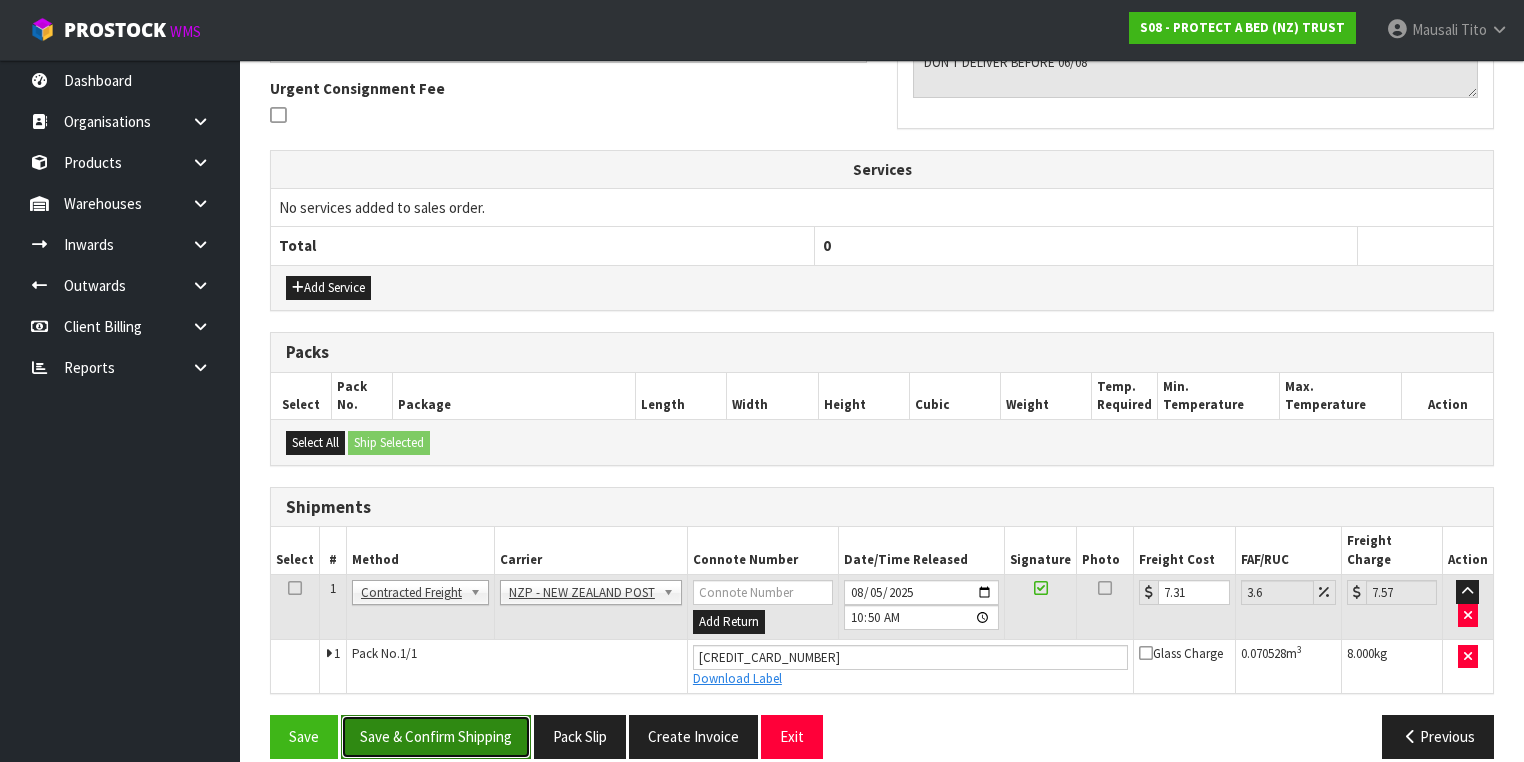 click on "Save & Confirm Shipping" at bounding box center (436, 736) 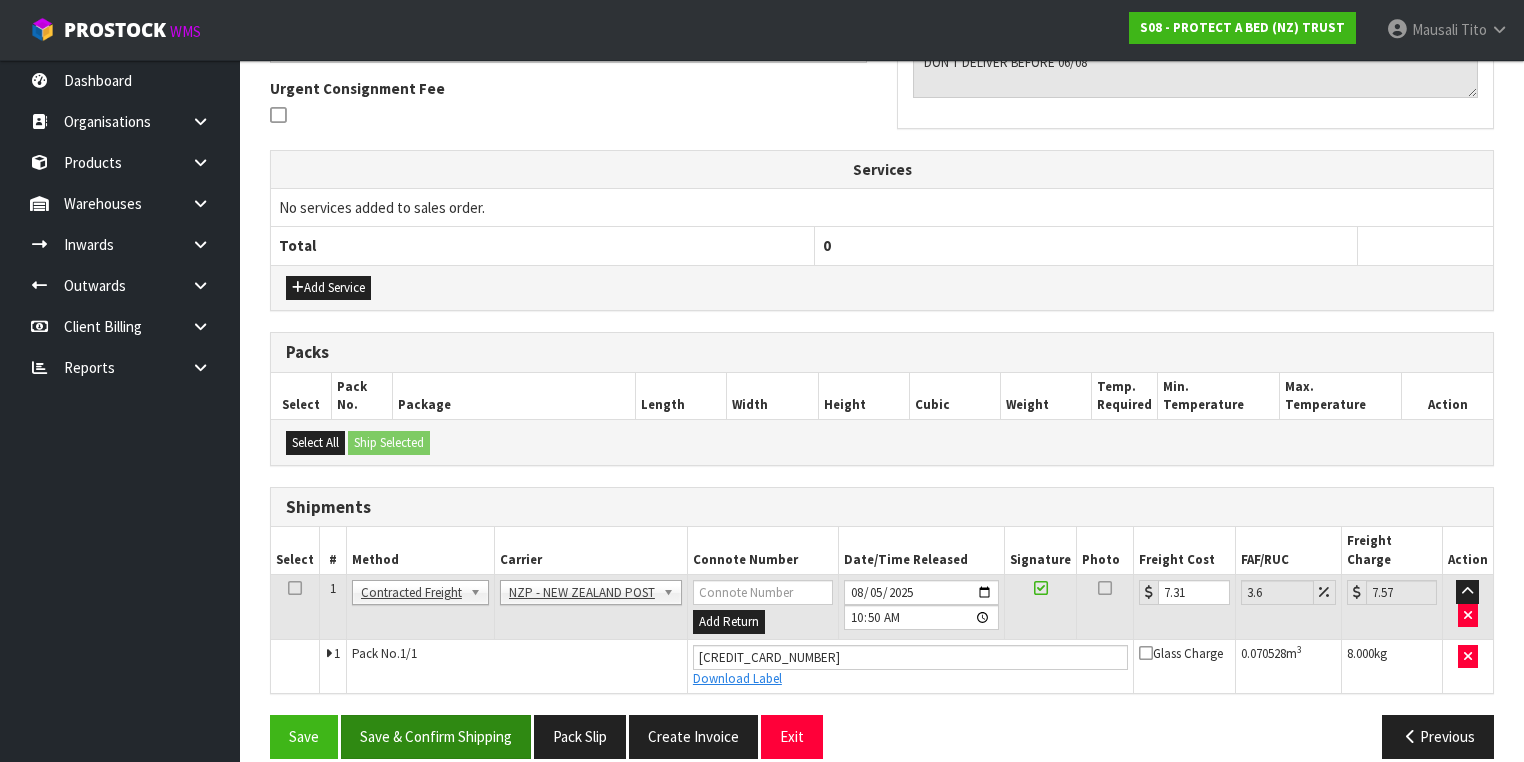 scroll, scrollTop: 0, scrollLeft: 0, axis: both 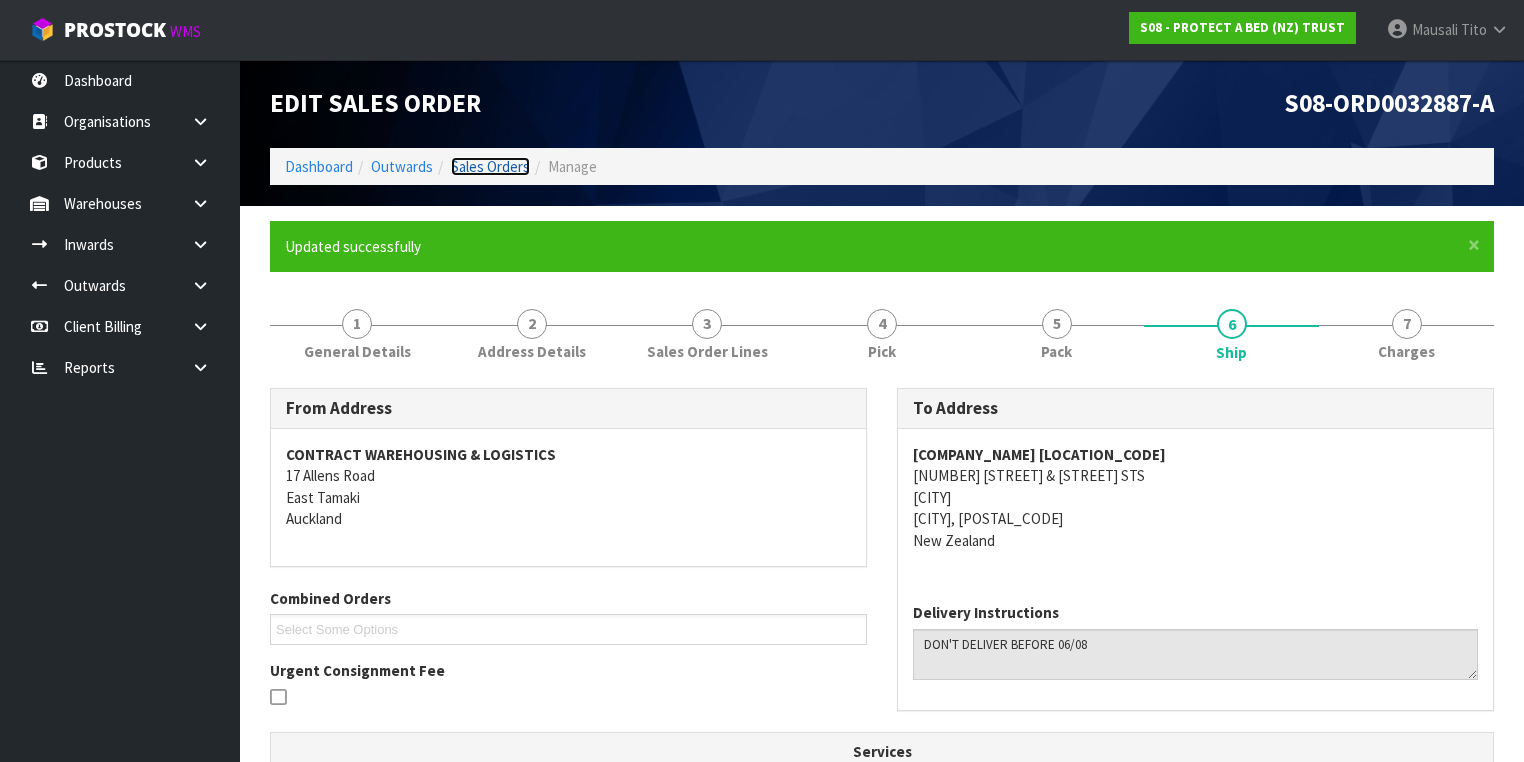 click on "Sales Orders" at bounding box center (490, 166) 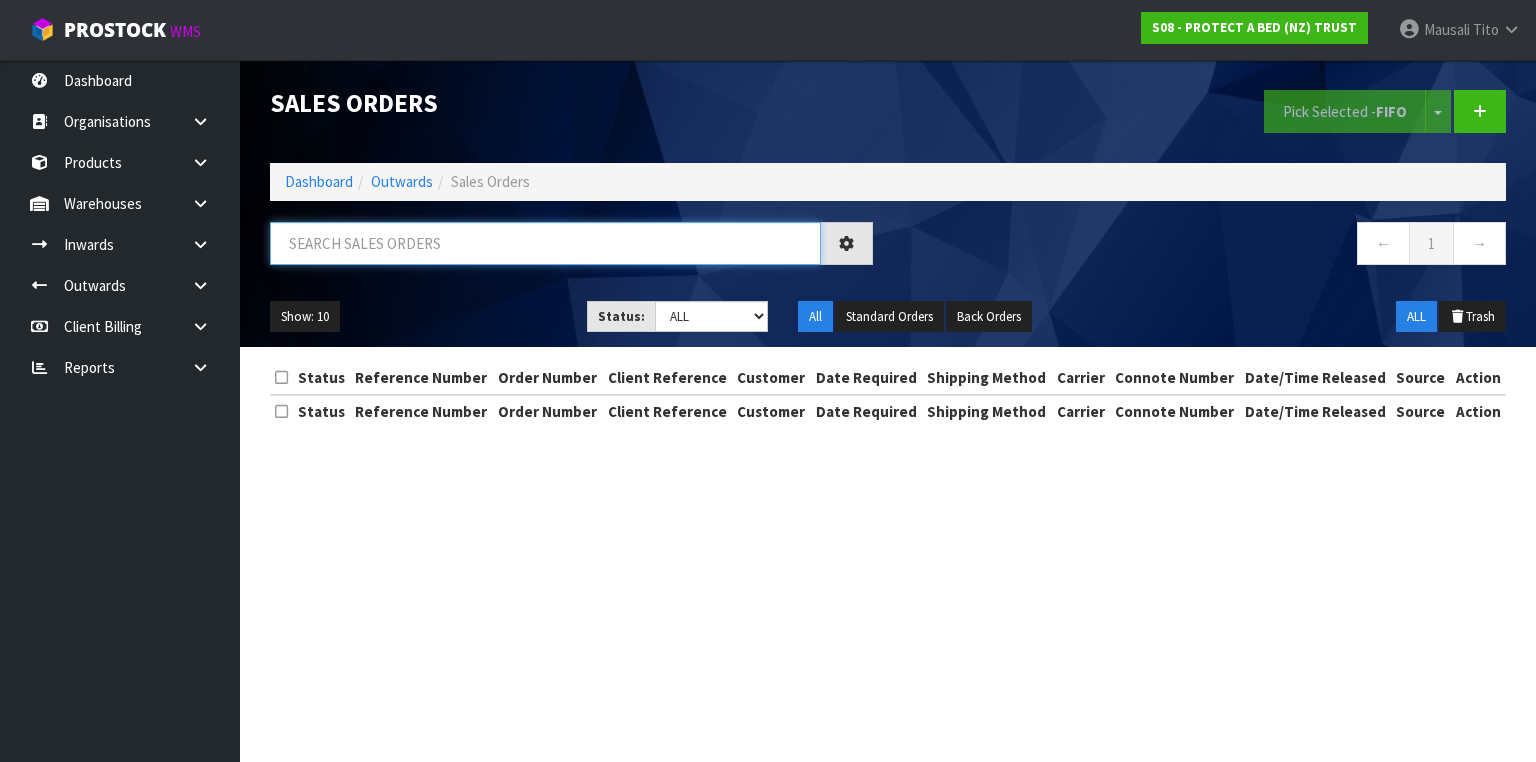 click at bounding box center [545, 243] 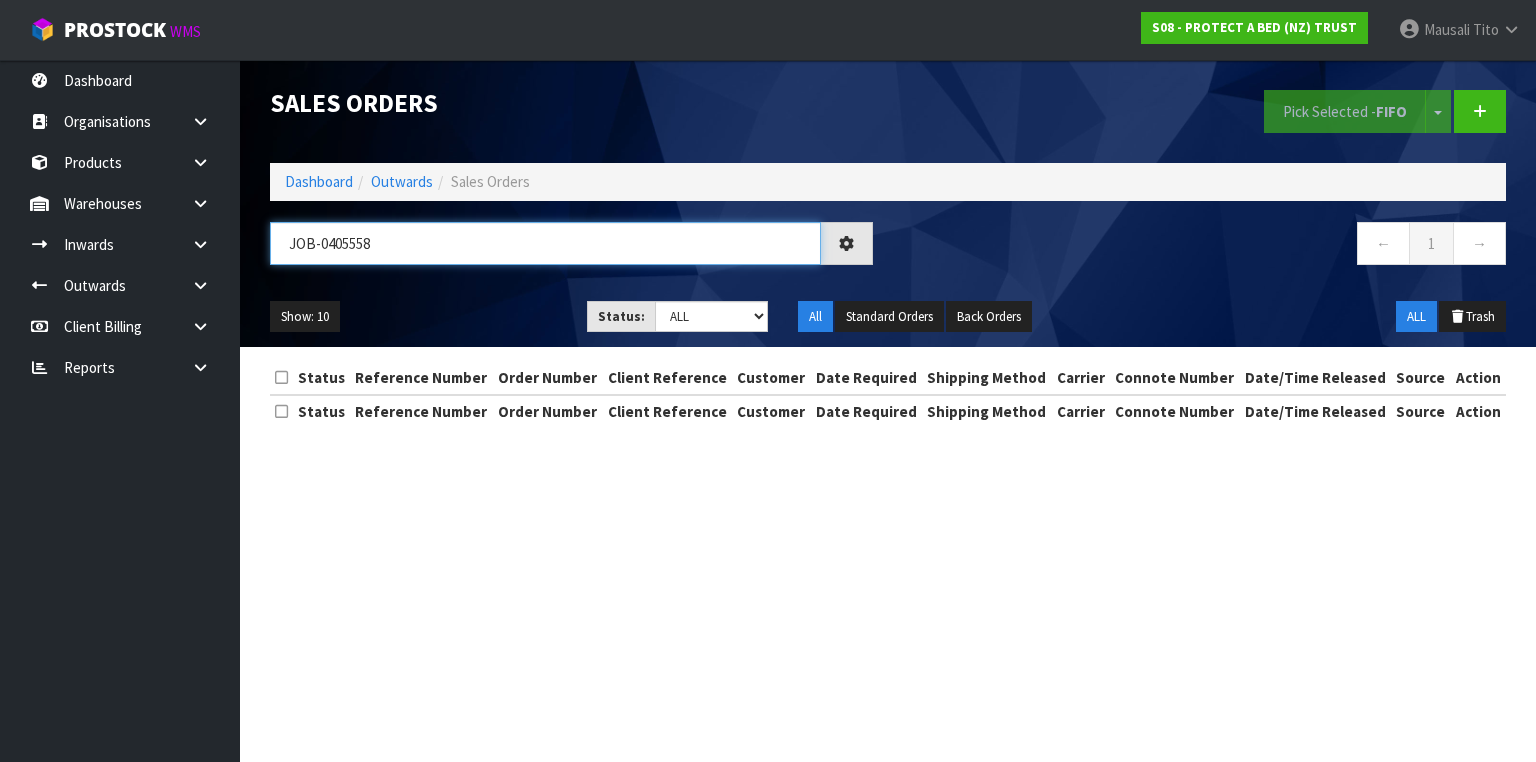 type on "JOB-[JOB_NUMBER]" 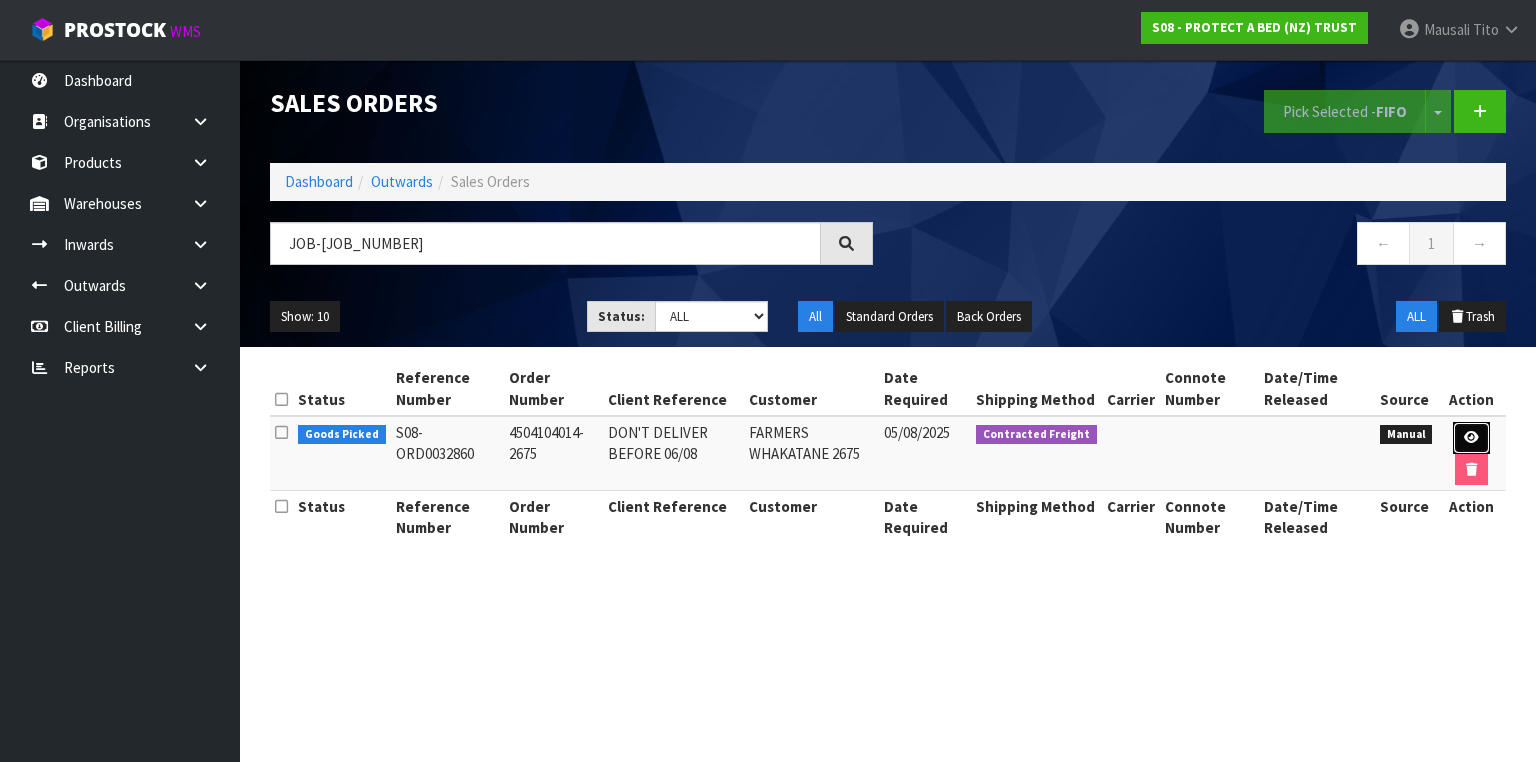click at bounding box center [1471, 437] 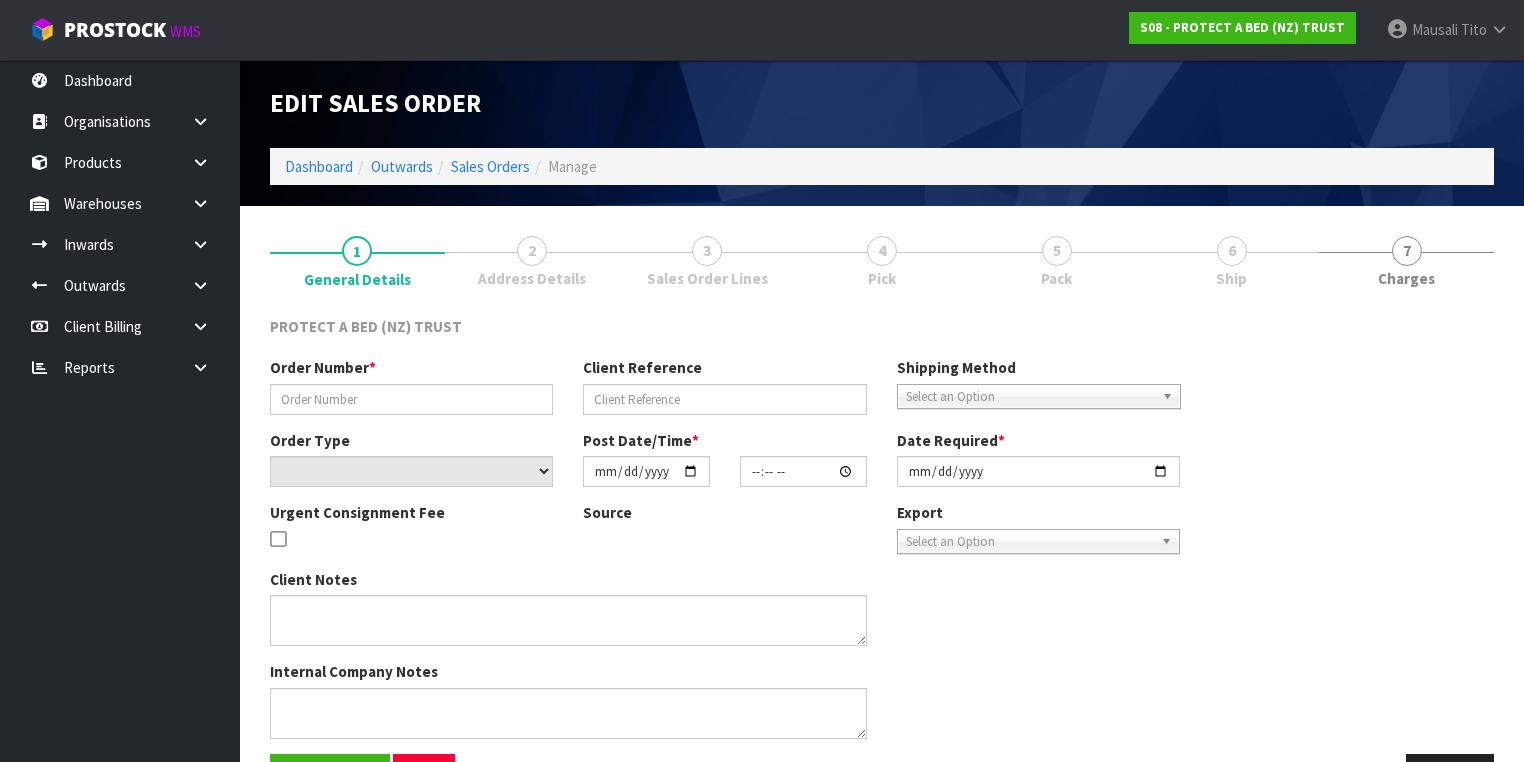 type on "4504104014-2675" 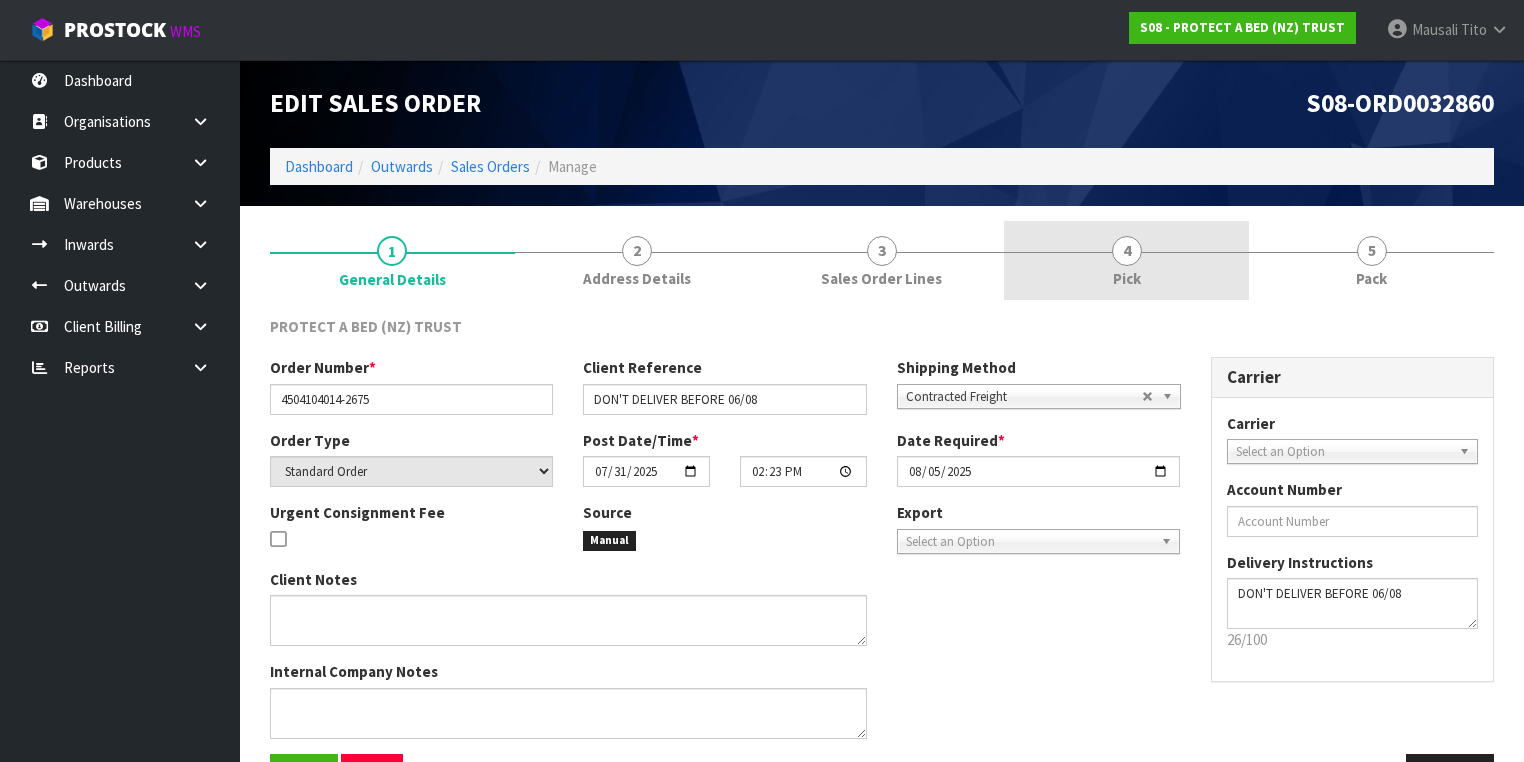 click on "4
Pick" at bounding box center (1126, 260) 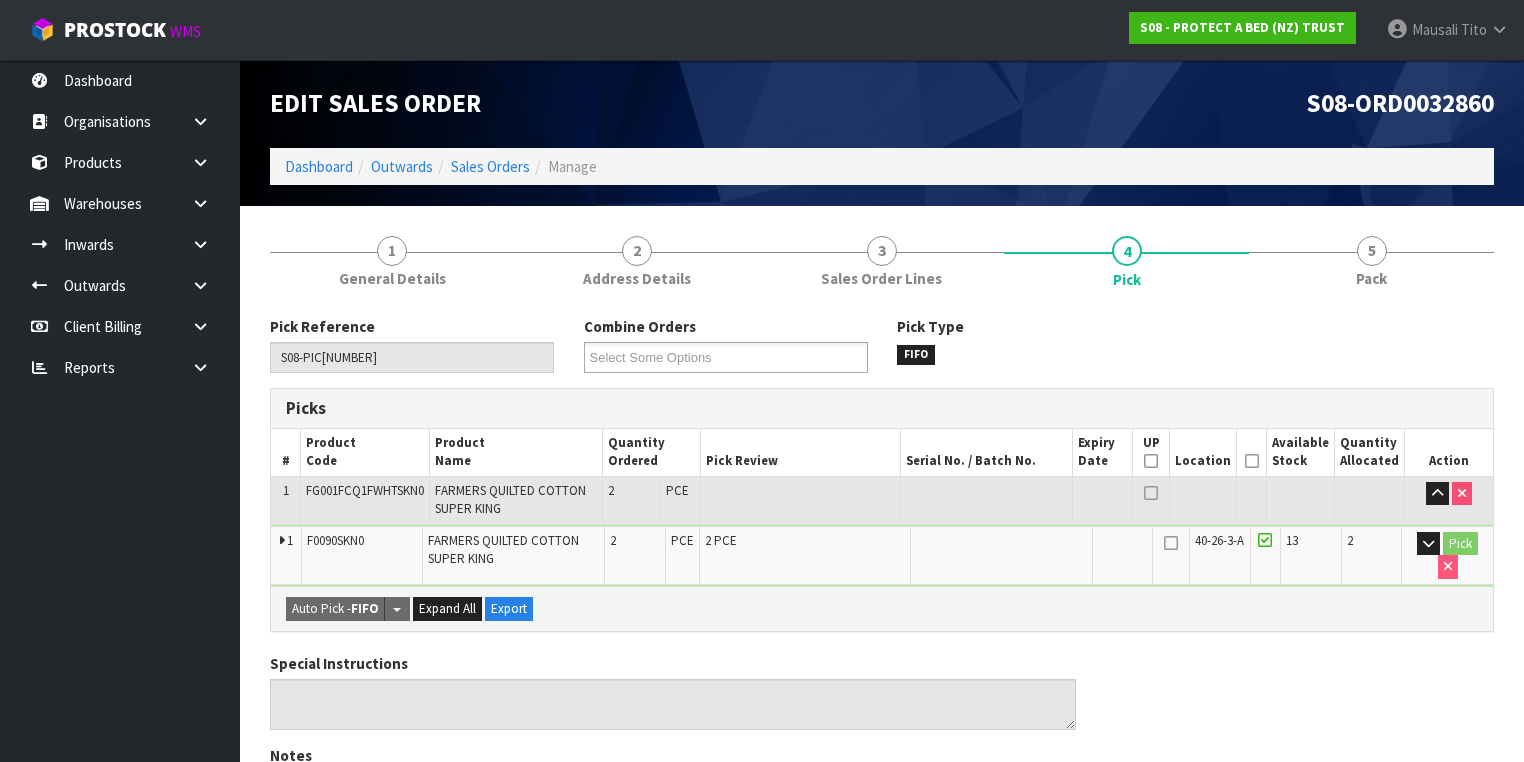 click at bounding box center [1252, 461] 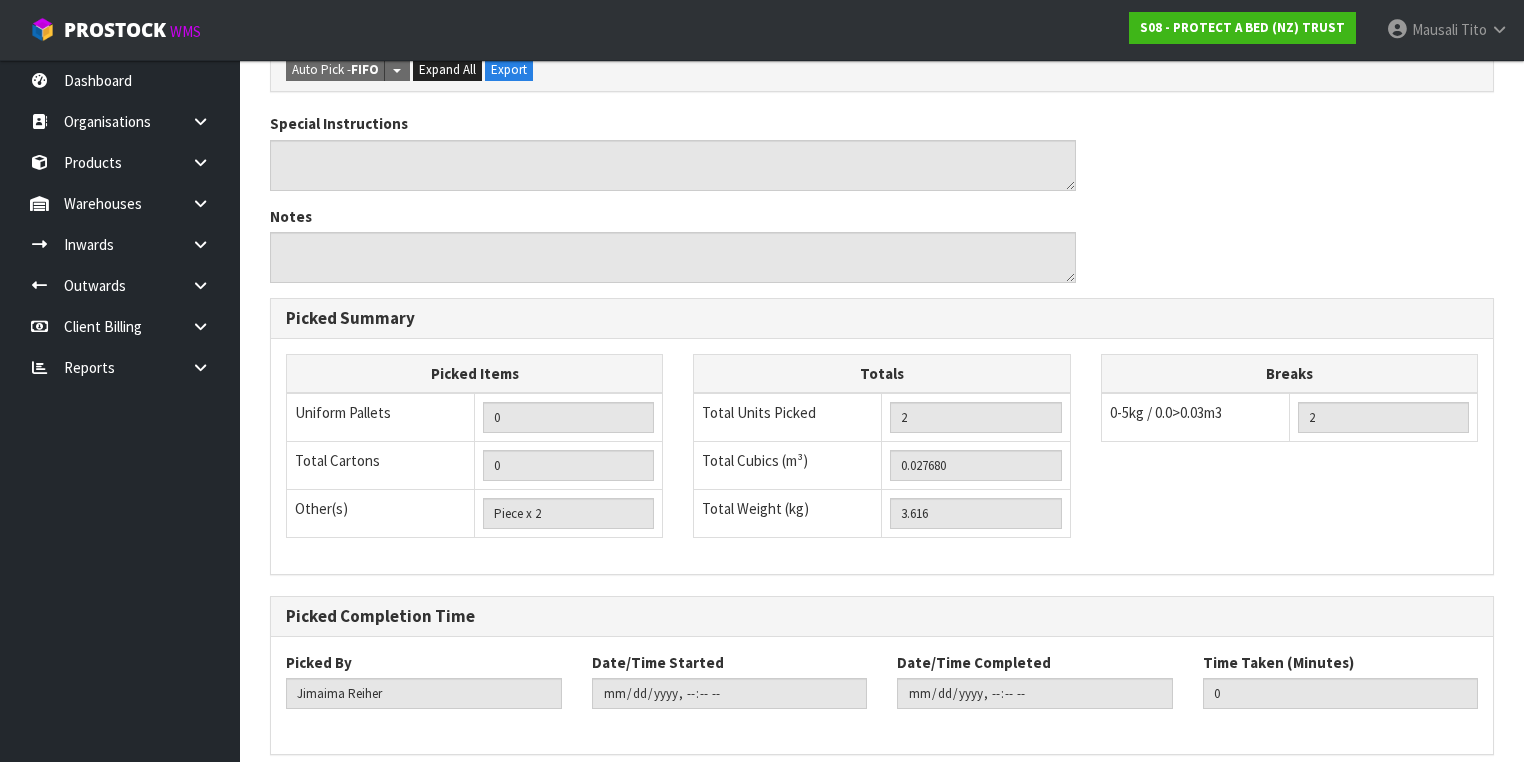 scroll, scrollTop: 692, scrollLeft: 0, axis: vertical 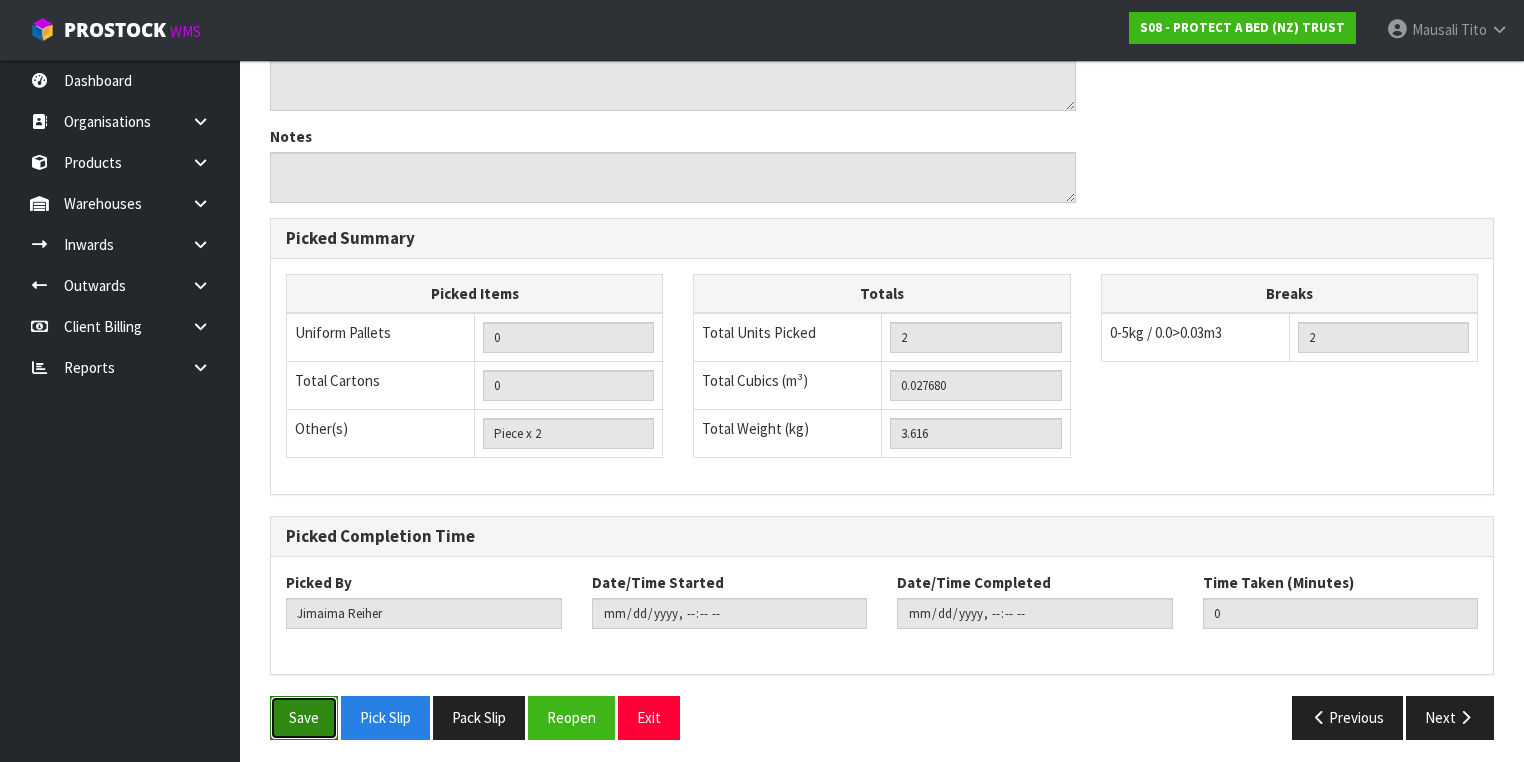 click on "Save" at bounding box center (304, 717) 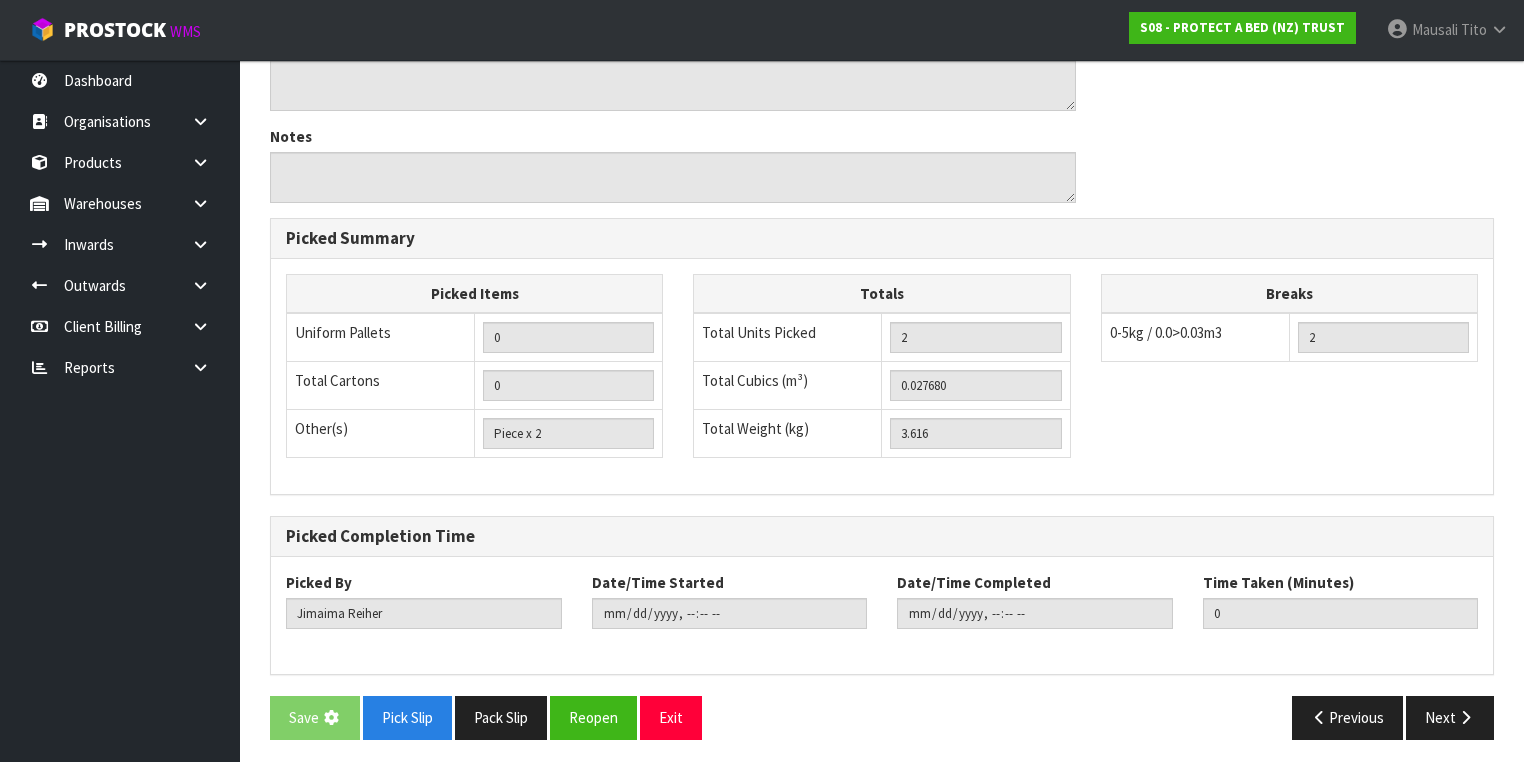 scroll, scrollTop: 0, scrollLeft: 0, axis: both 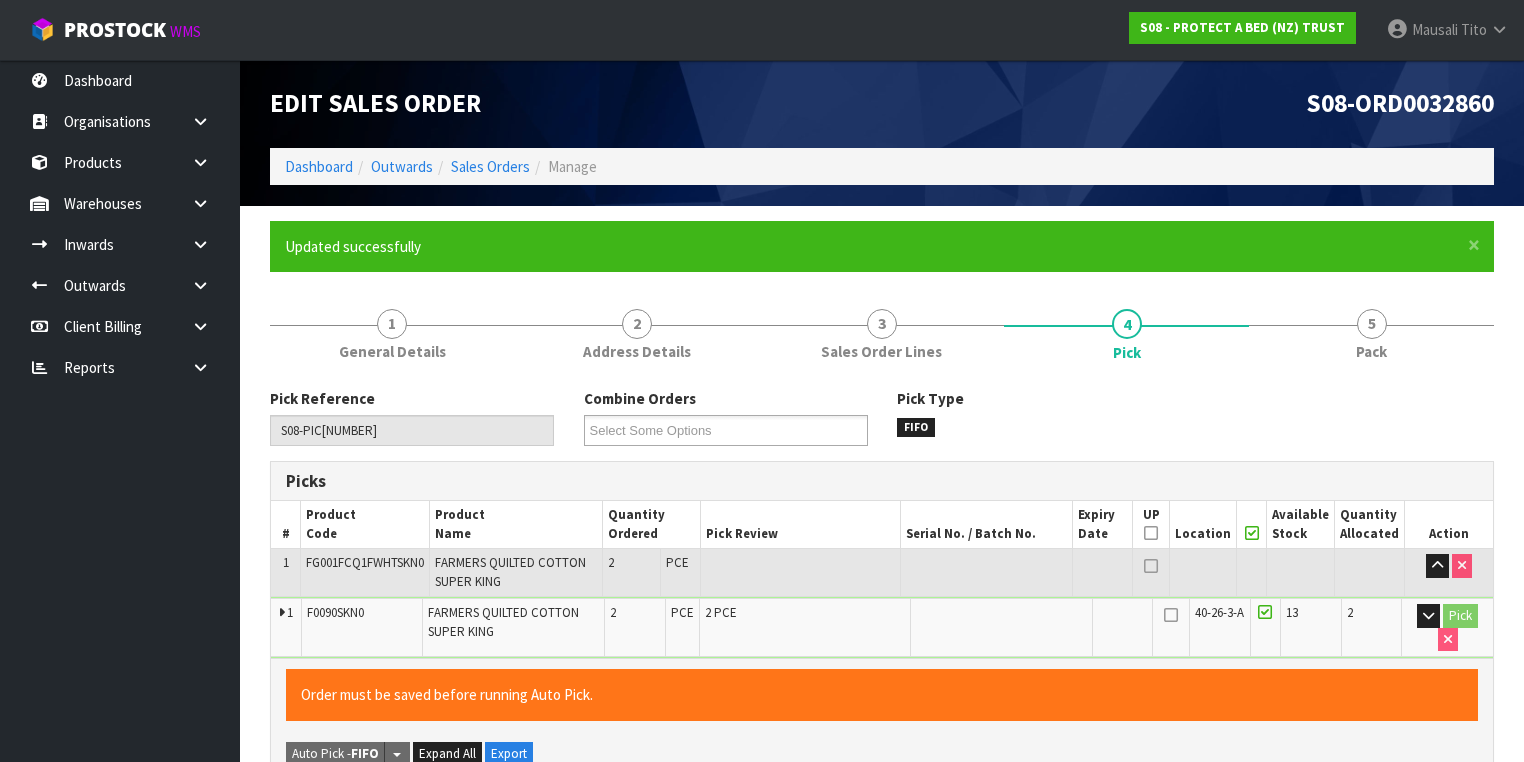 type on "Mausali Tito" 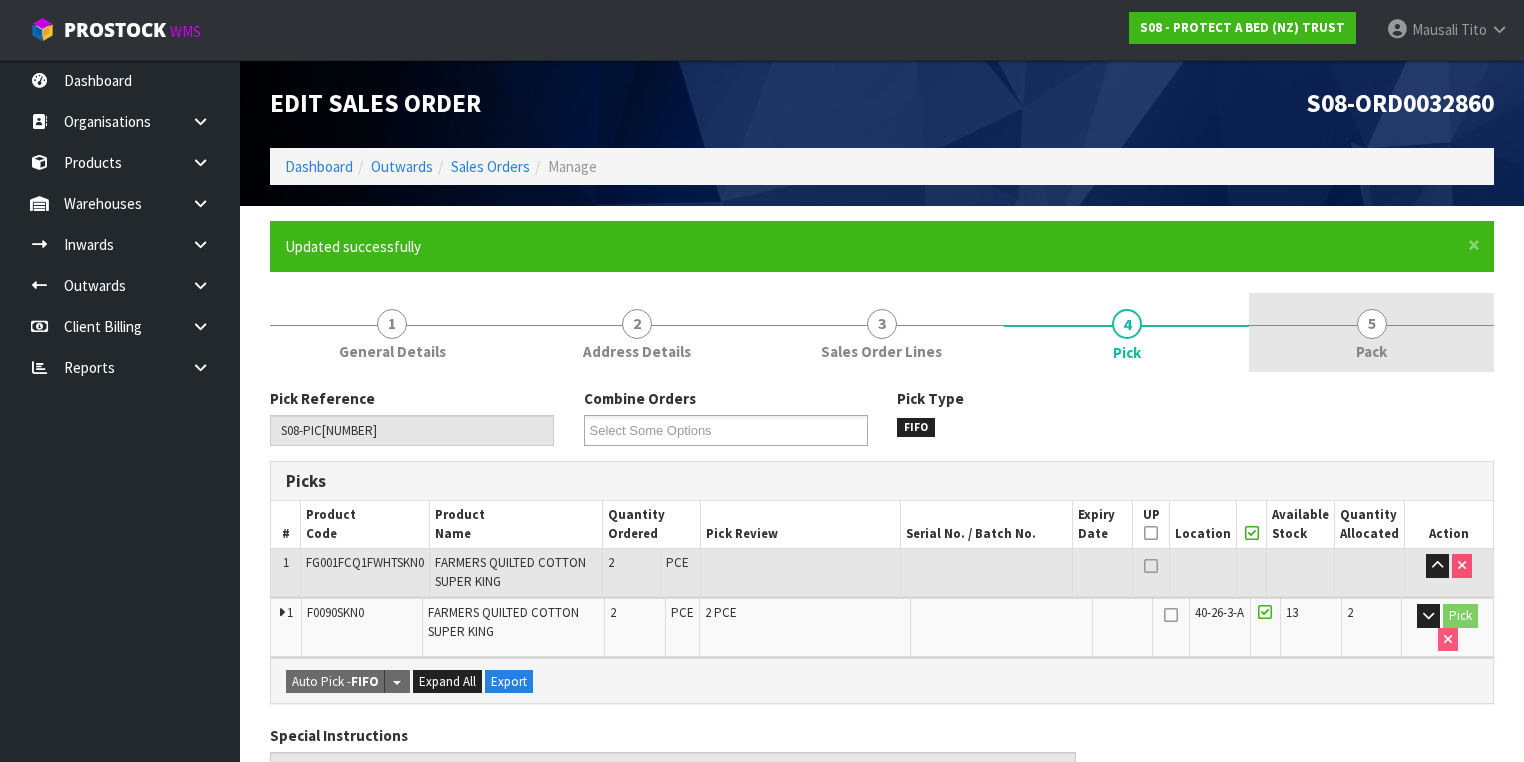 click on "5
Pack" at bounding box center (1371, 332) 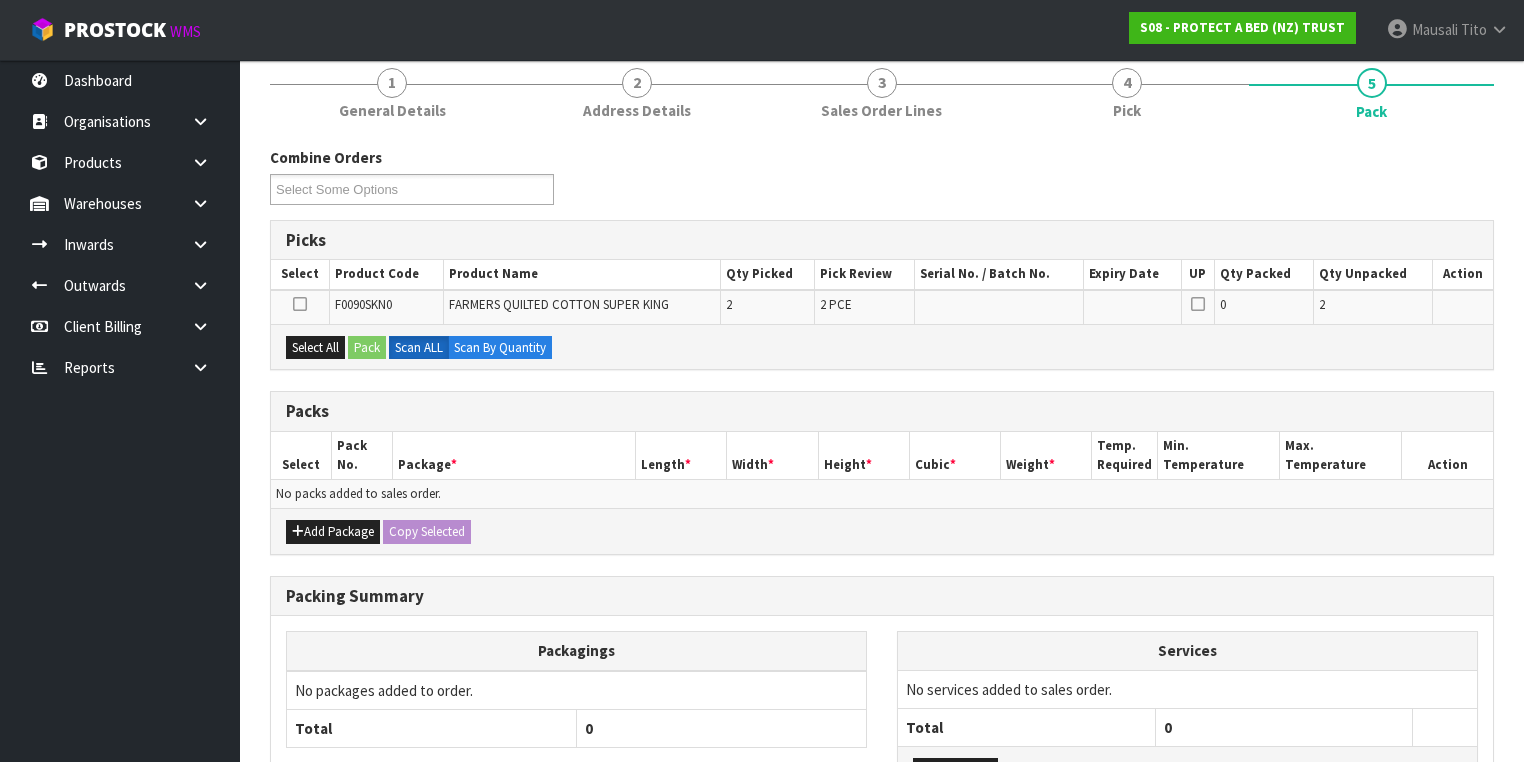 scroll, scrollTop: 395, scrollLeft: 0, axis: vertical 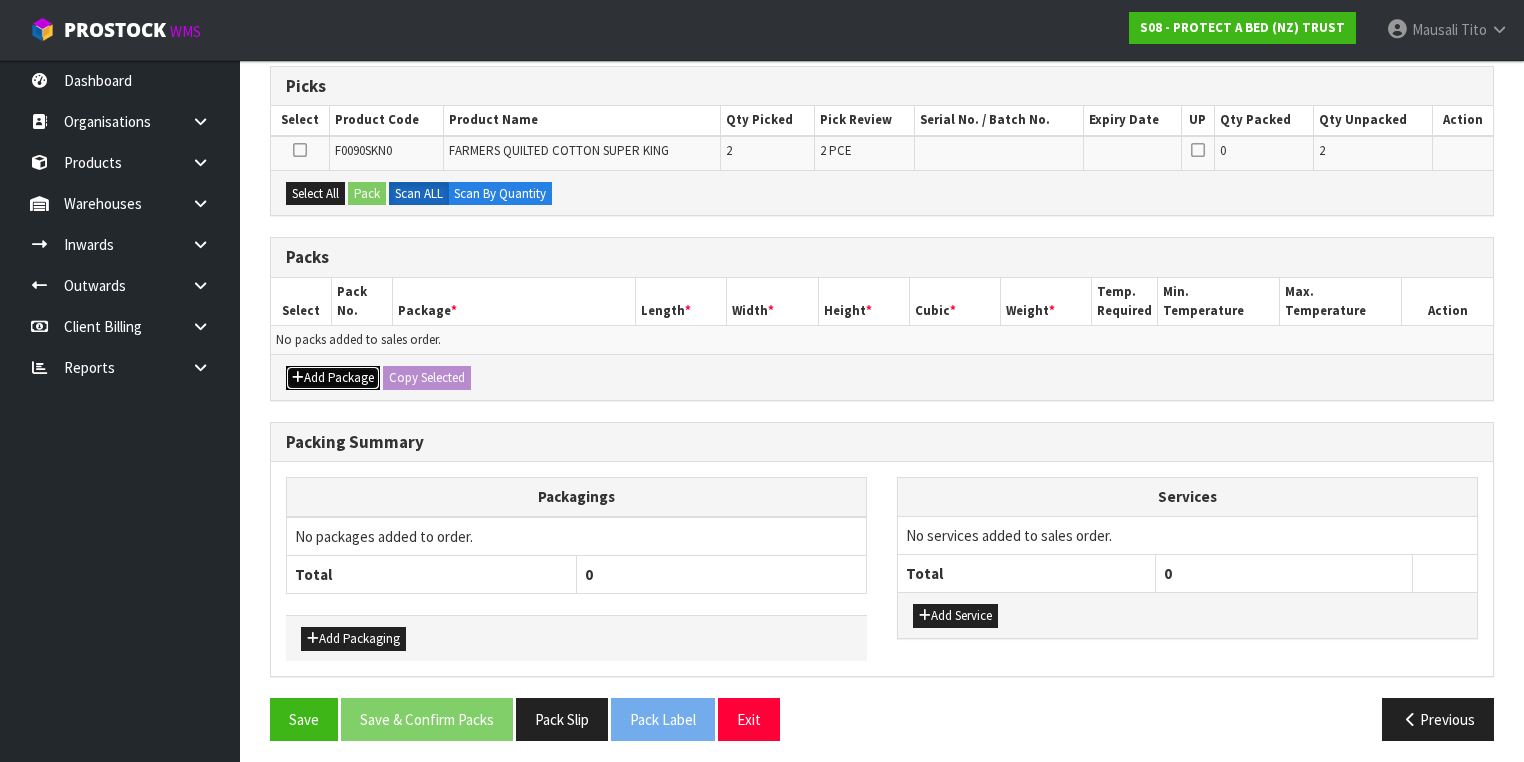 click on "Add Package" at bounding box center (333, 378) 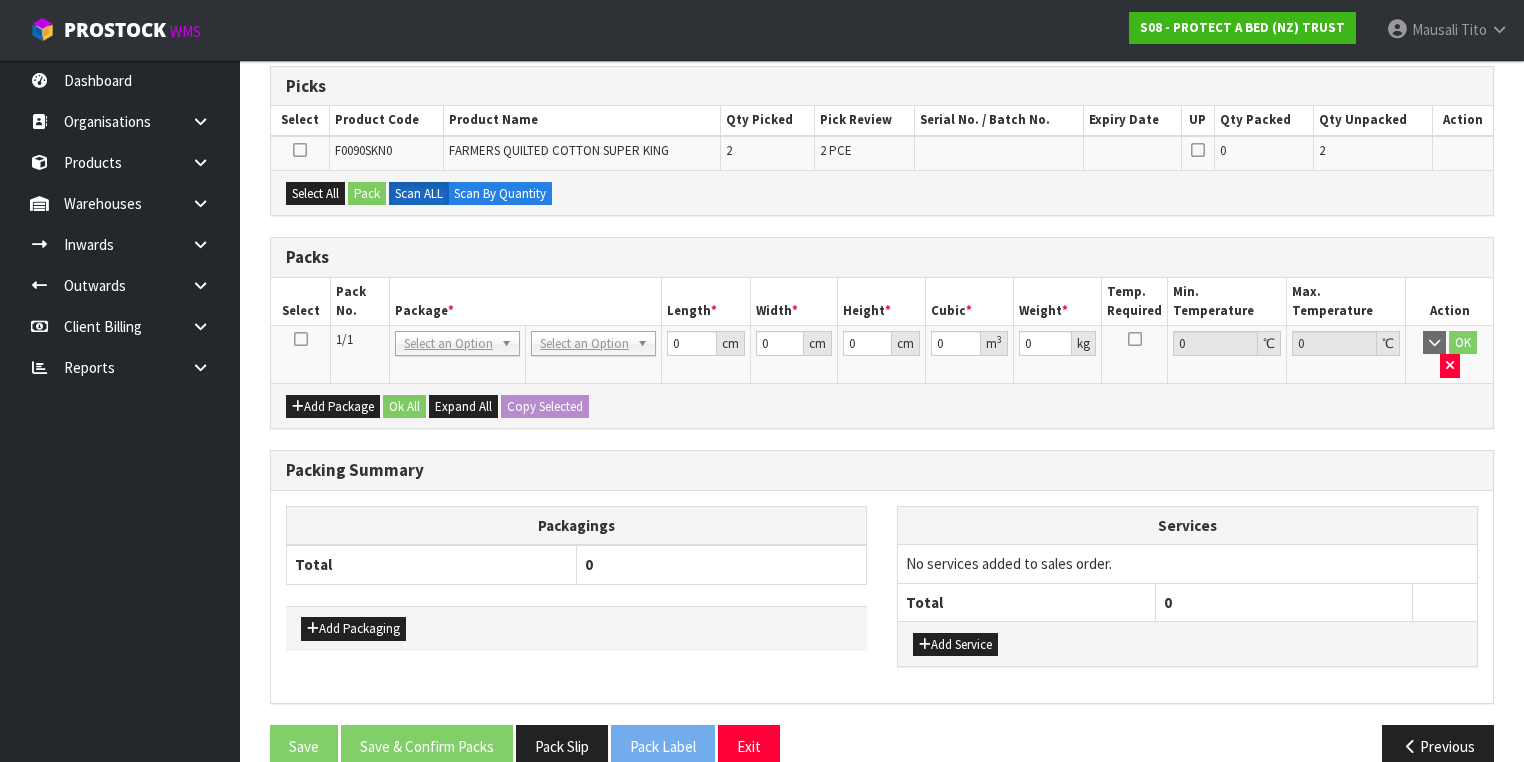 click at bounding box center [301, 339] 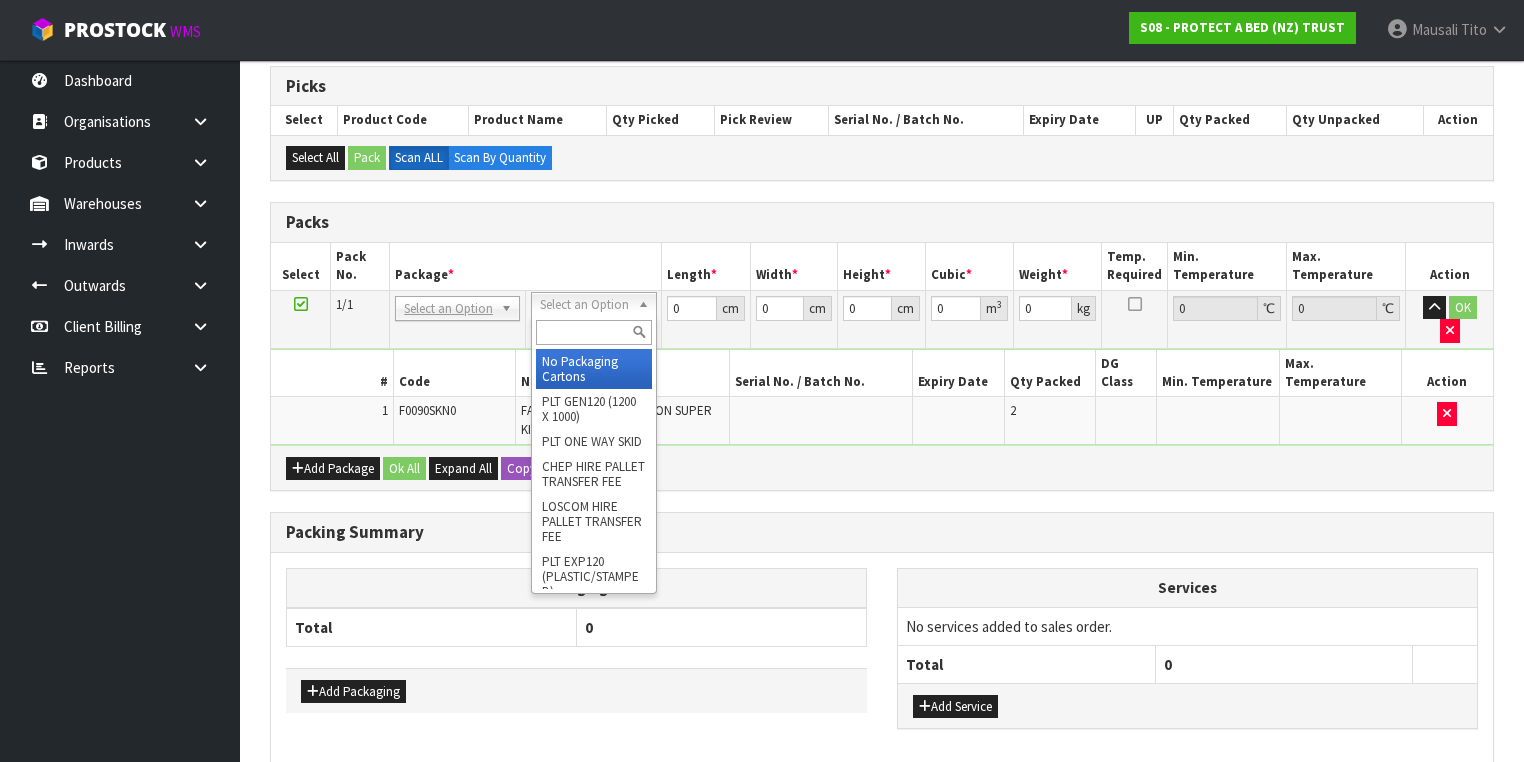 click at bounding box center (593, 332) 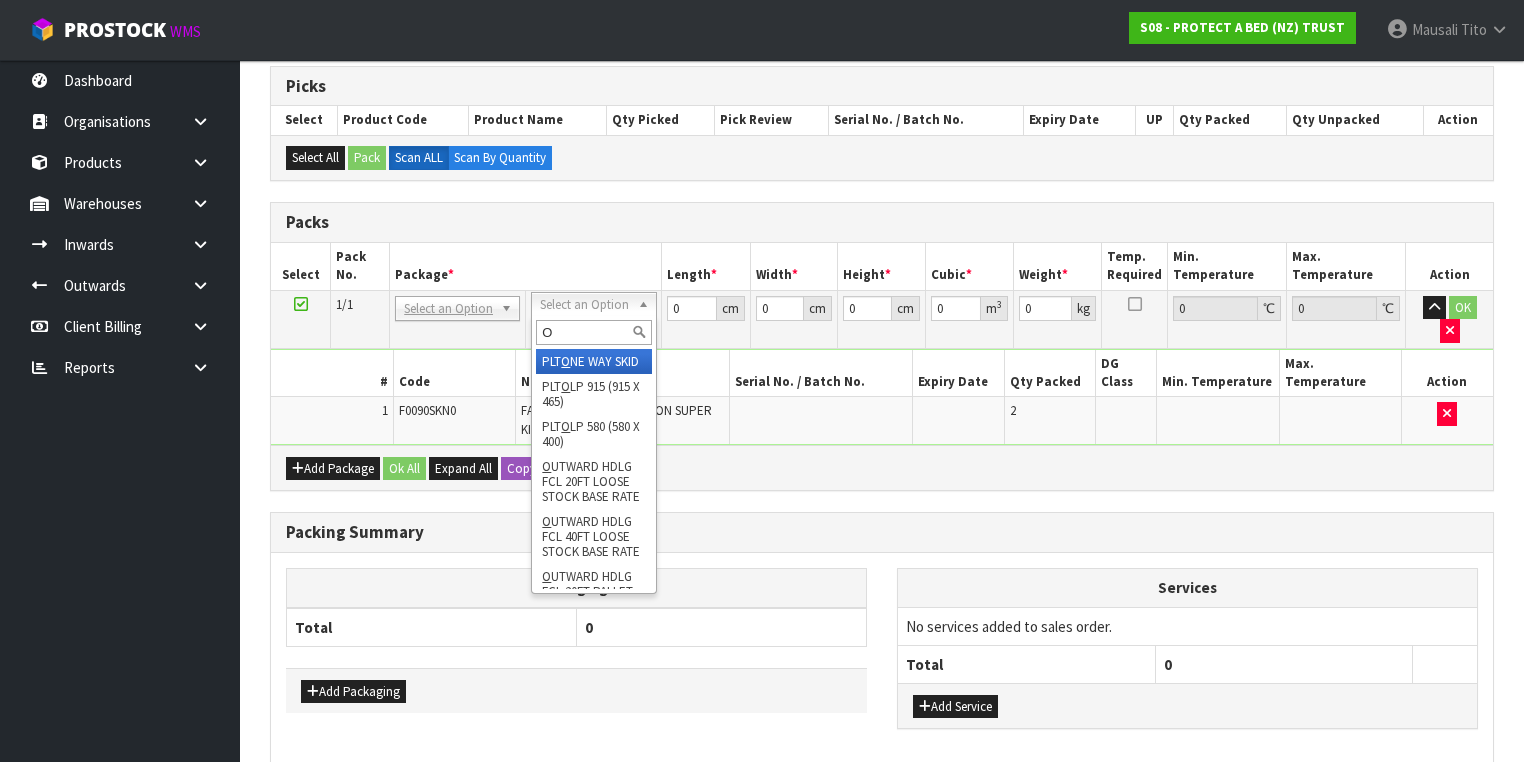 type on "OC" 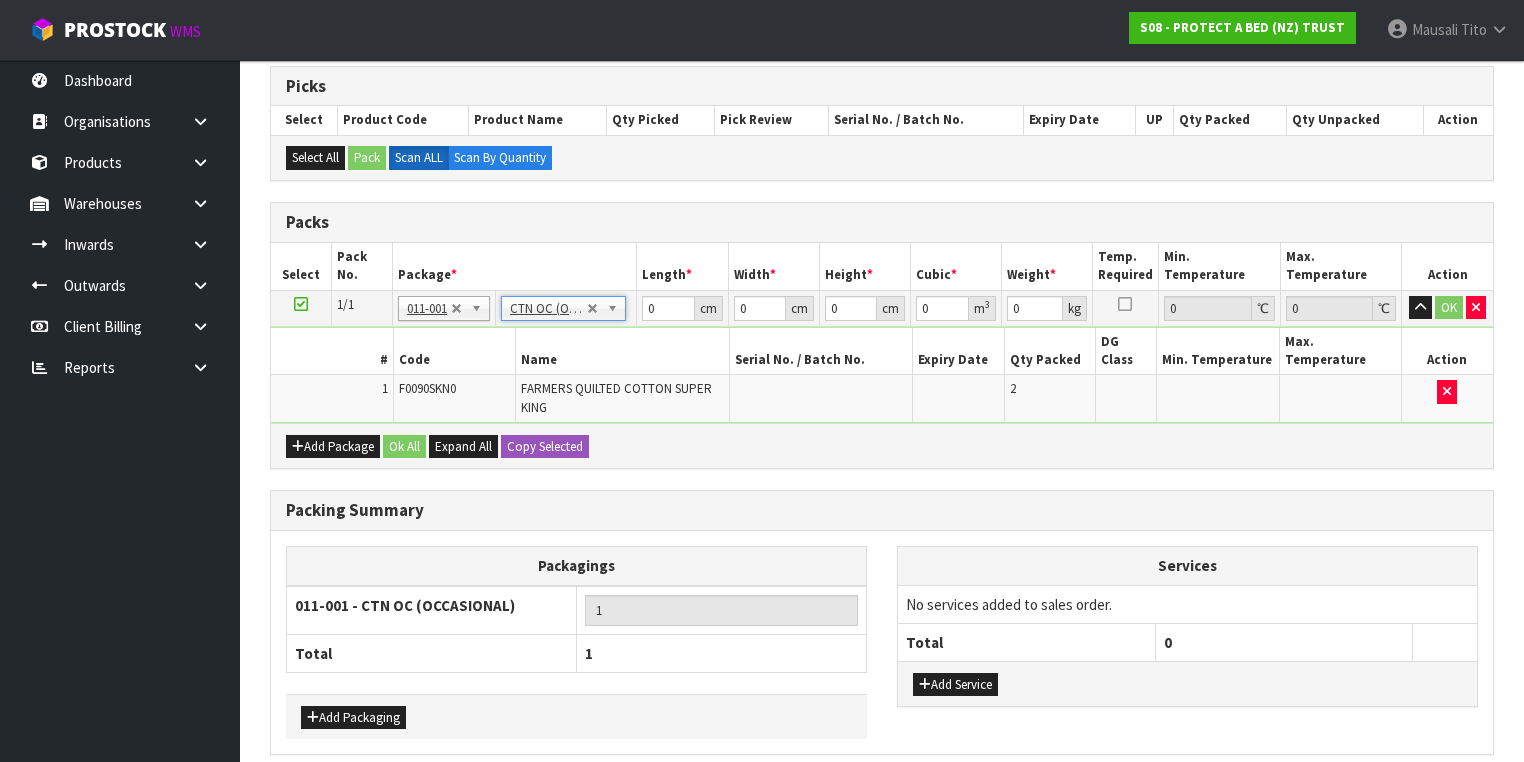 type on "3.616" 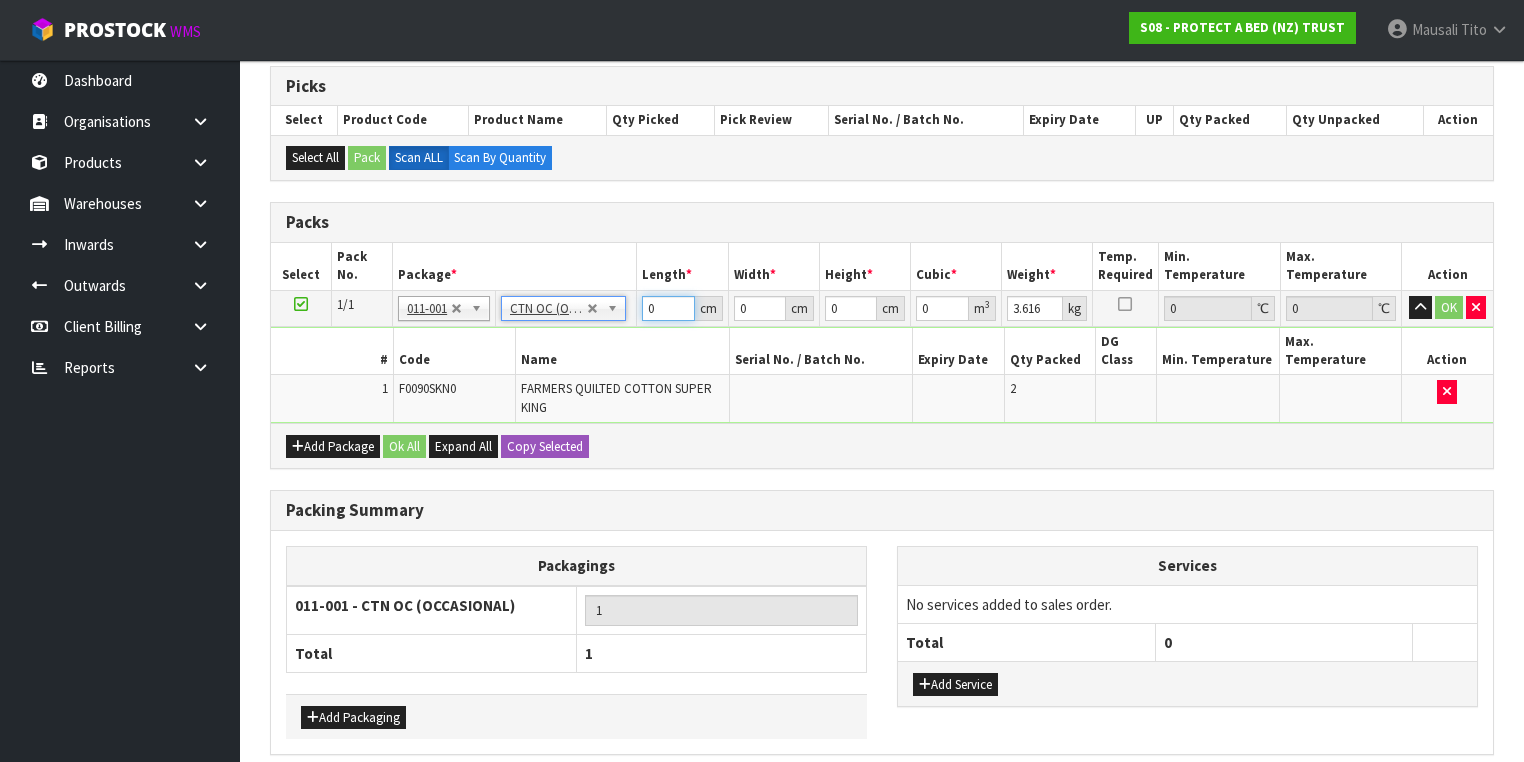 drag, startPoint x: 656, startPoint y: 309, endPoint x: 600, endPoint y: 324, distance: 57.974133 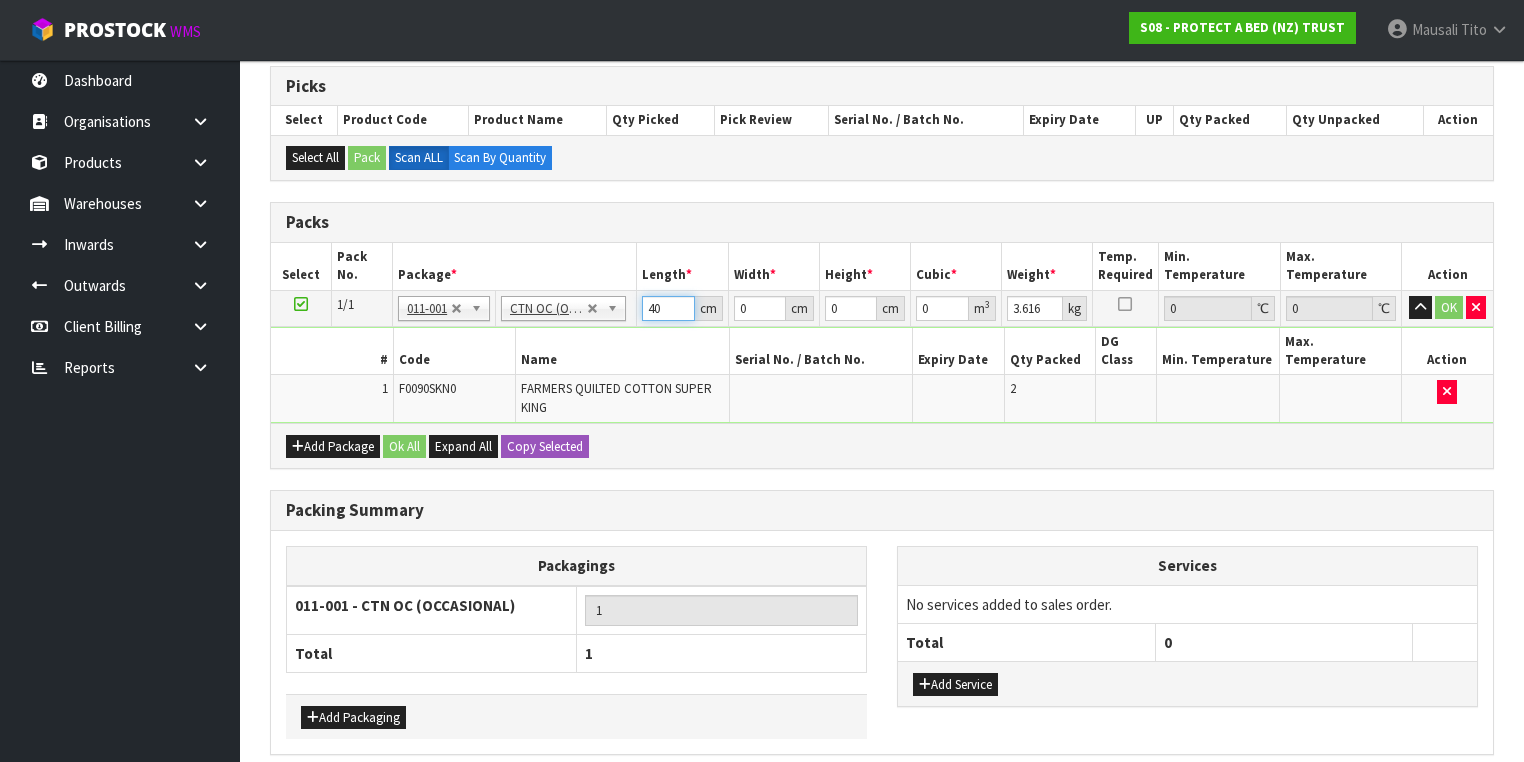 type on "40" 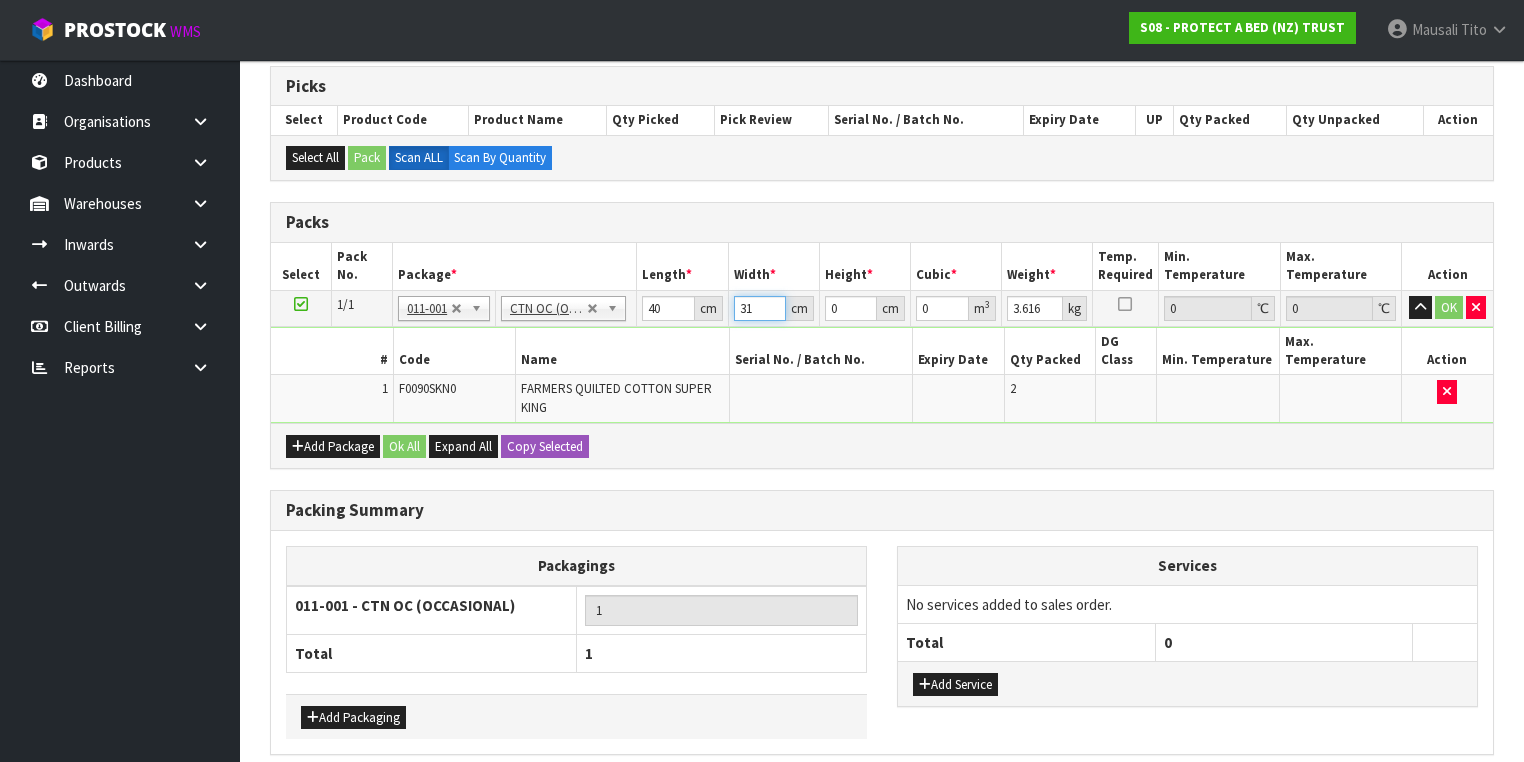 type on "31" 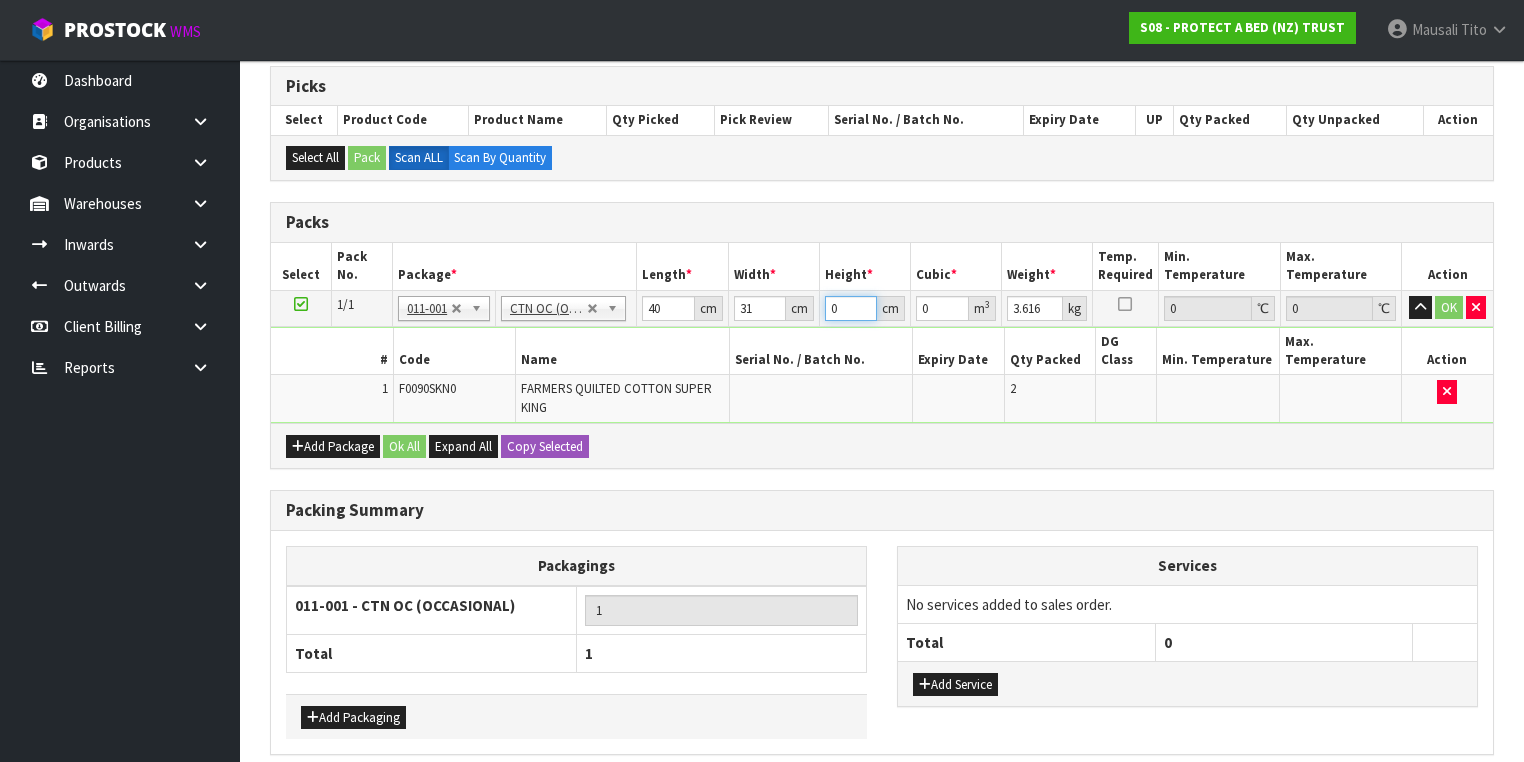 type on "3" 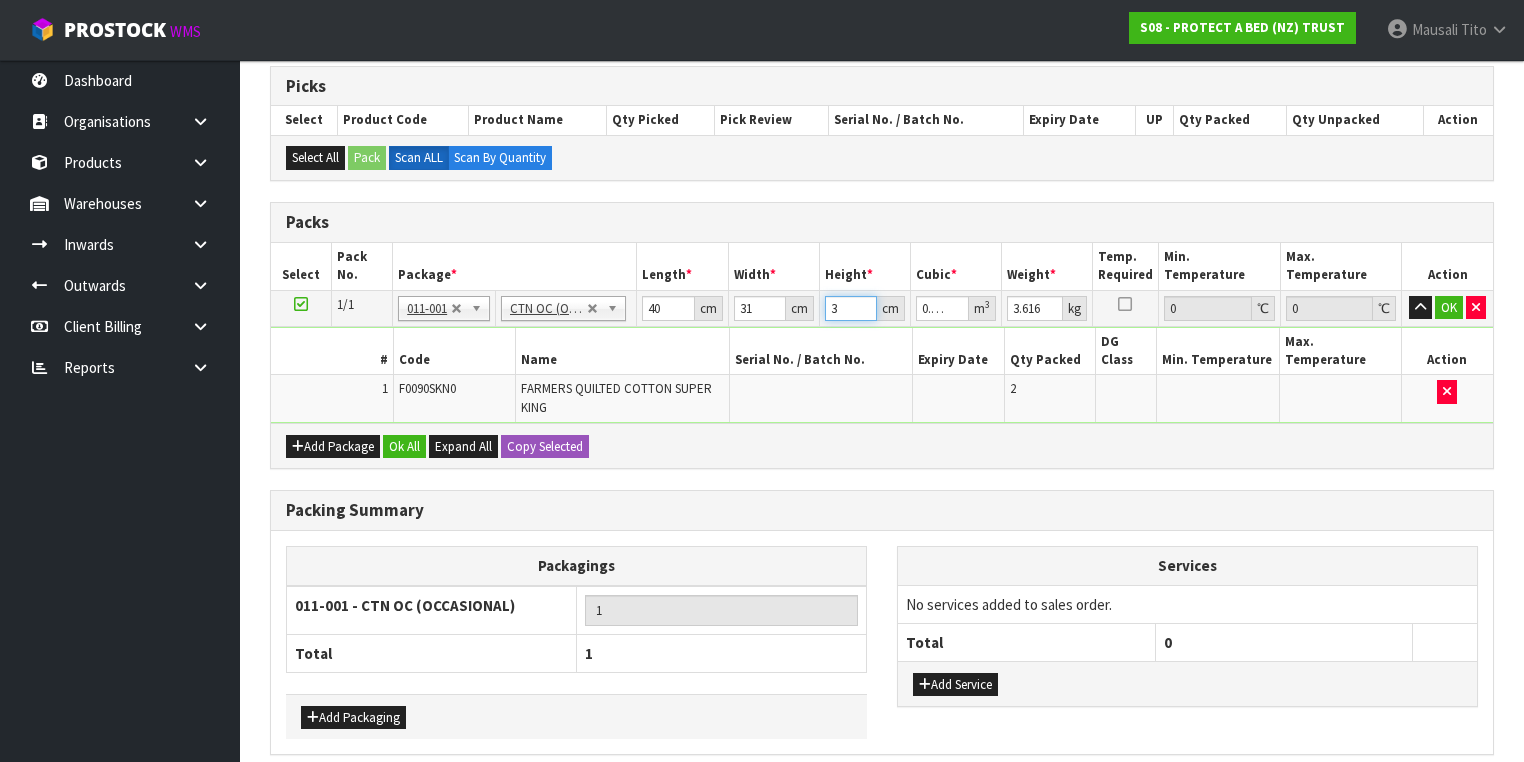 type on "31" 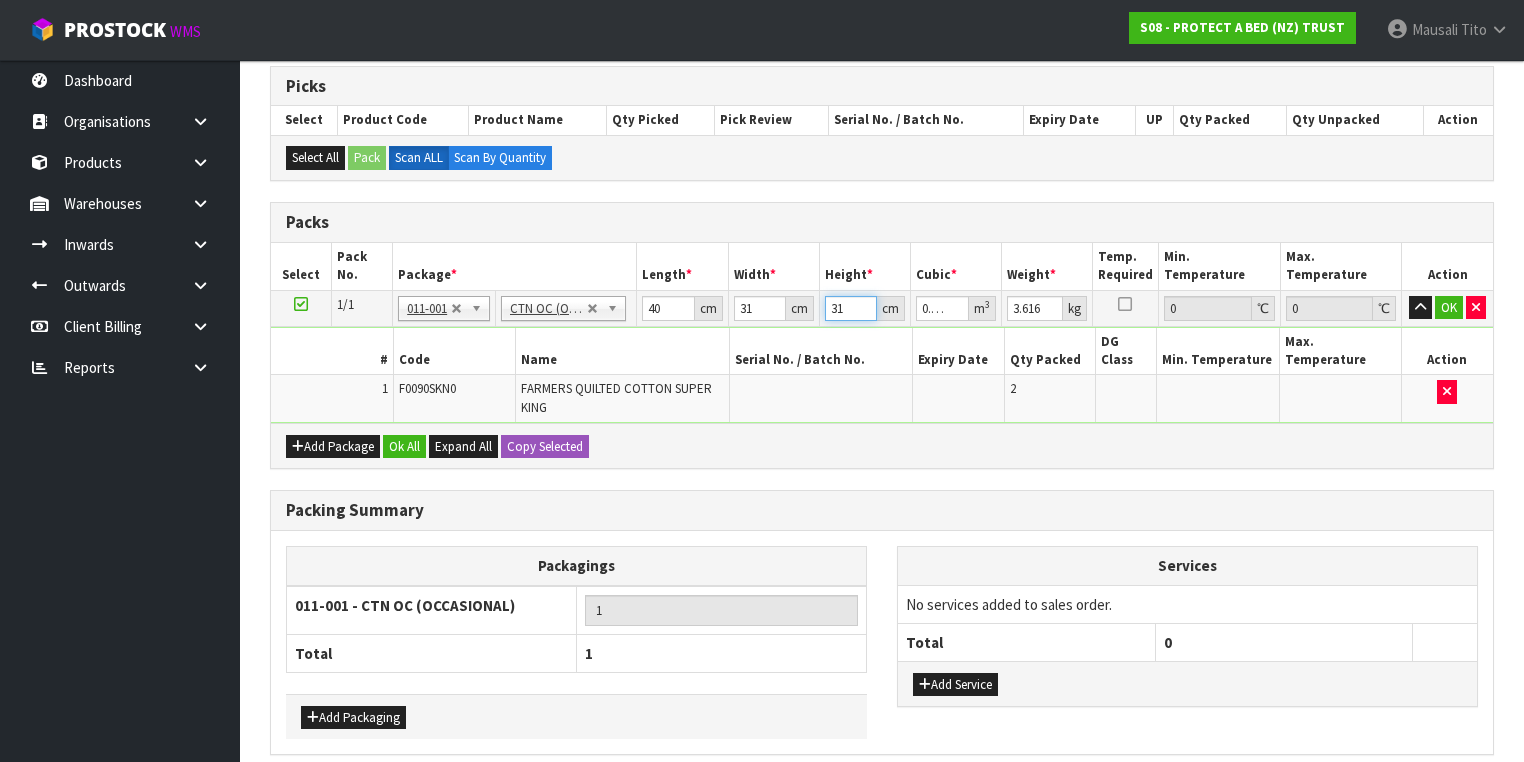 type on "31" 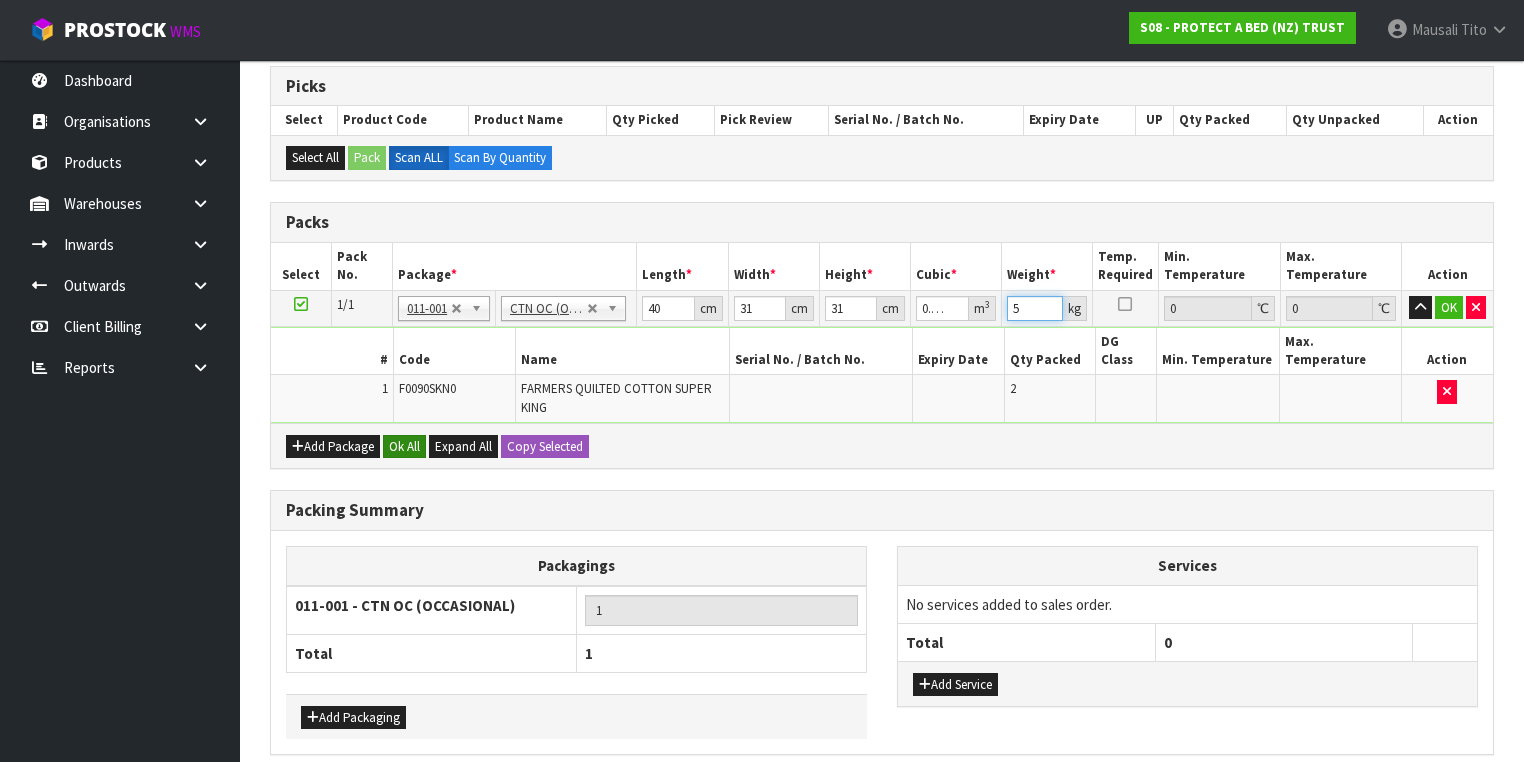 type on "5" 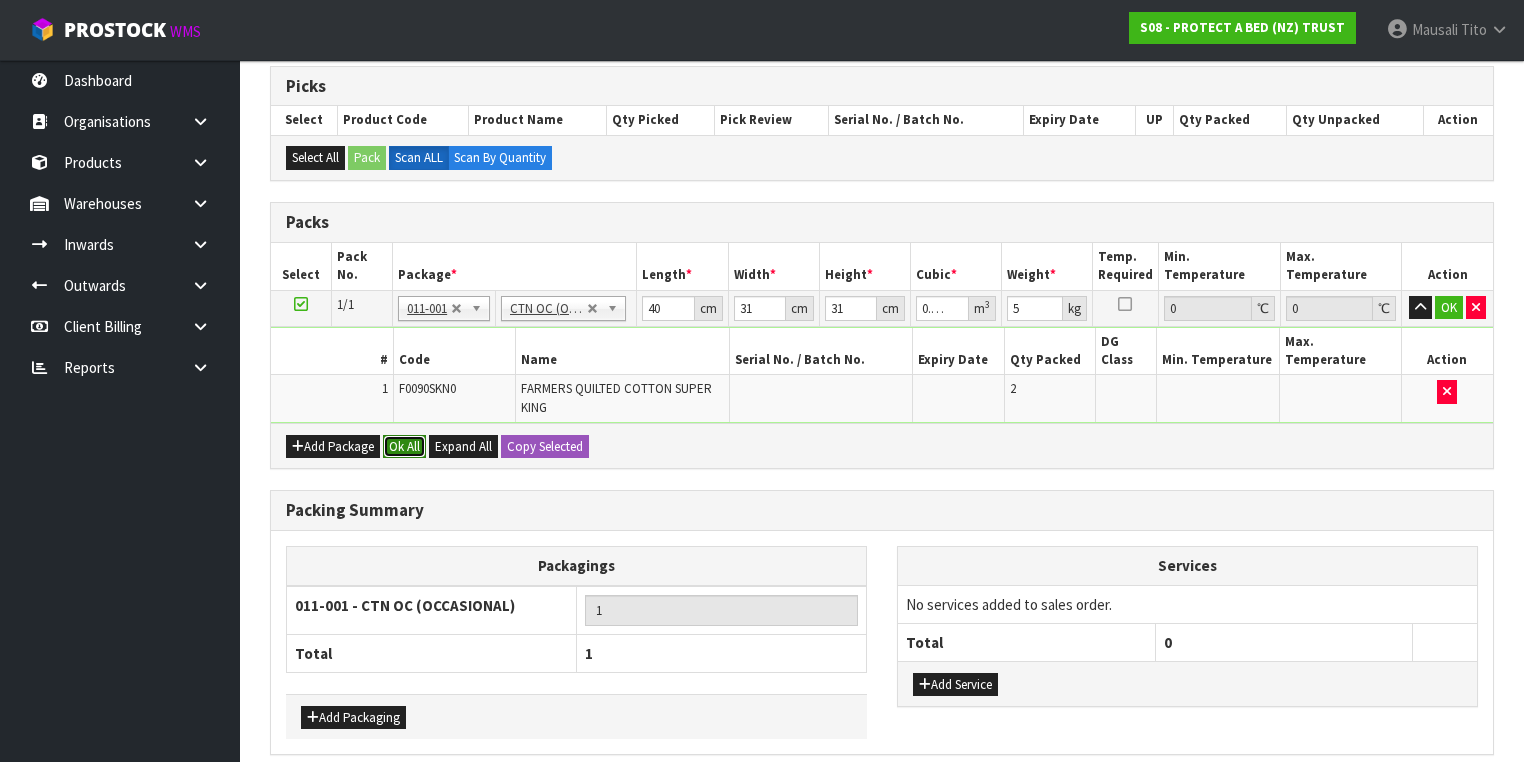 click on "Ok All" at bounding box center [404, 447] 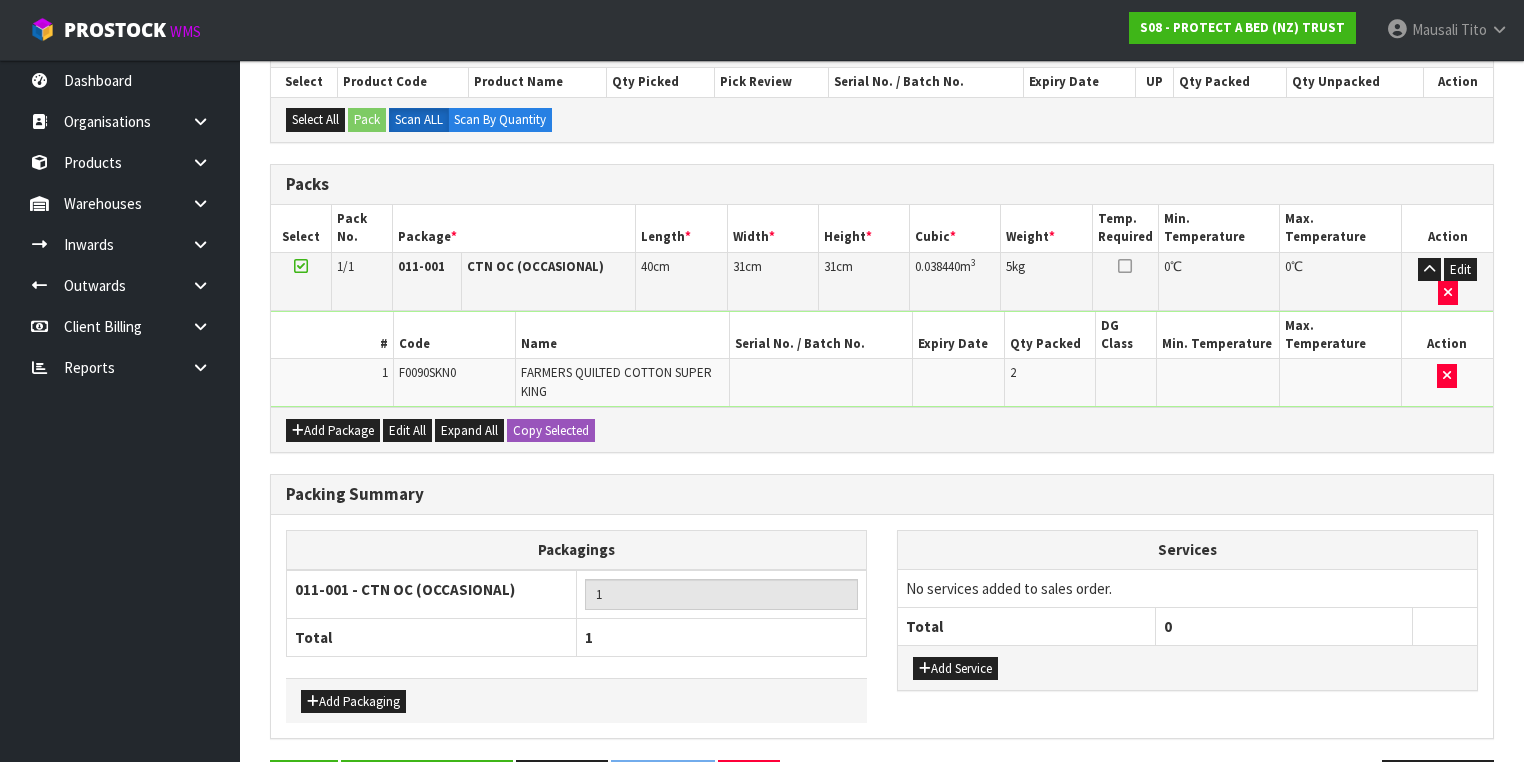scroll, scrollTop: 453, scrollLeft: 0, axis: vertical 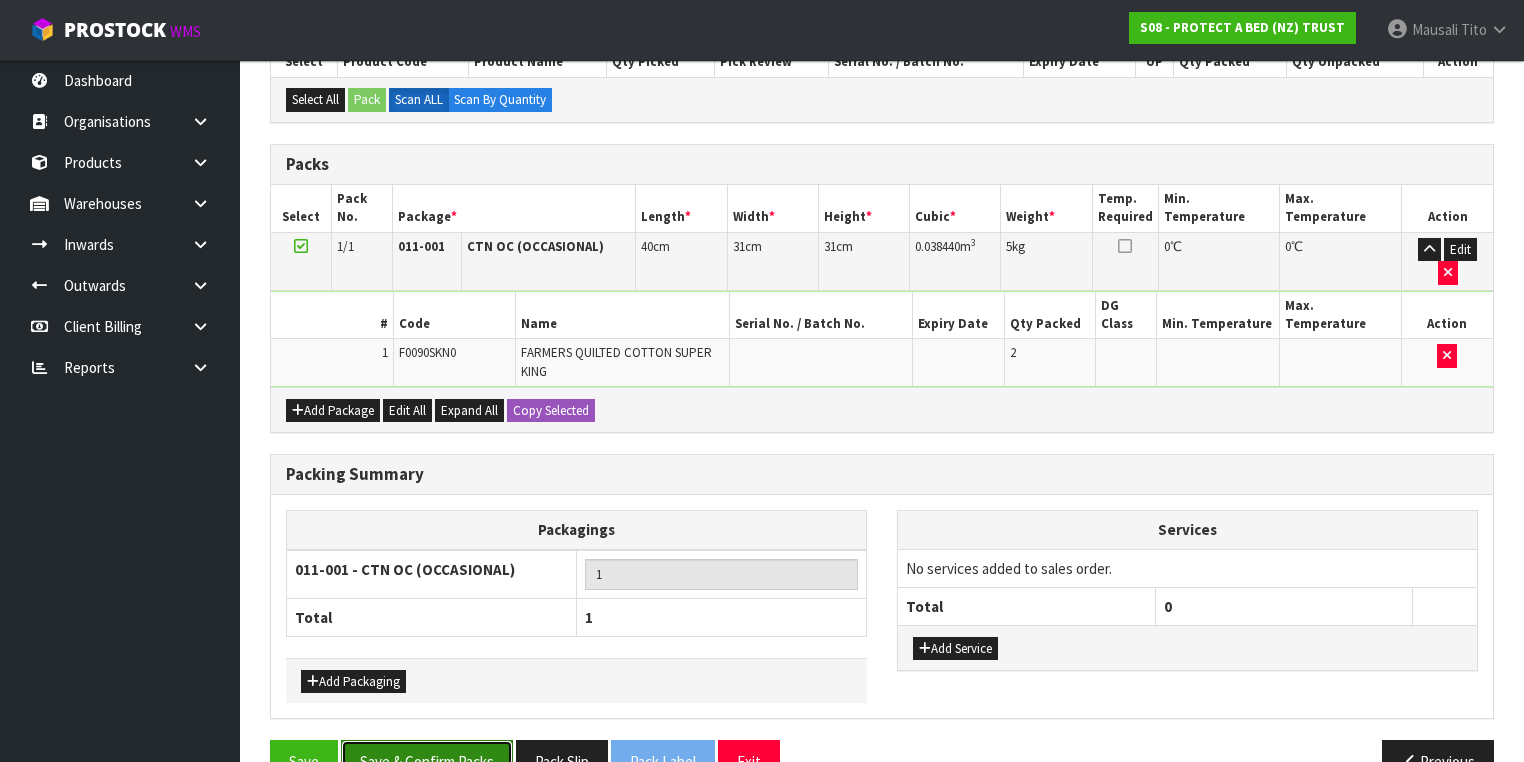 click on "Save & Confirm Packs" at bounding box center (427, 761) 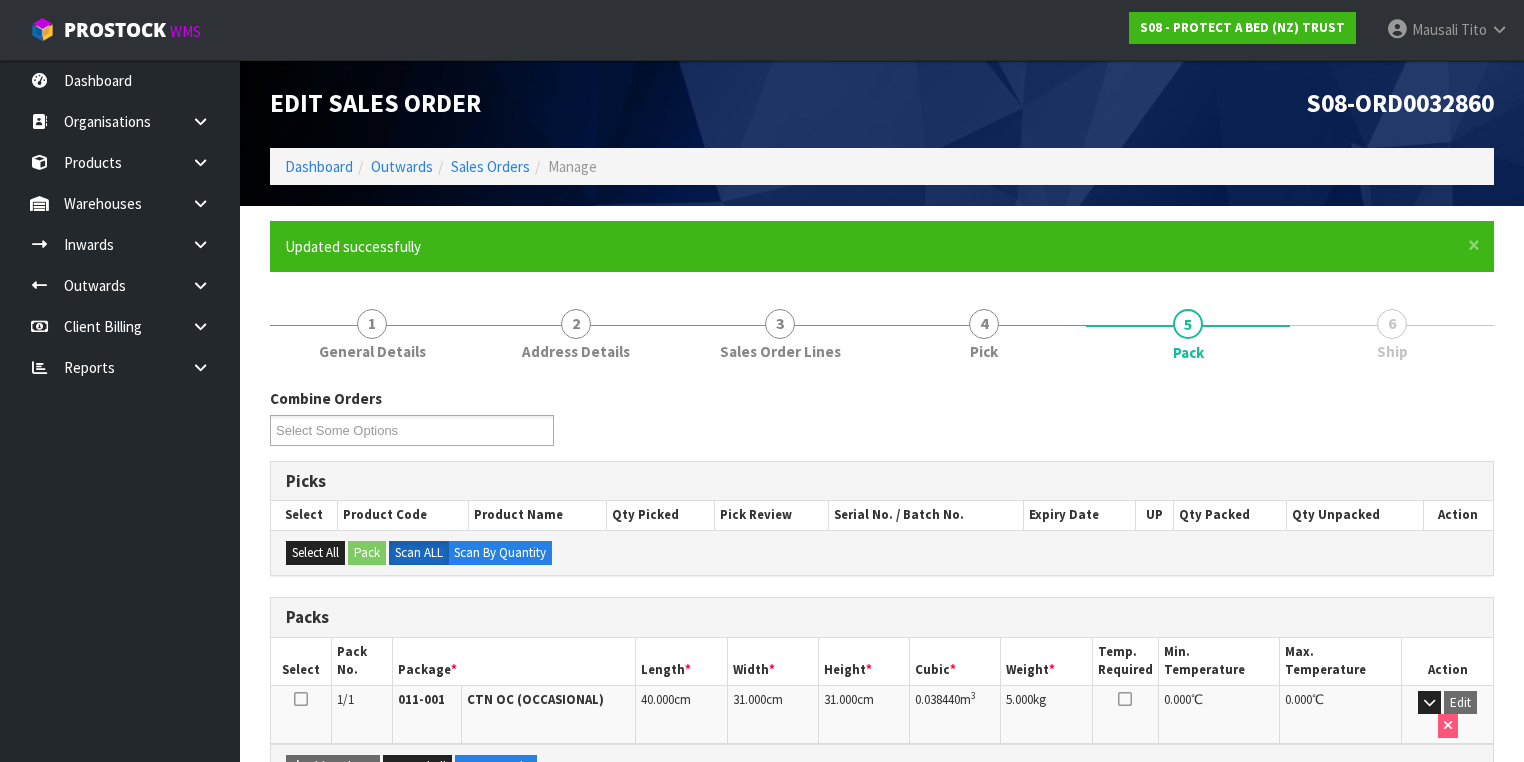 scroll, scrollTop: 332, scrollLeft: 0, axis: vertical 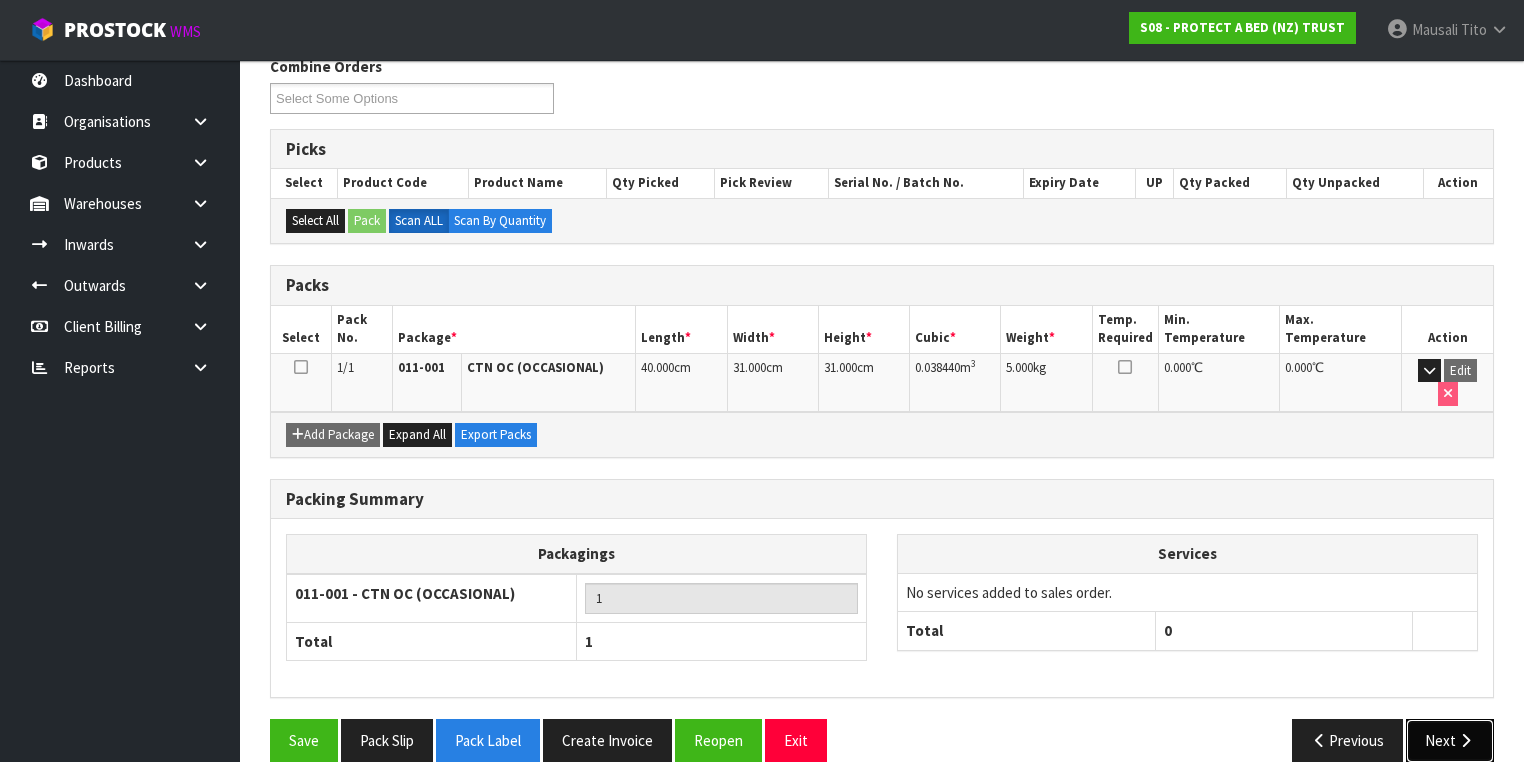 click on "Next" at bounding box center [1450, 740] 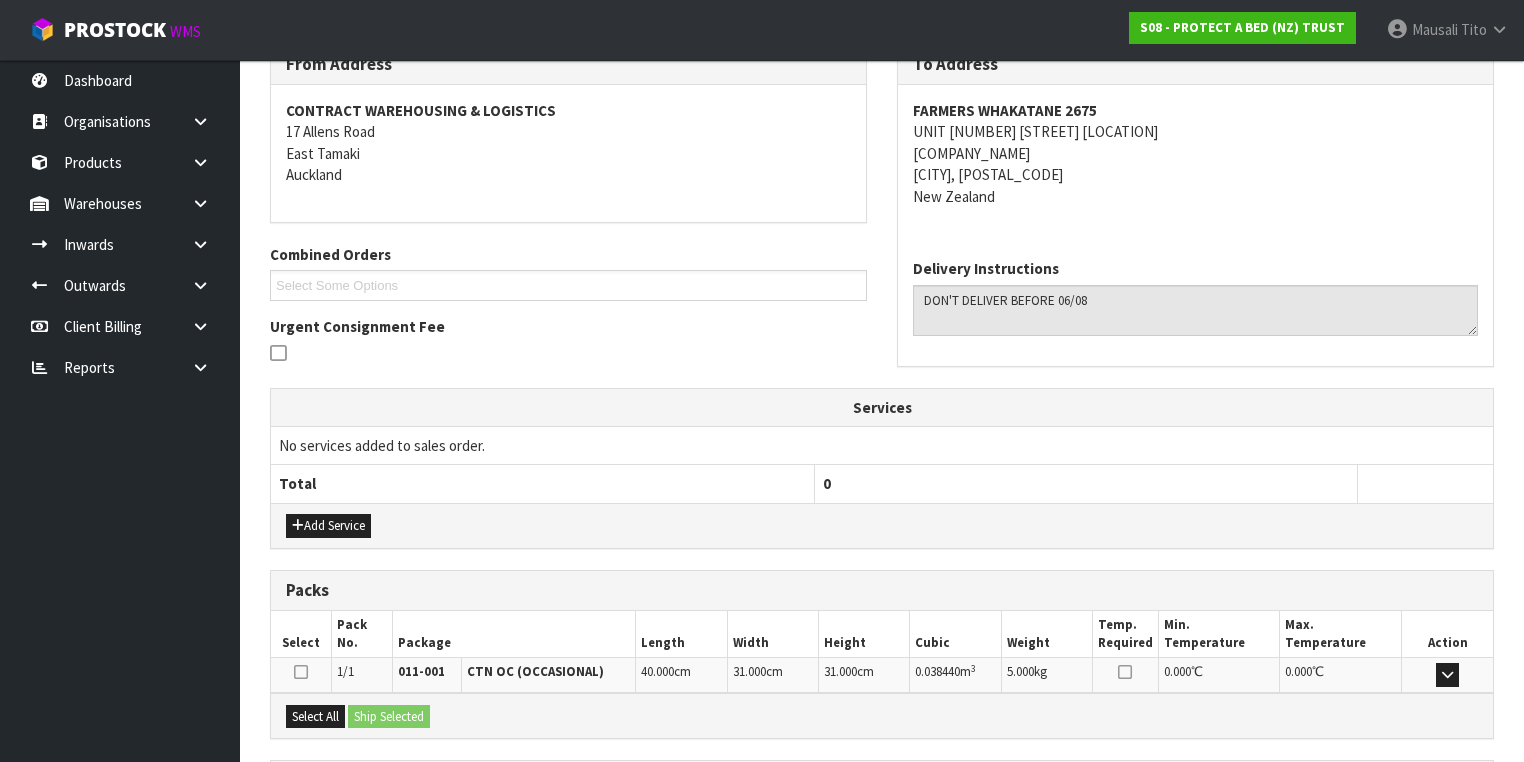 scroll, scrollTop: 528, scrollLeft: 0, axis: vertical 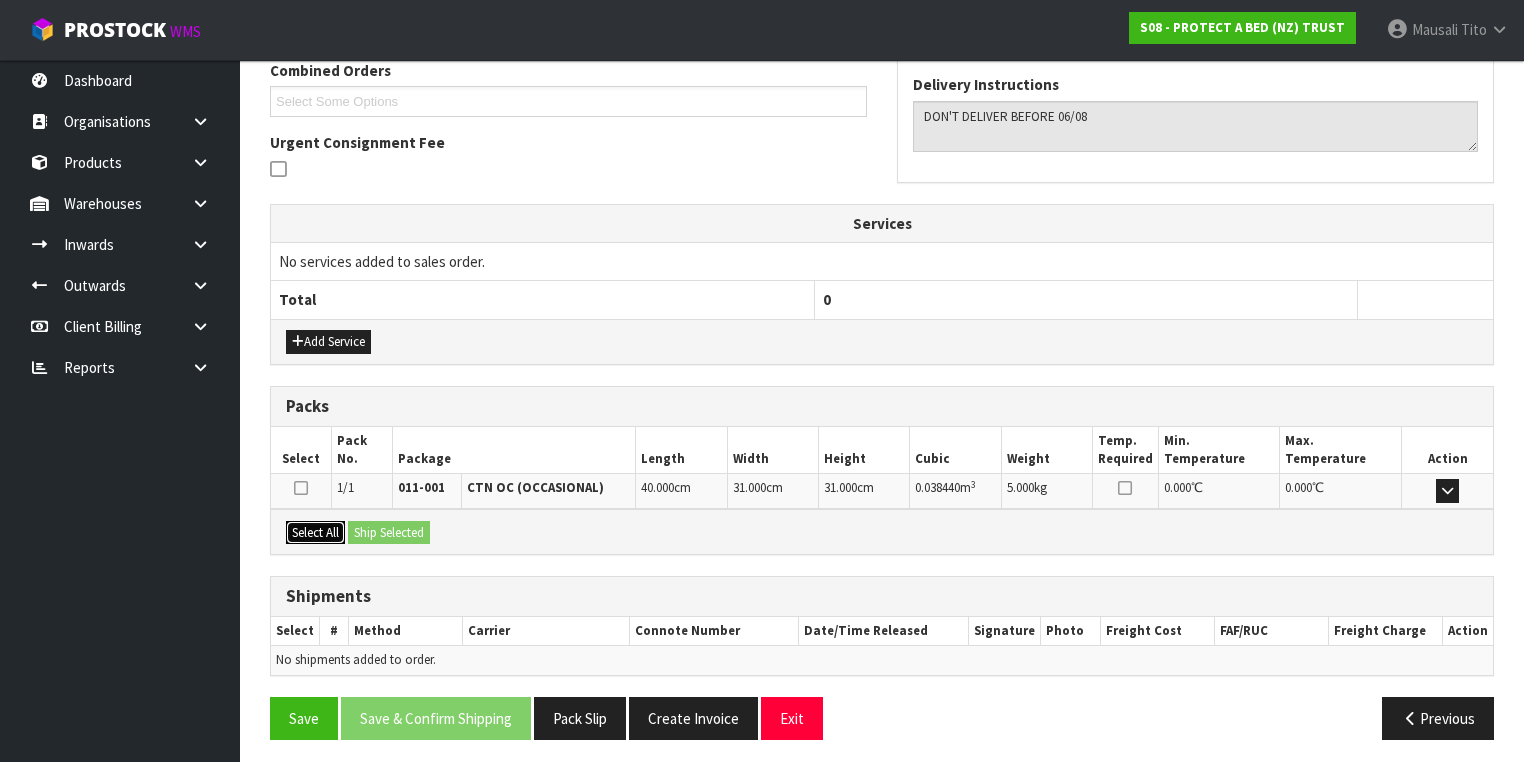 drag, startPoint x: 302, startPoint y: 527, endPoint x: 383, endPoint y: 525, distance: 81.02469 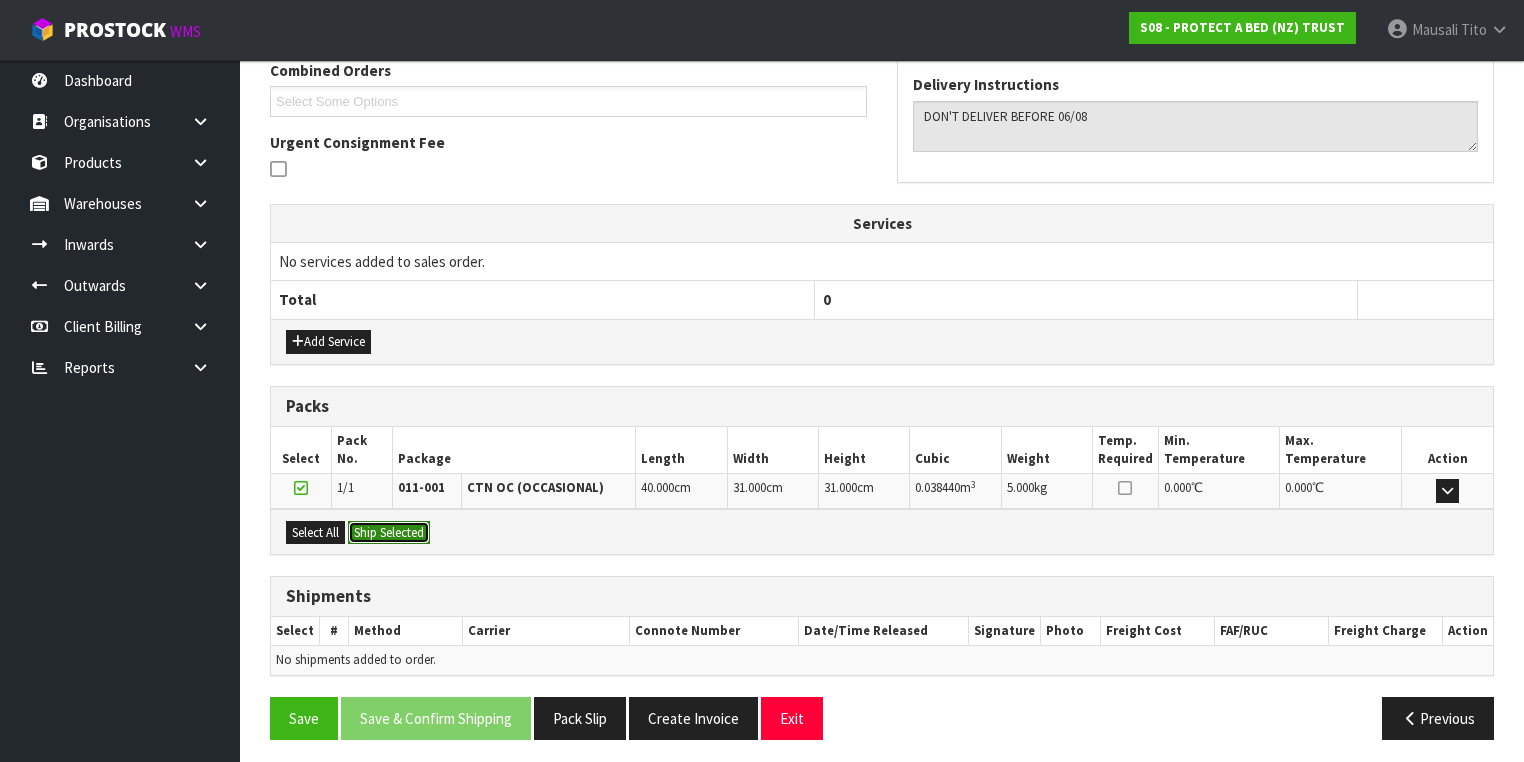 click on "Ship Selected" at bounding box center (389, 533) 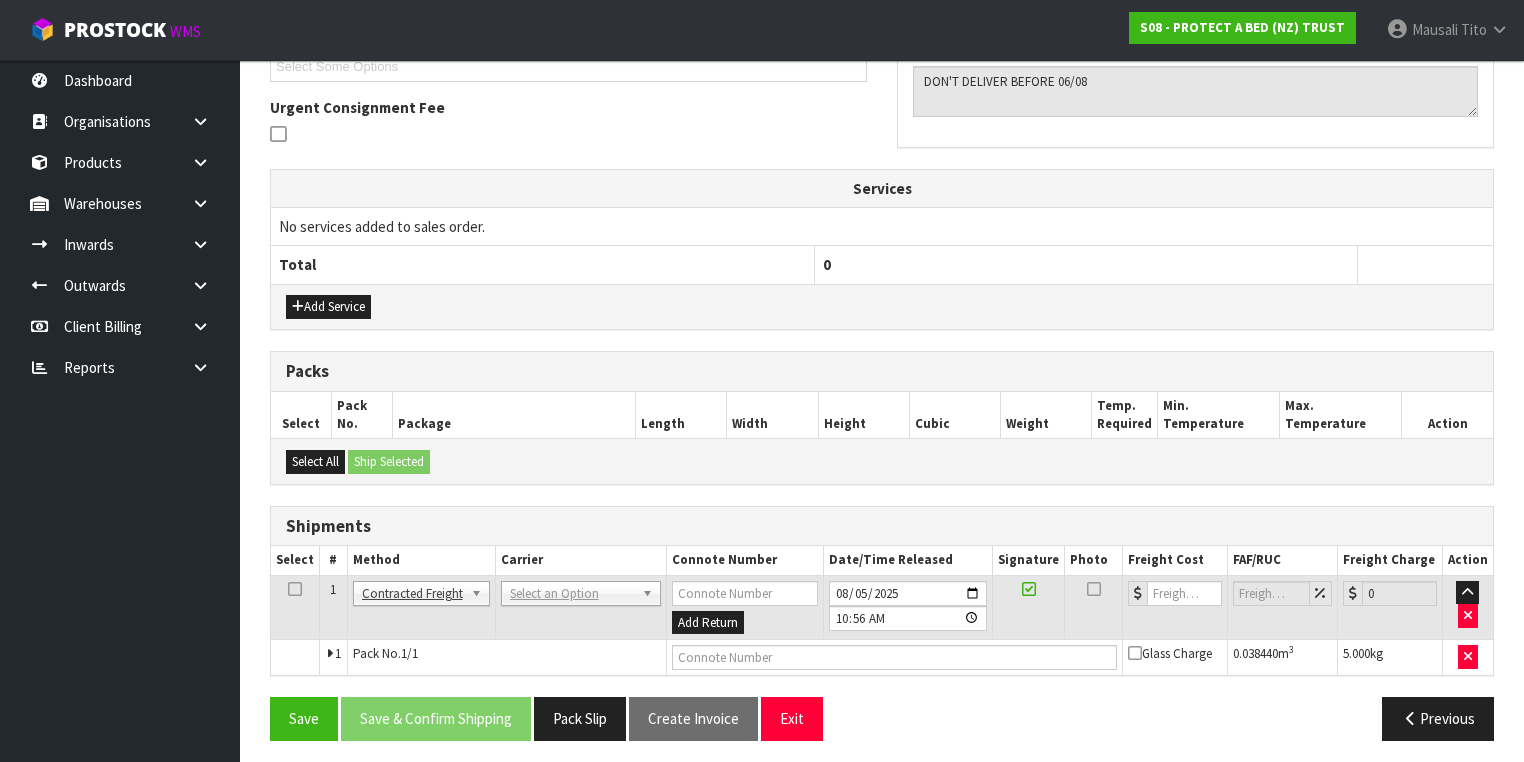 scroll, scrollTop: 564, scrollLeft: 0, axis: vertical 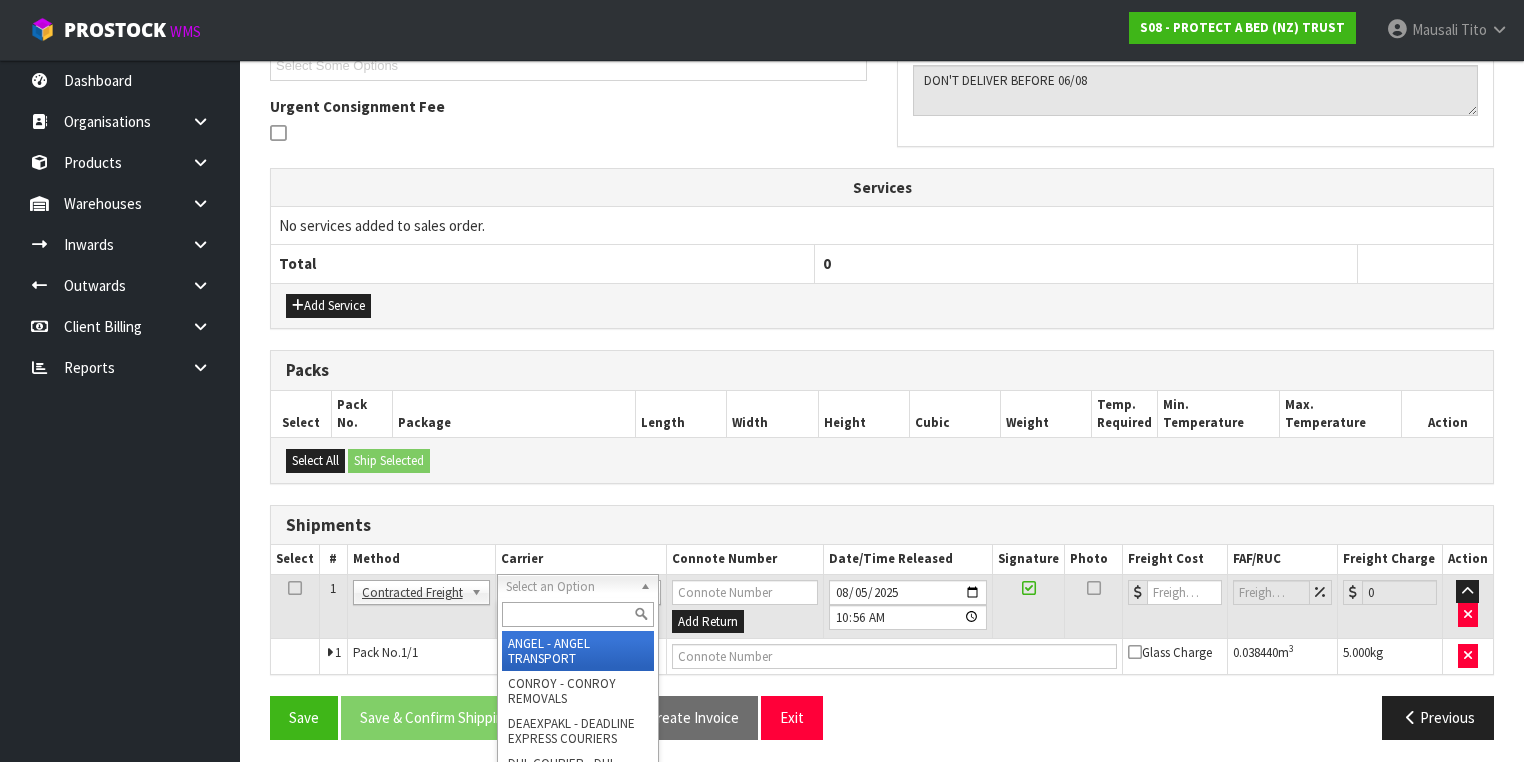 click at bounding box center (578, 614) 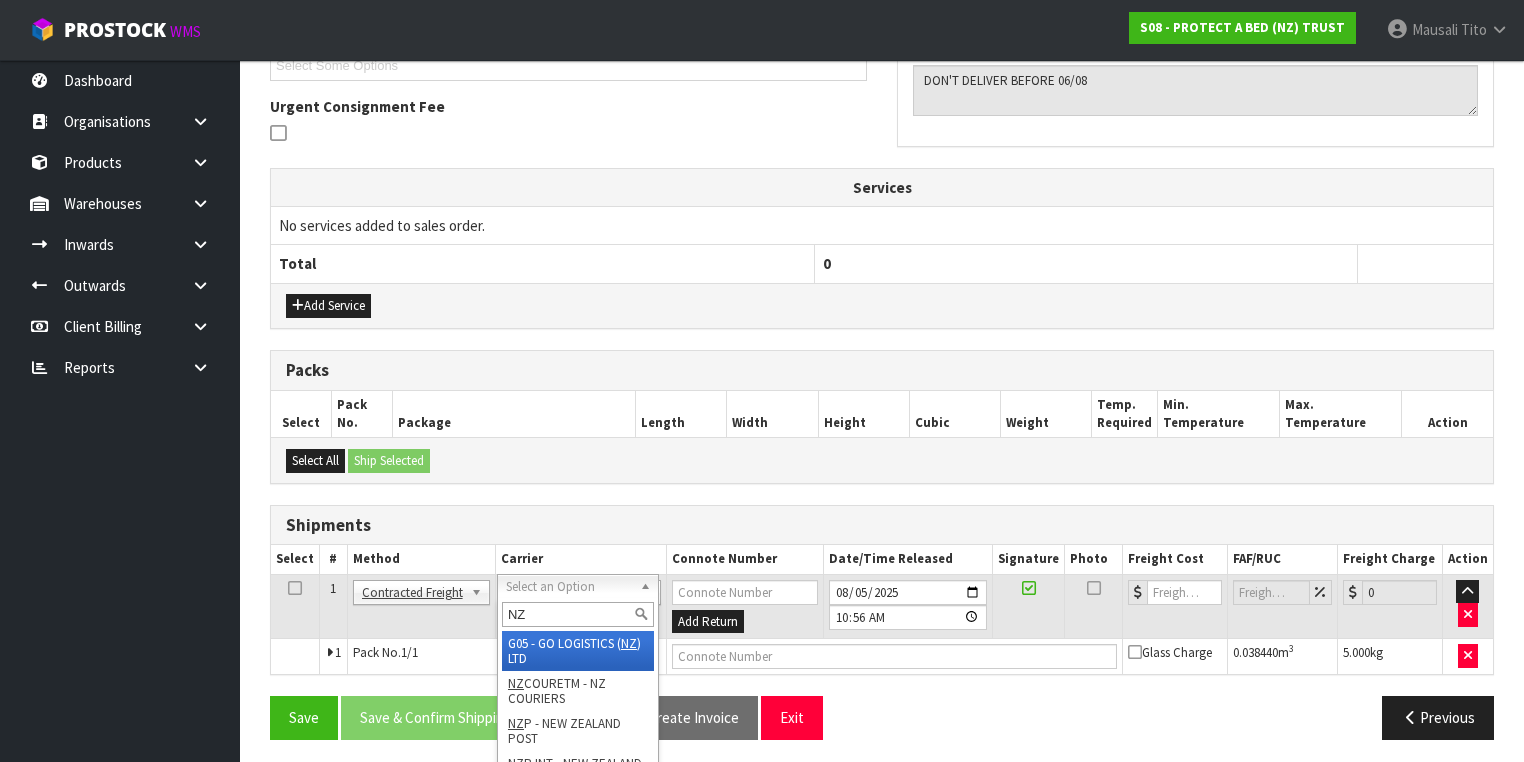 type on "NZP" 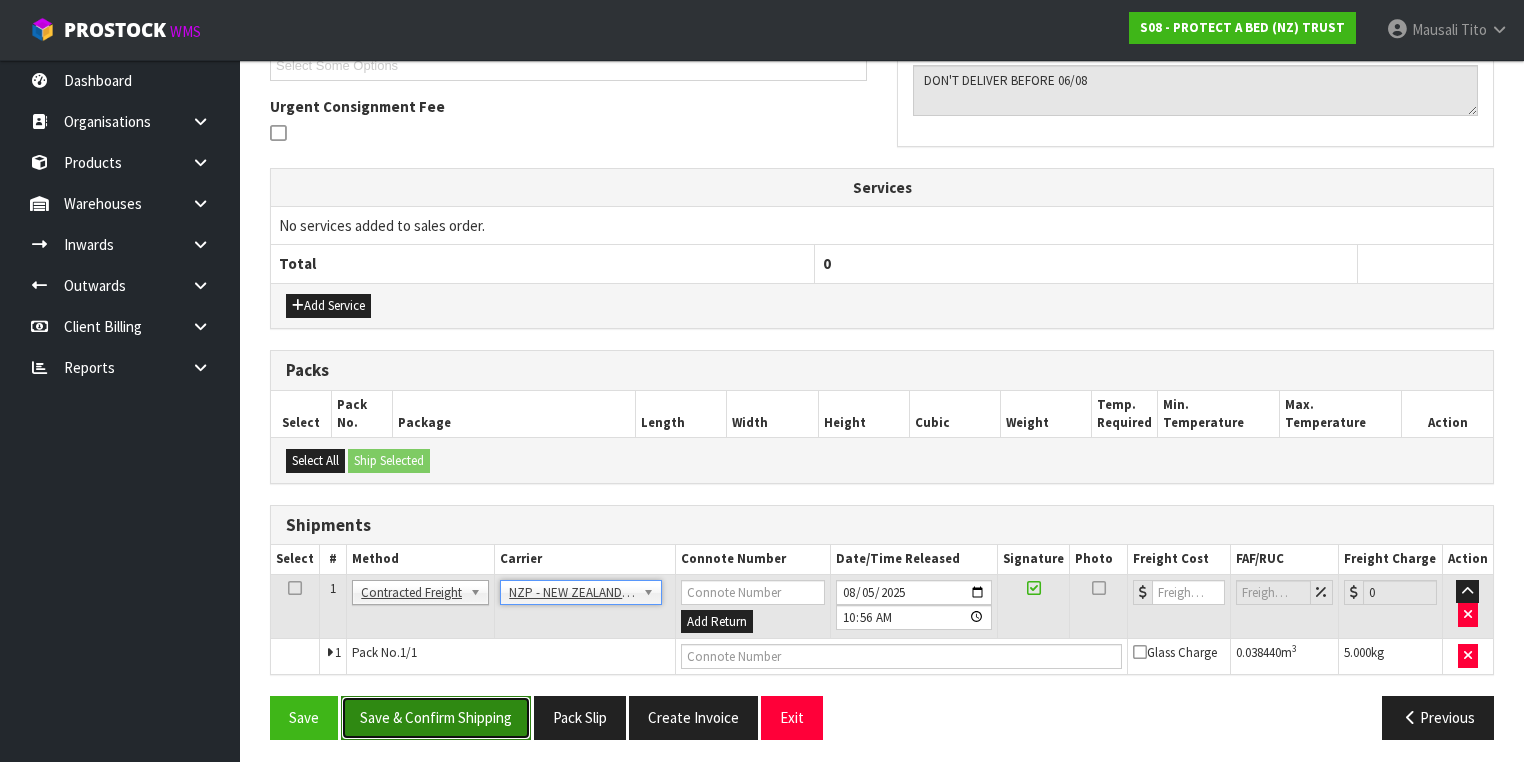 click on "Save & Confirm Shipping" at bounding box center [436, 717] 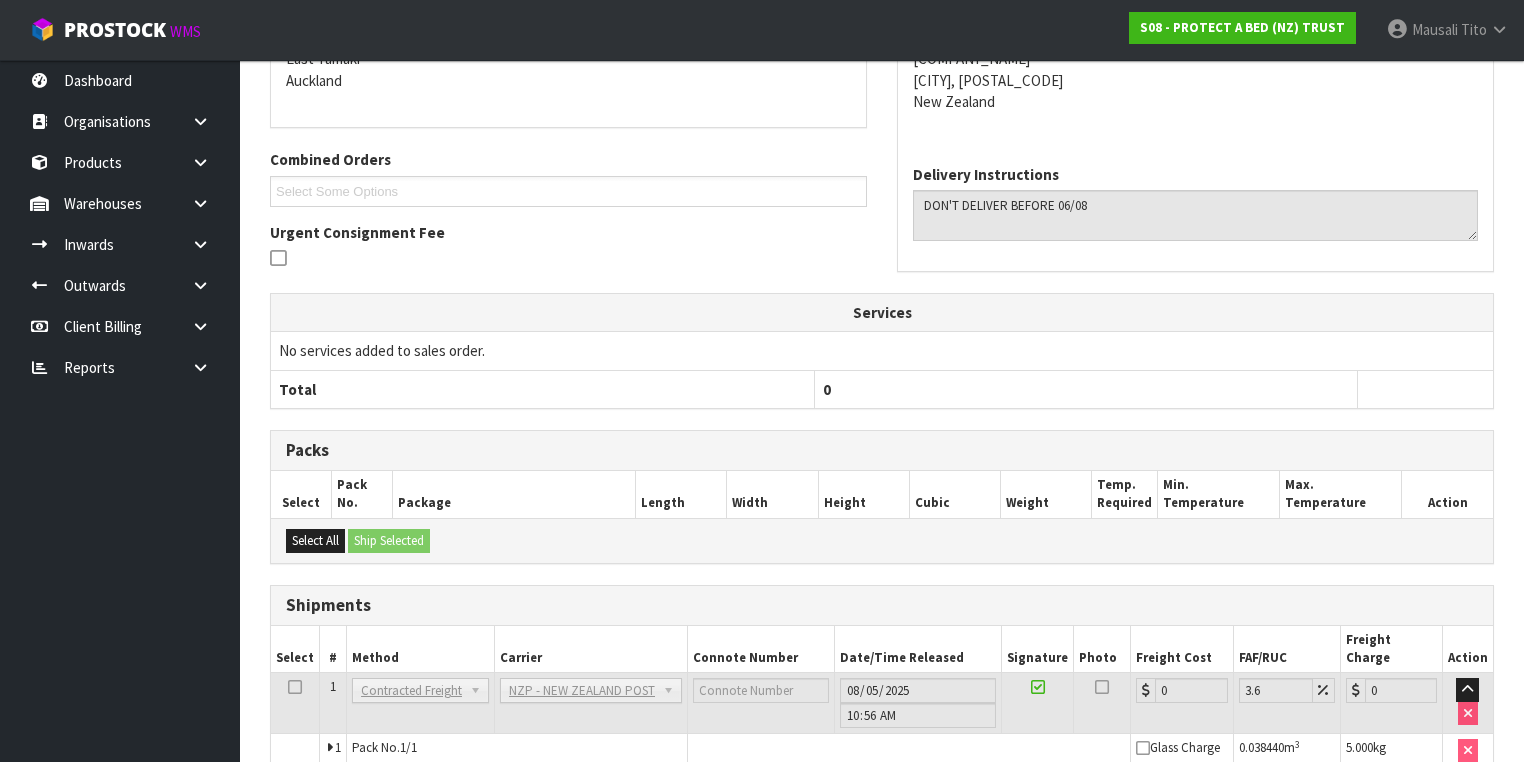 scroll, scrollTop: 536, scrollLeft: 0, axis: vertical 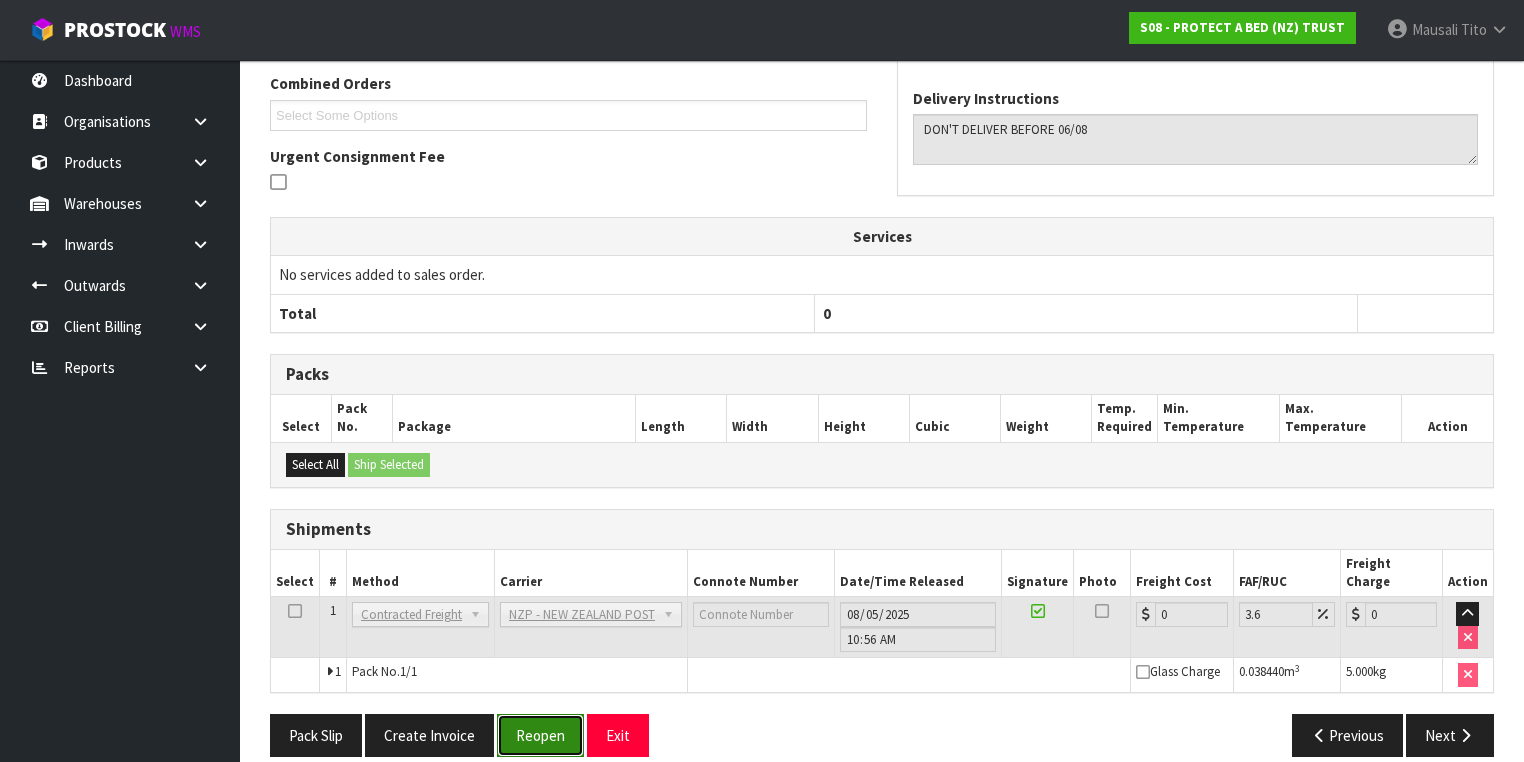 click on "Reopen" at bounding box center (540, 735) 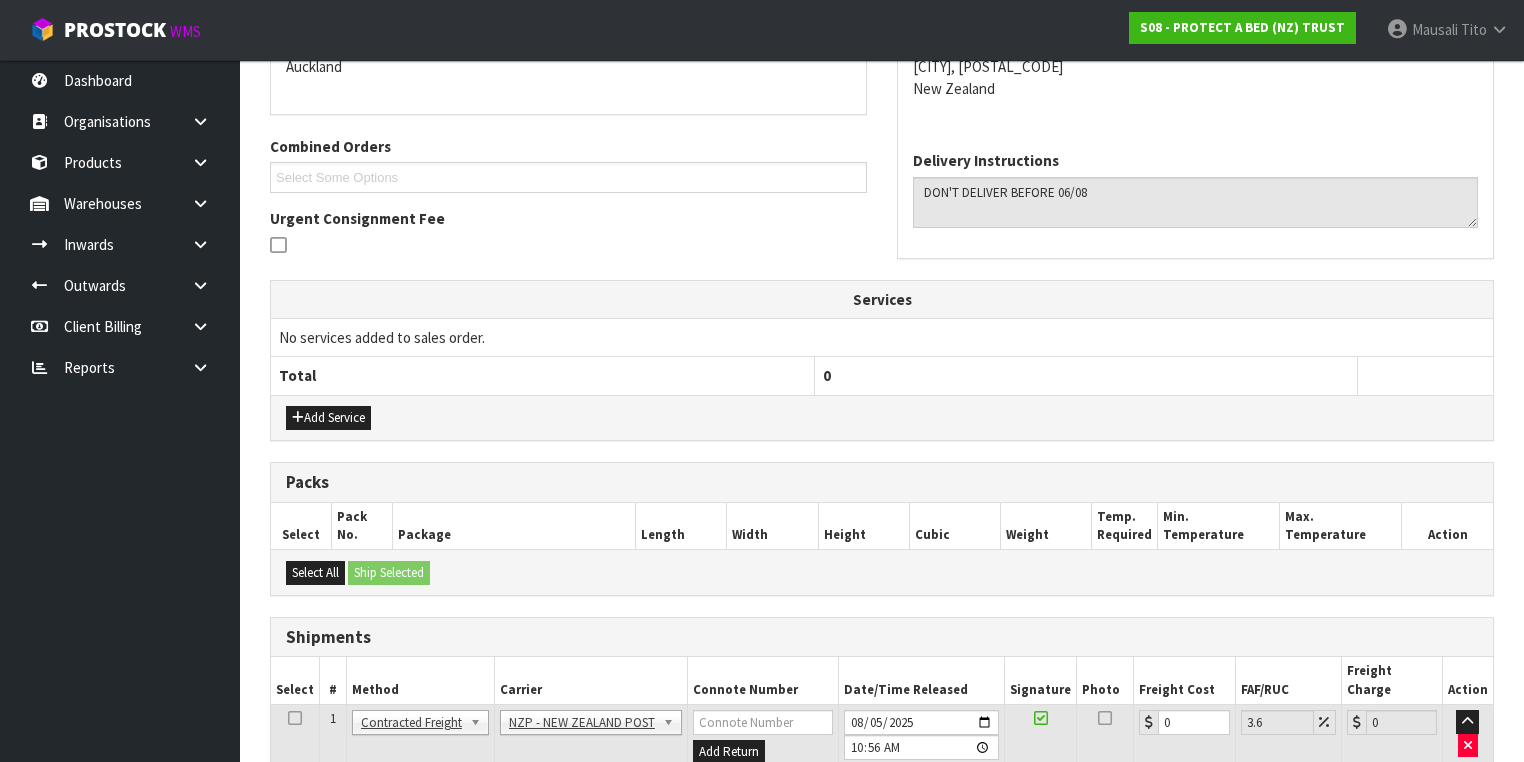 scroll, scrollTop: 582, scrollLeft: 0, axis: vertical 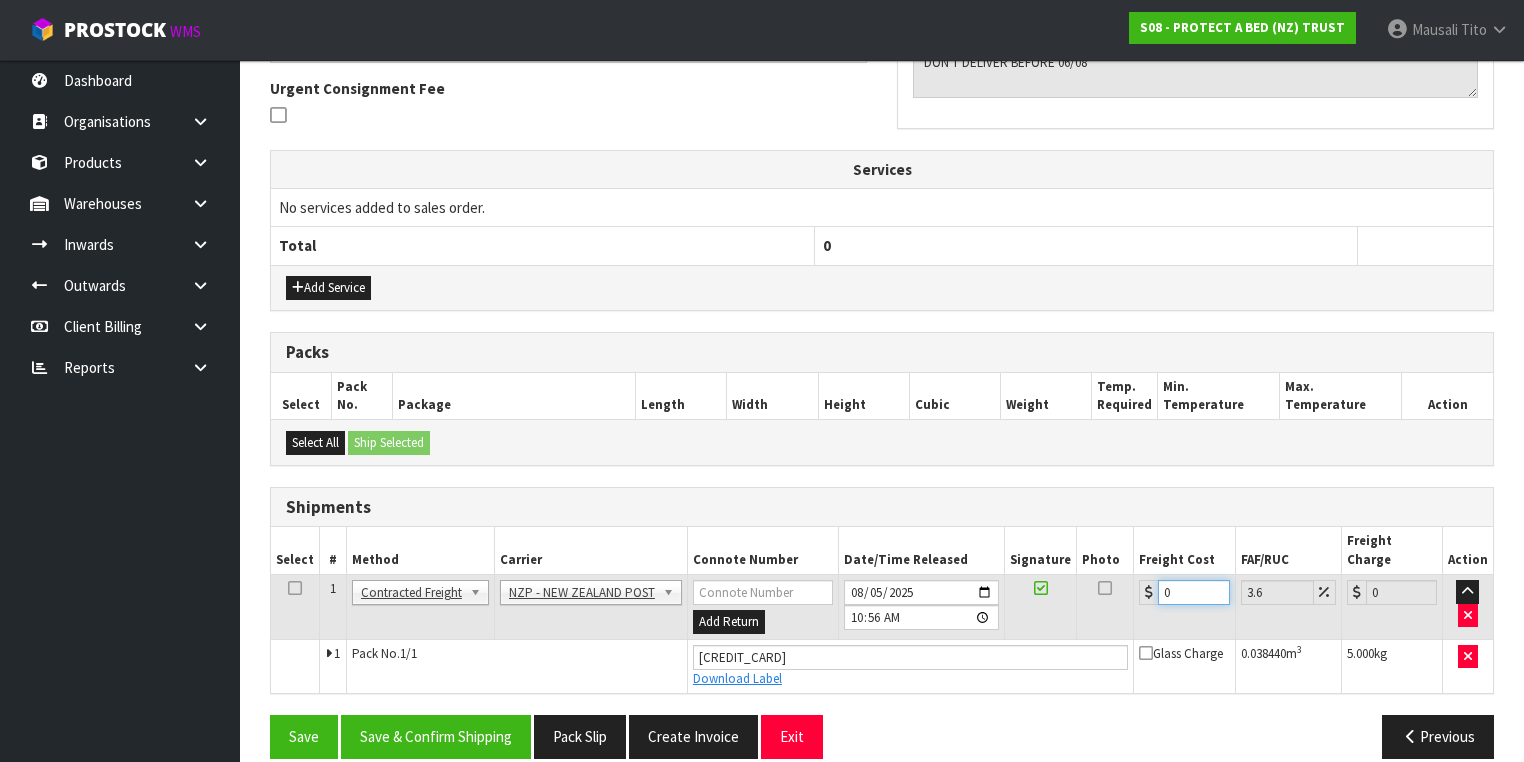 drag, startPoint x: 1174, startPoint y: 569, endPoint x: 1148, endPoint y: 580, distance: 28.231188 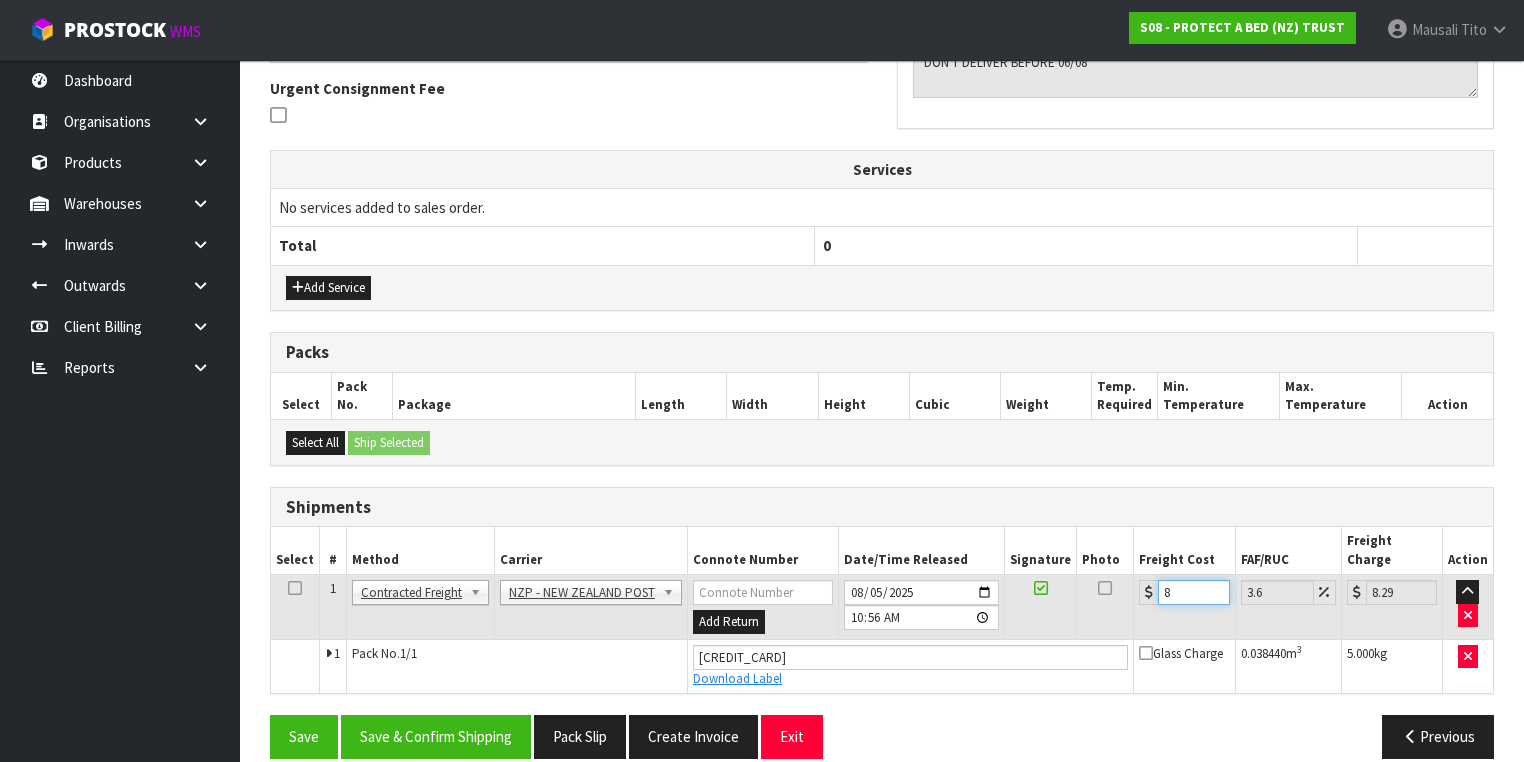 type on "8.4" 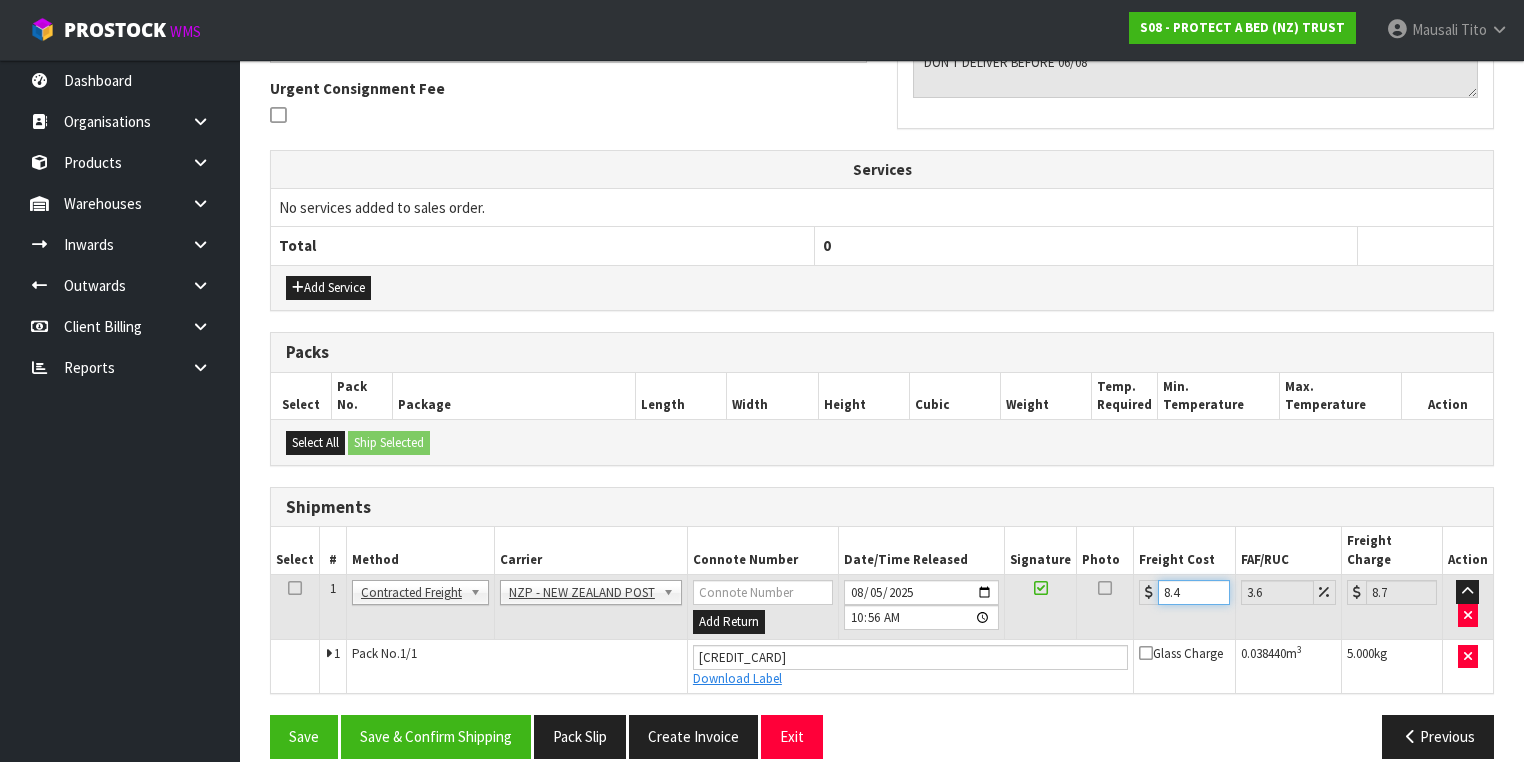 type on "8.45" 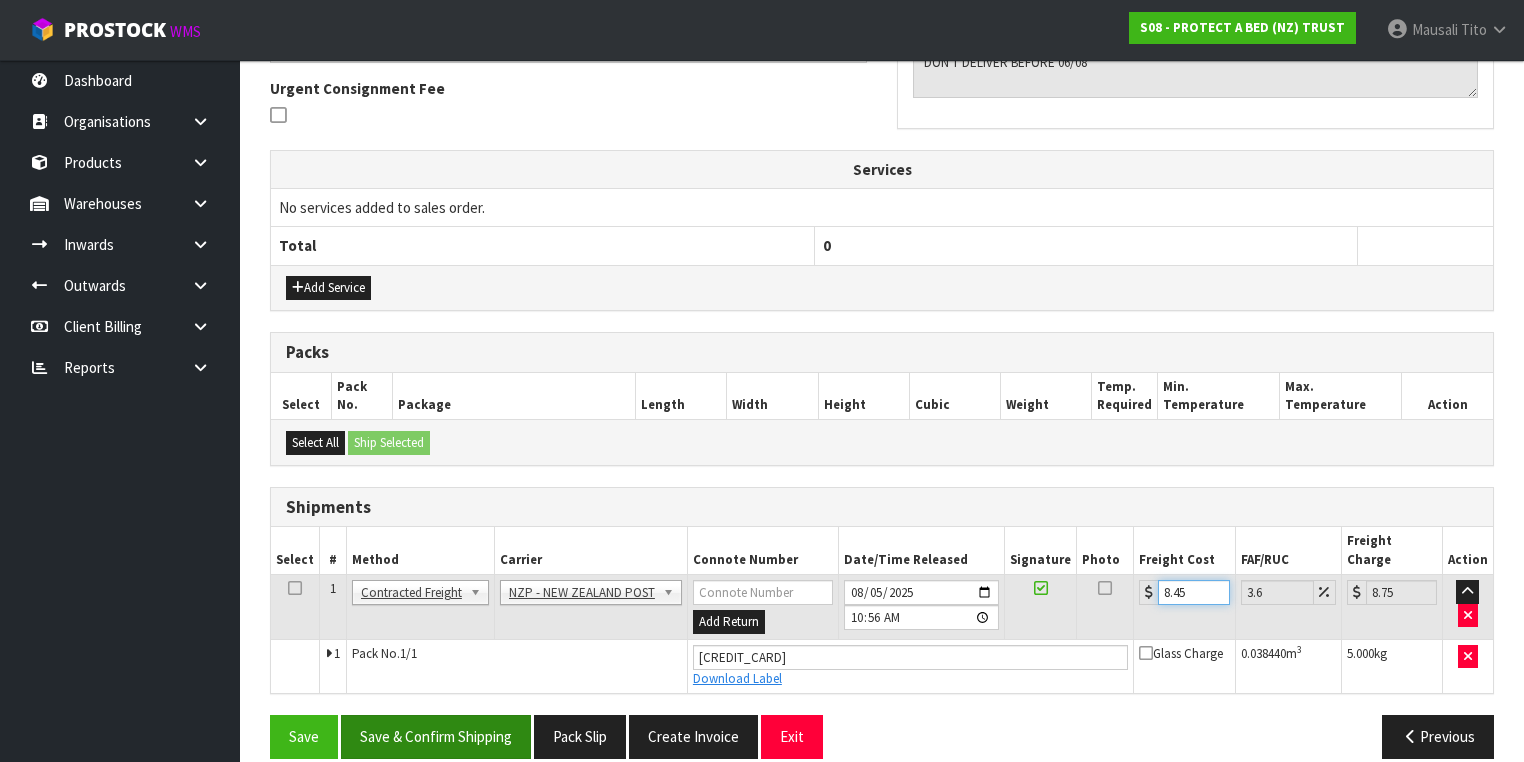 type on "8.45" 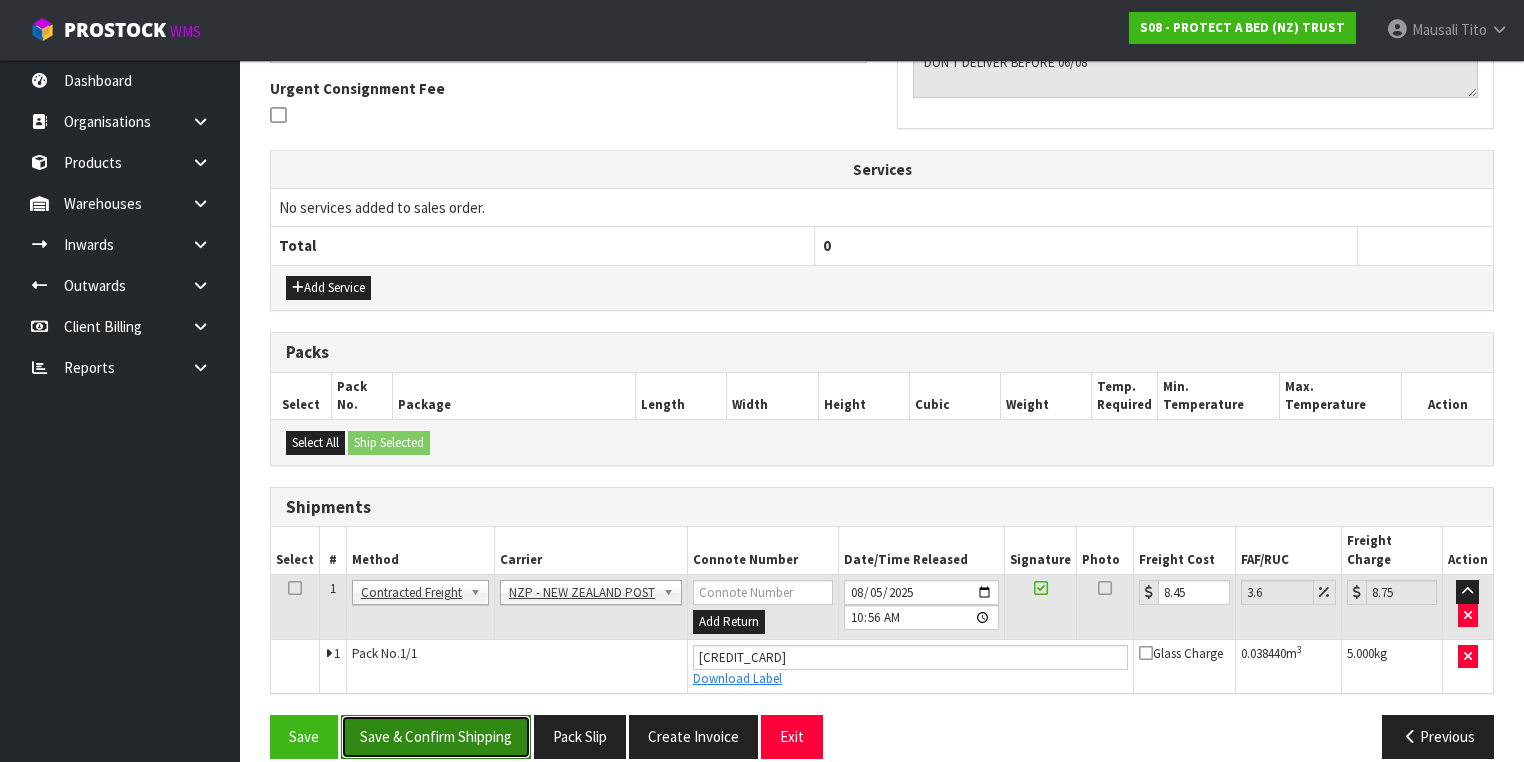 click on "Save & Confirm Shipping" at bounding box center (436, 736) 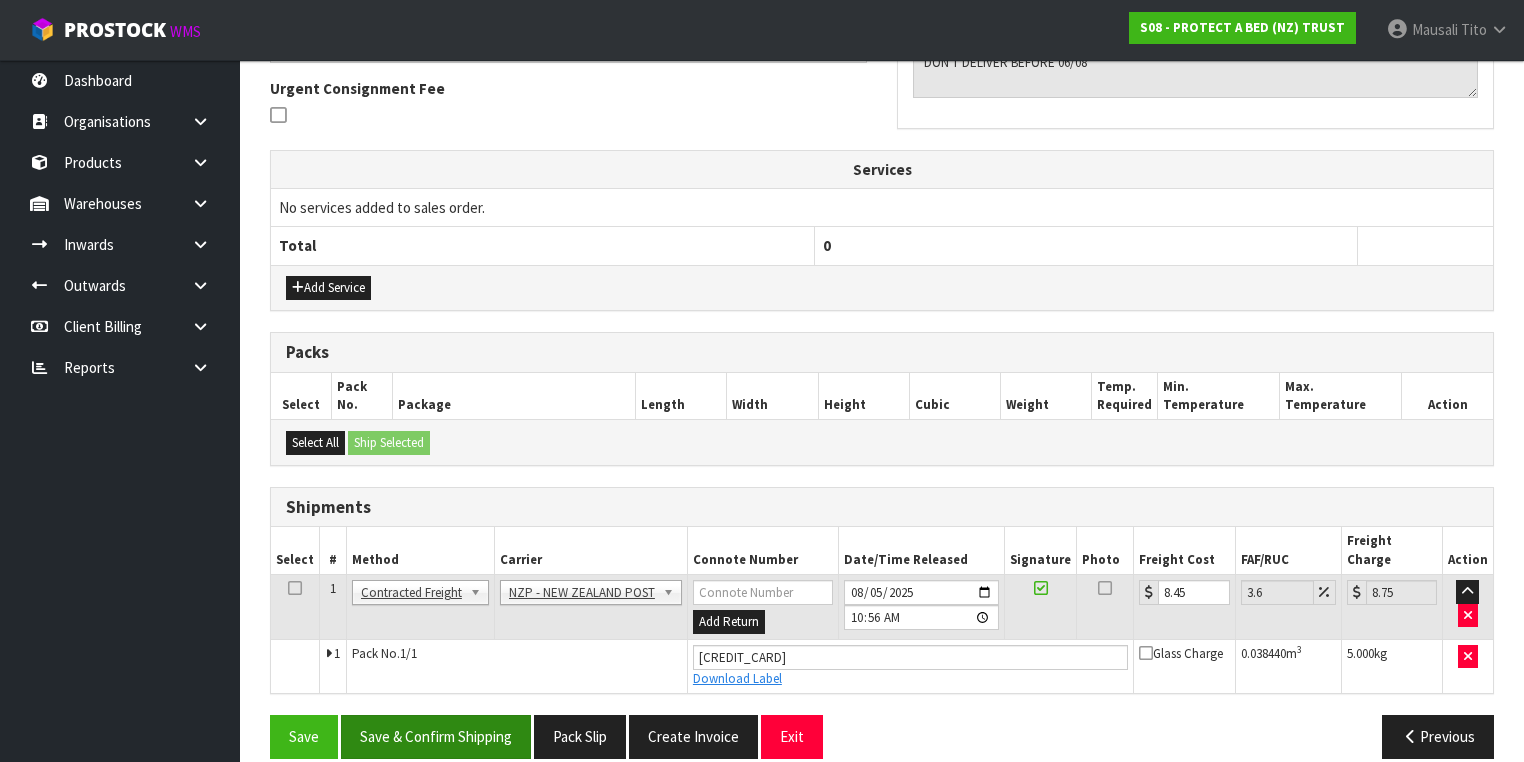 scroll, scrollTop: 0, scrollLeft: 0, axis: both 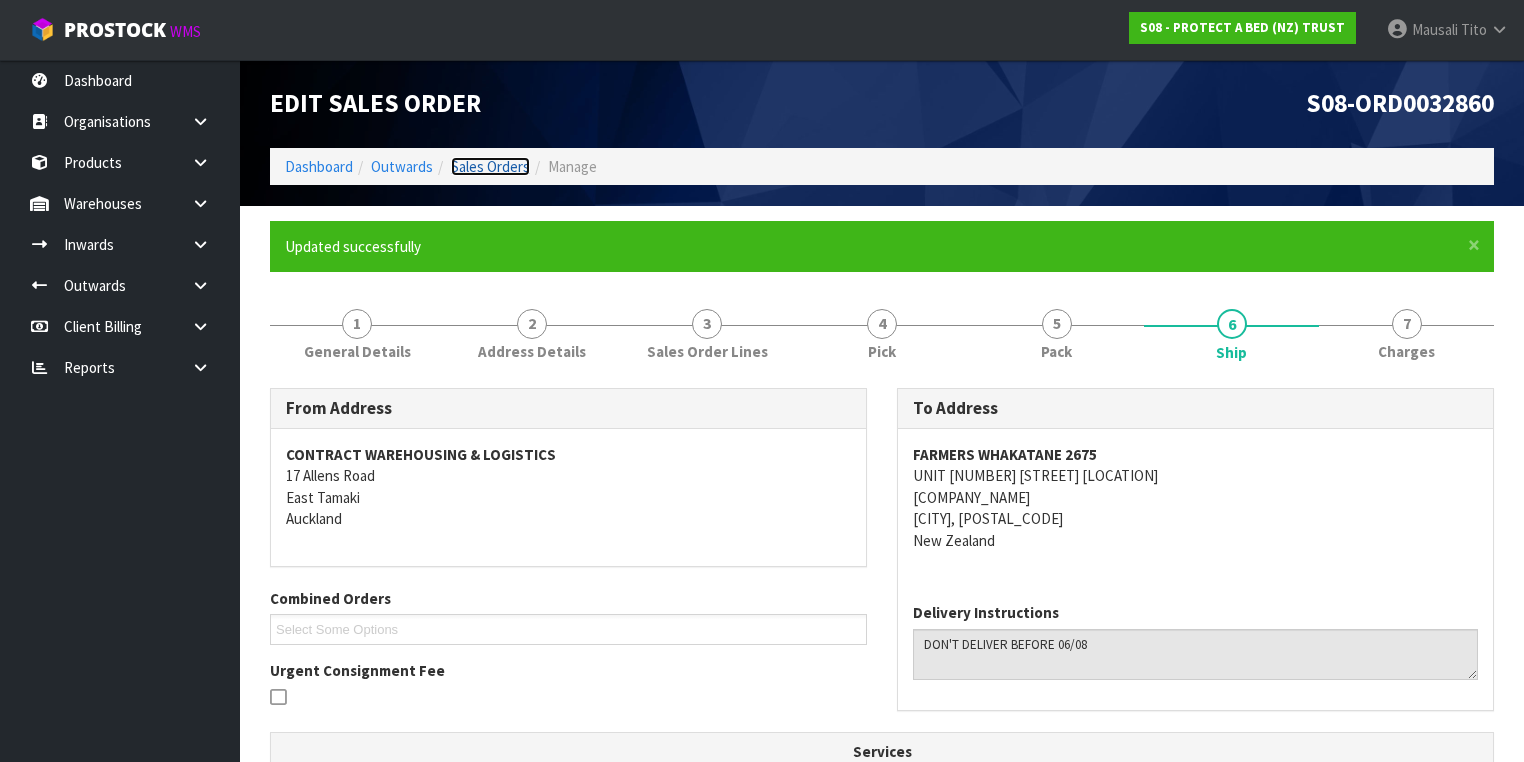 click on "Sales Orders" at bounding box center (490, 166) 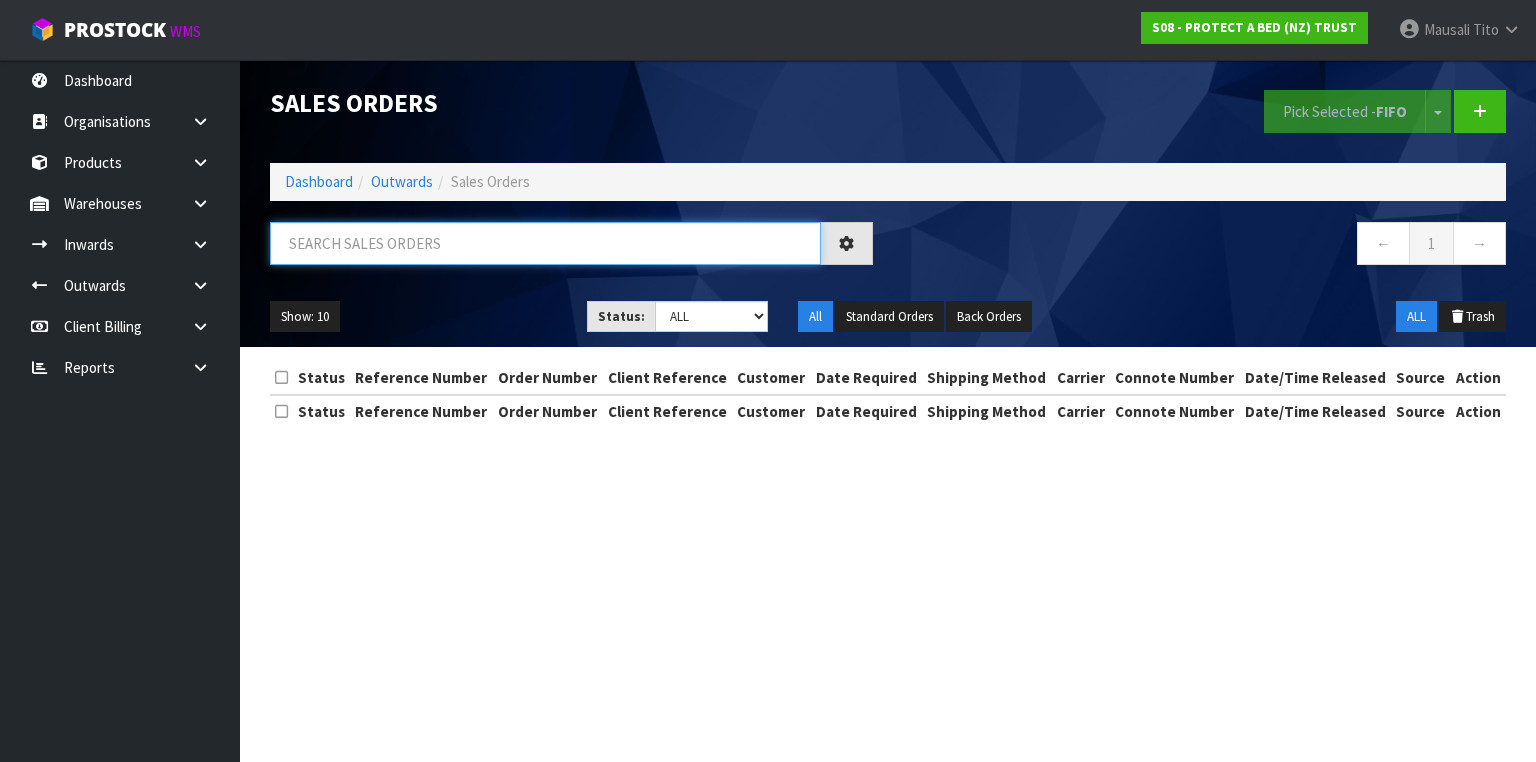 click at bounding box center [545, 243] 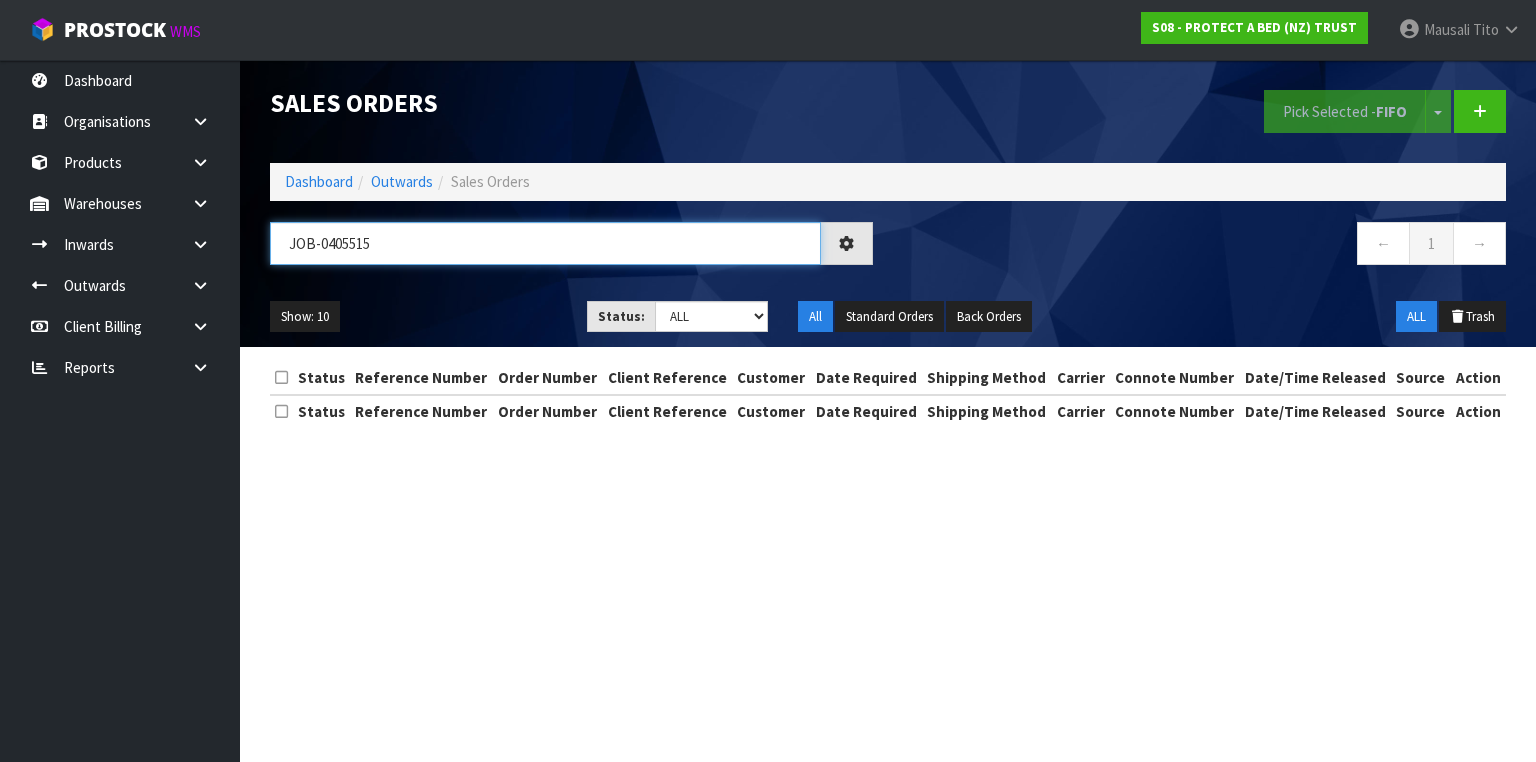 type on "JOB-[JOB_NUMBER]" 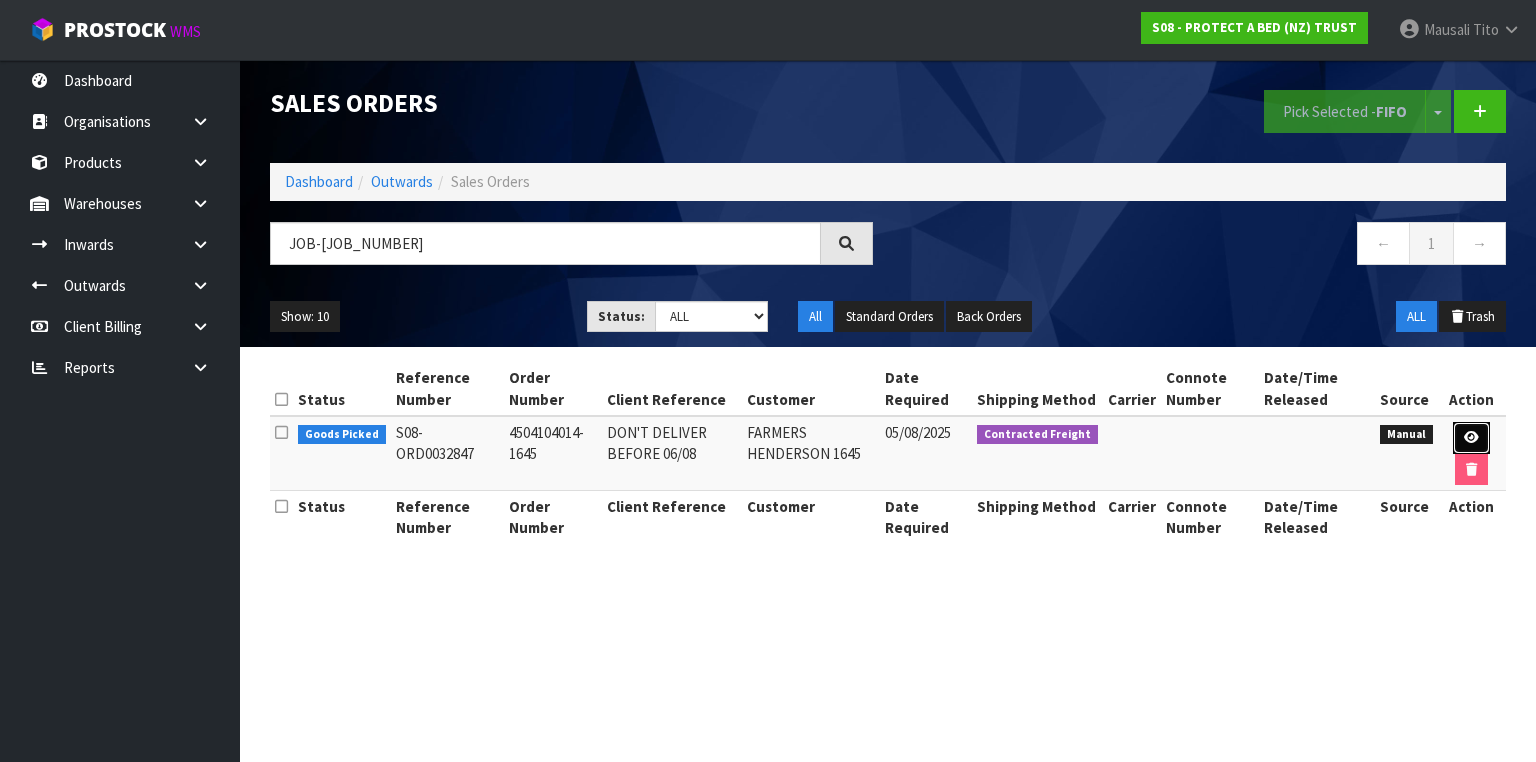 click at bounding box center [1471, 437] 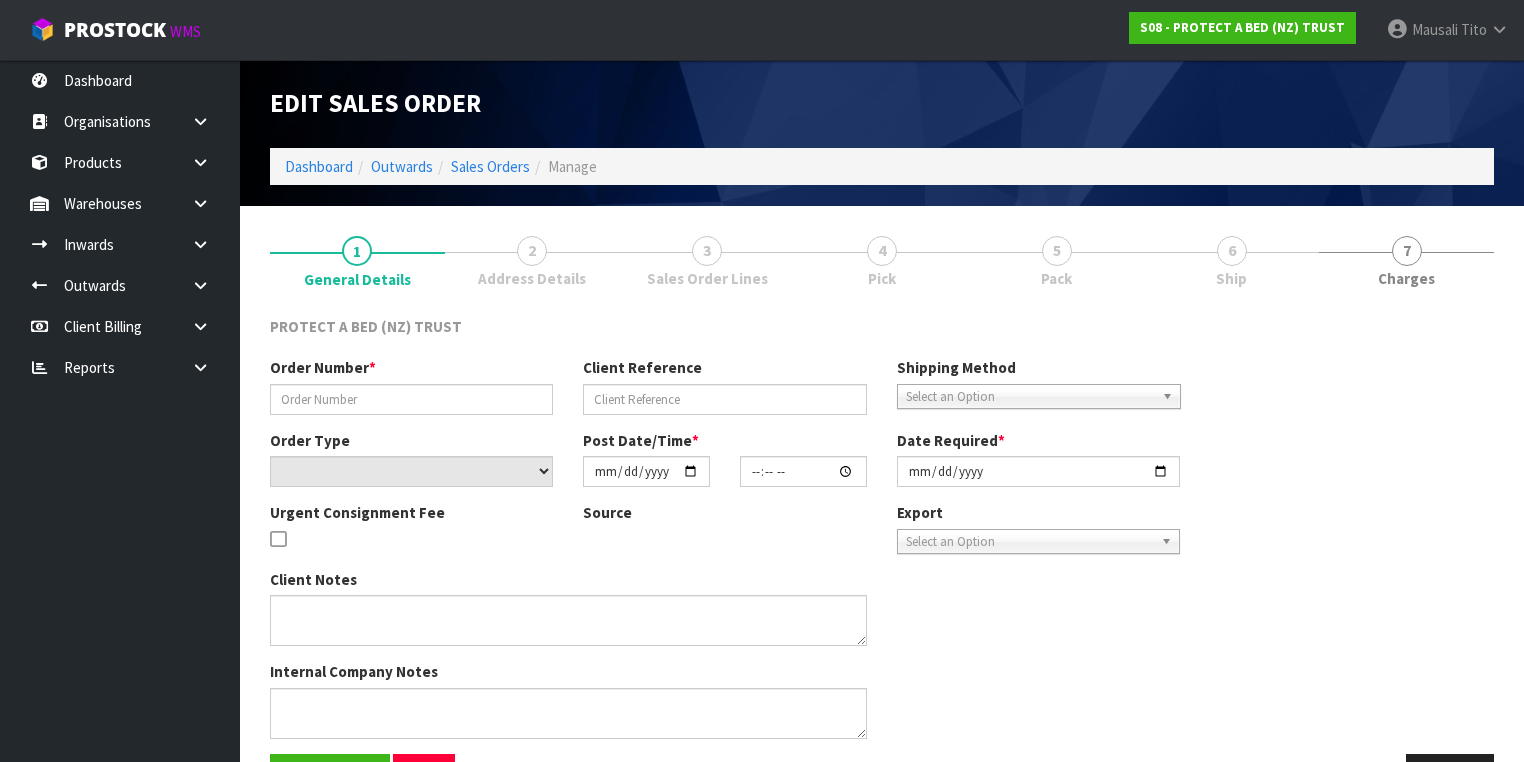 type on "4504104014-1645" 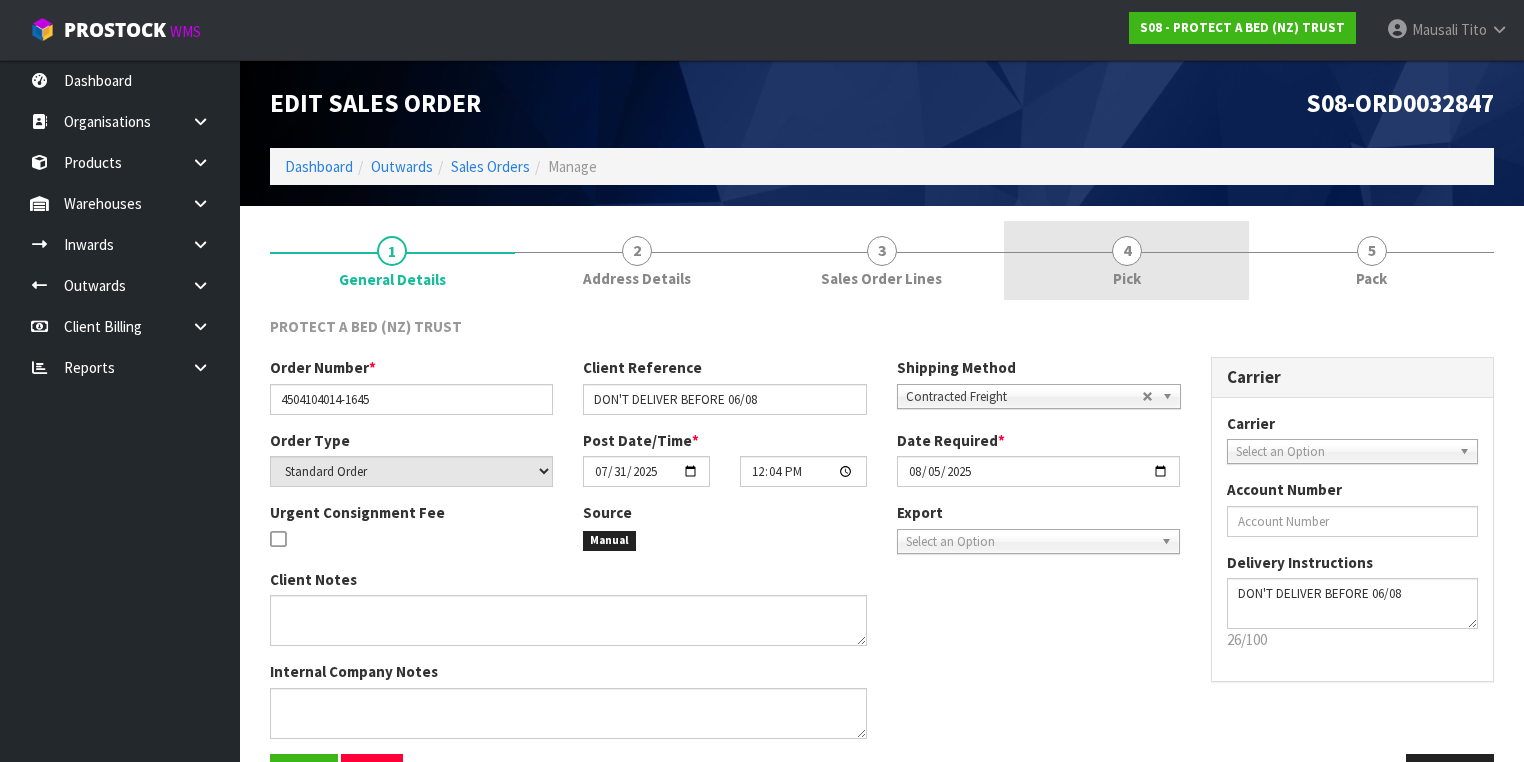 click on "4" at bounding box center [1127, 251] 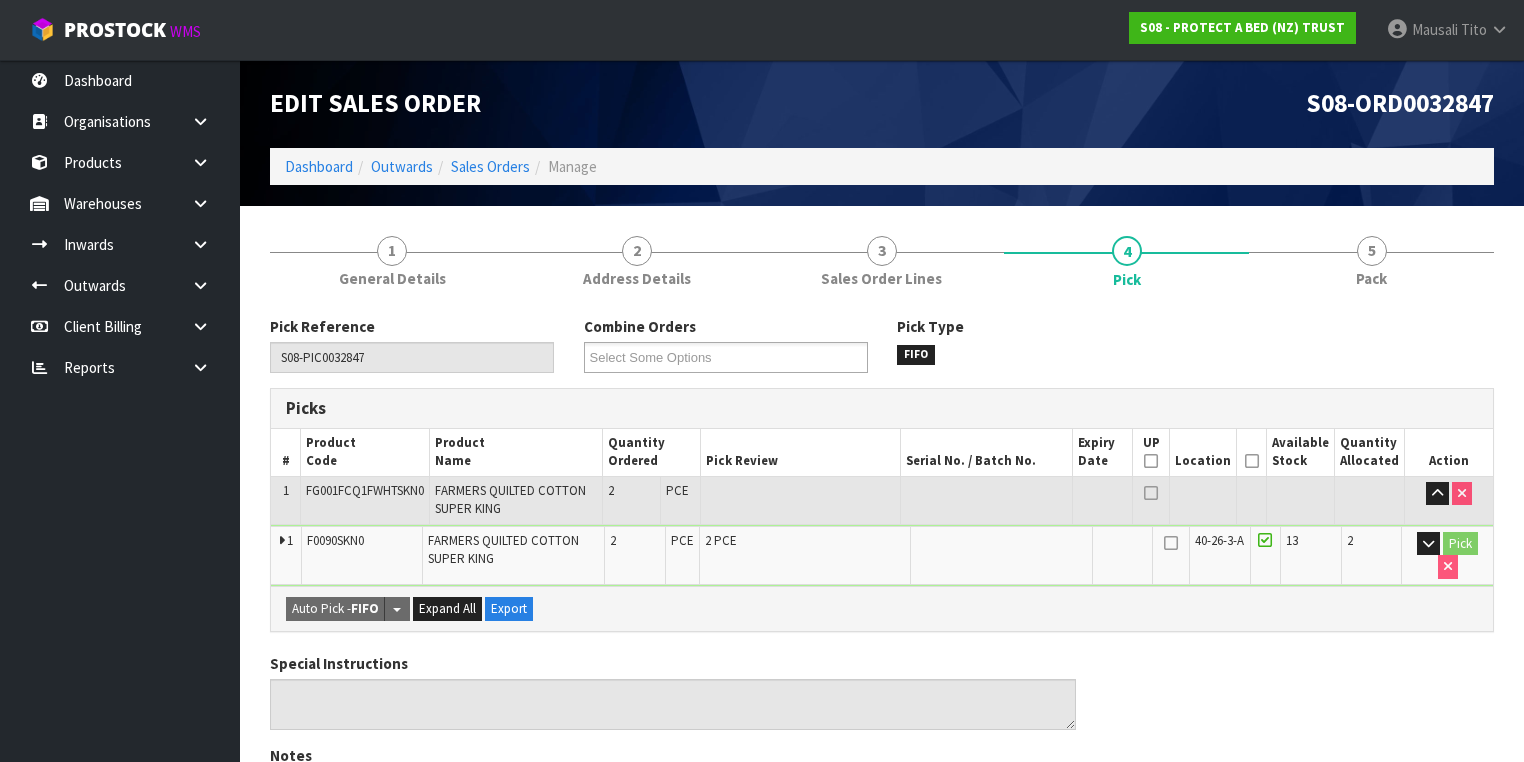 click at bounding box center [1252, 461] 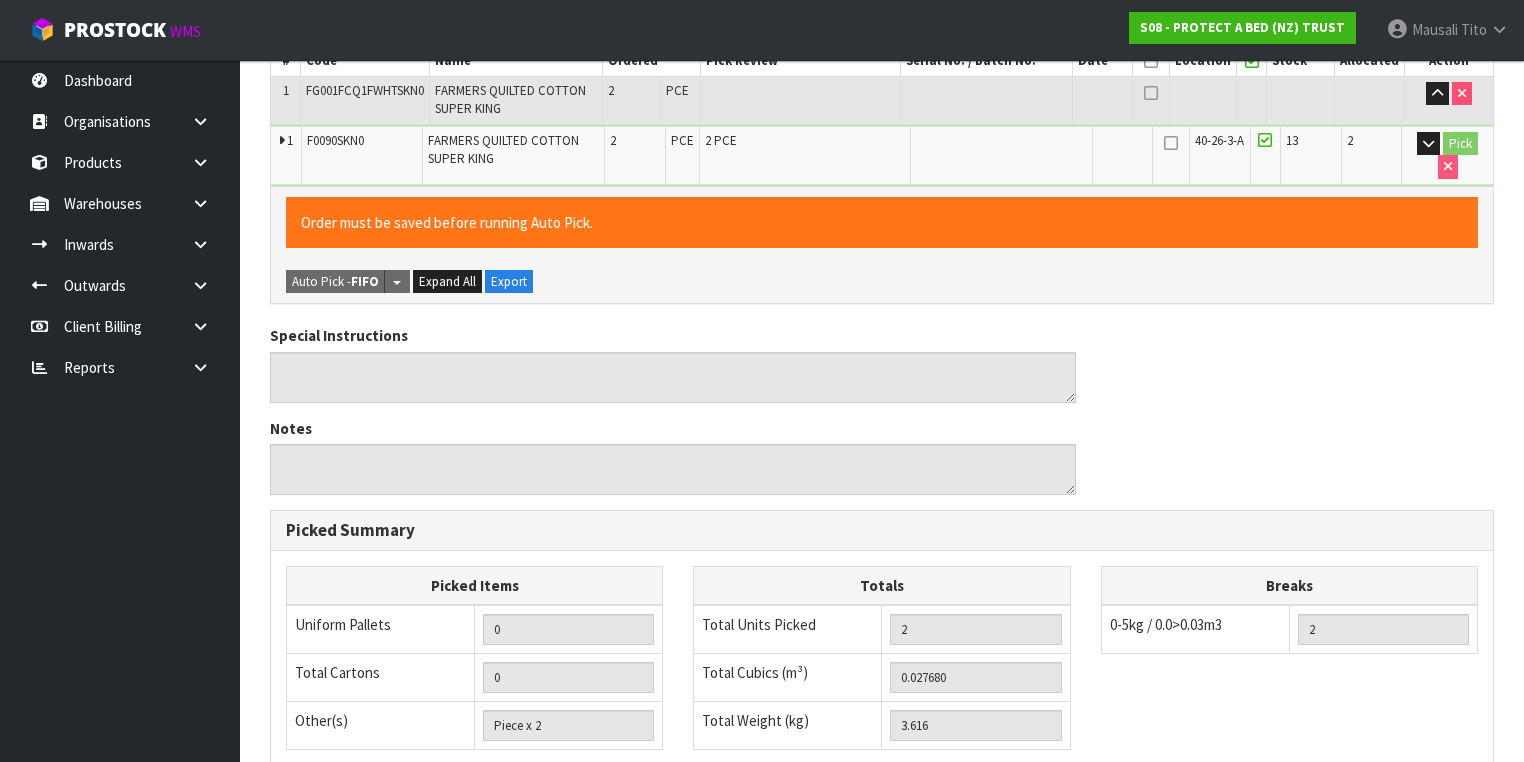 scroll, scrollTop: 692, scrollLeft: 0, axis: vertical 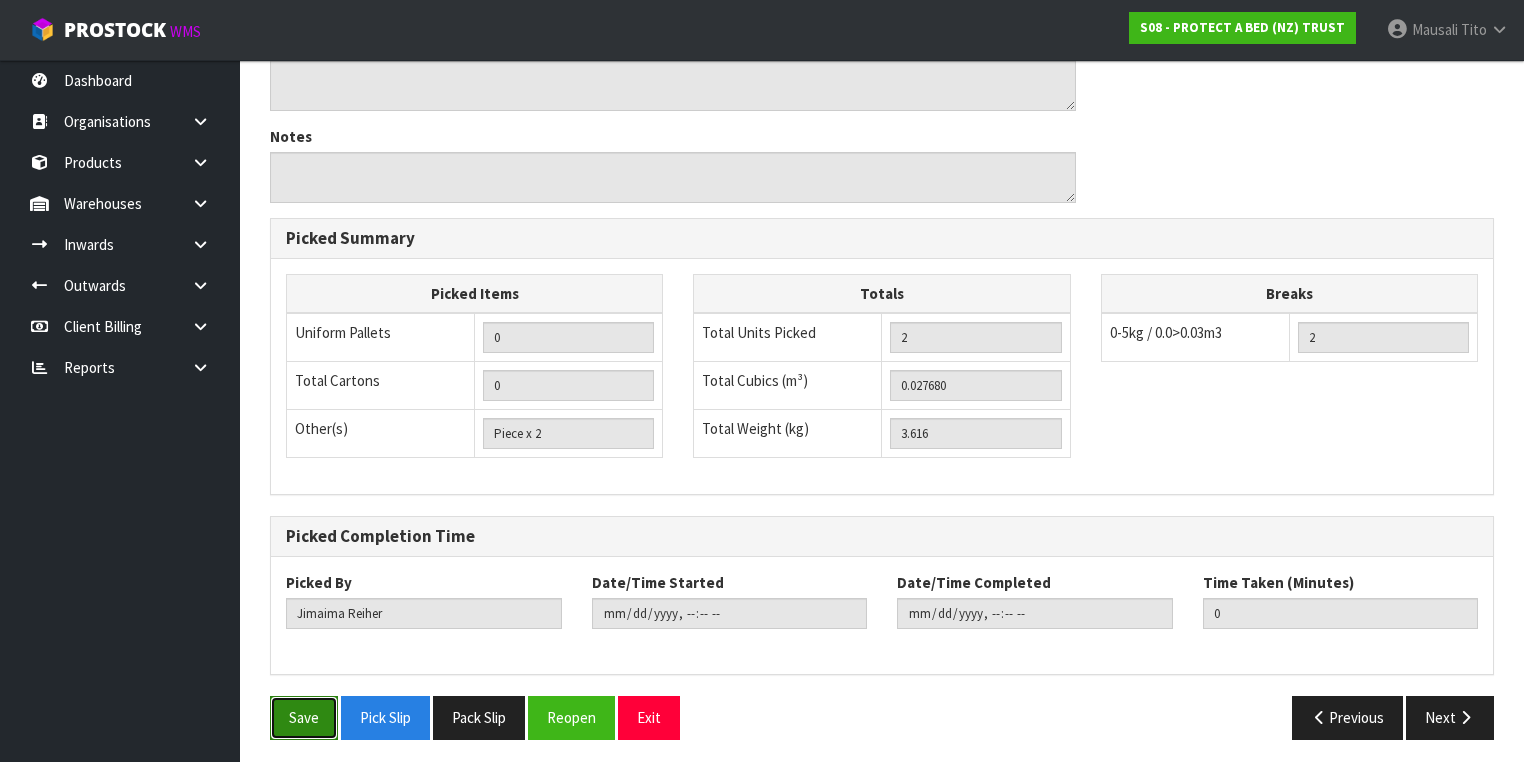 click on "Save" at bounding box center [304, 717] 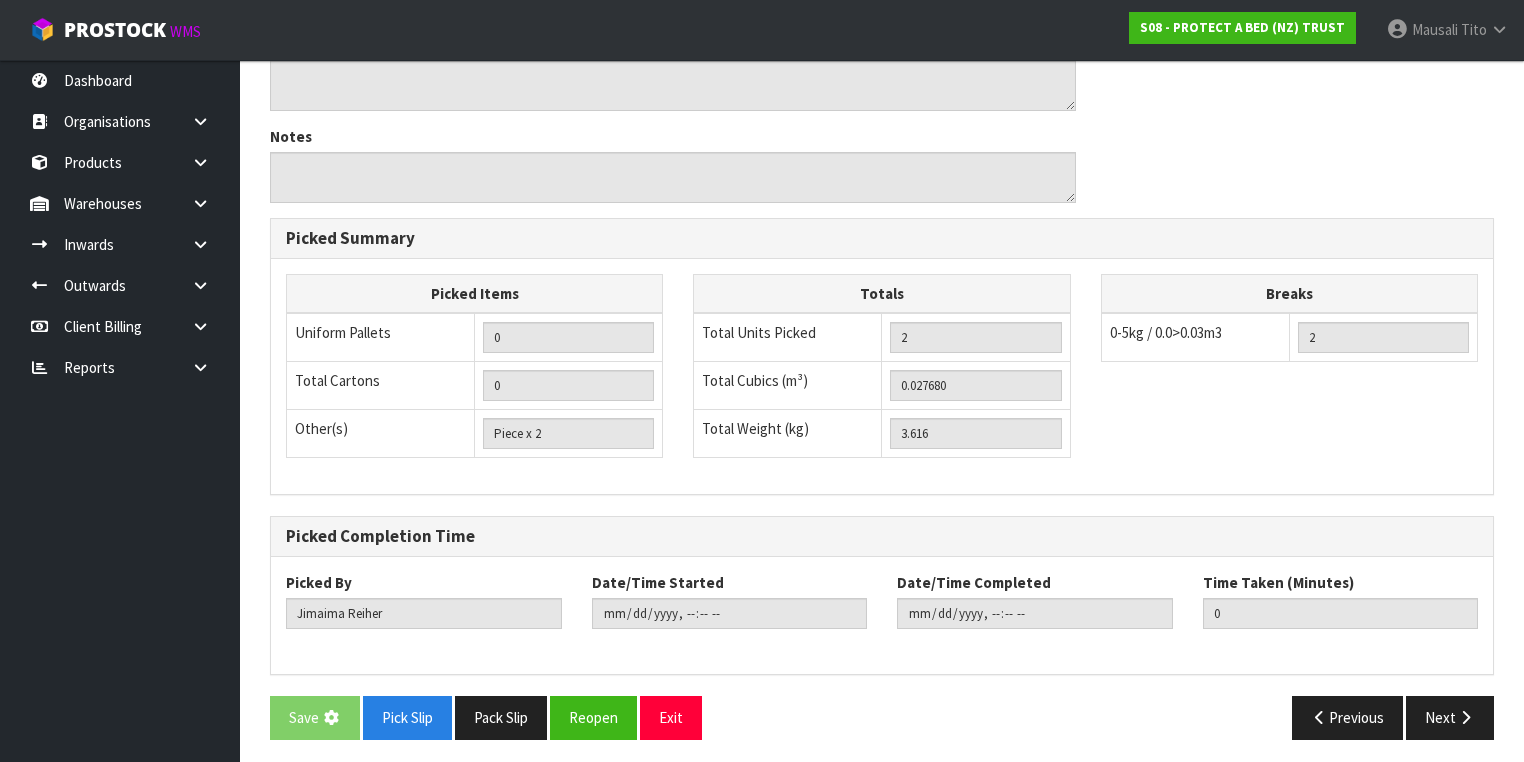 scroll, scrollTop: 0, scrollLeft: 0, axis: both 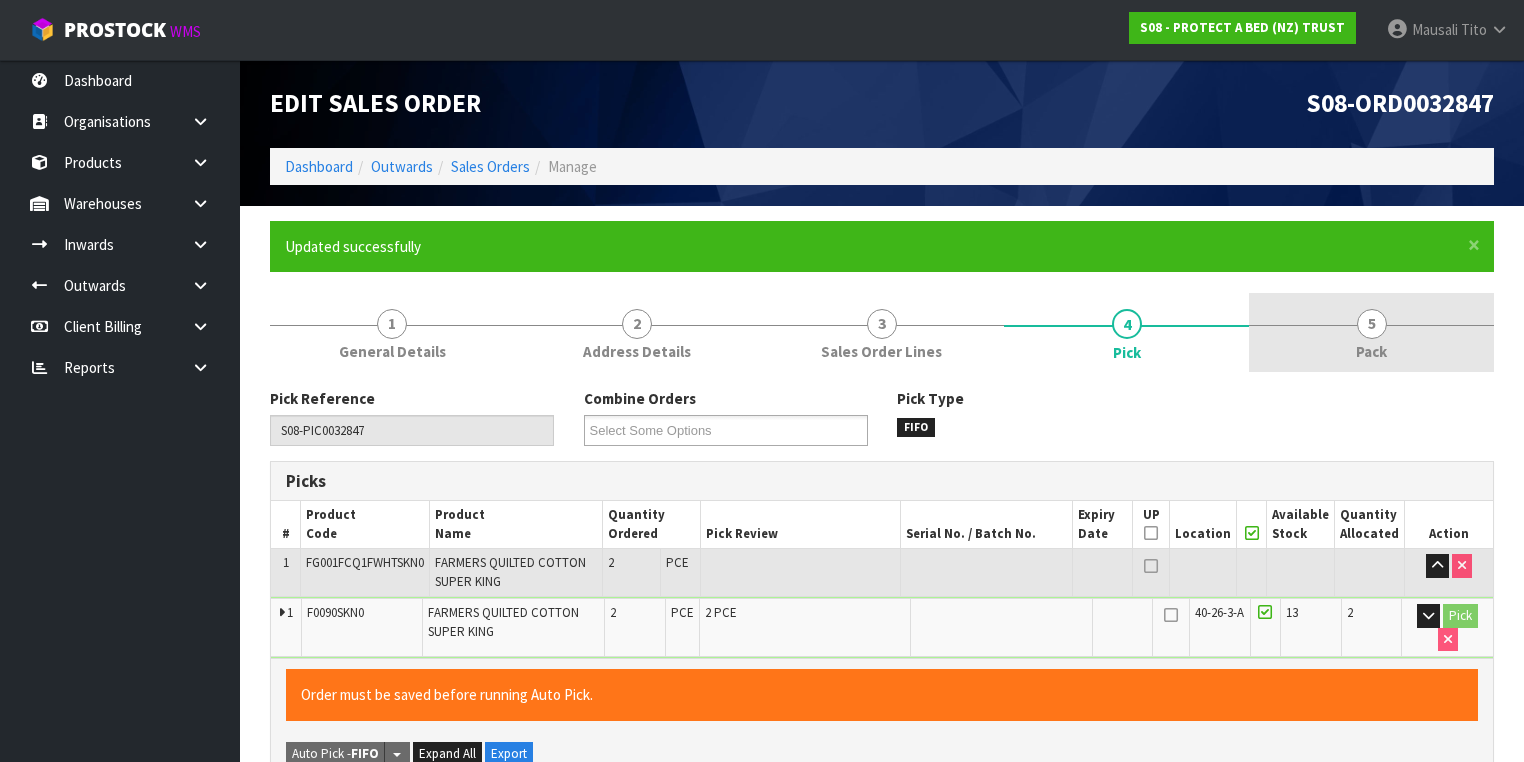 type on "Mausali Tito" 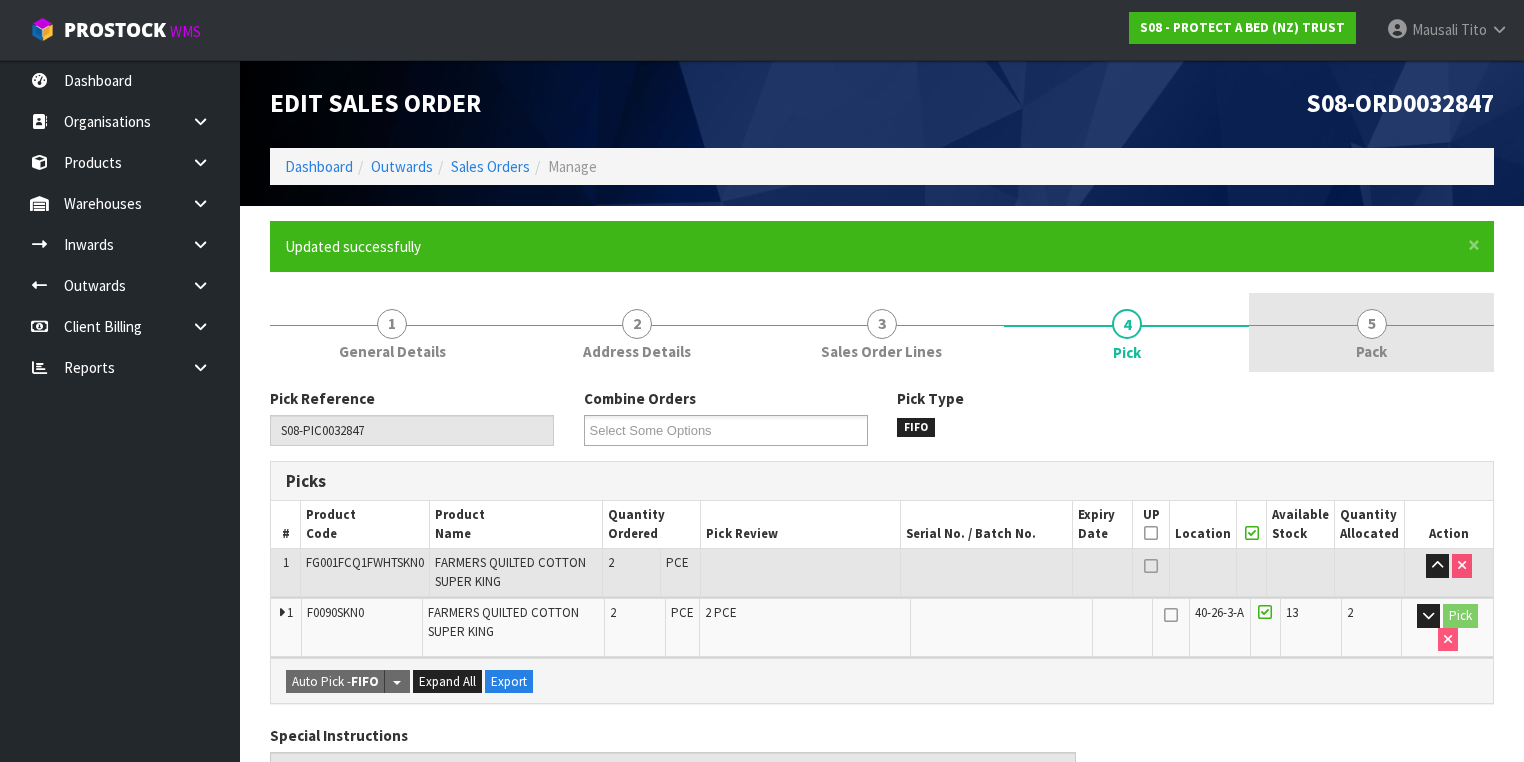 drag, startPoint x: 1348, startPoint y: 328, endPoint x: 1240, endPoint y: 372, distance: 116.61904 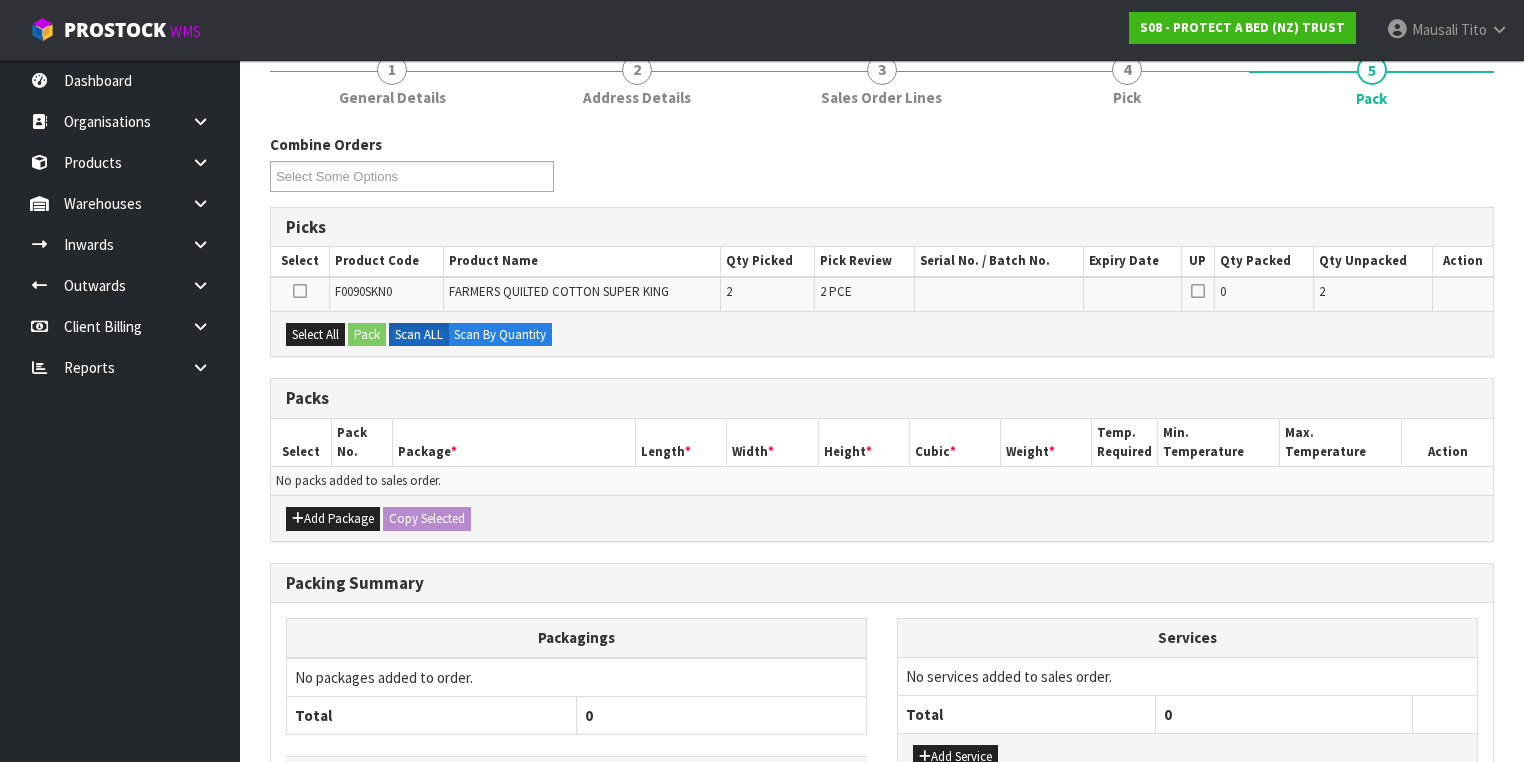 scroll, scrollTop: 320, scrollLeft: 0, axis: vertical 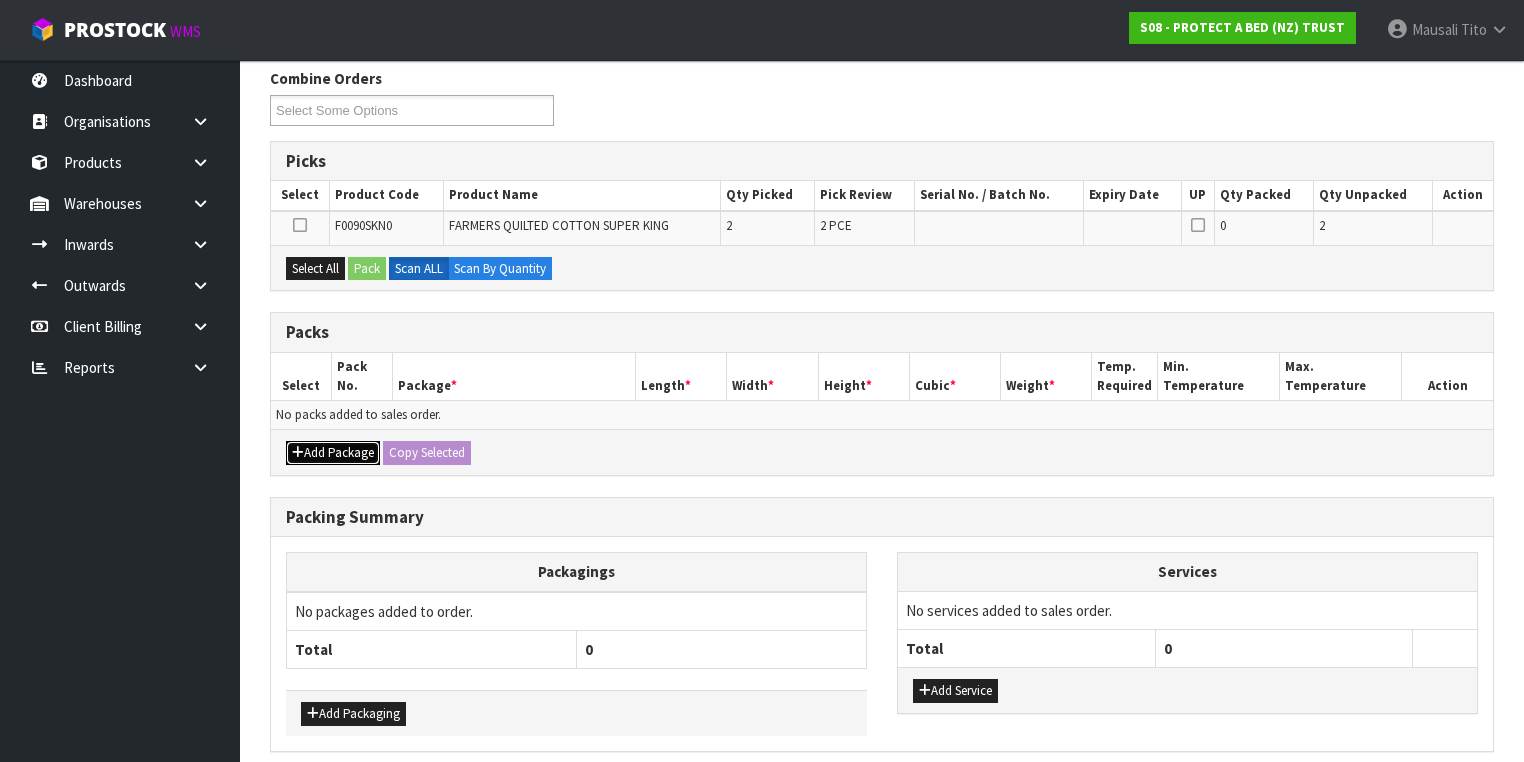 drag, startPoint x: 339, startPoint y: 444, endPoint x: 293, endPoint y: 432, distance: 47.539455 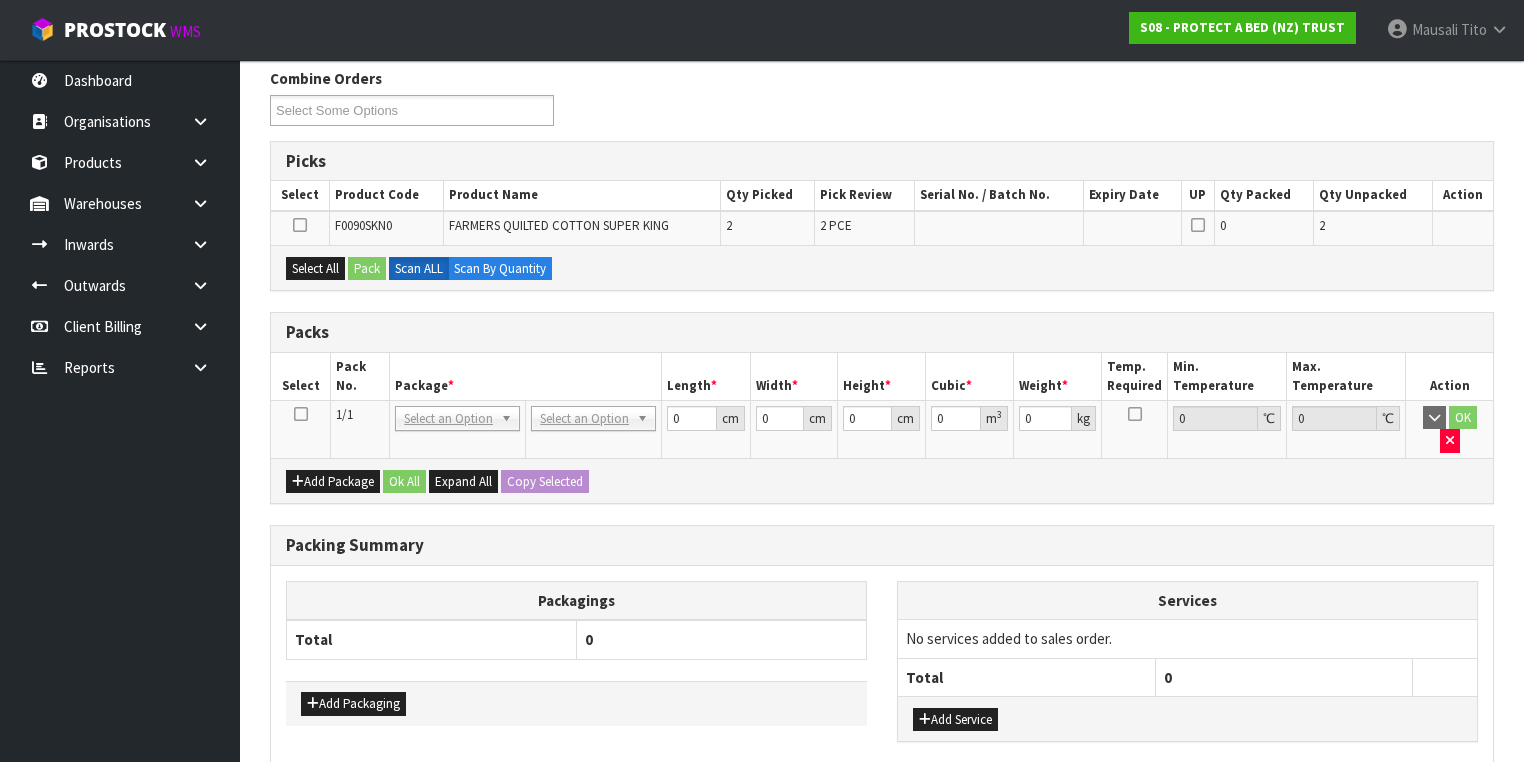 click at bounding box center [301, 414] 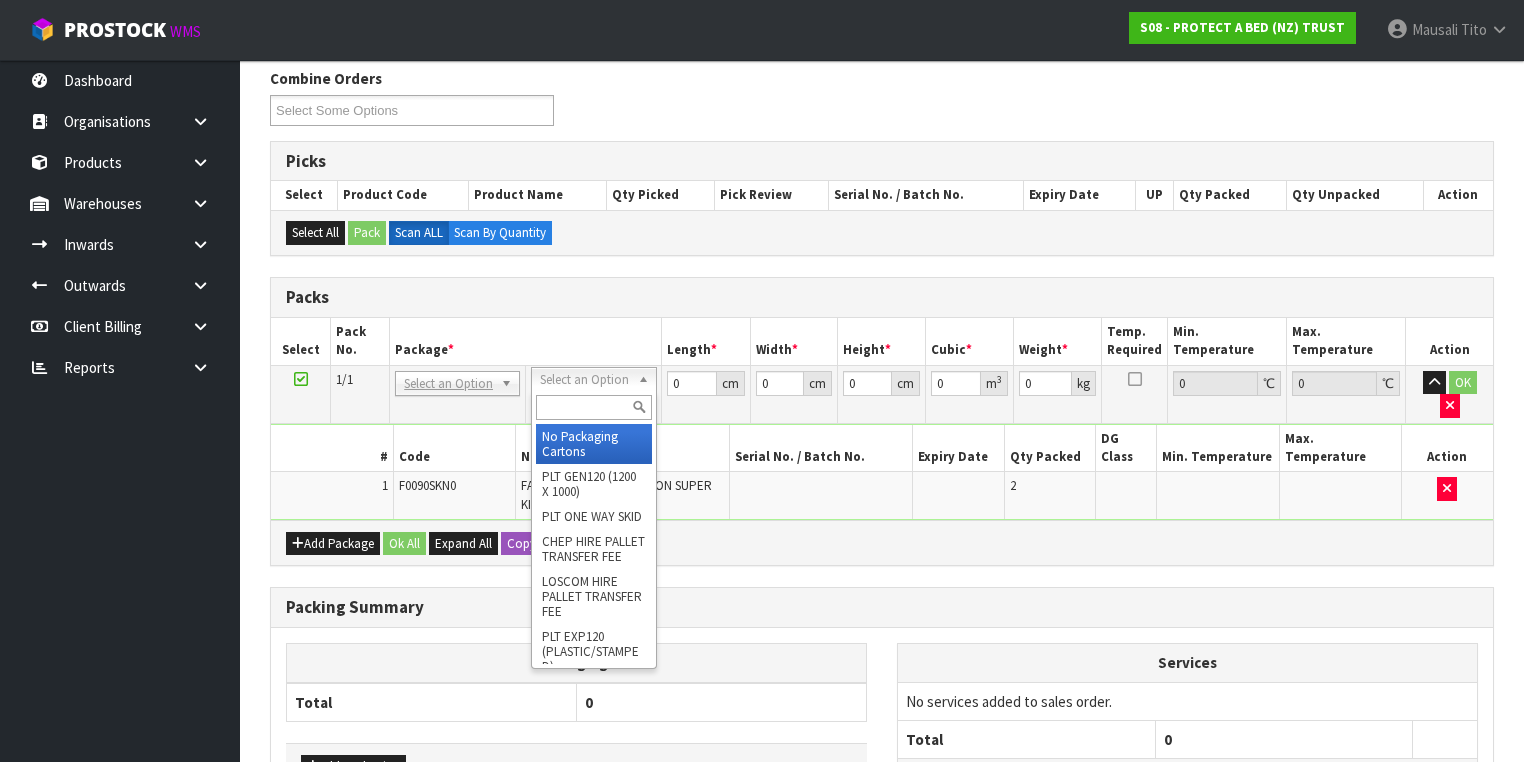 click at bounding box center (593, 407) 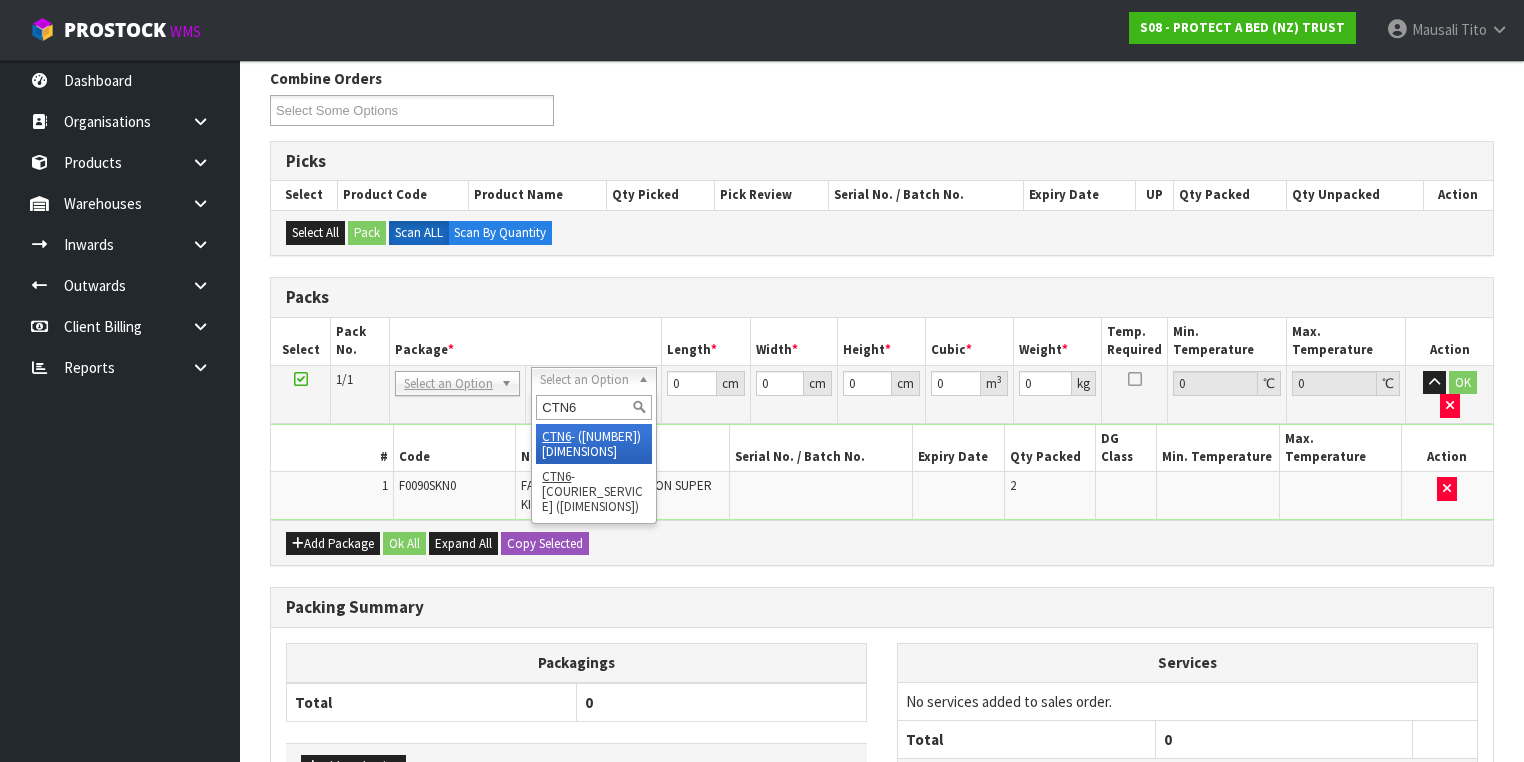 type on "CTN6" 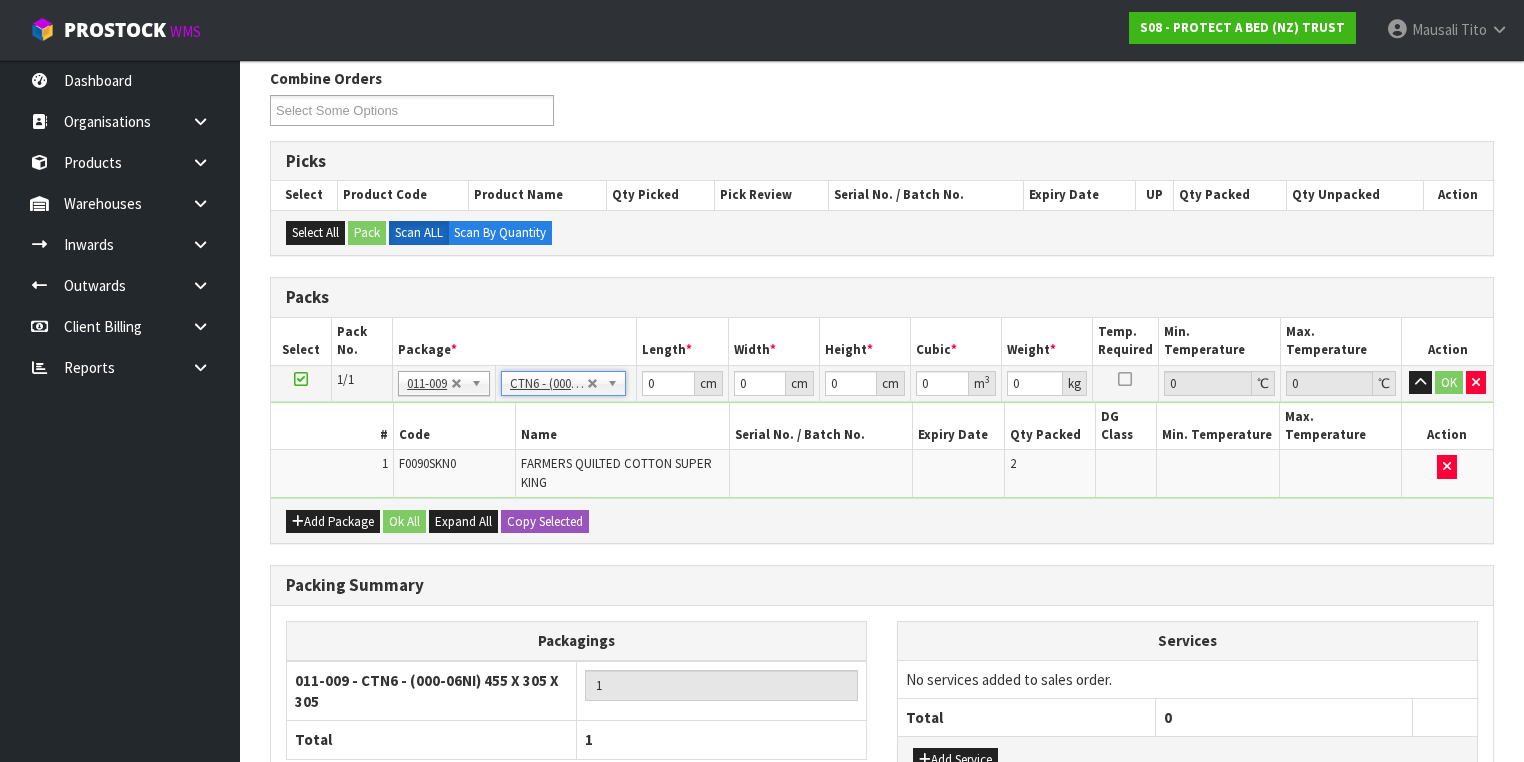 type on "45.5" 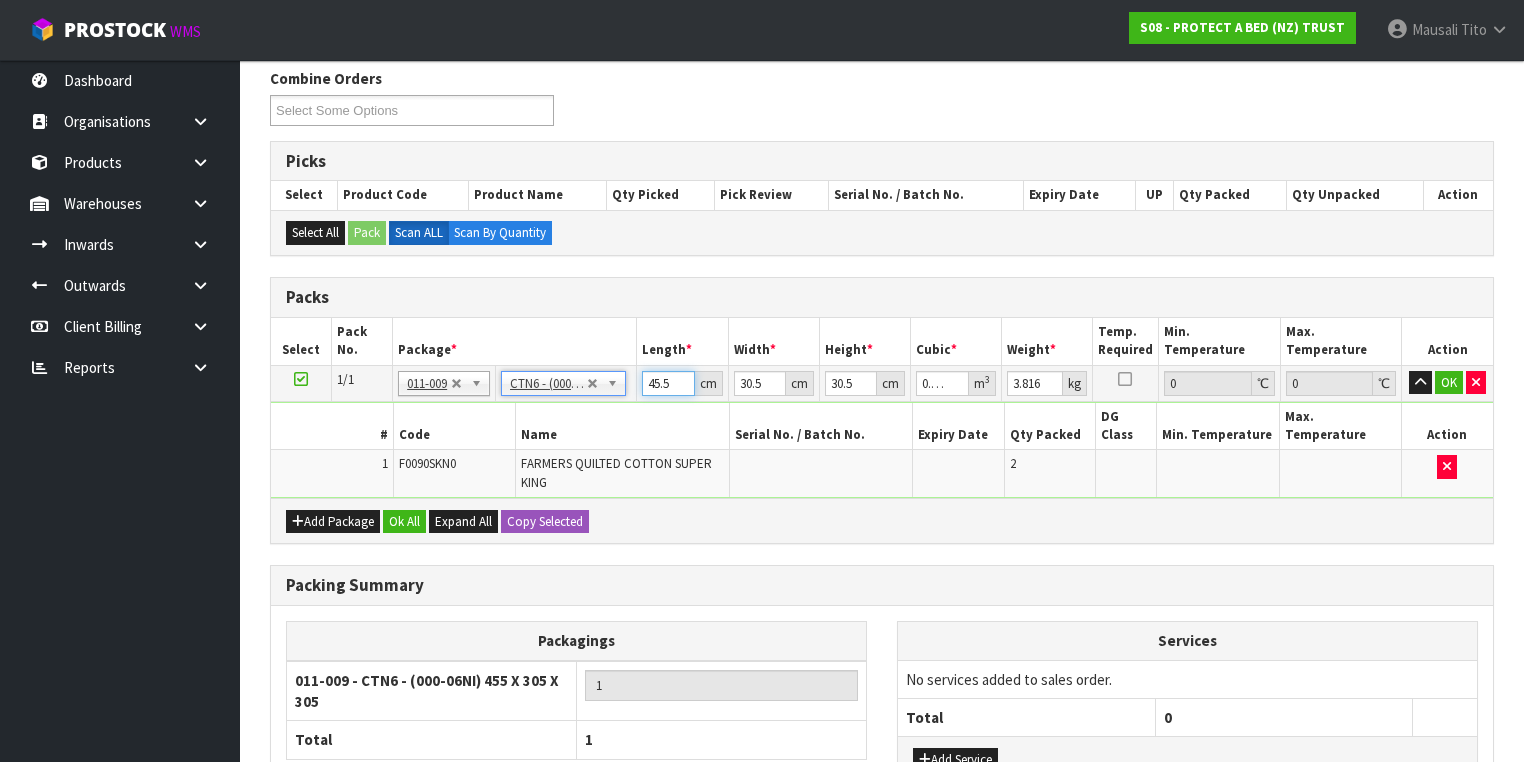 drag, startPoint x: 673, startPoint y: 379, endPoint x: 608, endPoint y: 396, distance: 67.18631 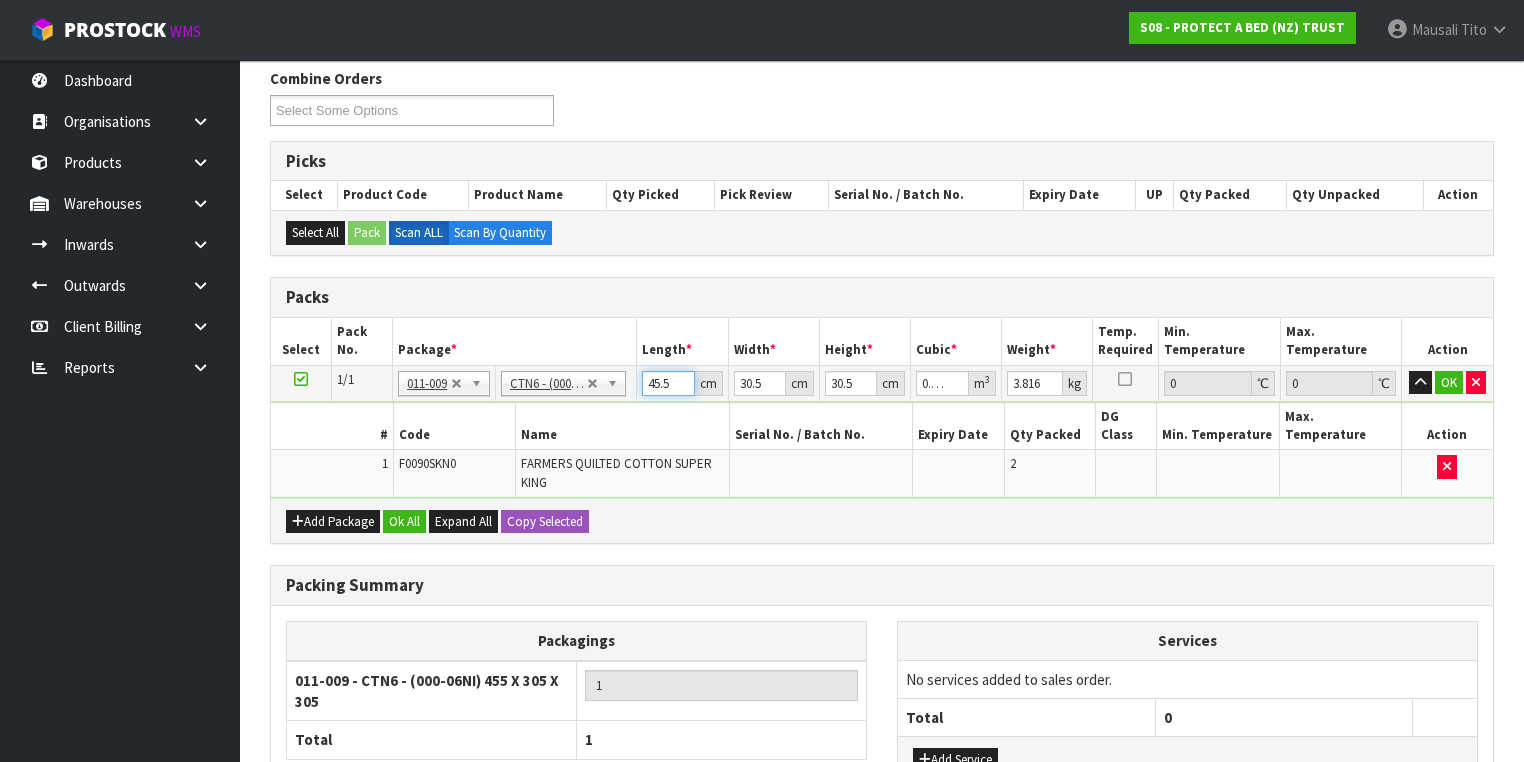 type on "4" 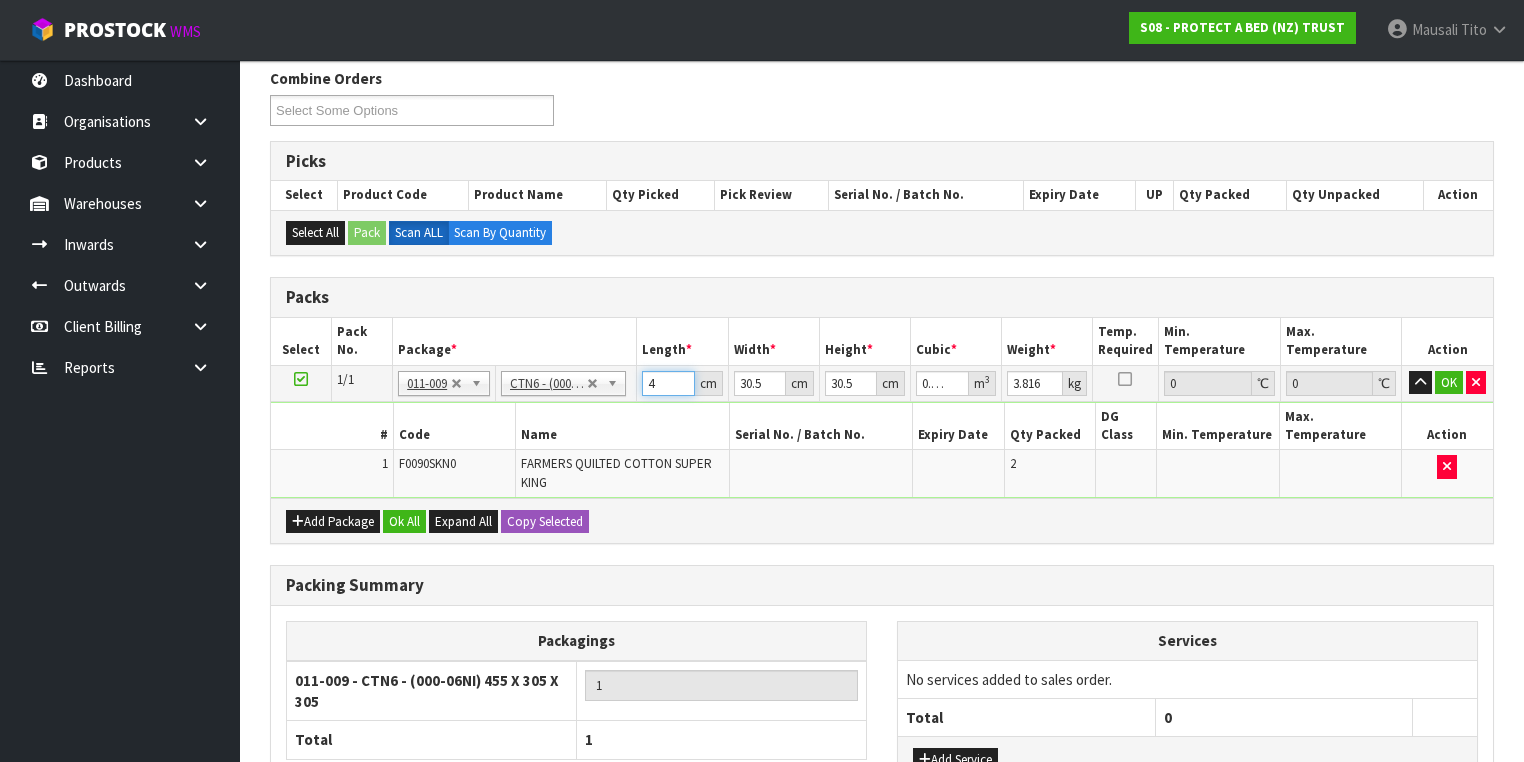 type on "46" 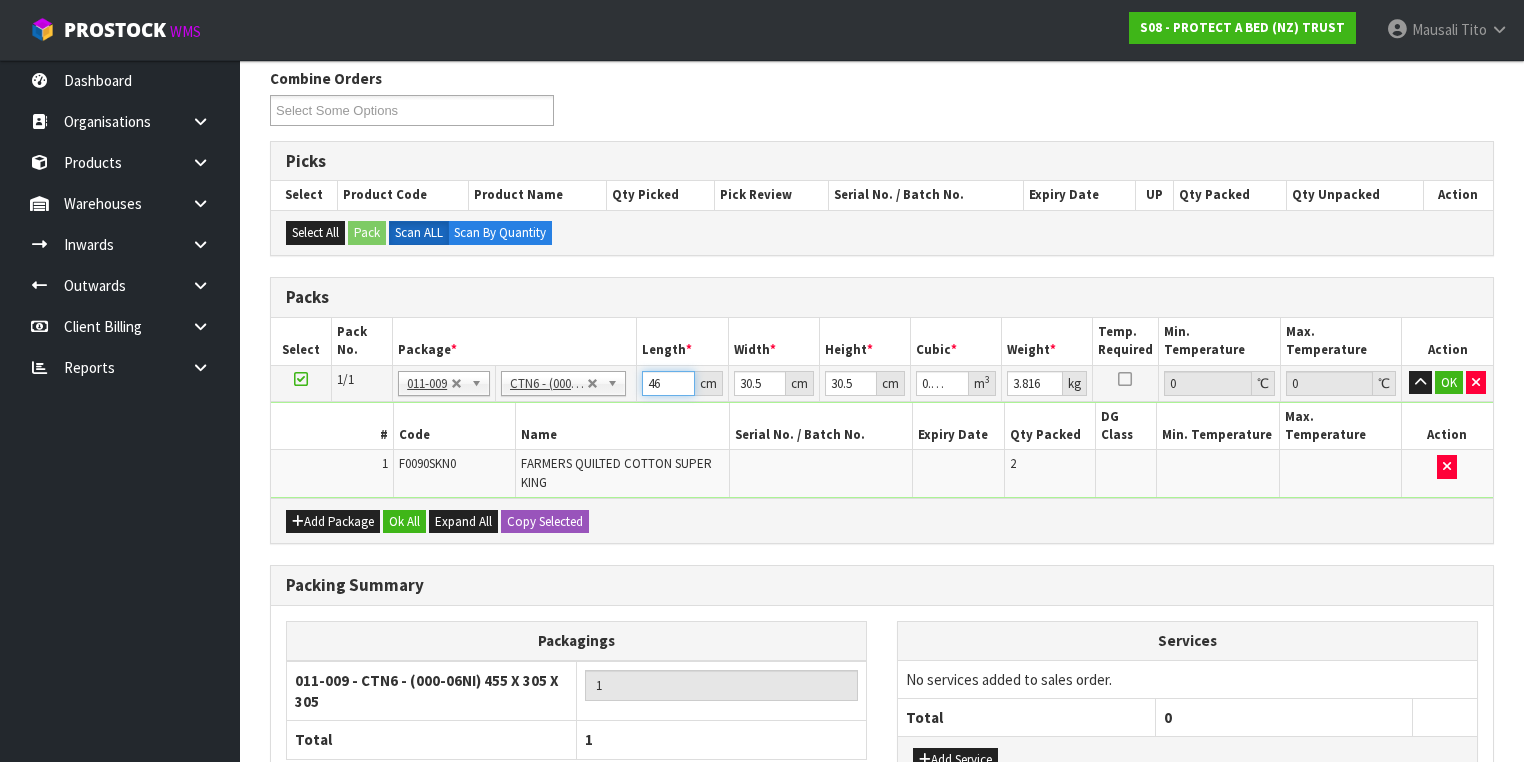 type on "46" 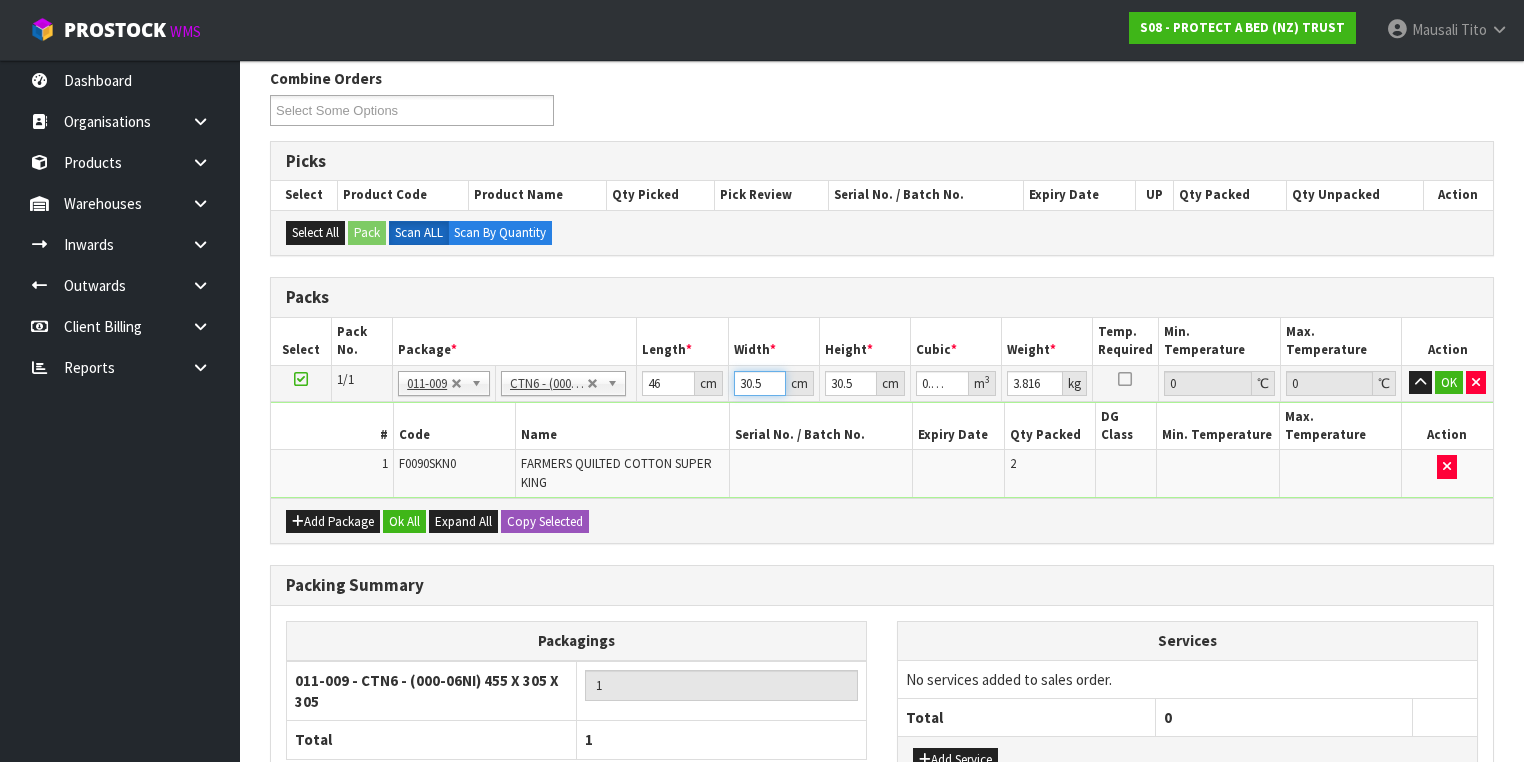 type on "3" 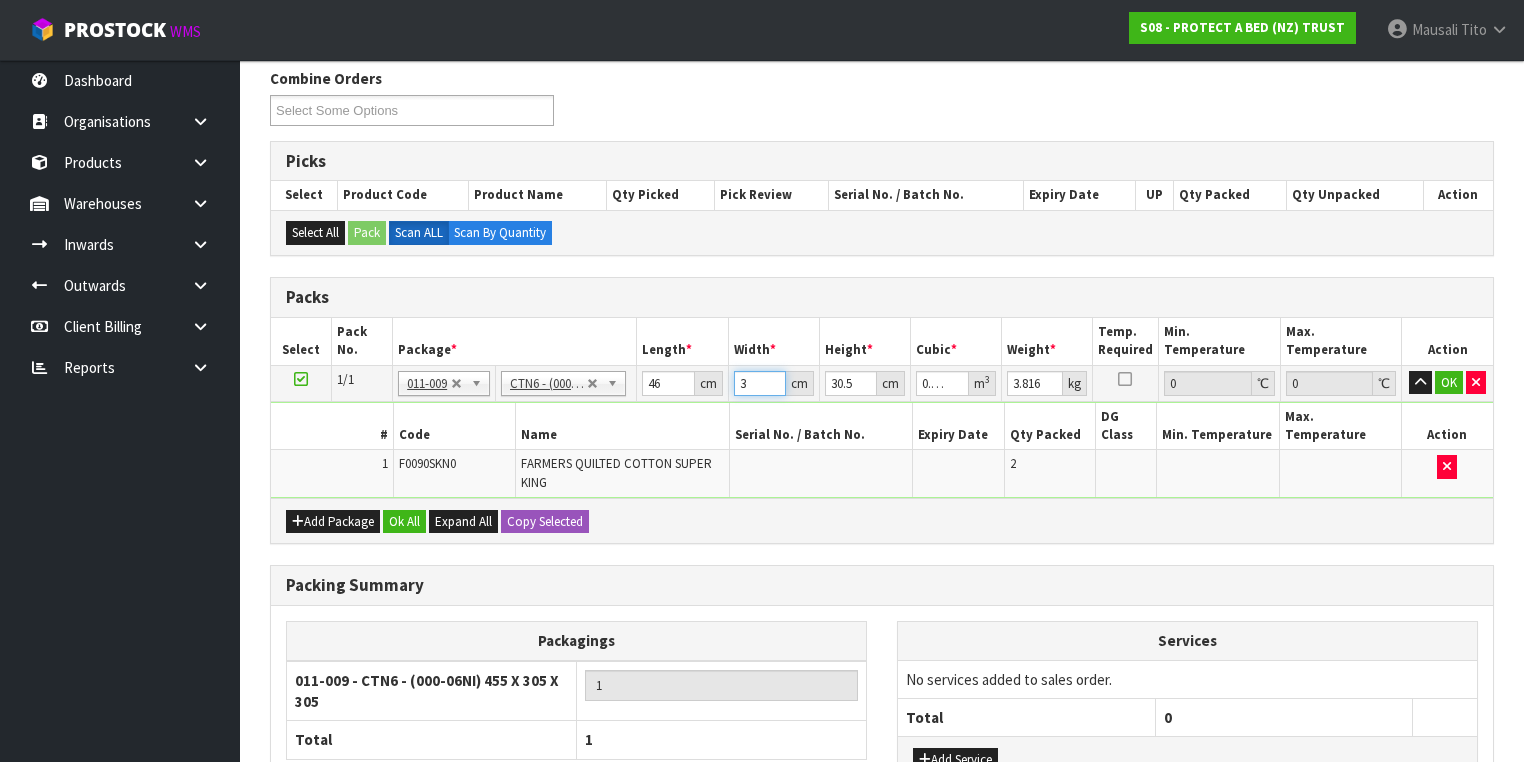 type on "32" 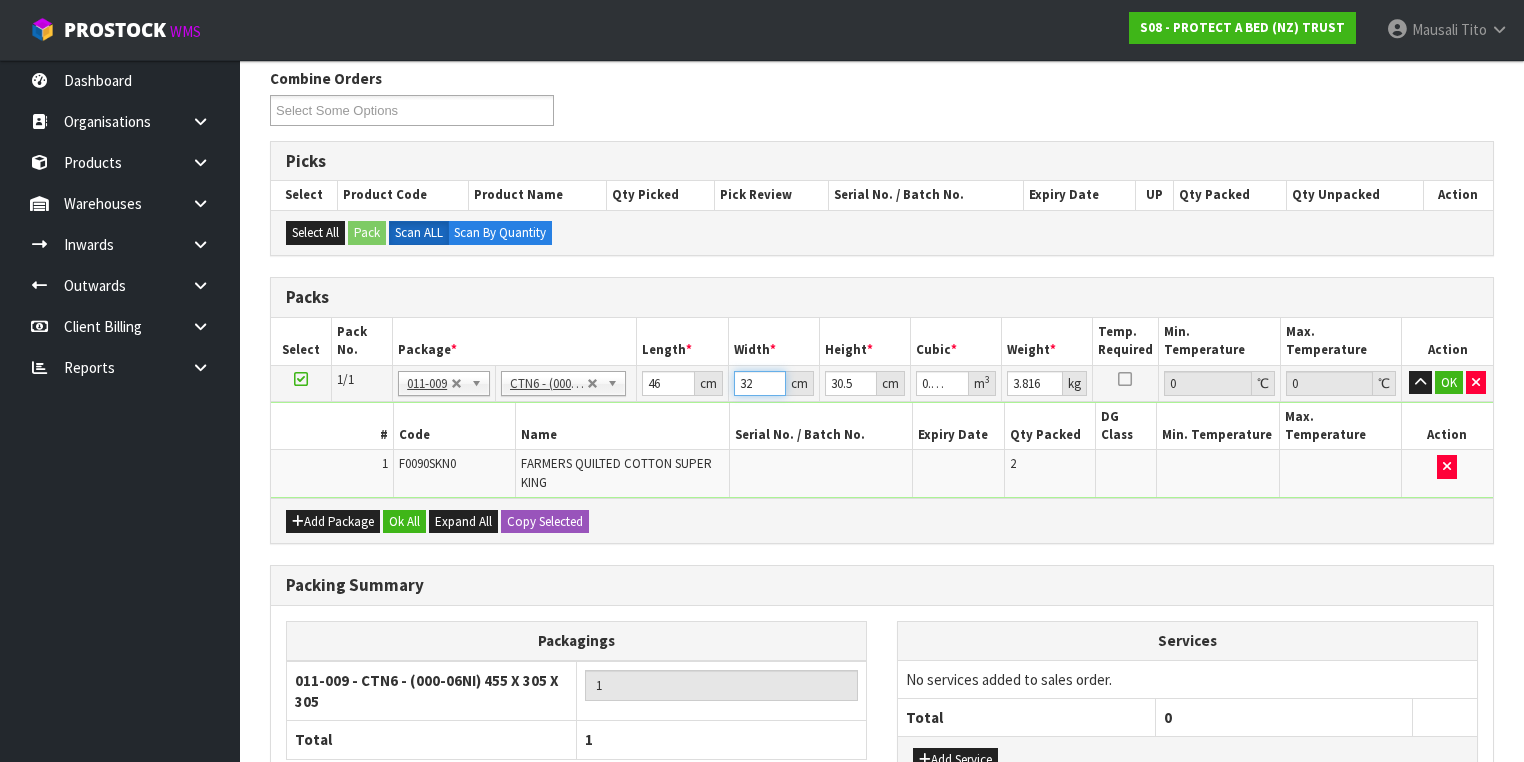 type on "32" 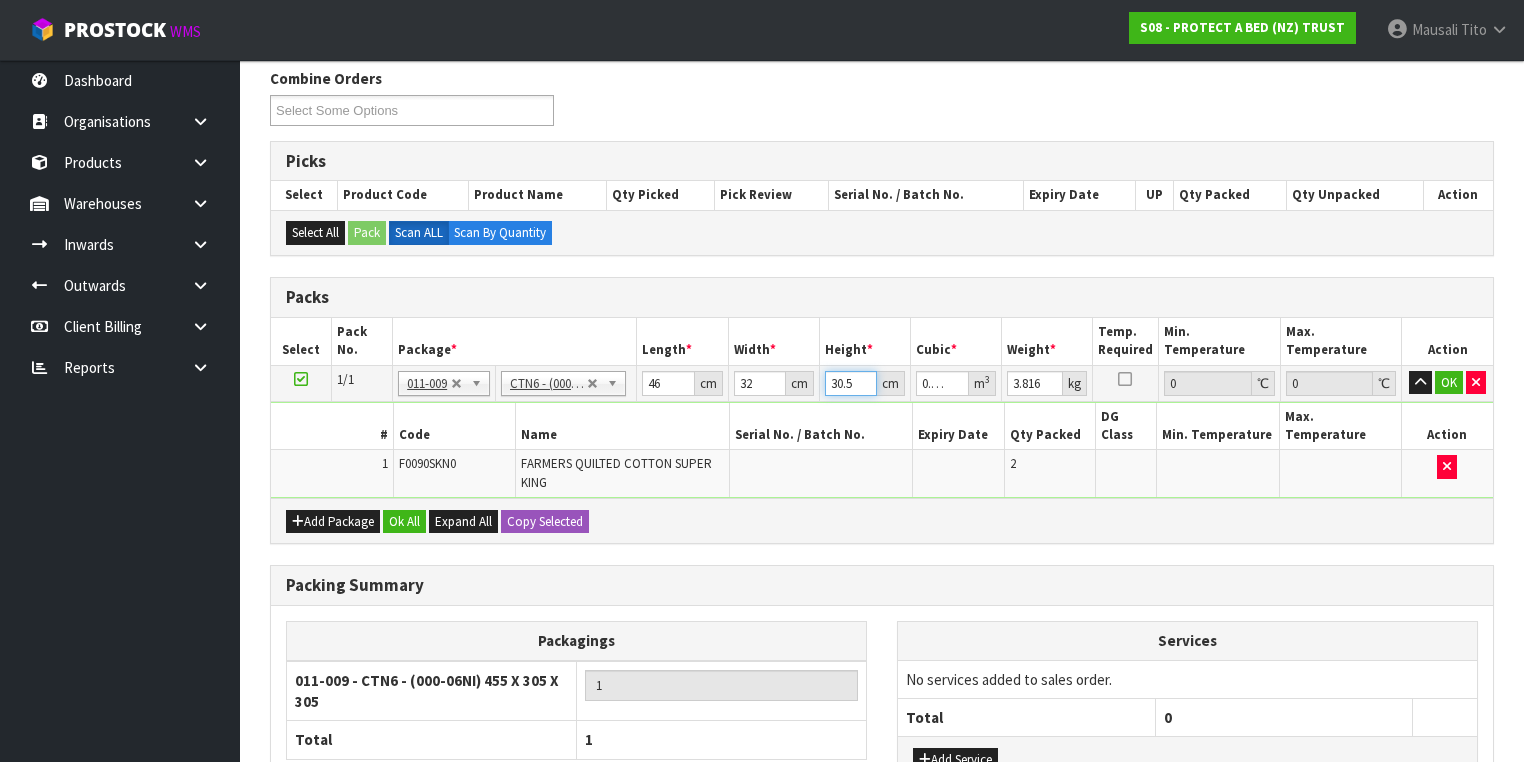 type on "3" 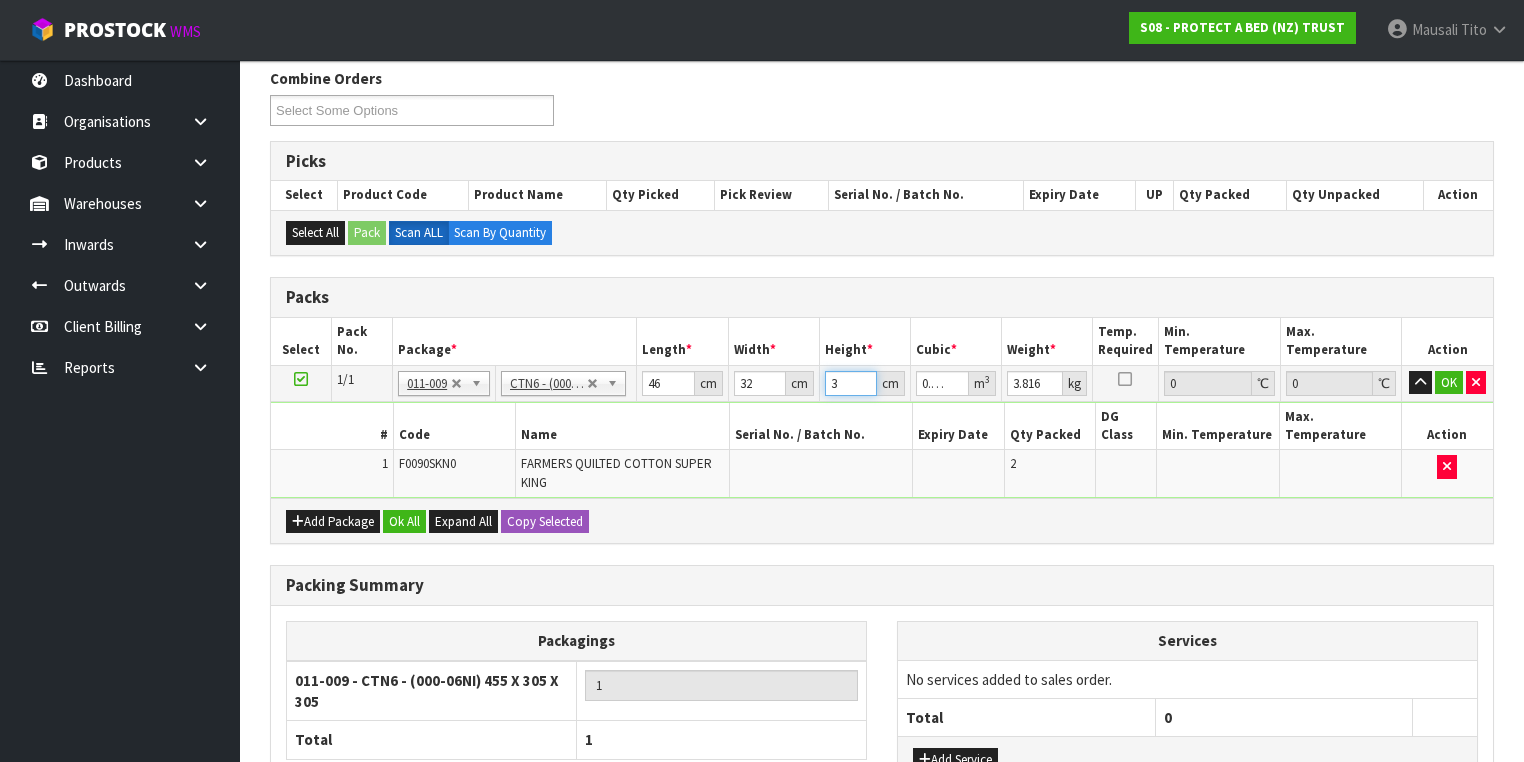 type on "31" 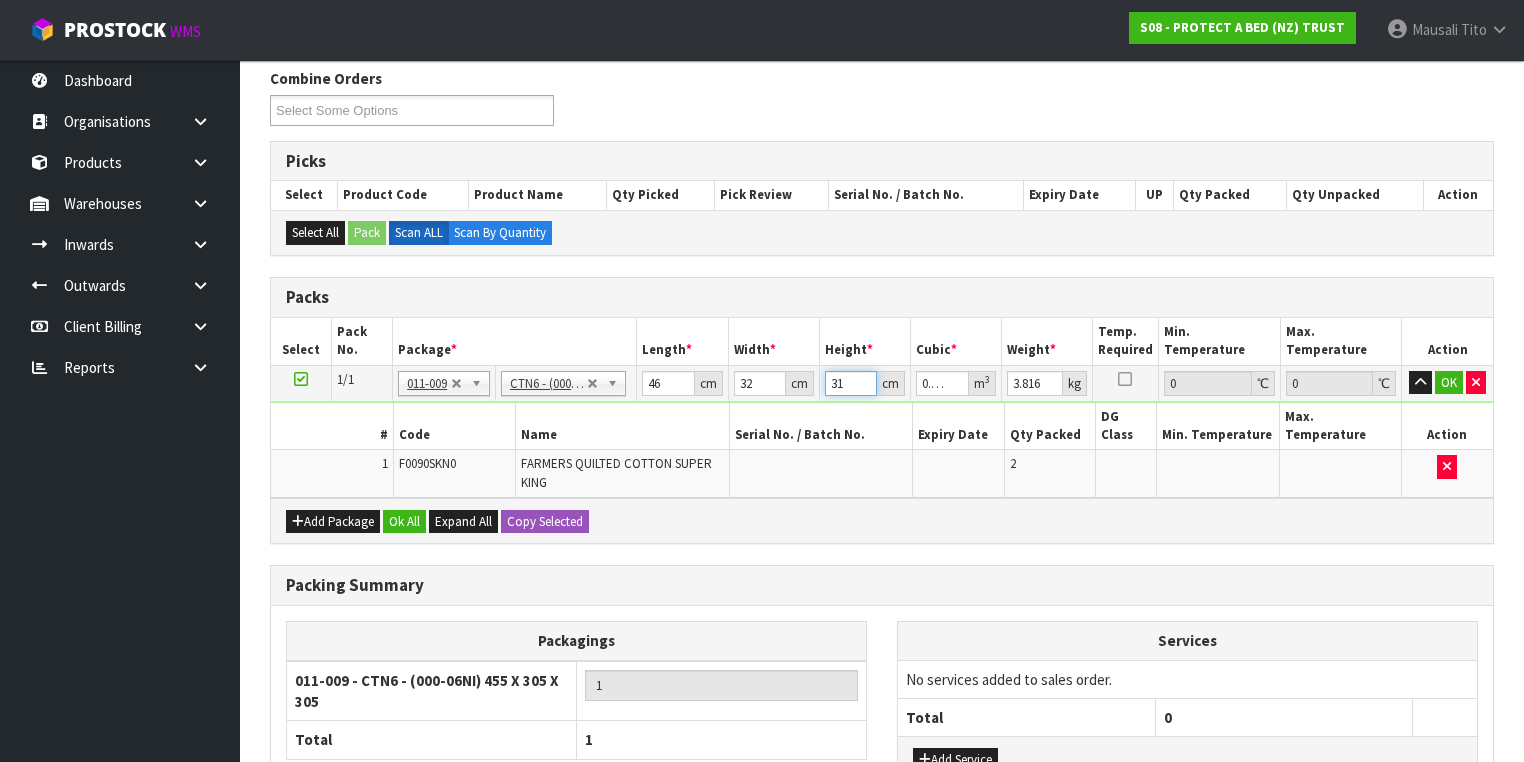 type on "31" 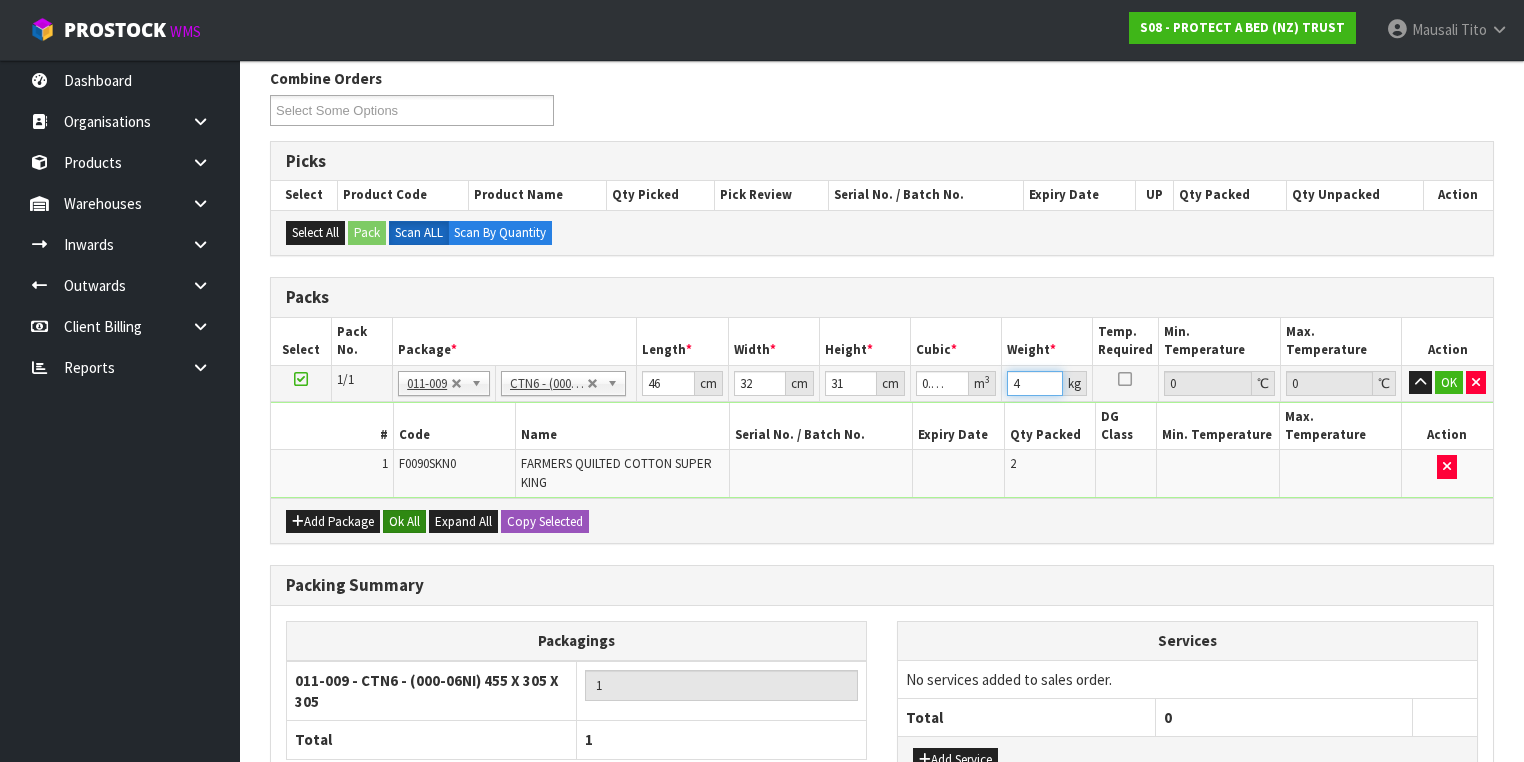 type on "4" 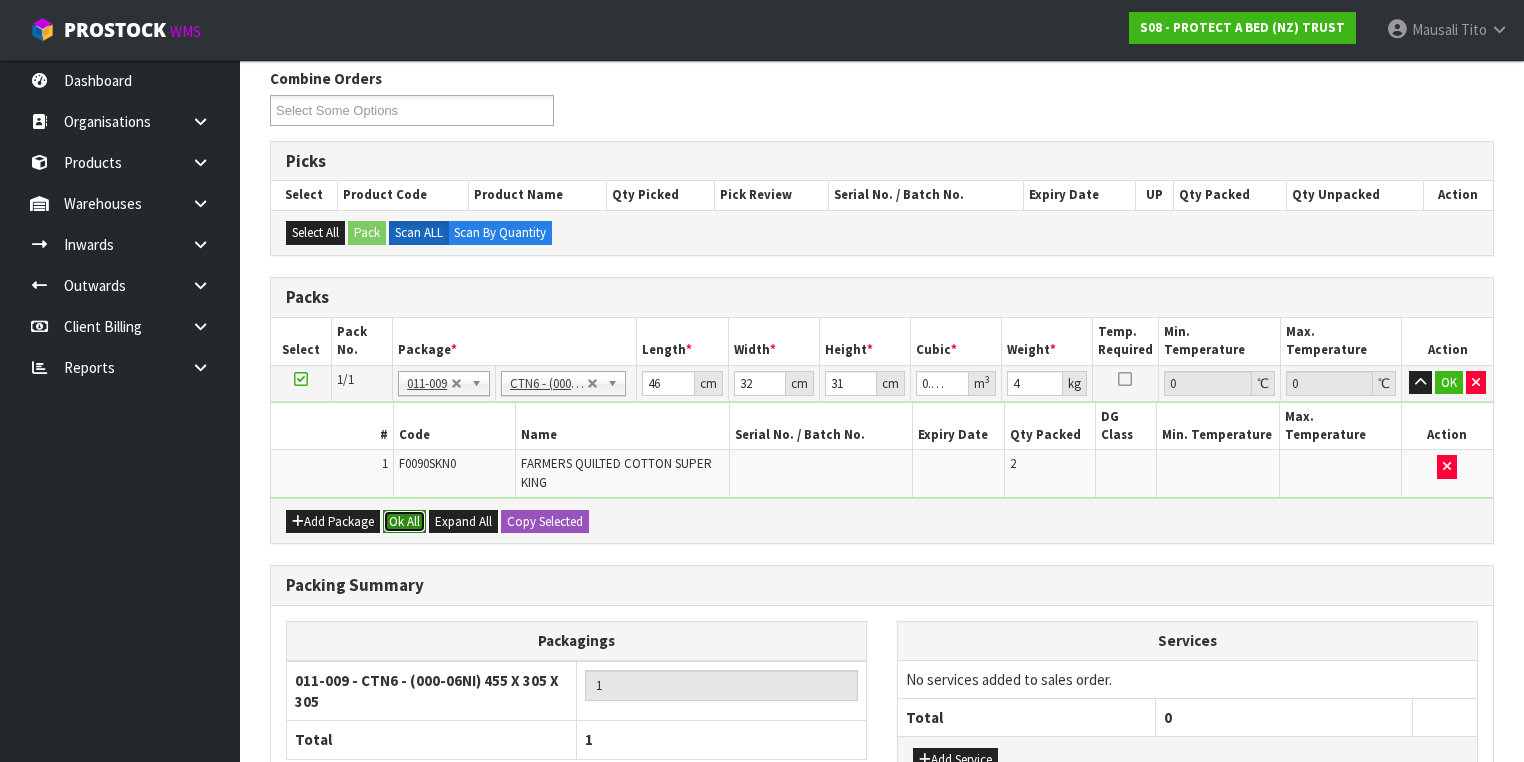 drag, startPoint x: 412, startPoint y: 495, endPoint x: 397, endPoint y: 598, distance: 104.0865 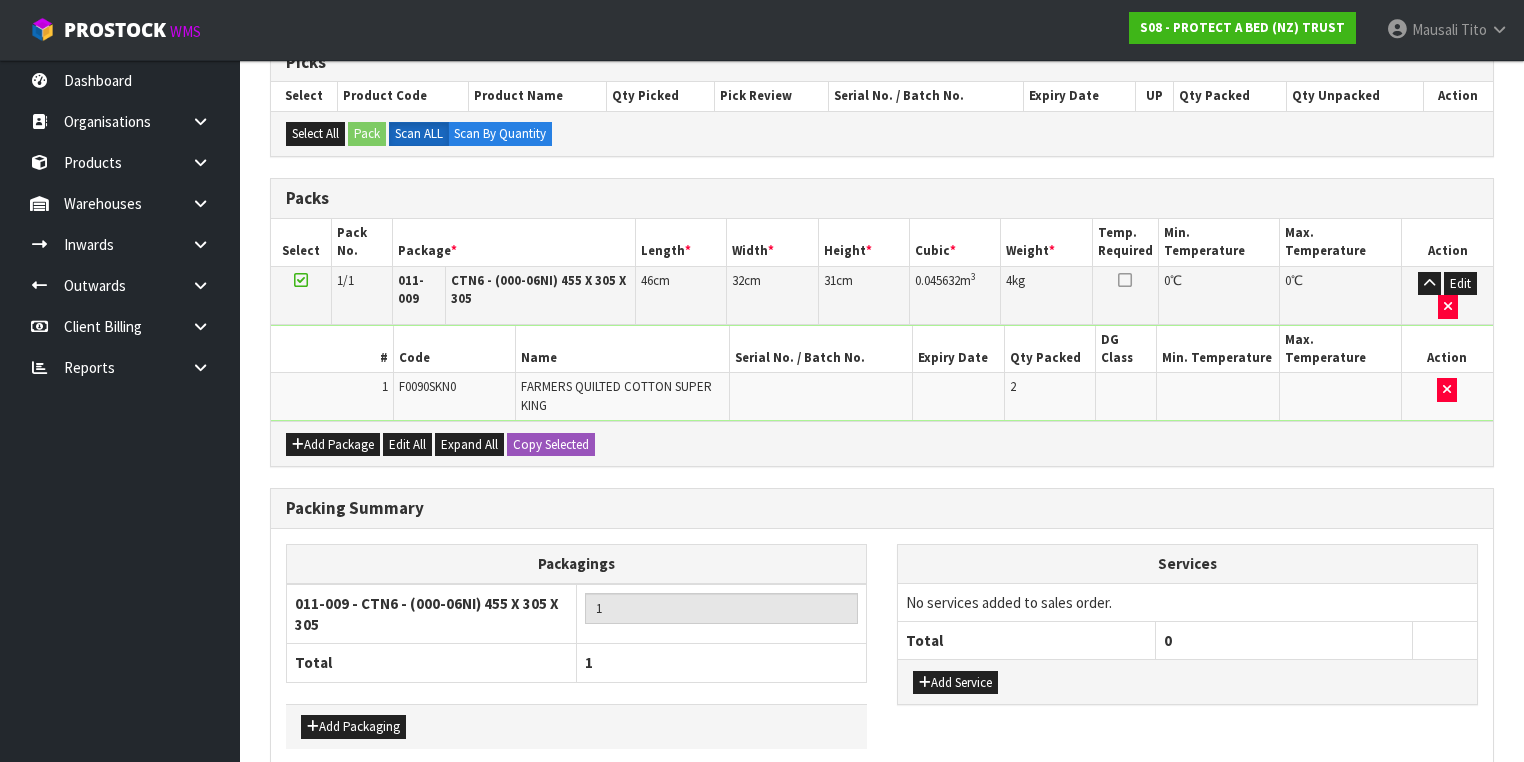 scroll, scrollTop: 478, scrollLeft: 0, axis: vertical 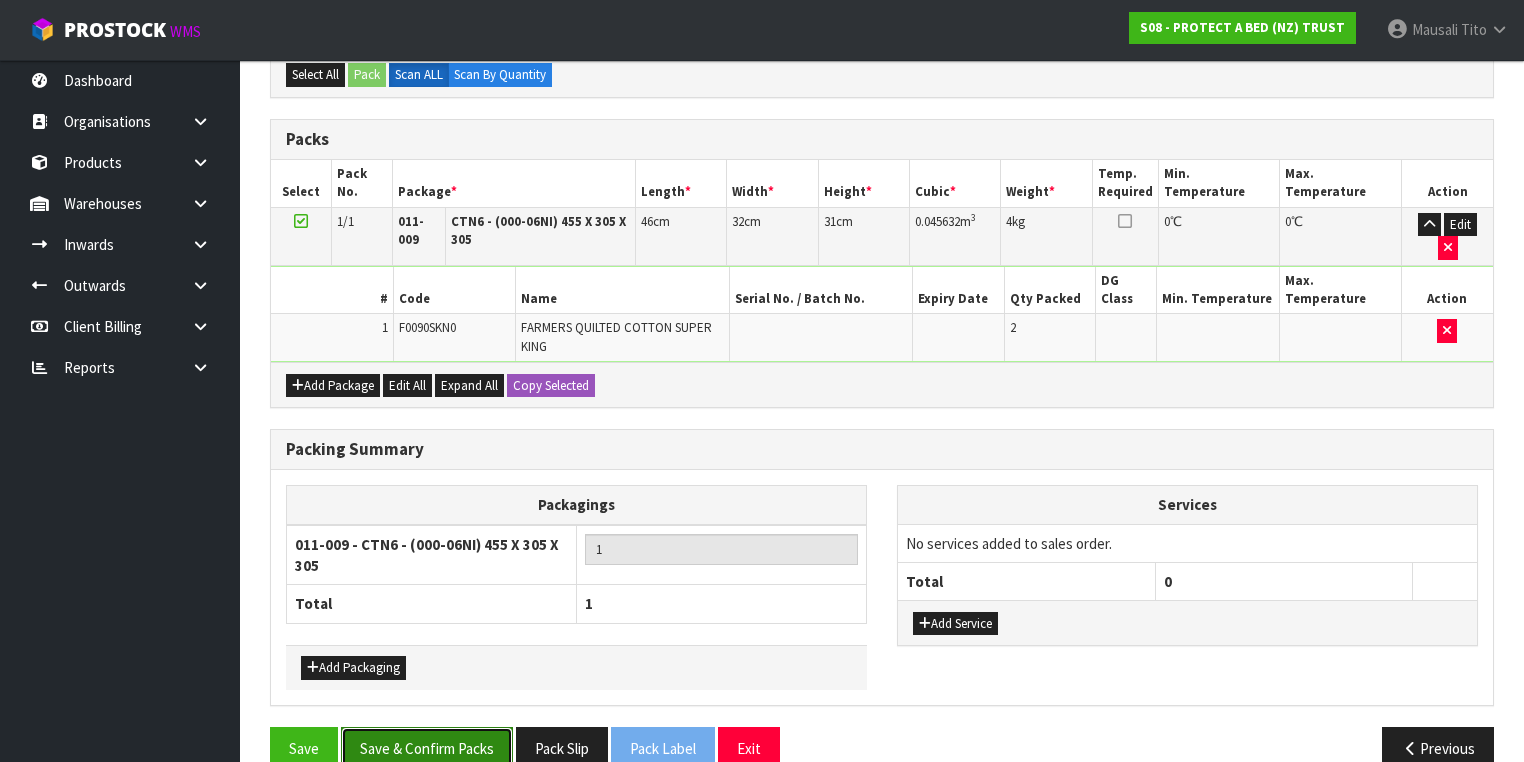 click on "Save & Confirm Packs" at bounding box center [427, 748] 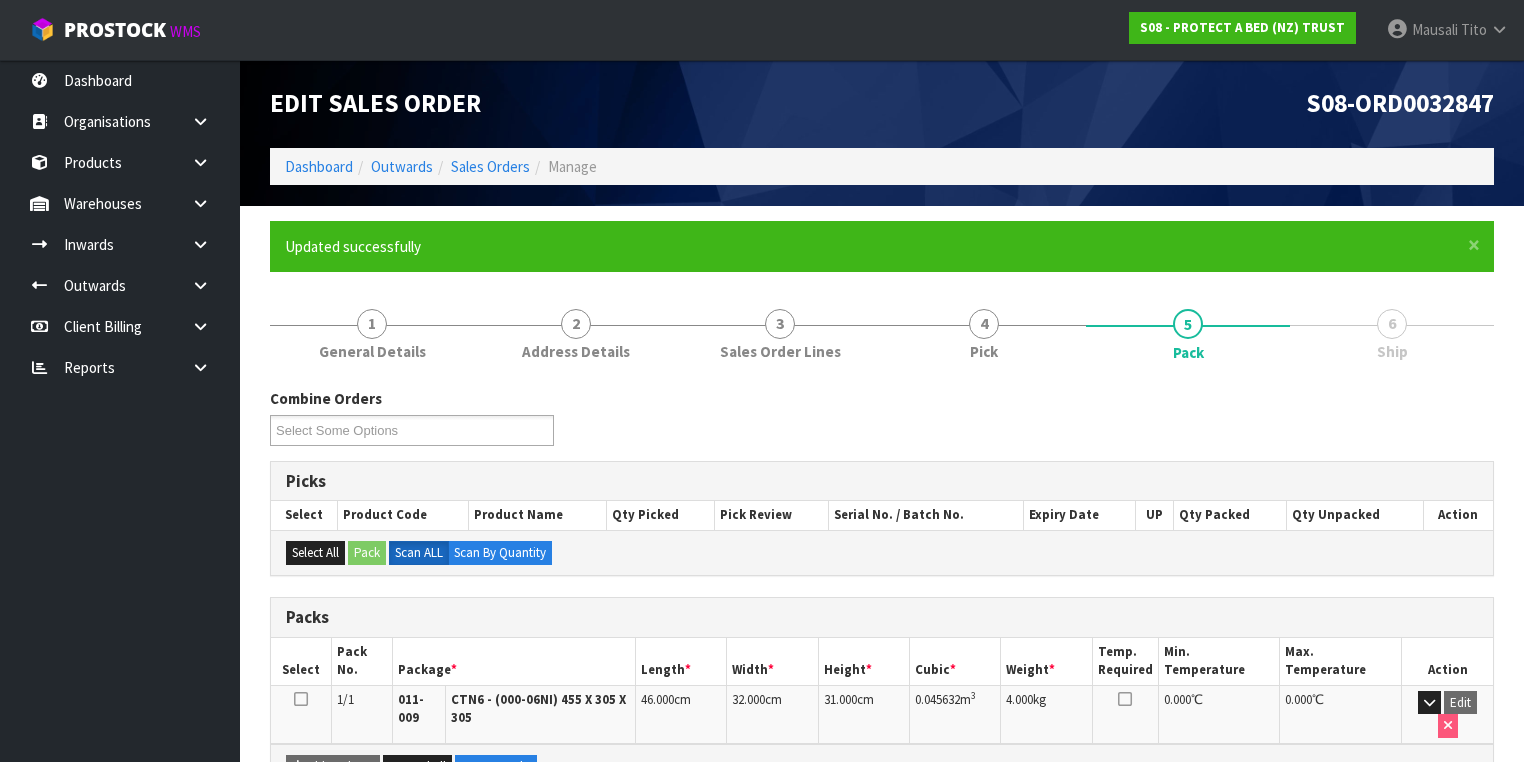 scroll, scrollTop: 356, scrollLeft: 0, axis: vertical 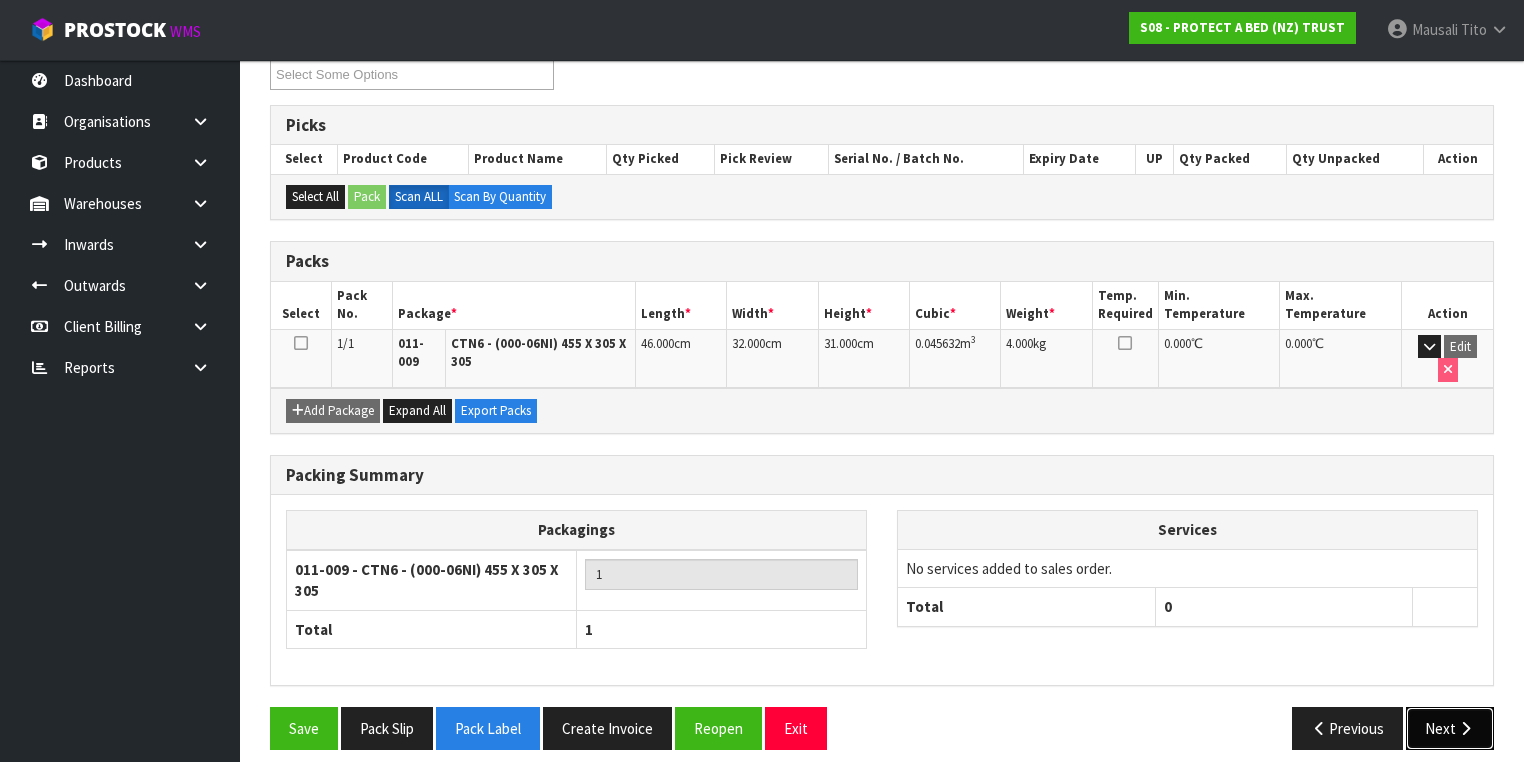 click on "Next" at bounding box center (1450, 728) 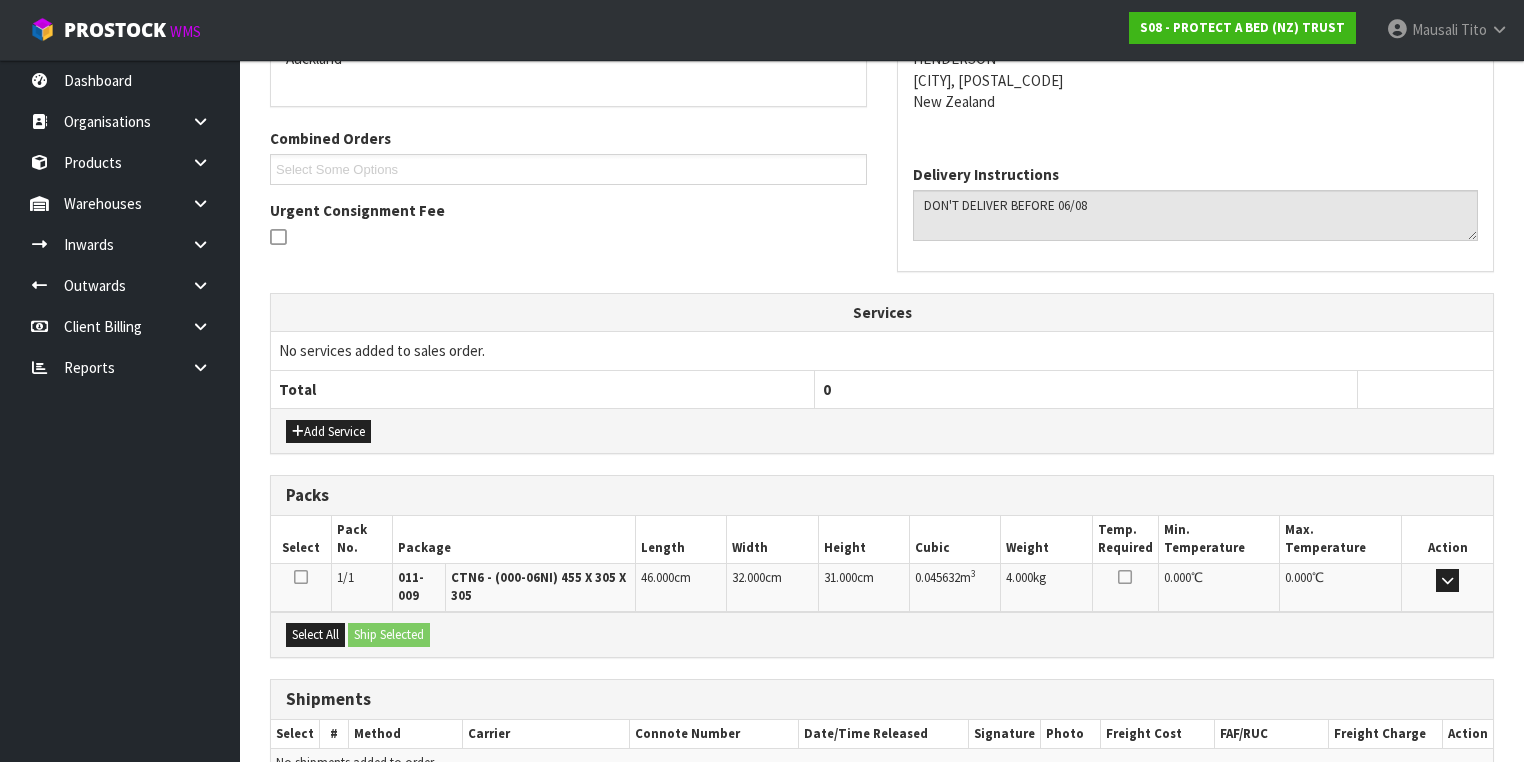 scroll, scrollTop: 564, scrollLeft: 0, axis: vertical 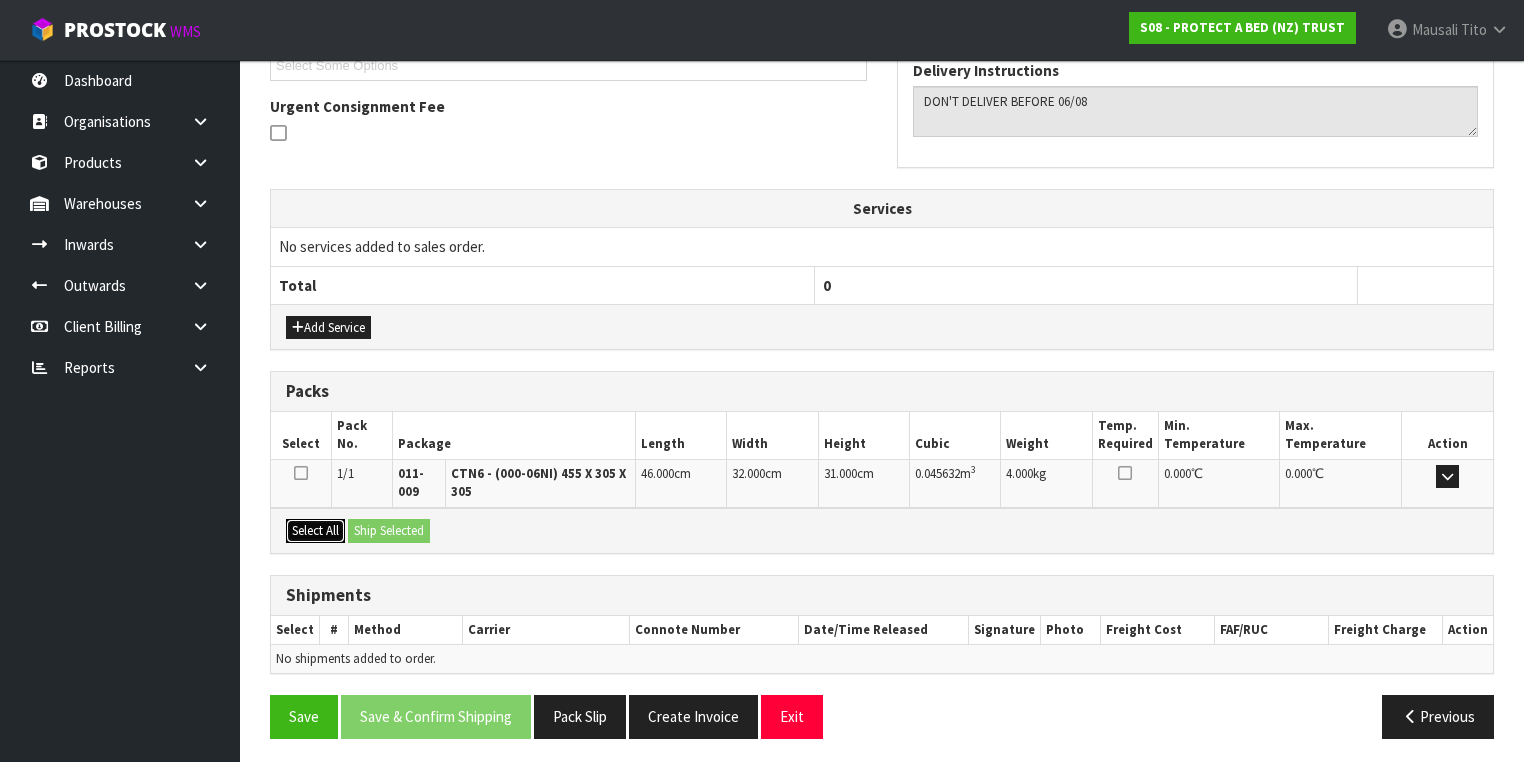 drag, startPoint x: 317, startPoint y: 521, endPoint x: 385, endPoint y: 525, distance: 68.117546 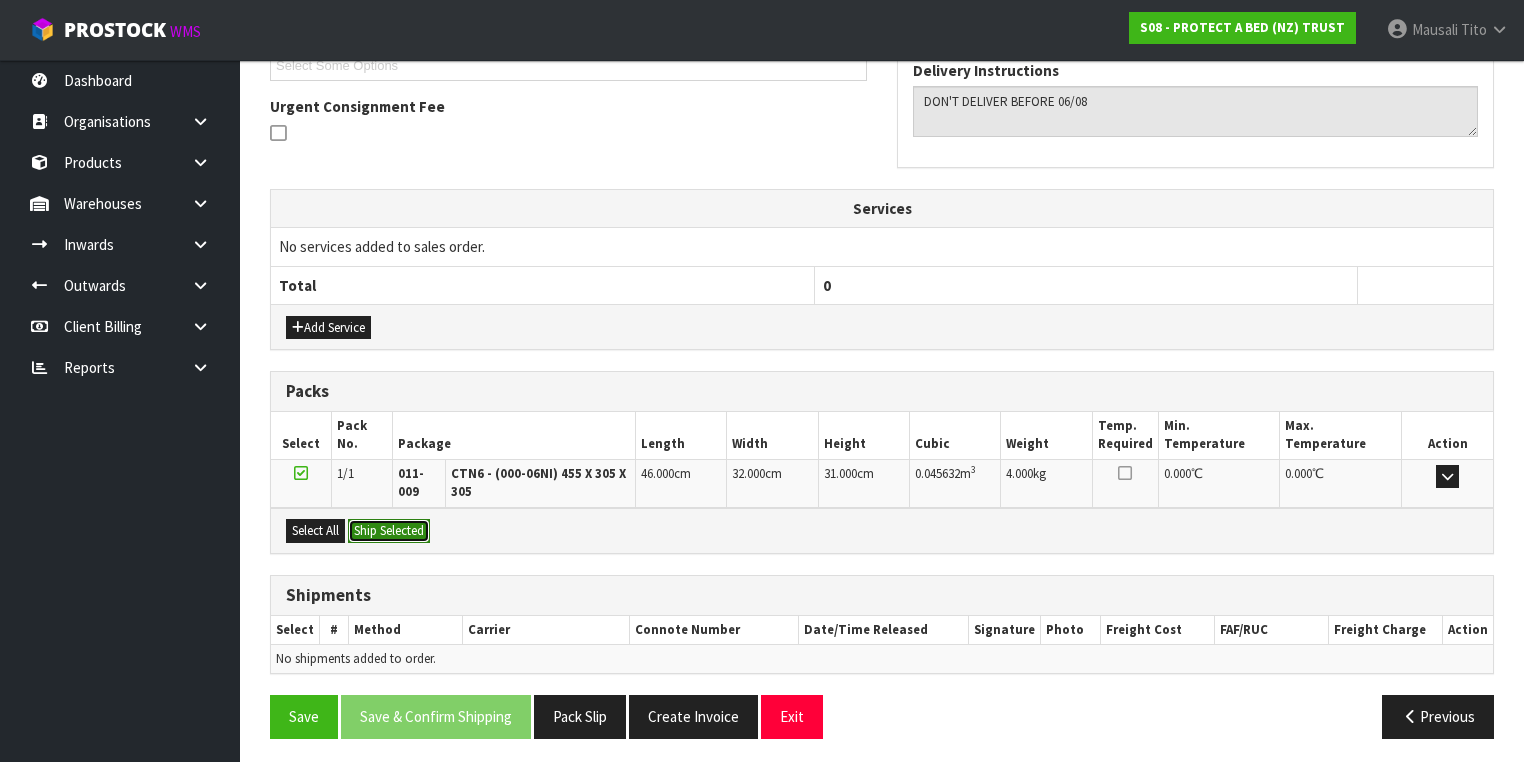 click on "Ship Selected" at bounding box center [389, 531] 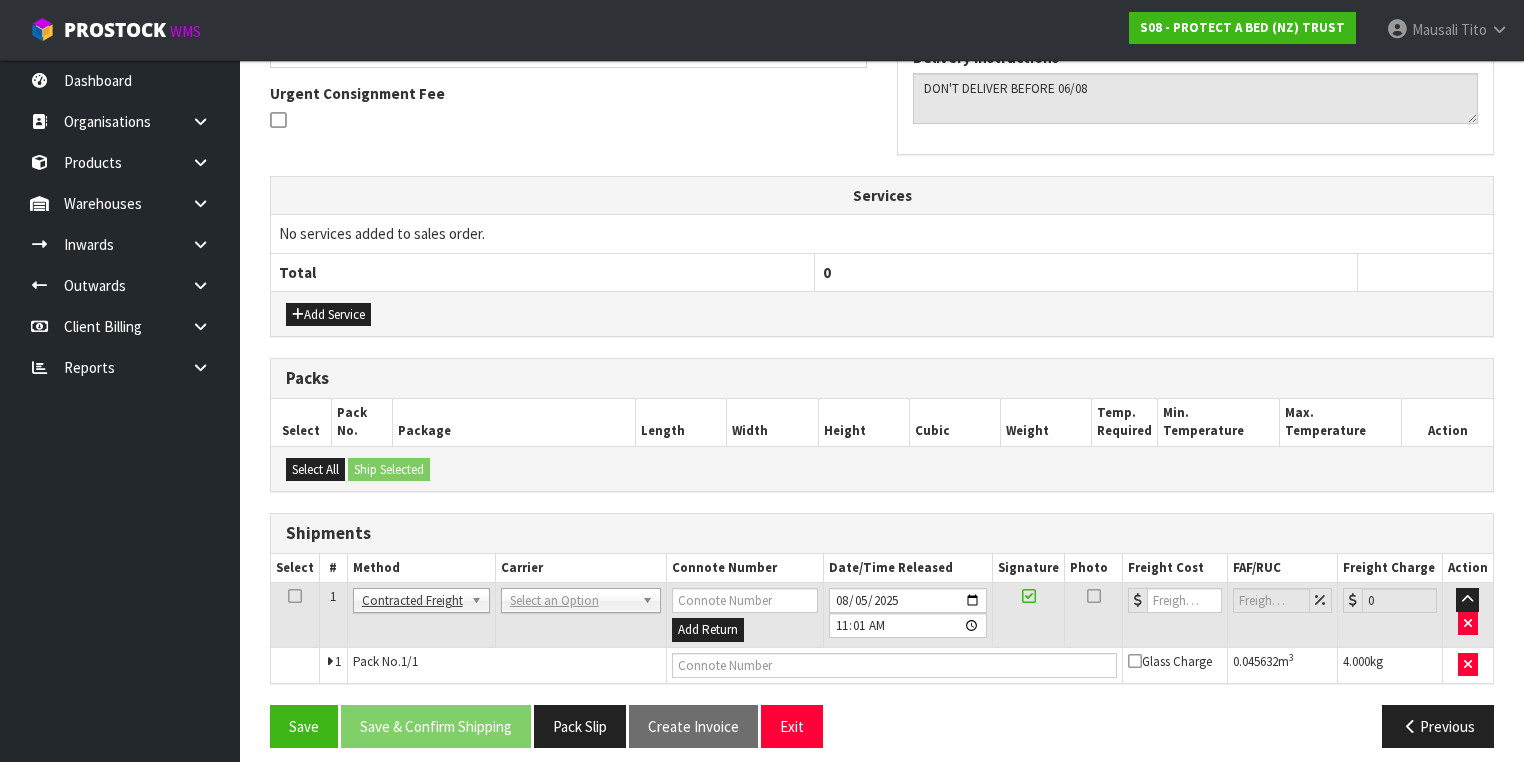 scroll, scrollTop: 585, scrollLeft: 0, axis: vertical 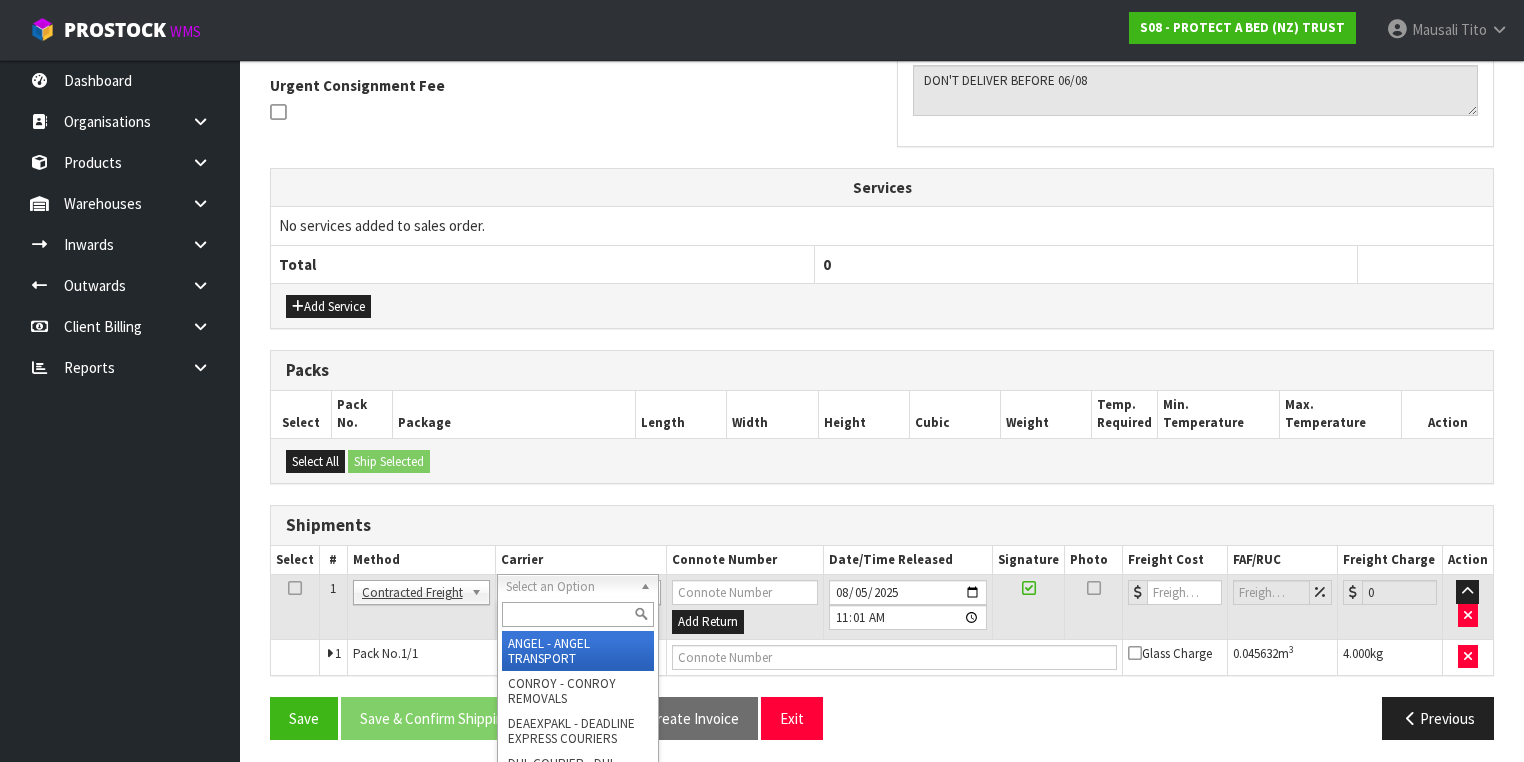click at bounding box center [578, 614] 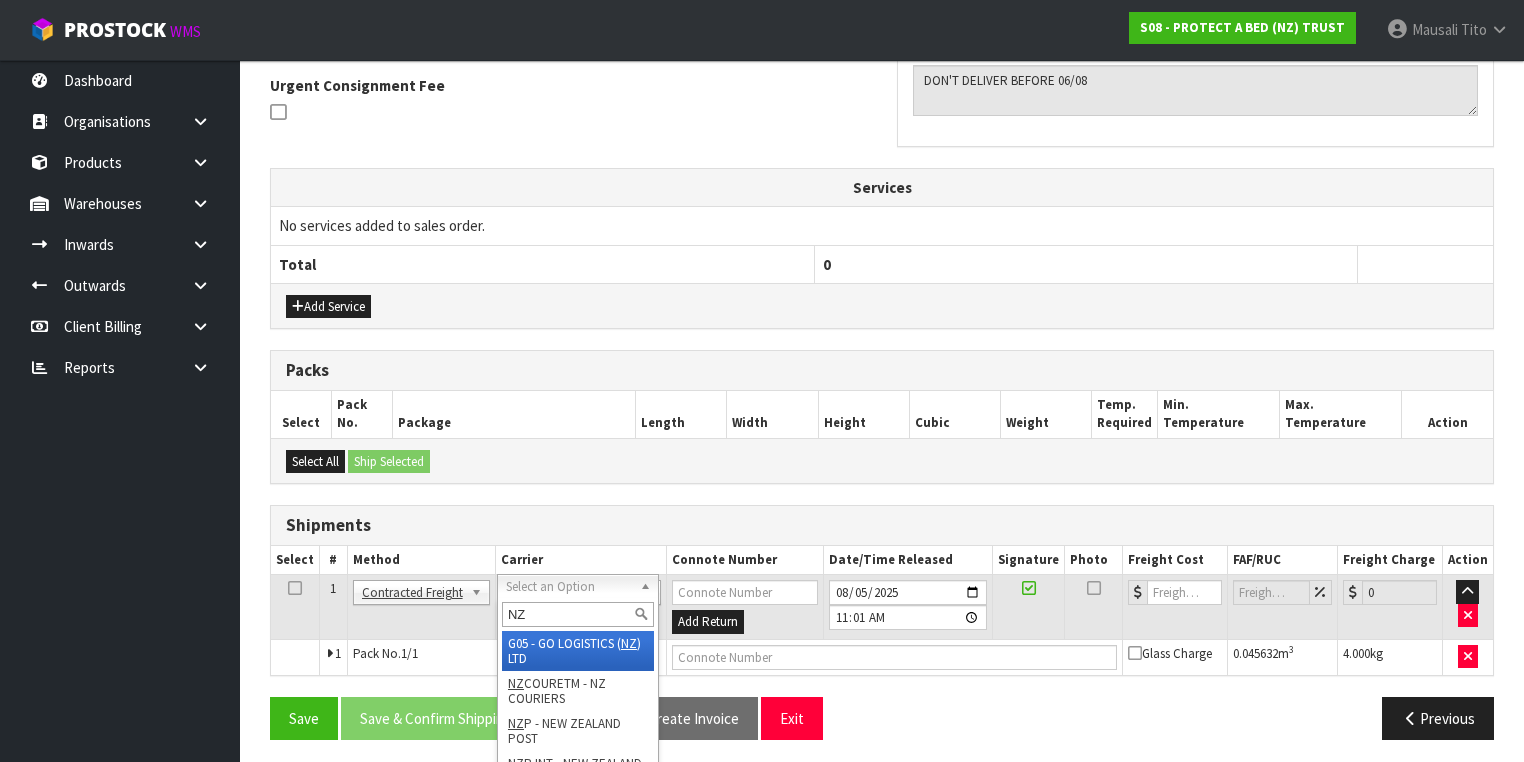 type on "NZP" 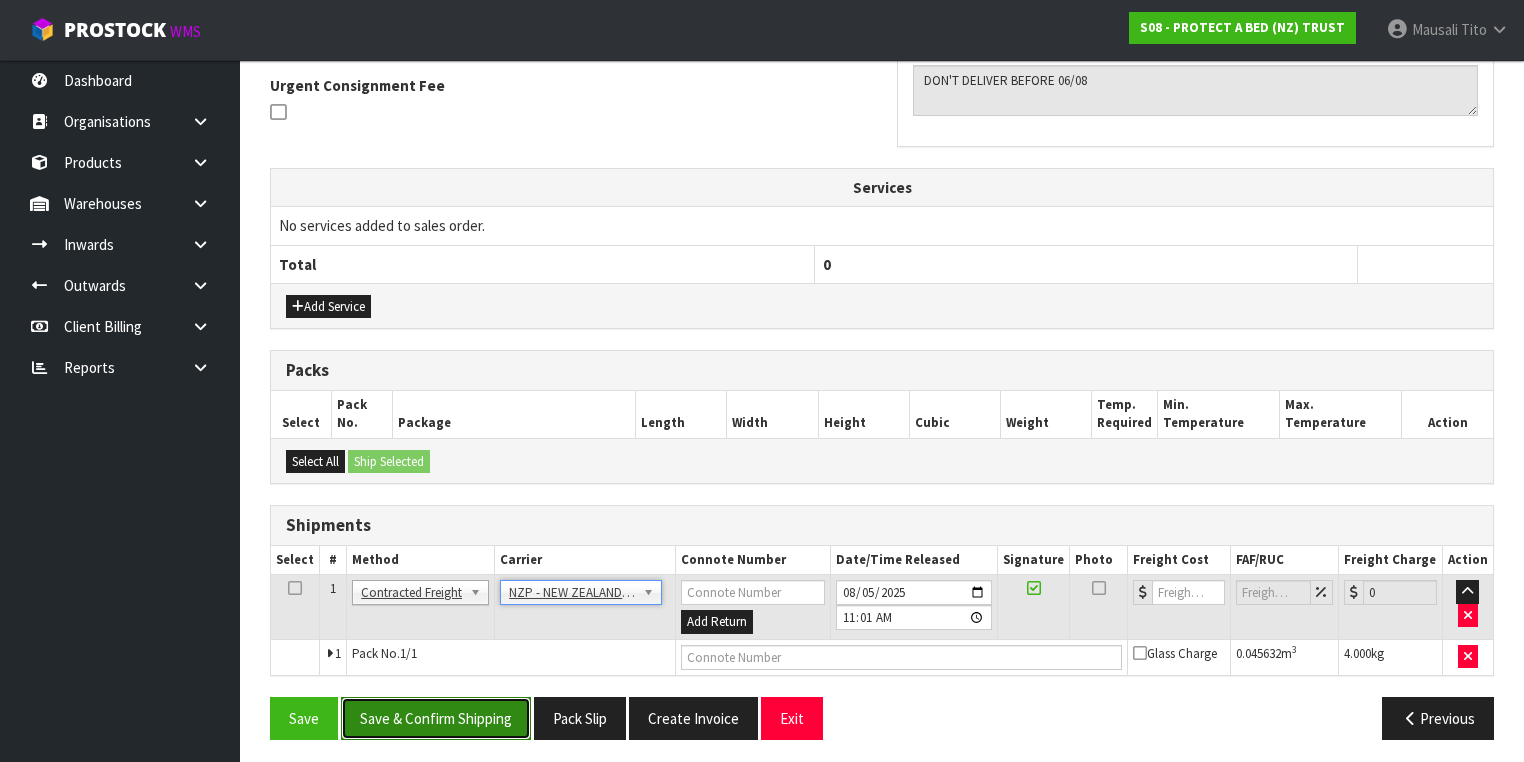 click on "Save & Confirm Shipping" at bounding box center [436, 718] 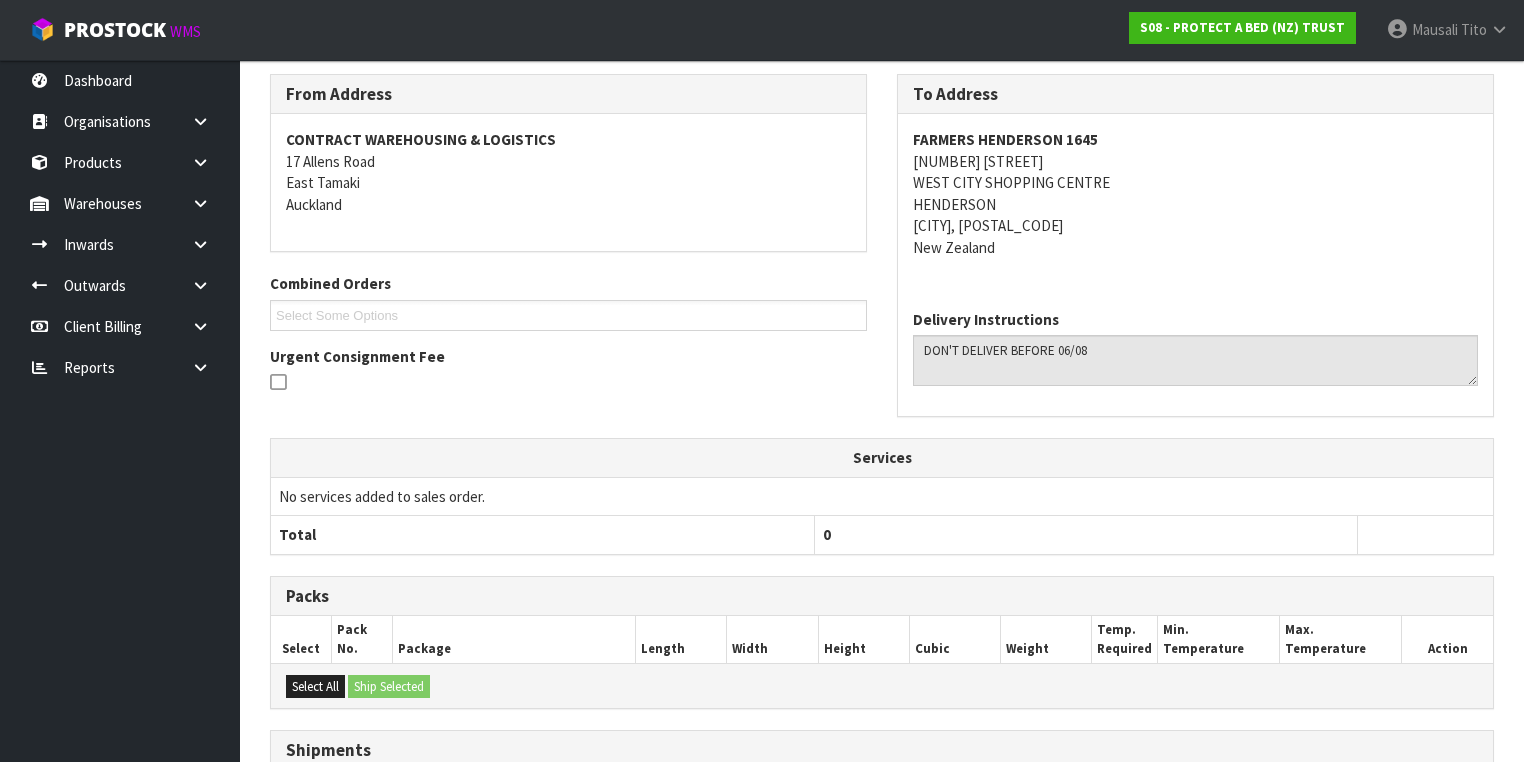 scroll, scrollTop: 558, scrollLeft: 0, axis: vertical 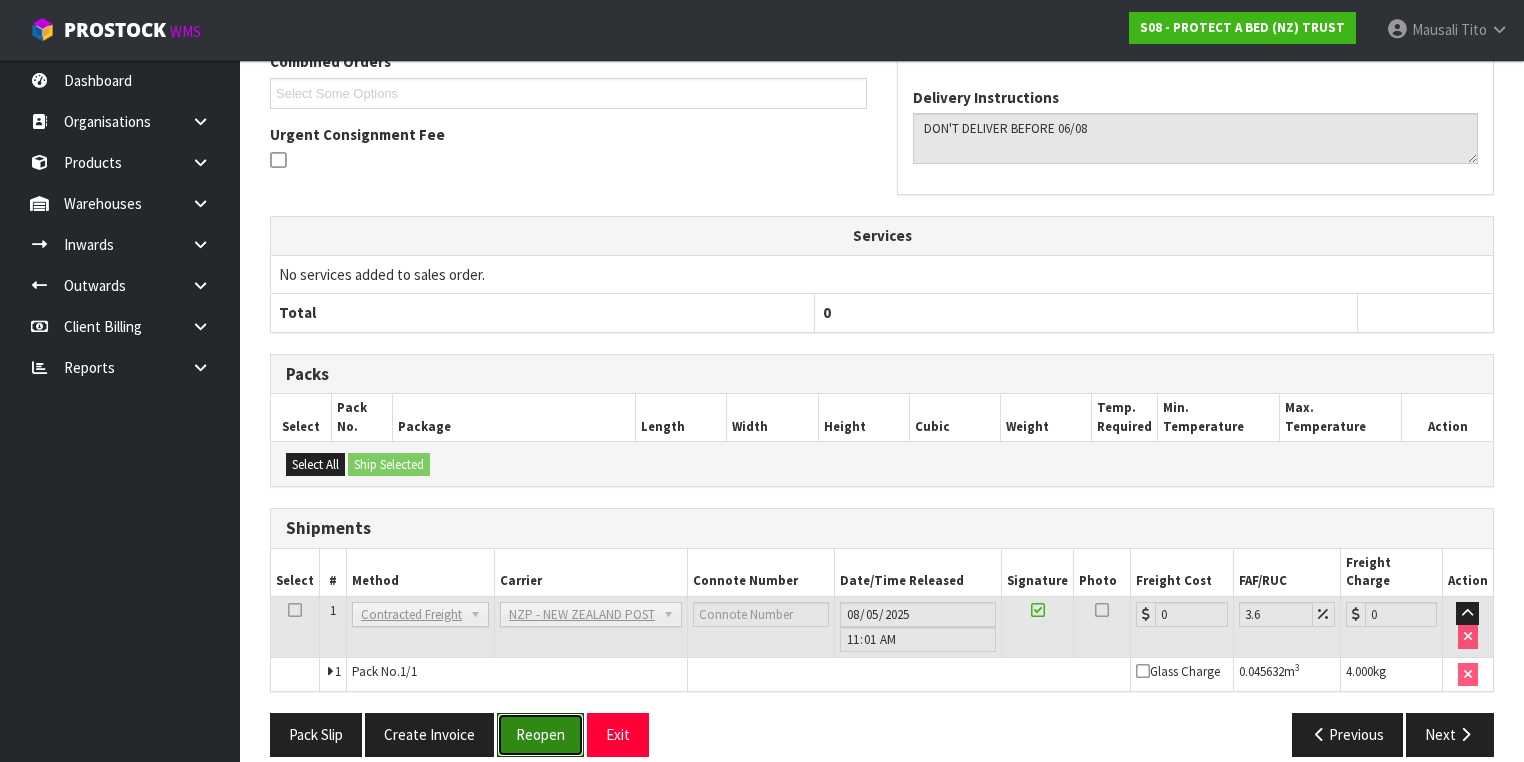 drag, startPoint x: 542, startPoint y: 701, endPoint x: 568, endPoint y: 688, distance: 29.068884 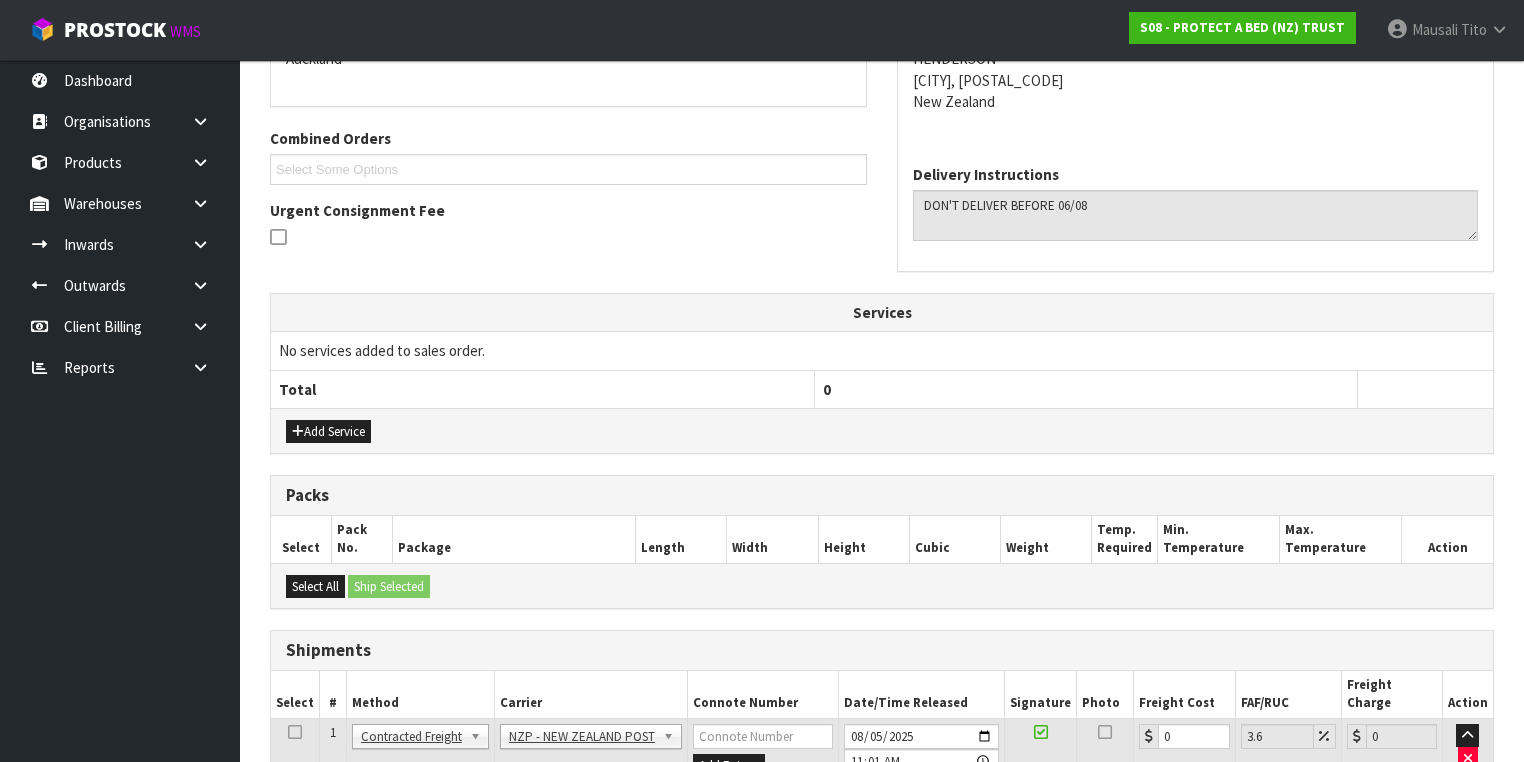 scroll, scrollTop: 604, scrollLeft: 0, axis: vertical 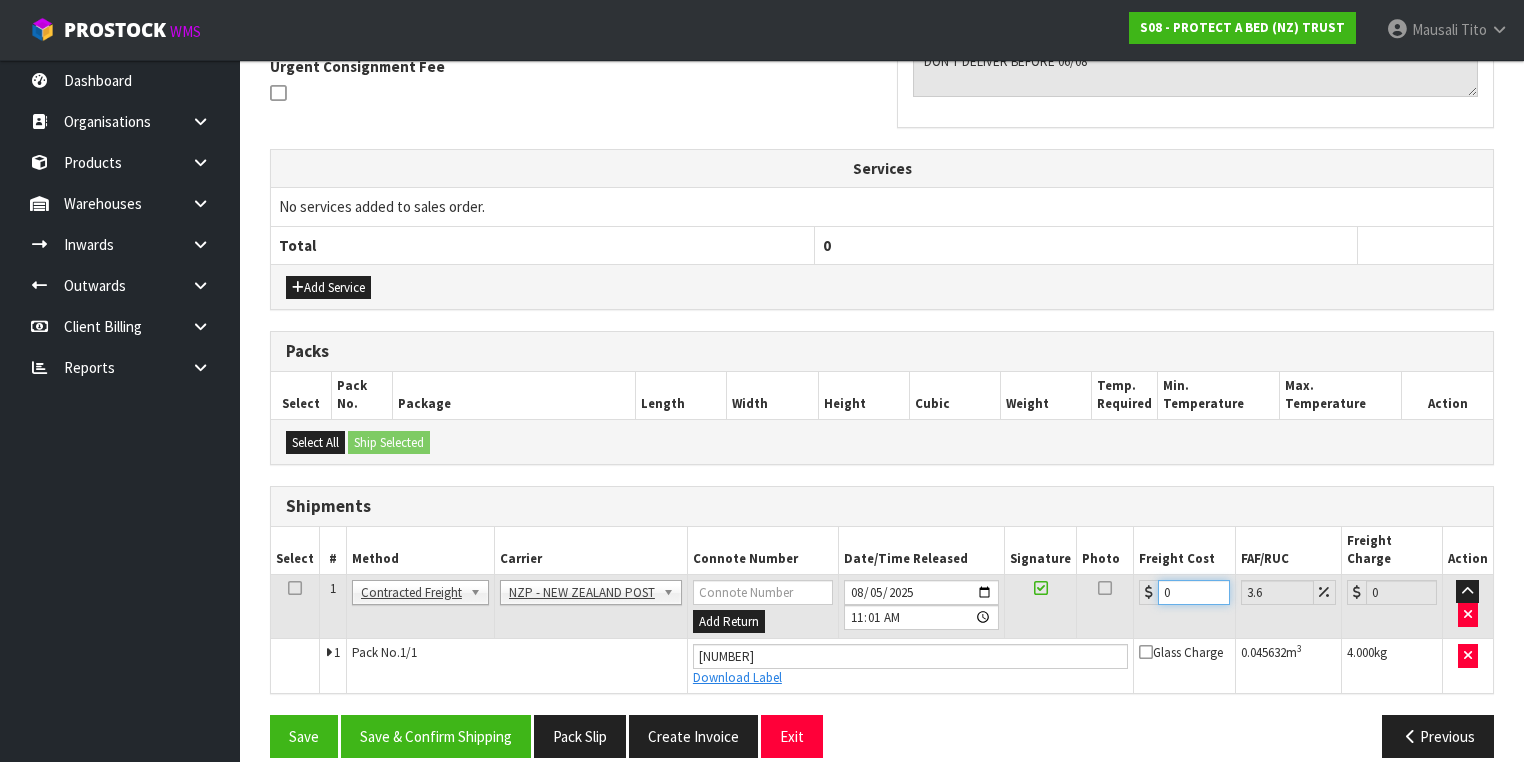 drag, startPoint x: 1185, startPoint y: 571, endPoint x: 1152, endPoint y: 576, distance: 33.37664 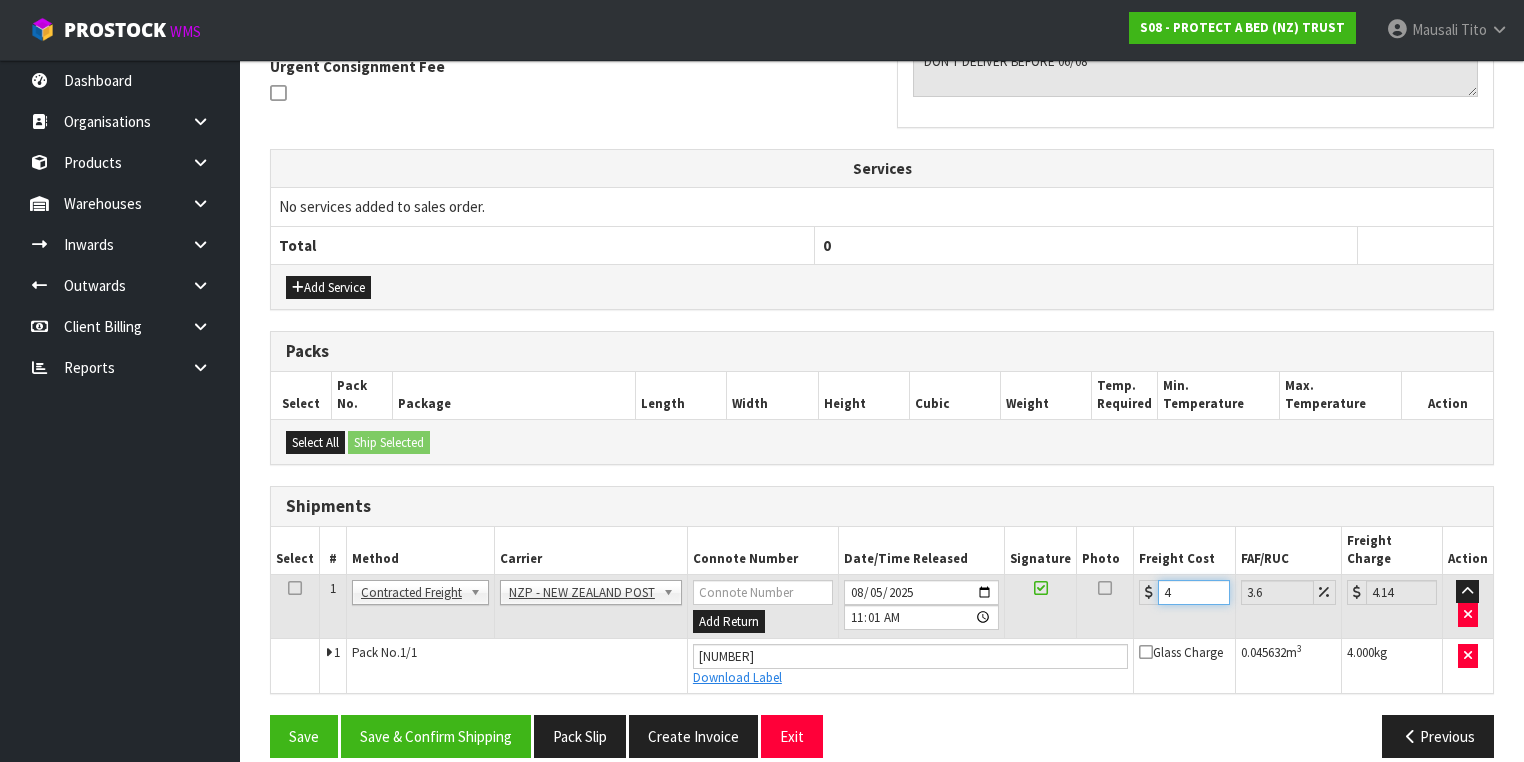type on "4.3" 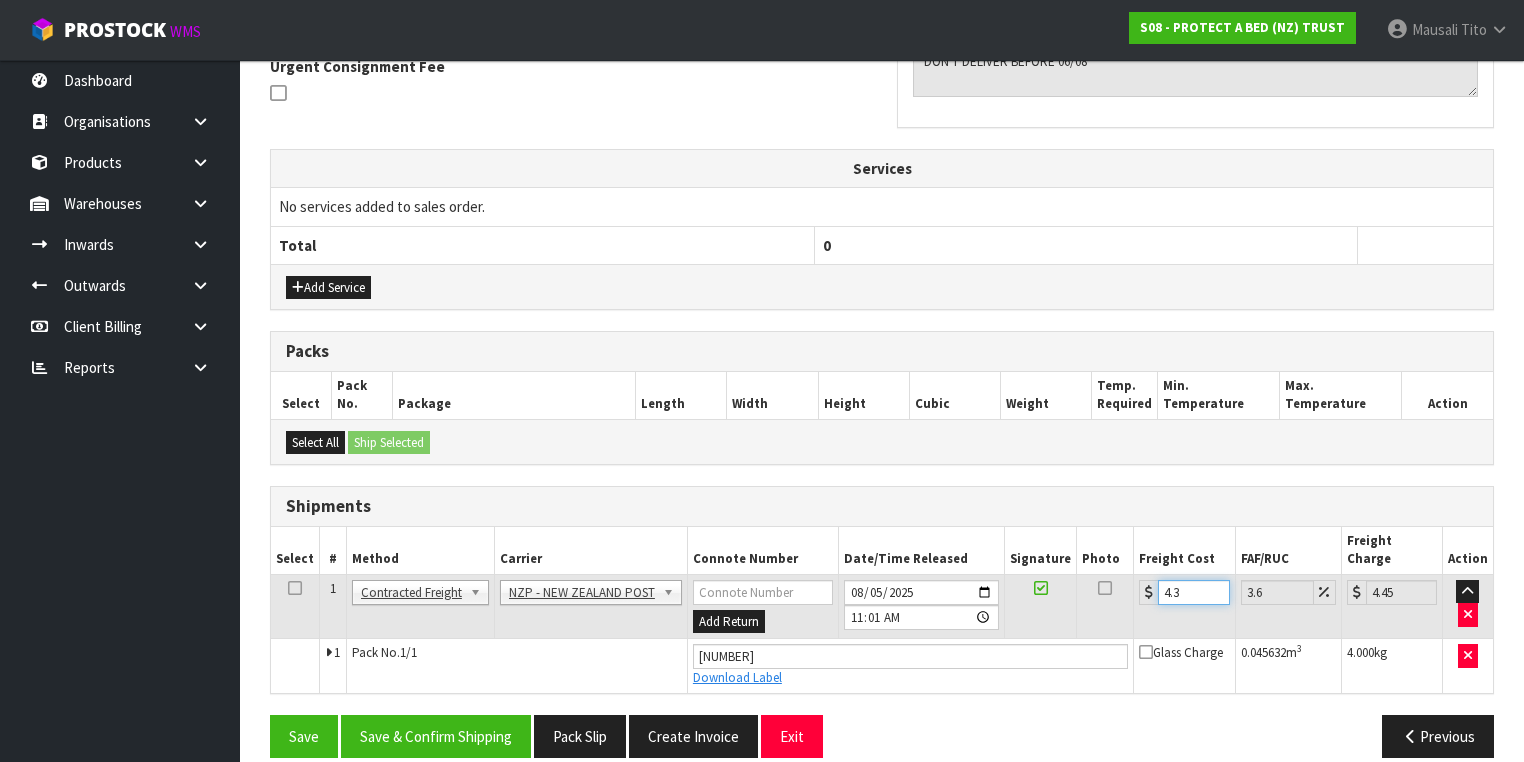 type on "4.33" 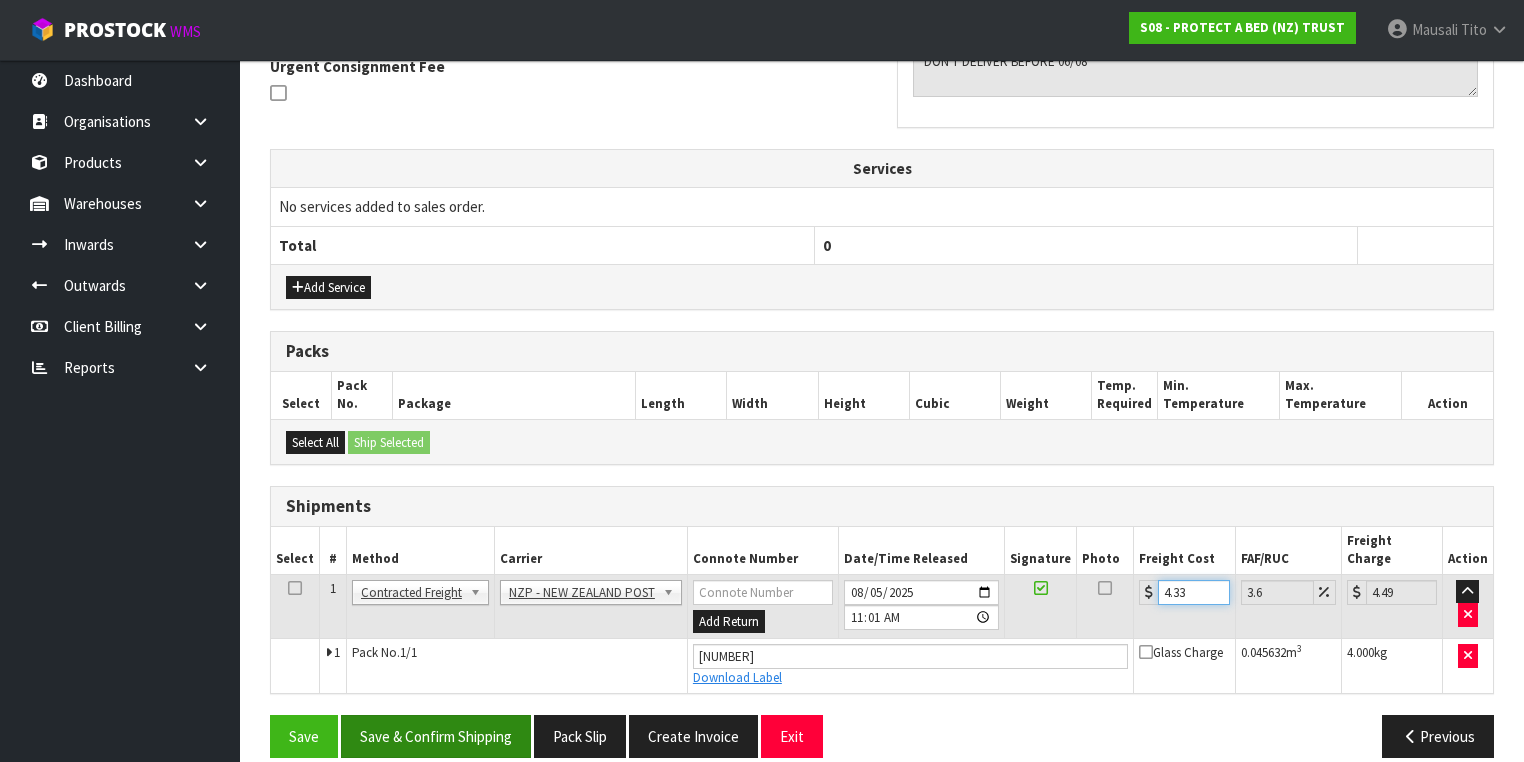 type on "4.33" 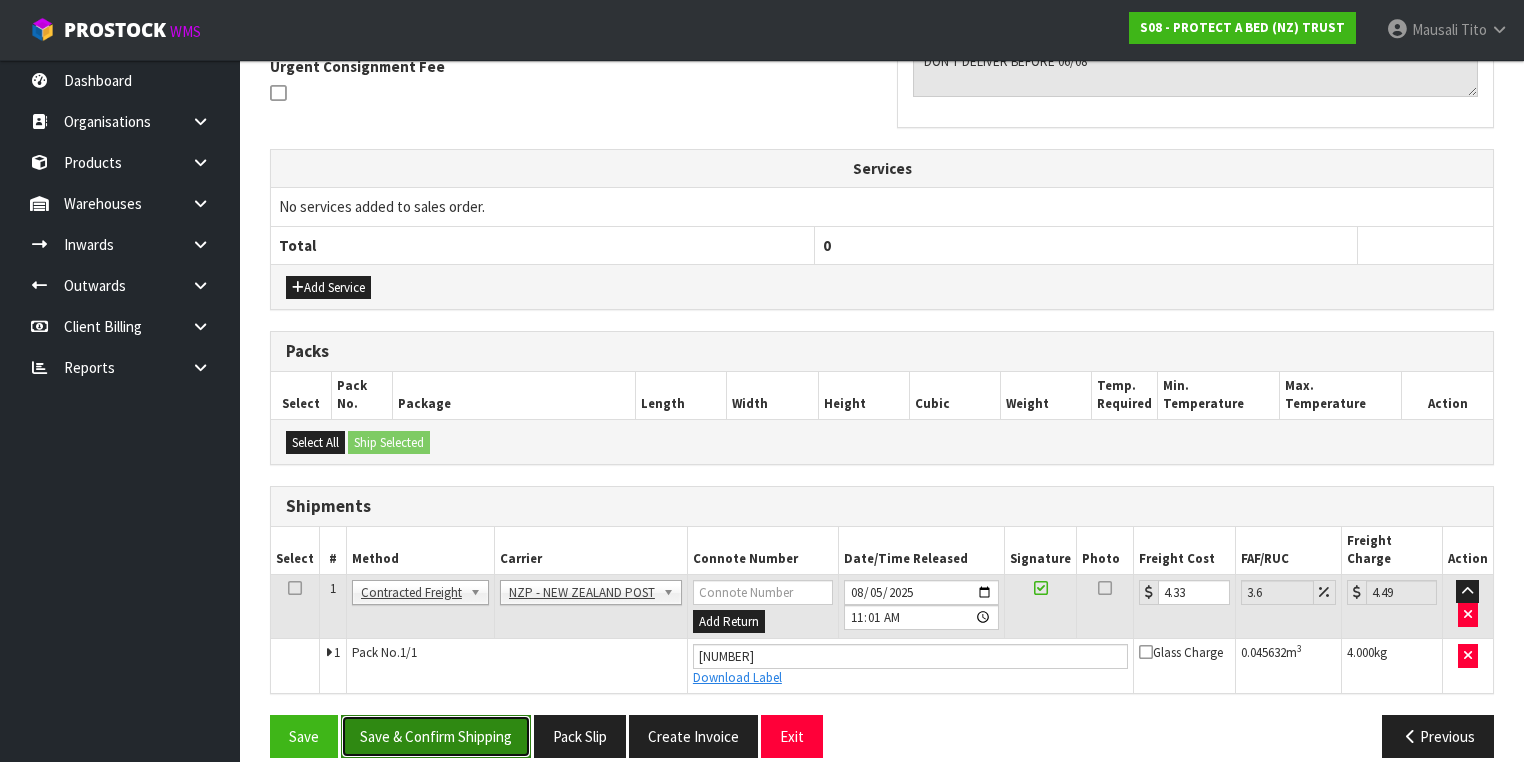 click on "Save & Confirm Shipping" at bounding box center [436, 736] 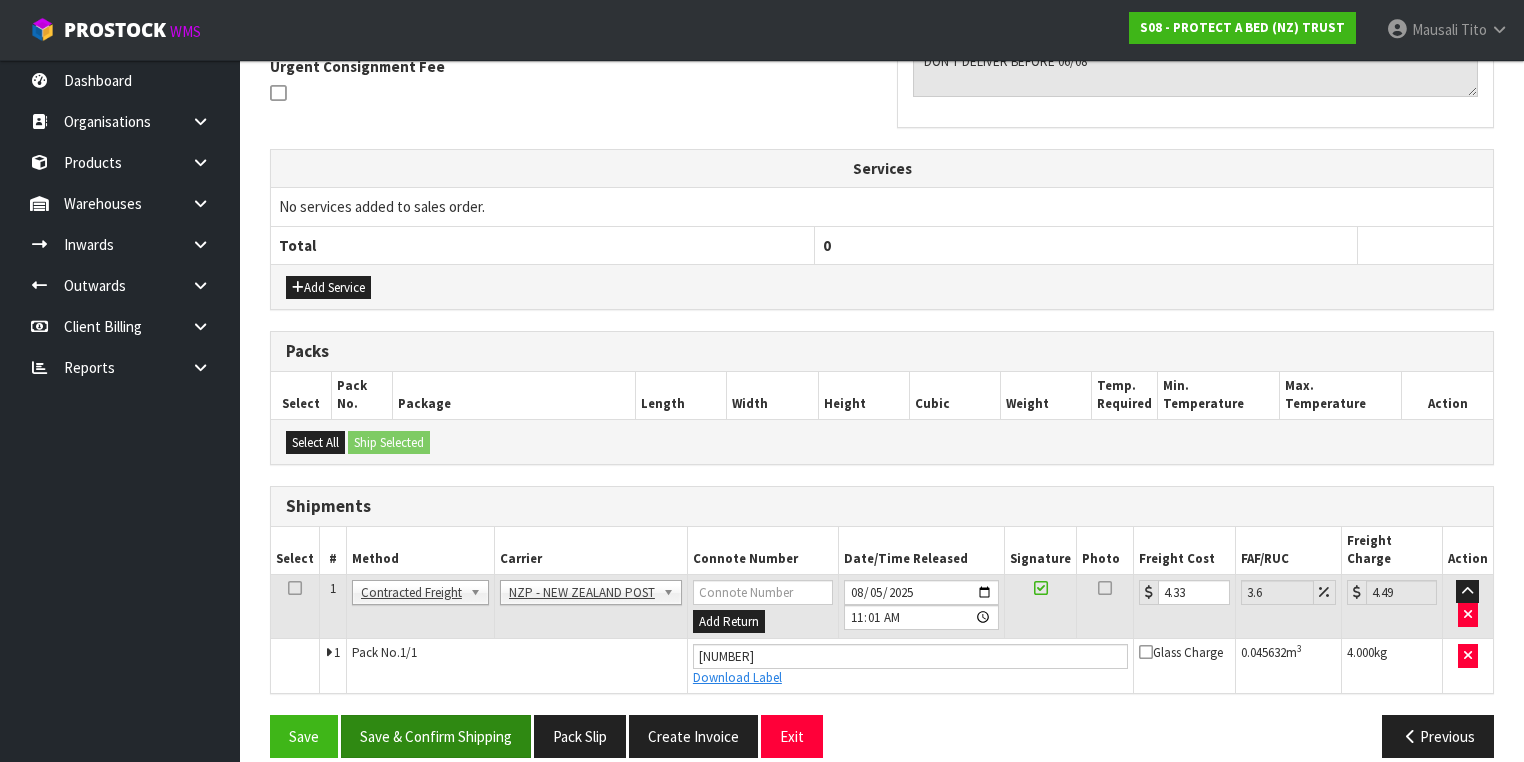 scroll, scrollTop: 0, scrollLeft: 0, axis: both 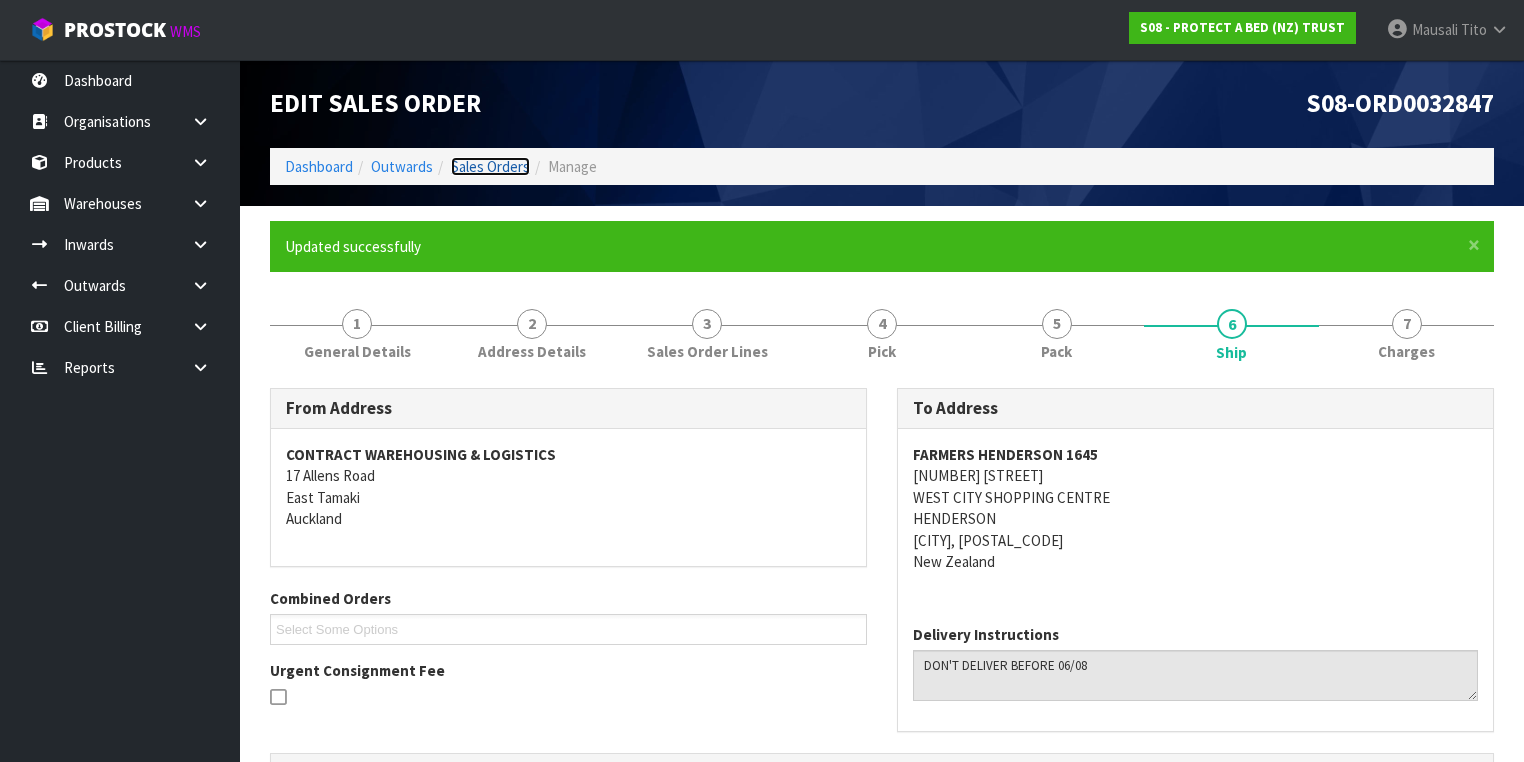 click on "Sales Orders" at bounding box center [490, 166] 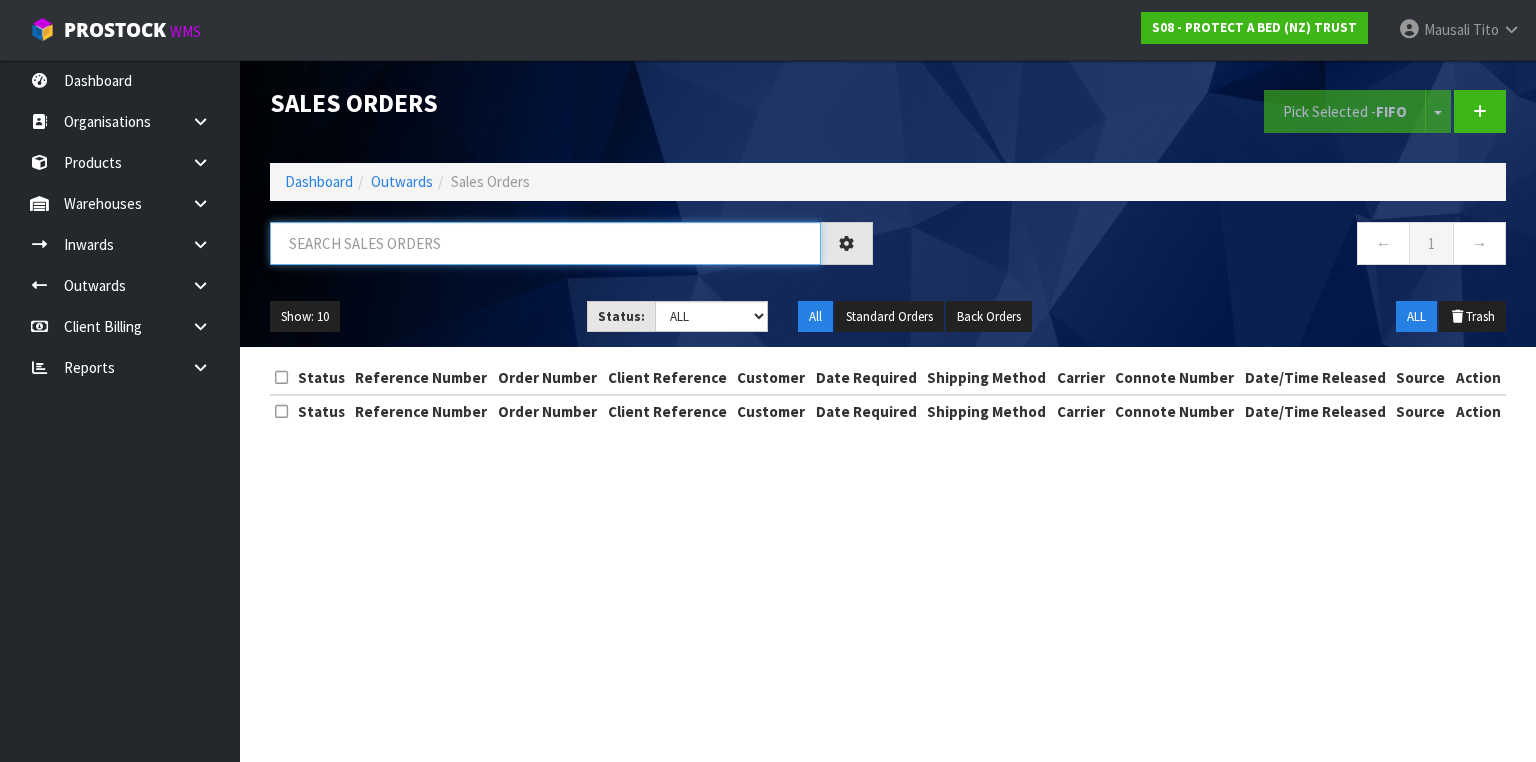 click at bounding box center (545, 243) 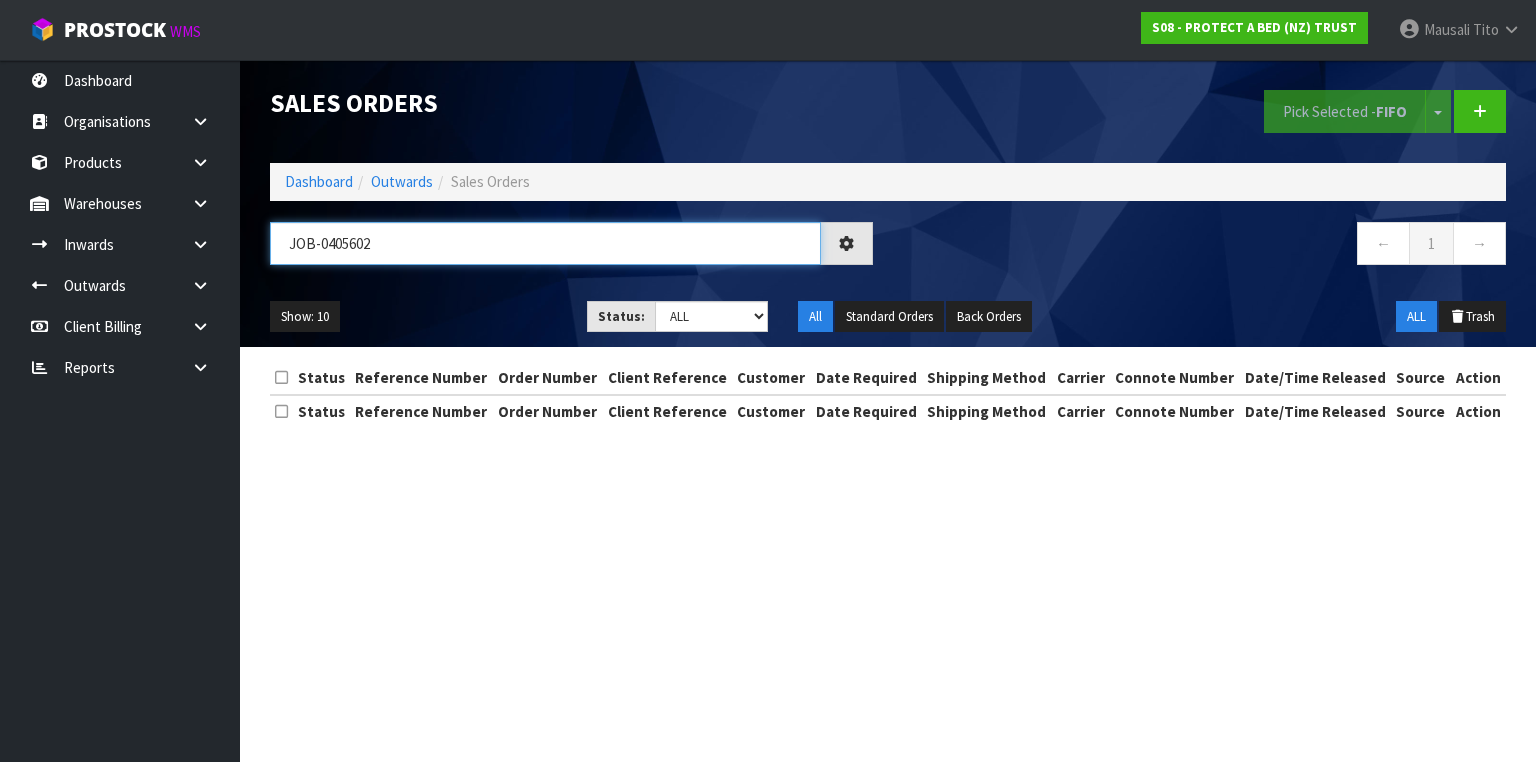 type on "JOB-0405602" 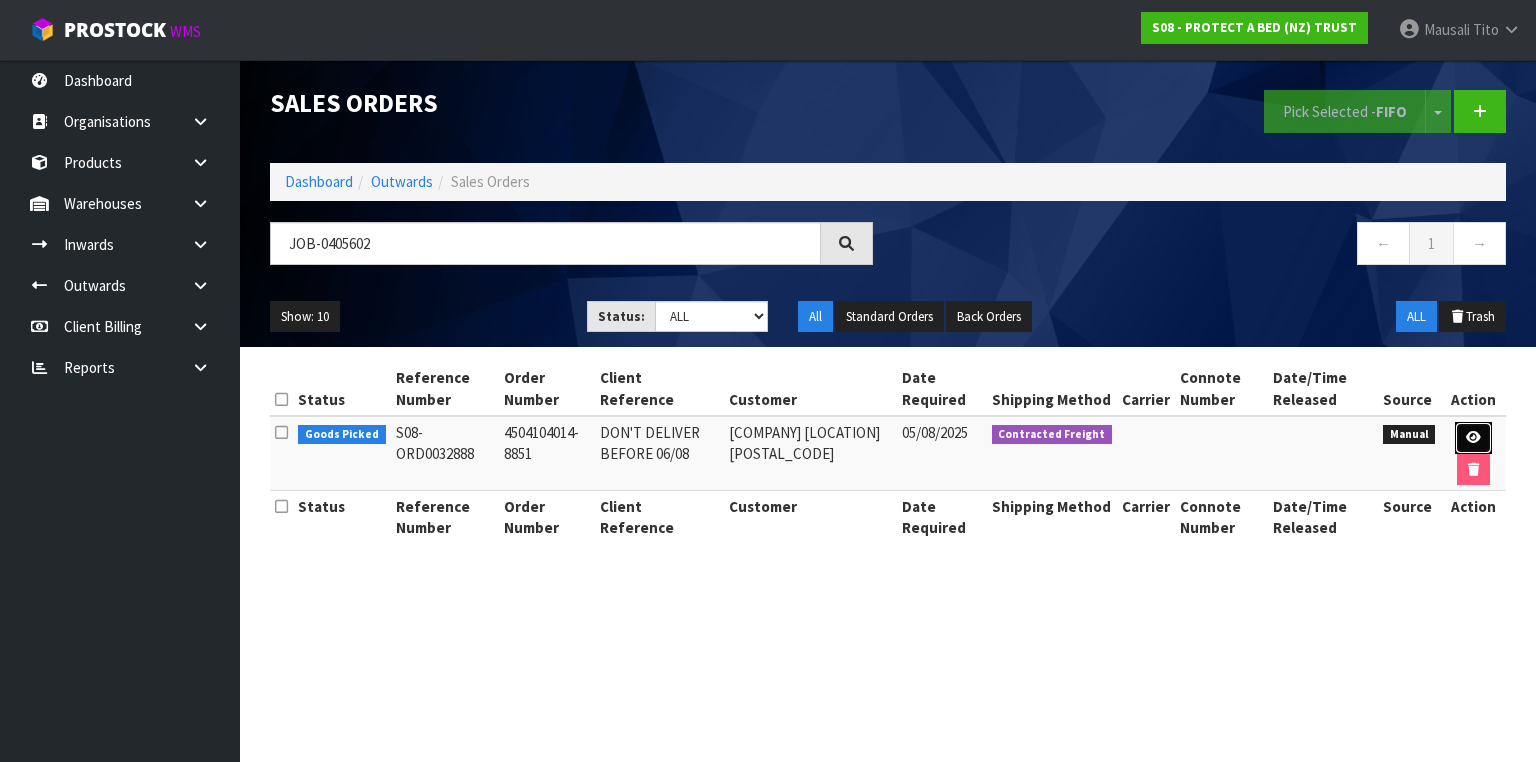 click at bounding box center [1473, 438] 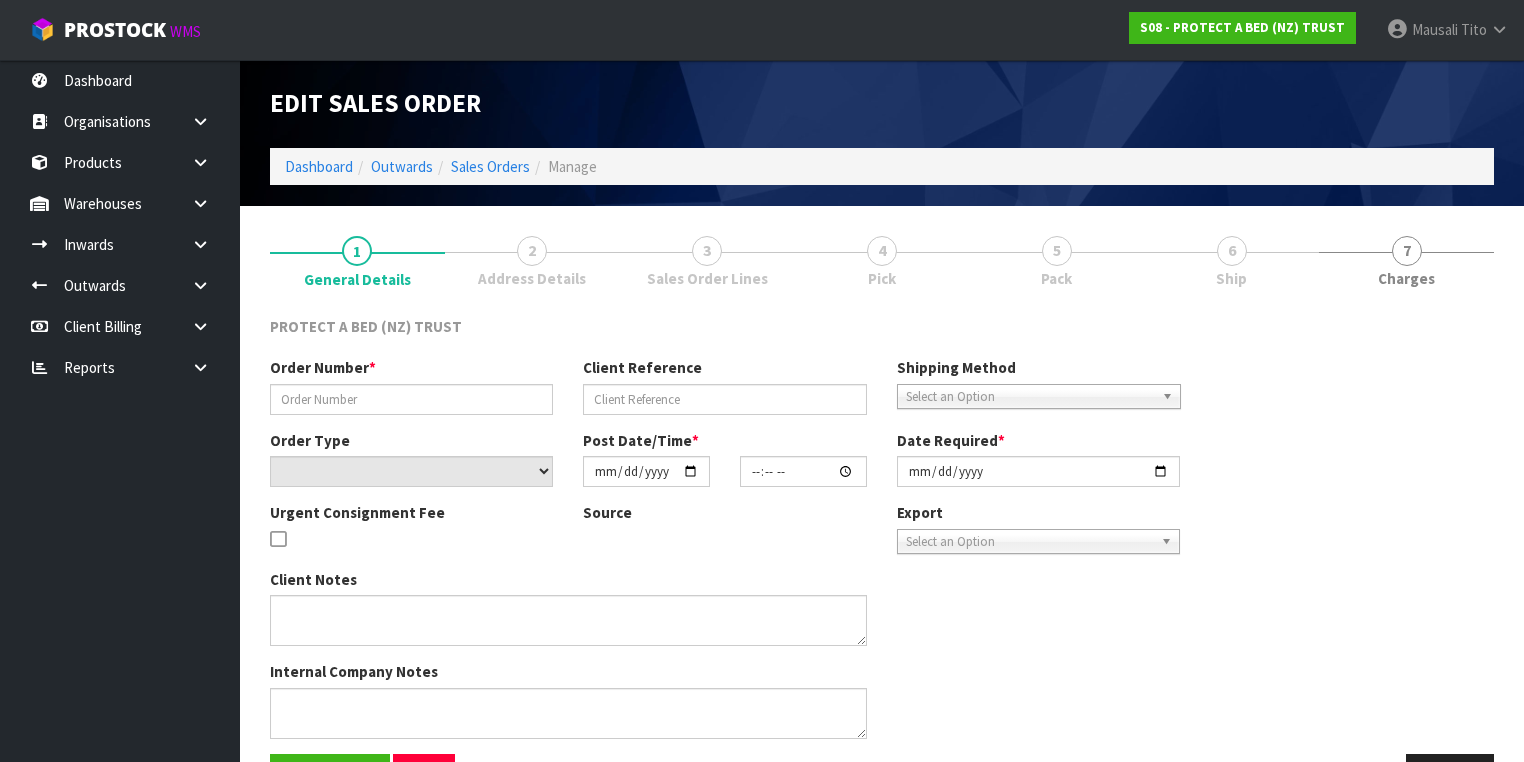 type on "4504104014-8851" 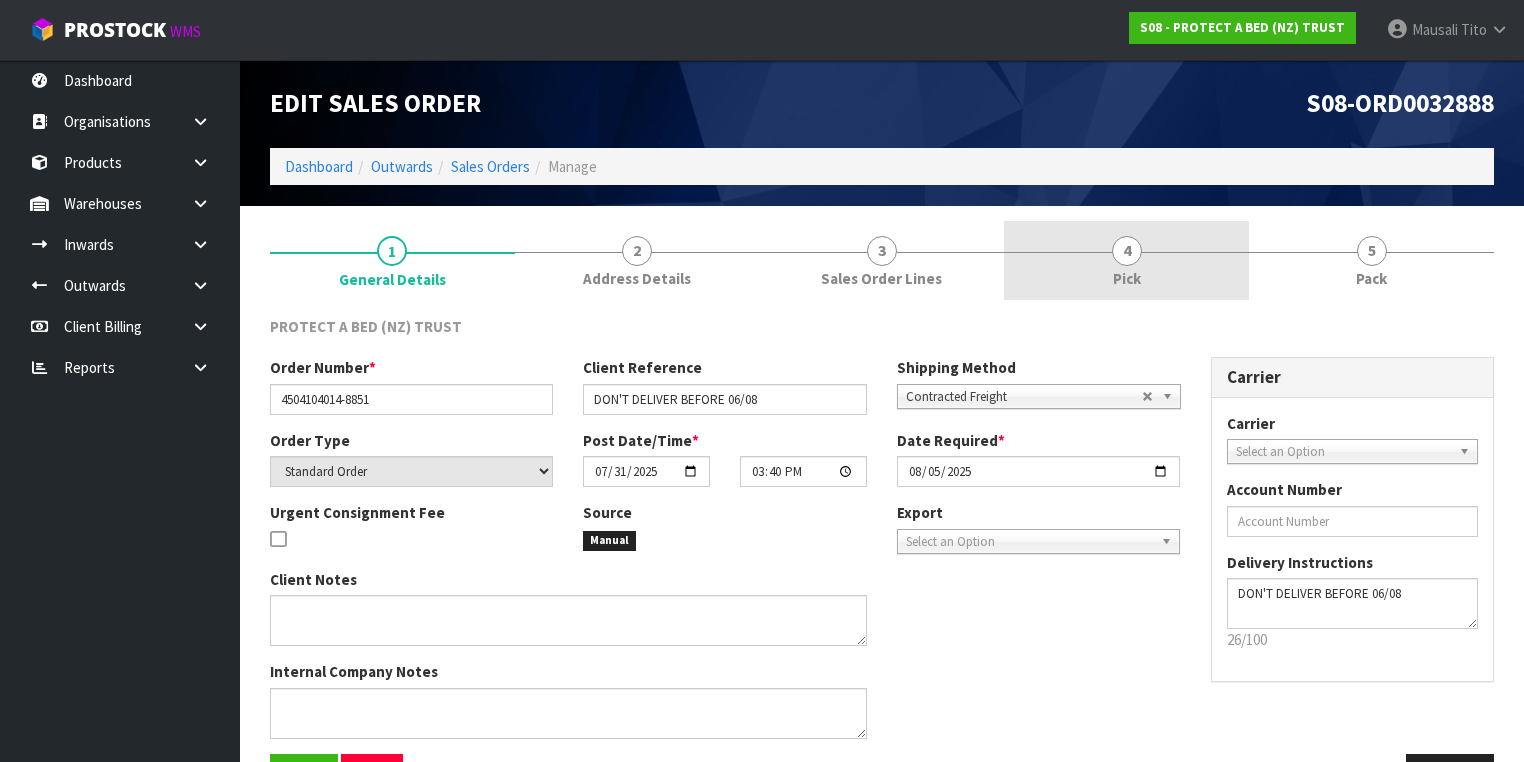 click on "4
Pick" at bounding box center (1126, 260) 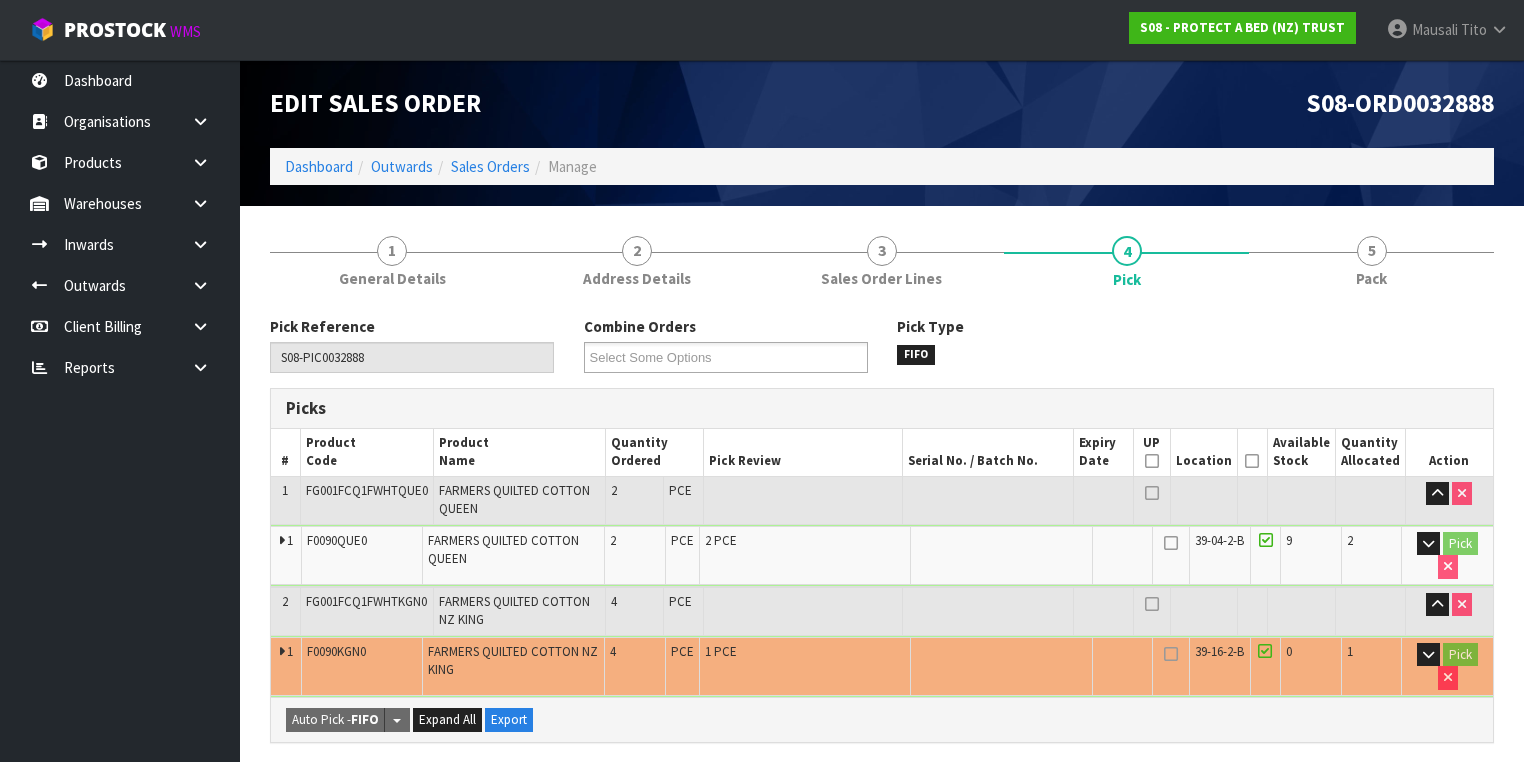 click at bounding box center [1252, 461] 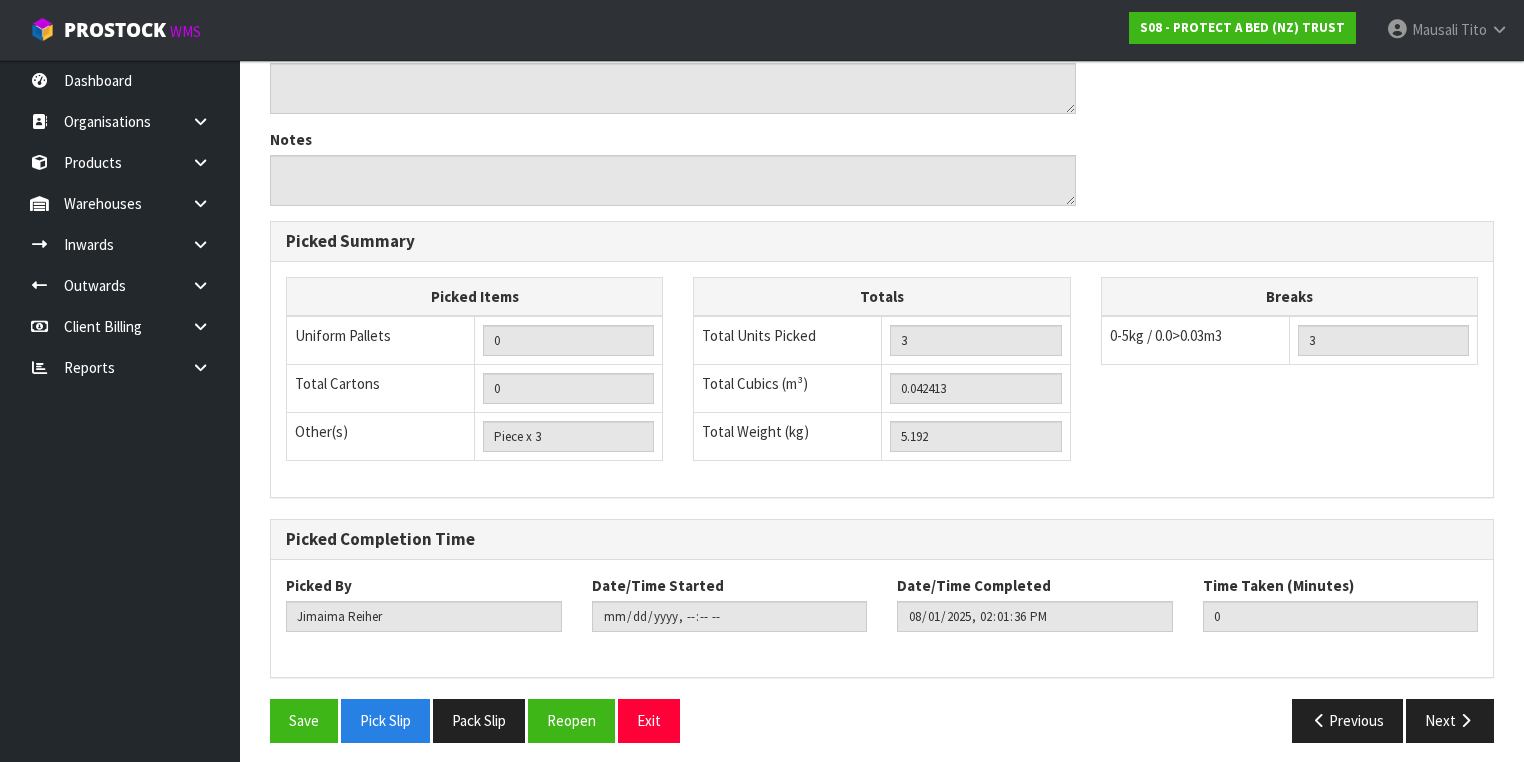 scroll, scrollTop: 800, scrollLeft: 0, axis: vertical 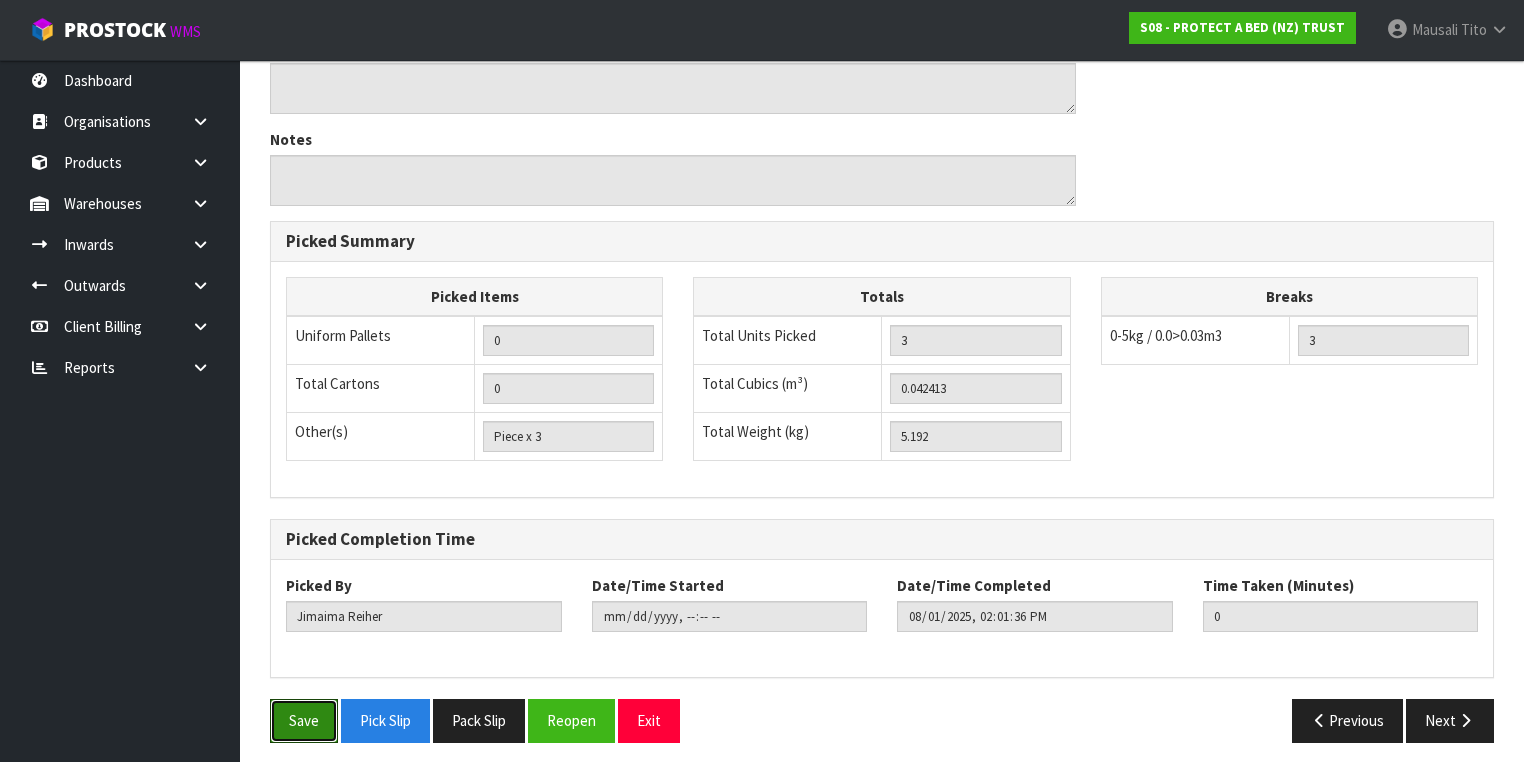 drag, startPoint x: 326, startPoint y: 696, endPoint x: 348, endPoint y: 680, distance: 27.202942 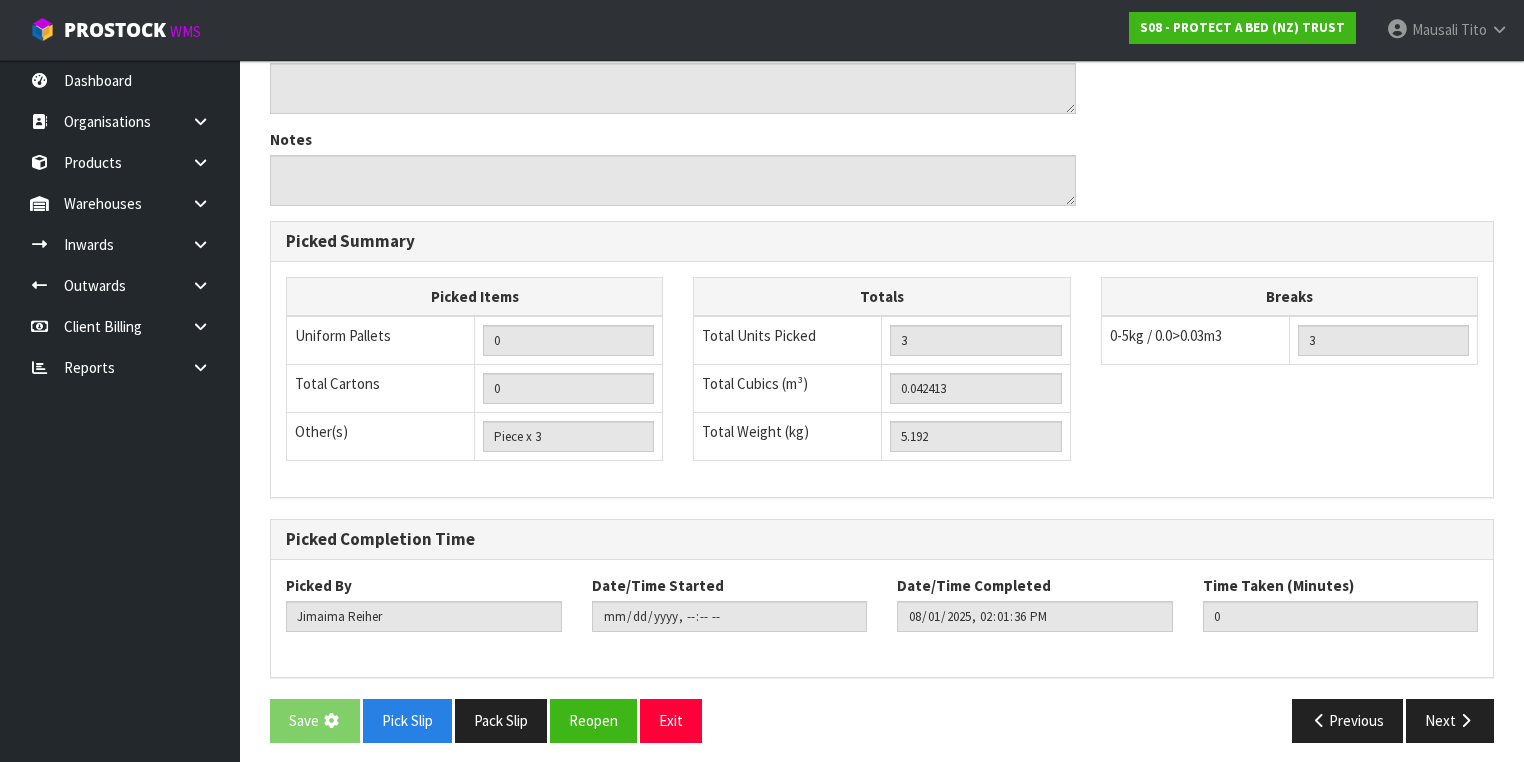 scroll, scrollTop: 0, scrollLeft: 0, axis: both 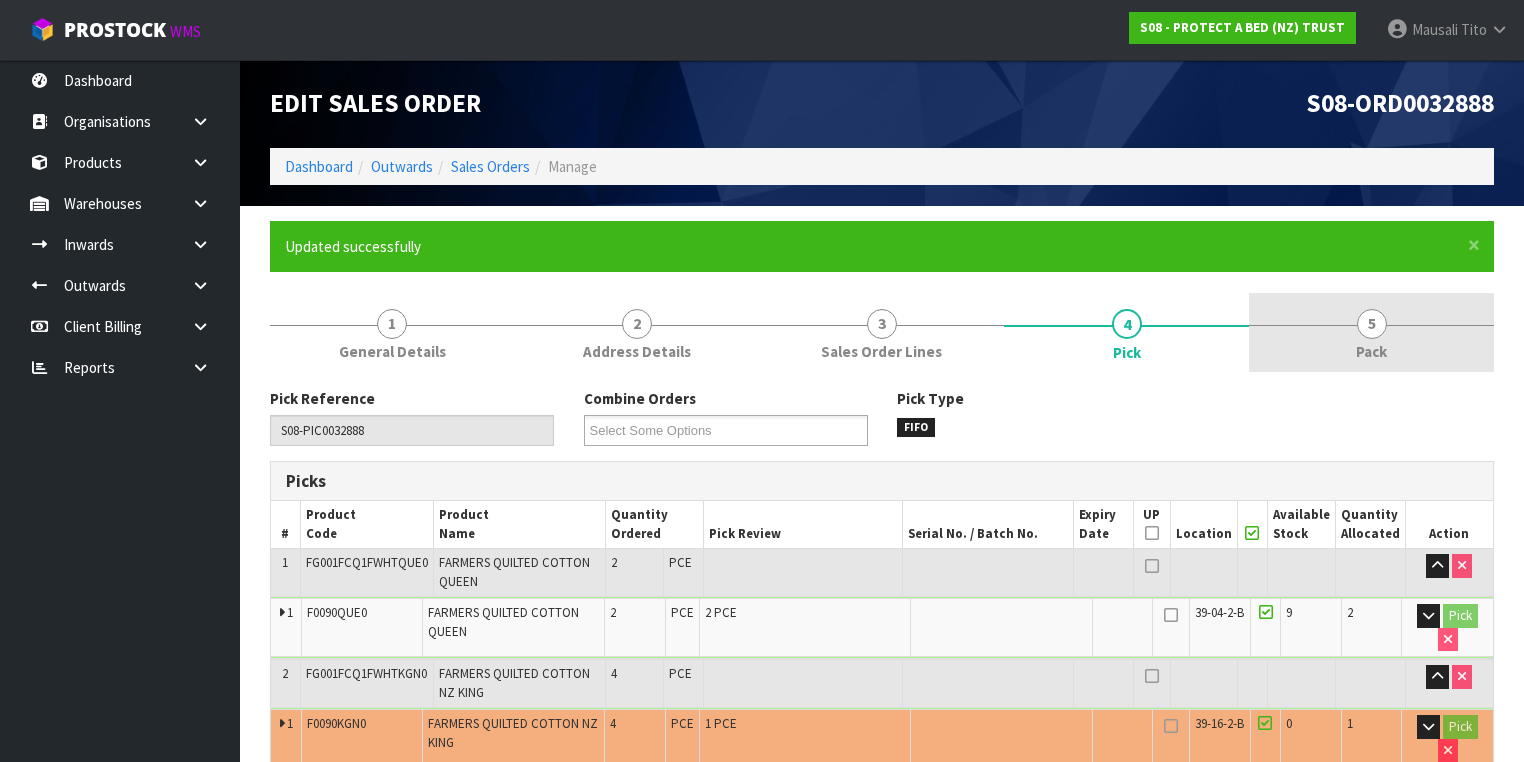 type on "Mausali Tito" 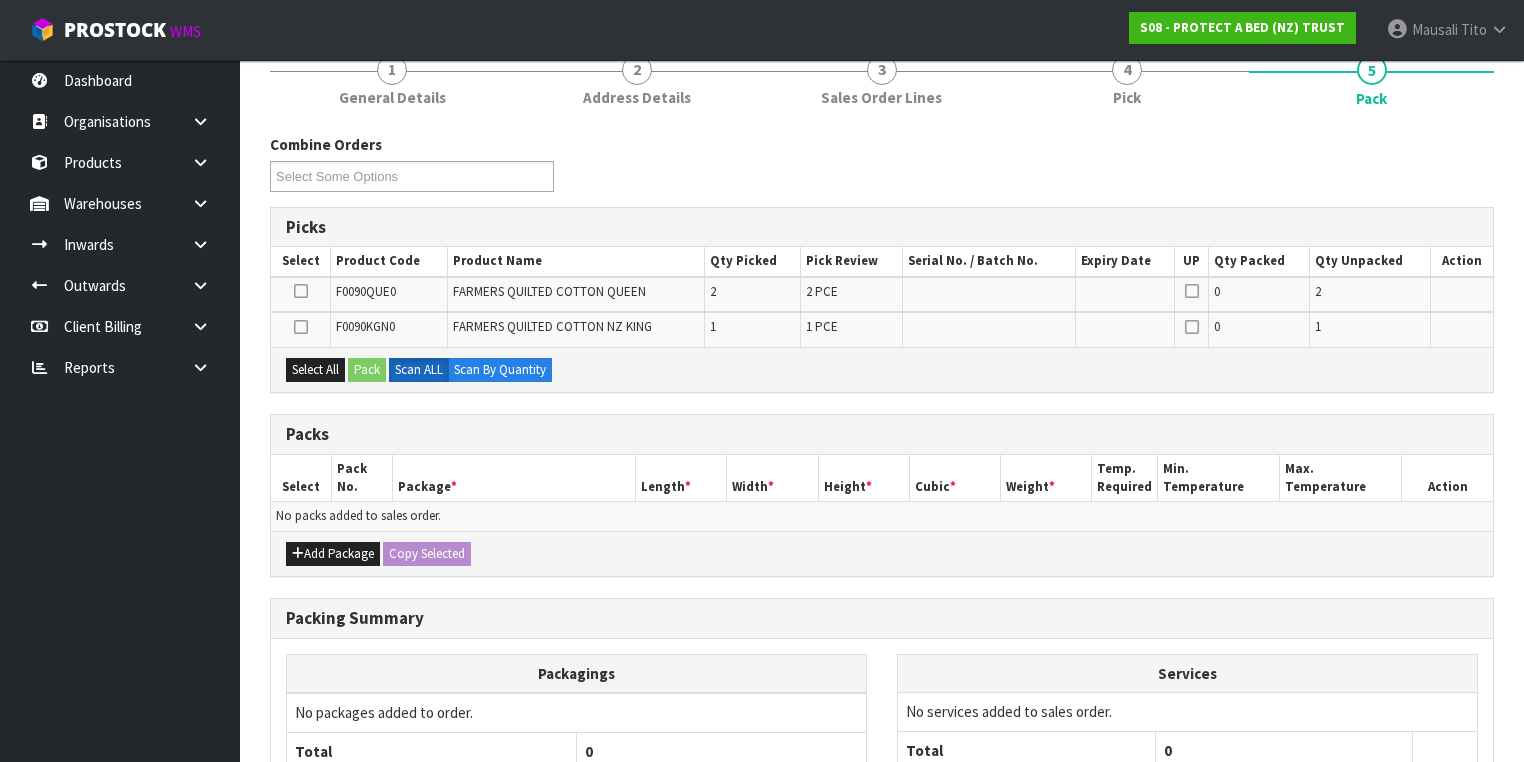 scroll, scrollTop: 400, scrollLeft: 0, axis: vertical 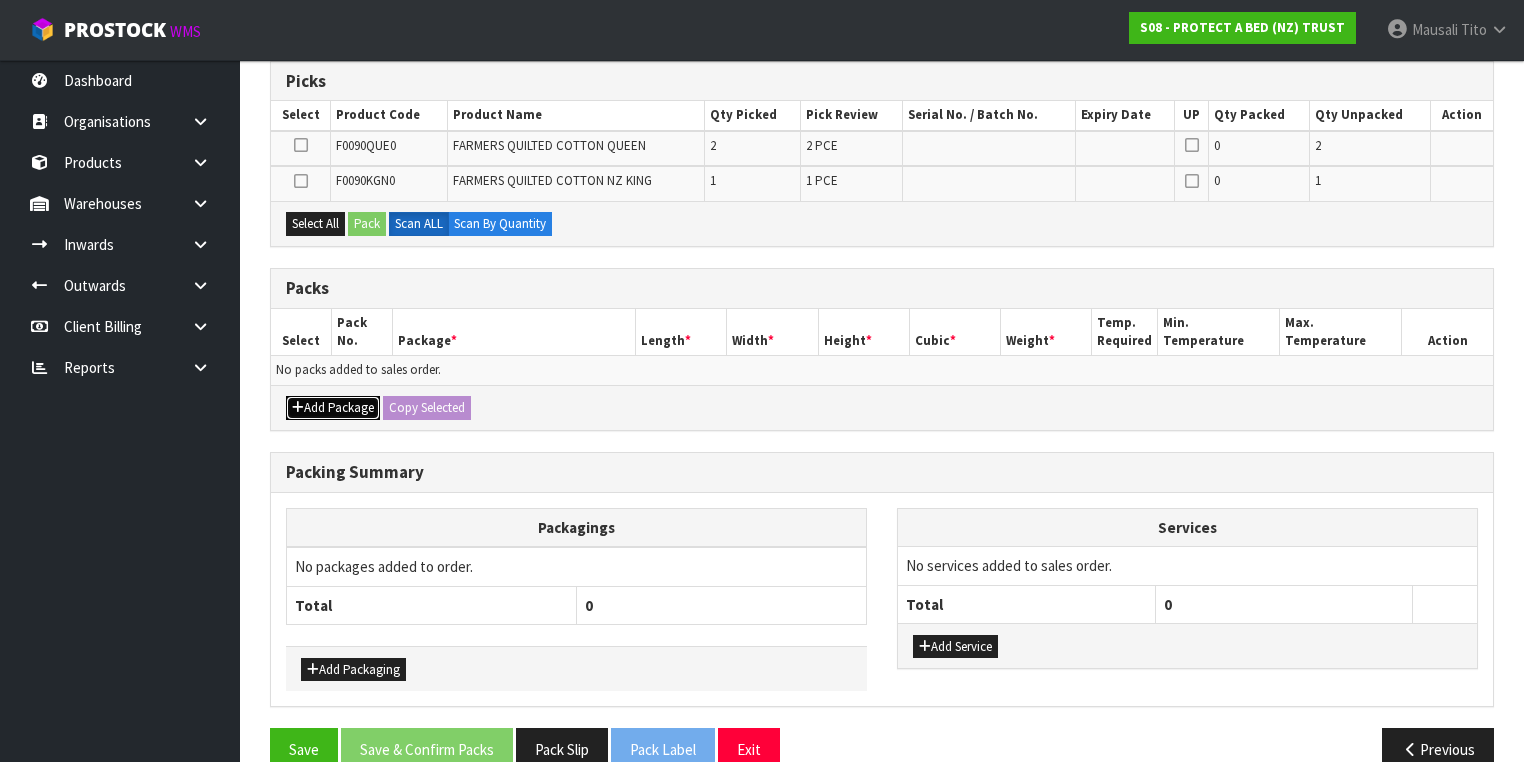 click on "Add Package" at bounding box center (333, 408) 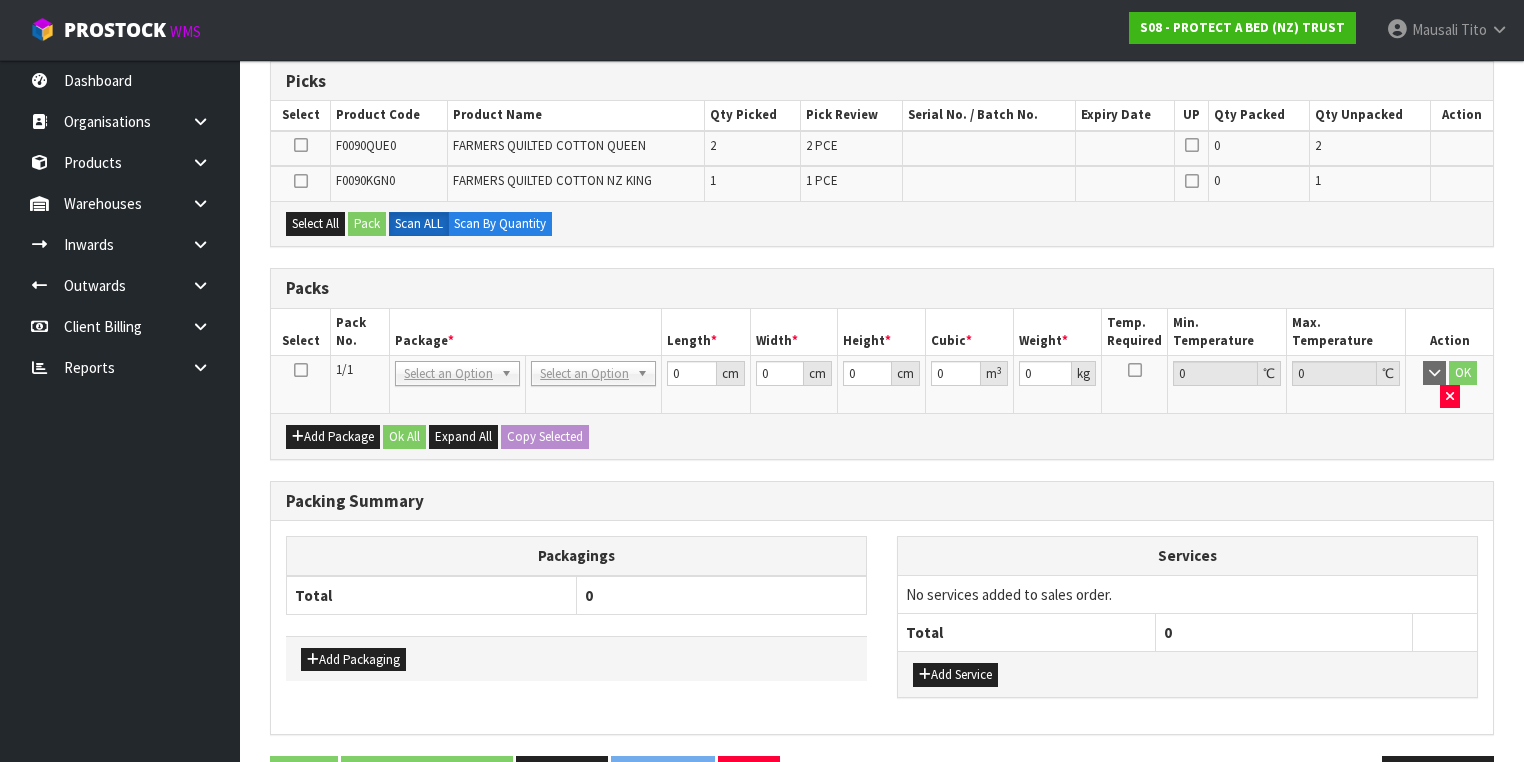 click at bounding box center (301, 370) 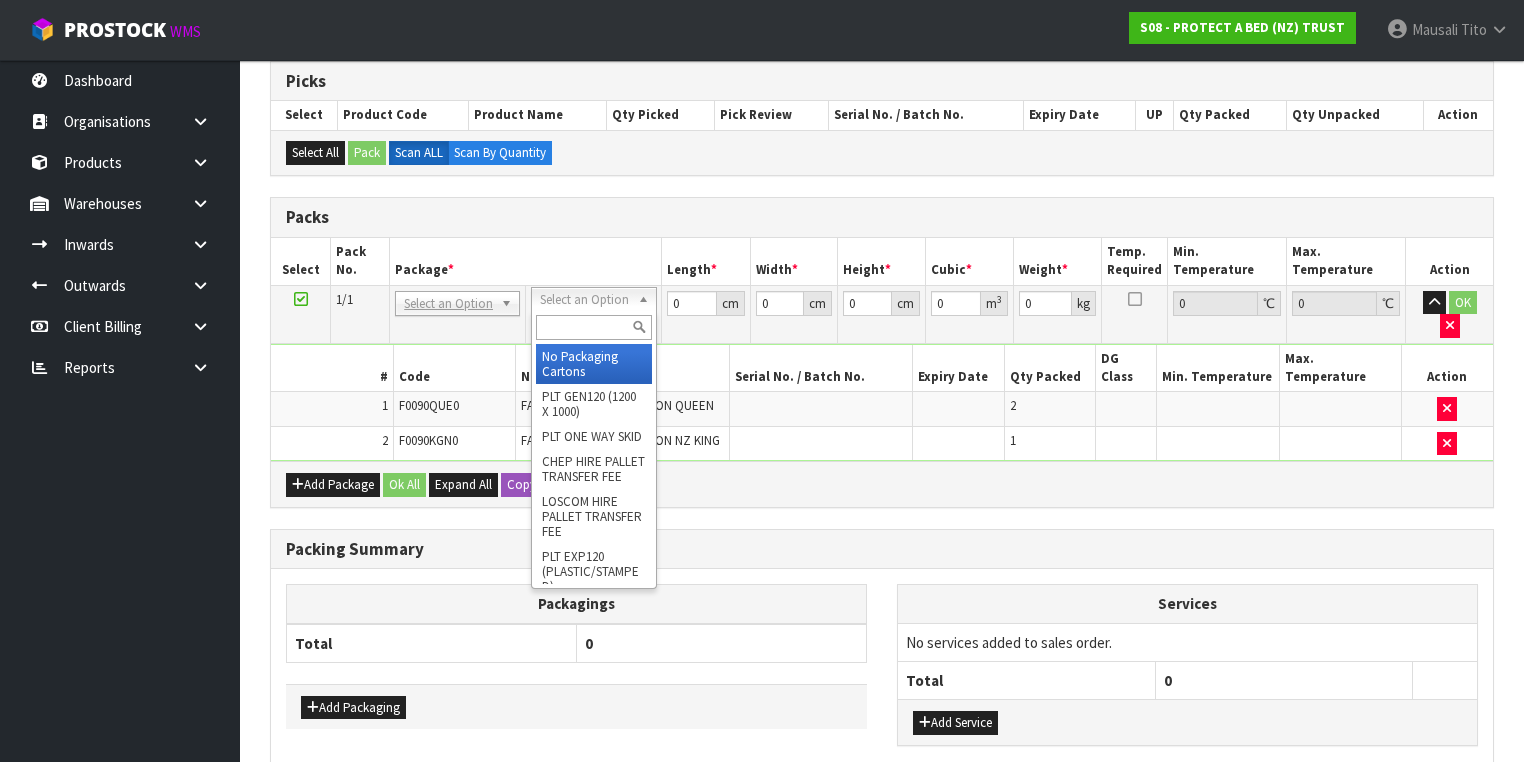 drag, startPoint x: 572, startPoint y: 292, endPoint x: 591, endPoint y: 320, distance: 33.83785 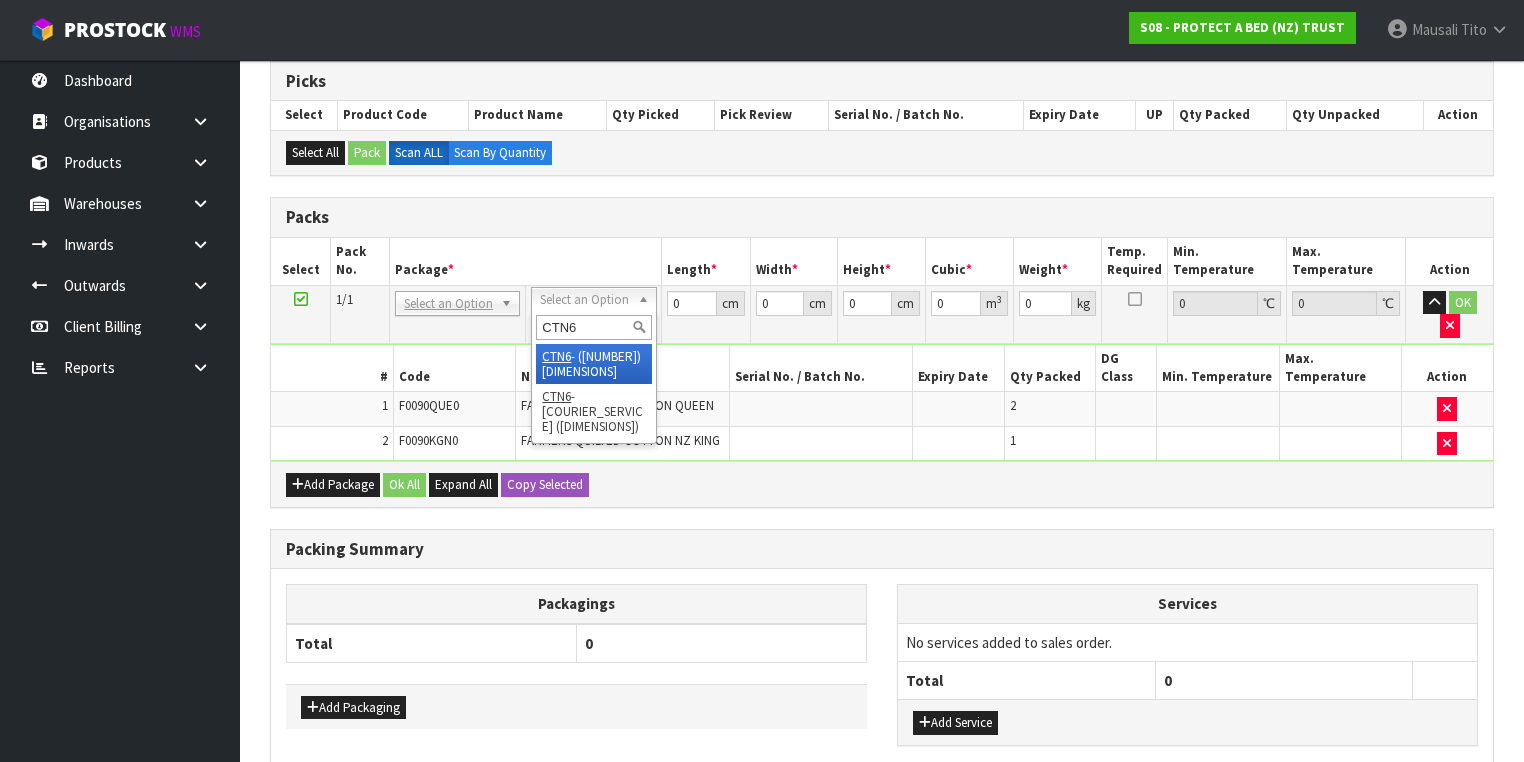 type on "CTN6" 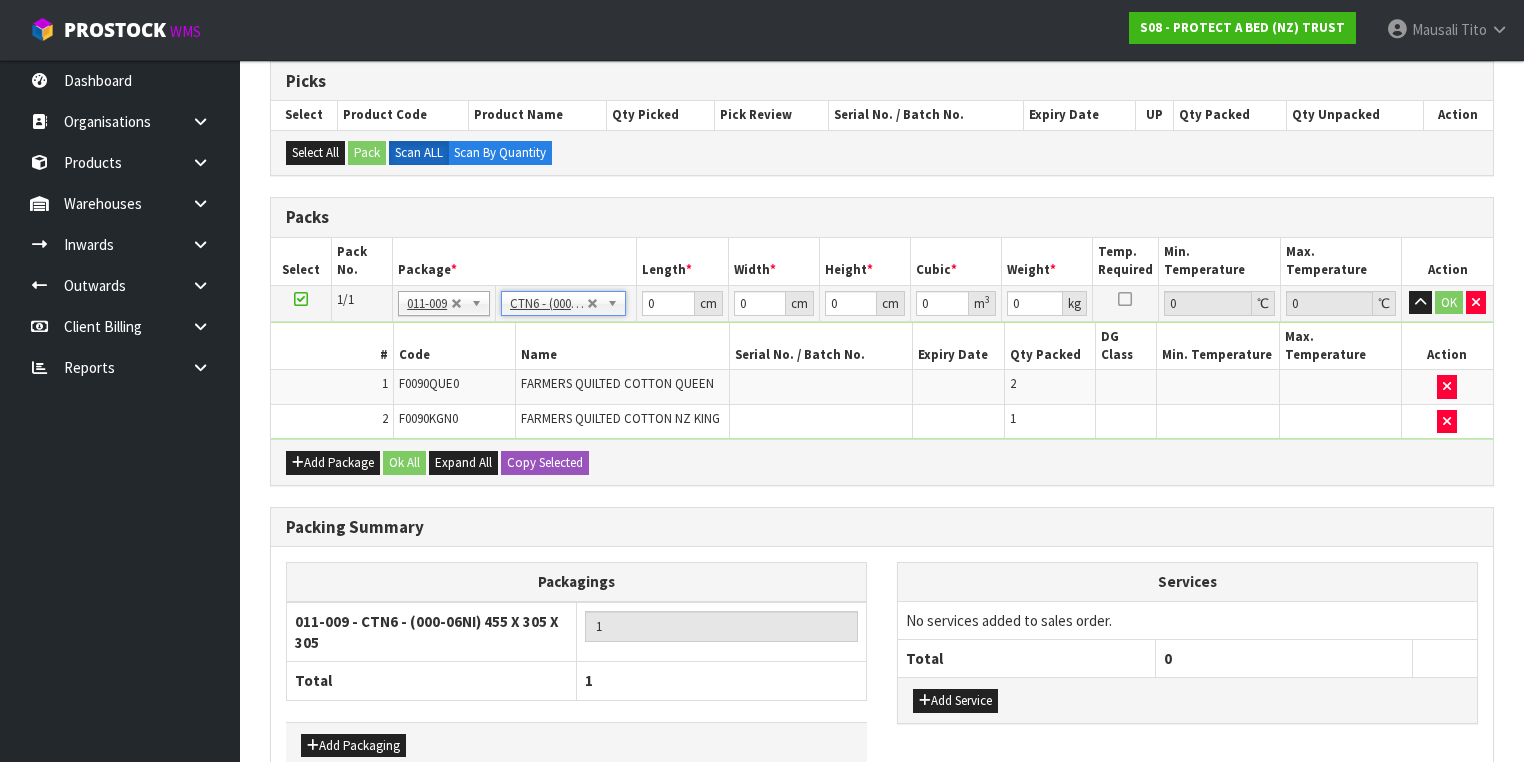 type on "45.5" 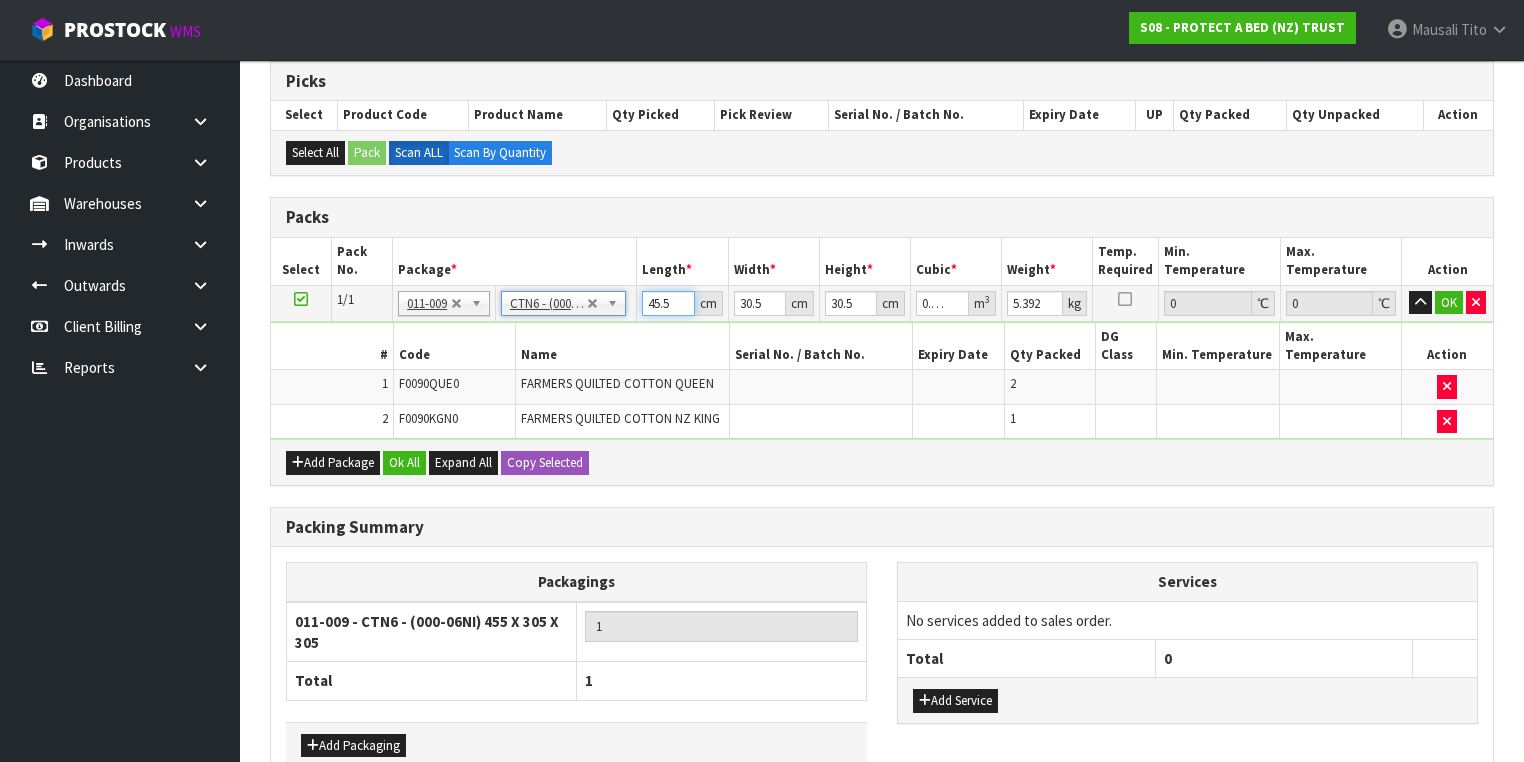drag, startPoint x: 671, startPoint y: 296, endPoint x: 631, endPoint y: 308, distance: 41.761227 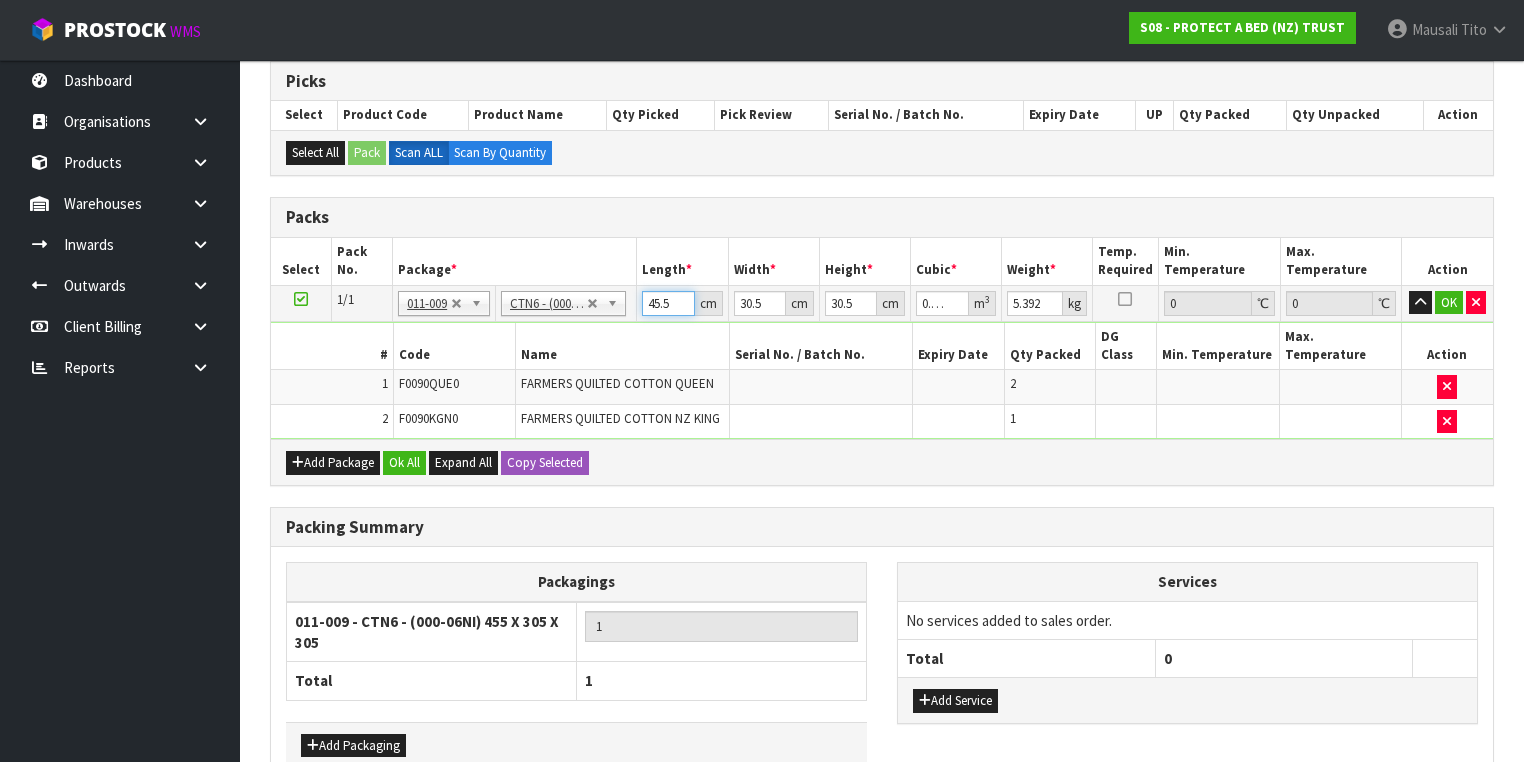 type on "4" 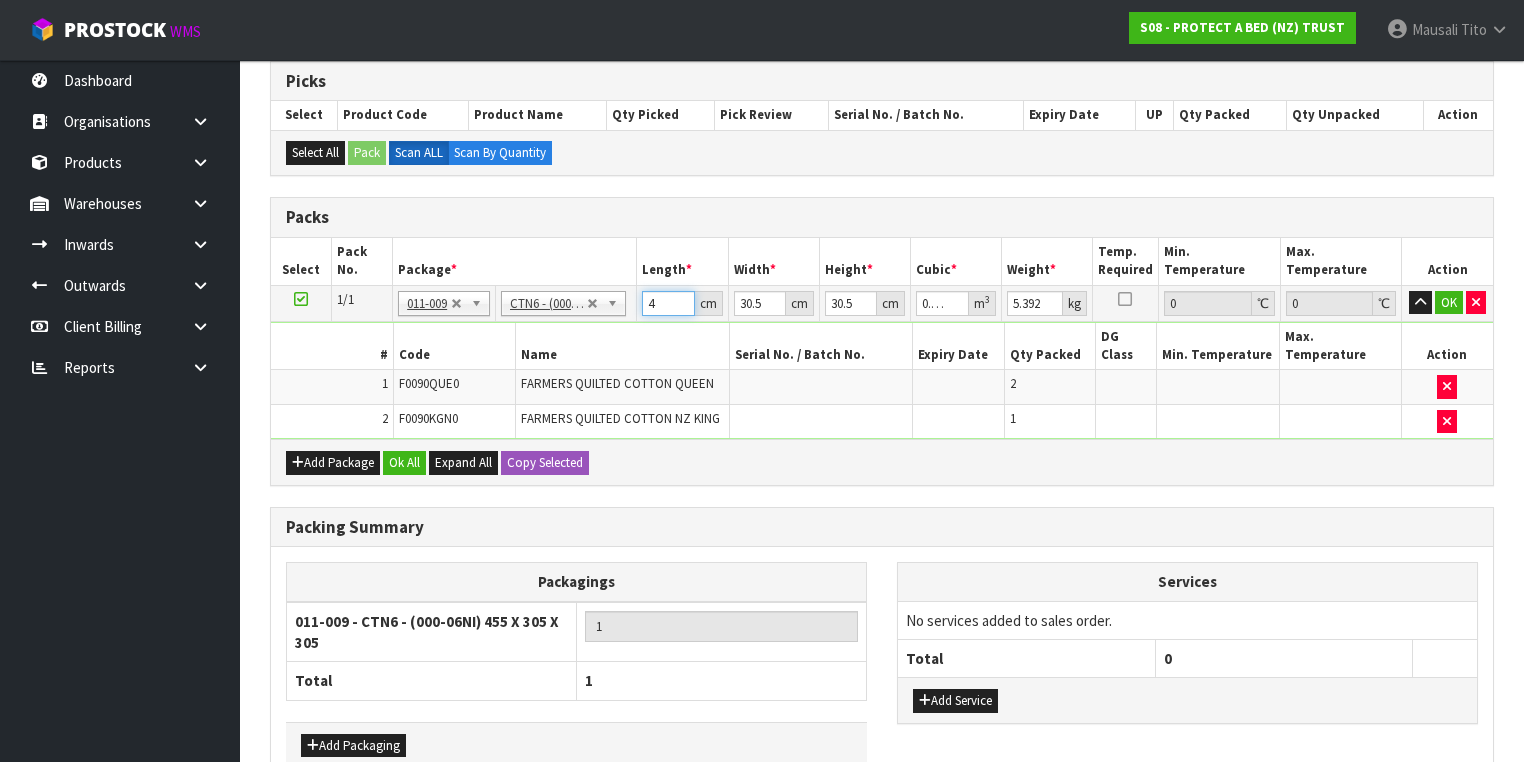 type on "47" 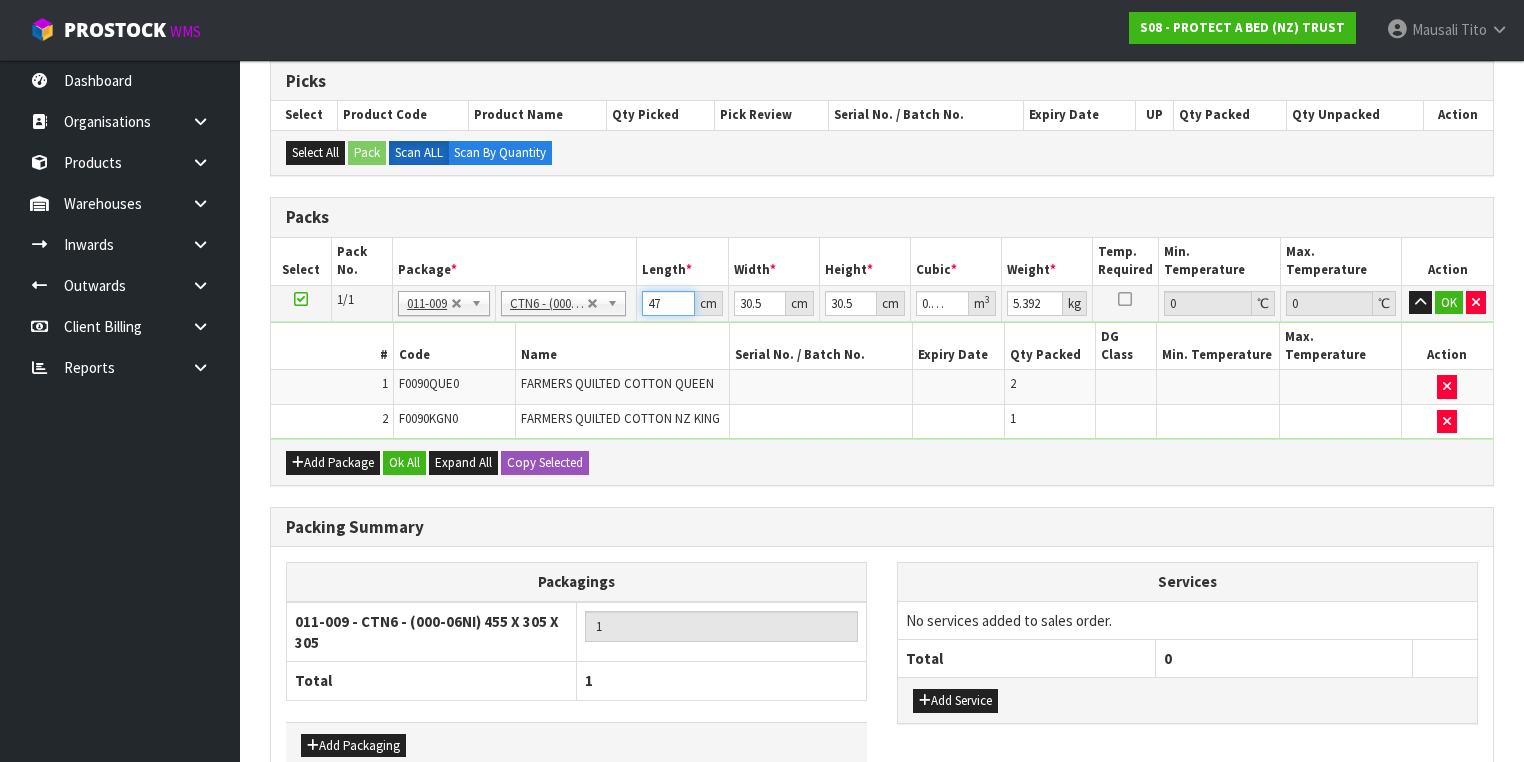 type 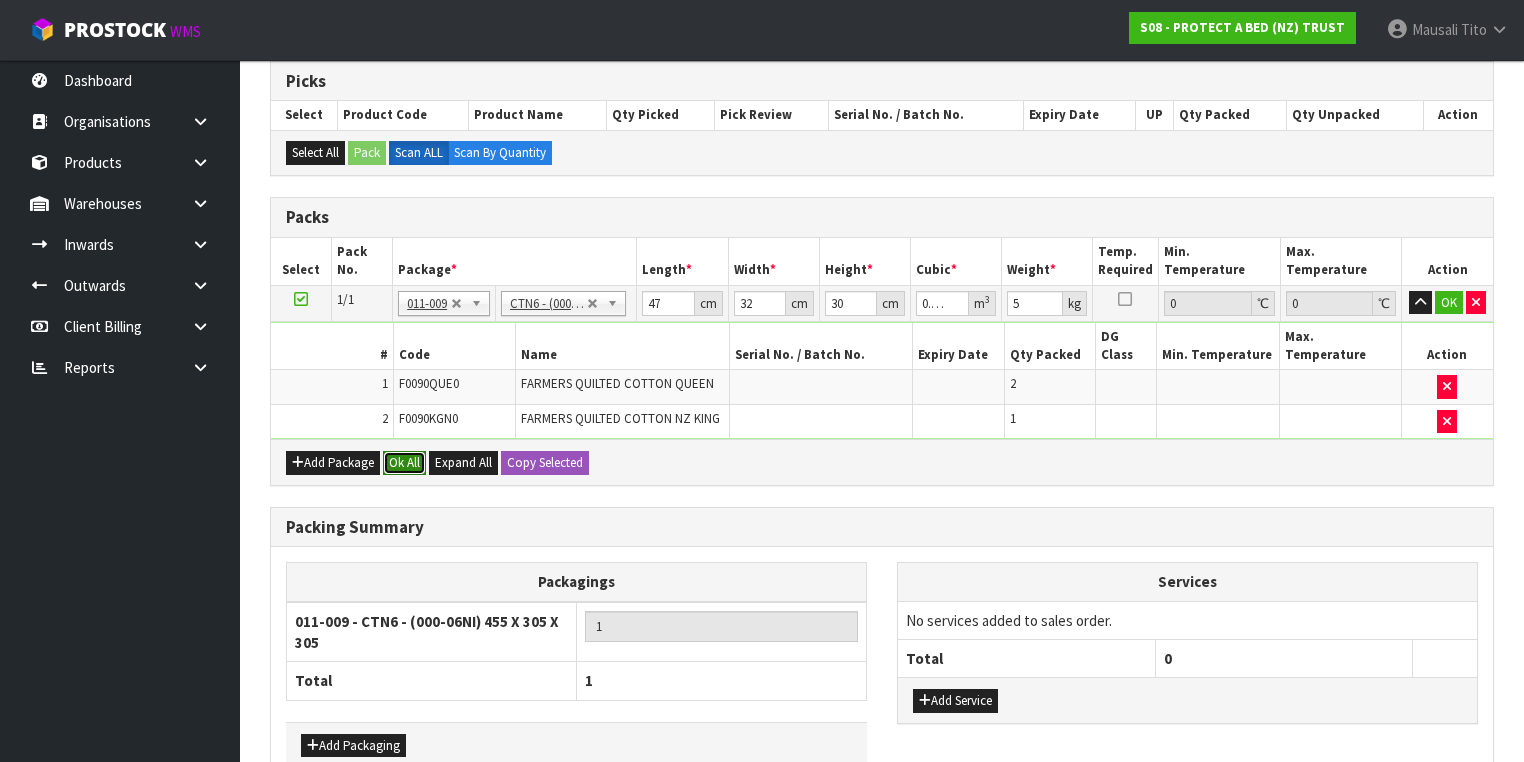 click on "Ok All" at bounding box center [404, 463] 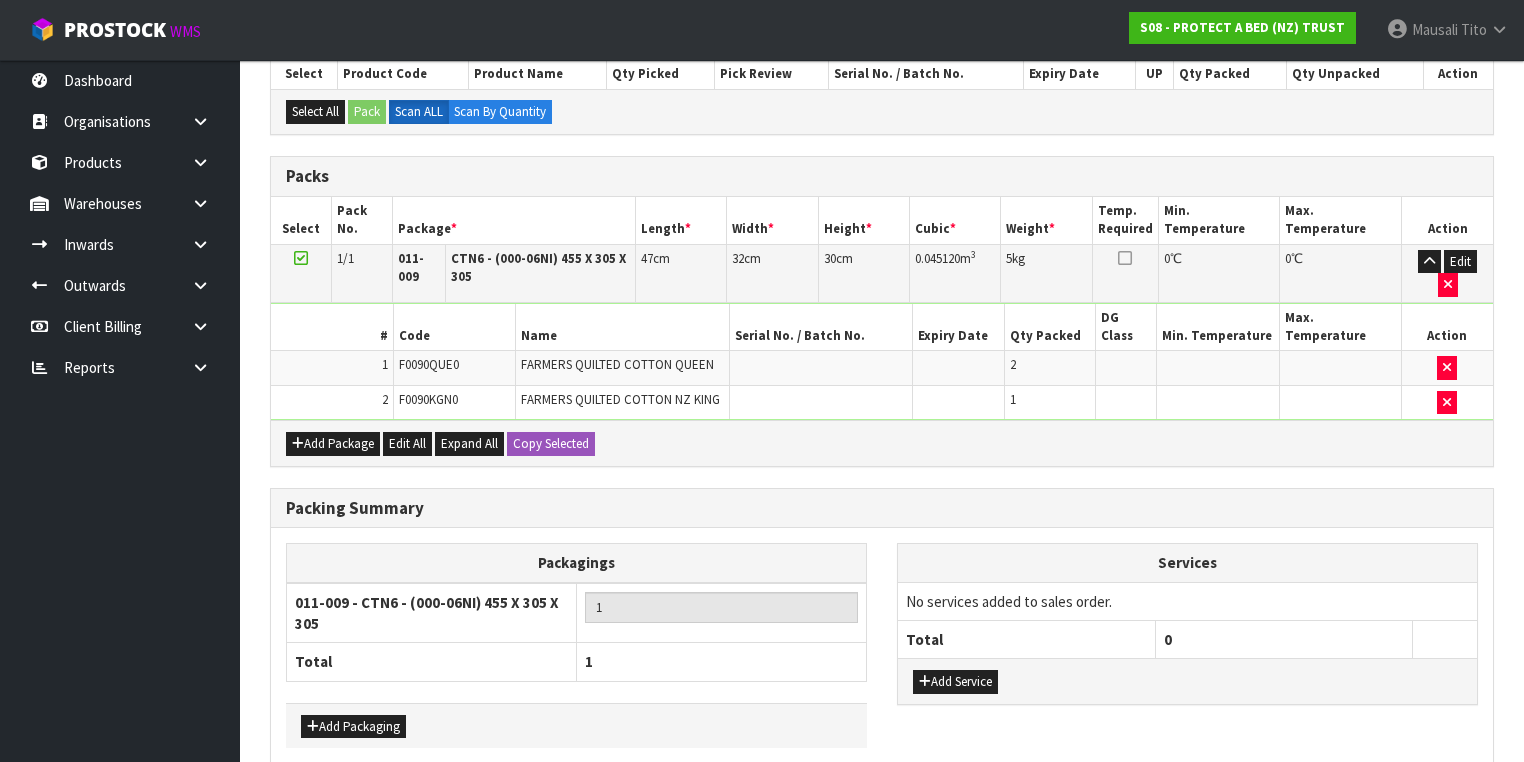 scroll, scrollTop: 499, scrollLeft: 0, axis: vertical 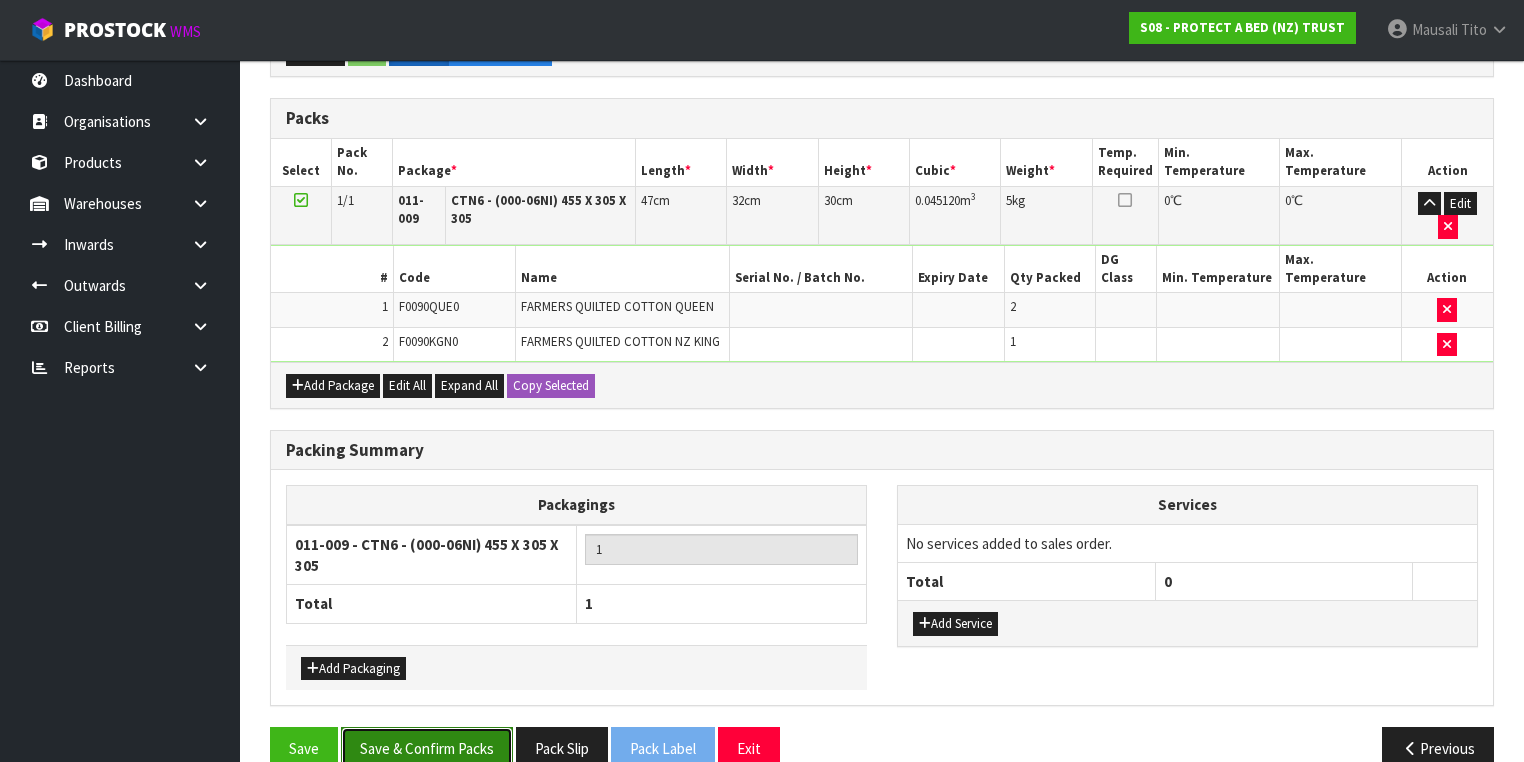 drag, startPoint x: 459, startPoint y: 702, endPoint x: 720, endPoint y: 630, distance: 270.74896 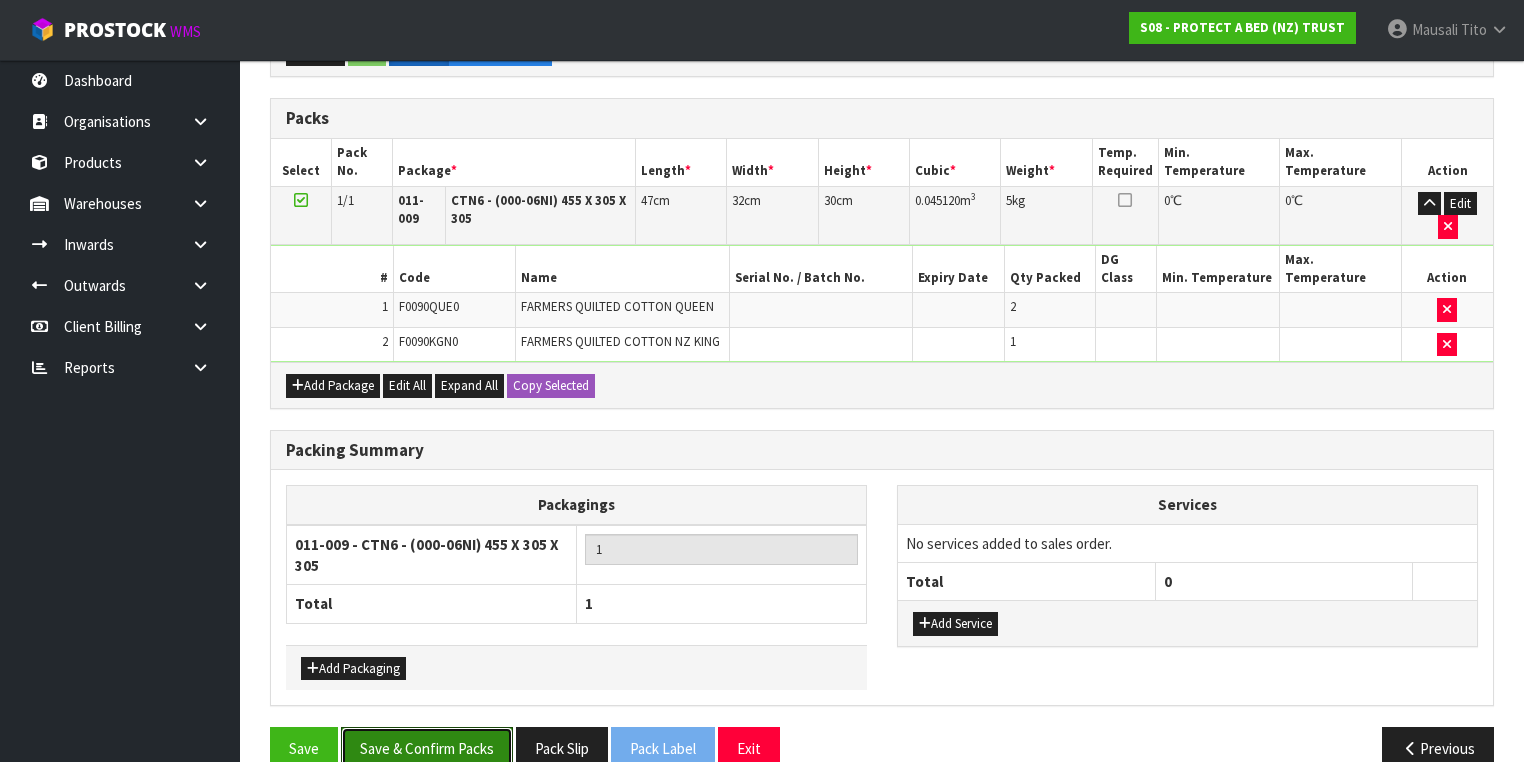 click on "Save & Confirm Packs" at bounding box center (427, 748) 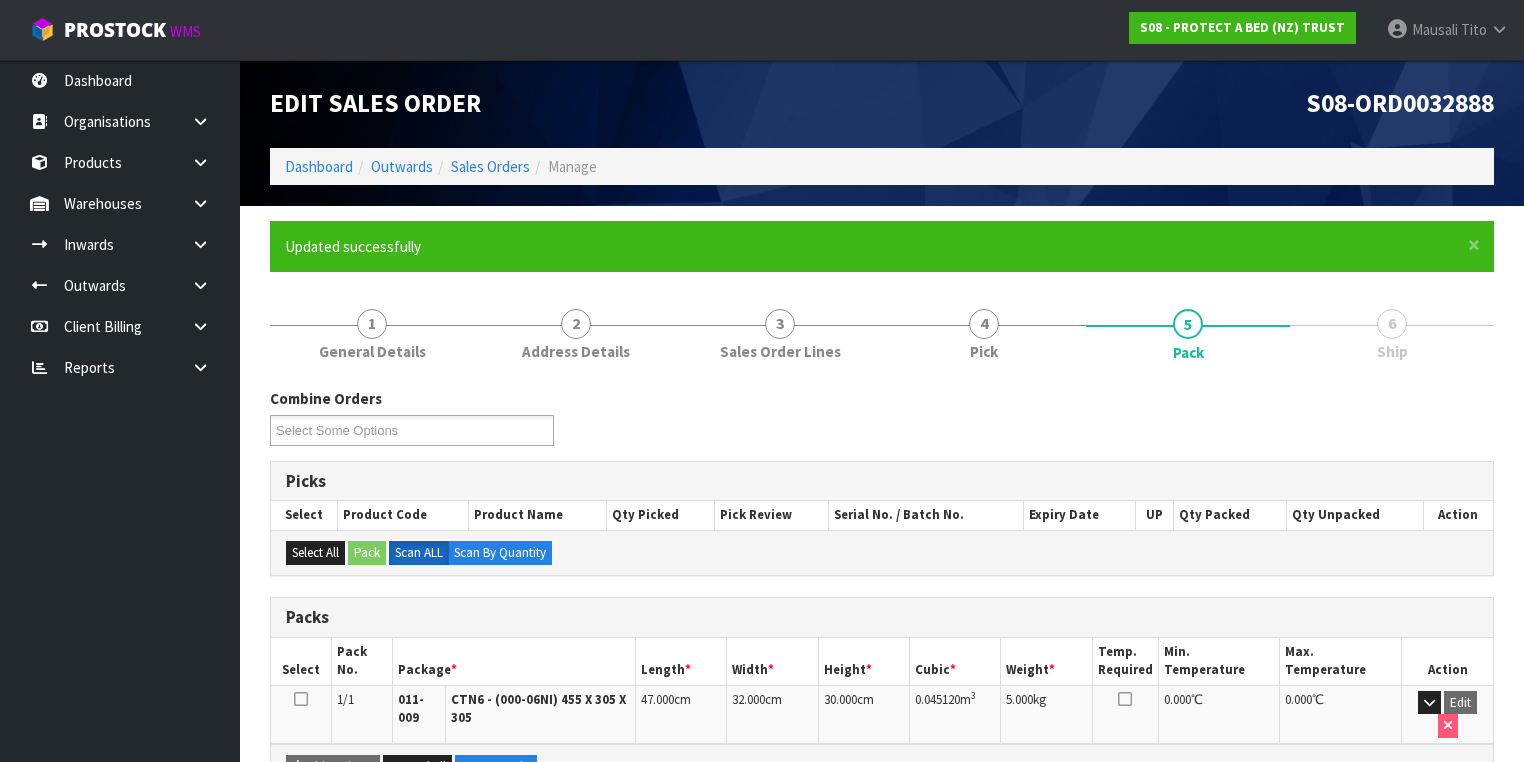 scroll, scrollTop: 320, scrollLeft: 0, axis: vertical 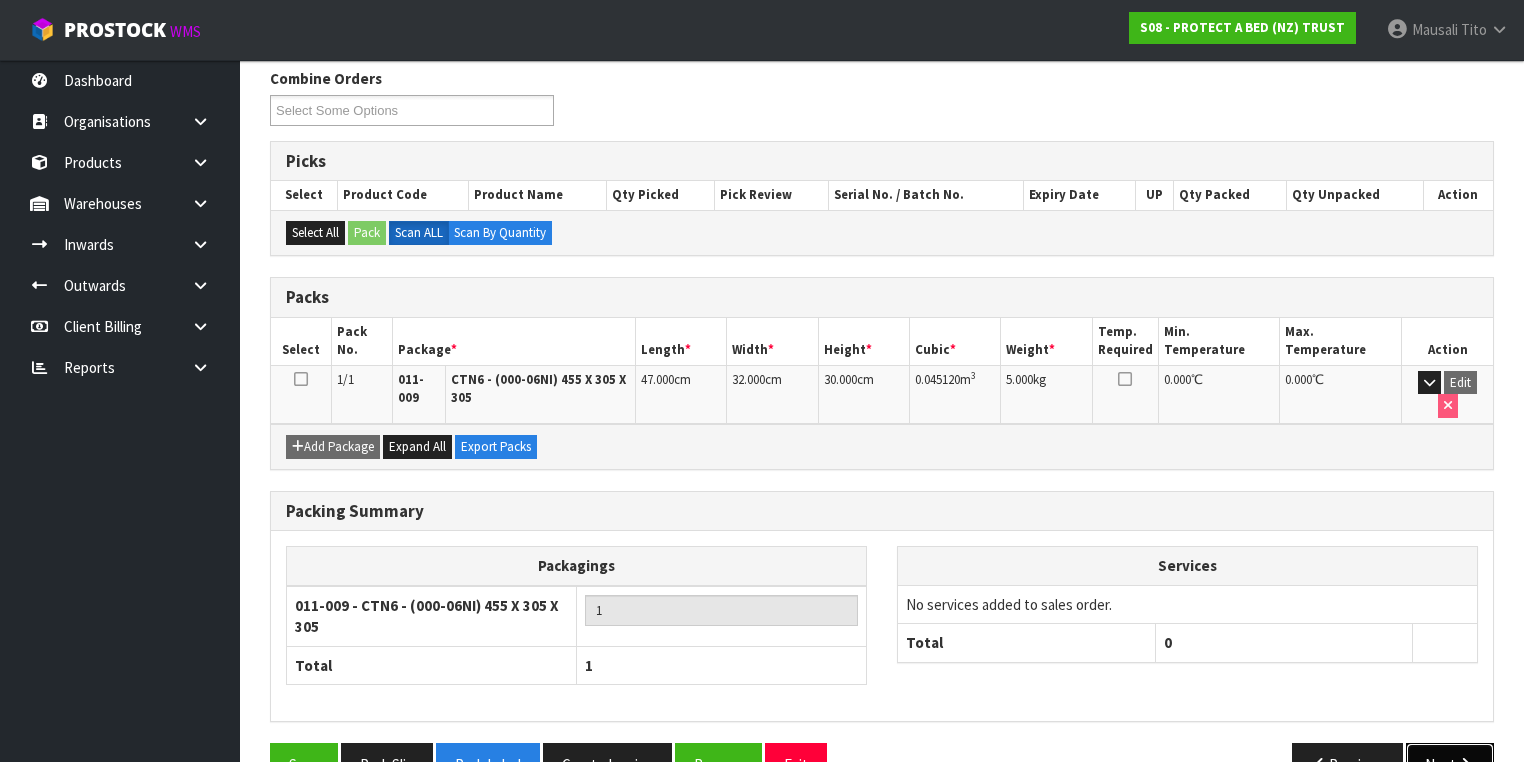 click at bounding box center (1465, 764) 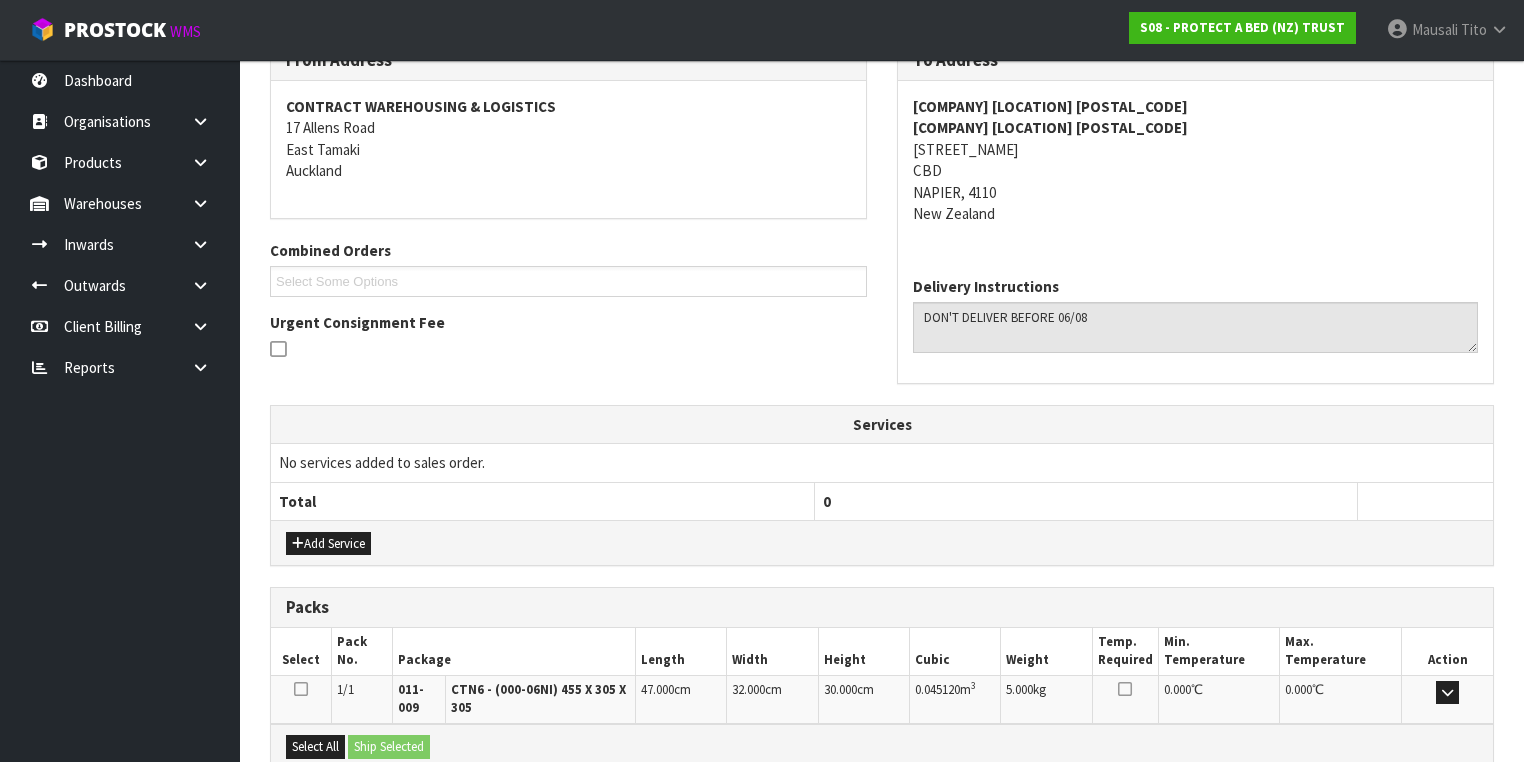 scroll, scrollTop: 564, scrollLeft: 0, axis: vertical 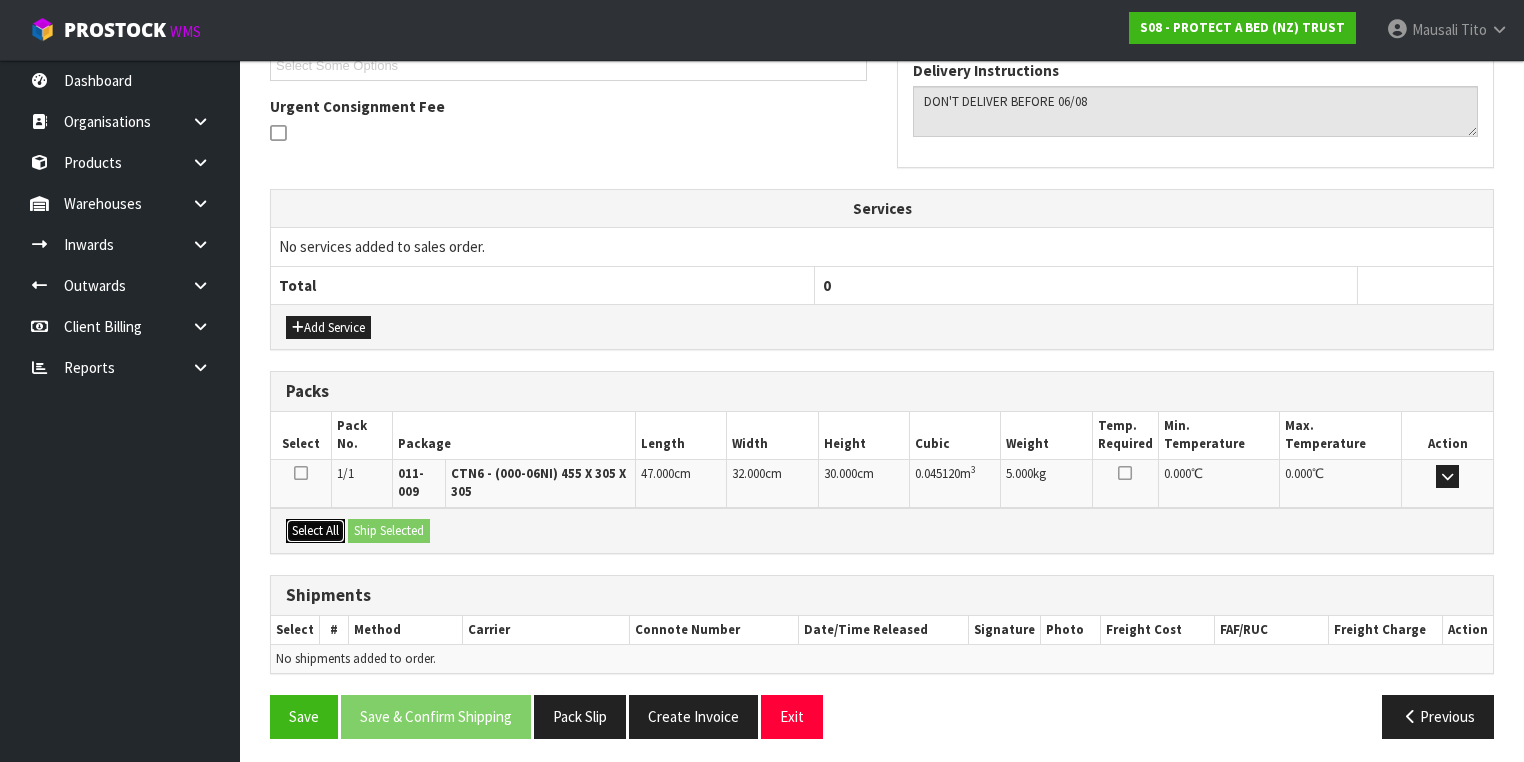 click on "Select All" at bounding box center [315, 531] 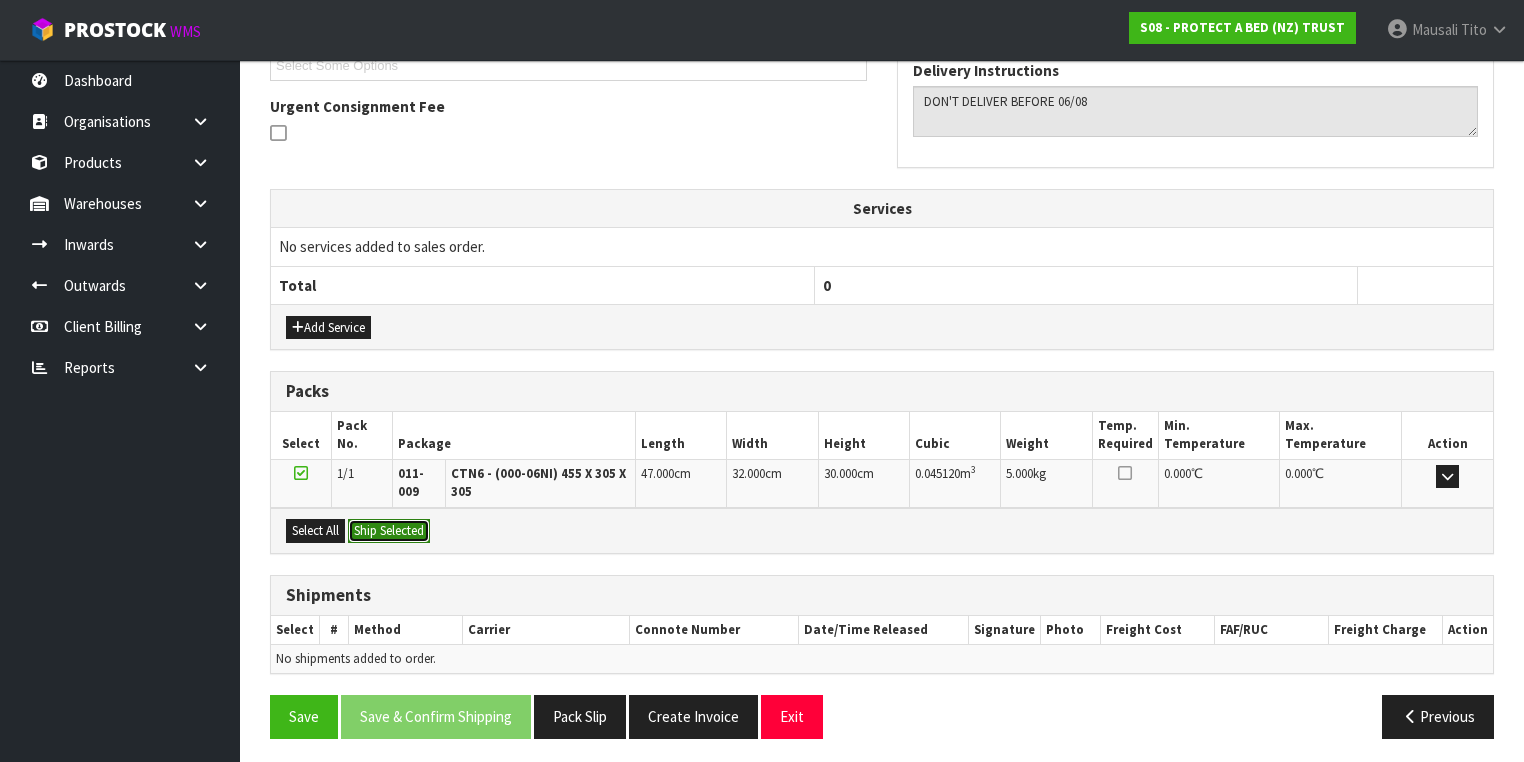 click on "Ship Selected" at bounding box center [389, 531] 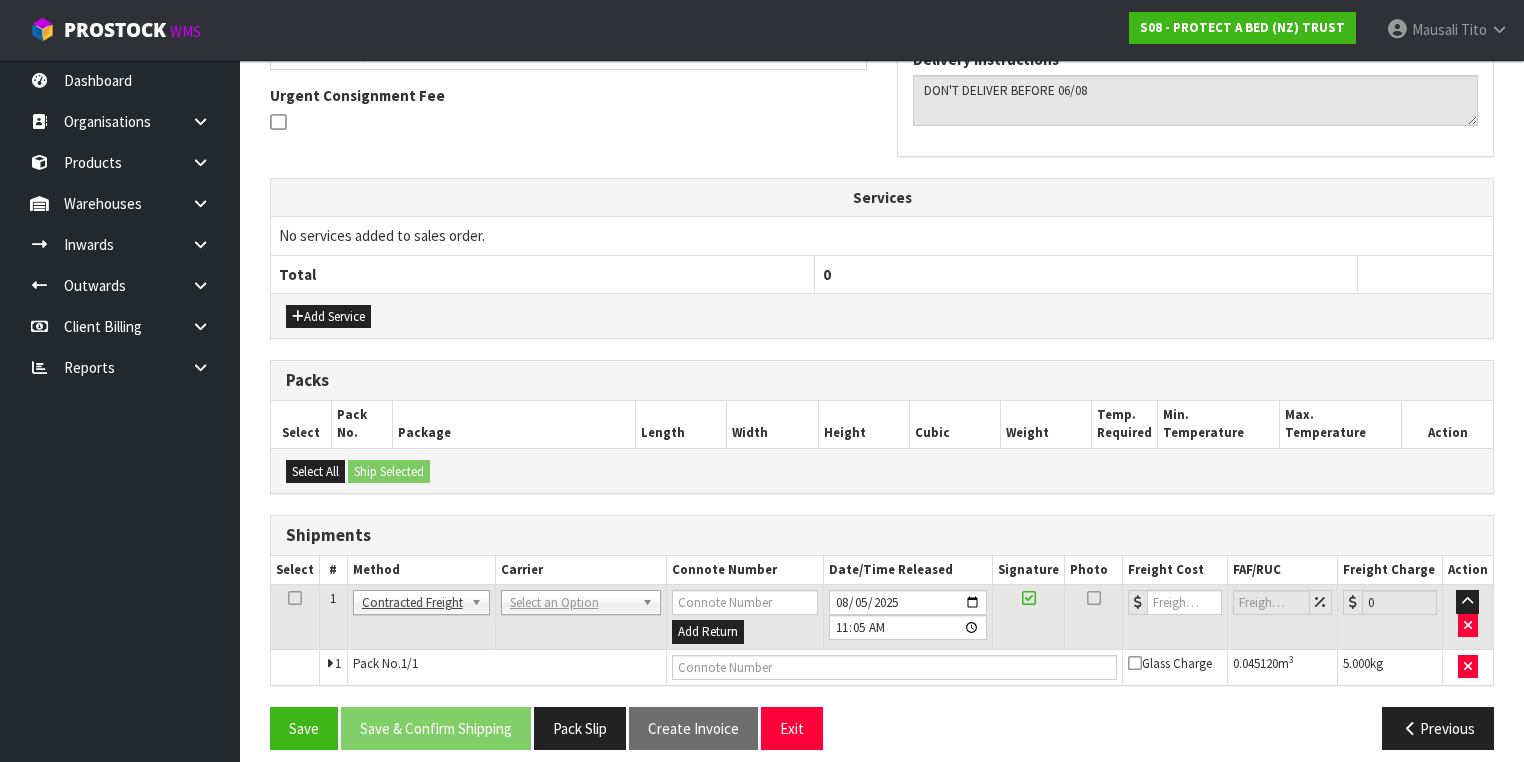 scroll, scrollTop: 585, scrollLeft: 0, axis: vertical 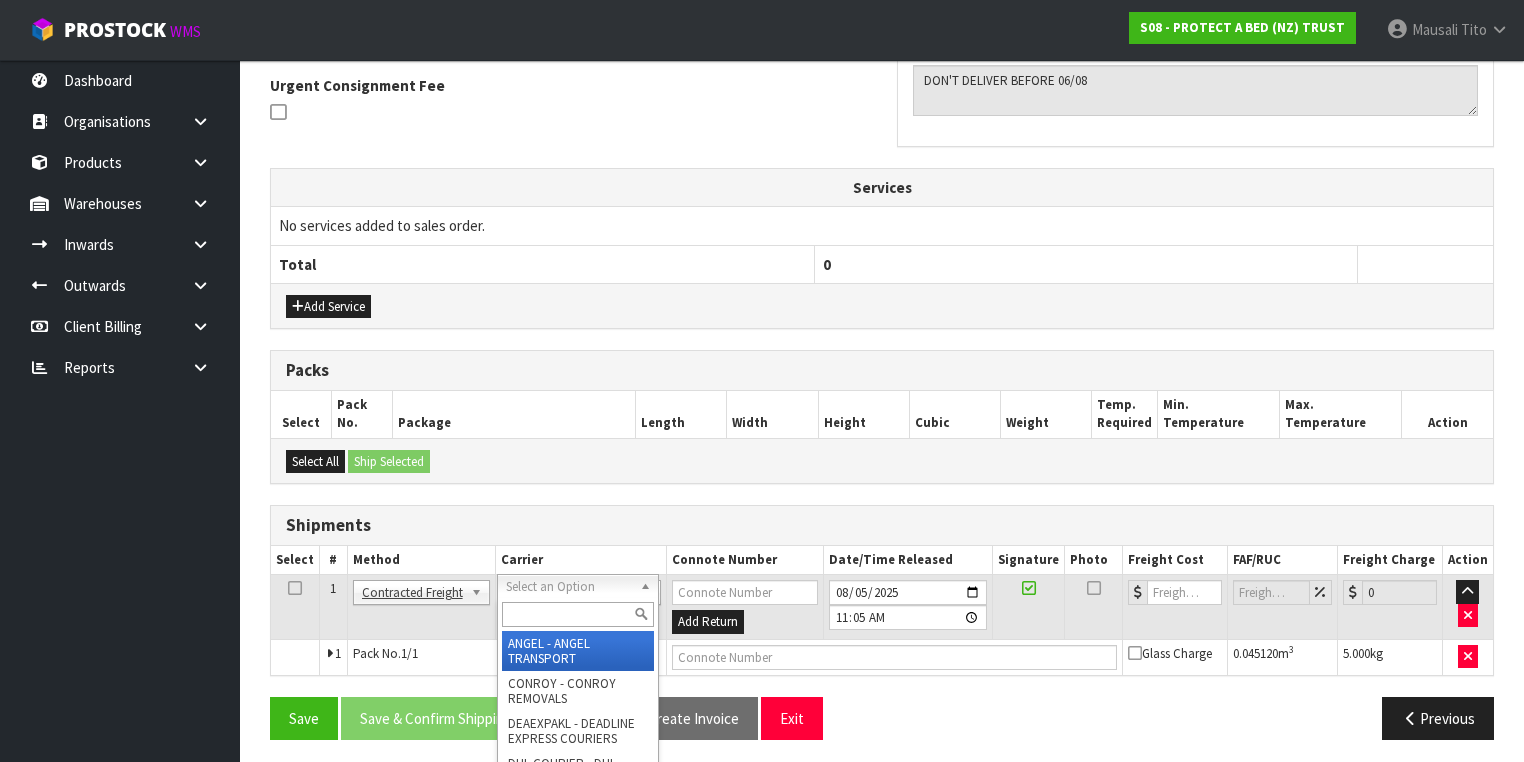 click at bounding box center (578, 614) 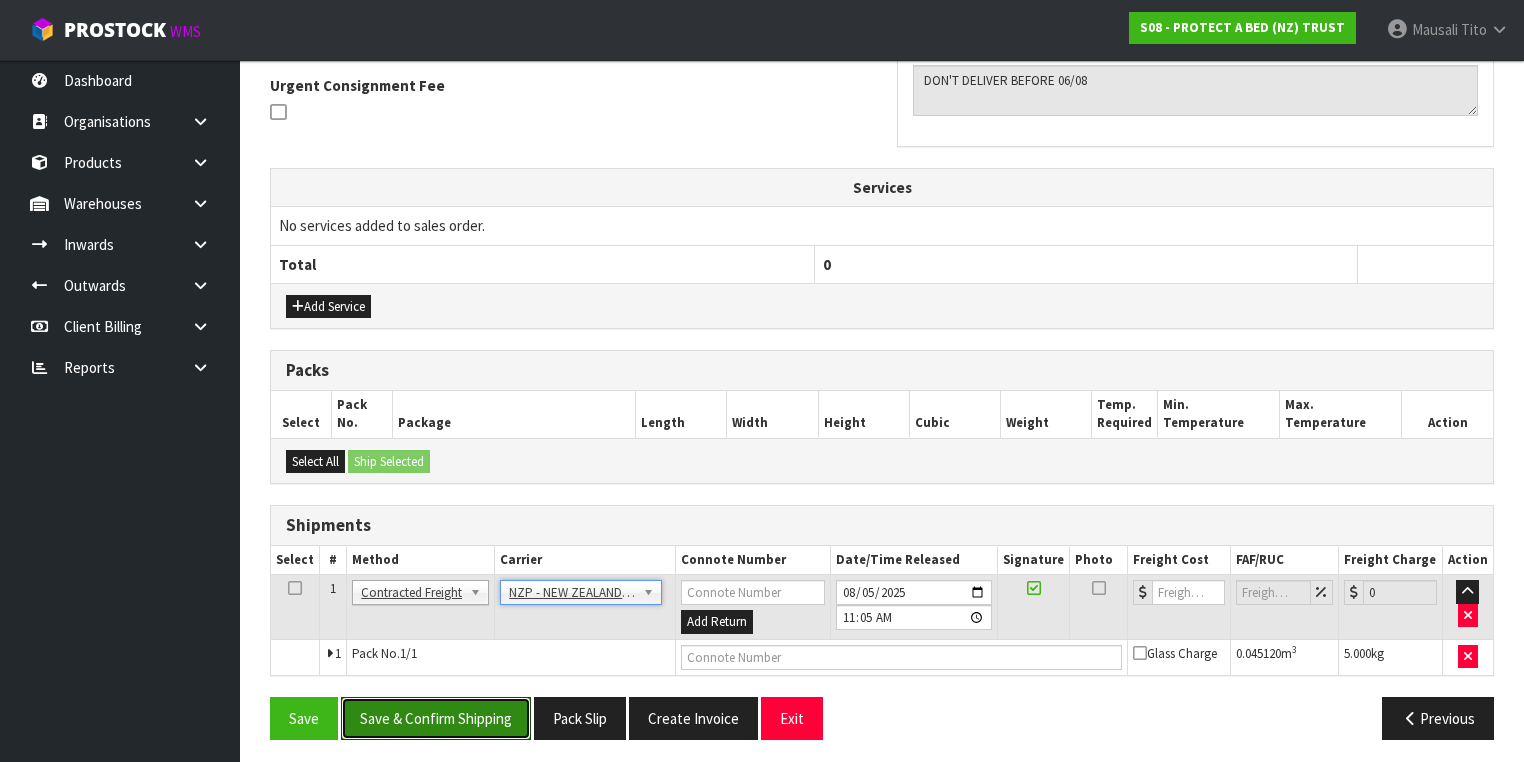 drag, startPoint x: 398, startPoint y: 723, endPoint x: 802, endPoint y: 622, distance: 416.43365 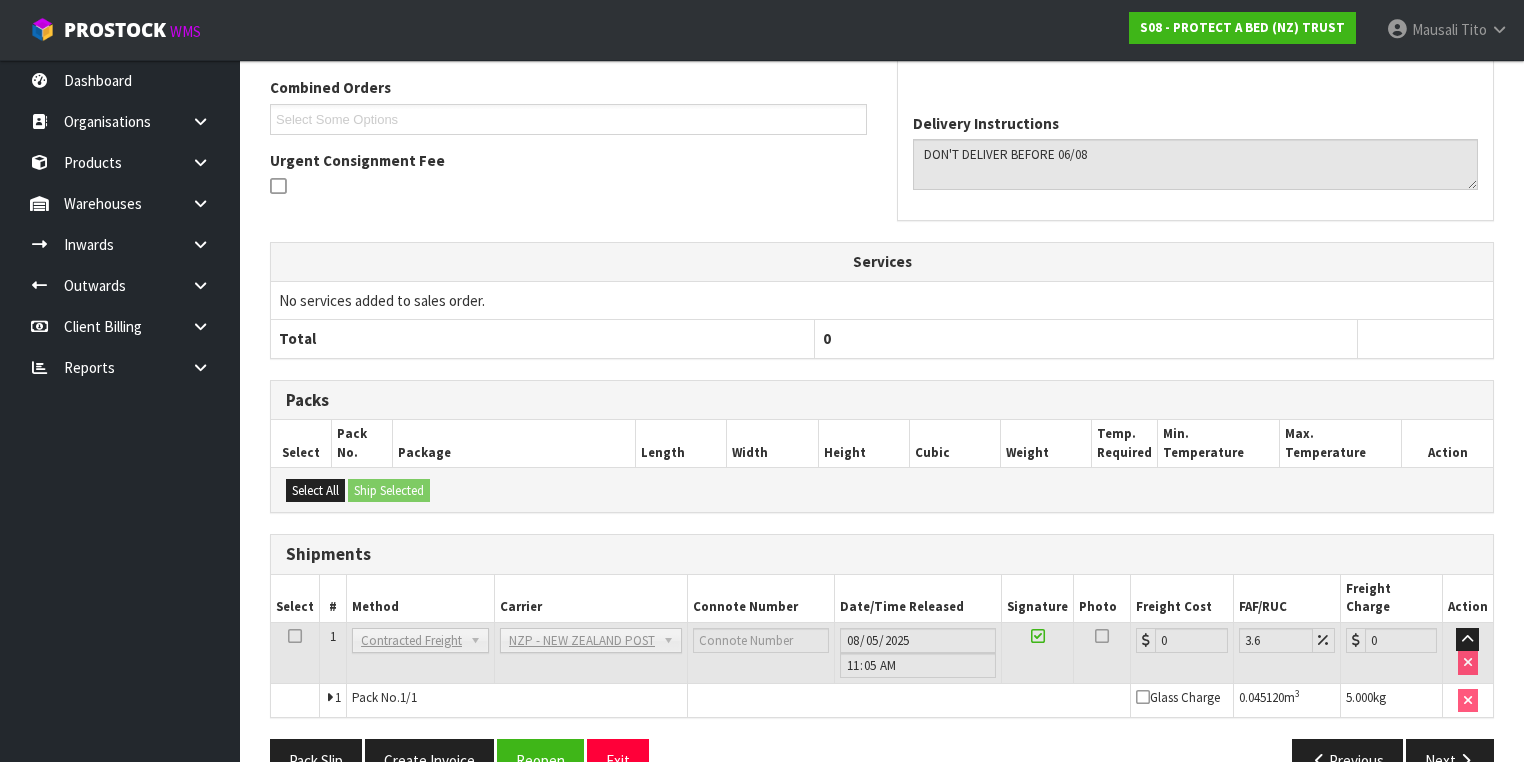 scroll, scrollTop: 558, scrollLeft: 0, axis: vertical 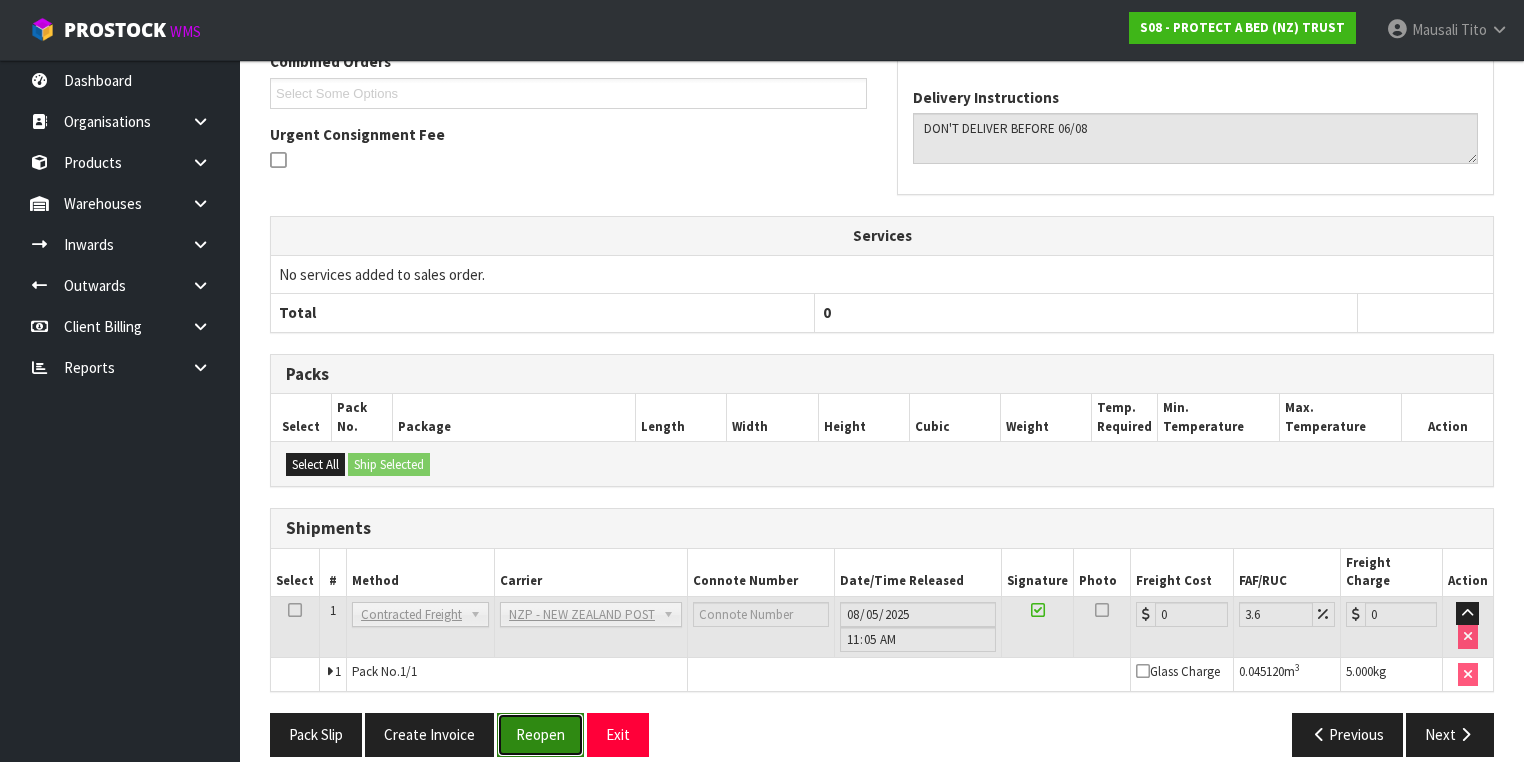 click on "Reopen" at bounding box center (540, 734) 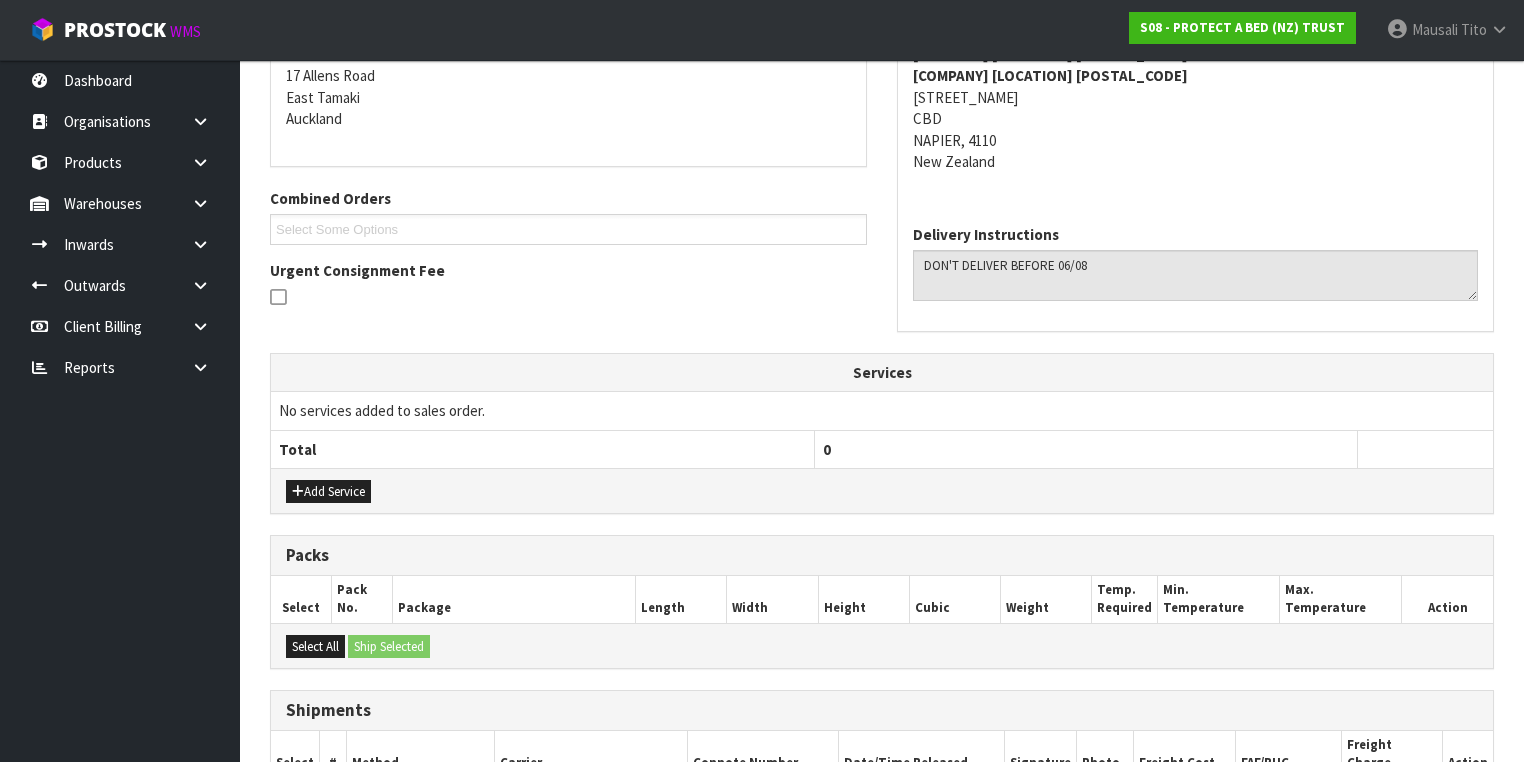 scroll, scrollTop: 604, scrollLeft: 0, axis: vertical 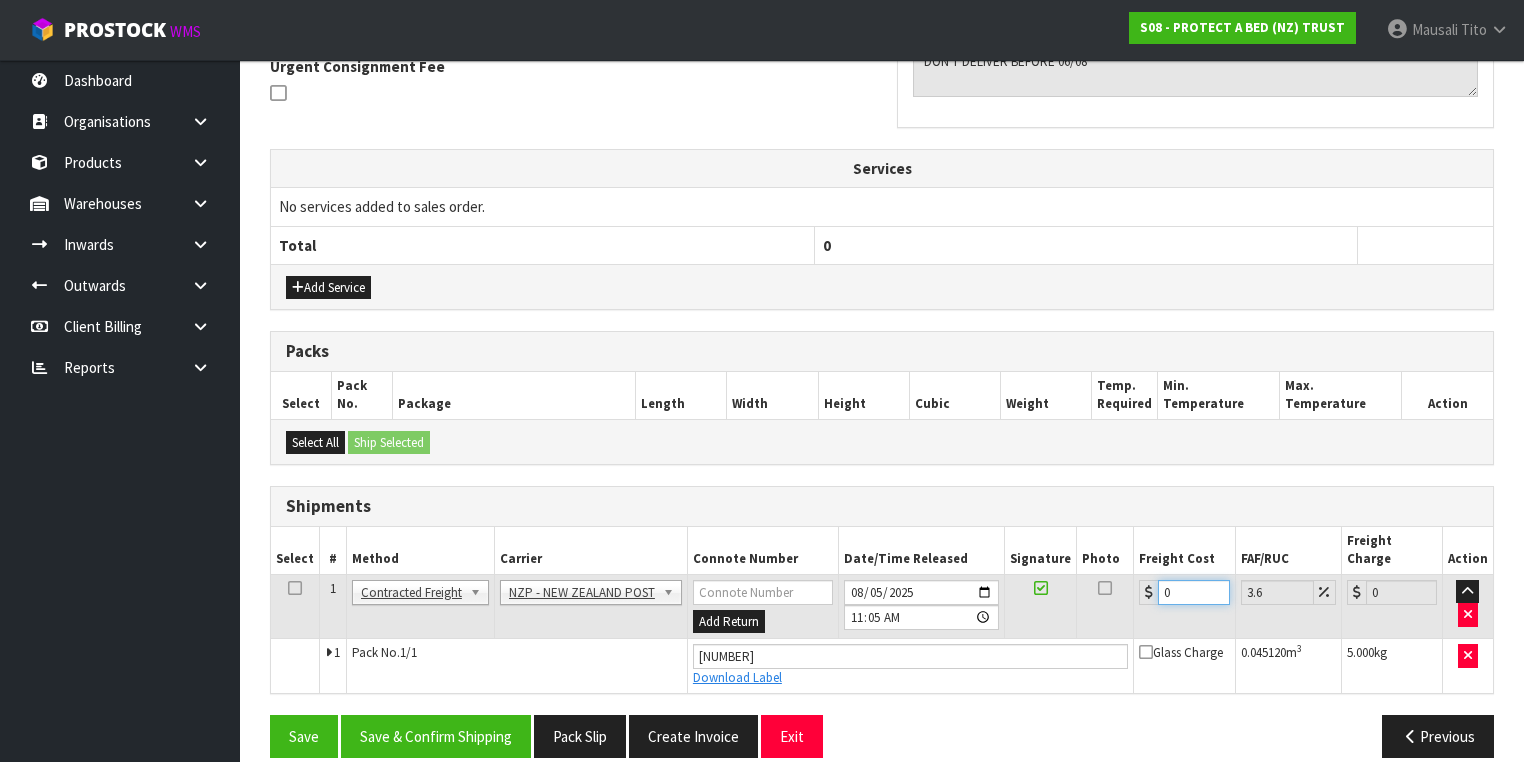 drag, startPoint x: 1183, startPoint y: 568, endPoint x: 1145, endPoint y: 574, distance: 38.470768 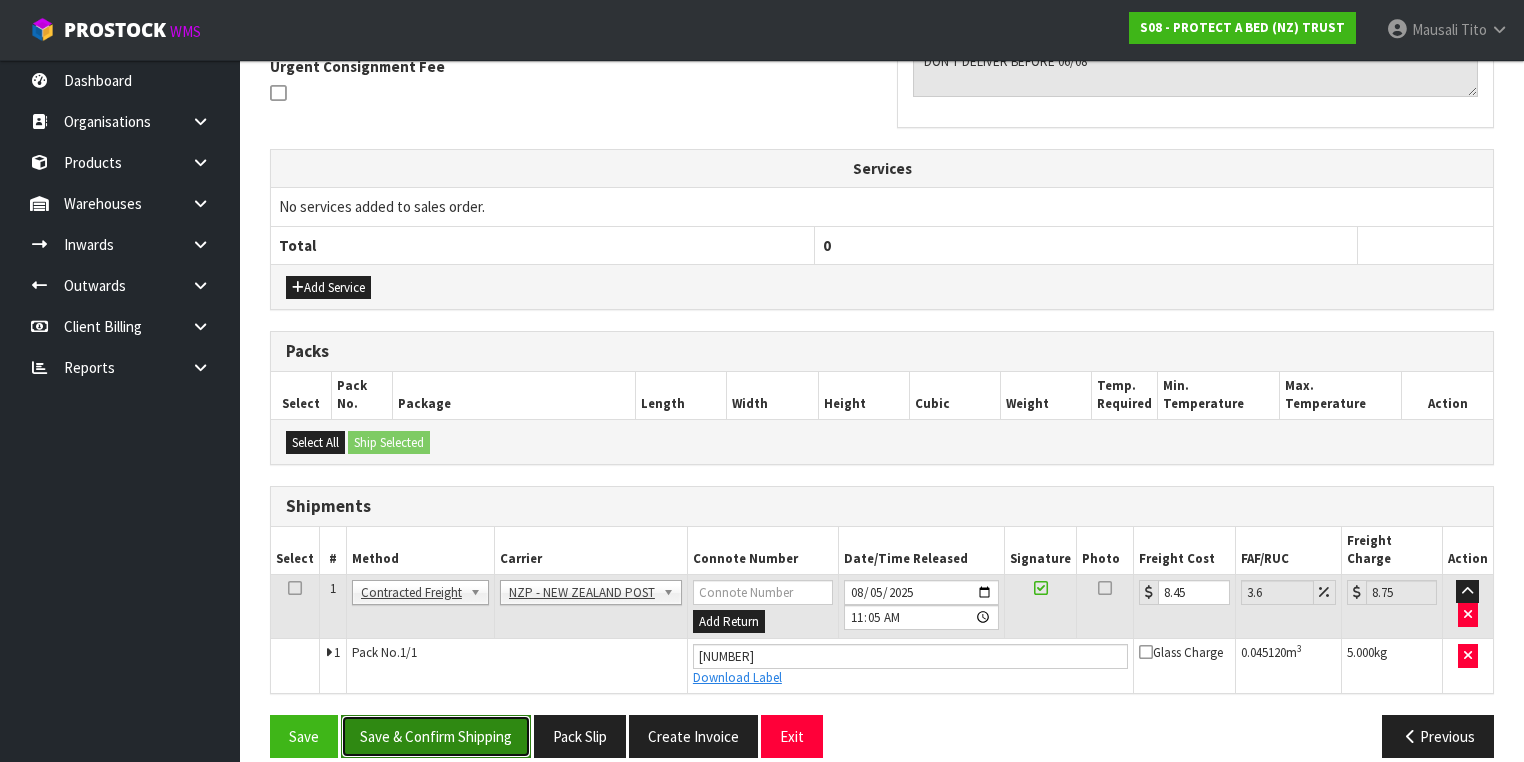 click on "Save & Confirm Shipping" at bounding box center (436, 736) 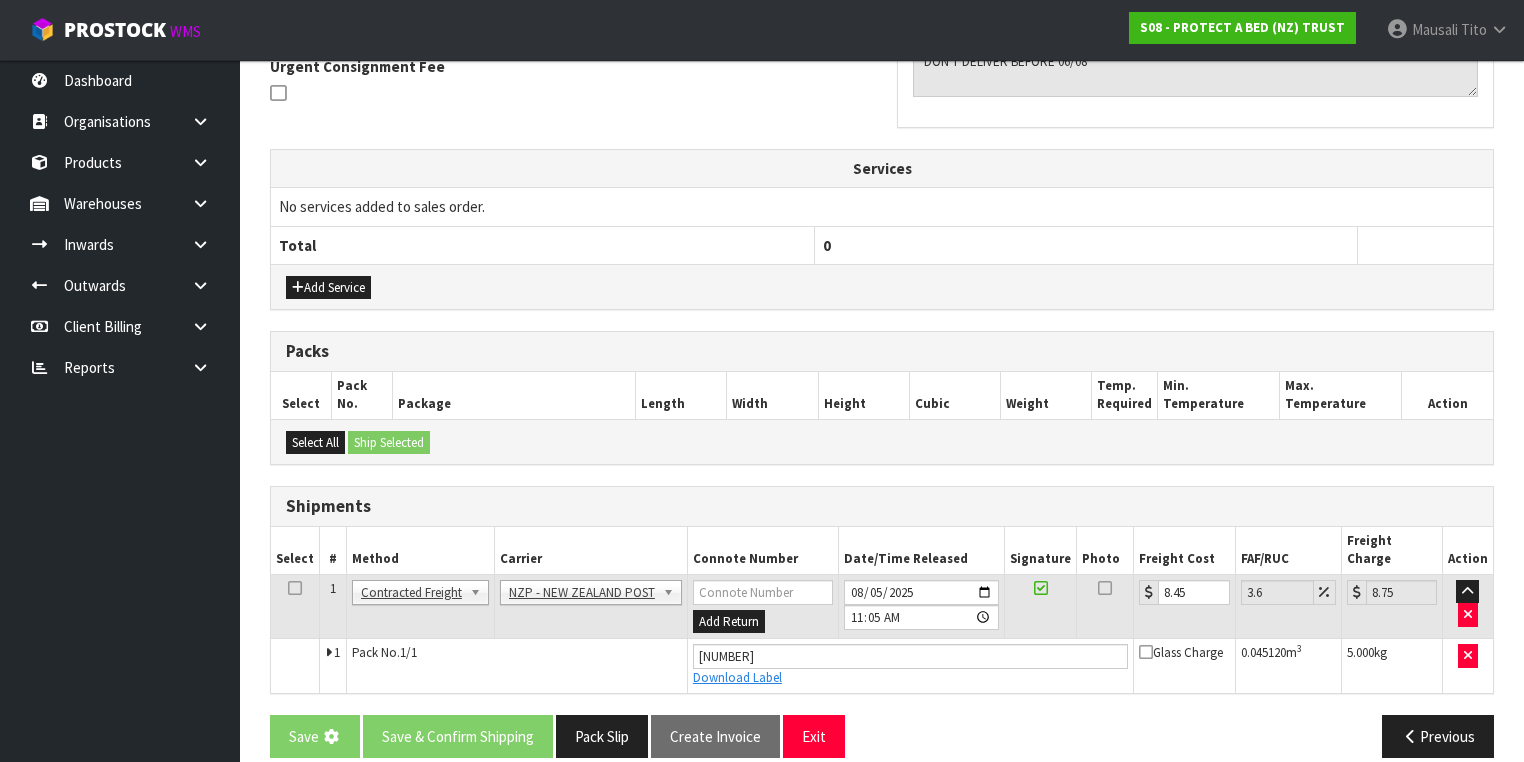 scroll, scrollTop: 0, scrollLeft: 0, axis: both 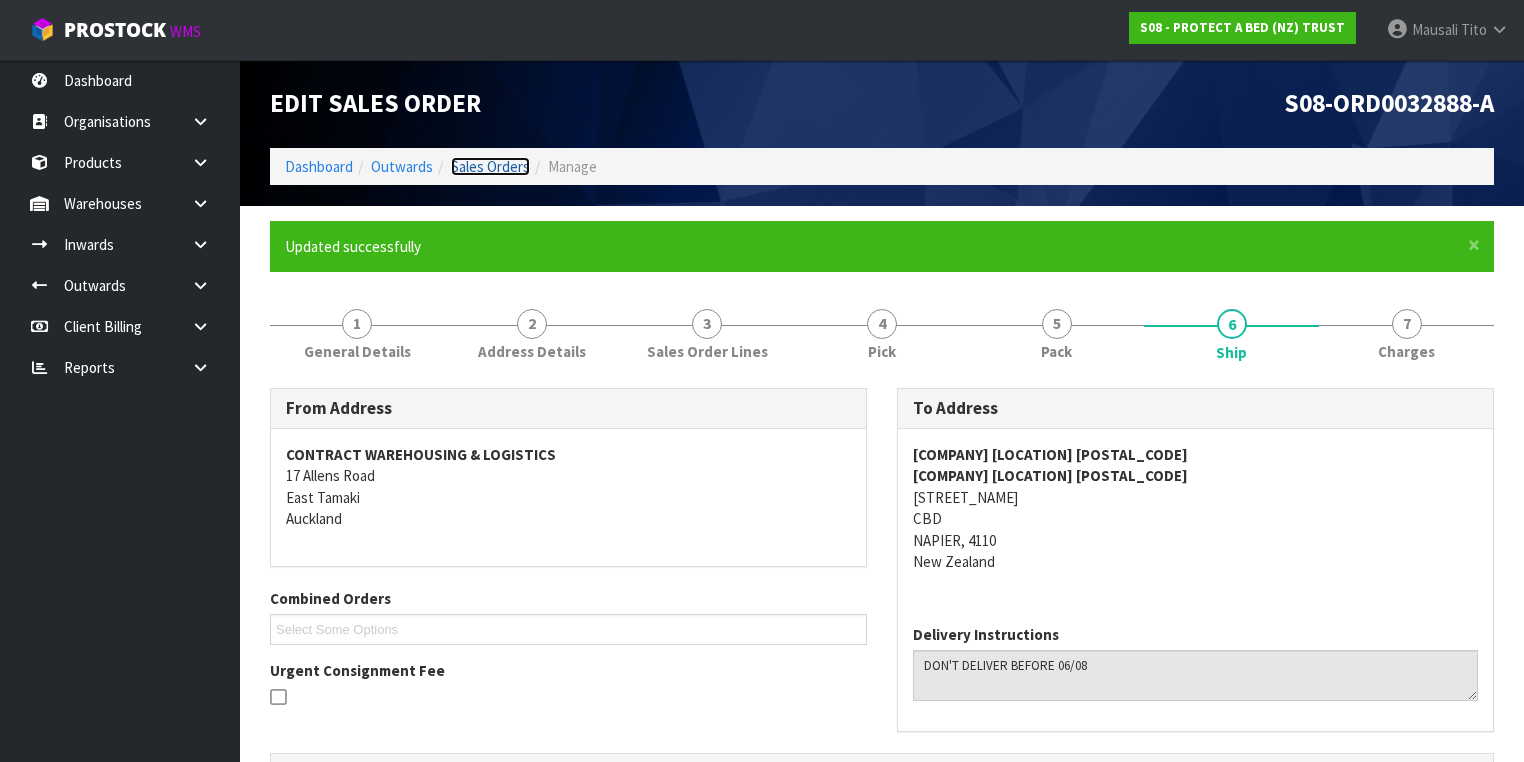 click on "Sales Orders" at bounding box center (490, 166) 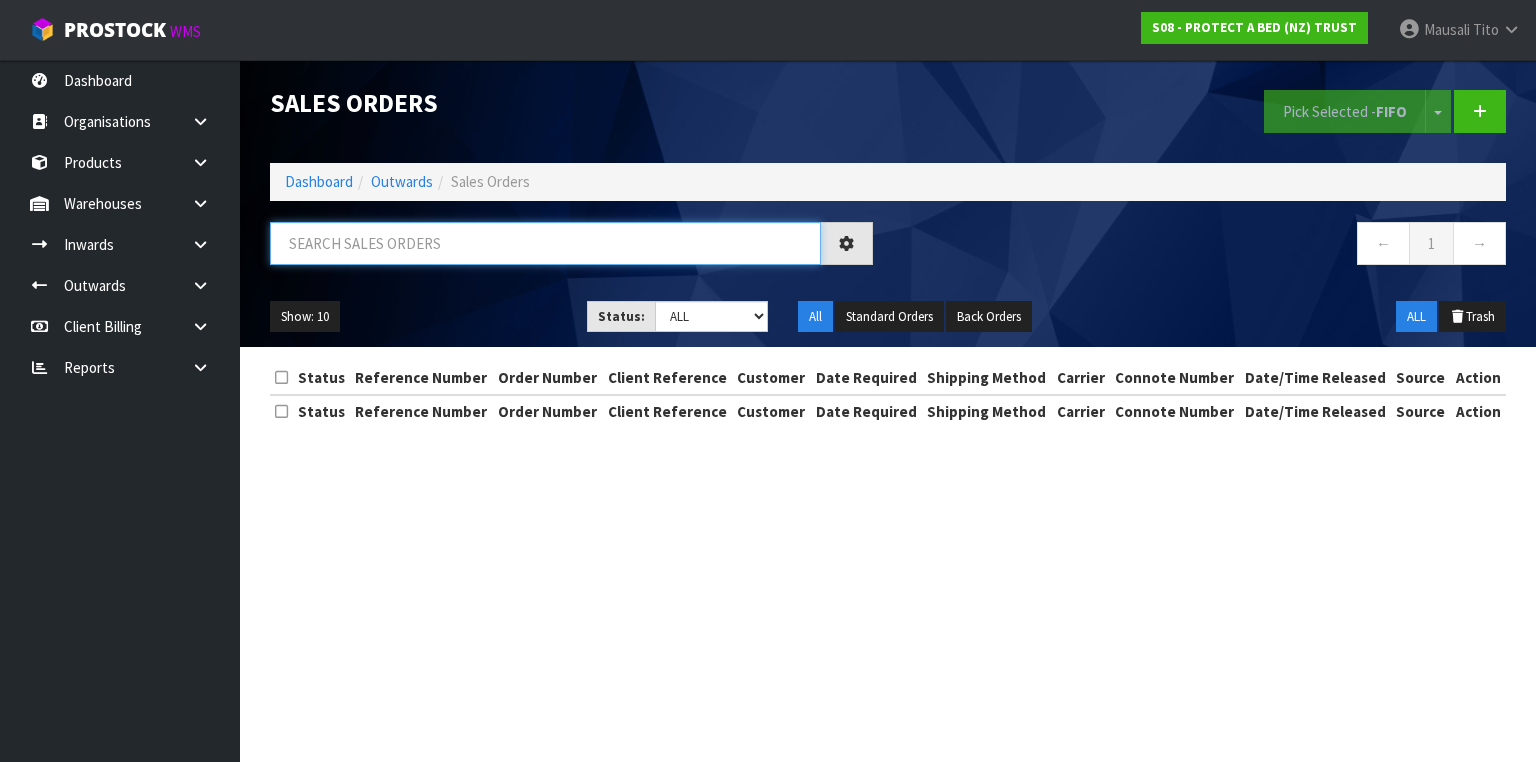 click at bounding box center (545, 243) 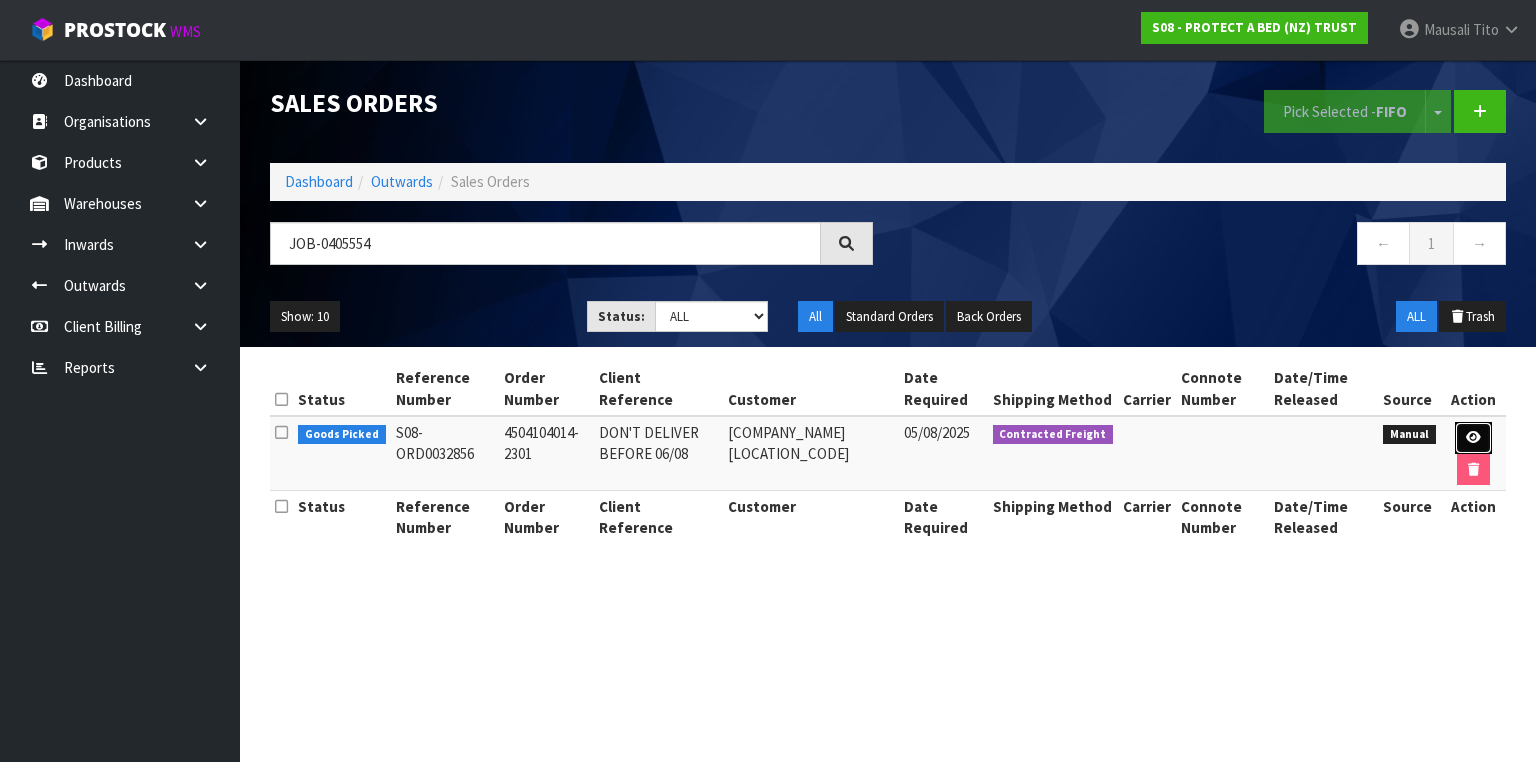 click at bounding box center [1473, 437] 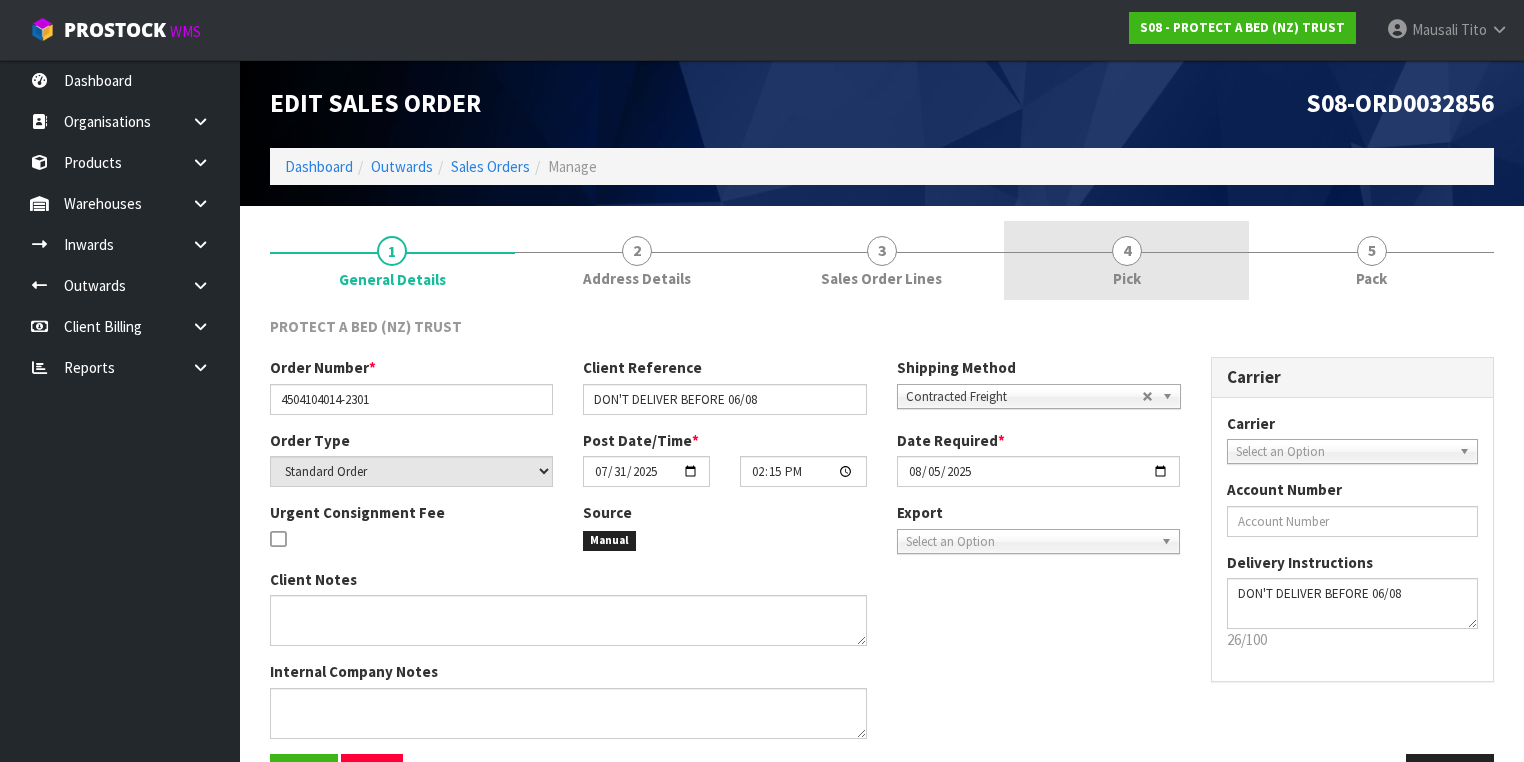 click on "4
Pick" at bounding box center [1126, 260] 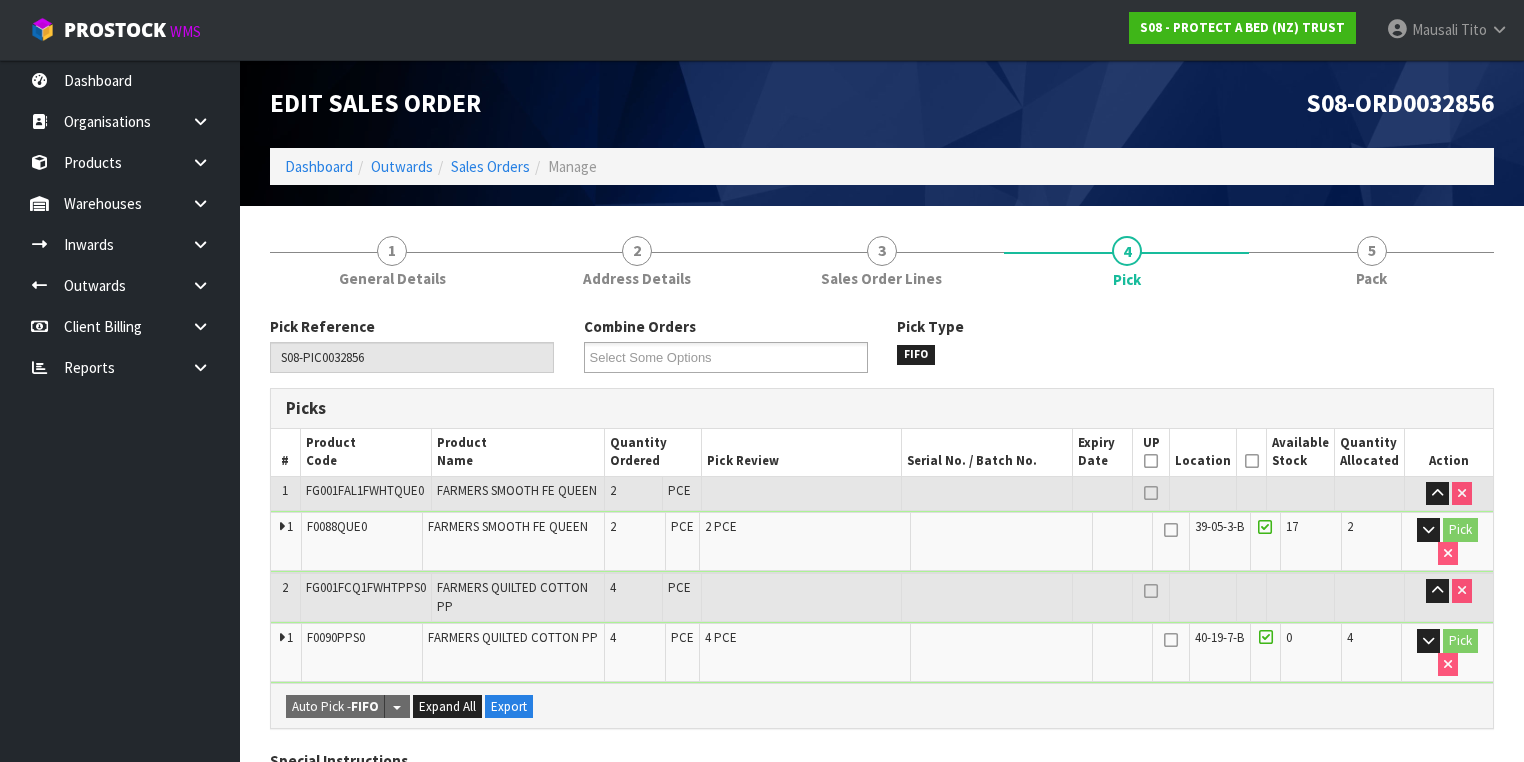 drag, startPoint x: 1262, startPoint y: 457, endPoint x: 1248, endPoint y: 464, distance: 15.652476 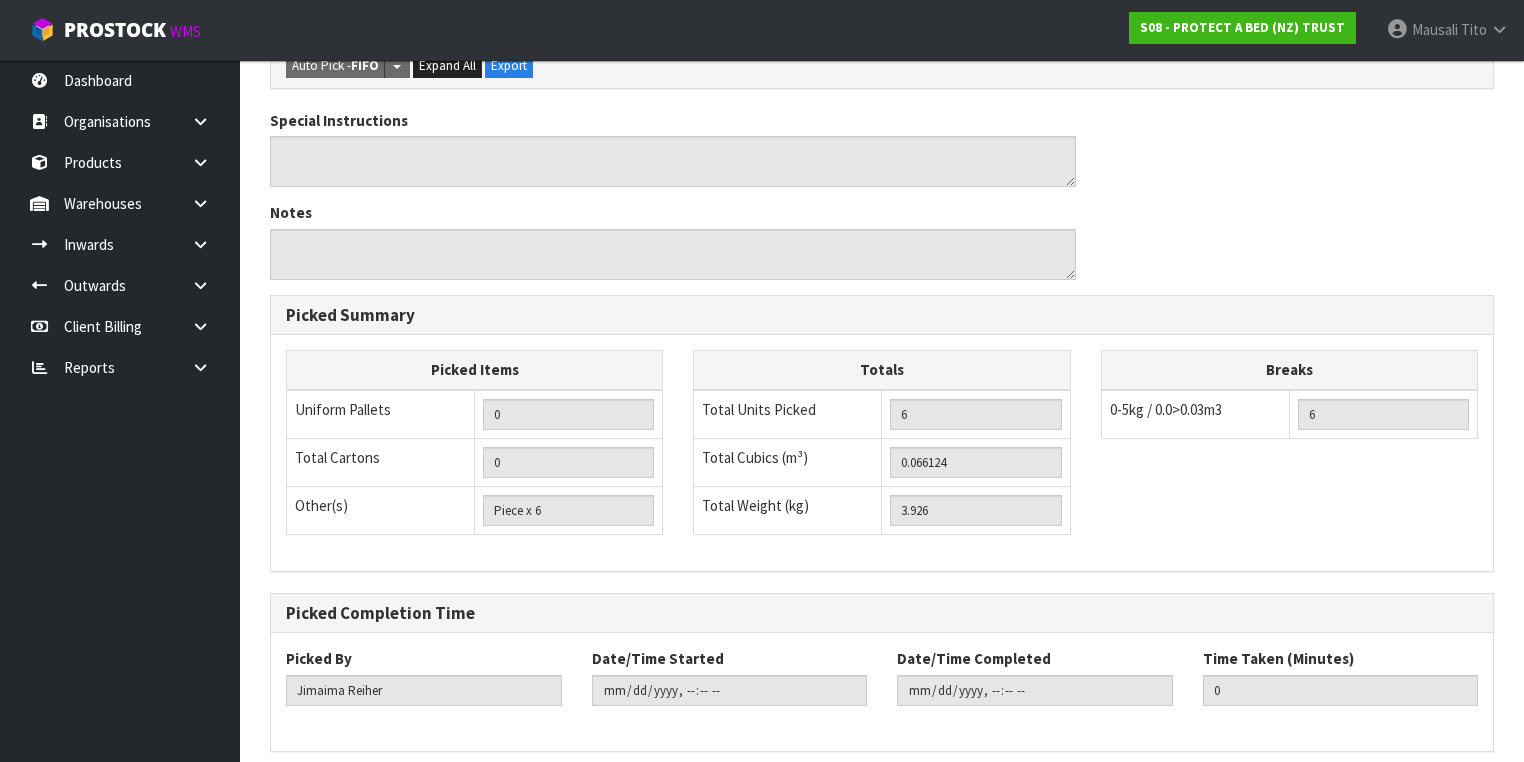 scroll, scrollTop: 772, scrollLeft: 0, axis: vertical 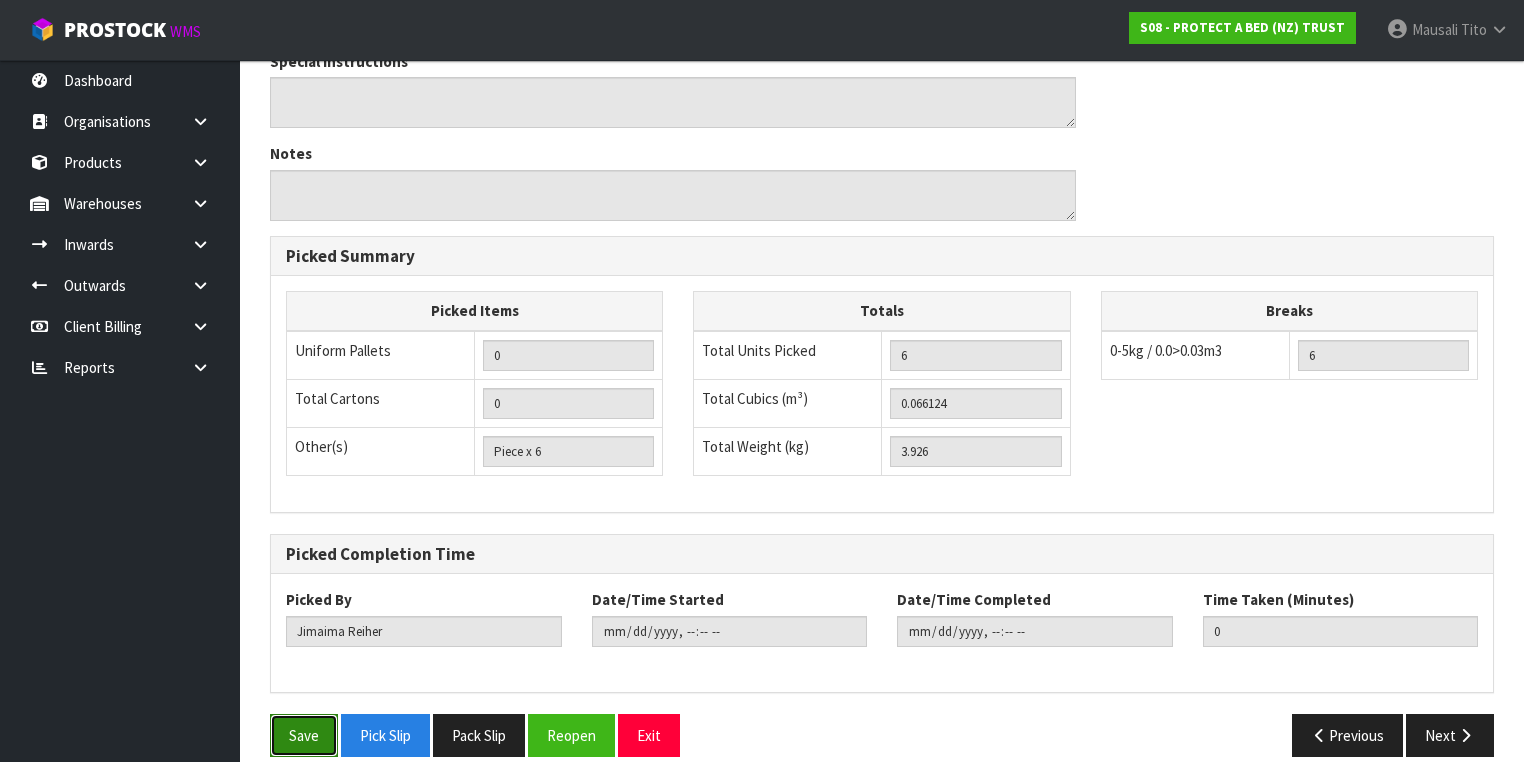 click on "Save" at bounding box center (304, 735) 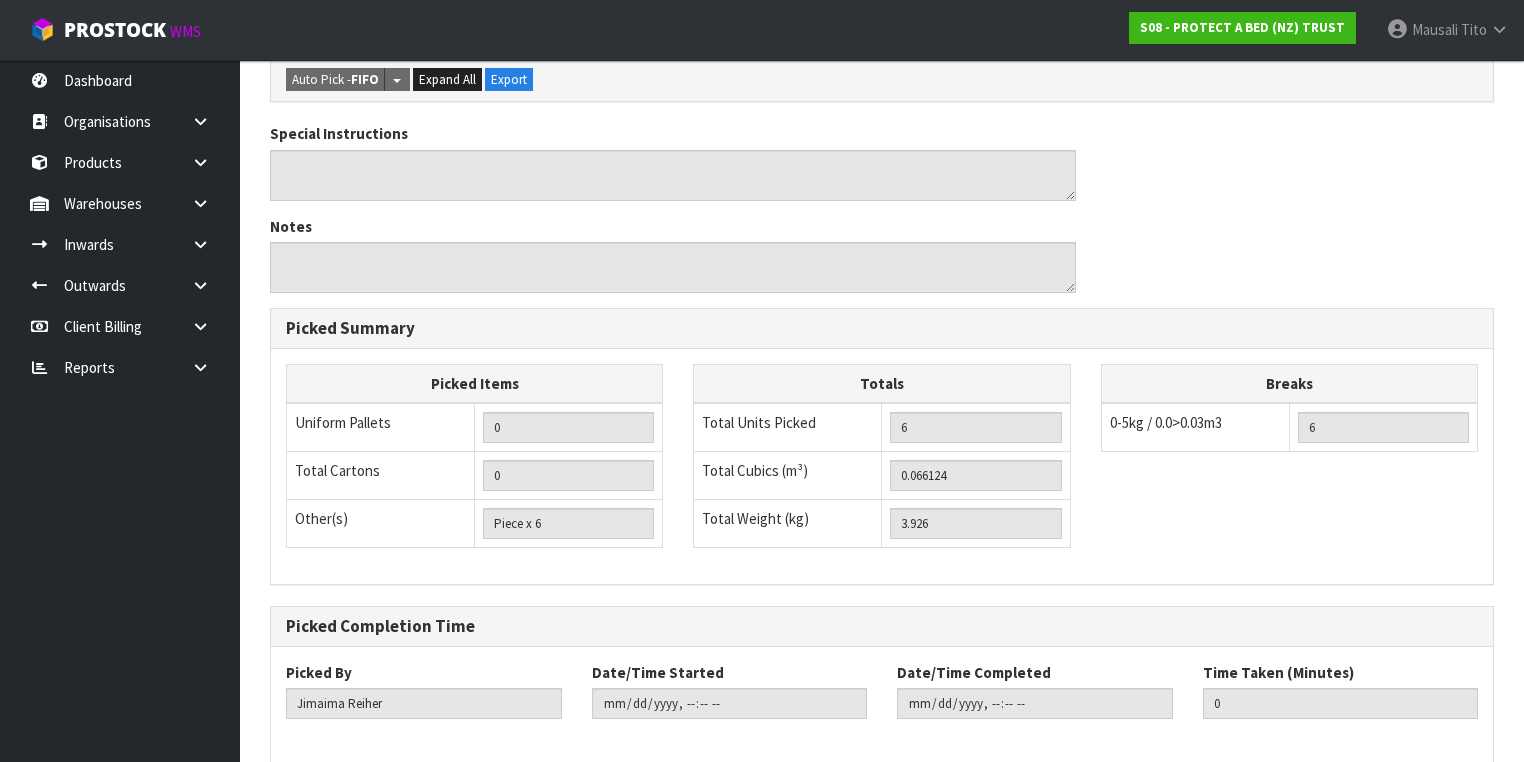 scroll, scrollTop: 0, scrollLeft: 0, axis: both 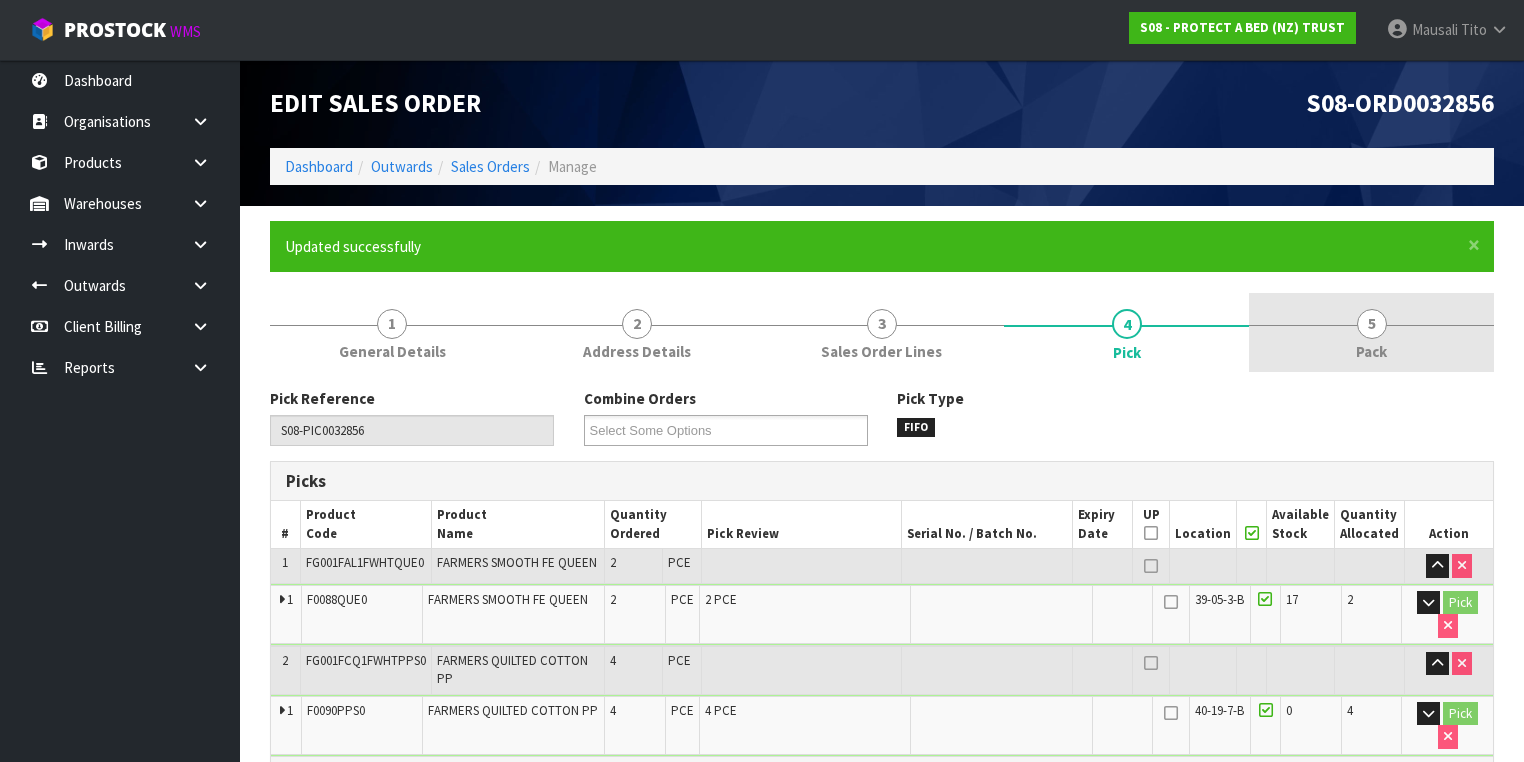 click on "5
Pack" at bounding box center (1371, 332) 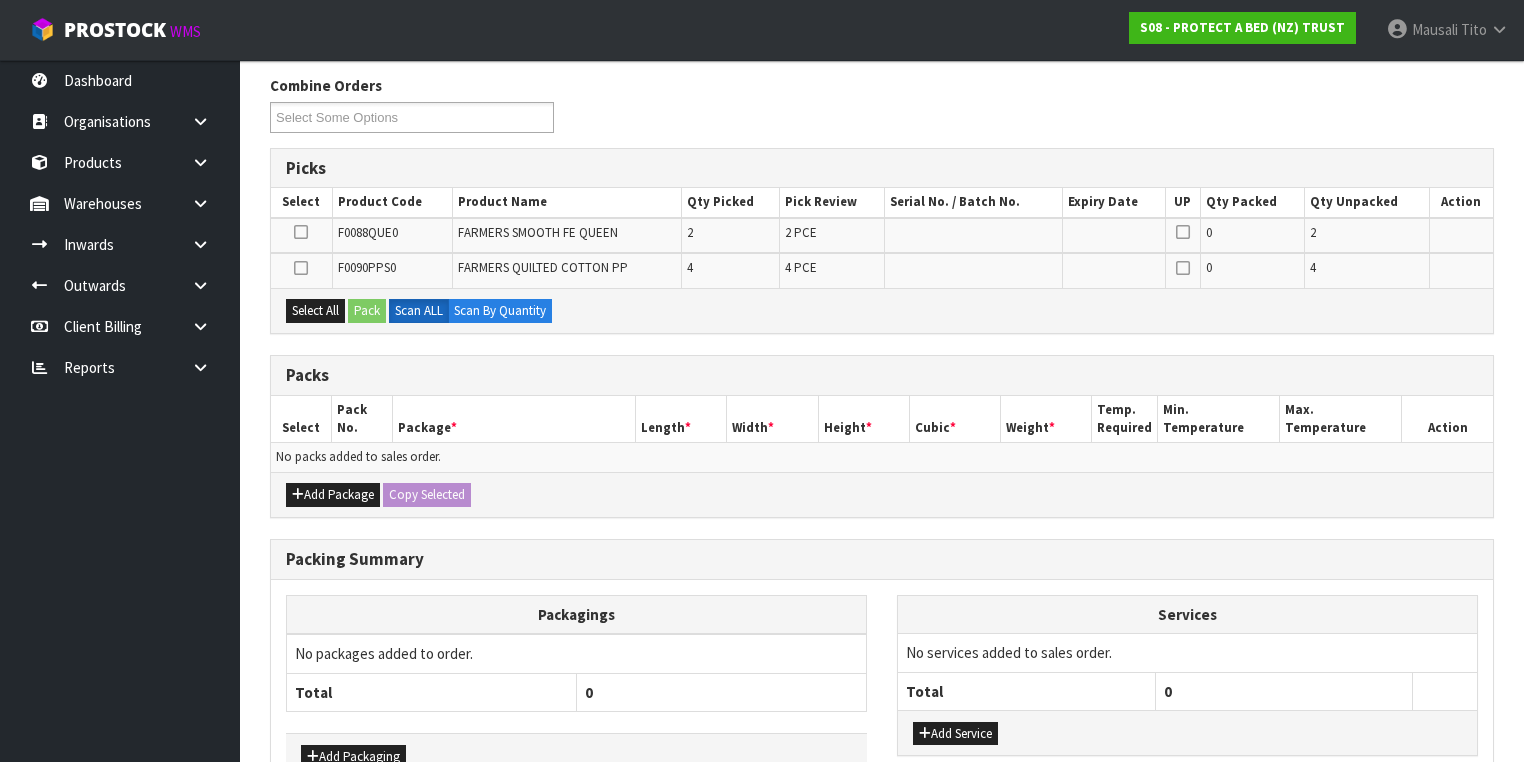 scroll, scrollTop: 400, scrollLeft: 0, axis: vertical 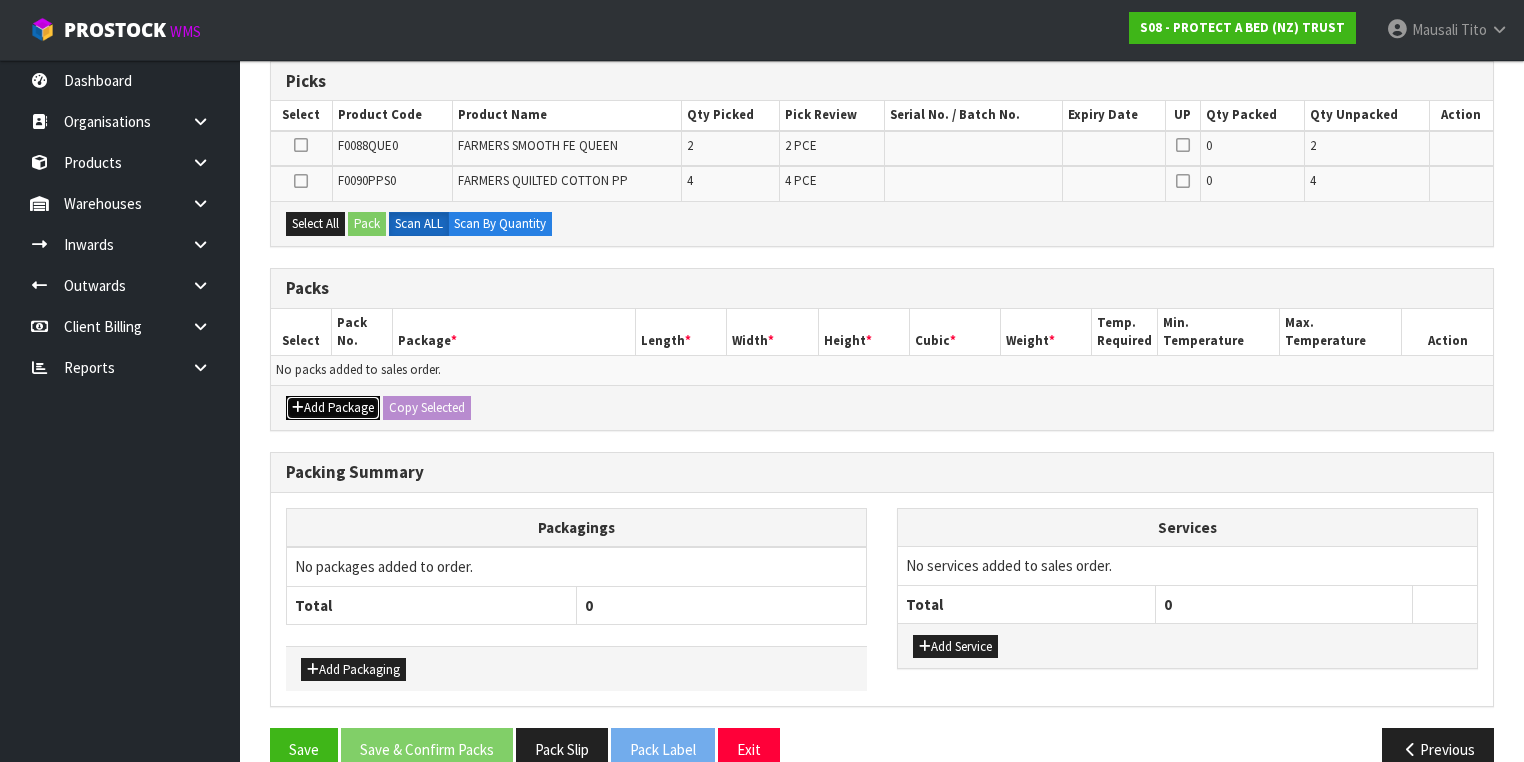 click on "Add Package" at bounding box center [333, 408] 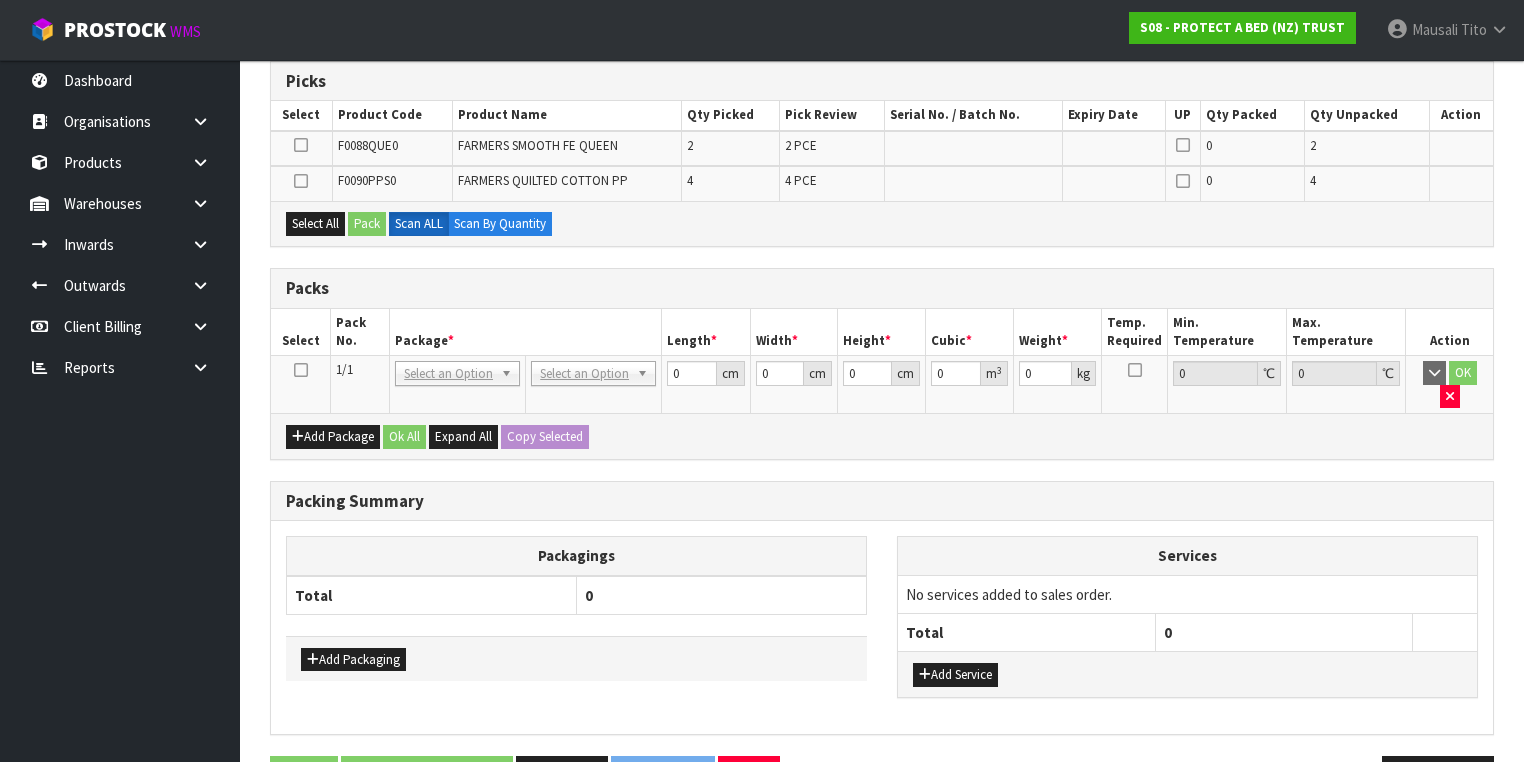 drag, startPoint x: 301, startPoint y: 363, endPoint x: 372, endPoint y: 348, distance: 72.56721 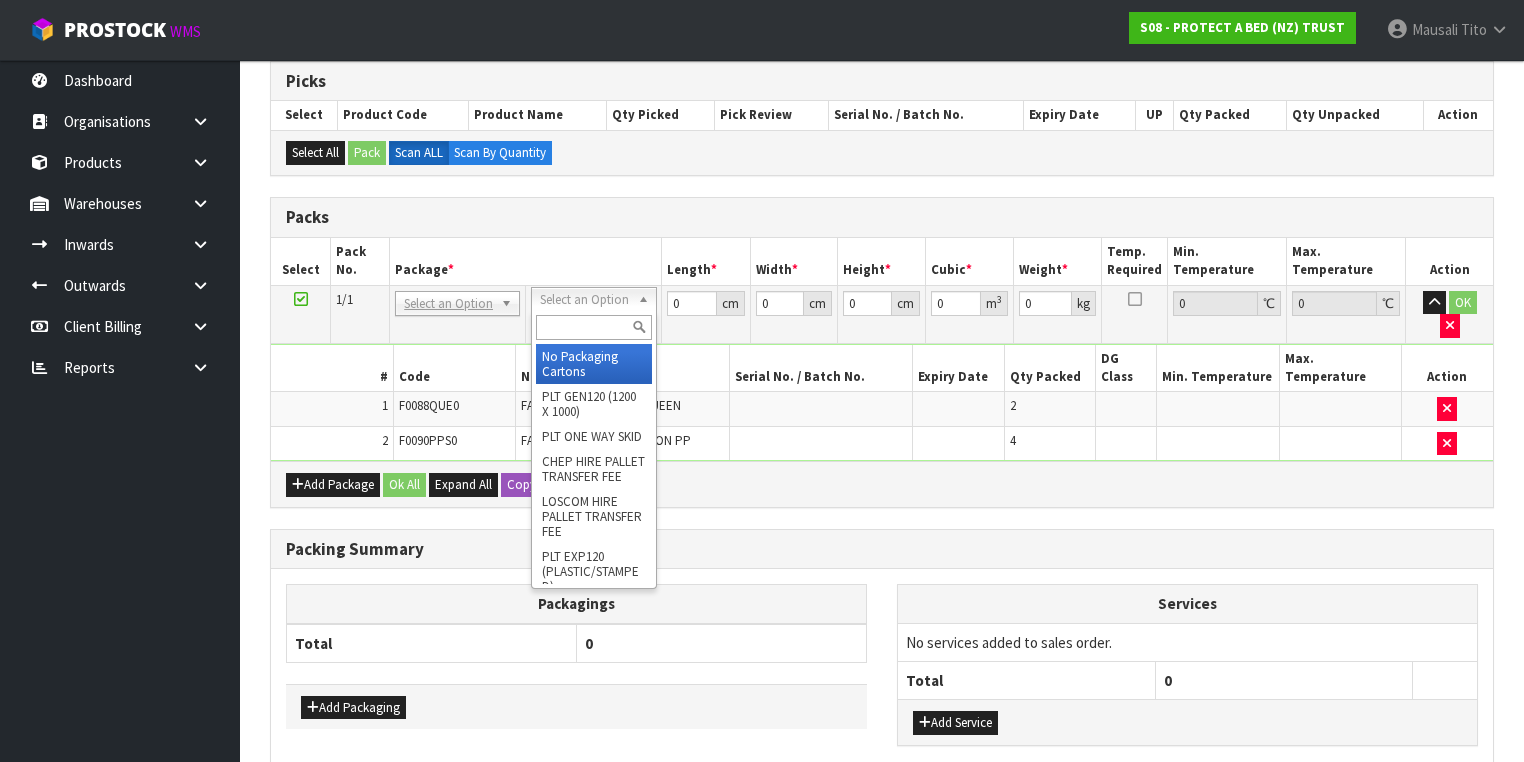 drag, startPoint x: 903, startPoint y: 129, endPoint x: 547, endPoint y: 300, distance: 394.93924 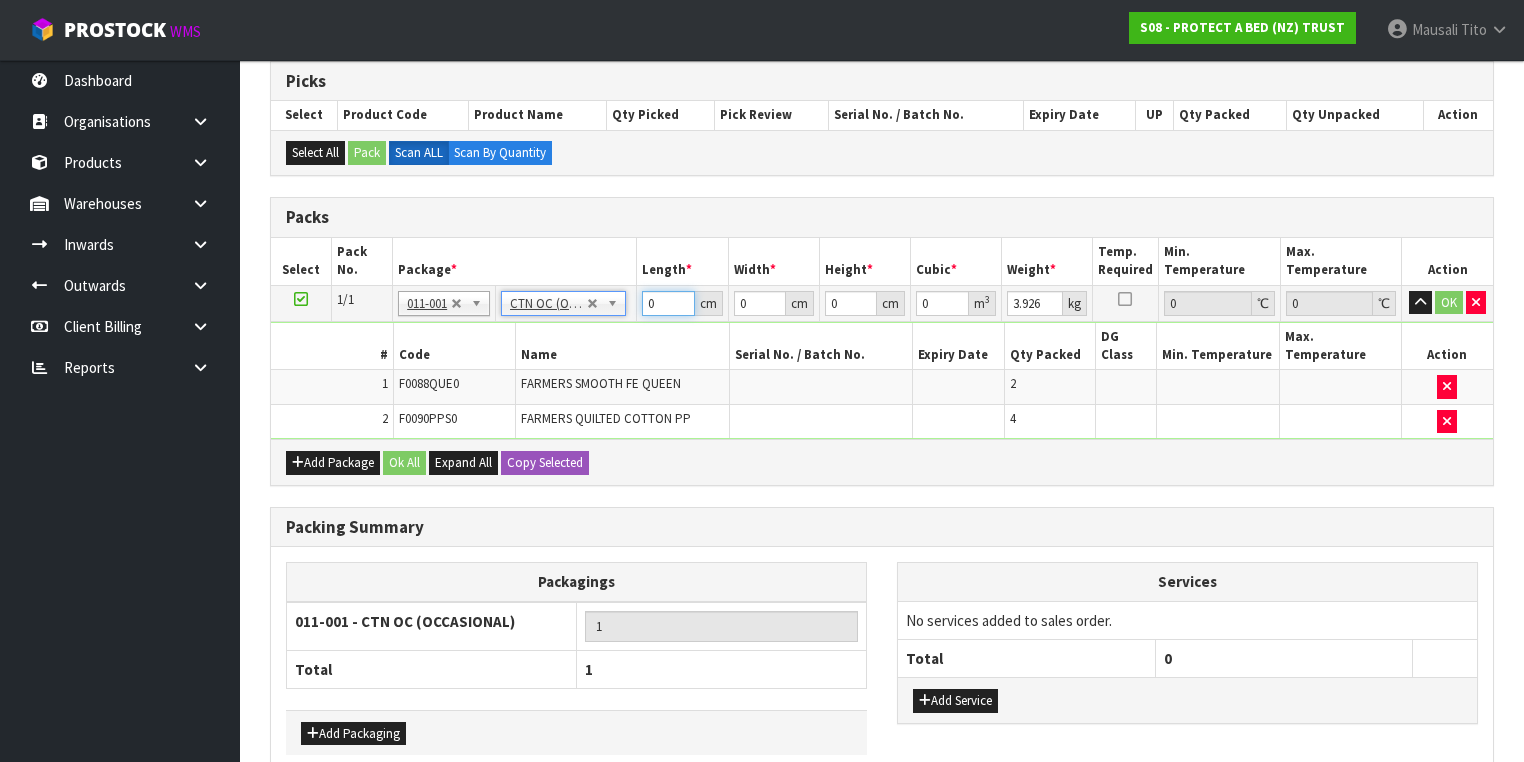 drag, startPoint x: 660, startPoint y: 298, endPoint x: 622, endPoint y: 312, distance: 40.496914 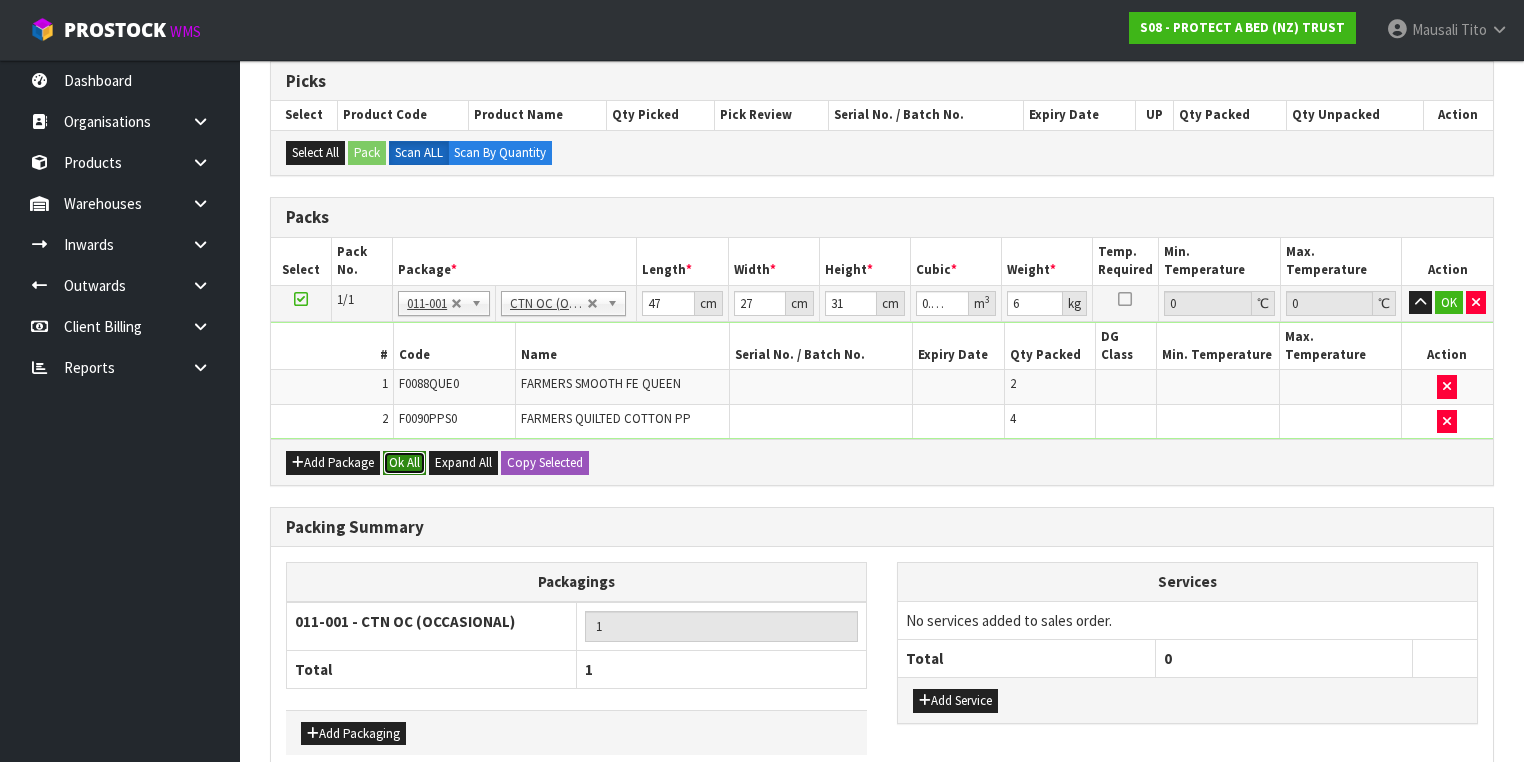 click on "Ok All" at bounding box center [404, 463] 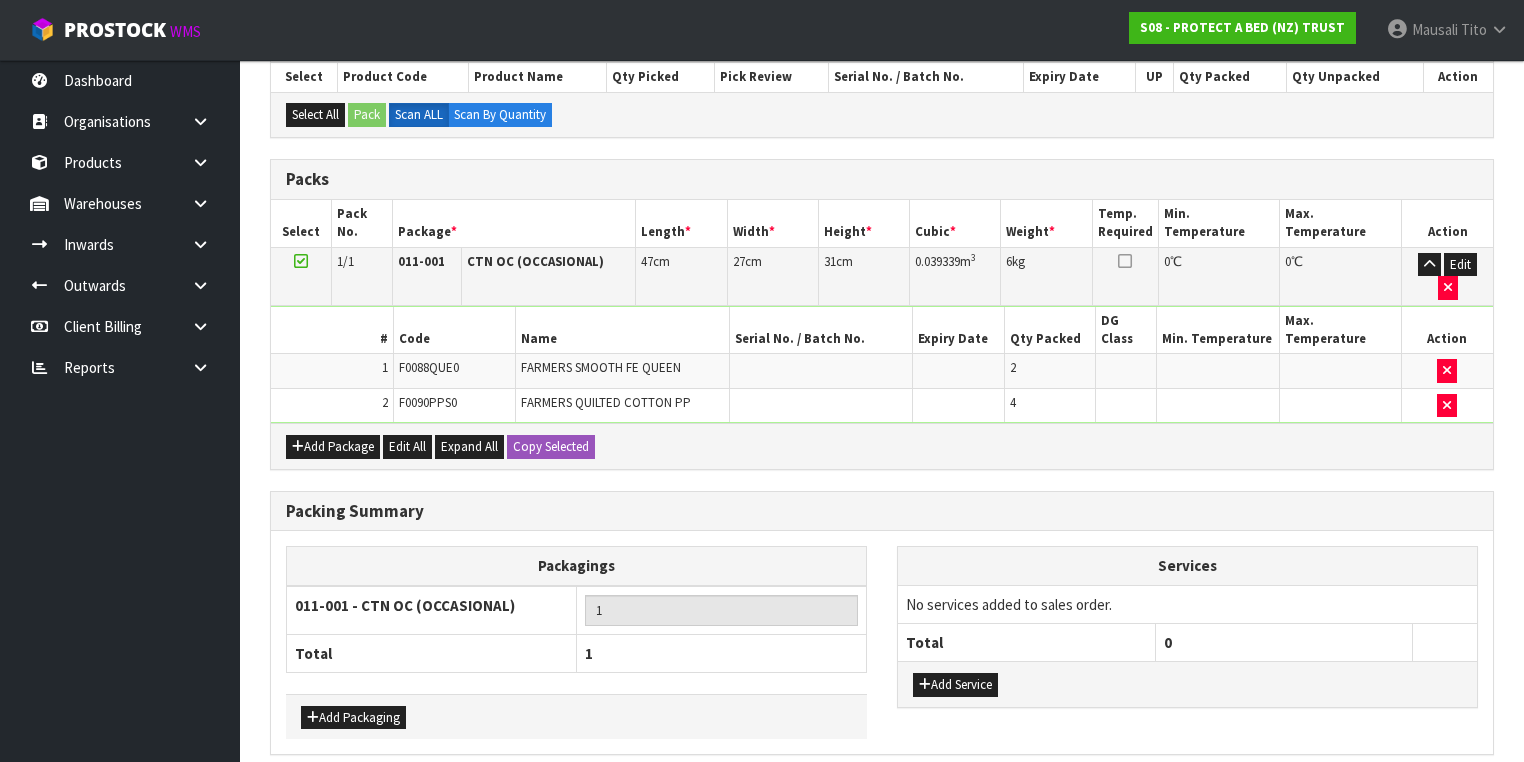 scroll, scrollTop: 473, scrollLeft: 0, axis: vertical 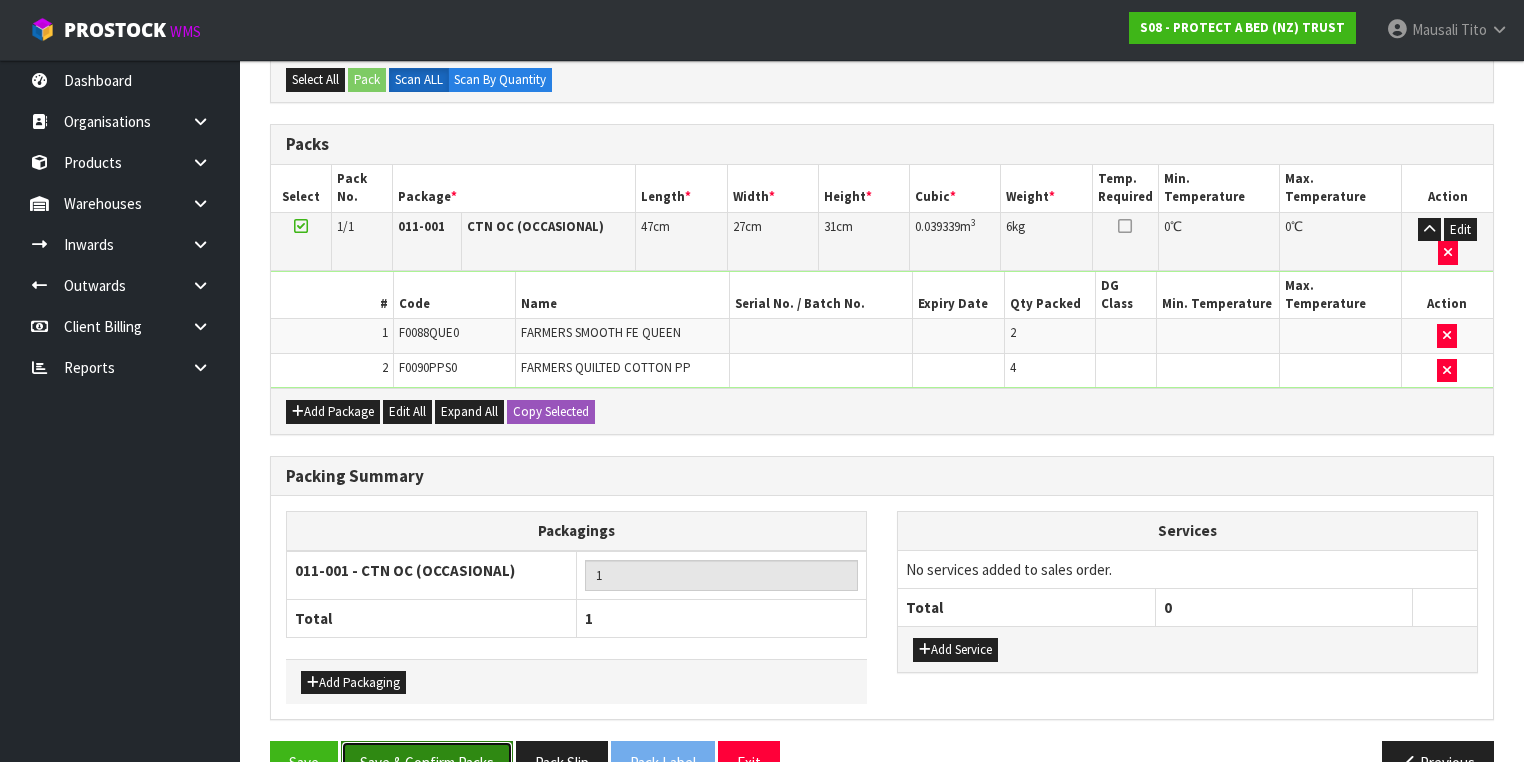 click on "Save & Confirm Packs" at bounding box center [427, 762] 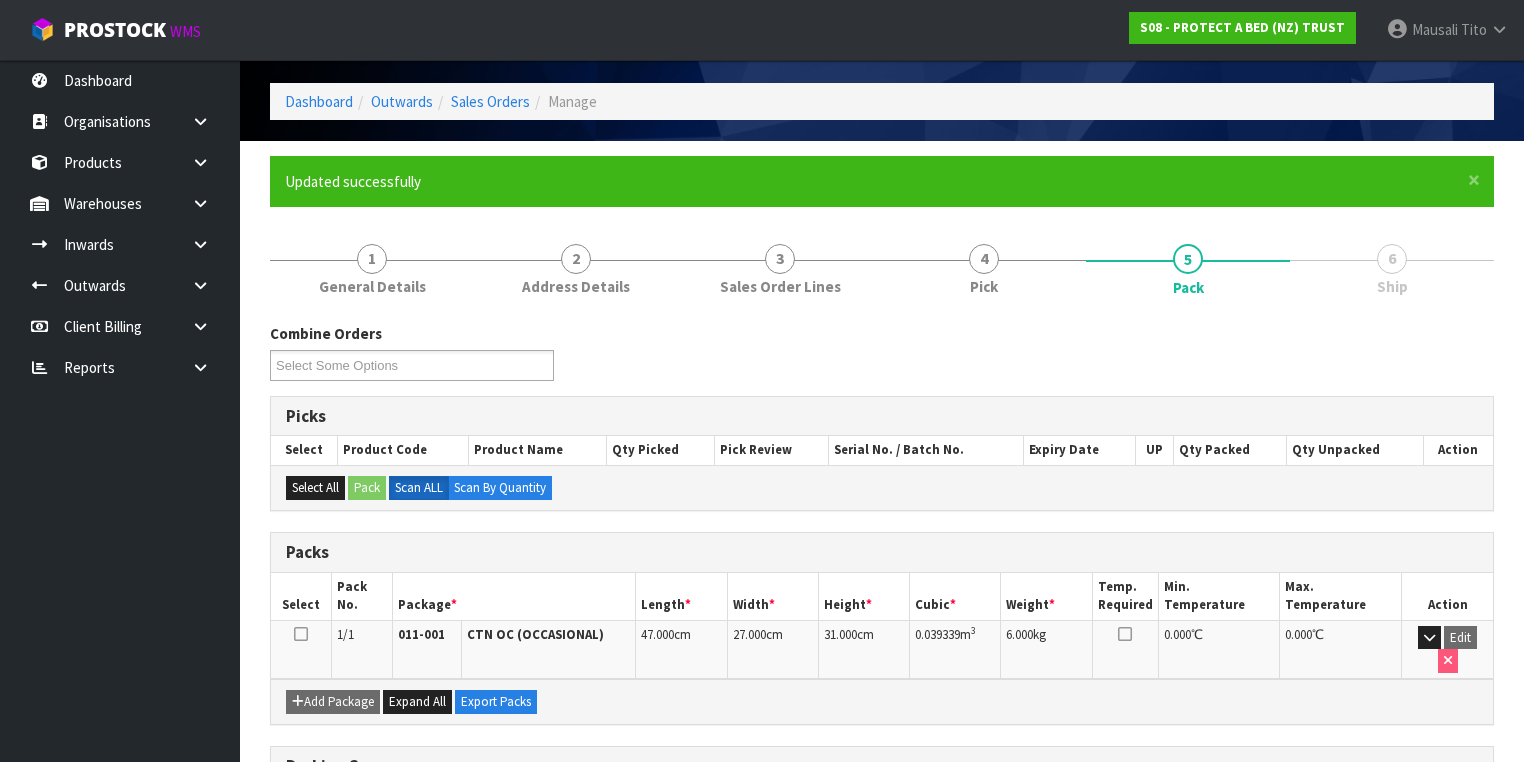 scroll, scrollTop: 332, scrollLeft: 0, axis: vertical 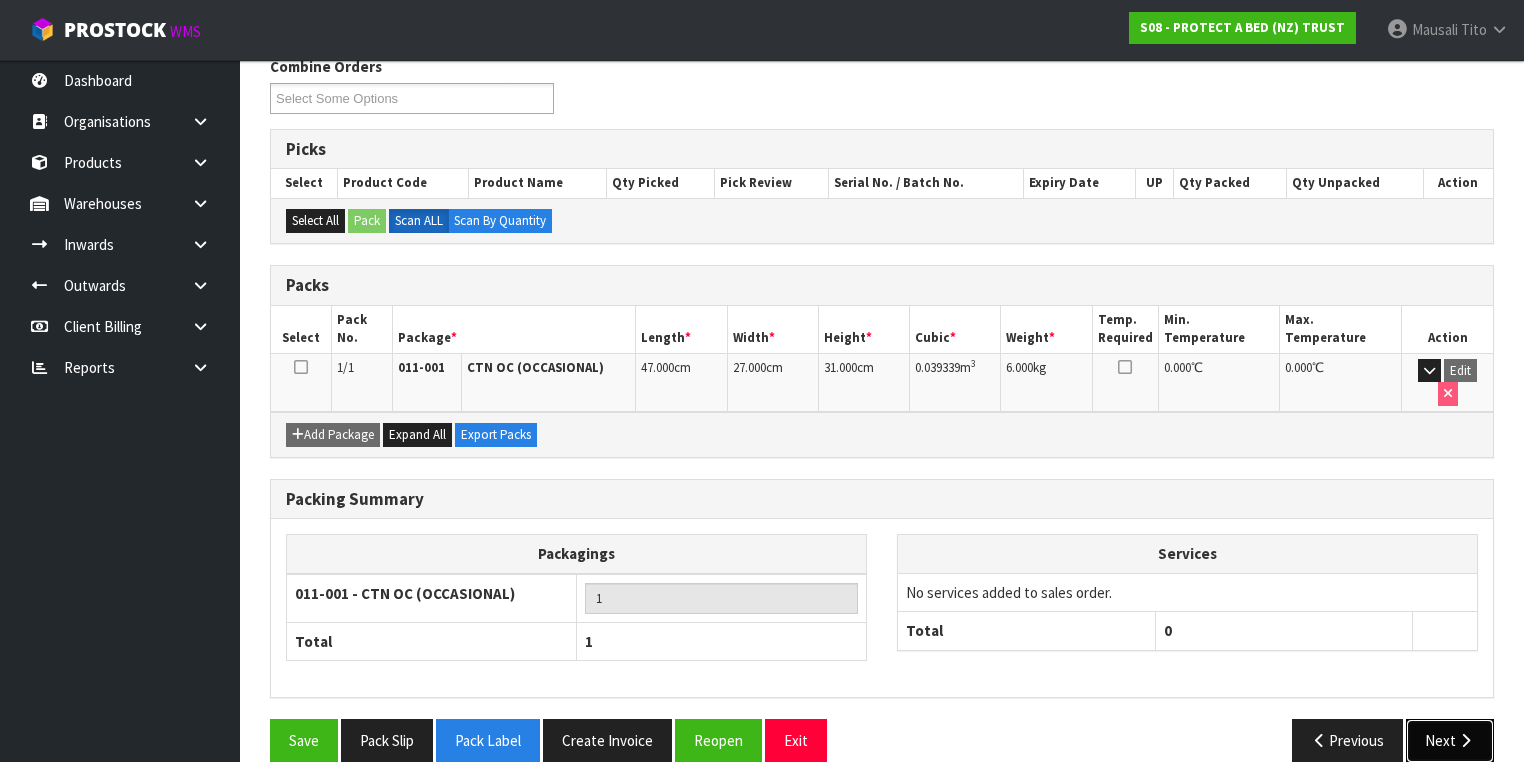 click at bounding box center [1465, 740] 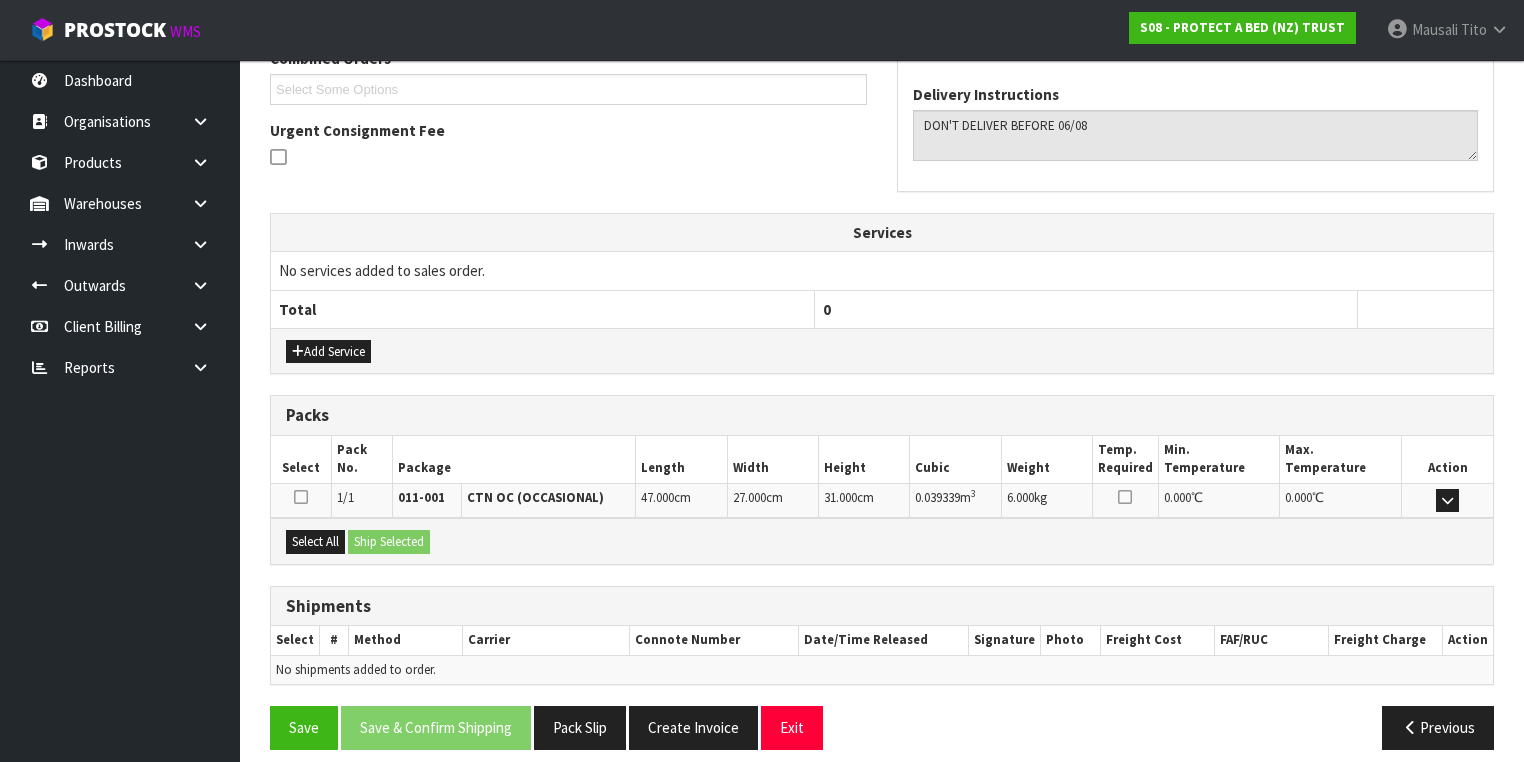 scroll, scrollTop: 550, scrollLeft: 0, axis: vertical 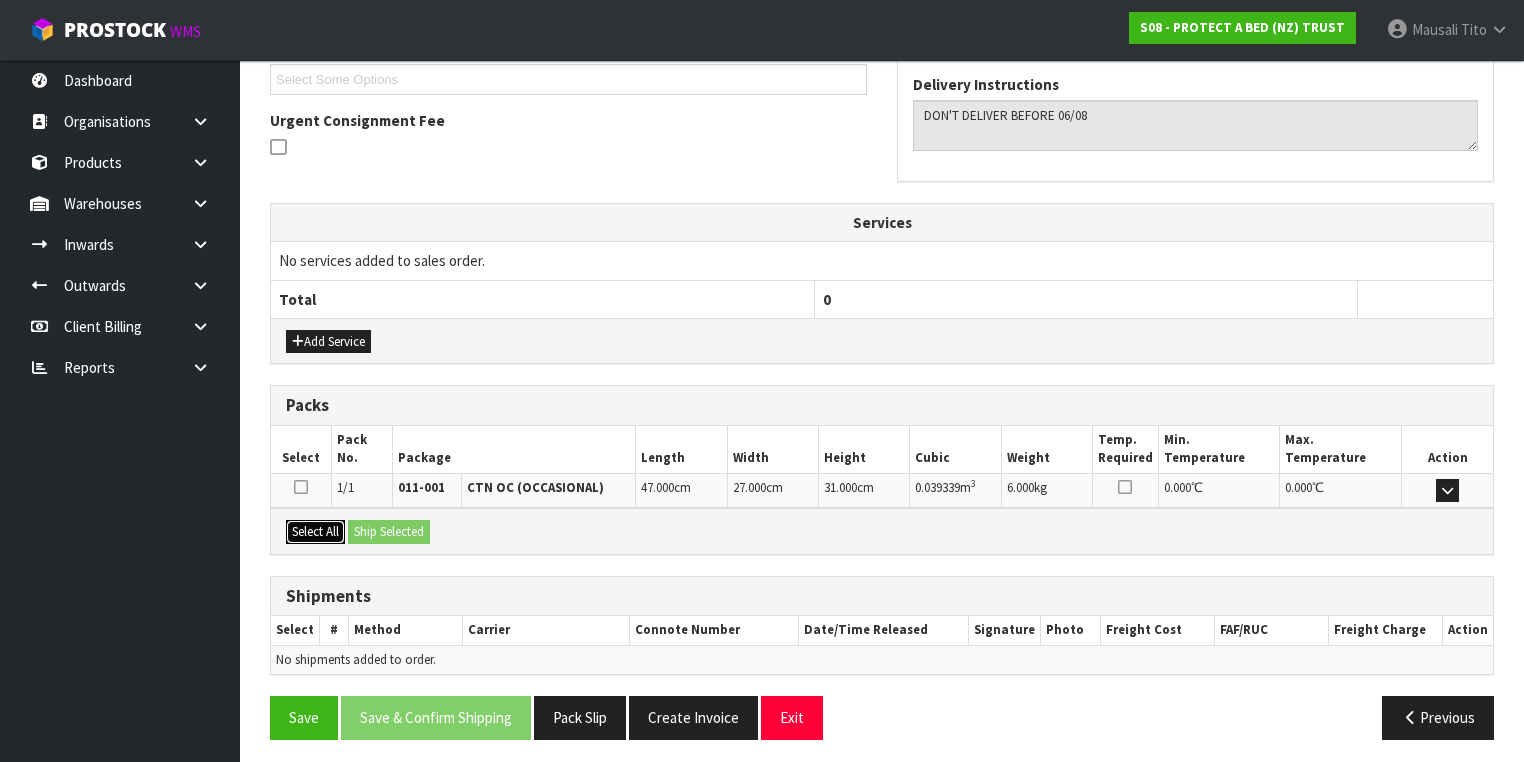 click on "Select All" at bounding box center (315, 532) 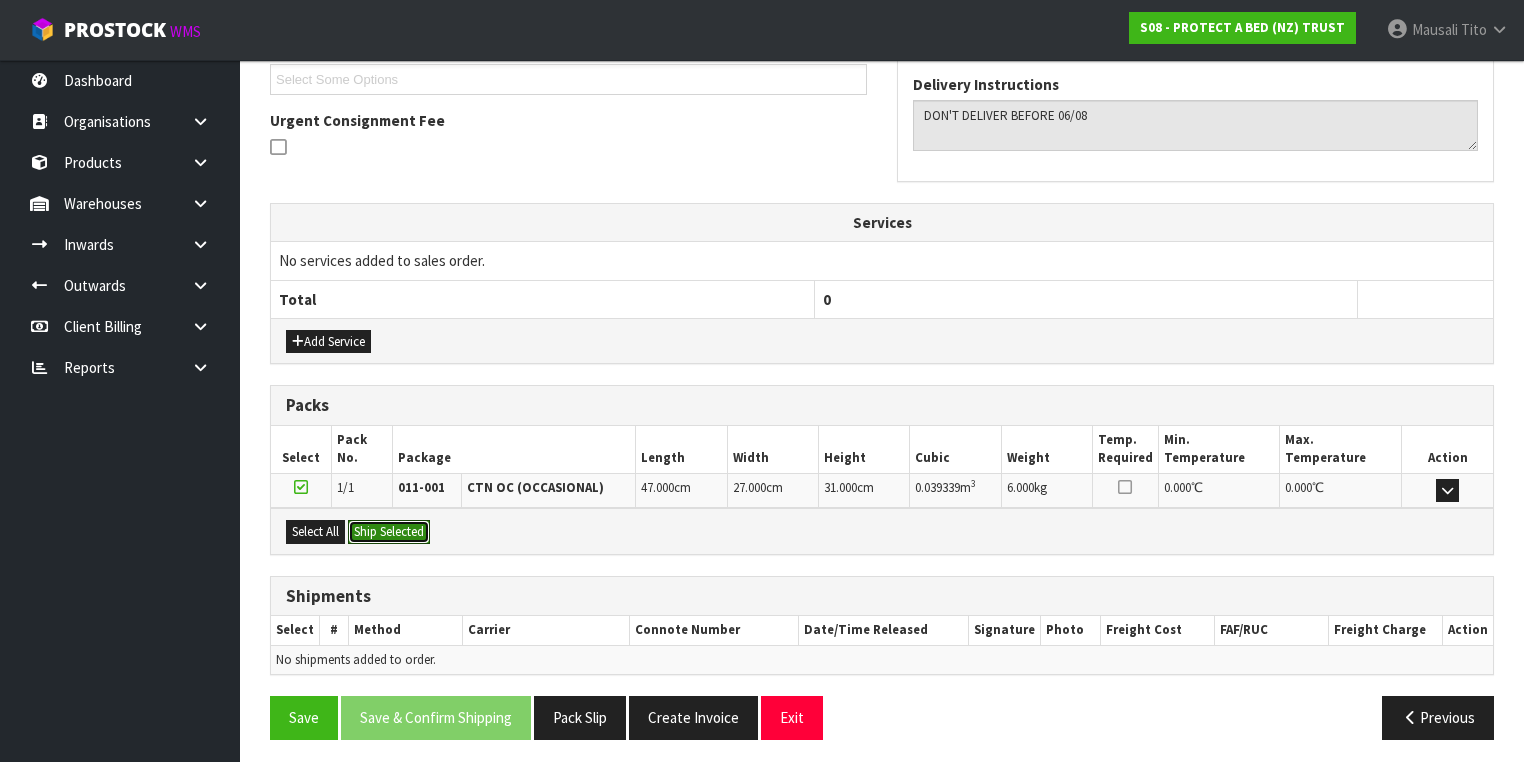 drag, startPoint x: 388, startPoint y: 524, endPoint x: 404, endPoint y: 544, distance: 25.612497 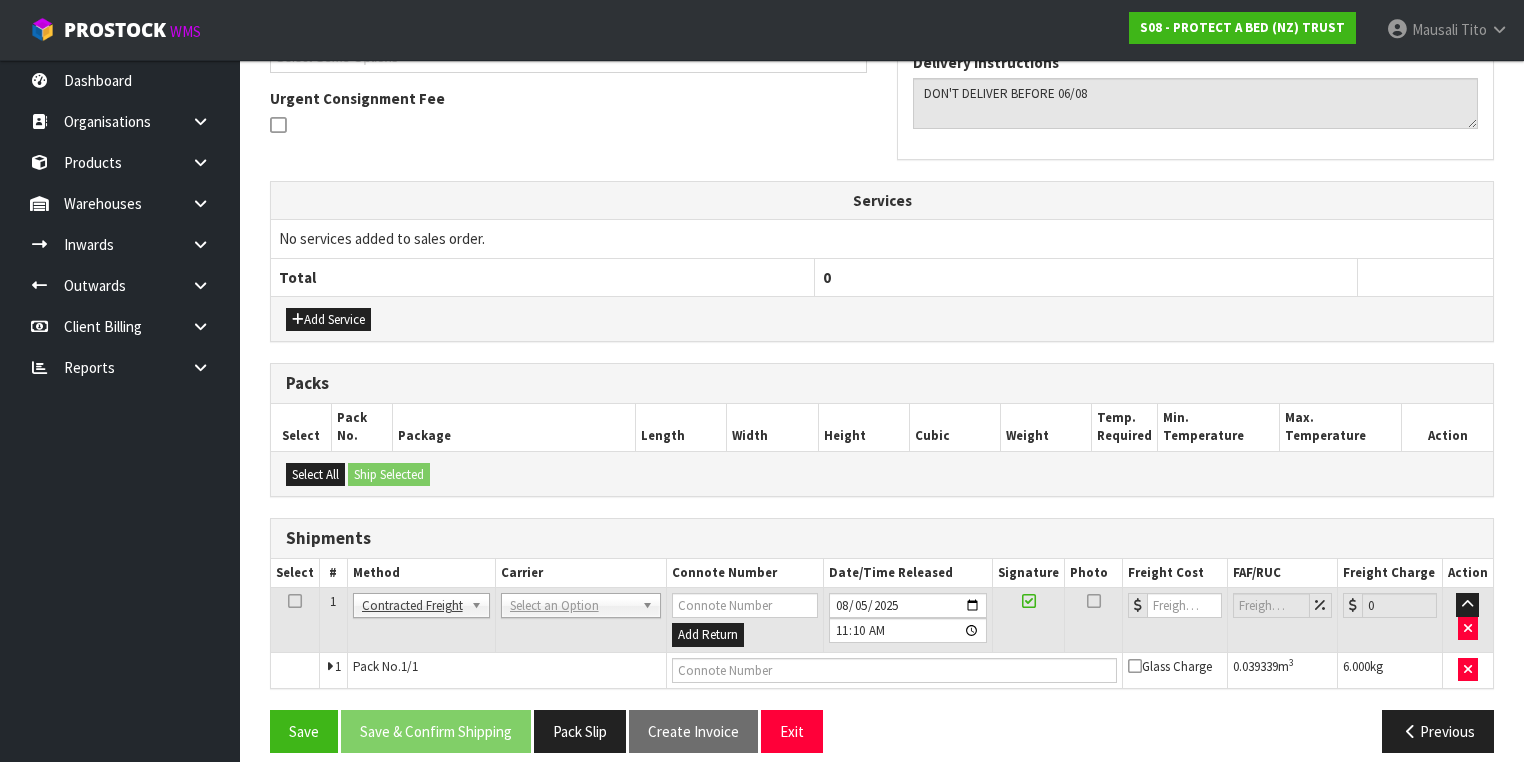 scroll, scrollTop: 585, scrollLeft: 0, axis: vertical 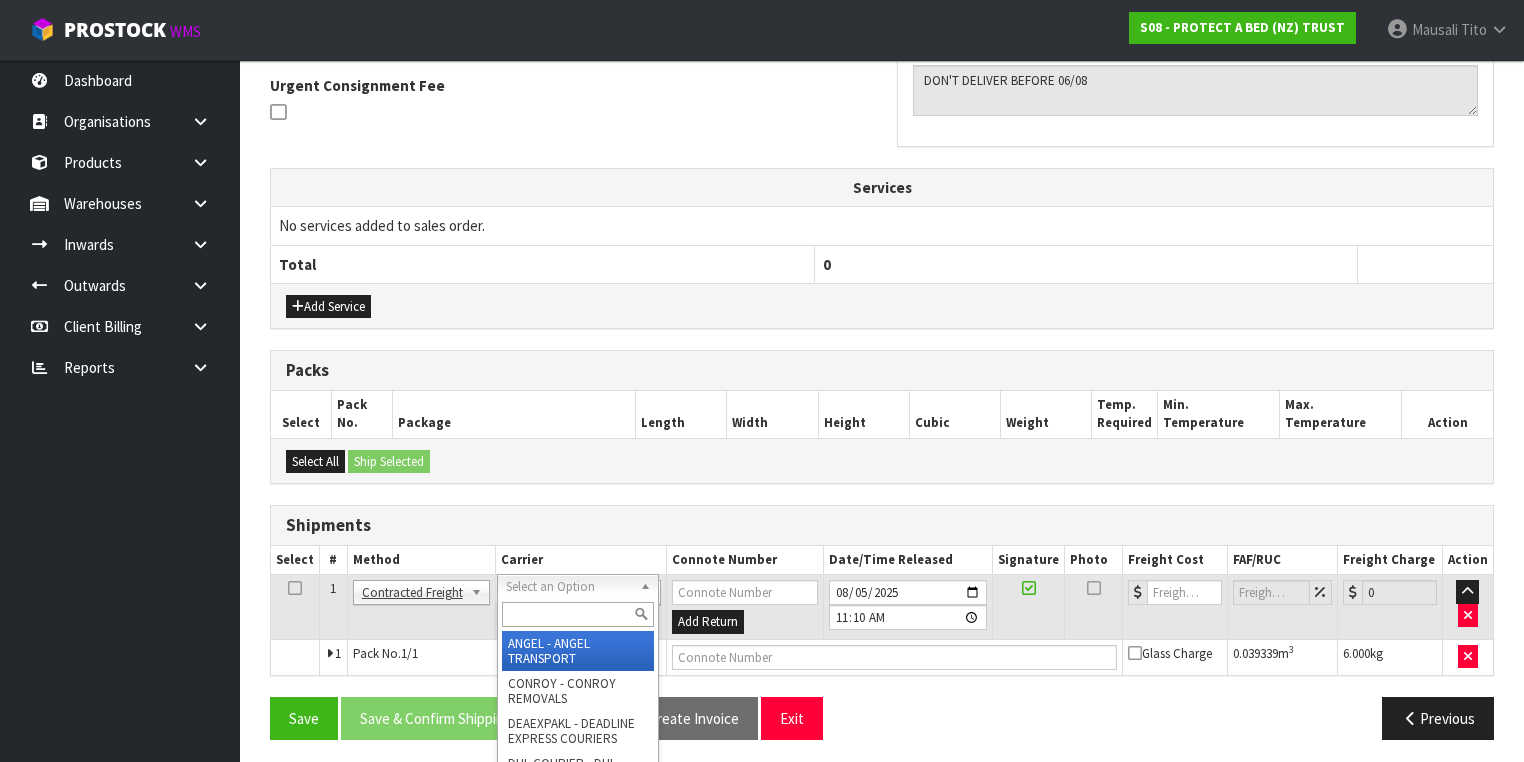 click at bounding box center (578, 614) 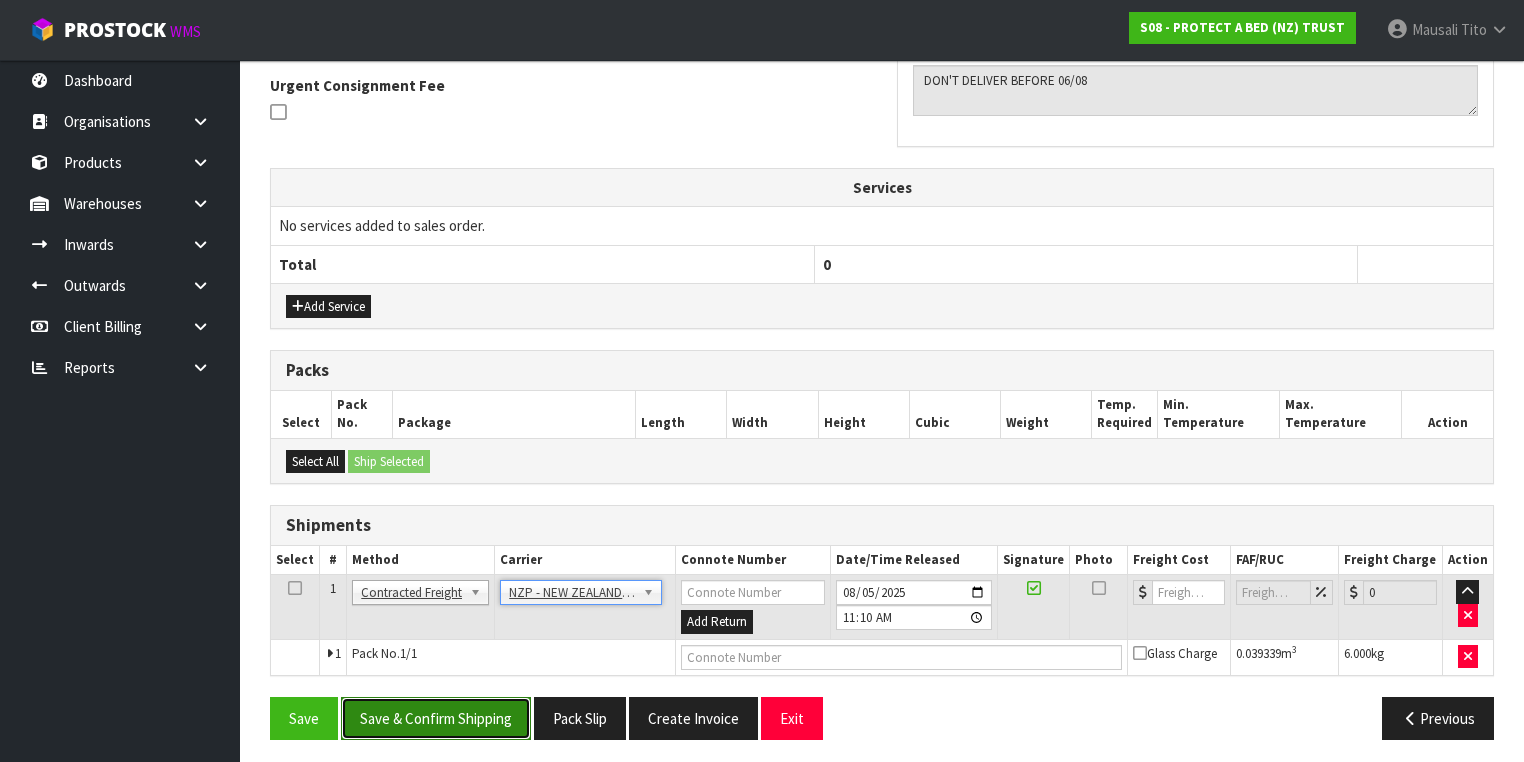 click on "Save & Confirm Shipping" at bounding box center [436, 718] 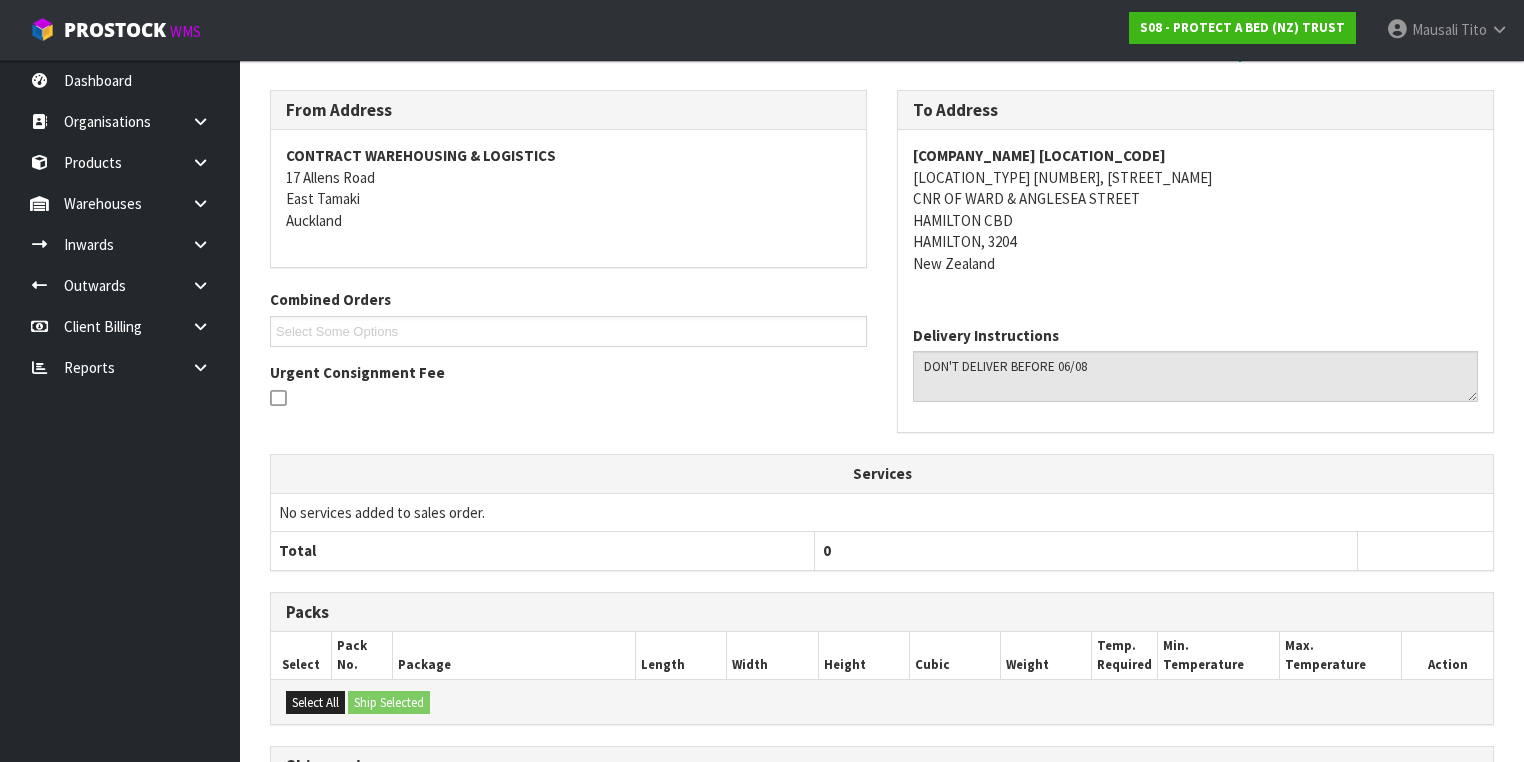 scroll, scrollTop: 558, scrollLeft: 0, axis: vertical 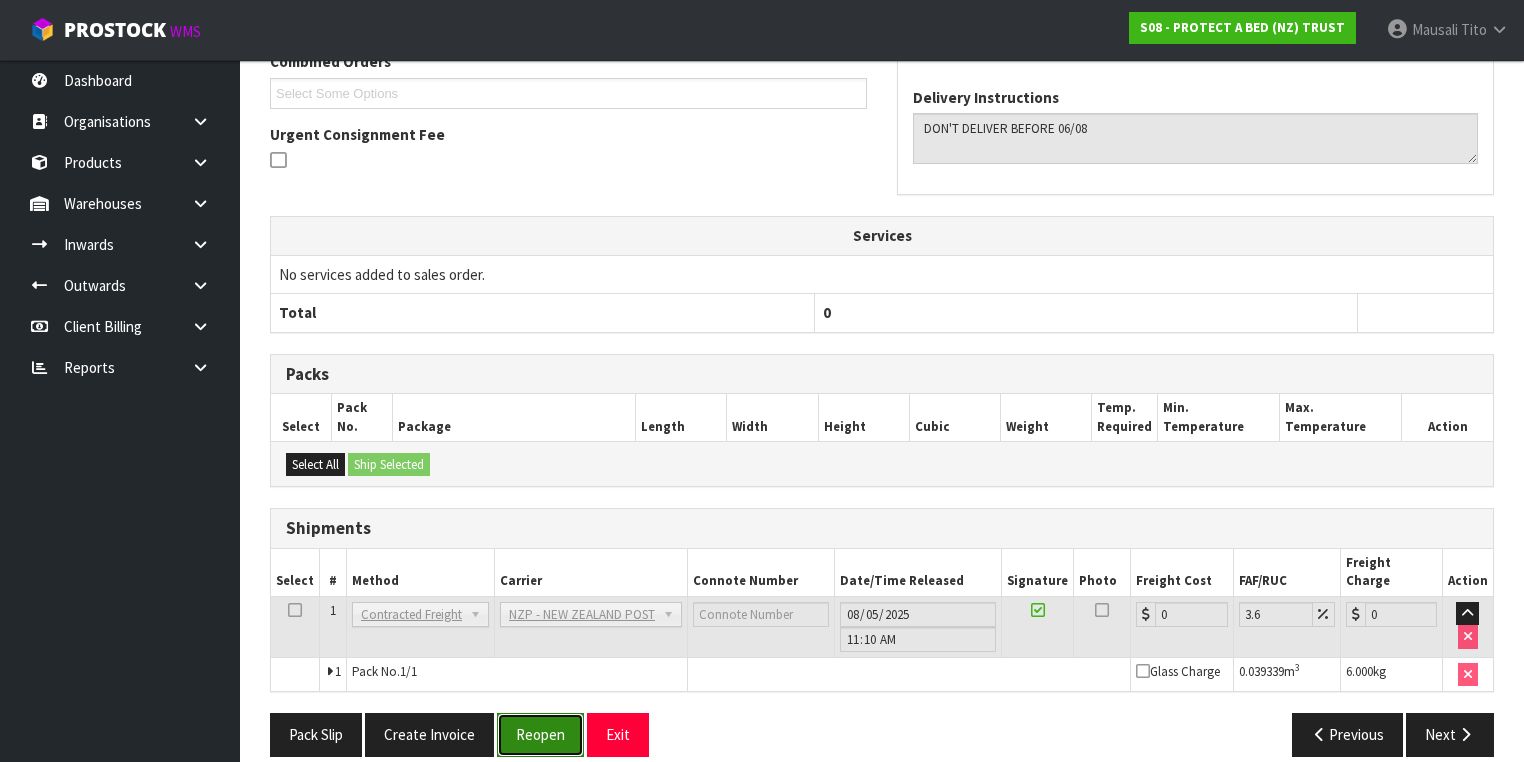 click on "Reopen" at bounding box center (540, 734) 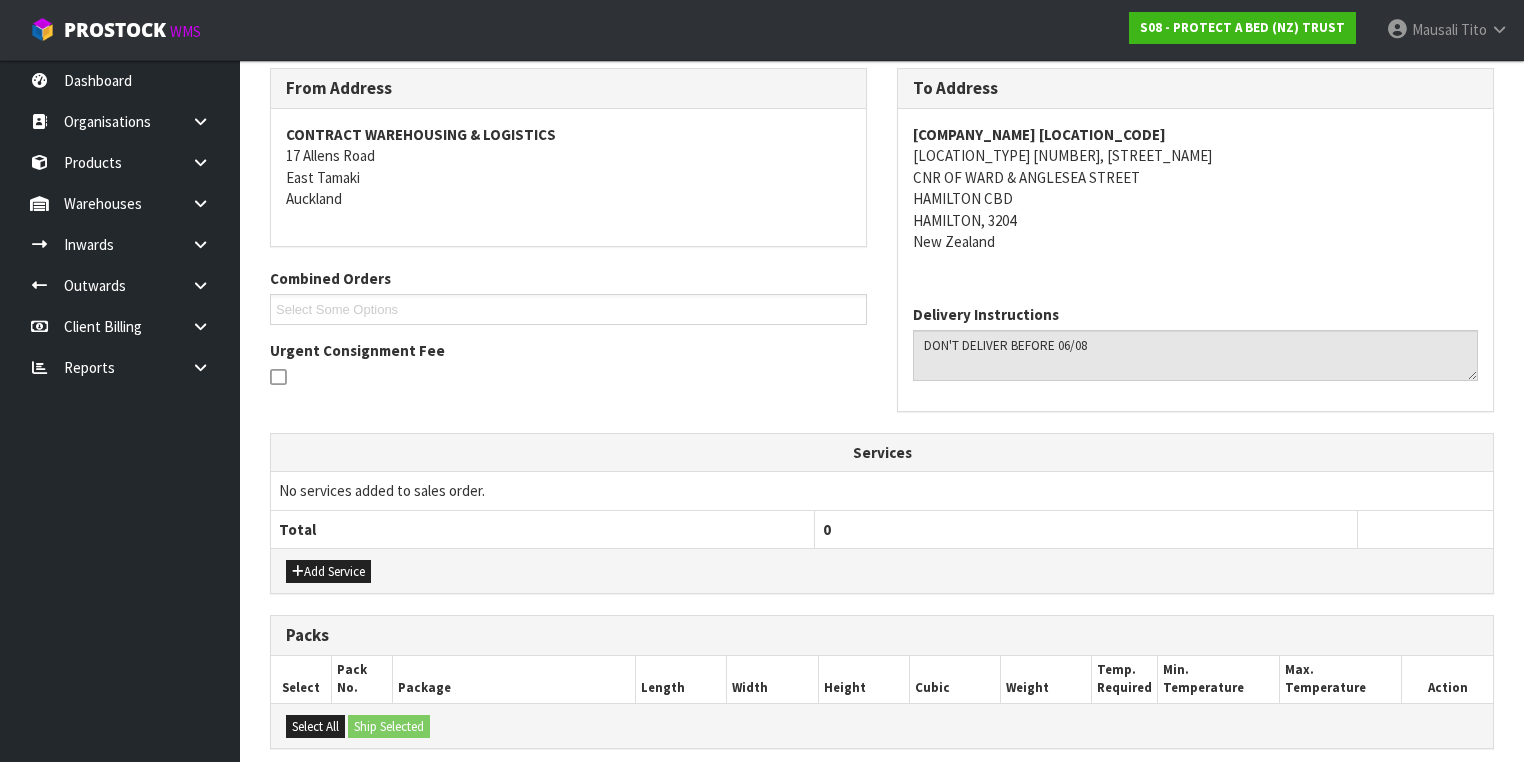 scroll, scrollTop: 604, scrollLeft: 0, axis: vertical 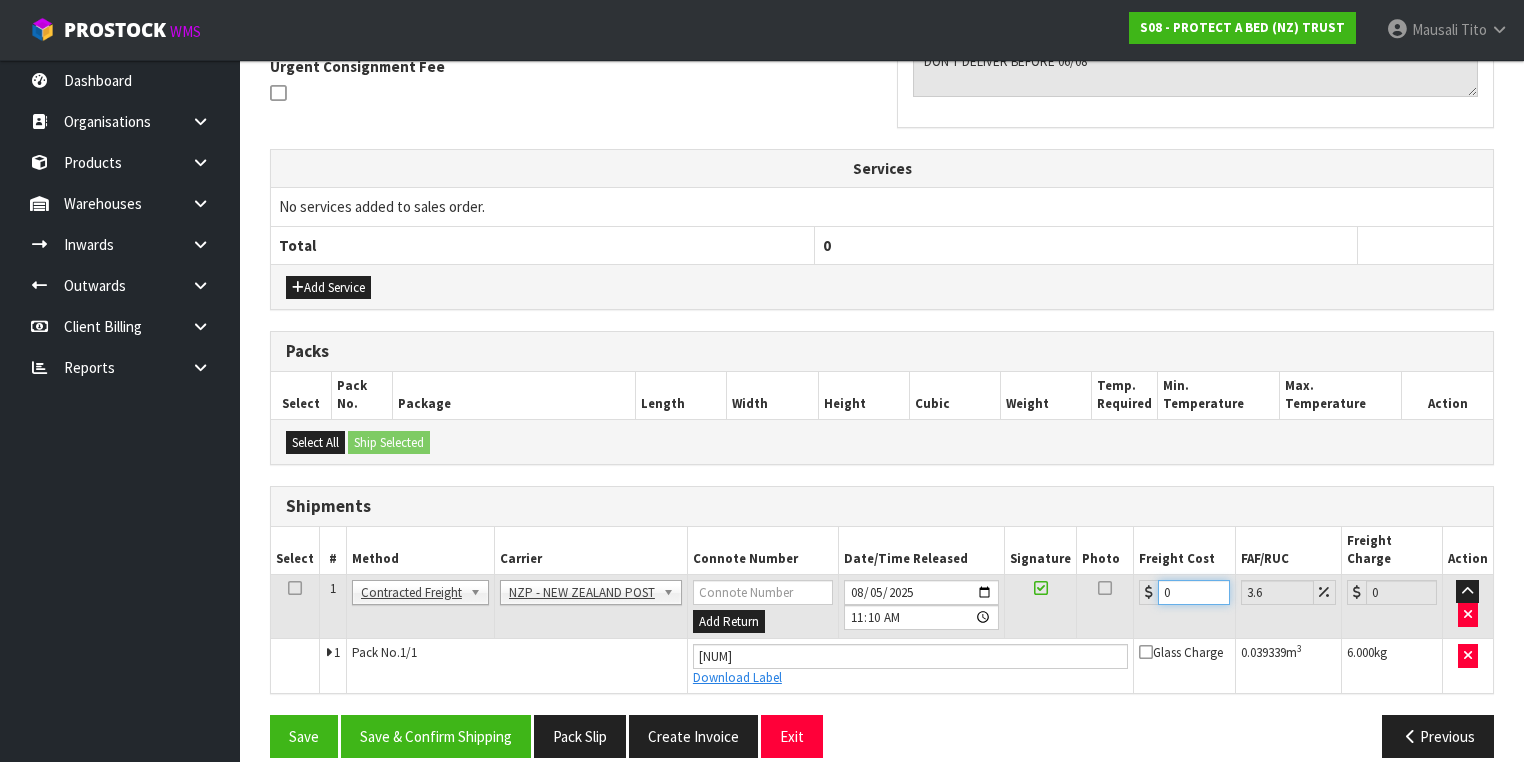 drag, startPoint x: 1183, startPoint y: 570, endPoint x: 1143, endPoint y: 578, distance: 40.792156 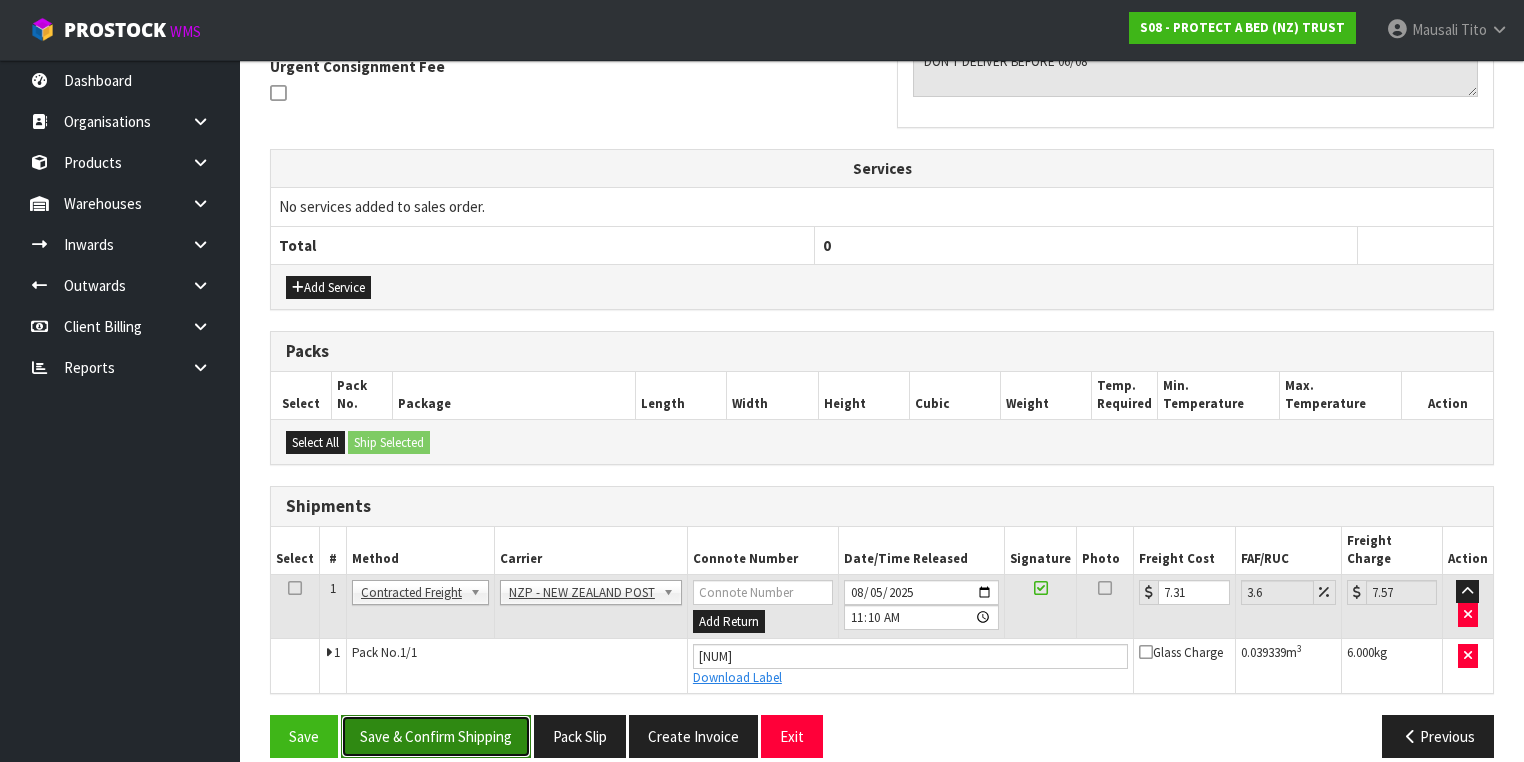 click on "Save & Confirm Shipping" at bounding box center [436, 736] 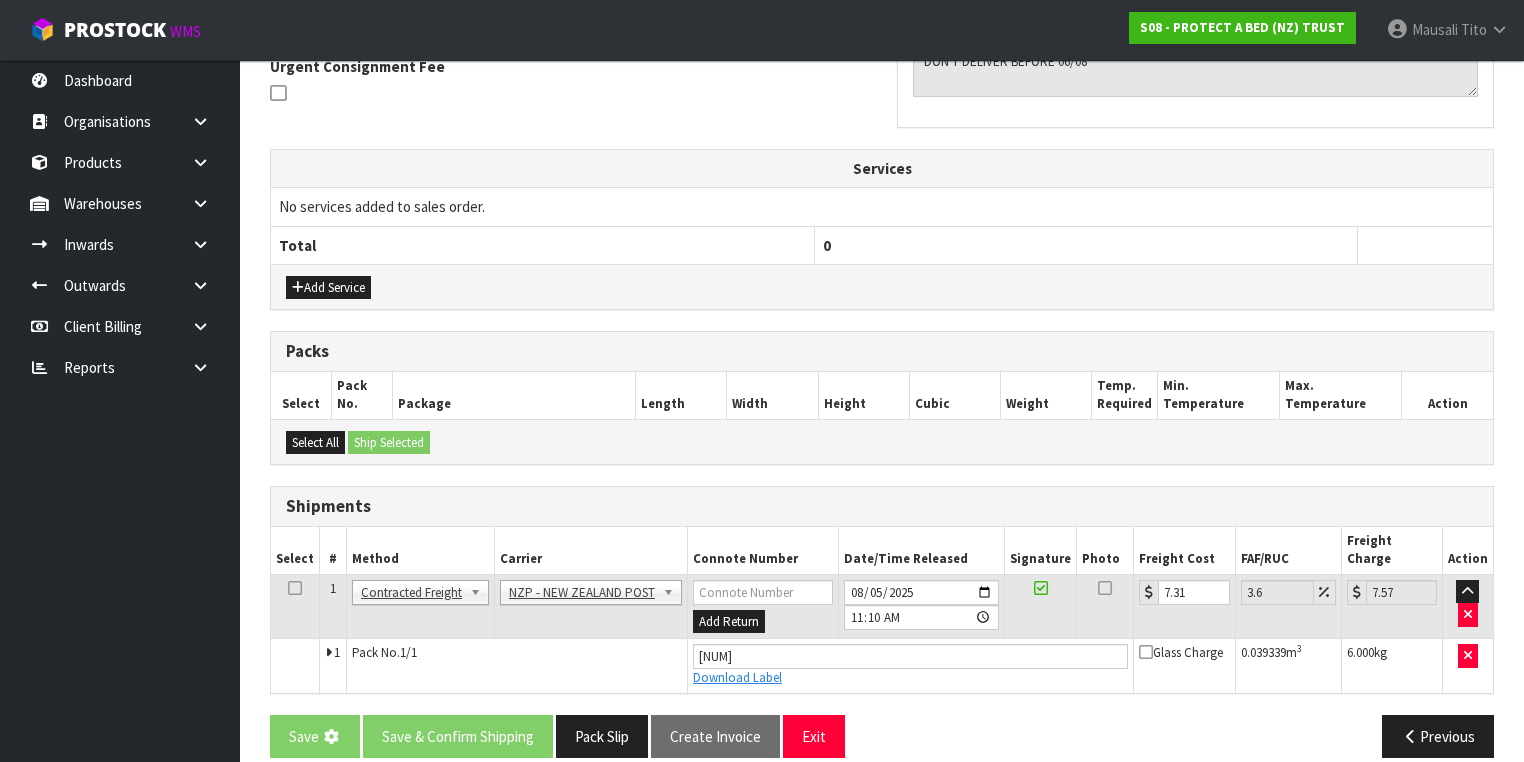 scroll, scrollTop: 0, scrollLeft: 0, axis: both 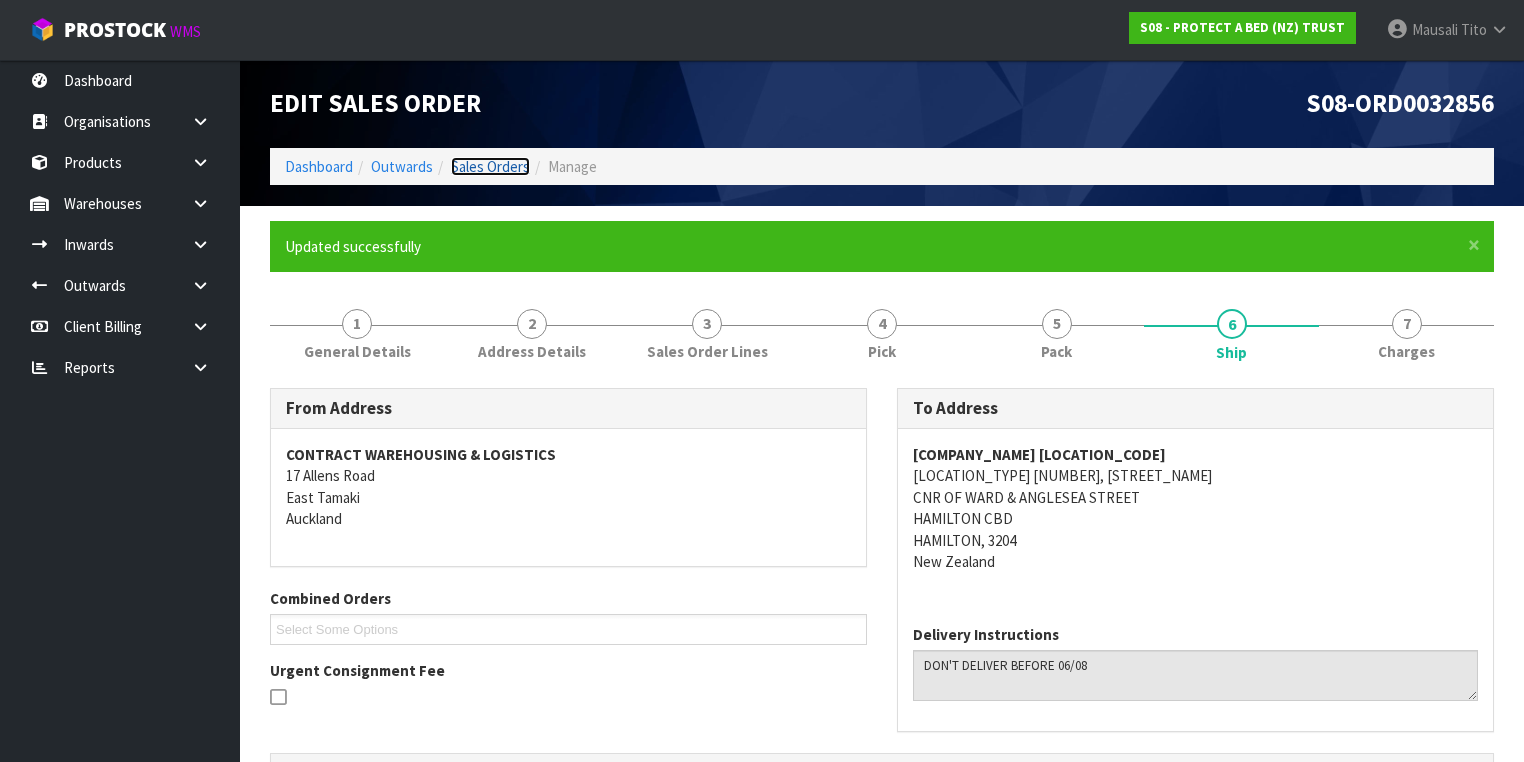 click on "Sales Orders" at bounding box center [490, 166] 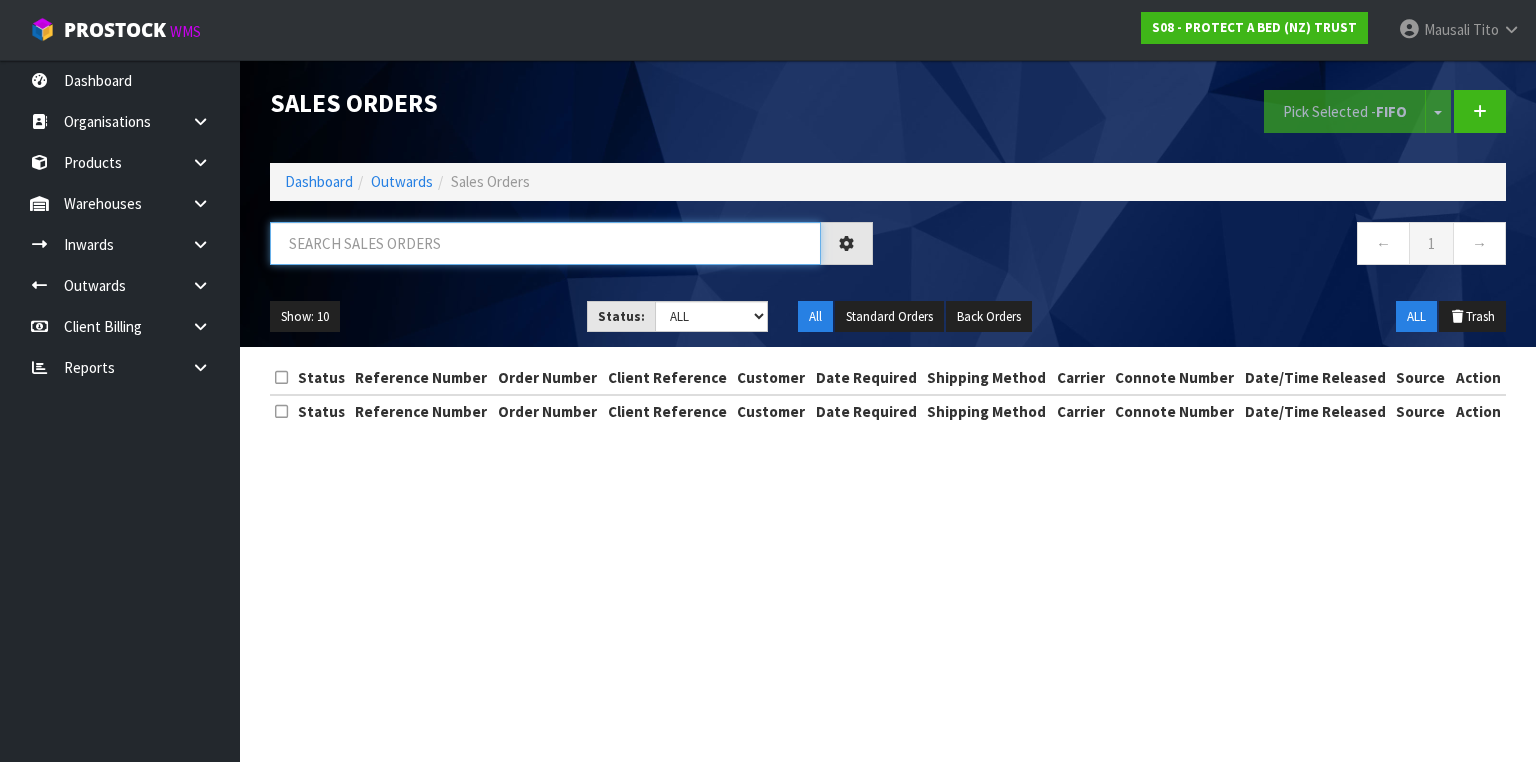 click at bounding box center (545, 243) 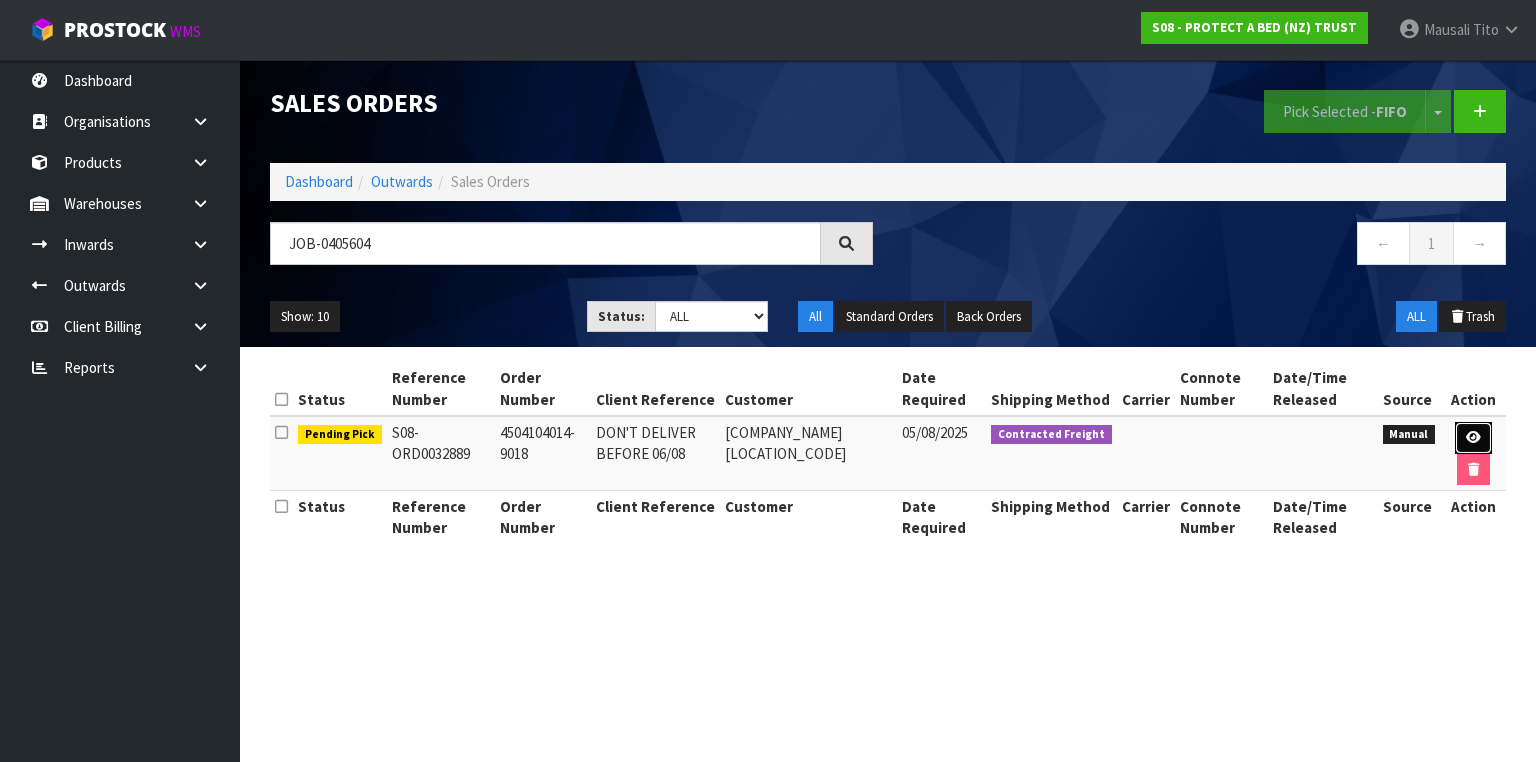 click at bounding box center (1473, 438) 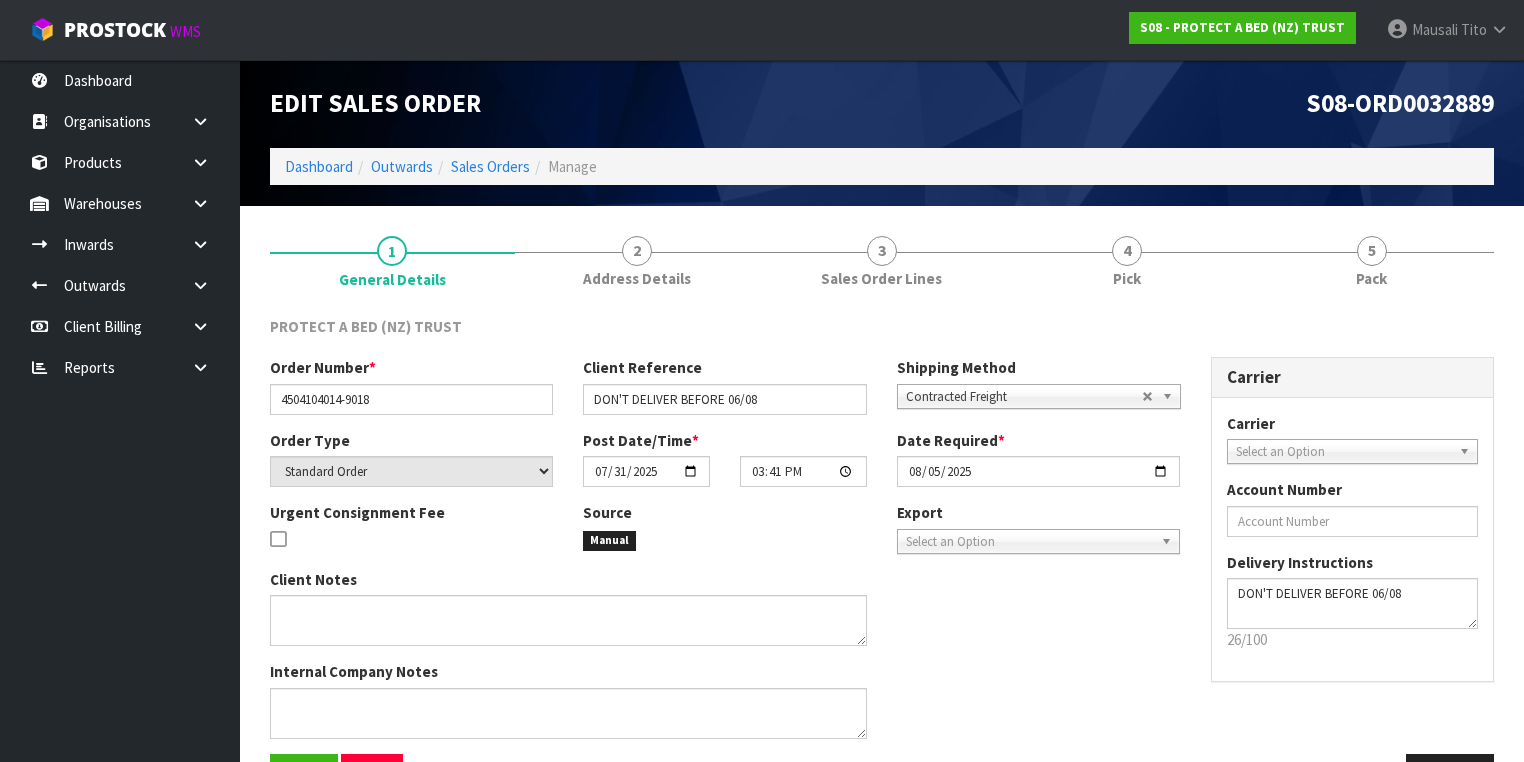 drag, startPoint x: 1160, startPoint y: 264, endPoint x: 1233, endPoint y: 359, distance: 119.80818 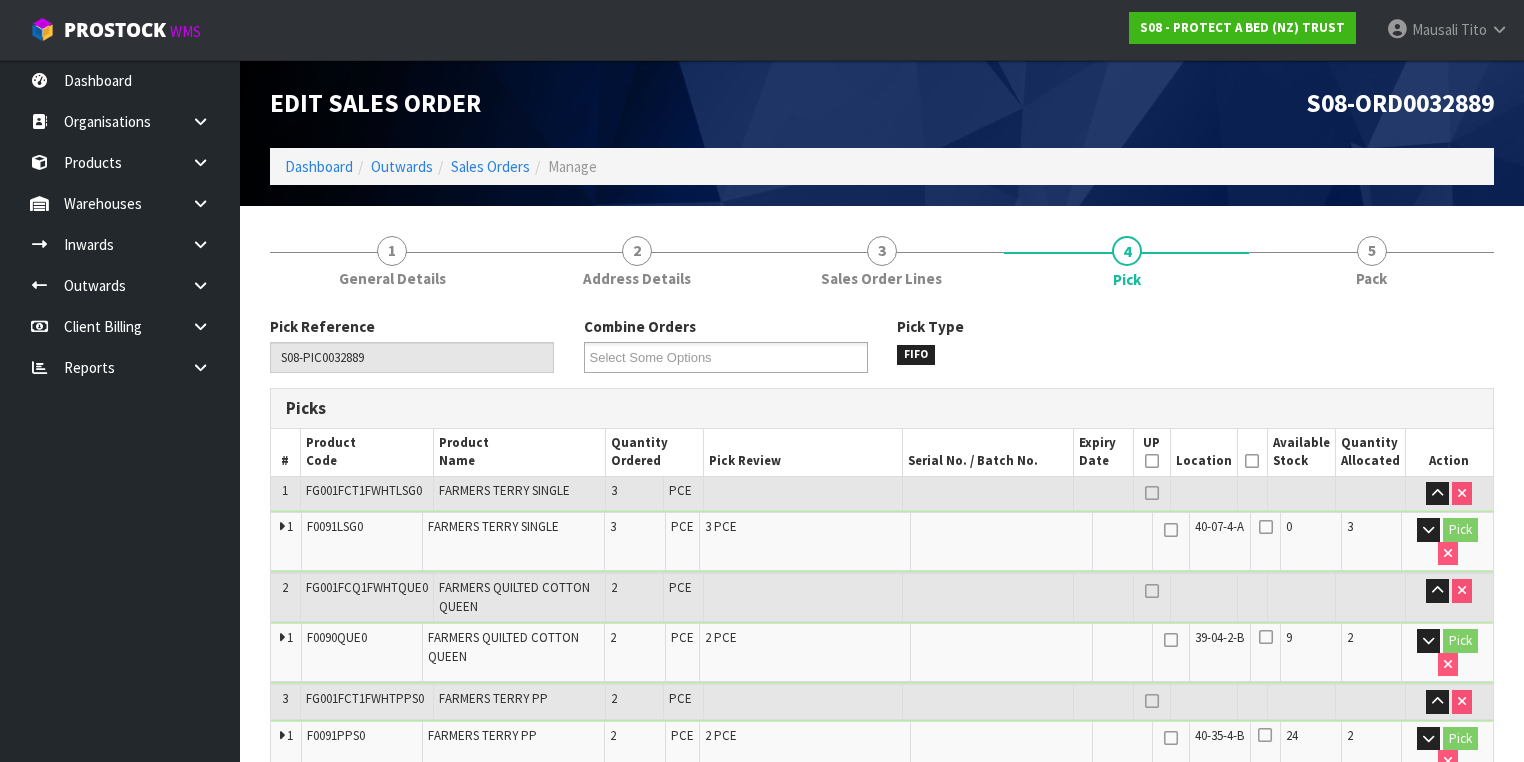 click at bounding box center (1252, 461) 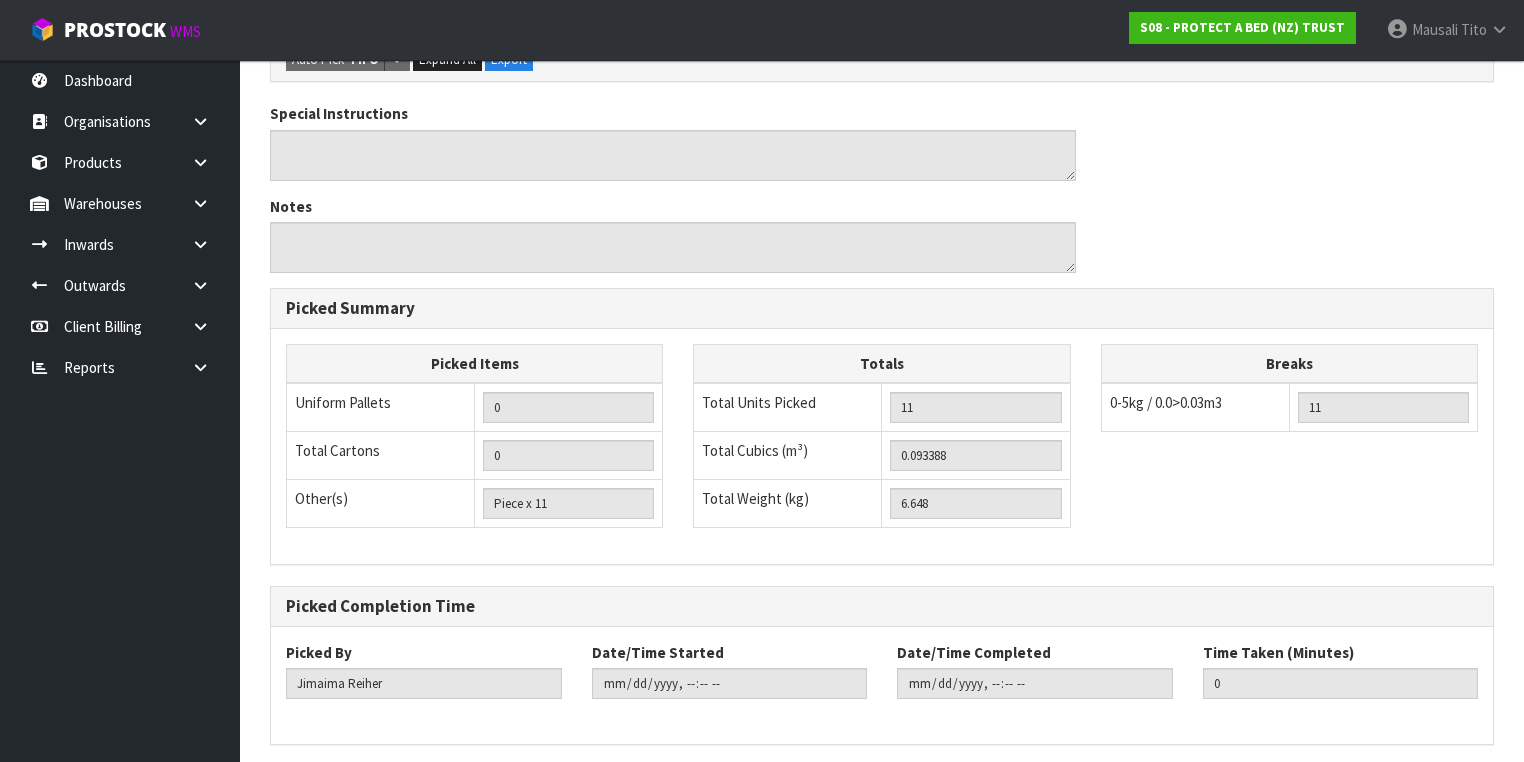 scroll, scrollTop: 960, scrollLeft: 0, axis: vertical 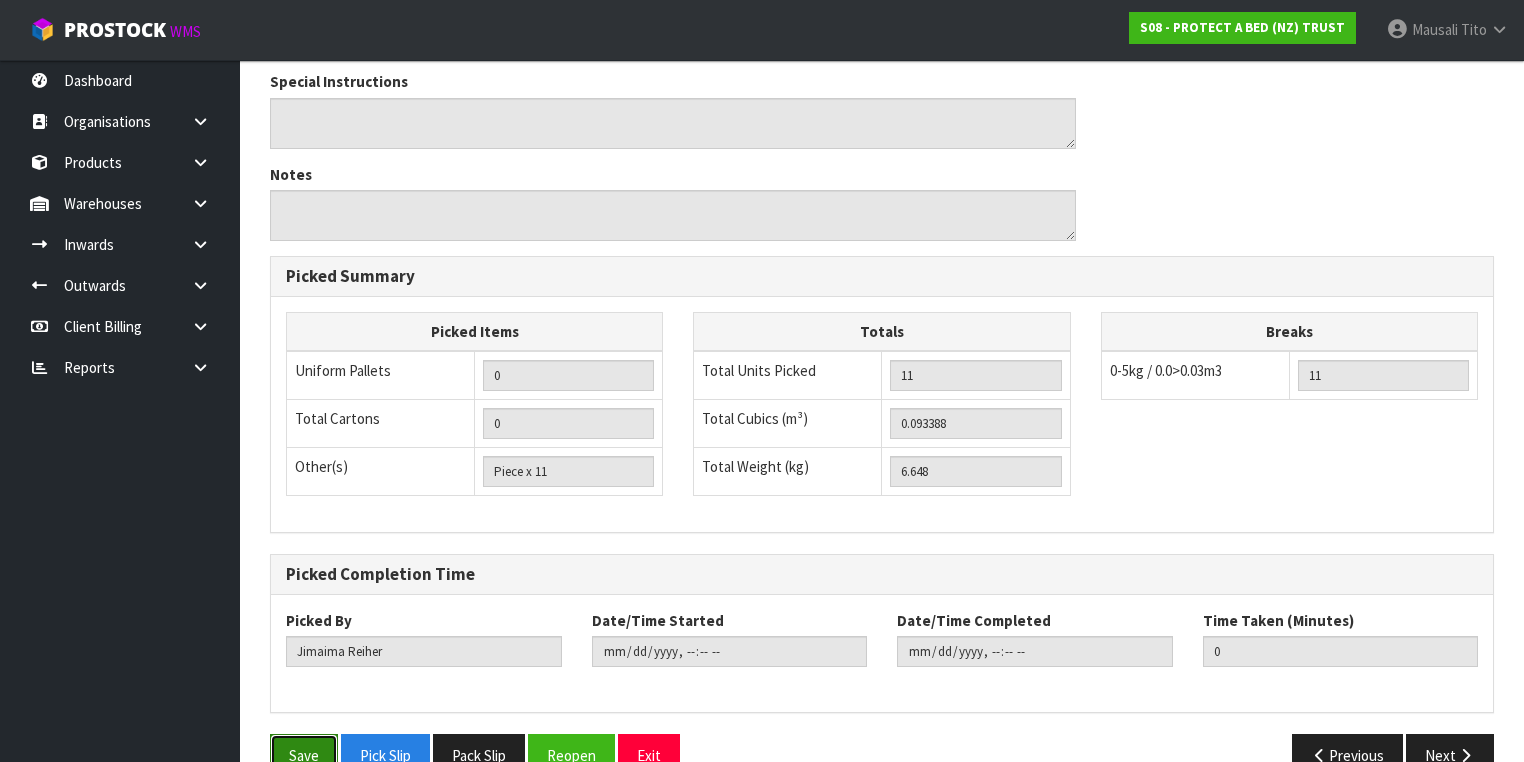 click on "Save" at bounding box center (304, 755) 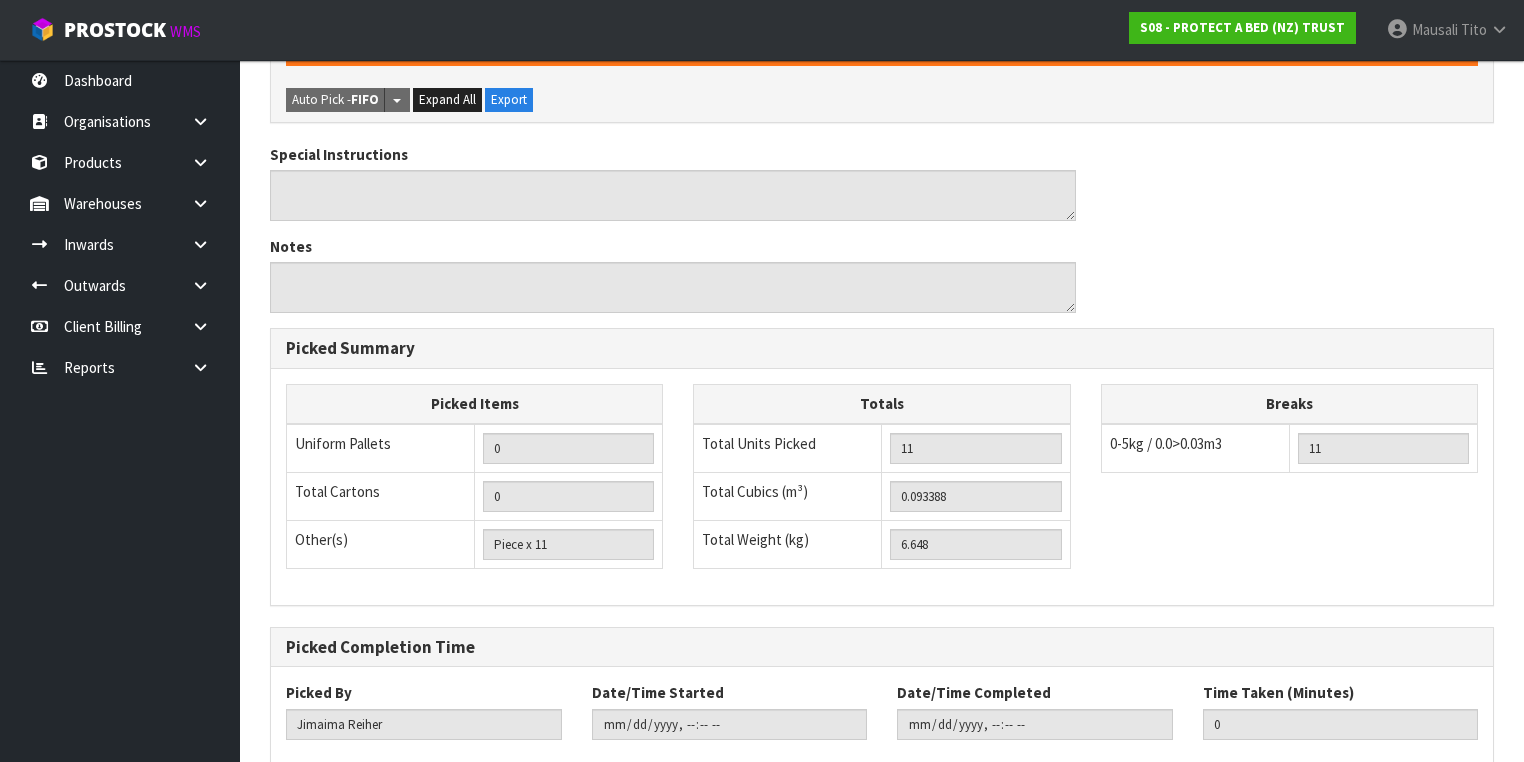 scroll, scrollTop: 0, scrollLeft: 0, axis: both 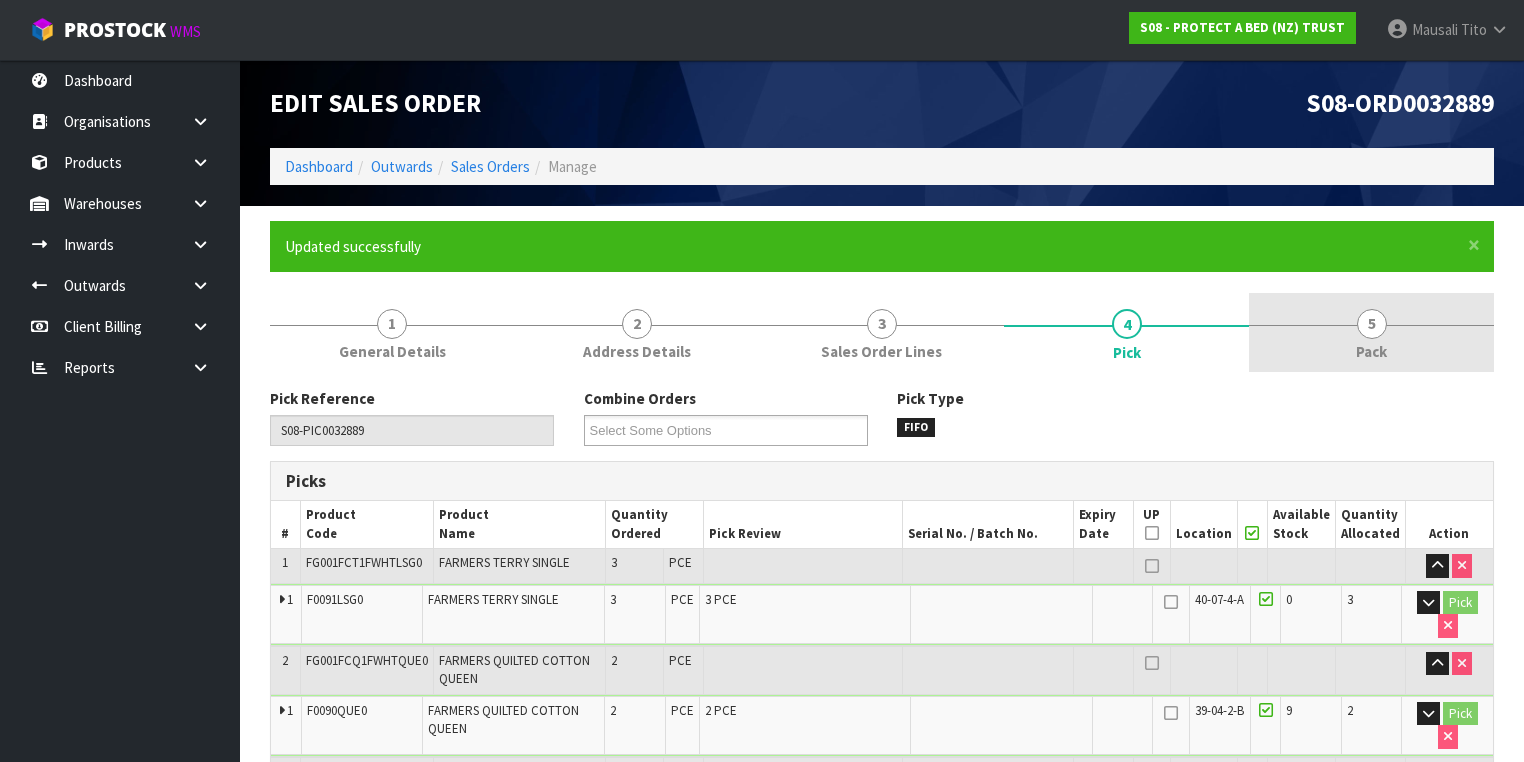 click on "Pack" at bounding box center (1371, 351) 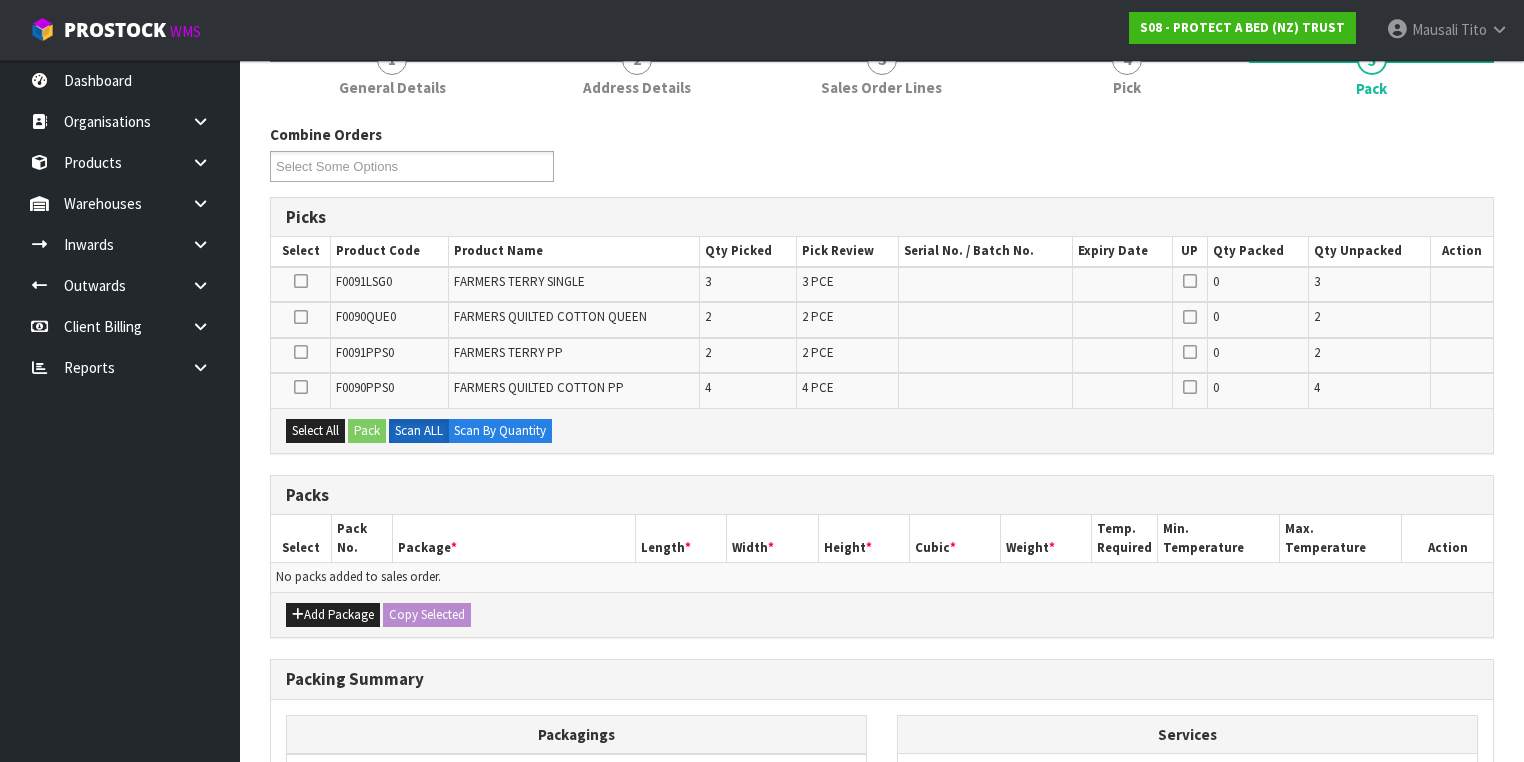 scroll, scrollTop: 400, scrollLeft: 0, axis: vertical 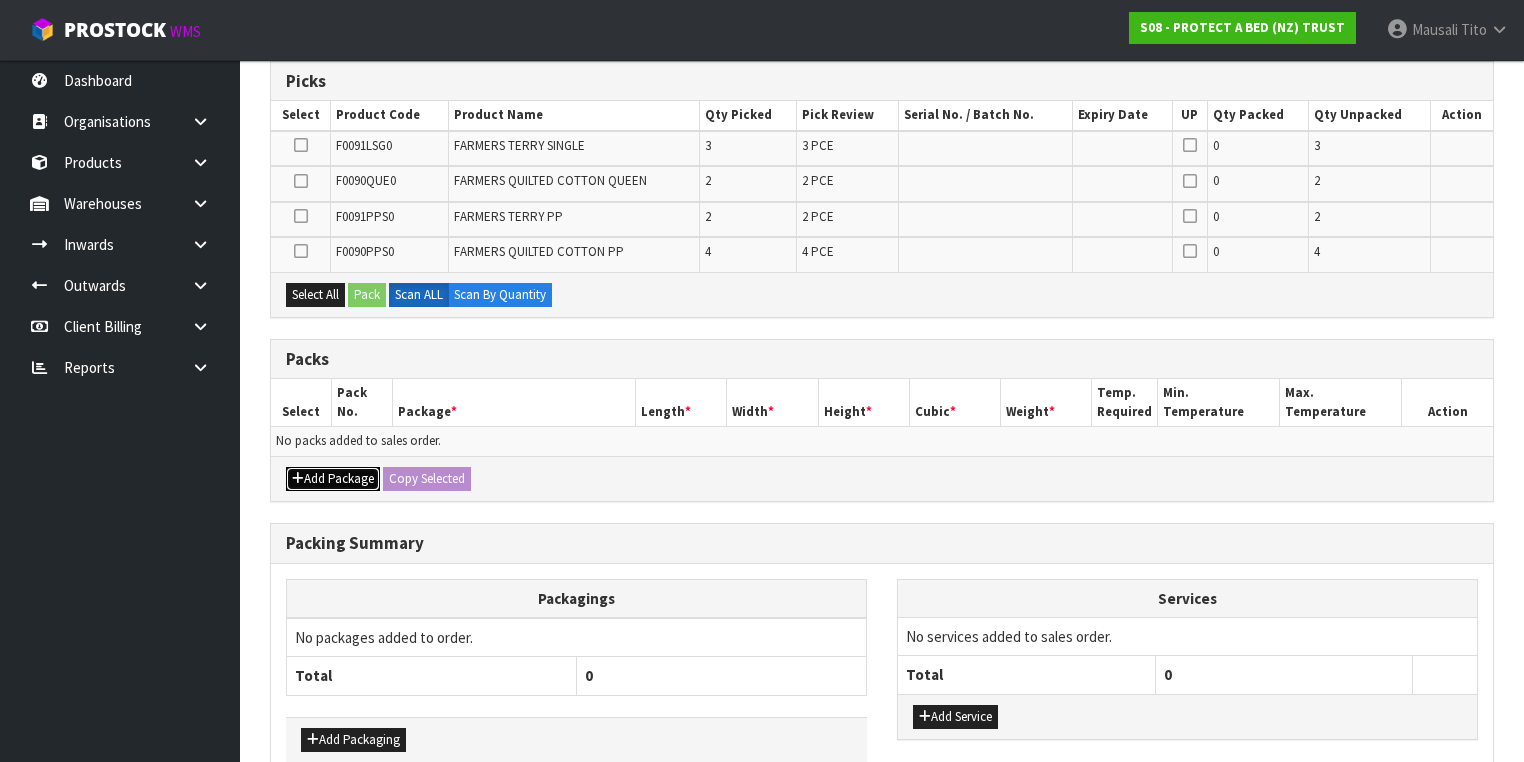 drag, startPoint x: 317, startPoint y: 470, endPoint x: 308, endPoint y: 458, distance: 15 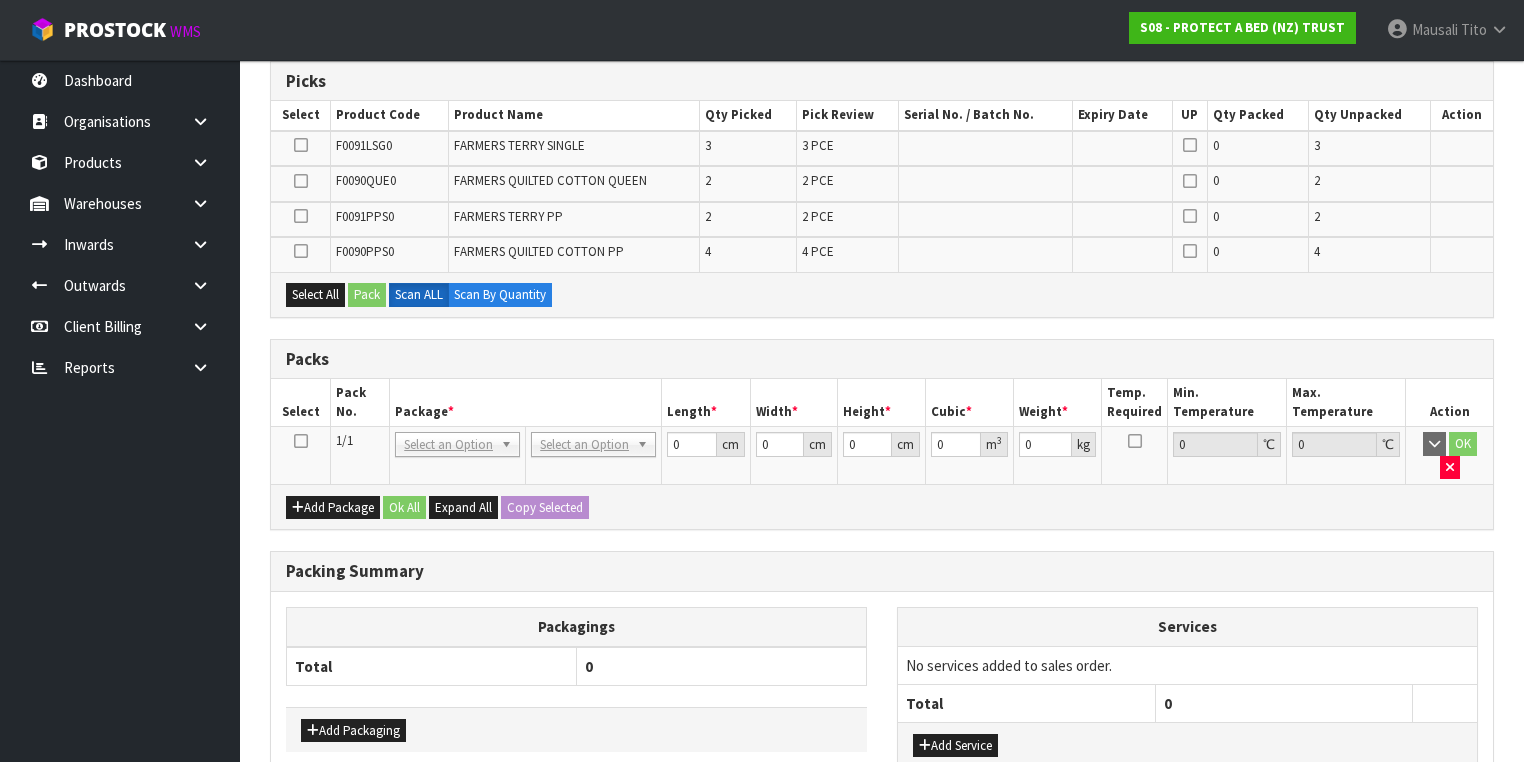 click at bounding box center (301, 441) 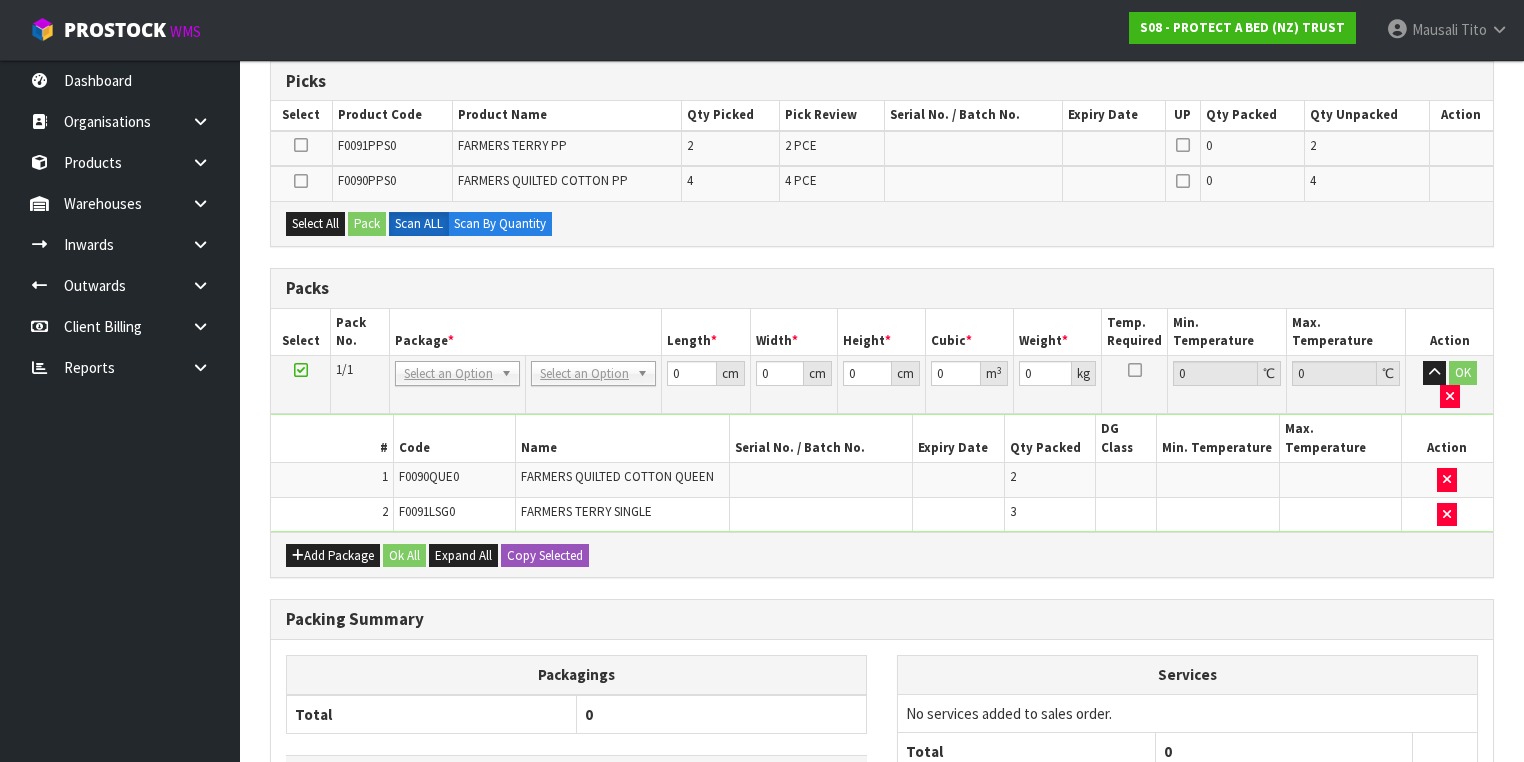 scroll, scrollTop: 0, scrollLeft: 0, axis: both 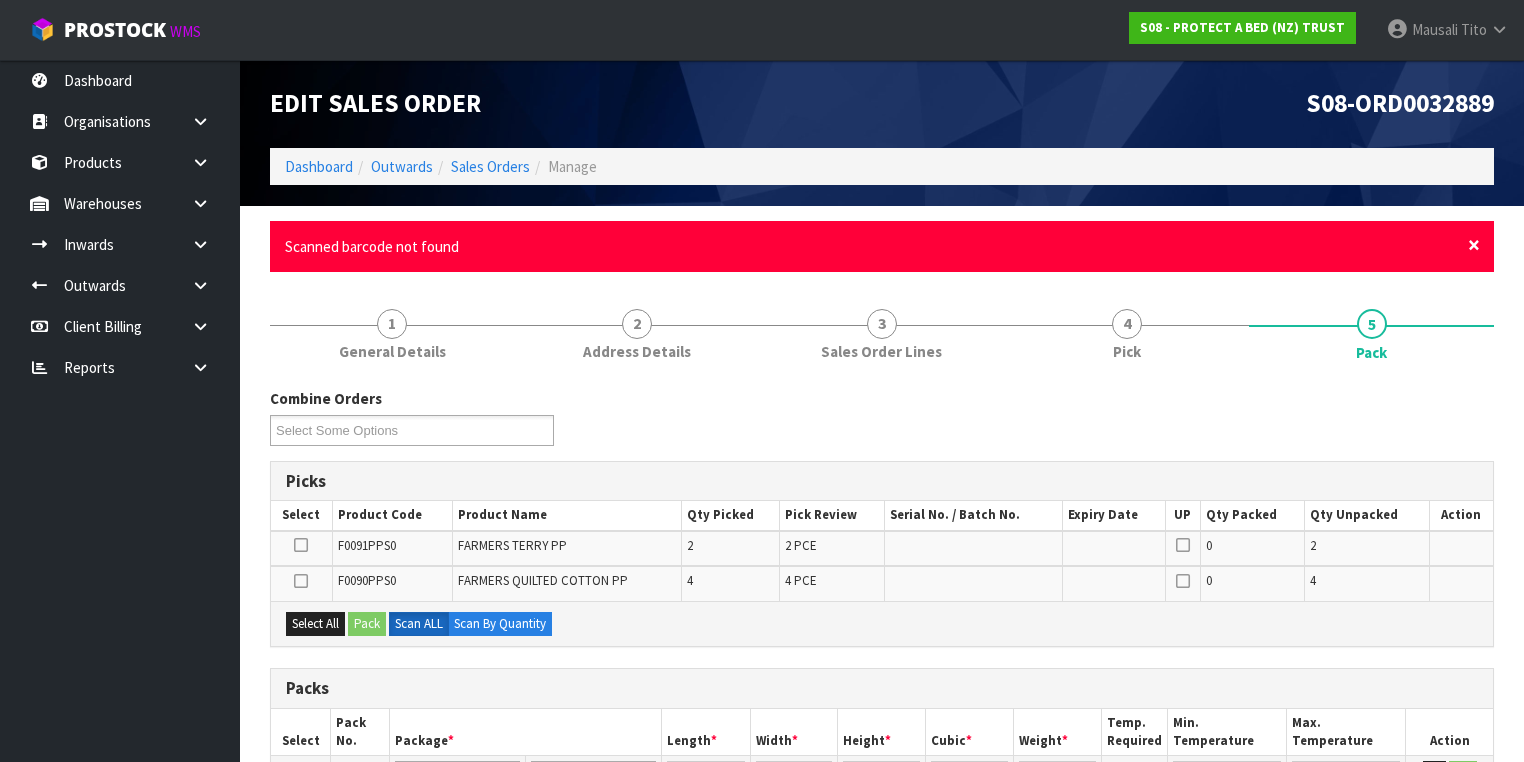 click on "×" at bounding box center [1474, 245] 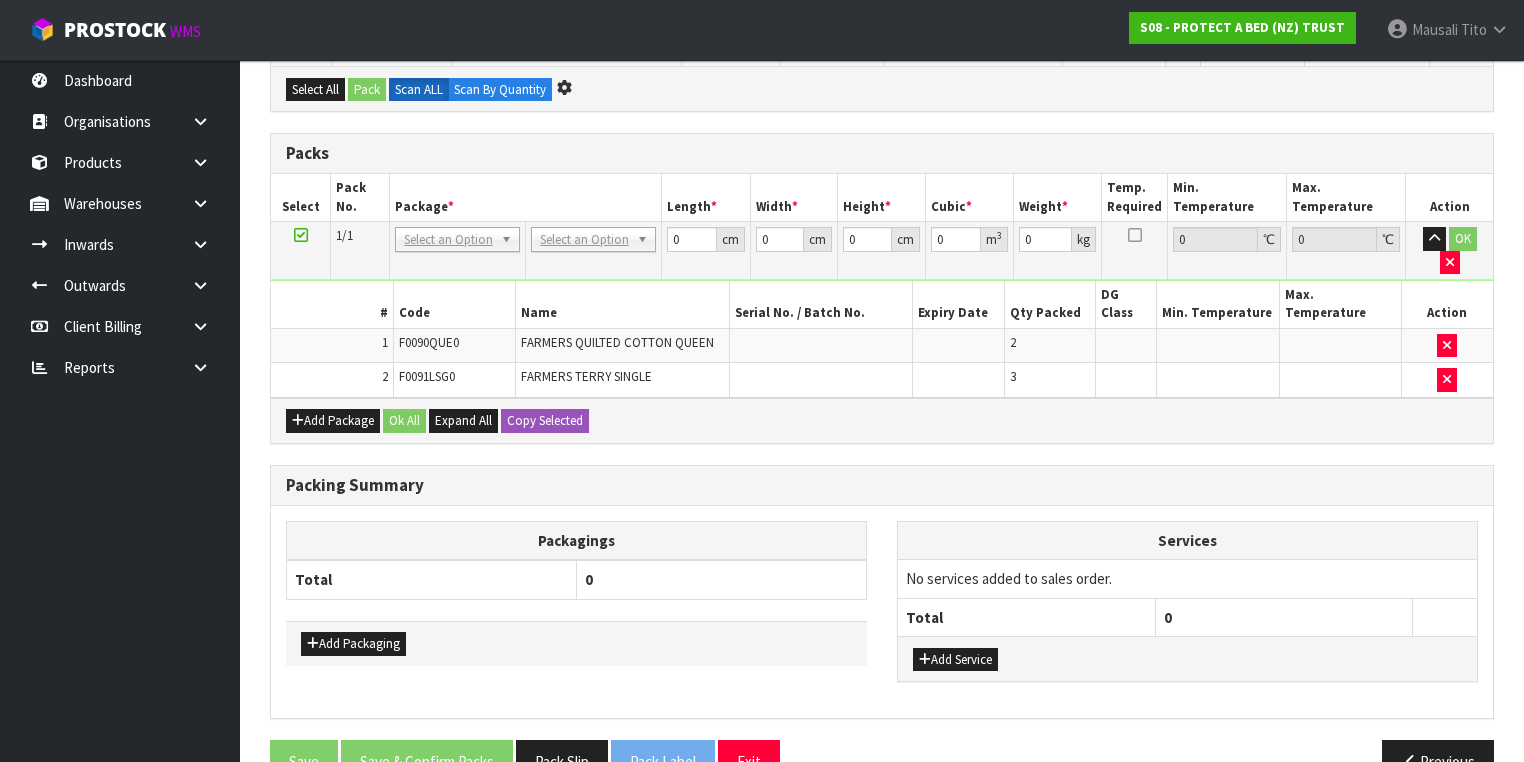 scroll, scrollTop: 0, scrollLeft: 0, axis: both 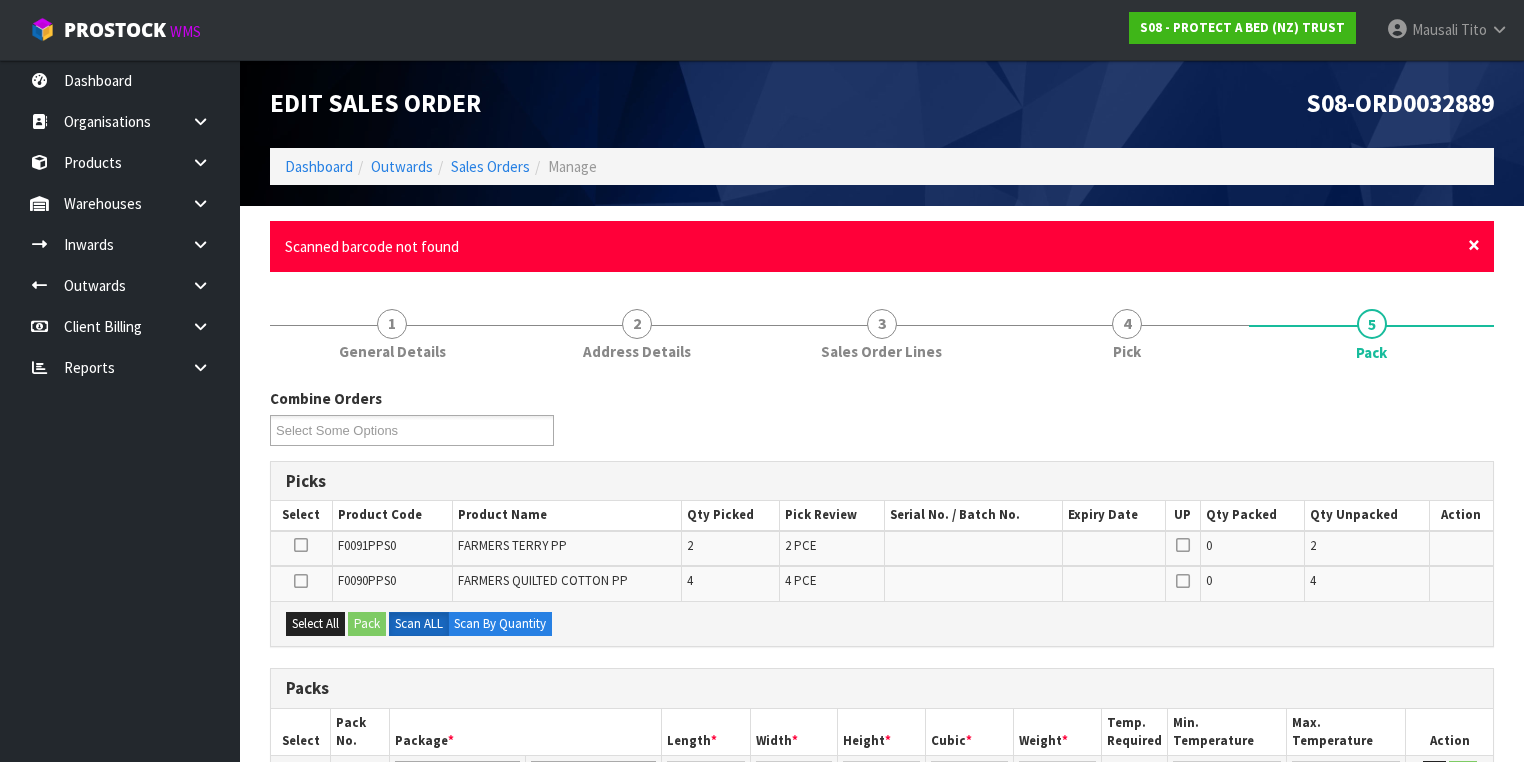 click on "×" at bounding box center (1474, 245) 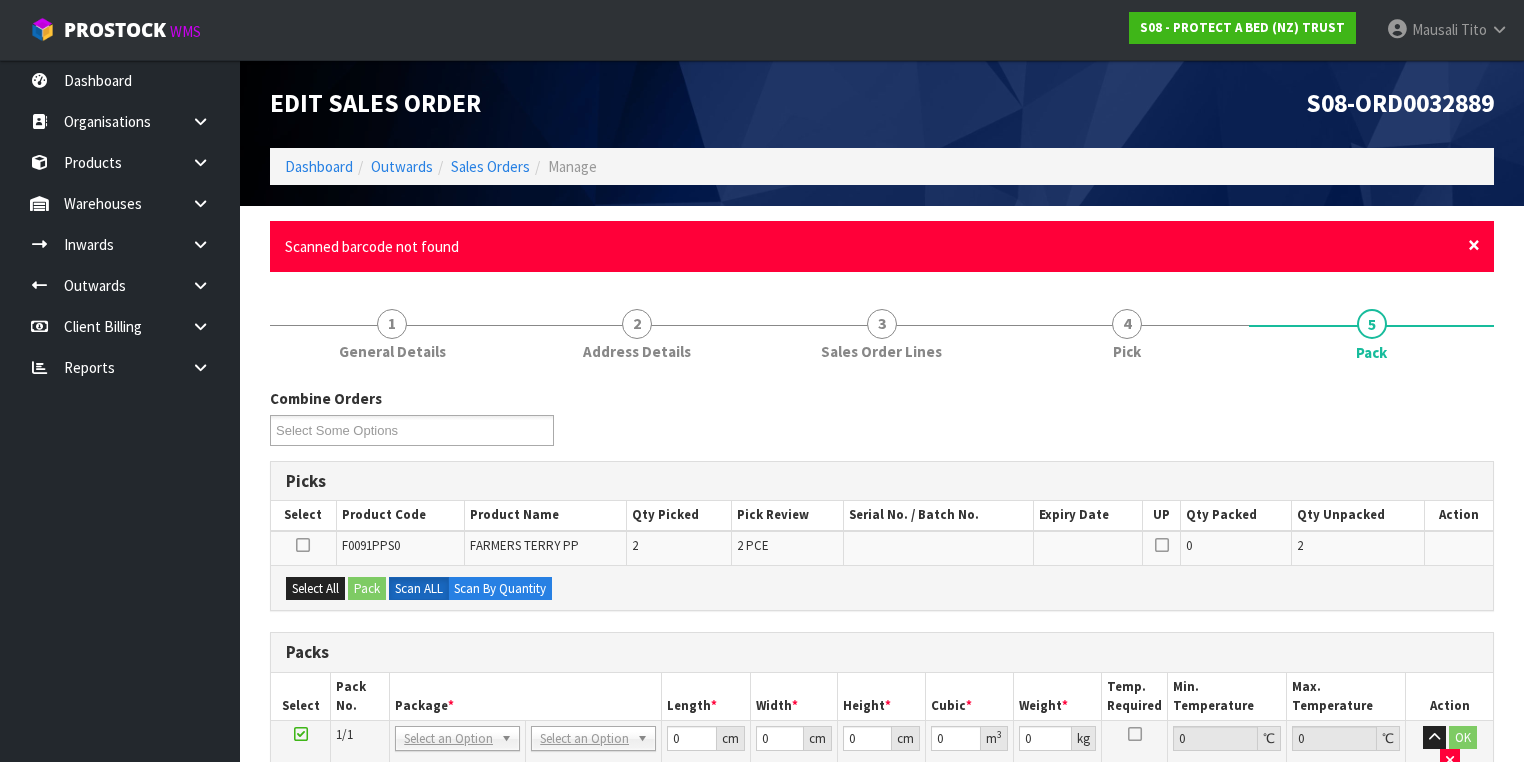click on "×" at bounding box center (1474, 245) 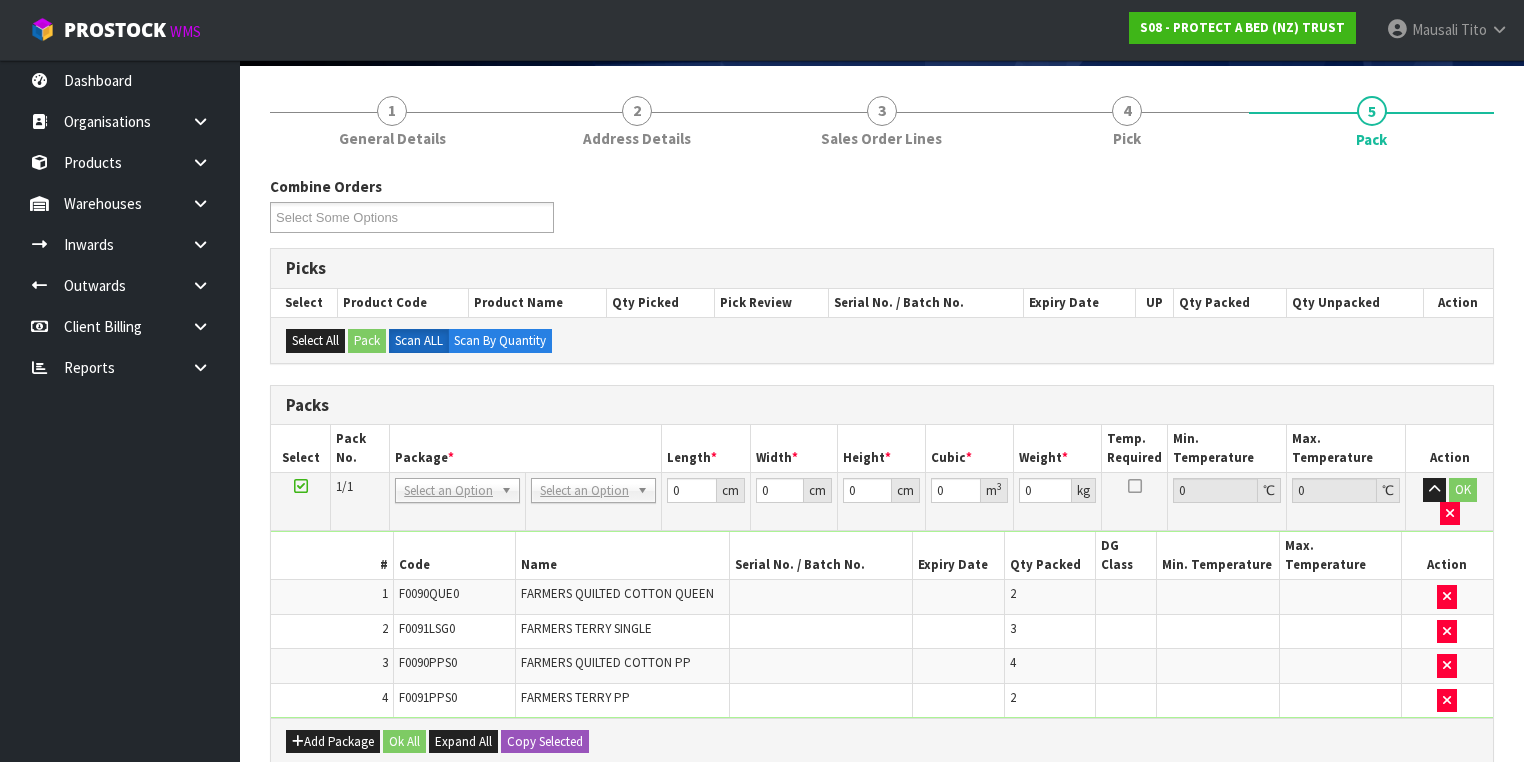scroll, scrollTop: 320, scrollLeft: 0, axis: vertical 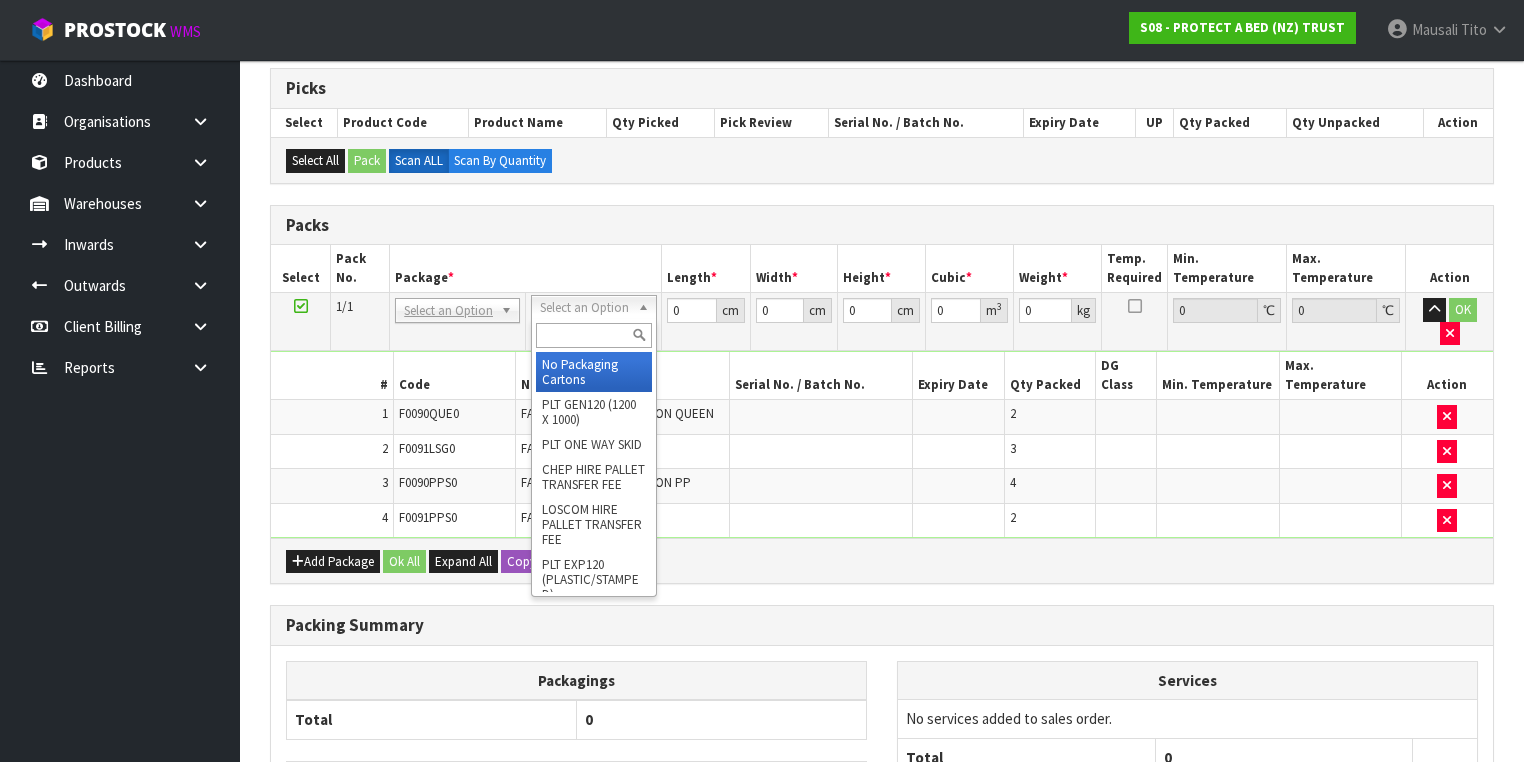 click at bounding box center (593, 335) 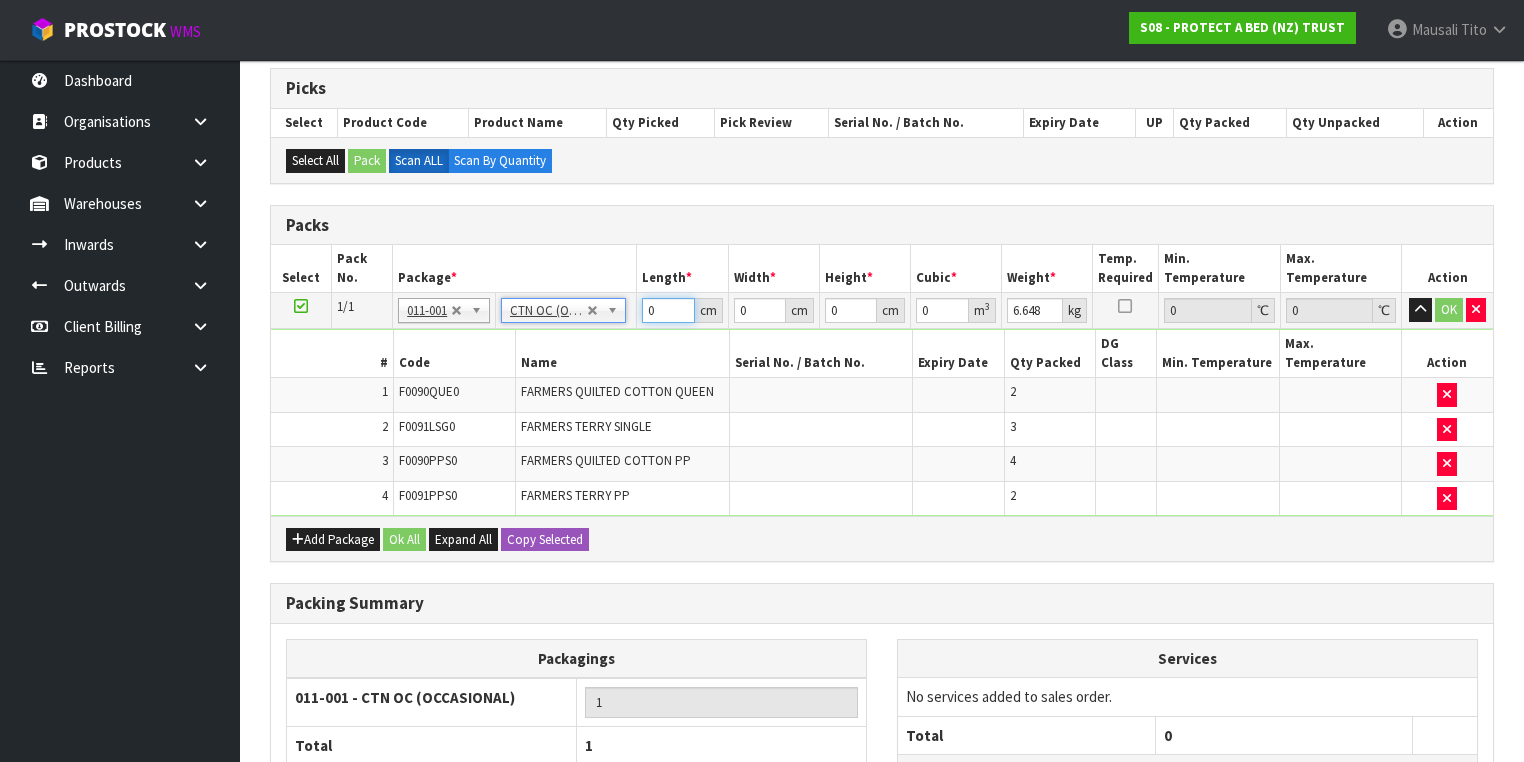 drag, startPoint x: 665, startPoint y: 305, endPoint x: 618, endPoint y: 333, distance: 54.708317 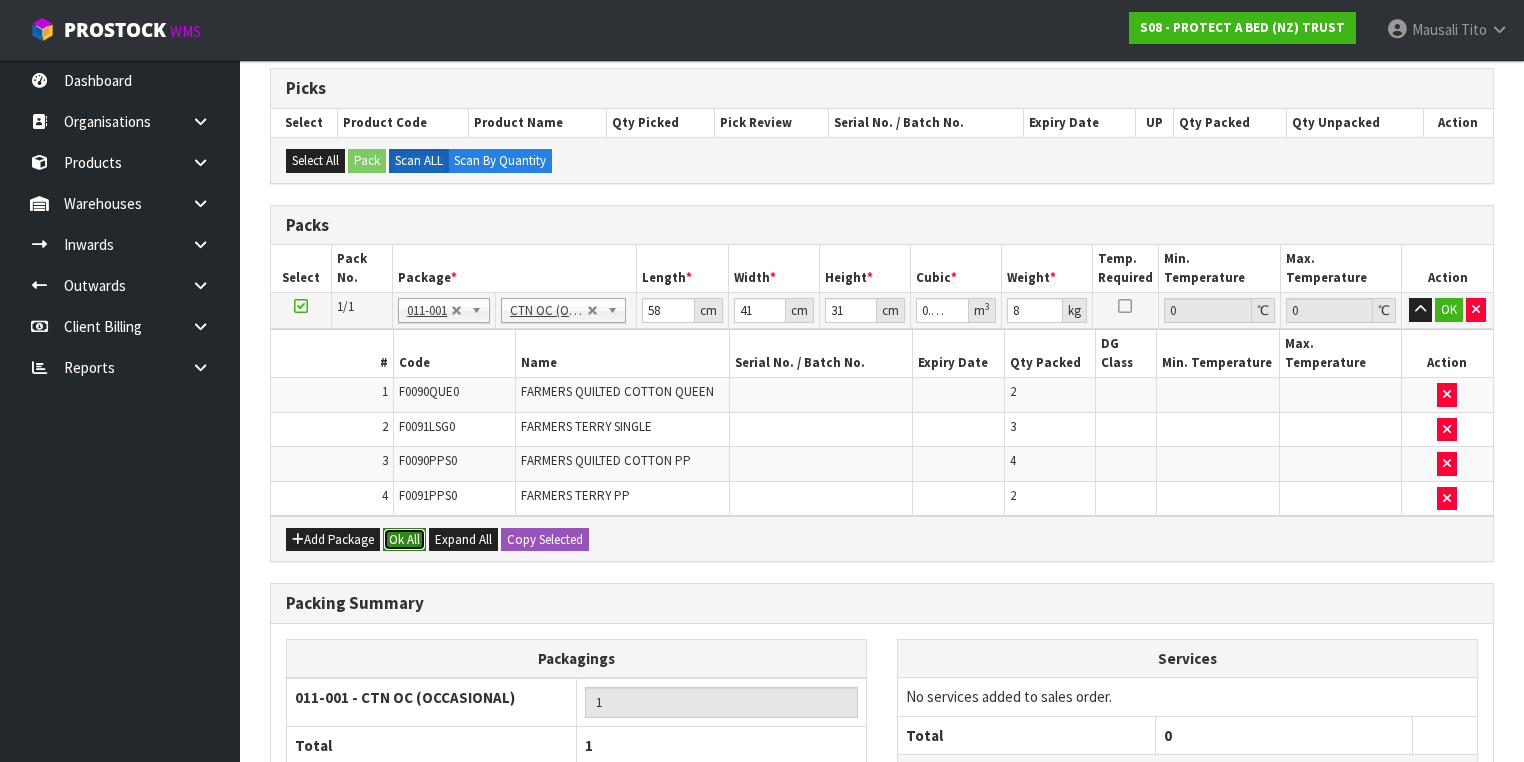 click on "Ok All" at bounding box center (404, 540) 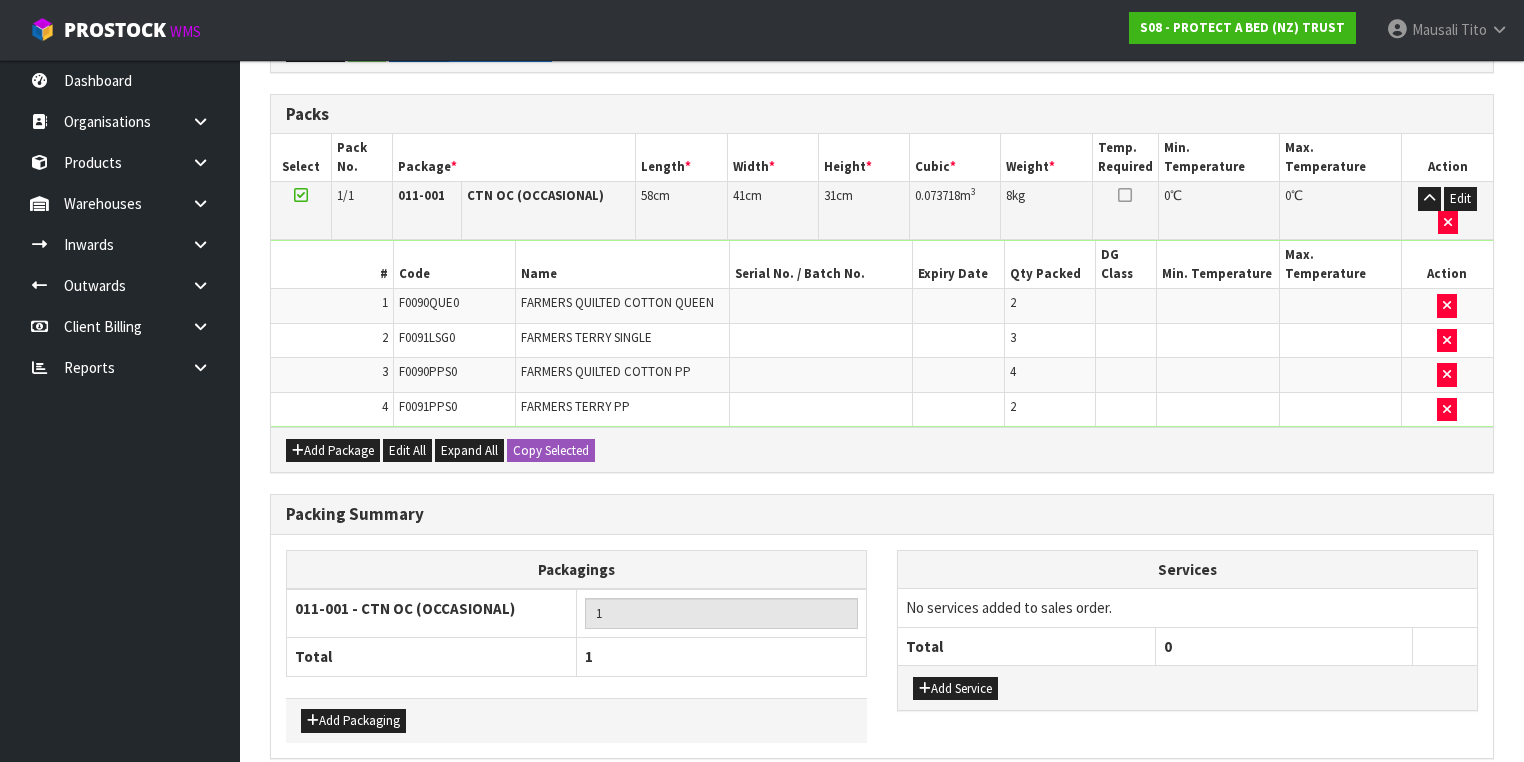 scroll, scrollTop: 468, scrollLeft: 0, axis: vertical 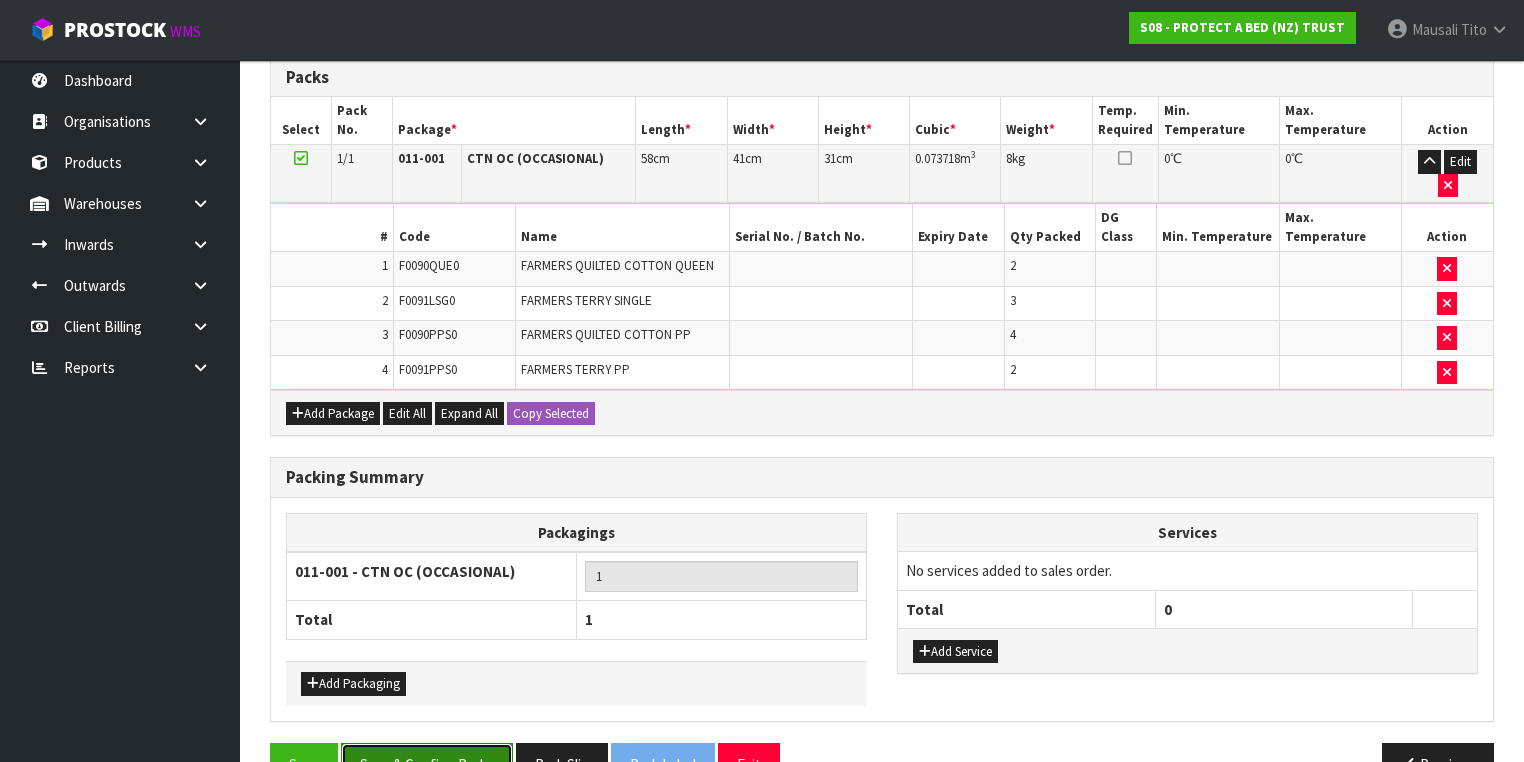 click on "Save & Confirm Packs" at bounding box center (427, 764) 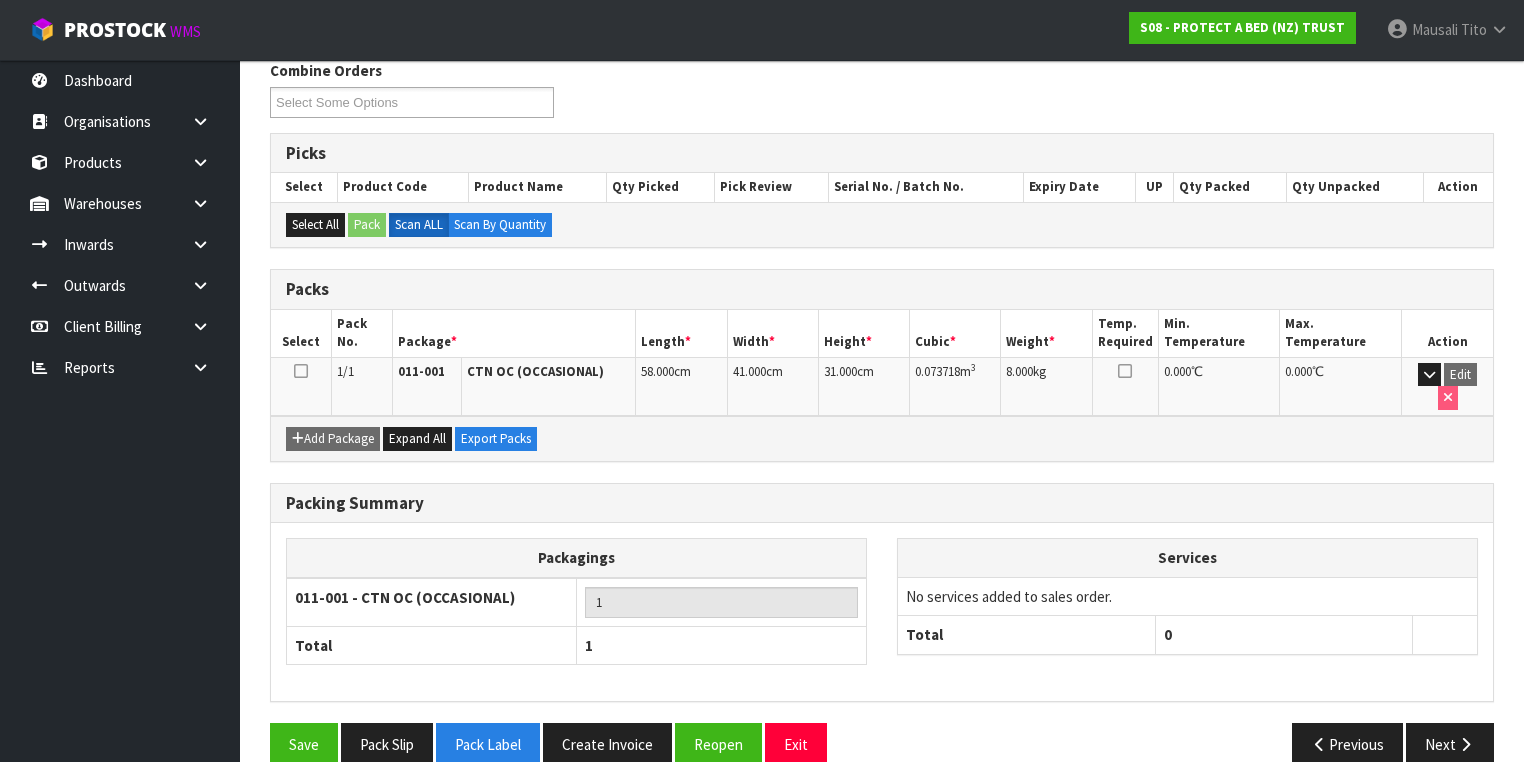 scroll, scrollTop: 332, scrollLeft: 0, axis: vertical 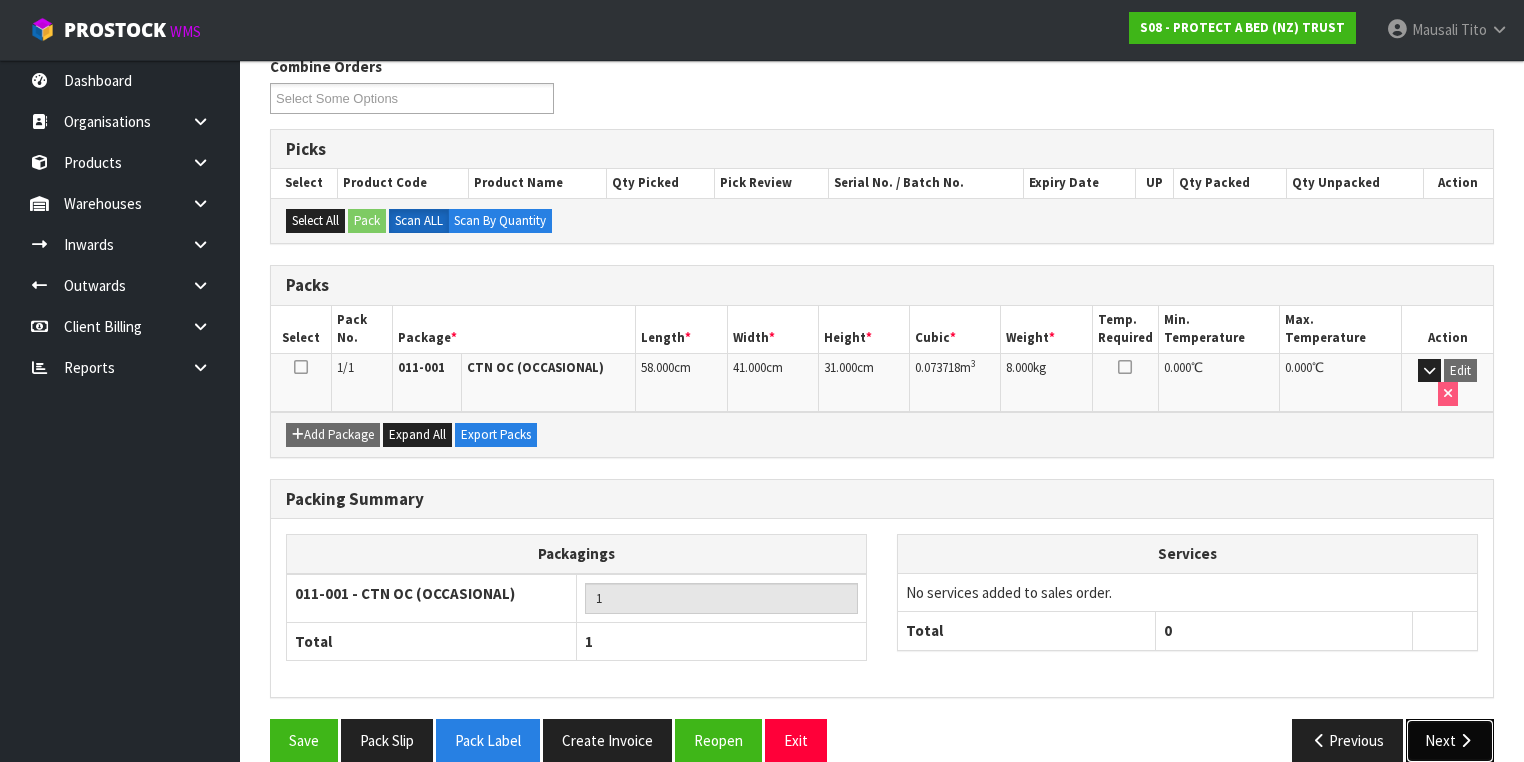 click on "Next" at bounding box center (1450, 740) 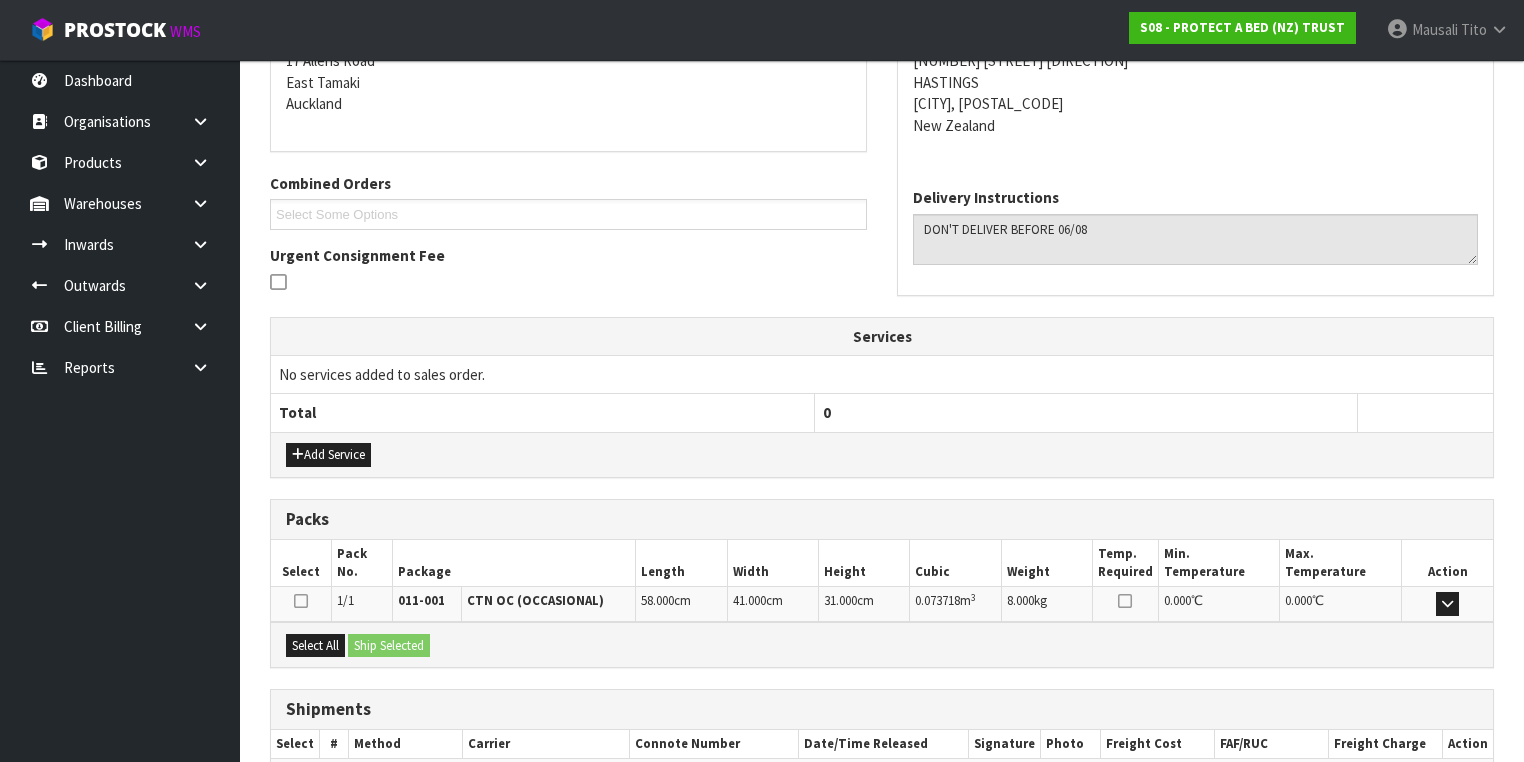 scroll, scrollTop: 528, scrollLeft: 0, axis: vertical 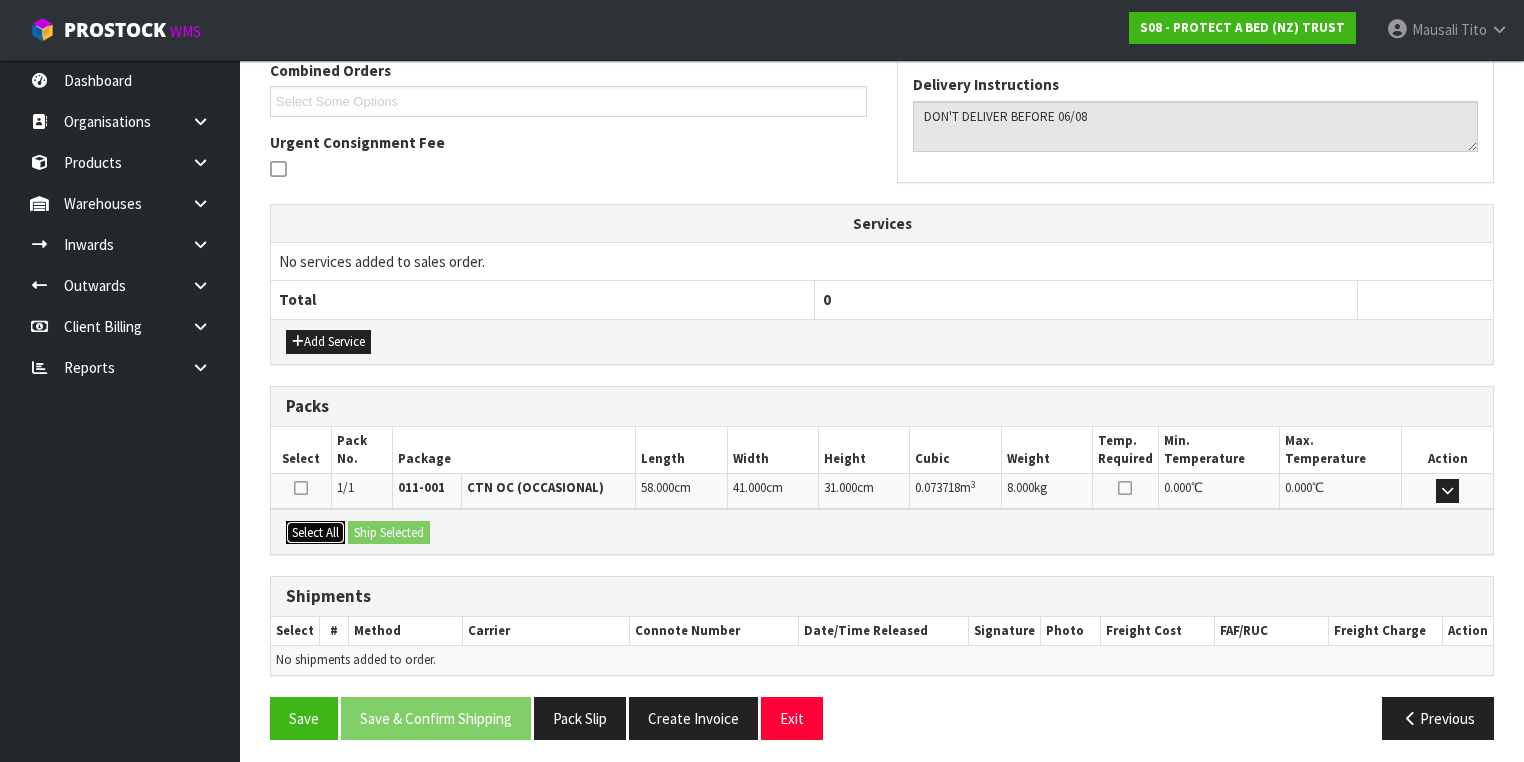 click on "Select All" at bounding box center [315, 533] 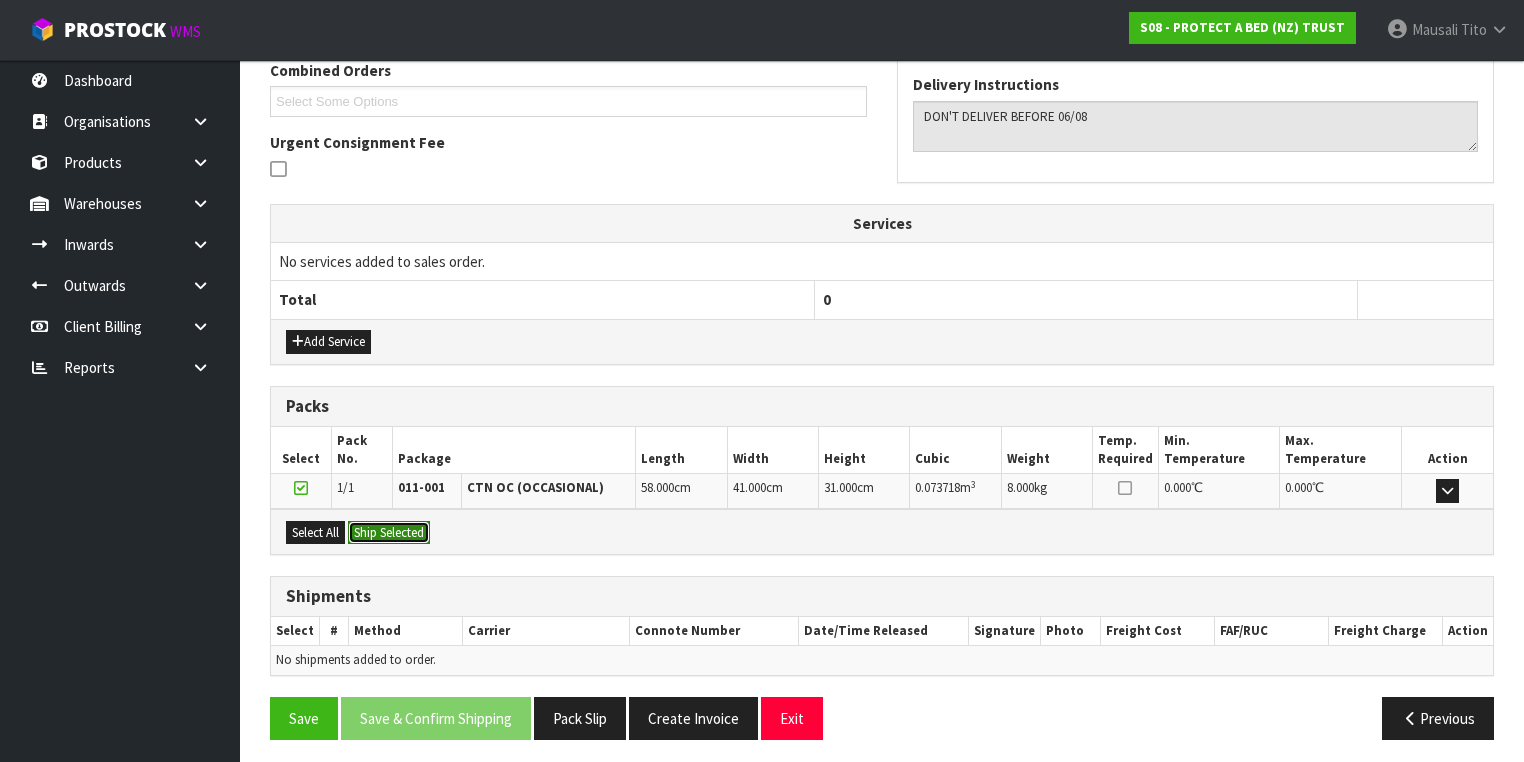 click on "Ship Selected" at bounding box center (389, 533) 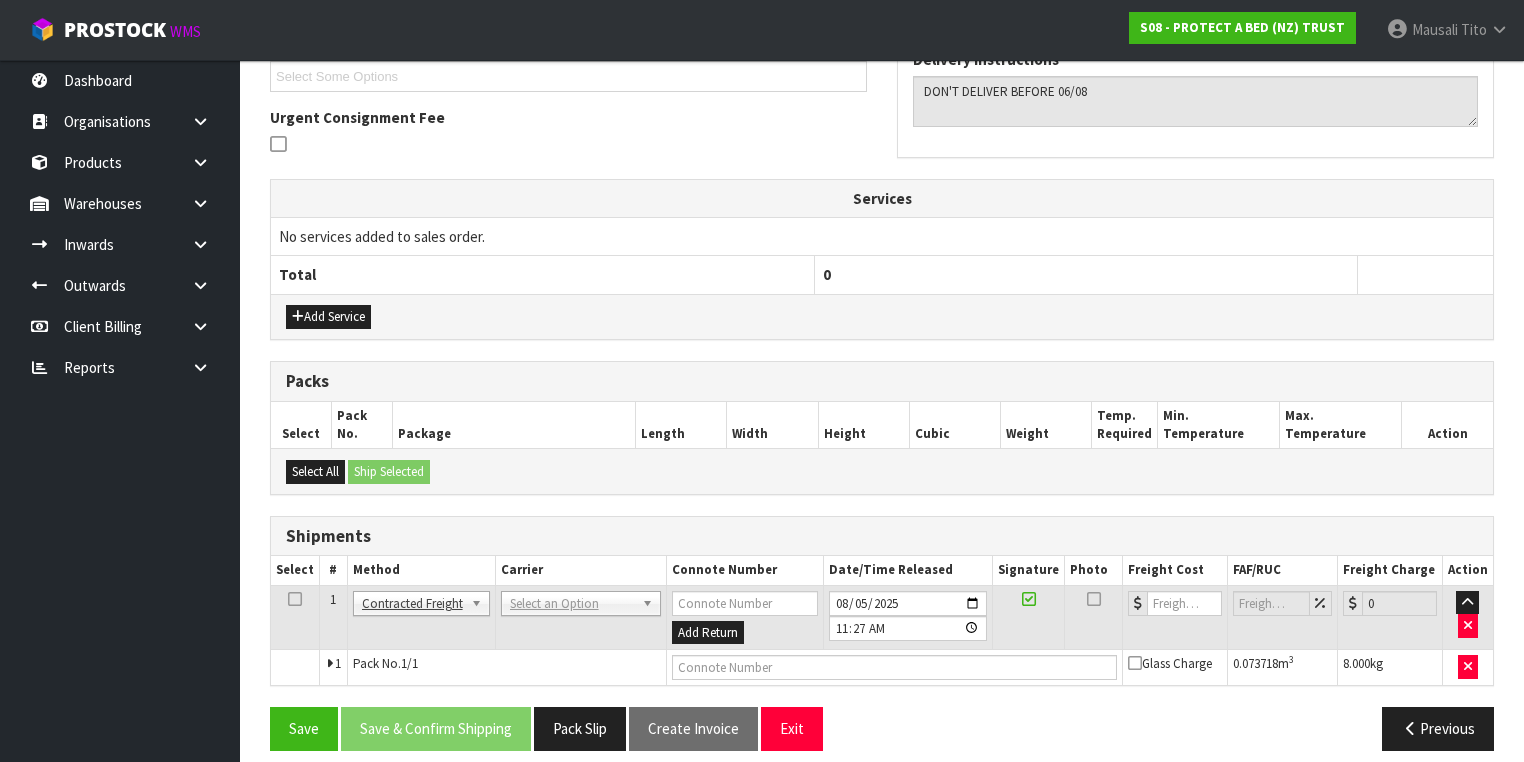 scroll, scrollTop: 564, scrollLeft: 0, axis: vertical 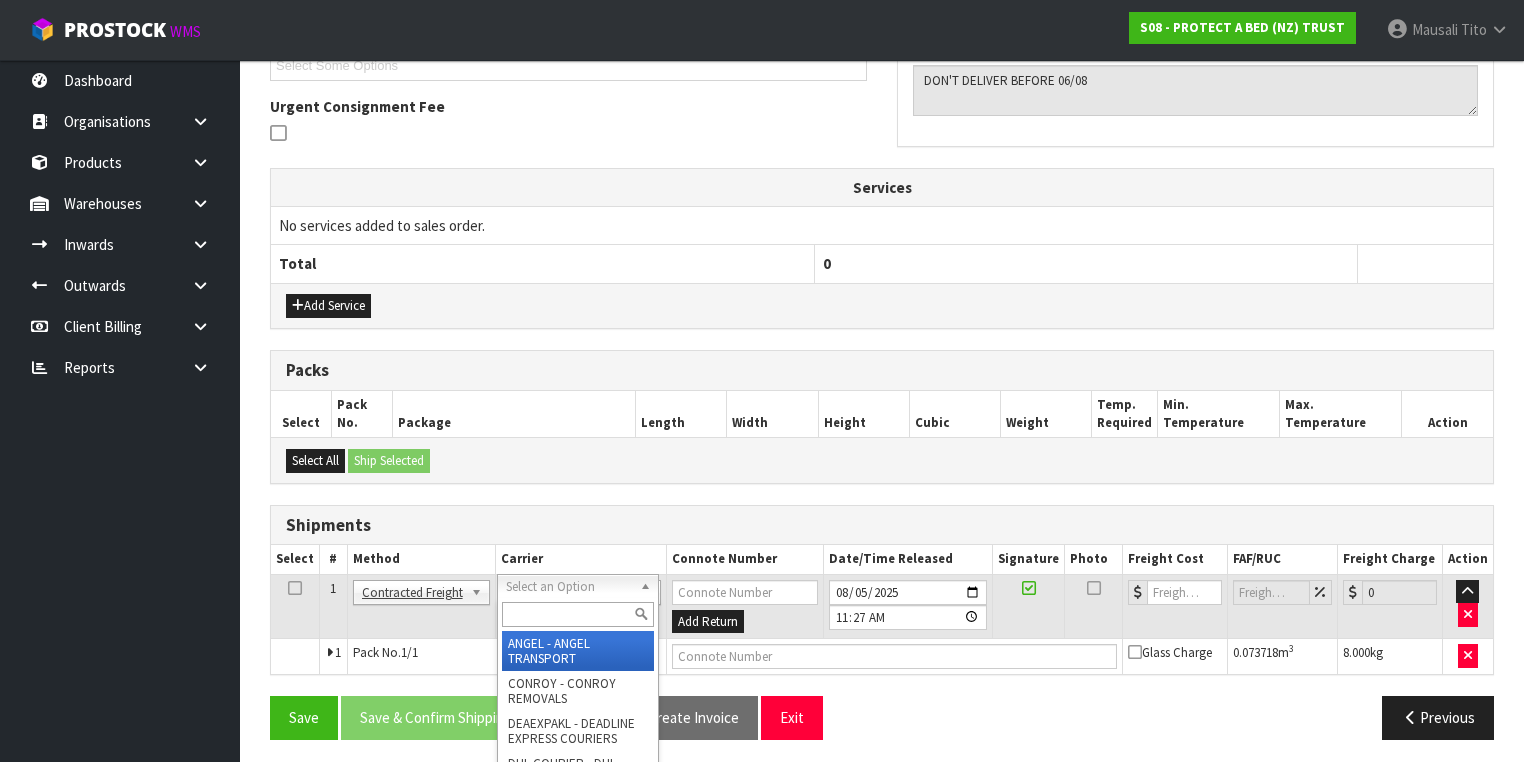 click at bounding box center [578, 614] 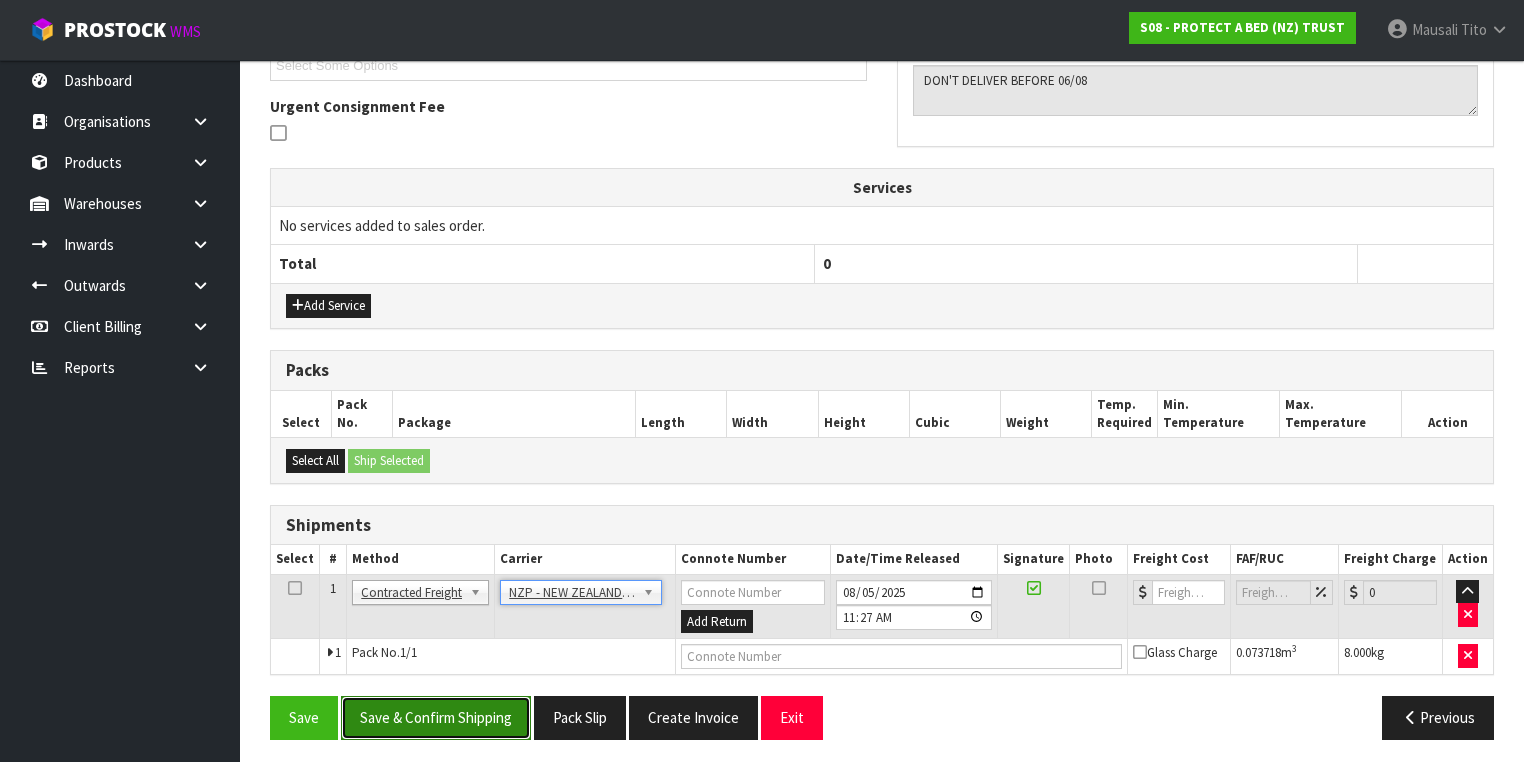 click on "Save & Confirm Shipping" at bounding box center (436, 717) 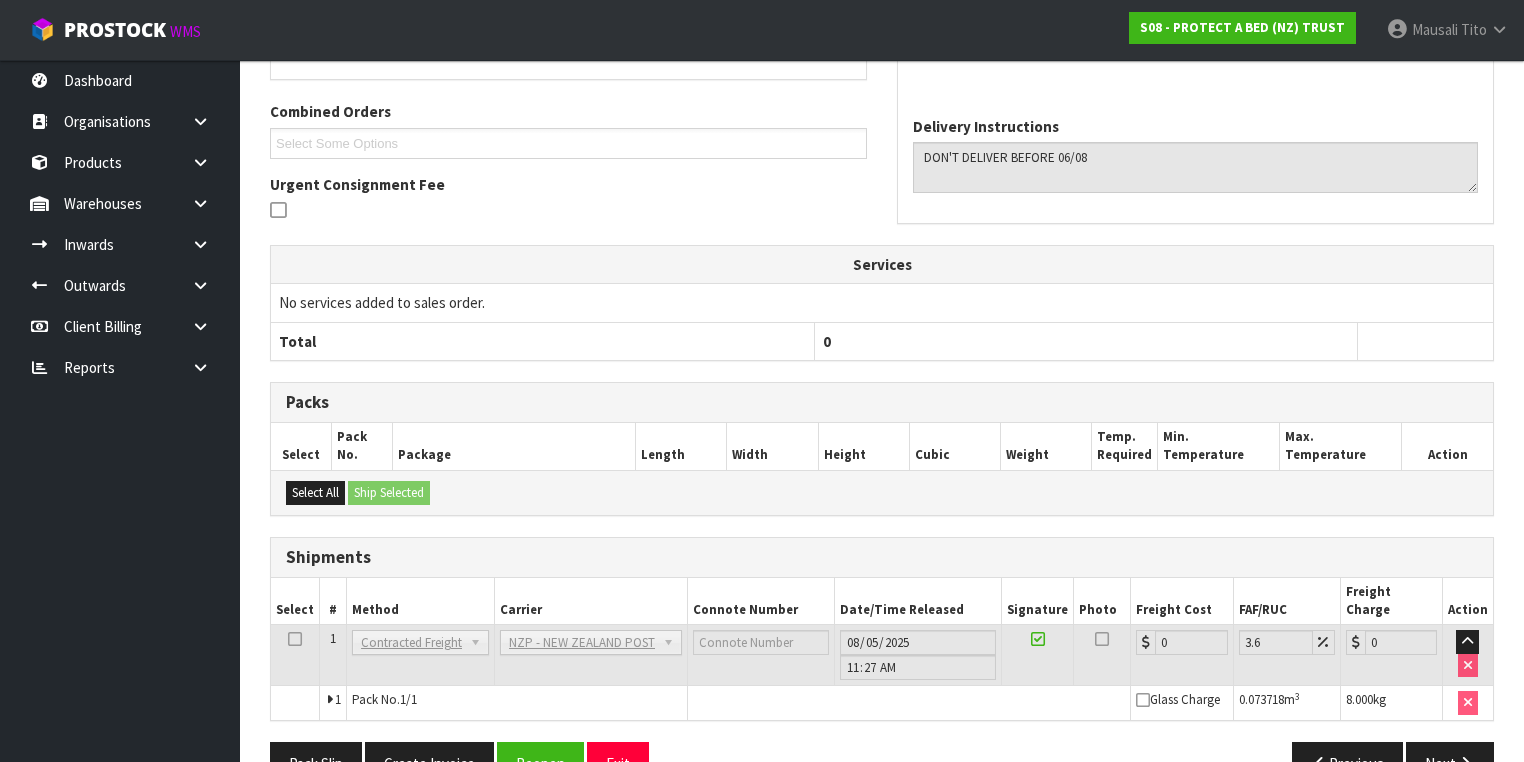 scroll, scrollTop: 536, scrollLeft: 0, axis: vertical 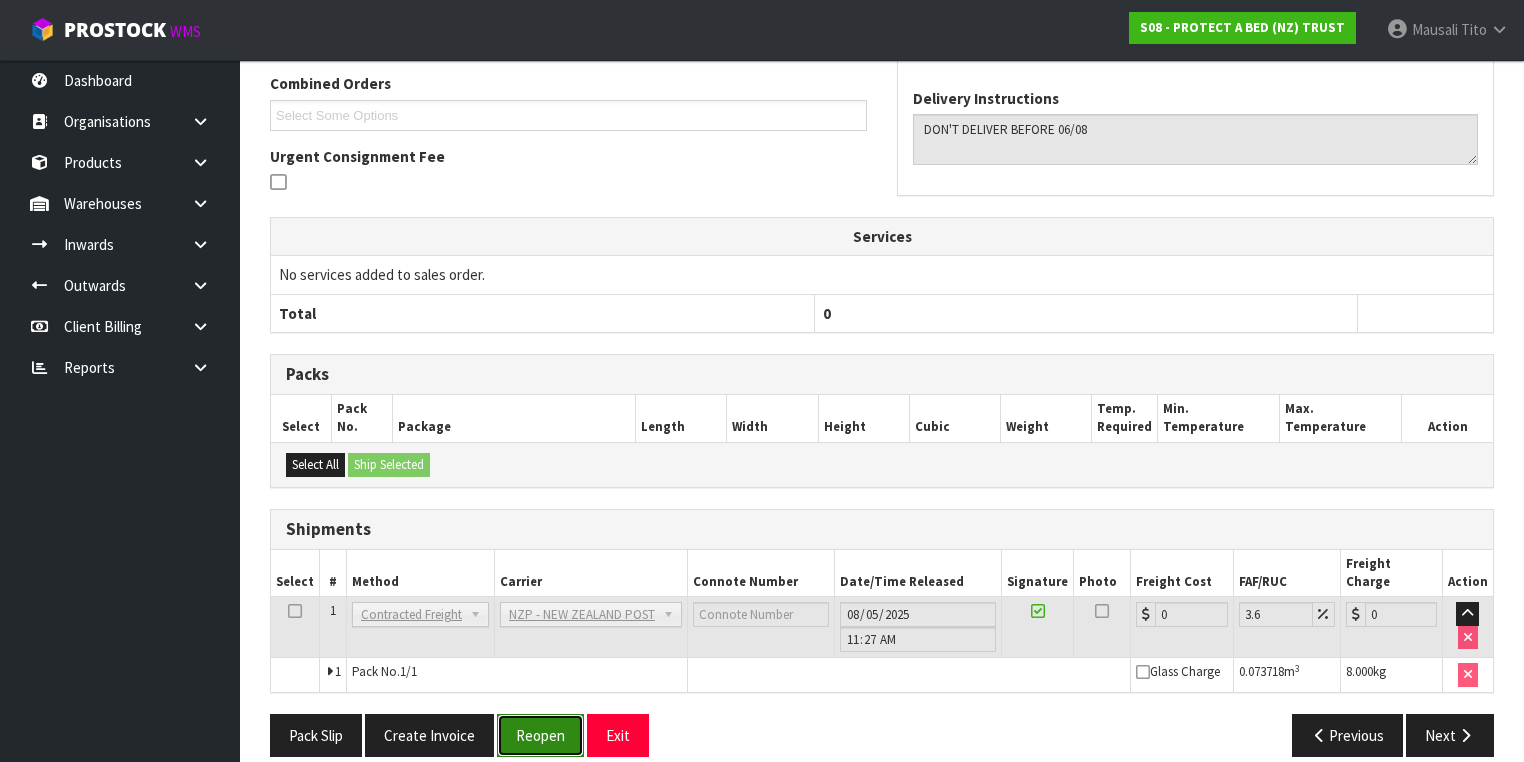 click on "Reopen" at bounding box center (540, 735) 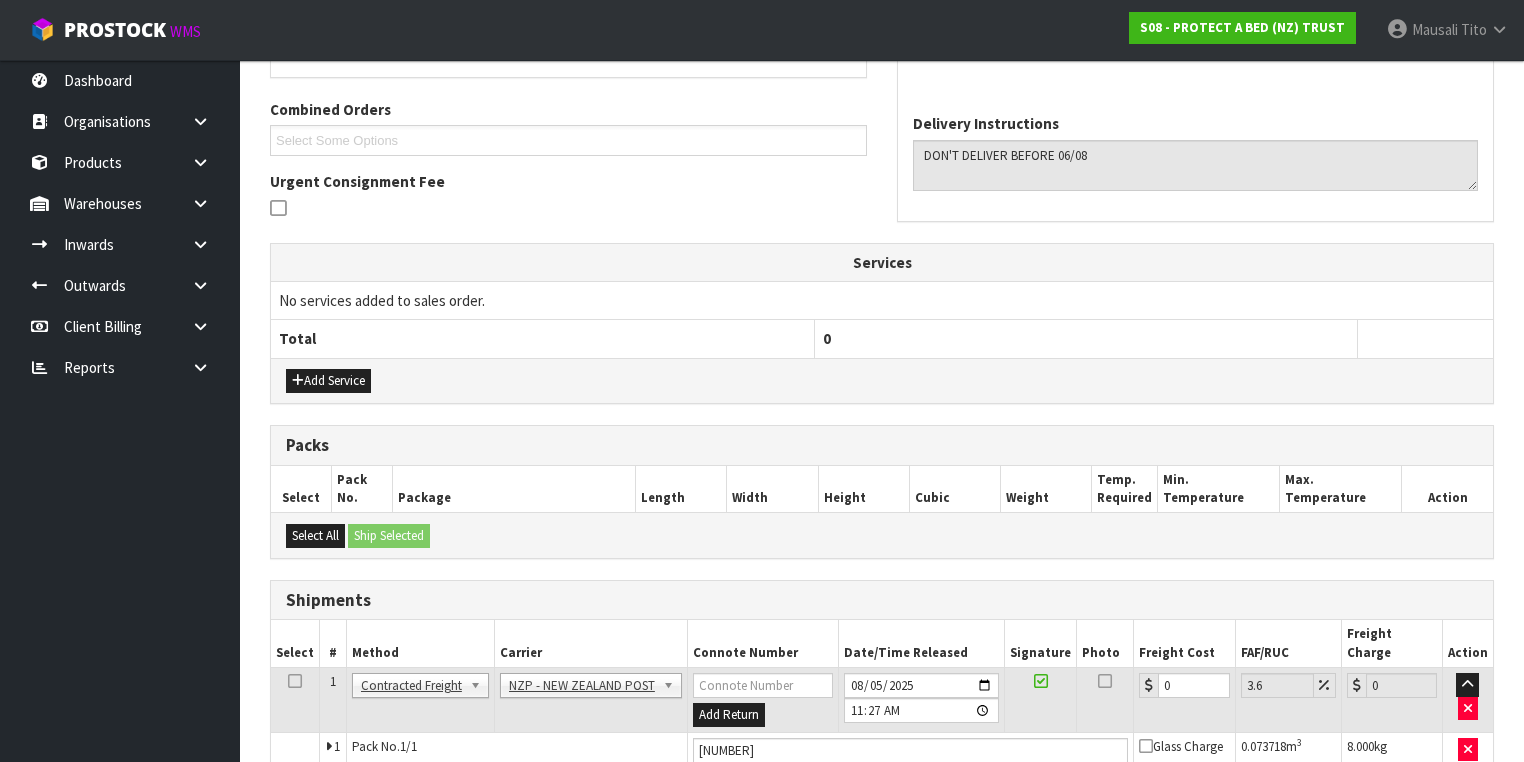scroll, scrollTop: 582, scrollLeft: 0, axis: vertical 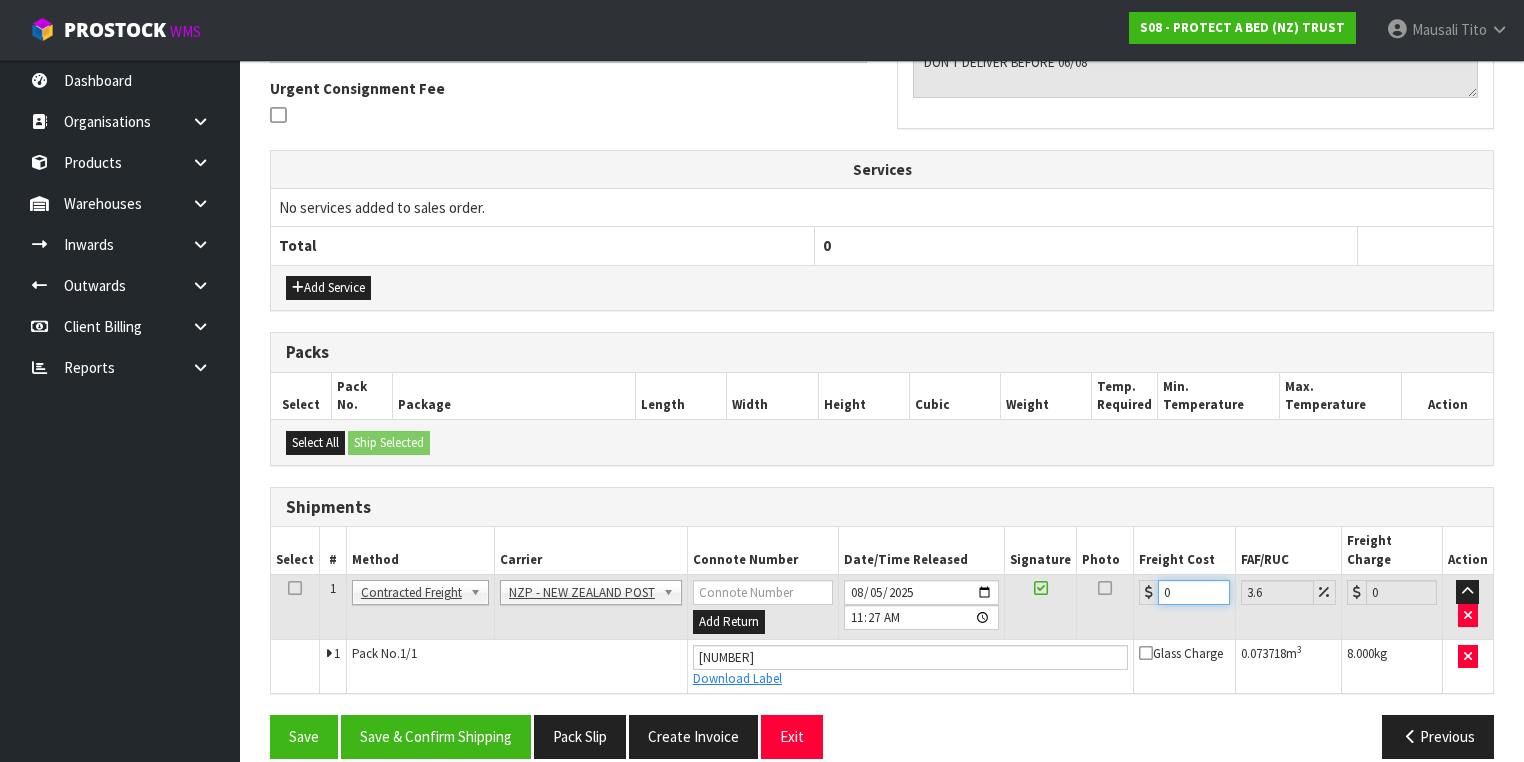 drag, startPoint x: 1172, startPoint y: 563, endPoint x: 1103, endPoint y: 576, distance: 70.21396 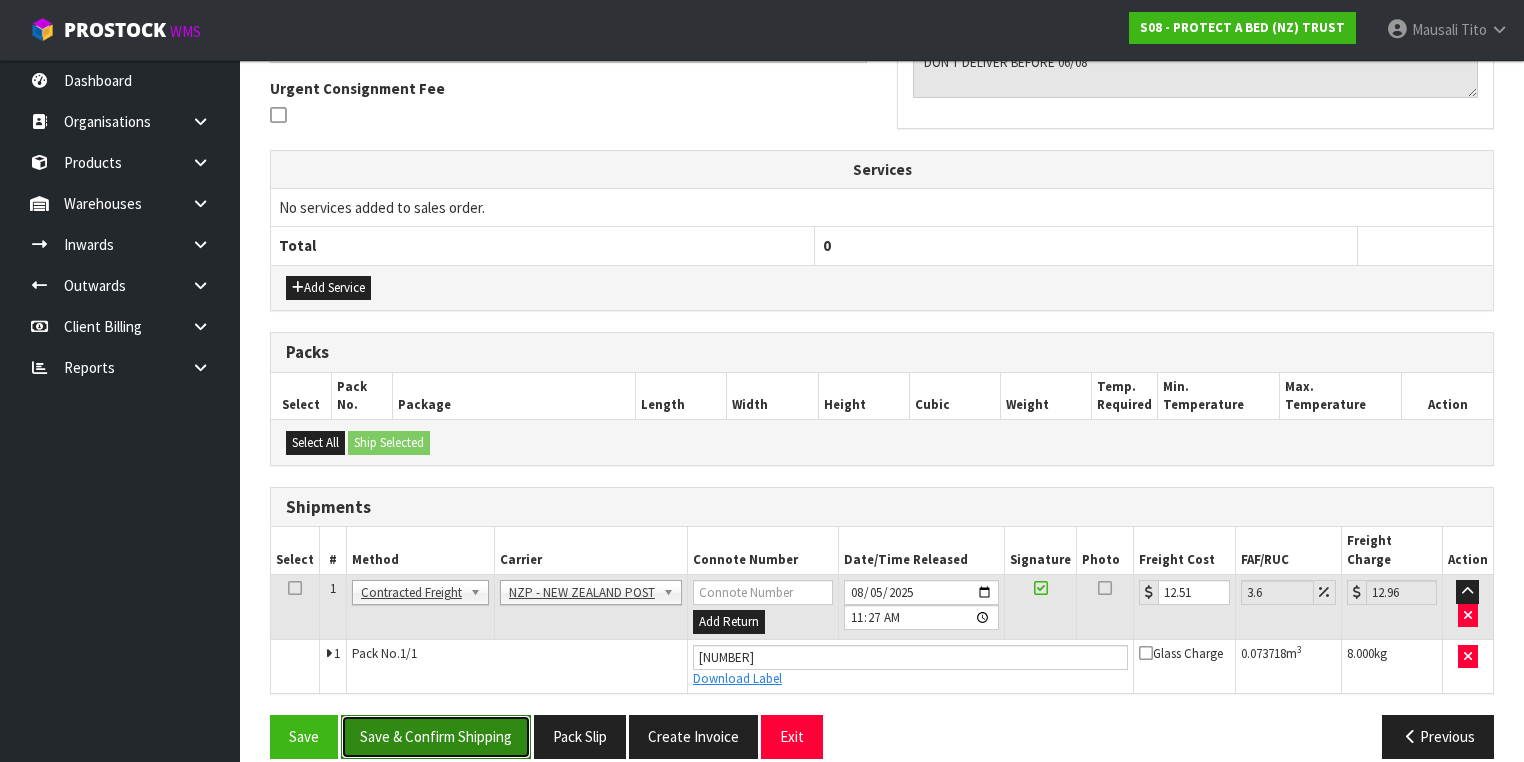 click on "Save & Confirm Shipping" at bounding box center [436, 736] 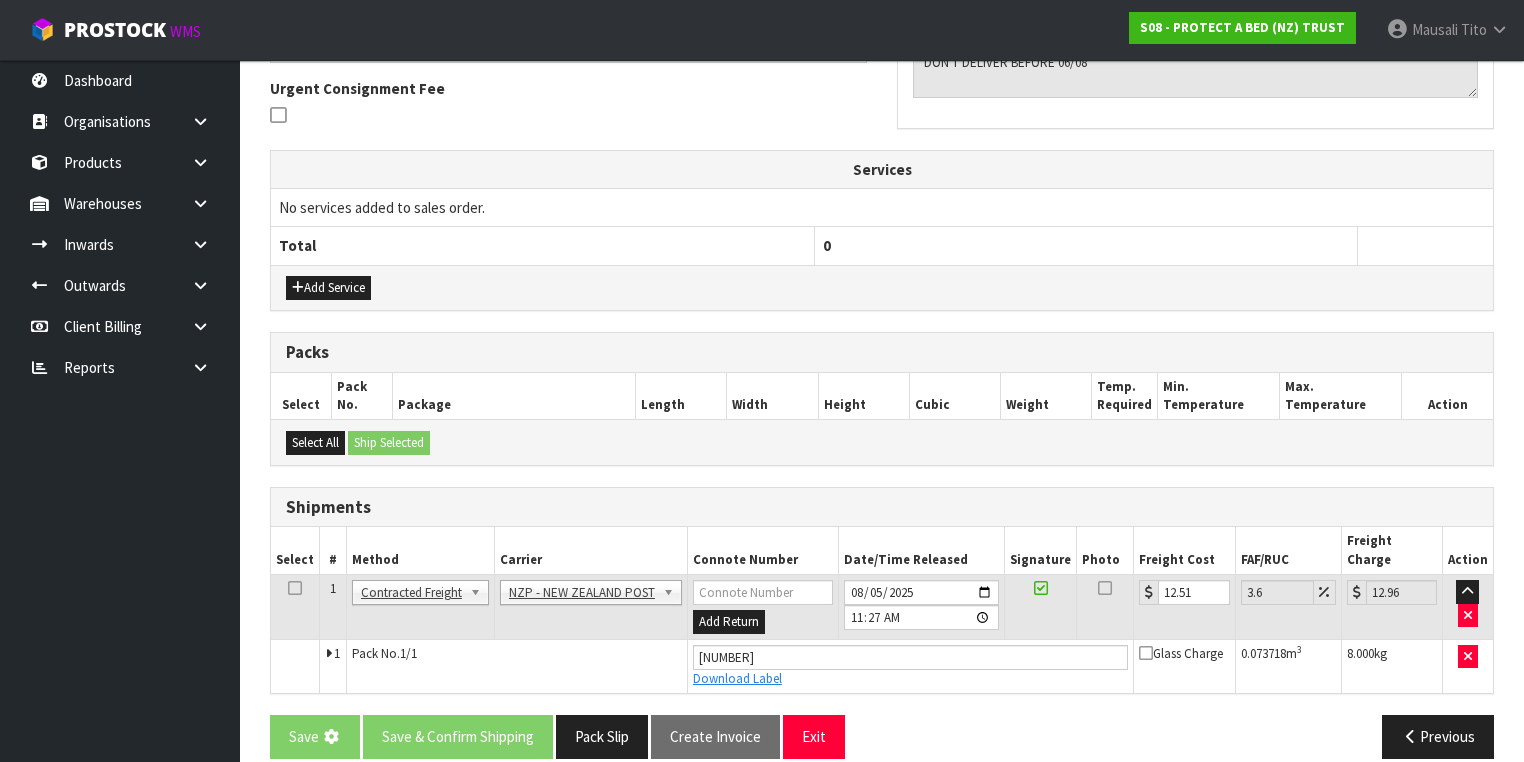 scroll, scrollTop: 0, scrollLeft: 0, axis: both 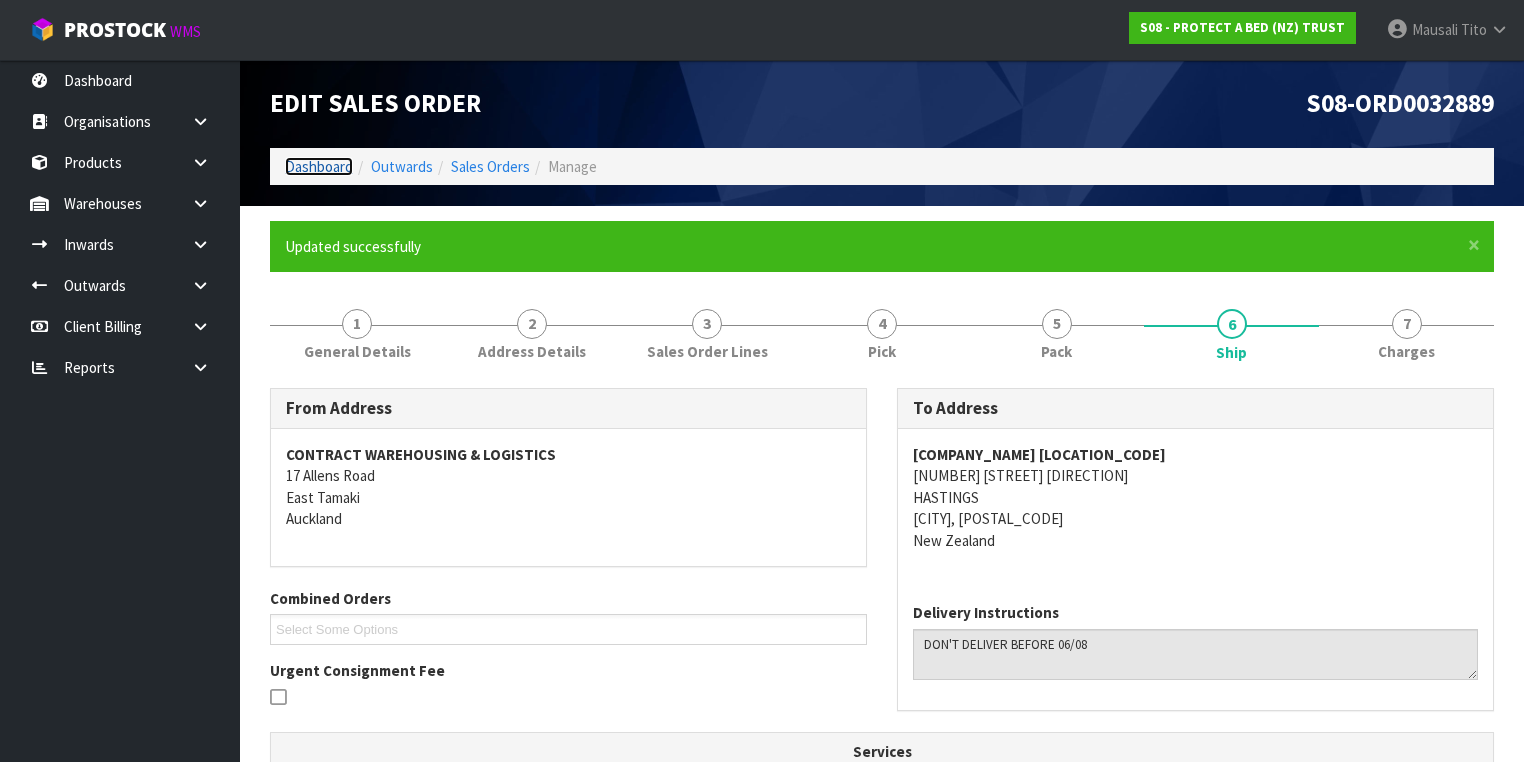 click on "Dashboard" at bounding box center [319, 166] 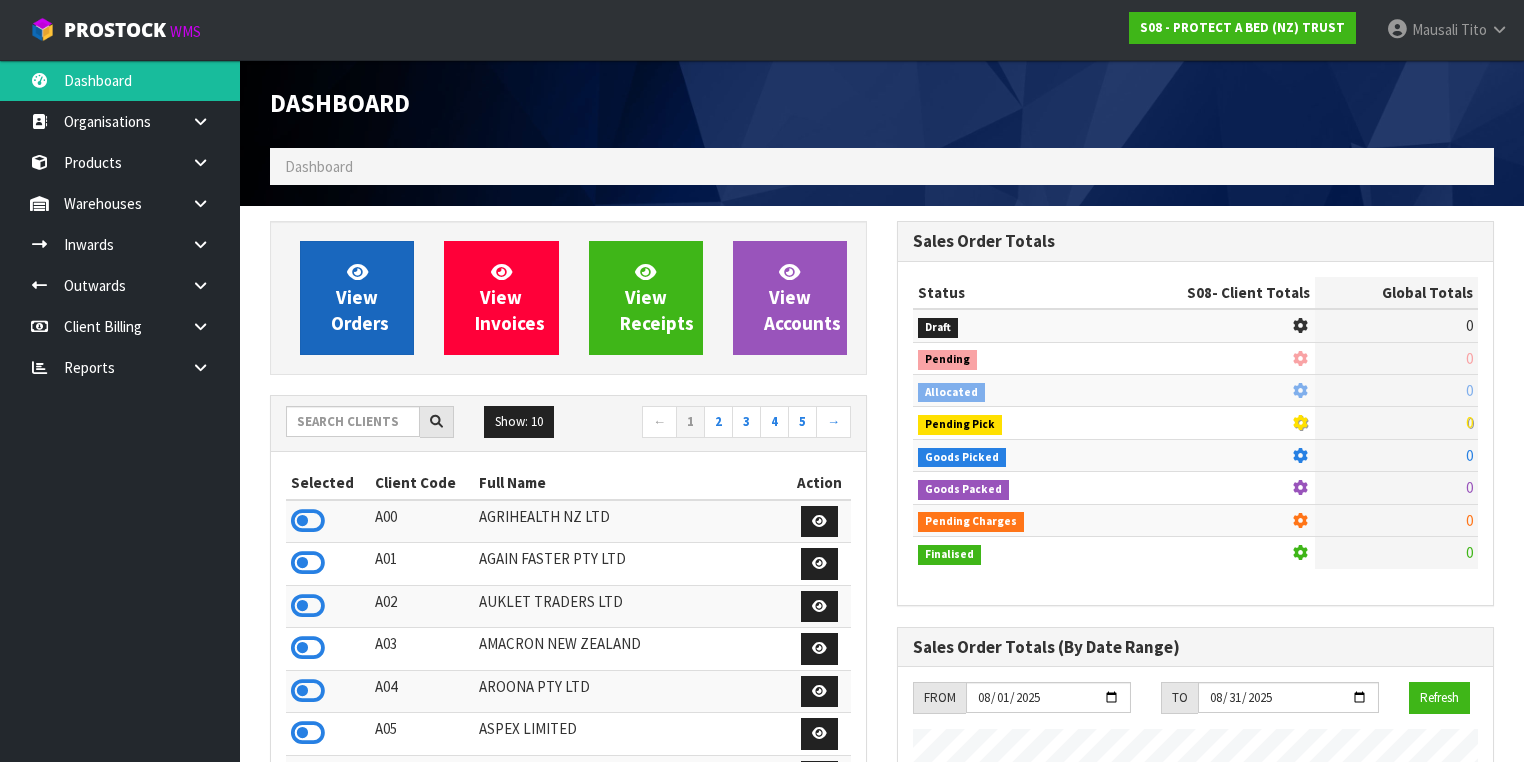 scroll, scrollTop: 998756, scrollLeft: 999372, axis: both 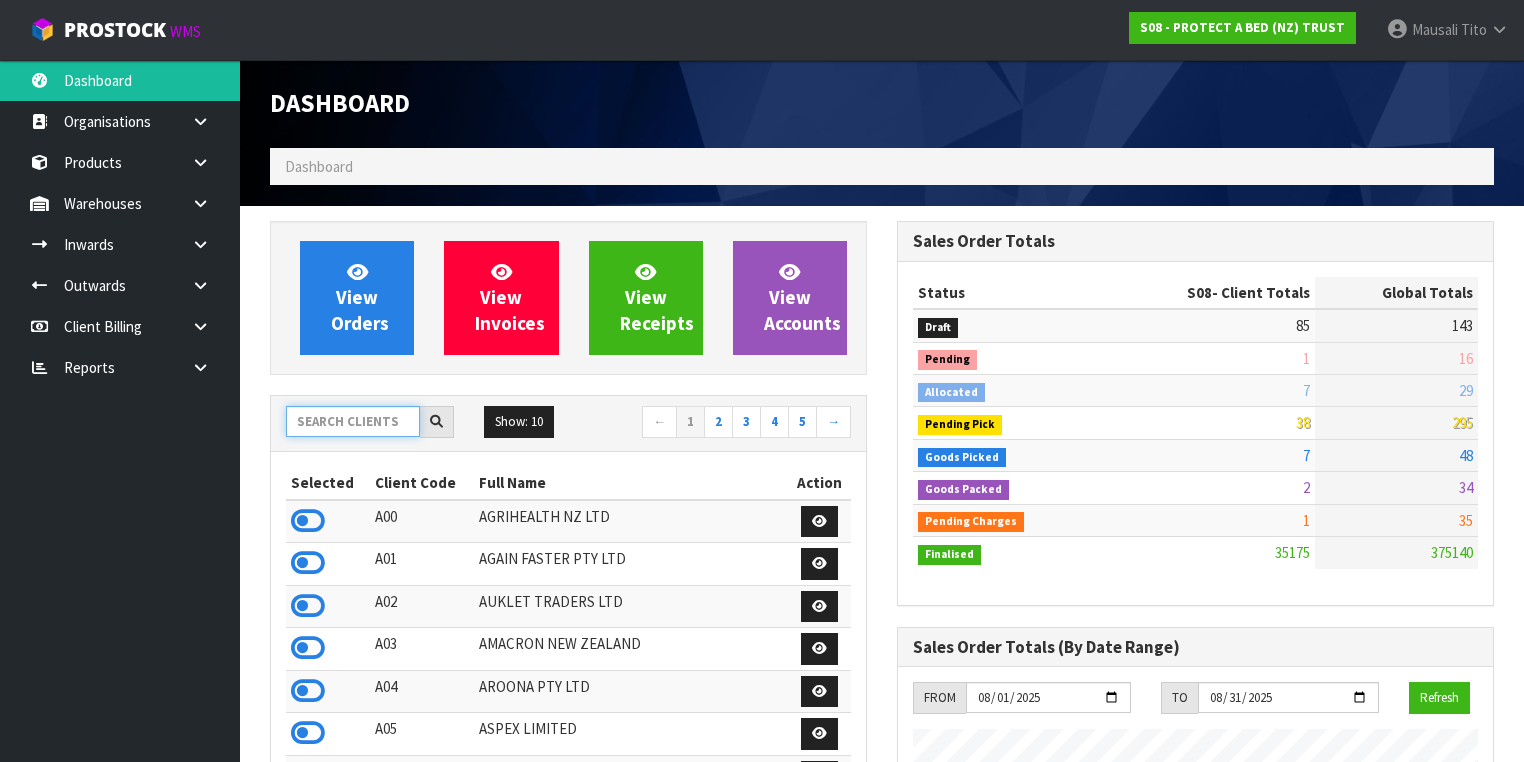 click at bounding box center [353, 421] 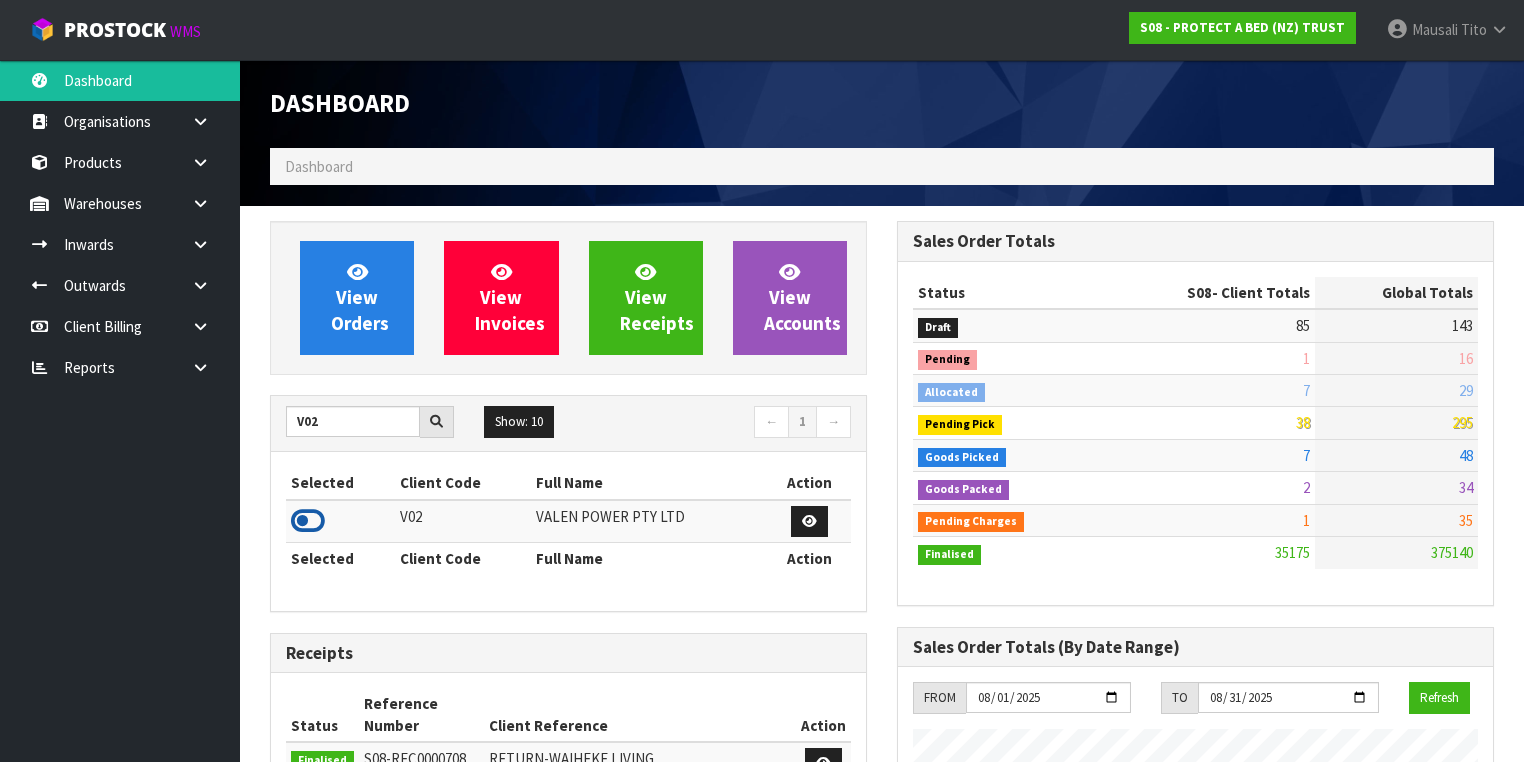 click at bounding box center [308, 521] 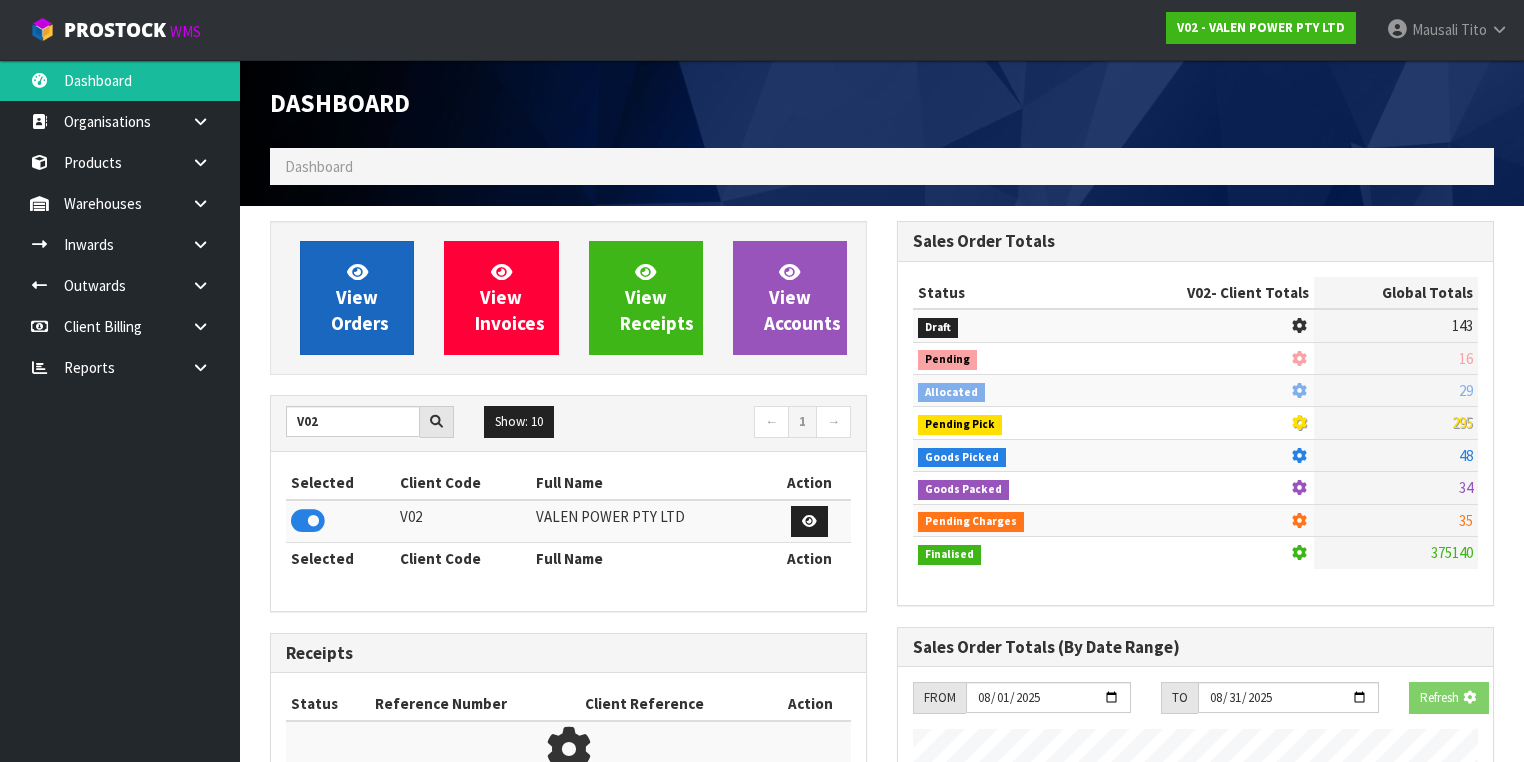 scroll, scrollTop: 1242, scrollLeft: 627, axis: both 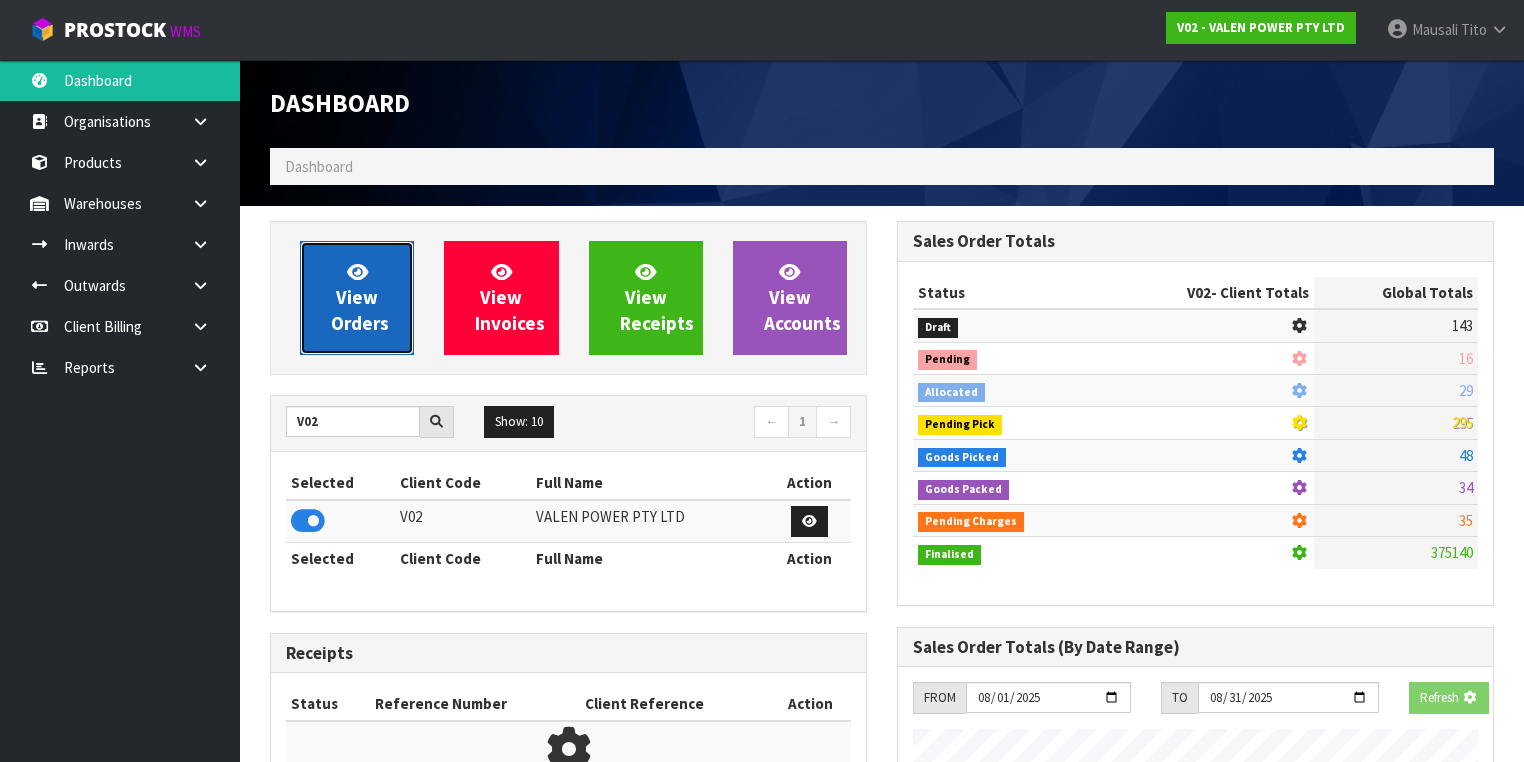 click on "View
Orders" at bounding box center [360, 297] 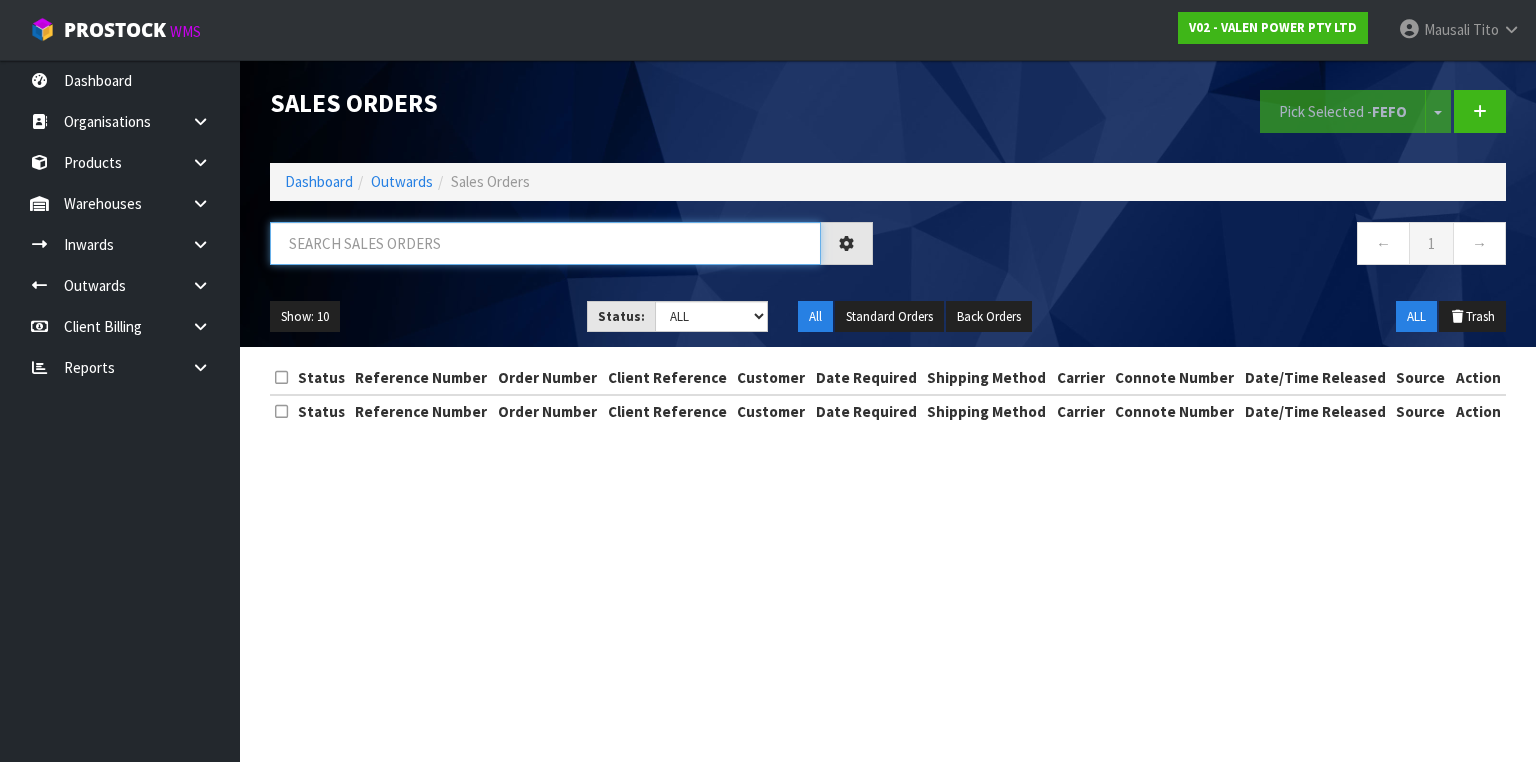 click at bounding box center [545, 243] 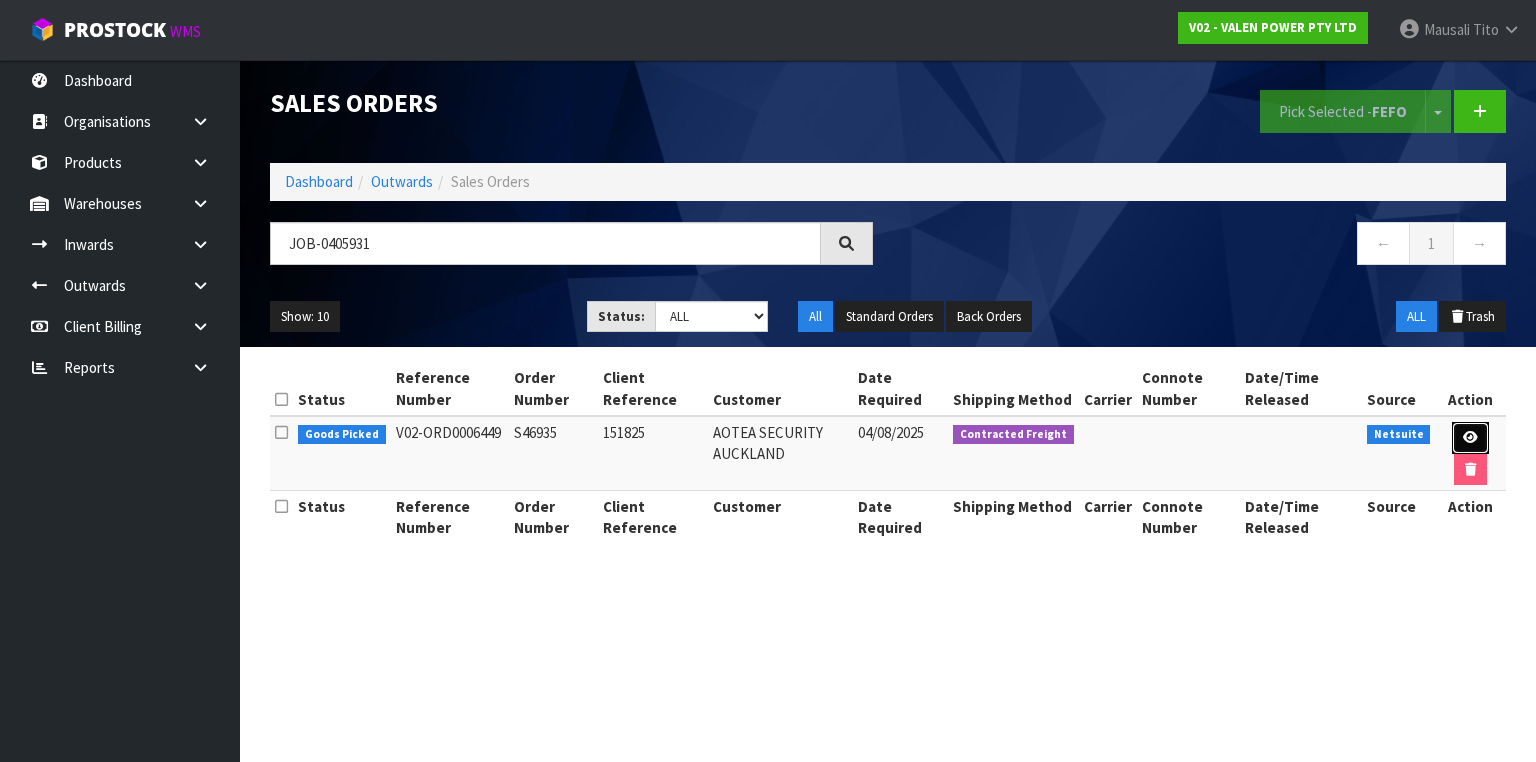 click at bounding box center (1470, 438) 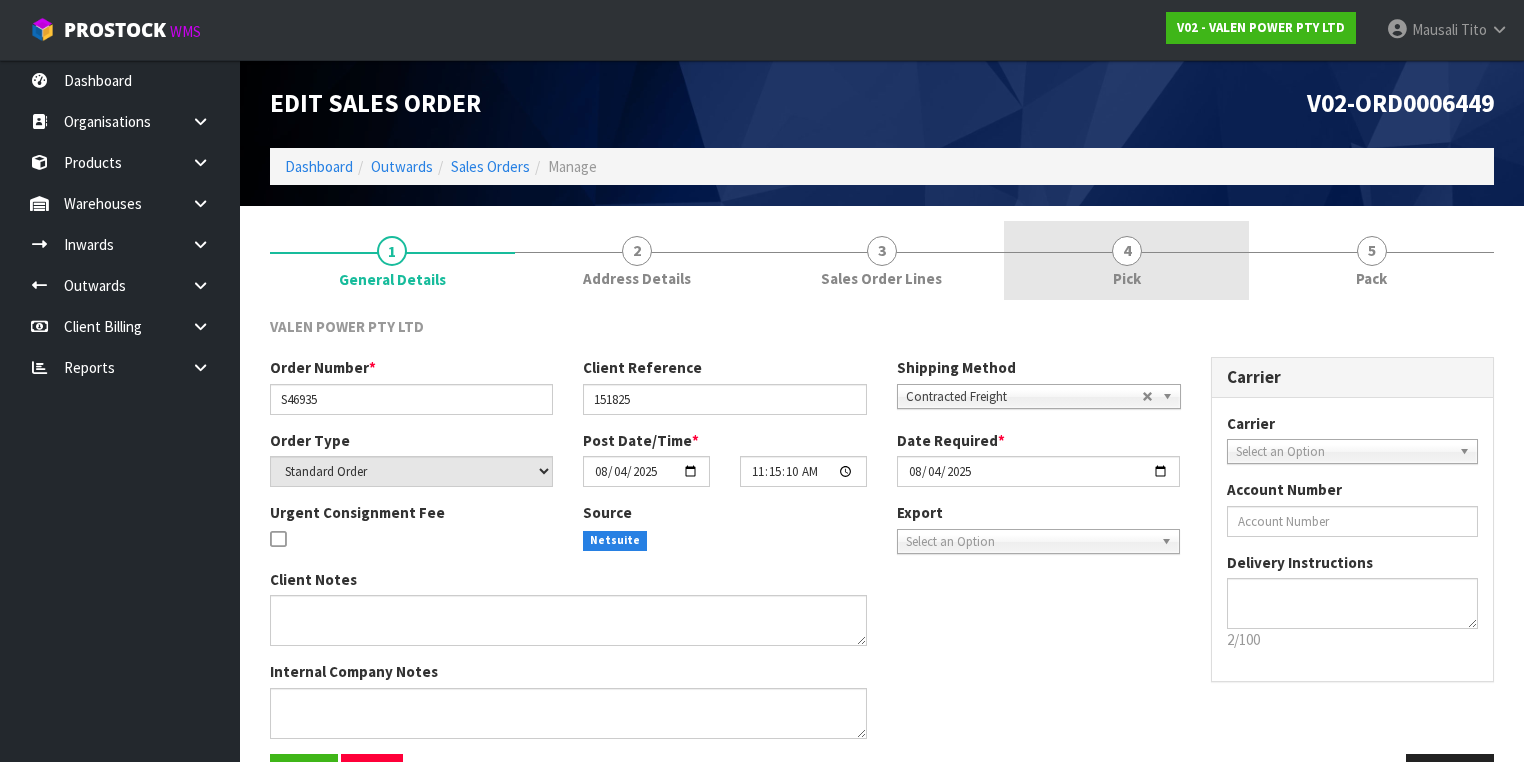 click on "Pick" at bounding box center (1127, 278) 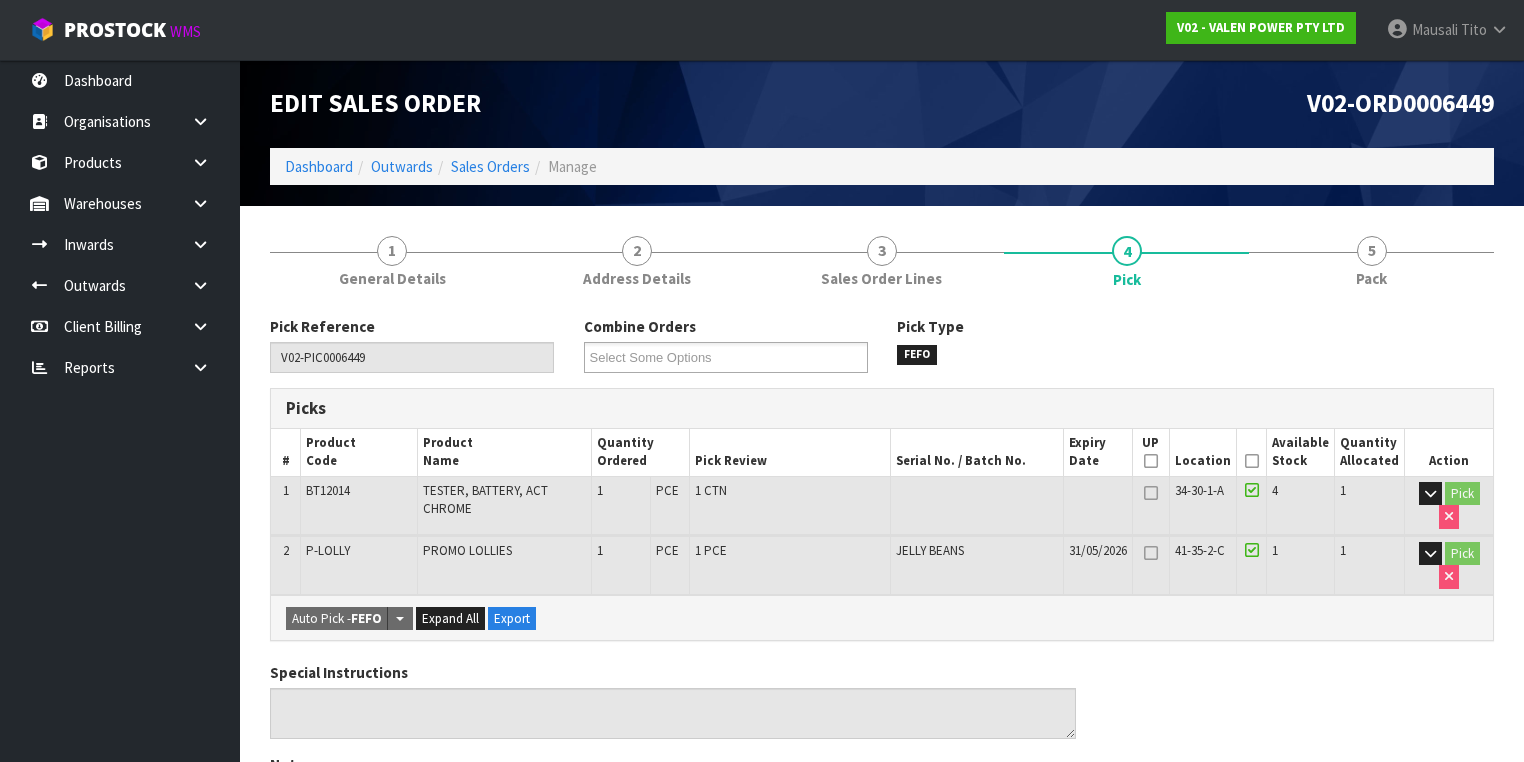 click at bounding box center (1252, 461) 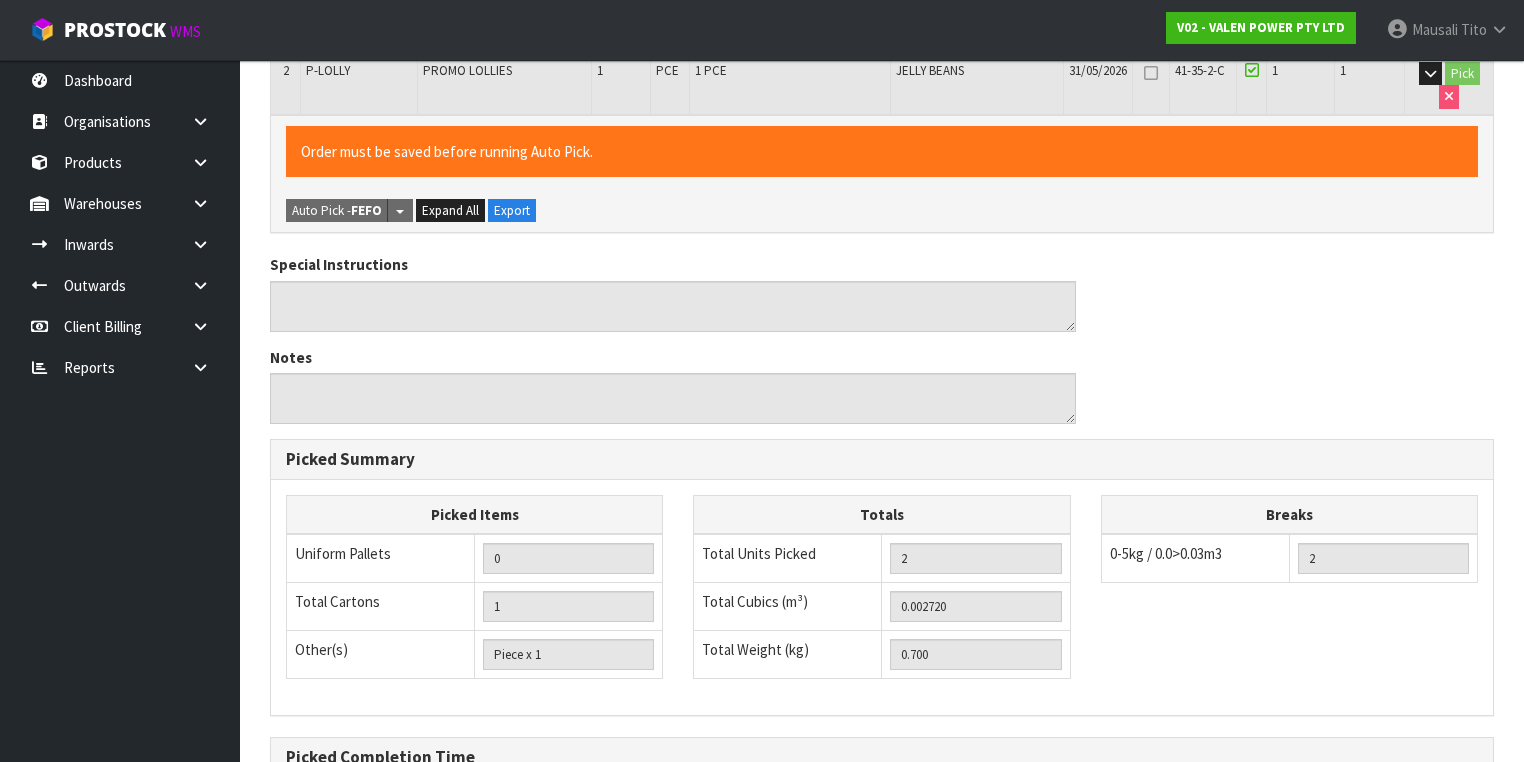 scroll, scrollTop: 700, scrollLeft: 0, axis: vertical 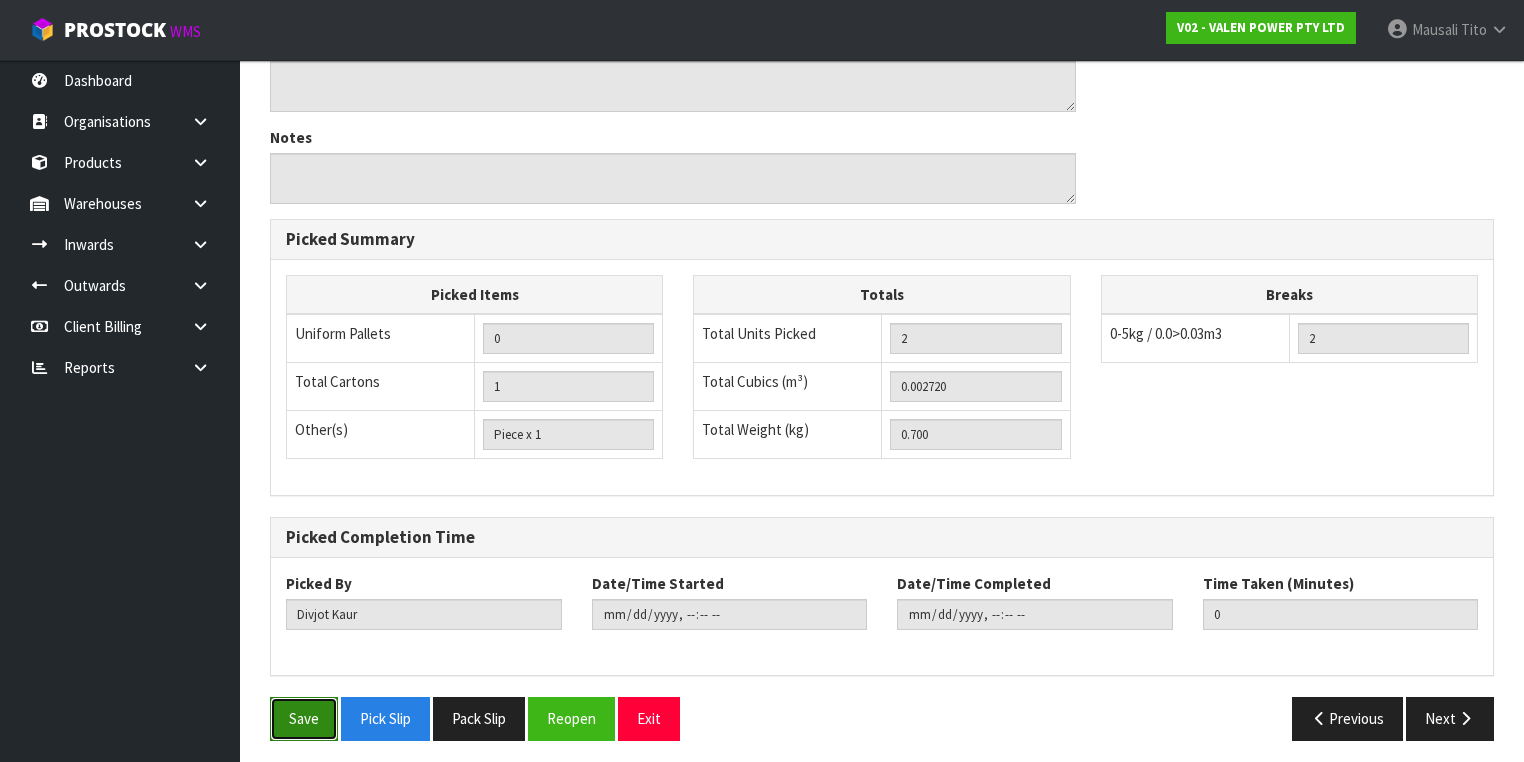 click on "Save" at bounding box center [304, 718] 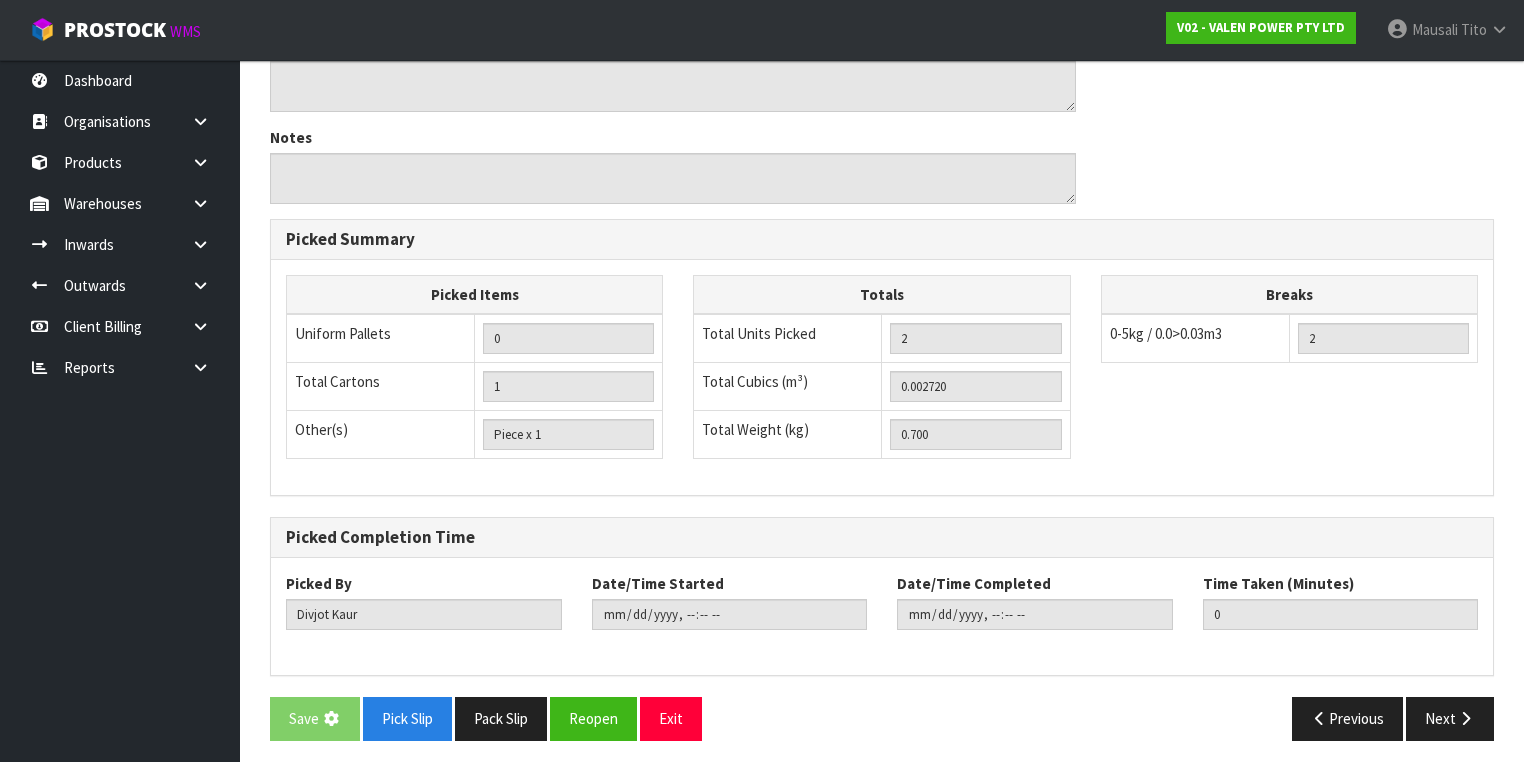 scroll, scrollTop: 0, scrollLeft: 0, axis: both 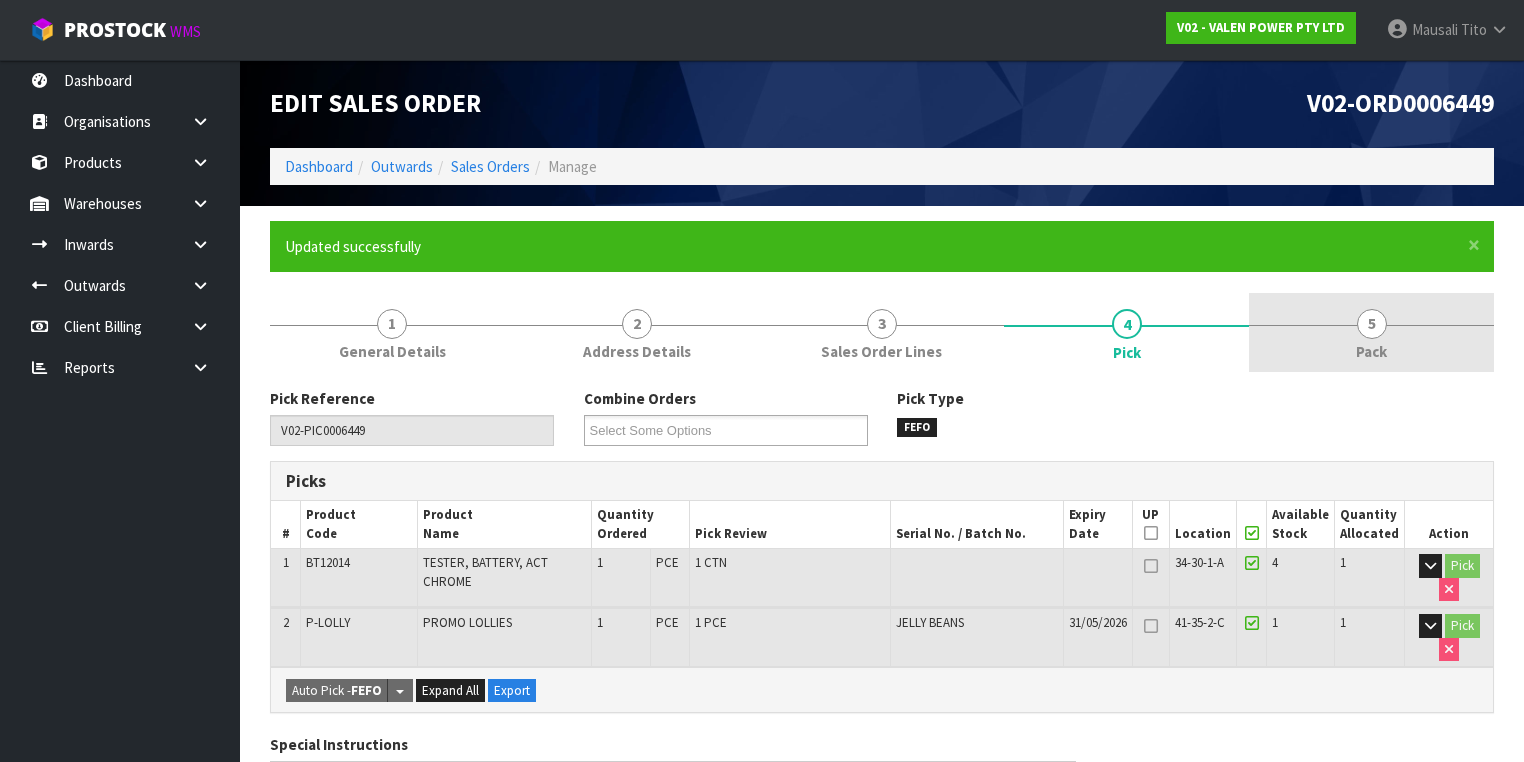 click on "5" at bounding box center (1372, 324) 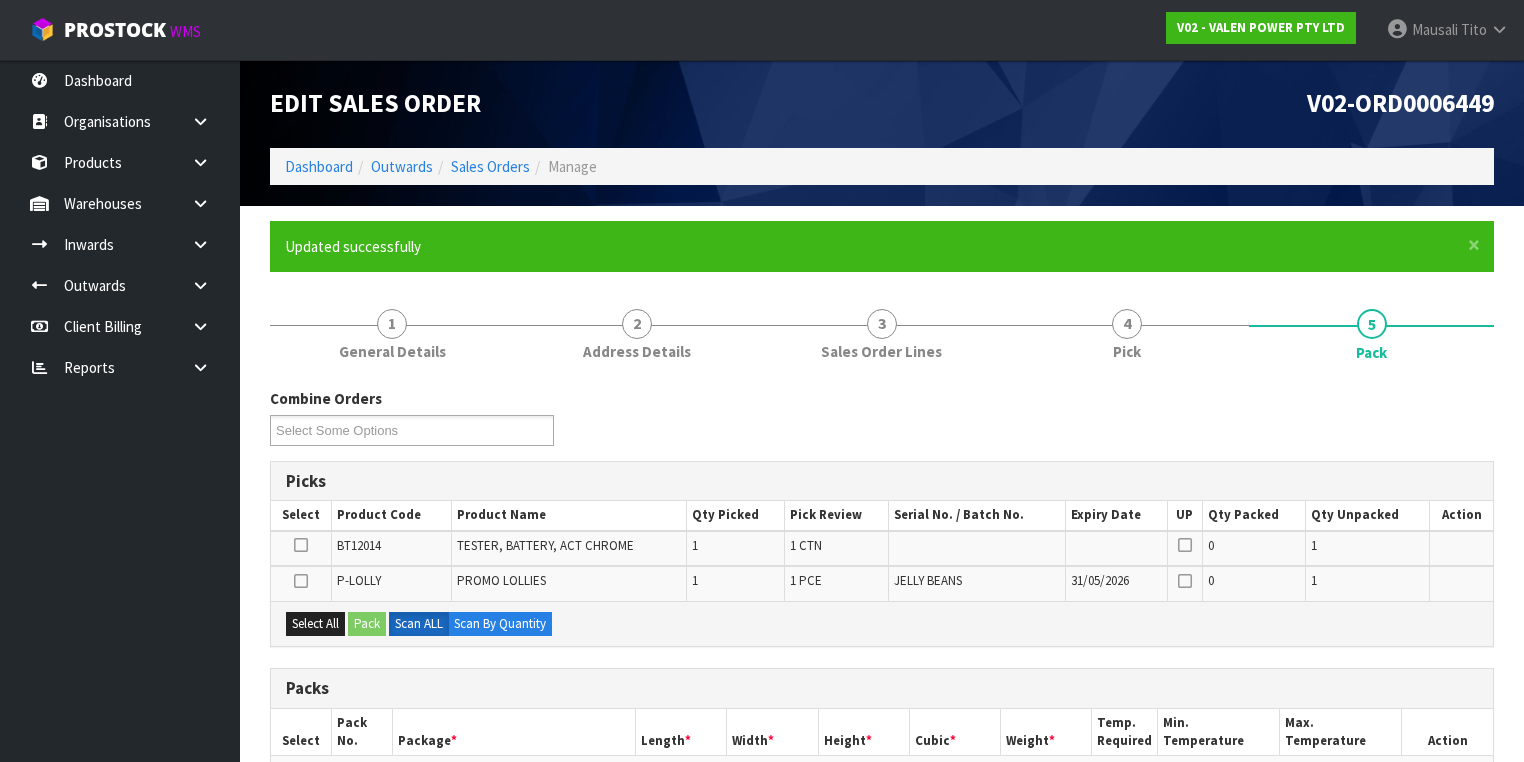 scroll, scrollTop: 240, scrollLeft: 0, axis: vertical 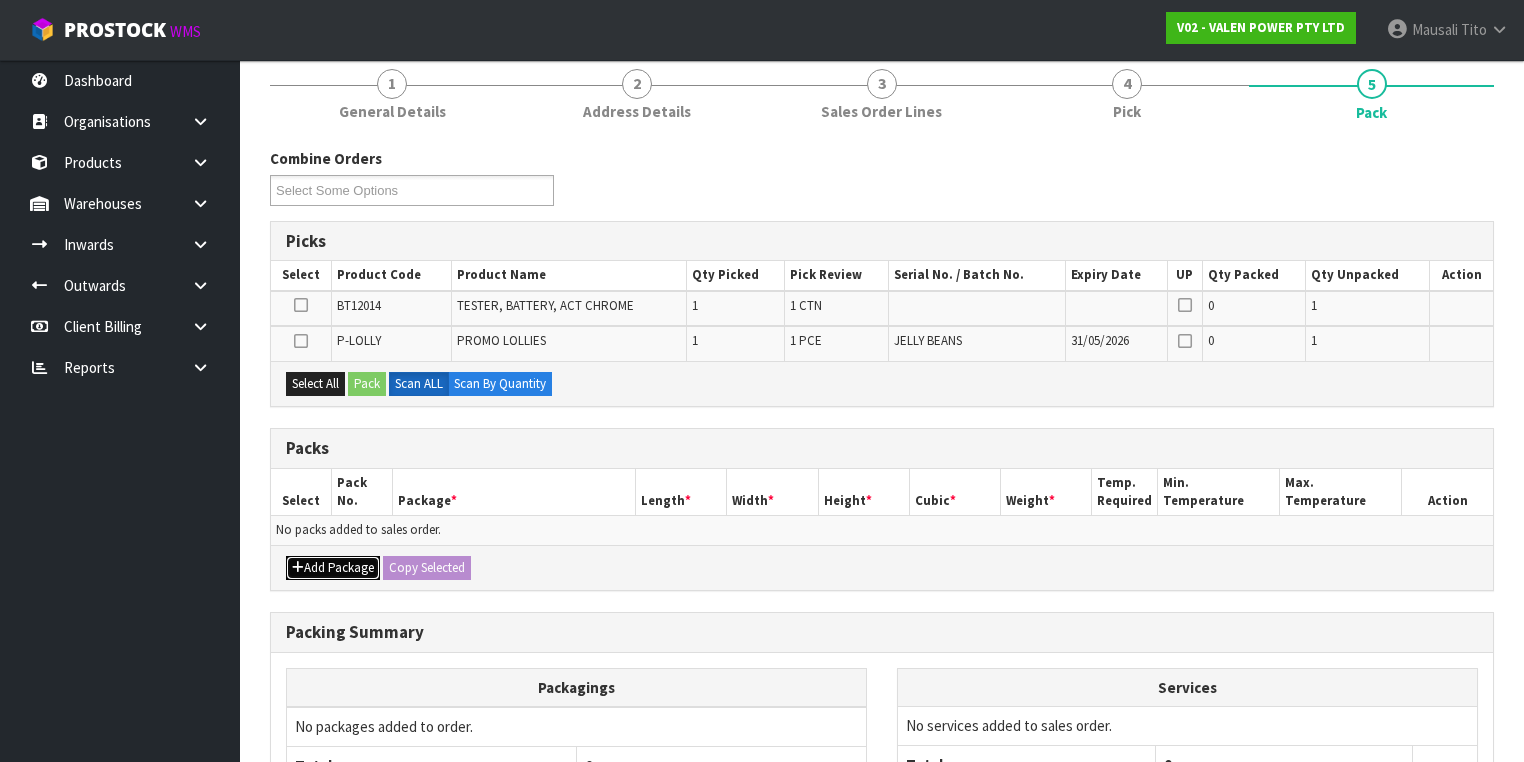 click on "Add Package" at bounding box center [333, 568] 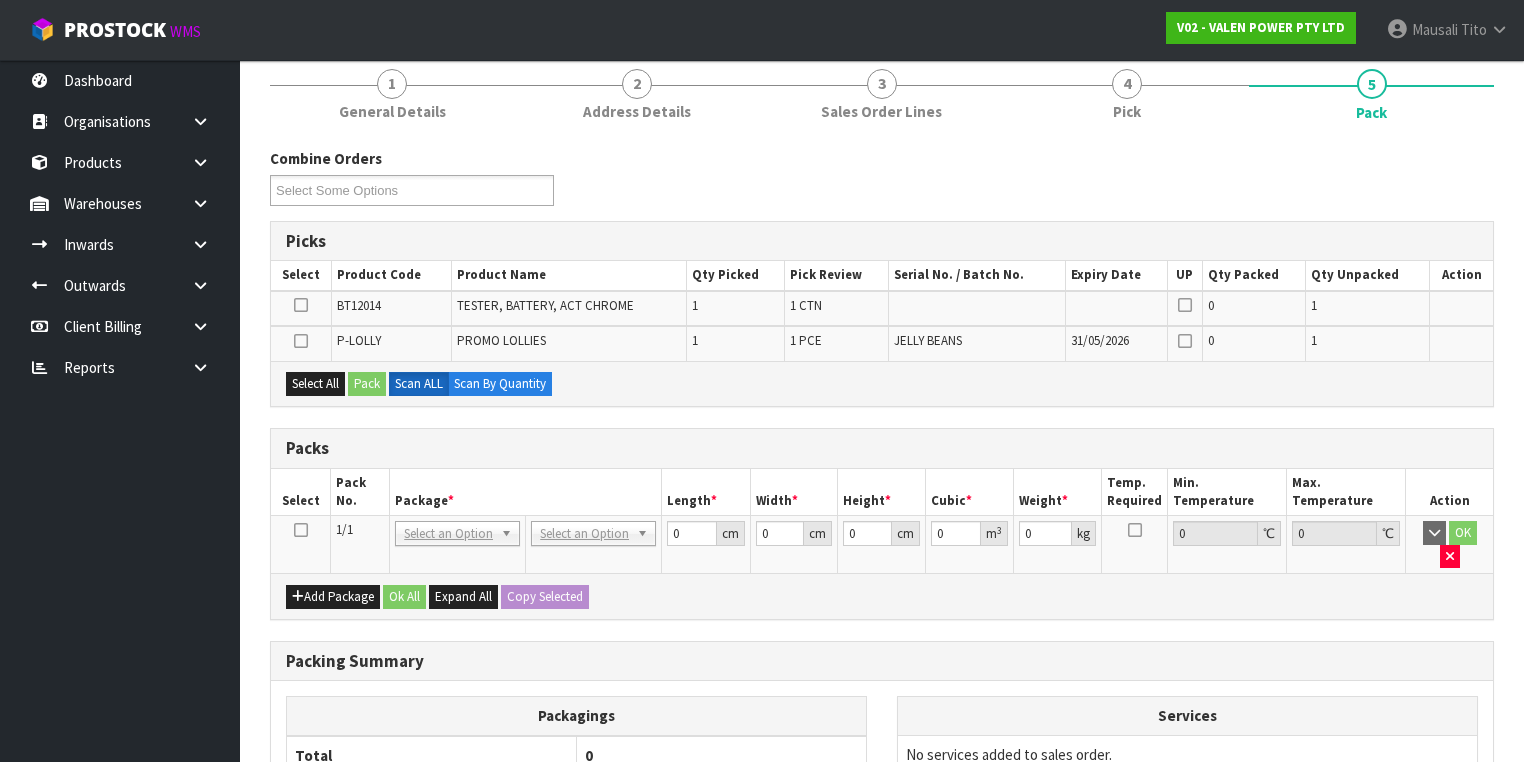 click at bounding box center (301, 530) 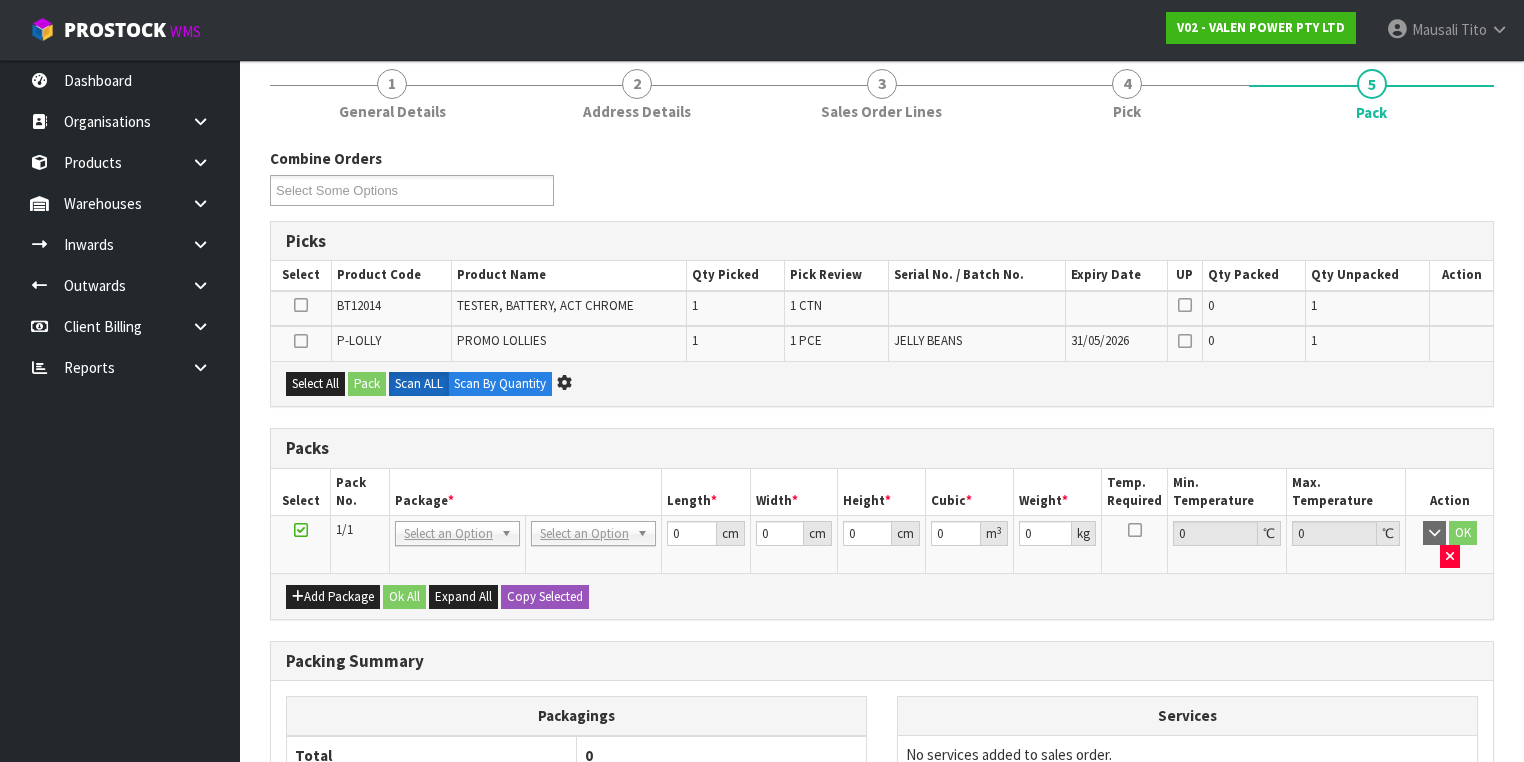 scroll, scrollTop: 0, scrollLeft: 0, axis: both 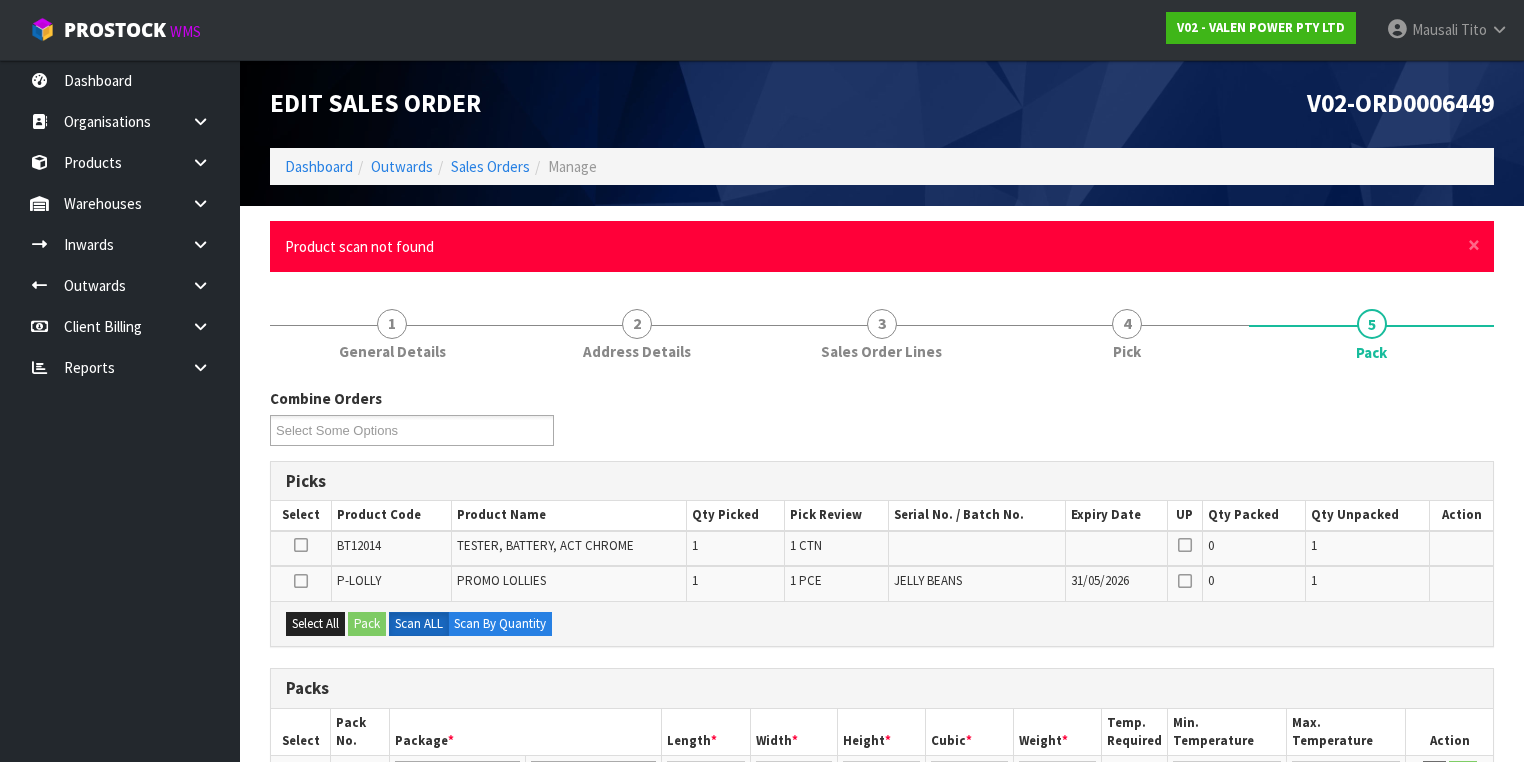 click on "×
Close
Product scan not found" at bounding box center (882, 246) 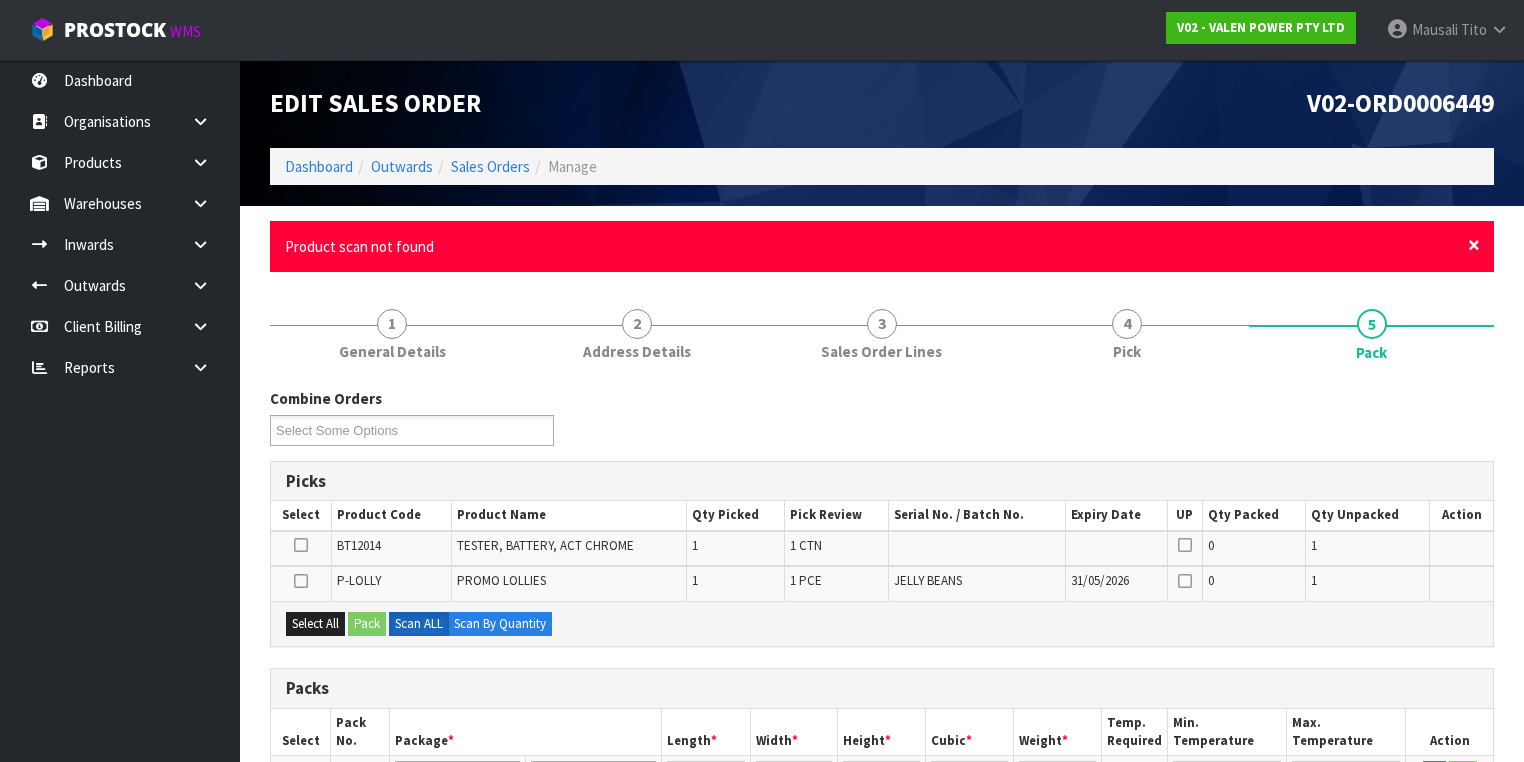 click on "×" at bounding box center [1474, 245] 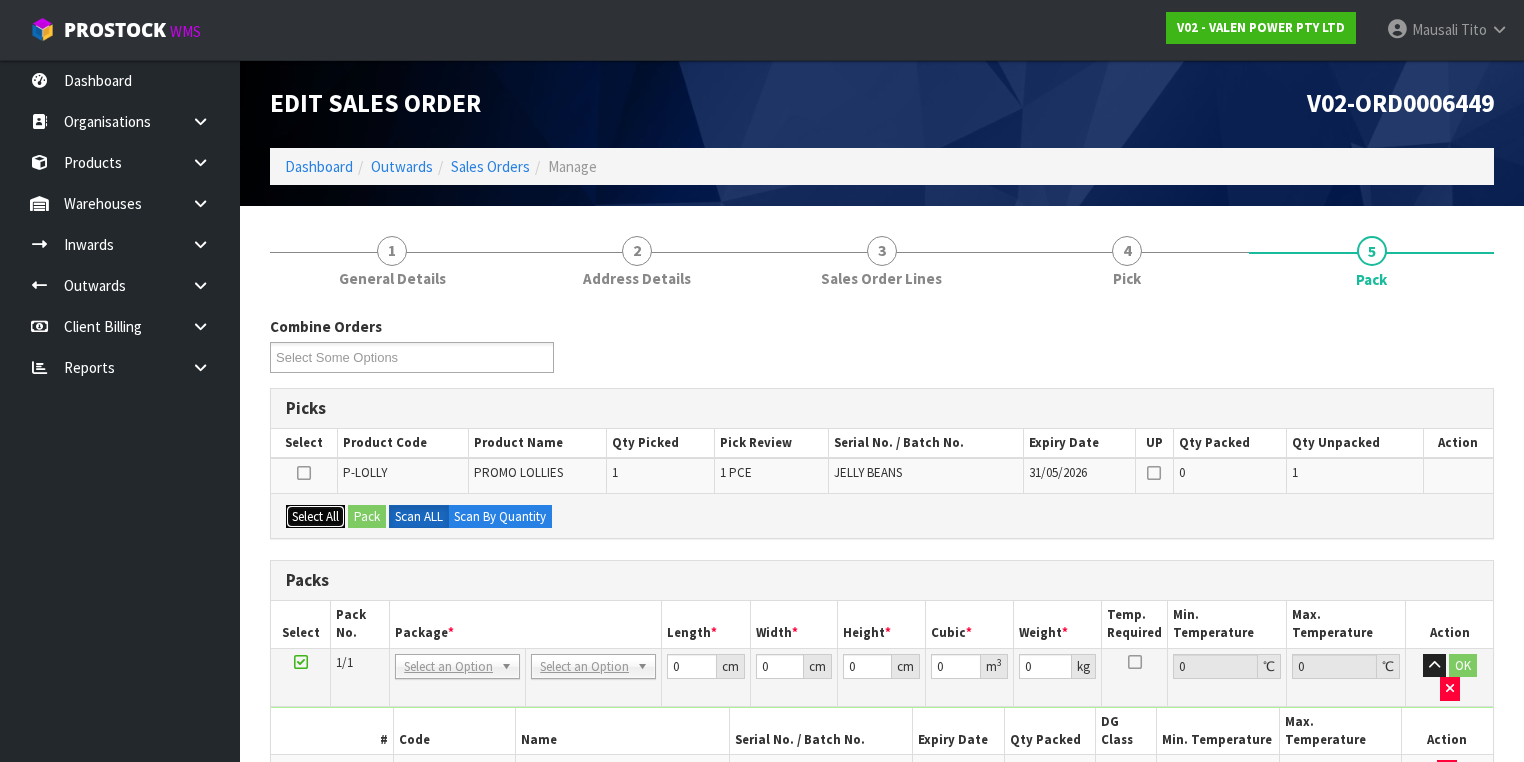 click on "Select All" at bounding box center [315, 517] 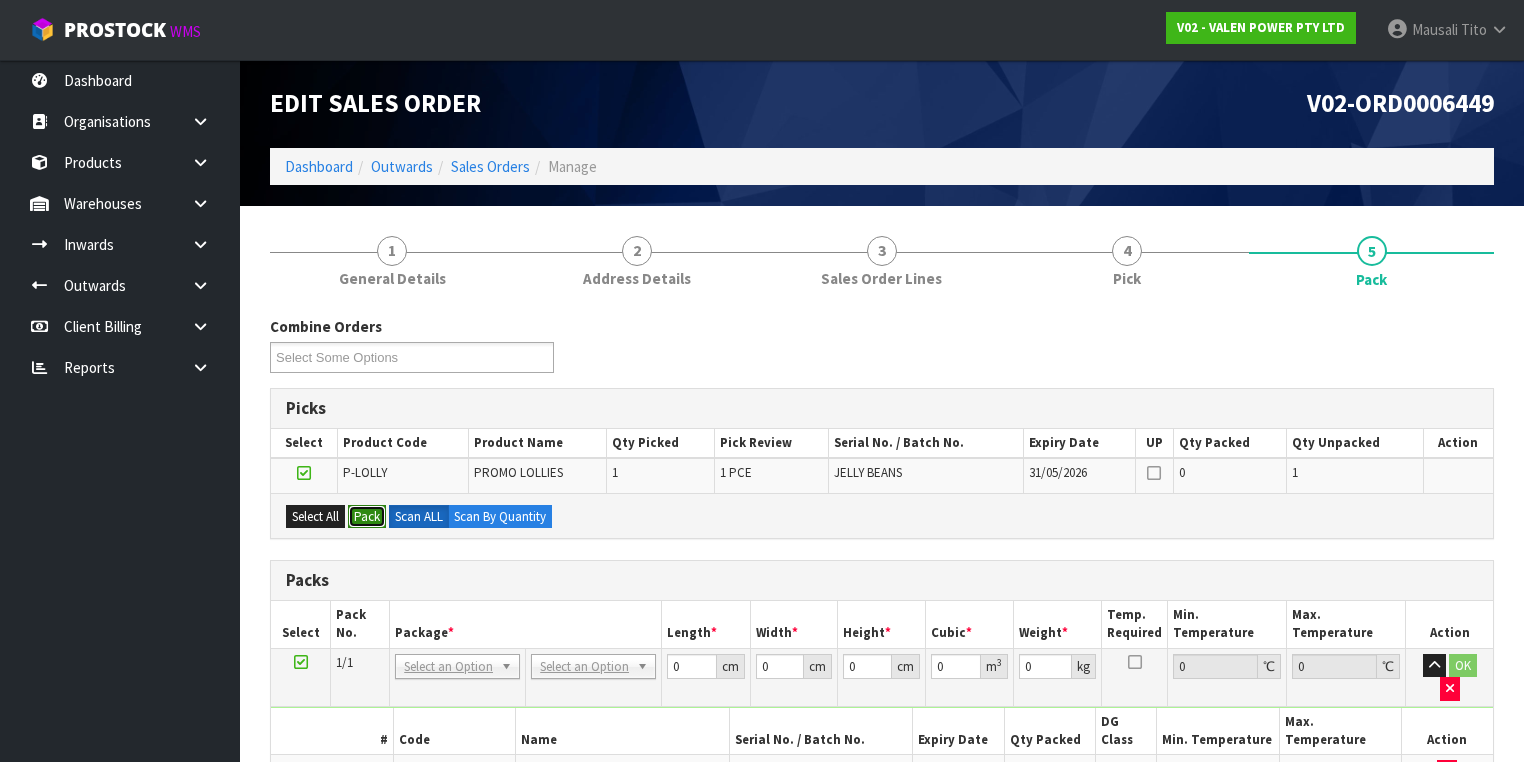 click on "Pack" at bounding box center [367, 517] 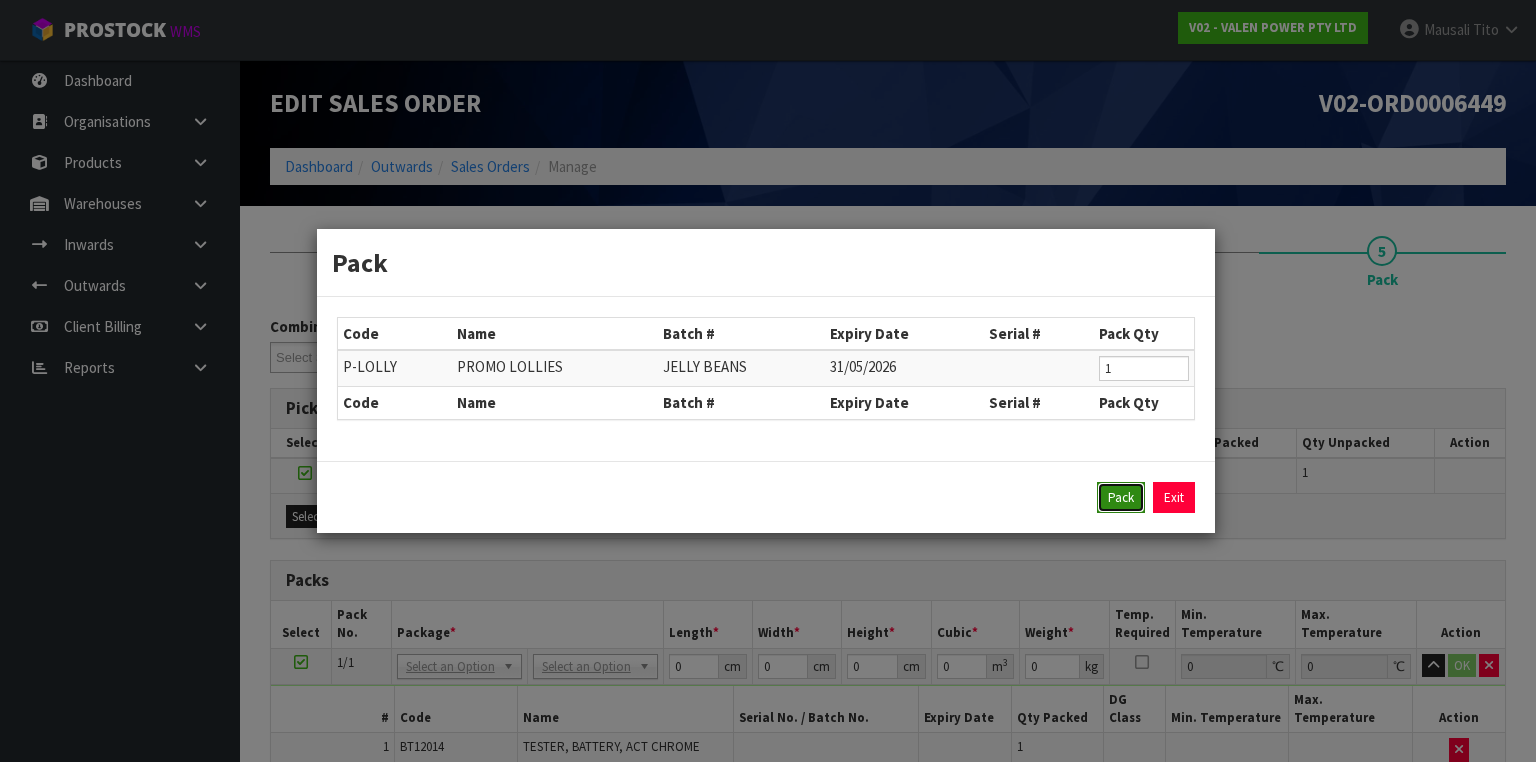 click on "Pack" at bounding box center [1121, 498] 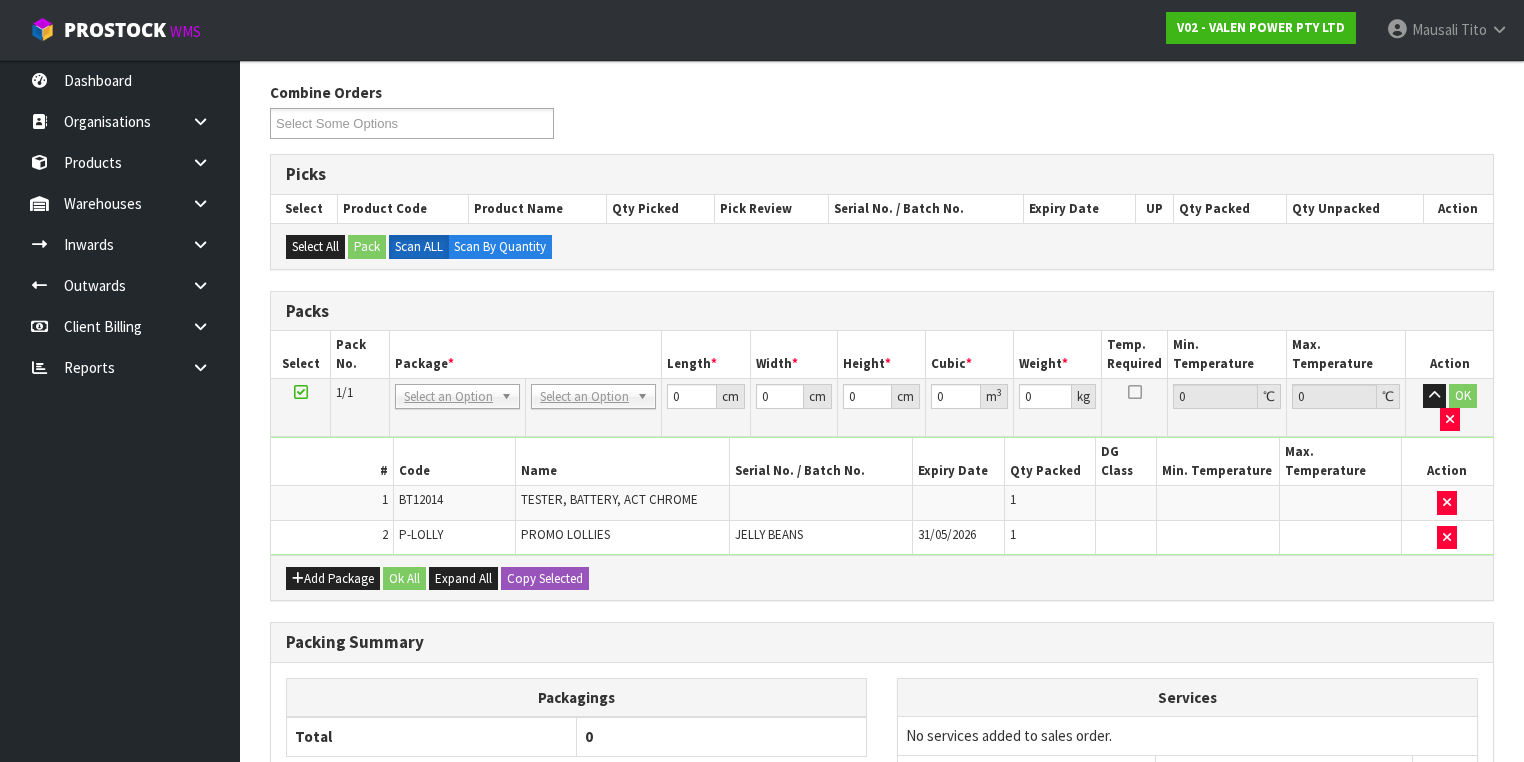 scroll, scrollTop: 392, scrollLeft: 0, axis: vertical 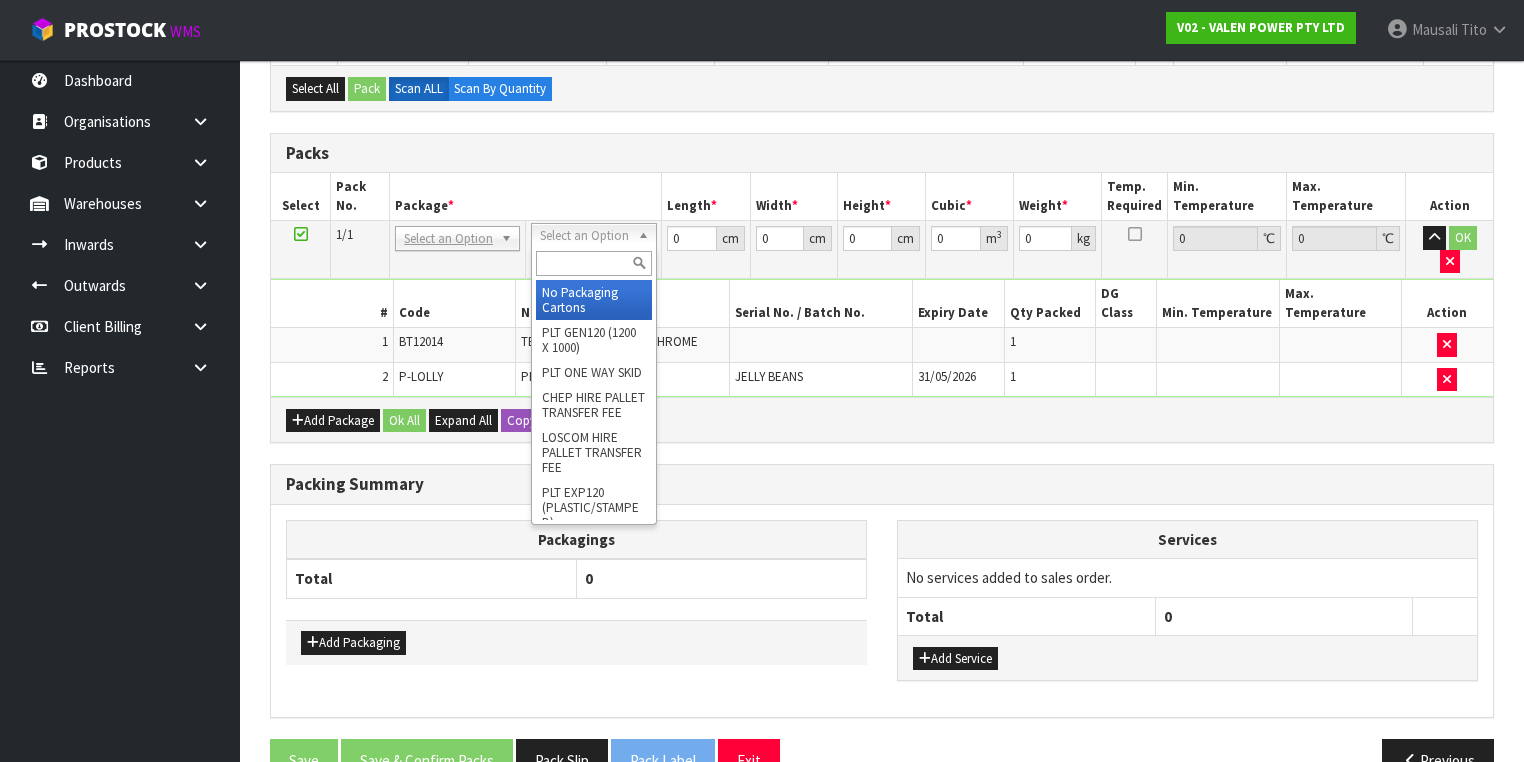 click at bounding box center (593, 263) 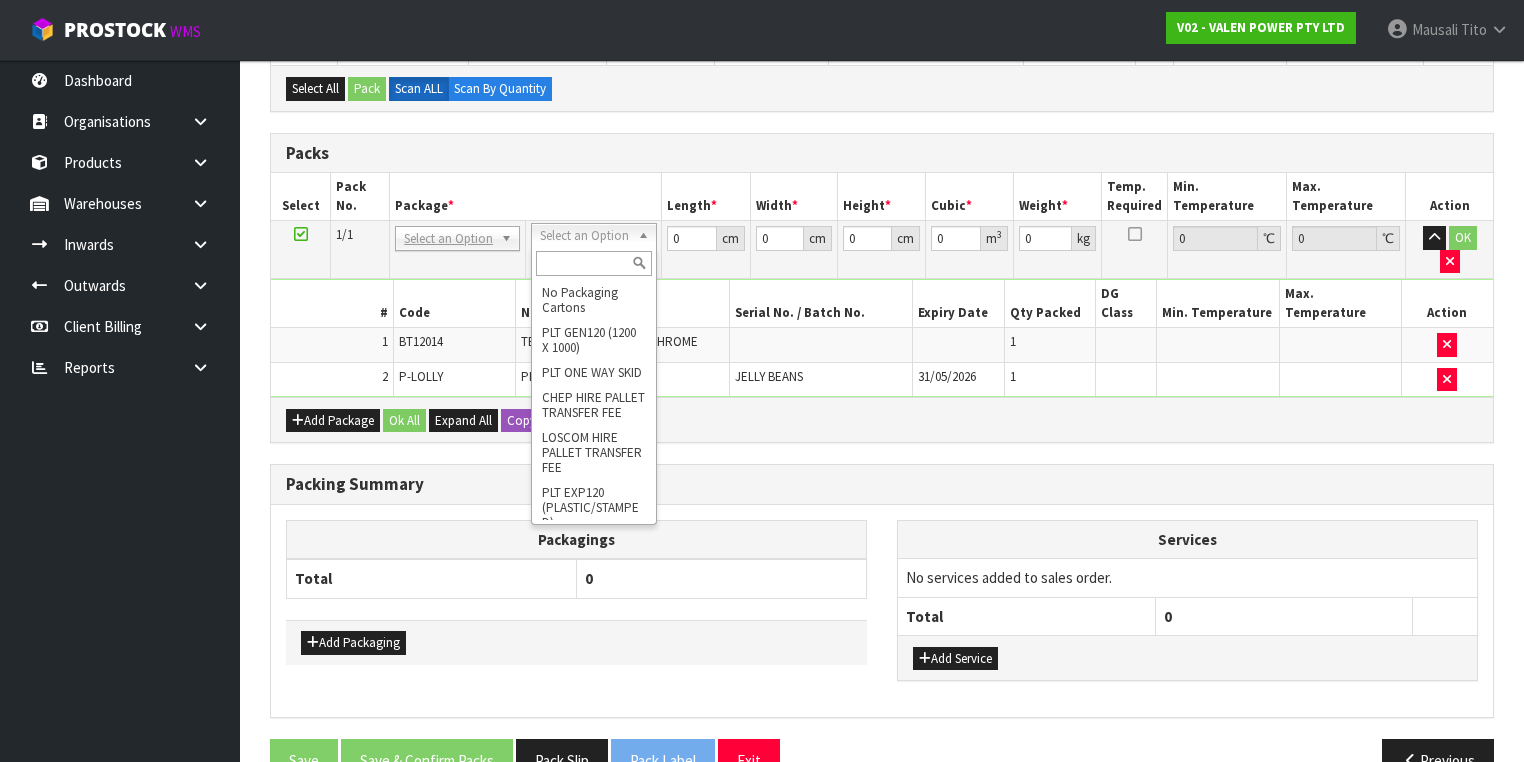 drag, startPoint x: 556, startPoint y: 258, endPoint x: 549, endPoint y: 228, distance: 30.805843 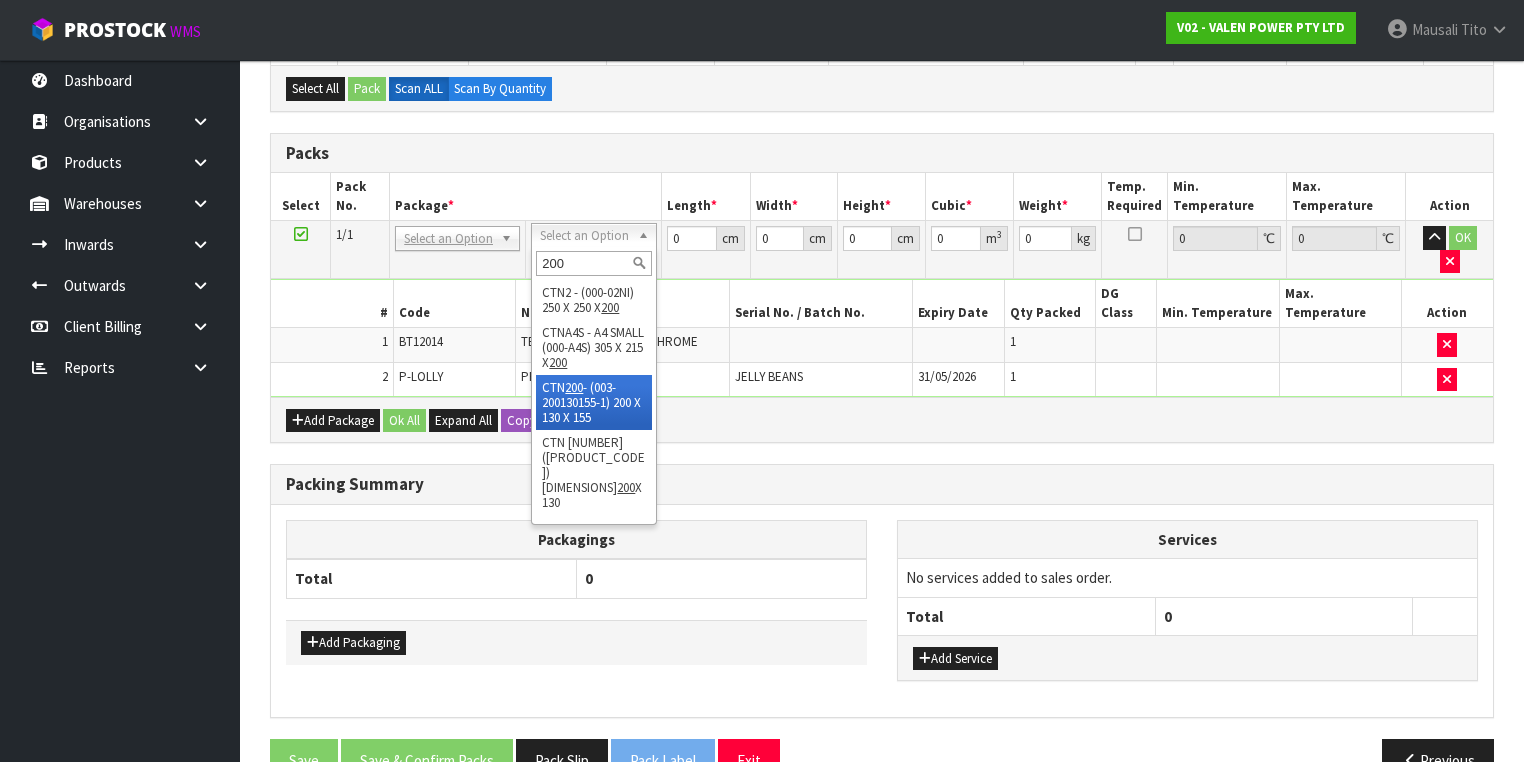 drag, startPoint x: 568, startPoint y: 425, endPoint x: 599, endPoint y: 388, distance: 48.270073 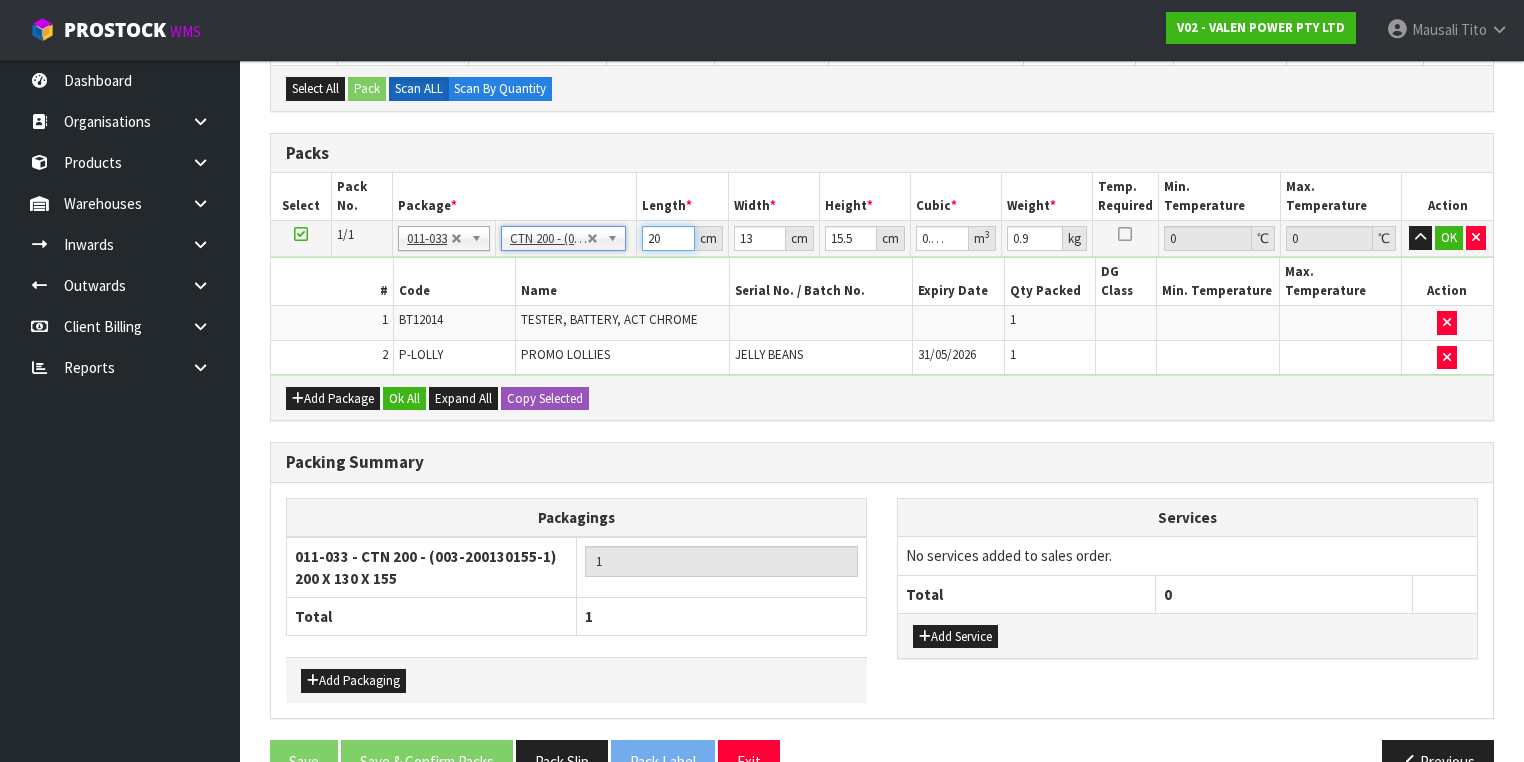 drag, startPoint x: 664, startPoint y: 235, endPoint x: 634, endPoint y: 247, distance: 32.31099 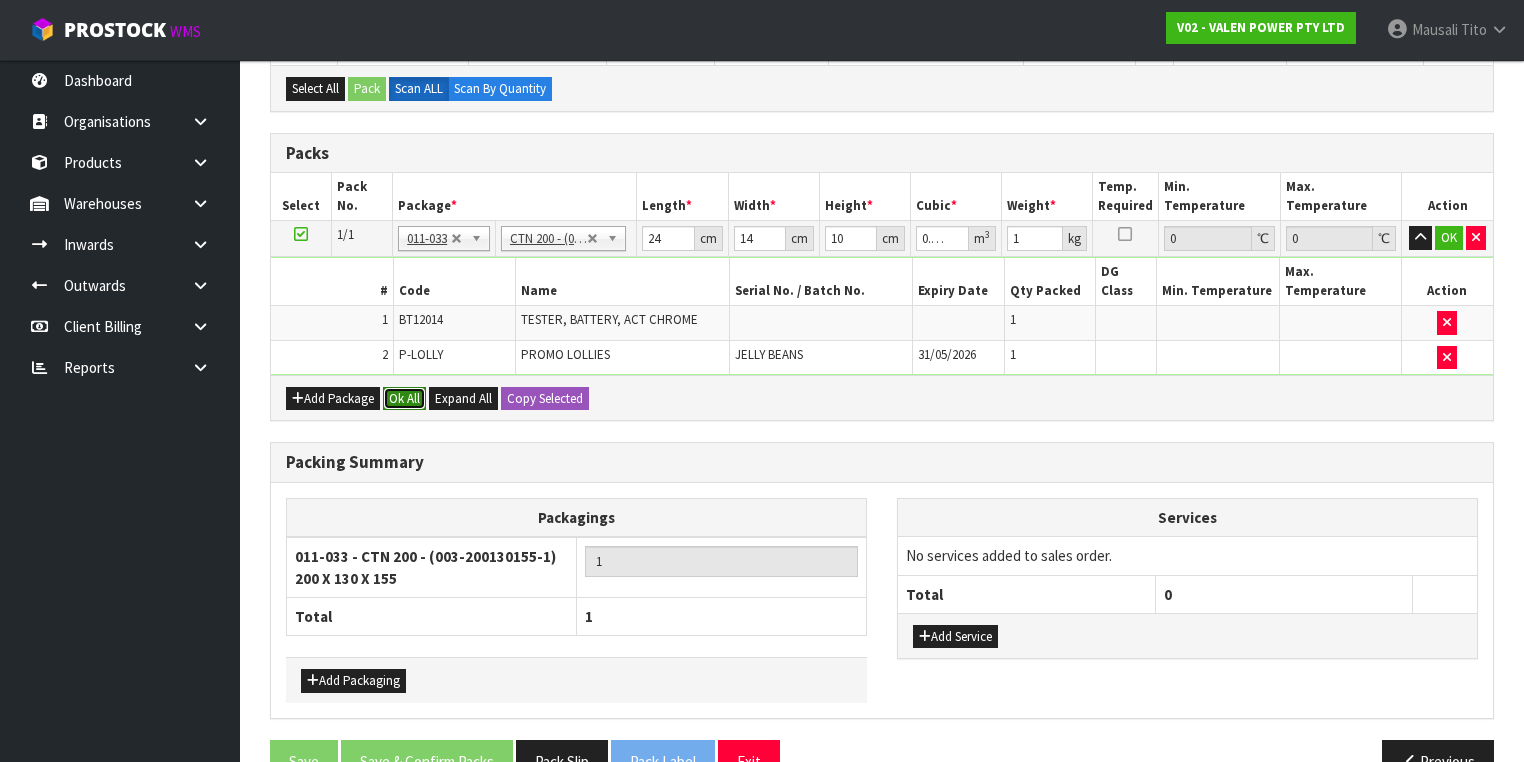 click on "Ok All" at bounding box center [404, 399] 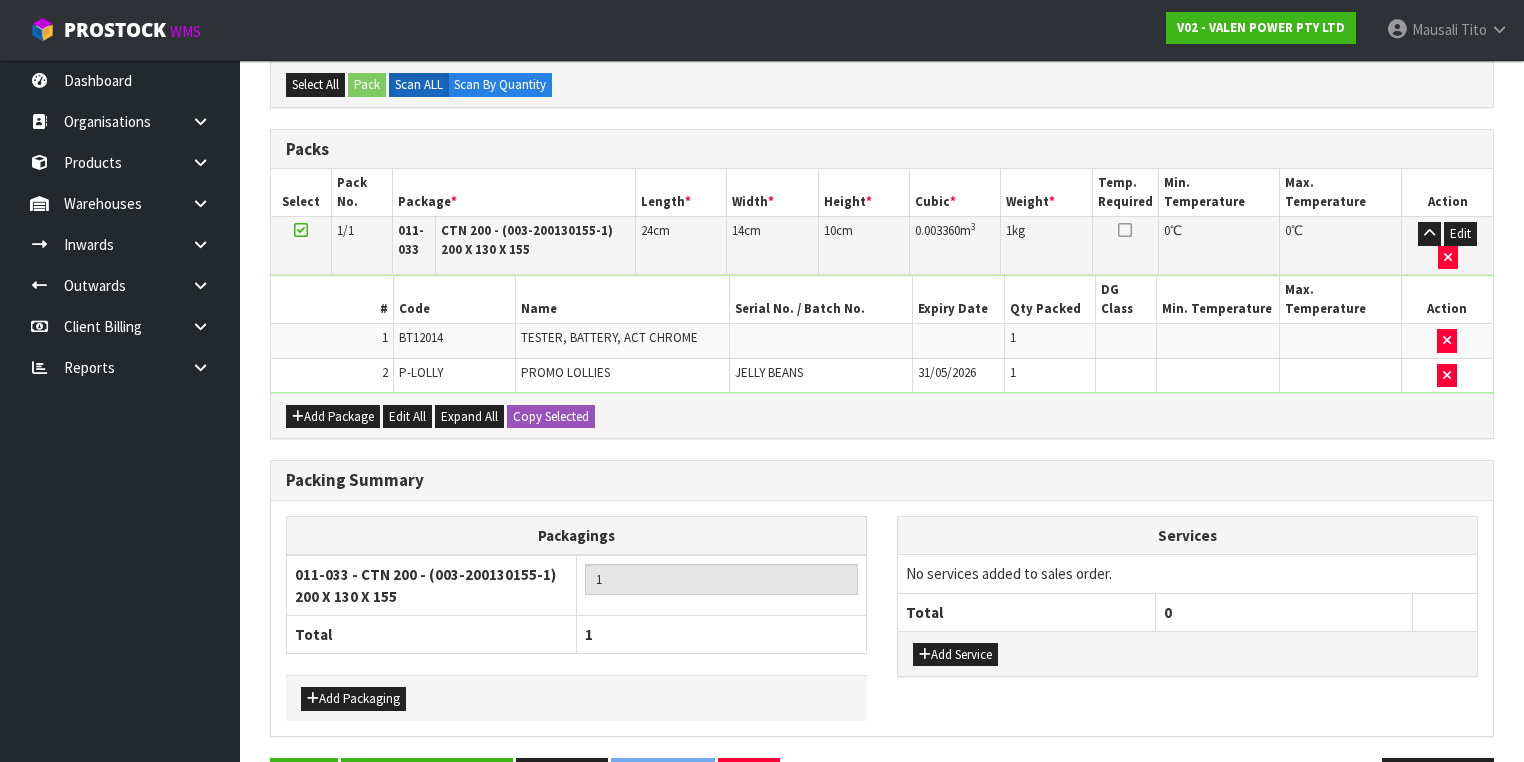 scroll, scrollTop: 426, scrollLeft: 0, axis: vertical 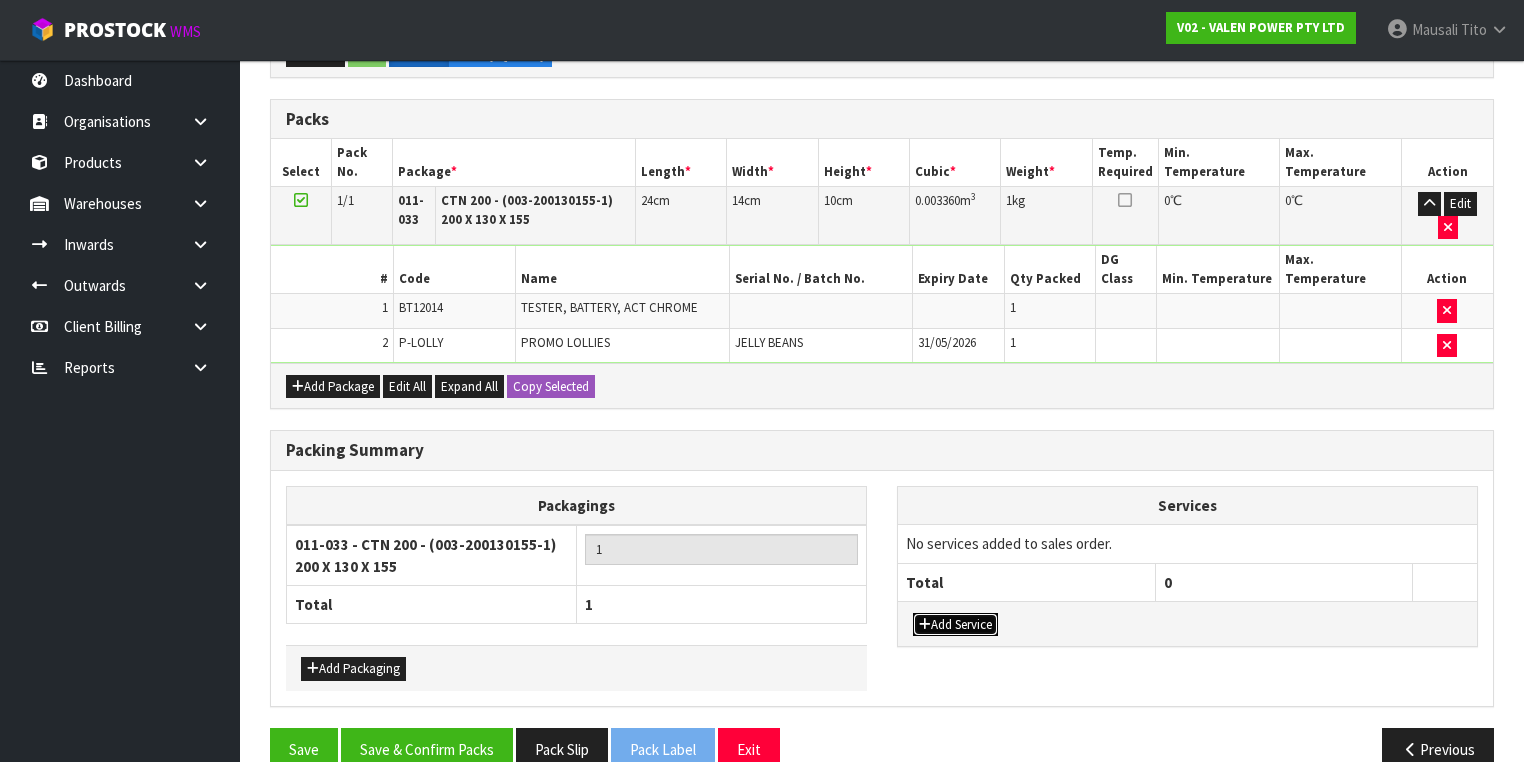 click on "Add Service" at bounding box center (955, 625) 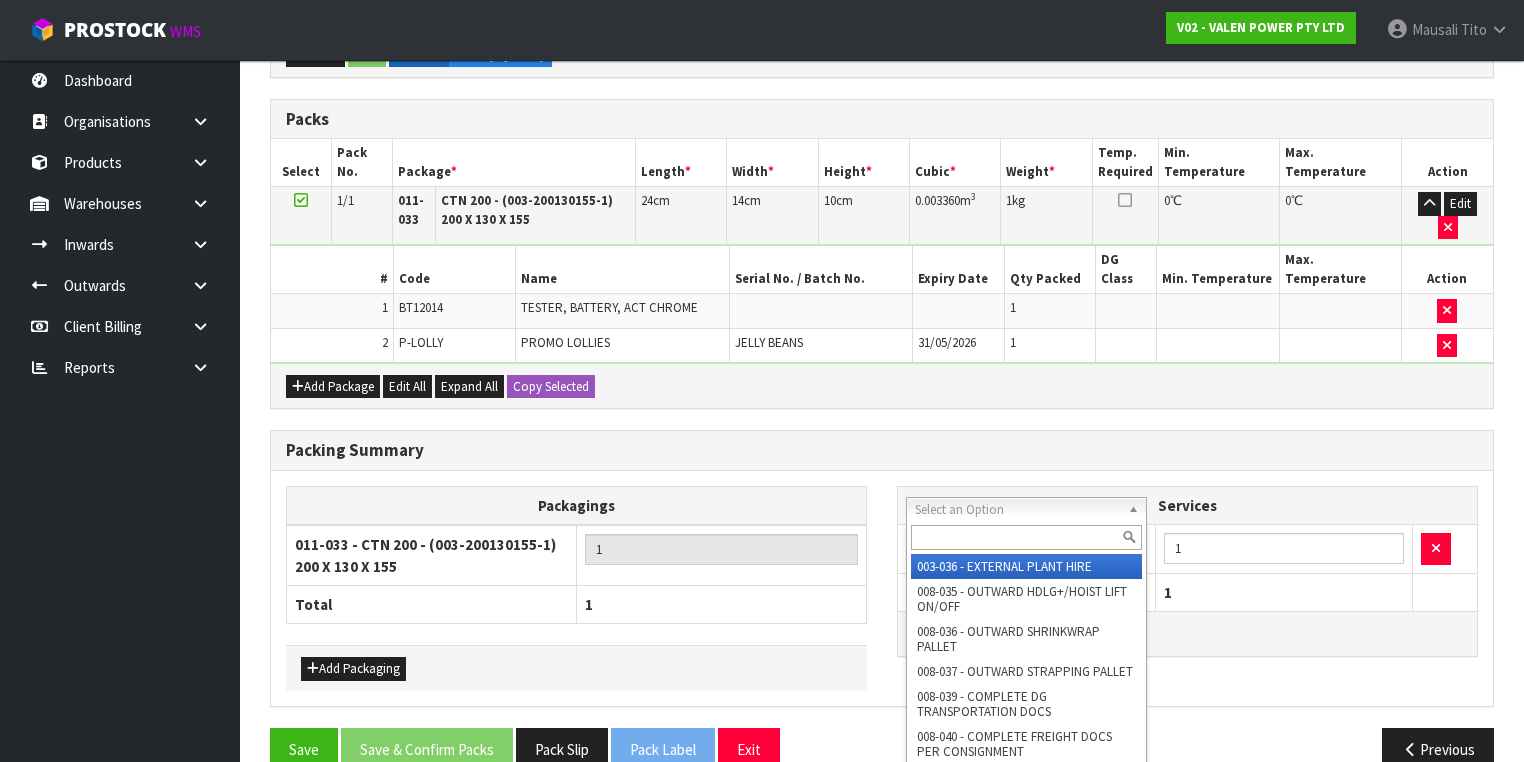 click at bounding box center [1026, 537] 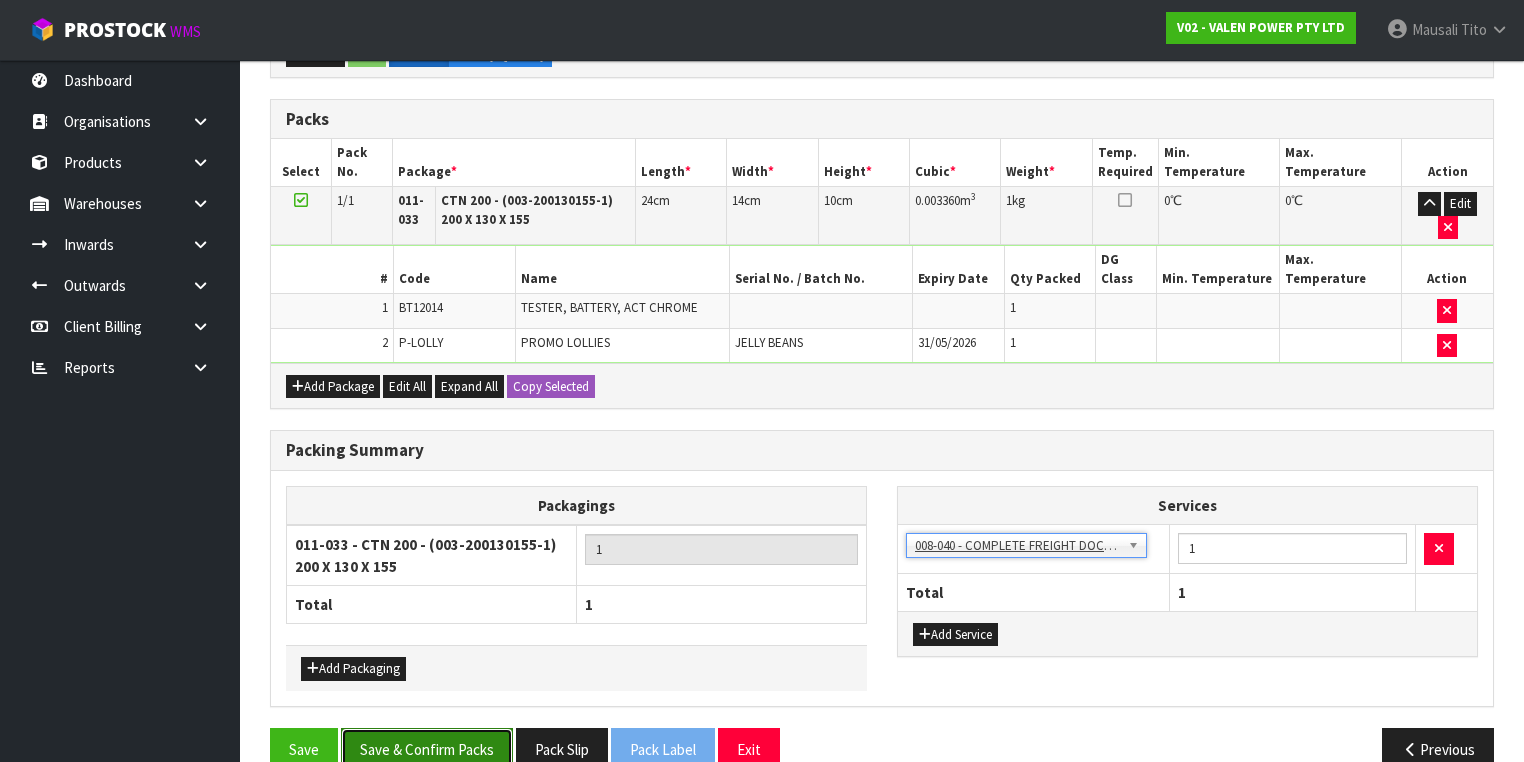 drag, startPoint x: 441, startPoint y: 711, endPoint x: 490, endPoint y: 696, distance: 51.24451 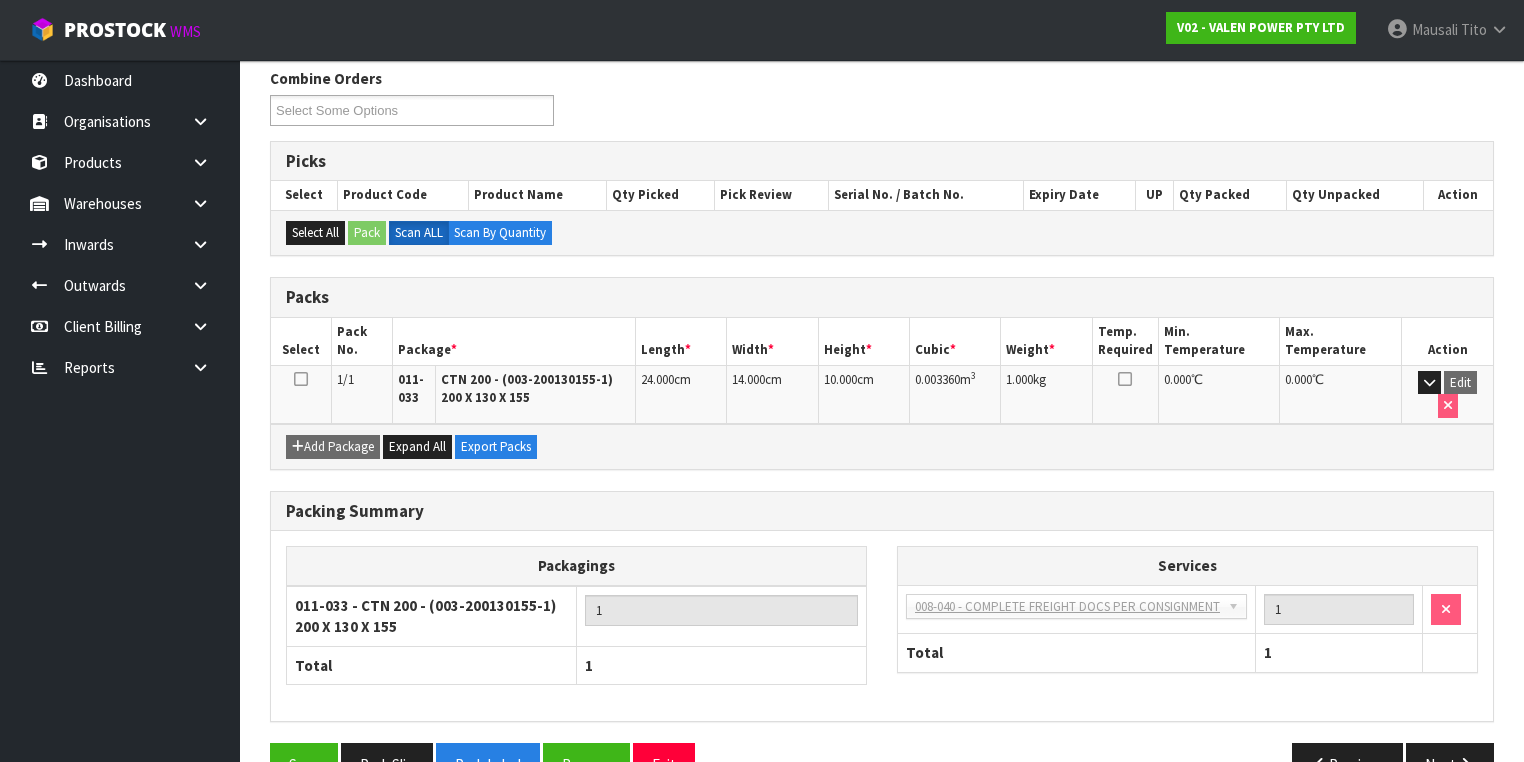 scroll, scrollTop: 356, scrollLeft: 0, axis: vertical 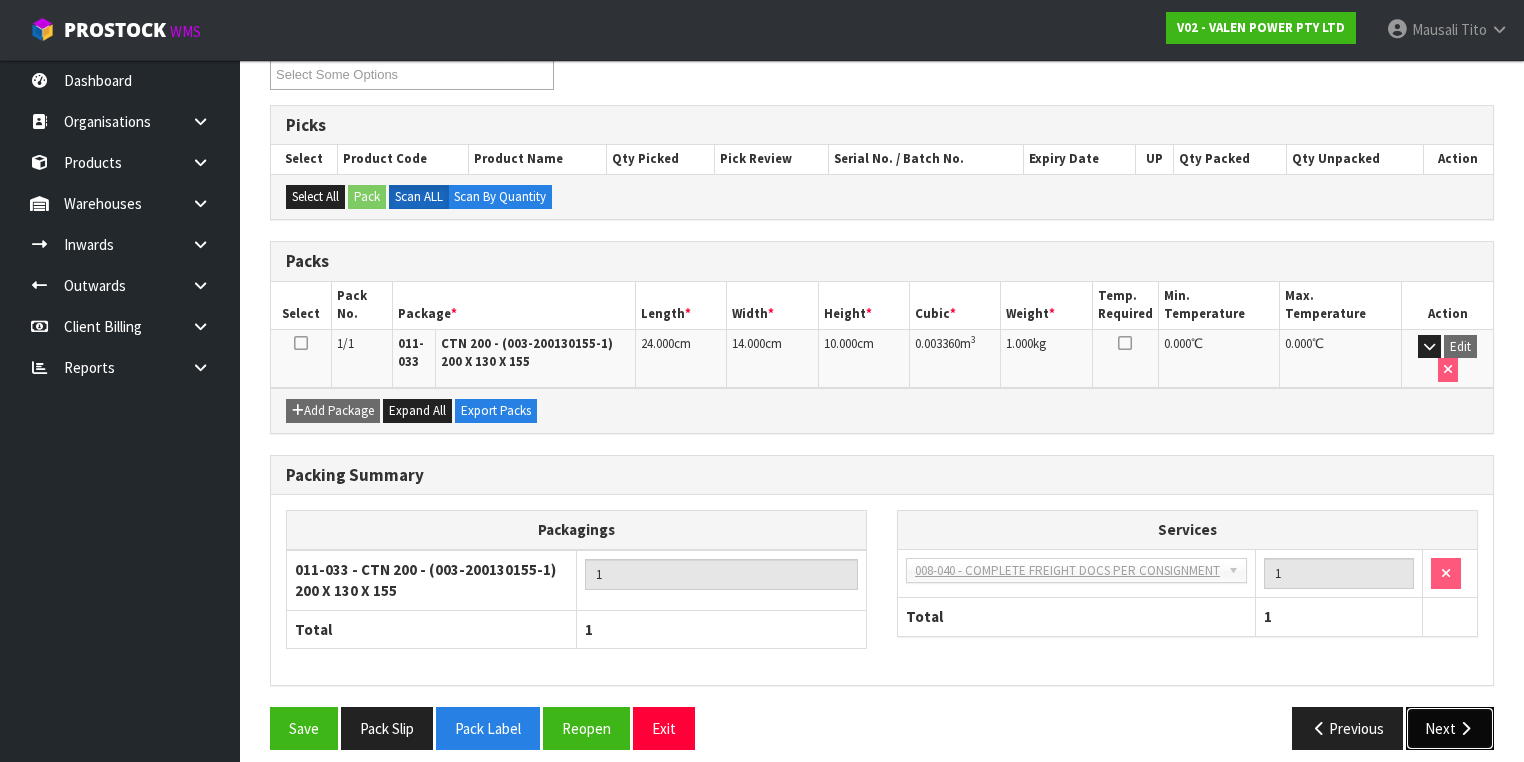 click on "Next" at bounding box center (1450, 728) 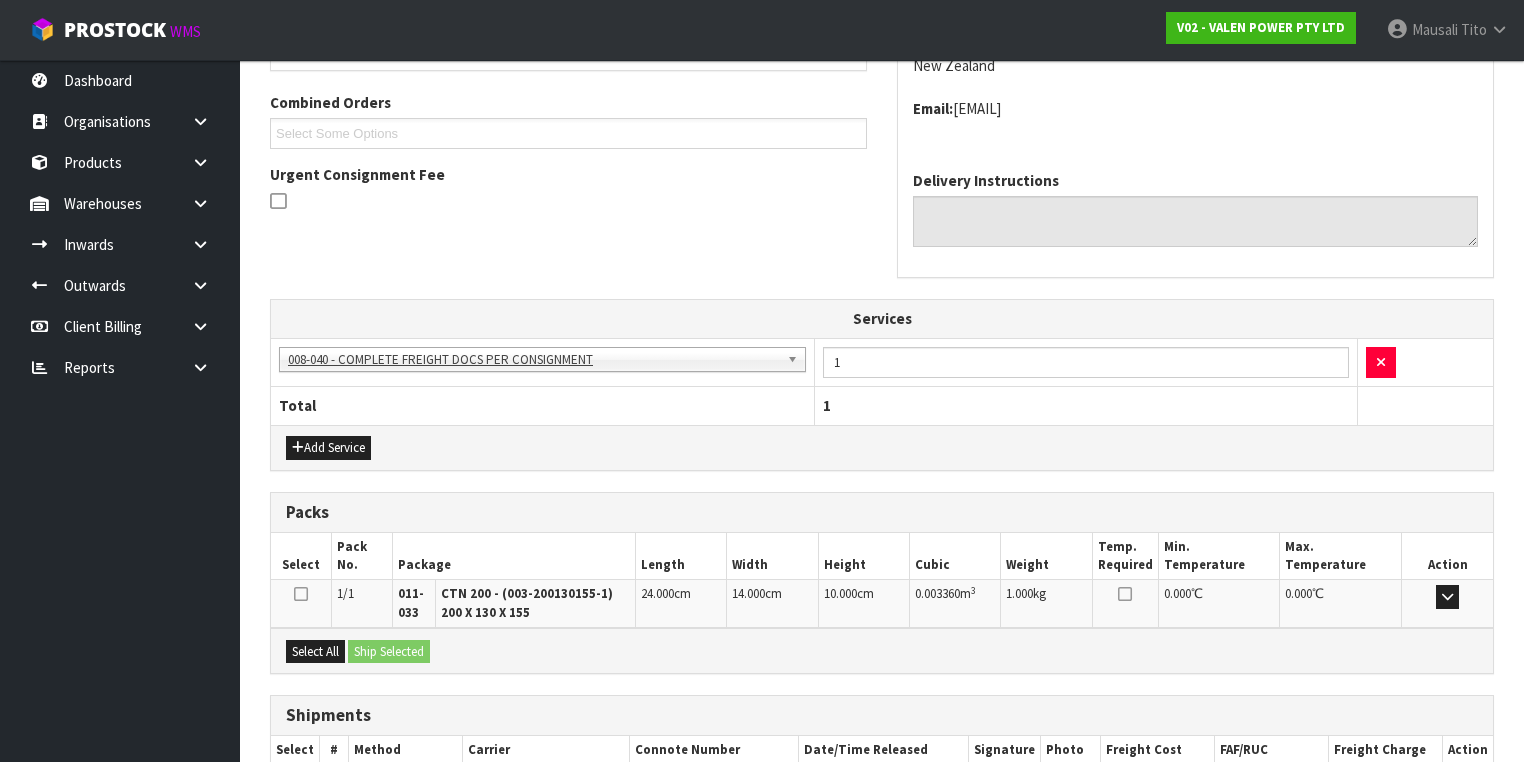 scroll, scrollTop: 616, scrollLeft: 0, axis: vertical 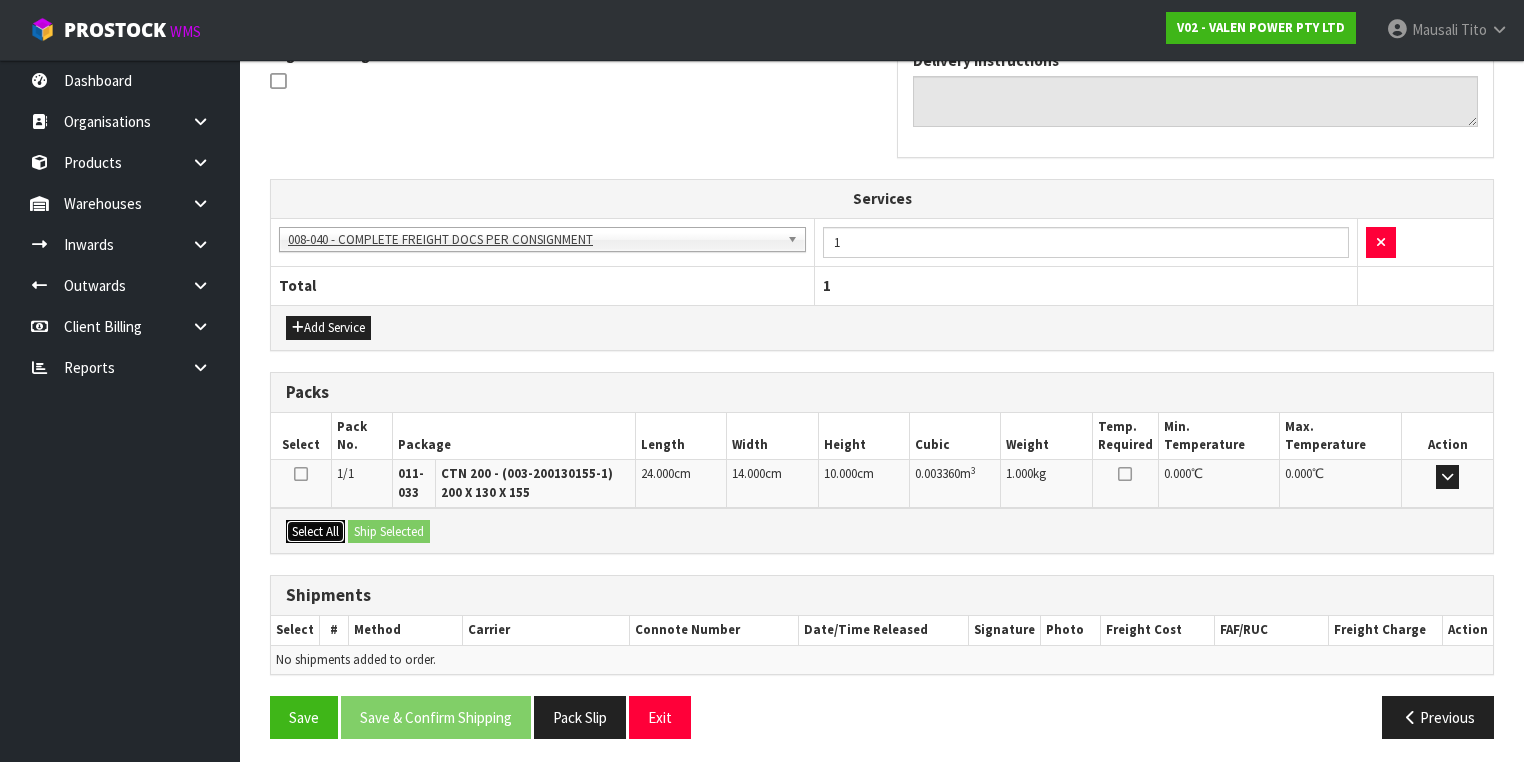 click on "Select All" at bounding box center (315, 532) 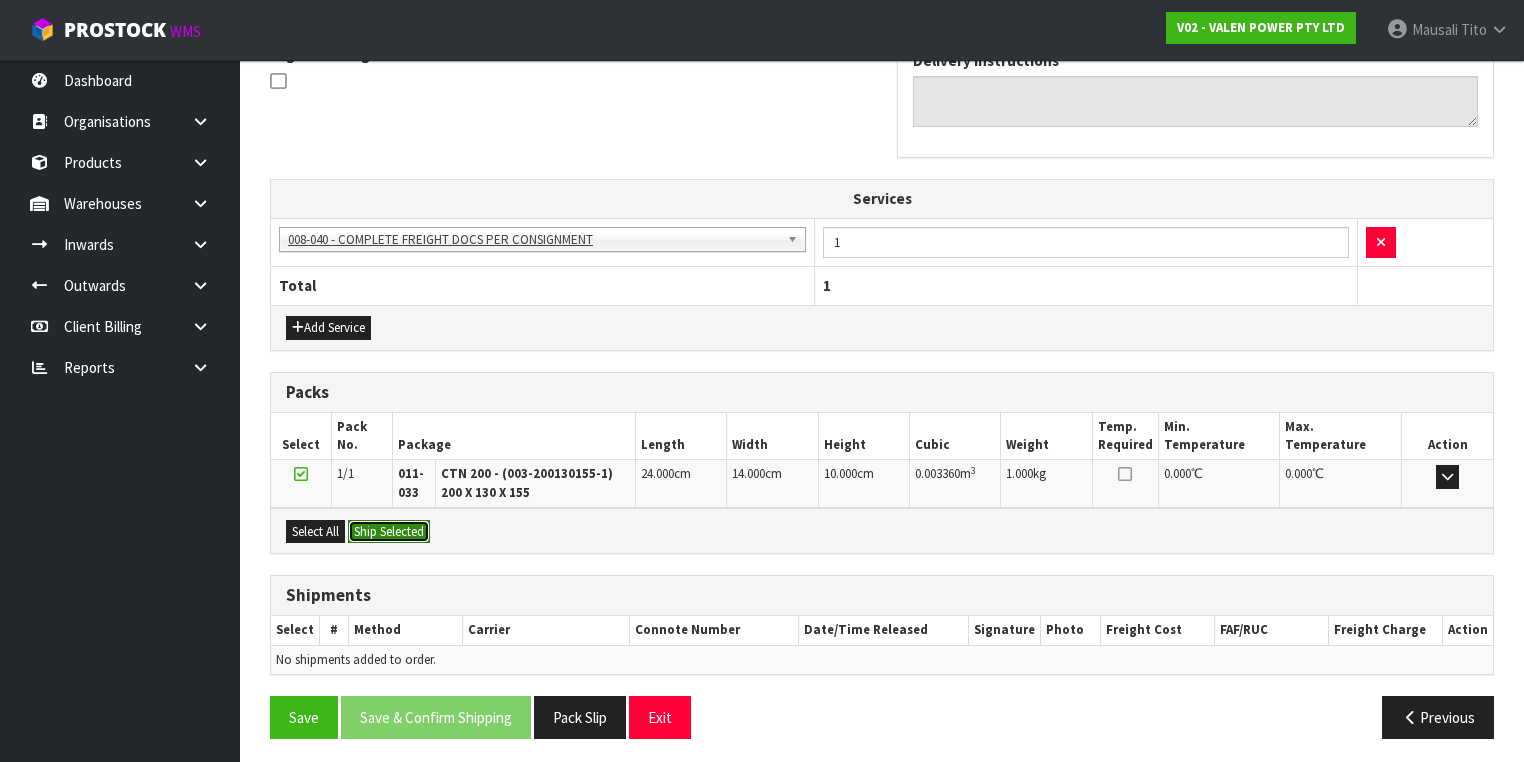 click on "Ship Selected" at bounding box center (389, 532) 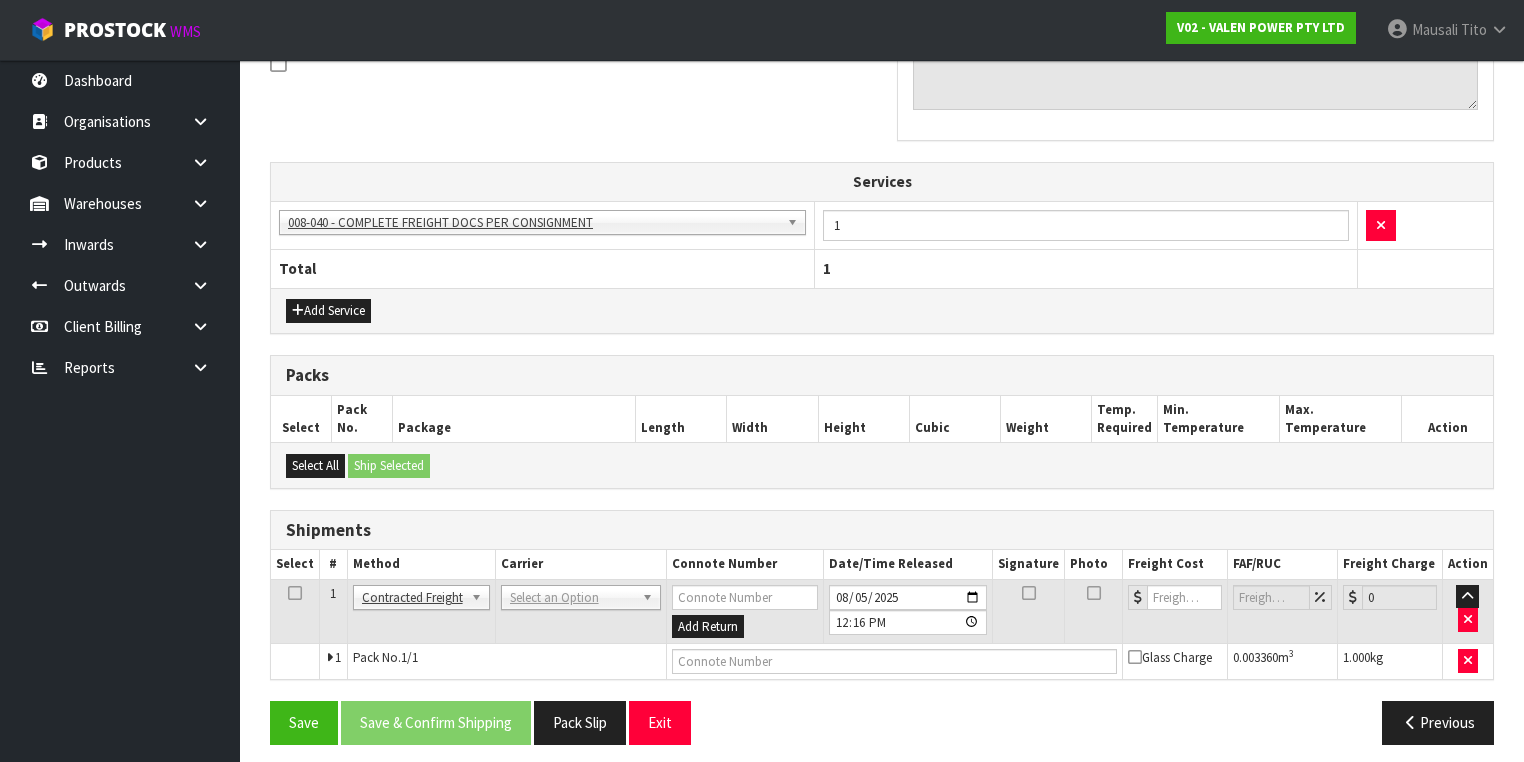 scroll, scrollTop: 637, scrollLeft: 0, axis: vertical 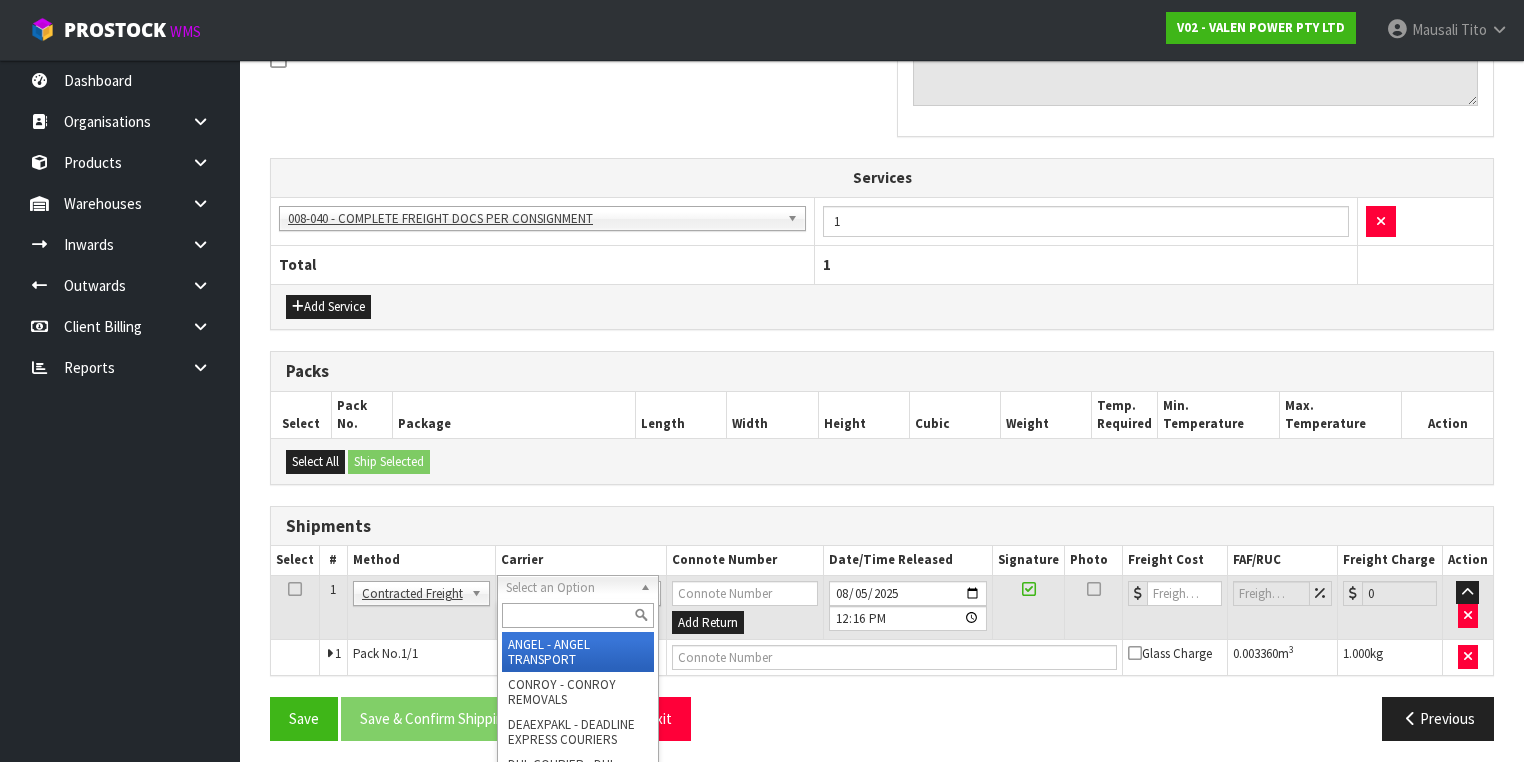 click at bounding box center (578, 615) 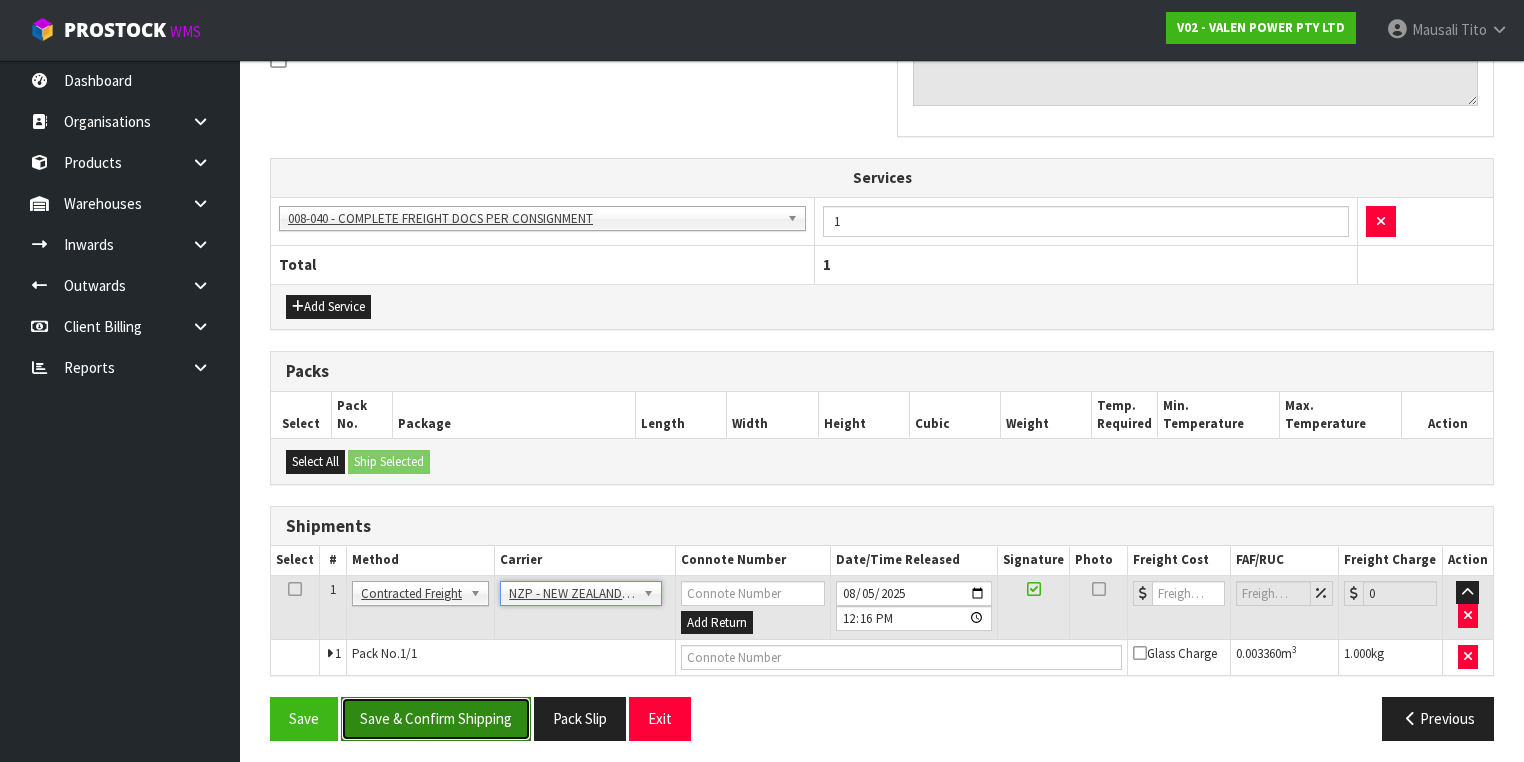 click on "Save & Confirm Shipping" at bounding box center (436, 718) 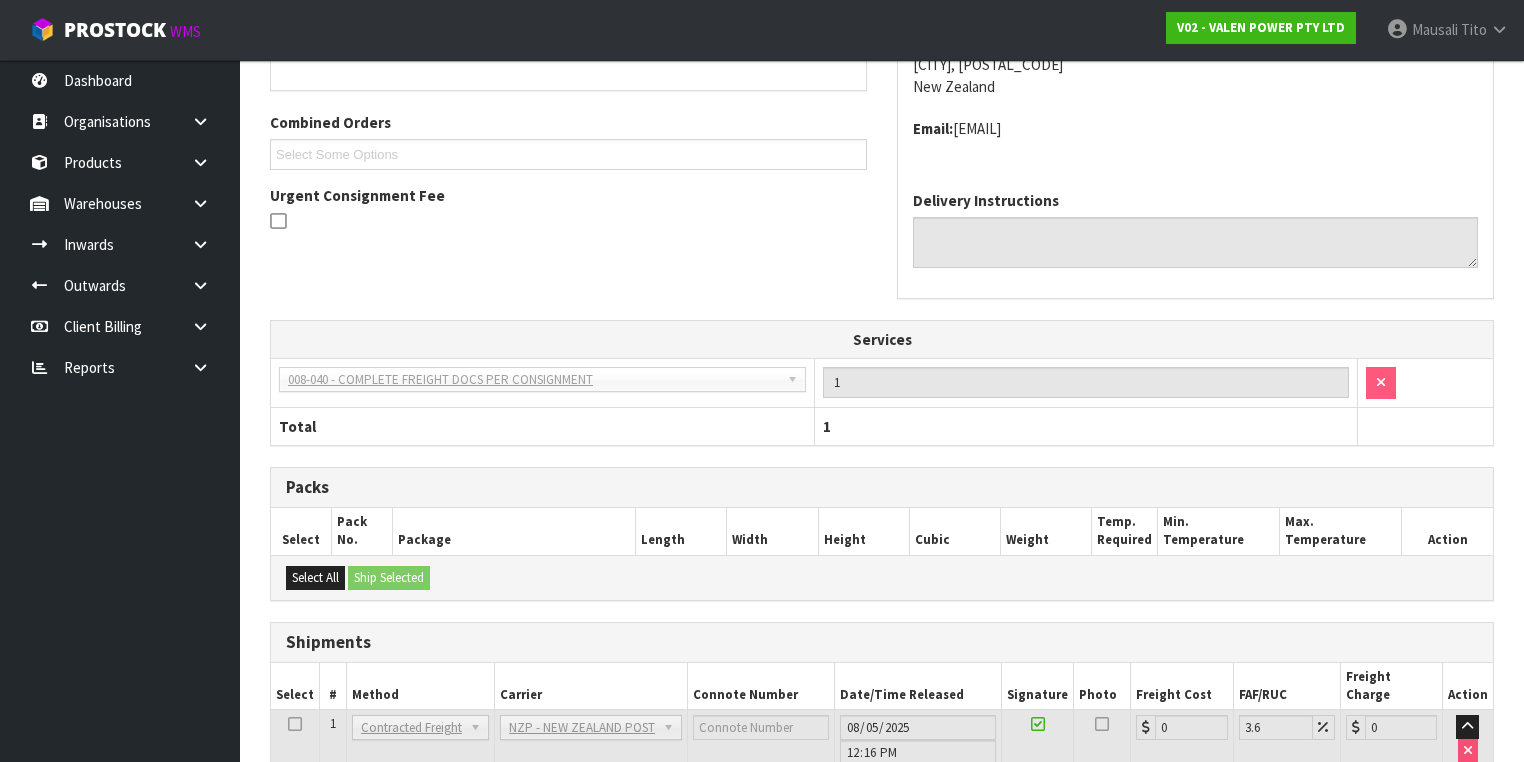 scroll, scrollTop: 610, scrollLeft: 0, axis: vertical 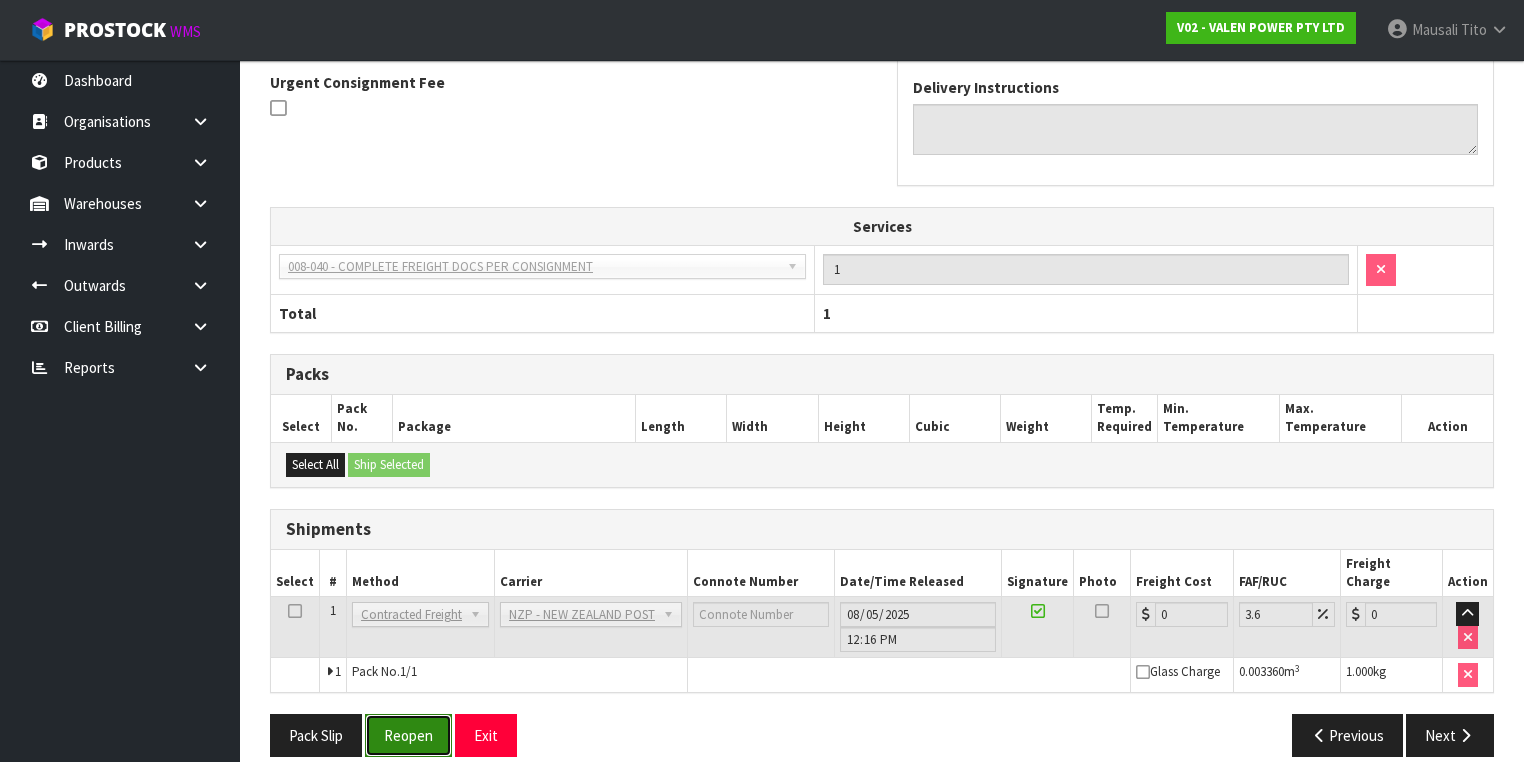 click on "Reopen" at bounding box center (408, 735) 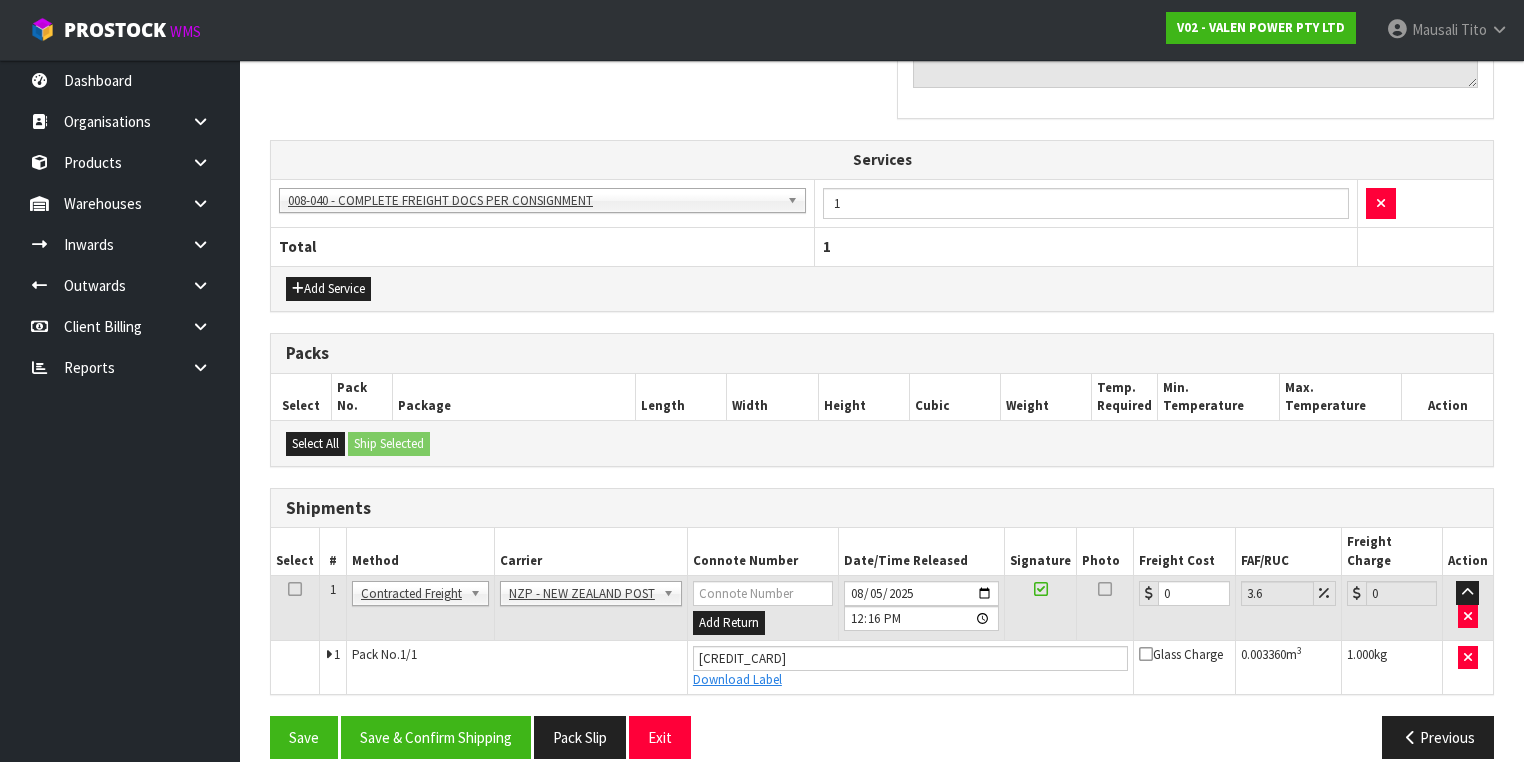 scroll, scrollTop: 656, scrollLeft: 0, axis: vertical 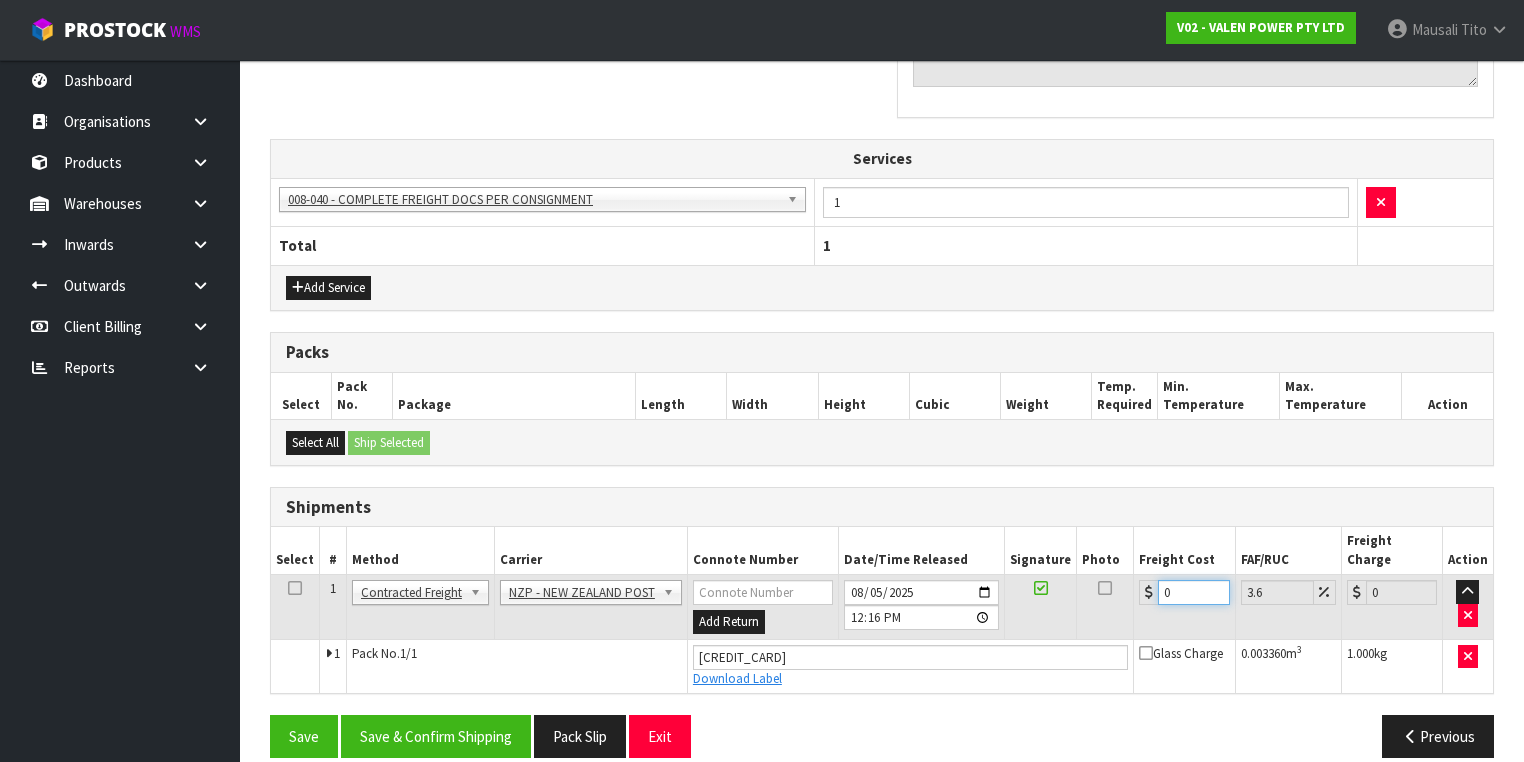 drag, startPoint x: 1188, startPoint y: 569, endPoint x: 1144, endPoint y: 576, distance: 44.553337 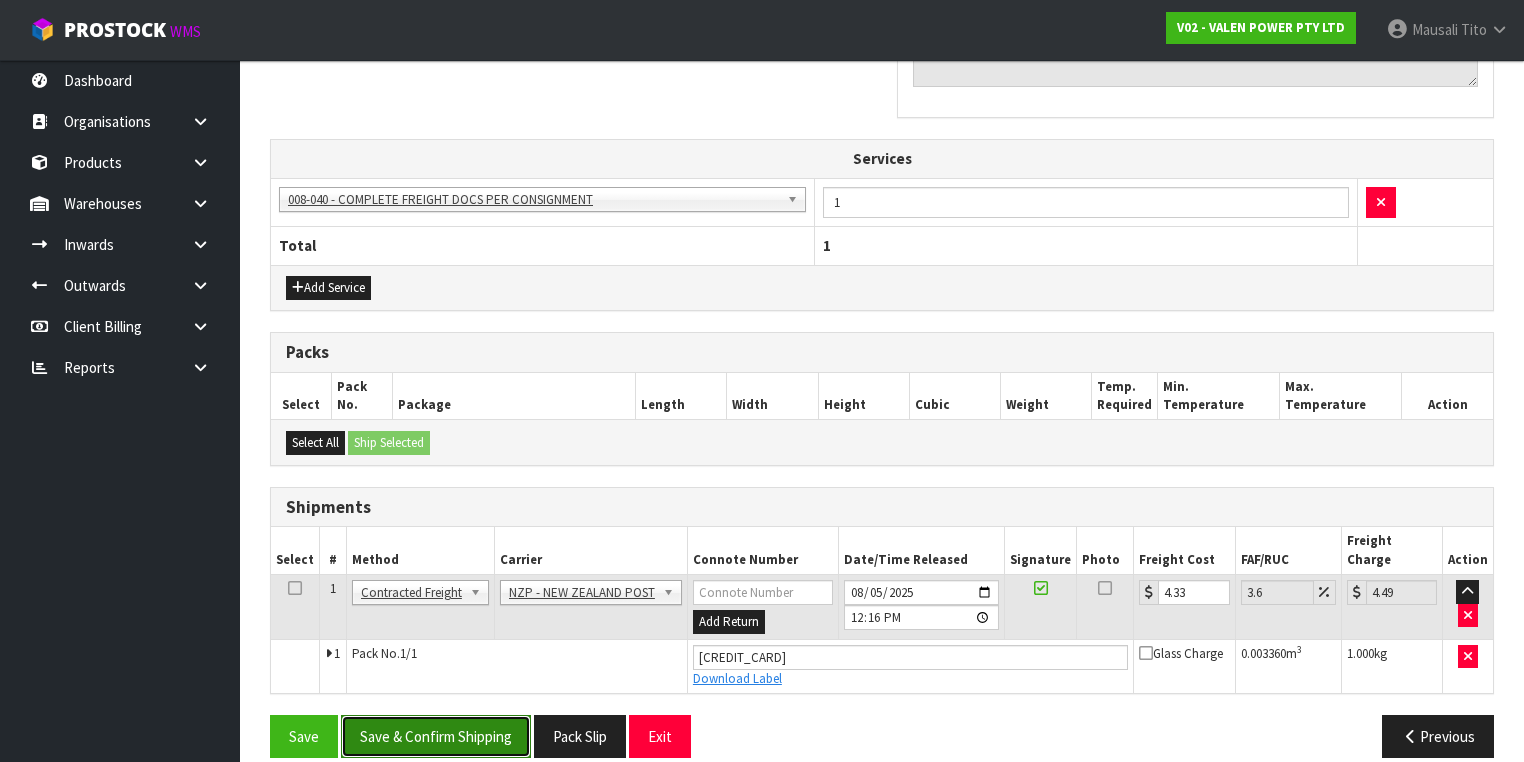 click on "Save & Confirm Shipping" at bounding box center [436, 736] 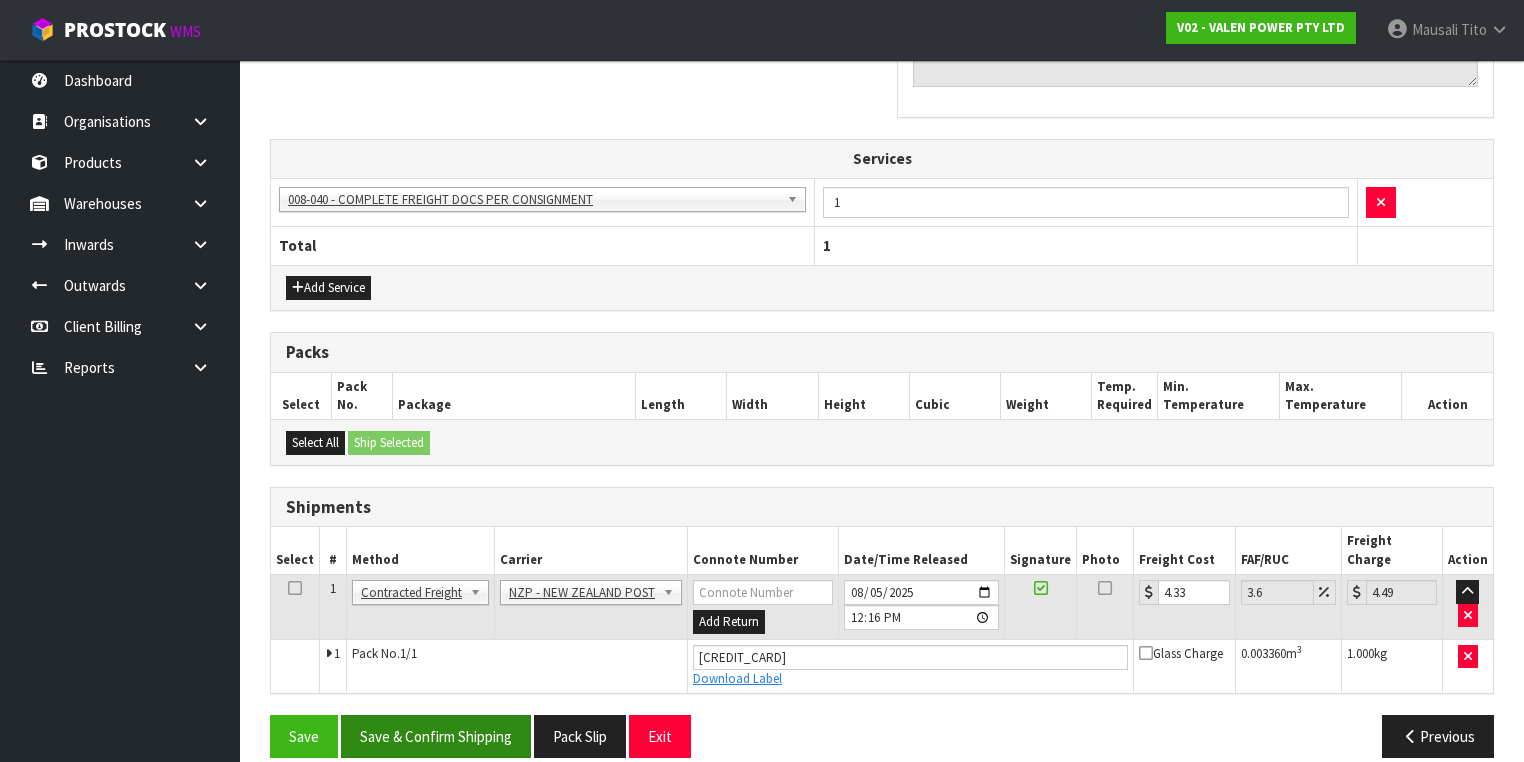scroll, scrollTop: 0, scrollLeft: 0, axis: both 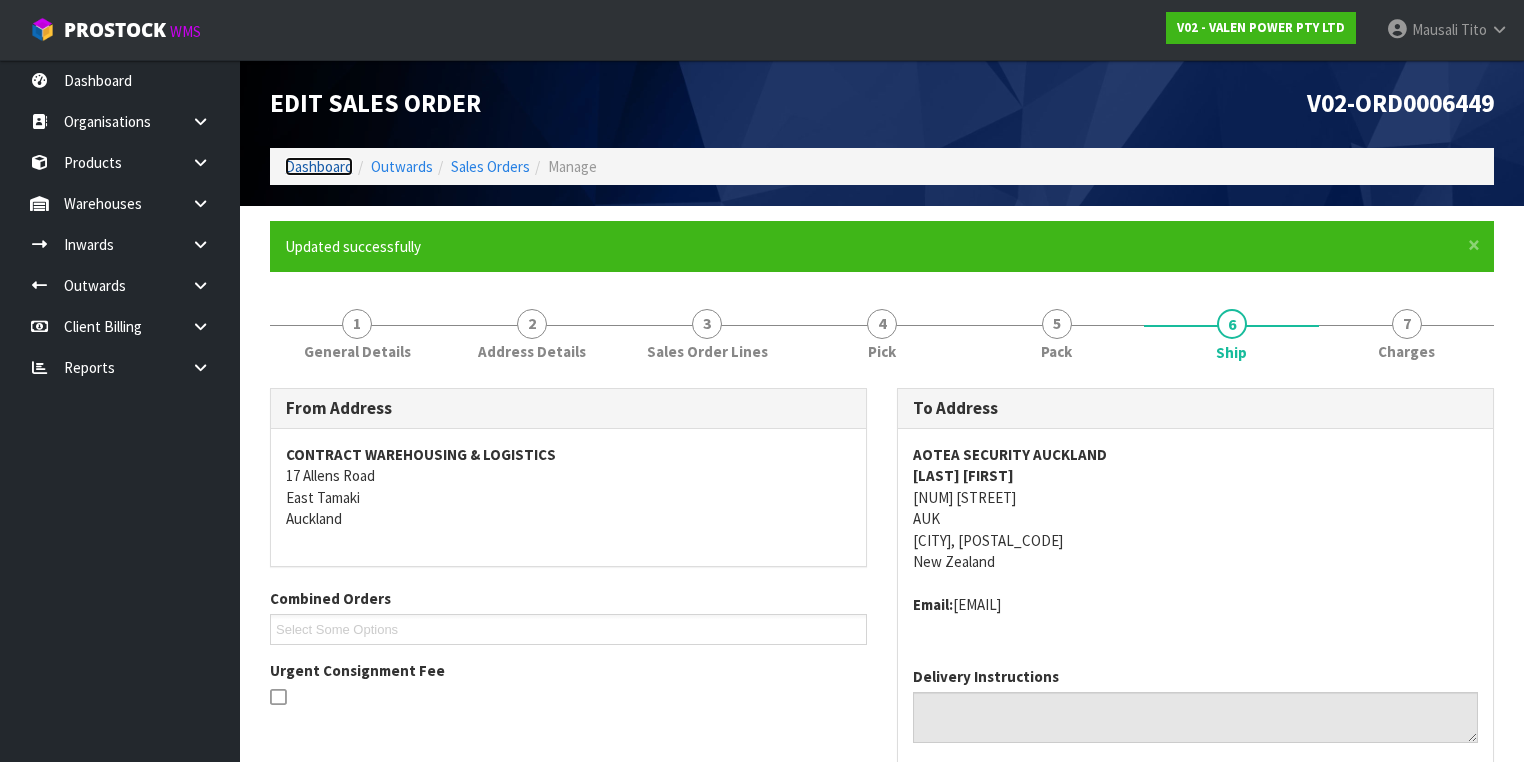 click on "Dashboard" at bounding box center (319, 166) 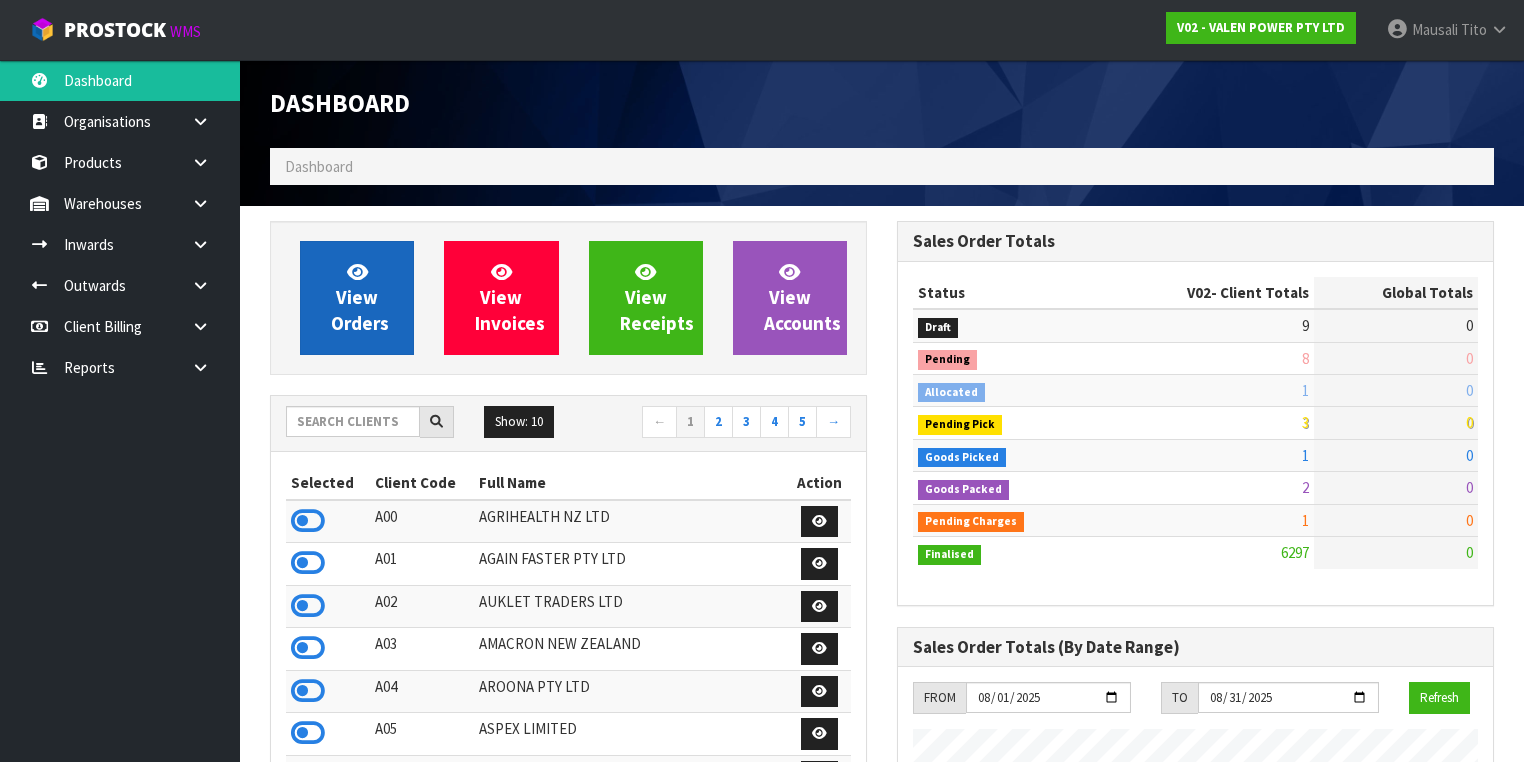 scroll, scrollTop: 998491, scrollLeft: 999372, axis: both 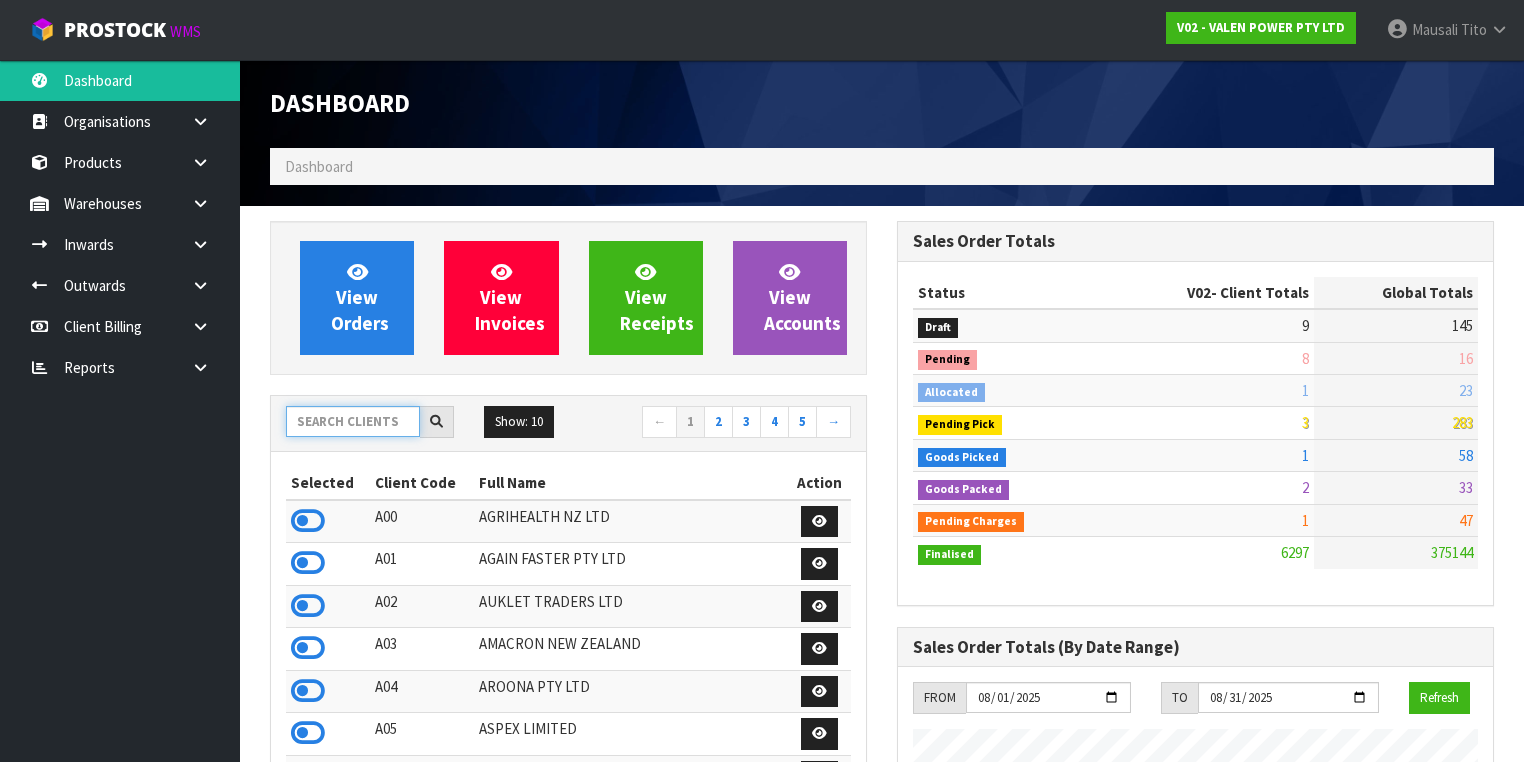 click at bounding box center [353, 421] 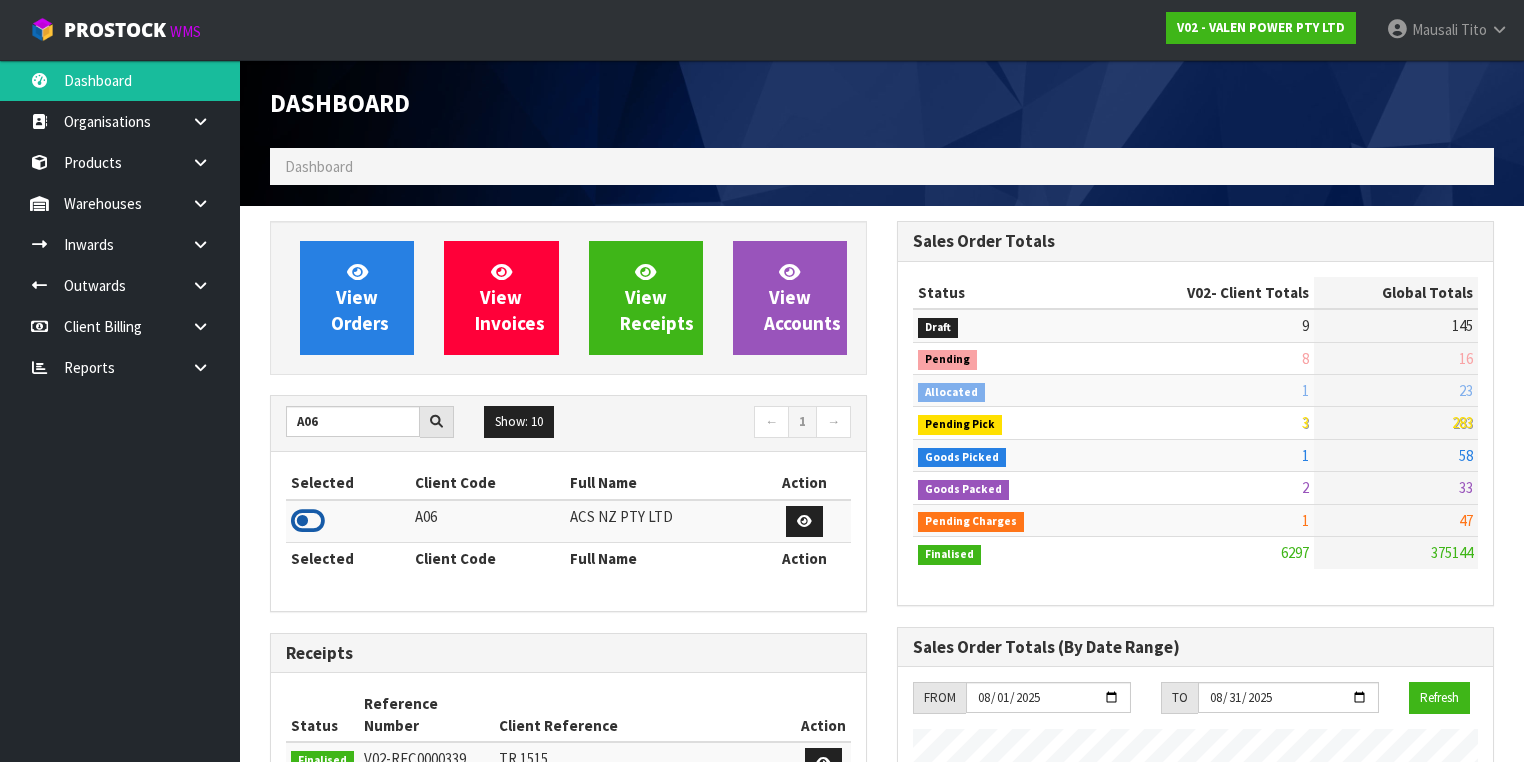 click at bounding box center [308, 521] 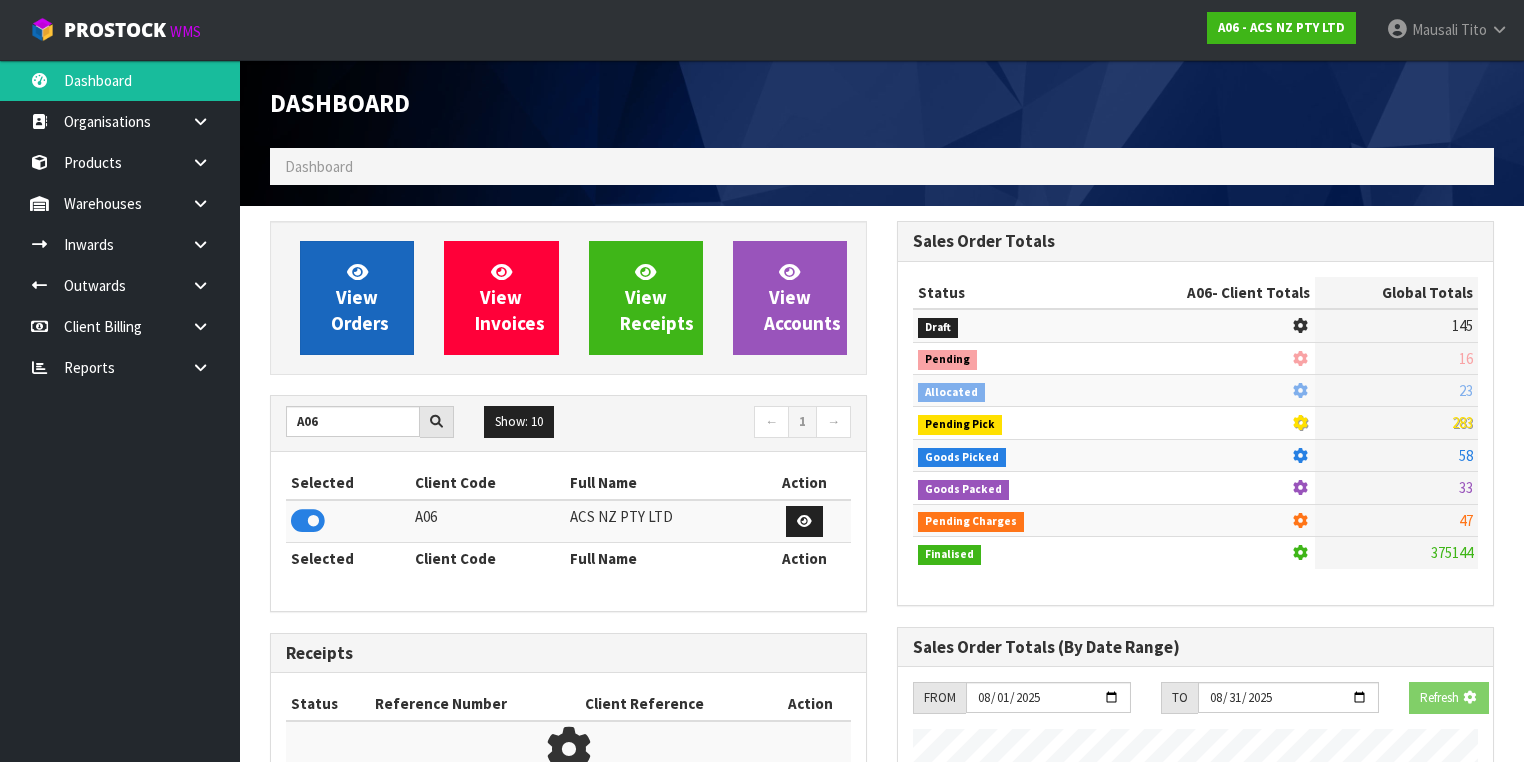 scroll, scrollTop: 1242, scrollLeft: 627, axis: both 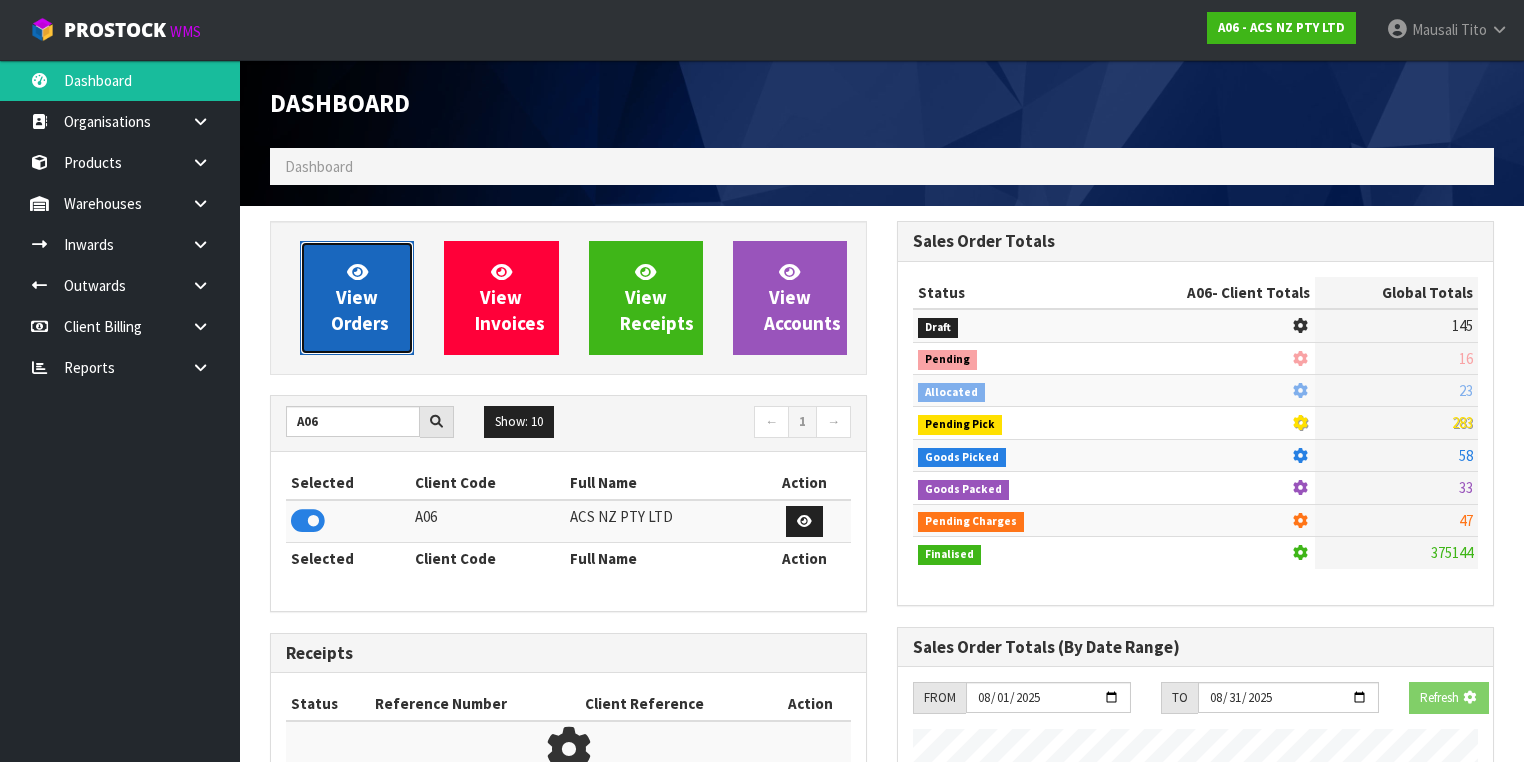 drag, startPoint x: 350, startPoint y: 338, endPoint x: 348, endPoint y: 323, distance: 15.132746 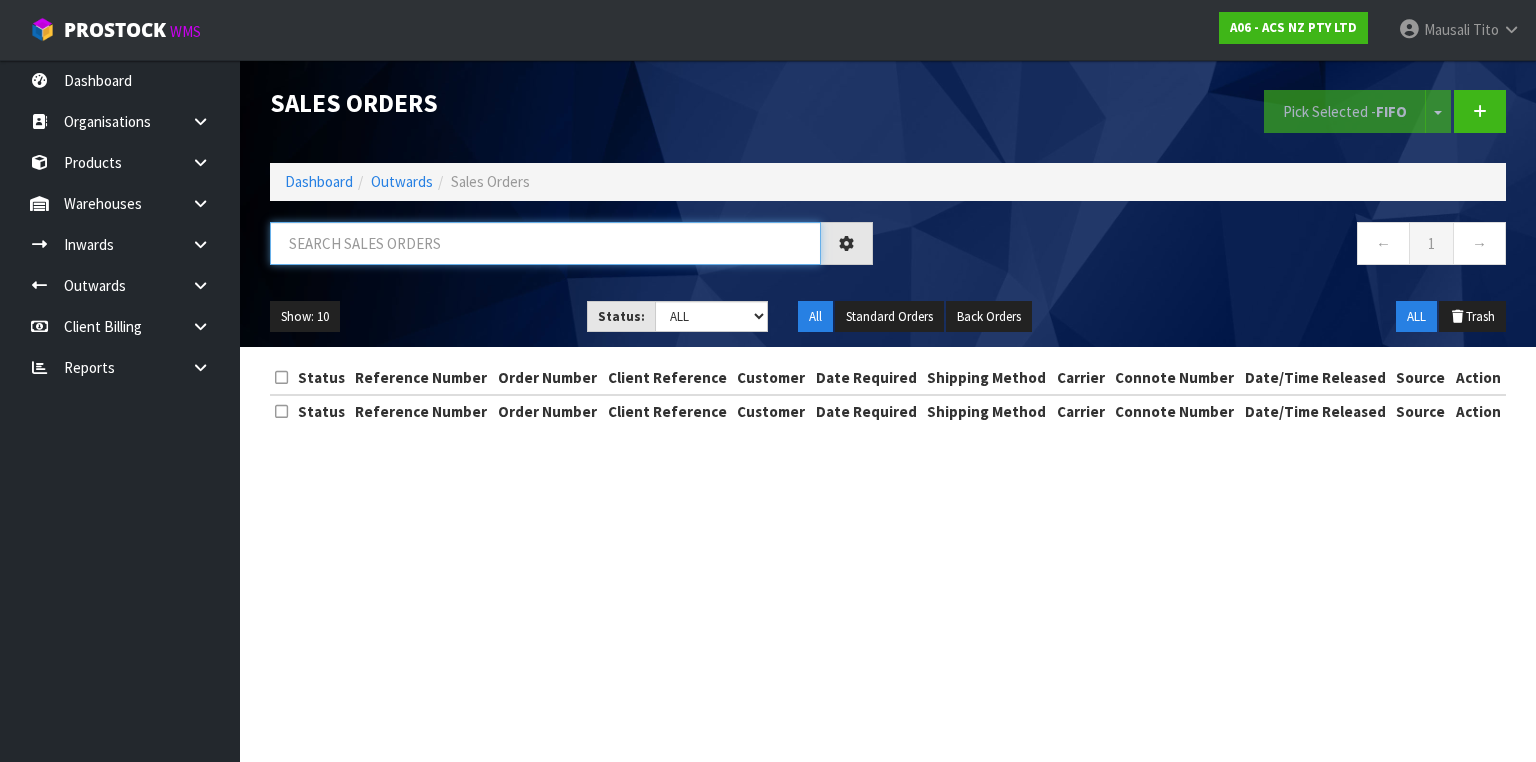 click at bounding box center [545, 243] 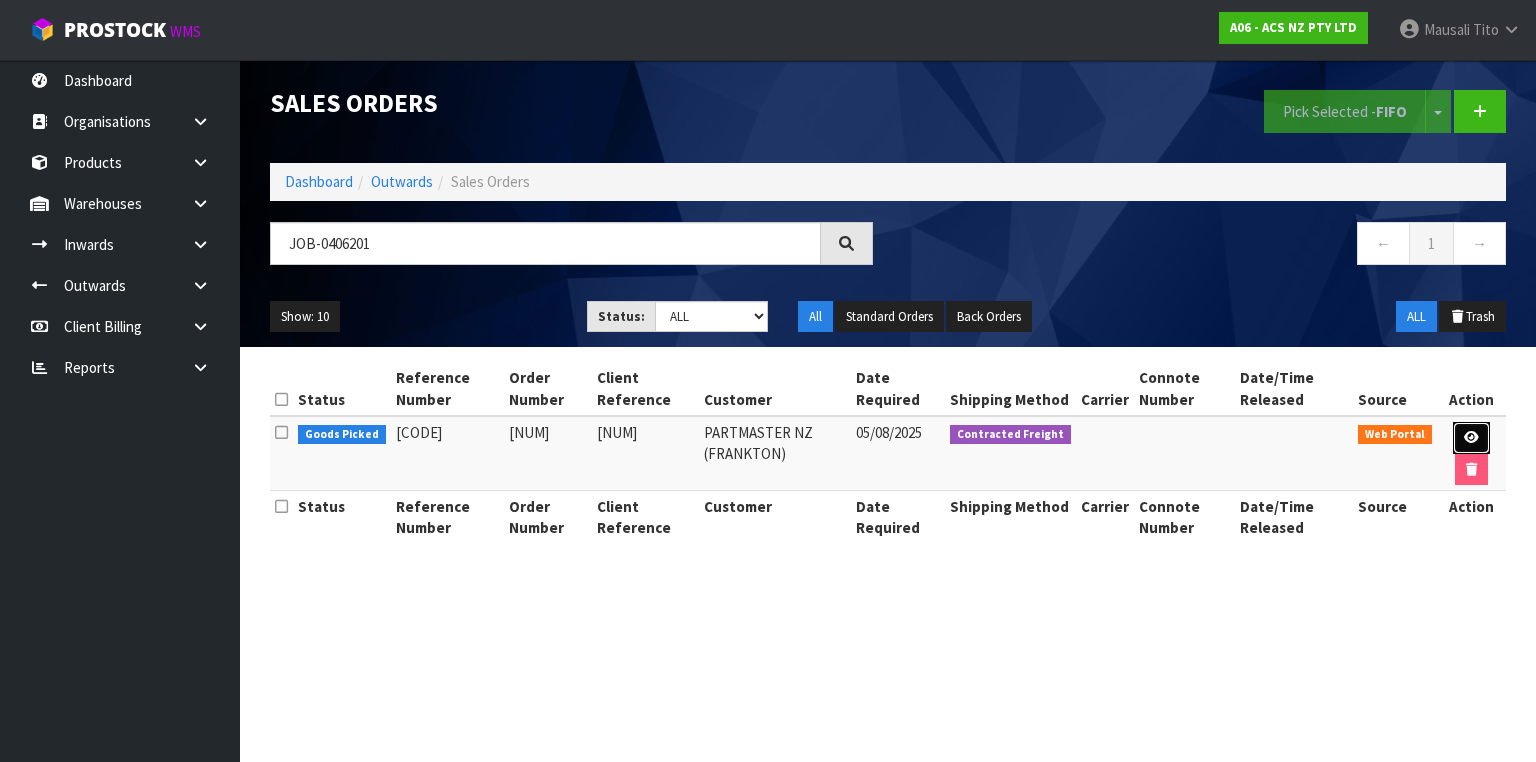 click at bounding box center (1471, 437) 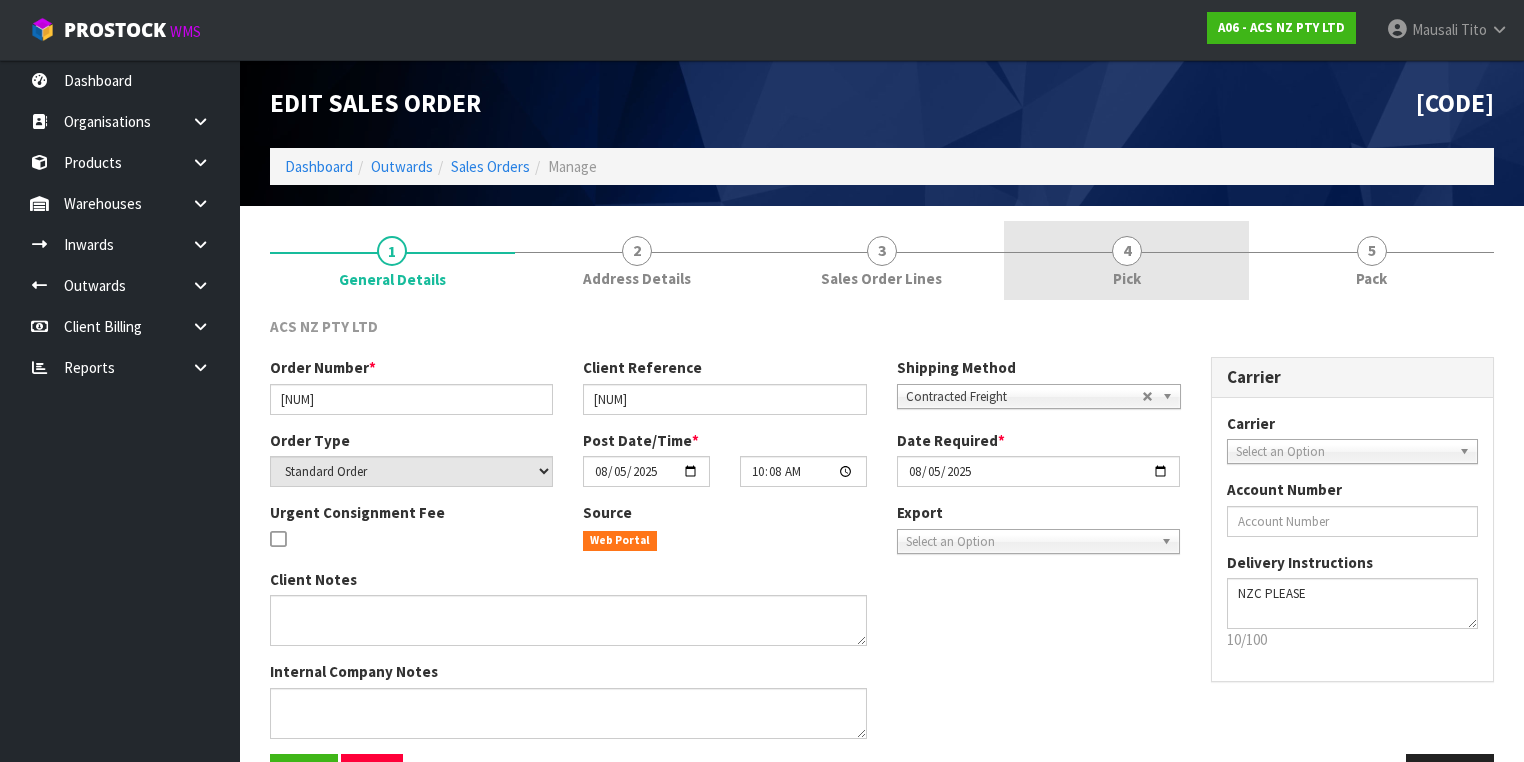 click on "4" at bounding box center (1127, 251) 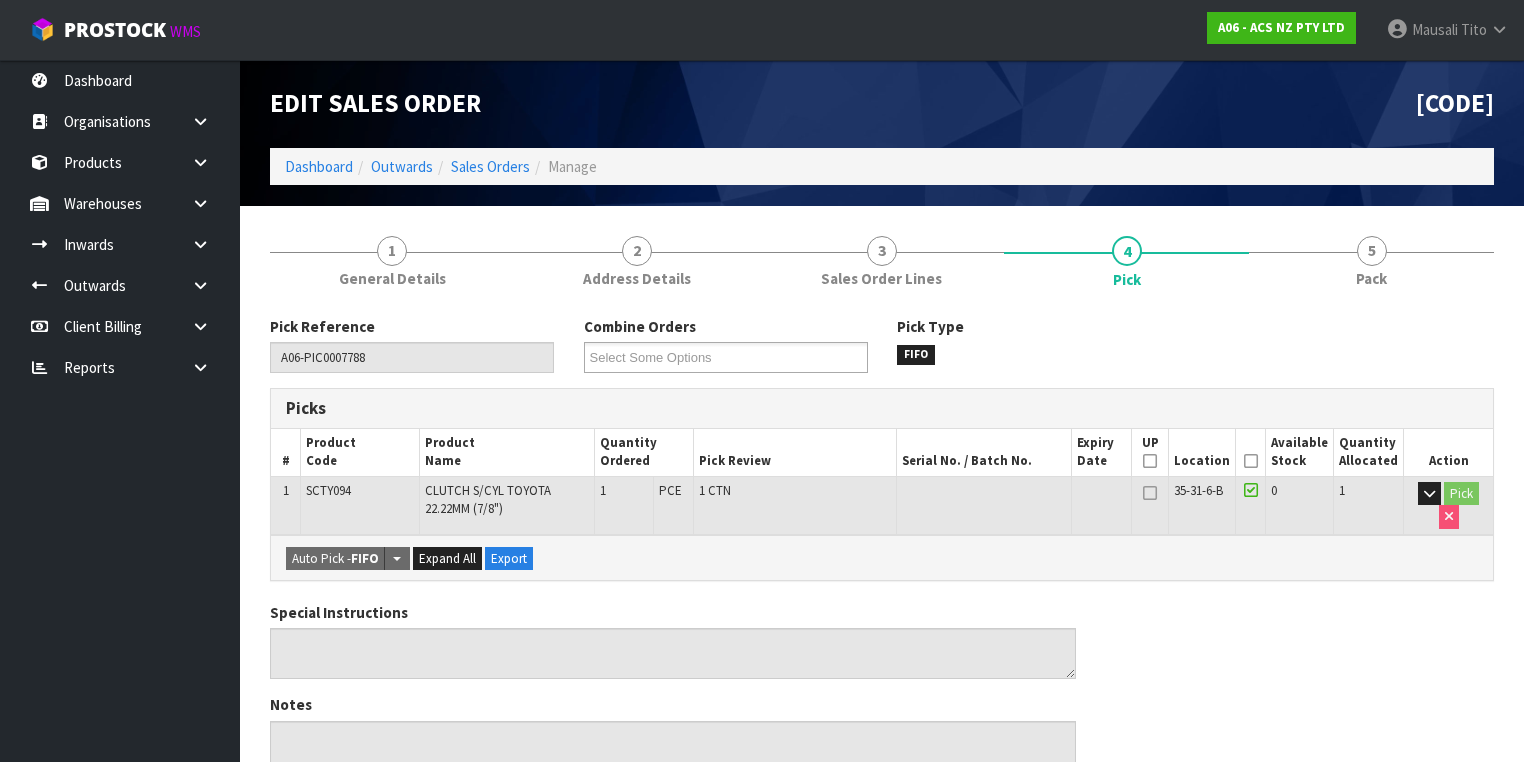 click at bounding box center [1251, 461] 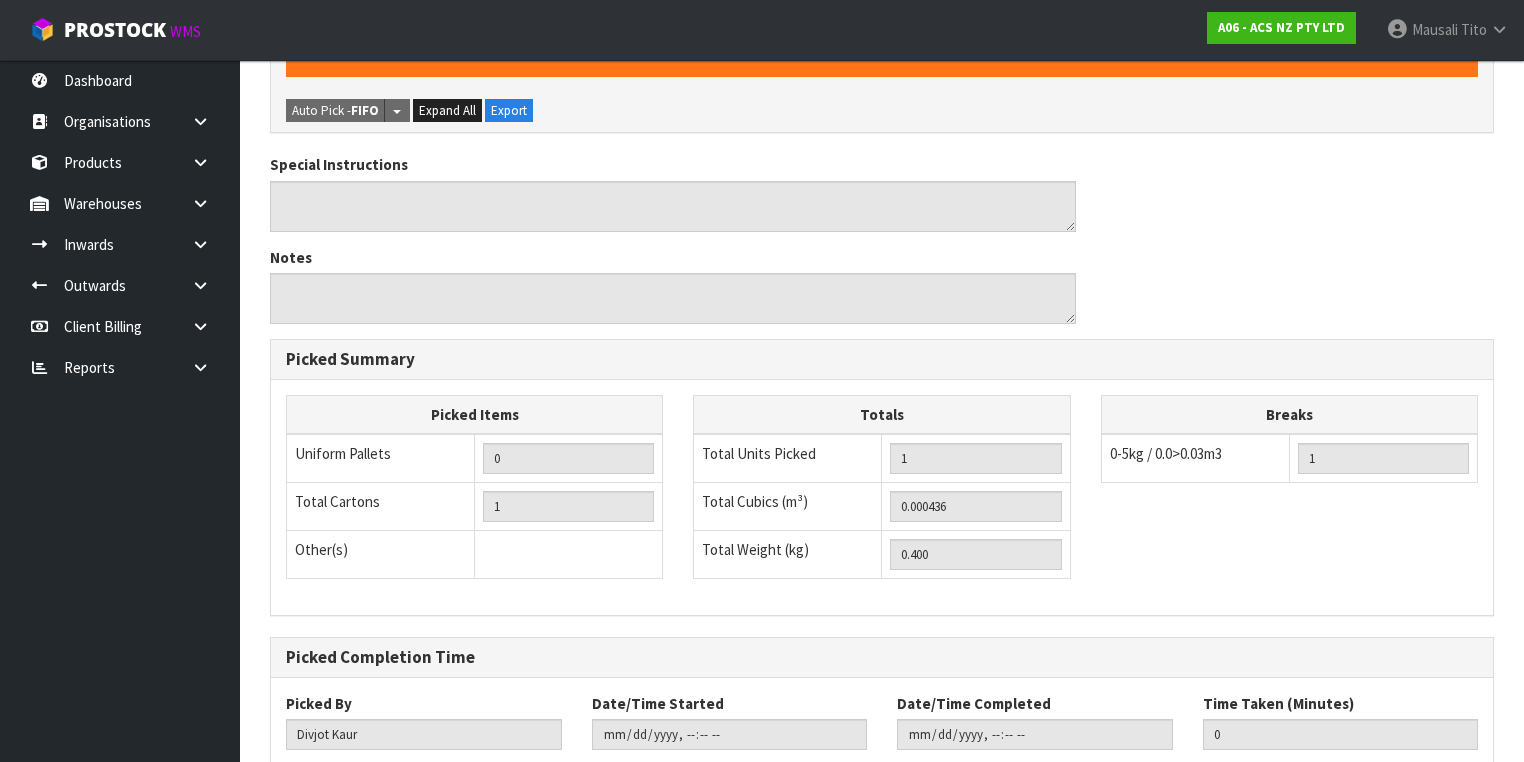 scroll, scrollTop: 641, scrollLeft: 0, axis: vertical 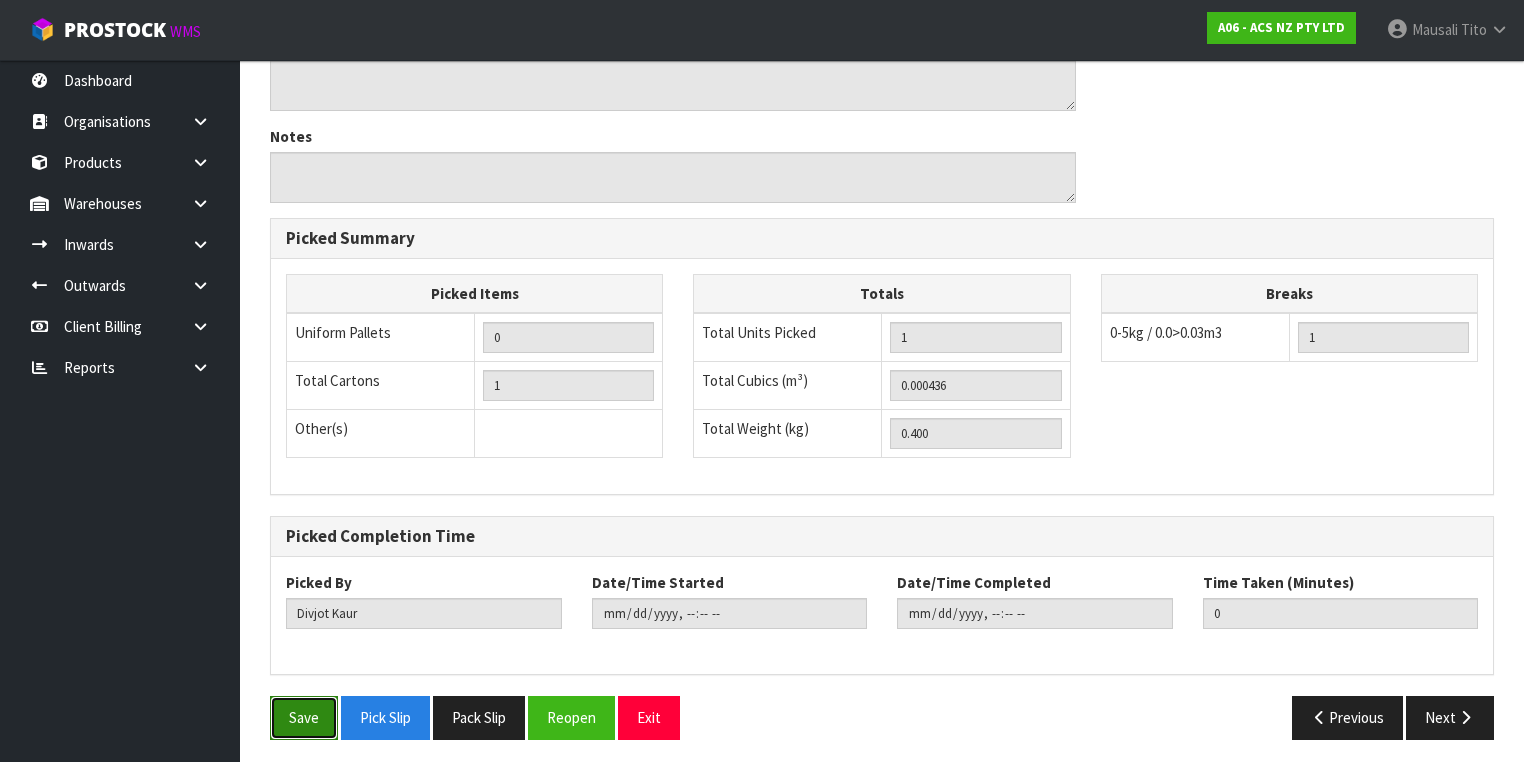 click on "Save" at bounding box center [304, 717] 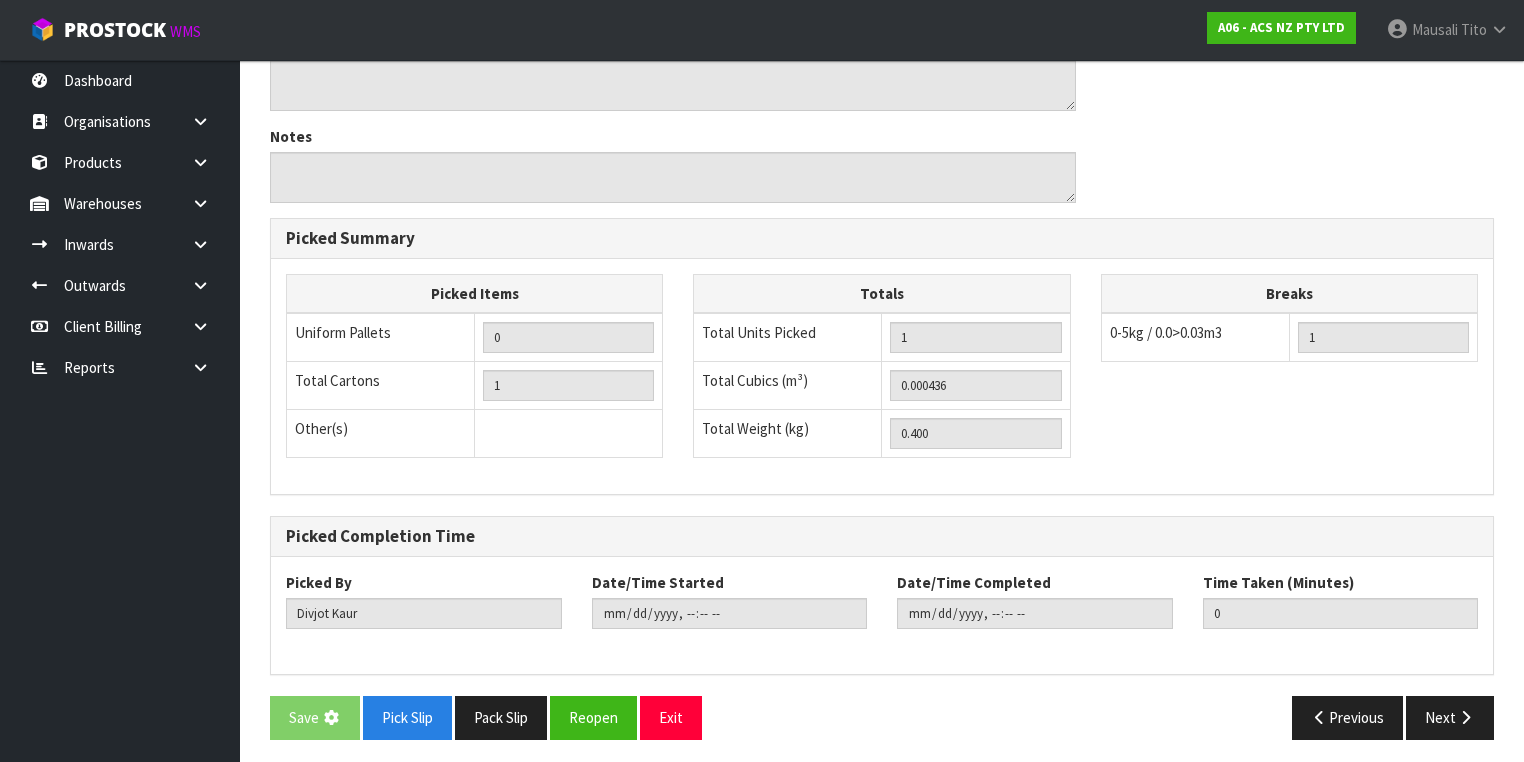 scroll, scrollTop: 0, scrollLeft: 0, axis: both 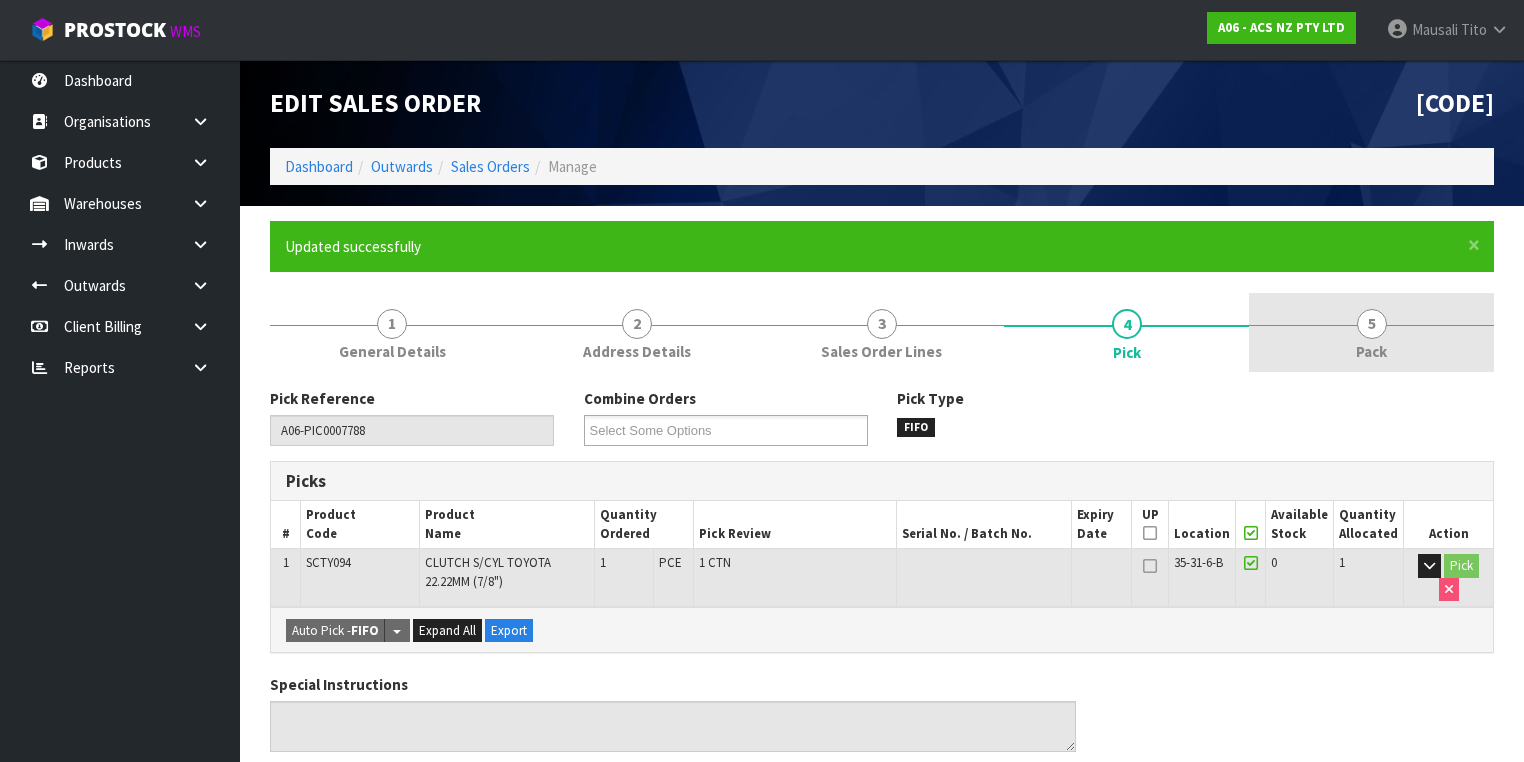 click on "5" at bounding box center (1372, 324) 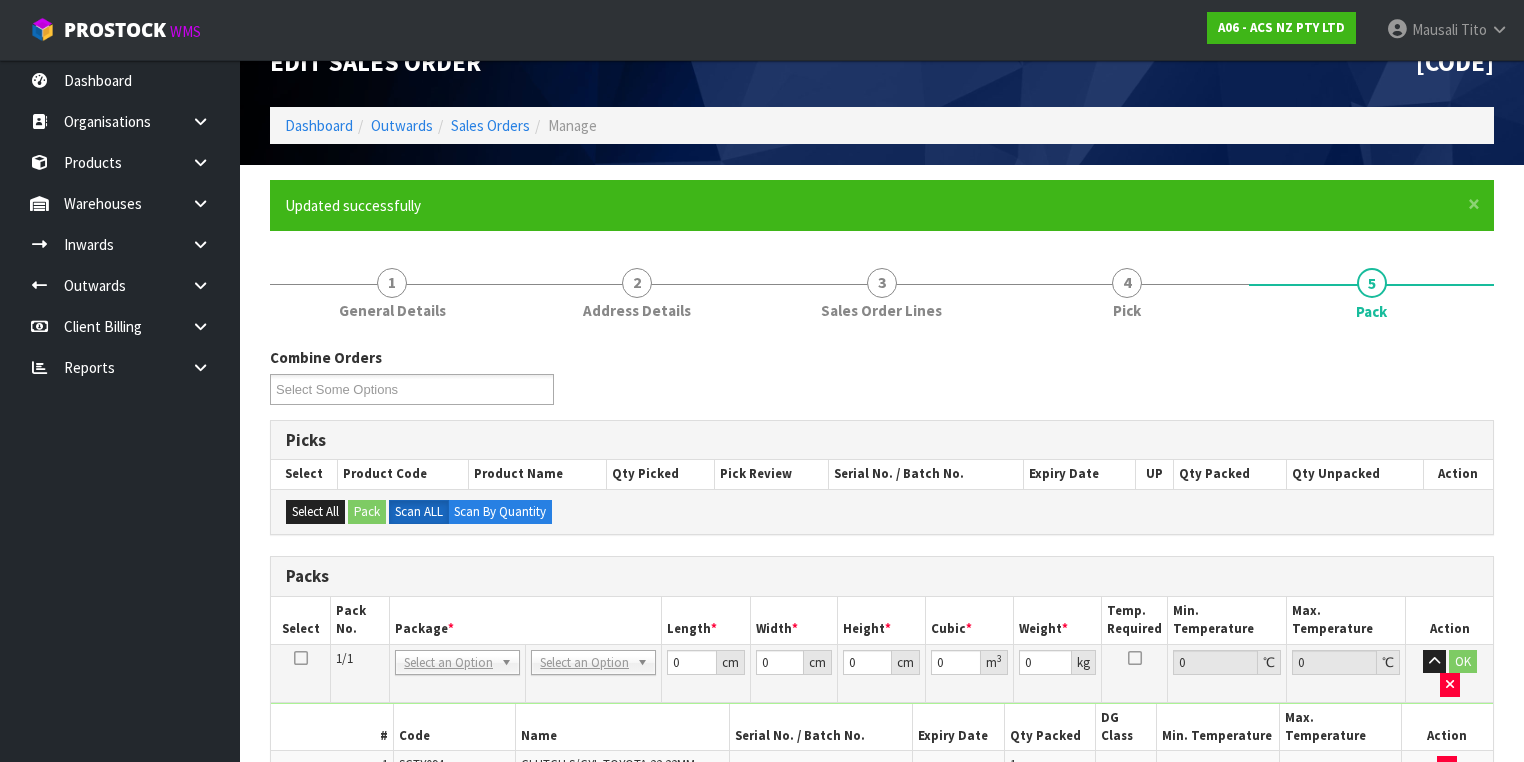 scroll, scrollTop: 320, scrollLeft: 0, axis: vertical 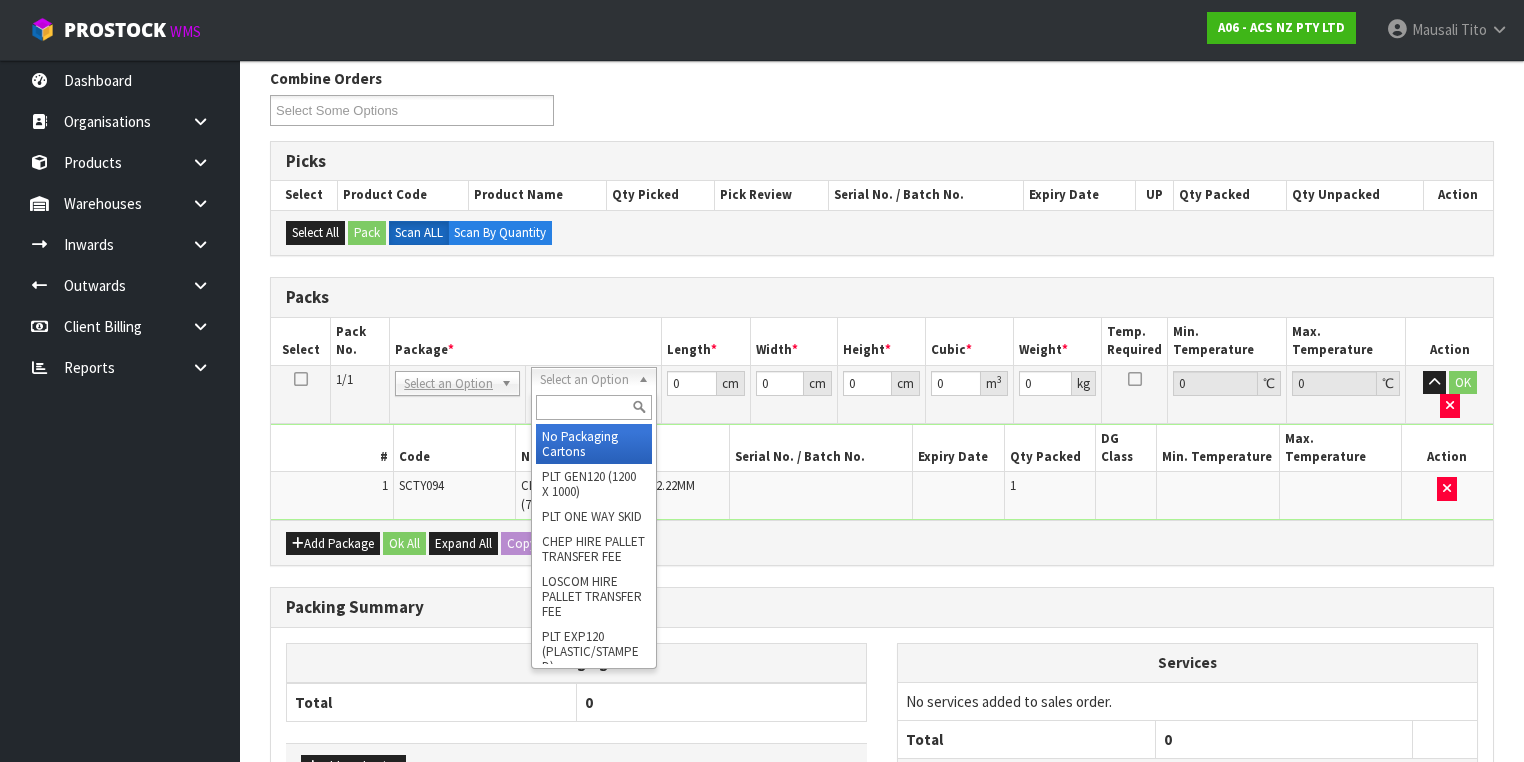 click at bounding box center (593, 407) 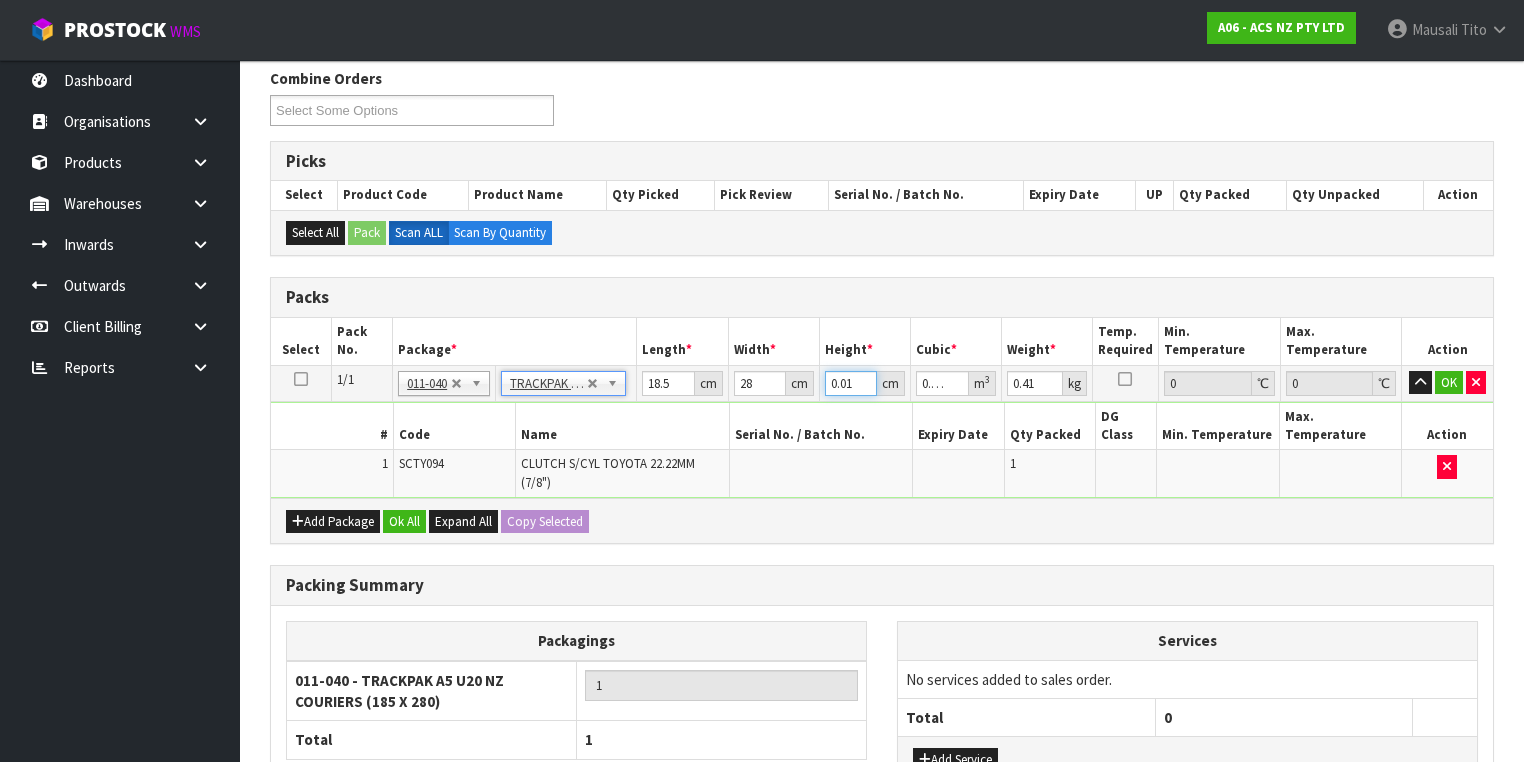 drag, startPoint x: 854, startPoint y: 381, endPoint x: 804, endPoint y: 382, distance: 50.01 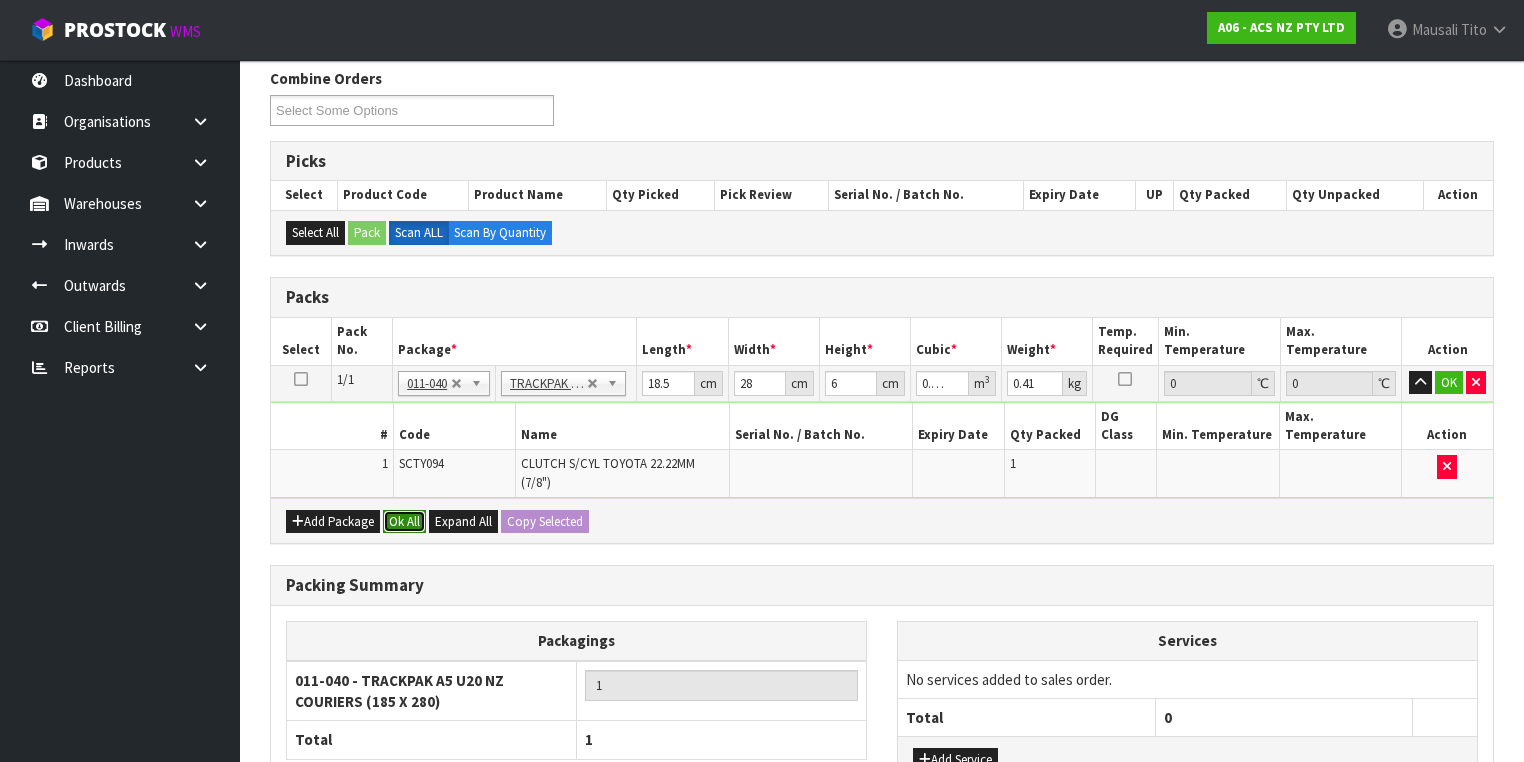click on "Ok All" at bounding box center (404, 522) 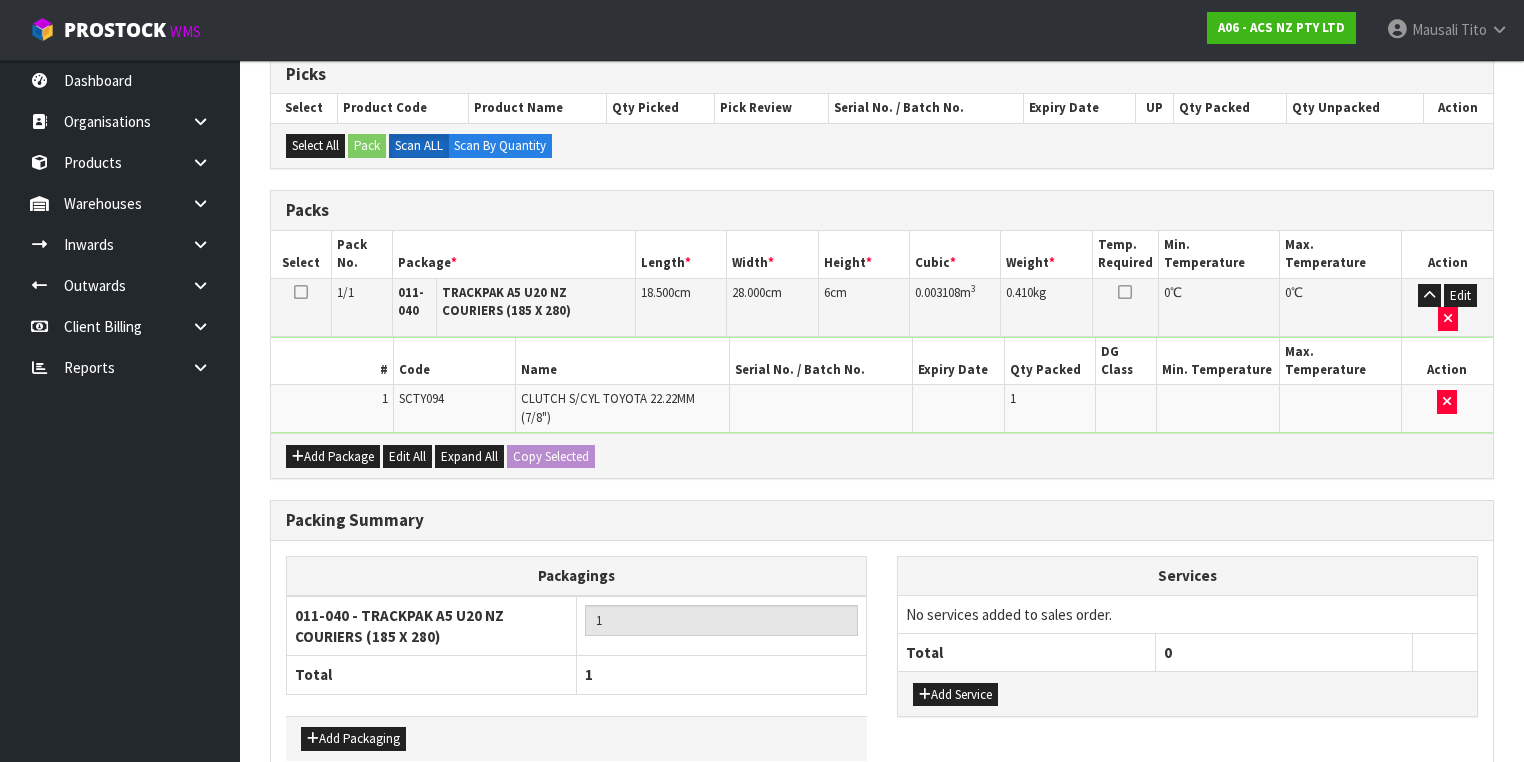 scroll, scrollTop: 478, scrollLeft: 0, axis: vertical 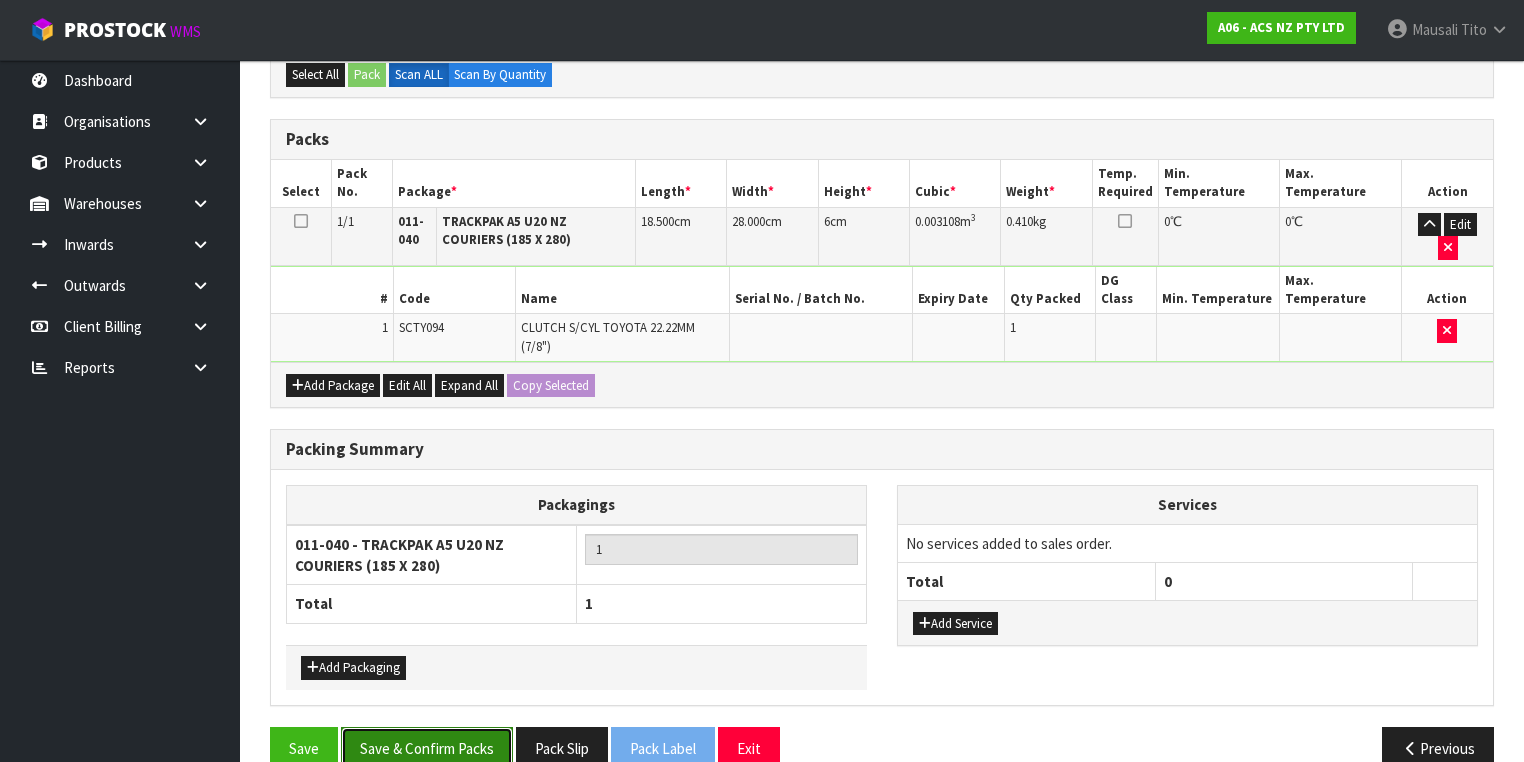 click on "Save & Confirm Packs" at bounding box center (427, 748) 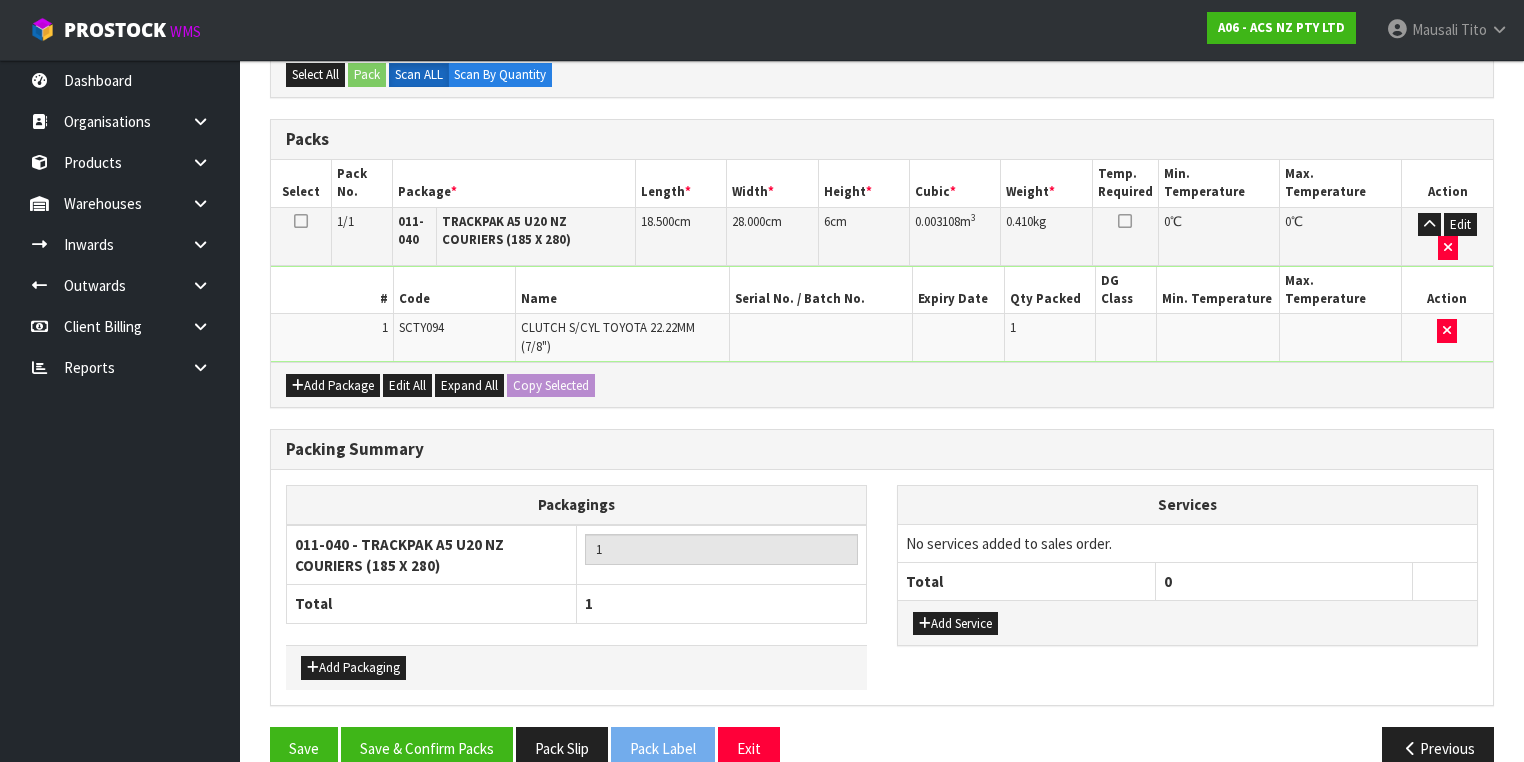 scroll, scrollTop: 0, scrollLeft: 0, axis: both 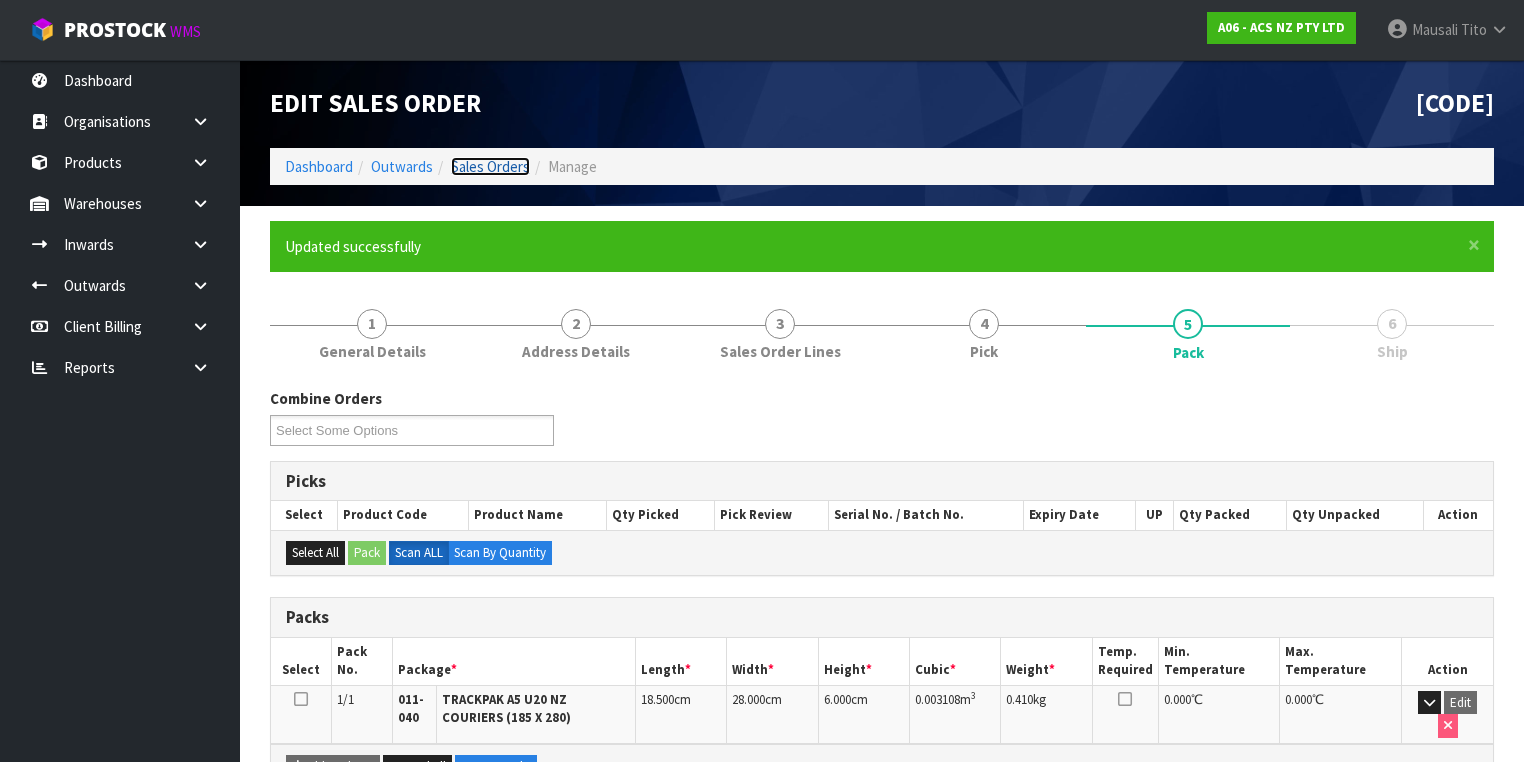 click on "Sales Orders" at bounding box center (490, 166) 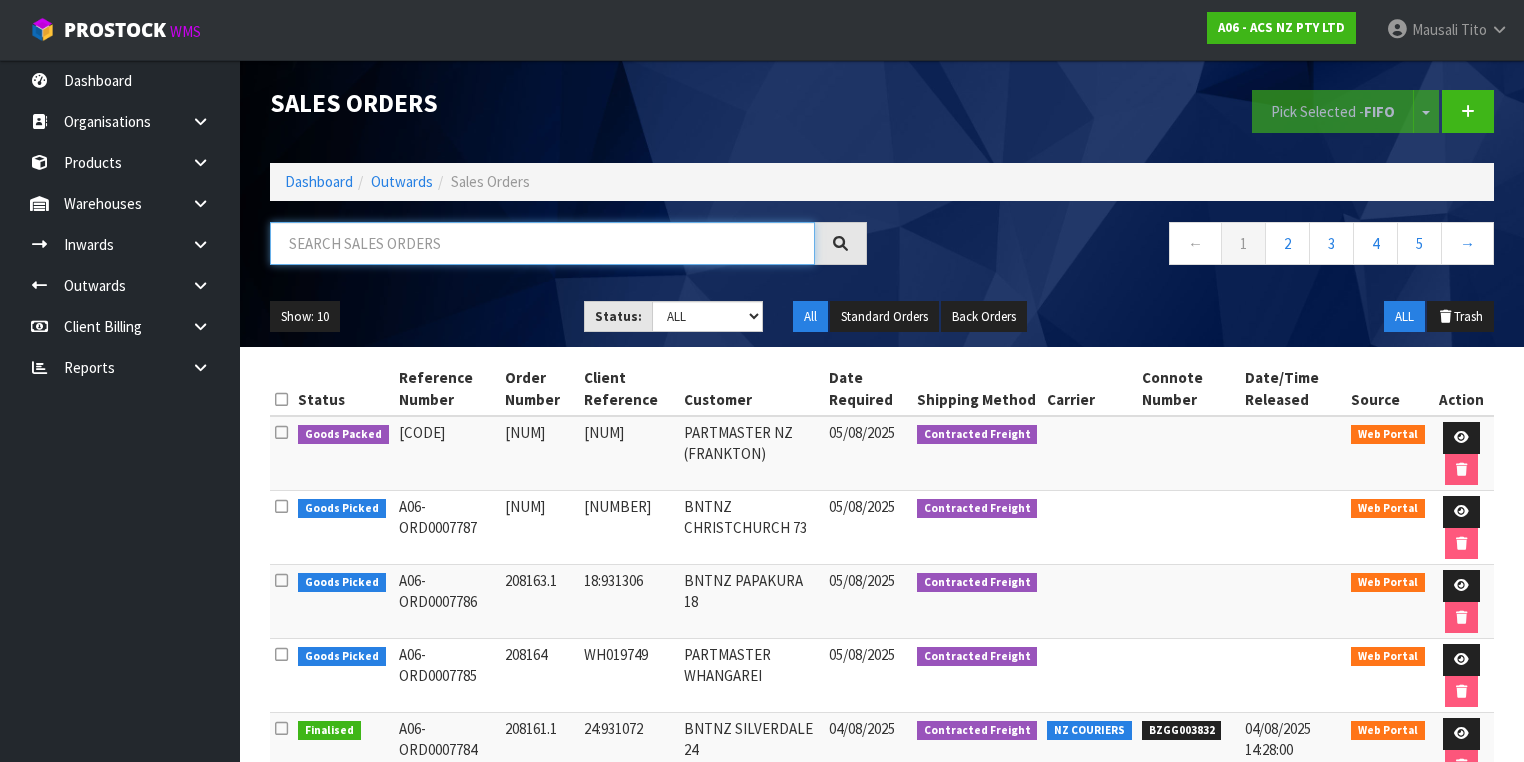 click at bounding box center [542, 243] 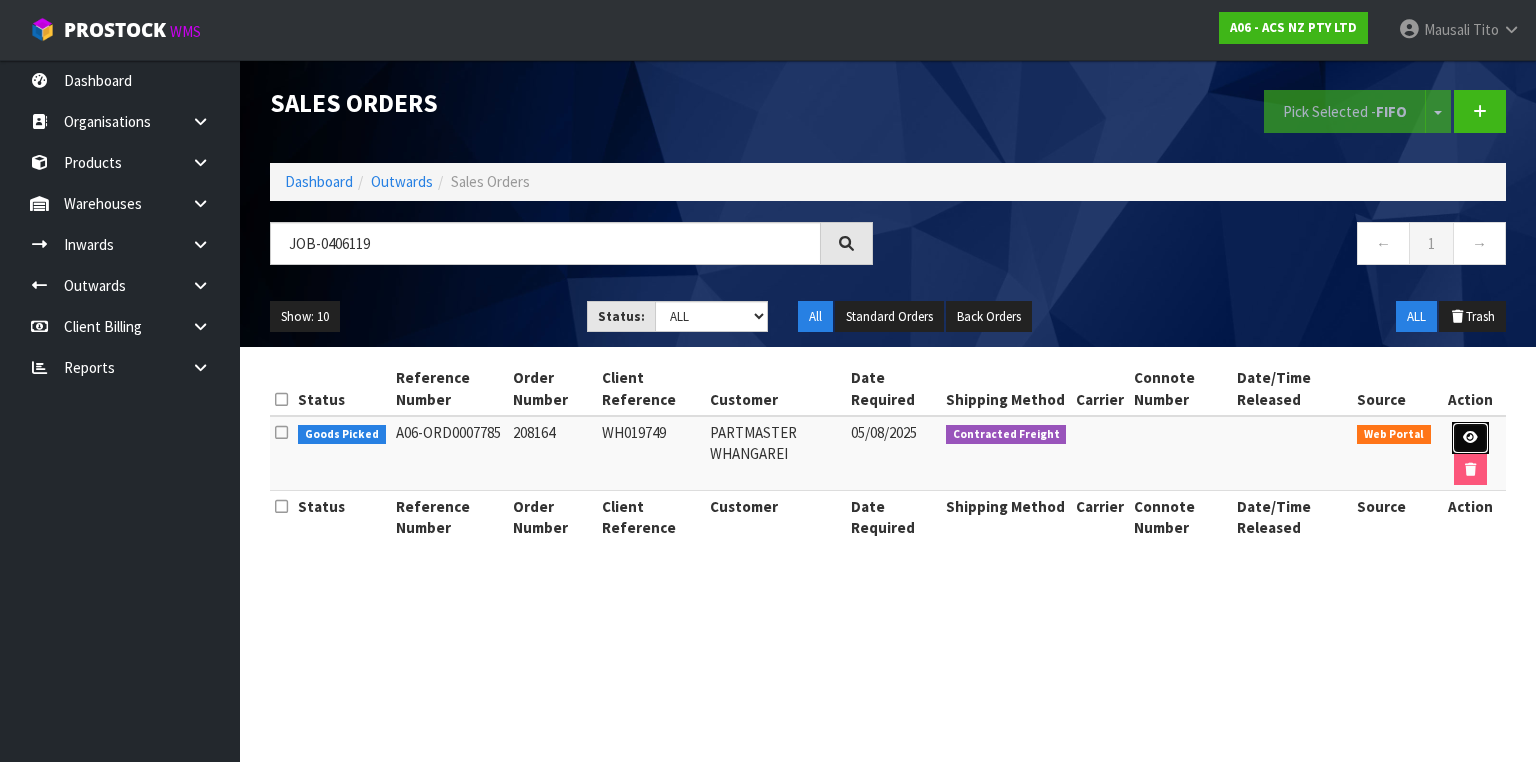 click at bounding box center [1470, 437] 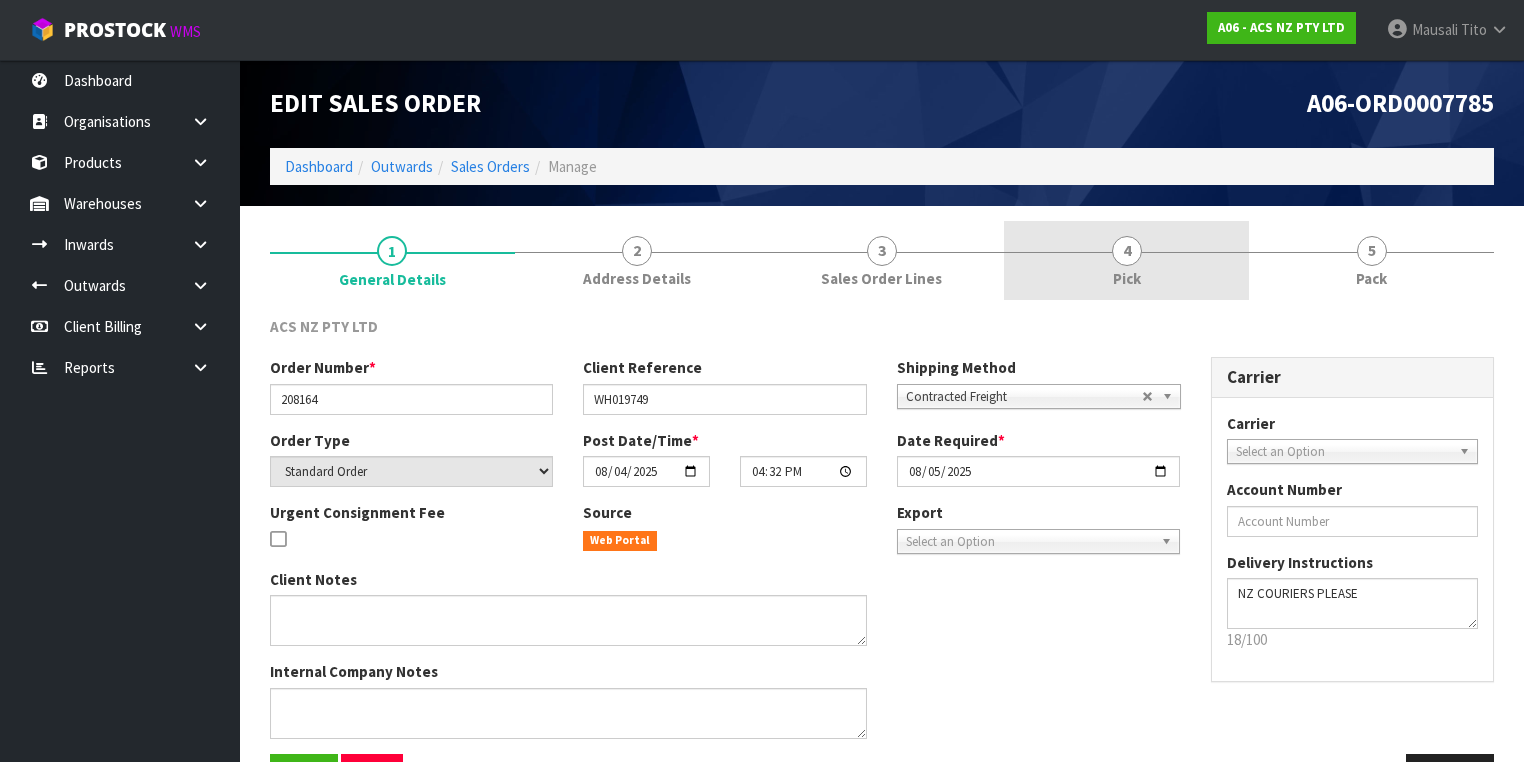 click on "4
Pick" at bounding box center (1126, 260) 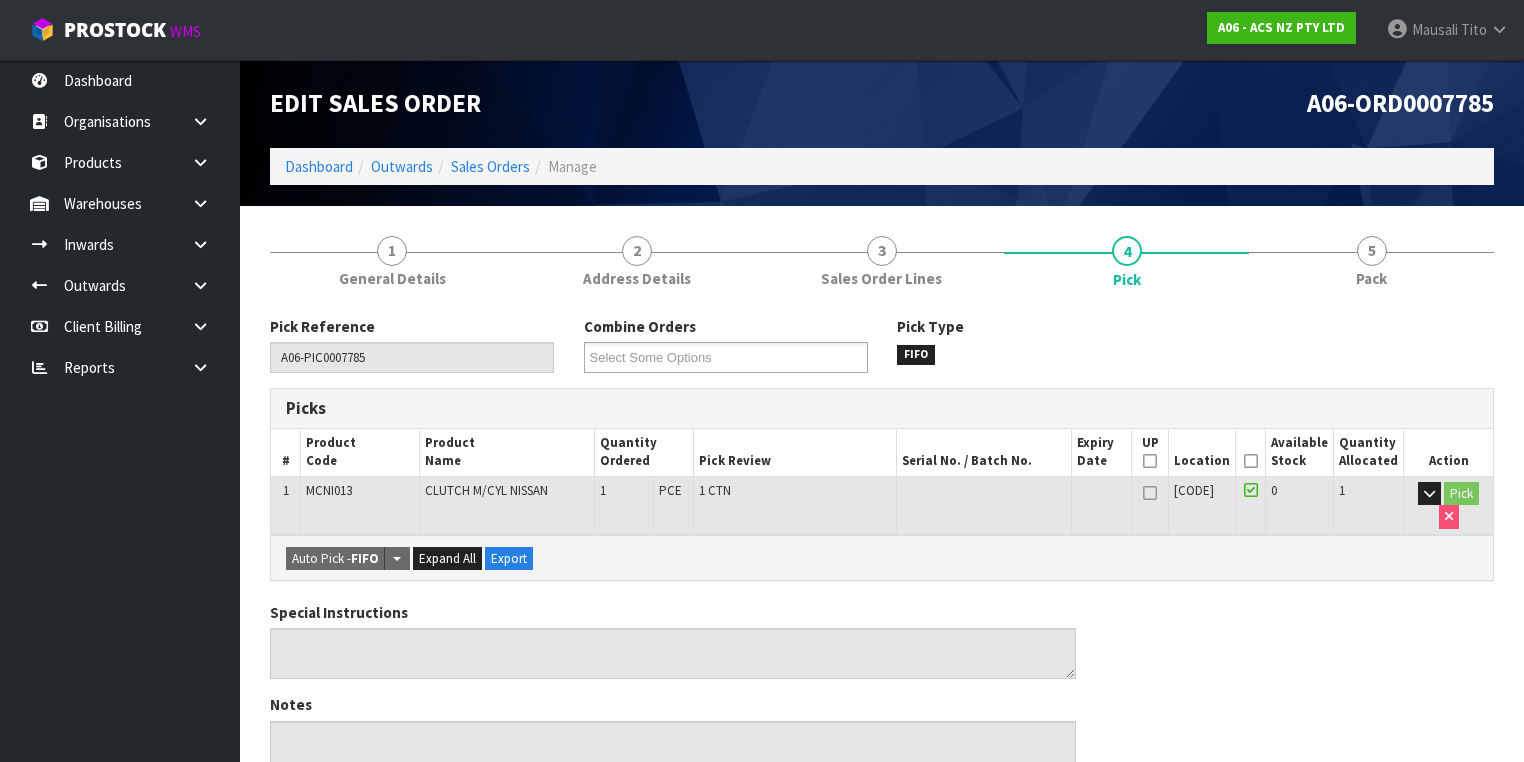 click at bounding box center [1251, 461] 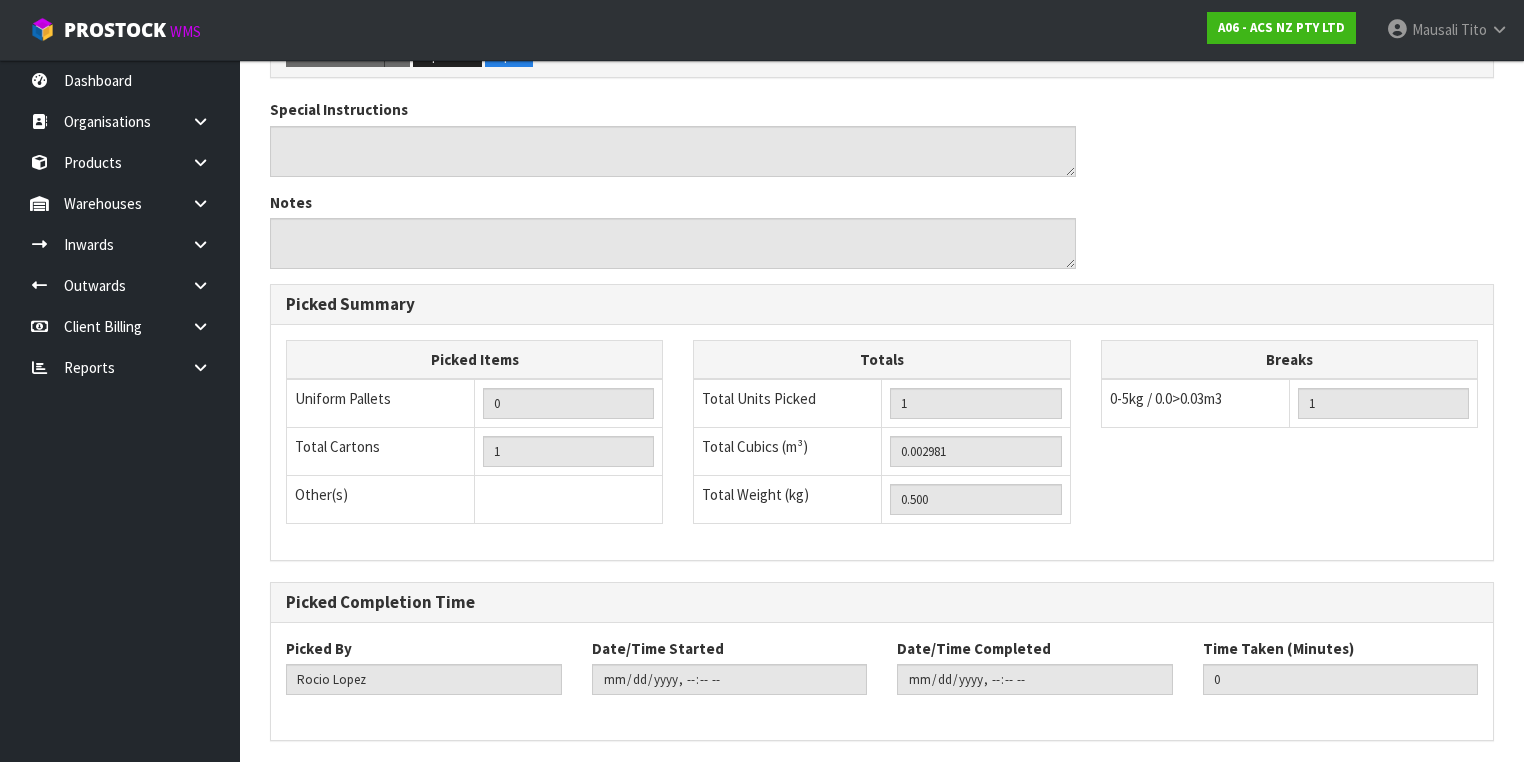 scroll, scrollTop: 641, scrollLeft: 0, axis: vertical 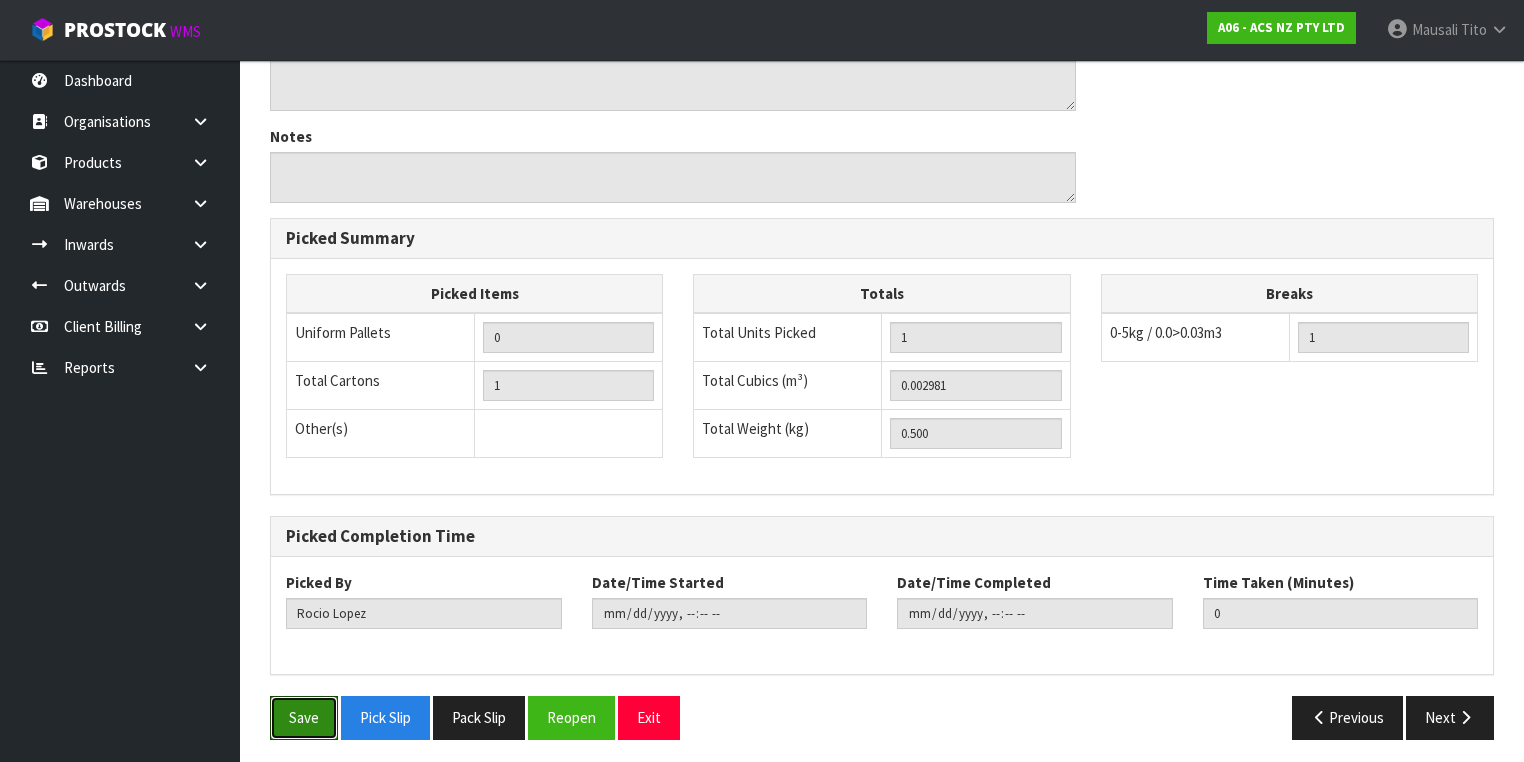 drag, startPoint x: 297, startPoint y: 708, endPoint x: 365, endPoint y: 656, distance: 85.60374 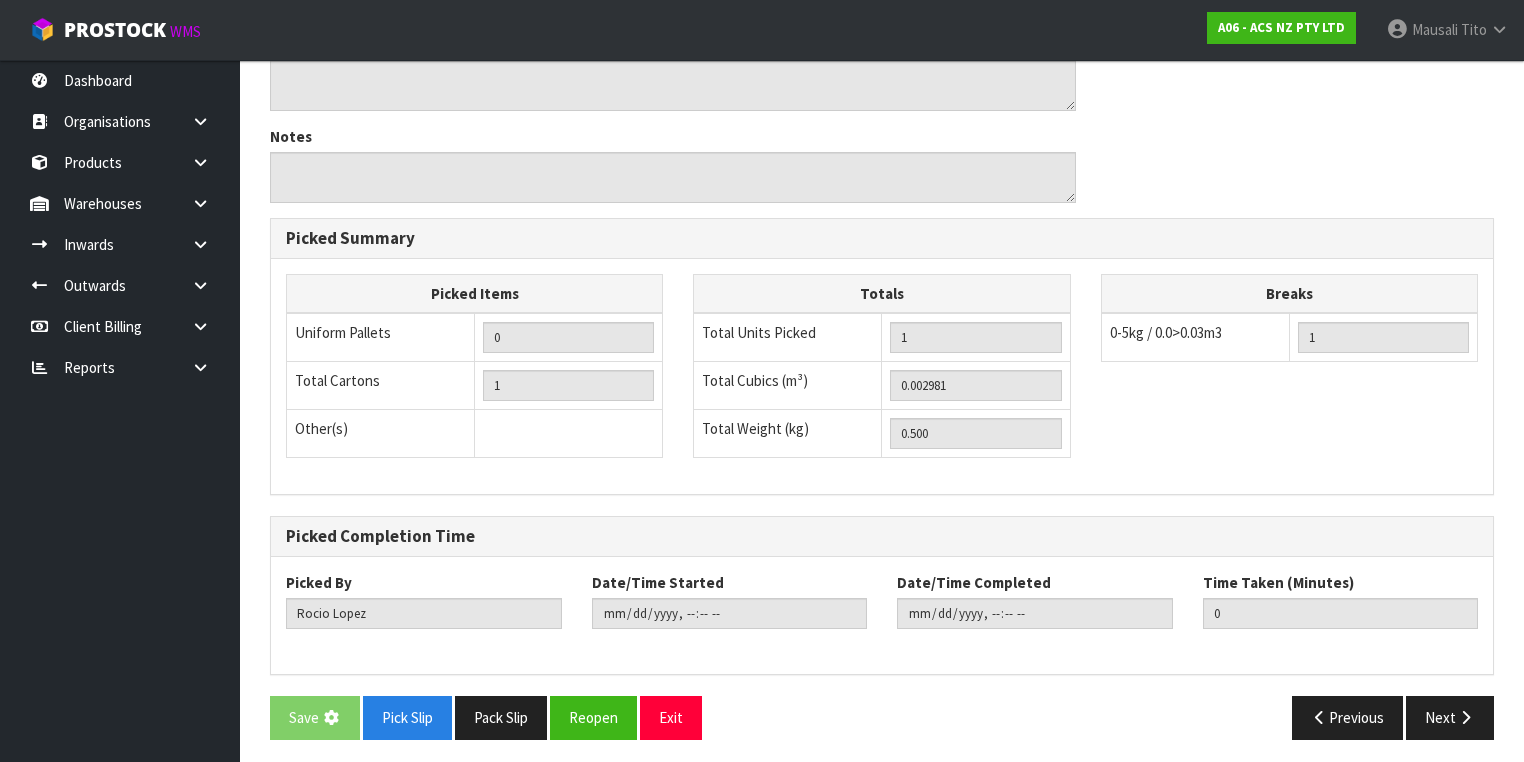 scroll, scrollTop: 0, scrollLeft: 0, axis: both 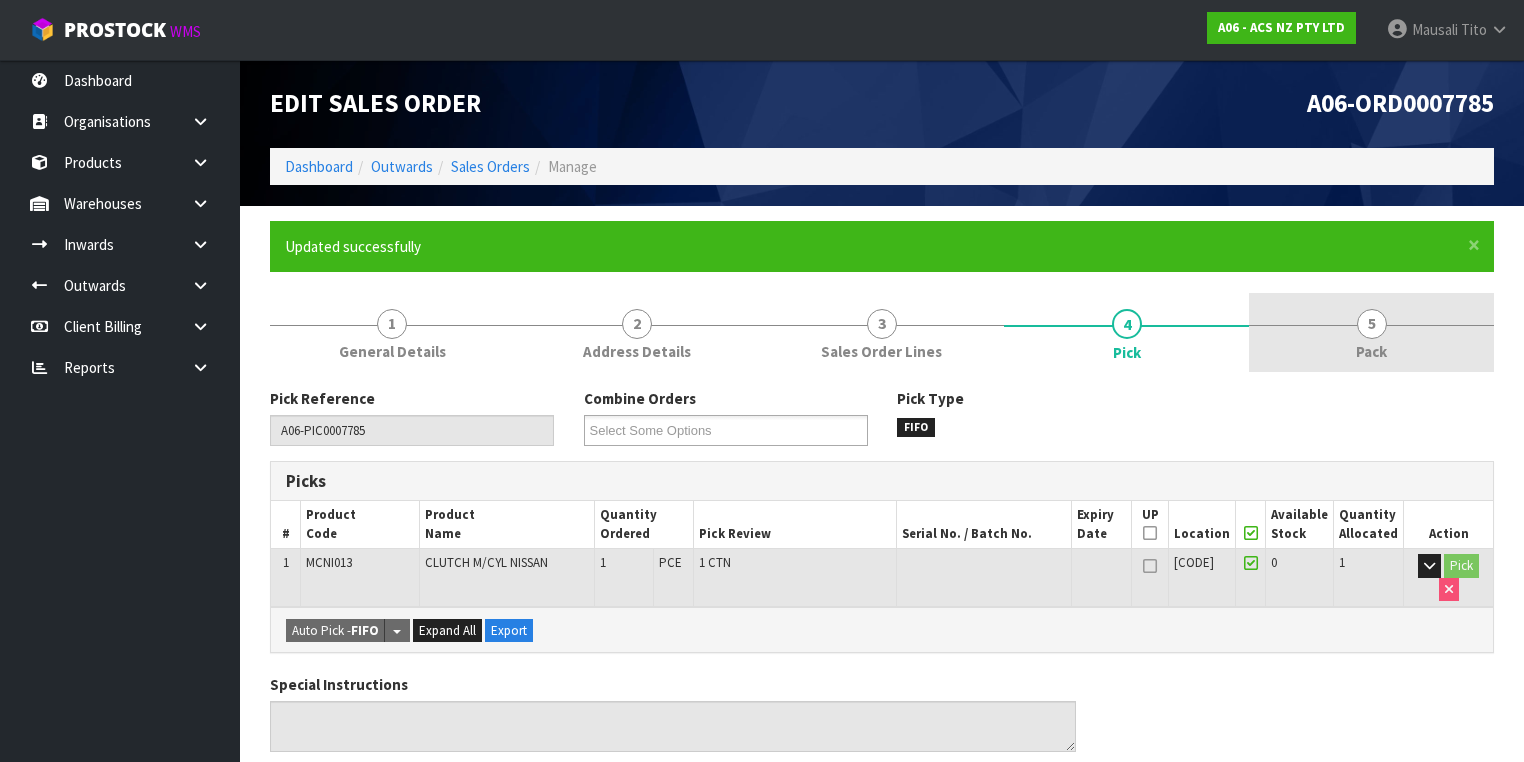 click on "5" at bounding box center (1372, 324) 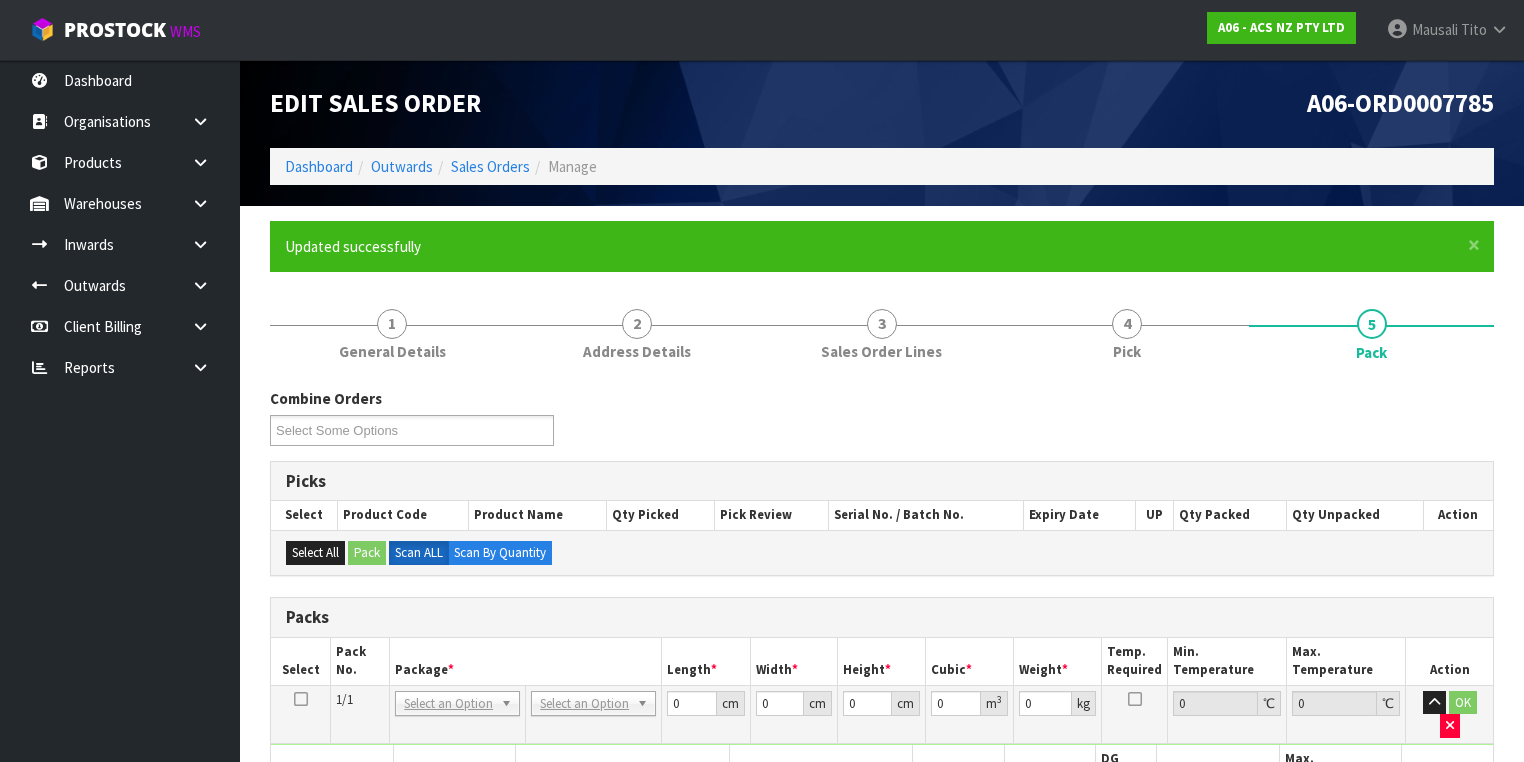 drag, startPoint x: 518, startPoint y: 386, endPoint x: 1008, endPoint y: 580, distance: 527.00665 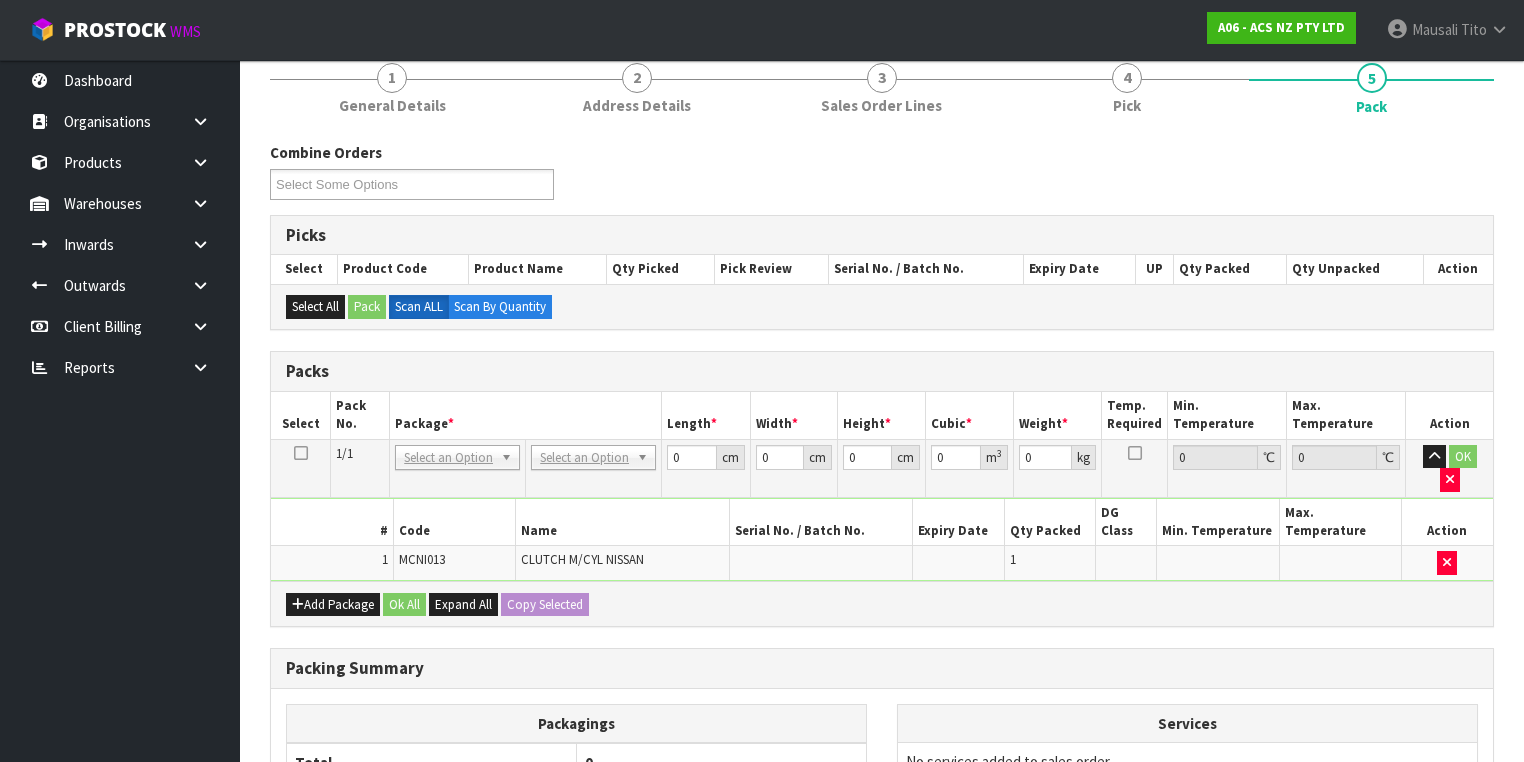 scroll, scrollTop: 400, scrollLeft: 0, axis: vertical 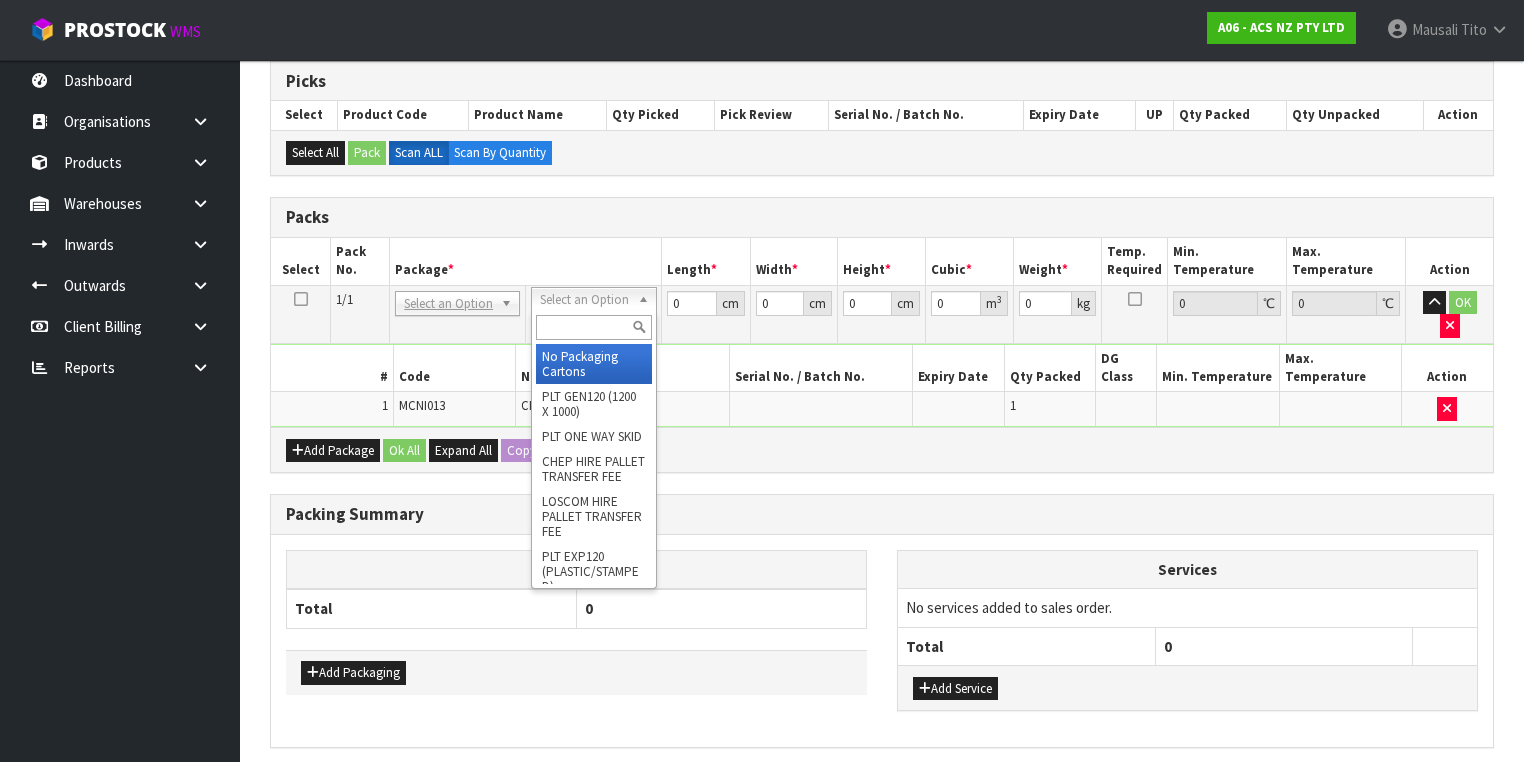 click at bounding box center [593, 327] 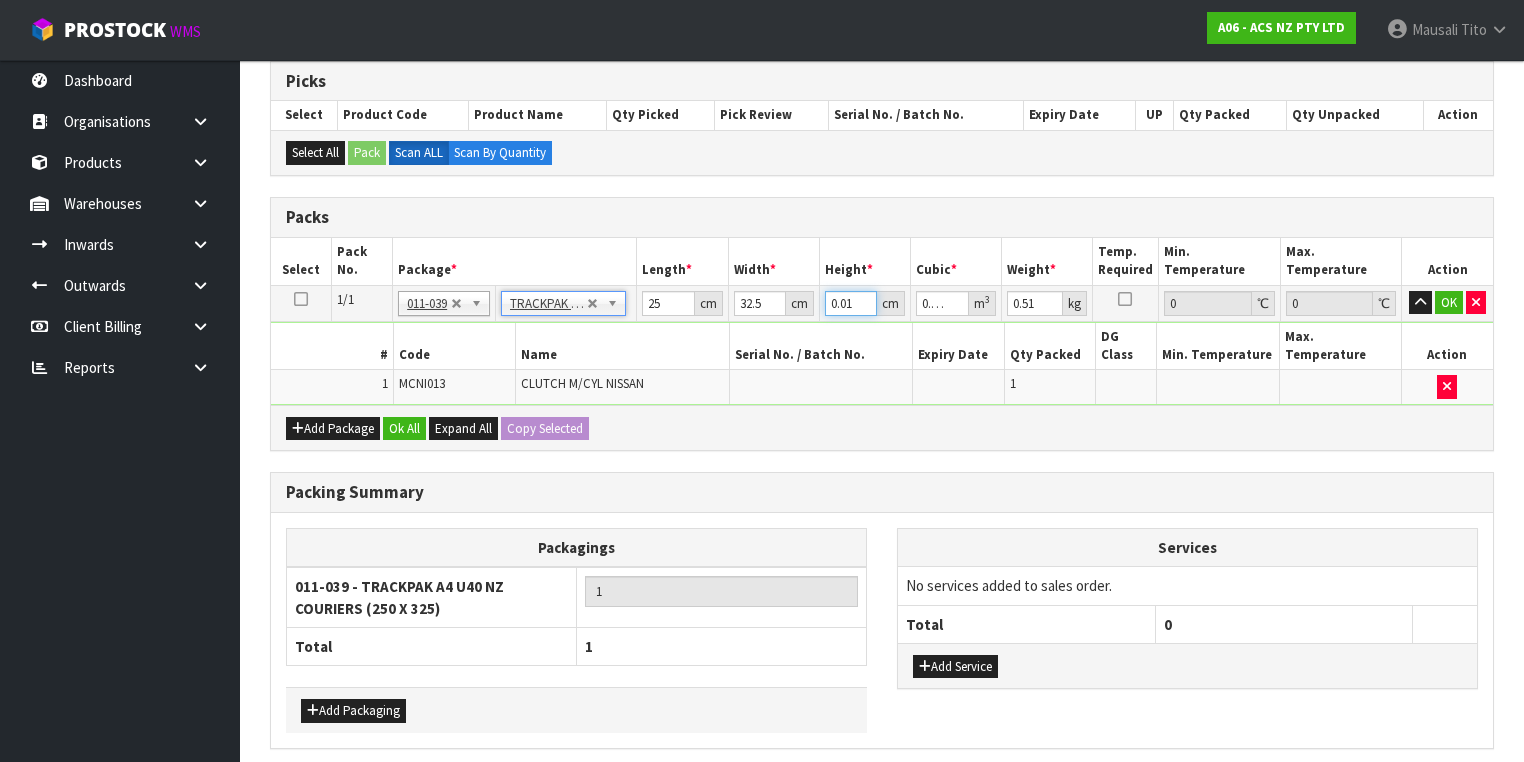 drag, startPoint x: 853, startPoint y: 301, endPoint x: 814, endPoint y: 297, distance: 39.20459 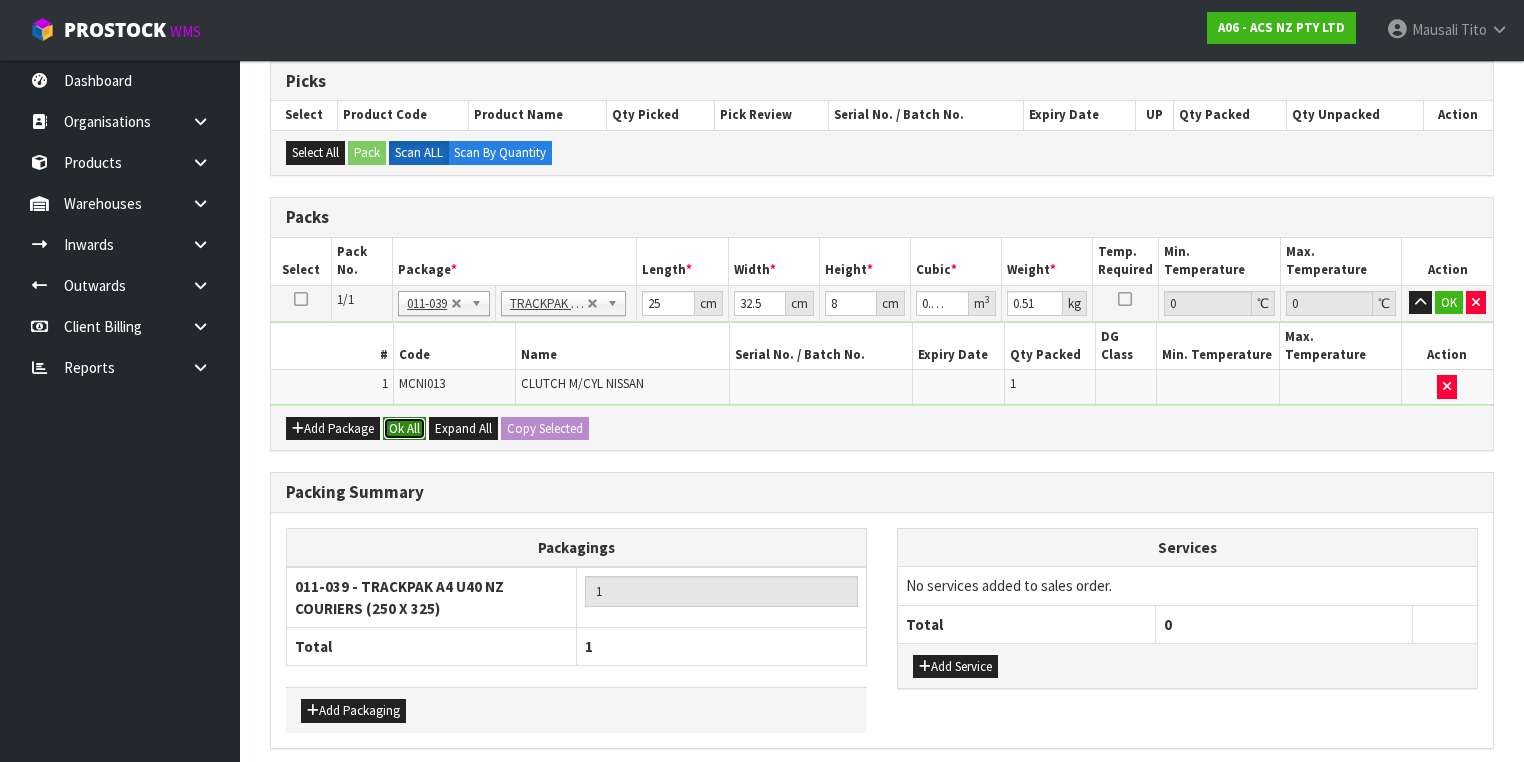 drag, startPoint x: 417, startPoint y: 395, endPoint x: 405, endPoint y: 403, distance: 14.422205 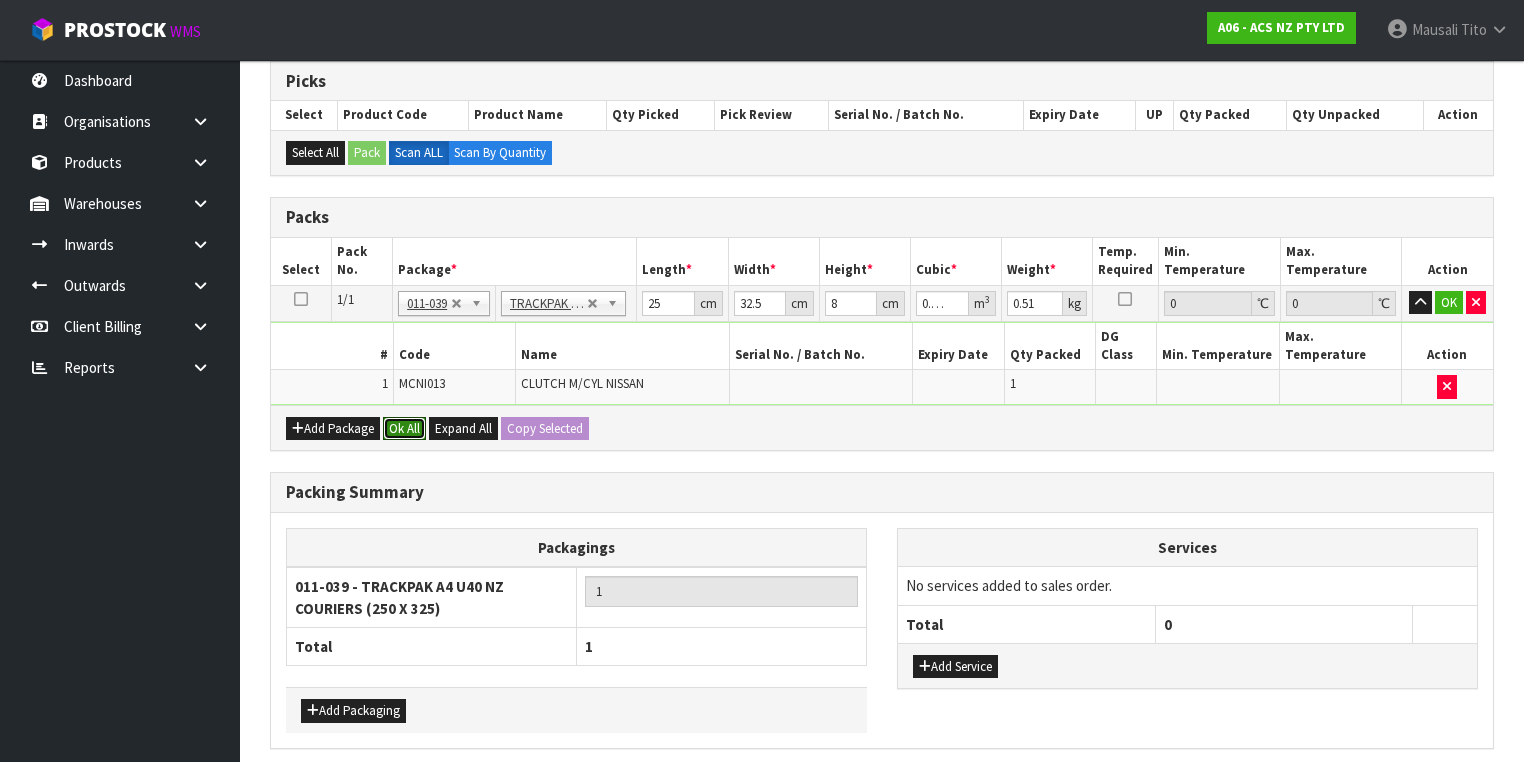 click on "Ok All" at bounding box center [404, 429] 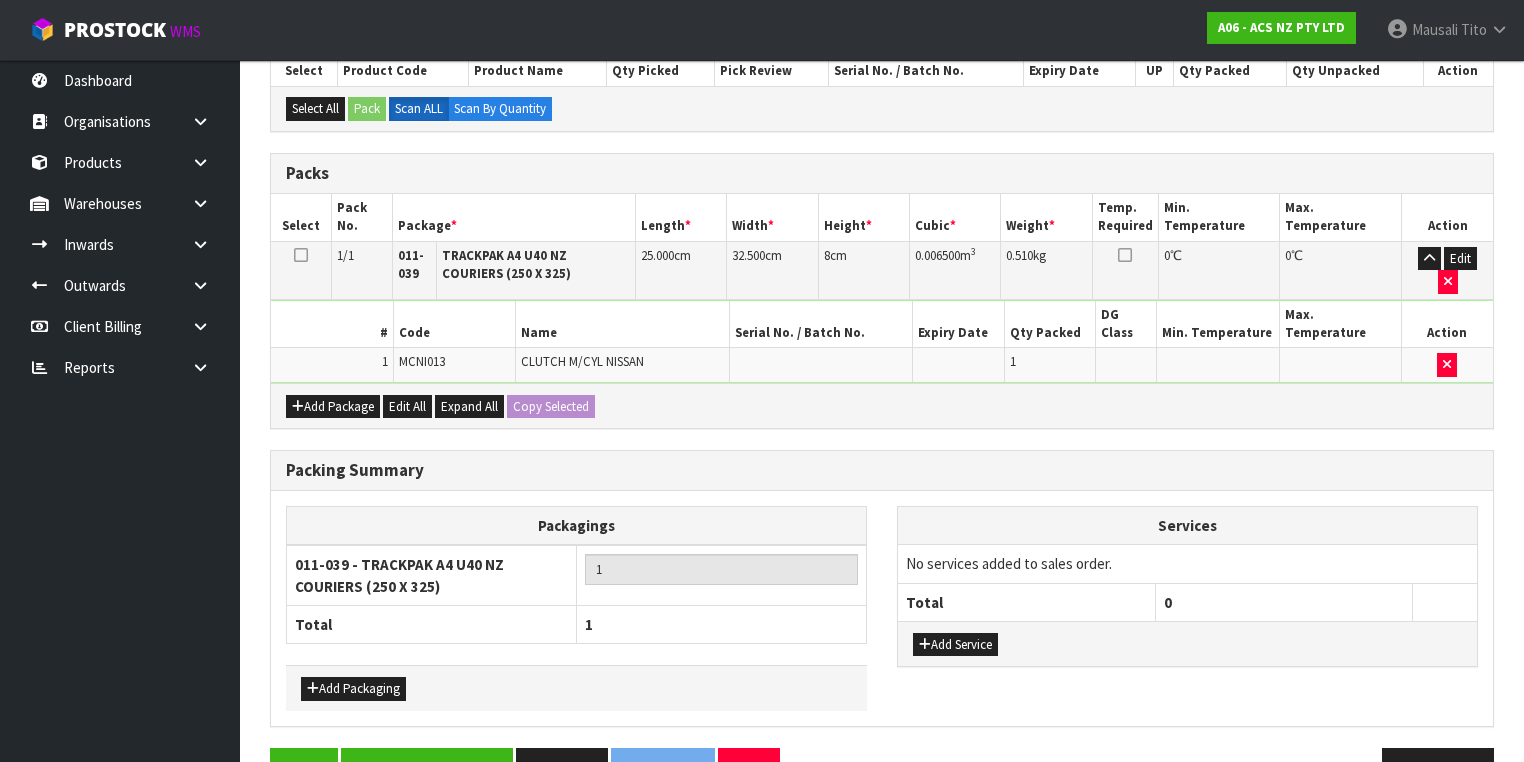 scroll, scrollTop: 464, scrollLeft: 0, axis: vertical 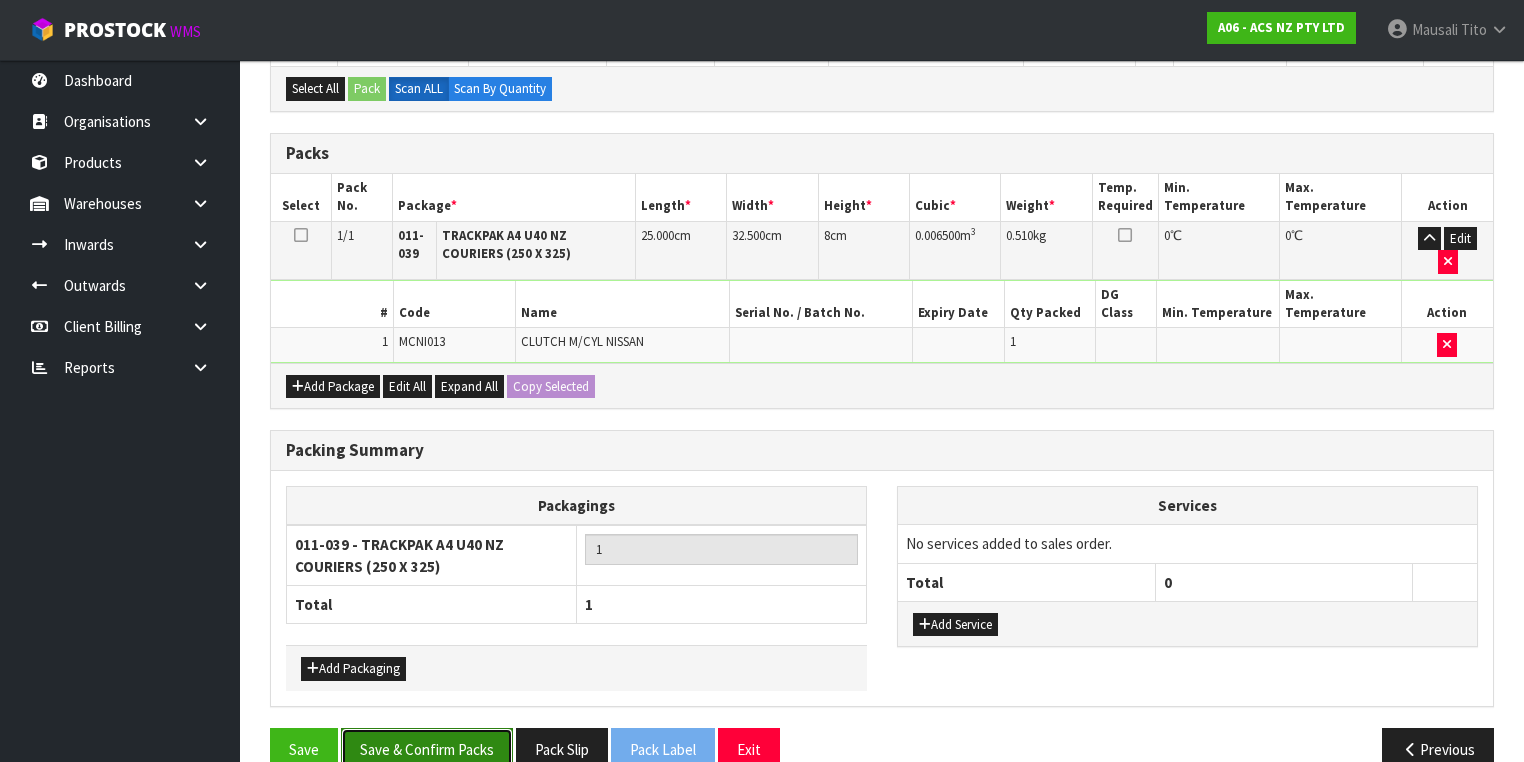 click on "Save & Confirm Packs" at bounding box center (427, 749) 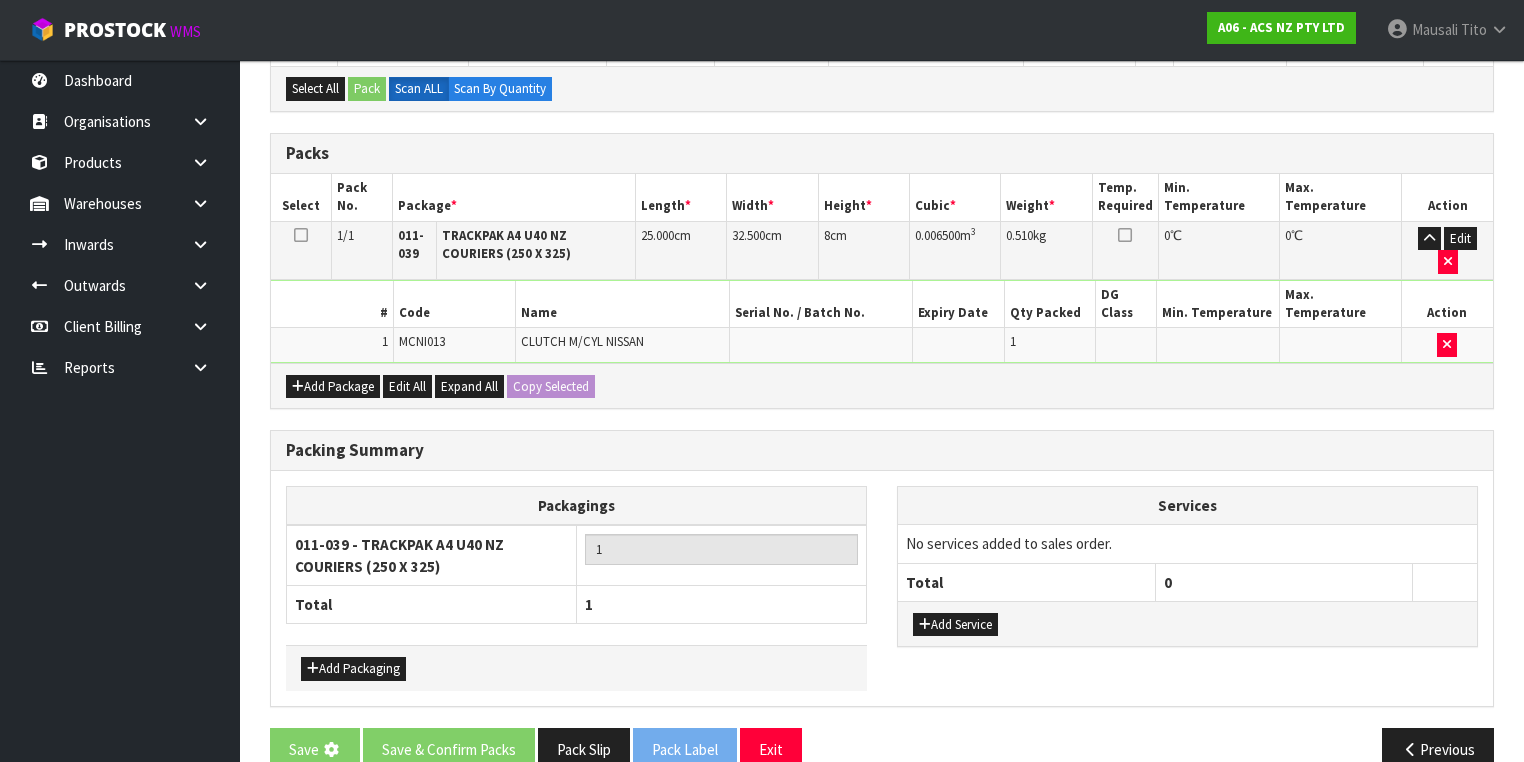 scroll, scrollTop: 0, scrollLeft: 0, axis: both 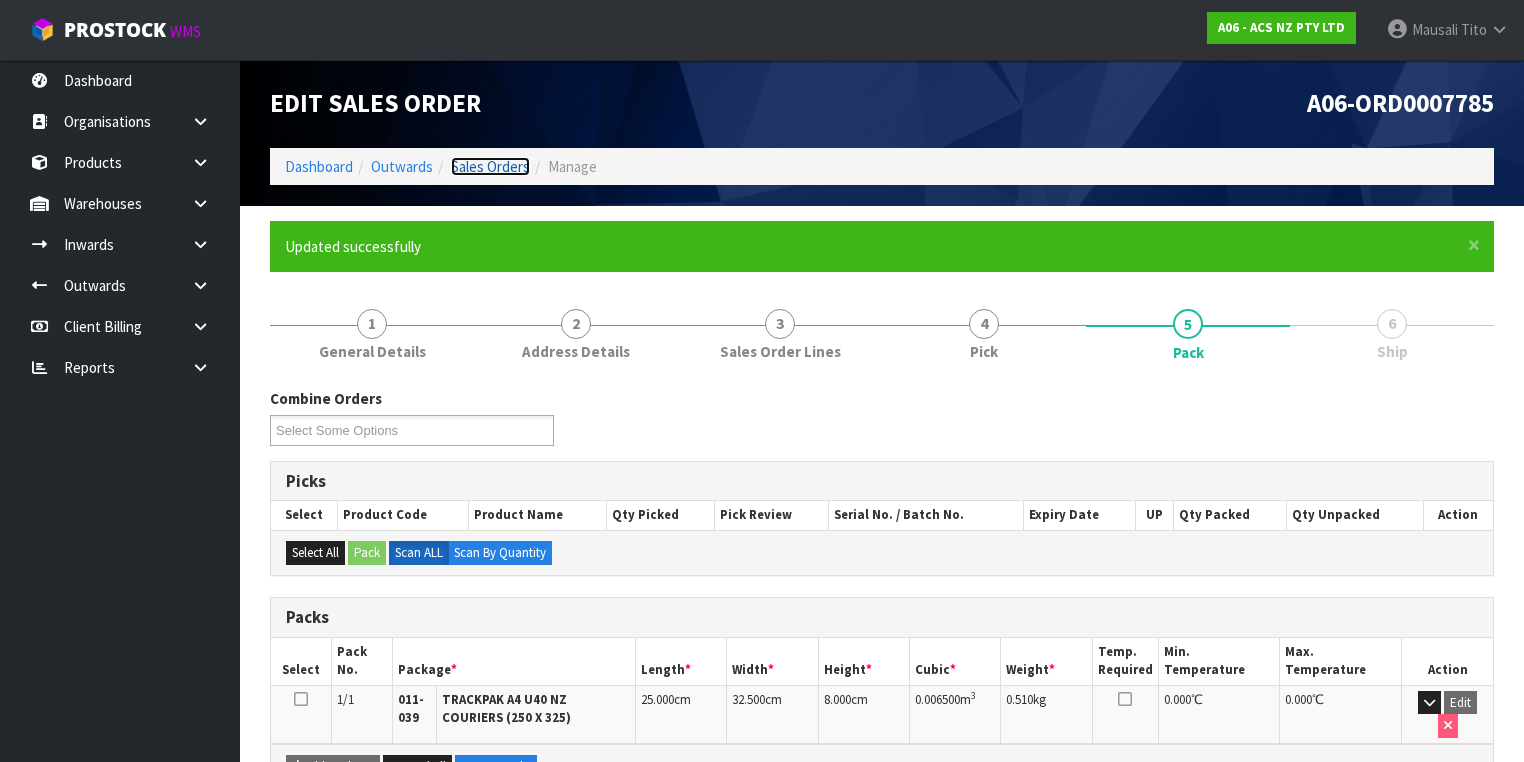click on "Sales Orders" at bounding box center (490, 166) 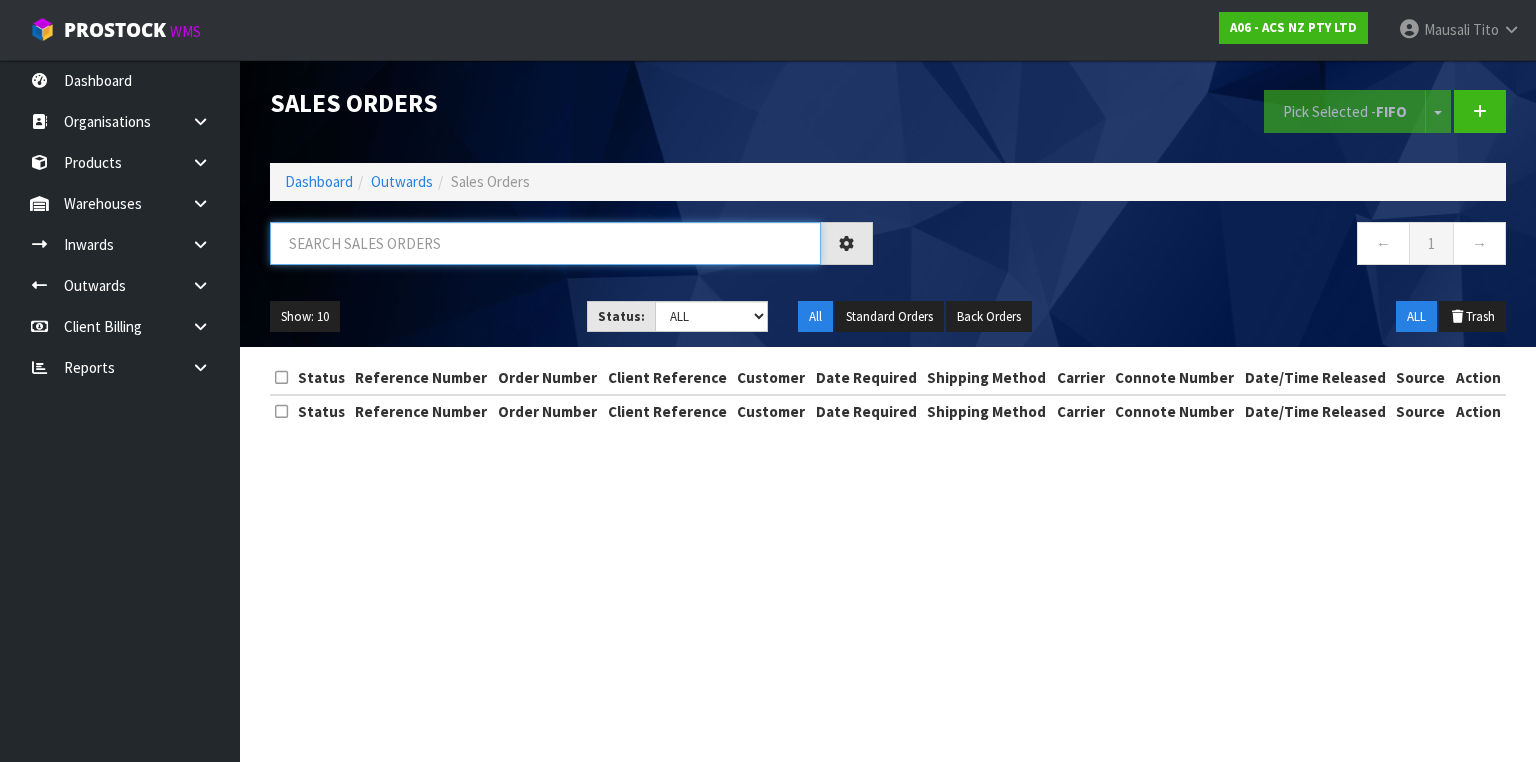 click at bounding box center (545, 243) 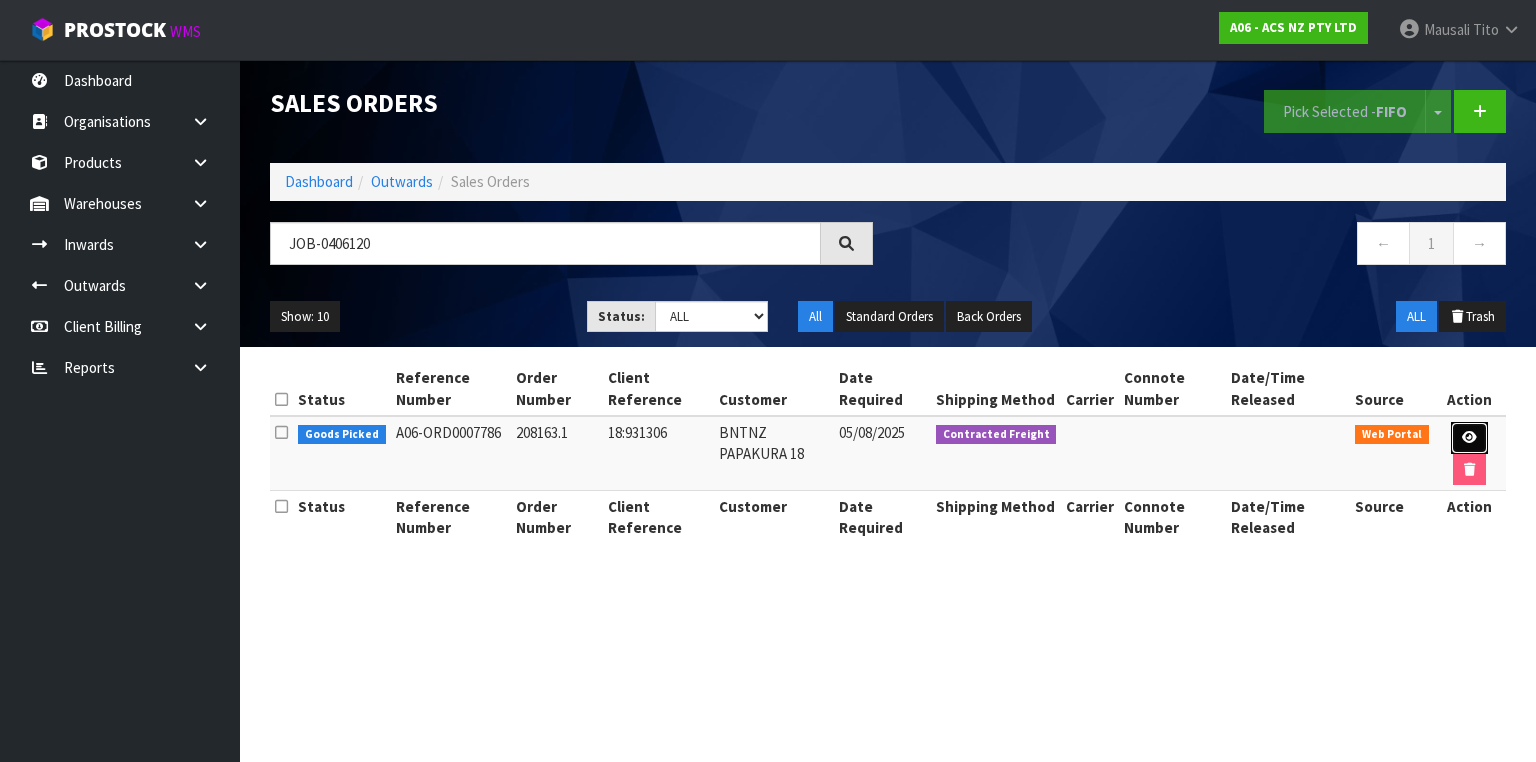 click at bounding box center (1469, 437) 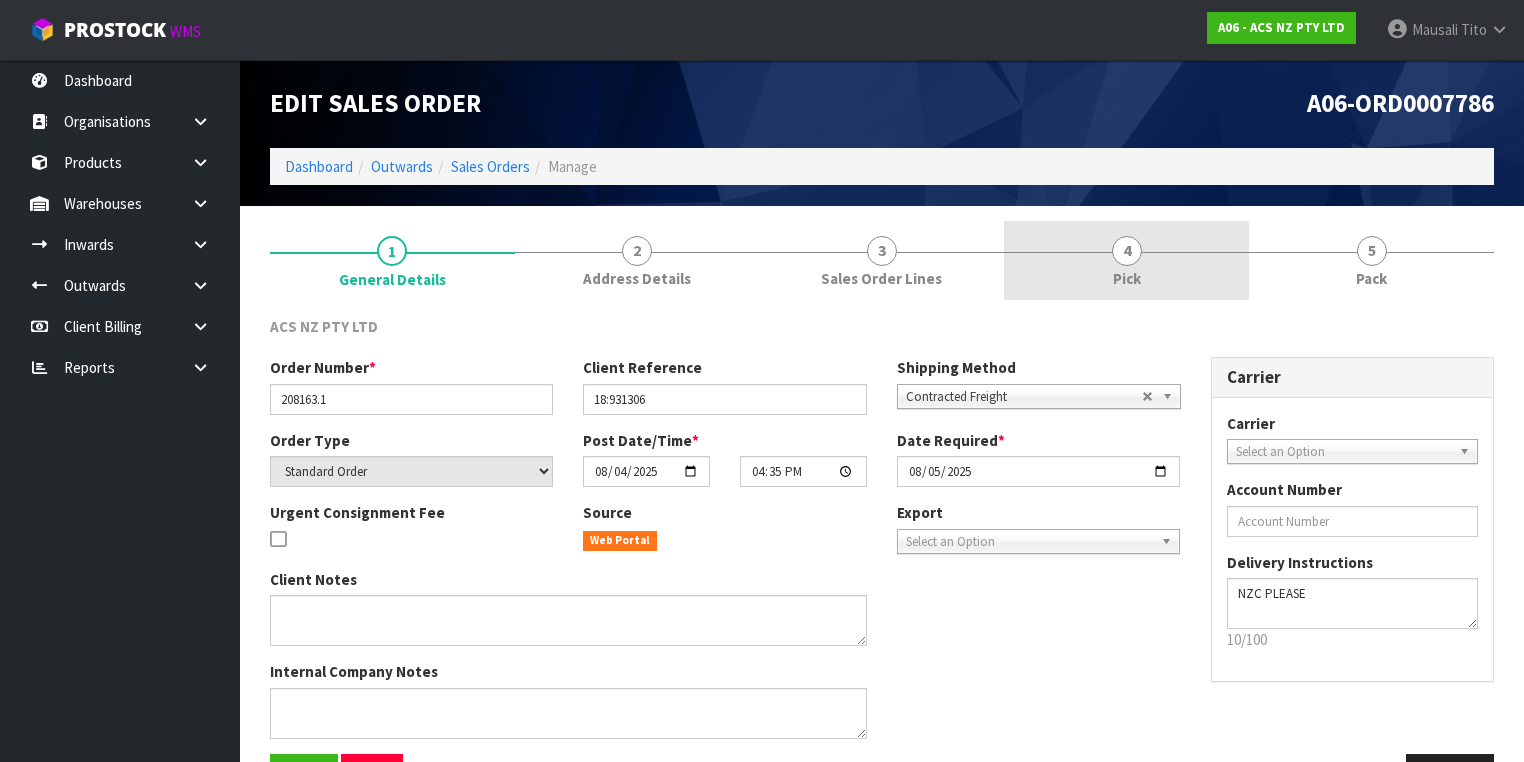 drag, startPoint x: 1116, startPoint y: 257, endPoint x: 1129, endPoint y: 264, distance: 14.764823 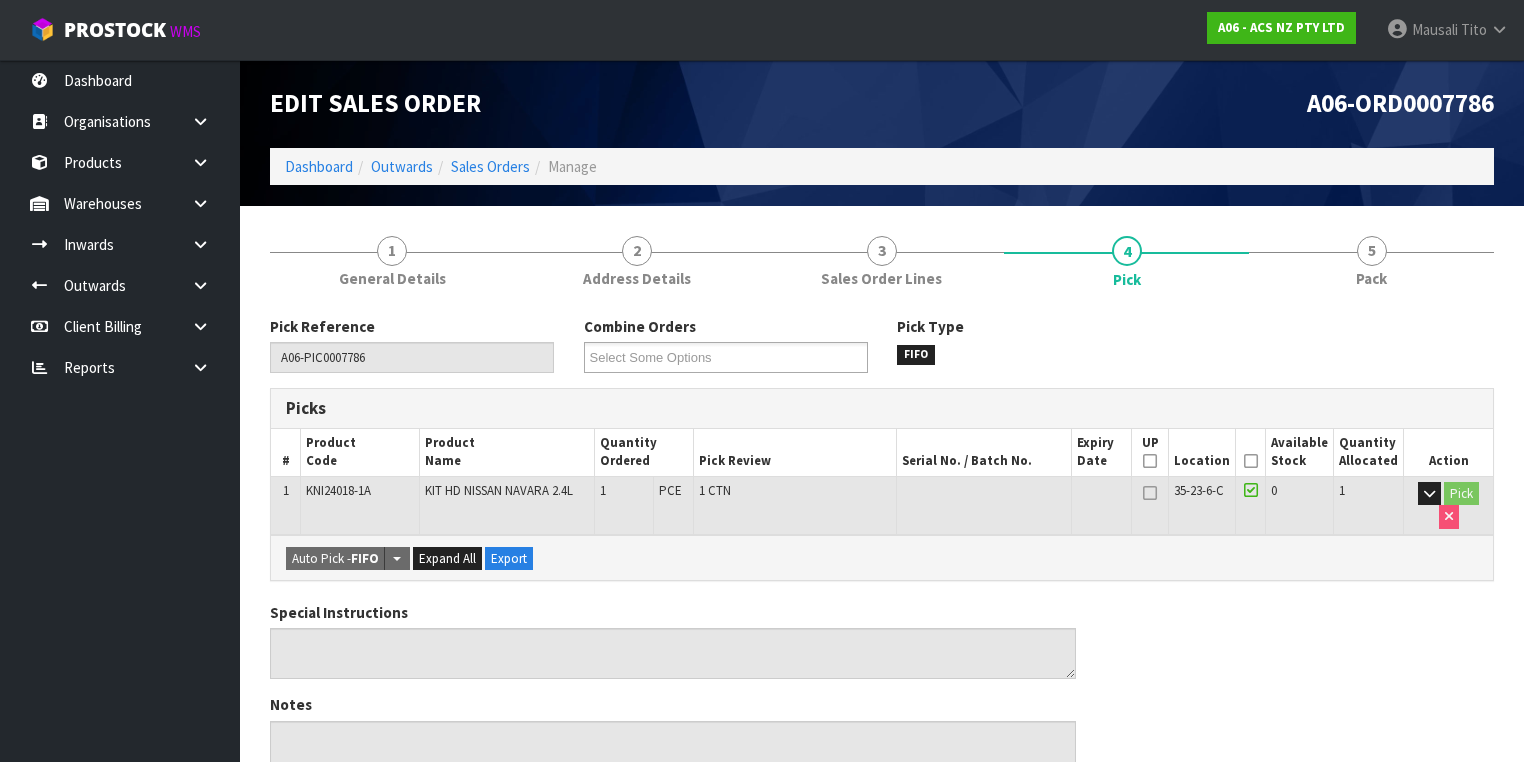 click at bounding box center (1251, 461) 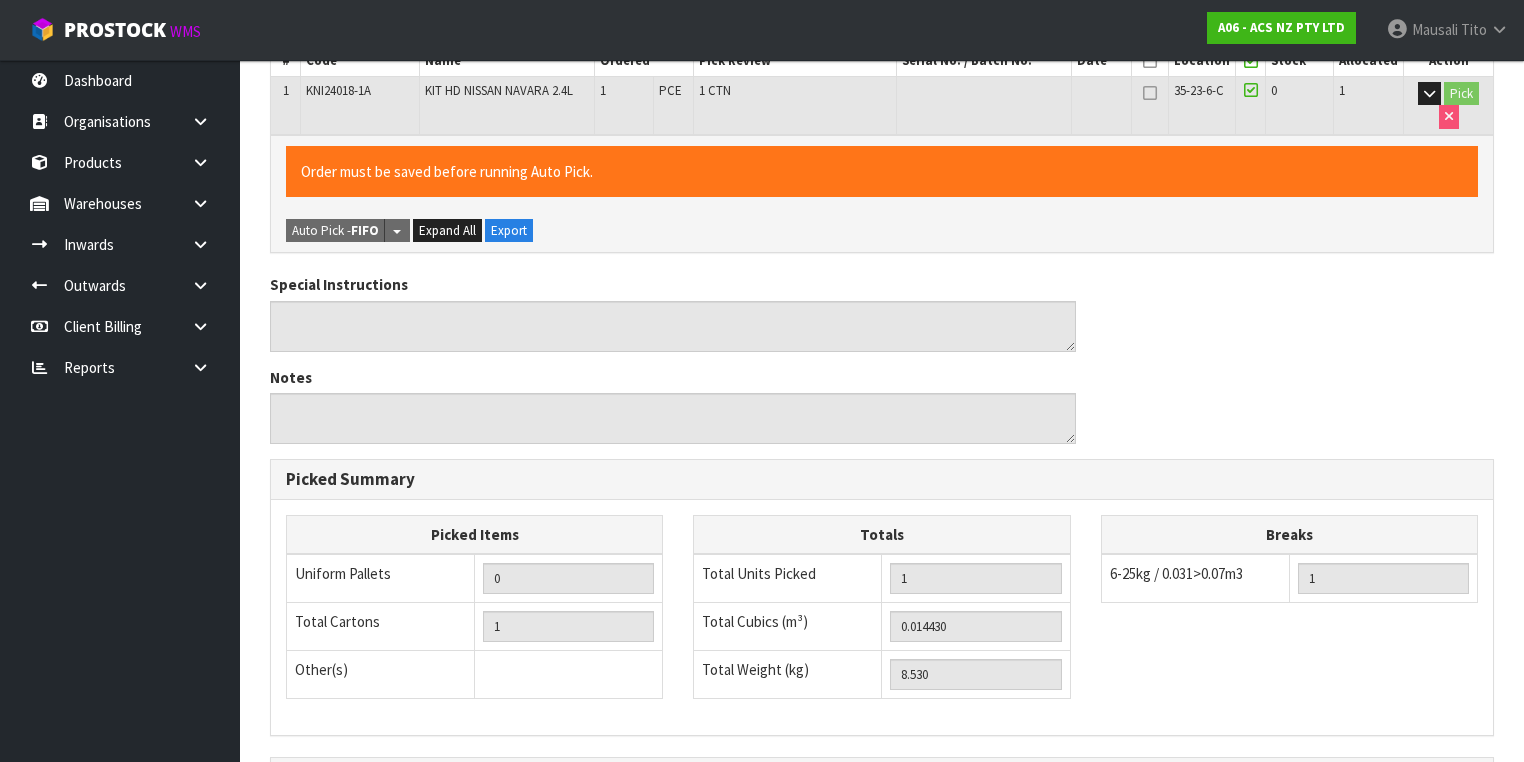 scroll, scrollTop: 641, scrollLeft: 0, axis: vertical 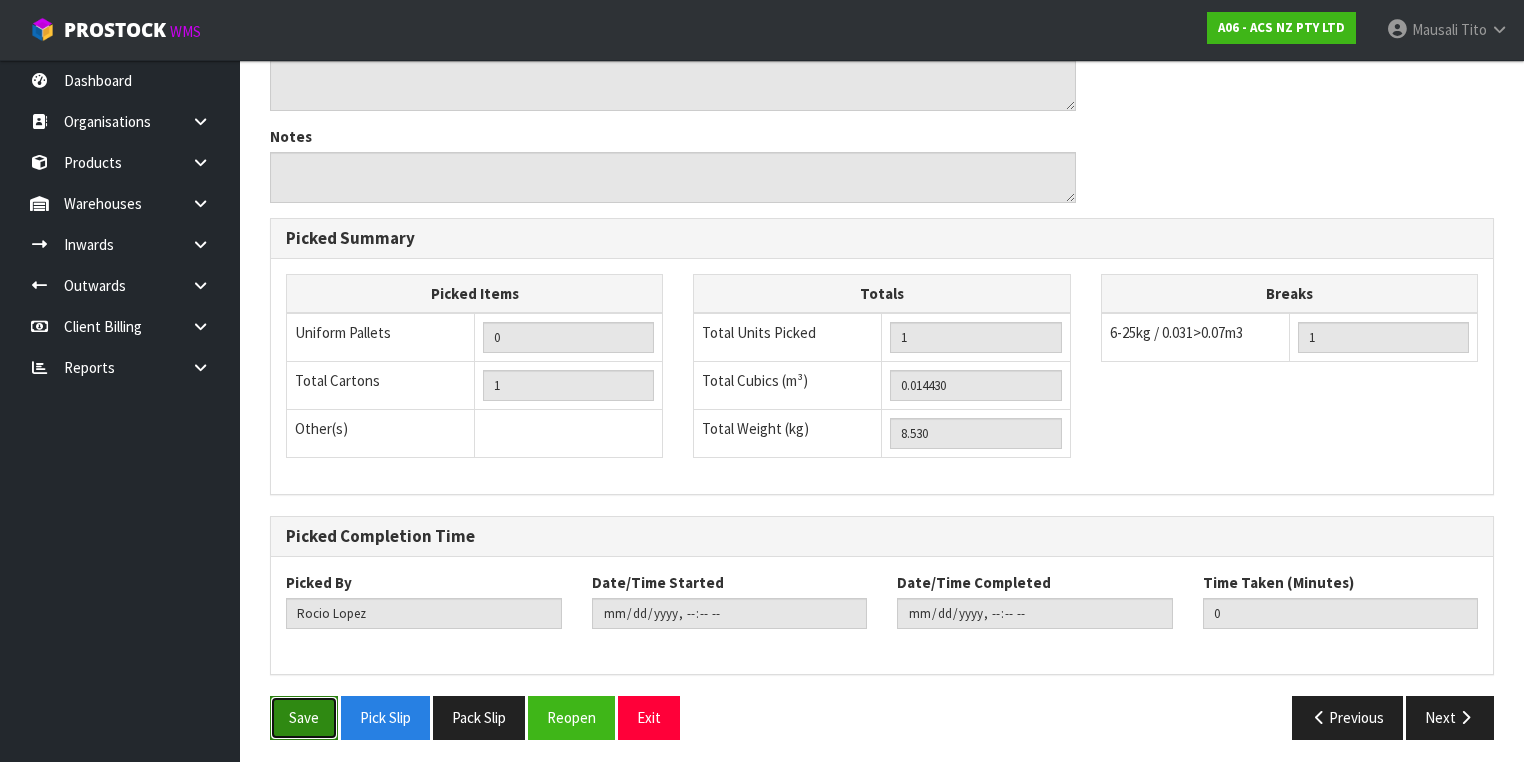 drag, startPoint x: 284, startPoint y: 714, endPoint x: 476, endPoint y: 649, distance: 202.70422 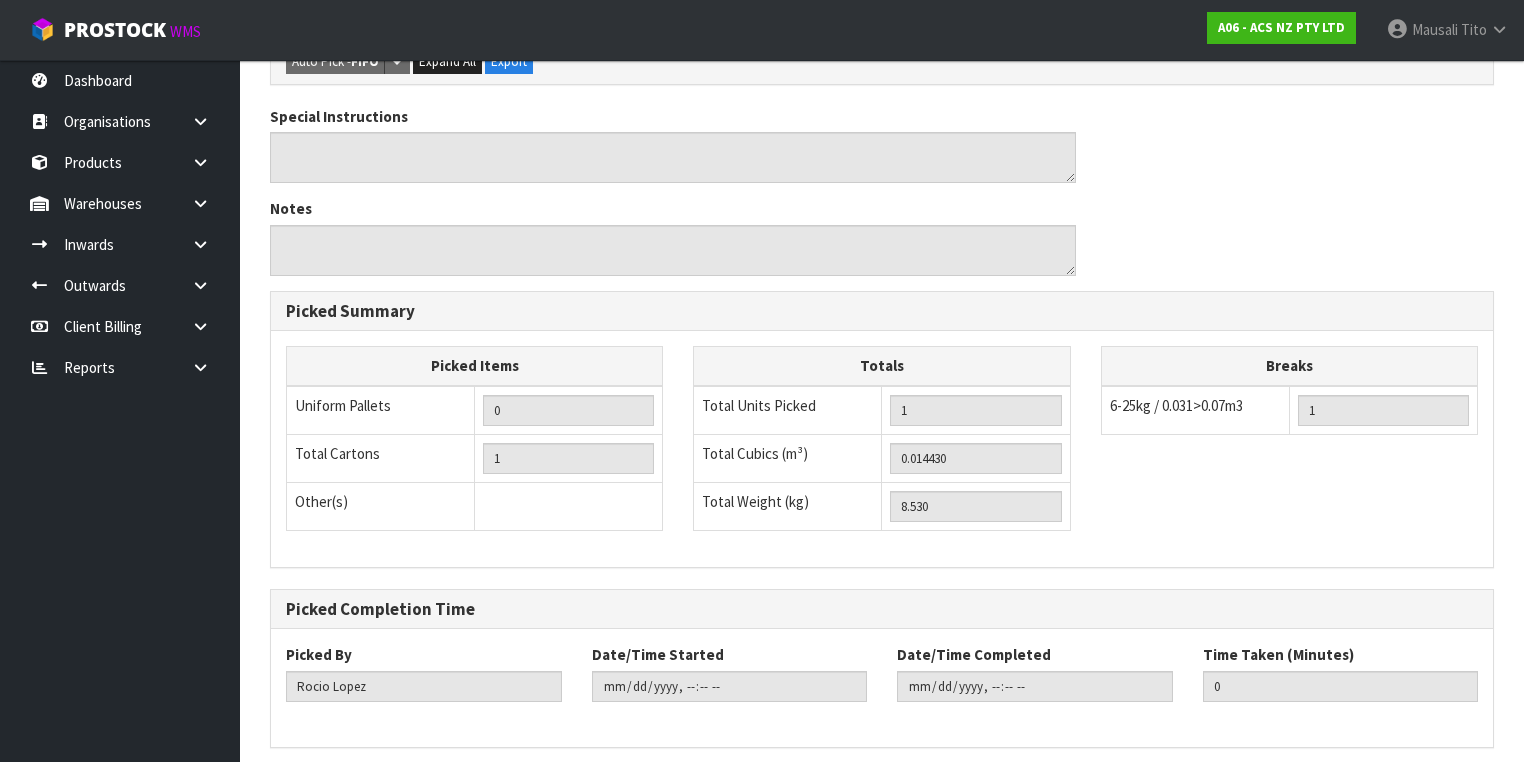 scroll, scrollTop: 0, scrollLeft: 0, axis: both 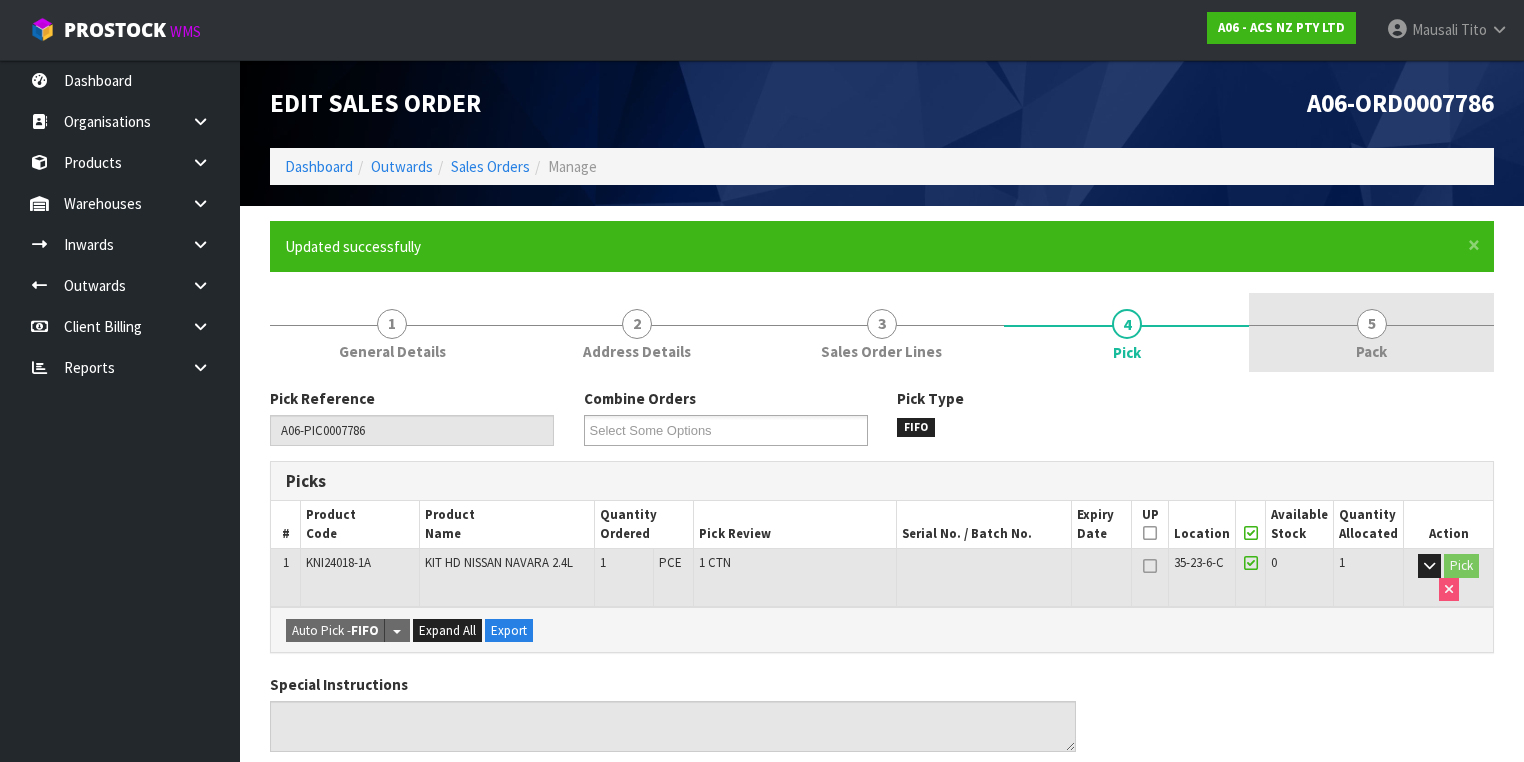 click on "Pack" at bounding box center (1371, 351) 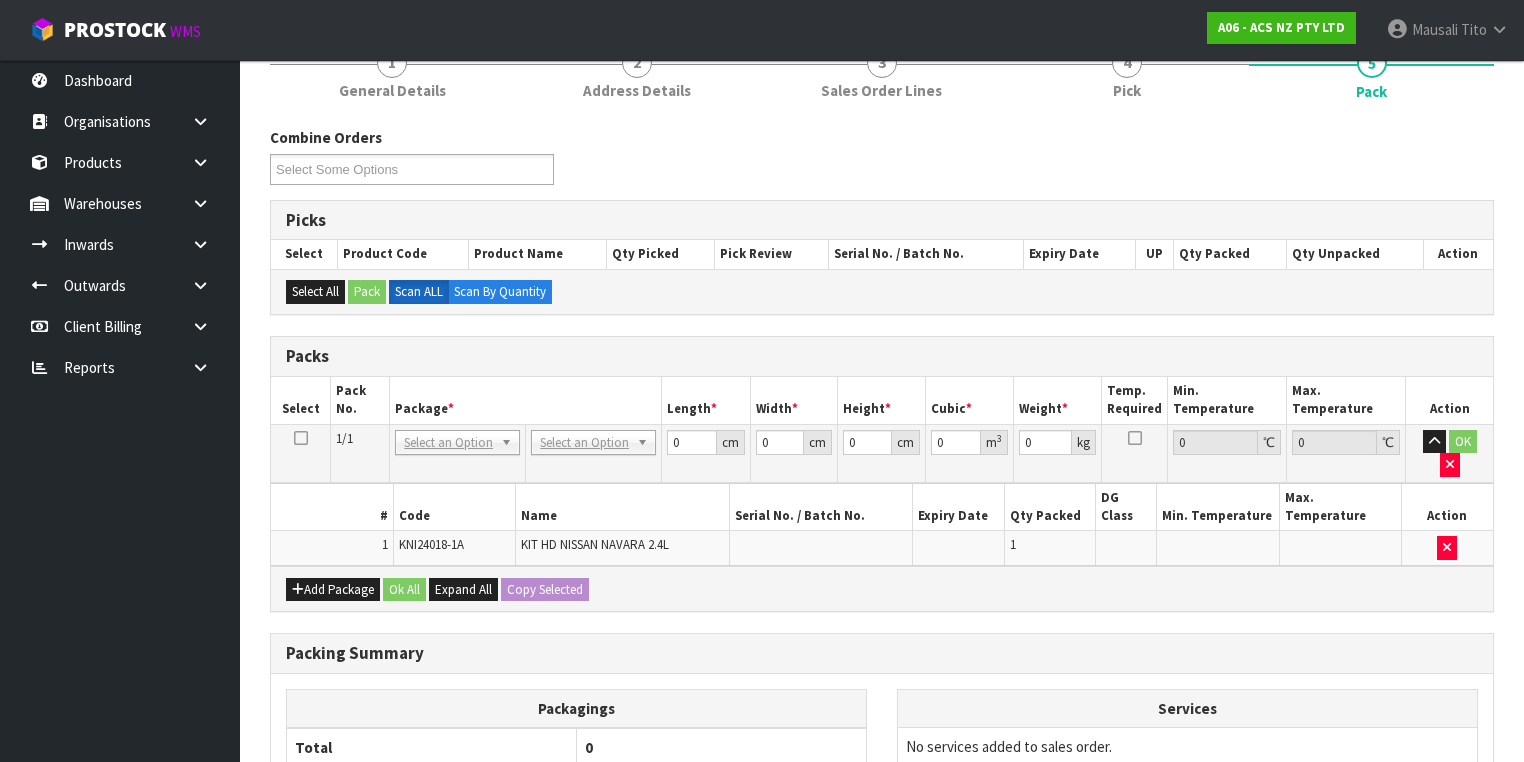 scroll, scrollTop: 400, scrollLeft: 0, axis: vertical 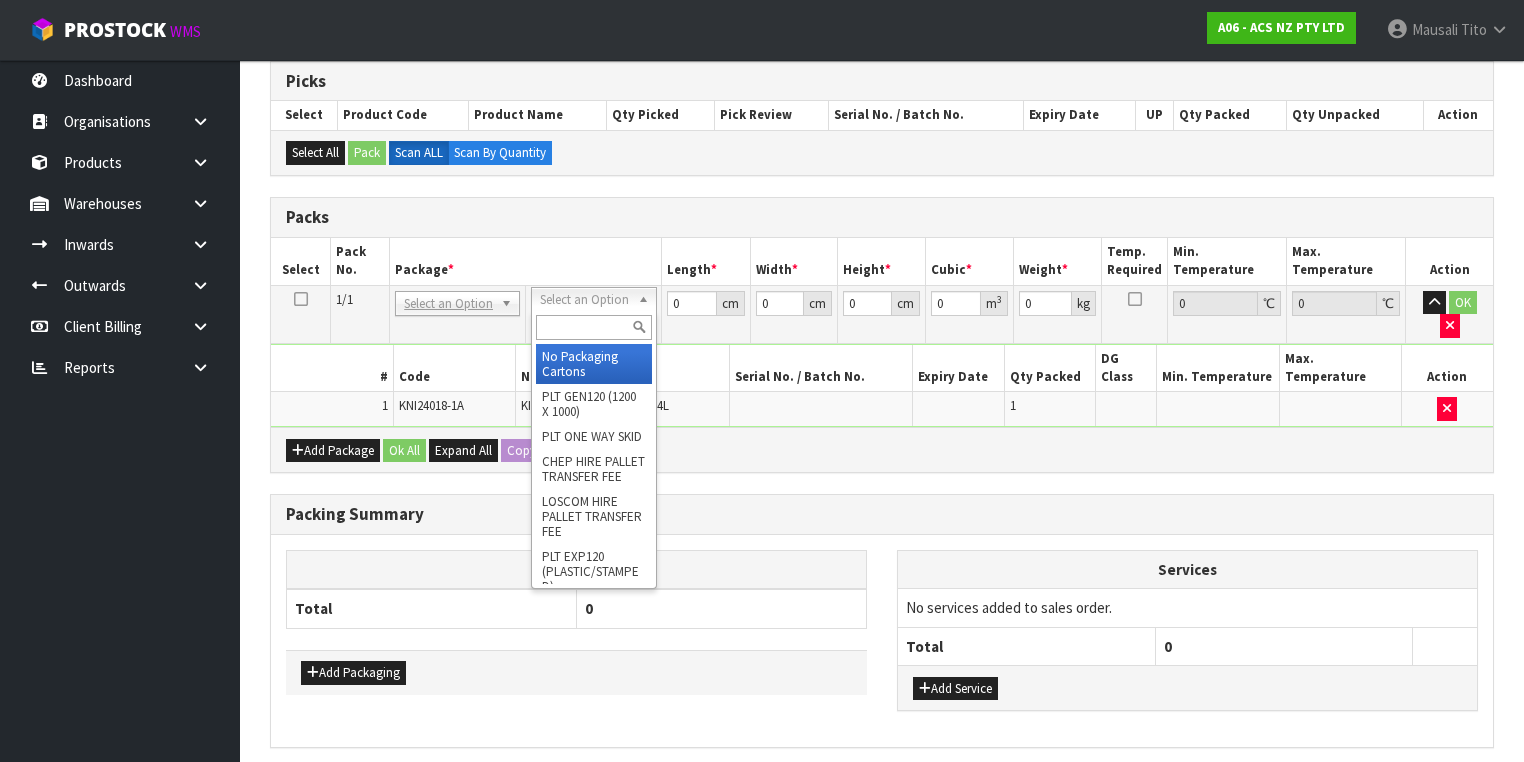 click at bounding box center [593, 327] 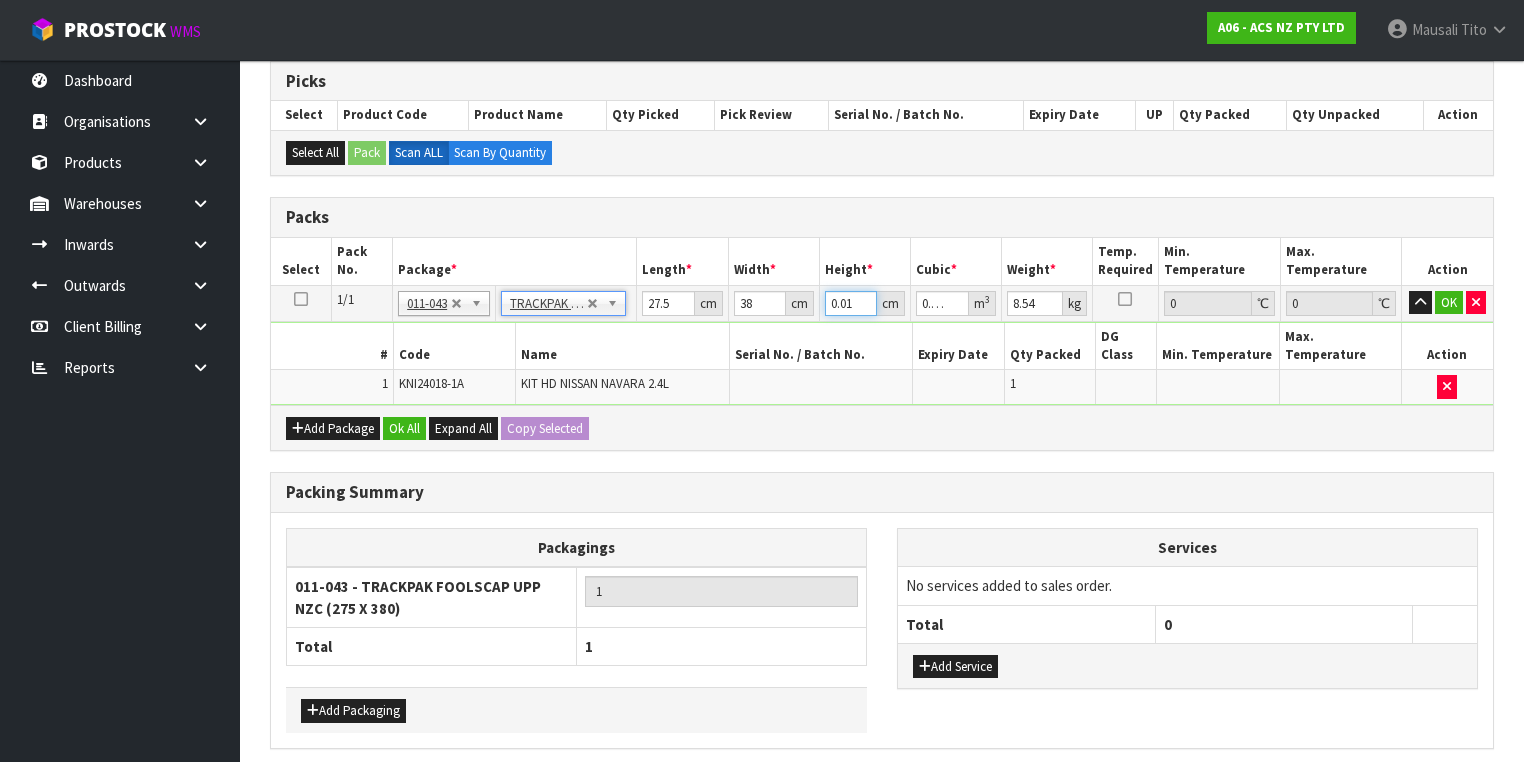 drag, startPoint x: 852, startPoint y: 300, endPoint x: 819, endPoint y: 312, distance: 35.1141 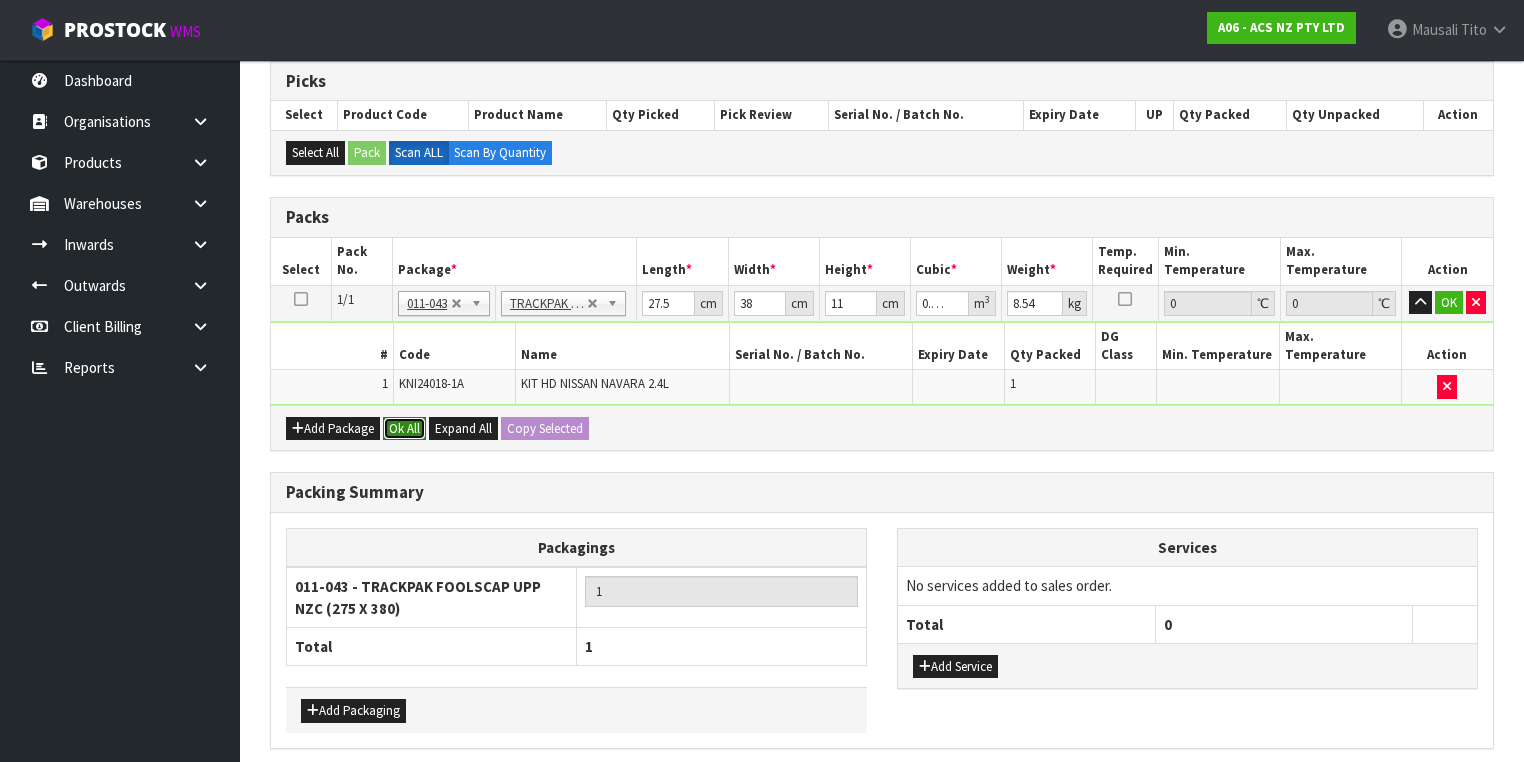 click on "Ok All" at bounding box center (404, 429) 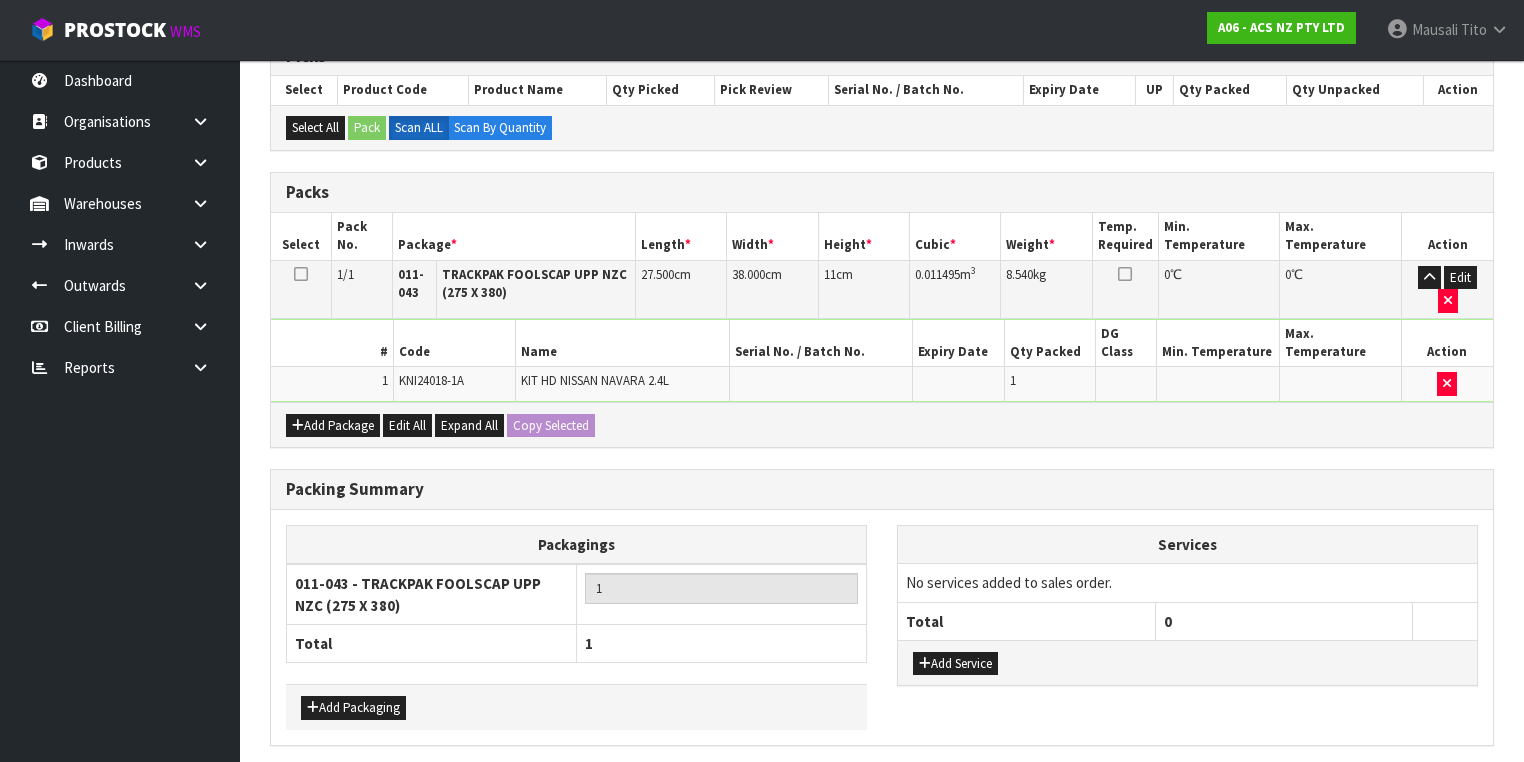 scroll, scrollTop: 464, scrollLeft: 0, axis: vertical 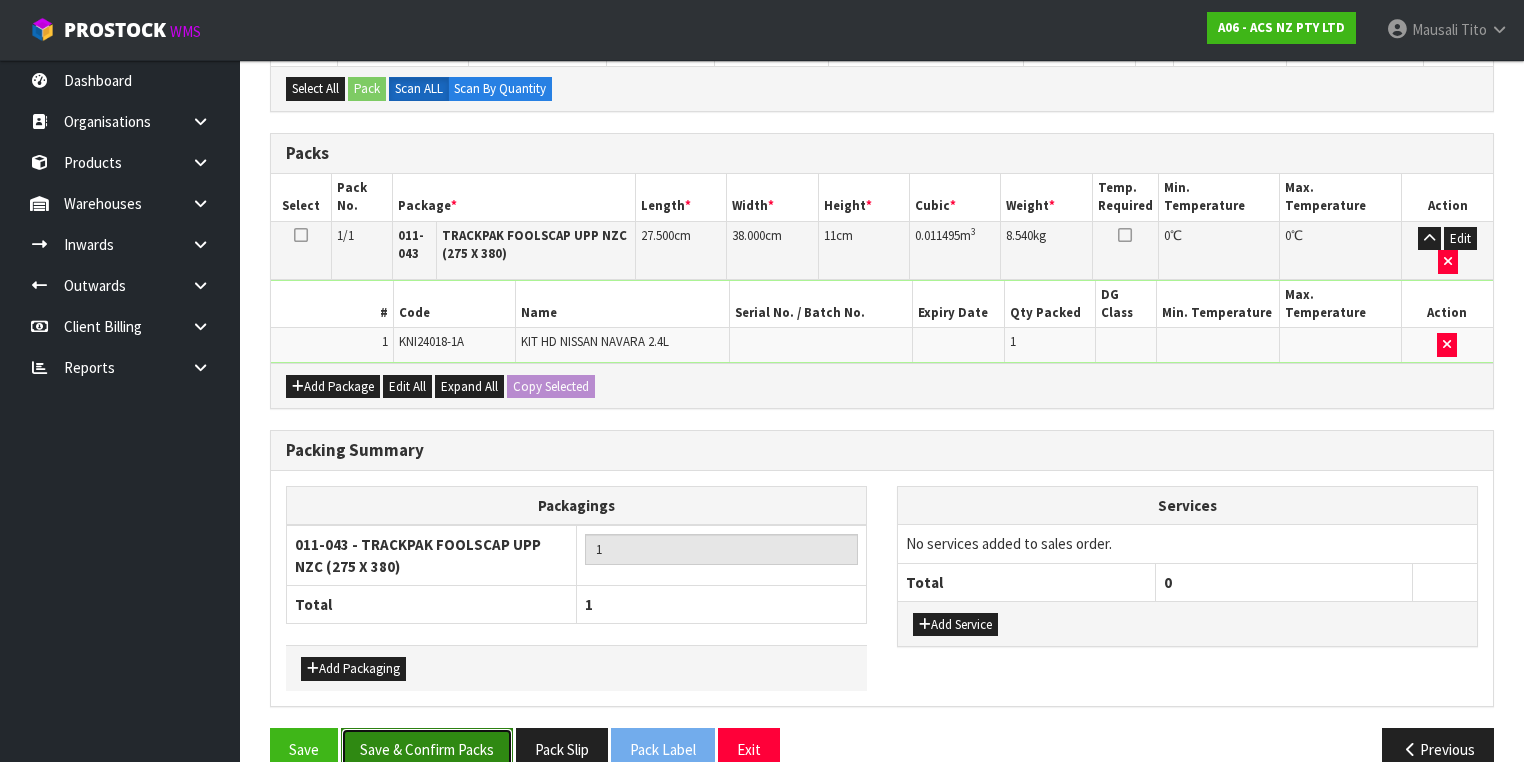 click on "Save & Confirm Packs" at bounding box center (427, 749) 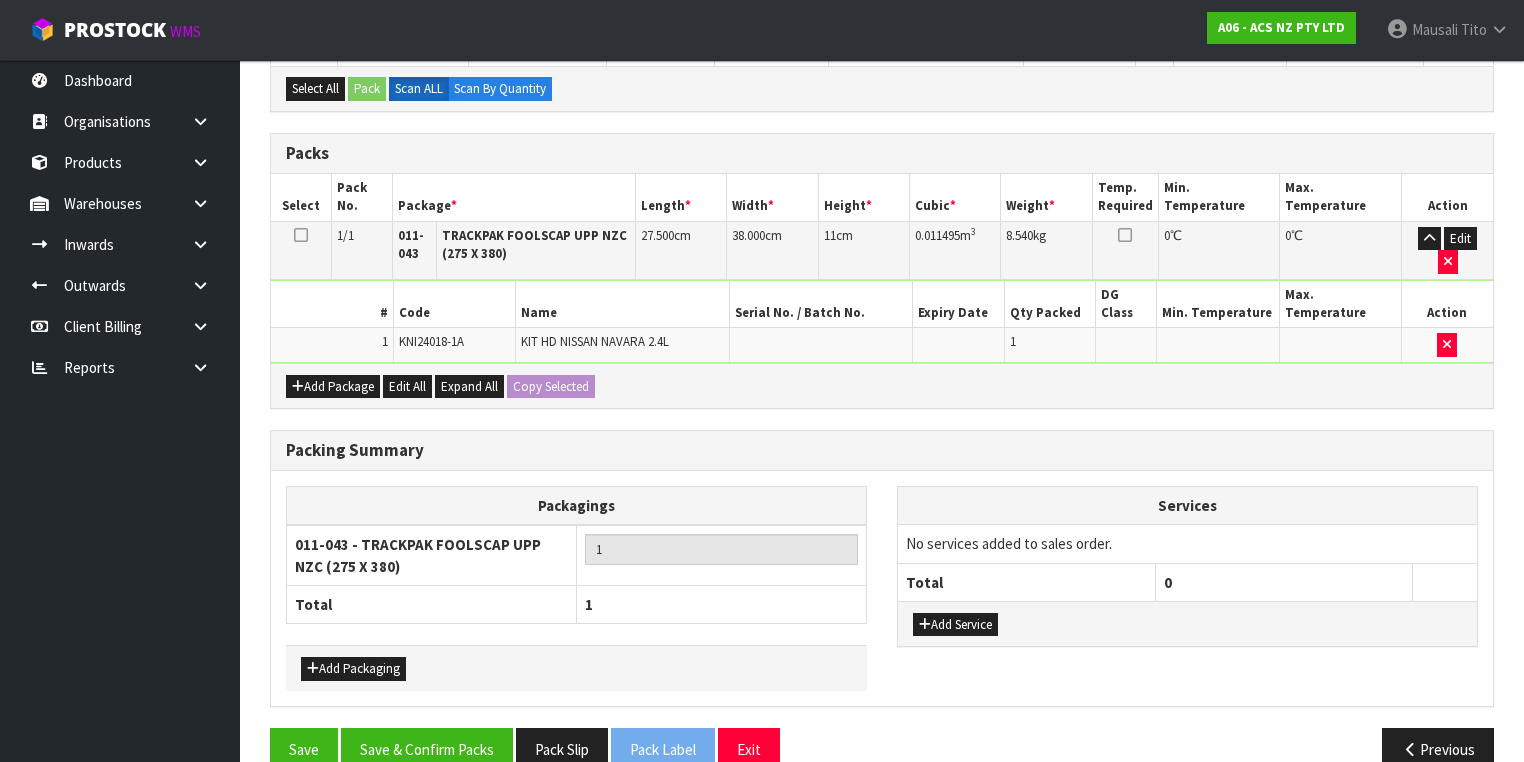 scroll, scrollTop: 0, scrollLeft: 0, axis: both 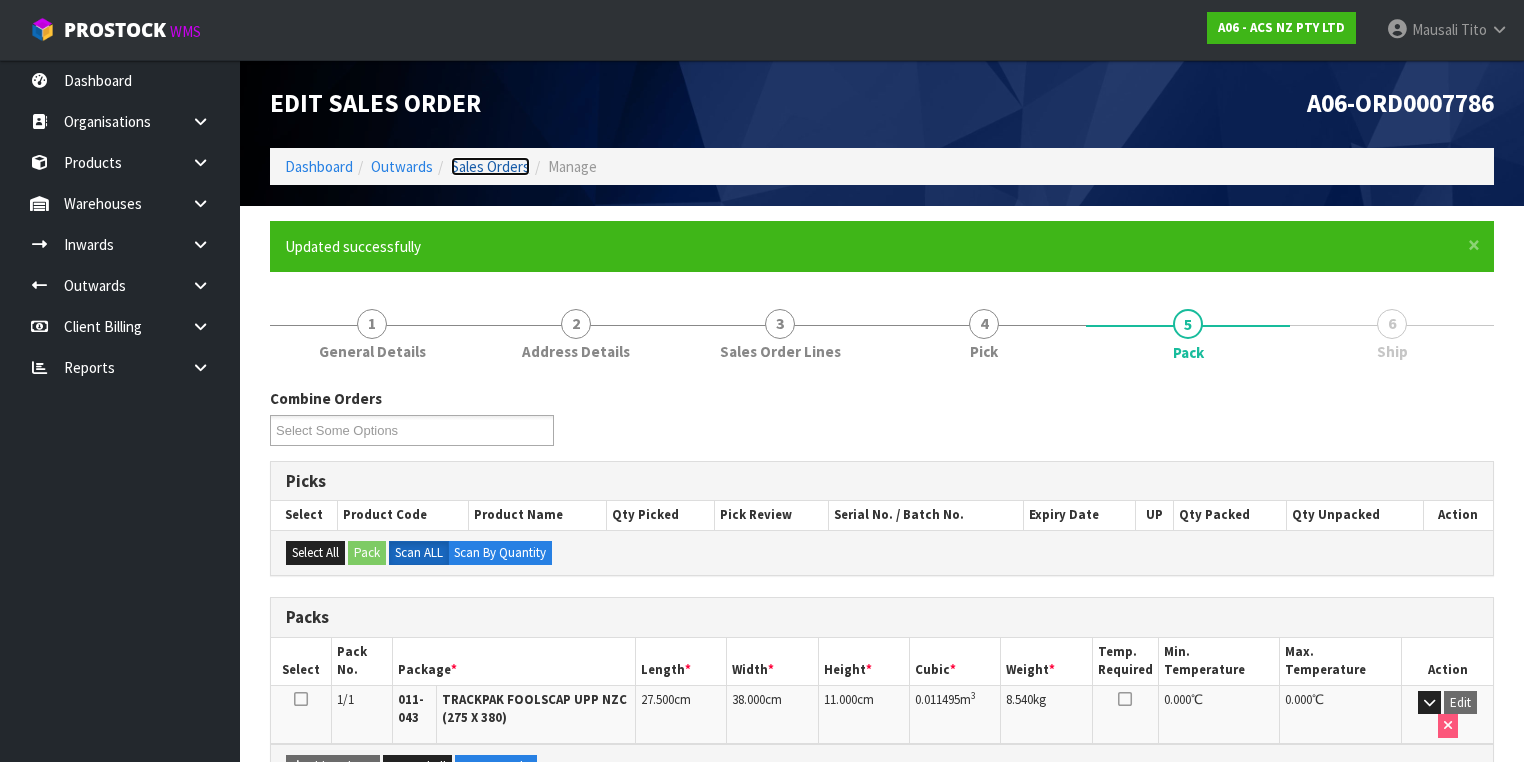 click on "Sales Orders" at bounding box center [490, 166] 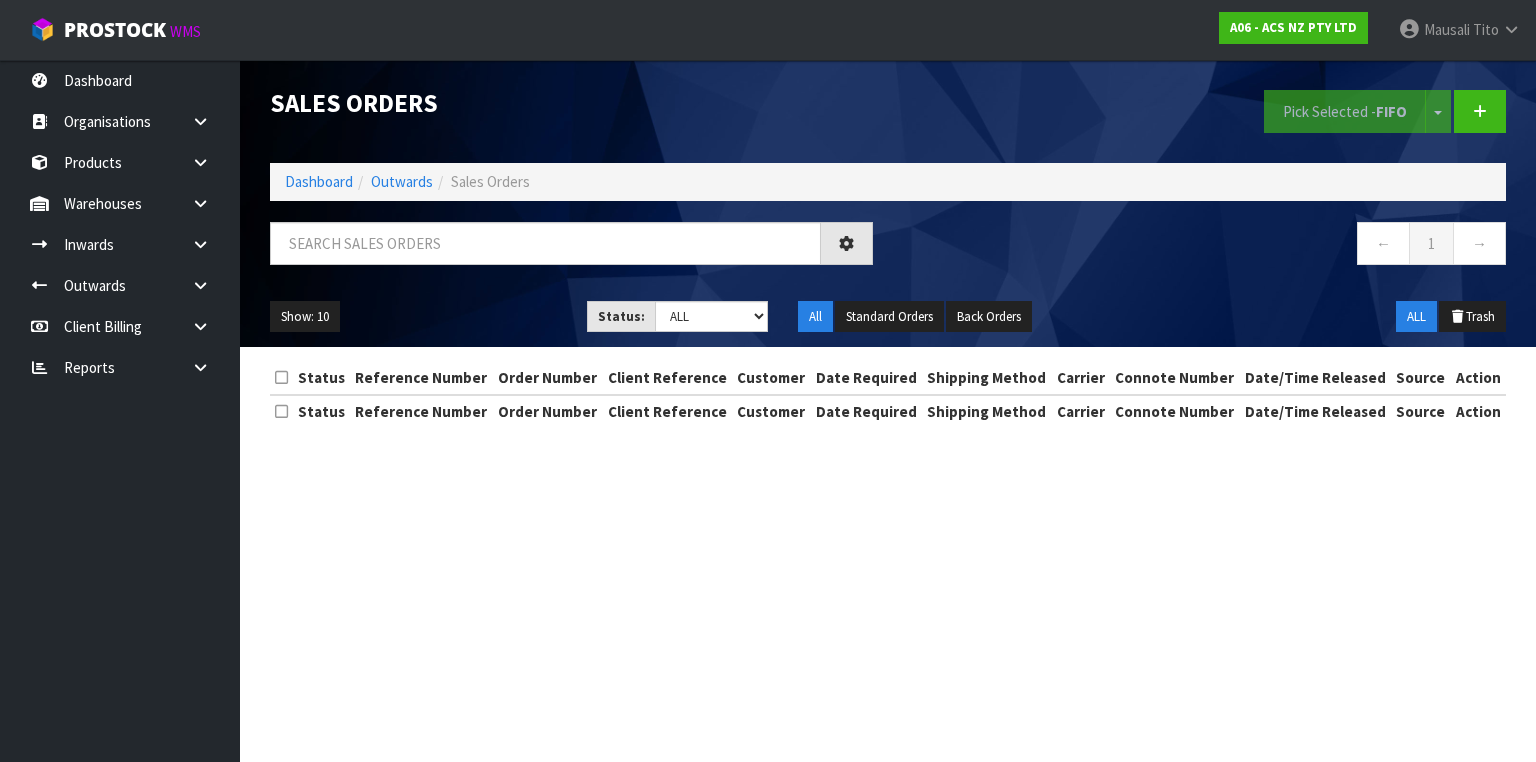 click on "Sales Orders
Pick Selected -  FIFO
Split button!
FIFO  - First In First Out
FEFO  - First Expired First Out
Dashboard Outwards Sales Orders
←
1
→
Show: 10
5
10
25
50
Status:
Draft Pending Allocated Pending Pick Goods Picked Goods Packed Pending Charges Finalised Cancelled Review ALL
All" at bounding box center (888, 203) 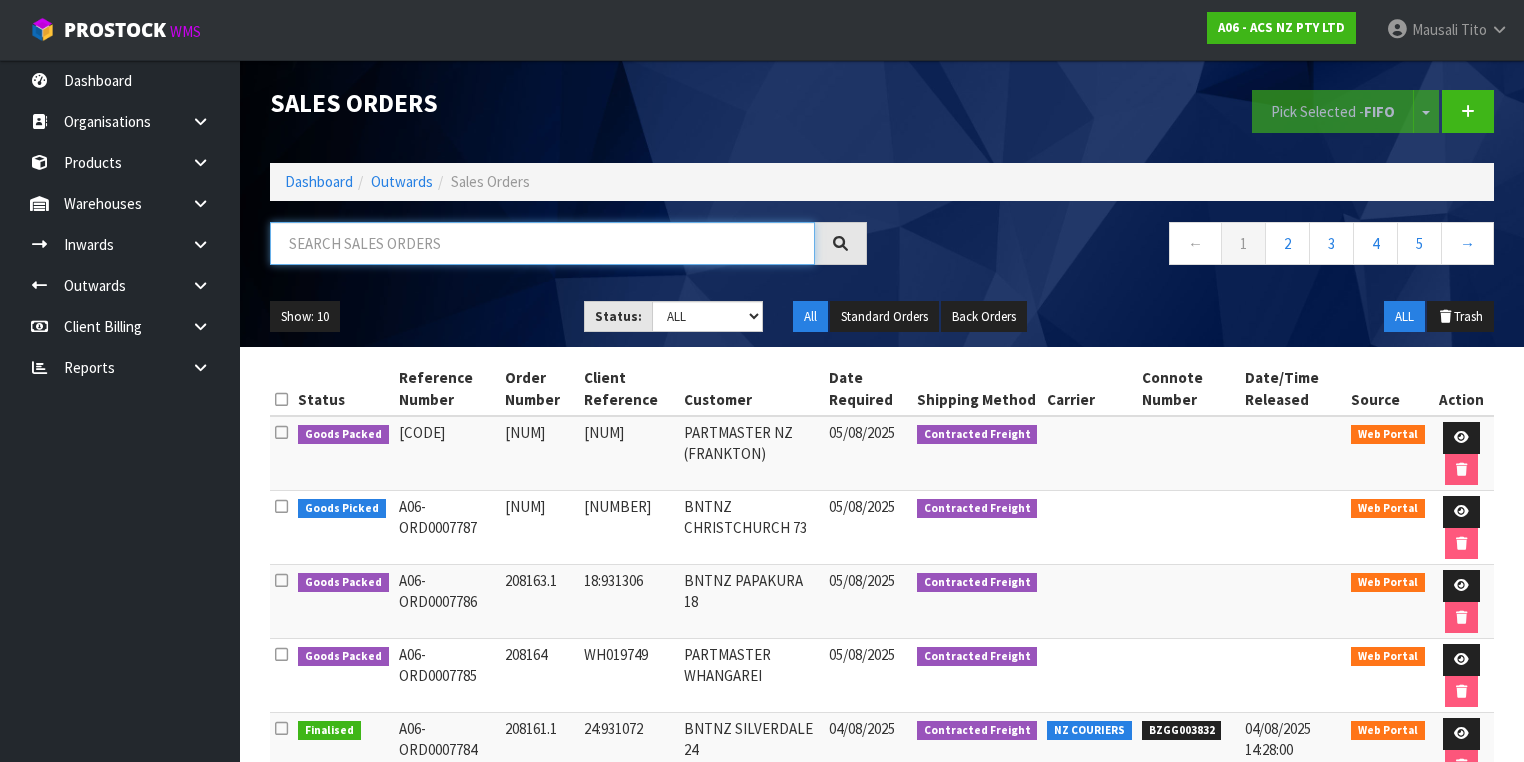 click at bounding box center (542, 243) 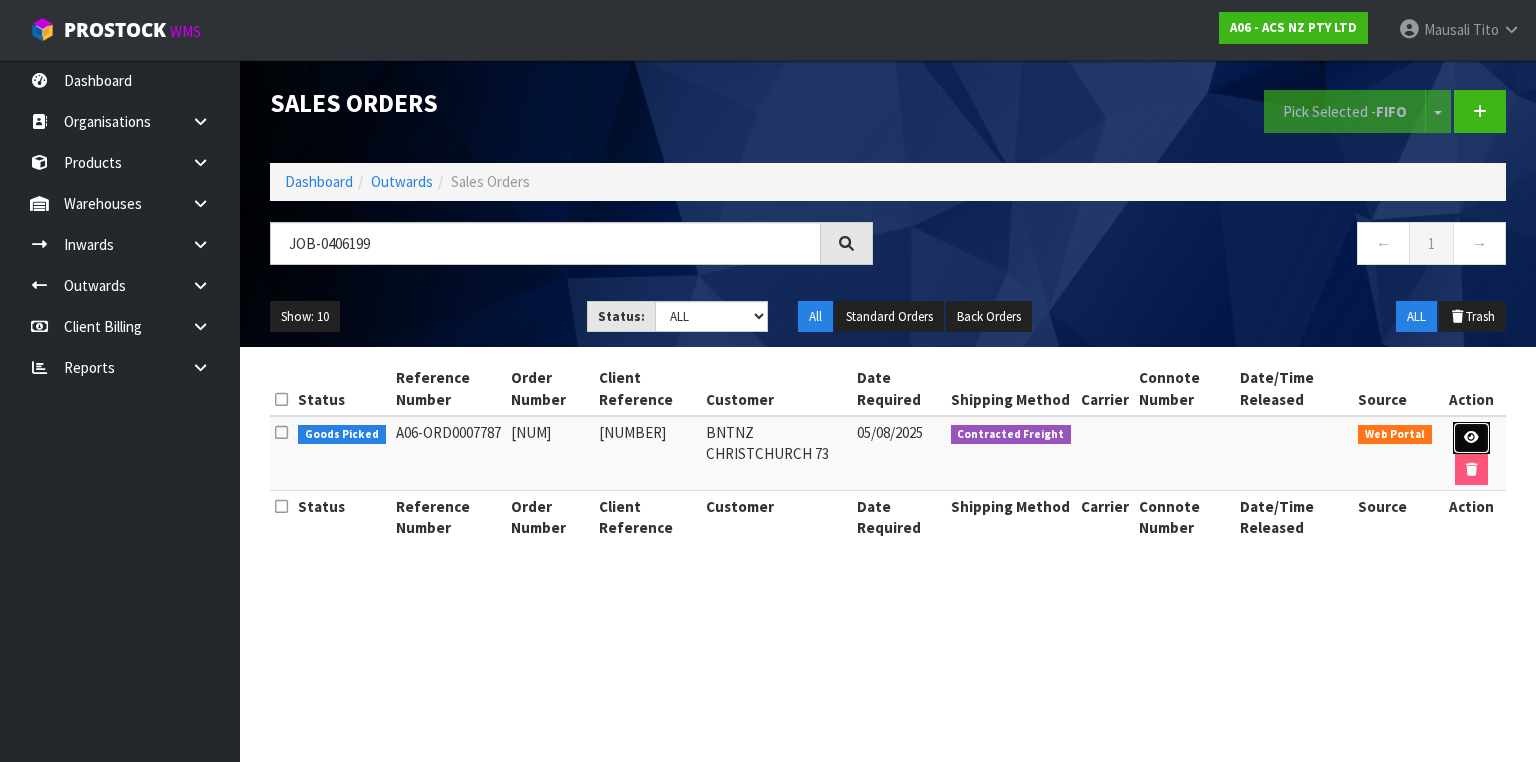 click at bounding box center [1471, 437] 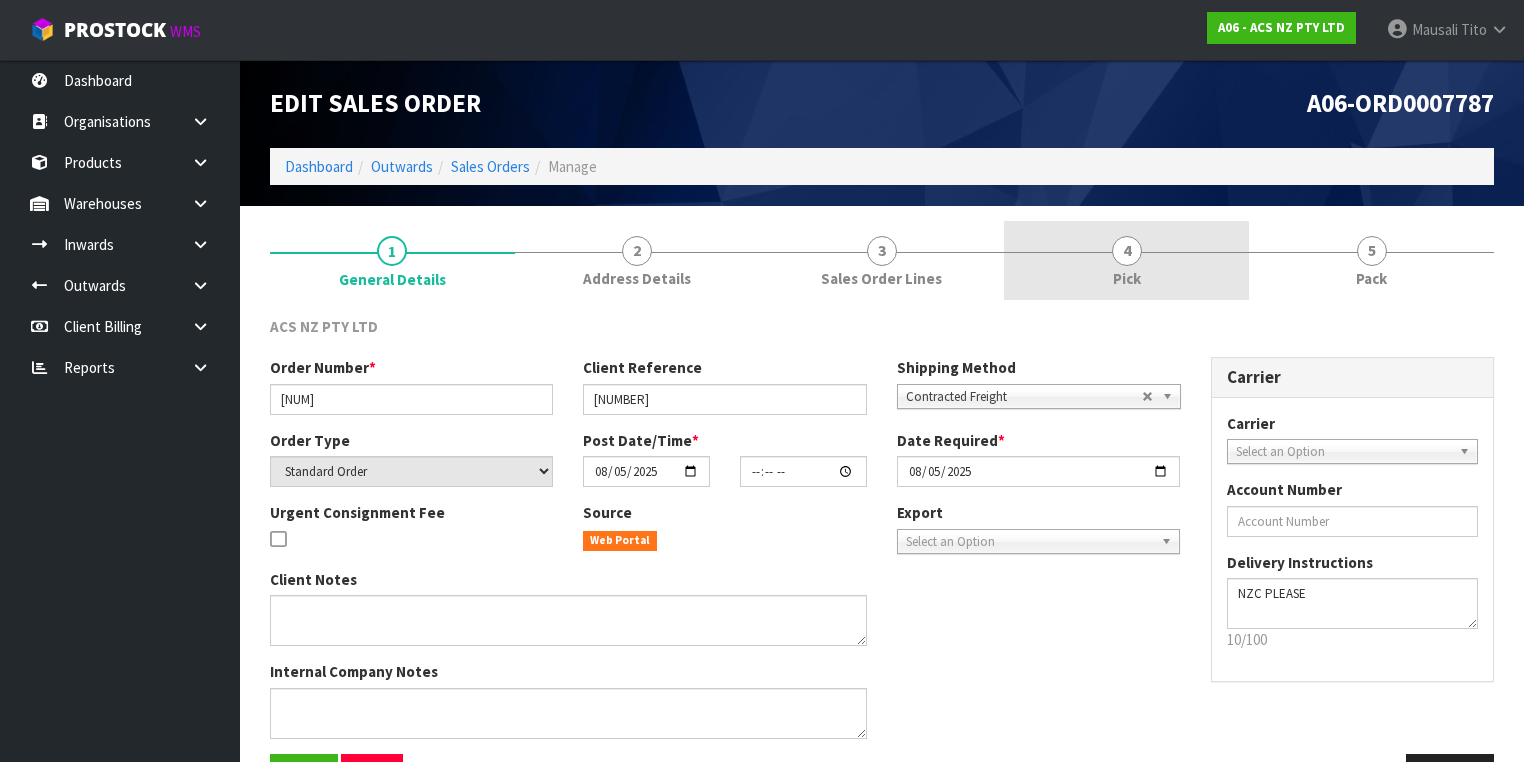 click on "4
Pick" at bounding box center [1126, 260] 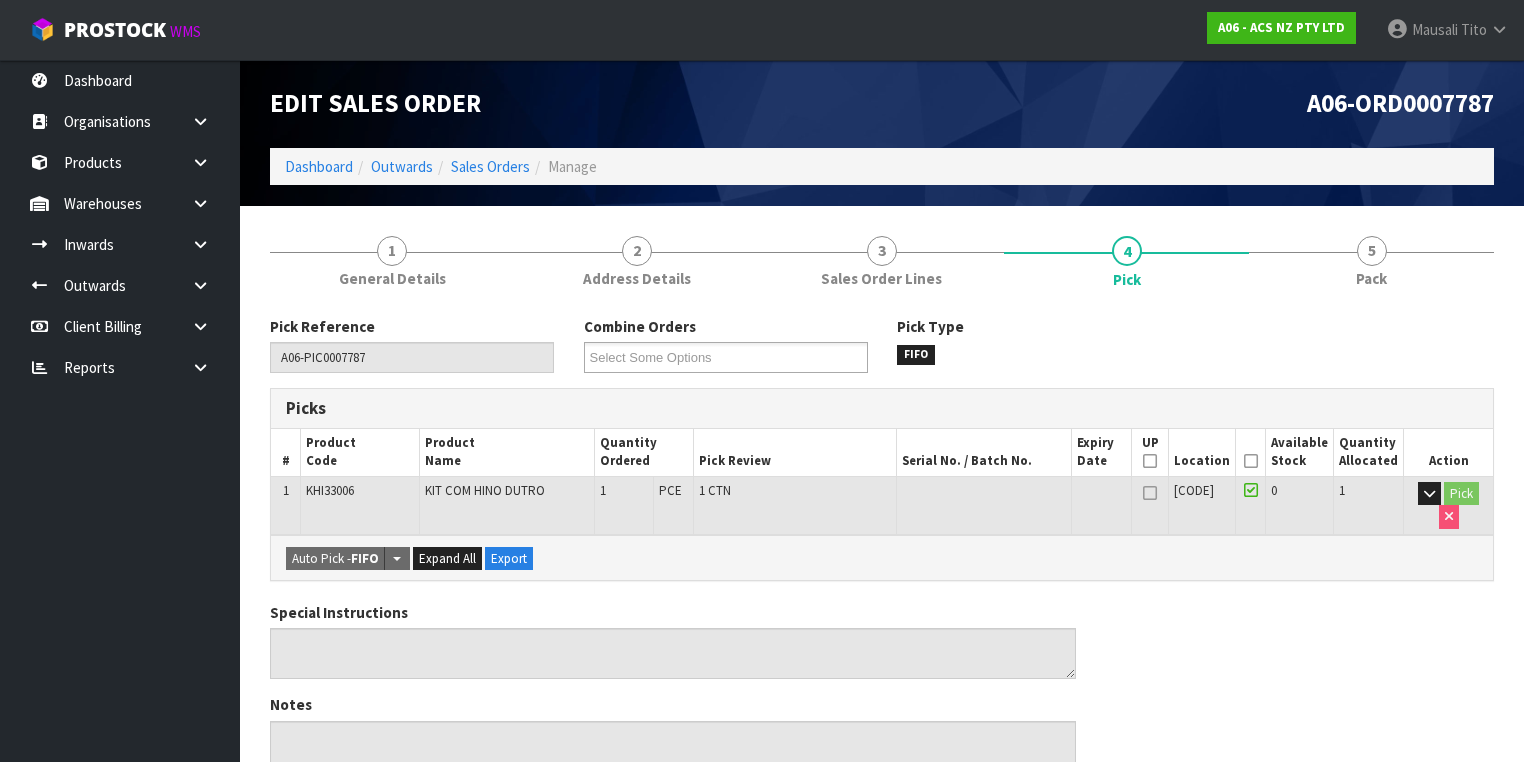 click at bounding box center [1251, 461] 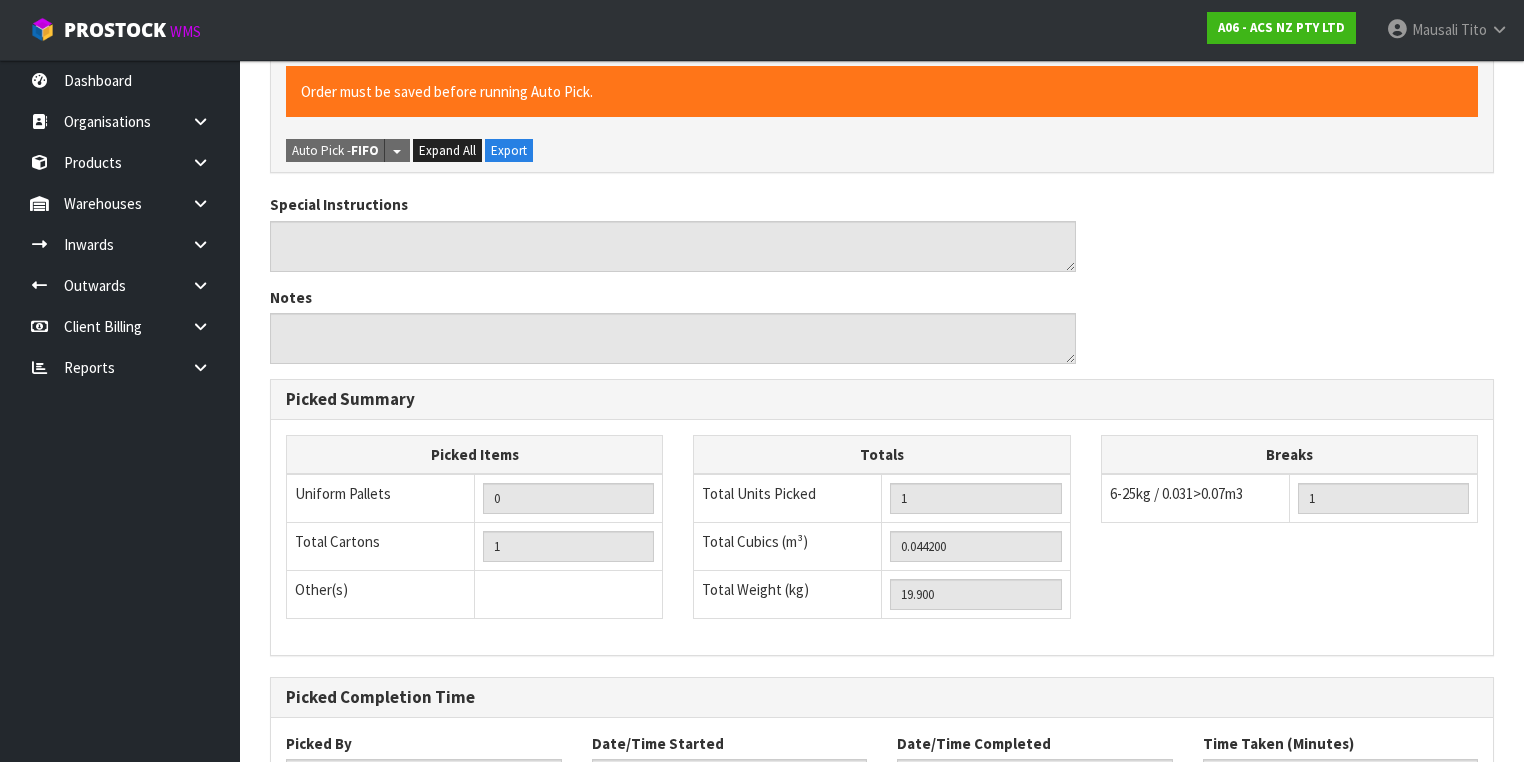 scroll, scrollTop: 641, scrollLeft: 0, axis: vertical 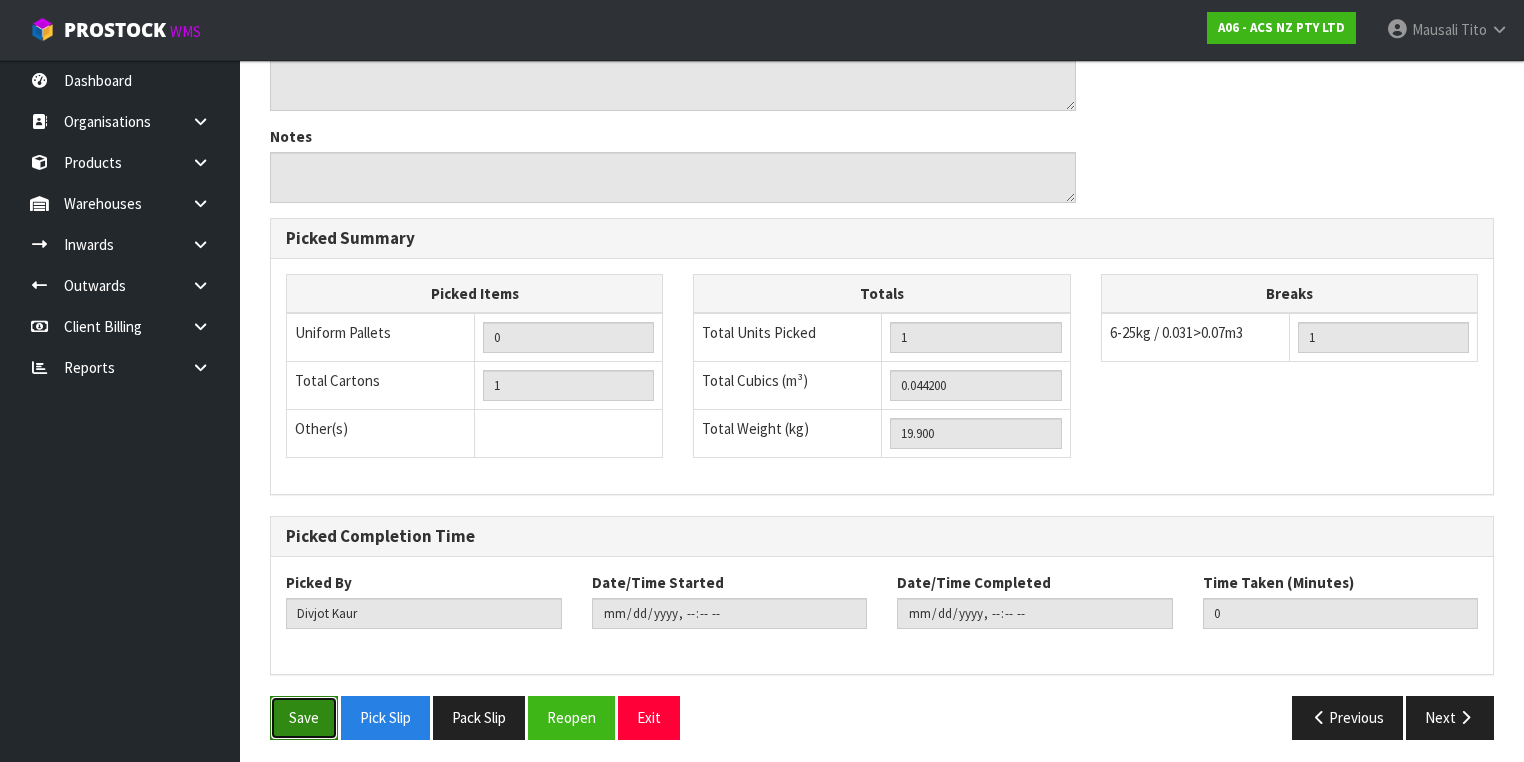 click on "Save" at bounding box center [304, 717] 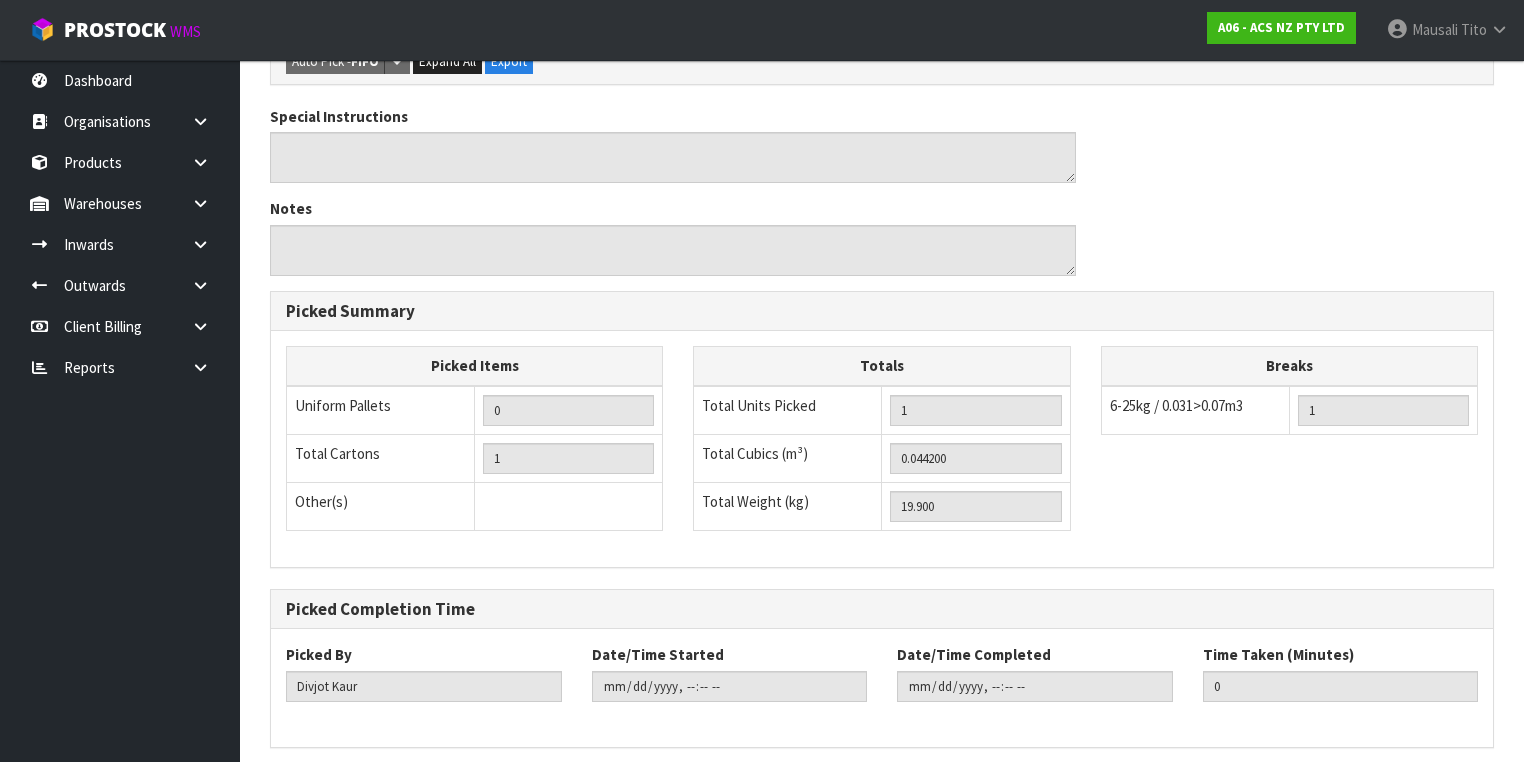 scroll, scrollTop: 0, scrollLeft: 0, axis: both 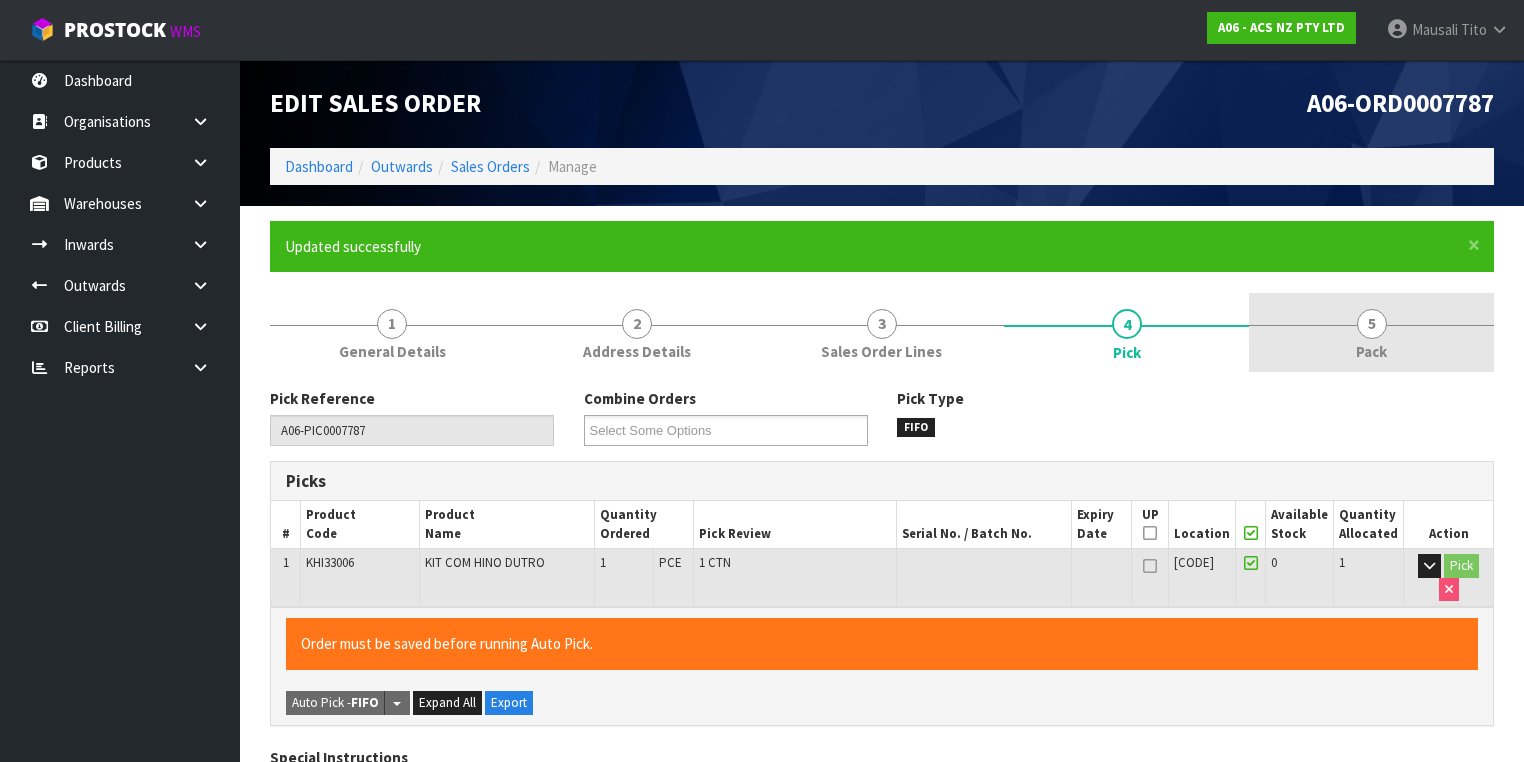 click on "5
Pack" at bounding box center (1371, 332) 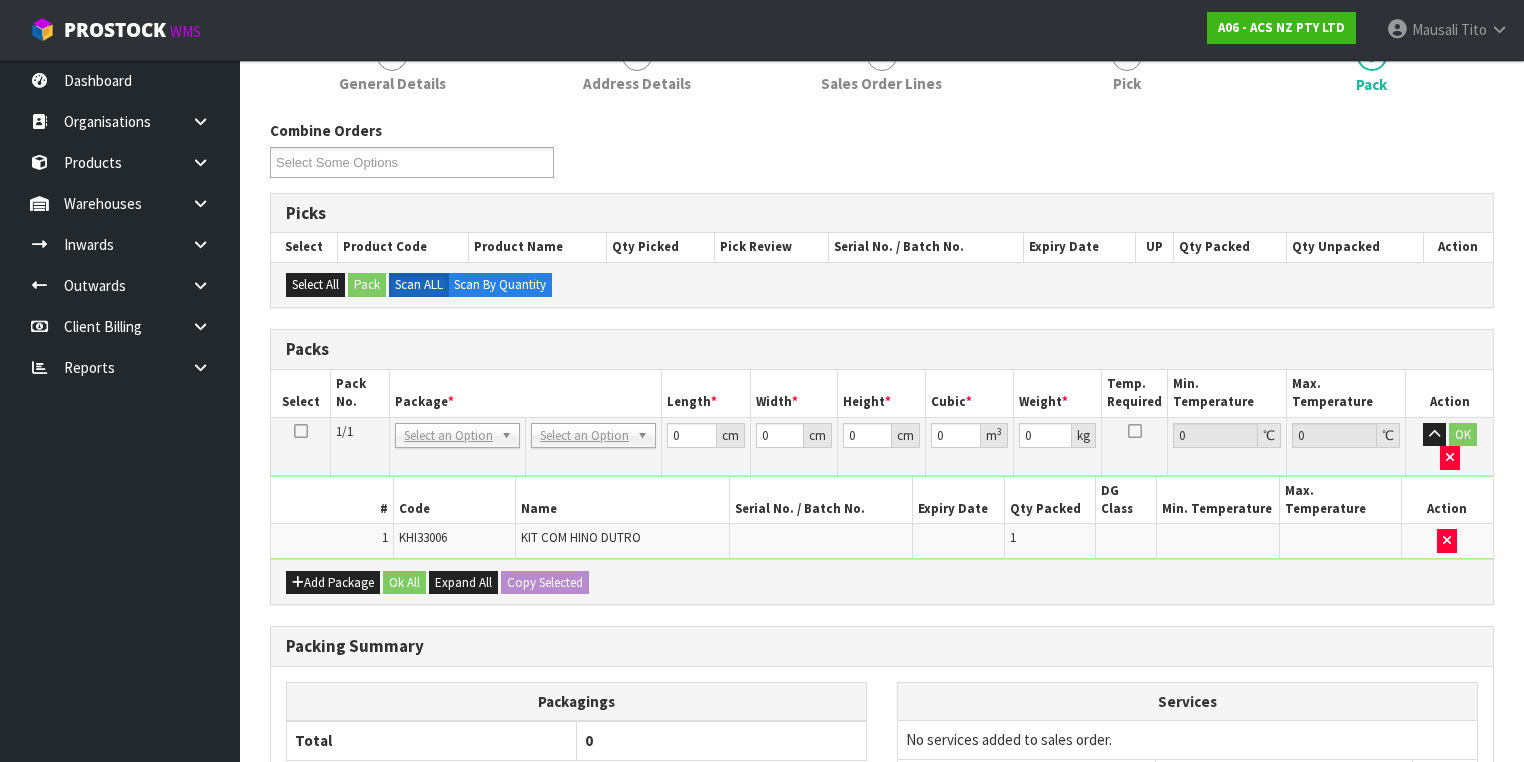 scroll, scrollTop: 400, scrollLeft: 0, axis: vertical 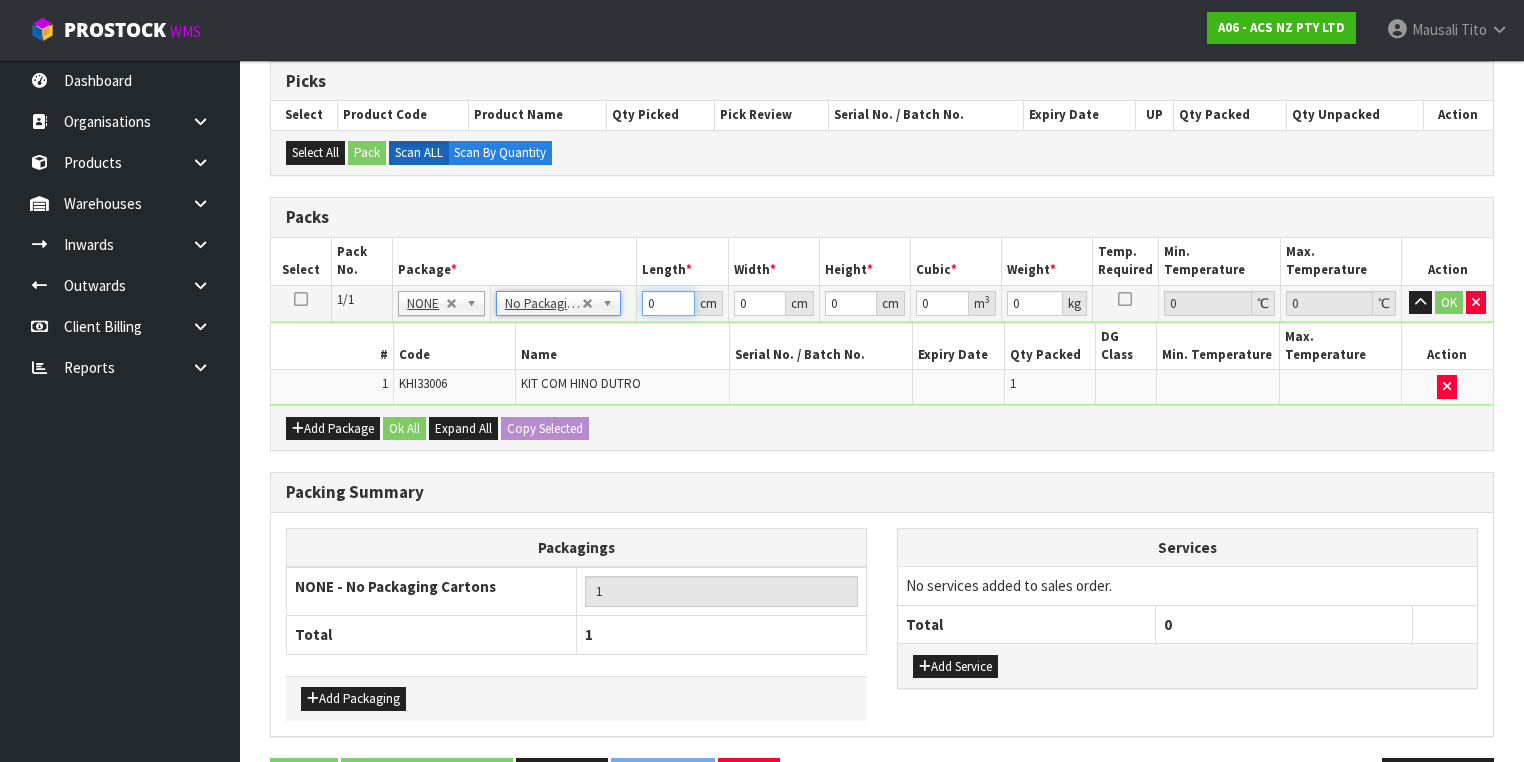 drag, startPoint x: 666, startPoint y: 300, endPoint x: 693, endPoint y: 299, distance: 27.018513 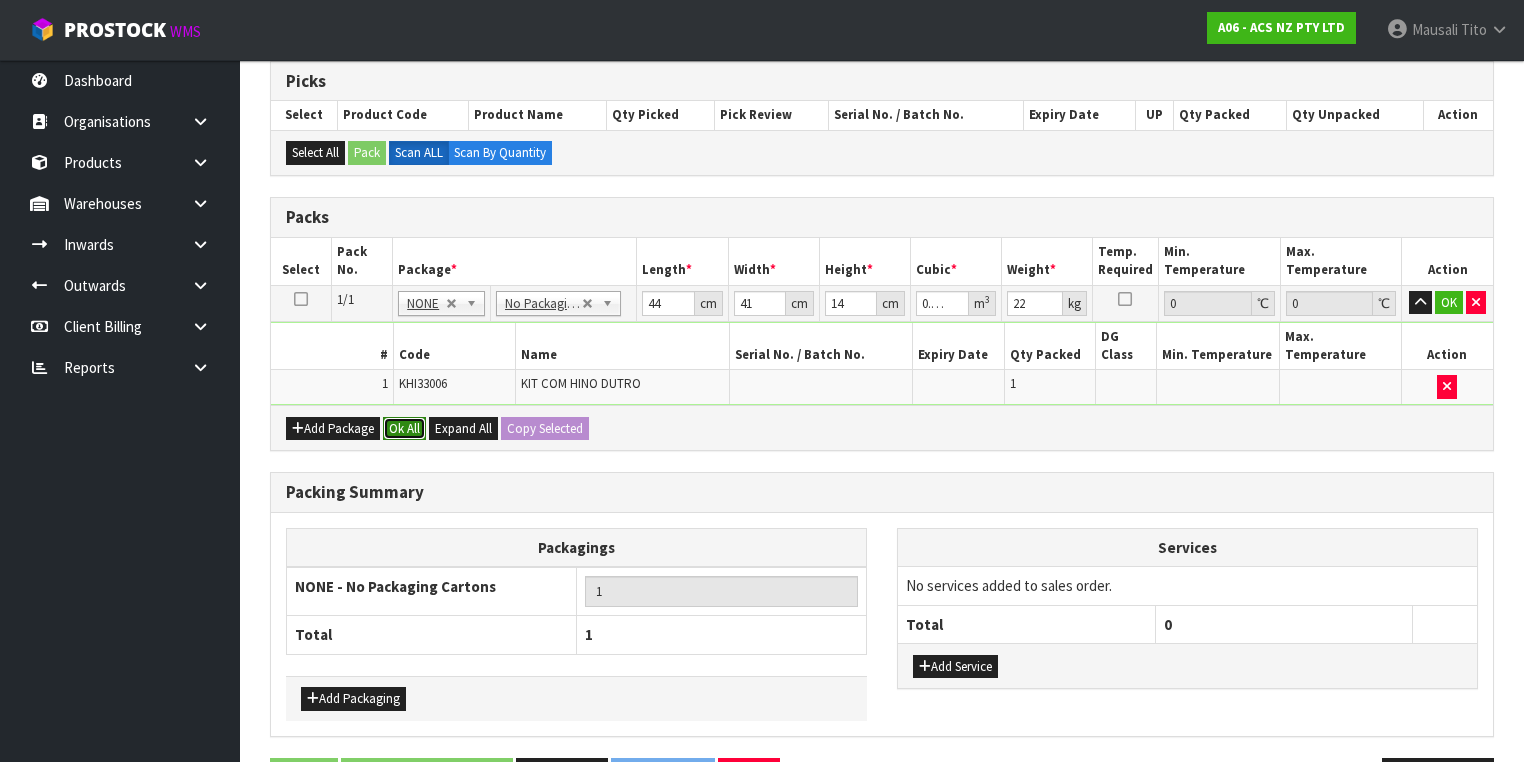 click on "Ok All" at bounding box center (404, 429) 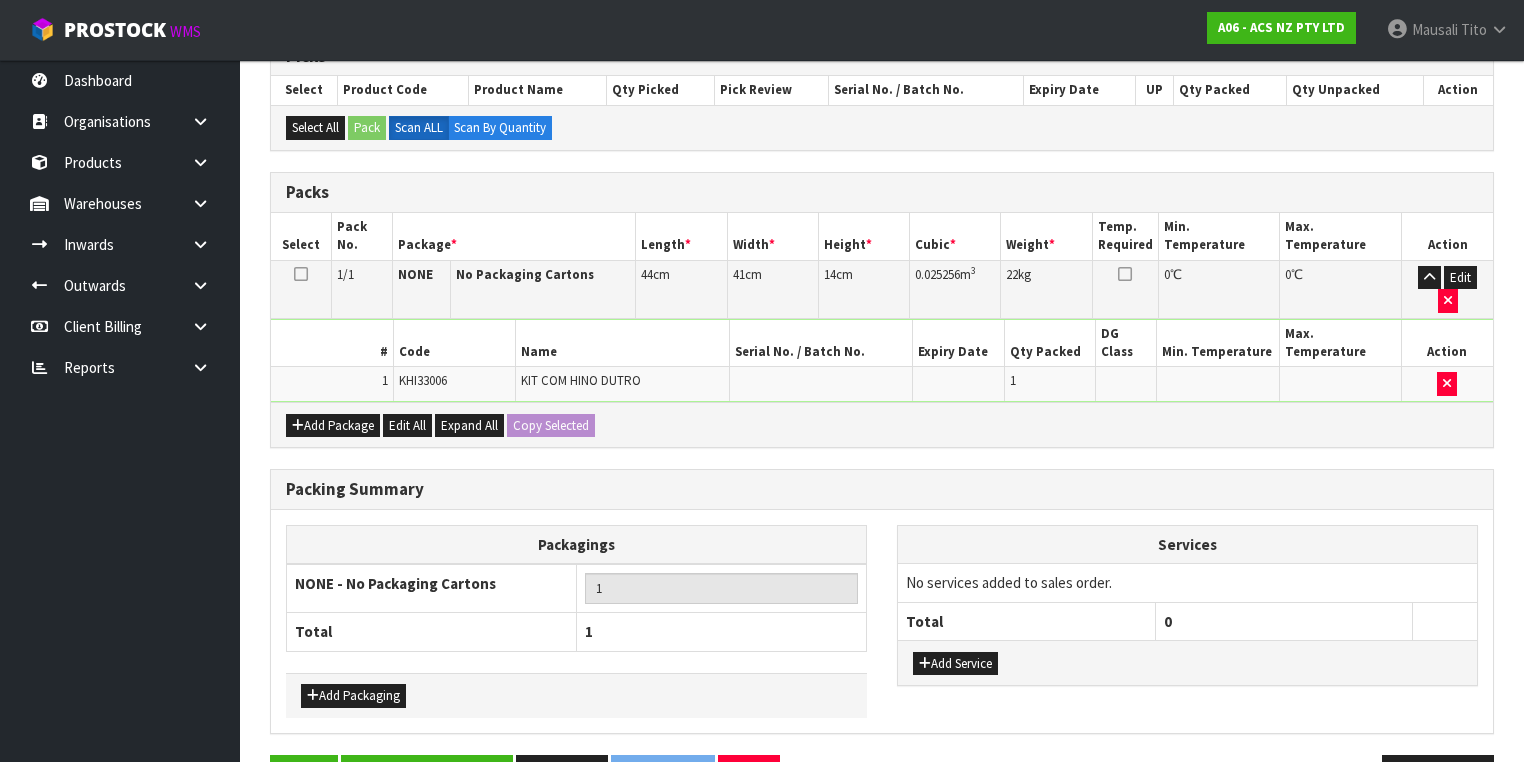 scroll, scrollTop: 440, scrollLeft: 0, axis: vertical 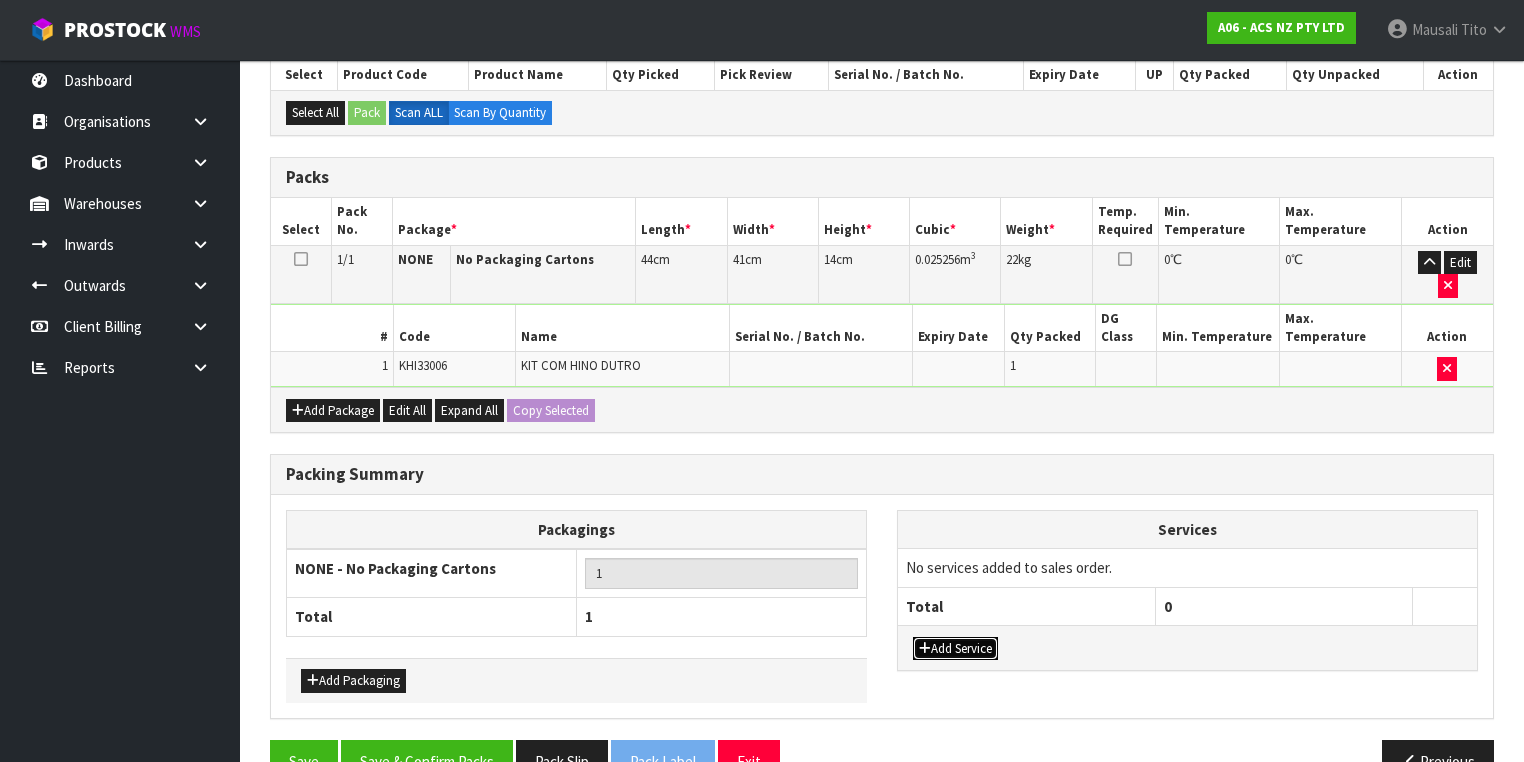 click on "Add Service" at bounding box center [955, 649] 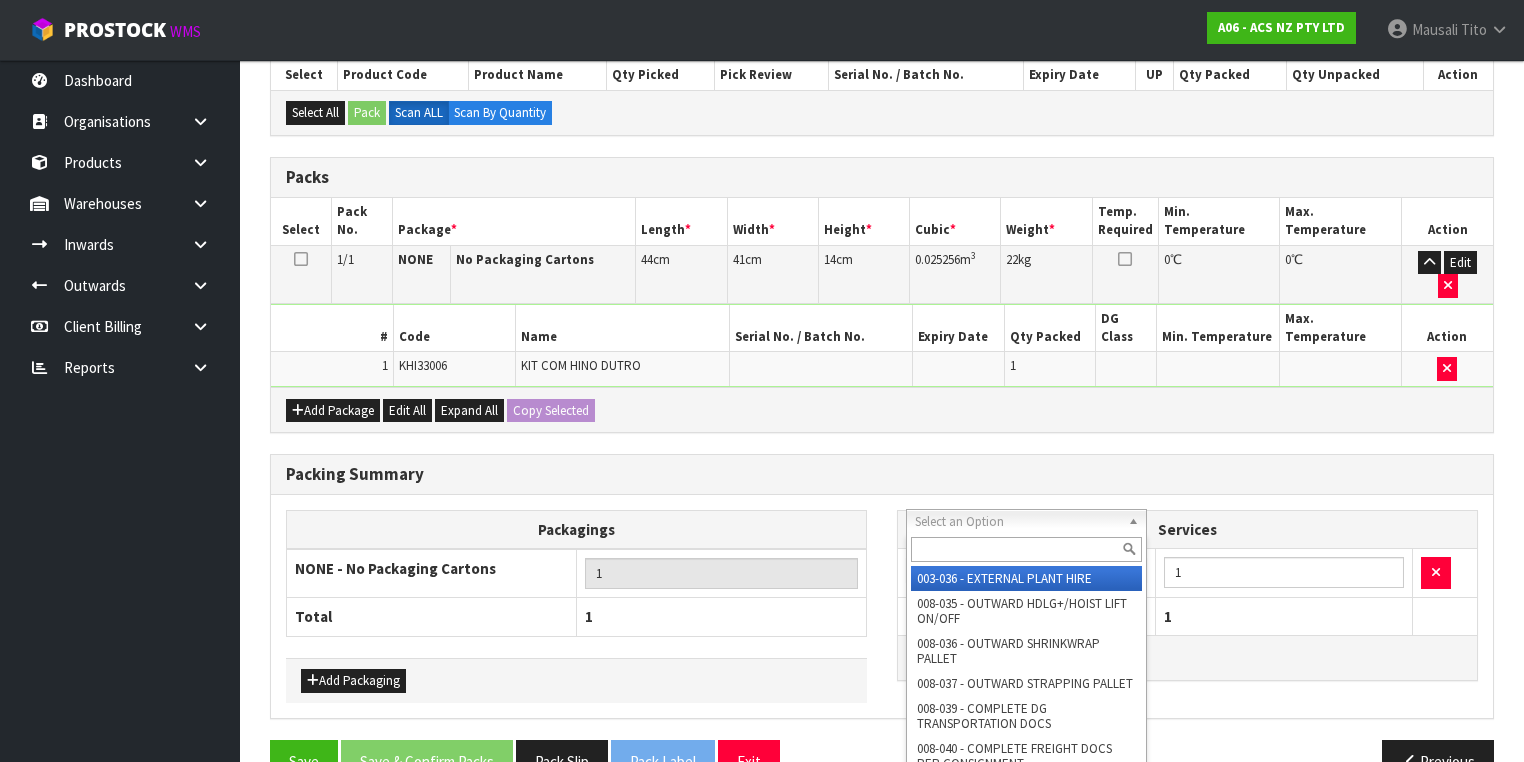 click at bounding box center [1026, 549] 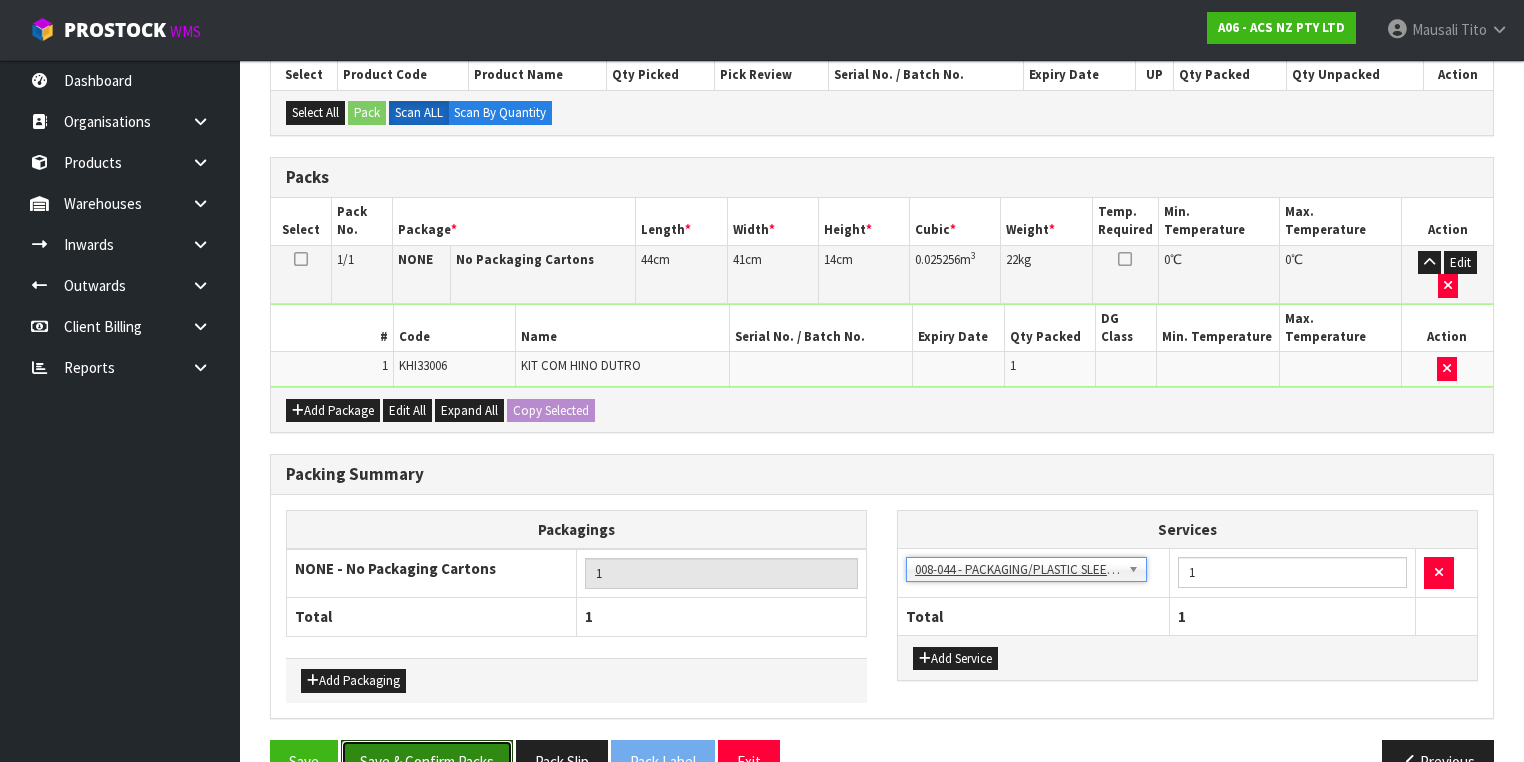 drag, startPoint x: 437, startPoint y: 711, endPoint x: 653, endPoint y: 664, distance: 221.05429 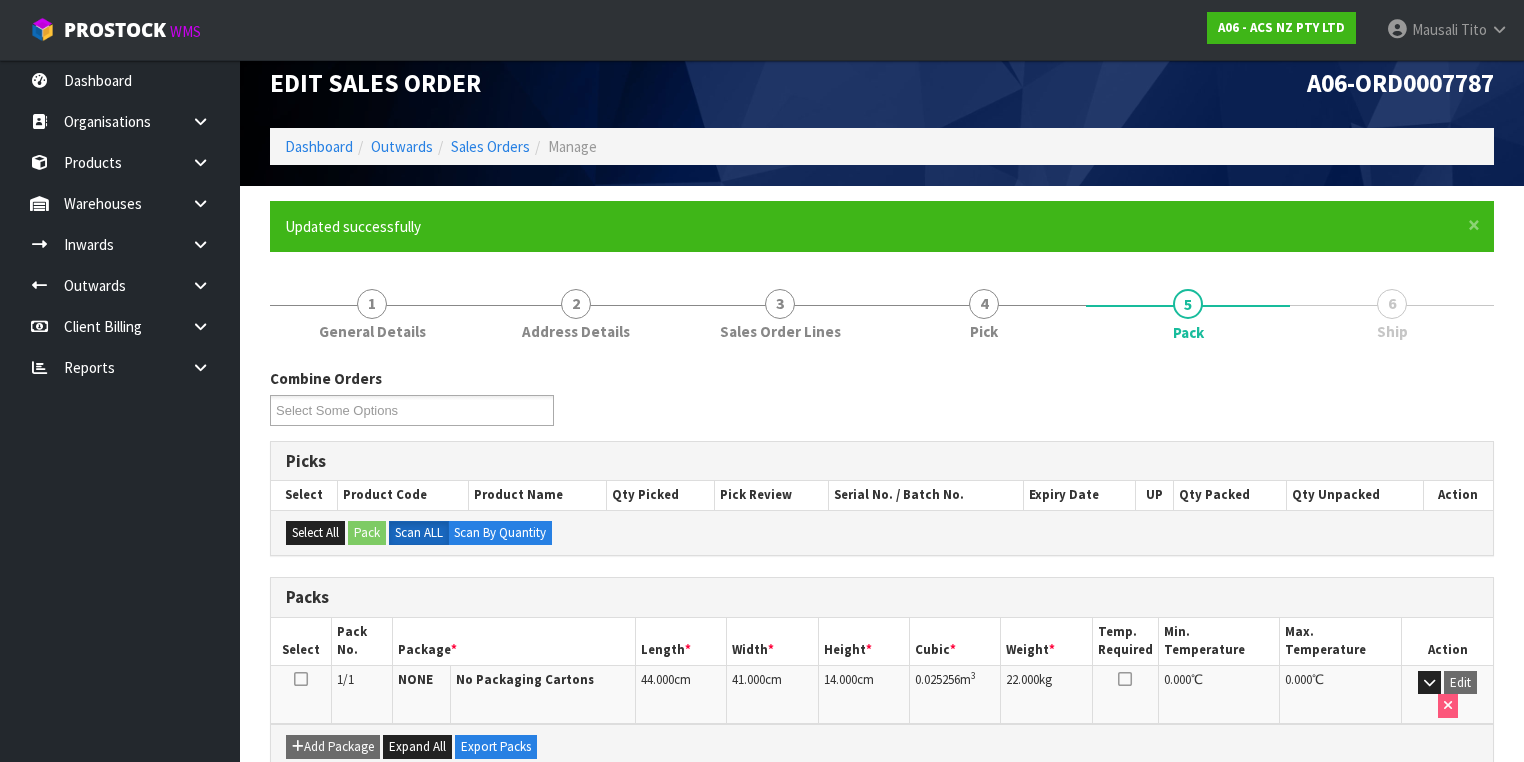 scroll, scrollTop: 0, scrollLeft: 0, axis: both 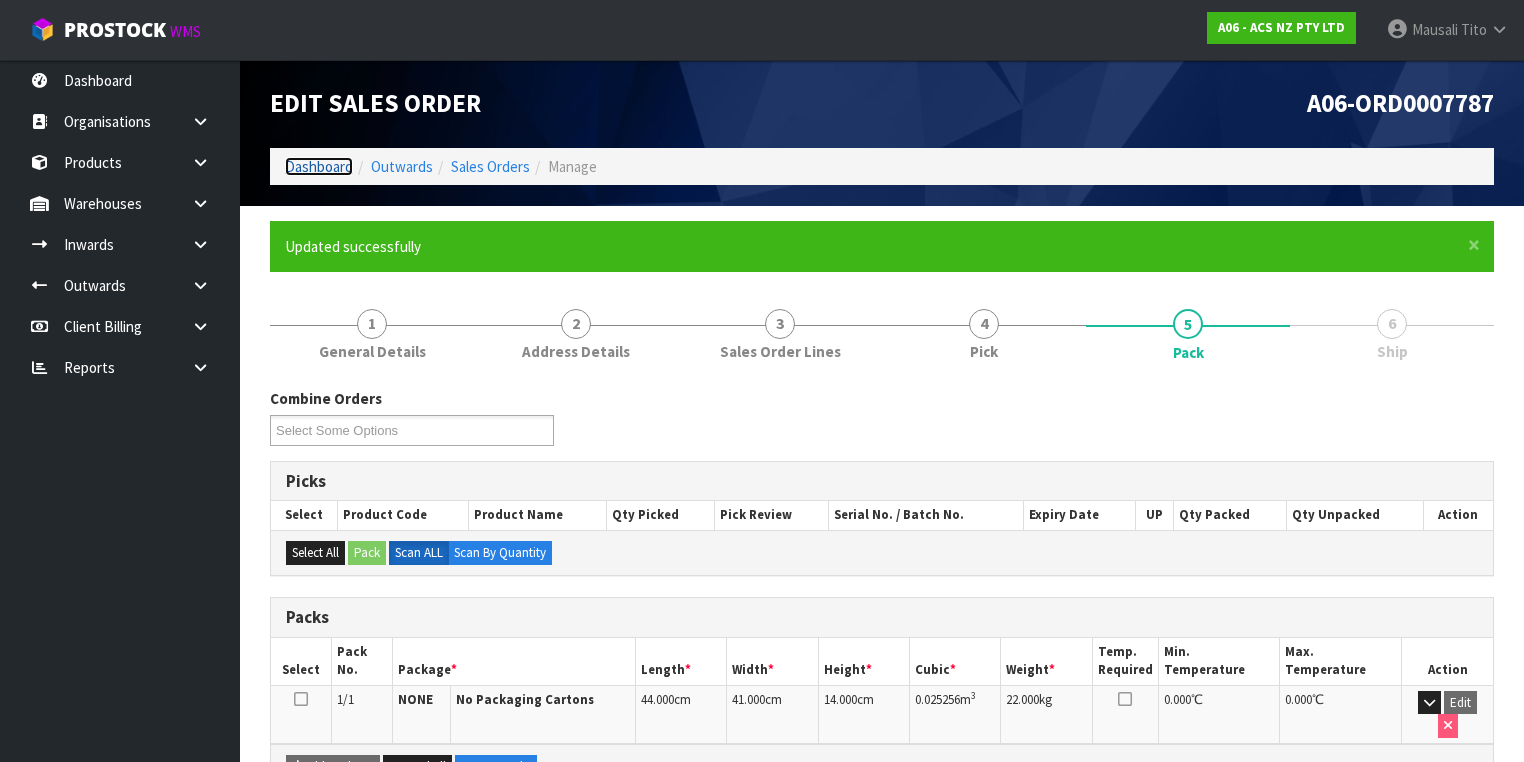 click on "Dashboard" at bounding box center [319, 166] 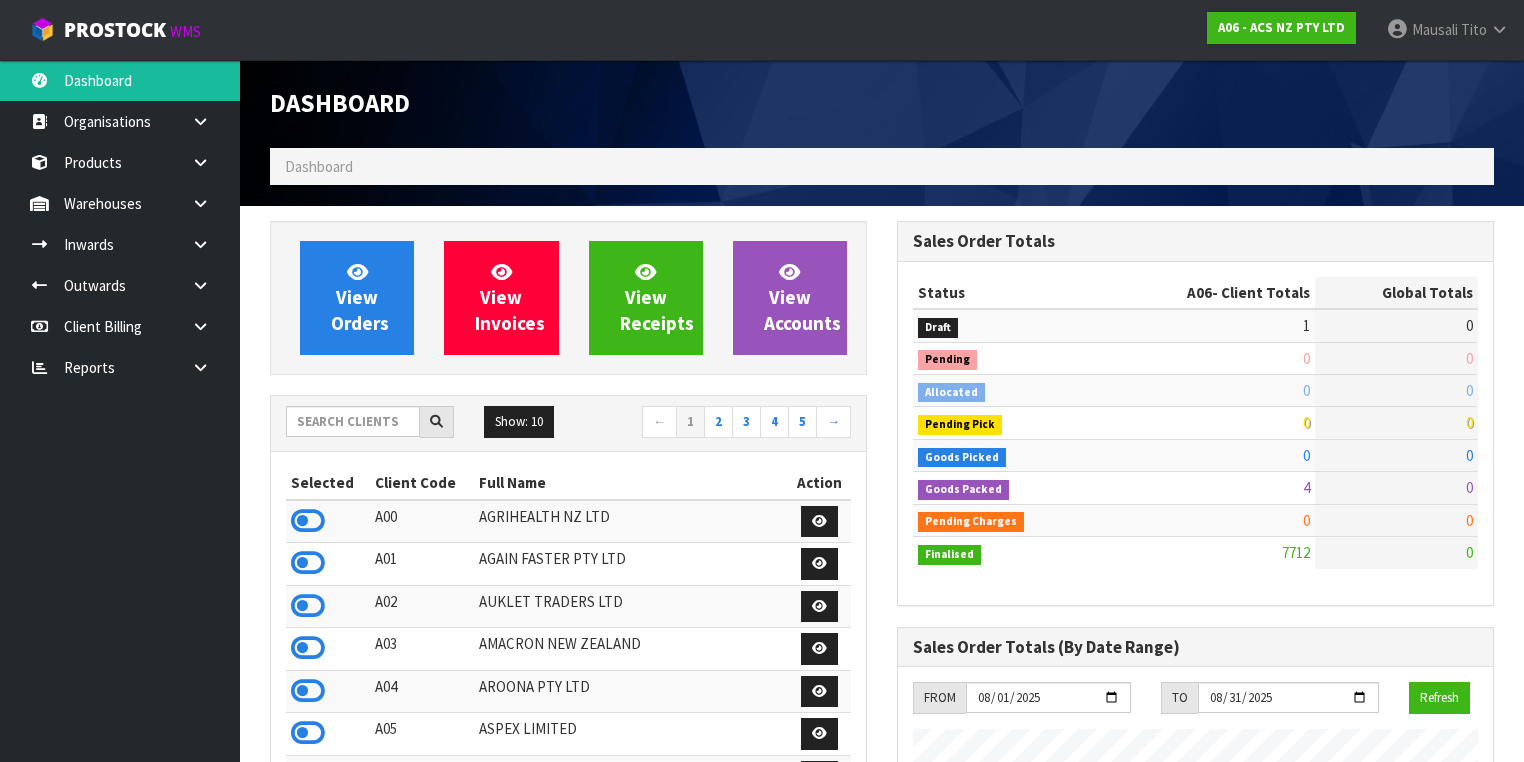 scroll, scrollTop: 998491, scrollLeft: 999372, axis: both 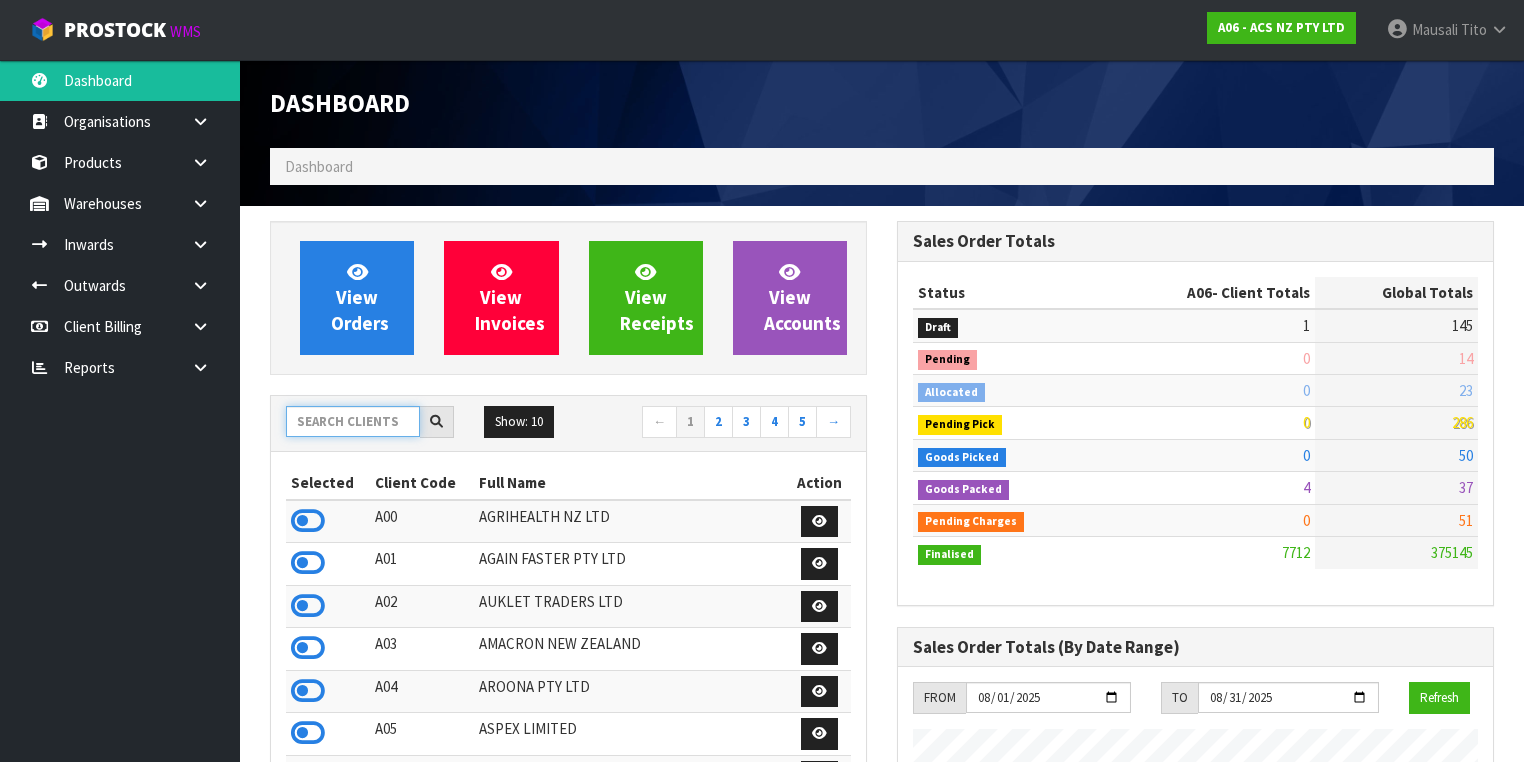 click at bounding box center [353, 421] 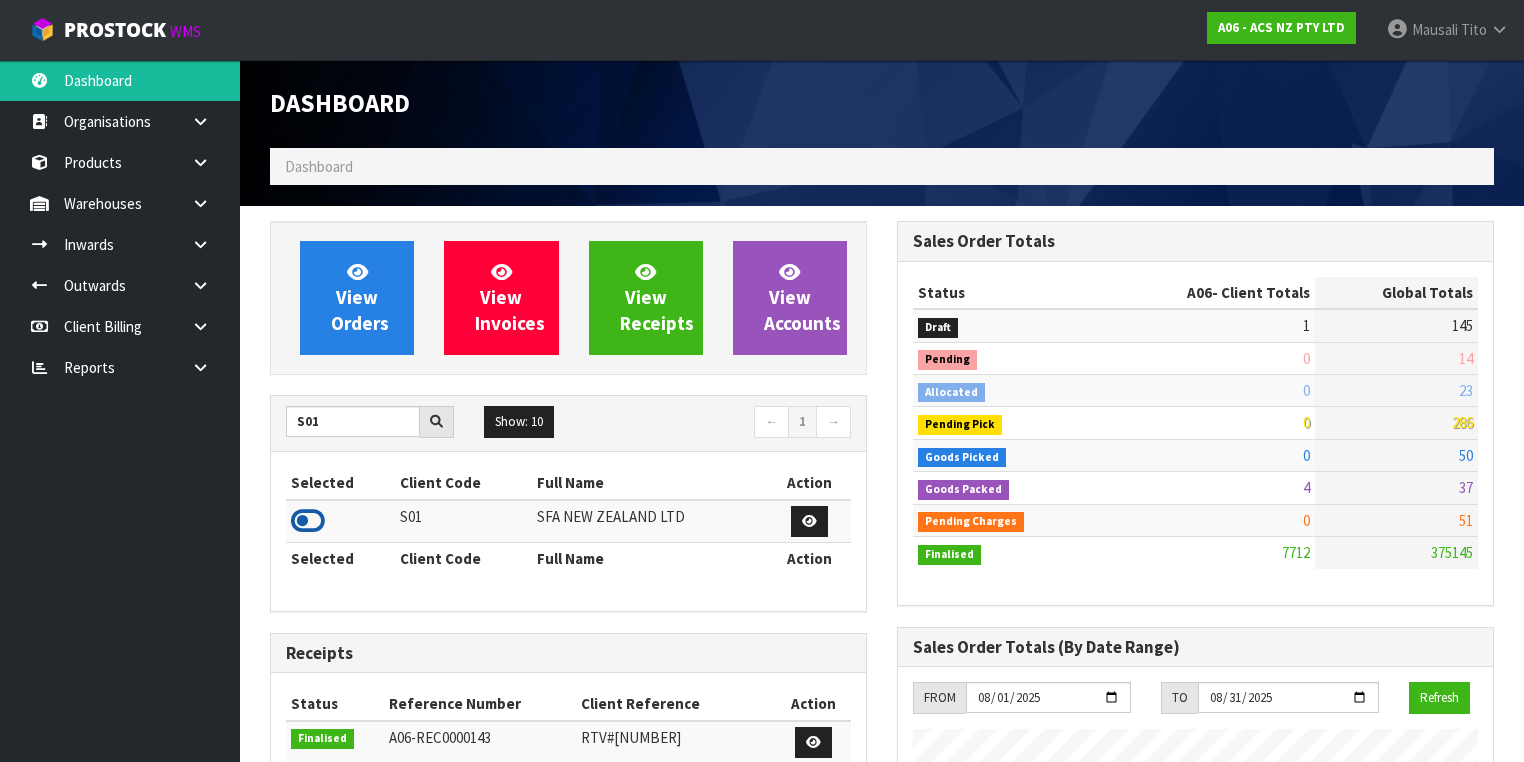 click at bounding box center (308, 521) 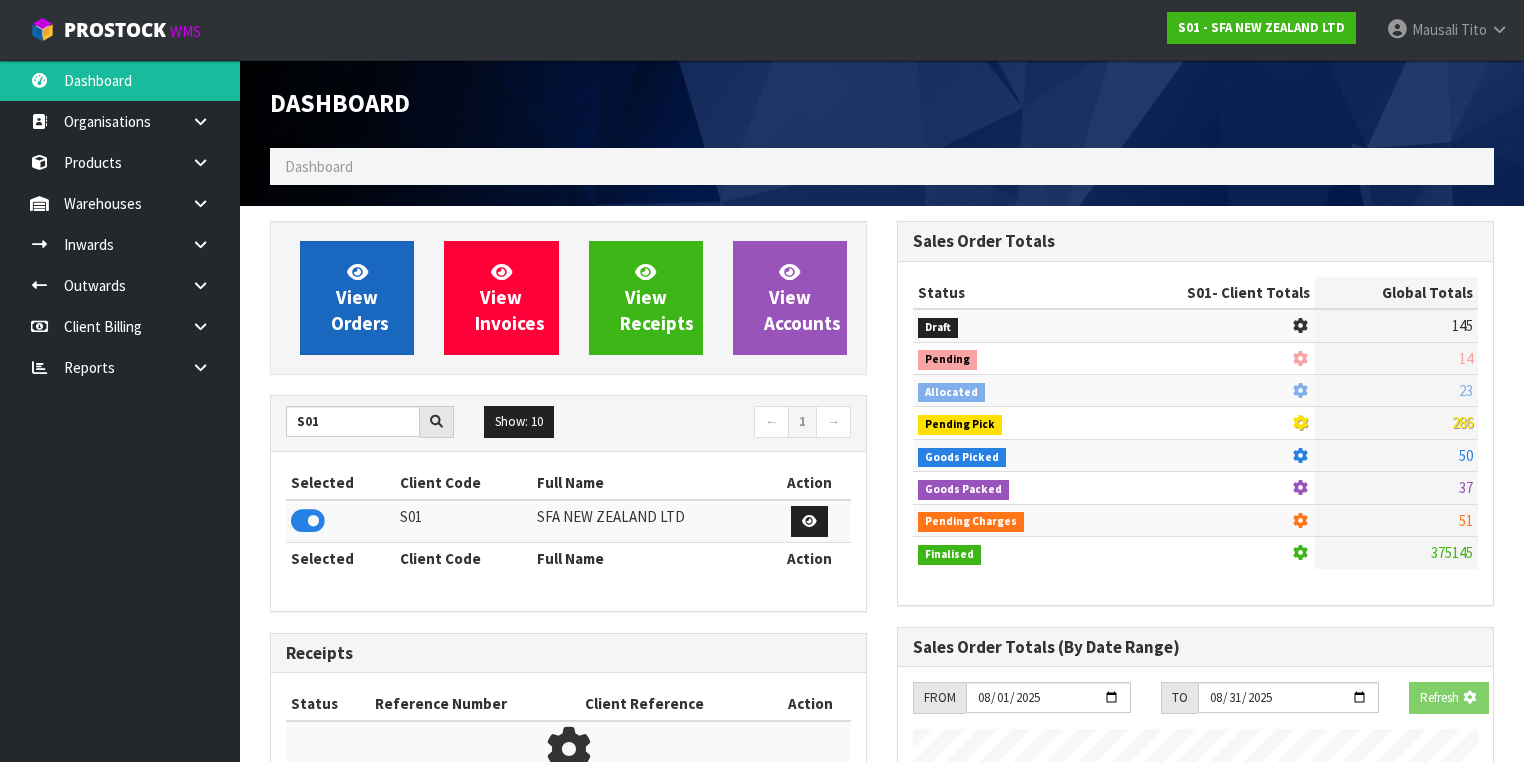 scroll, scrollTop: 1242, scrollLeft: 627, axis: both 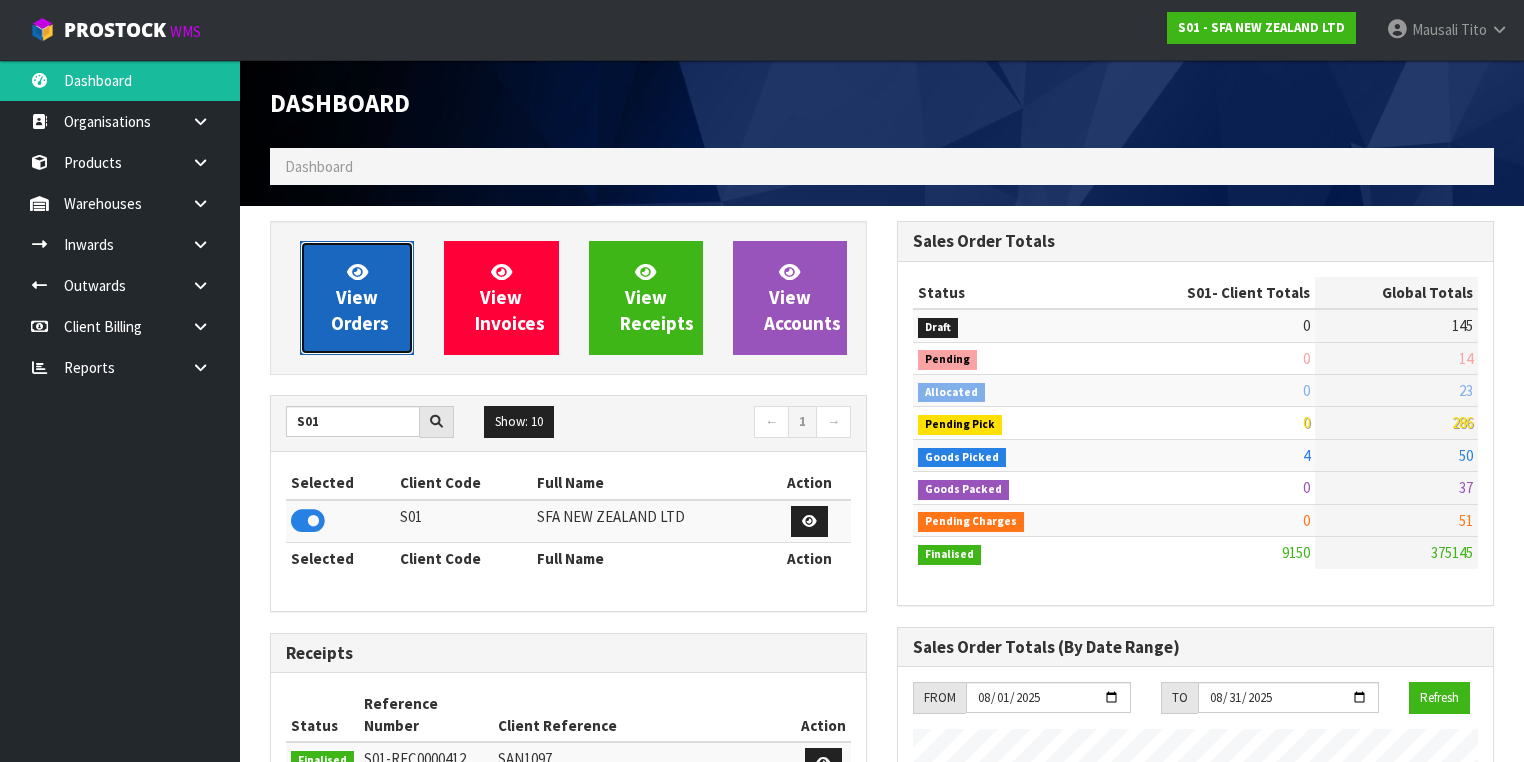 click on "View
Orders" at bounding box center [360, 297] 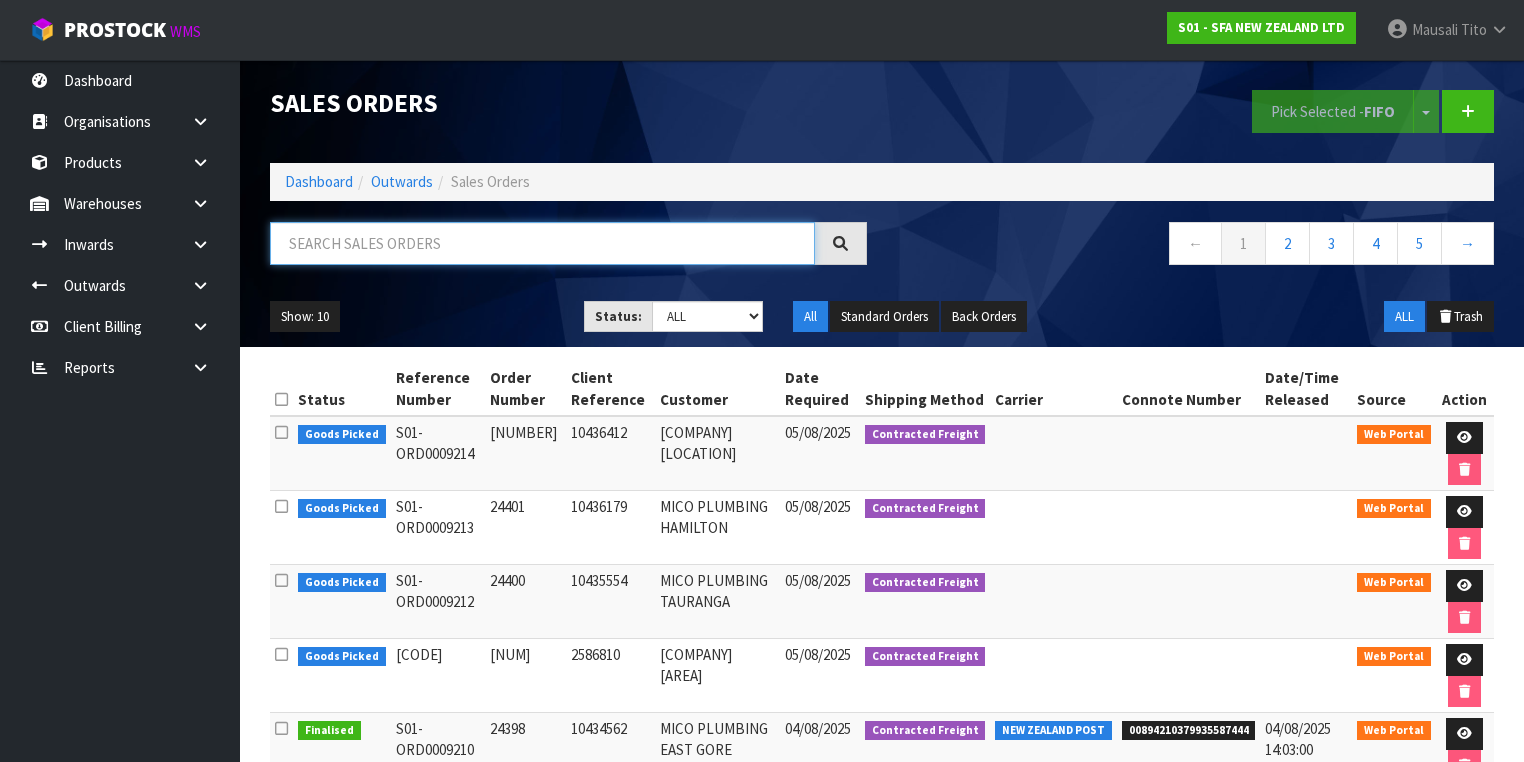 click at bounding box center [542, 243] 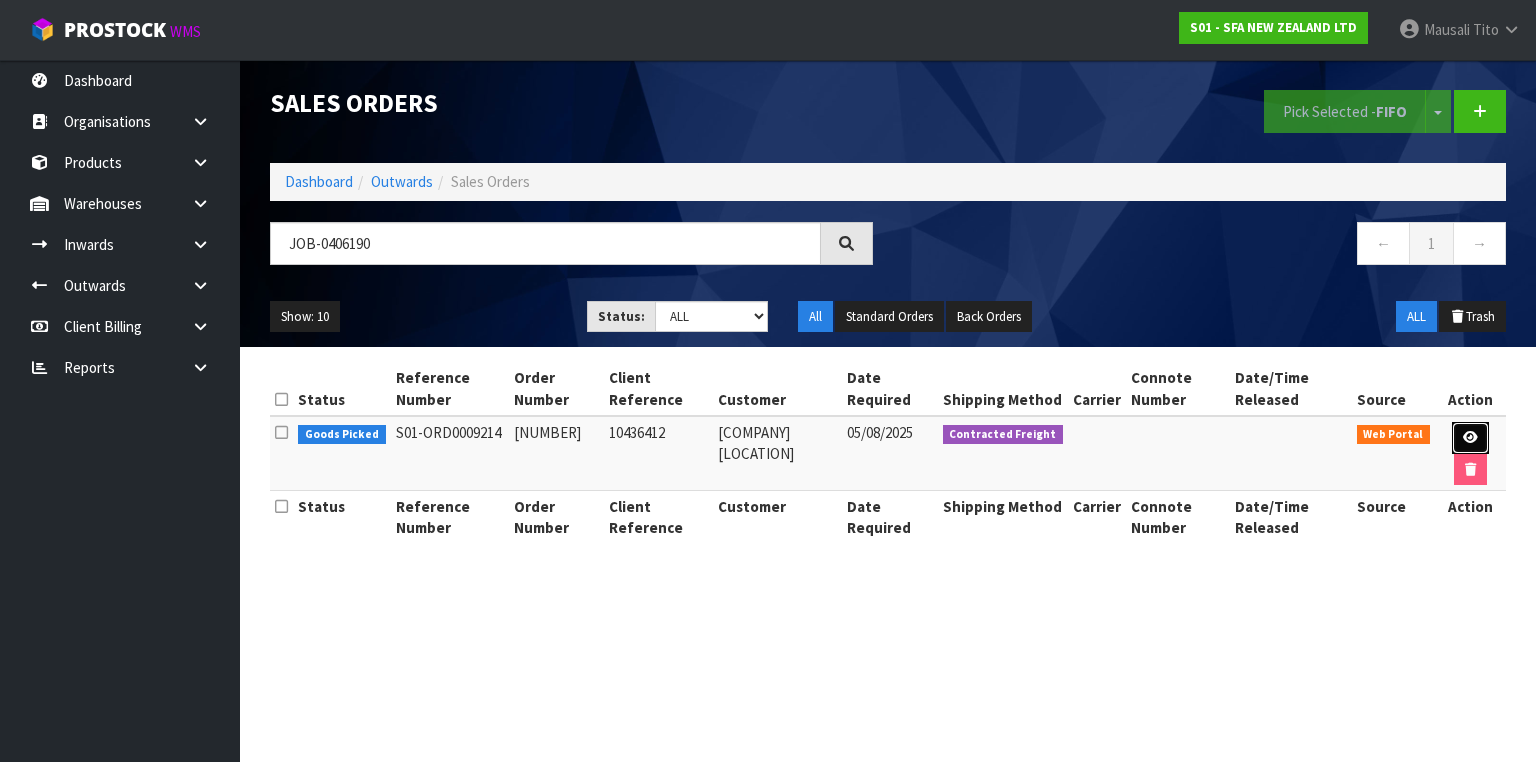 click at bounding box center (1470, 438) 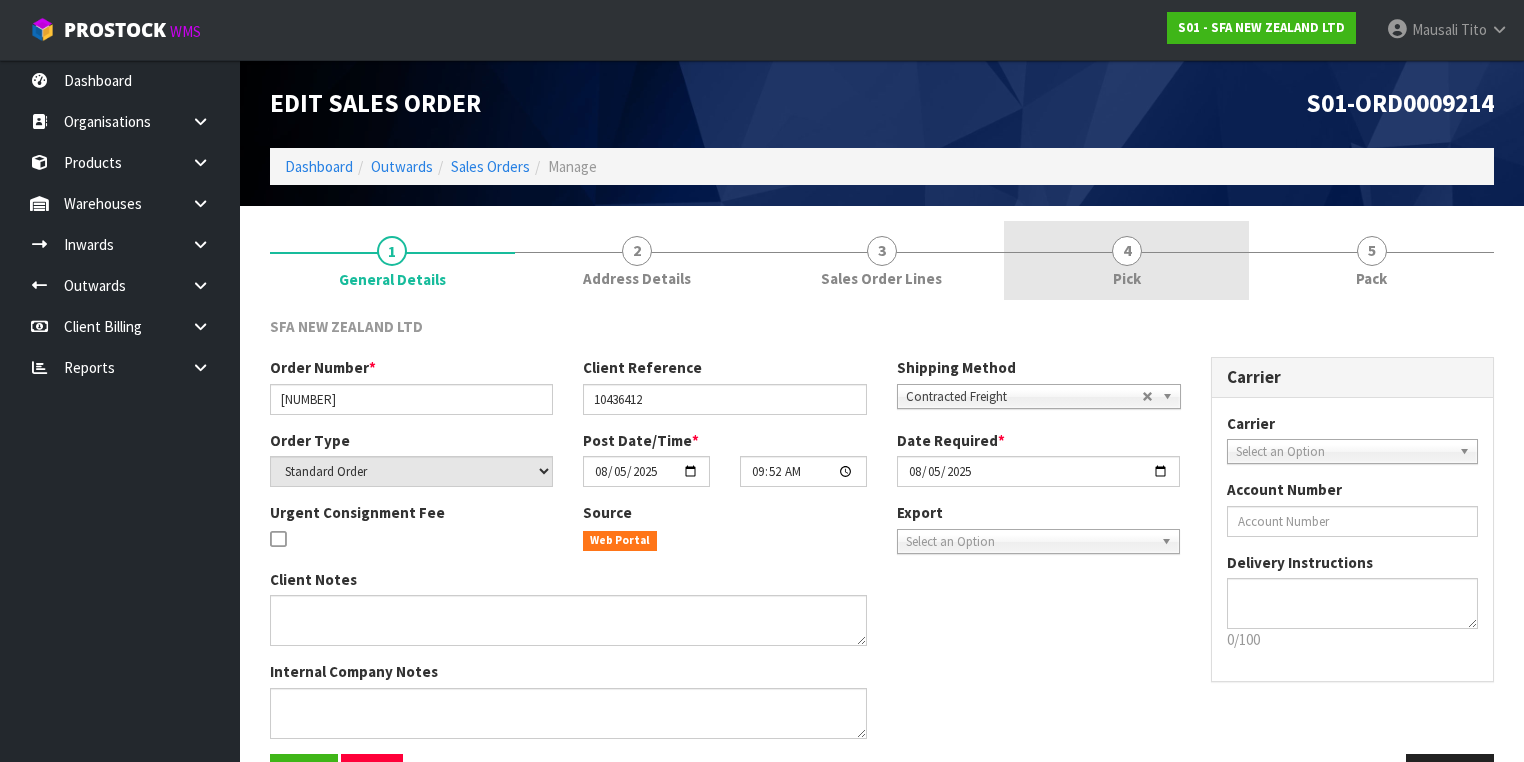 click on "4
Pick" at bounding box center (1126, 260) 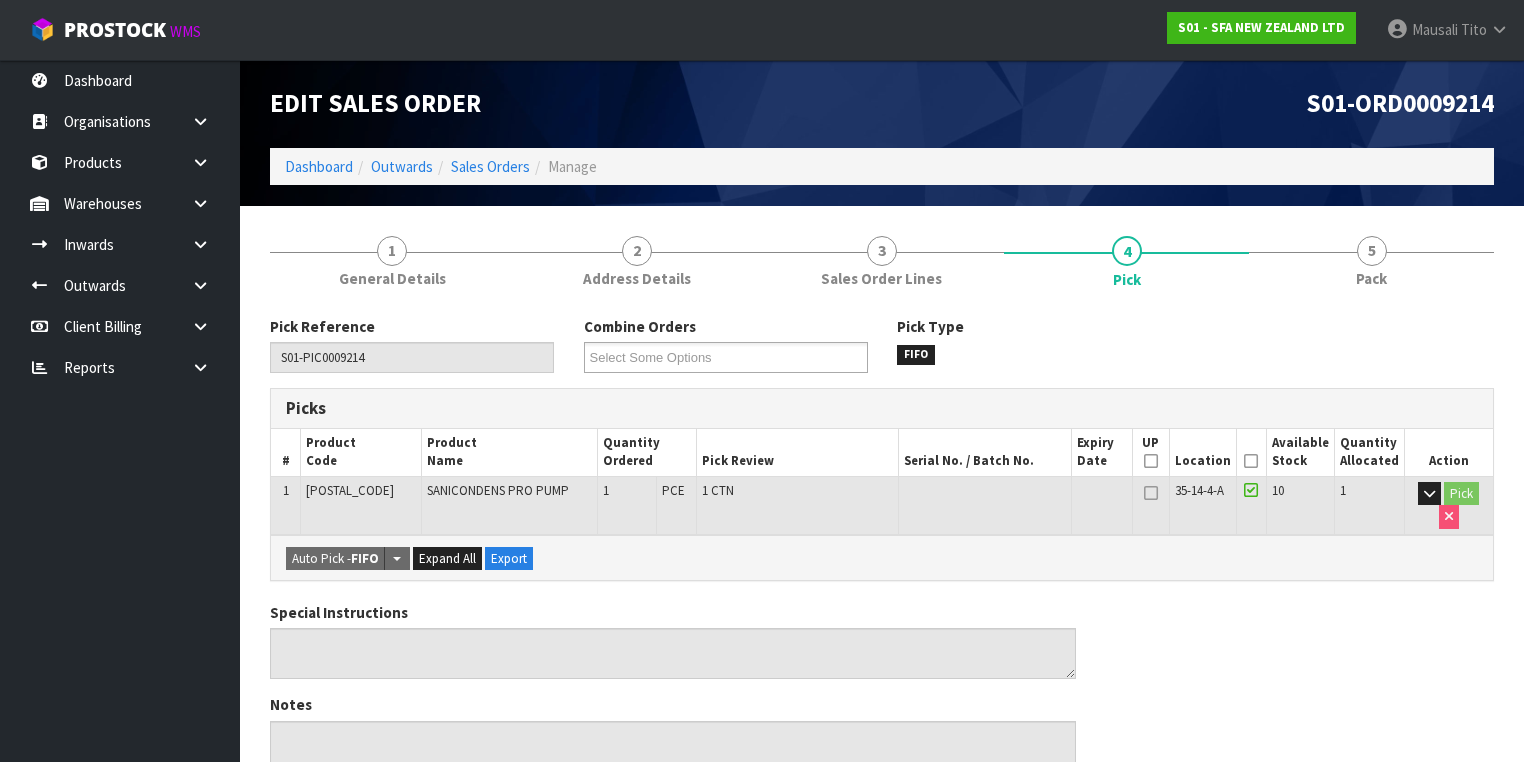 click at bounding box center (1251, 461) 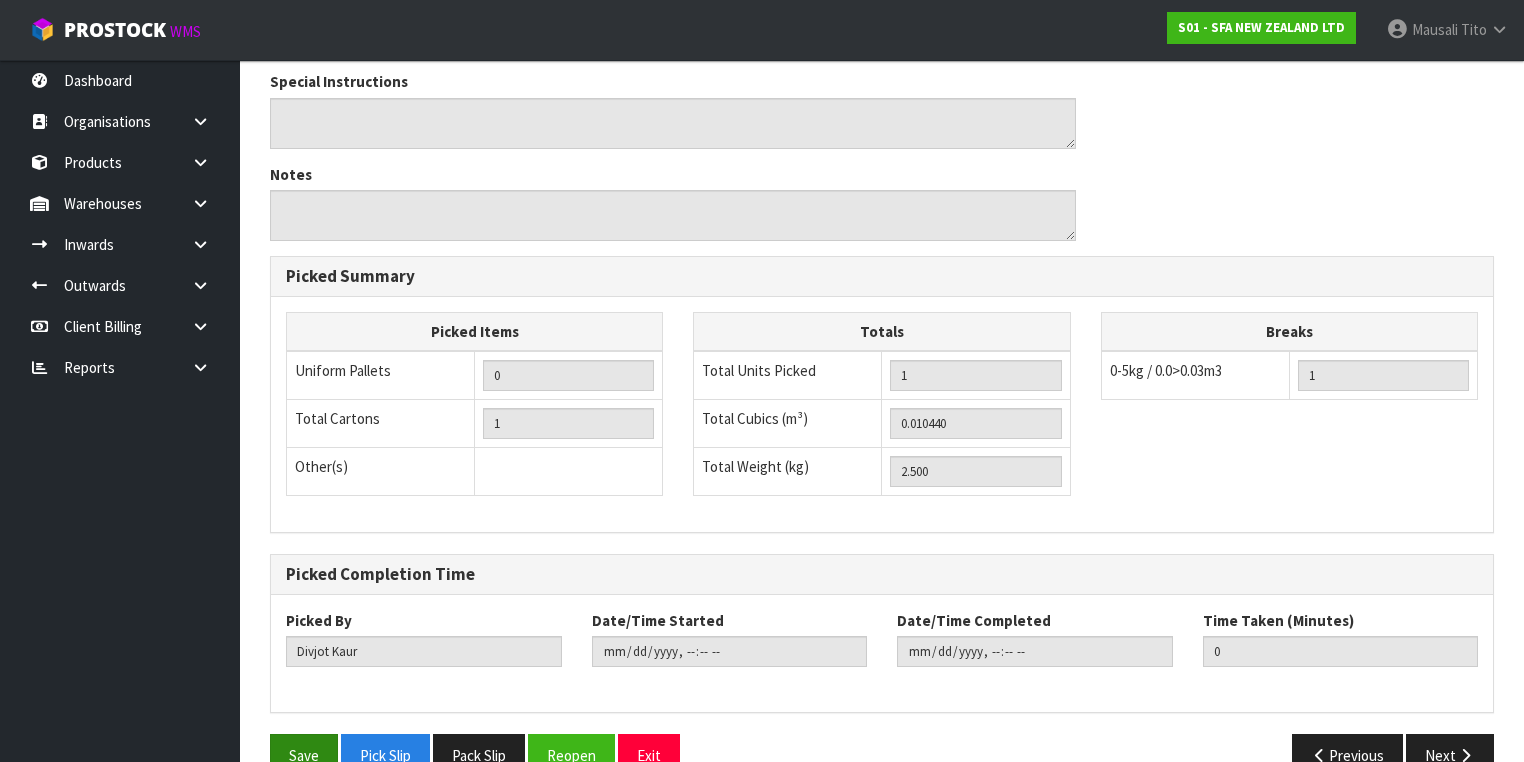 scroll, scrollTop: 641, scrollLeft: 0, axis: vertical 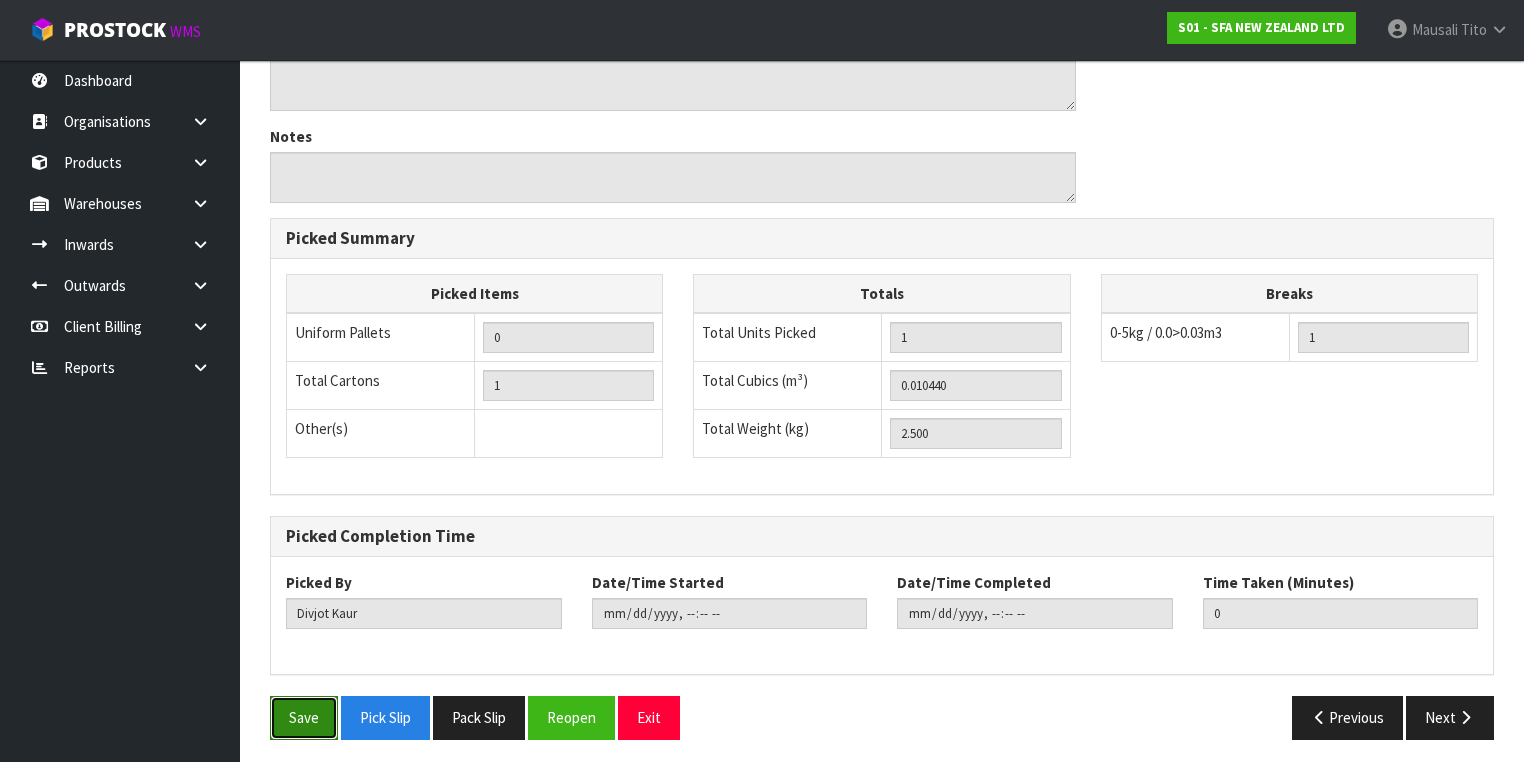 click on "Save" at bounding box center (304, 717) 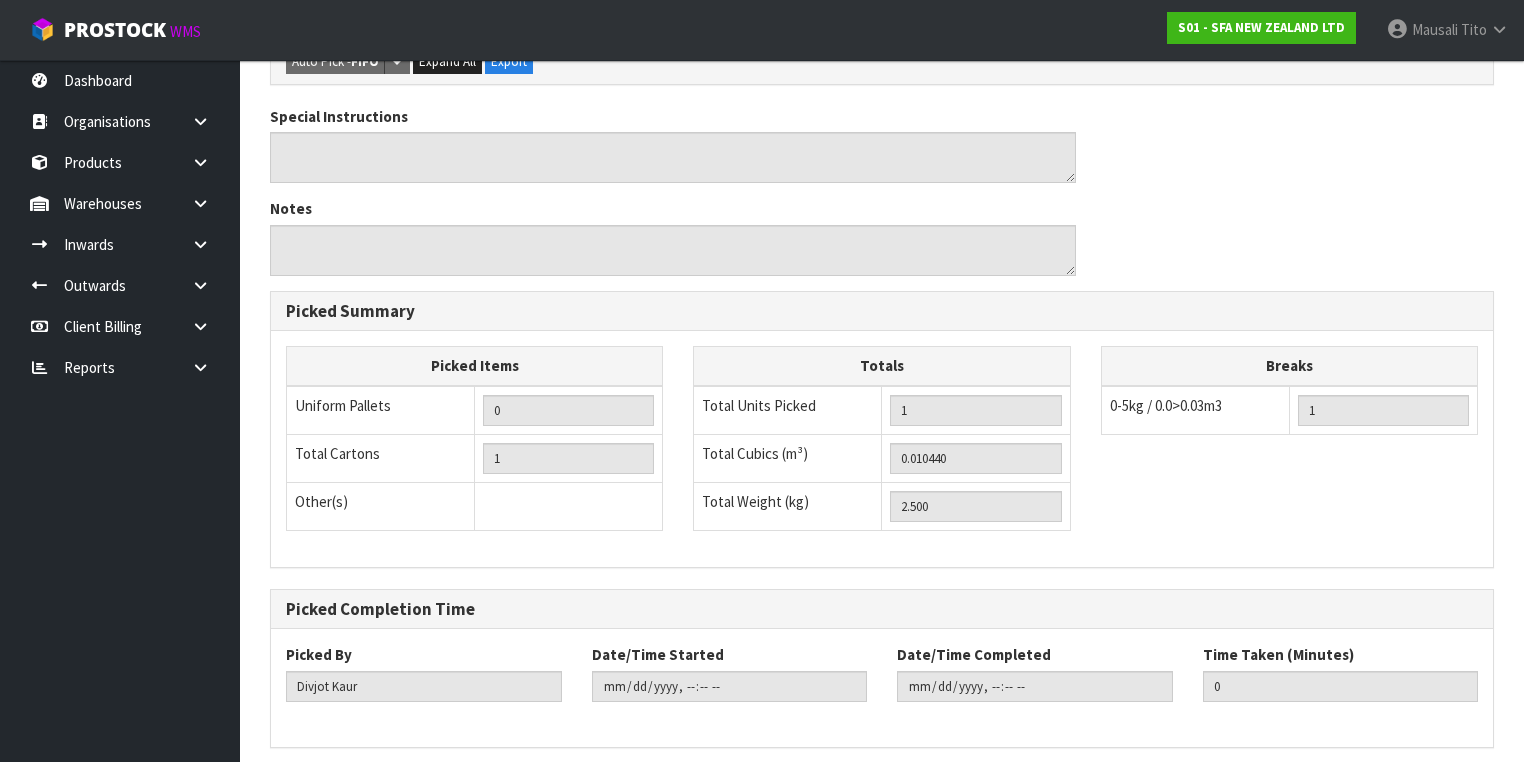 scroll, scrollTop: 0, scrollLeft: 0, axis: both 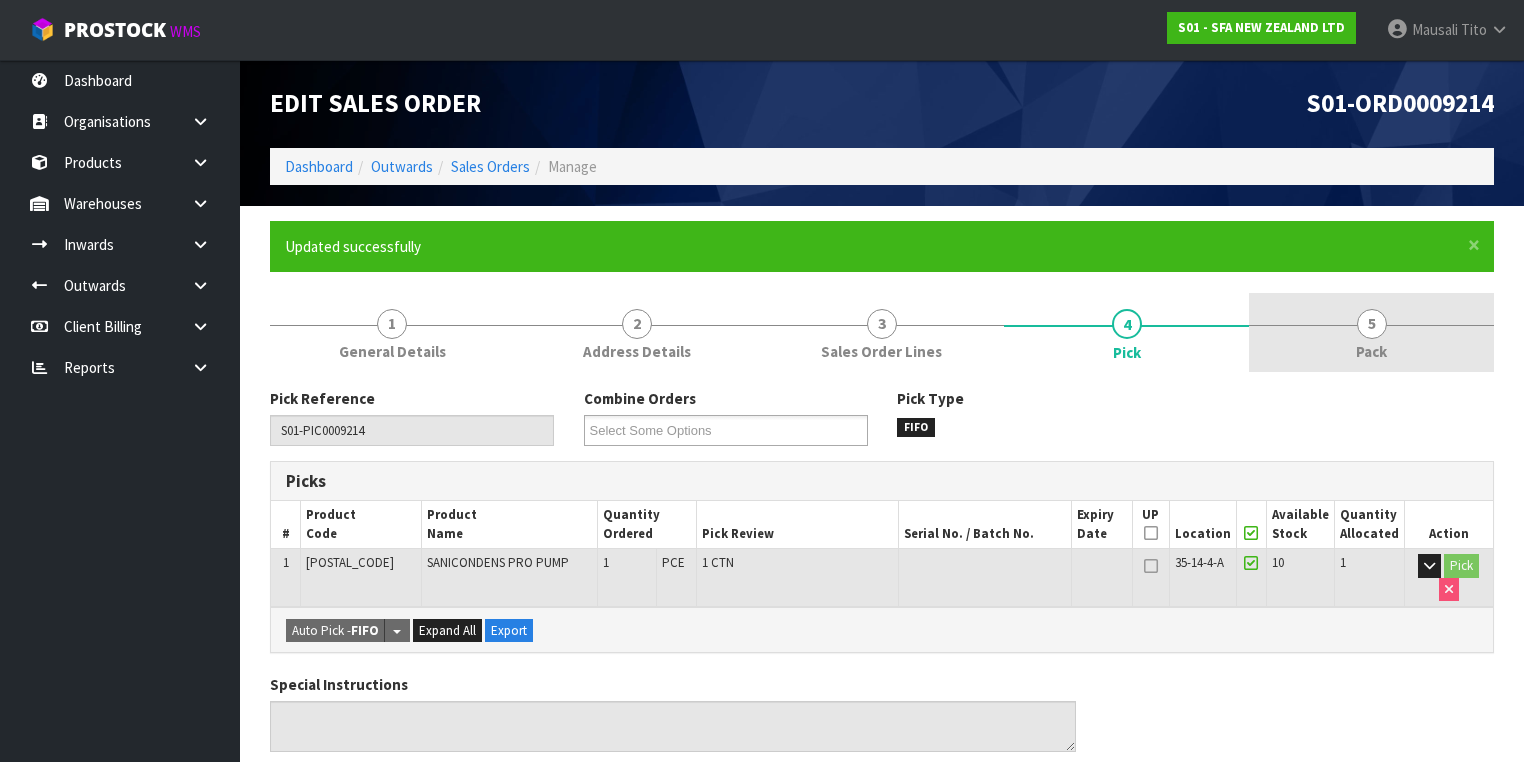 click on "5" at bounding box center (1372, 324) 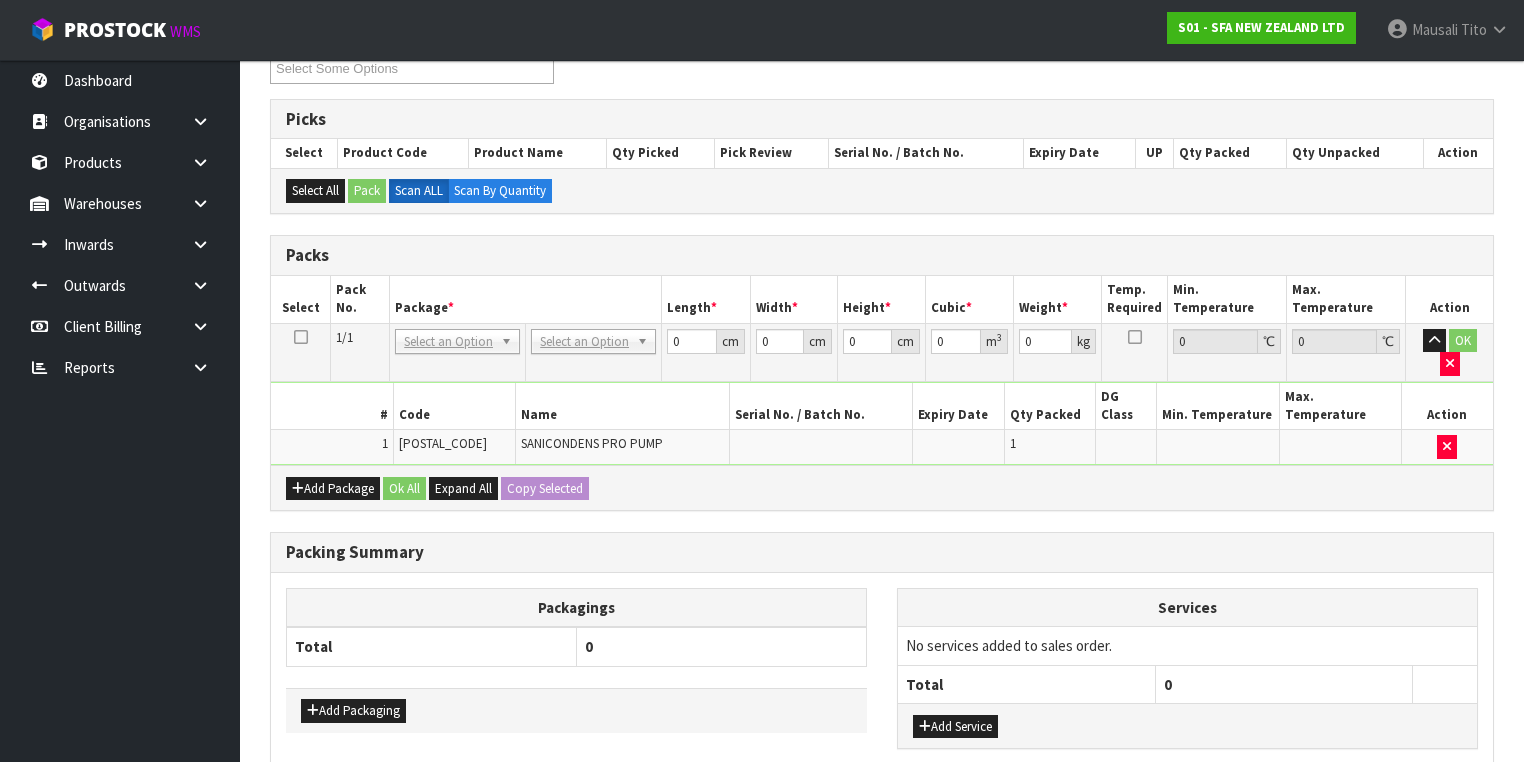 scroll, scrollTop: 400, scrollLeft: 0, axis: vertical 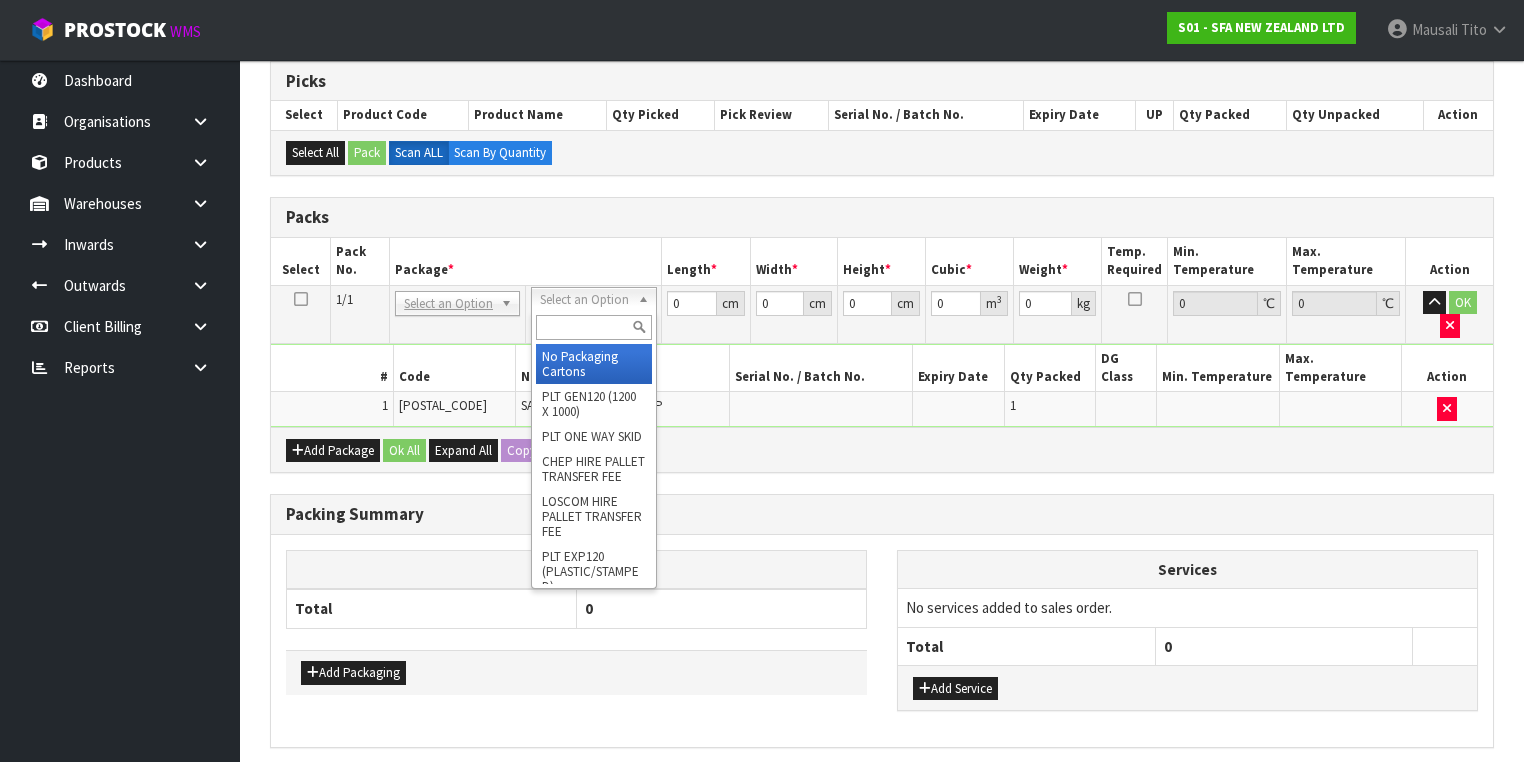 drag, startPoint x: 568, startPoint y: 368, endPoint x: 644, endPoint y: 343, distance: 80.00625 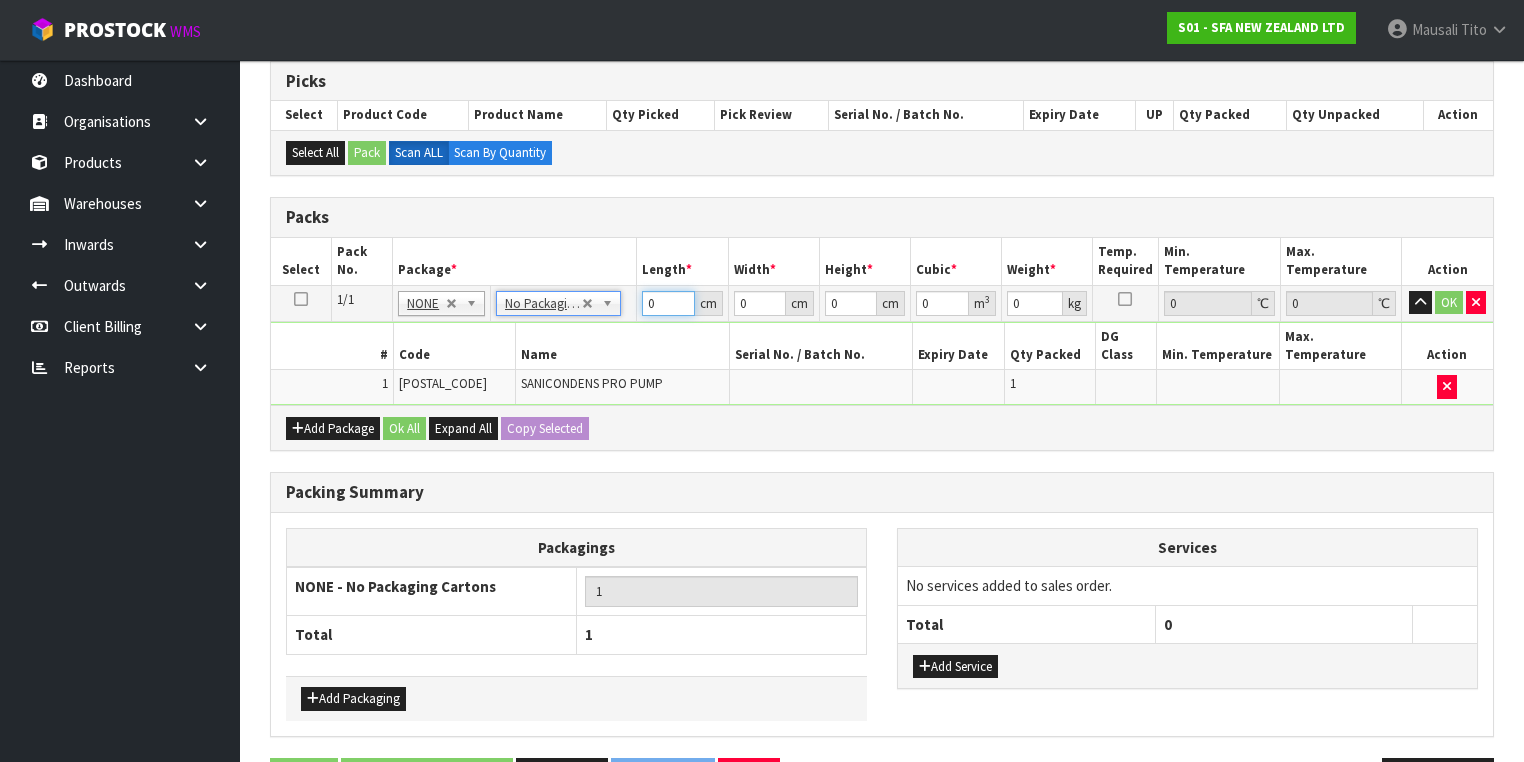 drag, startPoint x: 667, startPoint y: 304, endPoint x: 620, endPoint y: 312, distance: 47.67599 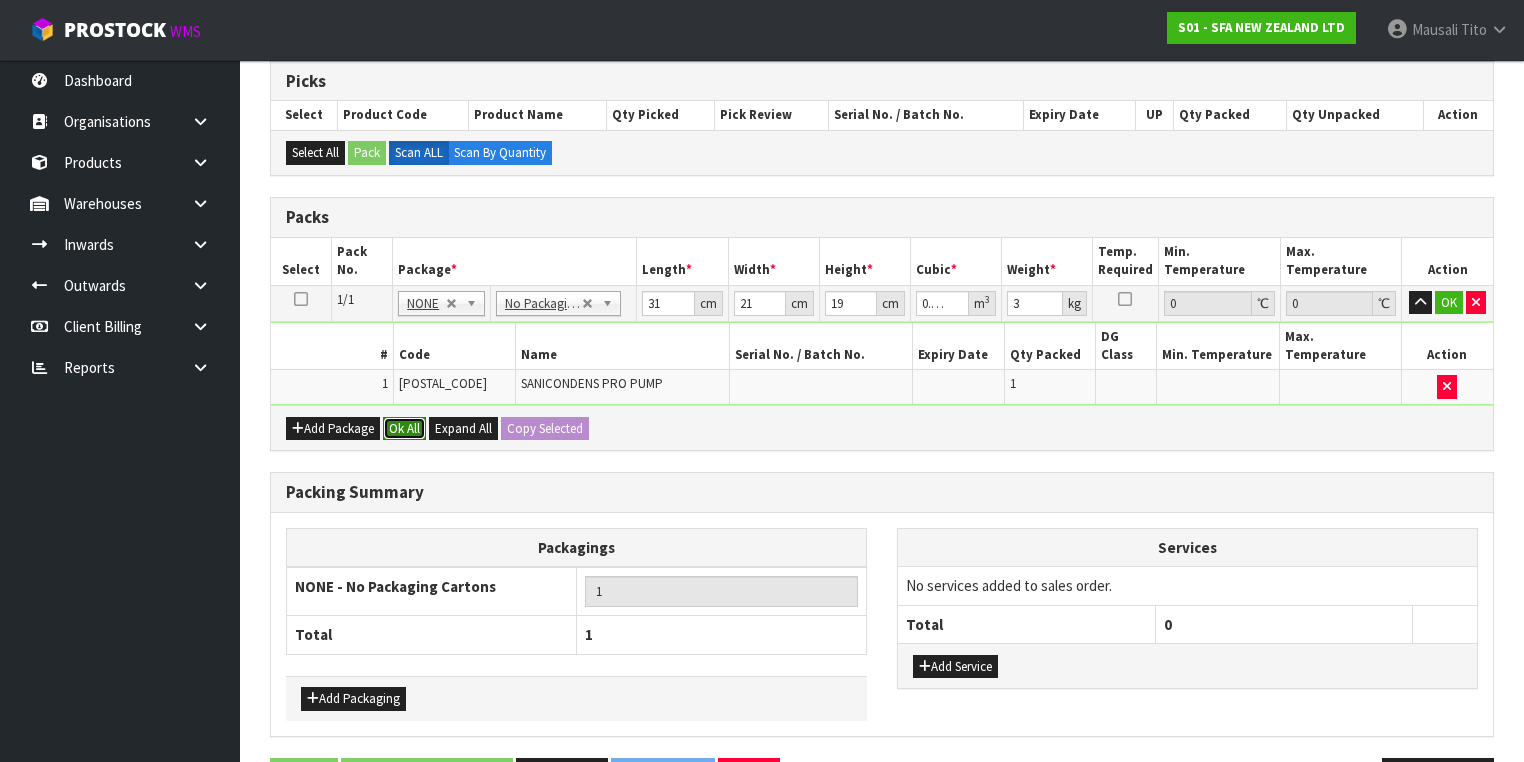 click on "Ok All" at bounding box center [404, 429] 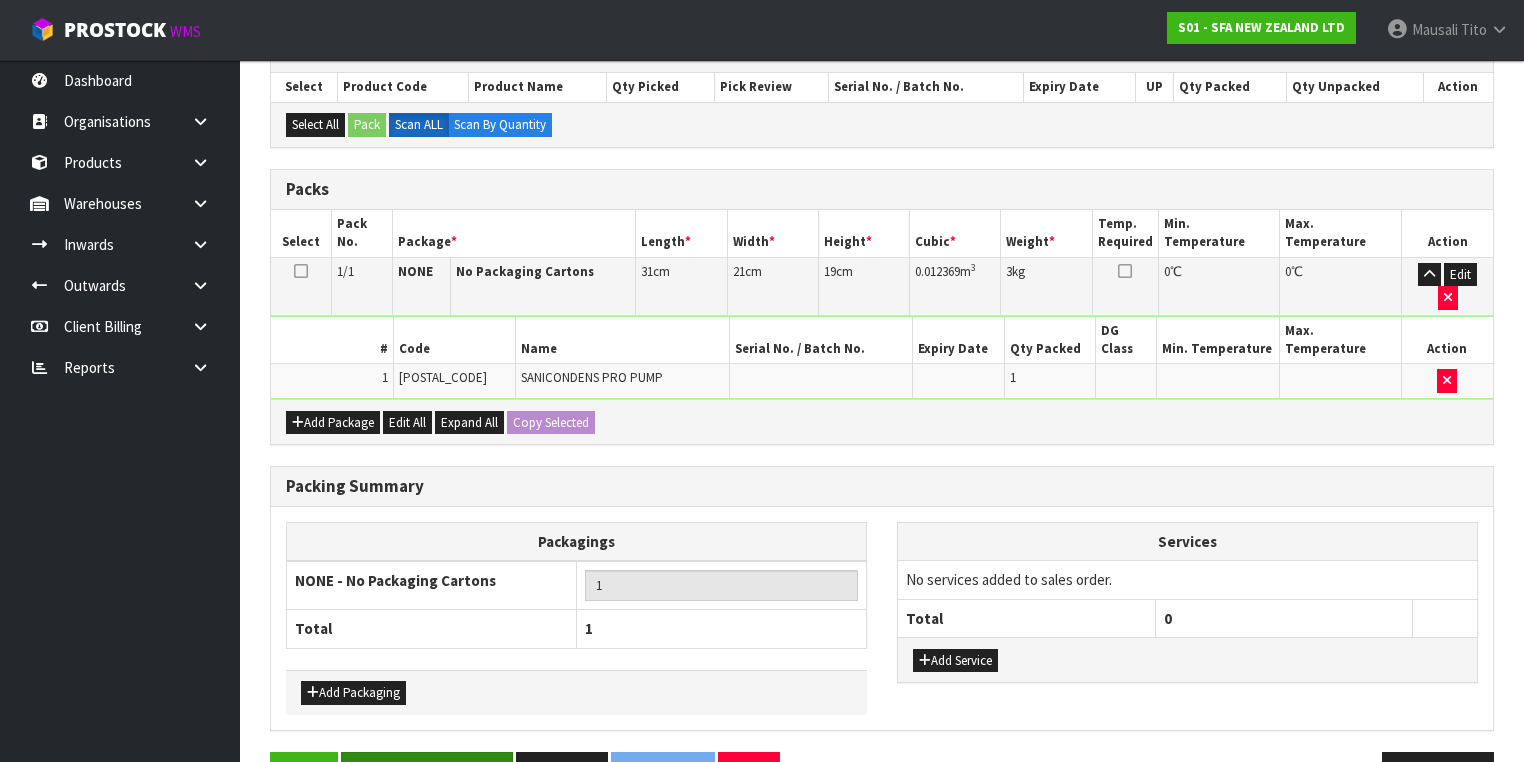 scroll, scrollTop: 440, scrollLeft: 0, axis: vertical 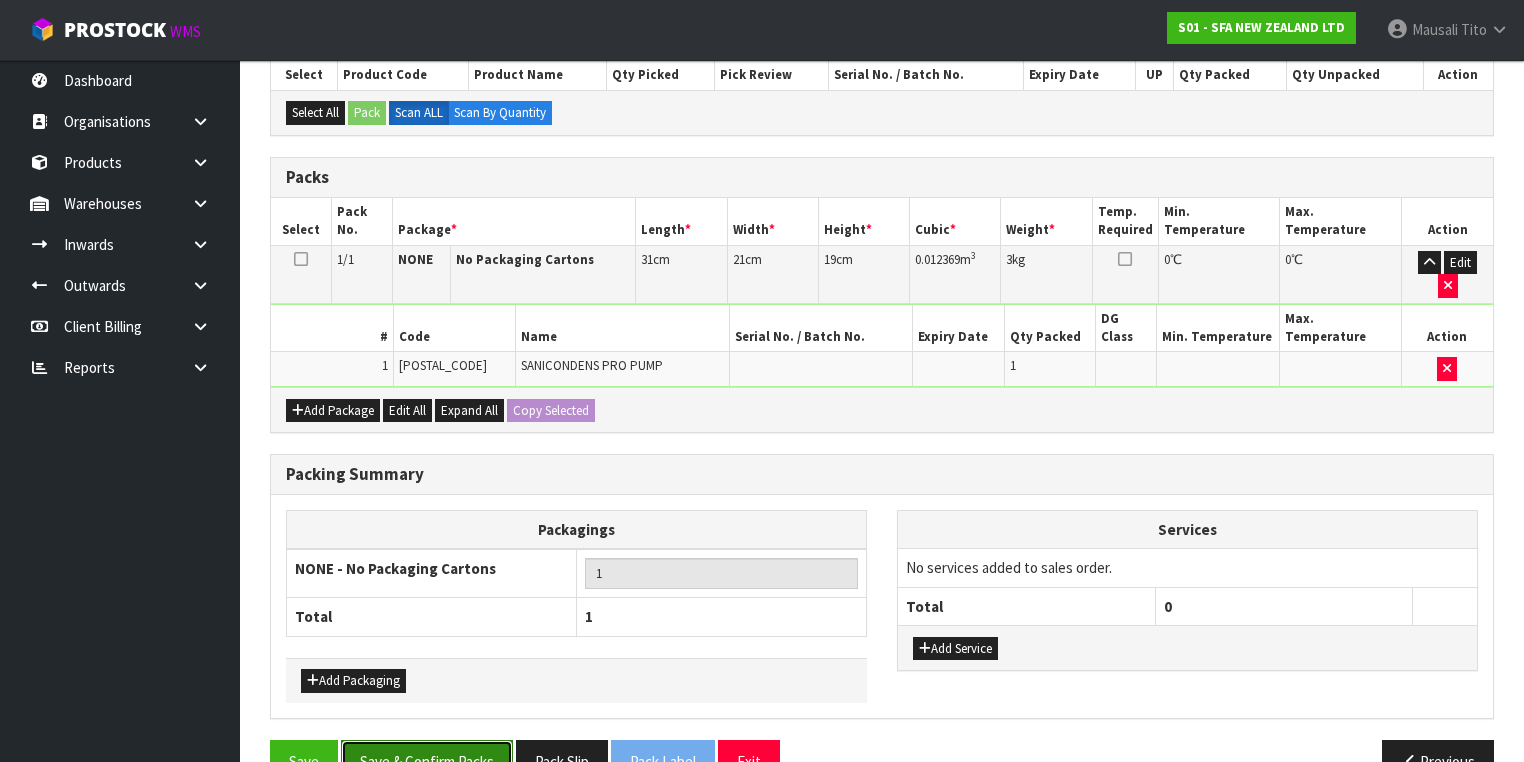 click on "Save & Confirm Packs" at bounding box center (427, 761) 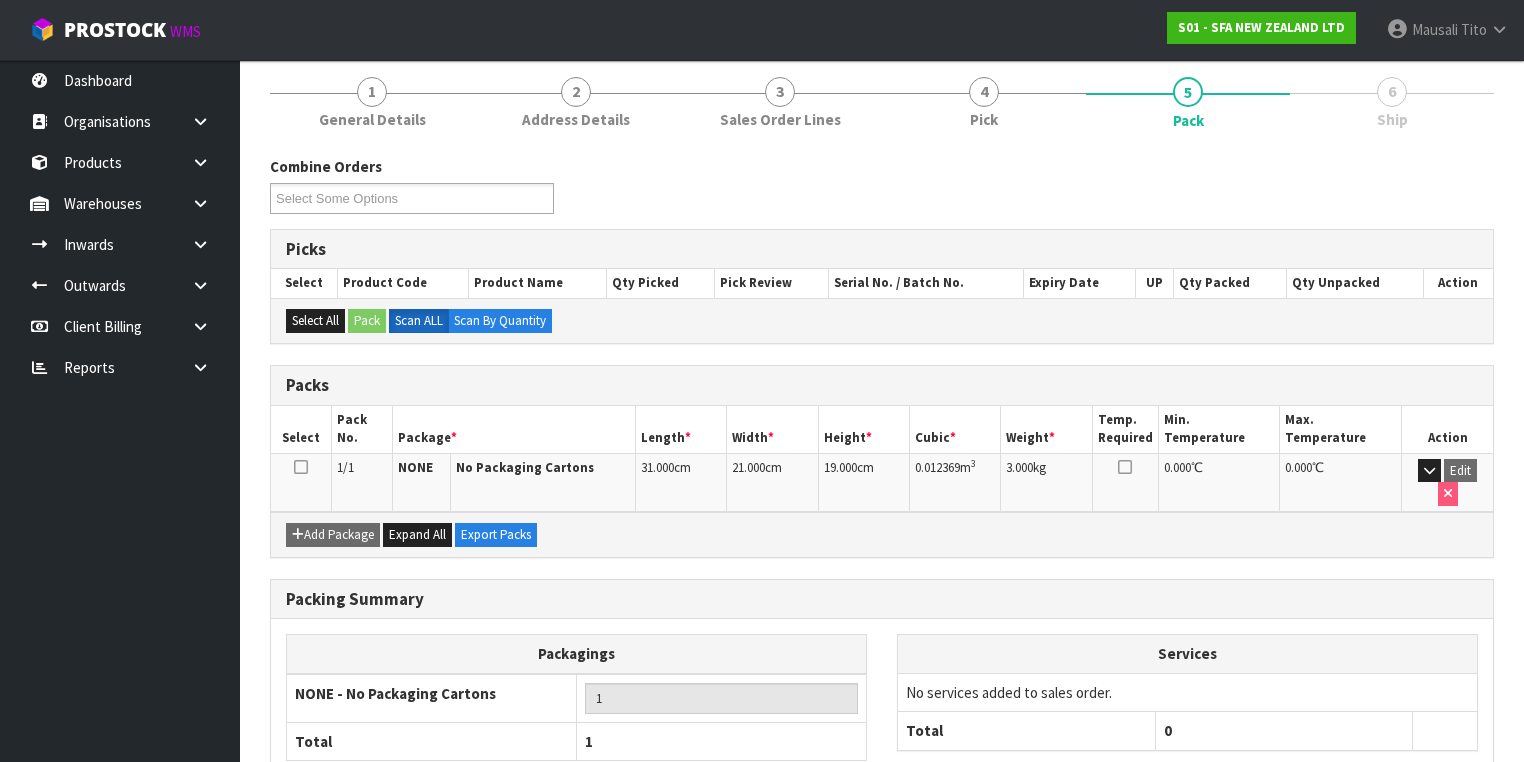 scroll, scrollTop: 332, scrollLeft: 0, axis: vertical 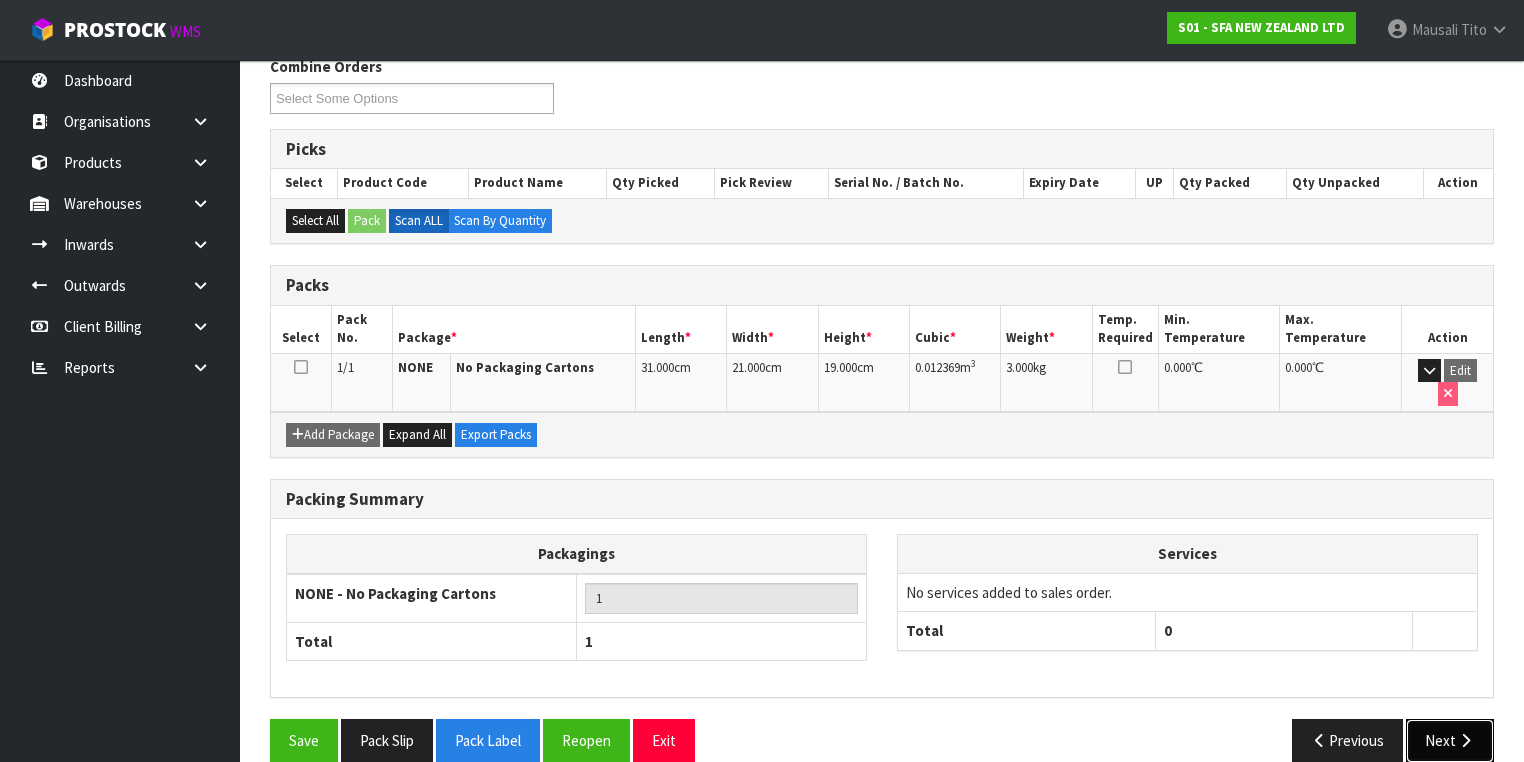 click on "Next" at bounding box center [1450, 740] 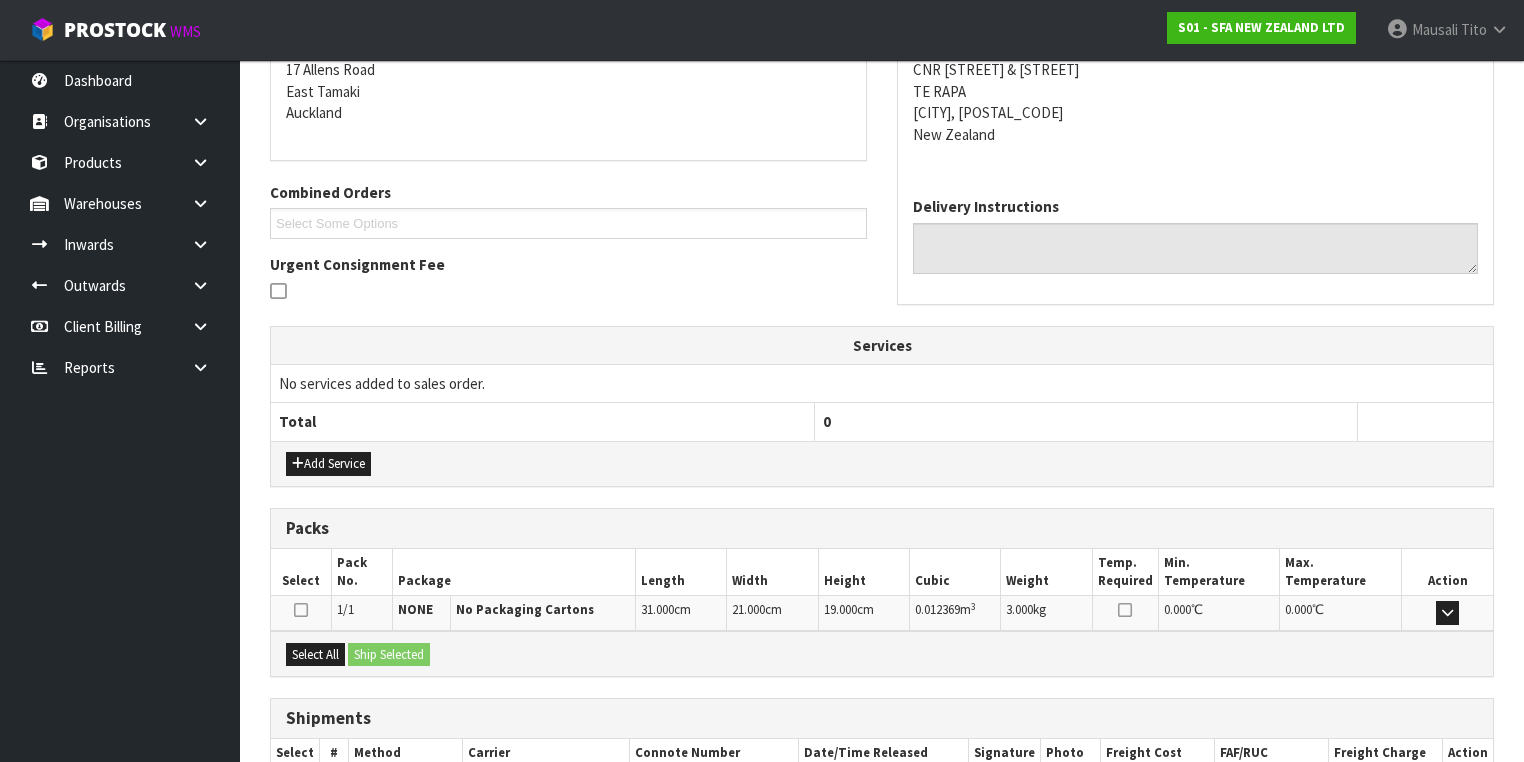 scroll, scrollTop: 528, scrollLeft: 0, axis: vertical 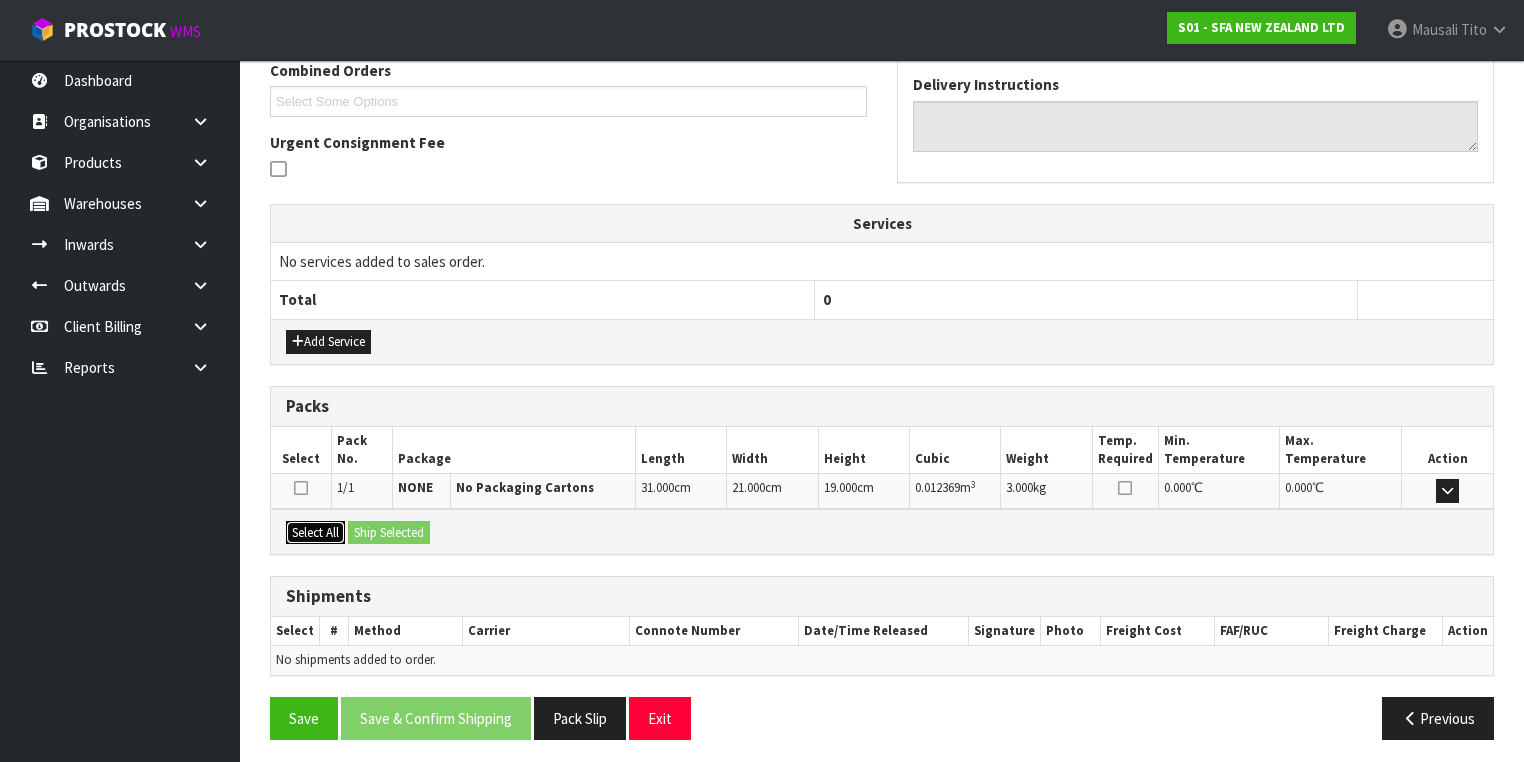 drag, startPoint x: 301, startPoint y: 521, endPoint x: 380, endPoint y: 524, distance: 79.05694 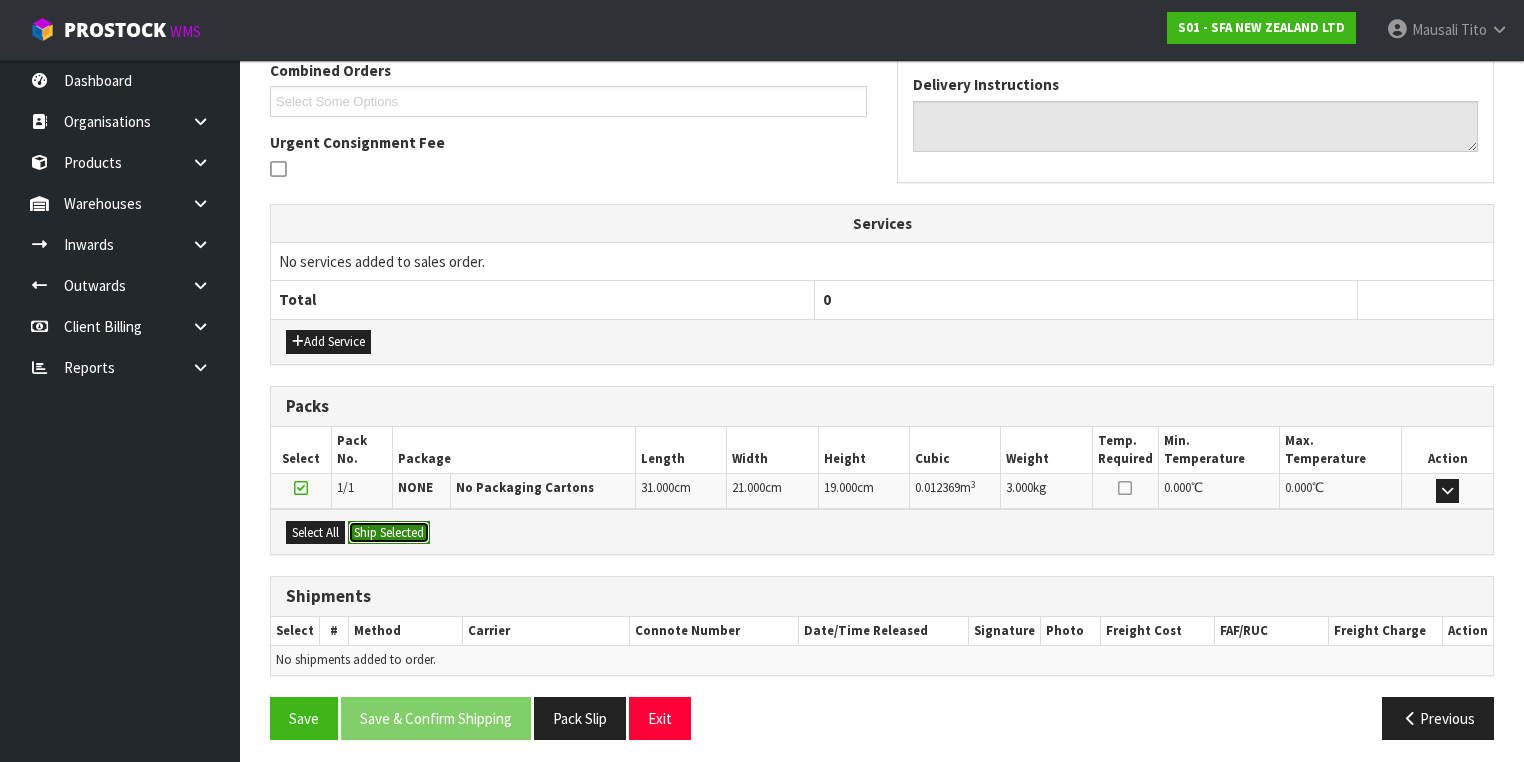 click on "Ship Selected" at bounding box center (389, 533) 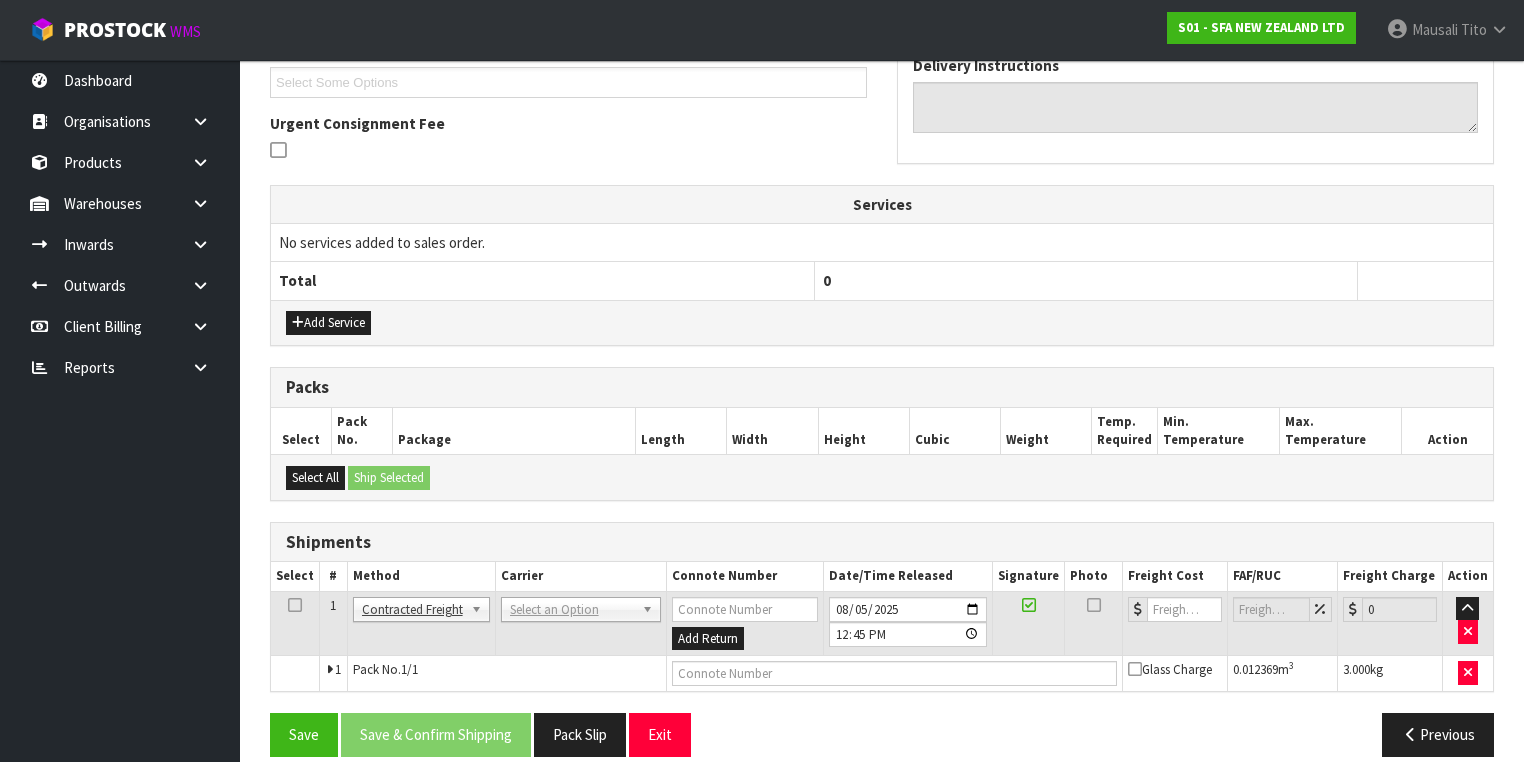 scroll, scrollTop: 564, scrollLeft: 0, axis: vertical 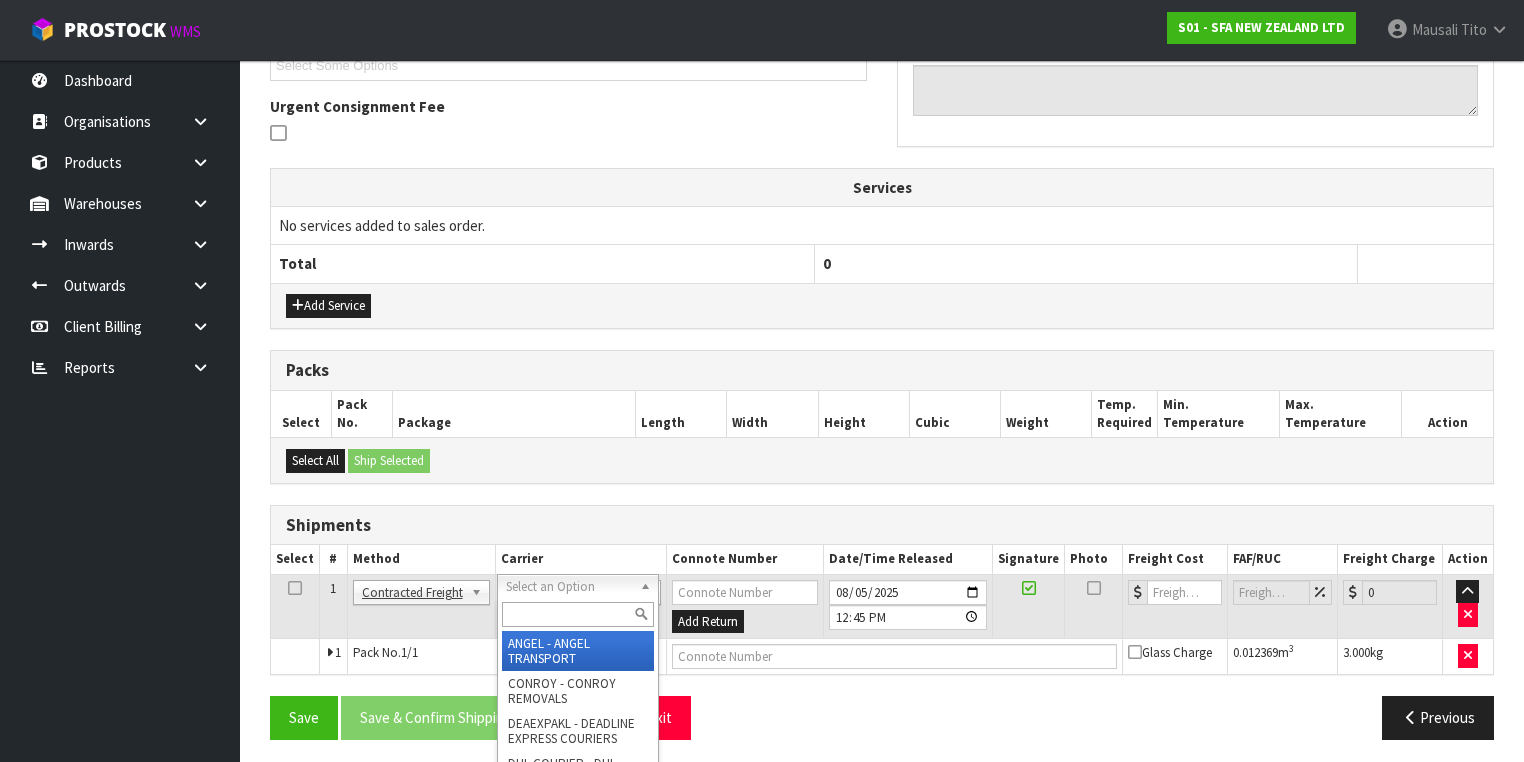 click at bounding box center (578, 614) 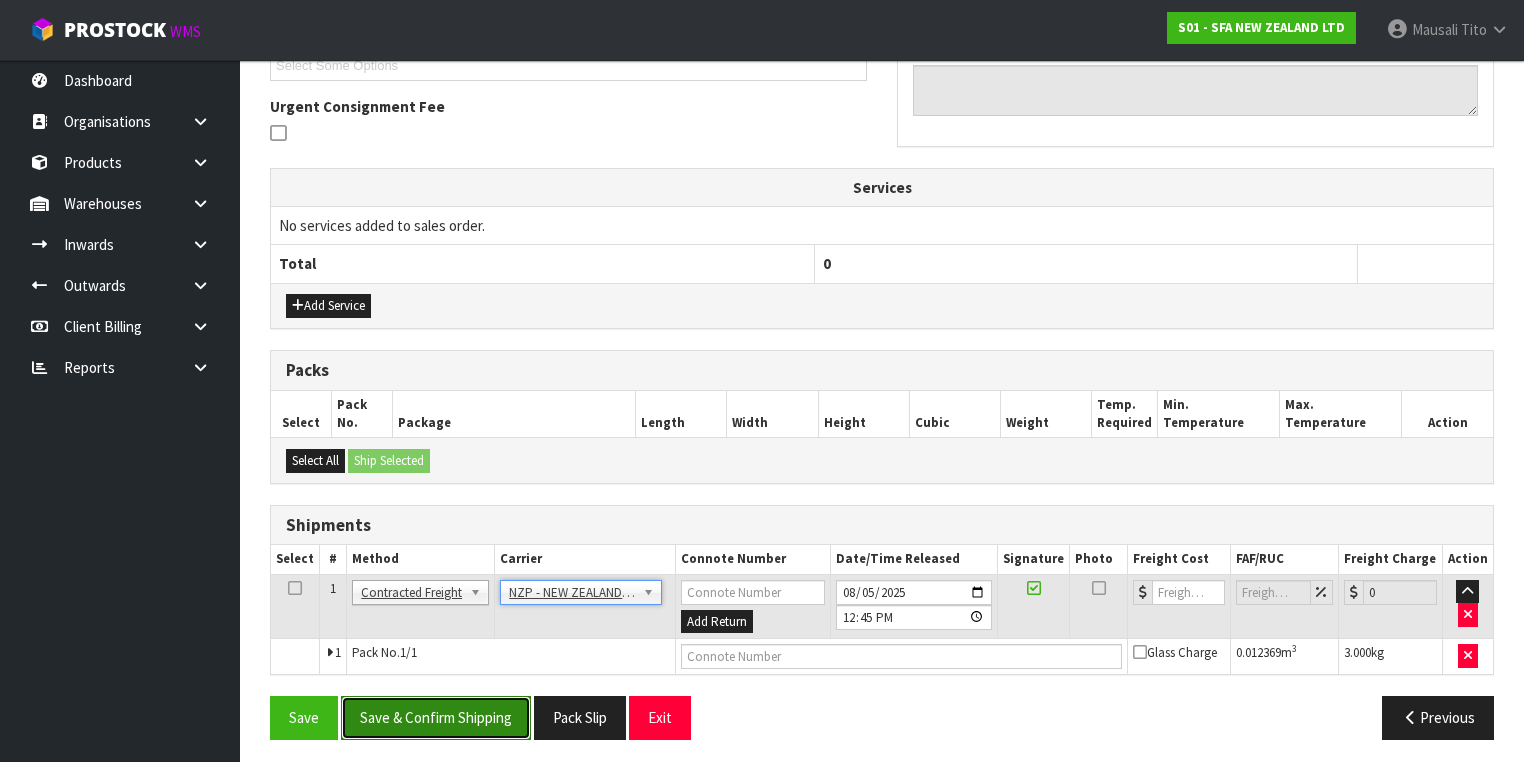 click on "Save & Confirm Shipping" at bounding box center [436, 717] 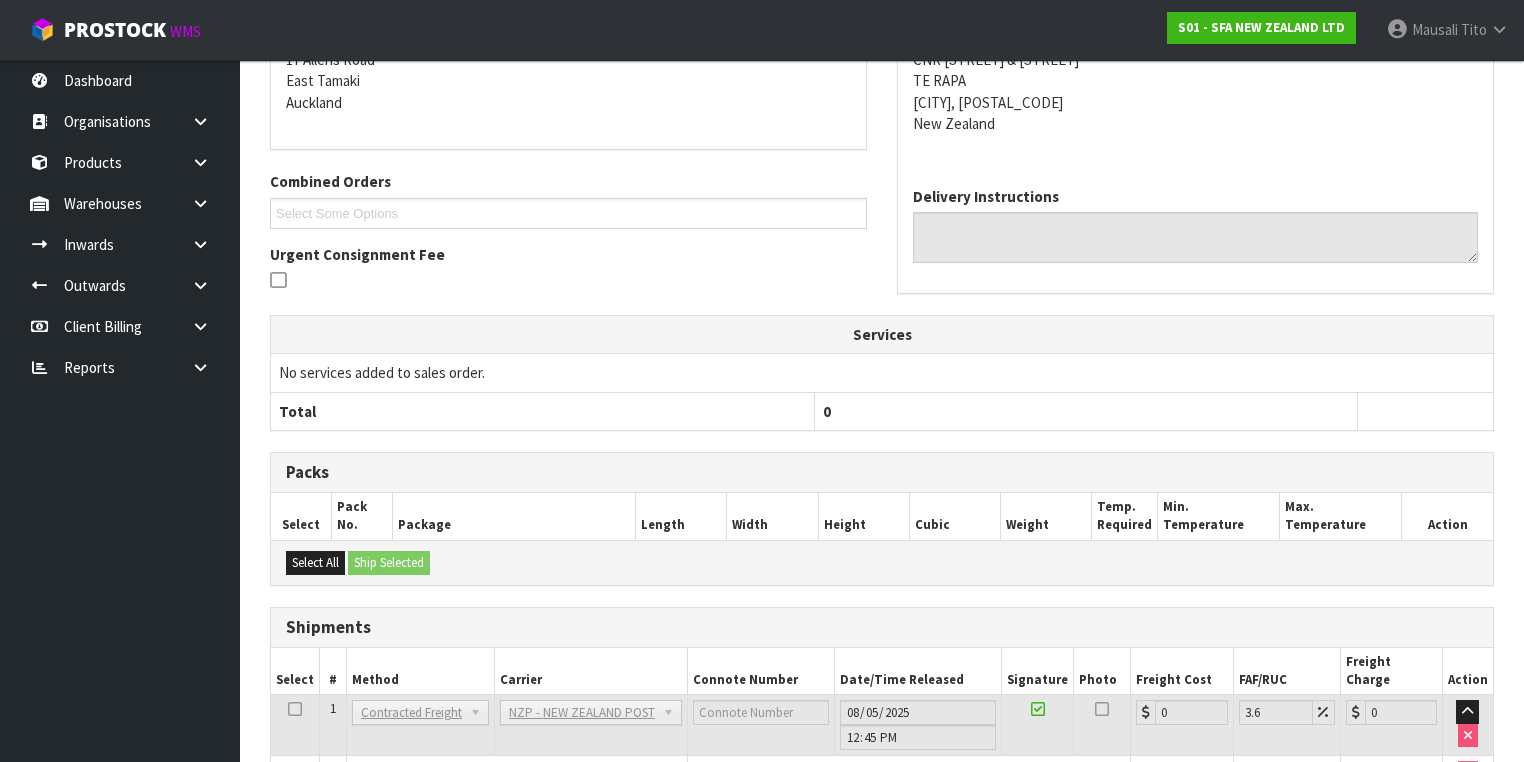 scroll, scrollTop: 536, scrollLeft: 0, axis: vertical 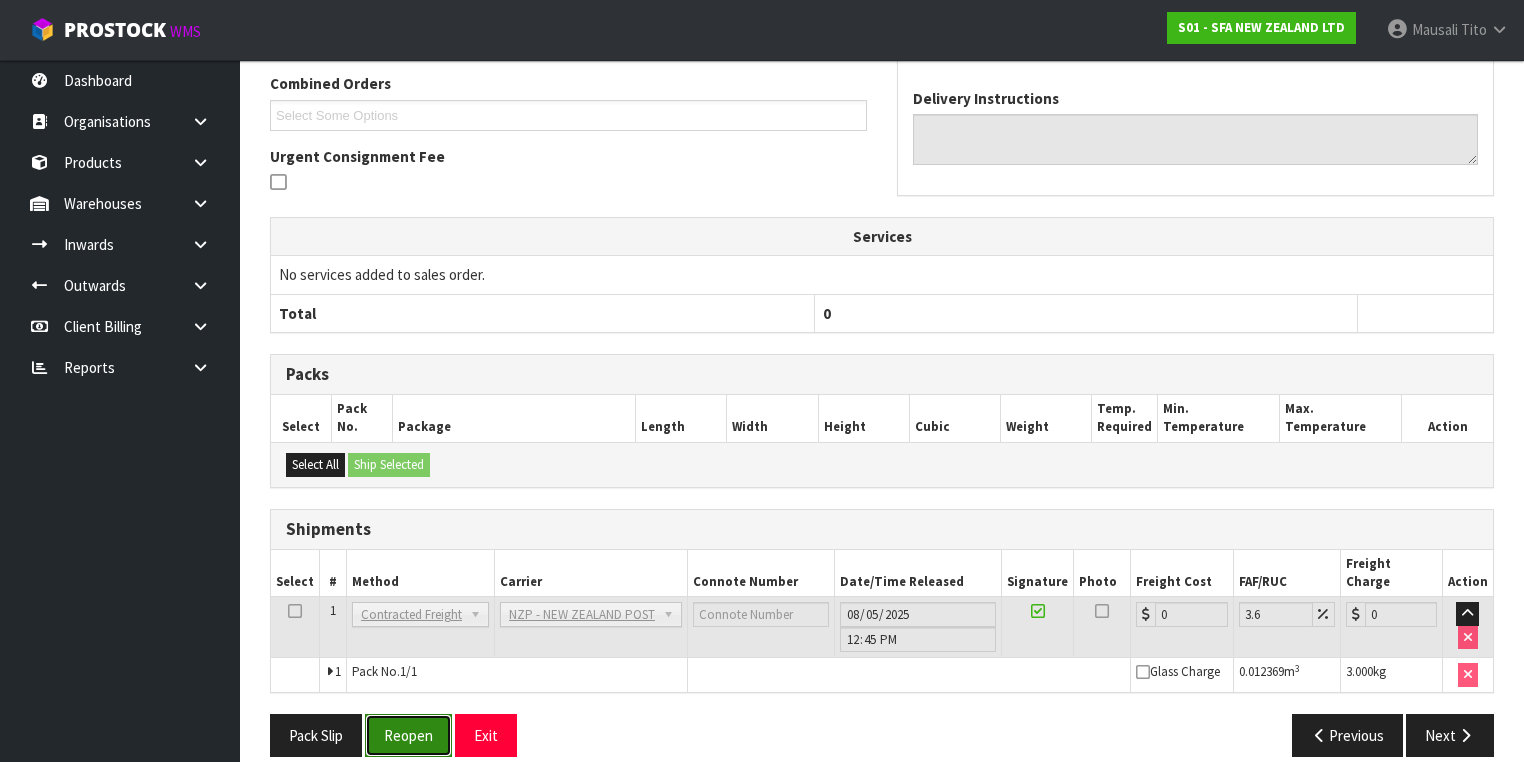 drag, startPoint x: 408, startPoint y: 716, endPoint x: 422, endPoint y: 709, distance: 15.652476 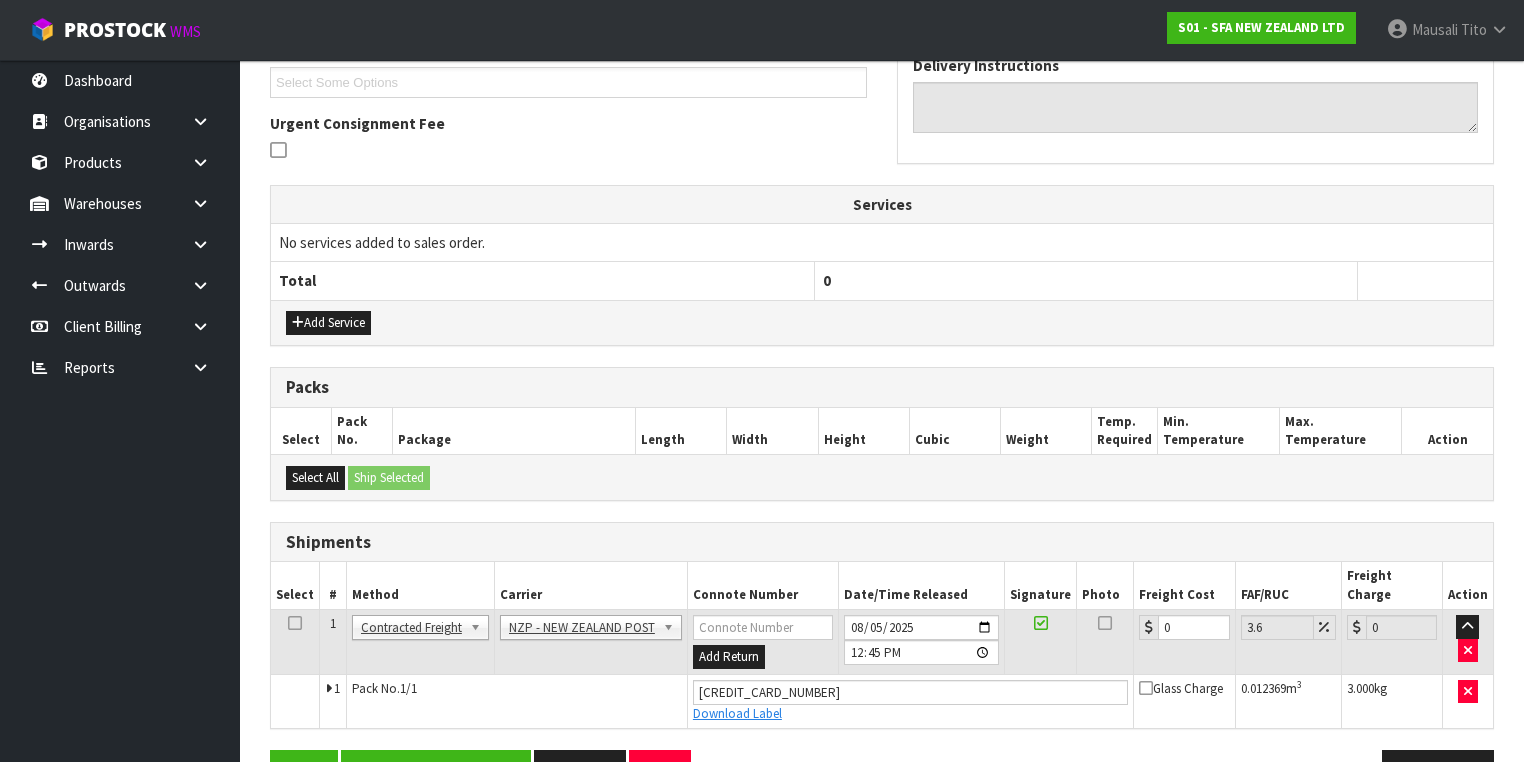 scroll, scrollTop: 582, scrollLeft: 0, axis: vertical 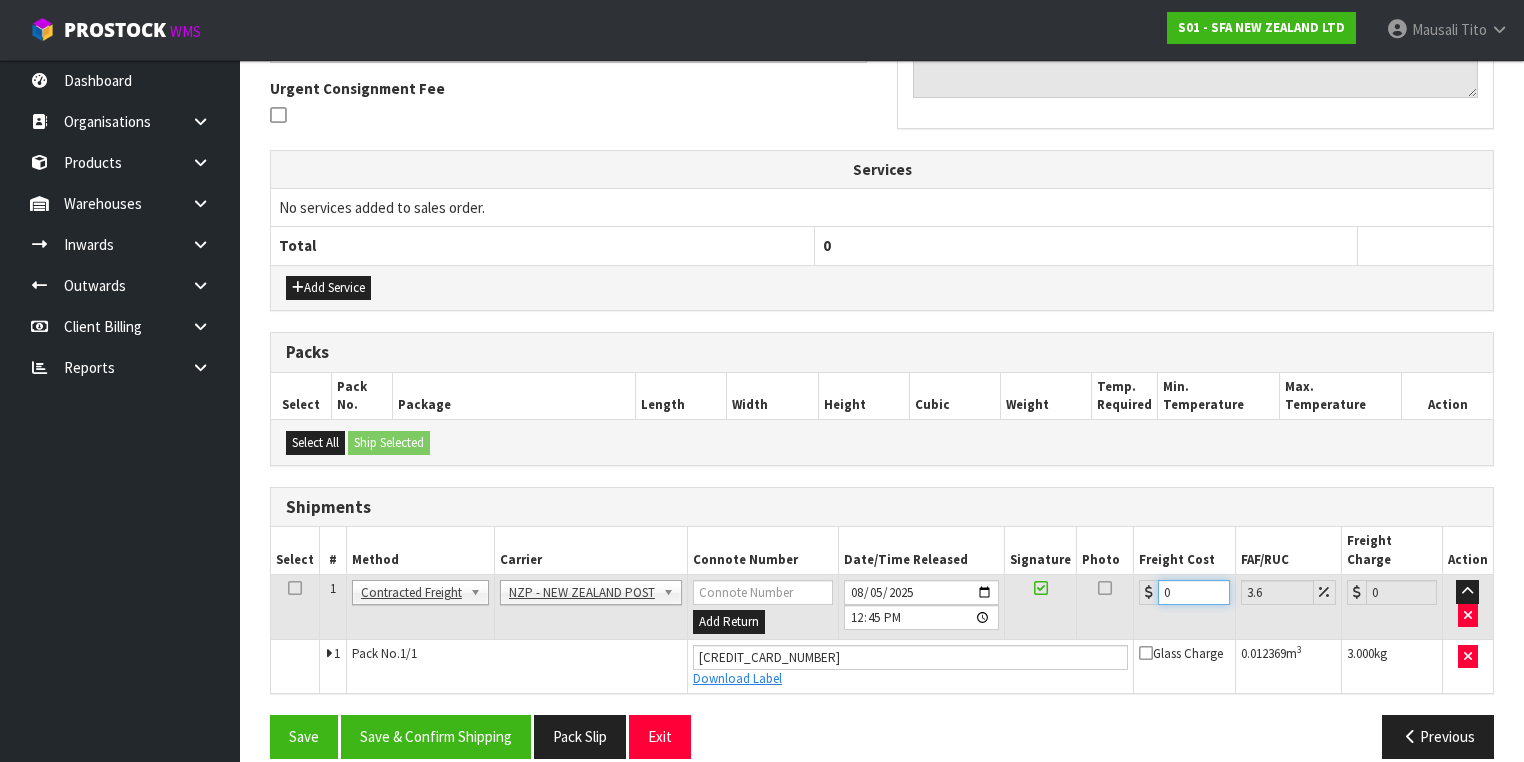 drag, startPoint x: 1172, startPoint y: 565, endPoint x: 1151, endPoint y: 577, distance: 24.186773 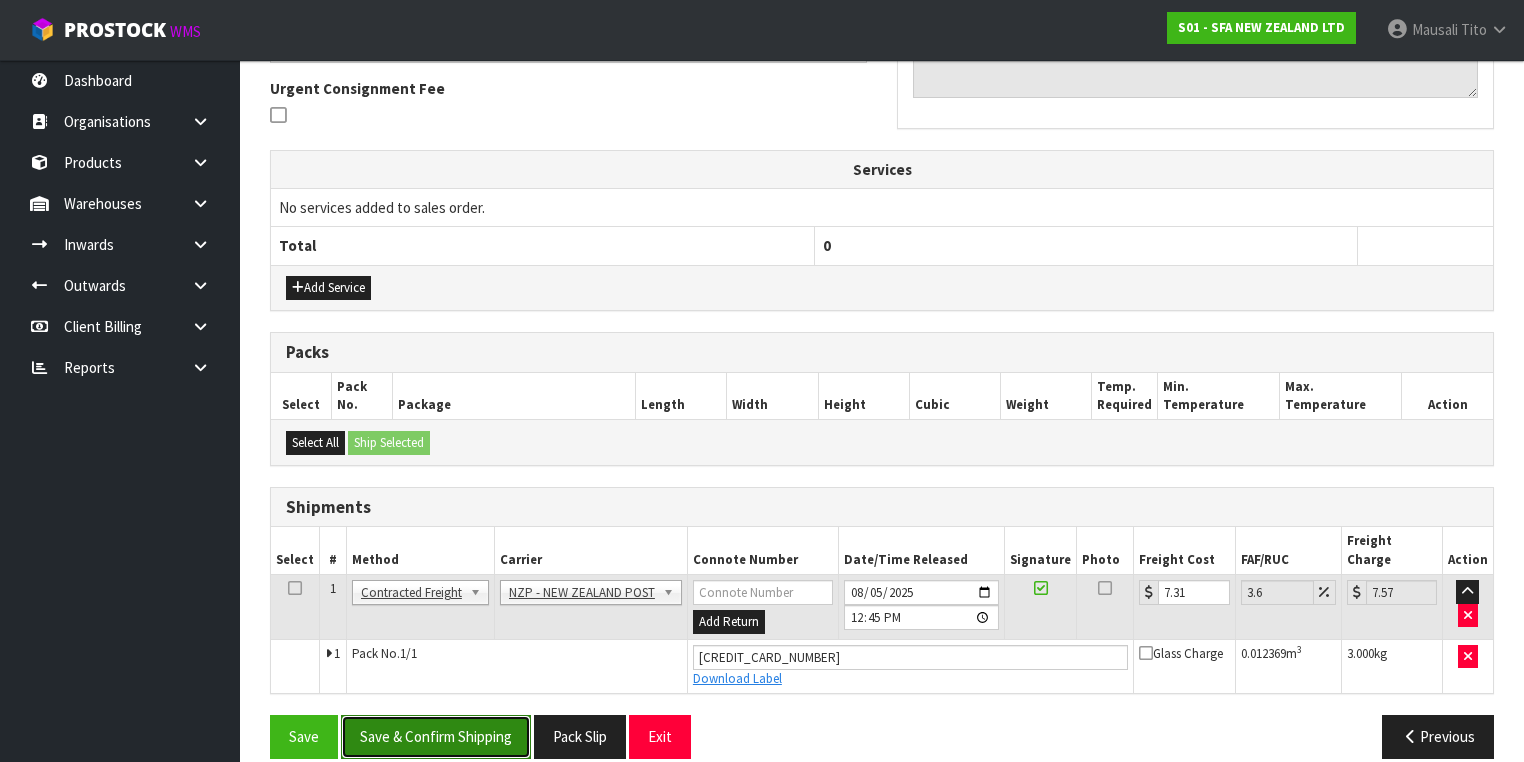 click on "Save & Confirm Shipping" at bounding box center [436, 736] 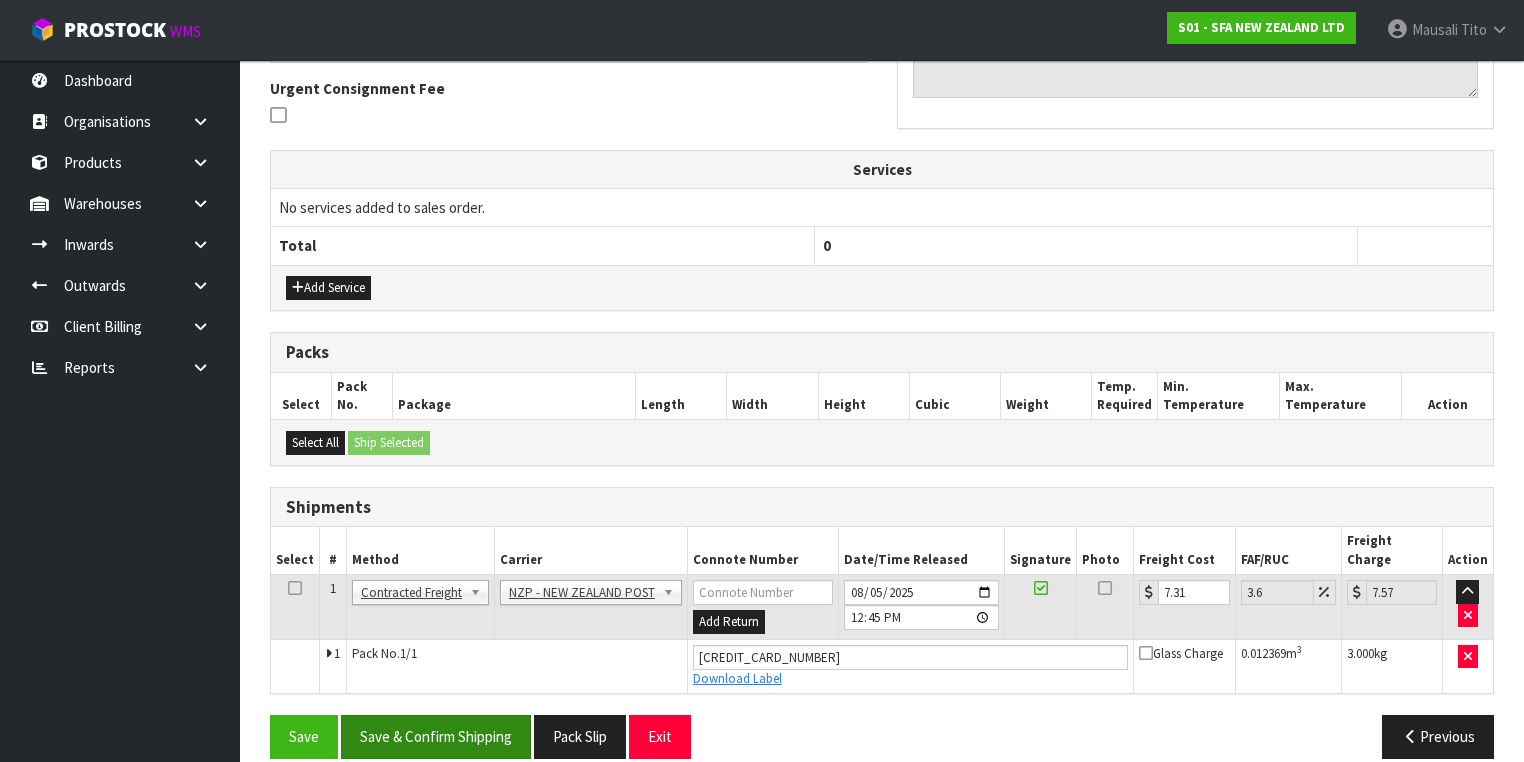 scroll, scrollTop: 0, scrollLeft: 0, axis: both 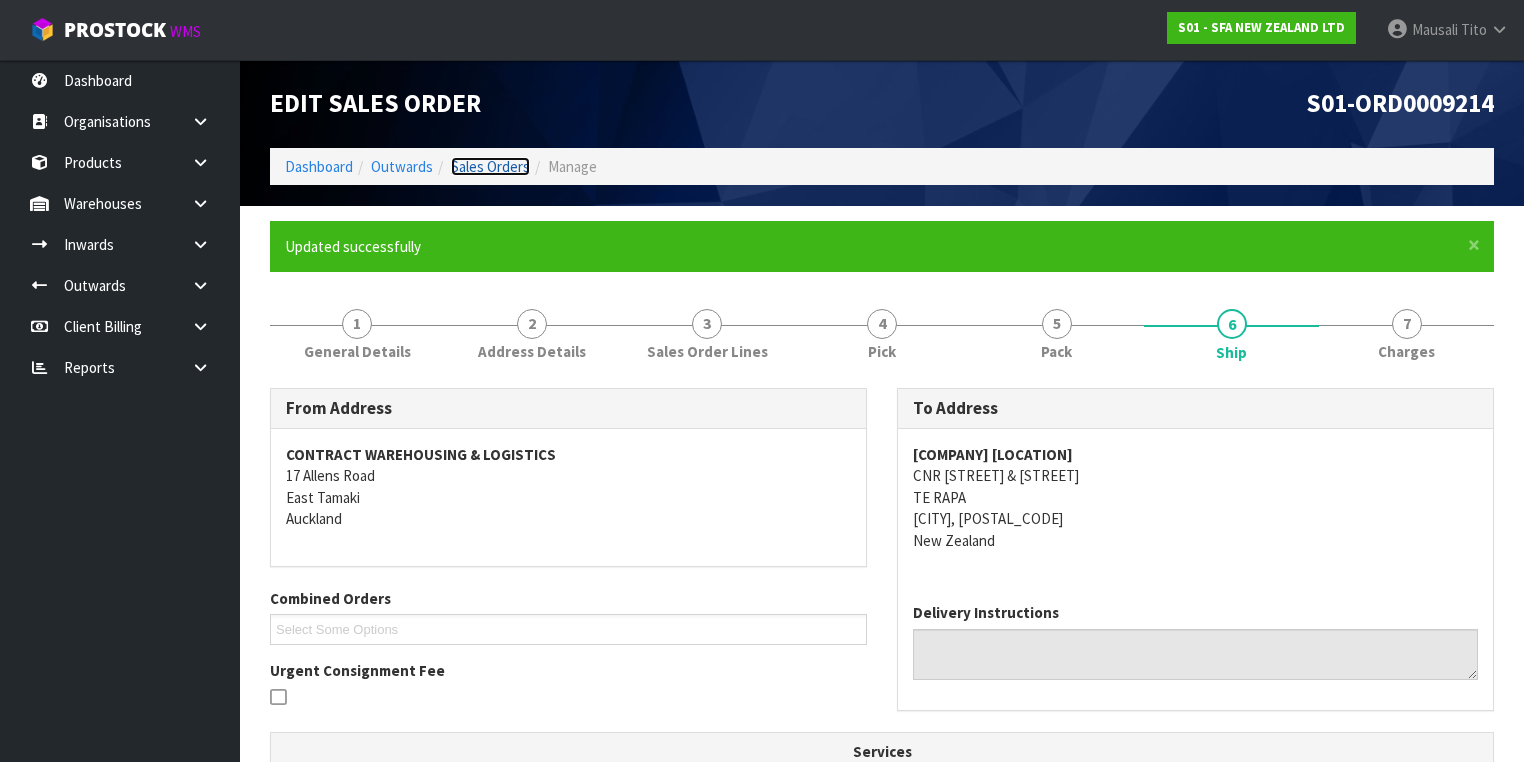 click on "Sales Orders" at bounding box center [490, 166] 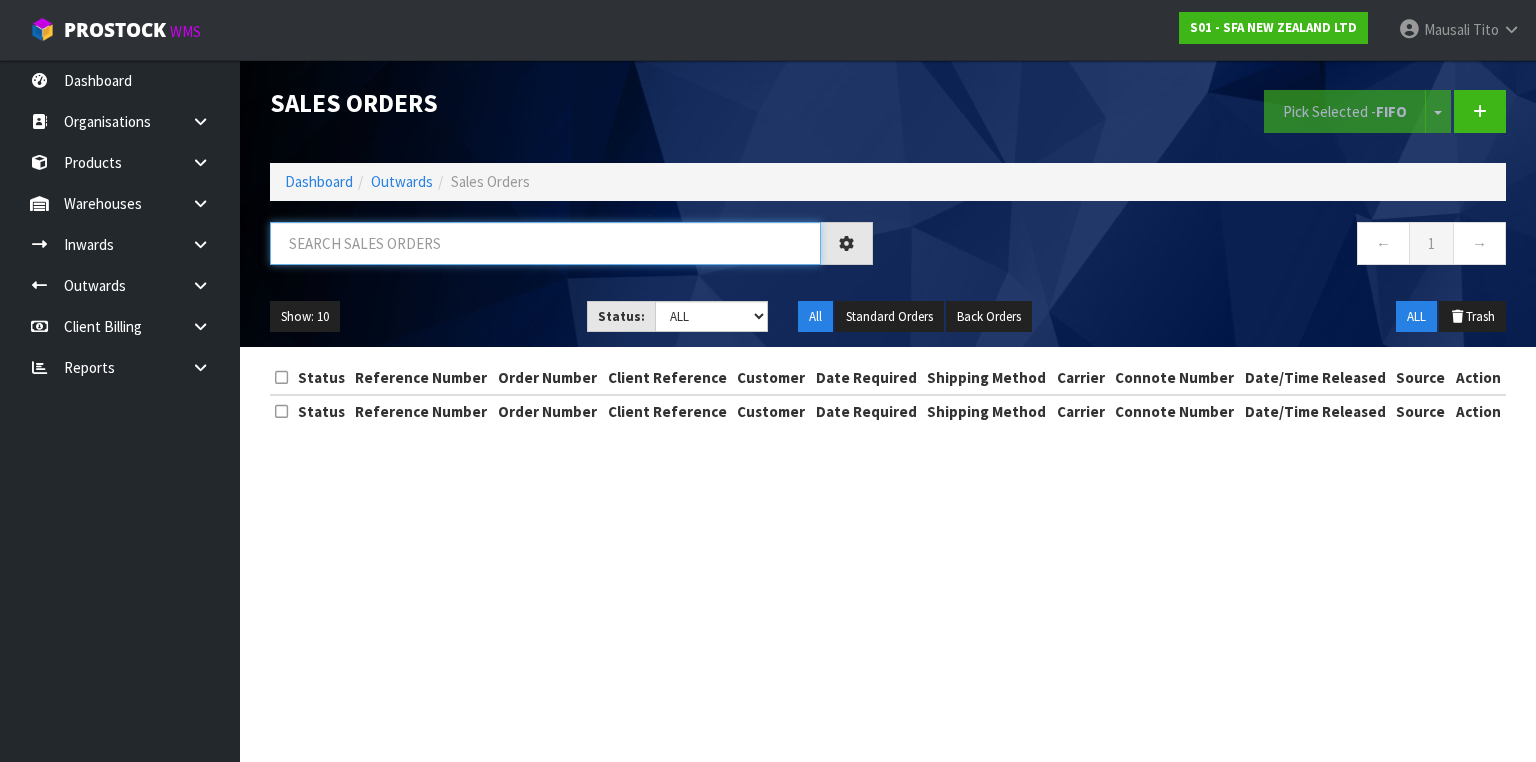 click at bounding box center [545, 243] 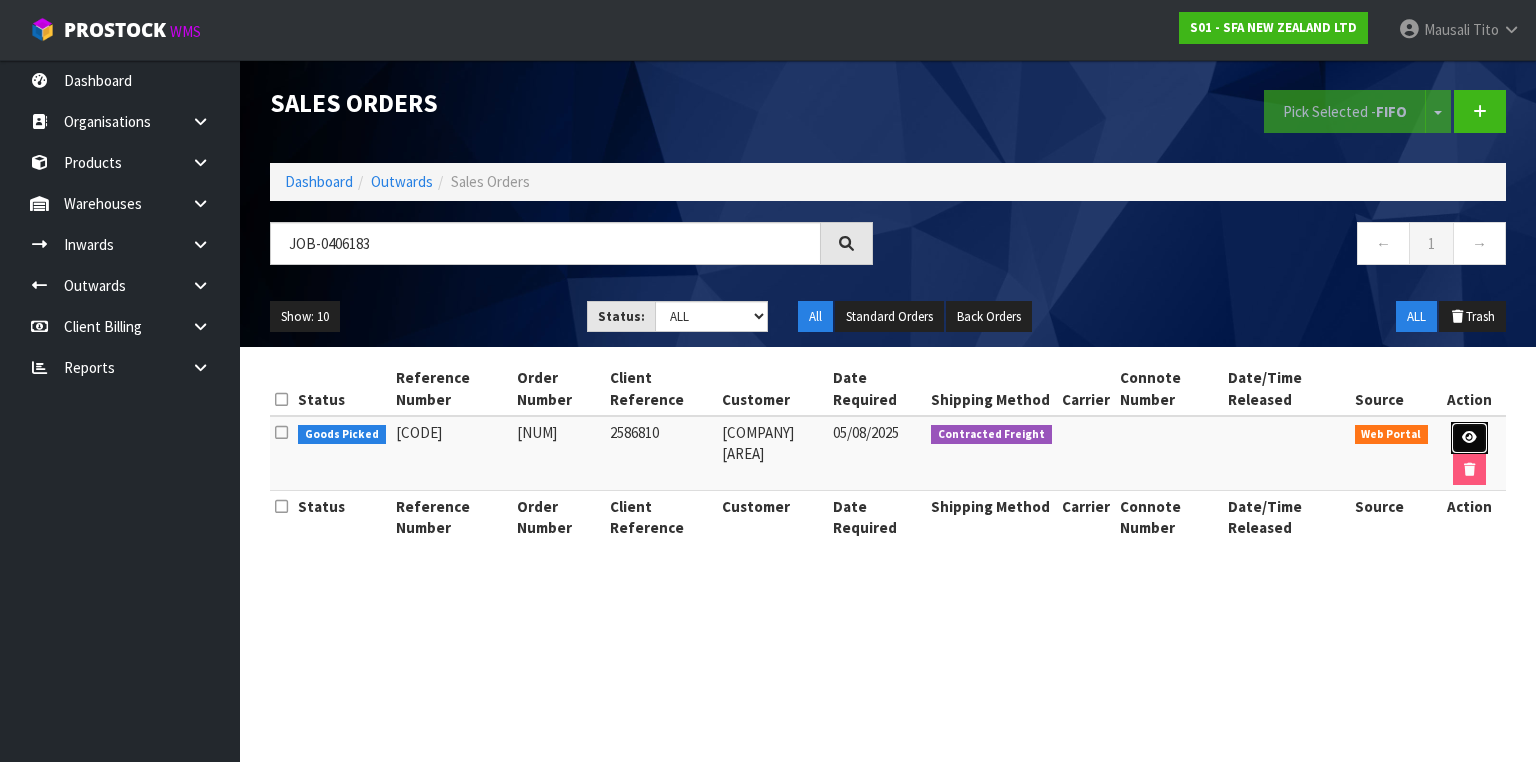click at bounding box center (1469, 437) 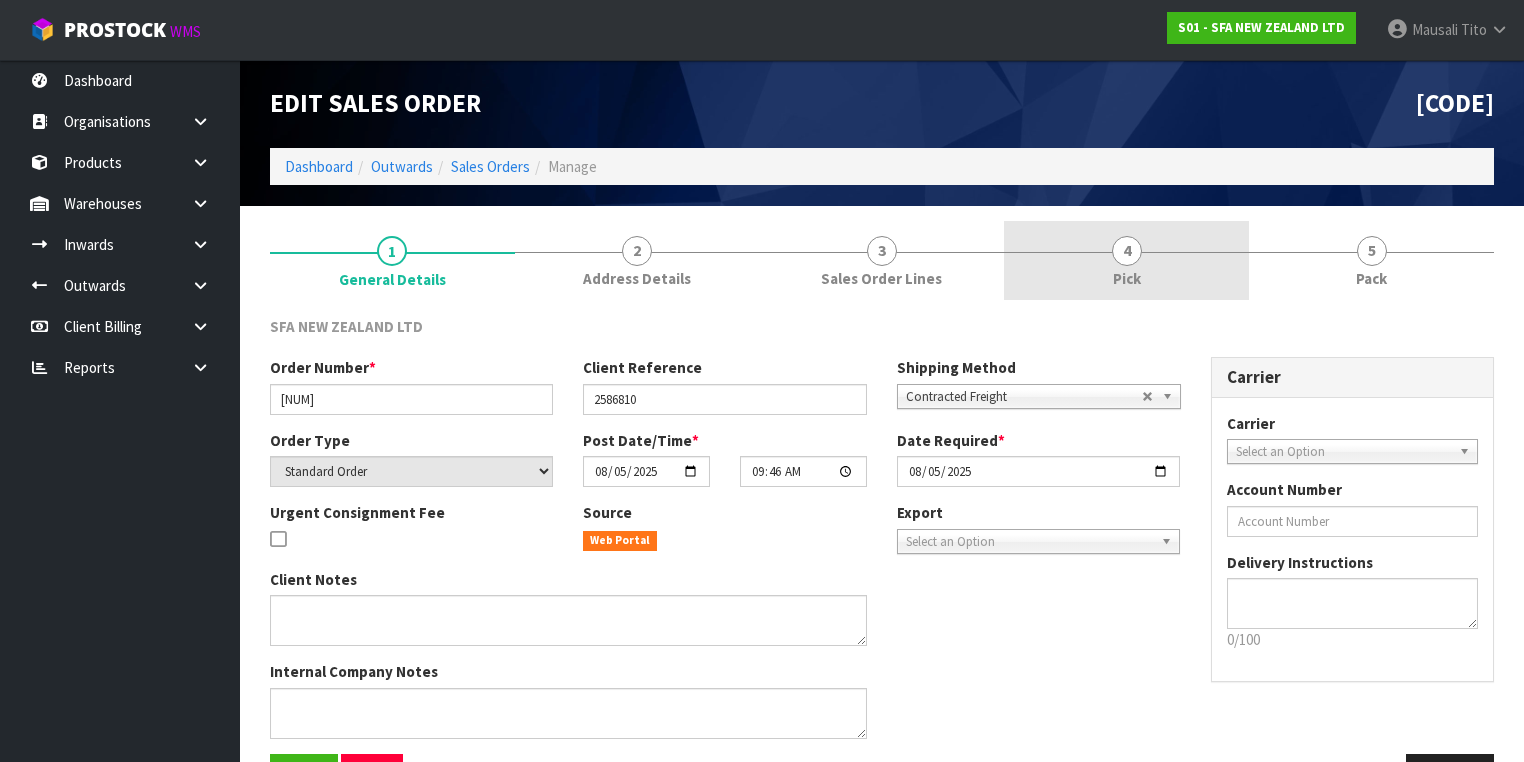 drag, startPoint x: 1150, startPoint y: 262, endPoint x: 1174, endPoint y: 296, distance: 41.617306 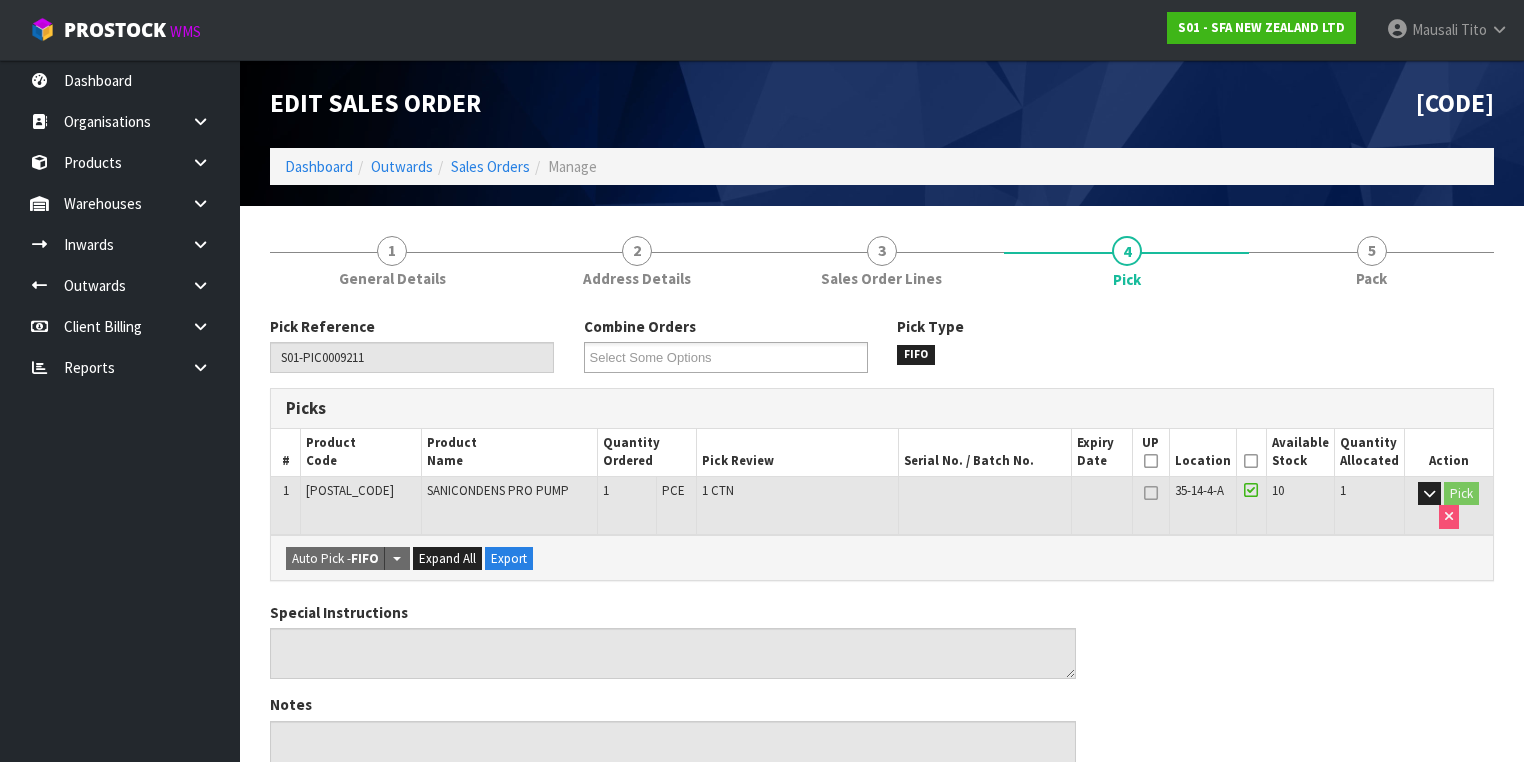 click at bounding box center [1251, 461] 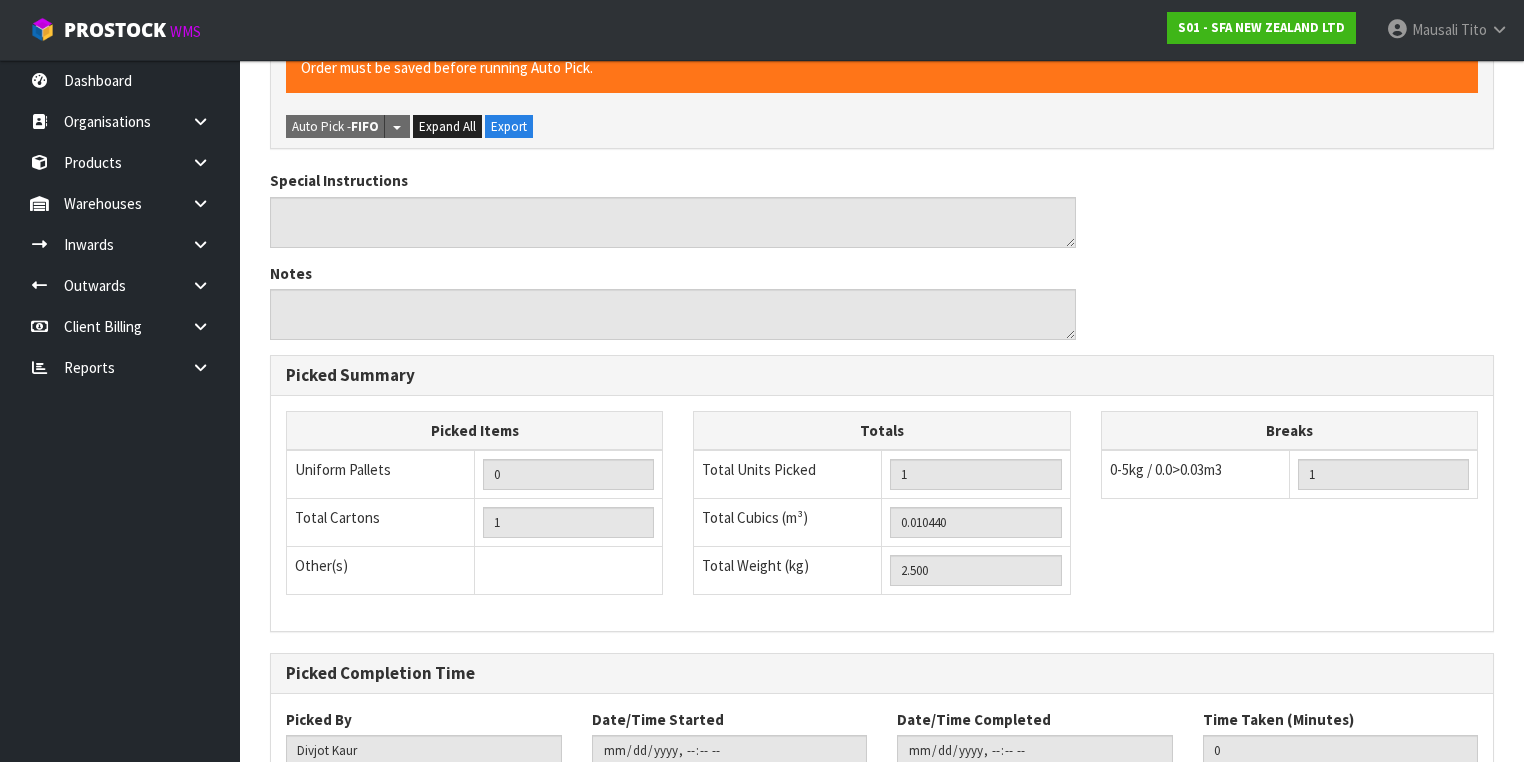scroll, scrollTop: 641, scrollLeft: 0, axis: vertical 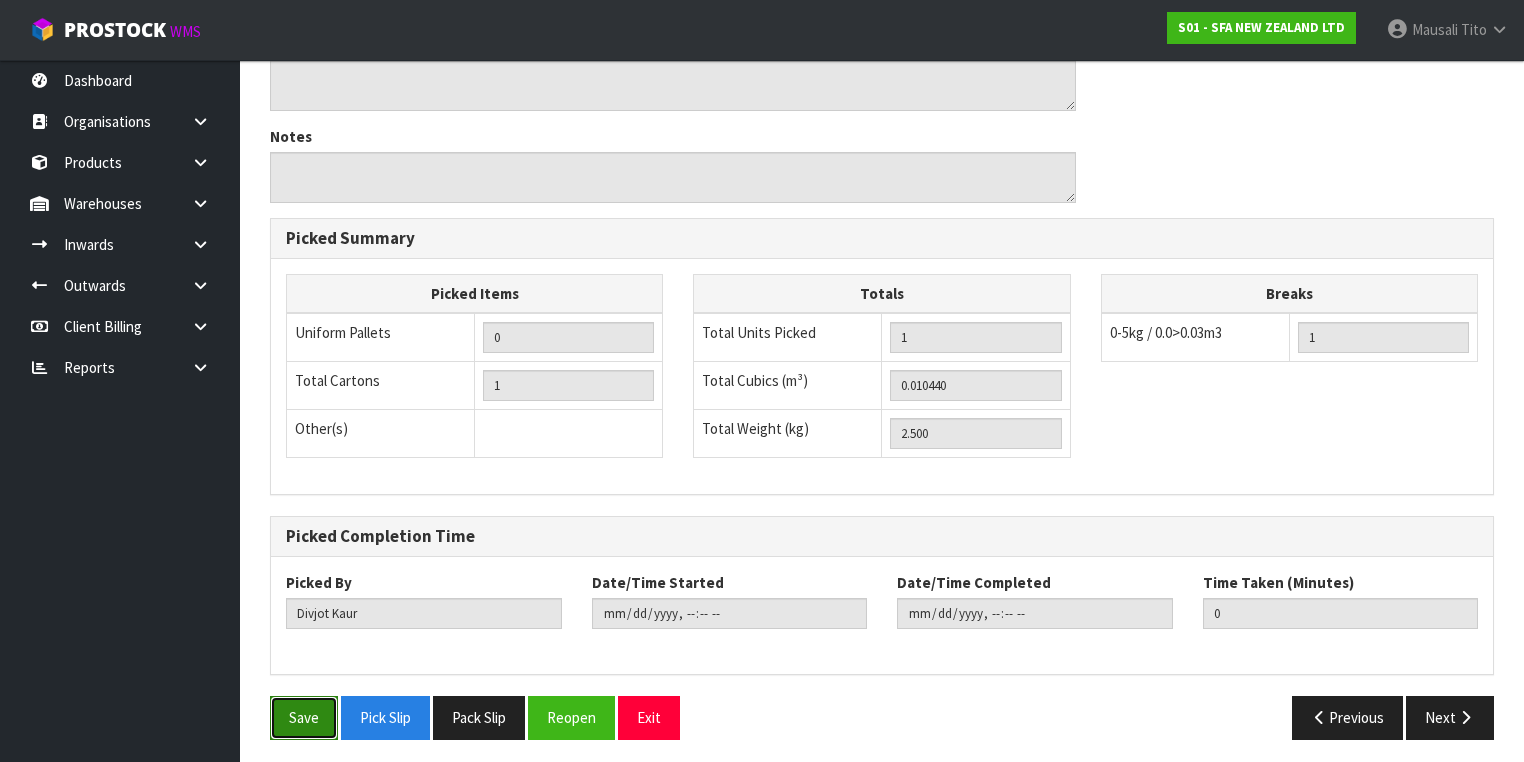 click on "Save" at bounding box center [304, 717] 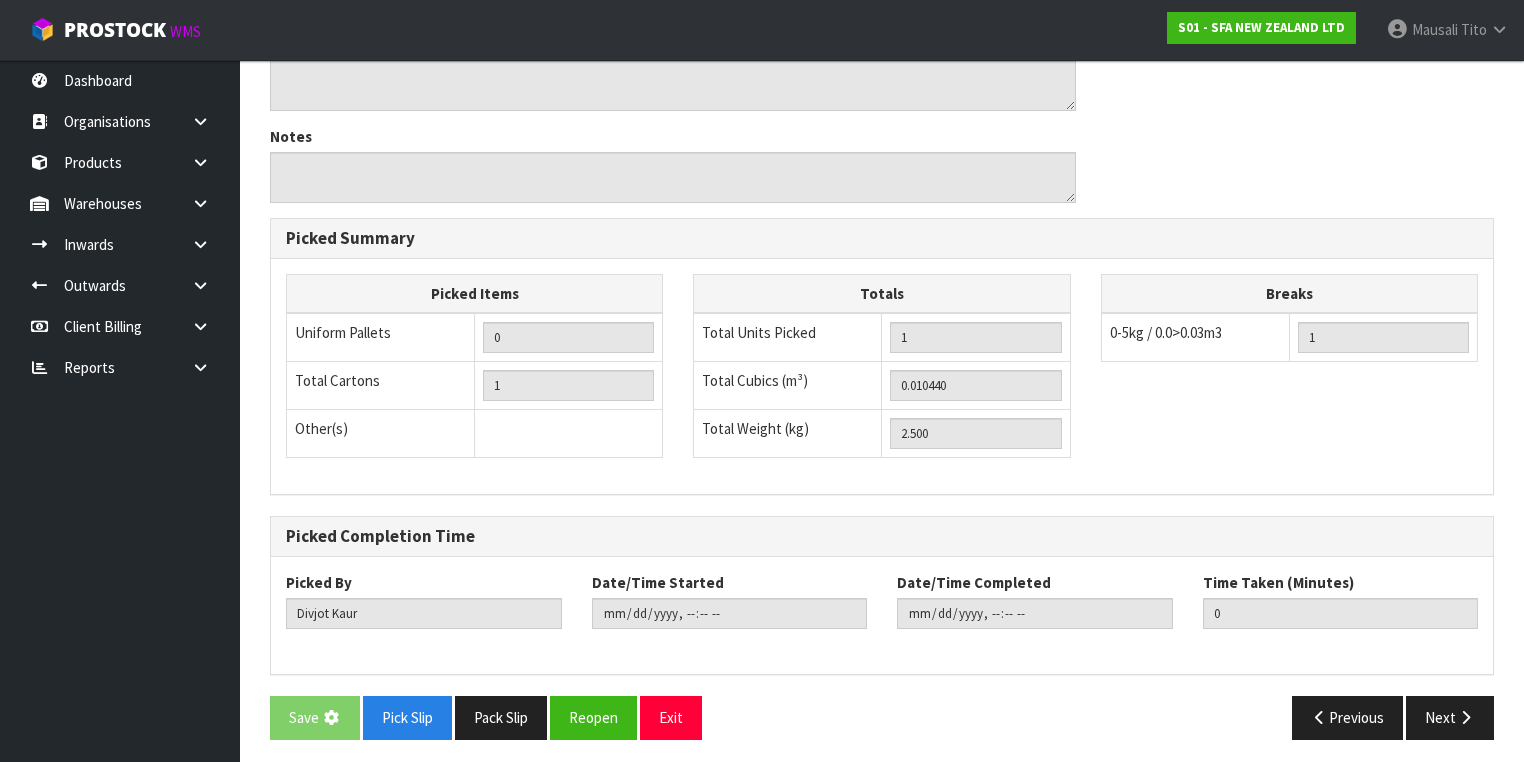 scroll, scrollTop: 0, scrollLeft: 0, axis: both 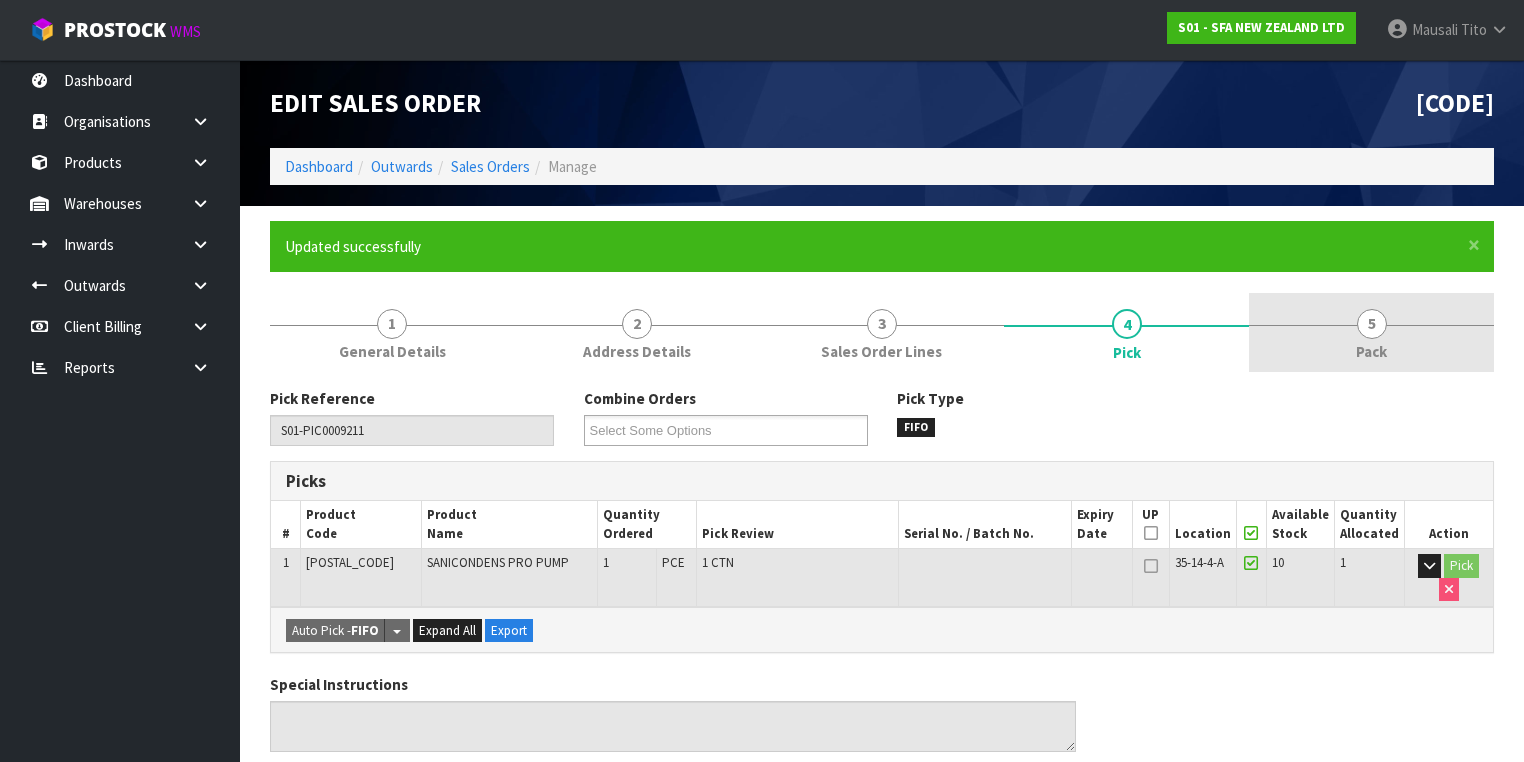 click on "5" at bounding box center (1372, 324) 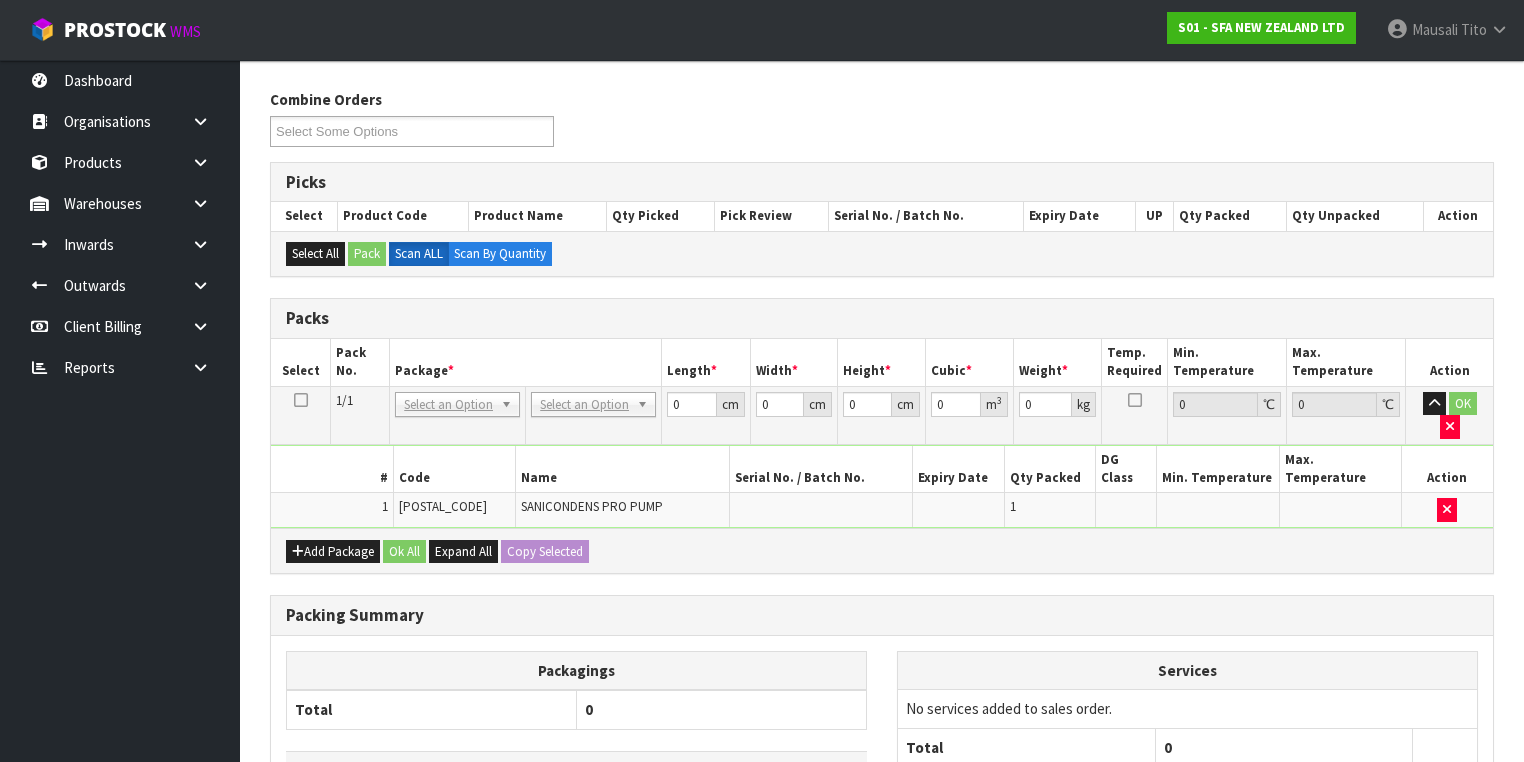 scroll, scrollTop: 400, scrollLeft: 0, axis: vertical 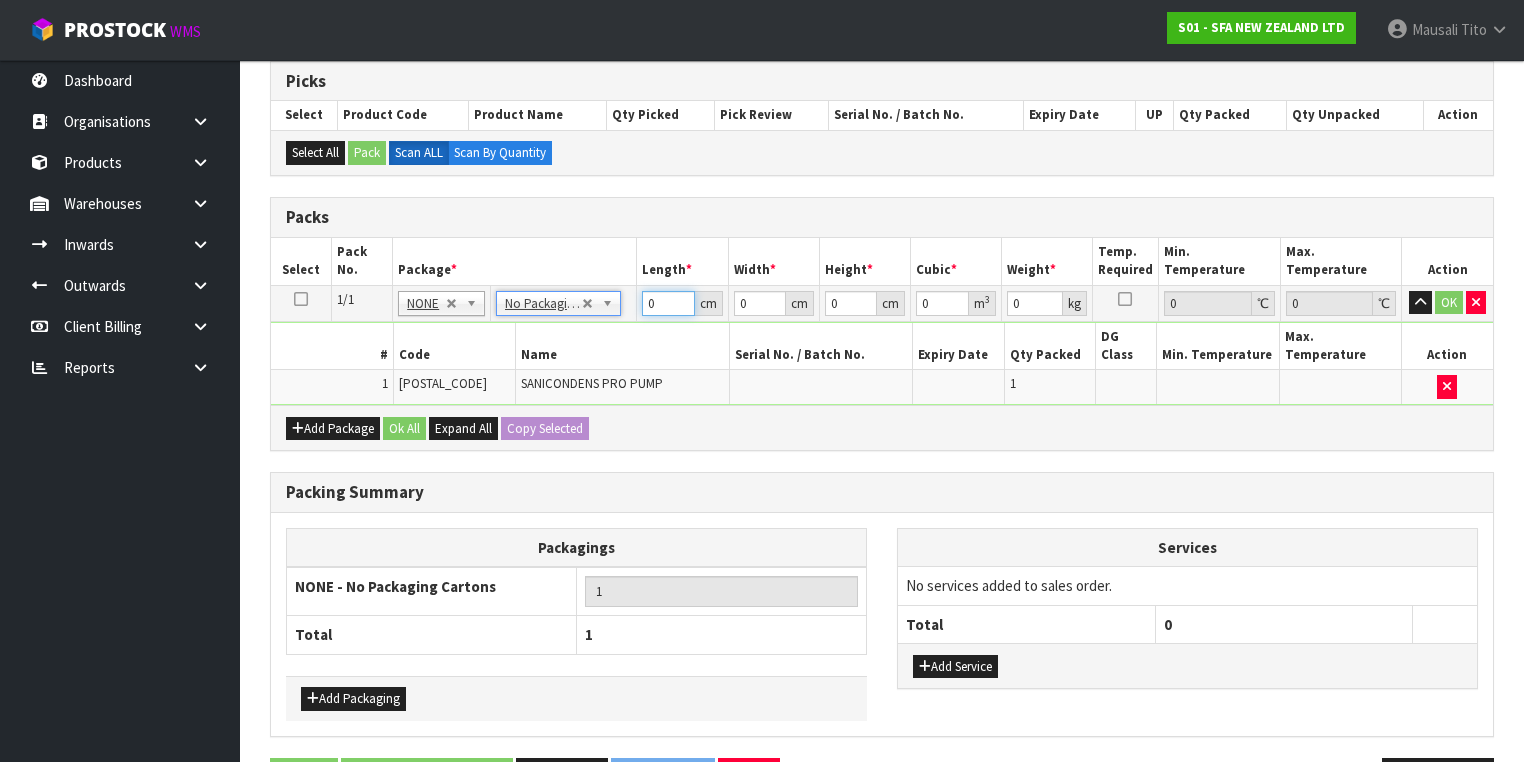 drag, startPoint x: 660, startPoint y: 299, endPoint x: 608, endPoint y: 328, distance: 59.5399 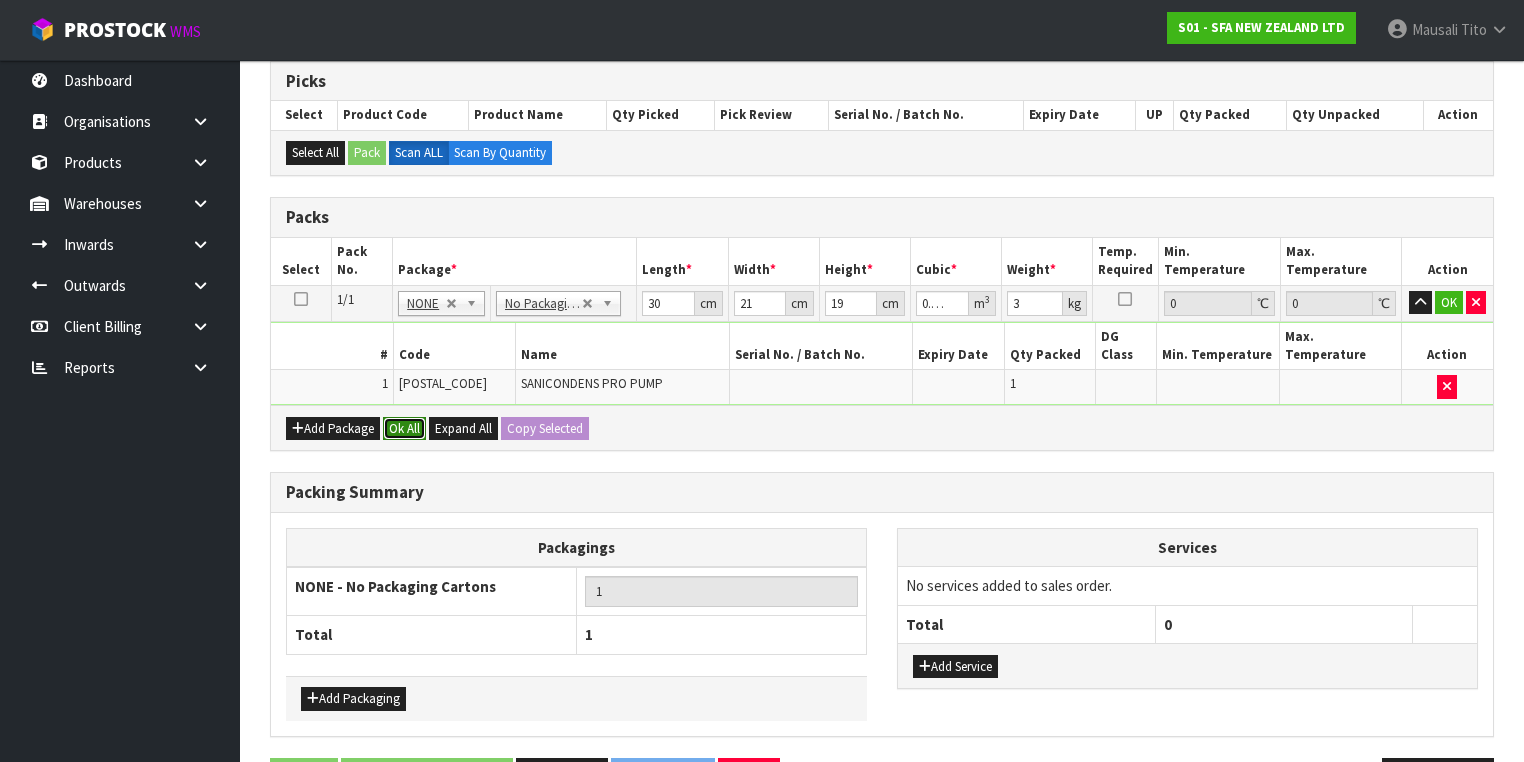 click on "Ok All" at bounding box center (404, 429) 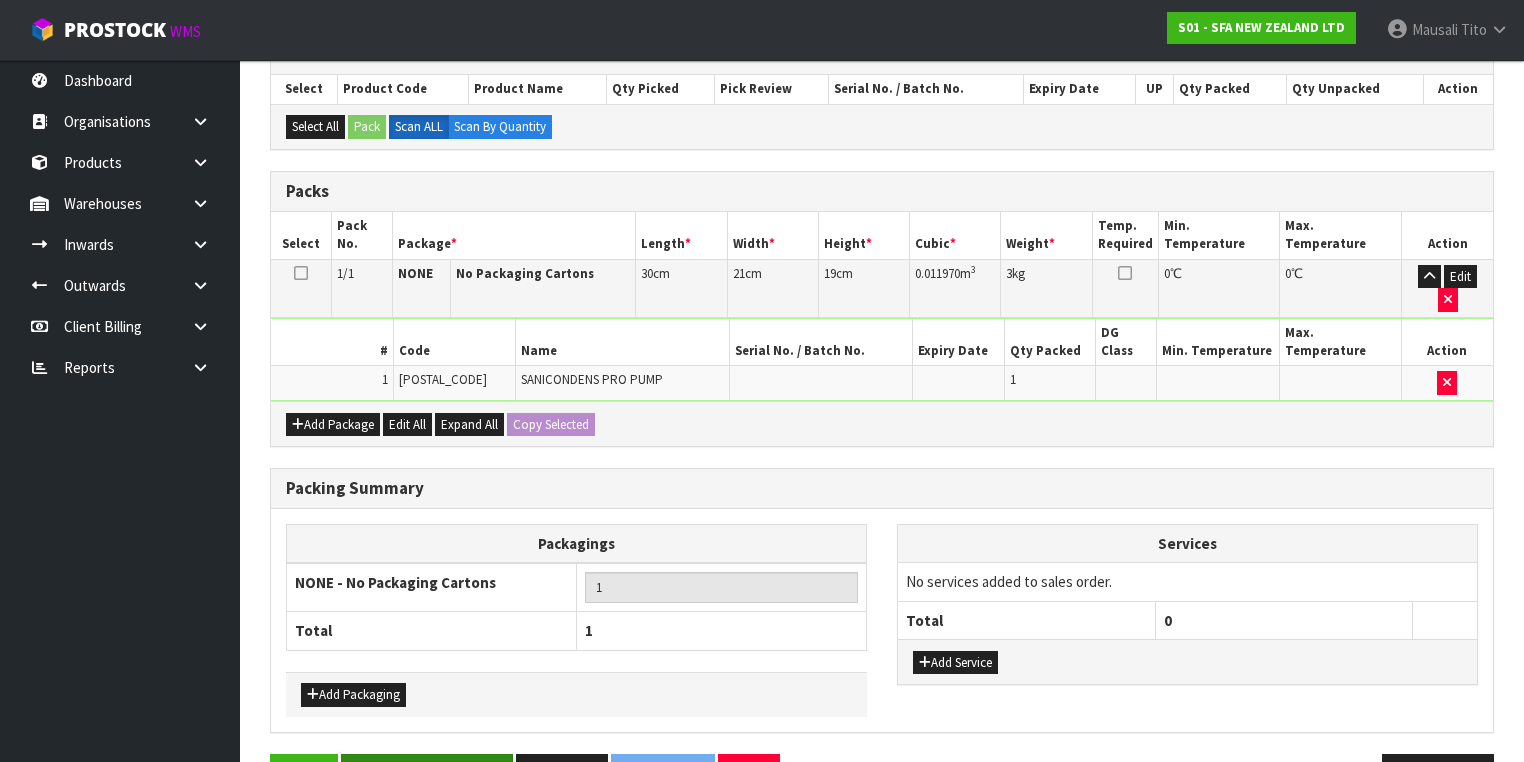 scroll, scrollTop: 440, scrollLeft: 0, axis: vertical 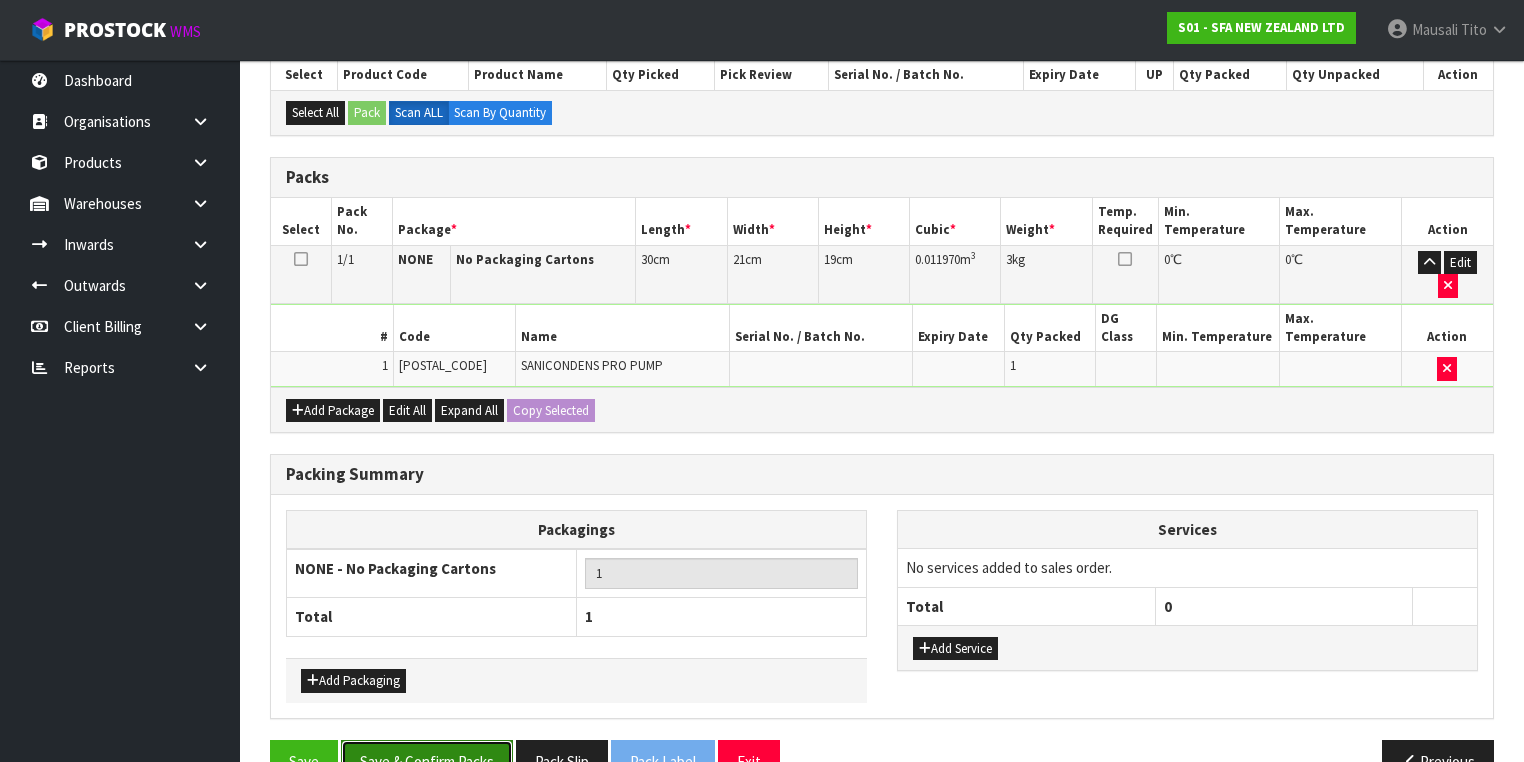 drag, startPoint x: 438, startPoint y: 719, endPoint x: 480, endPoint y: 702, distance: 45.310043 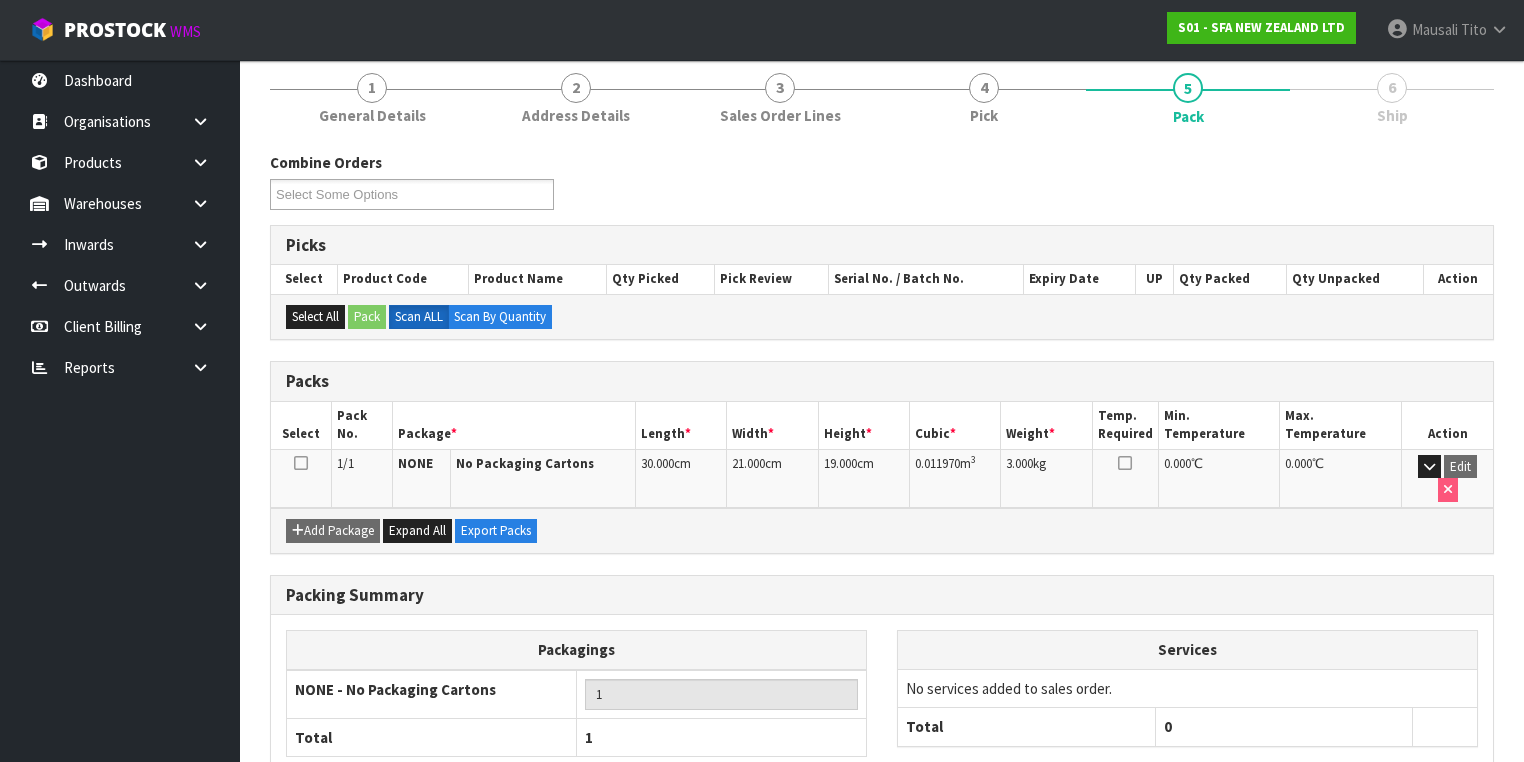 scroll, scrollTop: 332, scrollLeft: 0, axis: vertical 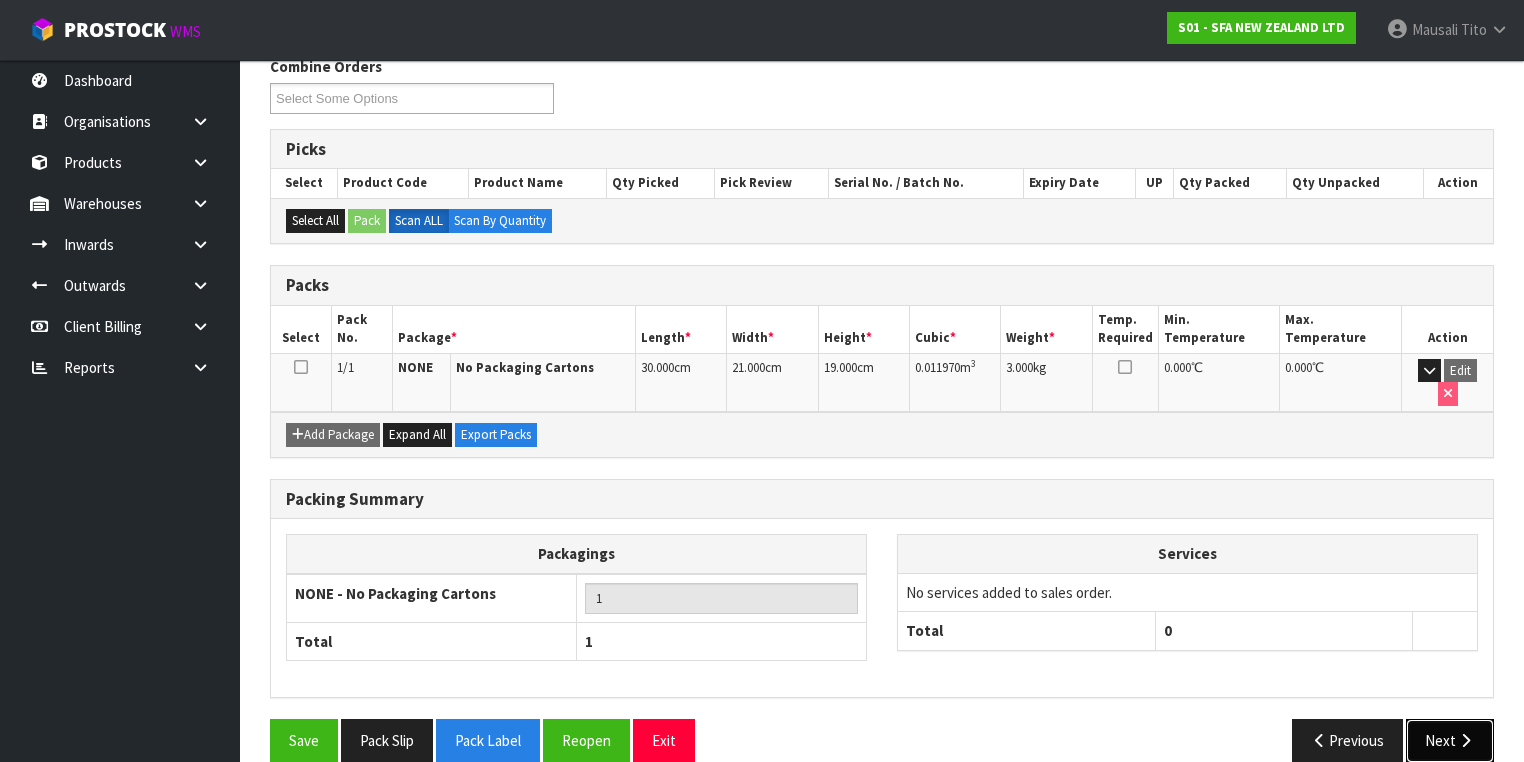 click on "Next" at bounding box center (1450, 740) 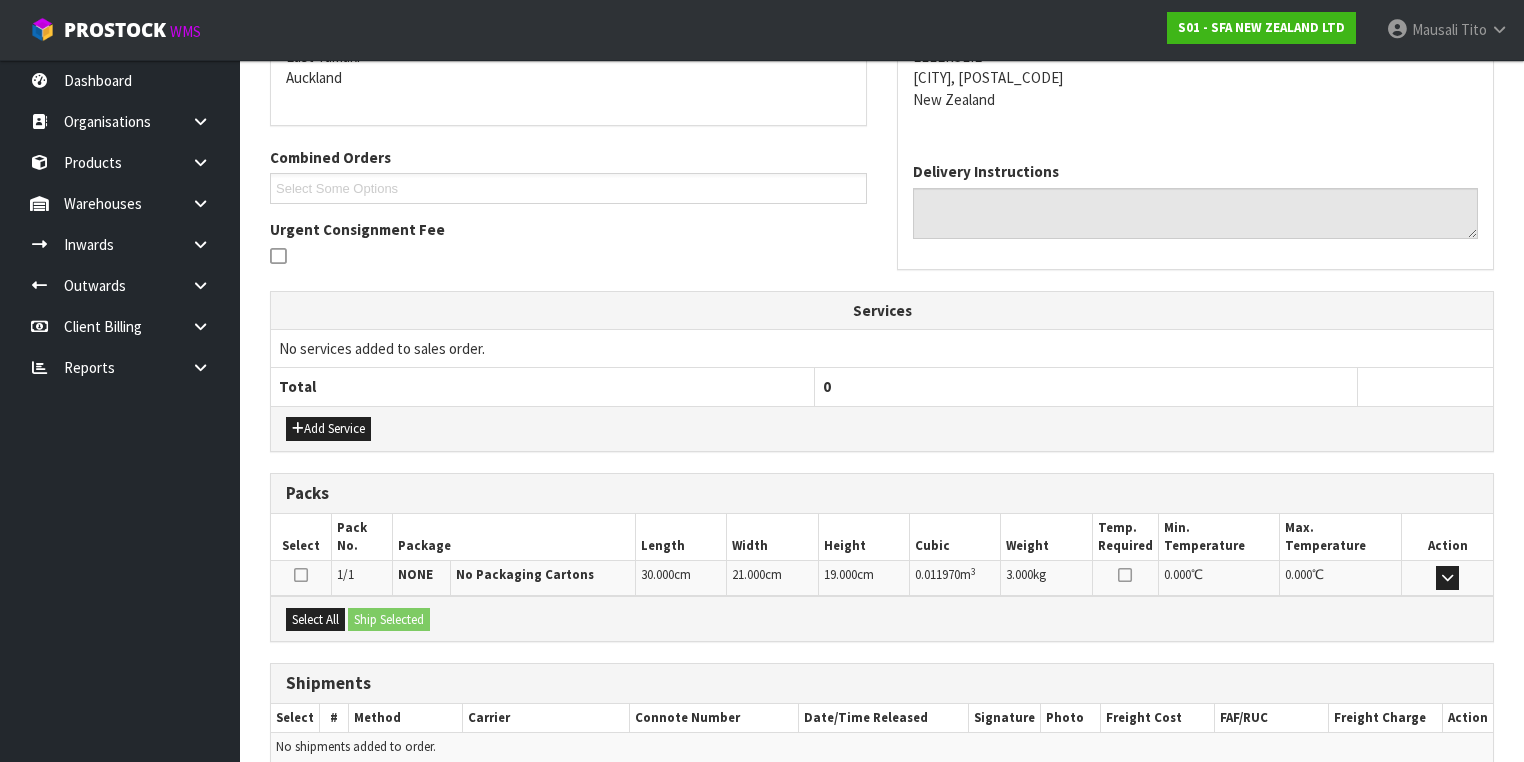 scroll, scrollTop: 528, scrollLeft: 0, axis: vertical 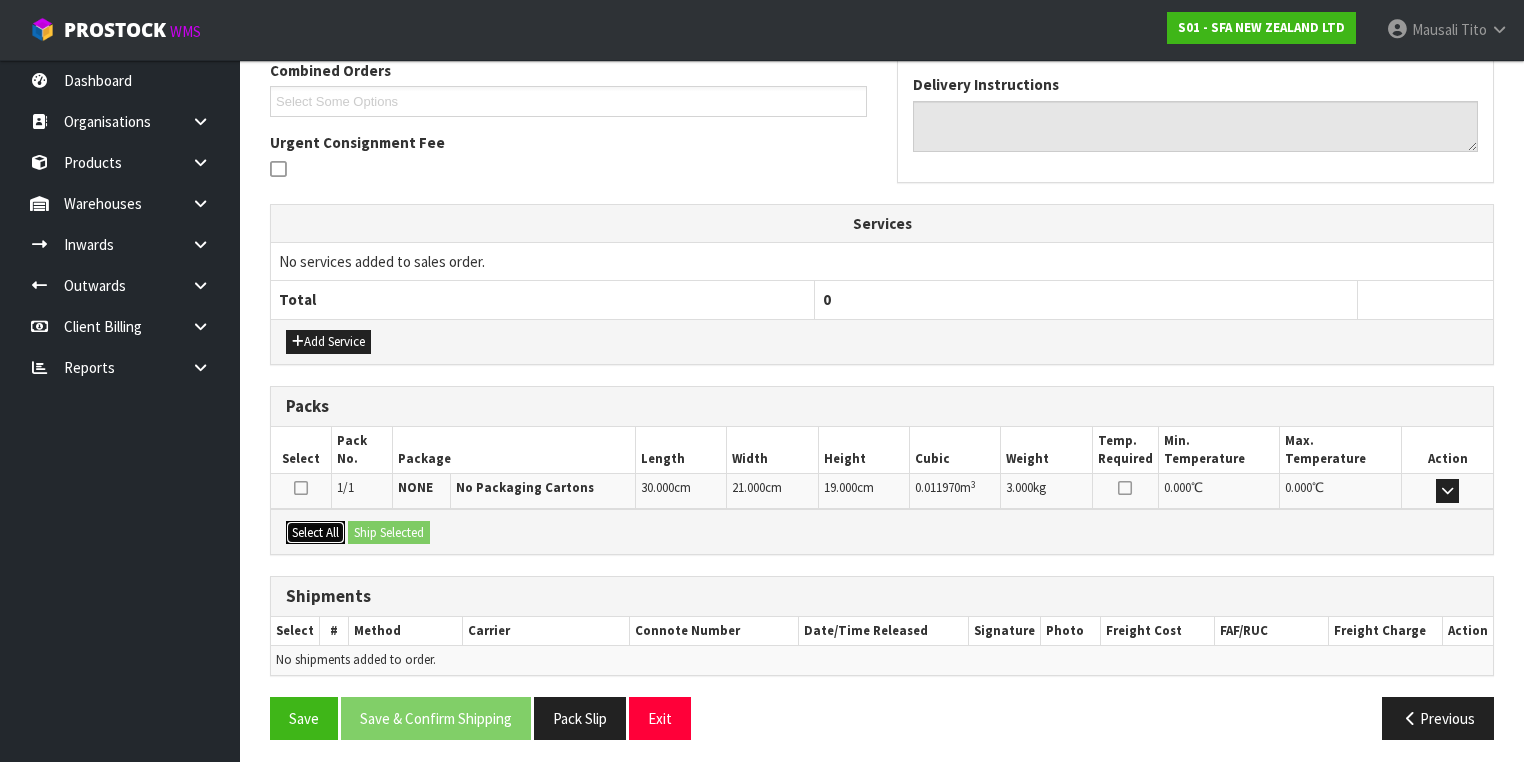click on "Select All" at bounding box center [315, 533] 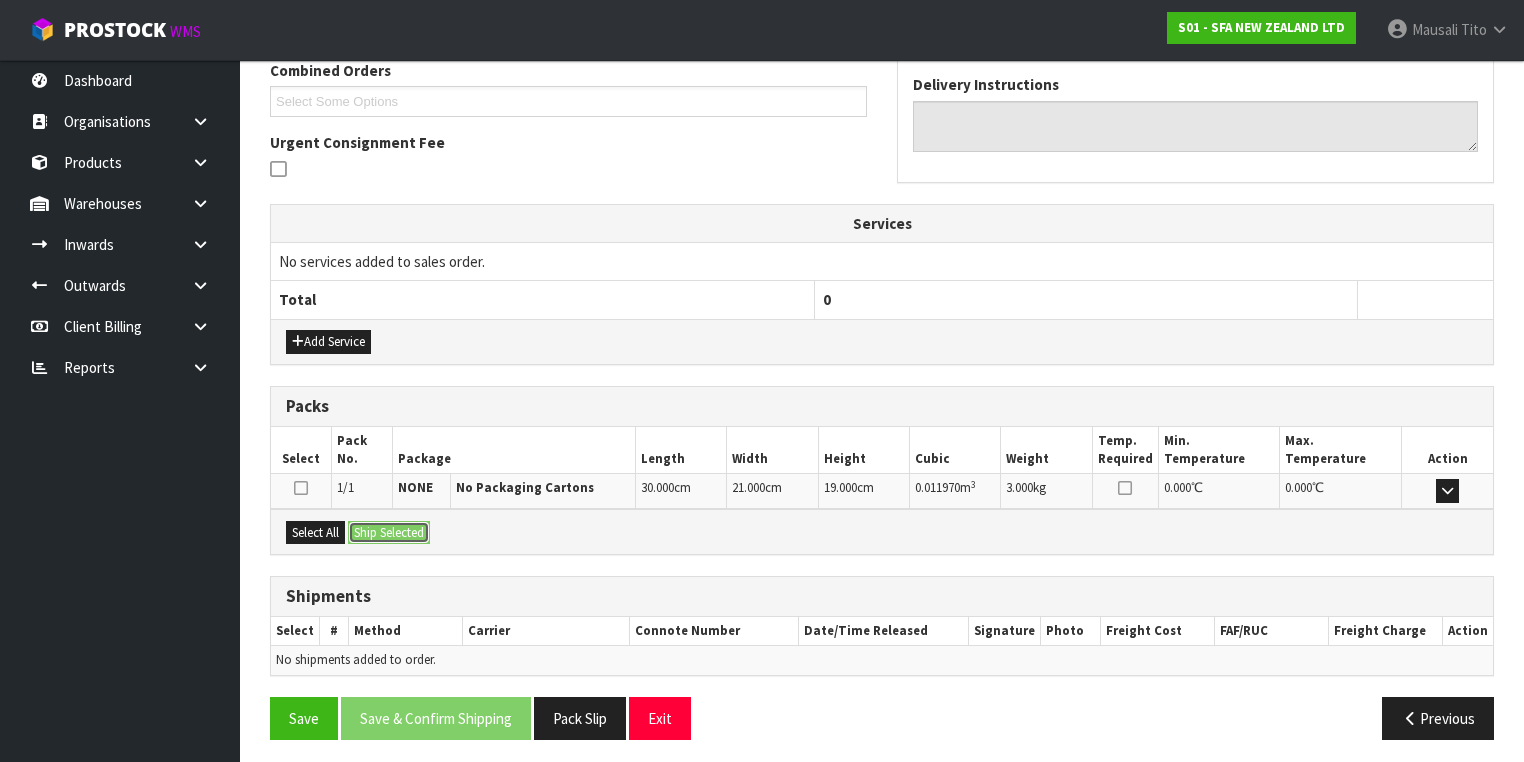 click on "Ship Selected" at bounding box center (389, 533) 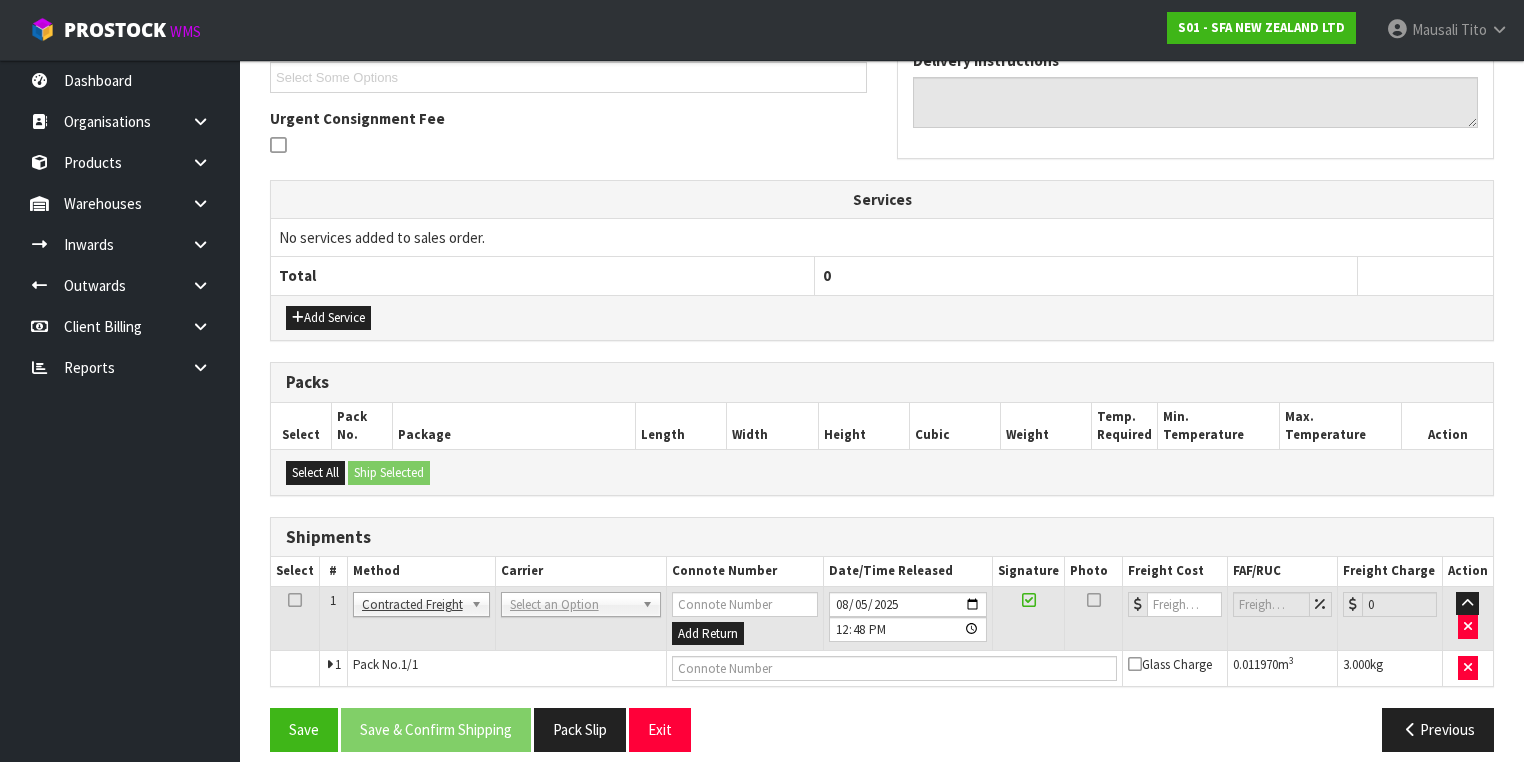 scroll, scrollTop: 564, scrollLeft: 0, axis: vertical 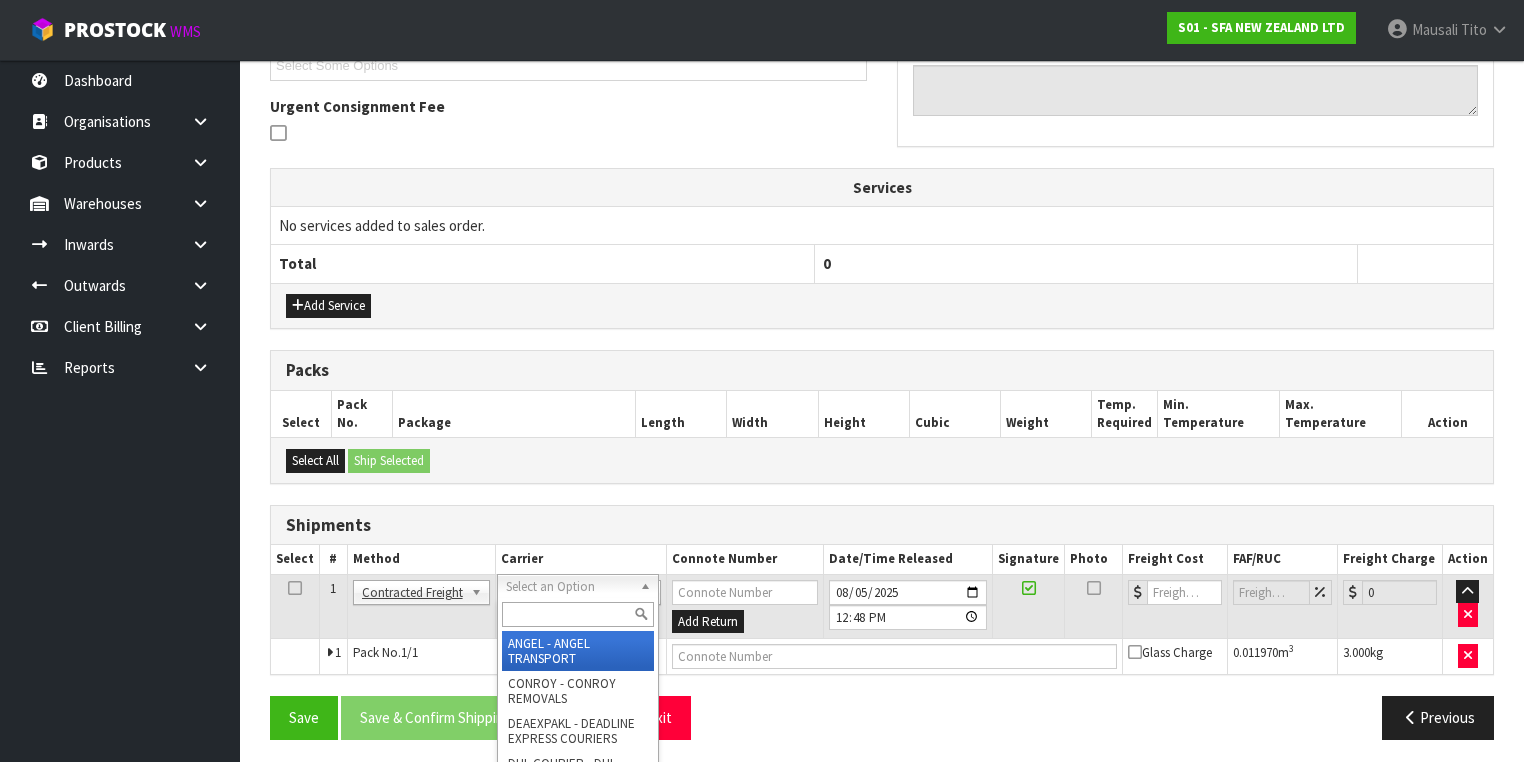 drag, startPoint x: 557, startPoint y: 585, endPoint x: 531, endPoint y: 600, distance: 30.016663 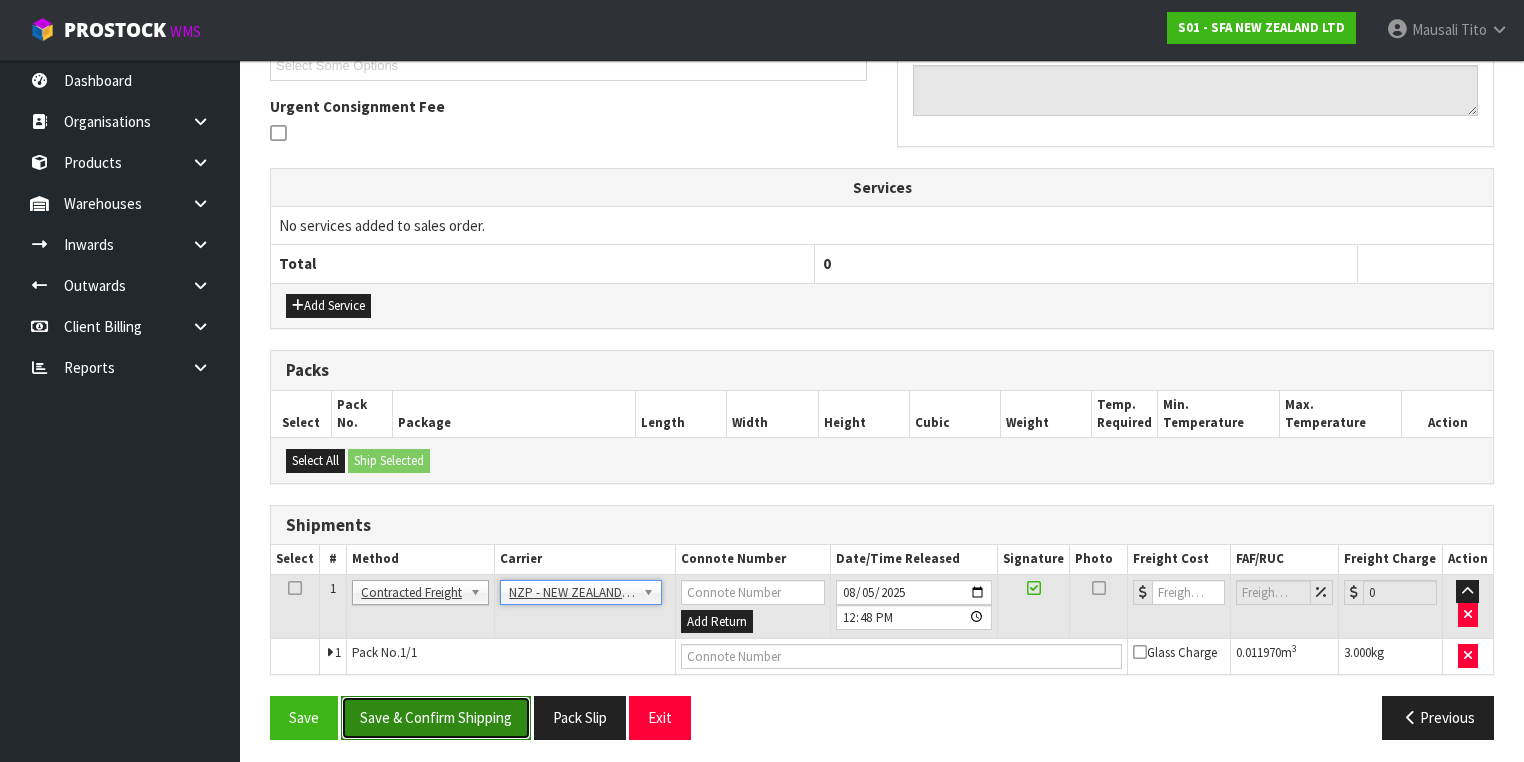 click on "Save & Confirm Shipping" at bounding box center [436, 717] 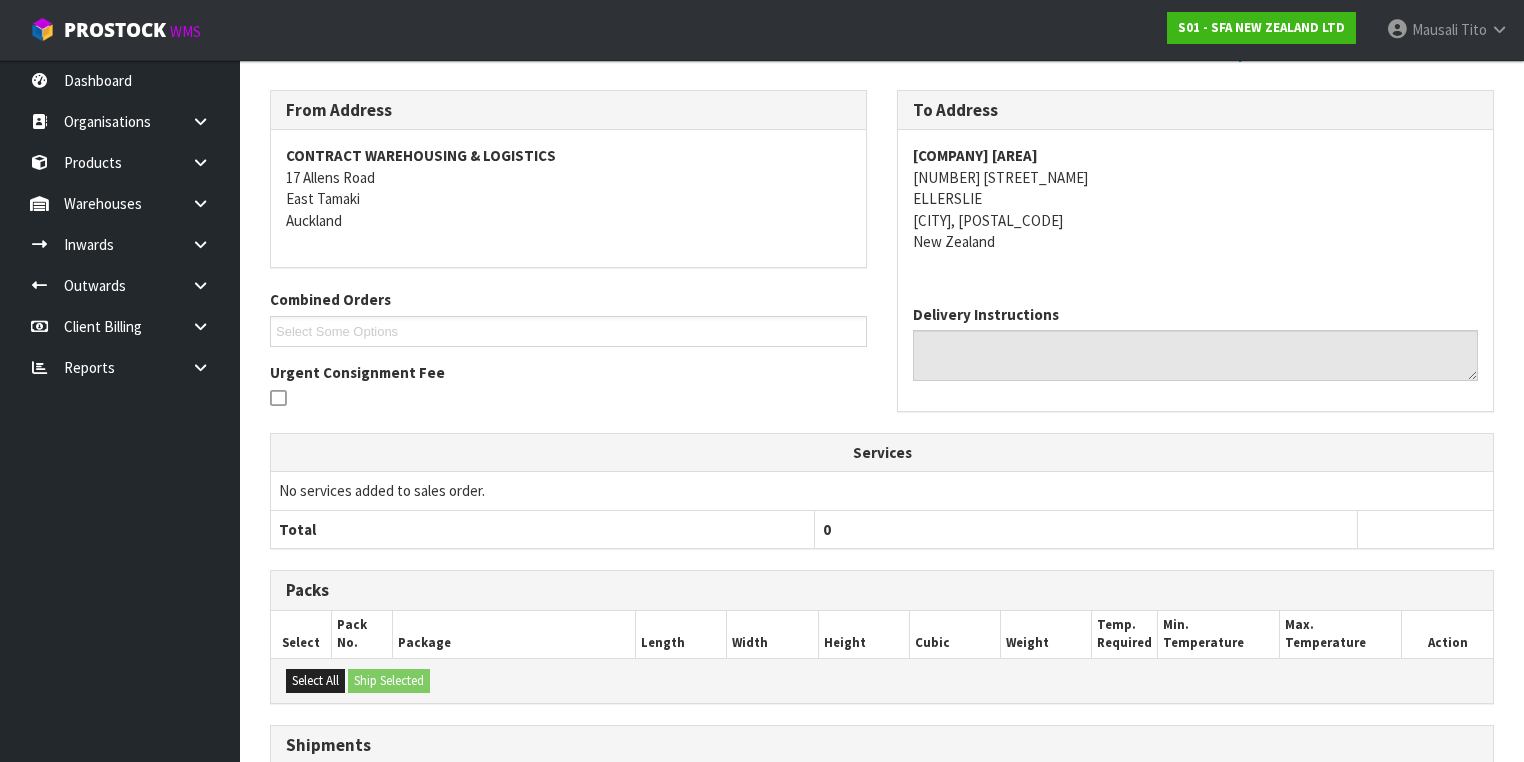 scroll, scrollTop: 536, scrollLeft: 0, axis: vertical 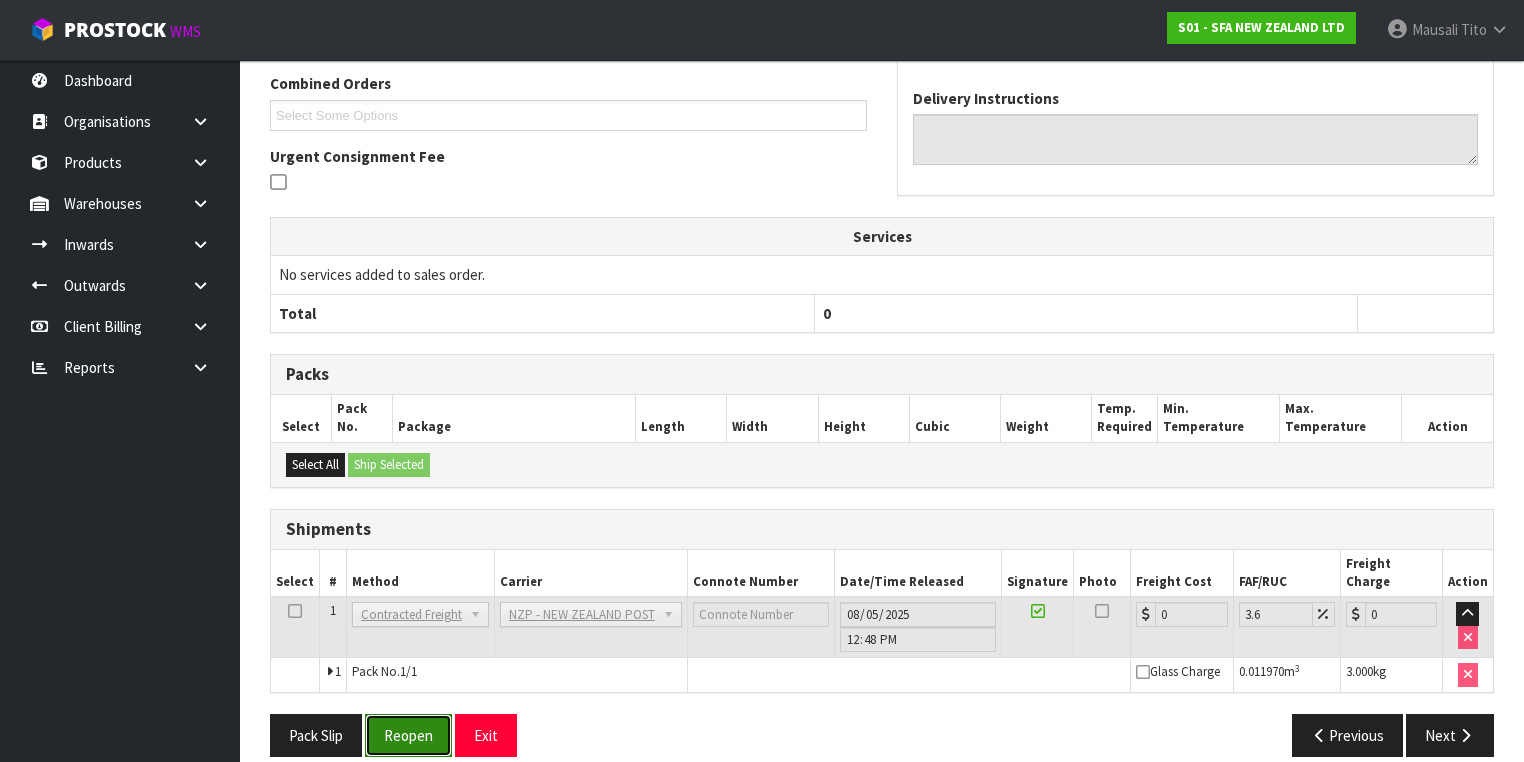drag, startPoint x: 413, startPoint y: 712, endPoint x: 422, endPoint y: 704, distance: 12.0415945 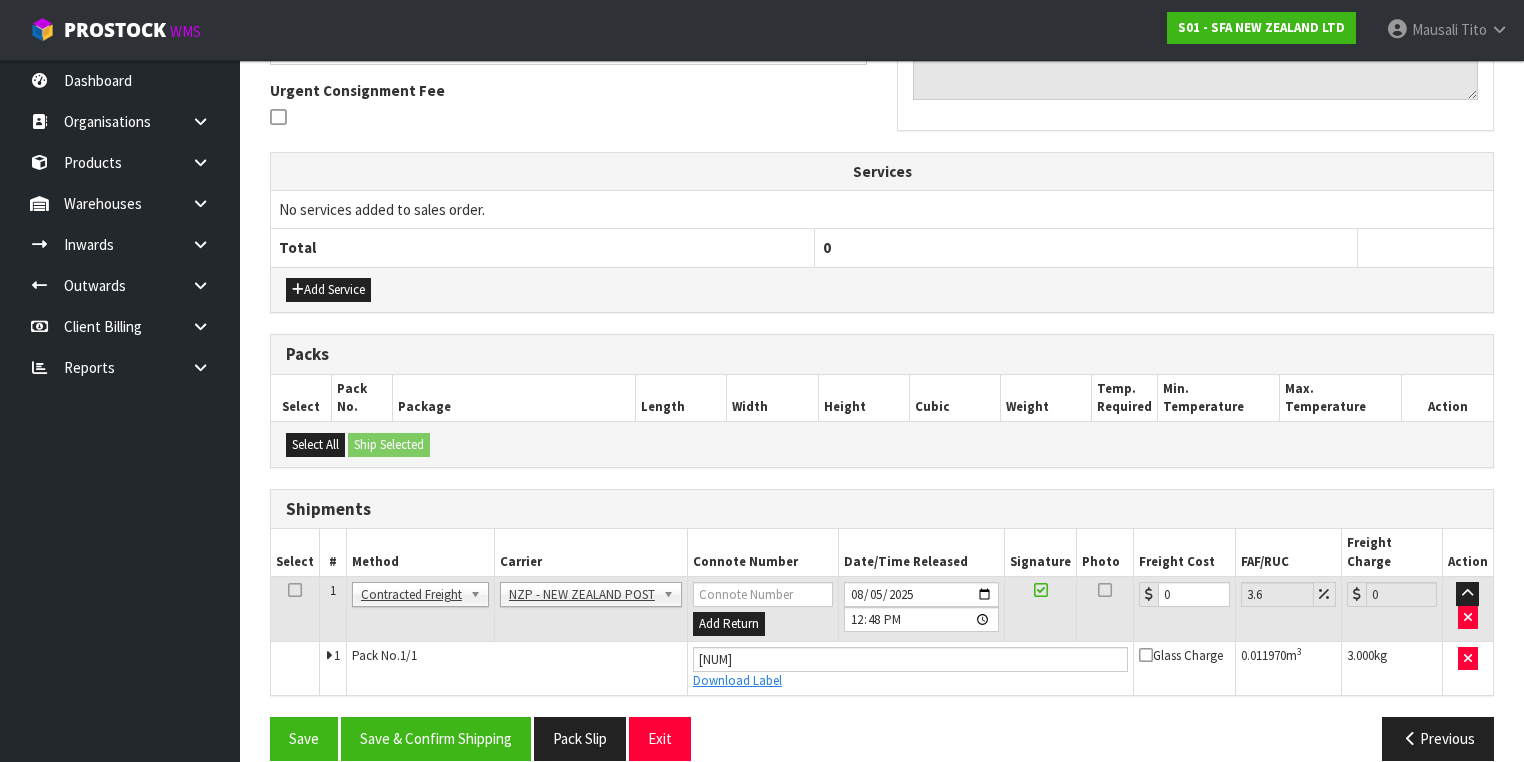 scroll, scrollTop: 582, scrollLeft: 0, axis: vertical 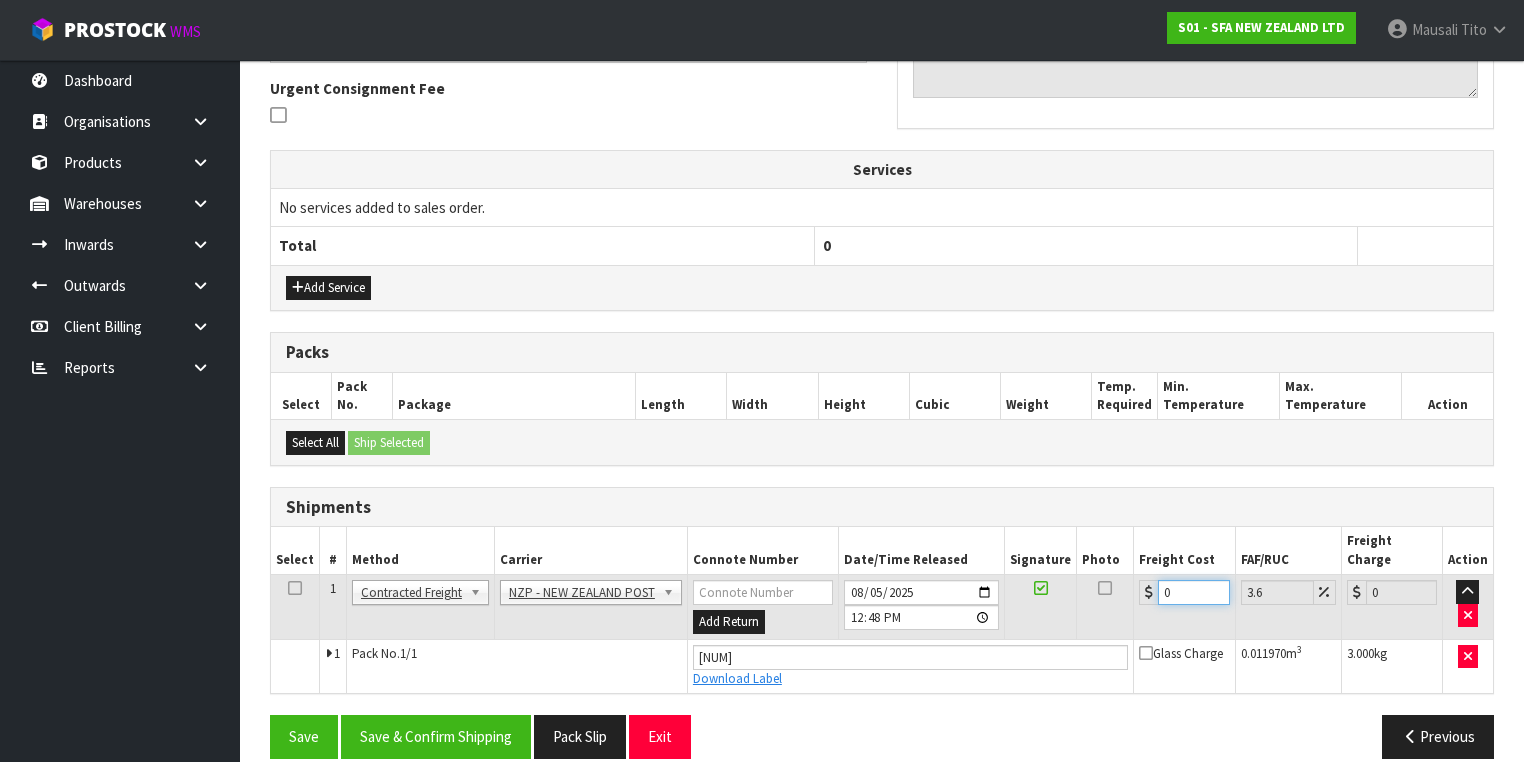 drag, startPoint x: 1176, startPoint y: 573, endPoint x: 1132, endPoint y: 580, distance: 44.553337 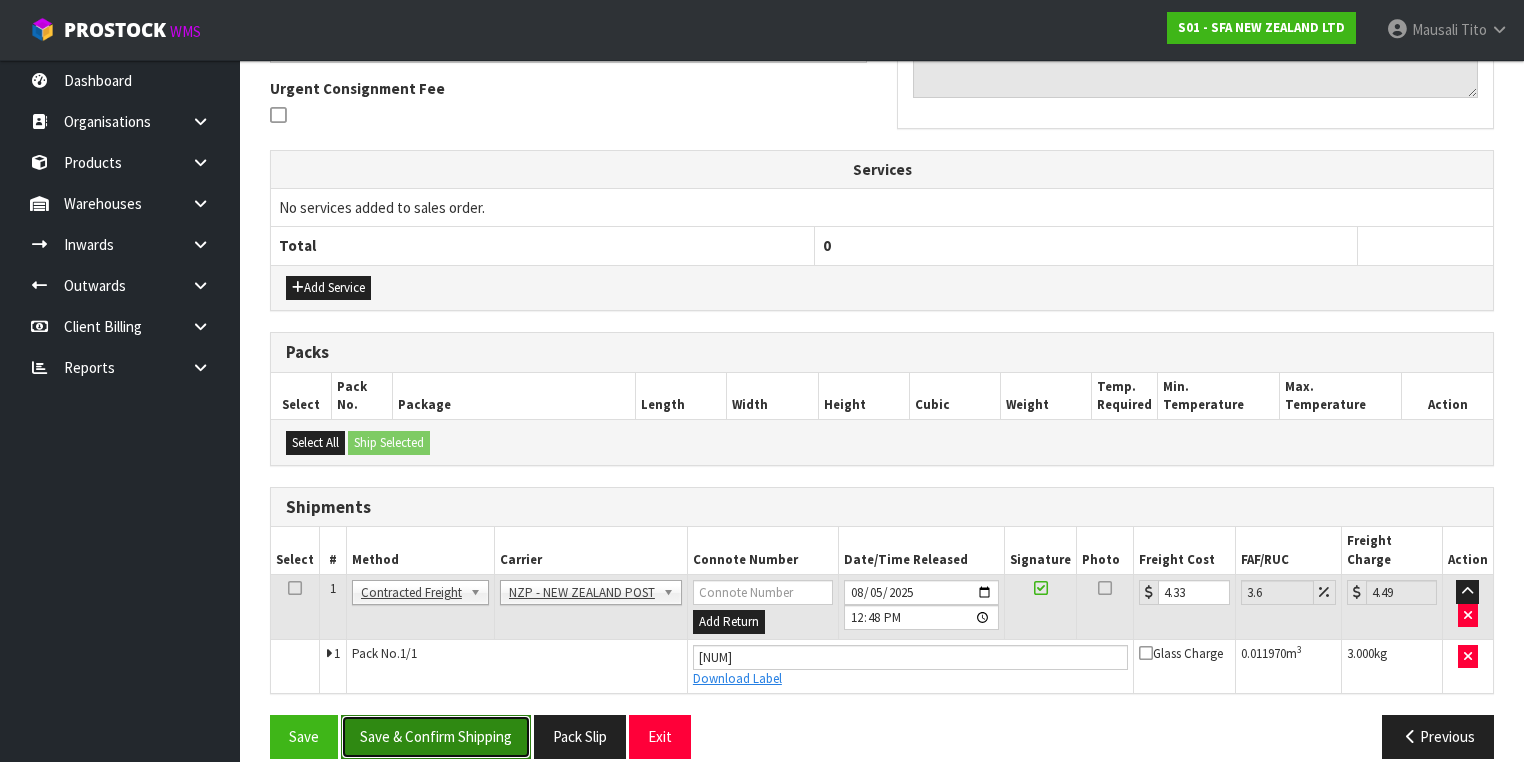 click on "Save & Confirm Shipping" at bounding box center (436, 736) 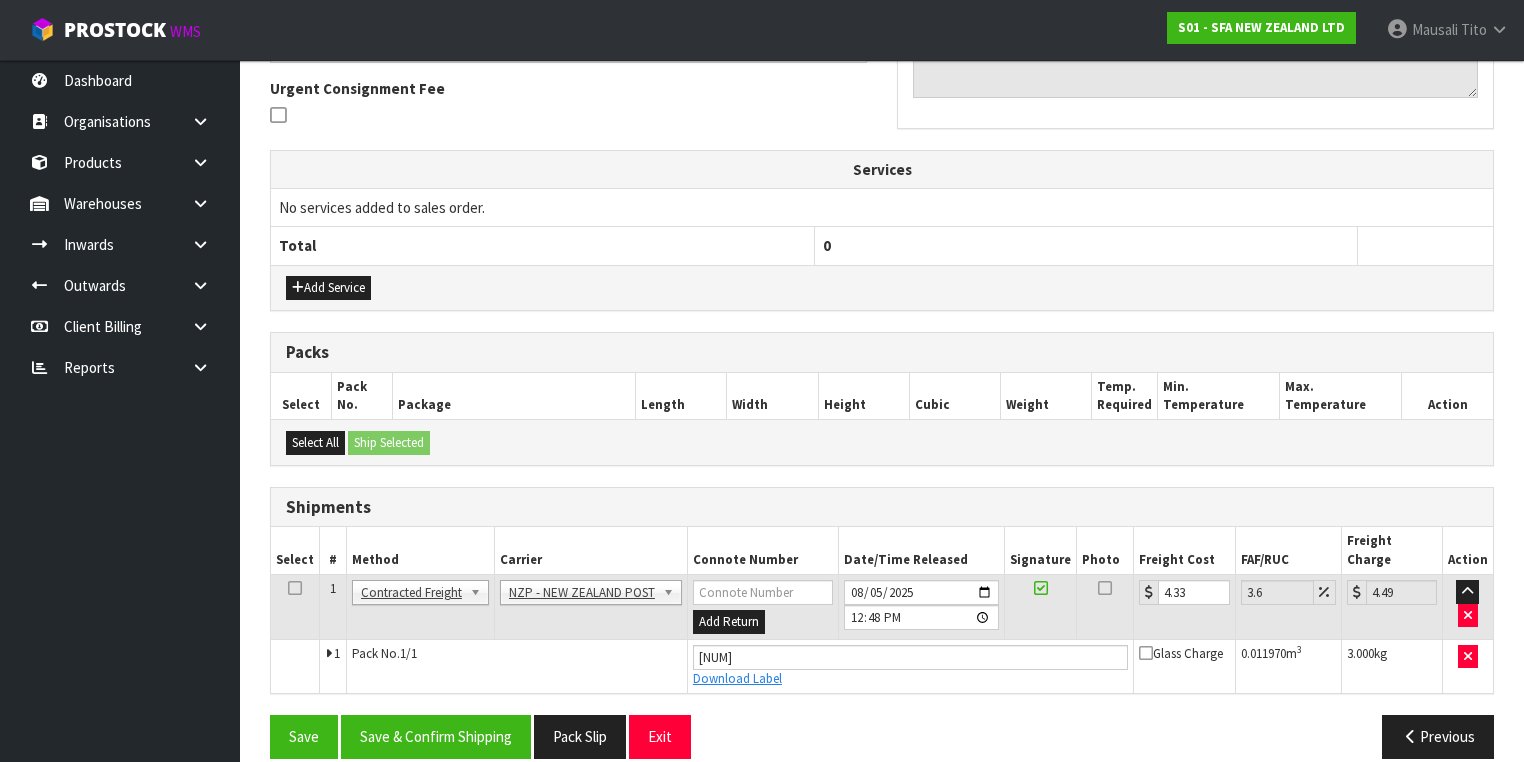 scroll, scrollTop: 0, scrollLeft: 0, axis: both 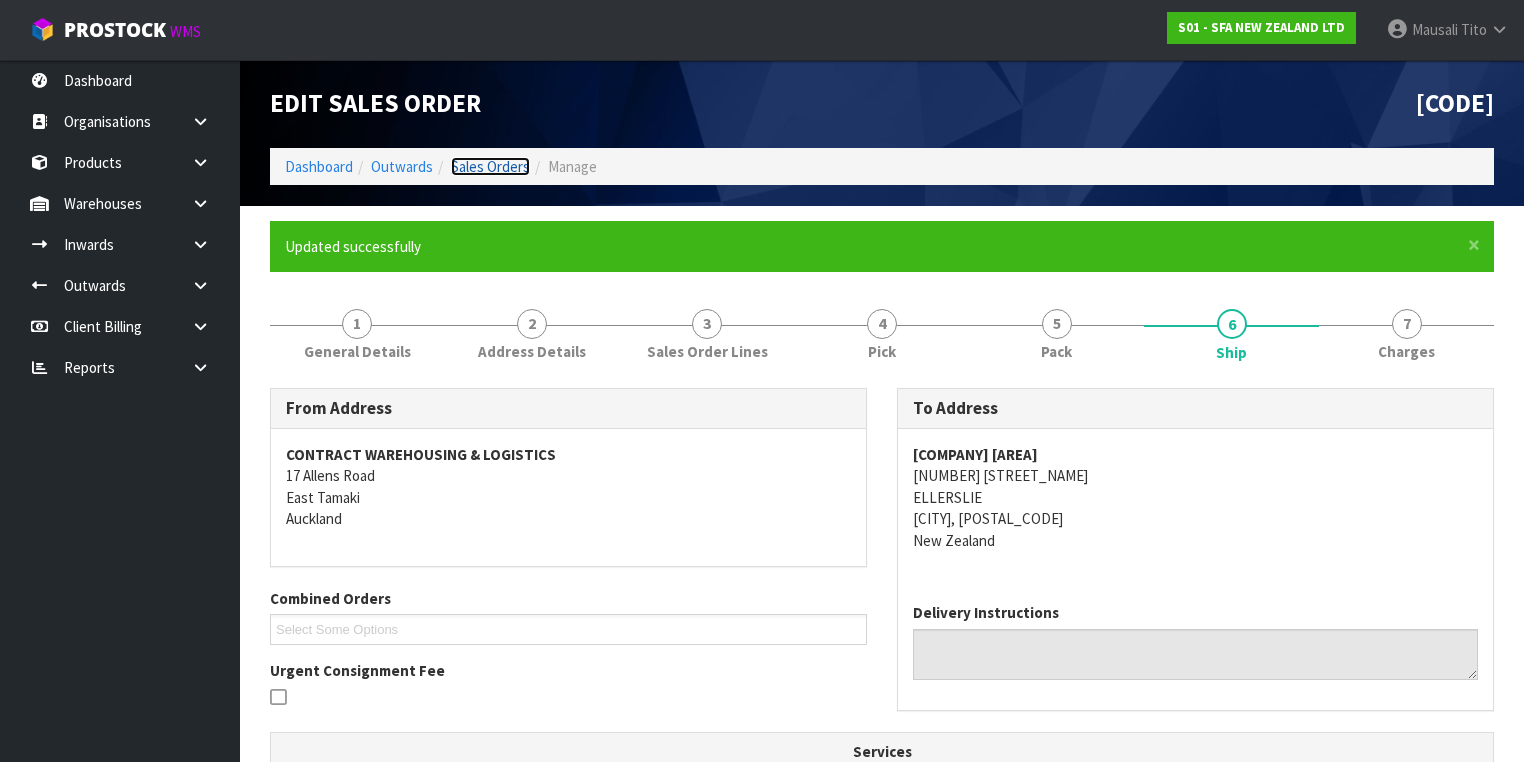 click on "Sales Orders" at bounding box center (490, 166) 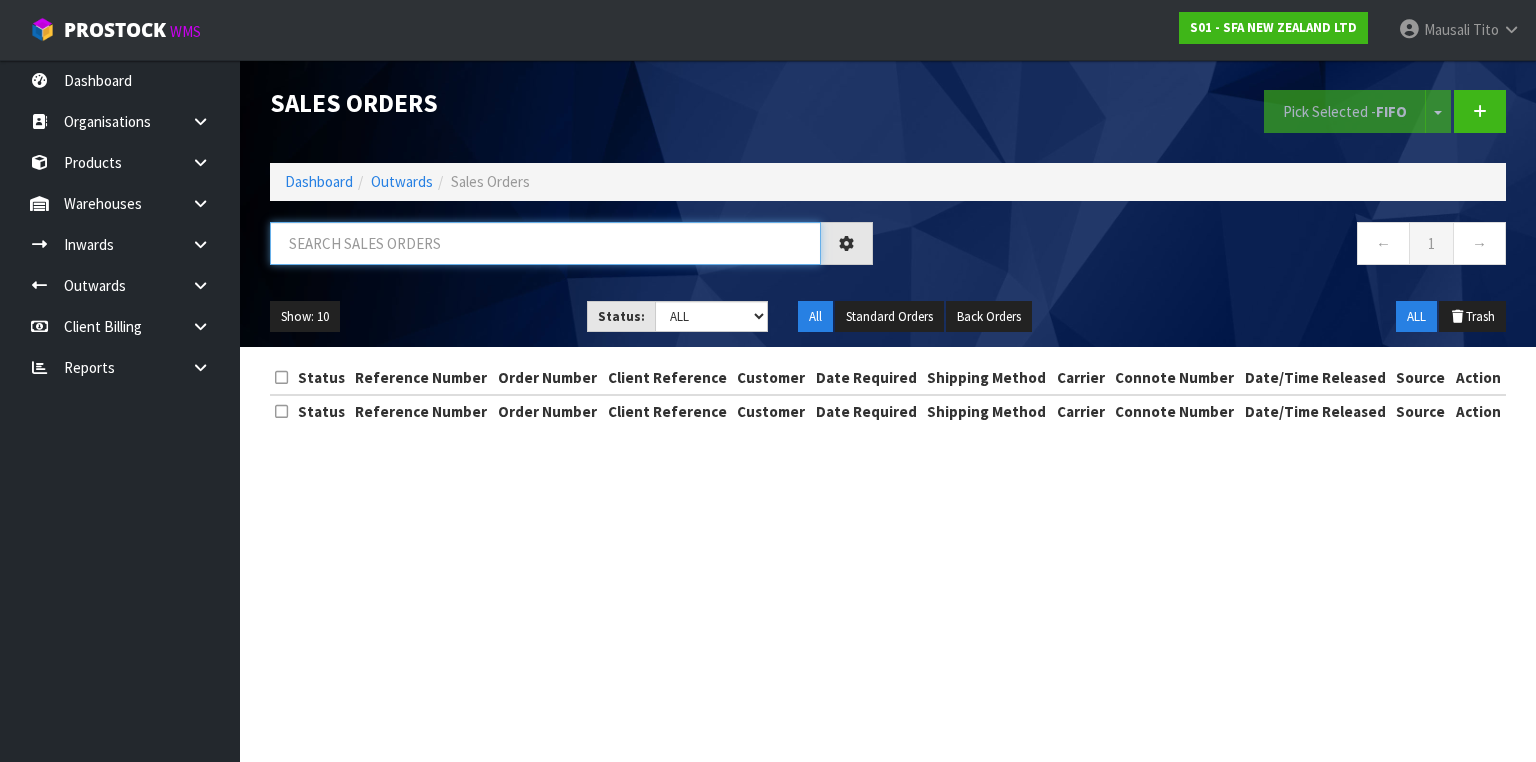 click at bounding box center (545, 243) 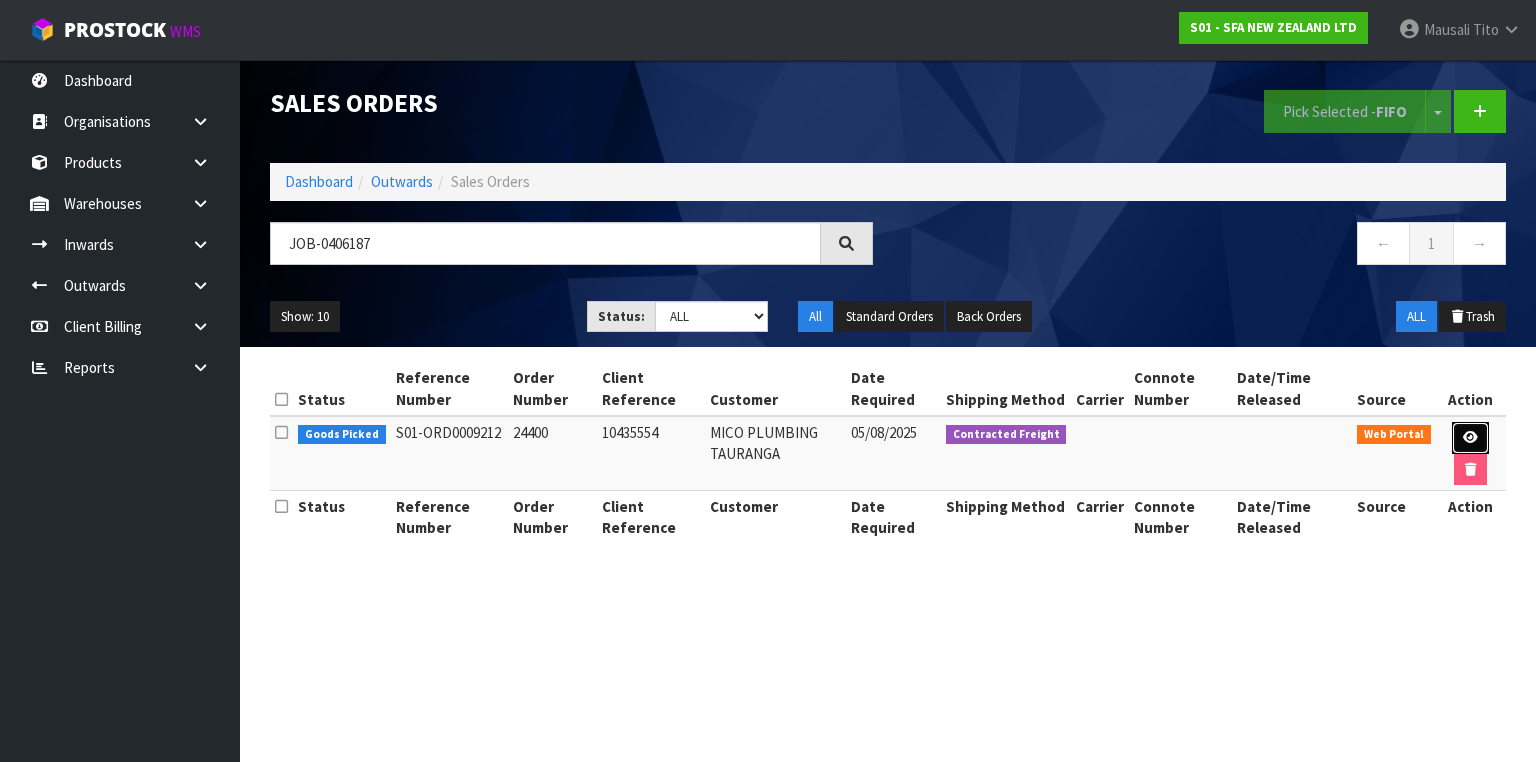 click at bounding box center (1470, 437) 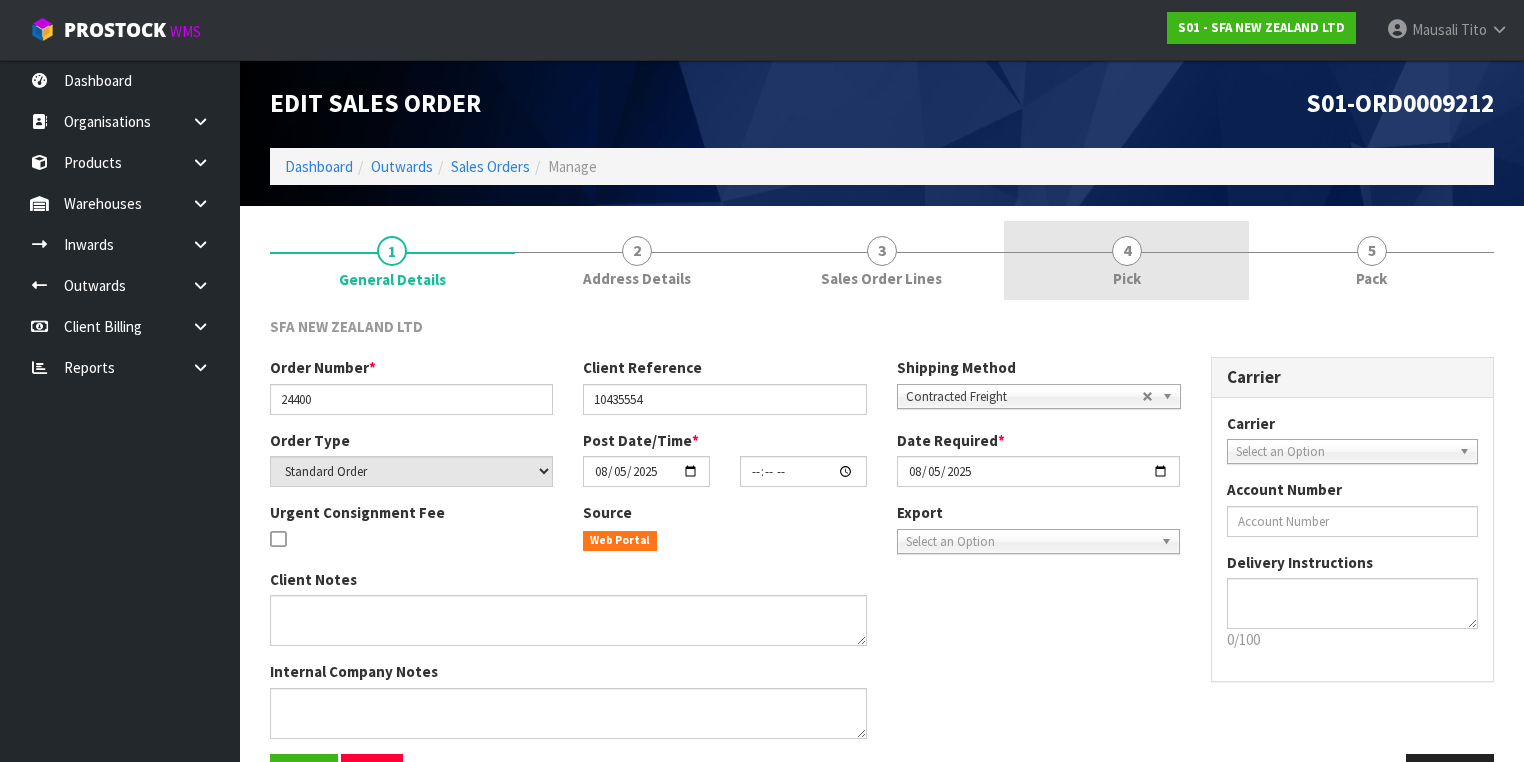 click on "4
Pick" at bounding box center [1126, 260] 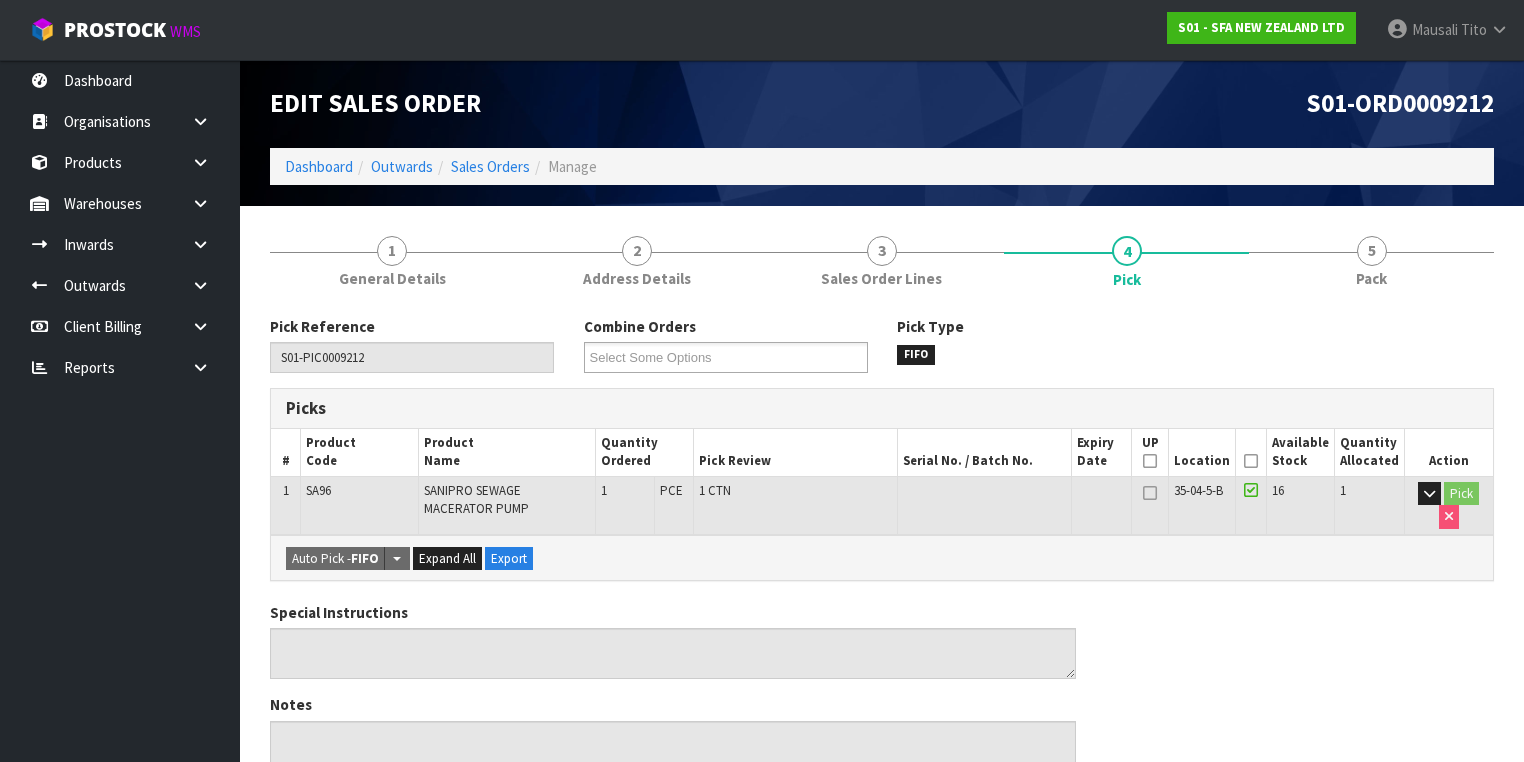click at bounding box center [1251, 461] 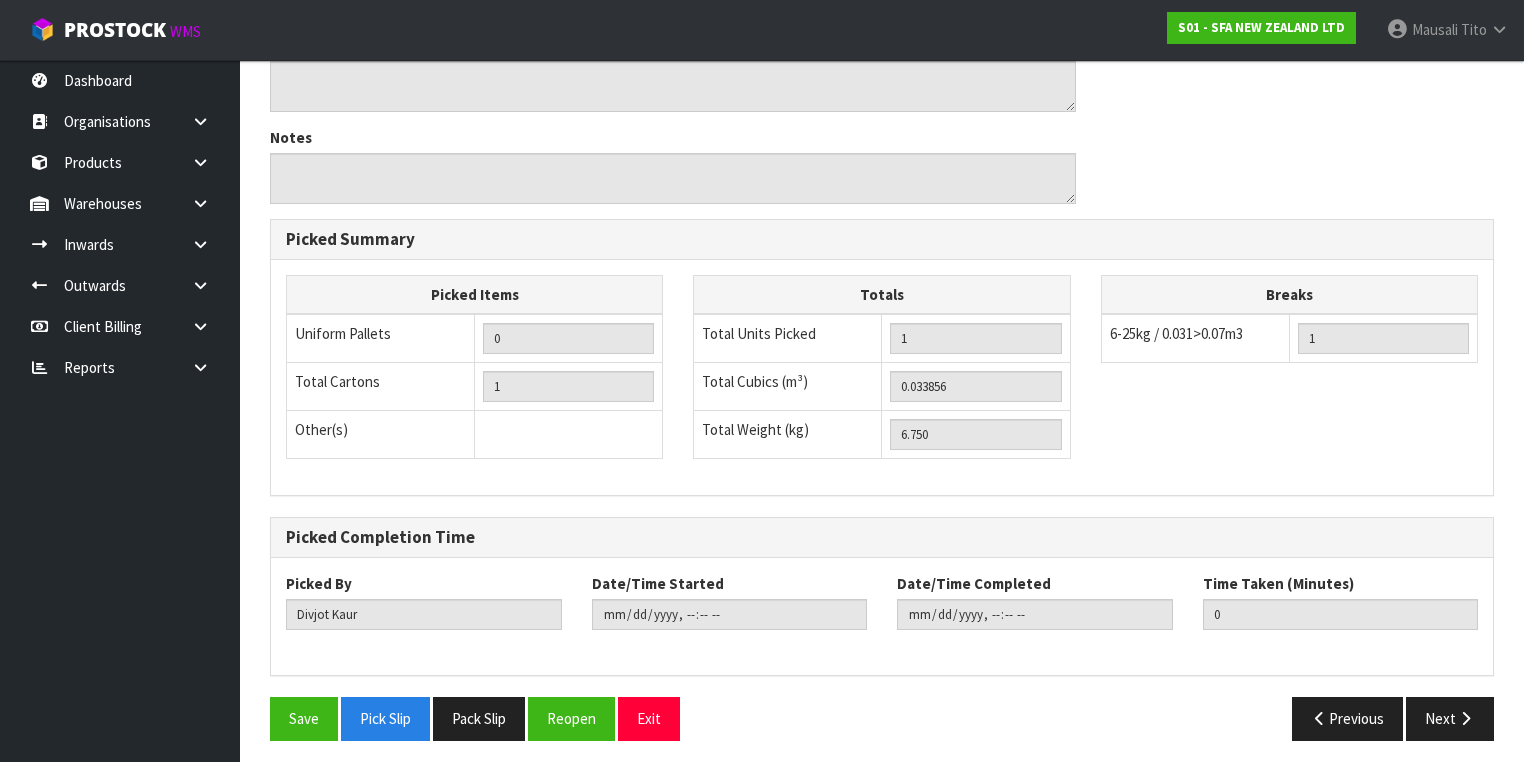 scroll, scrollTop: 641, scrollLeft: 0, axis: vertical 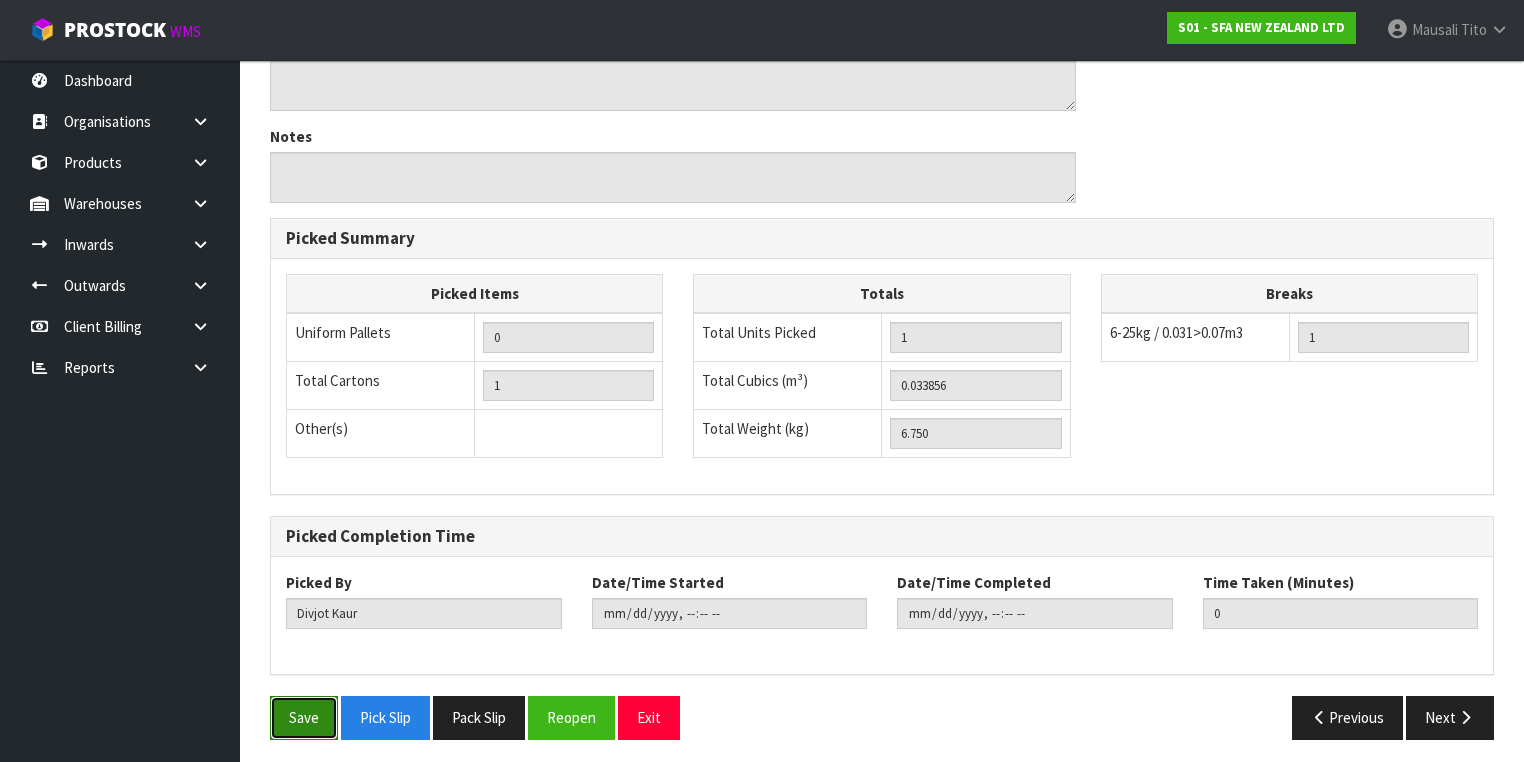 click on "Save" at bounding box center (304, 717) 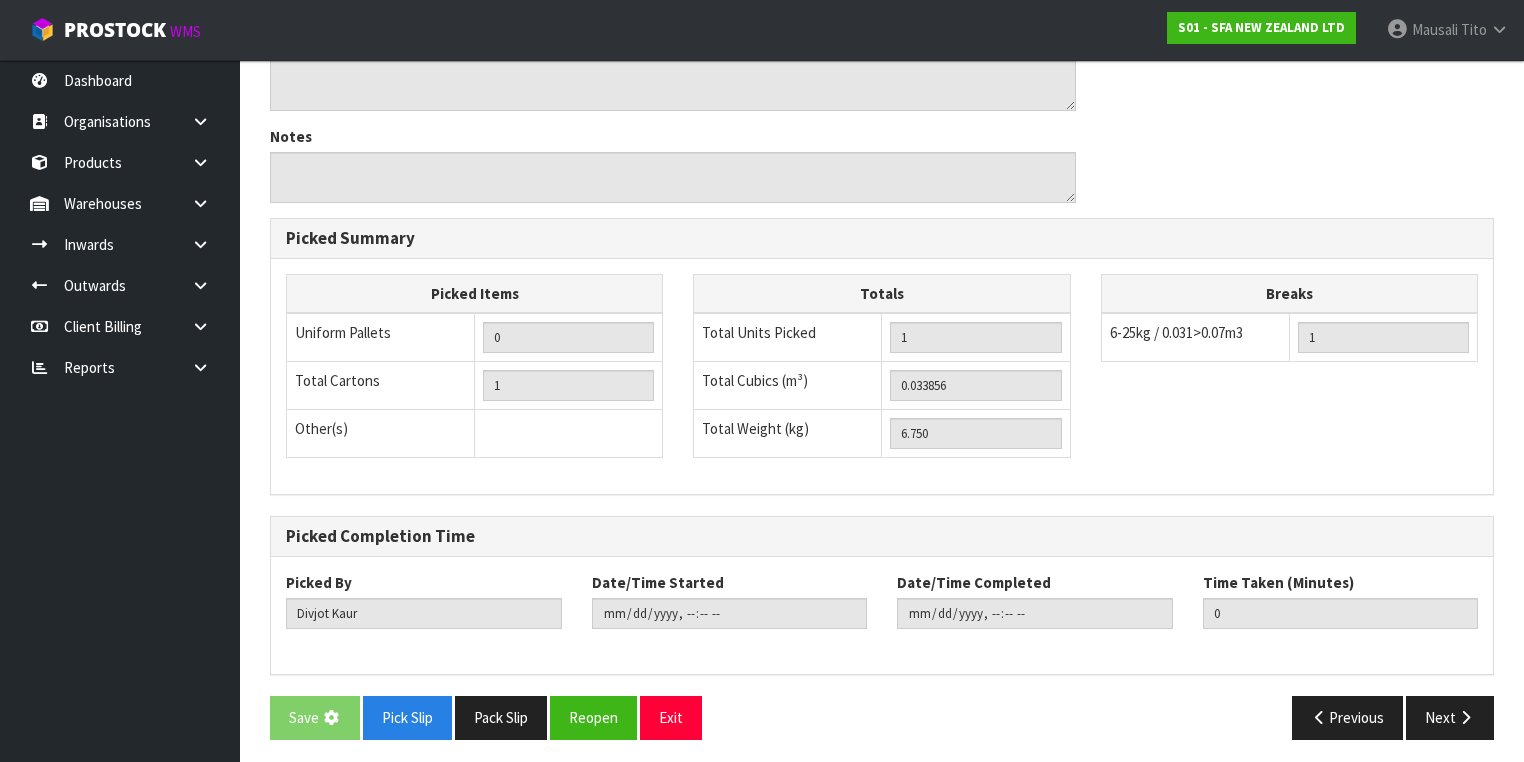 scroll, scrollTop: 0, scrollLeft: 0, axis: both 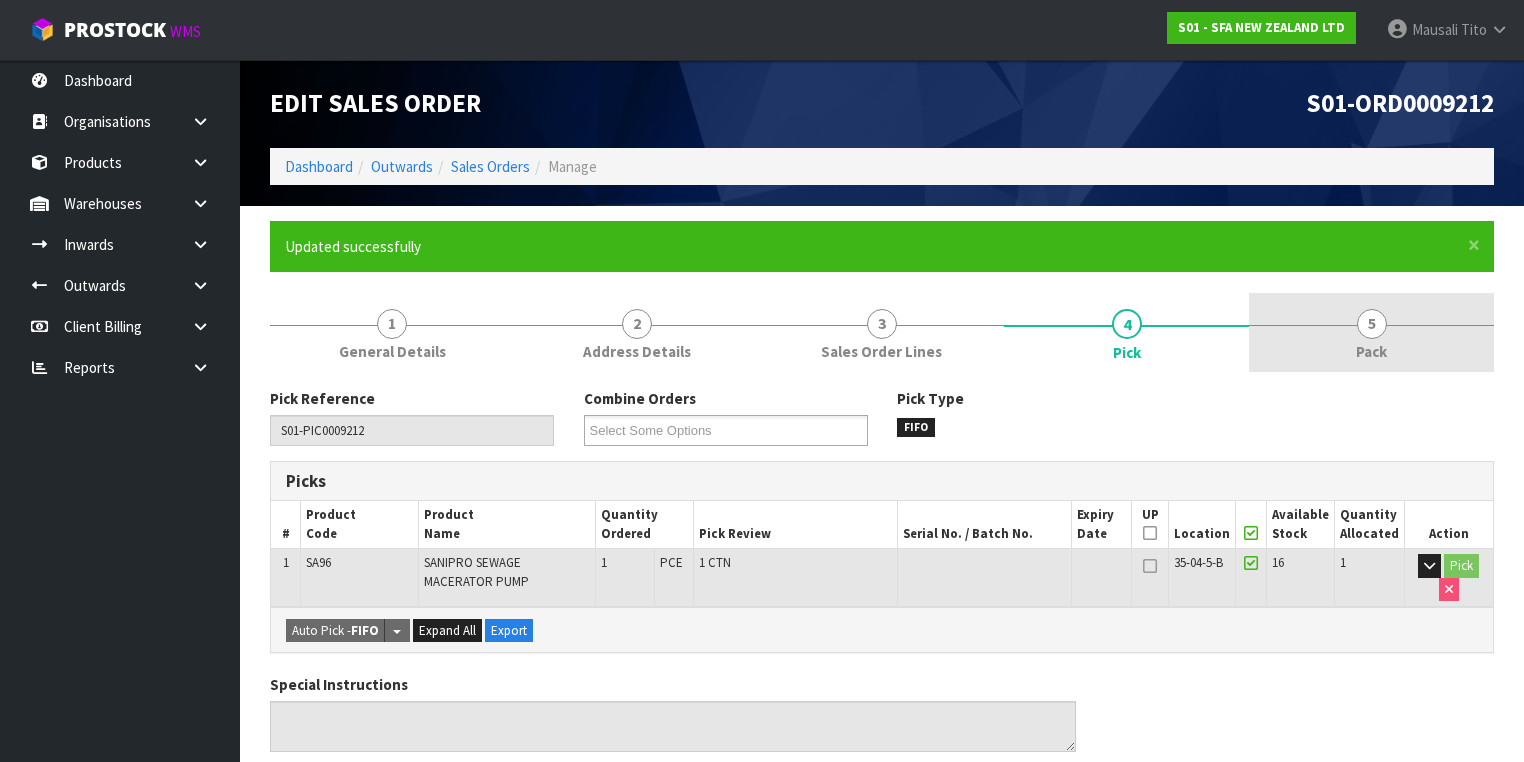 click on "5" at bounding box center [1372, 324] 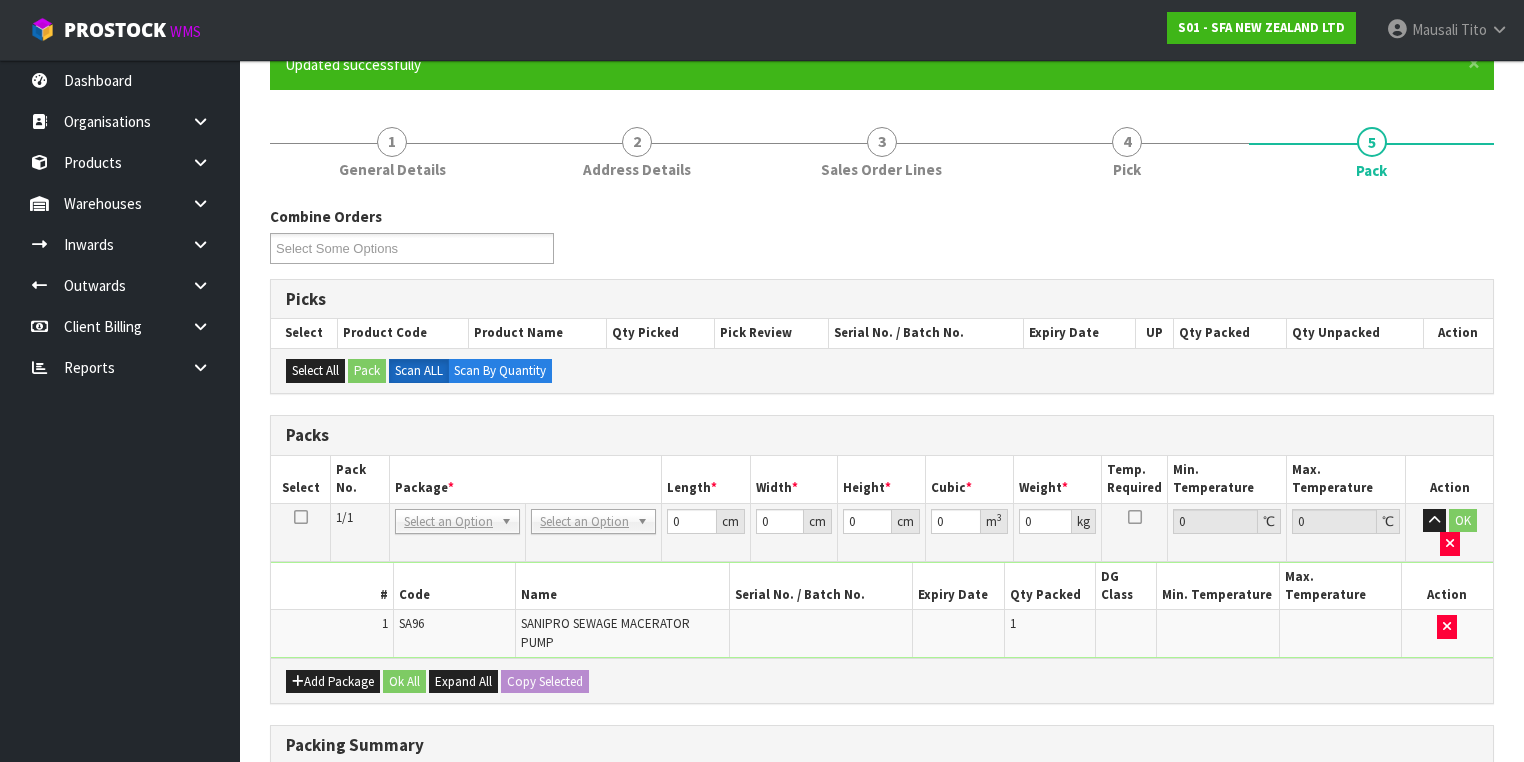 scroll, scrollTop: 400, scrollLeft: 0, axis: vertical 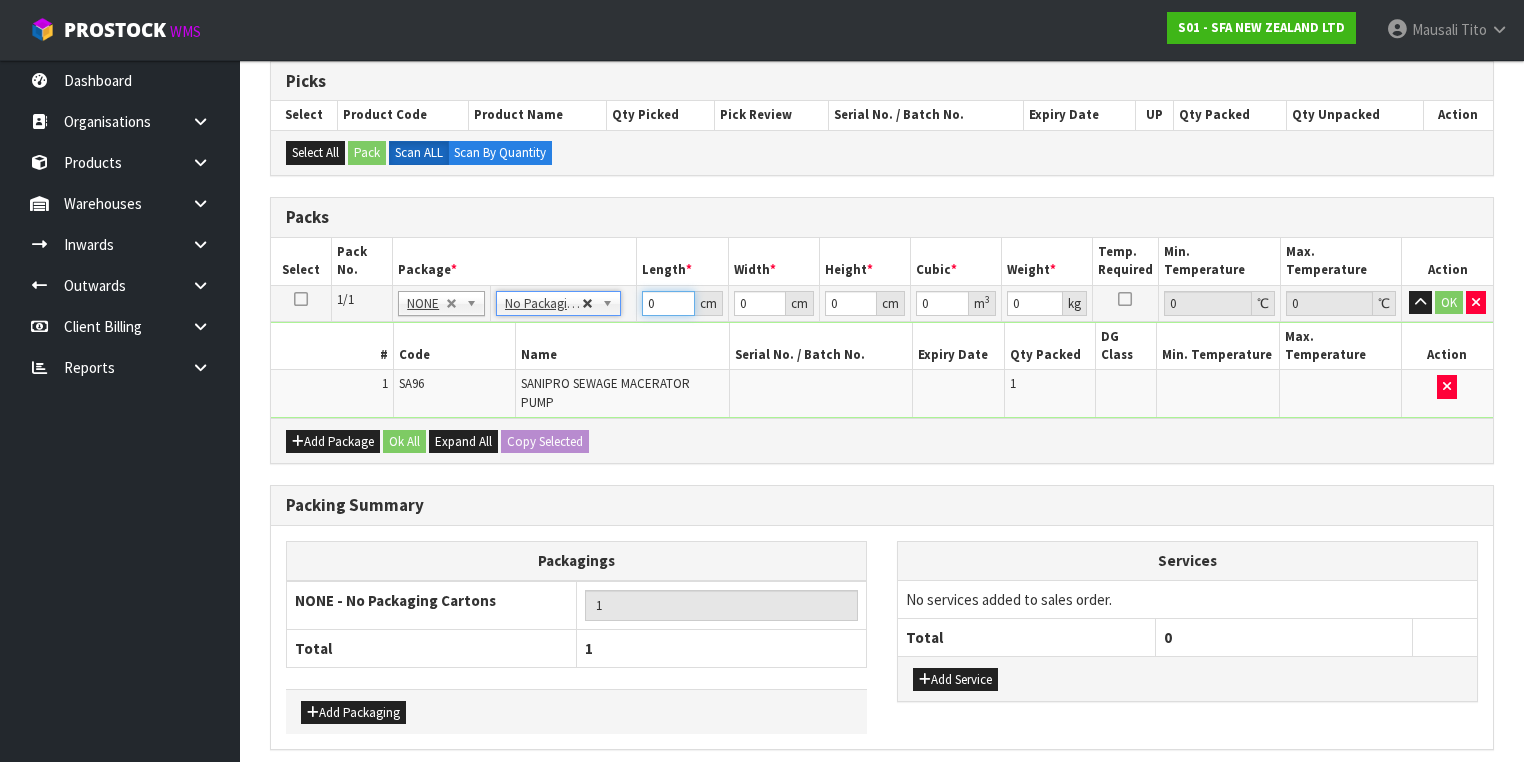 drag, startPoint x: 660, startPoint y: 300, endPoint x: 593, endPoint y: 300, distance: 67 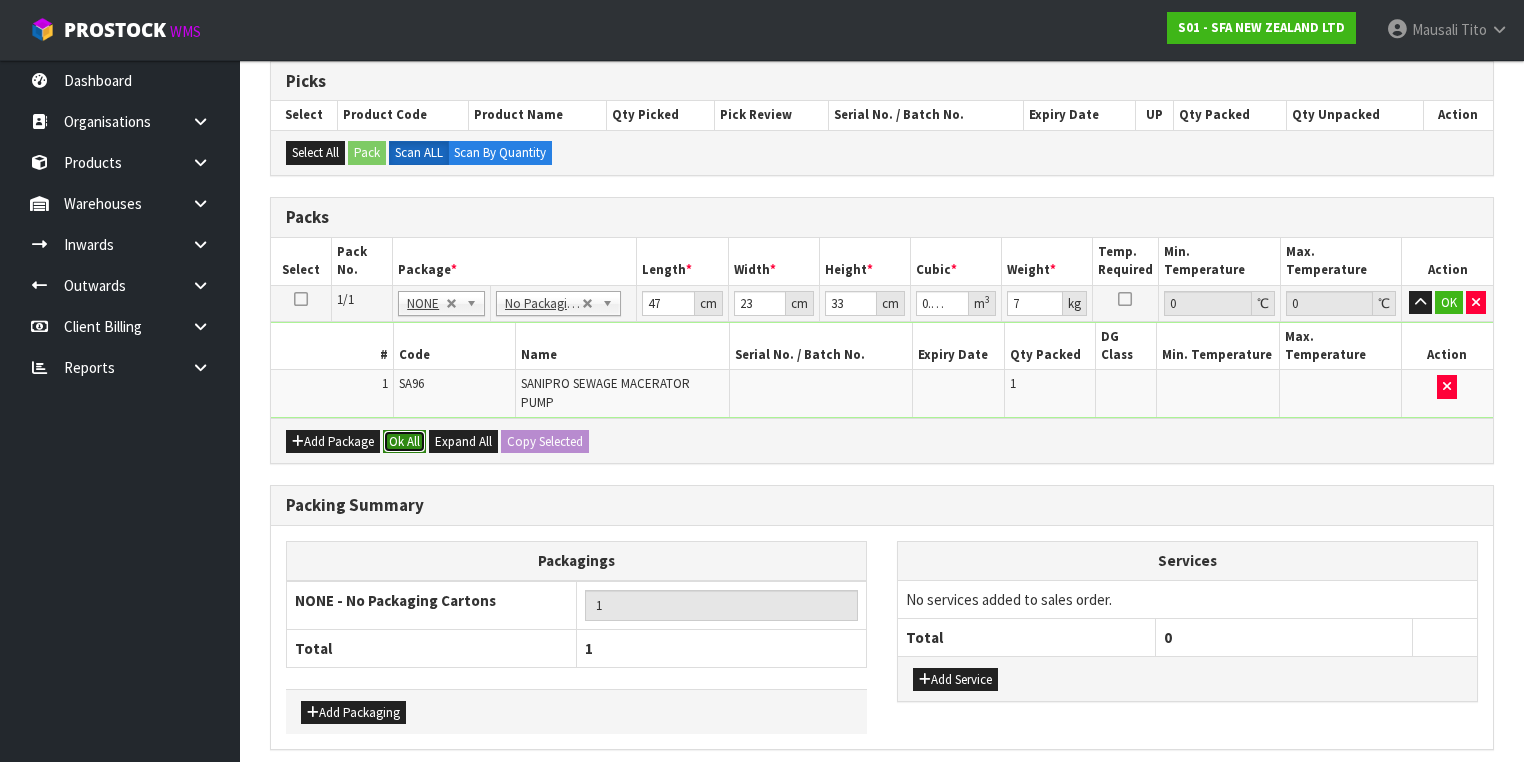 click on "Ok All" at bounding box center (404, 442) 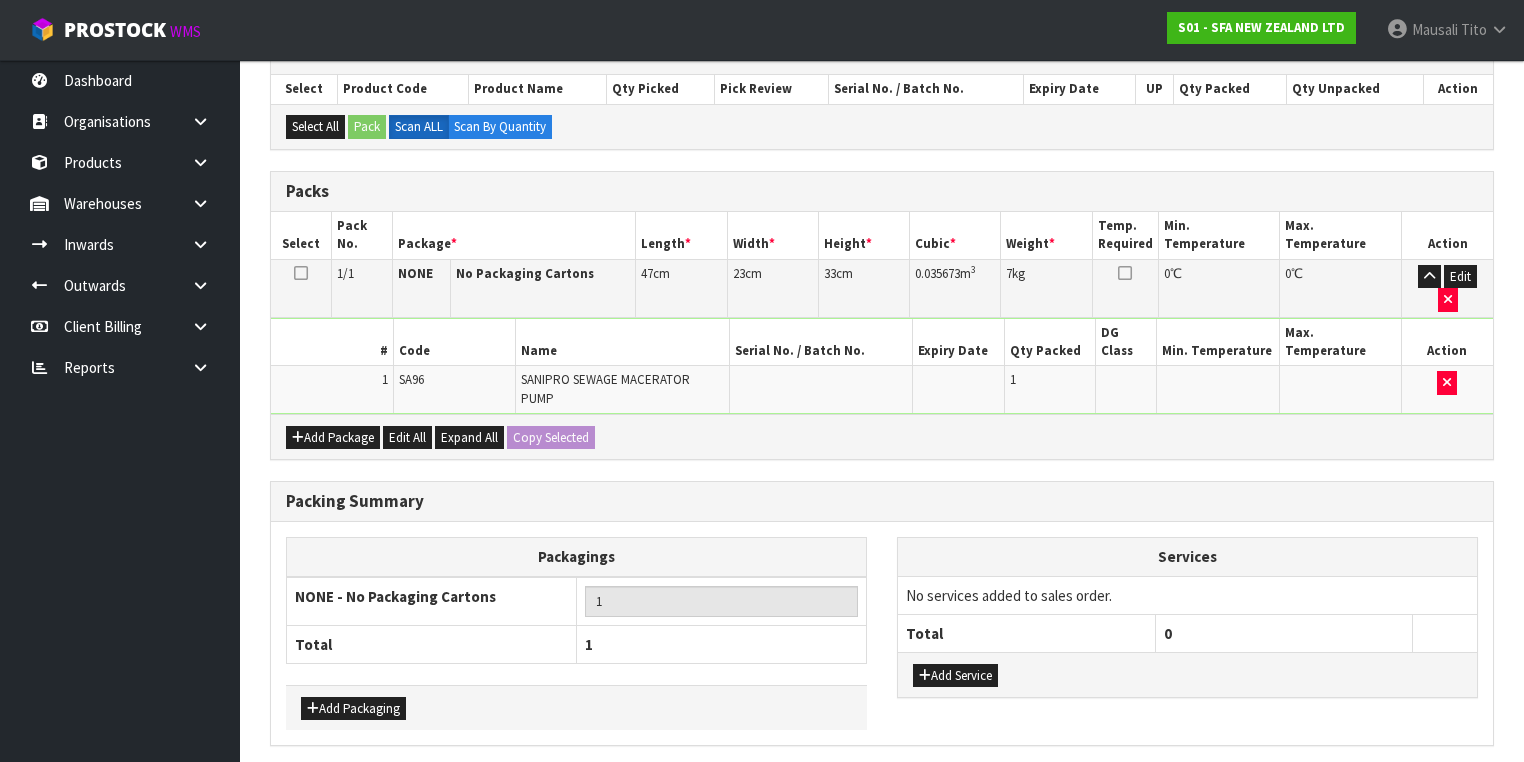scroll, scrollTop: 440, scrollLeft: 0, axis: vertical 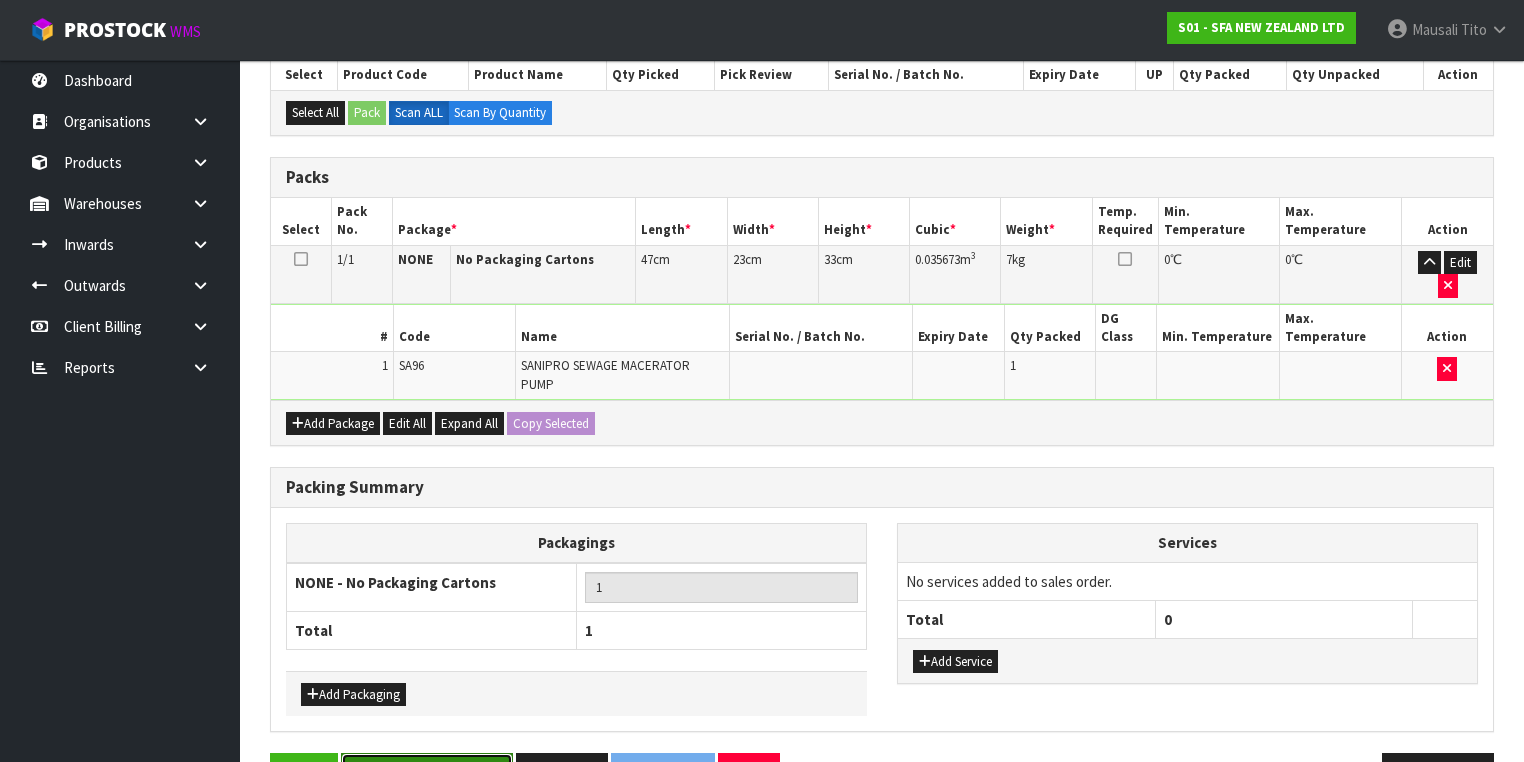 click on "Save & Confirm Packs" at bounding box center [427, 774] 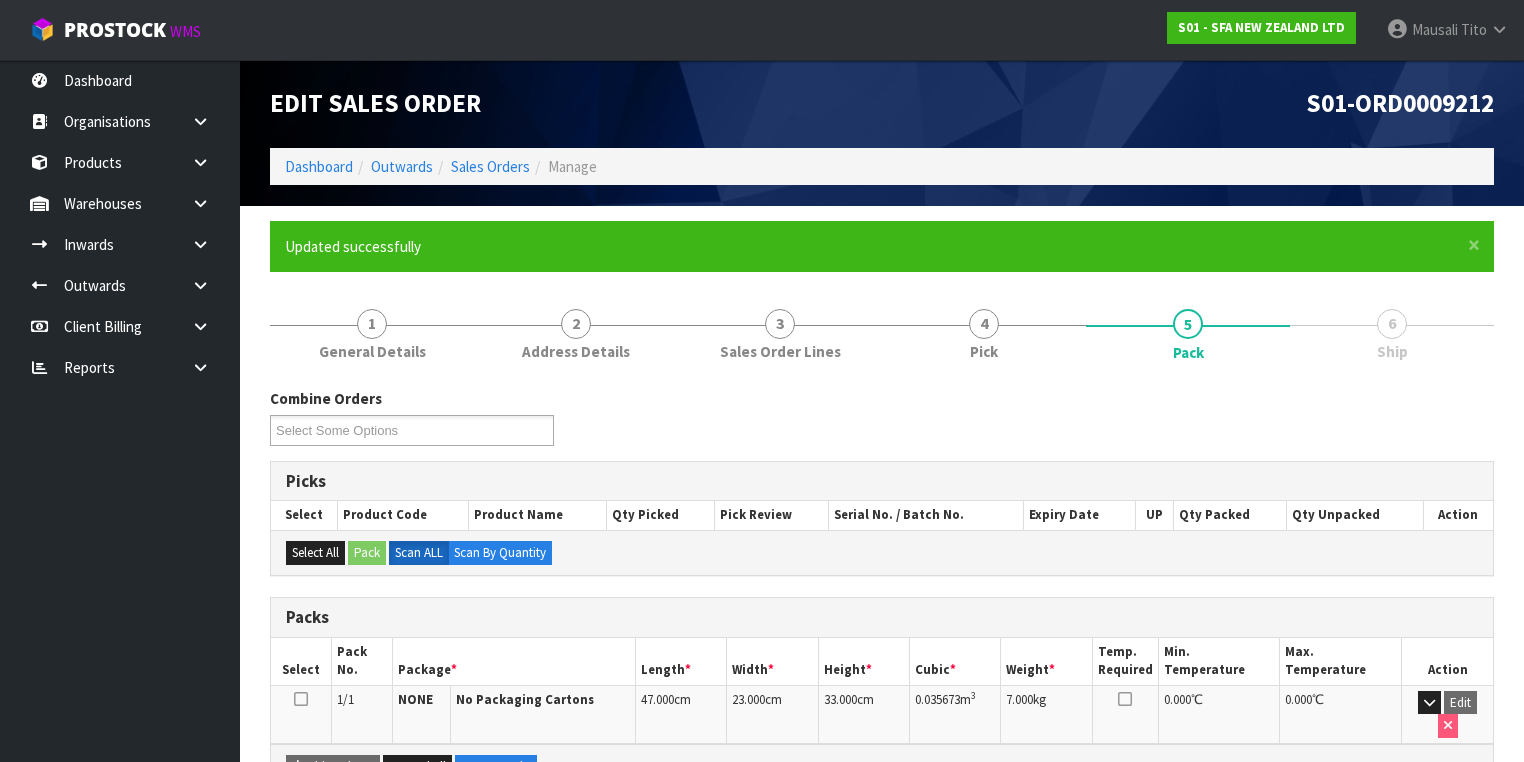 scroll, scrollTop: 332, scrollLeft: 0, axis: vertical 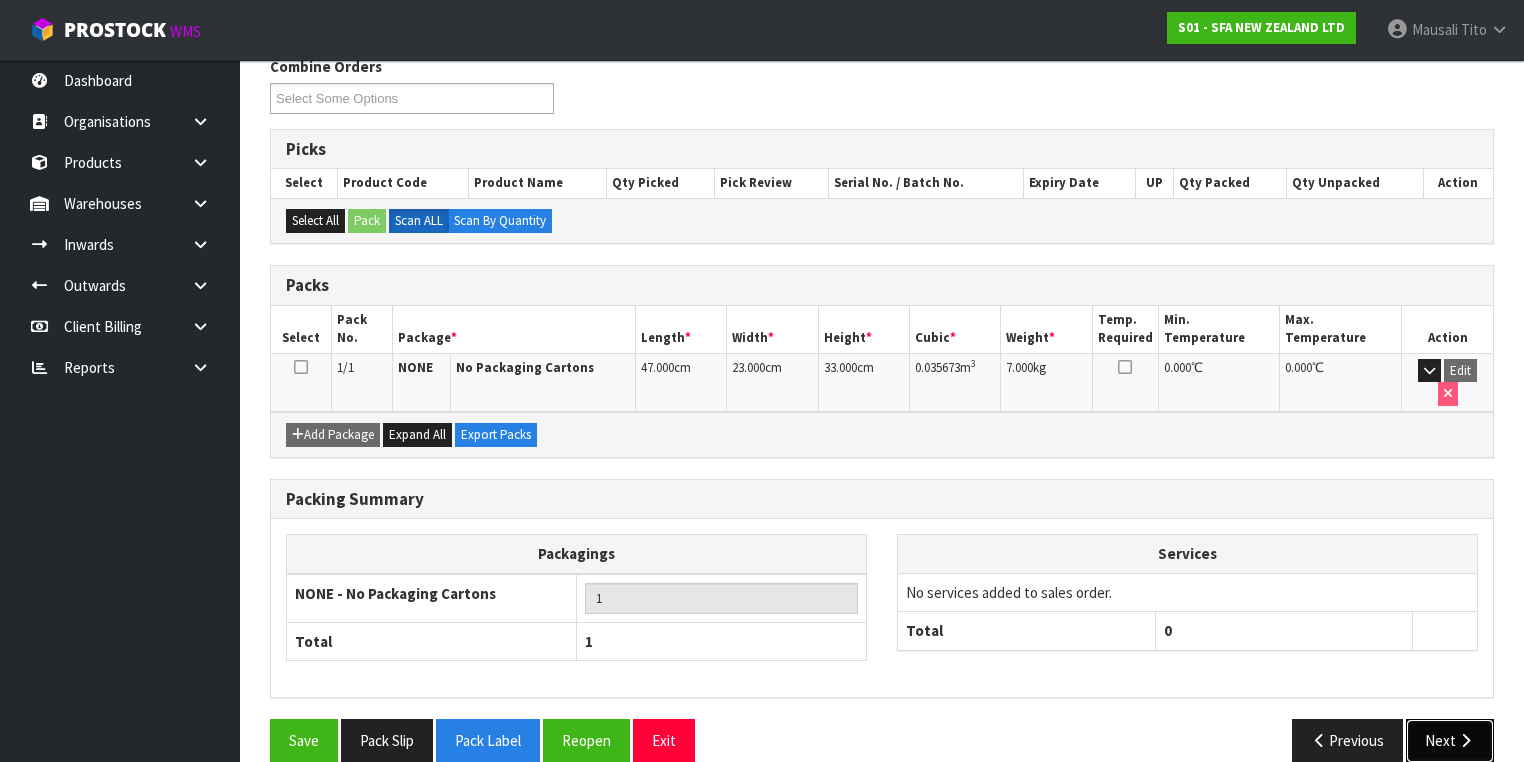 click on "Next" at bounding box center [1450, 740] 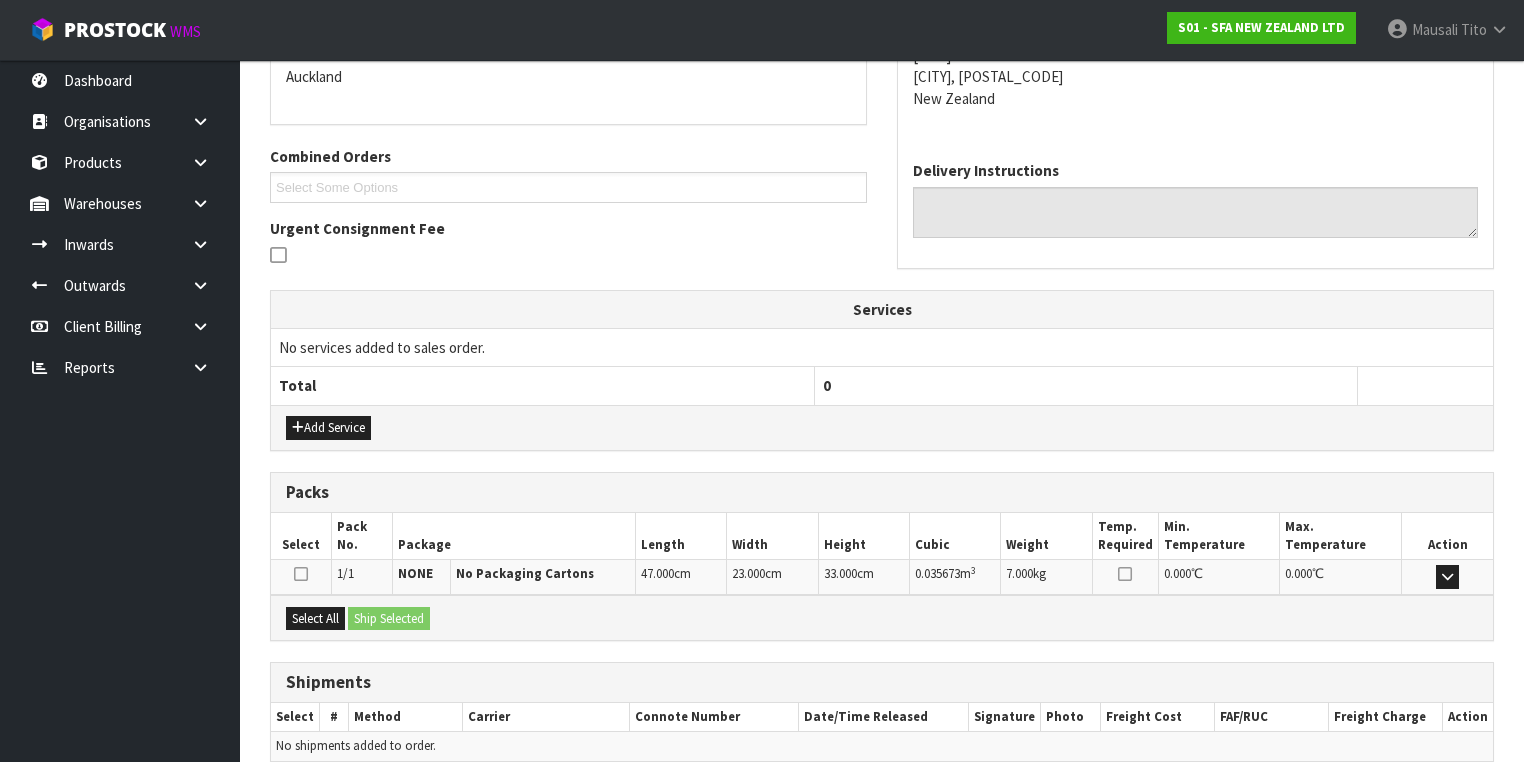 scroll, scrollTop: 528, scrollLeft: 0, axis: vertical 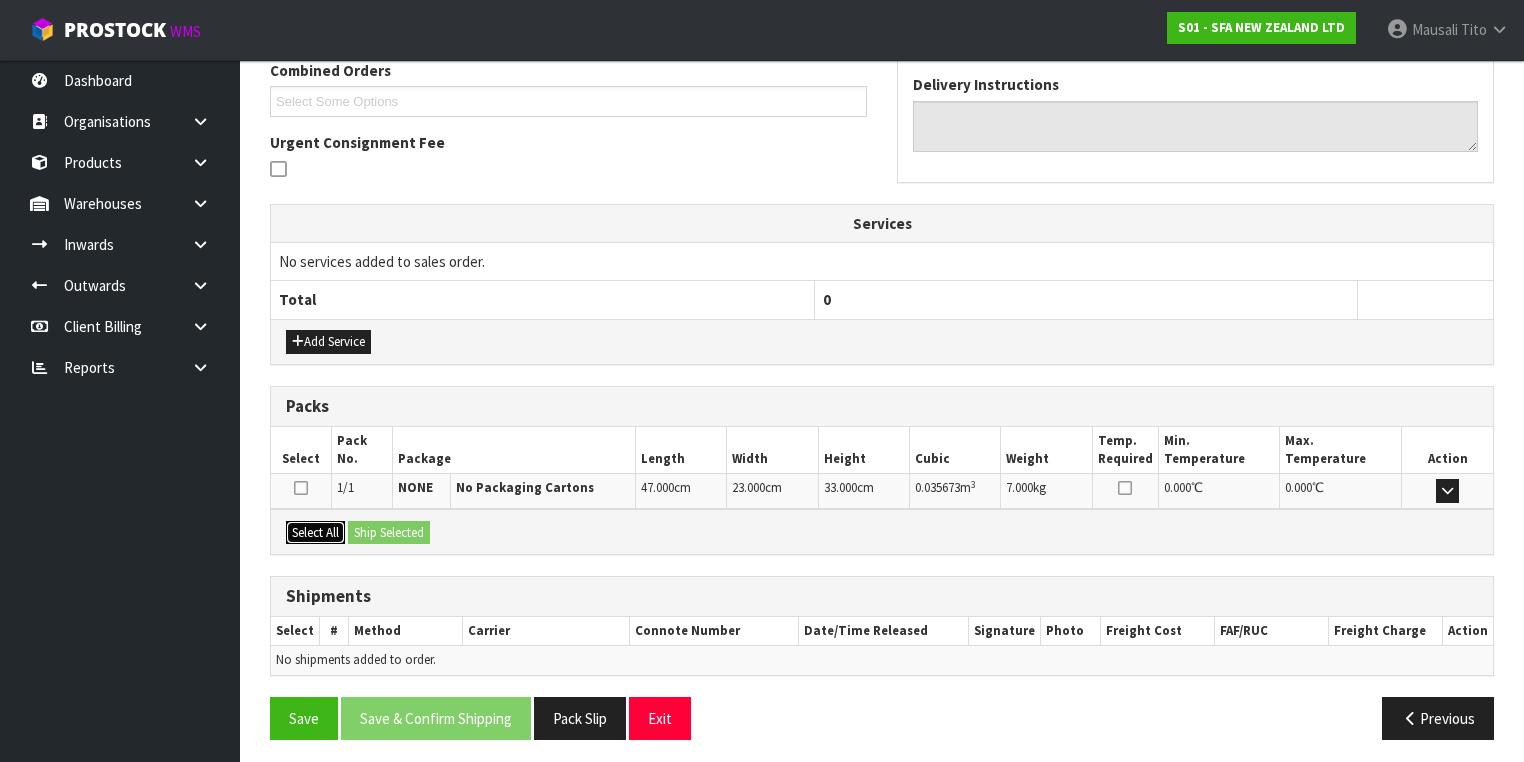 drag, startPoint x: 302, startPoint y: 520, endPoint x: 401, endPoint y: 523, distance: 99.04544 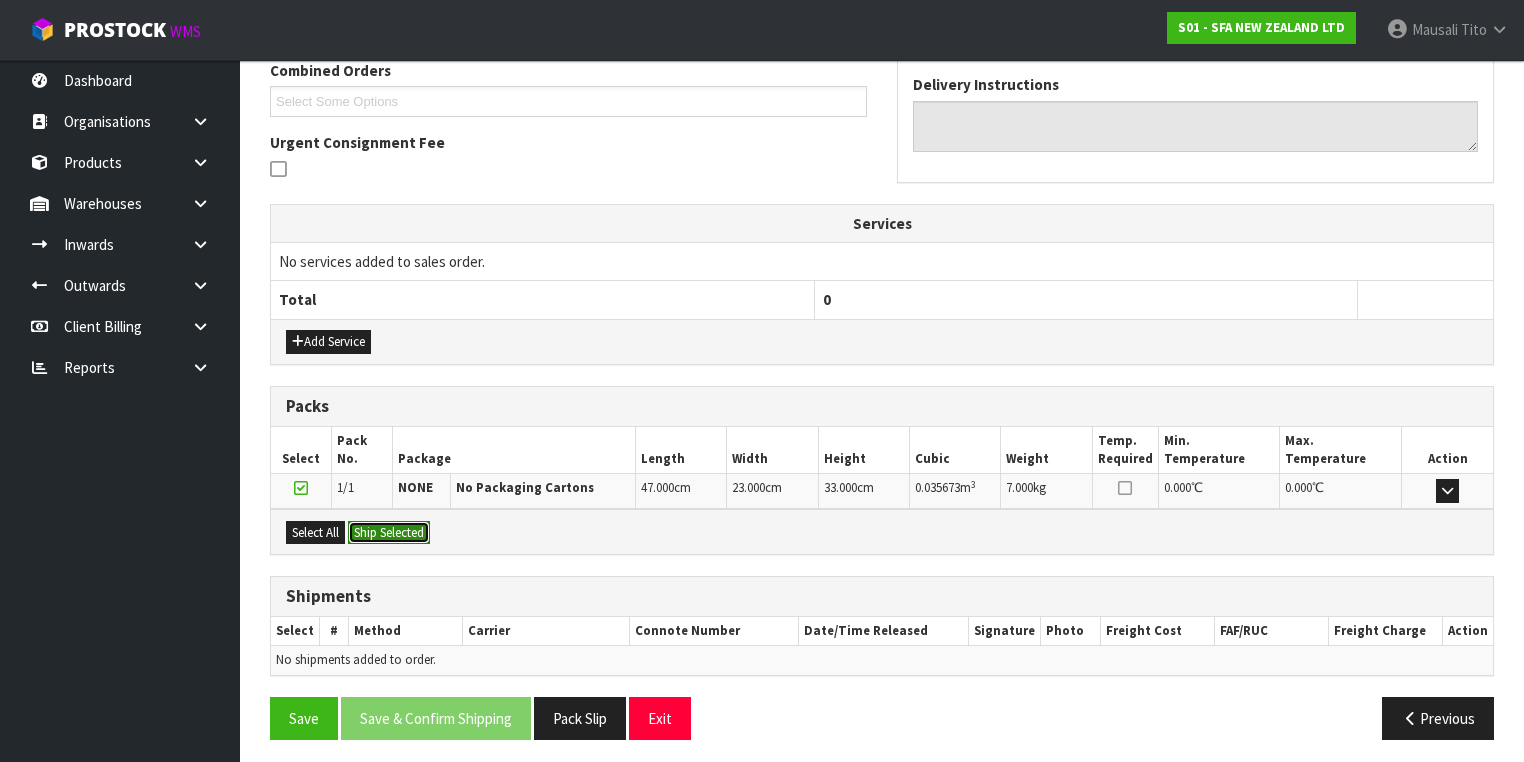 click on "Ship Selected" at bounding box center (389, 533) 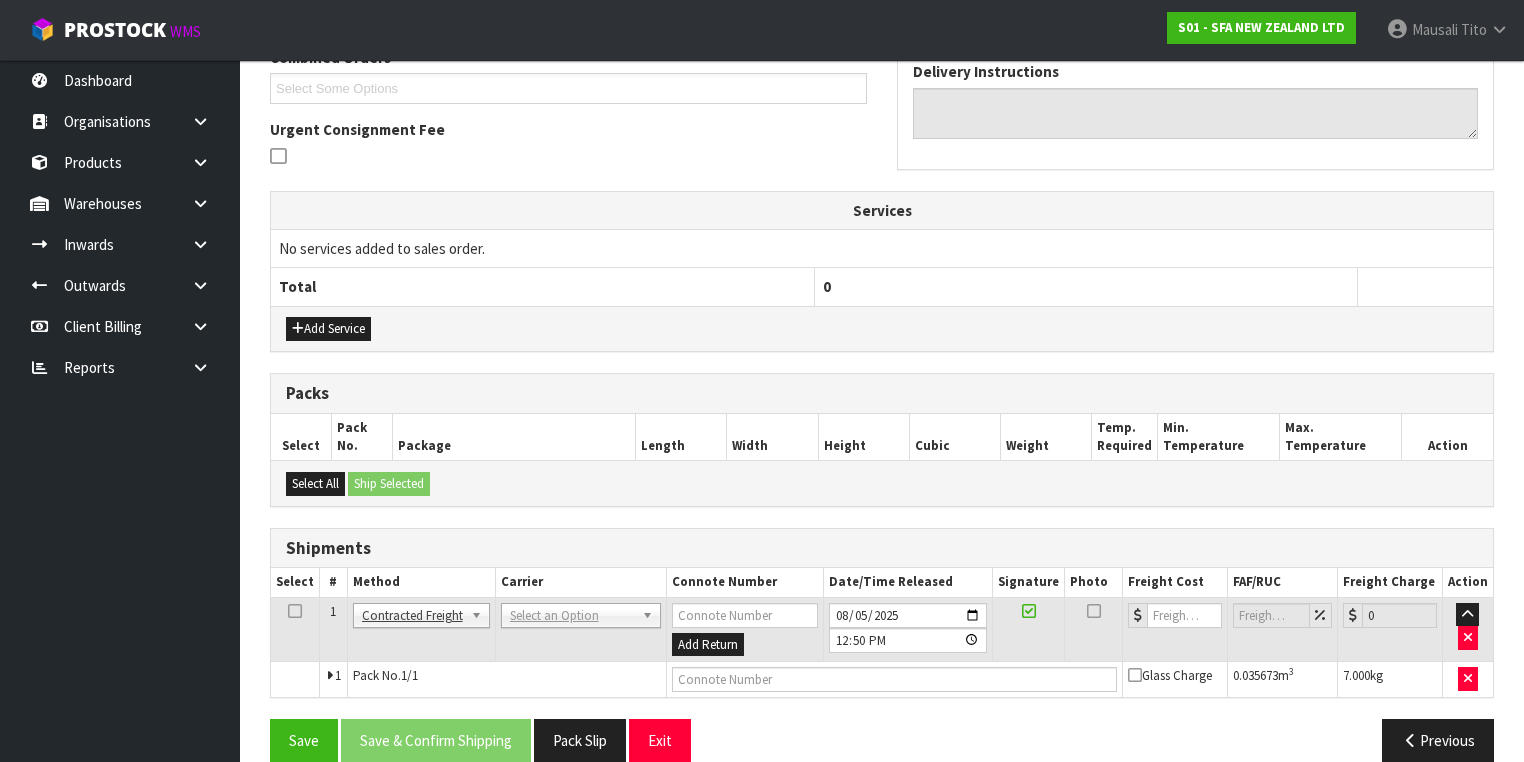 scroll, scrollTop: 564, scrollLeft: 0, axis: vertical 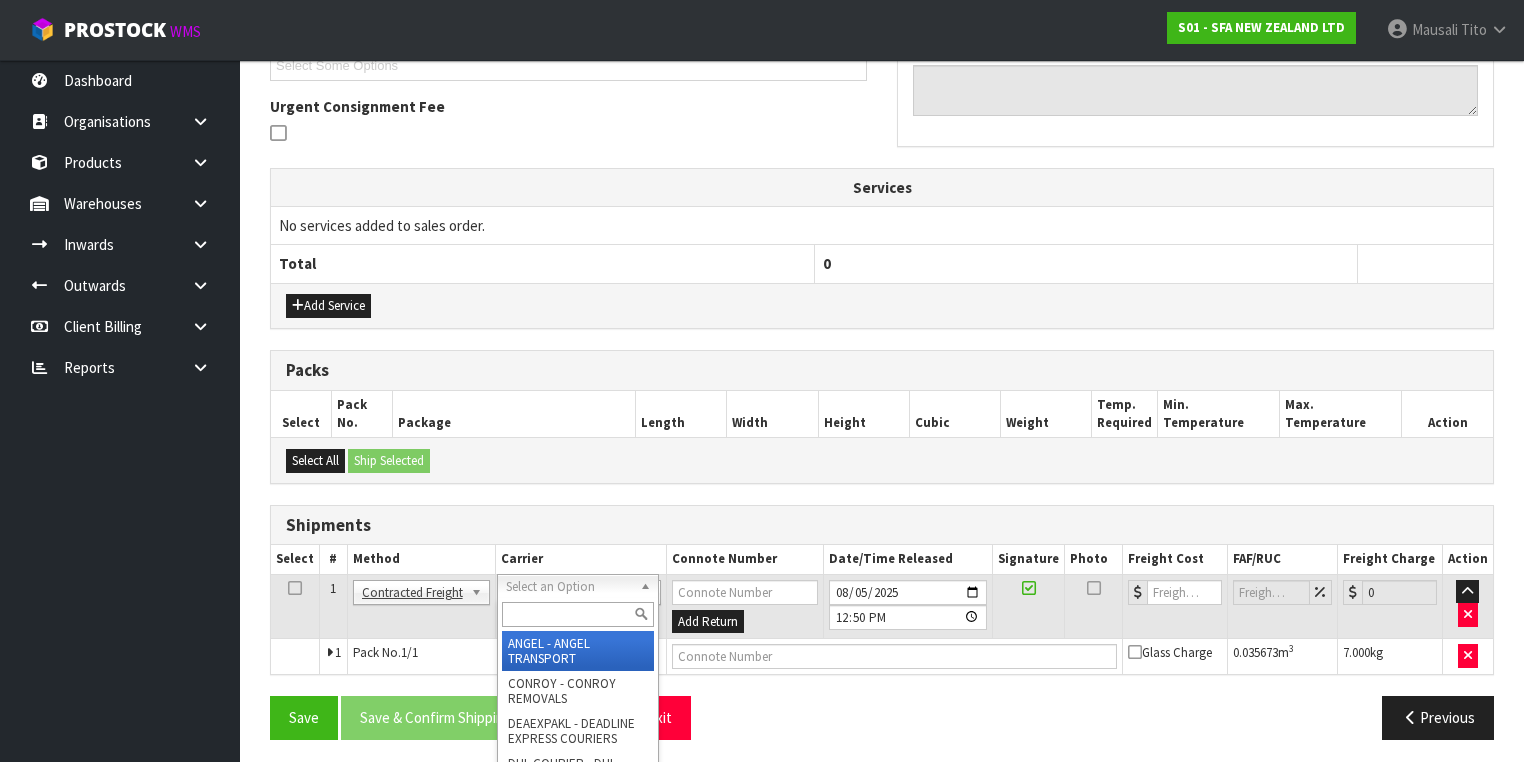 drag, startPoint x: 532, startPoint y: 577, endPoint x: 529, endPoint y: 596, distance: 19.235384 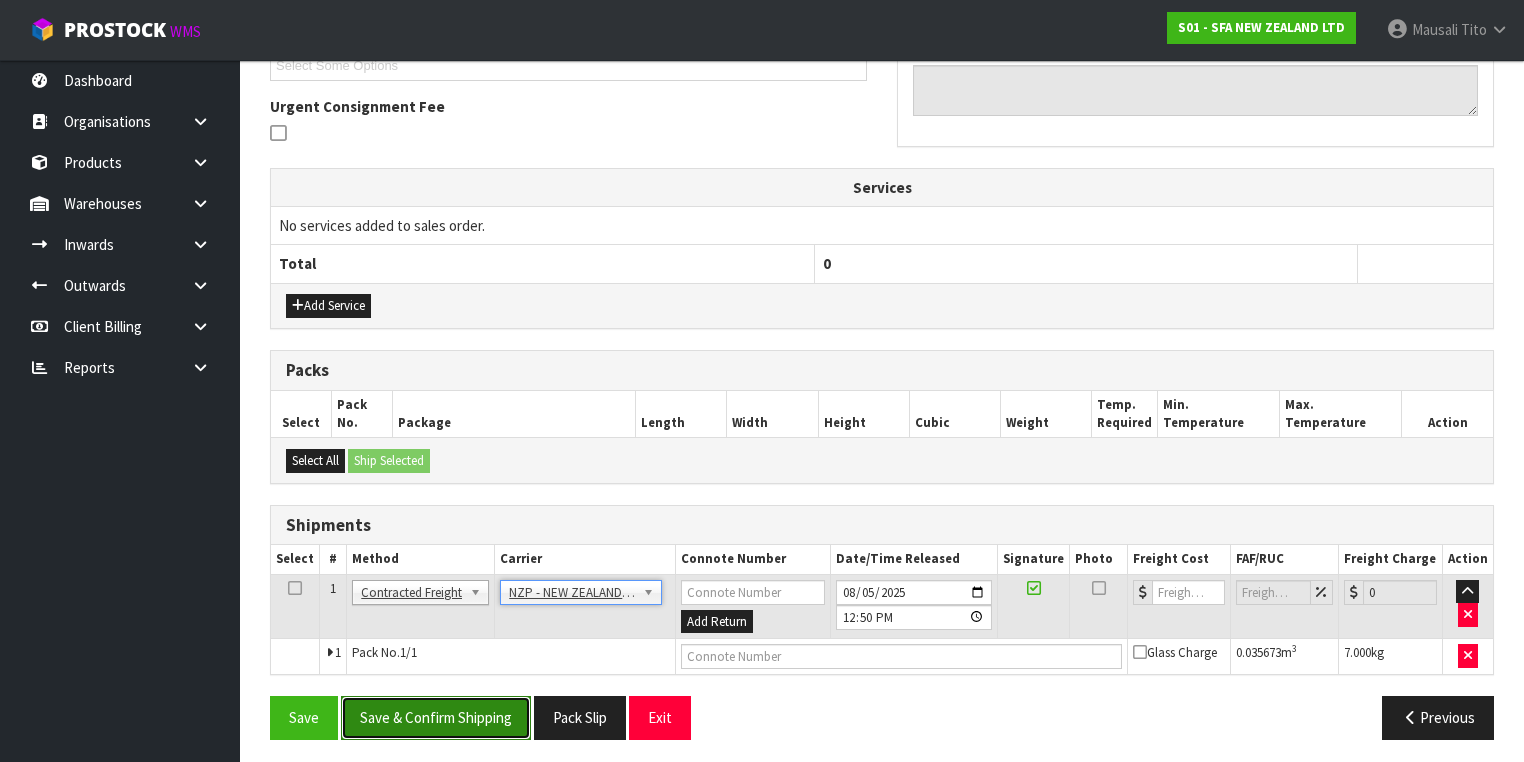 click on "Save & Confirm Shipping" at bounding box center [436, 717] 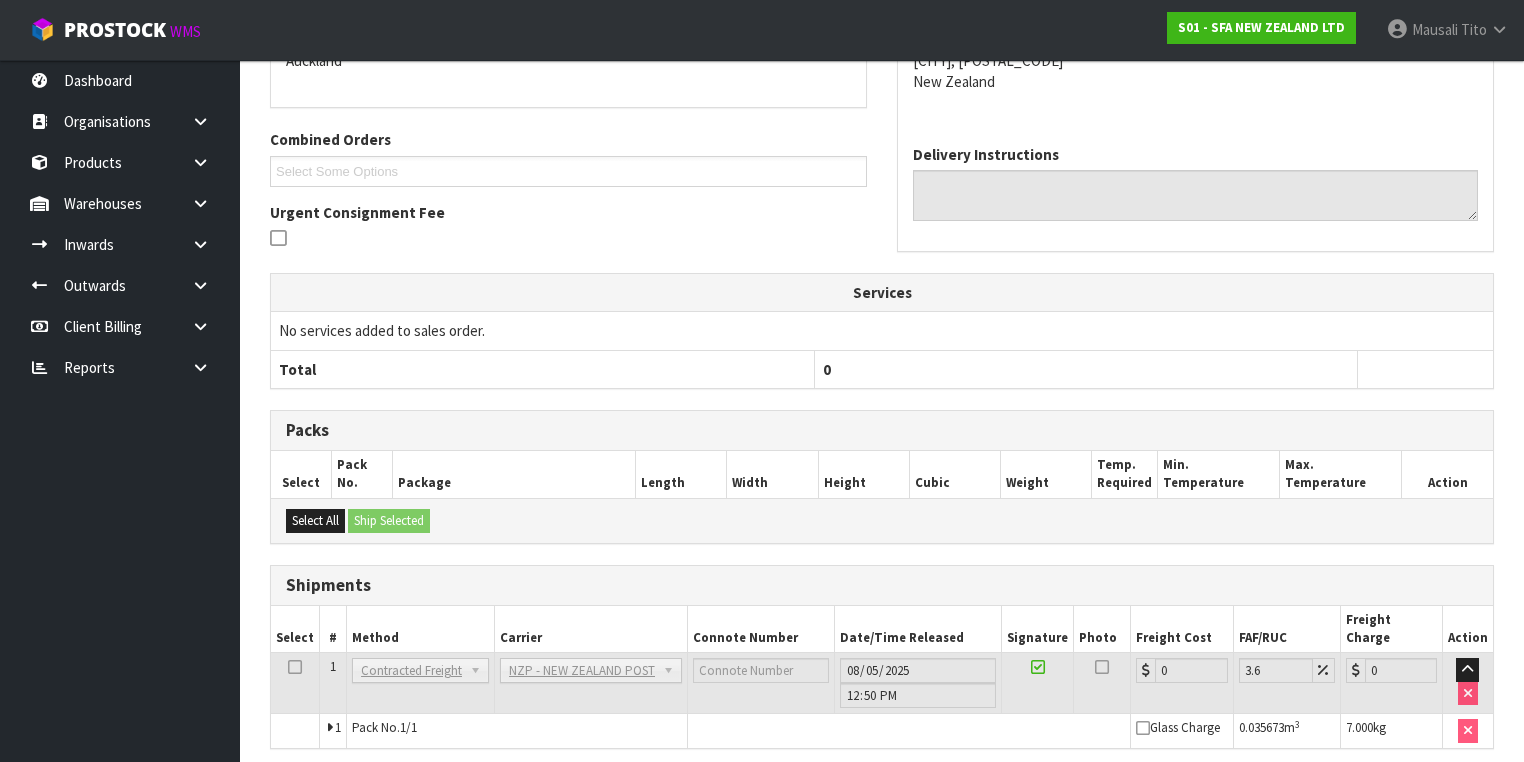 scroll, scrollTop: 536, scrollLeft: 0, axis: vertical 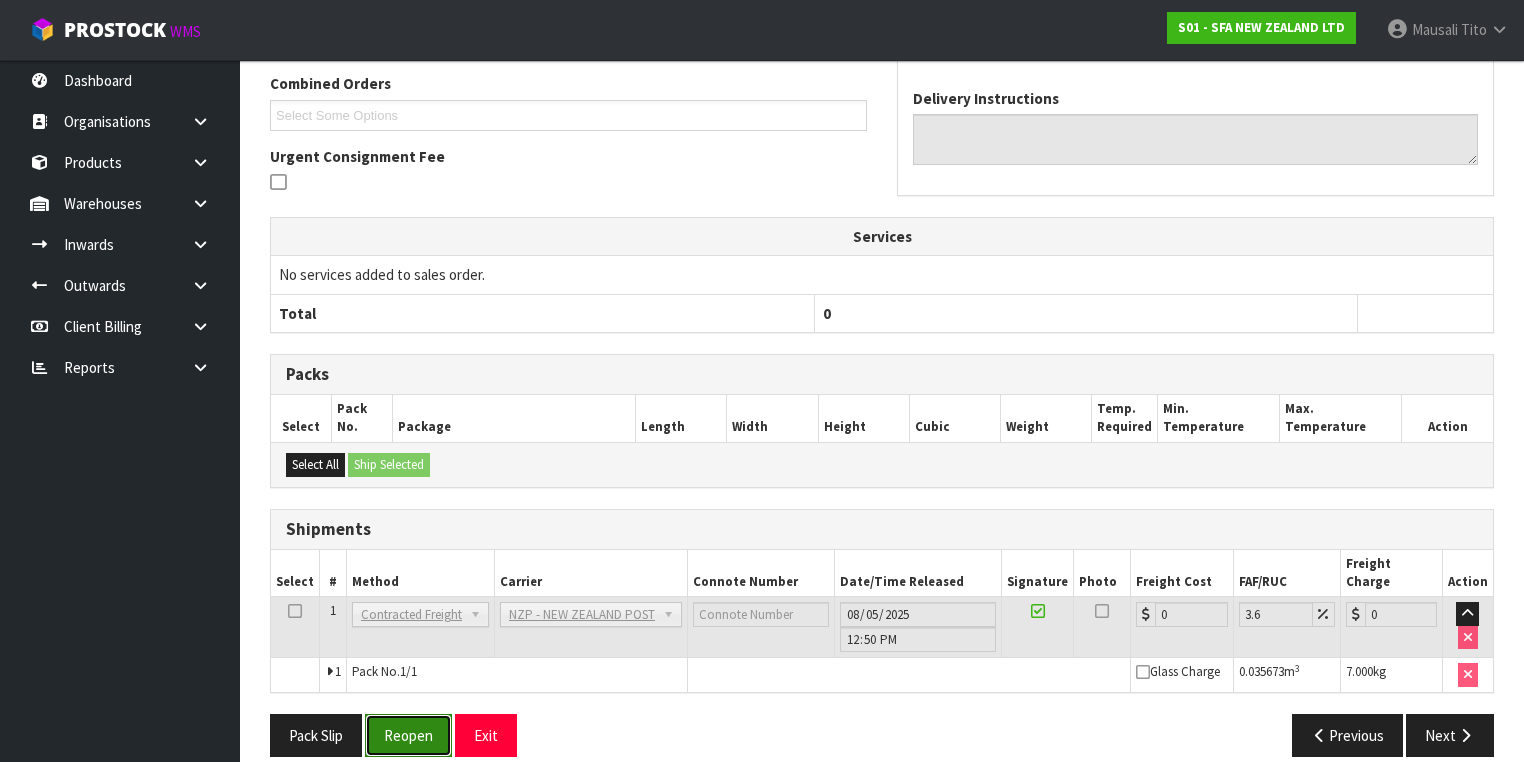 drag, startPoint x: 405, startPoint y: 712, endPoint x: 420, endPoint y: 706, distance: 16.155495 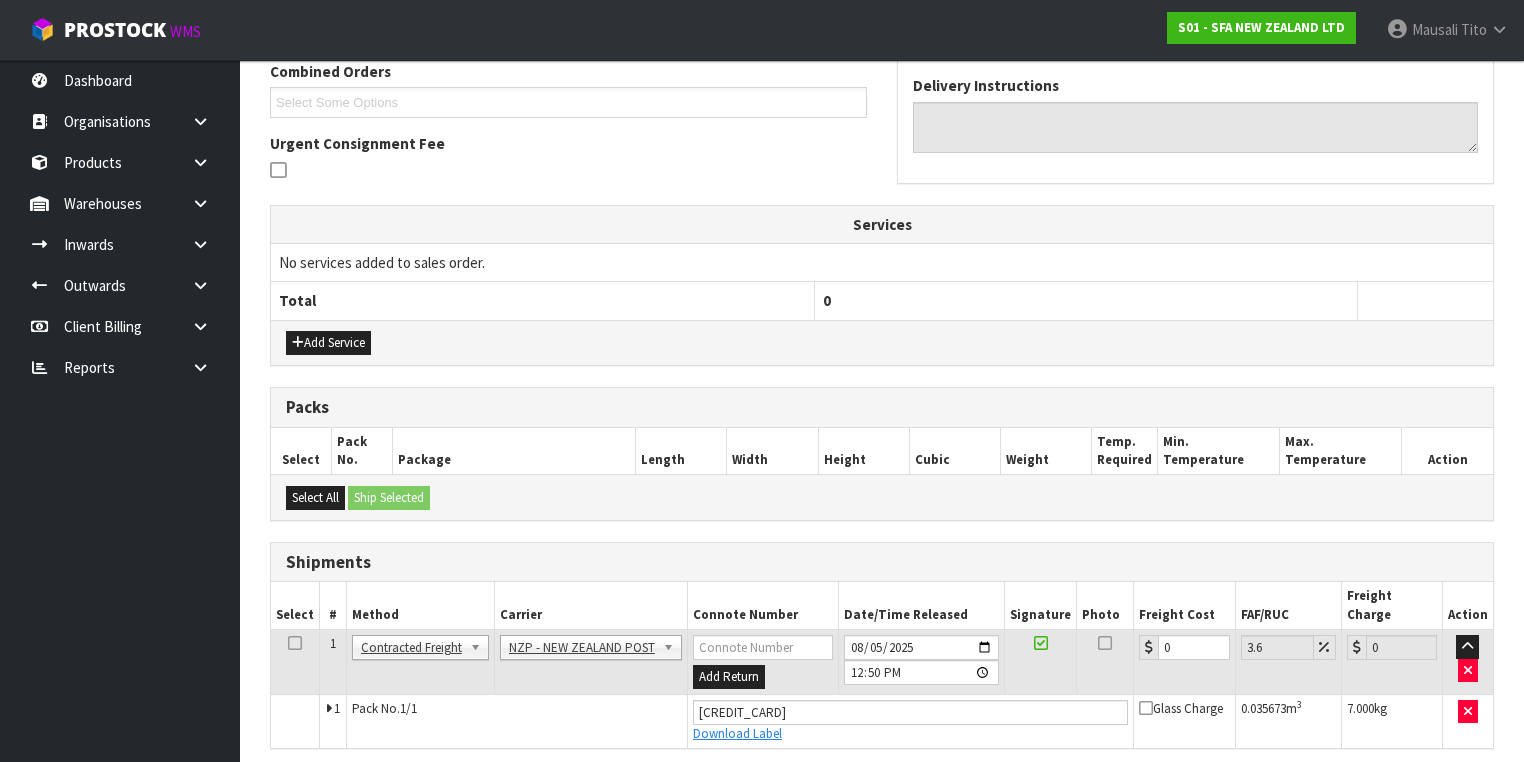 scroll, scrollTop: 582, scrollLeft: 0, axis: vertical 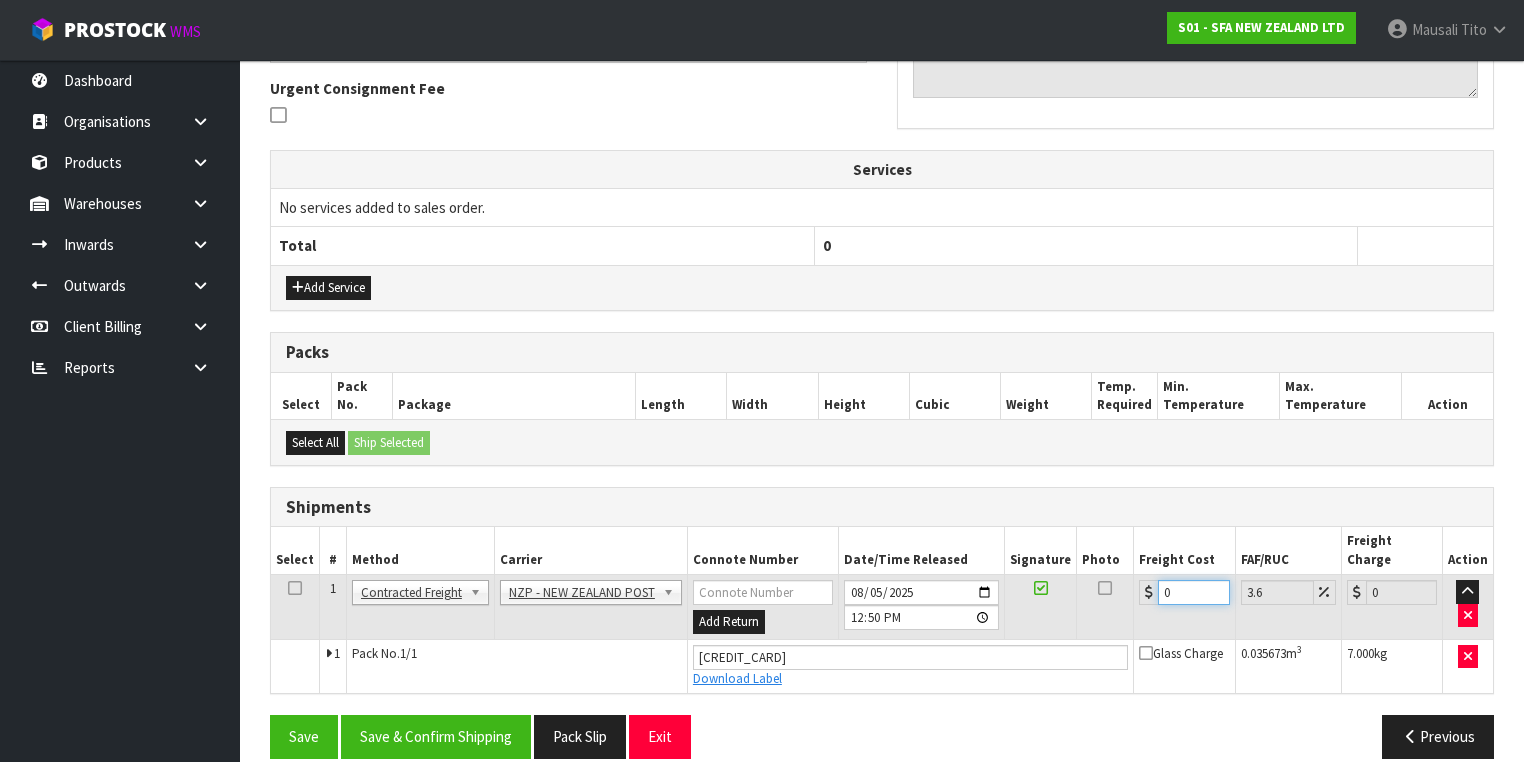drag, startPoint x: 1178, startPoint y: 563, endPoint x: 1140, endPoint y: 578, distance: 40.853397 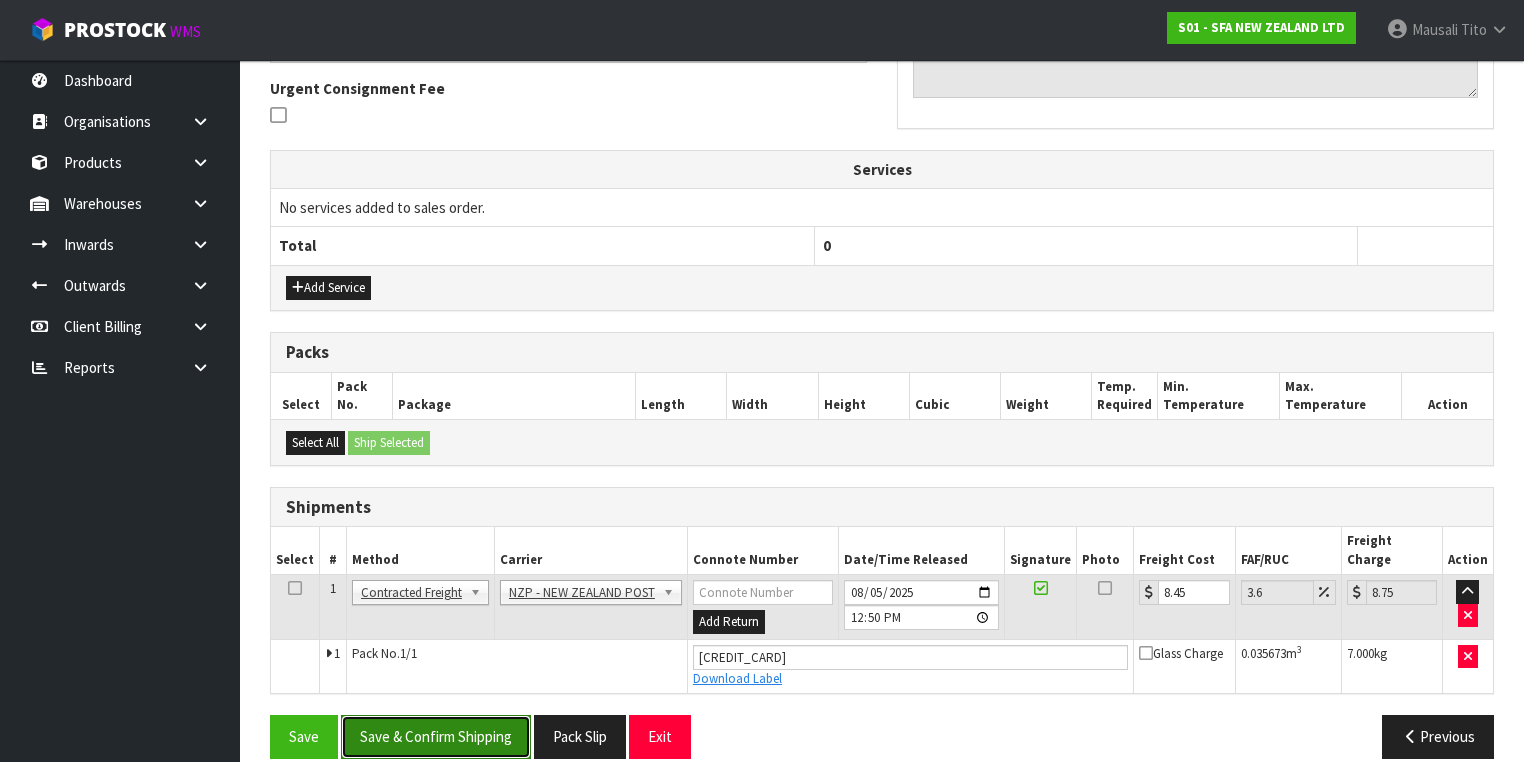 click on "Save & Confirm Shipping" at bounding box center [436, 736] 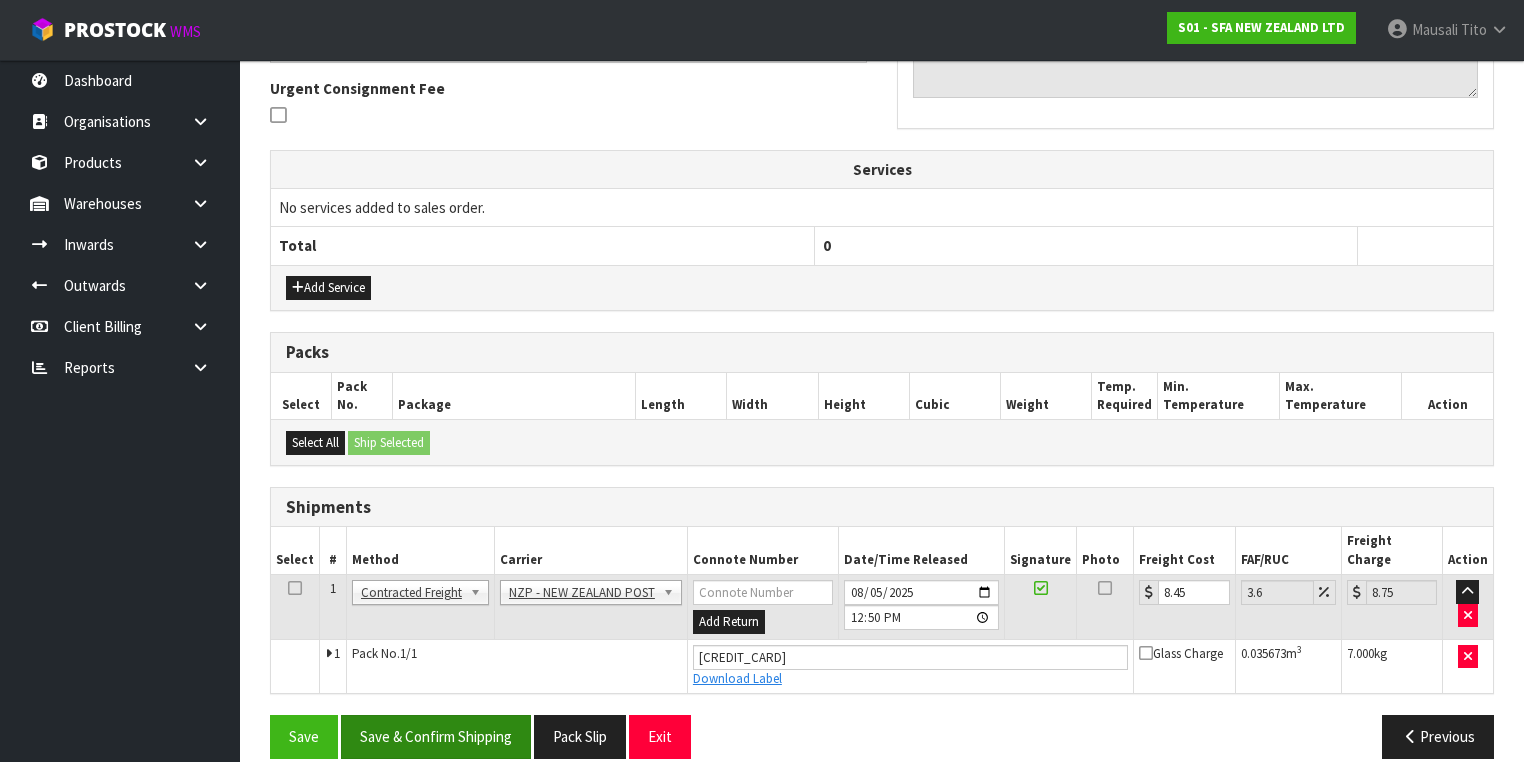 scroll, scrollTop: 0, scrollLeft: 0, axis: both 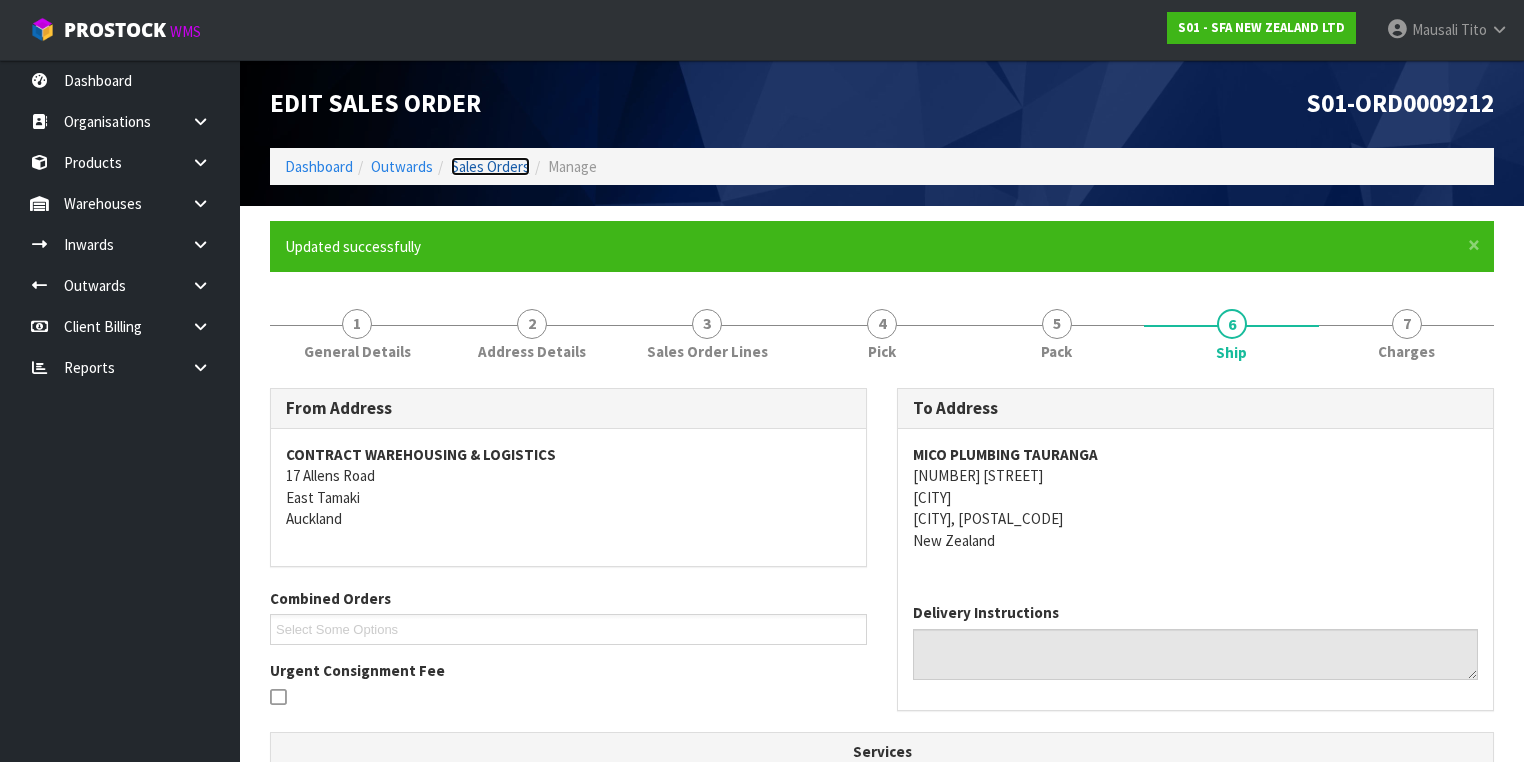 click on "Sales Orders" at bounding box center [490, 166] 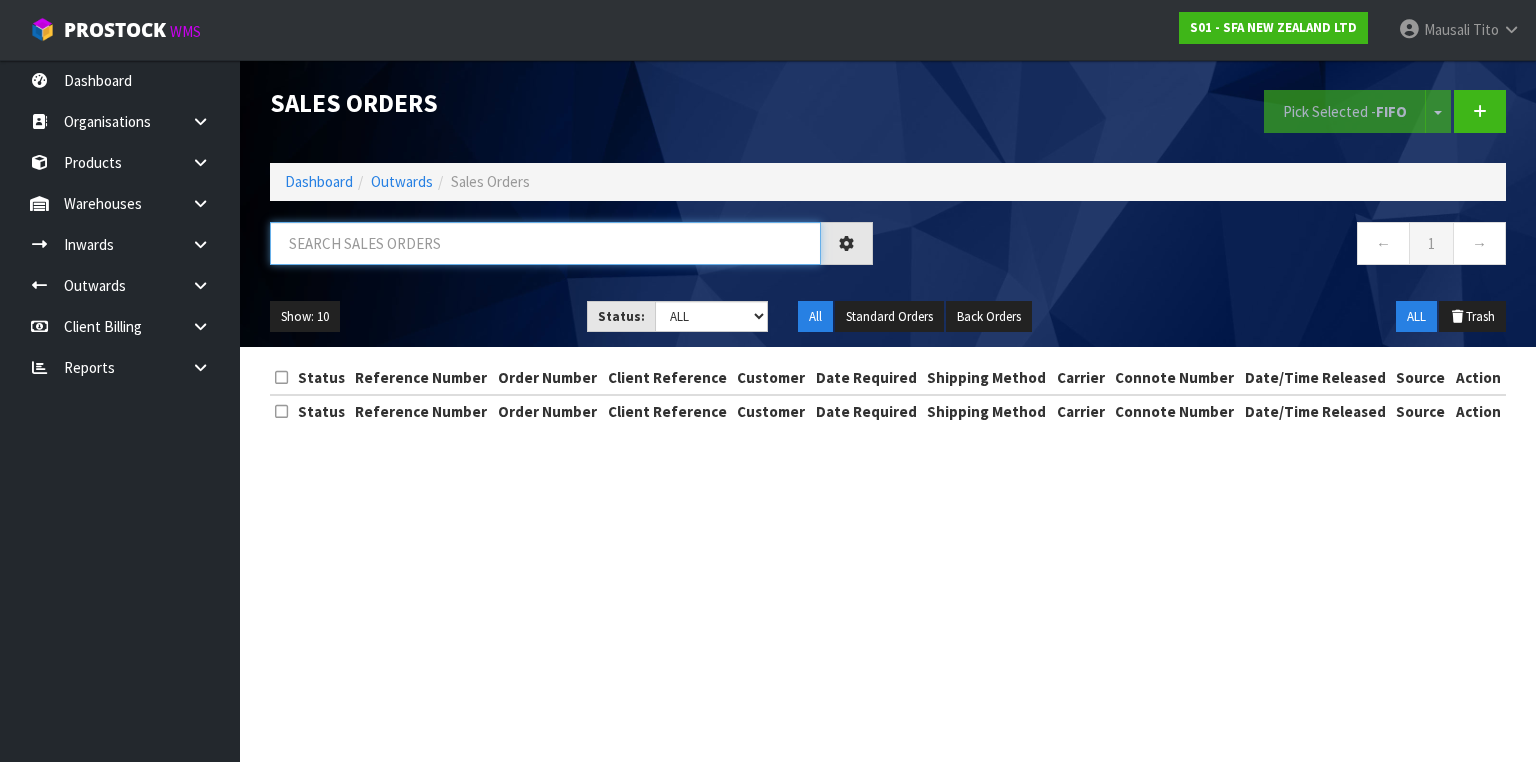 click at bounding box center (545, 243) 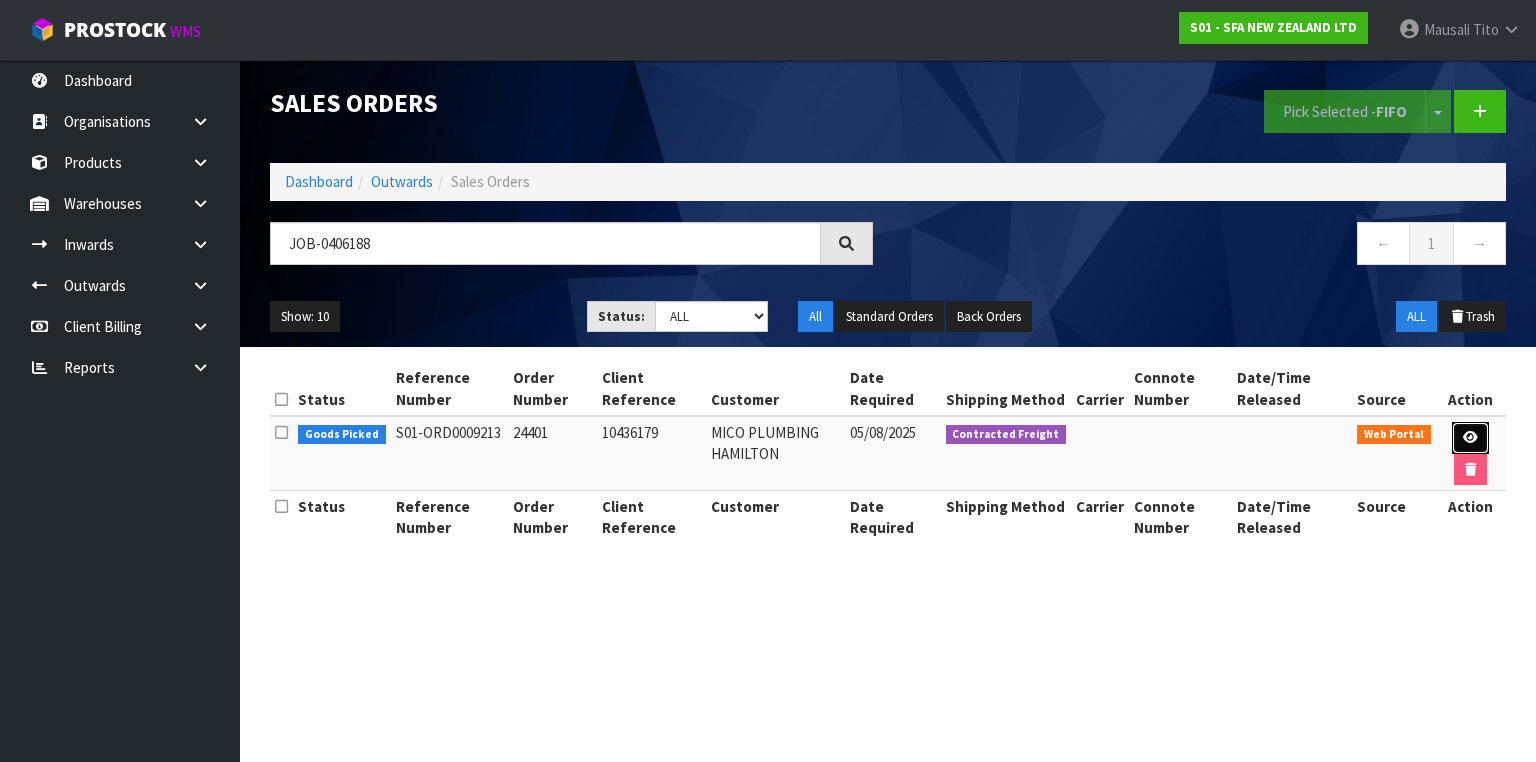 click at bounding box center (1470, 437) 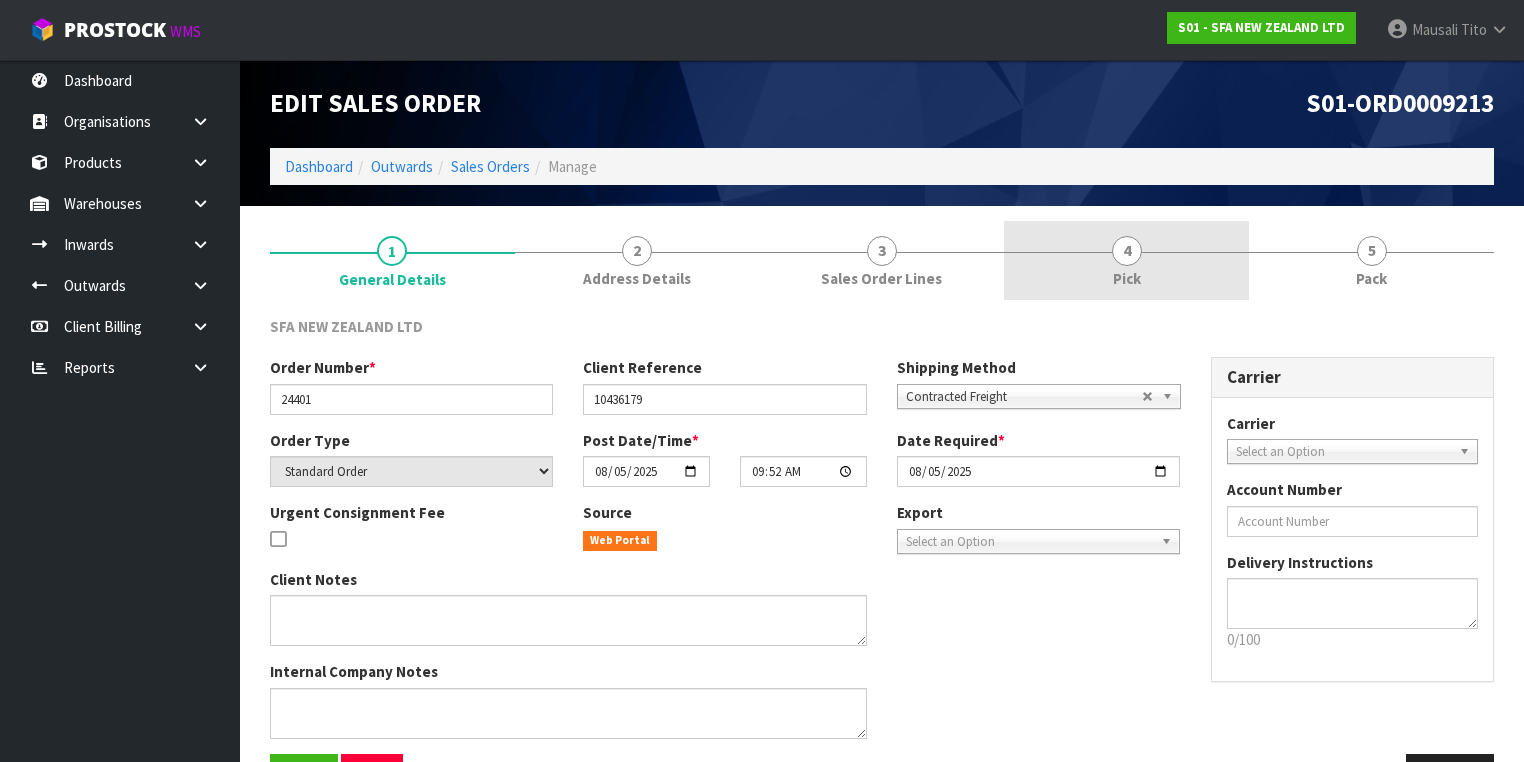 click on "4
Pick" at bounding box center [1126, 260] 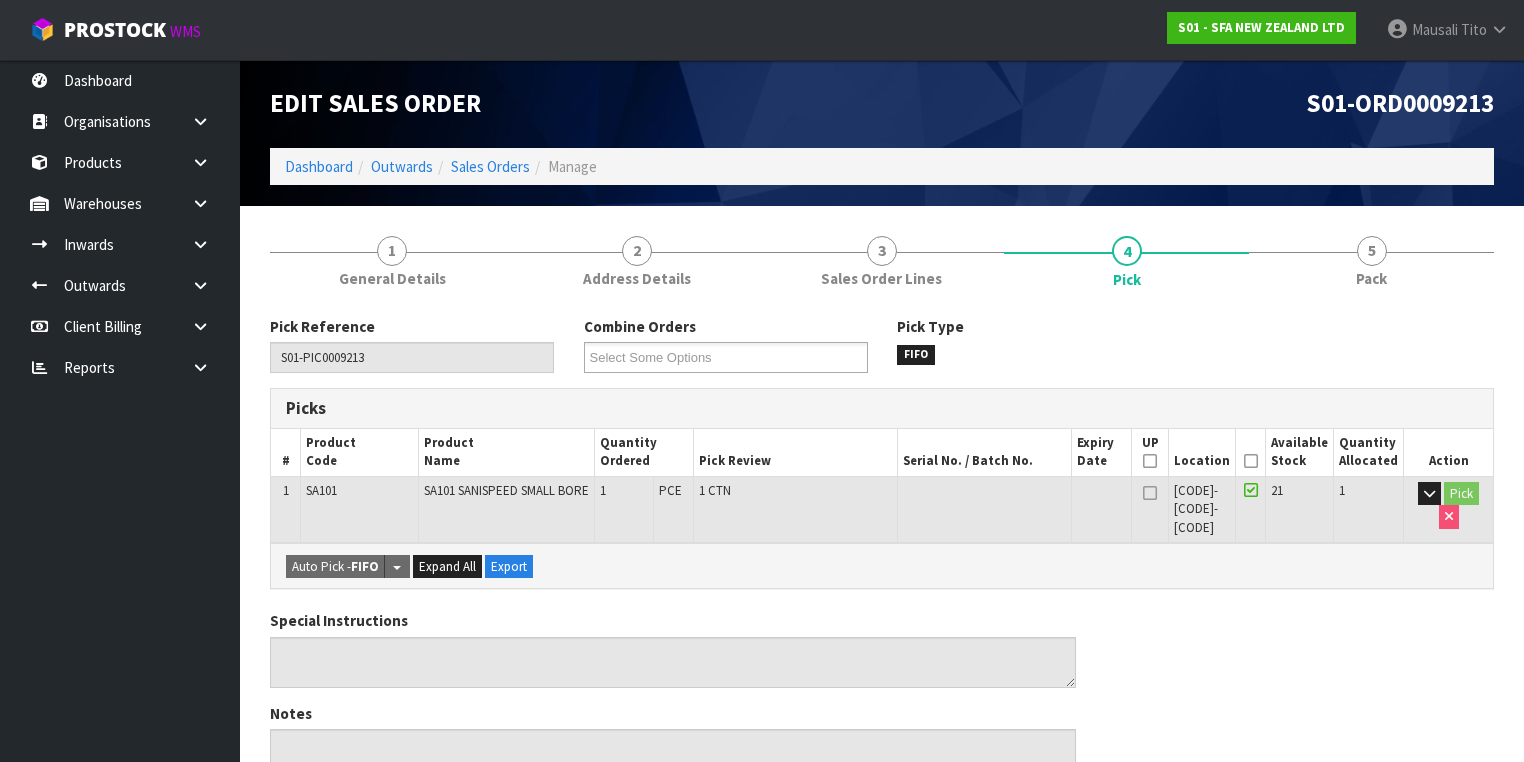 click at bounding box center [1251, 461] 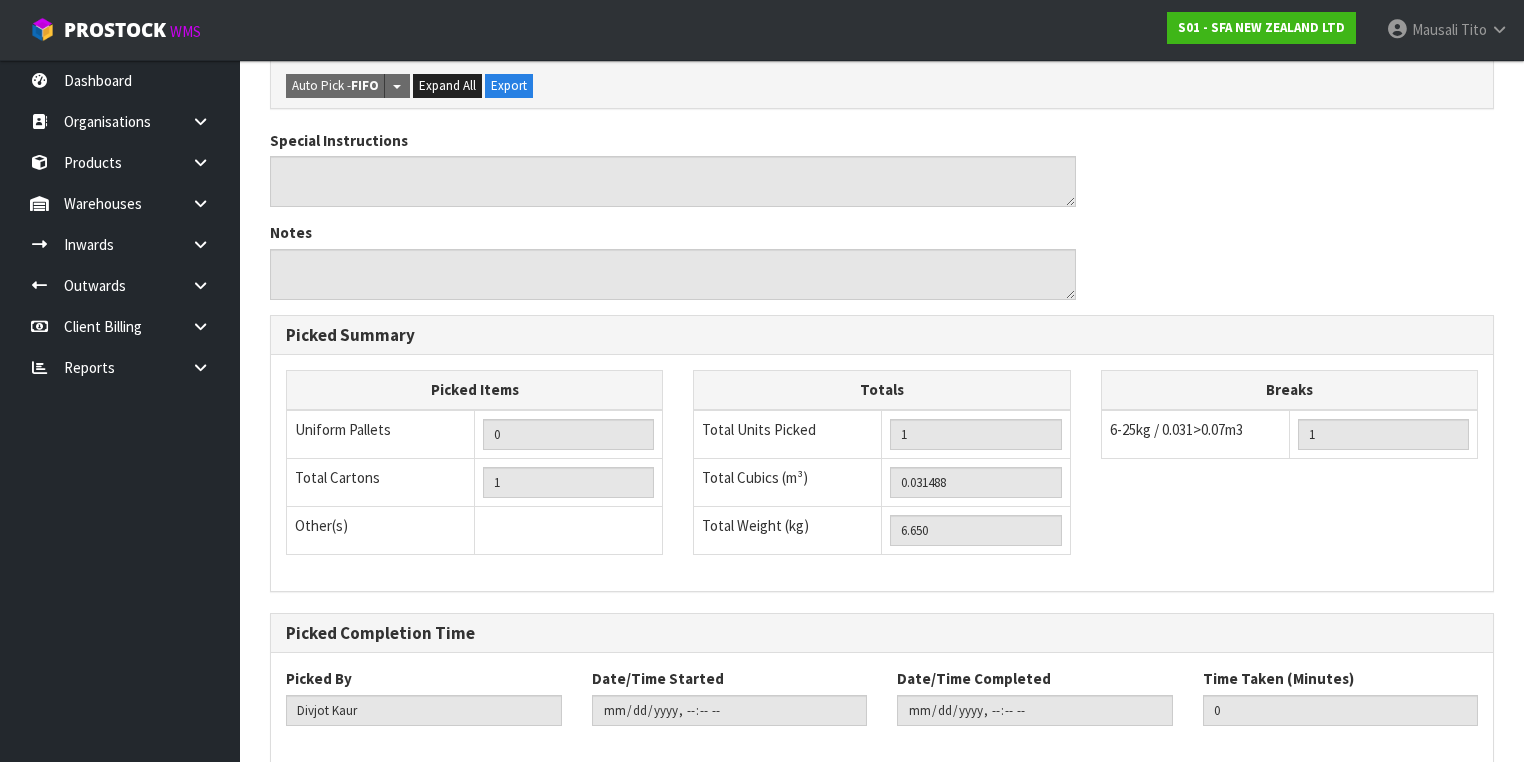 scroll, scrollTop: 641, scrollLeft: 0, axis: vertical 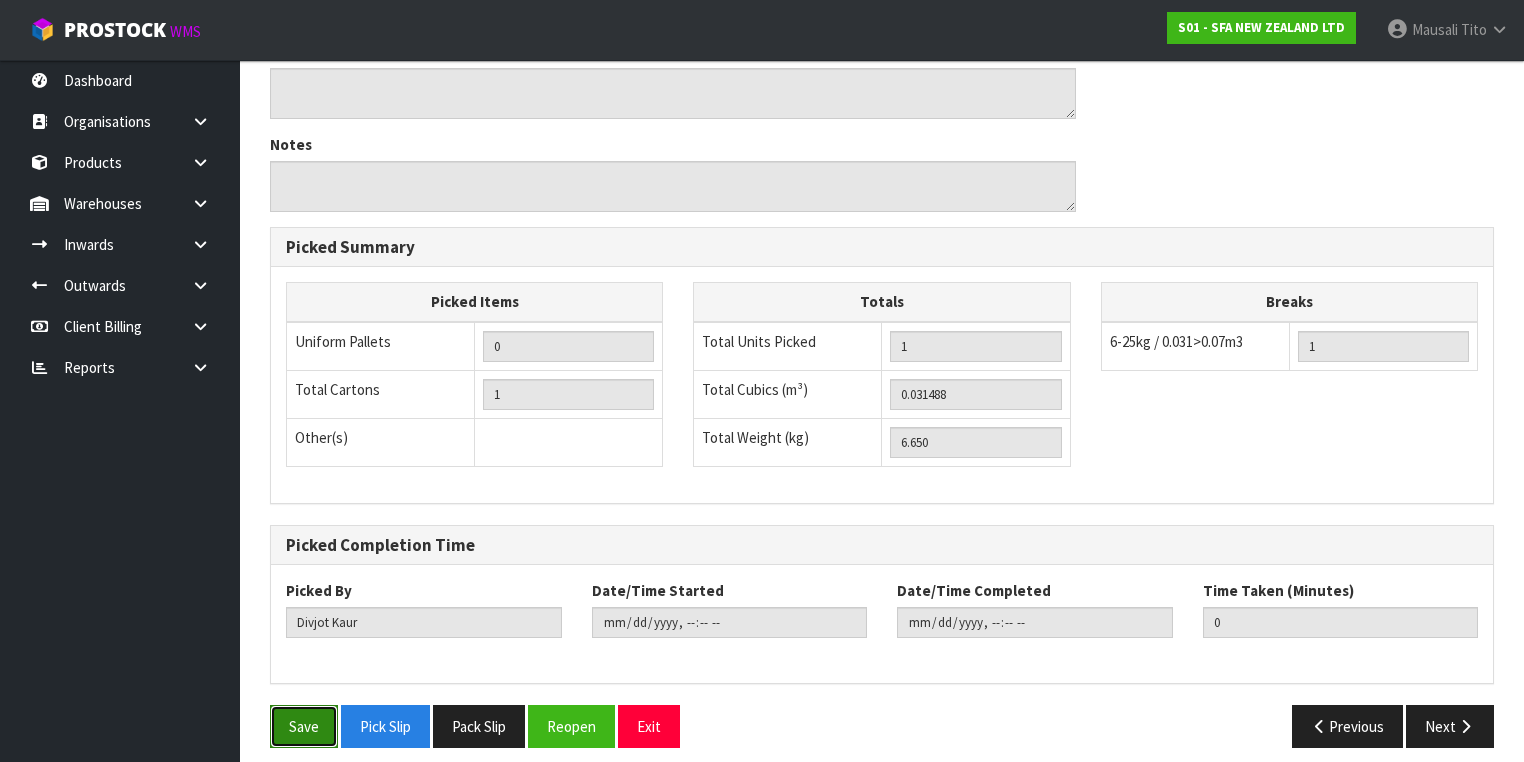 click on "Save" at bounding box center [304, 726] 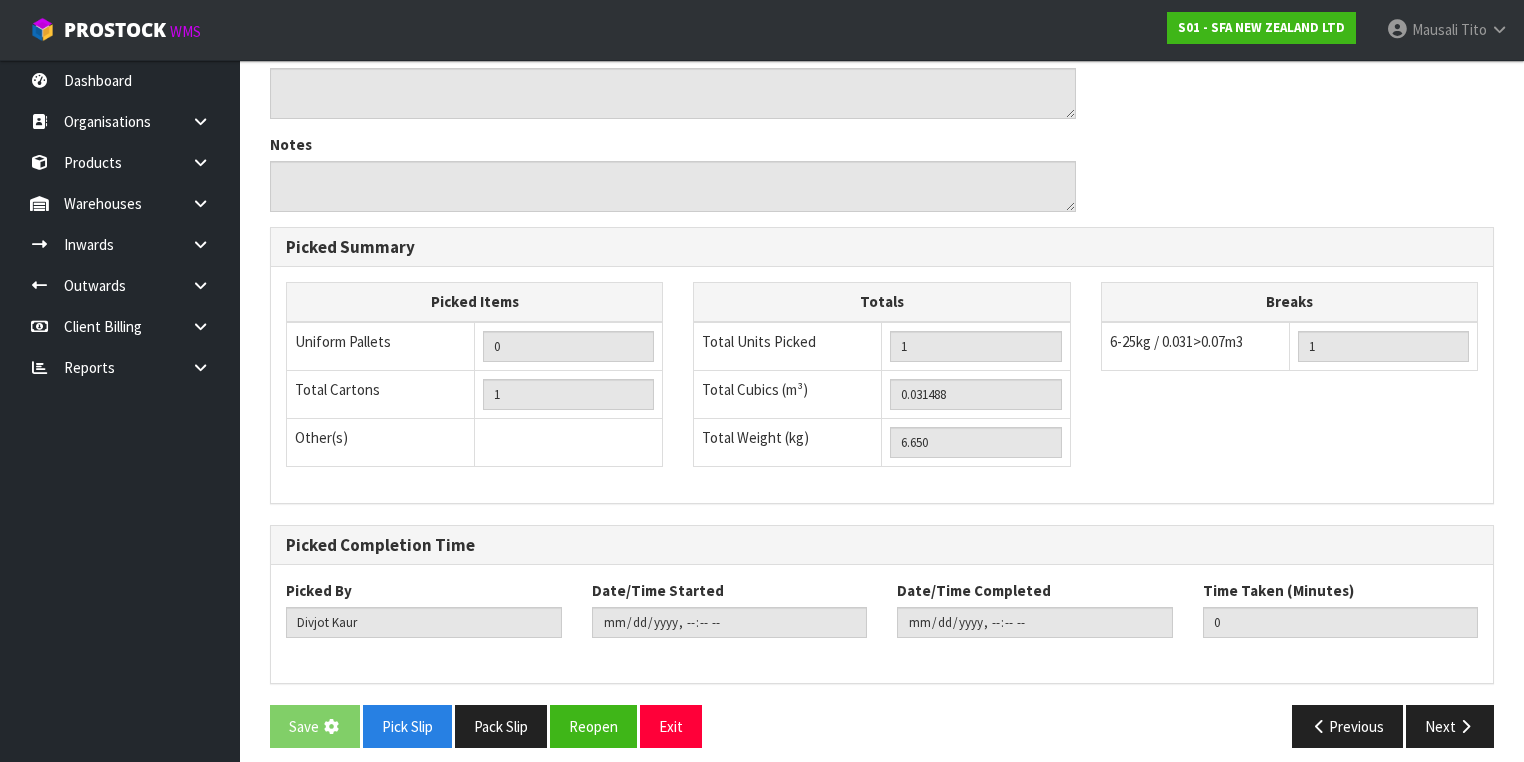 scroll, scrollTop: 0, scrollLeft: 0, axis: both 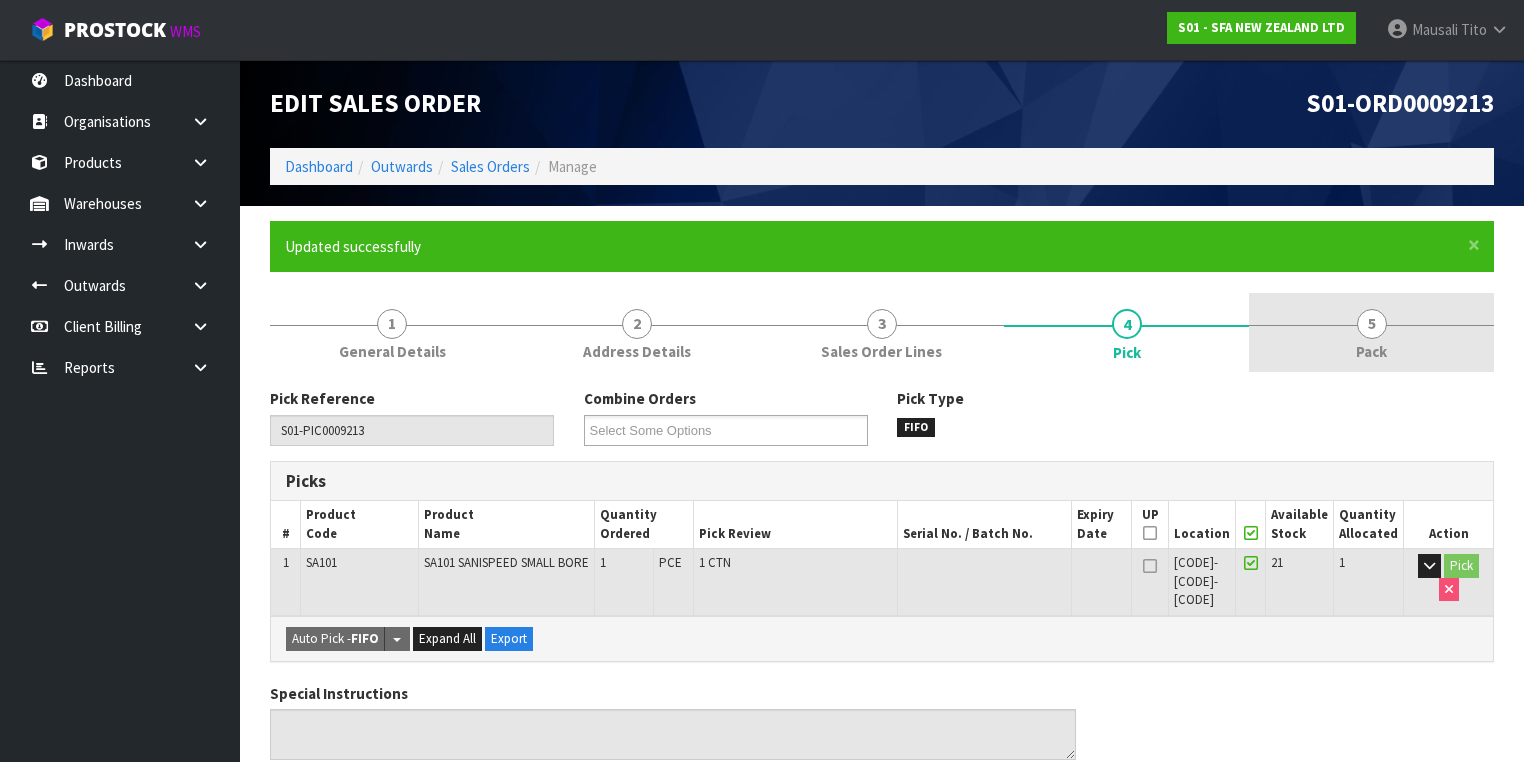 click on "5" at bounding box center (1372, 324) 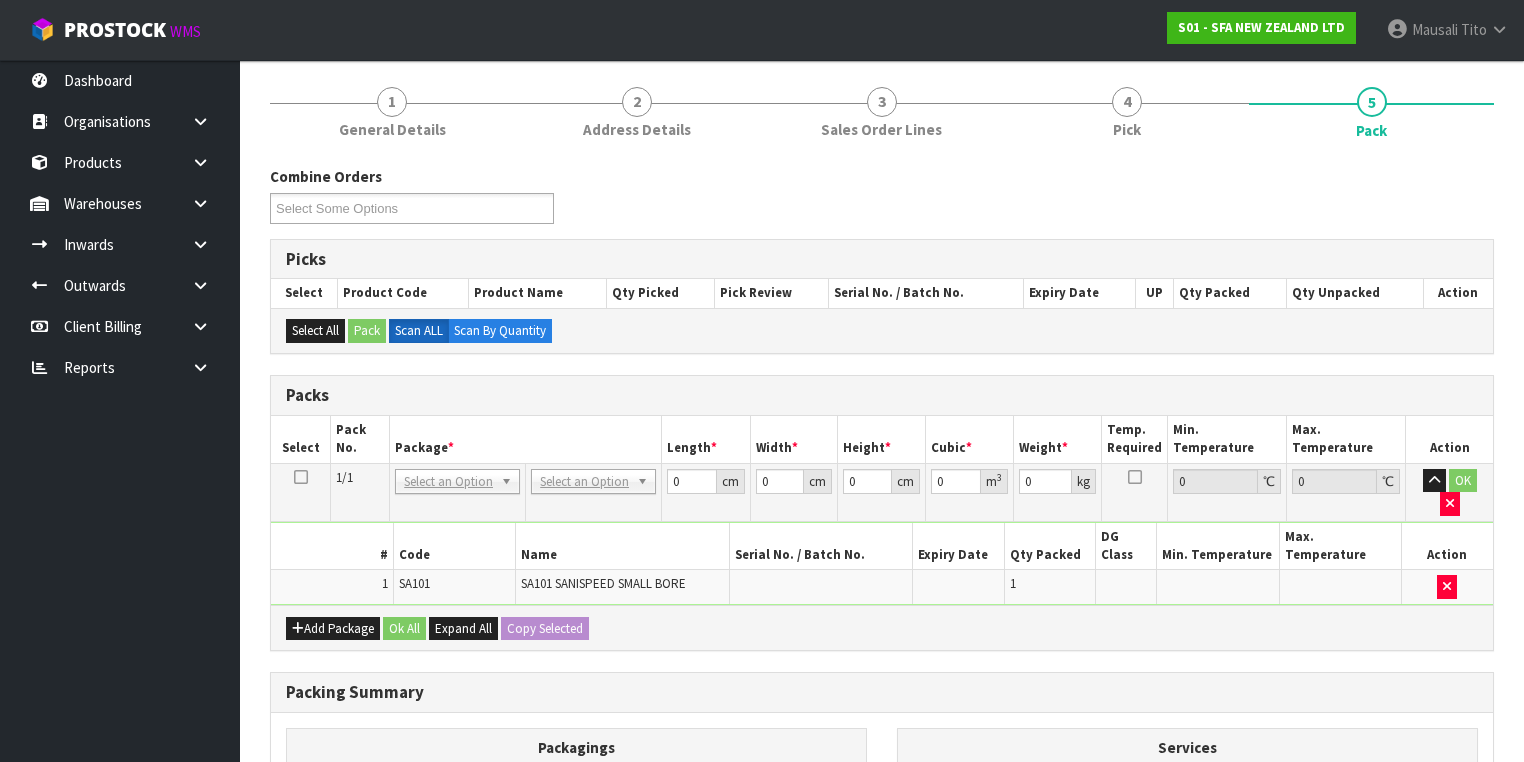 scroll, scrollTop: 320, scrollLeft: 0, axis: vertical 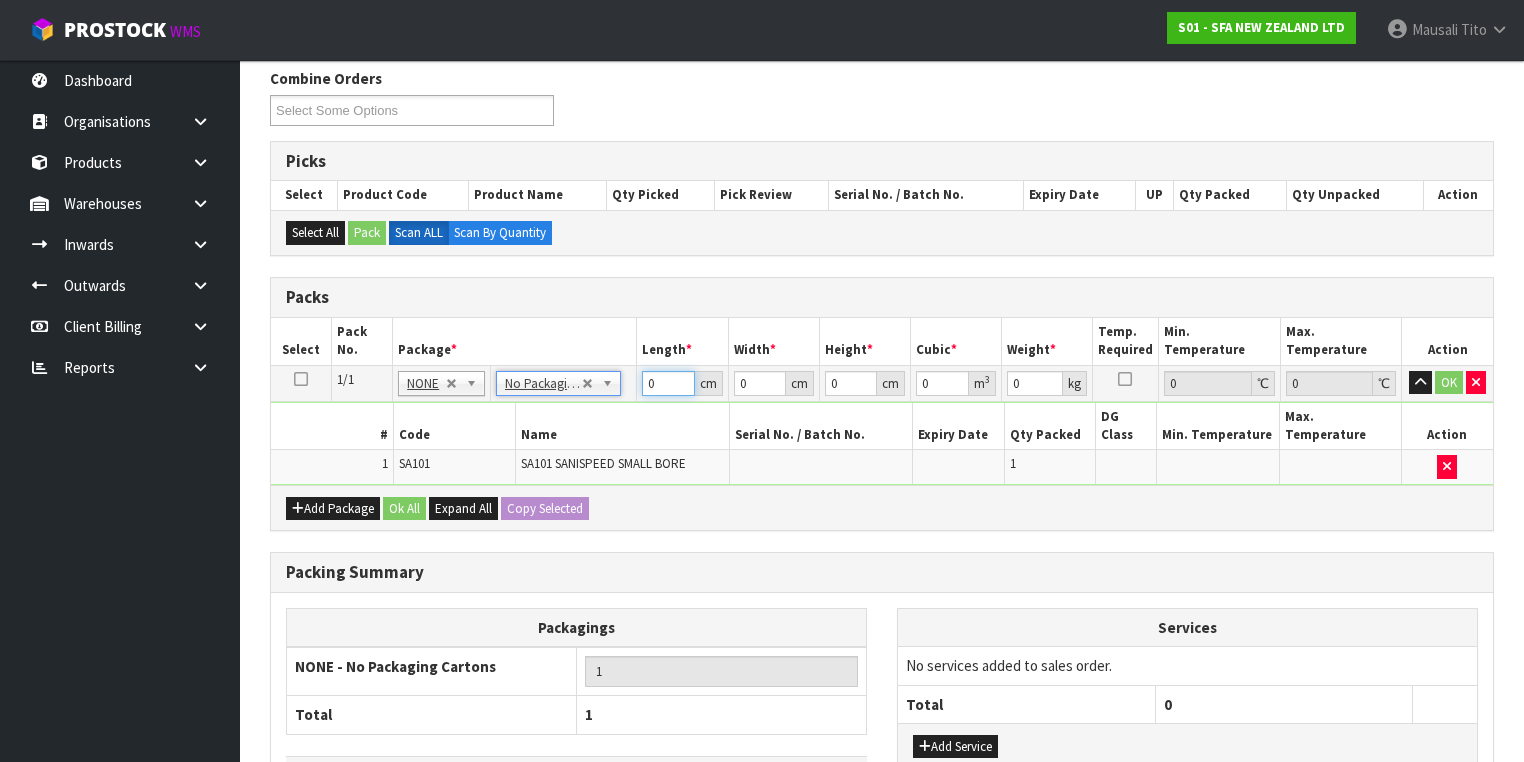 drag, startPoint x: 660, startPoint y: 386, endPoint x: 796, endPoint y: 288, distance: 167.63054 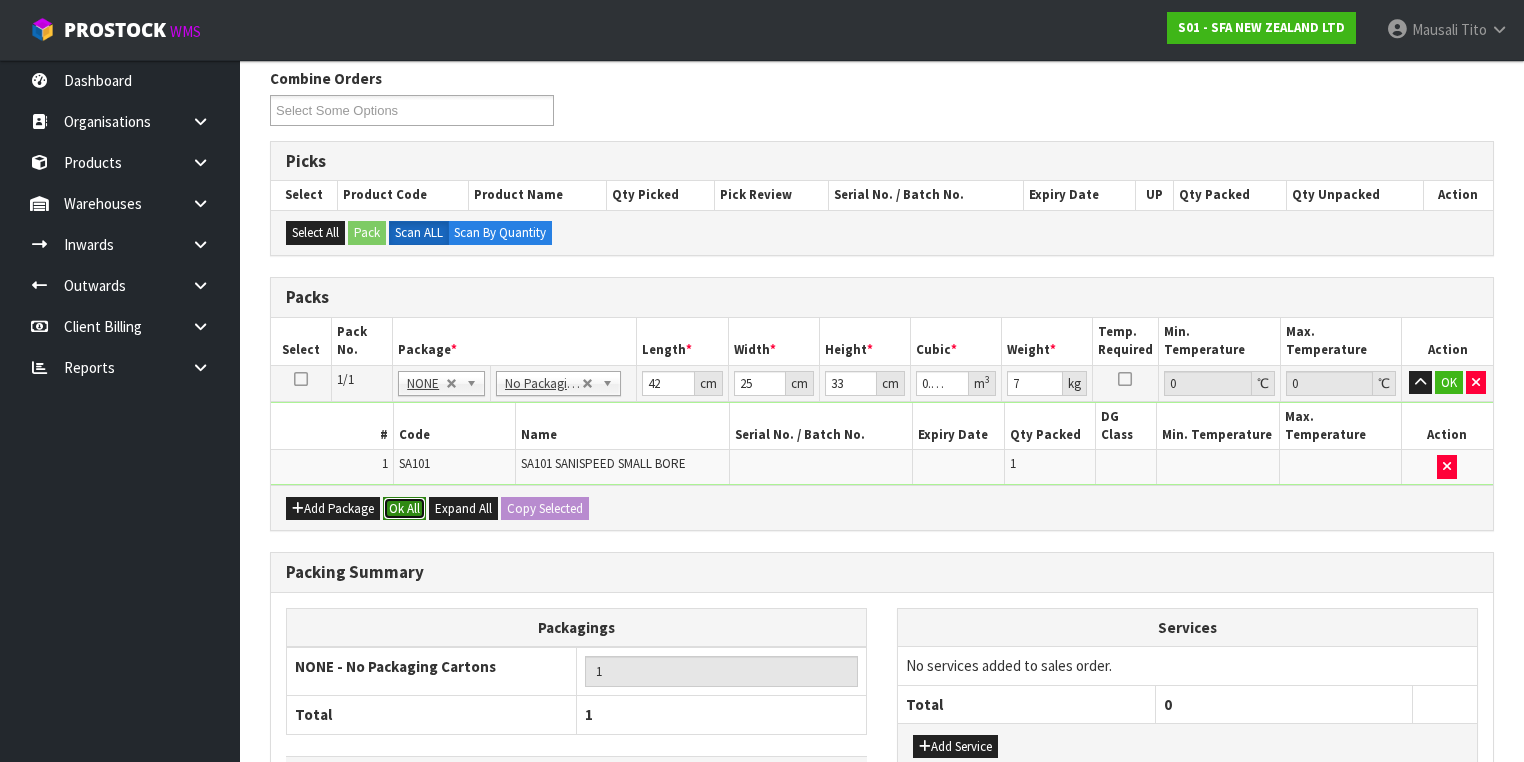 click on "Ok All" at bounding box center [404, 509] 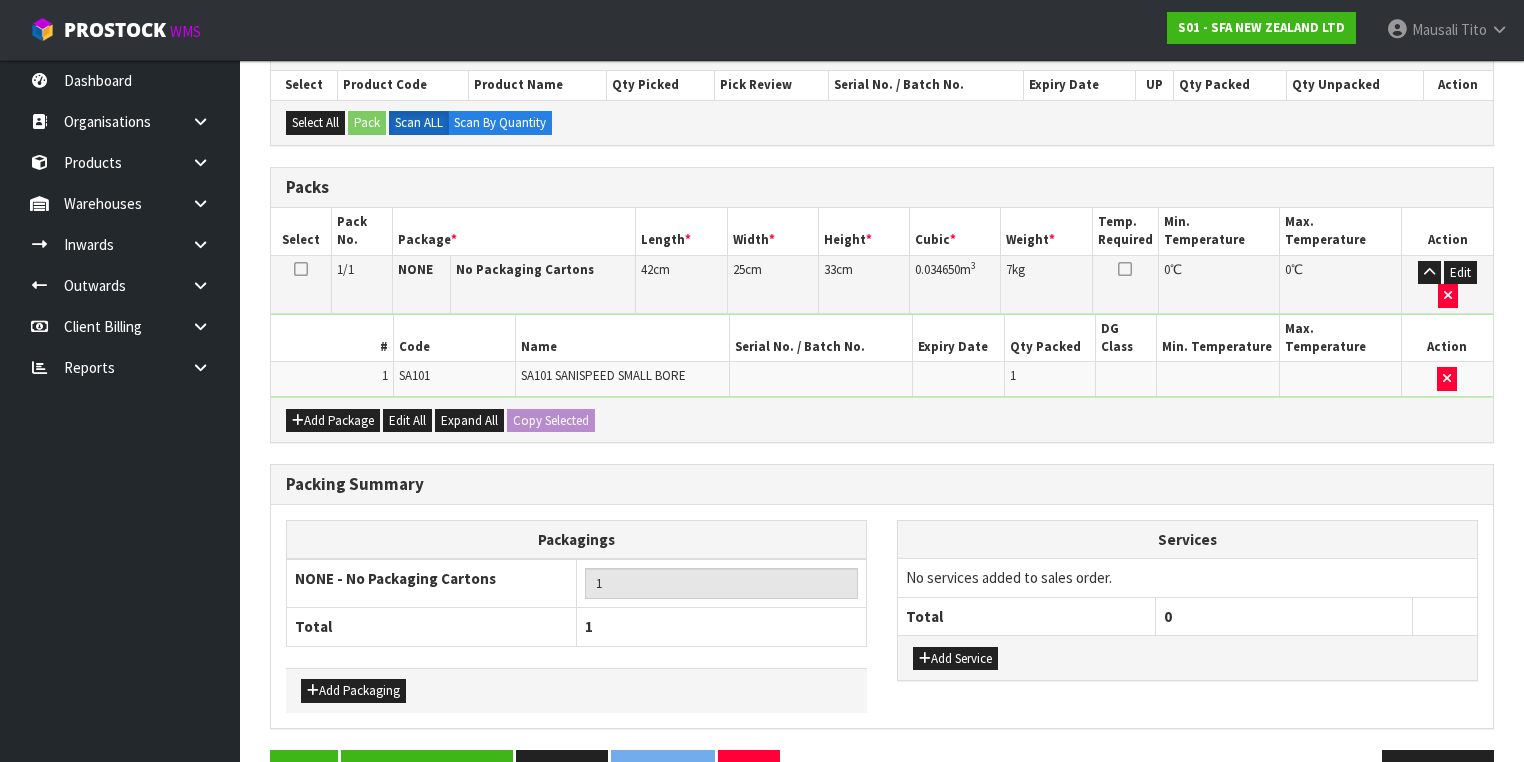 scroll, scrollTop: 440, scrollLeft: 0, axis: vertical 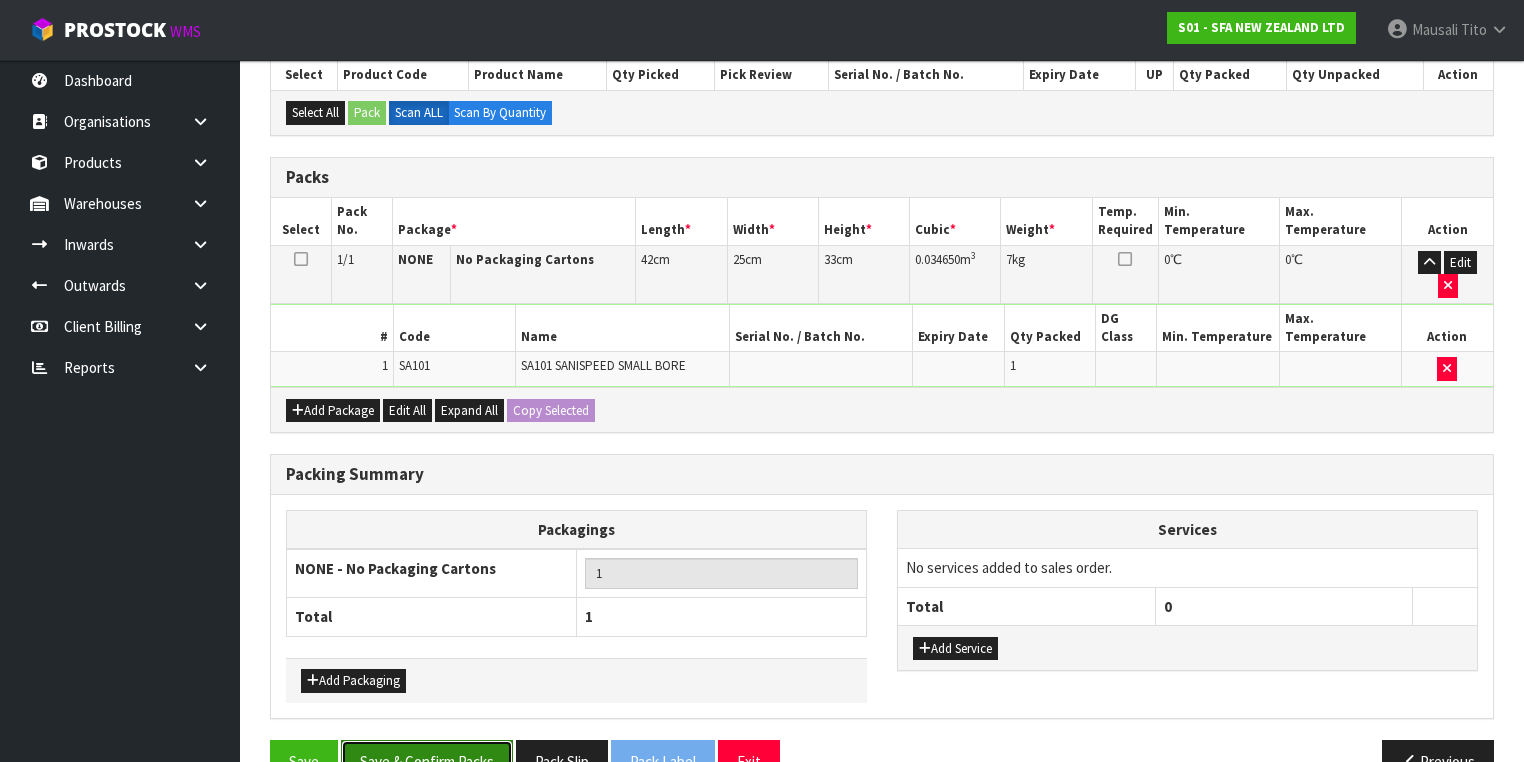 drag, startPoint x: 434, startPoint y: 693, endPoint x: 468, endPoint y: 694, distance: 34.0147 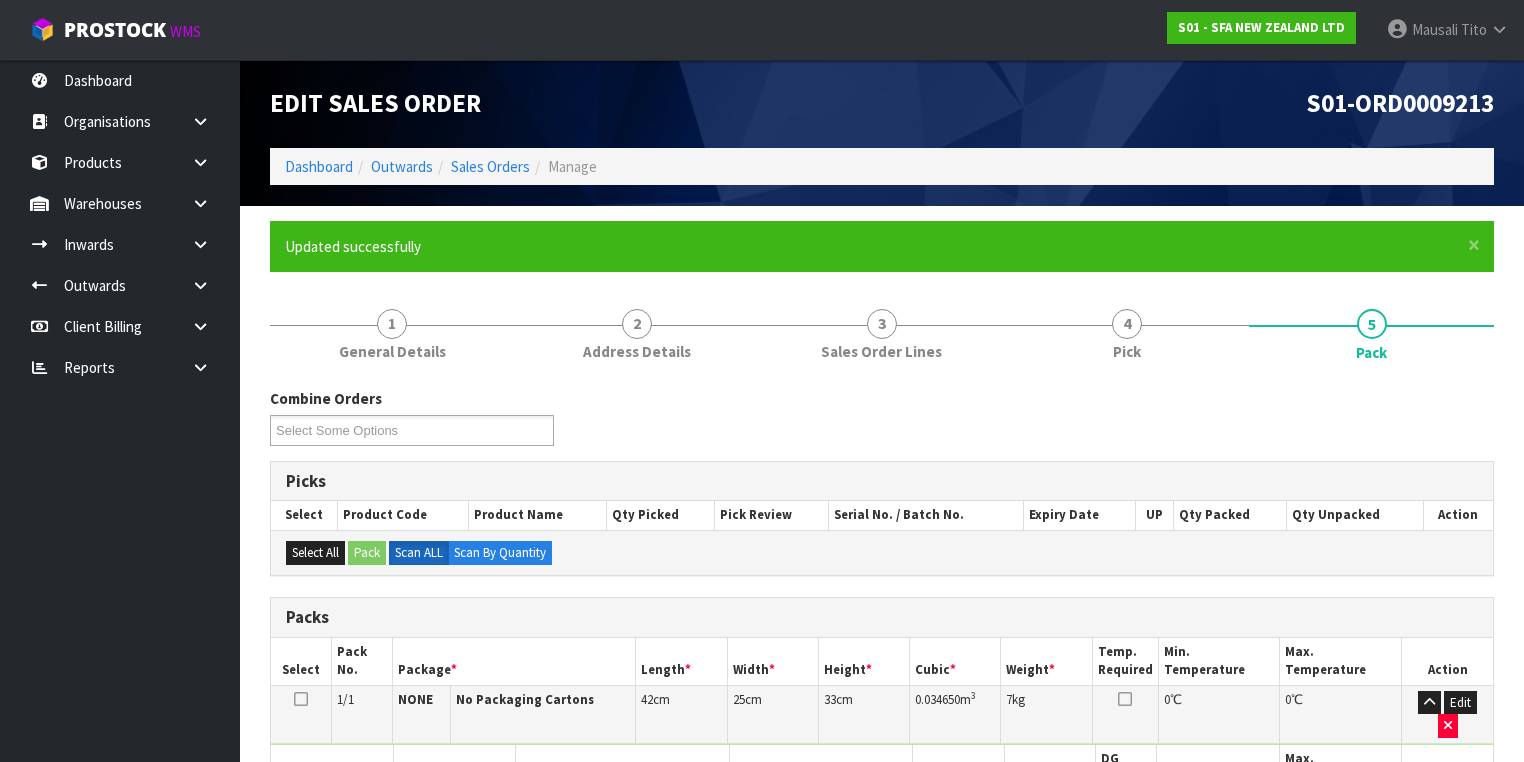 scroll, scrollTop: 332, scrollLeft: 0, axis: vertical 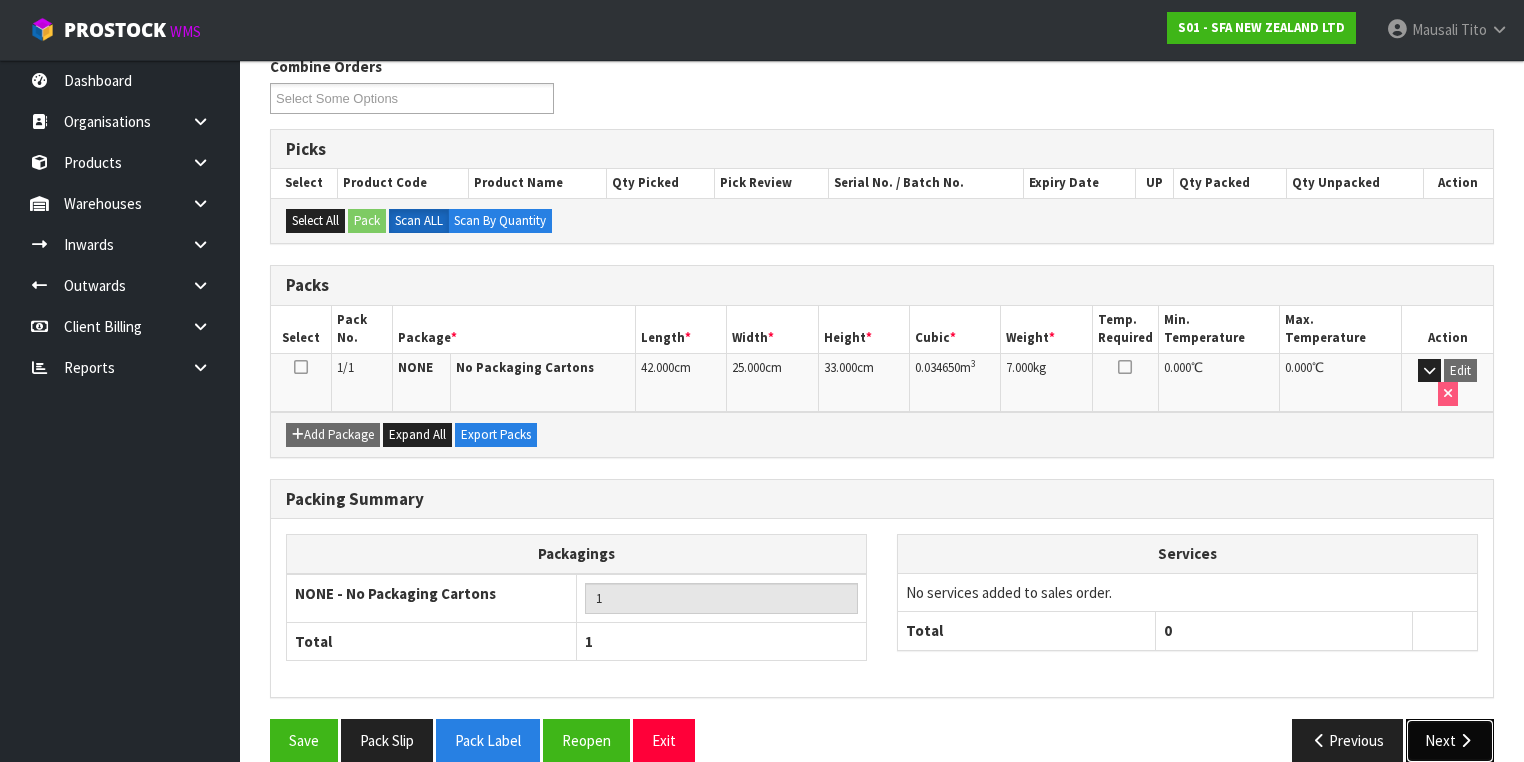click on "Next" at bounding box center (1450, 740) 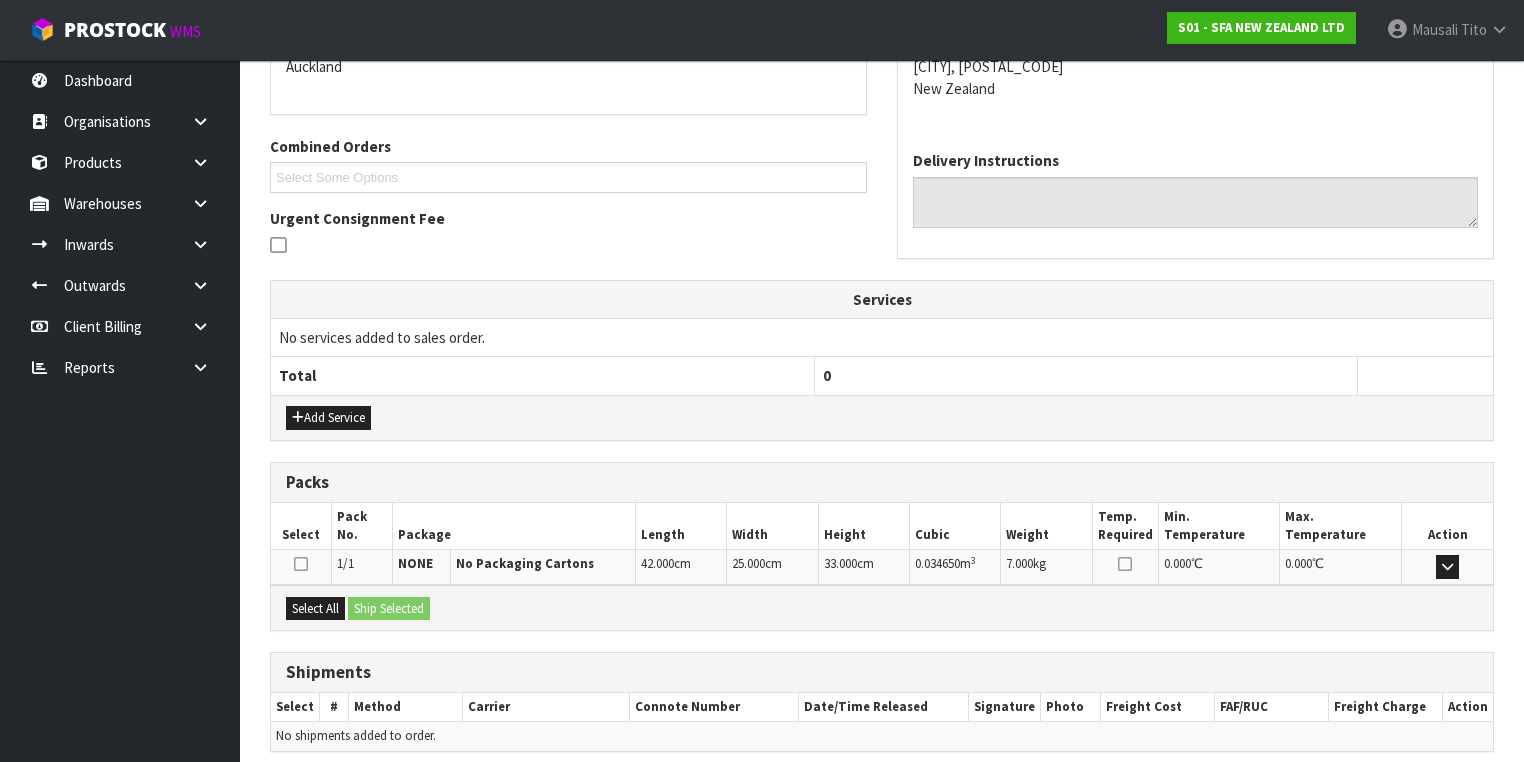scroll, scrollTop: 528, scrollLeft: 0, axis: vertical 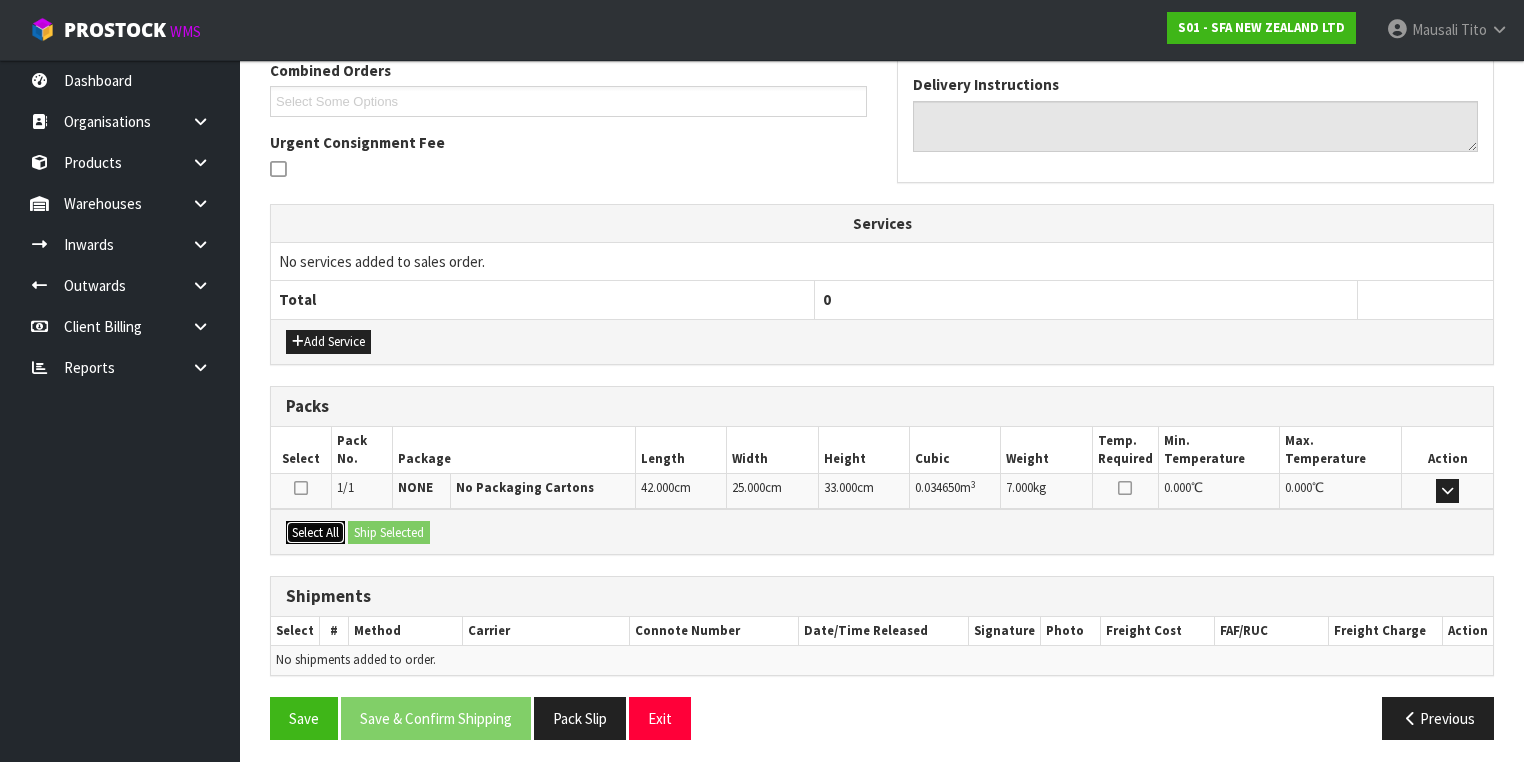 drag, startPoint x: 333, startPoint y: 530, endPoint x: 395, endPoint y: 543, distance: 63.348244 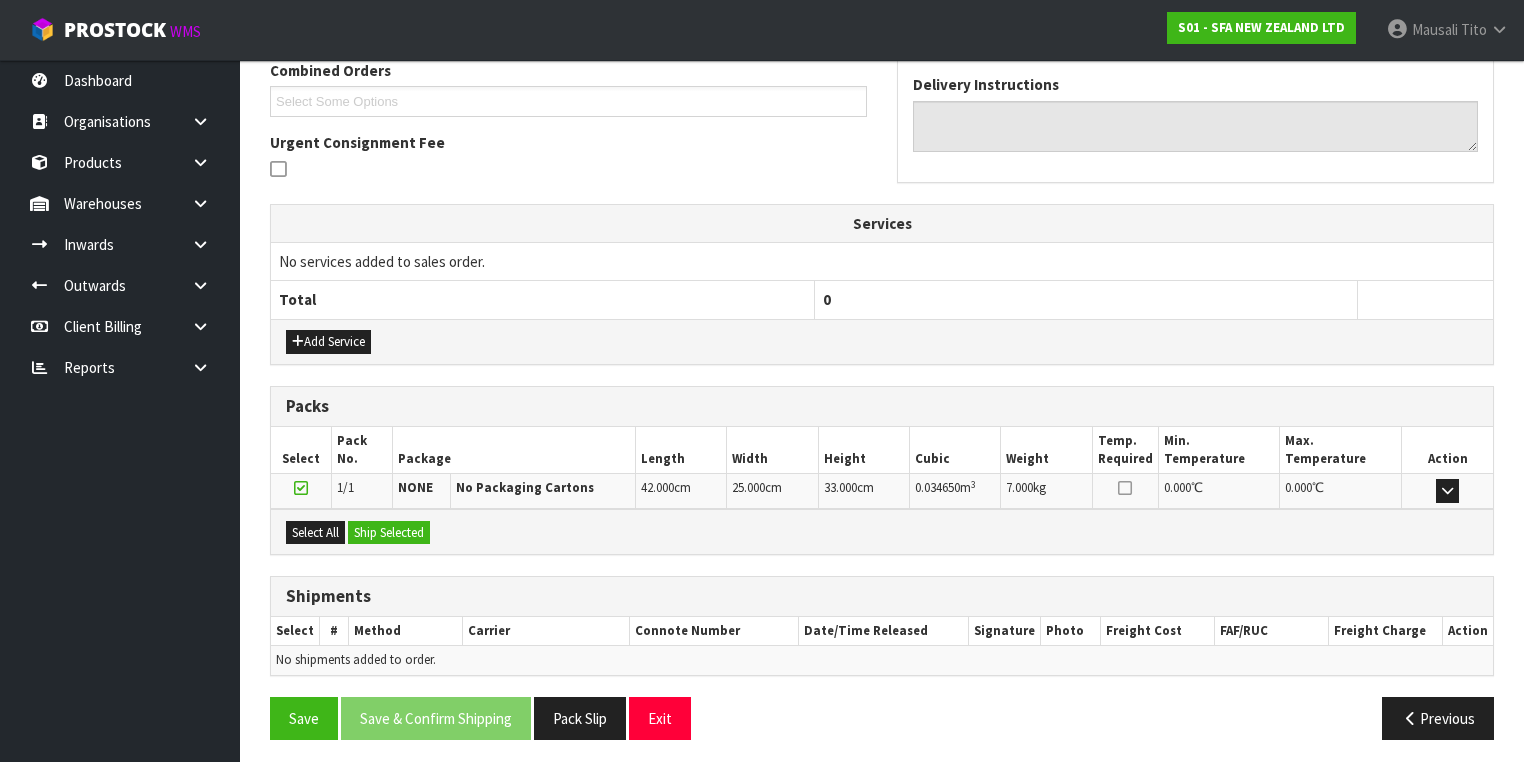 click on "Select All
Ship Selected" at bounding box center (882, 531) 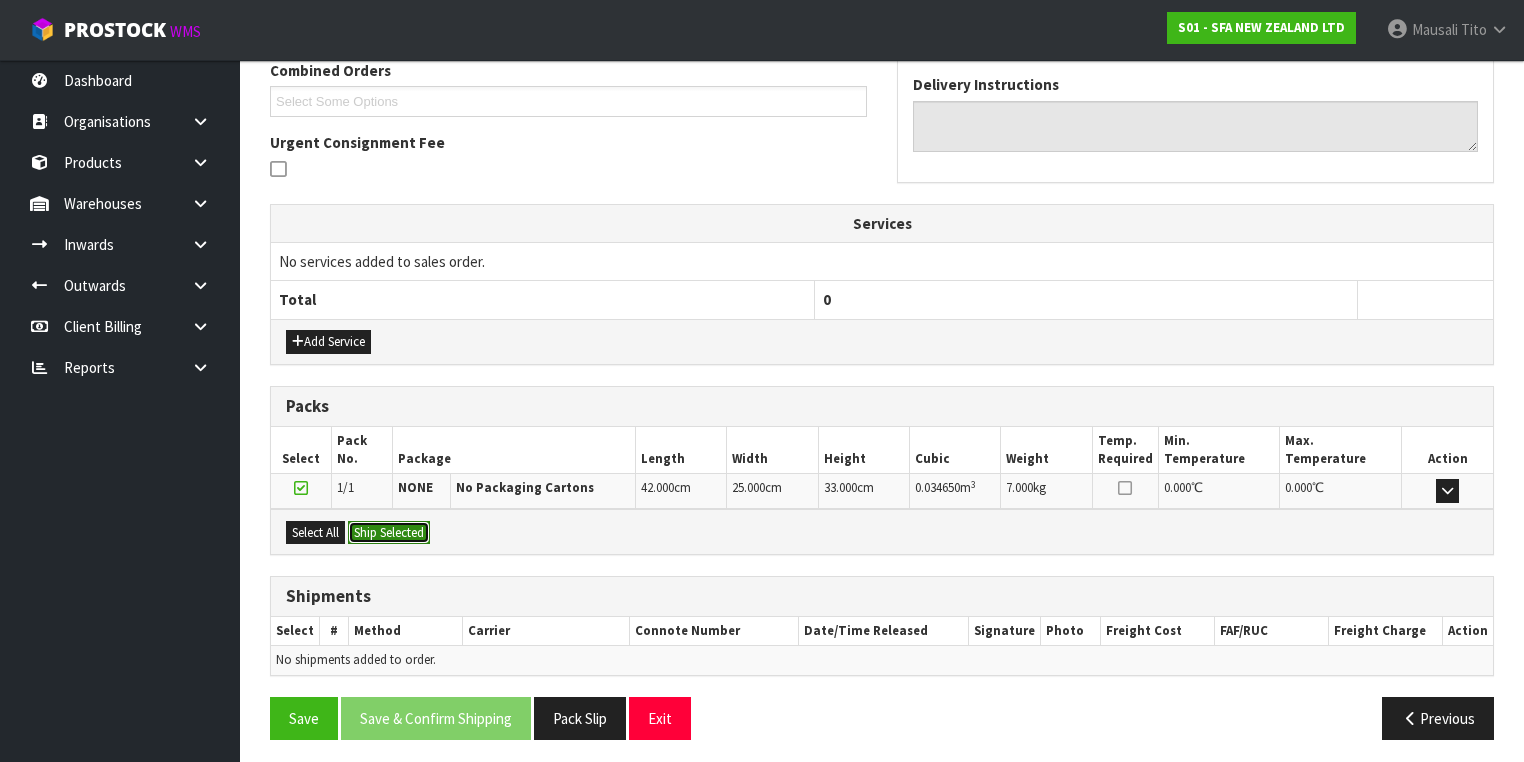 click on "Ship Selected" at bounding box center [389, 533] 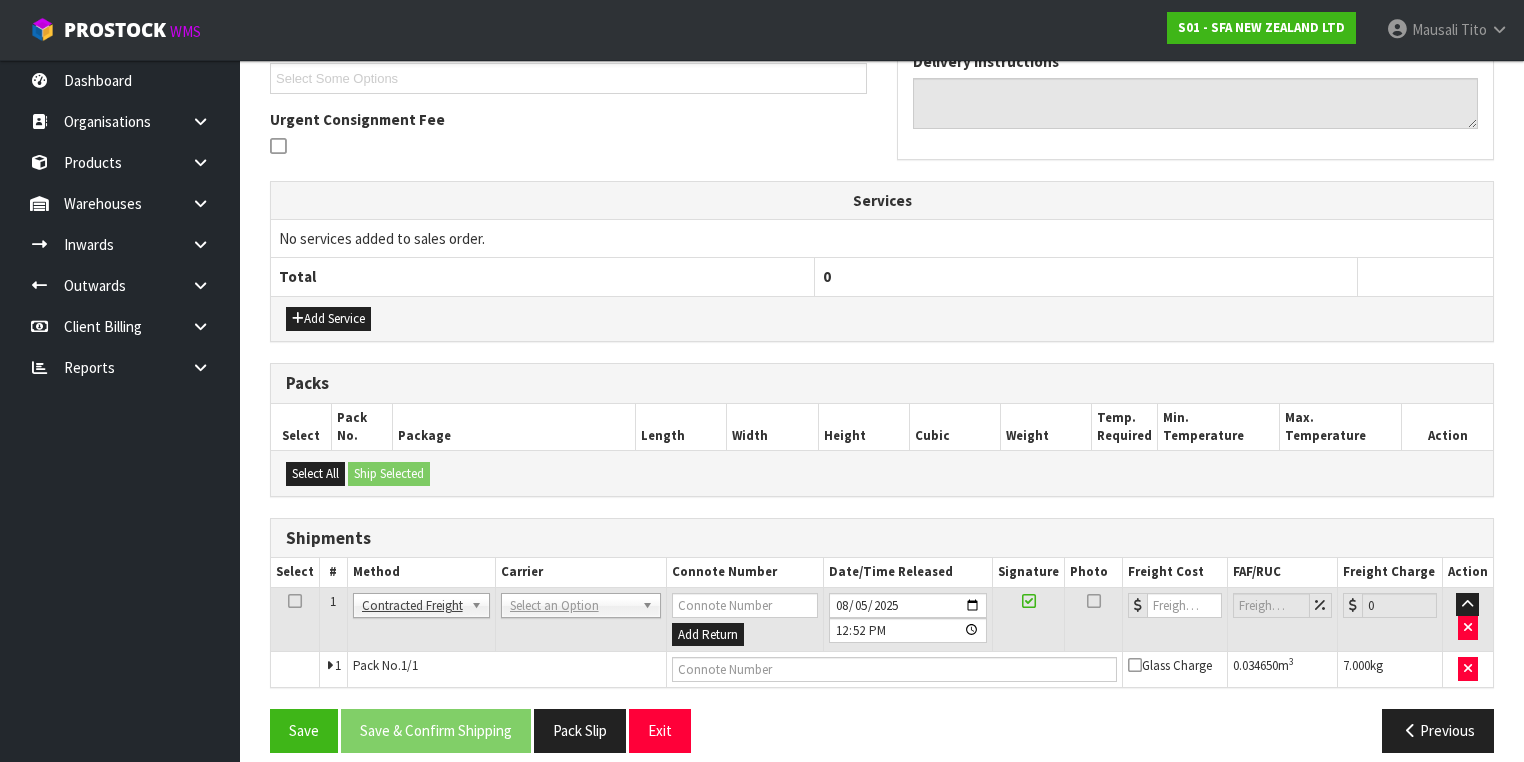 scroll, scrollTop: 564, scrollLeft: 0, axis: vertical 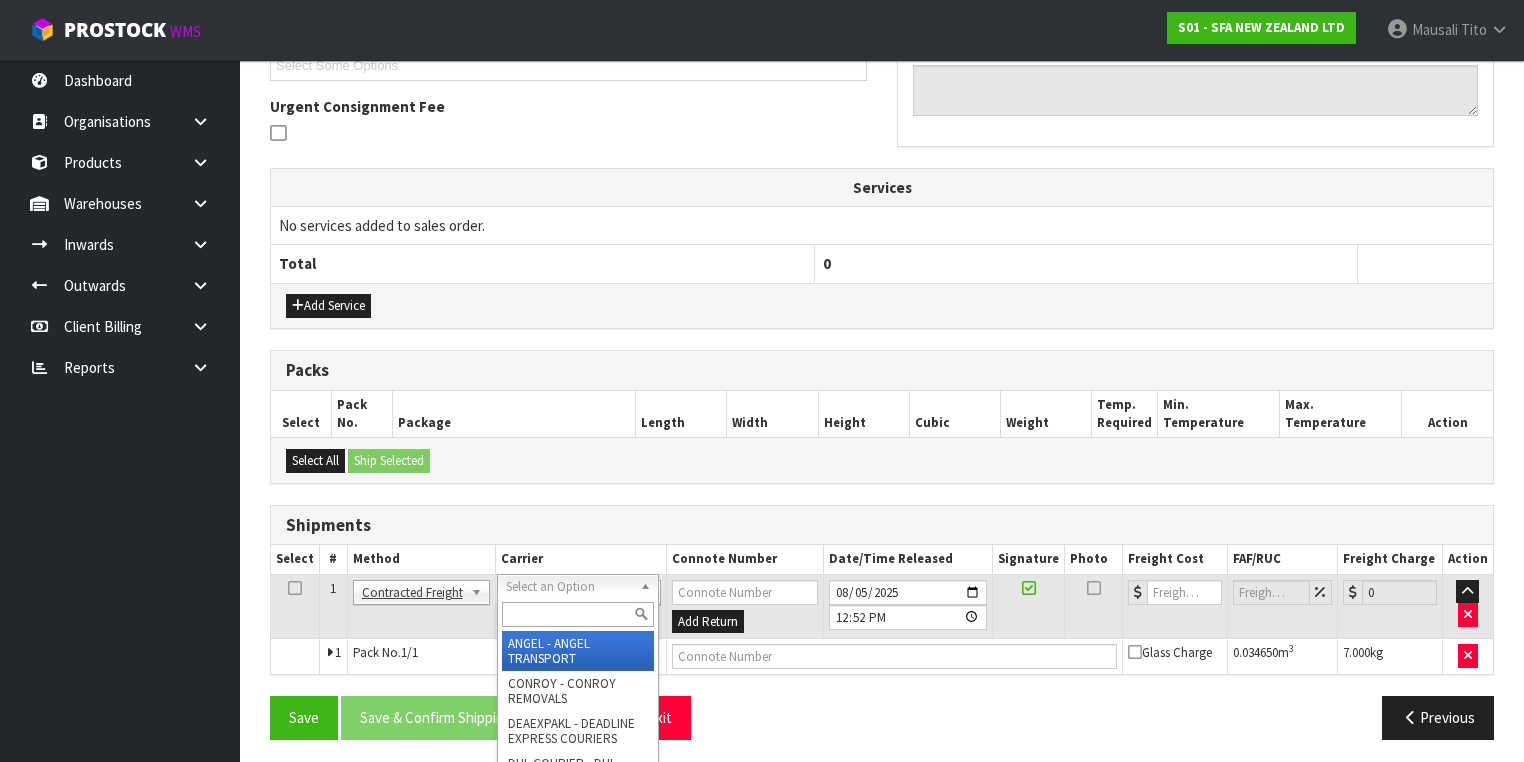 click at bounding box center (578, 614) 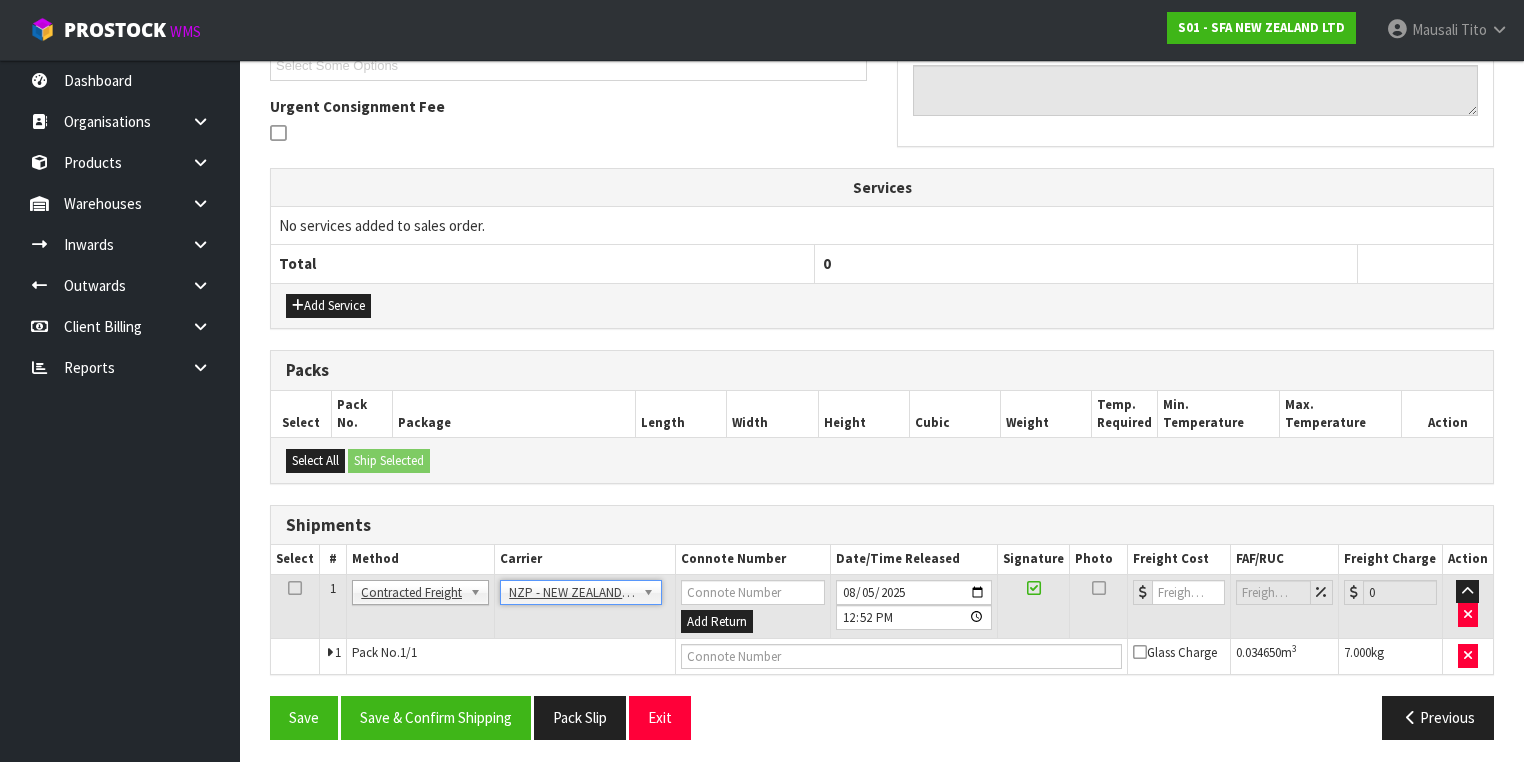 click on "From Address
[COMPANY_NAME] [STREET] [CITY] [CITY], [POSTAL_CODE] [COUNTRY]
Combined Orders
[ORDER_ID]
Select Some Options
Urgent Consignment Fee
To Address
[COMPANY_NAME] [CITY] [STREET] [CITY], [POSTAL_CODE] [COUNTRY]
Delivery Instructions
Services
No services added to sales order.
Total
[PRICE]
Add Service
Packs
Select
Pack No.
Package
Length
Width
Height
Cubic
Weight
Temp. Required
Min.  Temperature" at bounding box center [882, 289] 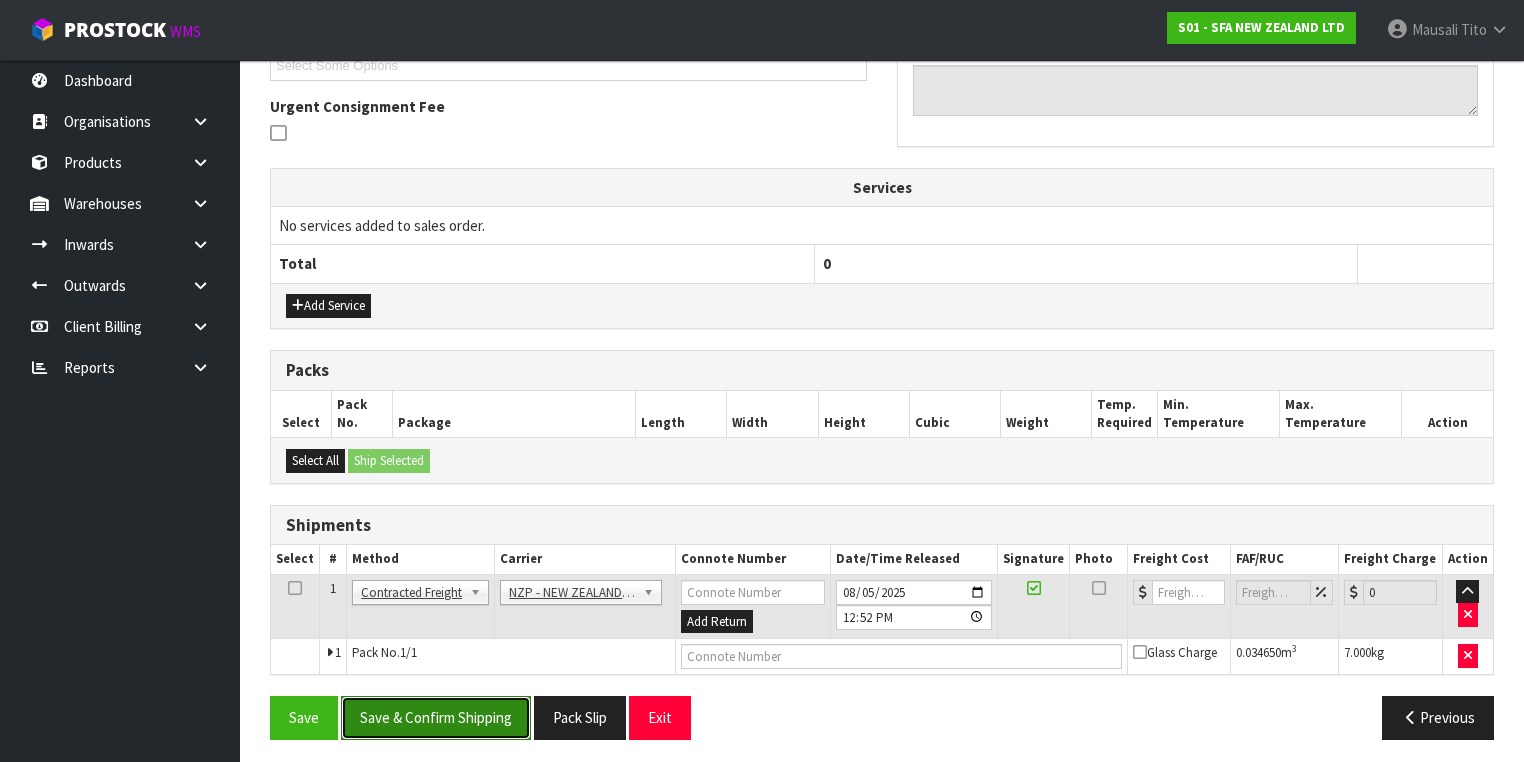 click on "Save & Confirm Shipping" at bounding box center [436, 717] 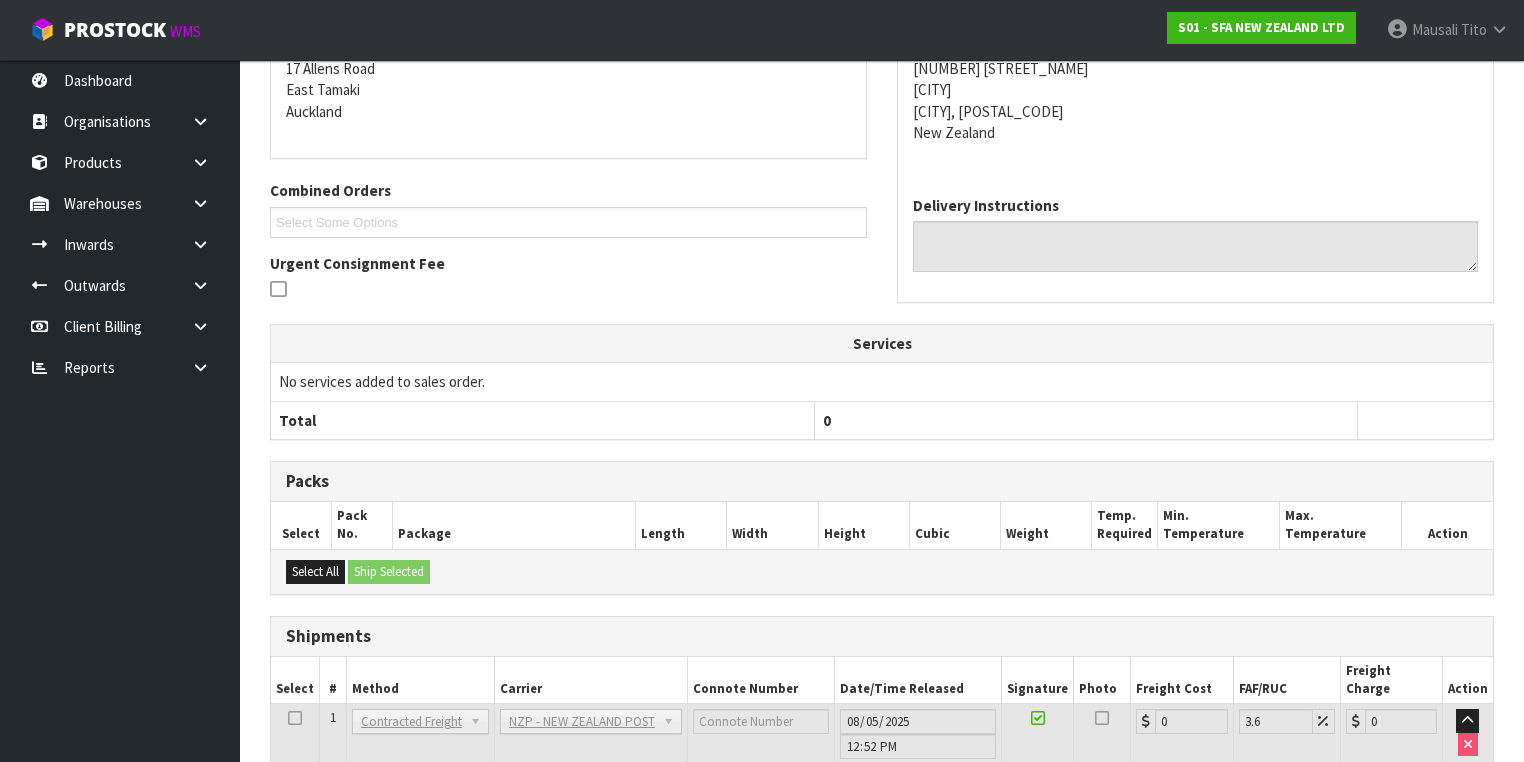 scroll, scrollTop: 536, scrollLeft: 0, axis: vertical 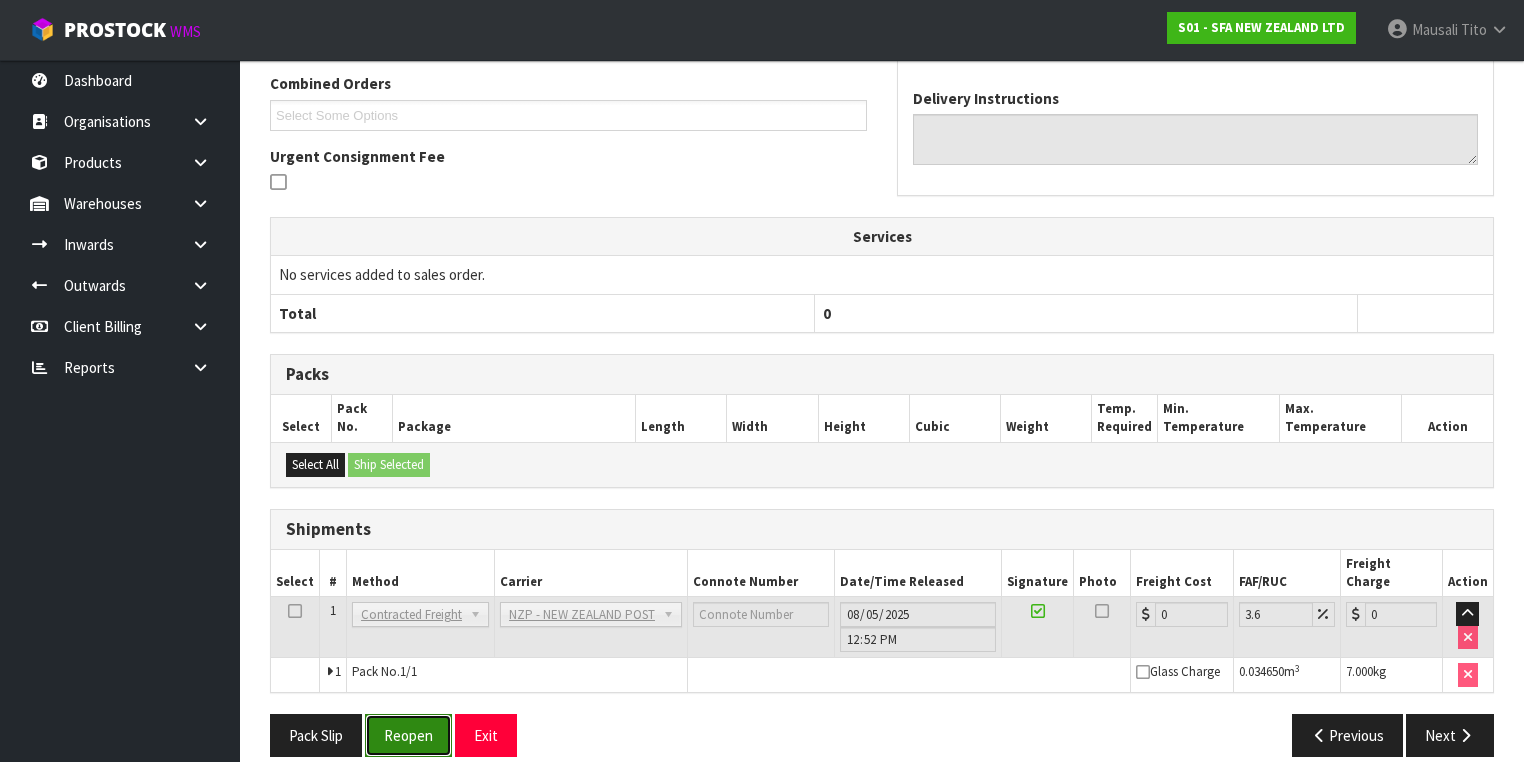 click on "Reopen" at bounding box center [408, 735] 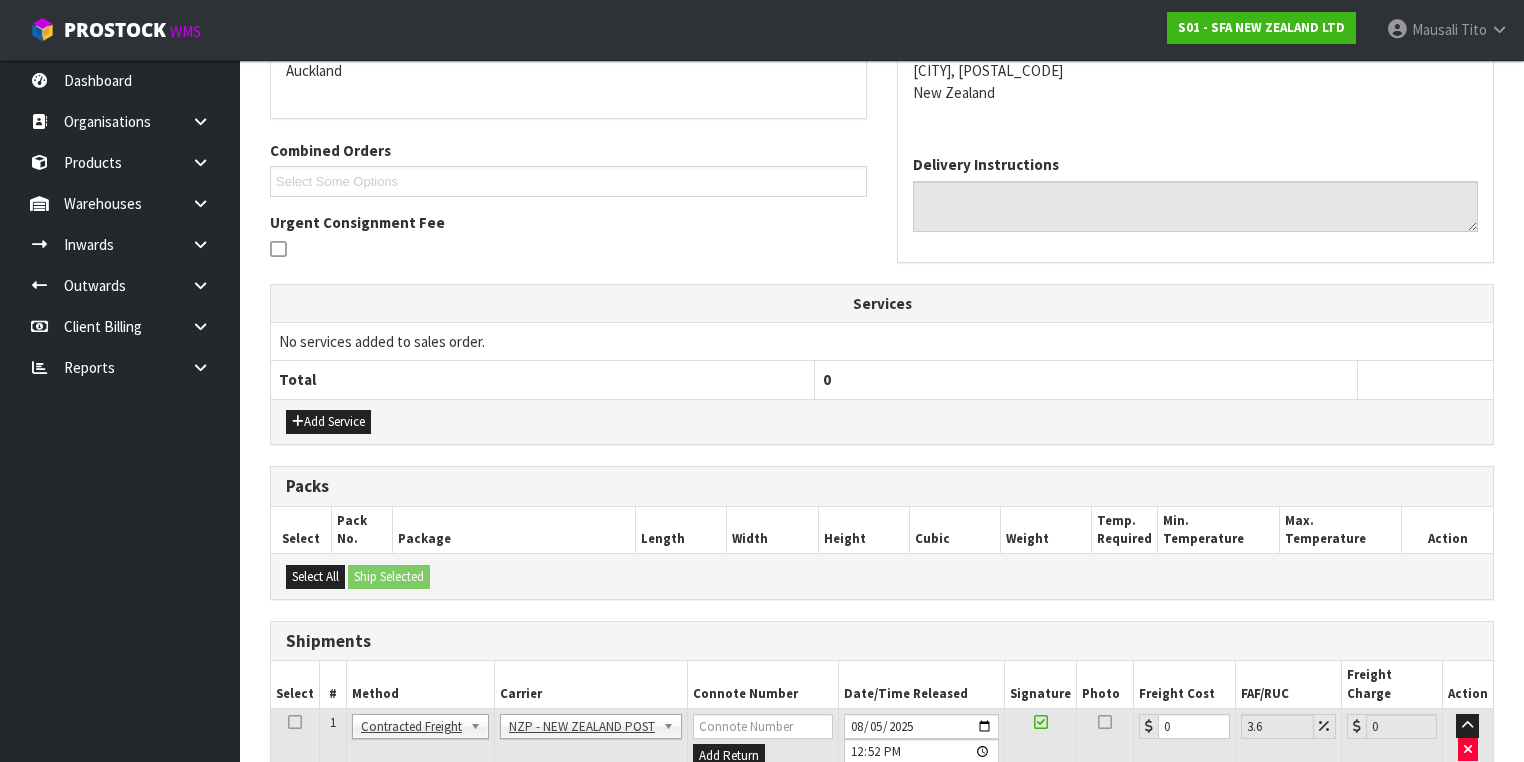 scroll, scrollTop: 582, scrollLeft: 0, axis: vertical 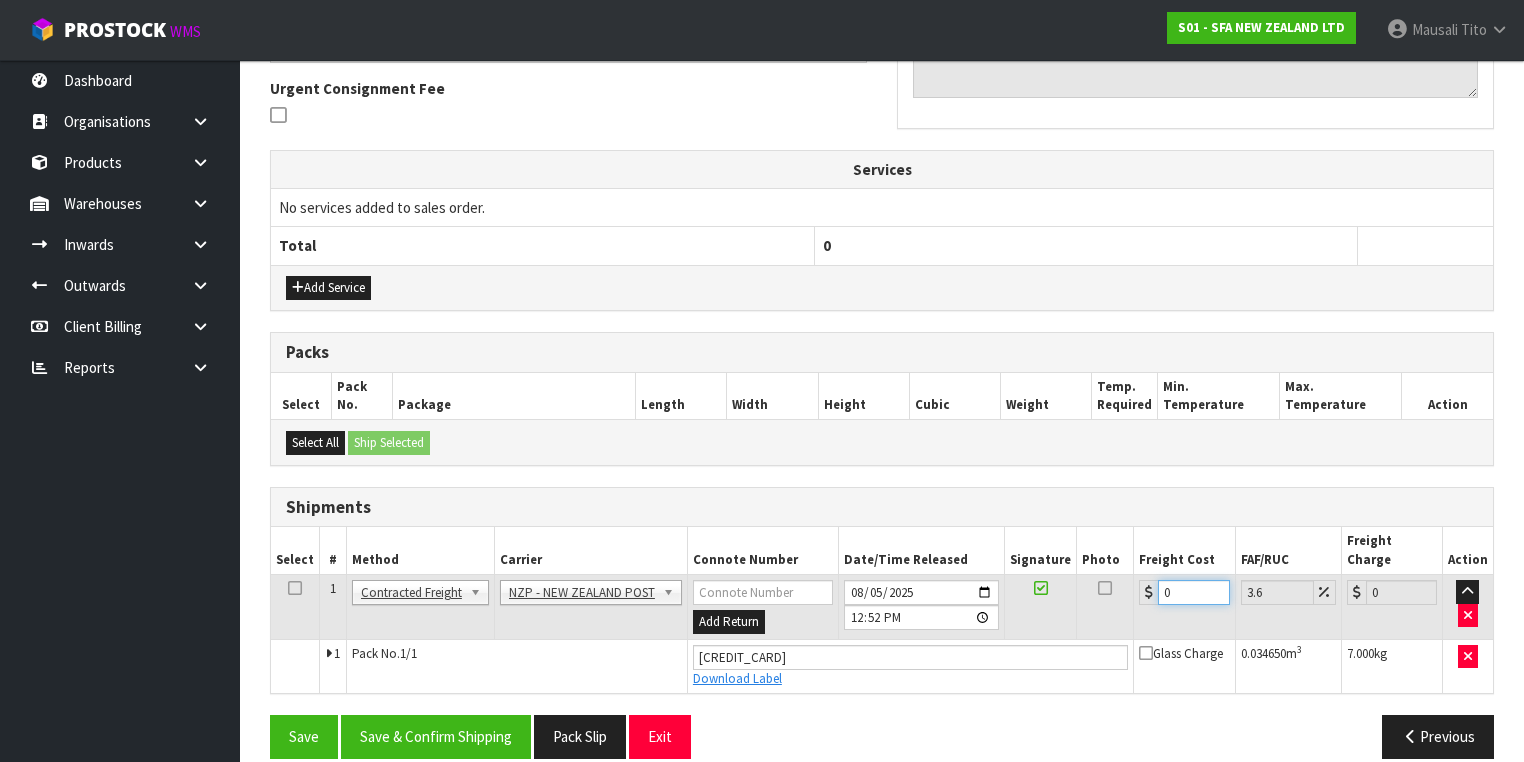 drag, startPoint x: 1178, startPoint y: 570, endPoint x: 1136, endPoint y: 592, distance: 47.41308 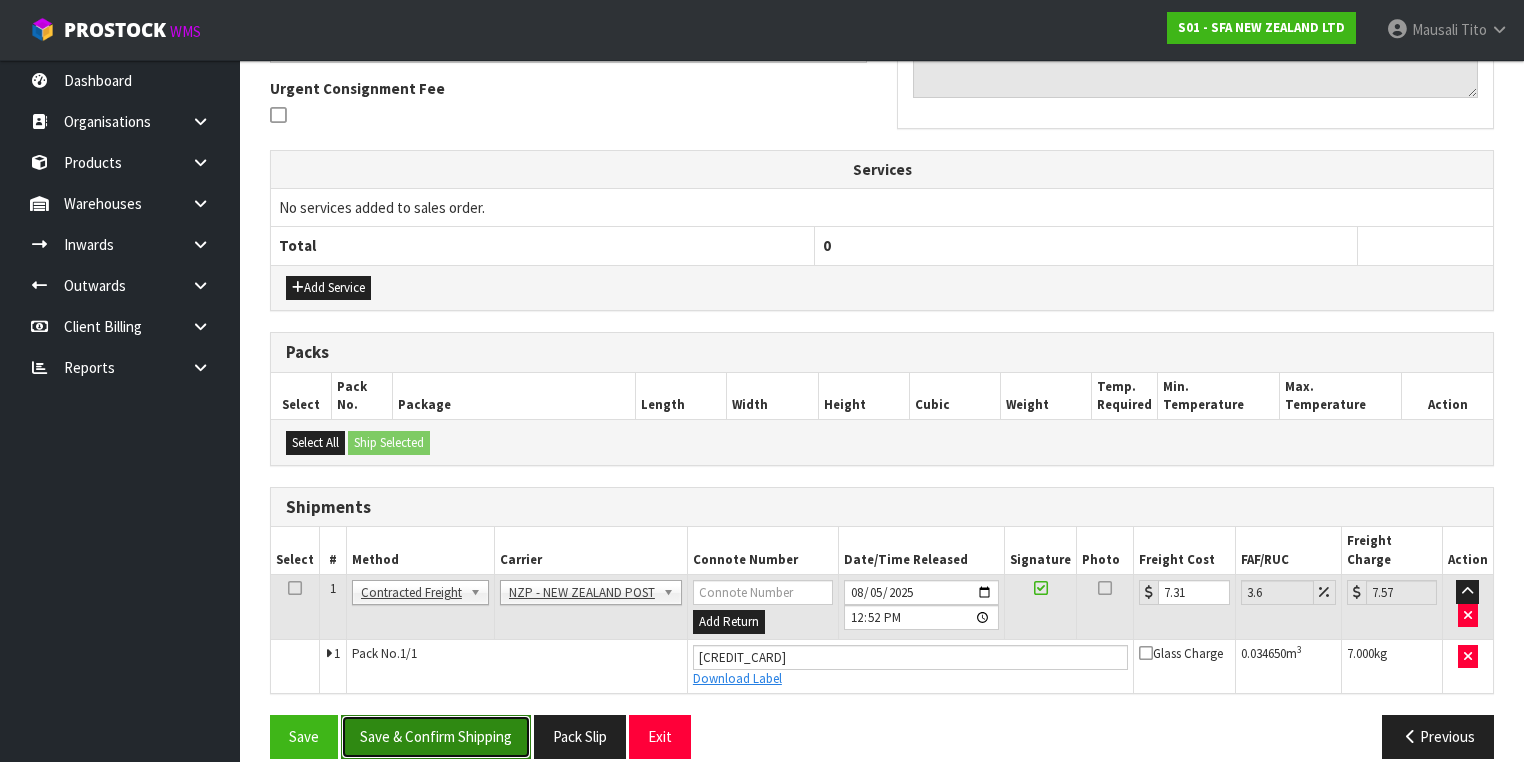 click on "Save & Confirm Shipping" at bounding box center (436, 736) 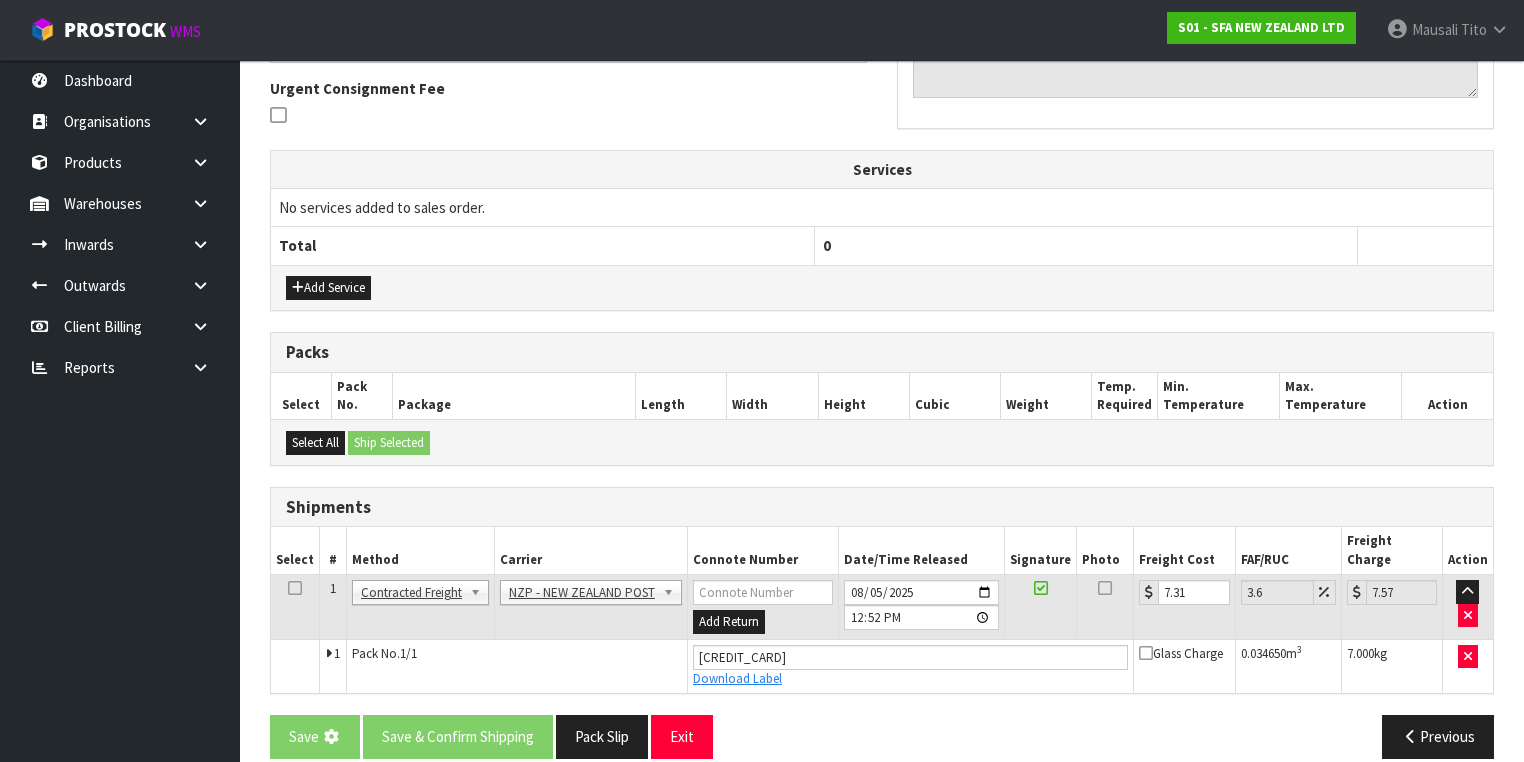 scroll, scrollTop: 0, scrollLeft: 0, axis: both 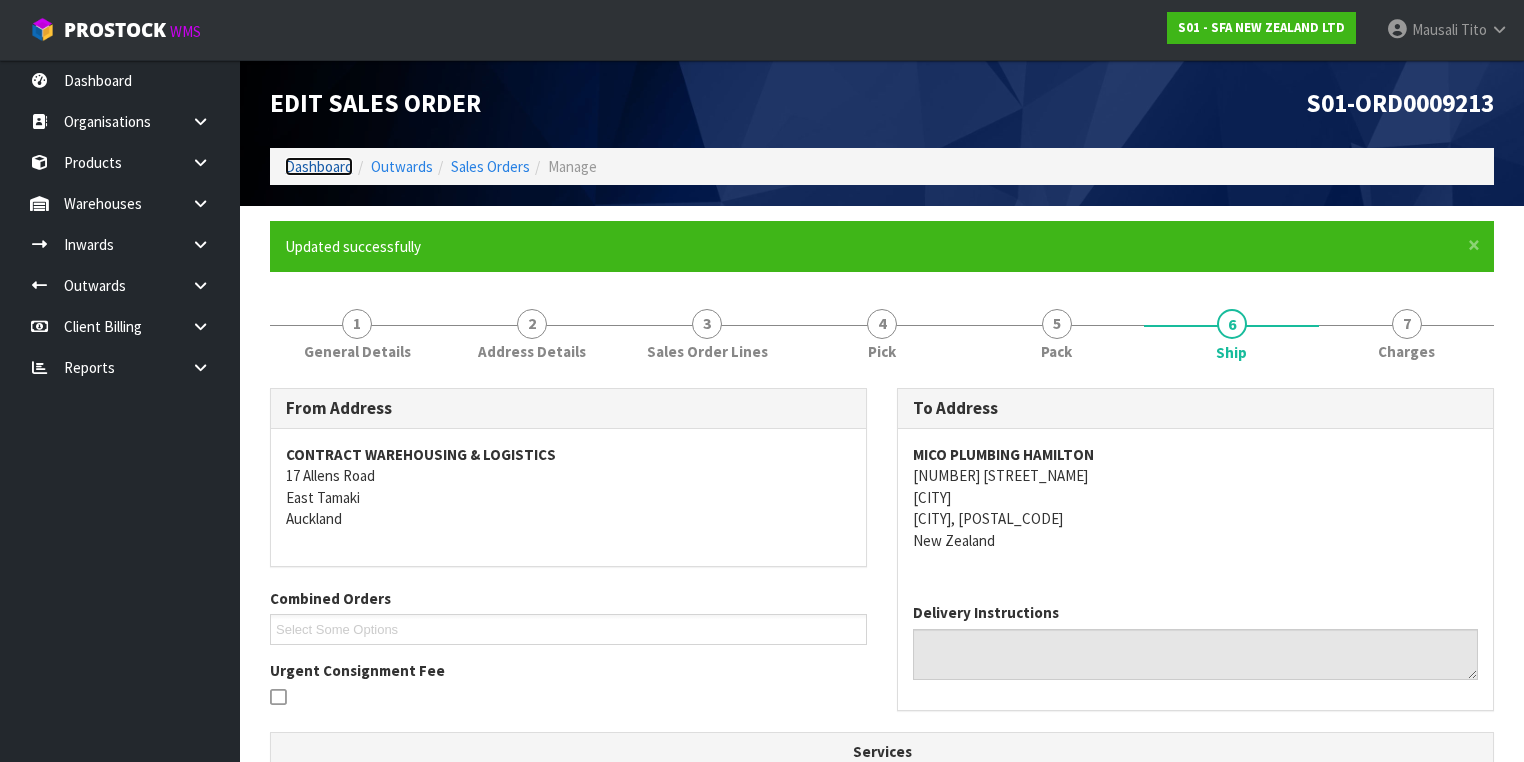 click on "Dashboard" at bounding box center (319, 166) 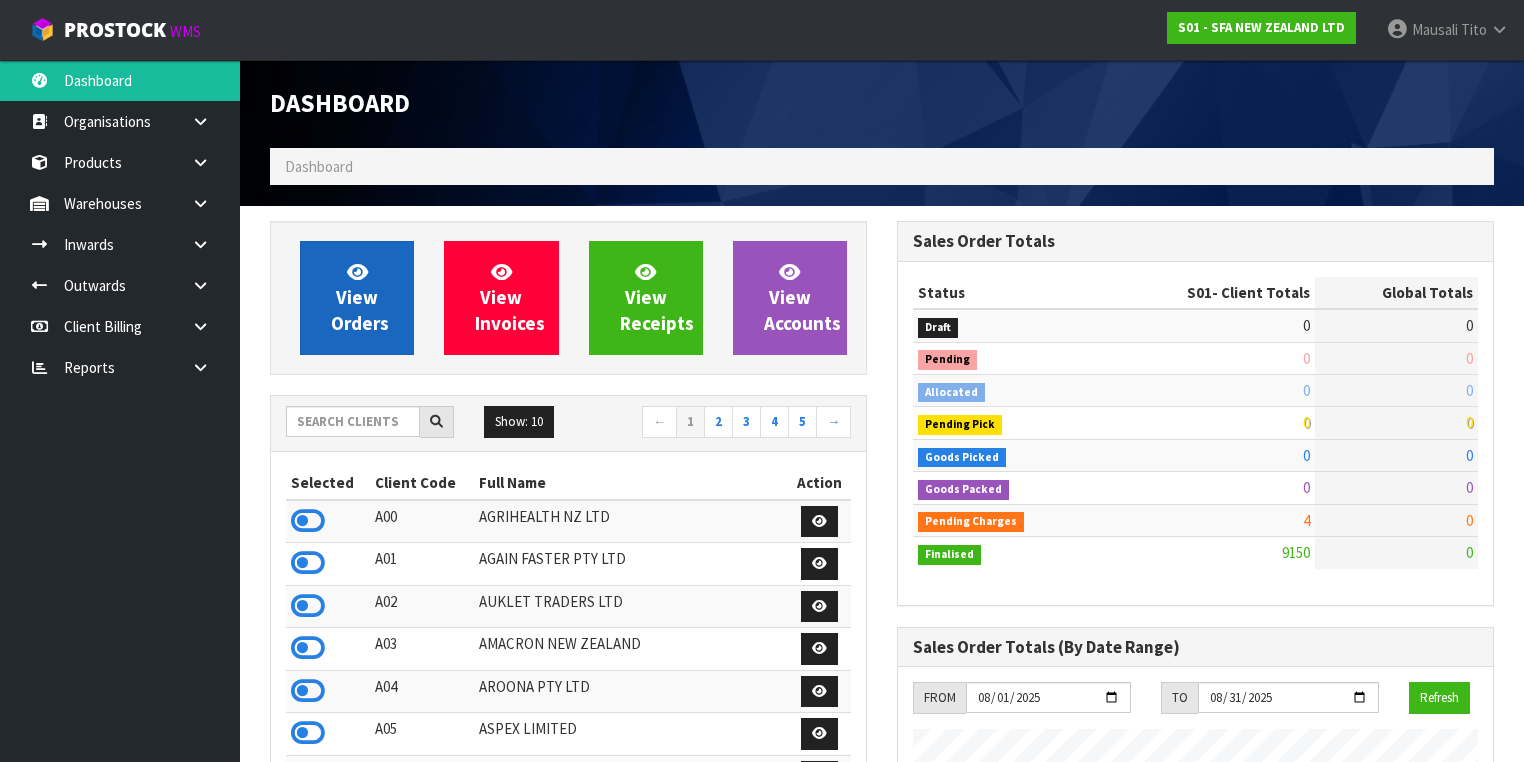 scroll, scrollTop: 998491, scrollLeft: 999372, axis: both 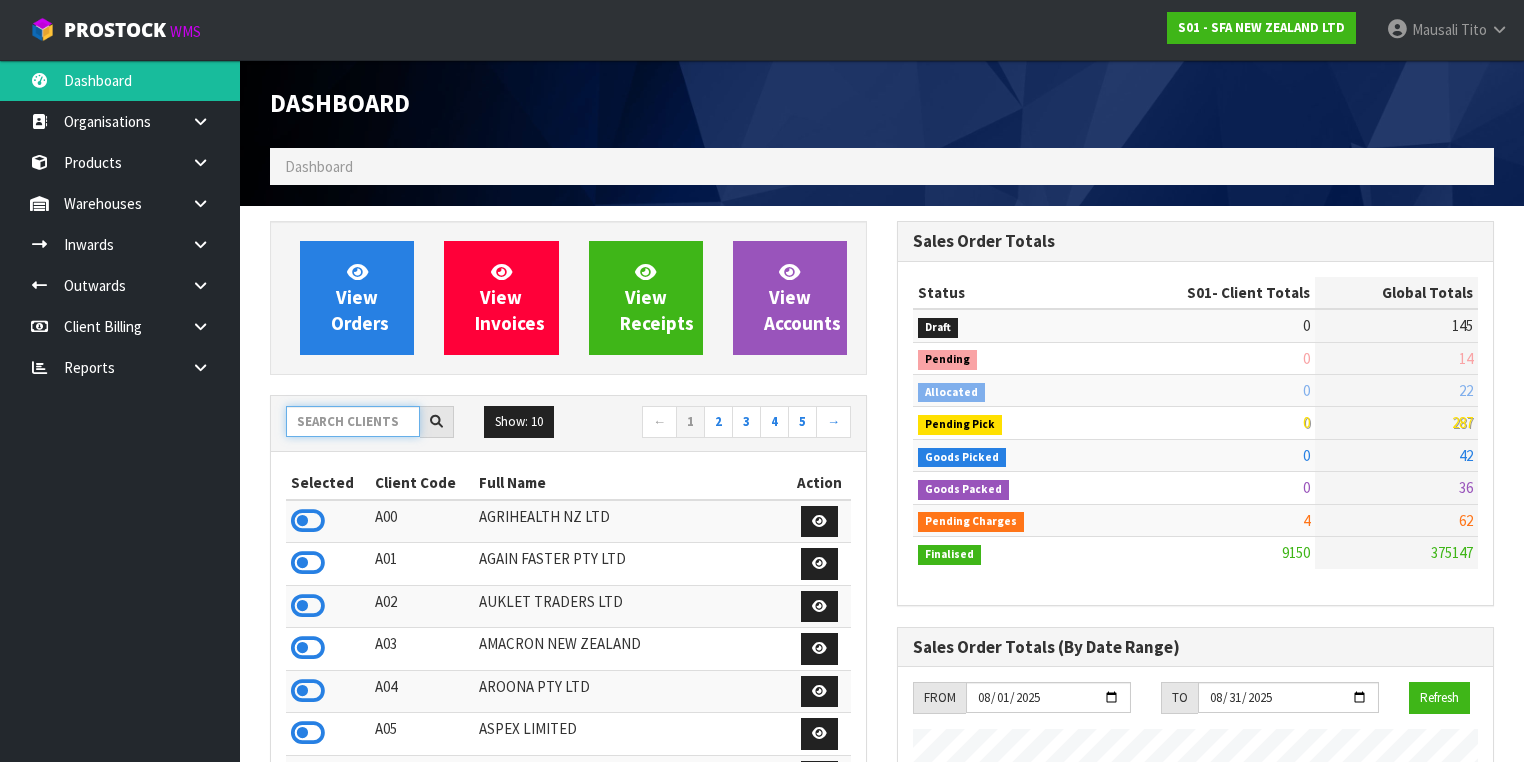 click at bounding box center [353, 421] 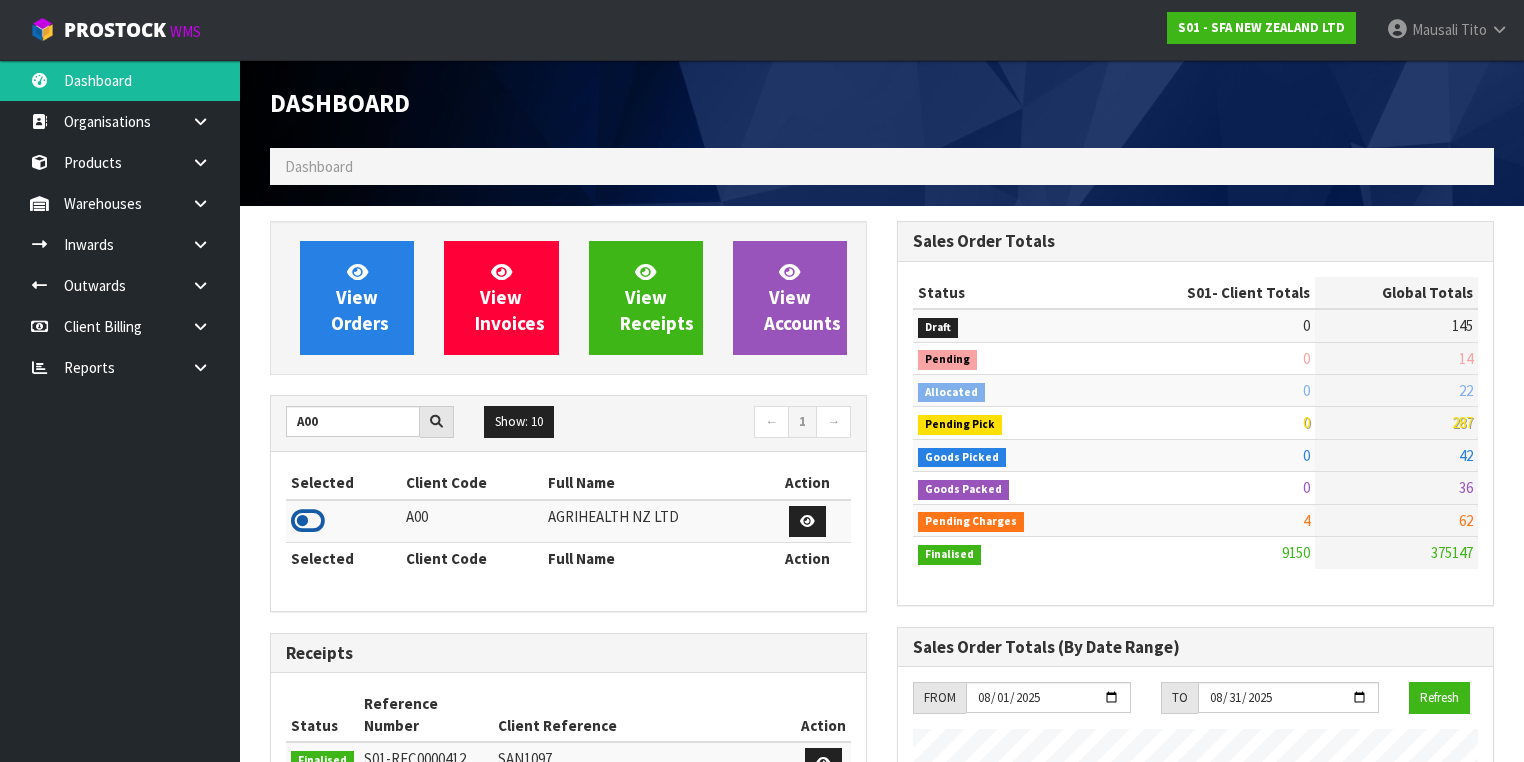 click at bounding box center (308, 521) 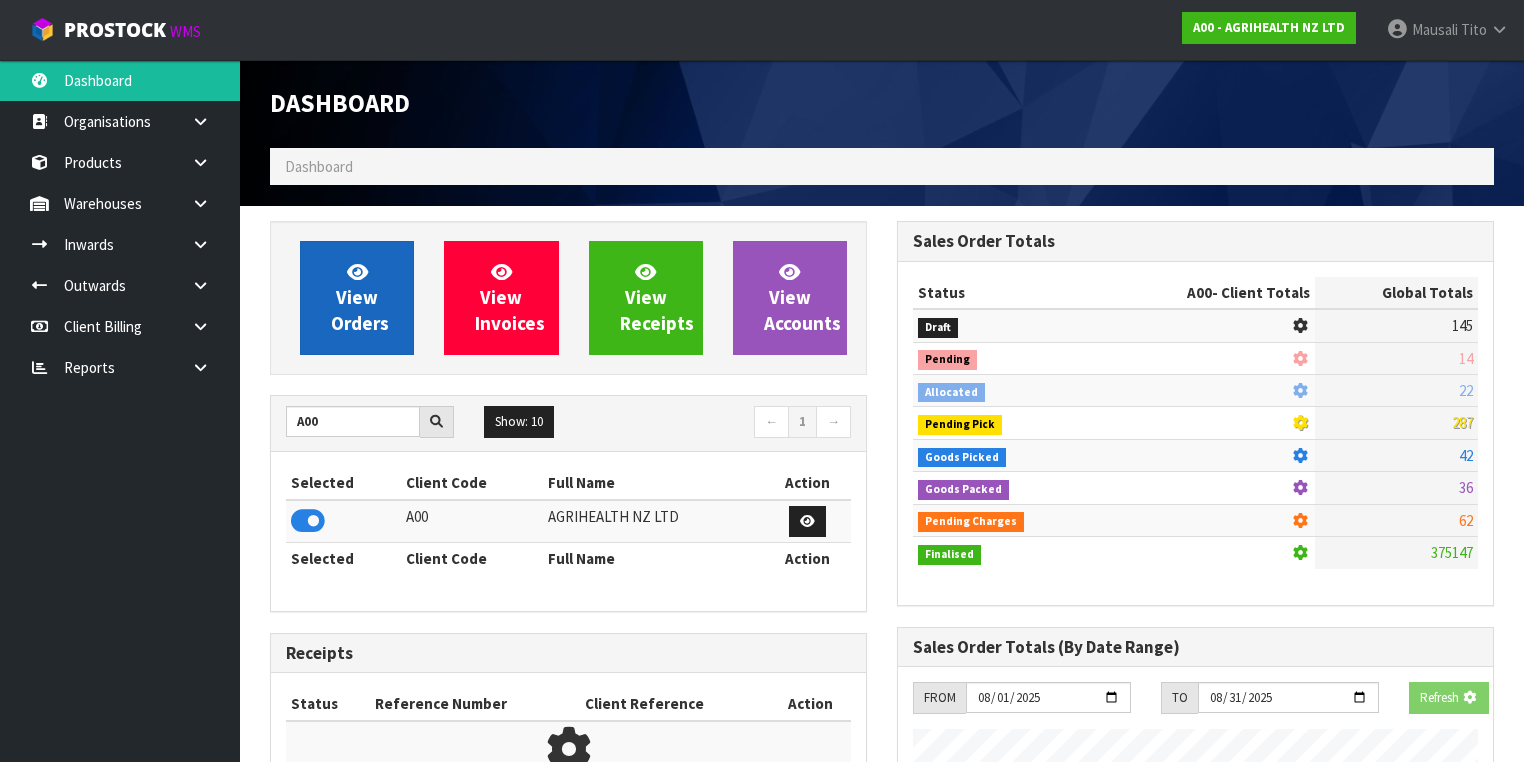 scroll, scrollTop: 1242, scrollLeft: 627, axis: both 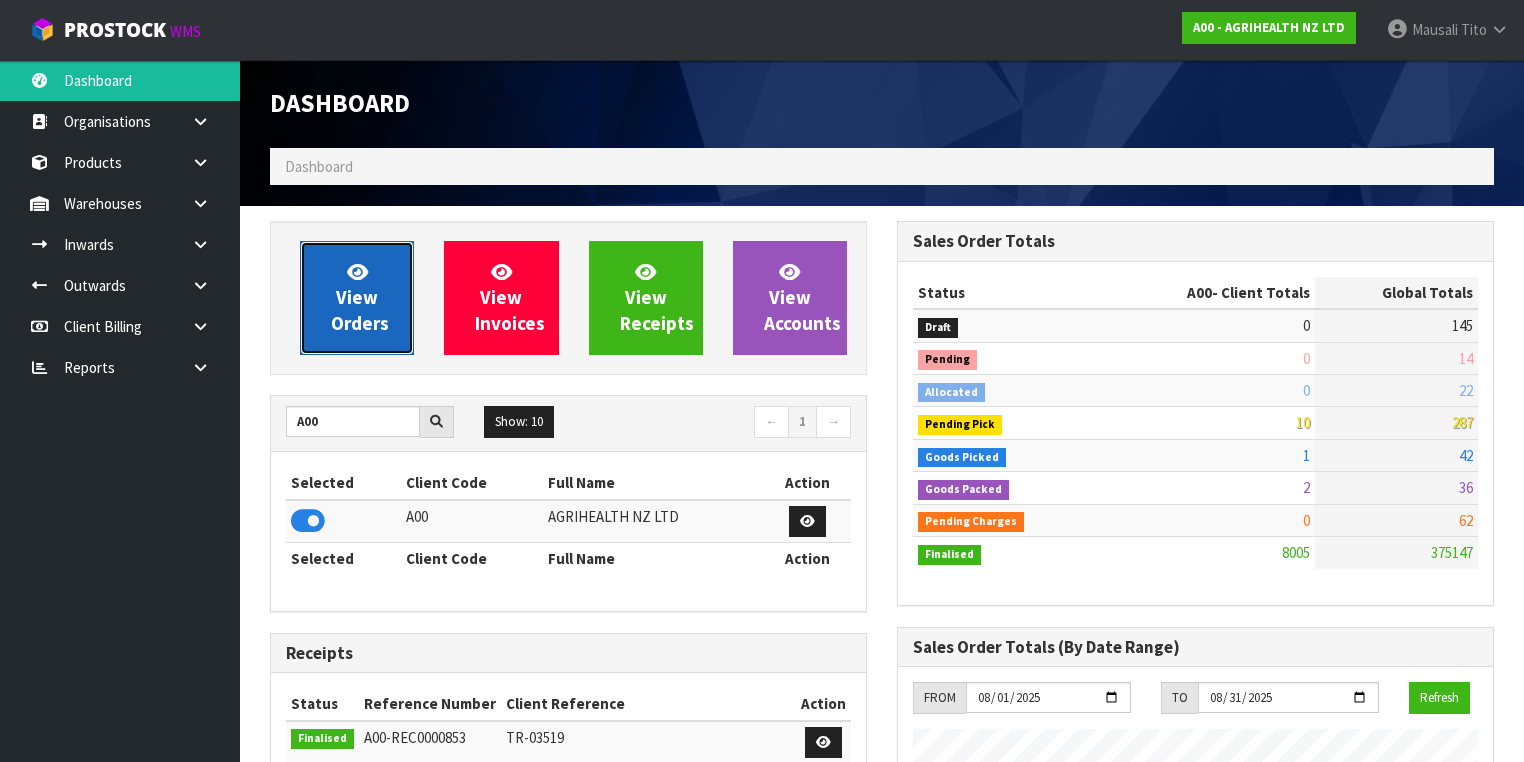 click on "View
Orders" at bounding box center (360, 297) 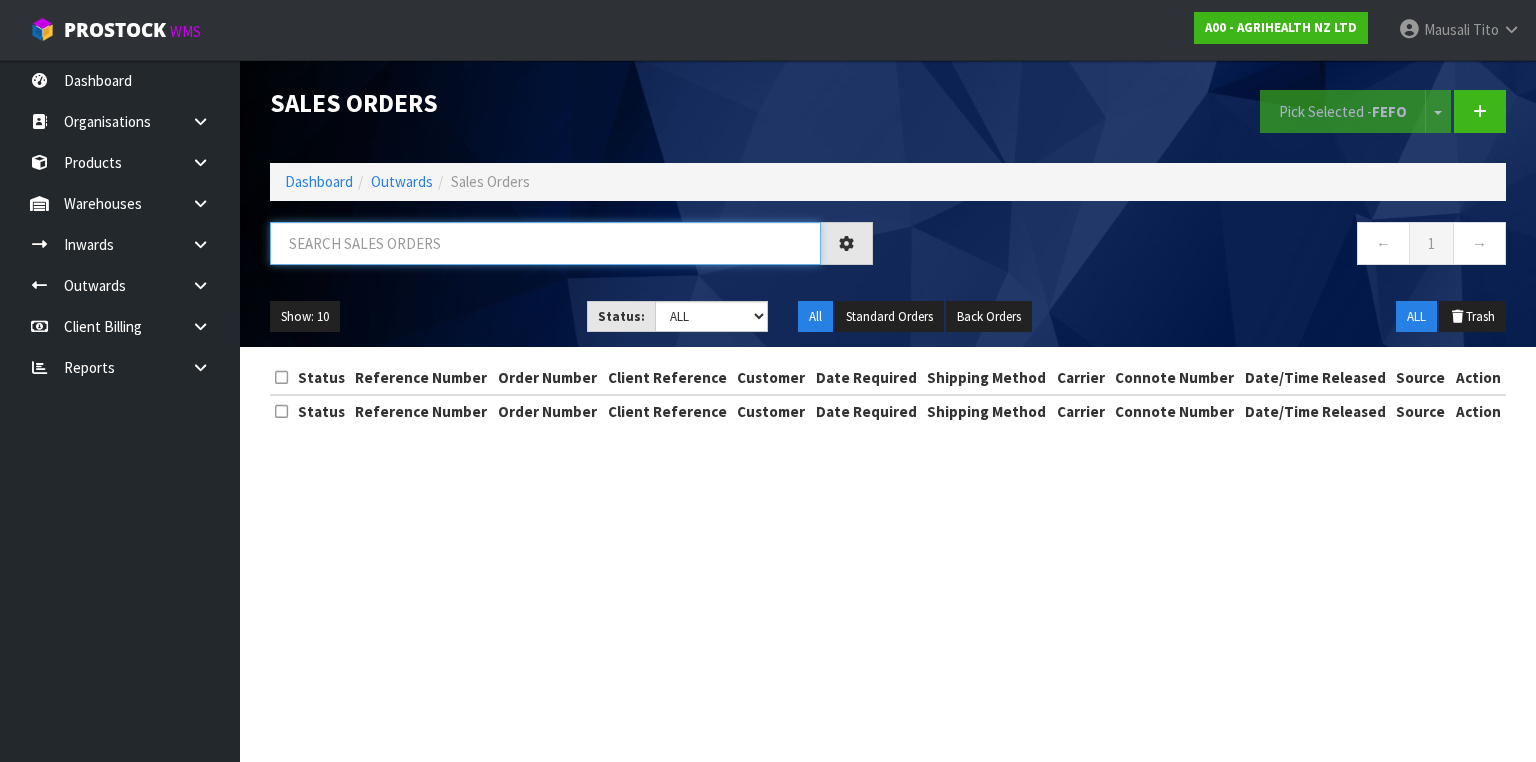 click at bounding box center (545, 243) 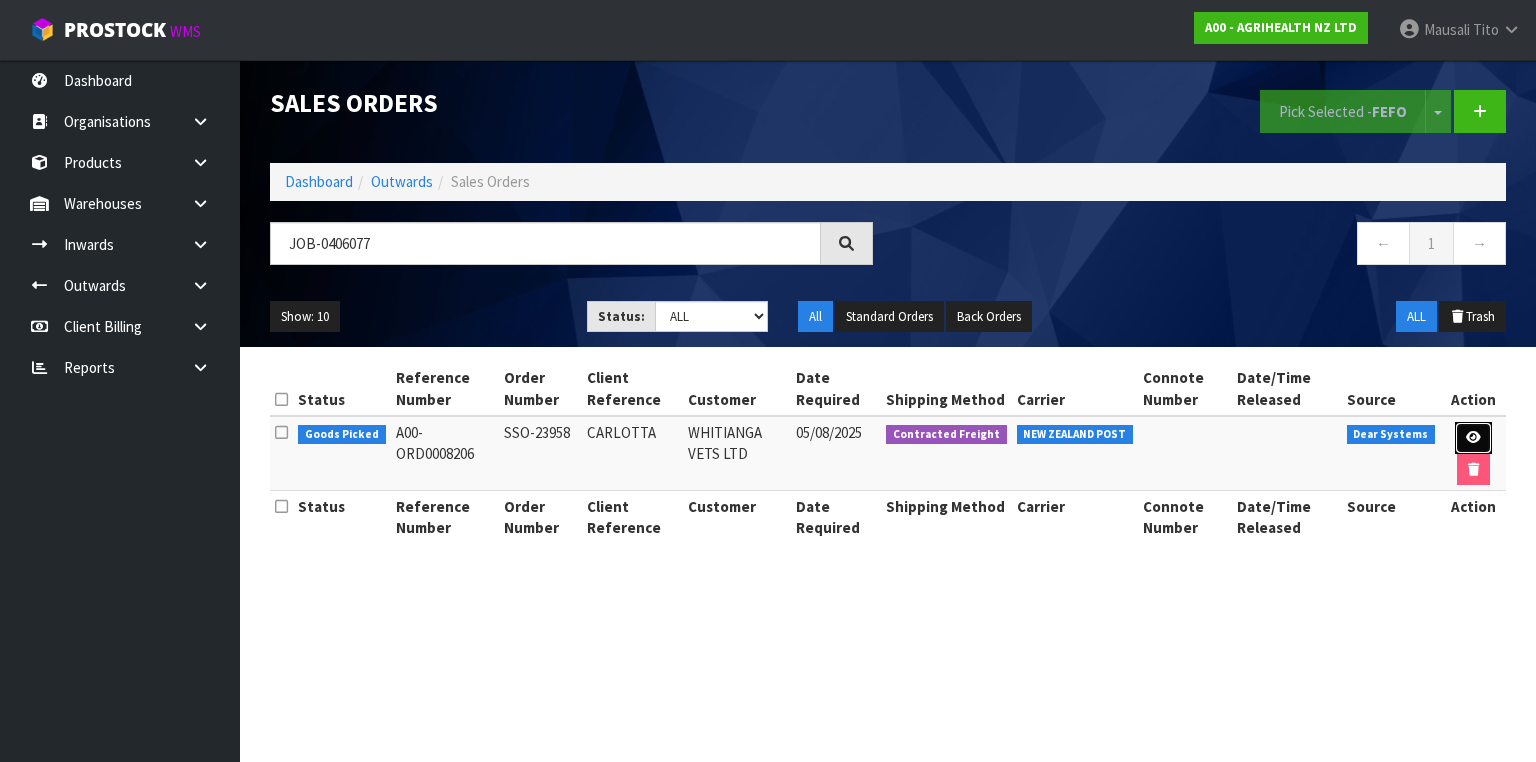 click at bounding box center (1473, 438) 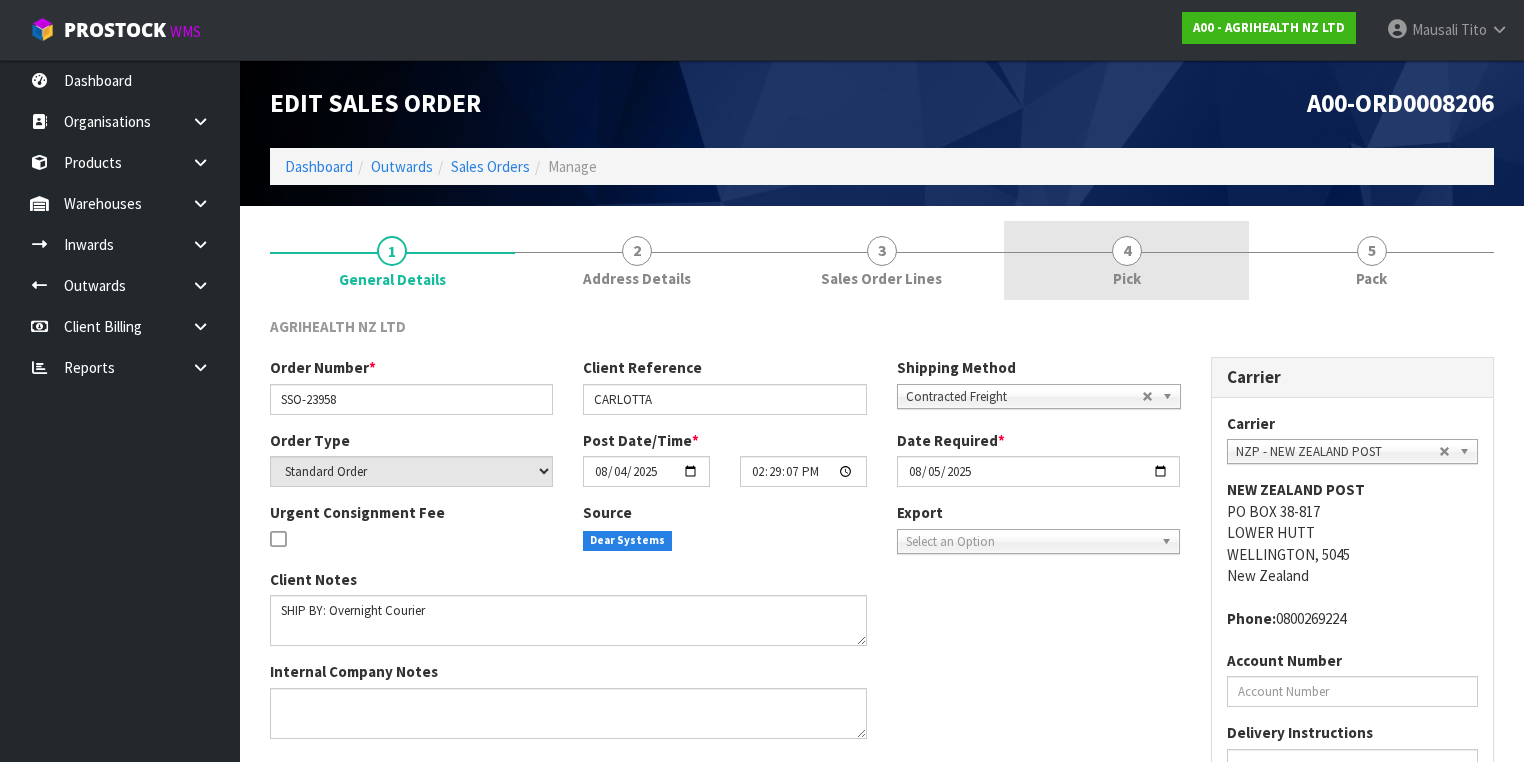 click on "4
Pick" at bounding box center [1126, 260] 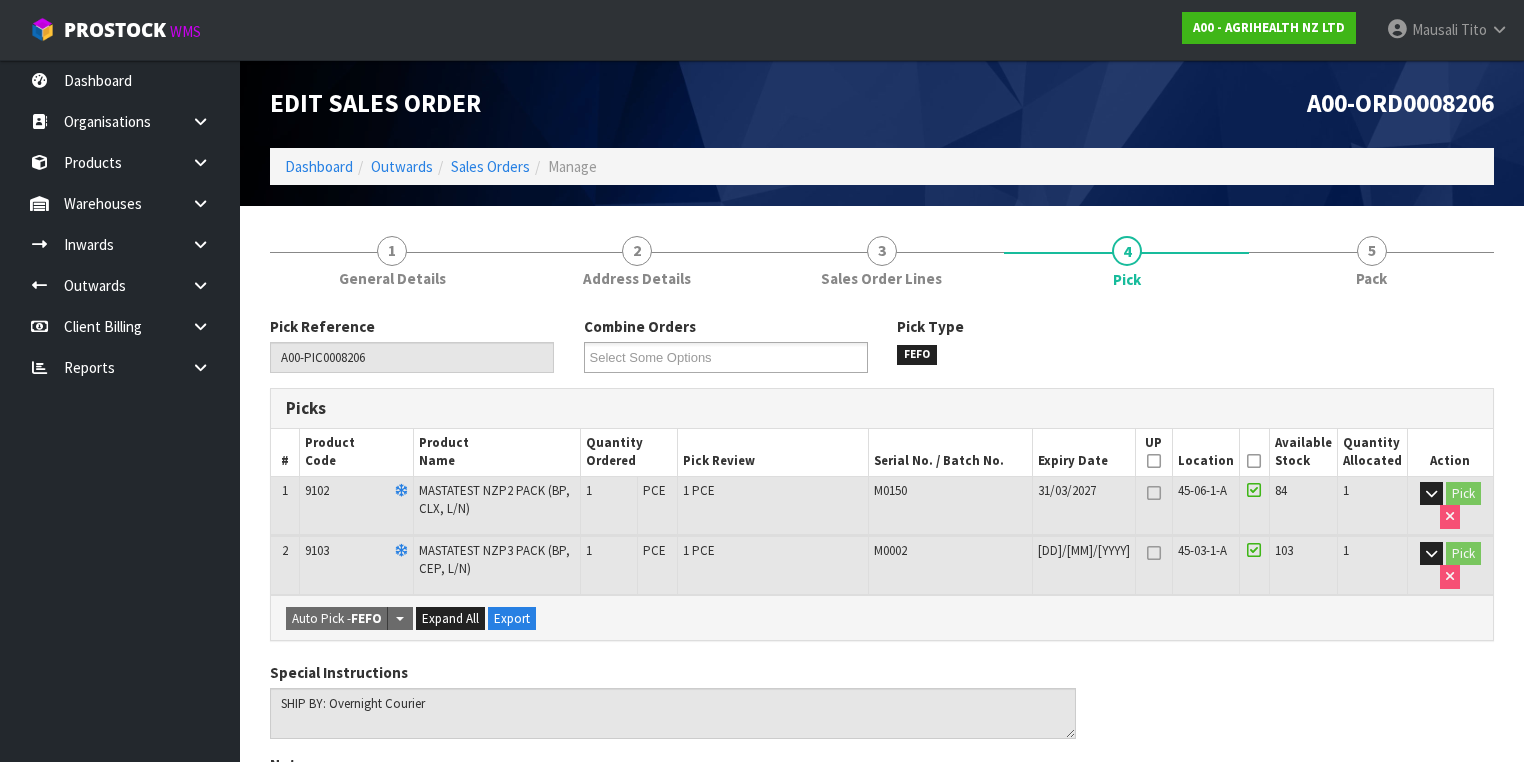 click at bounding box center [1254, 461] 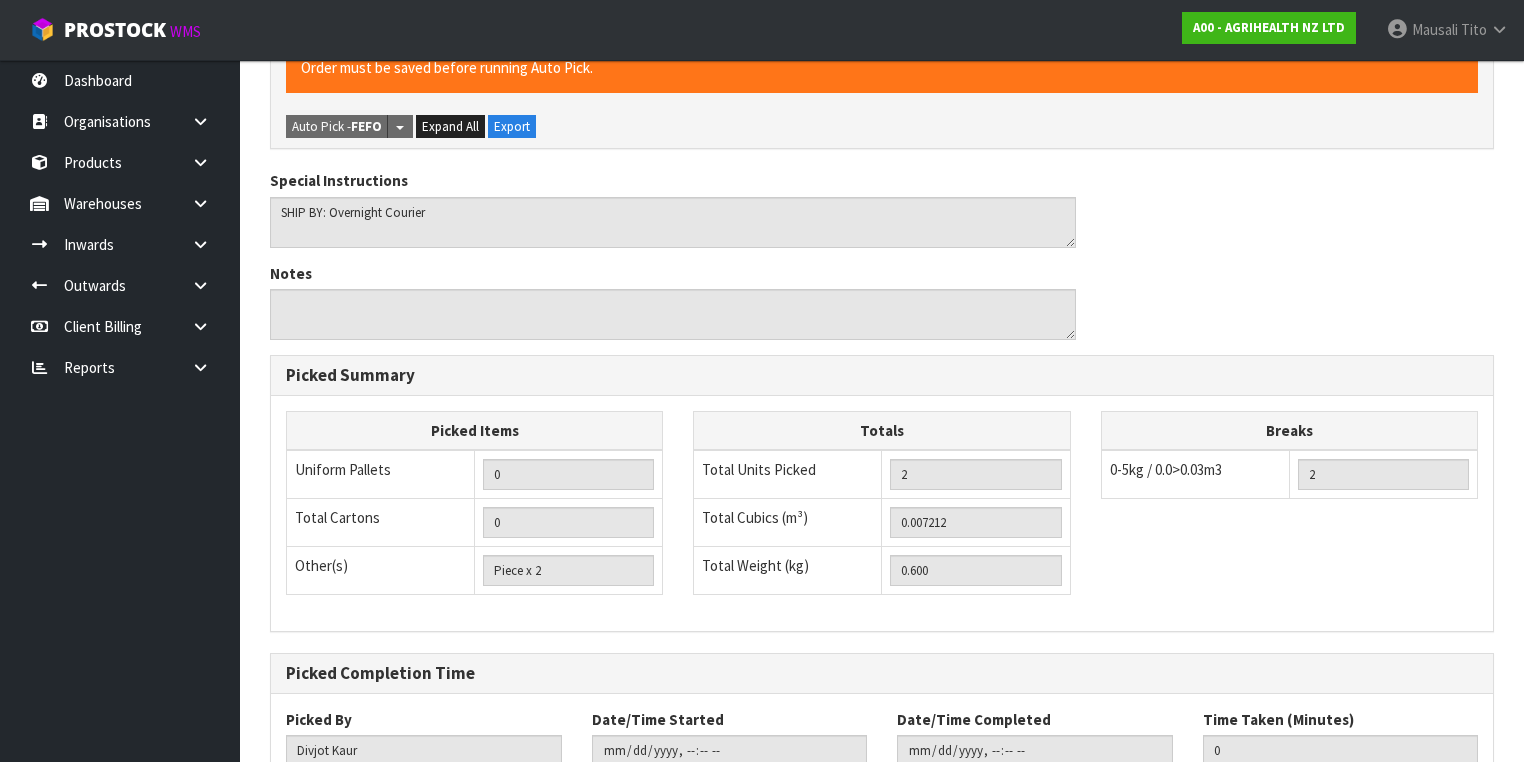 scroll, scrollTop: 700, scrollLeft: 0, axis: vertical 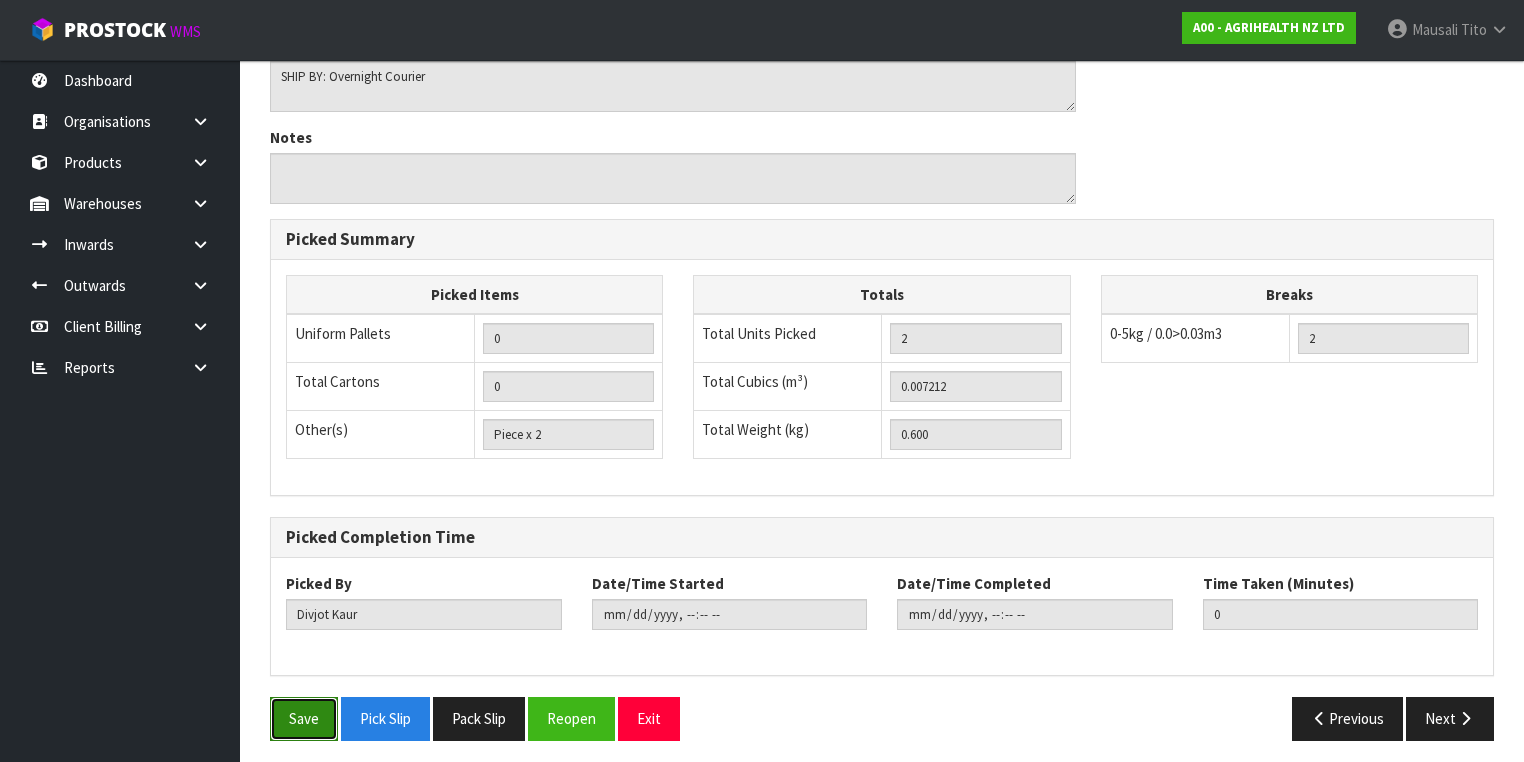 click on "Save" at bounding box center [304, 718] 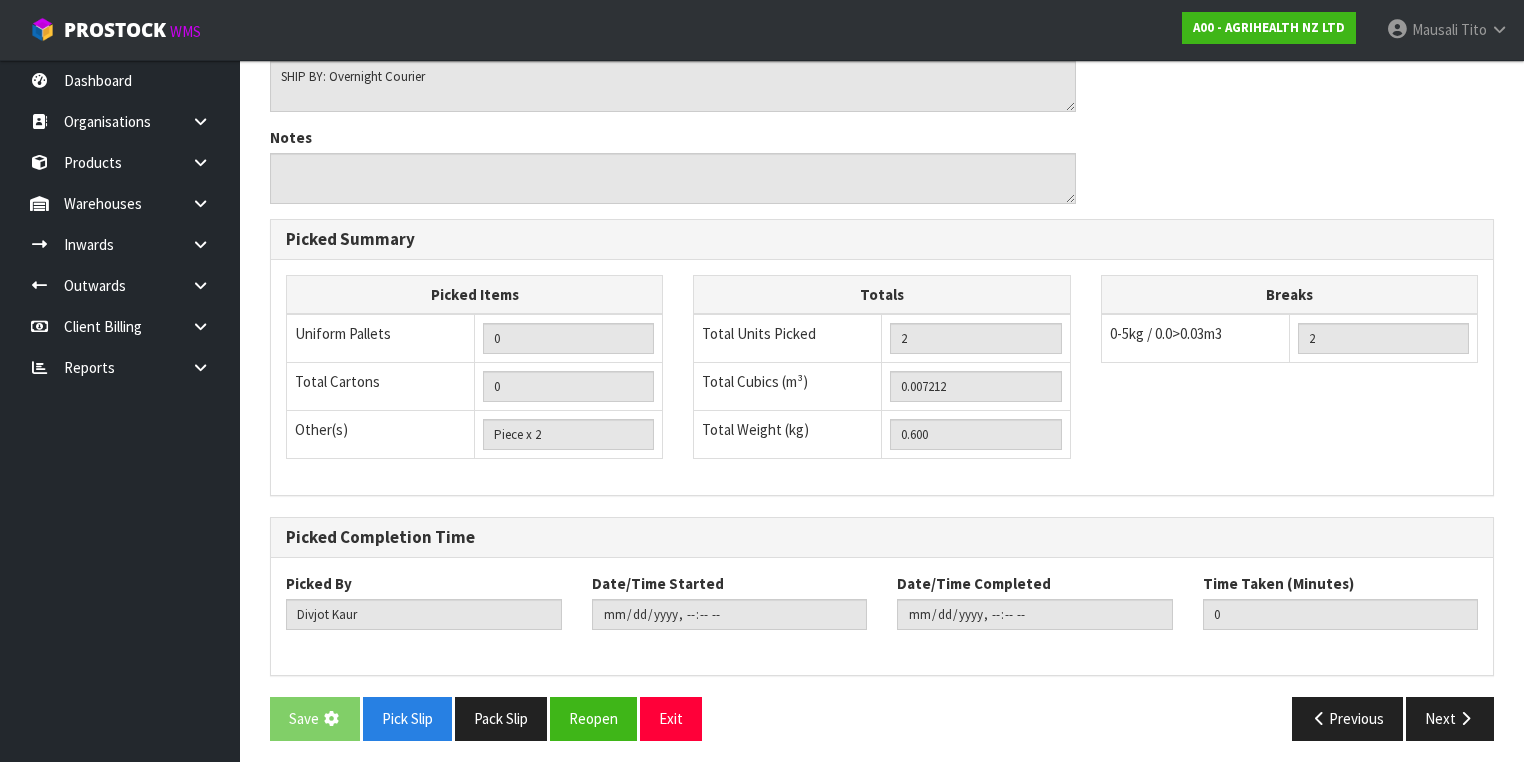 scroll, scrollTop: 0, scrollLeft: 0, axis: both 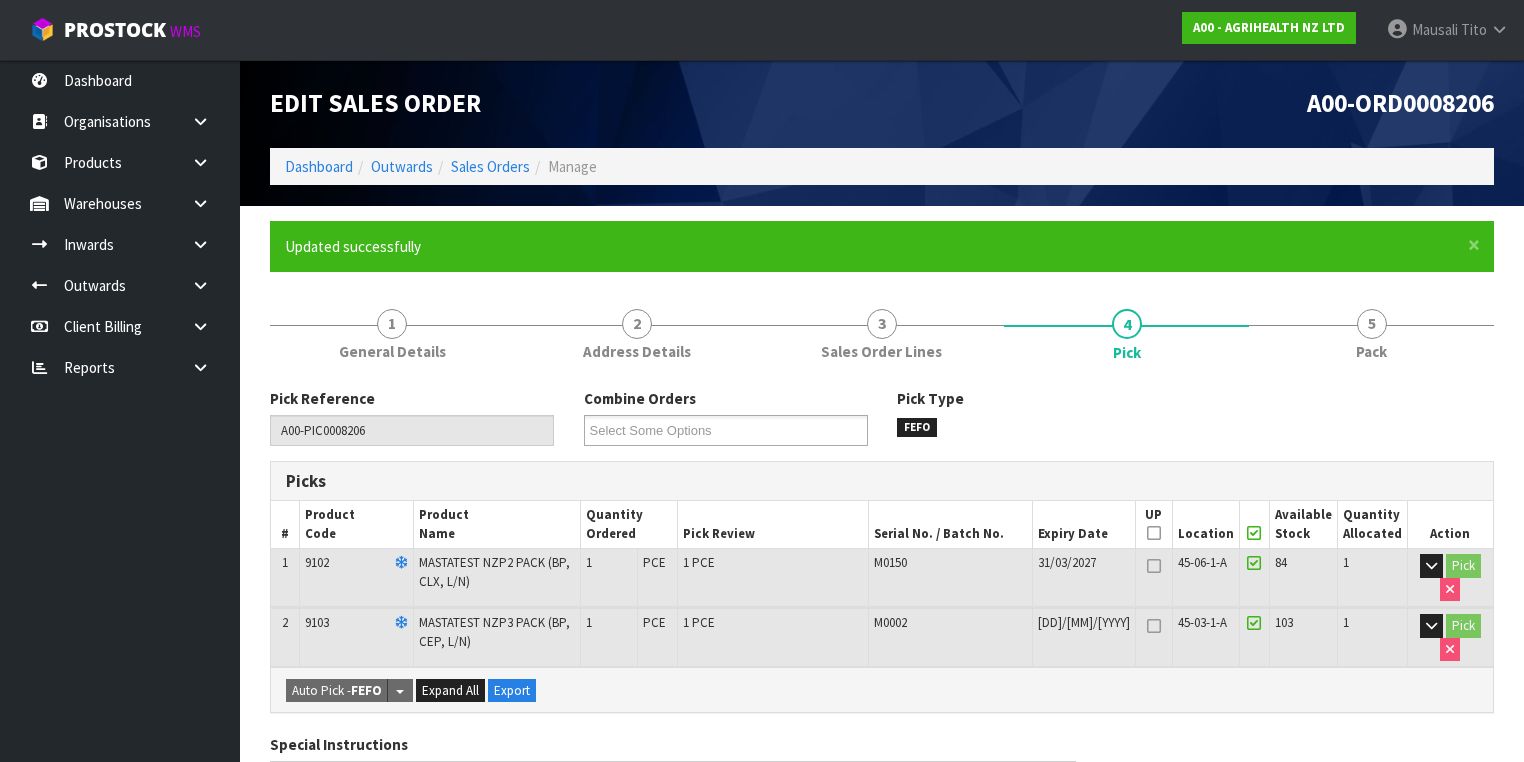drag, startPoint x: 1395, startPoint y: 328, endPoint x: 1192, endPoint y: 372, distance: 207.71375 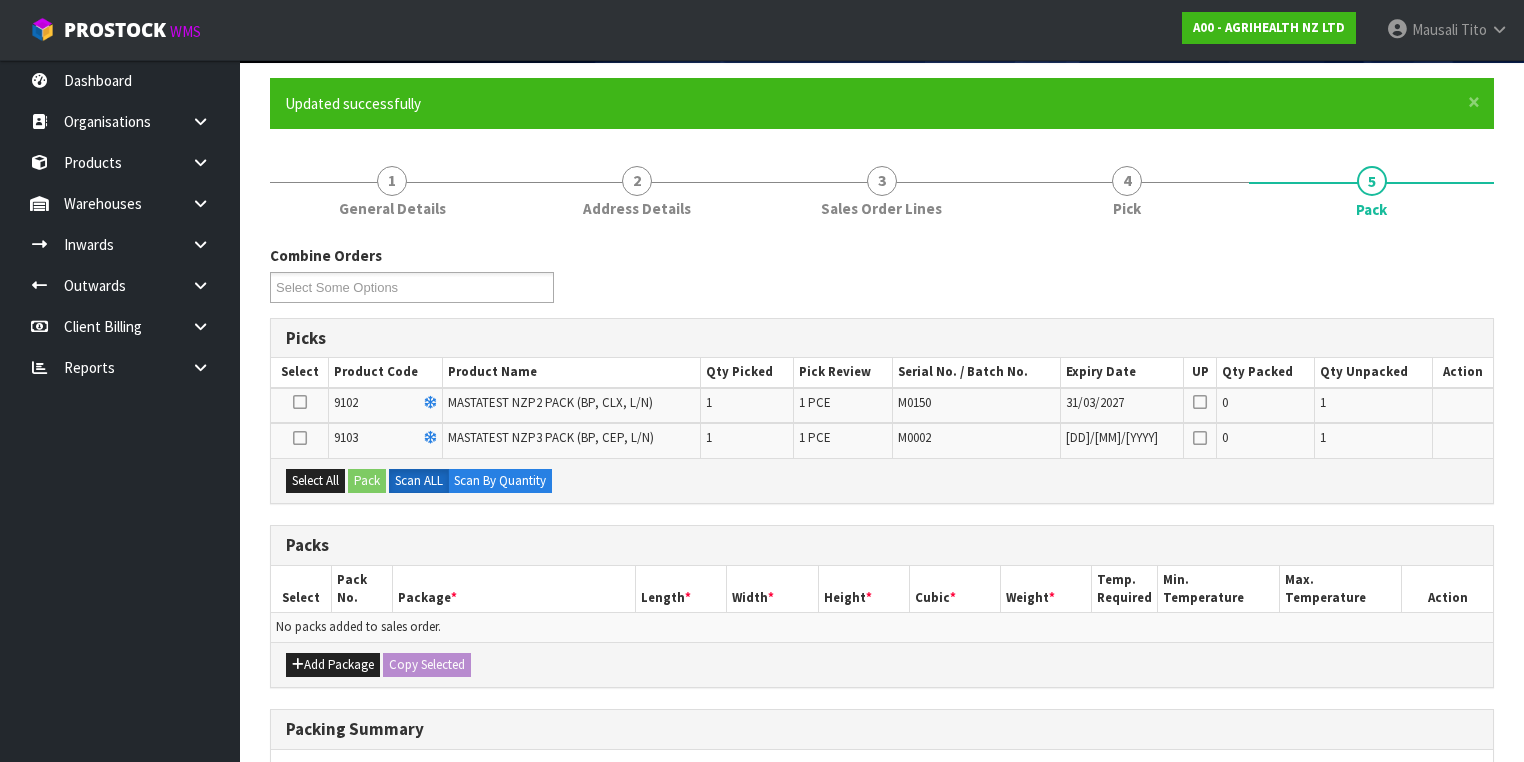 scroll, scrollTop: 240, scrollLeft: 0, axis: vertical 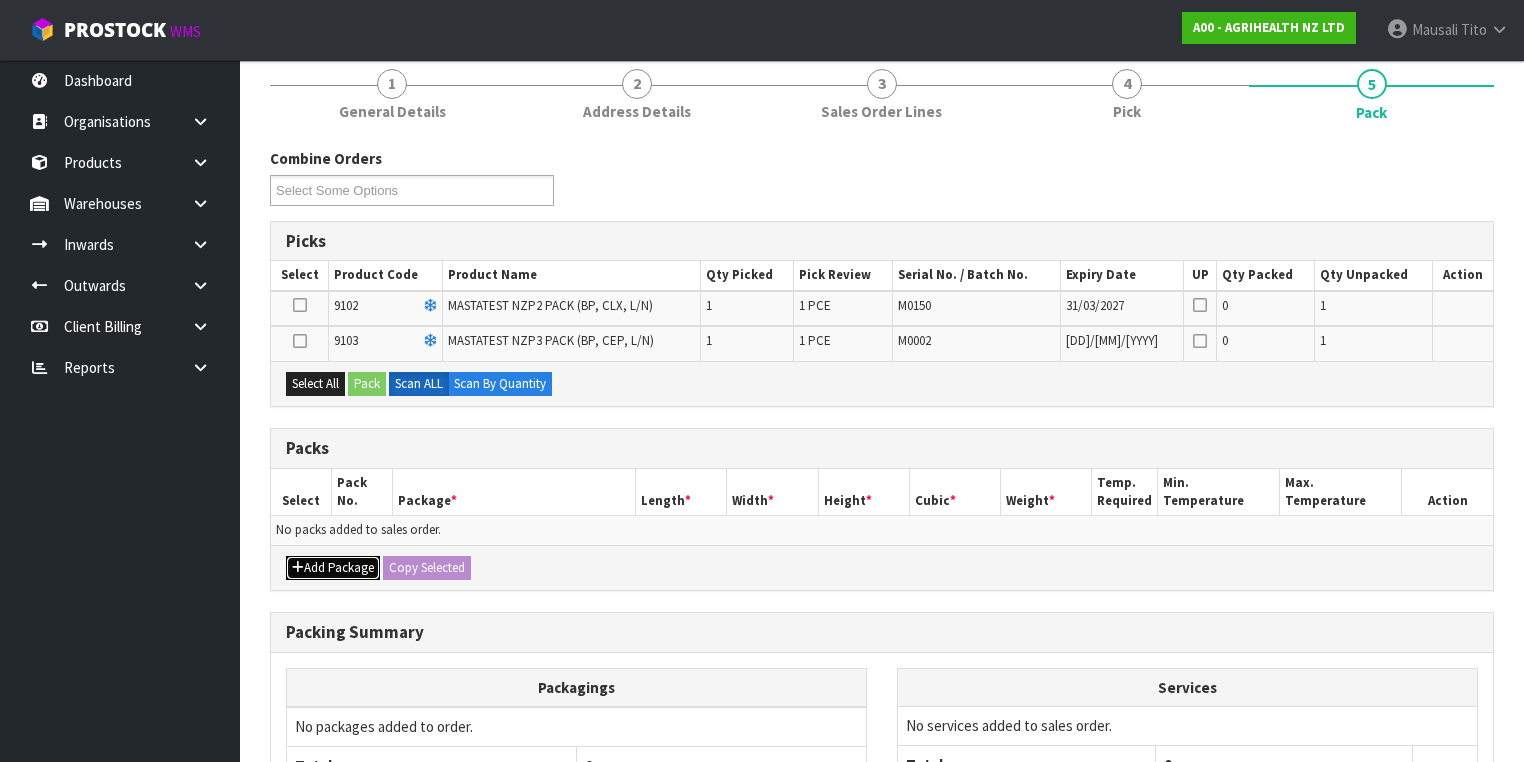 click on "Add Package" at bounding box center [333, 568] 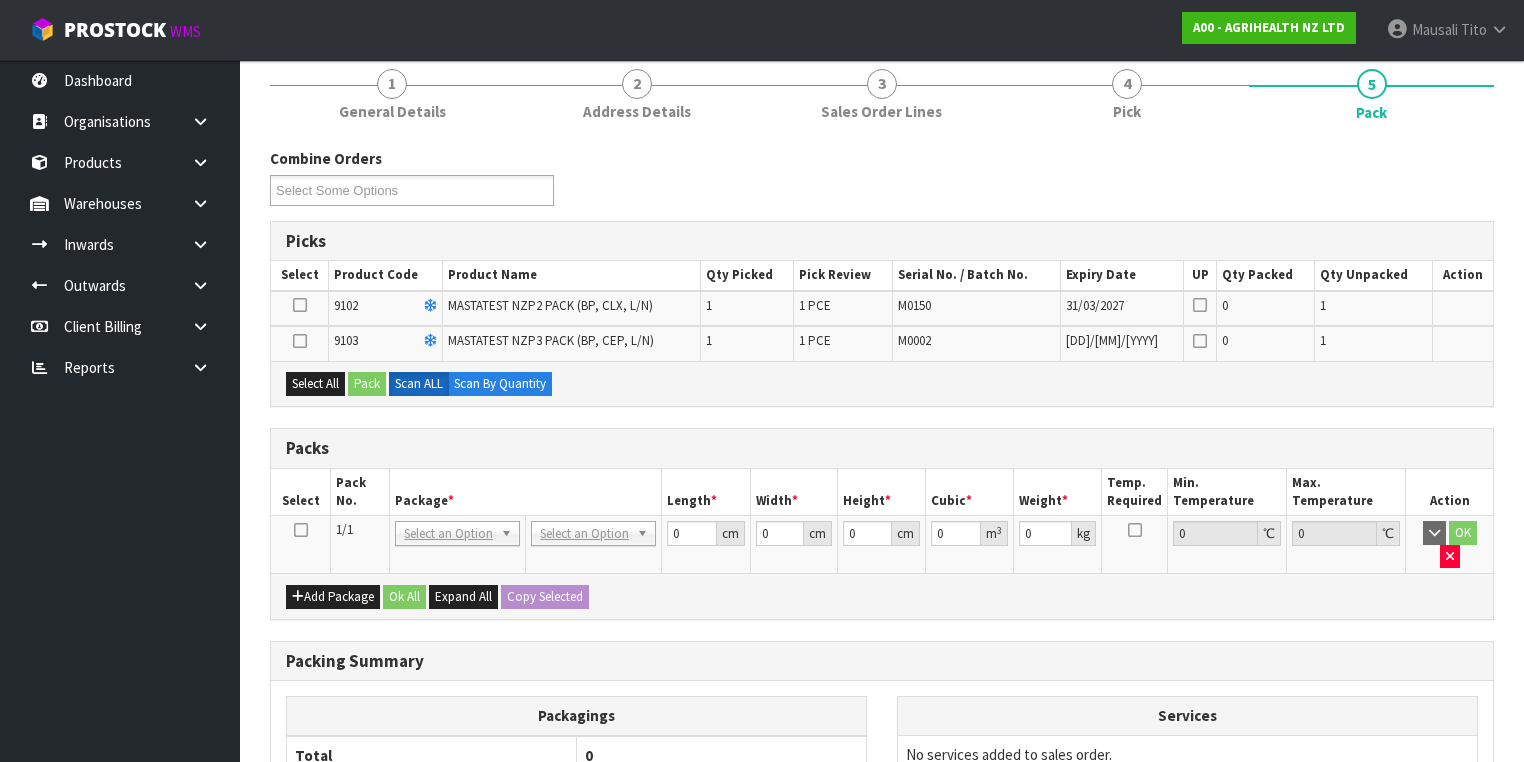 drag, startPoint x: 300, startPoint y: 527, endPoint x: 312, endPoint y: 458, distance: 70.035706 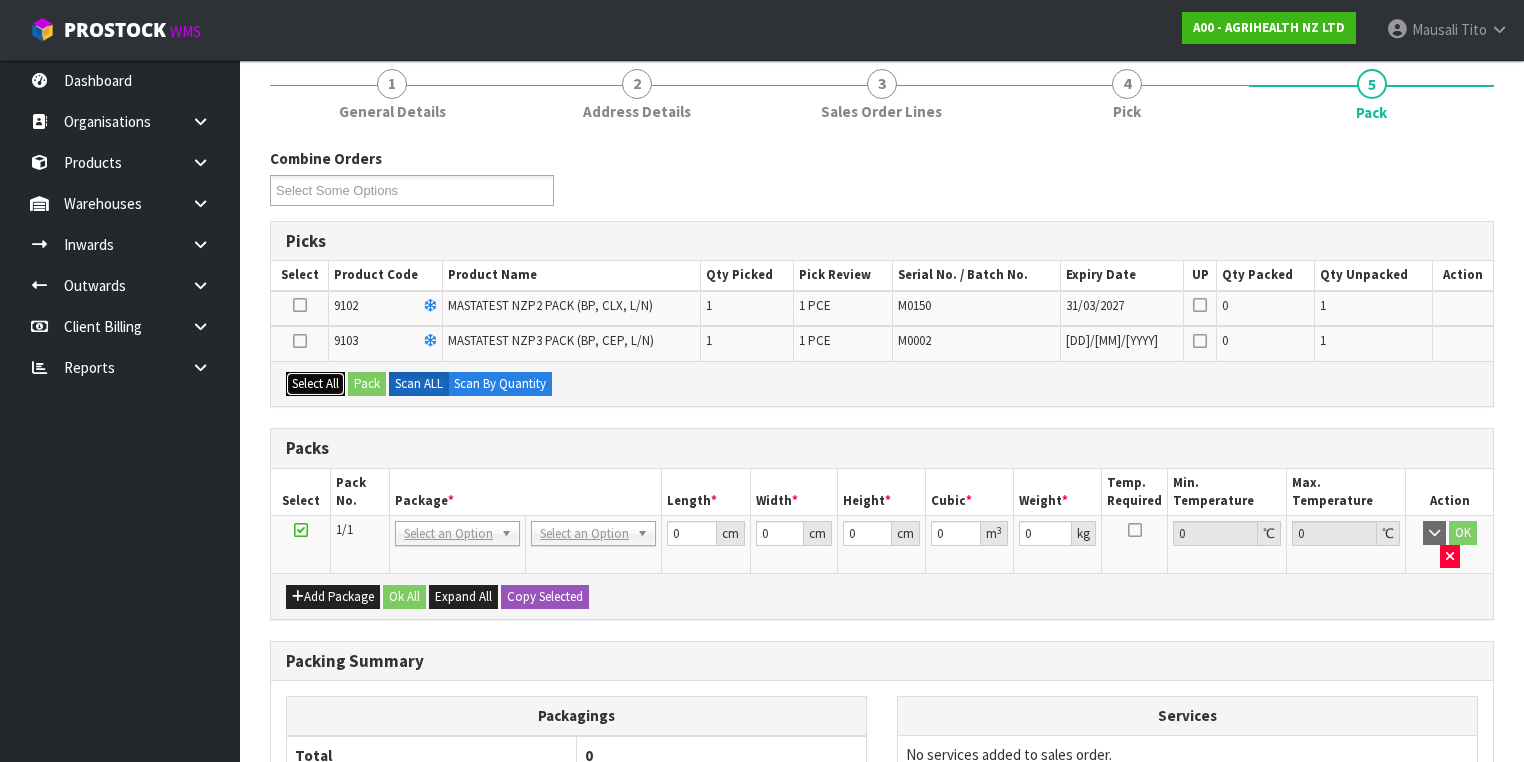 click on "Select All" at bounding box center [315, 384] 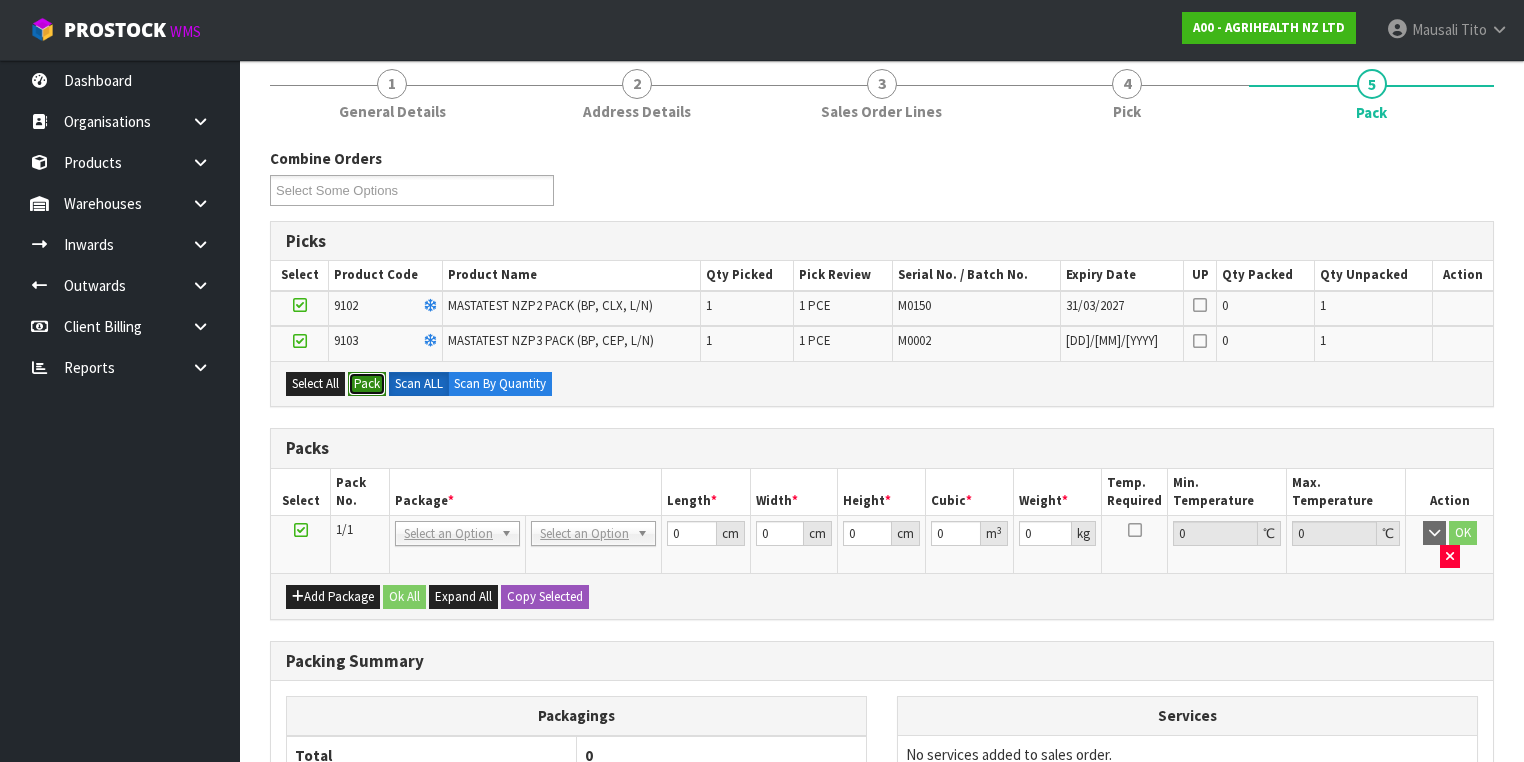 click on "Pack" at bounding box center (367, 384) 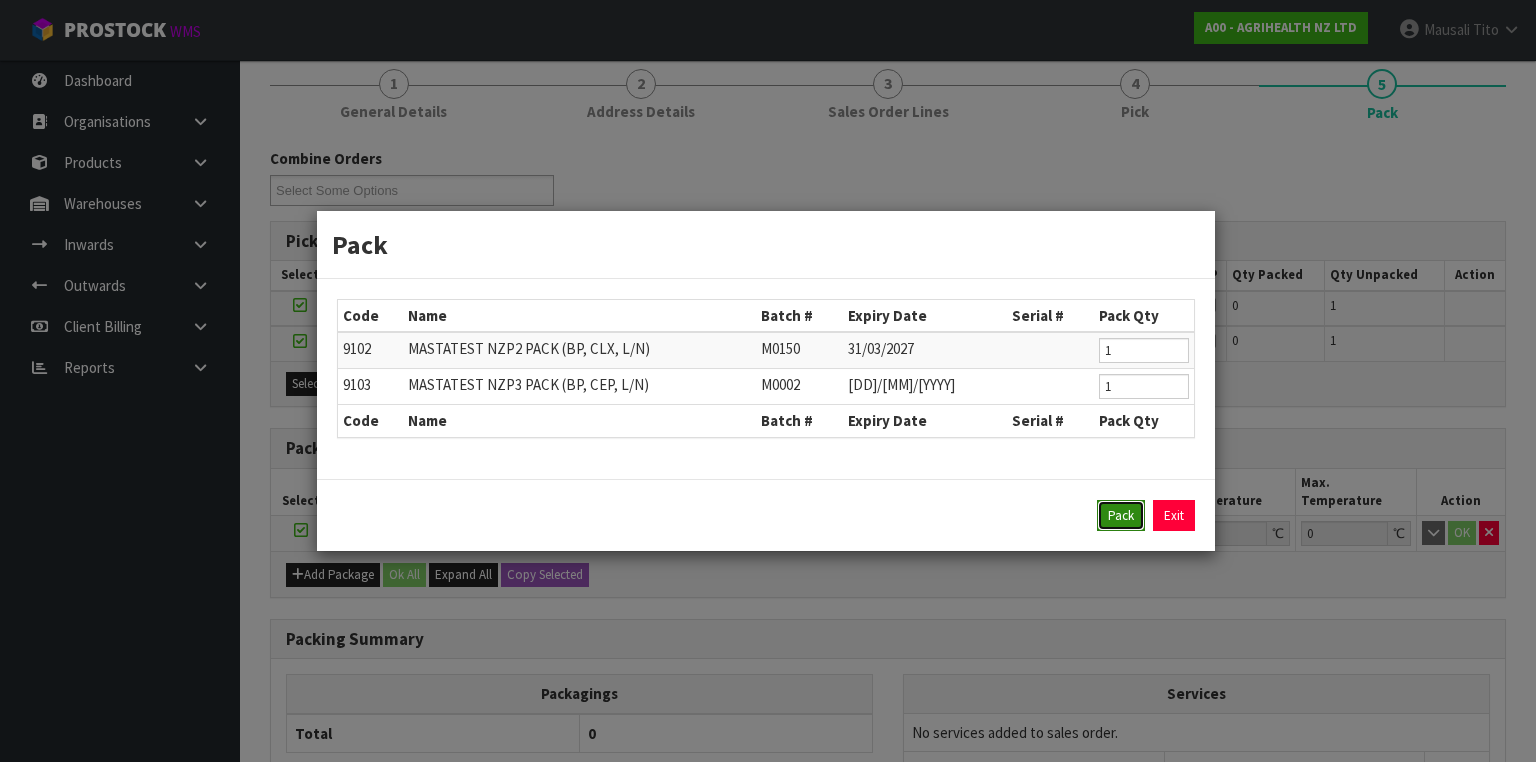 click on "Pack" at bounding box center [1121, 516] 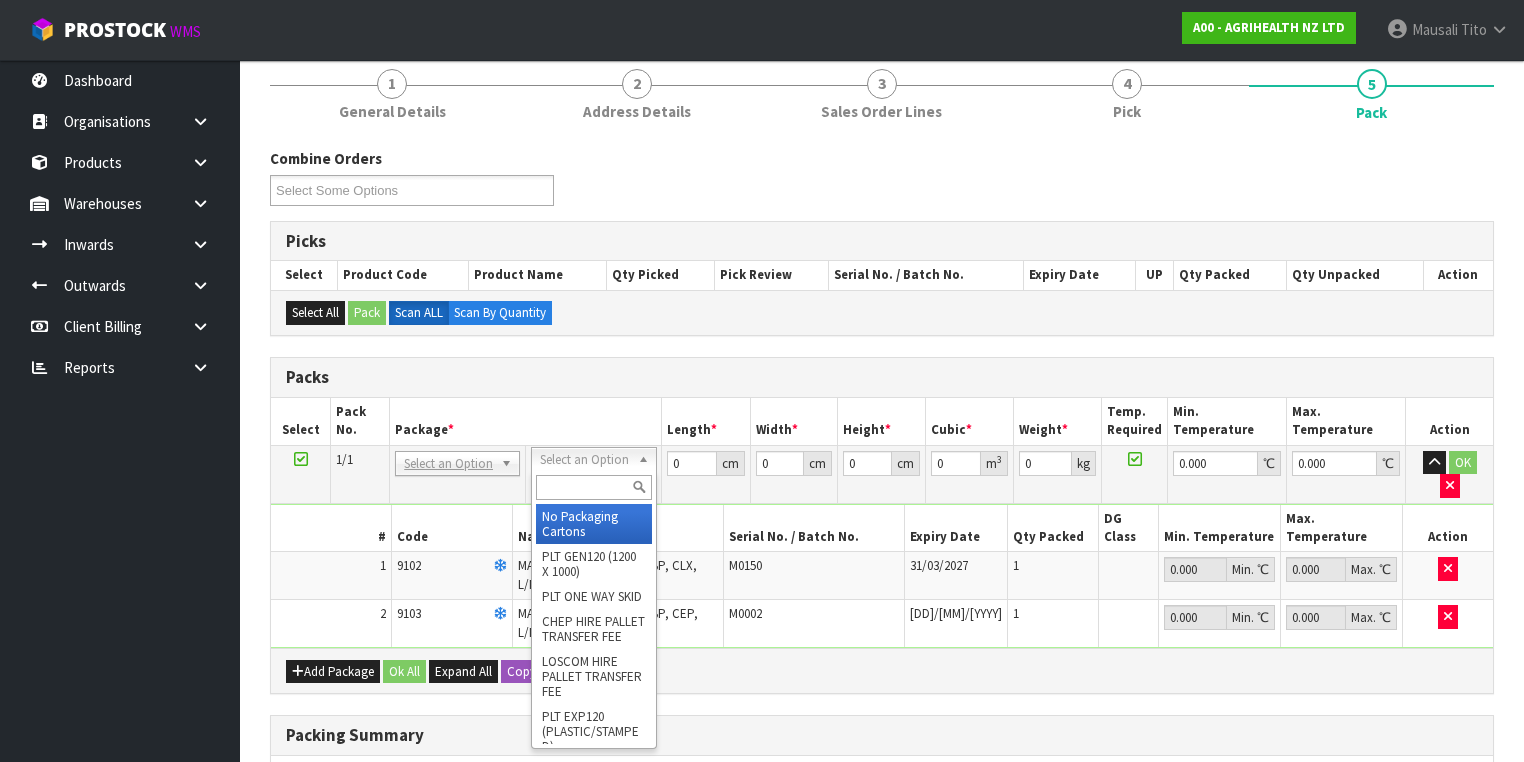 click at bounding box center (593, 487) 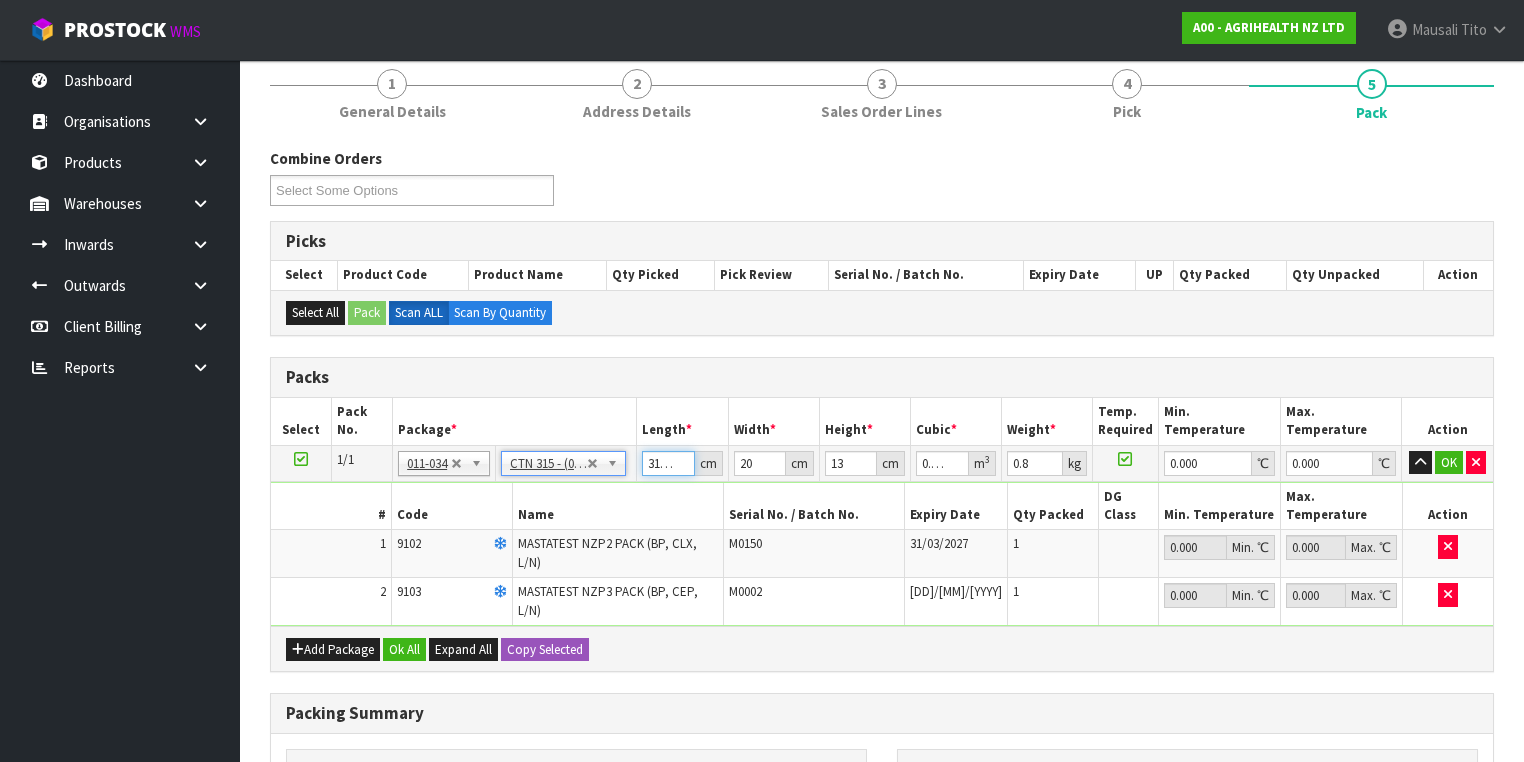 click on "31.501" at bounding box center (668, 463) 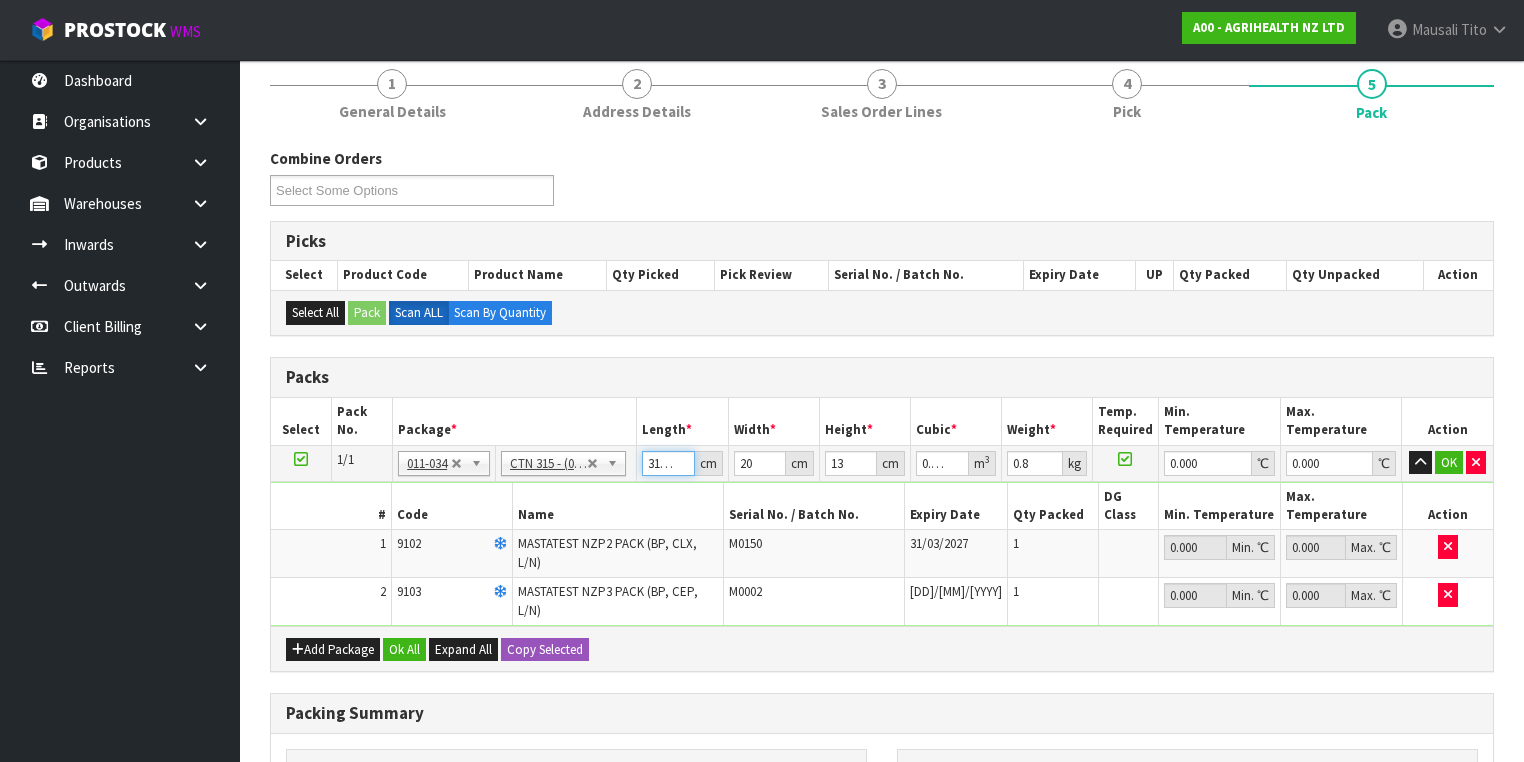 drag, startPoint x: 672, startPoint y: 458, endPoint x: 629, endPoint y: 464, distance: 43.416588 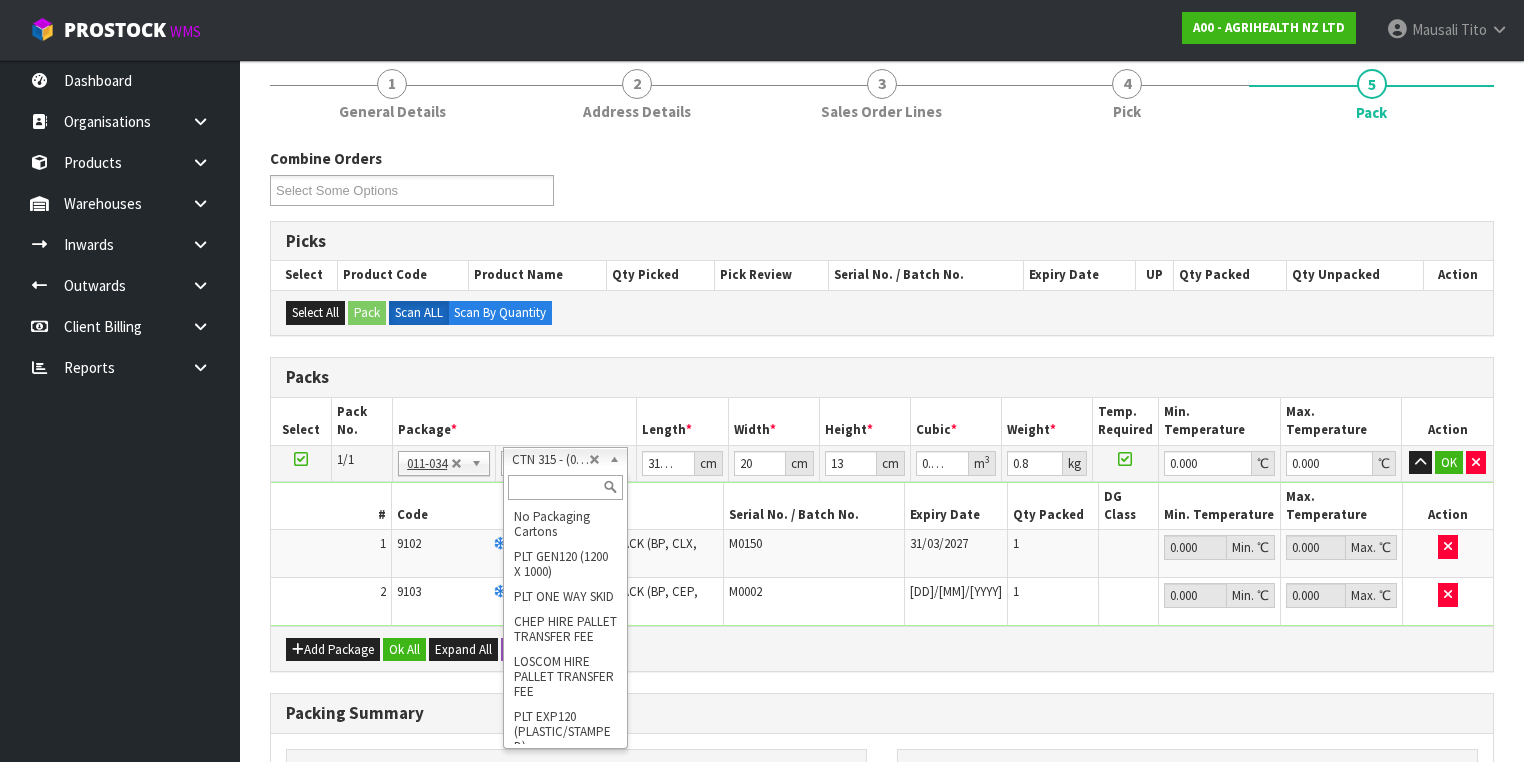 click at bounding box center [565, 487] 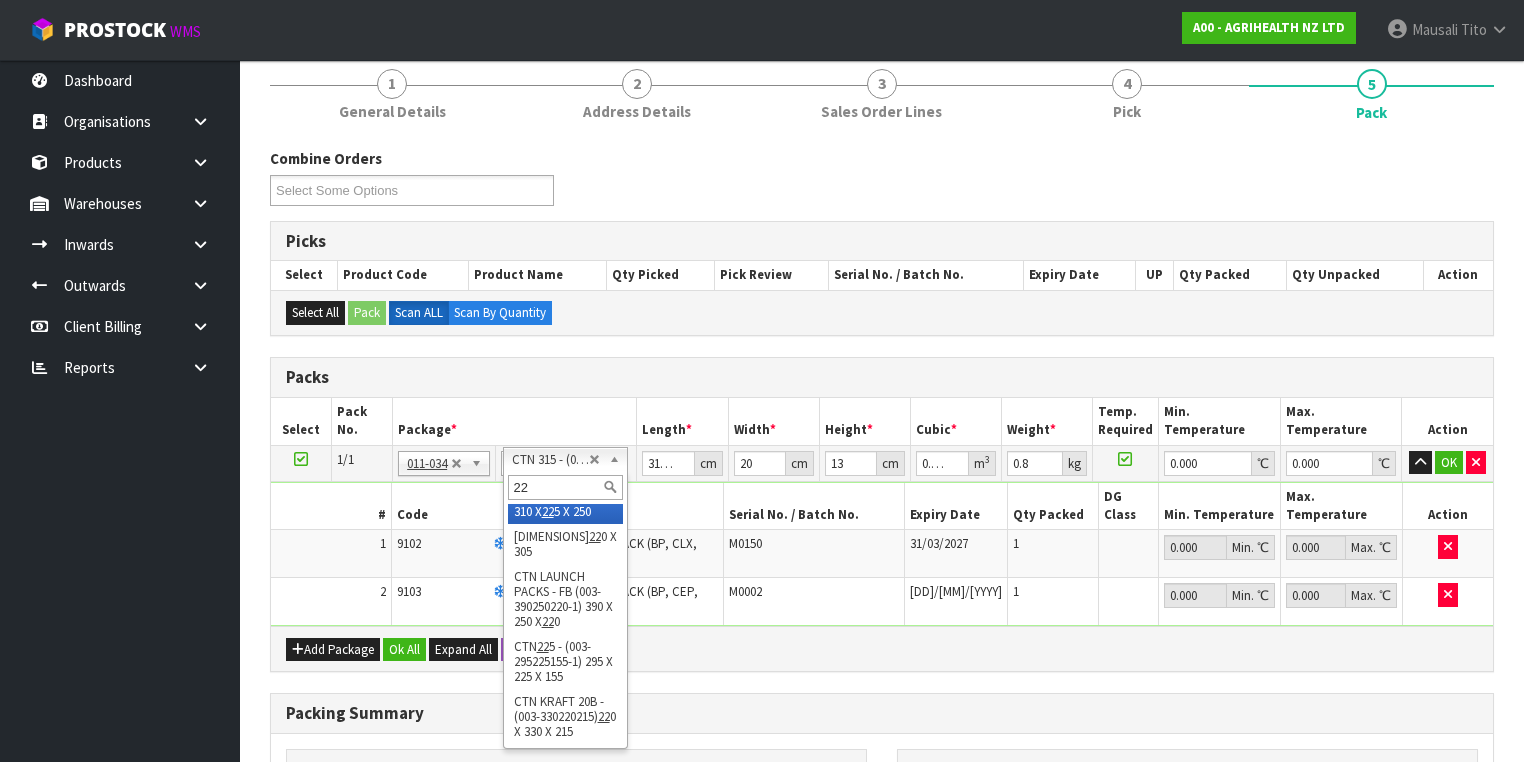 scroll, scrollTop: 0, scrollLeft: 0, axis: both 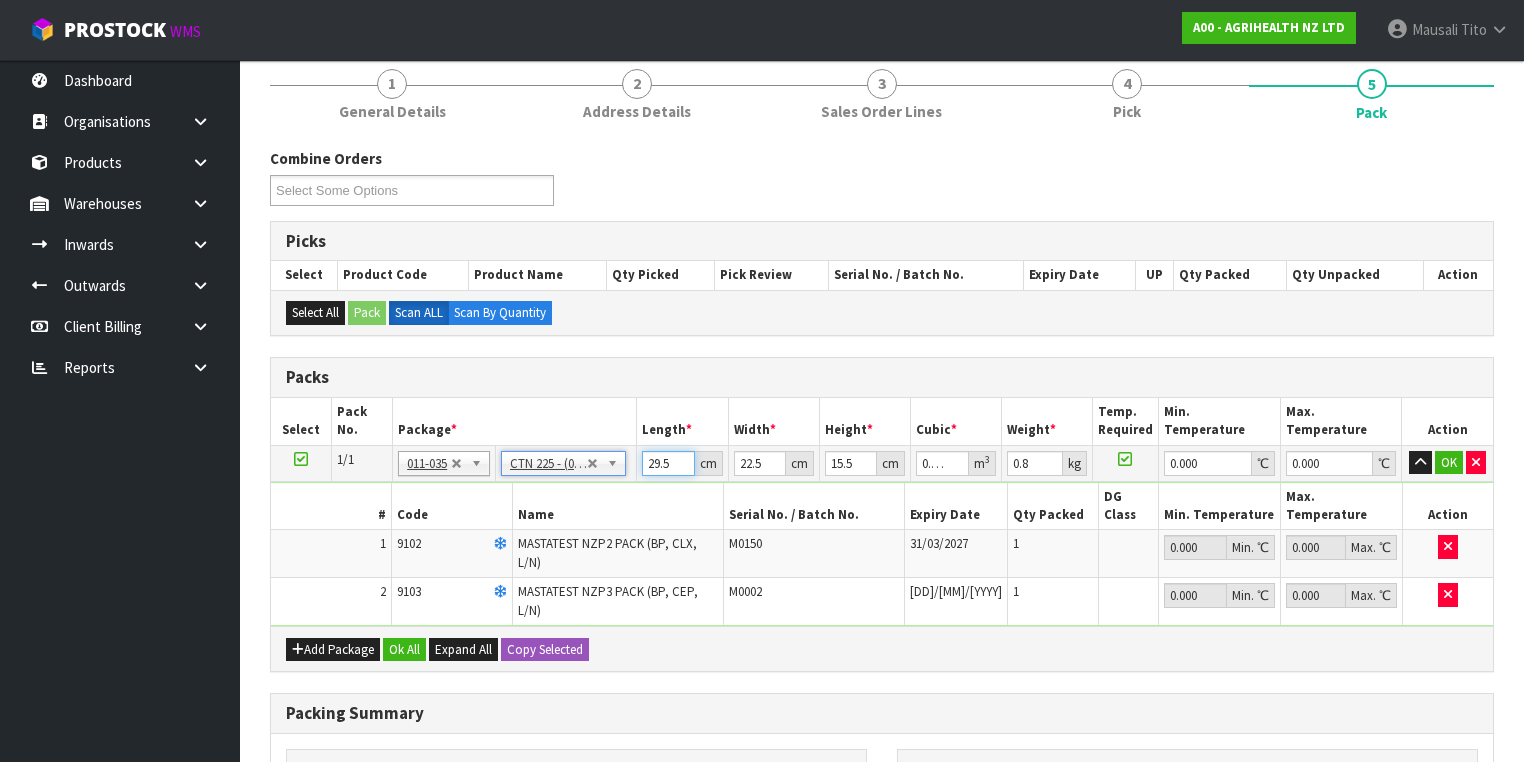 drag, startPoint x: 672, startPoint y: 460, endPoint x: 612, endPoint y: 462, distance: 60.033325 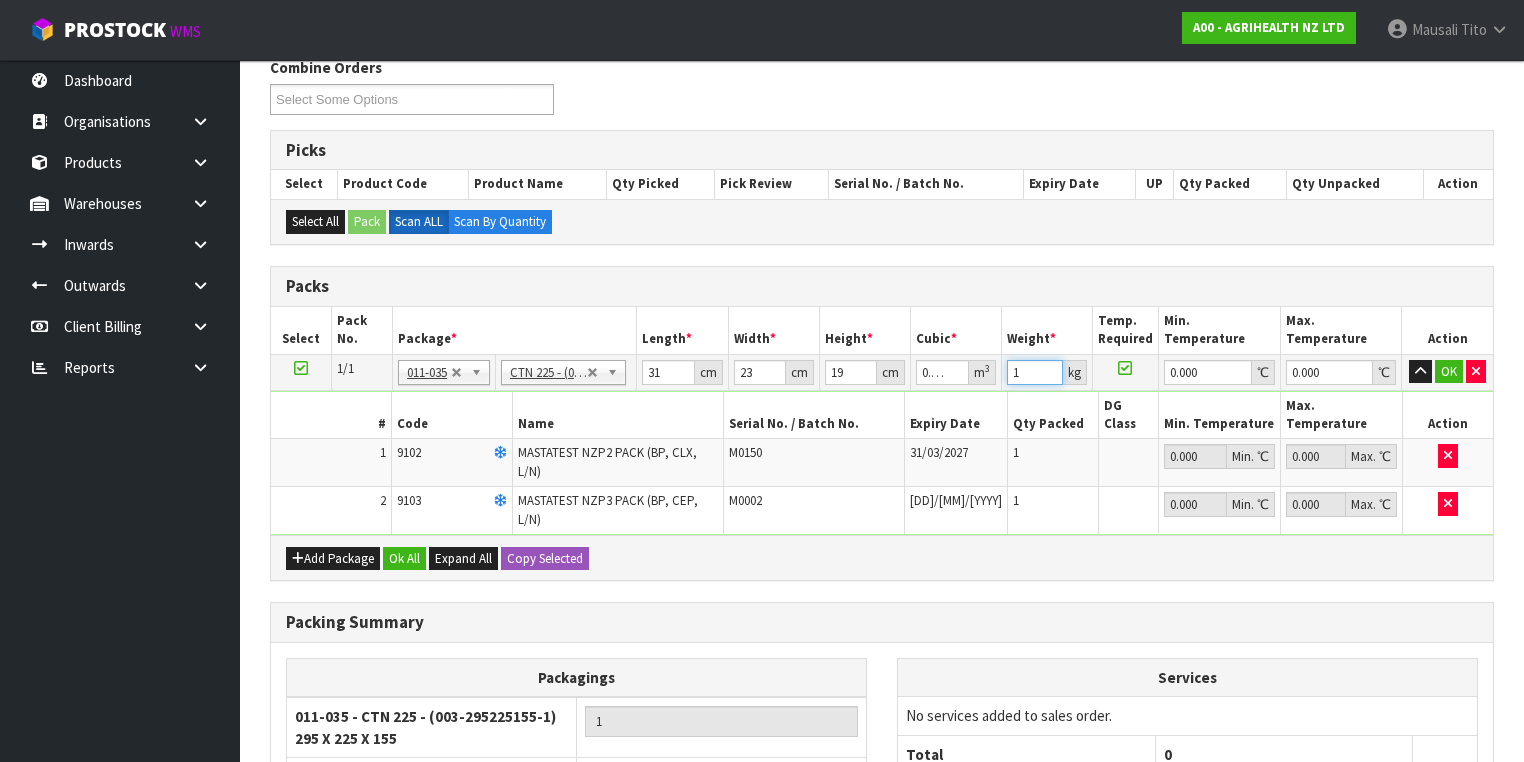scroll, scrollTop: 491, scrollLeft: 0, axis: vertical 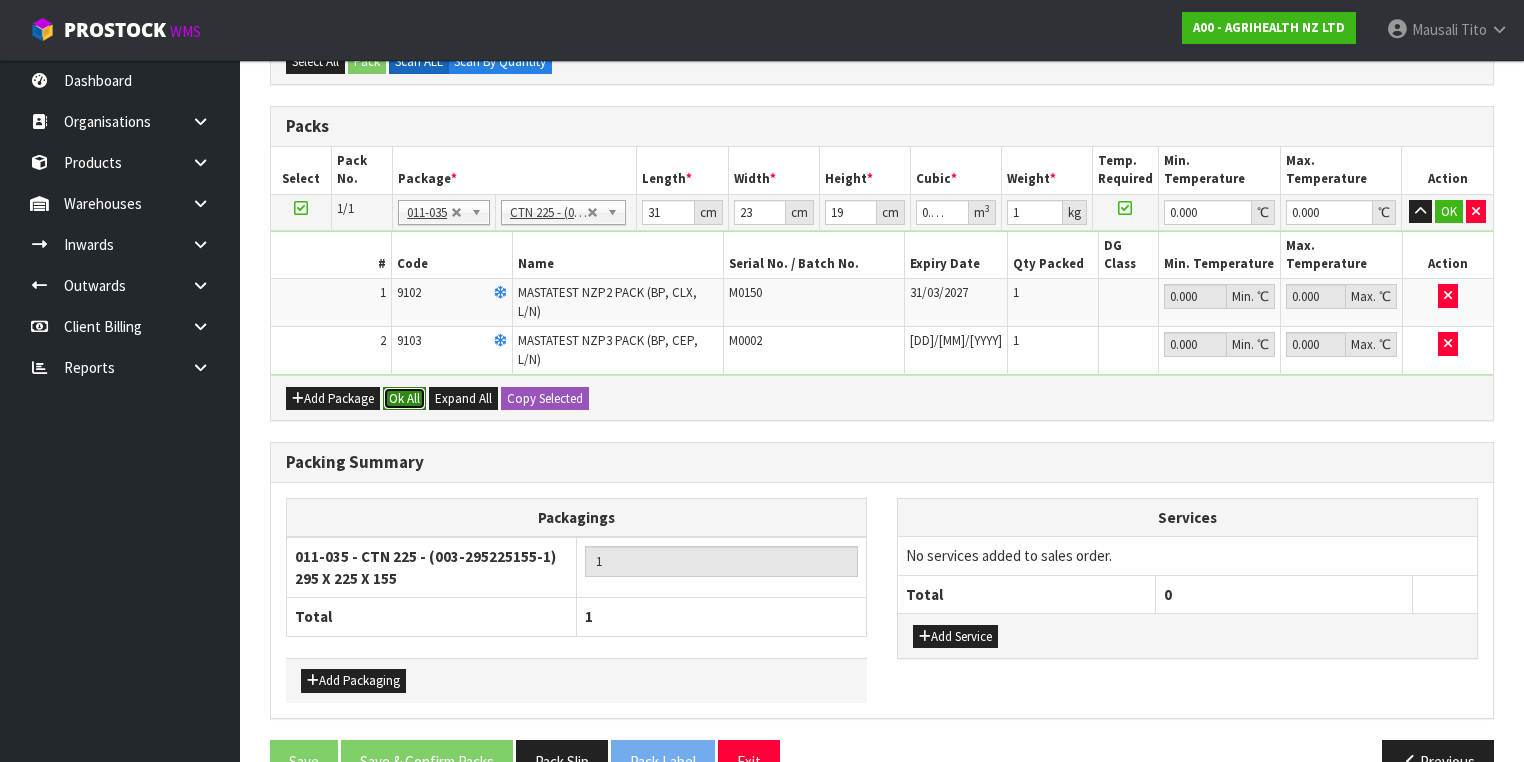 click on "Ok All" at bounding box center (404, 399) 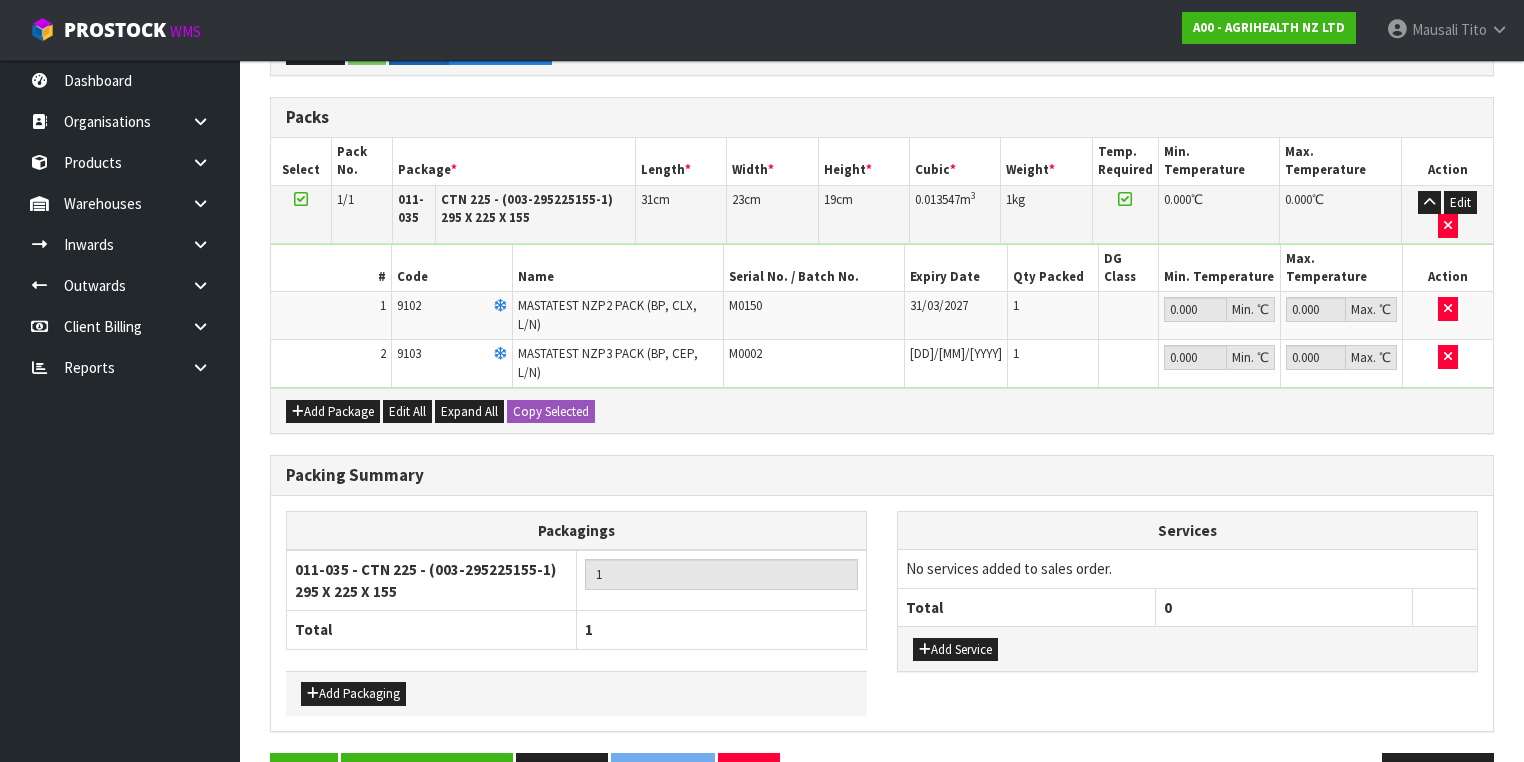 scroll, scrollTop: 502, scrollLeft: 0, axis: vertical 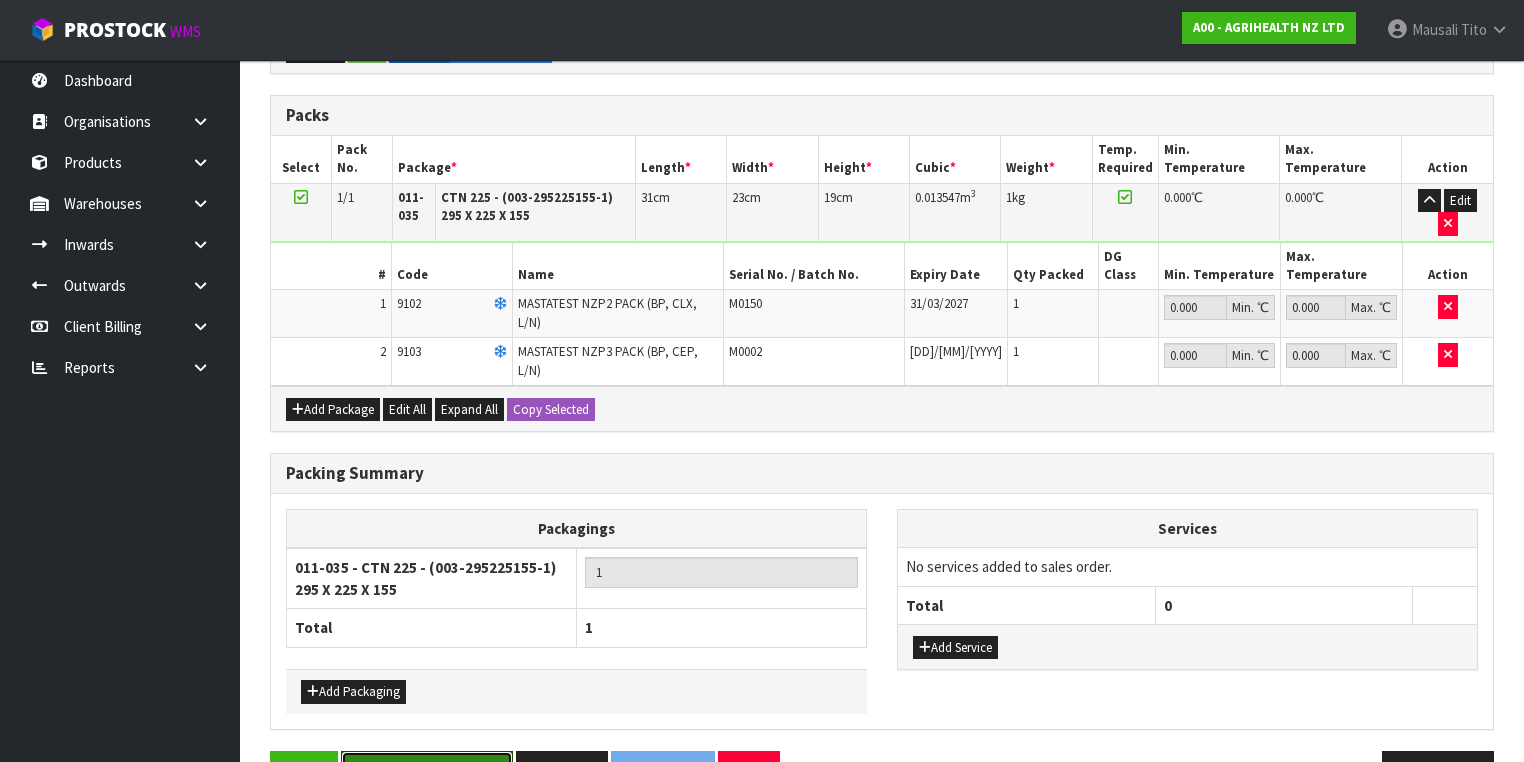 drag, startPoint x: 448, startPoint y: 705, endPoint x: 576, endPoint y: 650, distance: 139.3162 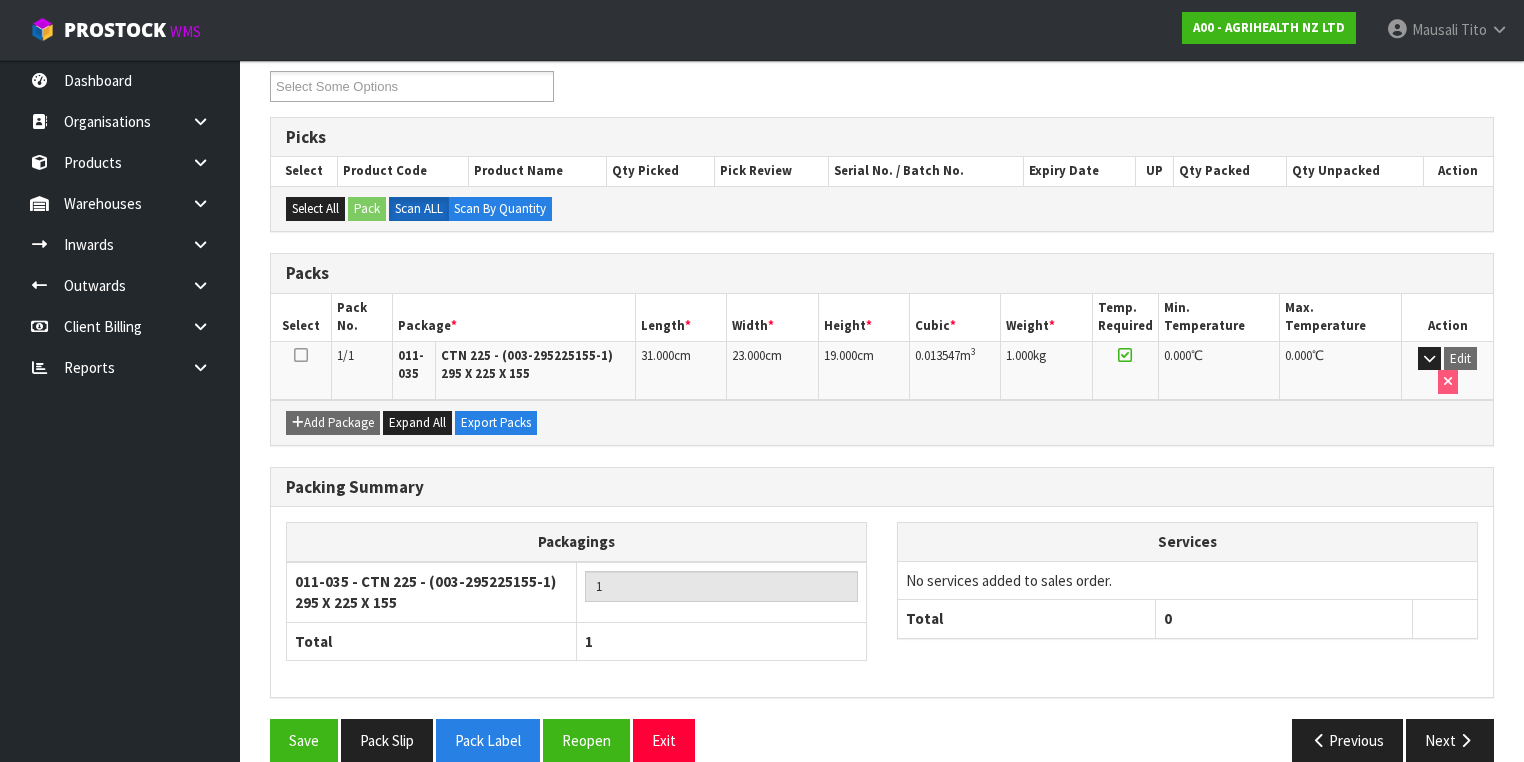 scroll, scrollTop: 356, scrollLeft: 0, axis: vertical 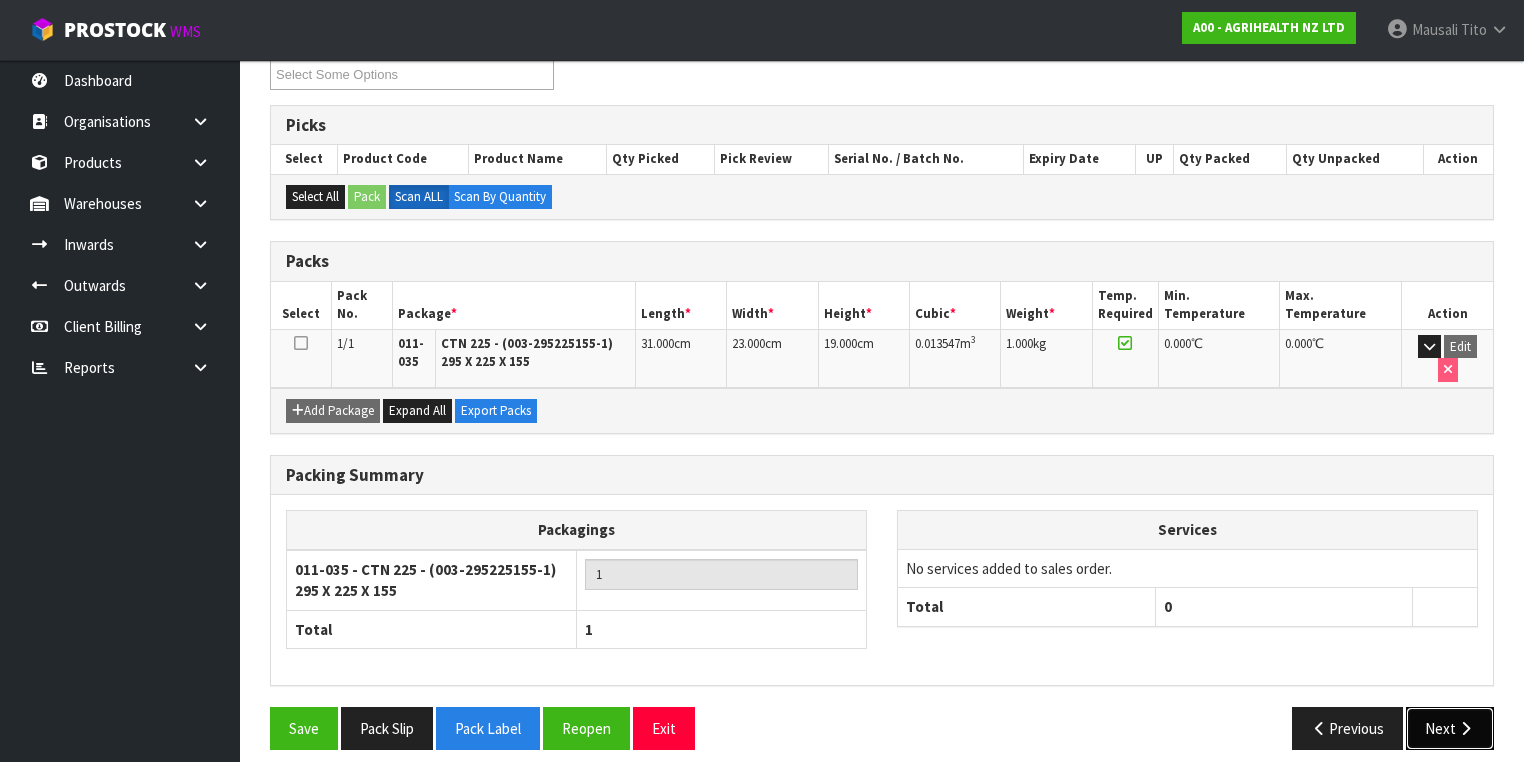 click at bounding box center [1465, 728] 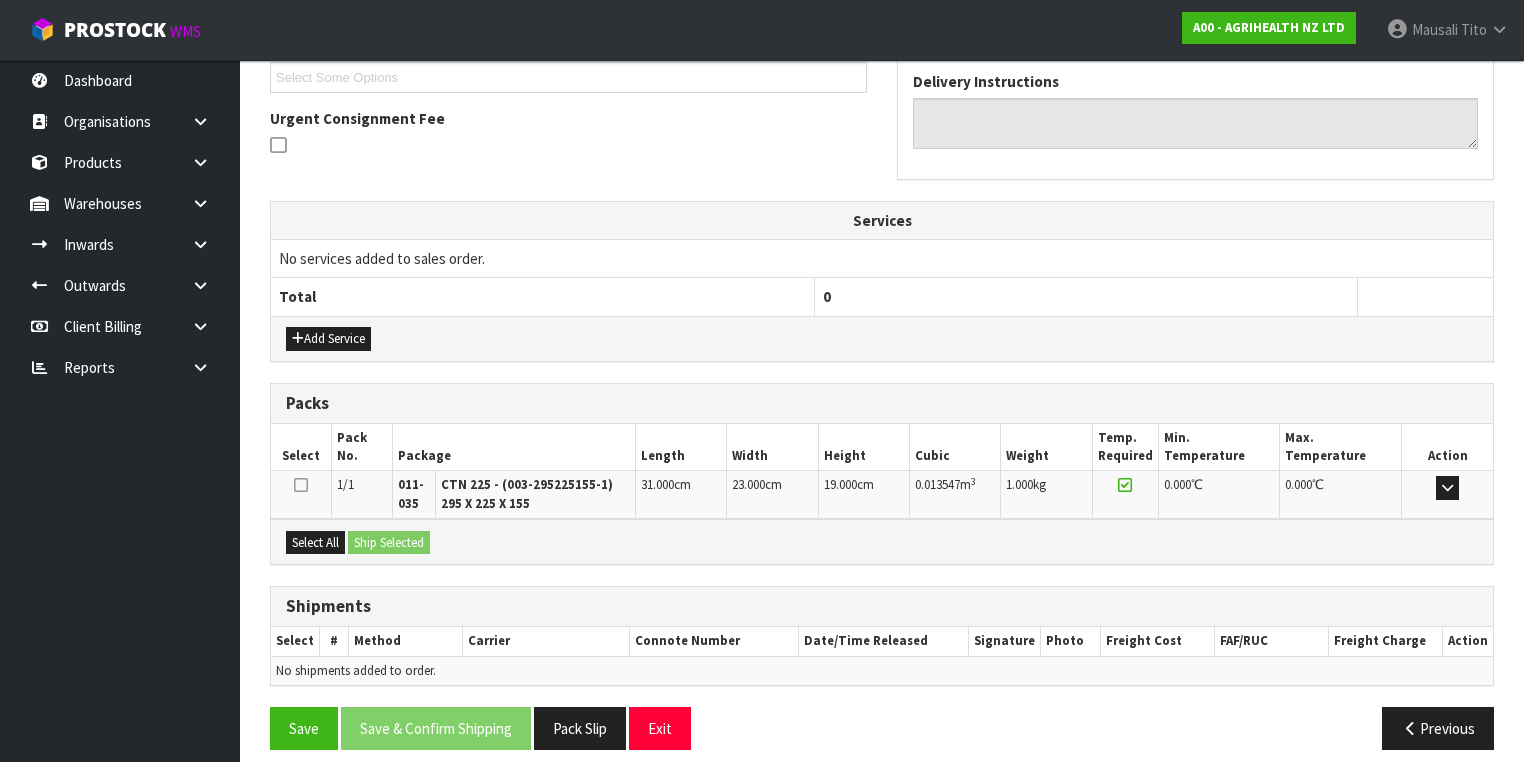 scroll, scrollTop: 563, scrollLeft: 0, axis: vertical 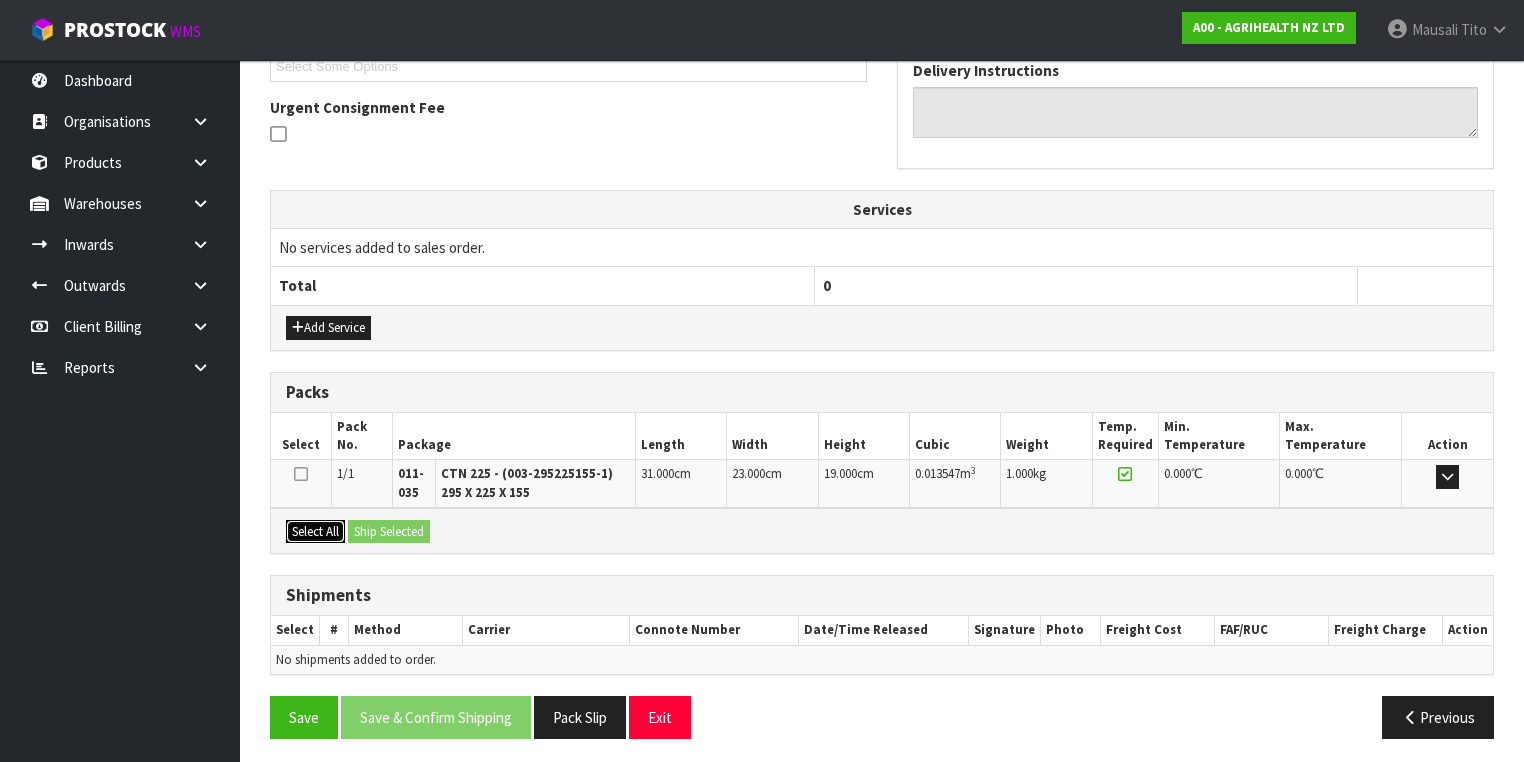 click on "Select All" at bounding box center (315, 532) 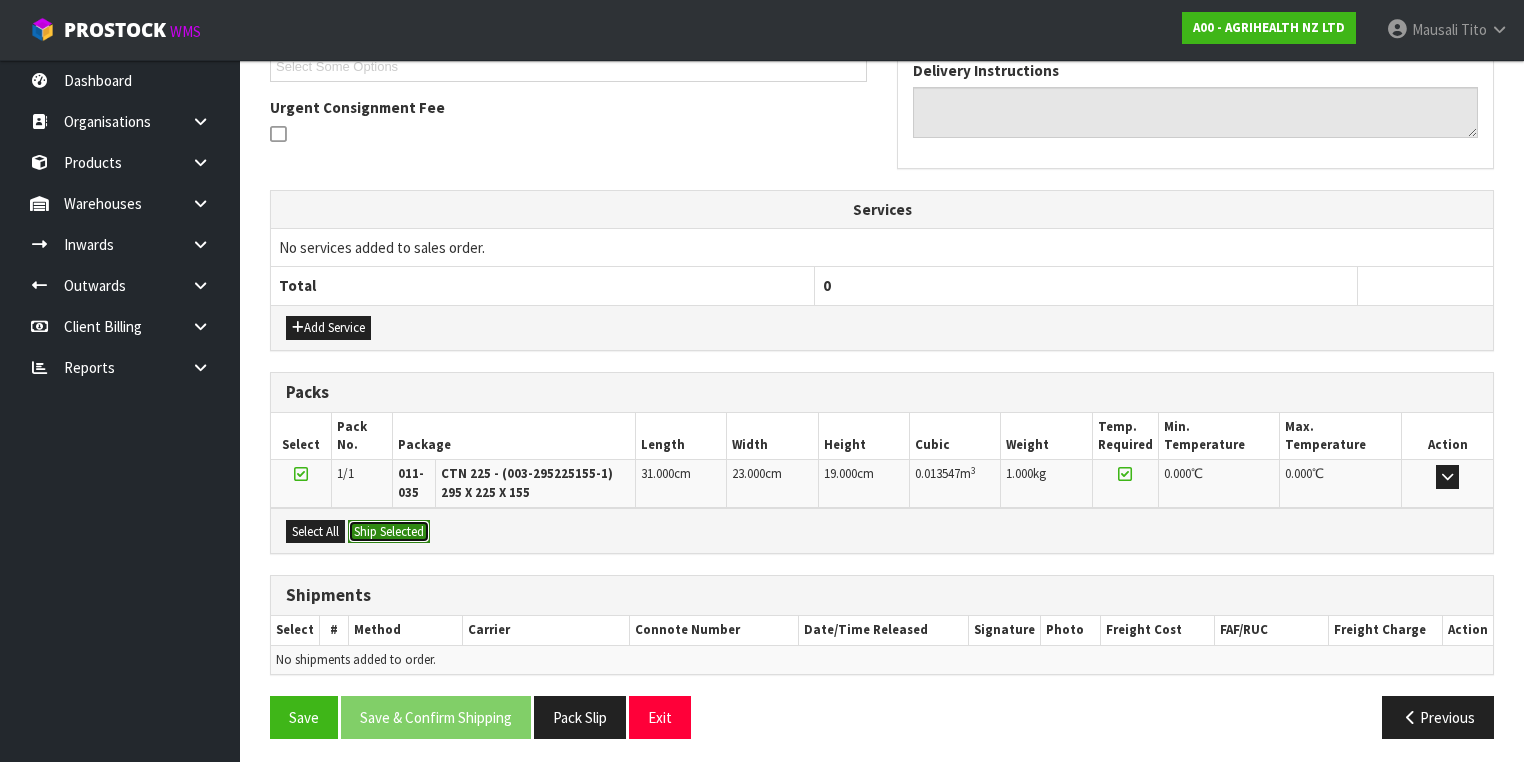 drag, startPoint x: 356, startPoint y: 524, endPoint x: 372, endPoint y: 524, distance: 16 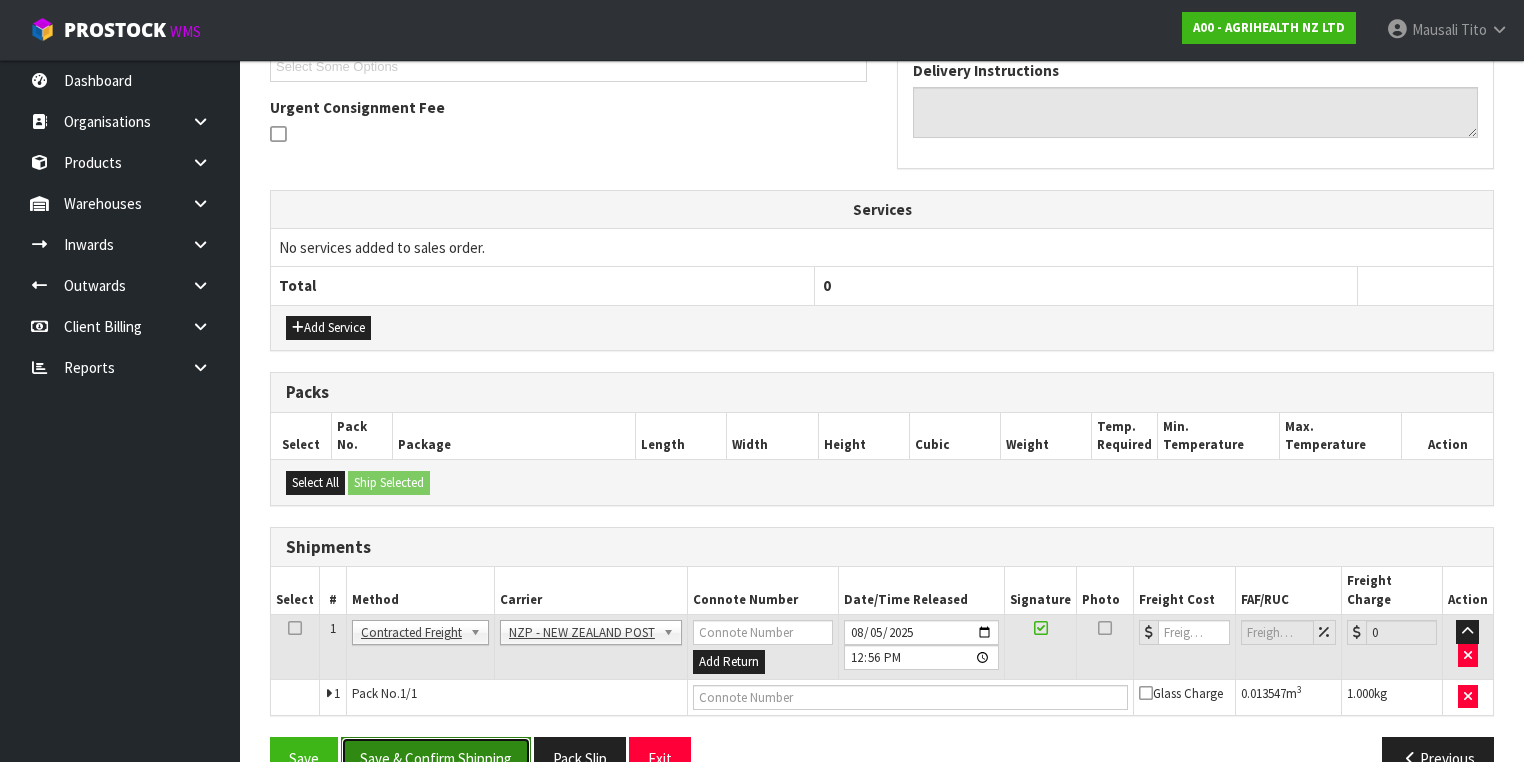 click on "Save & Confirm Shipping" at bounding box center [436, 758] 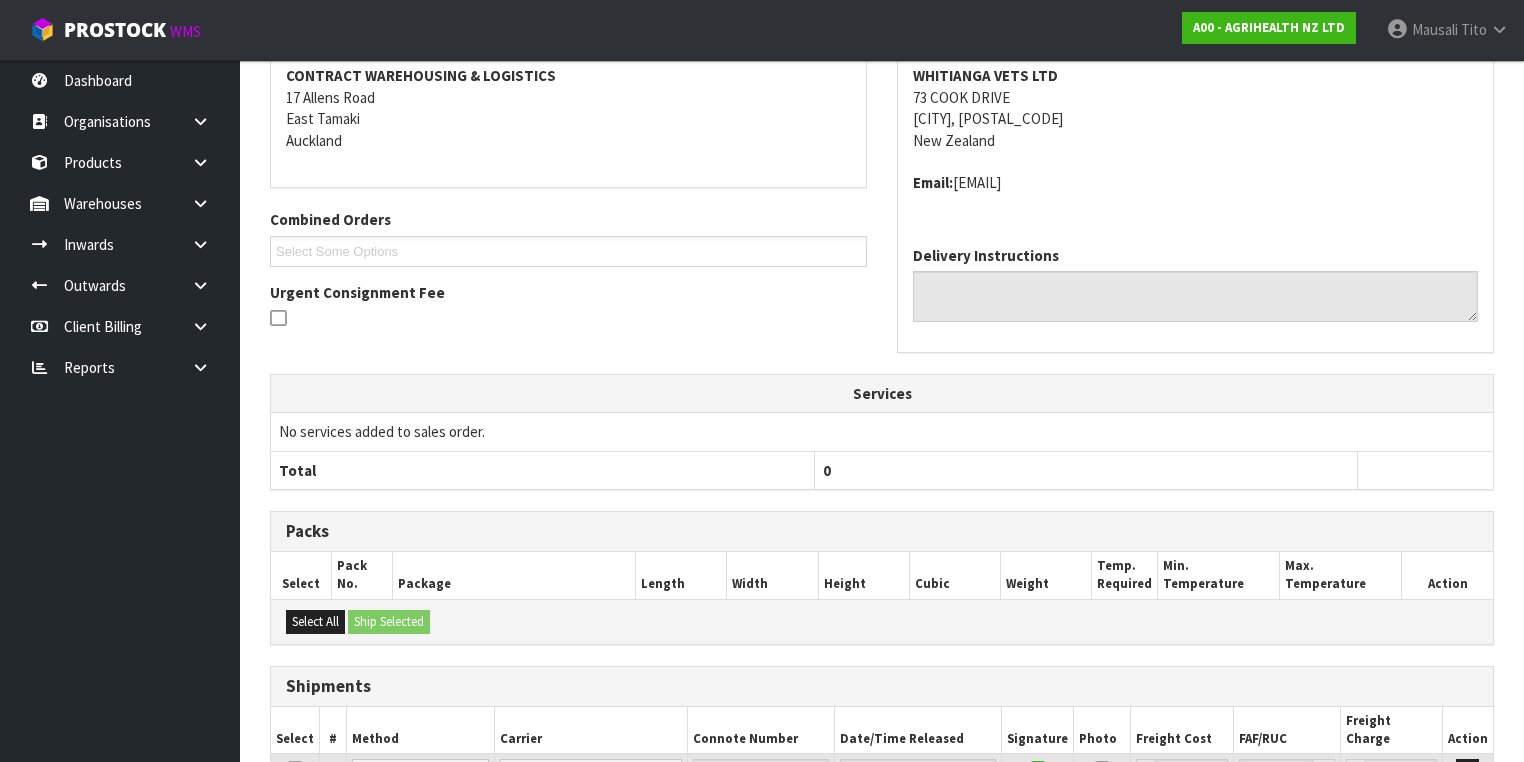 scroll, scrollTop: 557, scrollLeft: 0, axis: vertical 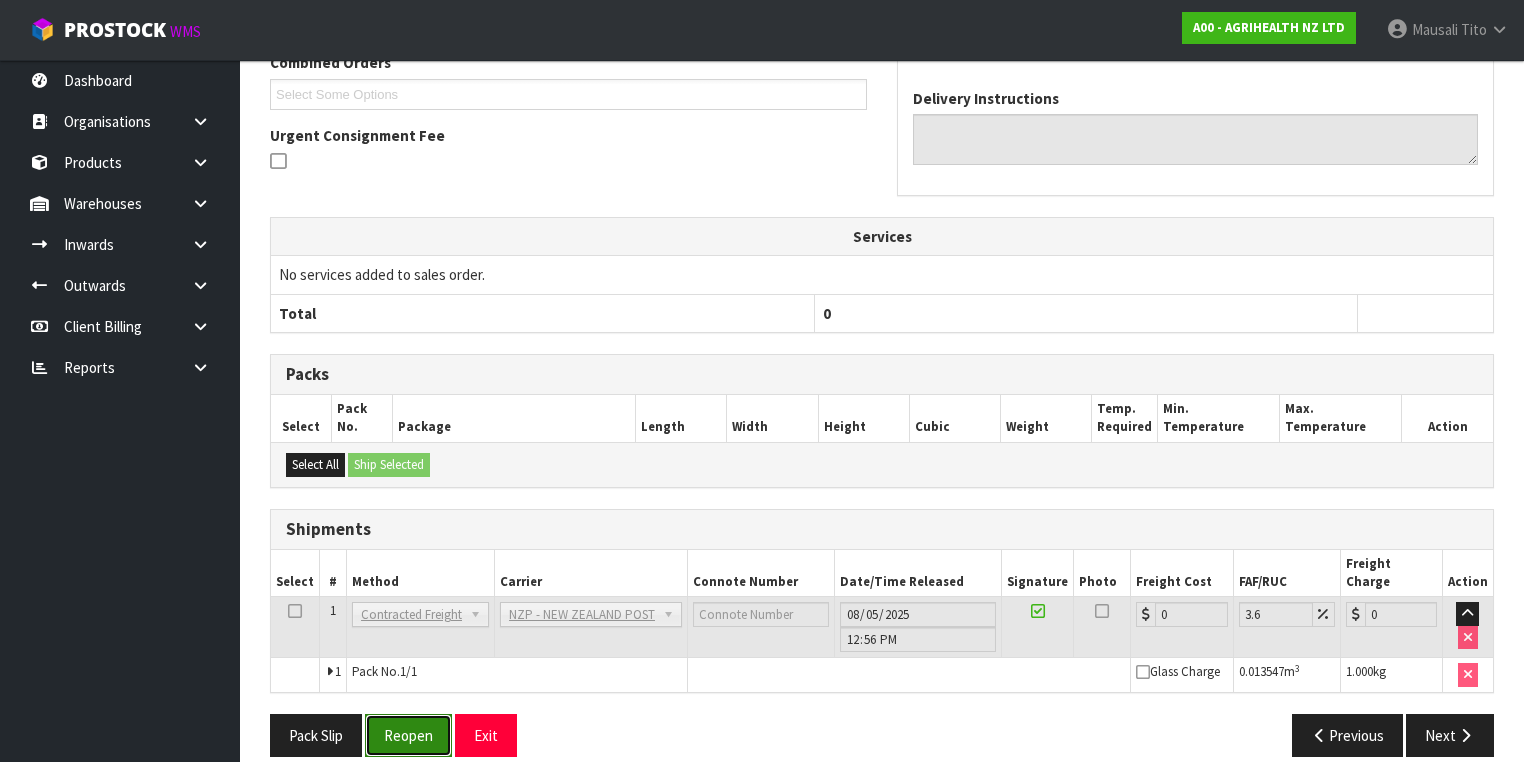 click on "Reopen" at bounding box center (408, 735) 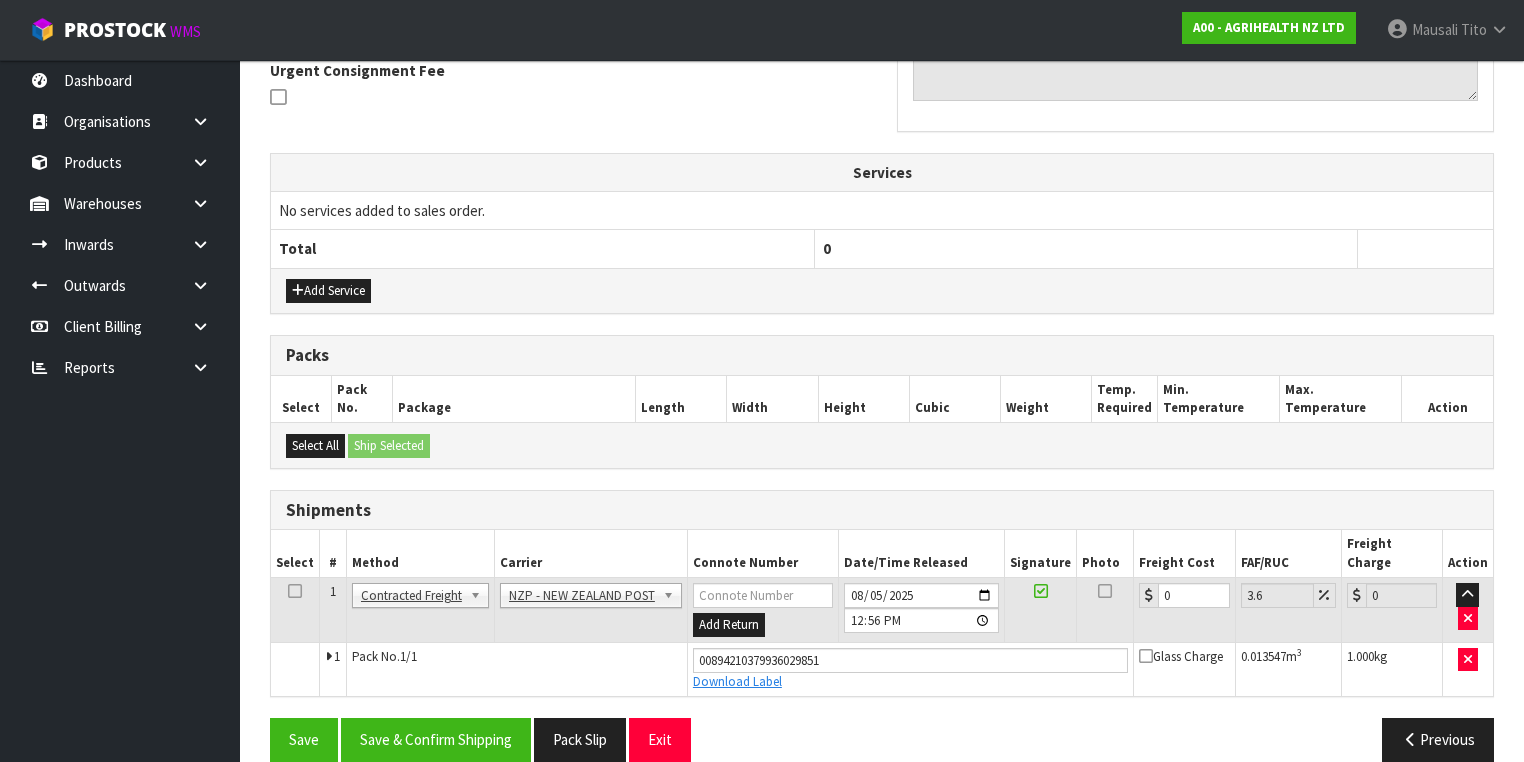 scroll, scrollTop: 604, scrollLeft: 0, axis: vertical 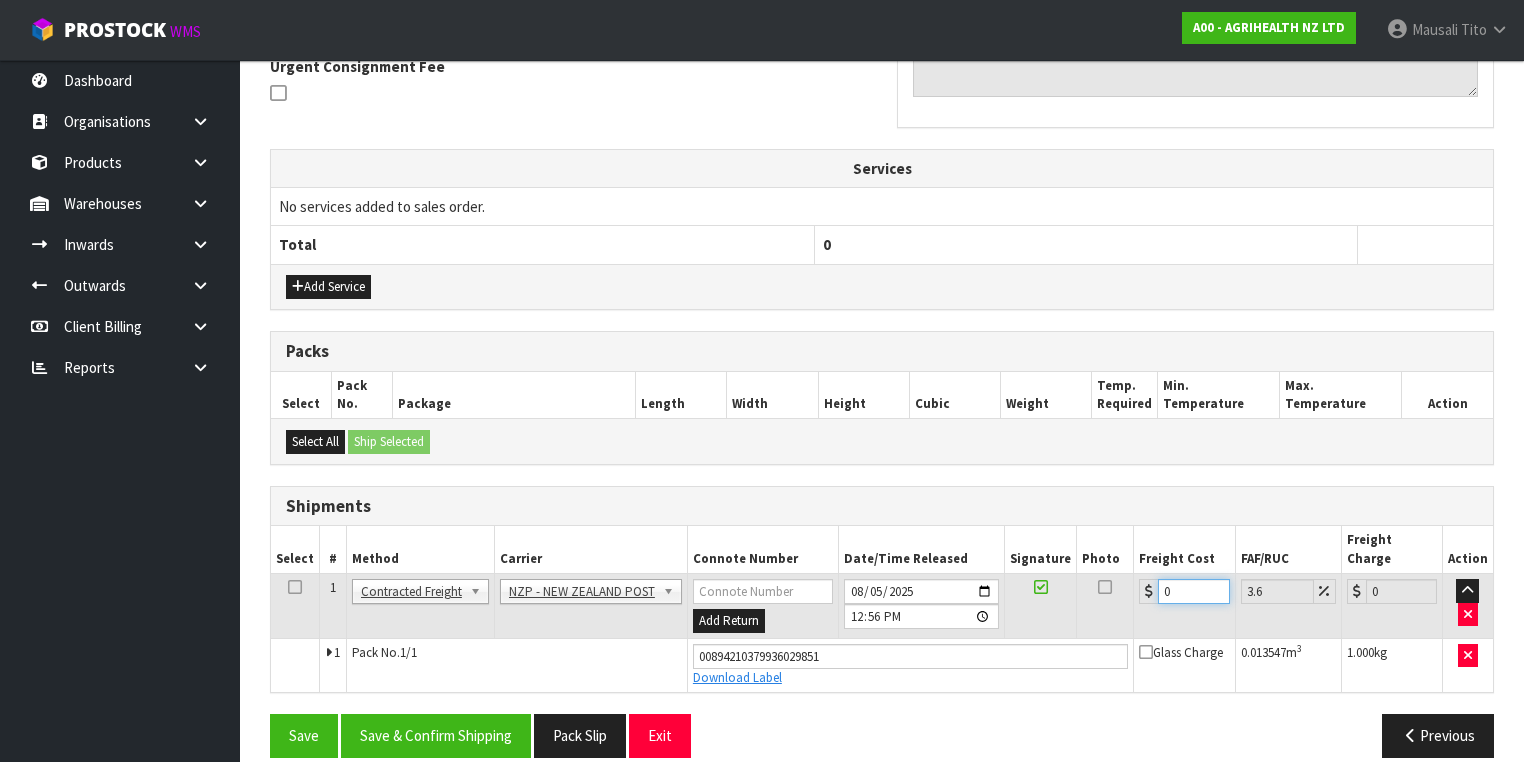drag, startPoint x: 1186, startPoint y: 569, endPoint x: 1127, endPoint y: 588, distance: 61.983868 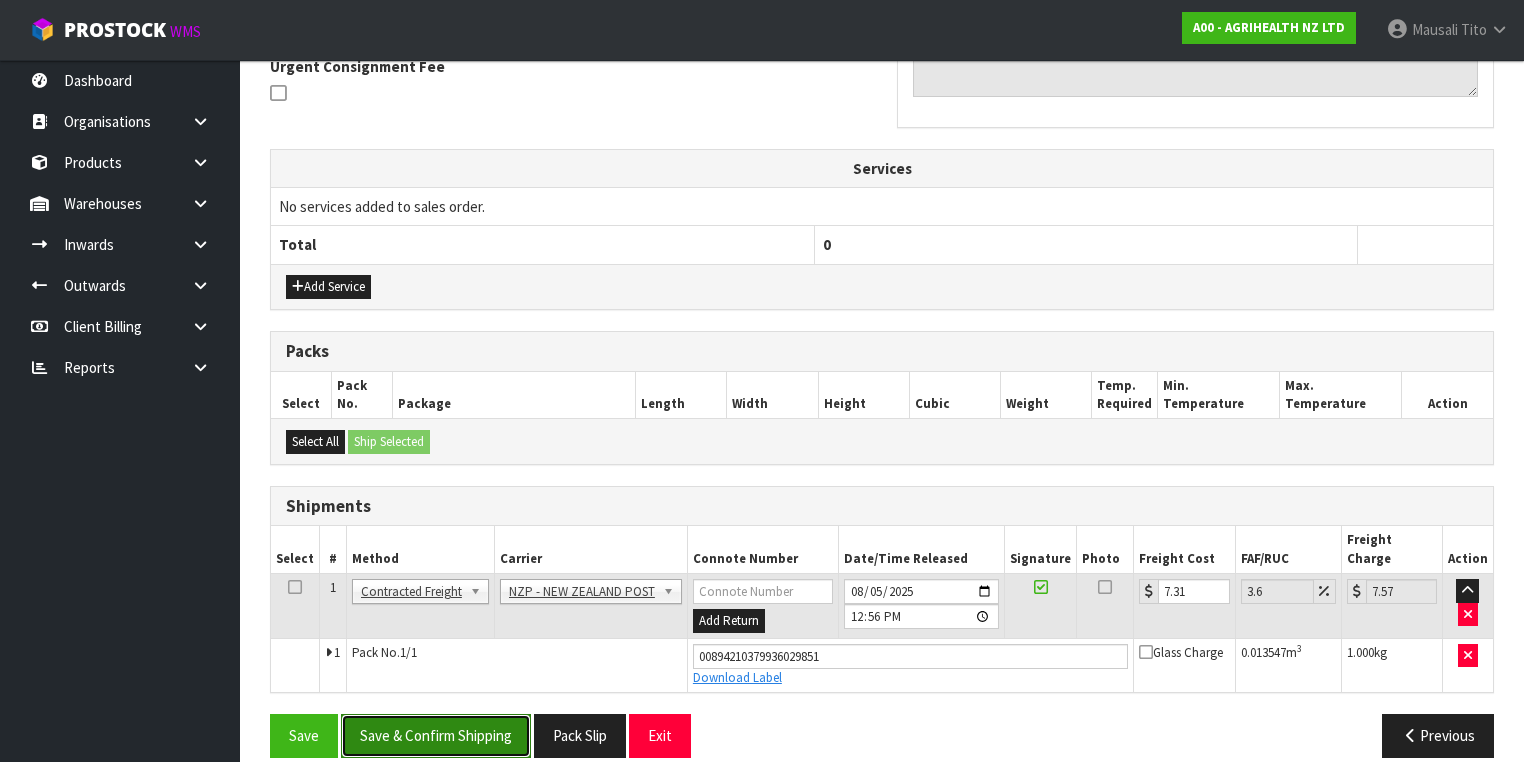 click on "Save & Confirm Shipping" at bounding box center (436, 735) 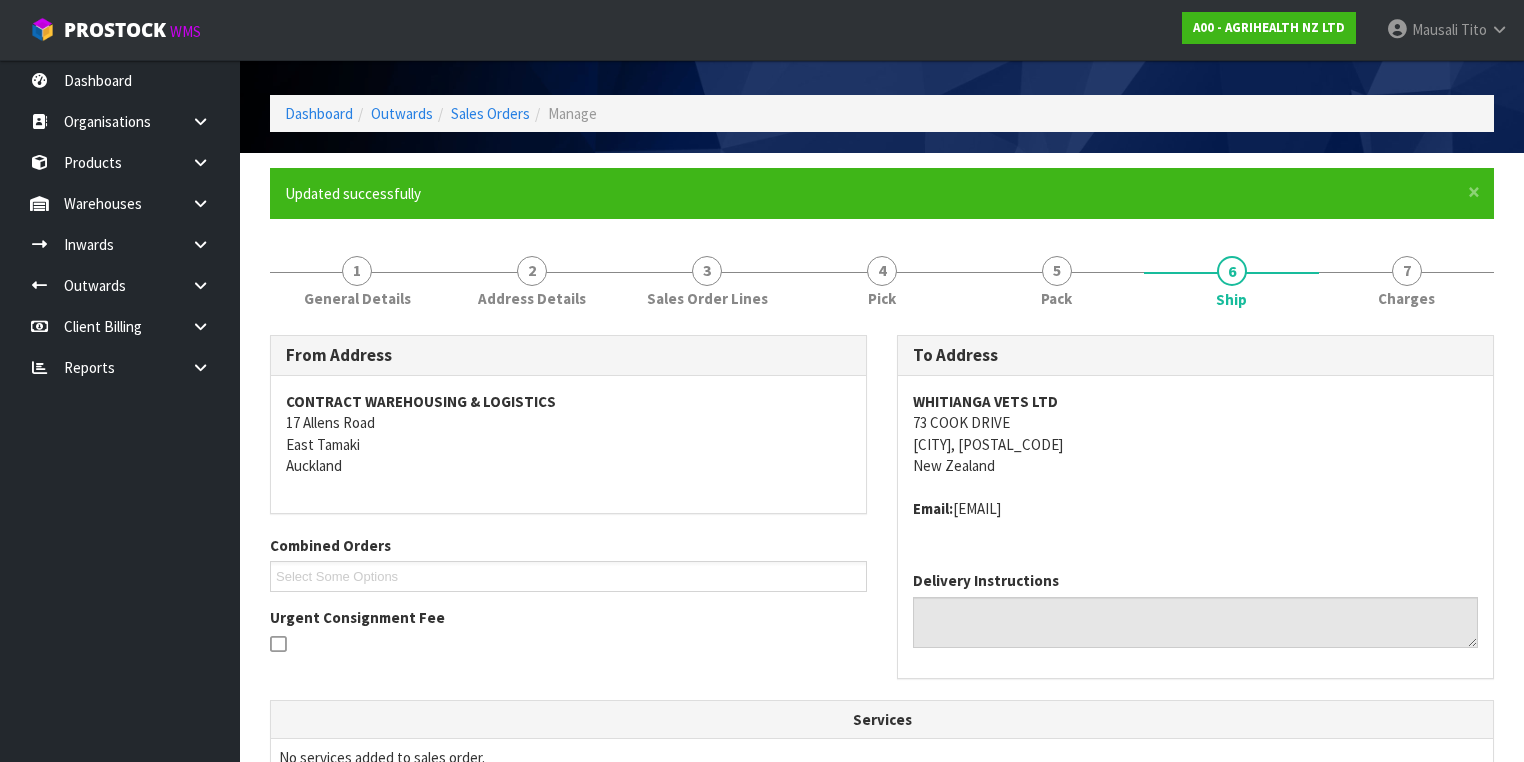 scroll, scrollTop: 80, scrollLeft: 0, axis: vertical 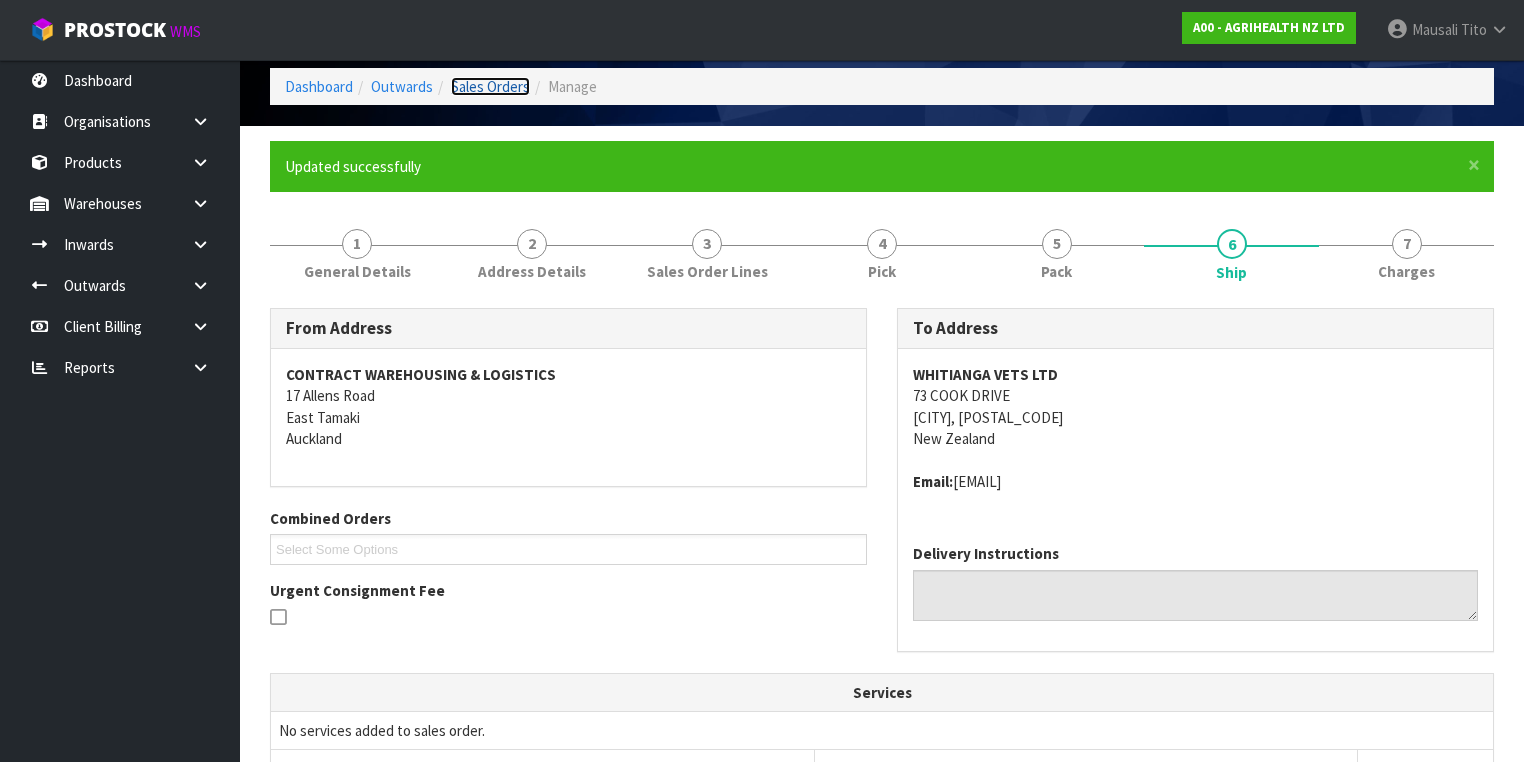 click on "Sales Orders" at bounding box center [490, 86] 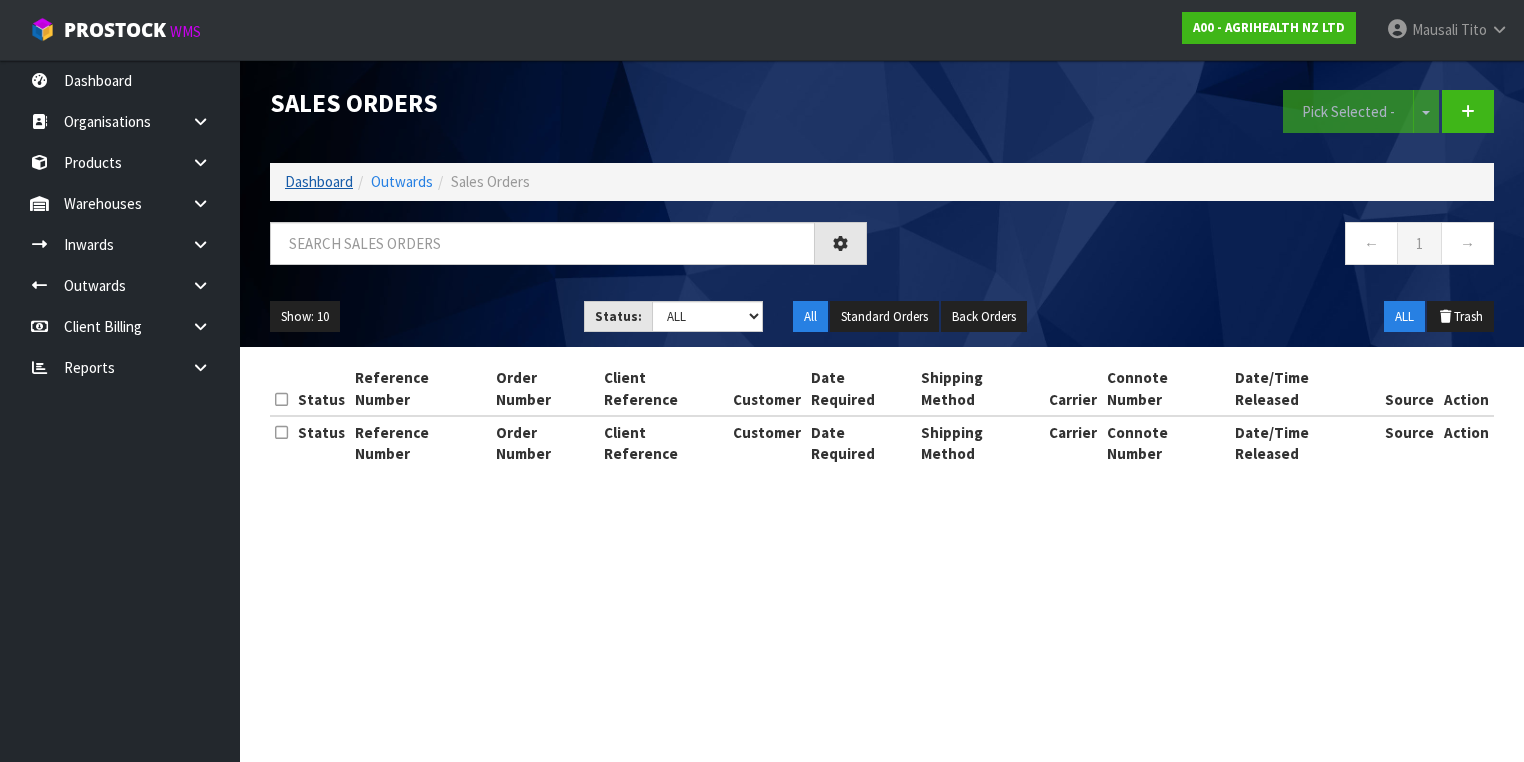 scroll, scrollTop: 0, scrollLeft: 0, axis: both 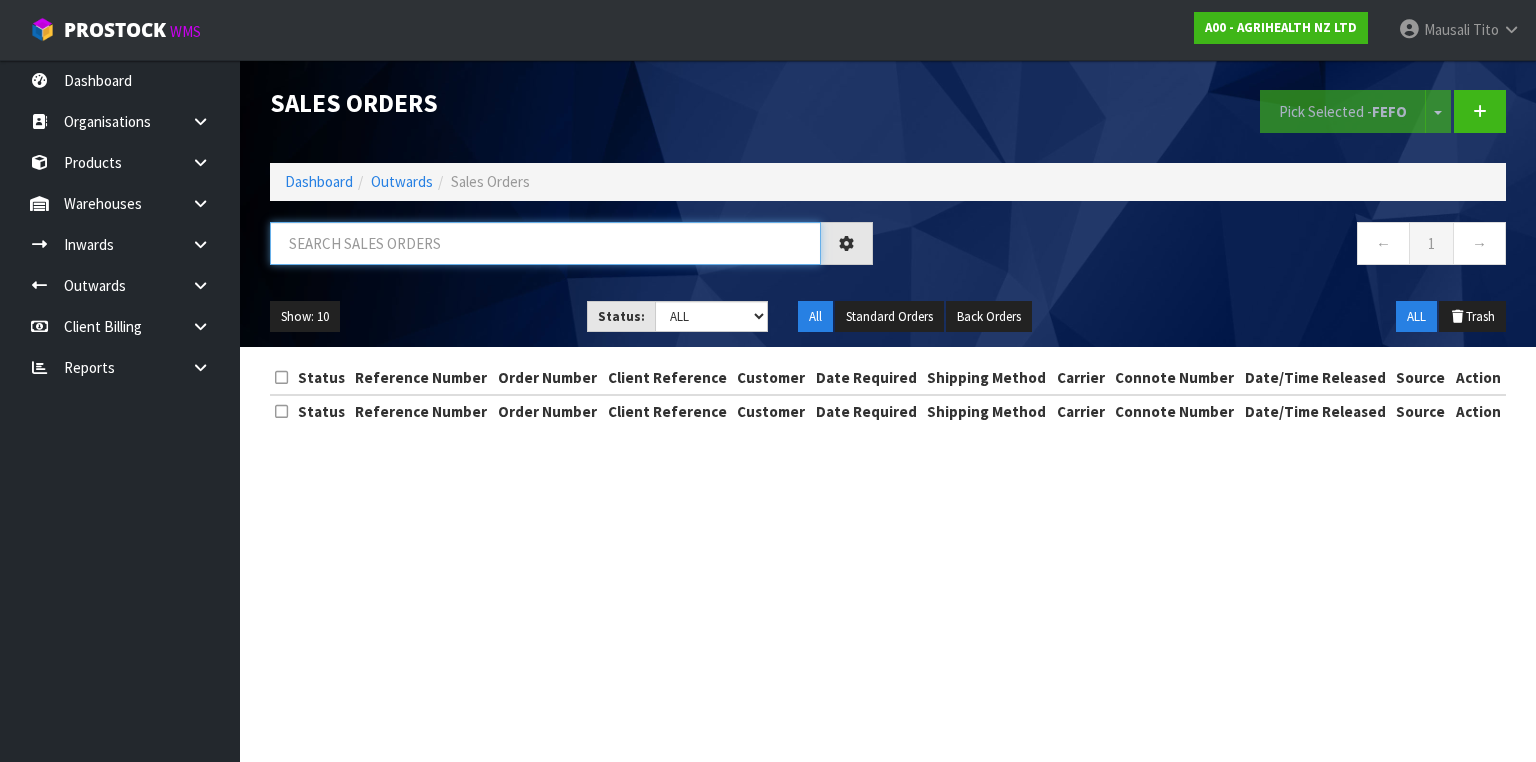 click at bounding box center [545, 243] 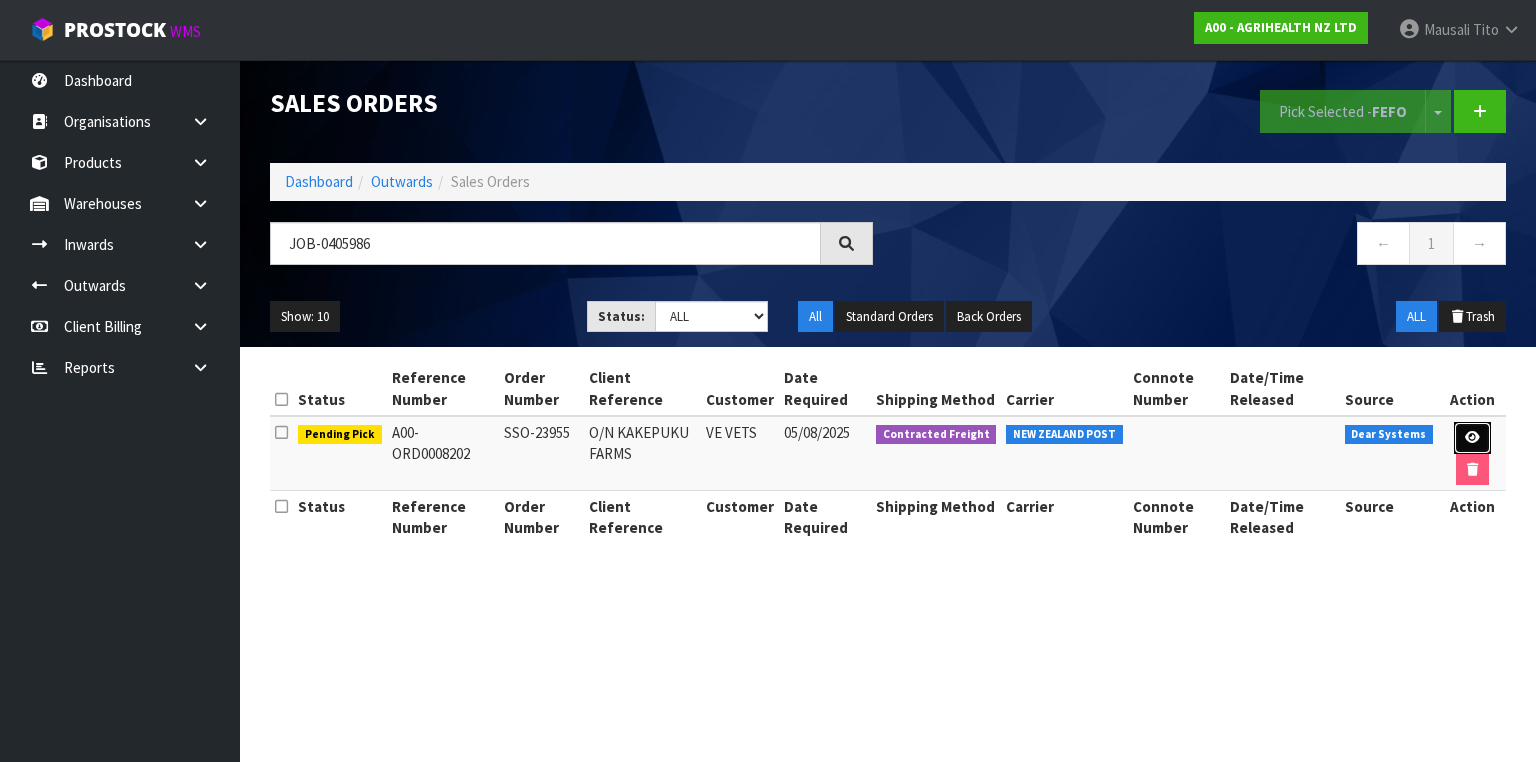 click at bounding box center (1472, 438) 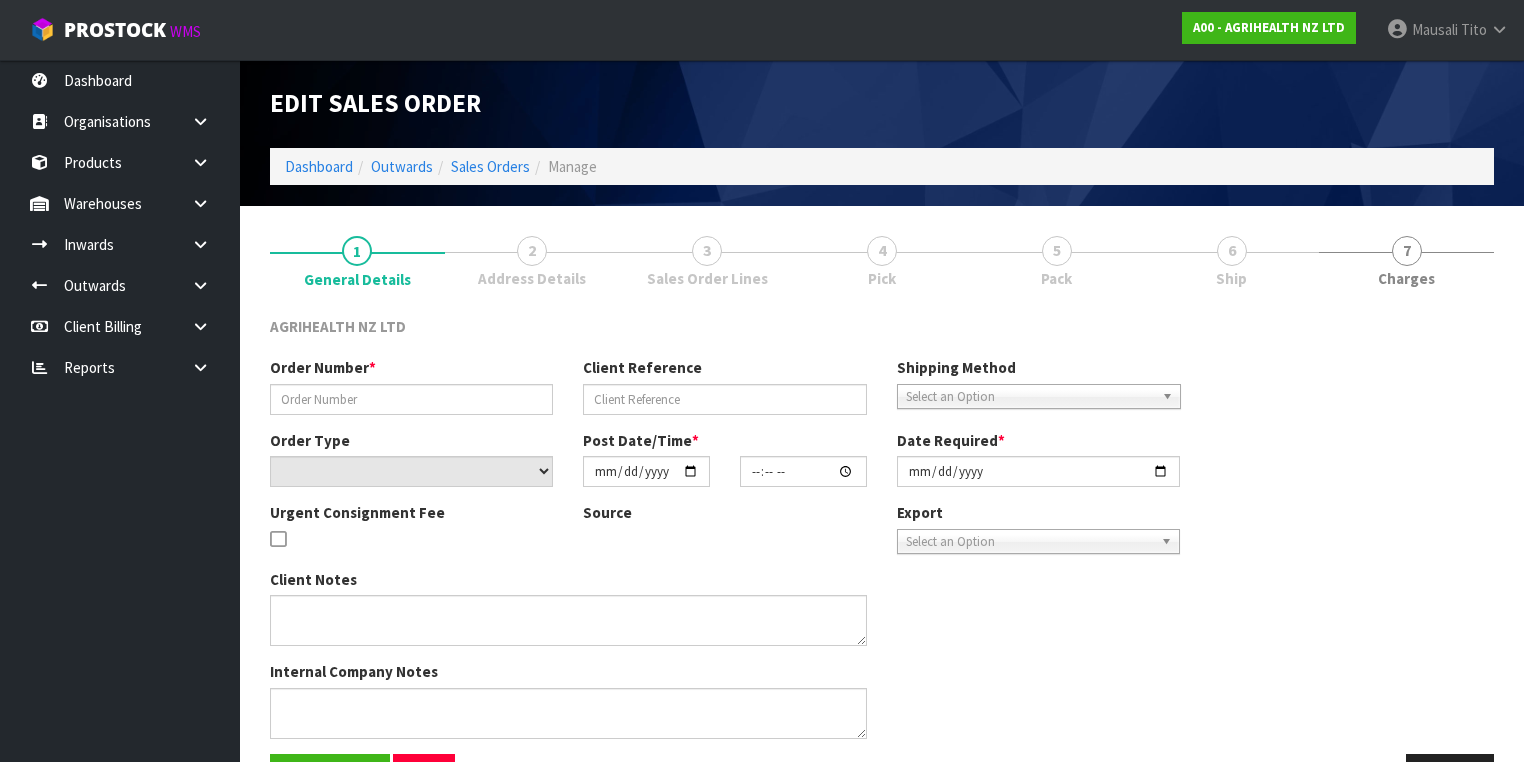 click on "Order Number  *
Client Reference
Shipping Method
Standard Order Back Order
Select an Option
Order Type
Standard Order Back Order
Post Date/Time  *
Date Required  *
Urgent Consignment Fee
Source
Export
FCL-20ft FCL-40ft
Select an Option
Client Notes
Internal Company Notes" at bounding box center (882, 555) 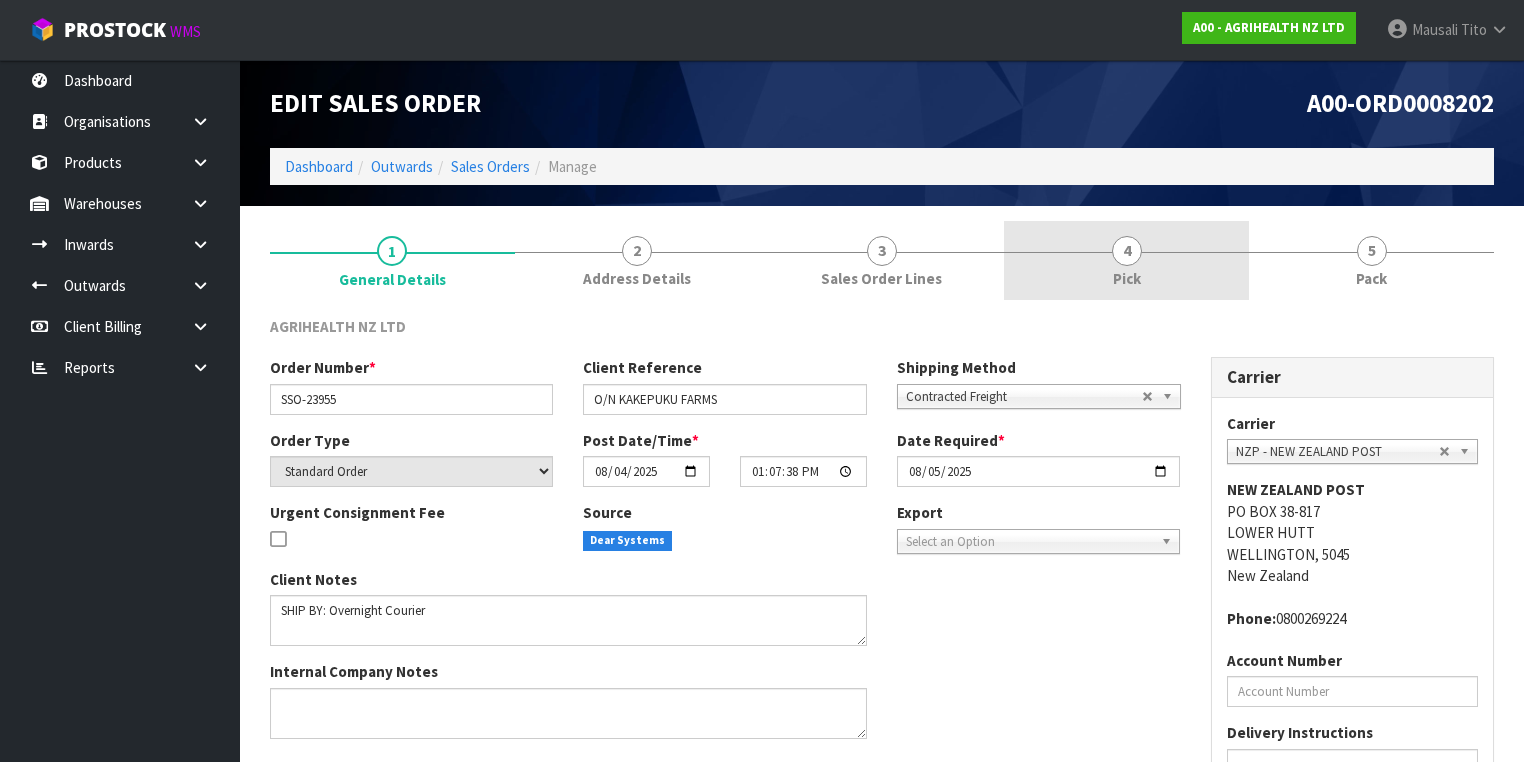 click on "4" at bounding box center (1127, 251) 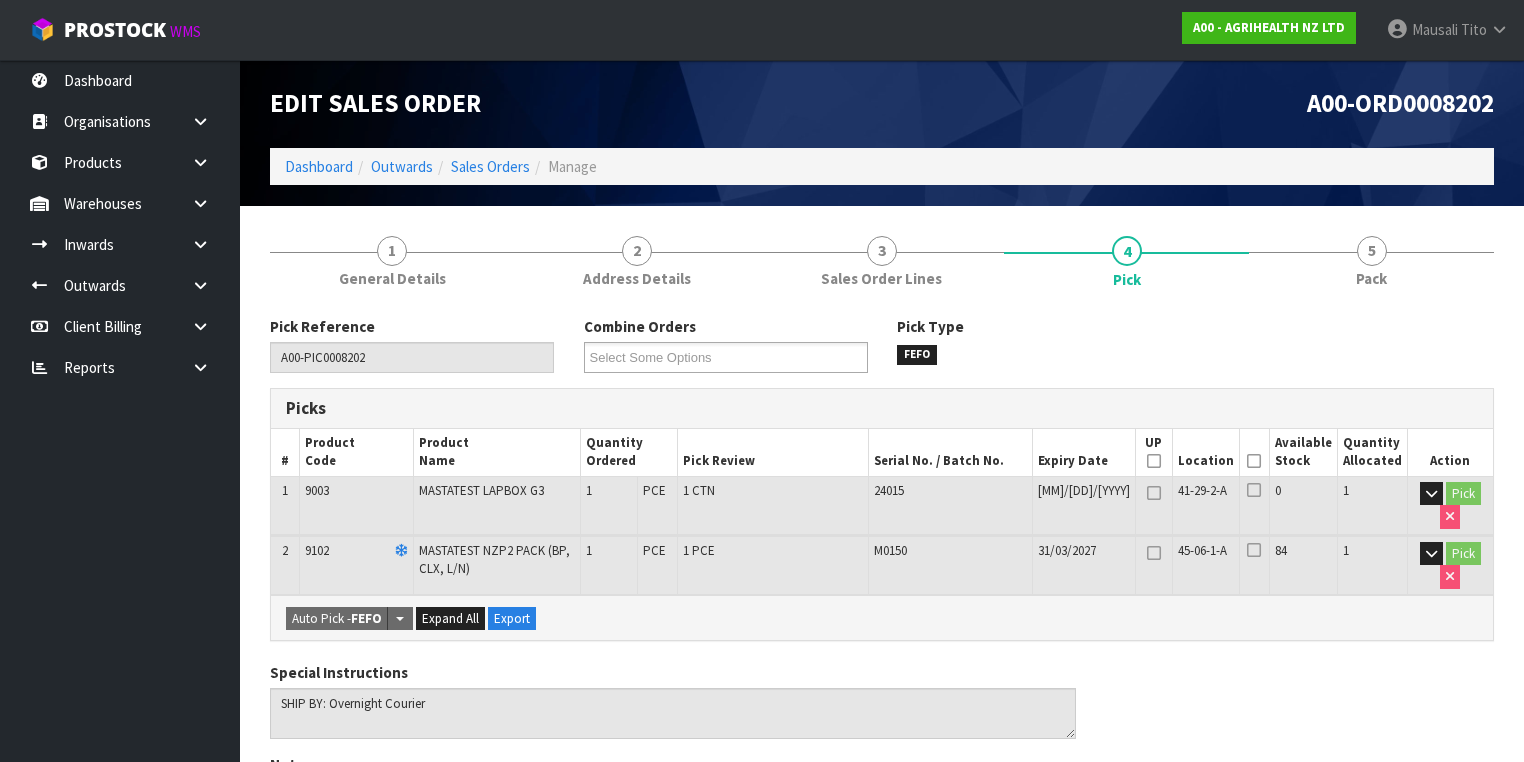 click at bounding box center (1254, 461) 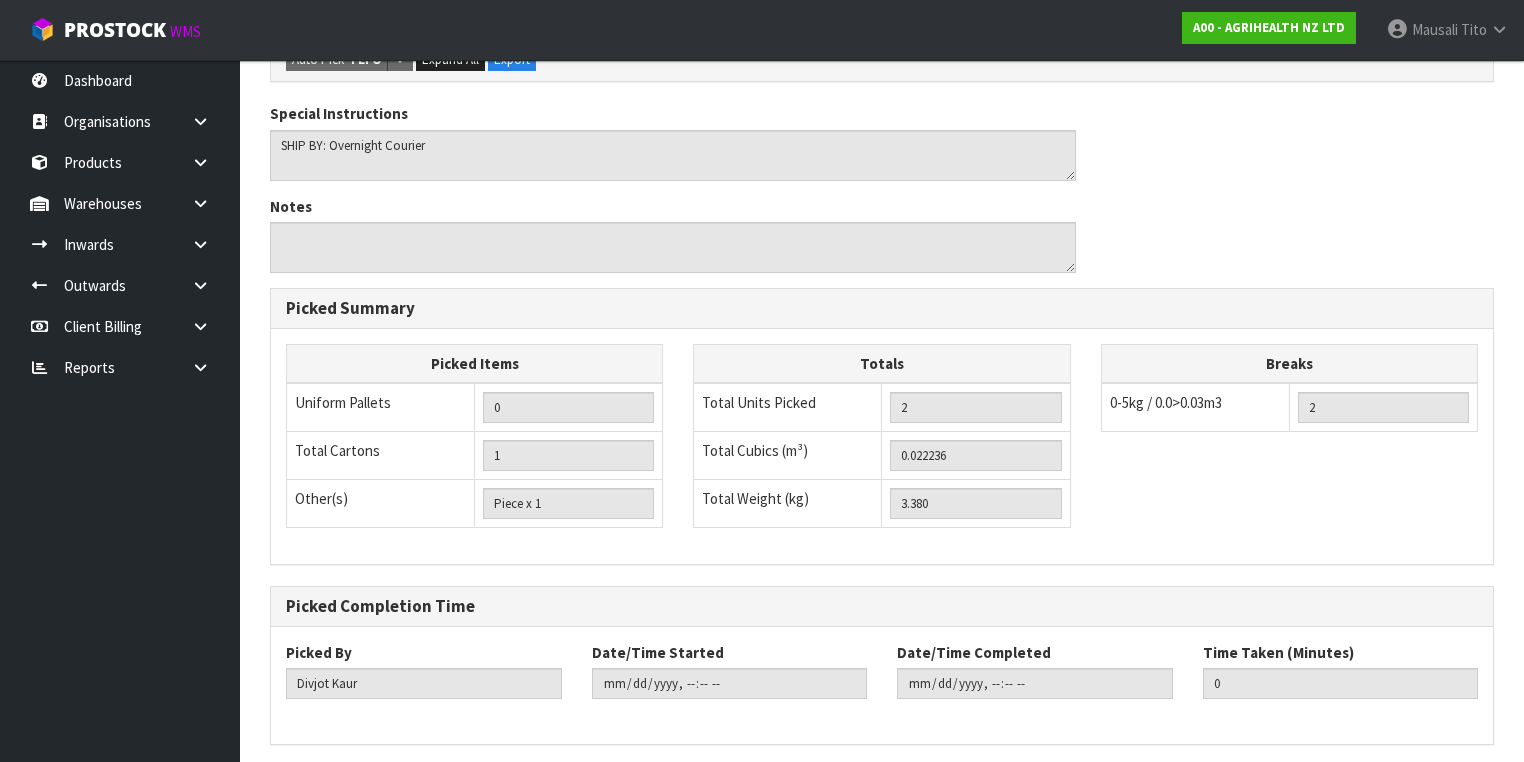 scroll, scrollTop: 700, scrollLeft: 0, axis: vertical 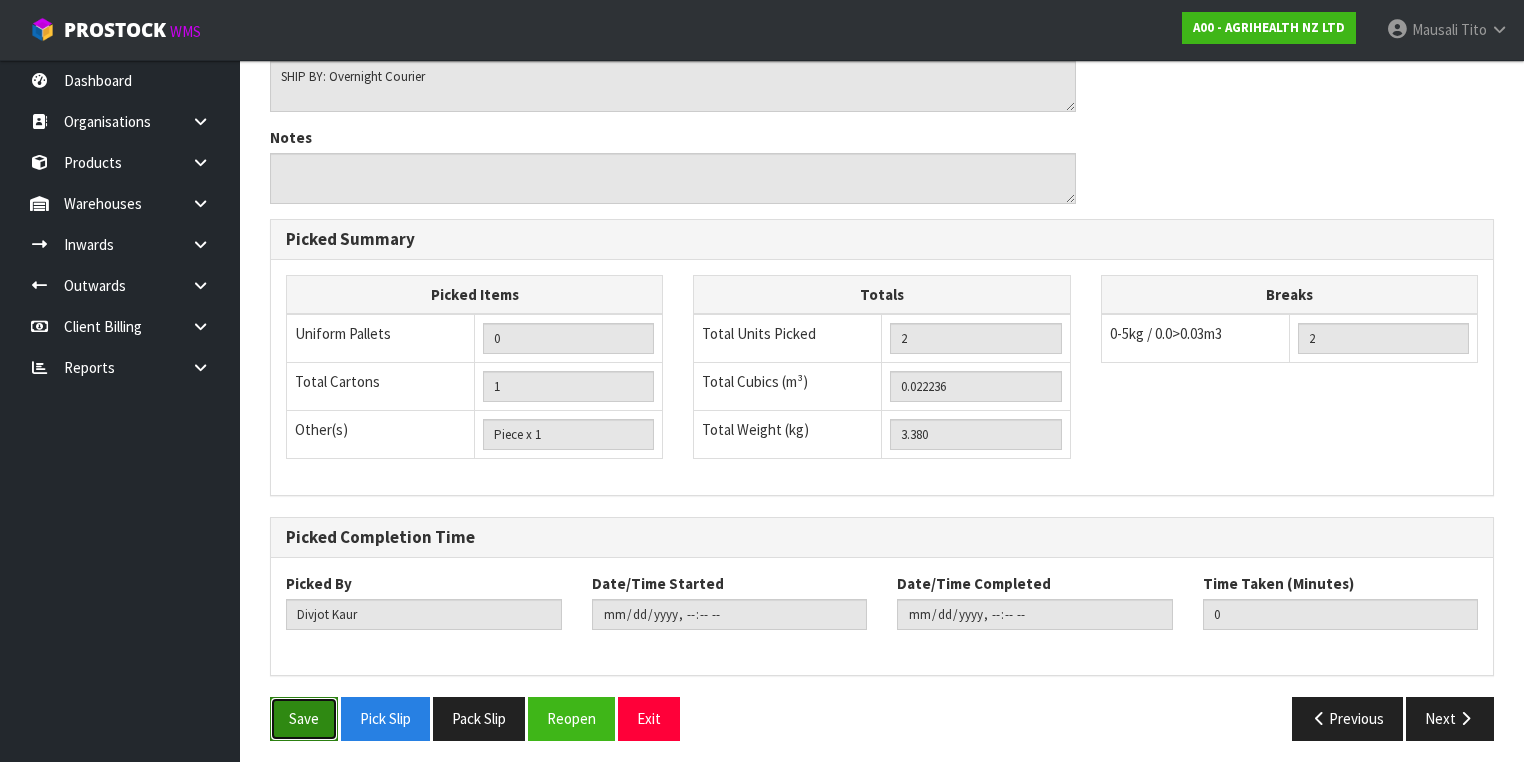 click on "Save" at bounding box center (304, 718) 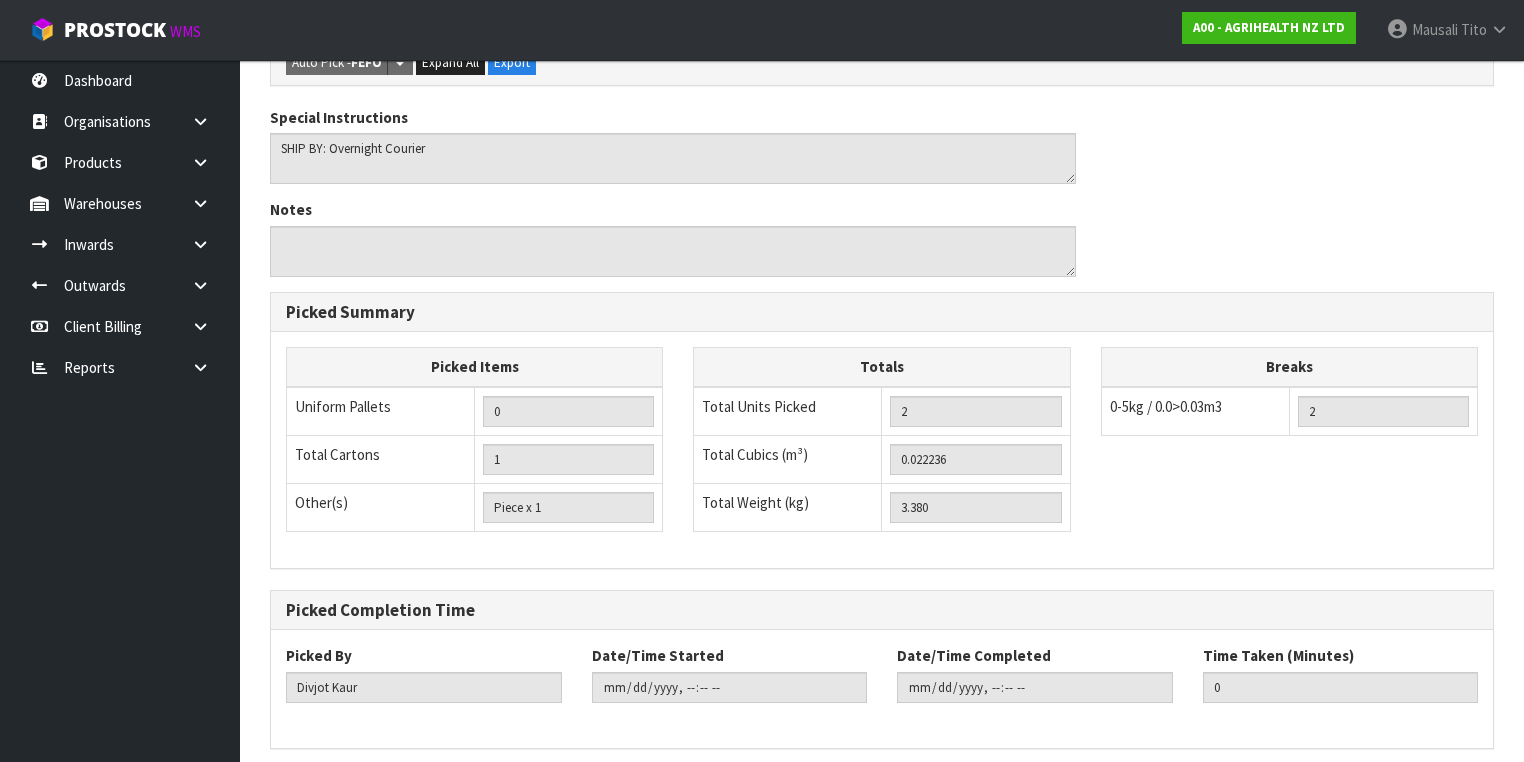 scroll, scrollTop: 0, scrollLeft: 0, axis: both 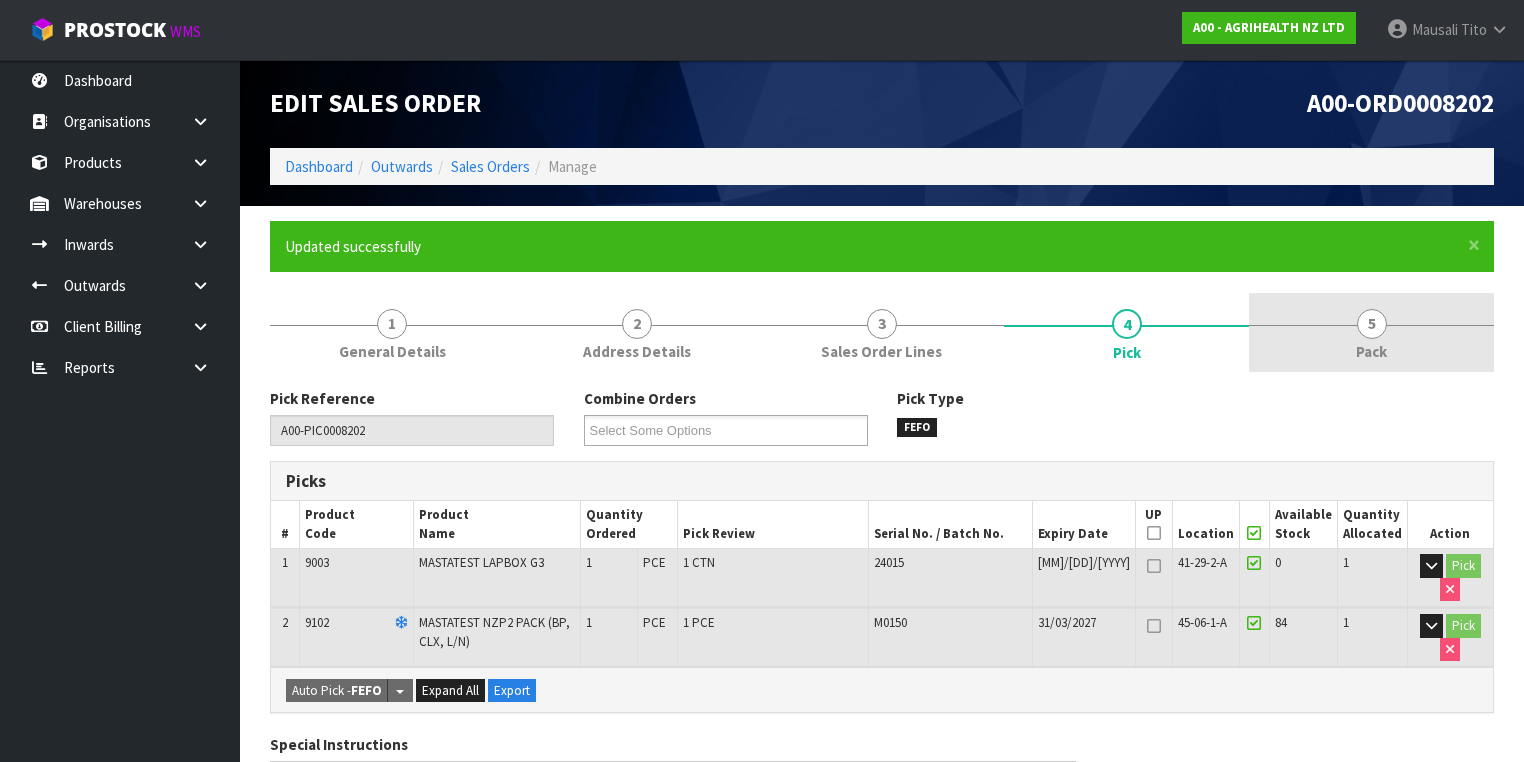click on "5
Pack" at bounding box center [1371, 332] 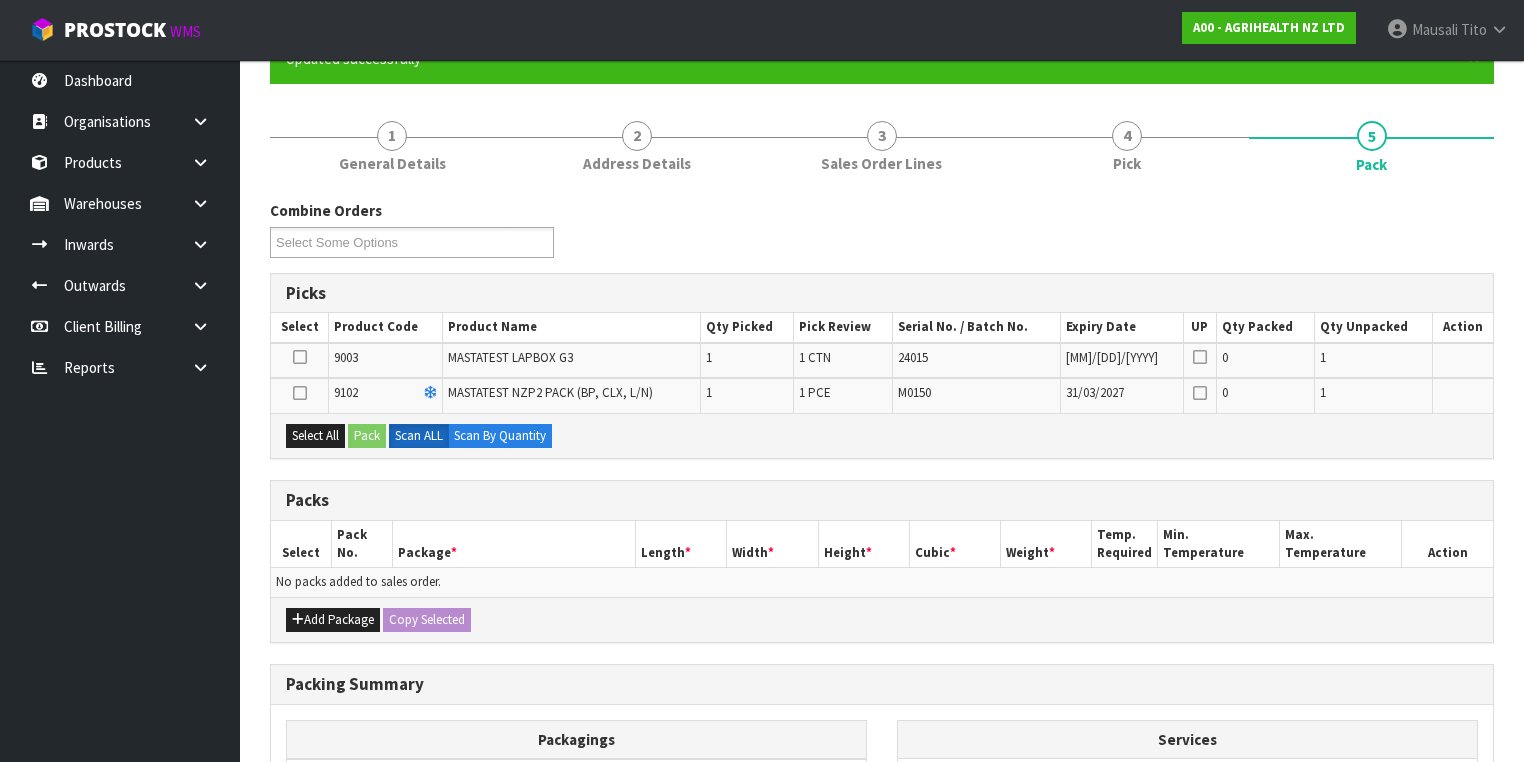 scroll, scrollTop: 320, scrollLeft: 0, axis: vertical 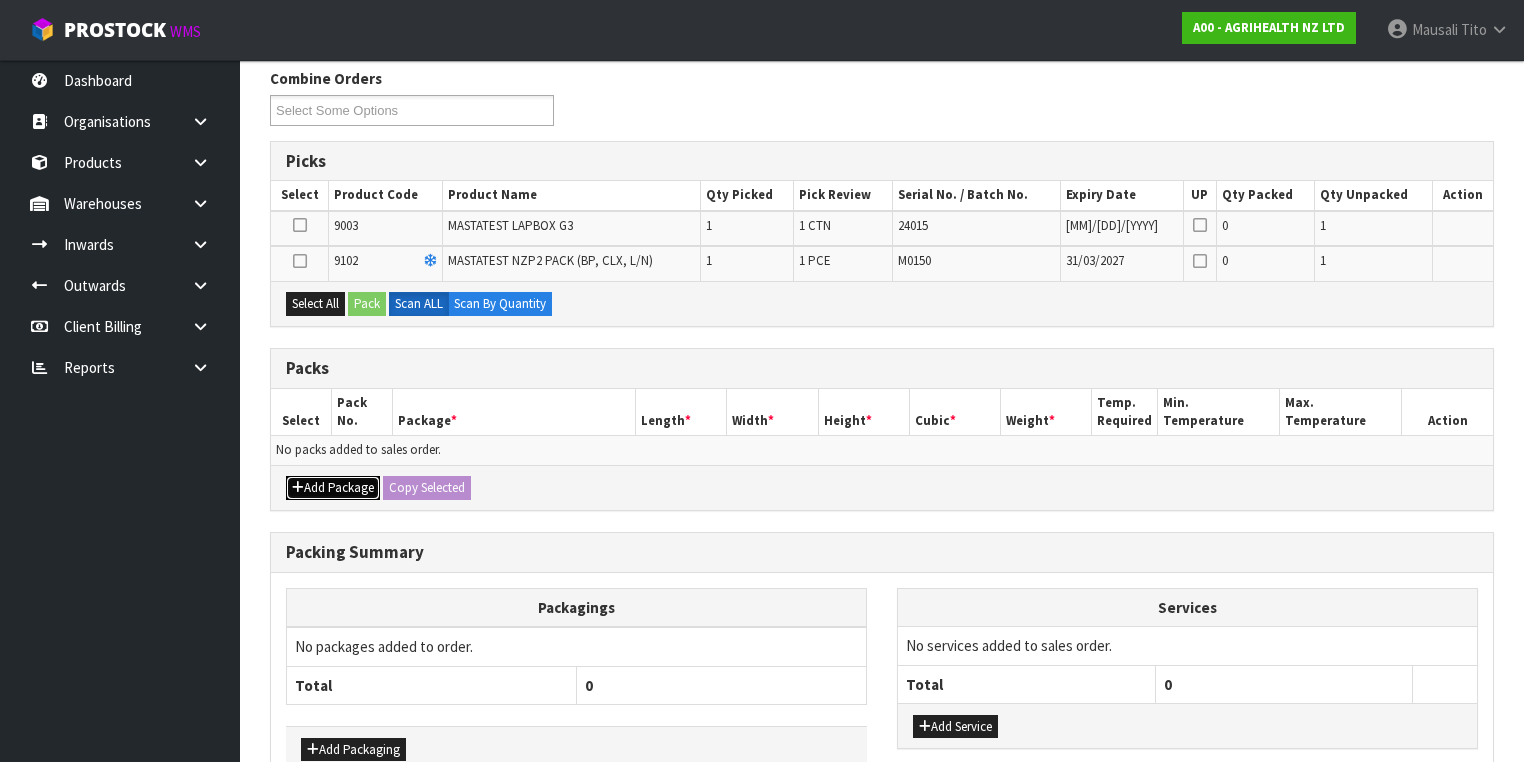 drag, startPoint x: 340, startPoint y: 480, endPoint x: 329, endPoint y: 471, distance: 14.21267 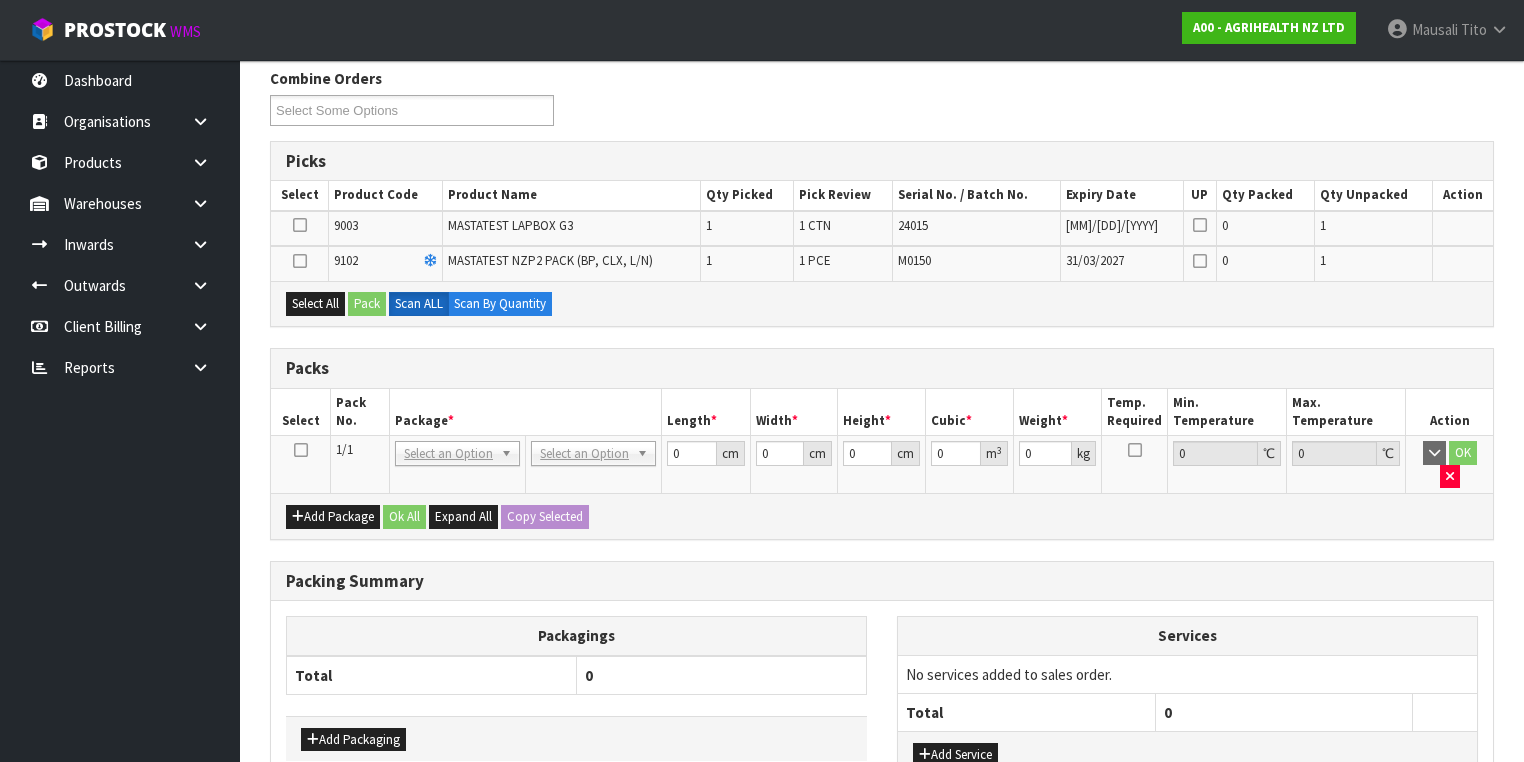 click at bounding box center [301, 450] 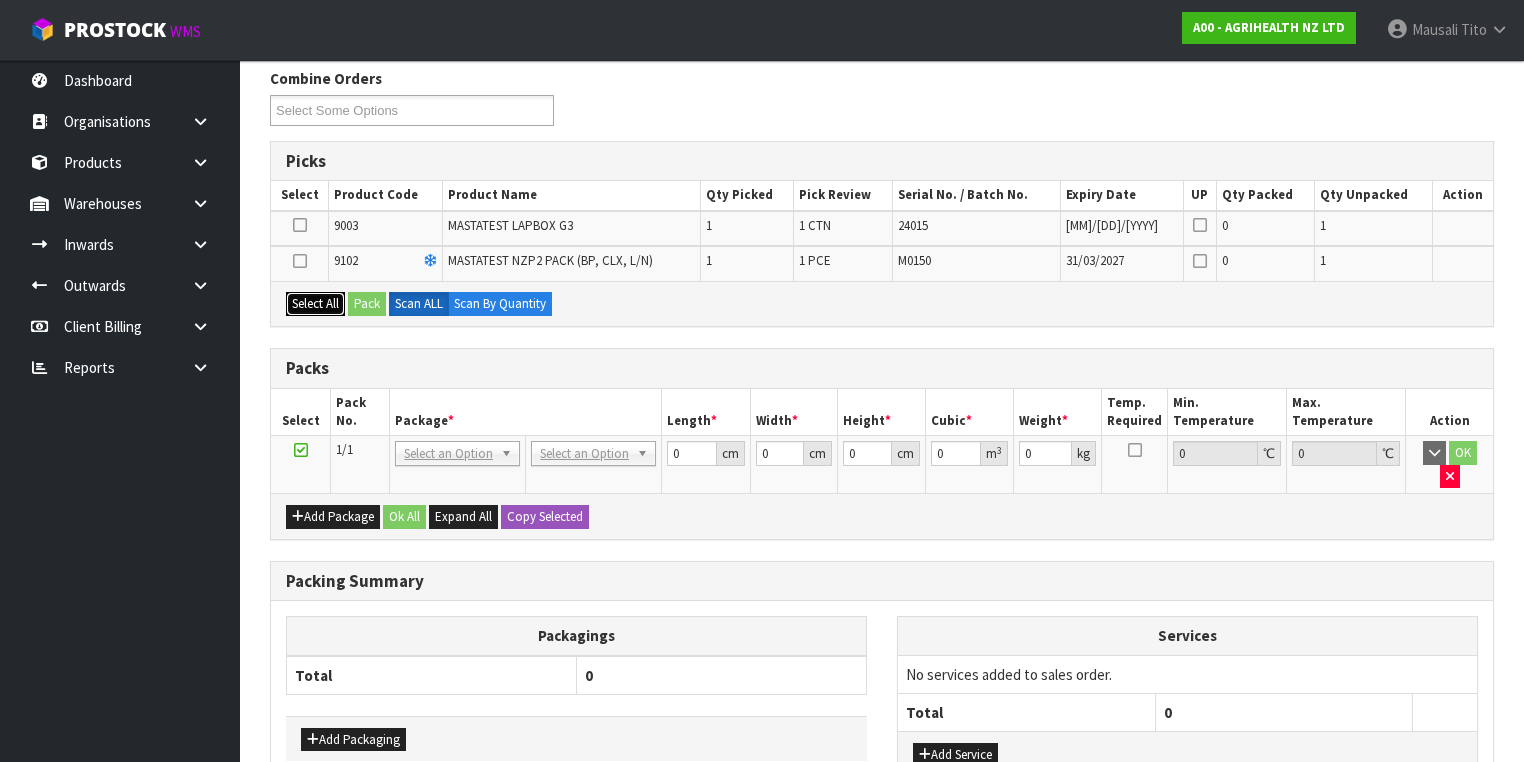 click on "Select All" at bounding box center [315, 304] 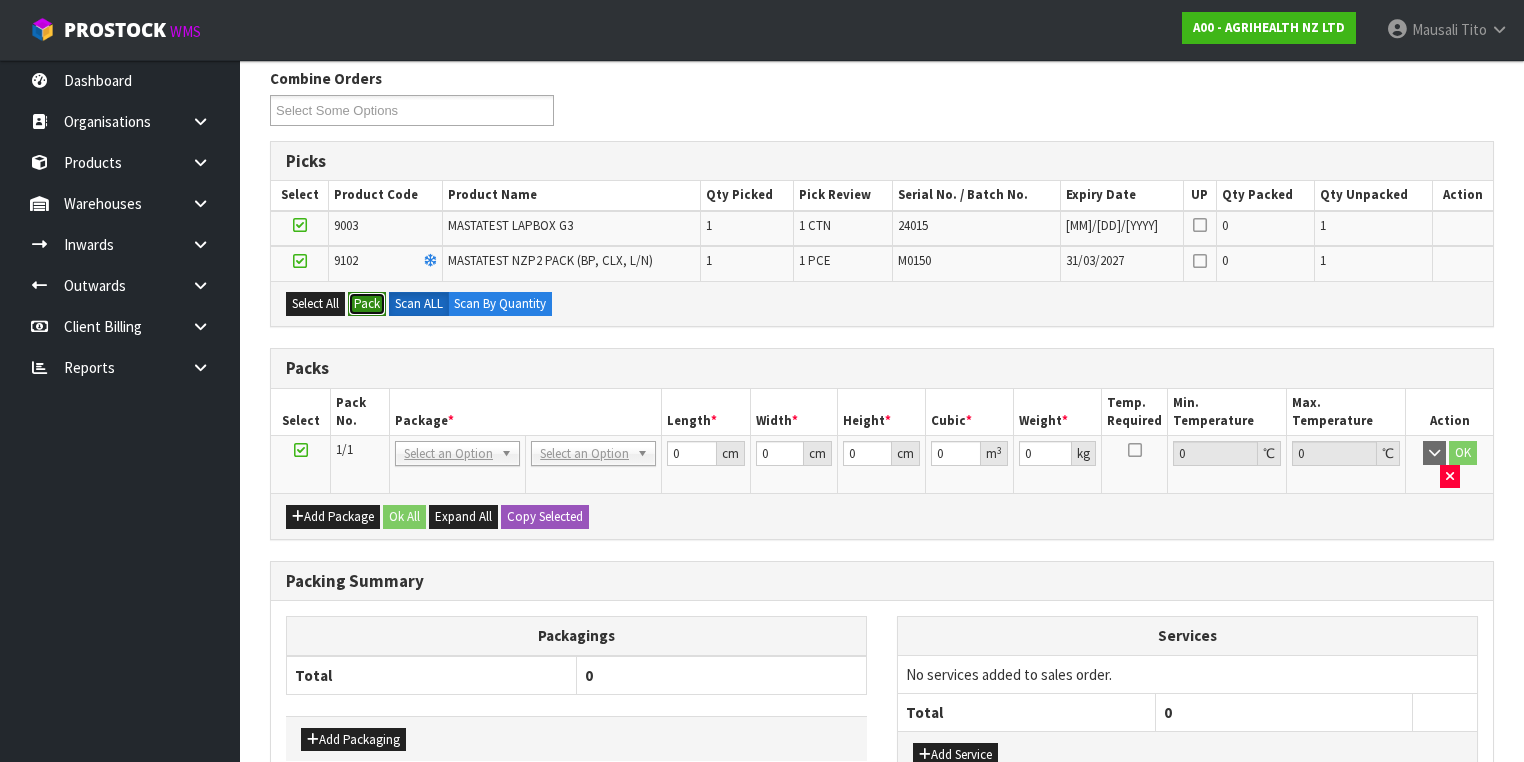 click on "Pack" at bounding box center (367, 304) 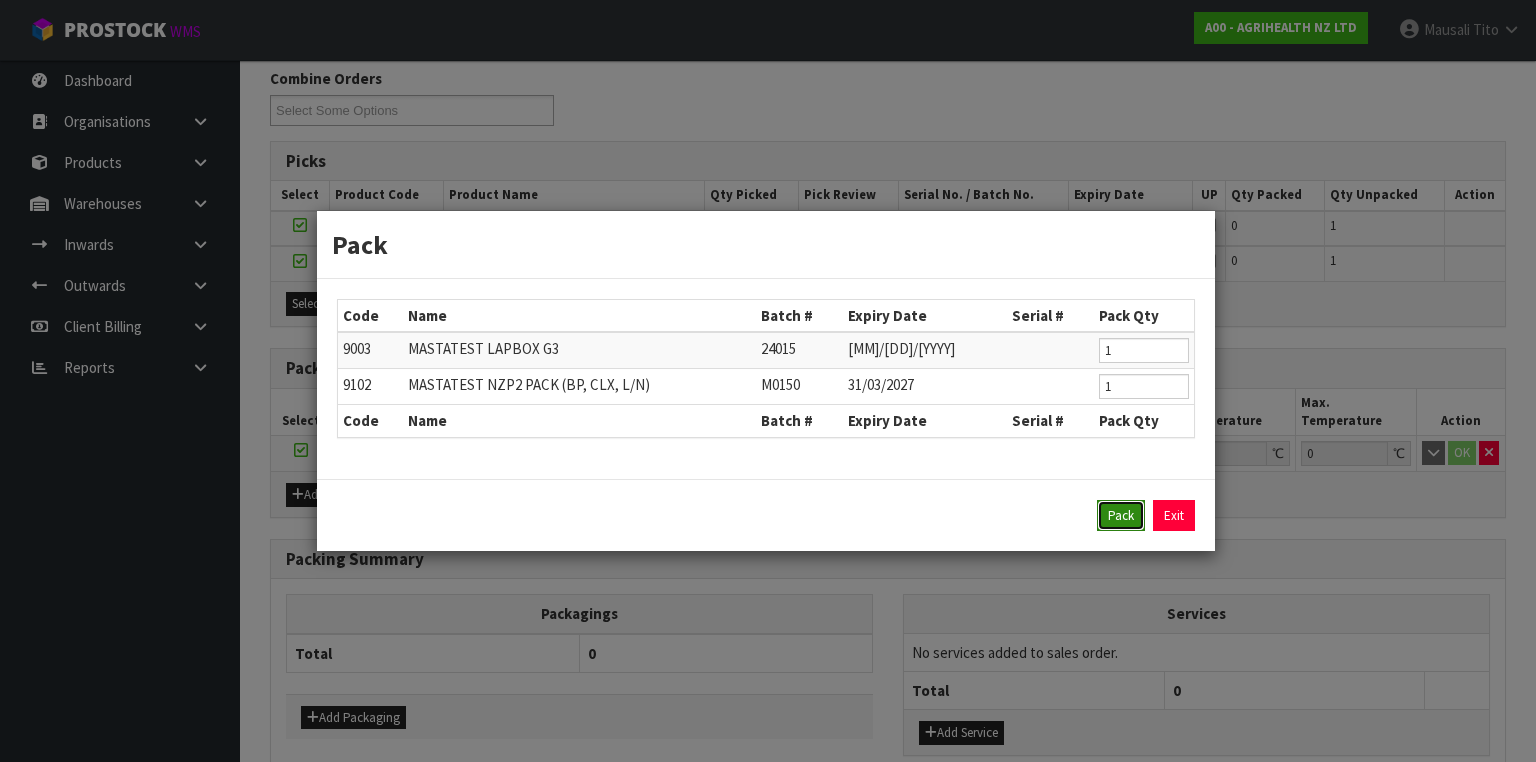 click on "Pack" at bounding box center (1121, 516) 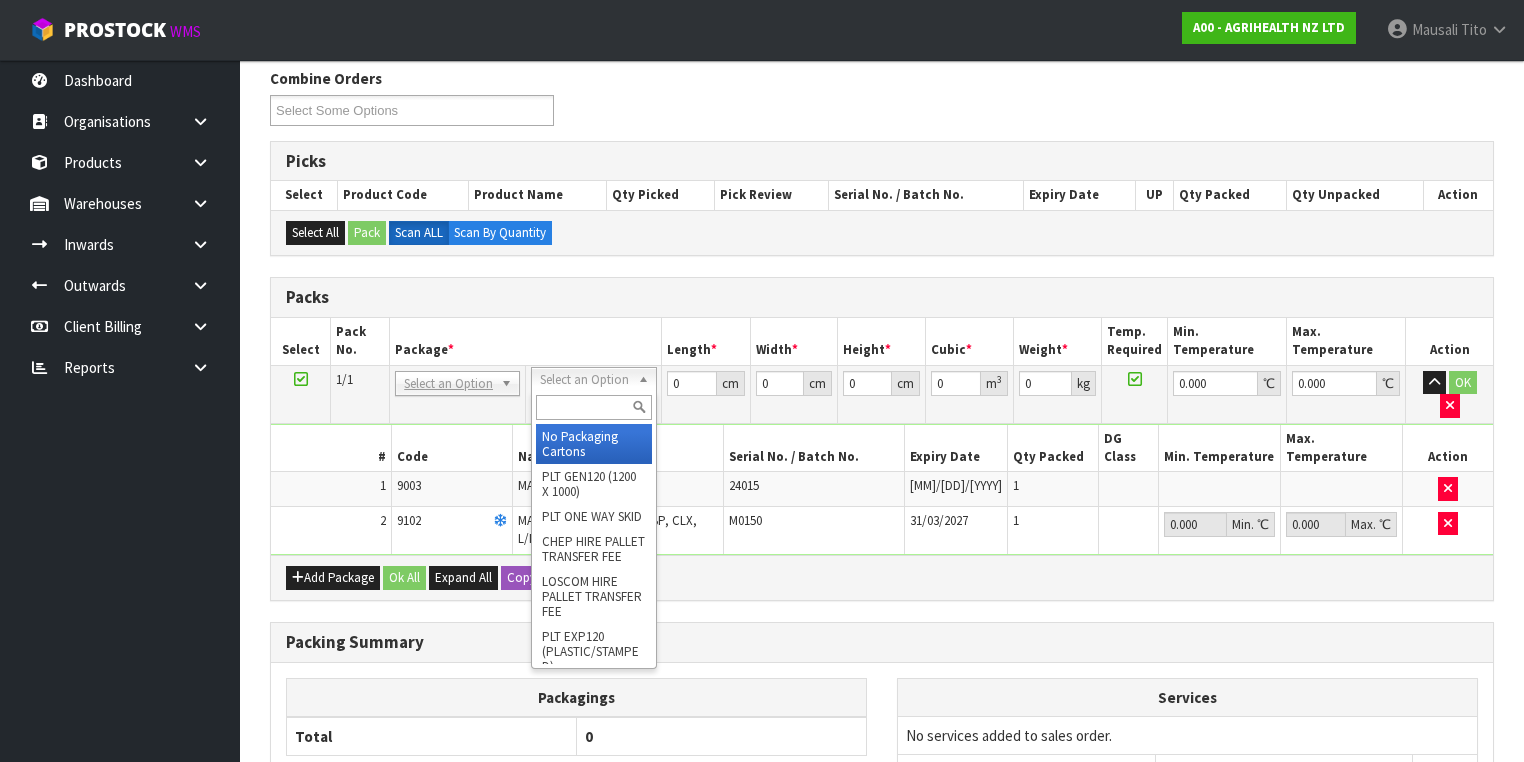 click at bounding box center [593, 407] 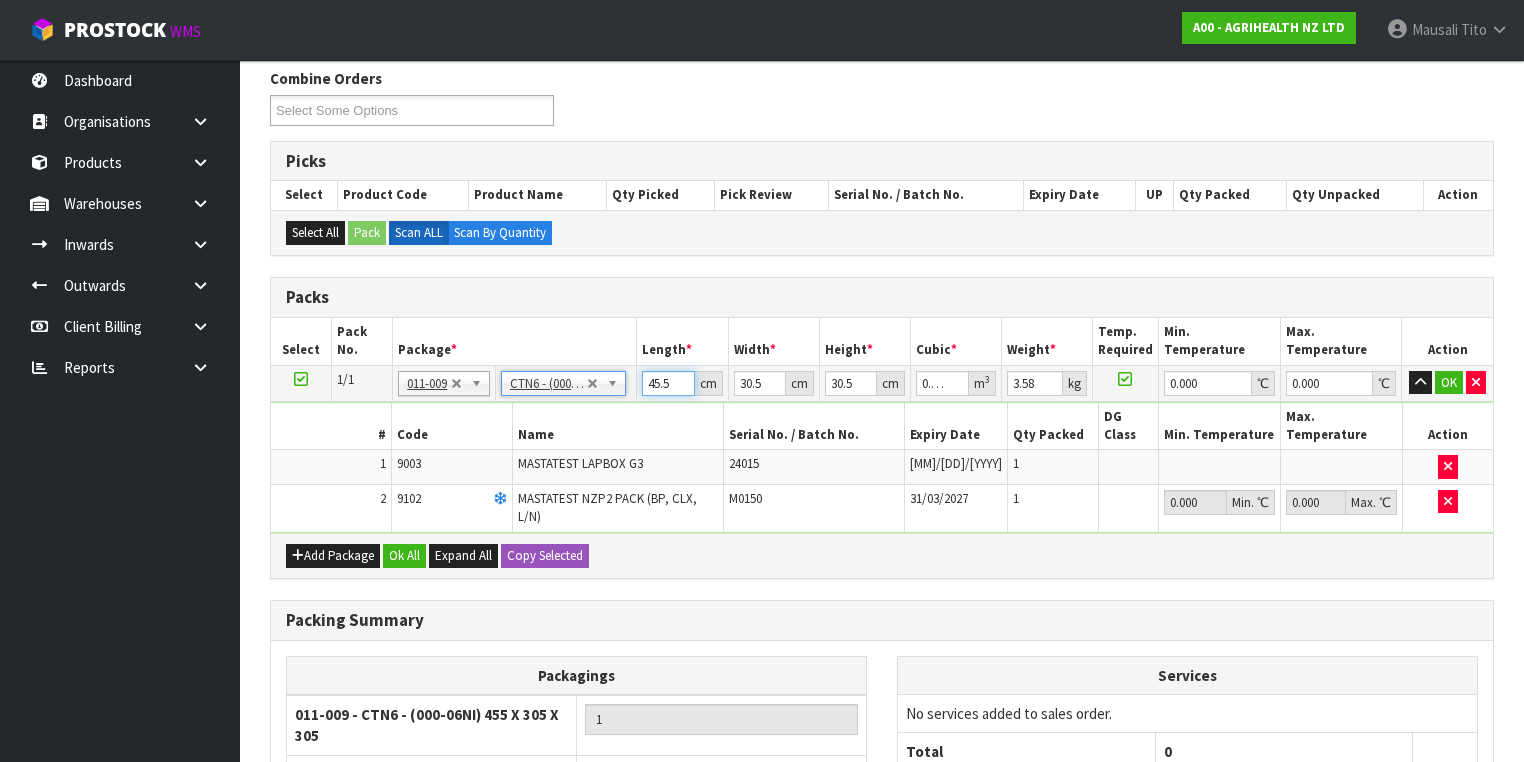 drag, startPoint x: 671, startPoint y: 380, endPoint x: 597, endPoint y: 382, distance: 74.02702 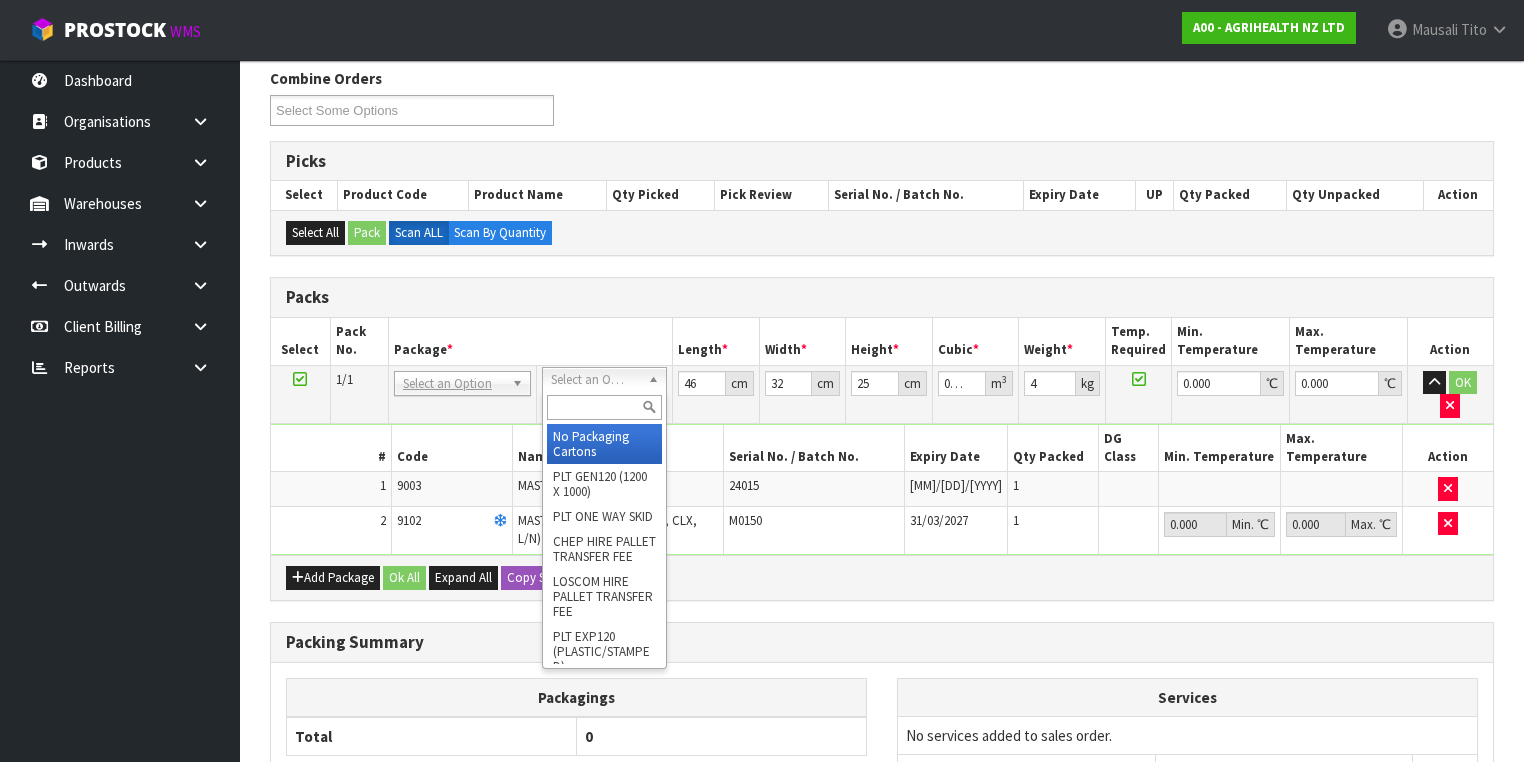 click at bounding box center (604, 407) 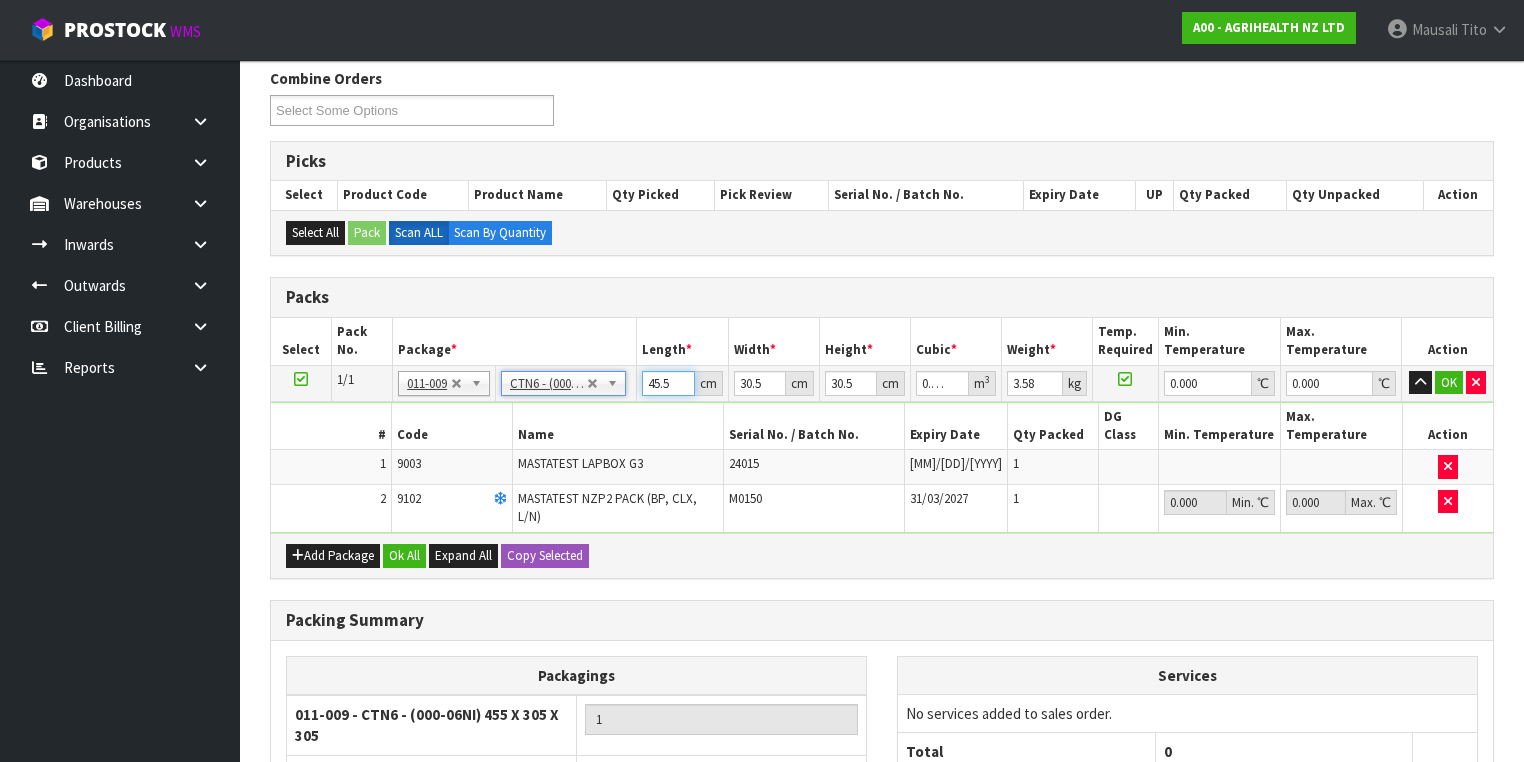 drag, startPoint x: 667, startPoint y: 379, endPoint x: 642, endPoint y: 380, distance: 25.019993 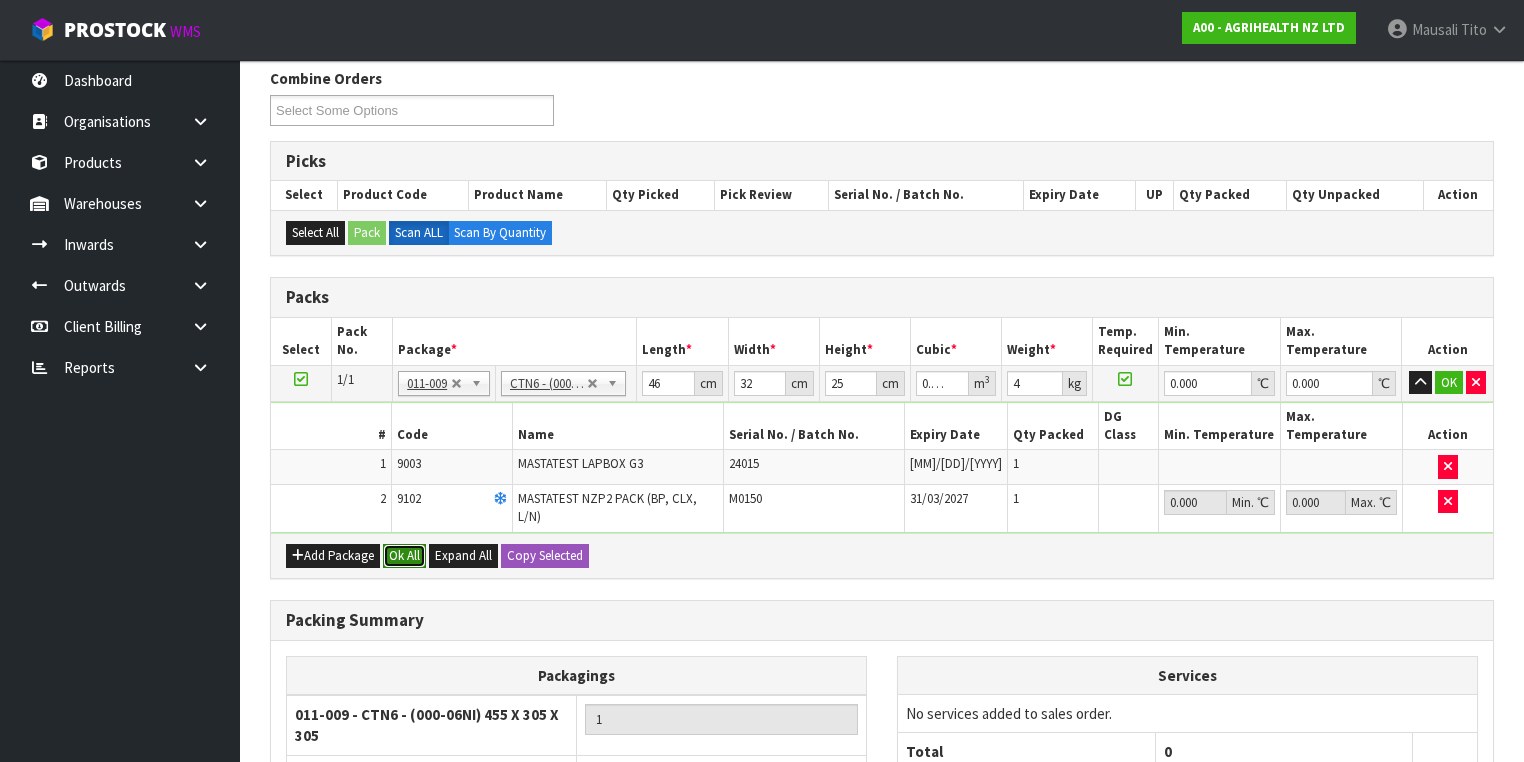 click on "Ok All" at bounding box center [404, 556] 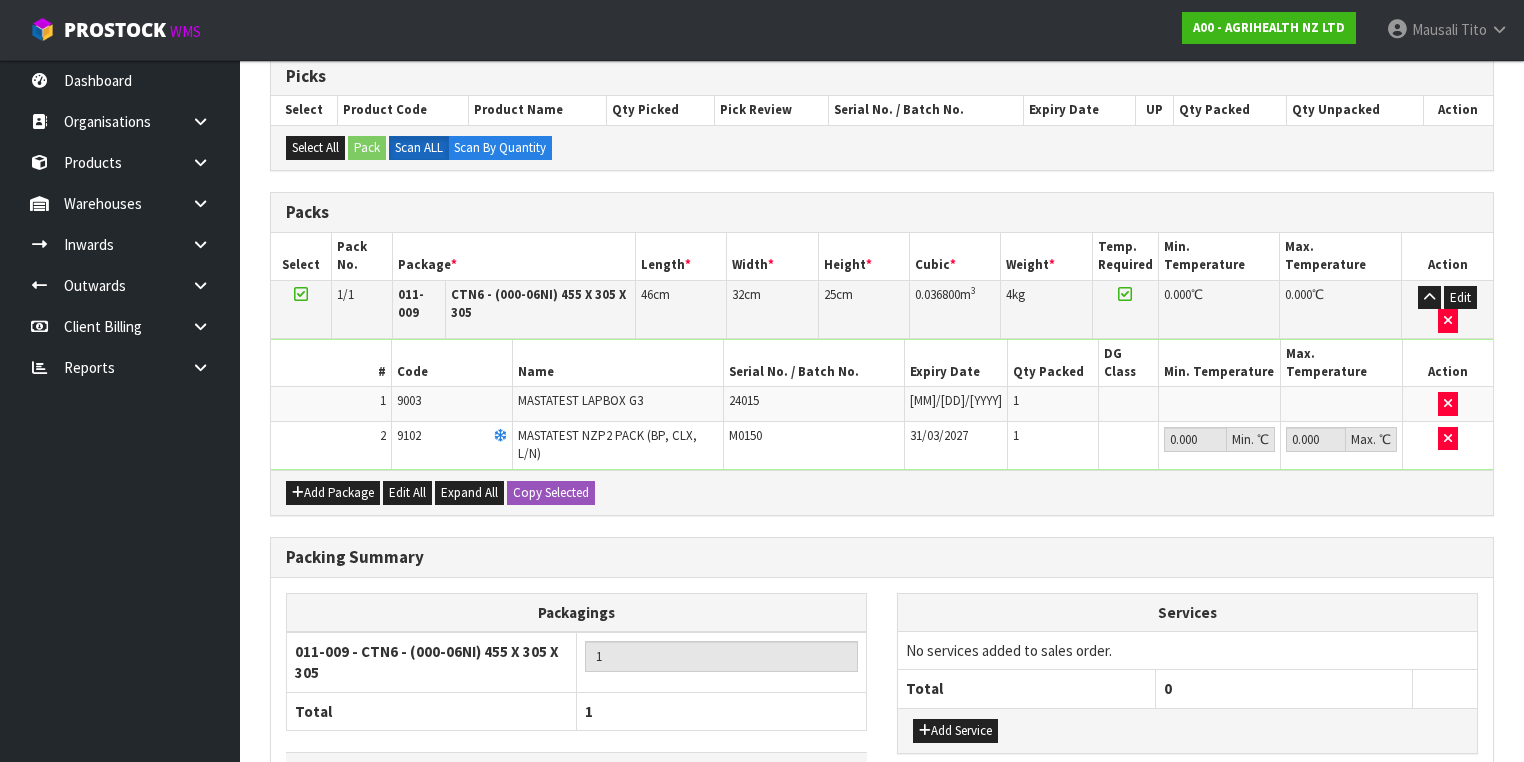 scroll, scrollTop: 500, scrollLeft: 0, axis: vertical 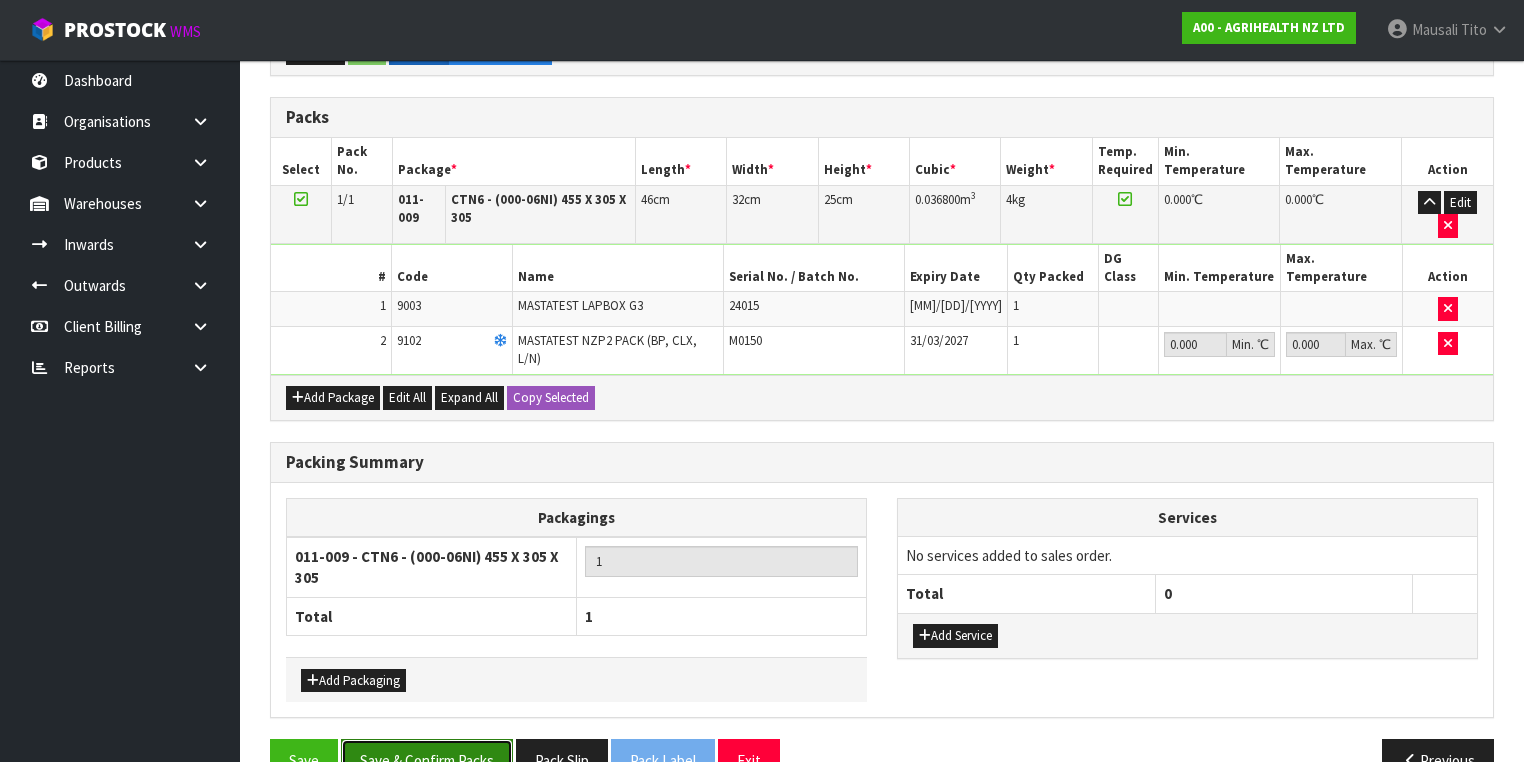 click on "Save & Confirm Packs" at bounding box center (427, 760) 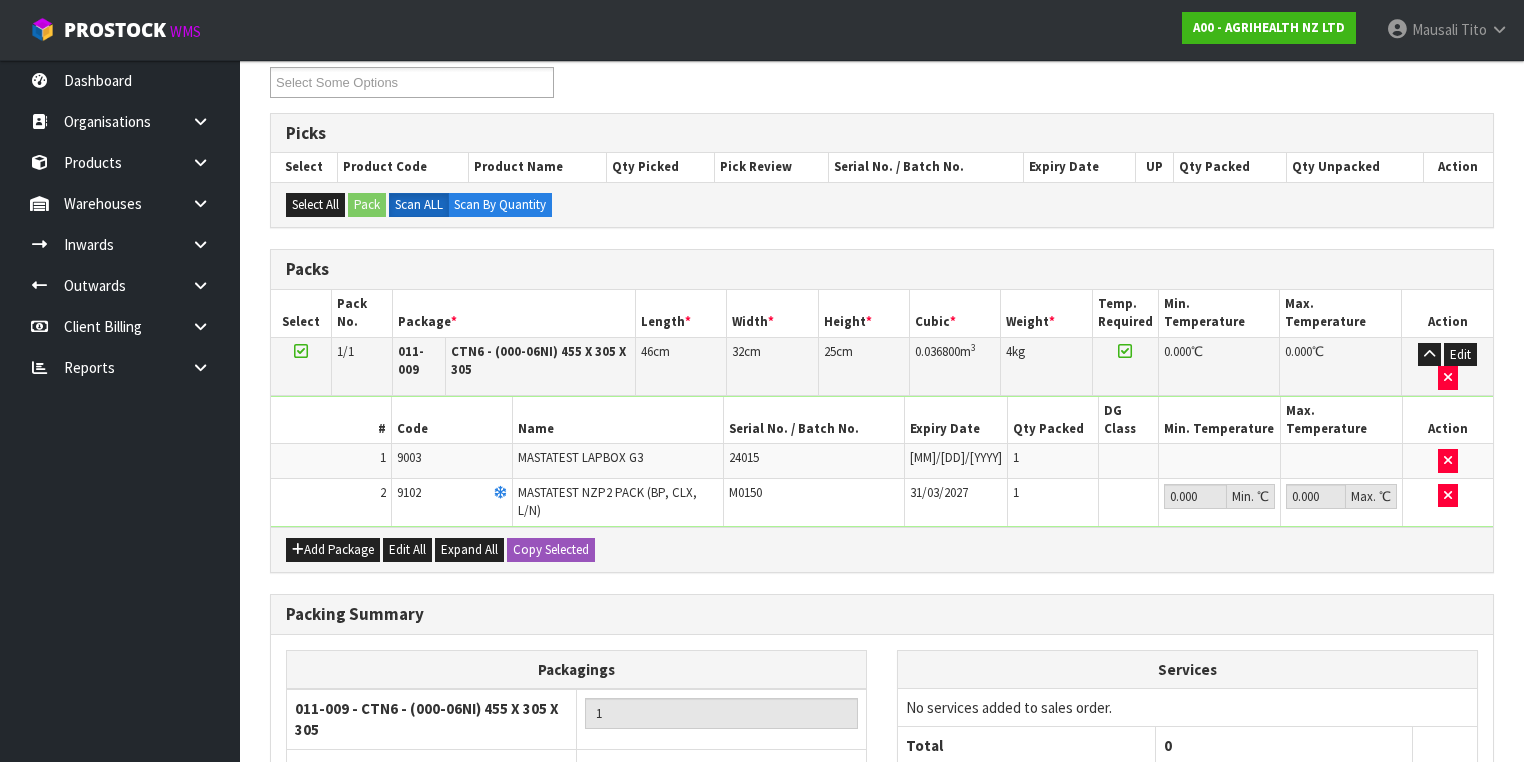 scroll, scrollTop: 356, scrollLeft: 0, axis: vertical 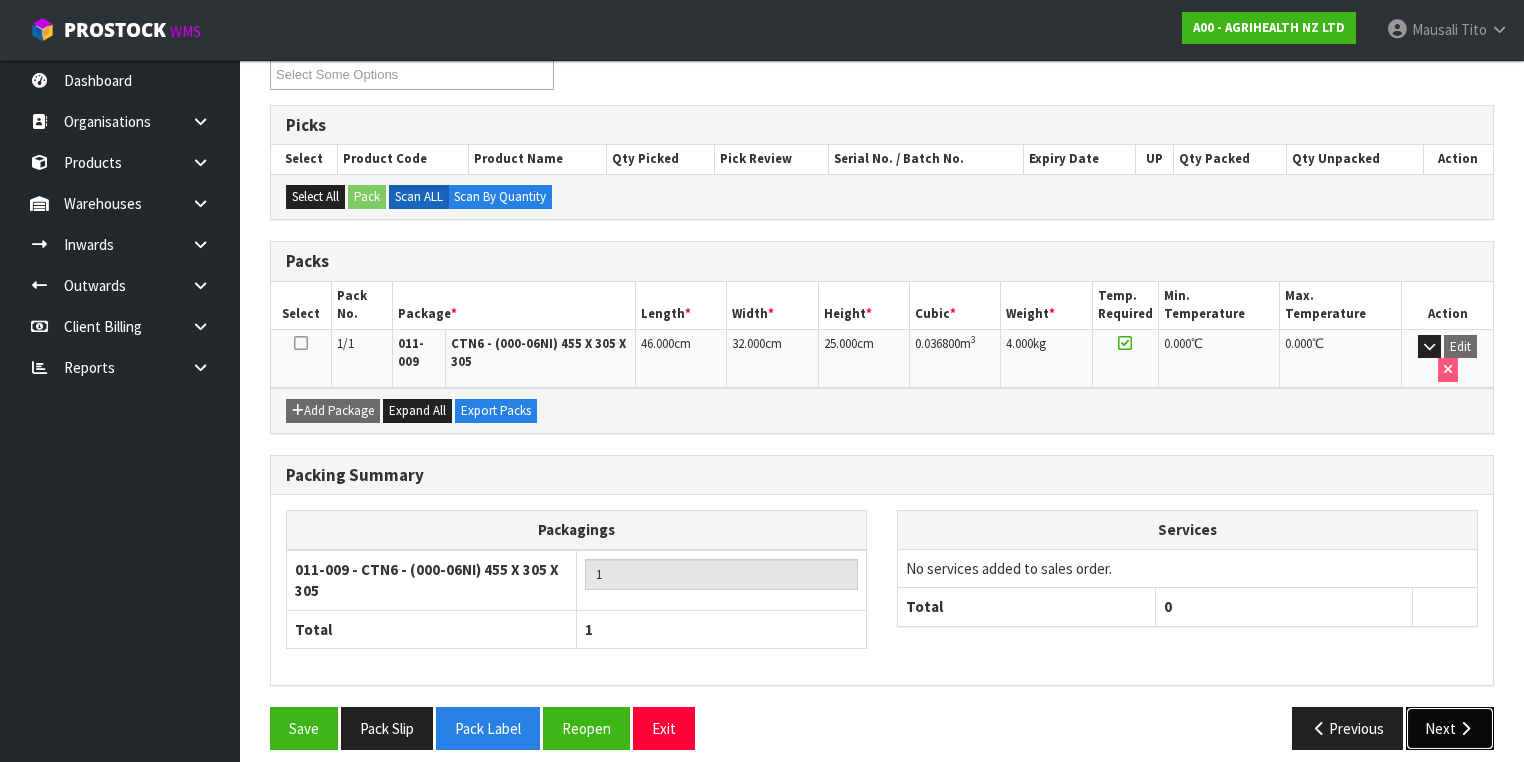 click on "Next" at bounding box center (1450, 728) 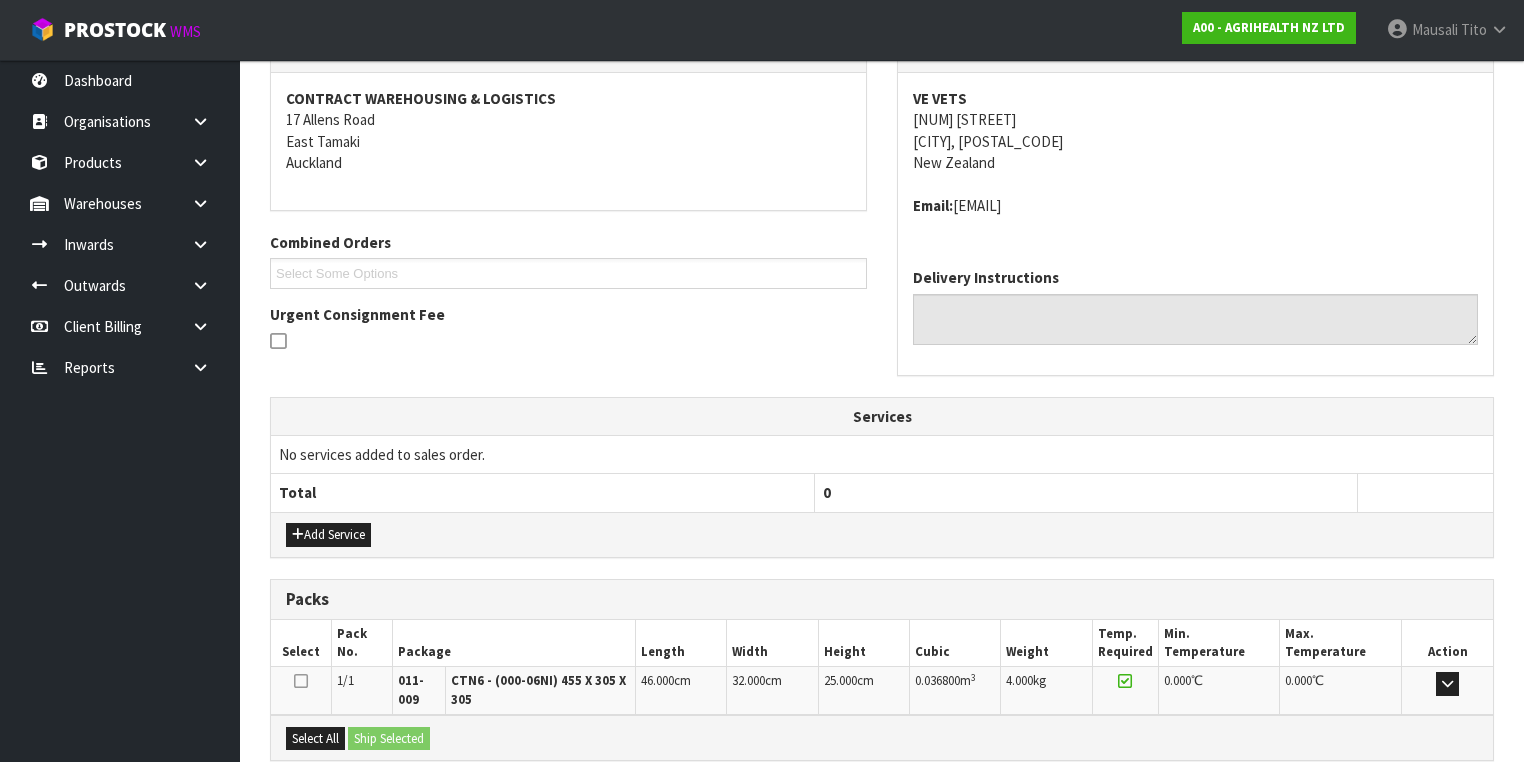 scroll, scrollTop: 563, scrollLeft: 0, axis: vertical 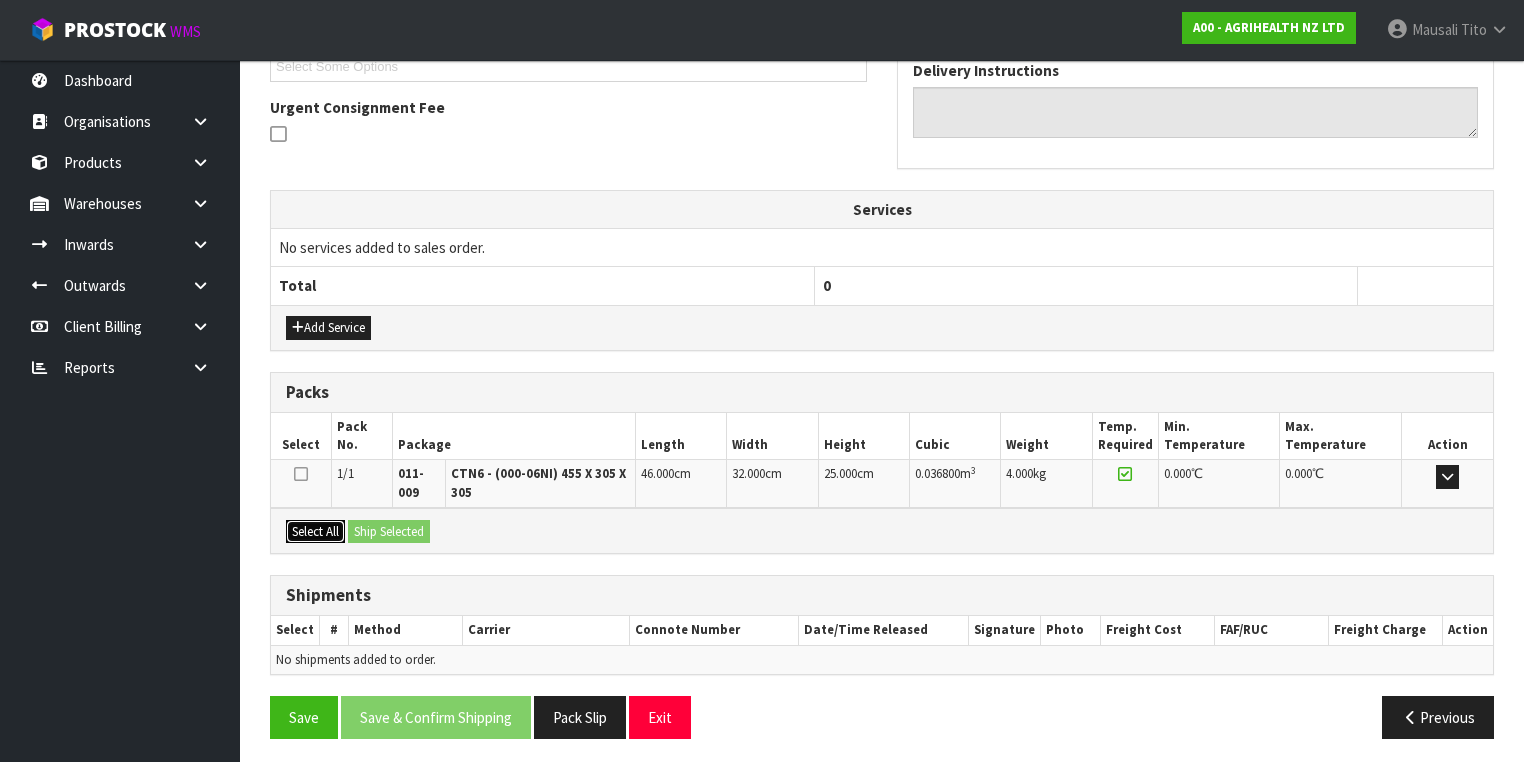 click on "Select All" at bounding box center (315, 532) 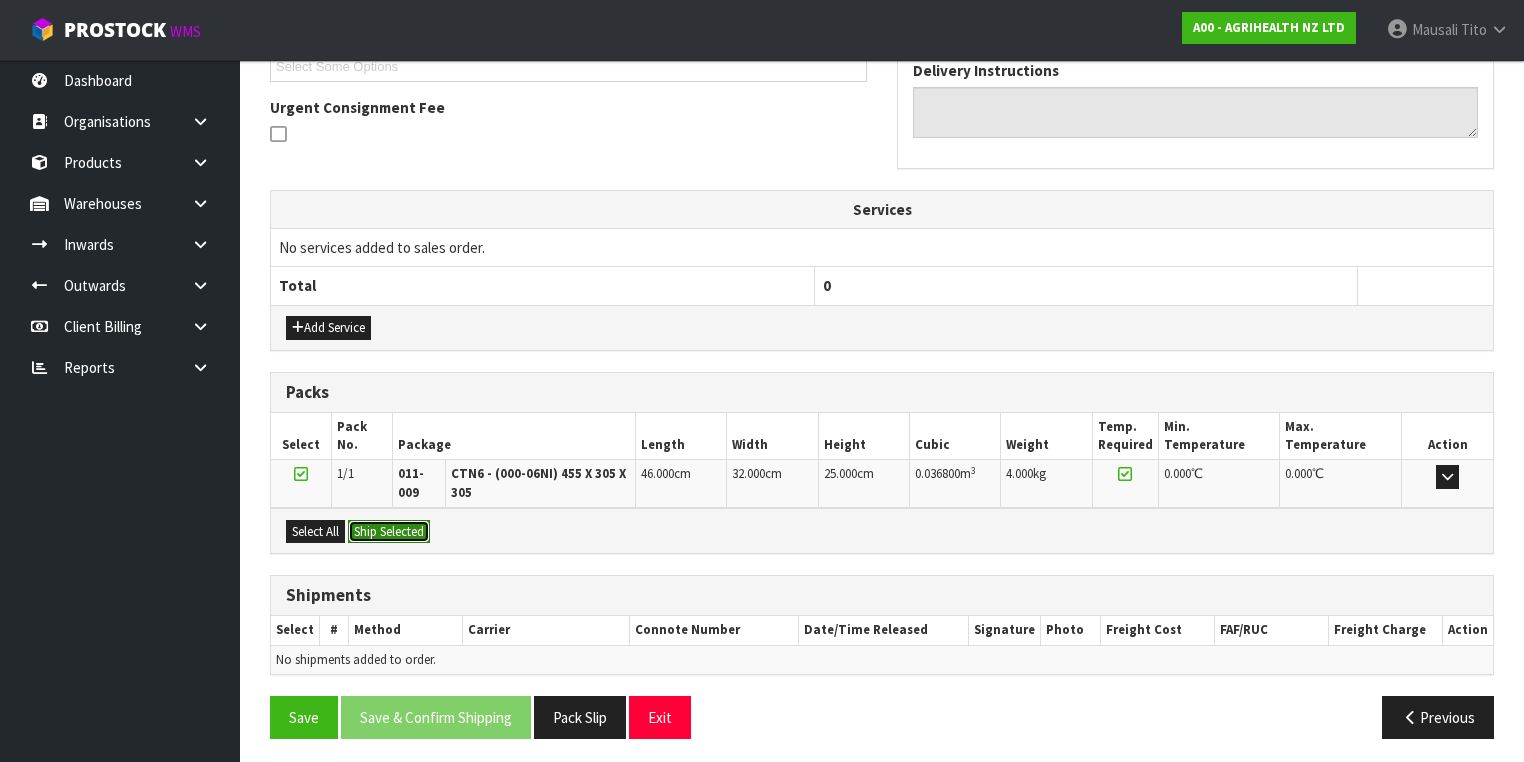 click on "Ship Selected" at bounding box center [389, 532] 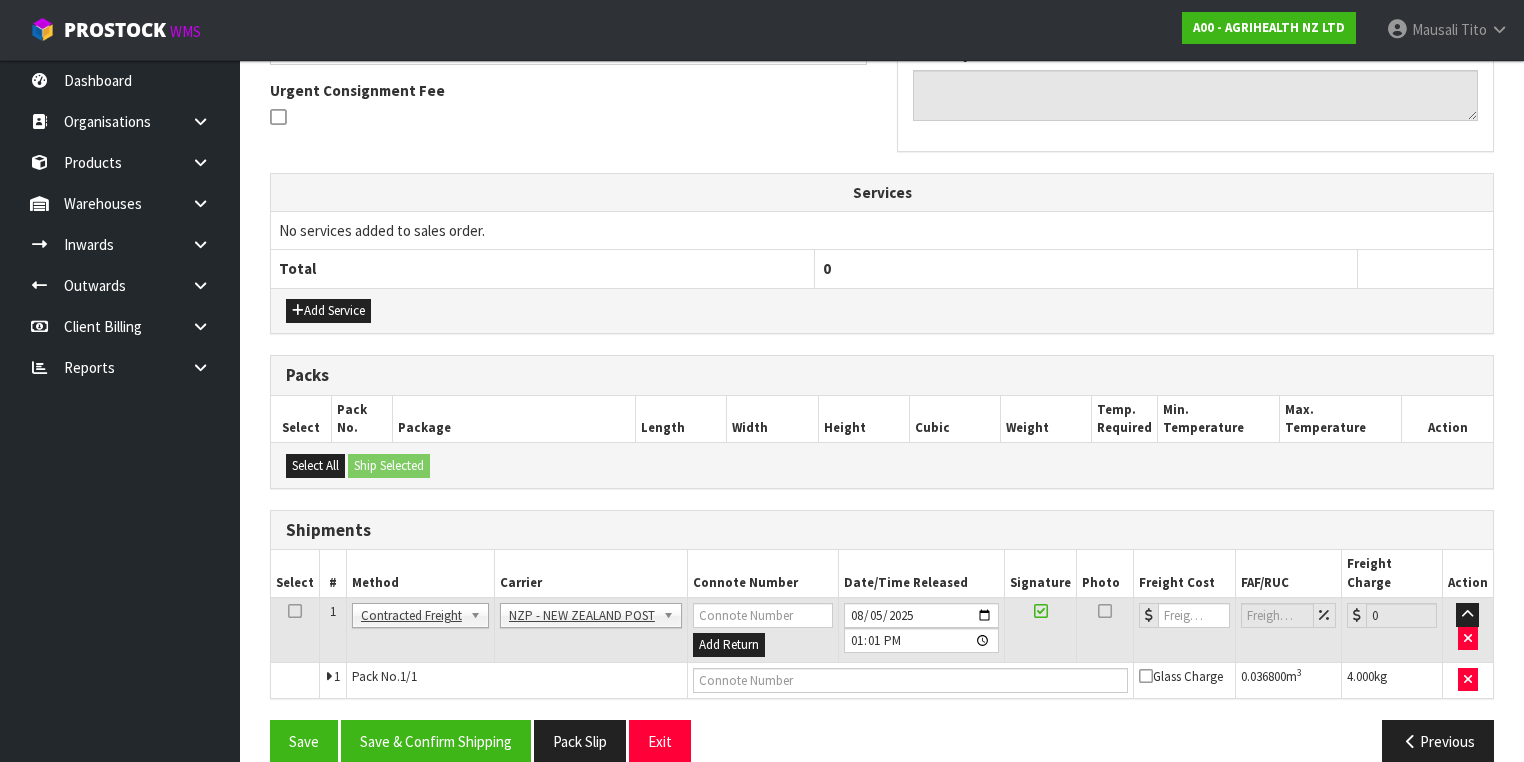 scroll, scrollTop: 585, scrollLeft: 0, axis: vertical 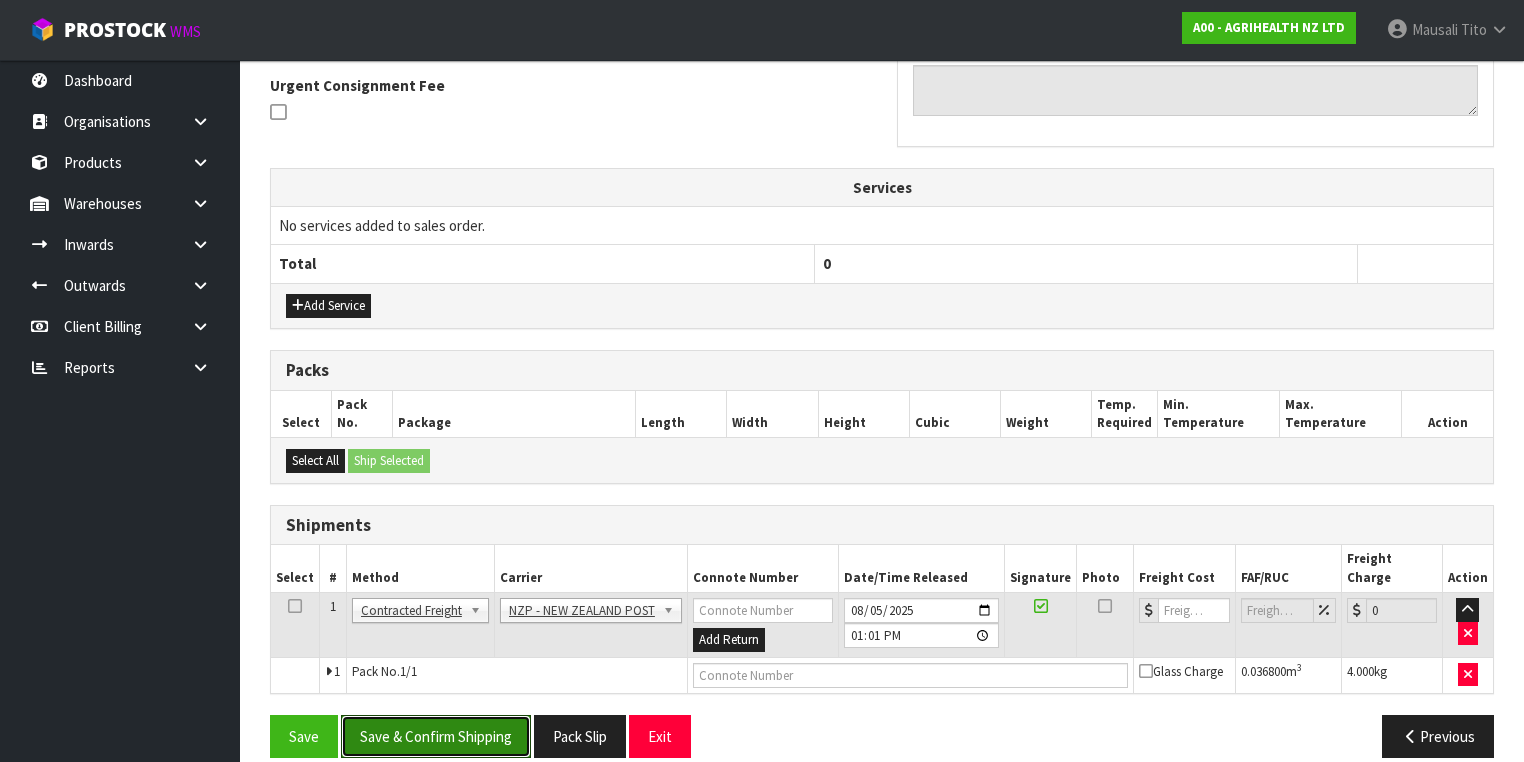 drag, startPoint x: 464, startPoint y: 694, endPoint x: 524, endPoint y: 680, distance: 61.611687 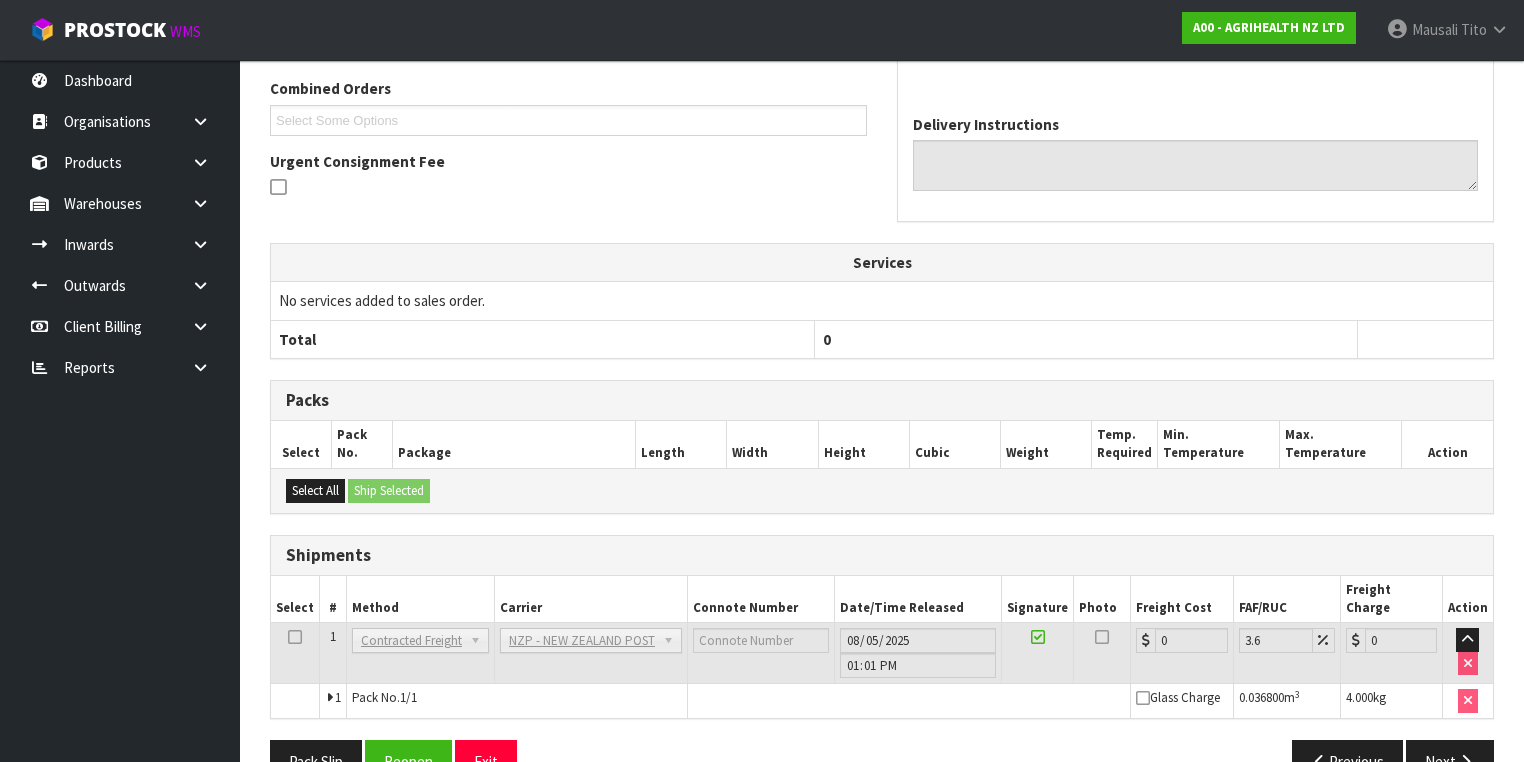 scroll, scrollTop: 557, scrollLeft: 0, axis: vertical 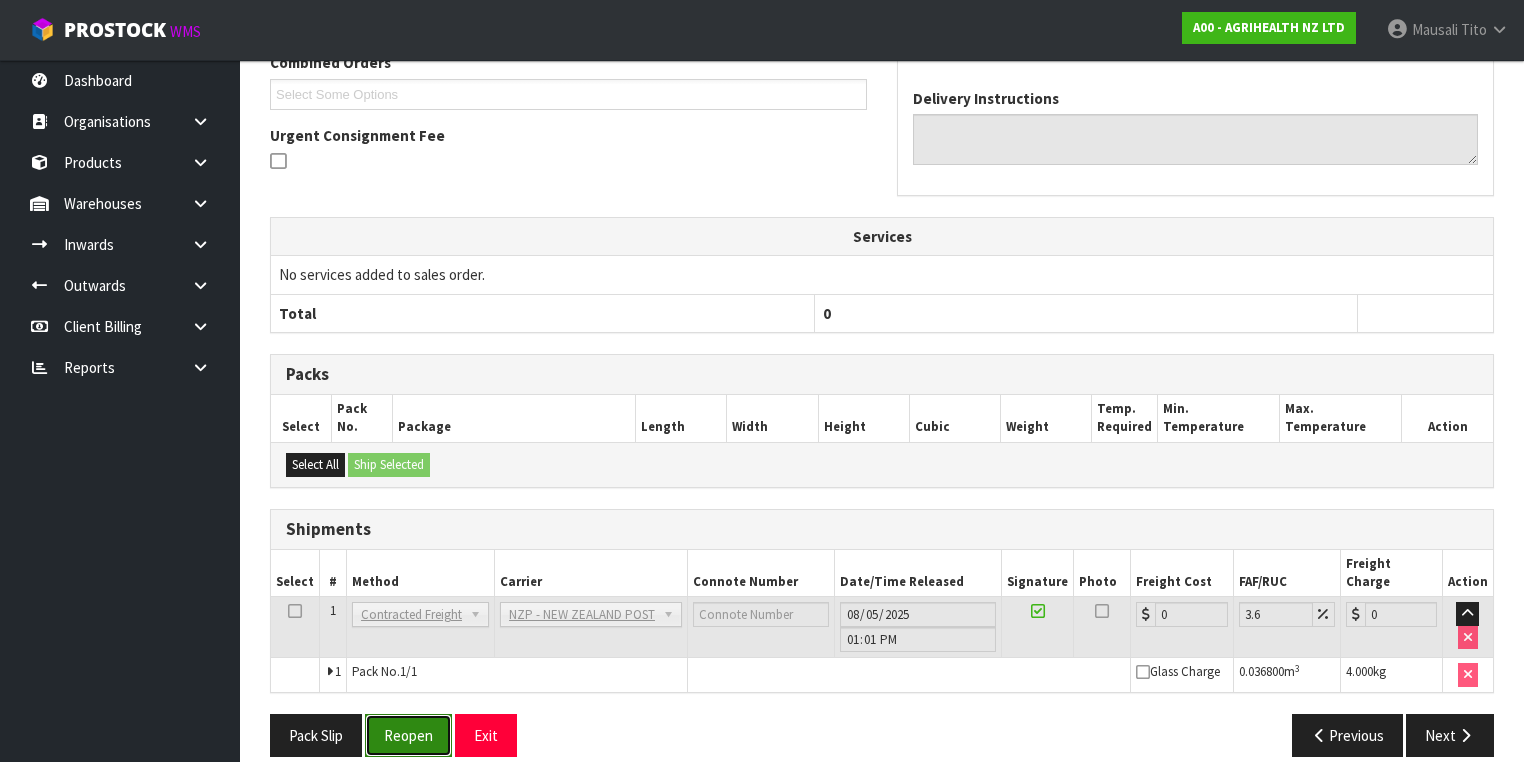 click on "Reopen" at bounding box center [408, 735] 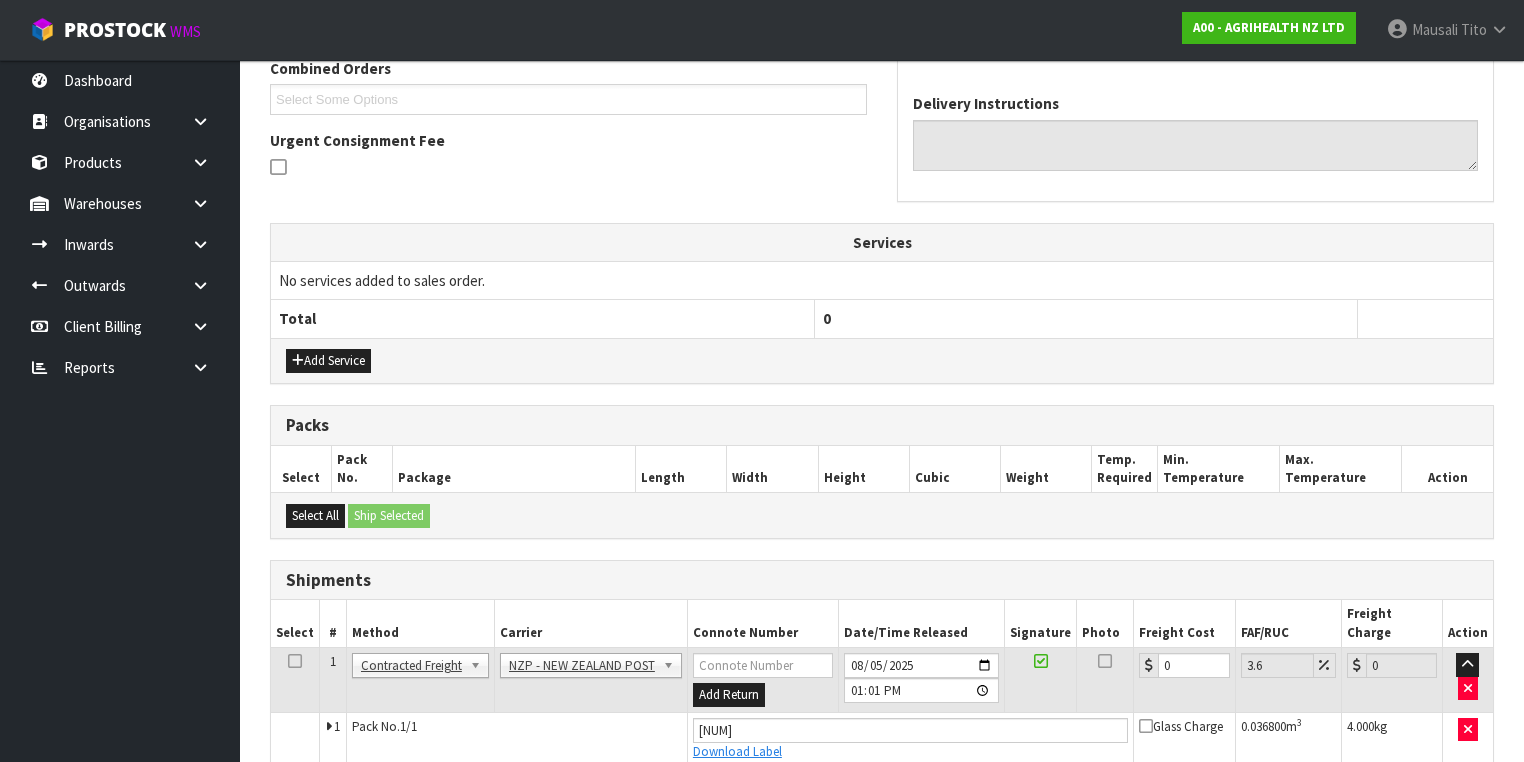 scroll, scrollTop: 604, scrollLeft: 0, axis: vertical 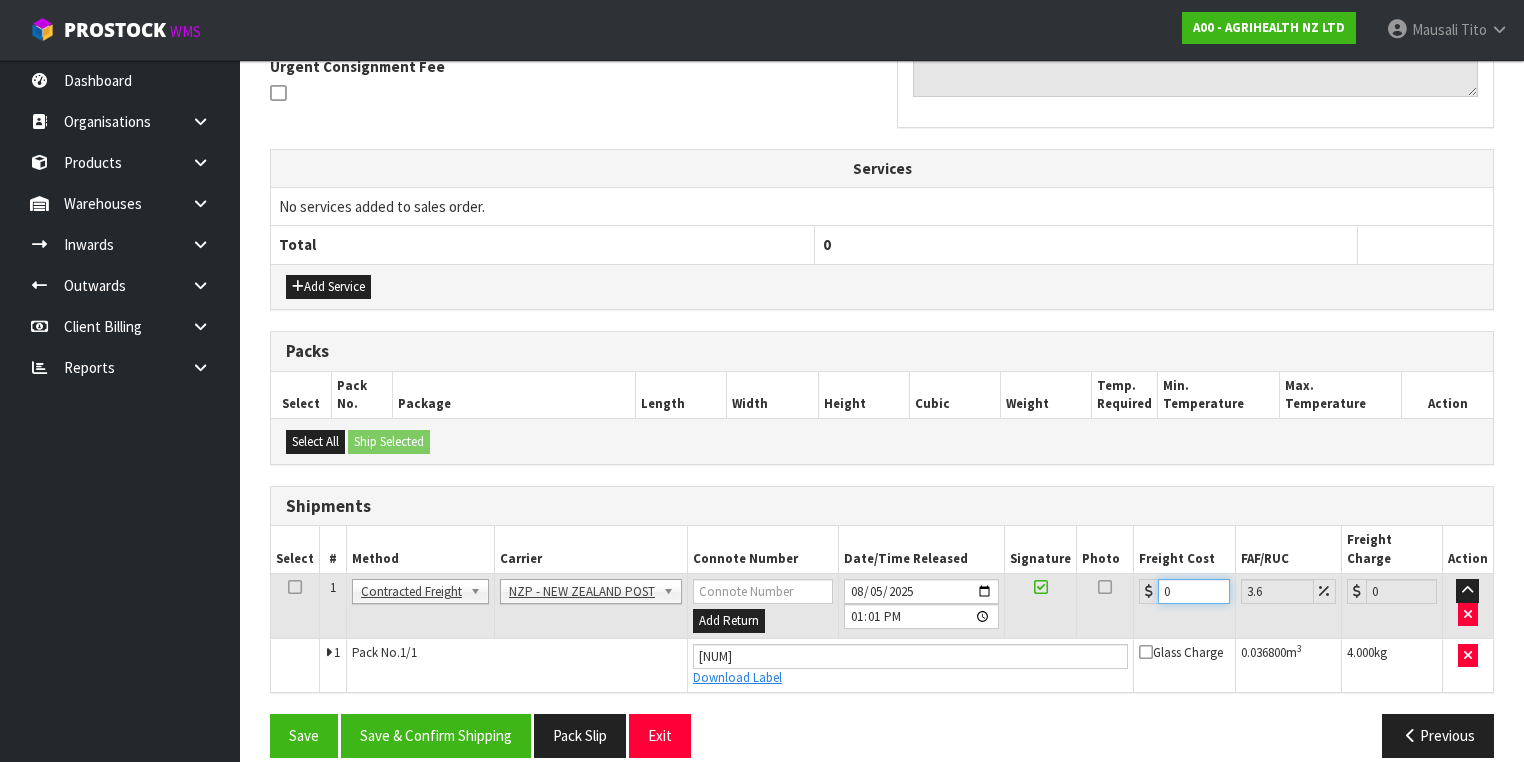 drag, startPoint x: 1175, startPoint y: 564, endPoint x: 1130, endPoint y: 582, distance: 48.466484 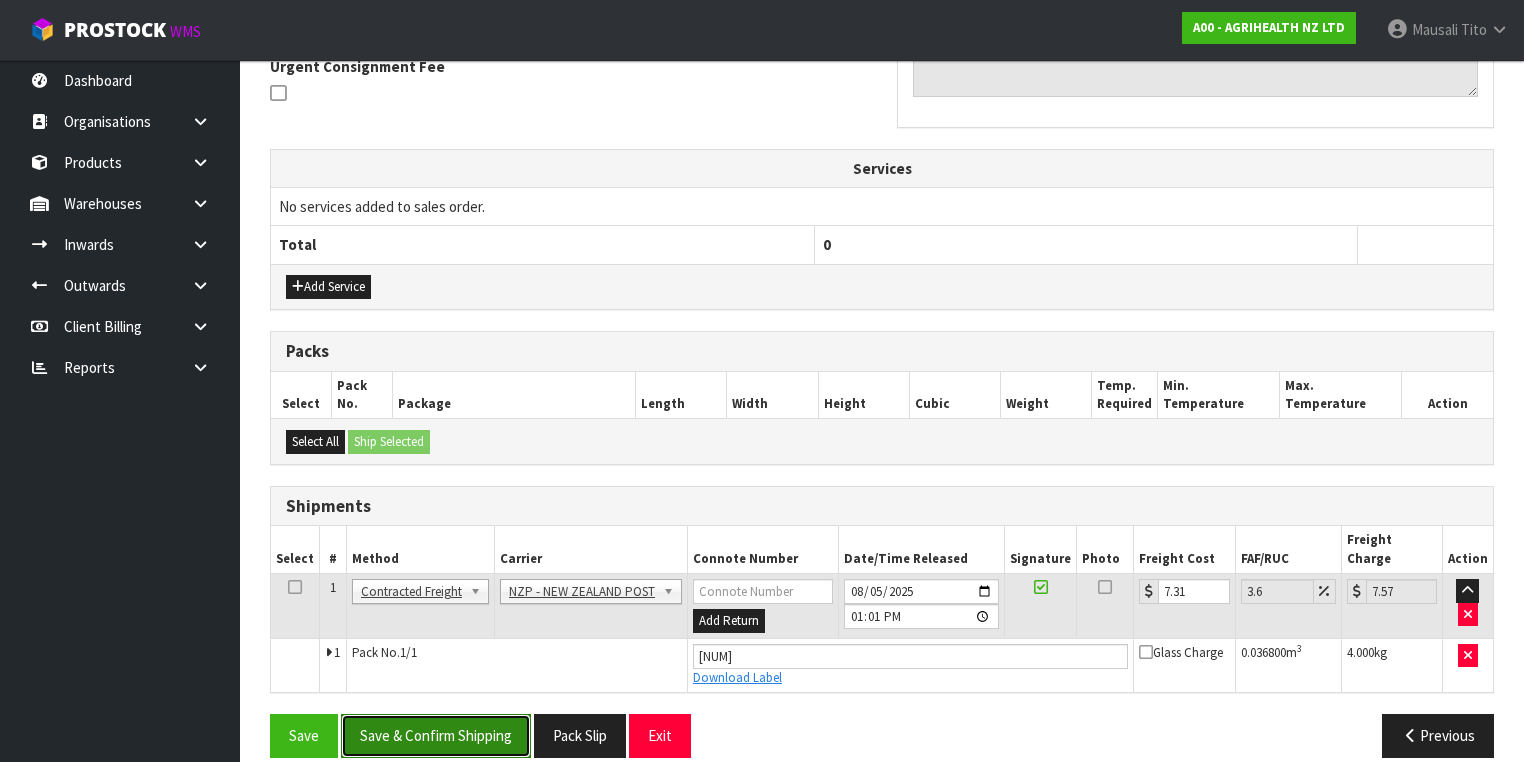 click on "Save & Confirm Shipping" at bounding box center (436, 735) 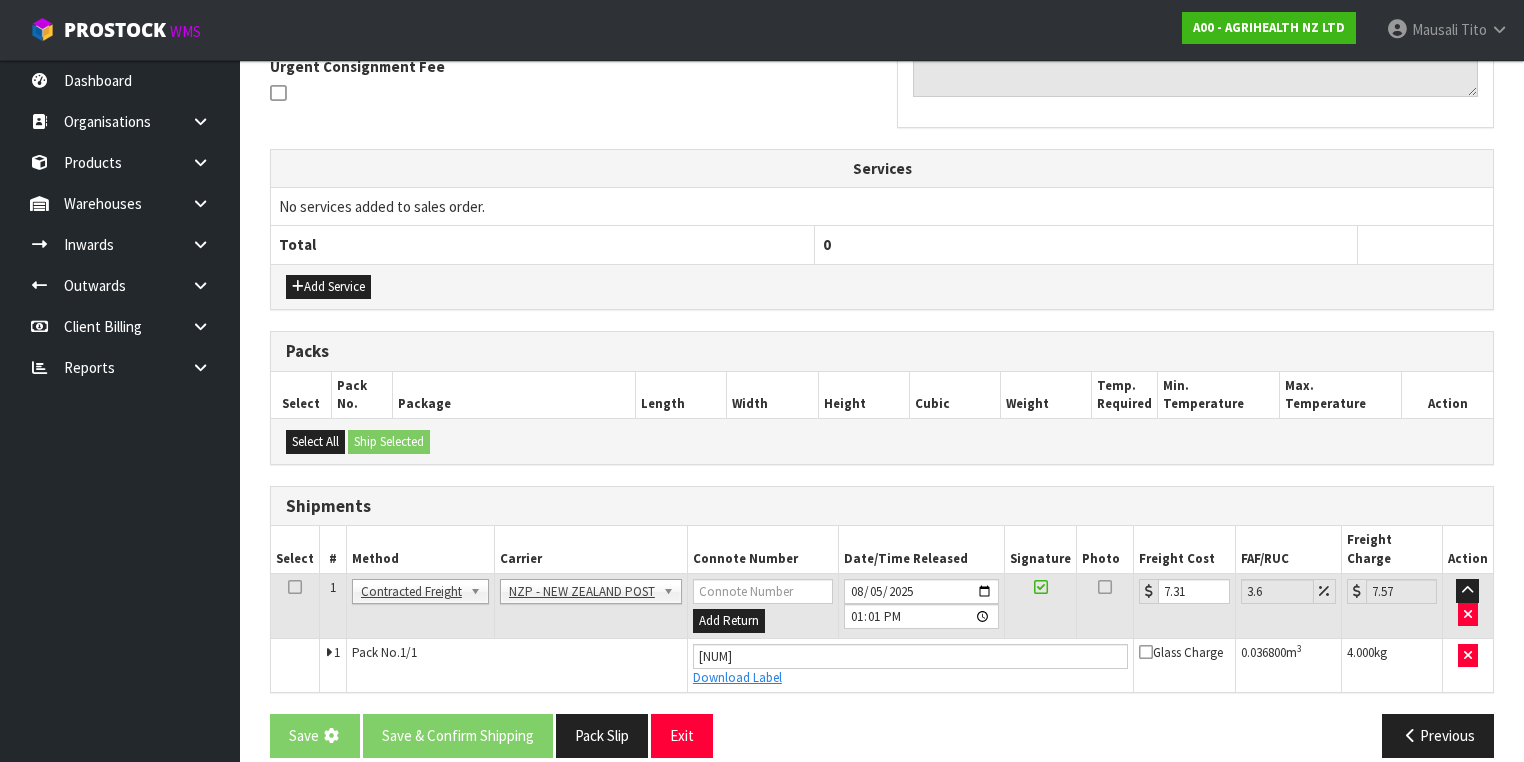 scroll, scrollTop: 0, scrollLeft: 0, axis: both 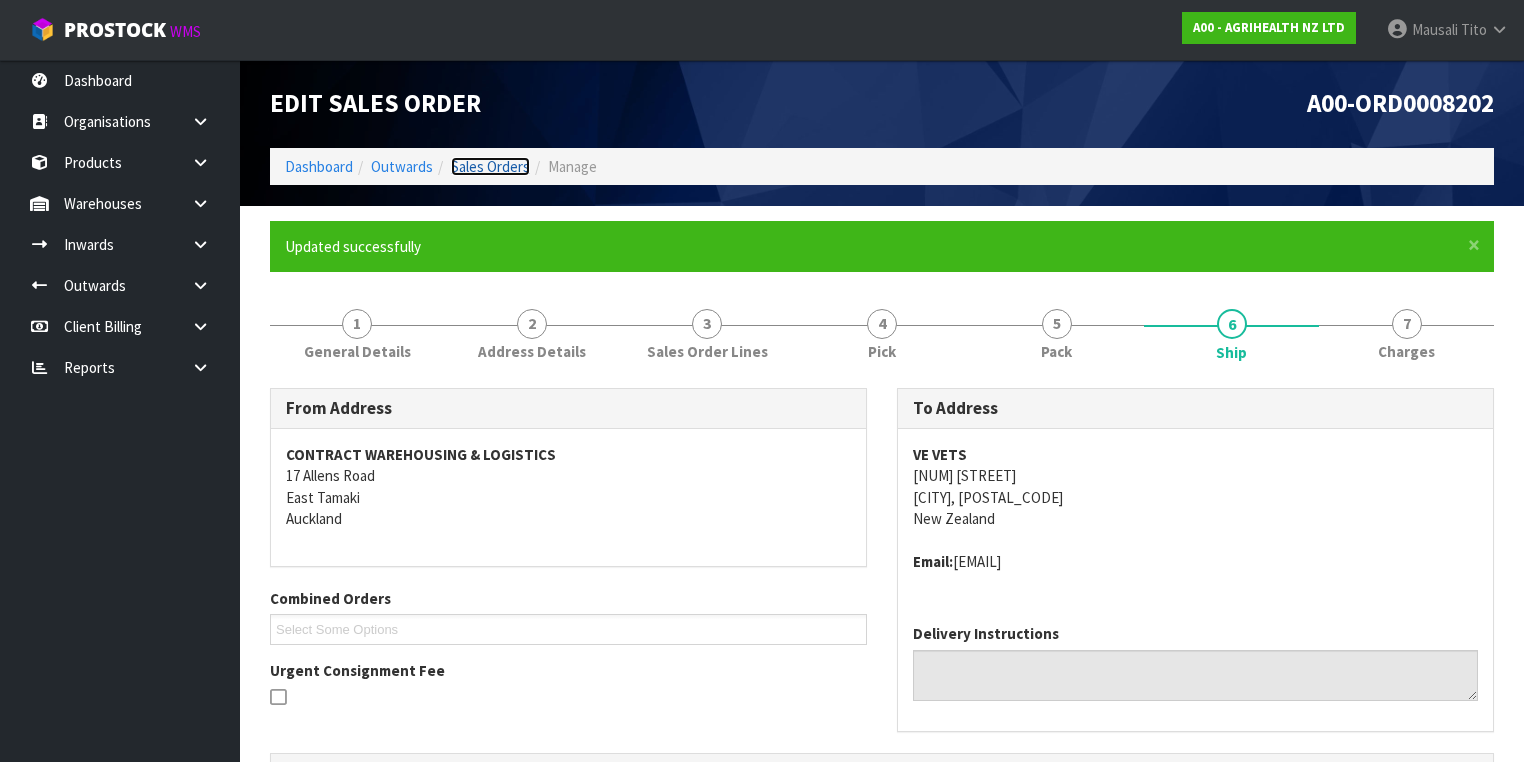 click on "Sales Orders" at bounding box center (490, 166) 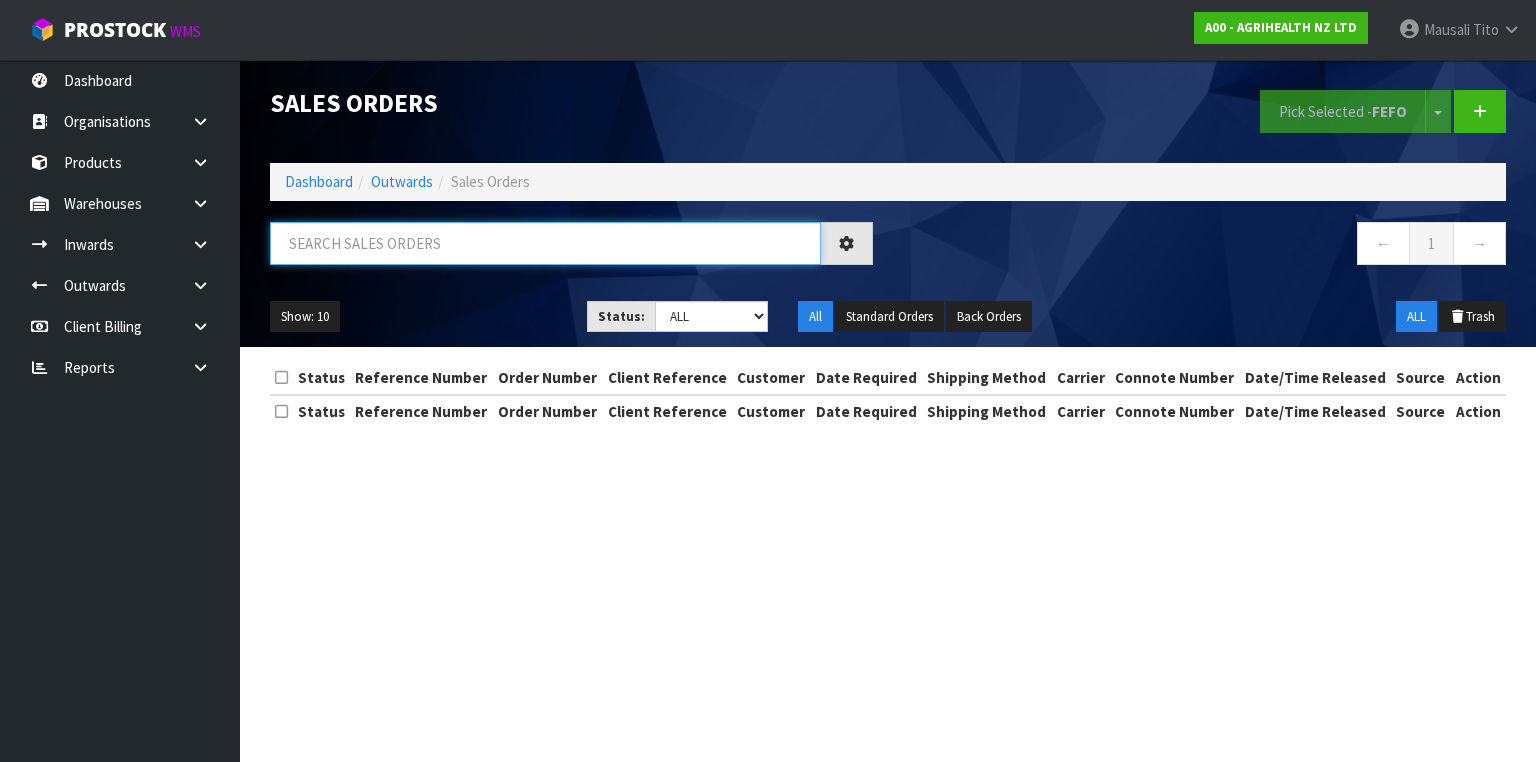 click at bounding box center [545, 243] 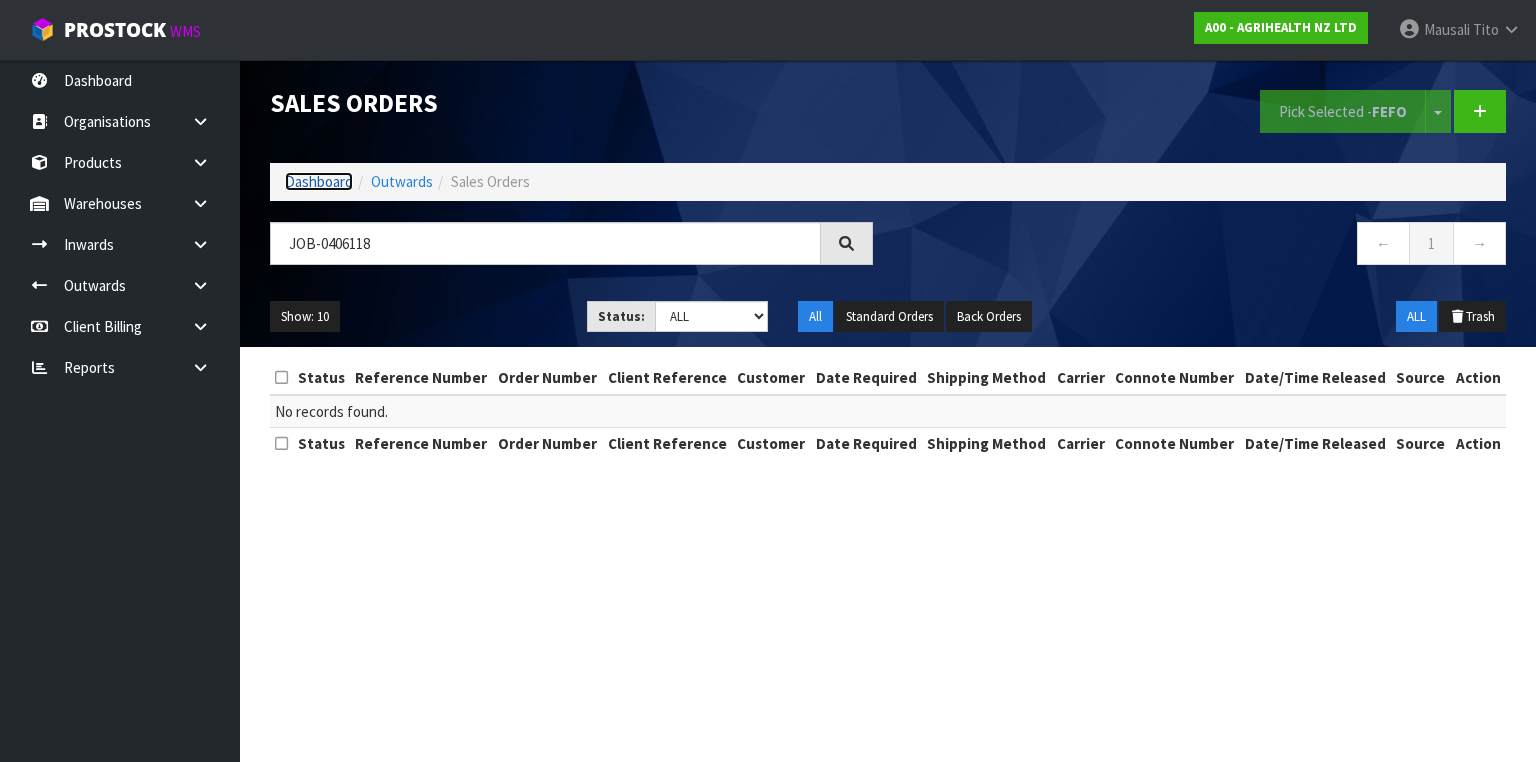 click on "Dashboard" at bounding box center (319, 181) 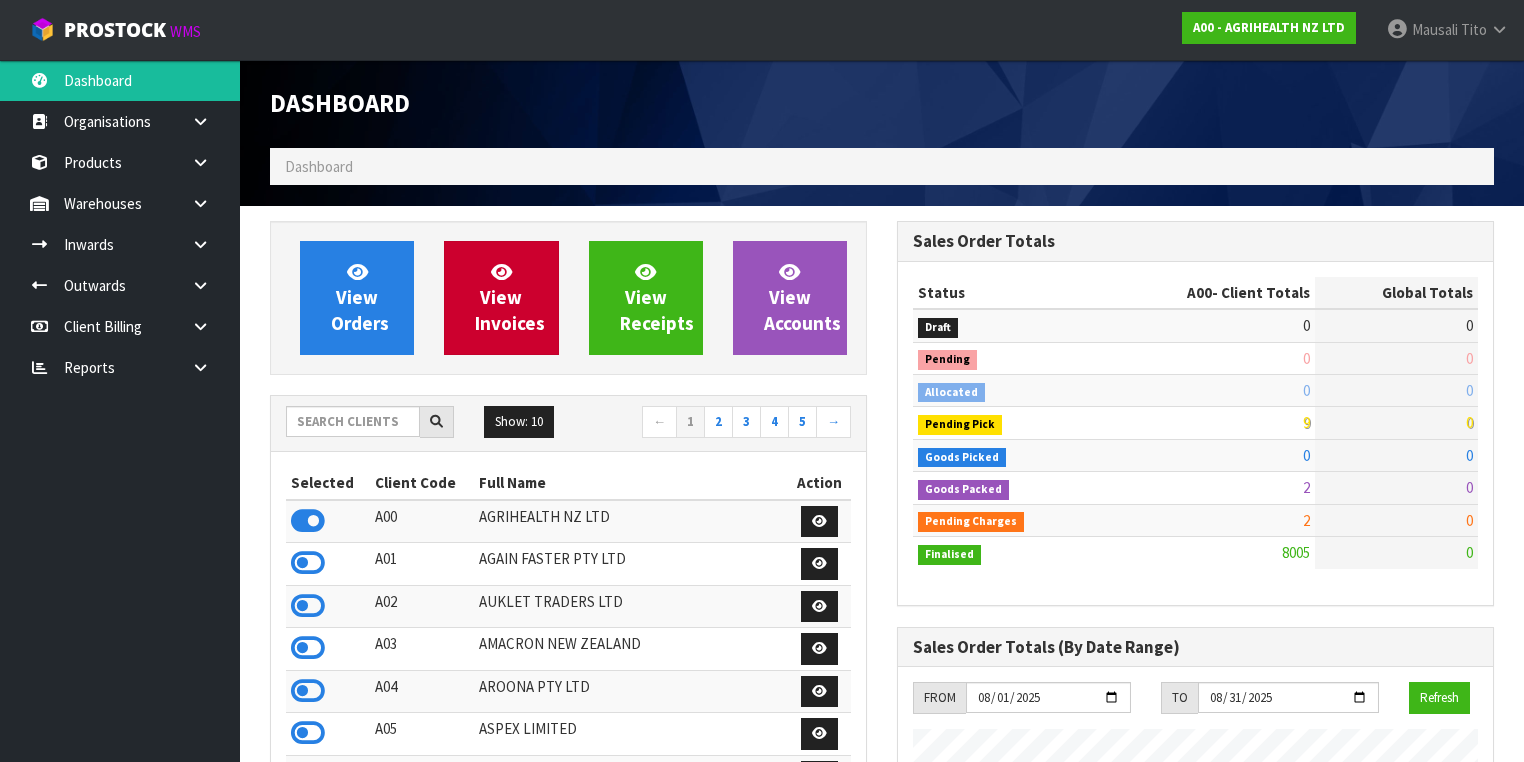 scroll, scrollTop: 998491, scrollLeft: 999372, axis: both 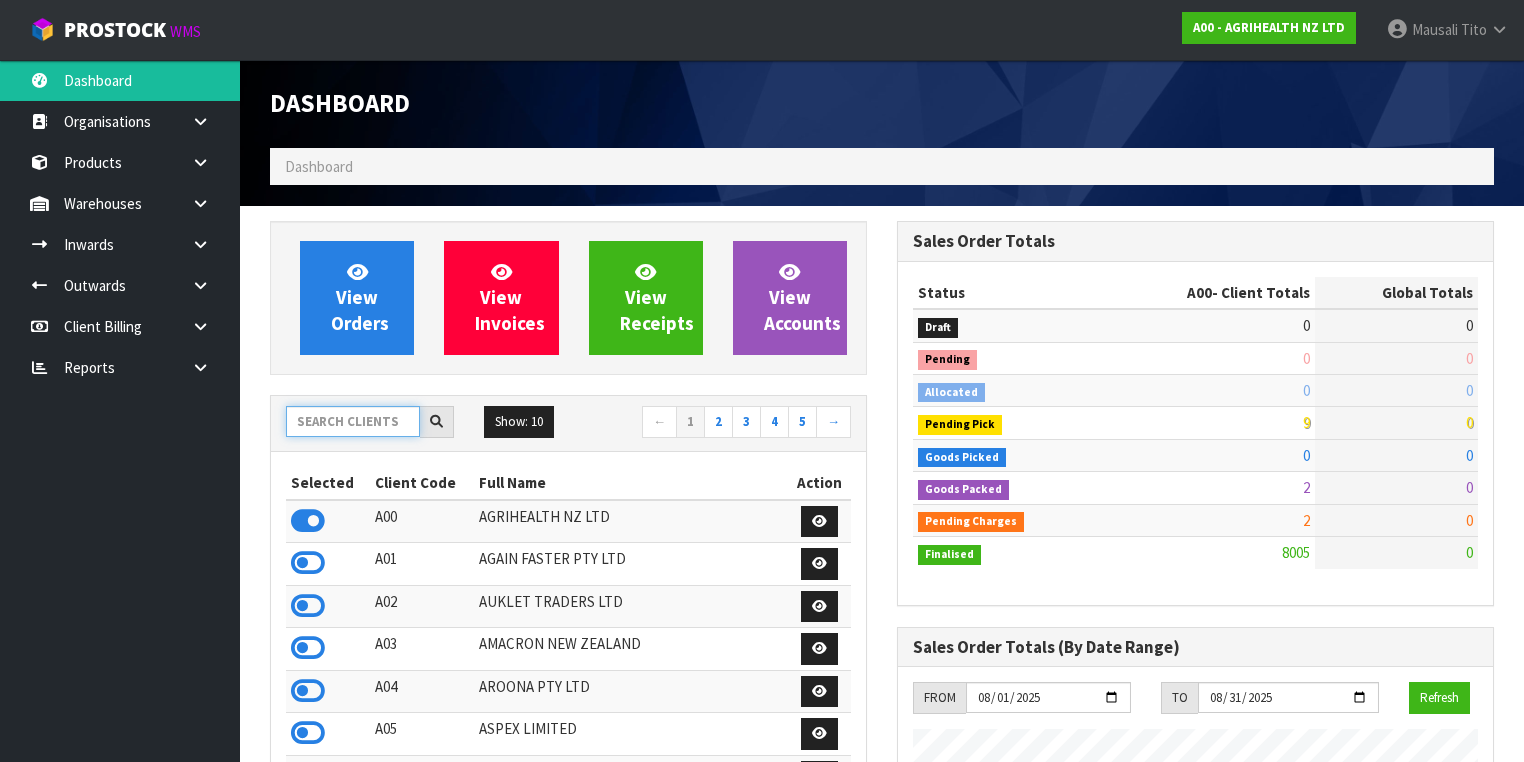 click at bounding box center (353, 421) 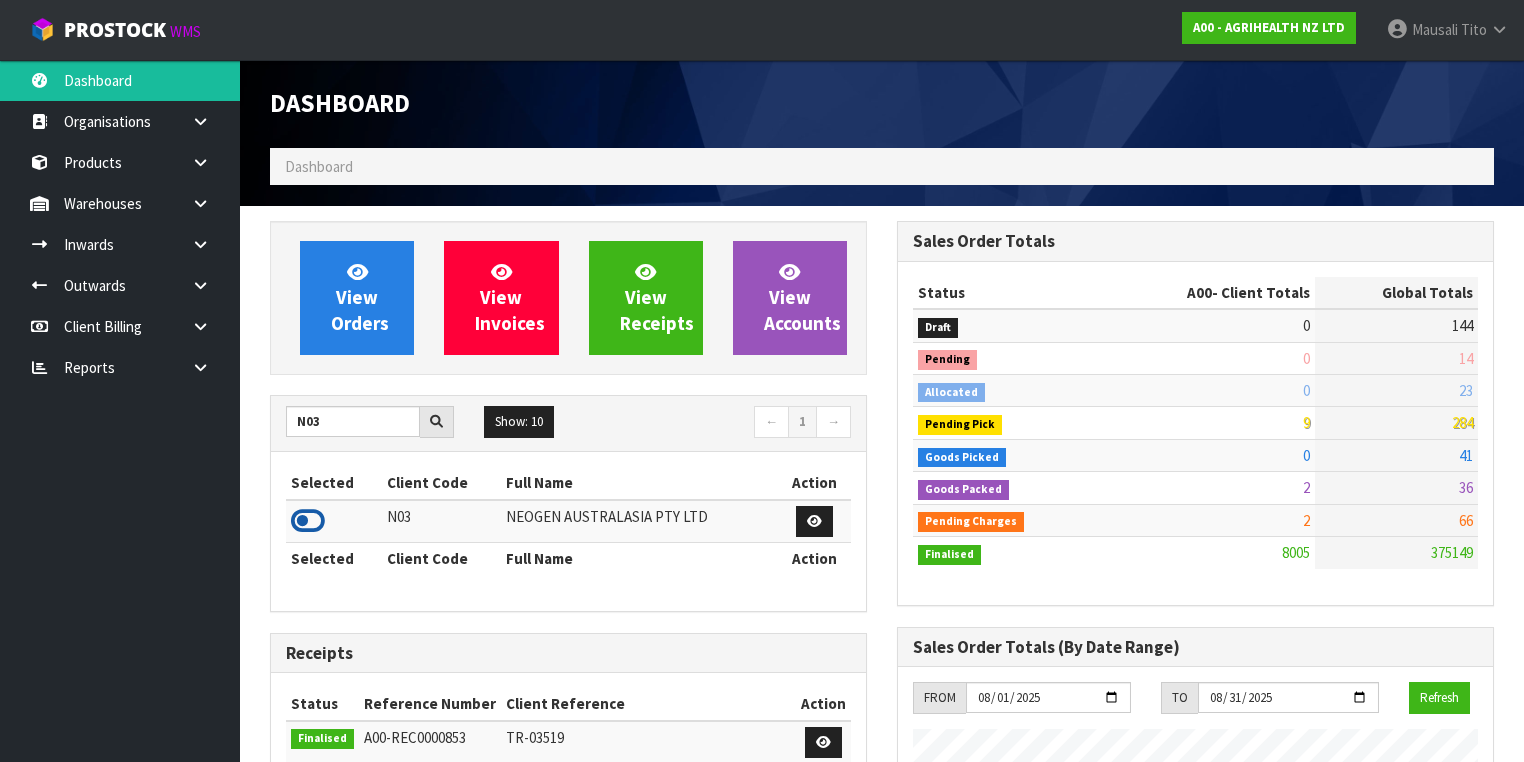 click at bounding box center (308, 521) 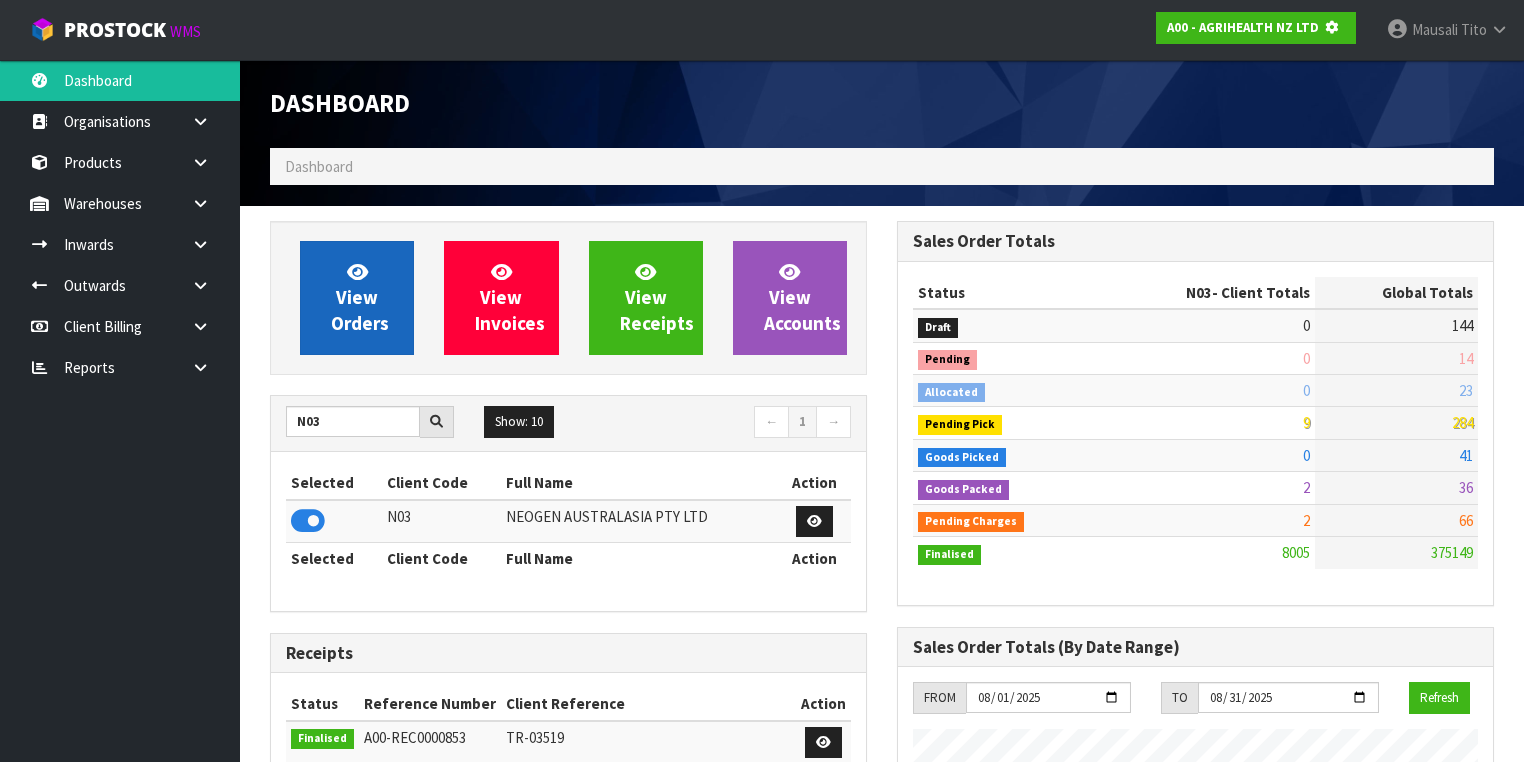 scroll, scrollTop: 1242, scrollLeft: 627, axis: both 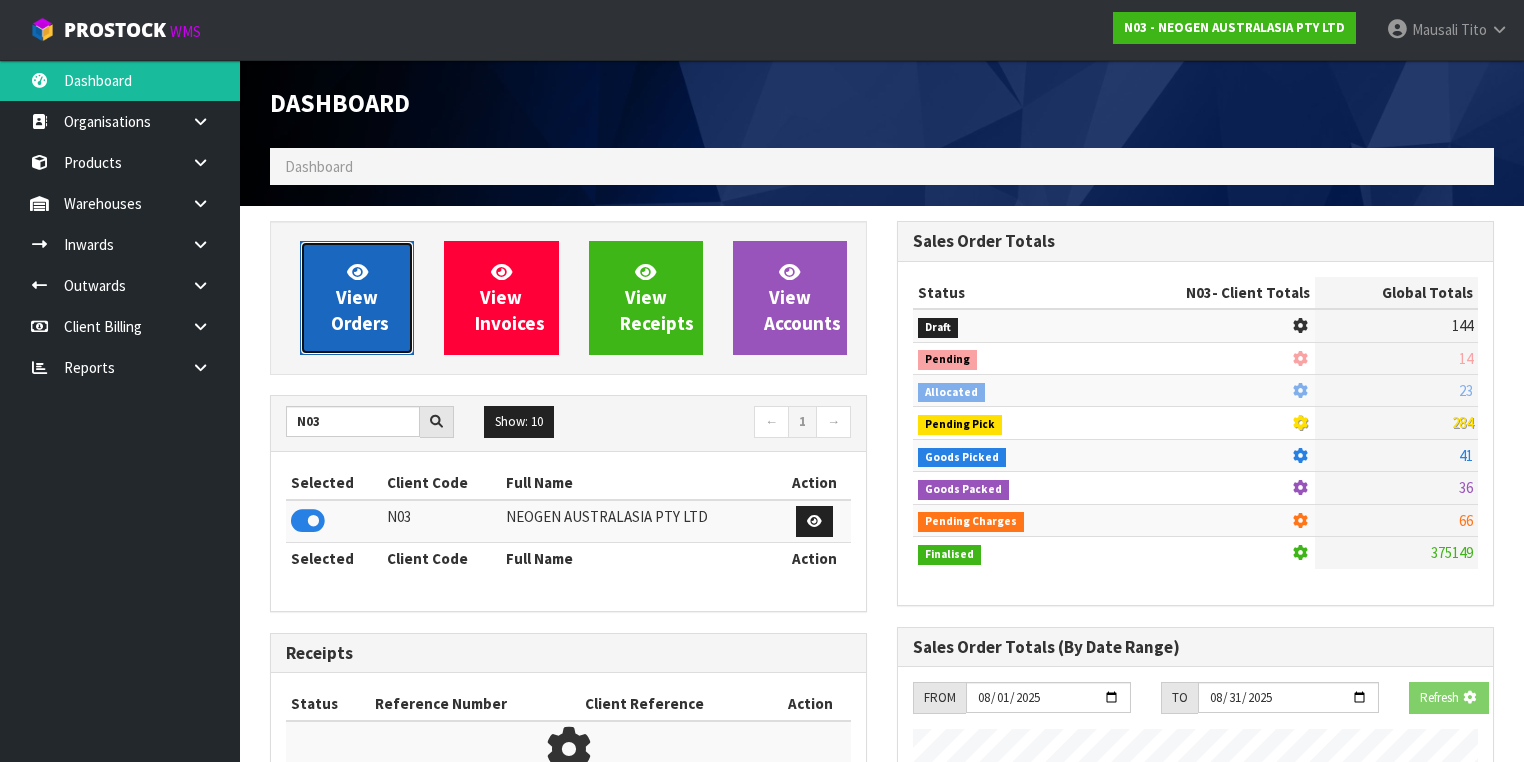 click on "View
Orders" at bounding box center (357, 298) 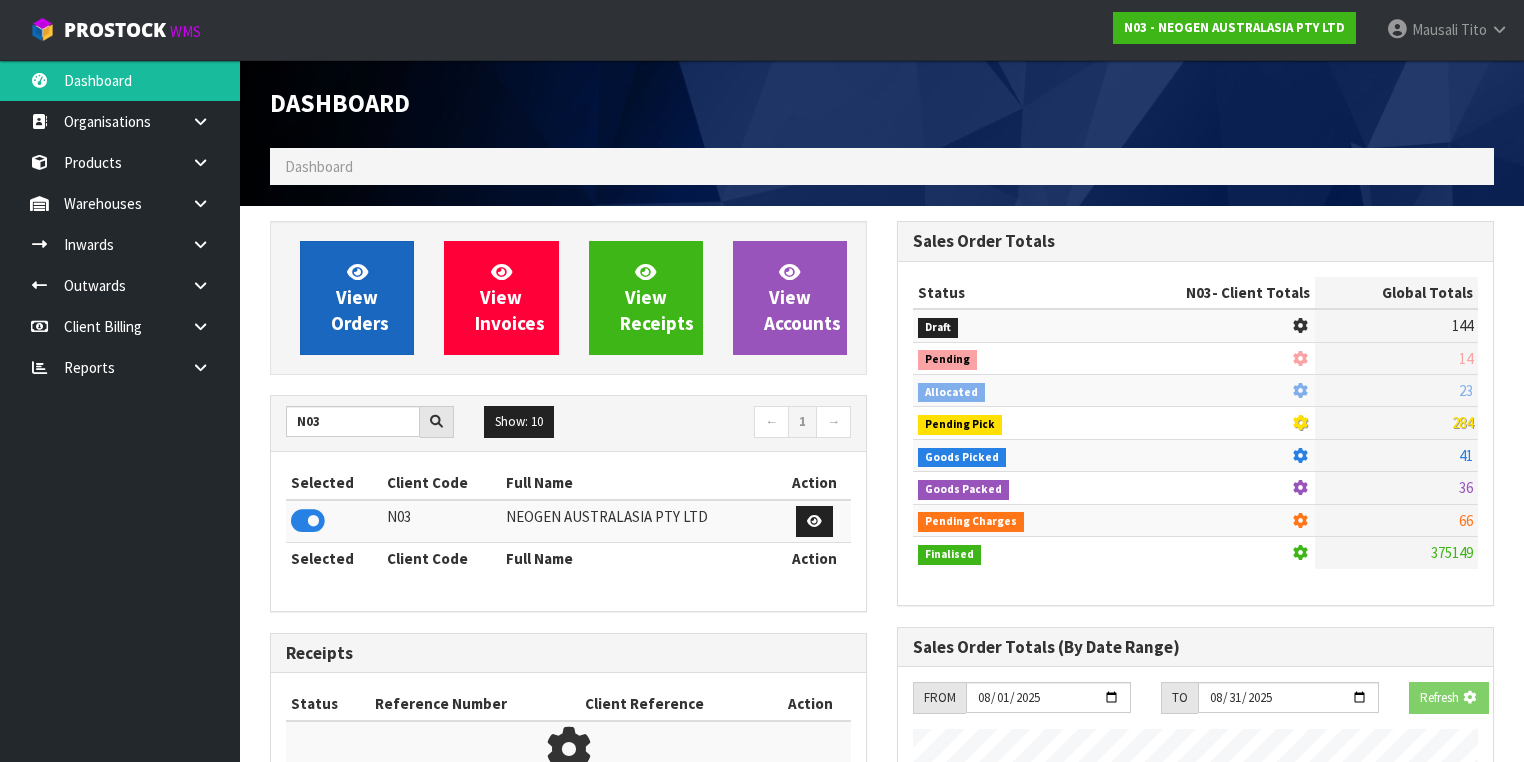 scroll, scrollTop: 0, scrollLeft: 0, axis: both 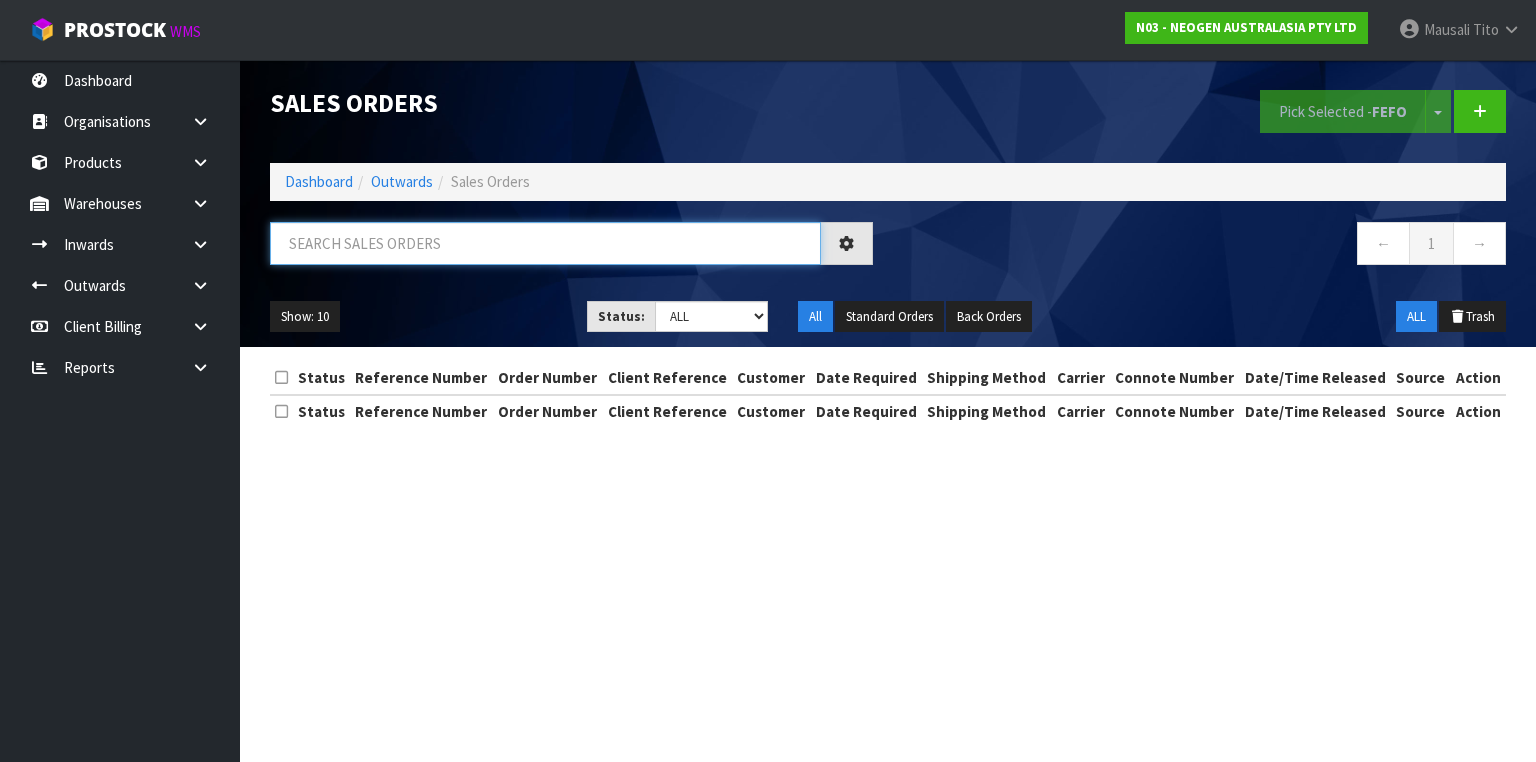click at bounding box center (545, 243) 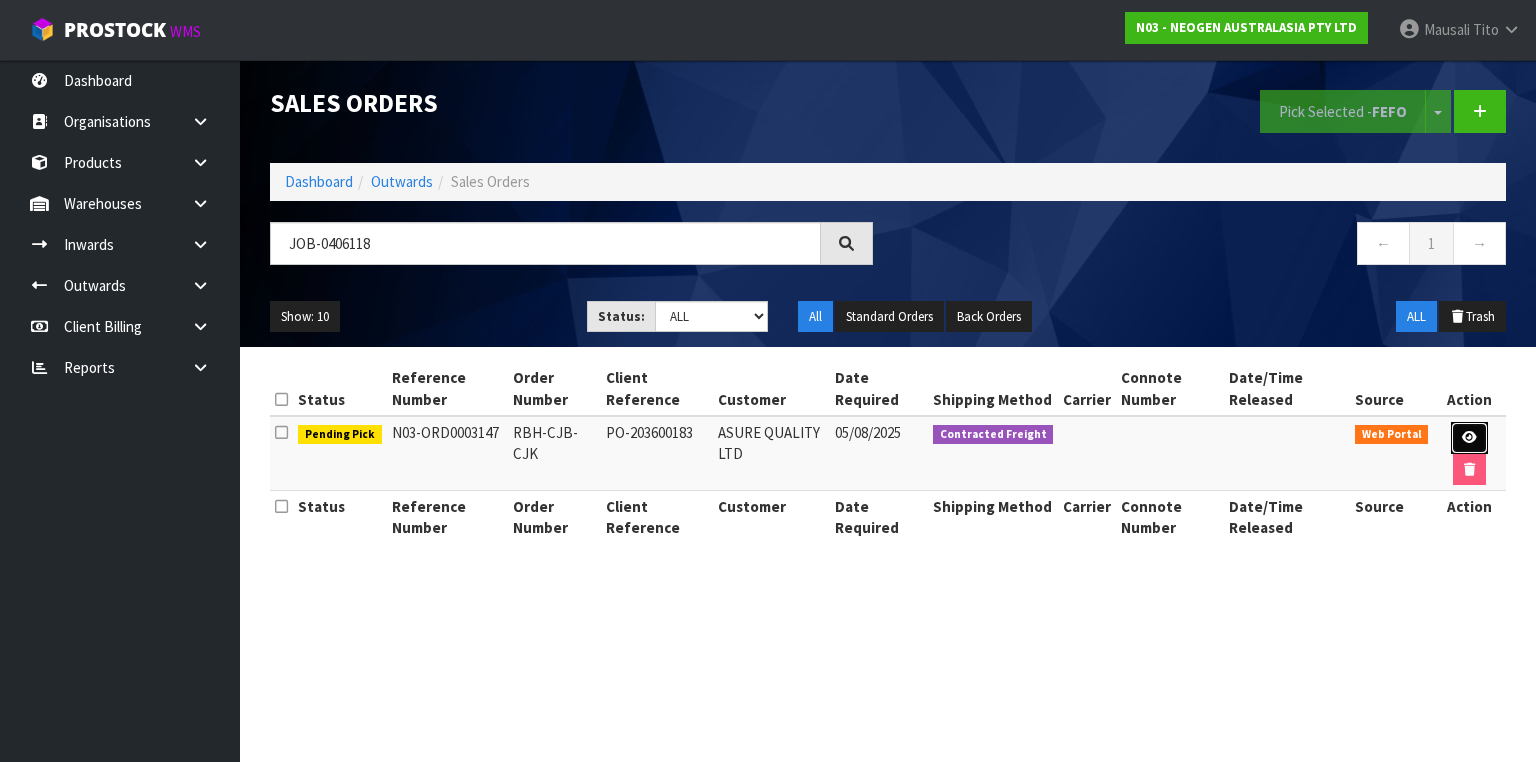 click at bounding box center (1469, 438) 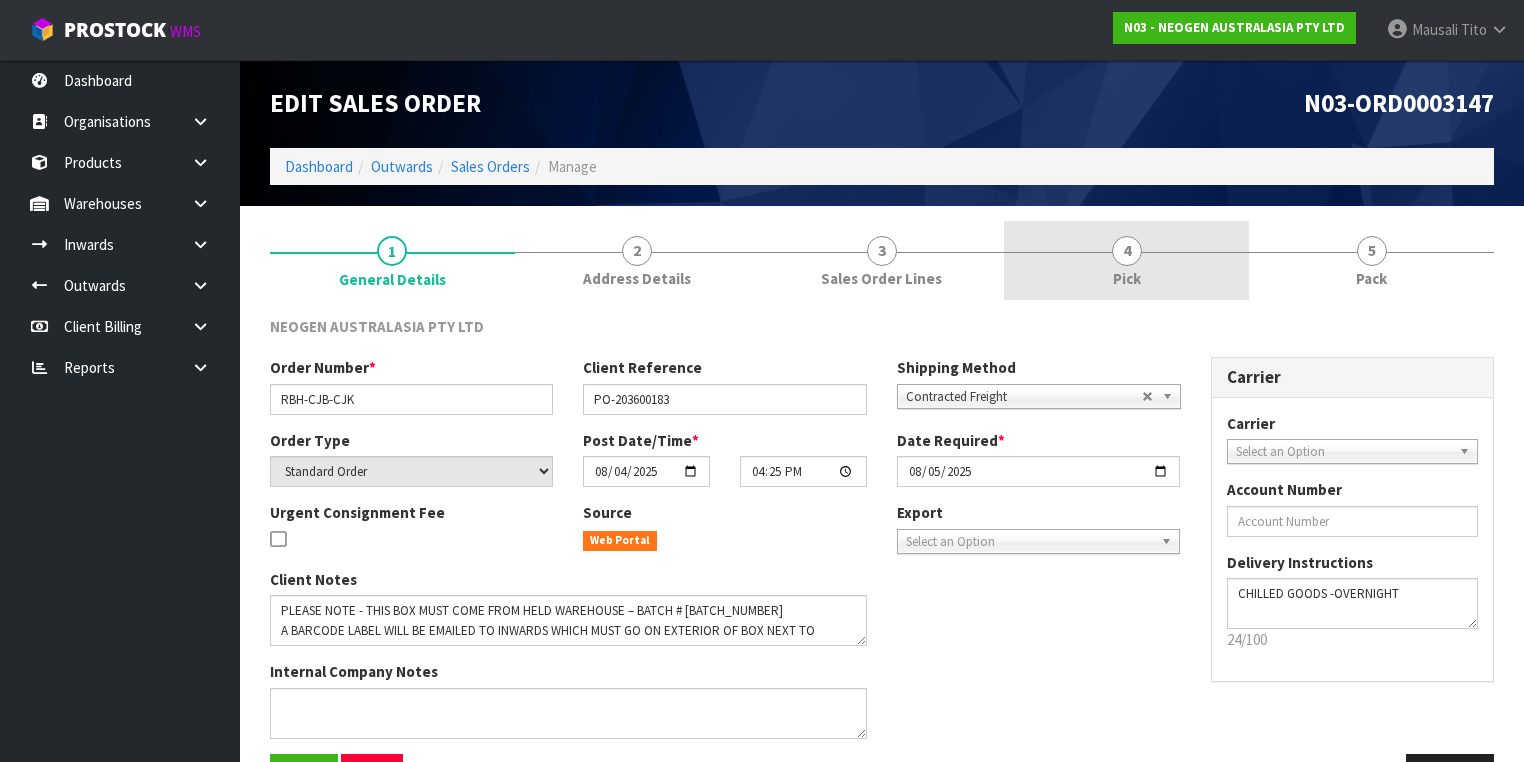click on "4
Pick" at bounding box center [1126, 260] 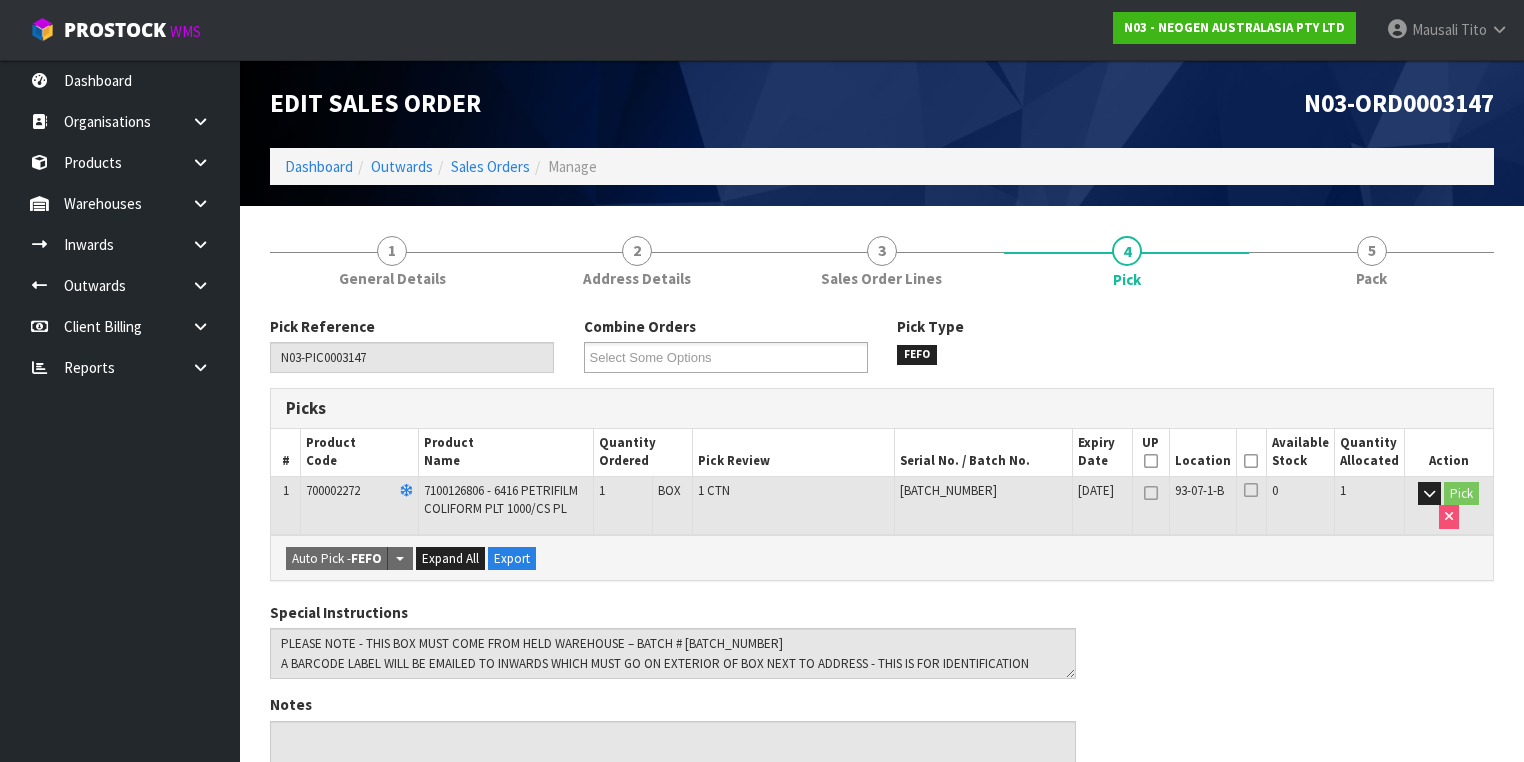 click at bounding box center [1251, 461] 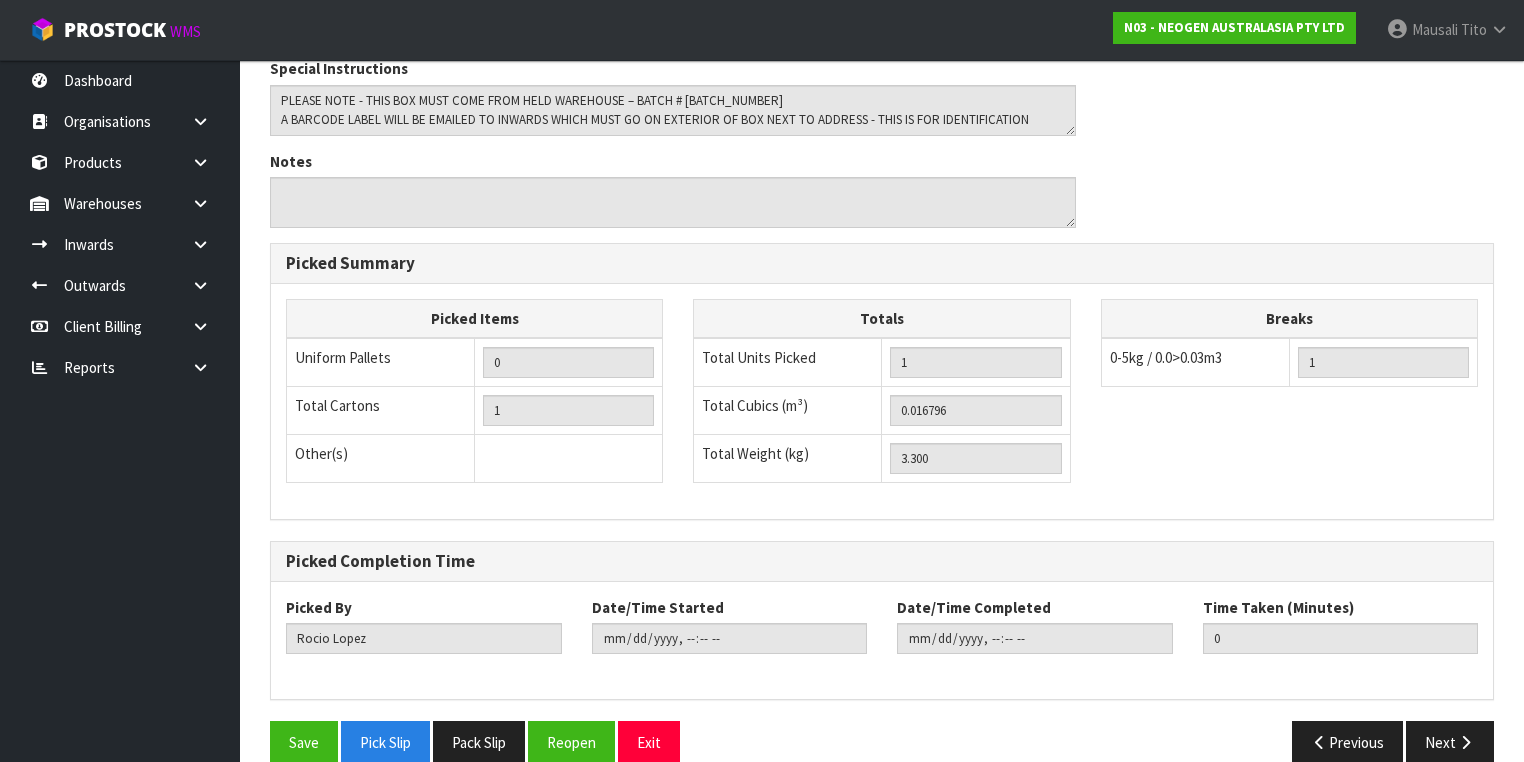 scroll, scrollTop: 641, scrollLeft: 0, axis: vertical 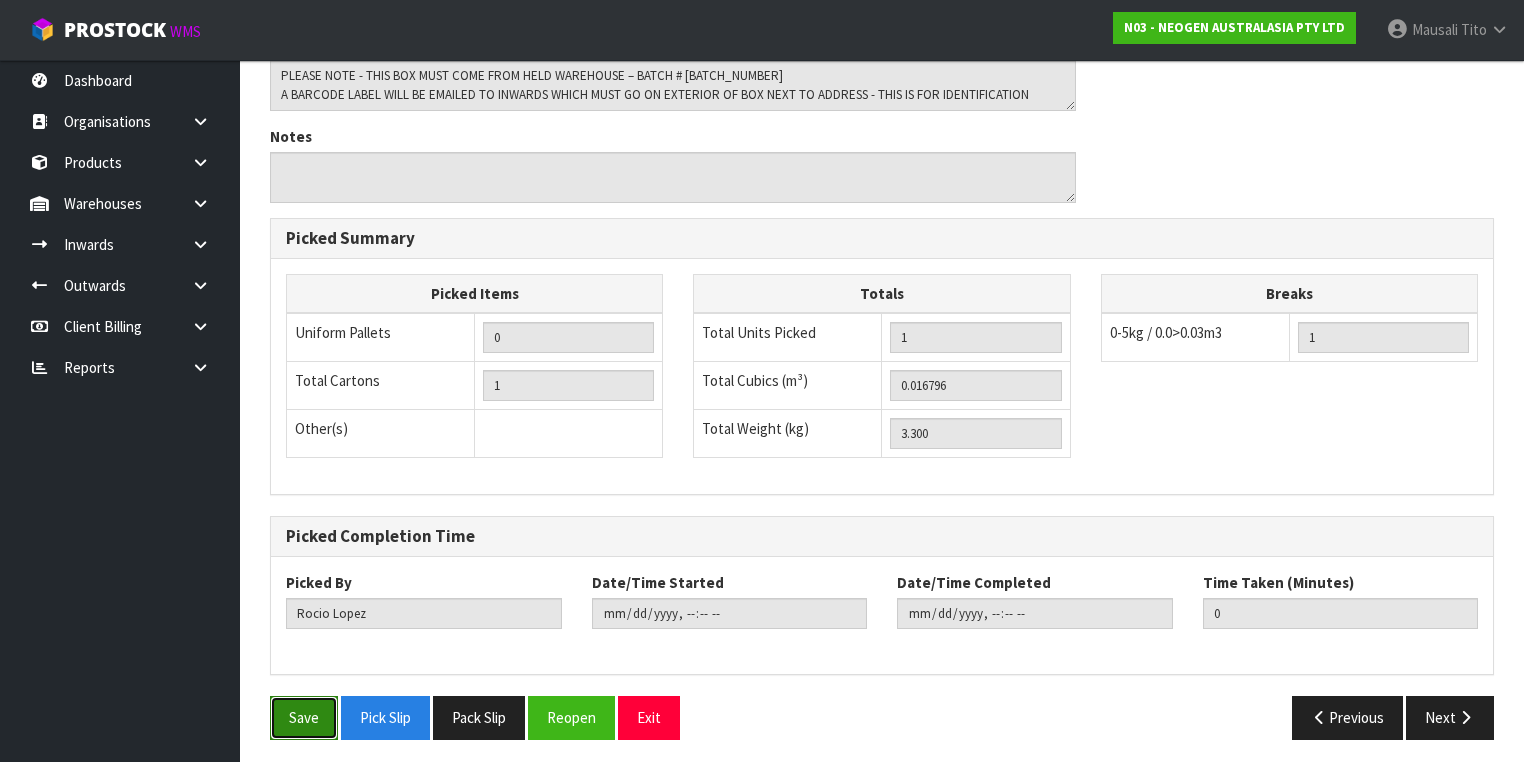 click on "Save" at bounding box center [304, 717] 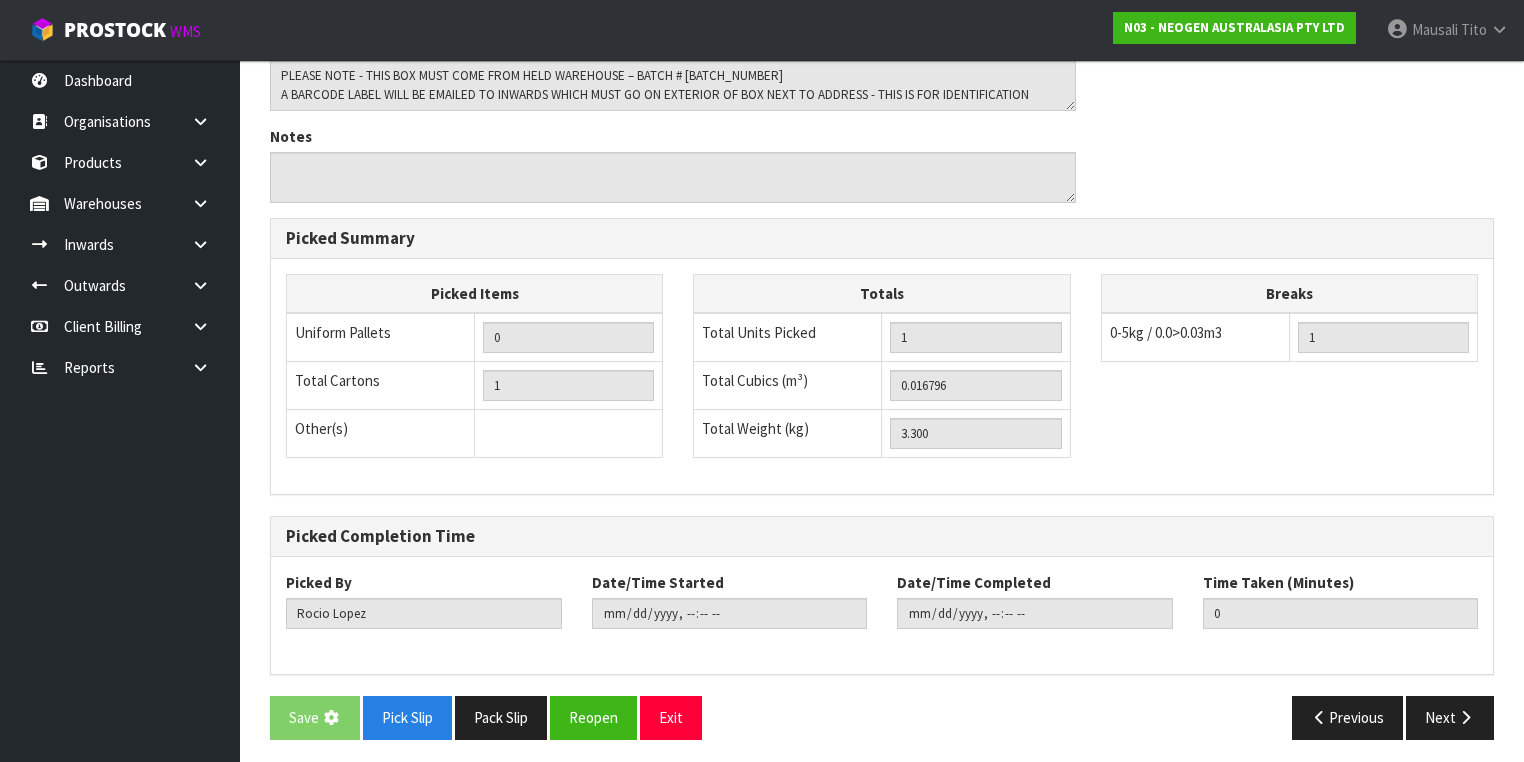 scroll, scrollTop: 0, scrollLeft: 0, axis: both 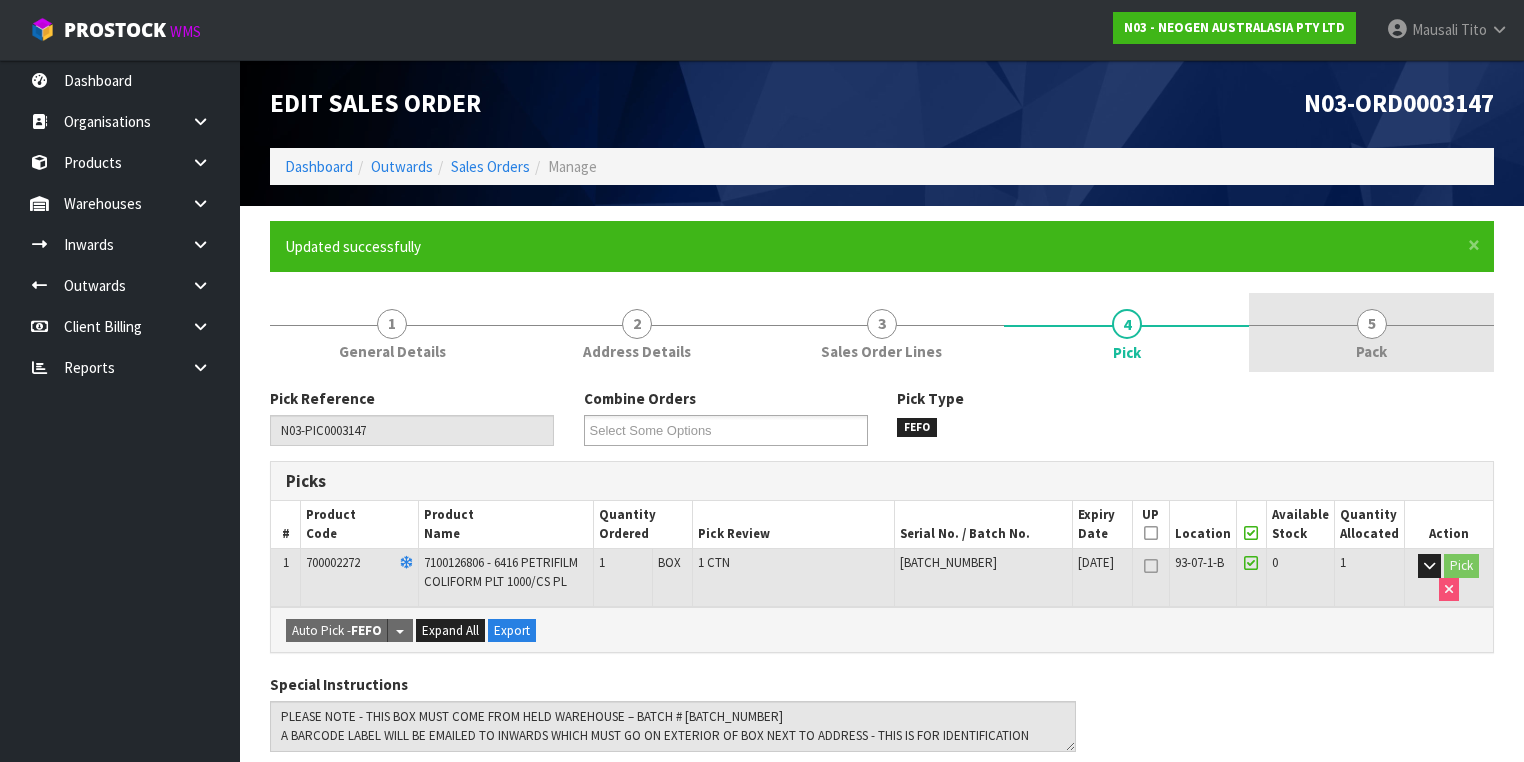 click on "Pack" at bounding box center (1371, 351) 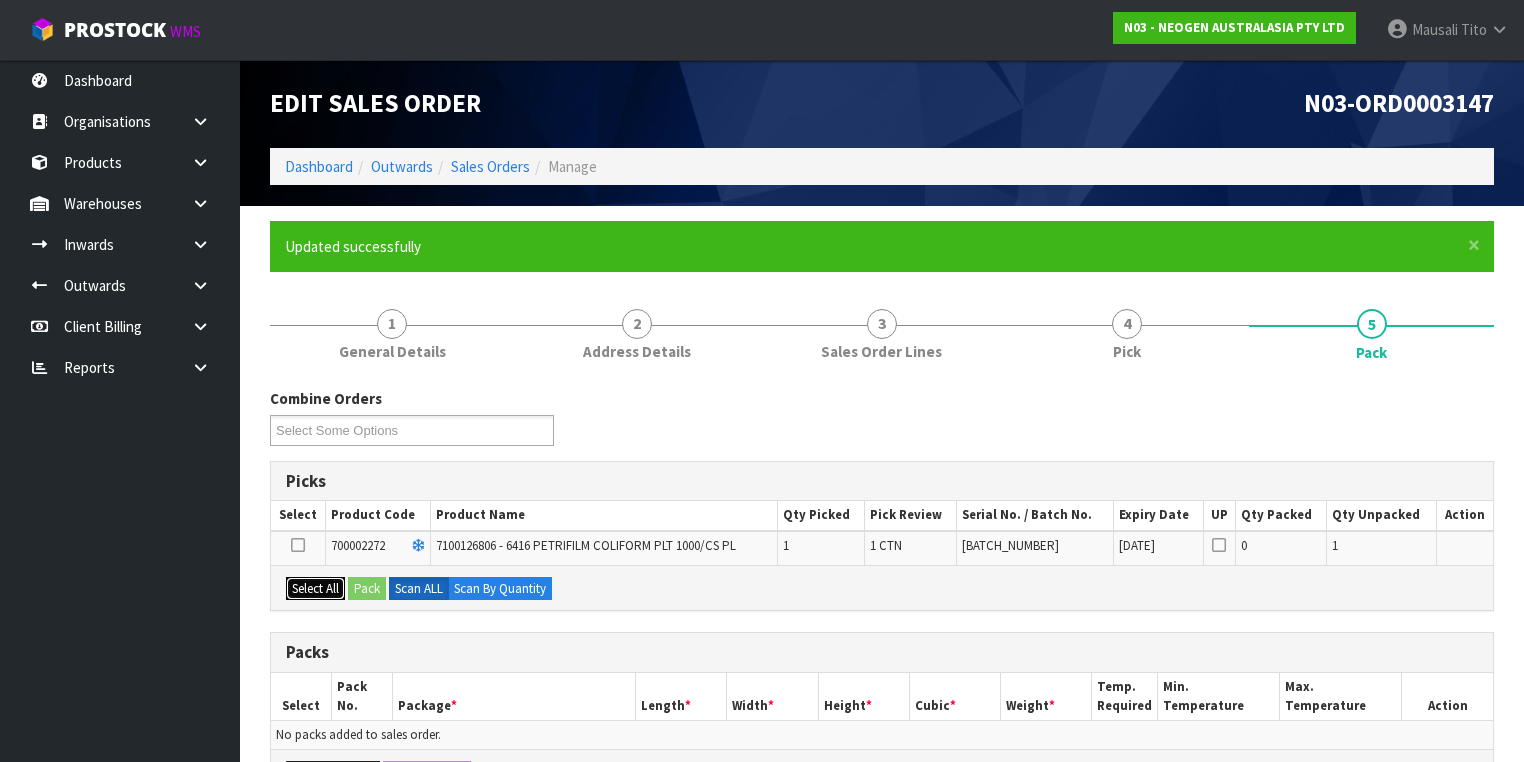 click on "Select All" at bounding box center (315, 589) 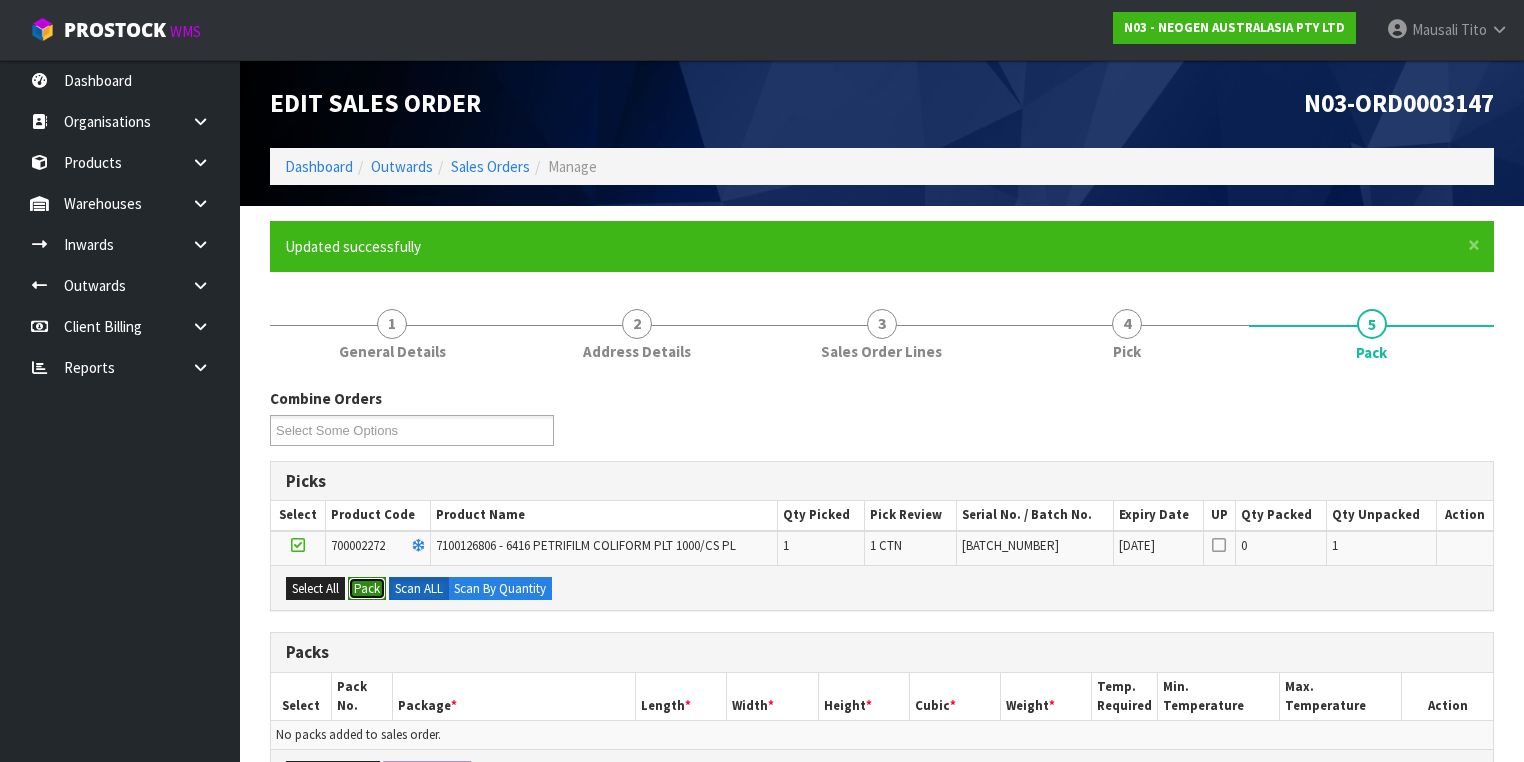 click on "Pack" at bounding box center [367, 589] 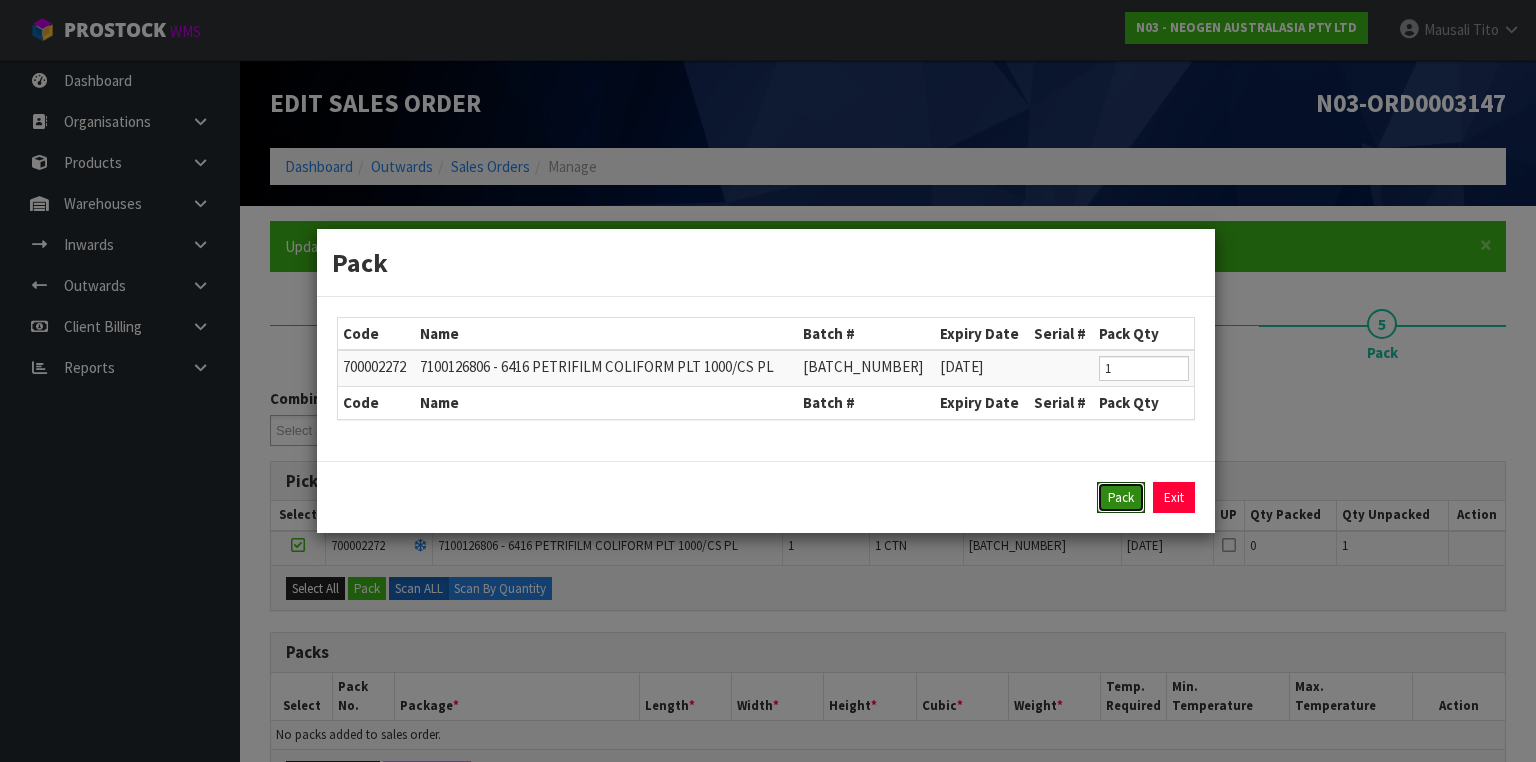 drag, startPoint x: 1105, startPoint y: 485, endPoint x: 1006, endPoint y: 480, distance: 99.12618 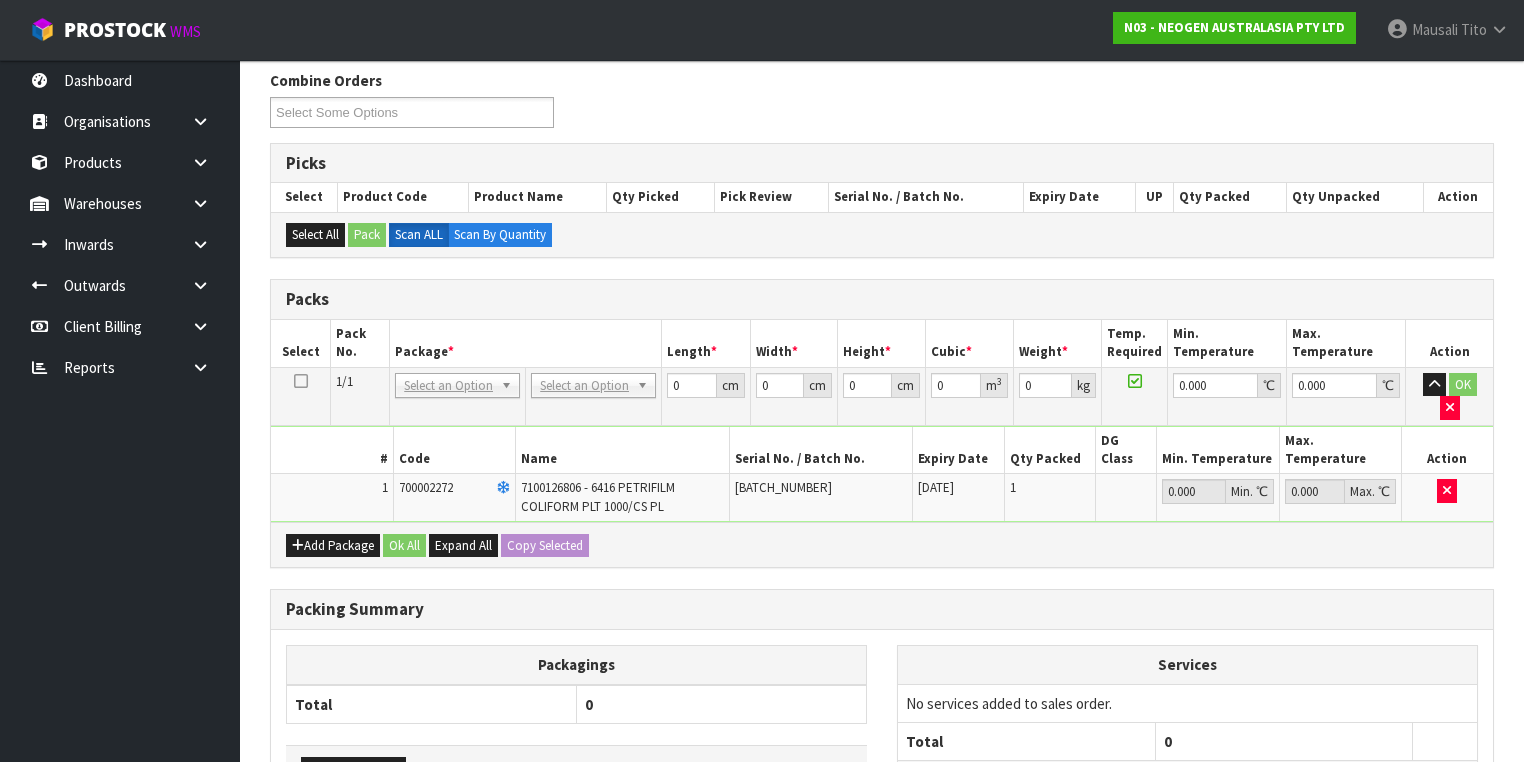 scroll, scrollTop: 320, scrollLeft: 0, axis: vertical 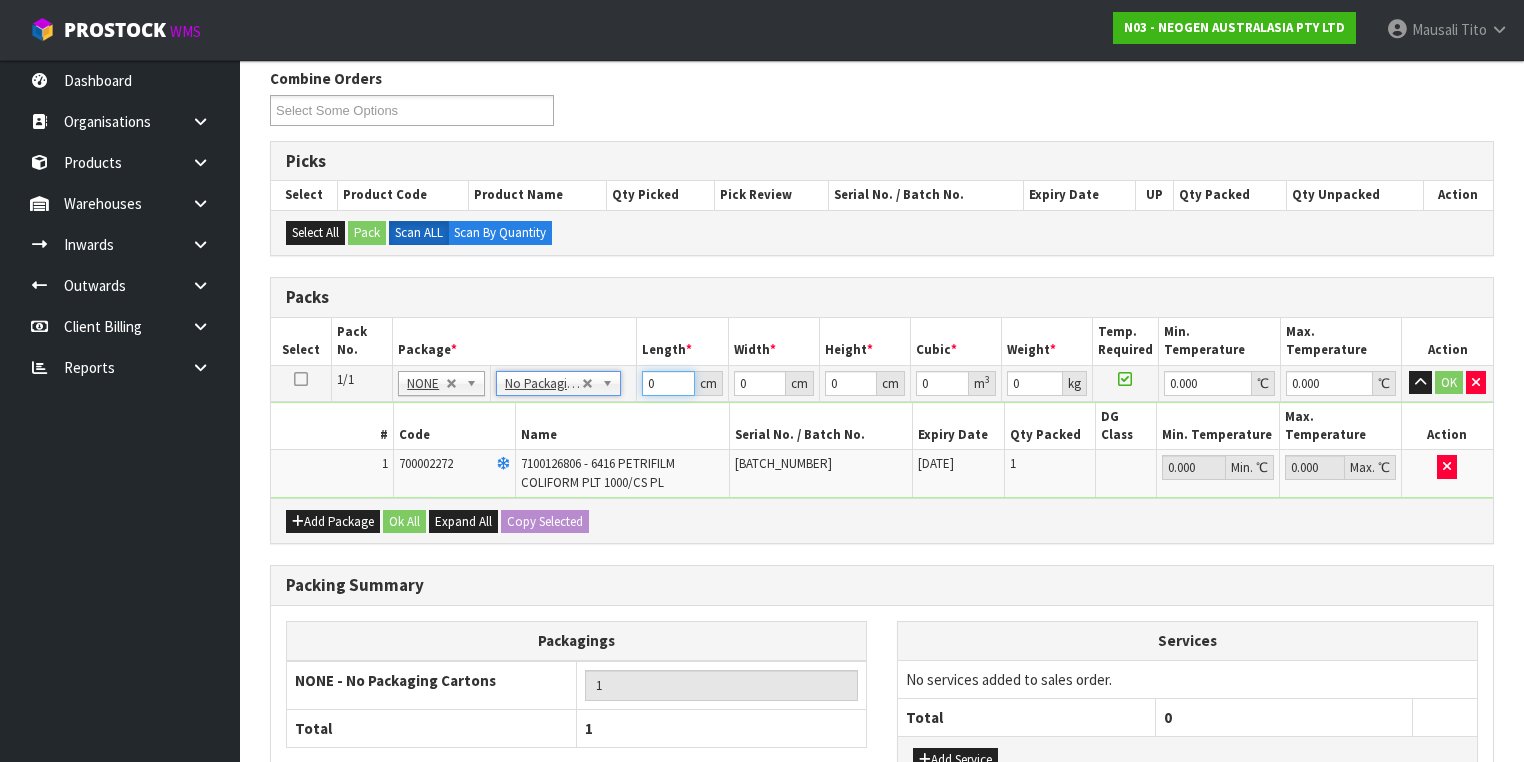 drag, startPoint x: 660, startPoint y: 386, endPoint x: 574, endPoint y: 409, distance: 89.02247 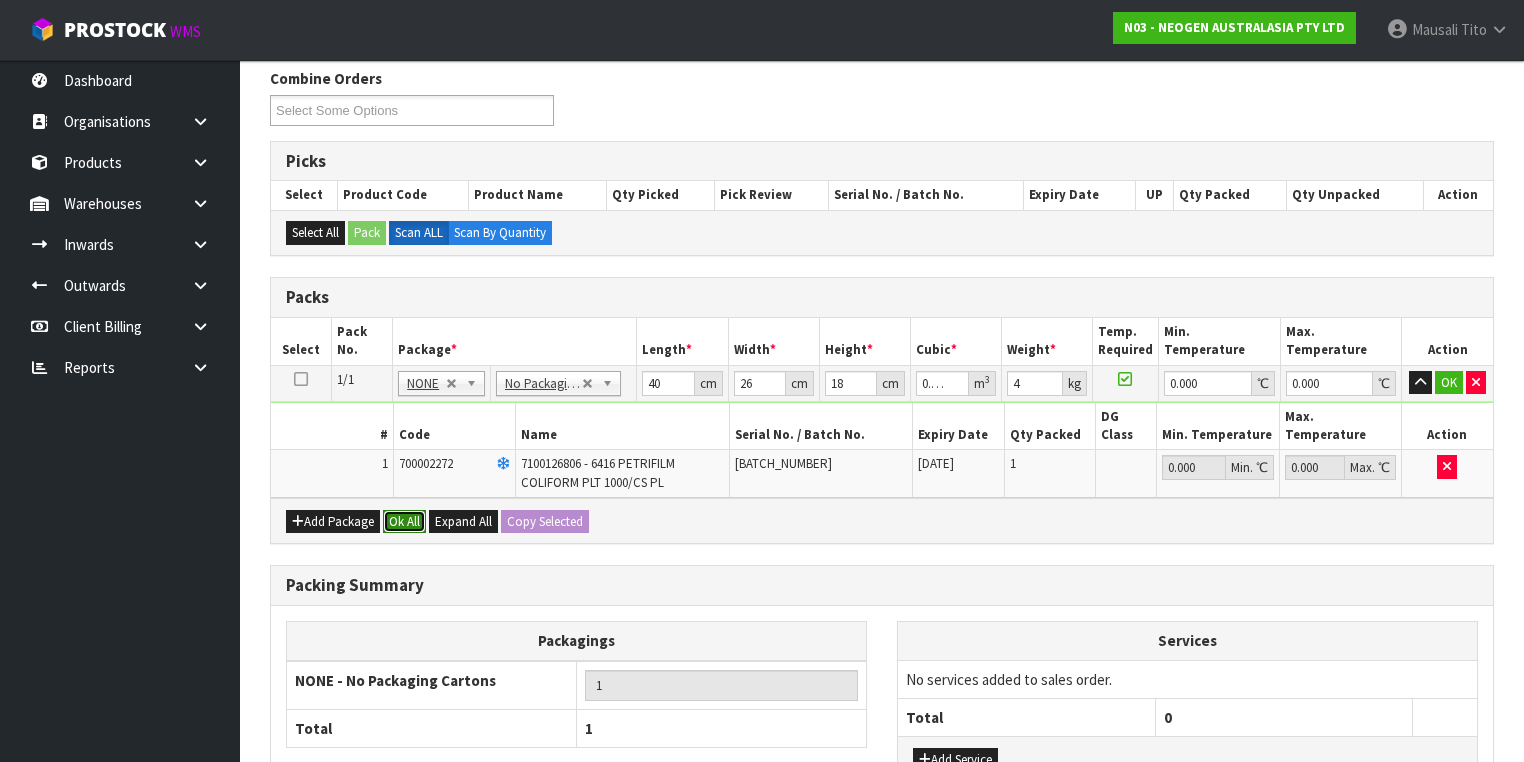 click on "Ok All" at bounding box center [404, 522] 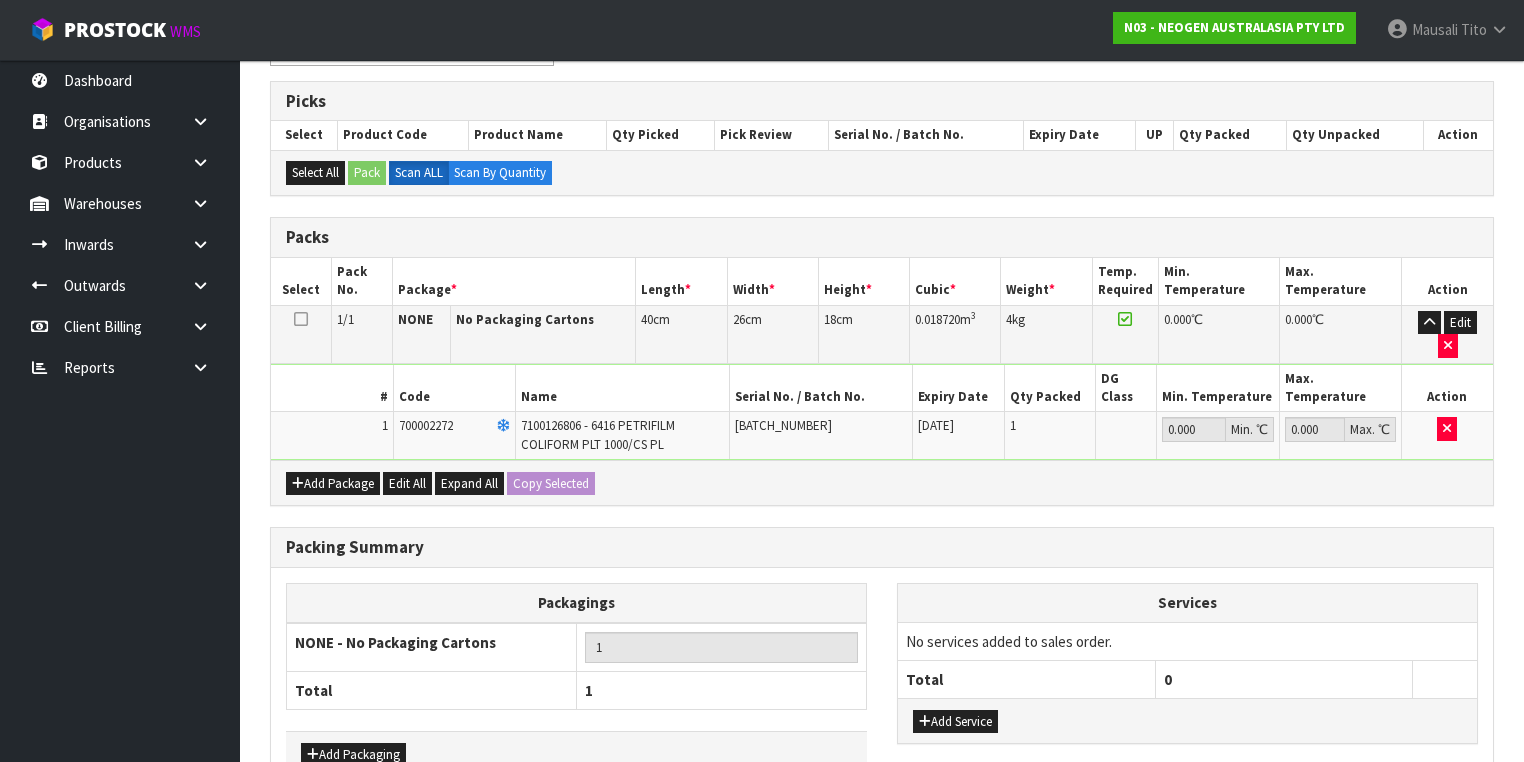 scroll, scrollTop: 453, scrollLeft: 0, axis: vertical 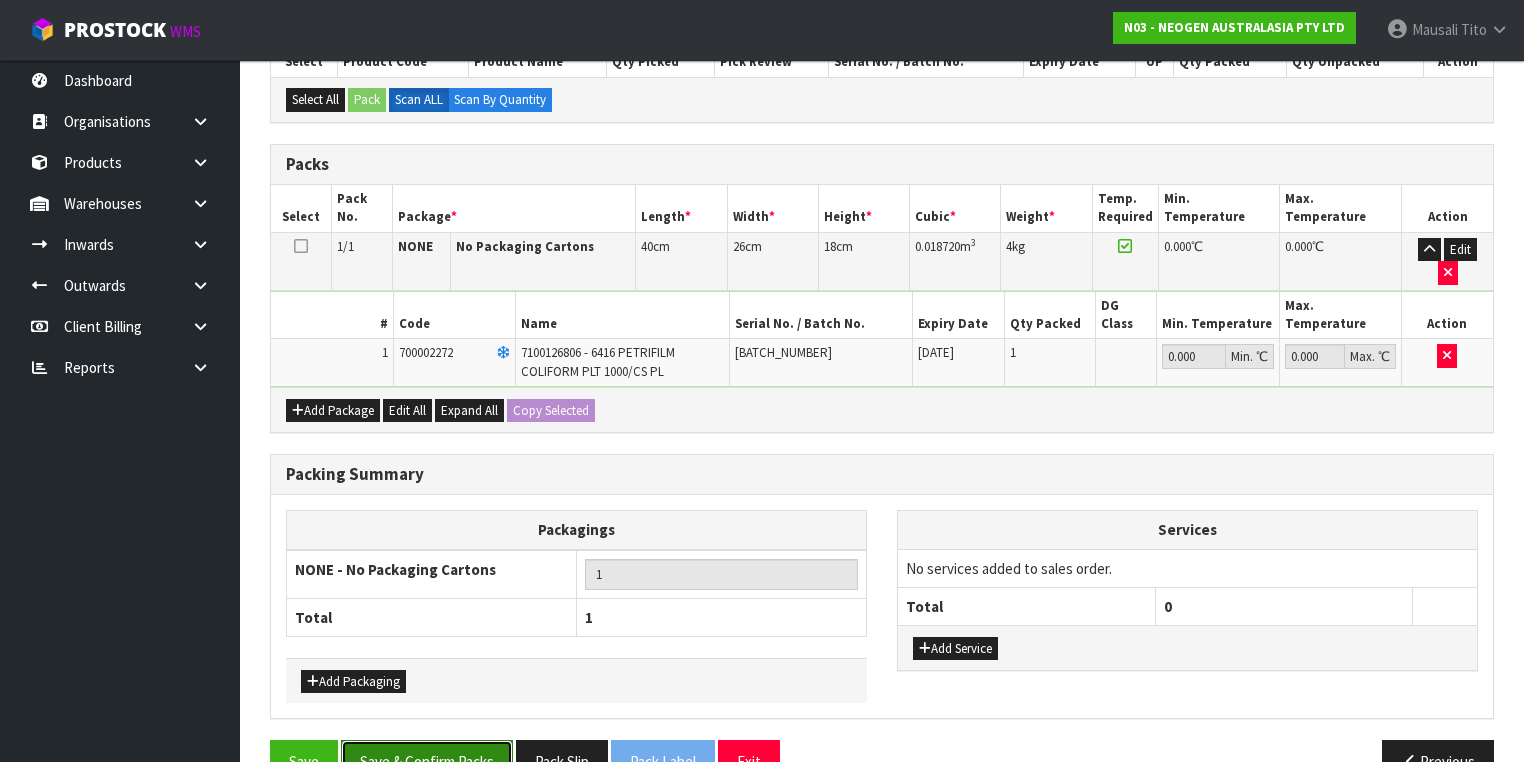 click on "Save & Confirm Packs" at bounding box center [427, 761] 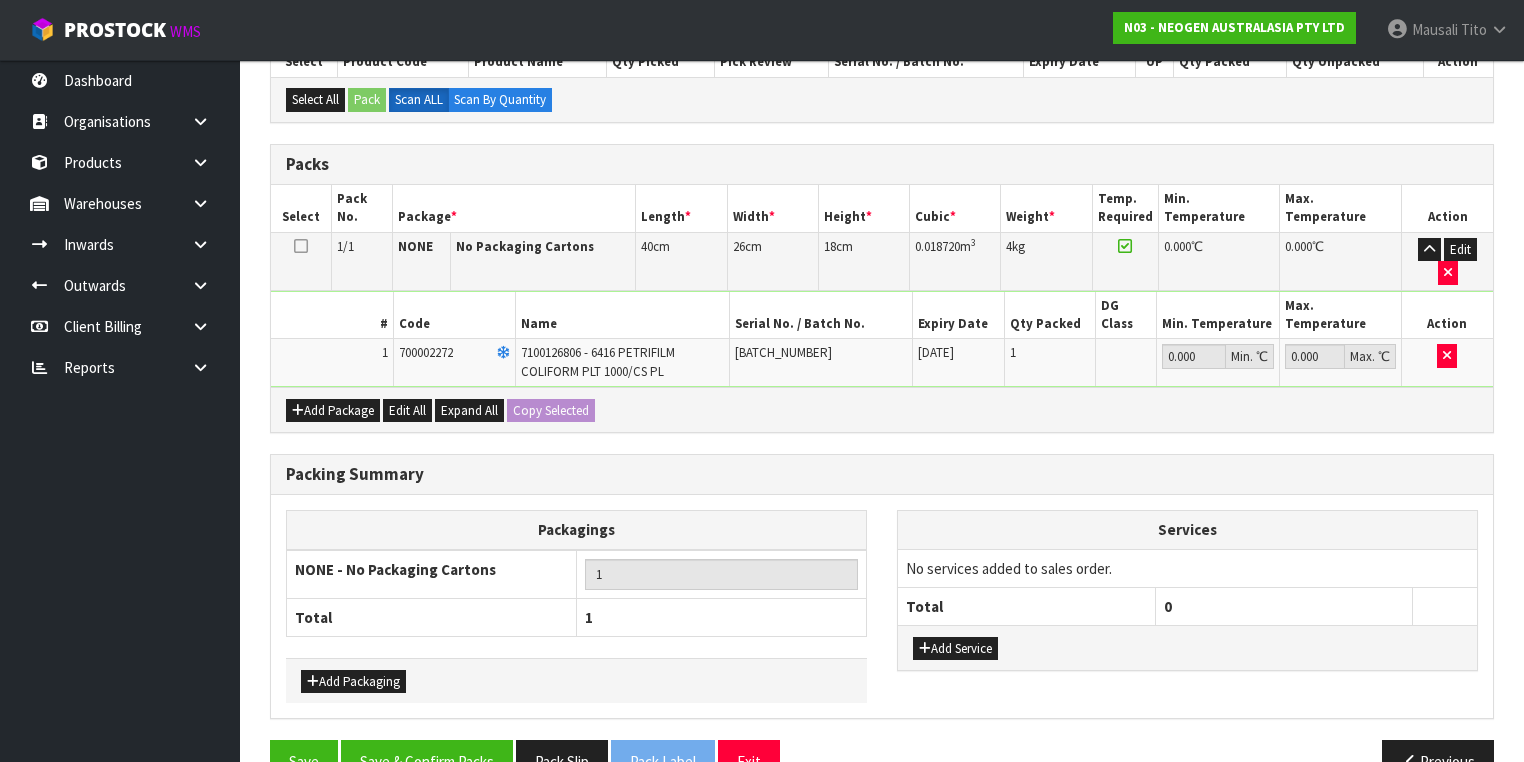 scroll, scrollTop: 0, scrollLeft: 0, axis: both 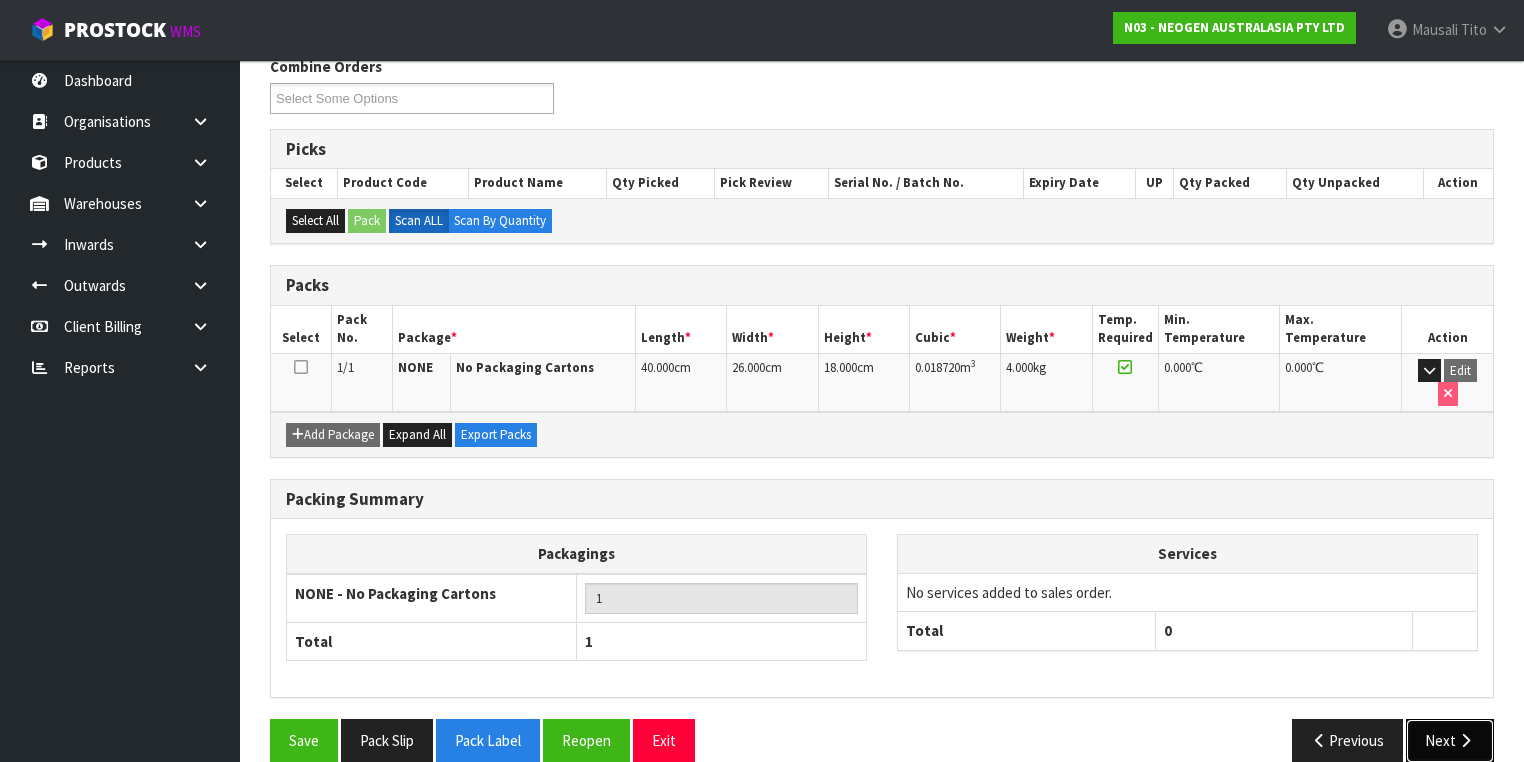 click on "Next" at bounding box center [1450, 740] 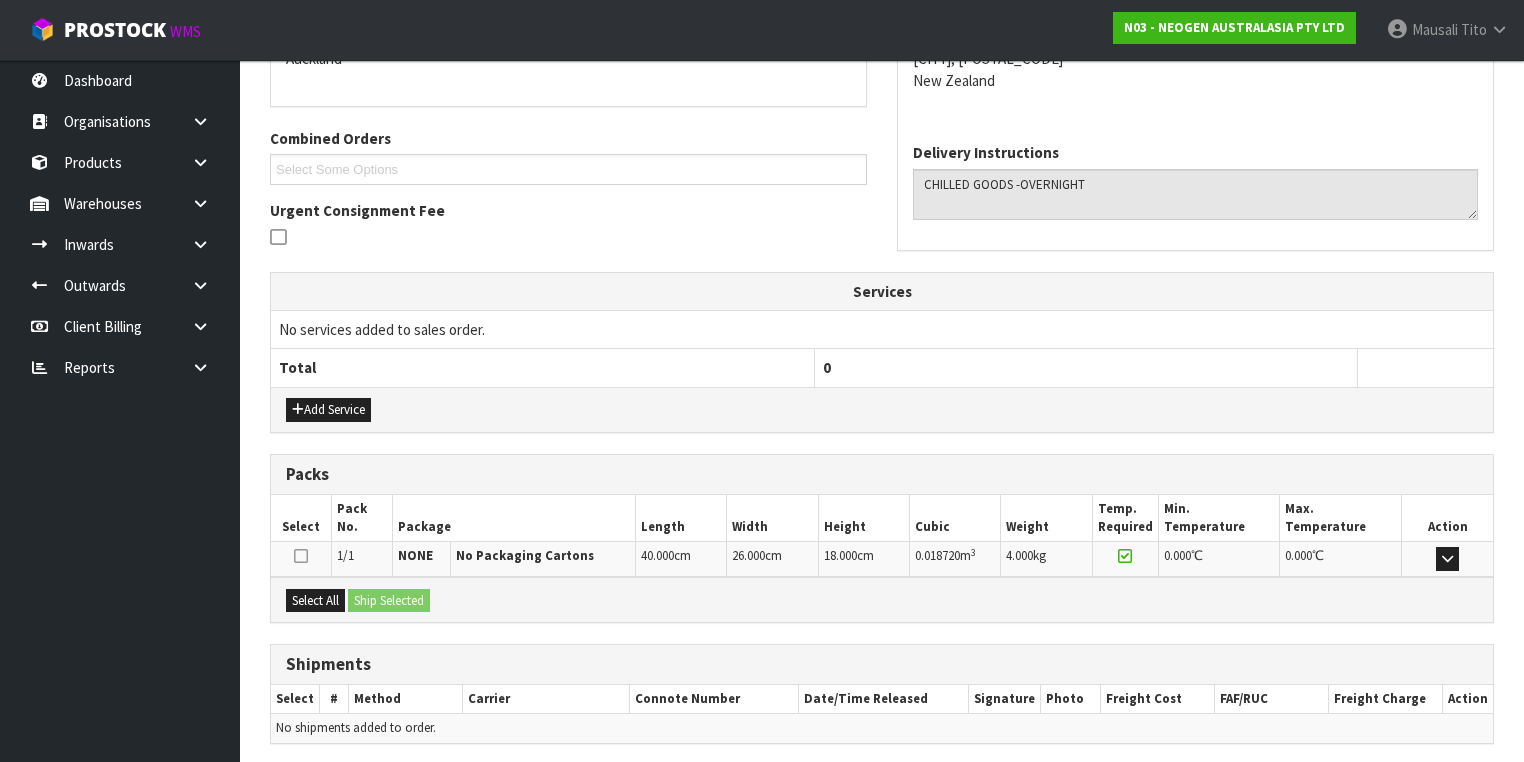 scroll, scrollTop: 528, scrollLeft: 0, axis: vertical 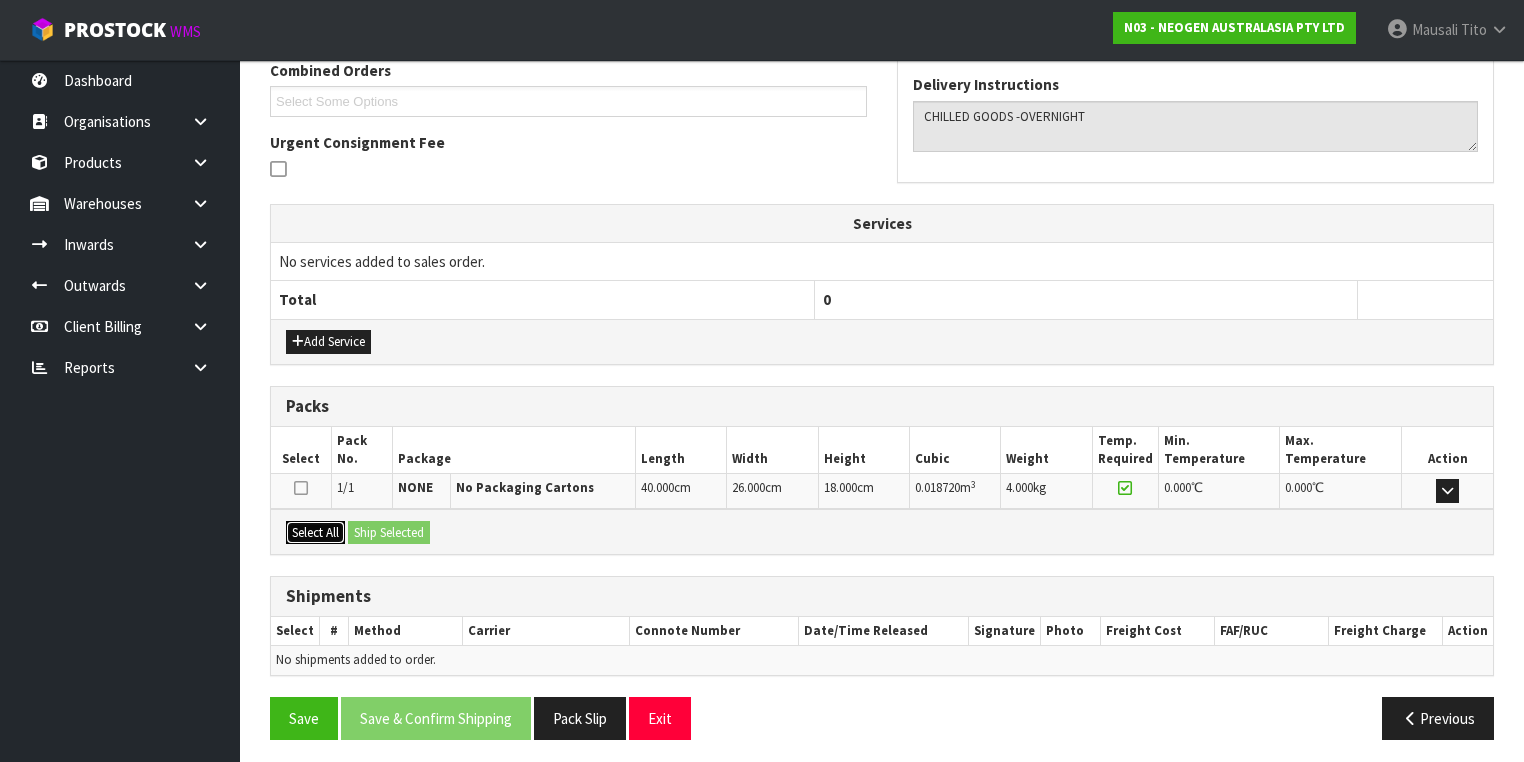 drag, startPoint x: 321, startPoint y: 524, endPoint x: 393, endPoint y: 527, distance: 72.06247 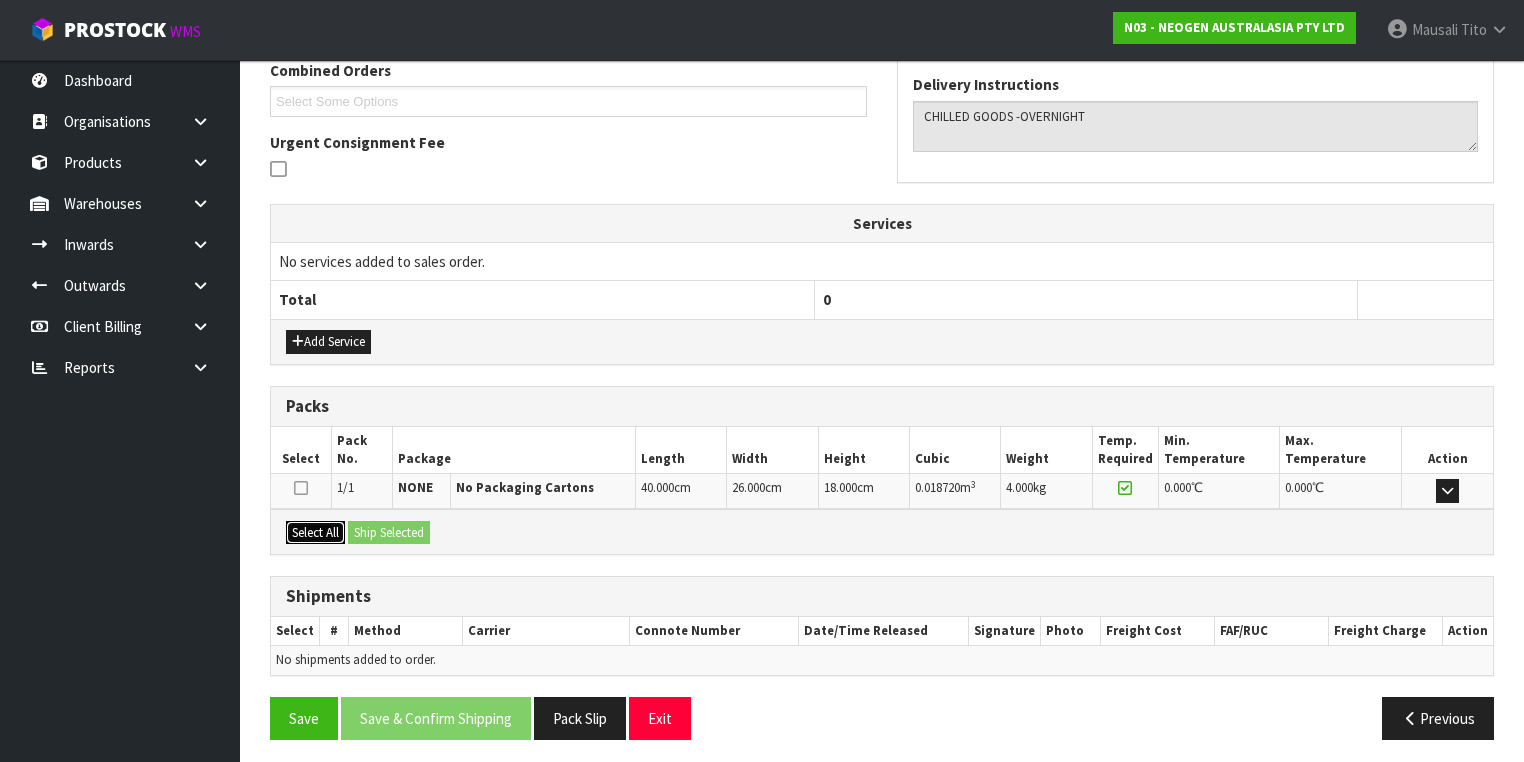 click on "Select All" at bounding box center [315, 533] 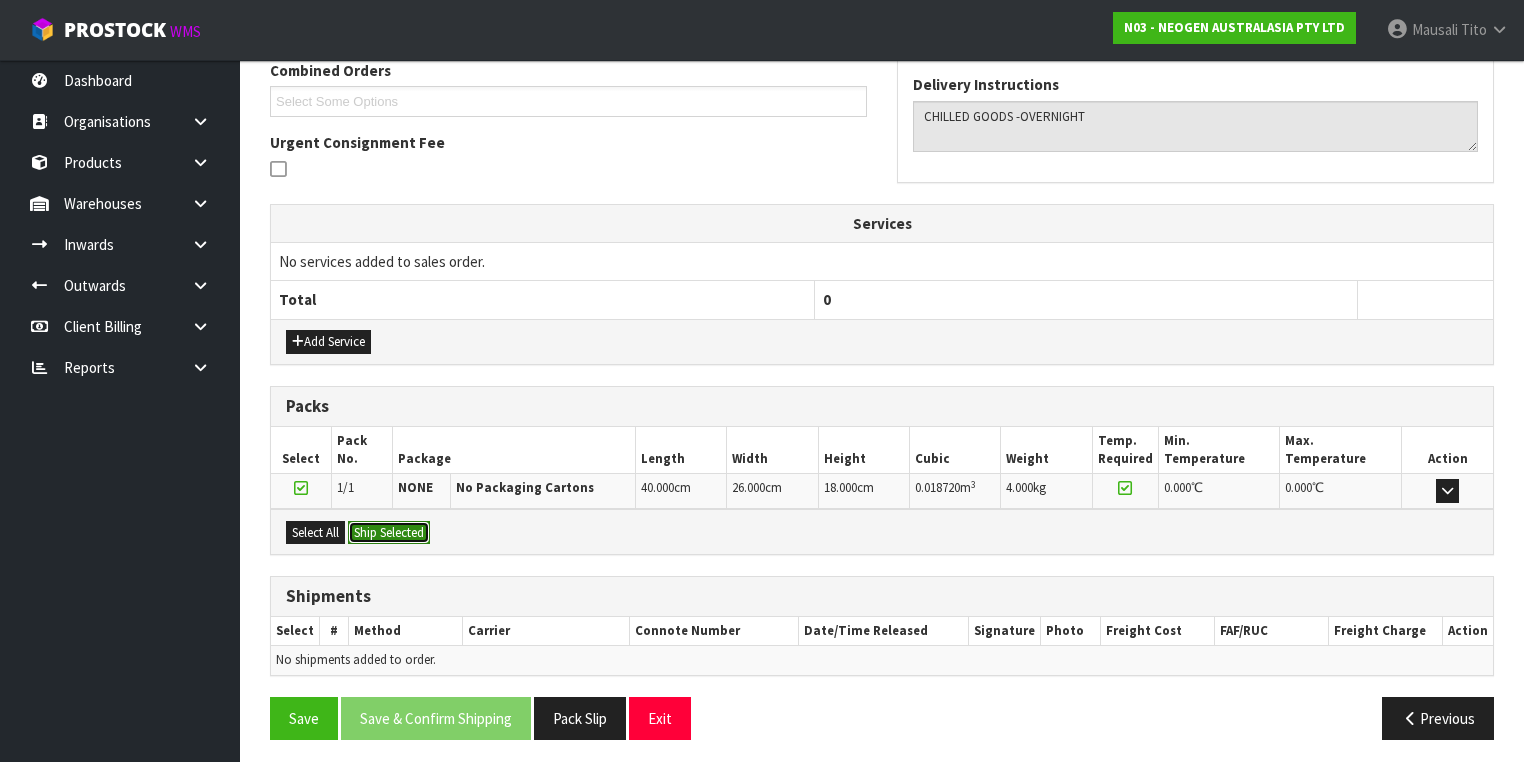 click on "Ship Selected" at bounding box center [389, 533] 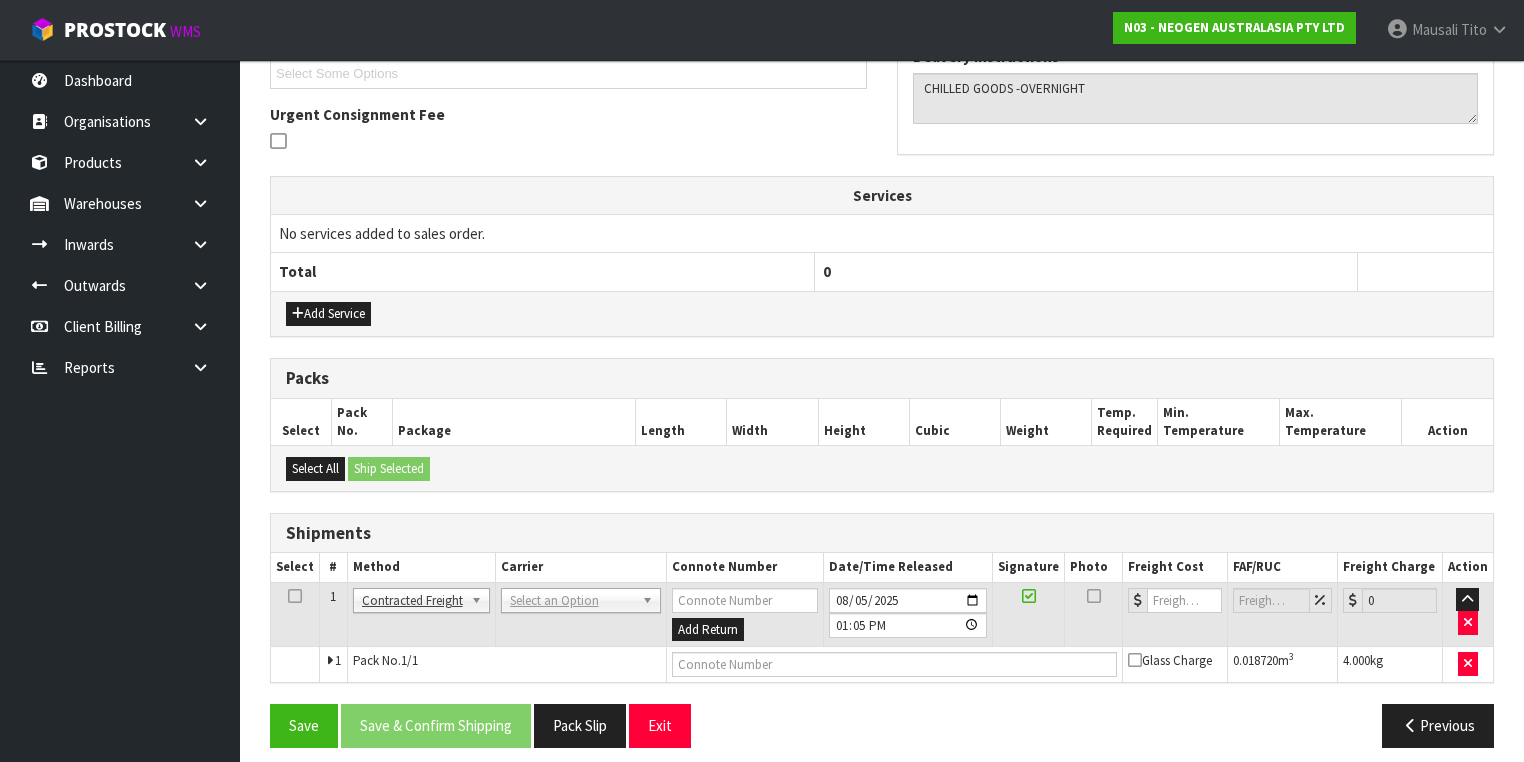 scroll, scrollTop: 564, scrollLeft: 0, axis: vertical 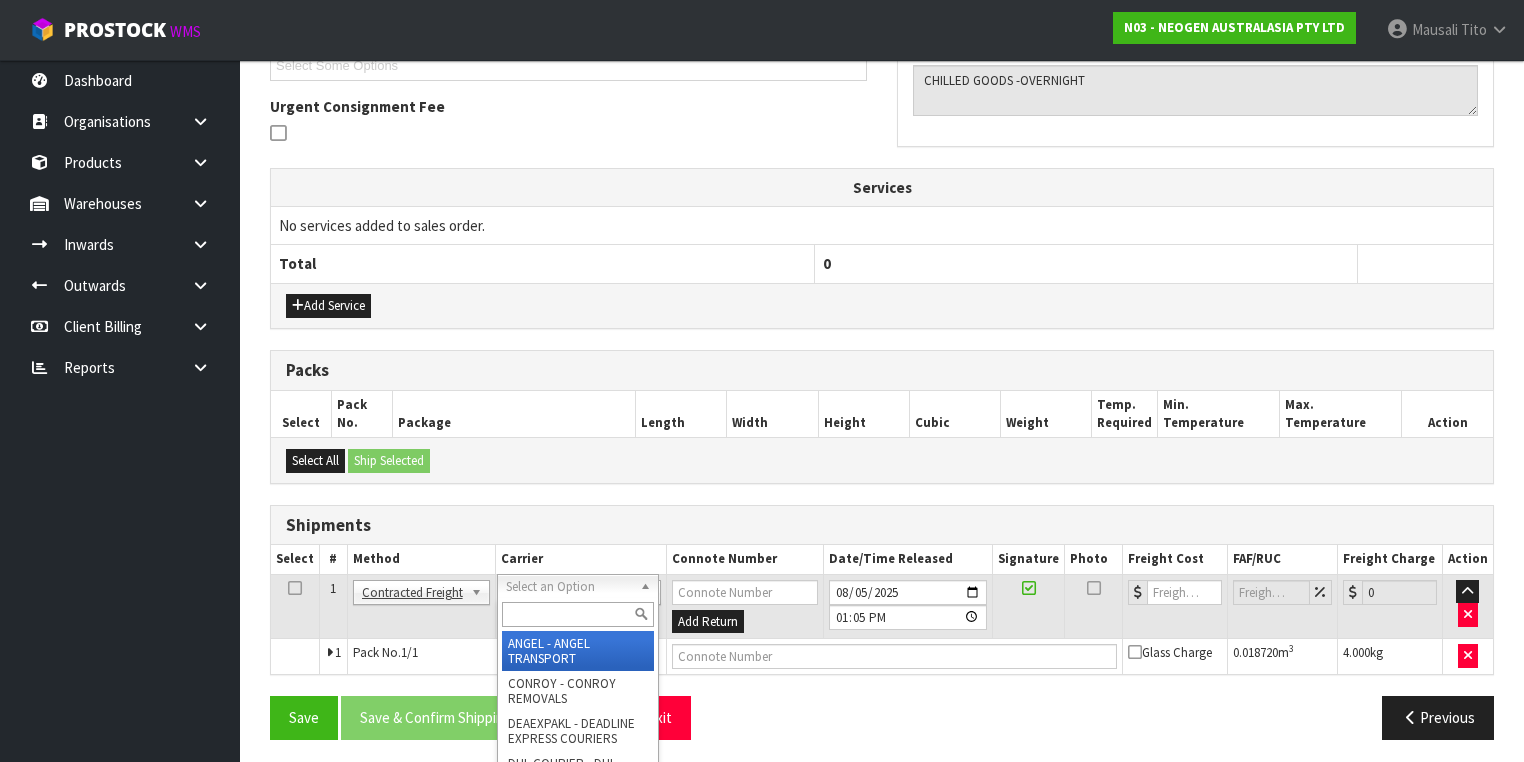 drag, startPoint x: 553, startPoint y: 592, endPoint x: 546, endPoint y: 608, distance: 17.464249 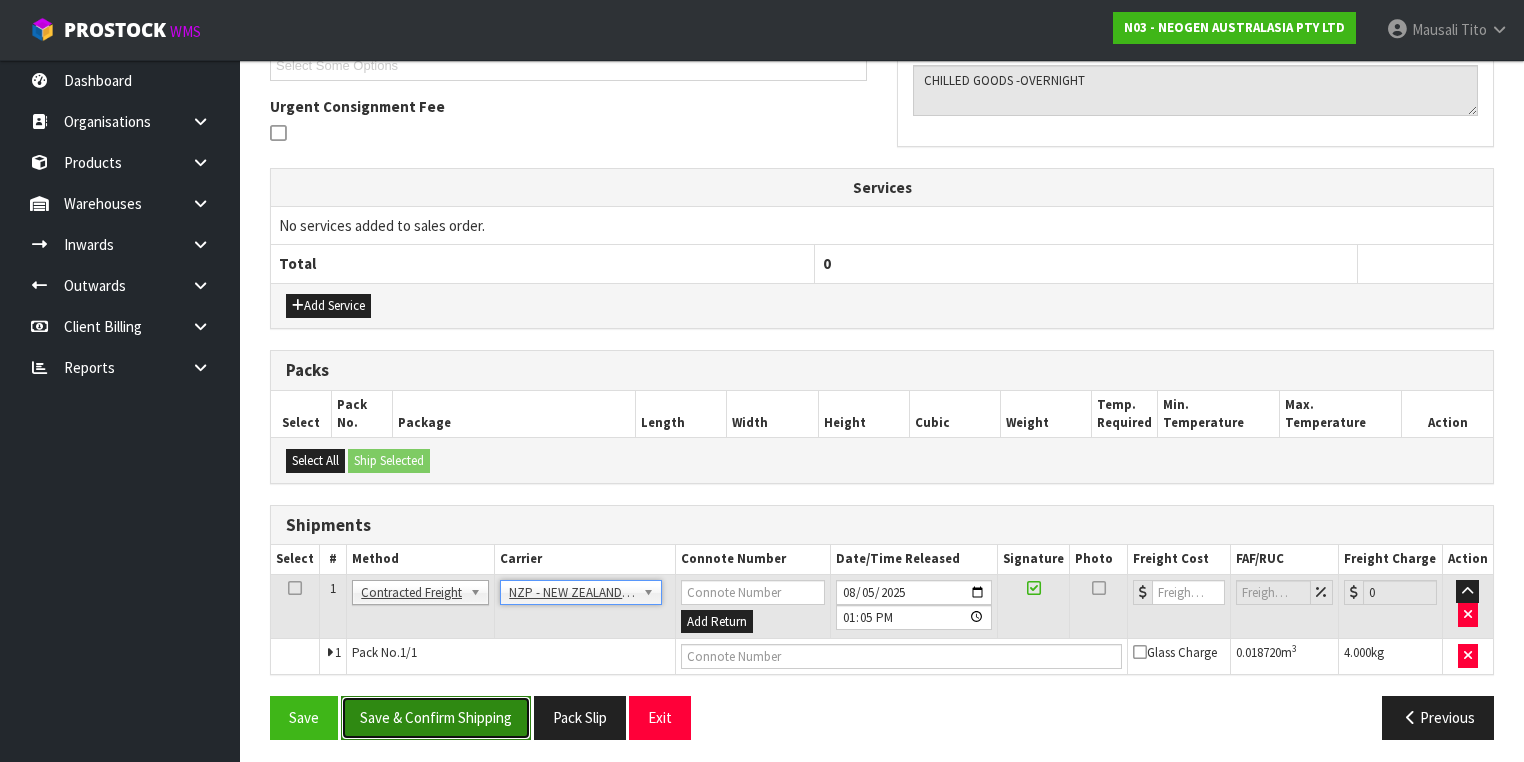 drag, startPoint x: 446, startPoint y: 722, endPoint x: 452, endPoint y: 709, distance: 14.3178215 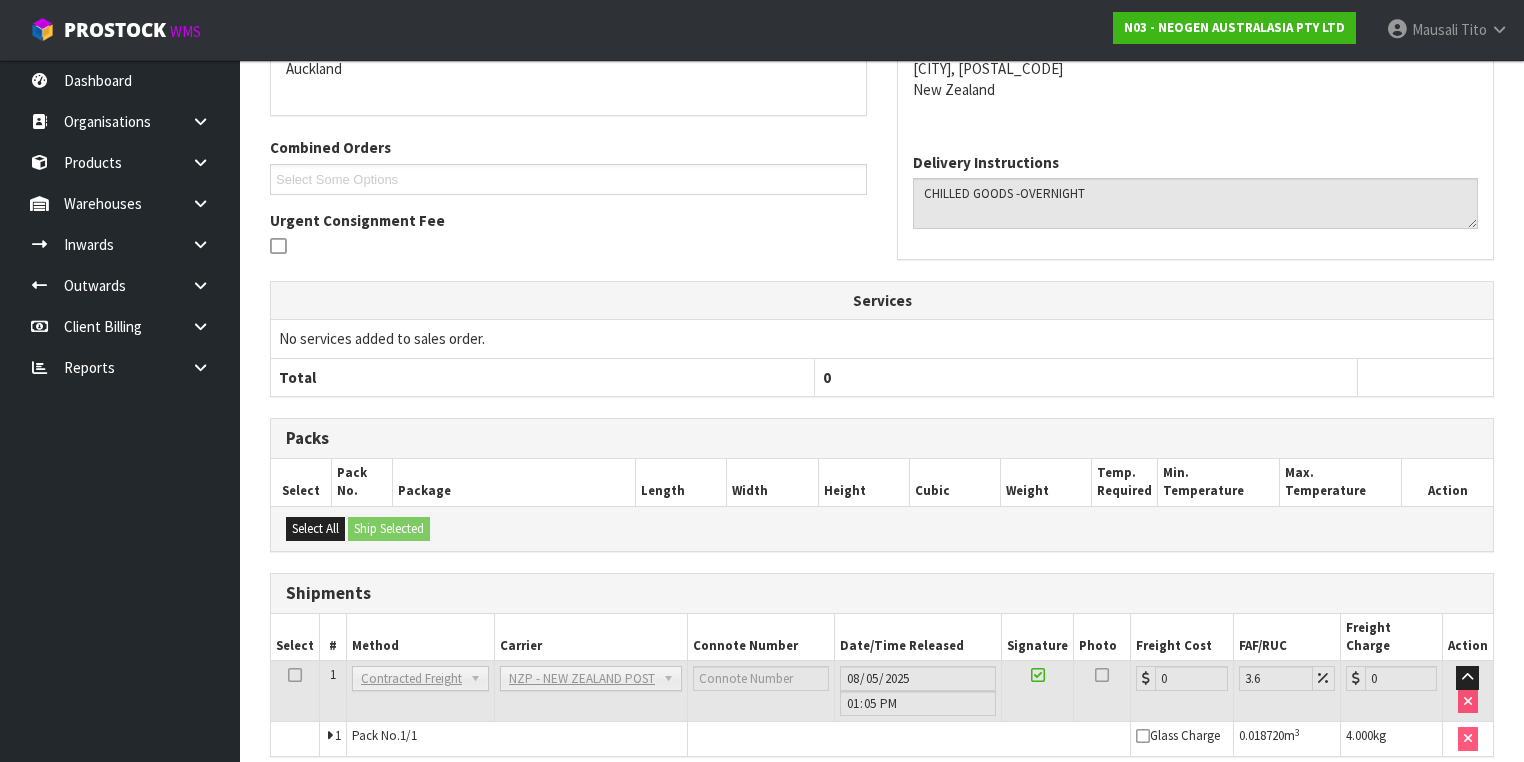 scroll, scrollTop: 536, scrollLeft: 0, axis: vertical 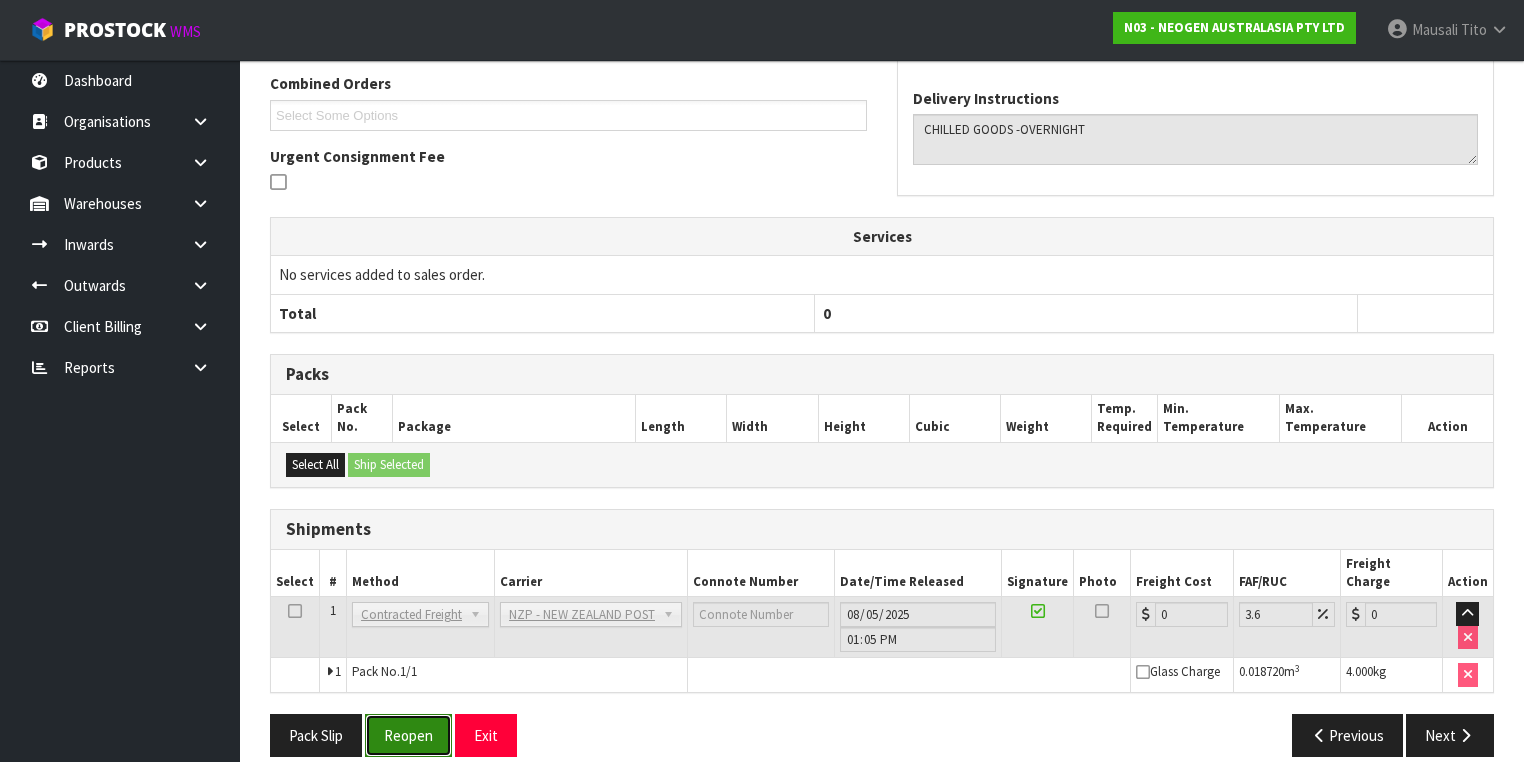 click on "Reopen" at bounding box center [408, 735] 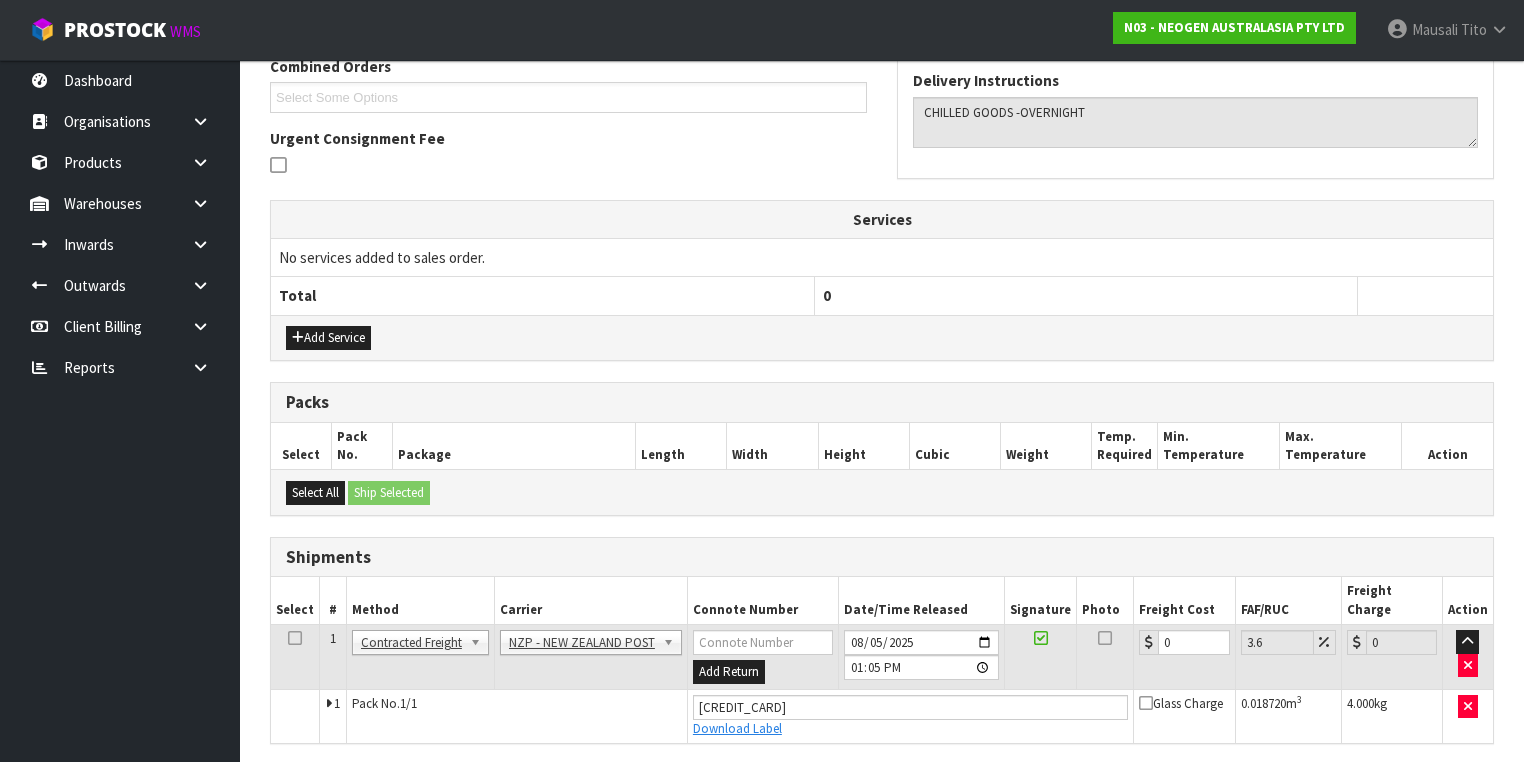 scroll, scrollTop: 582, scrollLeft: 0, axis: vertical 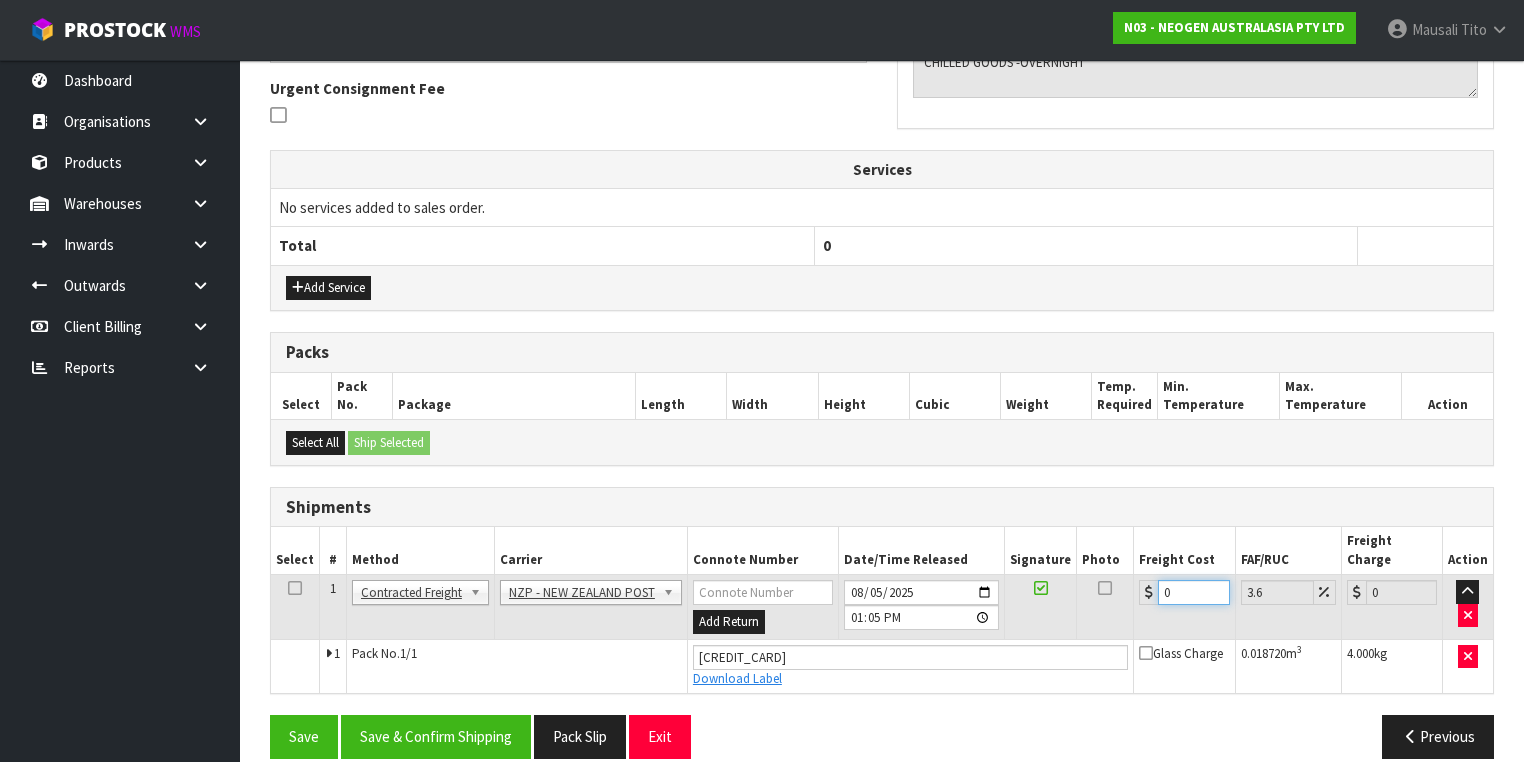 drag, startPoint x: 1182, startPoint y: 569, endPoint x: 1134, endPoint y: 578, distance: 48.83646 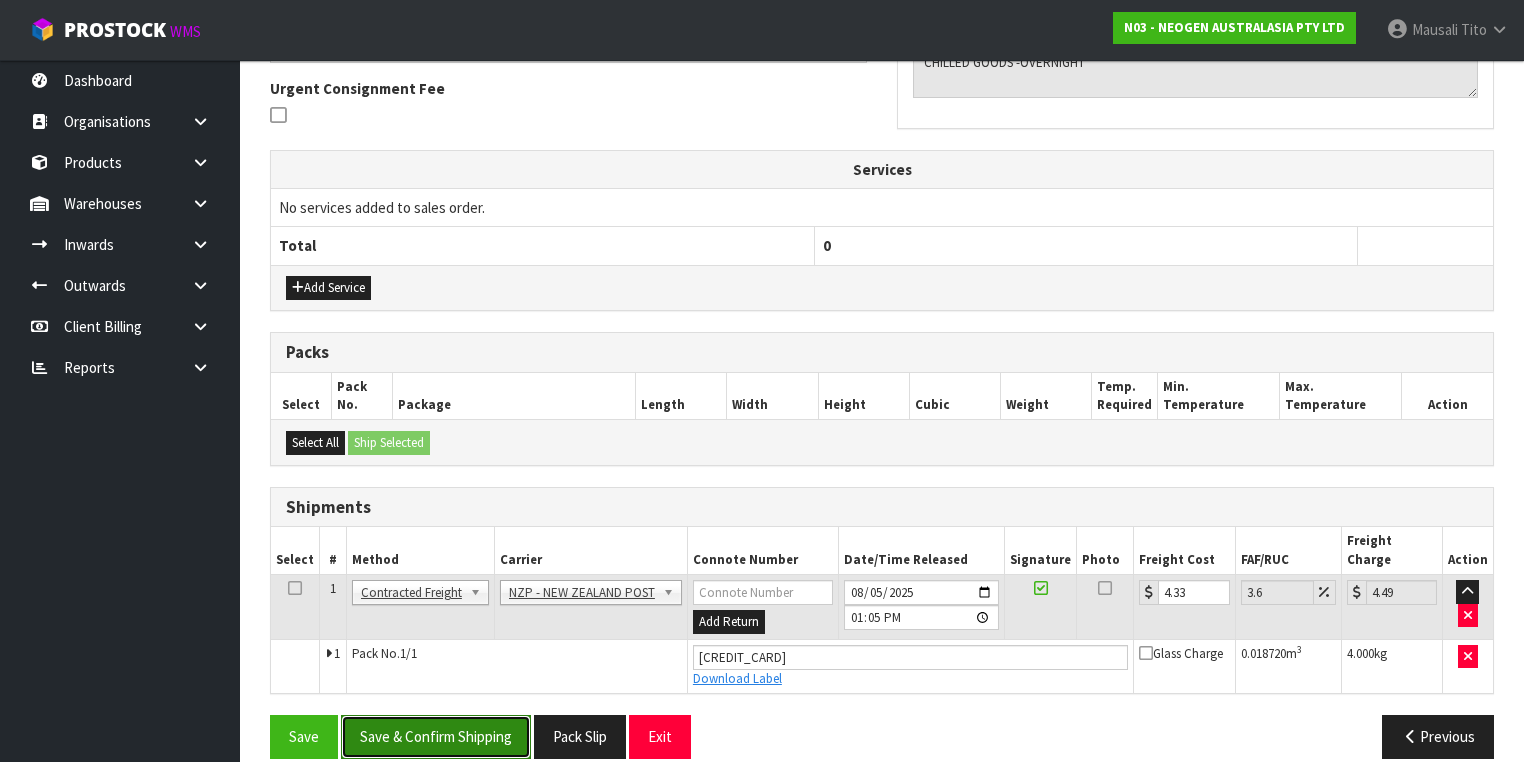 click on "Save & Confirm Shipping" at bounding box center (436, 736) 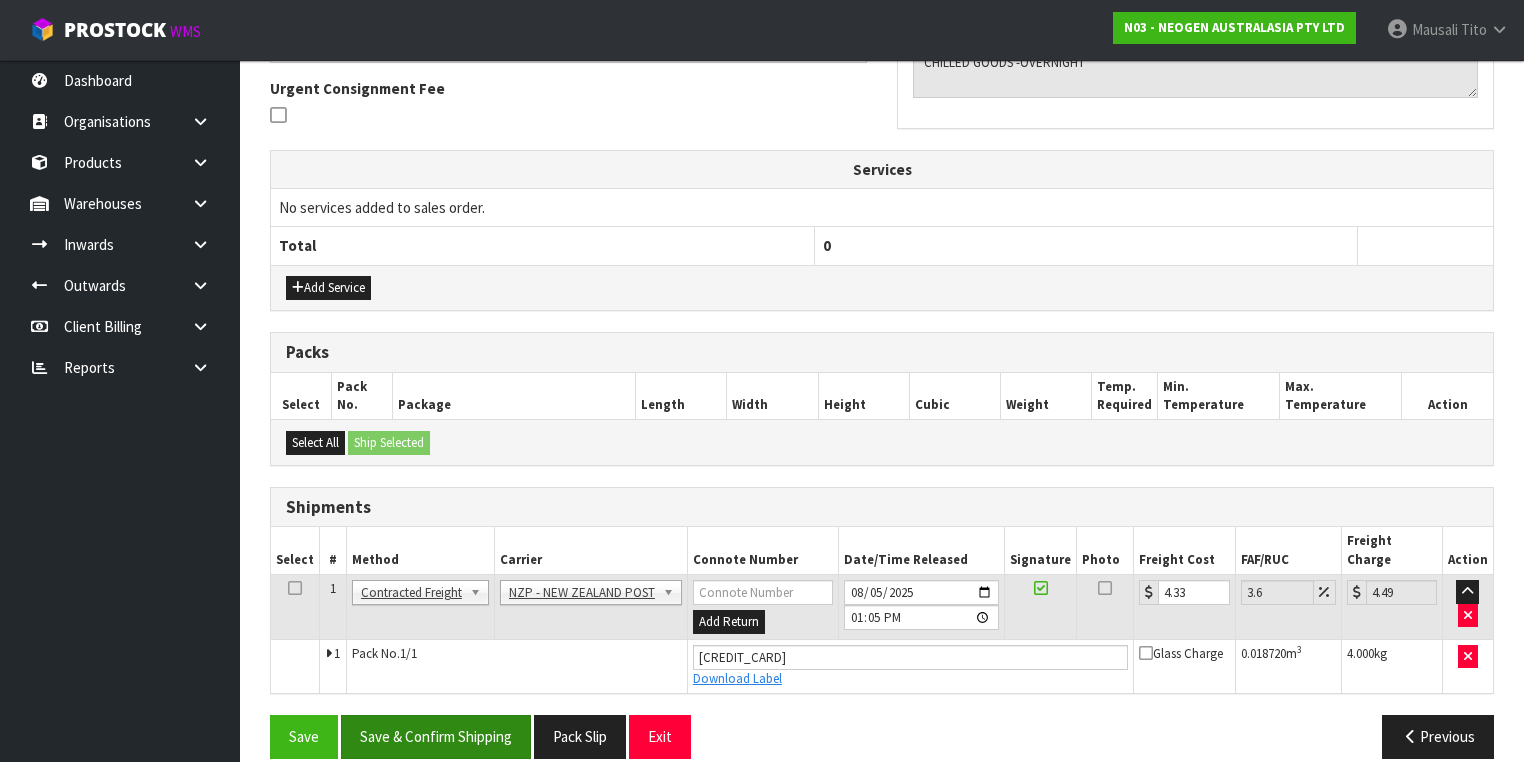 scroll, scrollTop: 0, scrollLeft: 0, axis: both 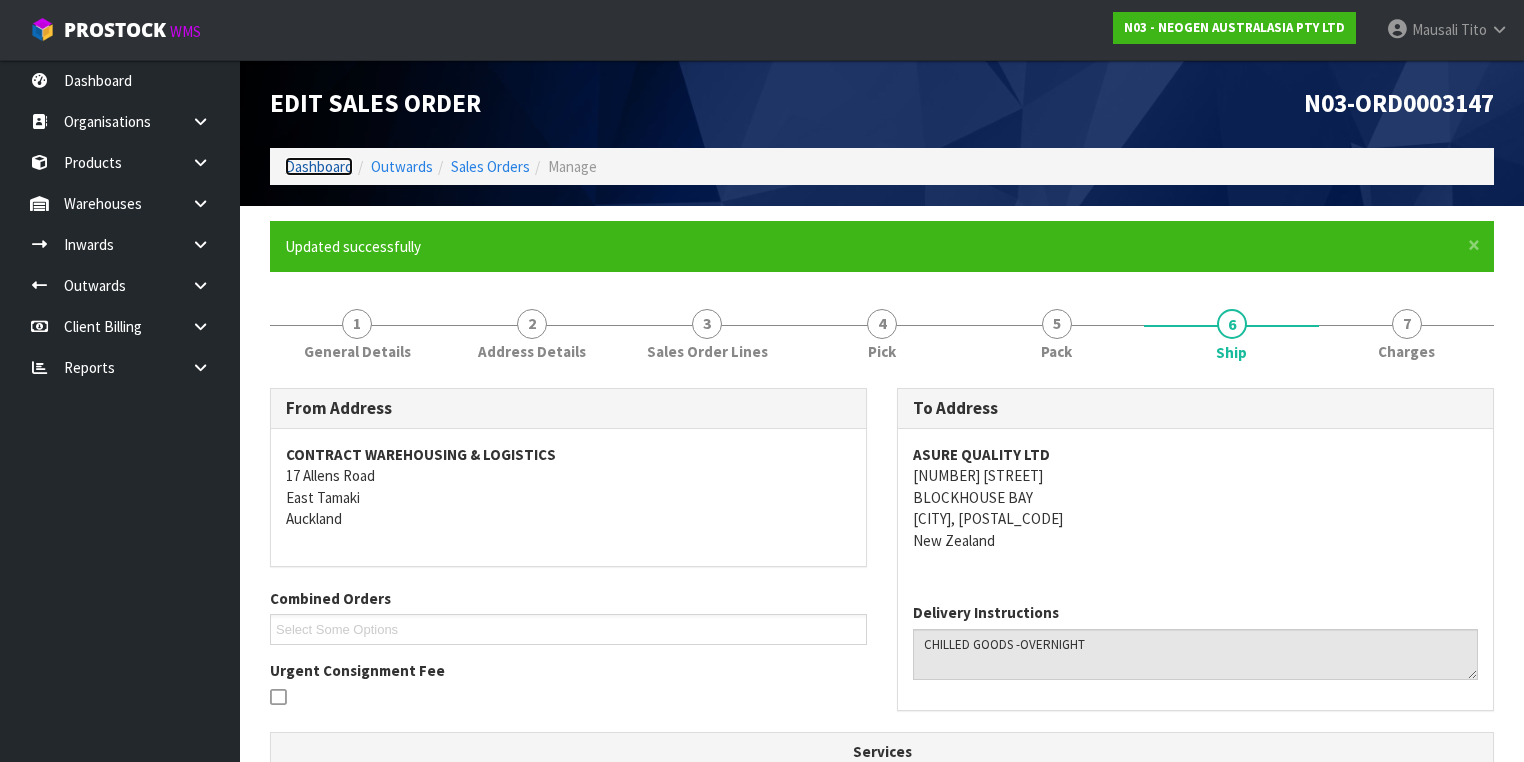 click on "Dashboard" at bounding box center (319, 166) 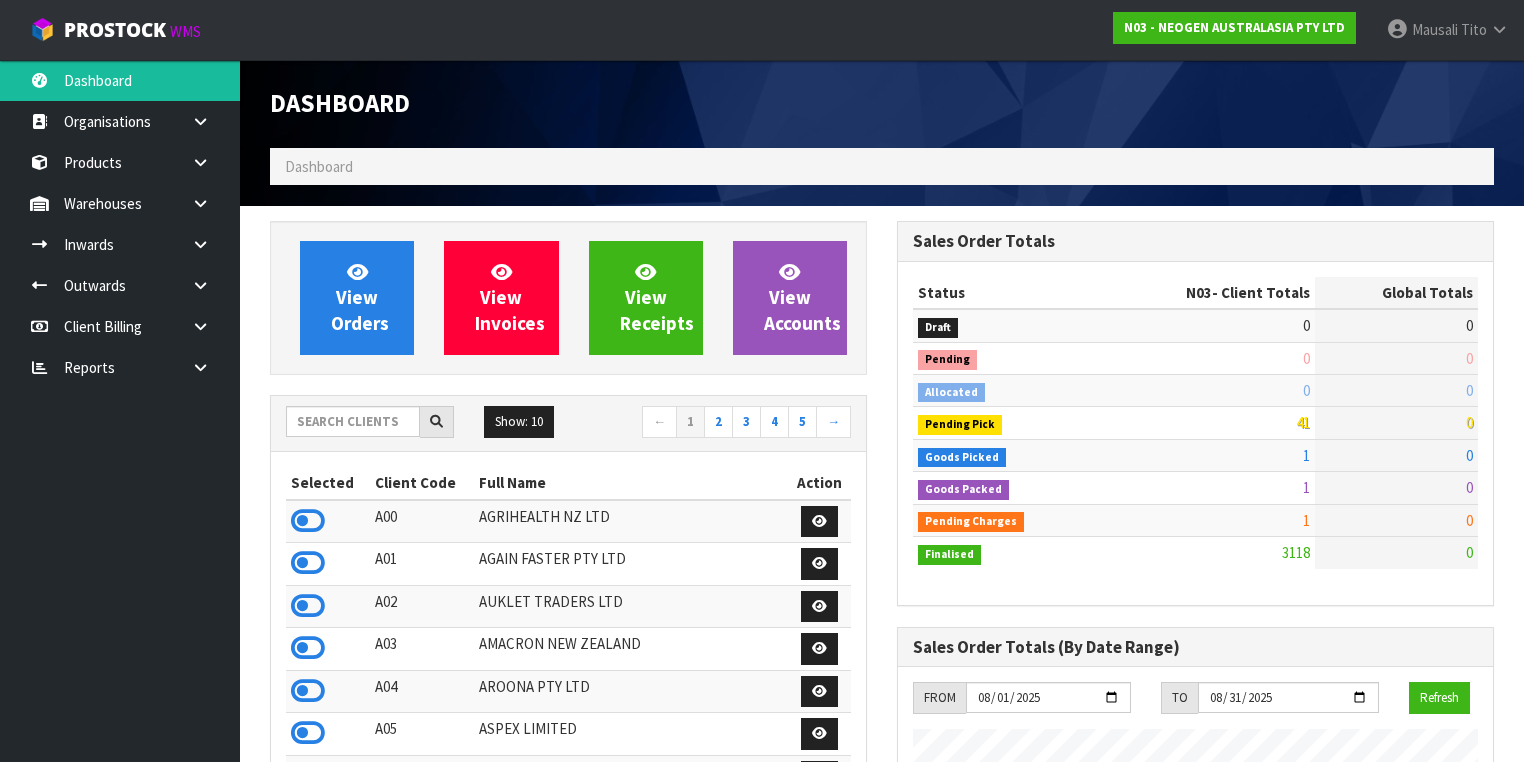 scroll, scrollTop: 998255, scrollLeft: 999372, axis: both 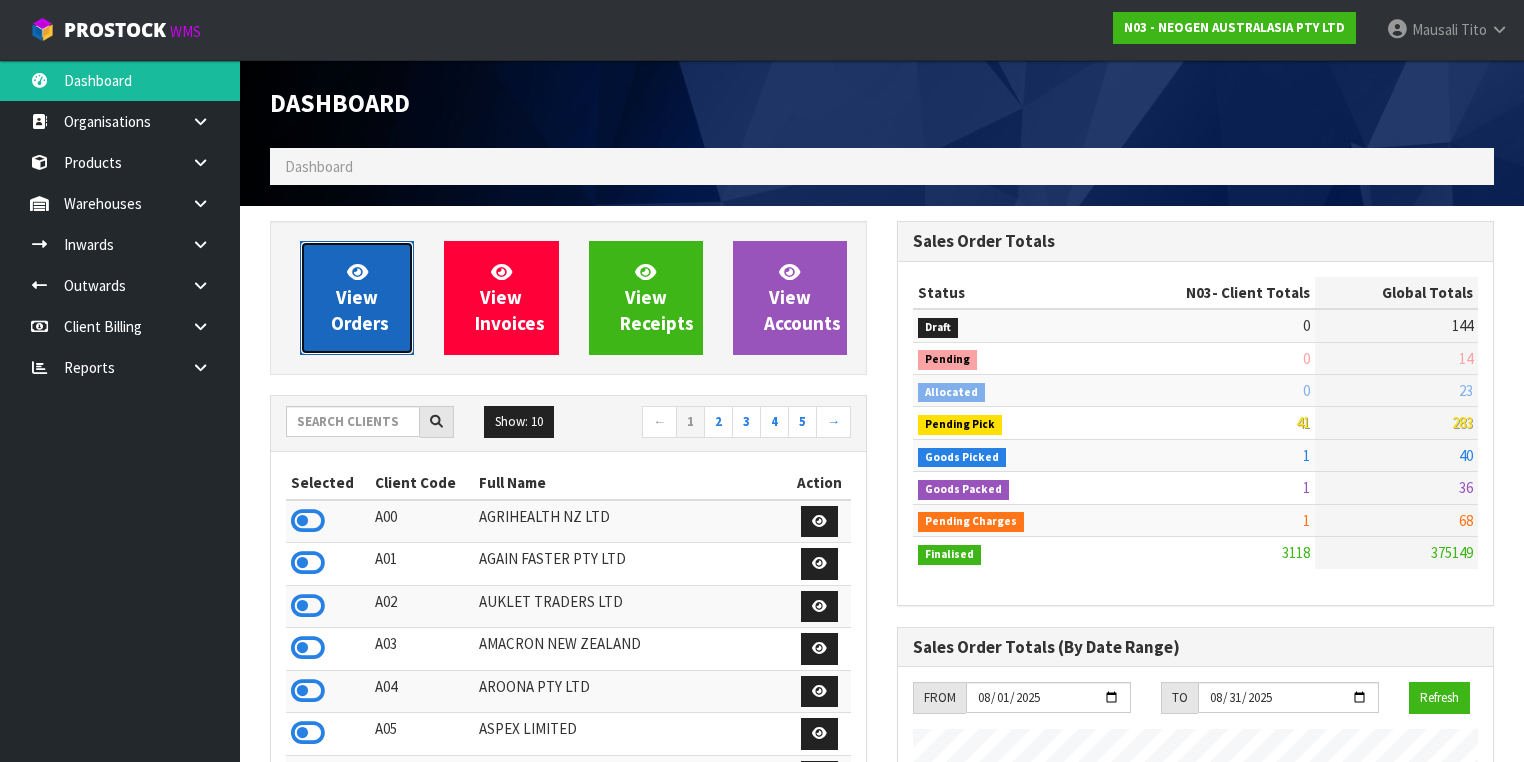 click on "View
Orders" at bounding box center (357, 298) 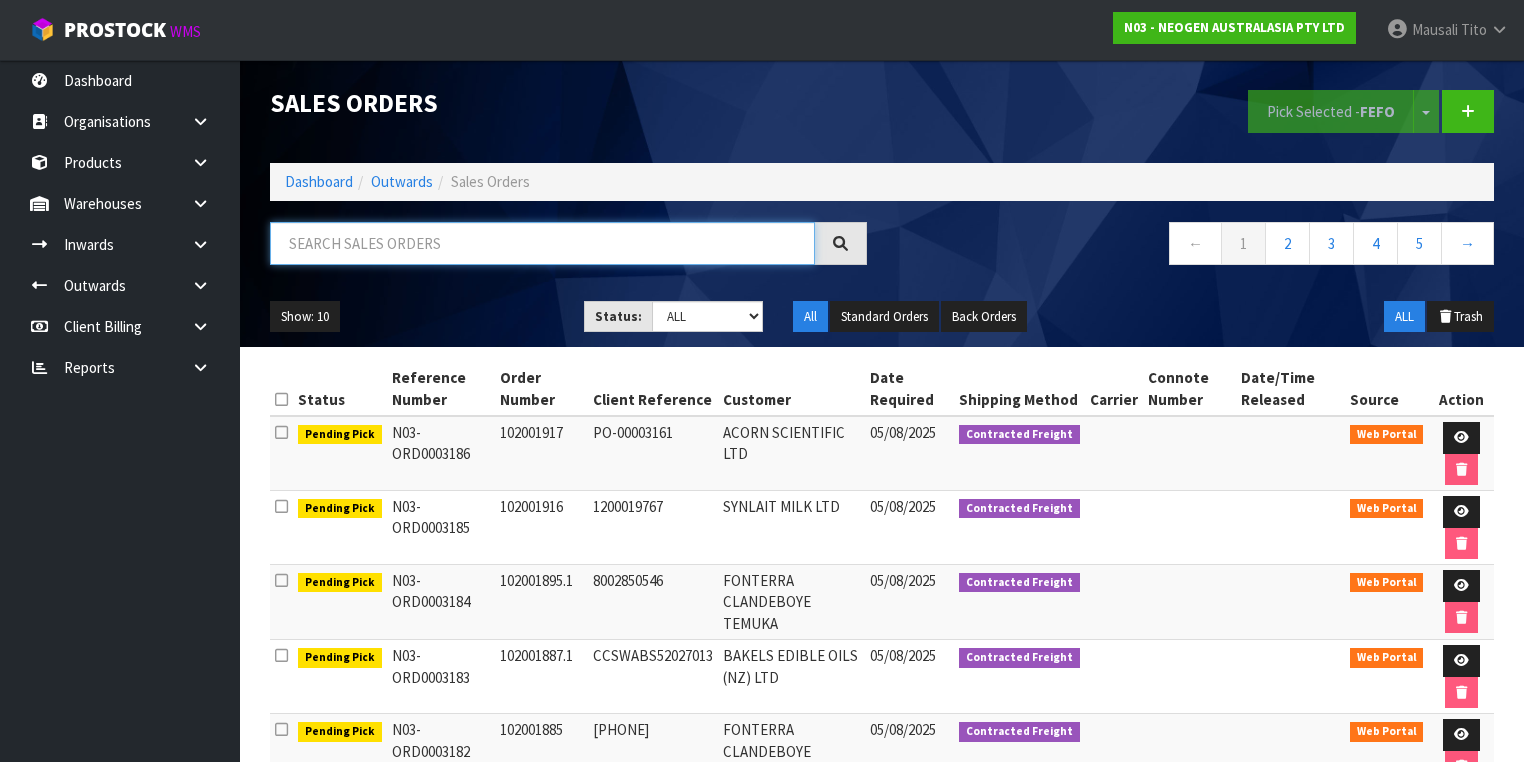 click at bounding box center (542, 243) 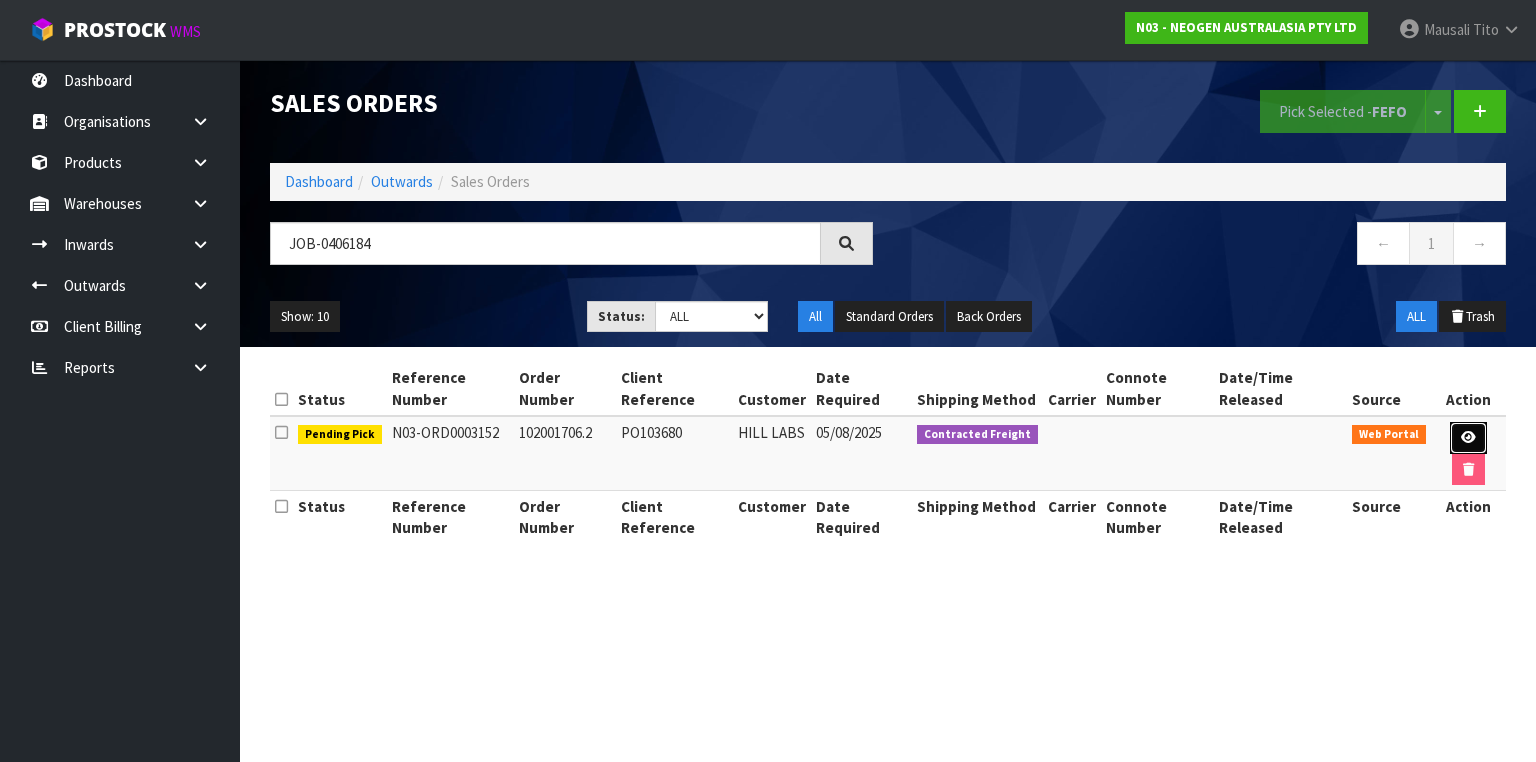click at bounding box center (1468, 437) 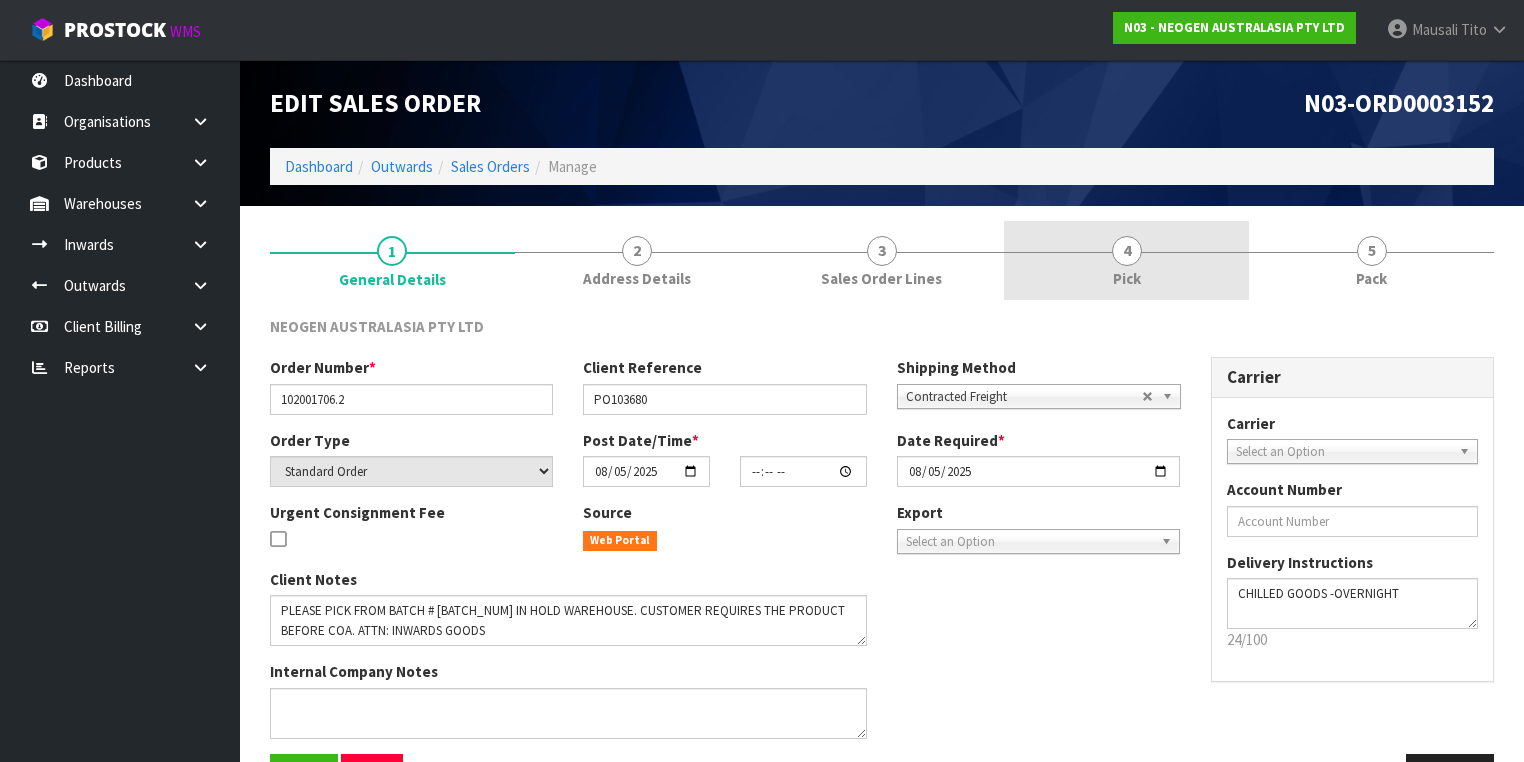 click on "4
Pick" at bounding box center [1126, 260] 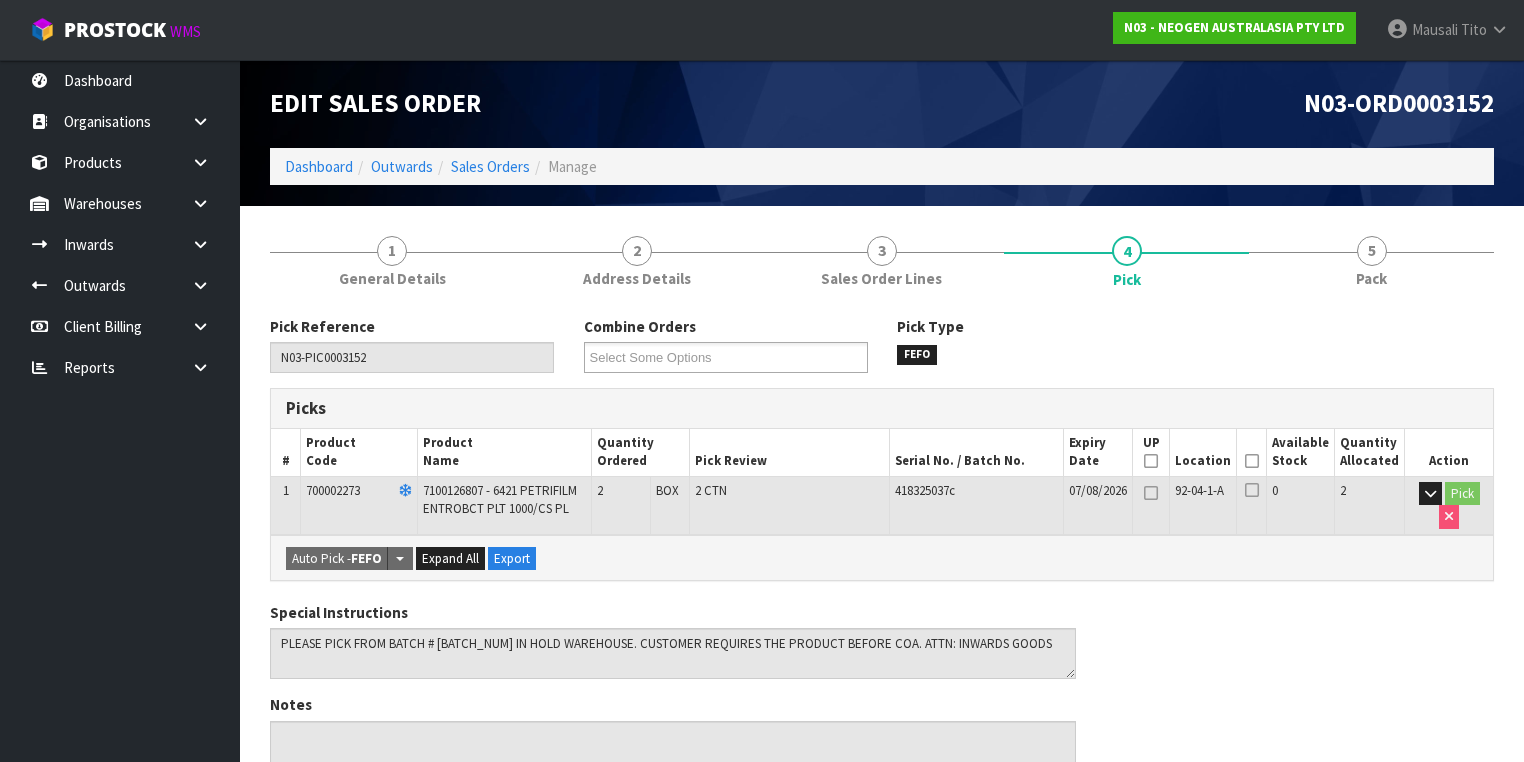 click at bounding box center [1252, 461] 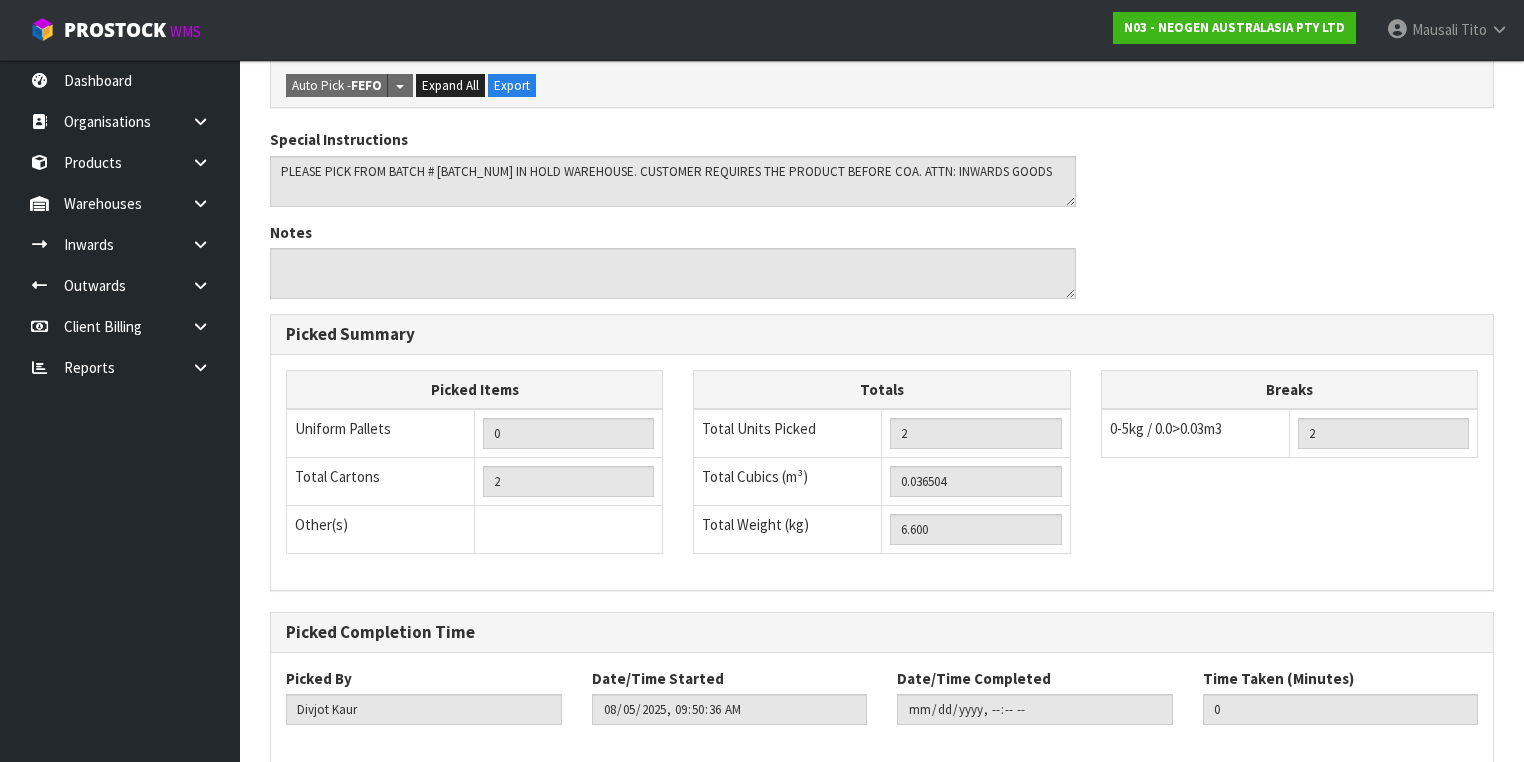 scroll, scrollTop: 641, scrollLeft: 0, axis: vertical 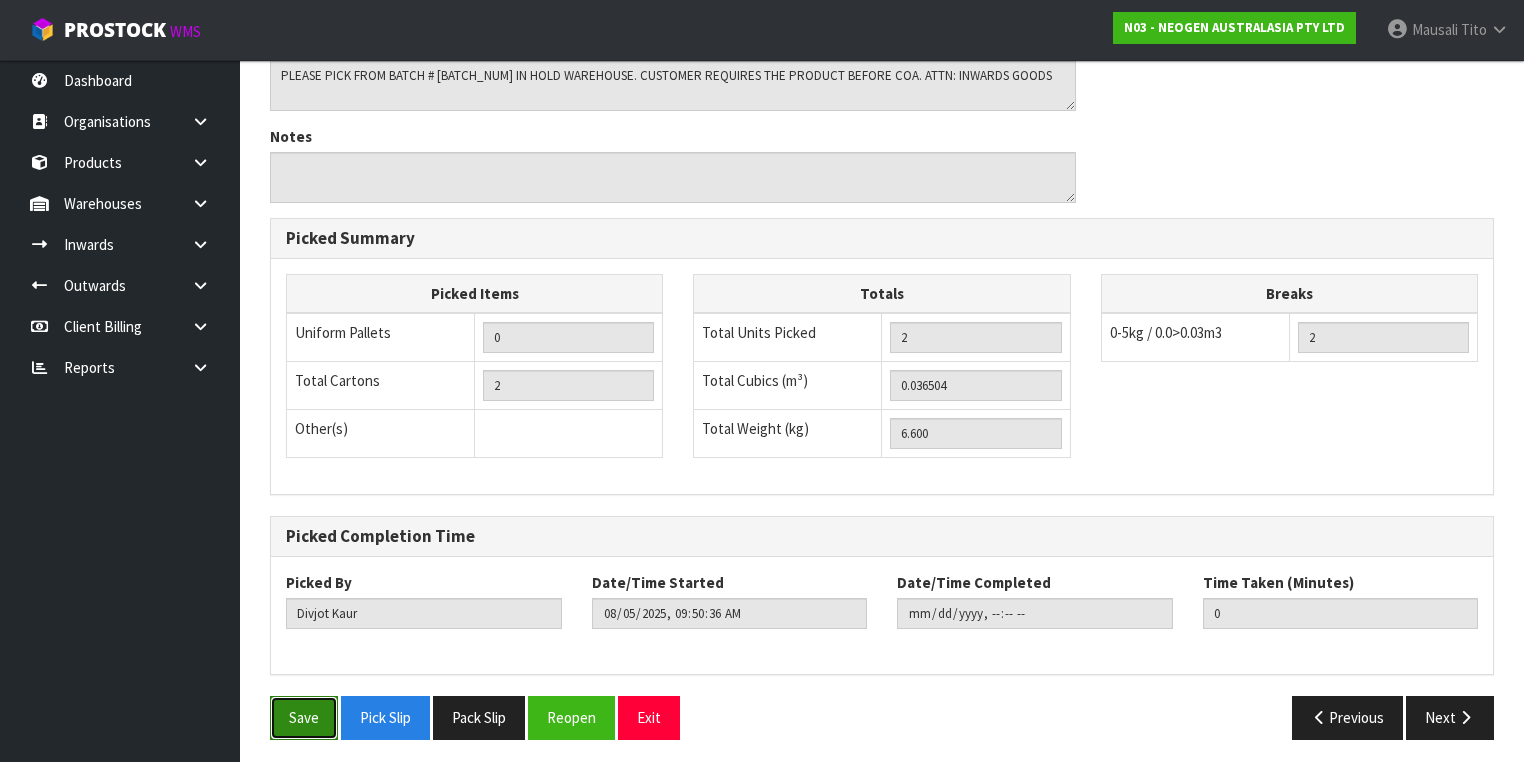 click on "Save" at bounding box center (304, 717) 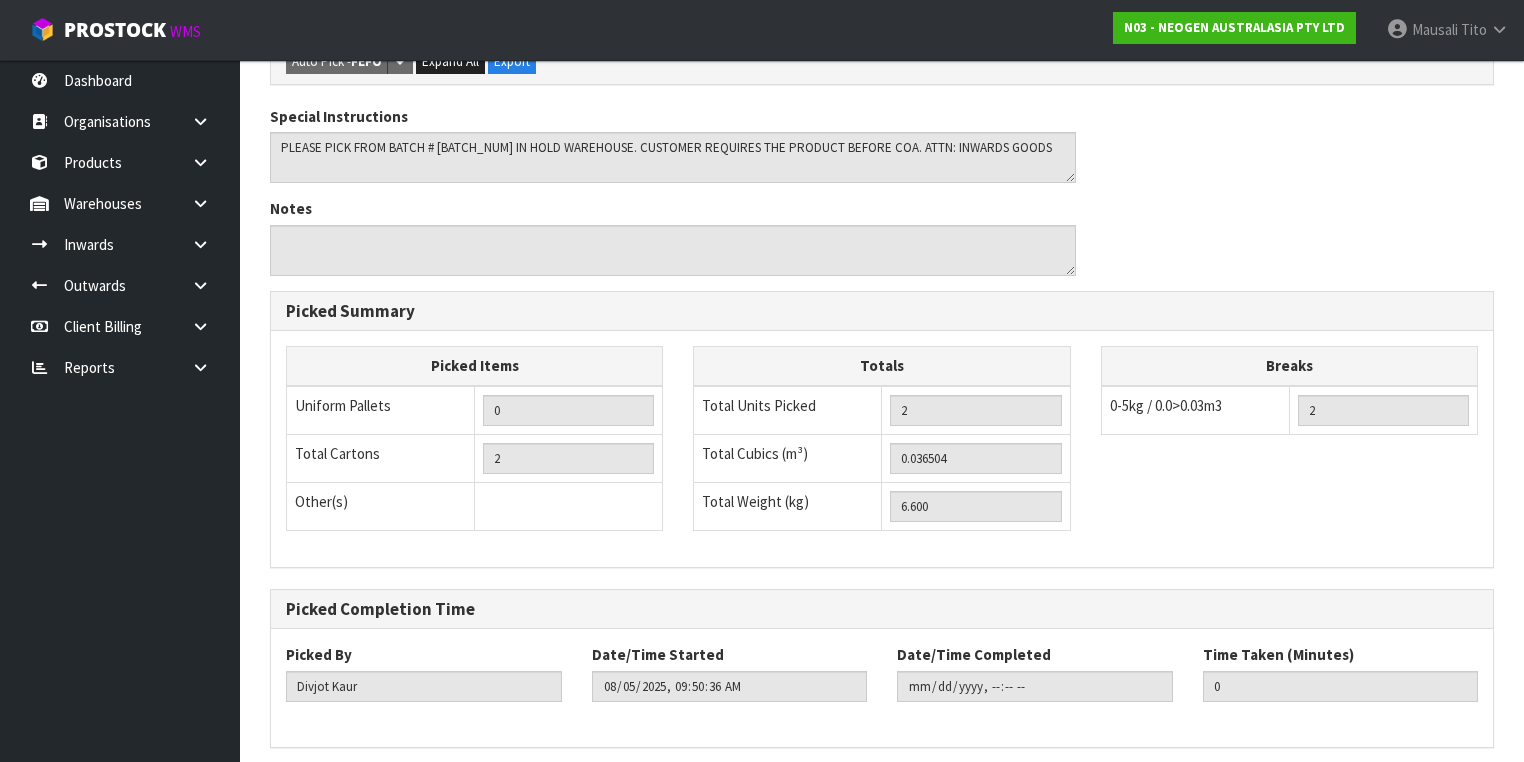 scroll, scrollTop: 0, scrollLeft: 0, axis: both 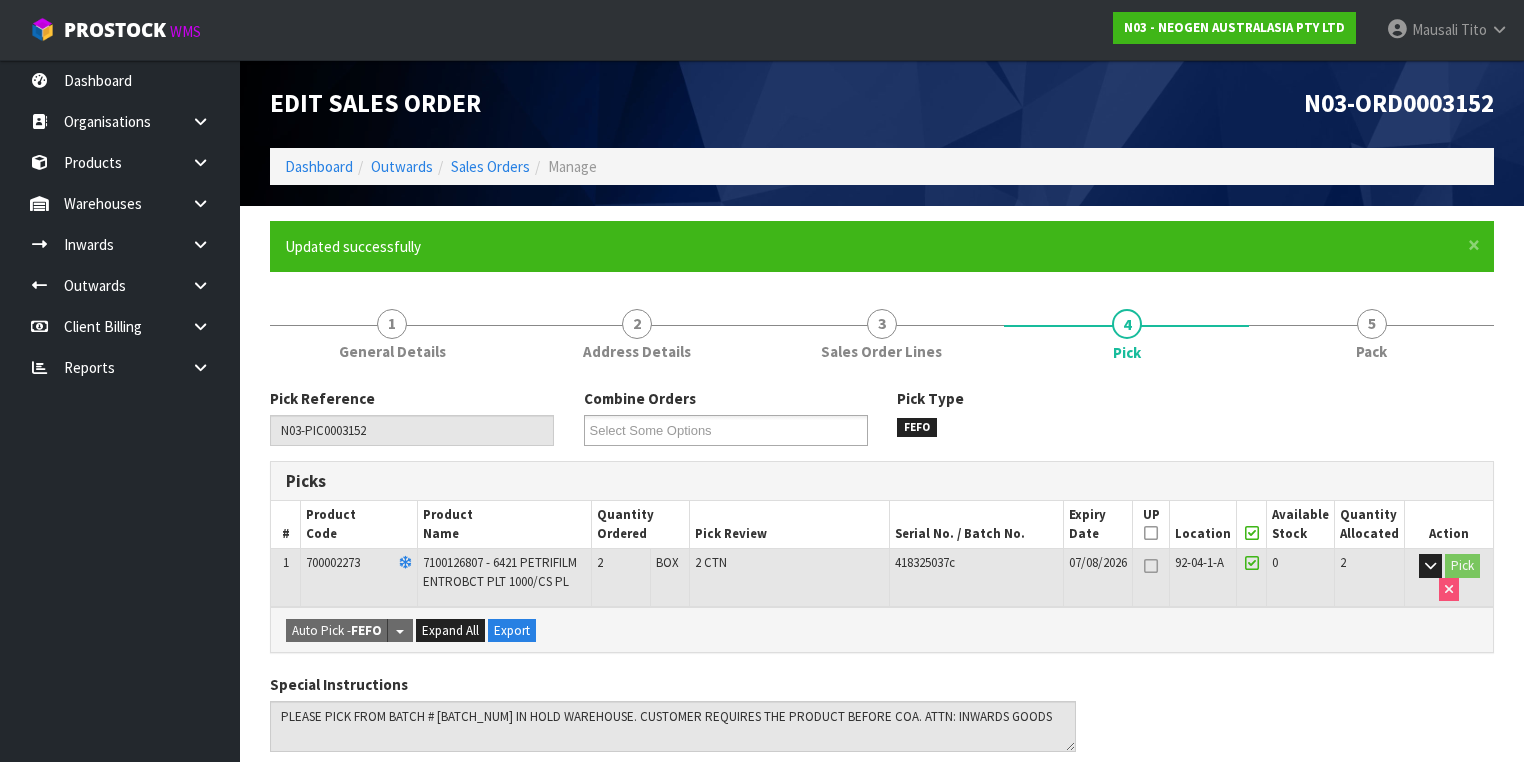drag, startPoint x: 1400, startPoint y: 333, endPoint x: 1370, endPoint y: 374, distance: 50.803543 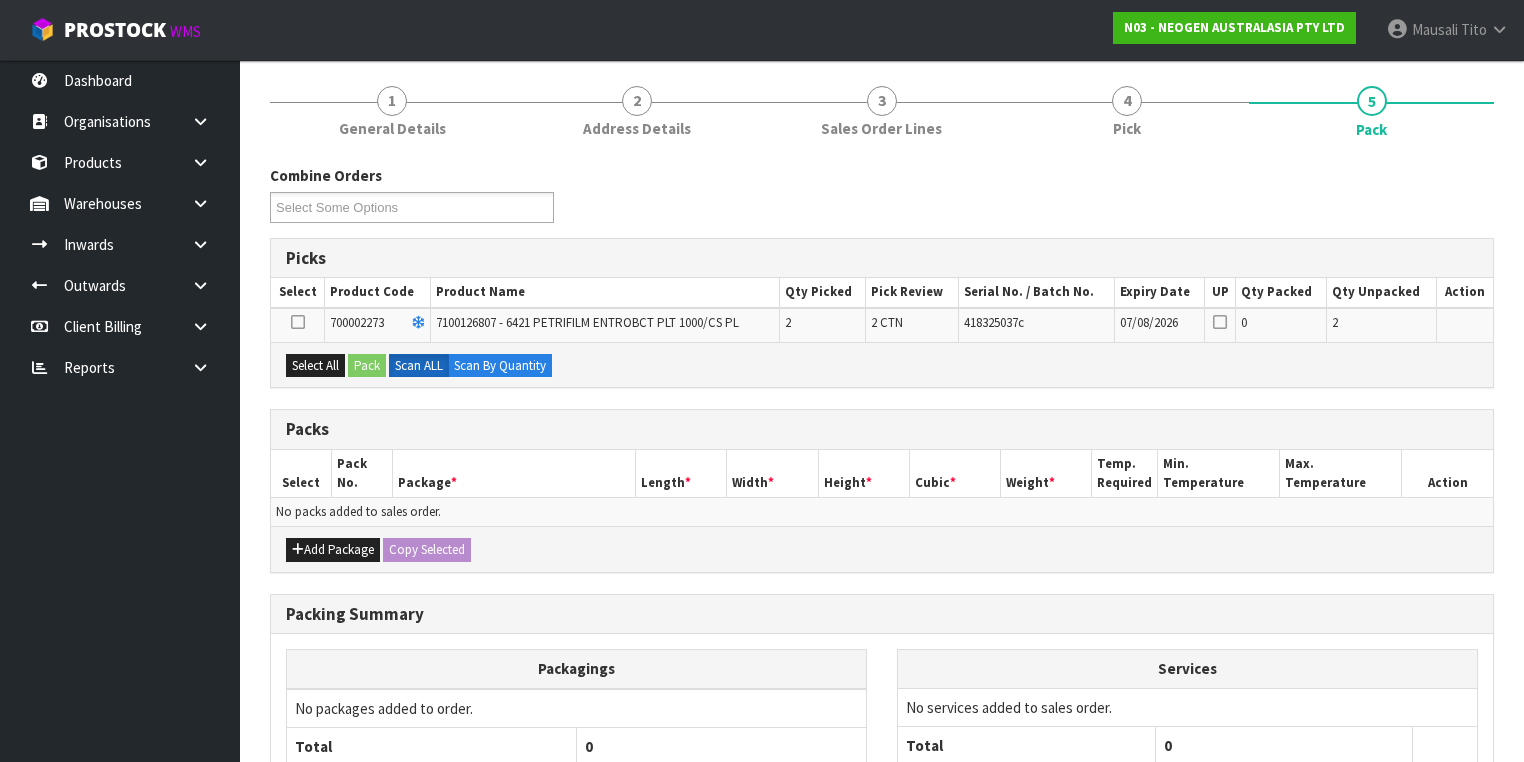 scroll, scrollTop: 240, scrollLeft: 0, axis: vertical 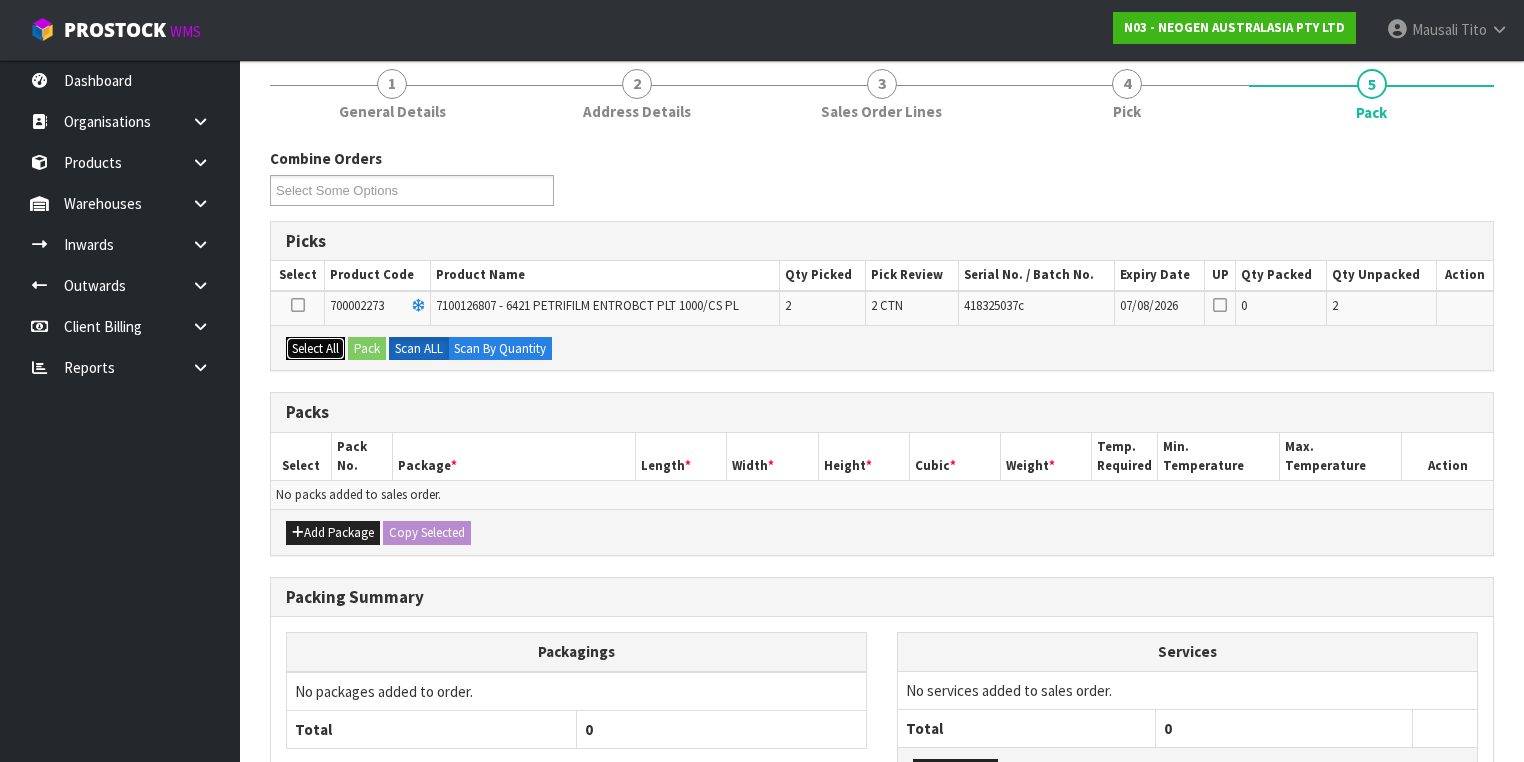drag, startPoint x: 305, startPoint y: 340, endPoint x: 352, endPoint y: 352, distance: 48.507732 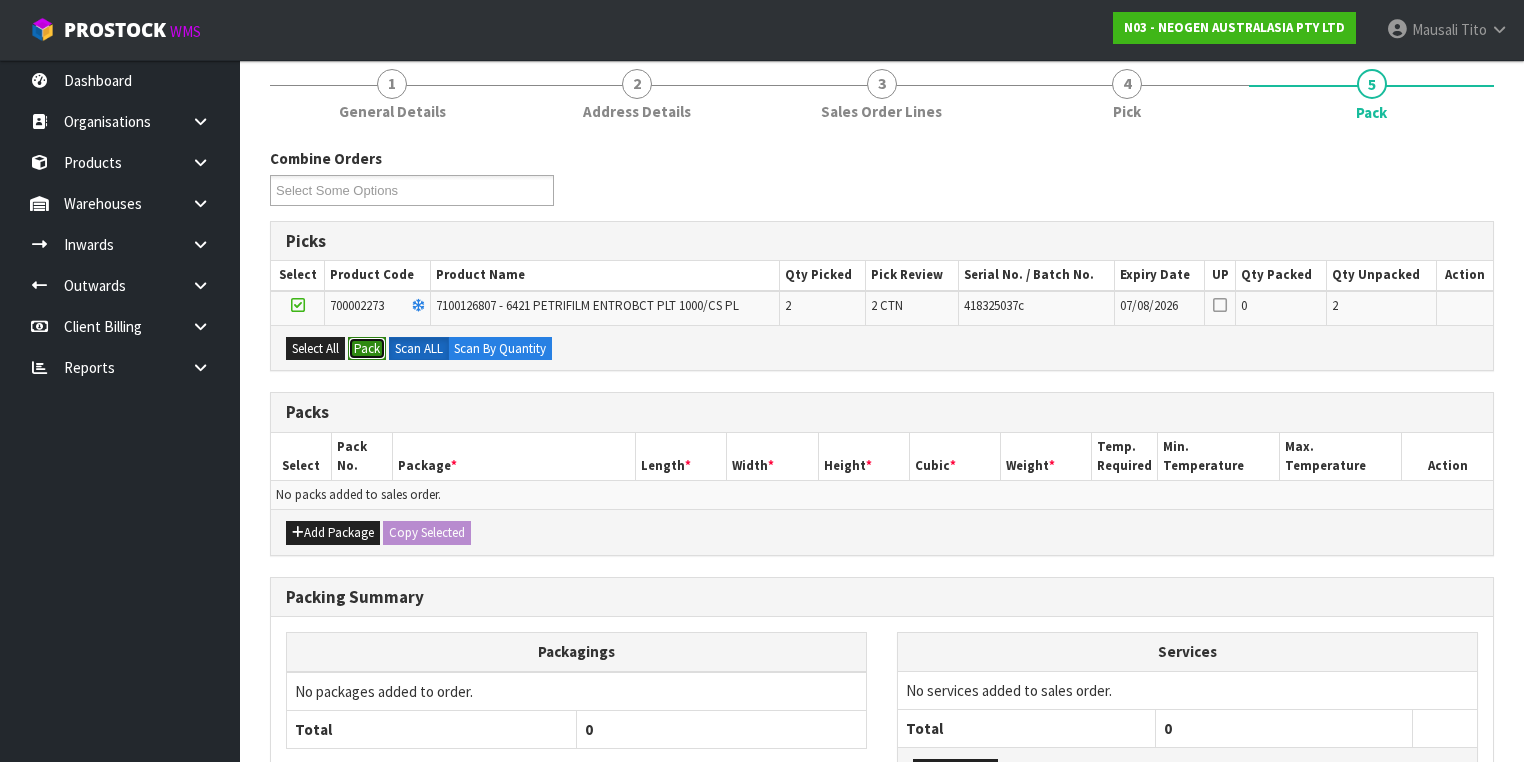 click on "Pack" at bounding box center [367, 349] 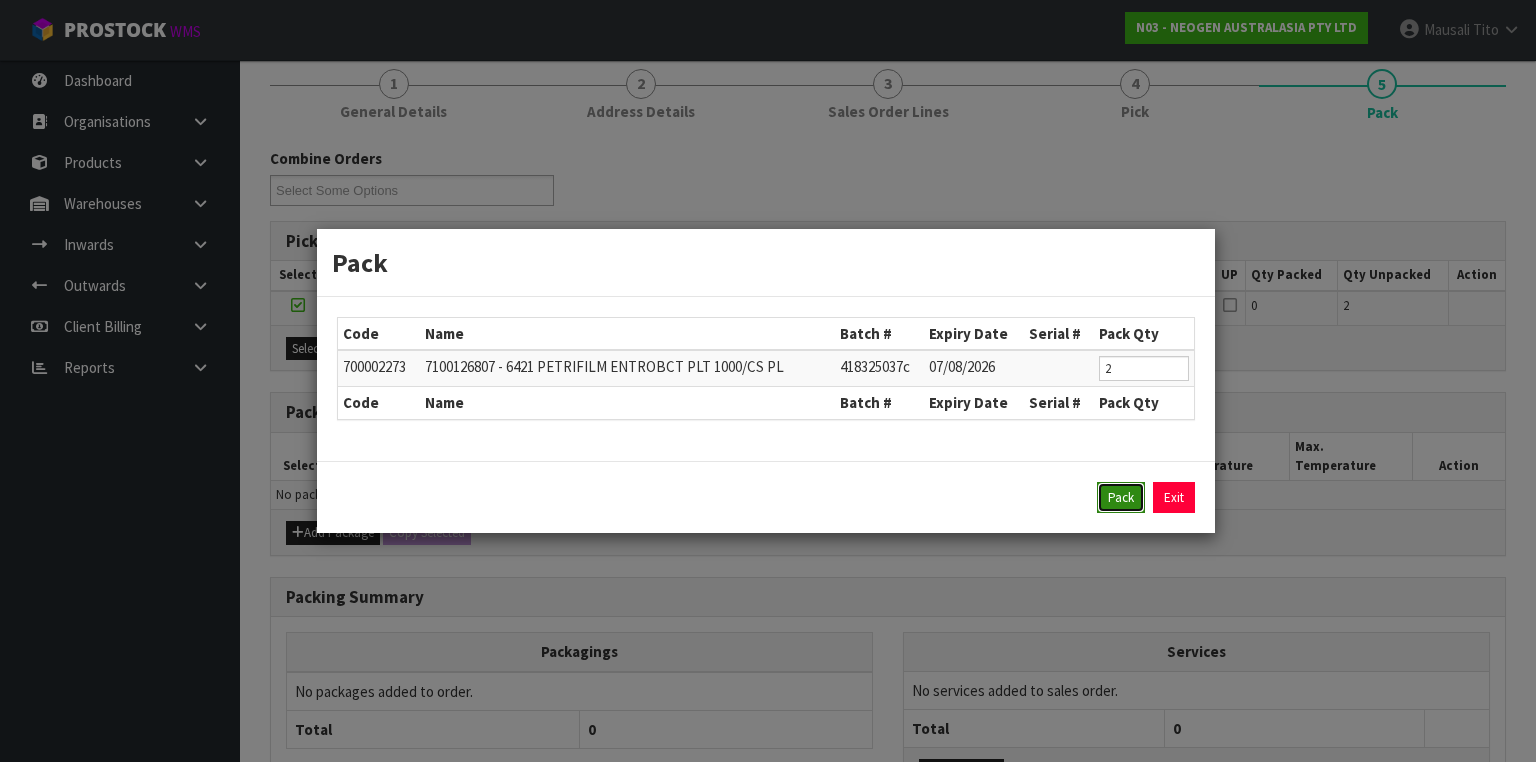 click on "Pack" at bounding box center [1121, 498] 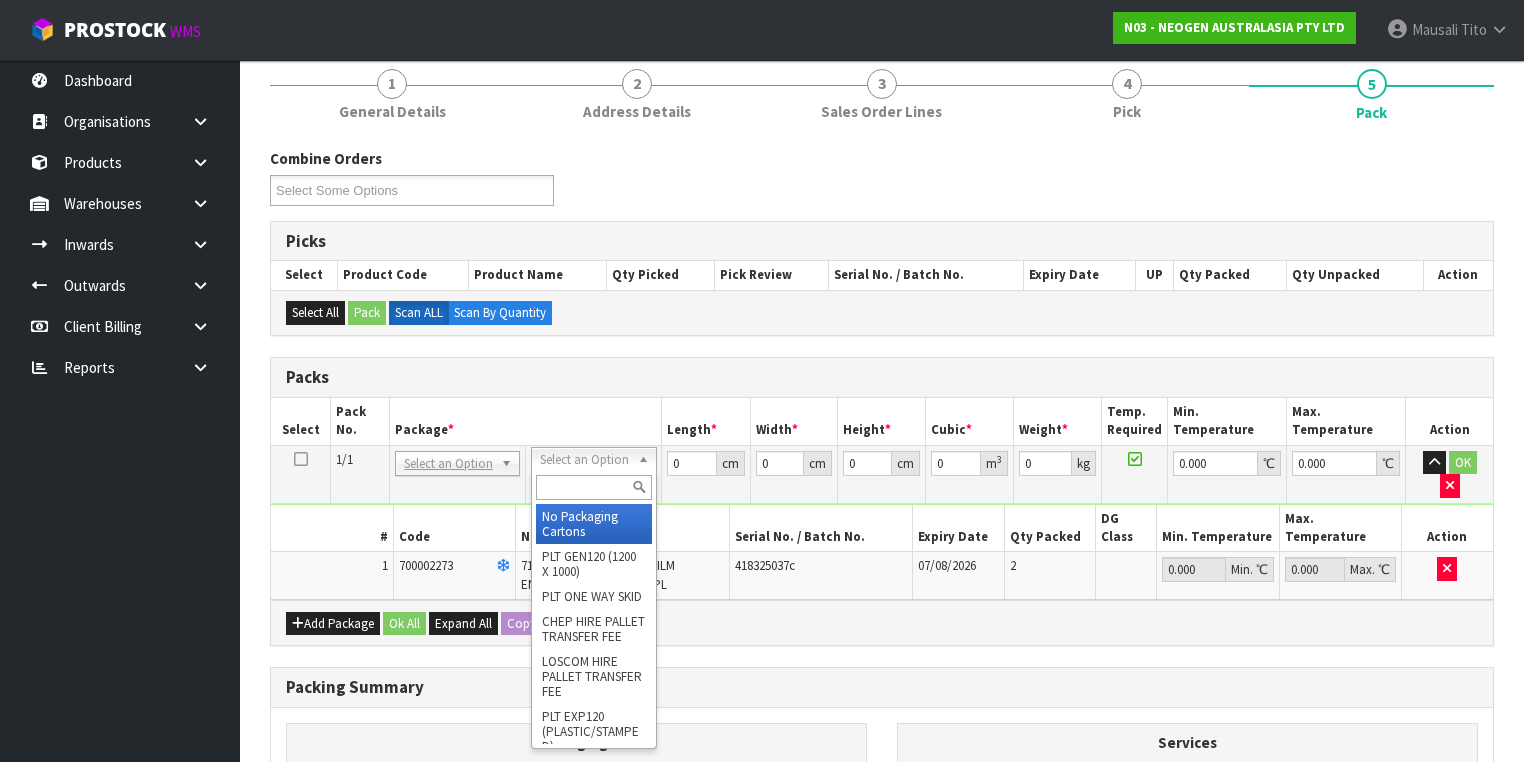 drag, startPoint x: 587, startPoint y: 528, endPoint x: 626, endPoint y: 494, distance: 51.739735 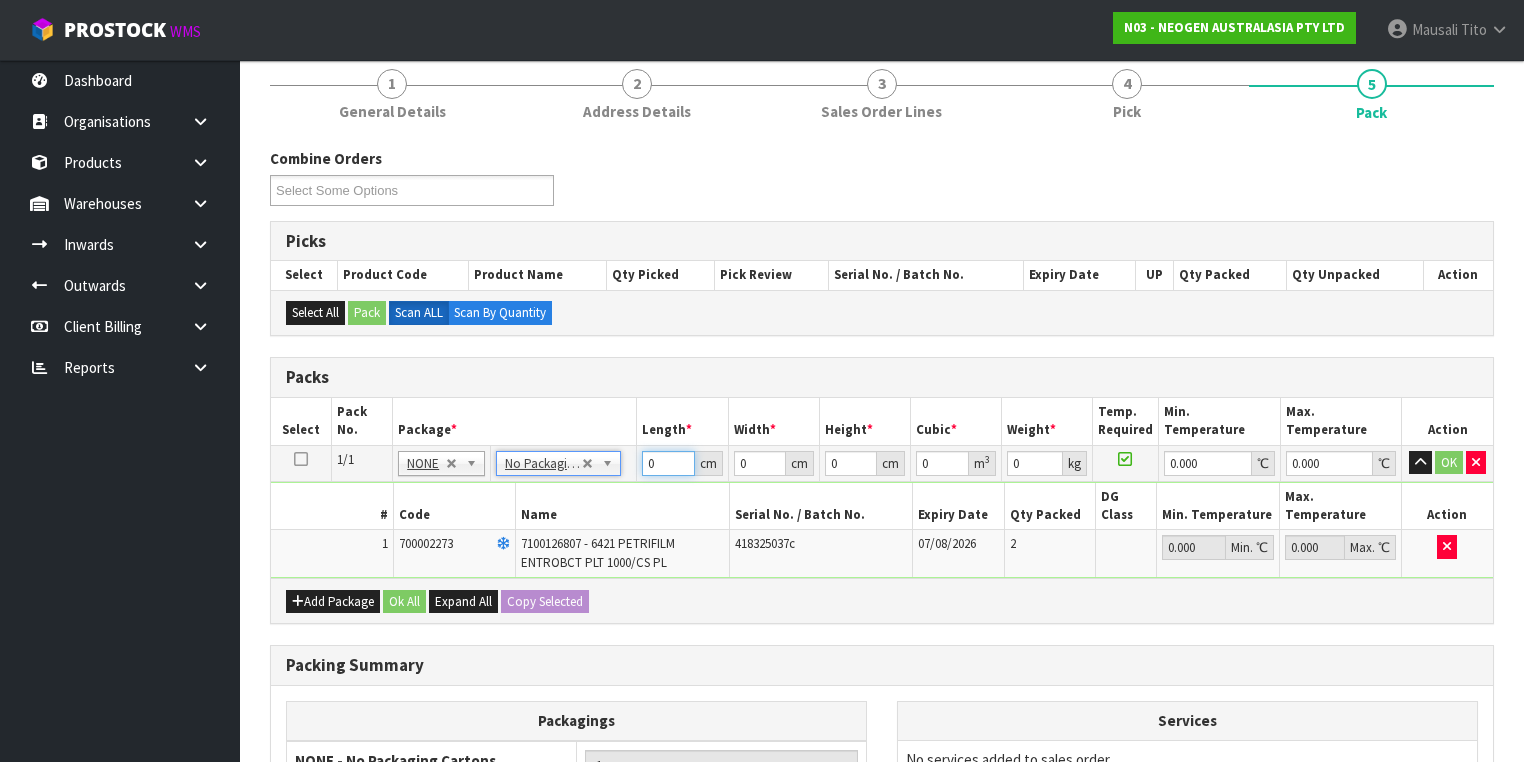 drag, startPoint x: 657, startPoint y: 461, endPoint x: 620, endPoint y: 456, distance: 37.336308 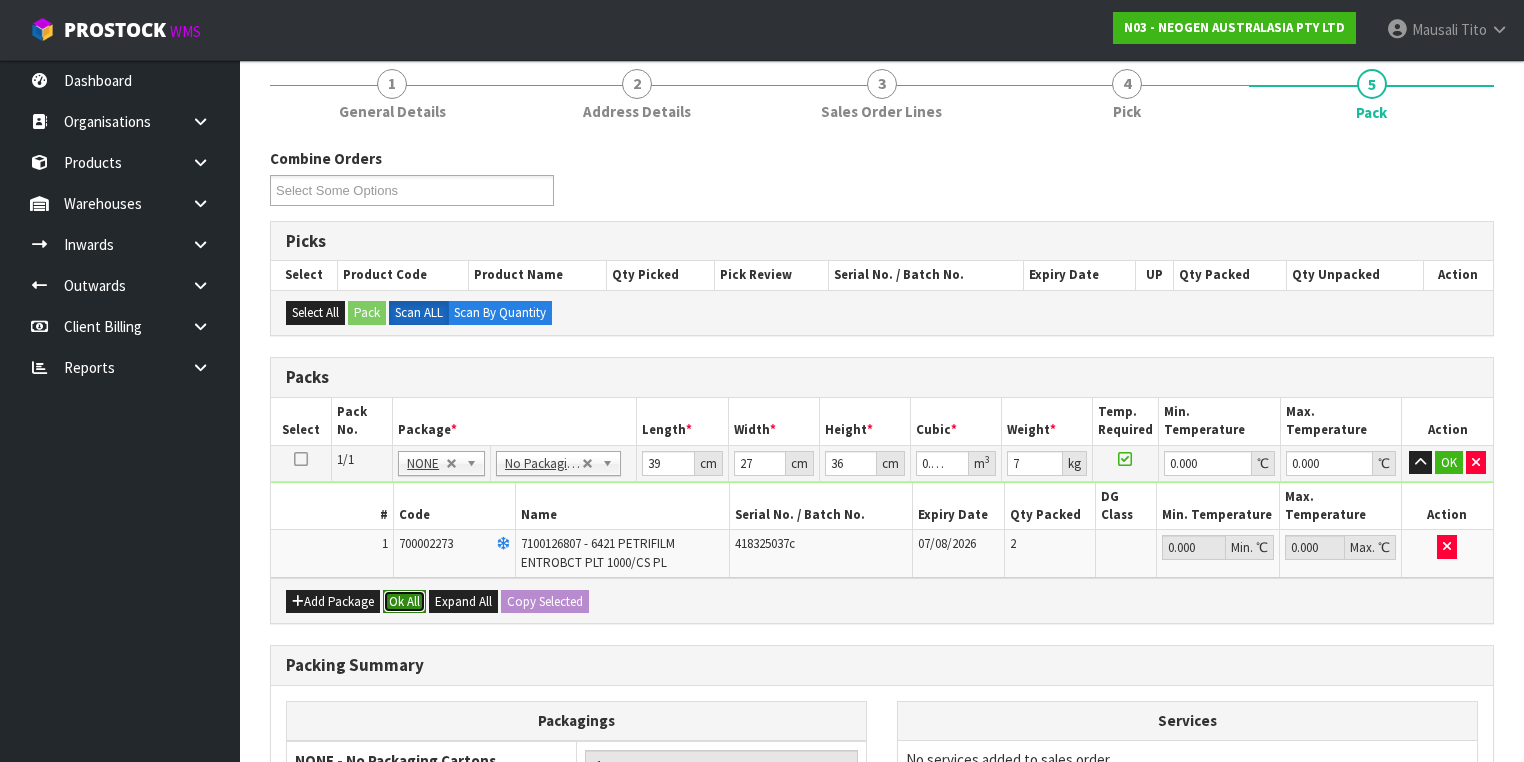 click on "Ok All" at bounding box center (404, 602) 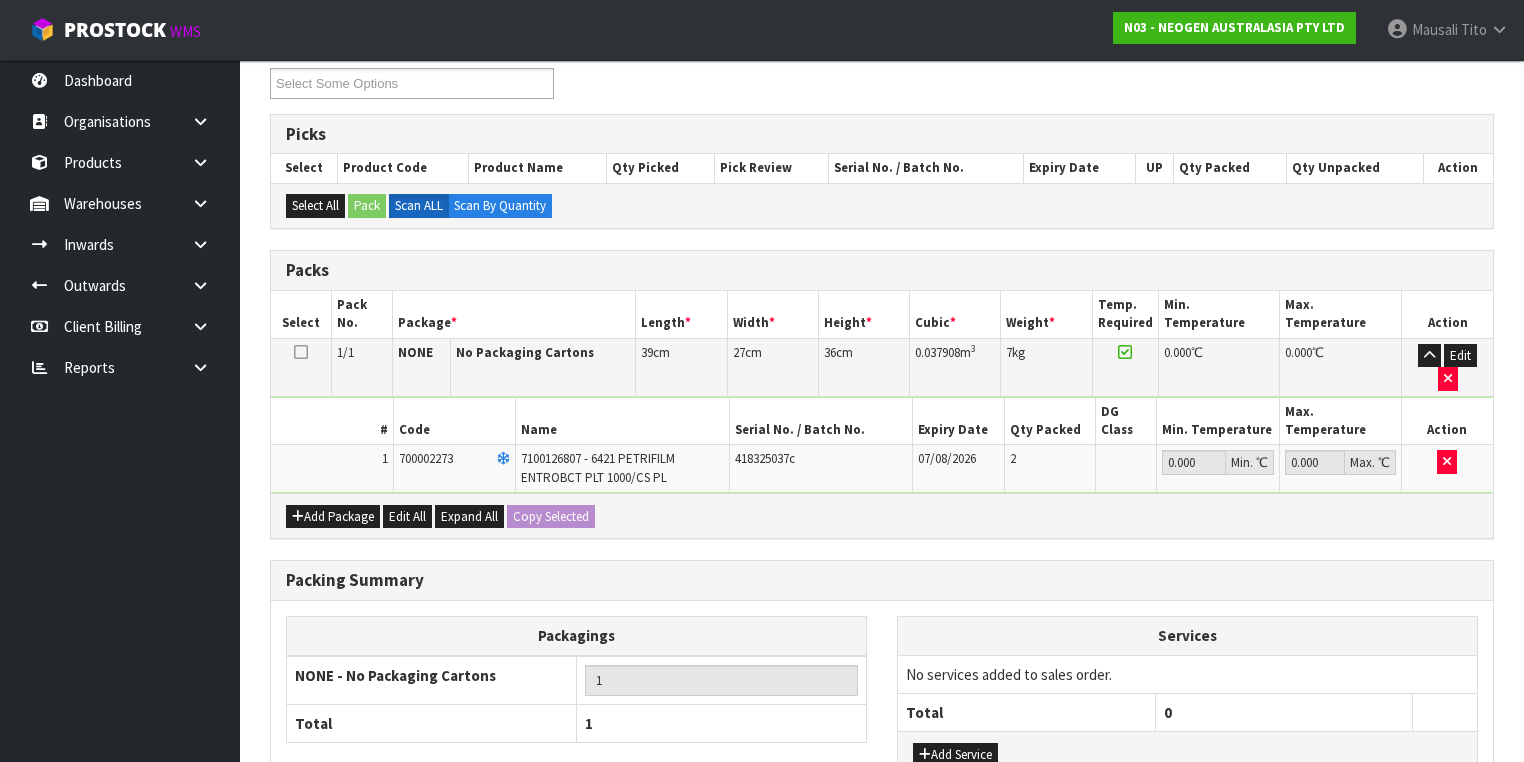 scroll, scrollTop: 453, scrollLeft: 0, axis: vertical 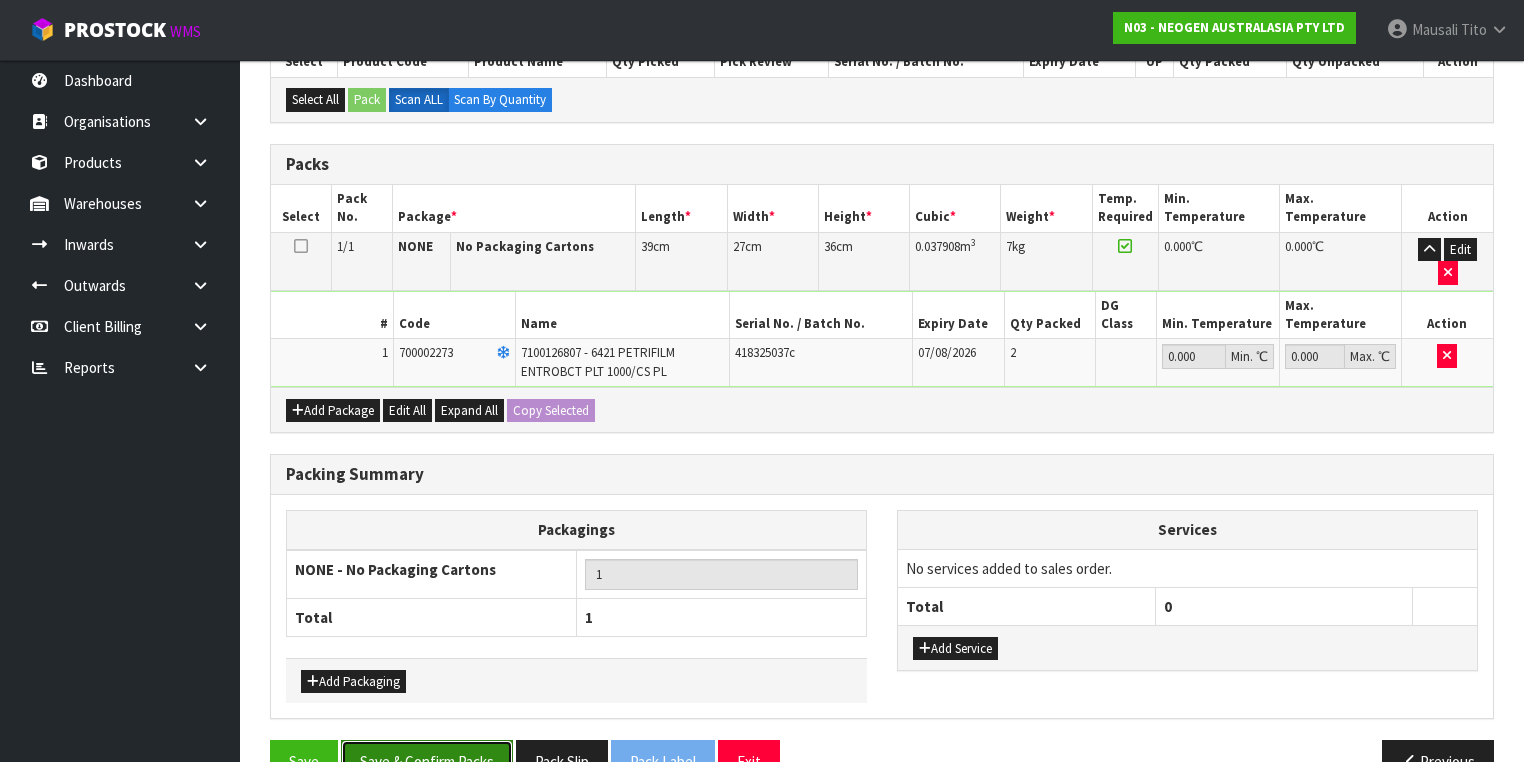 click on "Save & Confirm Packs" at bounding box center (427, 761) 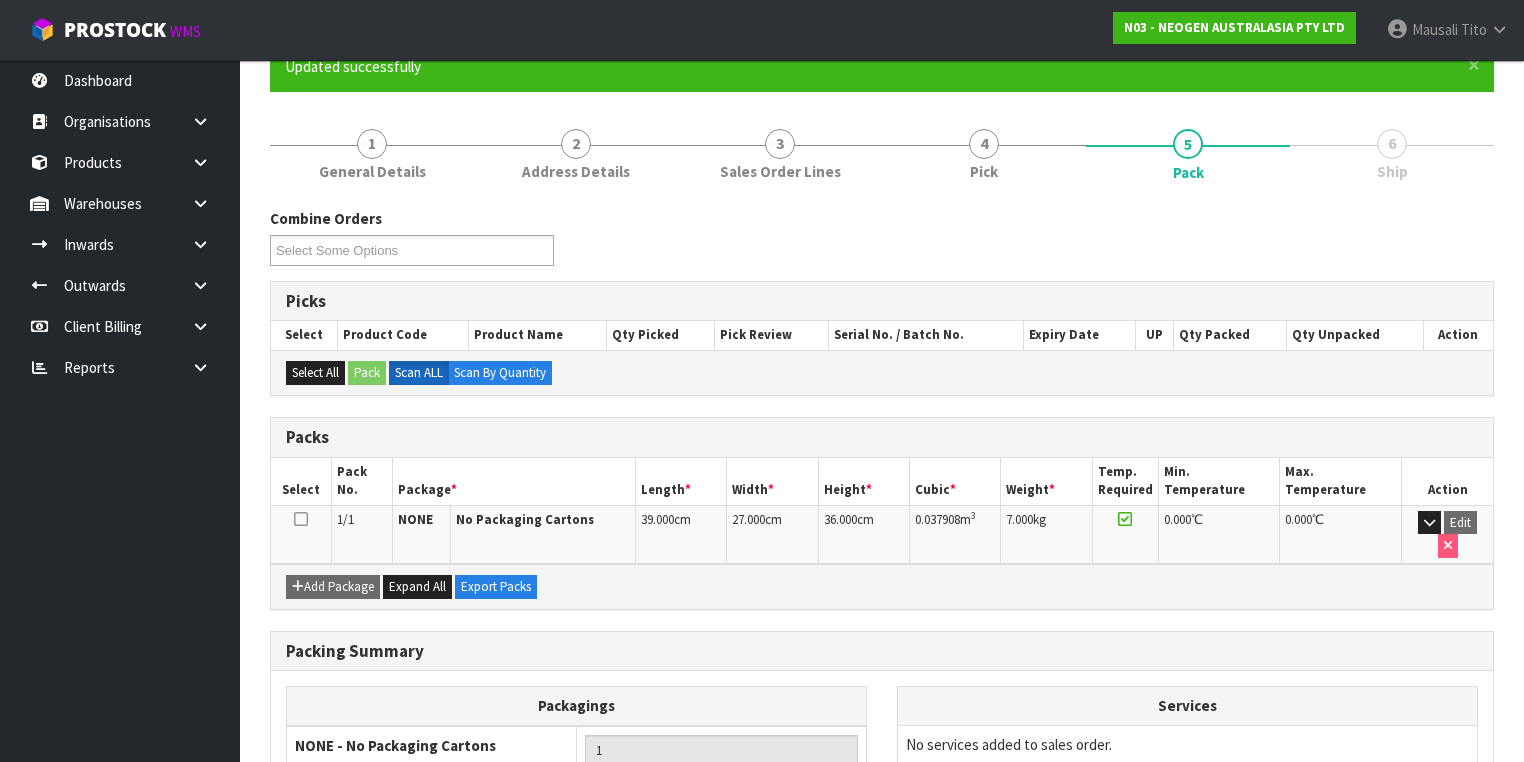 scroll, scrollTop: 320, scrollLeft: 0, axis: vertical 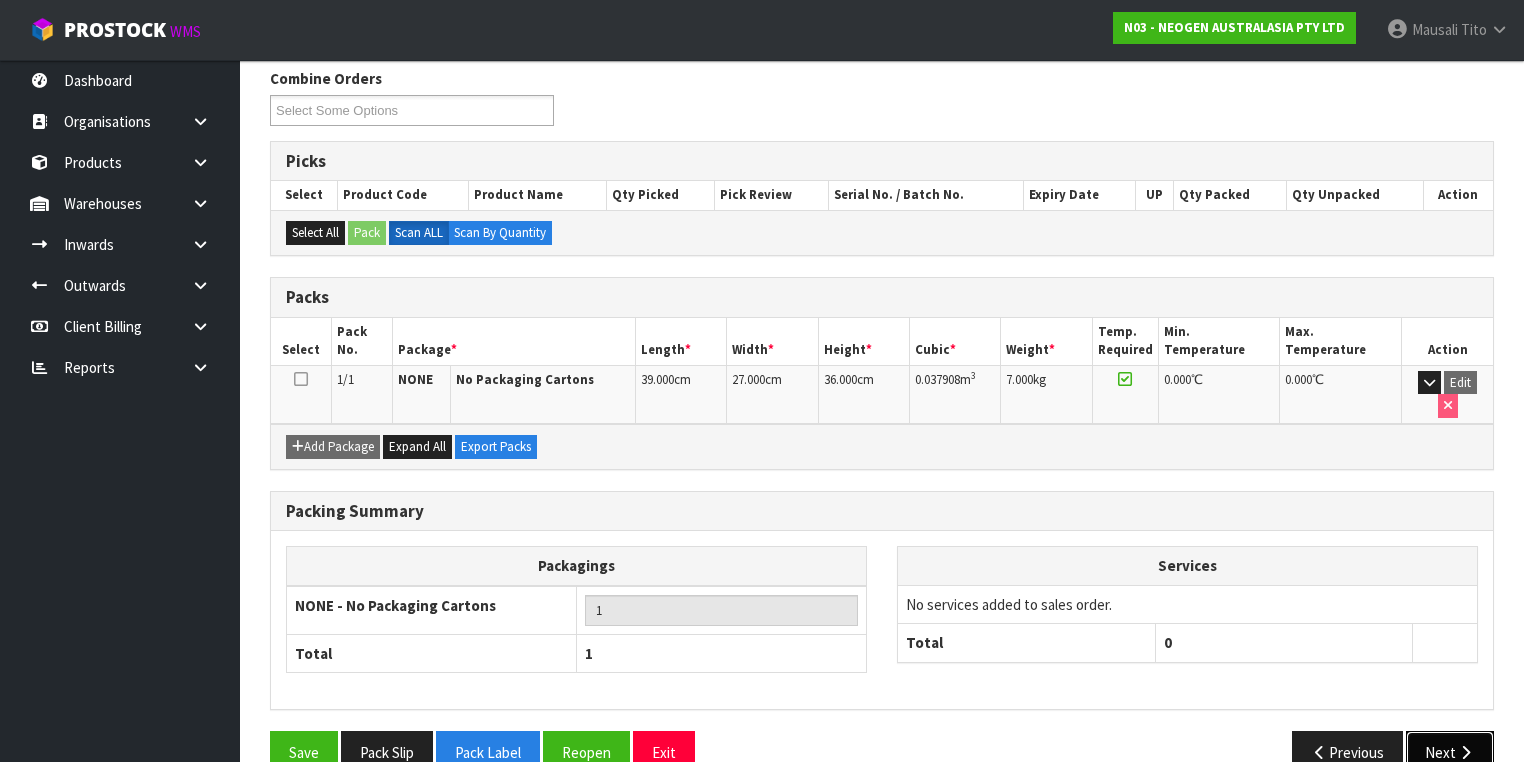 click on "Next" at bounding box center (1450, 752) 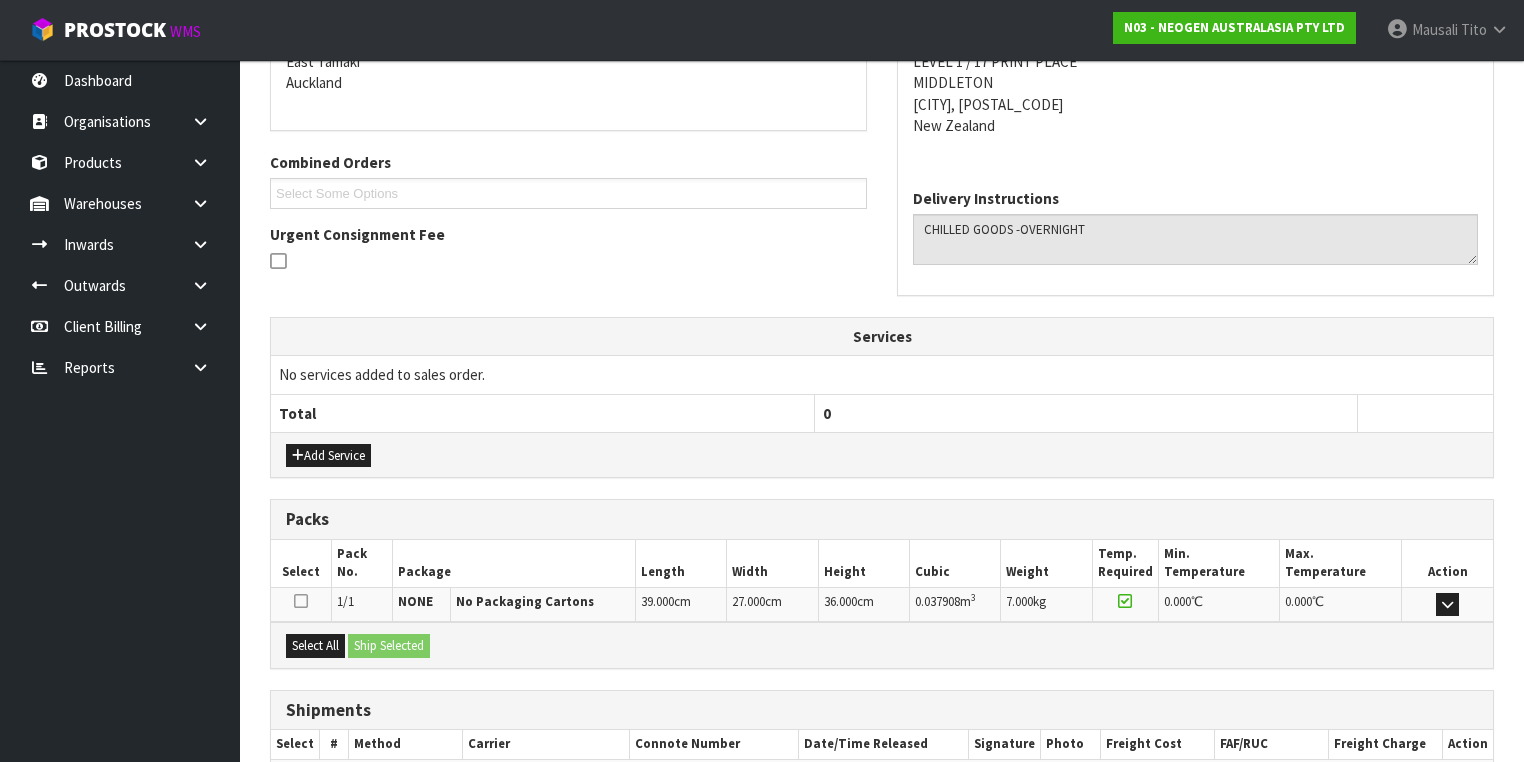 scroll, scrollTop: 550, scrollLeft: 0, axis: vertical 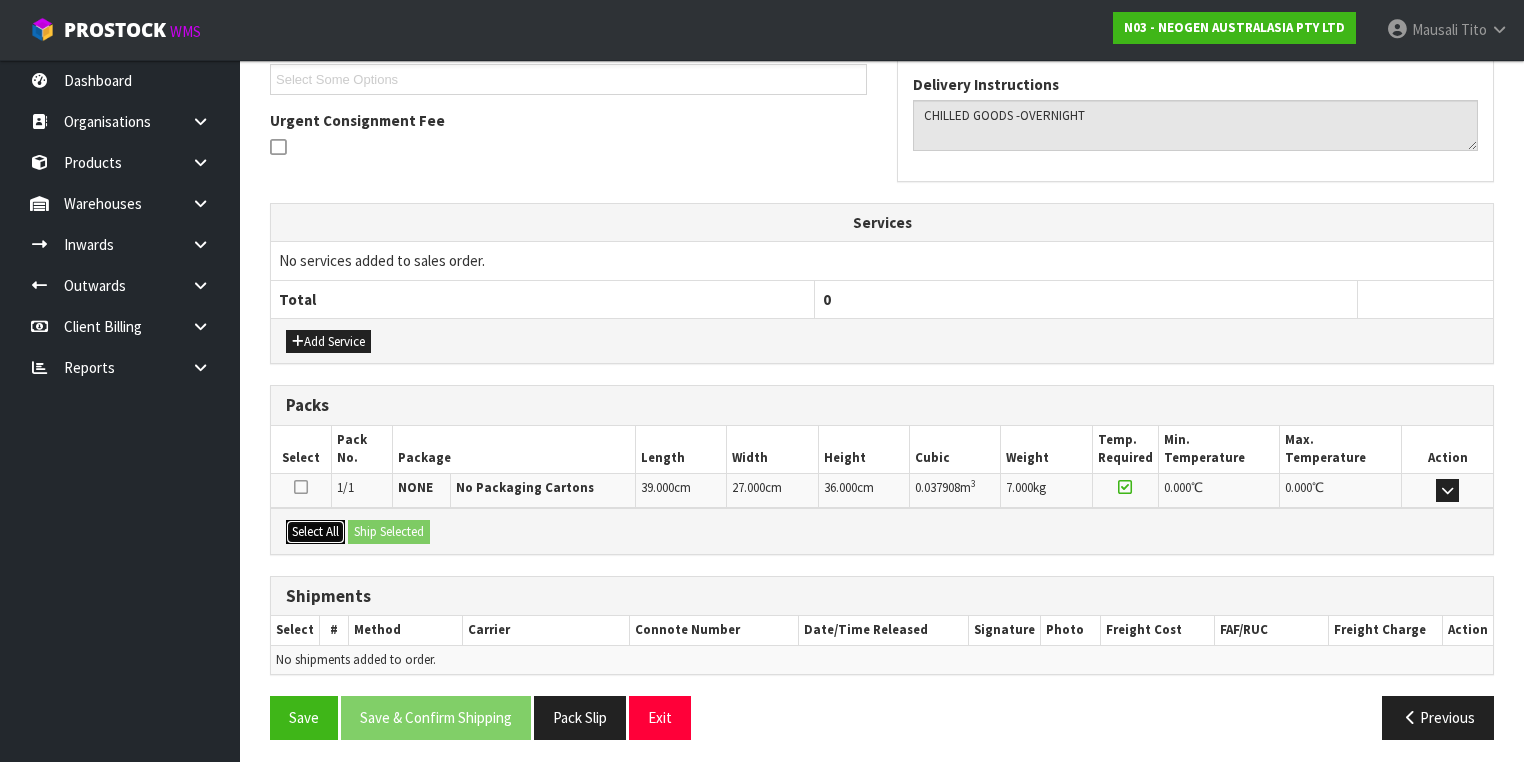 click on "Select All" at bounding box center [315, 532] 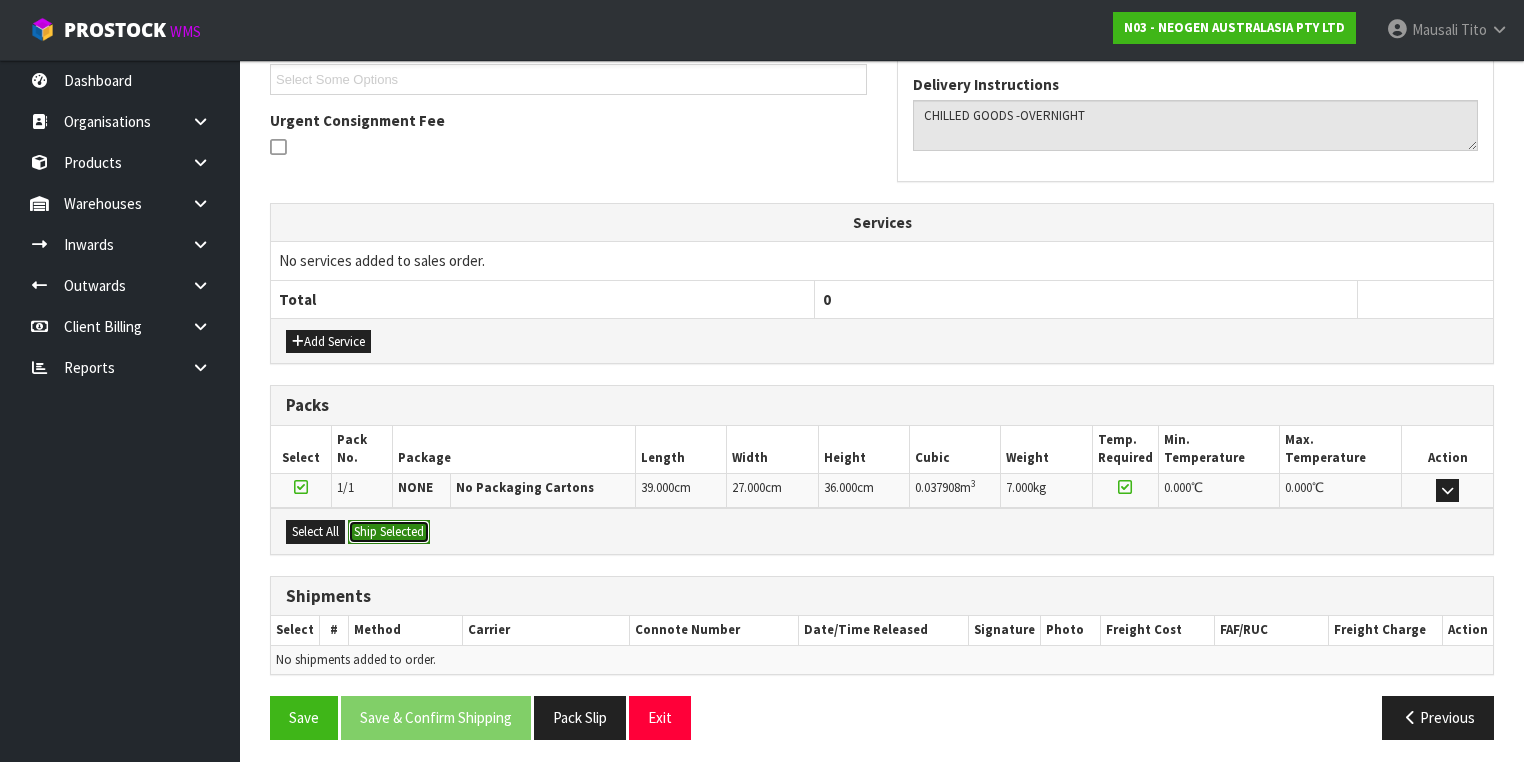 click on "Ship Selected" at bounding box center [389, 532] 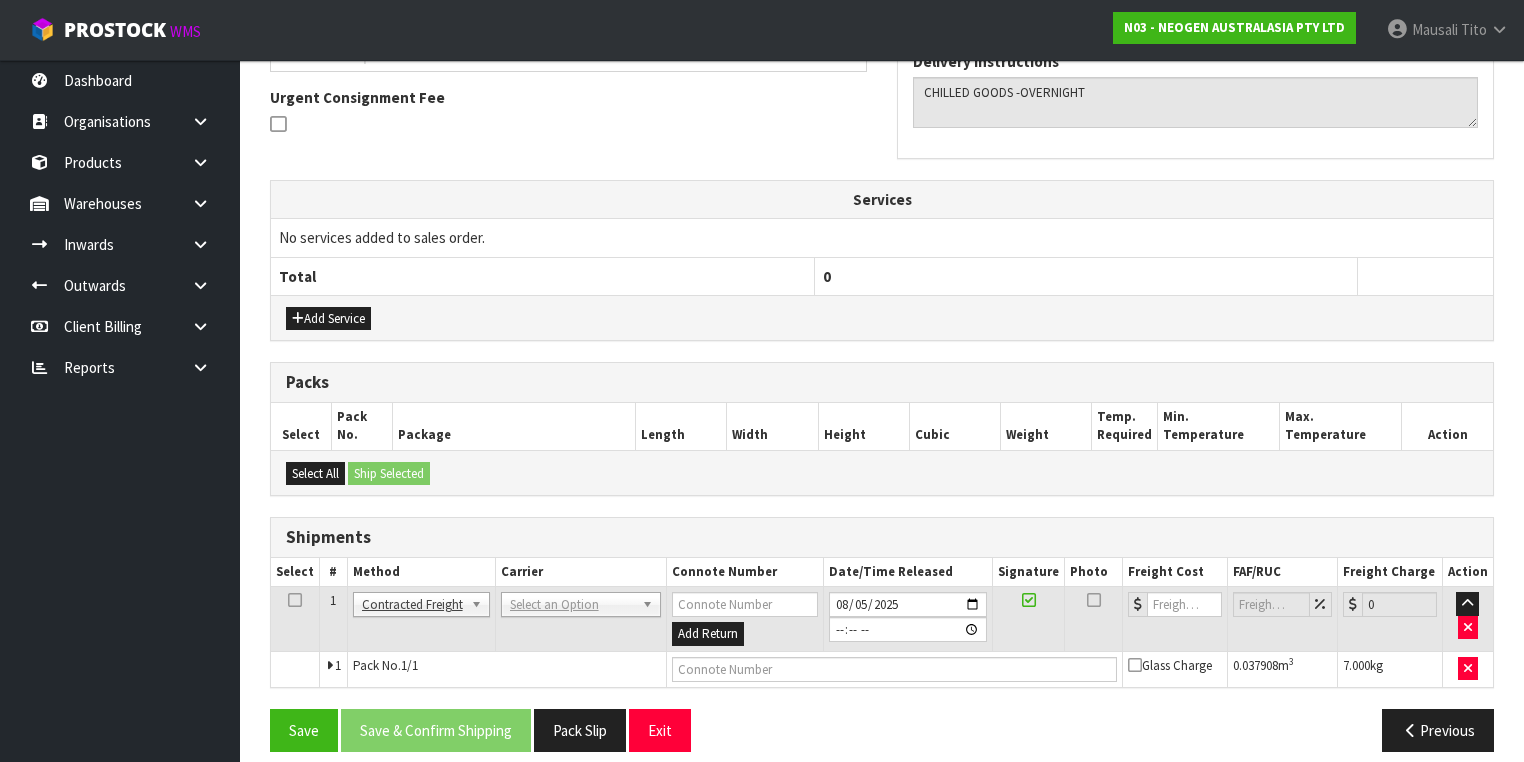 scroll, scrollTop: 585, scrollLeft: 0, axis: vertical 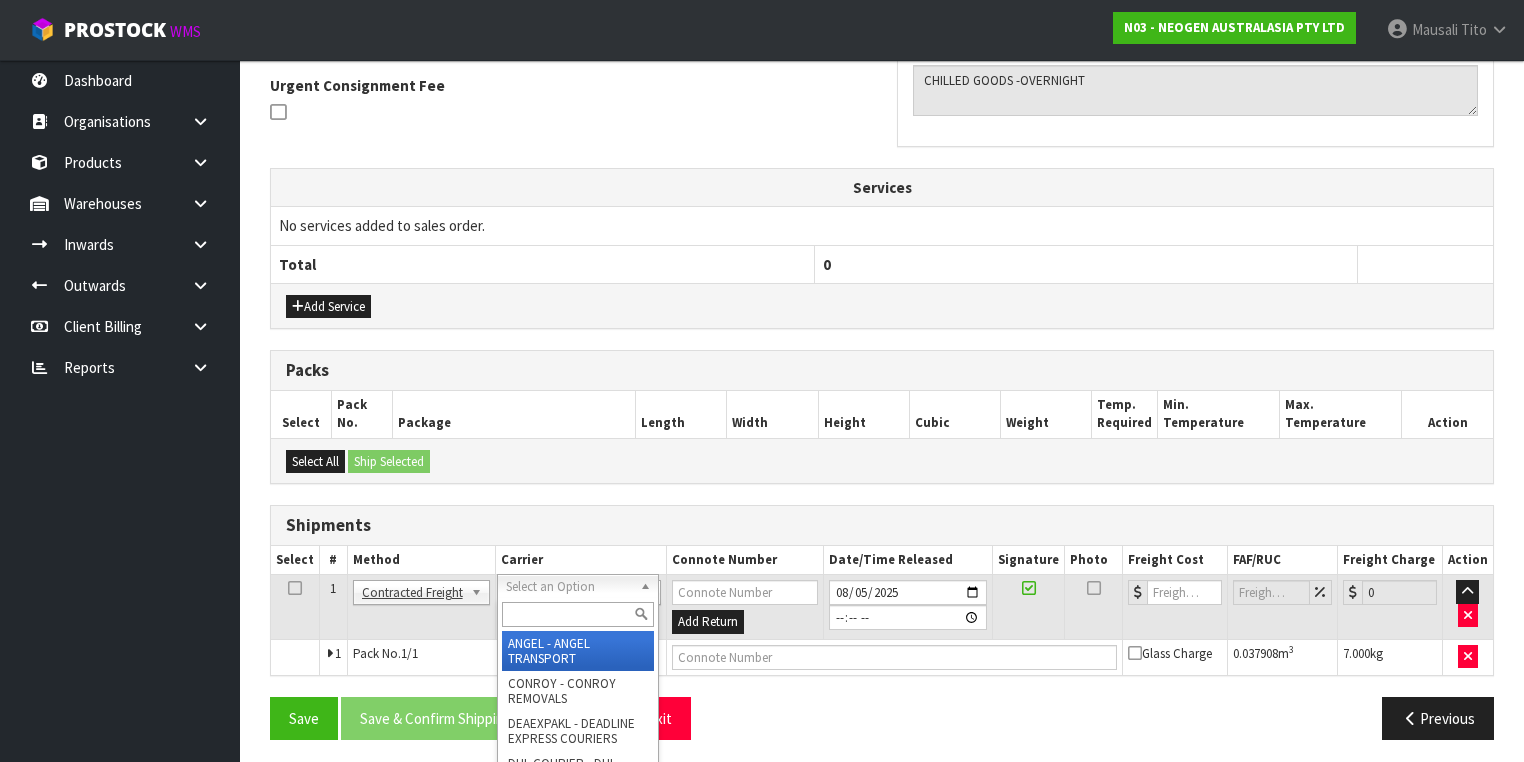 click at bounding box center (578, 614) 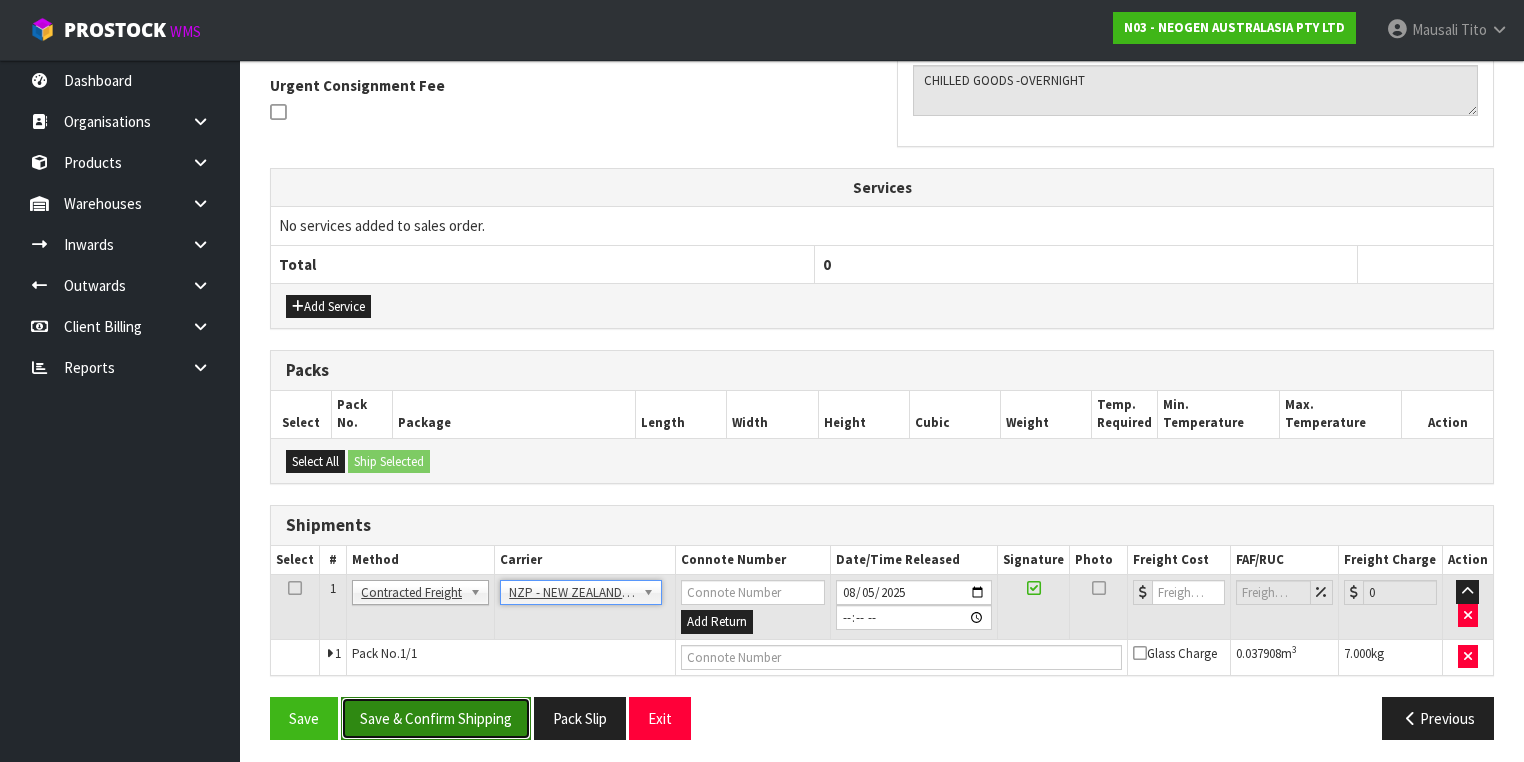 click on "Save & Confirm Shipping" at bounding box center (436, 718) 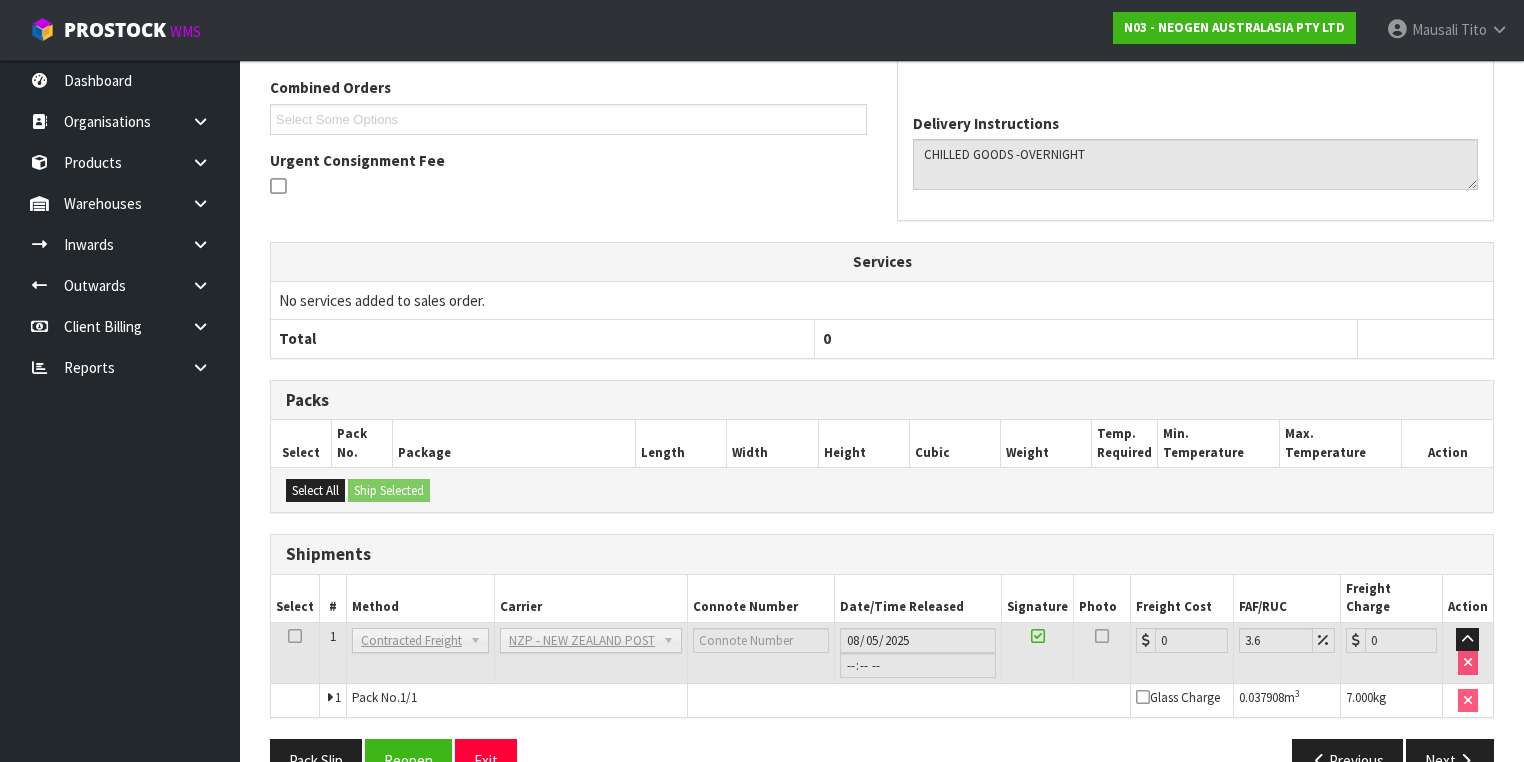 scroll, scrollTop: 558, scrollLeft: 0, axis: vertical 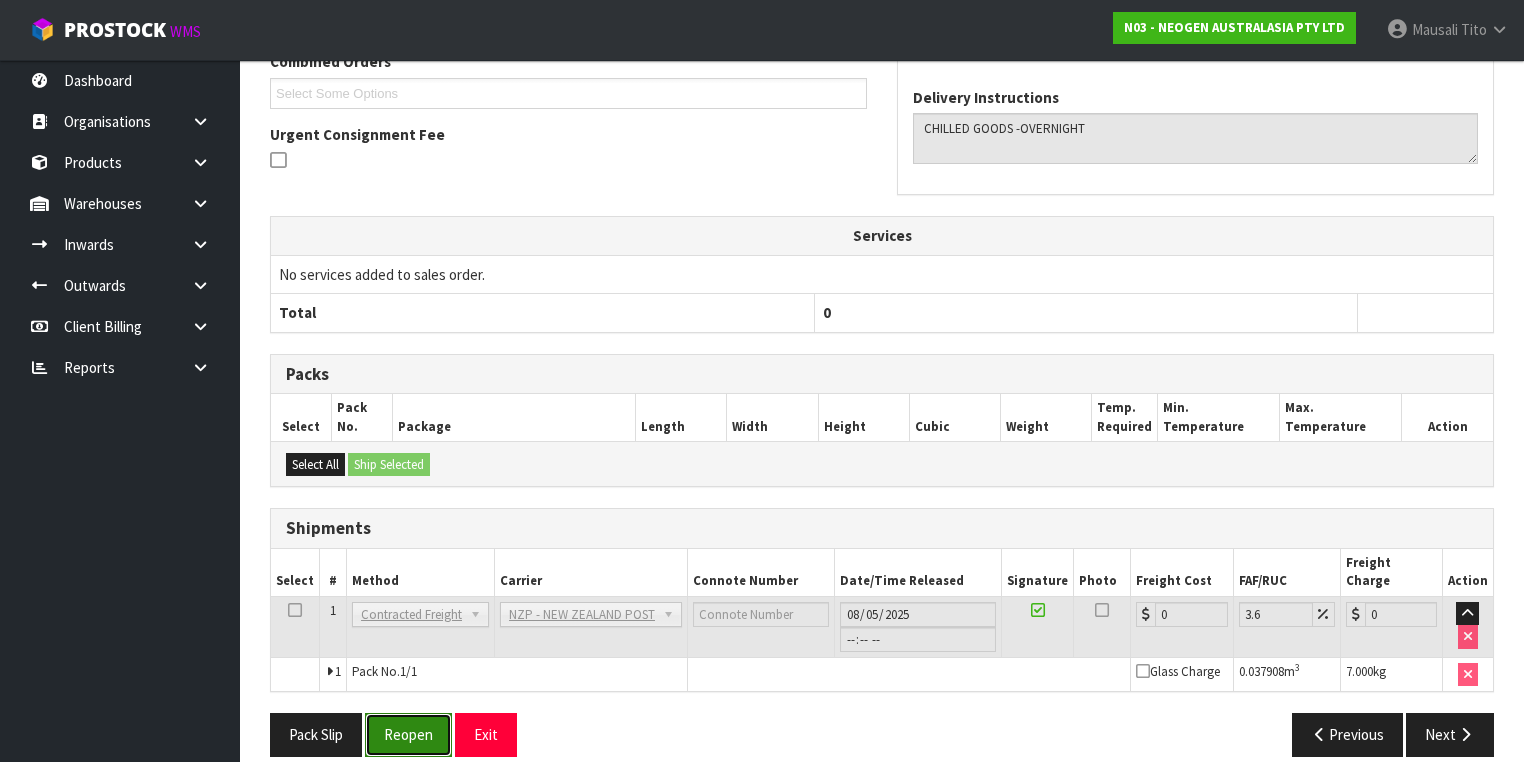 drag, startPoint x: 421, startPoint y: 712, endPoint x: 467, endPoint y: 692, distance: 50.159744 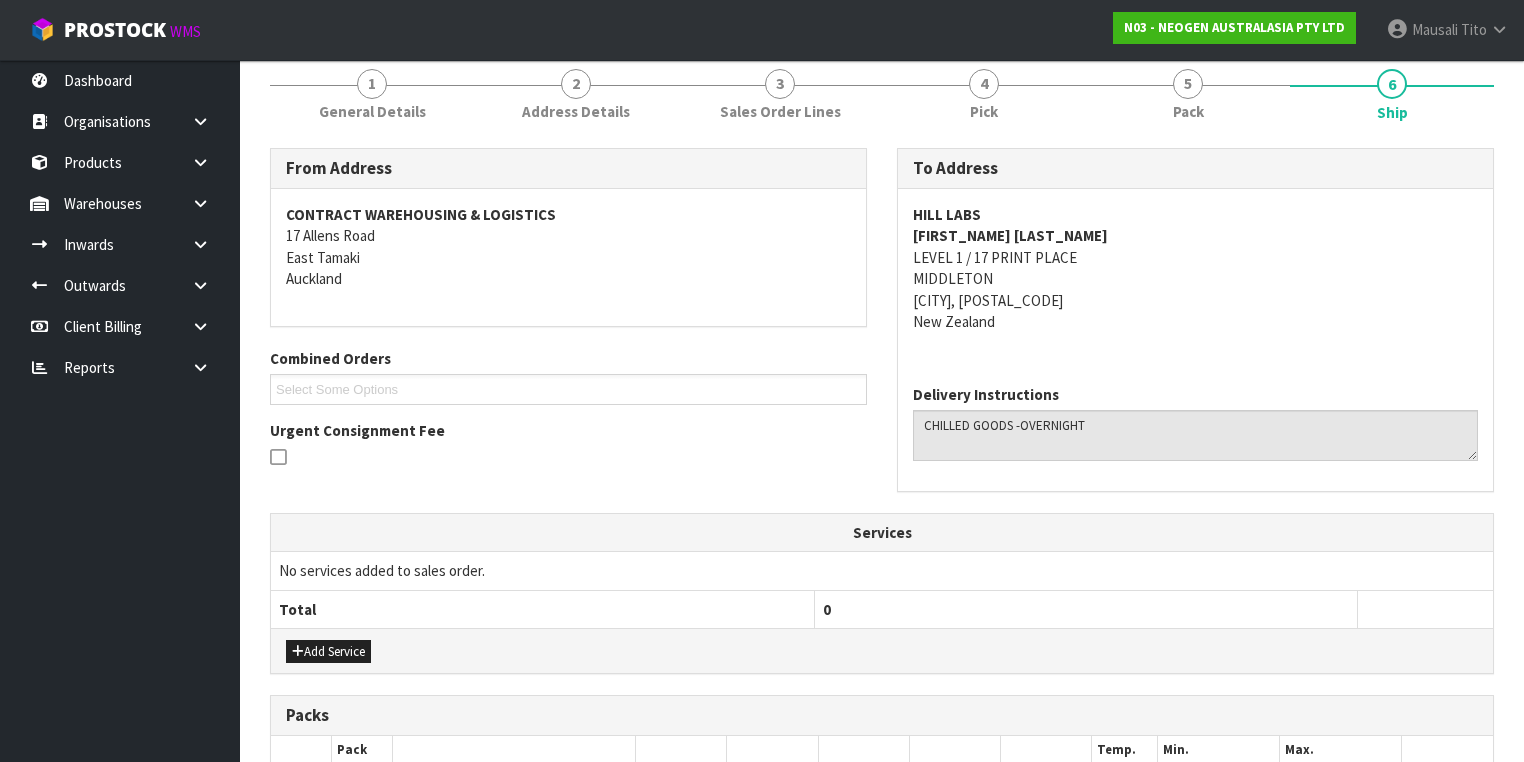 scroll, scrollTop: 560, scrollLeft: 0, axis: vertical 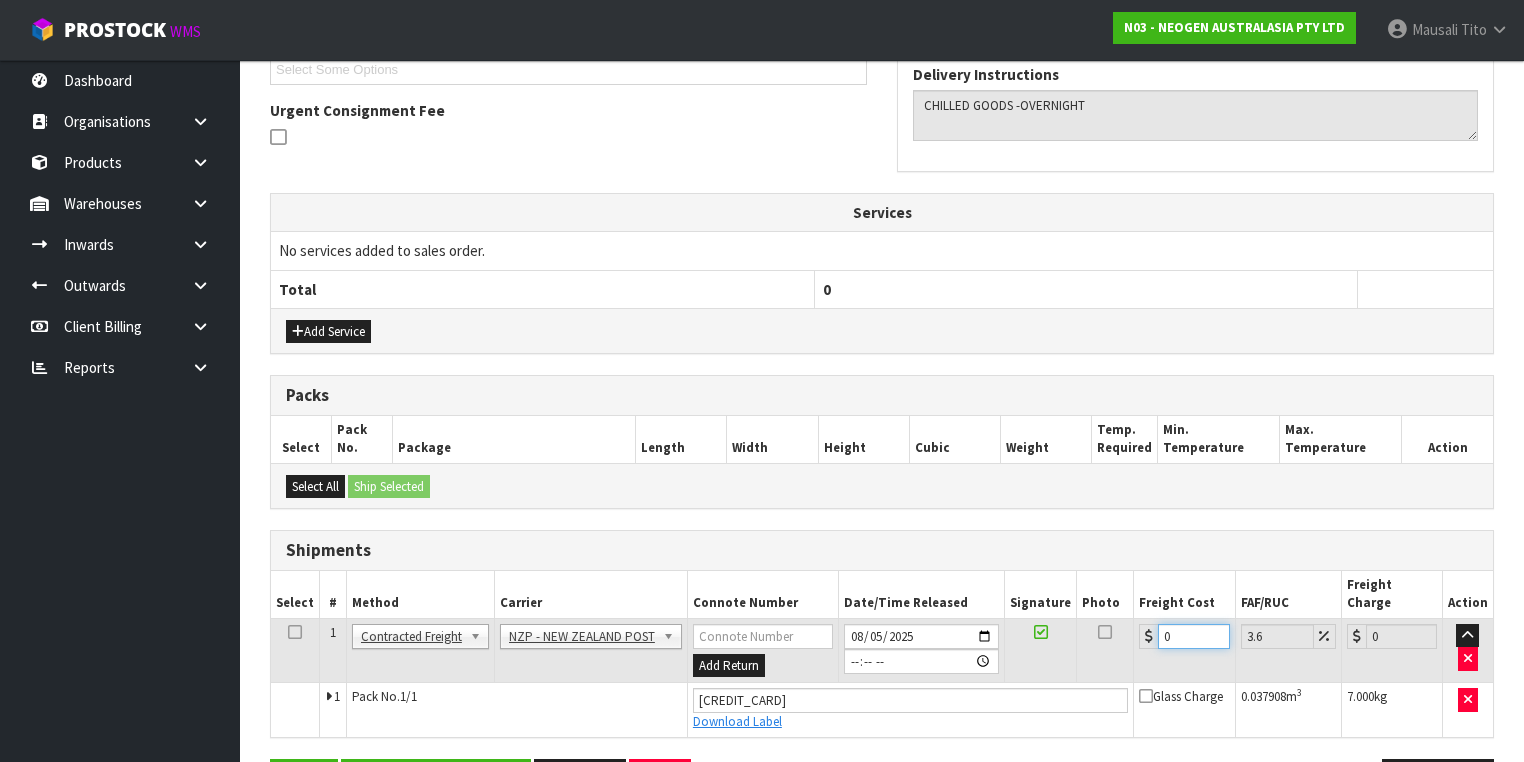 drag, startPoint x: 1178, startPoint y: 613, endPoint x: 1134, endPoint y: 626, distance: 45.88028 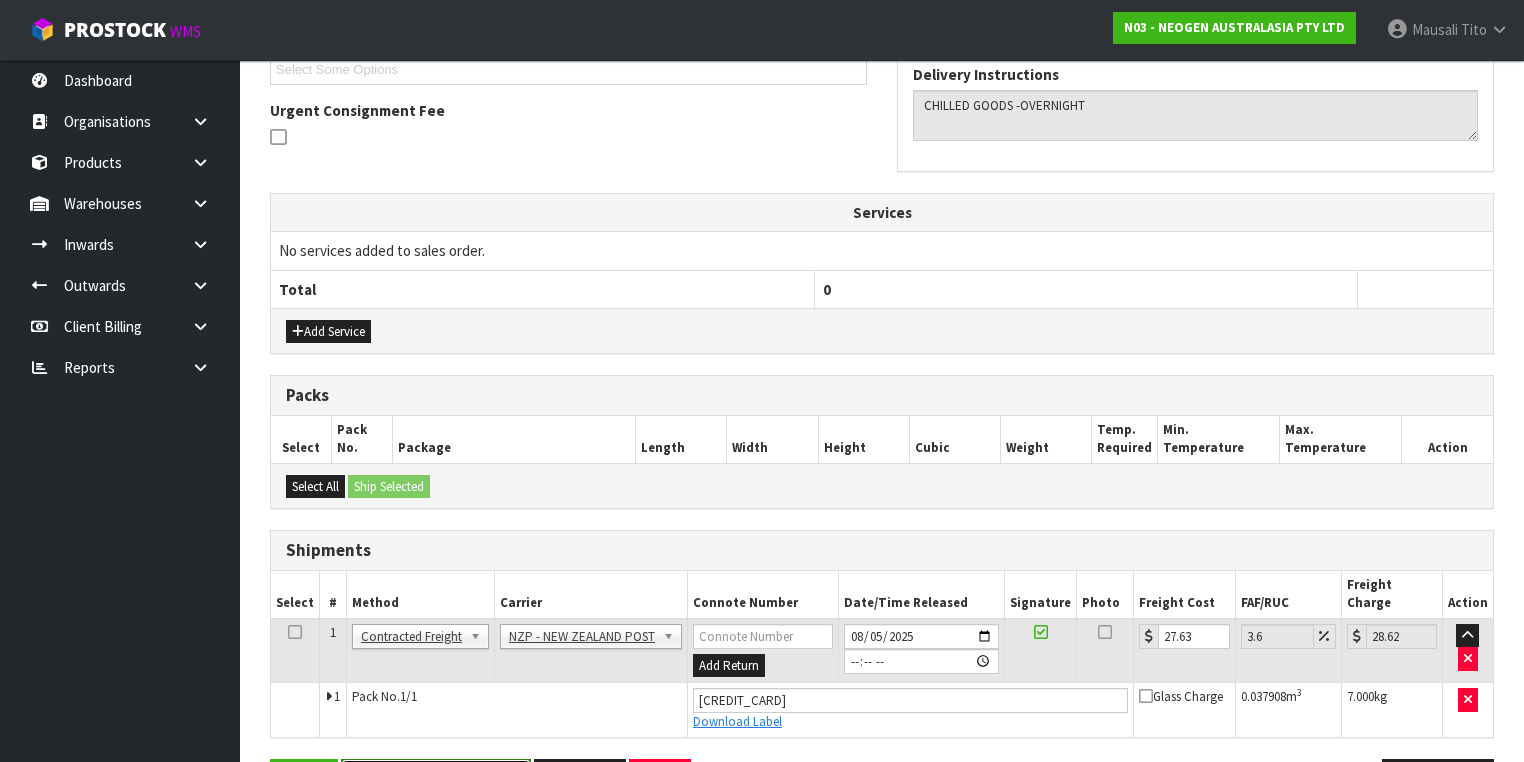 click on "Save & Confirm Shipping" at bounding box center (436, 780) 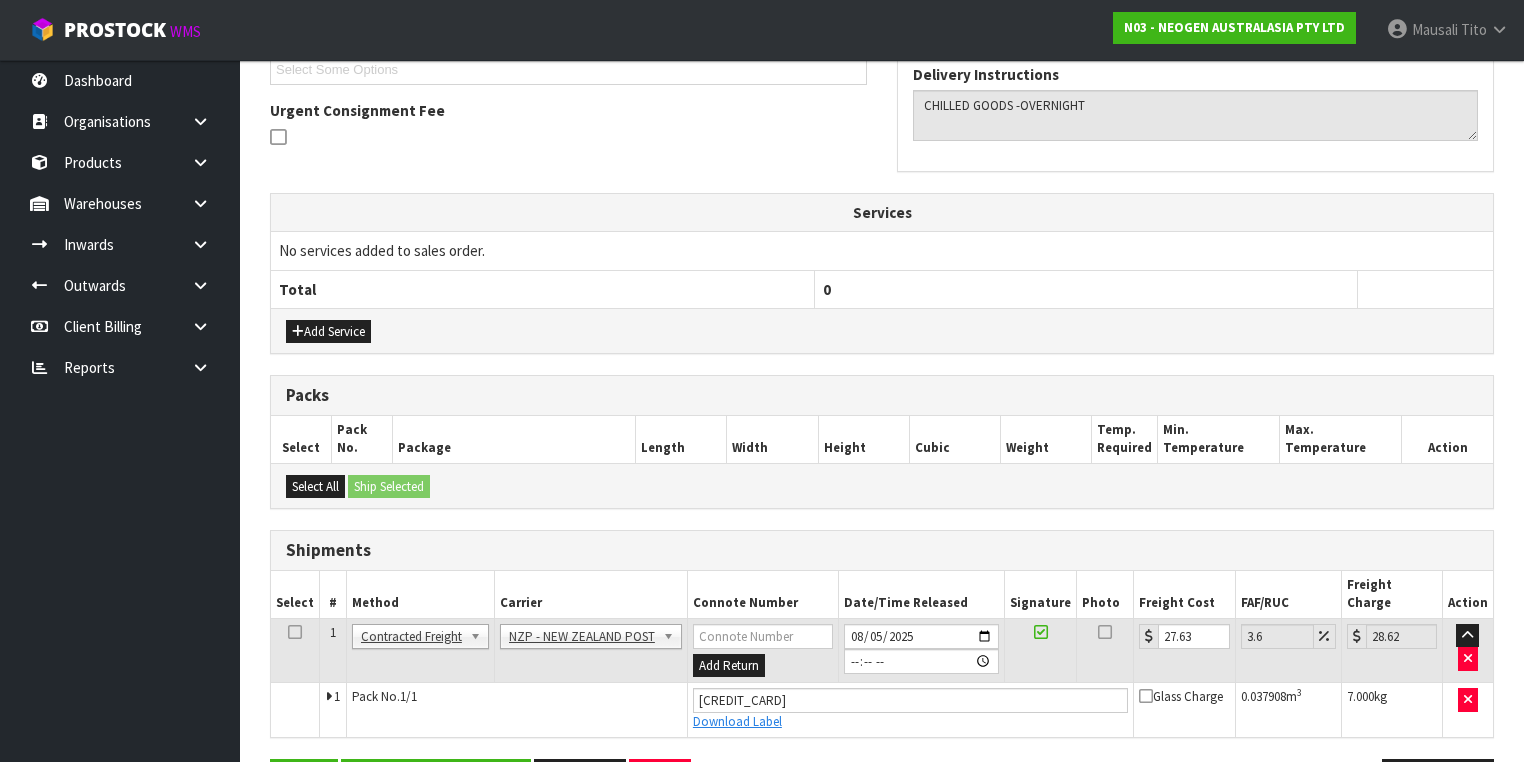 scroll, scrollTop: 0, scrollLeft: 0, axis: both 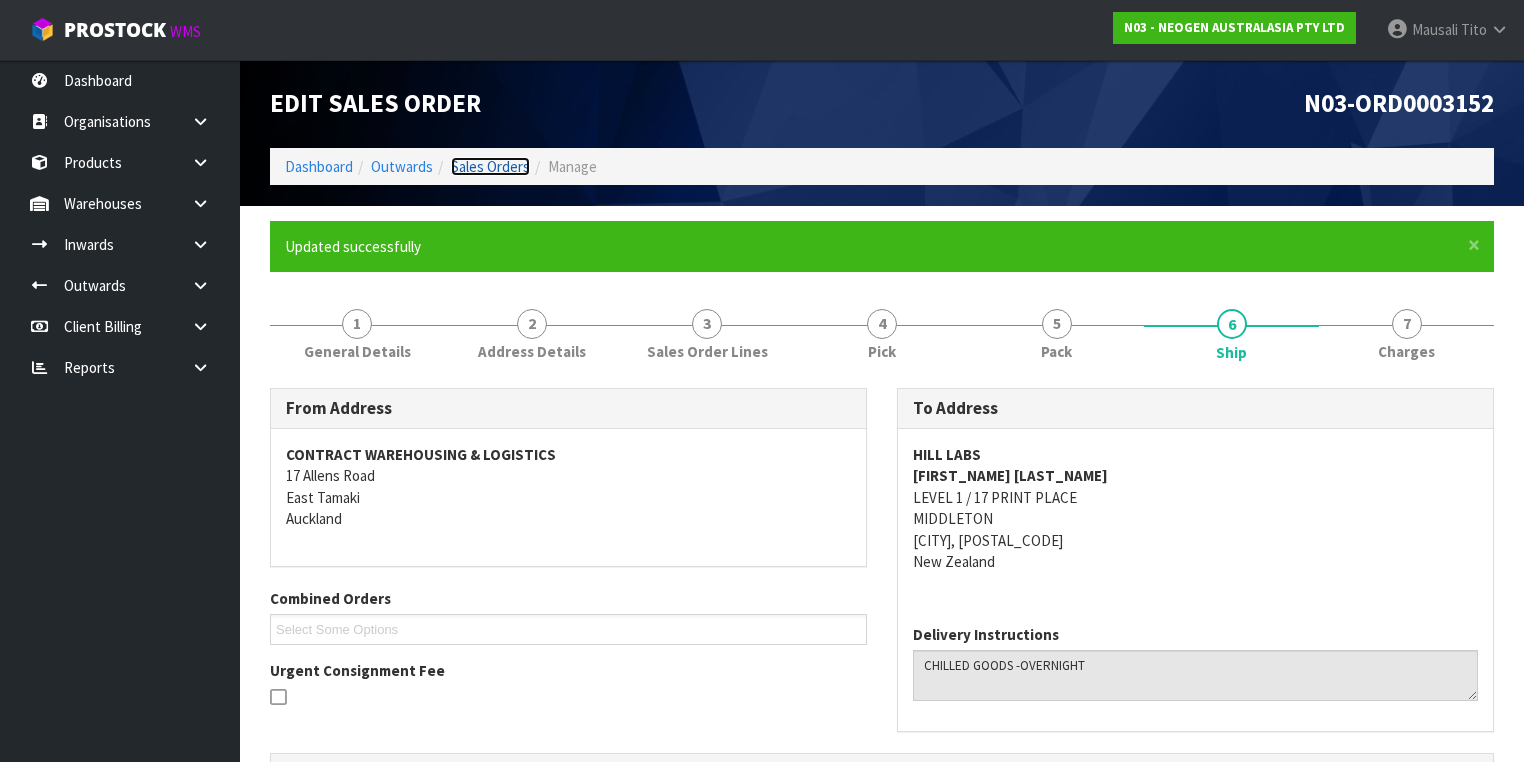 click on "Sales Orders" at bounding box center [490, 166] 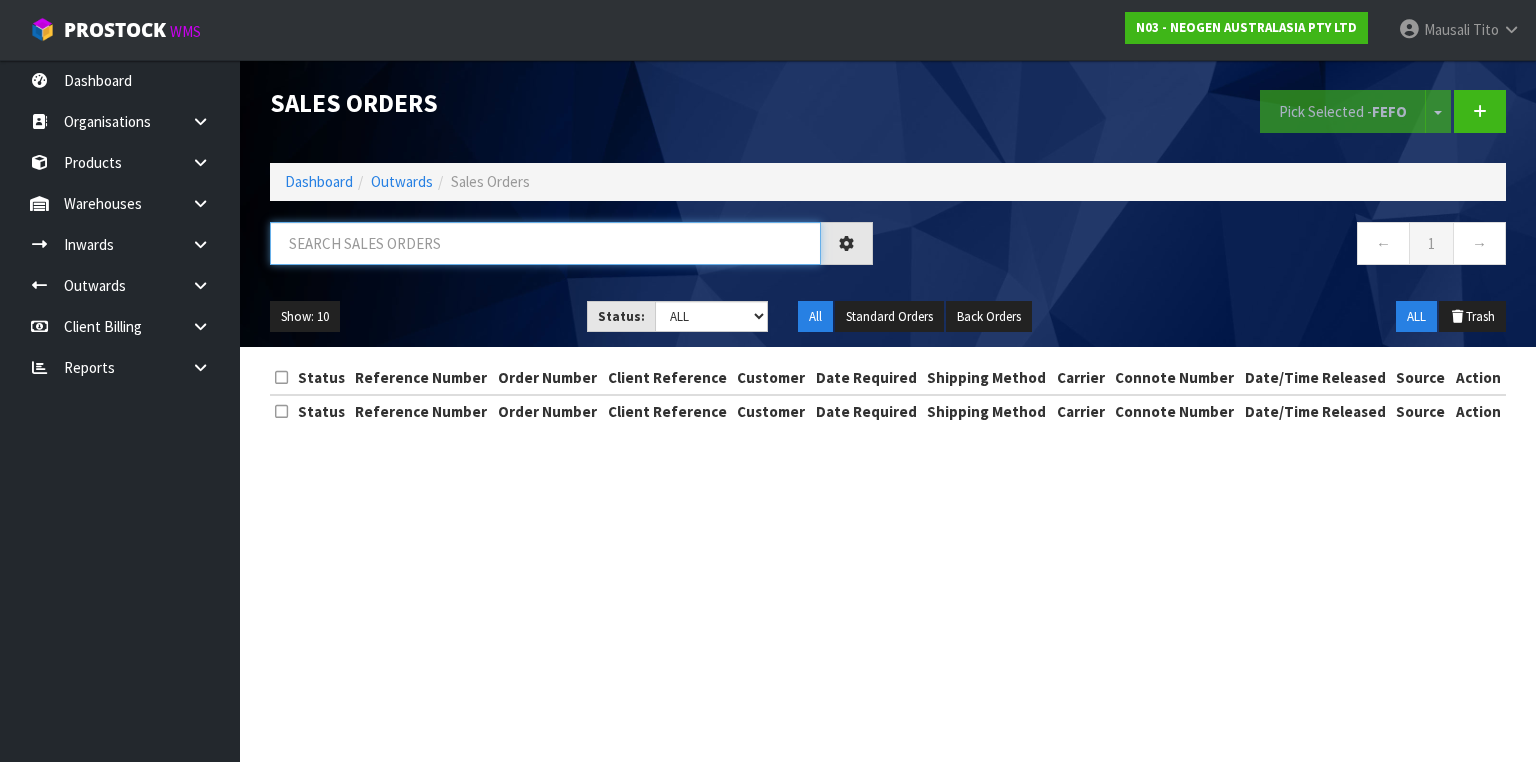 click at bounding box center (545, 243) 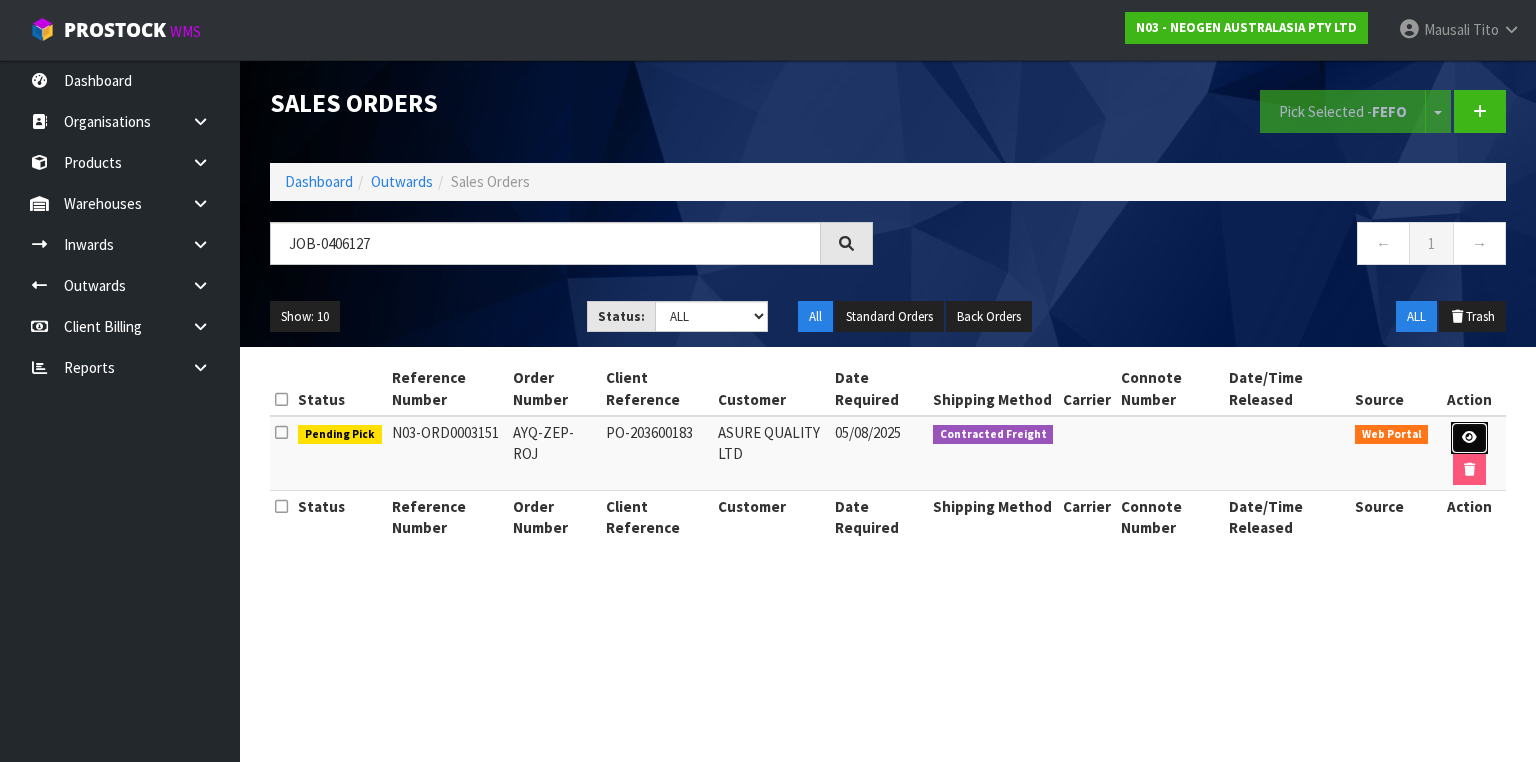 click at bounding box center [1469, 438] 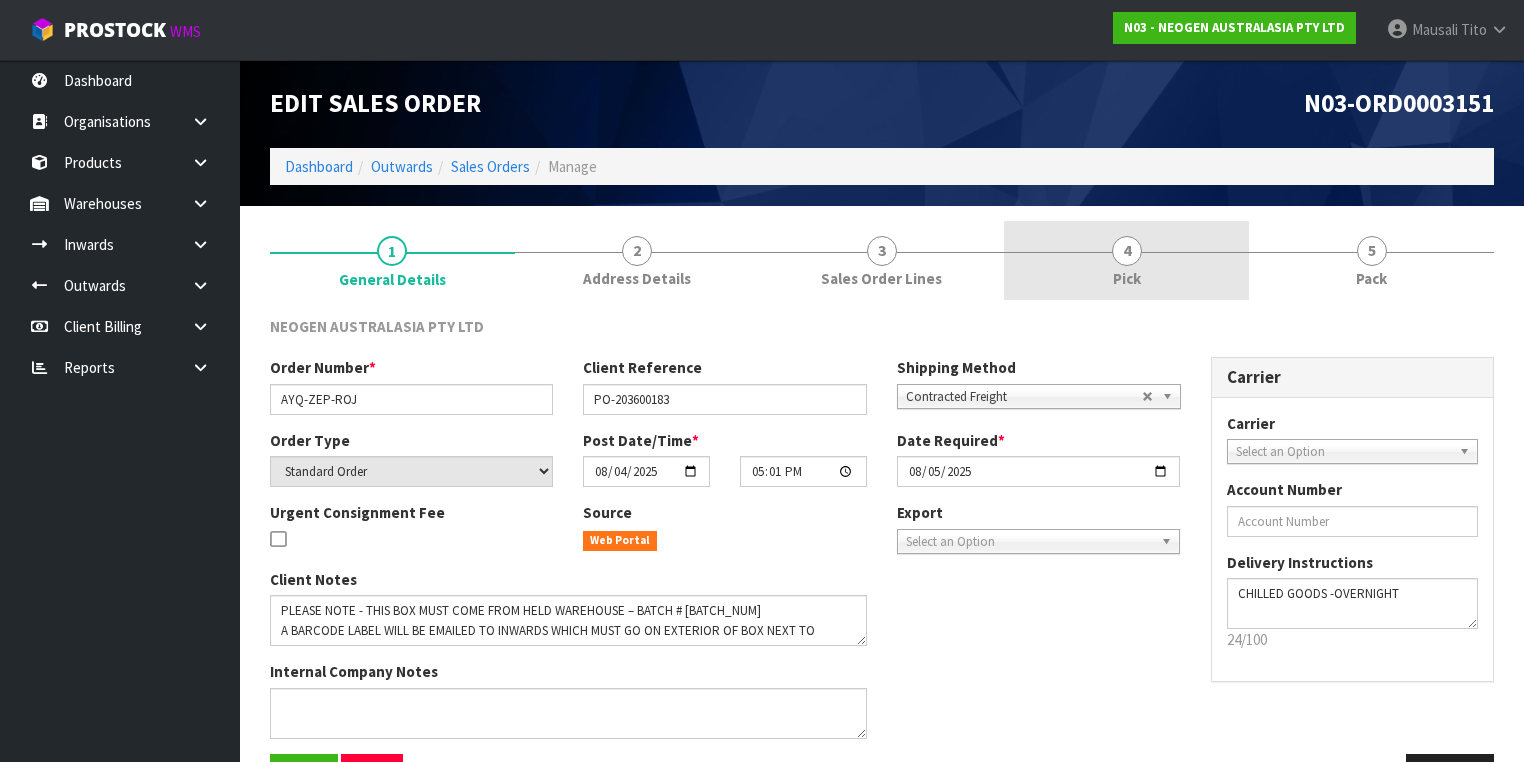 click on "4
Pick" at bounding box center (1126, 260) 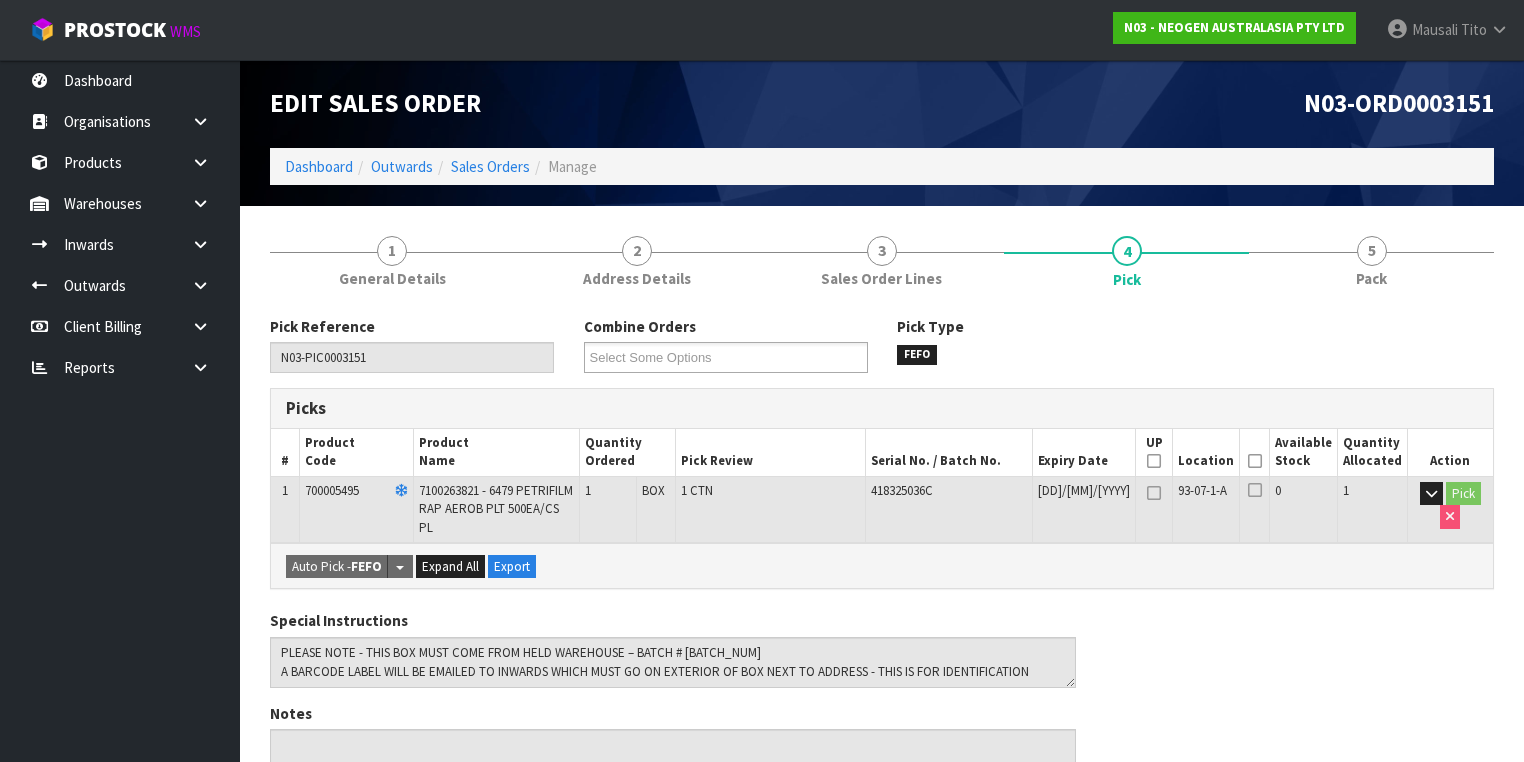 drag, startPoint x: 1260, startPoint y: 452, endPoint x: 1241, endPoint y: 456, distance: 19.416489 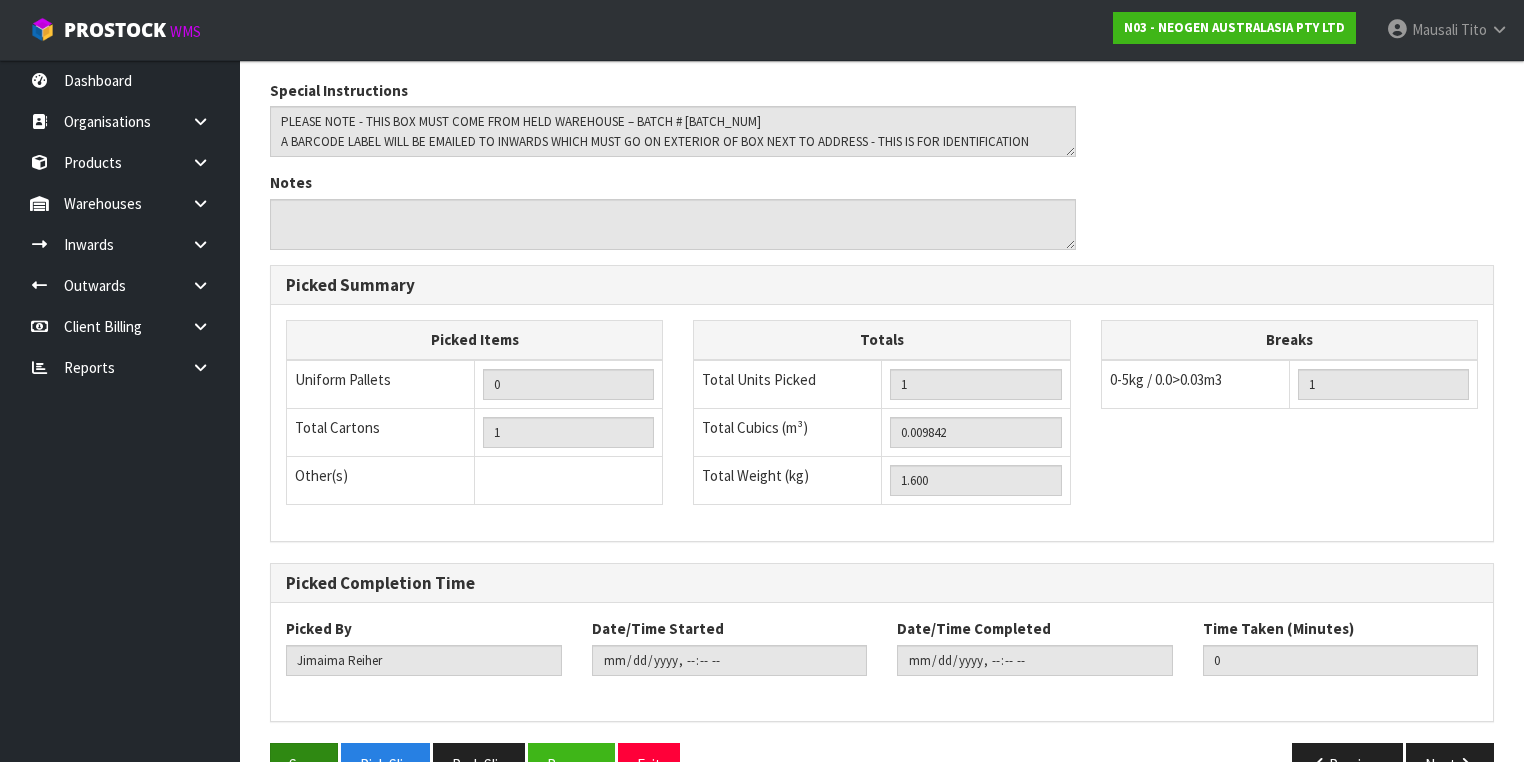 scroll, scrollTop: 641, scrollLeft: 0, axis: vertical 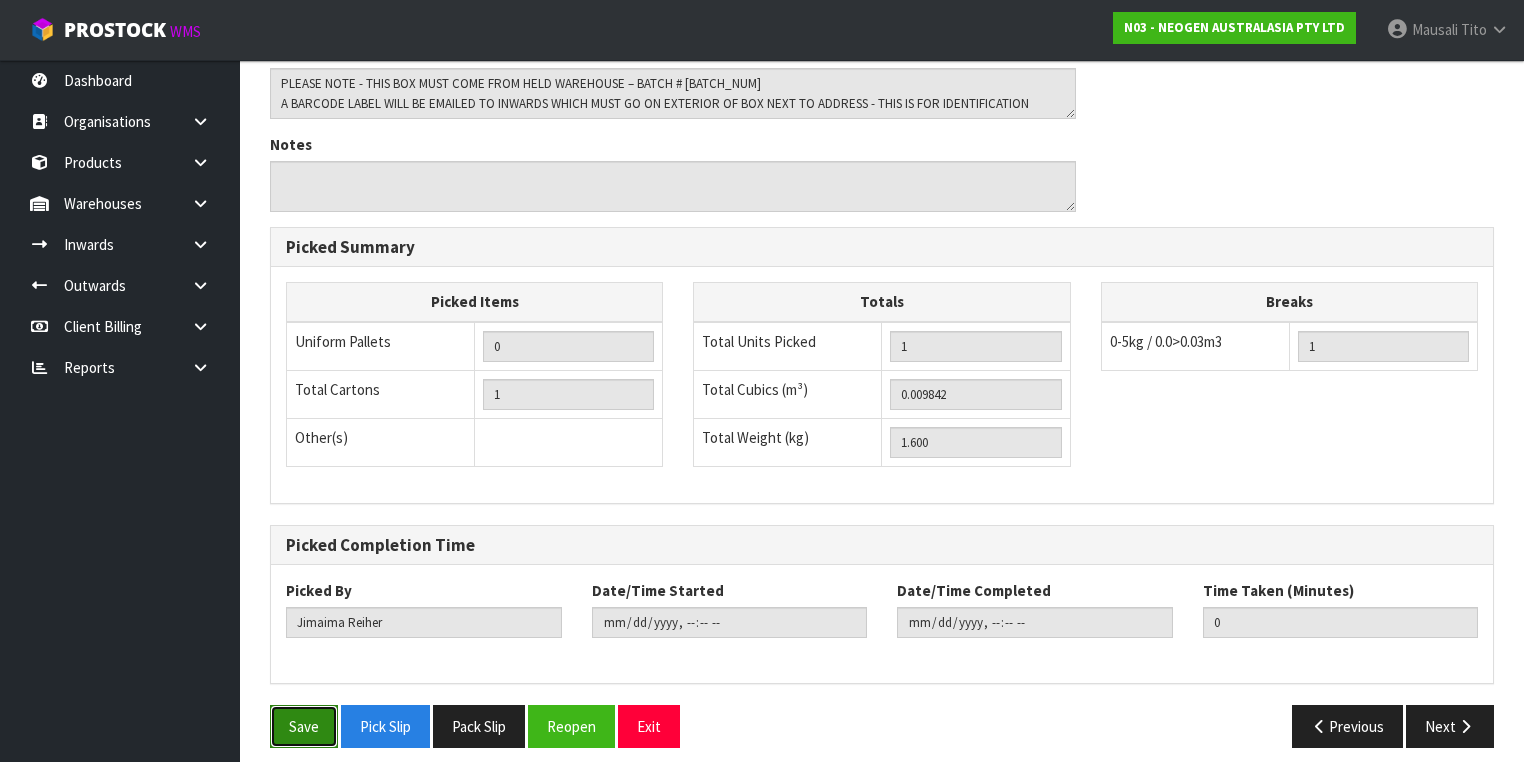drag, startPoint x: 304, startPoint y: 716, endPoint x: 314, endPoint y: 702, distance: 17.20465 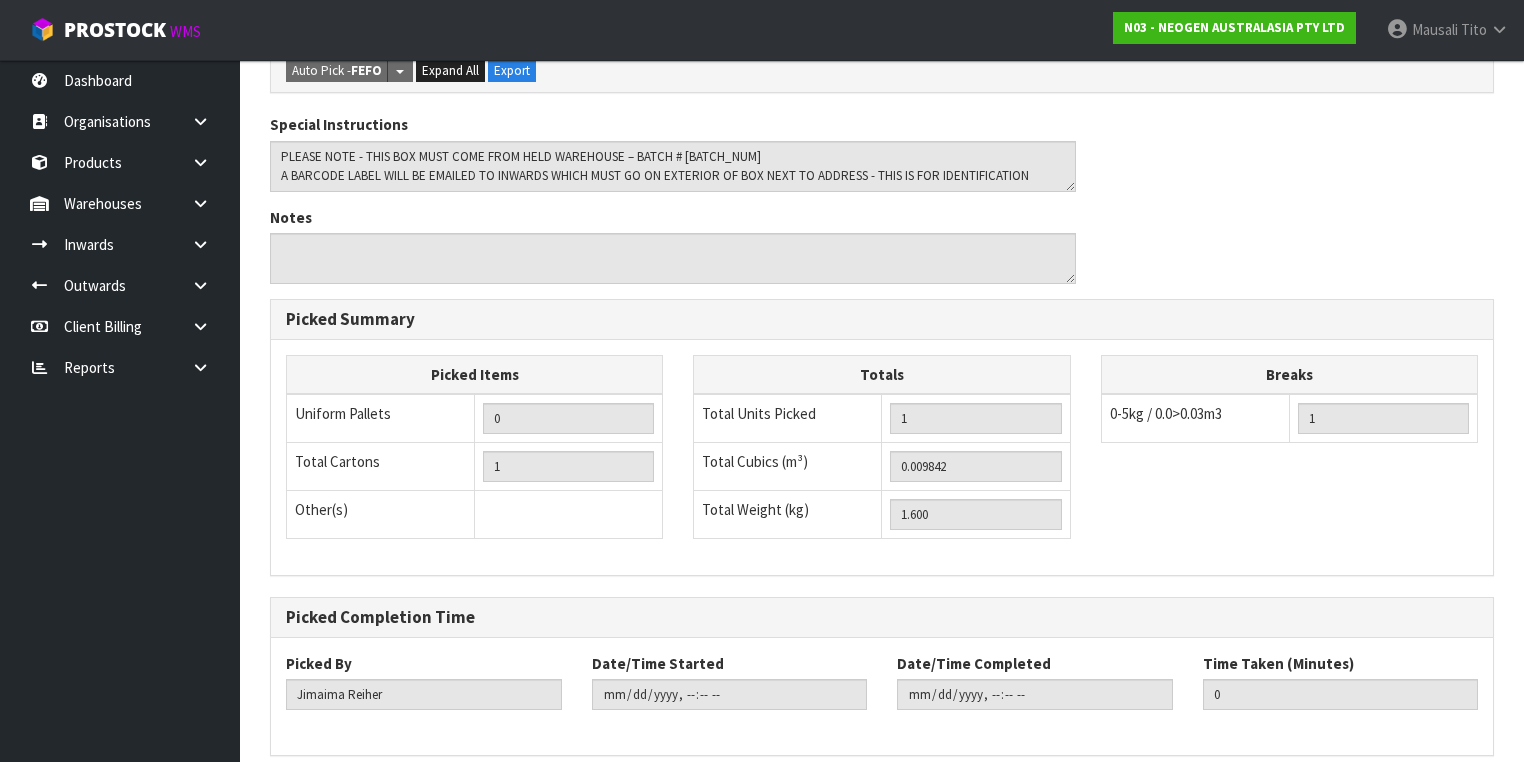 scroll, scrollTop: 0, scrollLeft: 0, axis: both 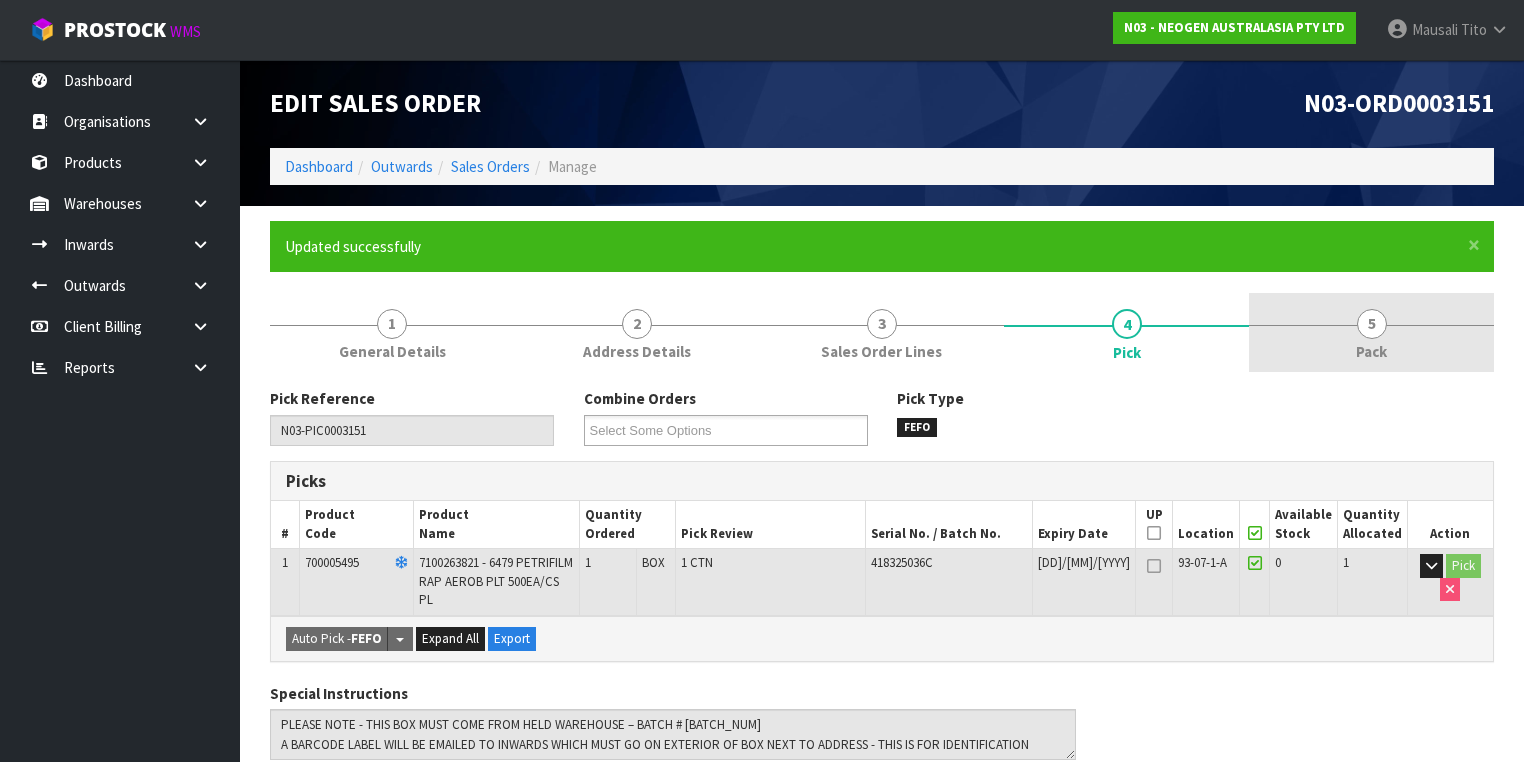 drag, startPoint x: 1347, startPoint y: 294, endPoint x: 1332, endPoint y: 326, distance: 35.341194 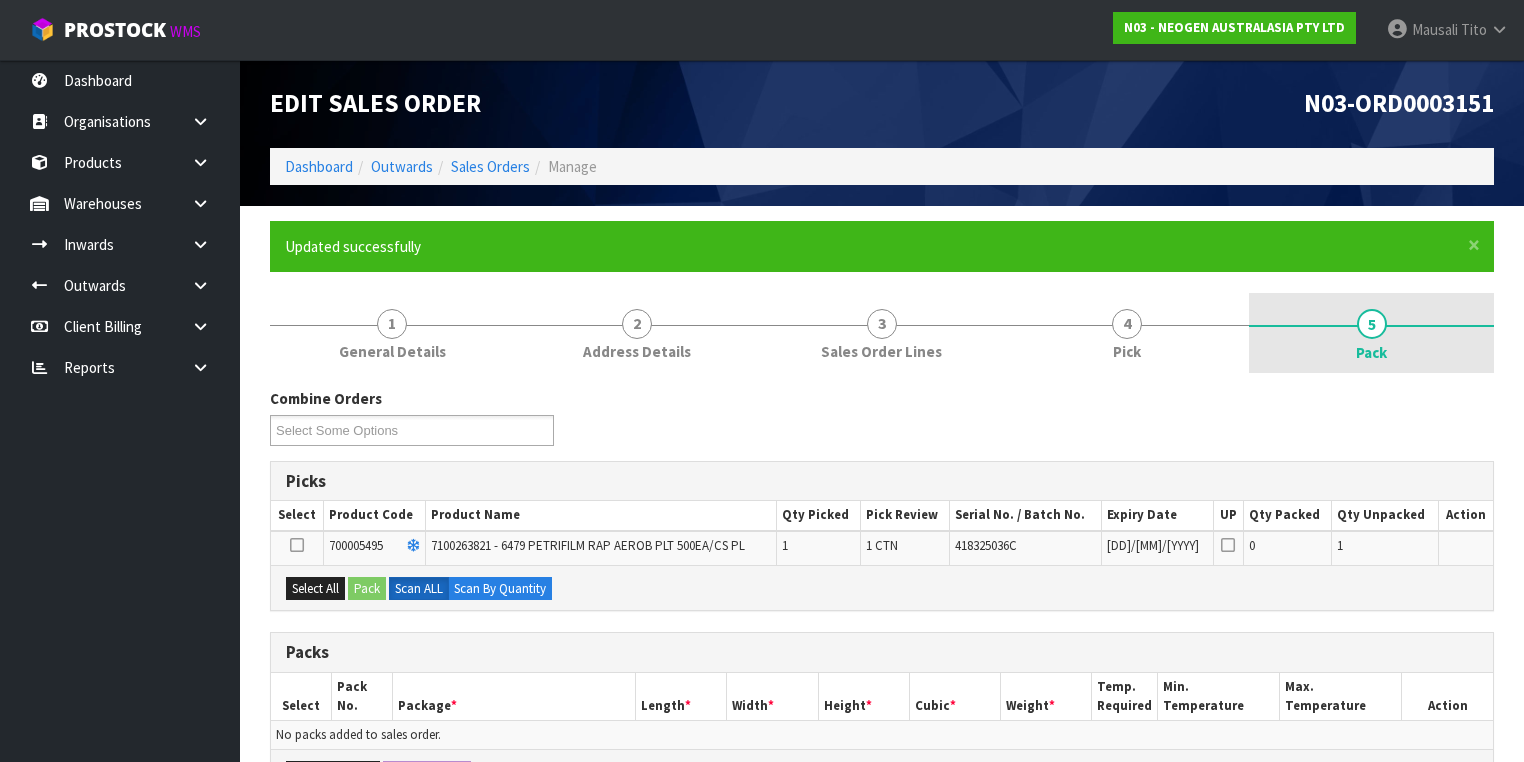 click on "5
Pack" at bounding box center [1371, 333] 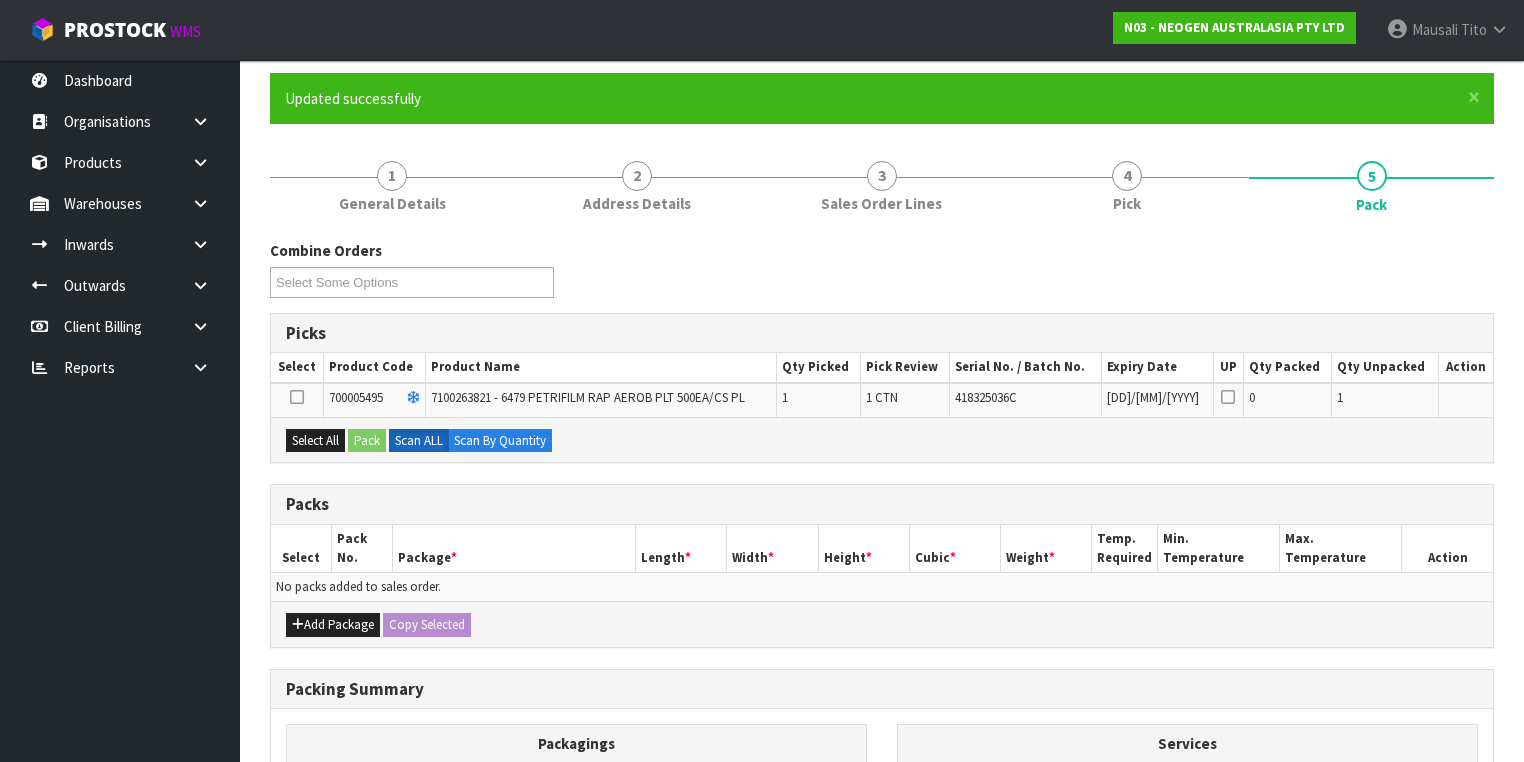 scroll, scrollTop: 160, scrollLeft: 0, axis: vertical 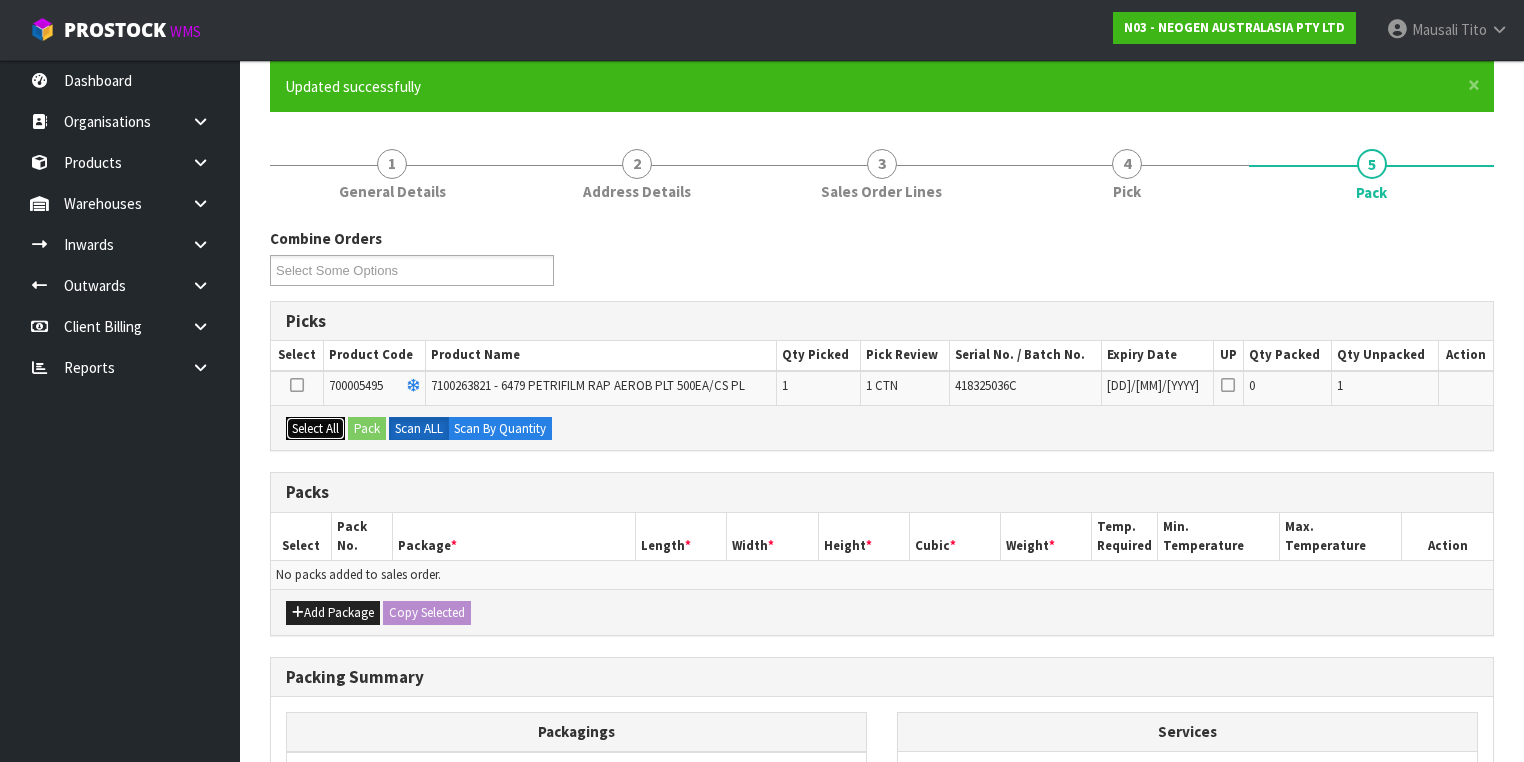 click on "Select All" at bounding box center [315, 429] 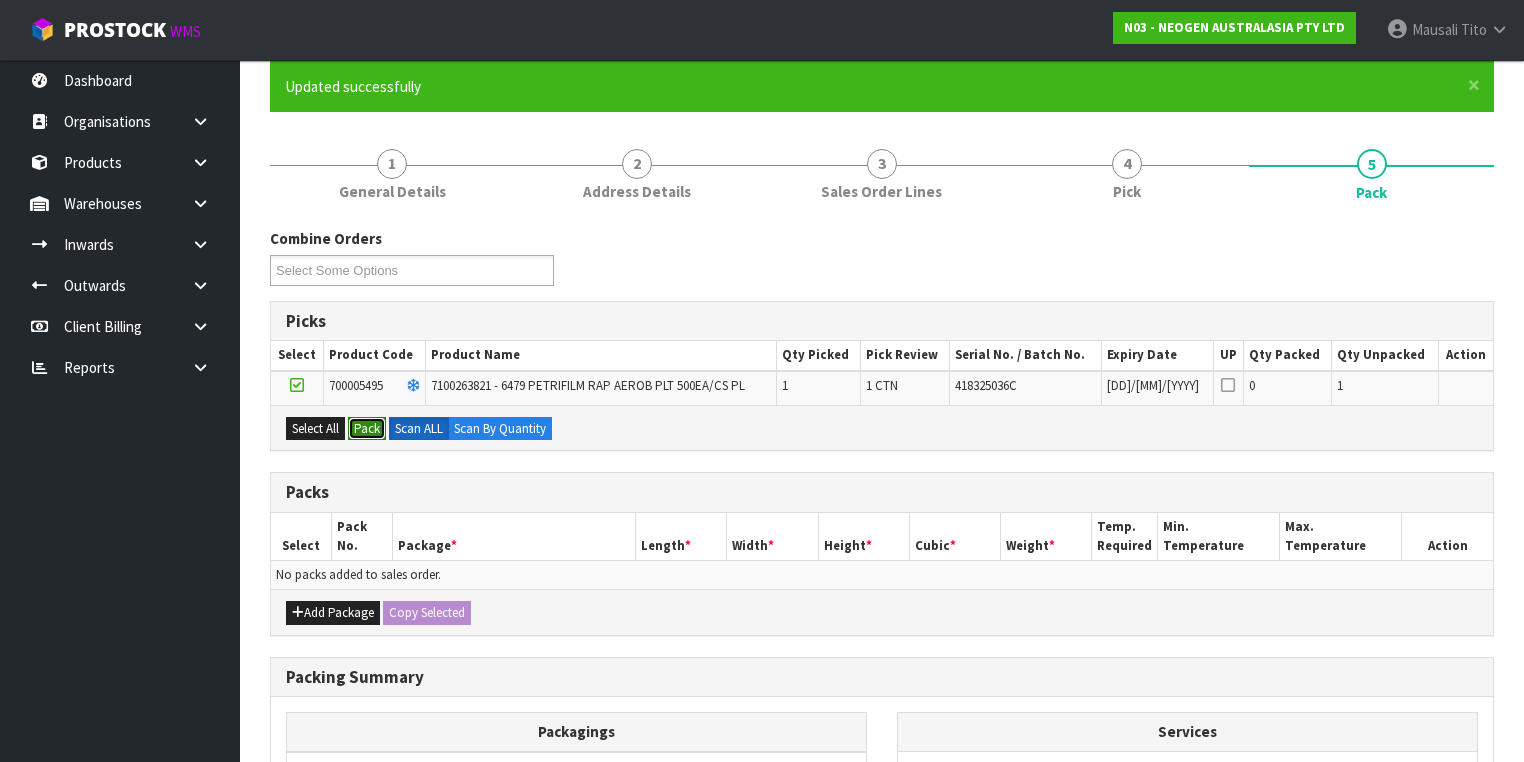 click on "Pack" at bounding box center (367, 429) 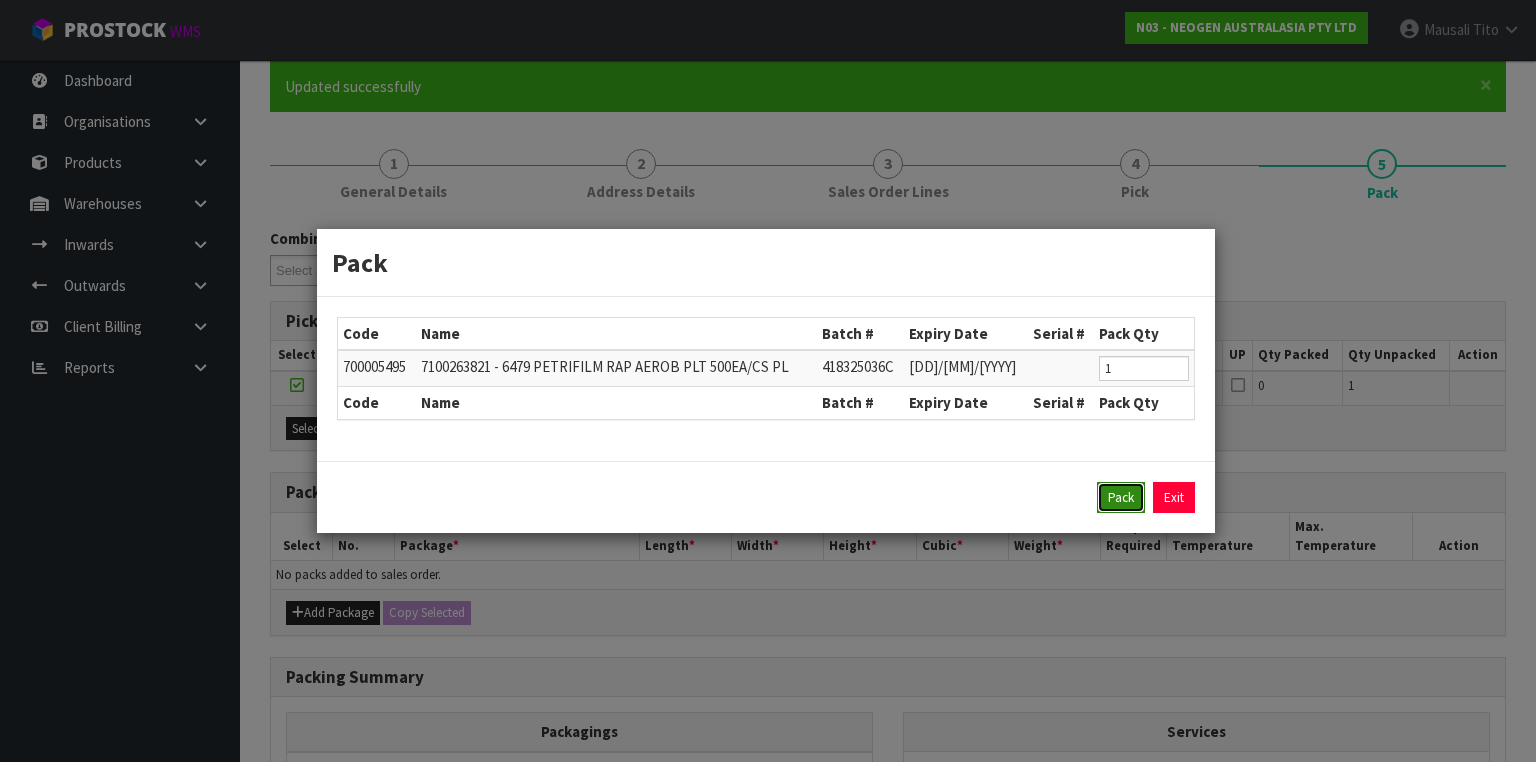 click on "Pack" at bounding box center (1121, 498) 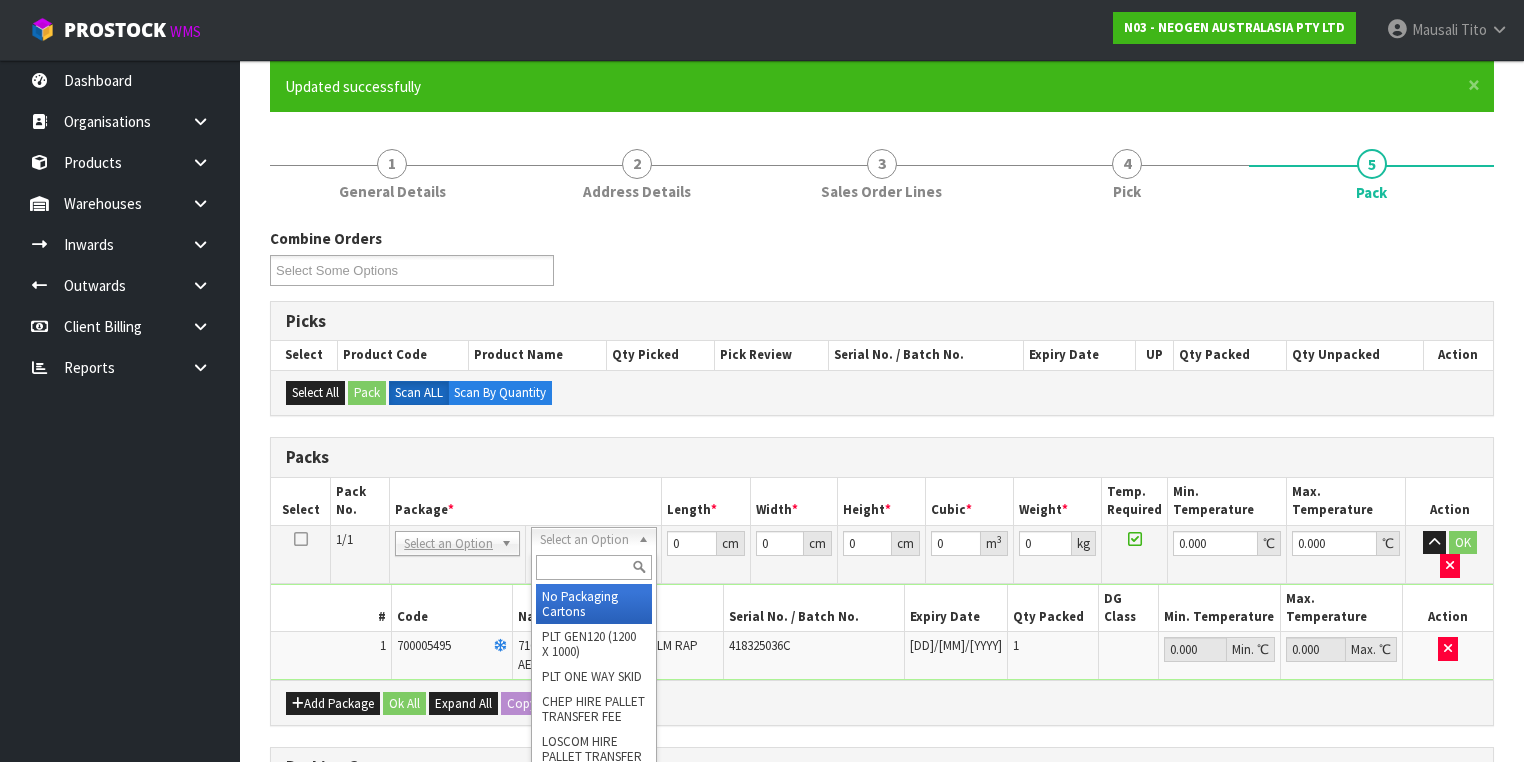 drag, startPoint x: 560, startPoint y: 540, endPoint x: 572, endPoint y: 580, distance: 41.761227 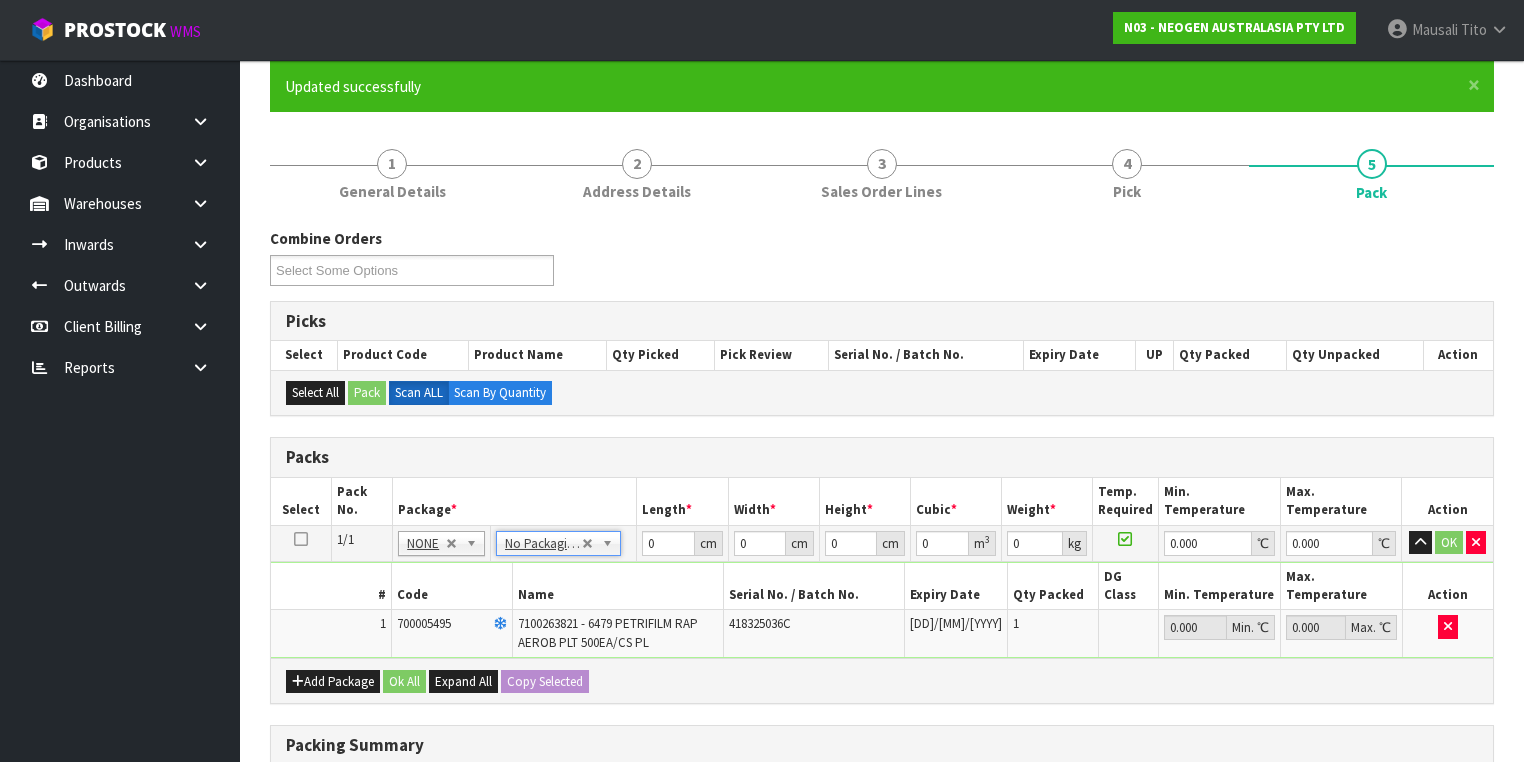 click on "7100263821 - 6479 PETRIFILM RAP AEROB PLT 500EA/CS PL" at bounding box center (608, 632) 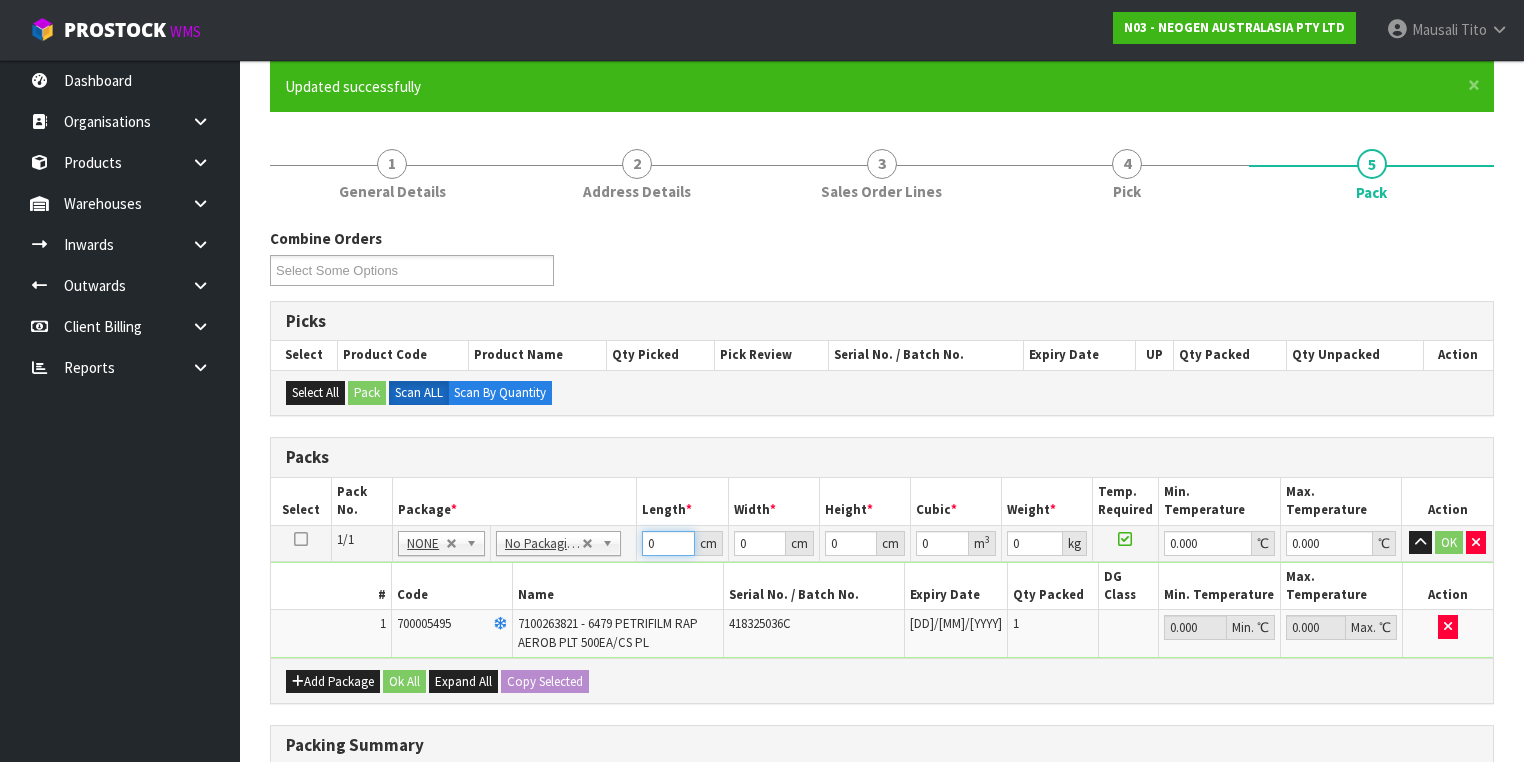 drag, startPoint x: 663, startPoint y: 543, endPoint x: 621, endPoint y: 557, distance: 44.27189 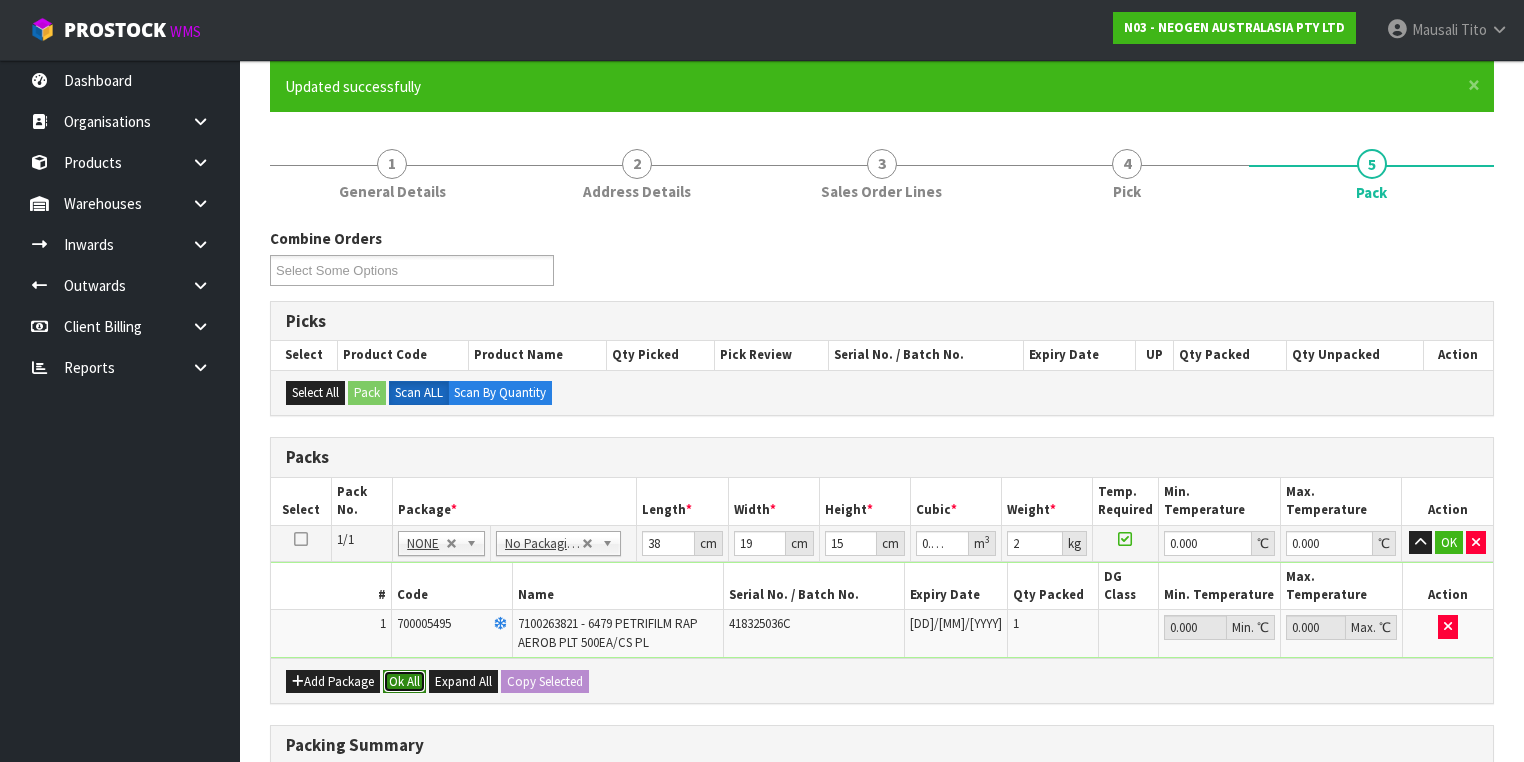 click on "Ok All" at bounding box center (404, 682) 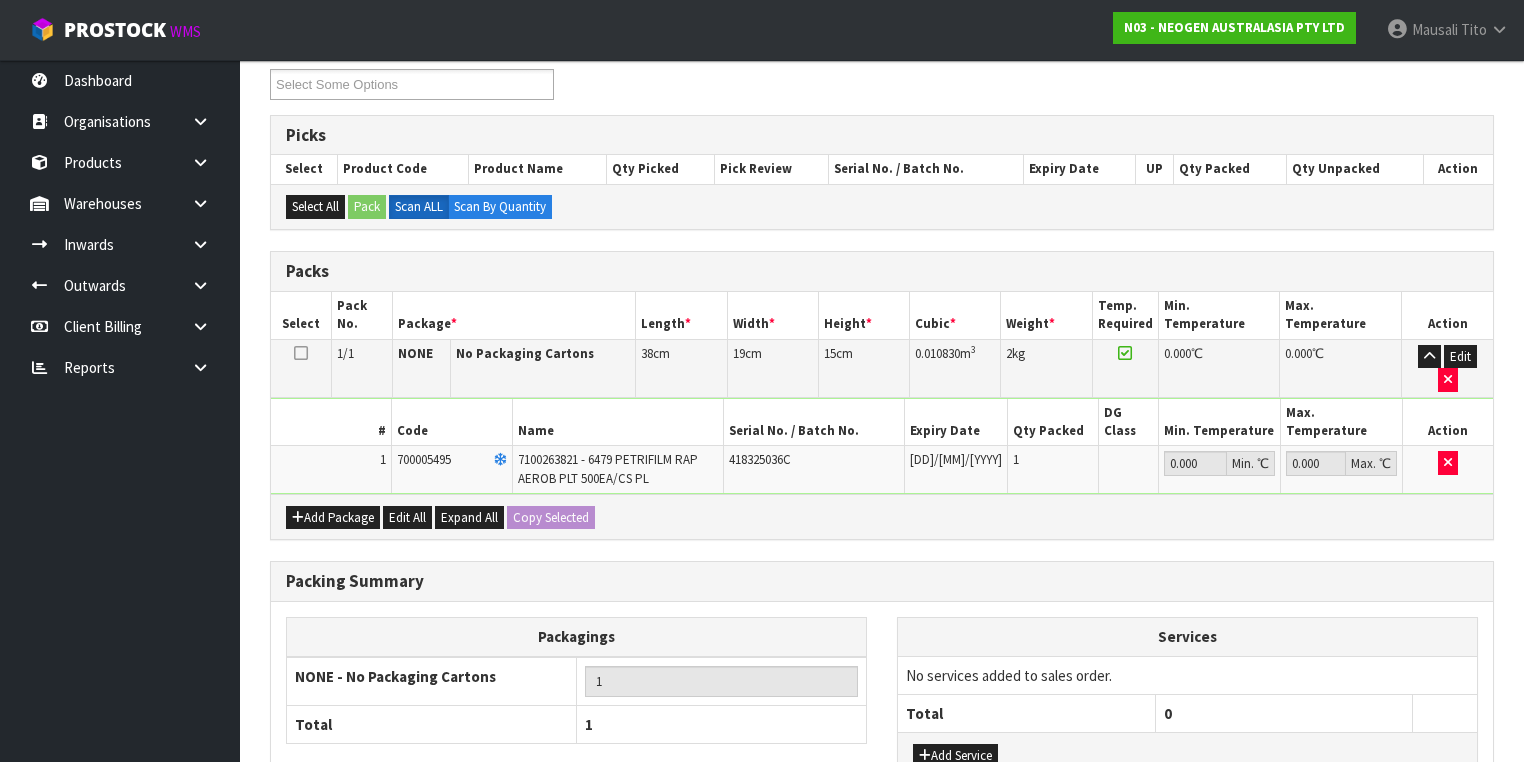 scroll, scrollTop: 453, scrollLeft: 0, axis: vertical 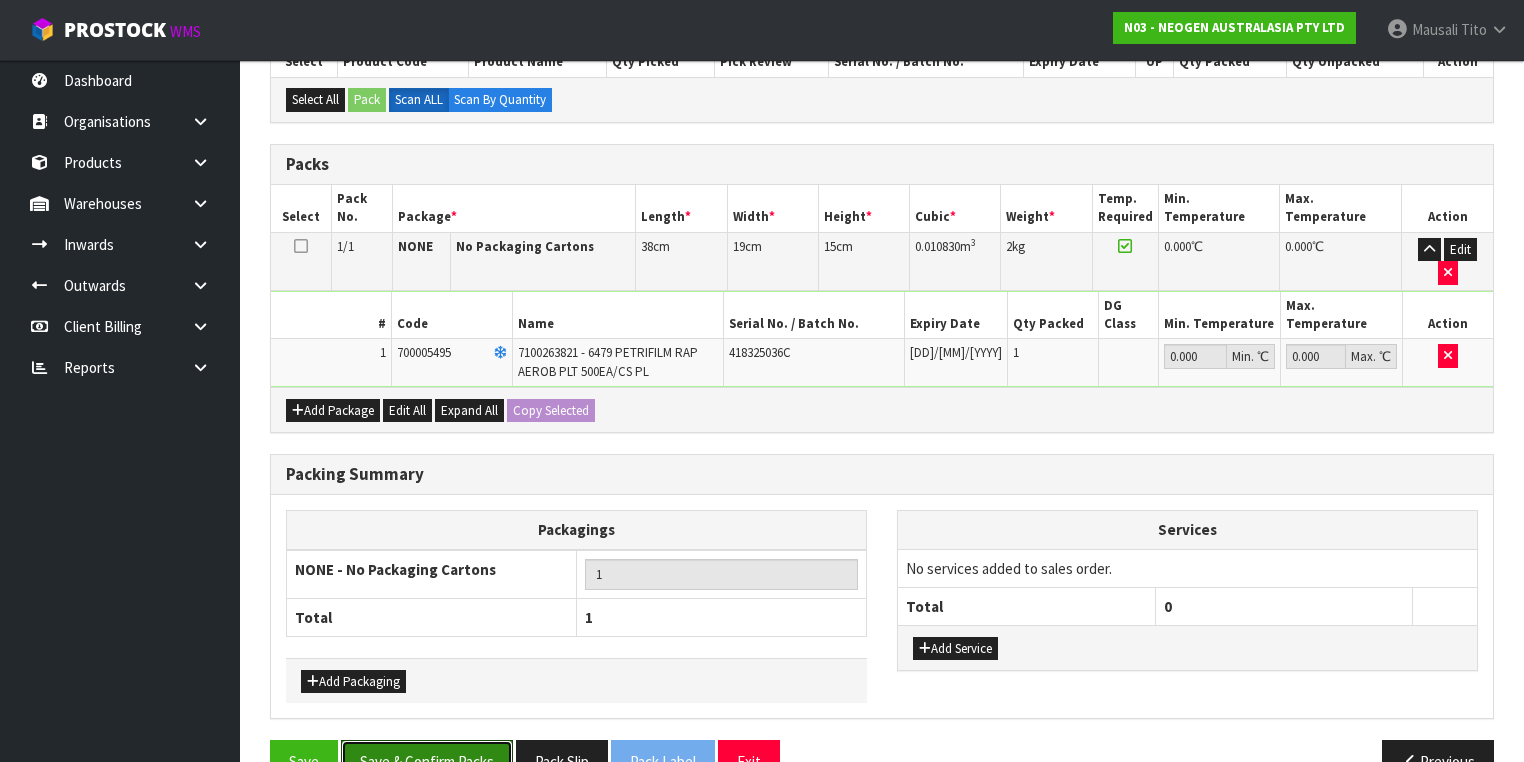 drag, startPoint x: 406, startPoint y: 714, endPoint x: 691, endPoint y: 696, distance: 285.56784 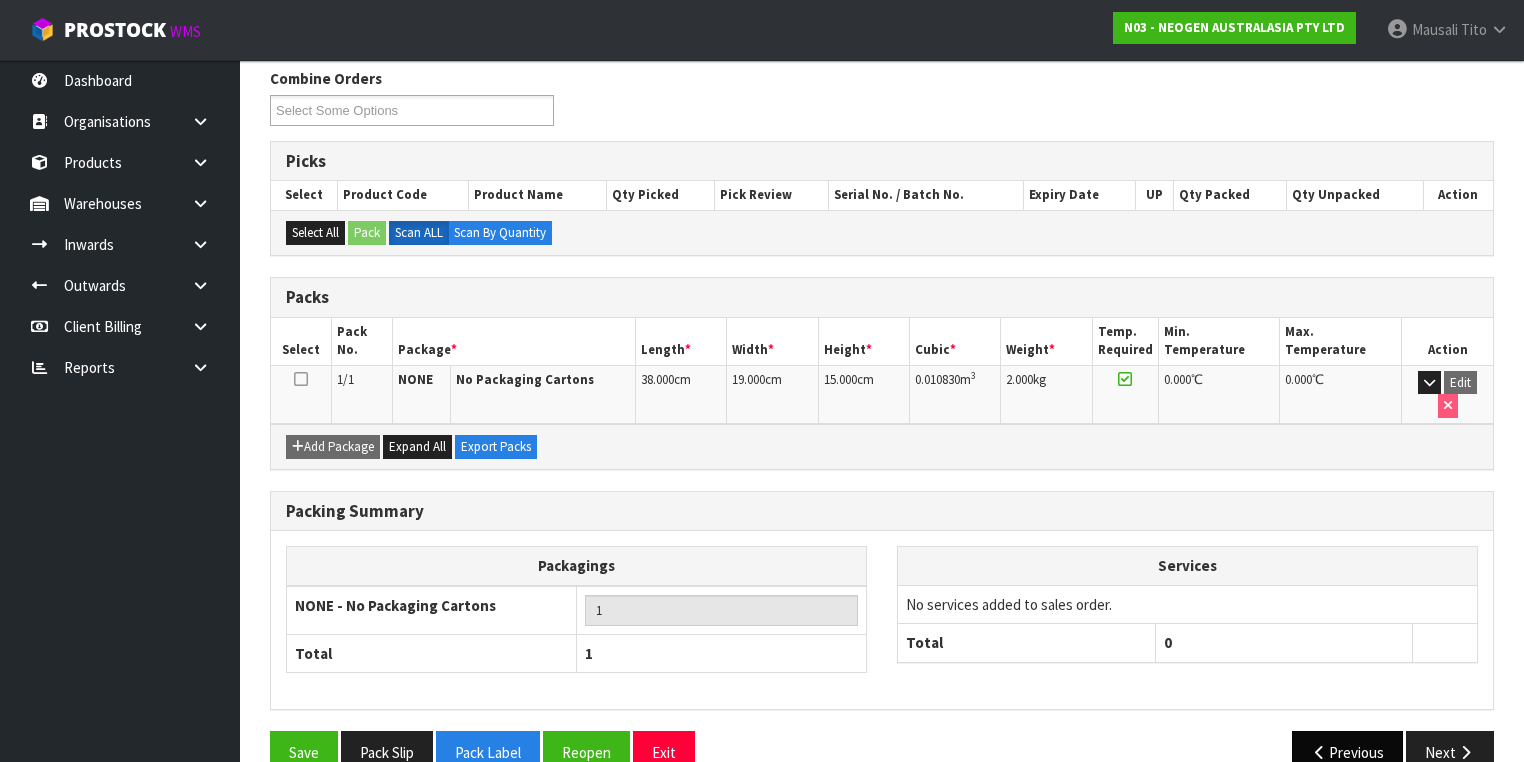 scroll, scrollTop: 332, scrollLeft: 0, axis: vertical 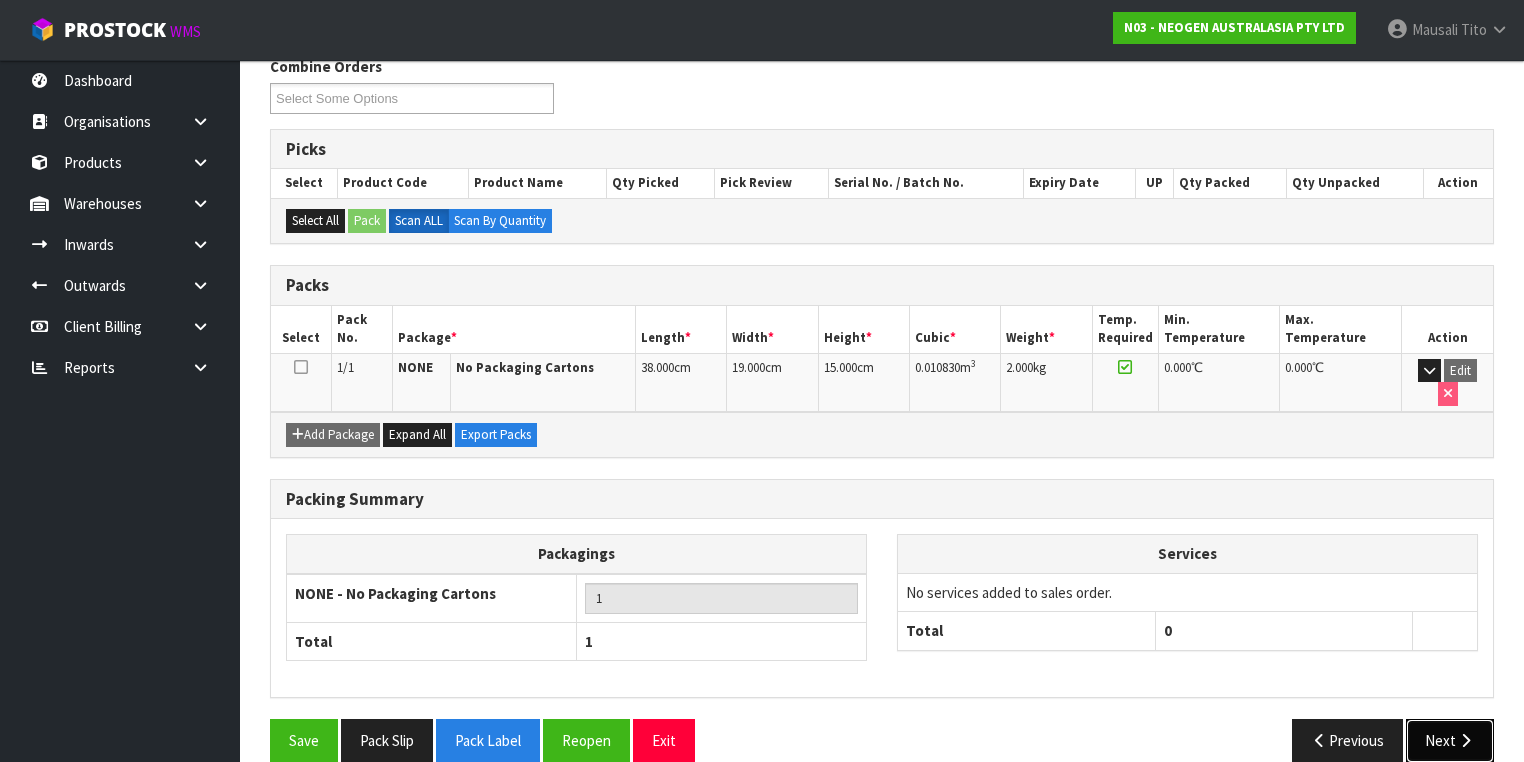 click on "Next" at bounding box center (1450, 740) 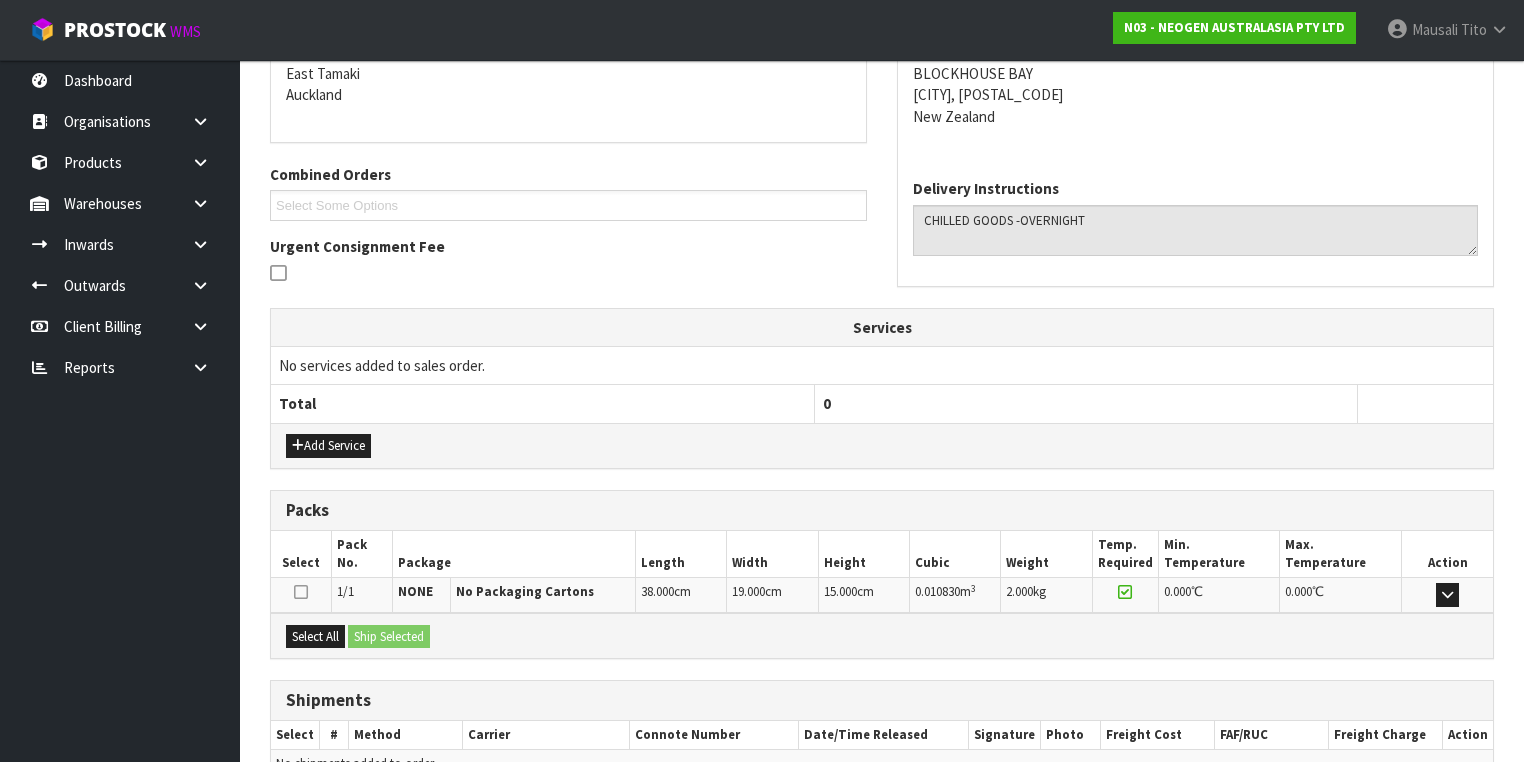 scroll, scrollTop: 528, scrollLeft: 0, axis: vertical 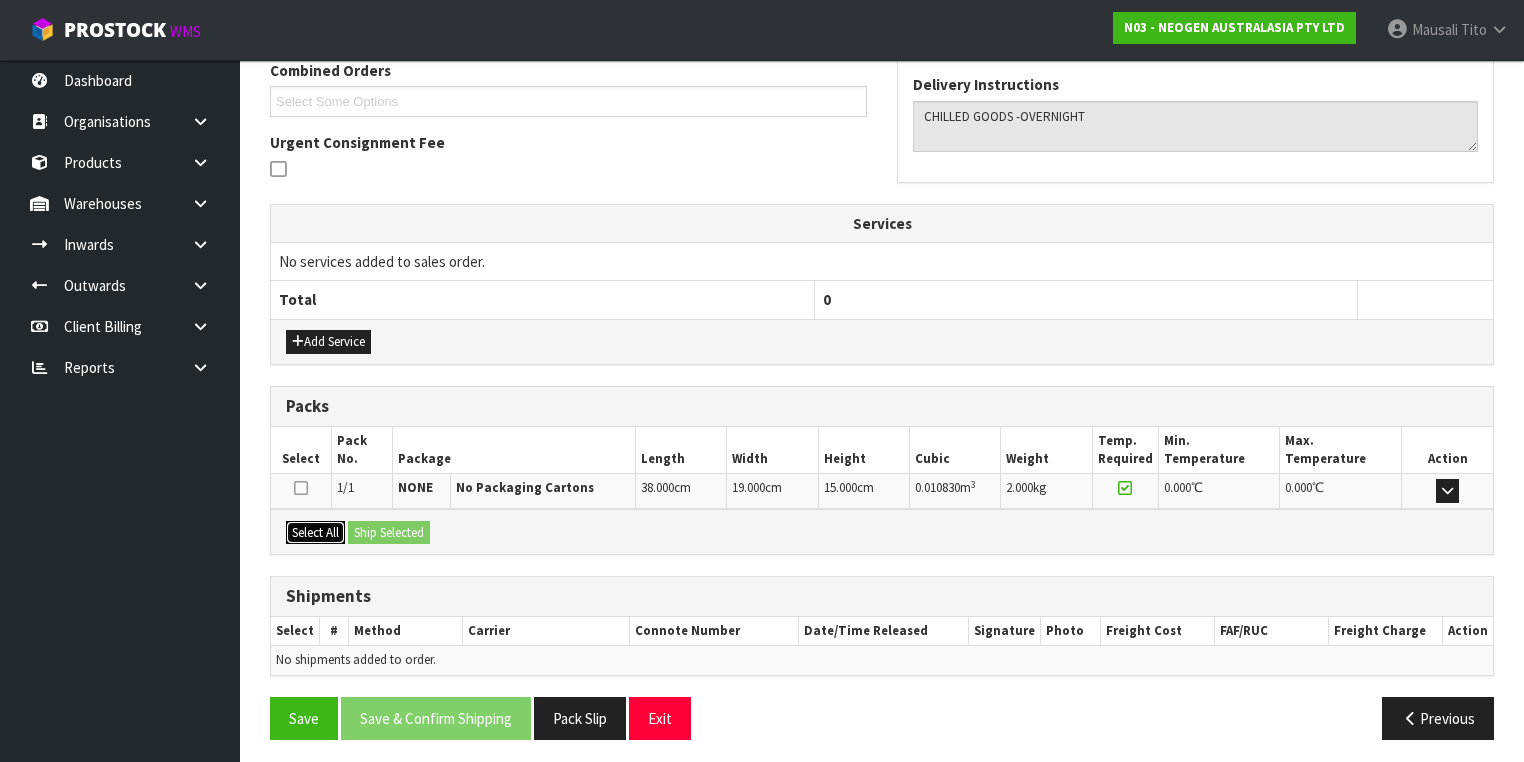 click on "Select All" at bounding box center (315, 533) 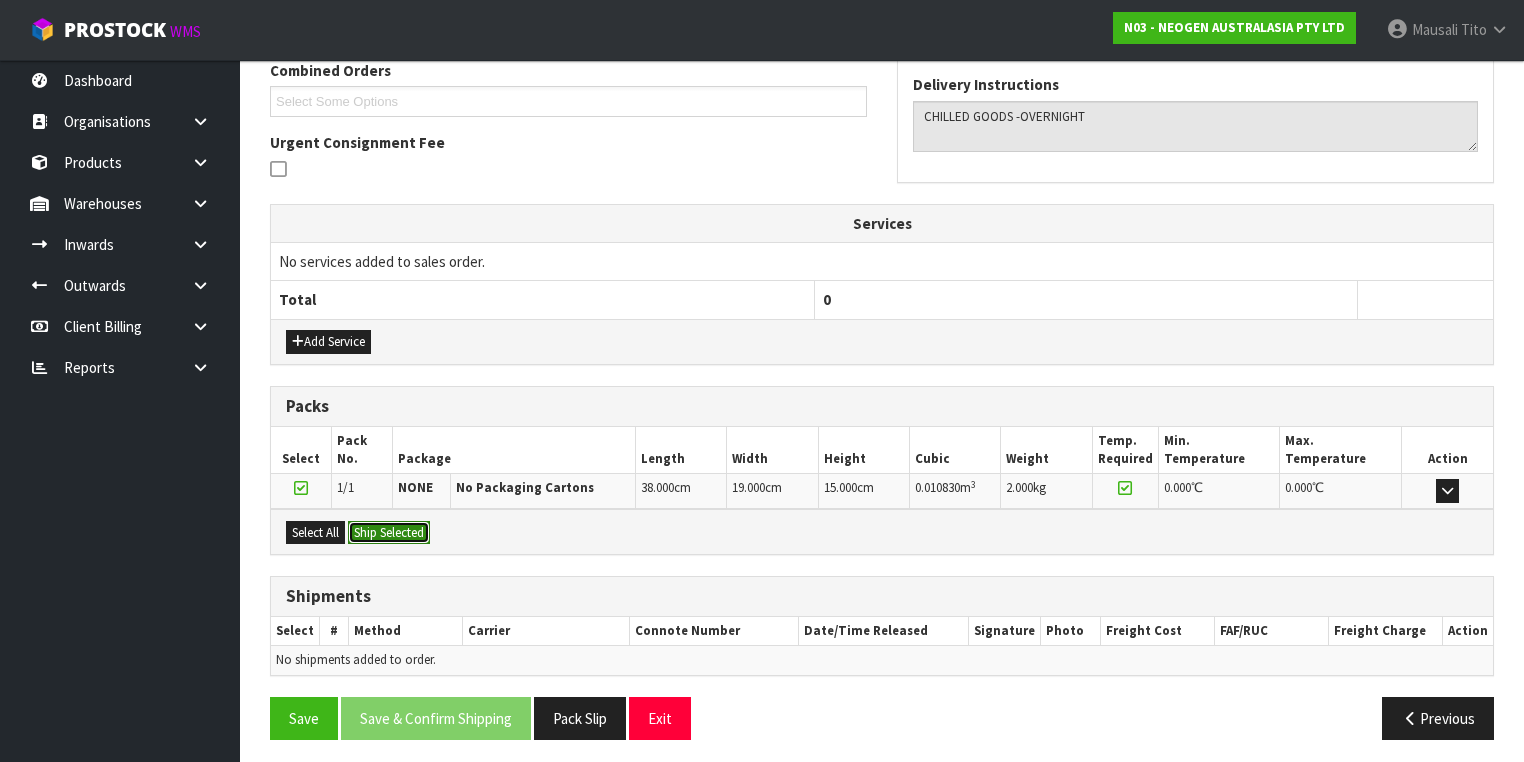 click on "Ship Selected" at bounding box center [389, 533] 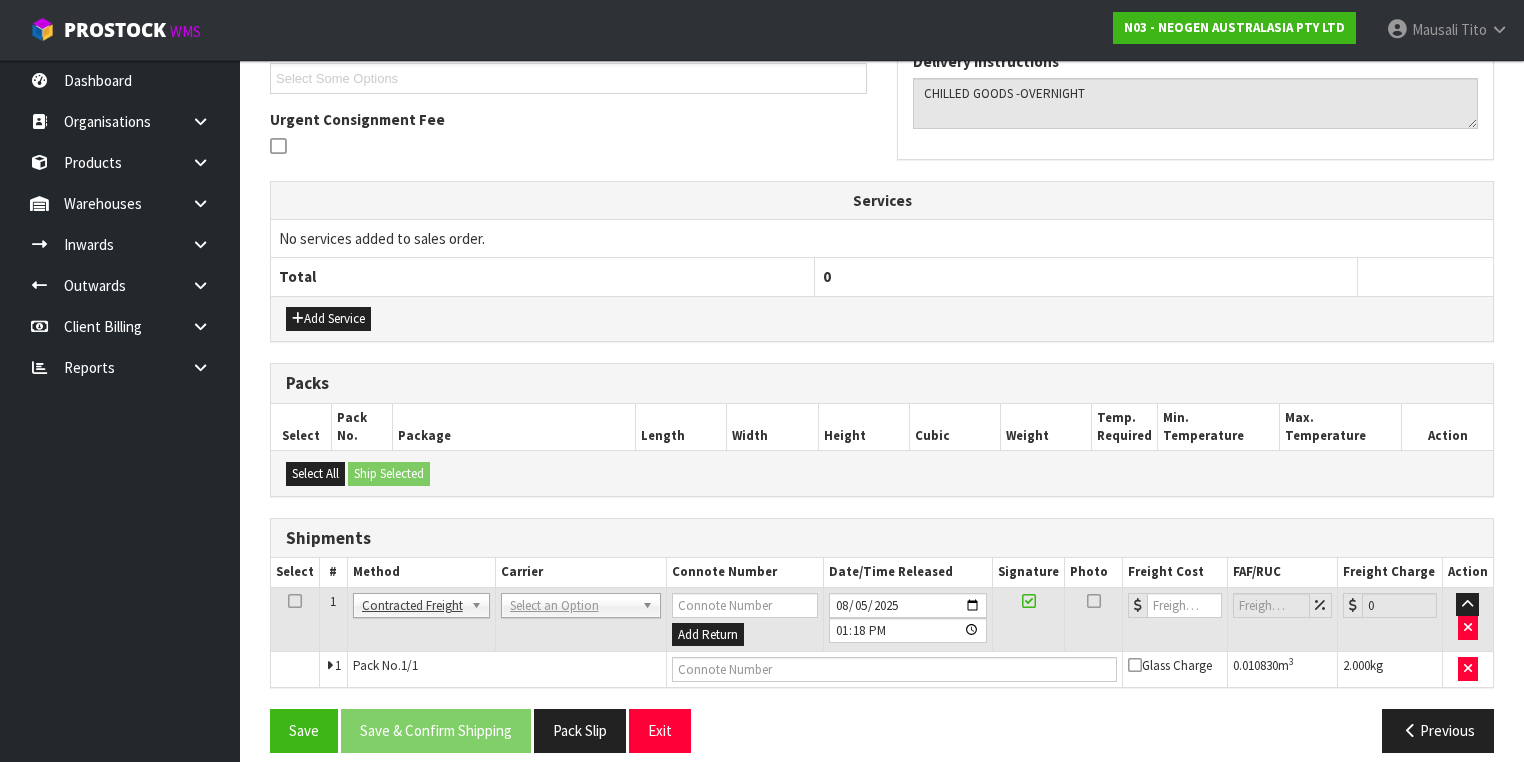 scroll, scrollTop: 564, scrollLeft: 0, axis: vertical 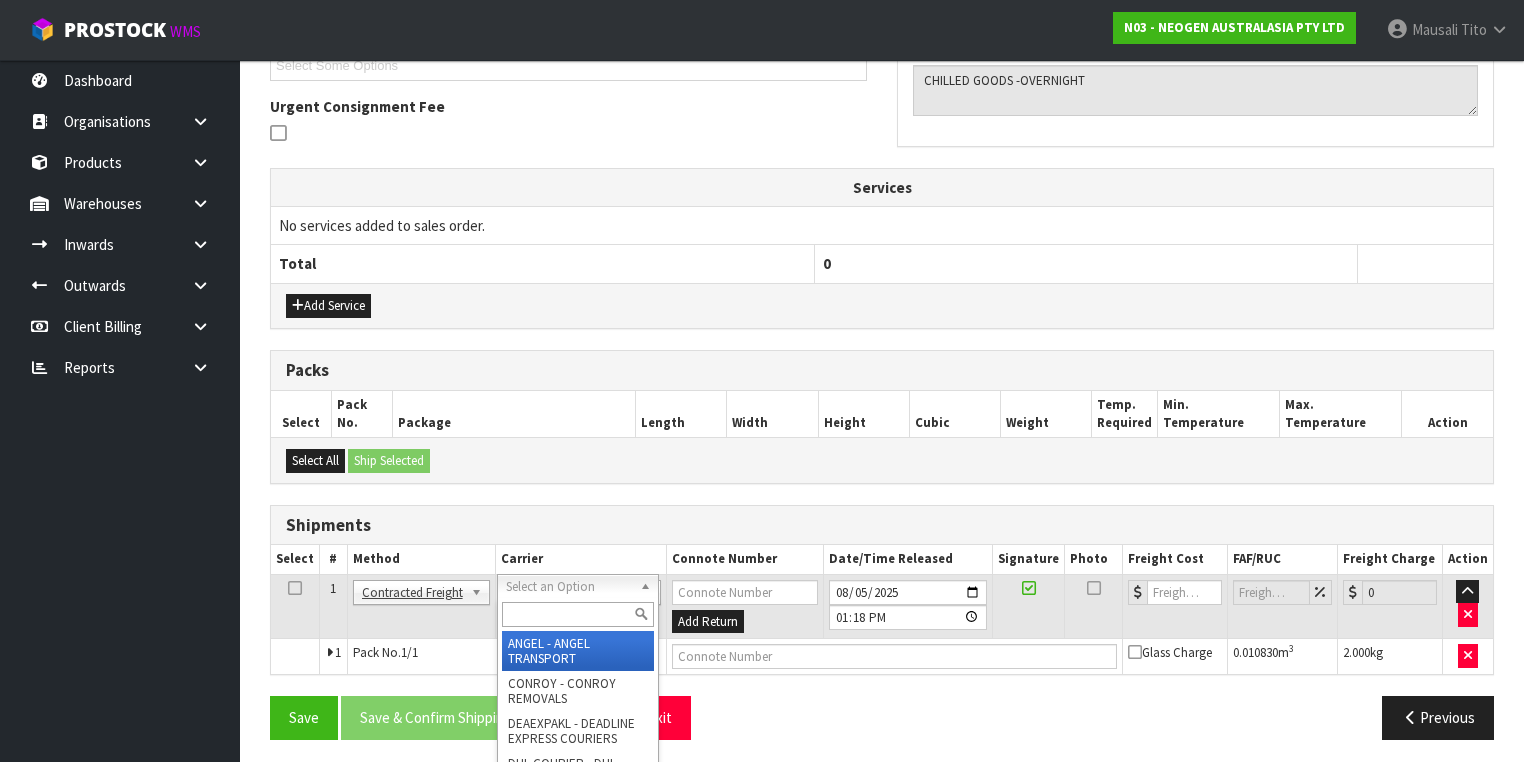 click at bounding box center (578, 614) 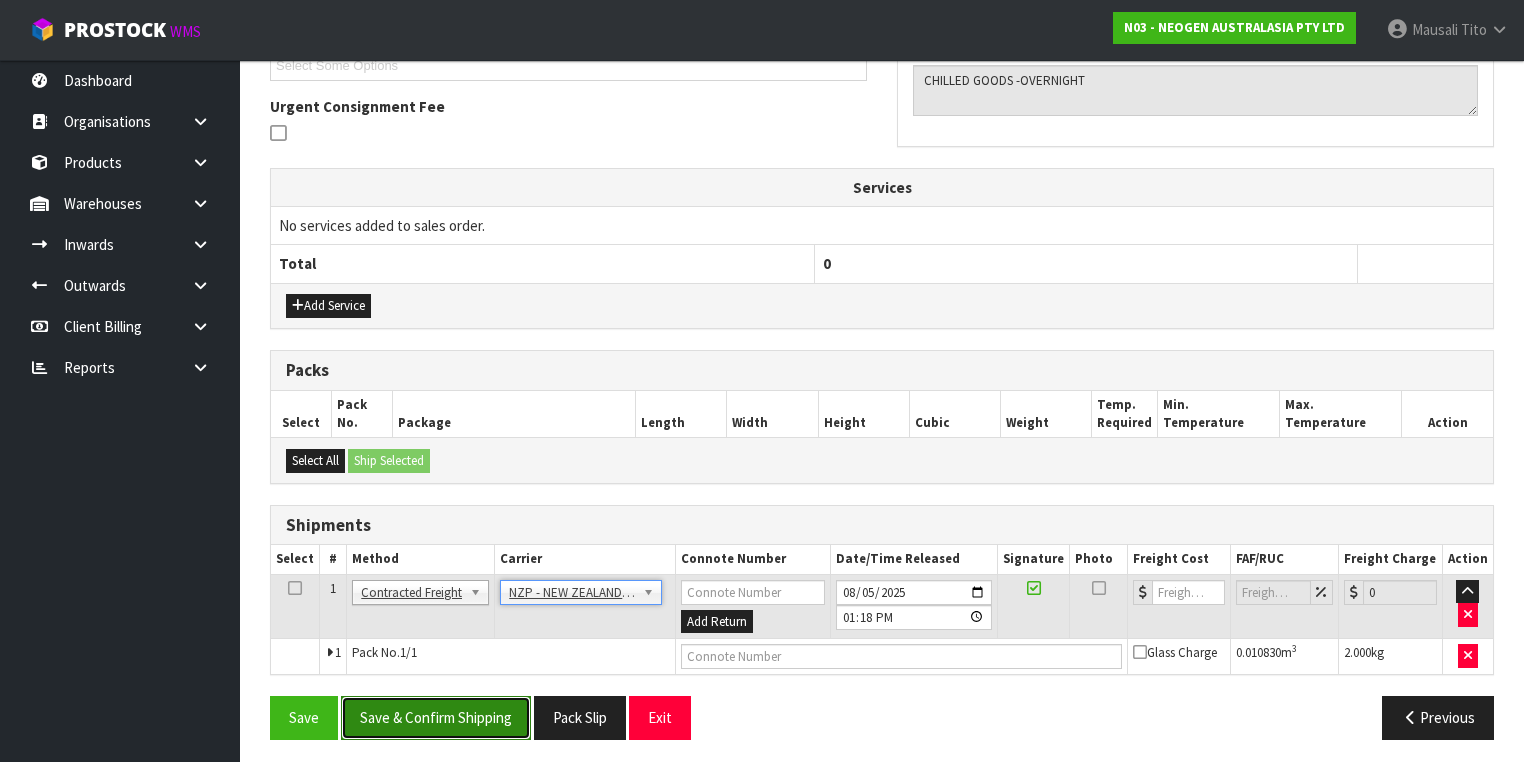 click on "Save & Confirm Shipping" at bounding box center (436, 717) 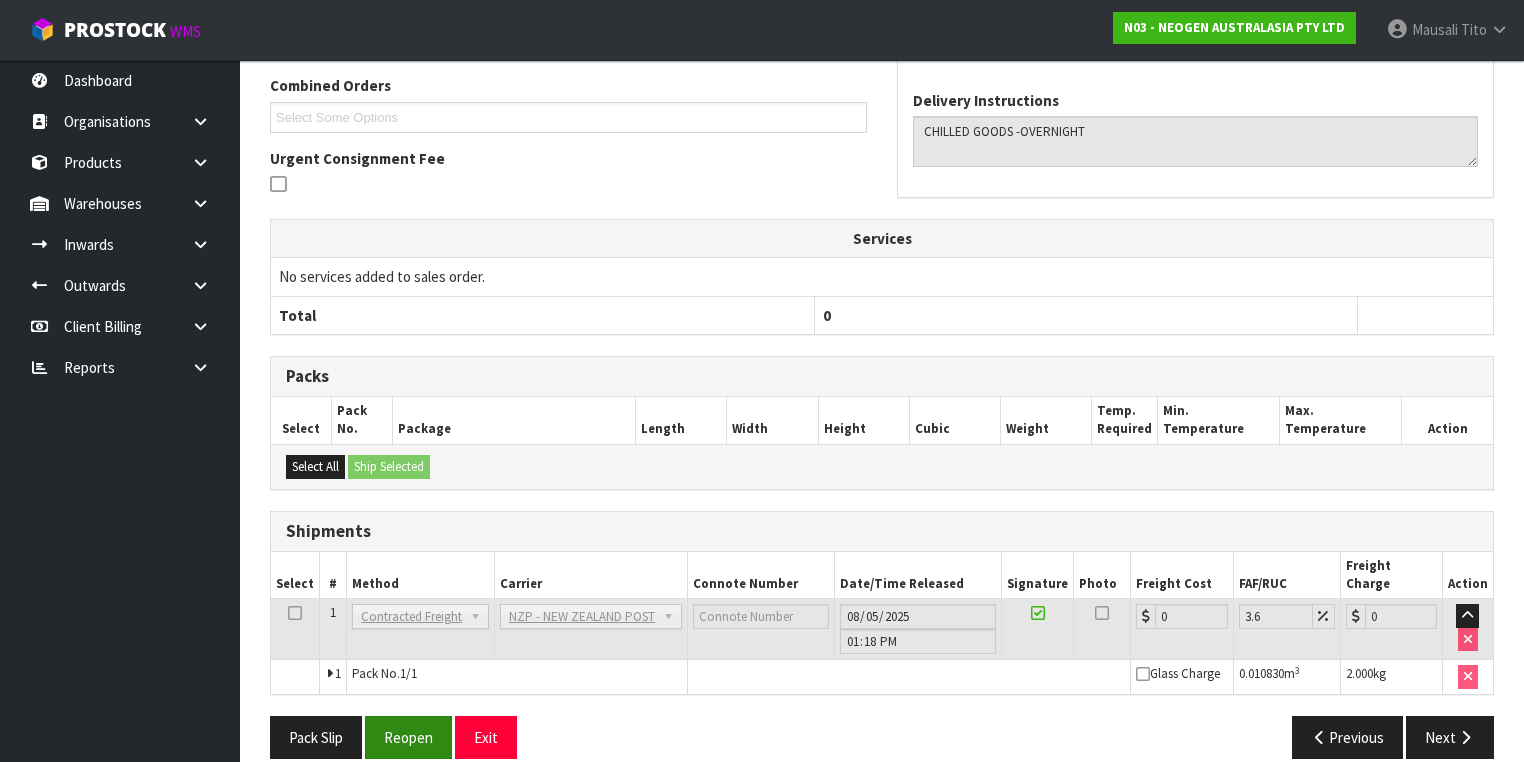 scroll, scrollTop: 536, scrollLeft: 0, axis: vertical 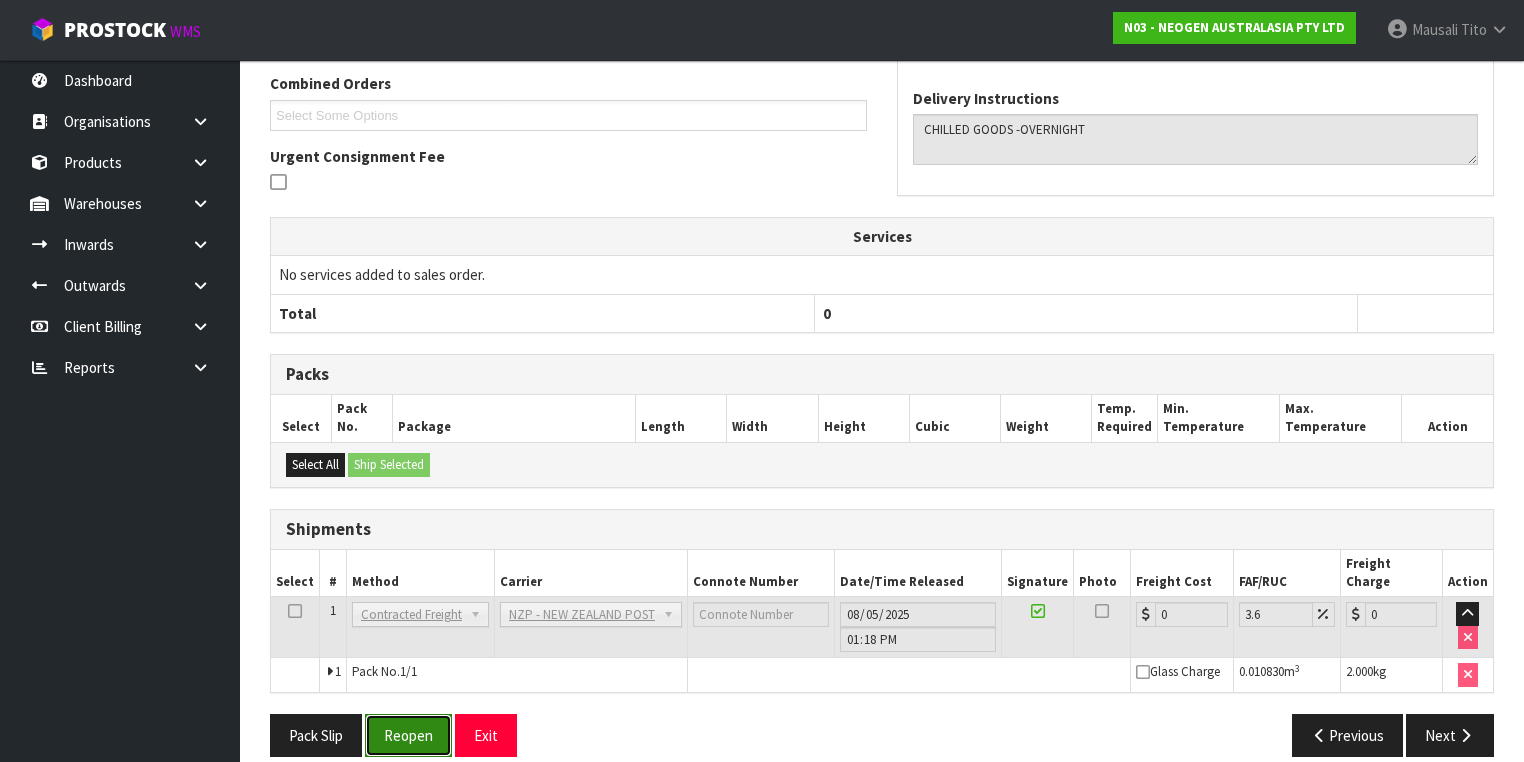 drag, startPoint x: 416, startPoint y: 725, endPoint x: 440, endPoint y: 719, distance: 24.738634 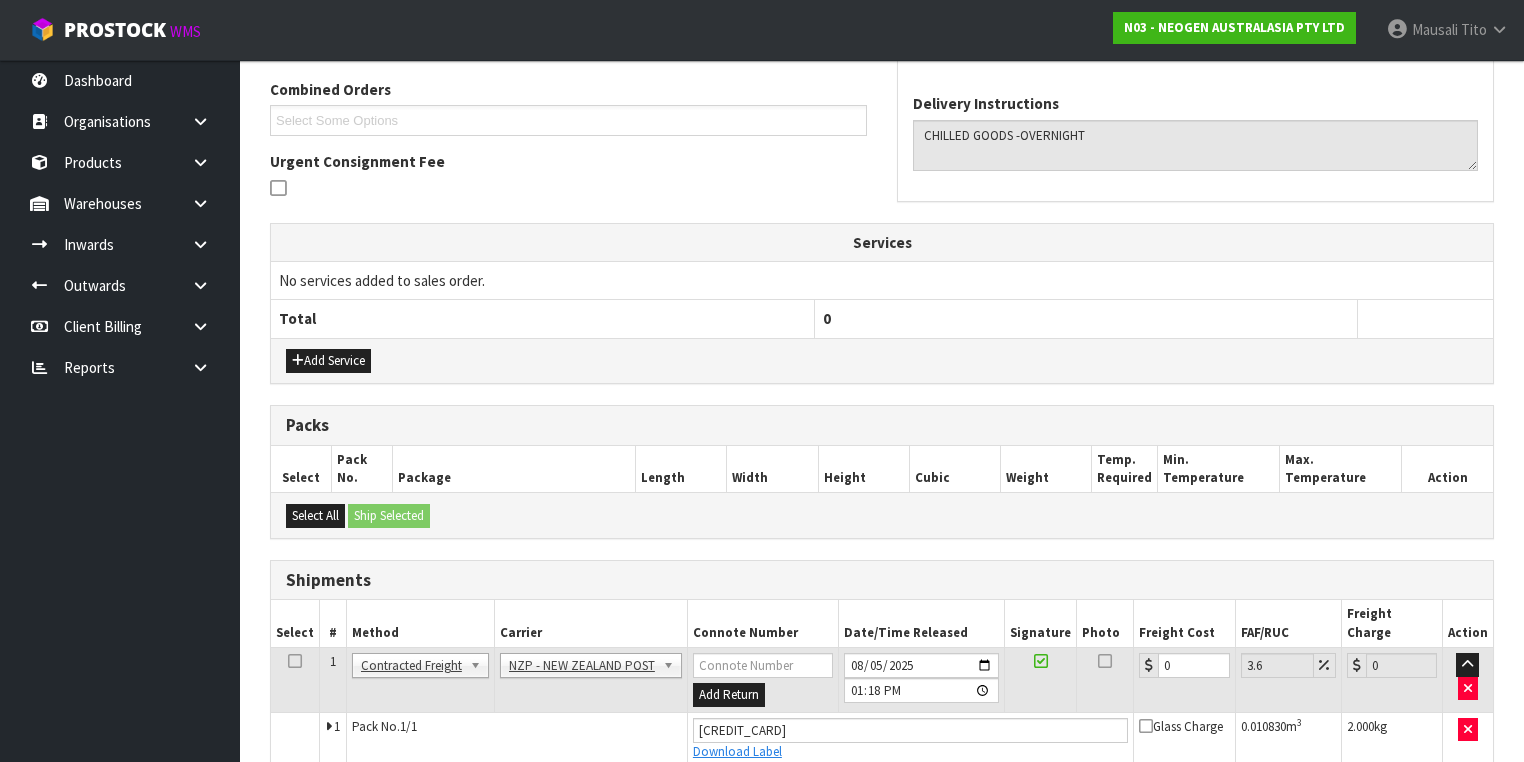scroll, scrollTop: 582, scrollLeft: 0, axis: vertical 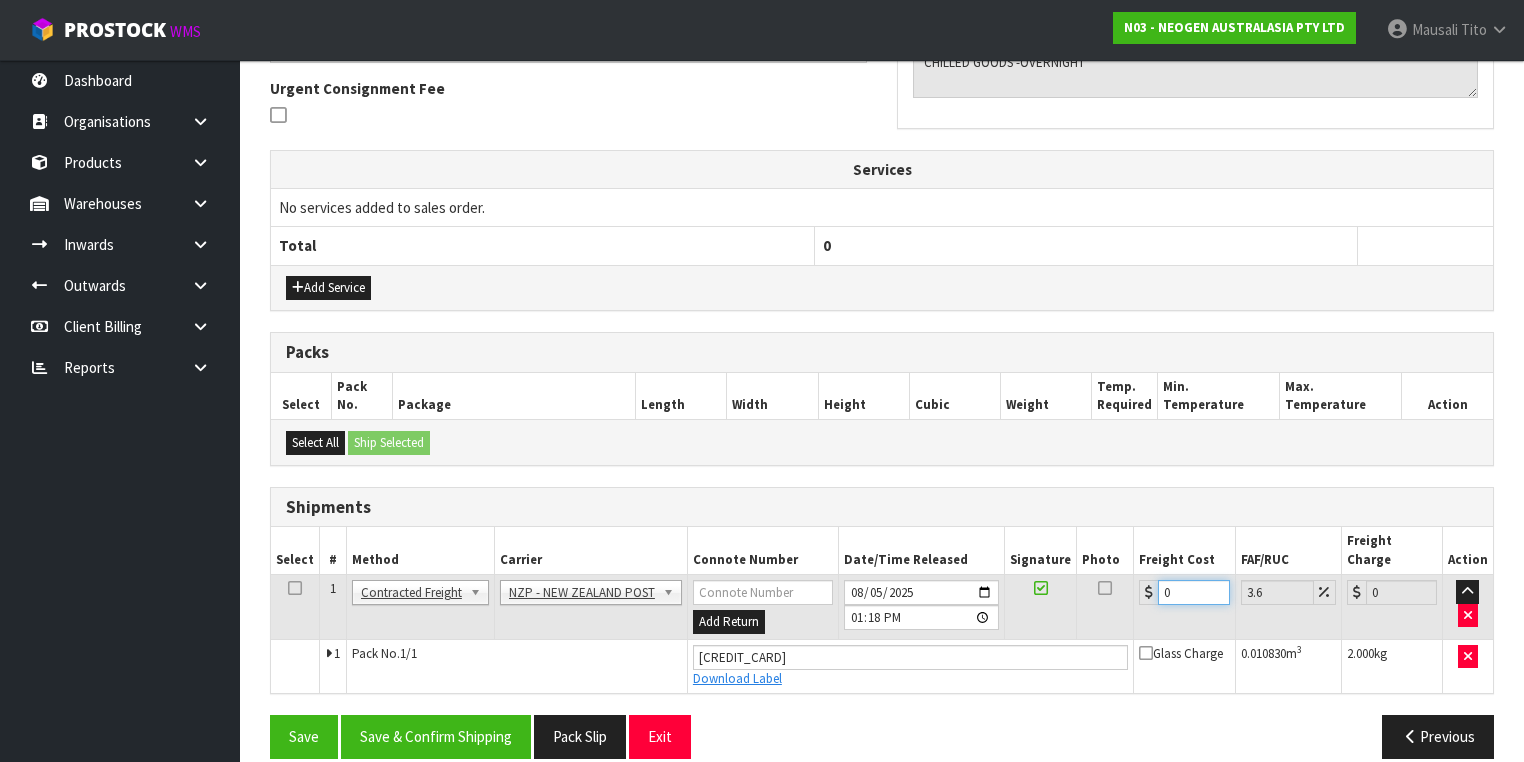 drag, startPoint x: 1179, startPoint y: 568, endPoint x: 1095, endPoint y: 579, distance: 84.71718 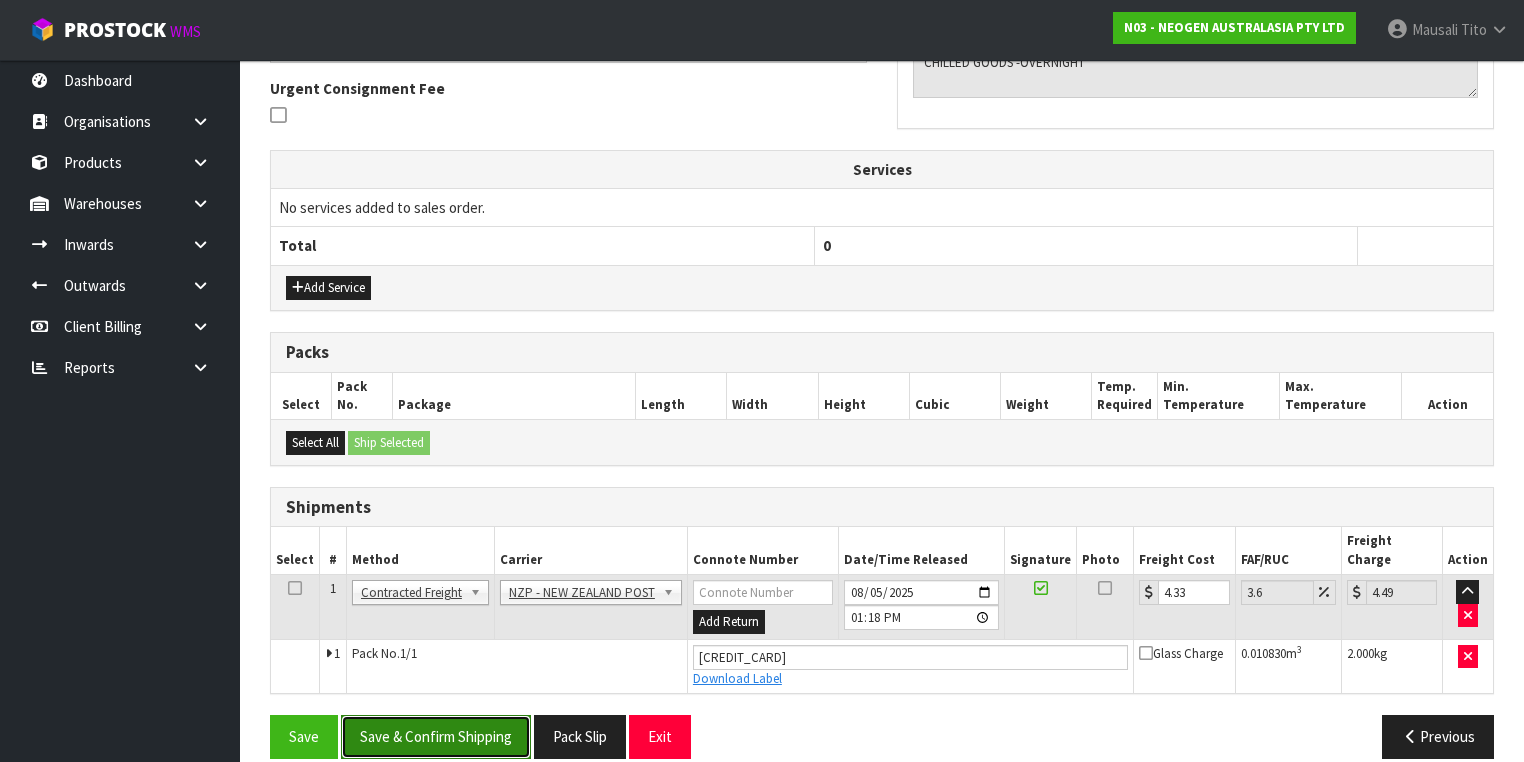 click on "Save & Confirm Shipping" at bounding box center [436, 736] 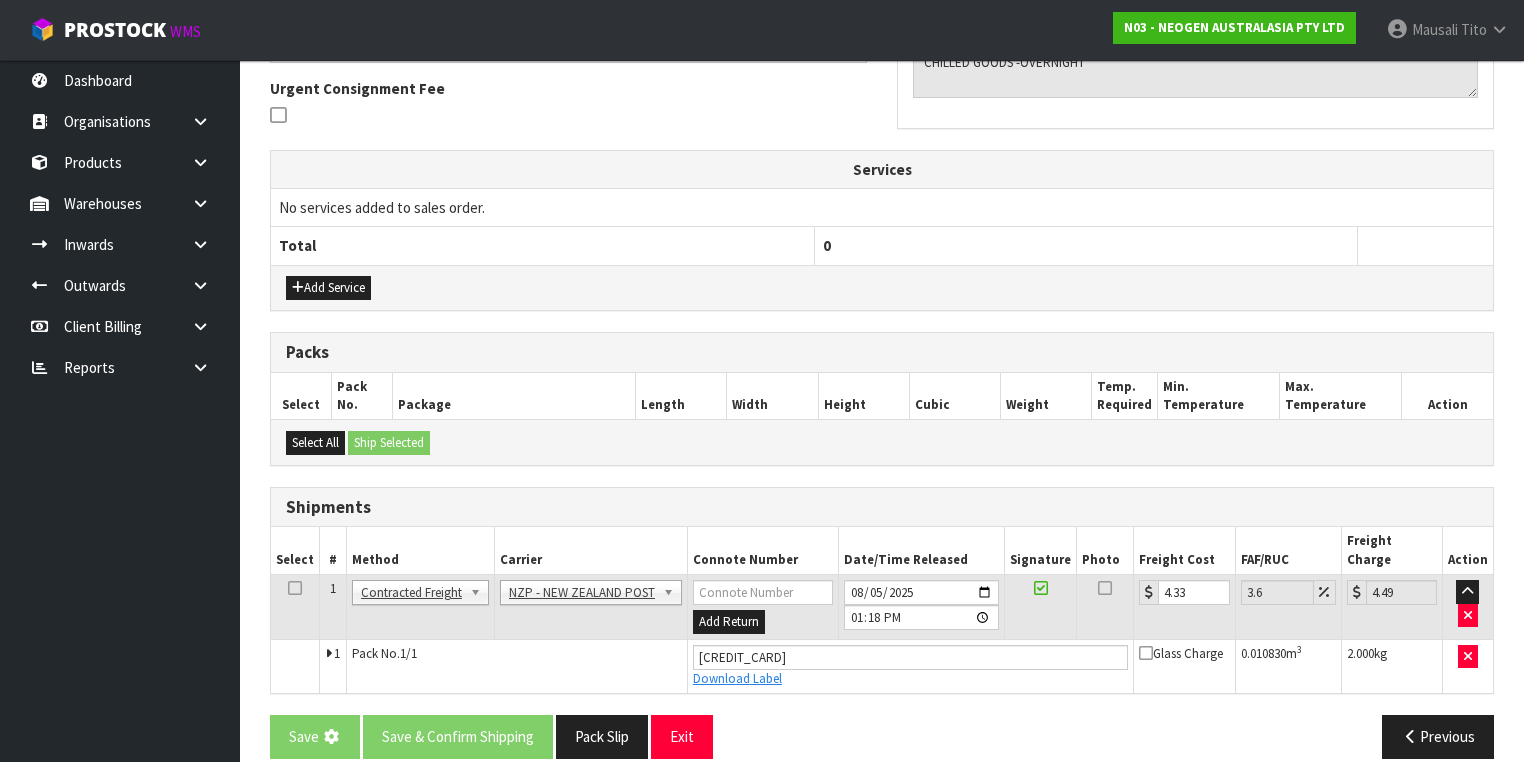 scroll, scrollTop: 0, scrollLeft: 0, axis: both 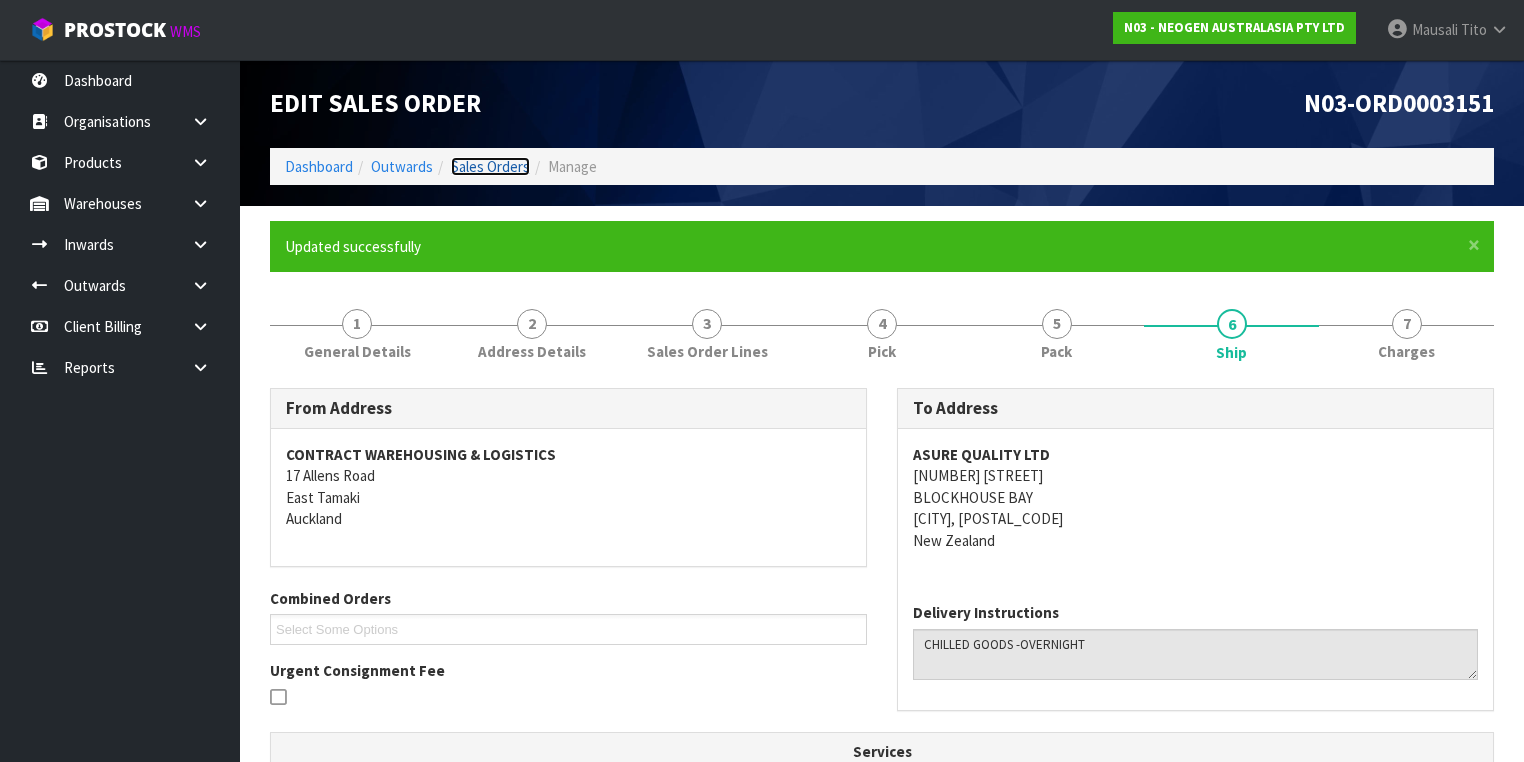 click on "Sales Orders" at bounding box center (490, 166) 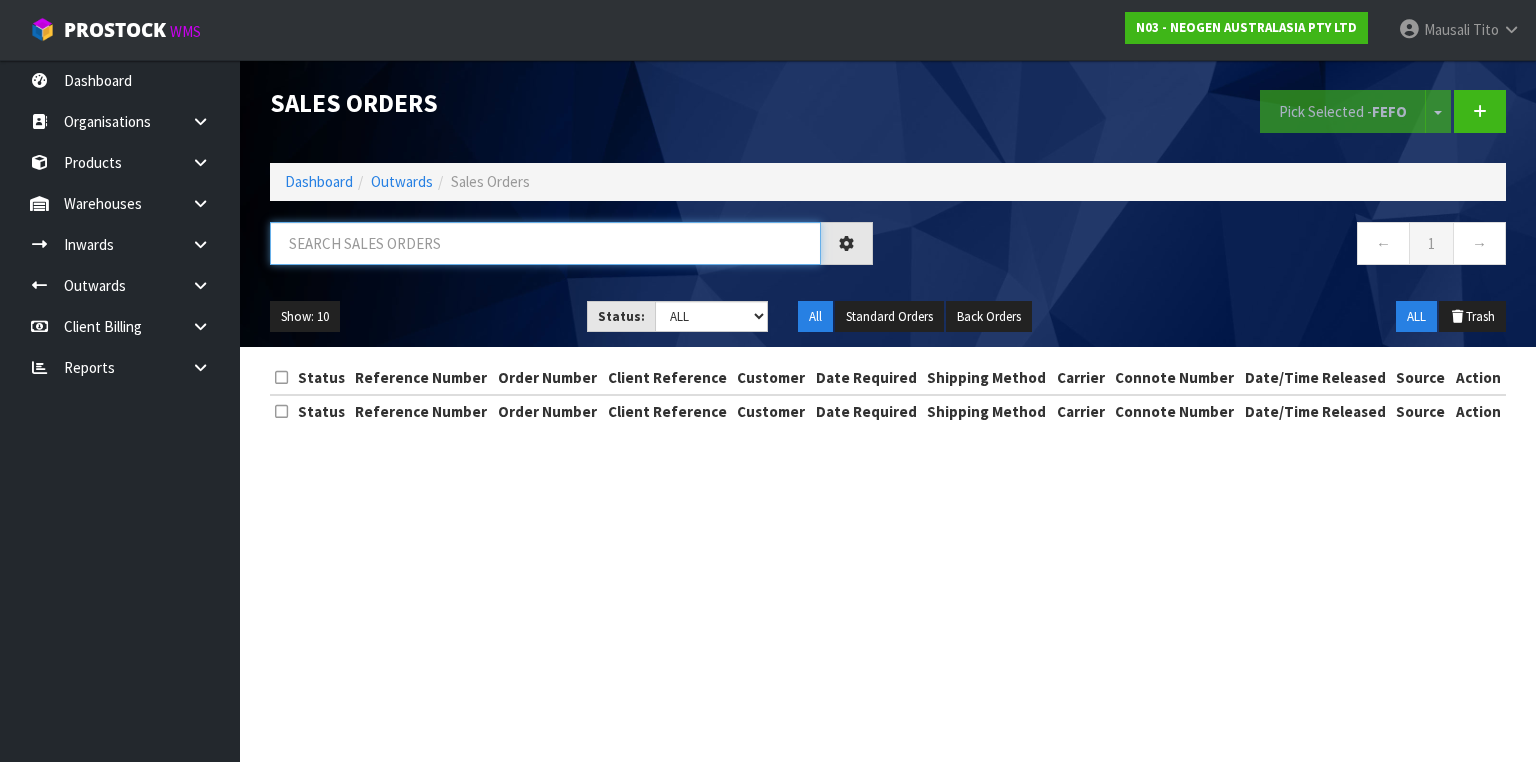 click at bounding box center (545, 243) 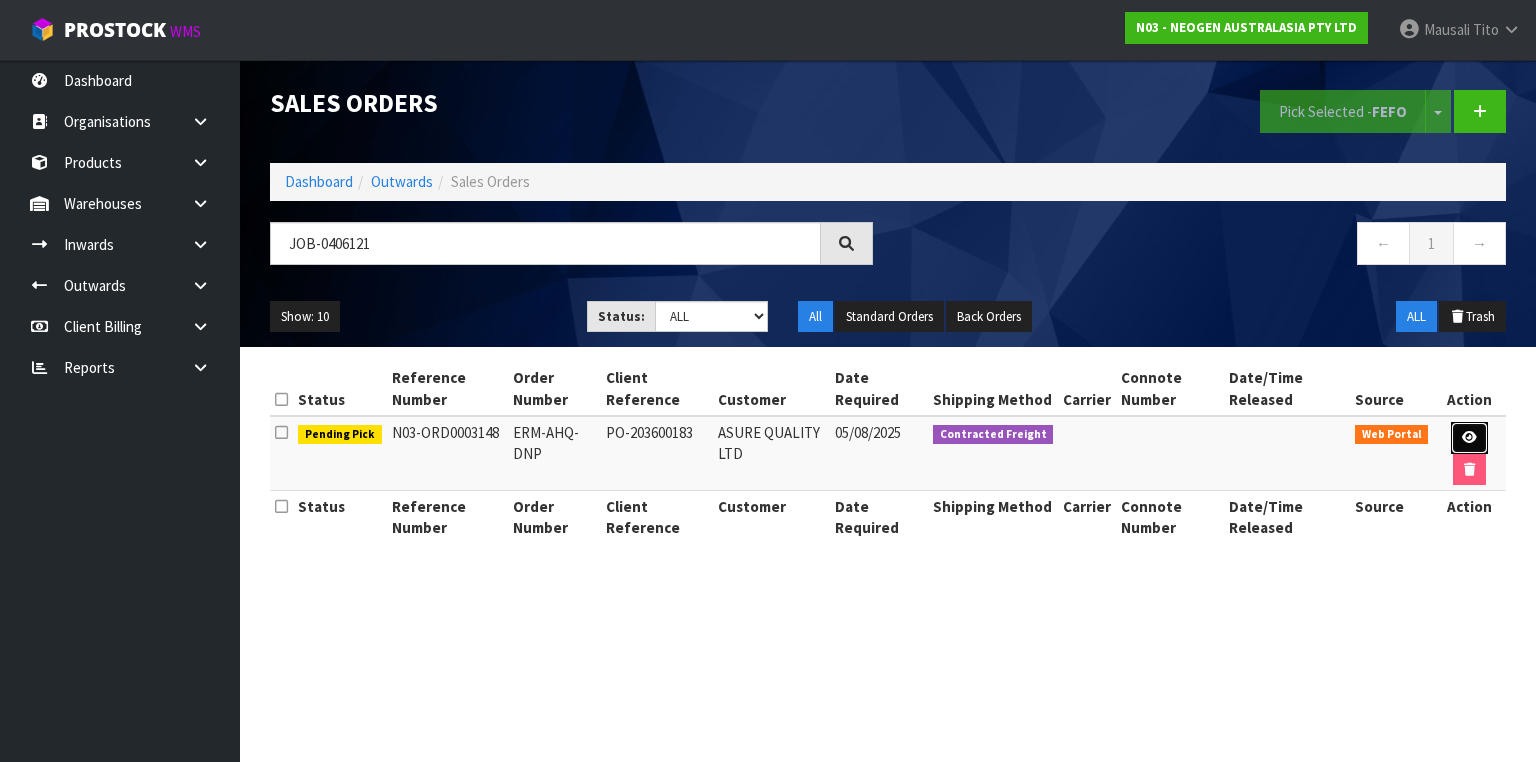 click at bounding box center [1469, 437] 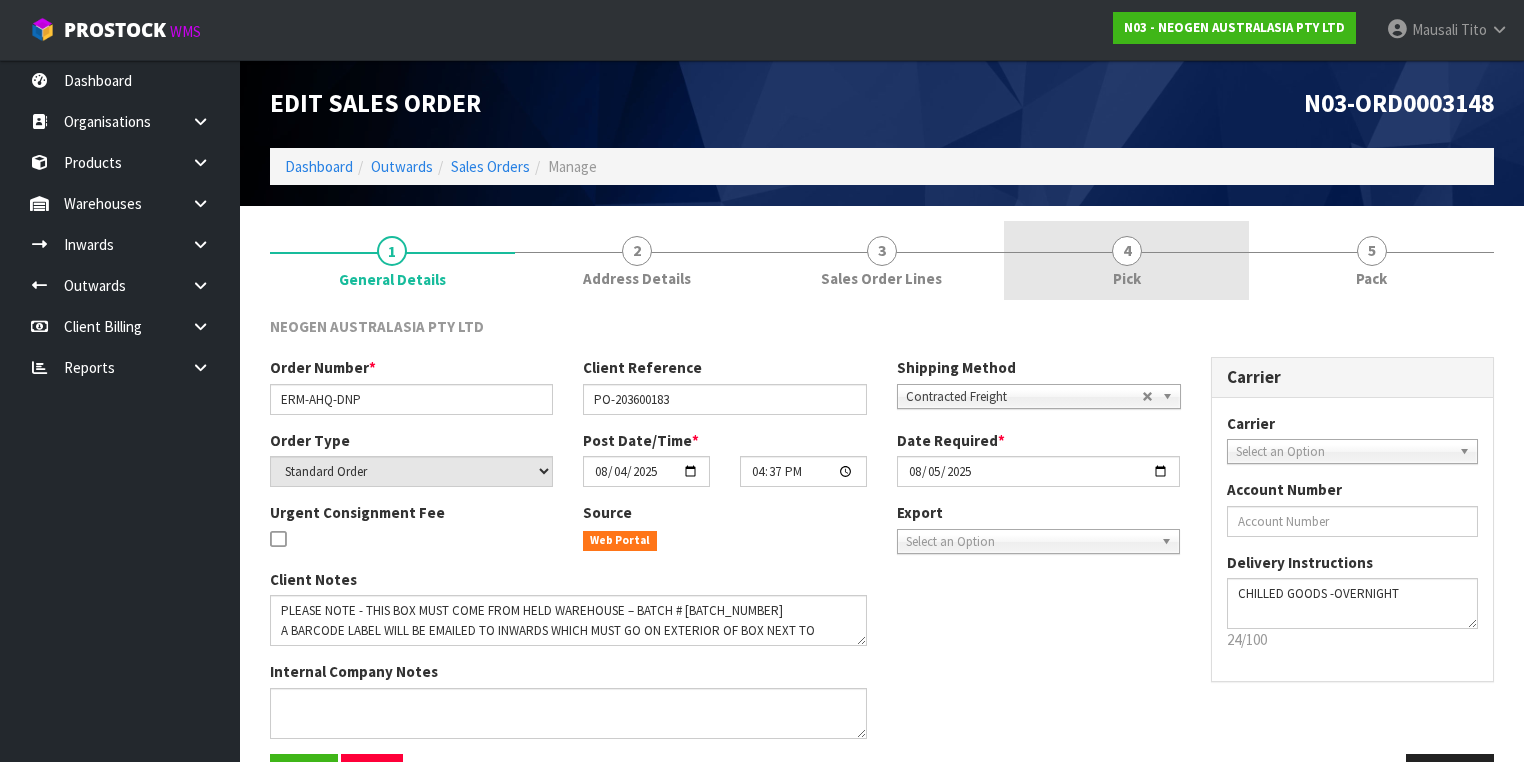 click on "4
Pick" at bounding box center [1126, 260] 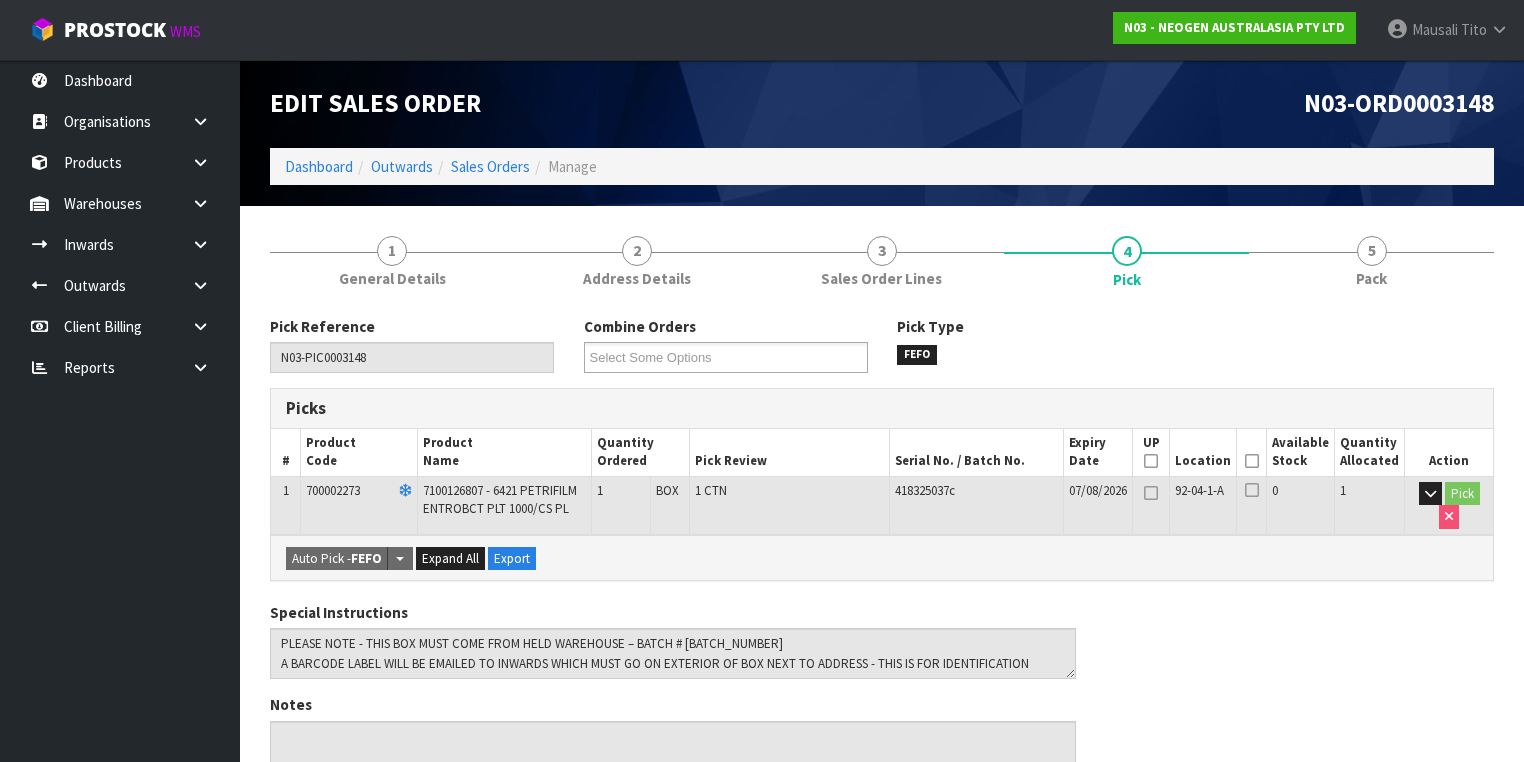 click at bounding box center [1252, 461] 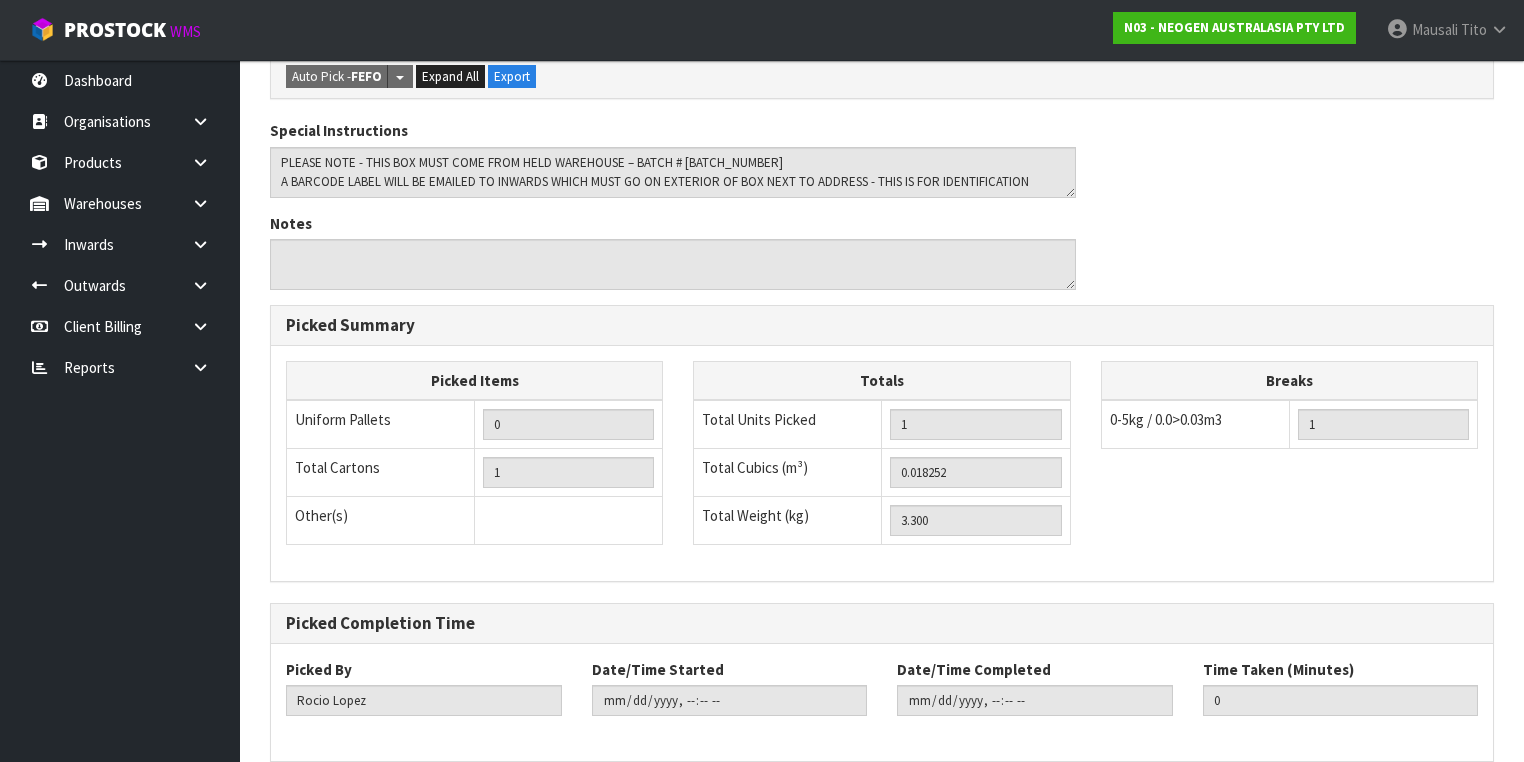 scroll, scrollTop: 641, scrollLeft: 0, axis: vertical 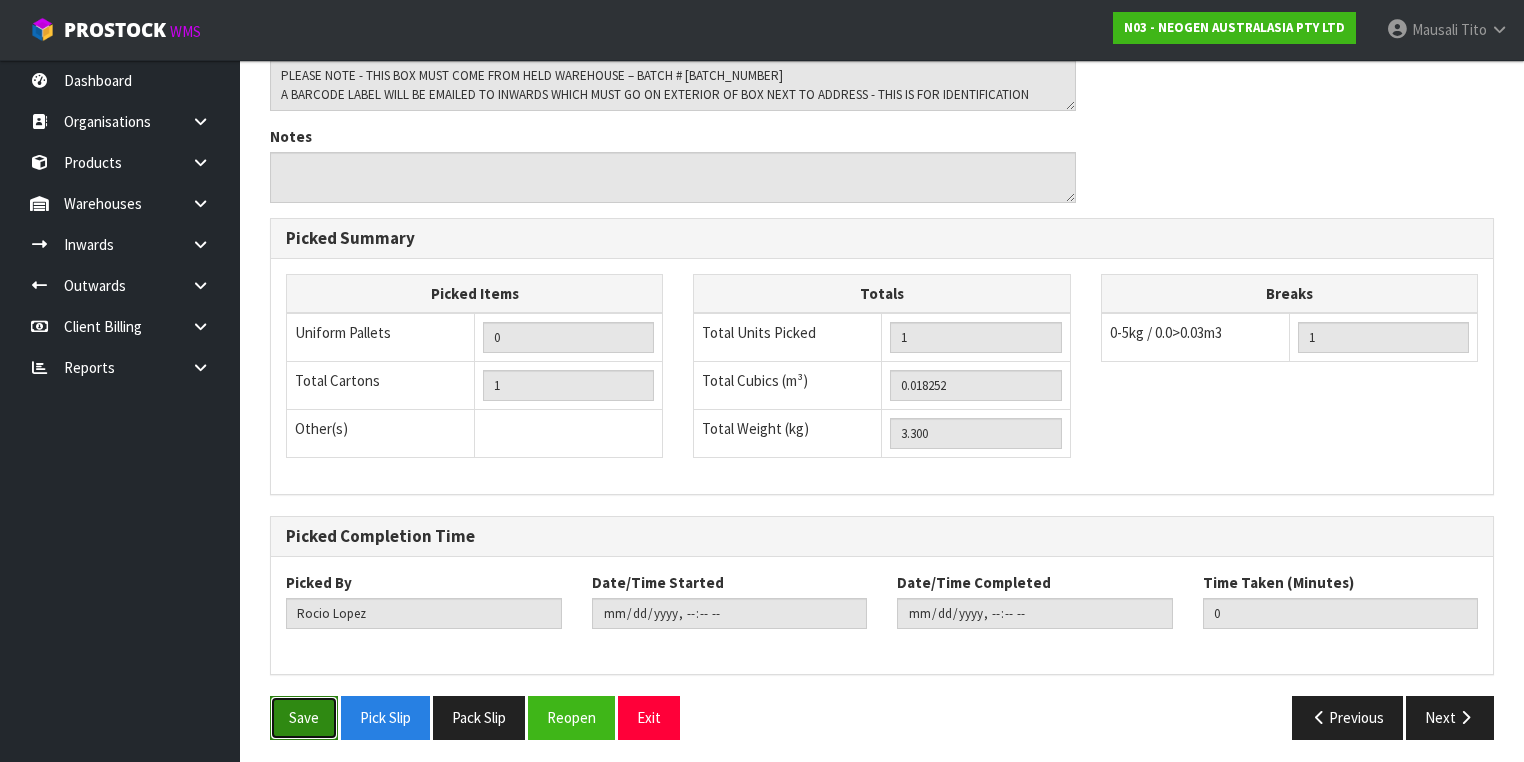 click on "Save" at bounding box center (304, 717) 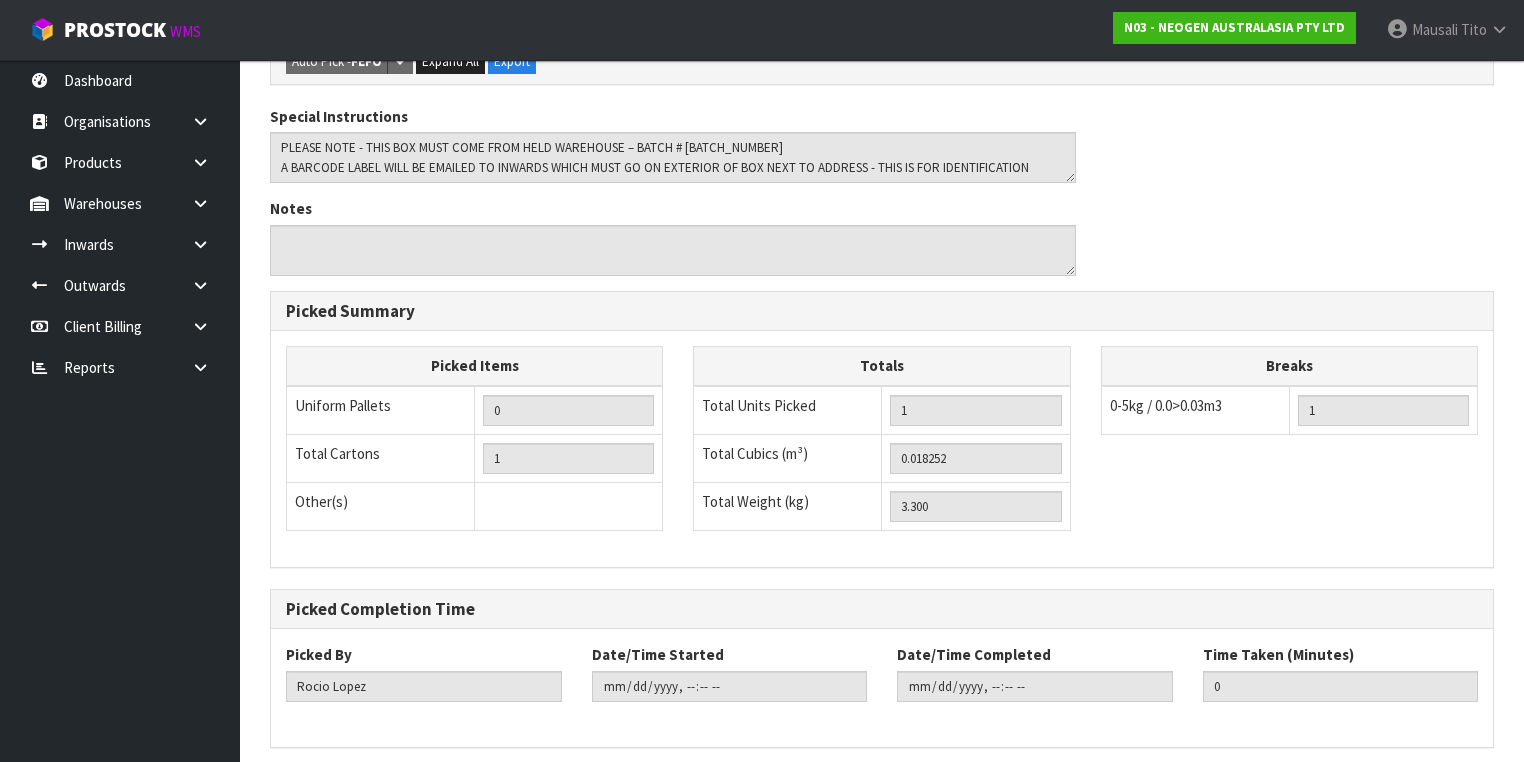 scroll, scrollTop: 0, scrollLeft: 0, axis: both 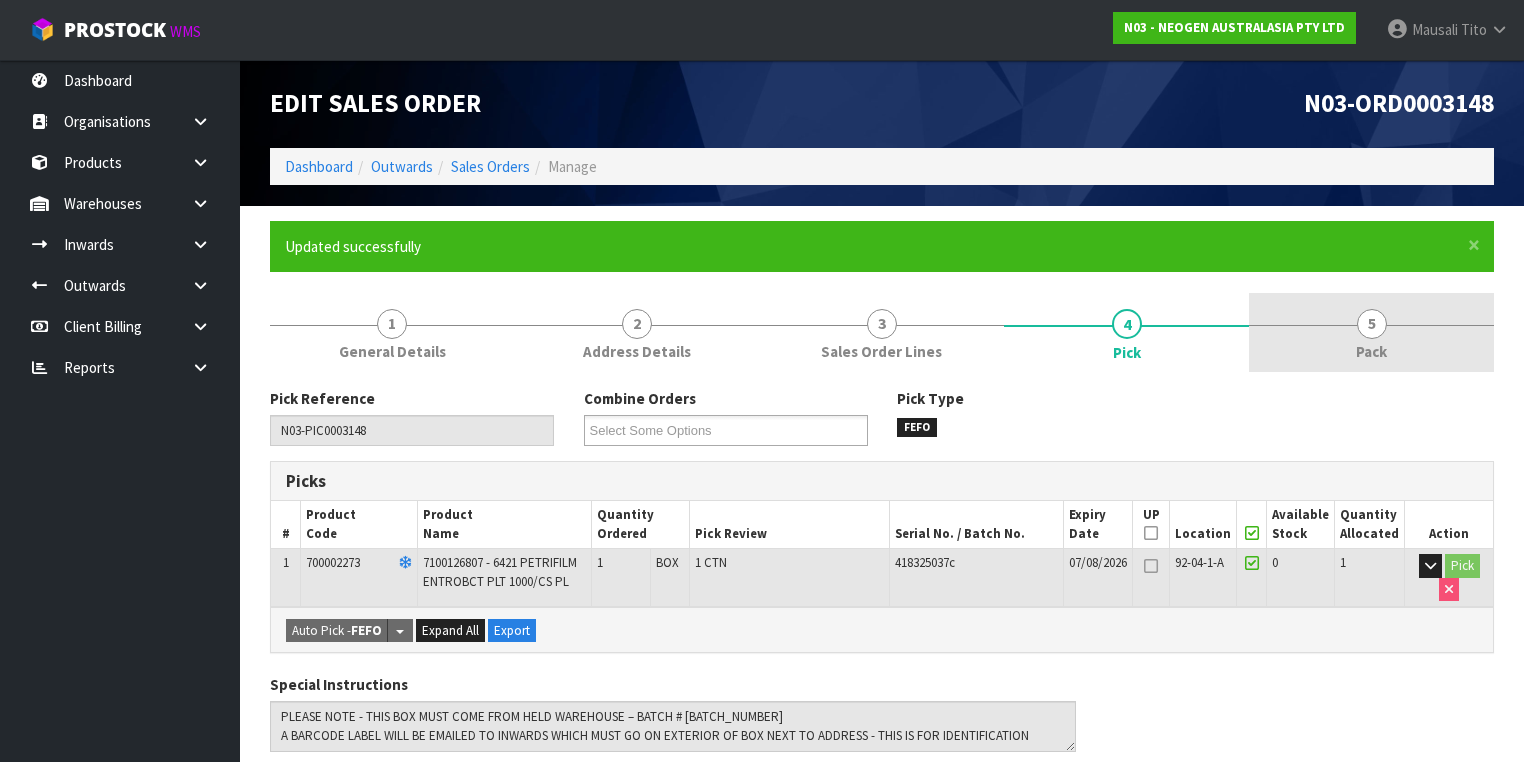 click on "5" at bounding box center [1372, 324] 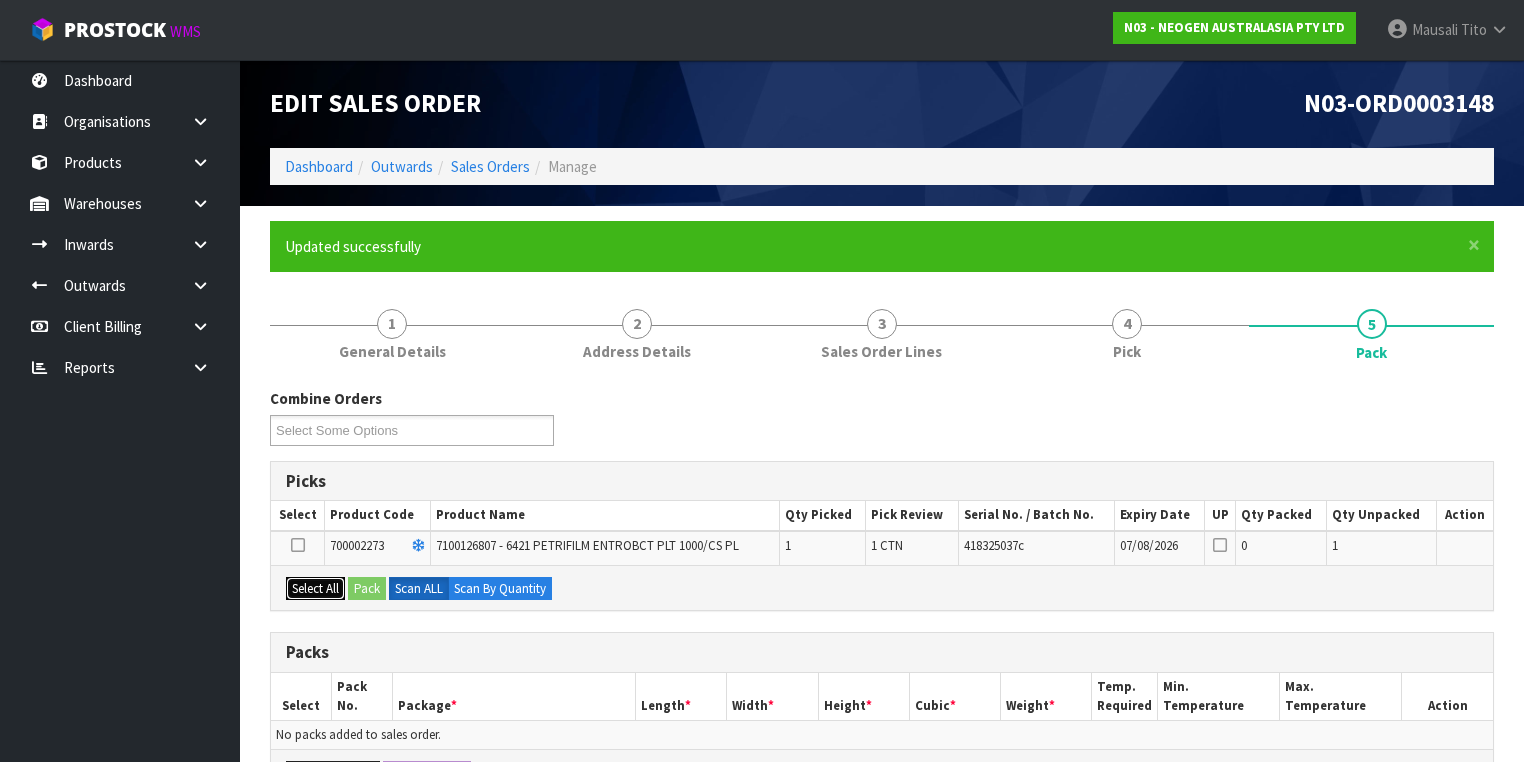 drag, startPoint x: 299, startPoint y: 587, endPoint x: 348, endPoint y: 587, distance: 49 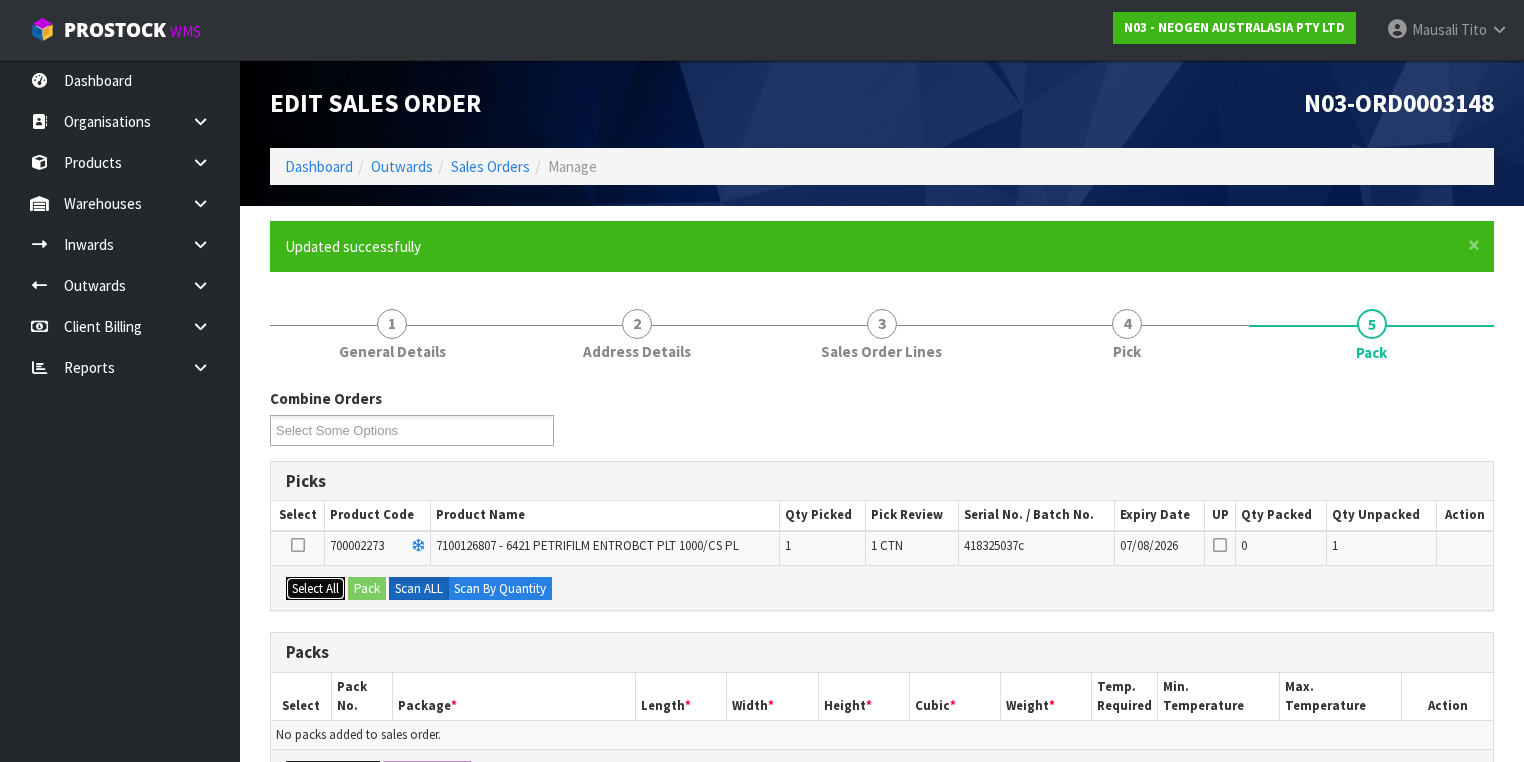 click on "Select All" at bounding box center (315, 589) 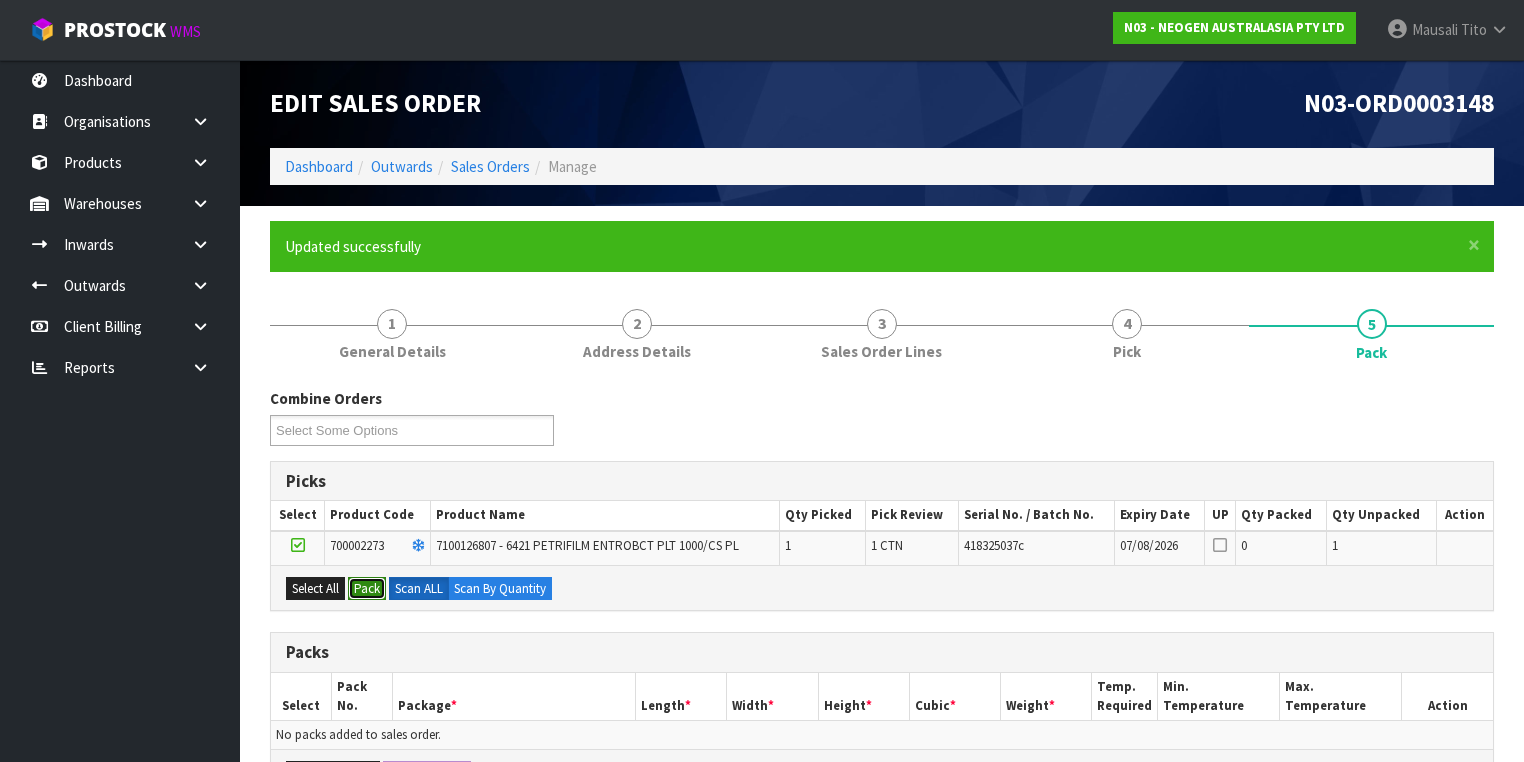 click on "Pack" at bounding box center (367, 589) 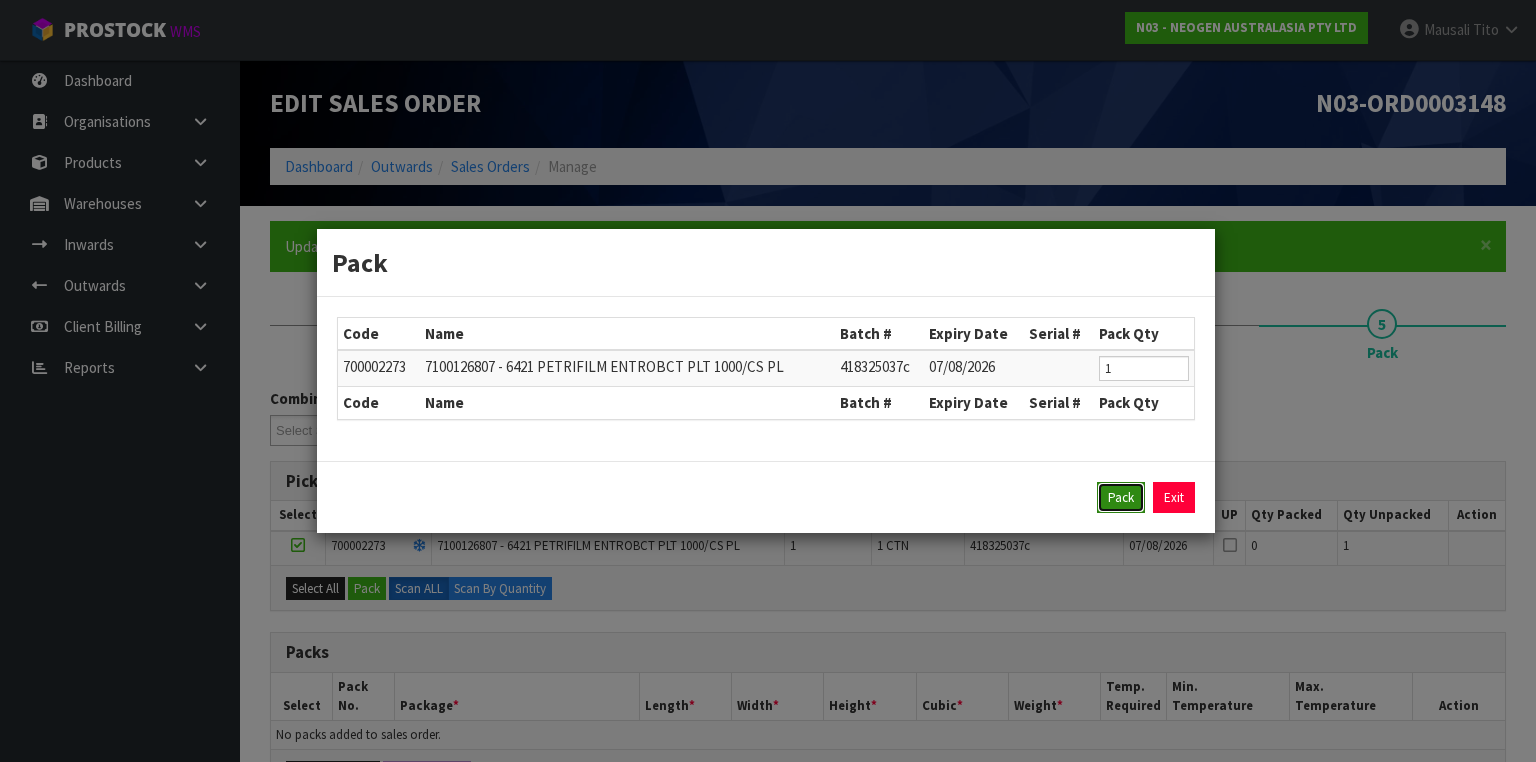 click on "Pack" at bounding box center (1121, 498) 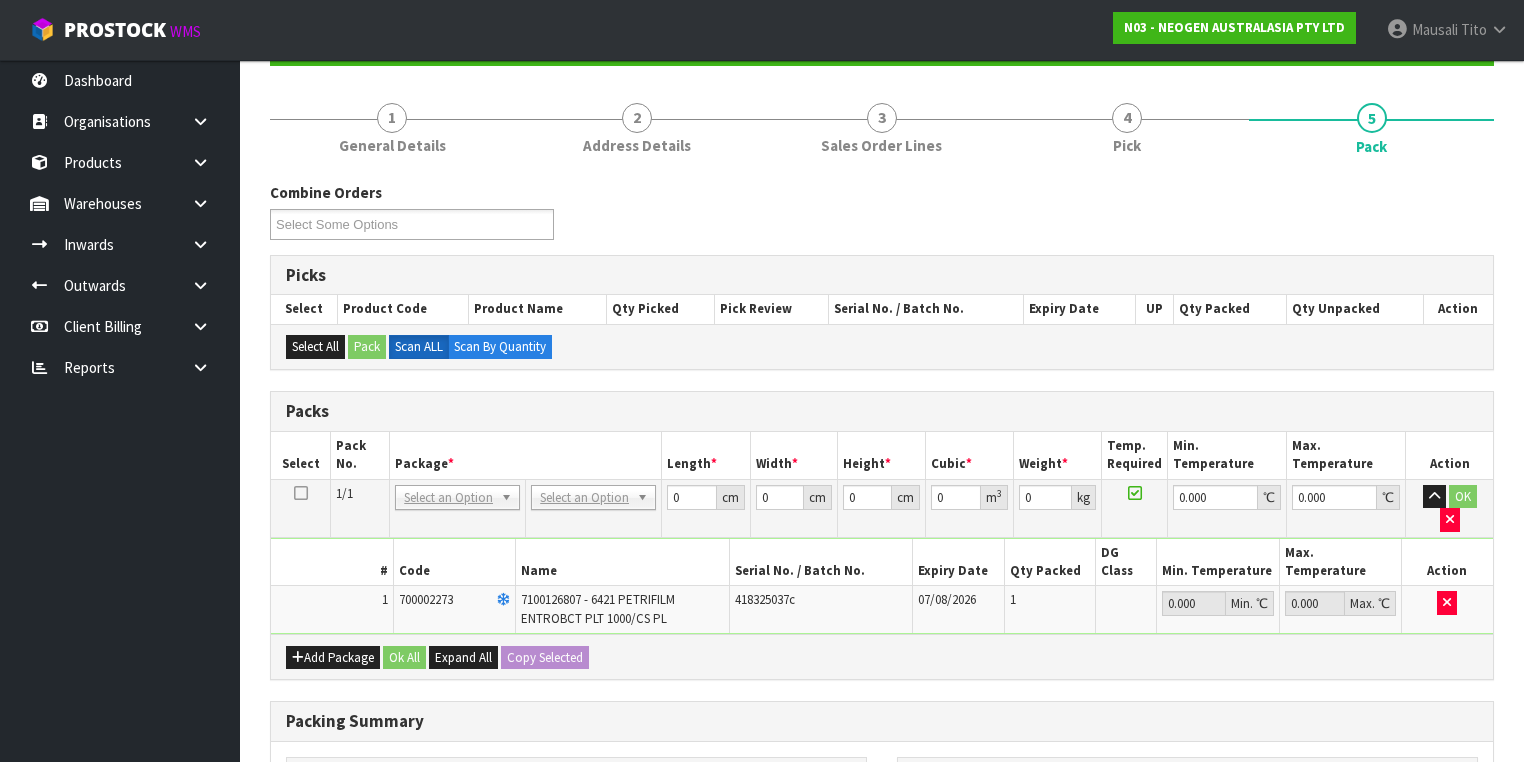 scroll, scrollTop: 320, scrollLeft: 0, axis: vertical 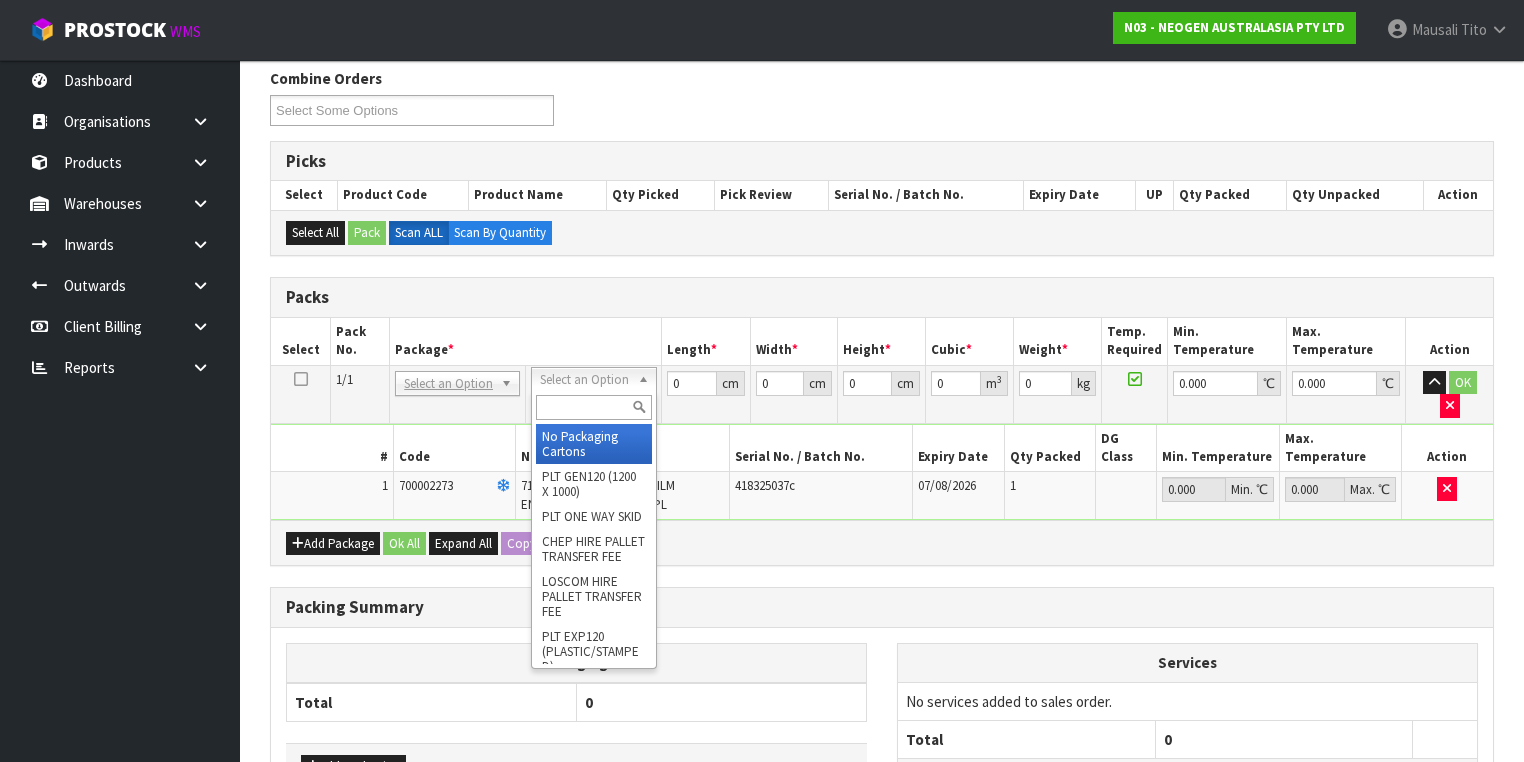 drag, startPoint x: 608, startPoint y: 382, endPoint x: 599, endPoint y: 404, distance: 23.769728 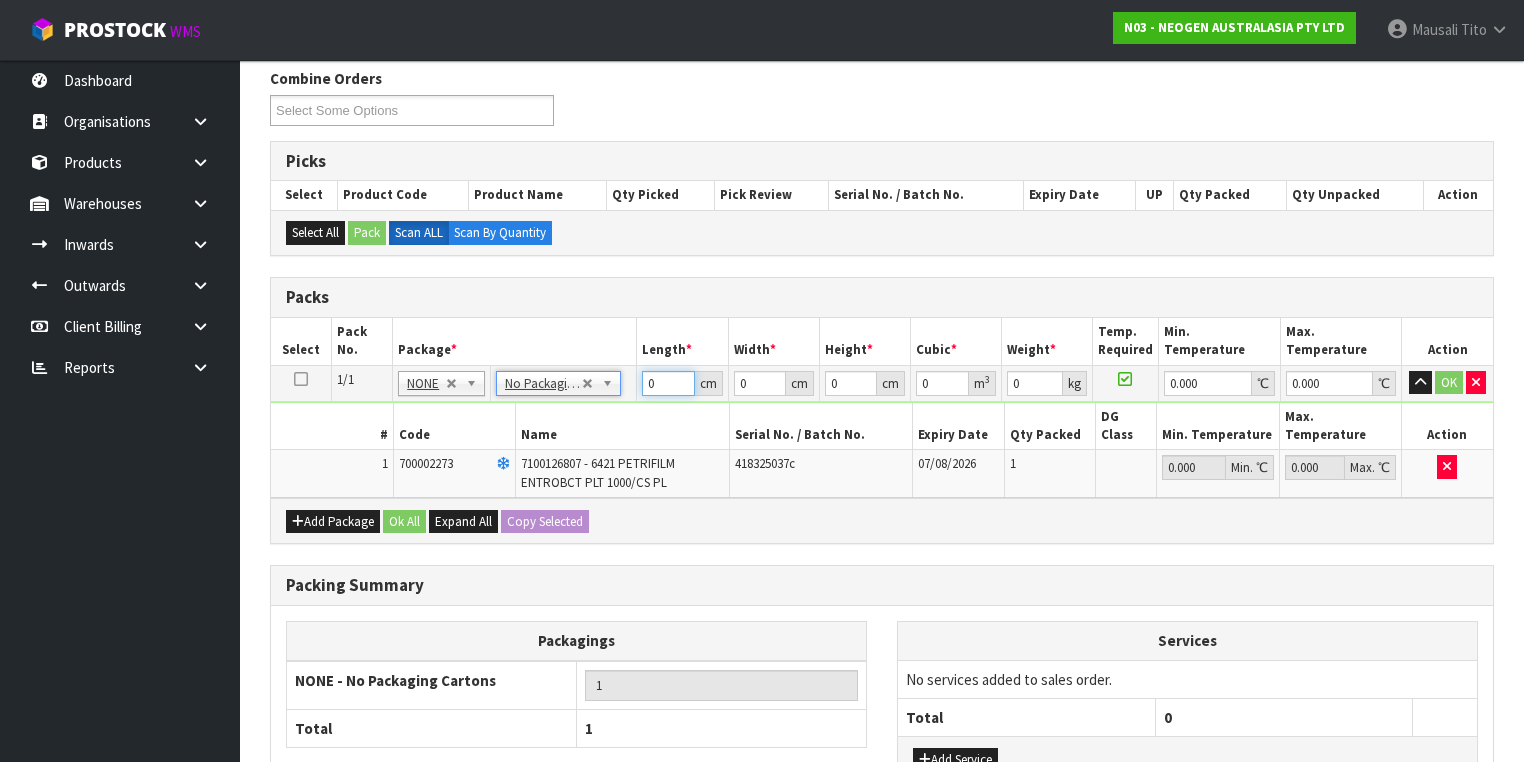 drag, startPoint x: 658, startPoint y: 383, endPoint x: 616, endPoint y: 385, distance: 42.047592 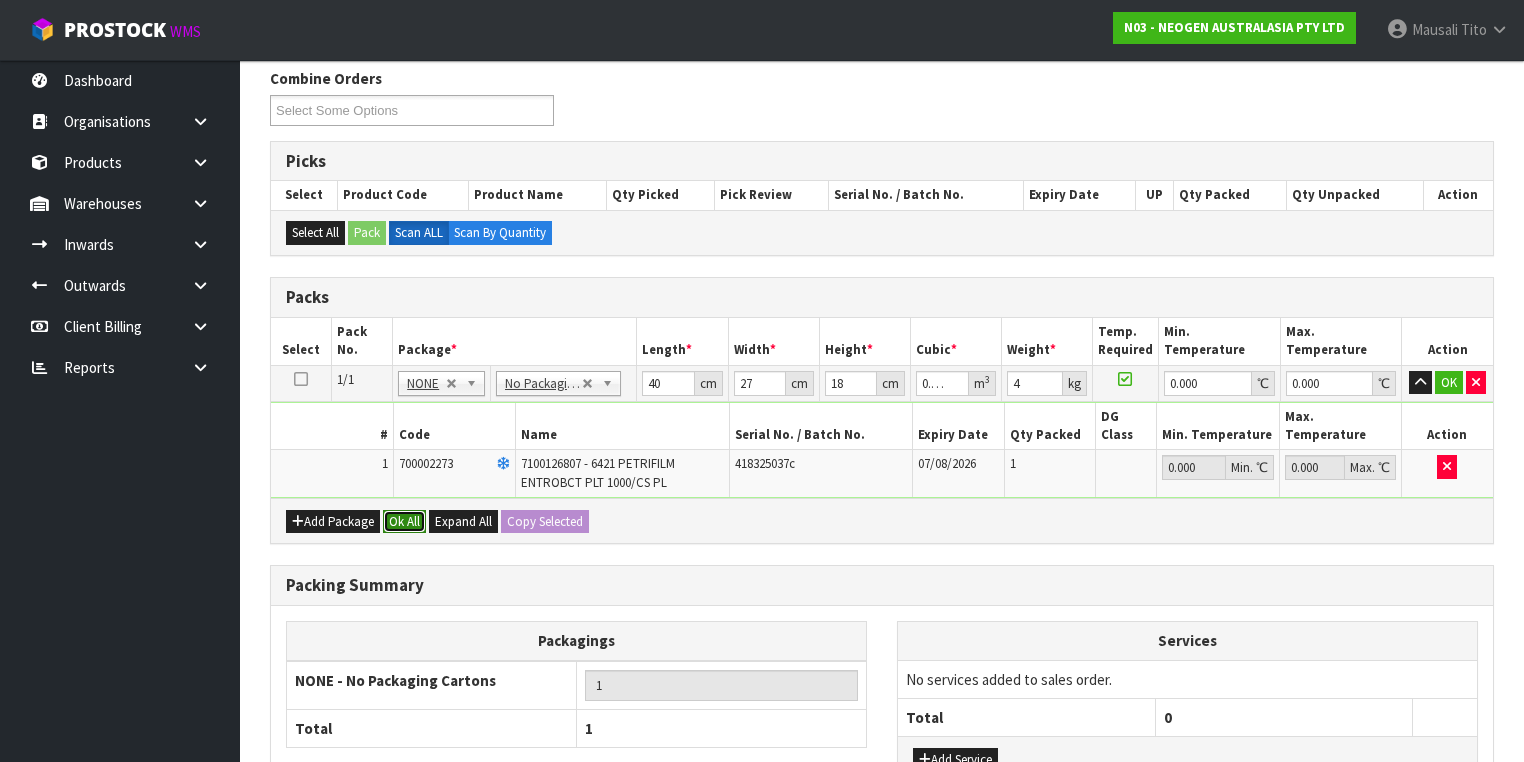 click on "Ok All" at bounding box center [404, 522] 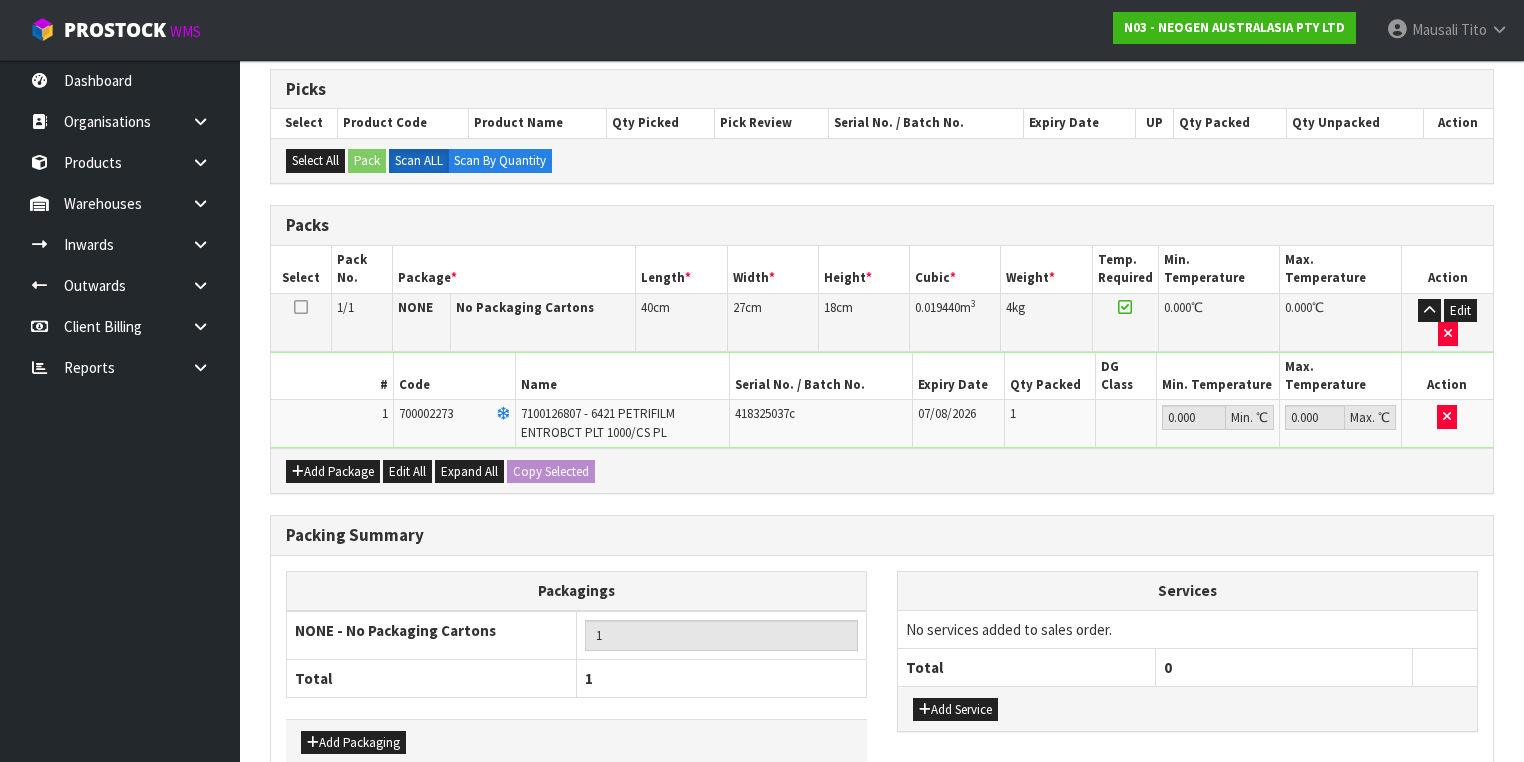 scroll, scrollTop: 453, scrollLeft: 0, axis: vertical 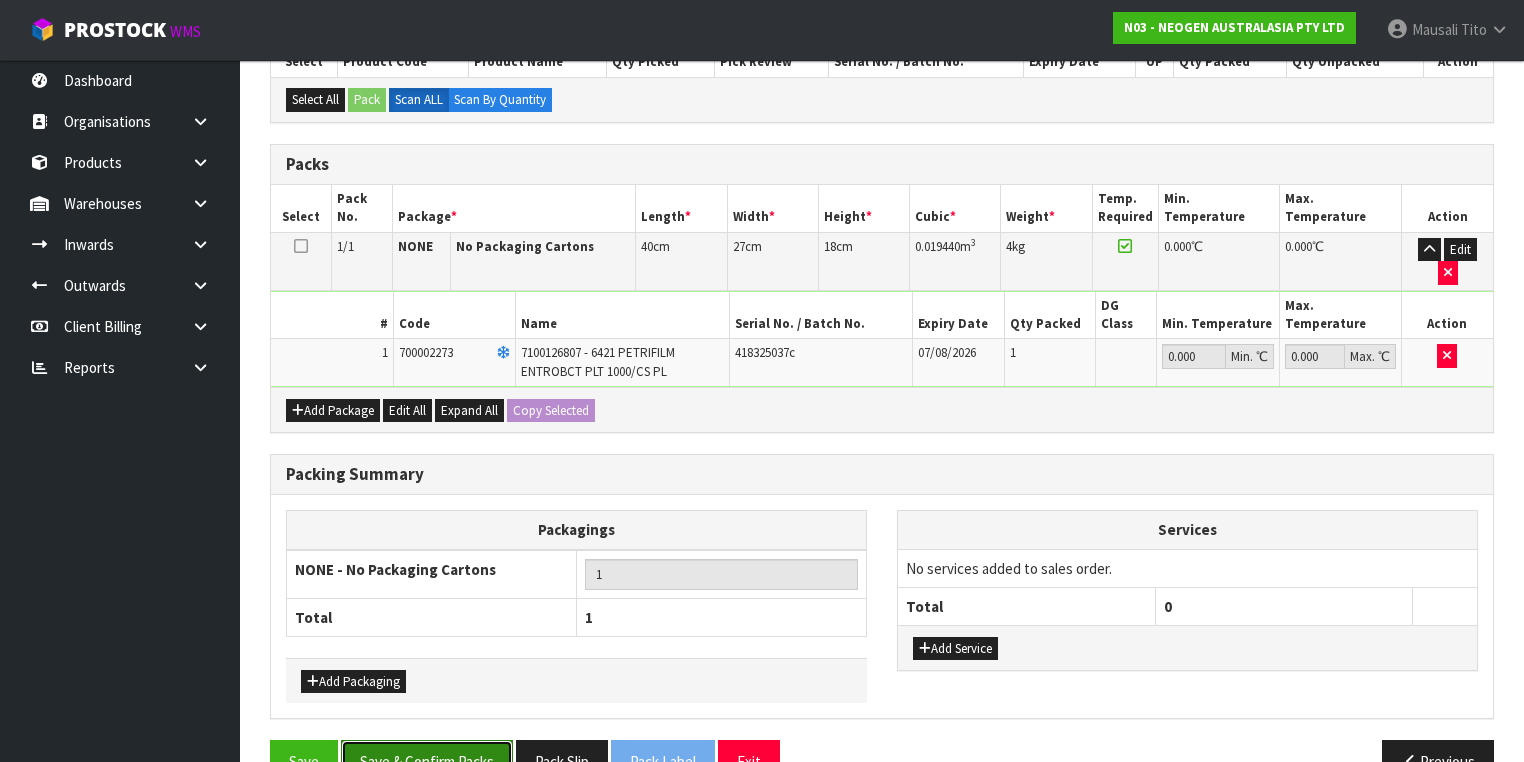 click on "Save & Confirm Packs" at bounding box center (427, 761) 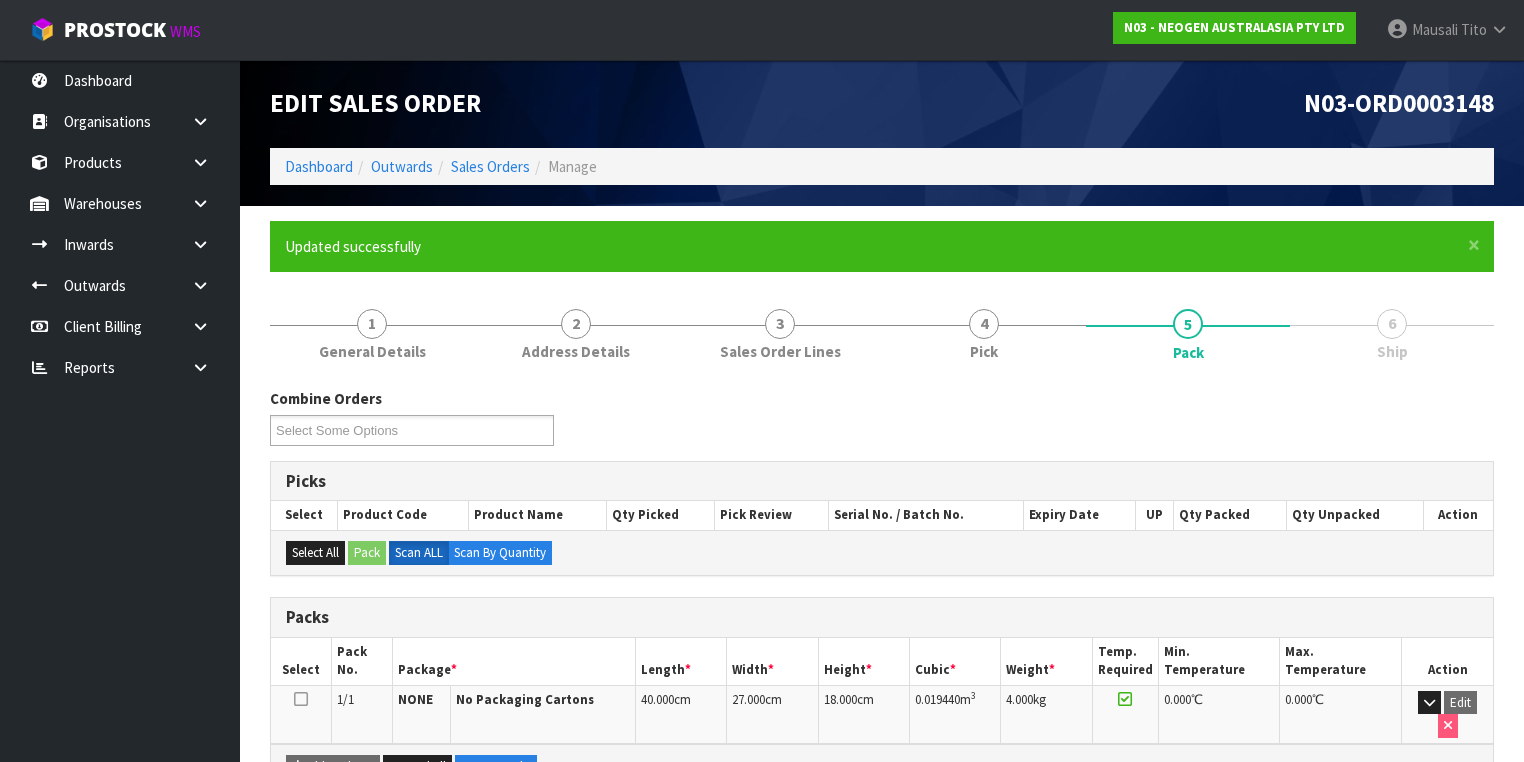 scroll, scrollTop: 332, scrollLeft: 0, axis: vertical 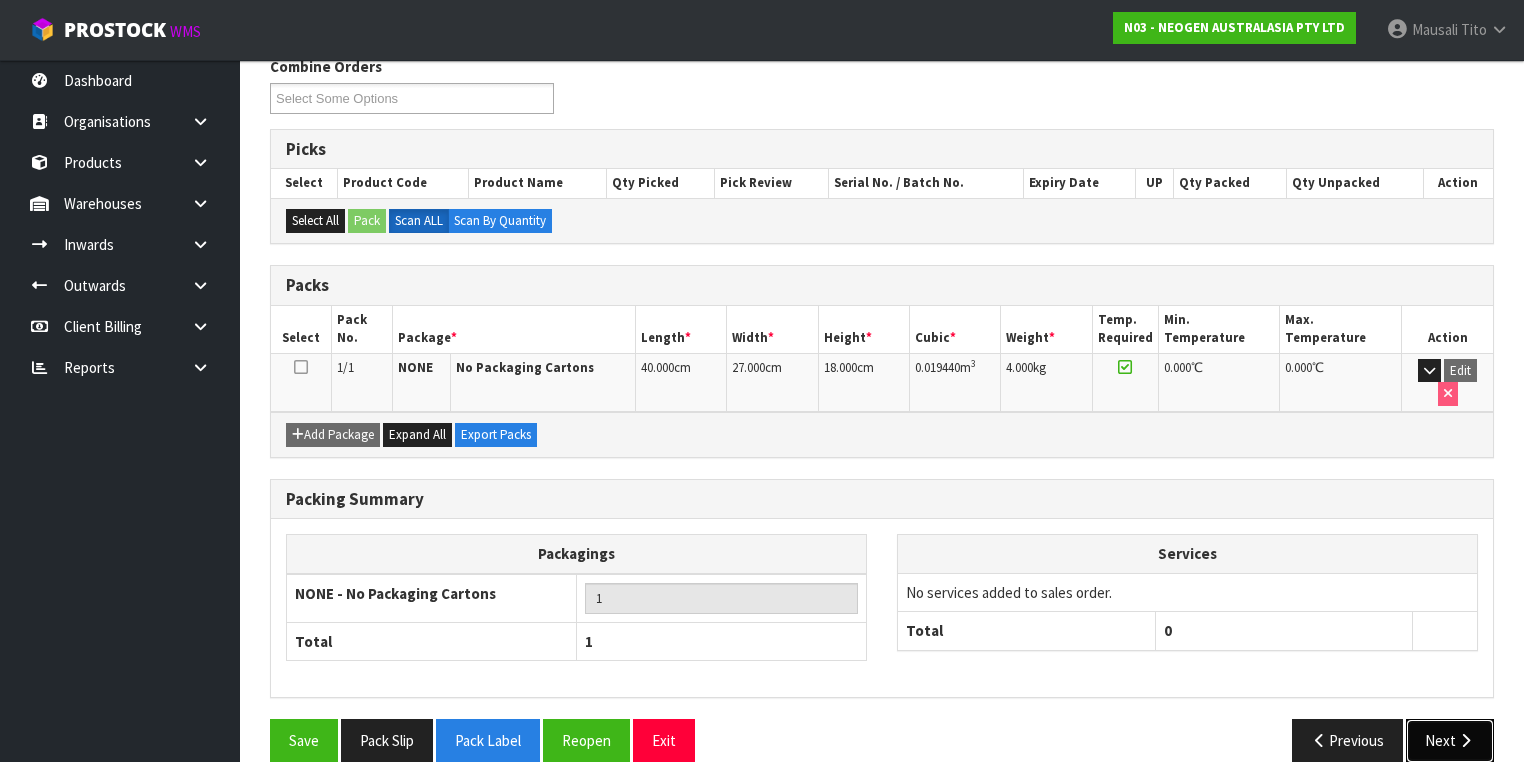 click on "Next" at bounding box center [1450, 740] 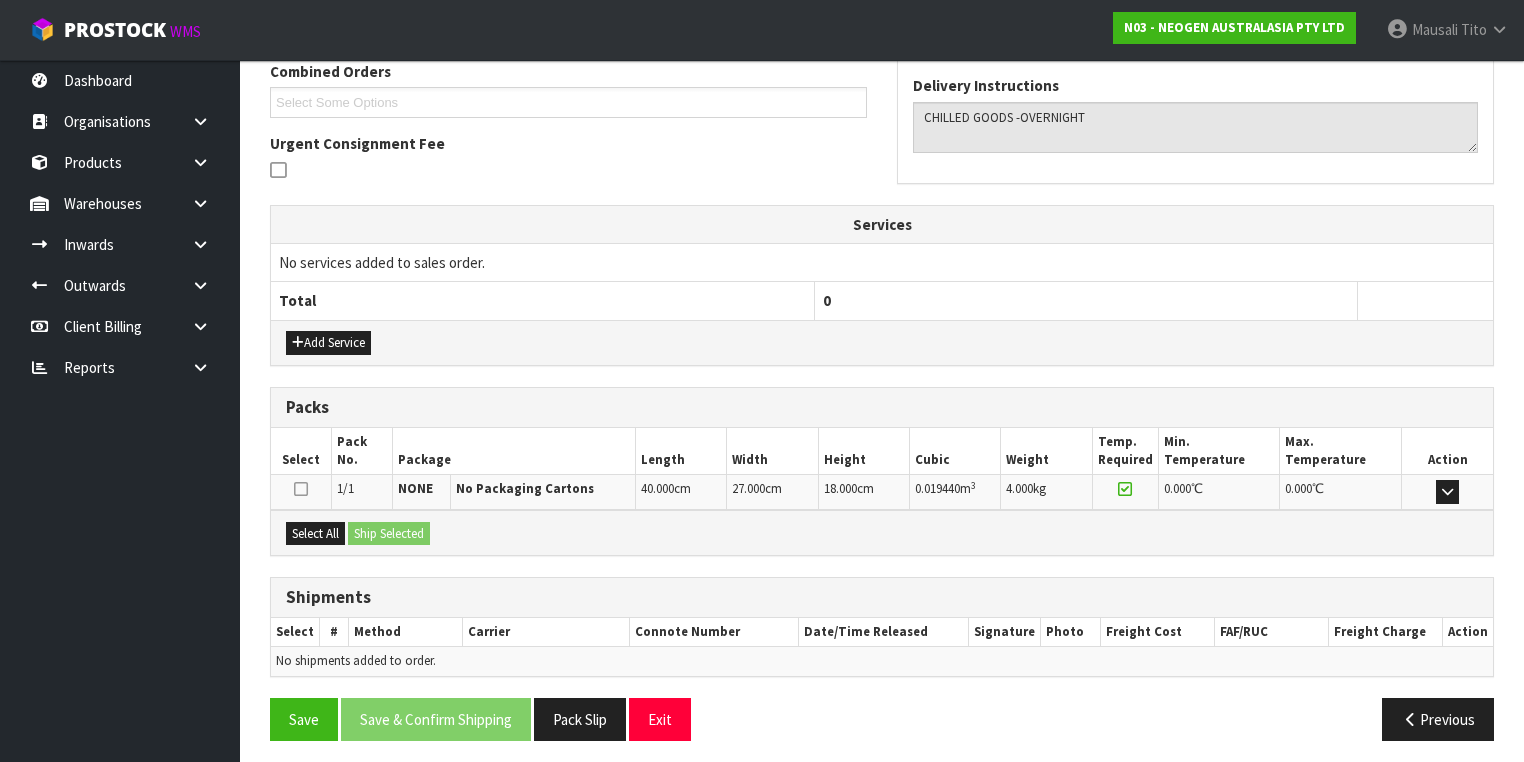 scroll, scrollTop: 528, scrollLeft: 0, axis: vertical 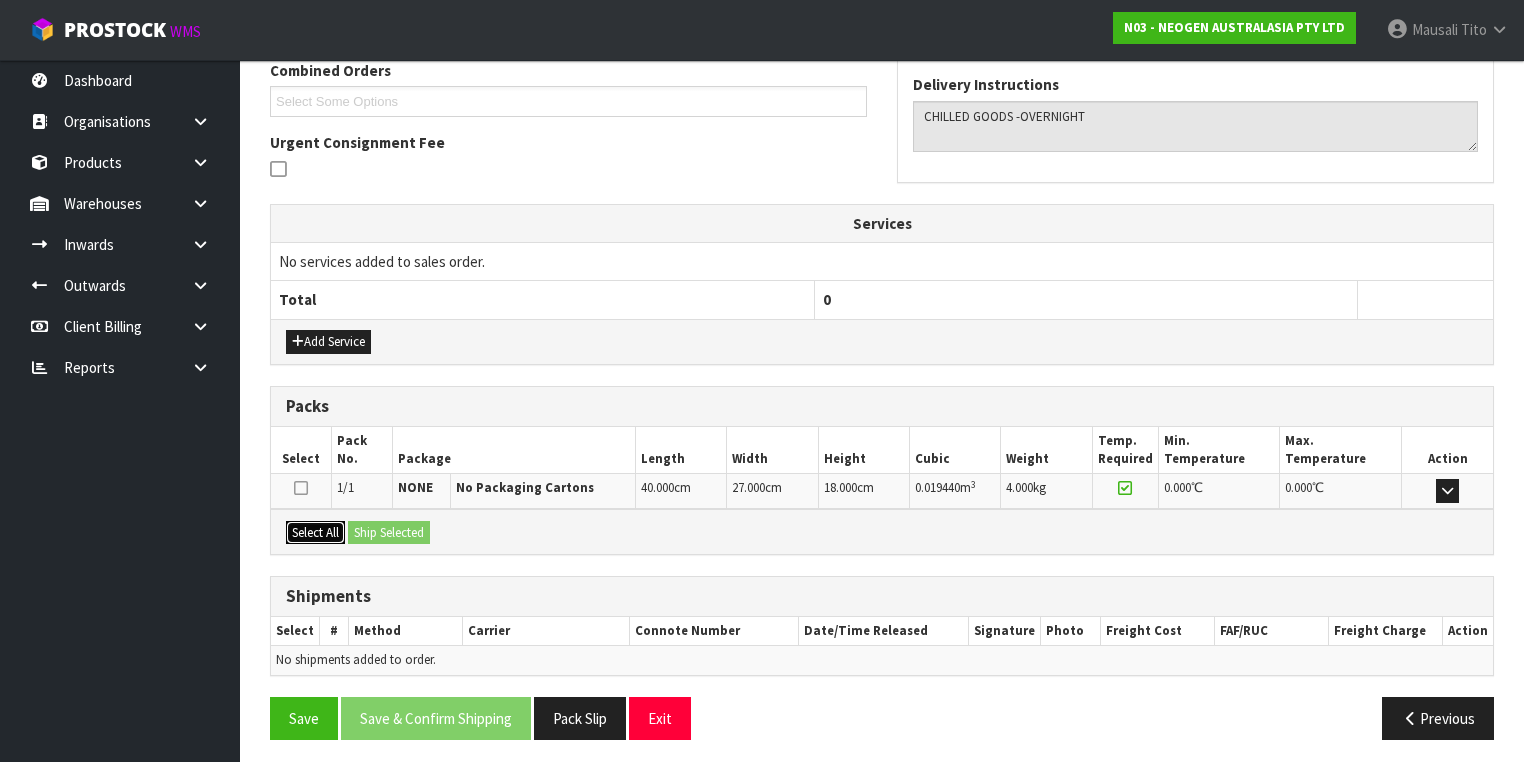 click on "Select All" at bounding box center [315, 533] 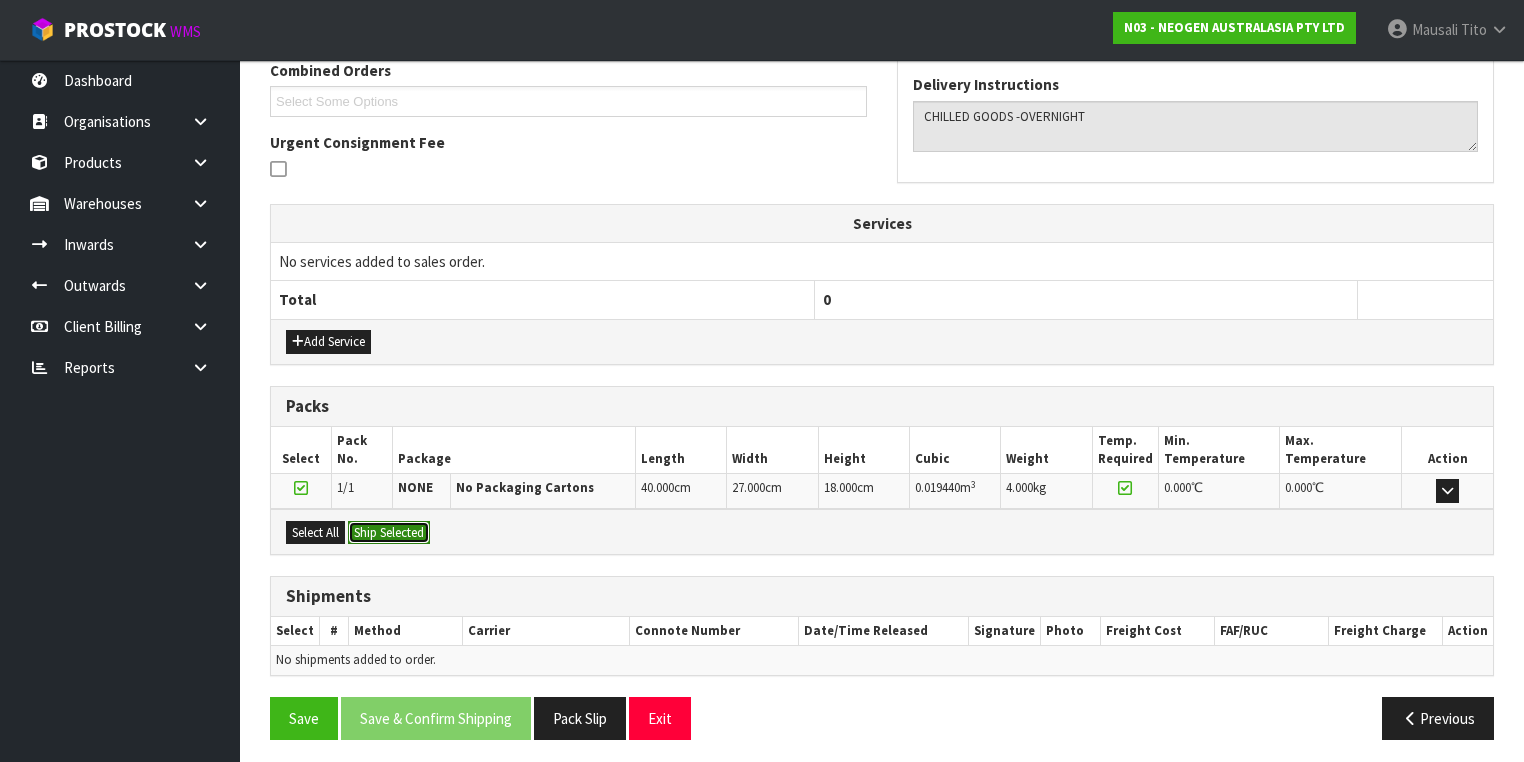 click on "Ship Selected" at bounding box center [389, 533] 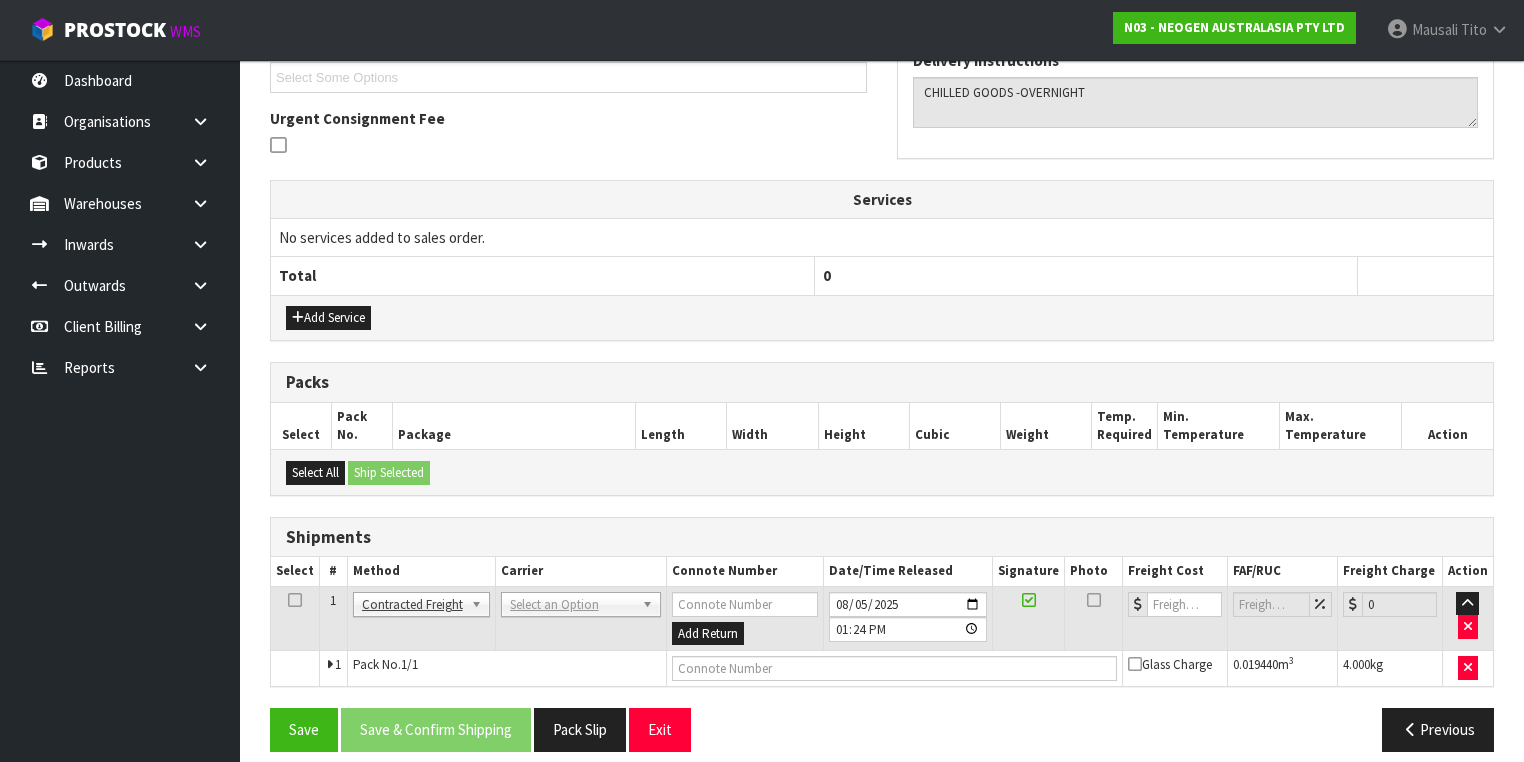 scroll, scrollTop: 564, scrollLeft: 0, axis: vertical 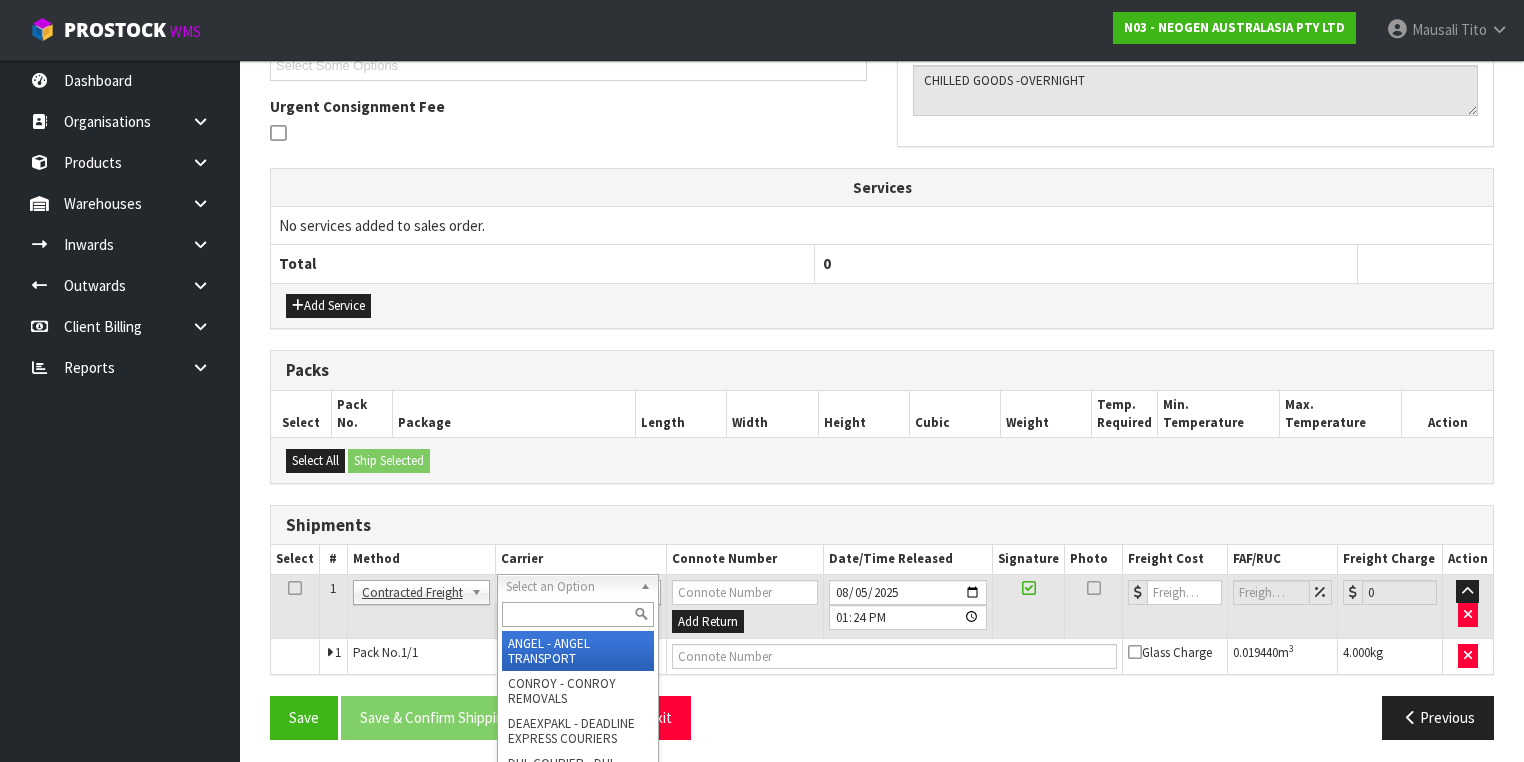 click at bounding box center [578, 614] 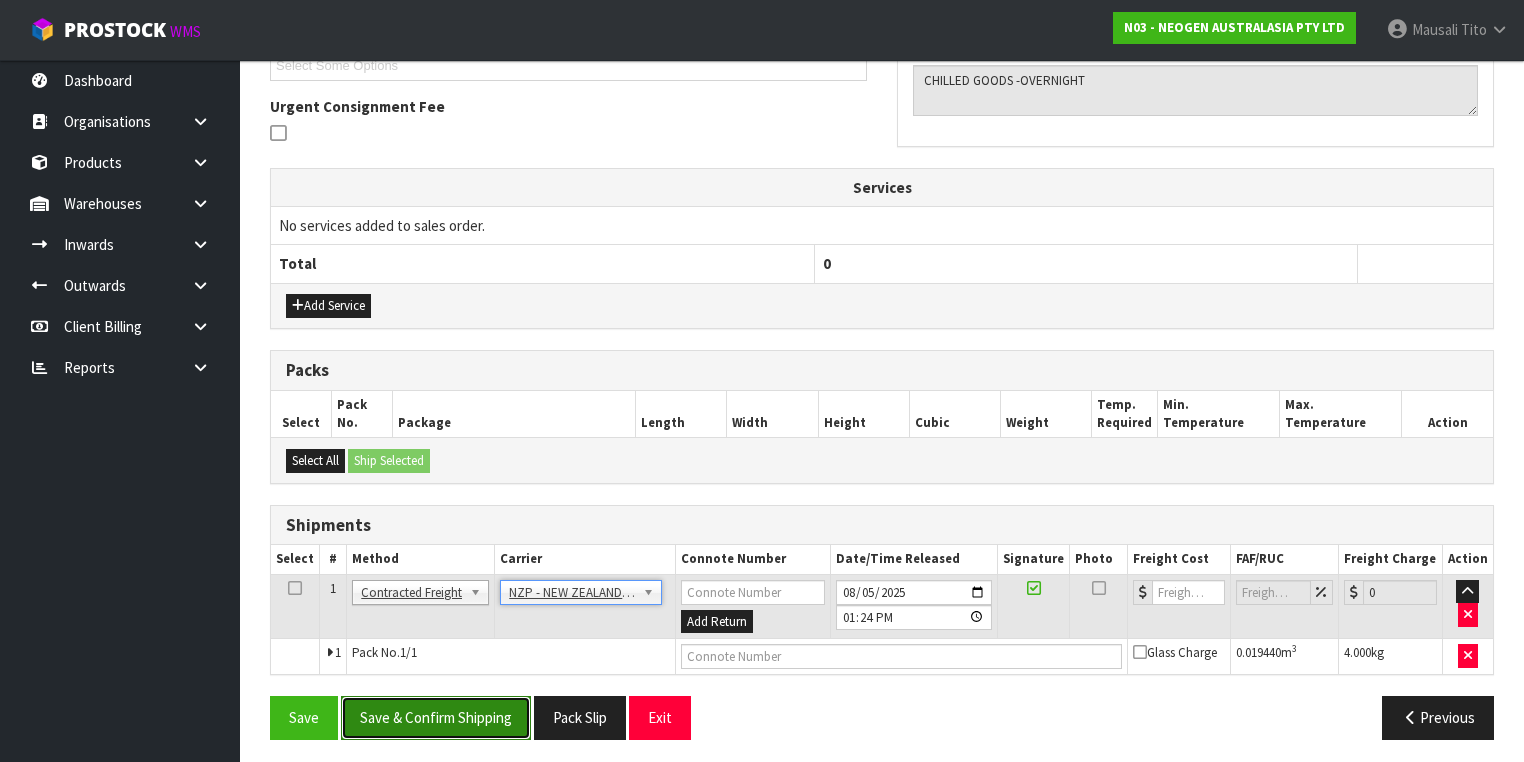 drag, startPoint x: 462, startPoint y: 711, endPoint x: 569, endPoint y: 675, distance: 112.89375 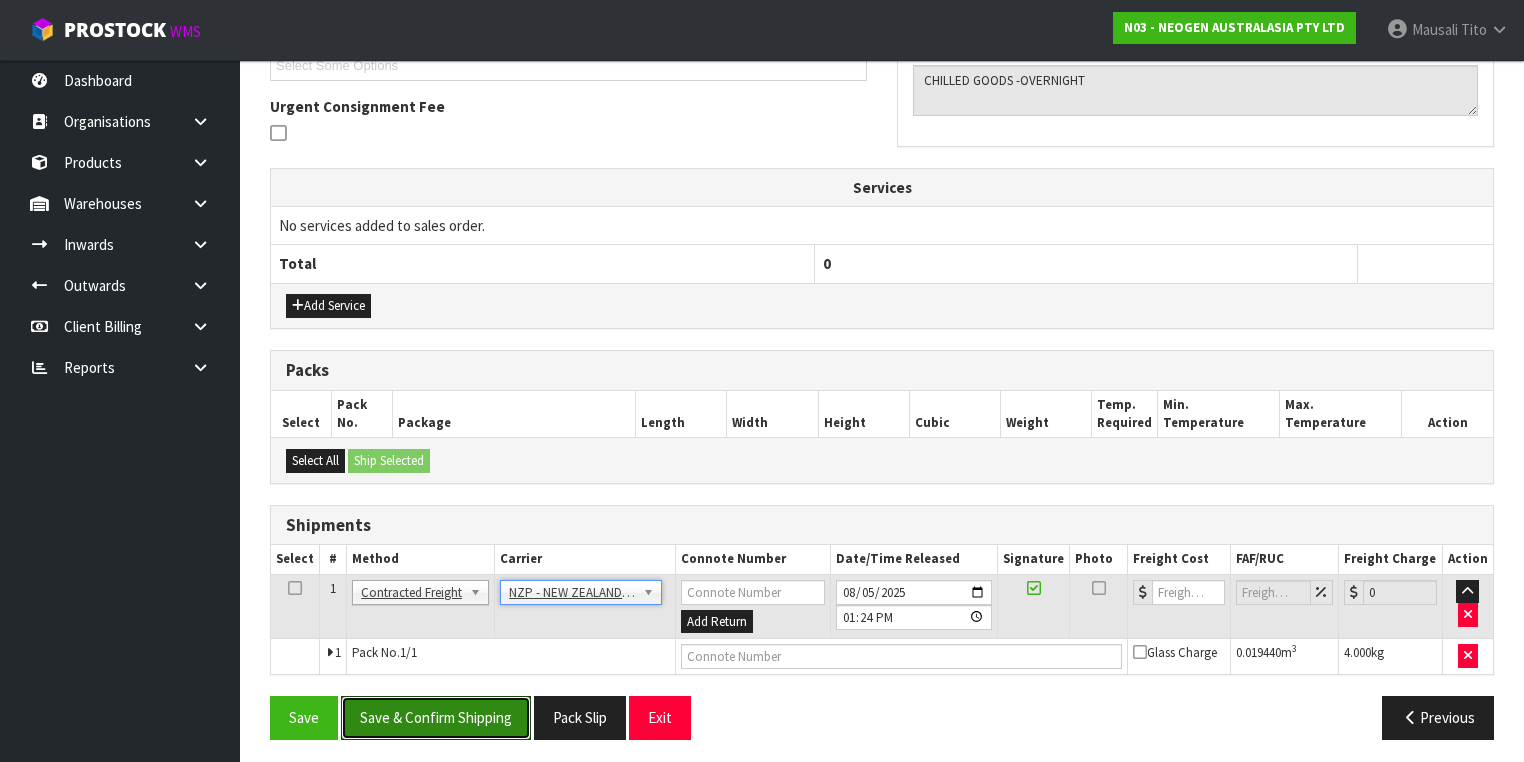 click on "Save & Confirm Shipping" at bounding box center [436, 717] 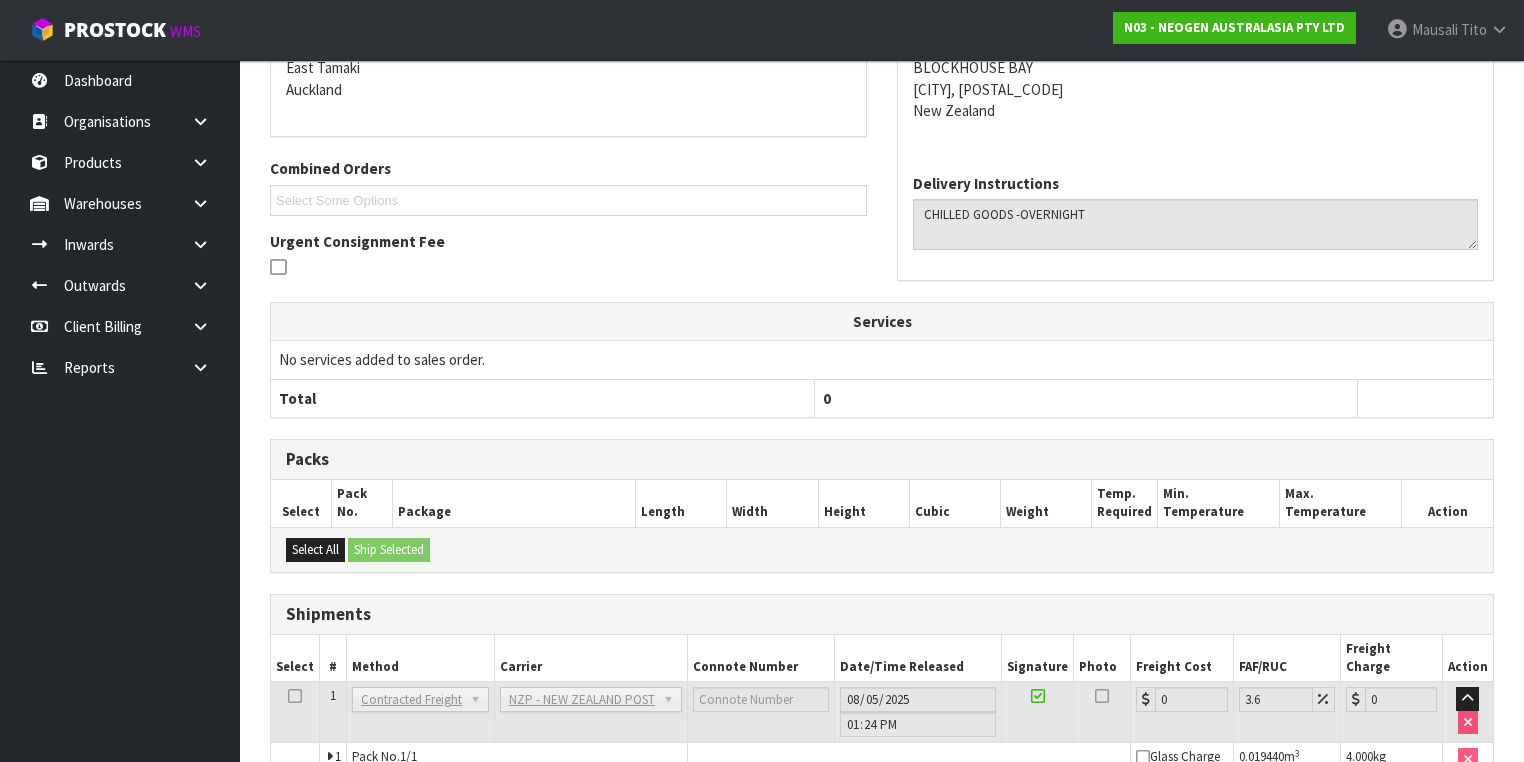 scroll, scrollTop: 536, scrollLeft: 0, axis: vertical 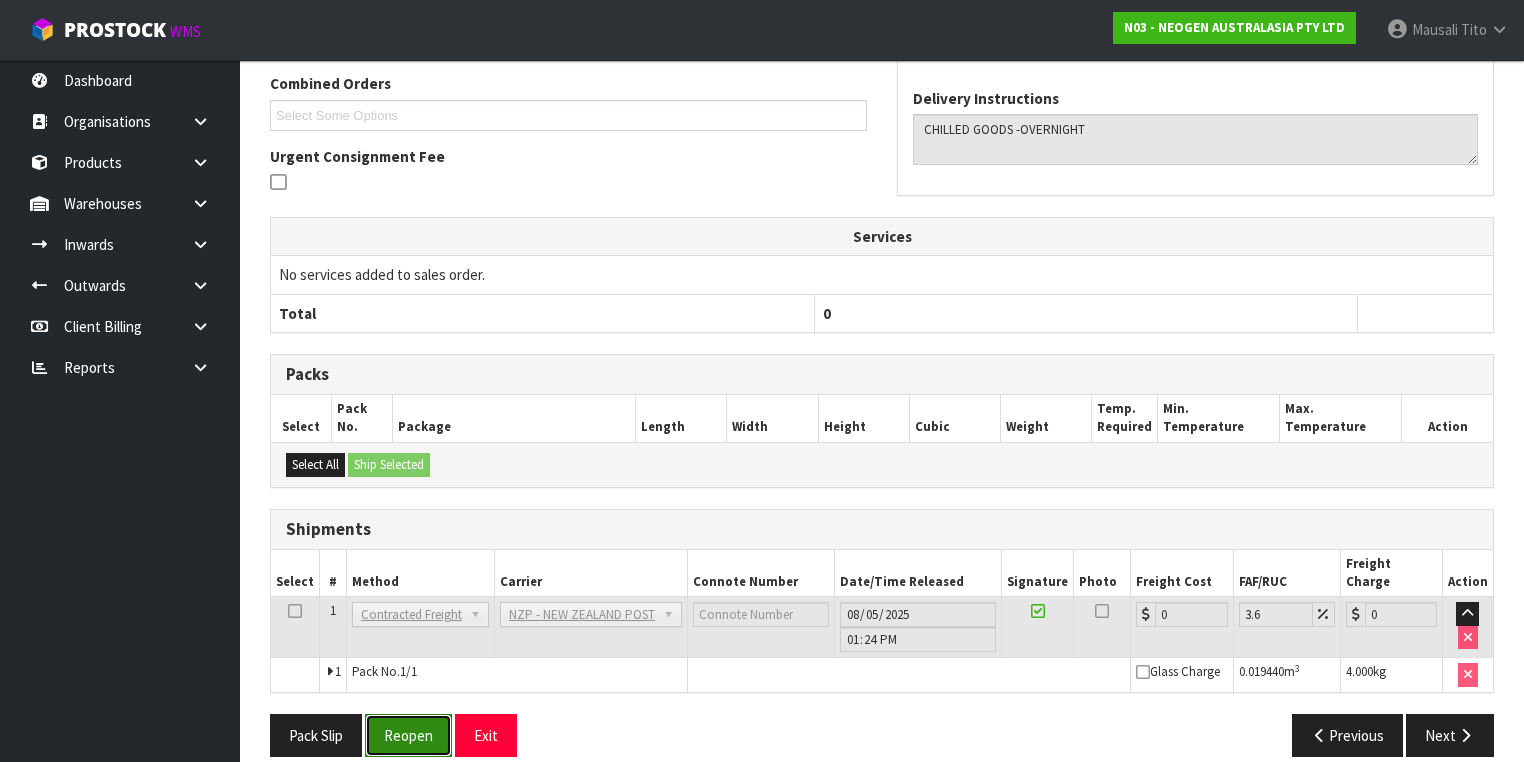 click on "Reopen" at bounding box center (408, 735) 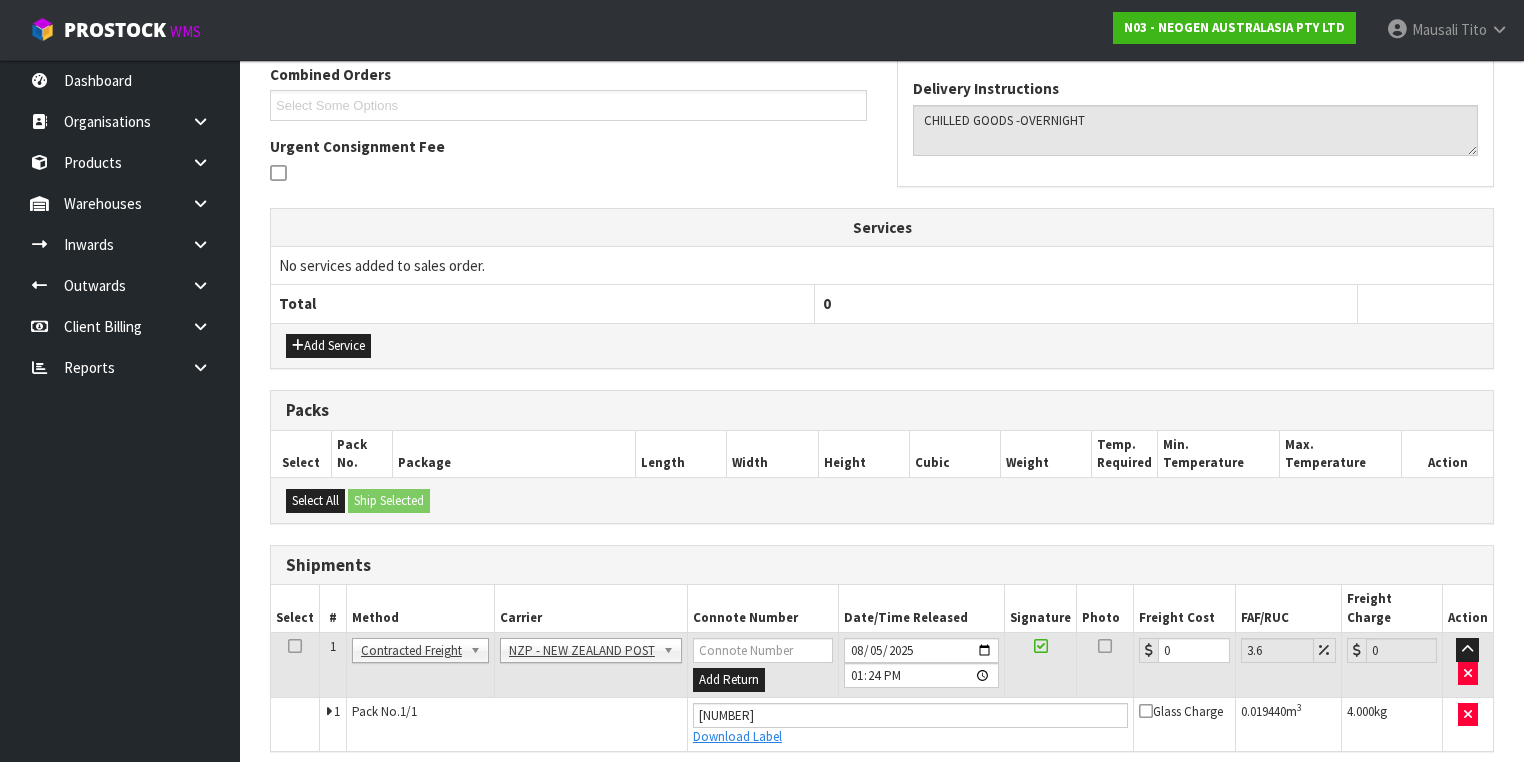 scroll, scrollTop: 582, scrollLeft: 0, axis: vertical 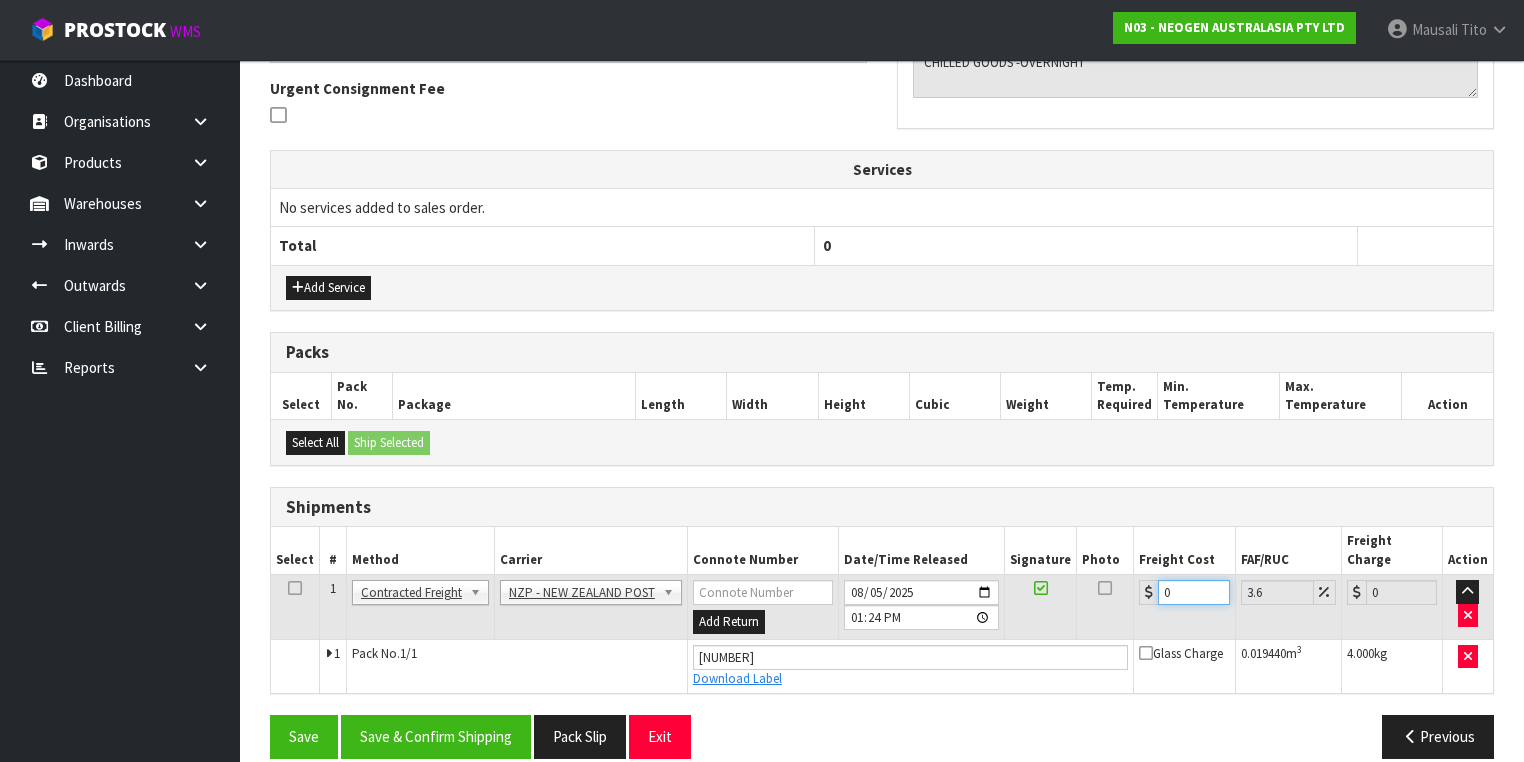 drag, startPoint x: 1175, startPoint y: 567, endPoint x: 1130, endPoint y: 580, distance: 46.840153 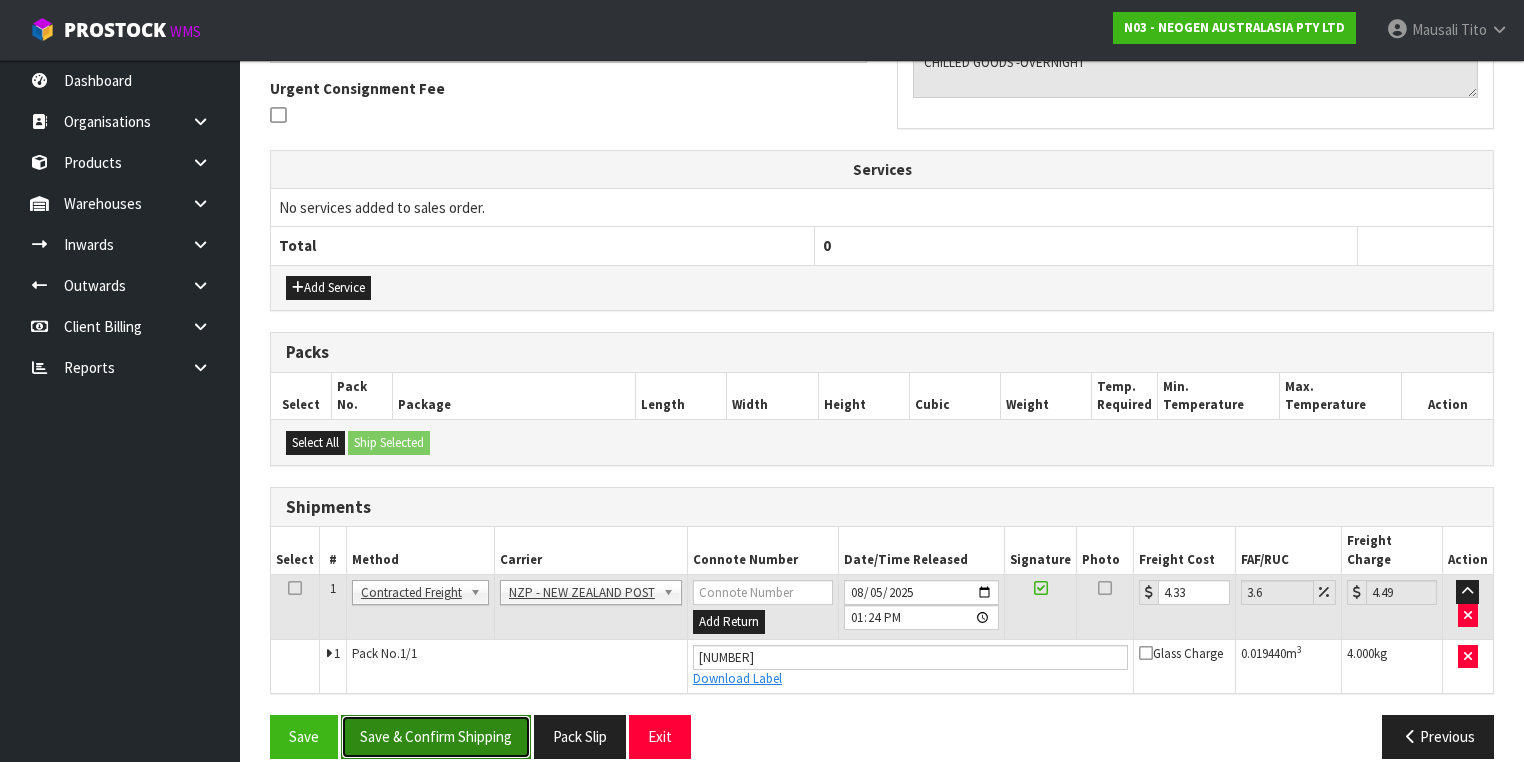 click on "Save & Confirm Shipping" at bounding box center [436, 736] 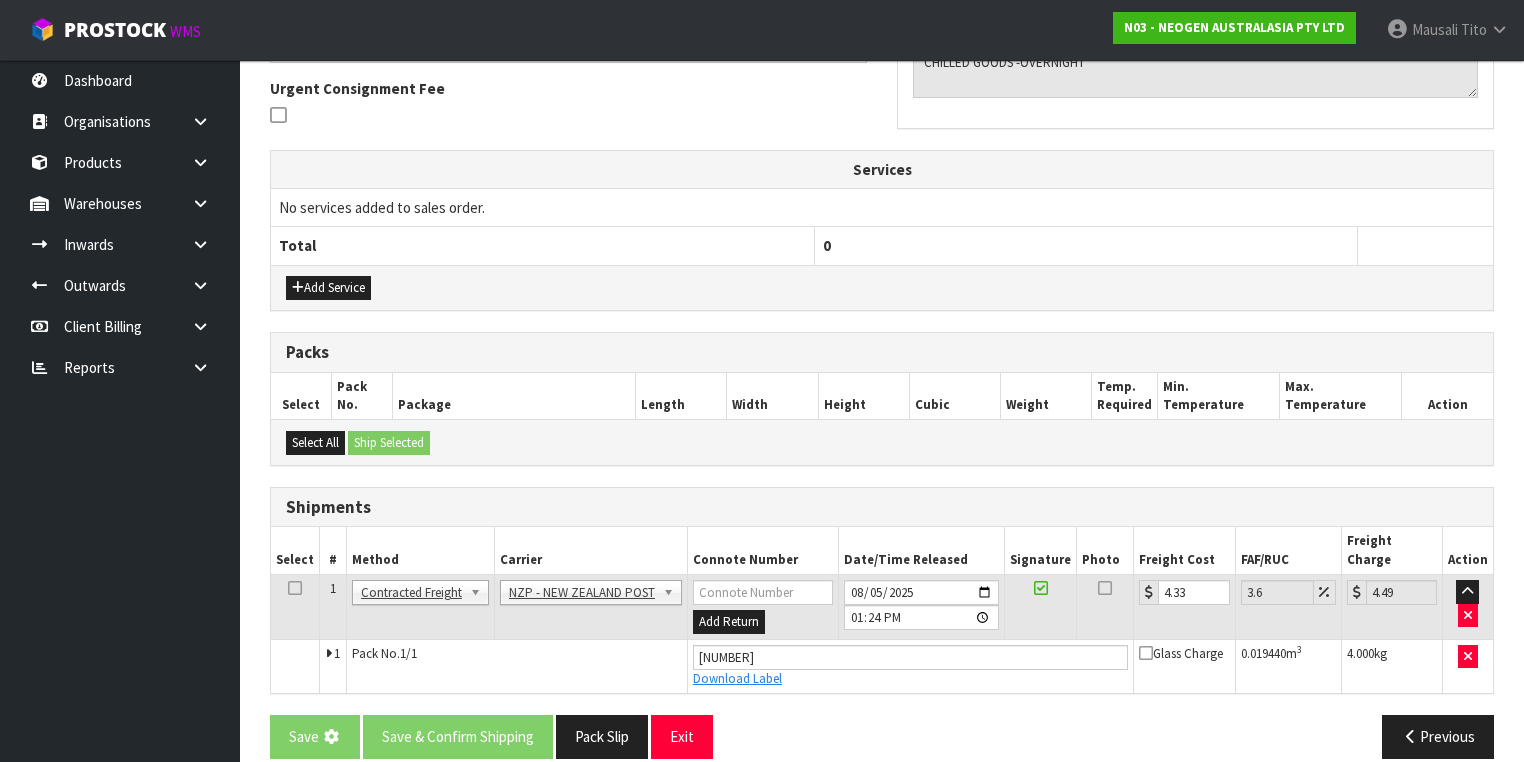 scroll, scrollTop: 0, scrollLeft: 0, axis: both 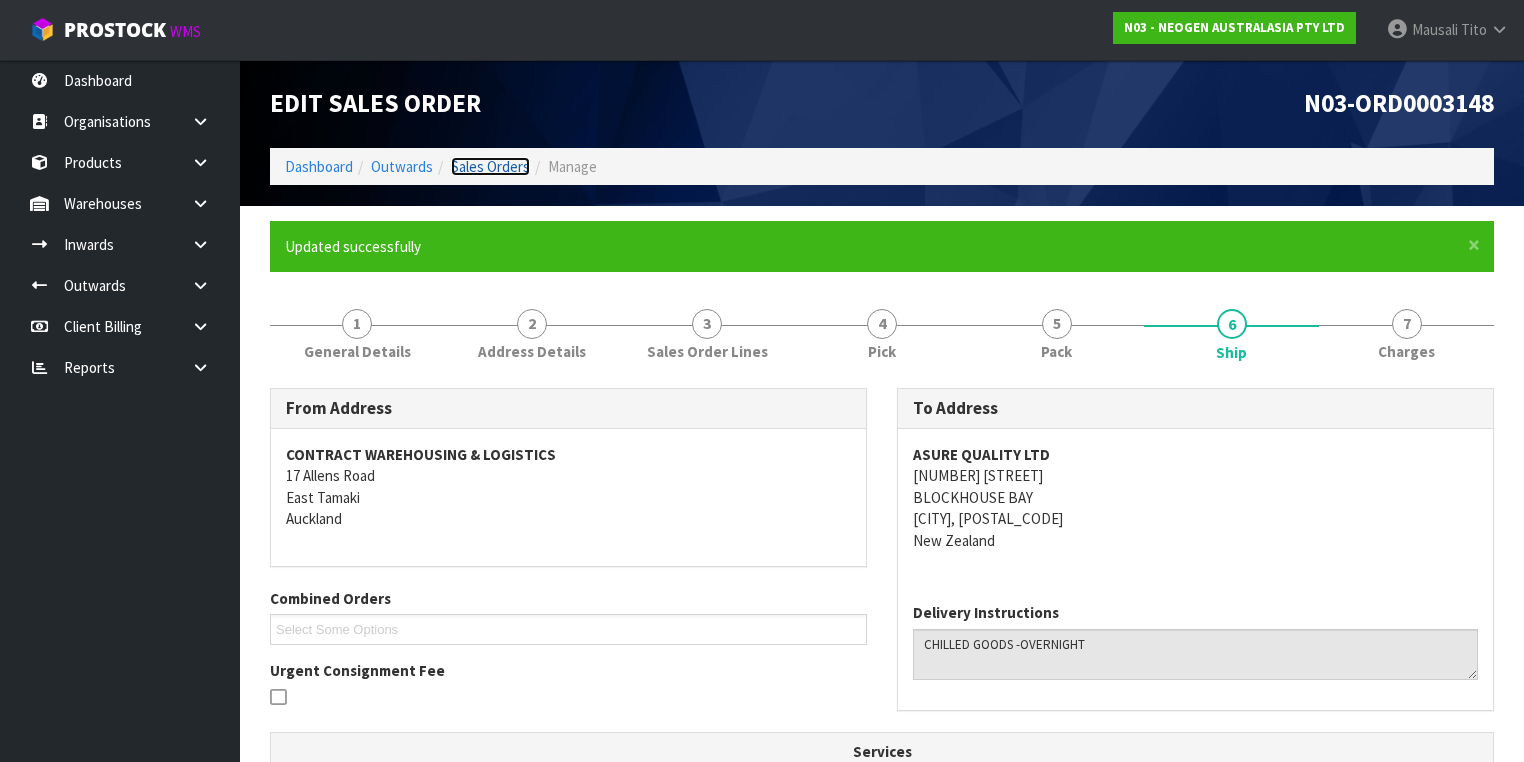 click on "Sales Orders" at bounding box center [490, 166] 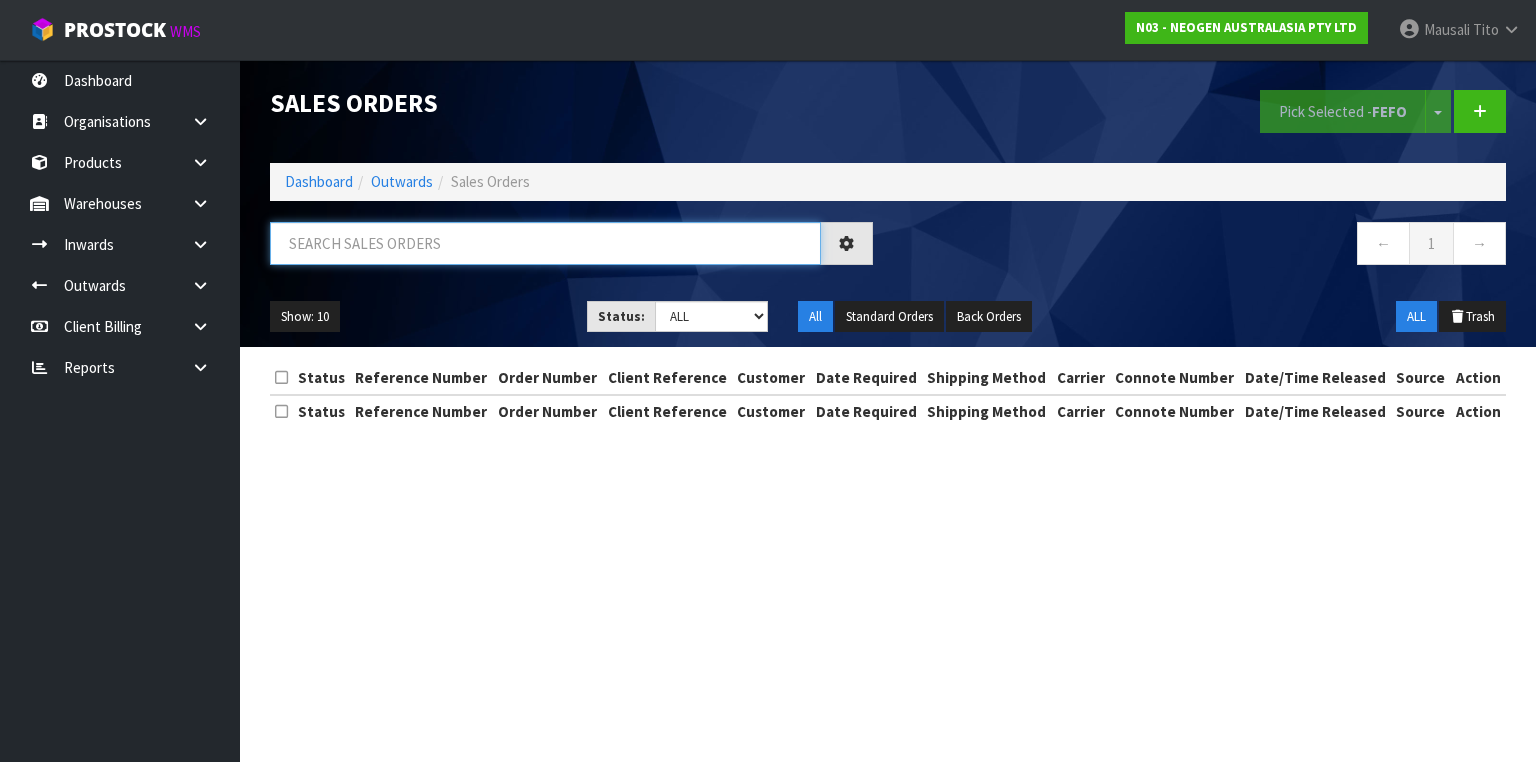 click at bounding box center (545, 243) 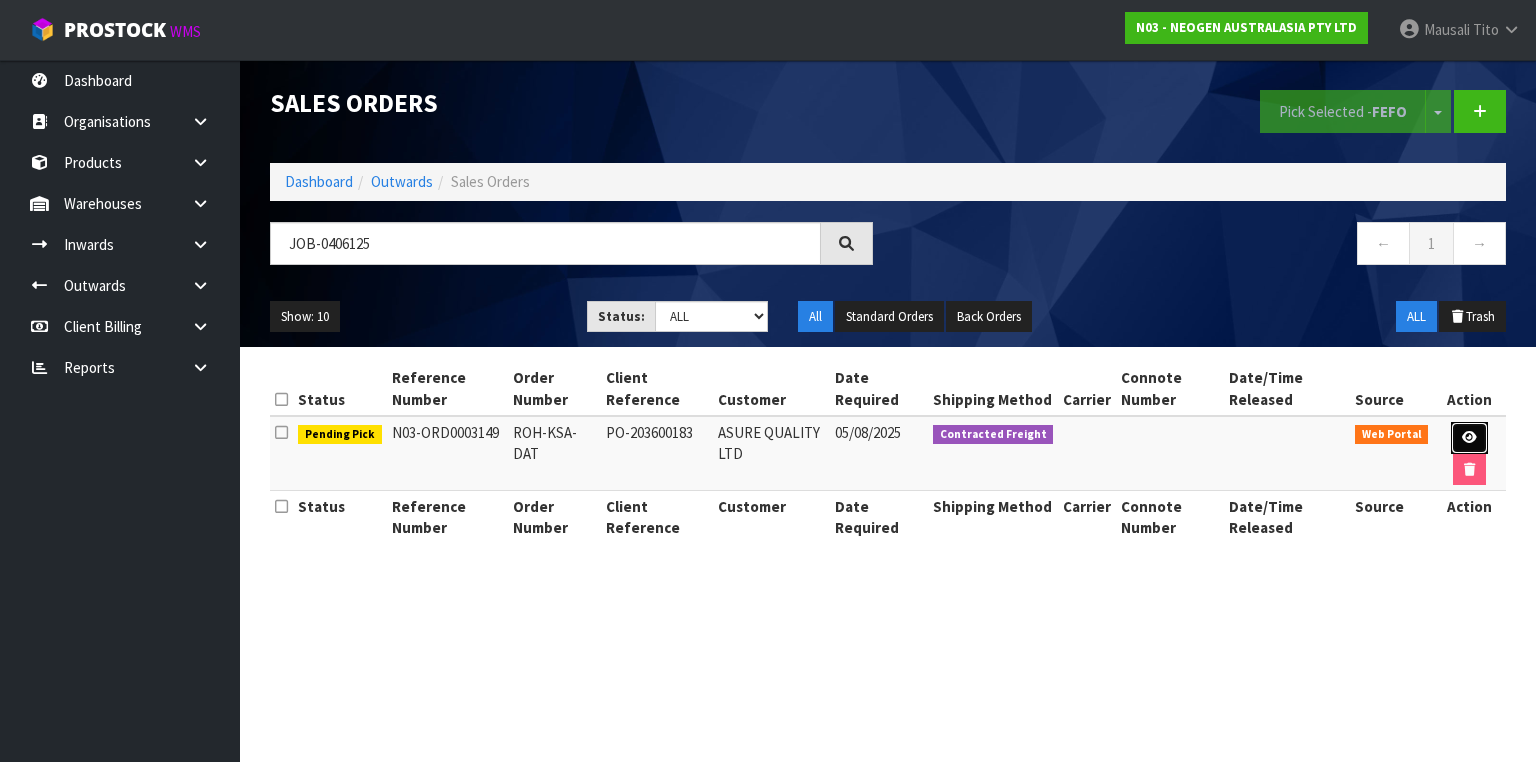 click at bounding box center (1469, 438) 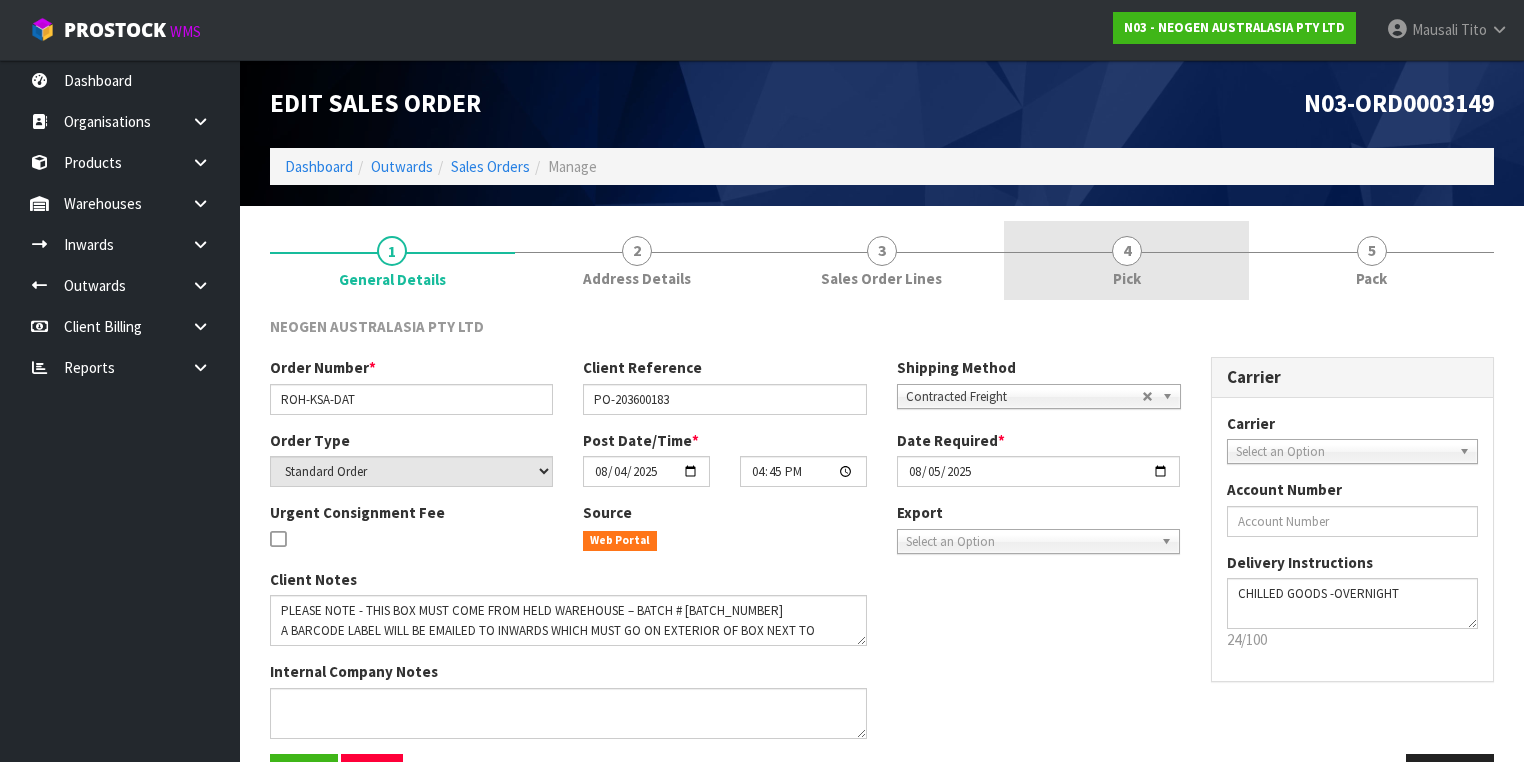 click on "4
Pick" at bounding box center [1126, 260] 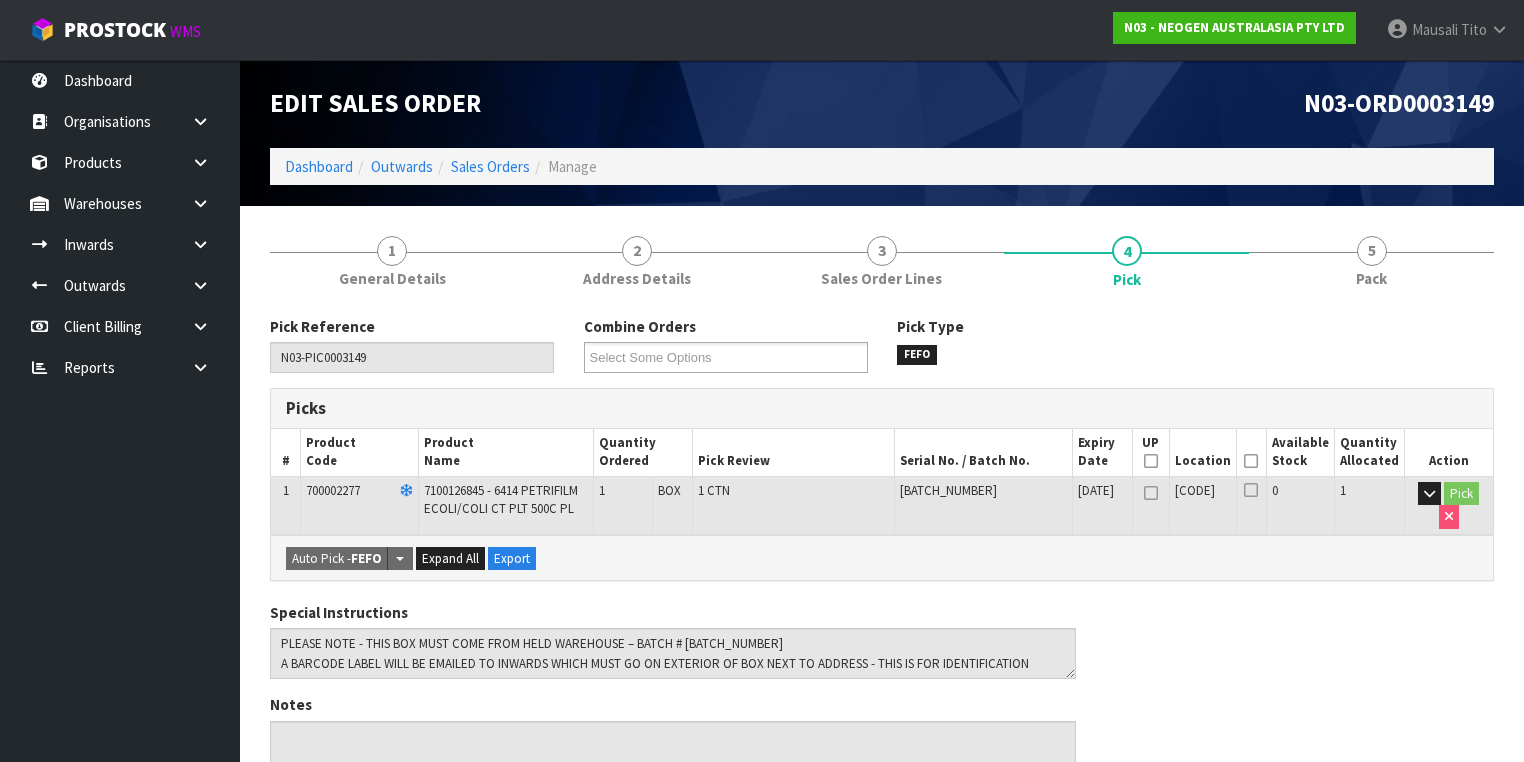 click at bounding box center (1251, 461) 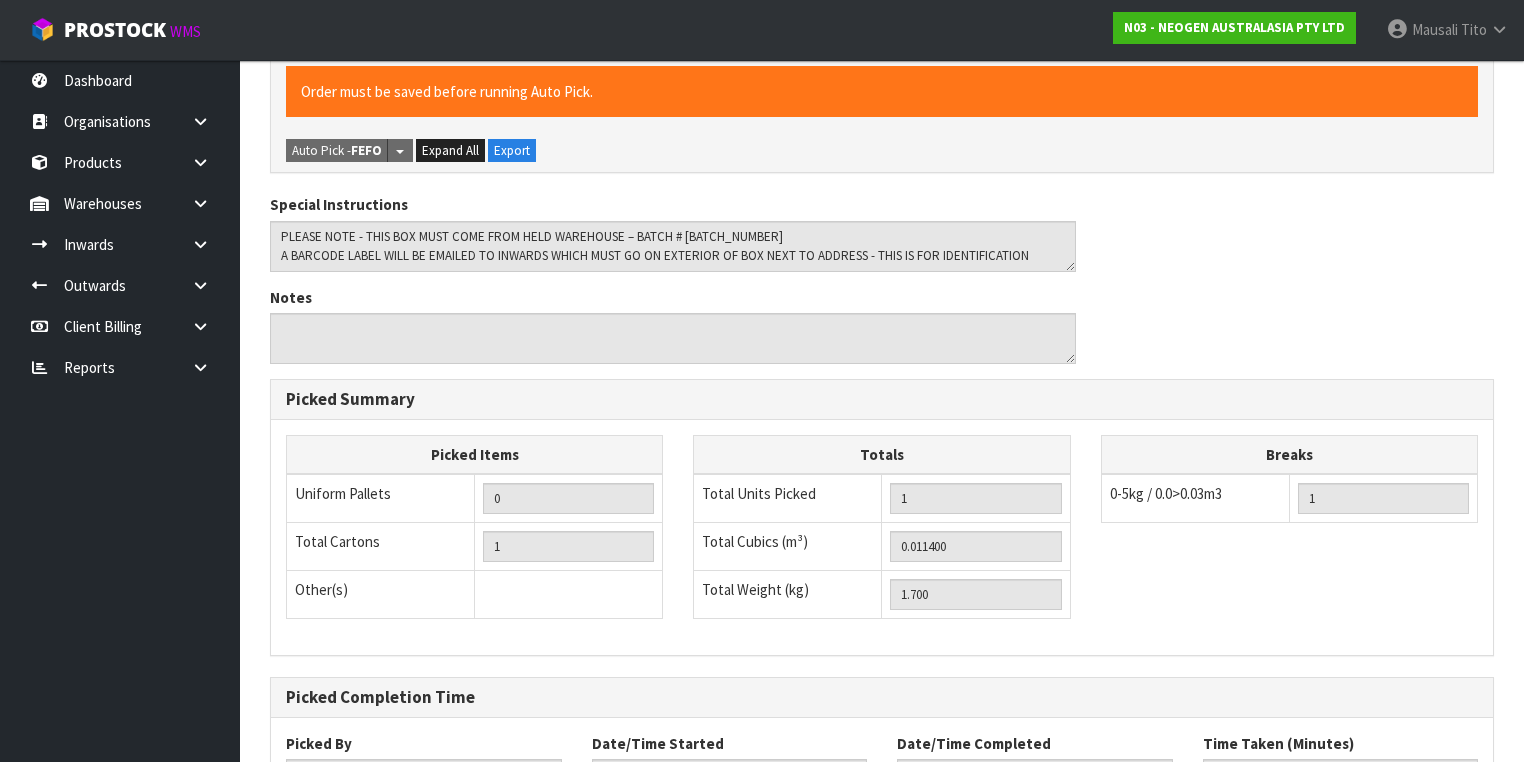 scroll, scrollTop: 641, scrollLeft: 0, axis: vertical 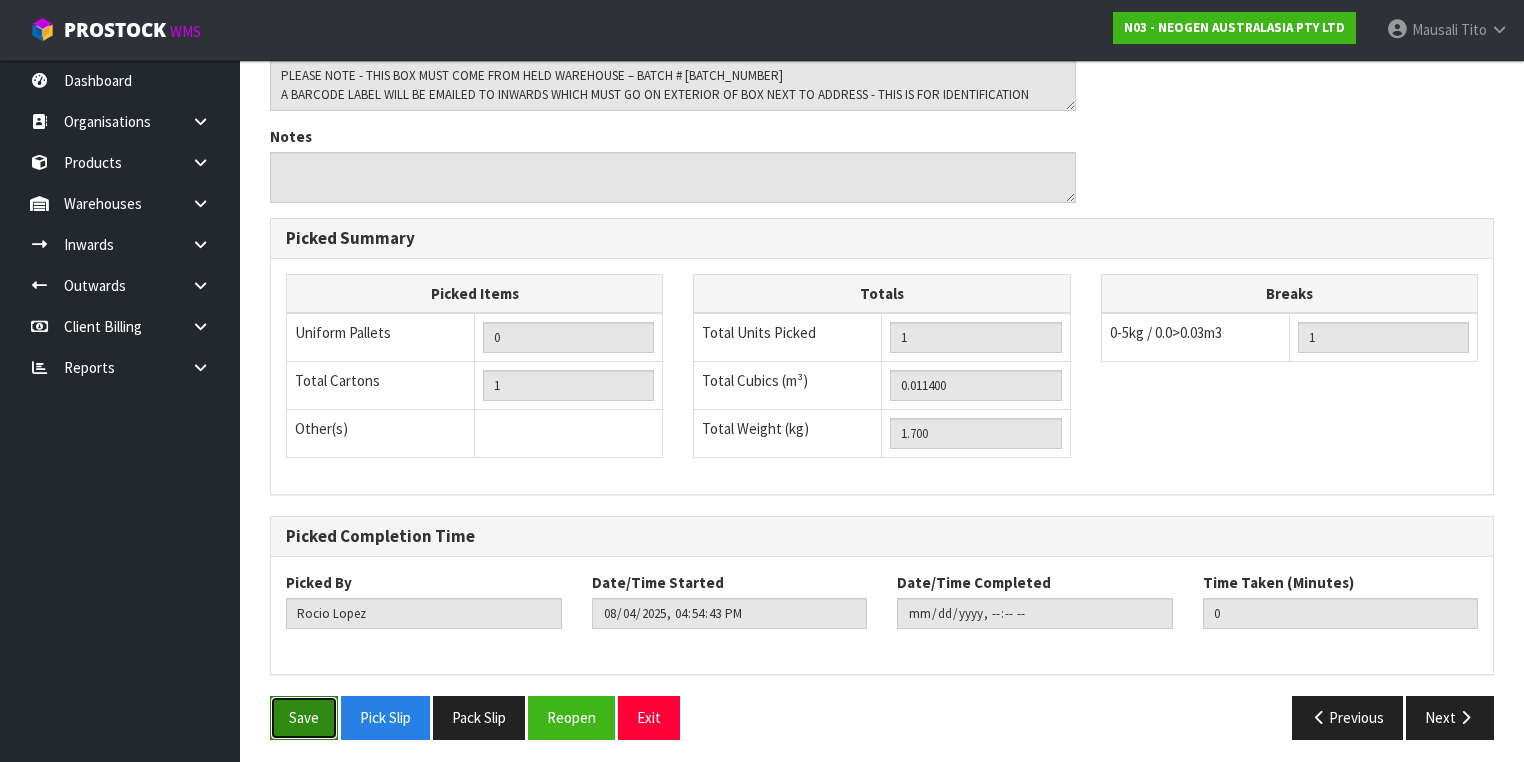 click on "Save" at bounding box center [304, 717] 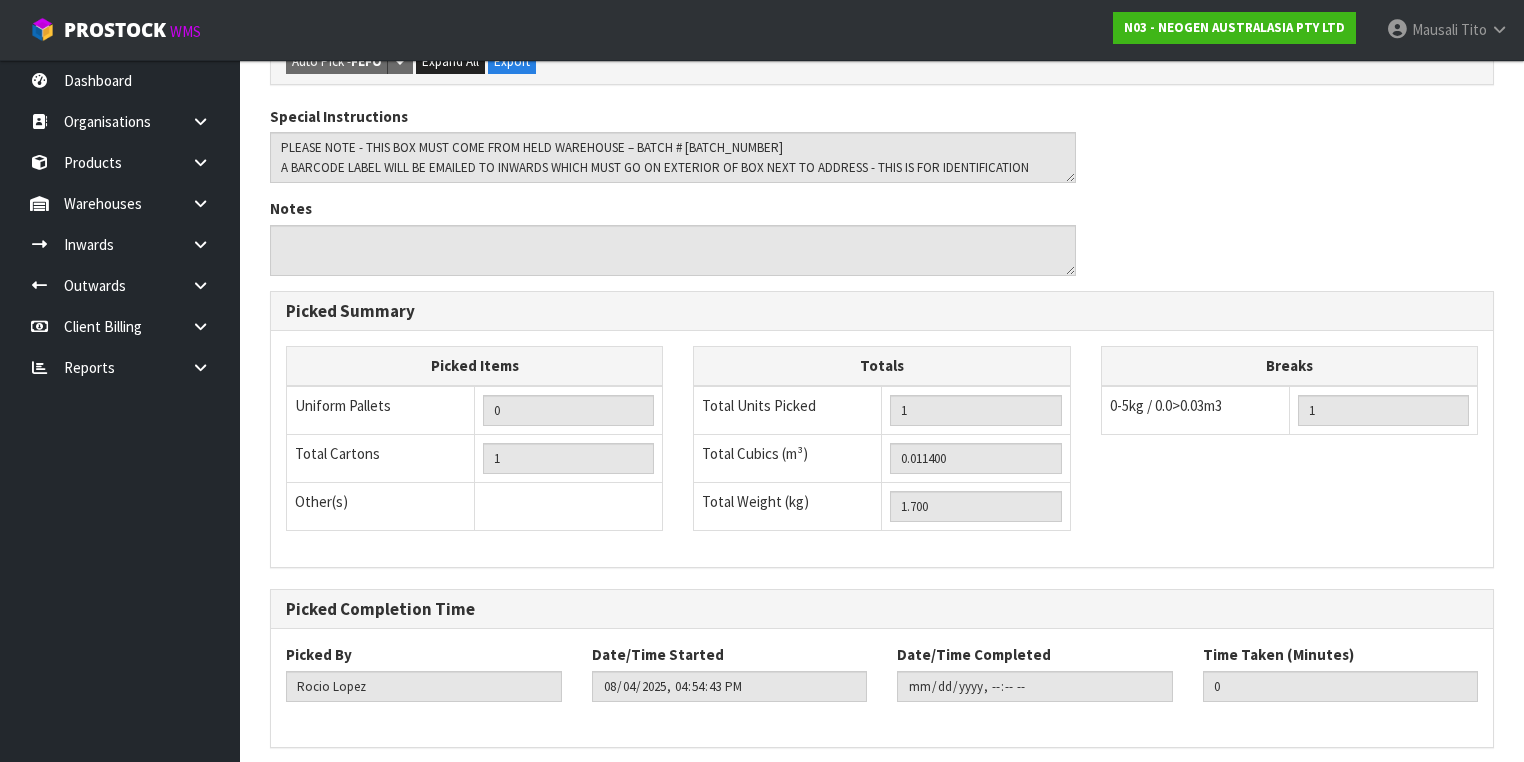 scroll, scrollTop: 0, scrollLeft: 0, axis: both 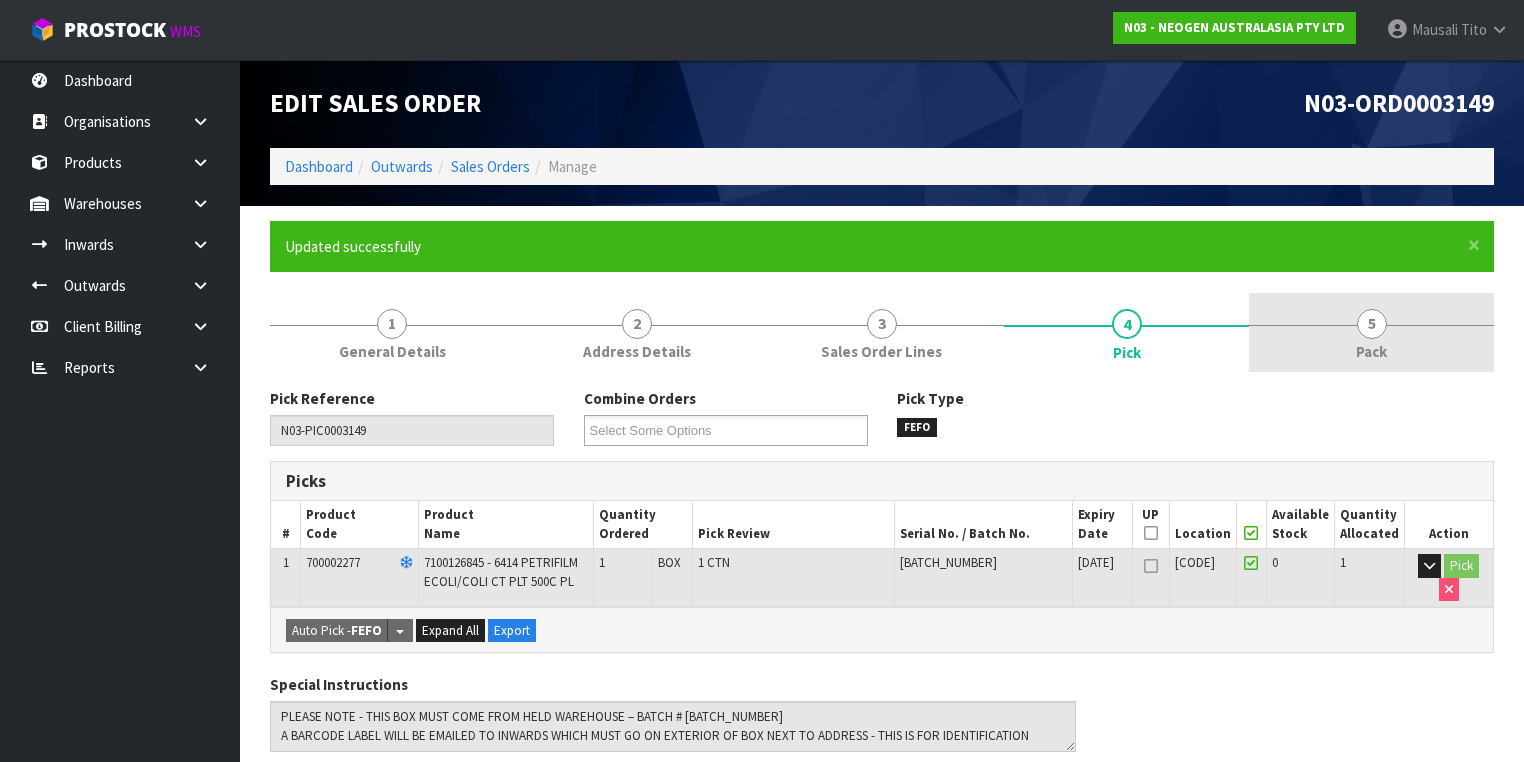click on "5
Pack" at bounding box center (1371, 332) 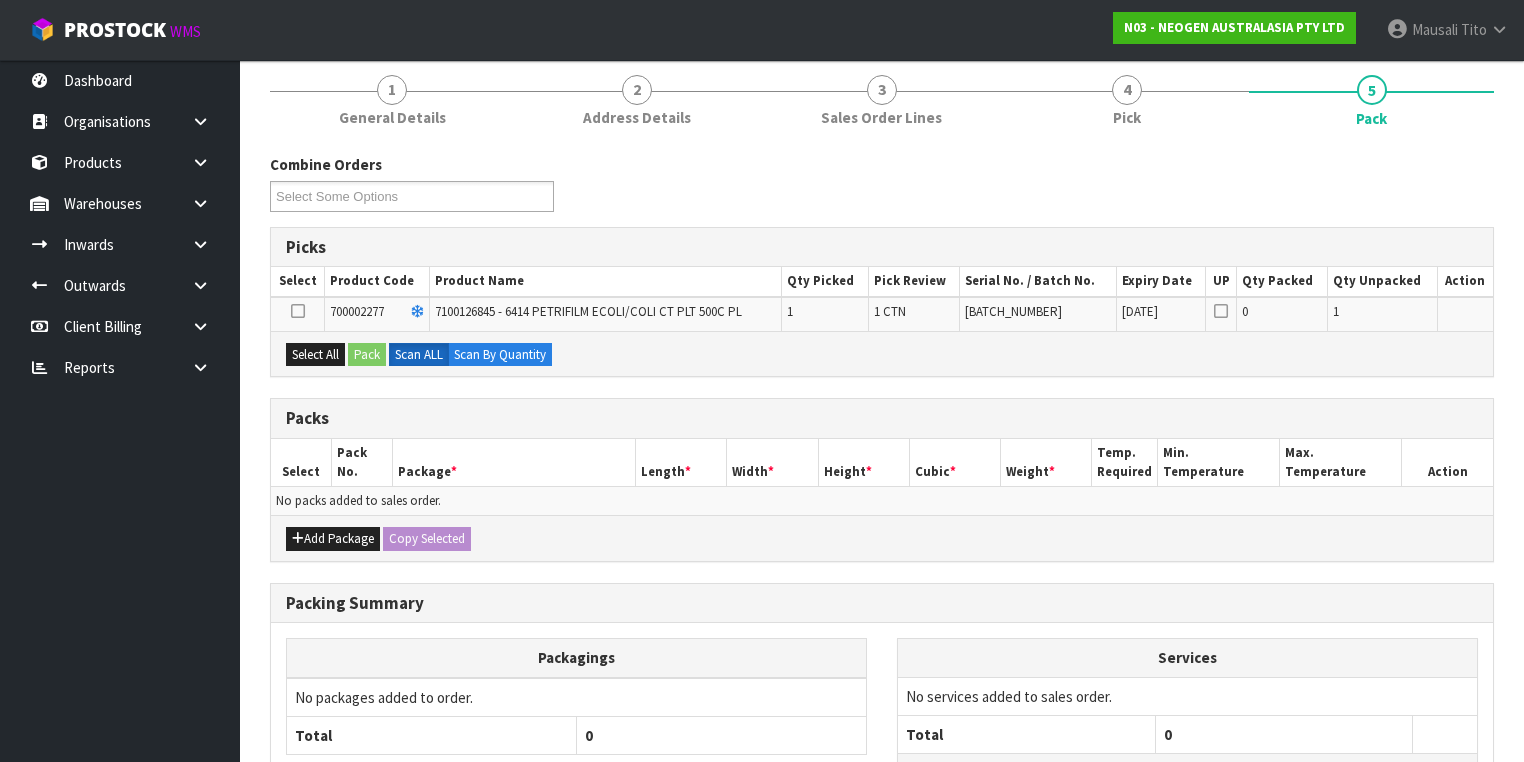 scroll, scrollTop: 320, scrollLeft: 0, axis: vertical 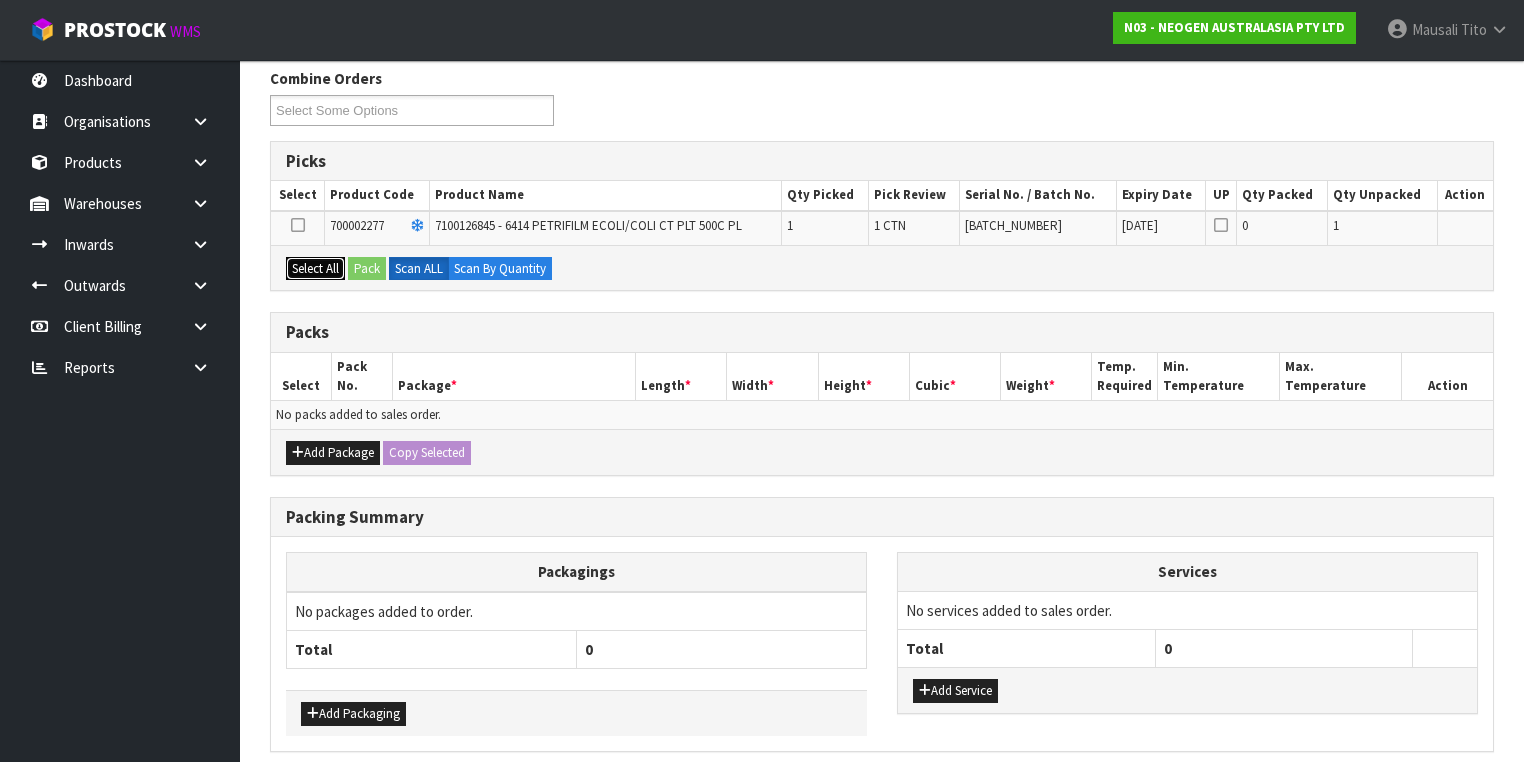 click on "Select All" at bounding box center (315, 269) 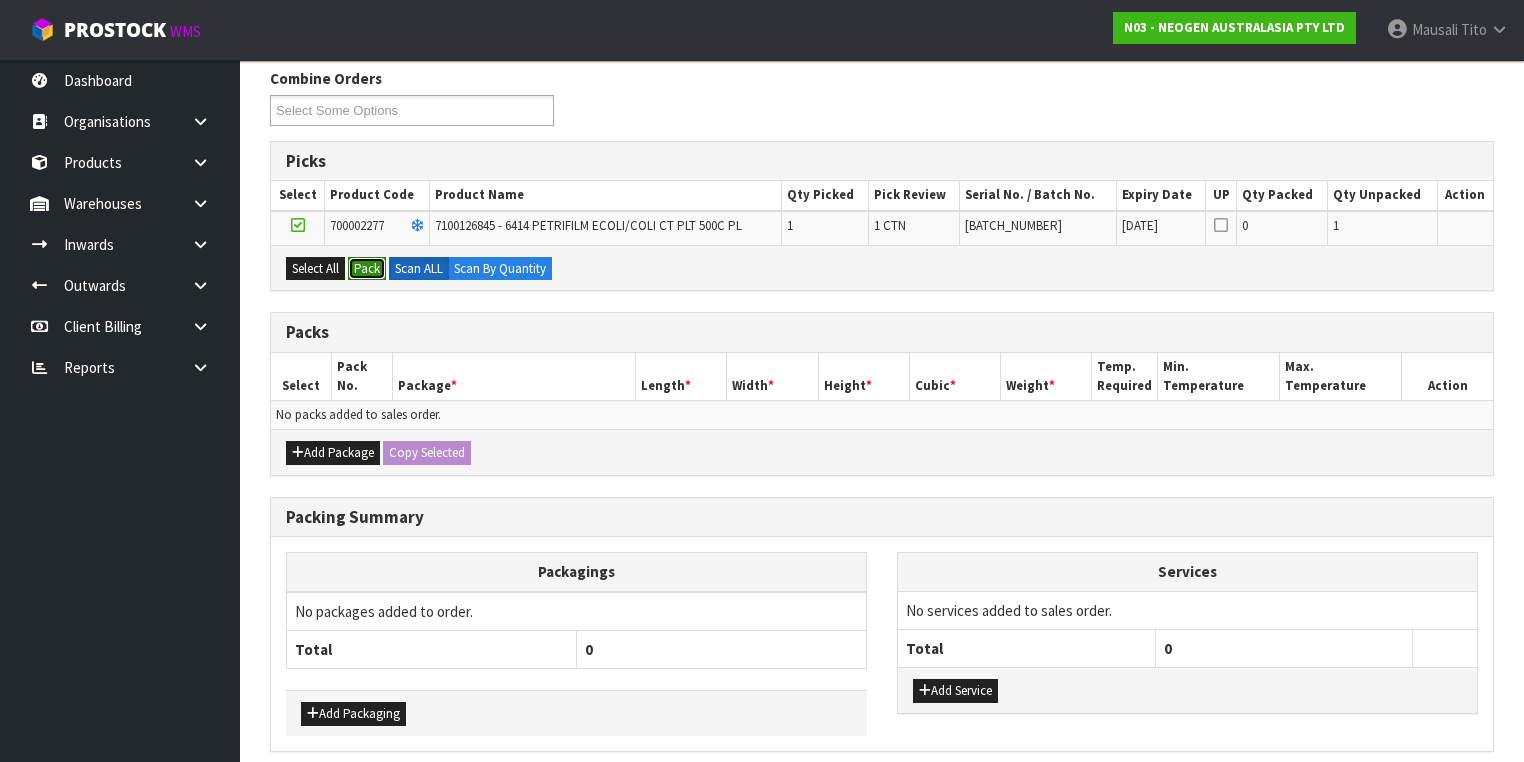 click on "Pack" at bounding box center [367, 269] 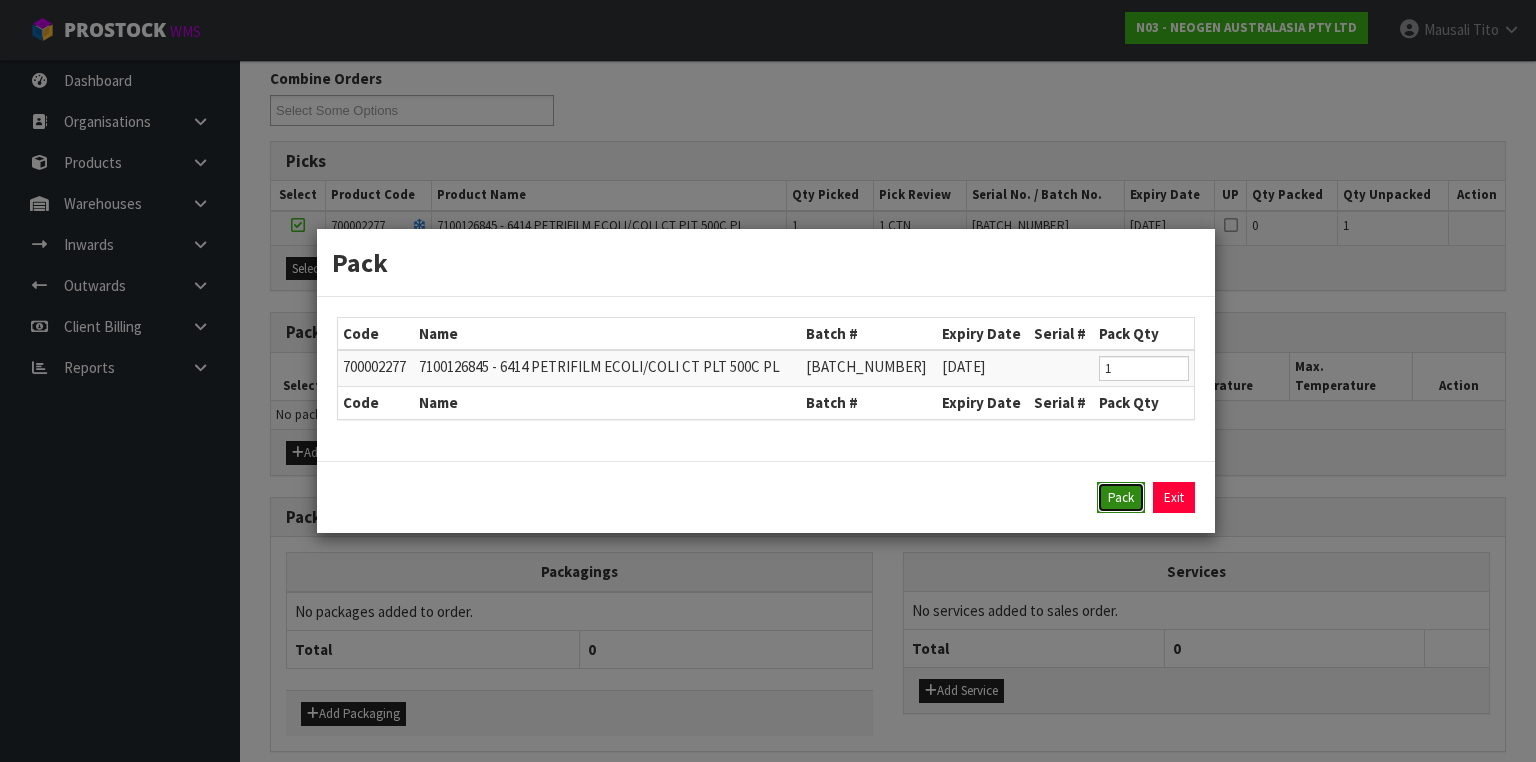 click on "Pack" at bounding box center (1121, 498) 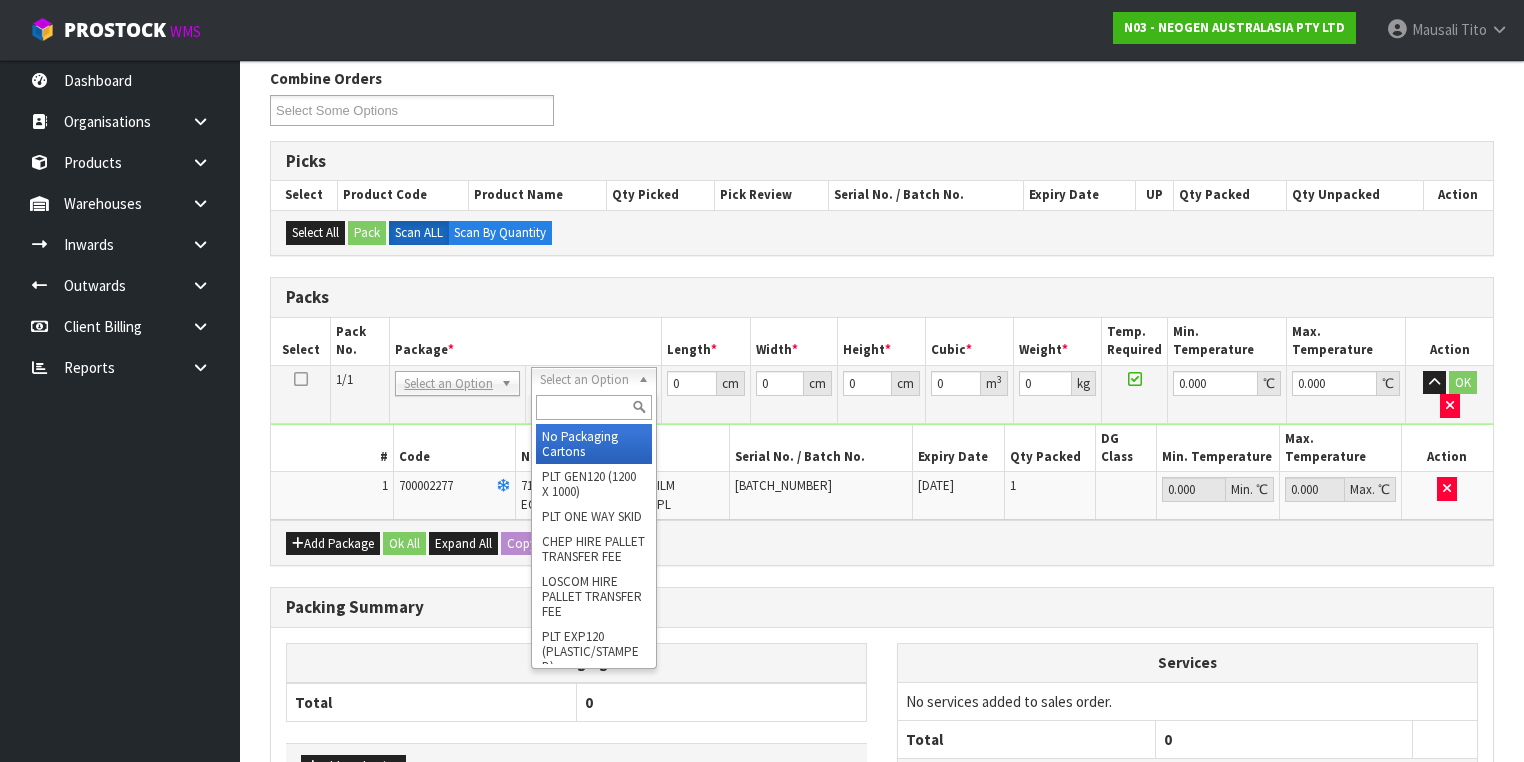 drag, startPoint x: 589, startPoint y: 439, endPoint x: 604, endPoint y: 428, distance: 18.601076 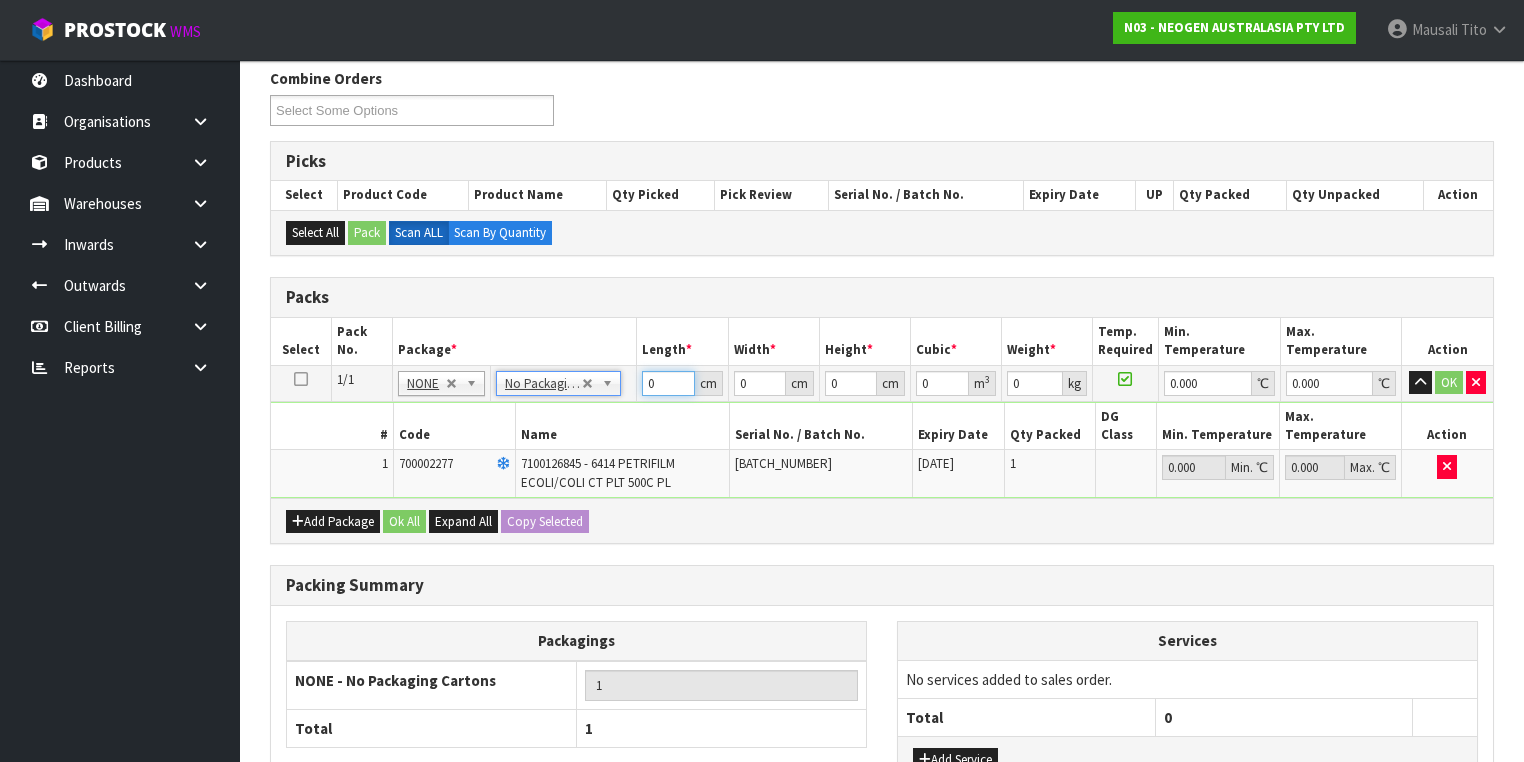 drag, startPoint x: 663, startPoint y: 379, endPoint x: 620, endPoint y: 392, distance: 44.922153 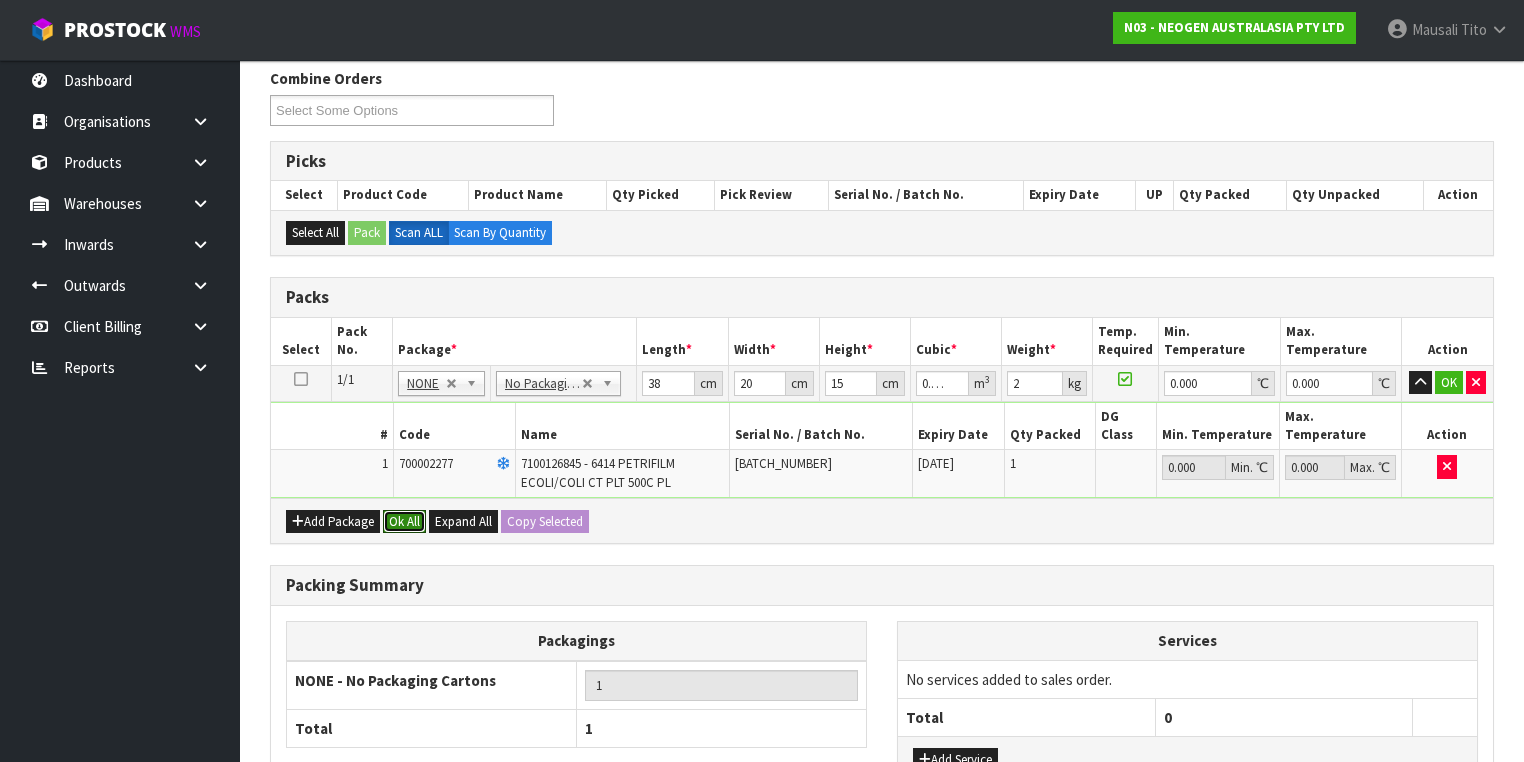 click on "Ok All" at bounding box center (404, 522) 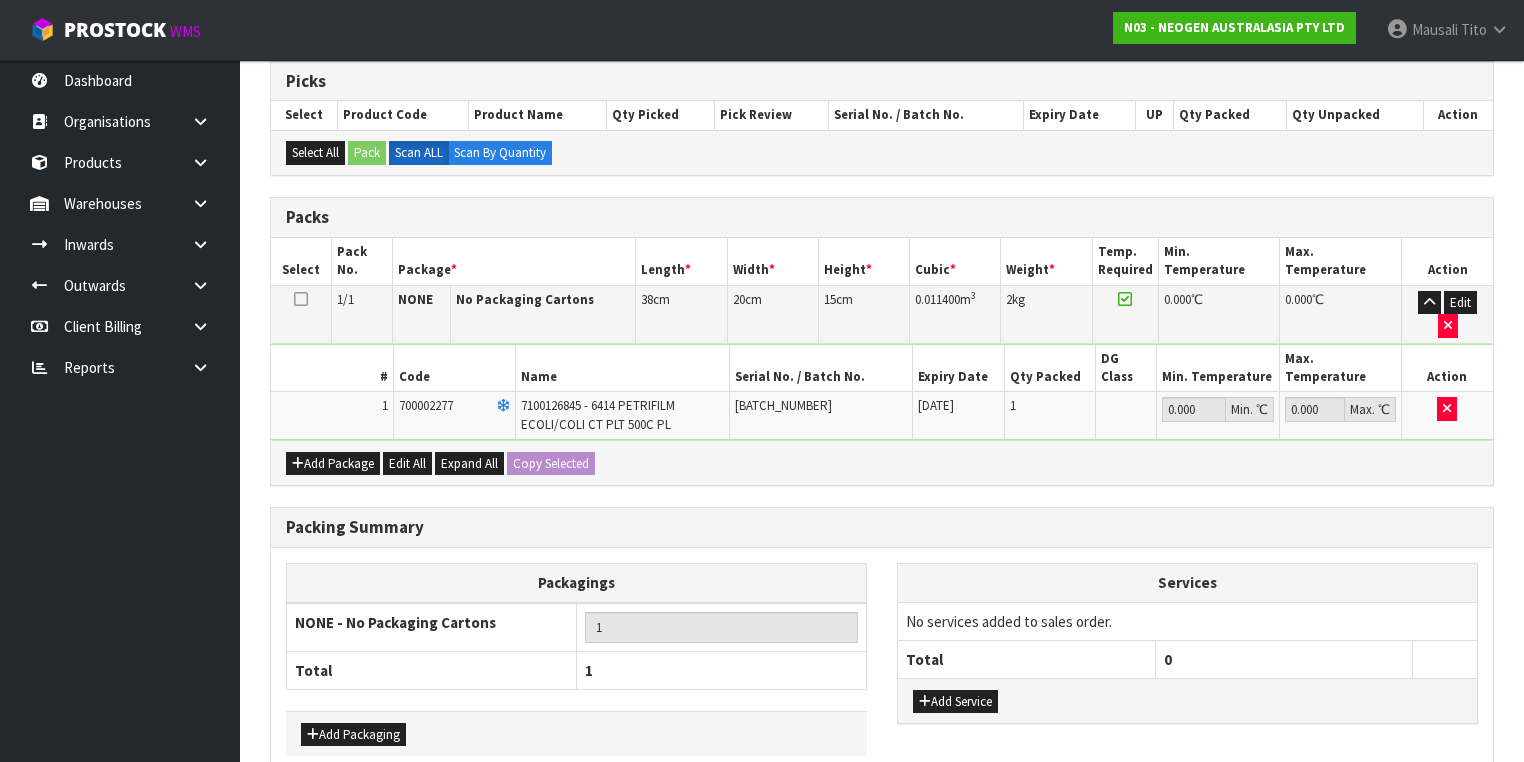 scroll, scrollTop: 453, scrollLeft: 0, axis: vertical 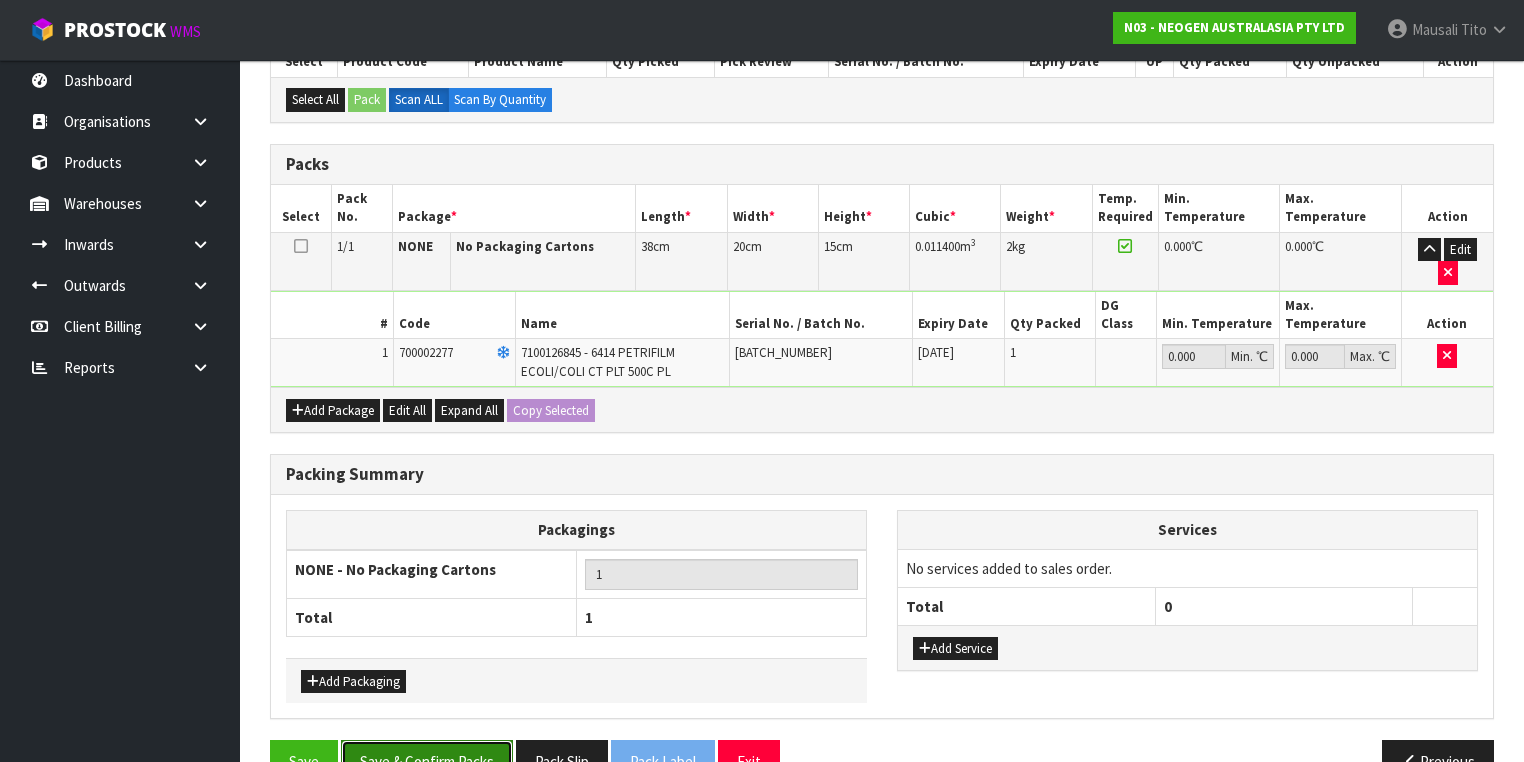 click on "Save & Confirm Packs" at bounding box center (427, 761) 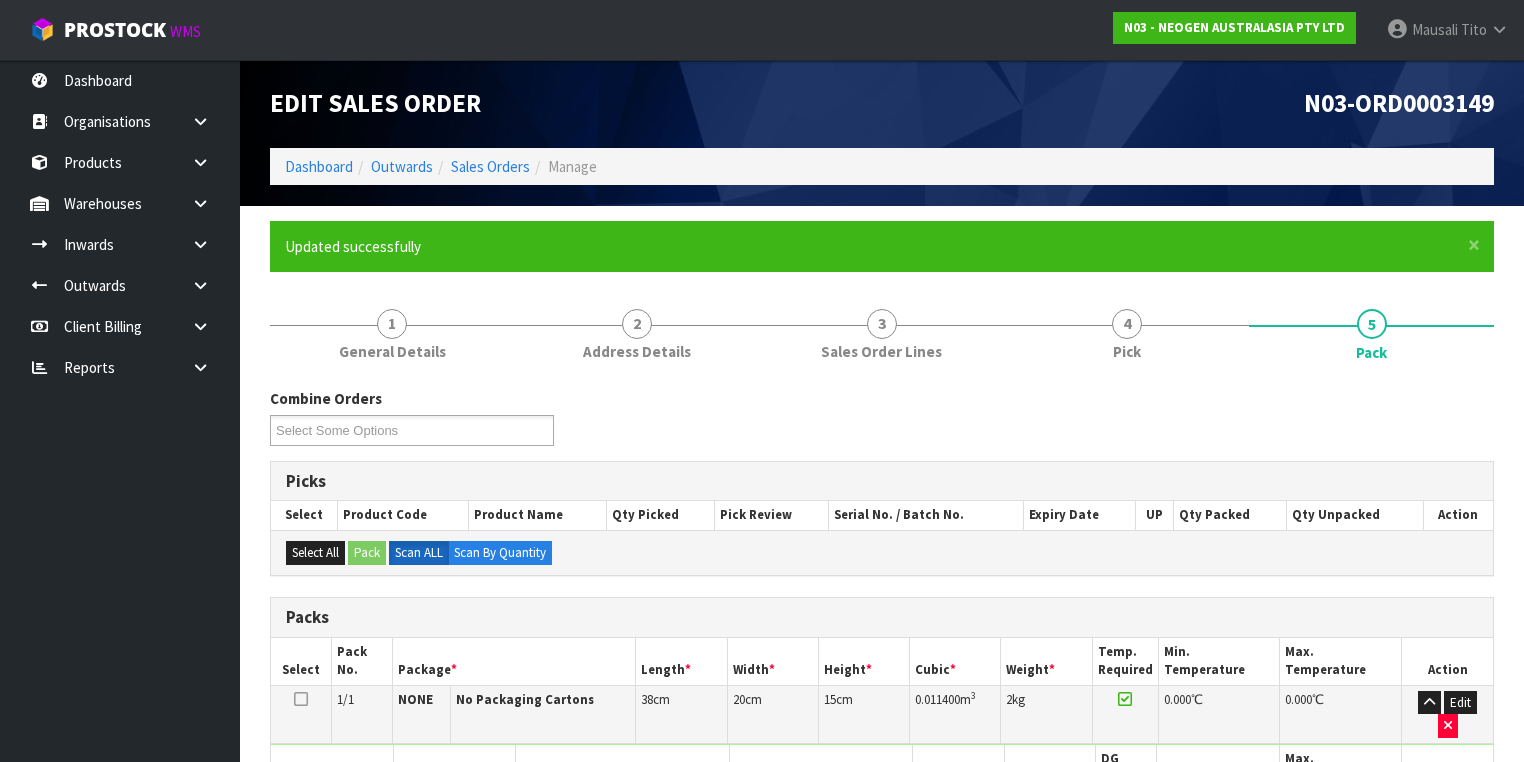 scroll, scrollTop: 332, scrollLeft: 0, axis: vertical 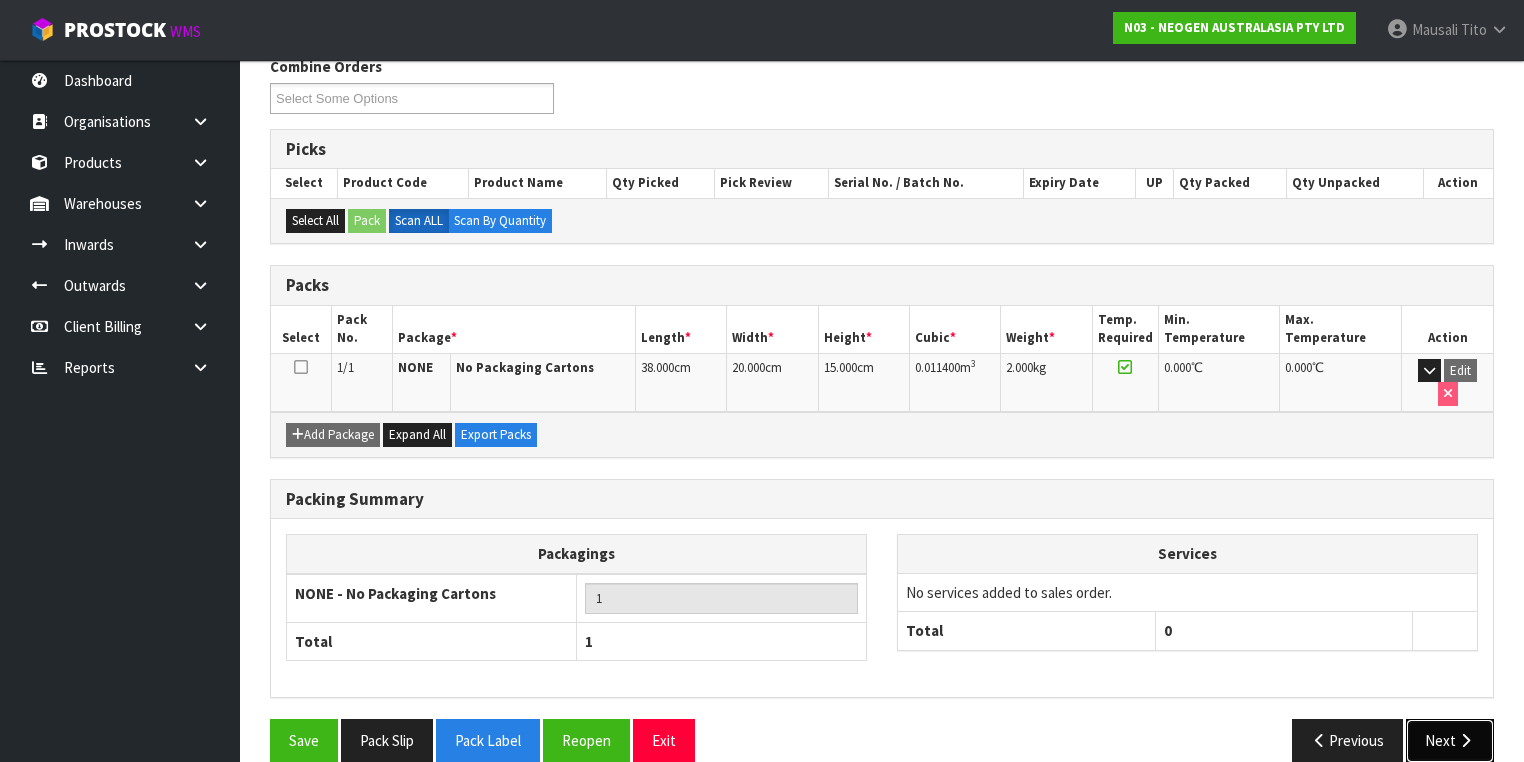 click on "Next" at bounding box center [1450, 740] 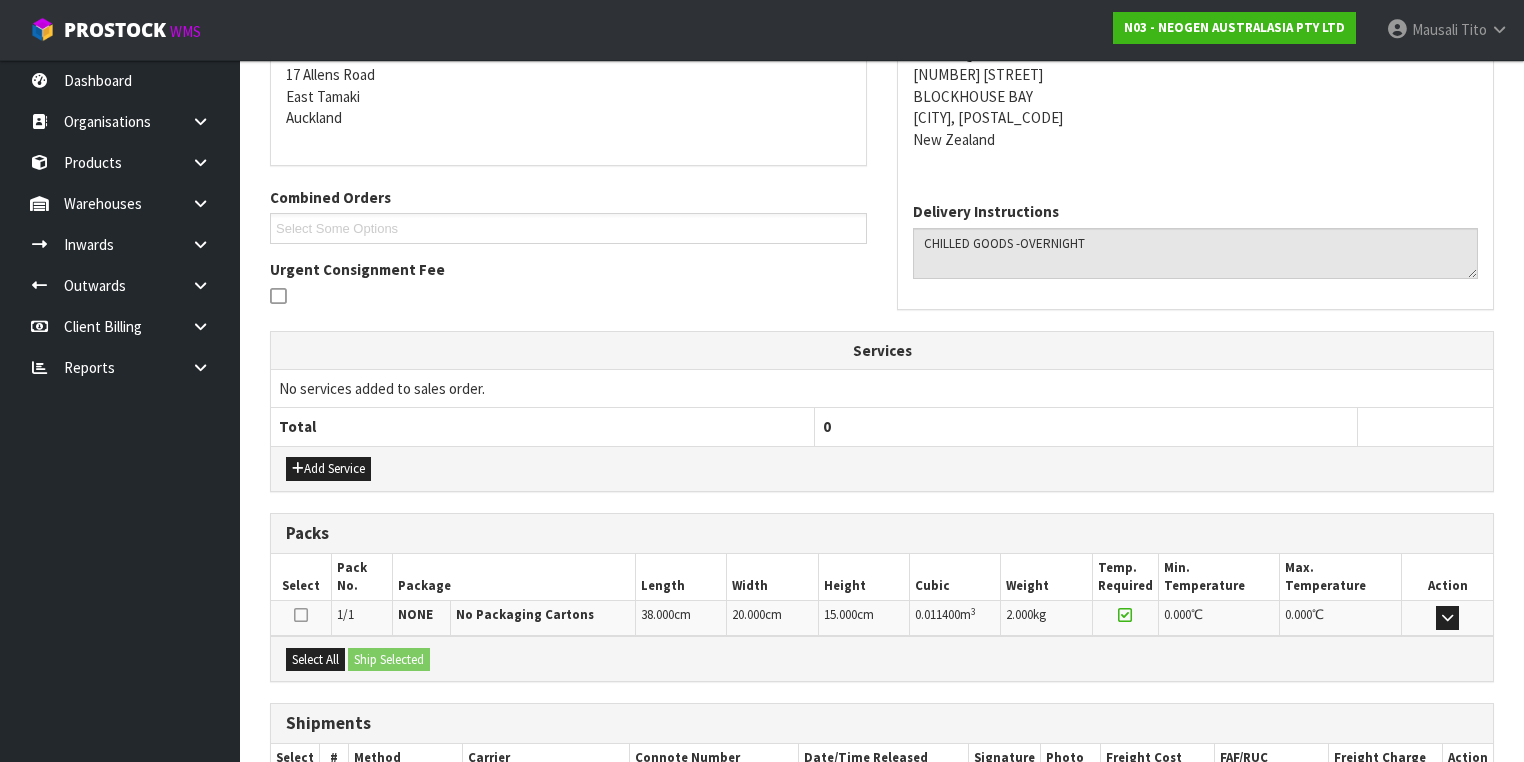 scroll, scrollTop: 528, scrollLeft: 0, axis: vertical 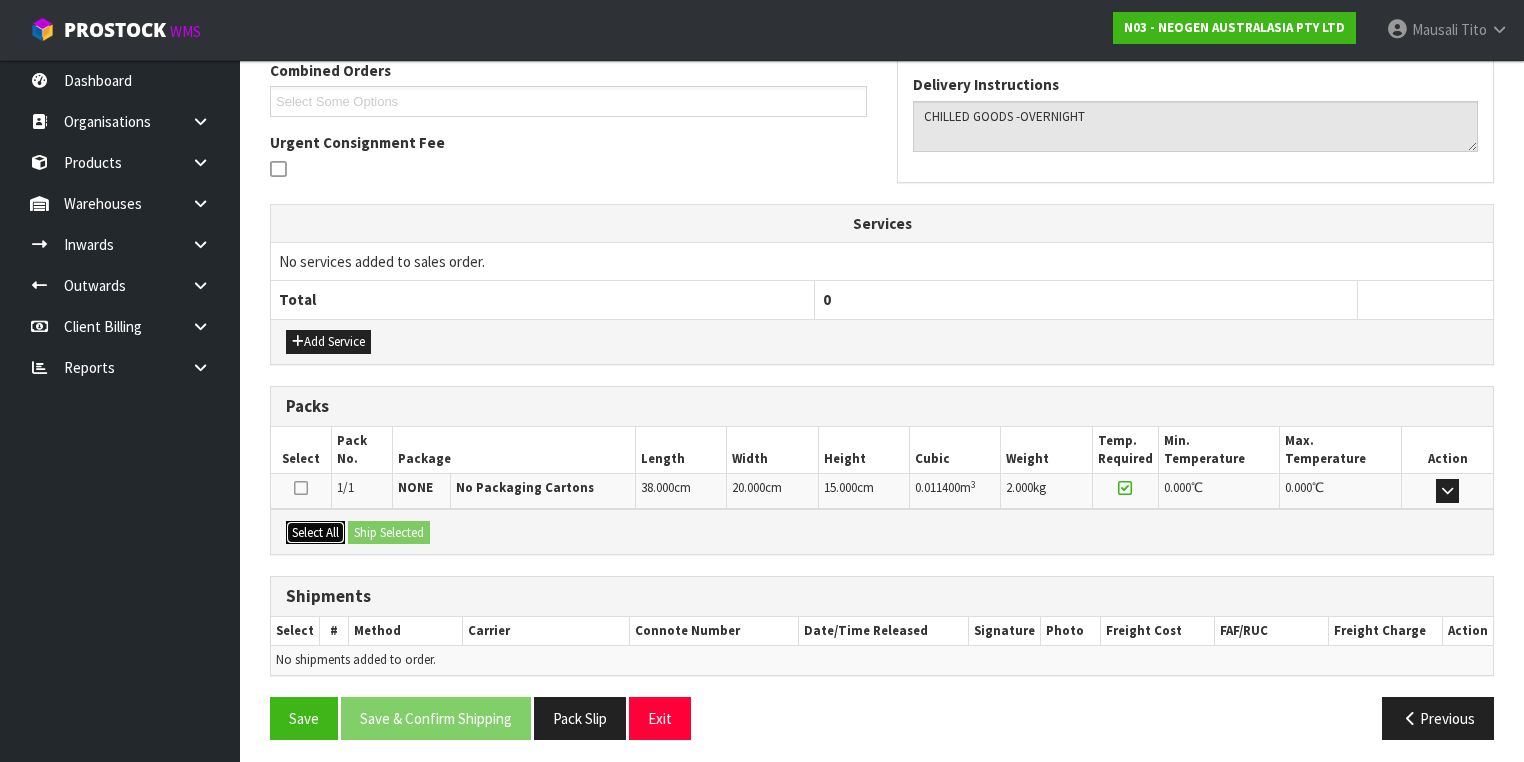 click on "Select All" at bounding box center (315, 533) 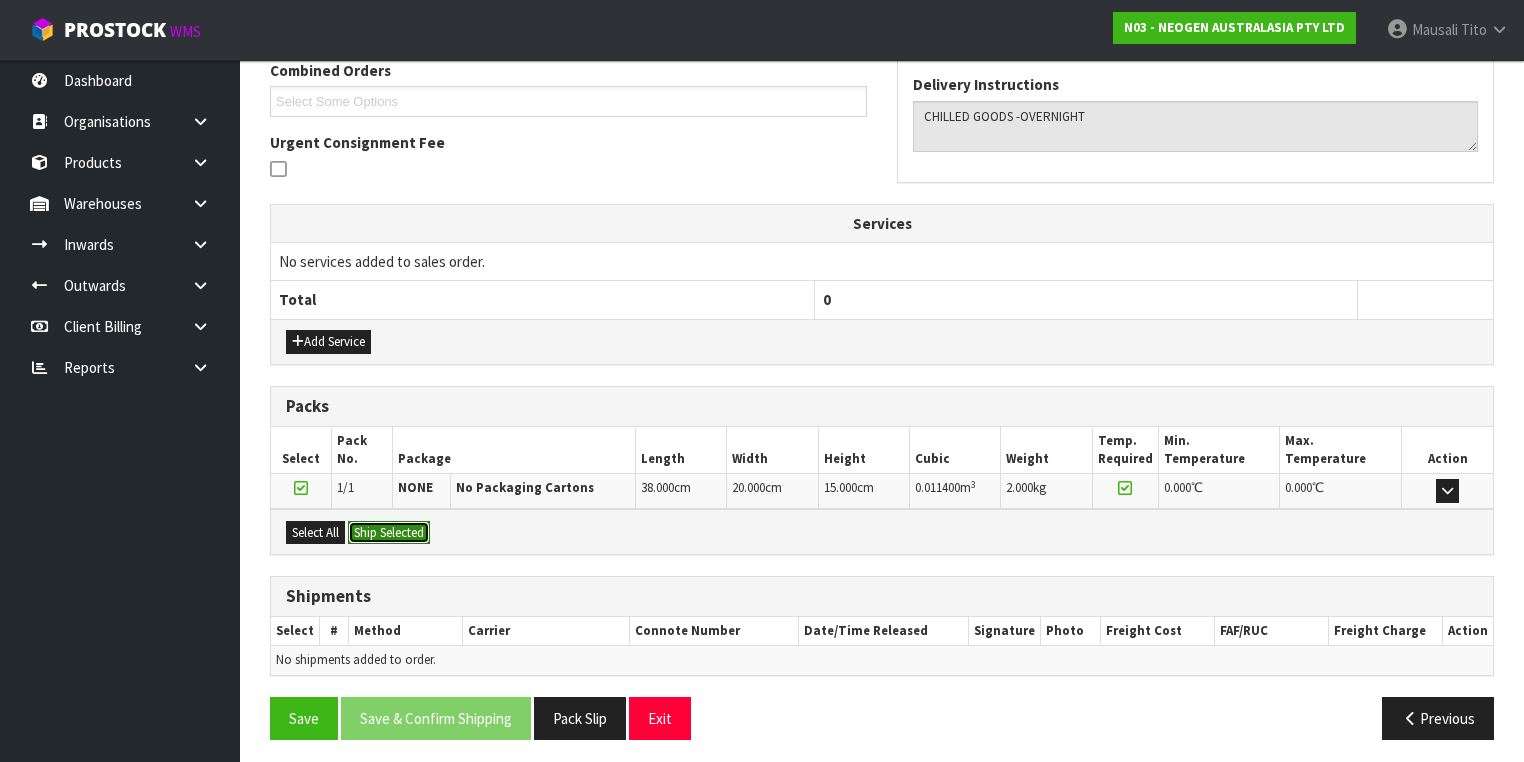click on "Ship Selected" at bounding box center [389, 533] 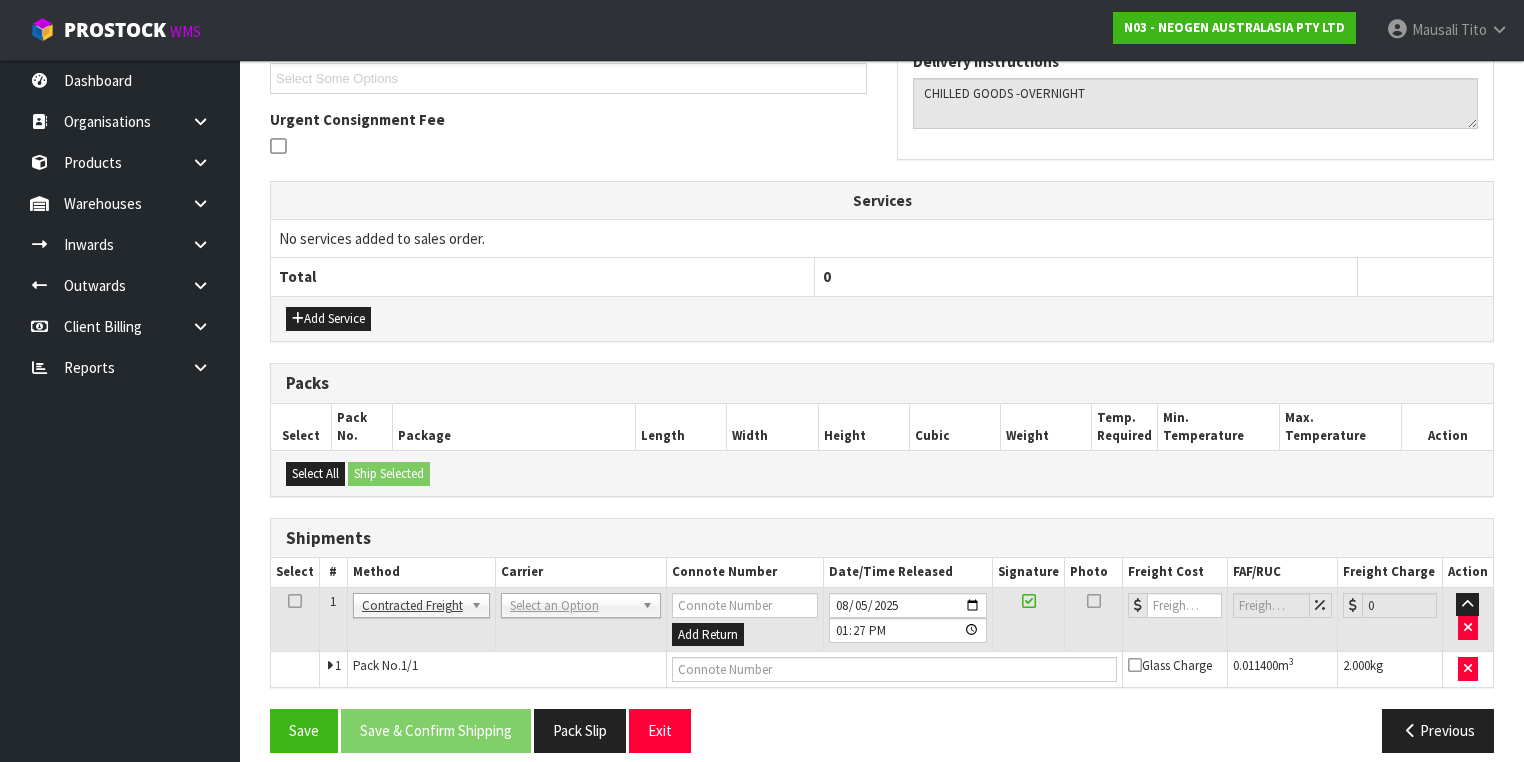 scroll, scrollTop: 564, scrollLeft: 0, axis: vertical 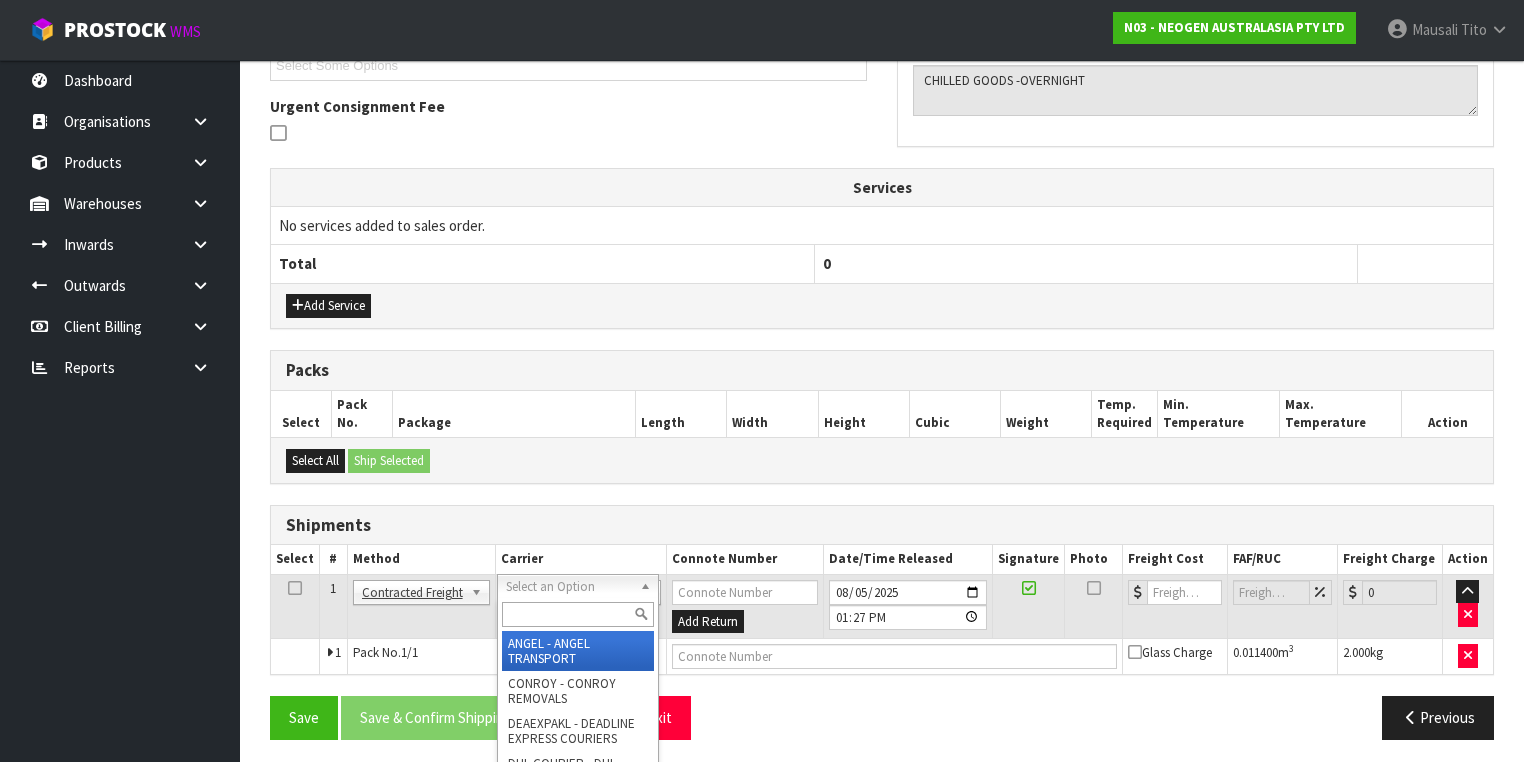 click at bounding box center [578, 614] 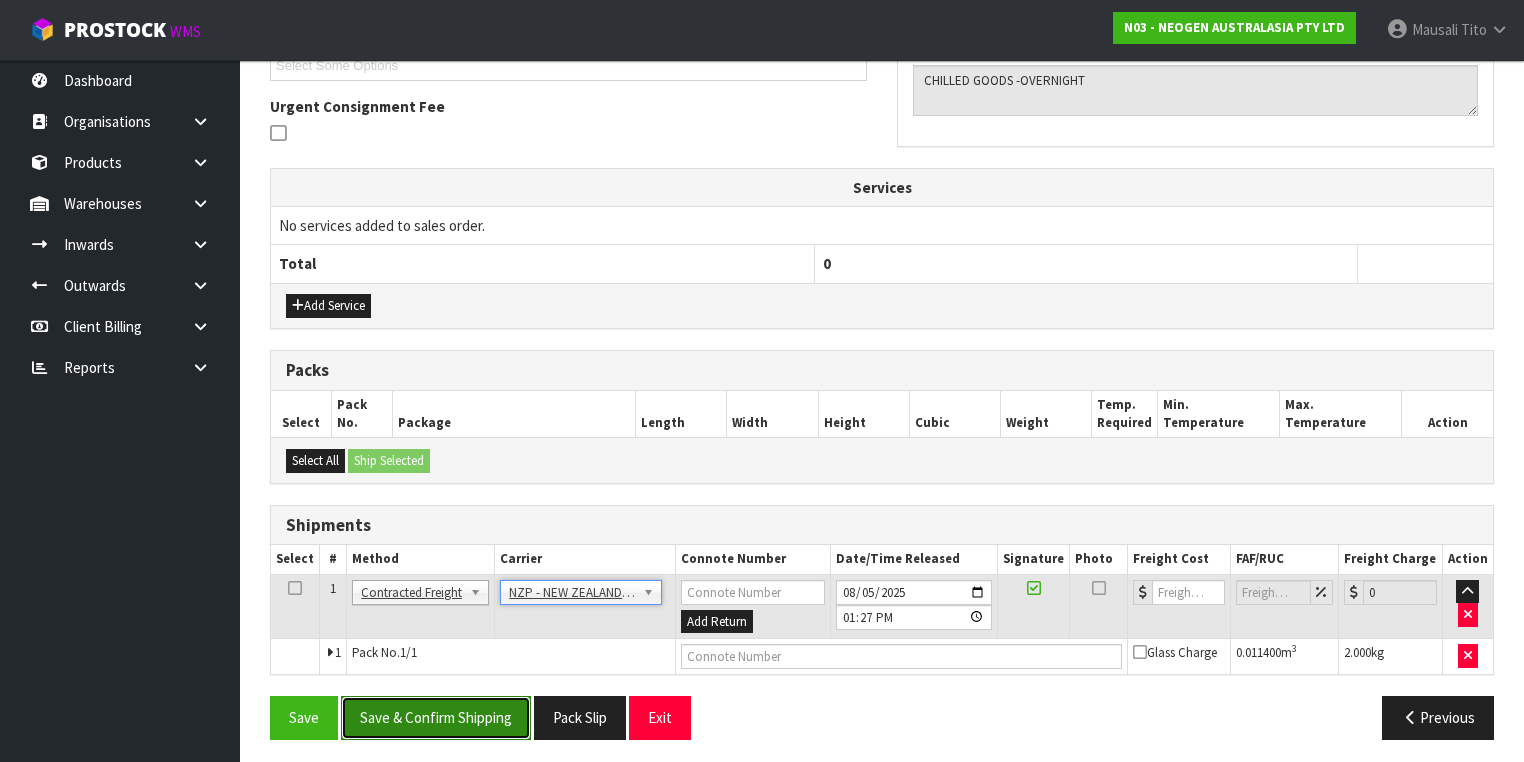 click on "Save & Confirm Shipping" at bounding box center [436, 717] 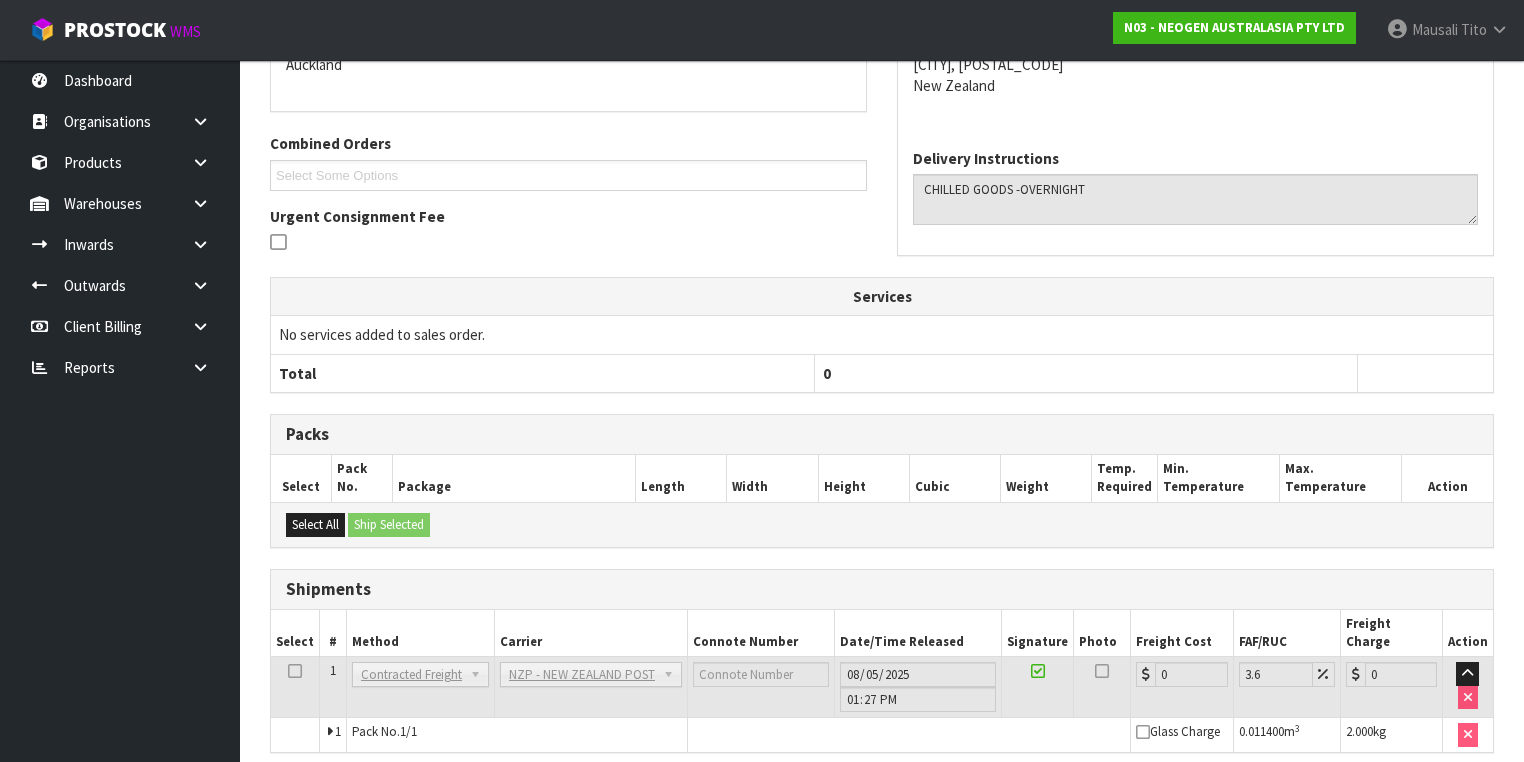 scroll, scrollTop: 536, scrollLeft: 0, axis: vertical 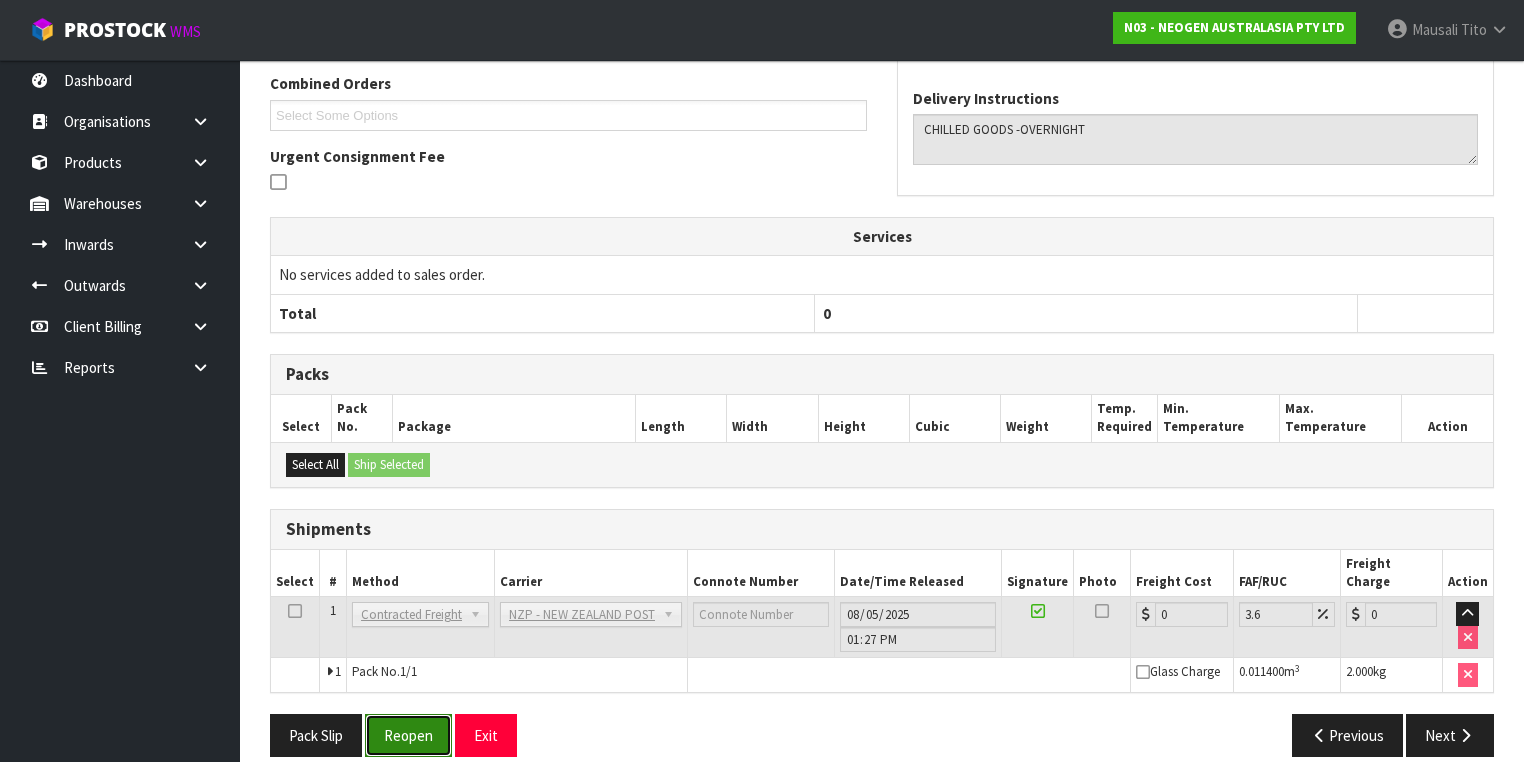click on "Reopen" at bounding box center (408, 735) 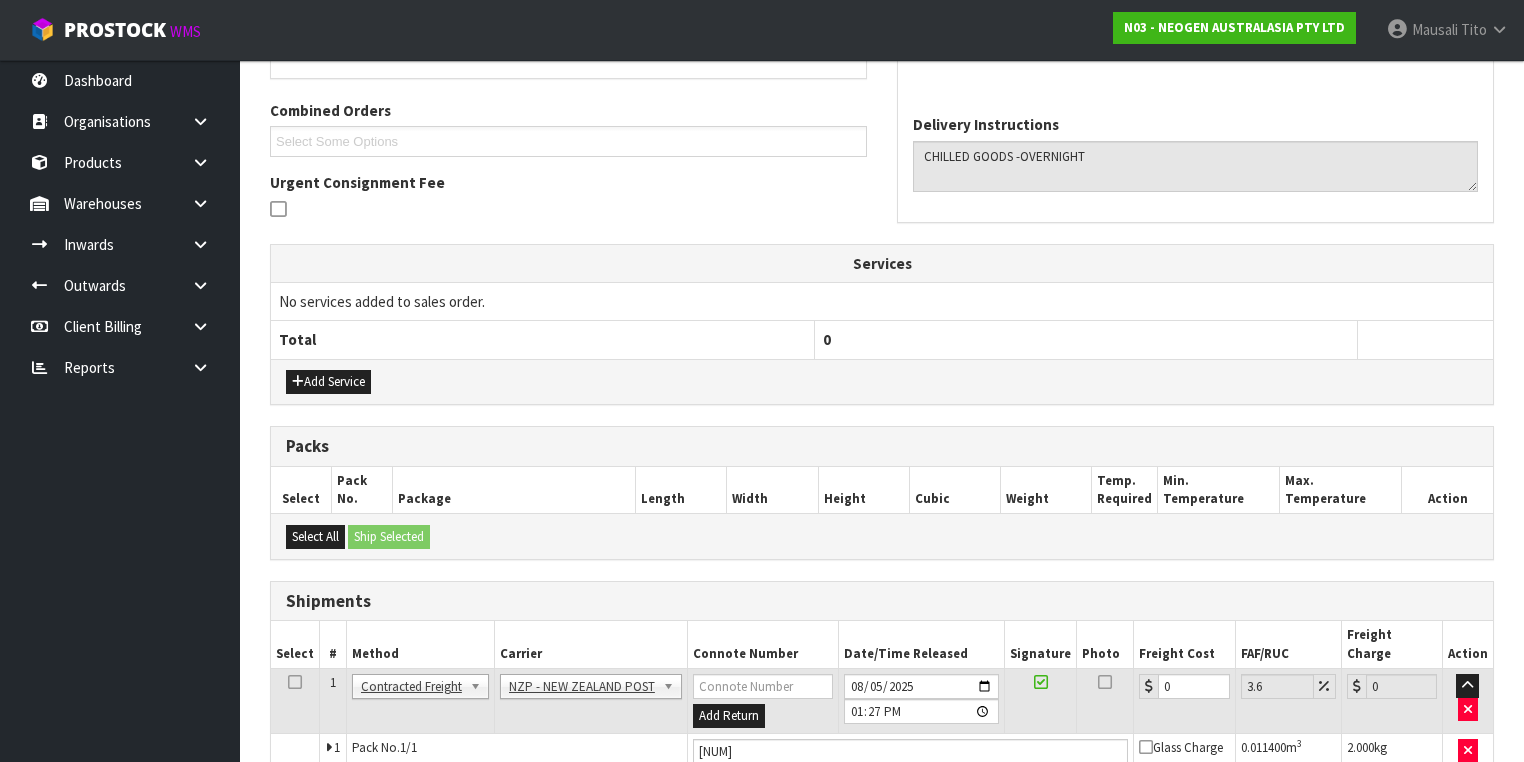 scroll, scrollTop: 582, scrollLeft: 0, axis: vertical 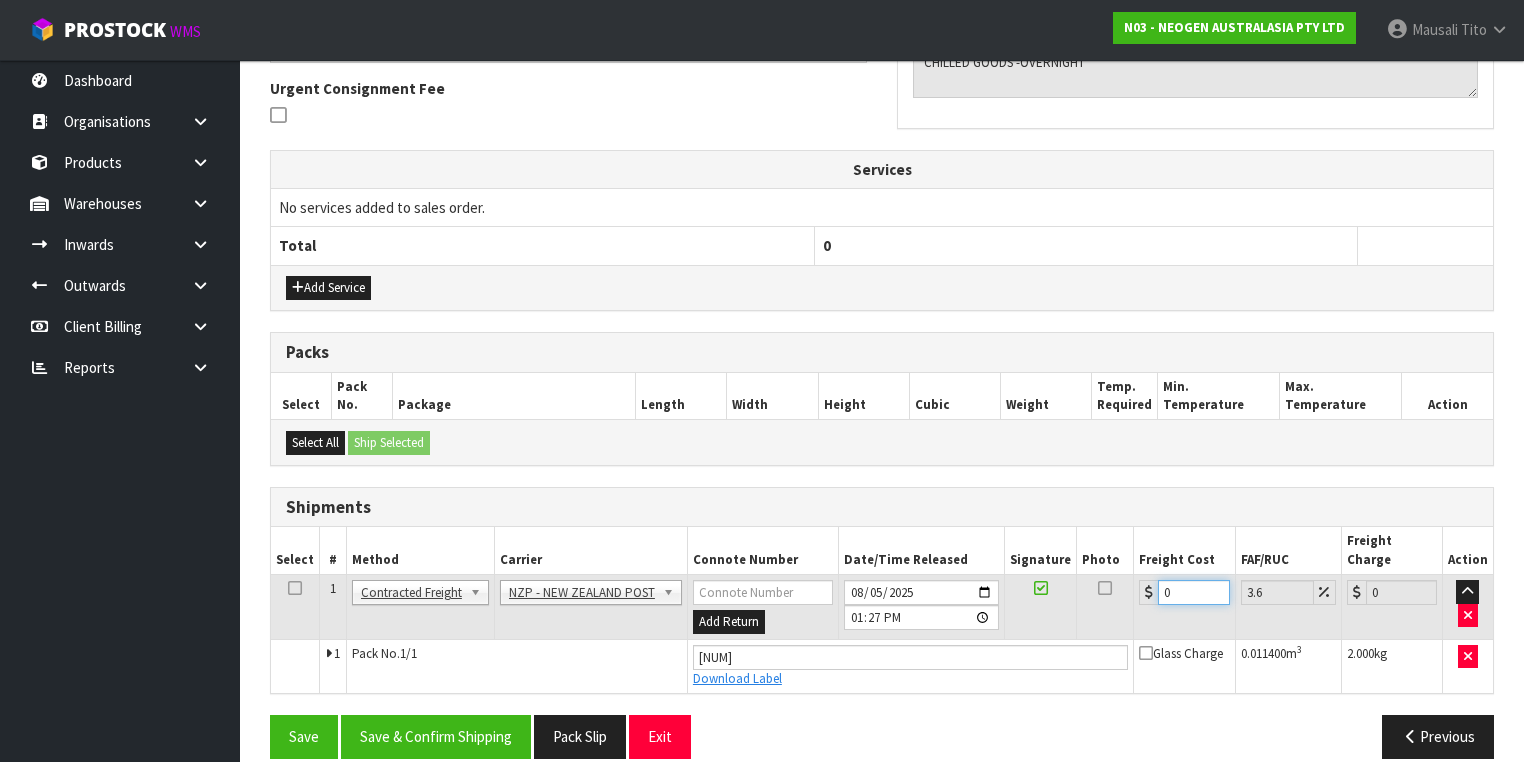 drag, startPoint x: 1175, startPoint y: 567, endPoint x: 1128, endPoint y: 580, distance: 48.76474 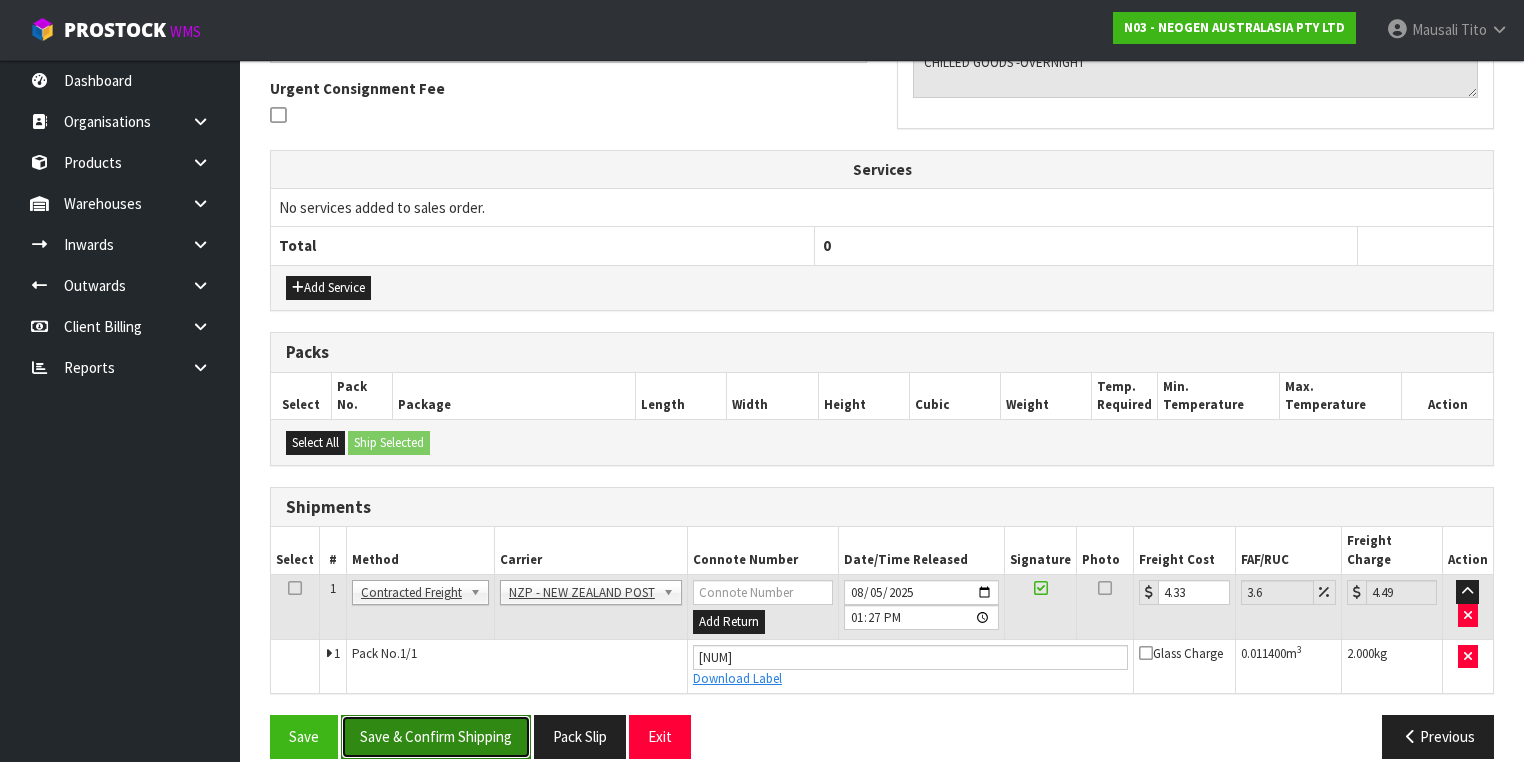 click on "Save & Confirm Shipping" at bounding box center (436, 736) 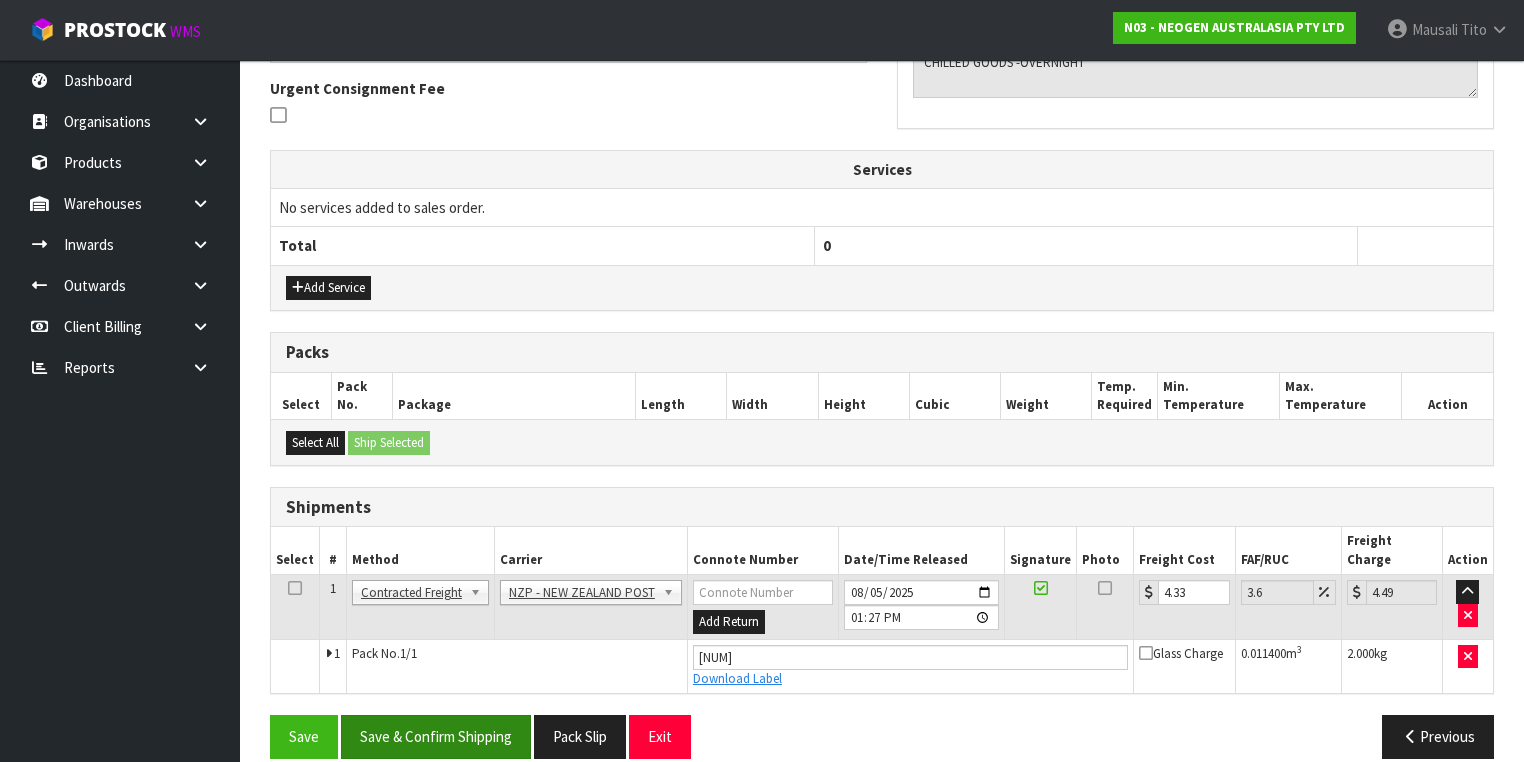 scroll, scrollTop: 0, scrollLeft: 0, axis: both 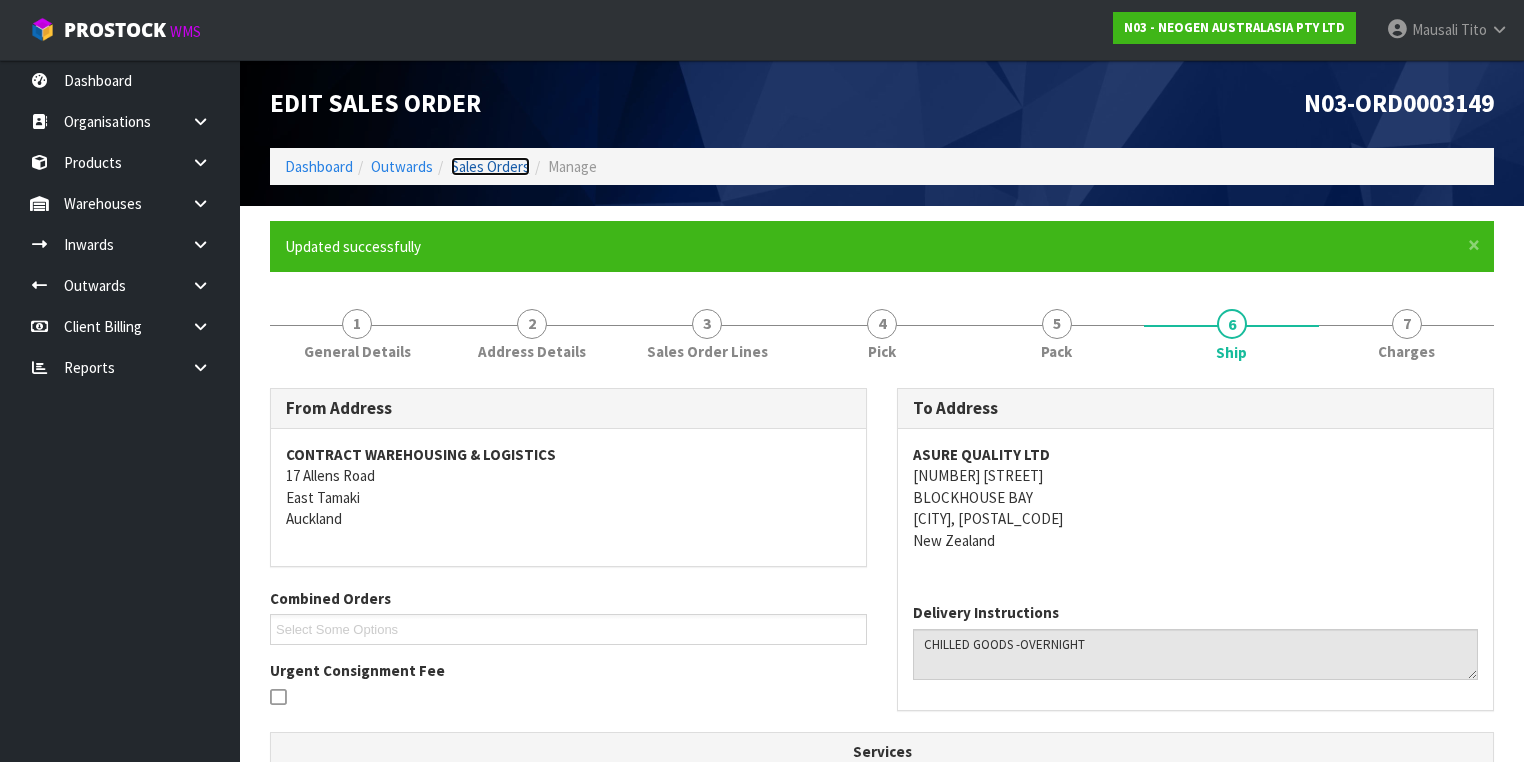 click on "Sales Orders" at bounding box center (490, 166) 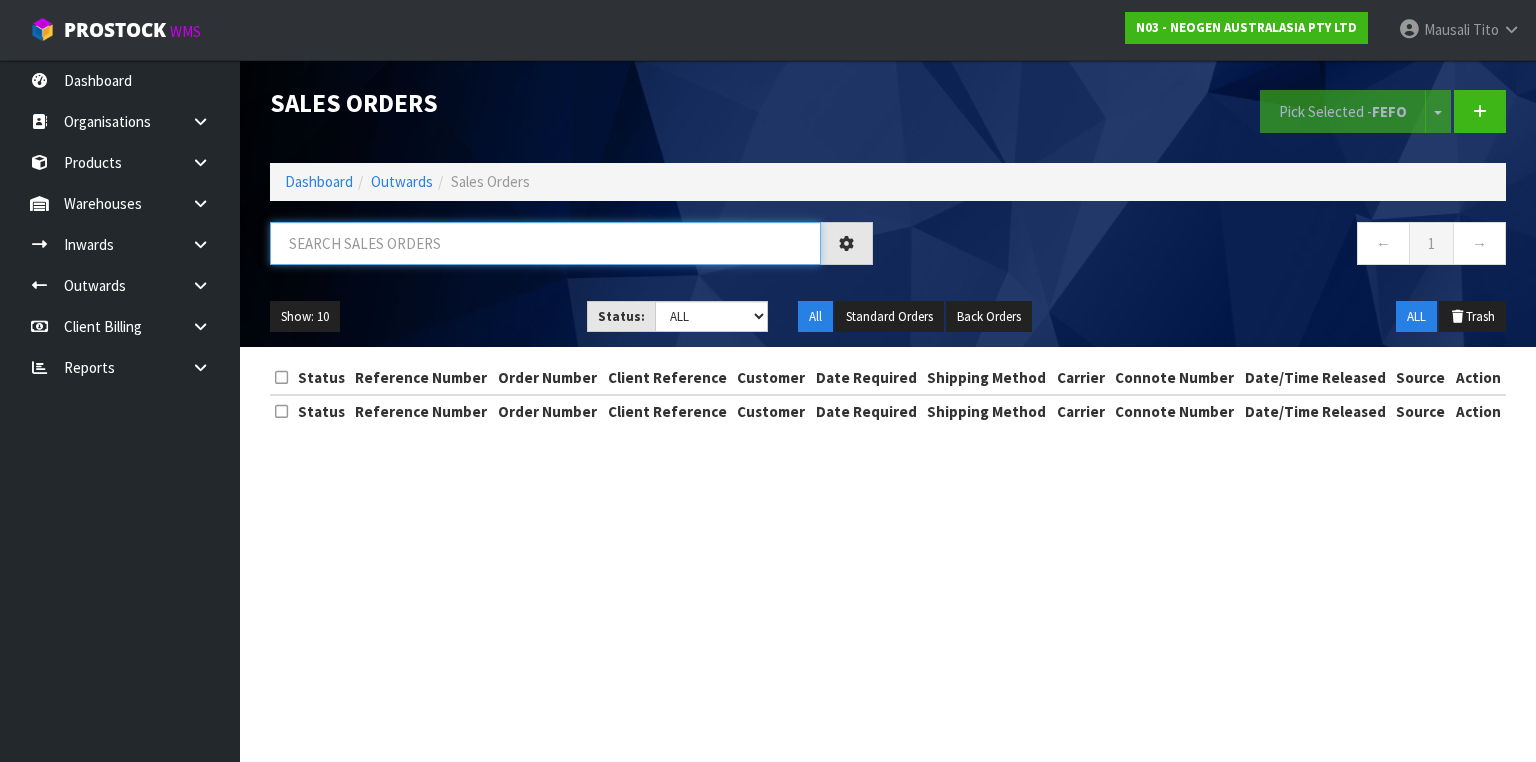 click at bounding box center [545, 243] 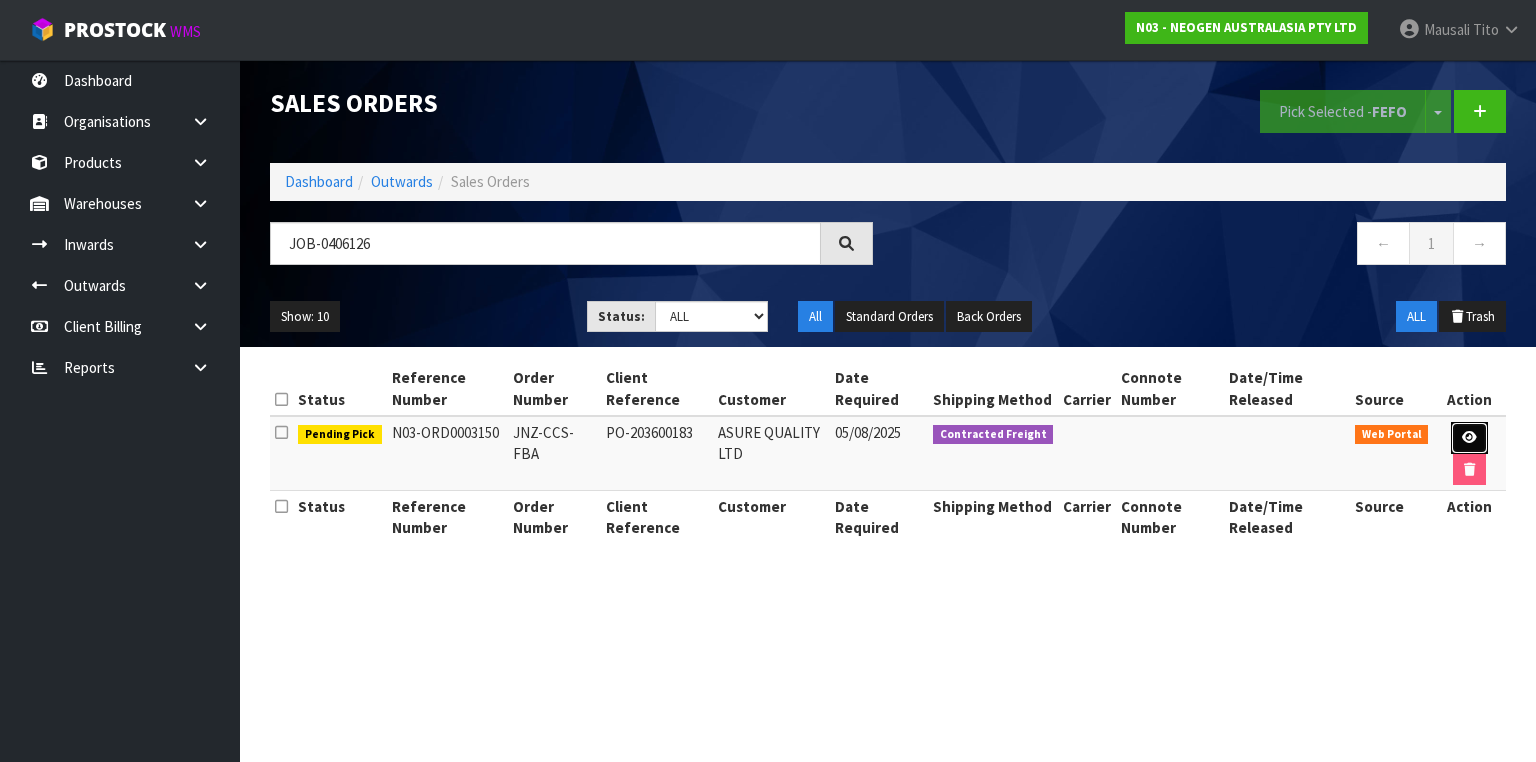 click at bounding box center [1469, 437] 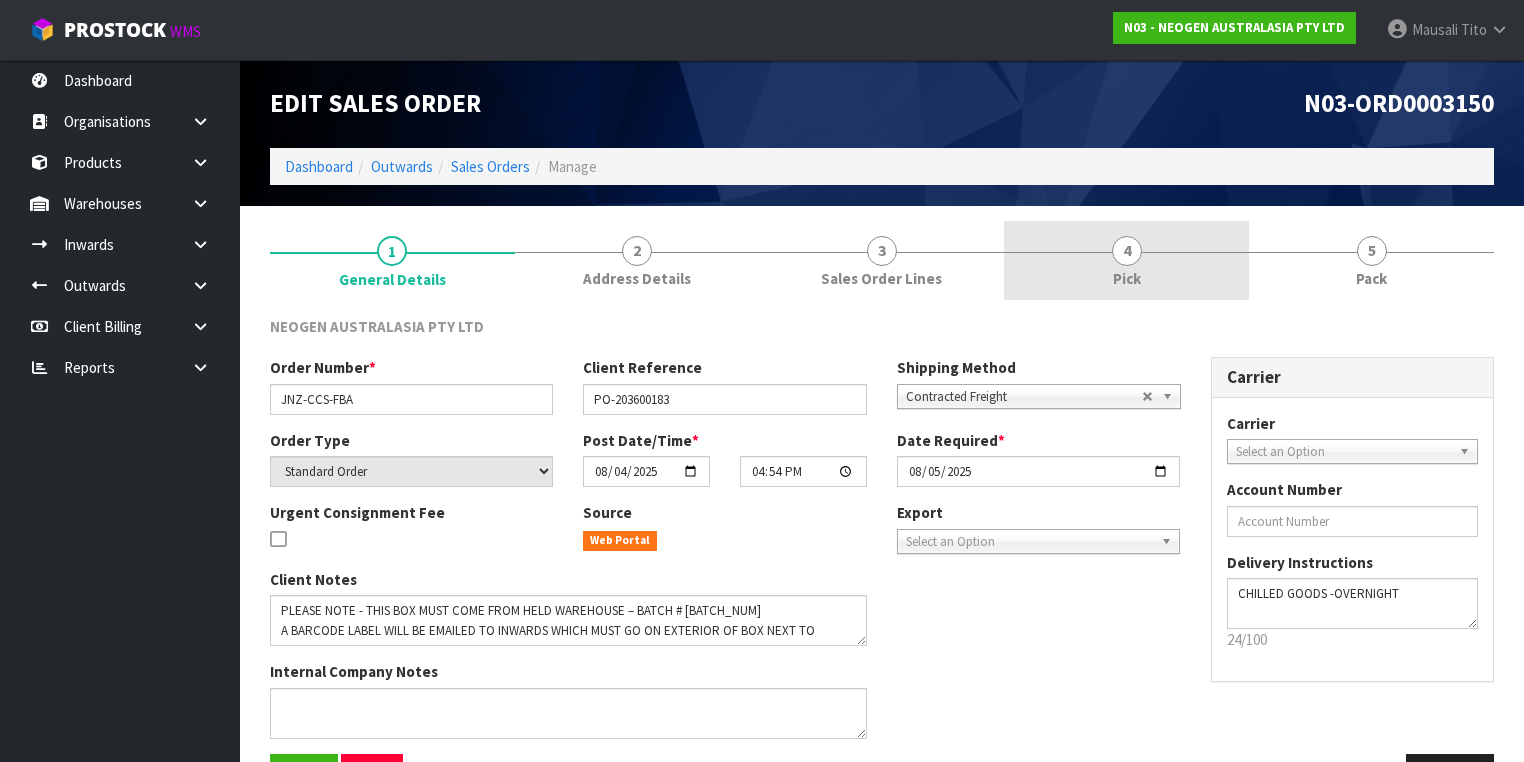 click on "4" at bounding box center [1127, 251] 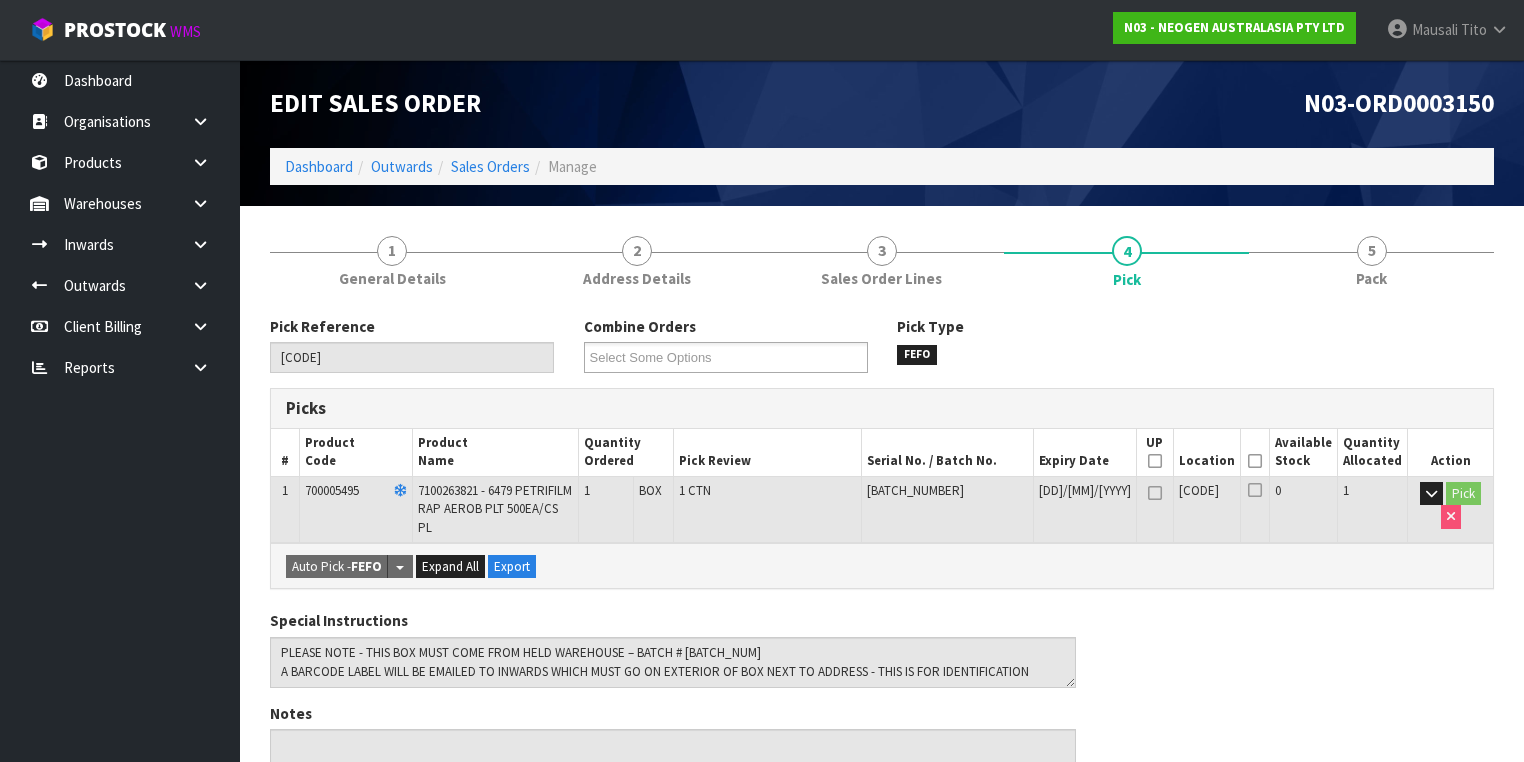click at bounding box center (1255, 461) 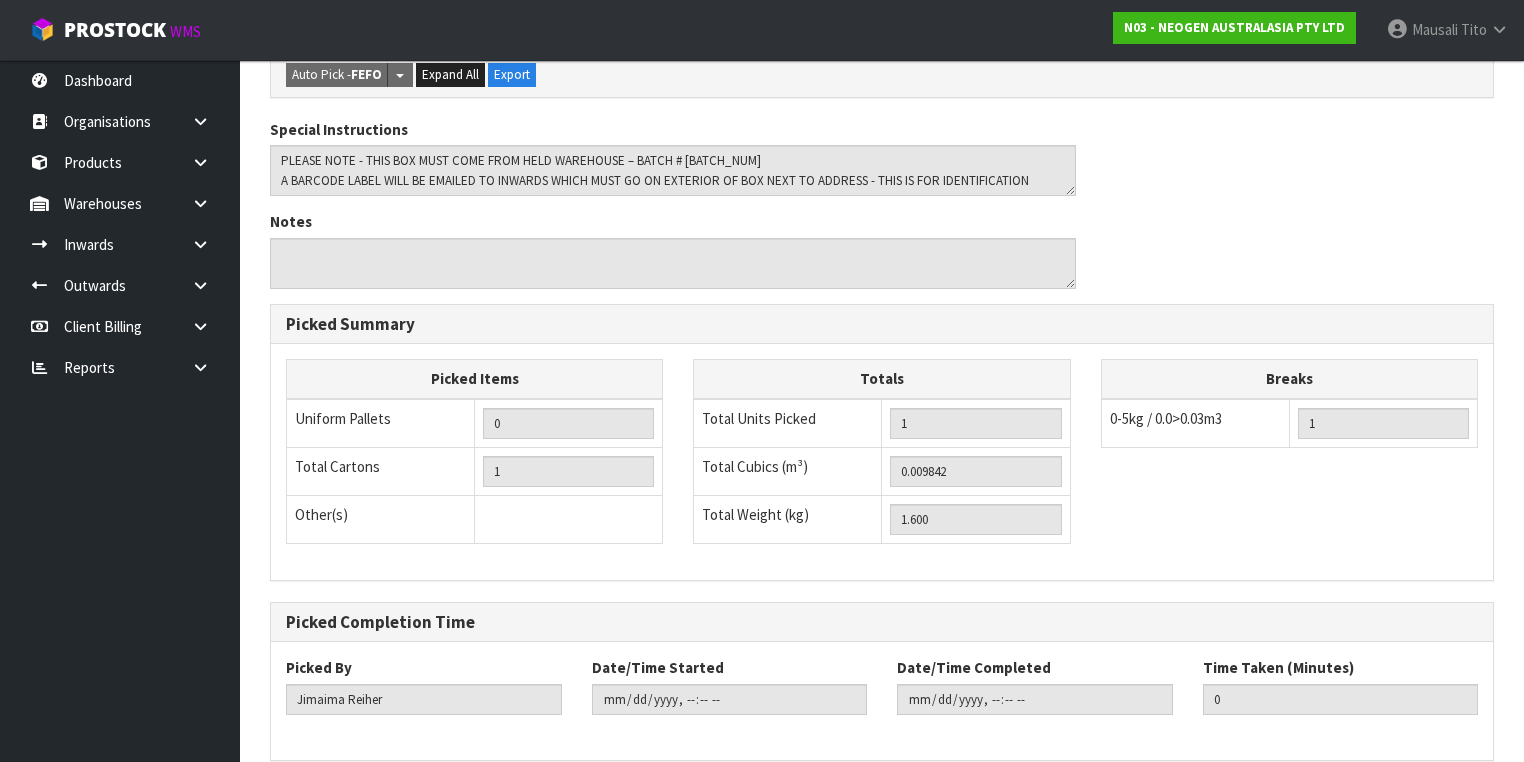 scroll, scrollTop: 641, scrollLeft: 0, axis: vertical 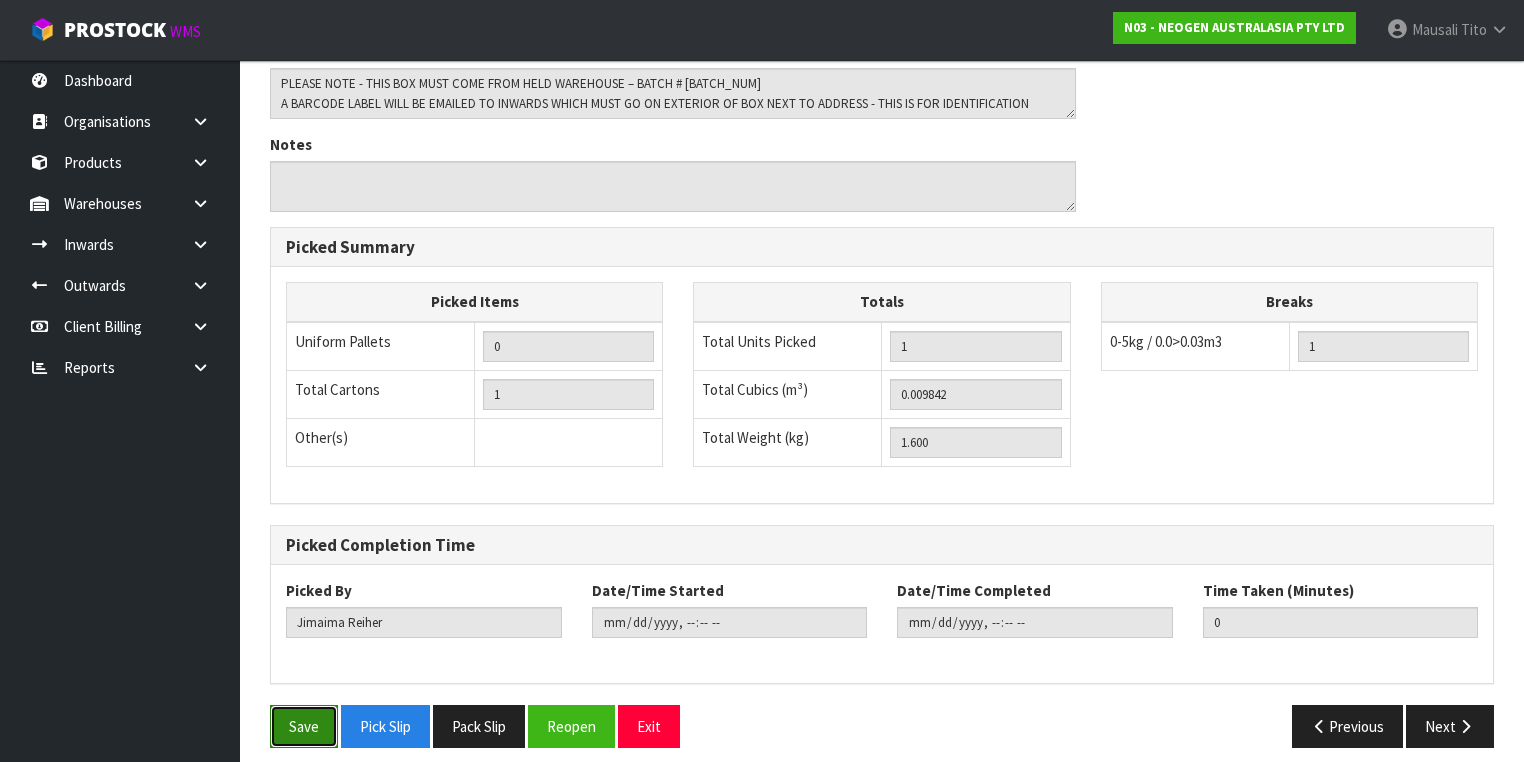 click on "Save" at bounding box center [304, 726] 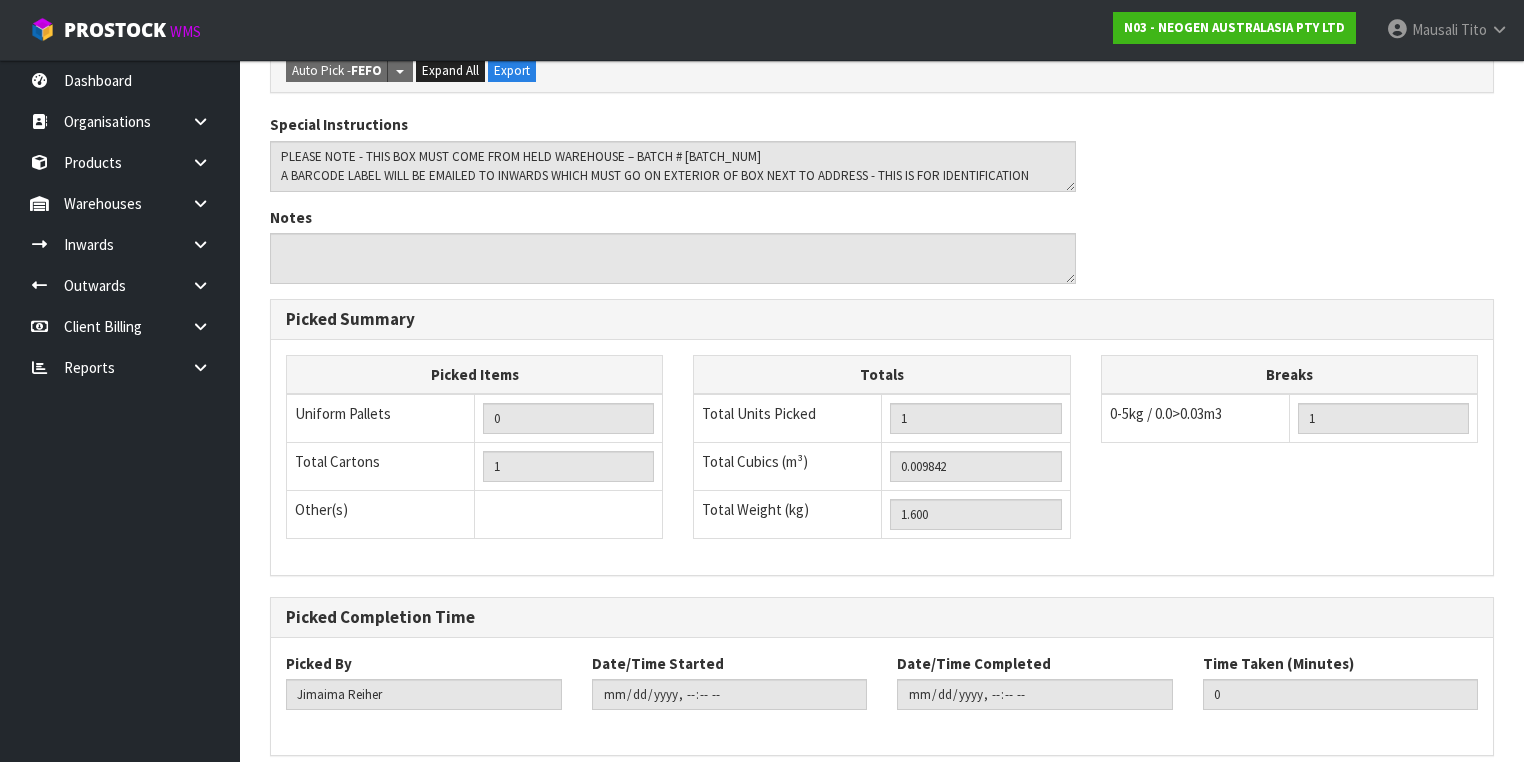 scroll, scrollTop: 0, scrollLeft: 0, axis: both 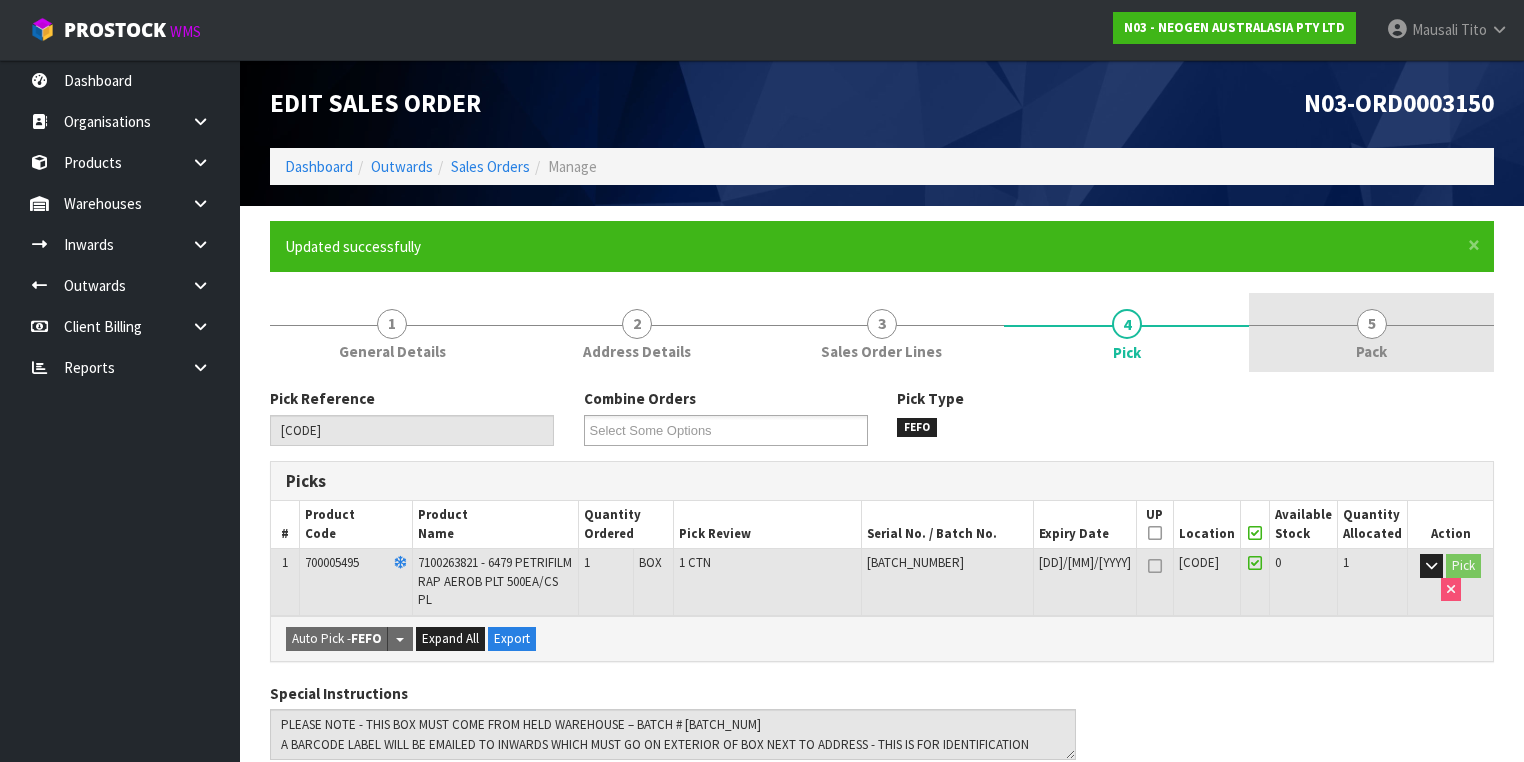 click on "5
Pack" at bounding box center (1371, 332) 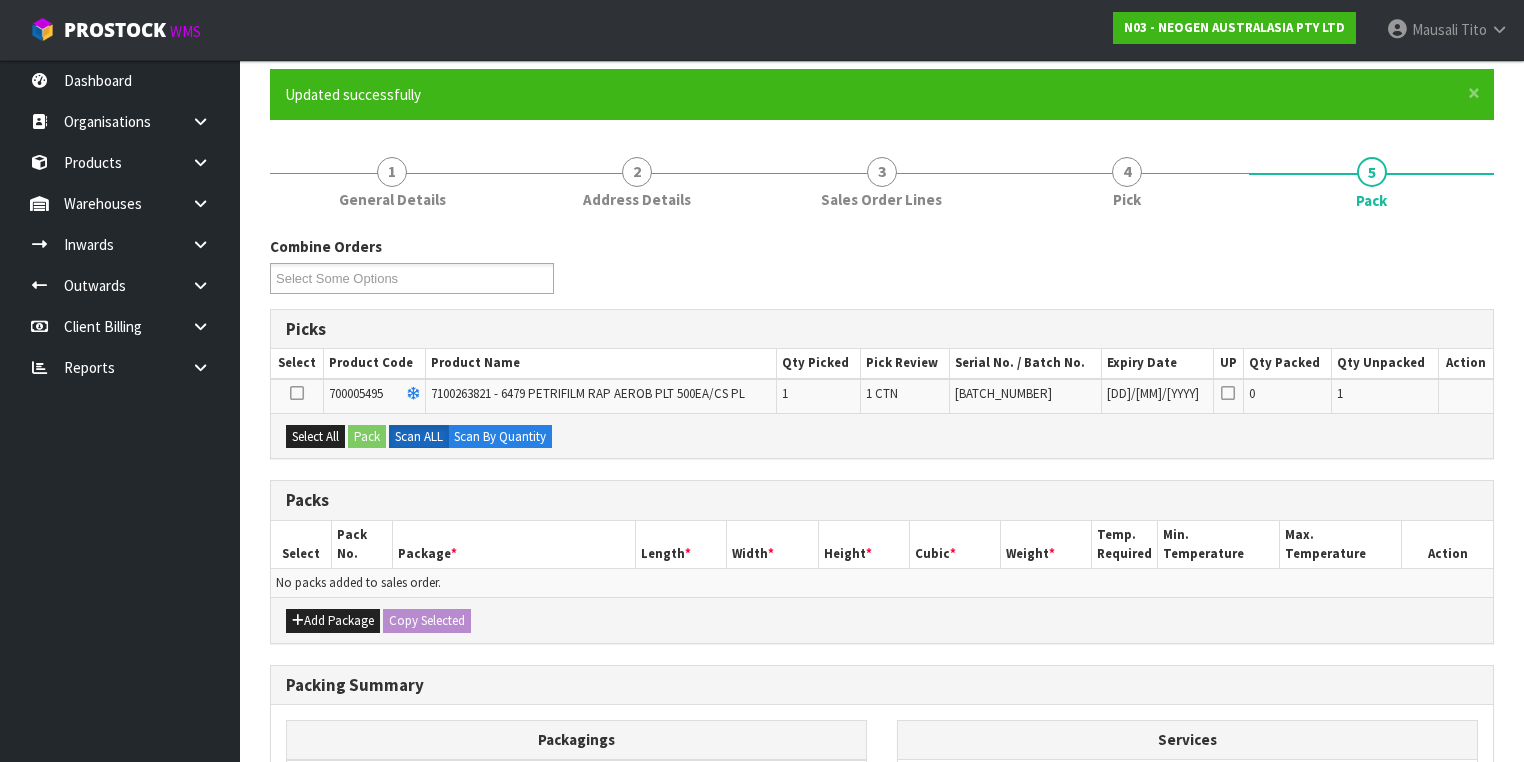 scroll, scrollTop: 240, scrollLeft: 0, axis: vertical 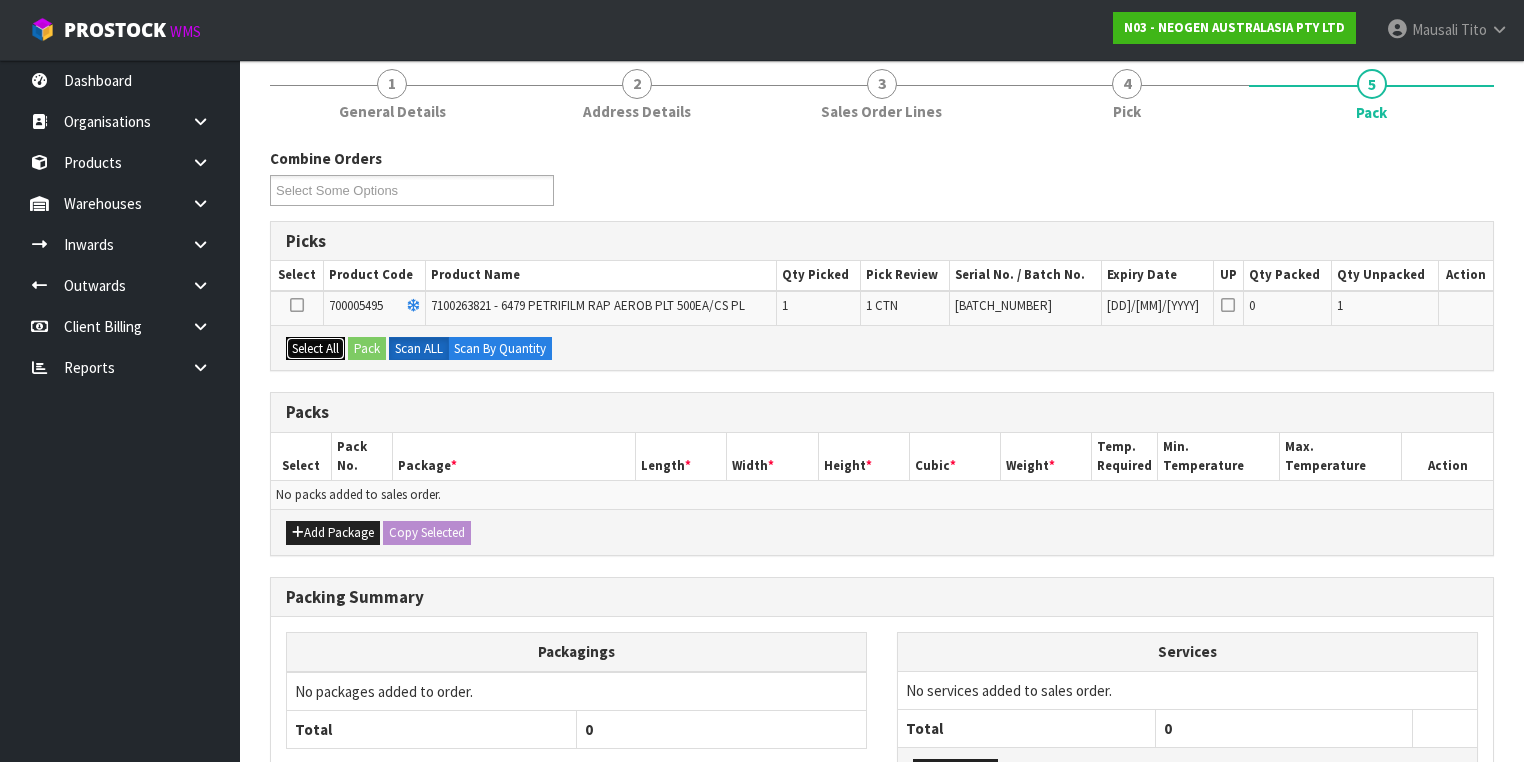 drag, startPoint x: 309, startPoint y: 340, endPoint x: 344, endPoint y: 338, distance: 35.057095 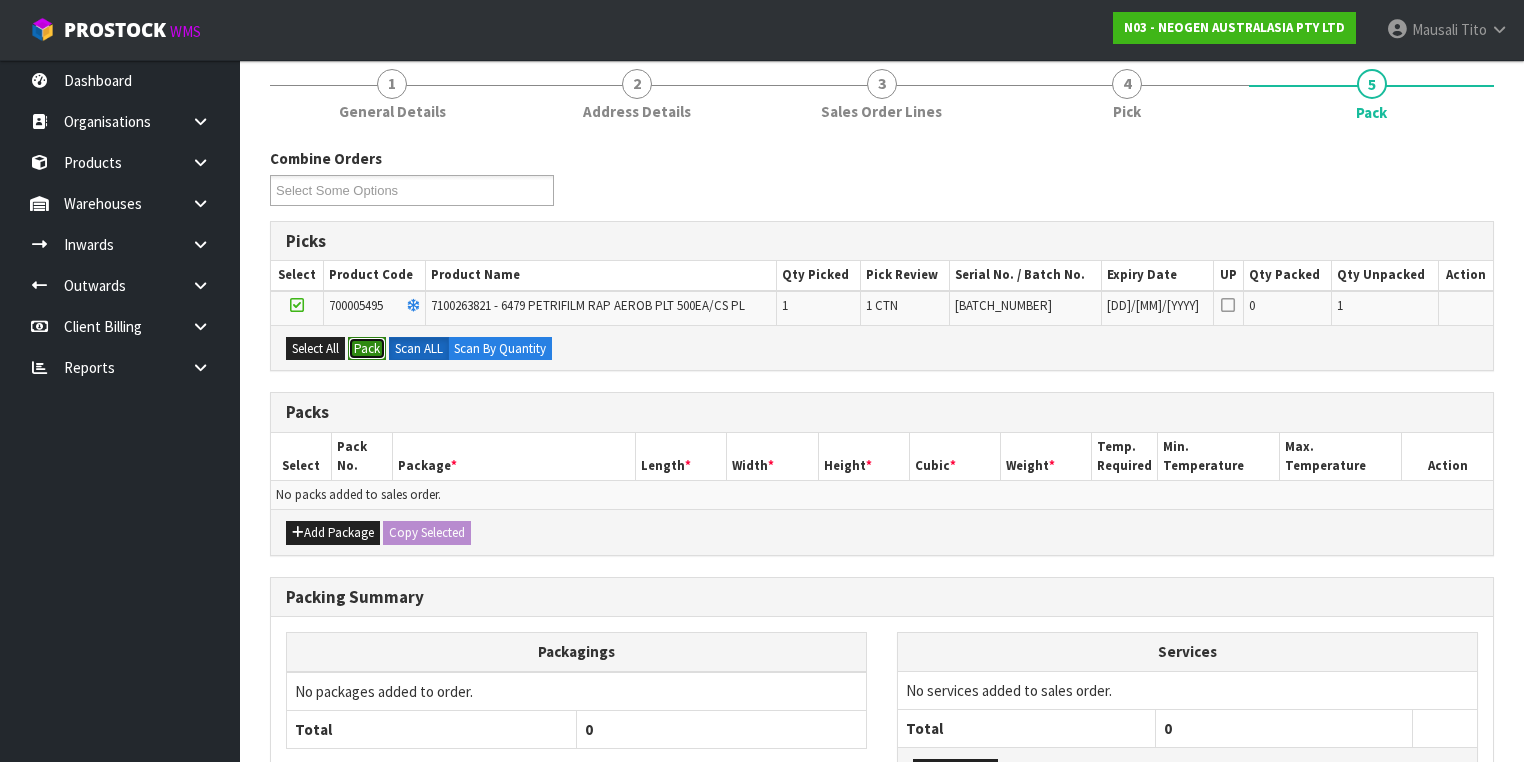 click on "Pack" at bounding box center (367, 349) 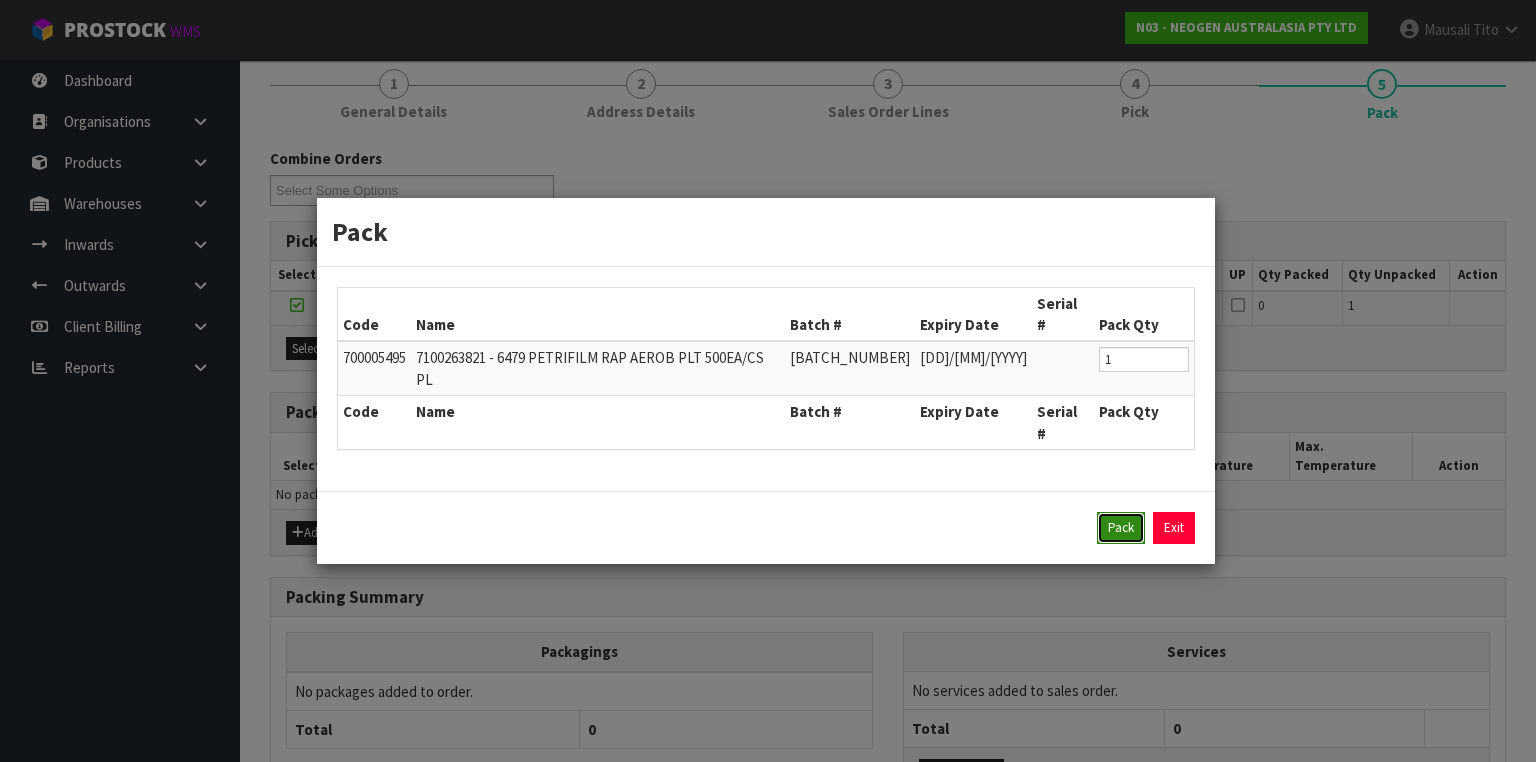 click on "Pack" at bounding box center [1121, 528] 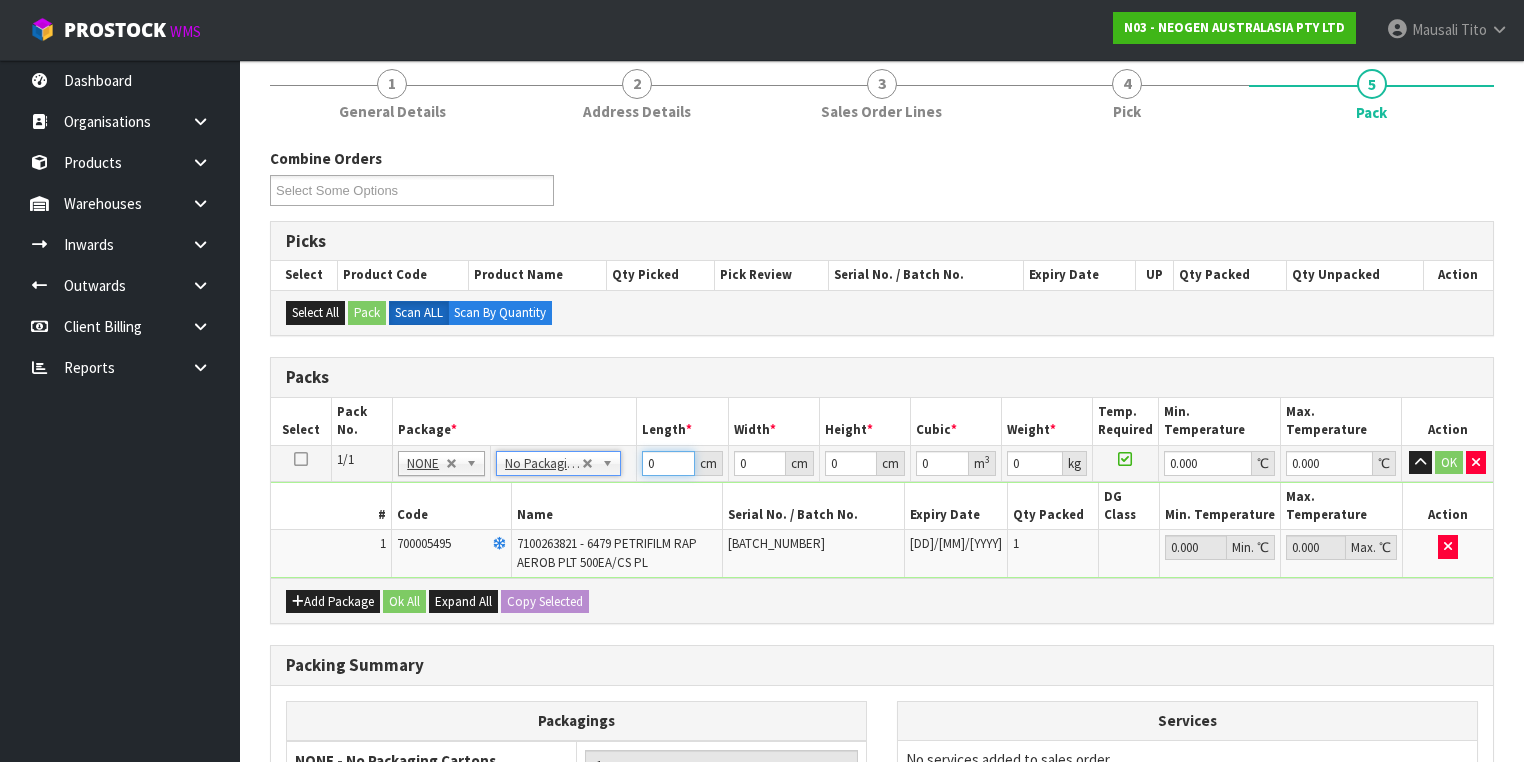 drag, startPoint x: 658, startPoint y: 460, endPoint x: 636, endPoint y: 471, distance: 24.596748 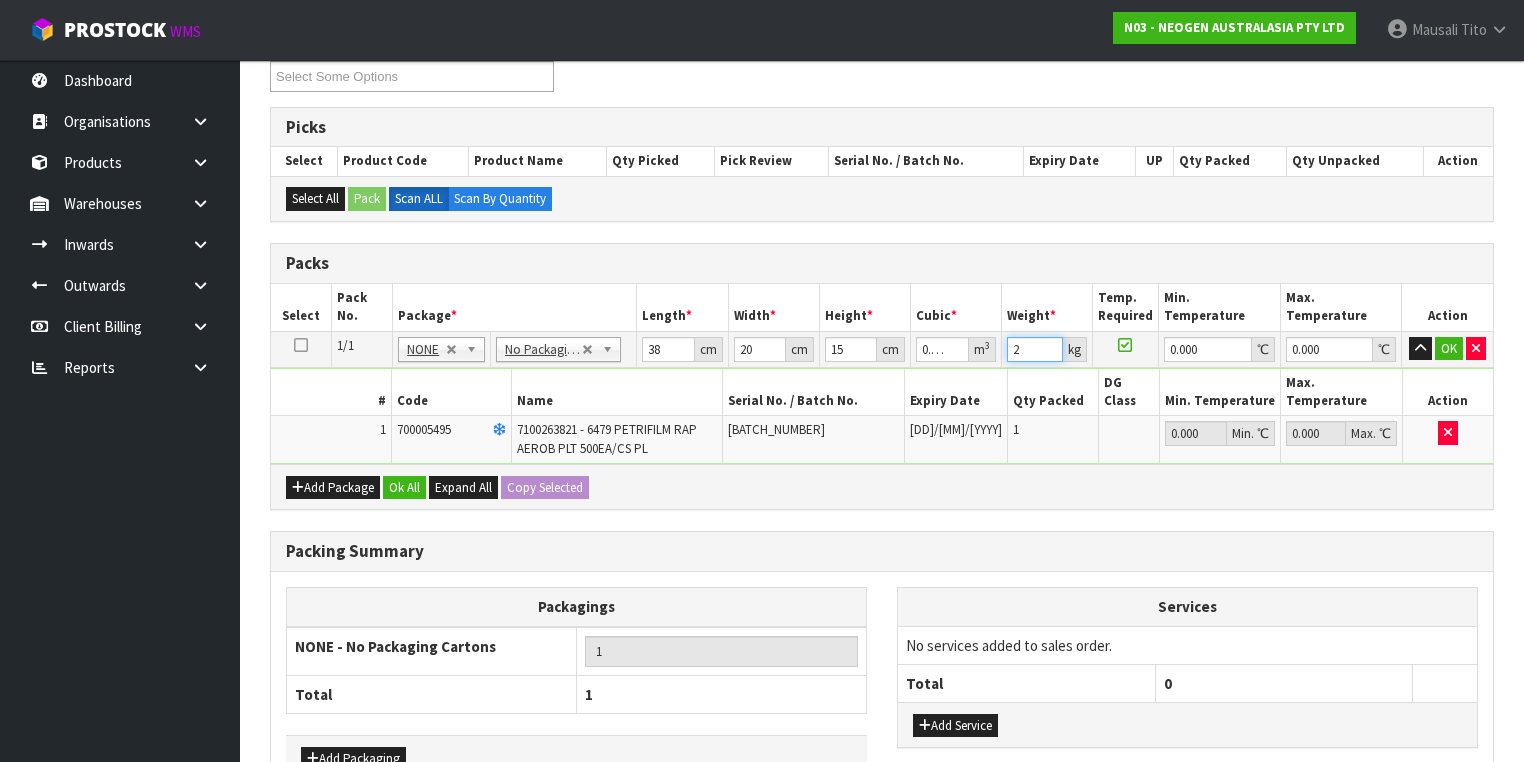 scroll, scrollTop: 455, scrollLeft: 0, axis: vertical 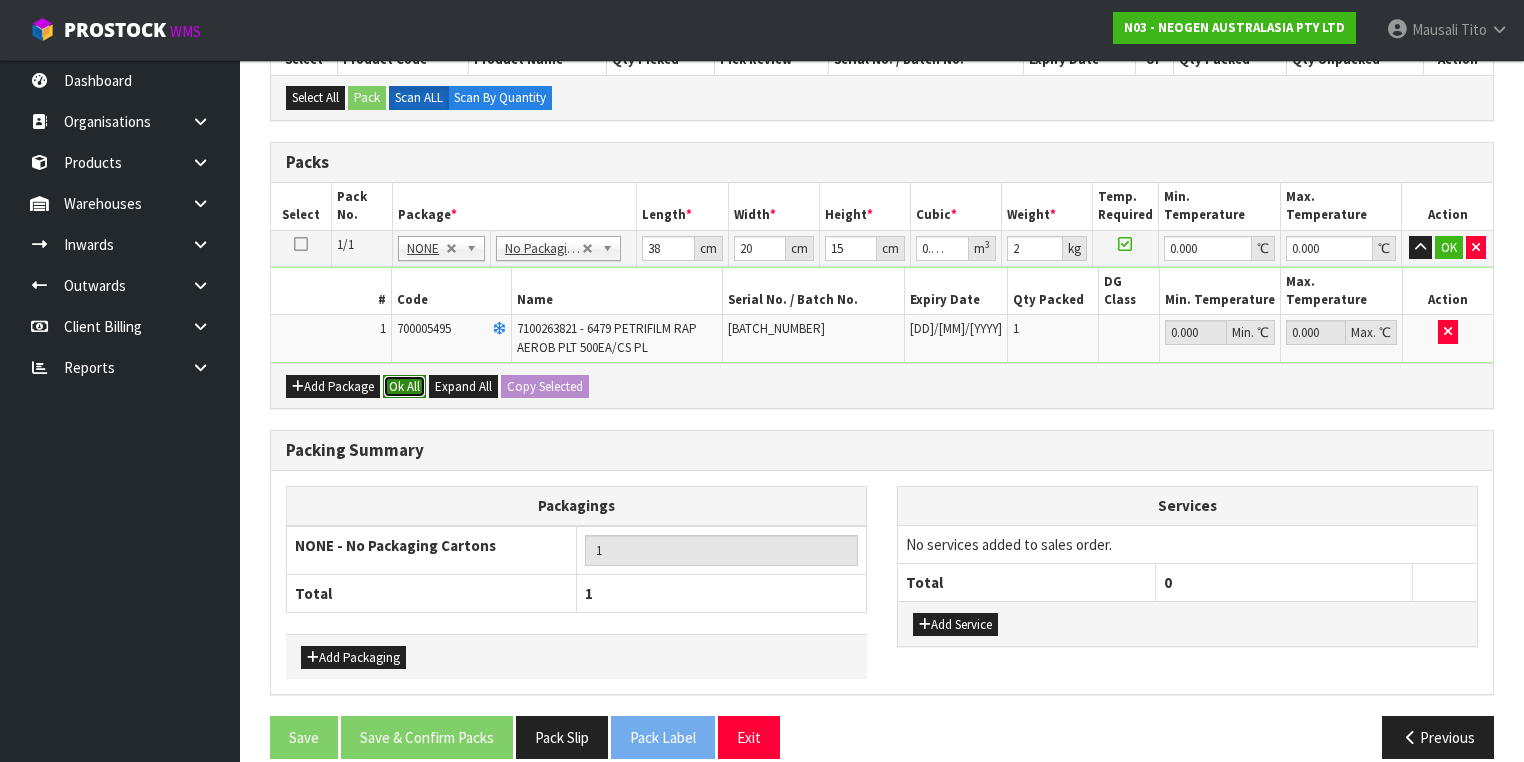 click on "Ok All" at bounding box center (404, 387) 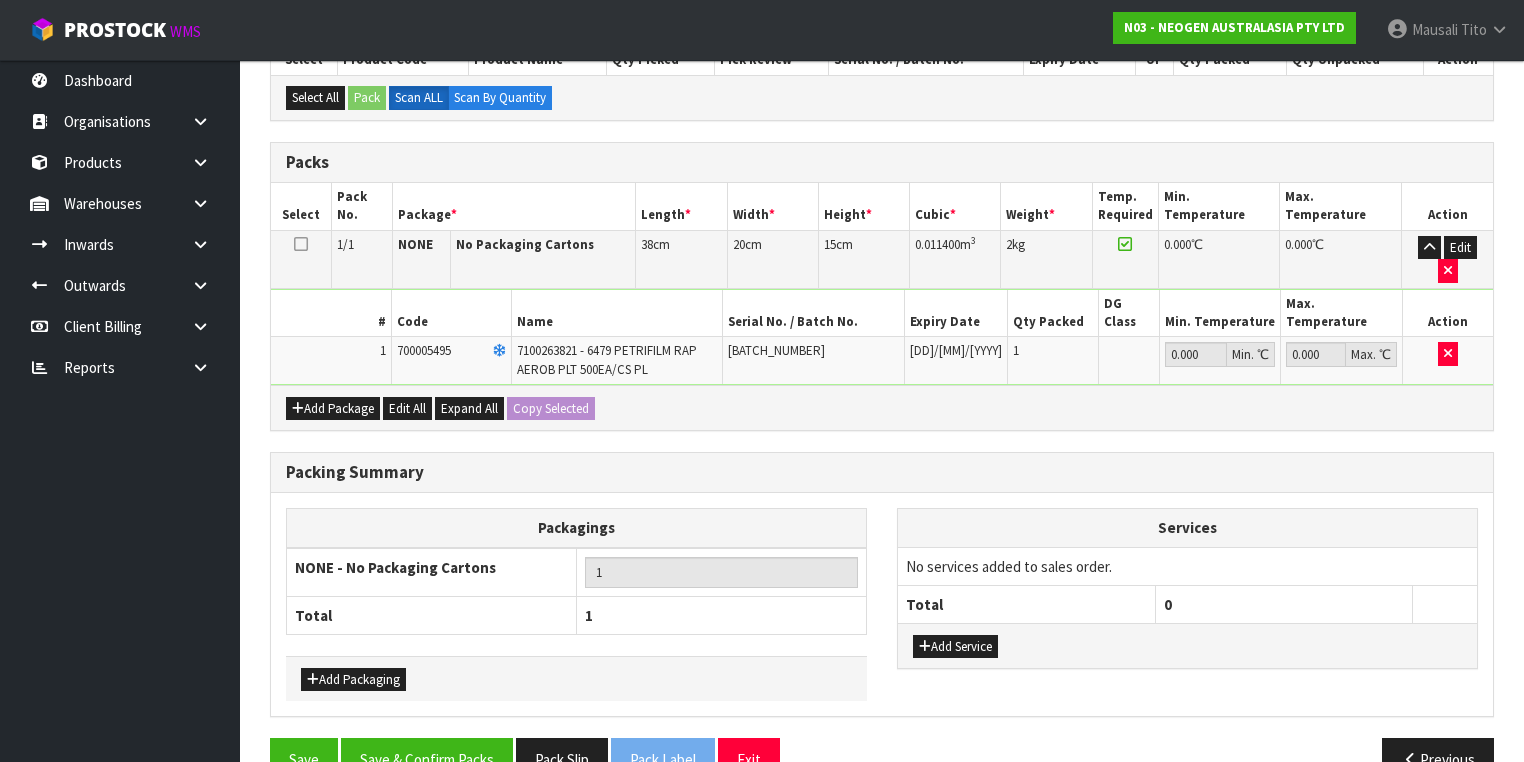 scroll, scrollTop: 453, scrollLeft: 0, axis: vertical 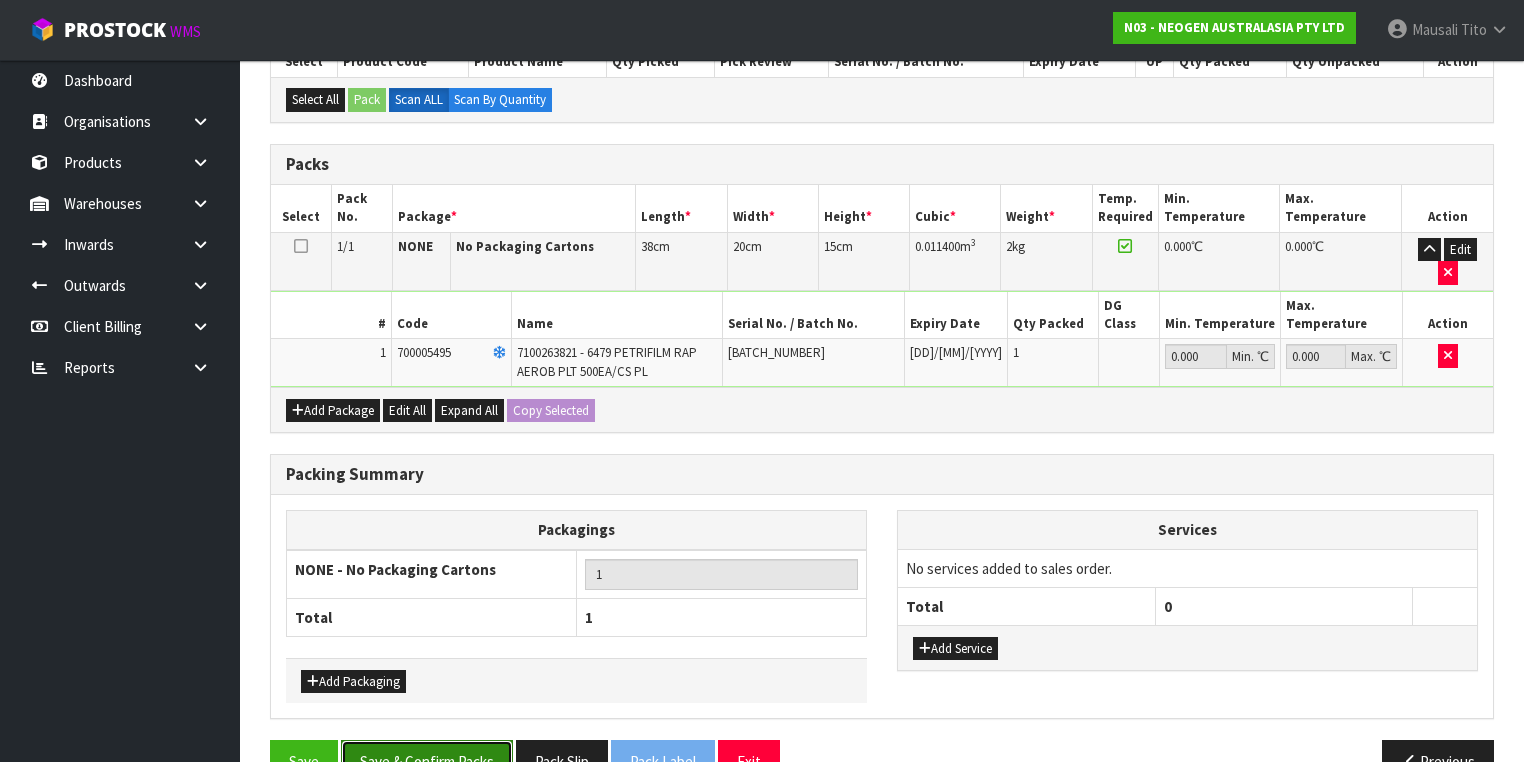 click on "Save & Confirm Packs" at bounding box center (427, 761) 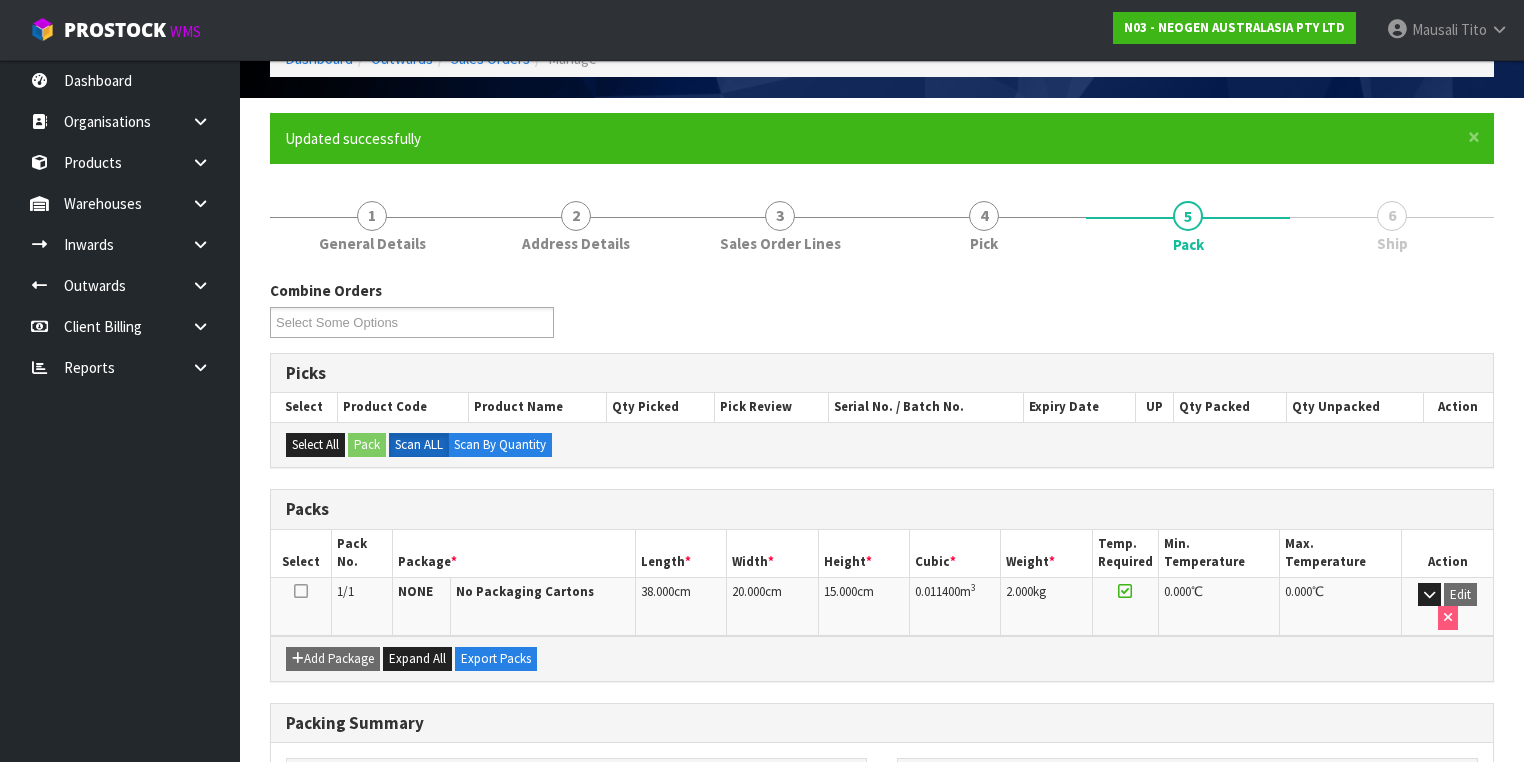 scroll, scrollTop: 332, scrollLeft: 0, axis: vertical 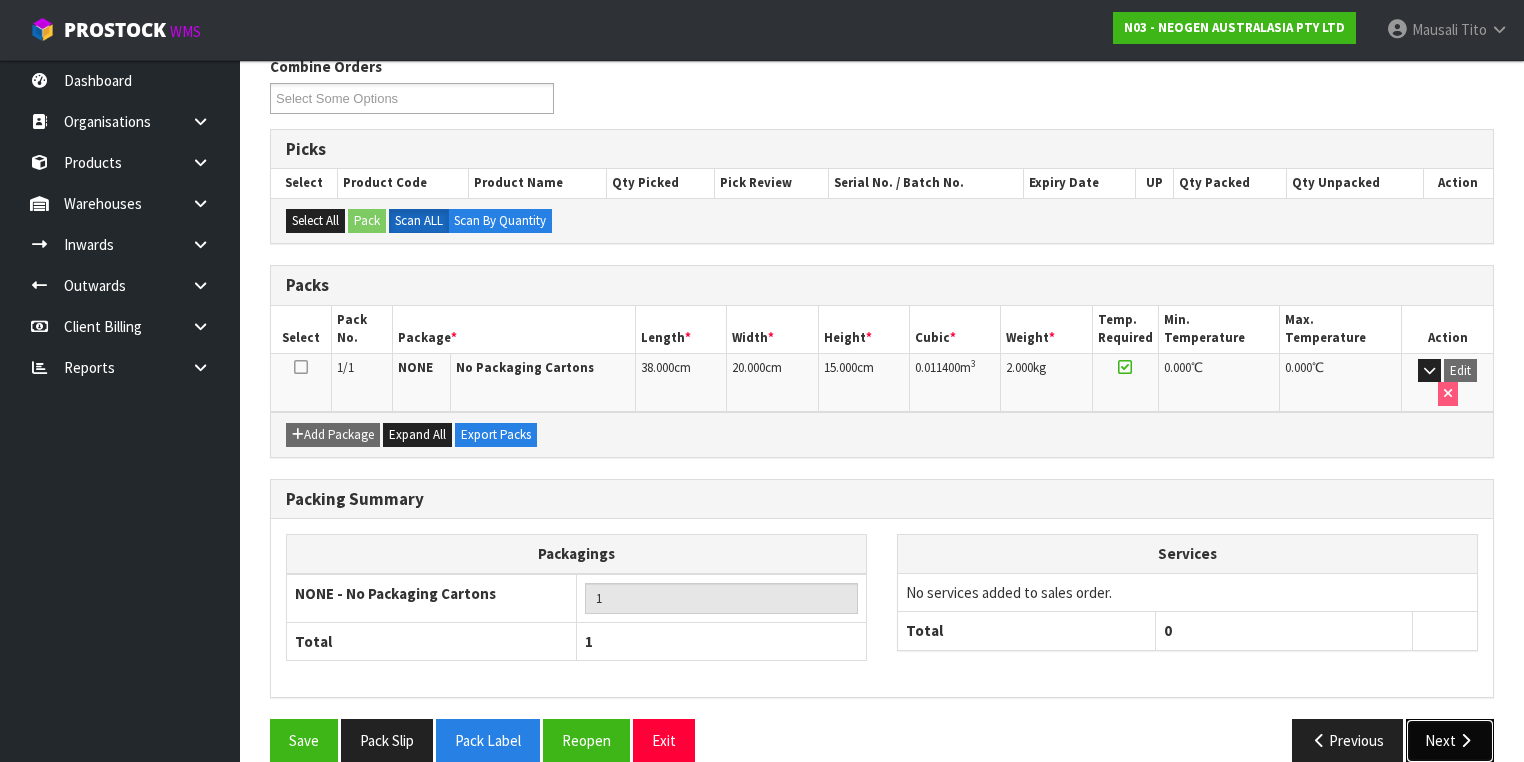 click on "Next" at bounding box center [1450, 740] 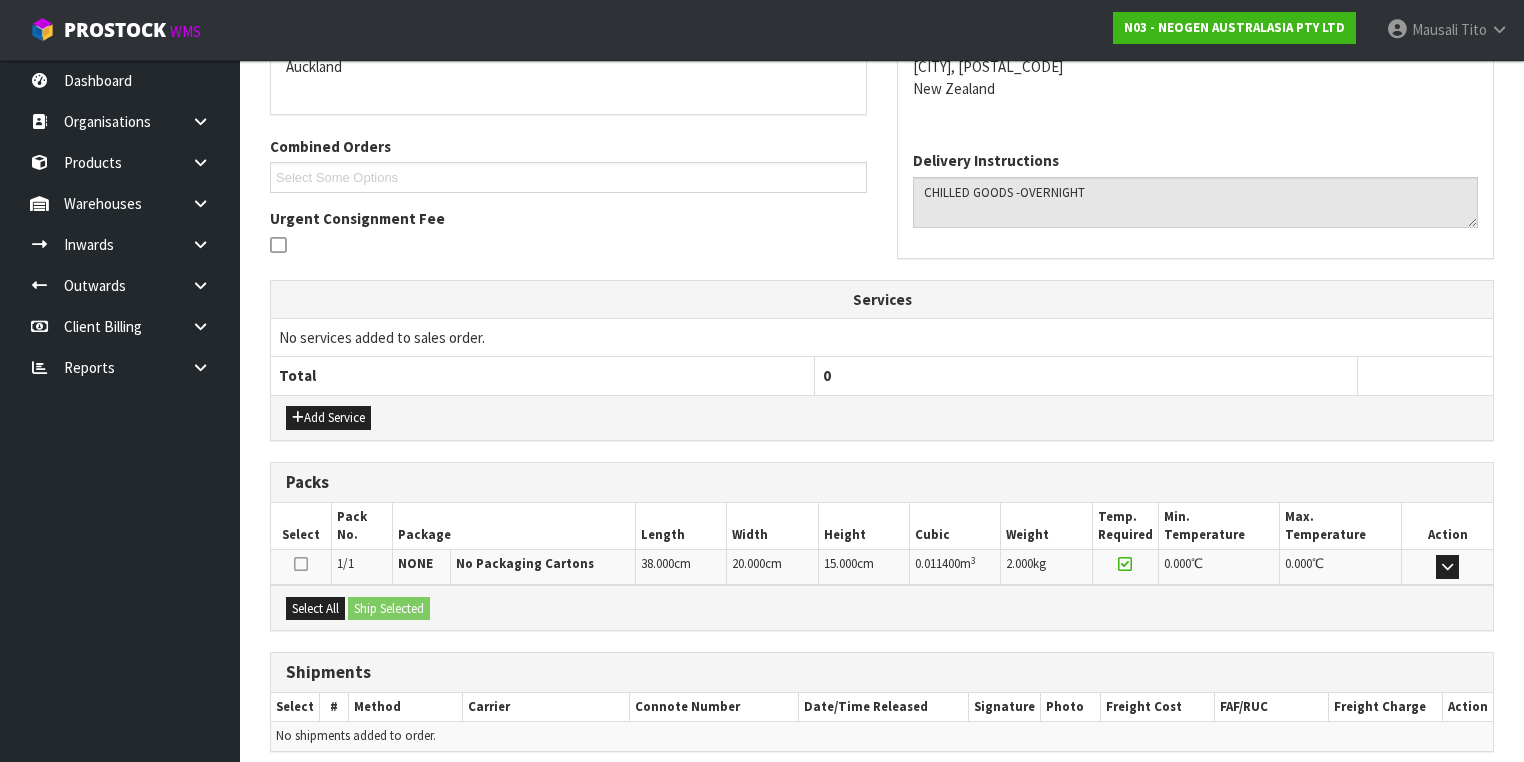 scroll, scrollTop: 528, scrollLeft: 0, axis: vertical 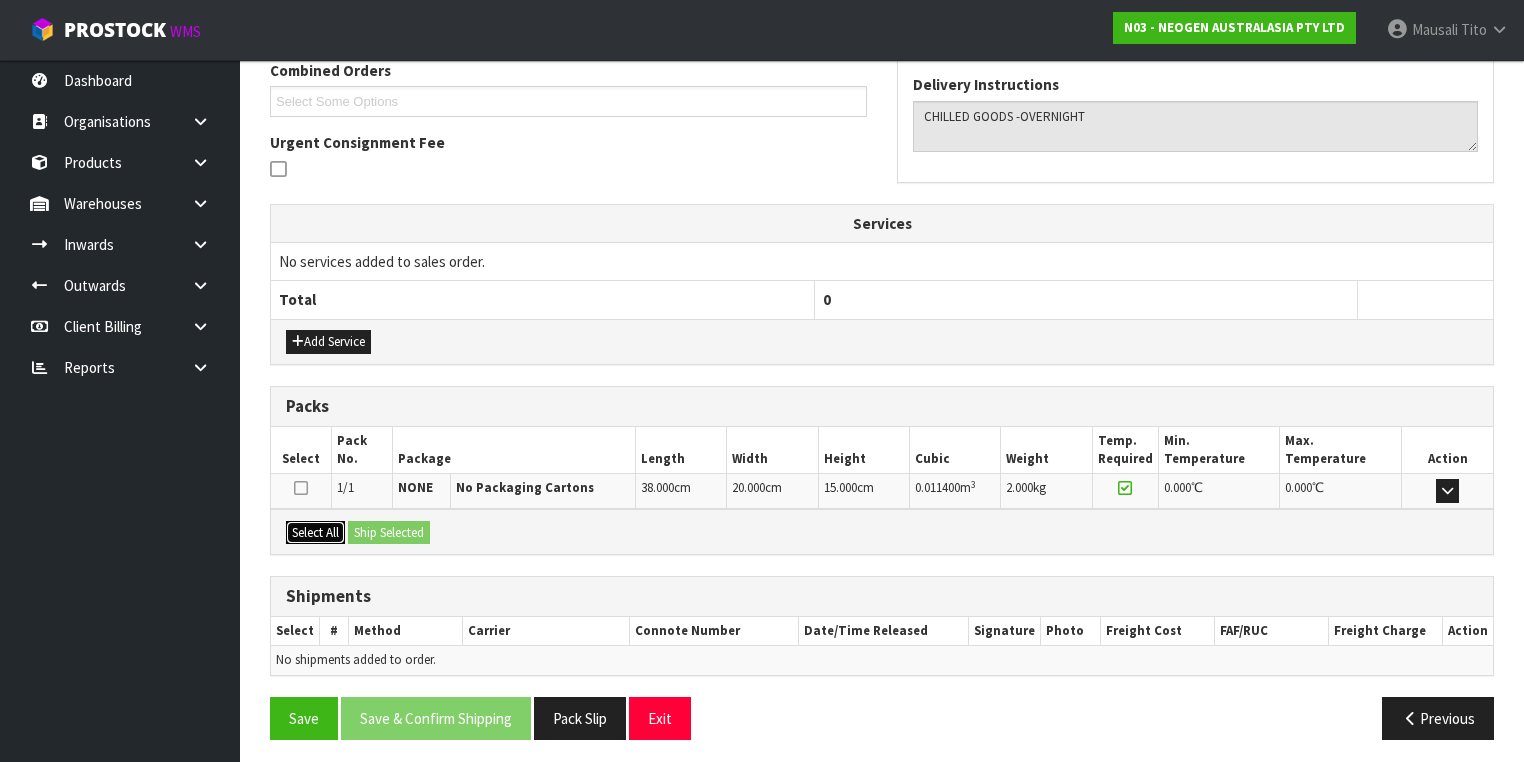 click on "Select All" at bounding box center [315, 533] 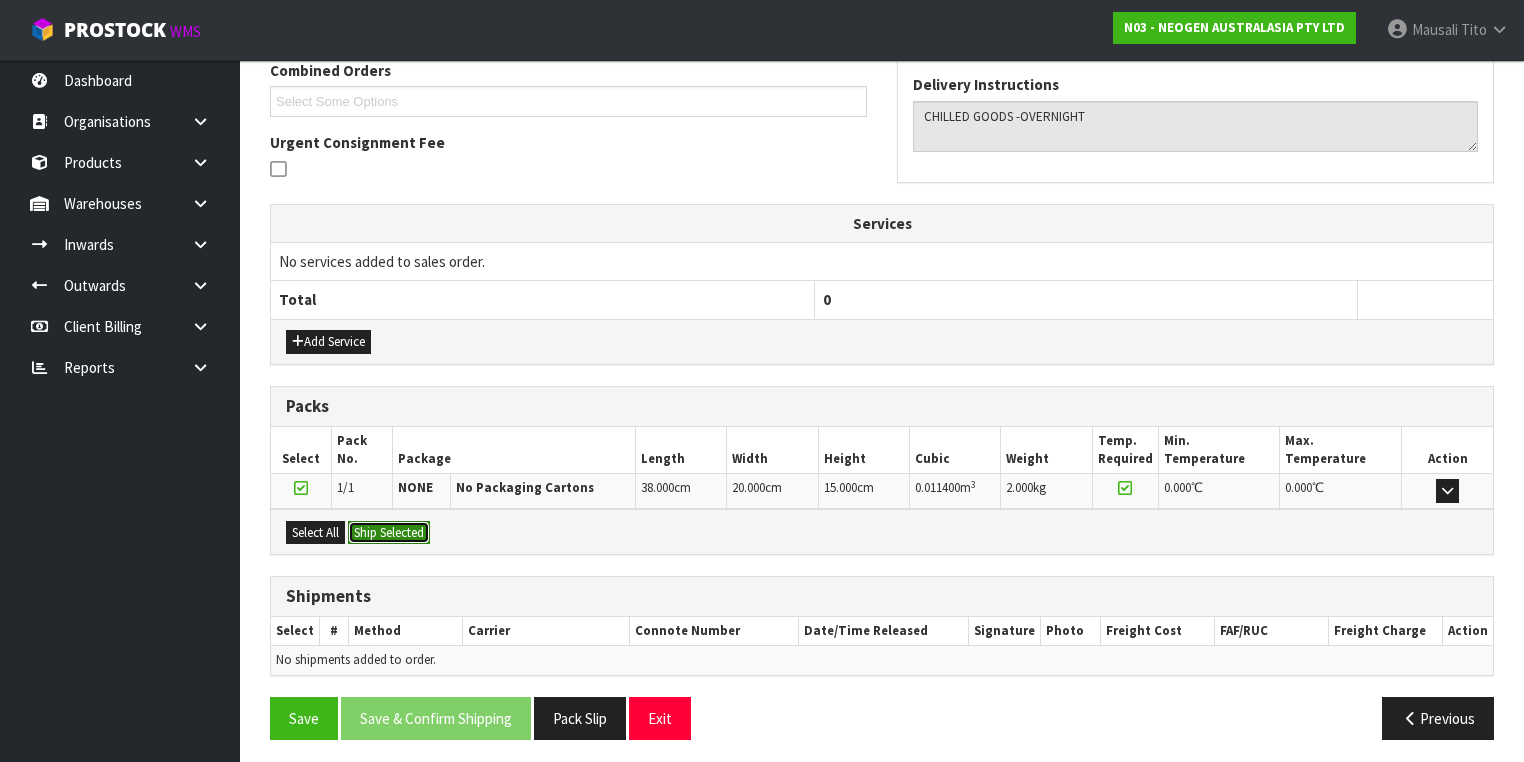 click on "Ship Selected" at bounding box center [389, 533] 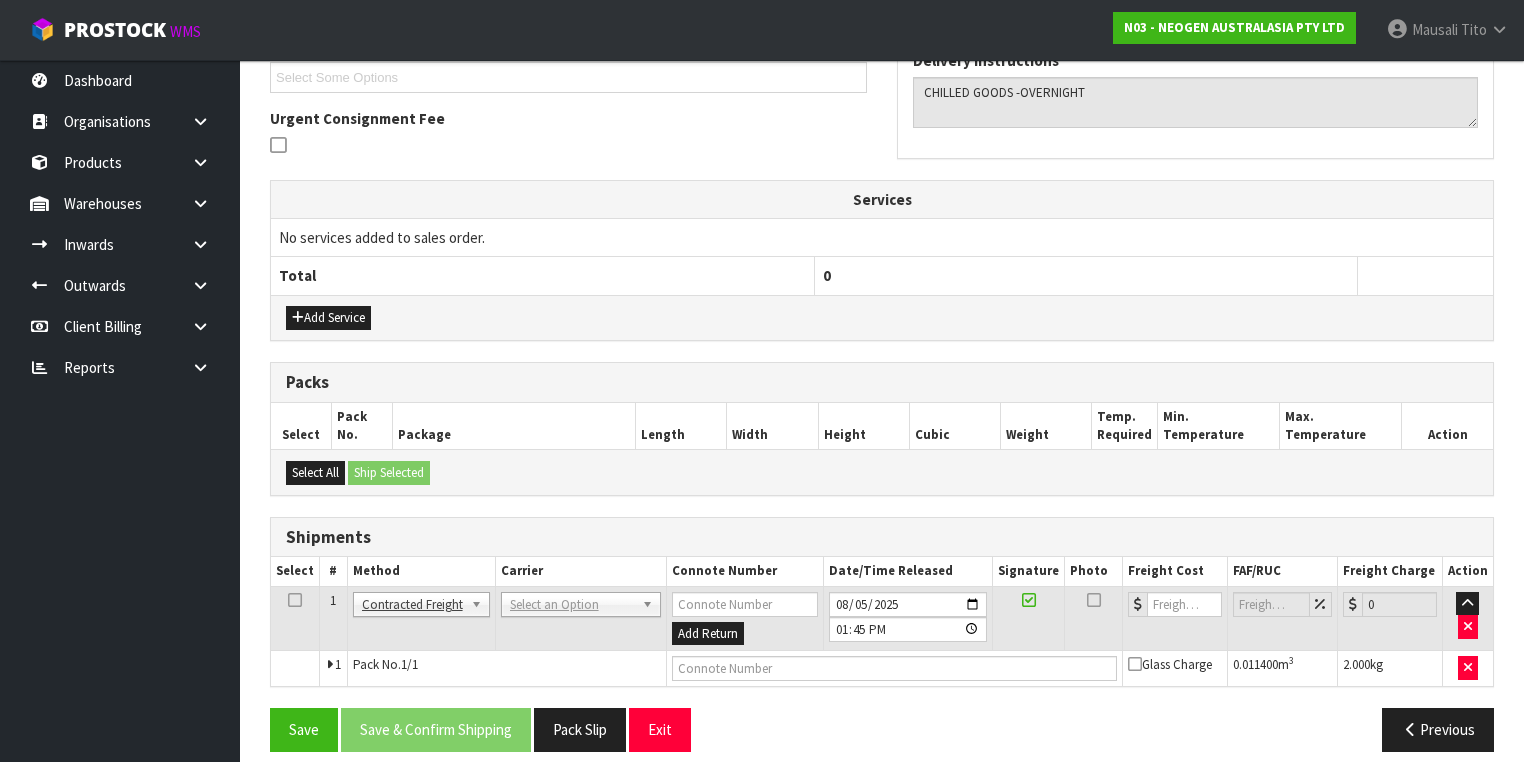 scroll, scrollTop: 564, scrollLeft: 0, axis: vertical 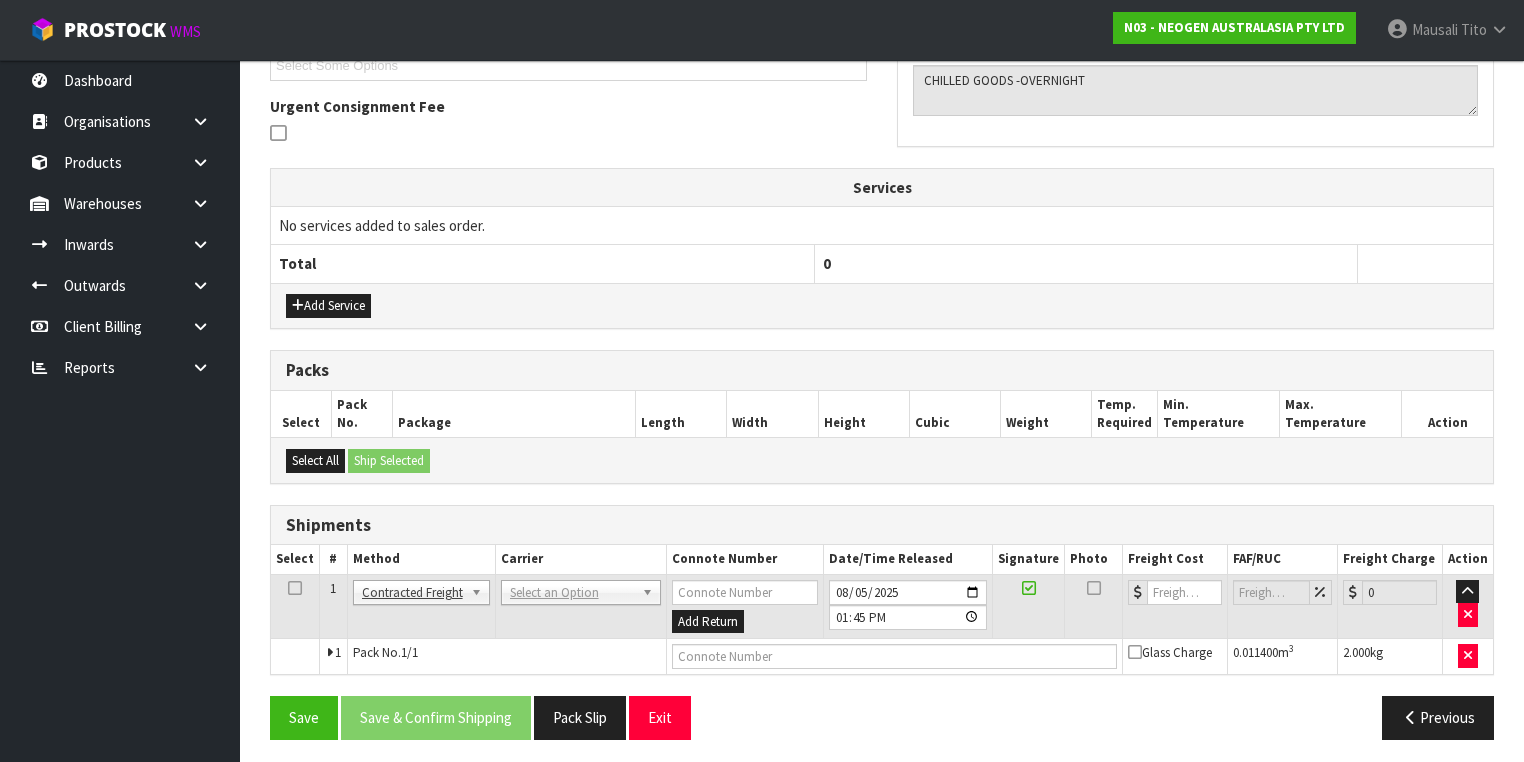 click on "ANGEL - ANGEL TRANSPORT CONROY - CONROY REMOVALS DEAEXPAKL - DEADLINE EXPRESS COURIERS DHL COURIER - DHL COURIER FAS - ARAMEX (NEW ZEALAND) FEDEX WORLD SERVICE CENTER - FEDEX WORLD SERVICE CENTER FLUIDEX - FLUIDEX TRANSPORT LTD FREIGHT PLUS - FREIGHT PLUS LTD G05 - GO LOGISTICS (NZ) LTD KIWI EXP - KIWI EXPRESS COURIERS M2H - MAINFREIGHT 2 HOME CONWLA14 MAIN STREAM - MAINSTREAM MAINFREIGHT PORT - MAINFREIGHT PORT OPERATIONS (CONWL88) MFL - MAINFREIGHT TRANSPORT LTD -CONWLA NZCOURETM - NZ COURIERS NZP - NEW ZEALAND POST NZP INT - NEW ZEALAND POST INTERNATIONAL ONS - ON SEND OPZEELAND TRANSPORT - OPZEELAND TRANSPORT PBC - NZ POST - PBT COURIERS ACCOUNT PBT - PBT TRANSPORT LTD PRODUCE - THE PRODUCE CONNECTION ROADWAYS TRANSPORT - ROADWAYS TRANSPORT SOUTHERN - SOUTHERN FURNITURE MOVERS TIL FREIGHT - MOVE LOGISTICS TITUS TRANSPORT LTD - TITUS TRANSPORT LTD UNITED - UNITED MOVERS
Select an Option" at bounding box center [580, 606] 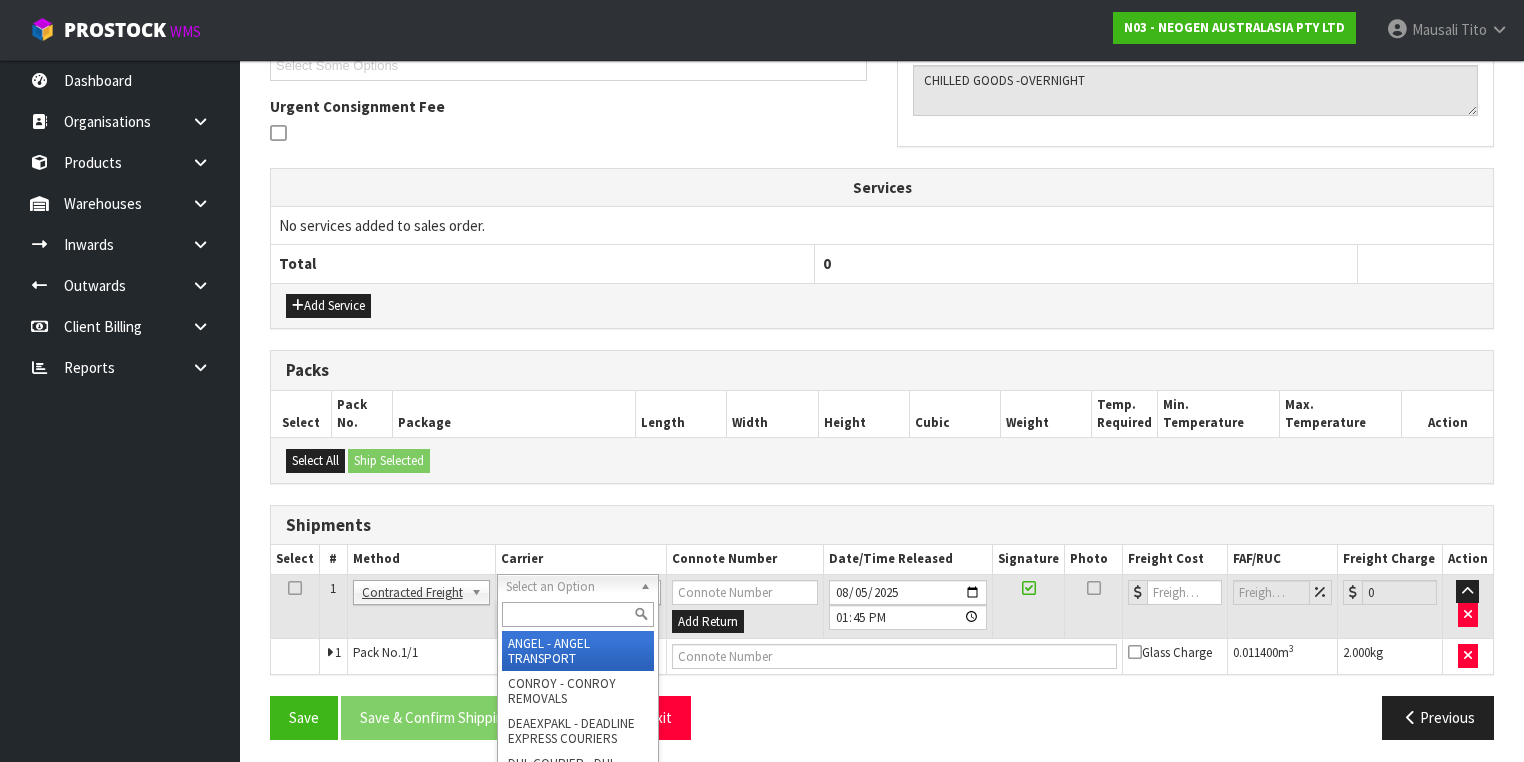 click at bounding box center (578, 614) 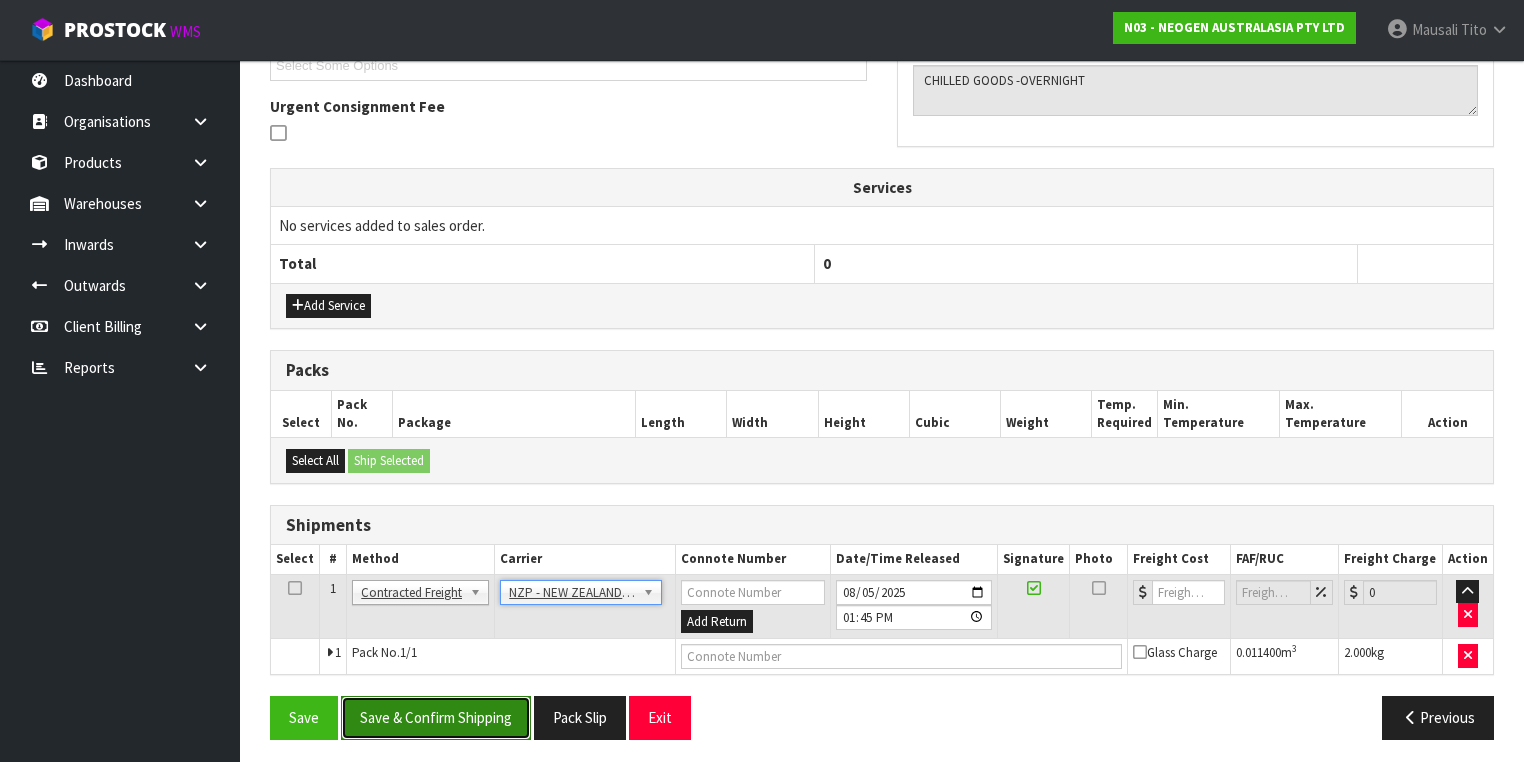 click on "Save & Confirm Shipping" at bounding box center (436, 717) 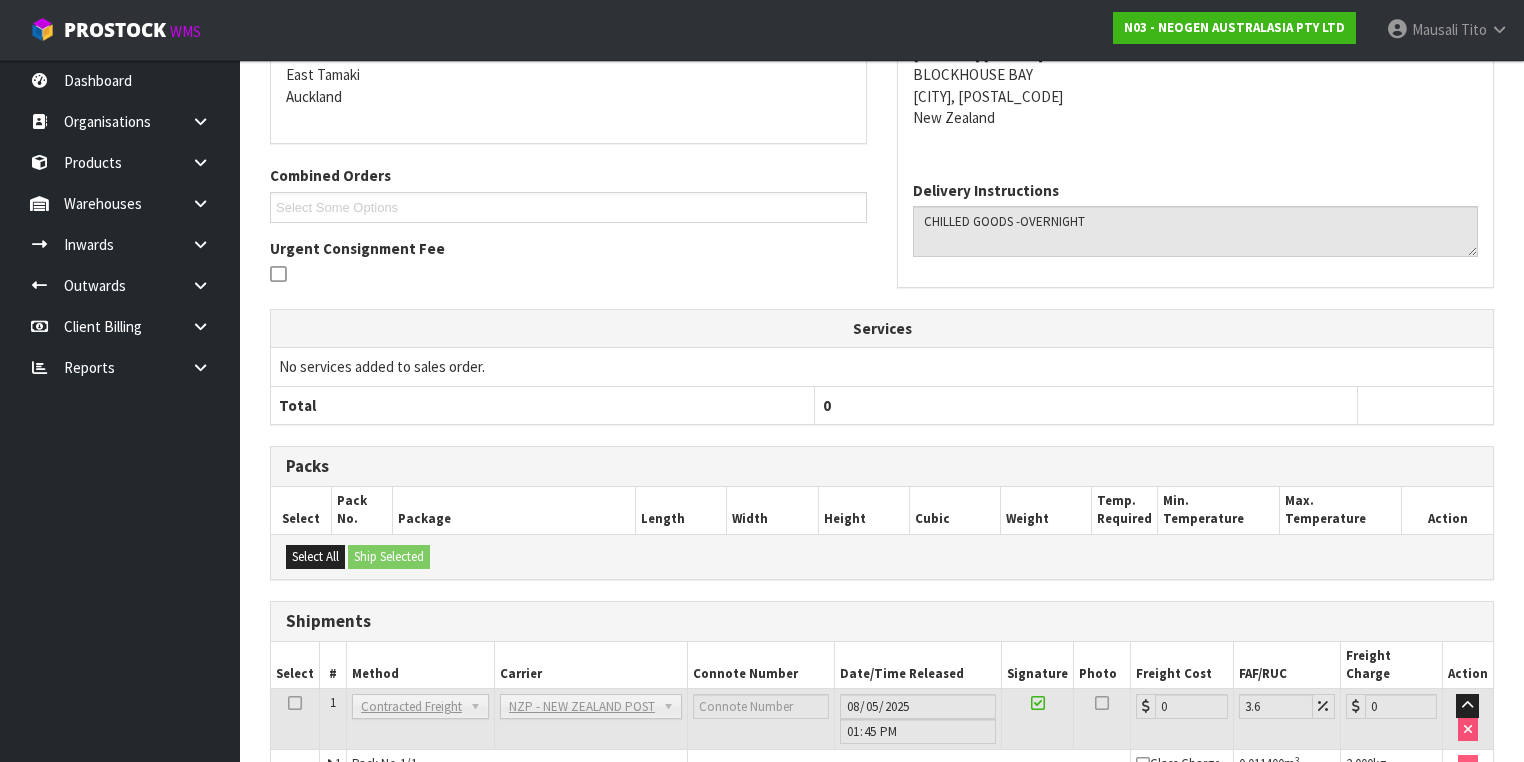 scroll, scrollTop: 536, scrollLeft: 0, axis: vertical 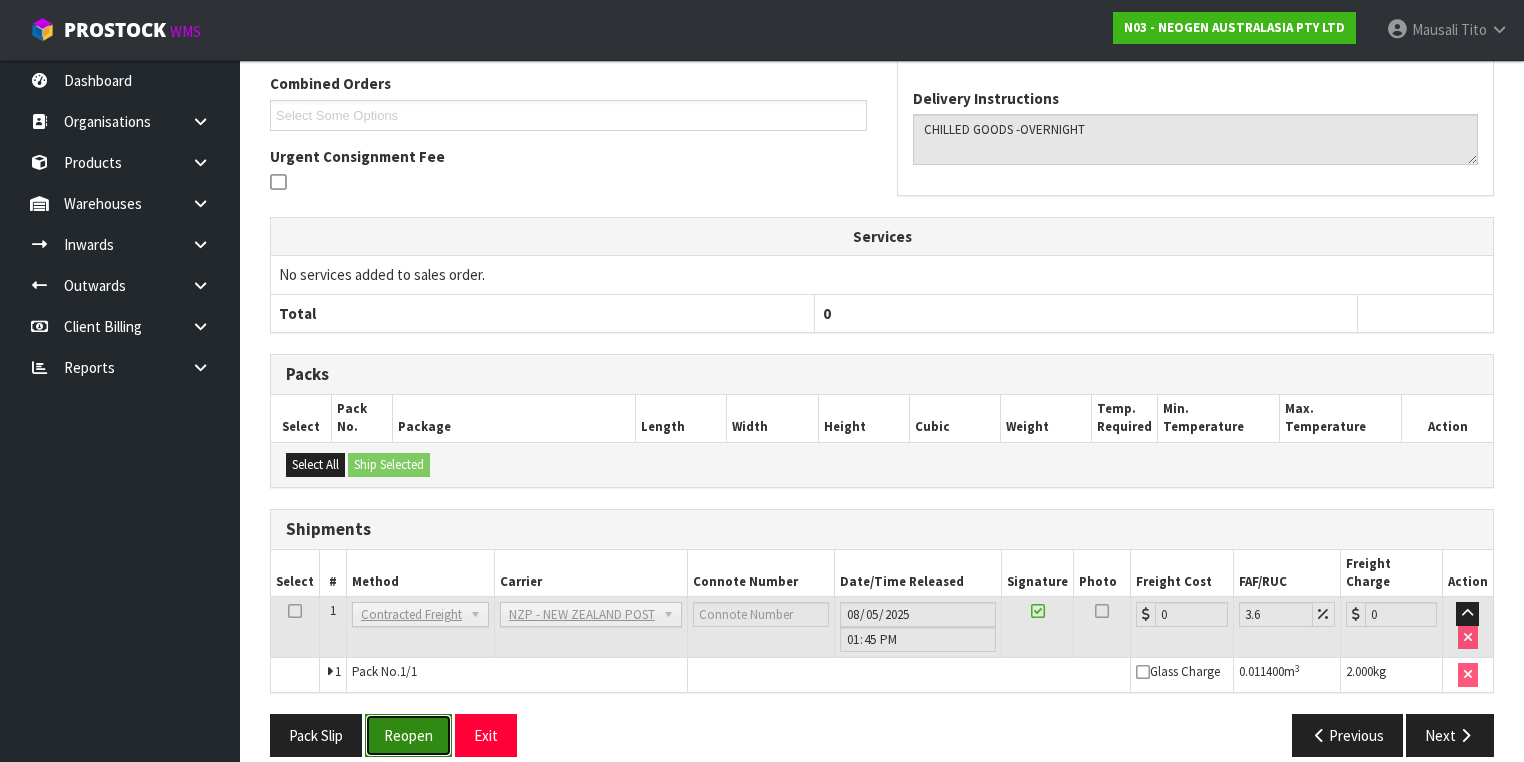 click on "Reopen" at bounding box center (408, 735) 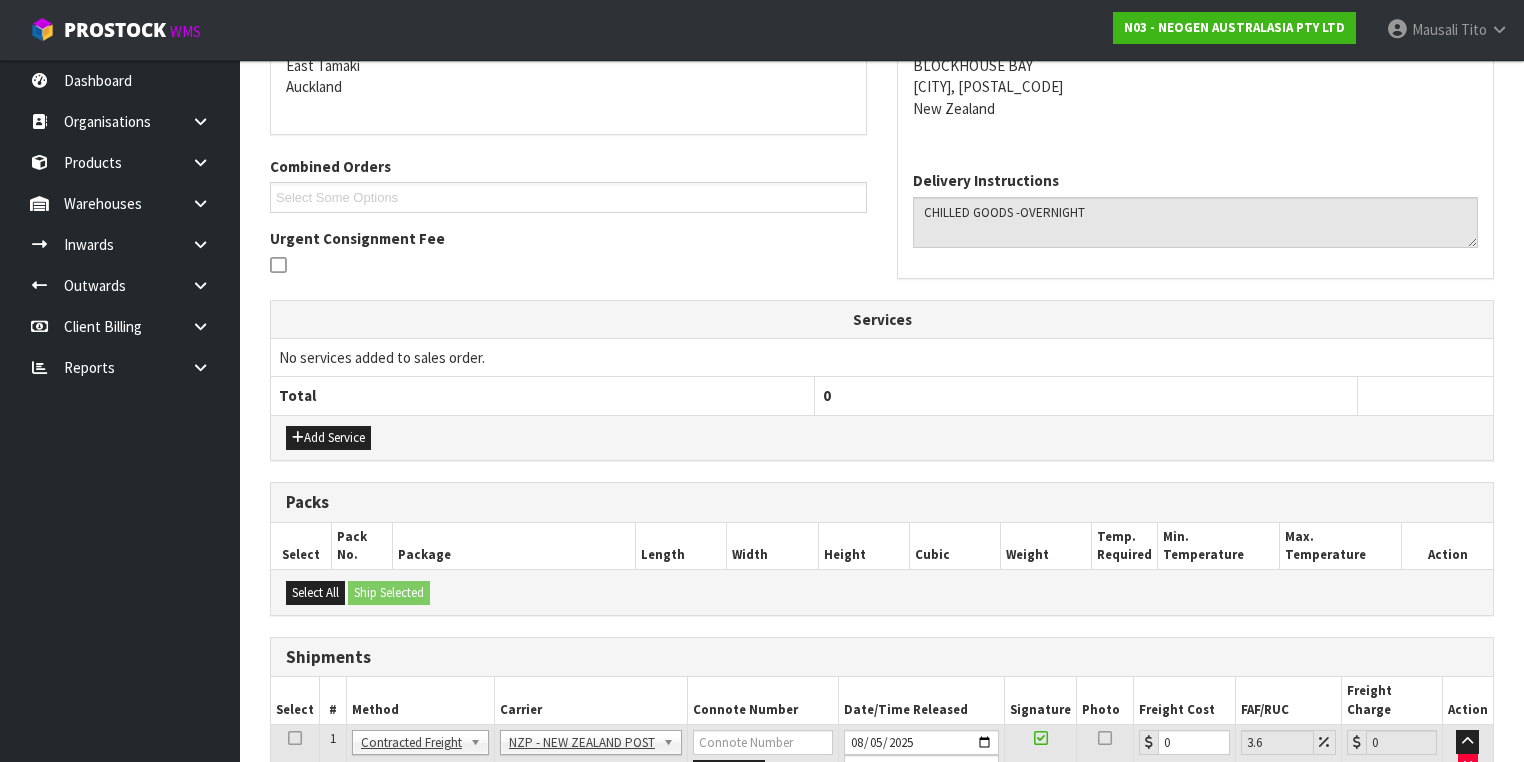 scroll, scrollTop: 582, scrollLeft: 0, axis: vertical 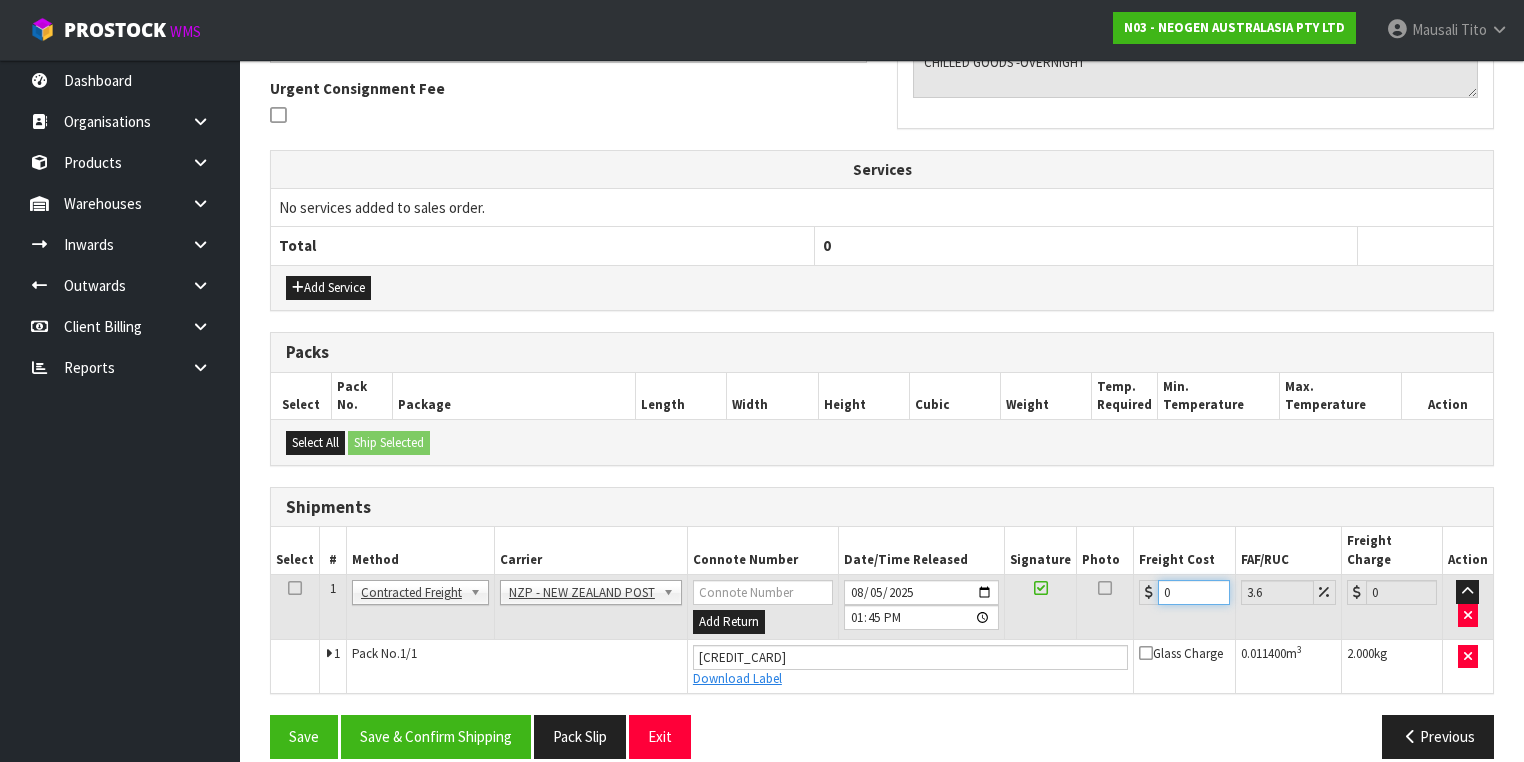 drag, startPoint x: 1184, startPoint y: 568, endPoint x: 1146, endPoint y: 577, distance: 39.051247 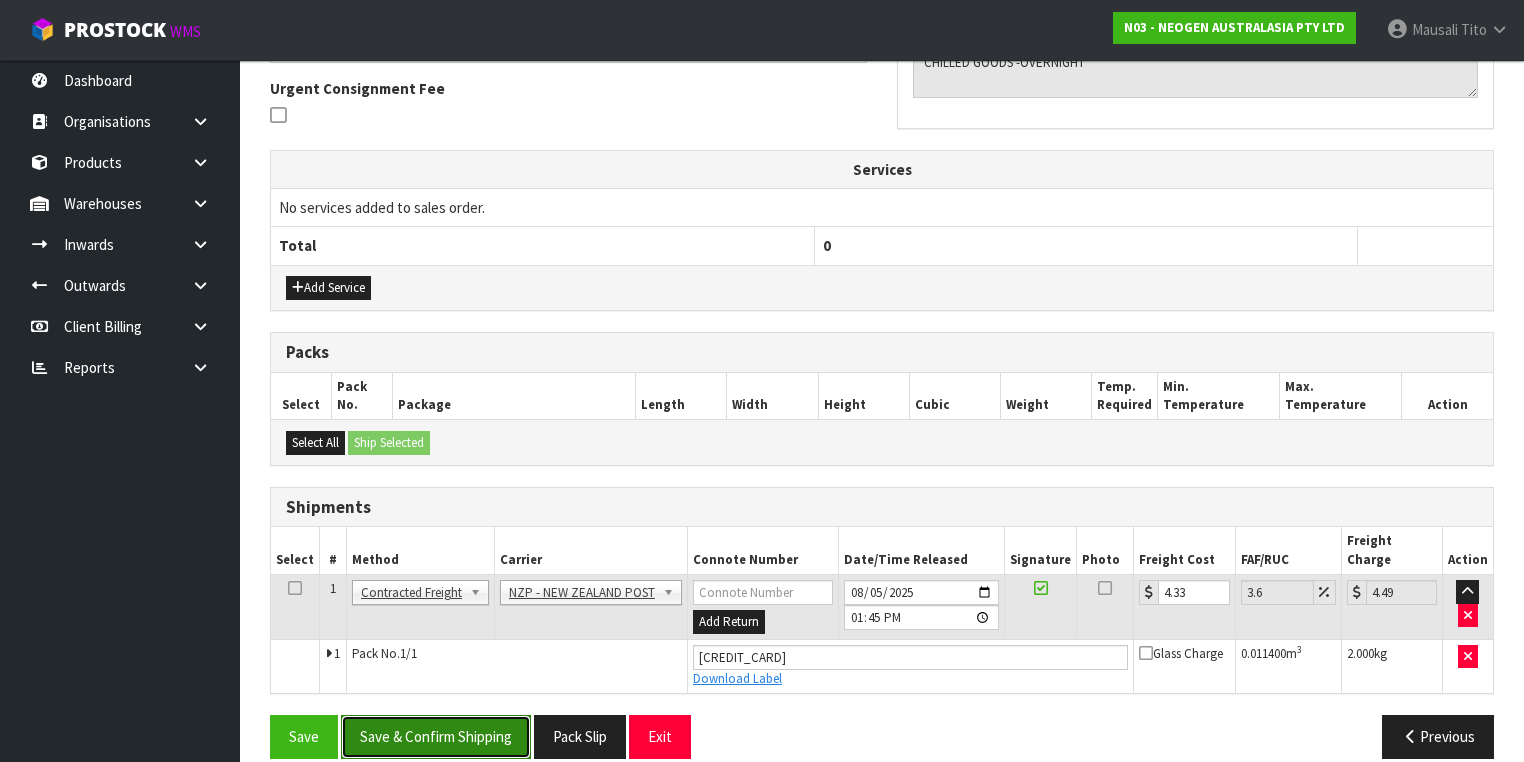 click on "Save & Confirm Shipping" at bounding box center (436, 736) 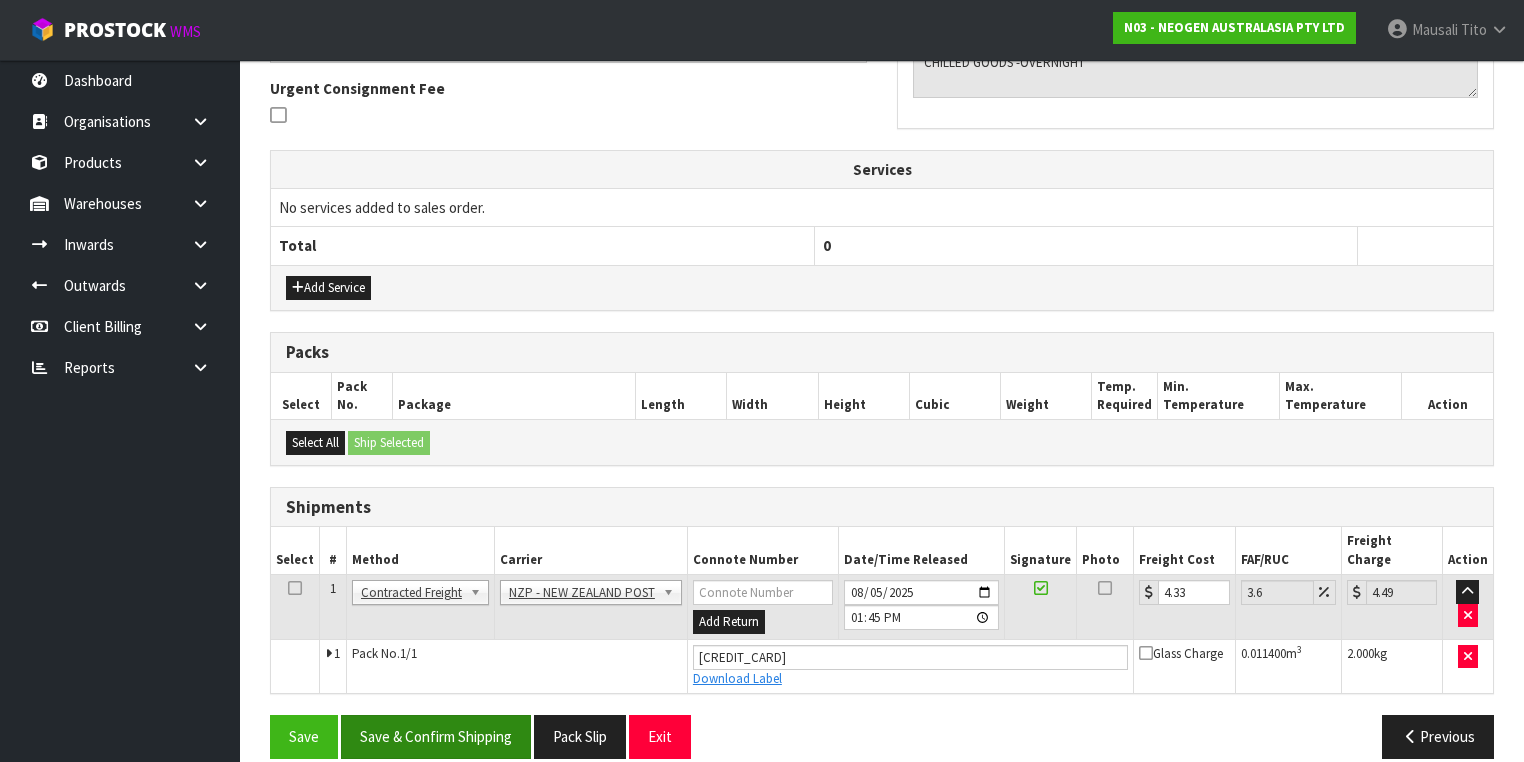 scroll, scrollTop: 0, scrollLeft: 0, axis: both 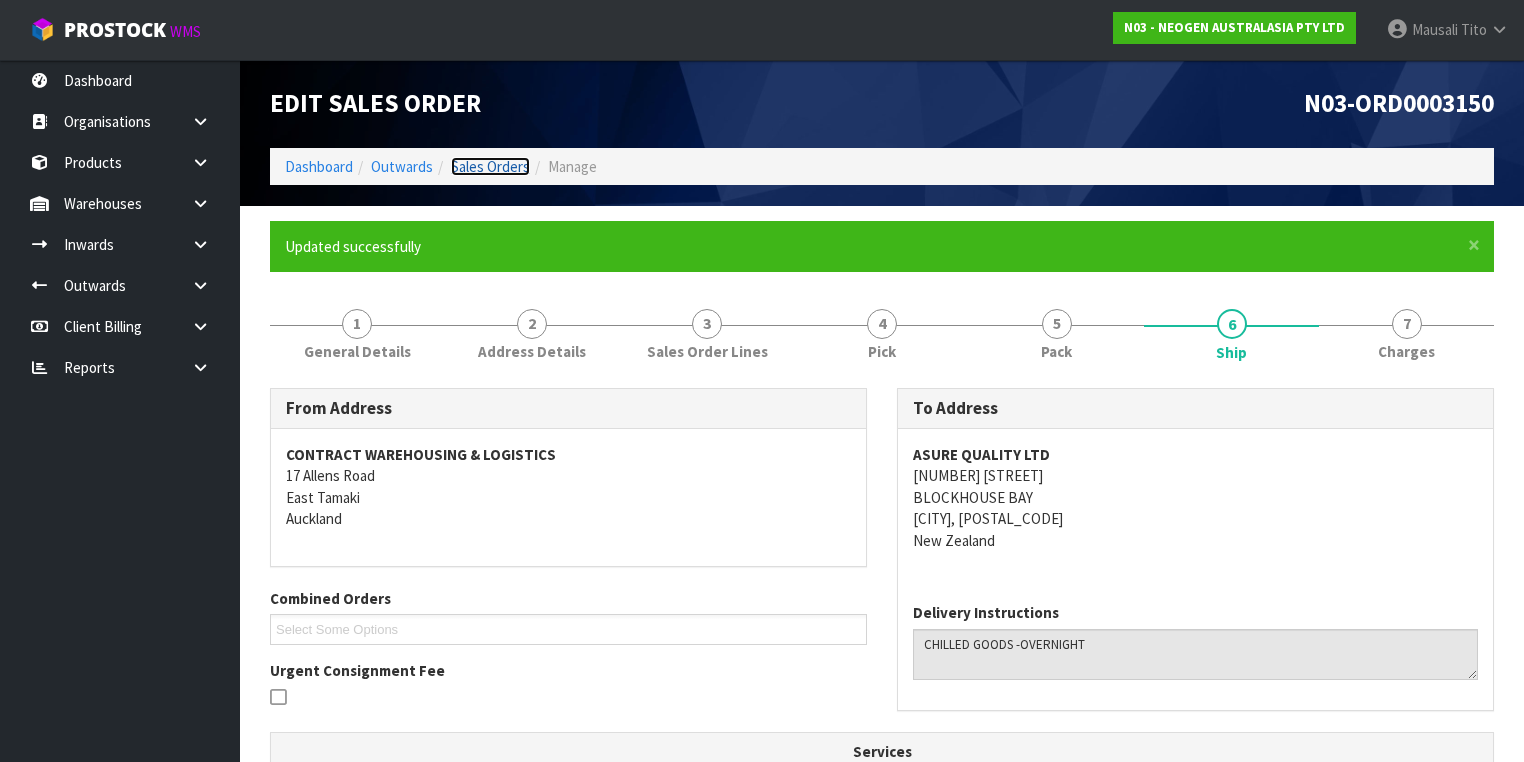 click on "Sales Orders" at bounding box center [490, 166] 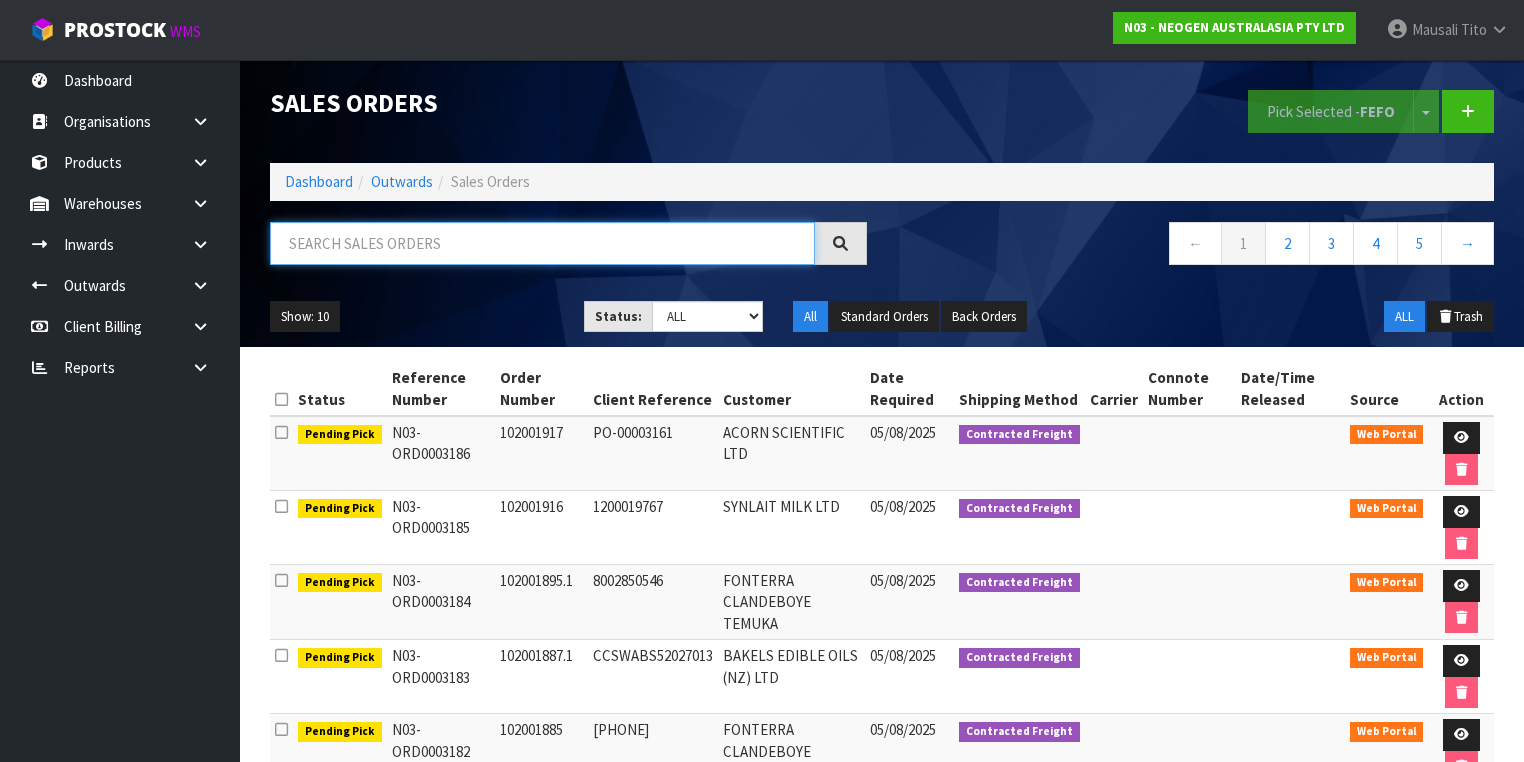 click at bounding box center (542, 243) 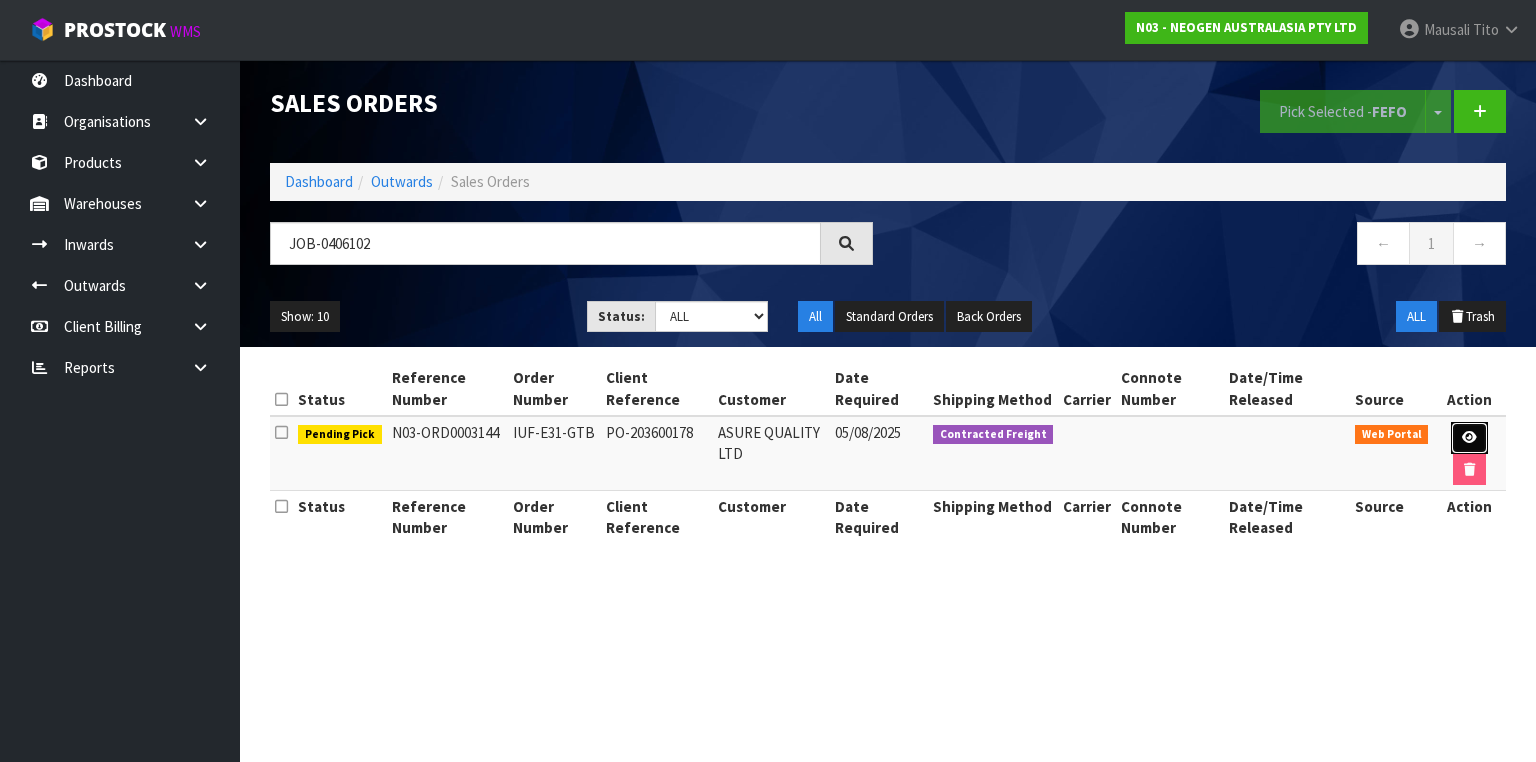 click at bounding box center [1469, 437] 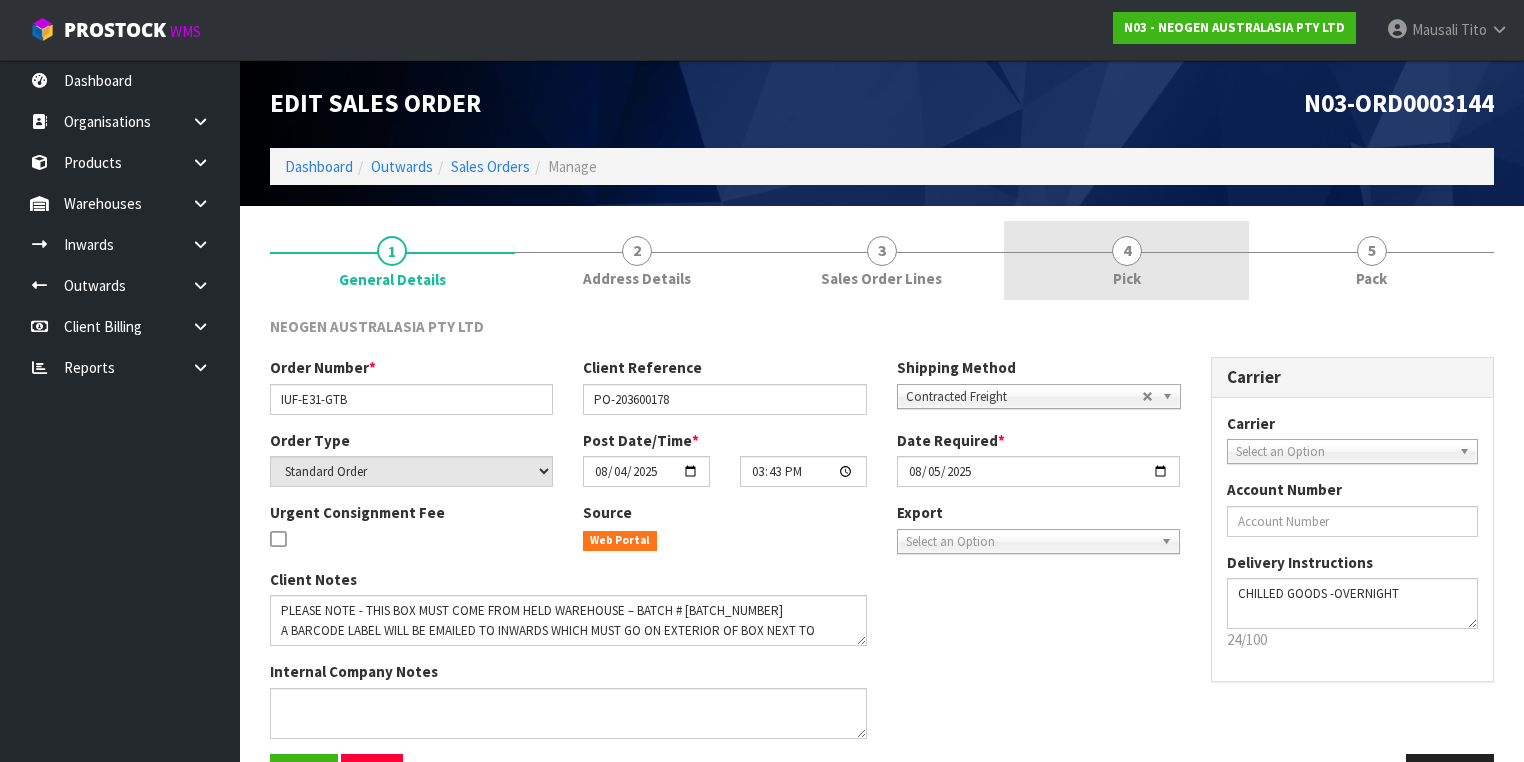 click on "4
Pick" at bounding box center [1126, 260] 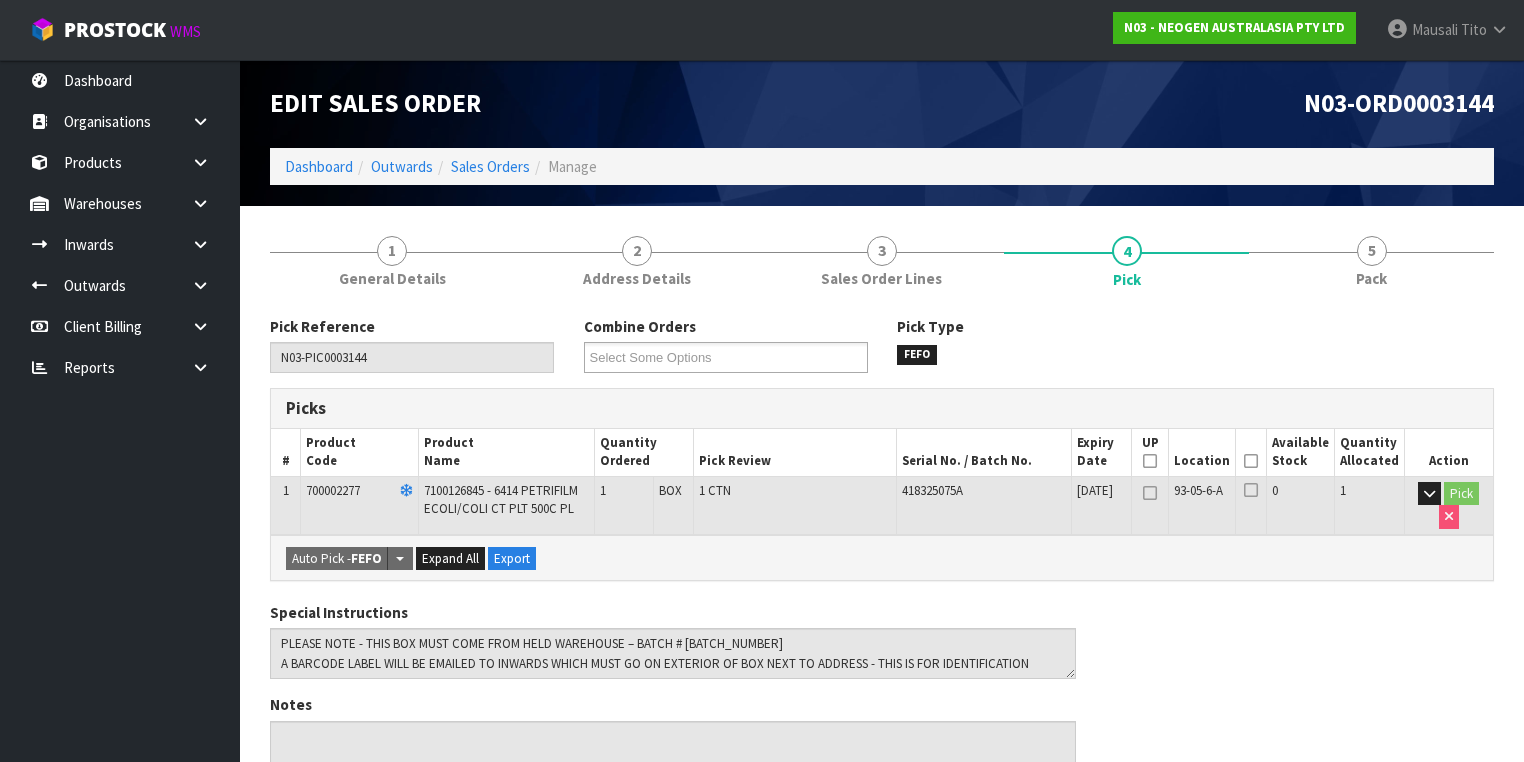 click at bounding box center (1251, 461) 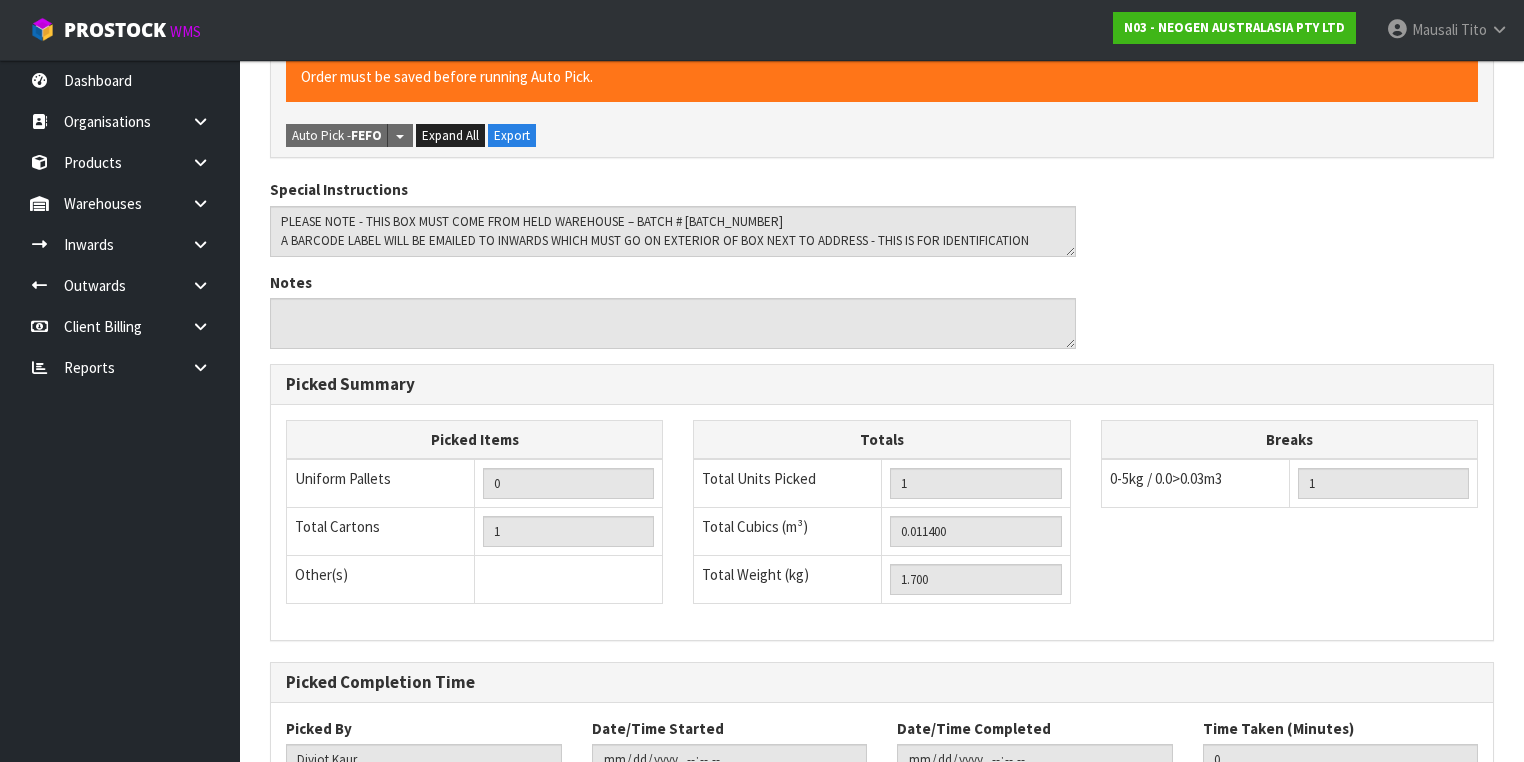 scroll, scrollTop: 640, scrollLeft: 0, axis: vertical 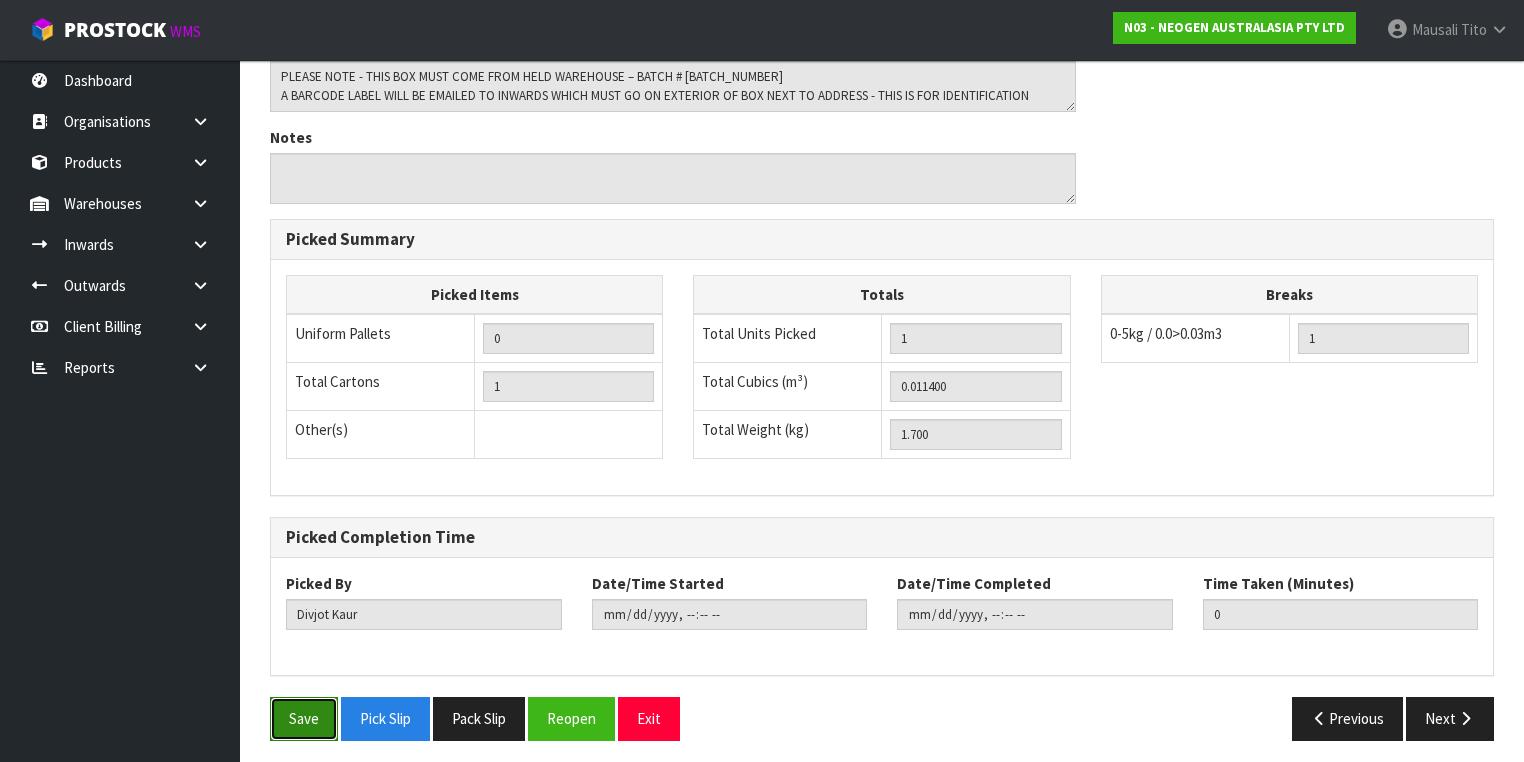 click on "Save" at bounding box center (304, 718) 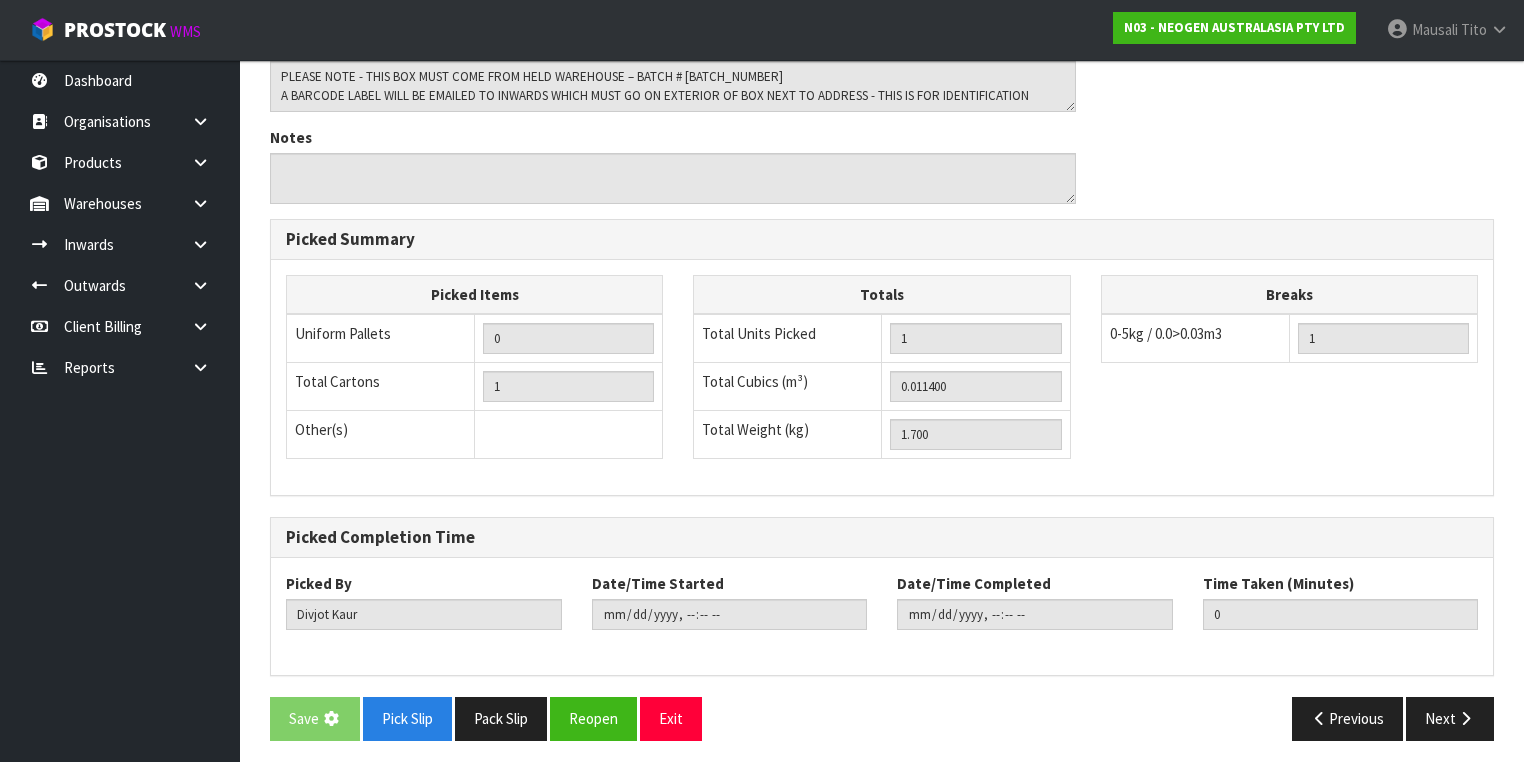 scroll, scrollTop: 0, scrollLeft: 0, axis: both 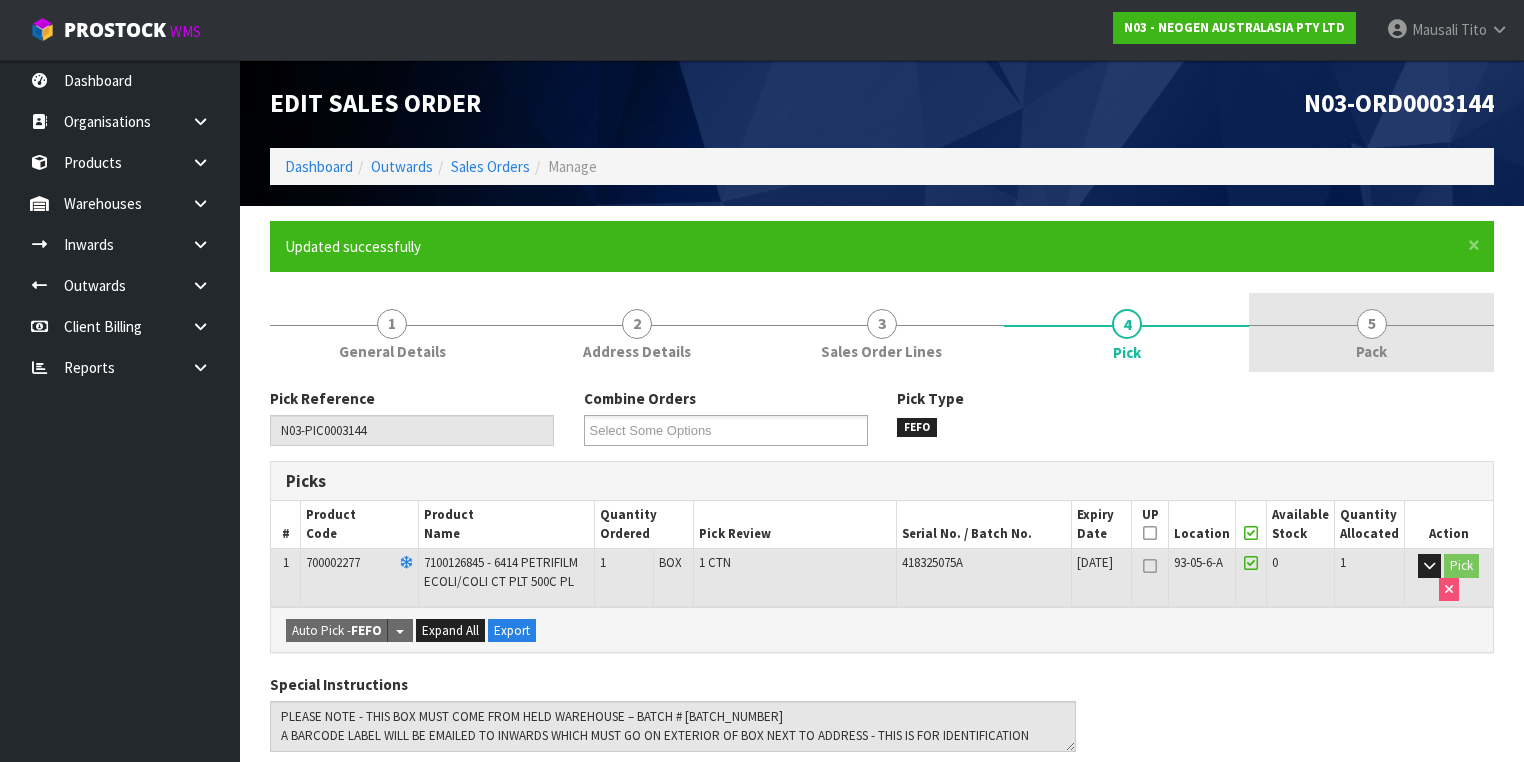 drag, startPoint x: 1377, startPoint y: 312, endPoint x: 1356, endPoint y: 322, distance: 23.259407 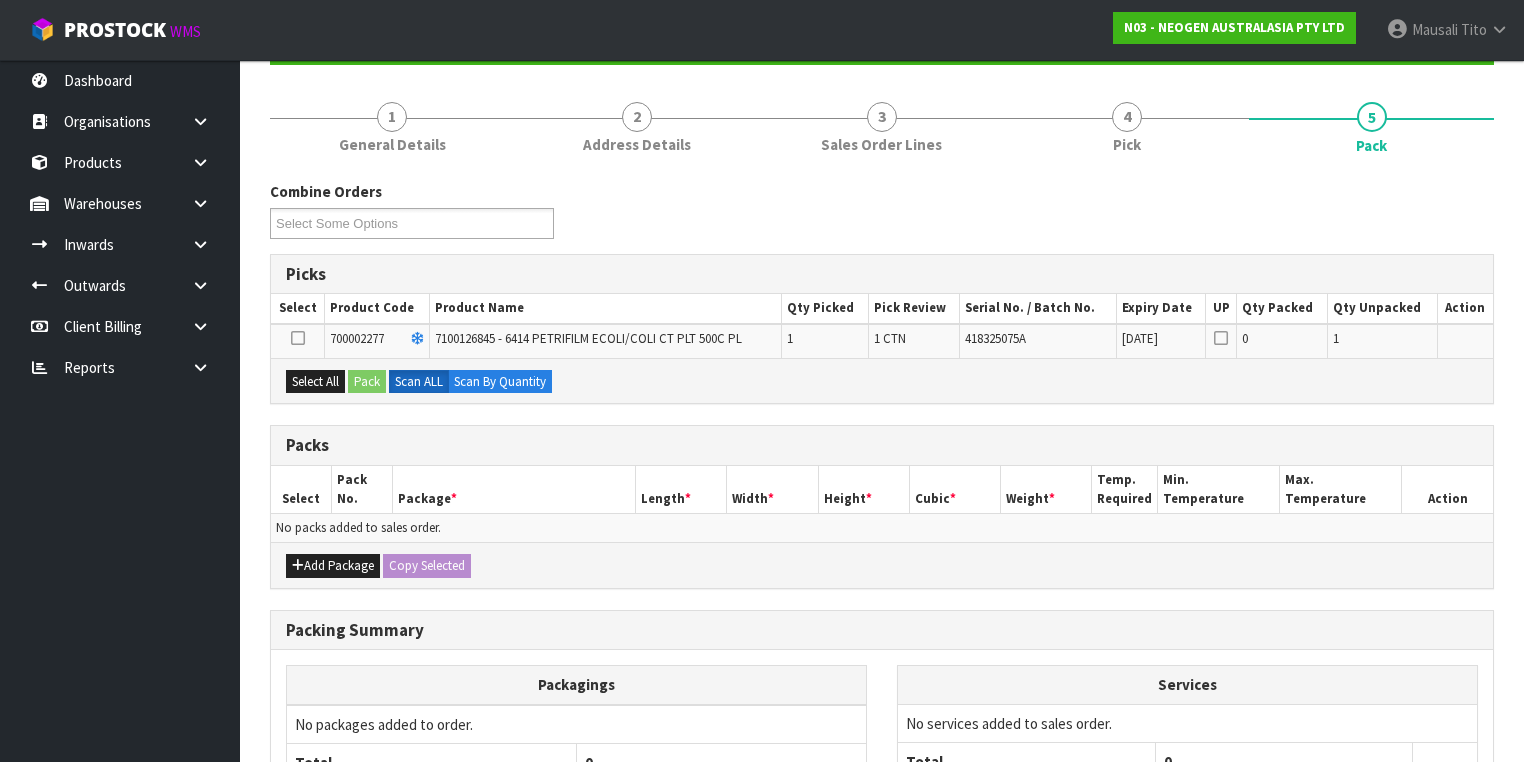 scroll, scrollTop: 395, scrollLeft: 0, axis: vertical 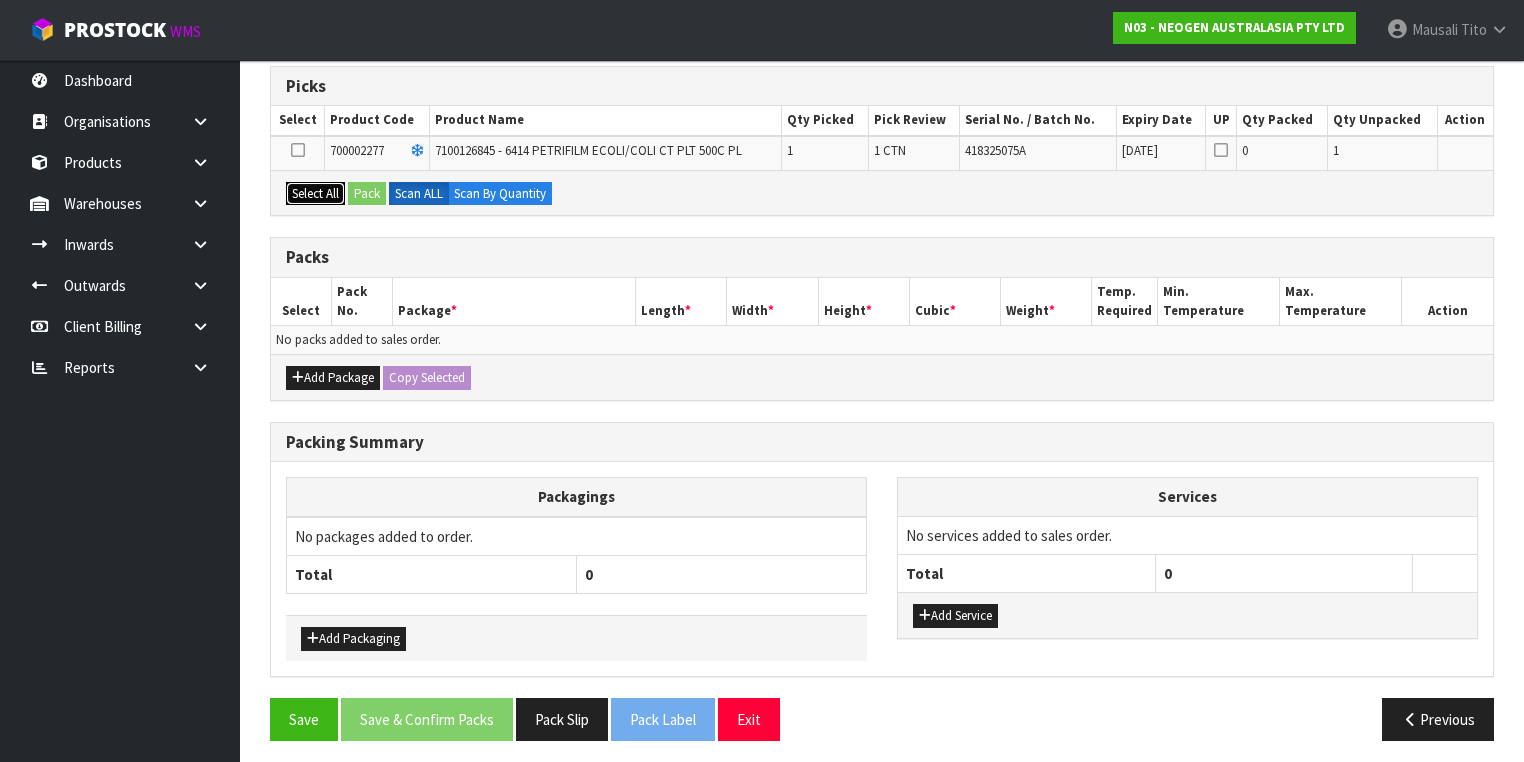 click on "Select All" at bounding box center (315, 194) 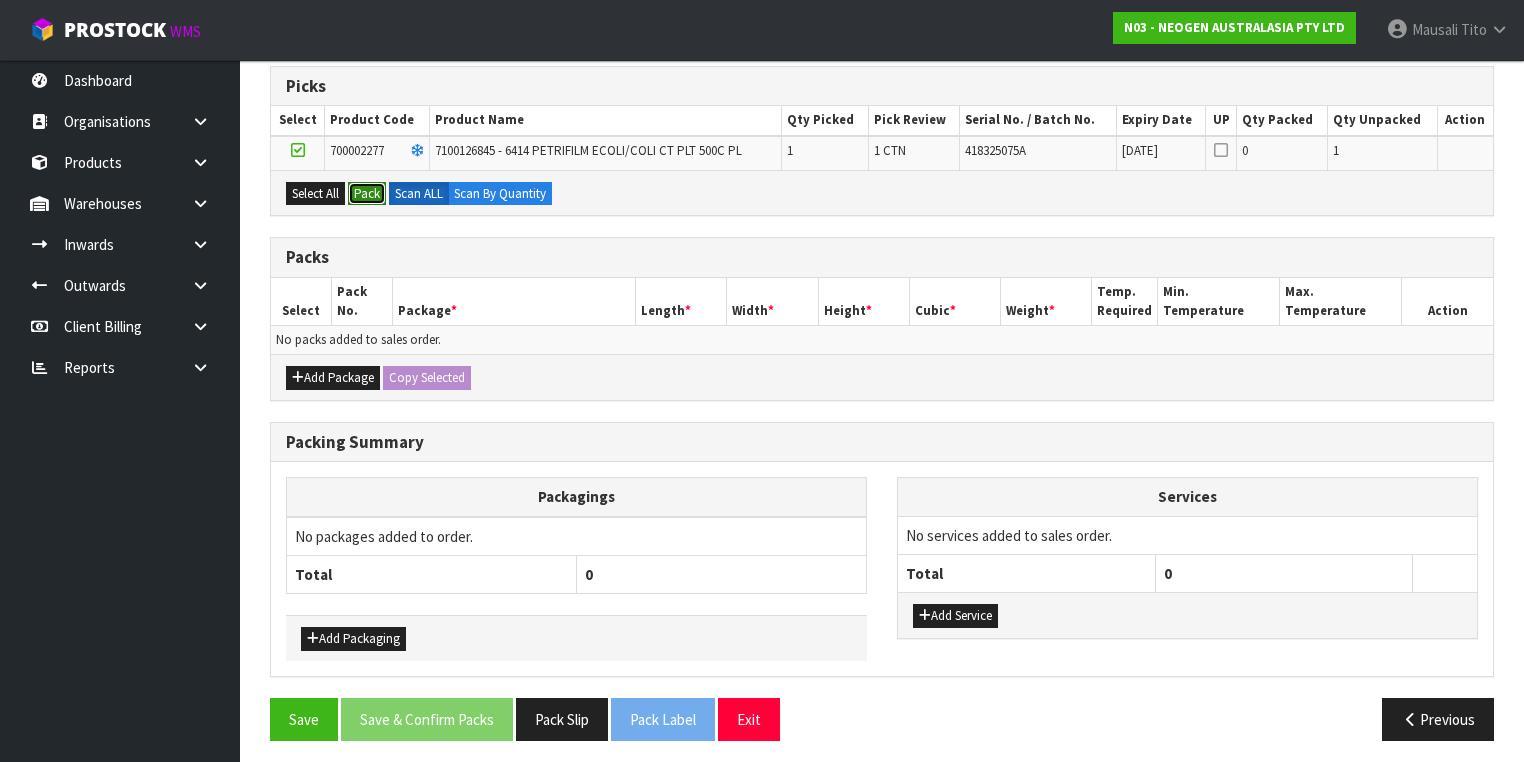 click on "Pack" at bounding box center [367, 194] 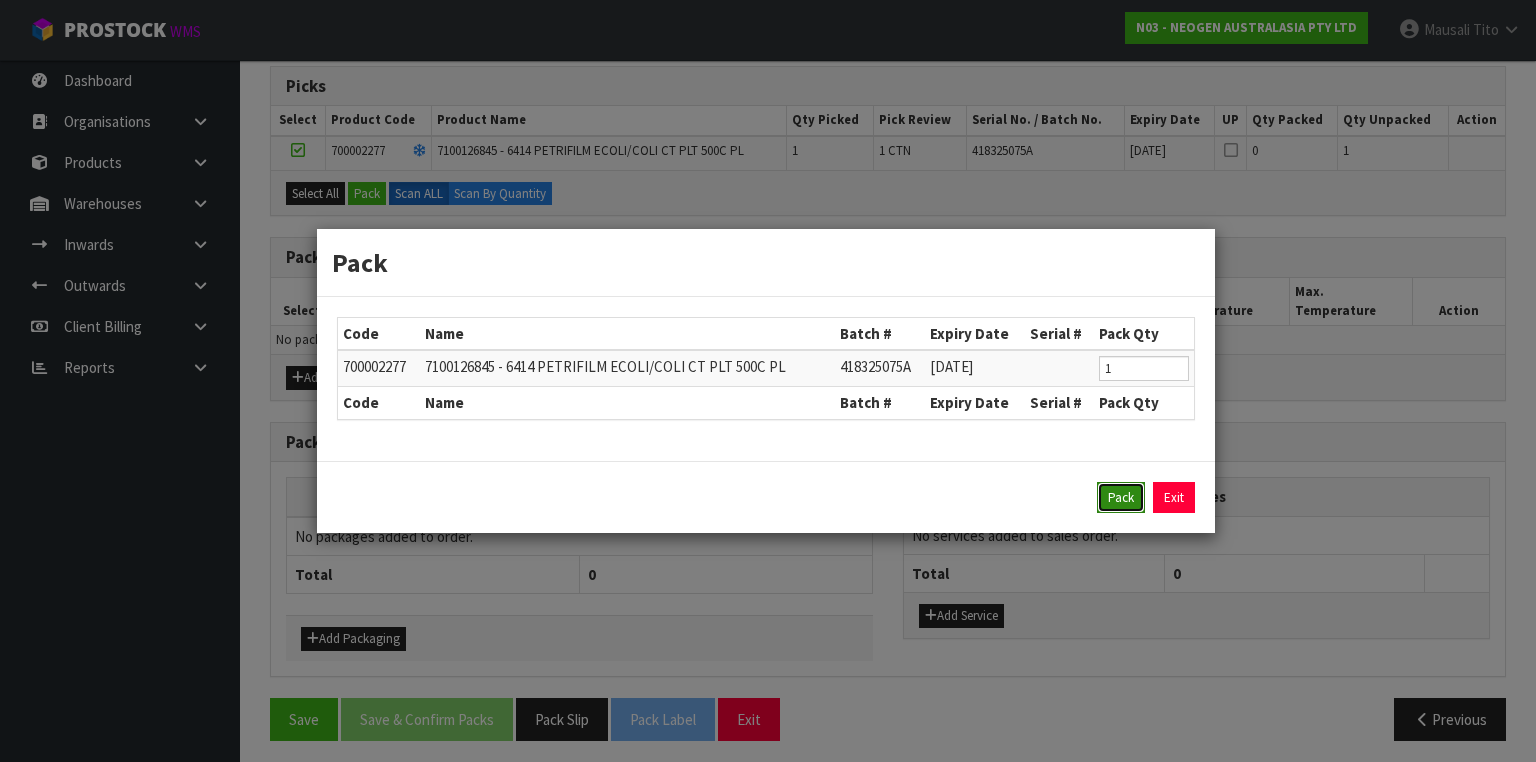 click on "Pack" at bounding box center [1121, 498] 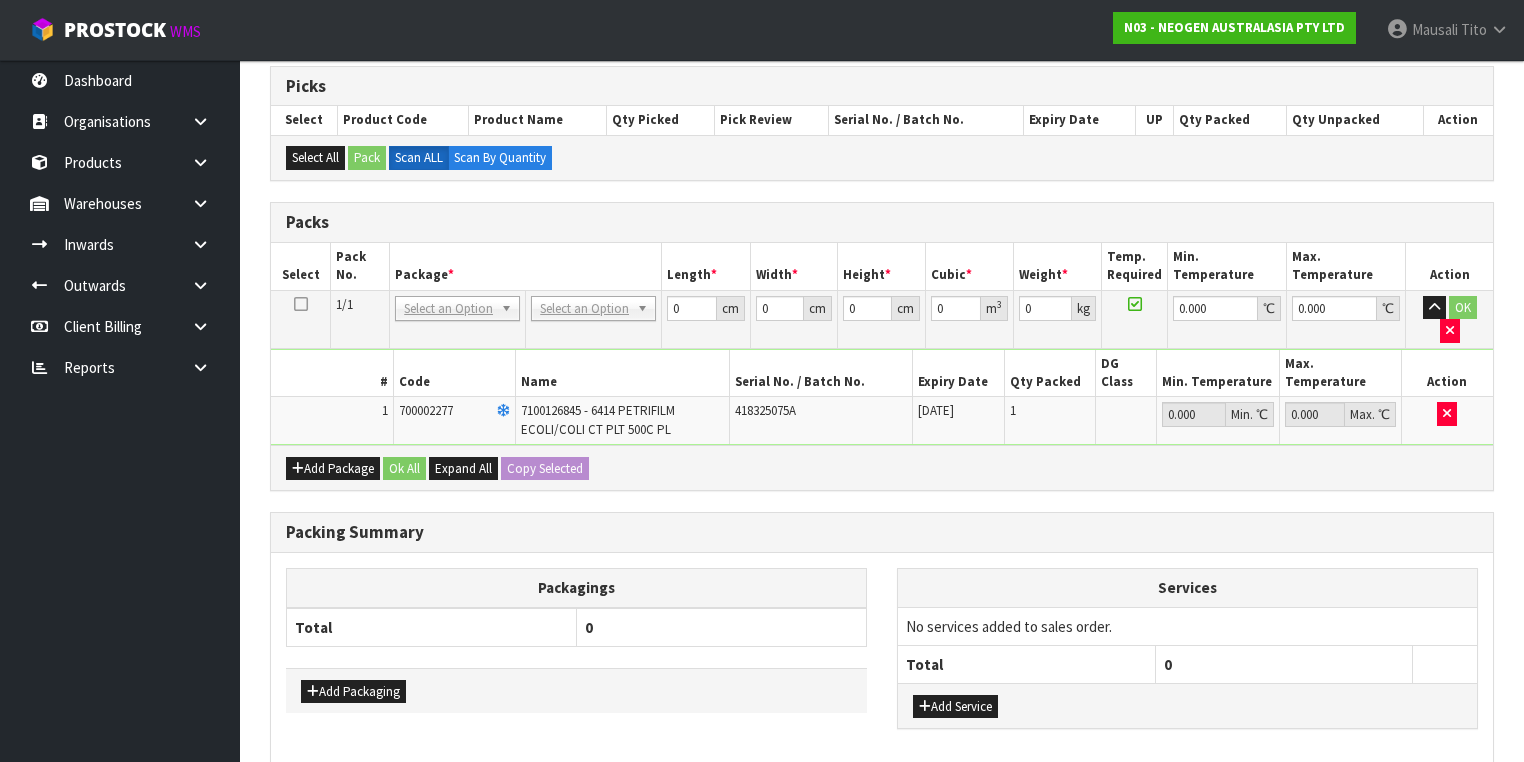 click on "No Packaging Cartons PLT GEN120 (1200 X 1000) PLT ONE WAY SKID CHEP HIRE PALLET TRANSFER FEE LOSCOM HIRE PALLET TRANSFER FEE PLT EXP120 (PLASTIC/STAMPED) PLT BESPOKE PLT UNIFORM RETURNABLE CWL PALLET PLT TUFF1000 (1000 X 450) PLT VAL400 (400 X 400) RETURNABLE CLIENT PALLET PLT OLP 915 (915 X 465) PLT OLP 580 (580 X 400) CHEP HIRE PALLET ACCOUNT FEE PER WEEK OUTWARD HDLG FCL 20FT LOOSE STOCK BASE RATE OUTWARD HDLG FCL 40FT LOOSE STOCK BASE RATE OUTWARD HDLG FCL 20FT PALLET ONLY BASE RATE OUTWARD HDLG FCL 40FT PALLET ONLY BASE RATE CTN OC (OCCASIONAL) CTN0 - (000-0NI) 190 X 150 X 155 CTN00 - (000-00NI) 154 X 142 X 102 CTN1 - (000-01NI) 255 X 205 X 150 CTN2 - (000-02NI) 250 X 250 X 200 CTN3 - (000-03NI) 340 X 255 X 305 CTN4 - (000-04NI) 405 X 255 X 255 CTN5 - (000-05NI) 430 X 330 X 255 CTN6 - (000-06NI) 455 X 305 X 305 CTN7 - (000-07NI) 455 X 455 X 350 CTN8 - (000-08NI) 510 X 380 X 280 CTN9 - (000-09NI) 510 X 380 X 585 CTN9 AC30C - (000-9NI30C) 511 X 380 X 585 CTN10 - (000-10NI) 610 X 290 X 290 PLYBOARD" at bounding box center [594, 319] 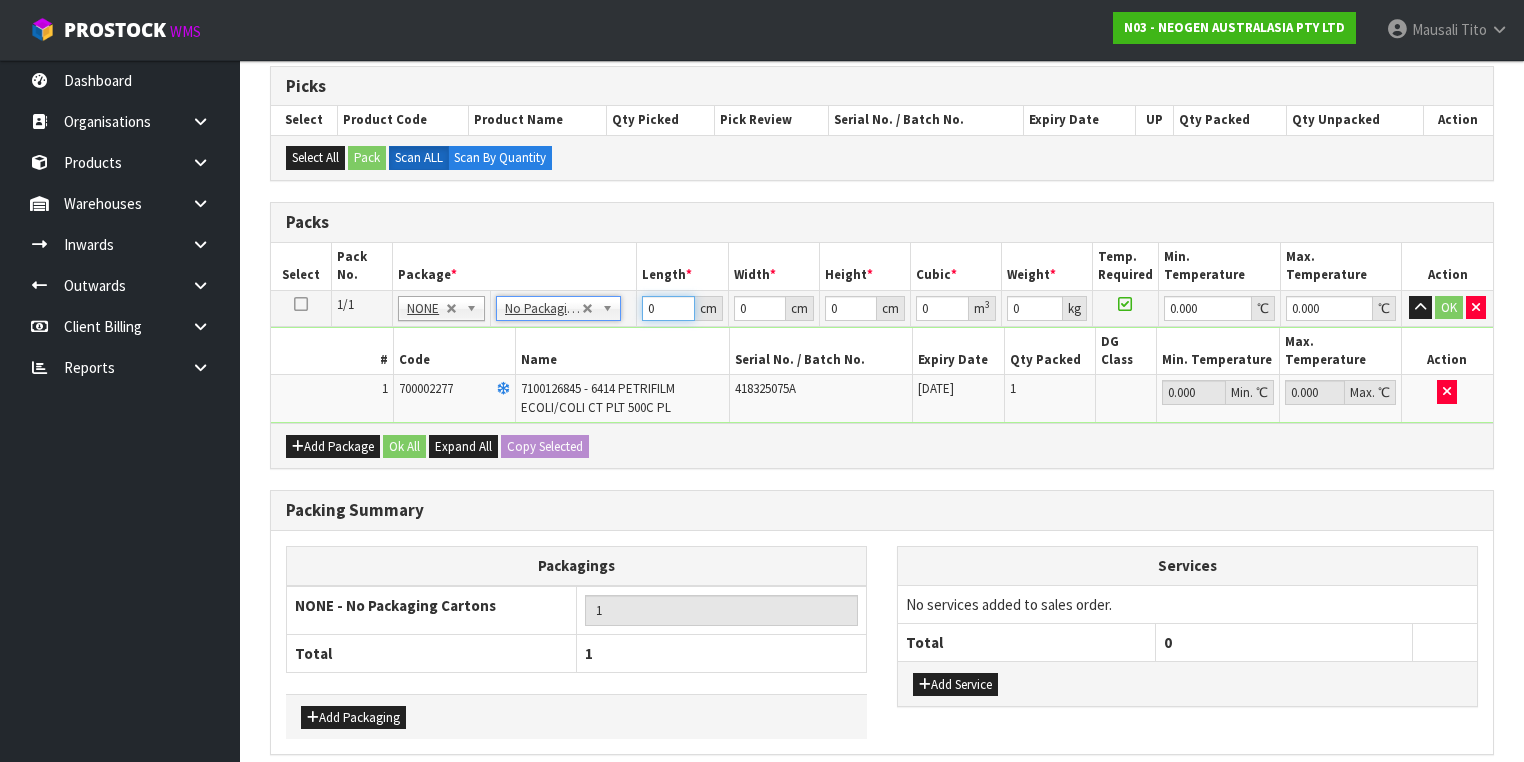 drag, startPoint x: 660, startPoint y: 302, endPoint x: 614, endPoint y: 324, distance: 50.990196 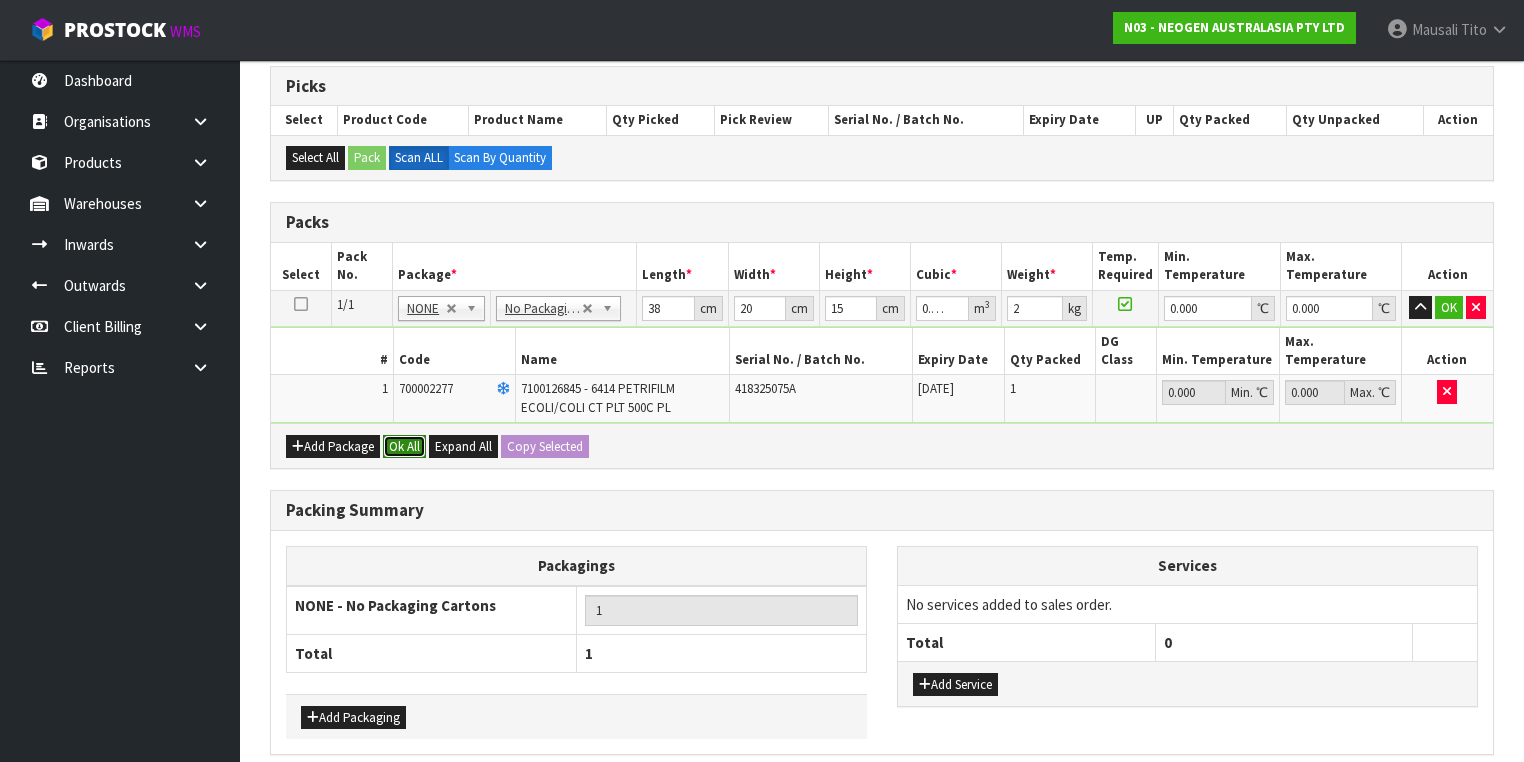 click on "Ok All" at bounding box center (404, 447) 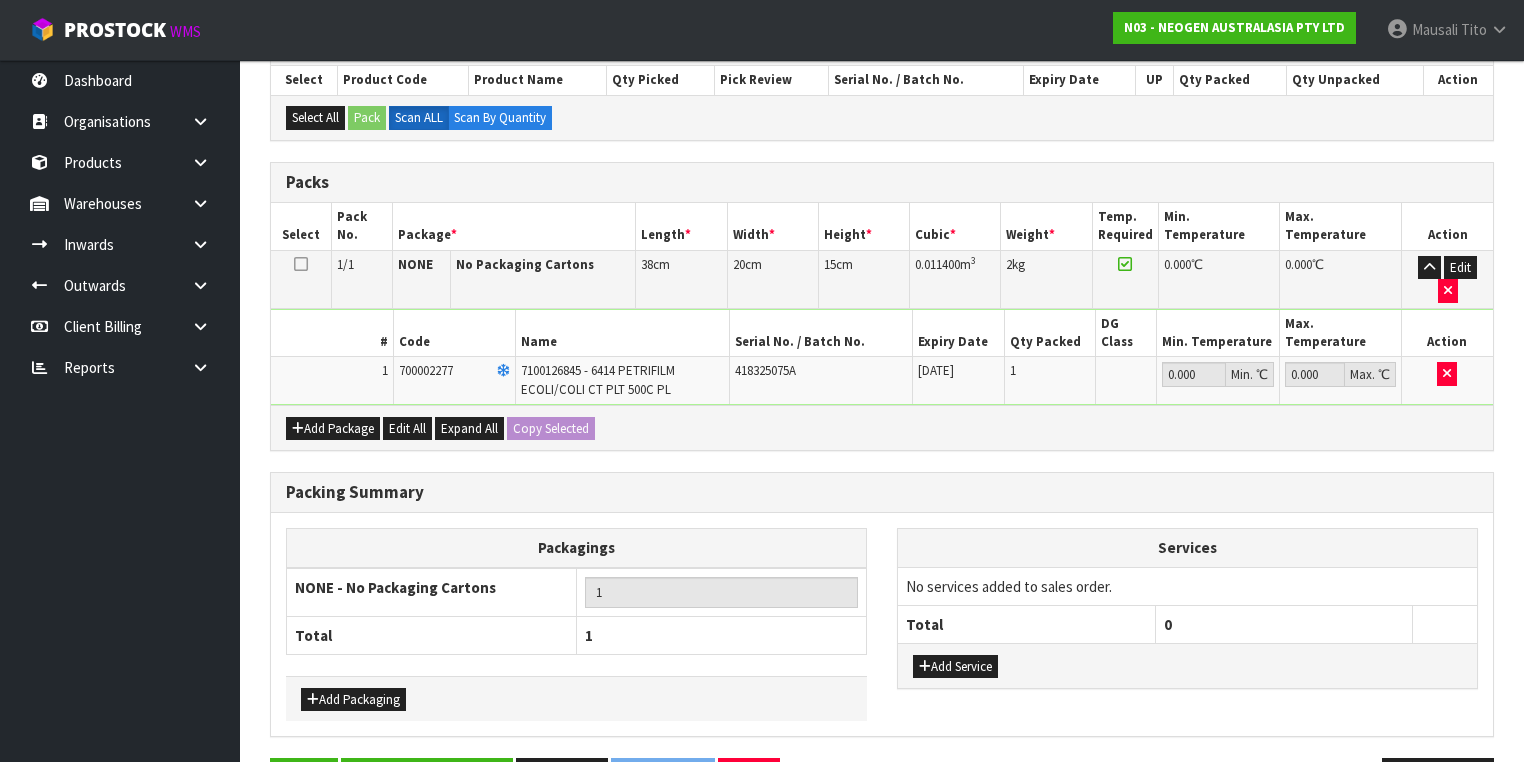 scroll, scrollTop: 453, scrollLeft: 0, axis: vertical 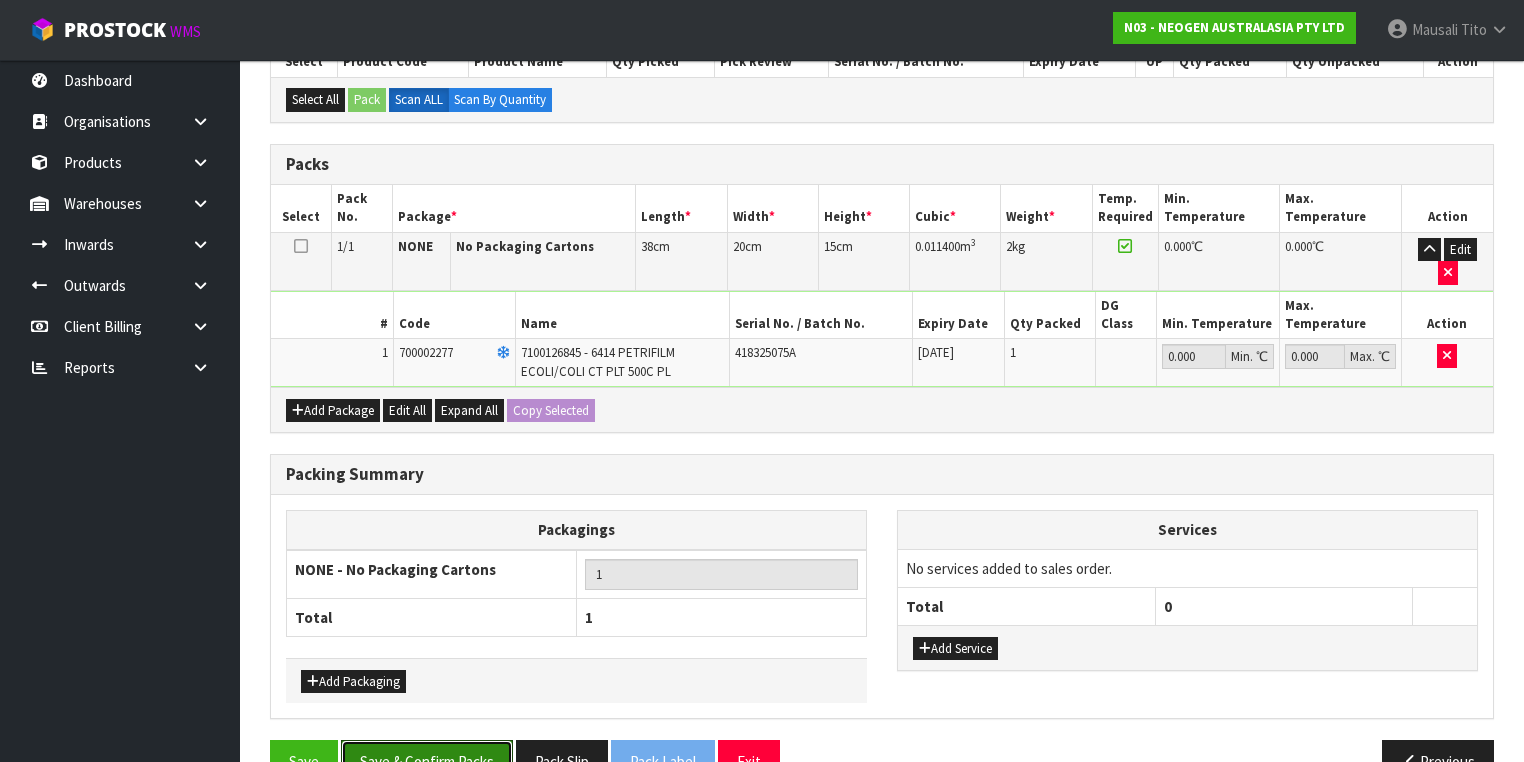 drag, startPoint x: 415, startPoint y: 703, endPoint x: 544, endPoint y: 660, distance: 135.97794 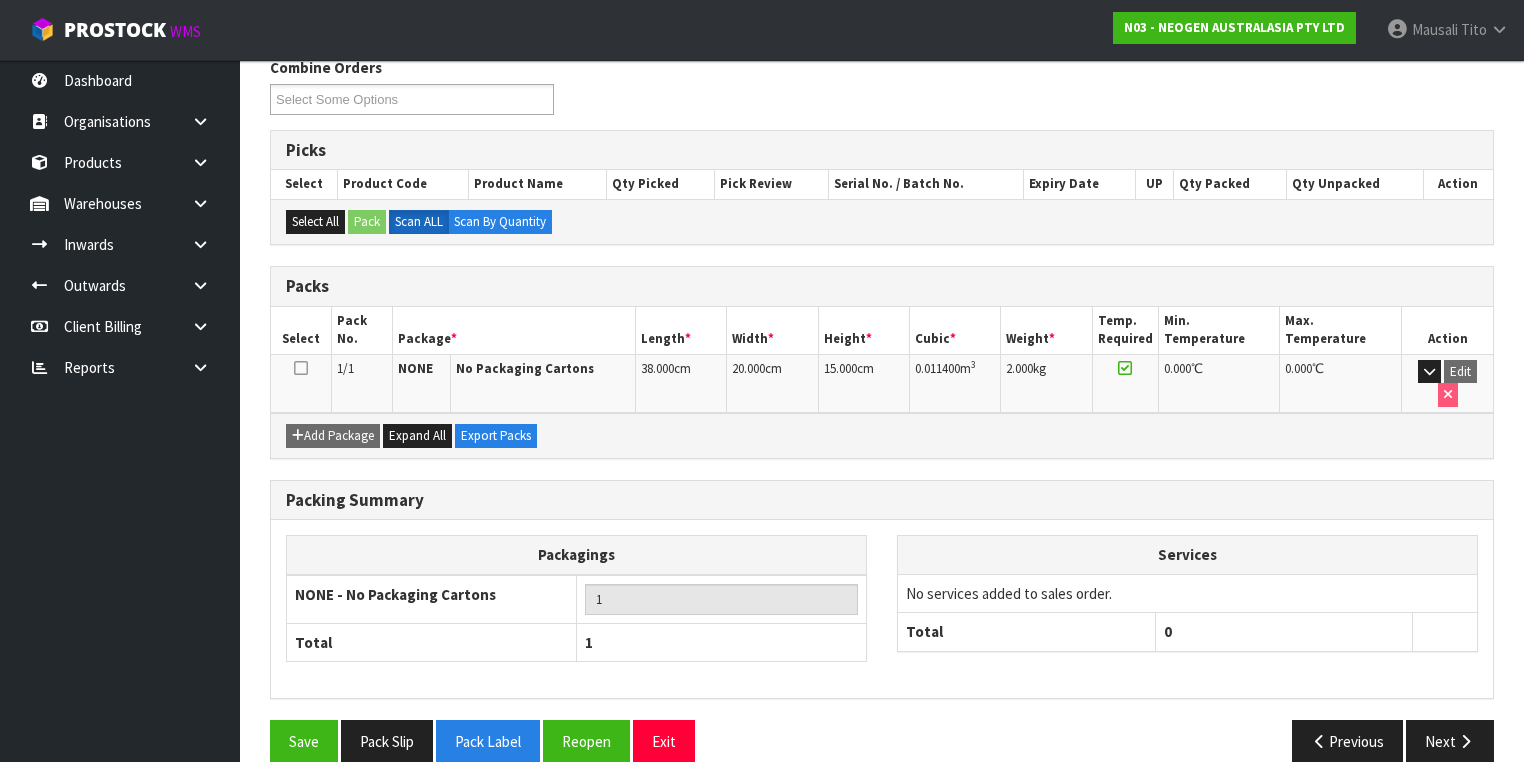 scroll, scrollTop: 332, scrollLeft: 0, axis: vertical 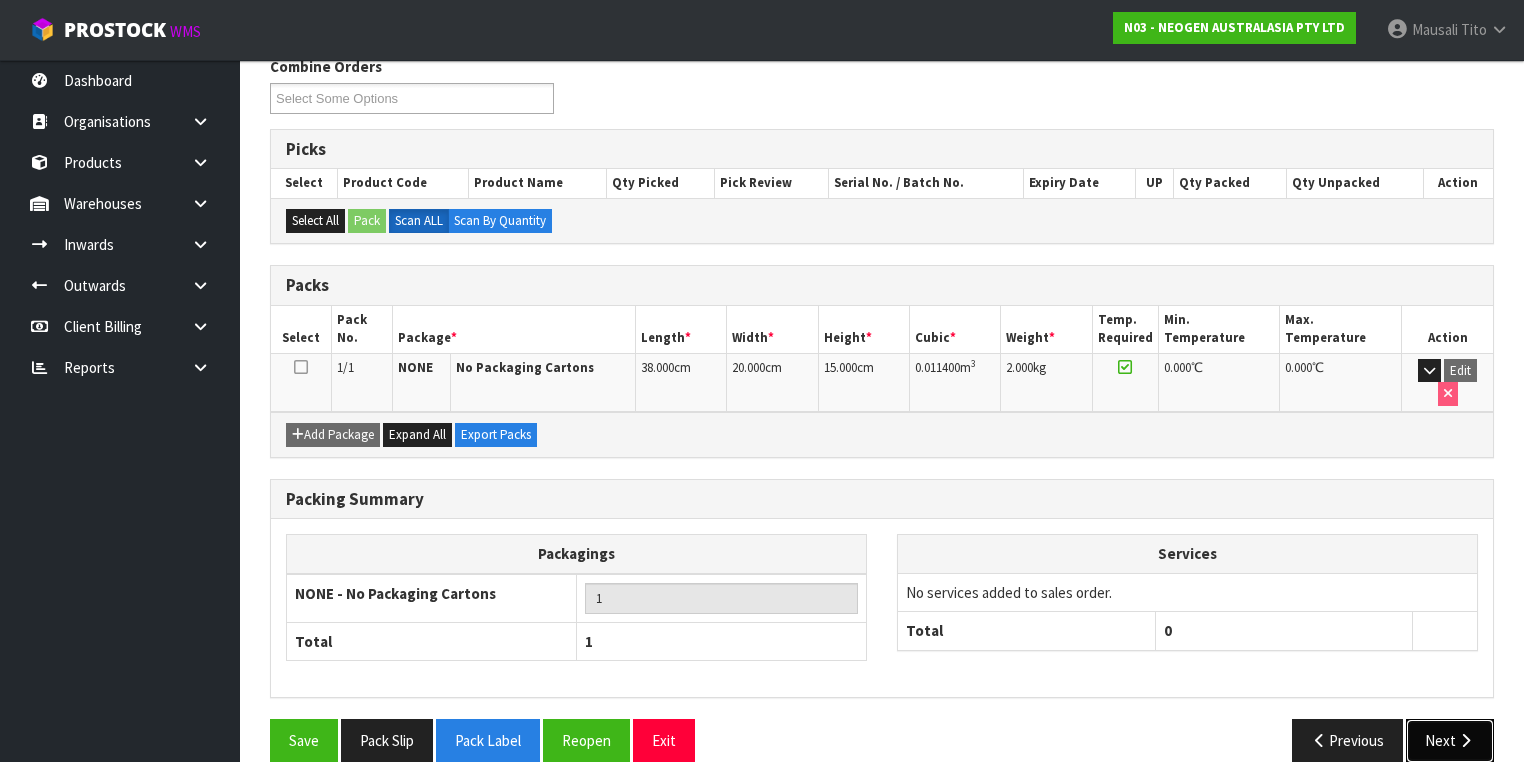 click on "Next" at bounding box center [1450, 740] 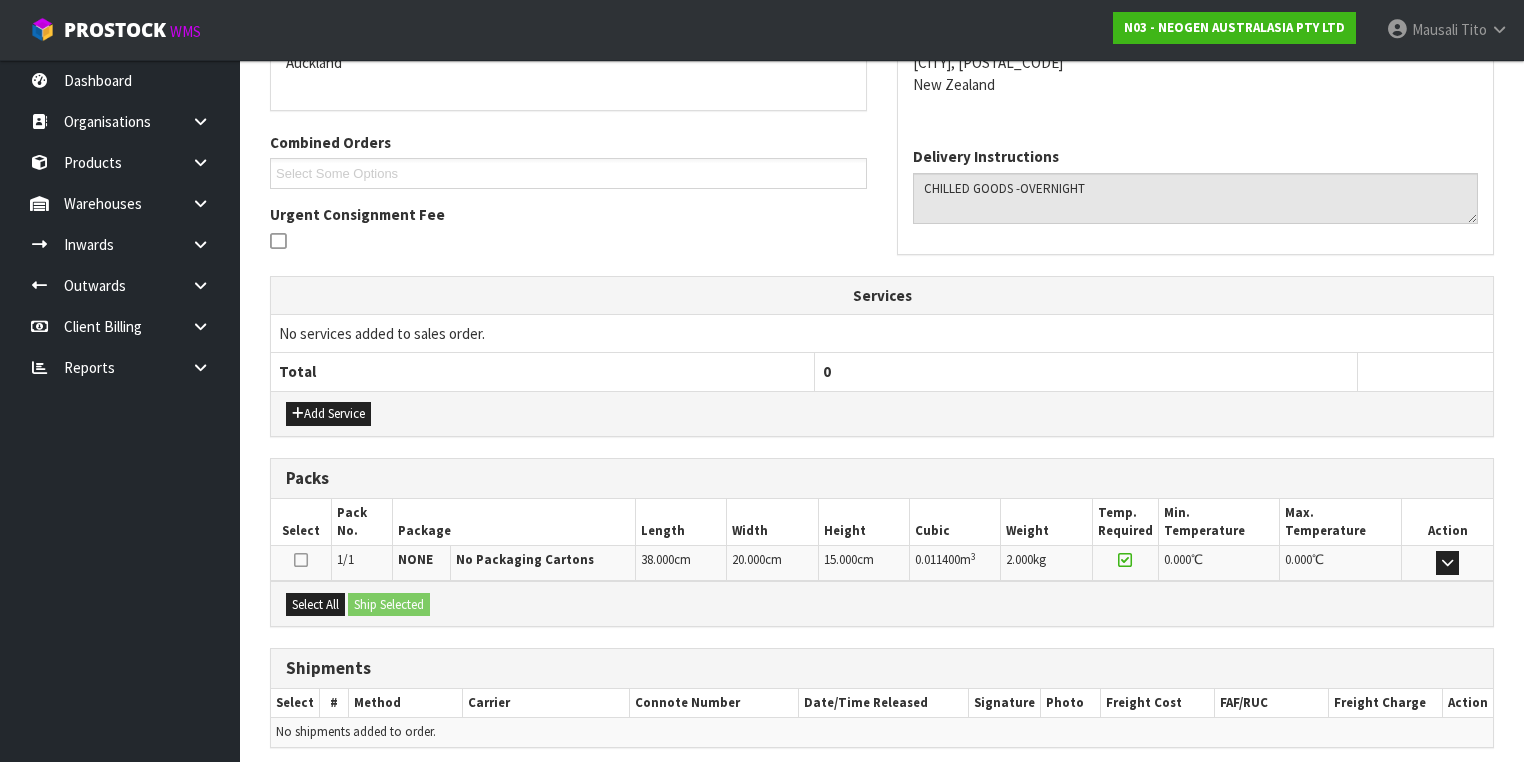 scroll, scrollTop: 528, scrollLeft: 0, axis: vertical 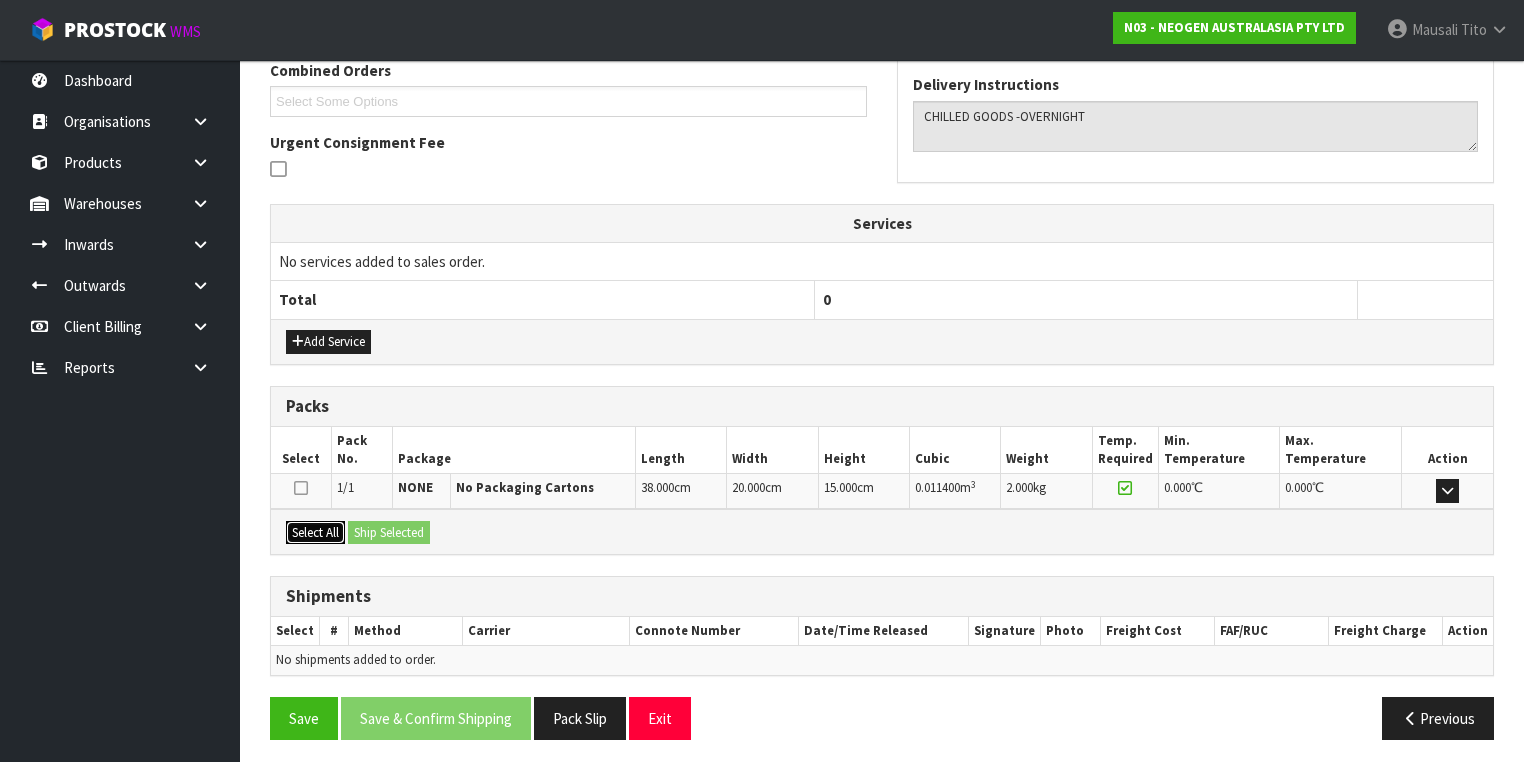 drag, startPoint x: 308, startPoint y: 521, endPoint x: 398, endPoint y: 524, distance: 90.04999 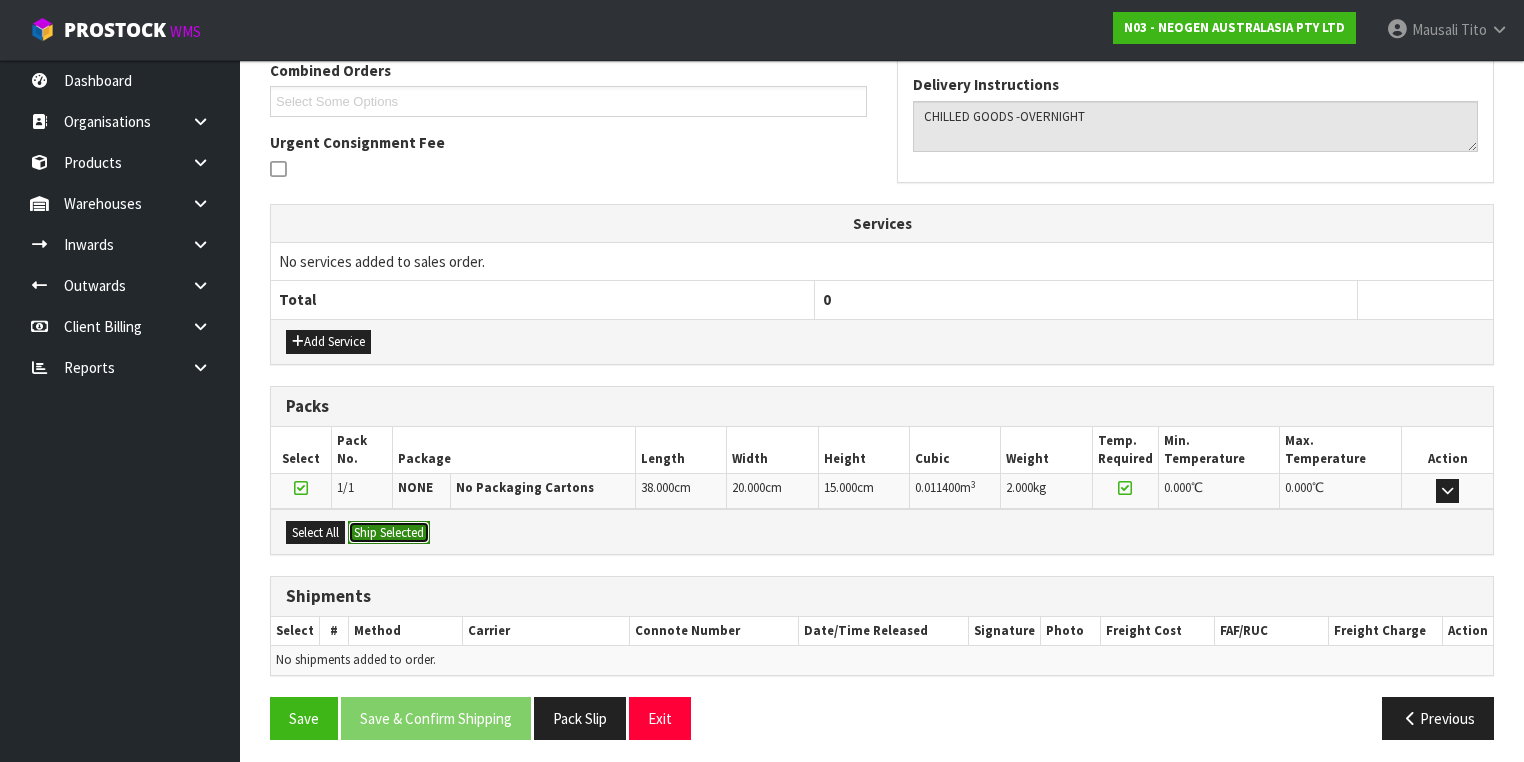 click on "Ship Selected" at bounding box center (389, 533) 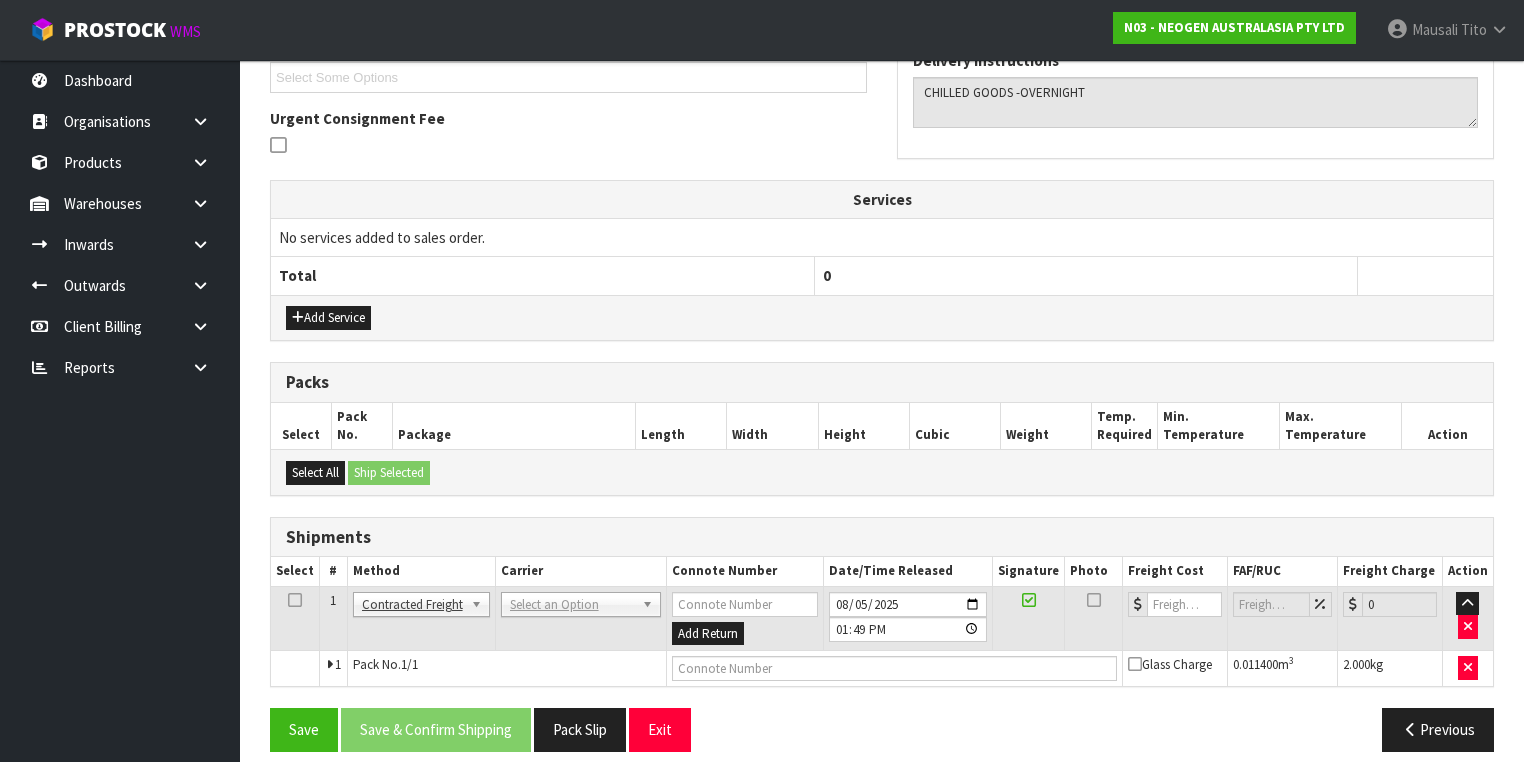 scroll, scrollTop: 564, scrollLeft: 0, axis: vertical 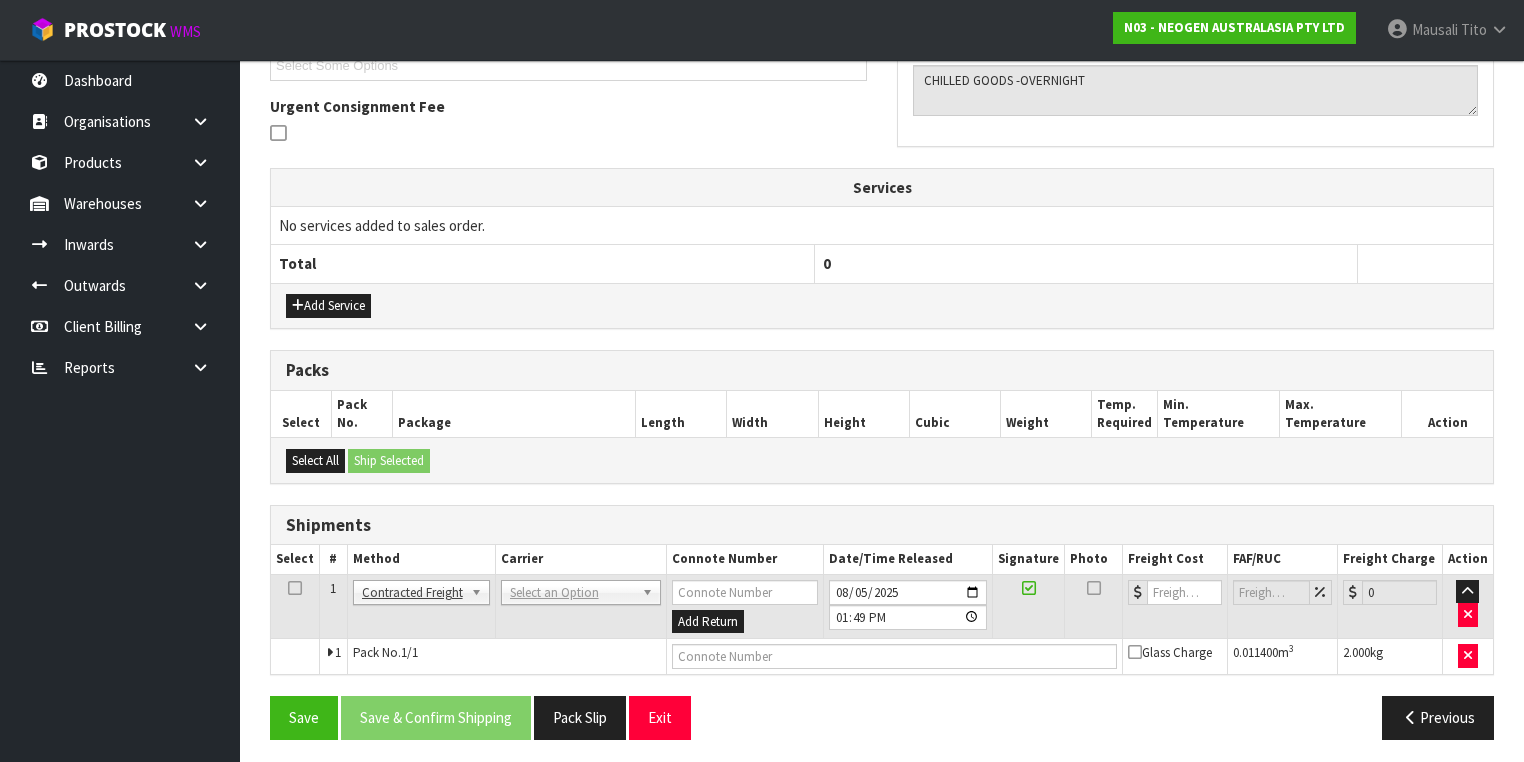 drag, startPoint x: 535, startPoint y: 581, endPoint x: 536, endPoint y: 592, distance: 11.045361 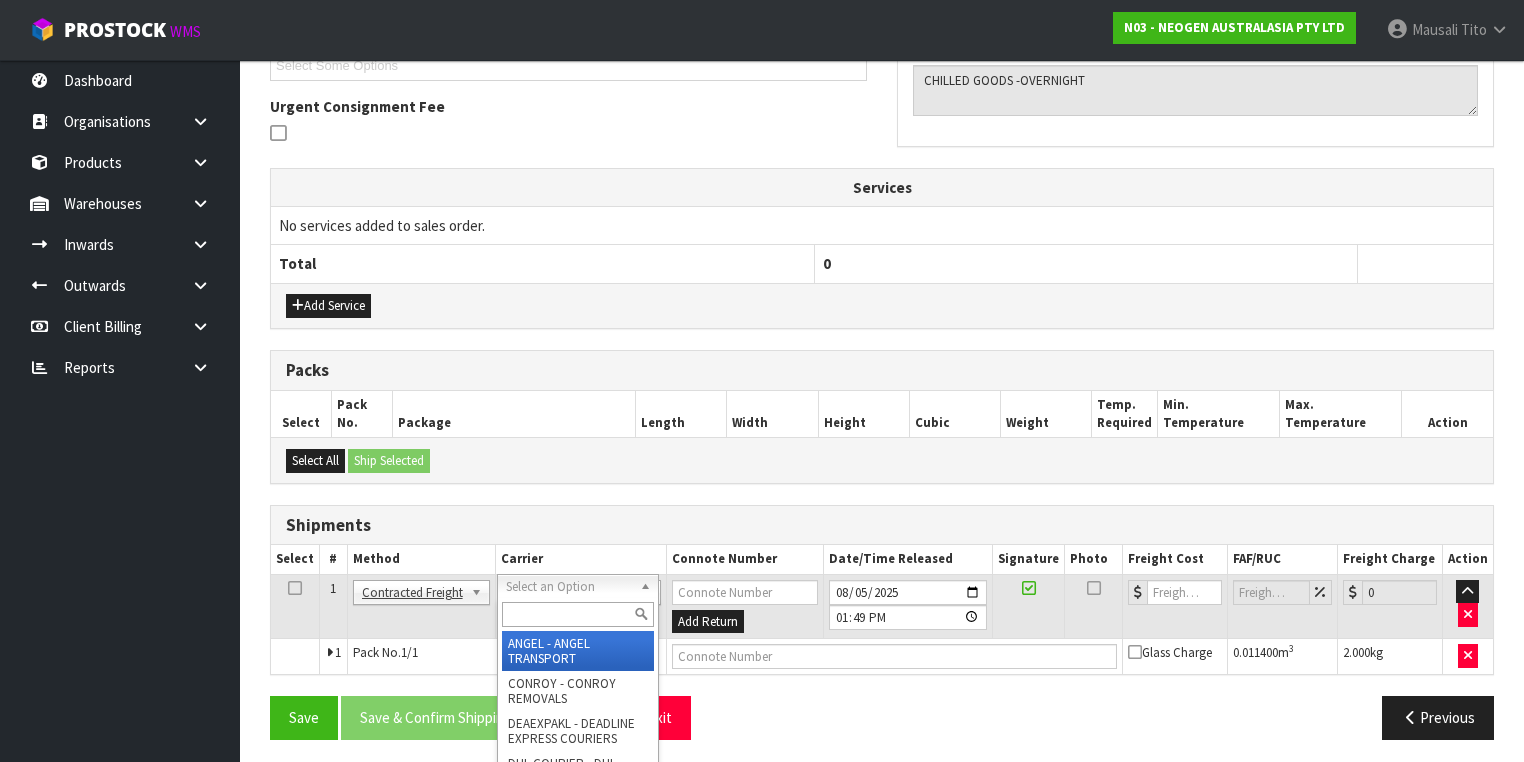 click at bounding box center (578, 614) 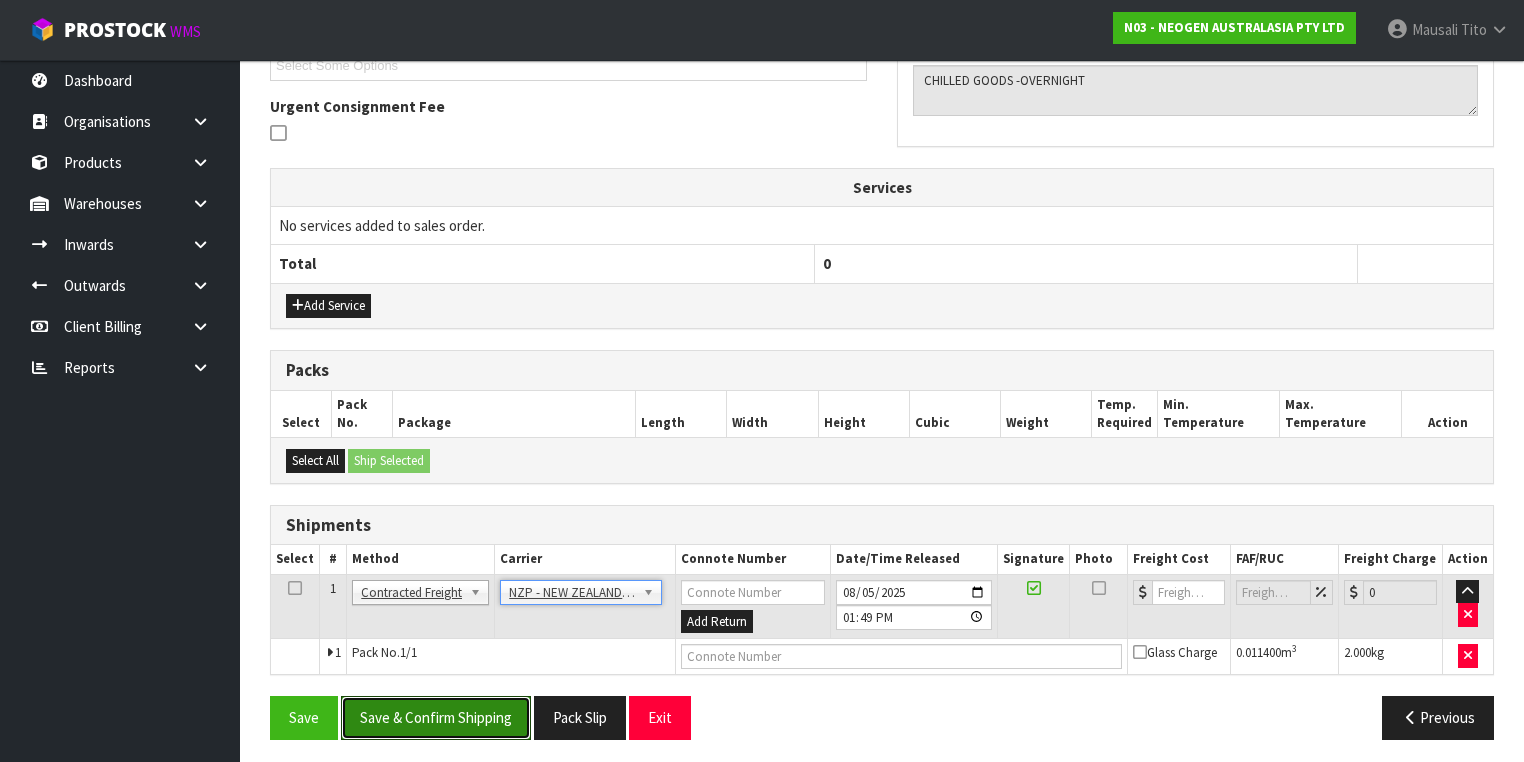 drag, startPoint x: 494, startPoint y: 704, endPoint x: 1043, endPoint y: 636, distance: 553.19525 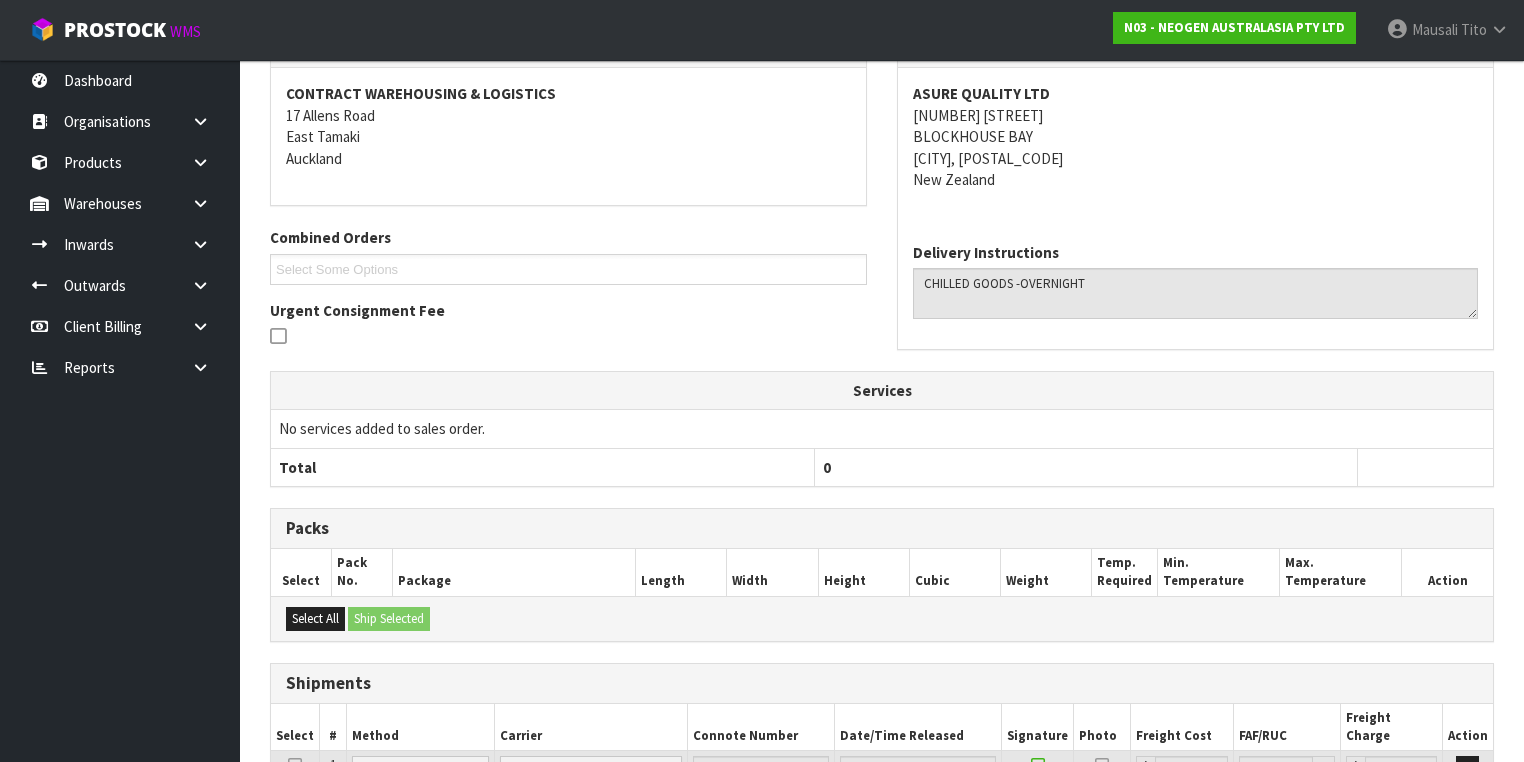 scroll, scrollTop: 536, scrollLeft: 0, axis: vertical 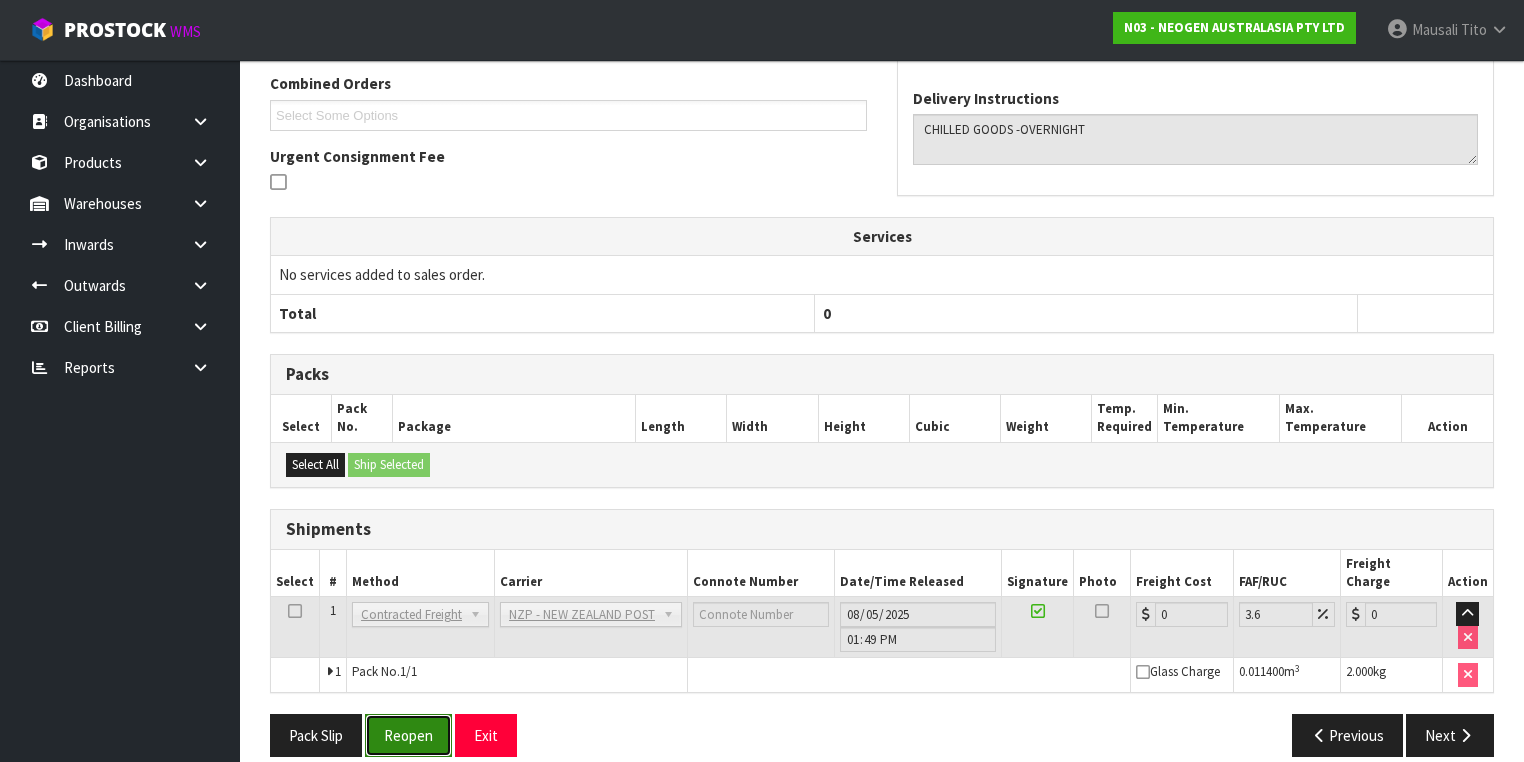 click on "Reopen" at bounding box center [408, 735] 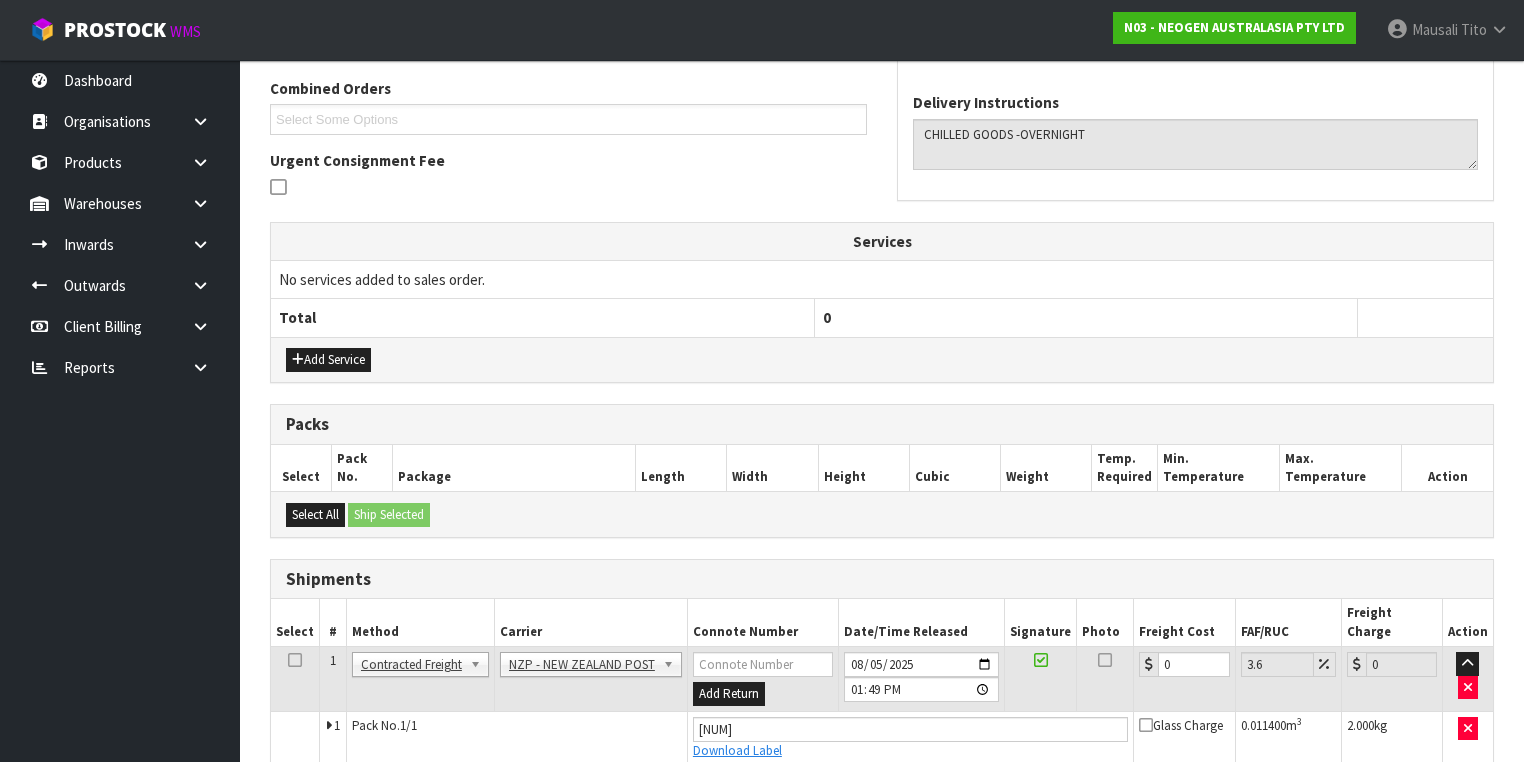 scroll, scrollTop: 582, scrollLeft: 0, axis: vertical 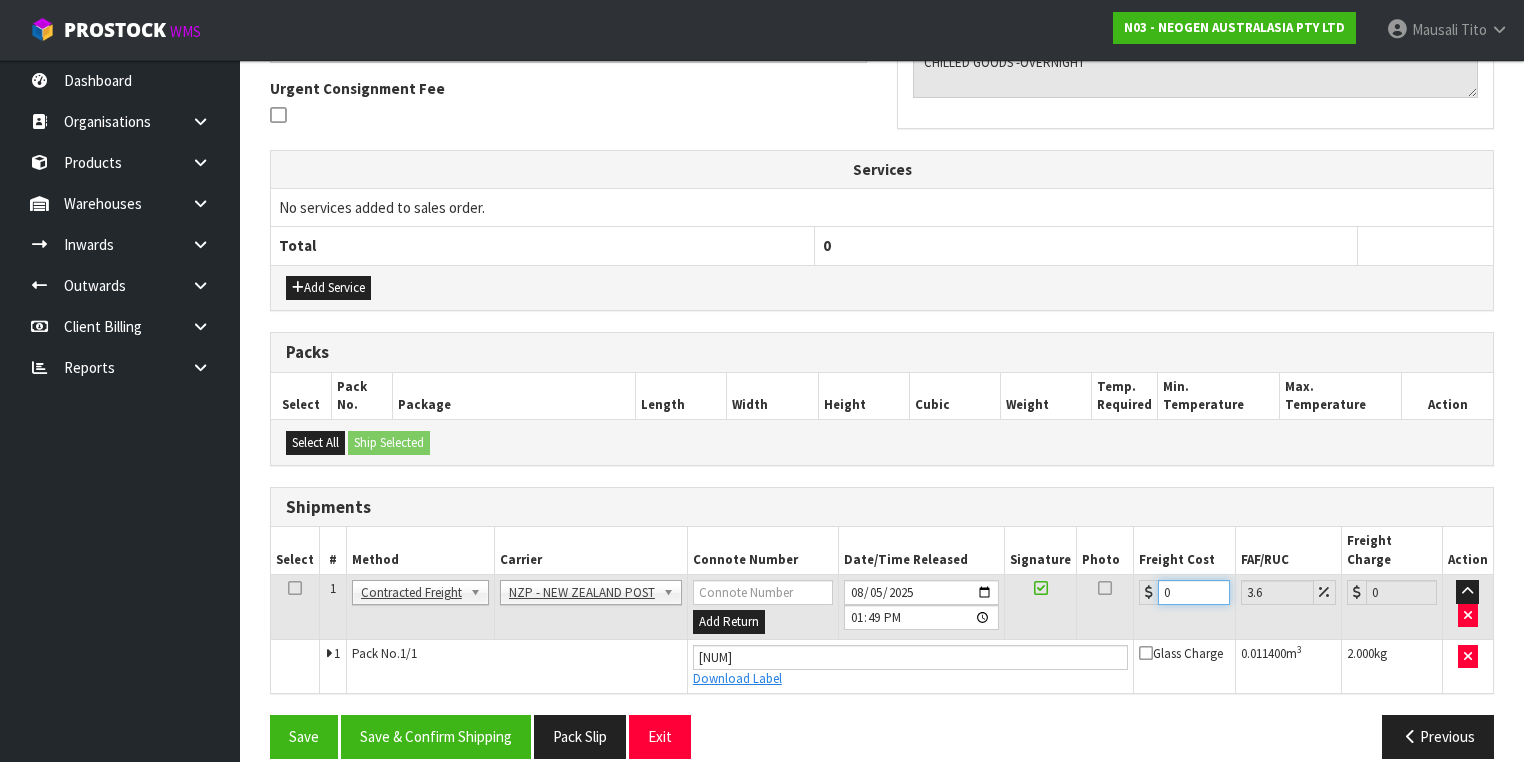 drag, startPoint x: 1180, startPoint y: 568, endPoint x: 1136, endPoint y: 587, distance: 47.92703 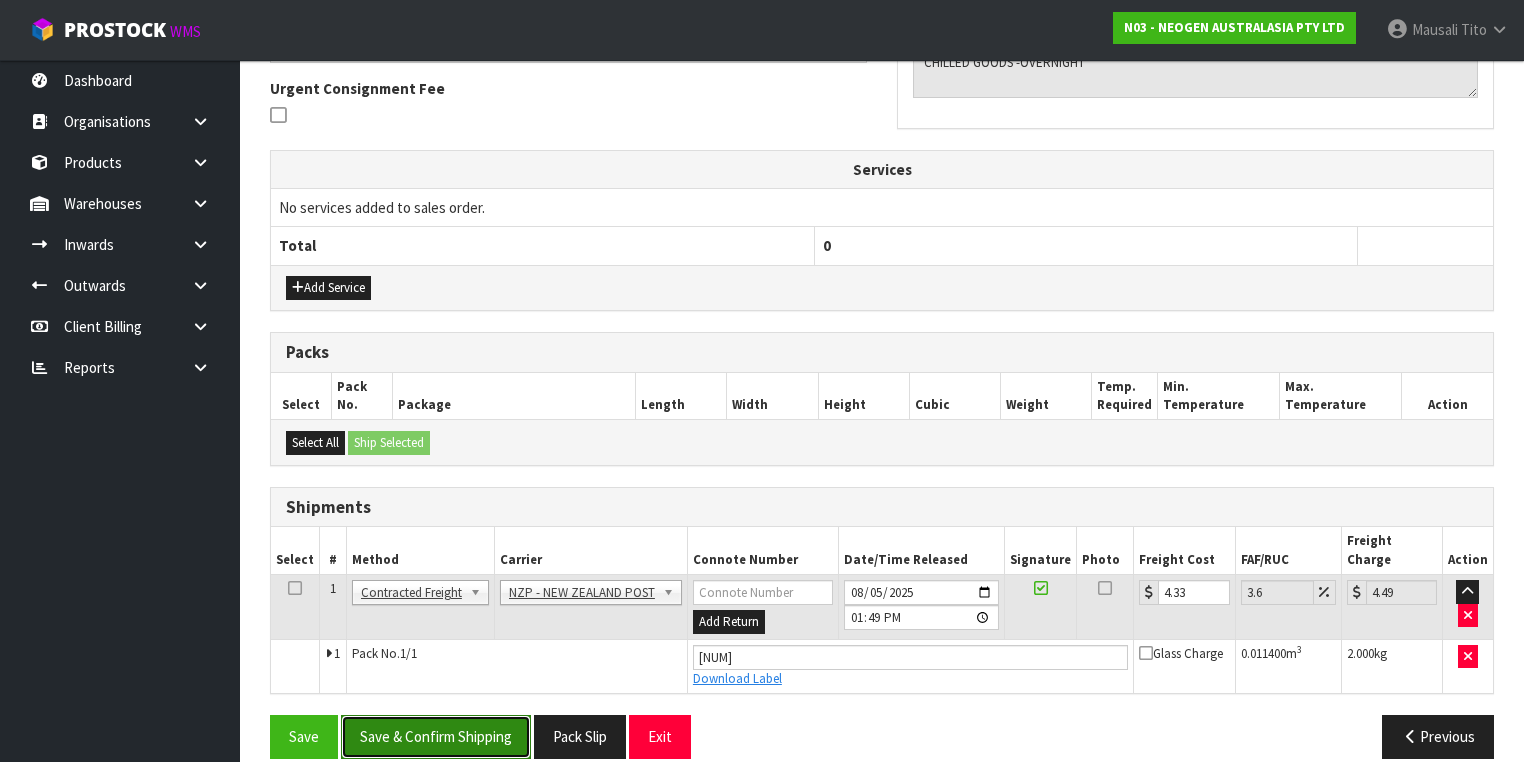 click on "Save & Confirm Shipping" at bounding box center (436, 736) 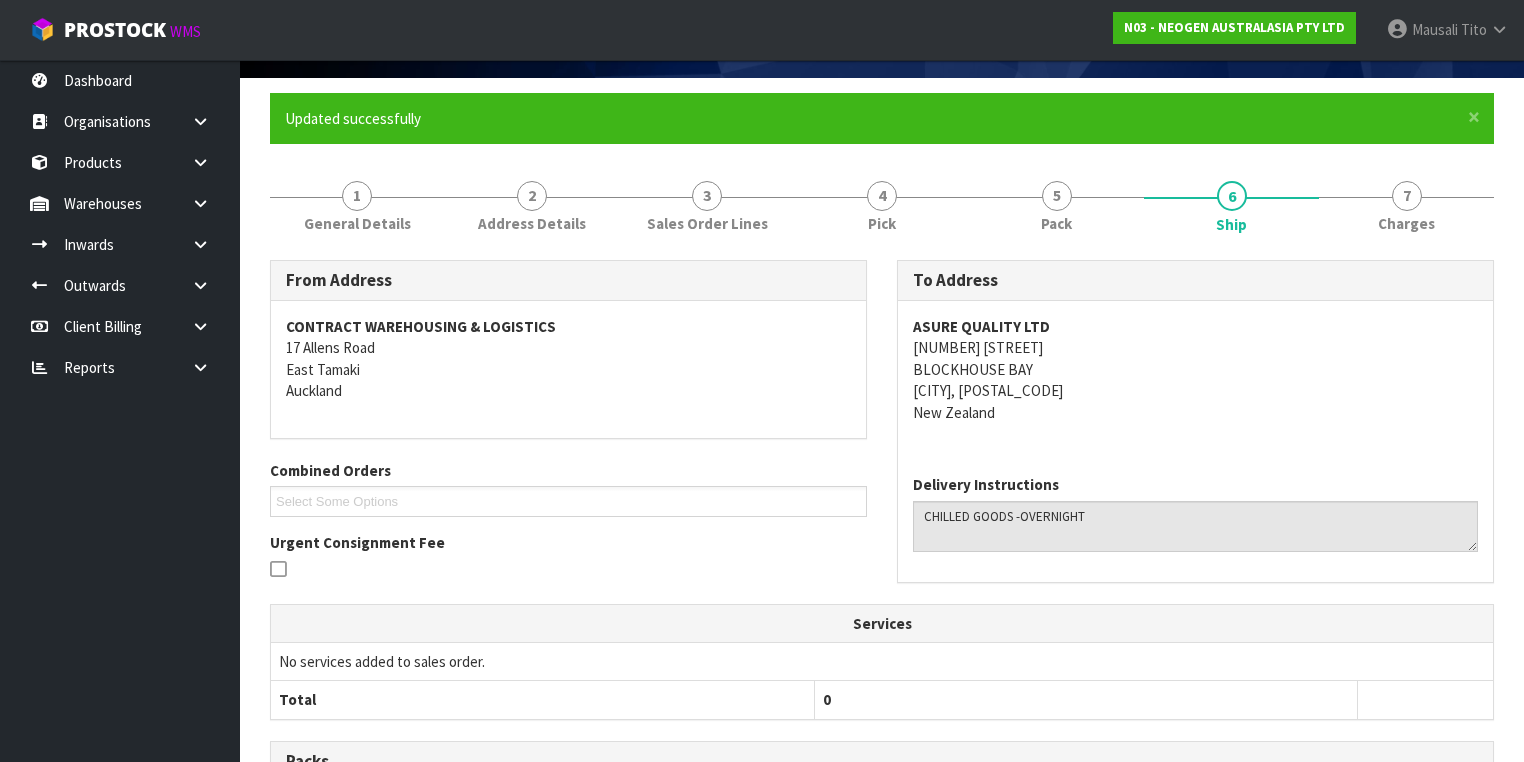 scroll, scrollTop: 0, scrollLeft: 0, axis: both 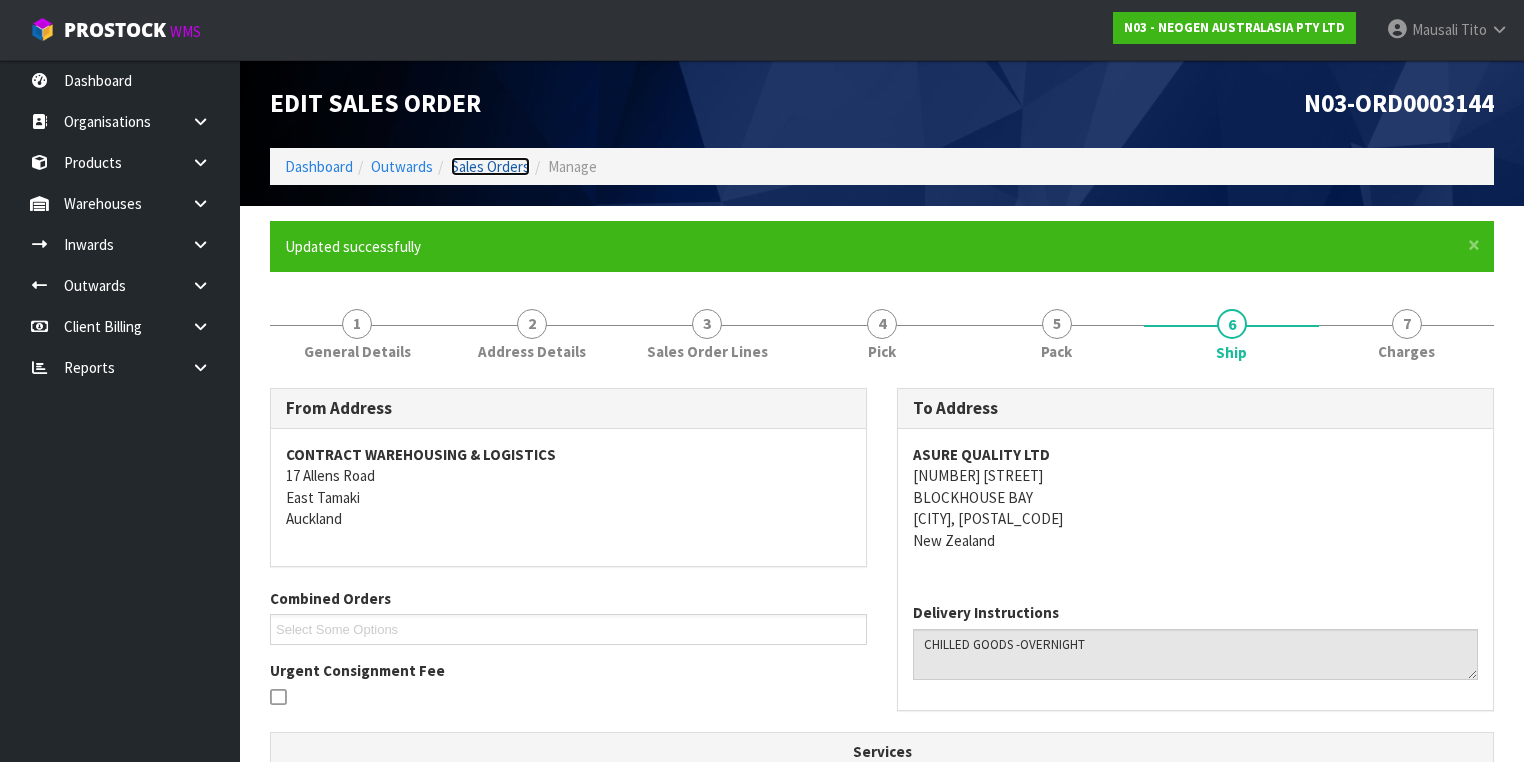 click on "Sales Orders" at bounding box center (490, 166) 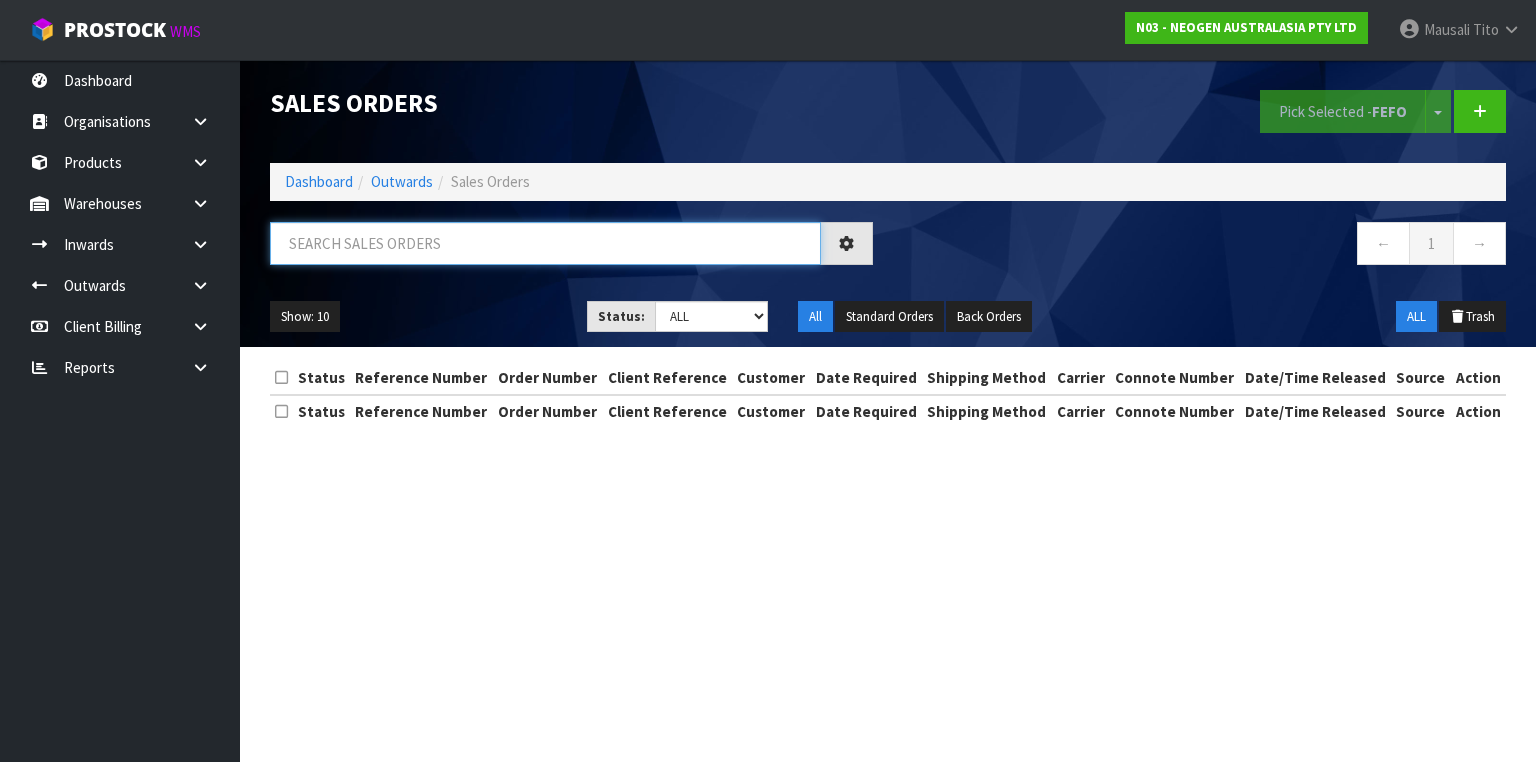 click at bounding box center [545, 243] 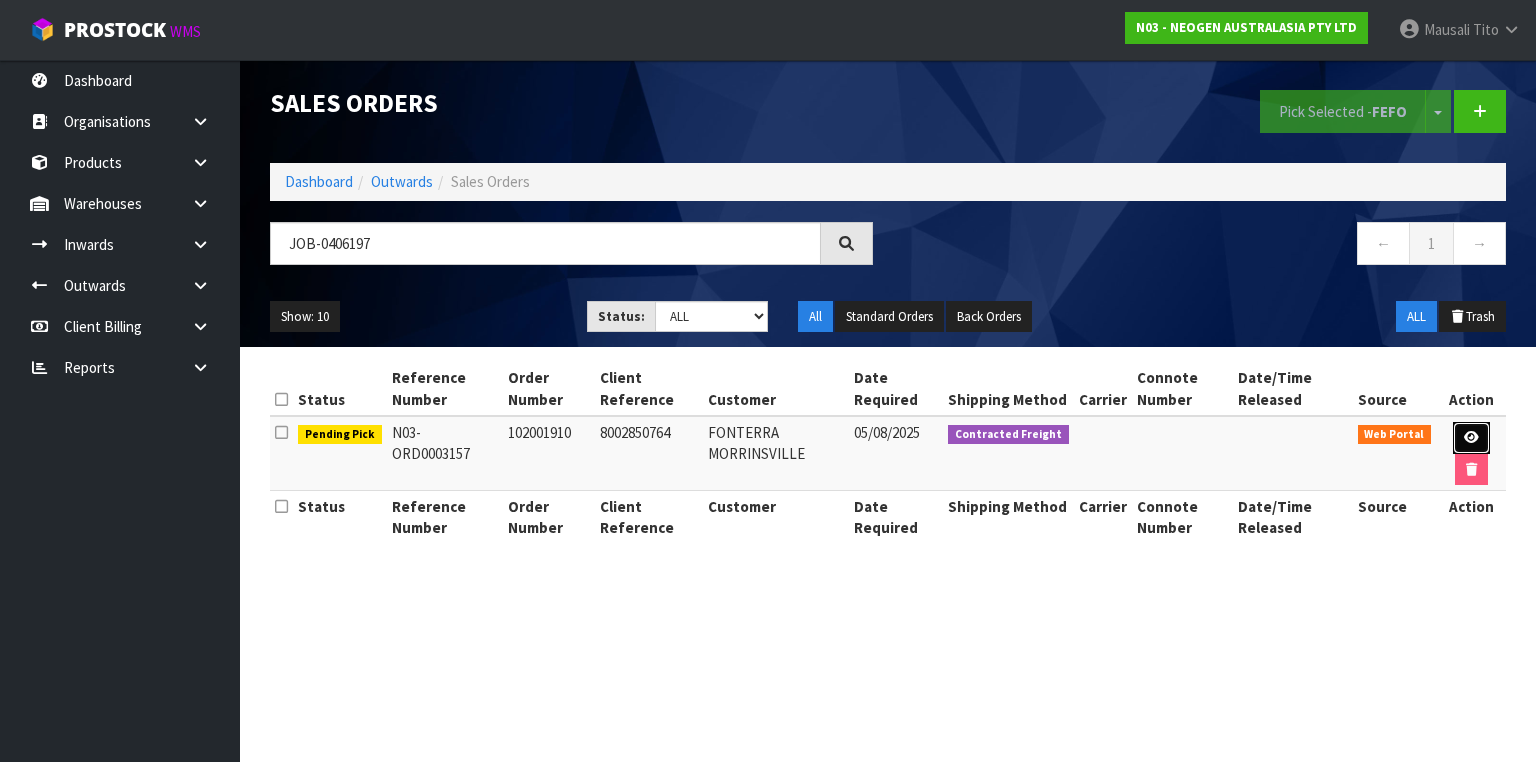 click at bounding box center (1471, 437) 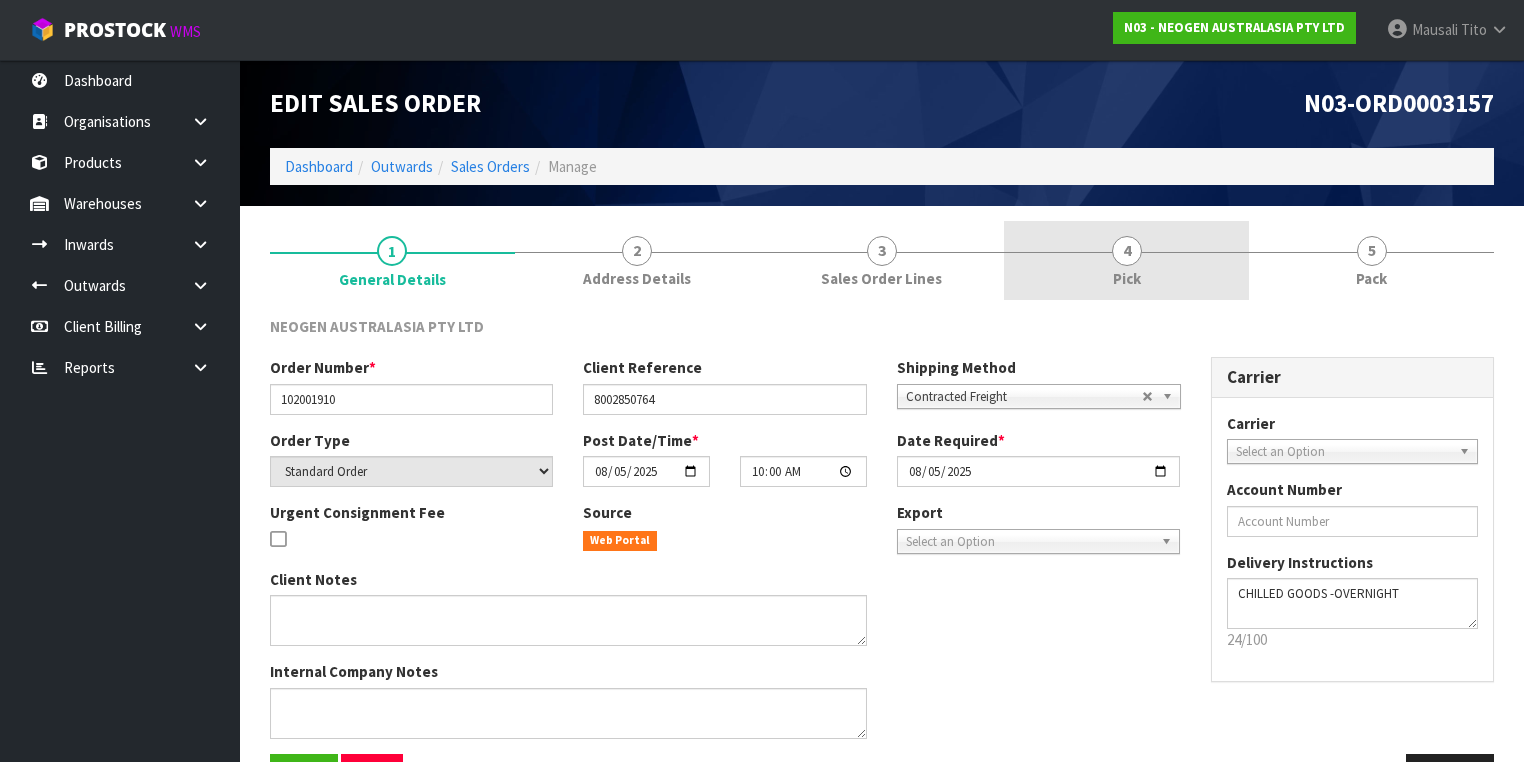 click on "4
Pick" at bounding box center [1126, 260] 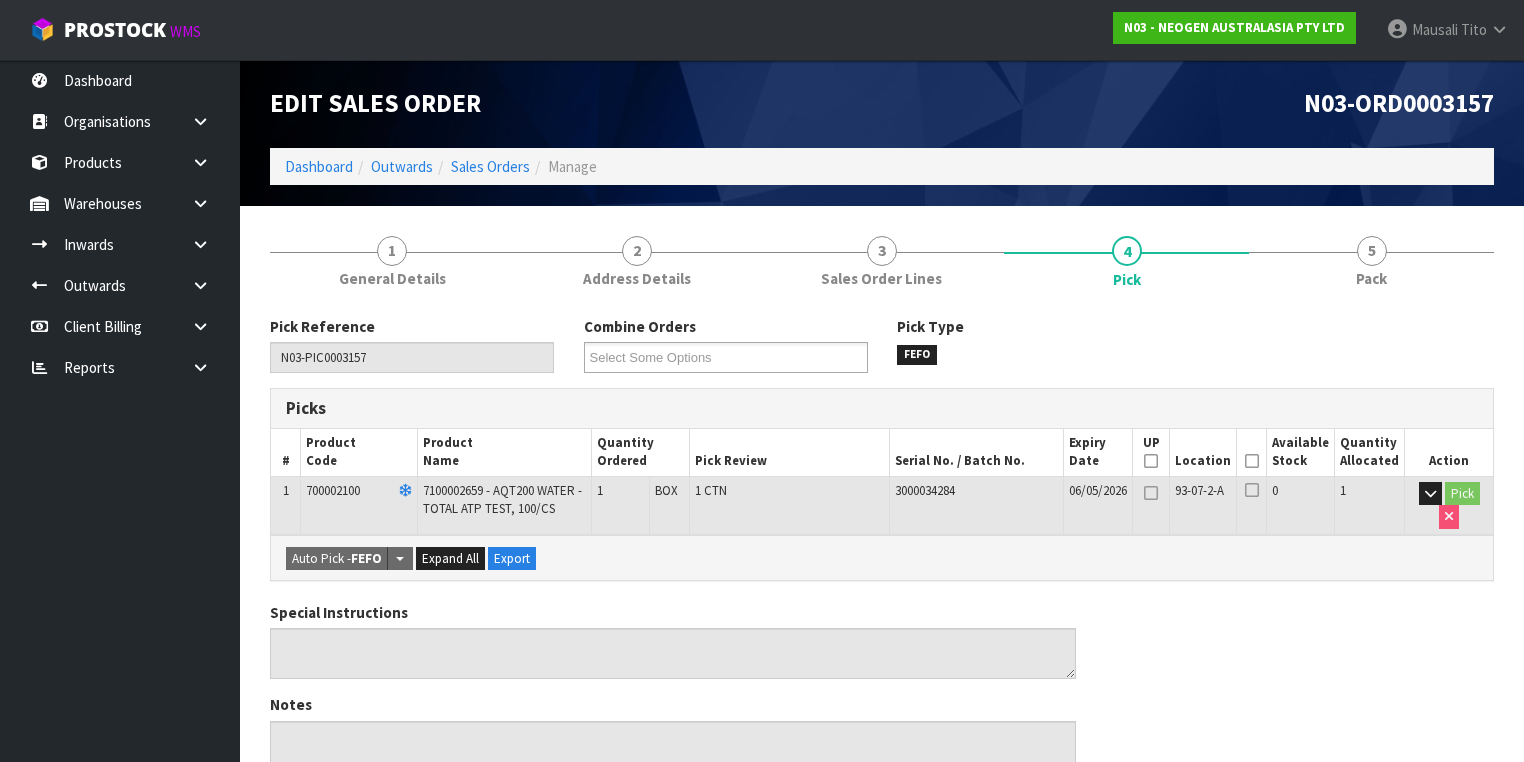 click at bounding box center (1252, 461) 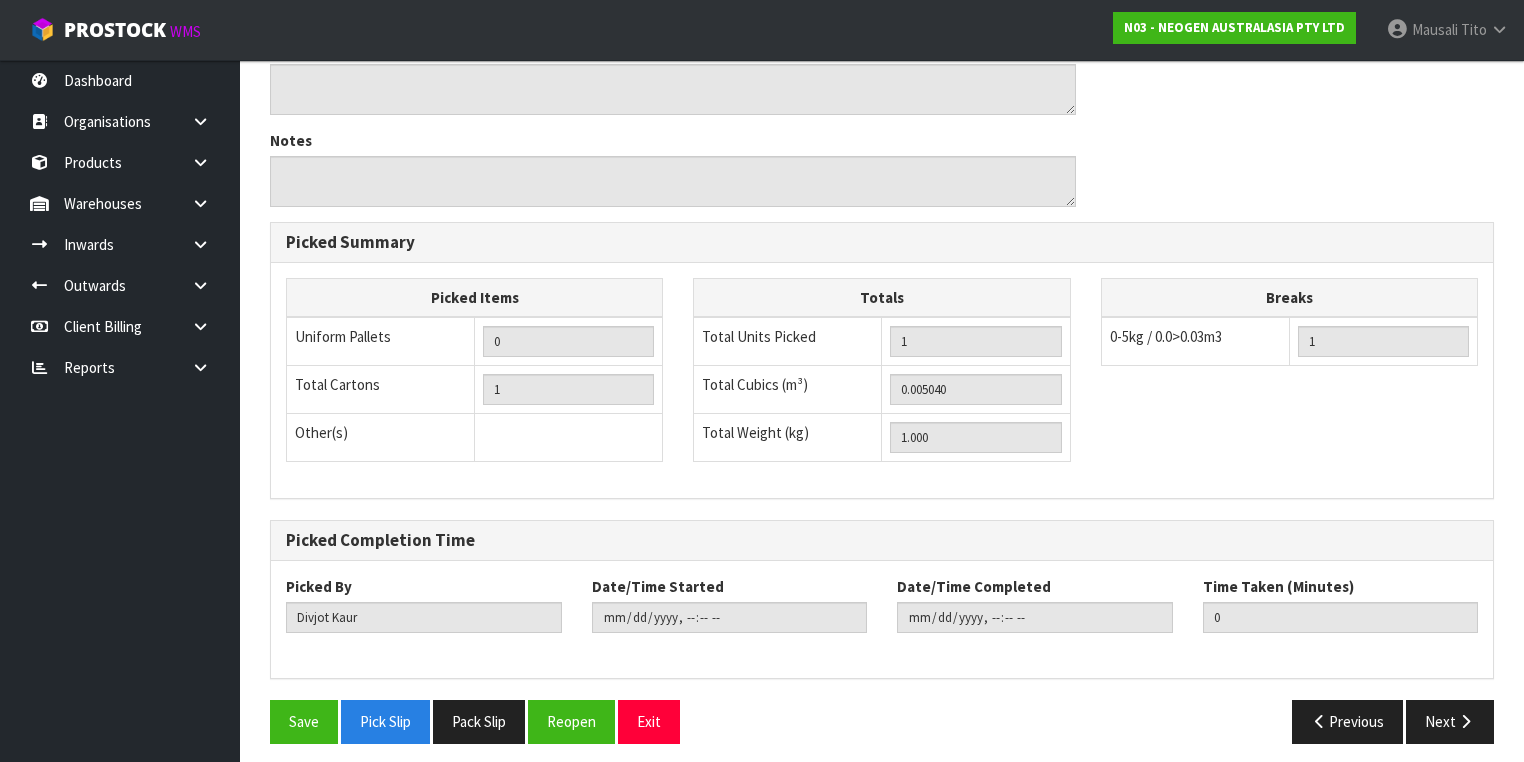 scroll, scrollTop: 641, scrollLeft: 0, axis: vertical 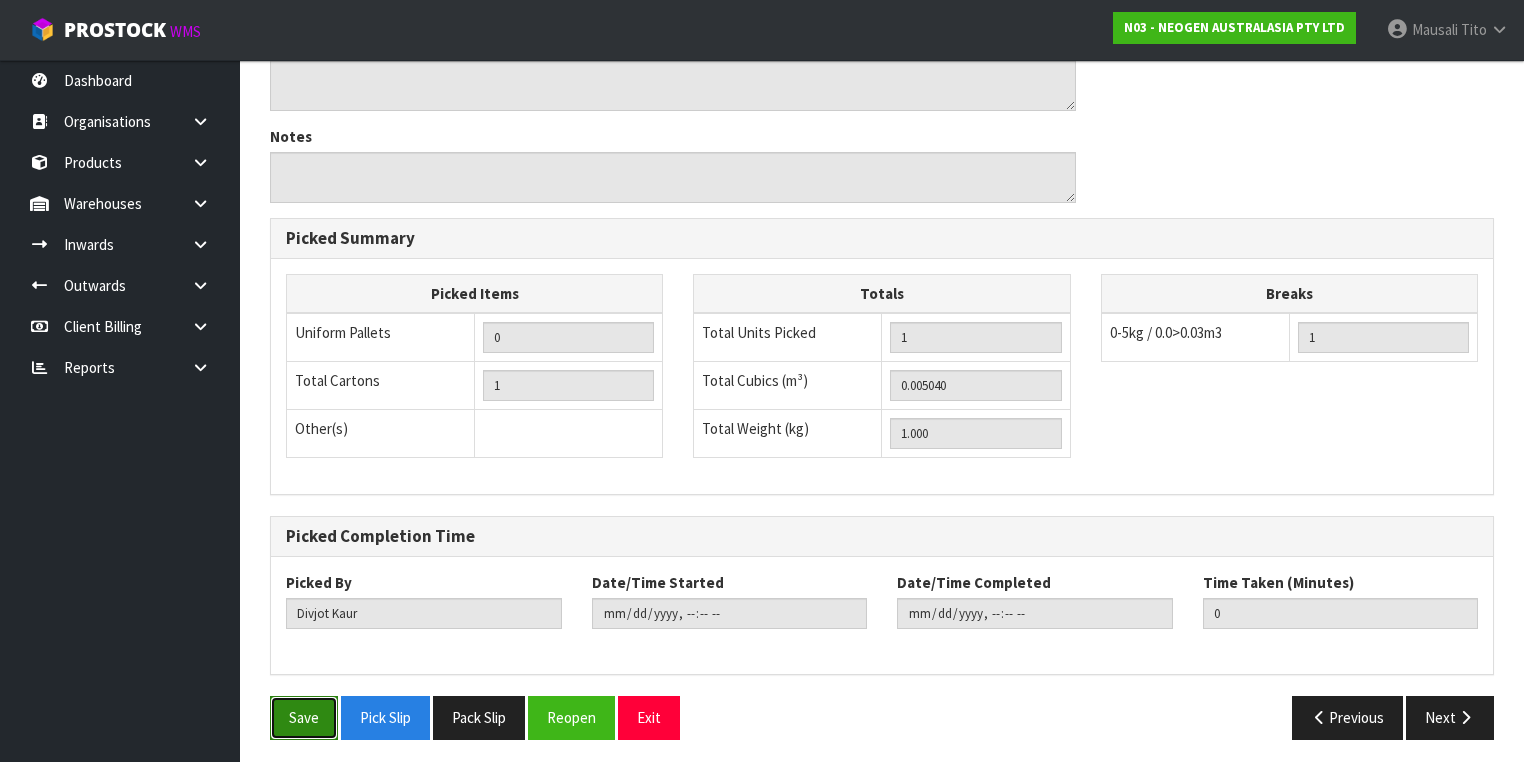 drag, startPoint x: 312, startPoint y: 704, endPoint x: 315, endPoint y: 694, distance: 10.440307 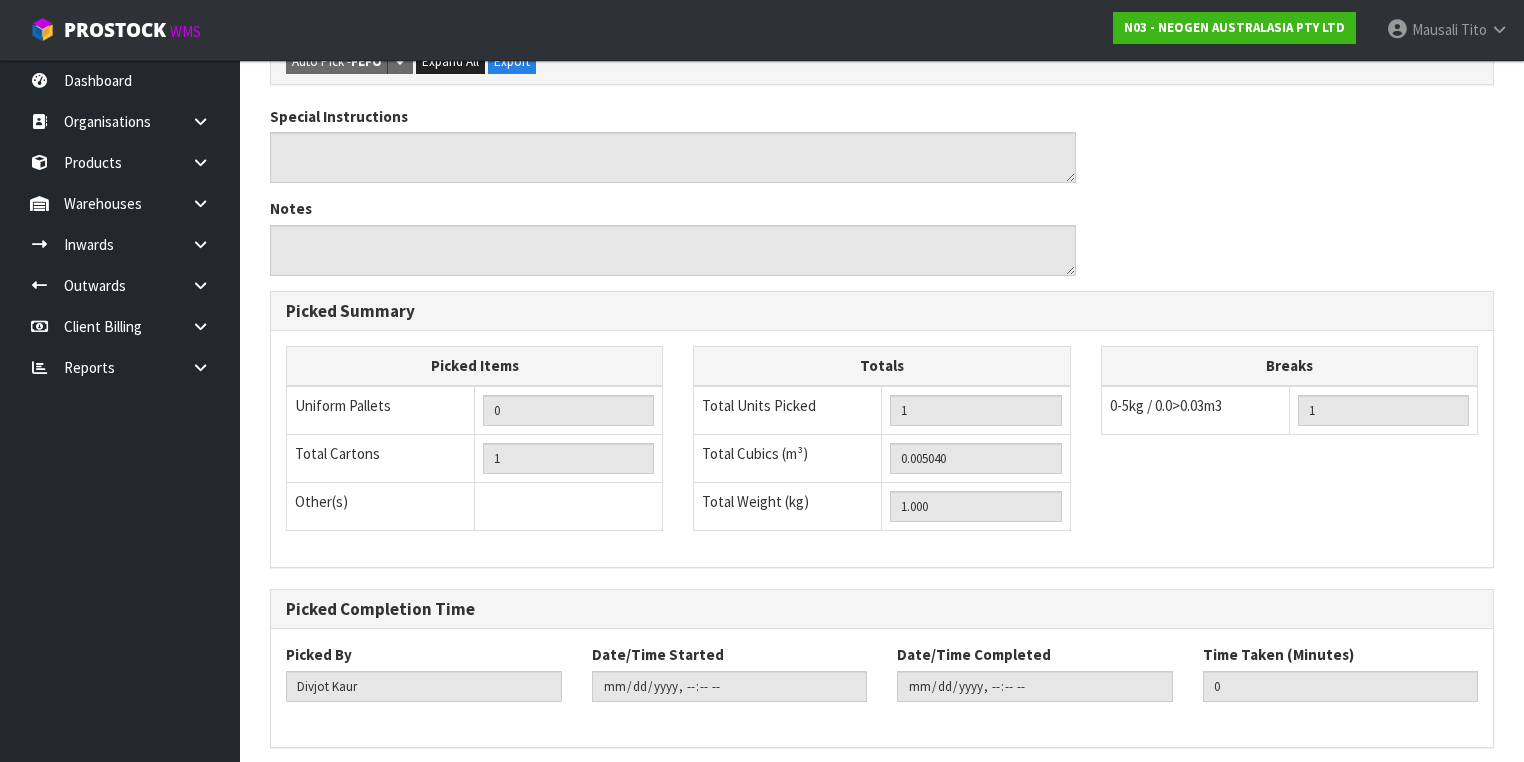scroll, scrollTop: 0, scrollLeft: 0, axis: both 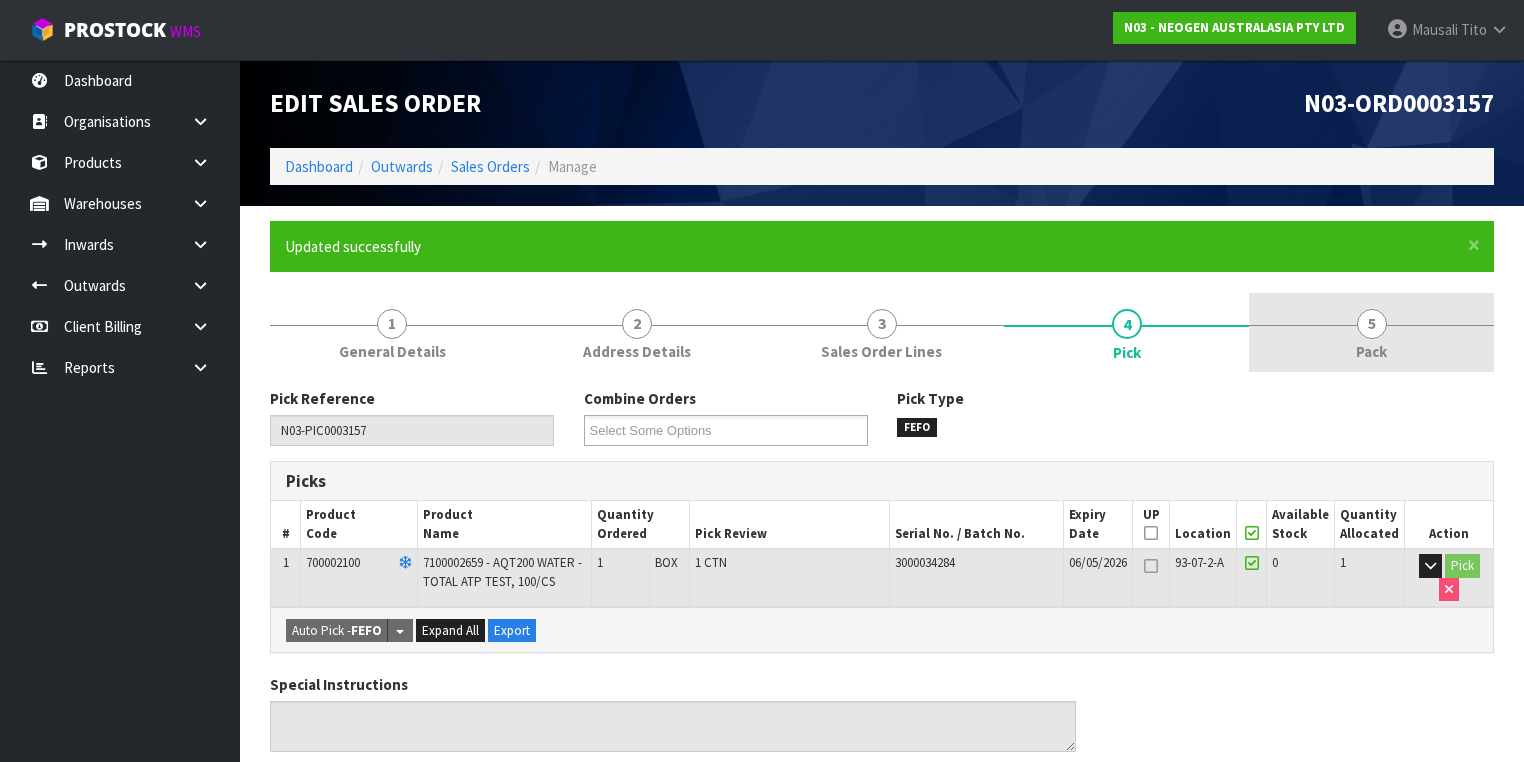 click on "5
Pack" at bounding box center (1371, 332) 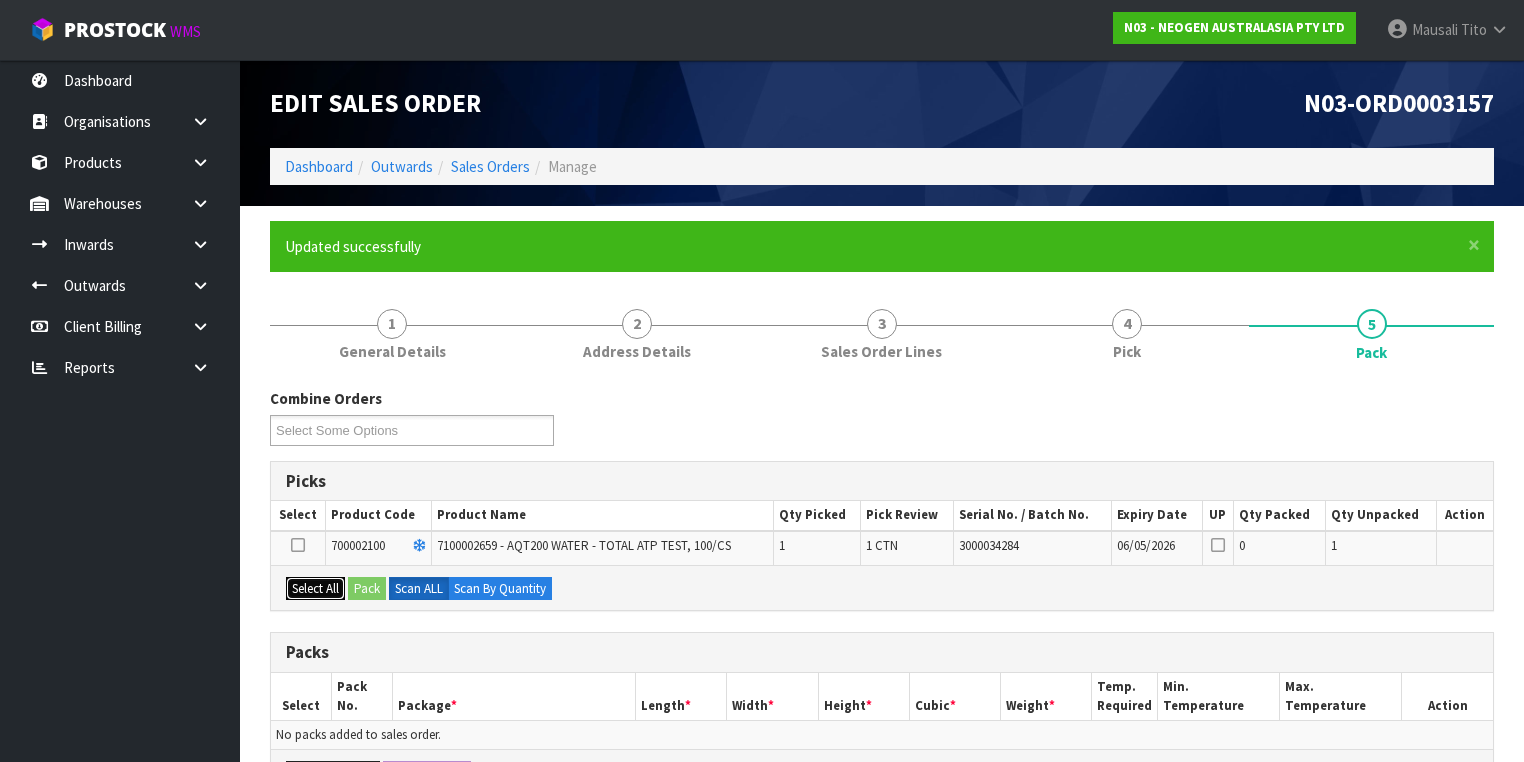 click on "Select All" at bounding box center (315, 589) 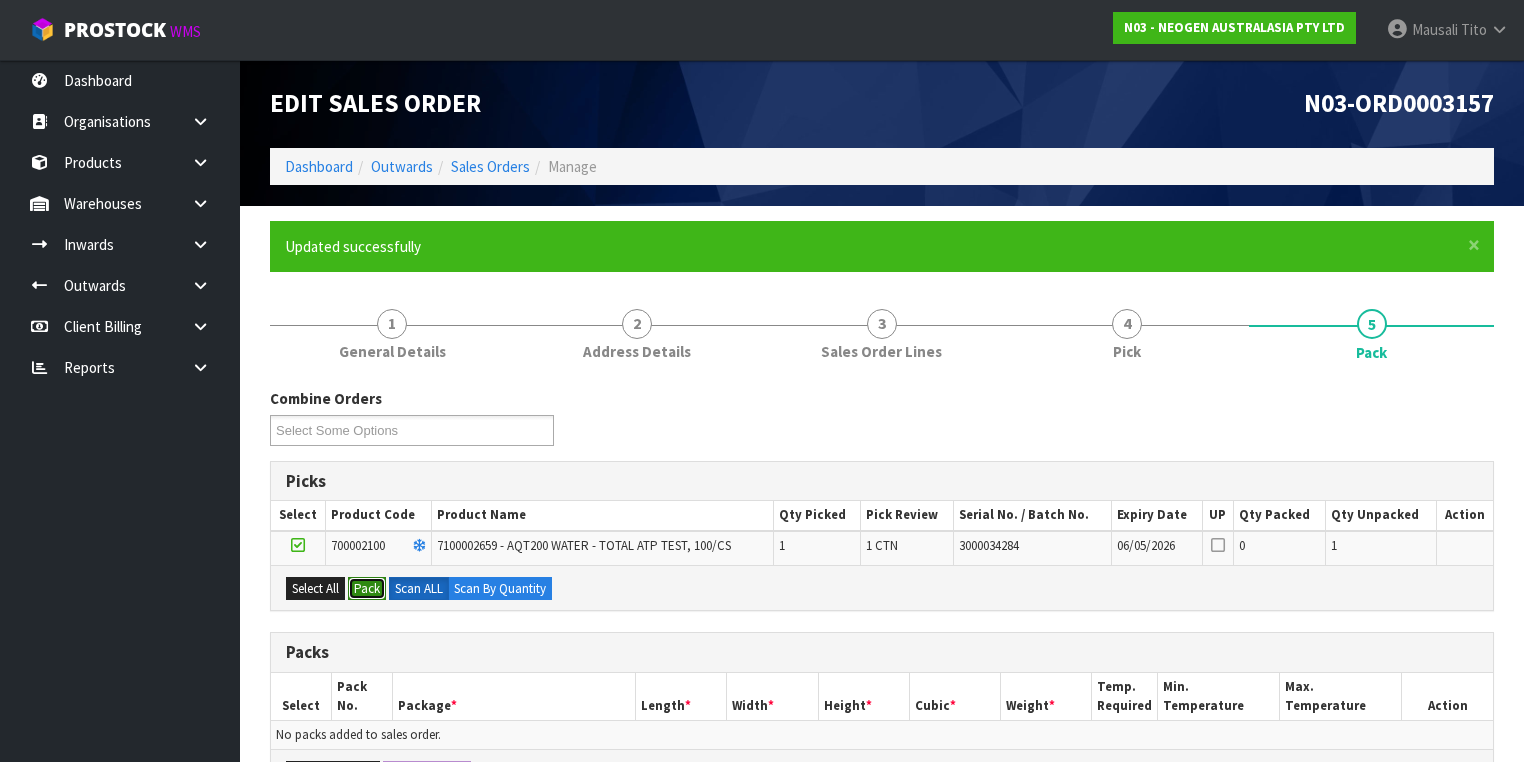 click on "Pack" at bounding box center [367, 589] 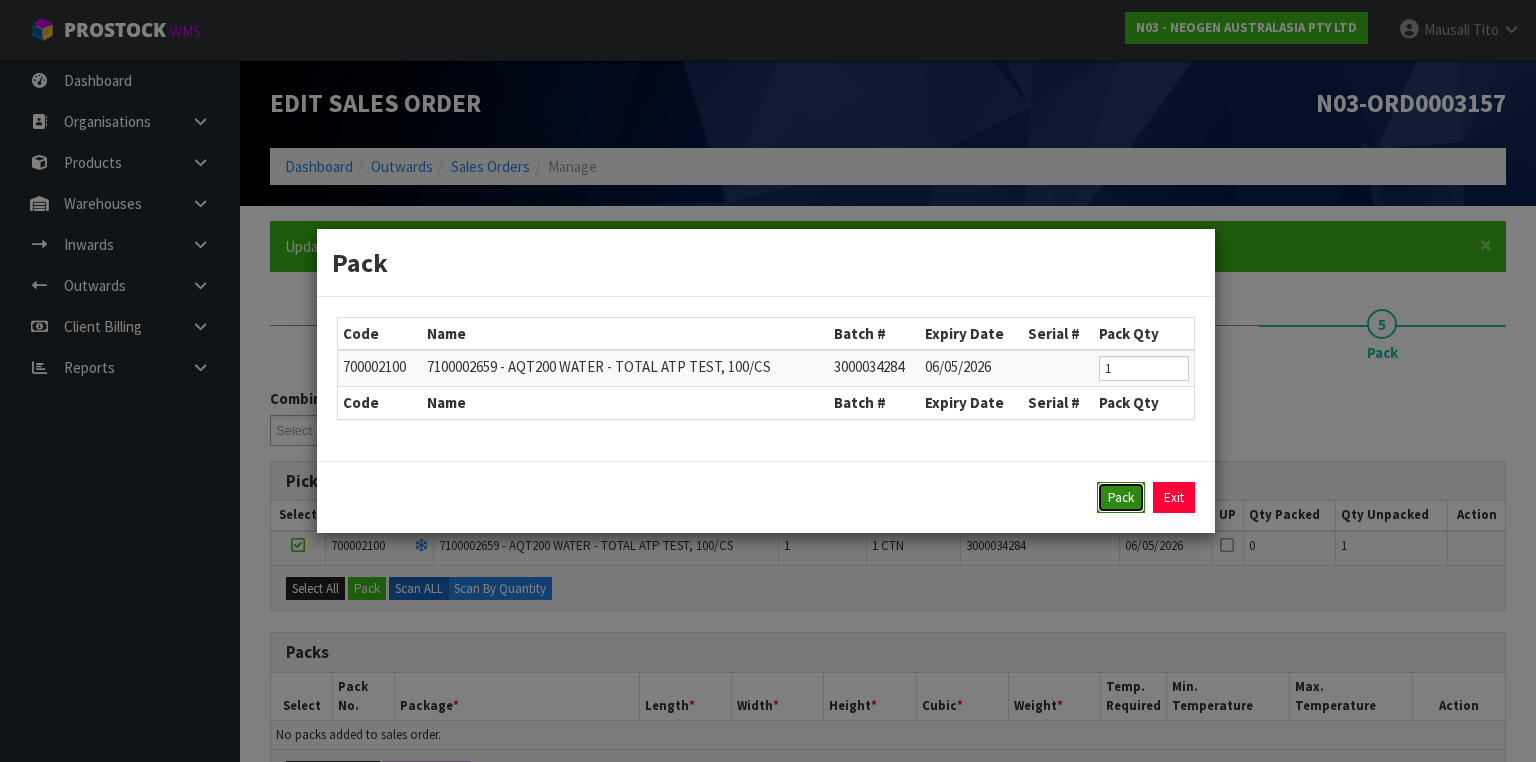 click on "Pack" at bounding box center (1121, 498) 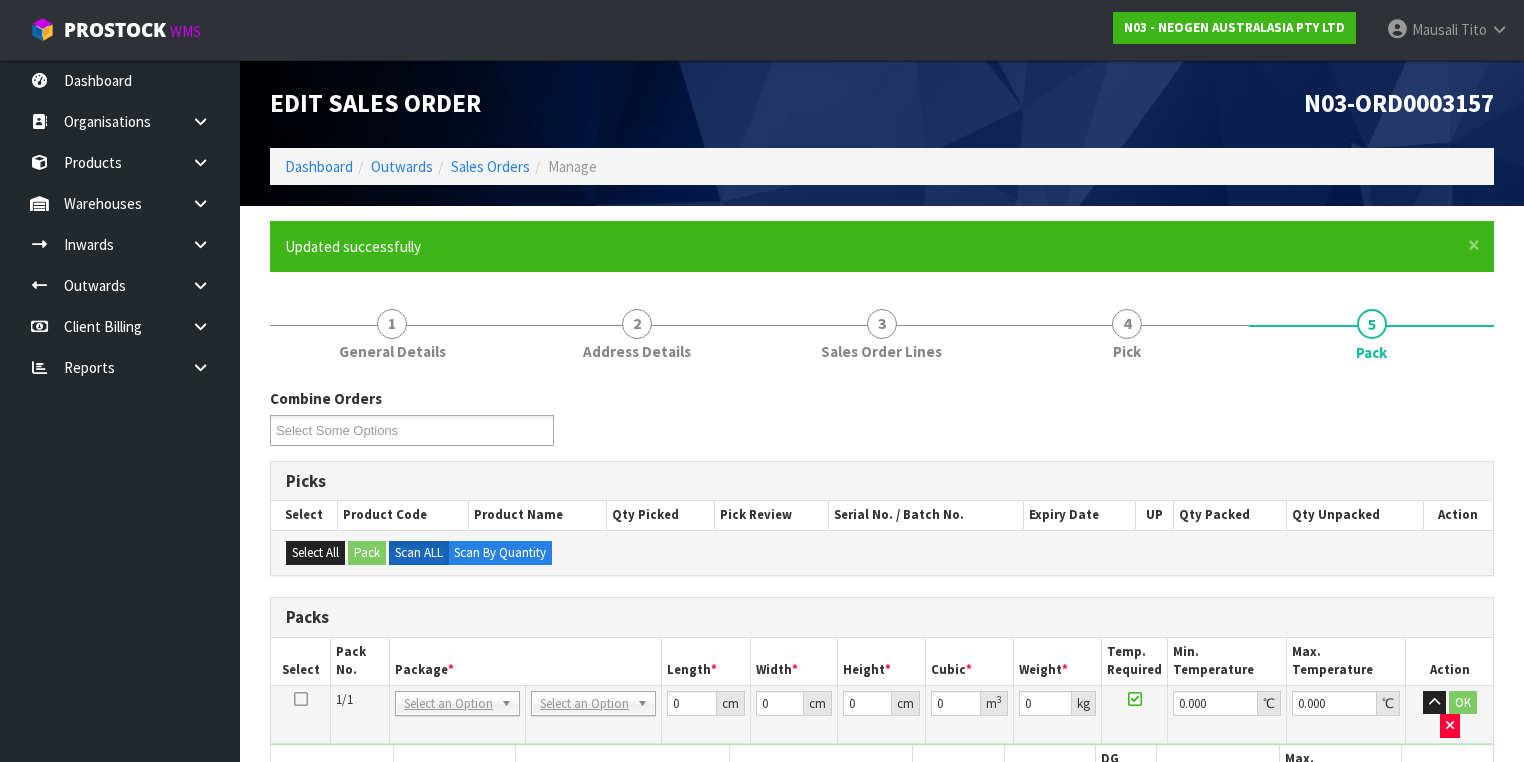 scroll, scrollTop: 320, scrollLeft: 0, axis: vertical 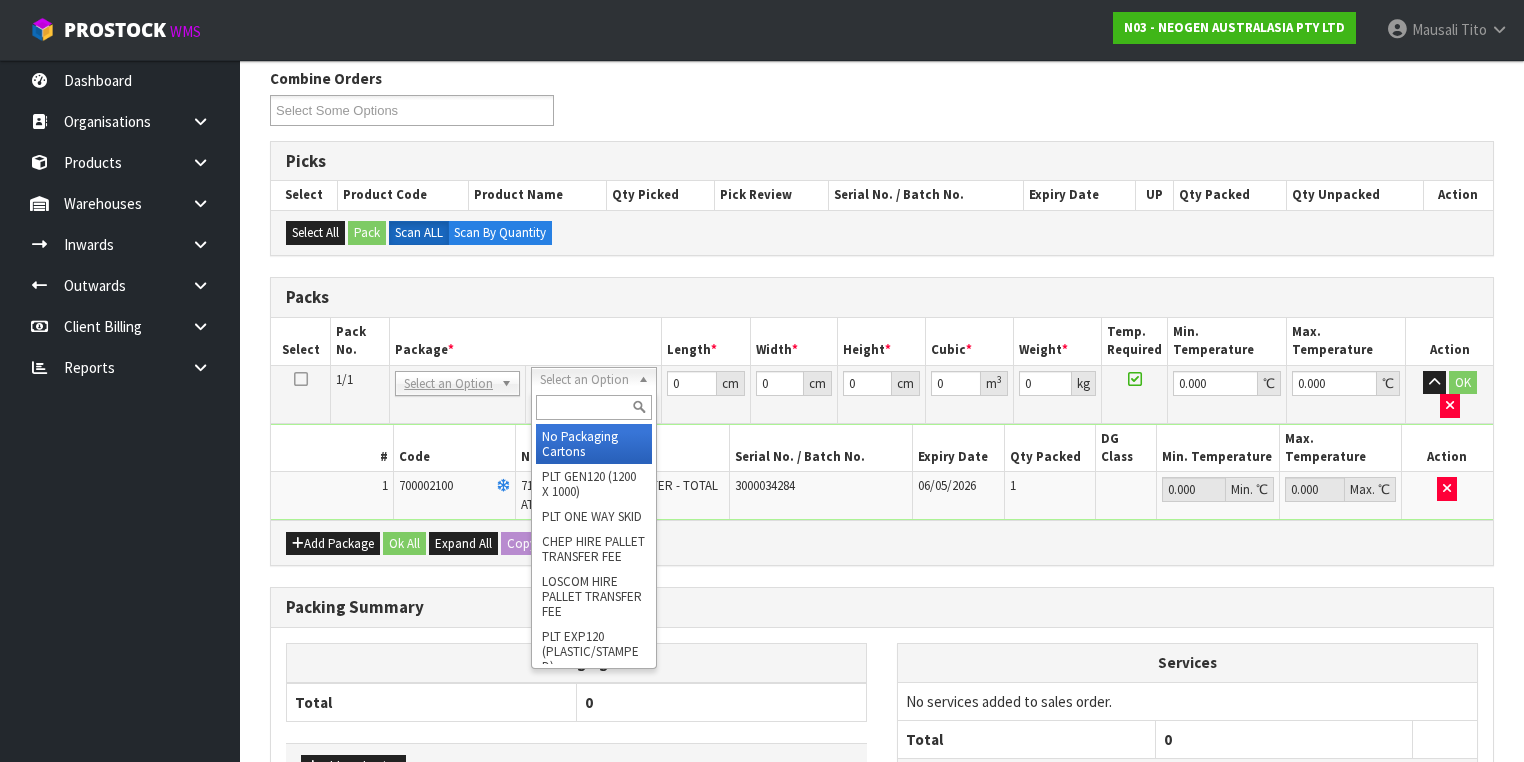 click at bounding box center (593, 407) 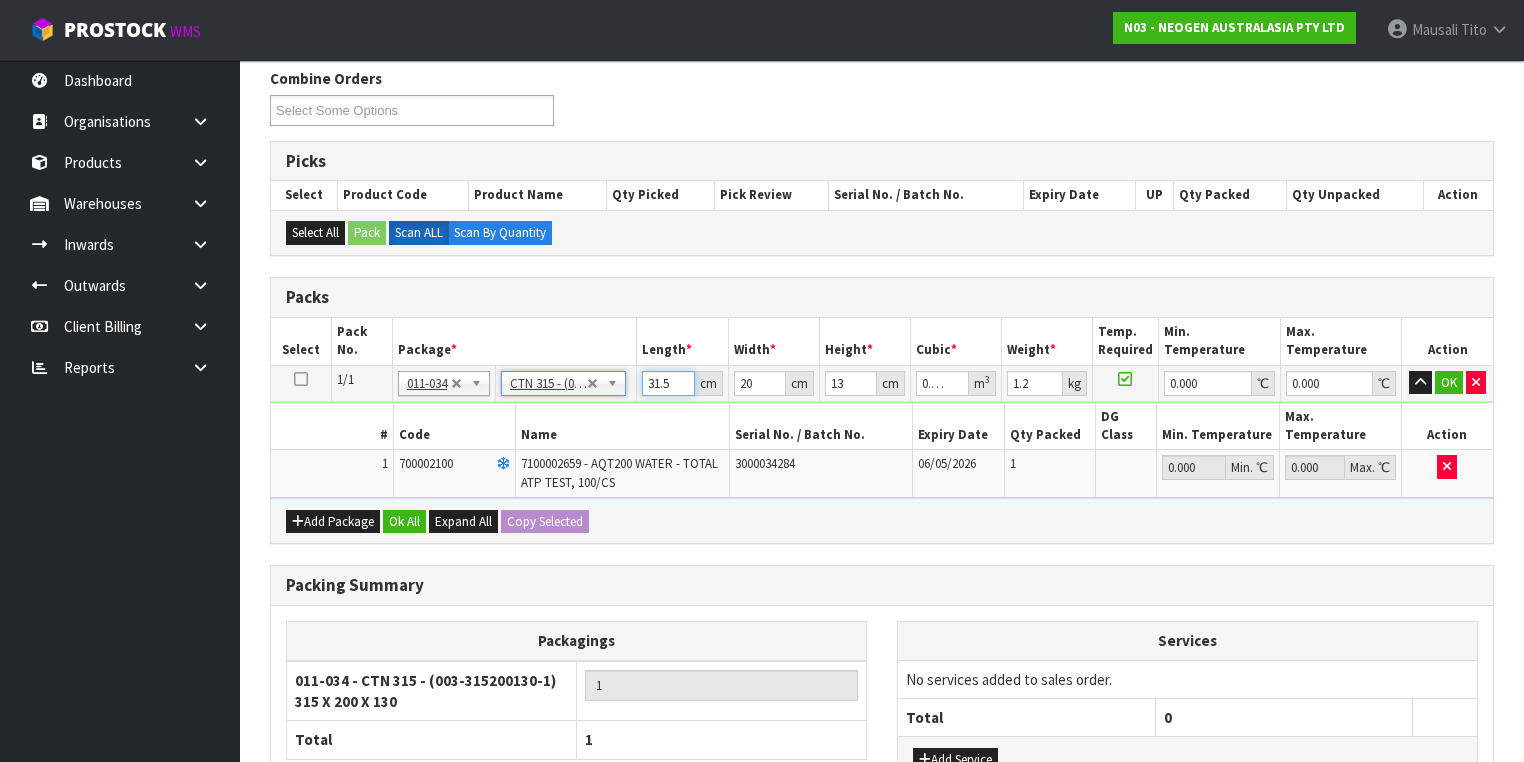 drag, startPoint x: 668, startPoint y: 380, endPoint x: 634, endPoint y: 385, distance: 34.36568 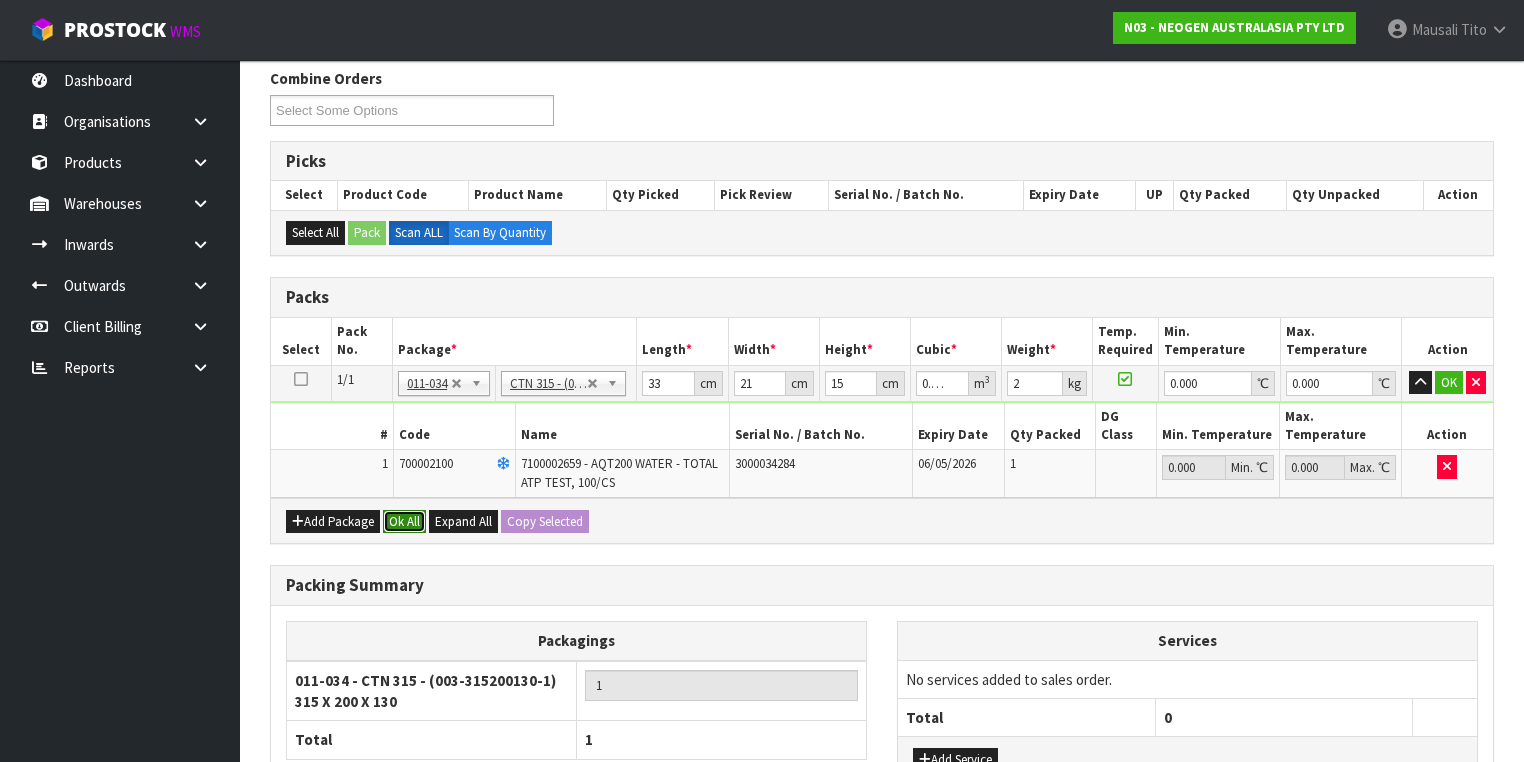 click on "Ok All" at bounding box center (404, 522) 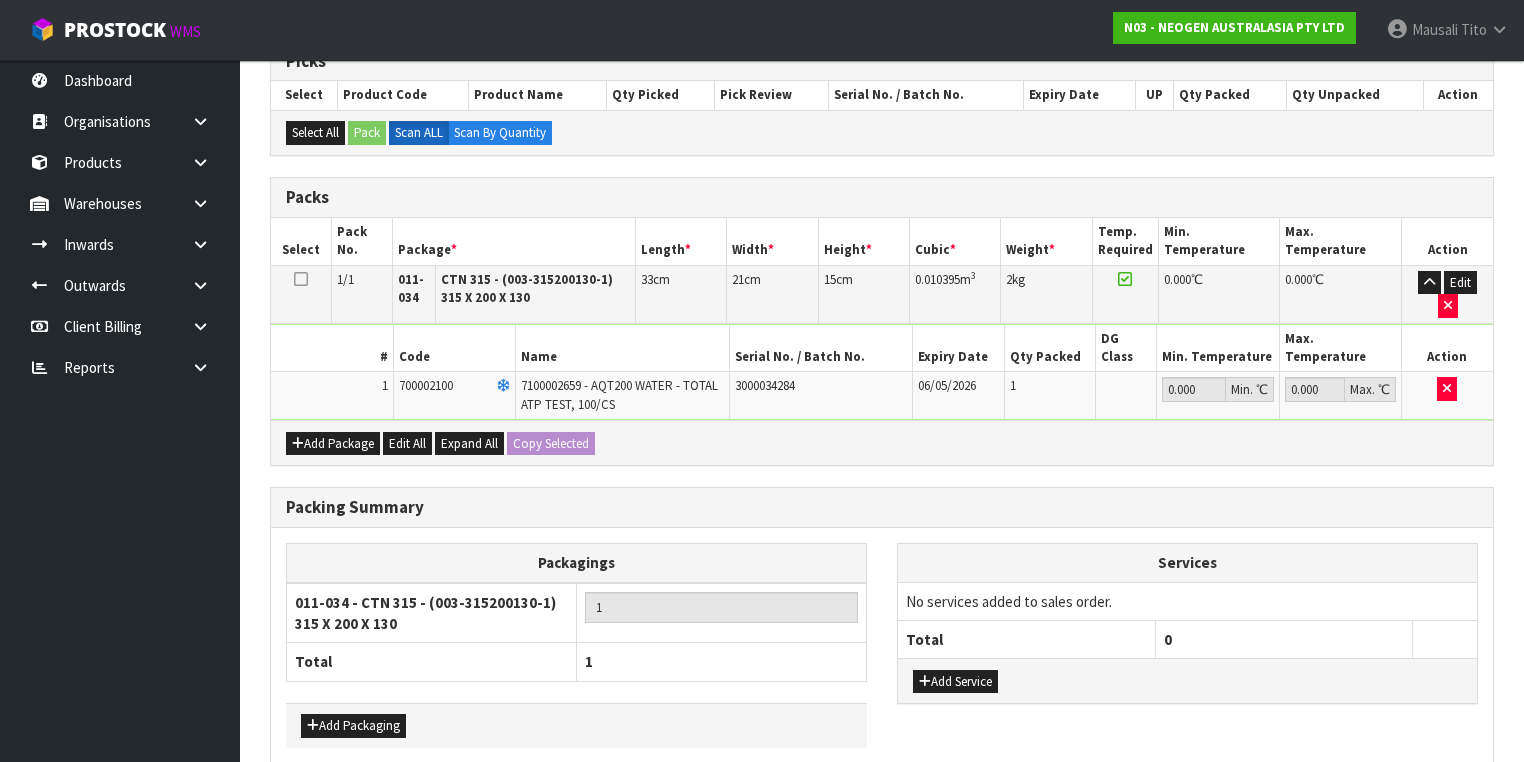 scroll, scrollTop: 478, scrollLeft: 0, axis: vertical 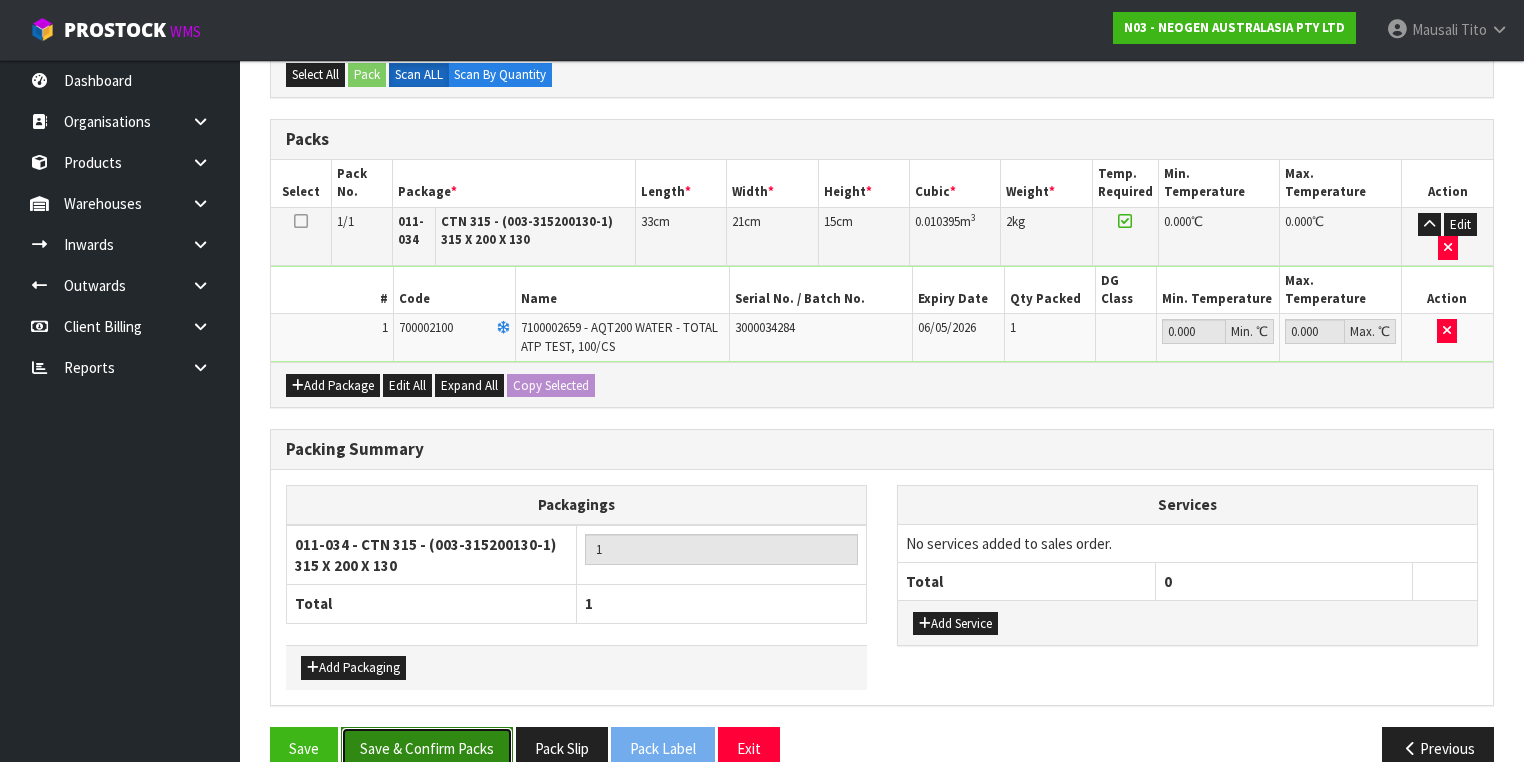 click on "Save & Confirm Packs" at bounding box center (427, 748) 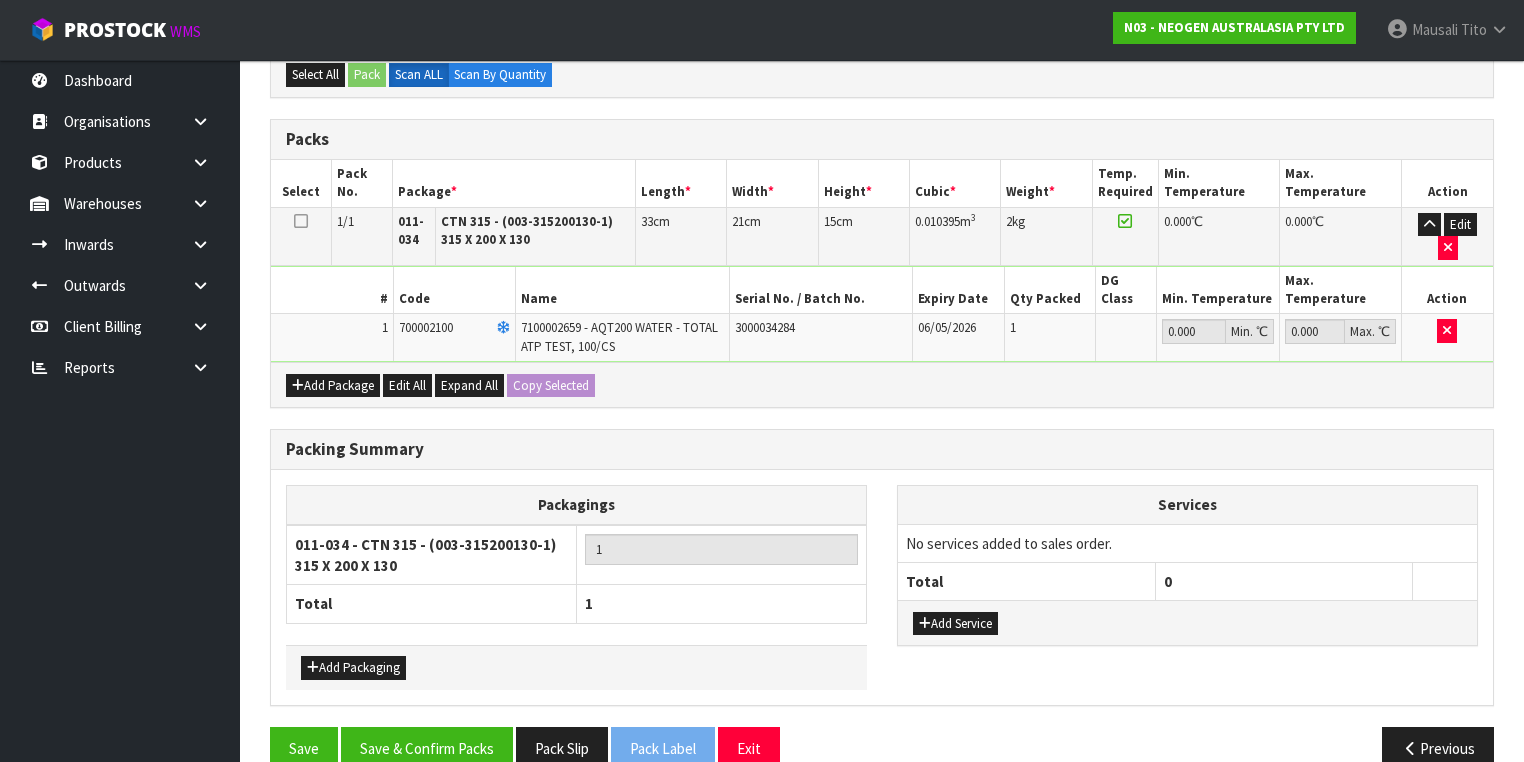 scroll, scrollTop: 356, scrollLeft: 0, axis: vertical 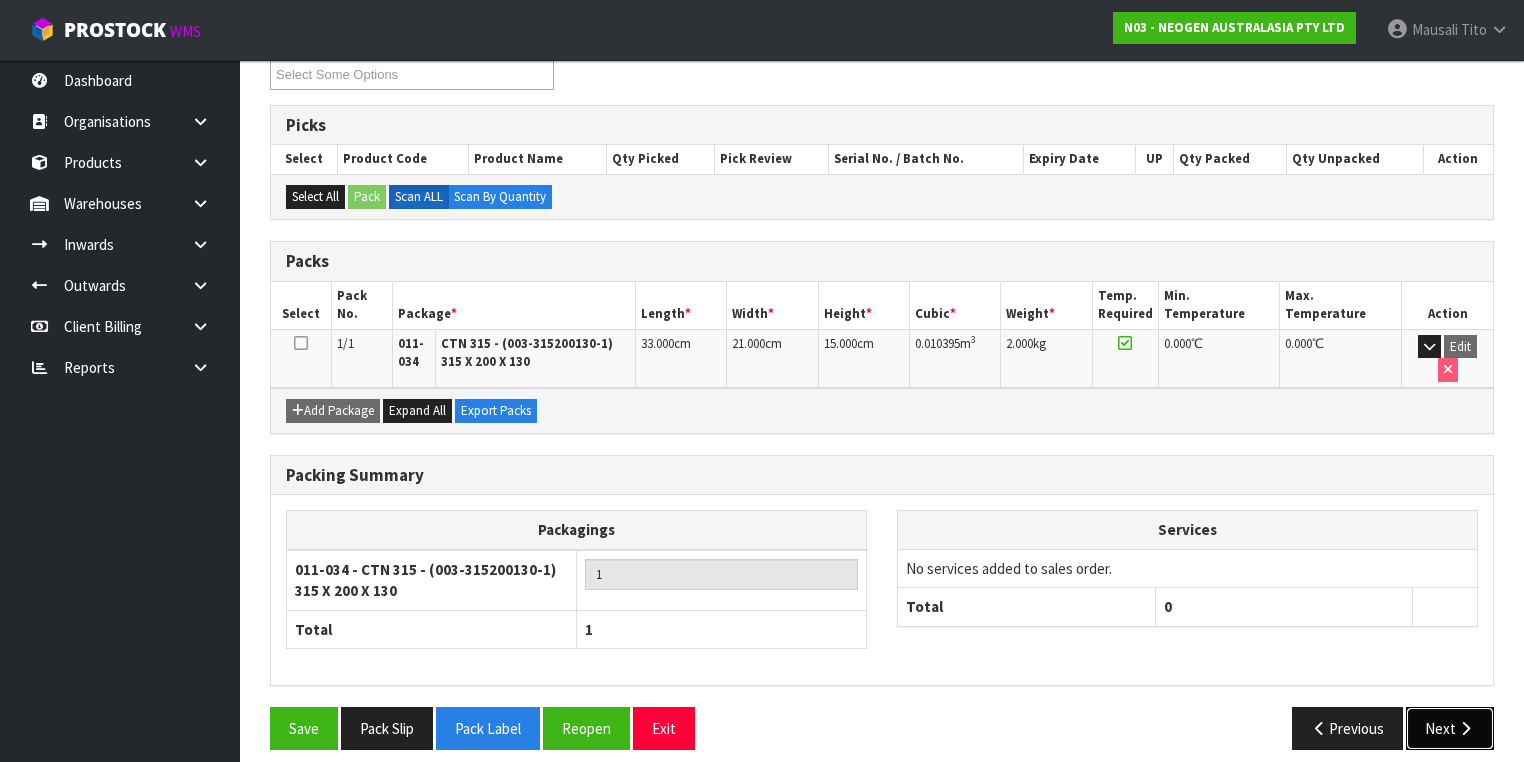click on "Next" at bounding box center (1450, 728) 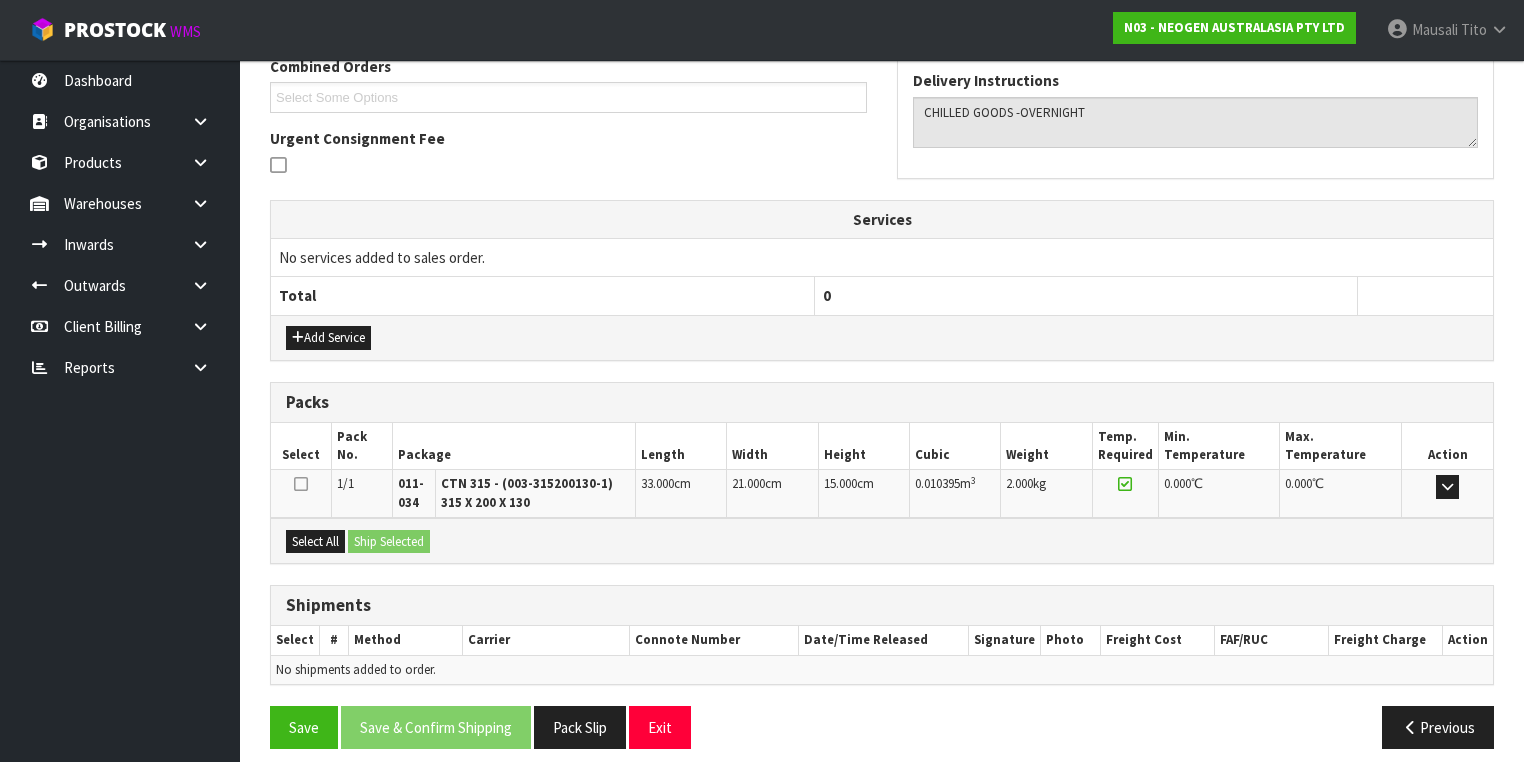 scroll, scrollTop: 542, scrollLeft: 0, axis: vertical 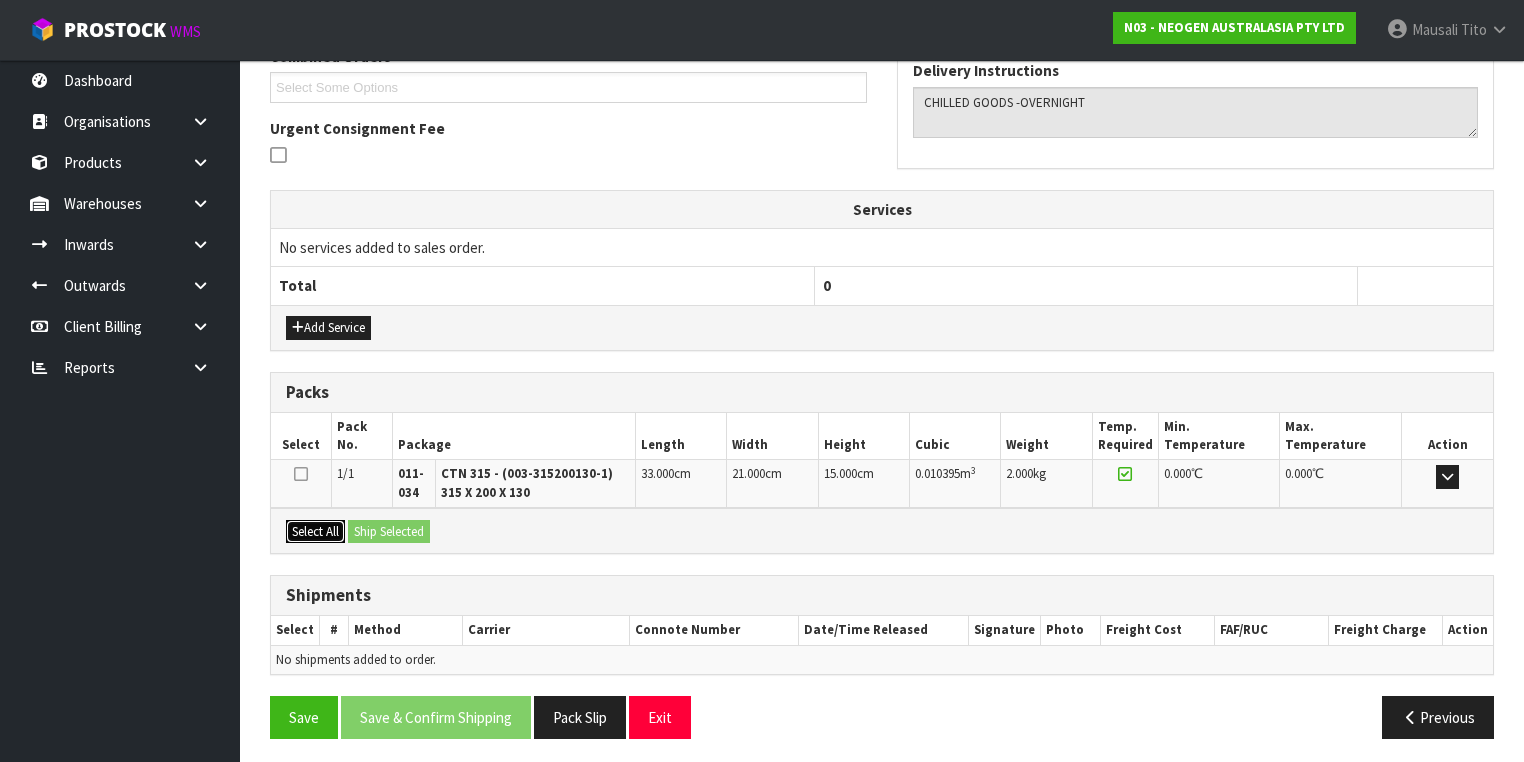 click on "Select All" at bounding box center (315, 532) 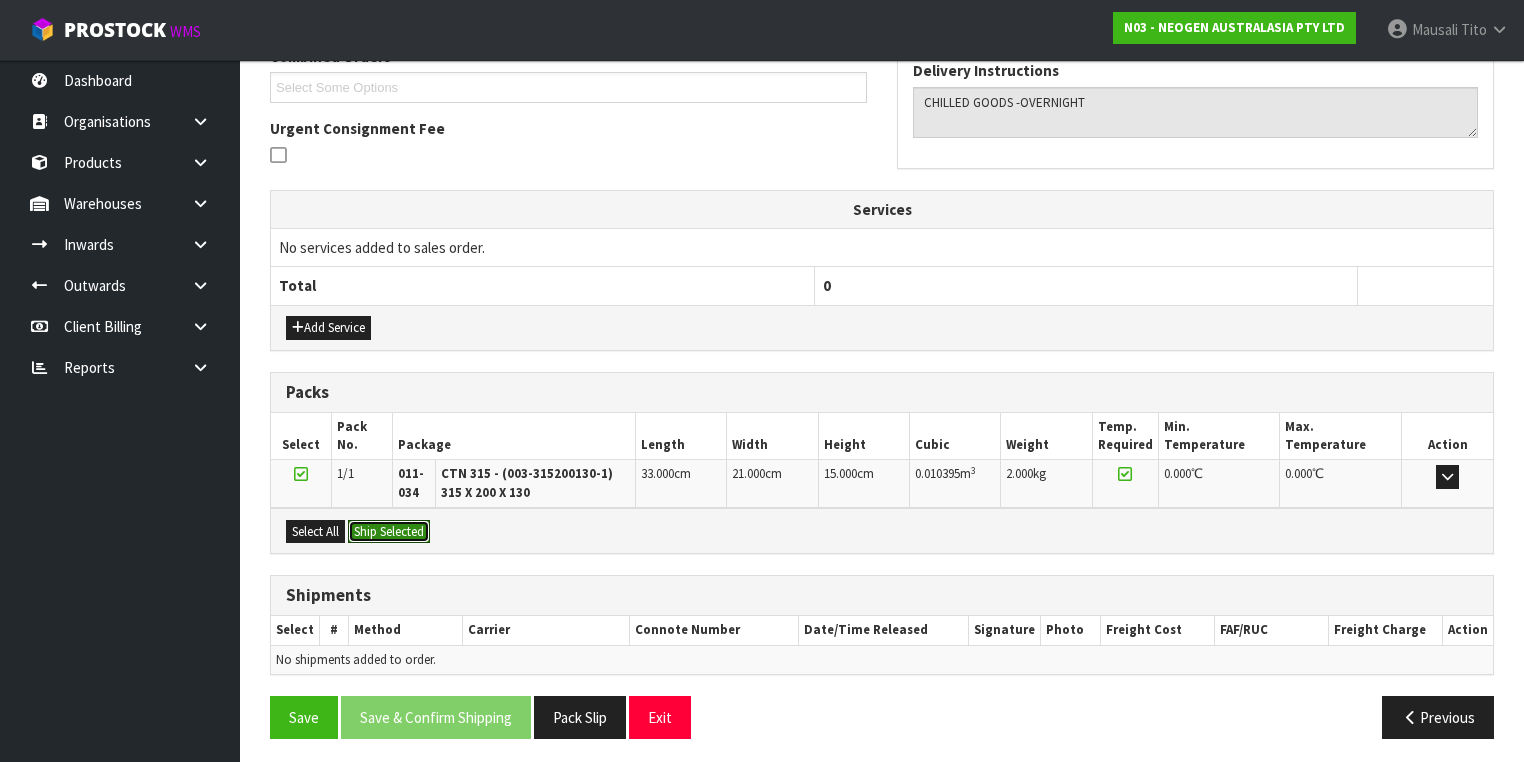 click on "Ship Selected" at bounding box center (389, 532) 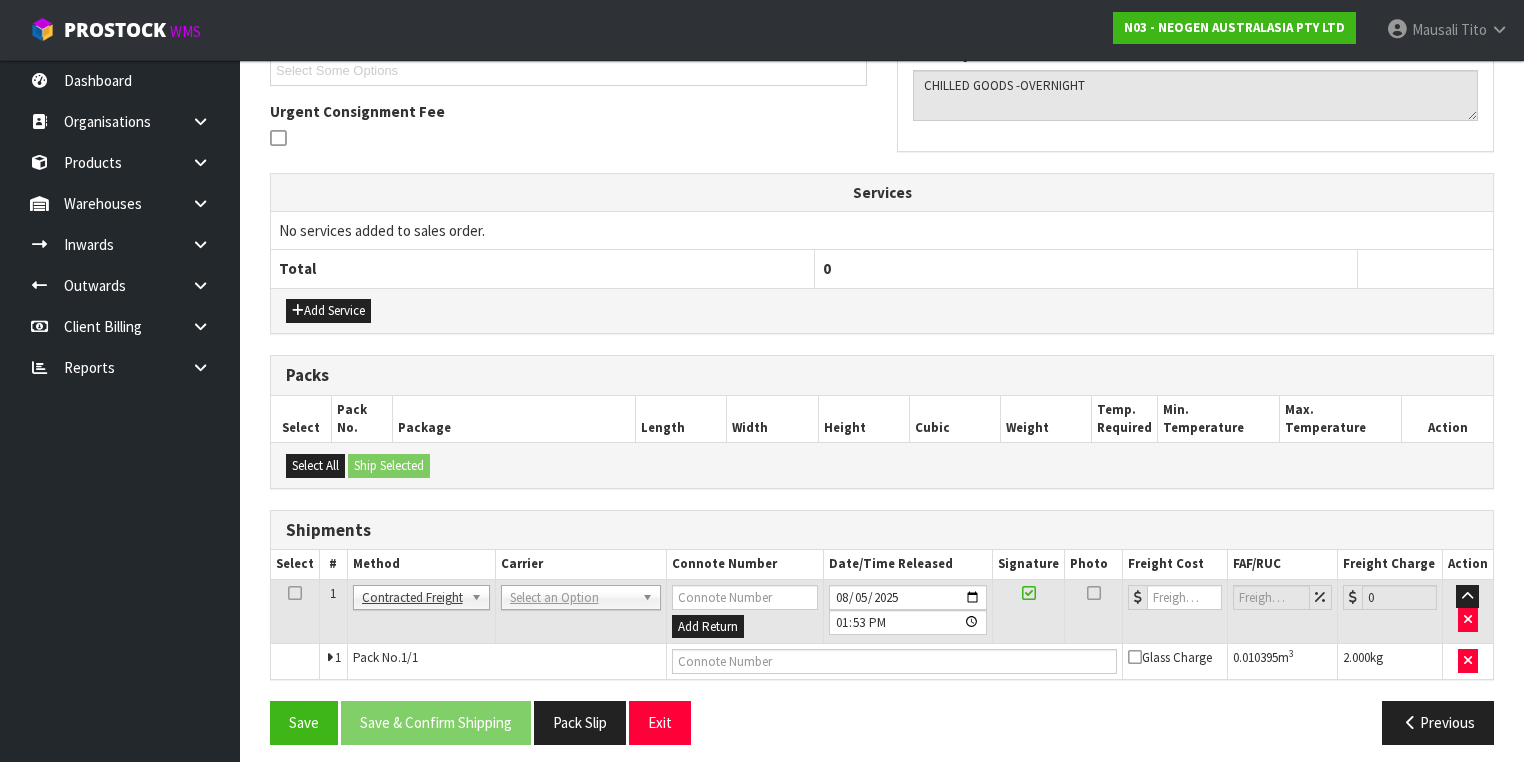 scroll, scrollTop: 564, scrollLeft: 0, axis: vertical 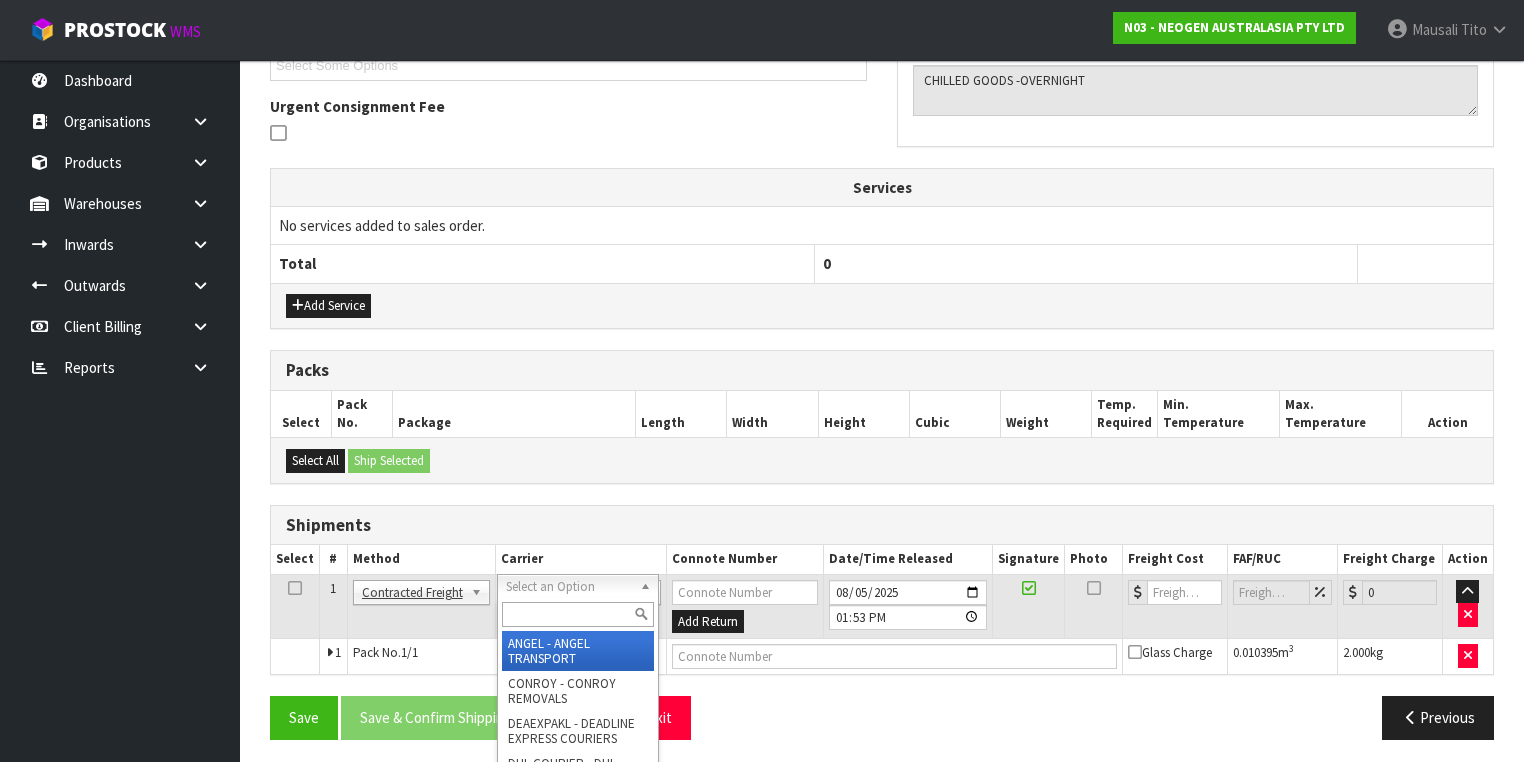 click at bounding box center [578, 614] 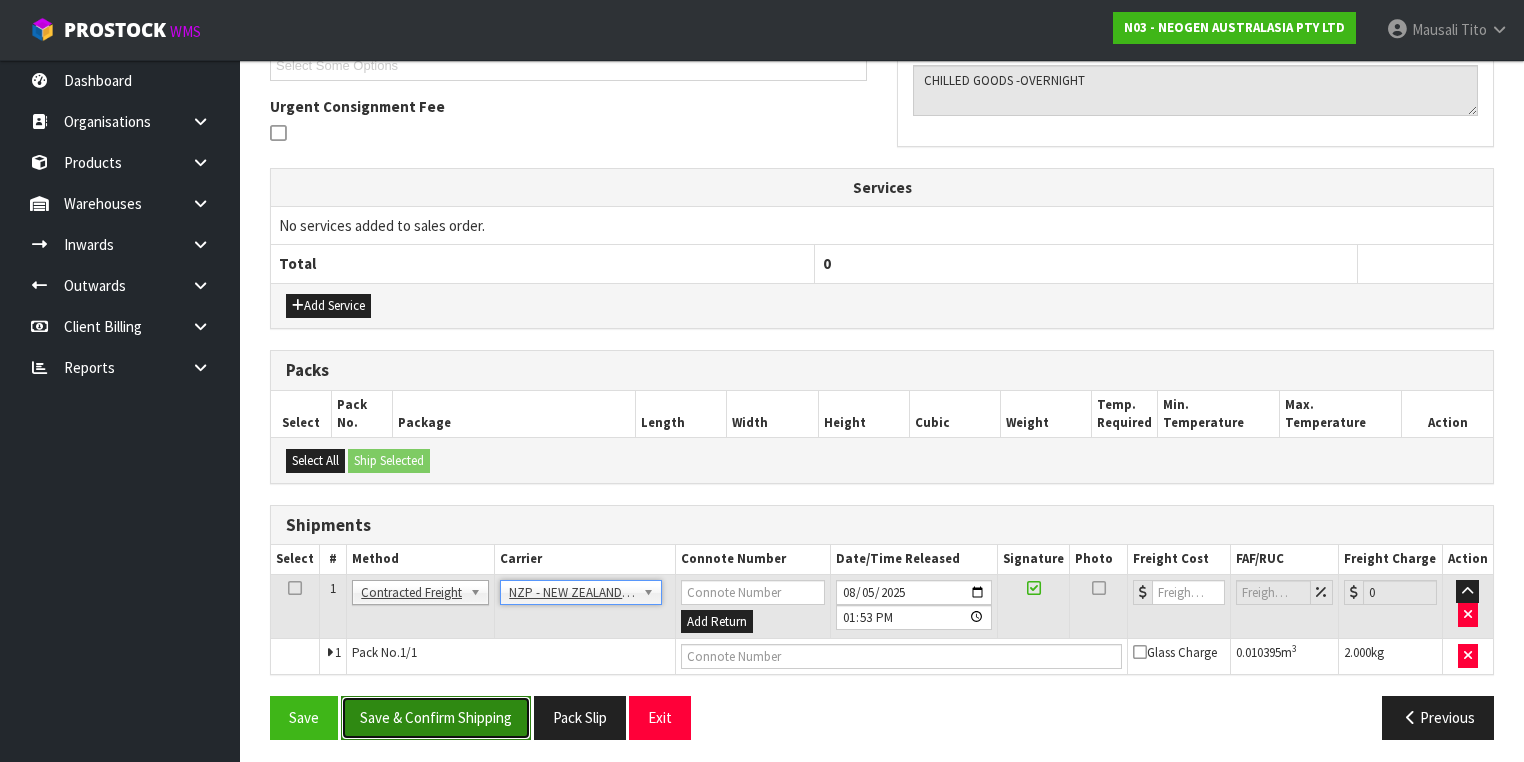 click on "Save & Confirm Shipping" at bounding box center (436, 717) 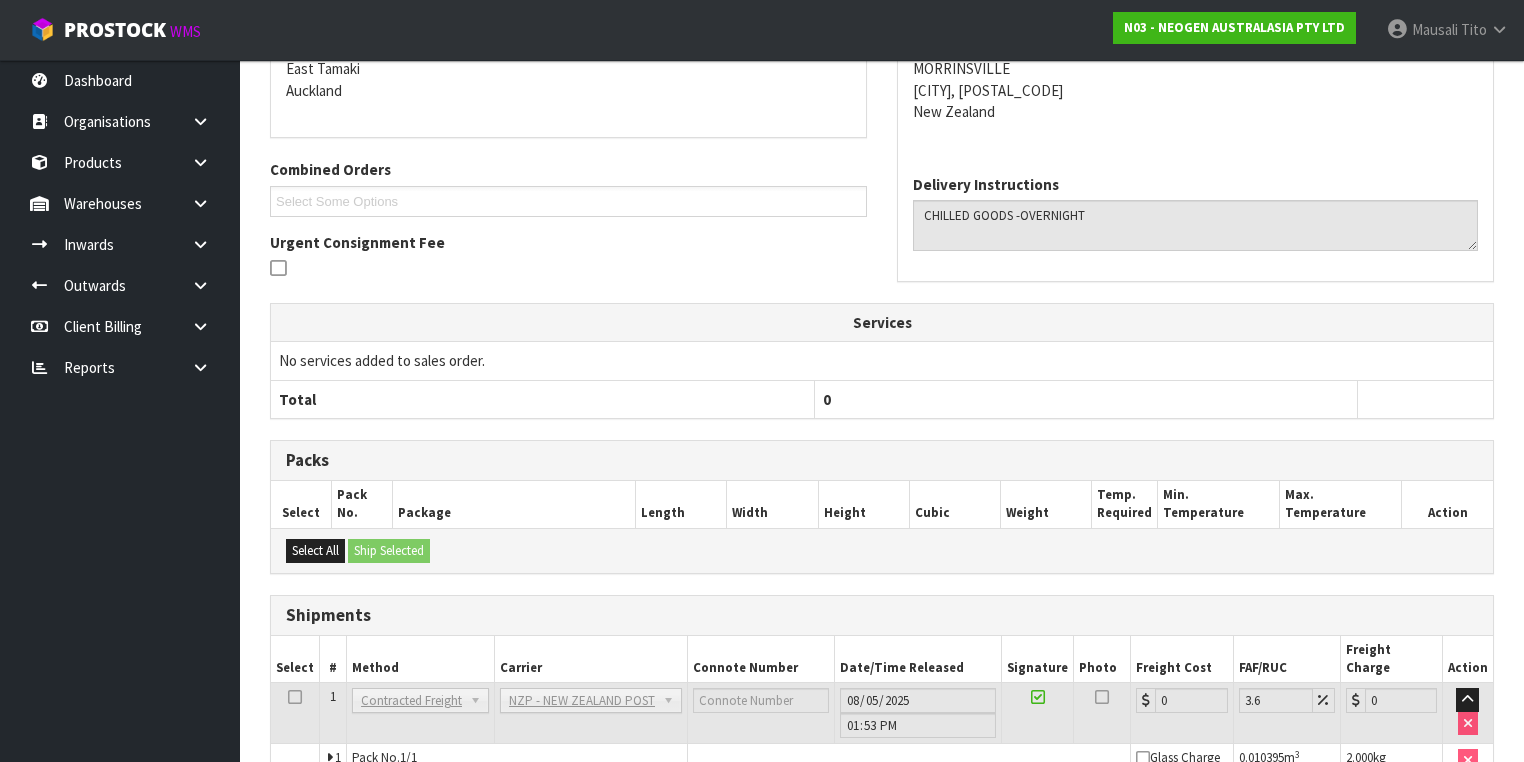 scroll, scrollTop: 536, scrollLeft: 0, axis: vertical 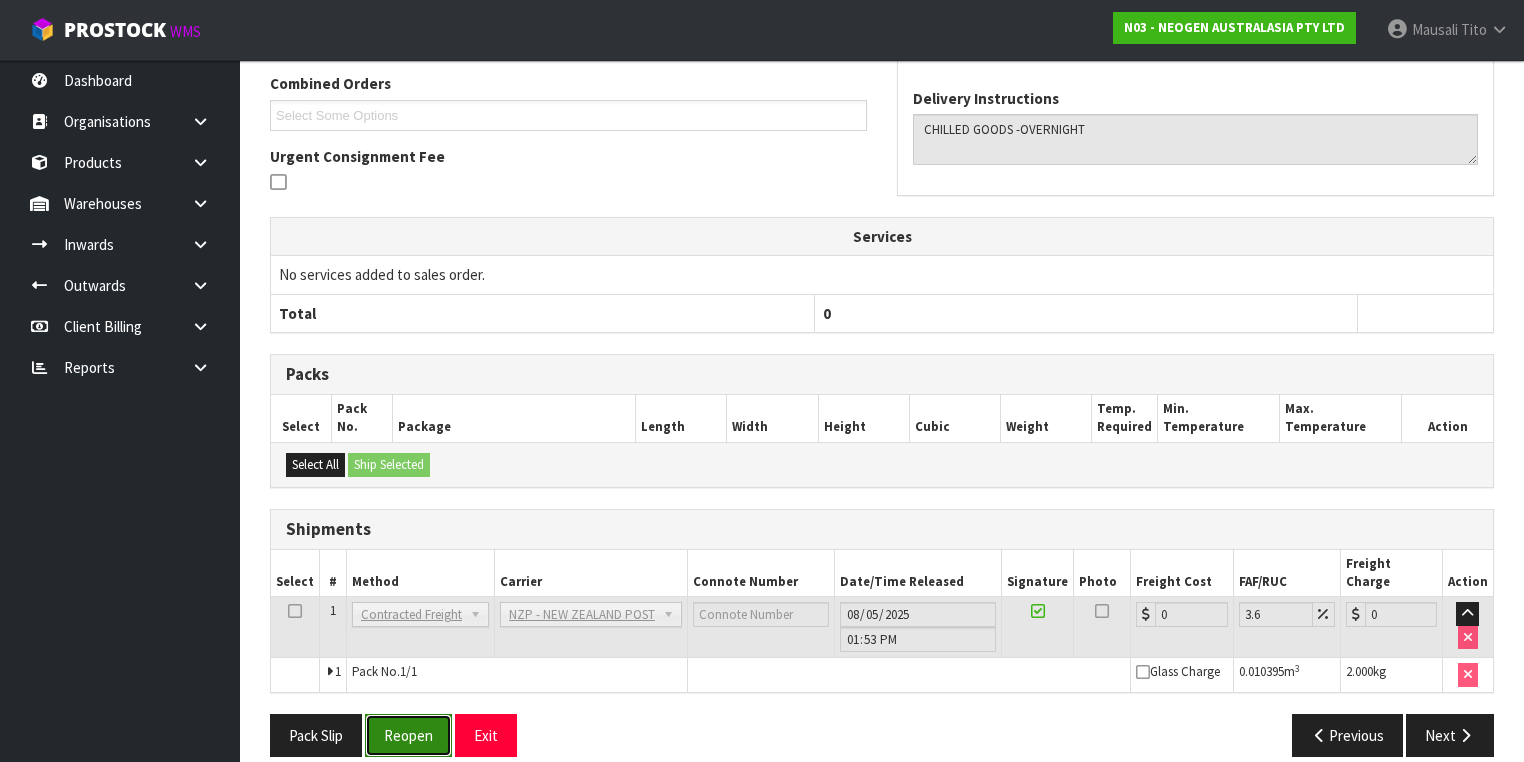 click on "Reopen" at bounding box center [408, 735] 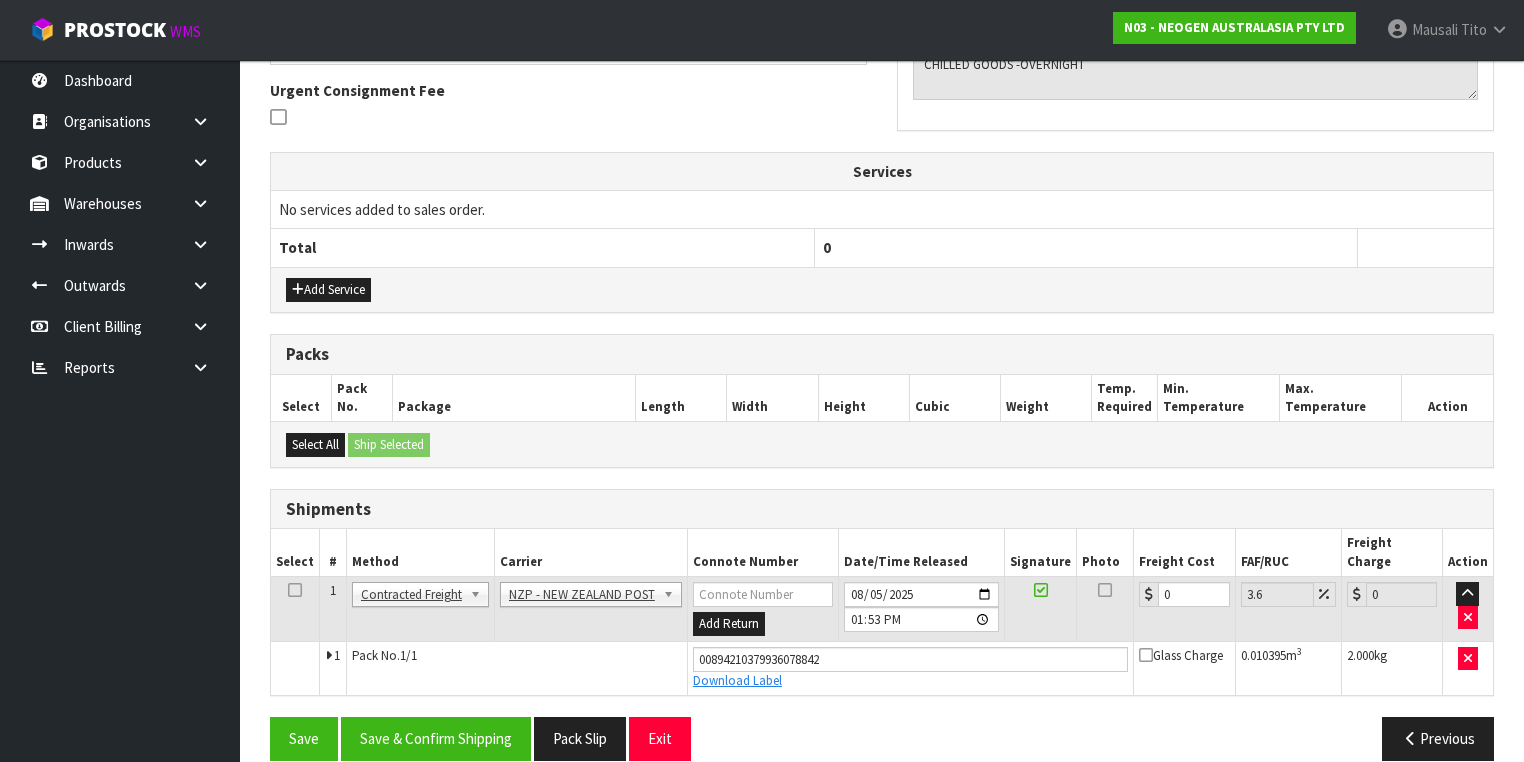 scroll, scrollTop: 582, scrollLeft: 0, axis: vertical 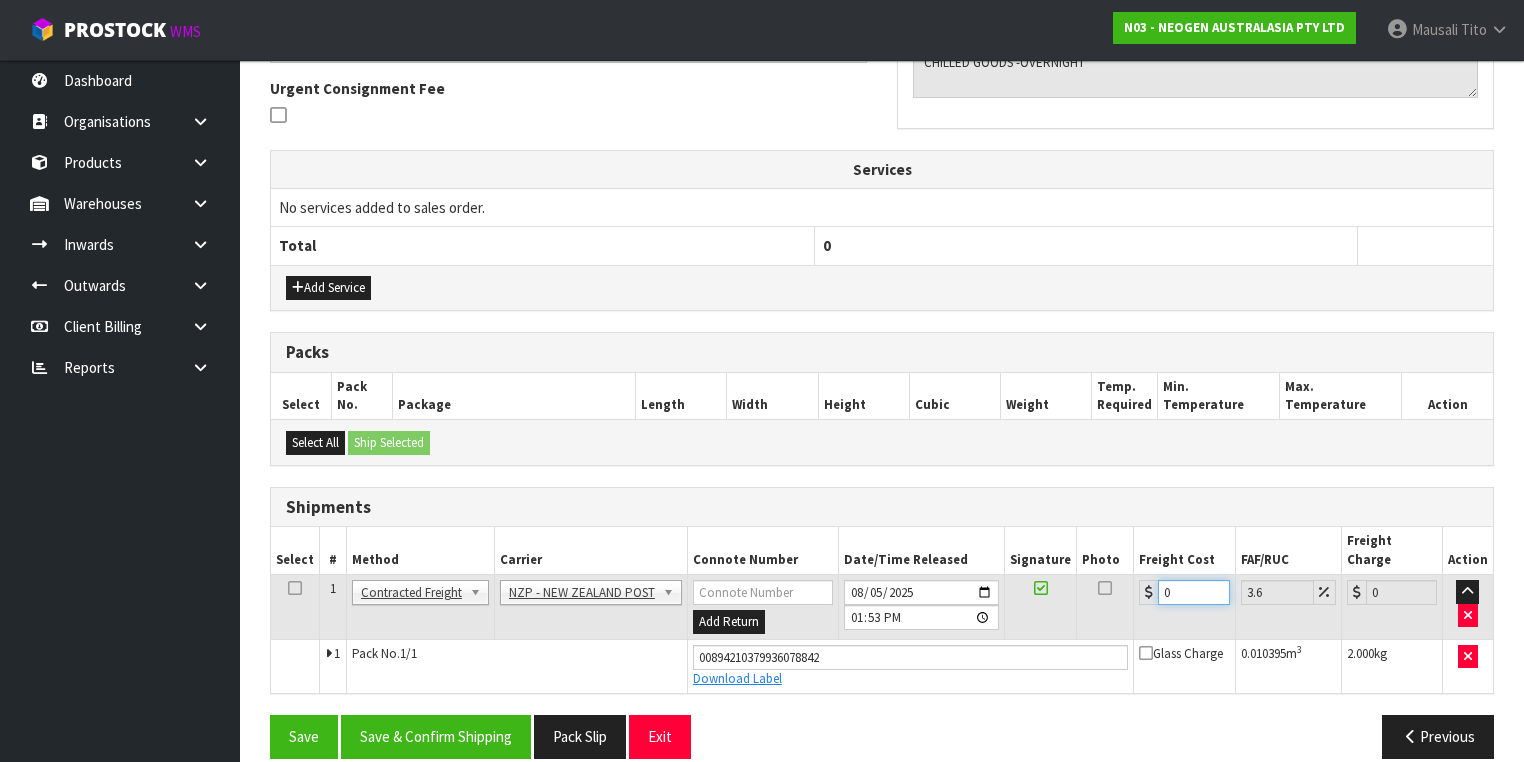 drag, startPoint x: 1175, startPoint y: 572, endPoint x: 1131, endPoint y: 576, distance: 44.181442 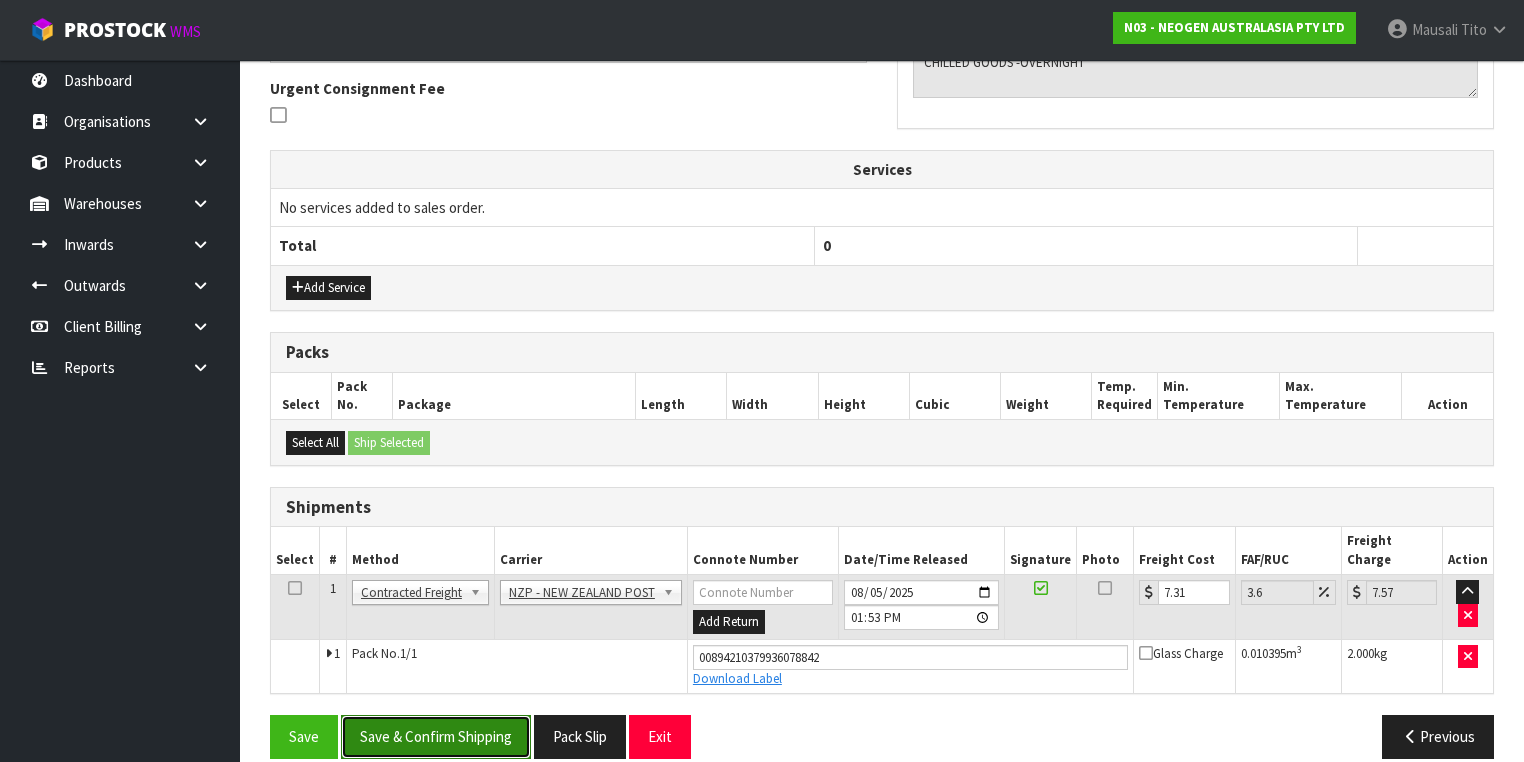 click on "Save & Confirm Shipping" at bounding box center (436, 736) 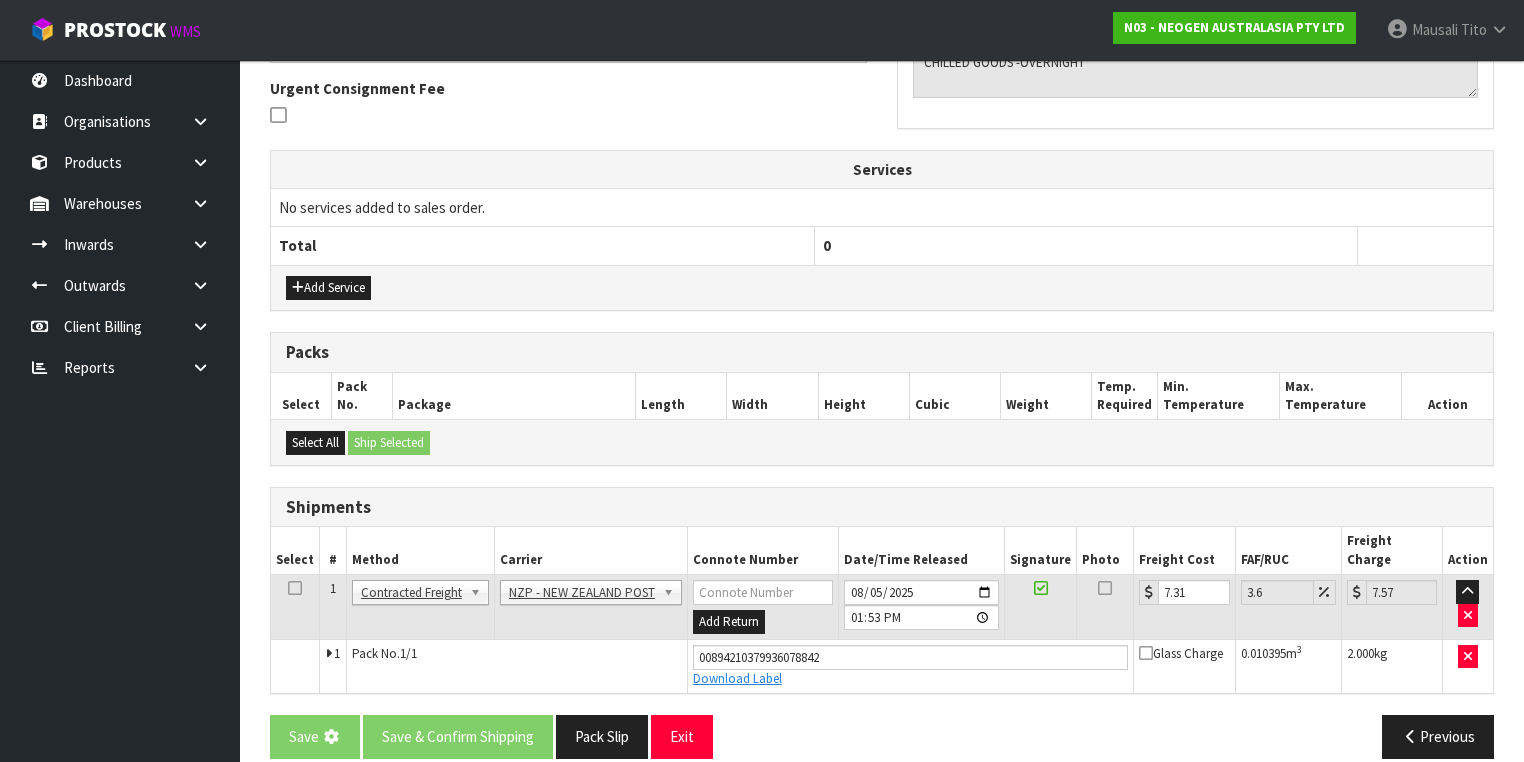 scroll, scrollTop: 0, scrollLeft: 0, axis: both 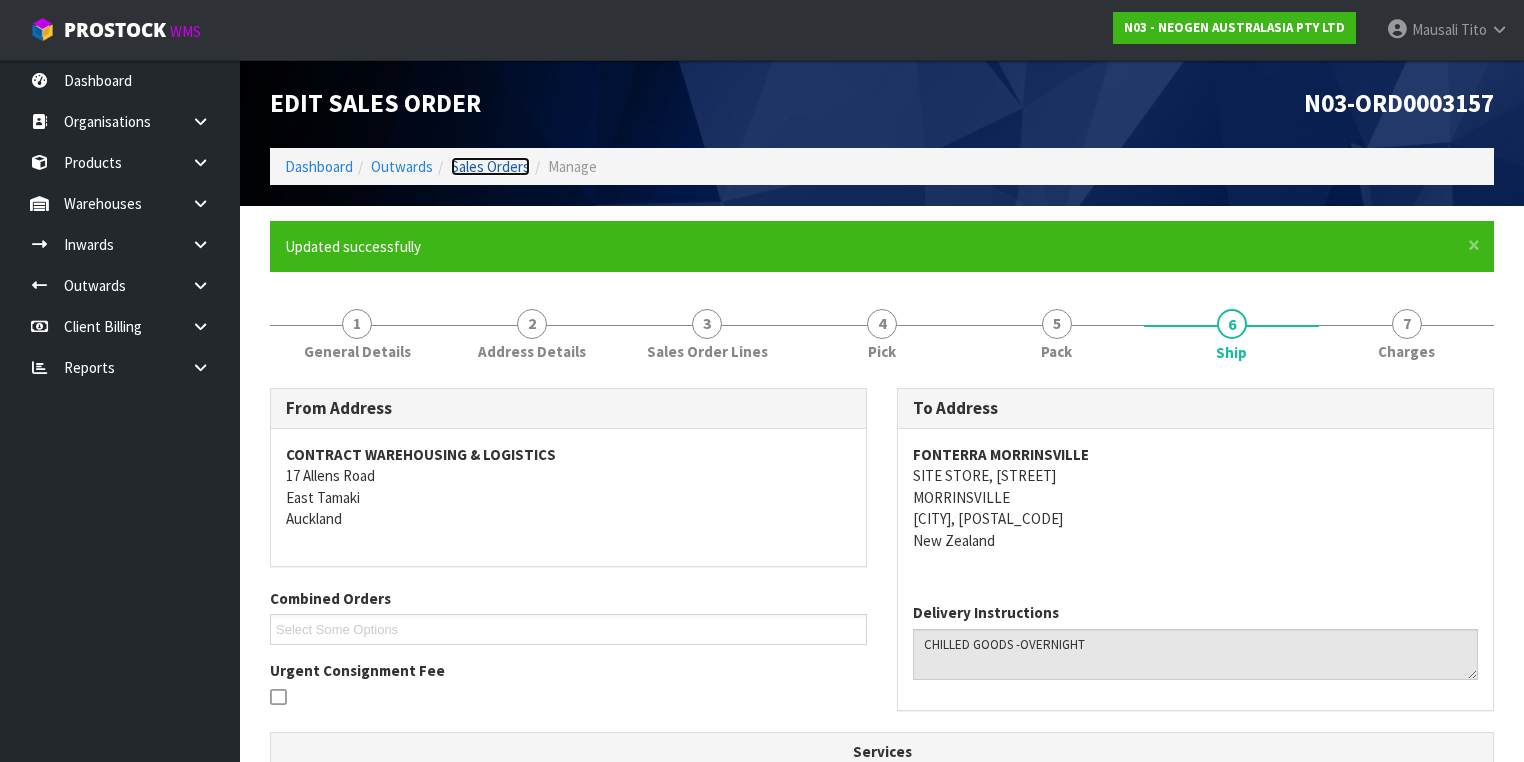 click on "Sales Orders" at bounding box center (490, 166) 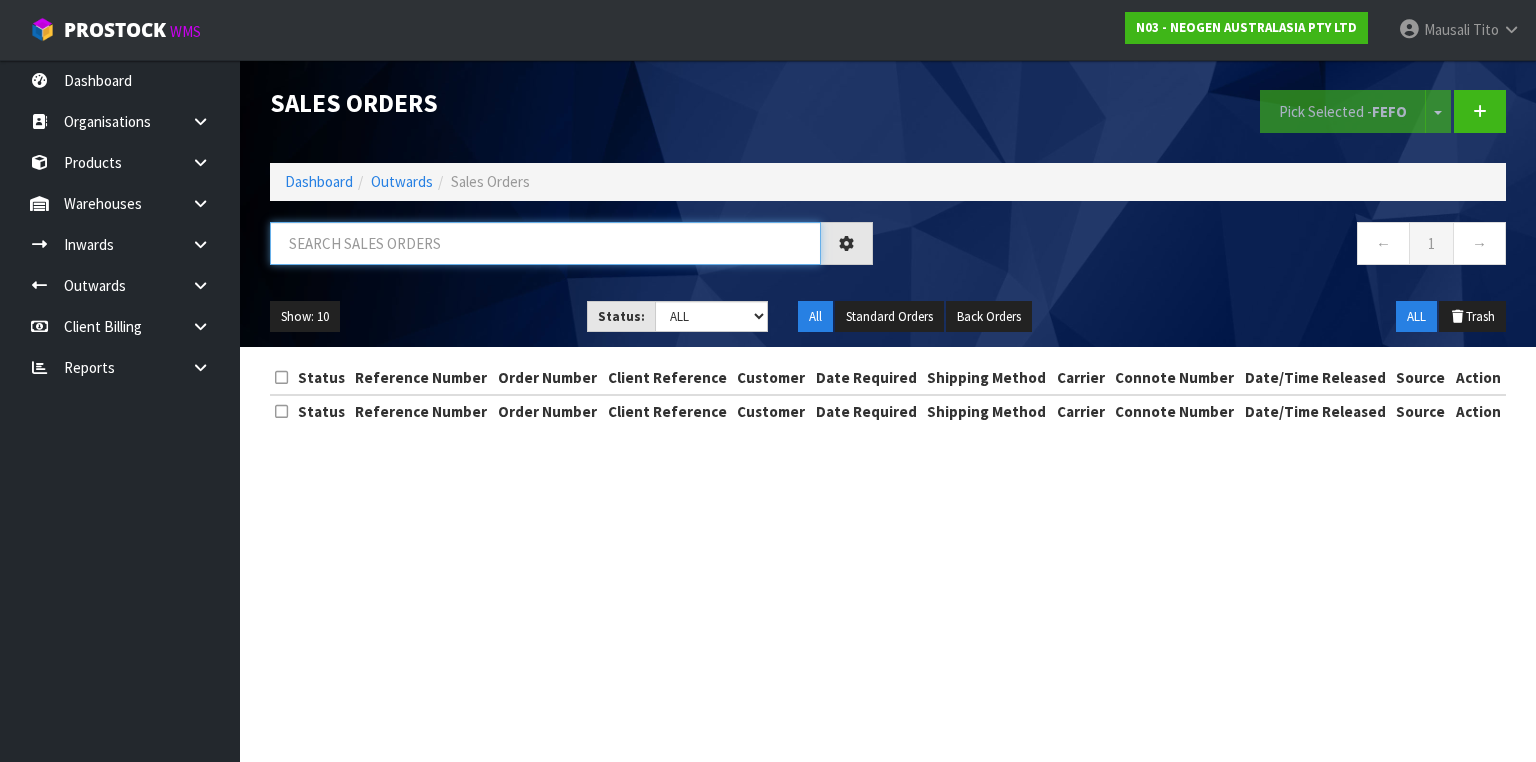 click at bounding box center [545, 243] 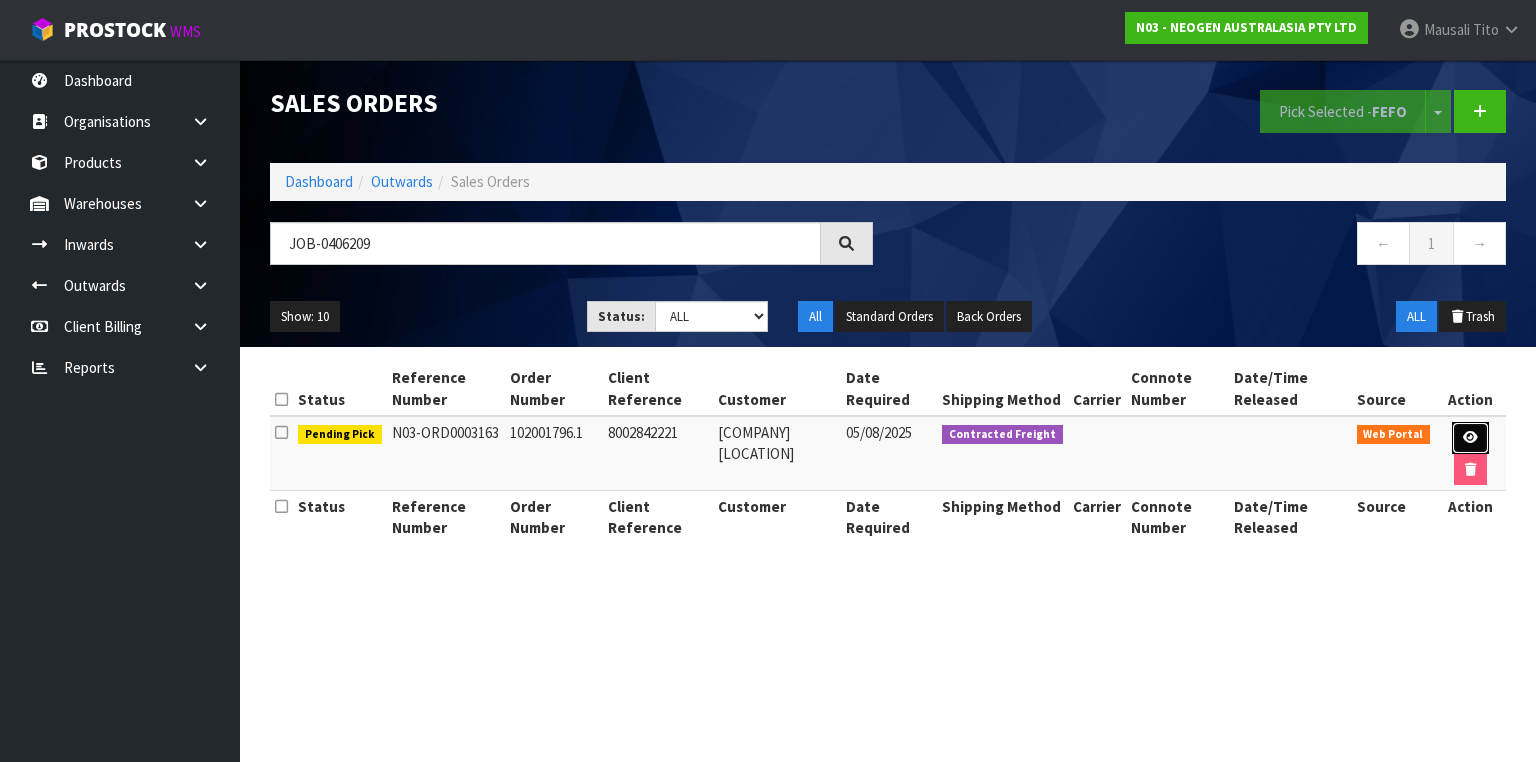 click at bounding box center [1470, 438] 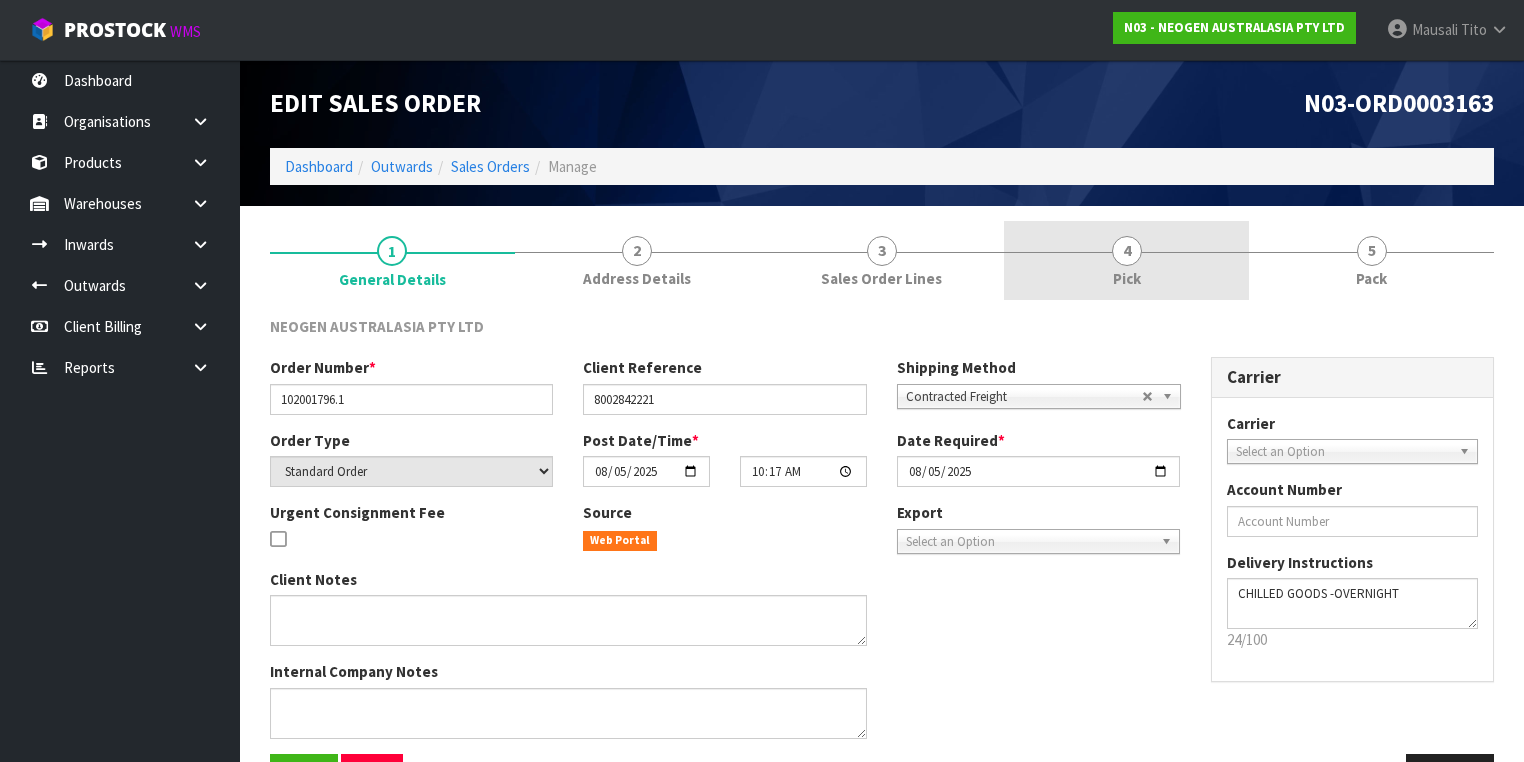 click on "4" at bounding box center (1127, 251) 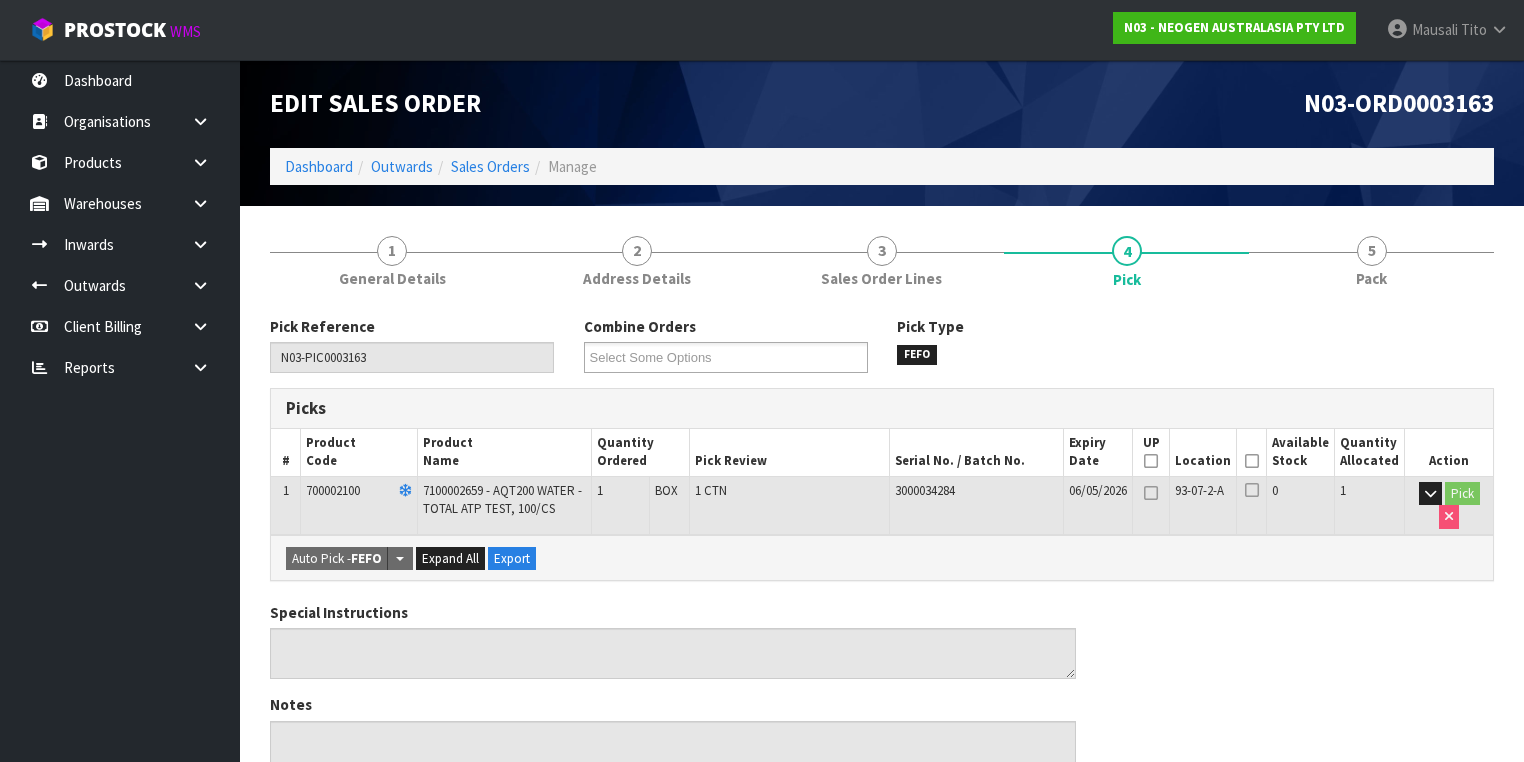 click at bounding box center [1252, 461] 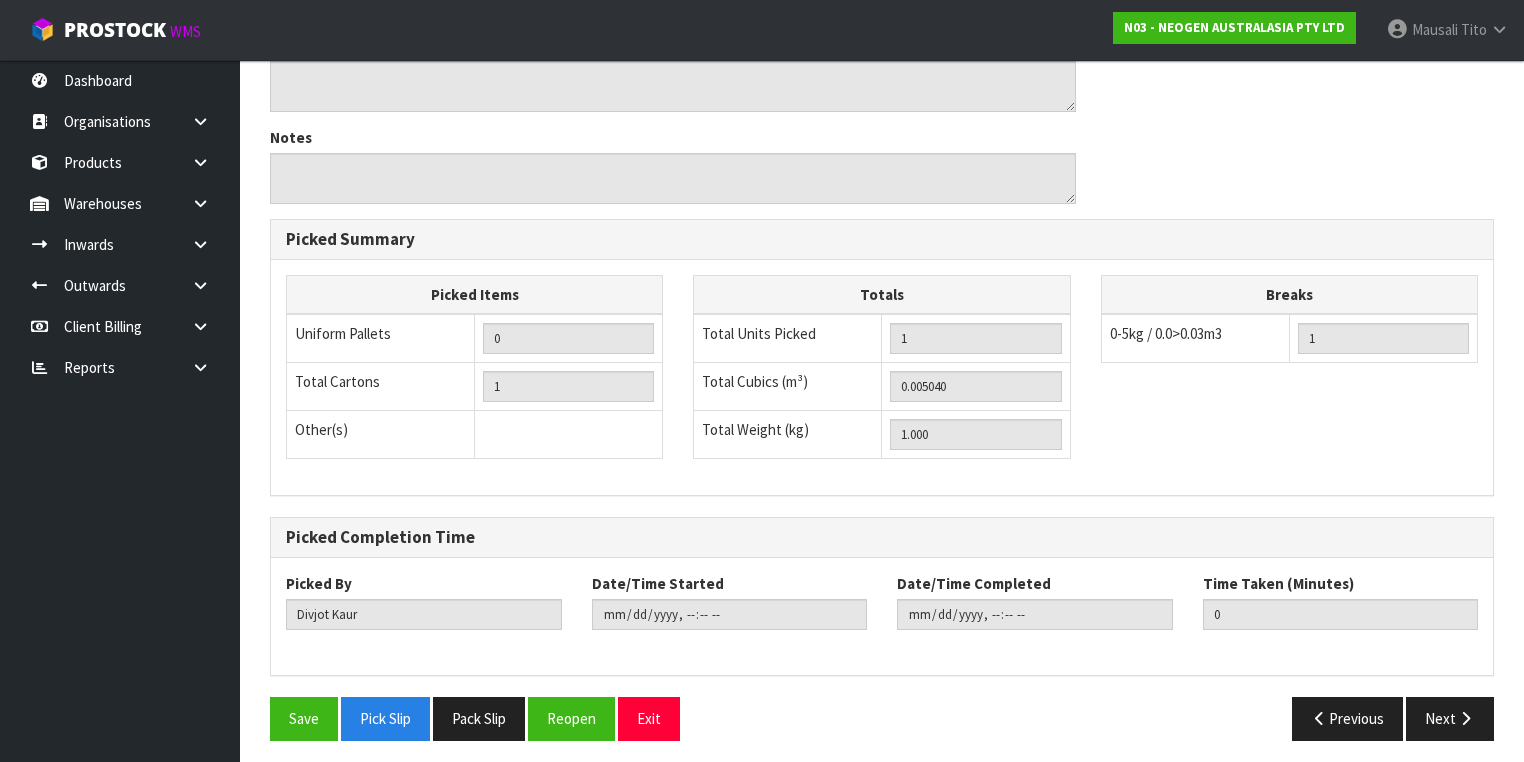 scroll, scrollTop: 641, scrollLeft: 0, axis: vertical 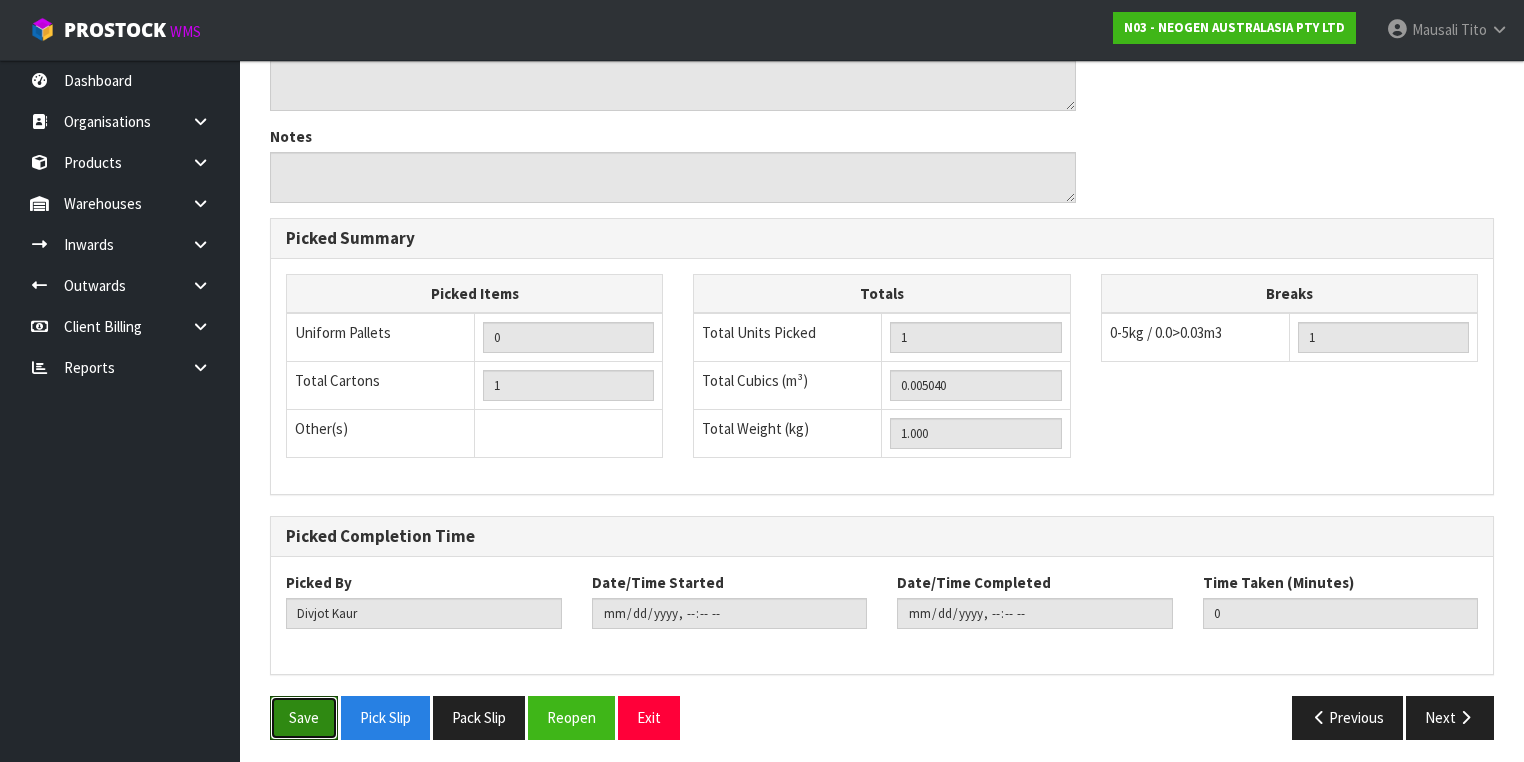 drag, startPoint x: 312, startPoint y: 704, endPoint x: 408, endPoint y: 675, distance: 100.28459 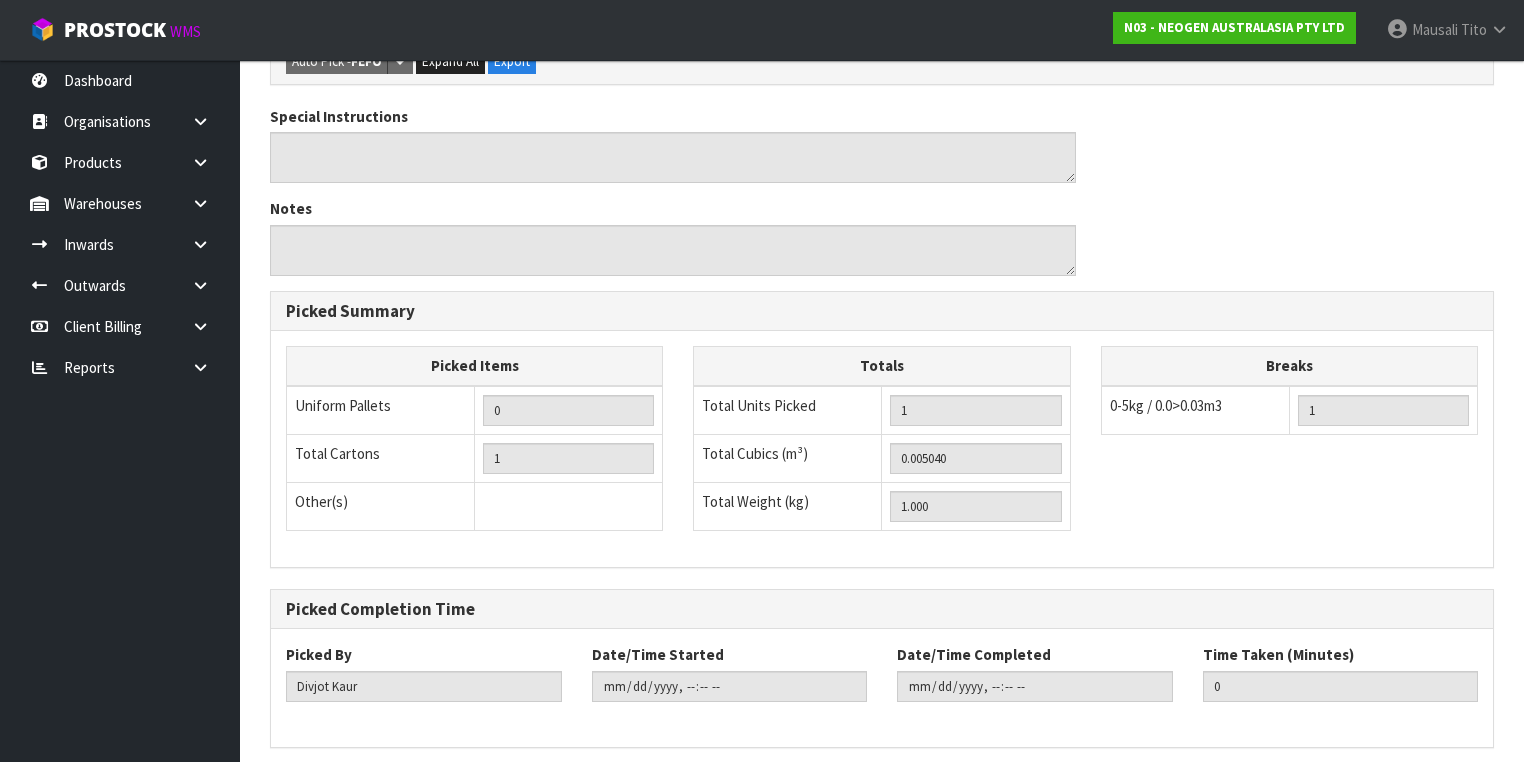scroll, scrollTop: 0, scrollLeft: 0, axis: both 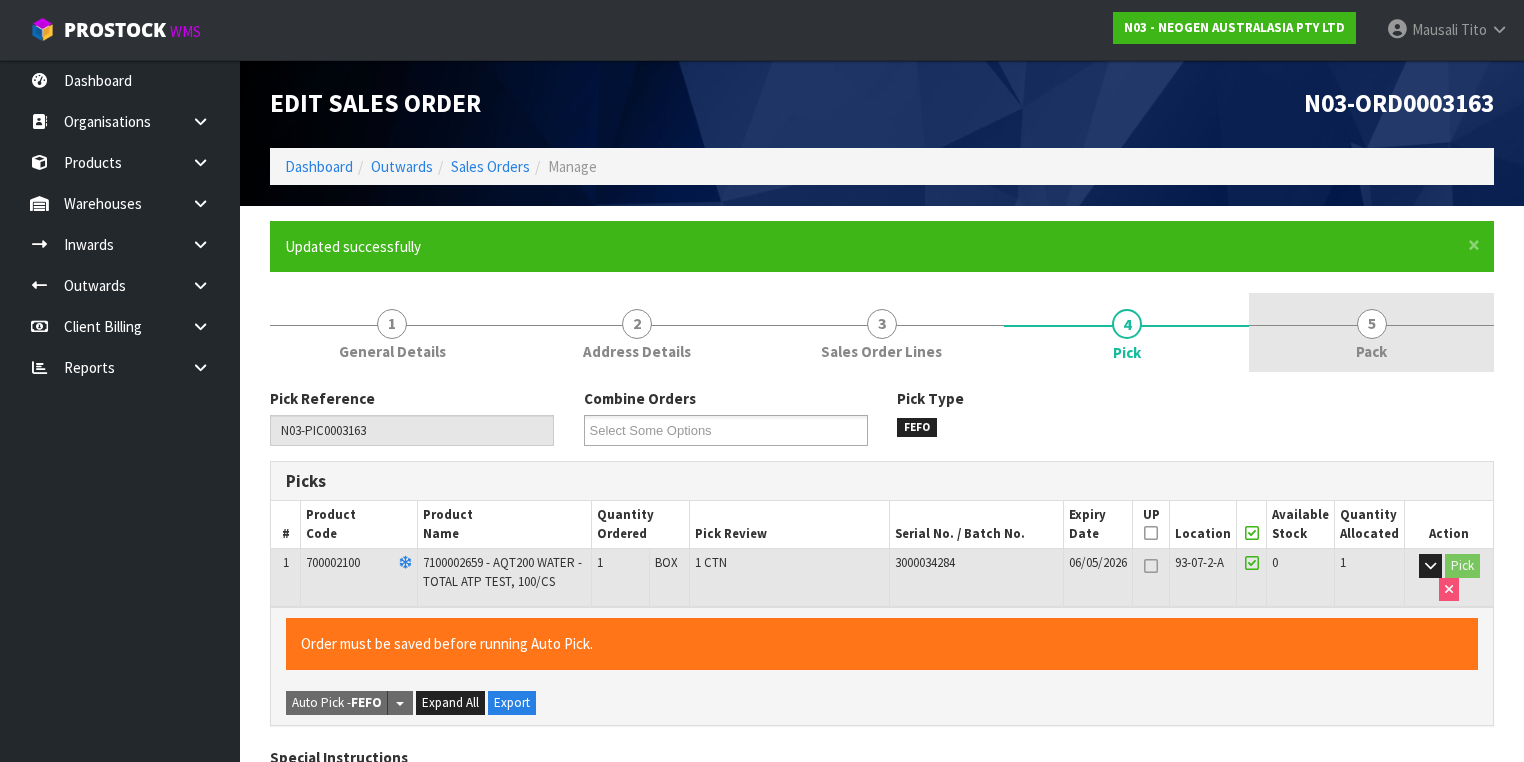 click on "5" at bounding box center (1372, 324) 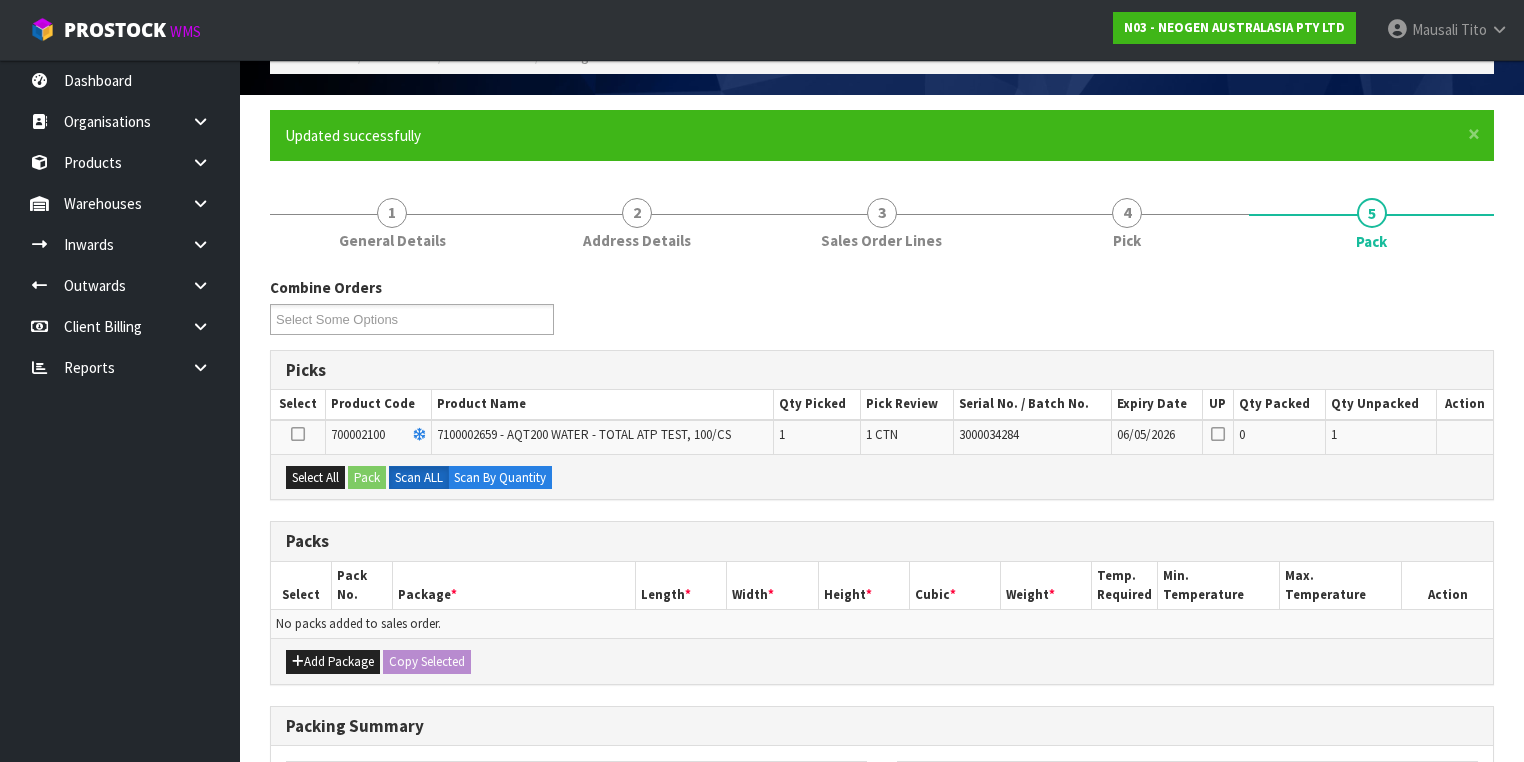 scroll, scrollTop: 240, scrollLeft: 0, axis: vertical 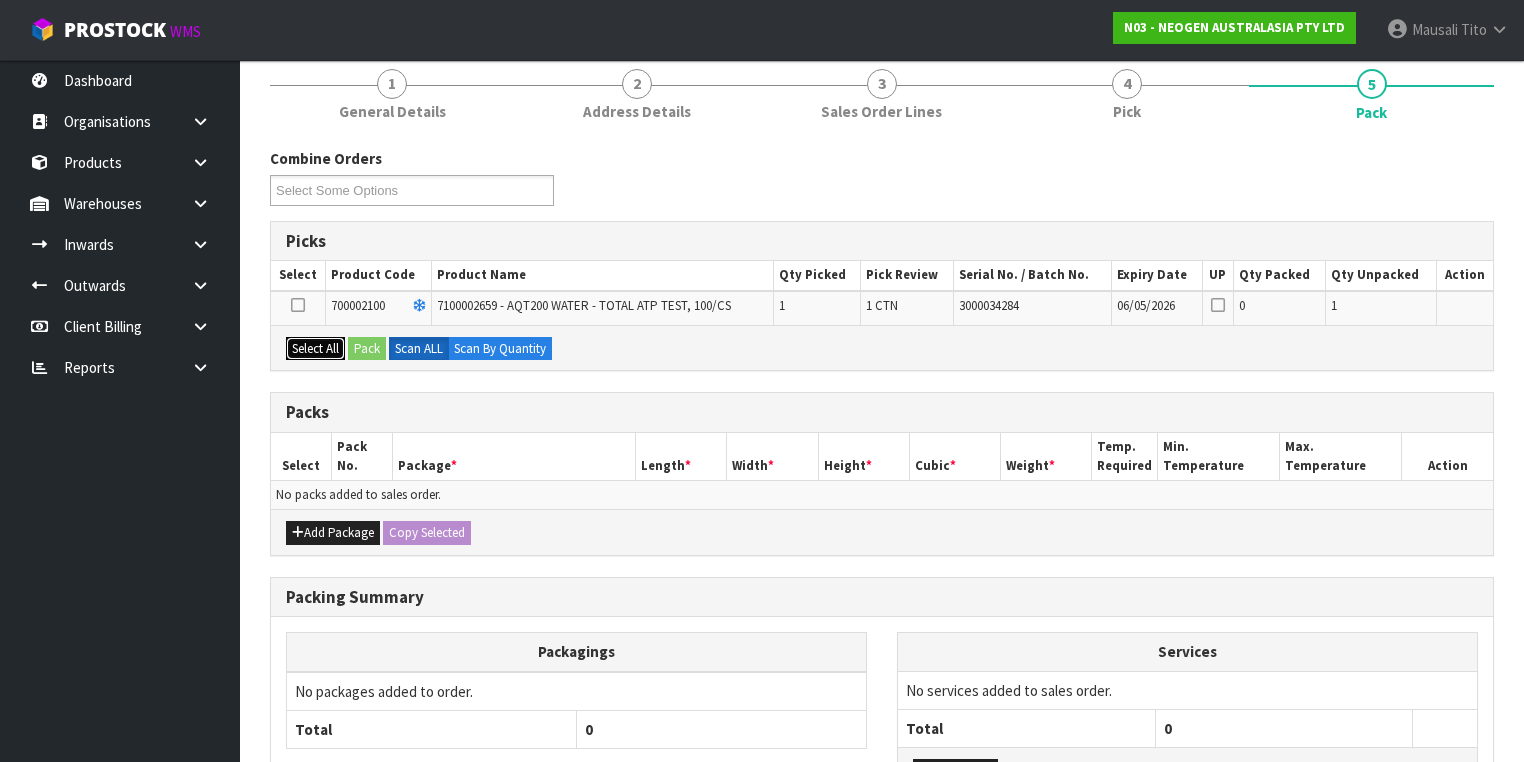 click on "Select All" at bounding box center [315, 349] 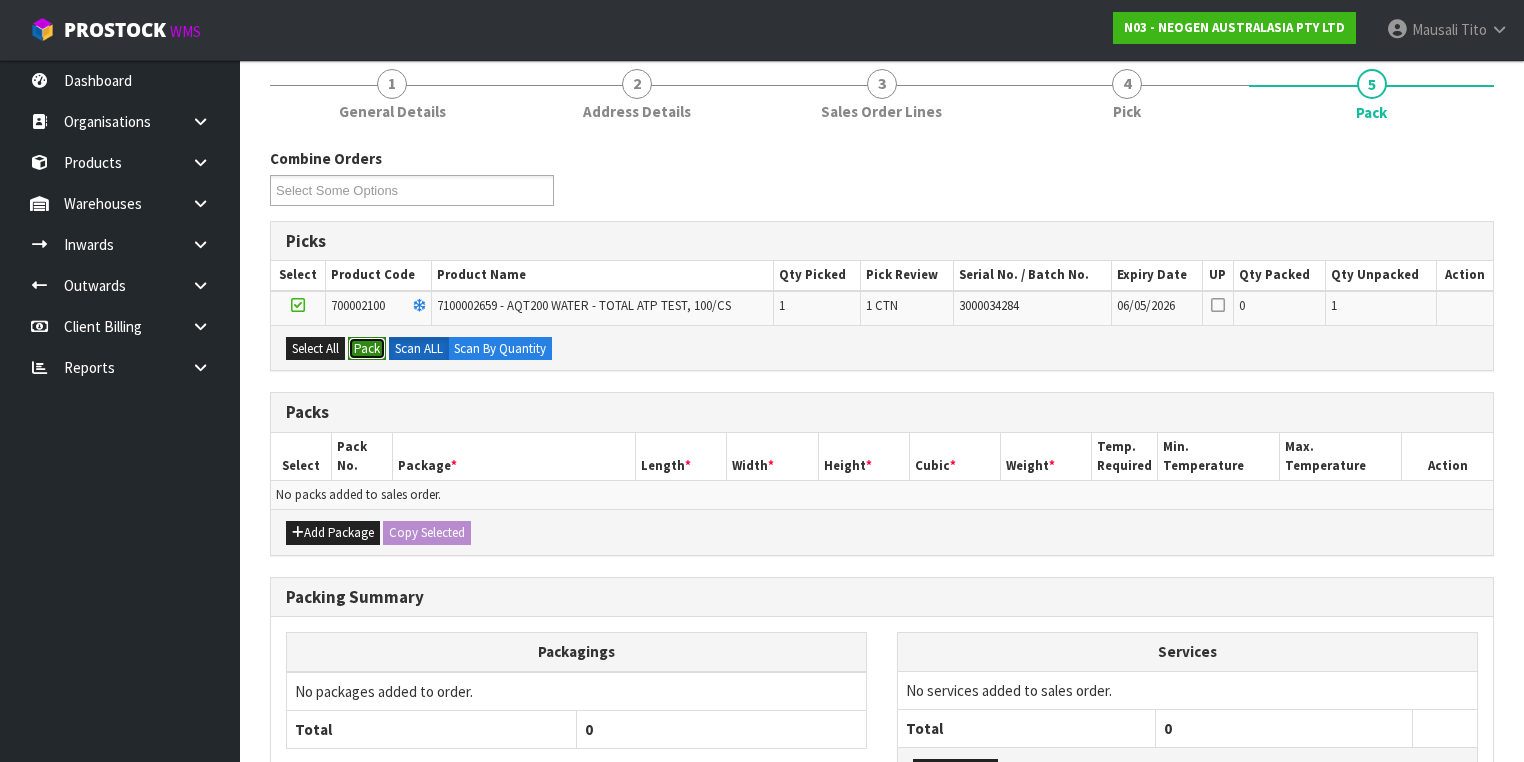 click on "Pack" at bounding box center [367, 349] 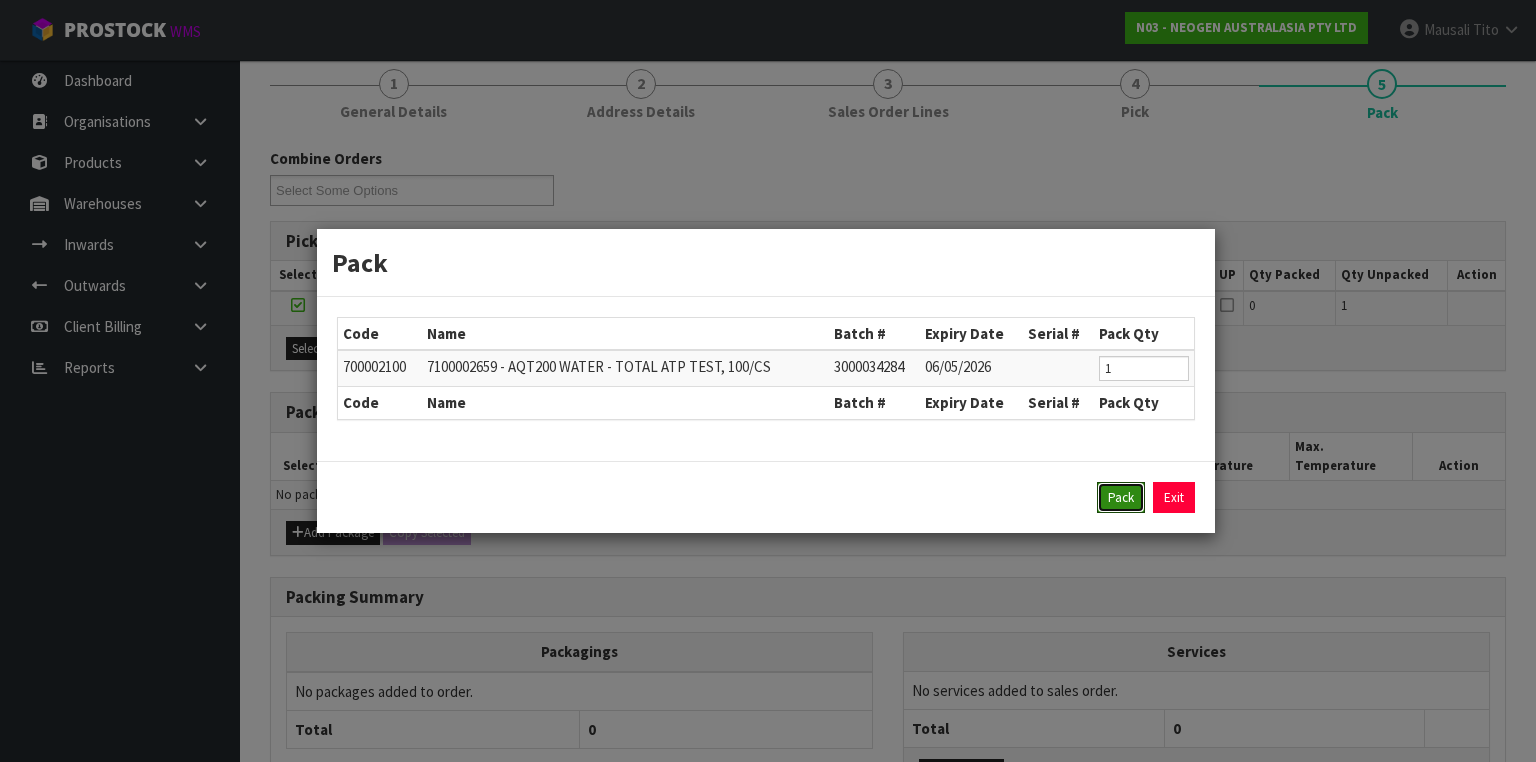 click on "Pack" at bounding box center (1121, 498) 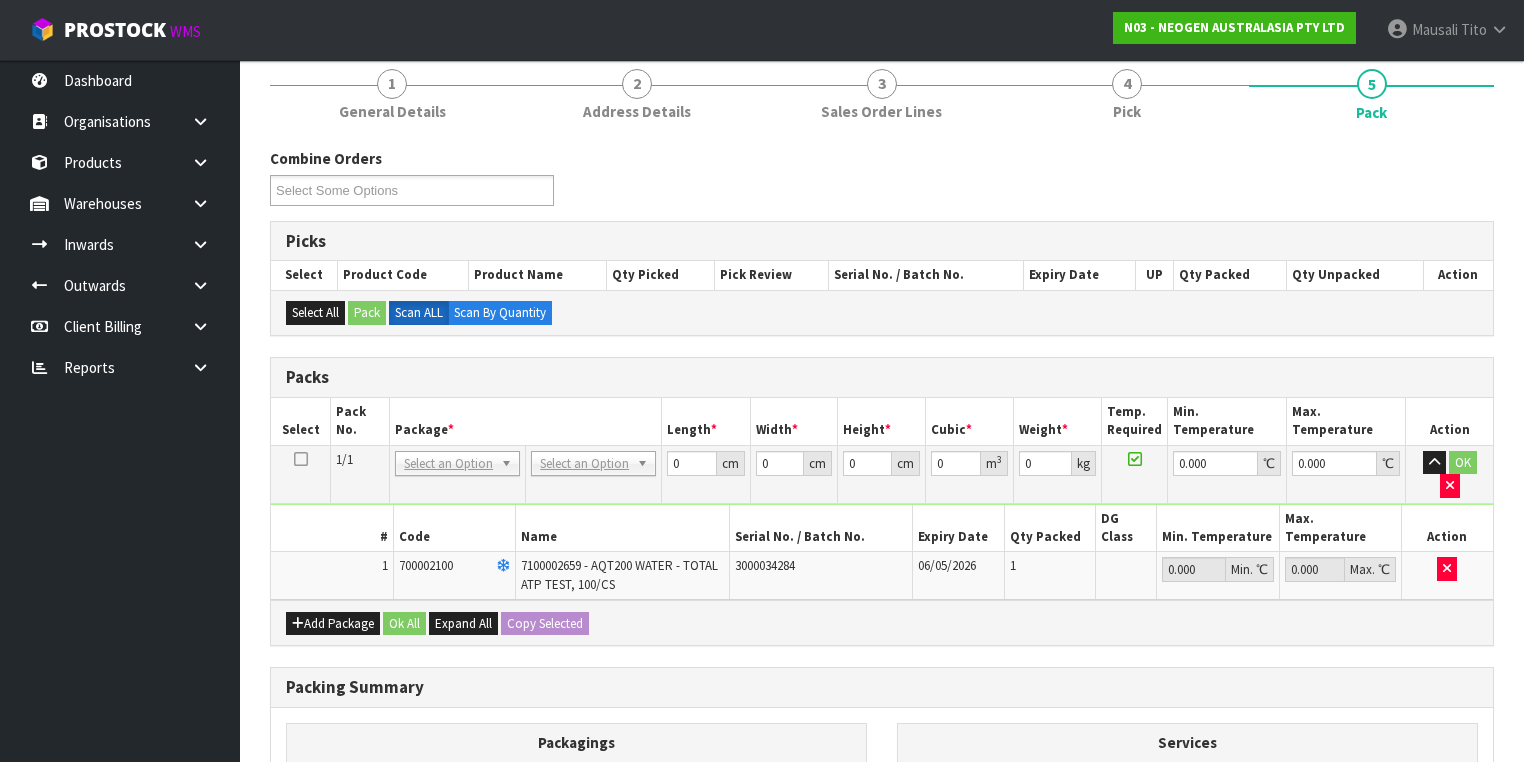 drag, startPoint x: 597, startPoint y: 452, endPoint x: 565, endPoint y: 490, distance: 49.67897 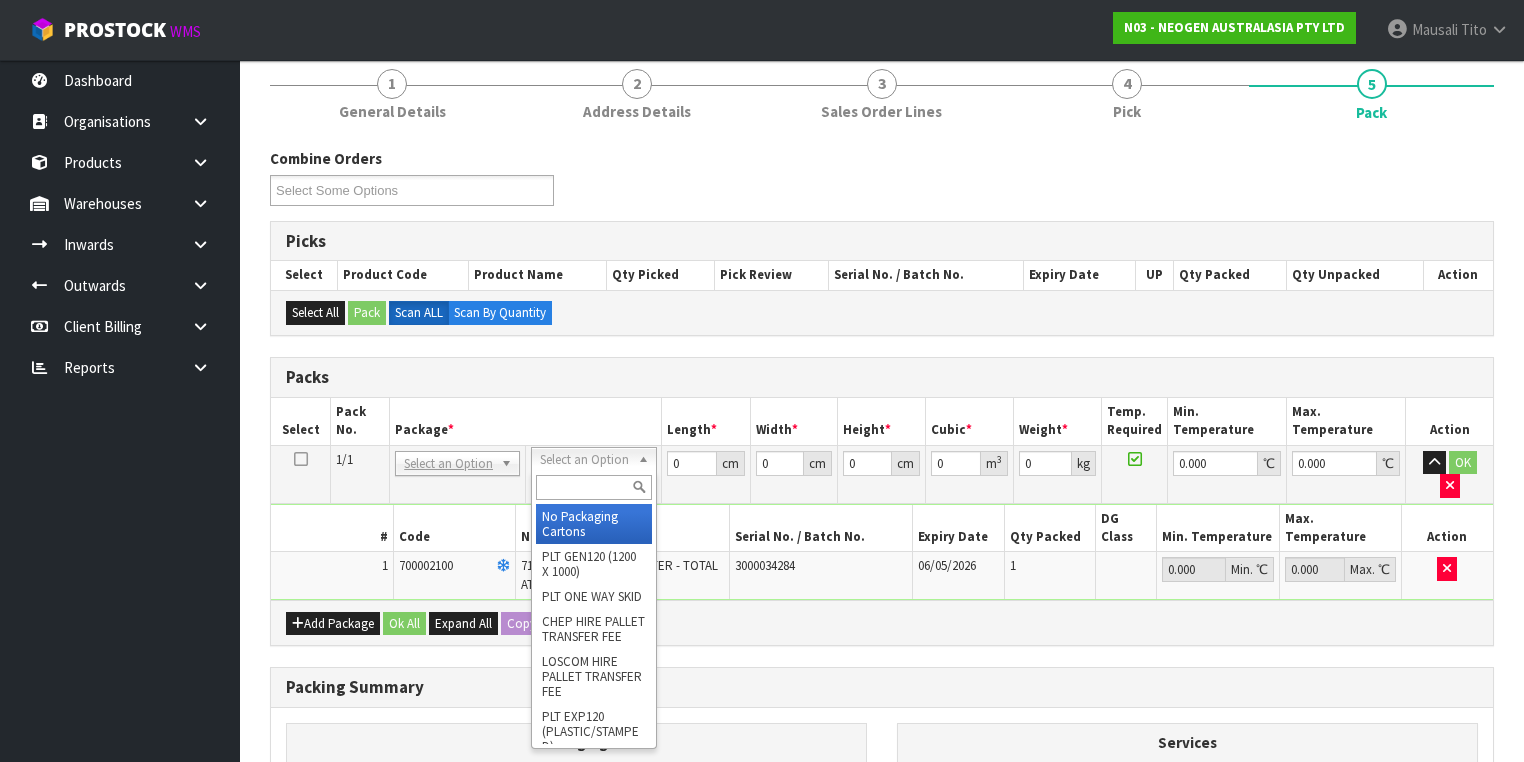 click at bounding box center [593, 487] 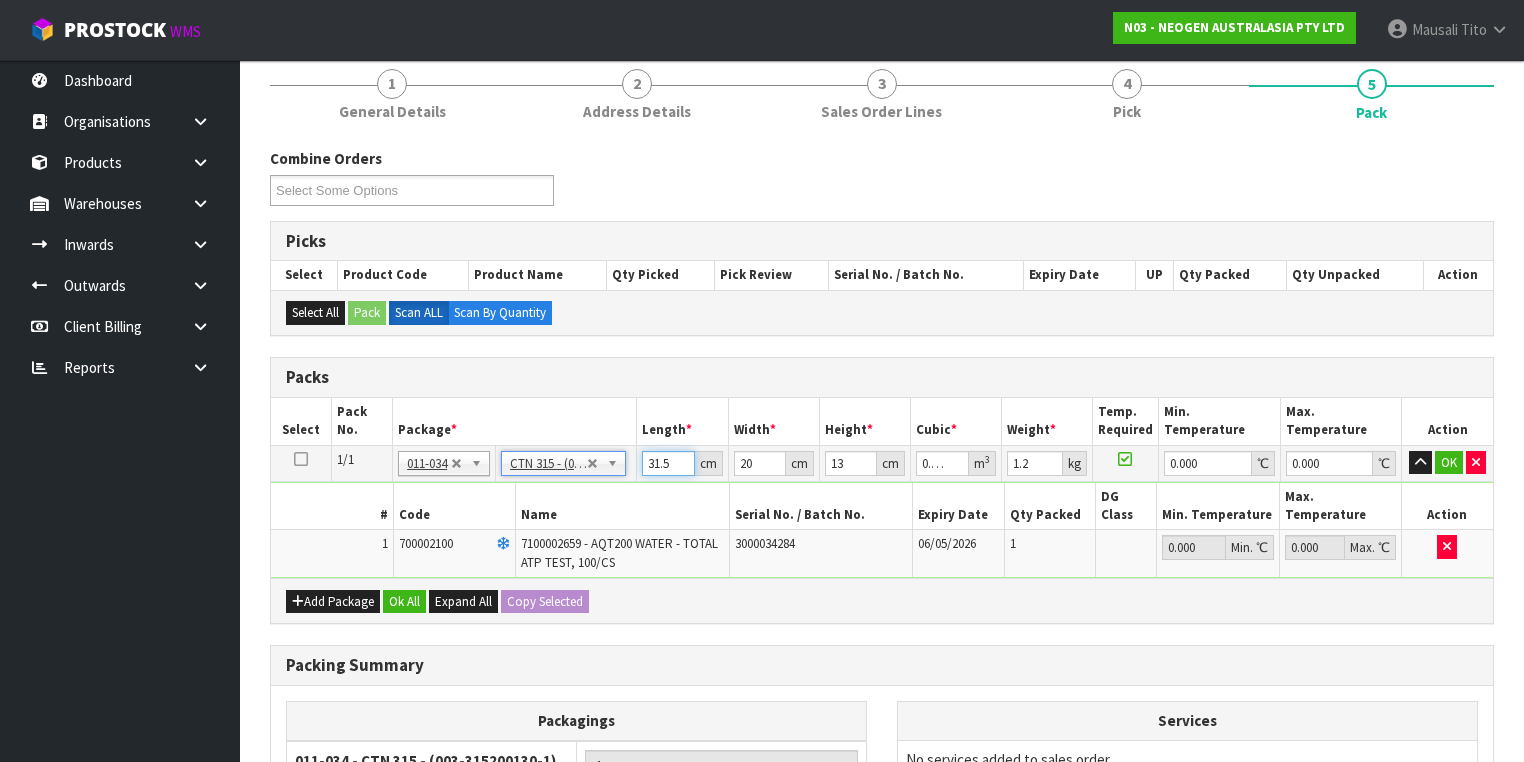 drag, startPoint x: 673, startPoint y: 458, endPoint x: 608, endPoint y: 461, distance: 65.06919 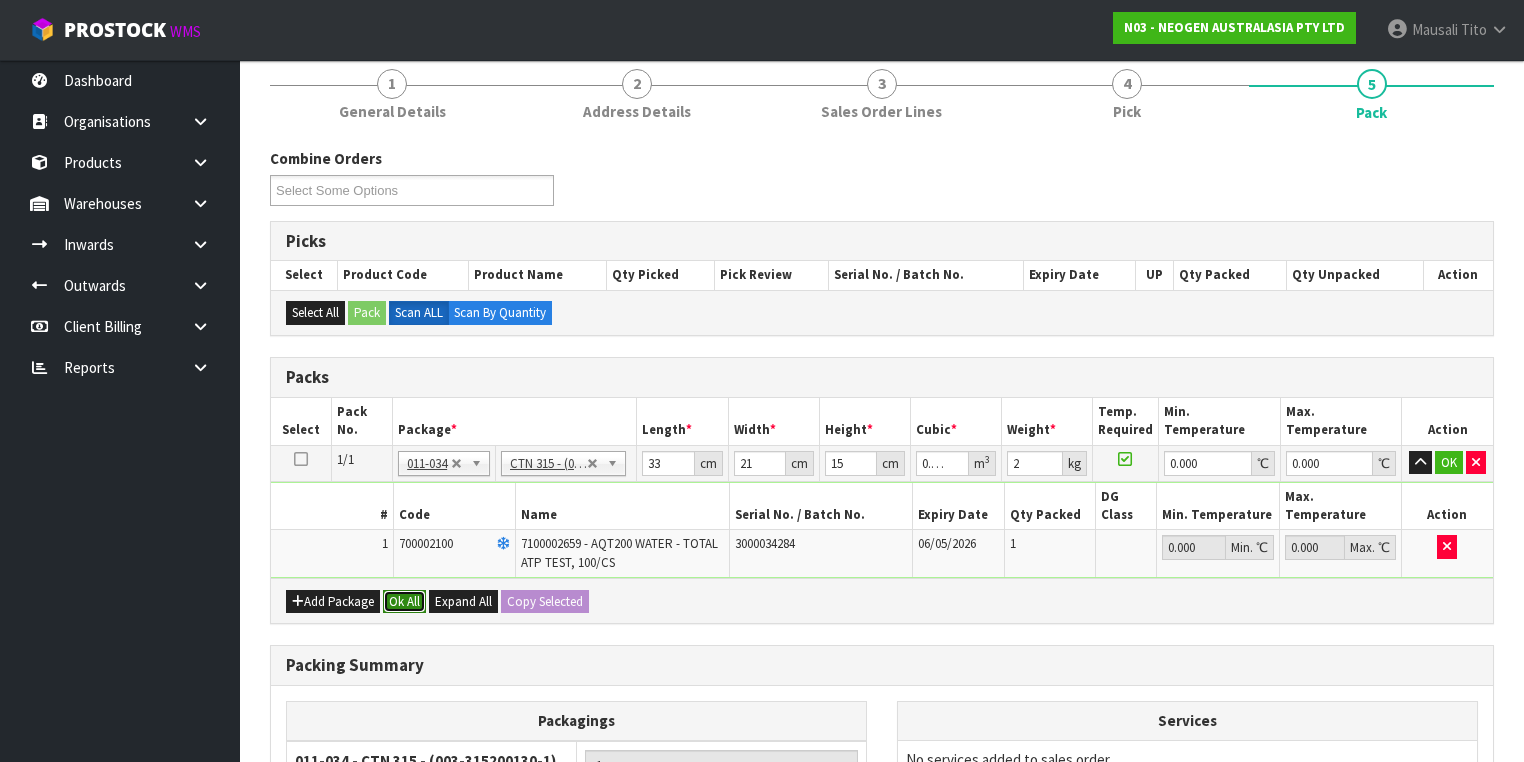 click on "Ok All" at bounding box center (404, 602) 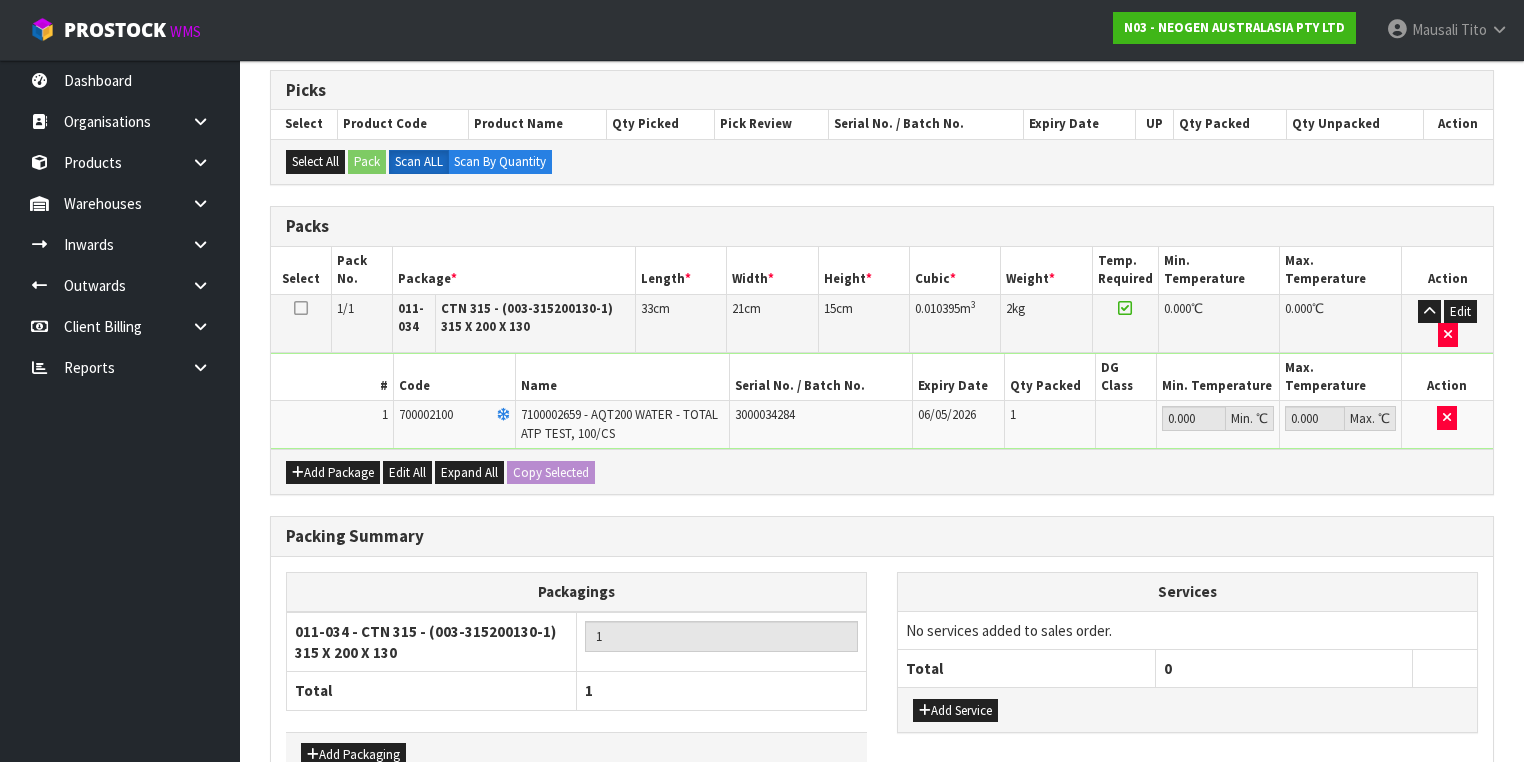scroll, scrollTop: 478, scrollLeft: 0, axis: vertical 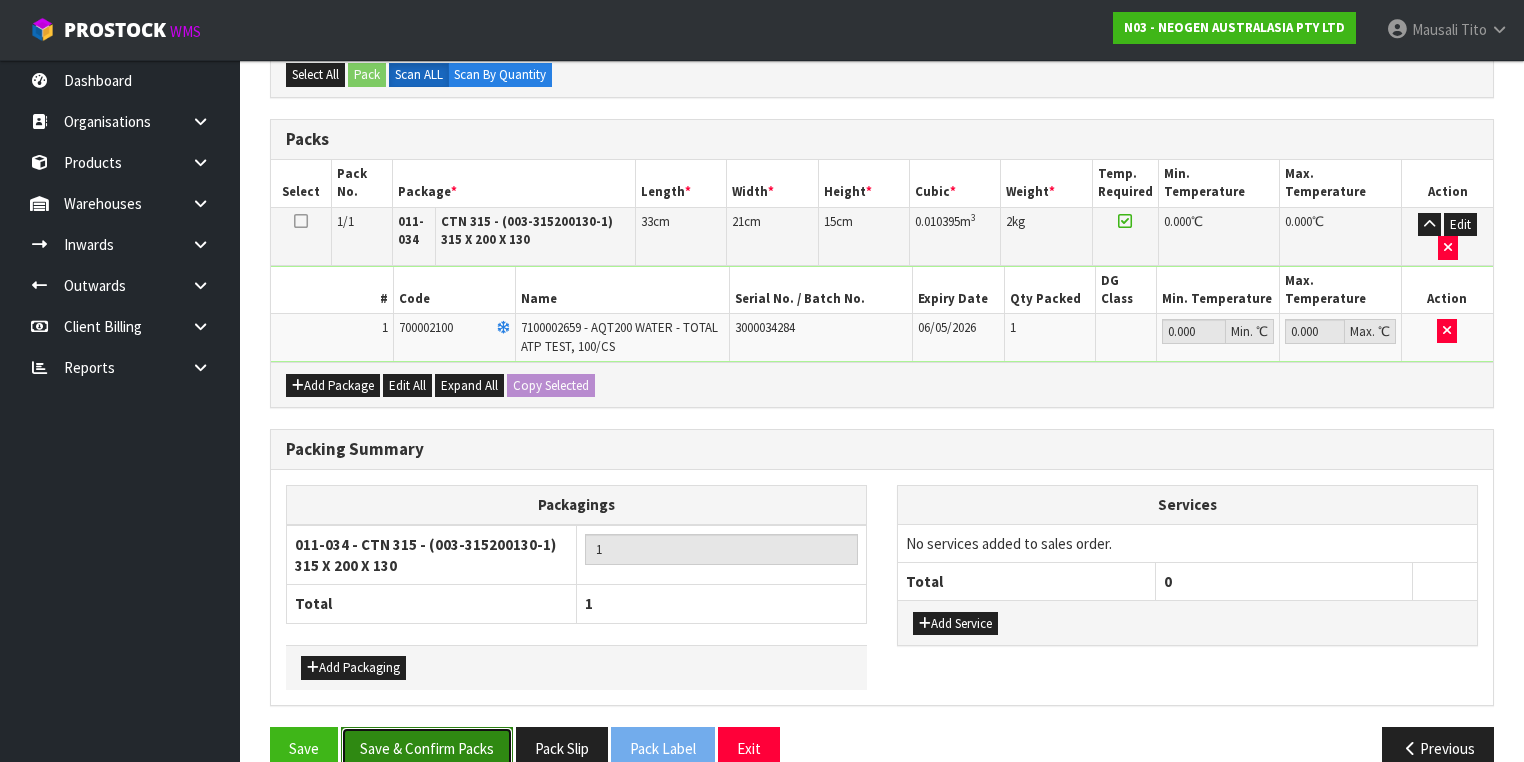 drag, startPoint x: 443, startPoint y: 731, endPoint x: 444, endPoint y: 720, distance: 11.045361 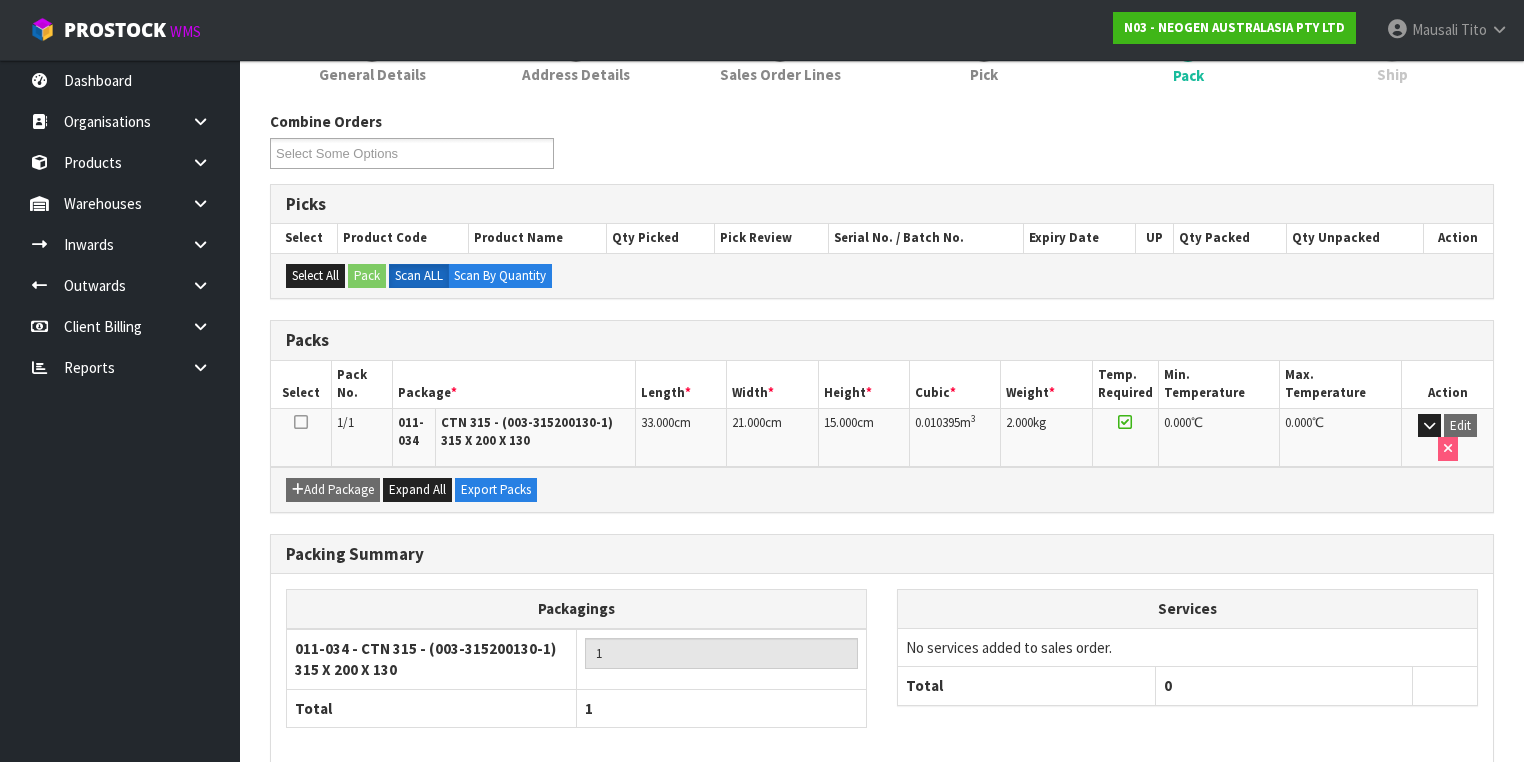 scroll, scrollTop: 356, scrollLeft: 0, axis: vertical 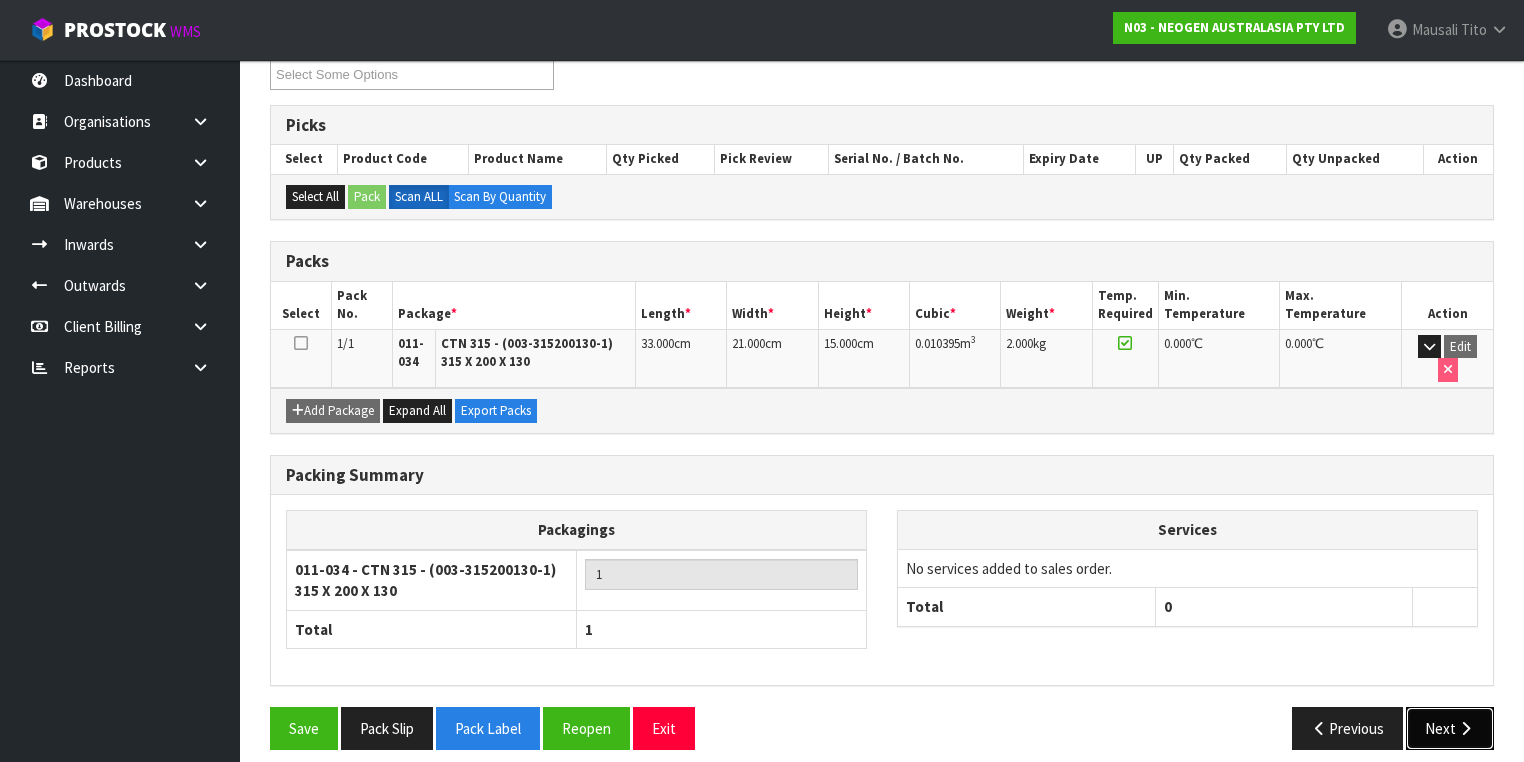 click on "Next" at bounding box center [1450, 728] 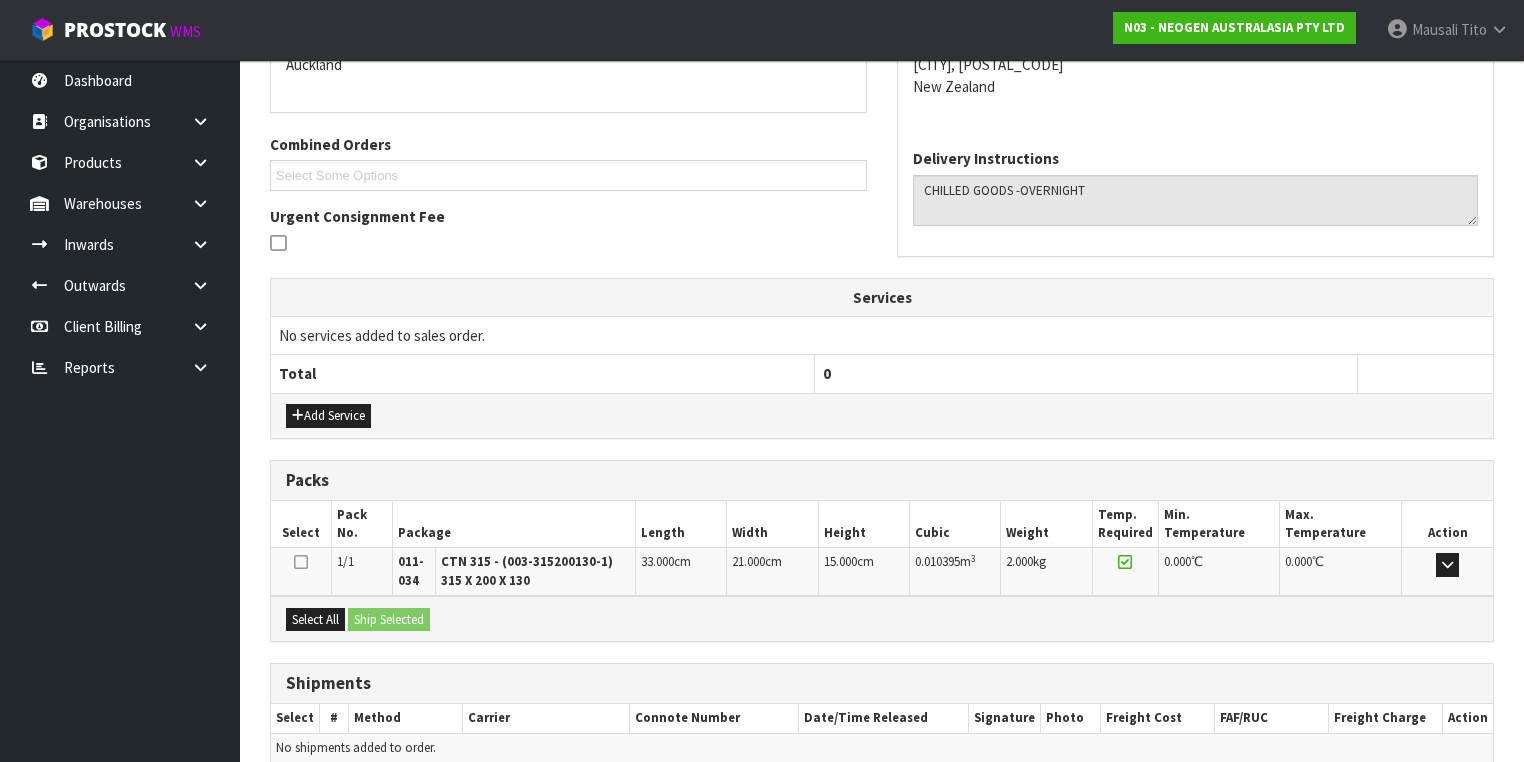 scroll, scrollTop: 542, scrollLeft: 0, axis: vertical 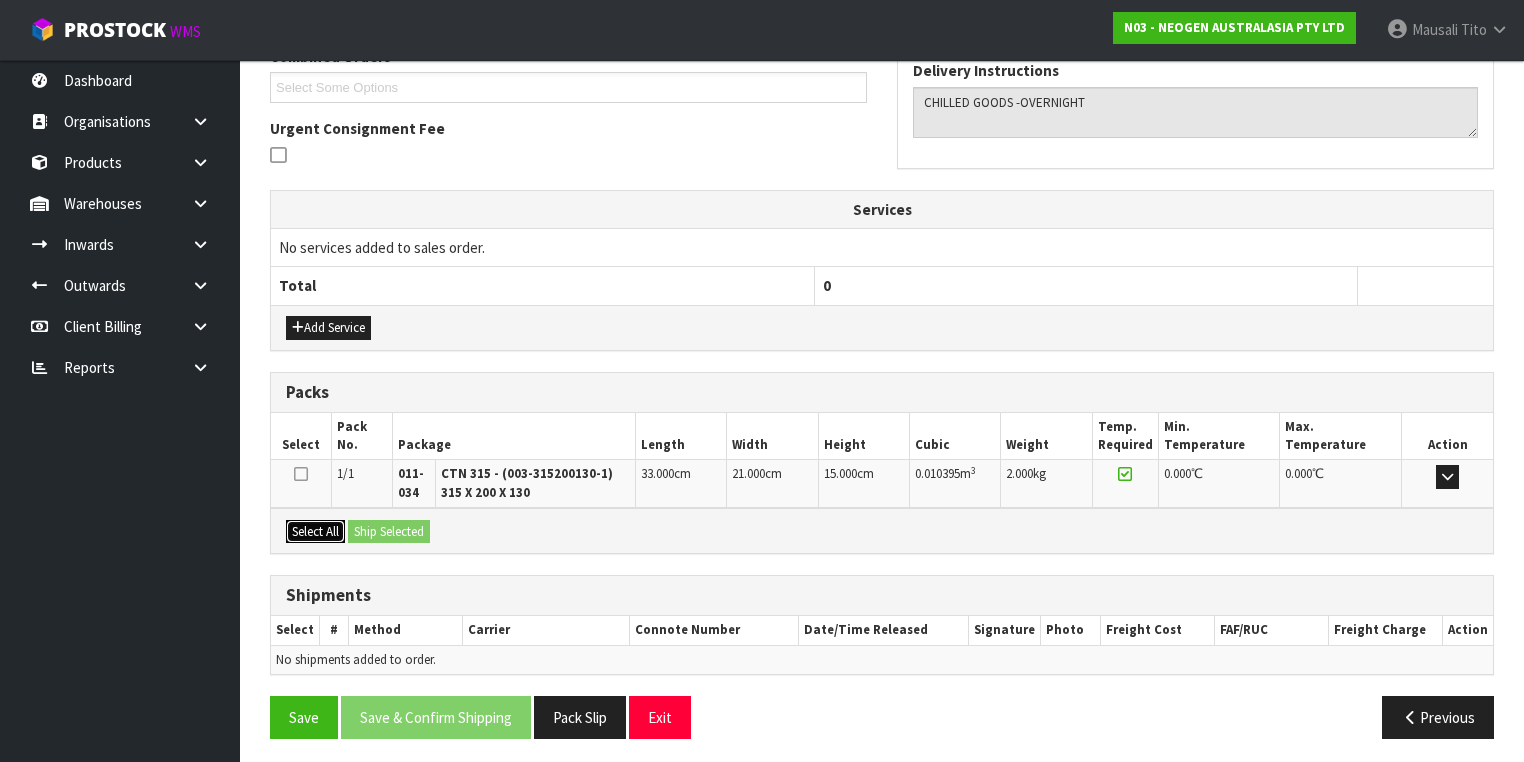 click on "Select All" at bounding box center (315, 532) 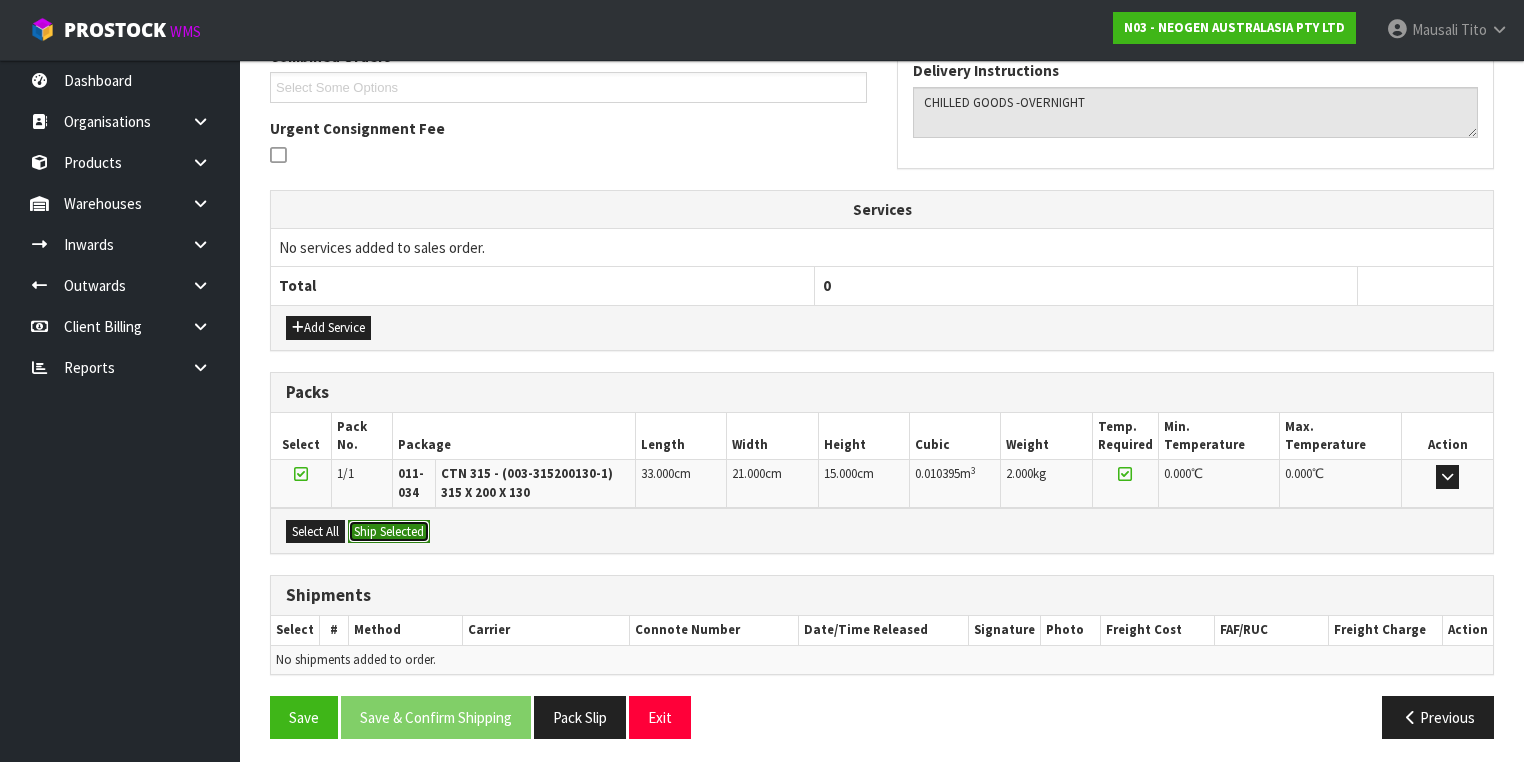 click on "Ship Selected" at bounding box center [389, 532] 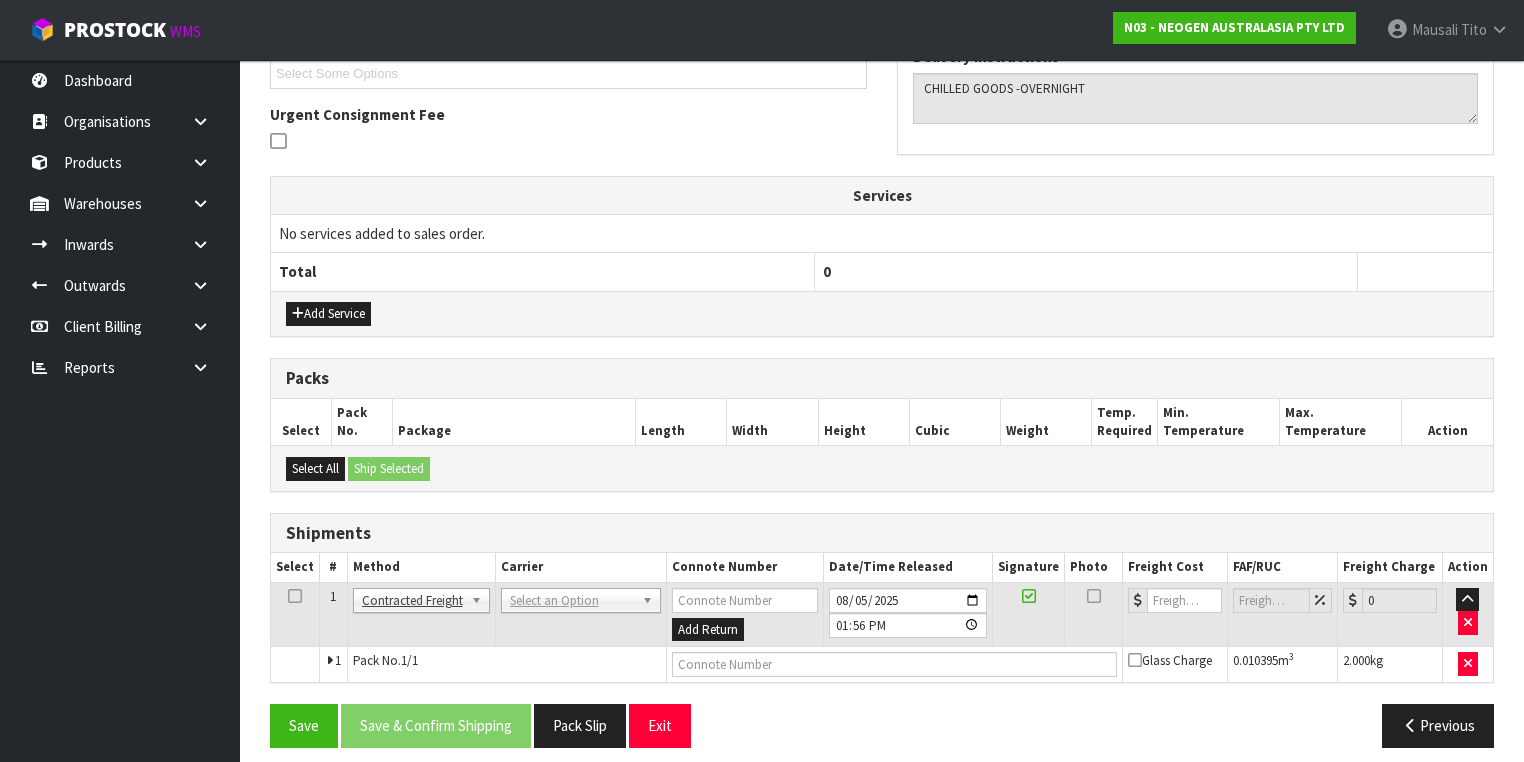 scroll, scrollTop: 564, scrollLeft: 0, axis: vertical 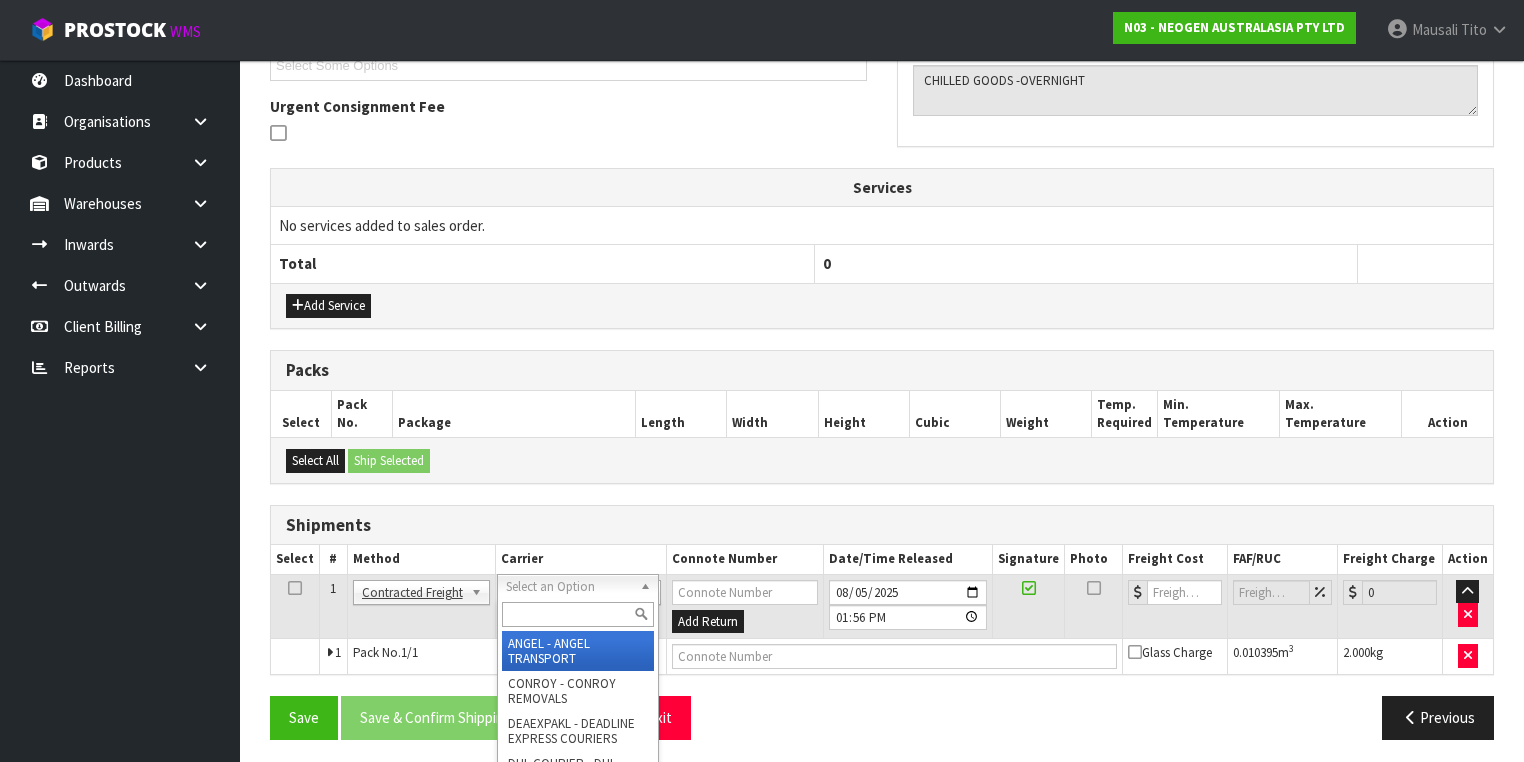 click at bounding box center [578, 614] 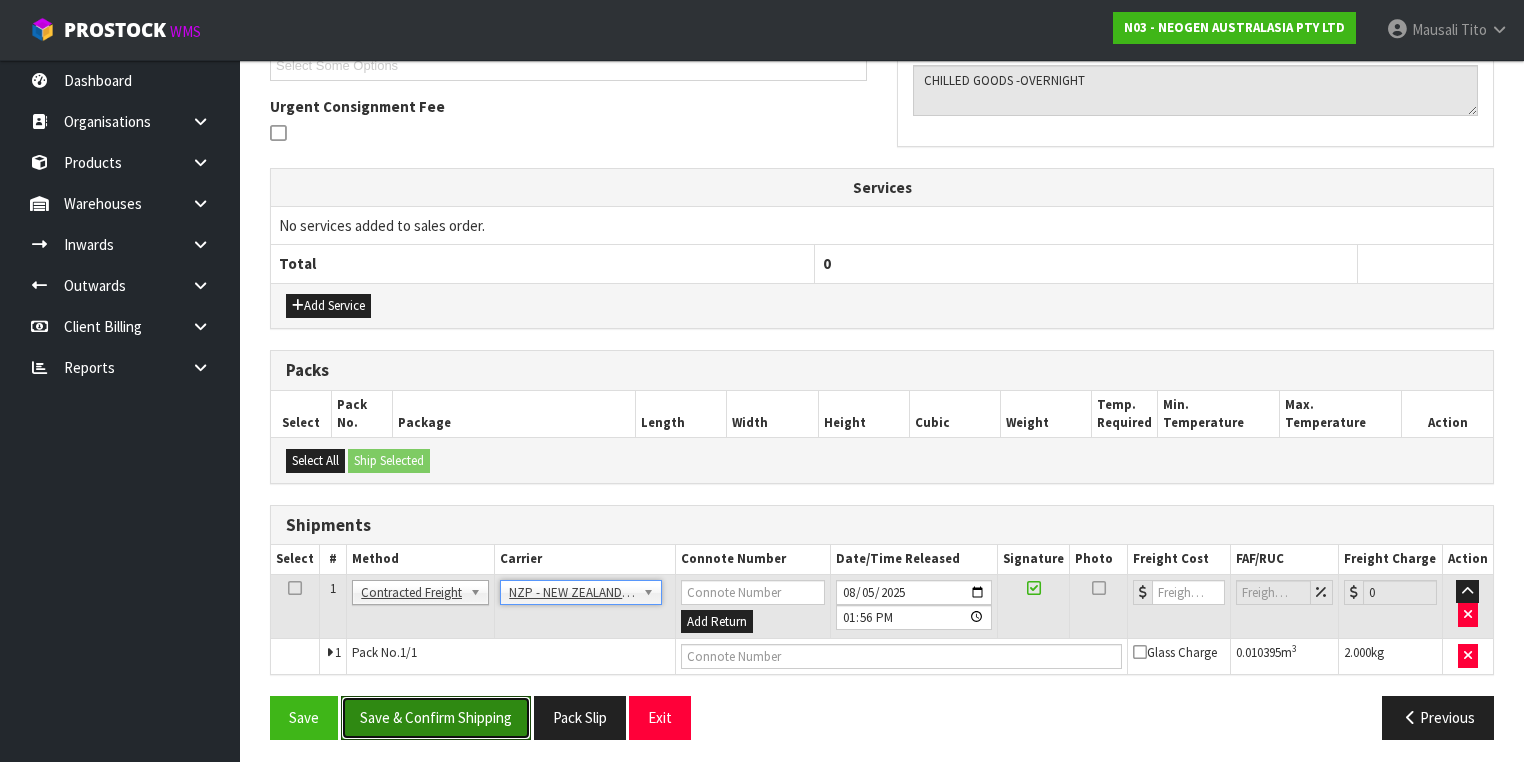 drag, startPoint x: 420, startPoint y: 699, endPoint x: 571, endPoint y: 676, distance: 152.74161 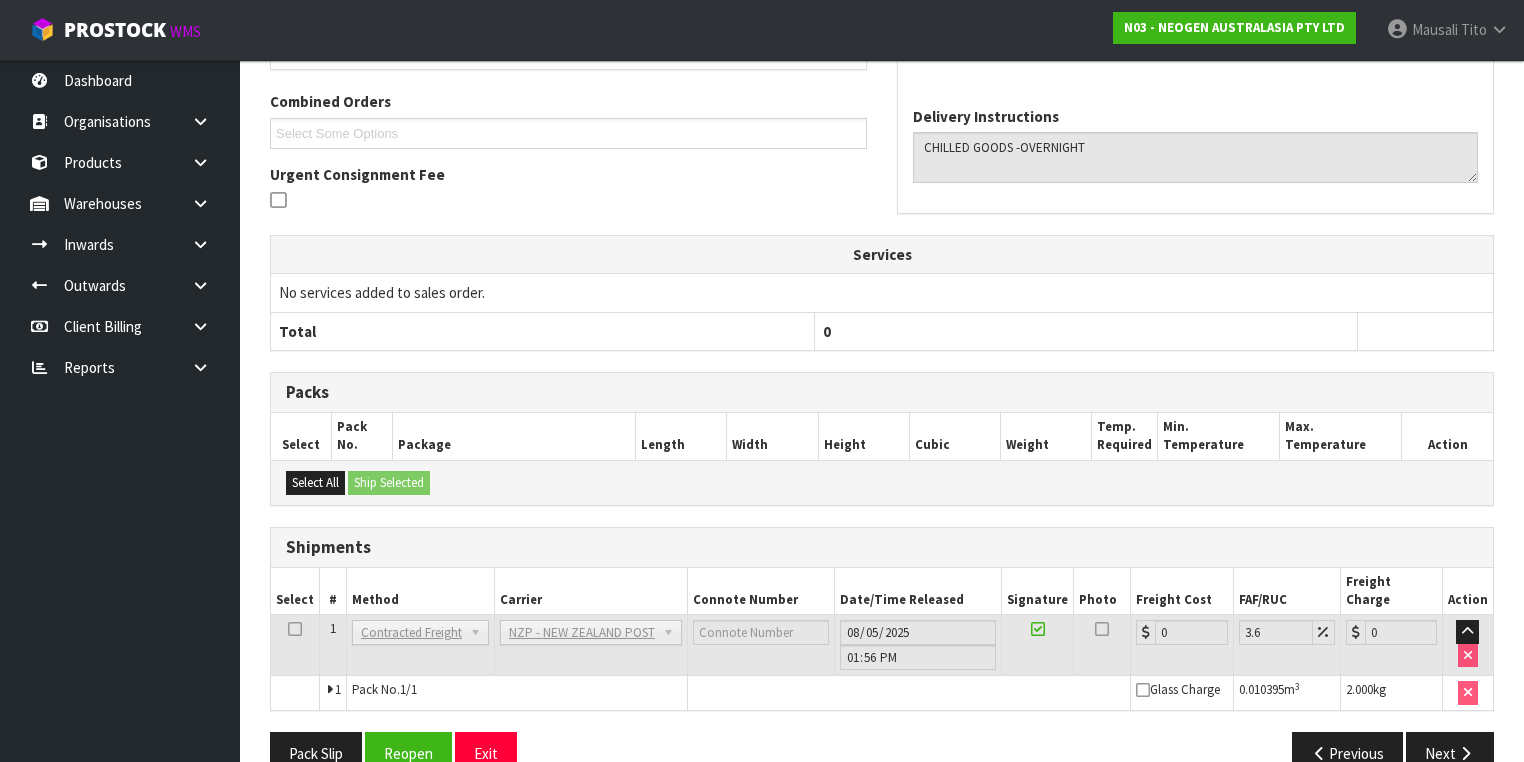 scroll, scrollTop: 536, scrollLeft: 0, axis: vertical 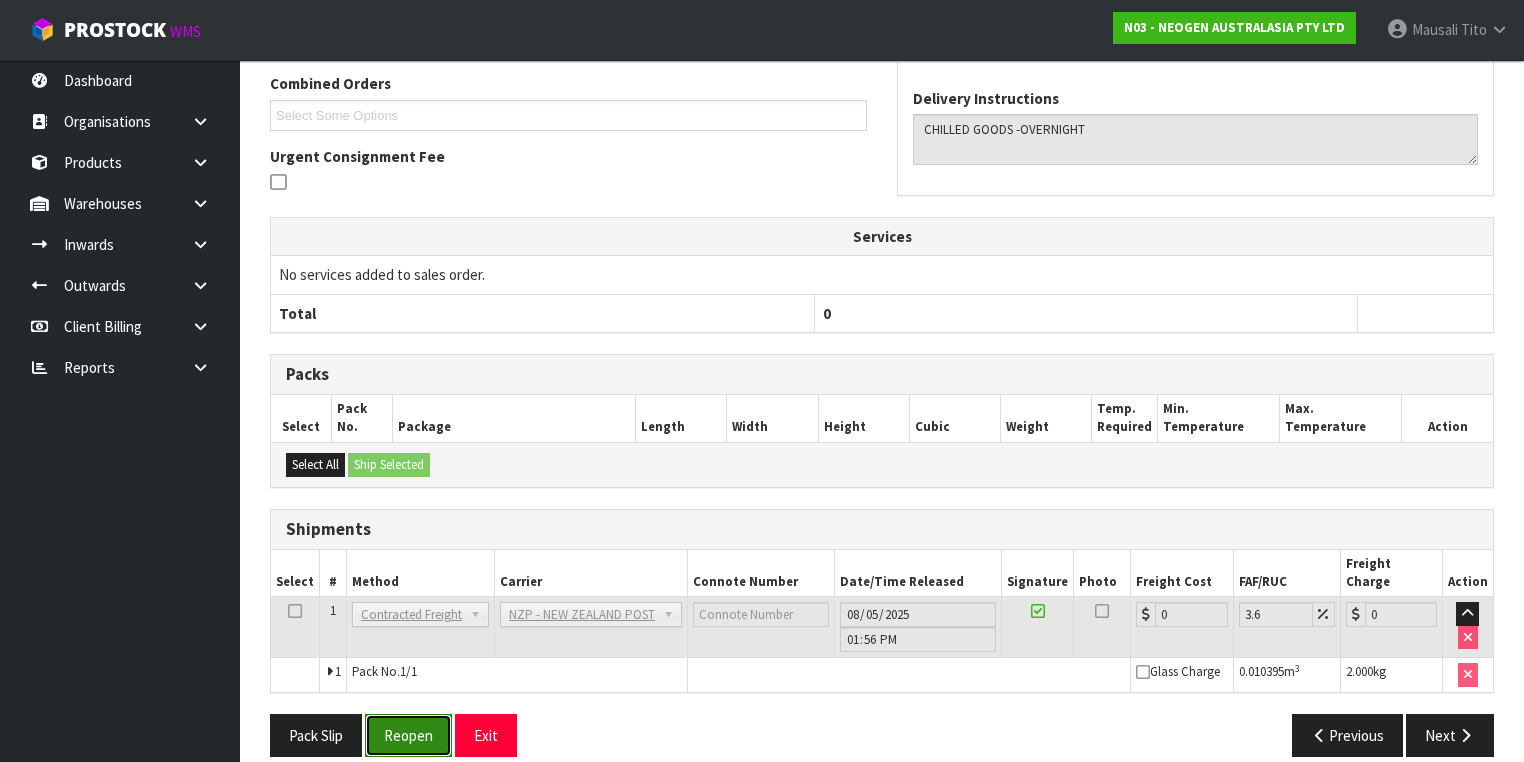 click on "Reopen" at bounding box center [408, 735] 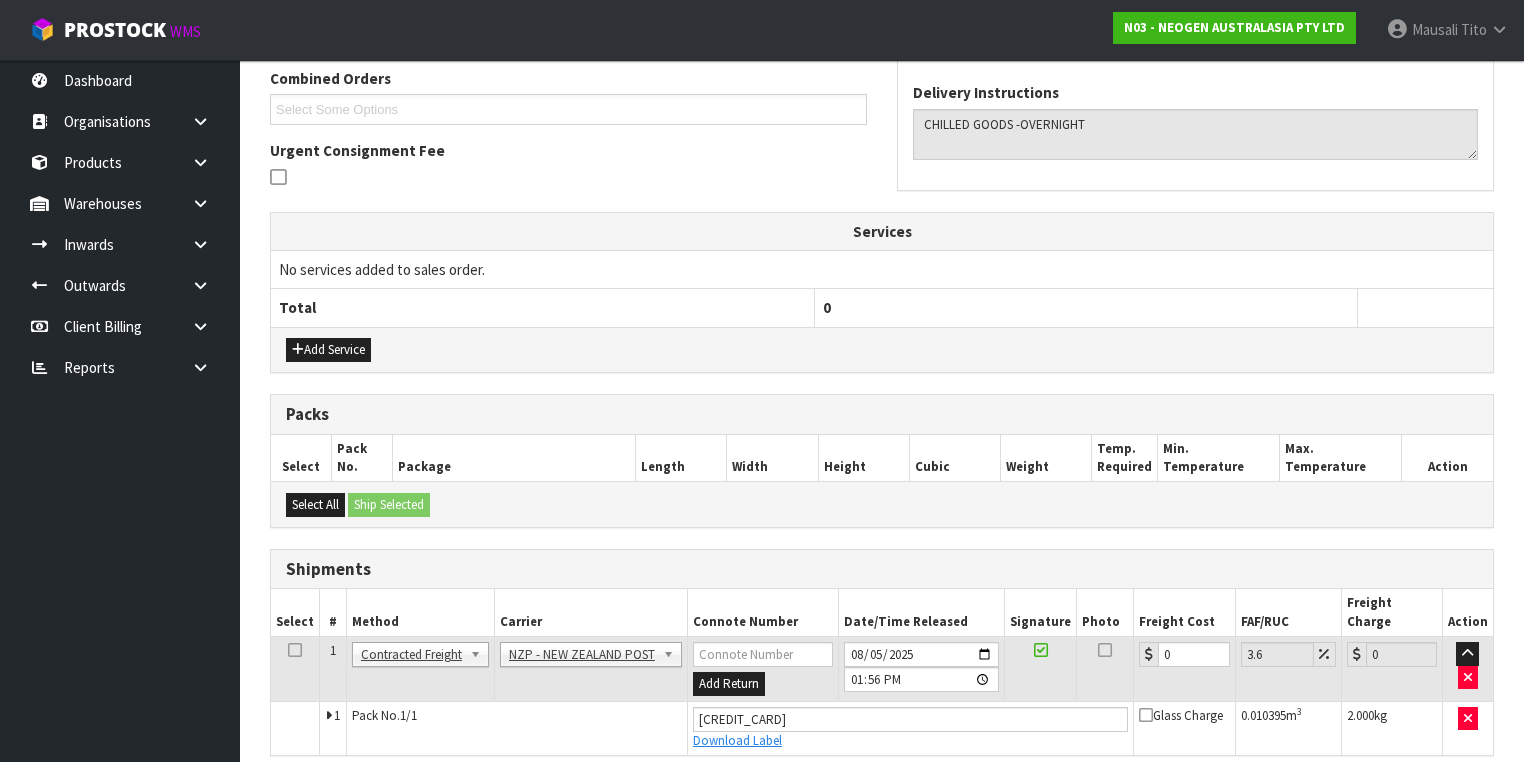scroll, scrollTop: 582, scrollLeft: 0, axis: vertical 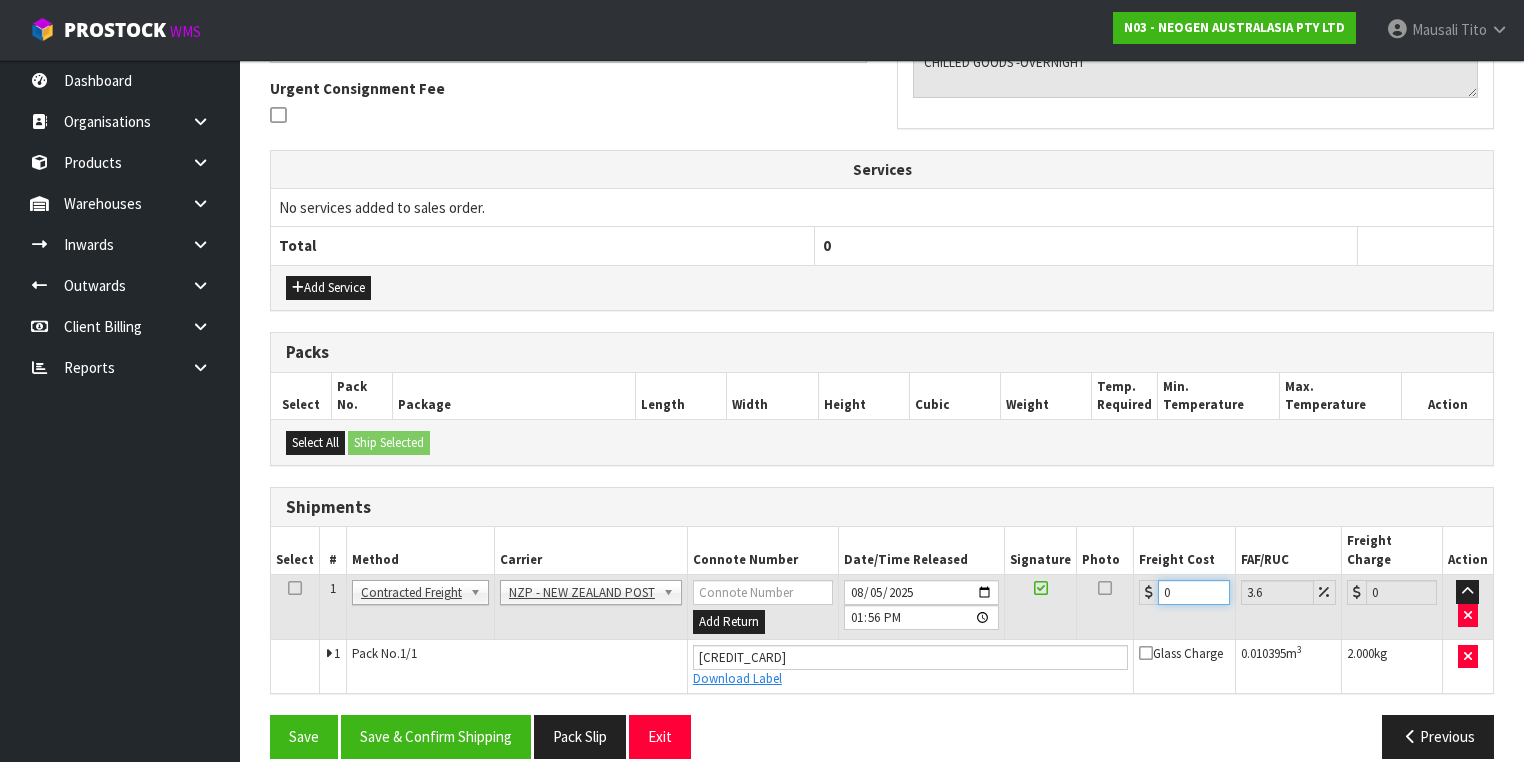 drag, startPoint x: 1176, startPoint y: 572, endPoint x: 1144, endPoint y: 578, distance: 32.55764 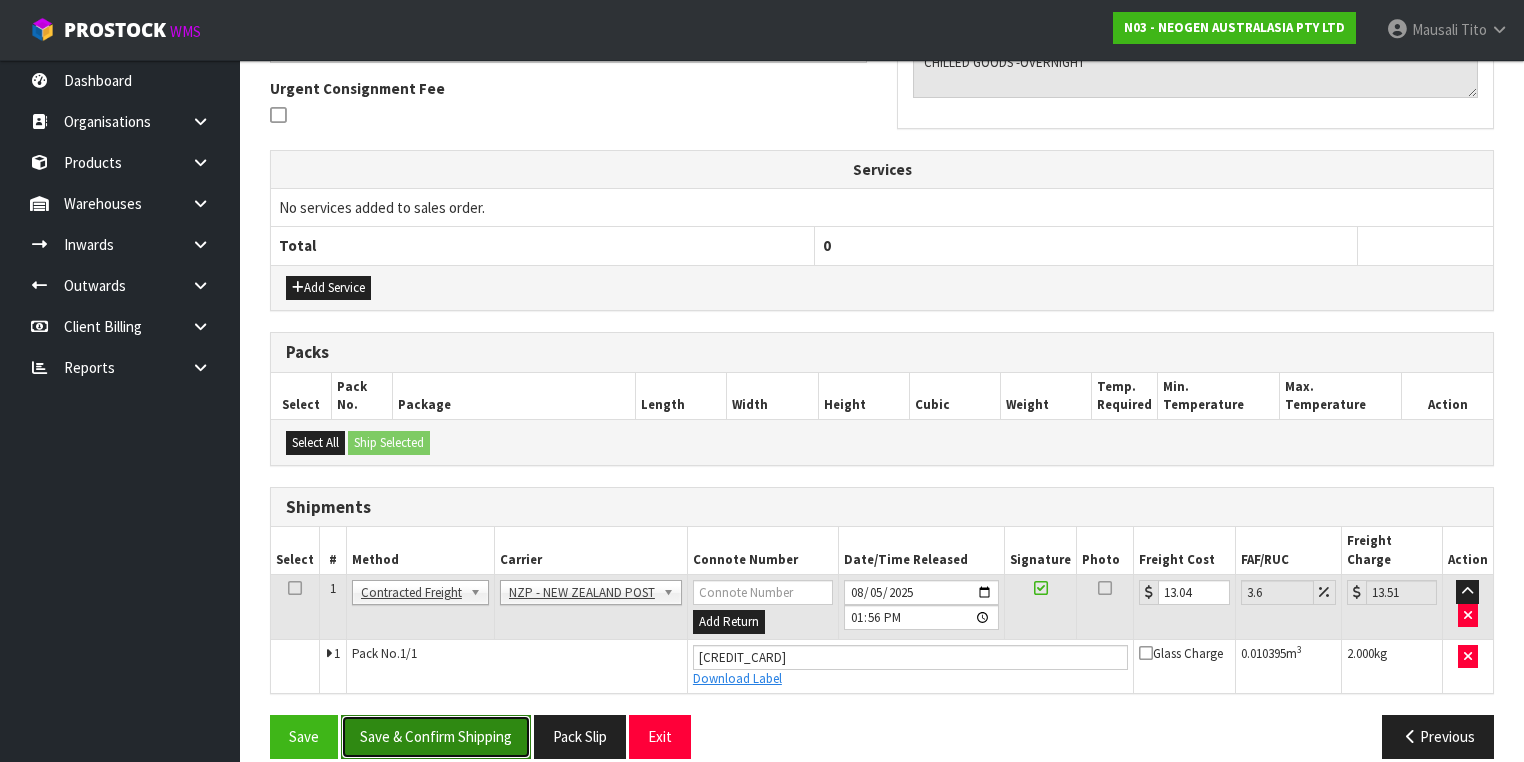 click on "Save & Confirm Shipping" at bounding box center (436, 736) 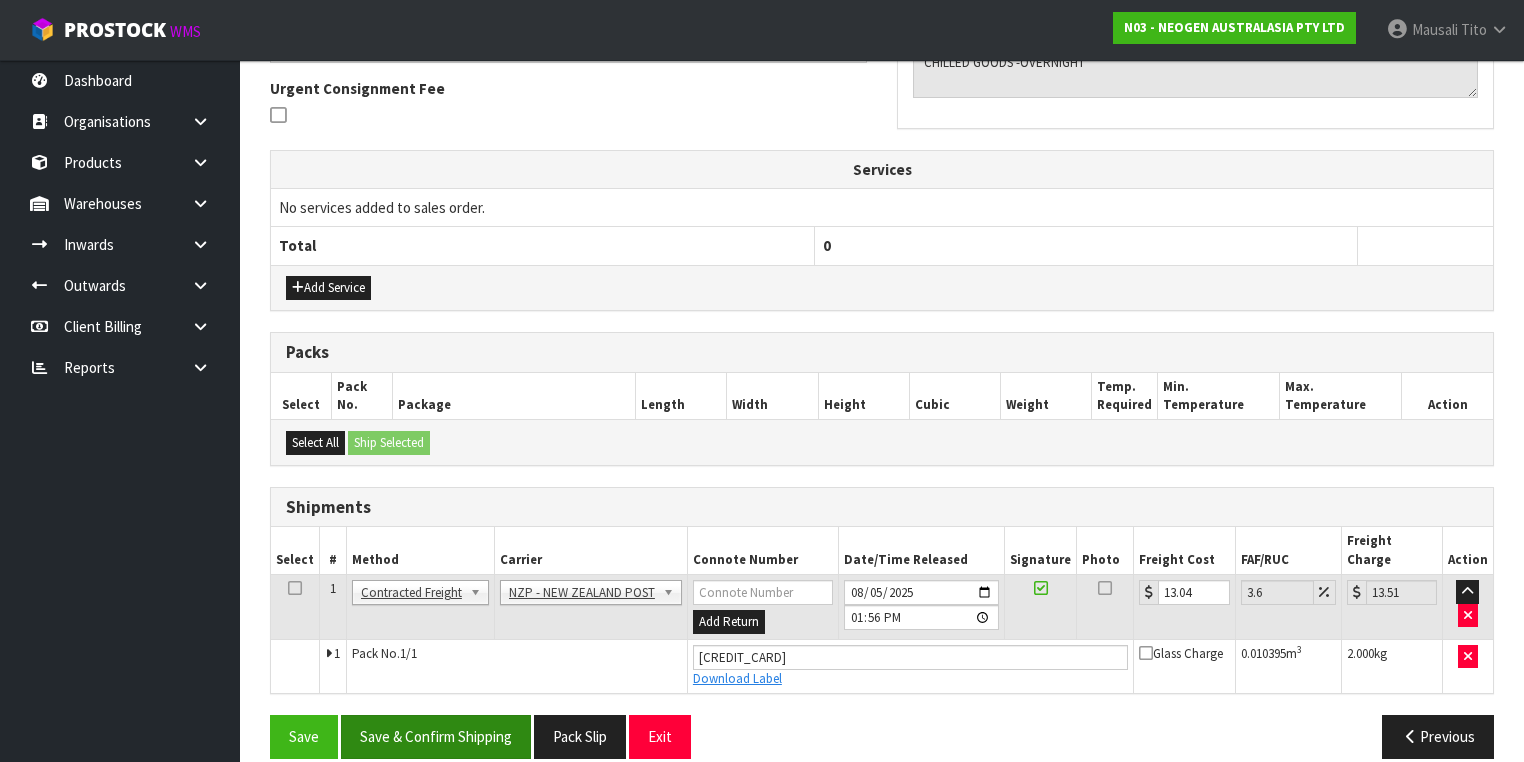 scroll, scrollTop: 0, scrollLeft: 0, axis: both 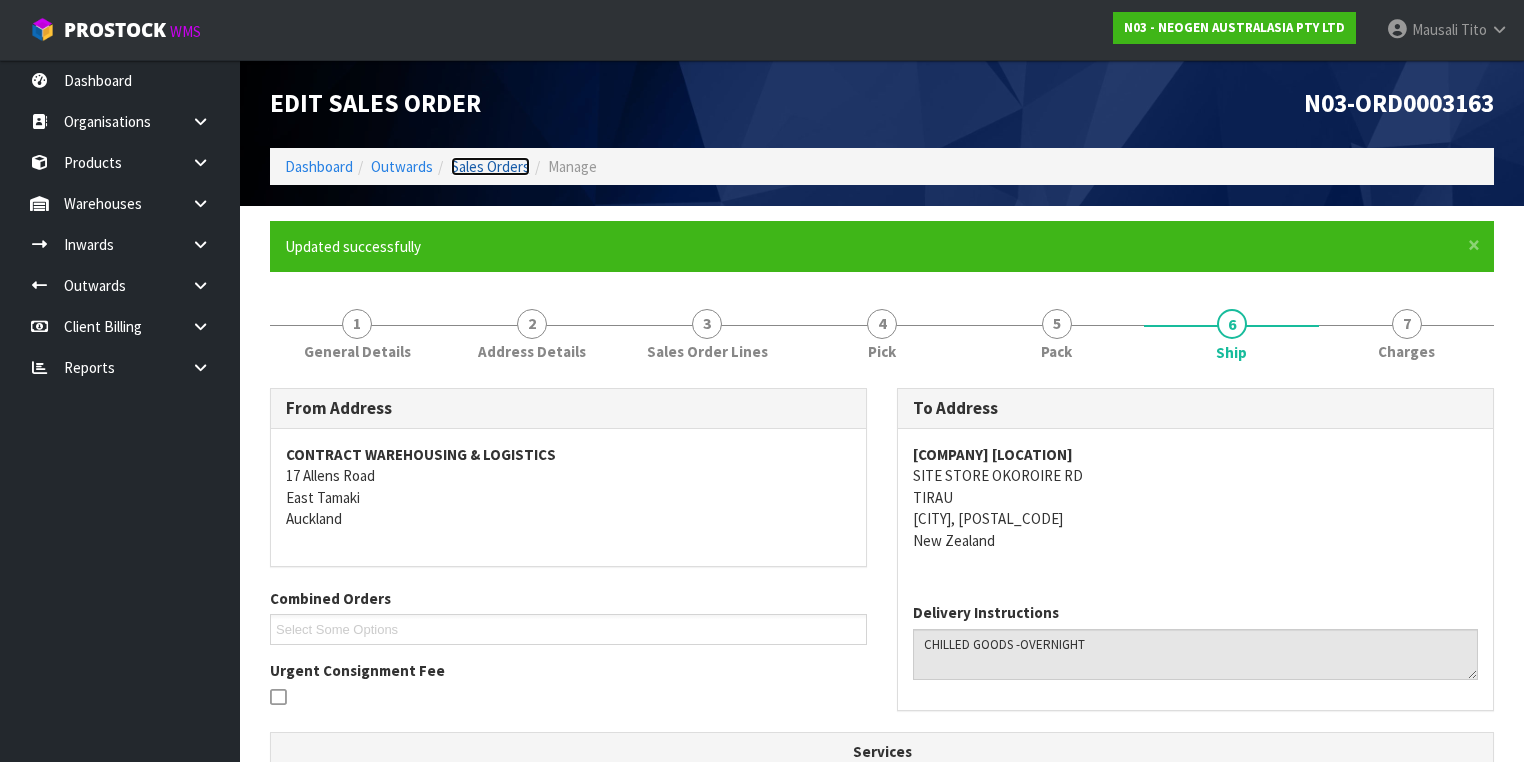 click on "Sales Orders" at bounding box center [490, 166] 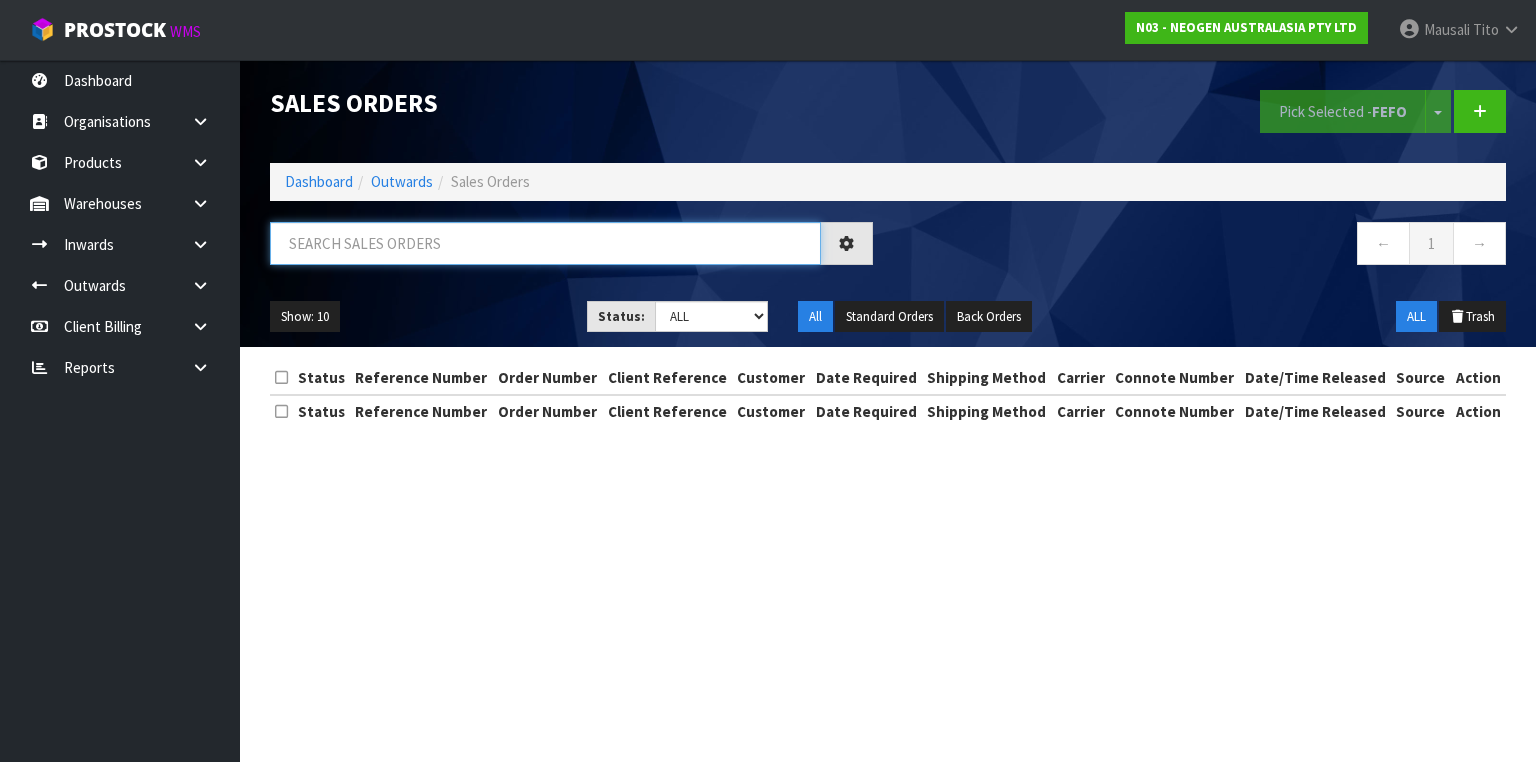click at bounding box center (545, 243) 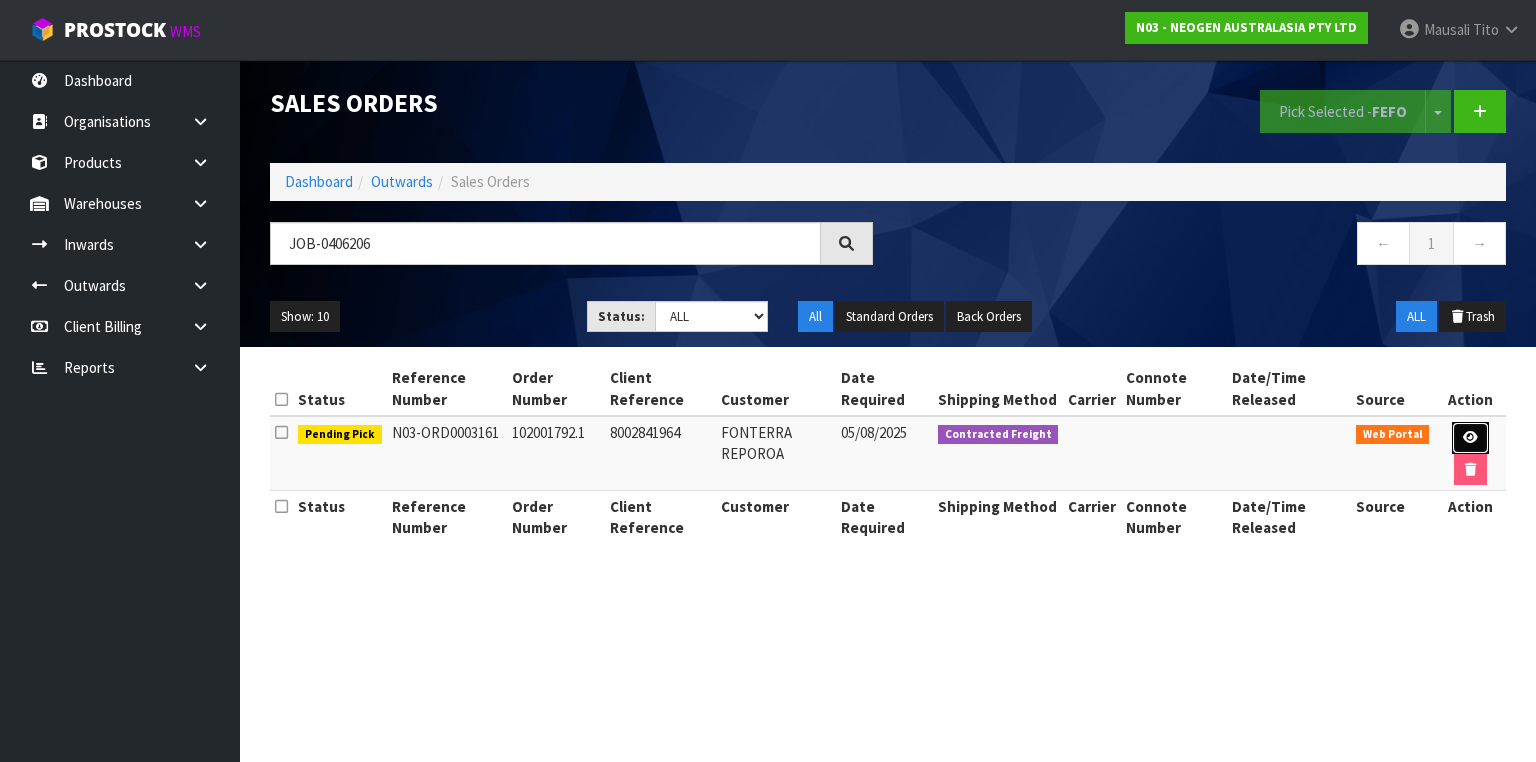 click at bounding box center [1470, 437] 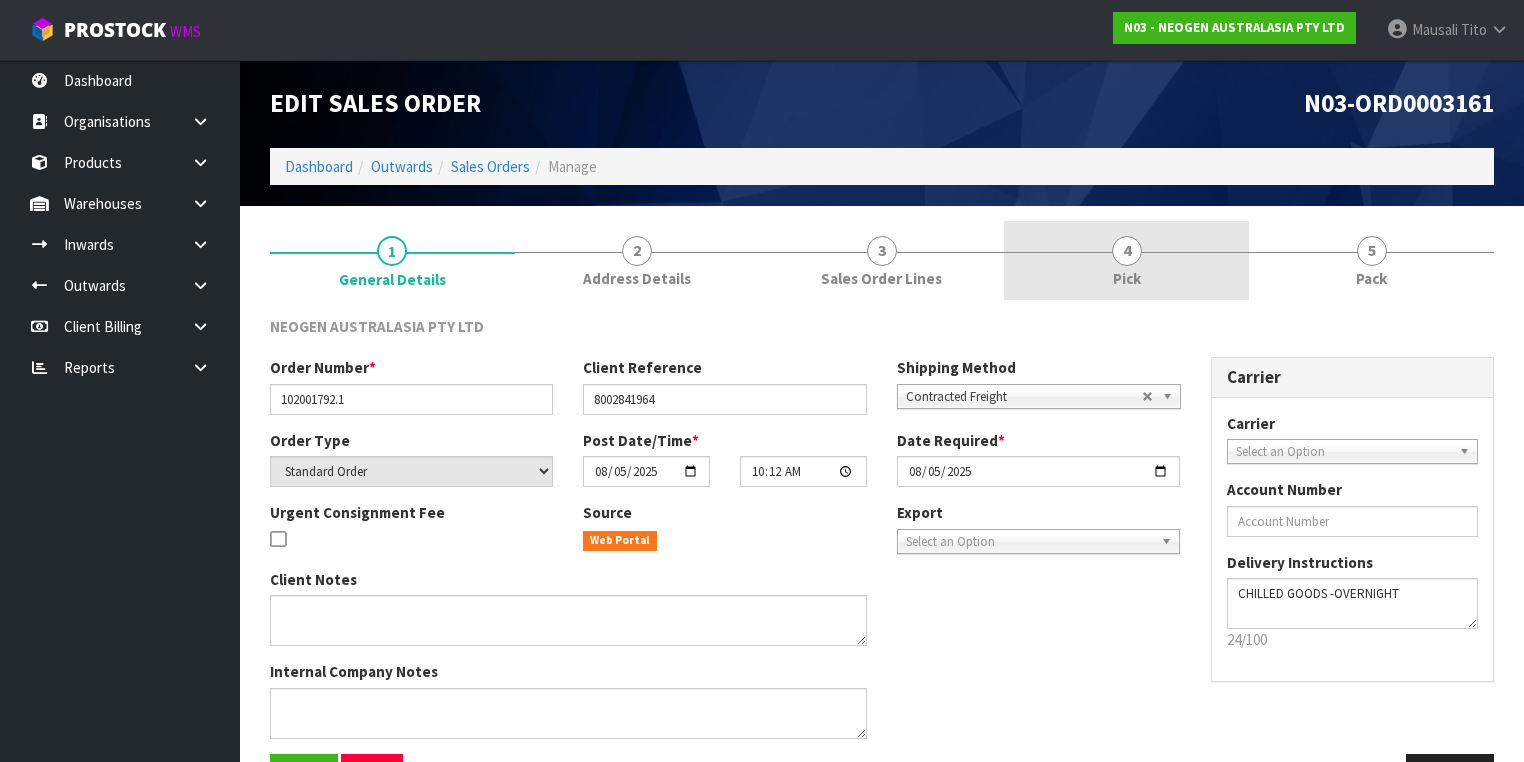 drag, startPoint x: 1142, startPoint y: 259, endPoint x: 1172, endPoint y: 289, distance: 42.426407 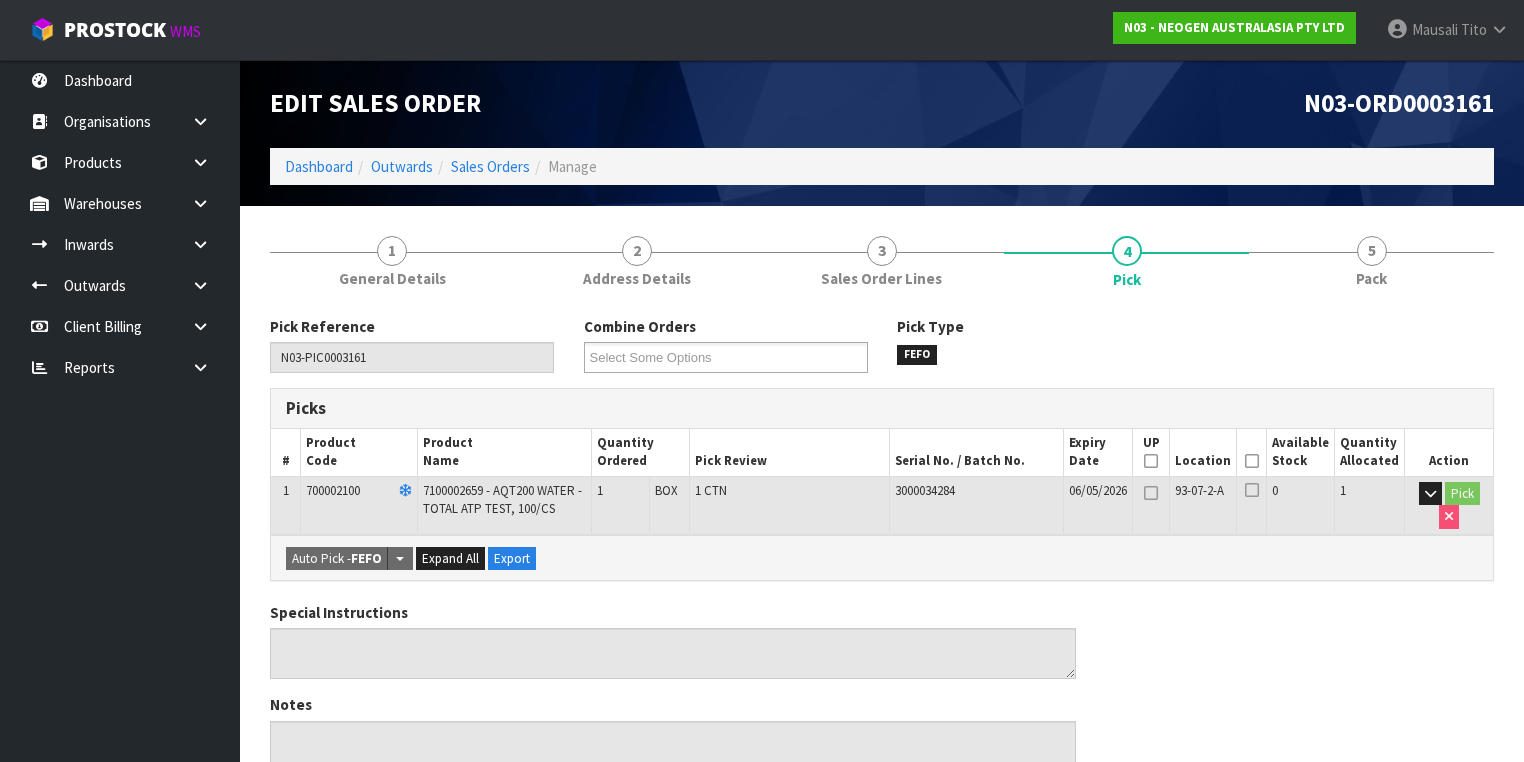 click at bounding box center (1252, 461) 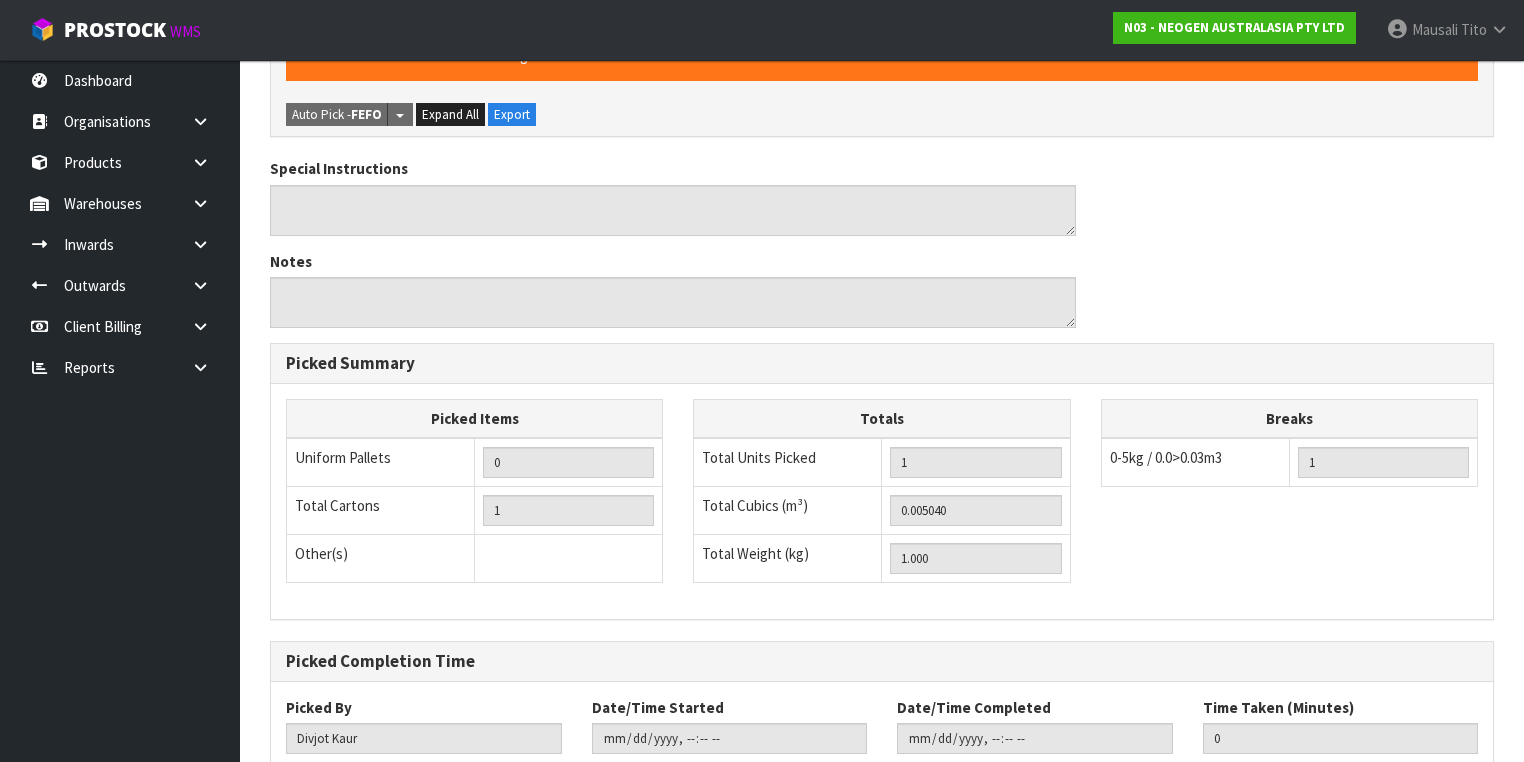 scroll, scrollTop: 640, scrollLeft: 0, axis: vertical 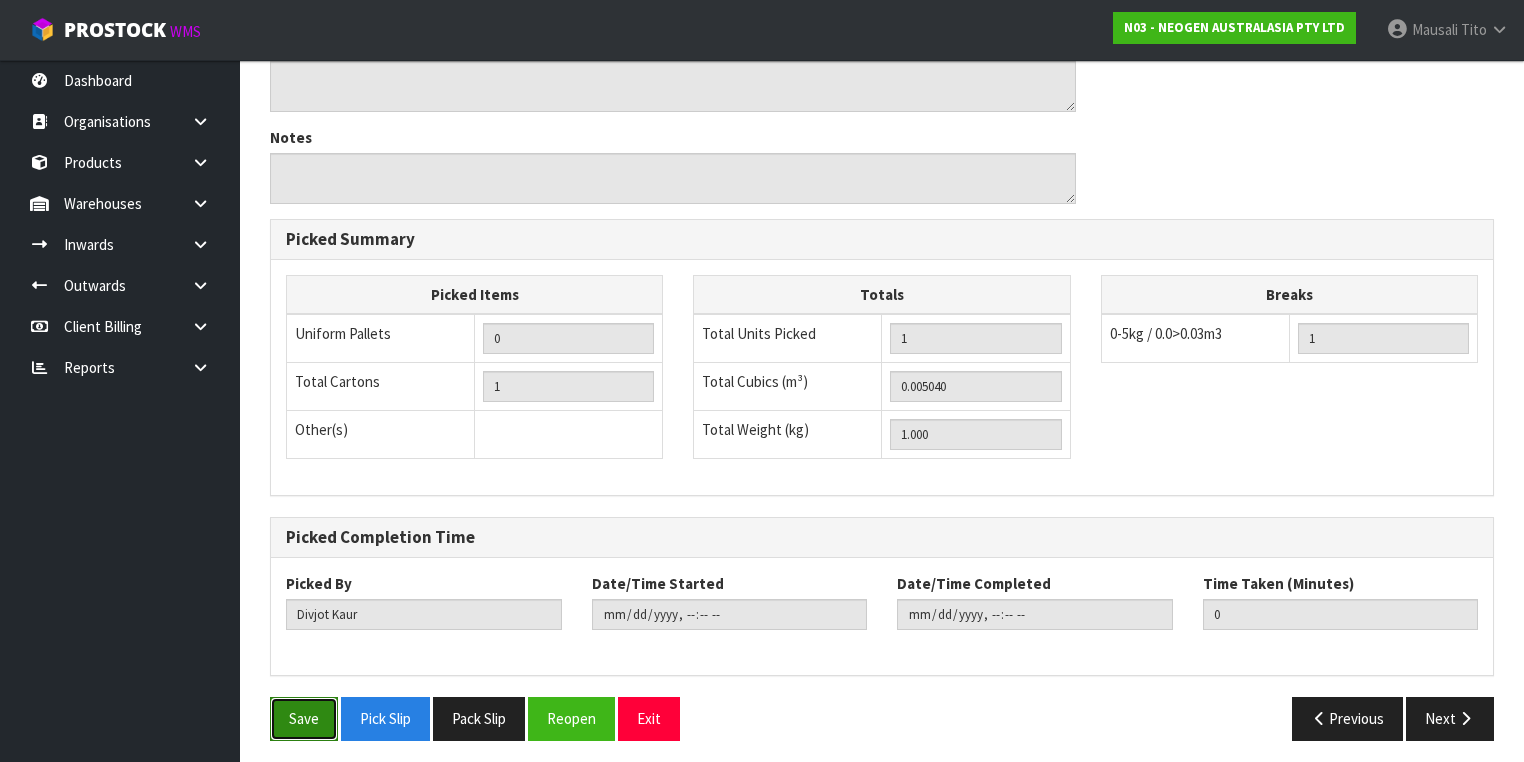 click on "Save" at bounding box center (304, 718) 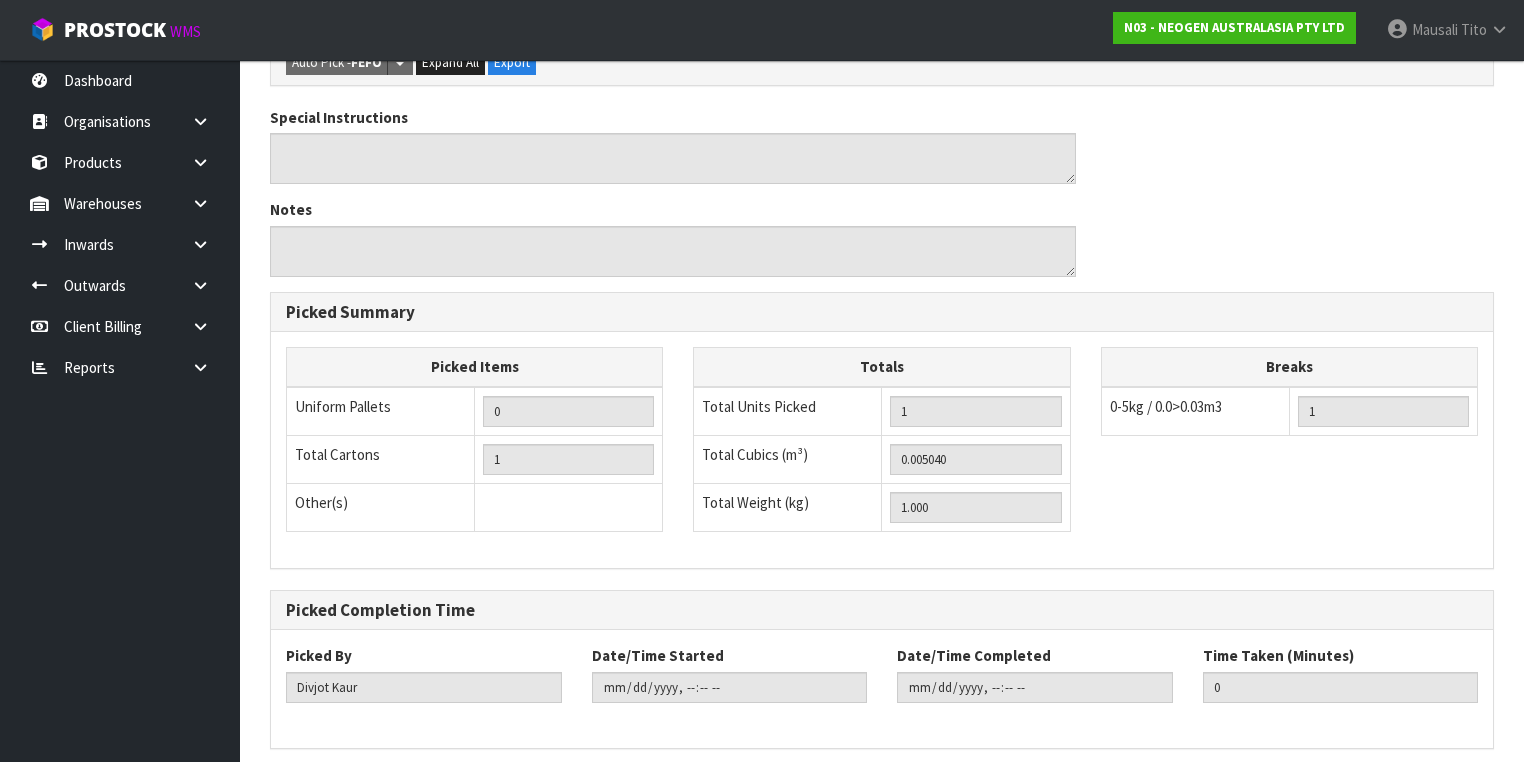 scroll, scrollTop: 0, scrollLeft: 0, axis: both 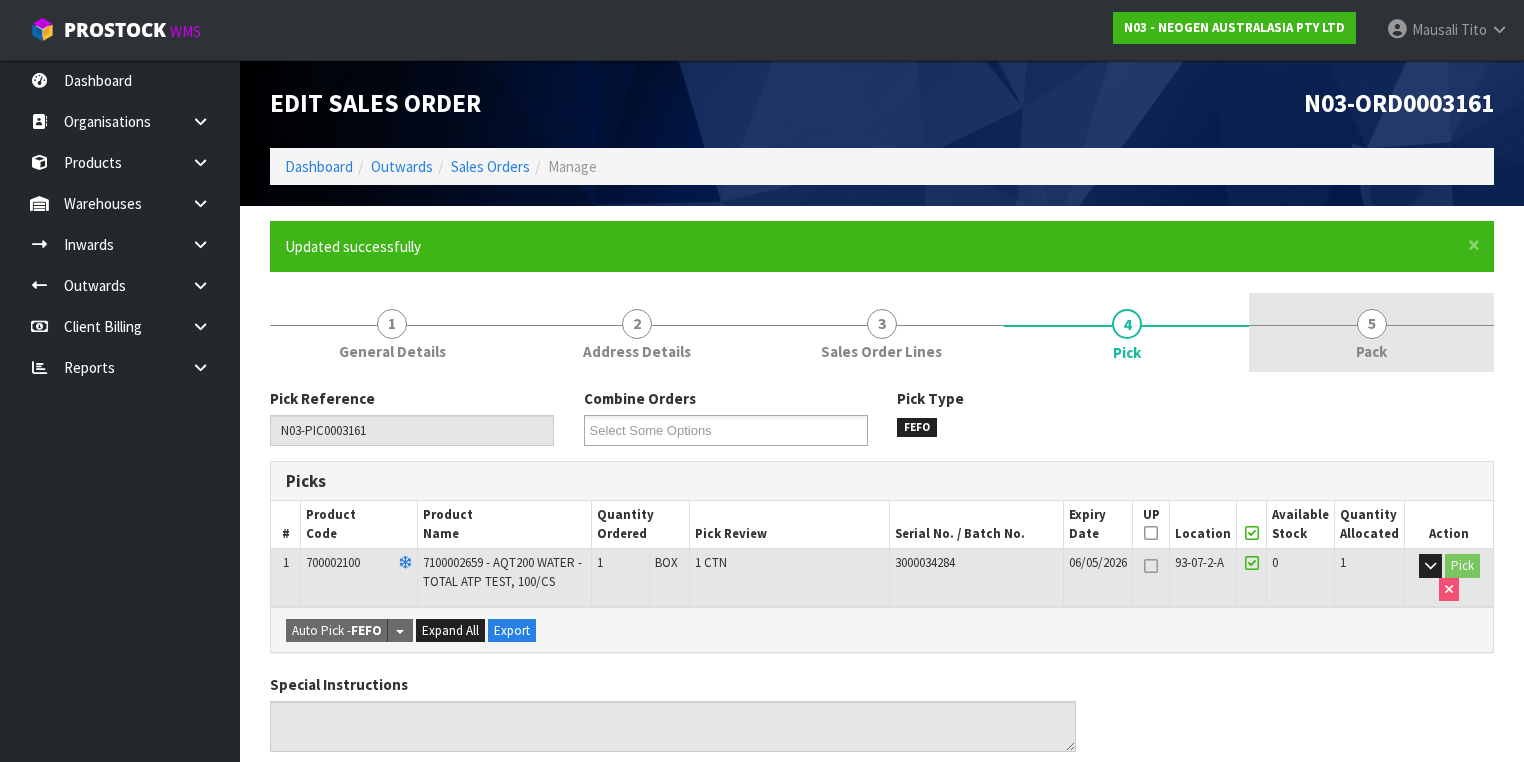 click on "Pack" at bounding box center (1371, 351) 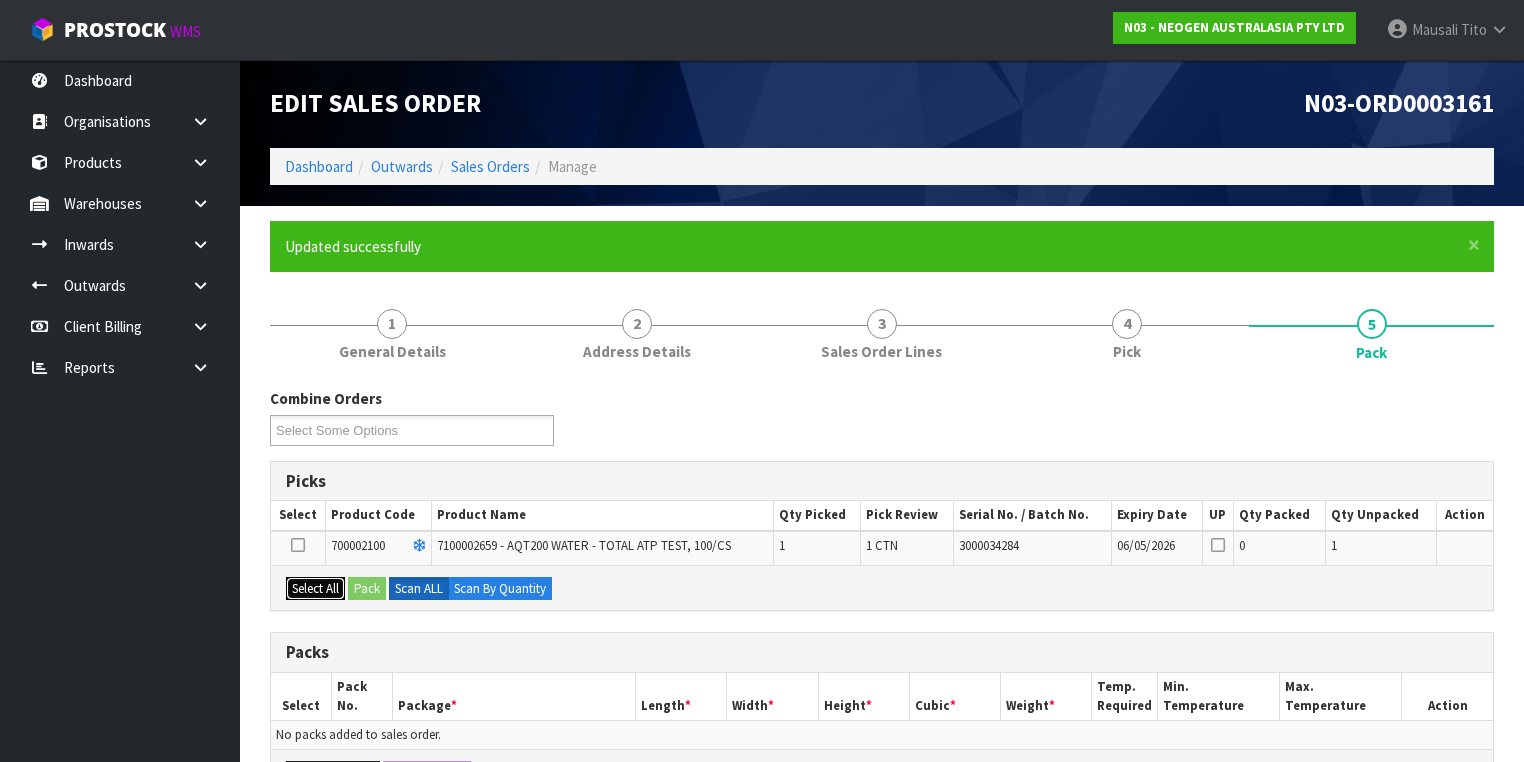 drag, startPoint x: 320, startPoint y: 586, endPoint x: 355, endPoint y: 576, distance: 36.40055 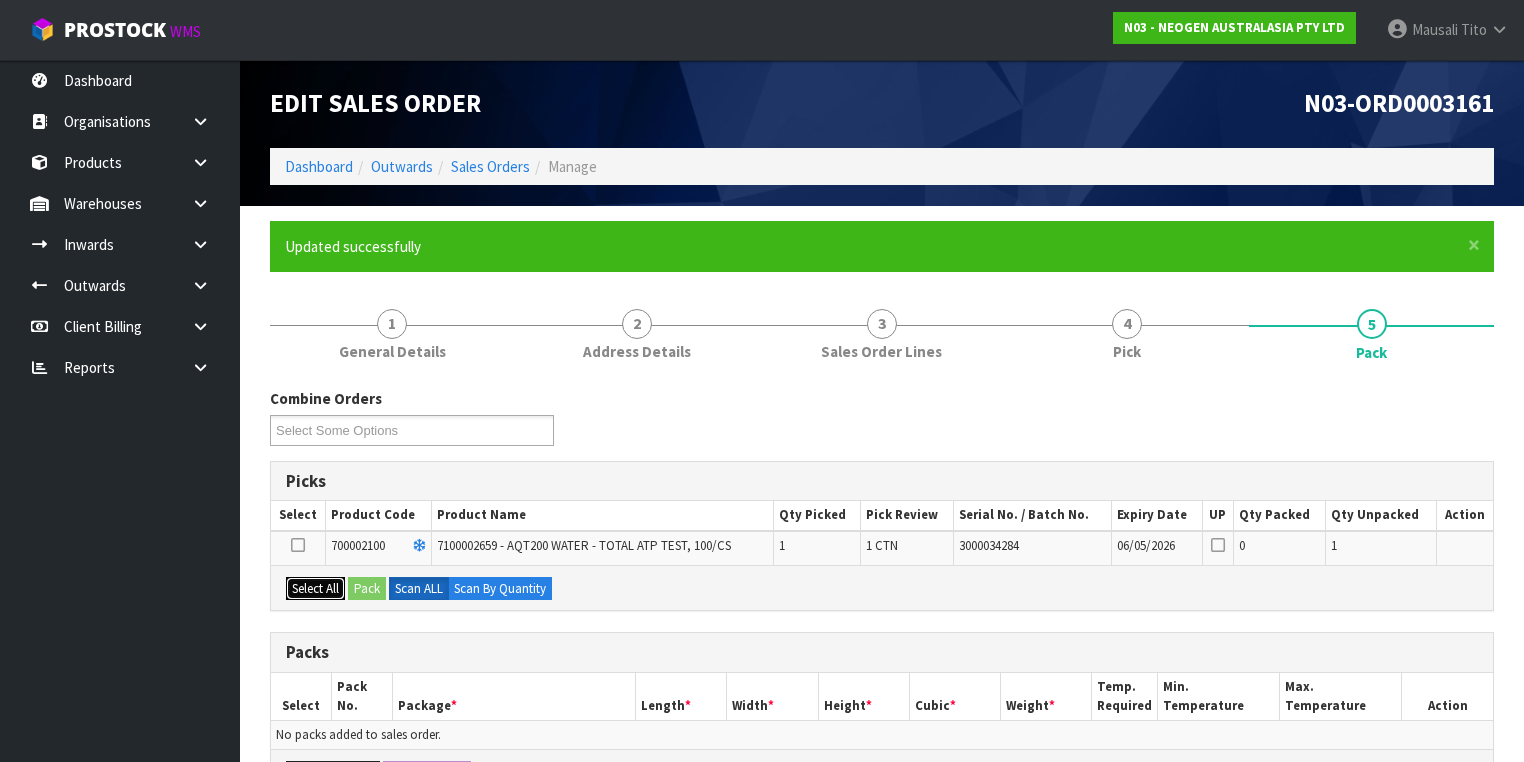 click on "Select All" at bounding box center (315, 589) 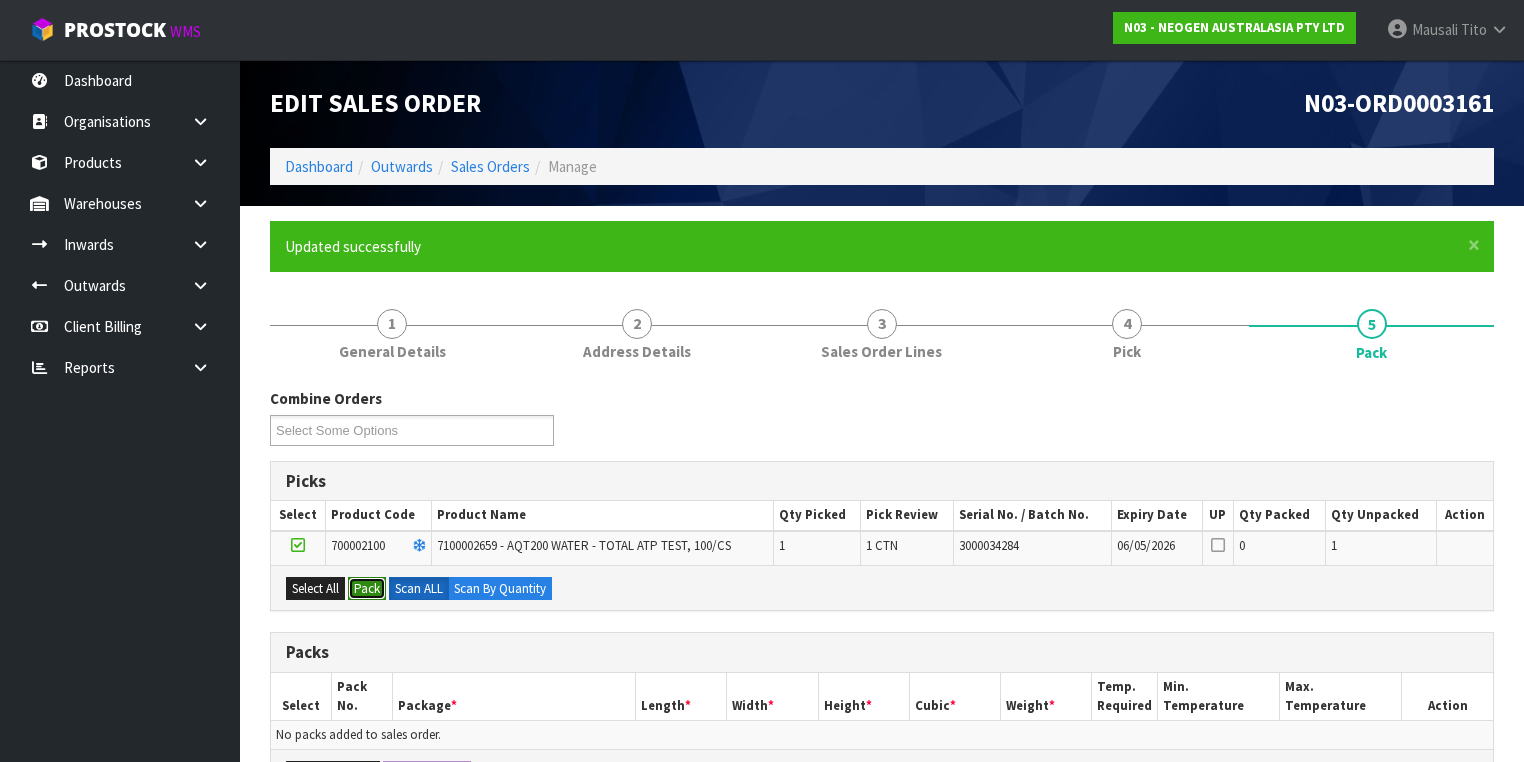 click on "Pack" at bounding box center (367, 589) 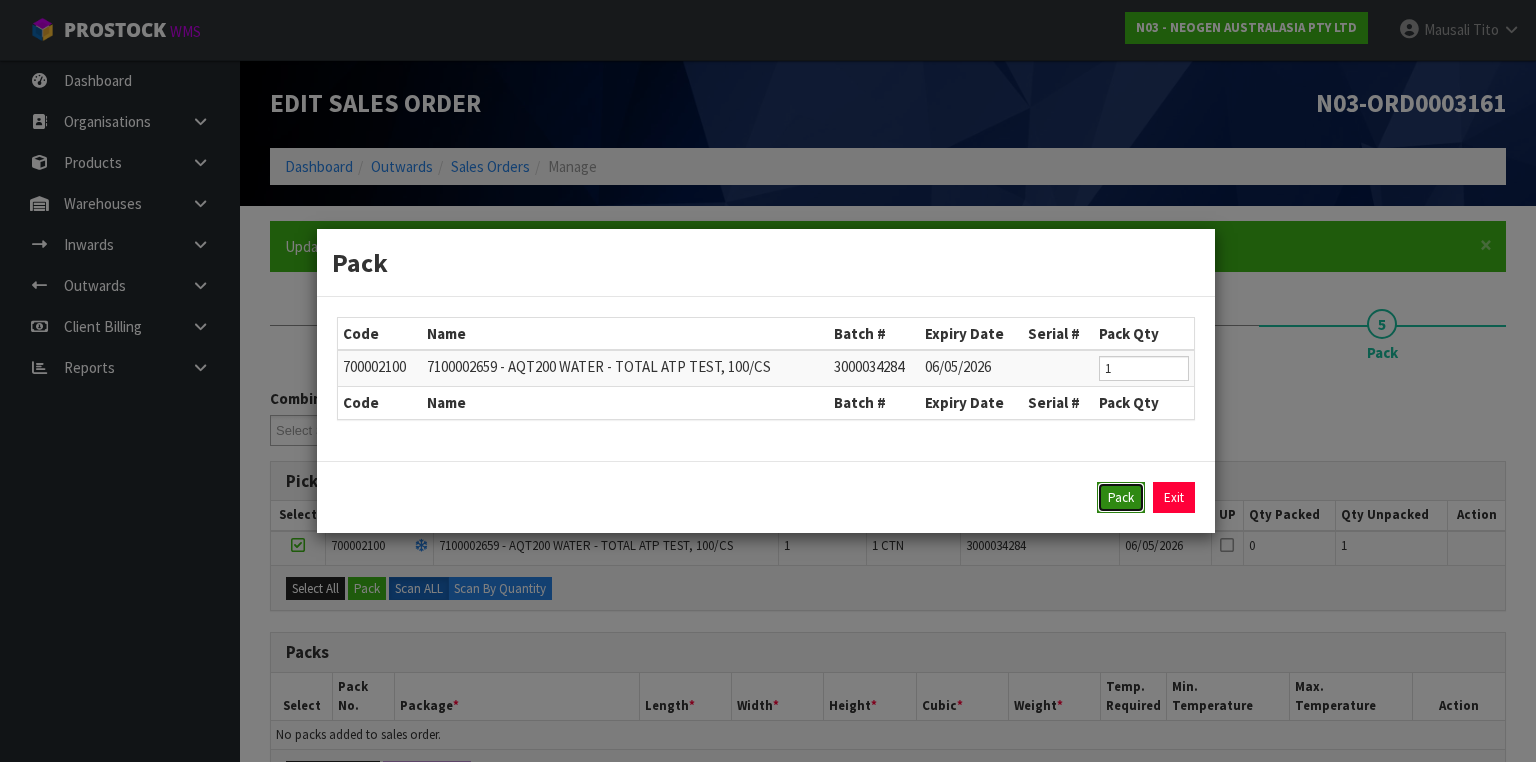click on "Pack" at bounding box center [1121, 498] 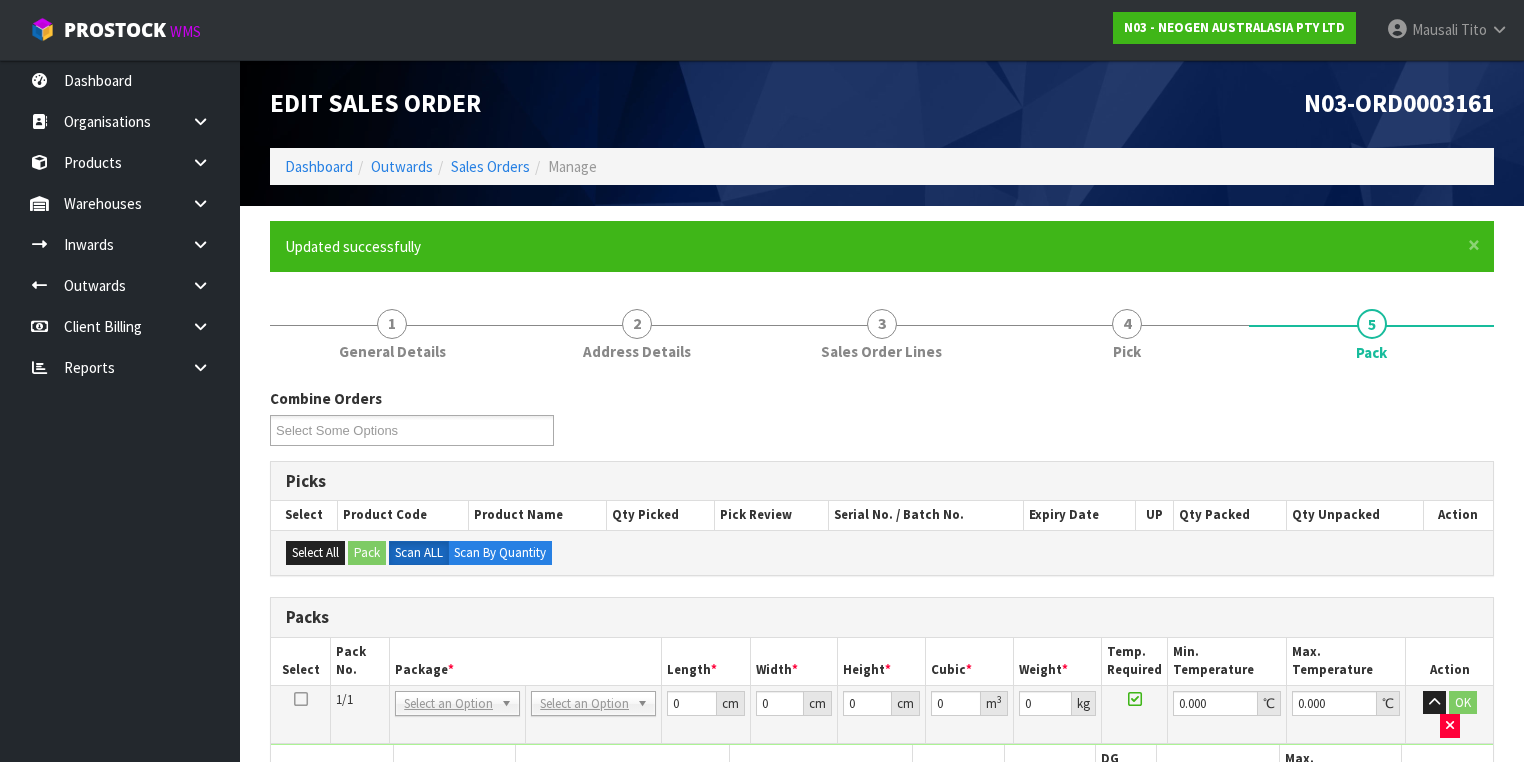 scroll, scrollTop: 240, scrollLeft: 0, axis: vertical 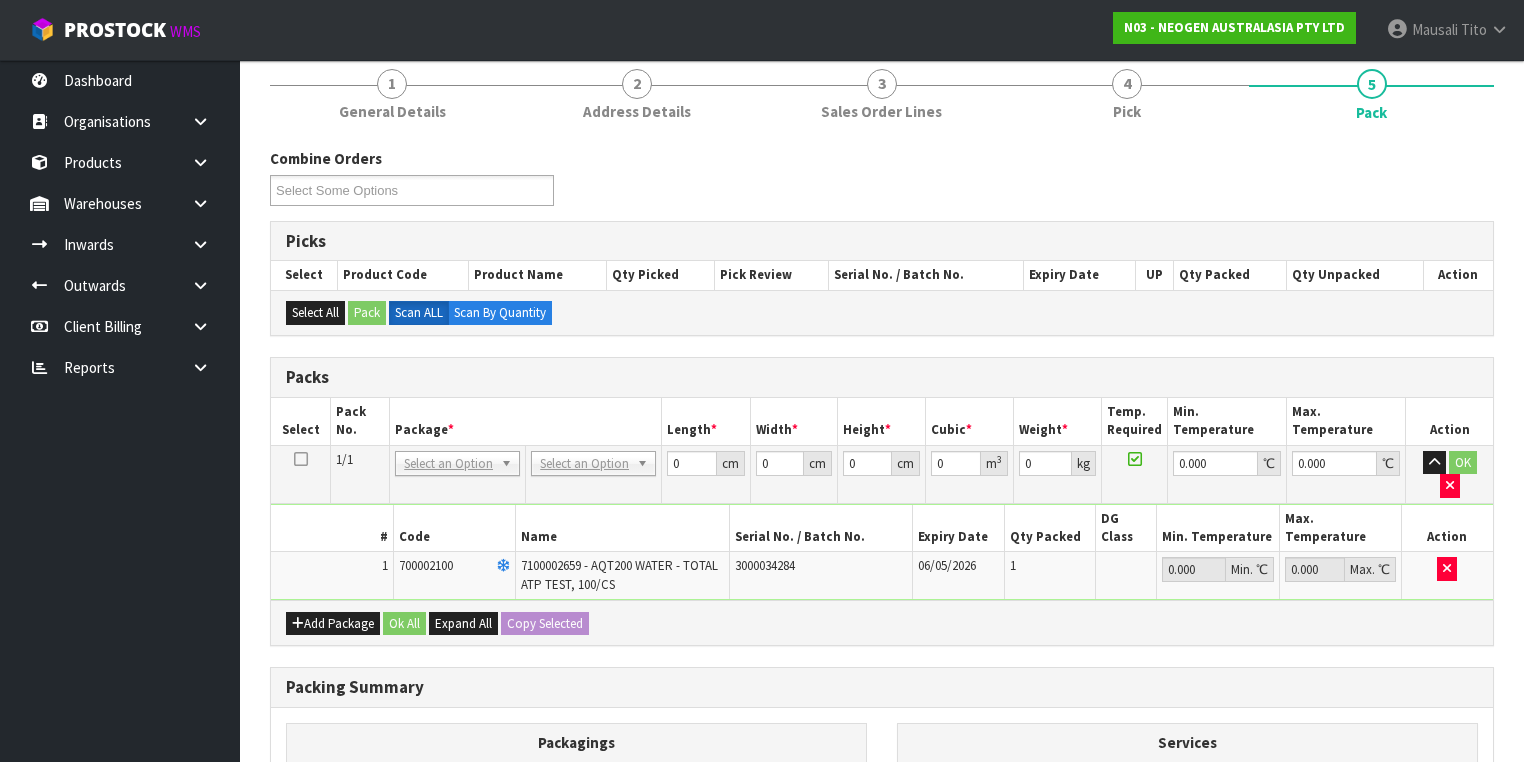 drag, startPoint x: 570, startPoint y: 459, endPoint x: 576, endPoint y: 480, distance: 21.84033 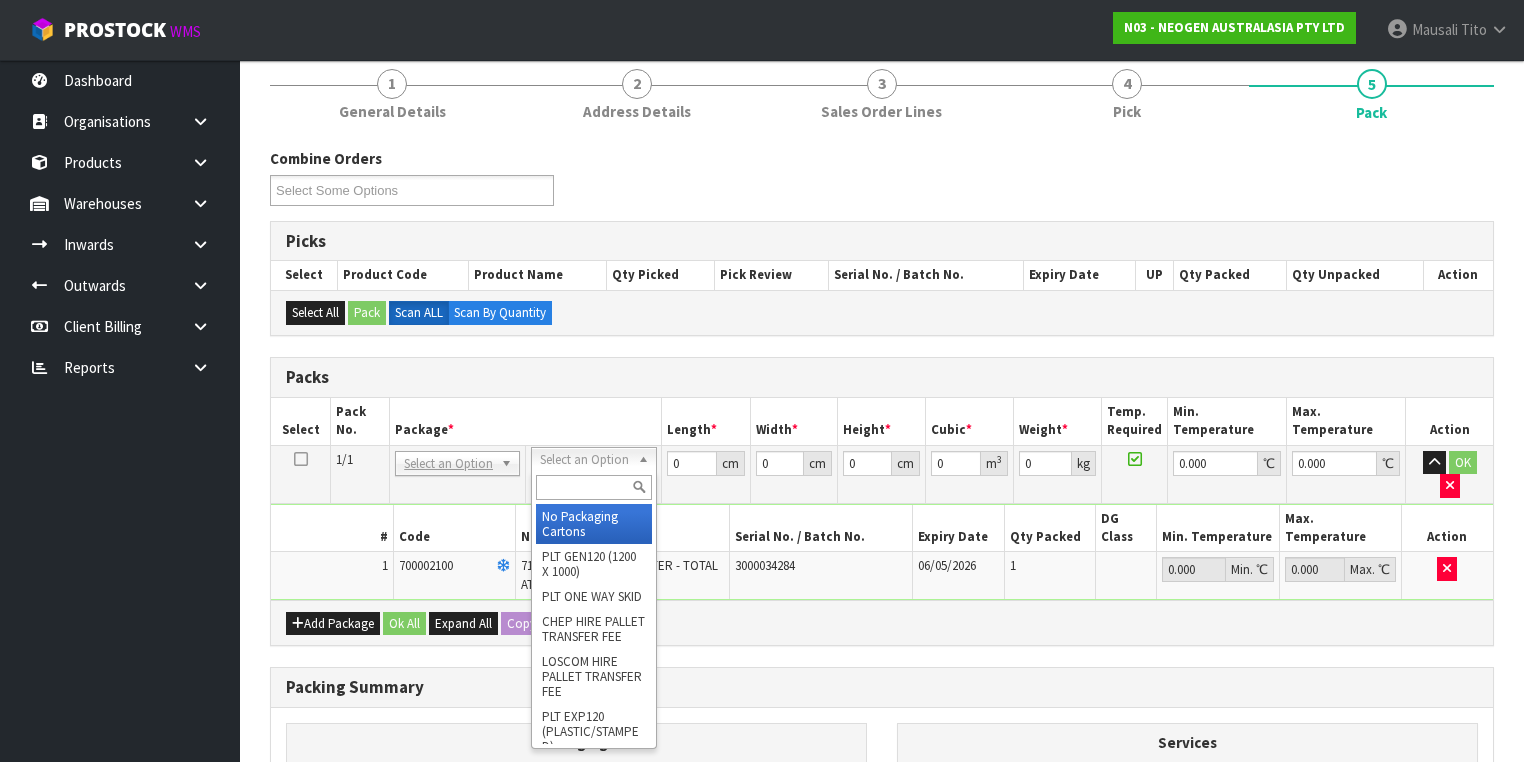 click at bounding box center [593, 487] 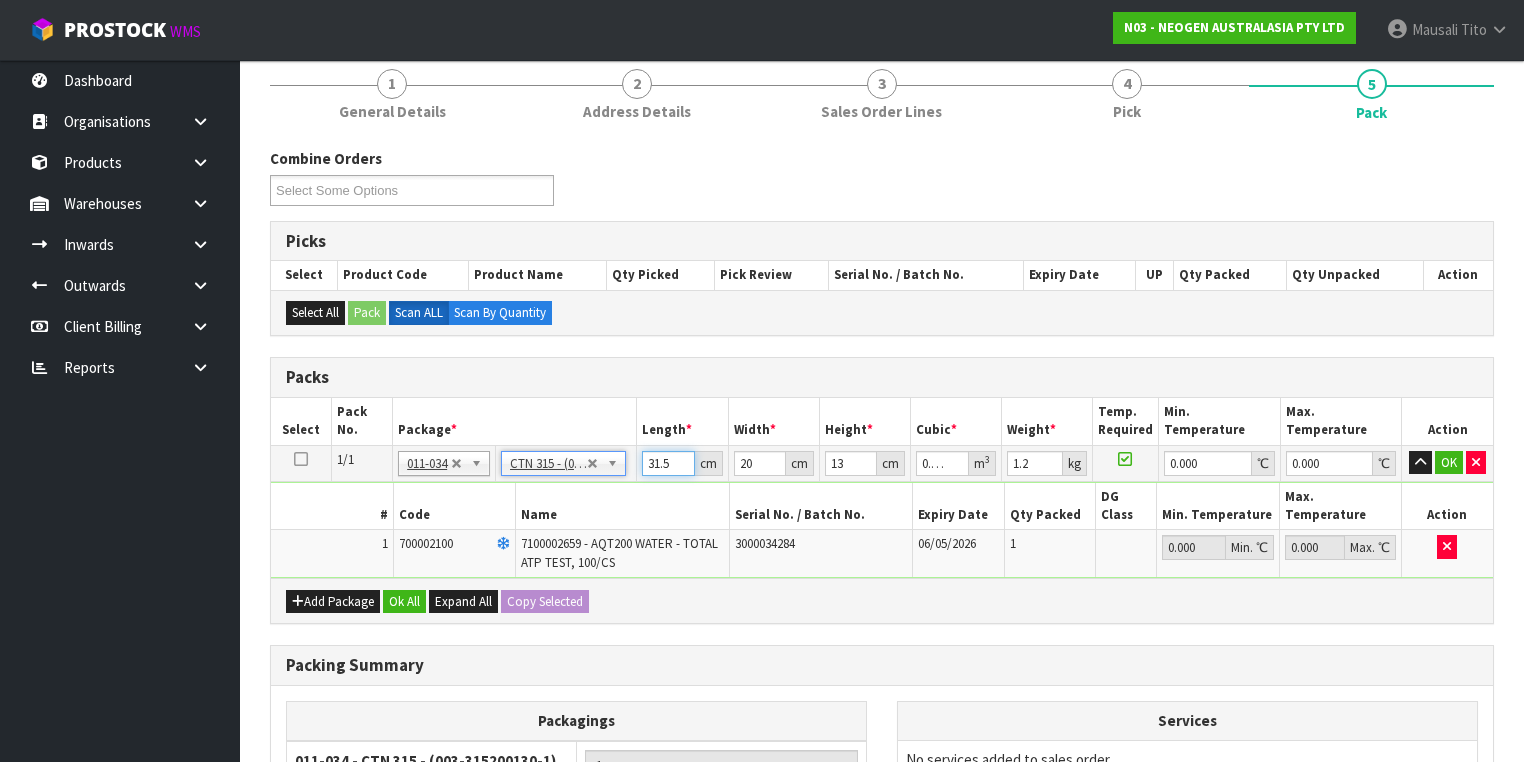 drag, startPoint x: 672, startPoint y: 461, endPoint x: 632, endPoint y: 460, distance: 40.012497 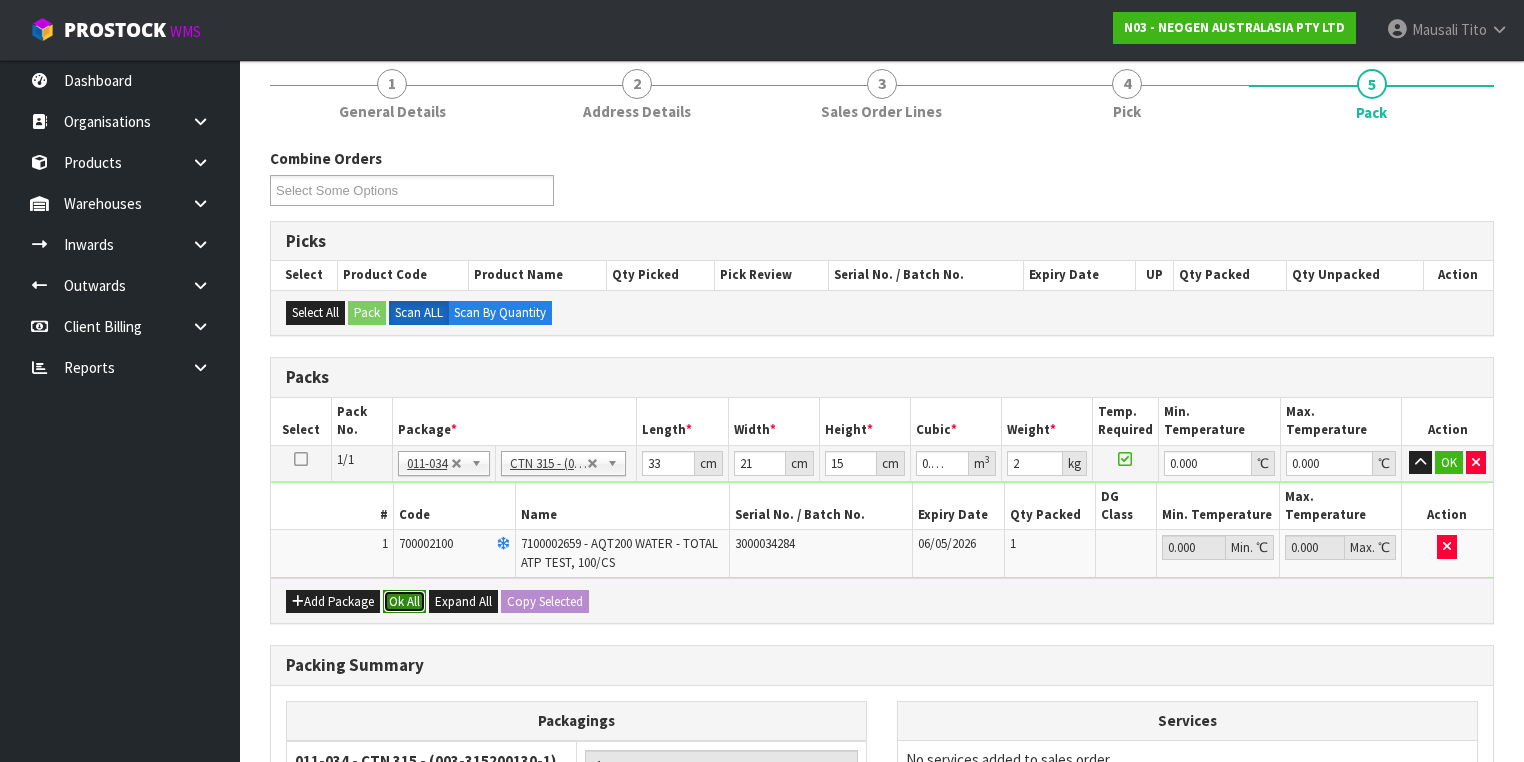 click on "Ok All" at bounding box center (404, 602) 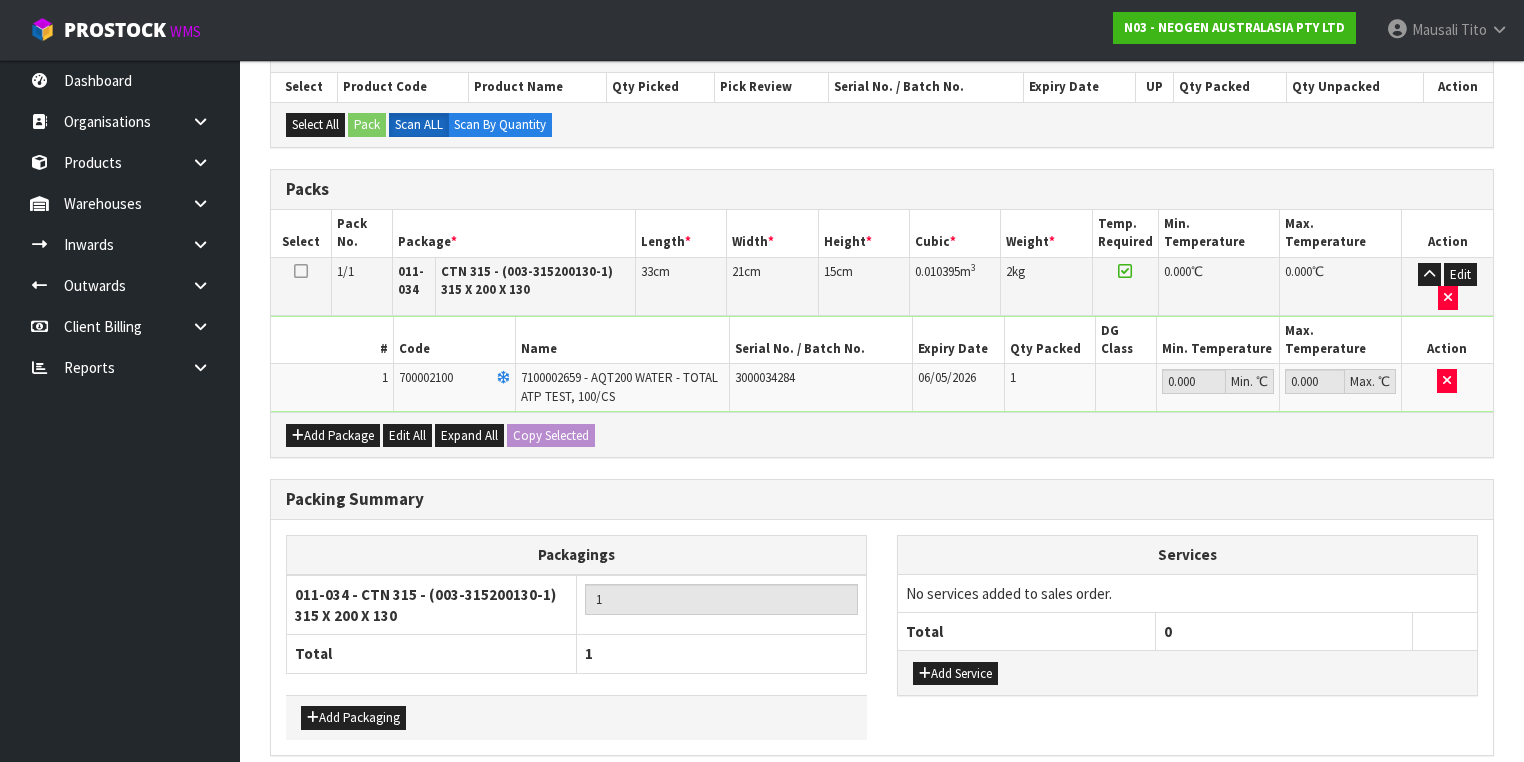 scroll, scrollTop: 478, scrollLeft: 0, axis: vertical 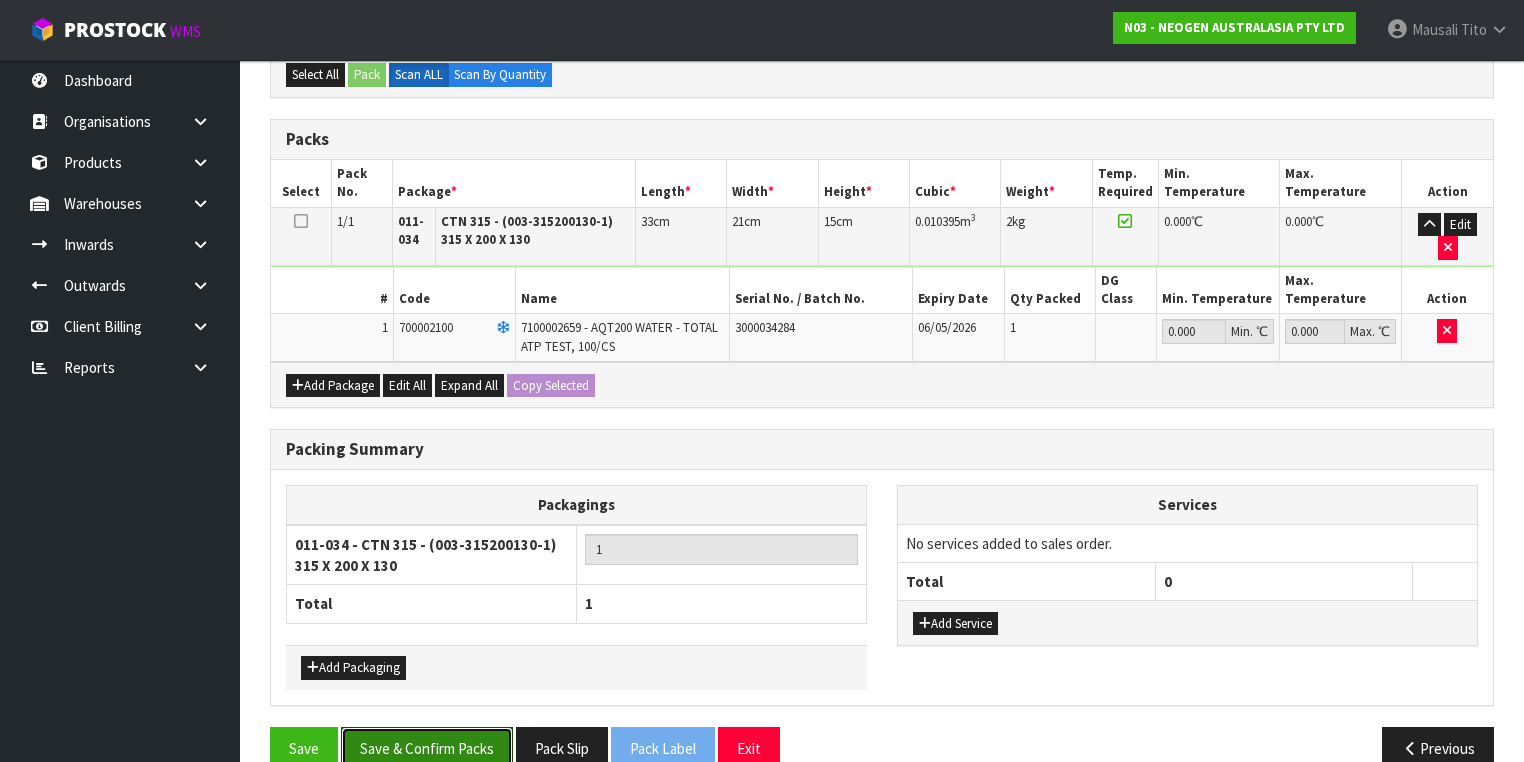 drag, startPoint x: 453, startPoint y: 711, endPoint x: 673, endPoint y: 684, distance: 221.65062 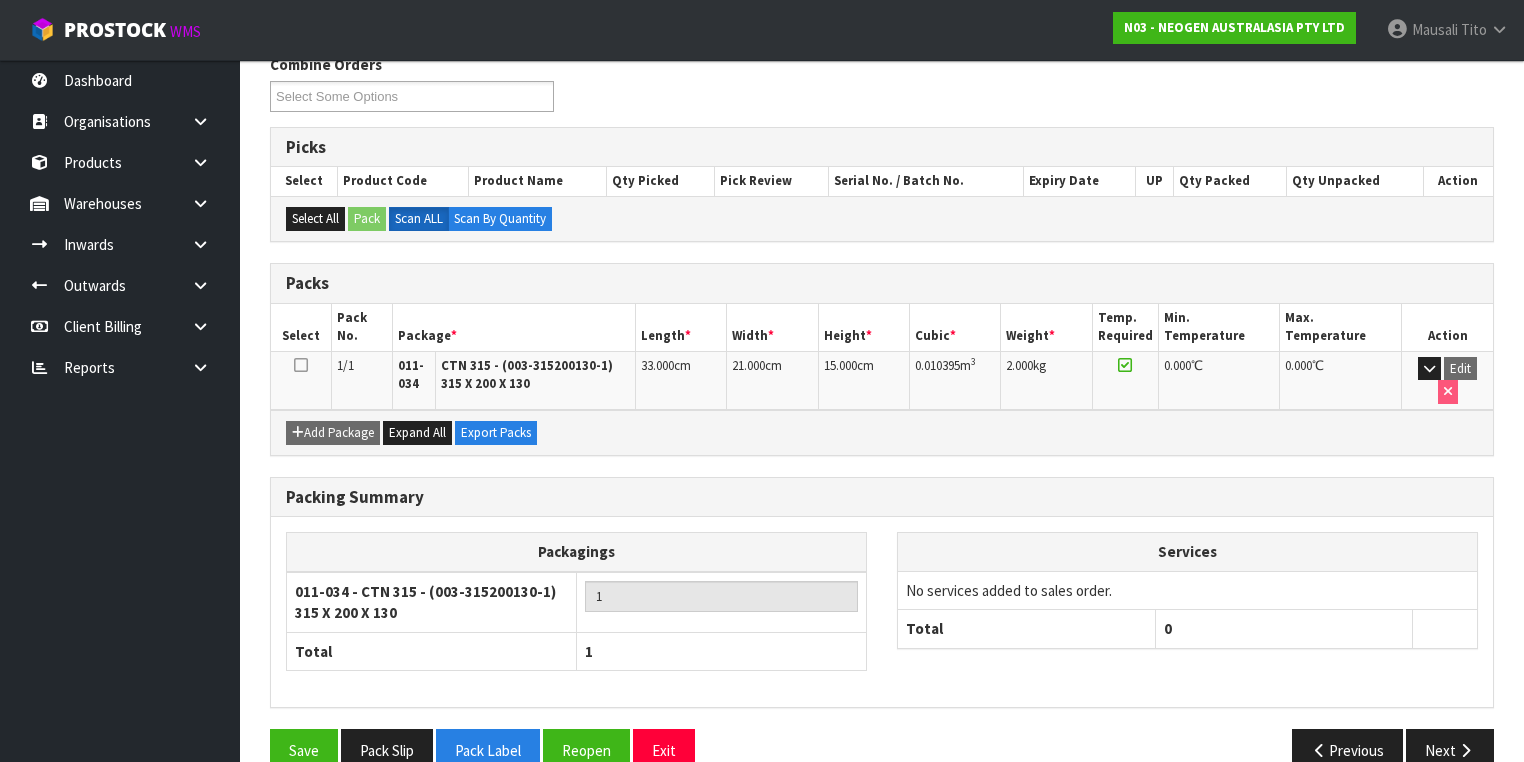 scroll, scrollTop: 356, scrollLeft: 0, axis: vertical 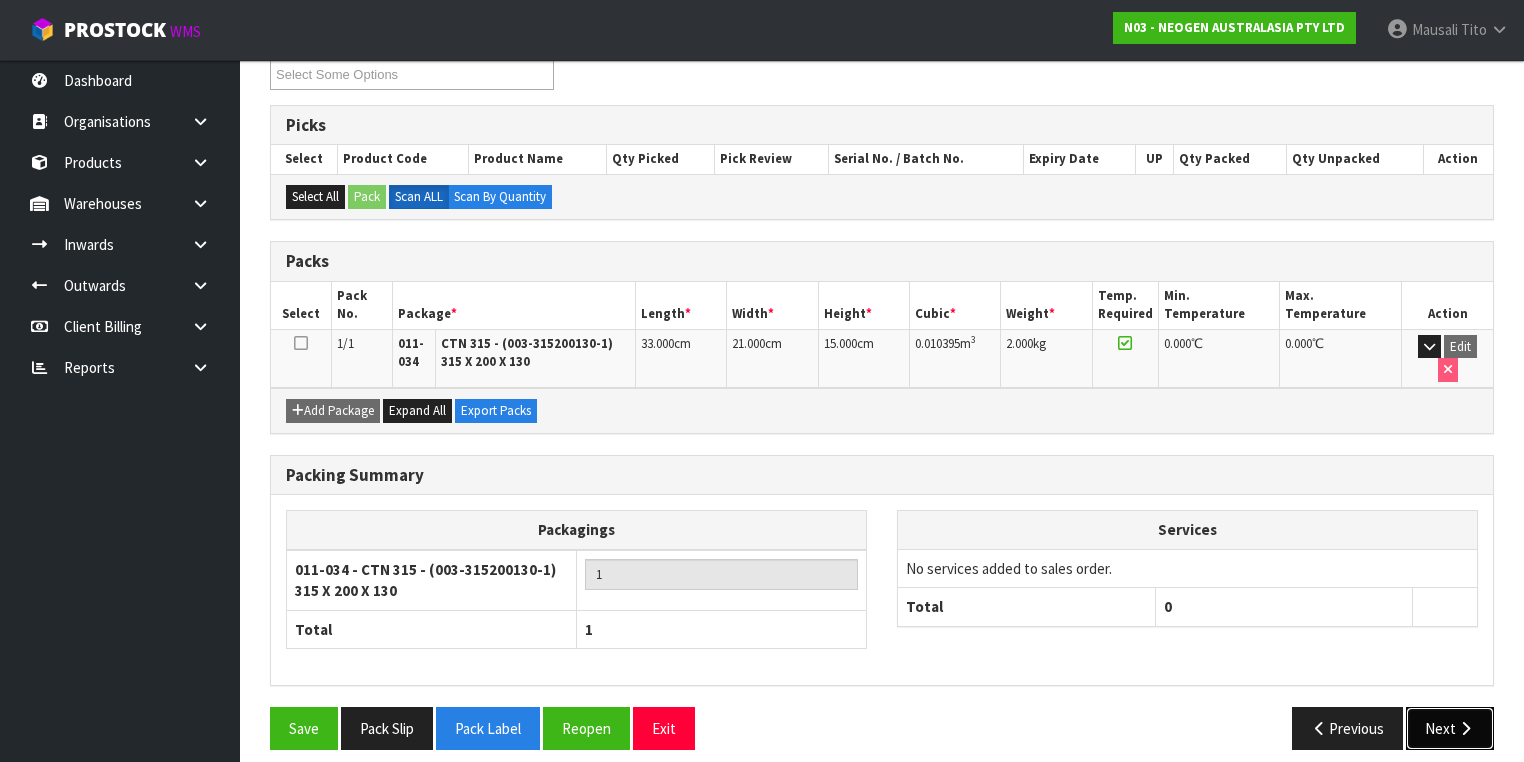 click on "Next" at bounding box center [1450, 728] 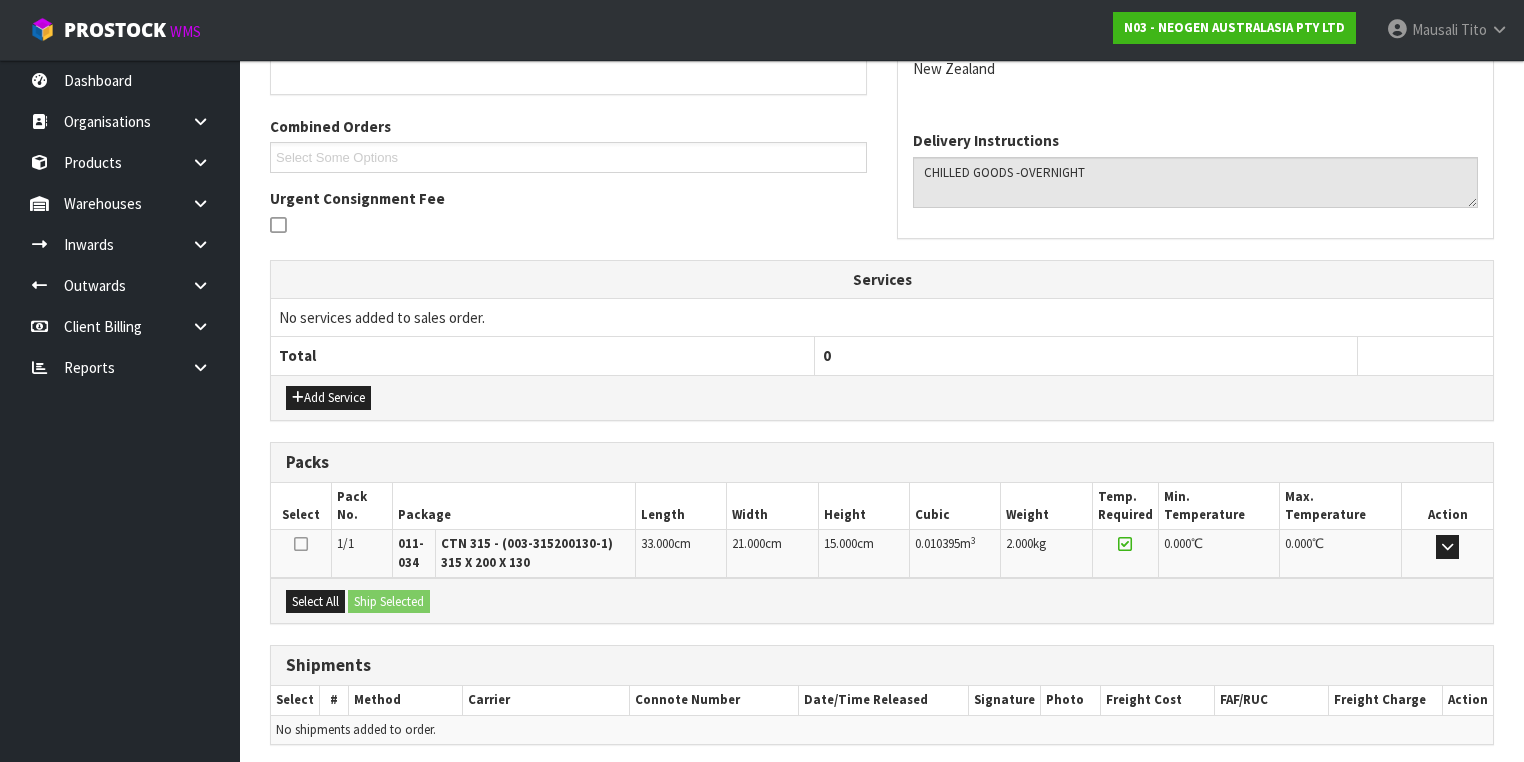 scroll, scrollTop: 542, scrollLeft: 0, axis: vertical 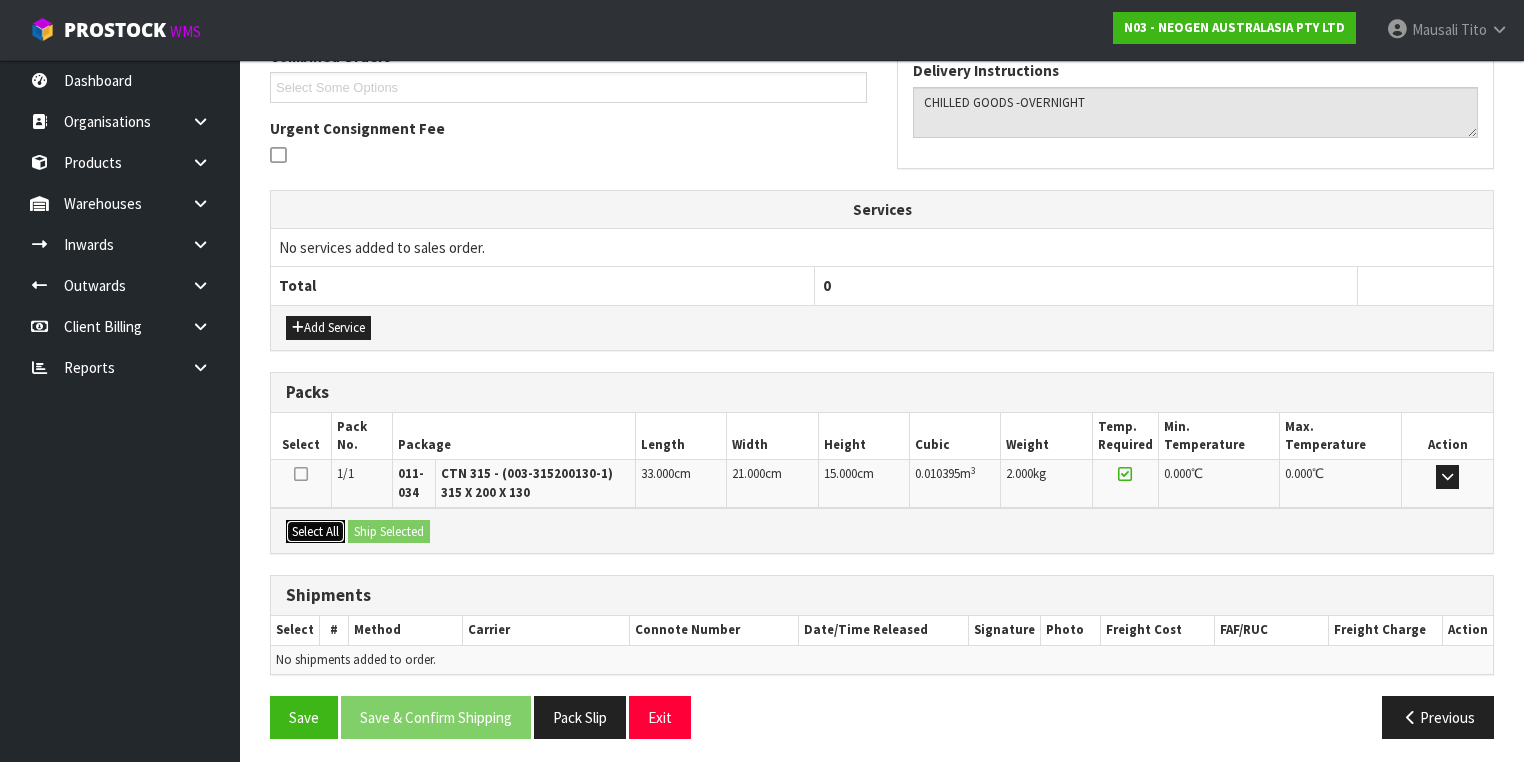 drag, startPoint x: 325, startPoint y: 529, endPoint x: 371, endPoint y: 519, distance: 47.07441 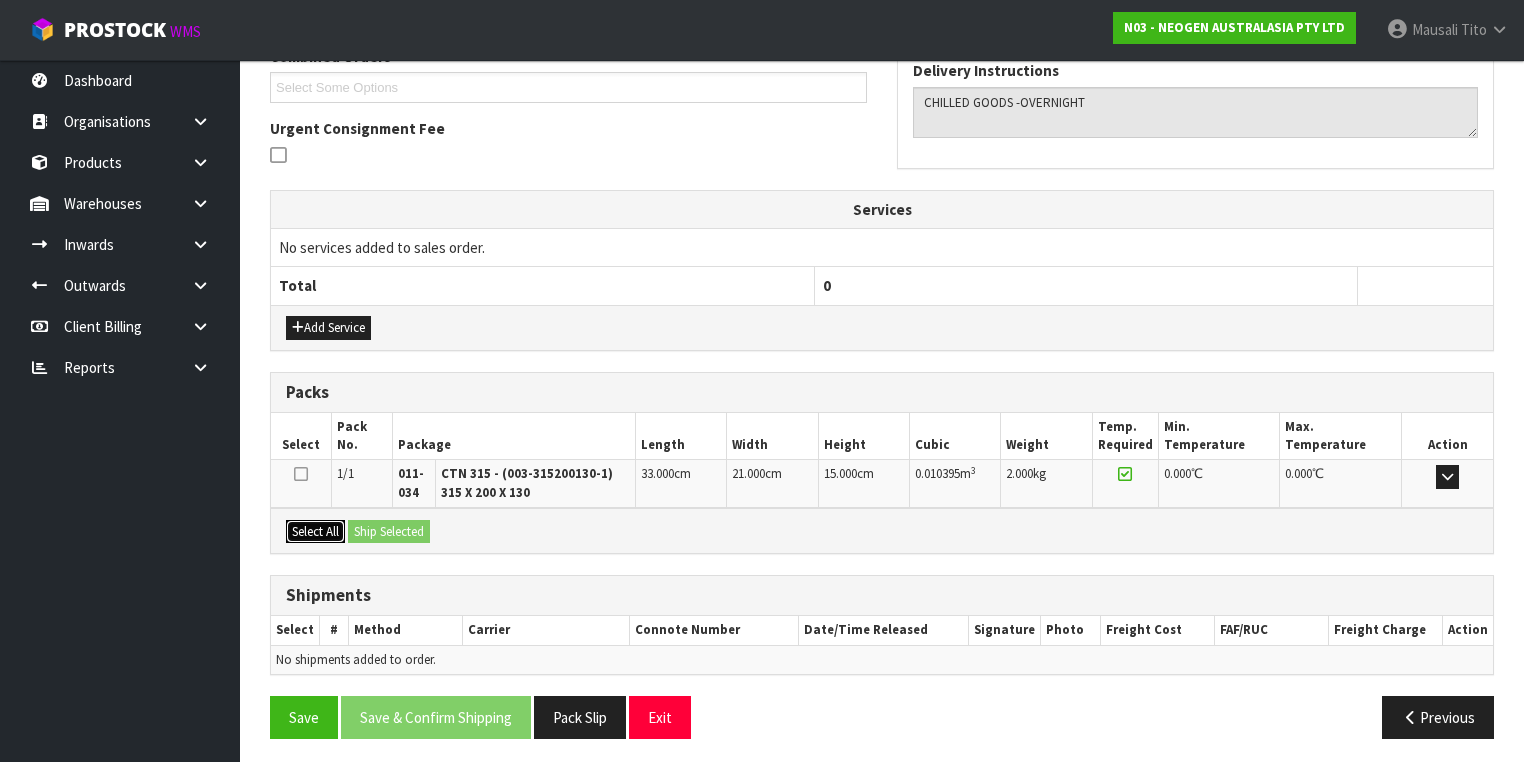 click on "Select All" at bounding box center (315, 532) 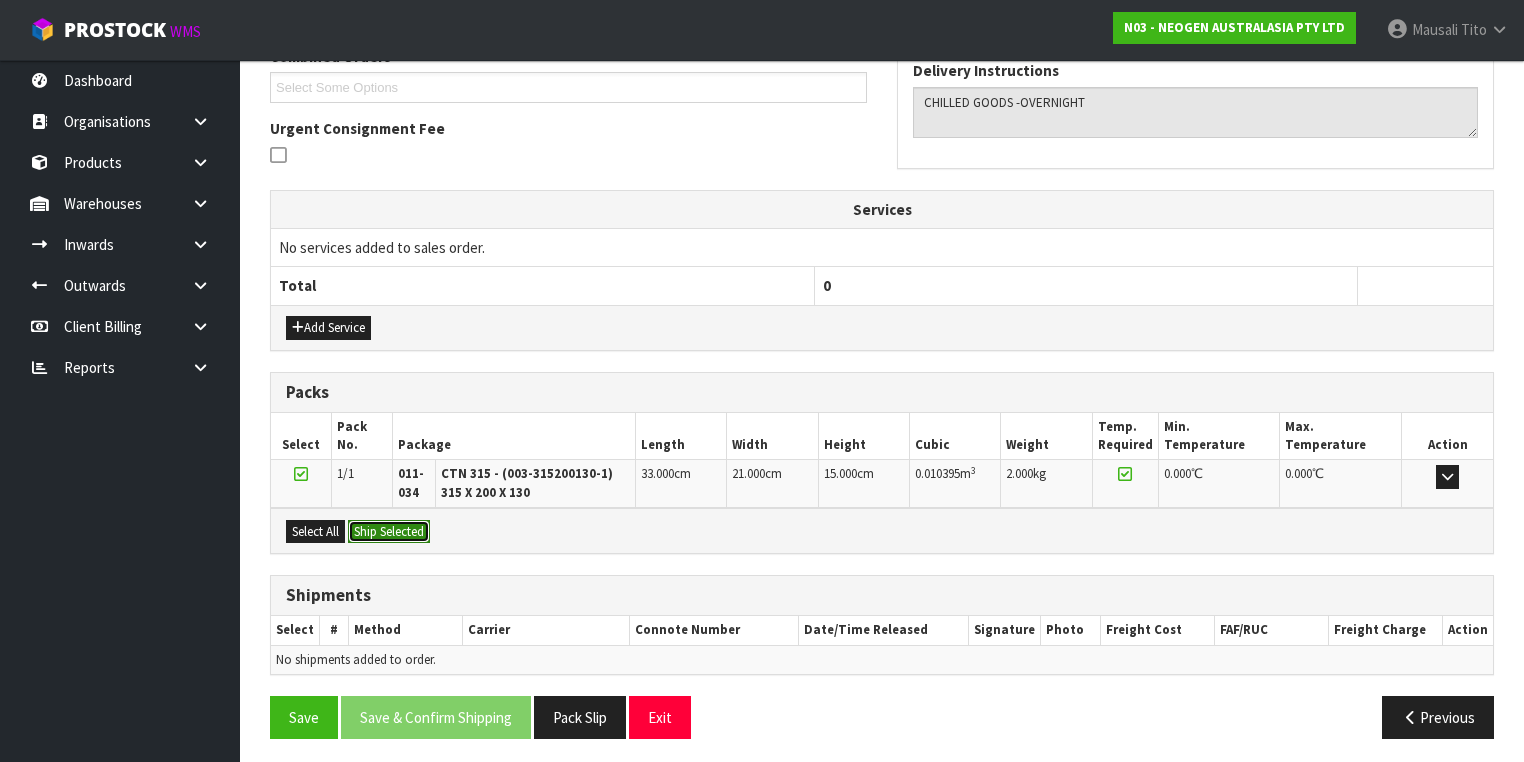 click on "Ship Selected" at bounding box center (389, 532) 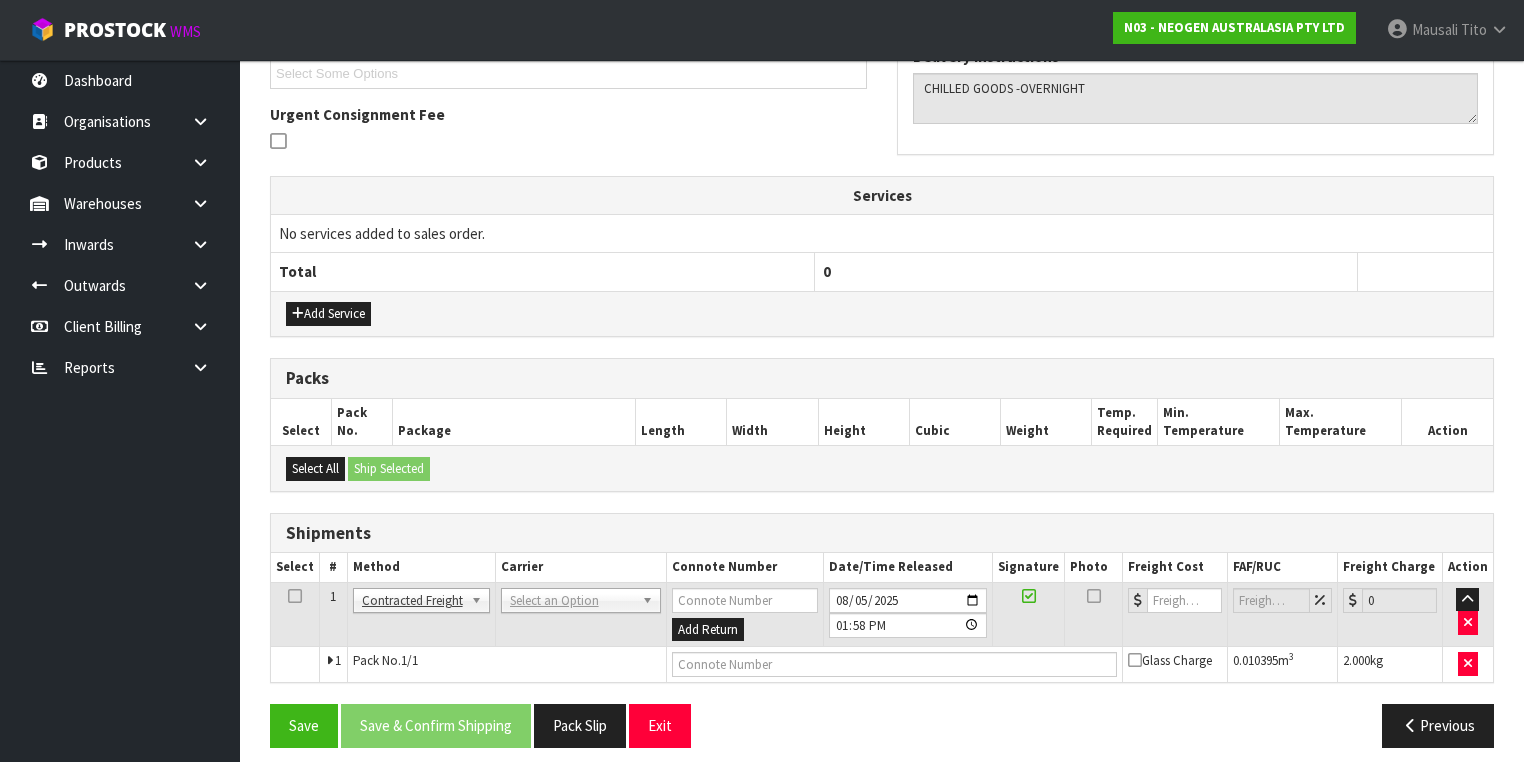 scroll, scrollTop: 564, scrollLeft: 0, axis: vertical 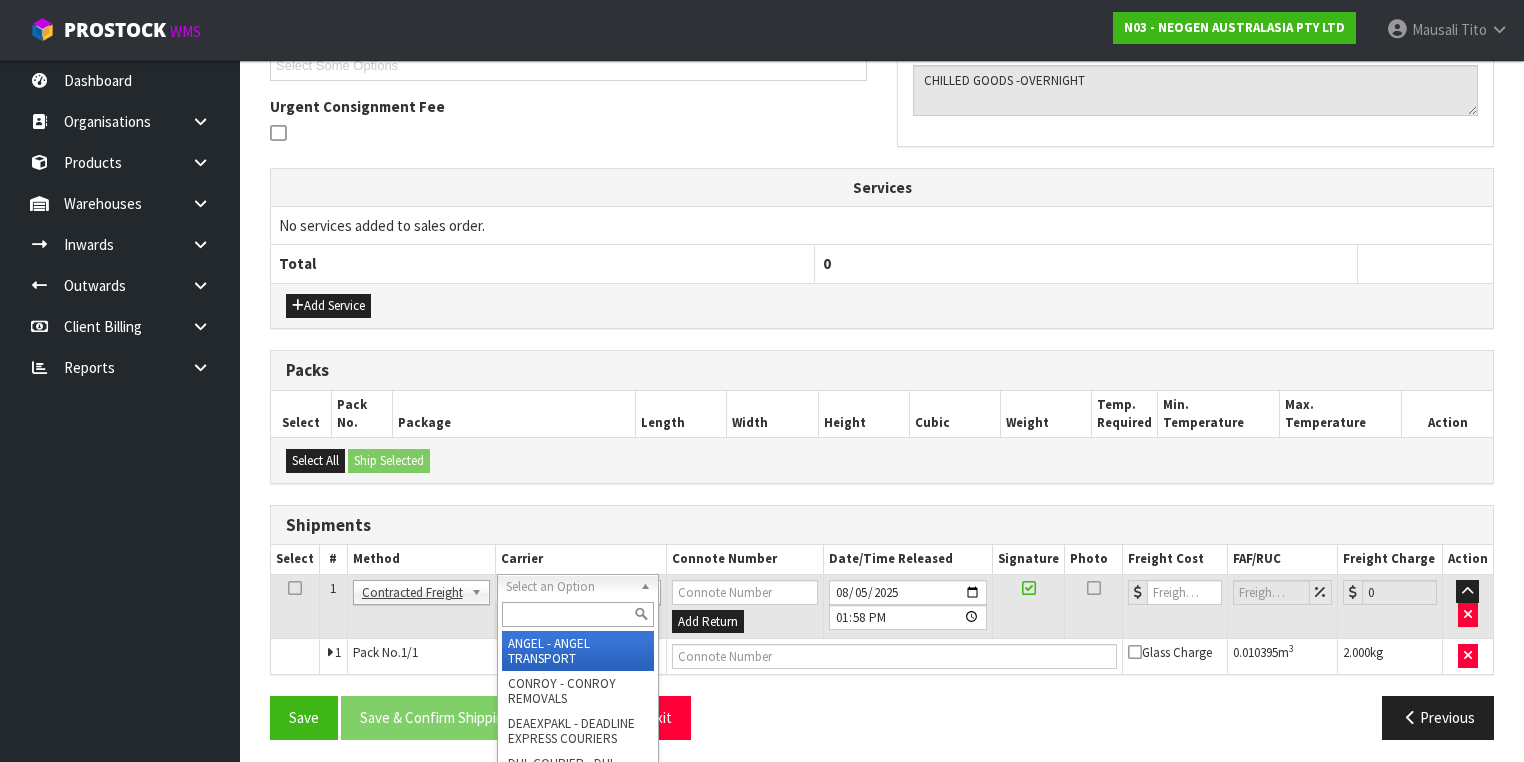click at bounding box center (578, 614) 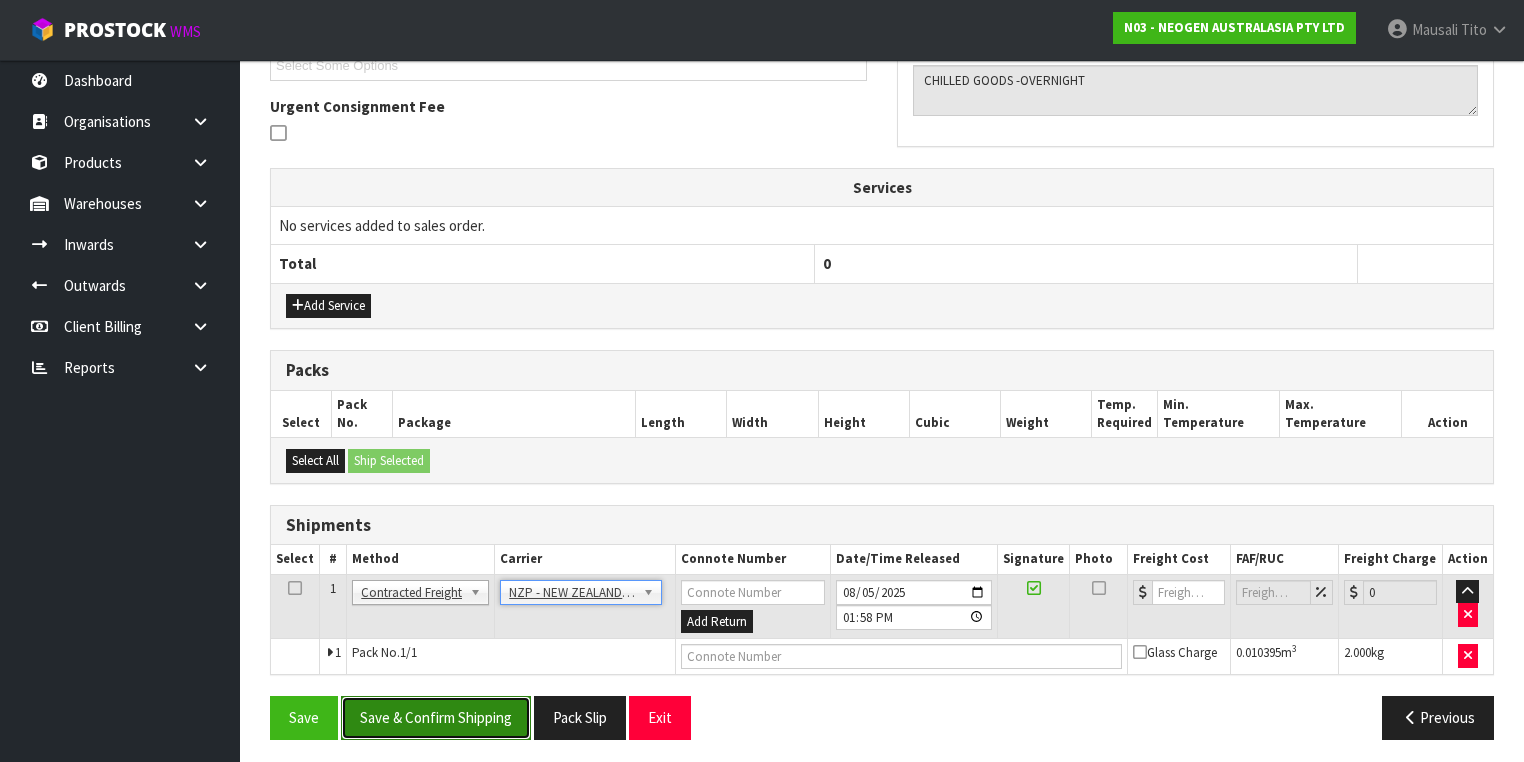 click on "Save & Confirm Shipping" at bounding box center (436, 717) 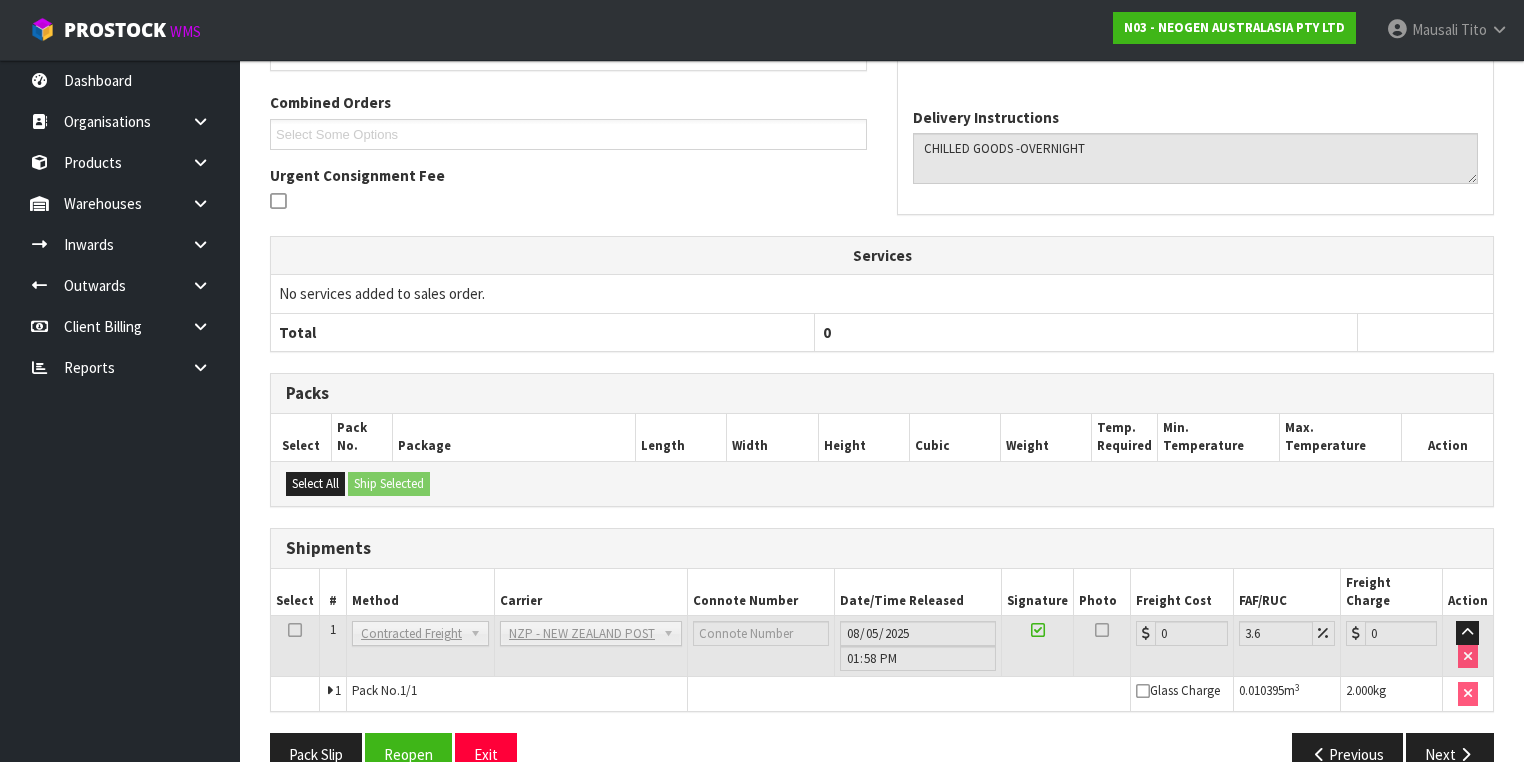 scroll, scrollTop: 536, scrollLeft: 0, axis: vertical 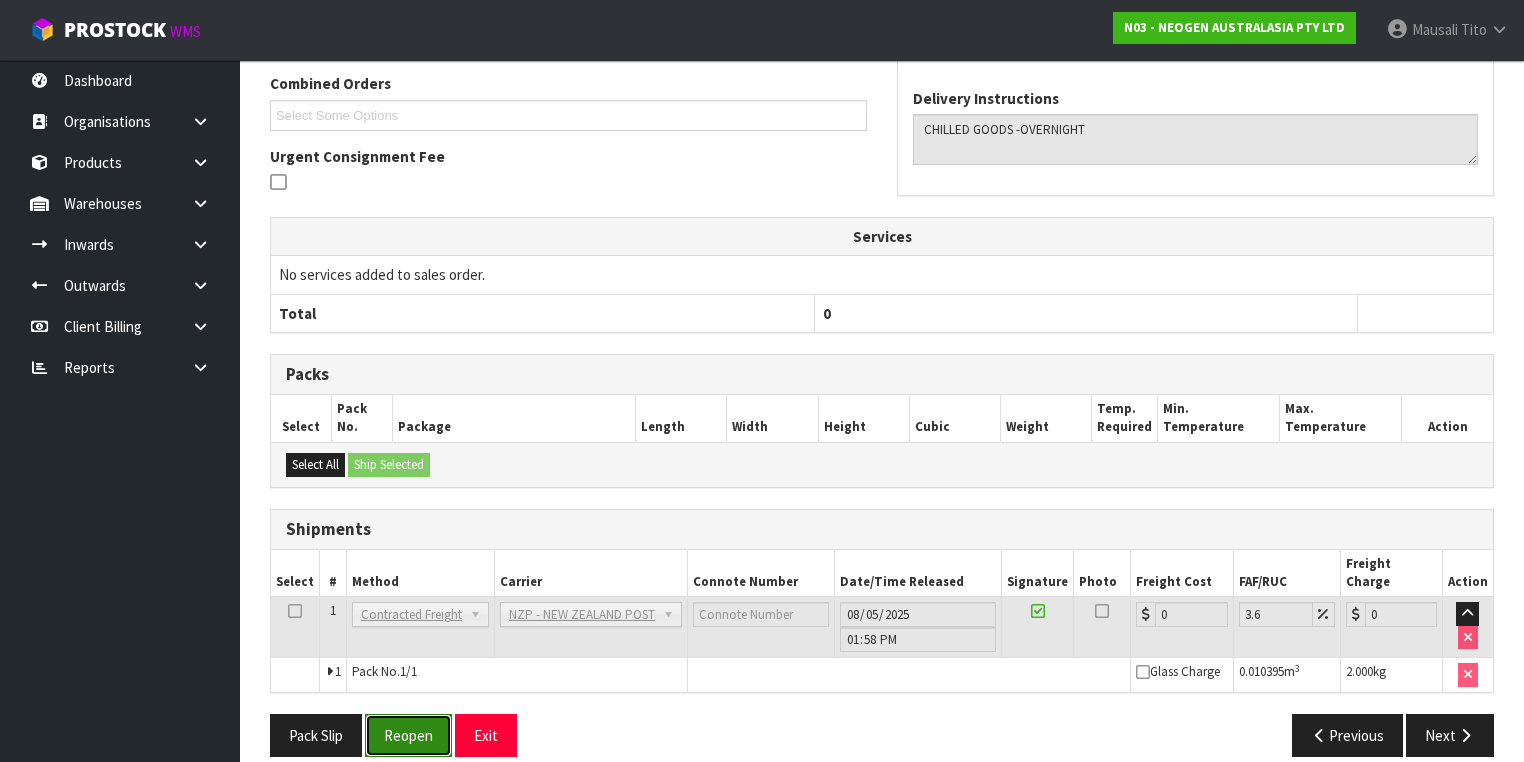 click on "Reopen" at bounding box center [408, 735] 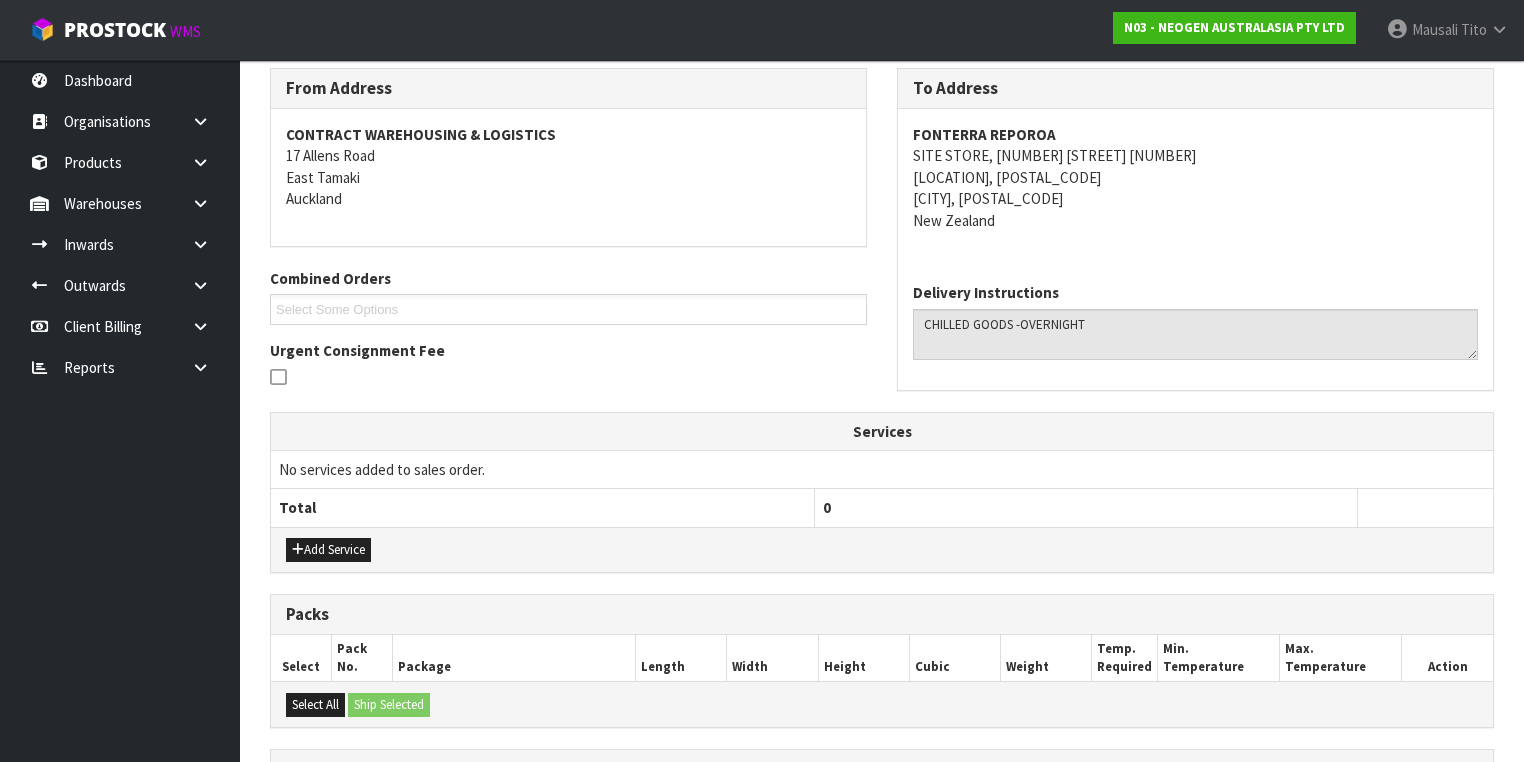 scroll, scrollTop: 582, scrollLeft: 0, axis: vertical 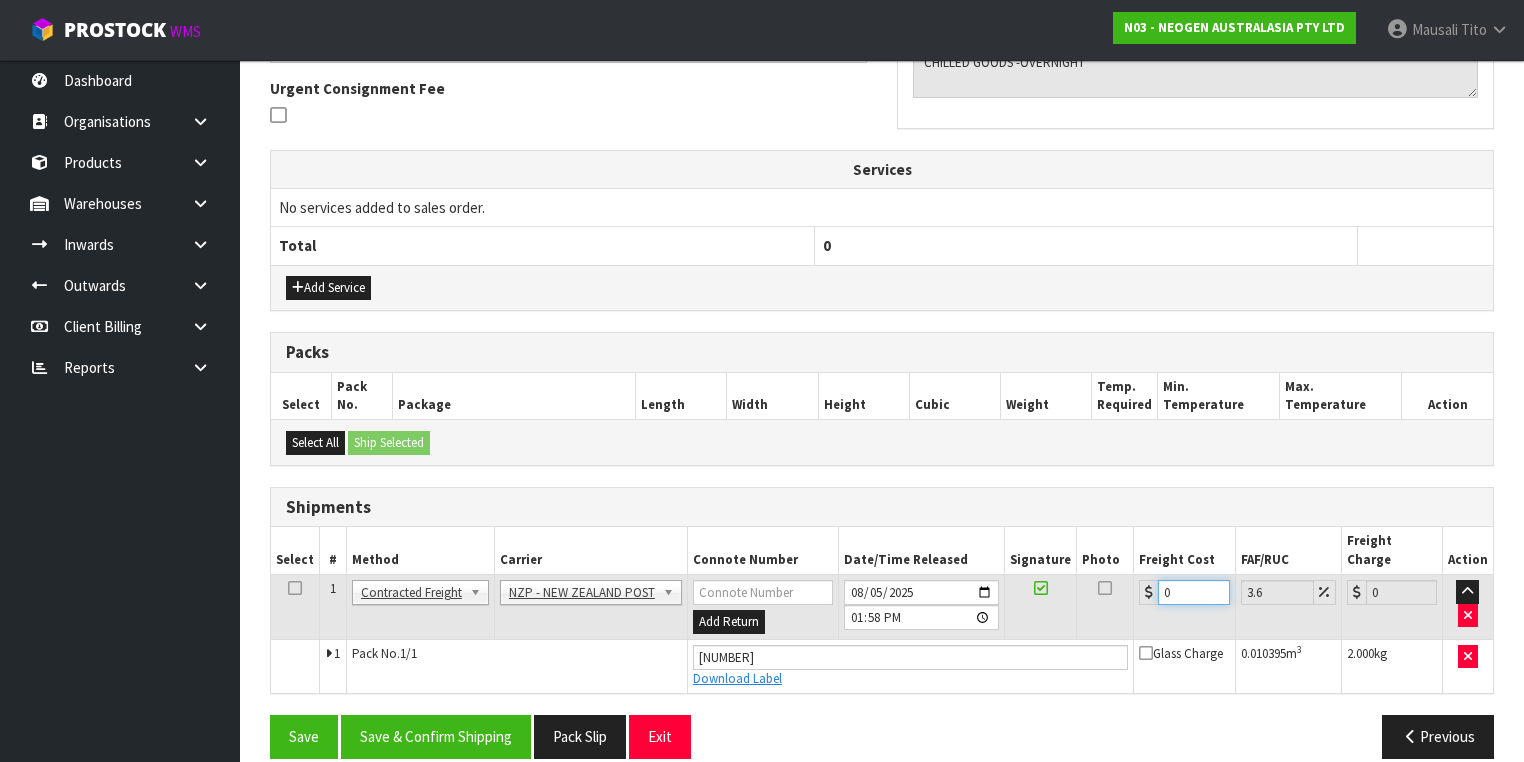 drag, startPoint x: 1185, startPoint y: 567, endPoint x: 1129, endPoint y: 584, distance: 58.5235 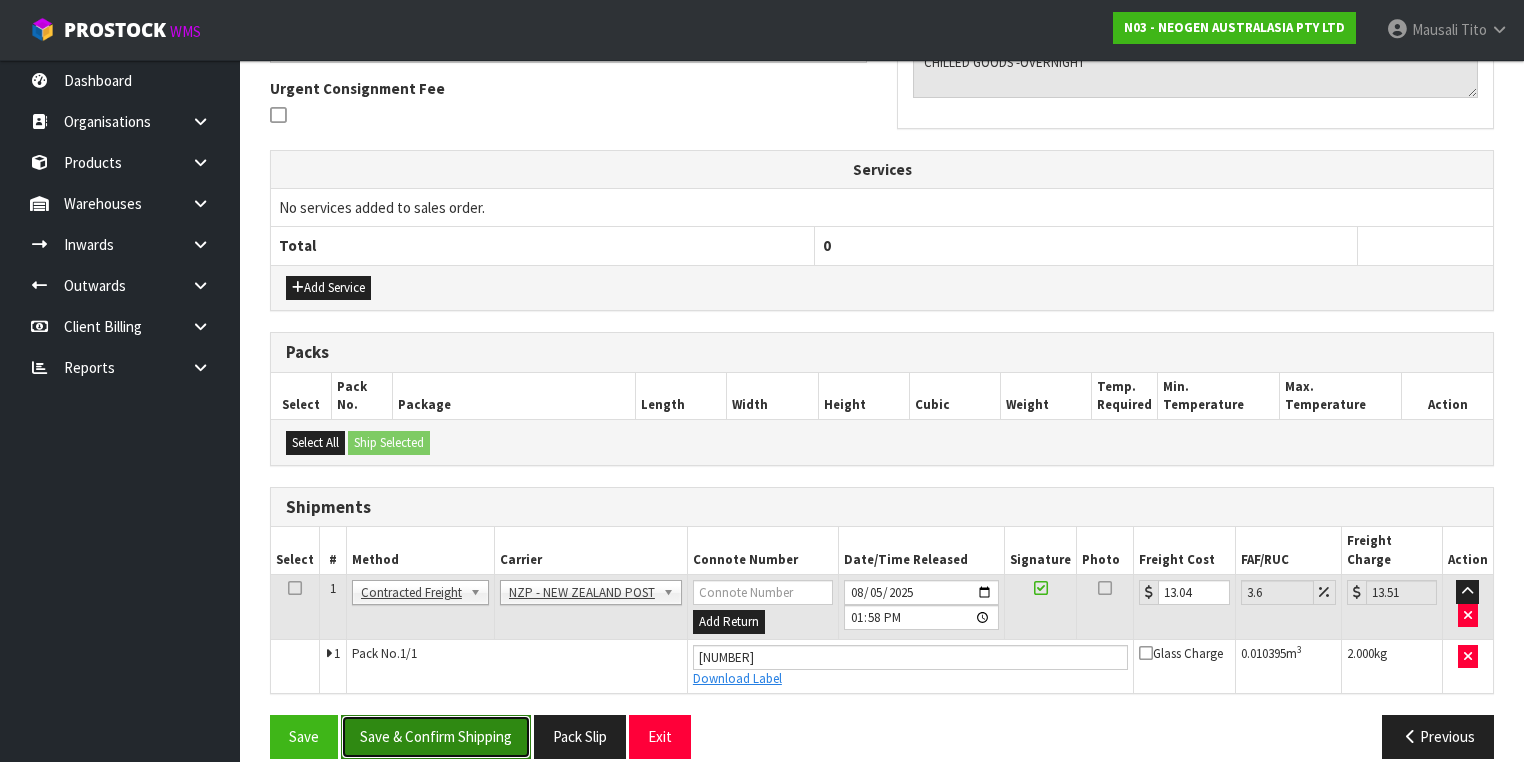 click on "Save & Confirm Shipping" at bounding box center (436, 736) 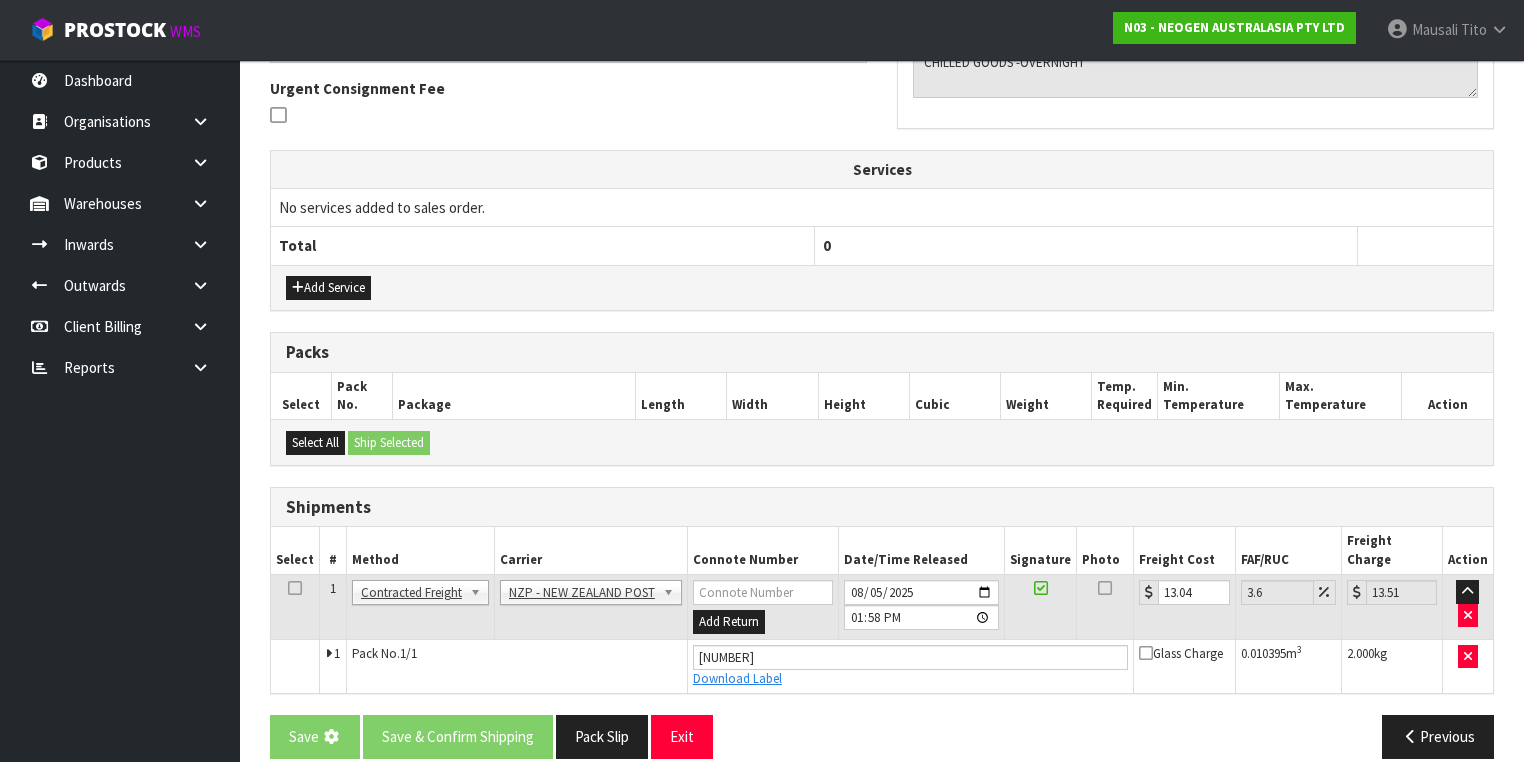 scroll, scrollTop: 0, scrollLeft: 0, axis: both 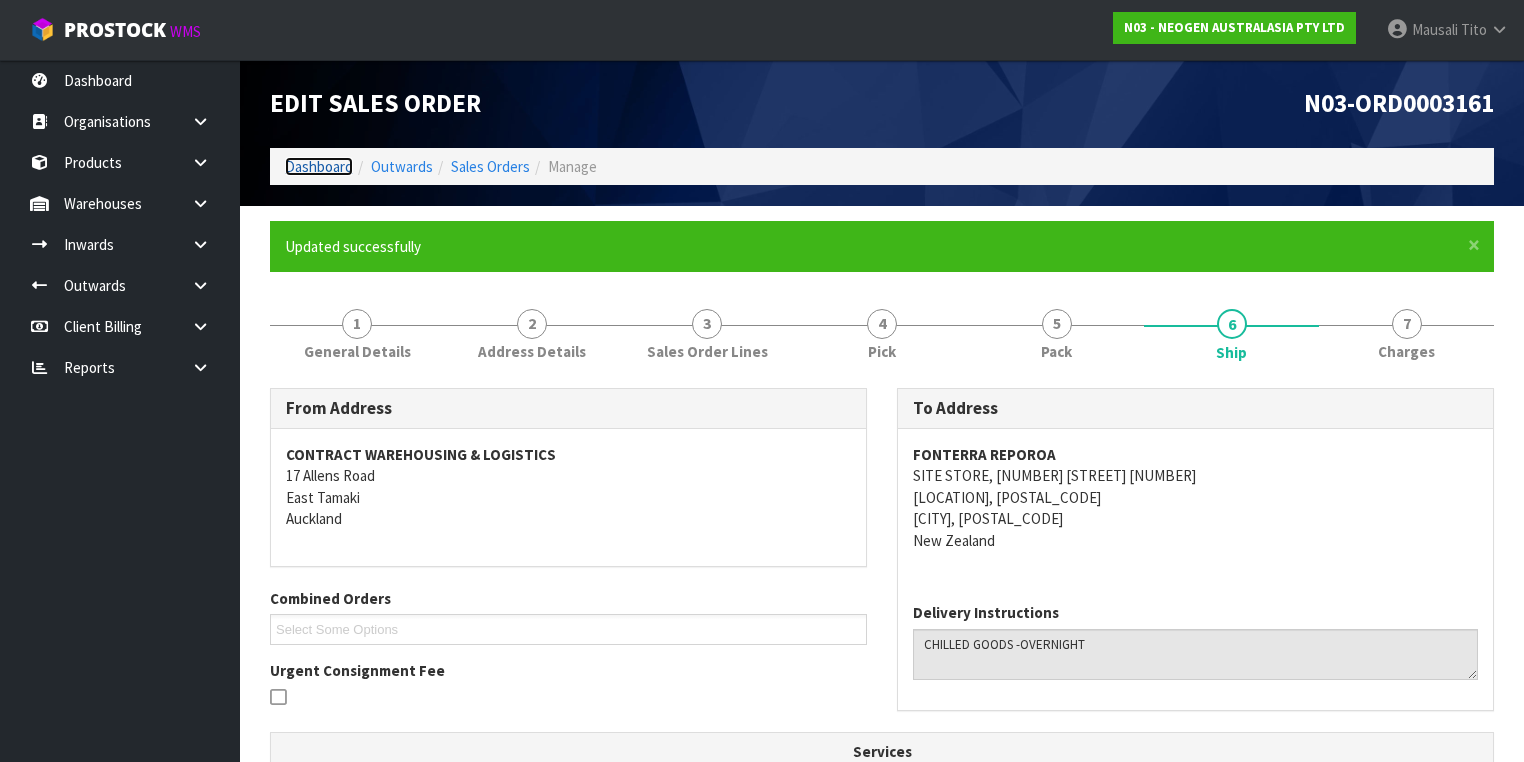 click on "Dashboard" at bounding box center (319, 166) 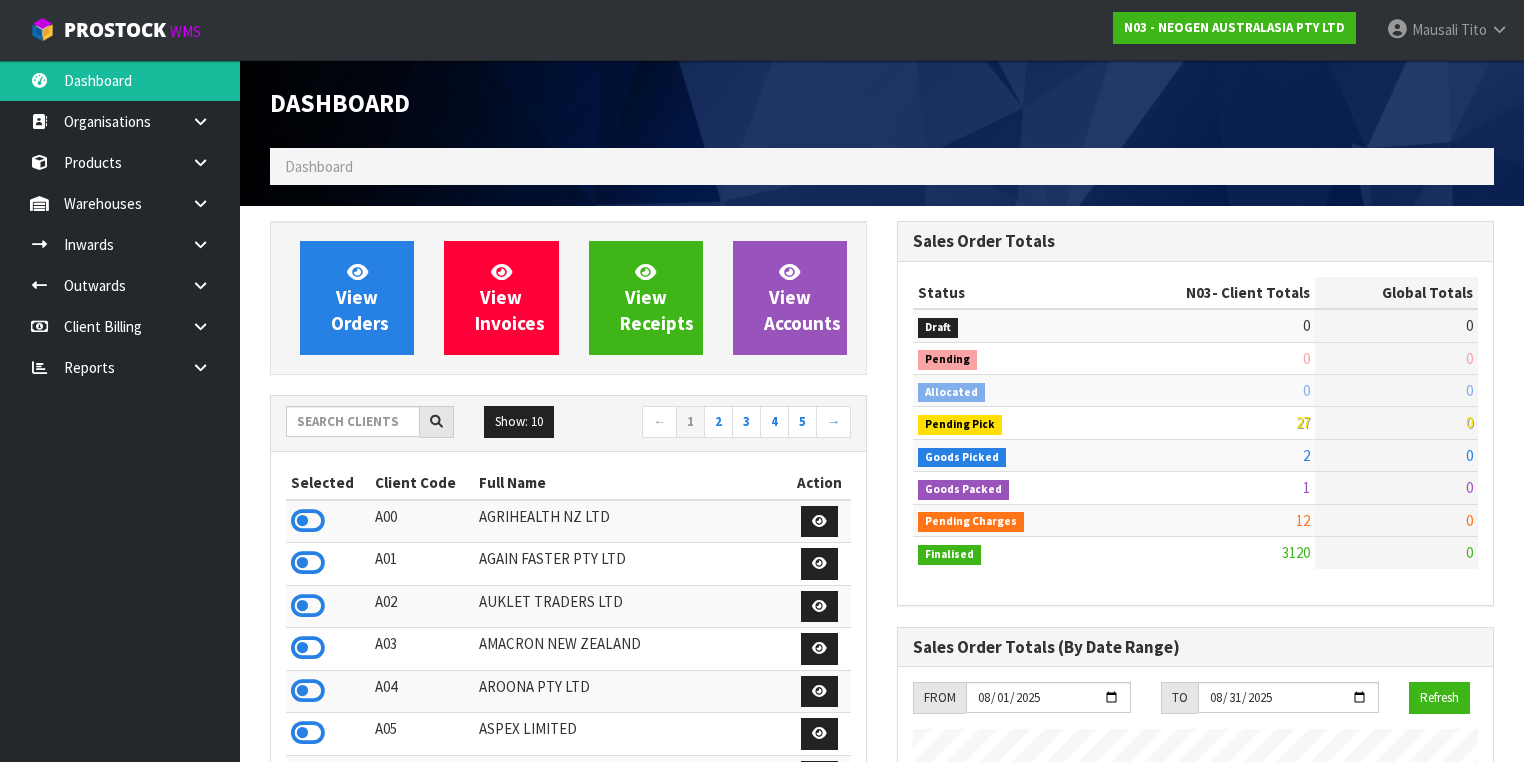 scroll, scrollTop: 998255, scrollLeft: 999372, axis: both 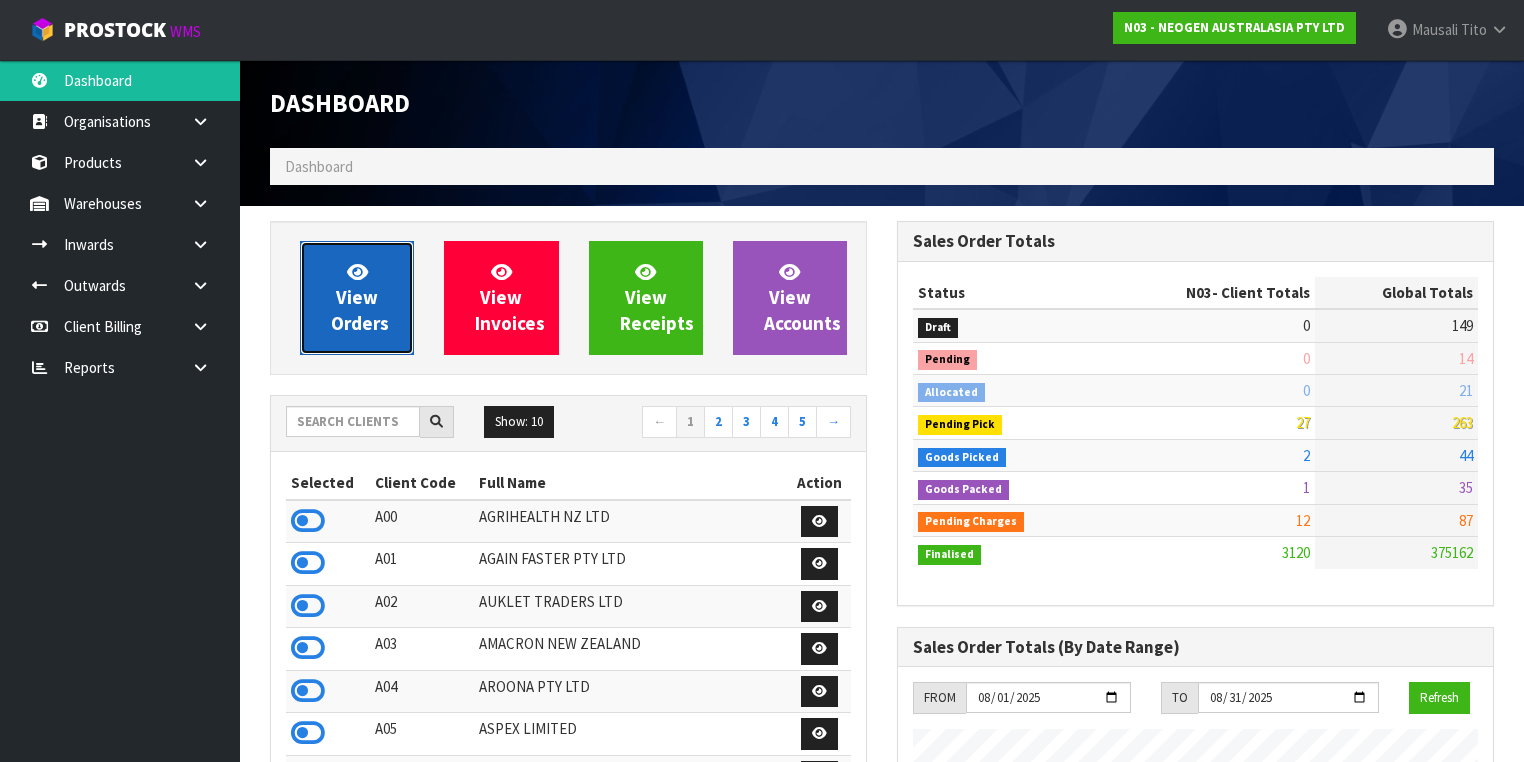 click on "View
Orders" at bounding box center (360, 297) 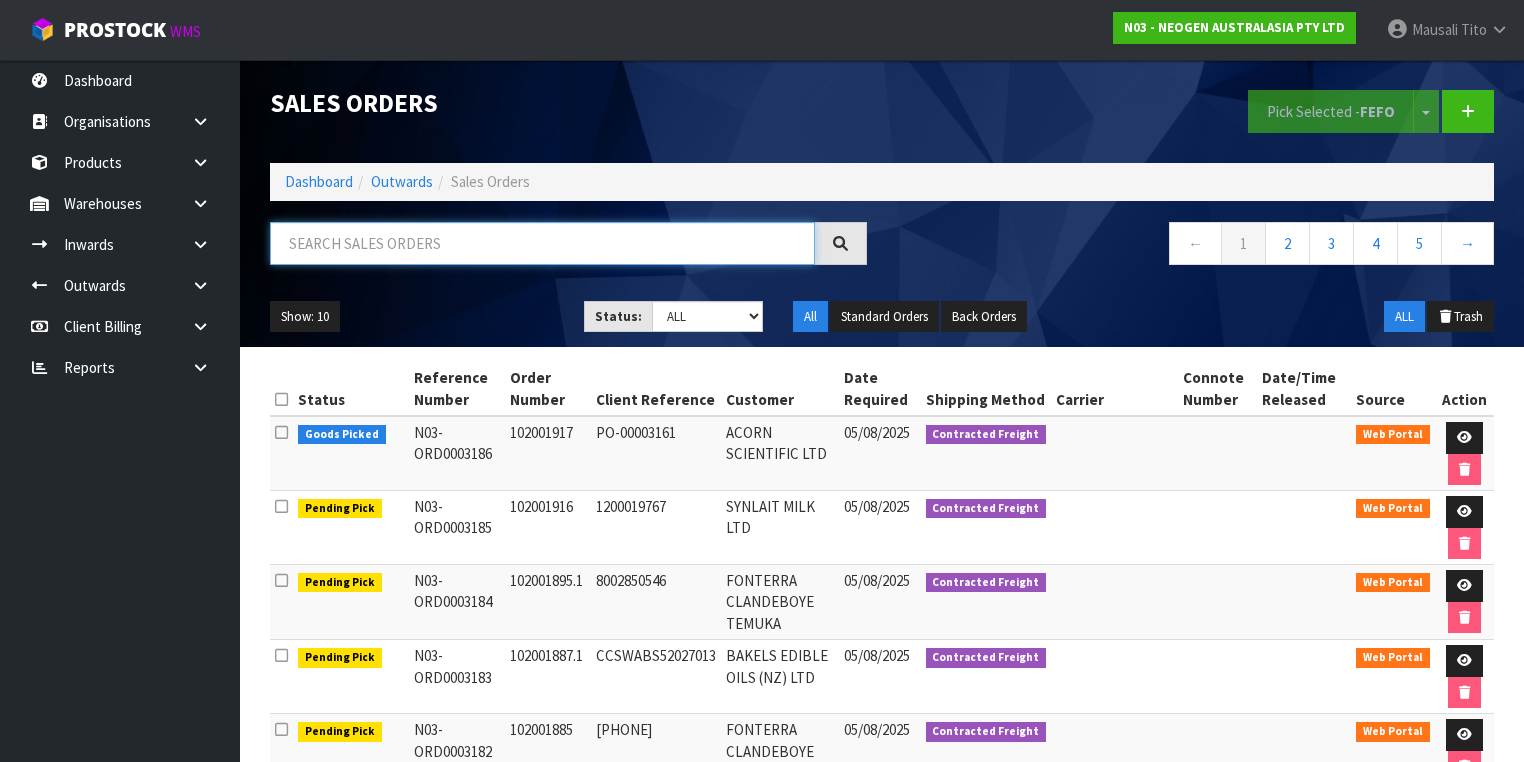 click at bounding box center [542, 243] 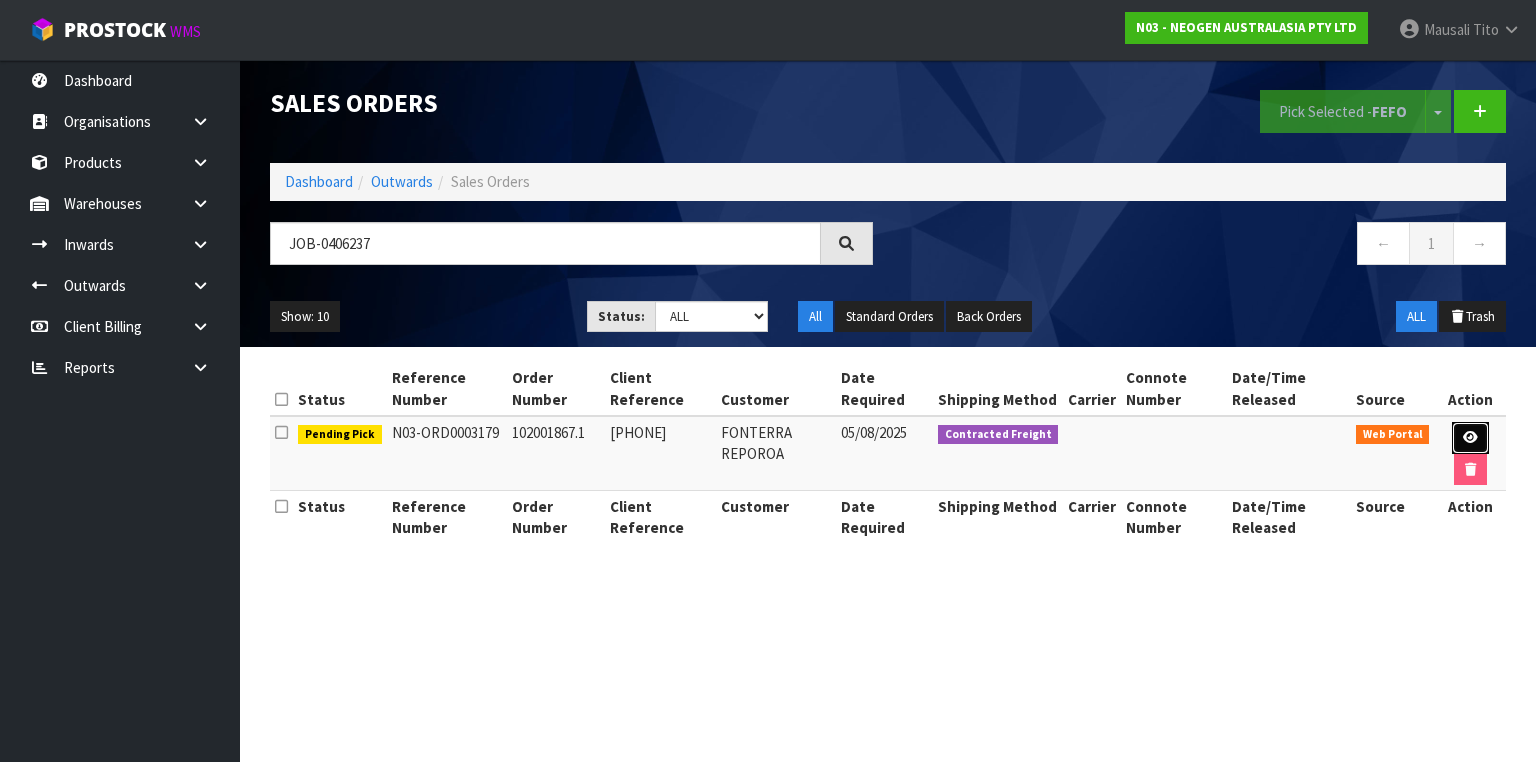 click at bounding box center (1470, 438) 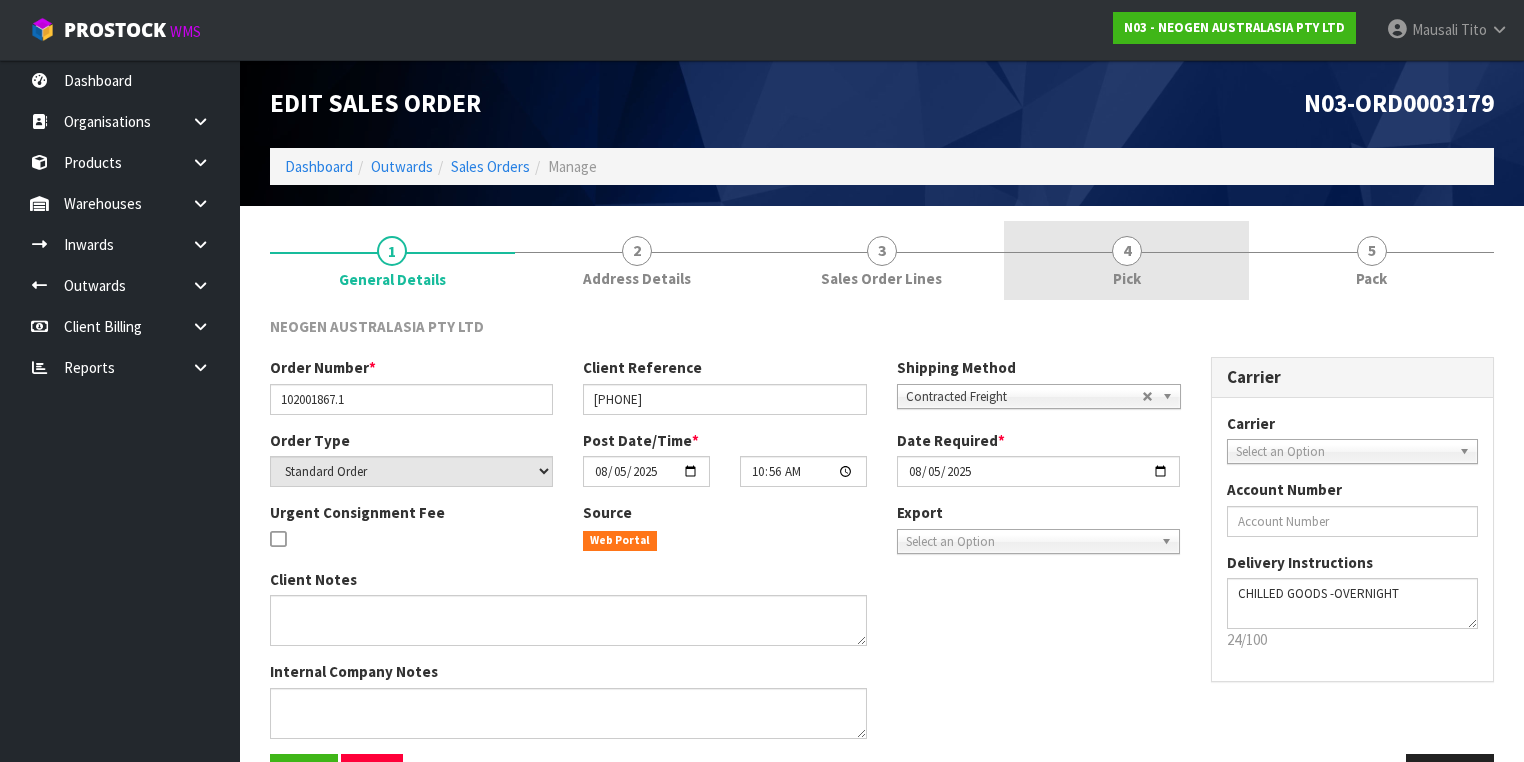 click on "4
Pick" at bounding box center (1126, 260) 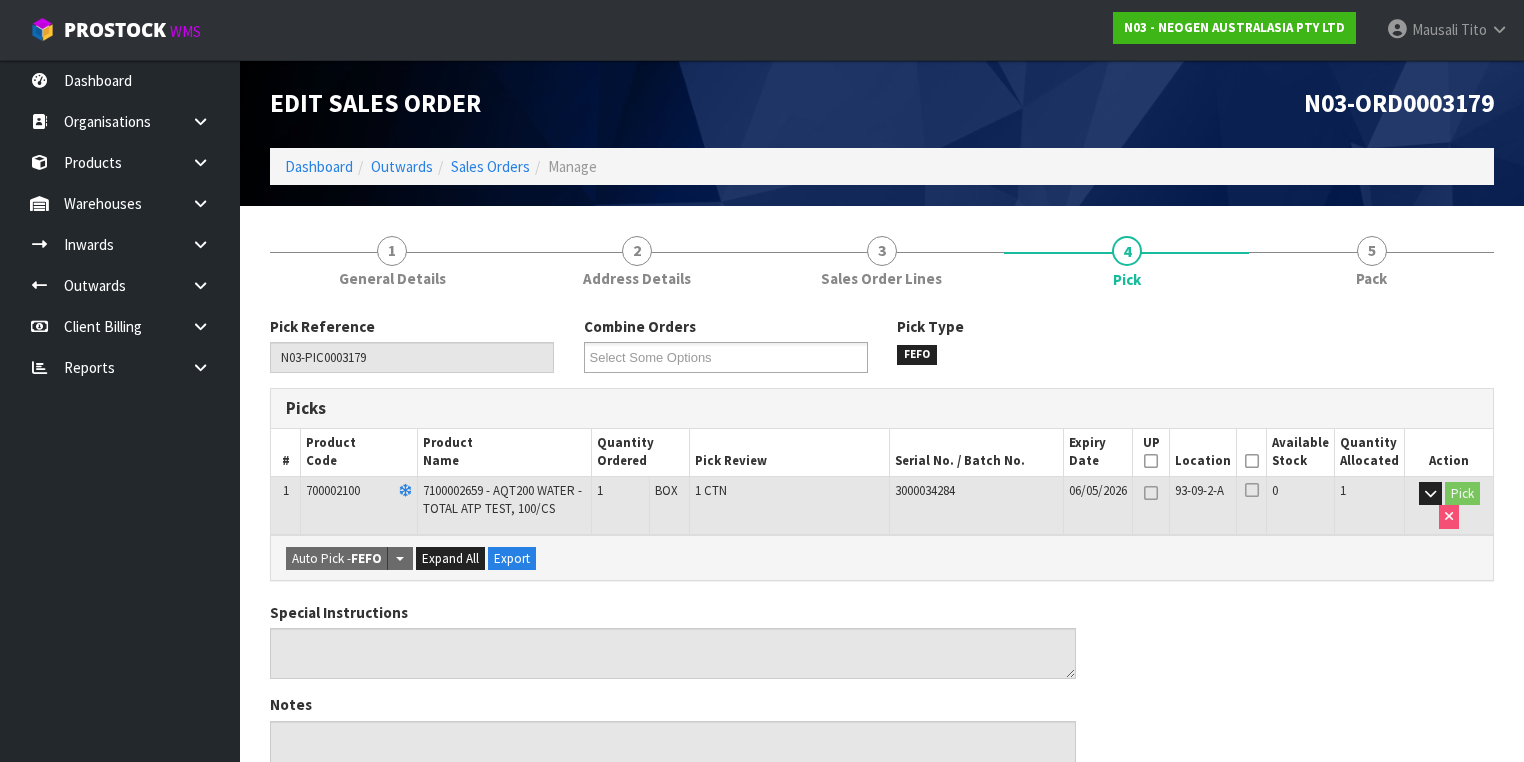 click at bounding box center (1252, 461) 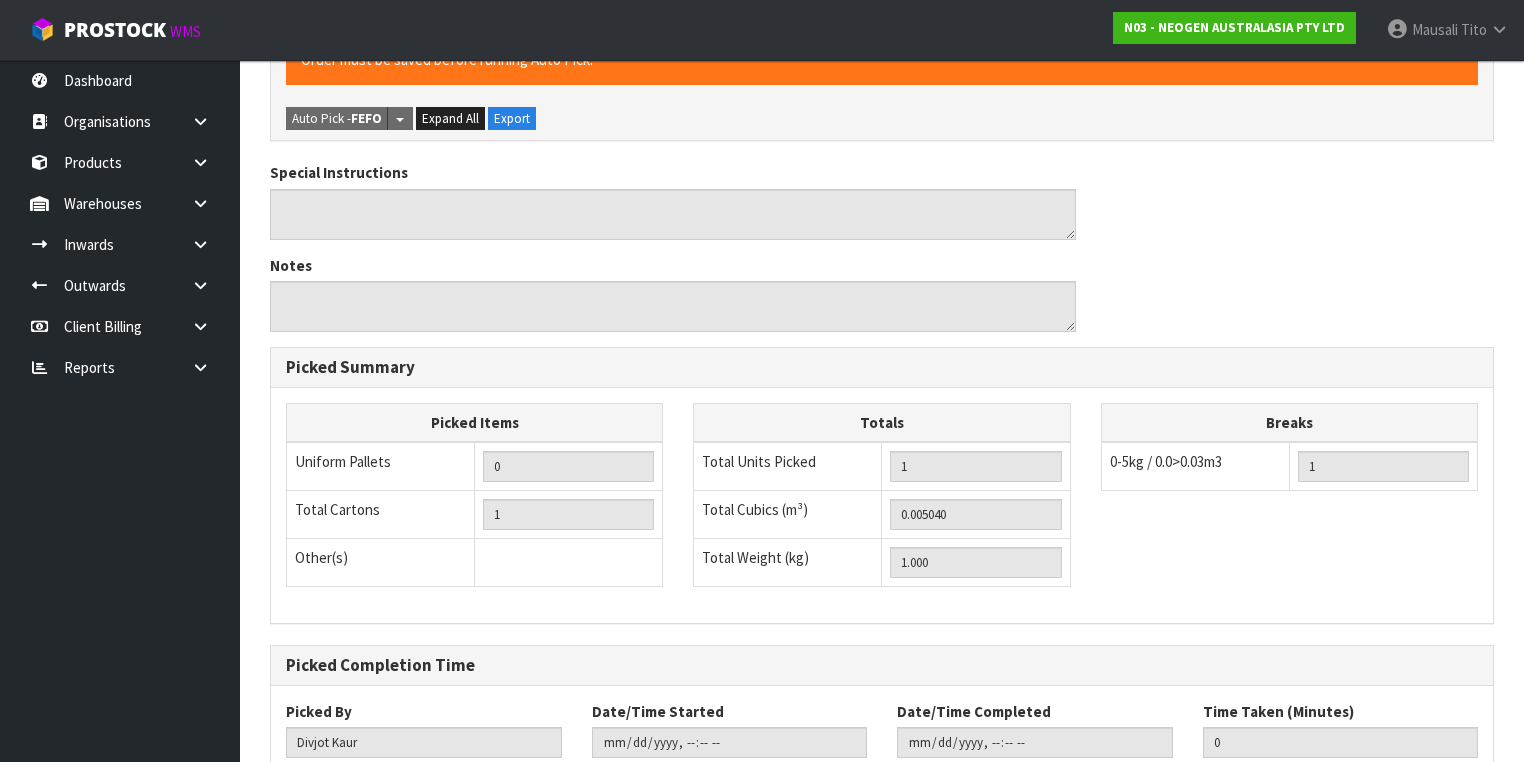 scroll, scrollTop: 641, scrollLeft: 0, axis: vertical 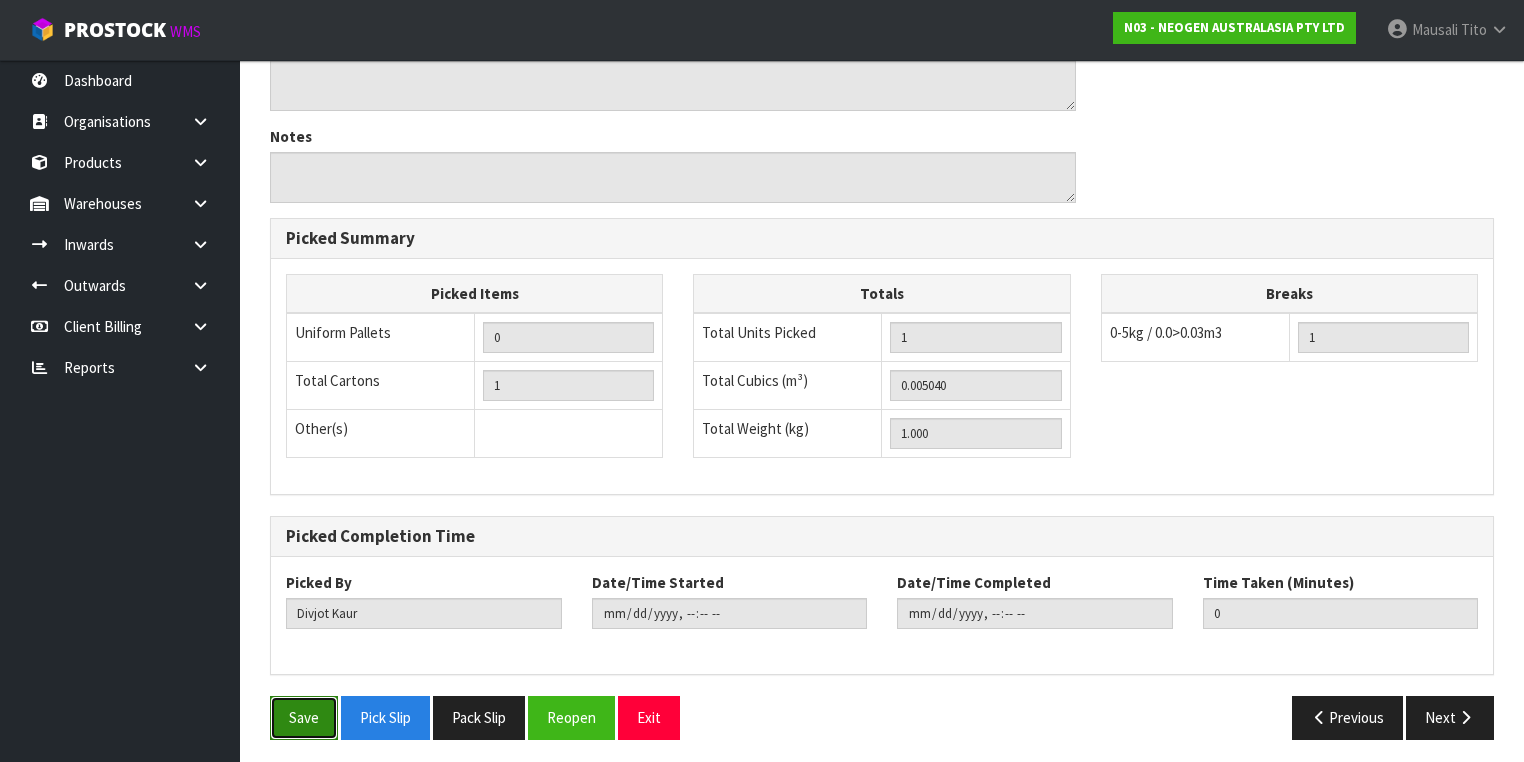 click on "Save" at bounding box center [304, 717] 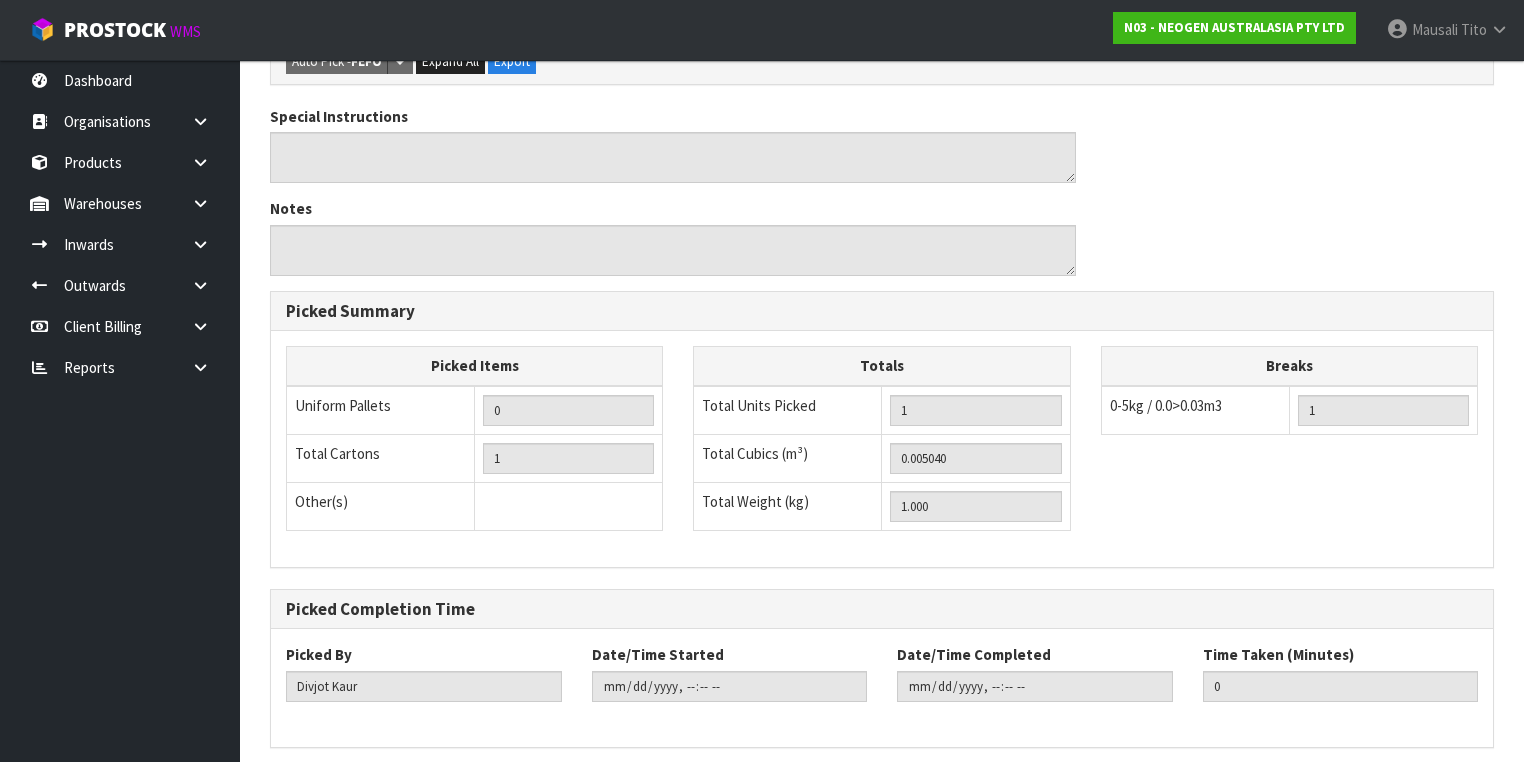 scroll, scrollTop: 0, scrollLeft: 0, axis: both 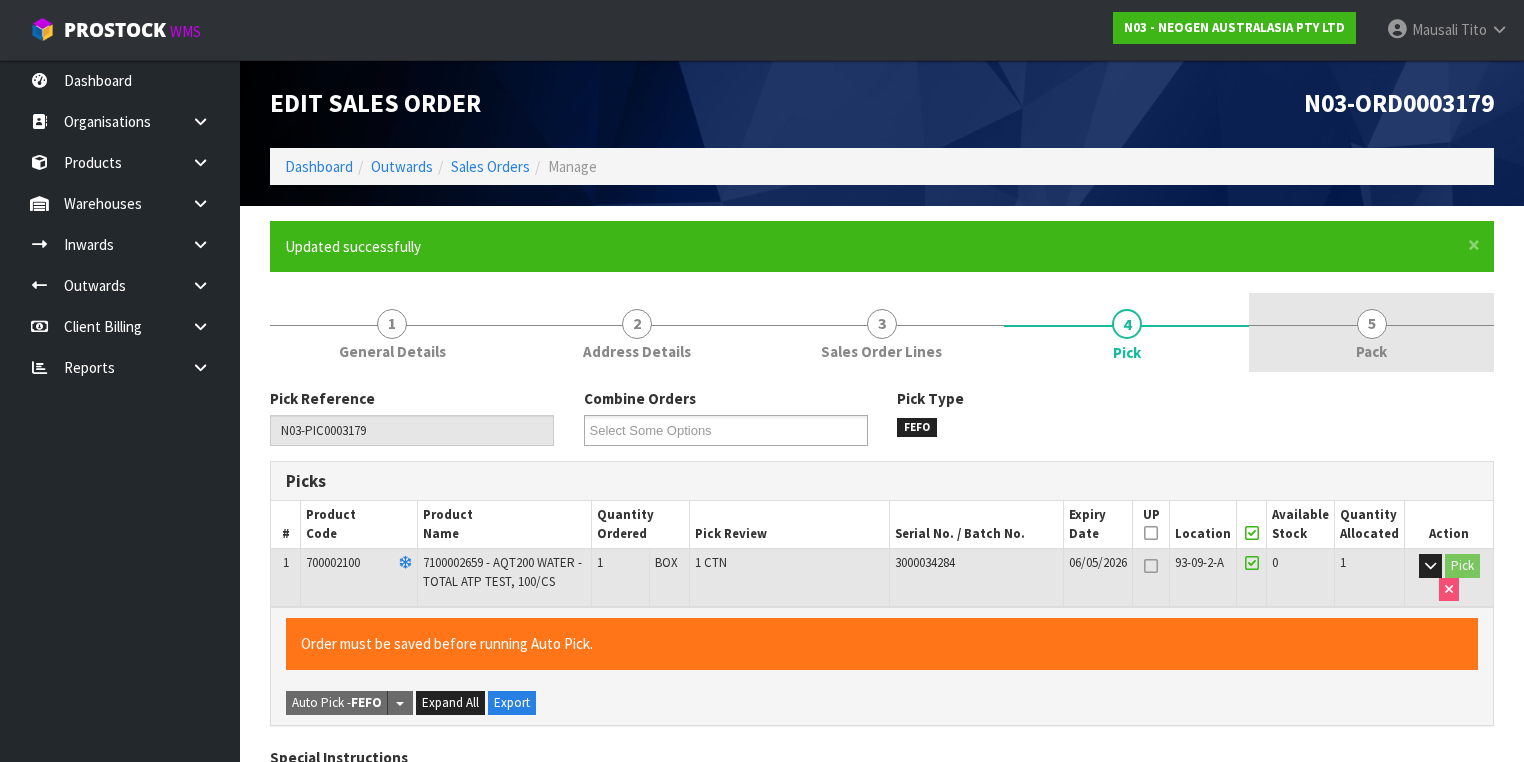 click on "5
Pack" at bounding box center (1371, 332) 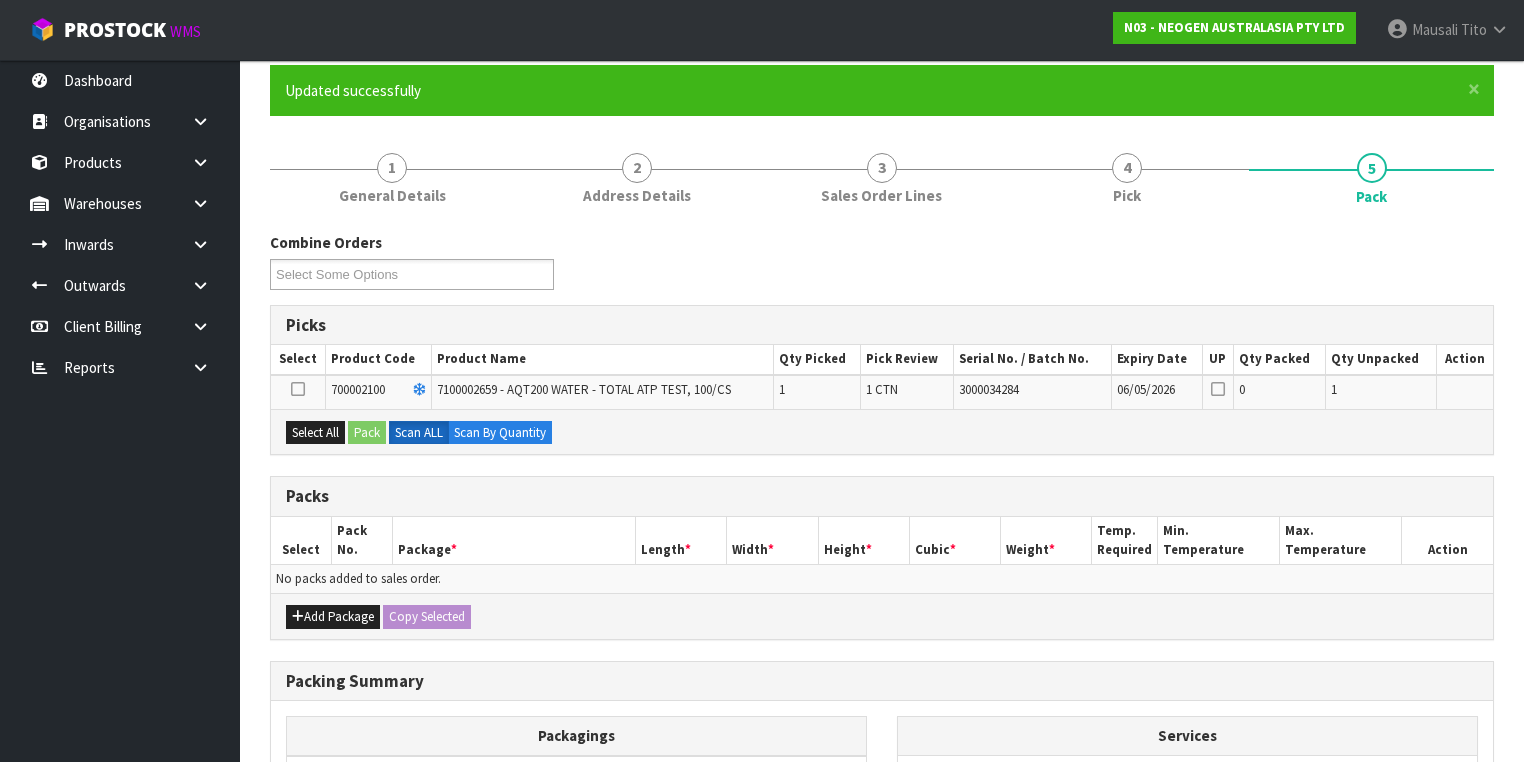 scroll, scrollTop: 240, scrollLeft: 0, axis: vertical 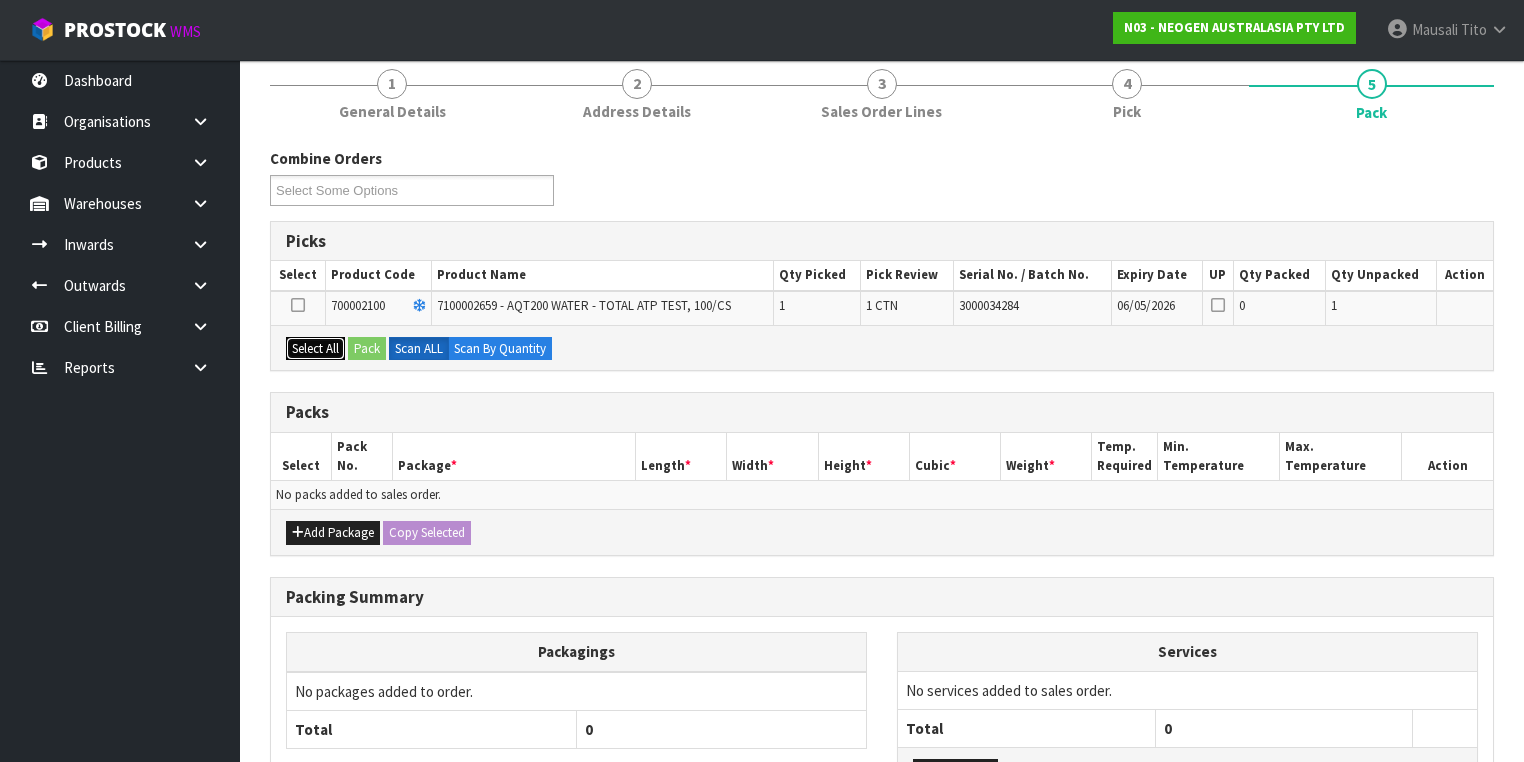 drag, startPoint x: 318, startPoint y: 334, endPoint x: 360, endPoint y: 340, distance: 42.426407 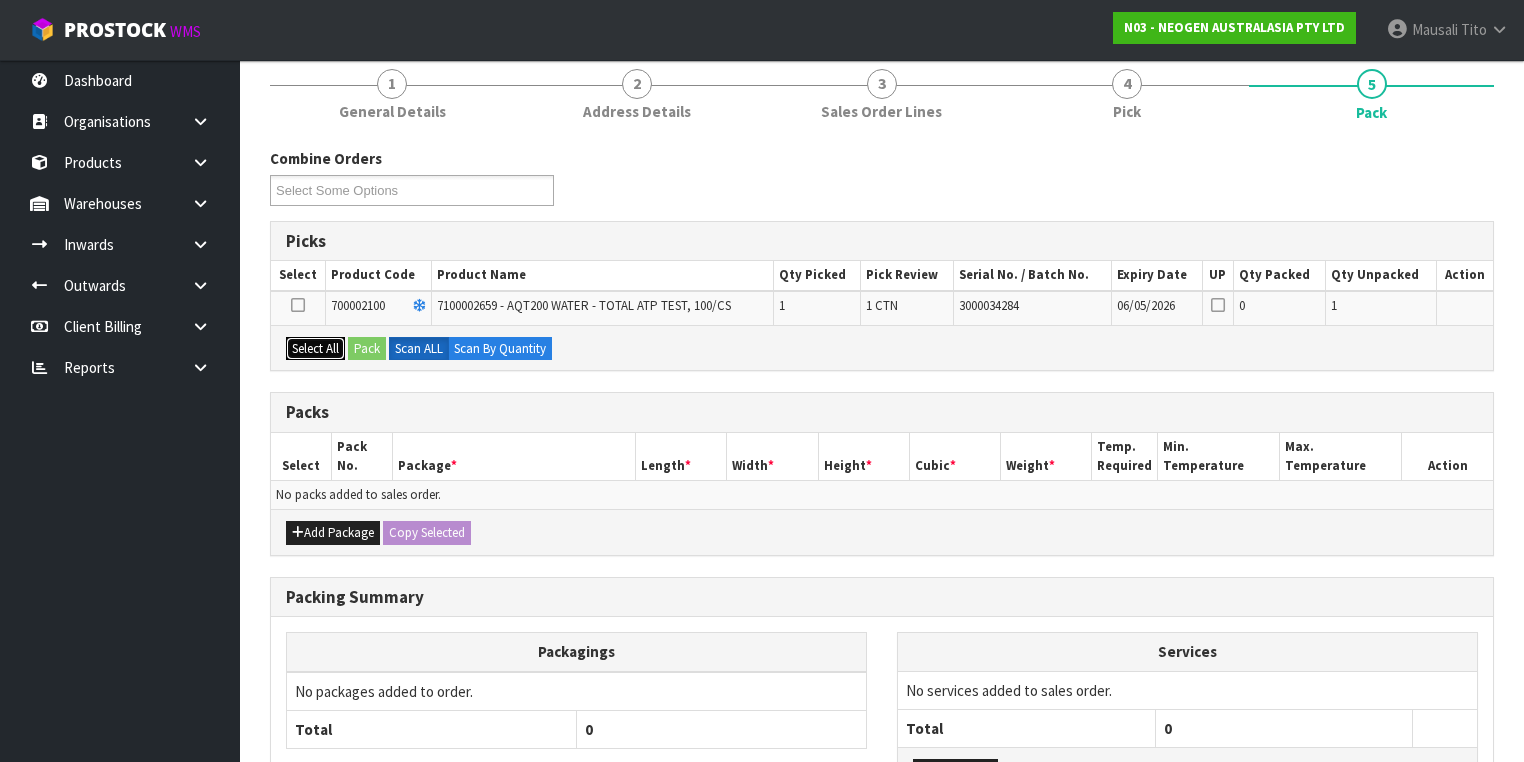 click on "Select All" at bounding box center [315, 349] 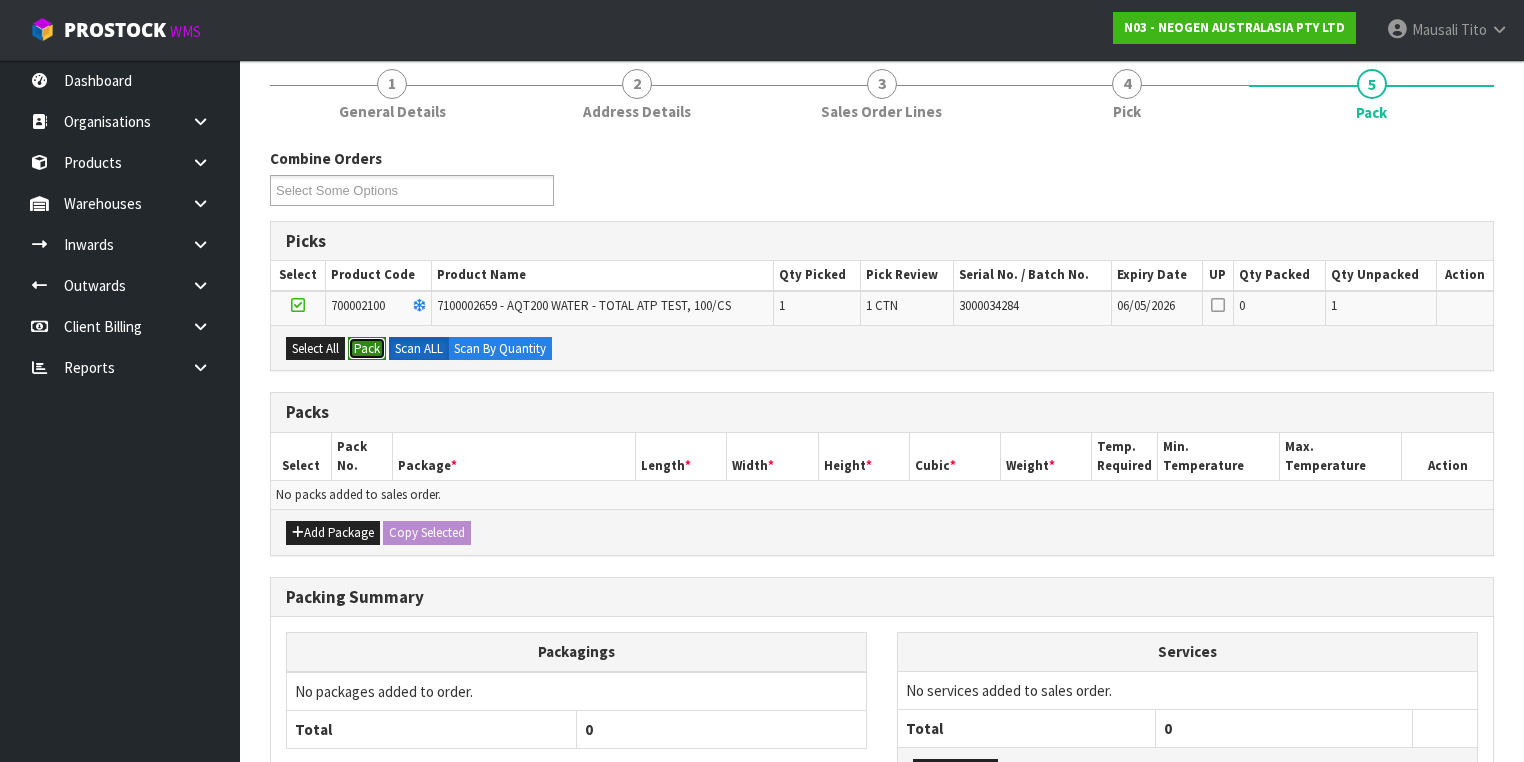 click on "Pack" at bounding box center [367, 349] 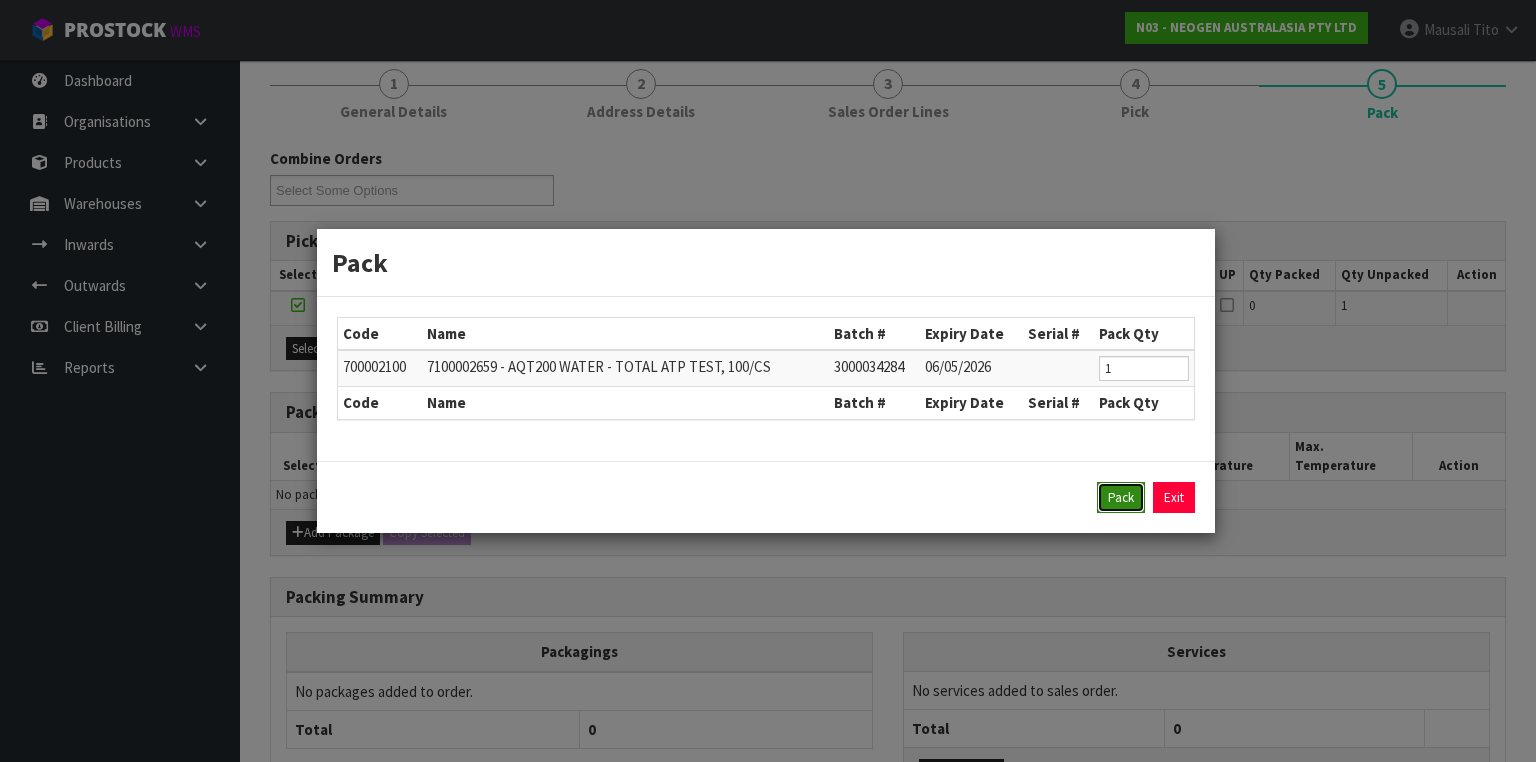 click on "Pack" at bounding box center (1121, 498) 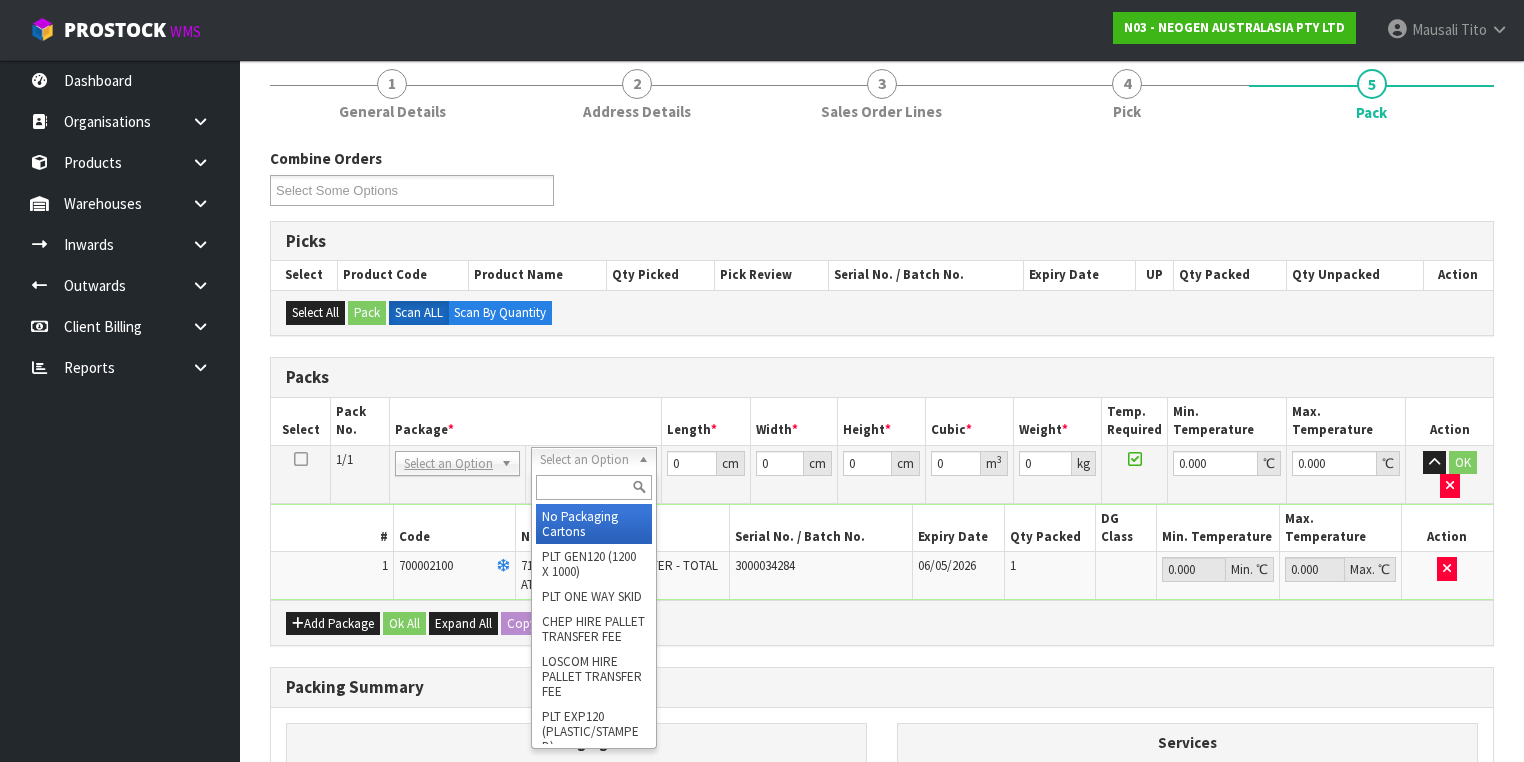 click at bounding box center [593, 487] 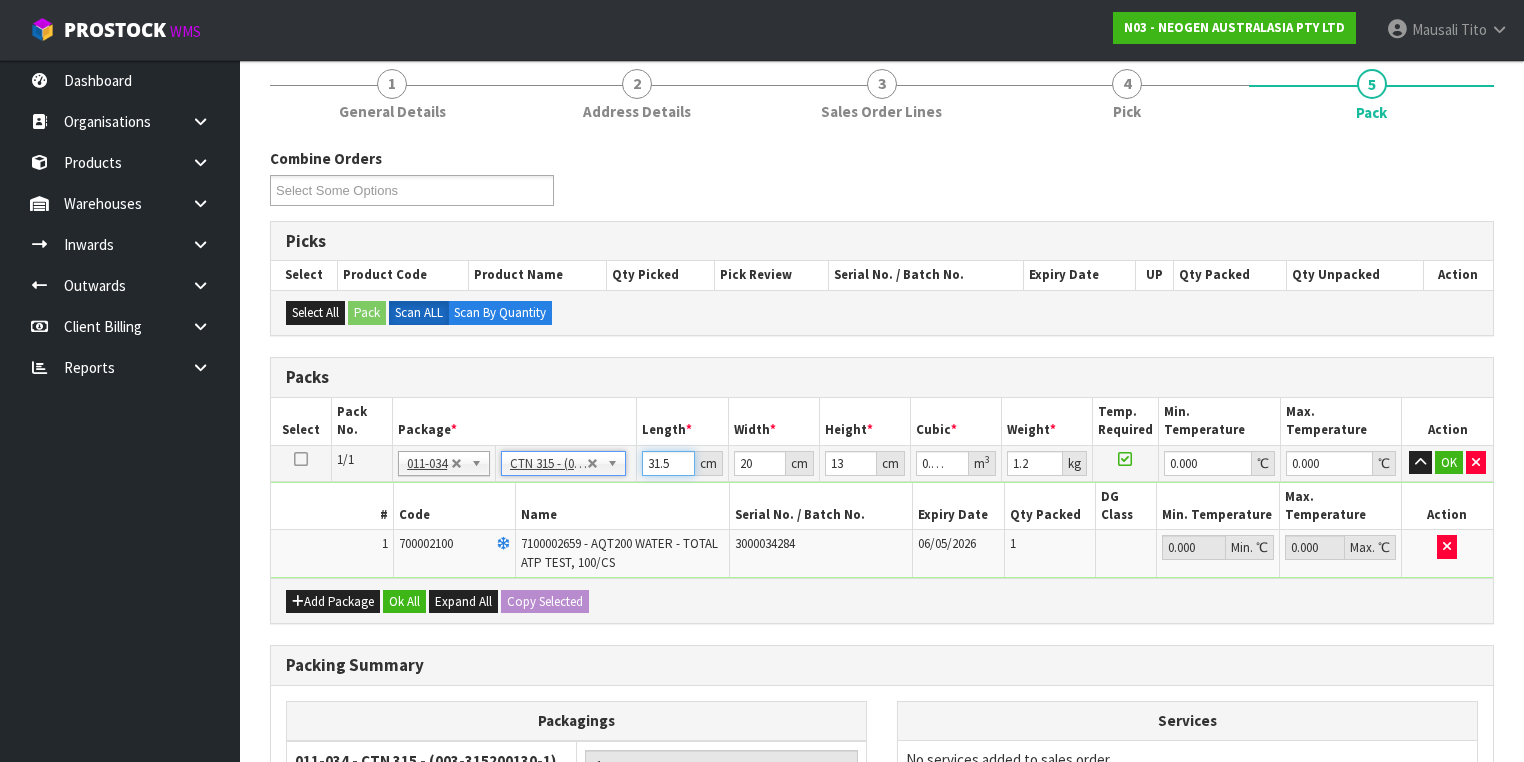 drag, startPoint x: 668, startPoint y: 463, endPoint x: 640, endPoint y: 468, distance: 28.442924 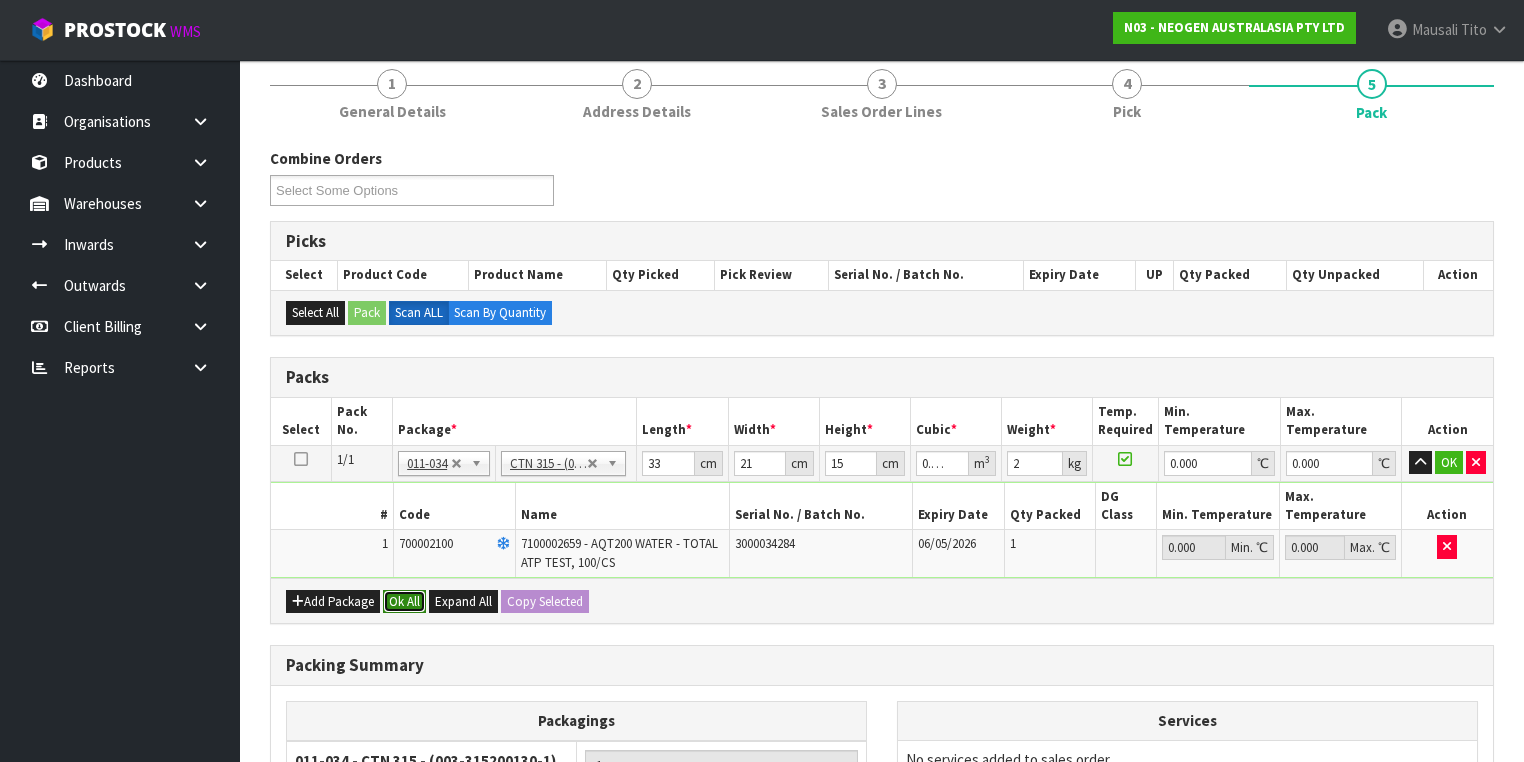 click on "Ok All" at bounding box center (404, 602) 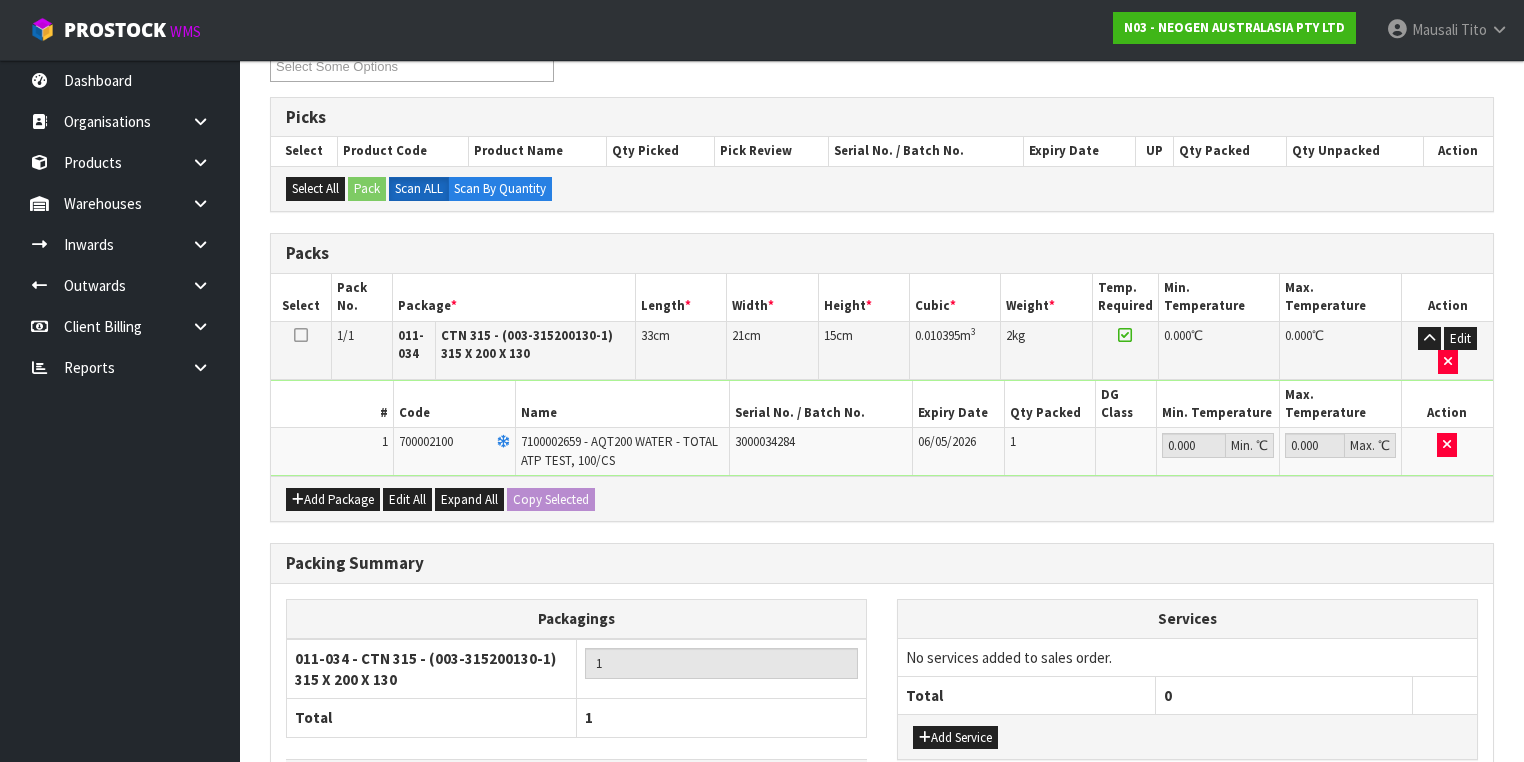 scroll, scrollTop: 478, scrollLeft: 0, axis: vertical 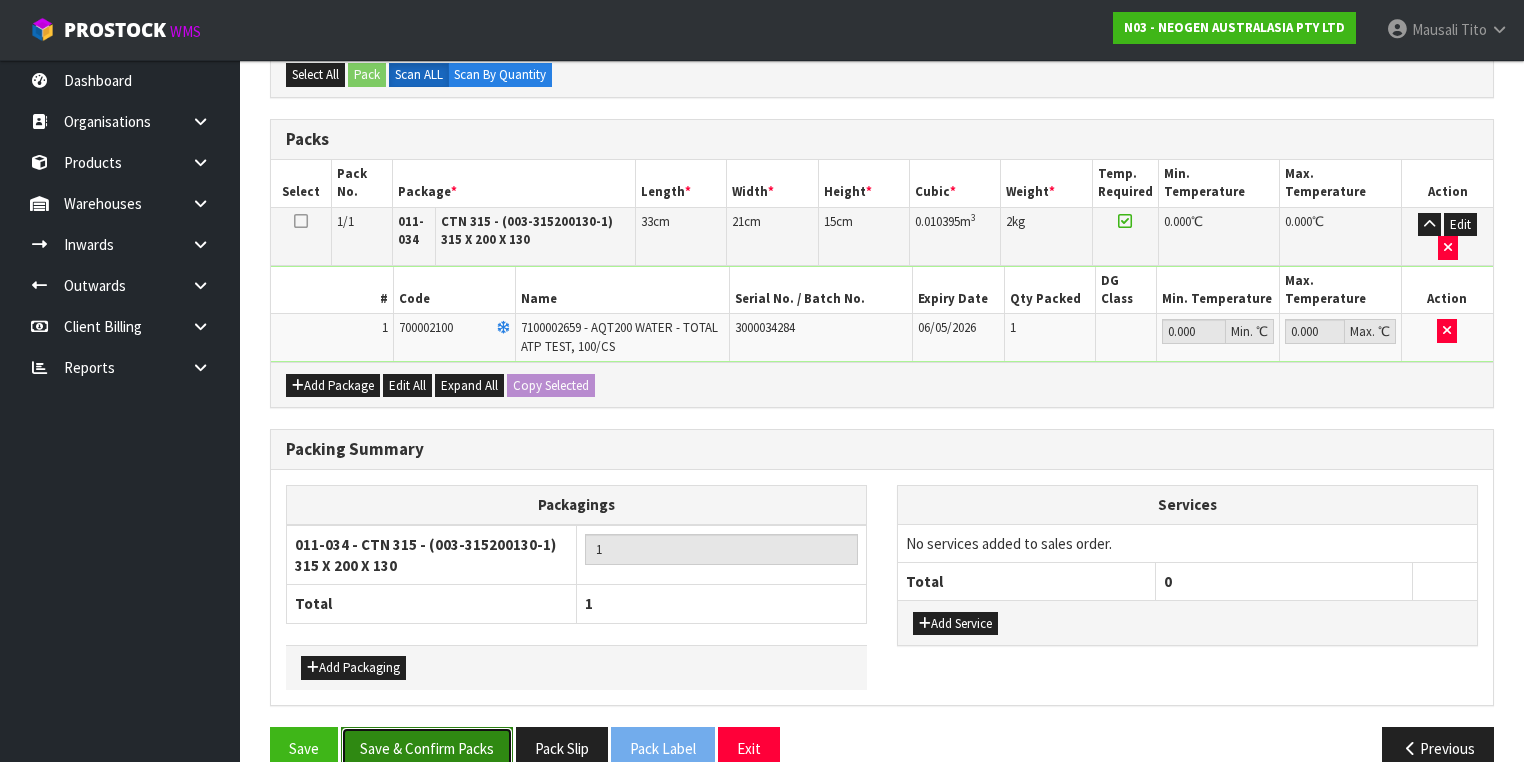 drag, startPoint x: 450, startPoint y: 701, endPoint x: 696, endPoint y: 633, distance: 255.22539 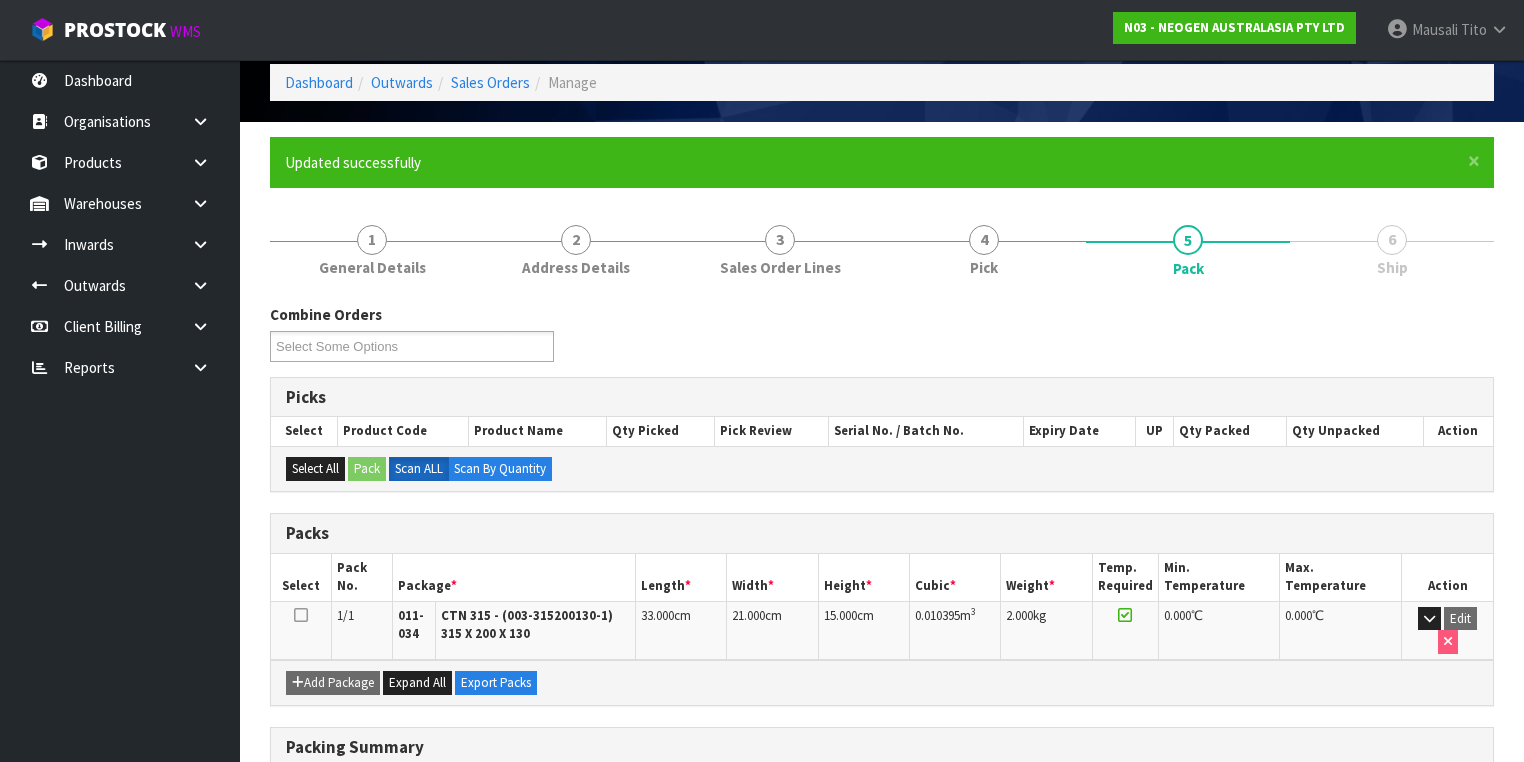 scroll, scrollTop: 356, scrollLeft: 0, axis: vertical 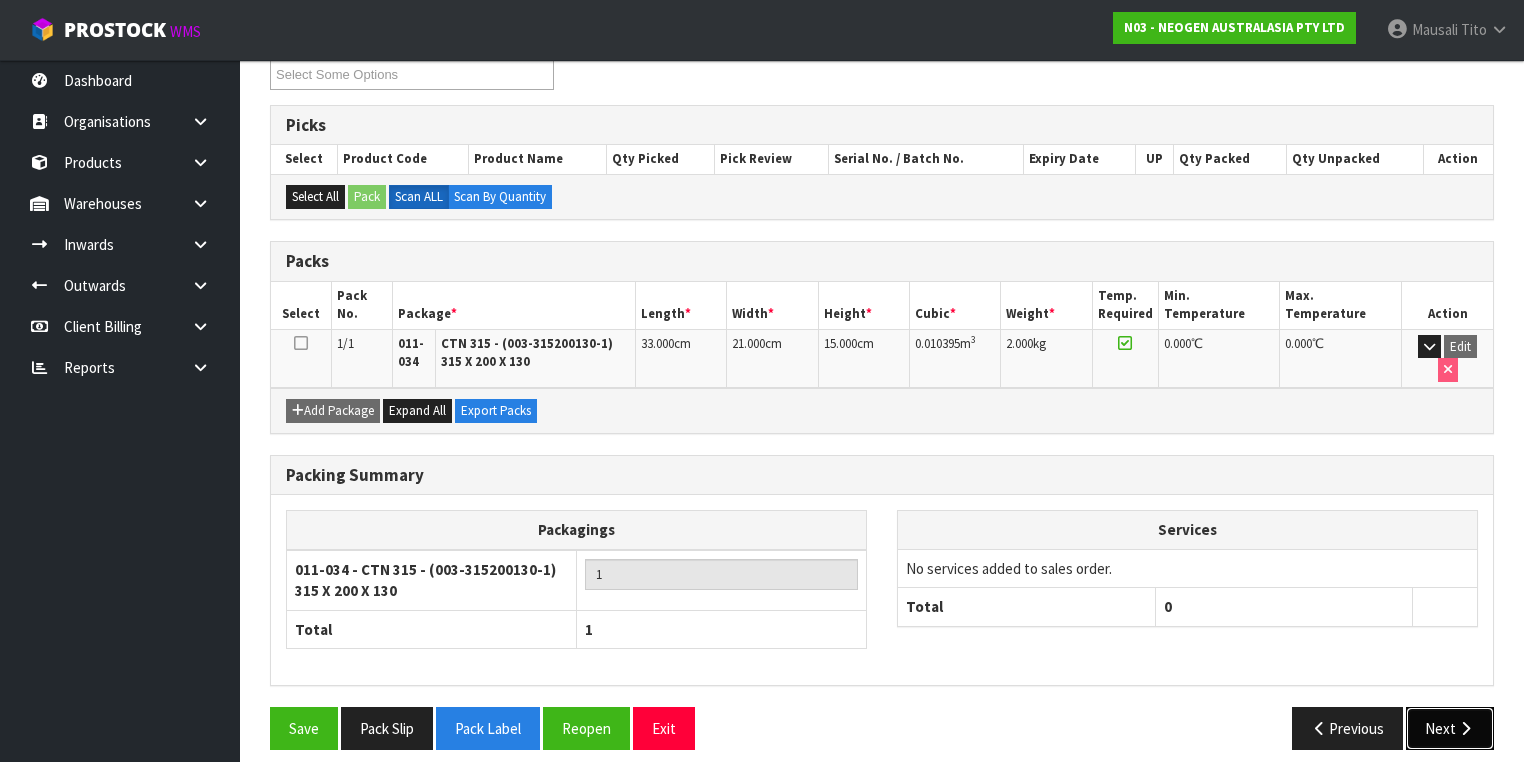 click on "Next" at bounding box center (1450, 728) 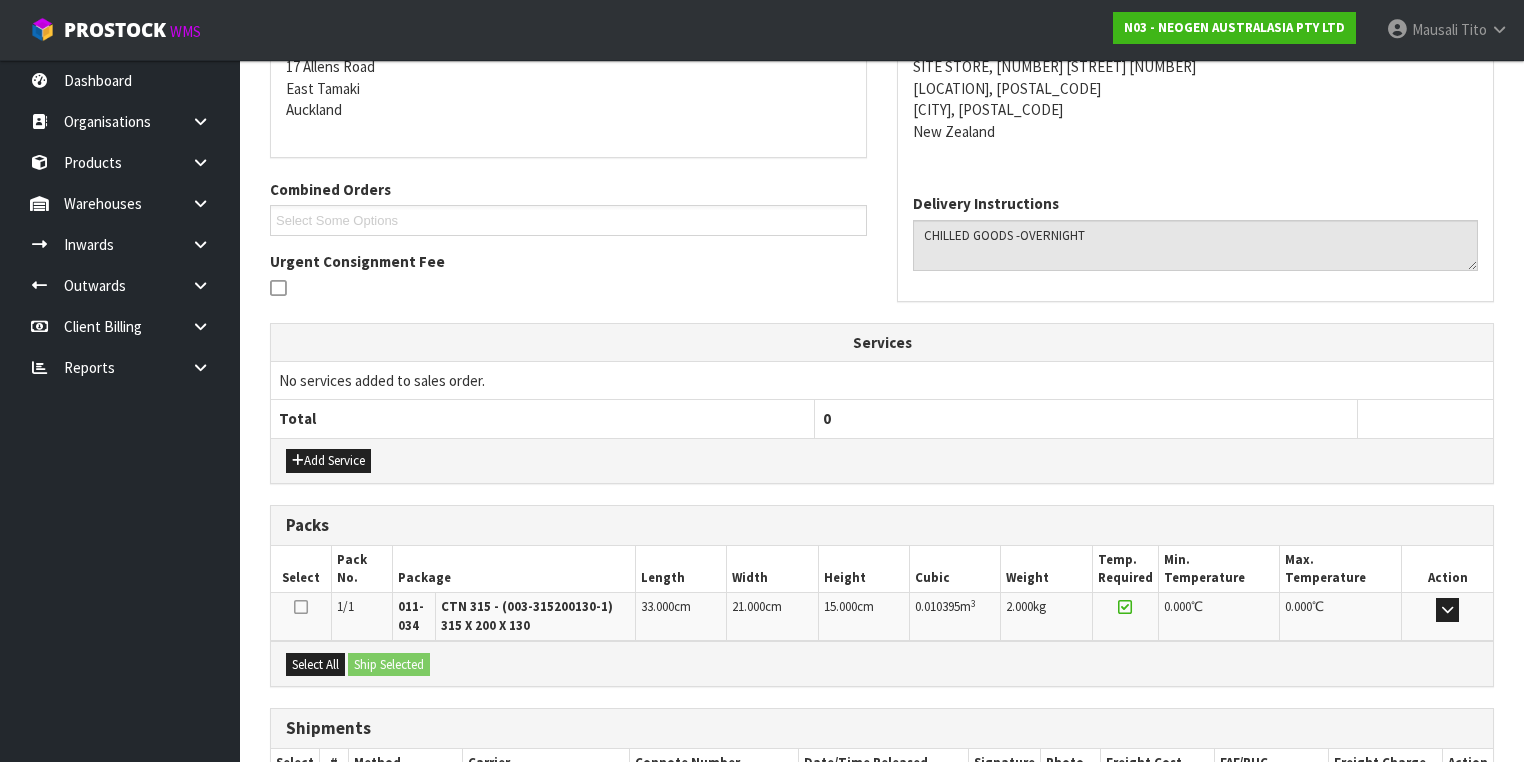 scroll, scrollTop: 542, scrollLeft: 0, axis: vertical 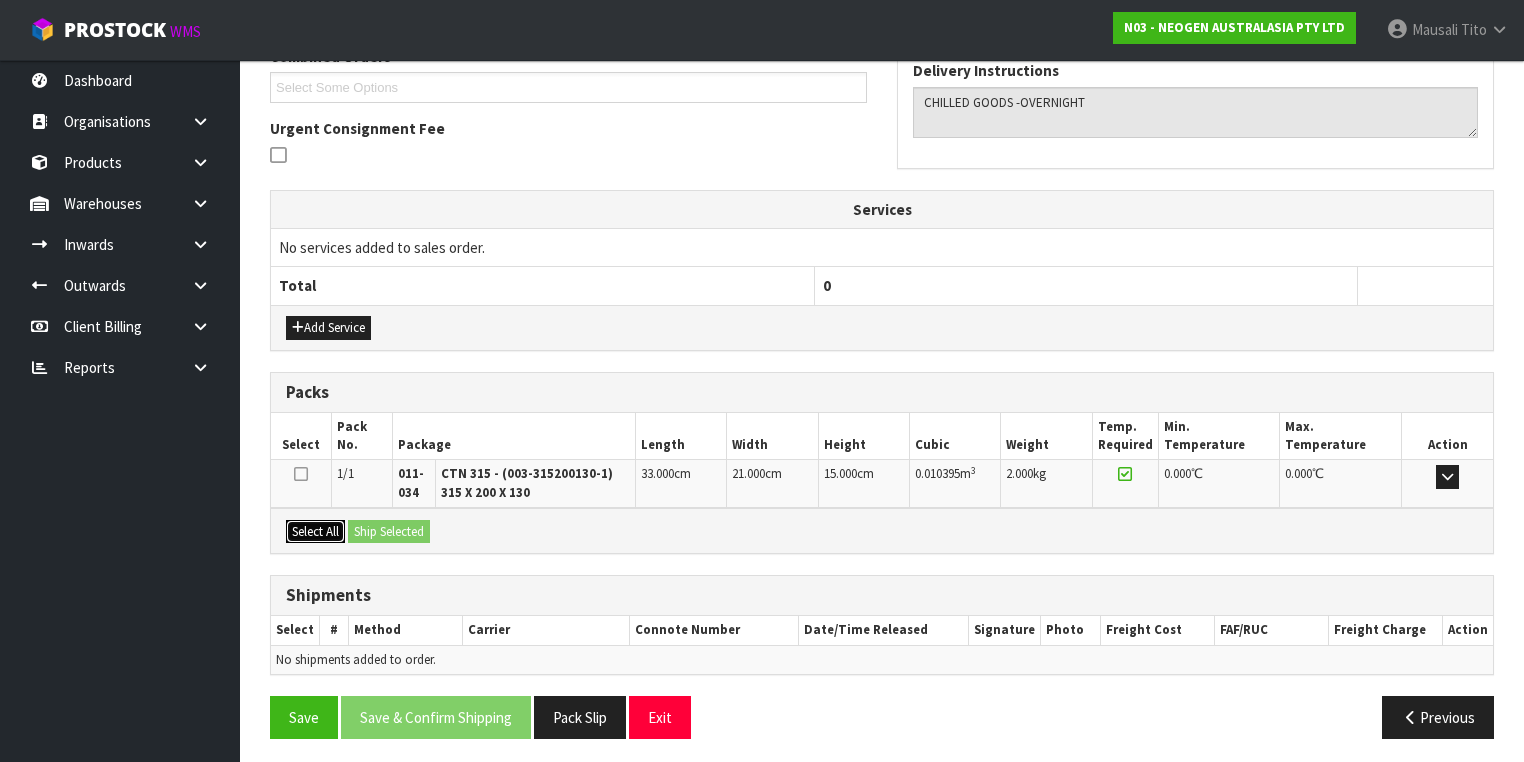 click on "Select All" at bounding box center [315, 532] 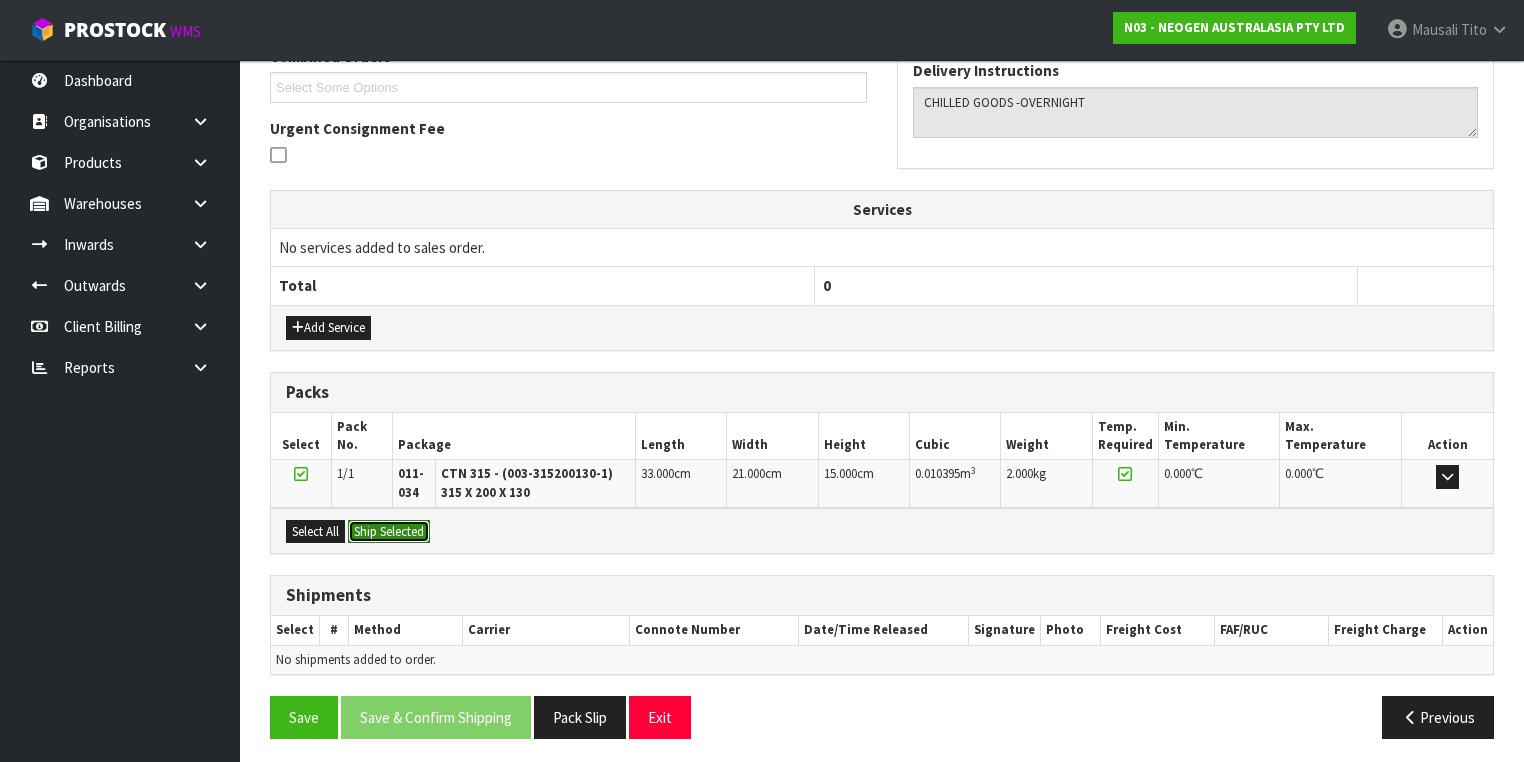 click on "Ship Selected" at bounding box center [389, 532] 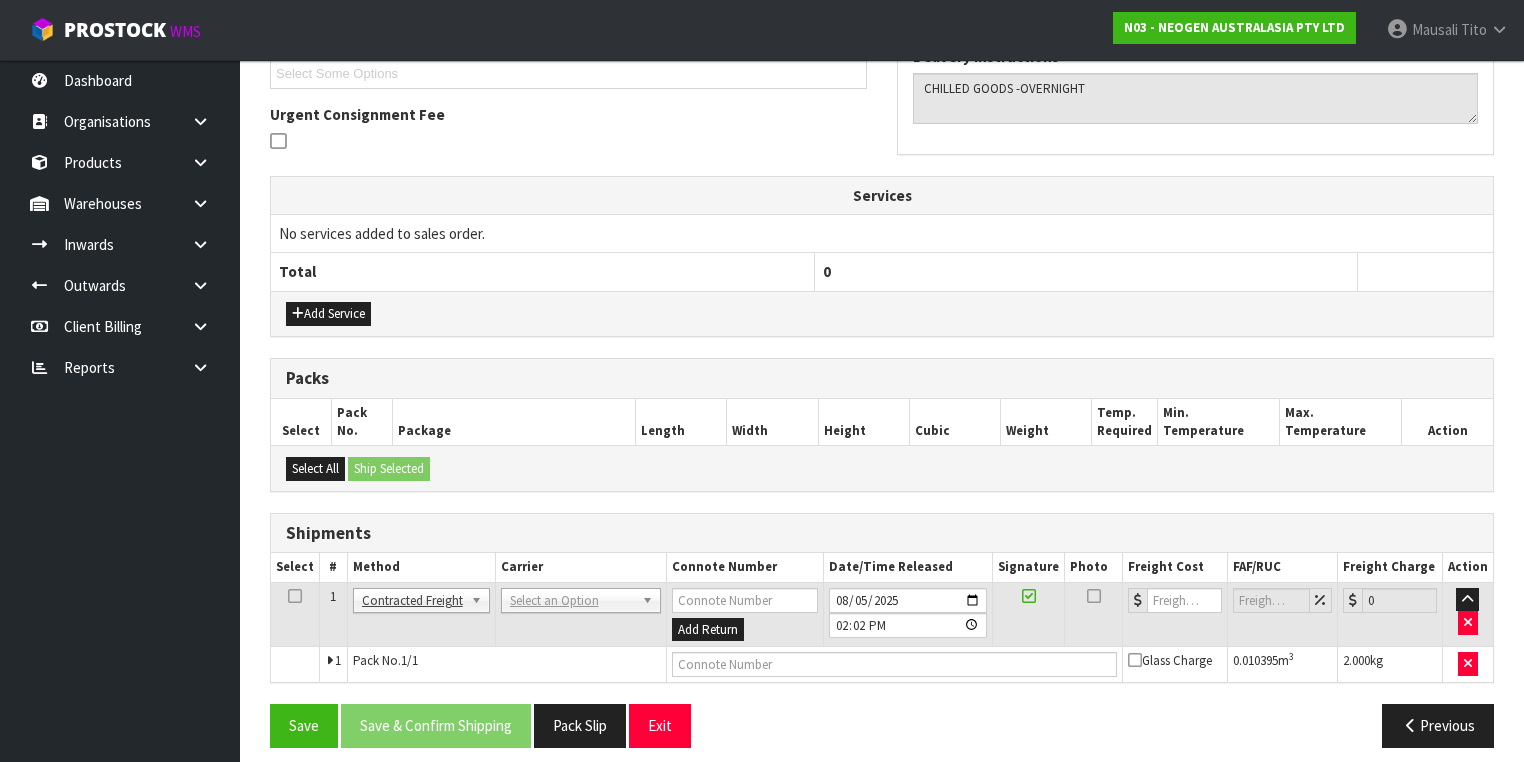 scroll, scrollTop: 564, scrollLeft: 0, axis: vertical 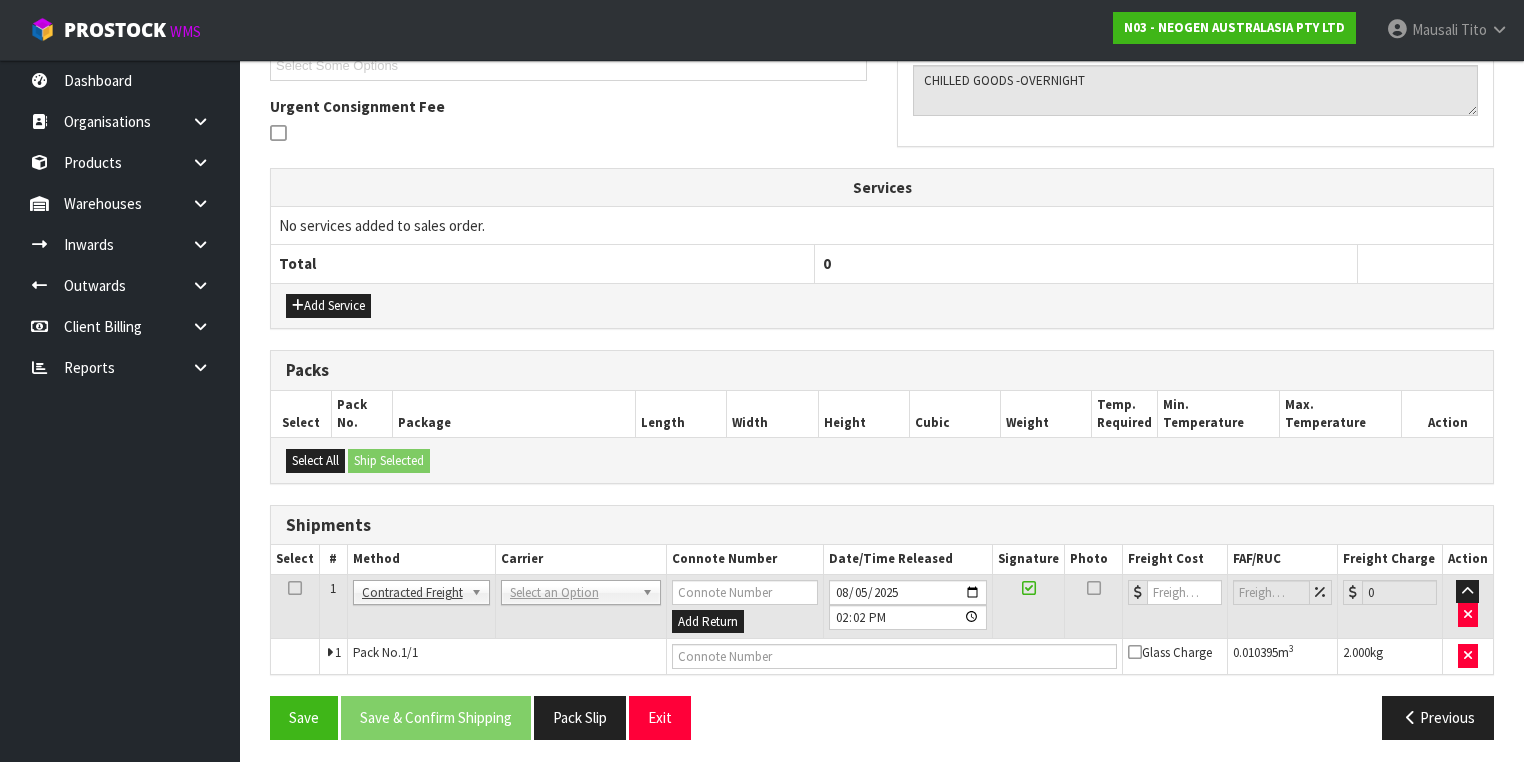 drag, startPoint x: 548, startPoint y: 576, endPoint x: 548, endPoint y: 595, distance: 19 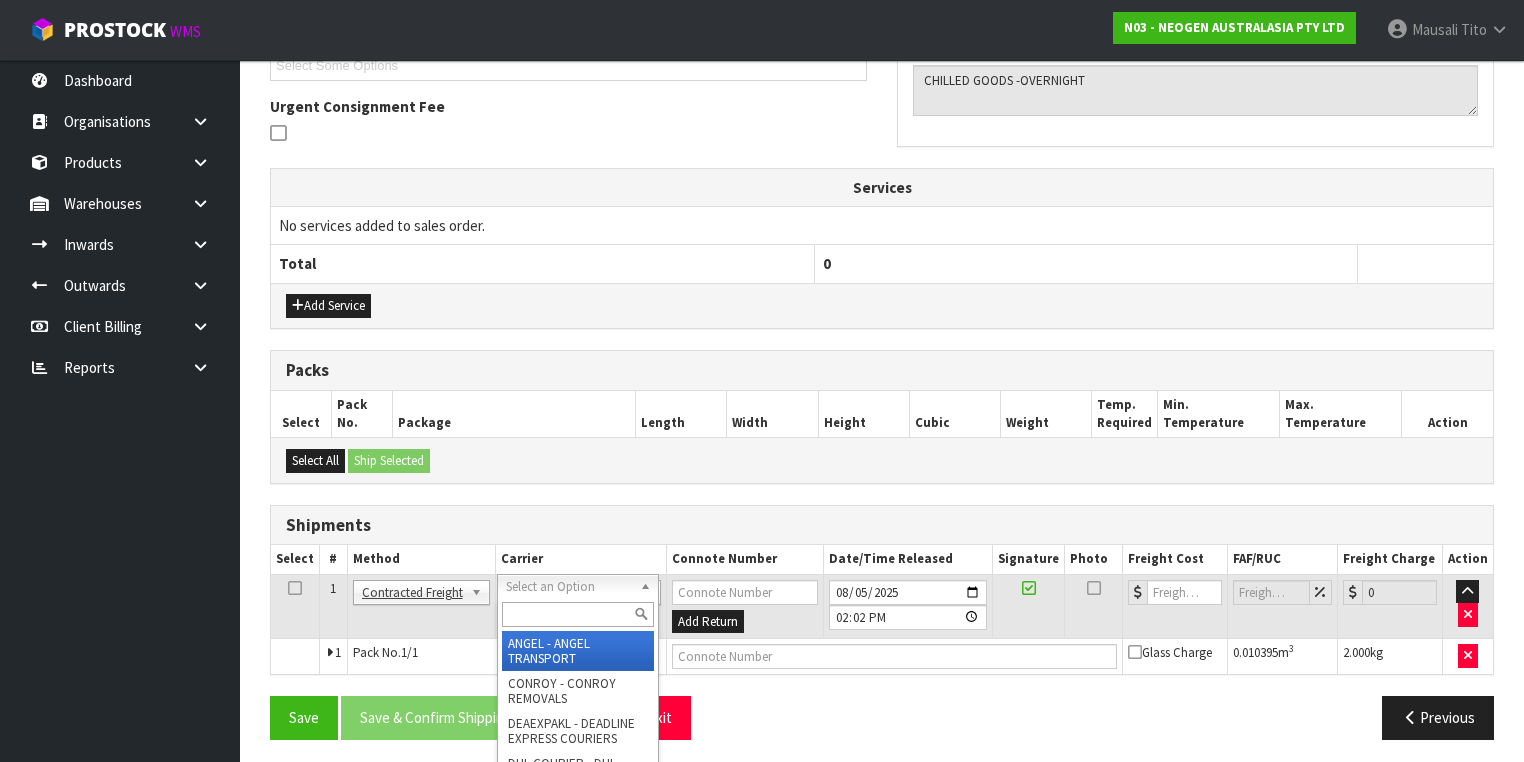 click at bounding box center (578, 614) 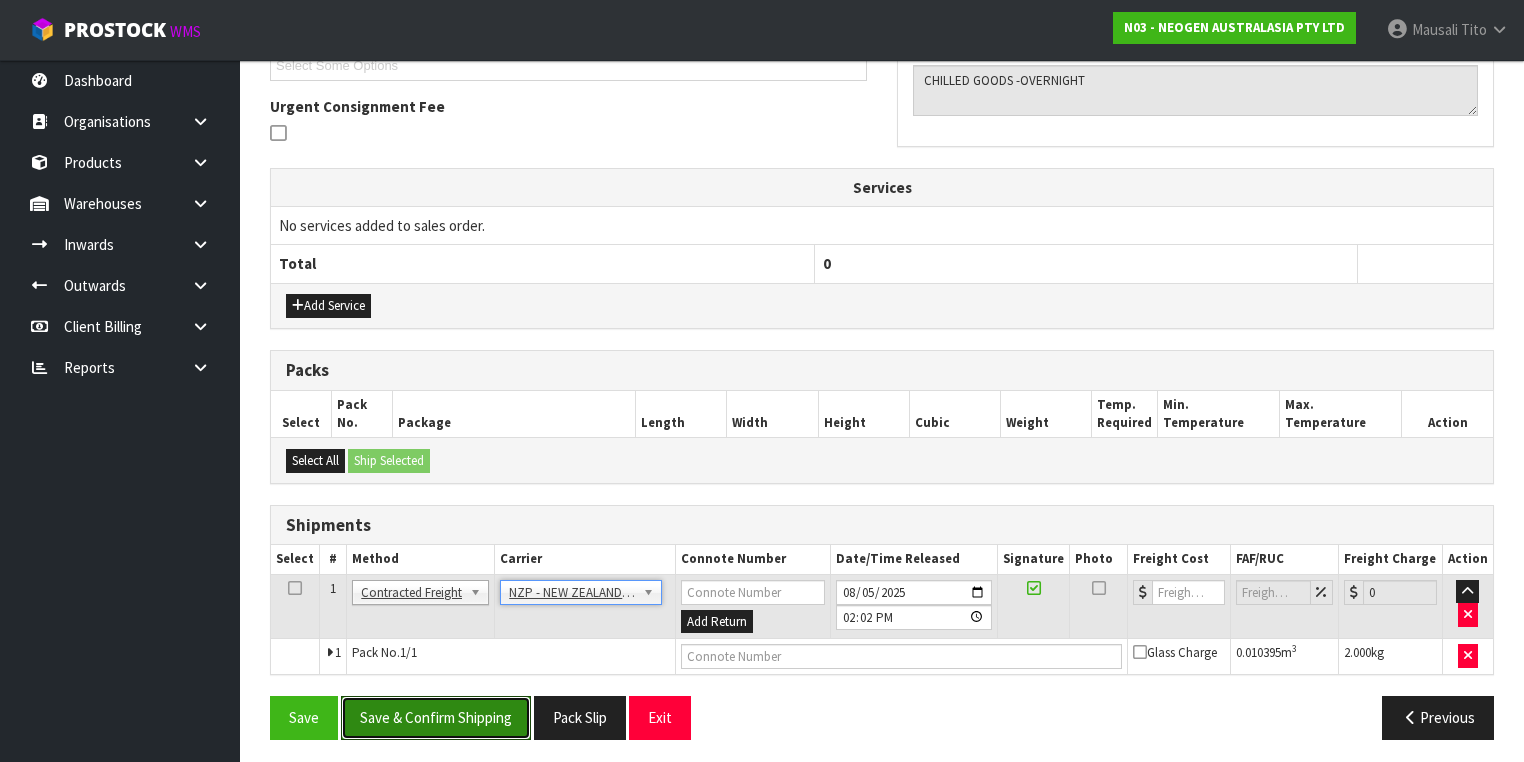 drag, startPoint x: 488, startPoint y: 722, endPoint x: 783, endPoint y: 632, distance: 308.4234 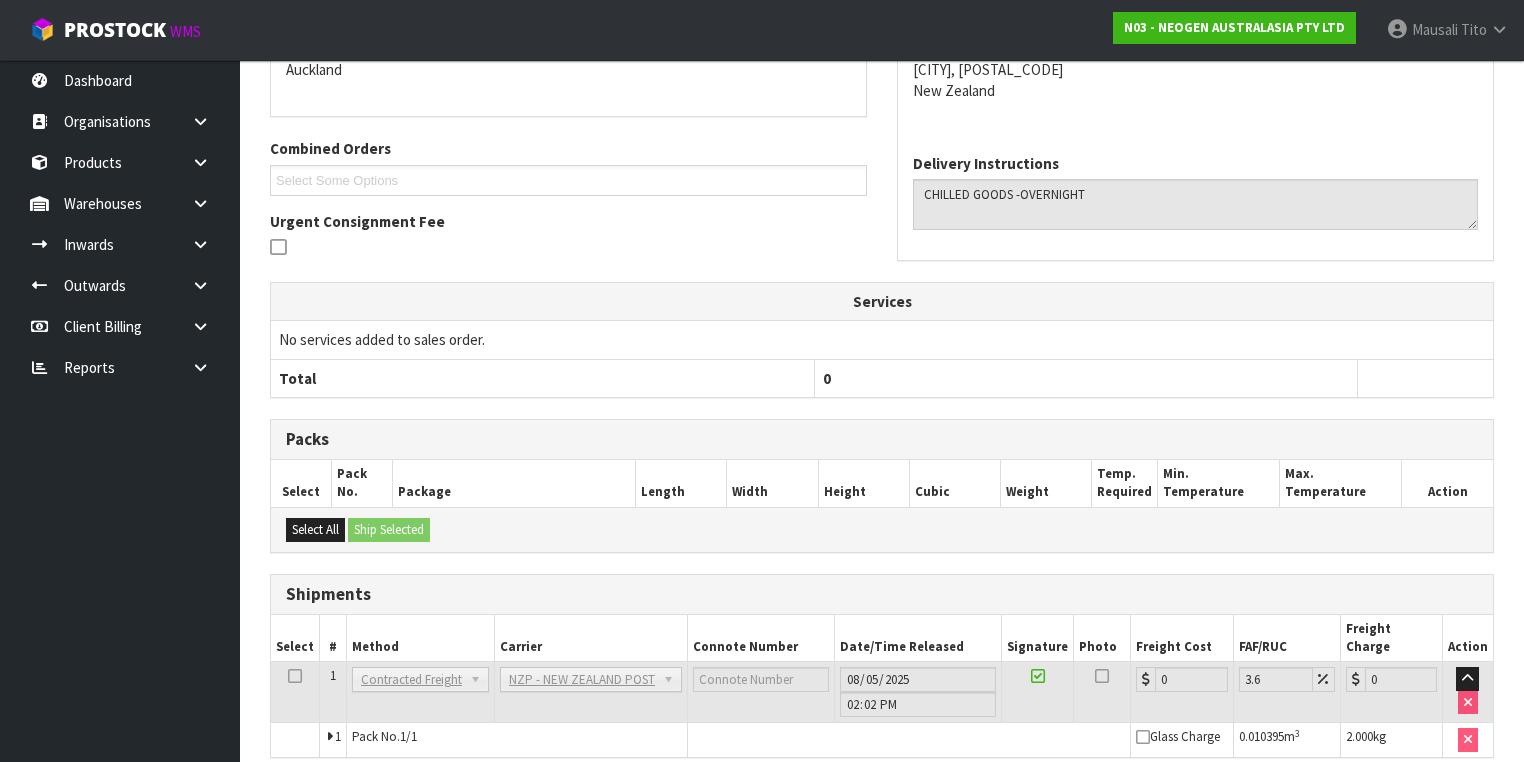 scroll, scrollTop: 536, scrollLeft: 0, axis: vertical 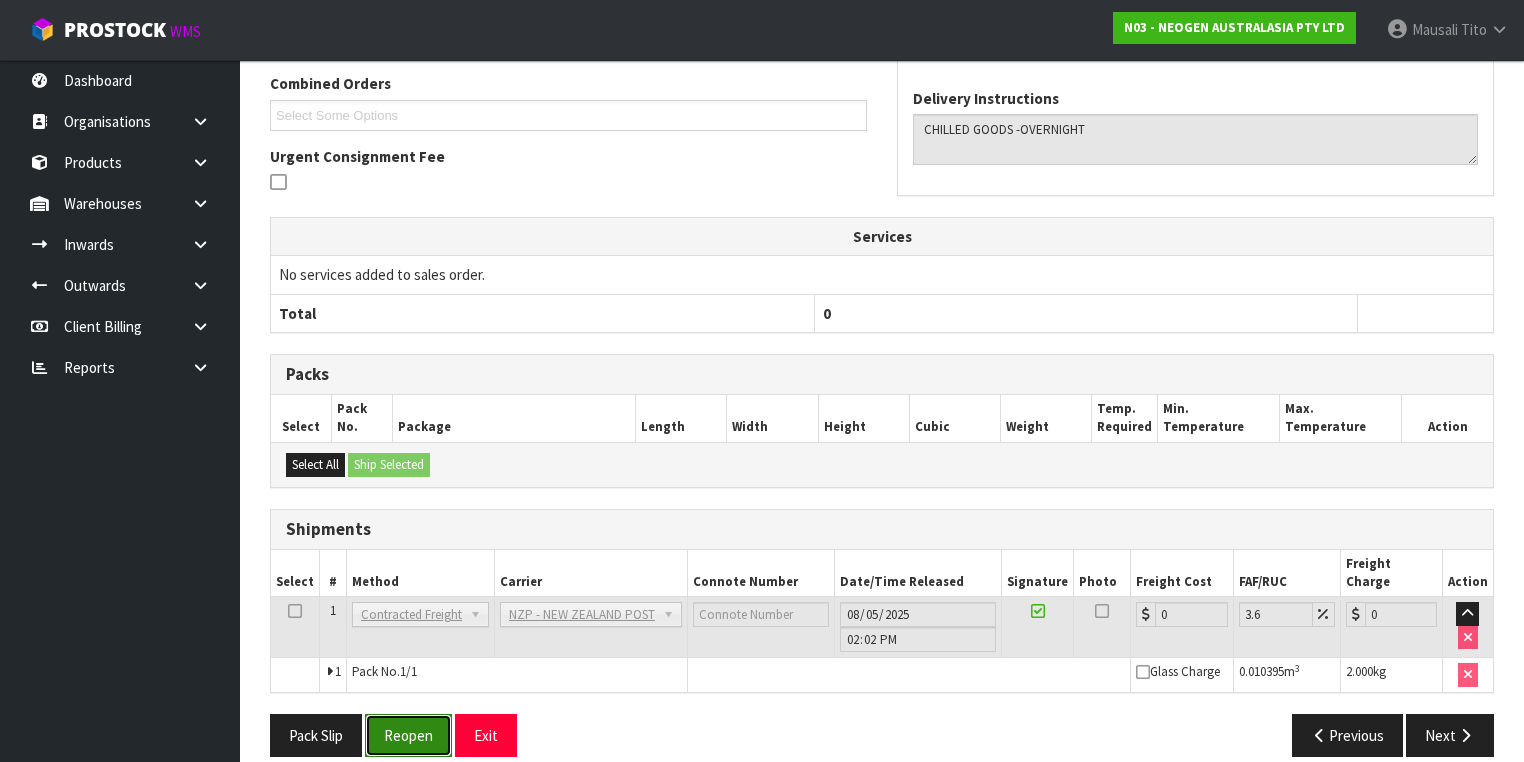 drag, startPoint x: 412, startPoint y: 712, endPoint x: 465, endPoint y: 695, distance: 55.65968 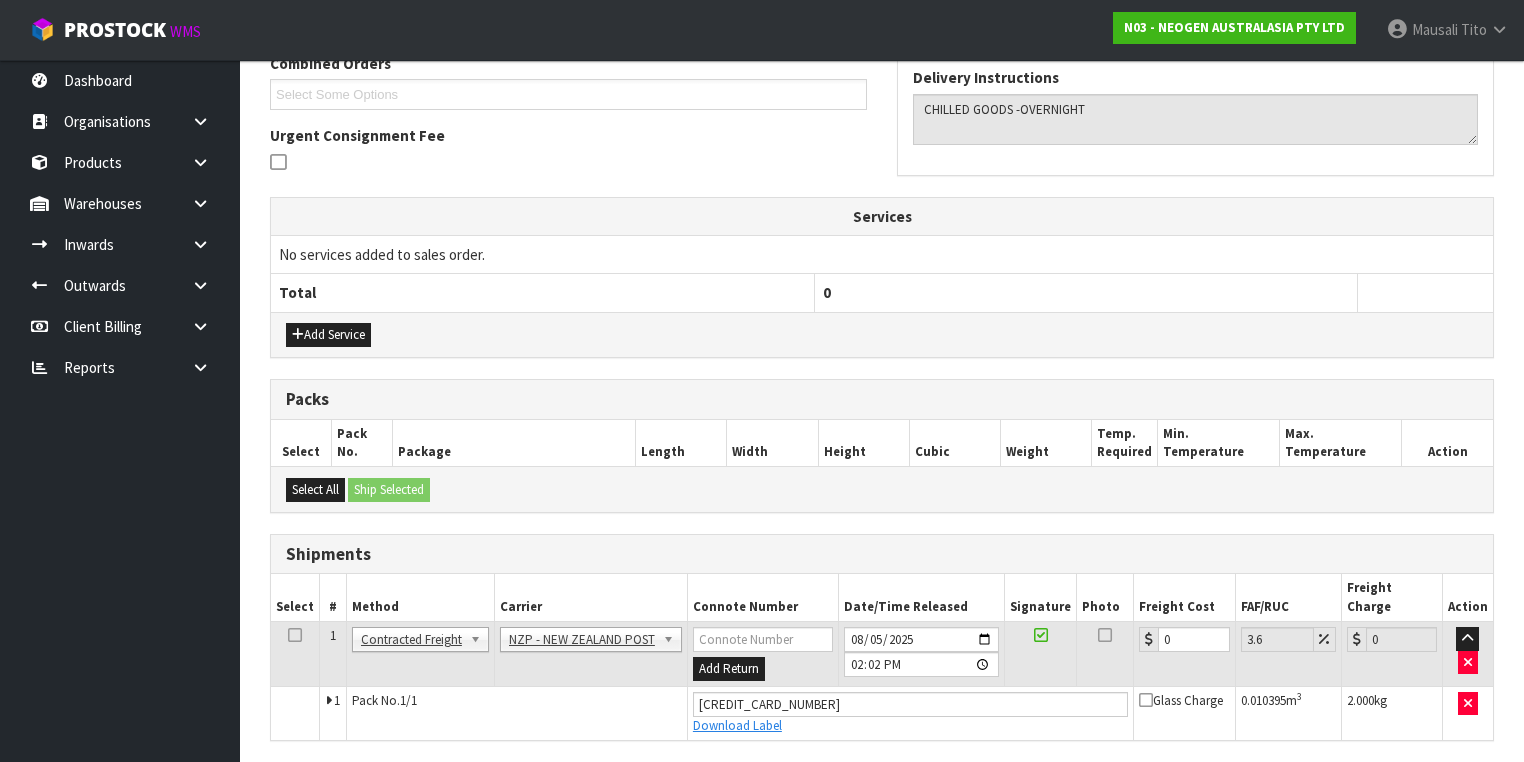 scroll, scrollTop: 582, scrollLeft: 0, axis: vertical 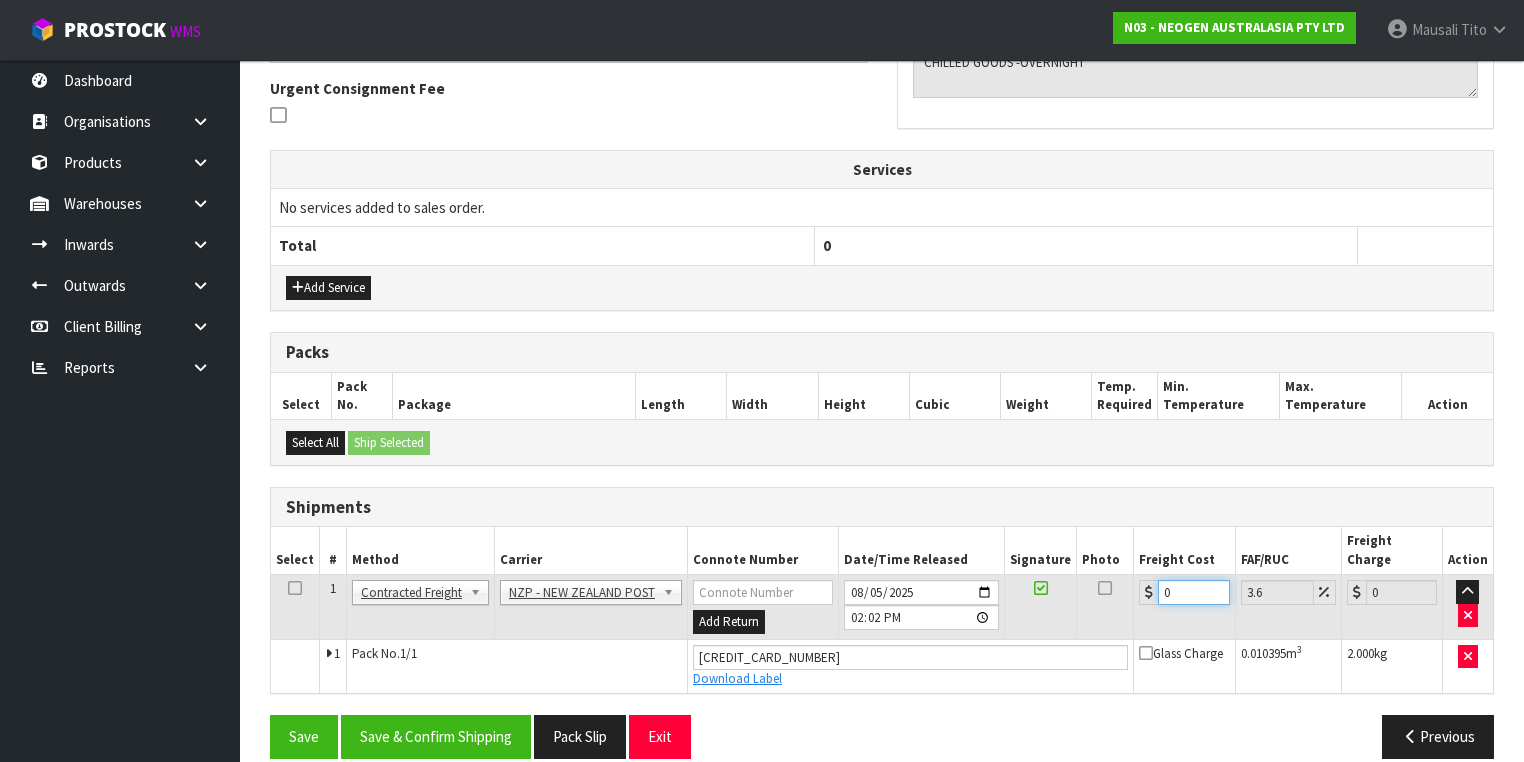 drag, startPoint x: 1170, startPoint y: 568, endPoint x: 1148, endPoint y: 569, distance: 22.022715 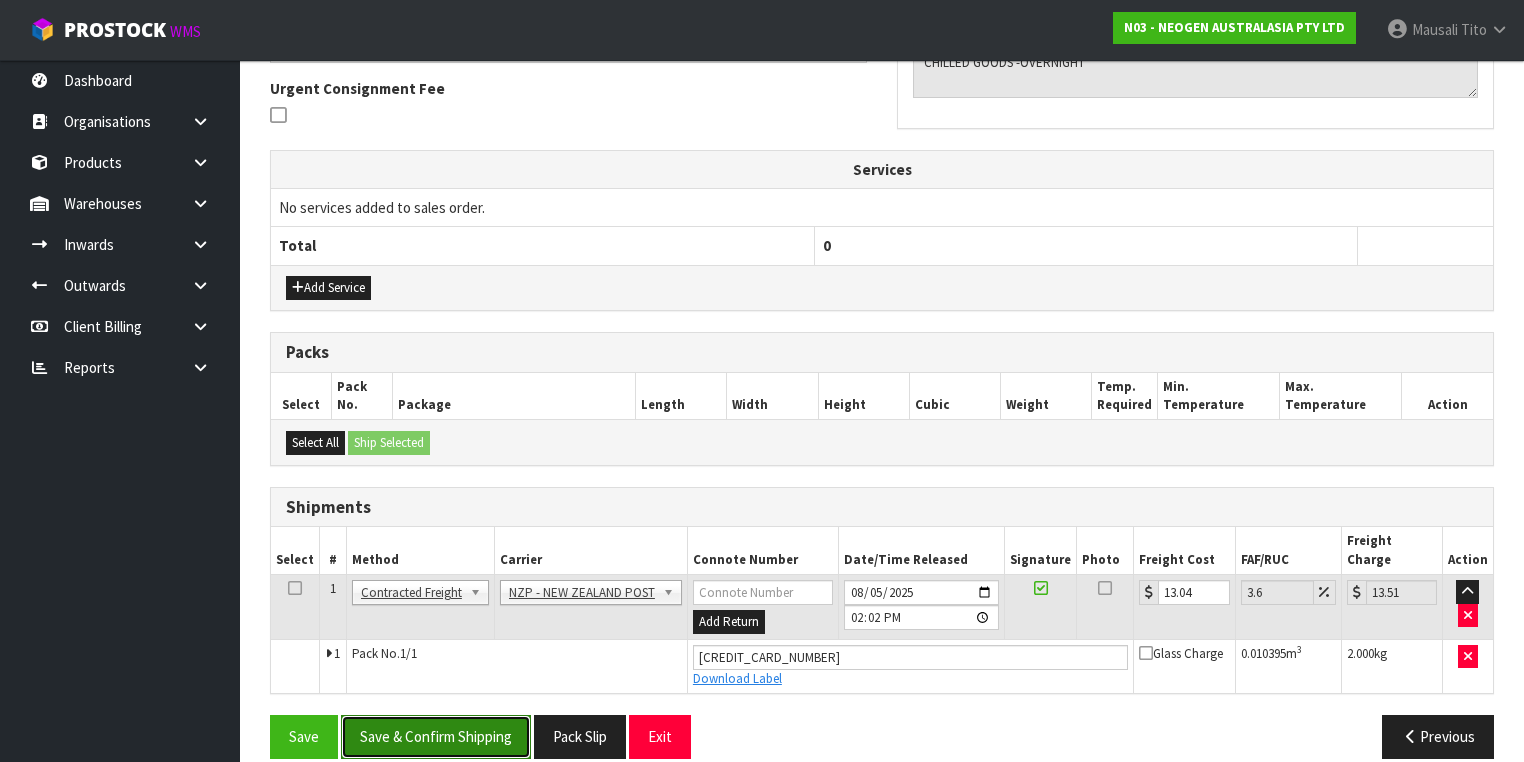 click on "Save & Confirm Shipping" at bounding box center [436, 736] 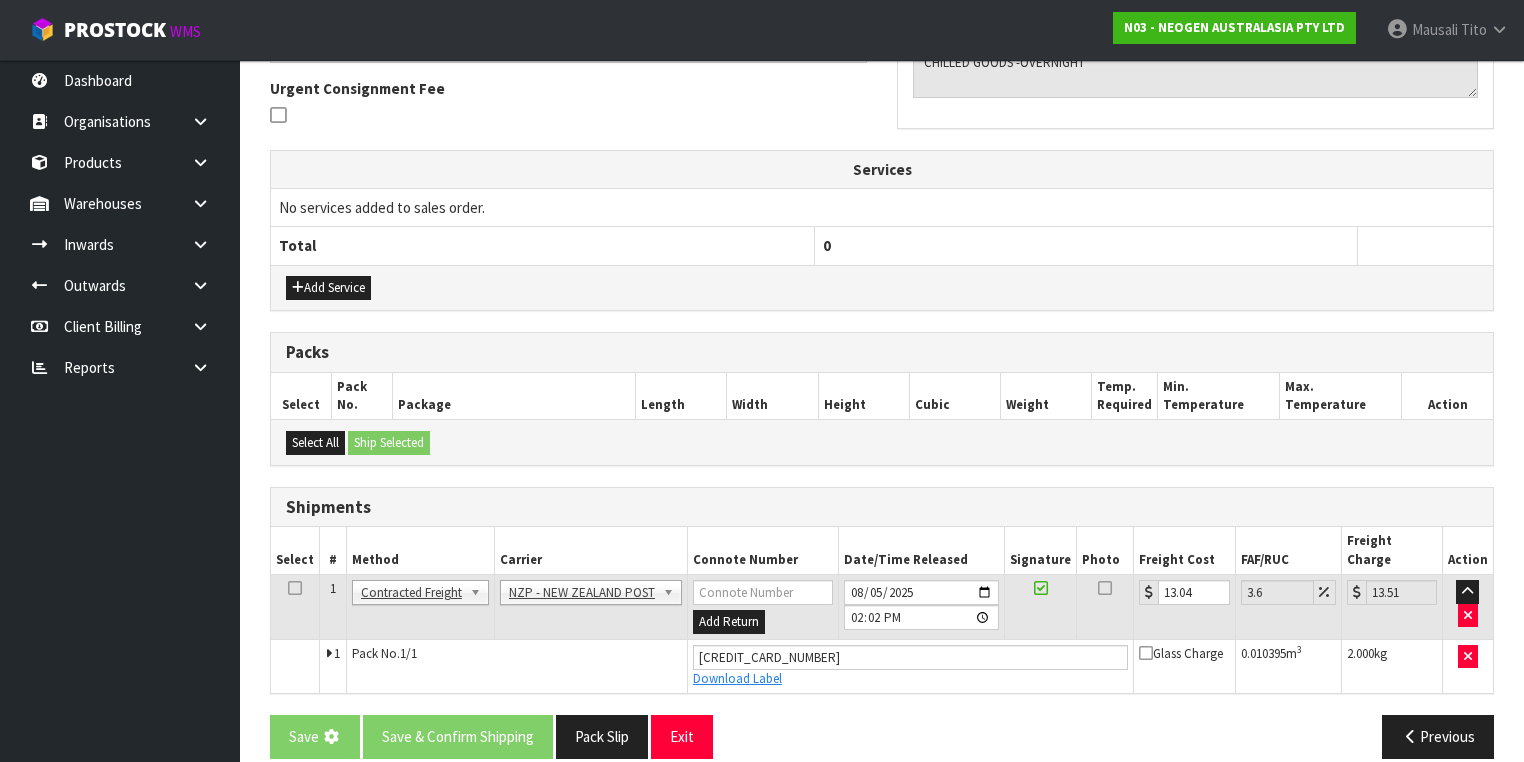 scroll, scrollTop: 0, scrollLeft: 0, axis: both 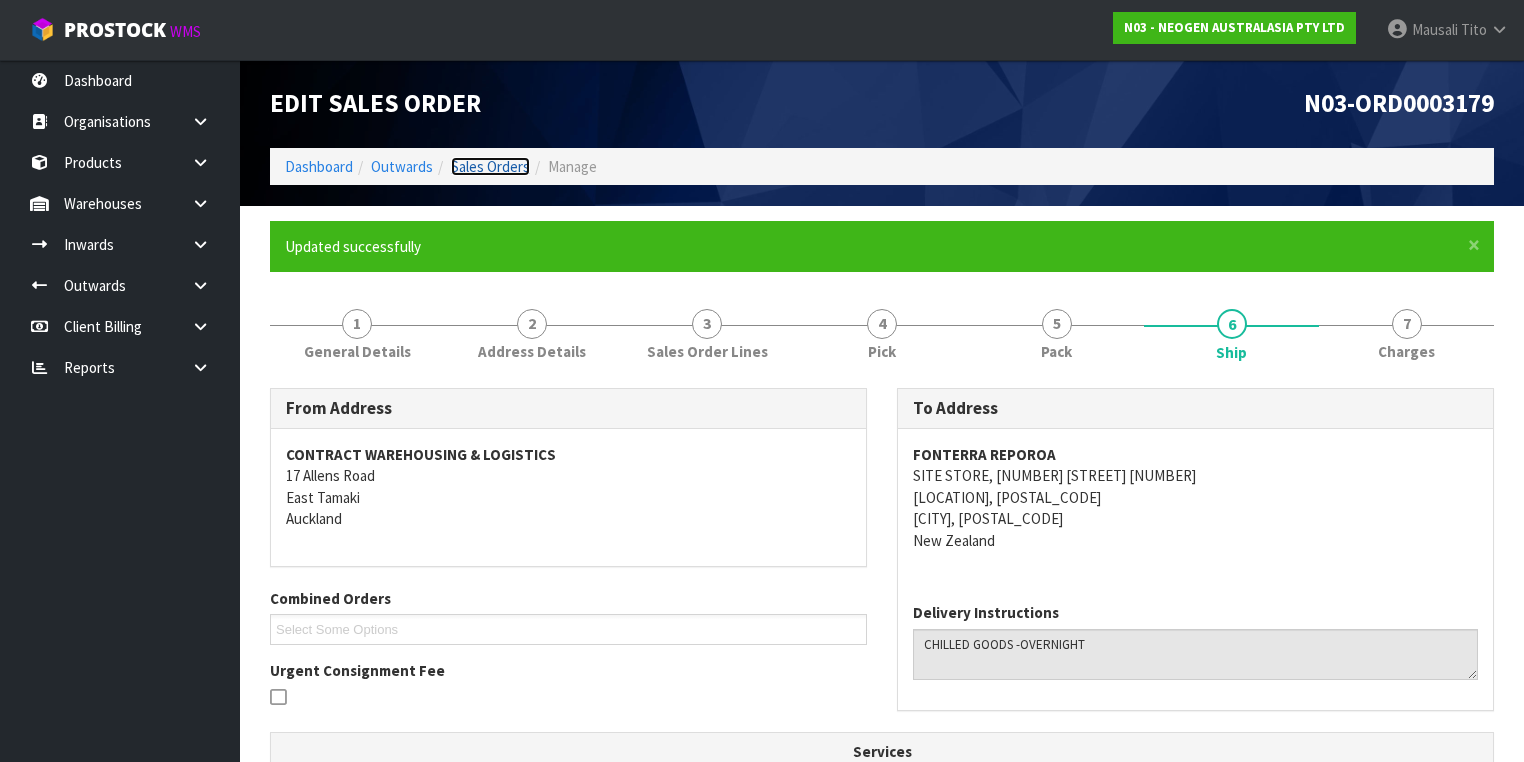 click on "Sales Orders" at bounding box center [490, 166] 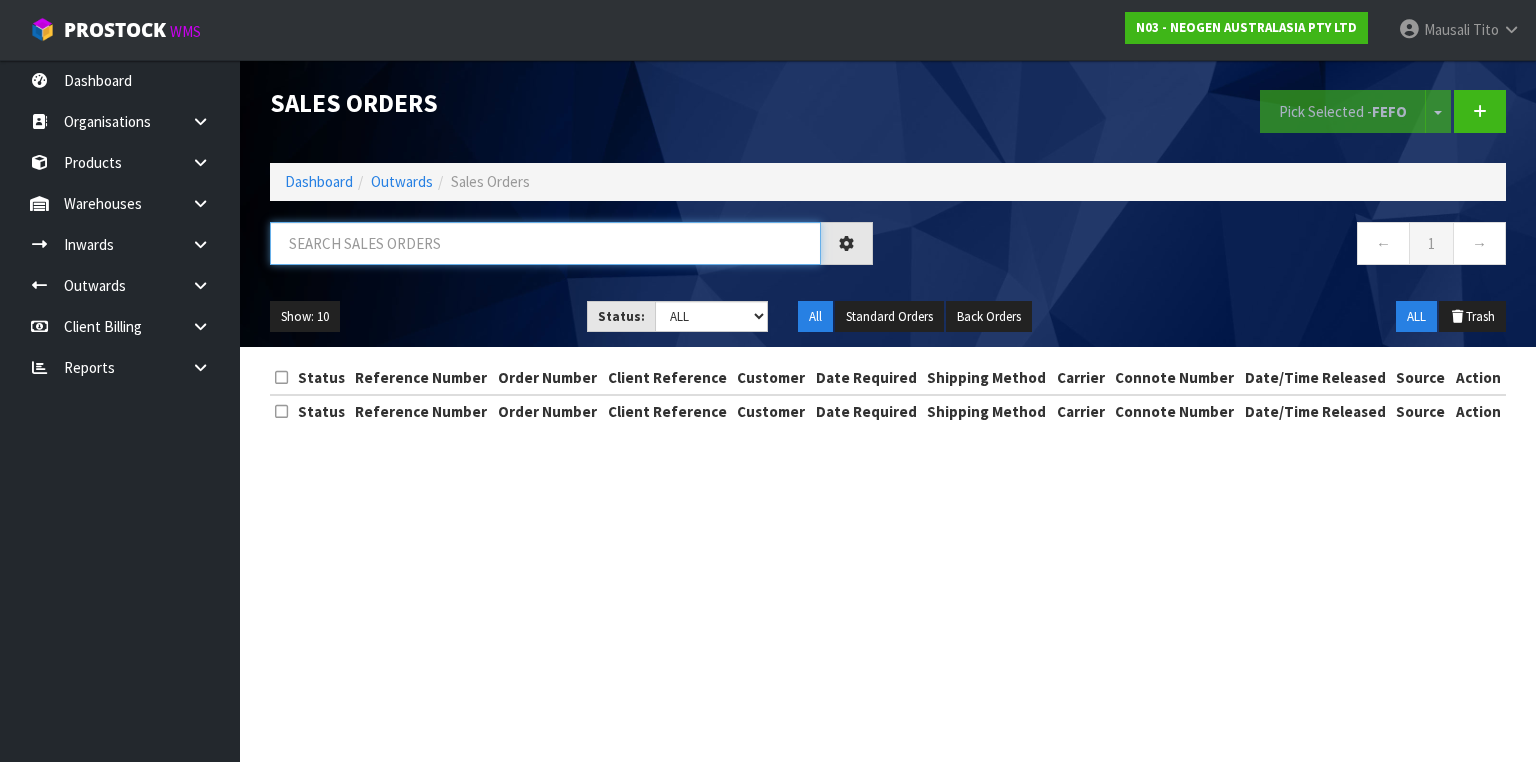 click at bounding box center [545, 243] 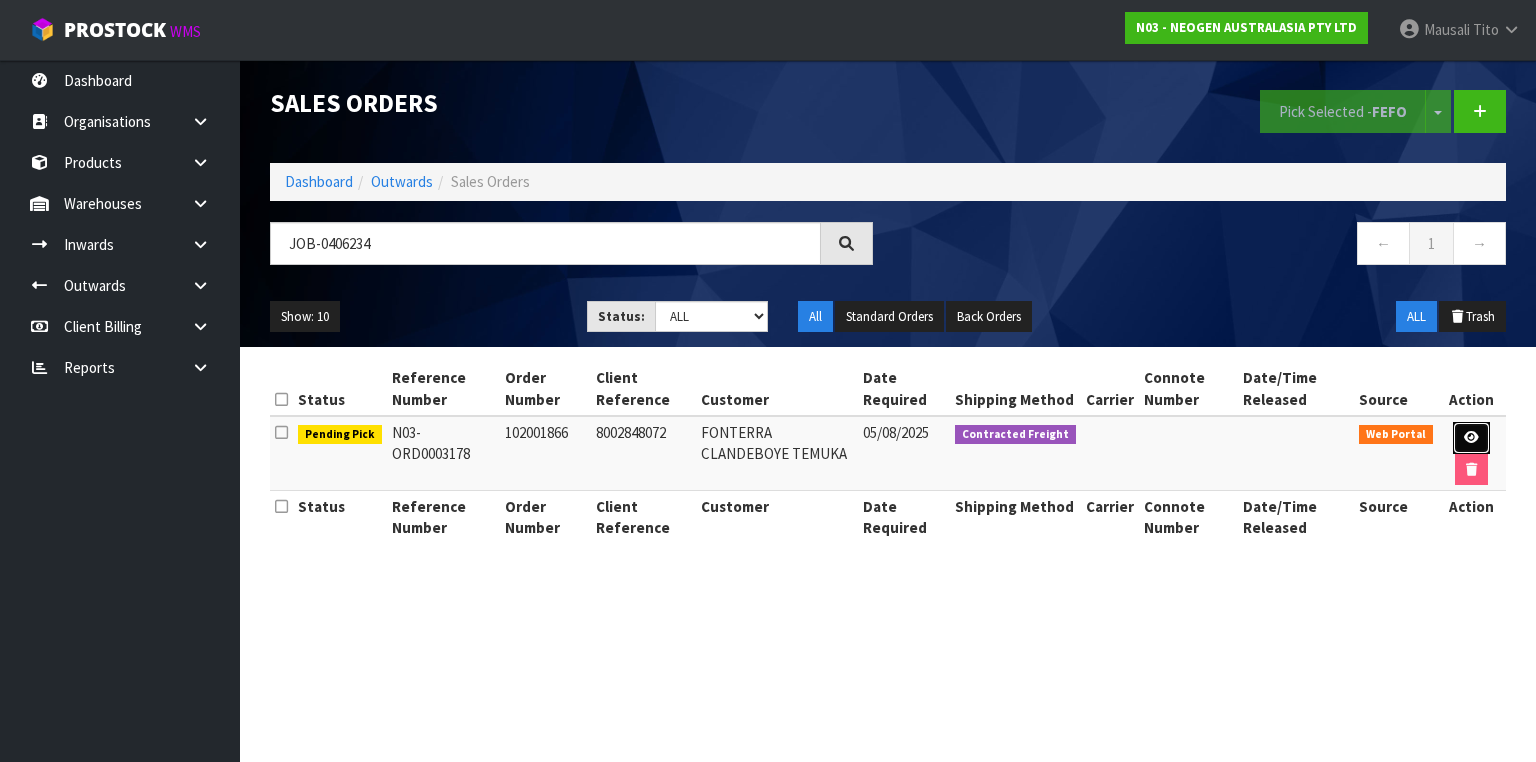 click at bounding box center [1471, 438] 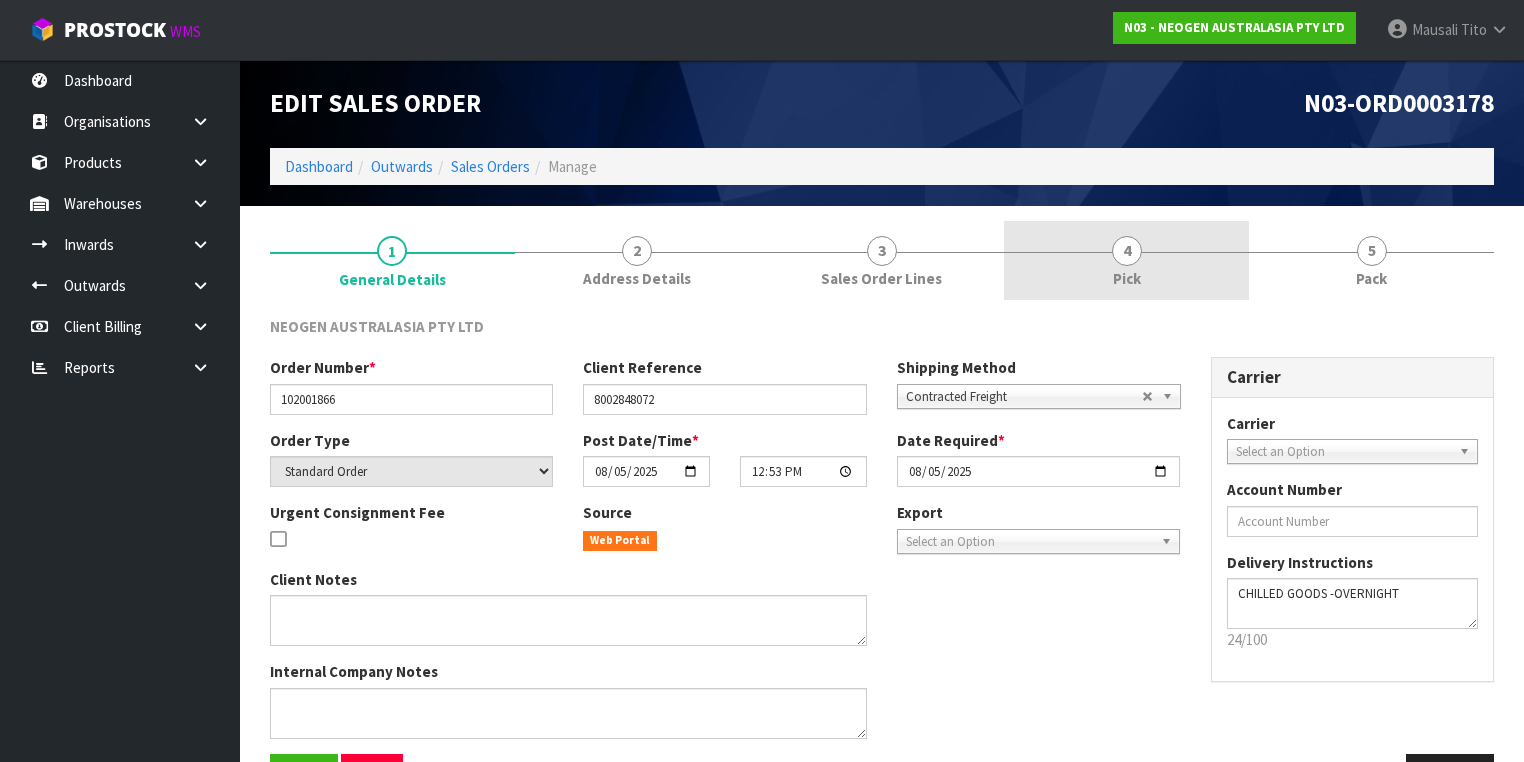 click on "4
Pick" at bounding box center (1126, 260) 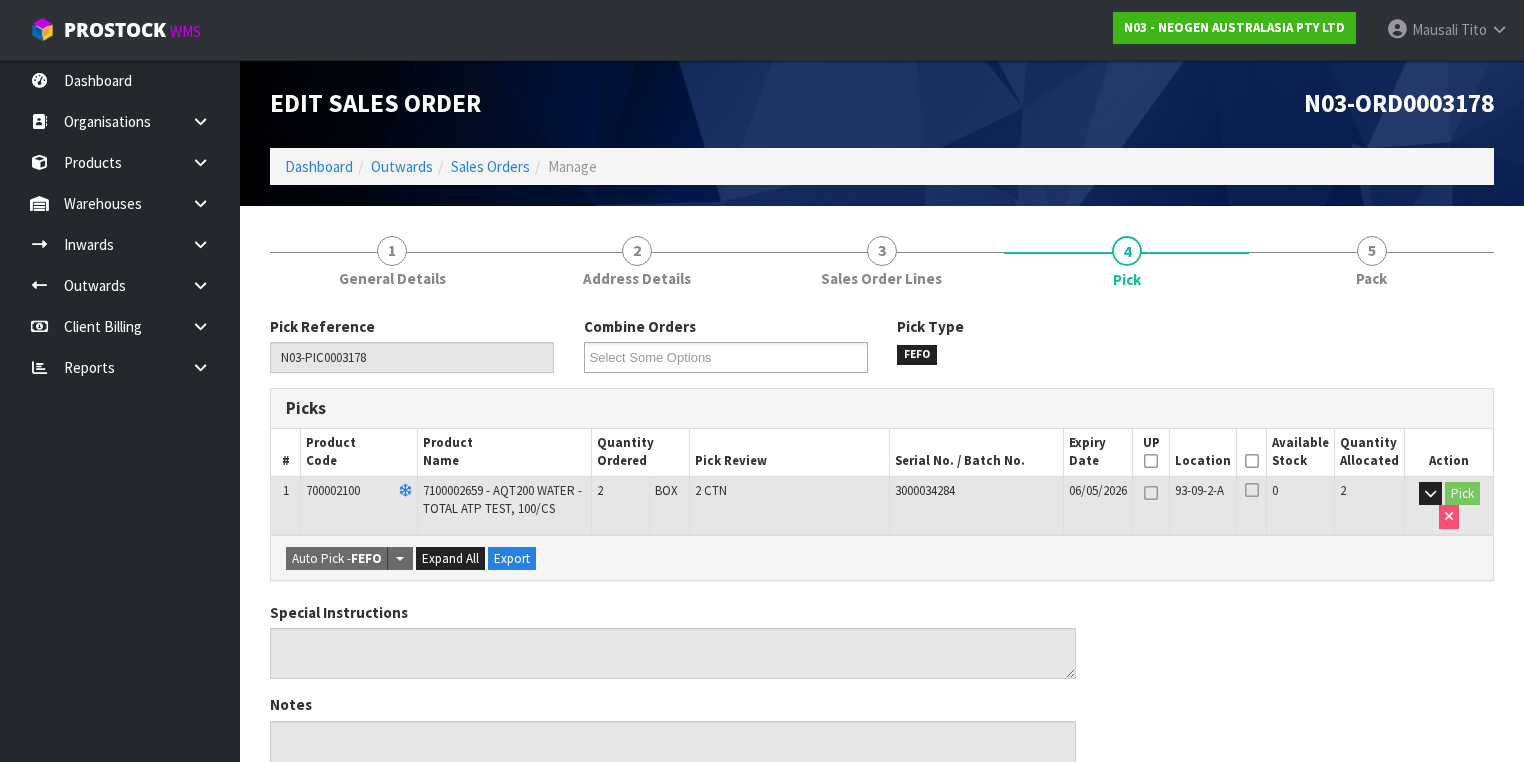 drag, startPoint x: 1263, startPoint y: 459, endPoint x: 1193, endPoint y: 488, distance: 75.76939 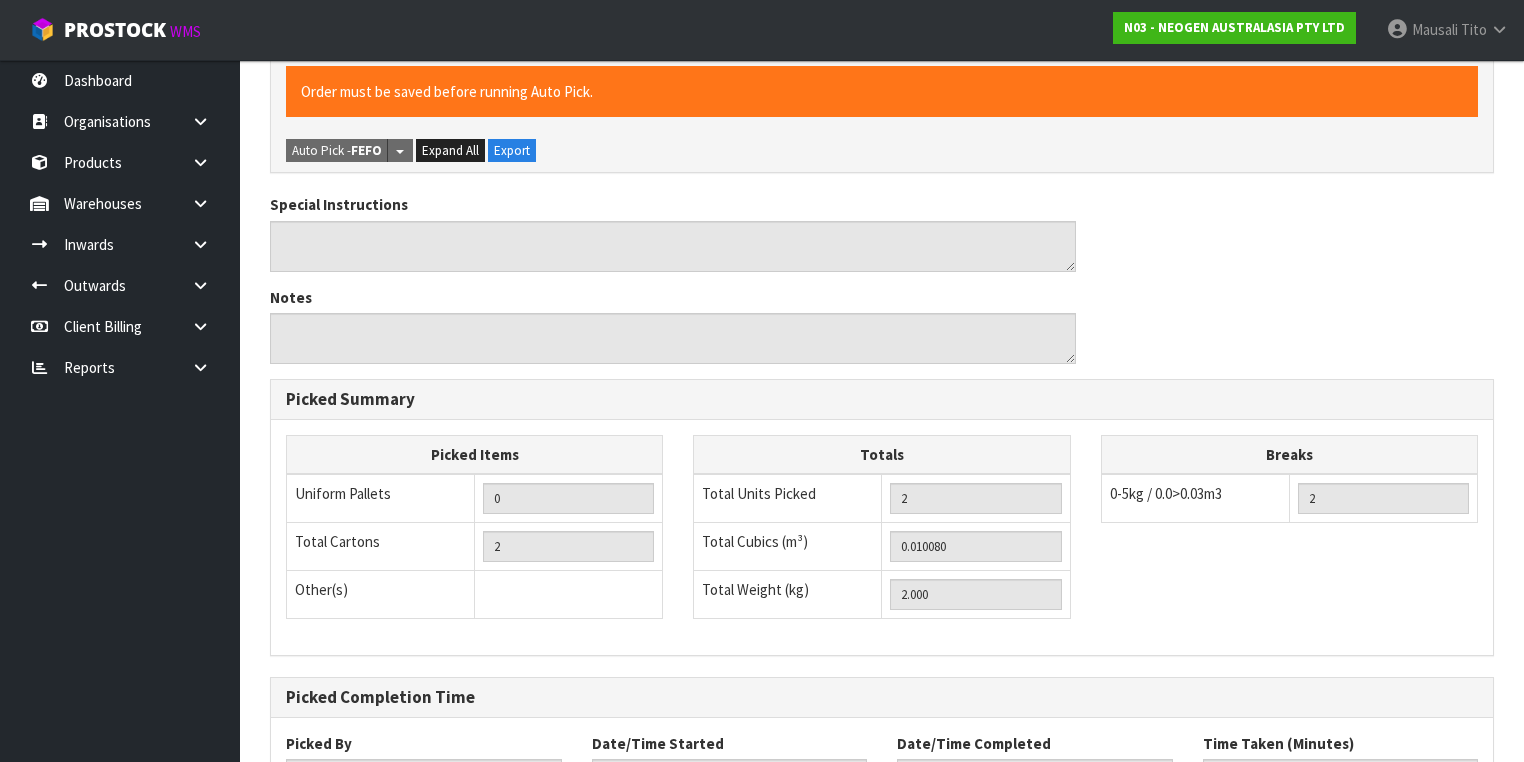 scroll, scrollTop: 641, scrollLeft: 0, axis: vertical 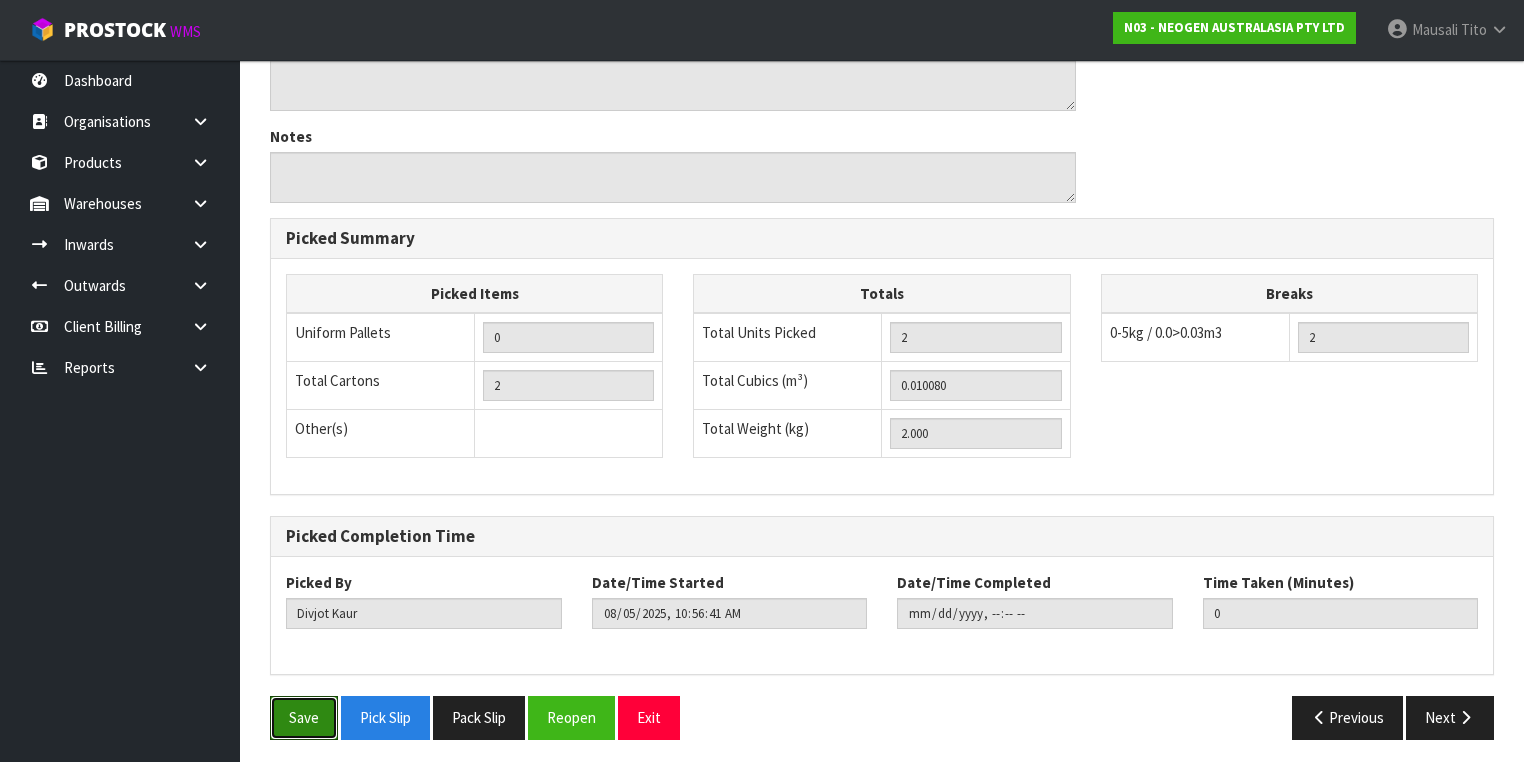drag, startPoint x: 300, startPoint y: 723, endPoint x: 449, endPoint y: 658, distance: 162.56076 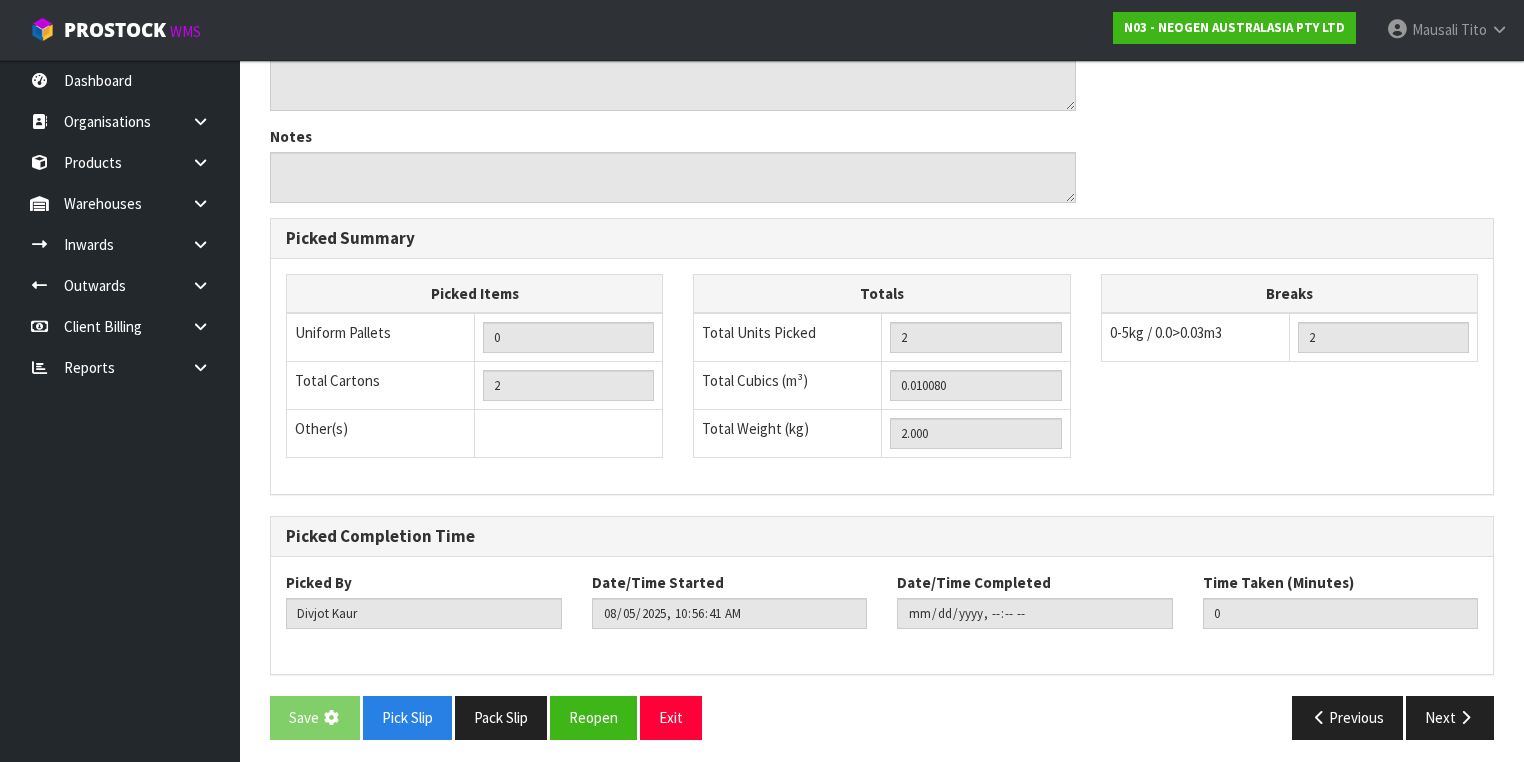 scroll, scrollTop: 0, scrollLeft: 0, axis: both 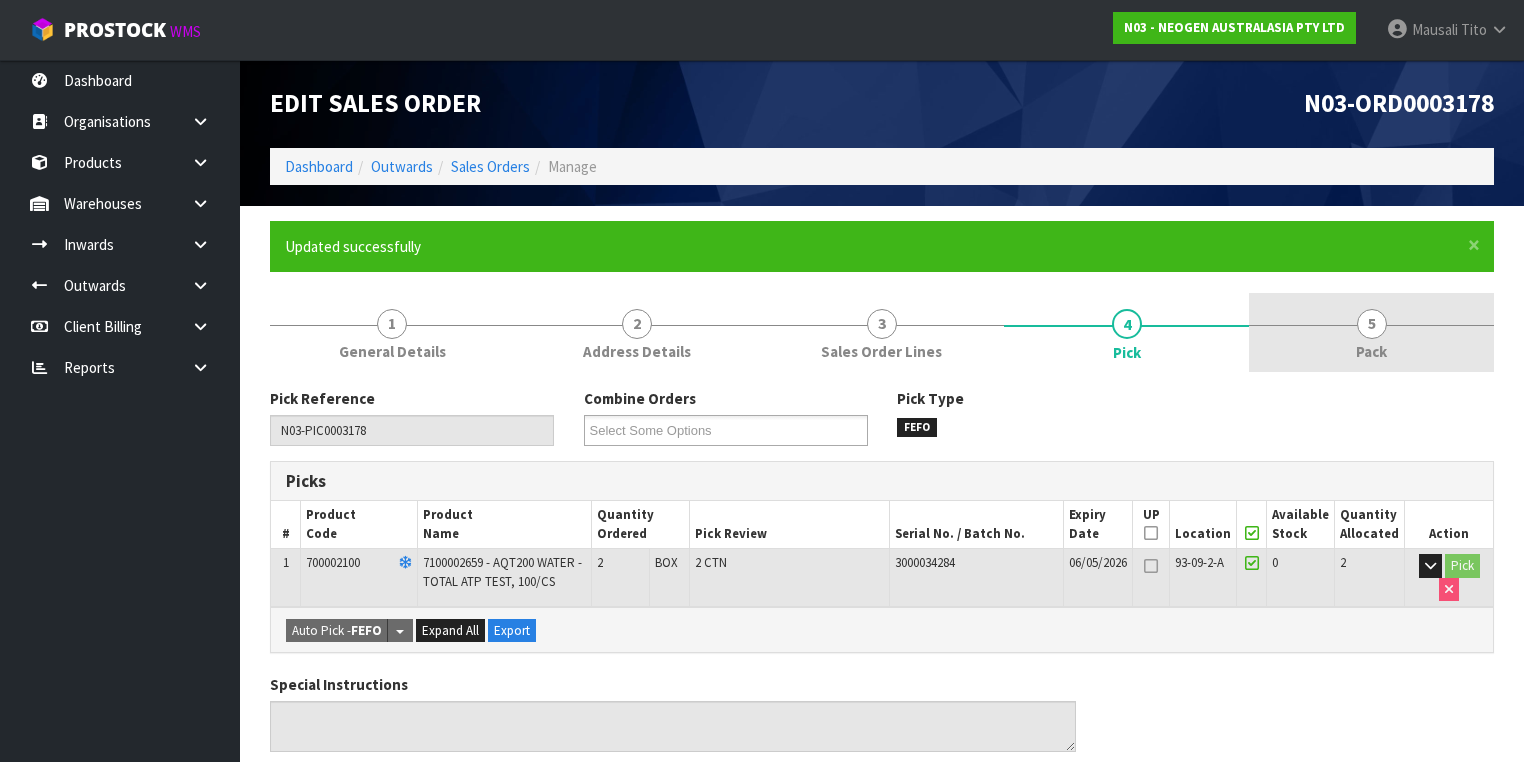 click on "5
Pack" at bounding box center [1371, 332] 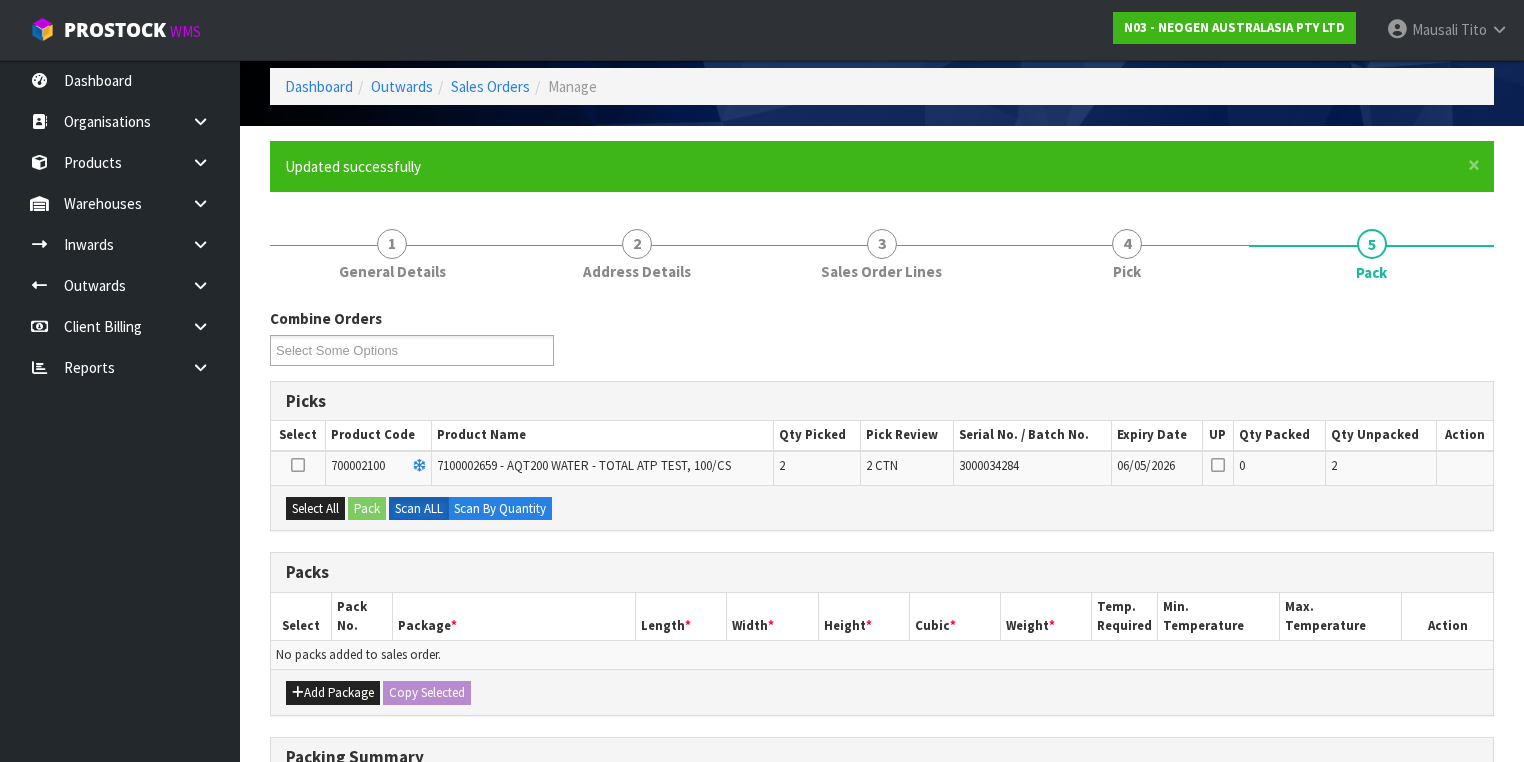 scroll, scrollTop: 240, scrollLeft: 0, axis: vertical 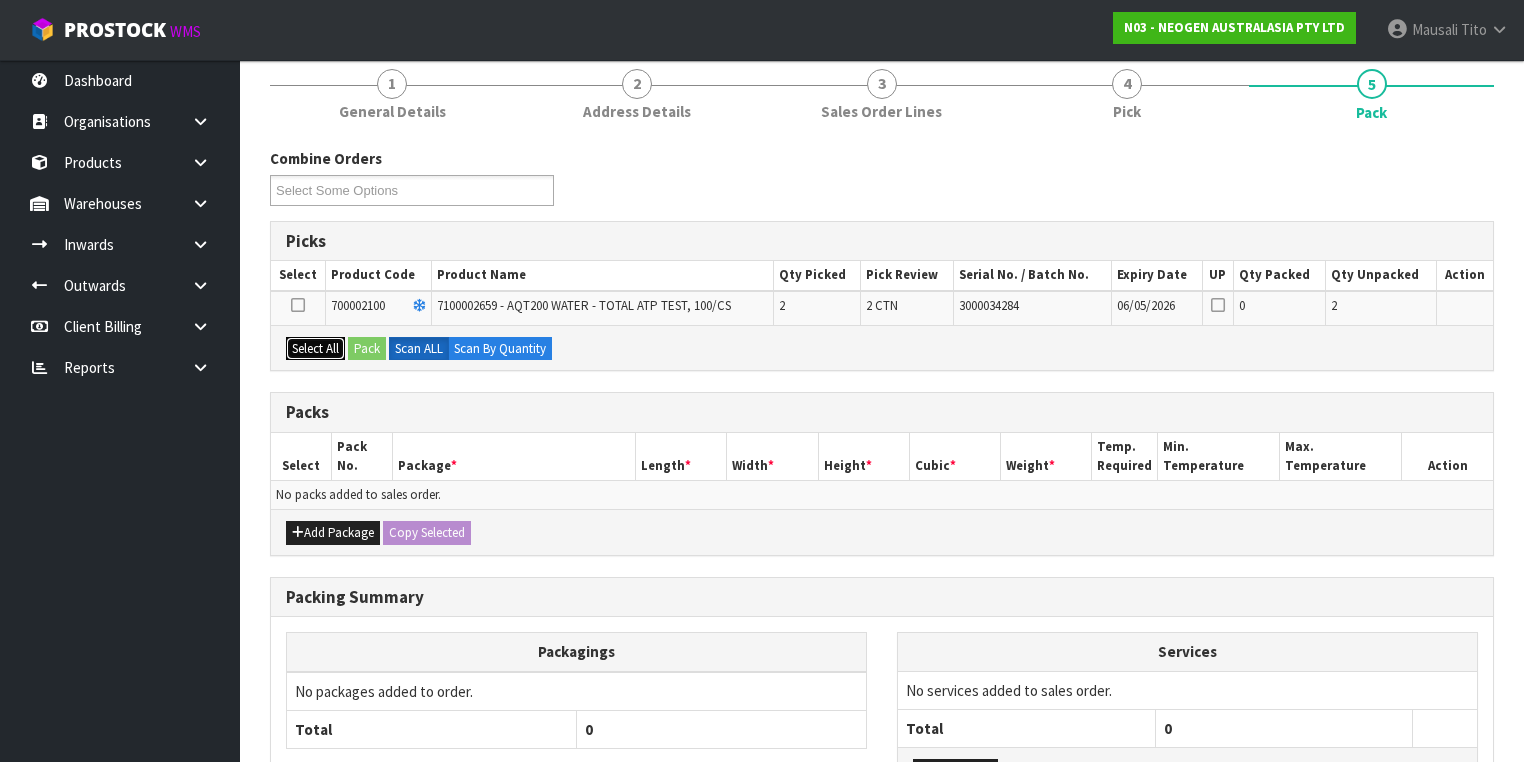 drag, startPoint x: 315, startPoint y: 337, endPoint x: 371, endPoint y: 340, distance: 56.0803 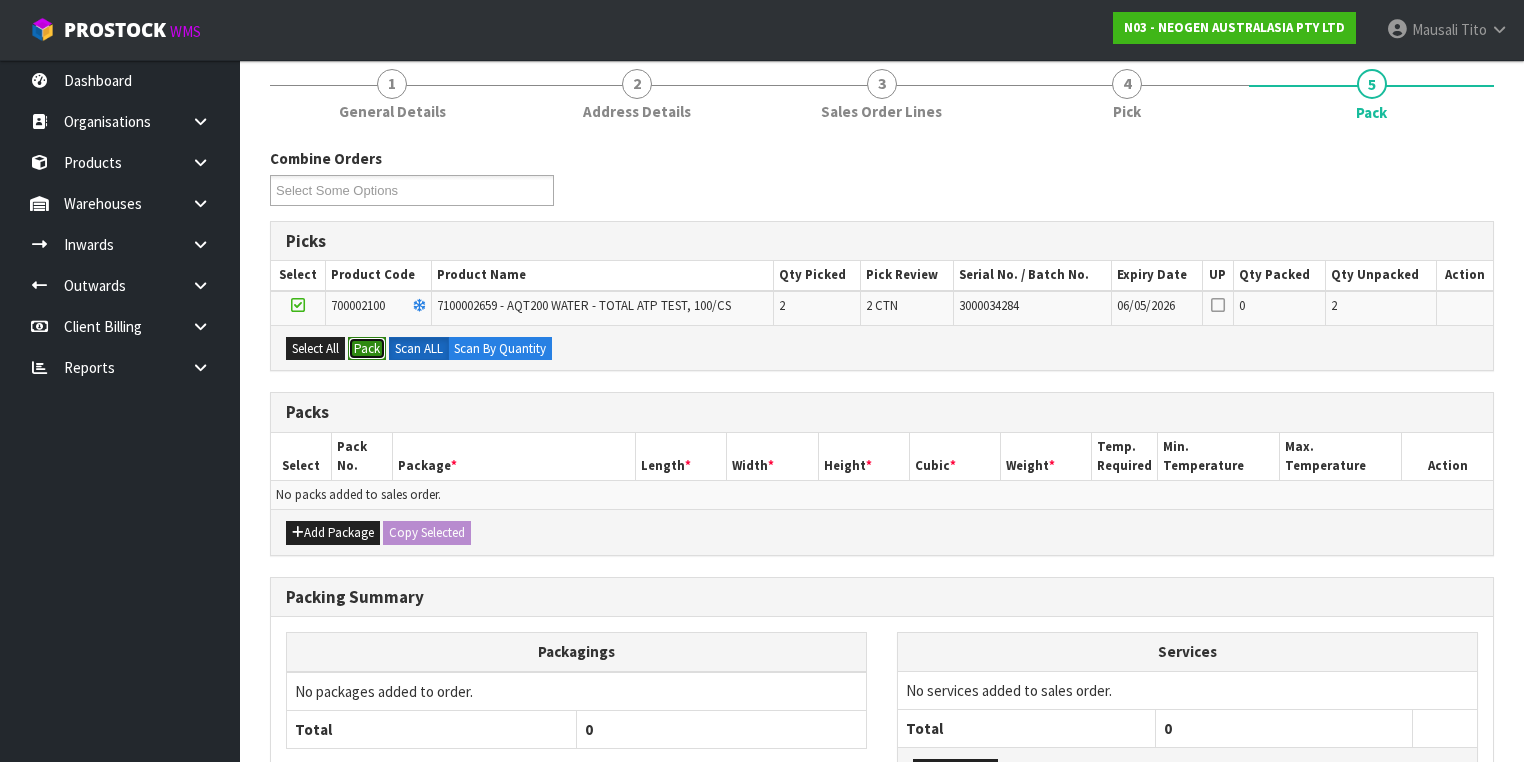 click on "Pack" at bounding box center (367, 349) 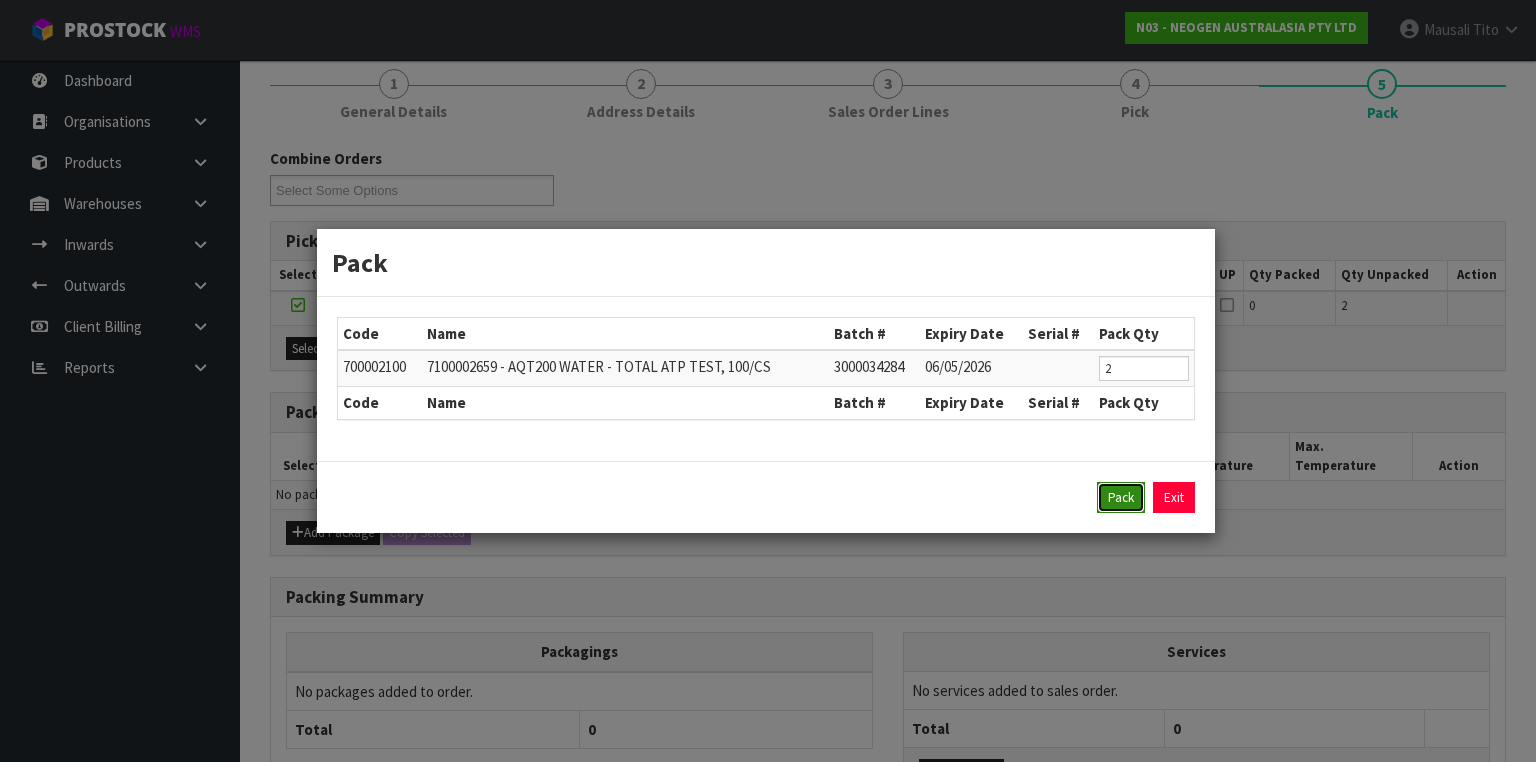 click on "Pack" at bounding box center (1121, 498) 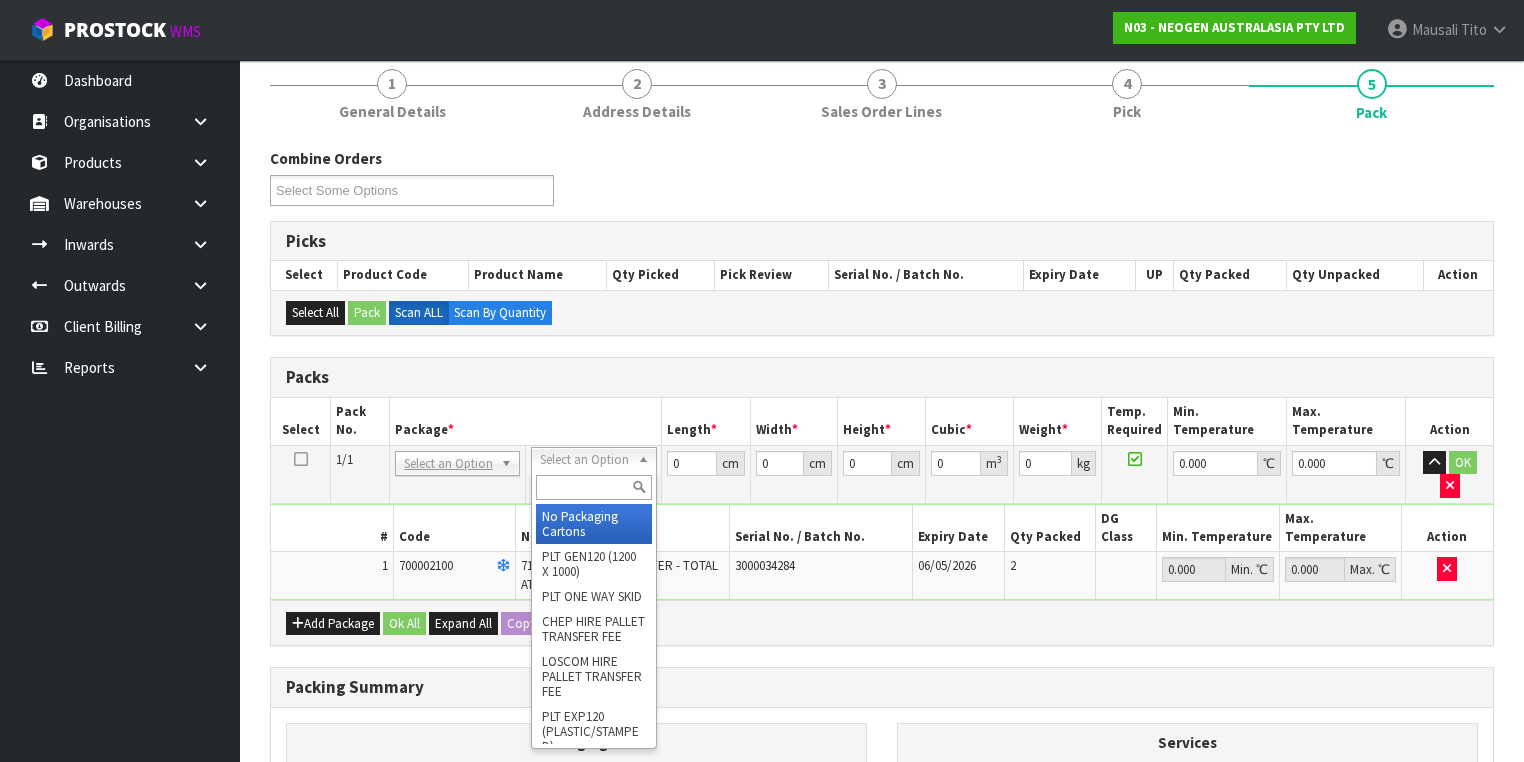 drag, startPoint x: 584, startPoint y: 448, endPoint x: 595, endPoint y: 486, distance: 39.56008 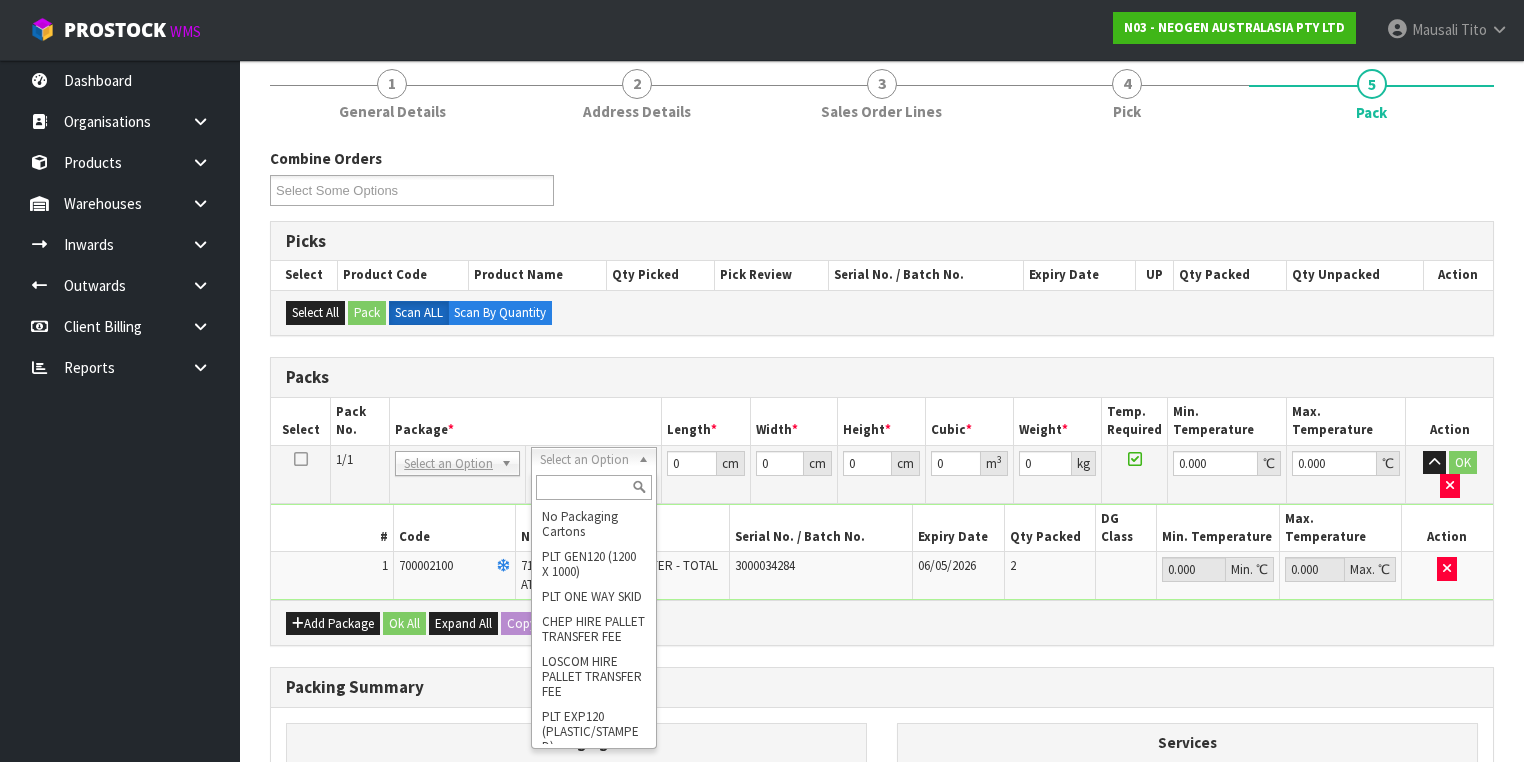 click at bounding box center [593, 487] 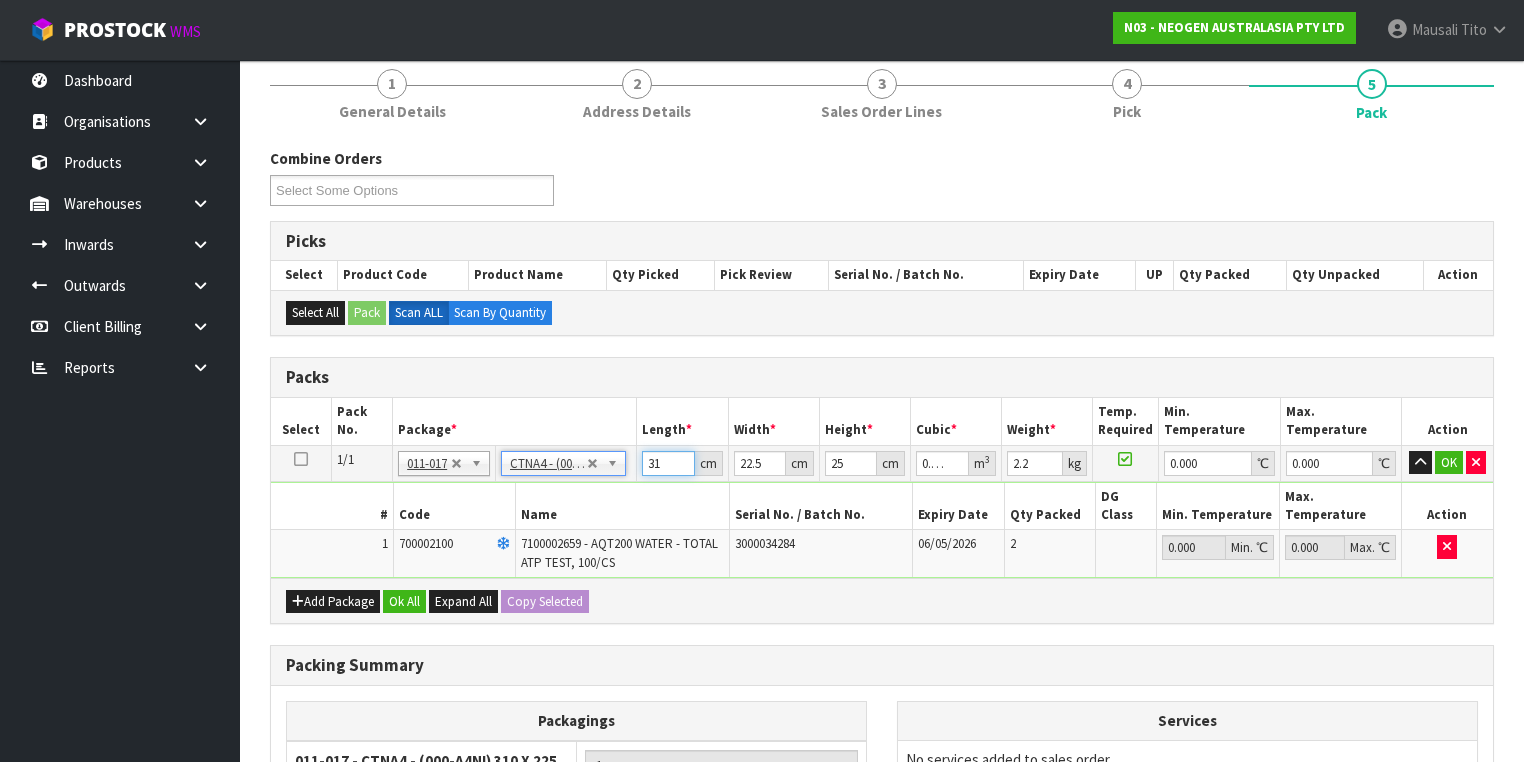 drag, startPoint x: 669, startPoint y: 458, endPoint x: 621, endPoint y: 464, distance: 48.373547 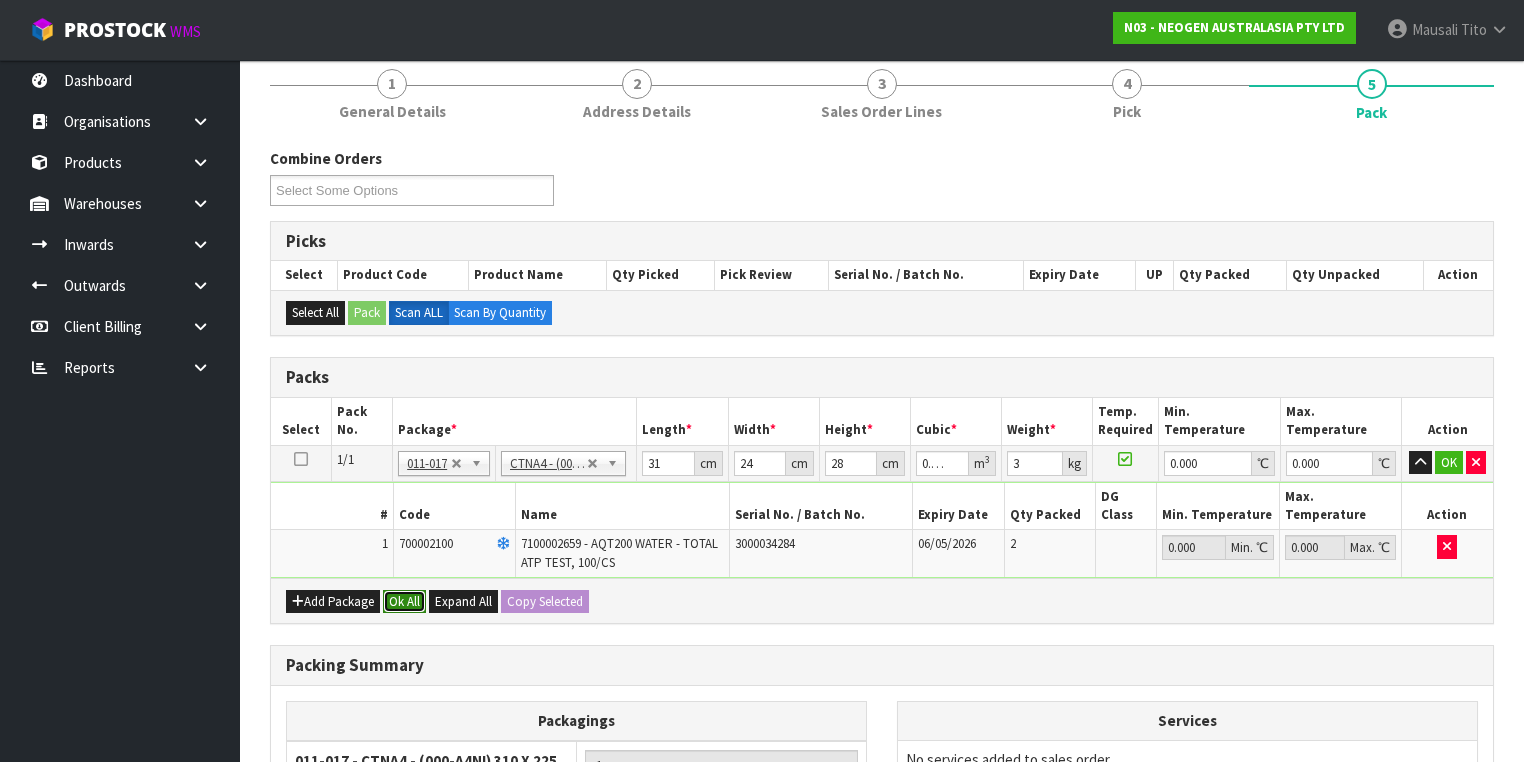 click on "Ok All" at bounding box center (404, 602) 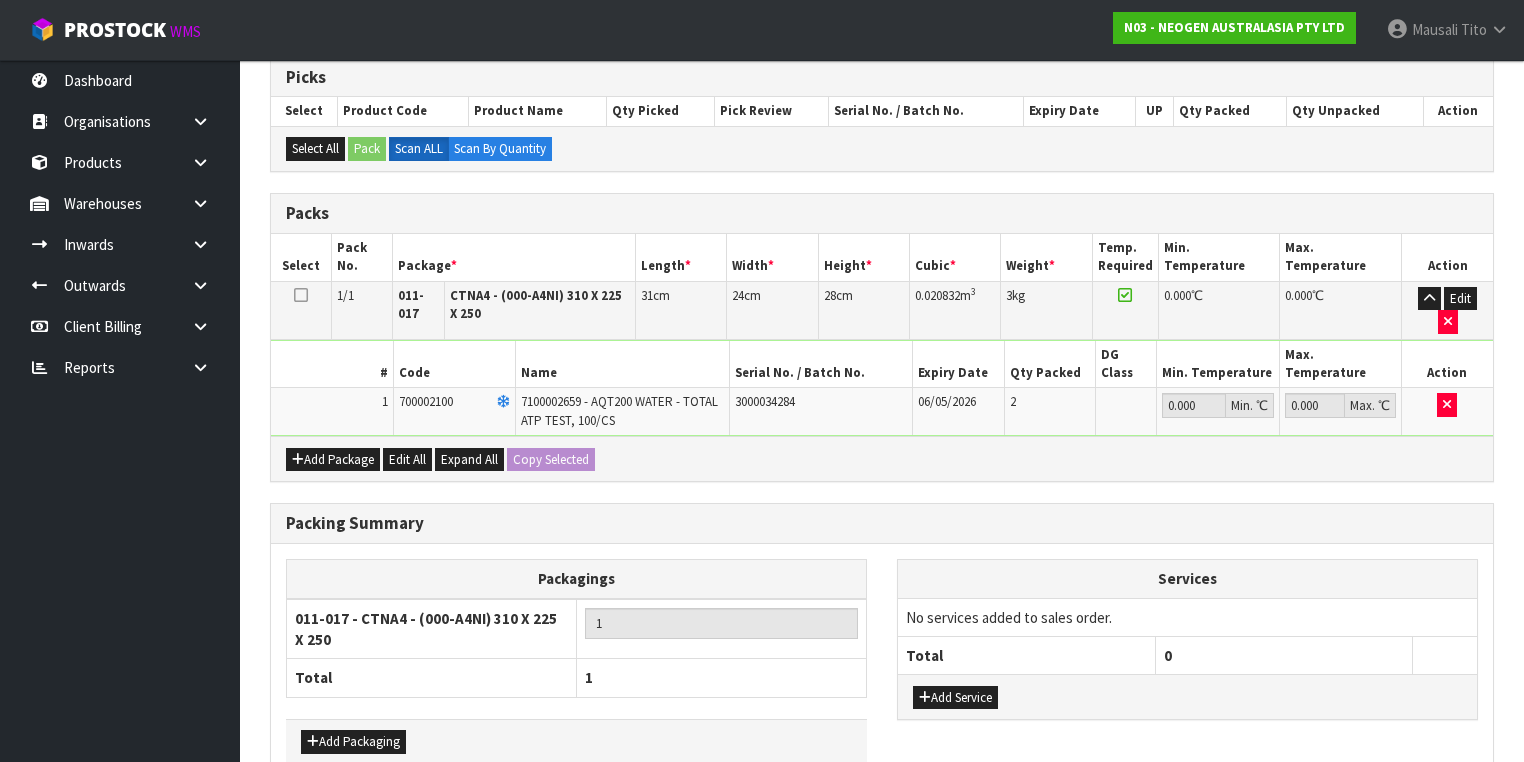 scroll, scrollTop: 478, scrollLeft: 0, axis: vertical 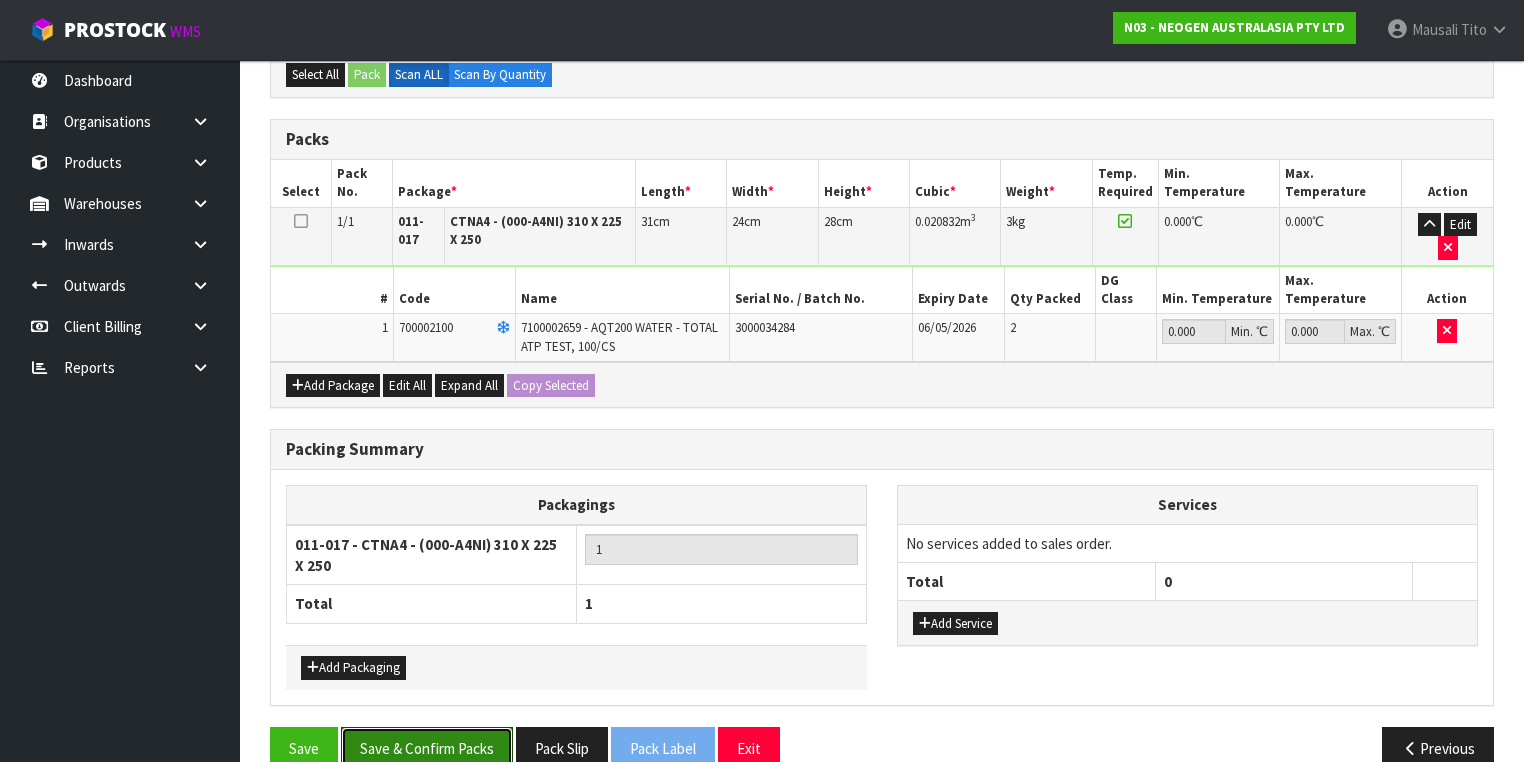 drag, startPoint x: 454, startPoint y: 723, endPoint x: 632, endPoint y: 683, distance: 182.43903 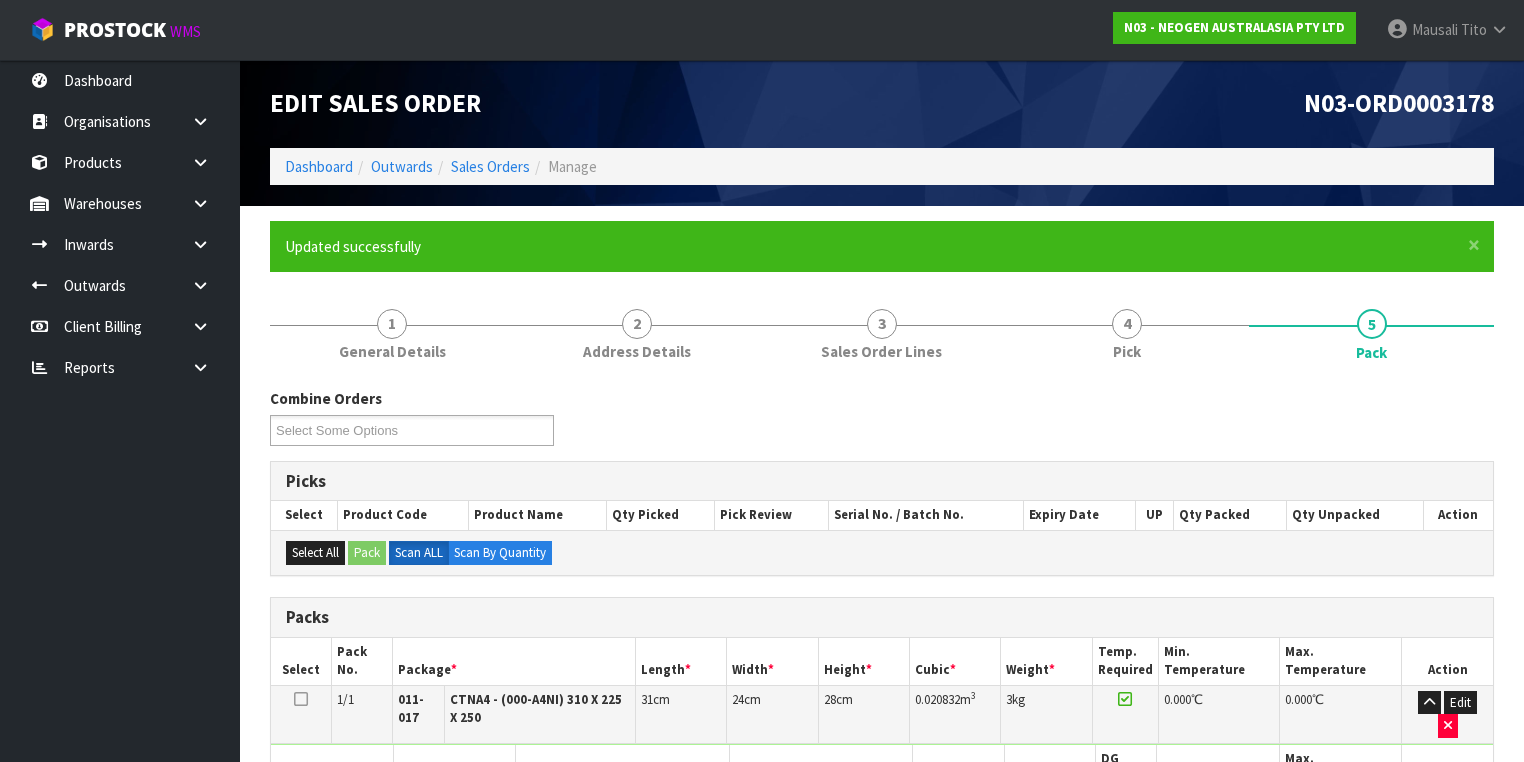 scroll, scrollTop: 0, scrollLeft: 0, axis: both 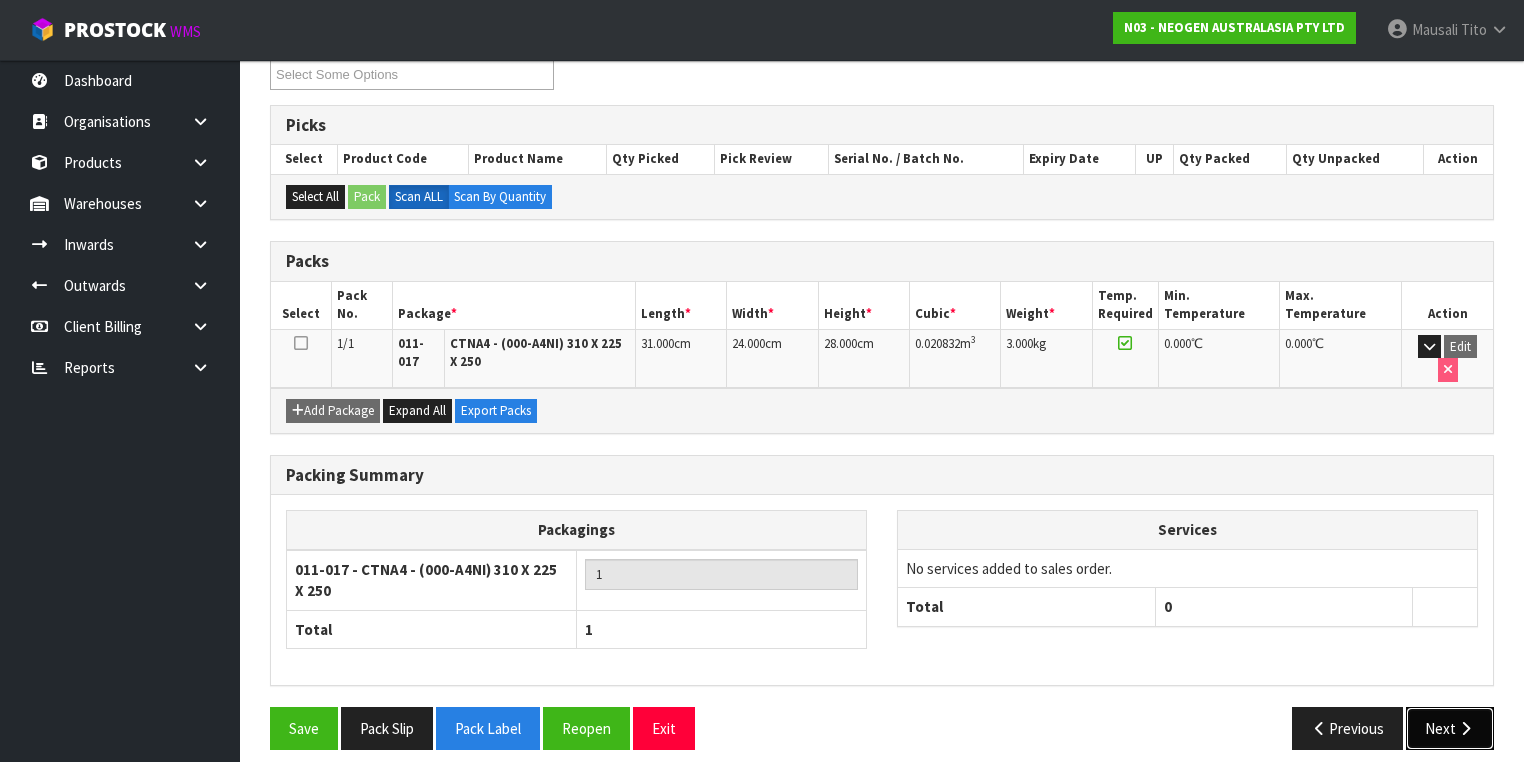 click on "Next" at bounding box center (1450, 728) 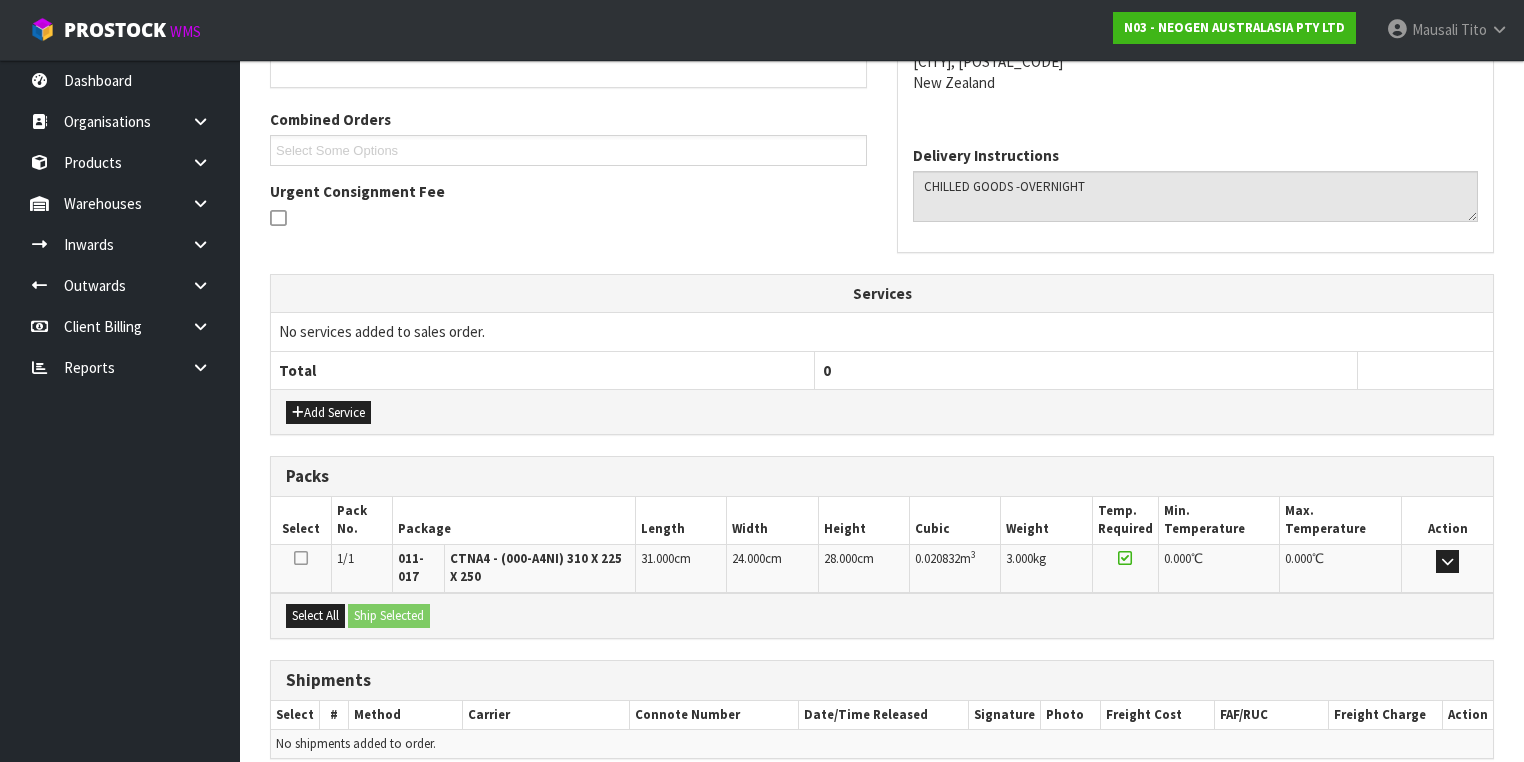 scroll, scrollTop: 564, scrollLeft: 0, axis: vertical 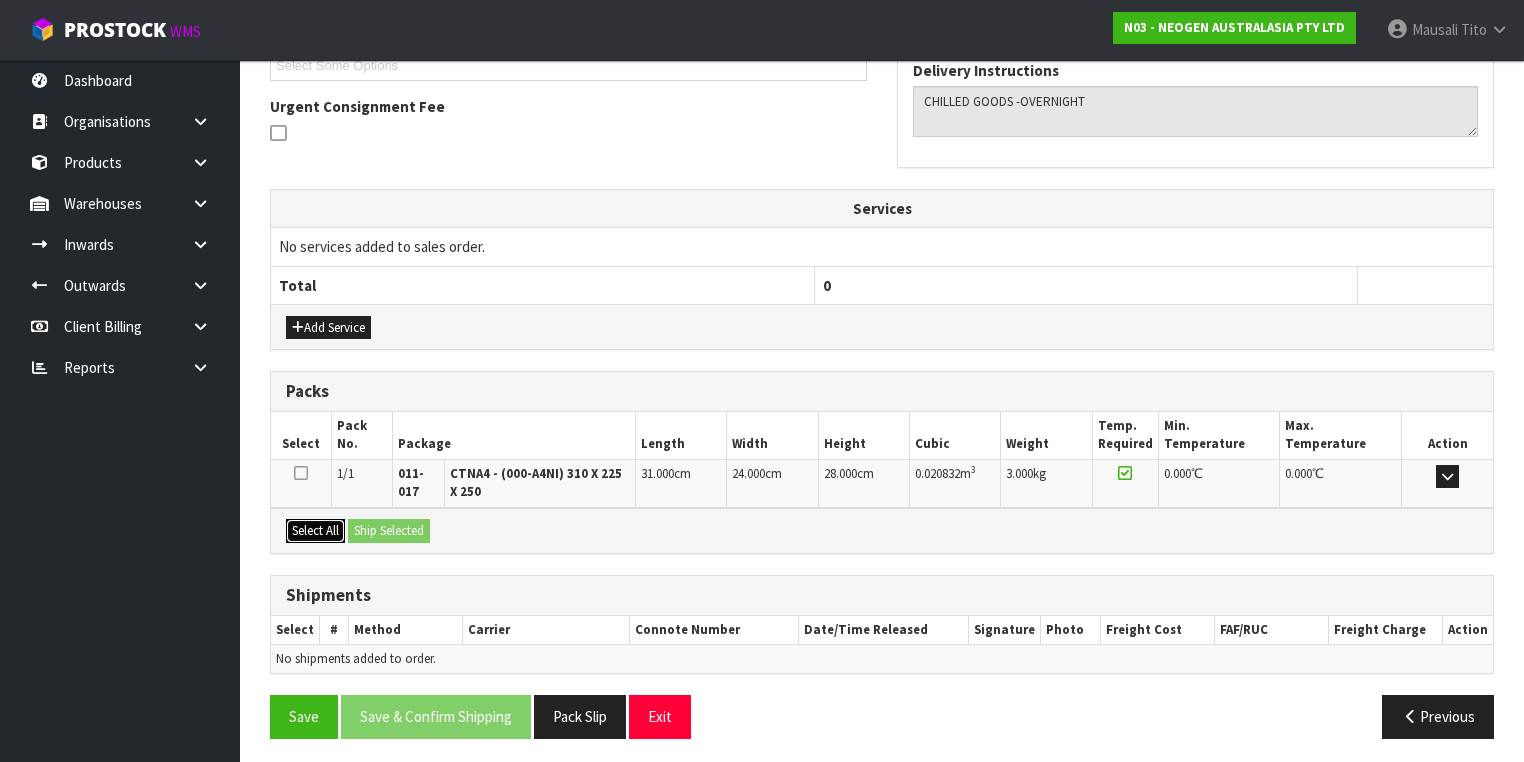 click on "Select All" at bounding box center (315, 531) 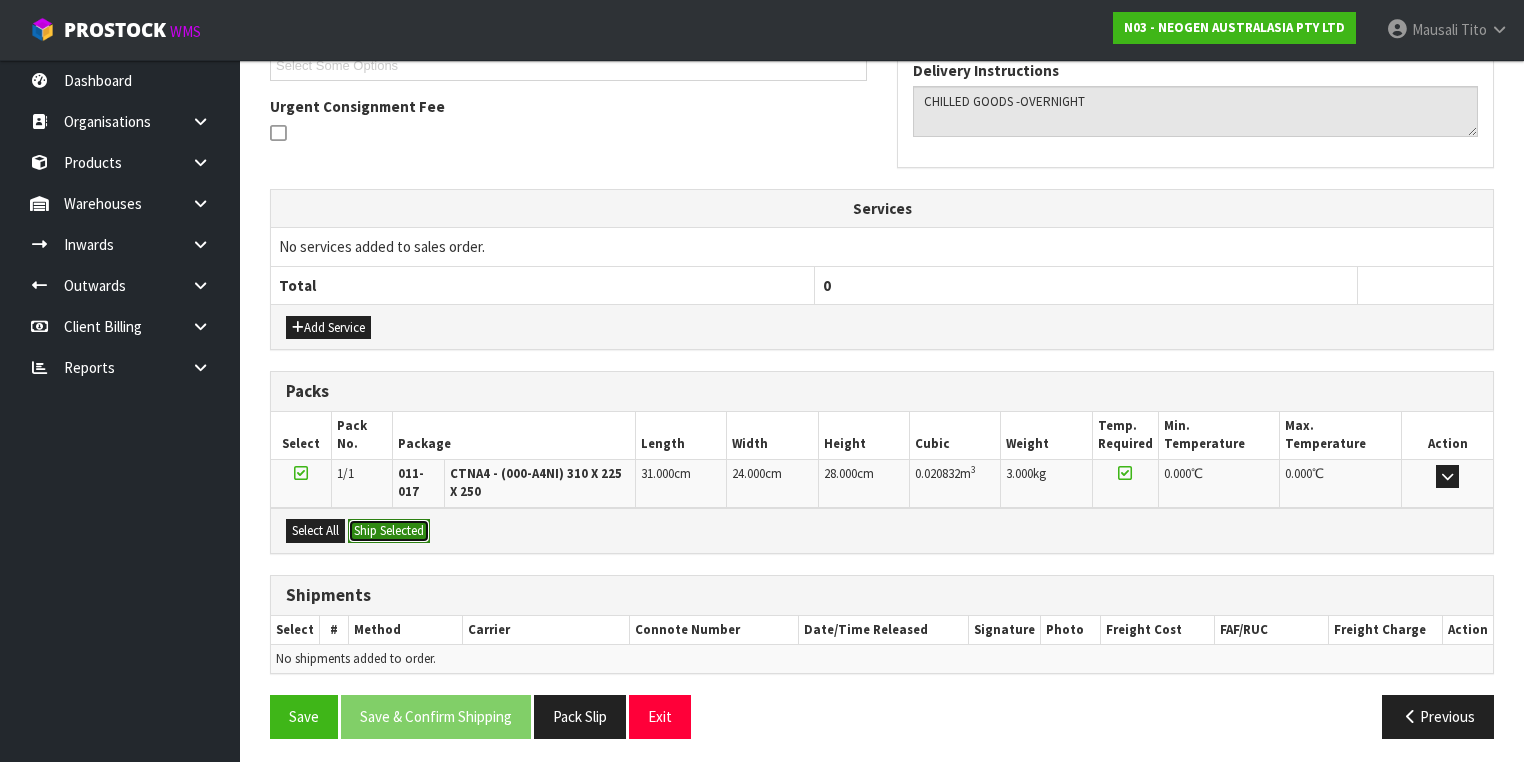 click on "Ship Selected" at bounding box center [389, 531] 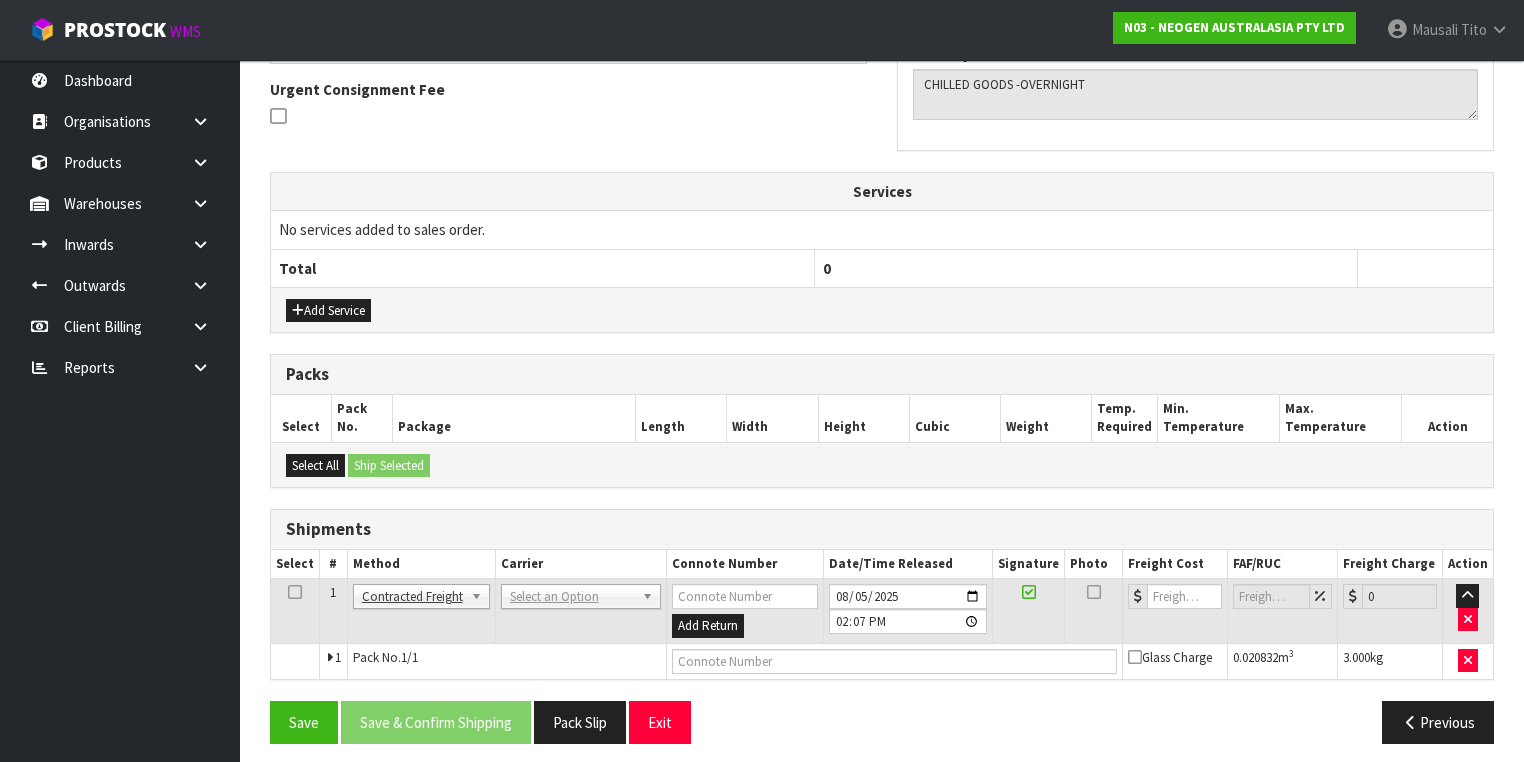 scroll, scrollTop: 585, scrollLeft: 0, axis: vertical 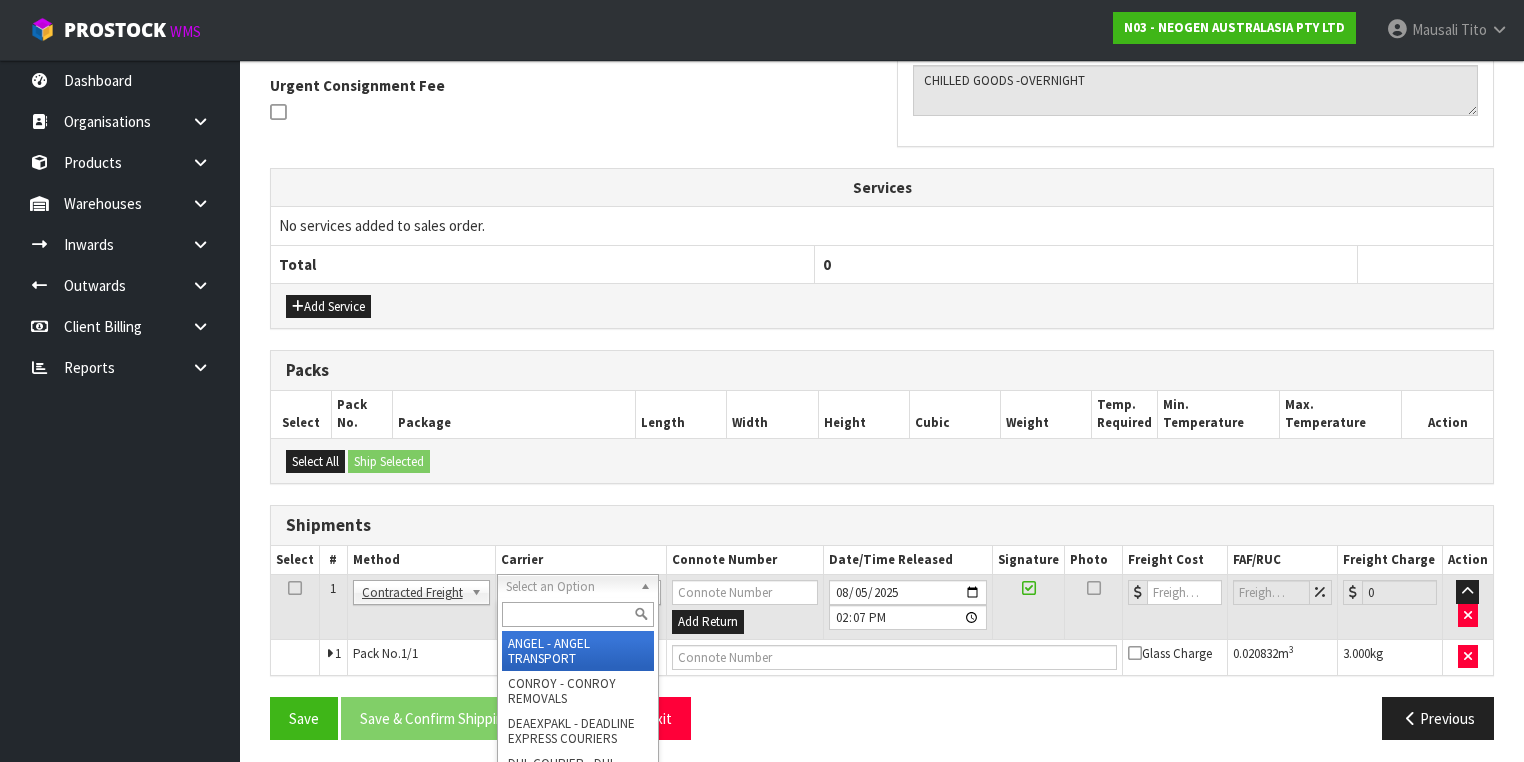 click at bounding box center [578, 614] 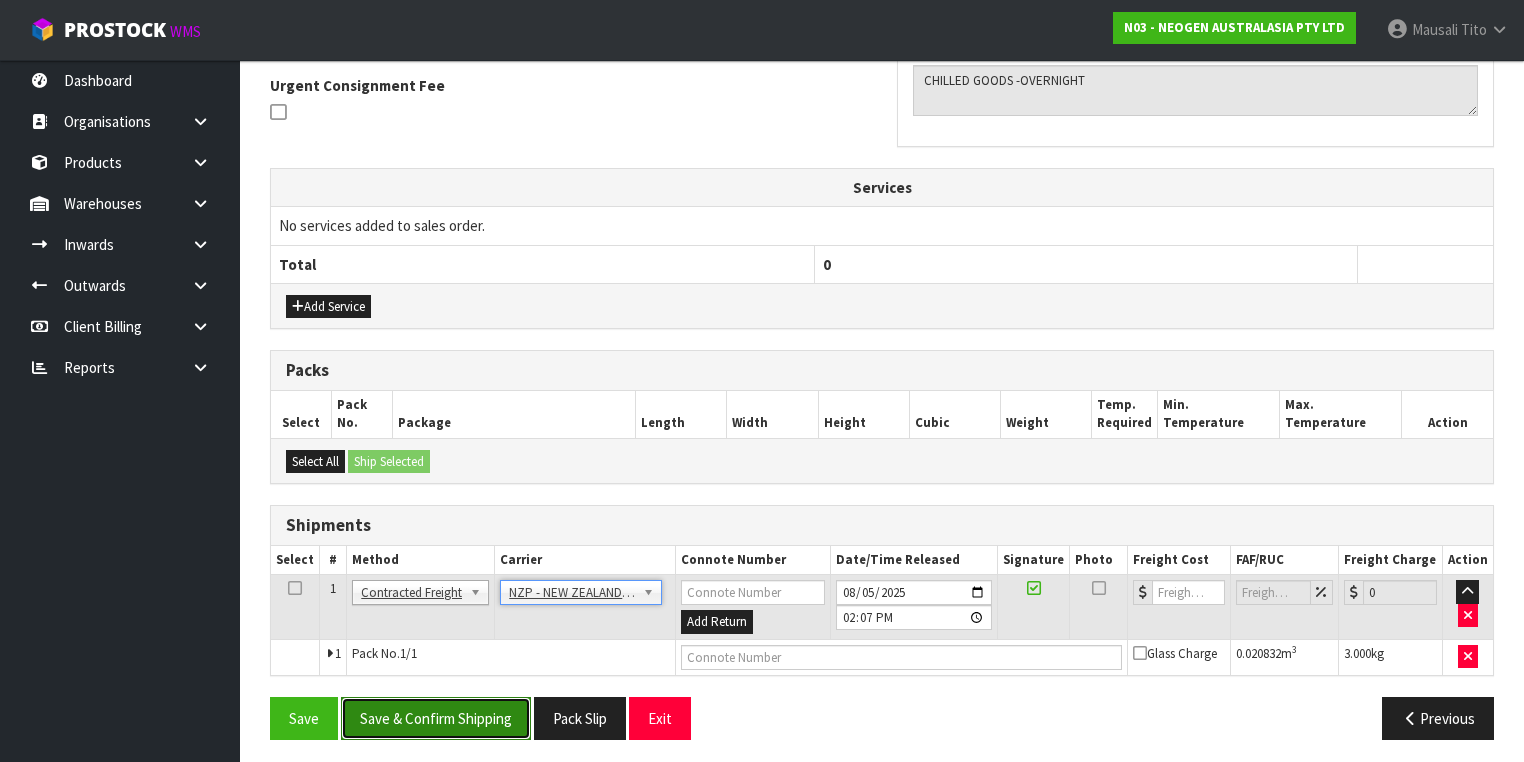 click on "Save & Confirm Shipping" at bounding box center (436, 718) 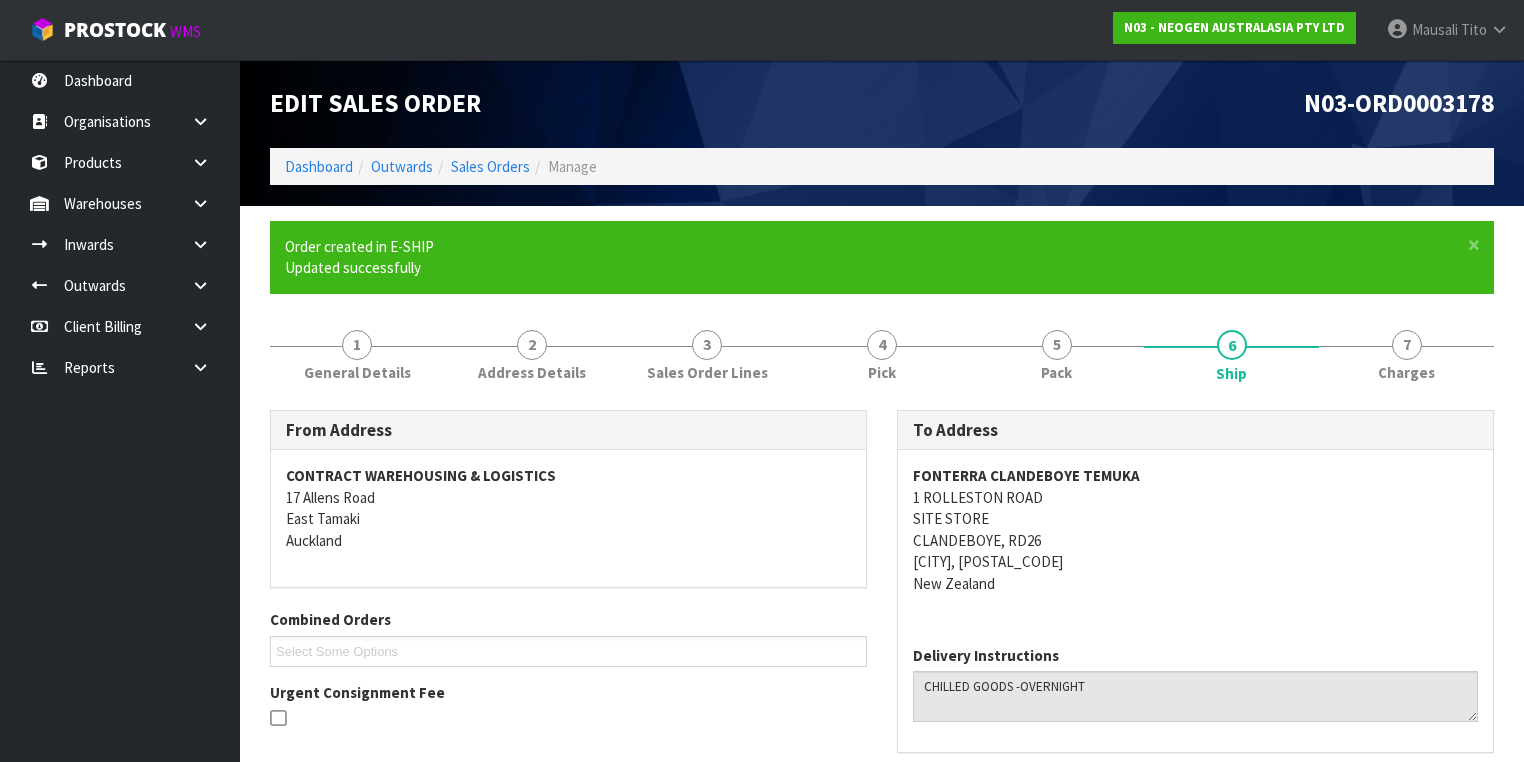 scroll, scrollTop: 558, scrollLeft: 0, axis: vertical 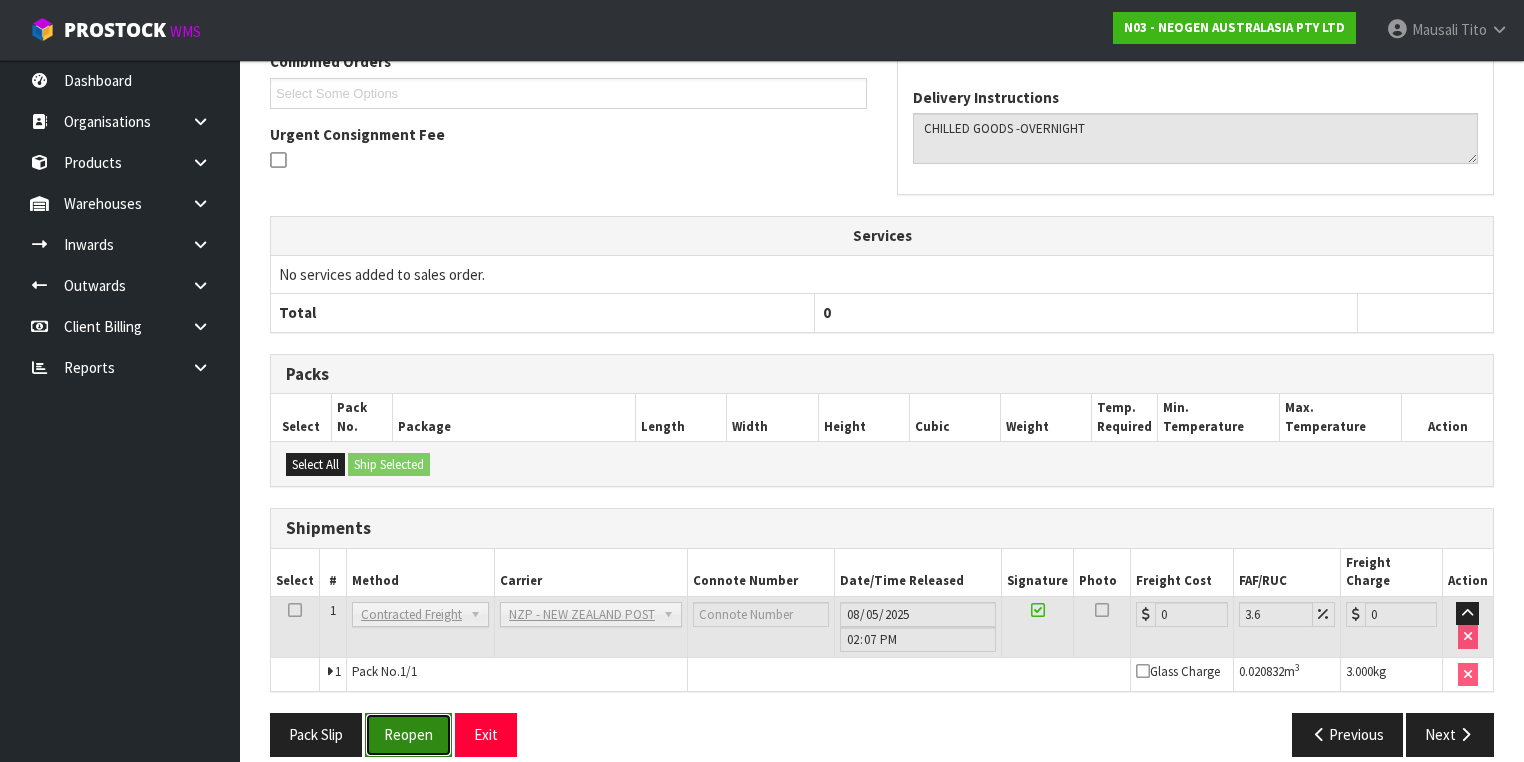 click on "Reopen" at bounding box center [408, 734] 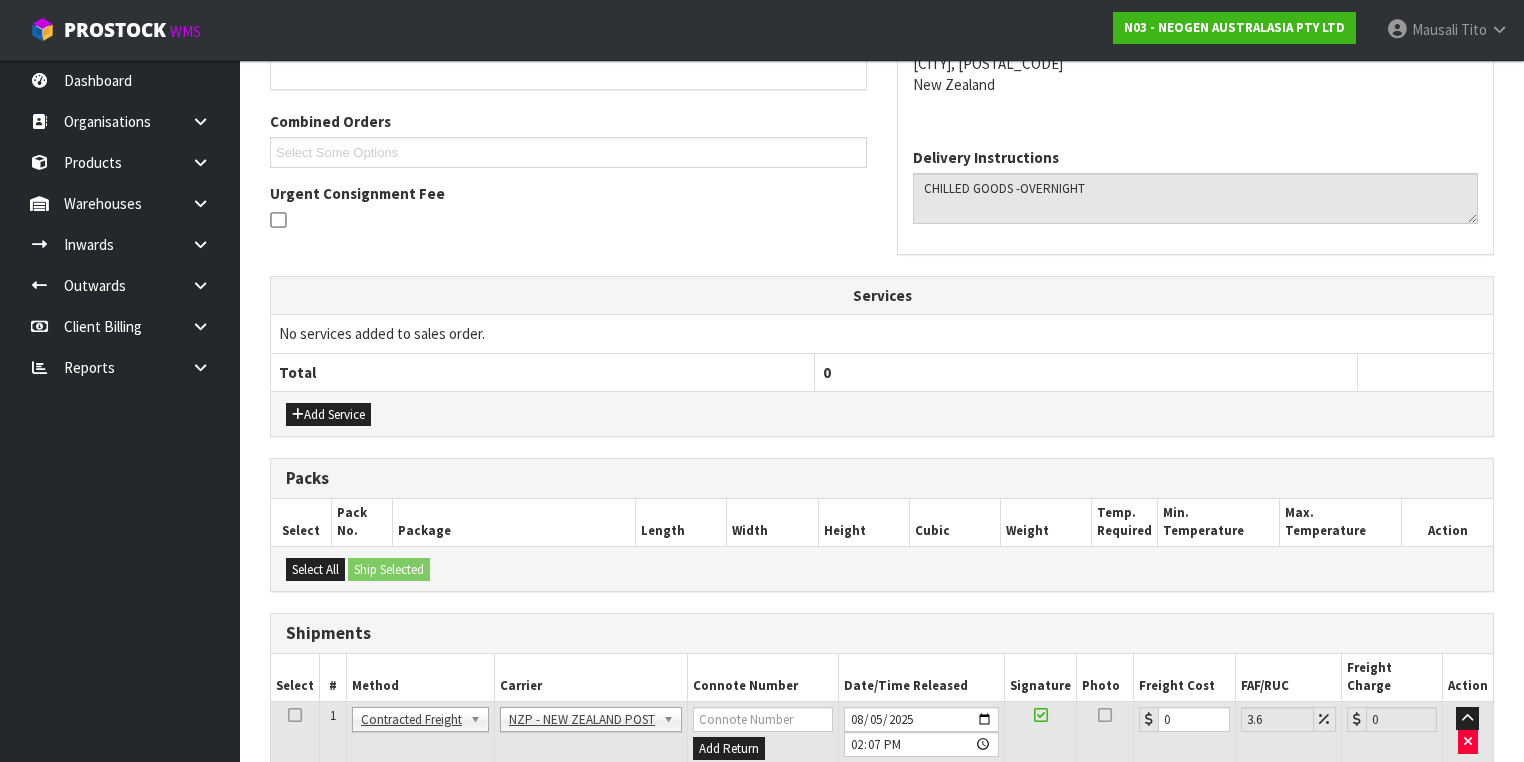 scroll, scrollTop: 604, scrollLeft: 0, axis: vertical 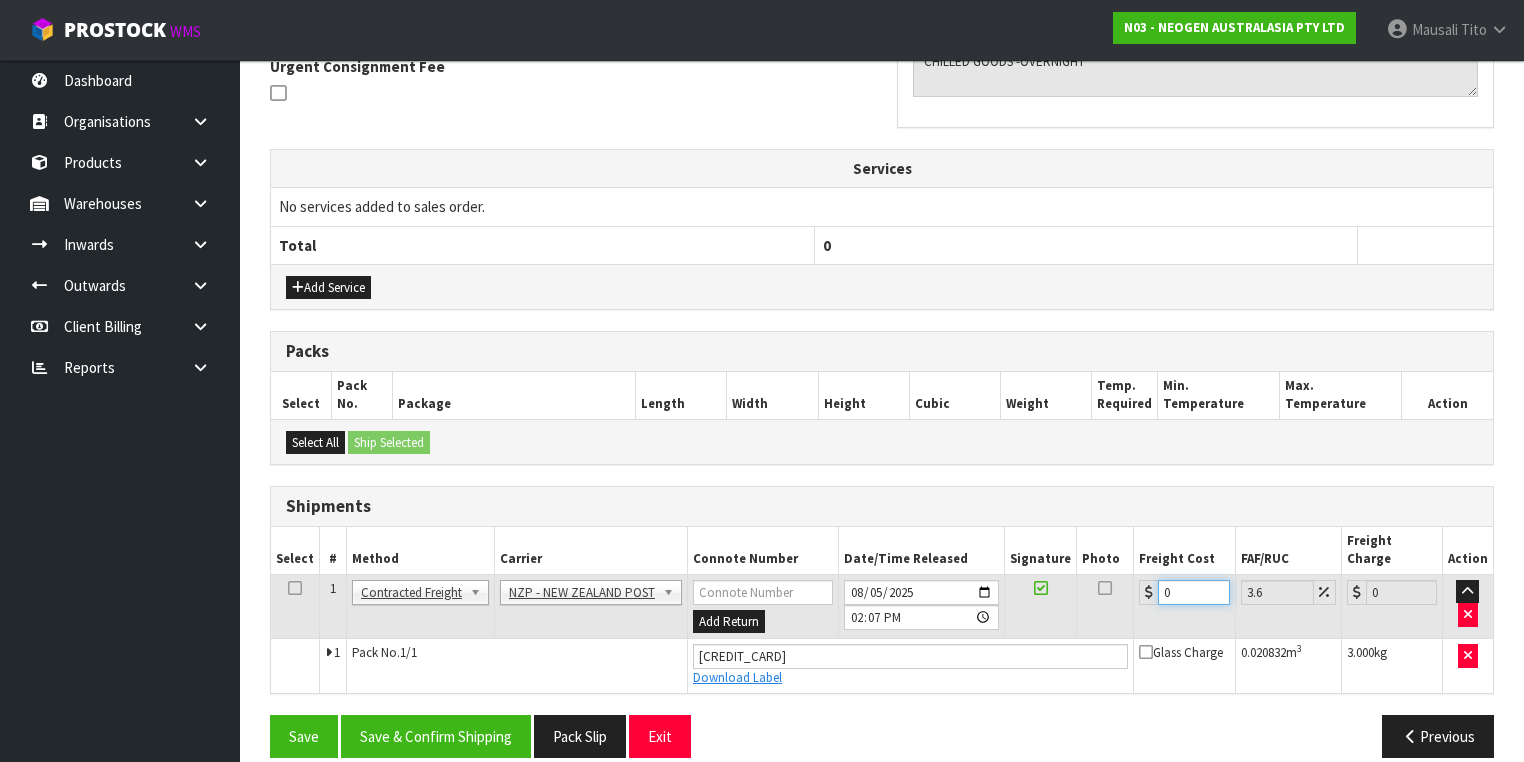 drag, startPoint x: 1181, startPoint y: 571, endPoint x: 1134, endPoint y: 578, distance: 47.518417 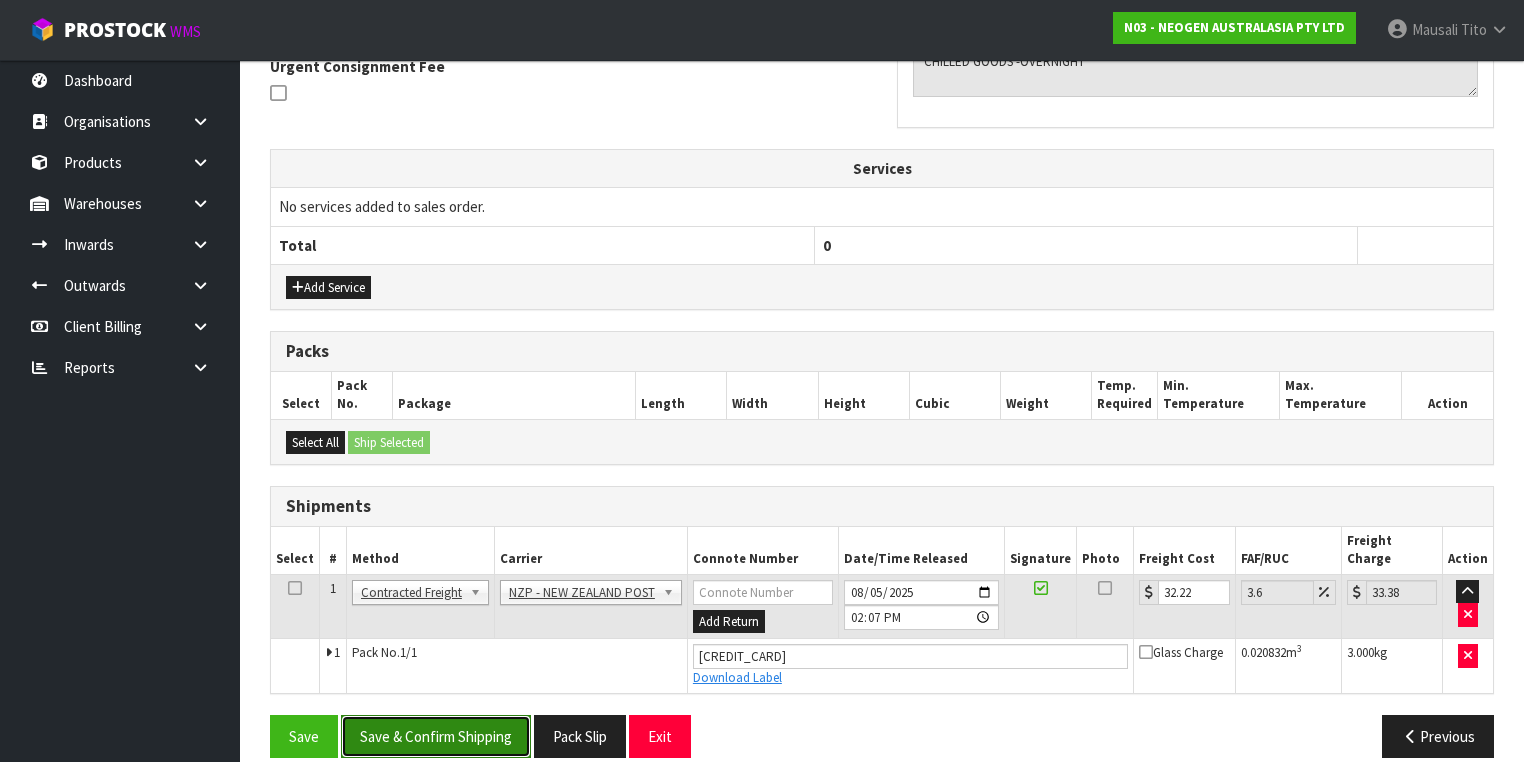 click on "Save & Confirm Shipping" at bounding box center (436, 736) 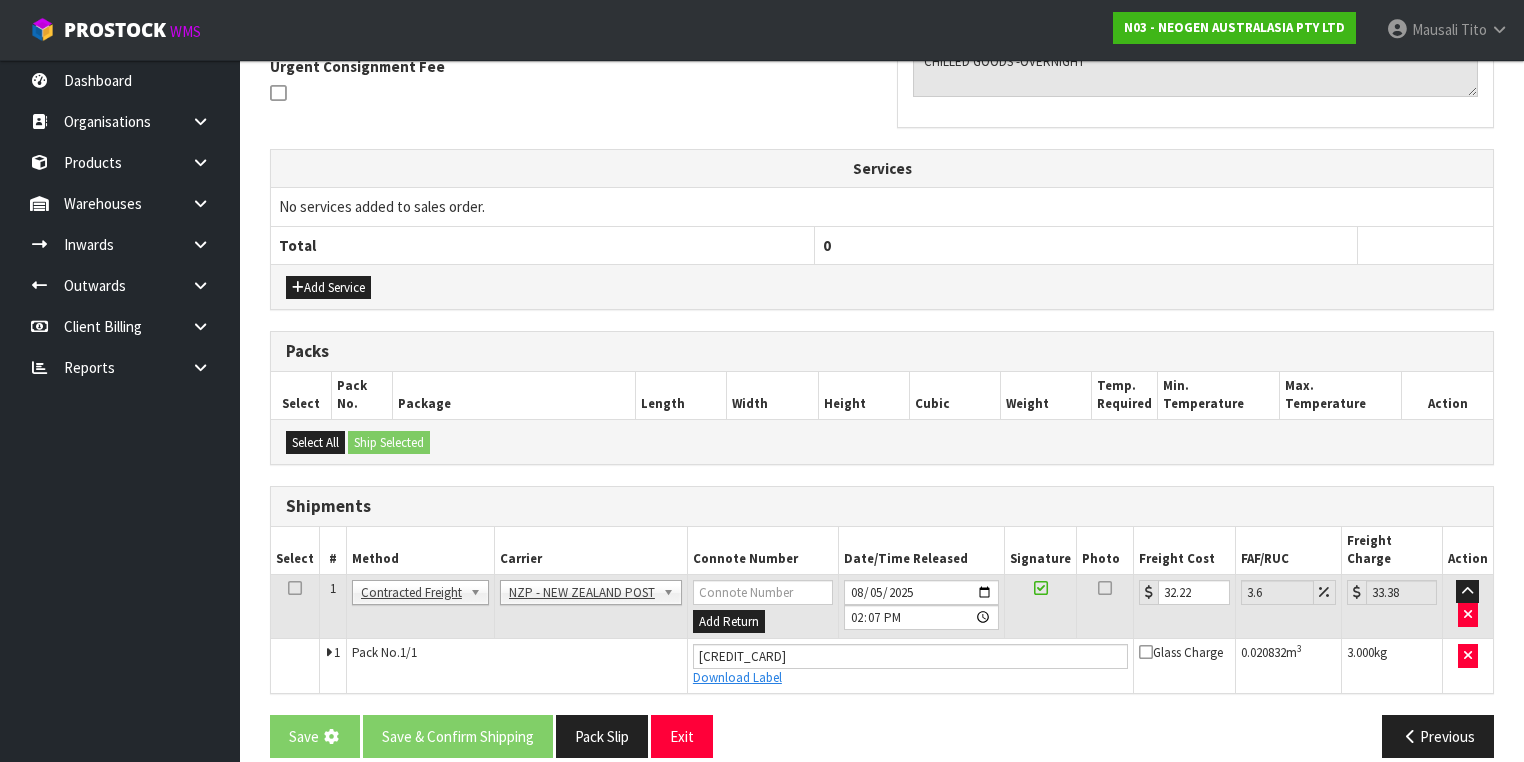 scroll, scrollTop: 0, scrollLeft: 0, axis: both 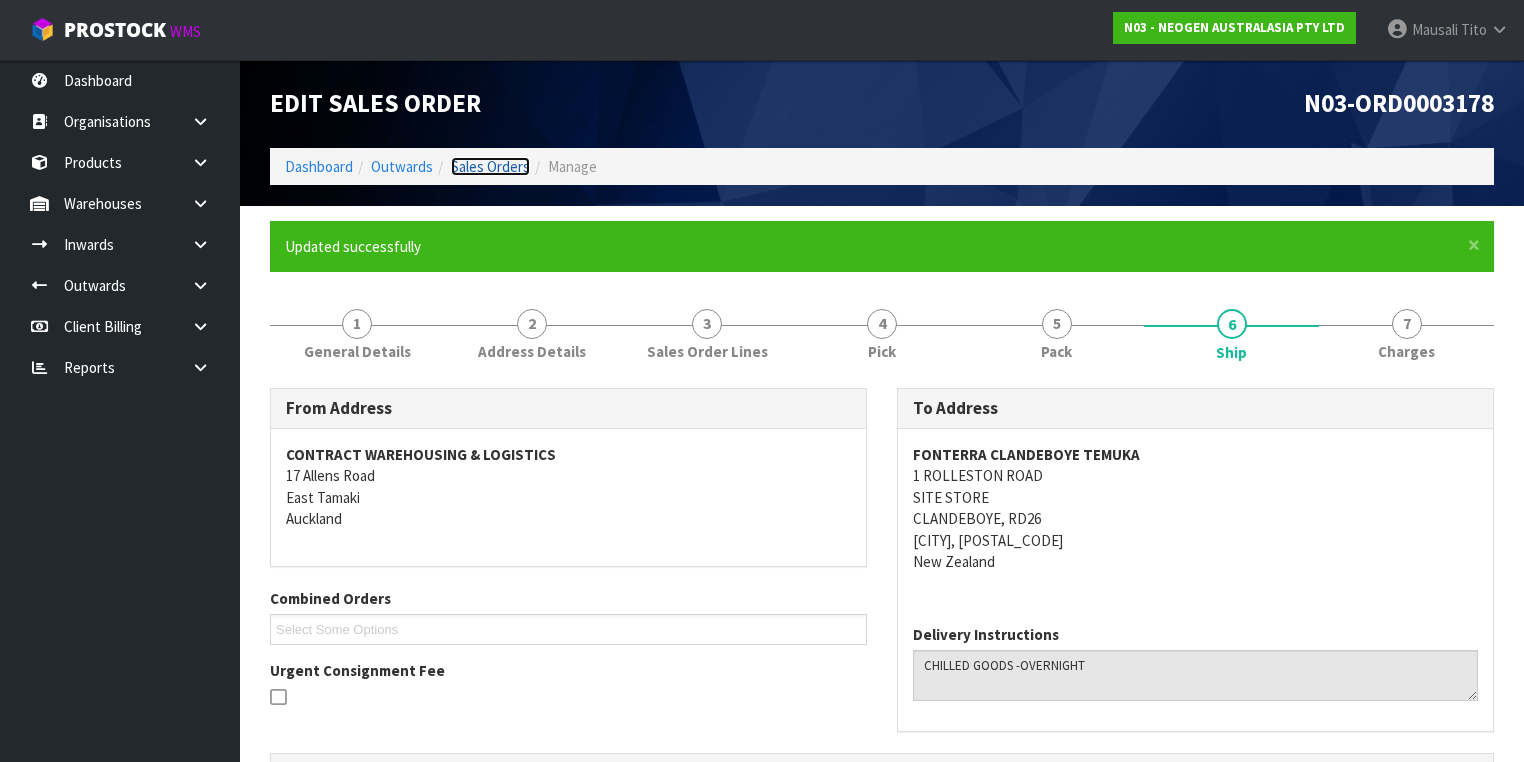 click on "Sales Orders" at bounding box center (490, 166) 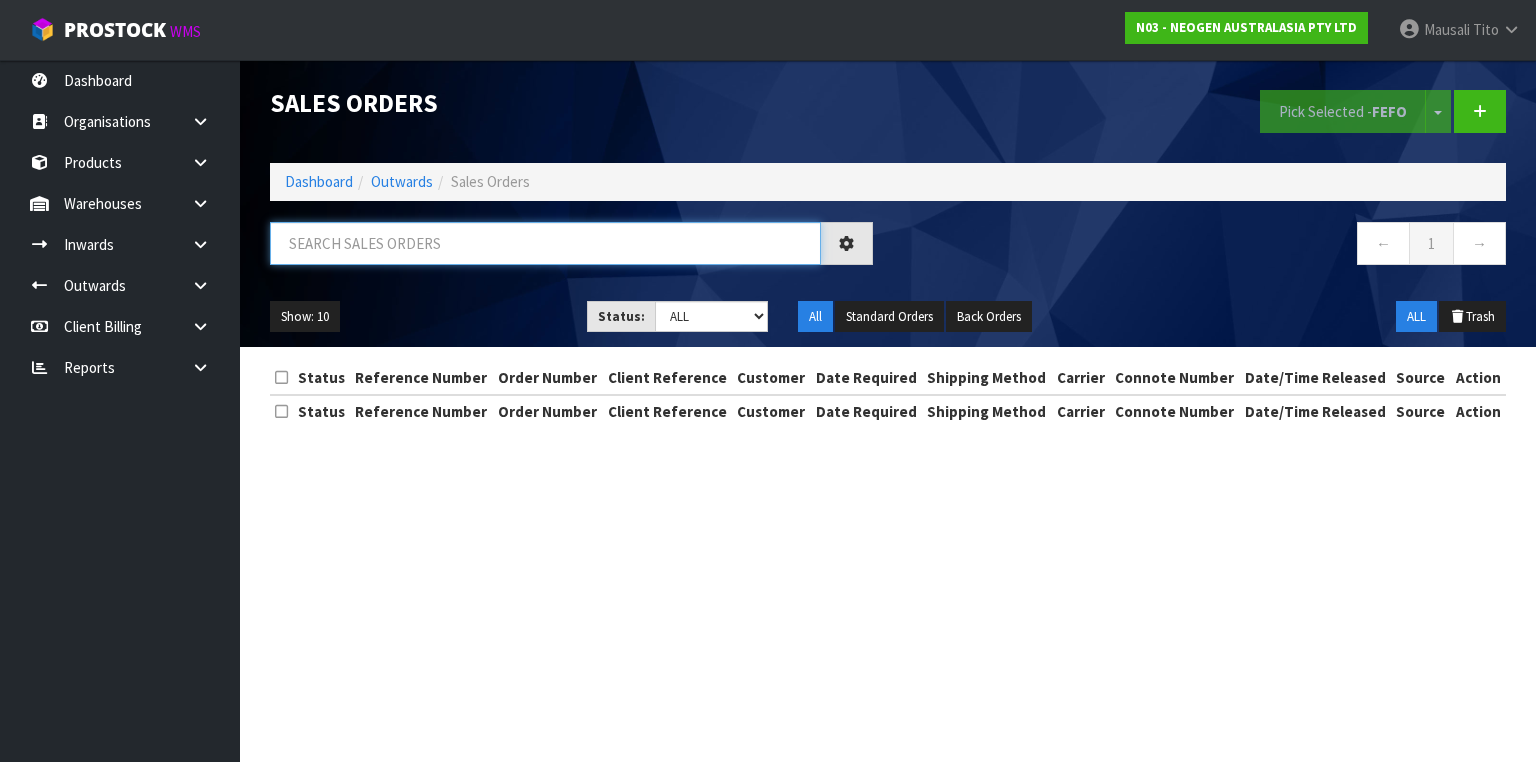 click at bounding box center [545, 243] 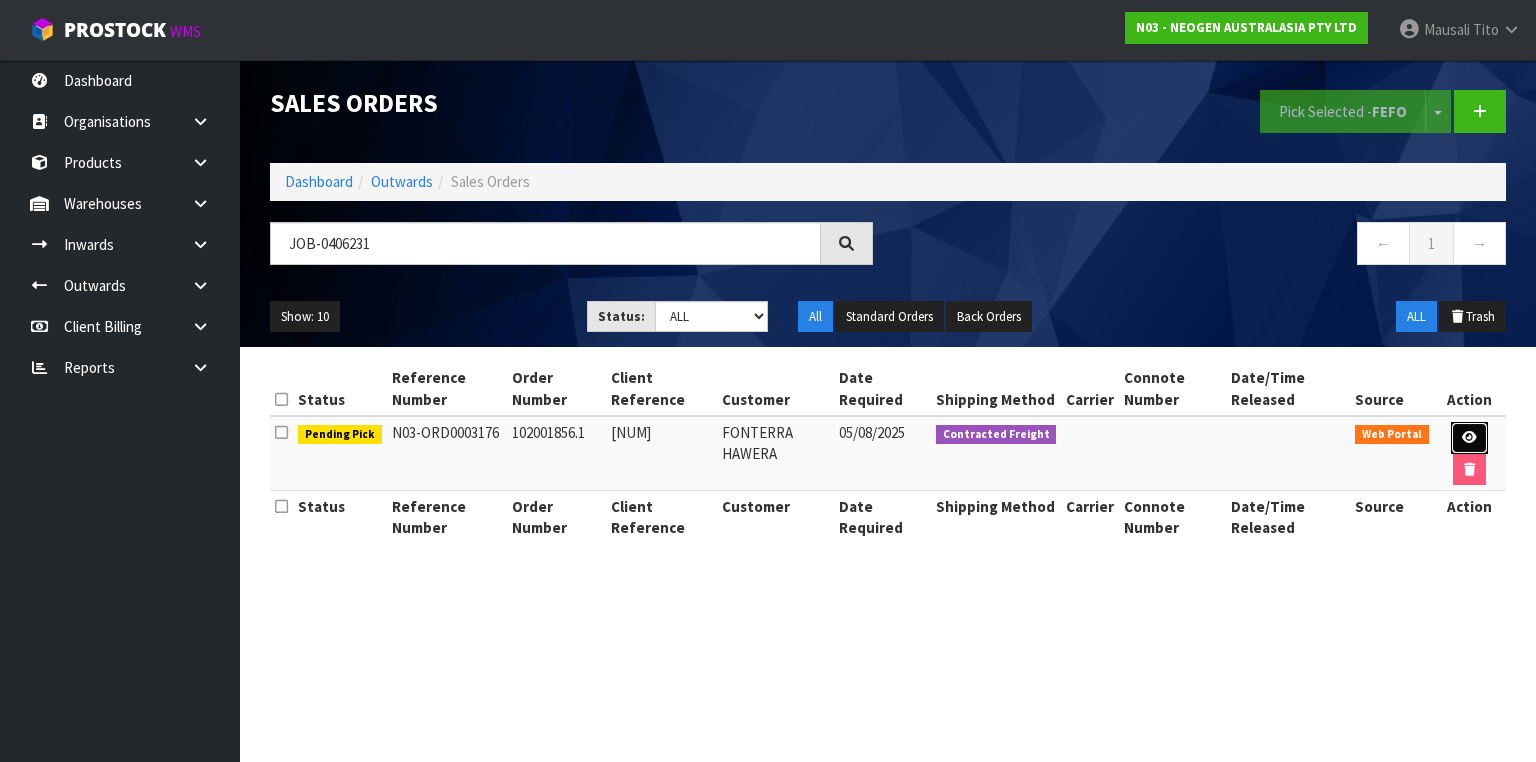 click at bounding box center (1469, 438) 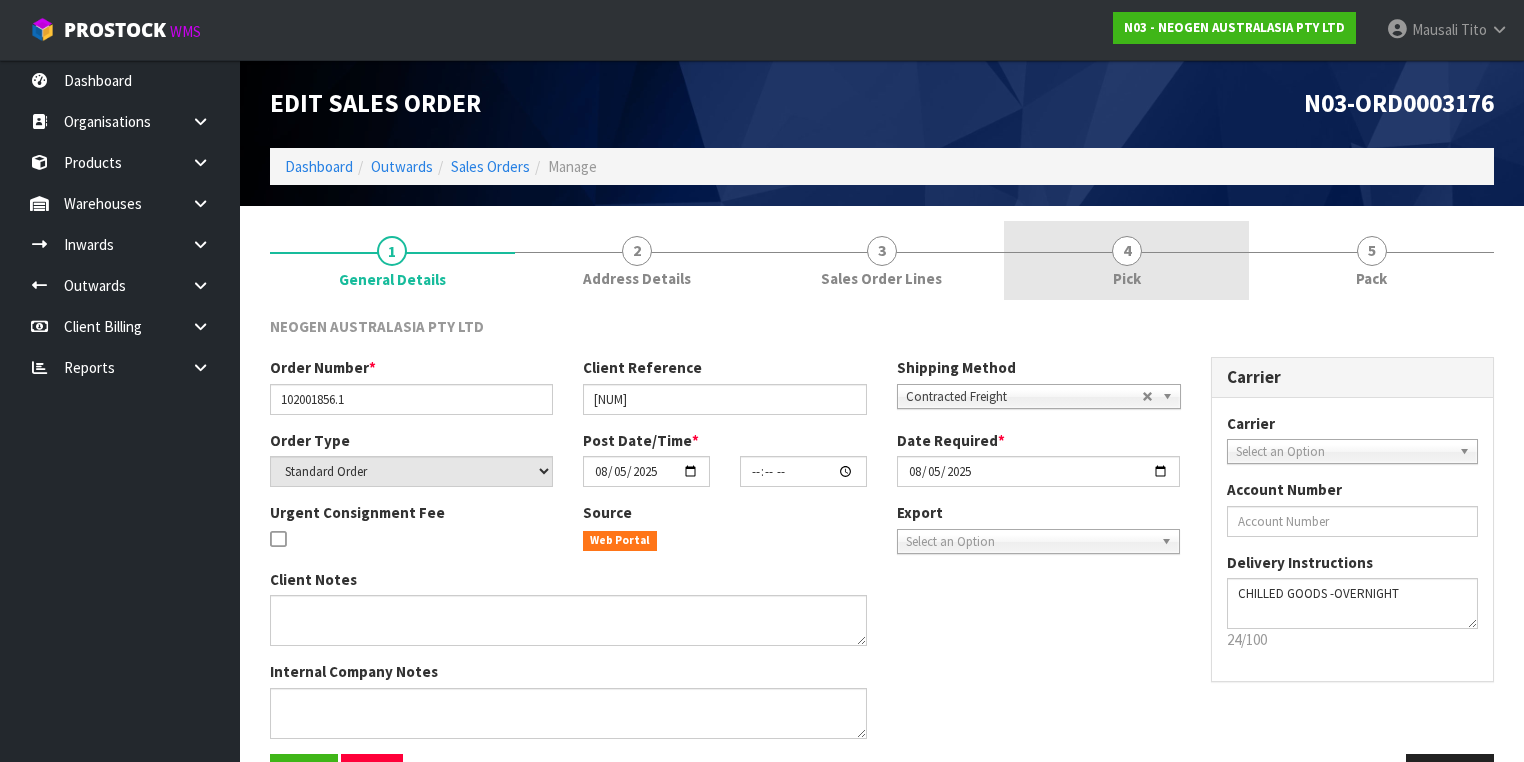 click on "4
Pick" at bounding box center (1126, 260) 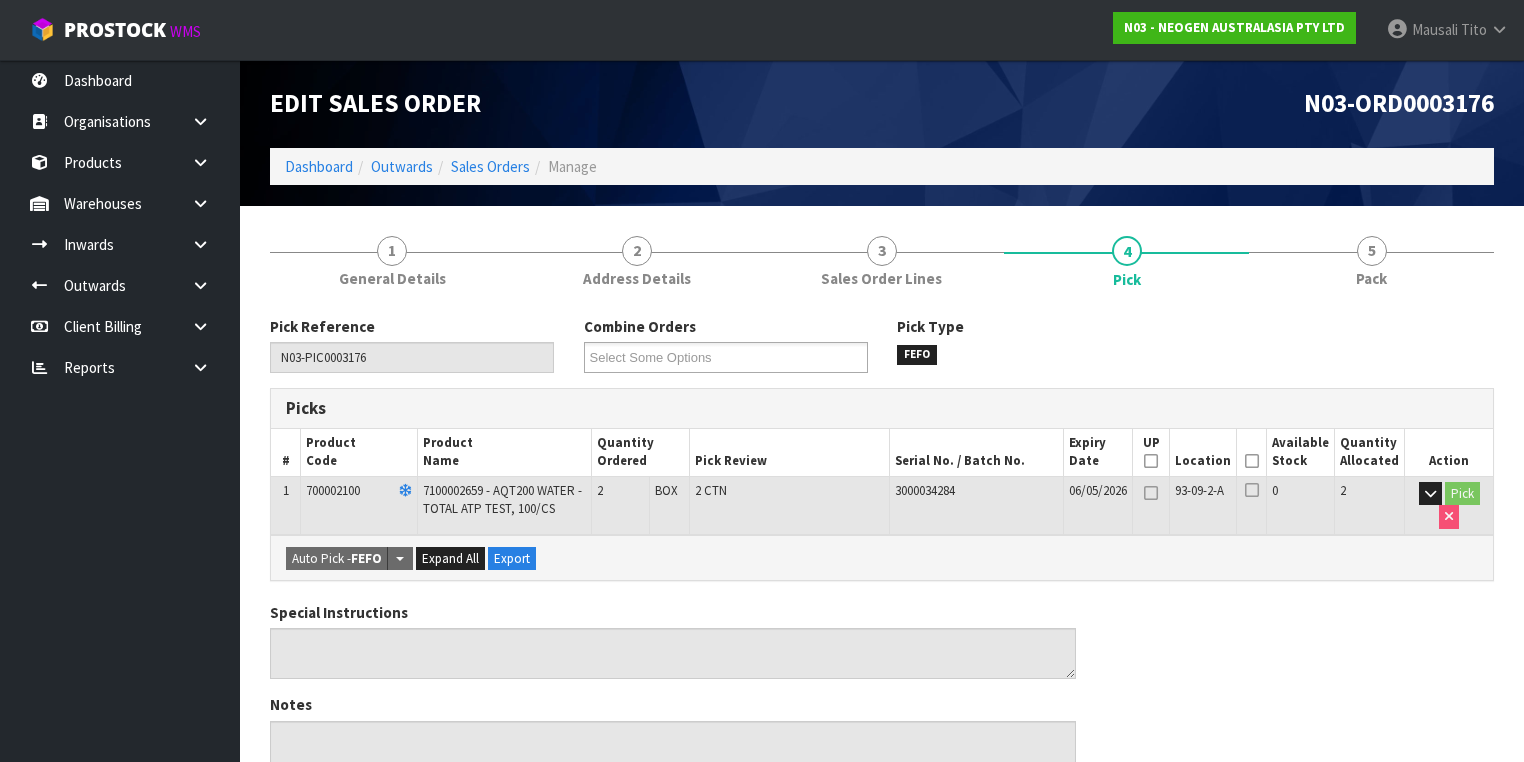 drag, startPoint x: 1261, startPoint y: 459, endPoint x: 1248, endPoint y: 458, distance: 13.038404 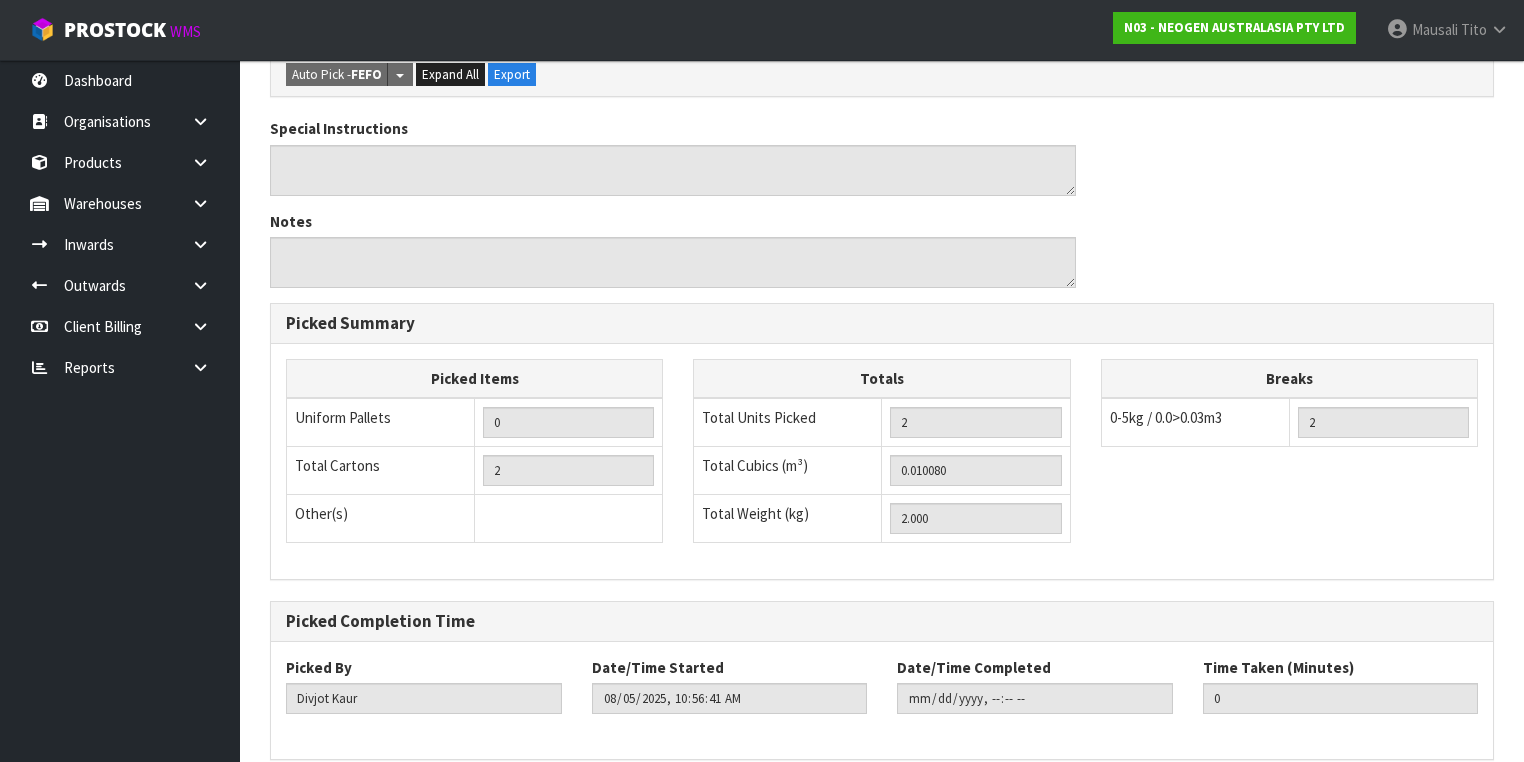 scroll, scrollTop: 641, scrollLeft: 0, axis: vertical 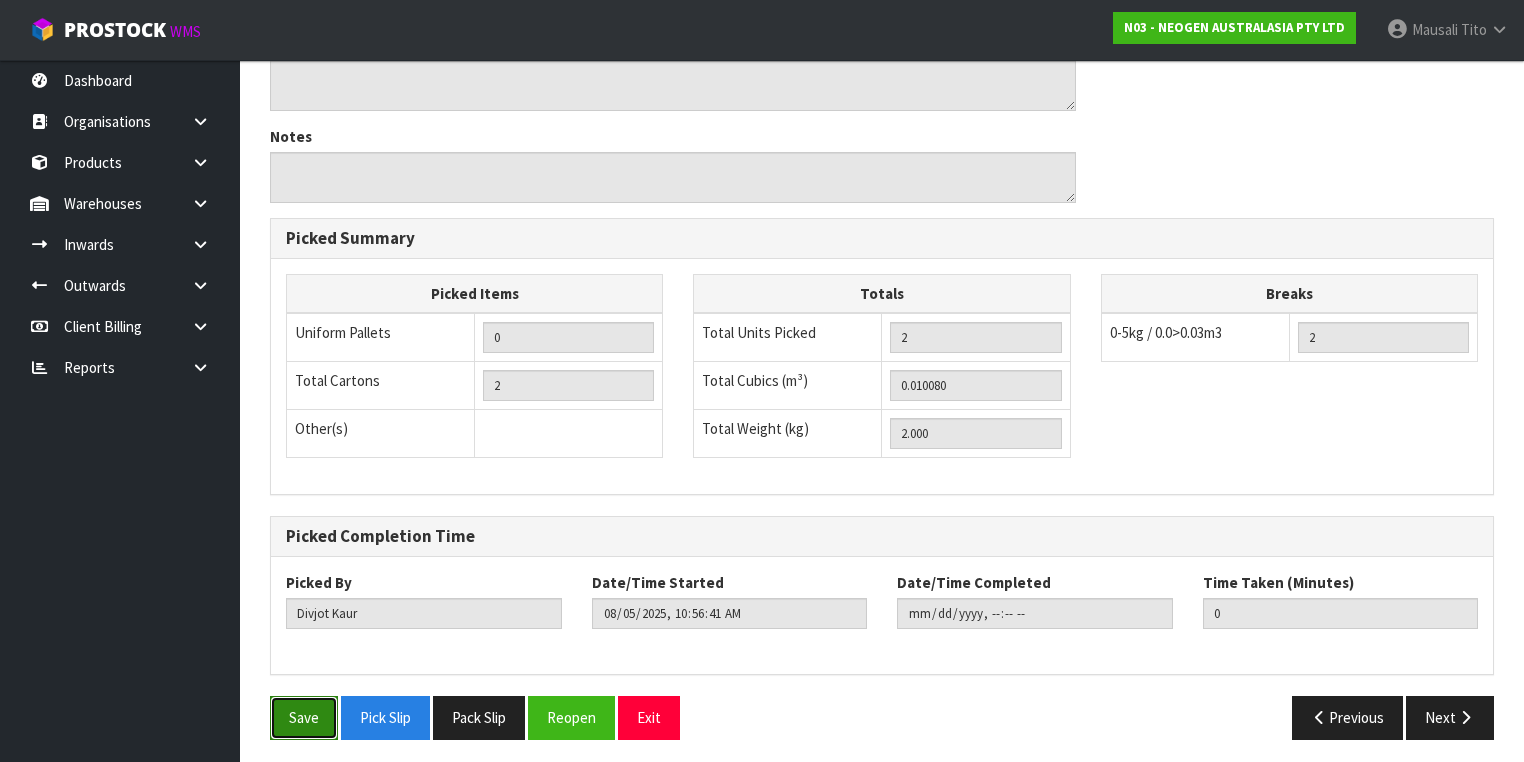 click on "Save" at bounding box center (304, 717) 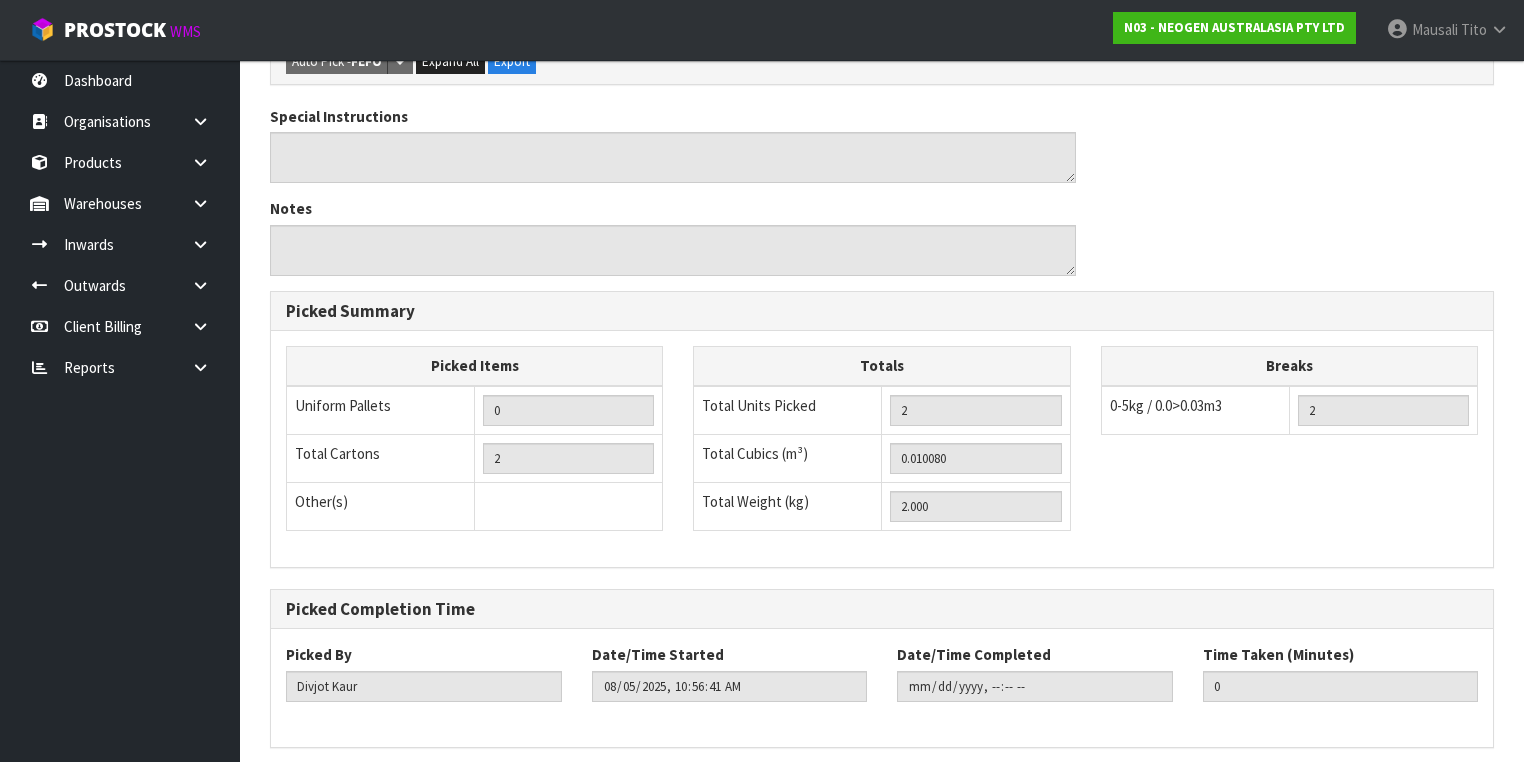 scroll, scrollTop: 0, scrollLeft: 0, axis: both 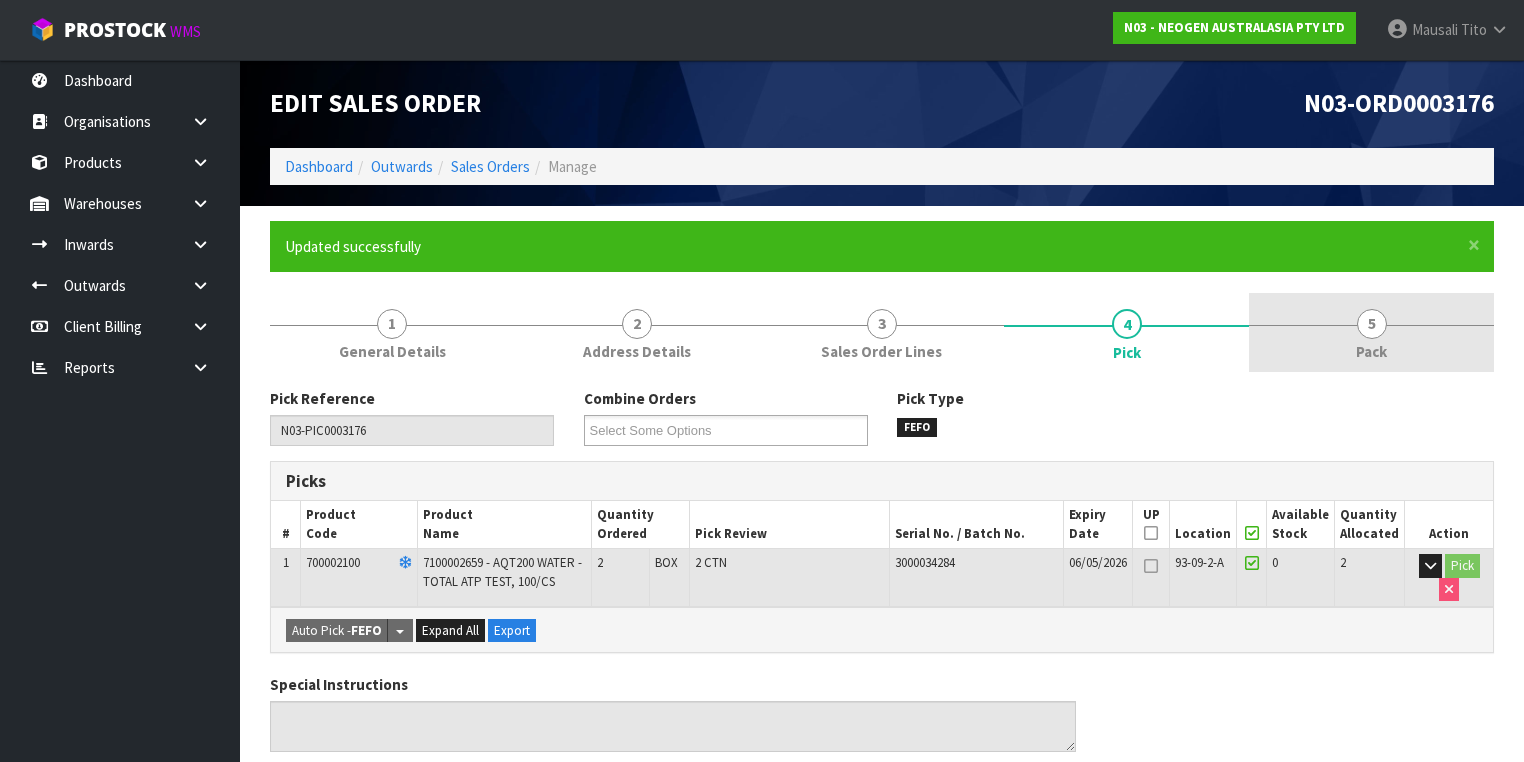 click on "5
Pack" at bounding box center (1371, 332) 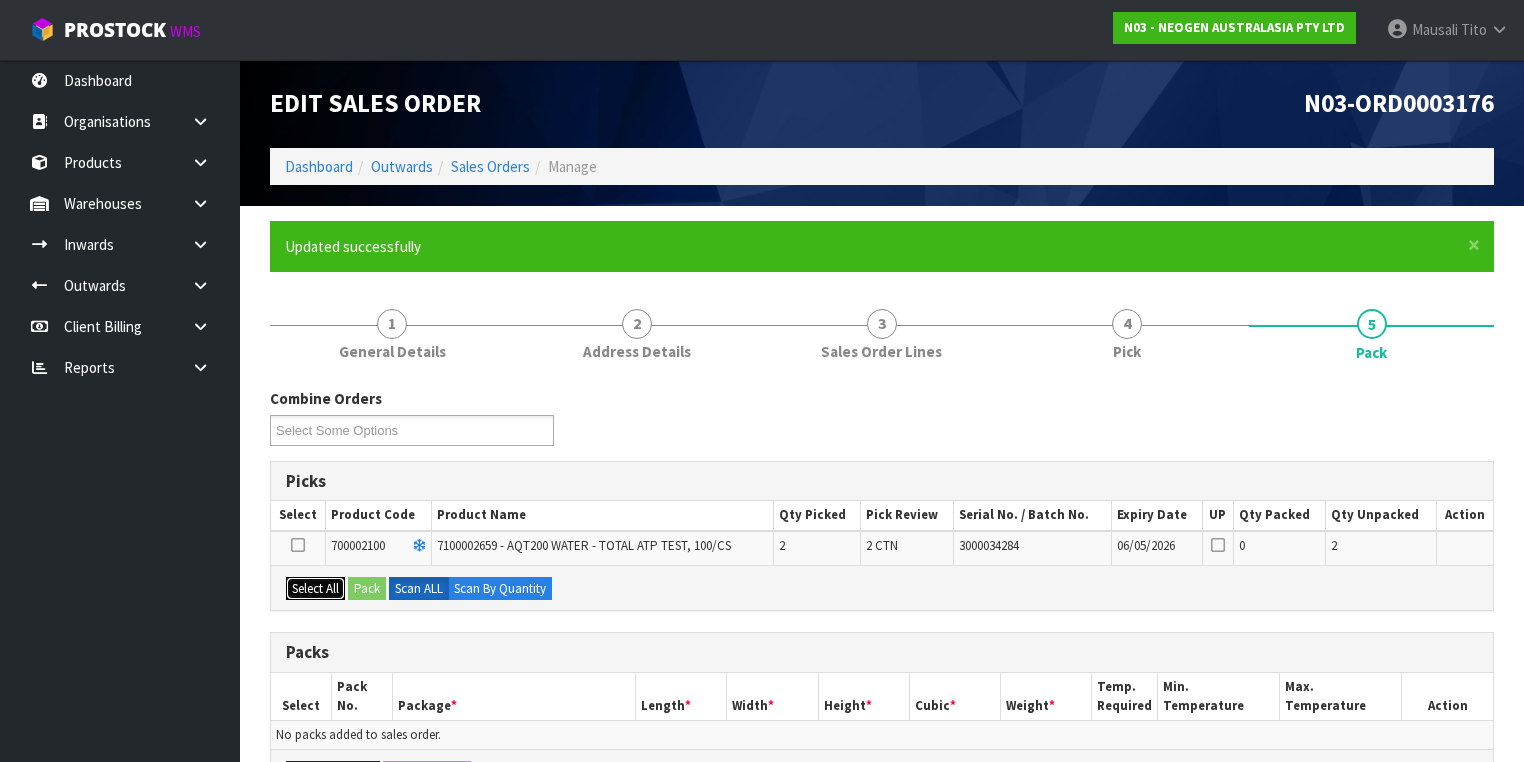 drag, startPoint x: 320, startPoint y: 584, endPoint x: 366, endPoint y: 579, distance: 46.270943 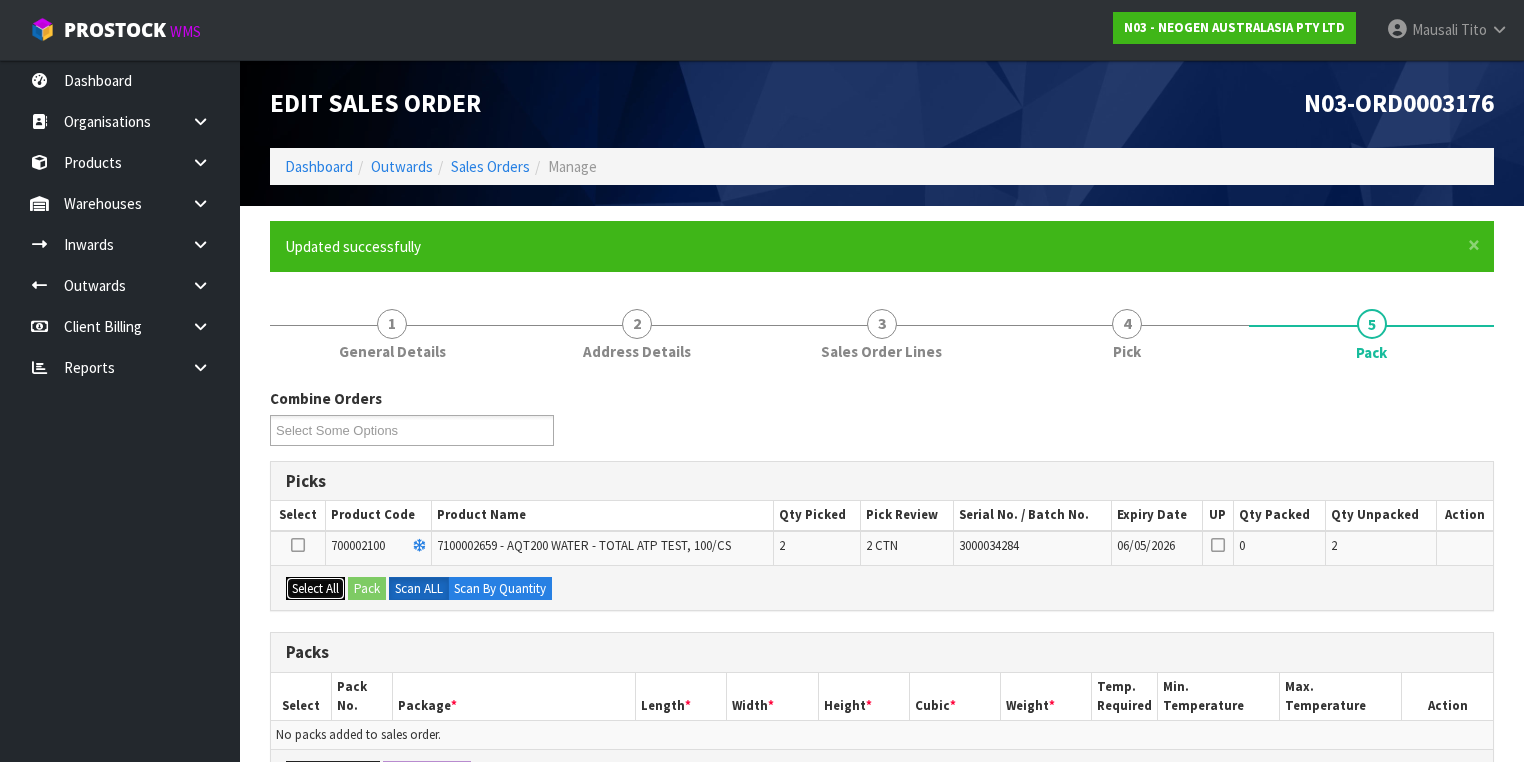 click on "Select All" at bounding box center (315, 589) 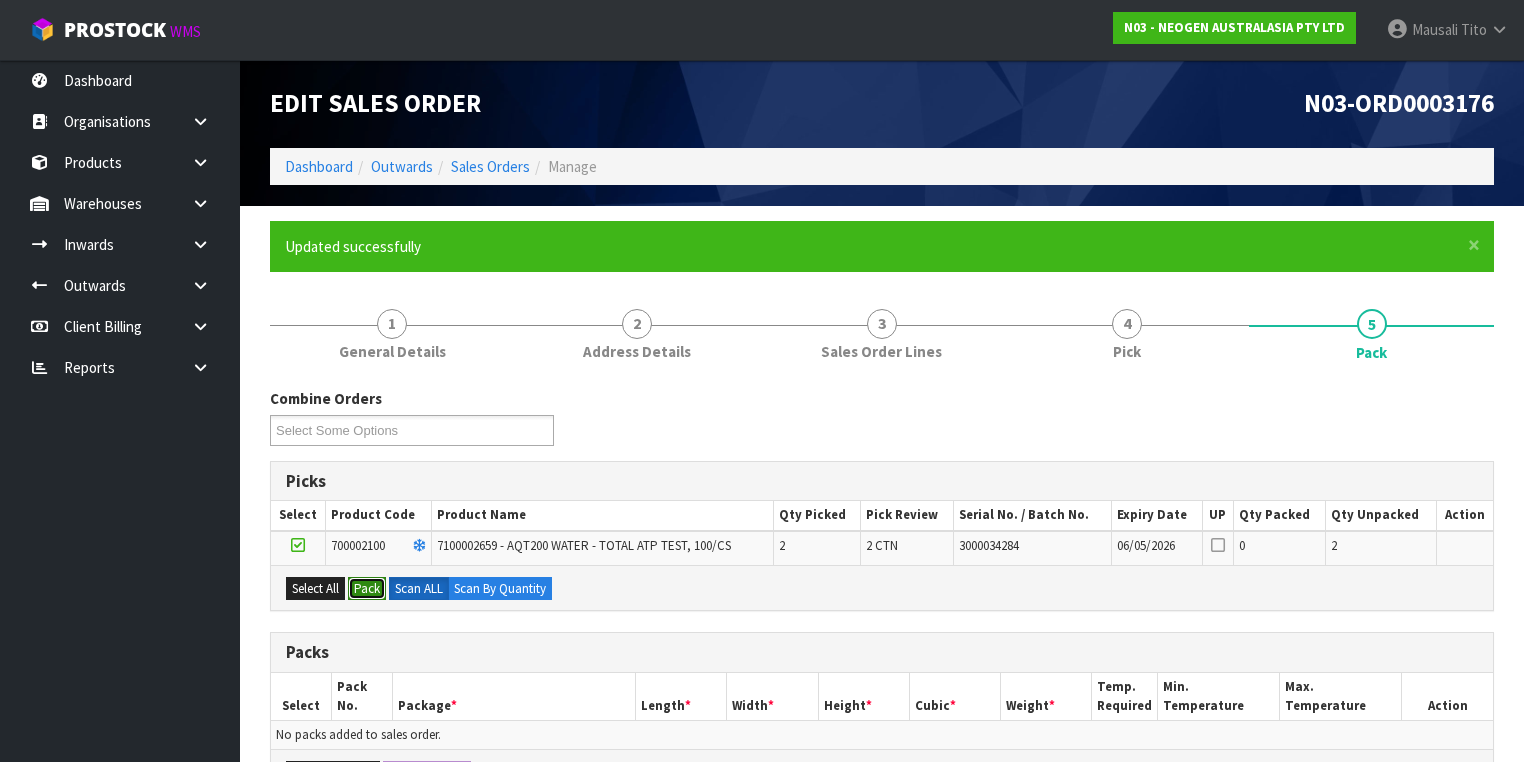click on "Pack" at bounding box center [367, 589] 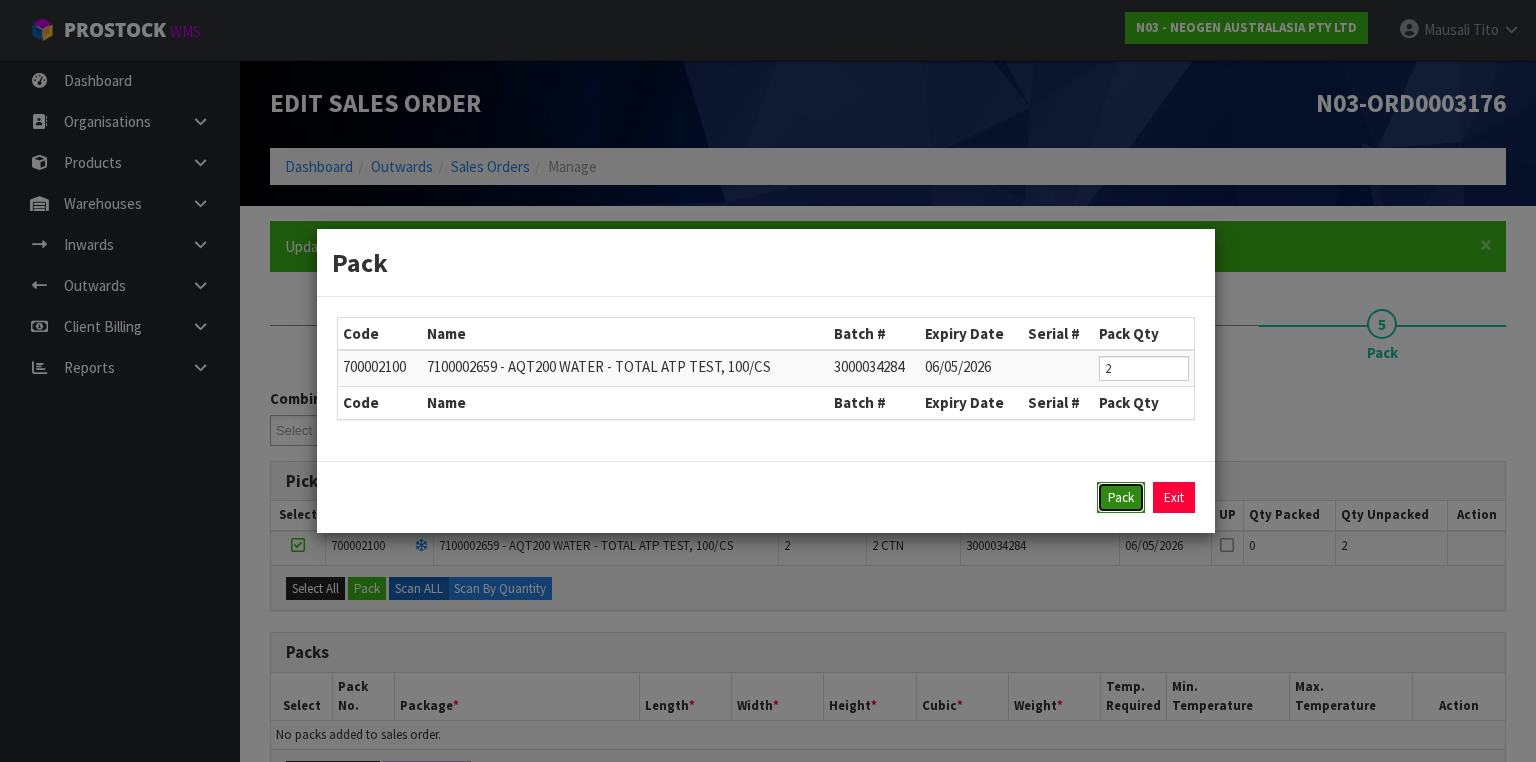 click on "Pack" at bounding box center (1121, 498) 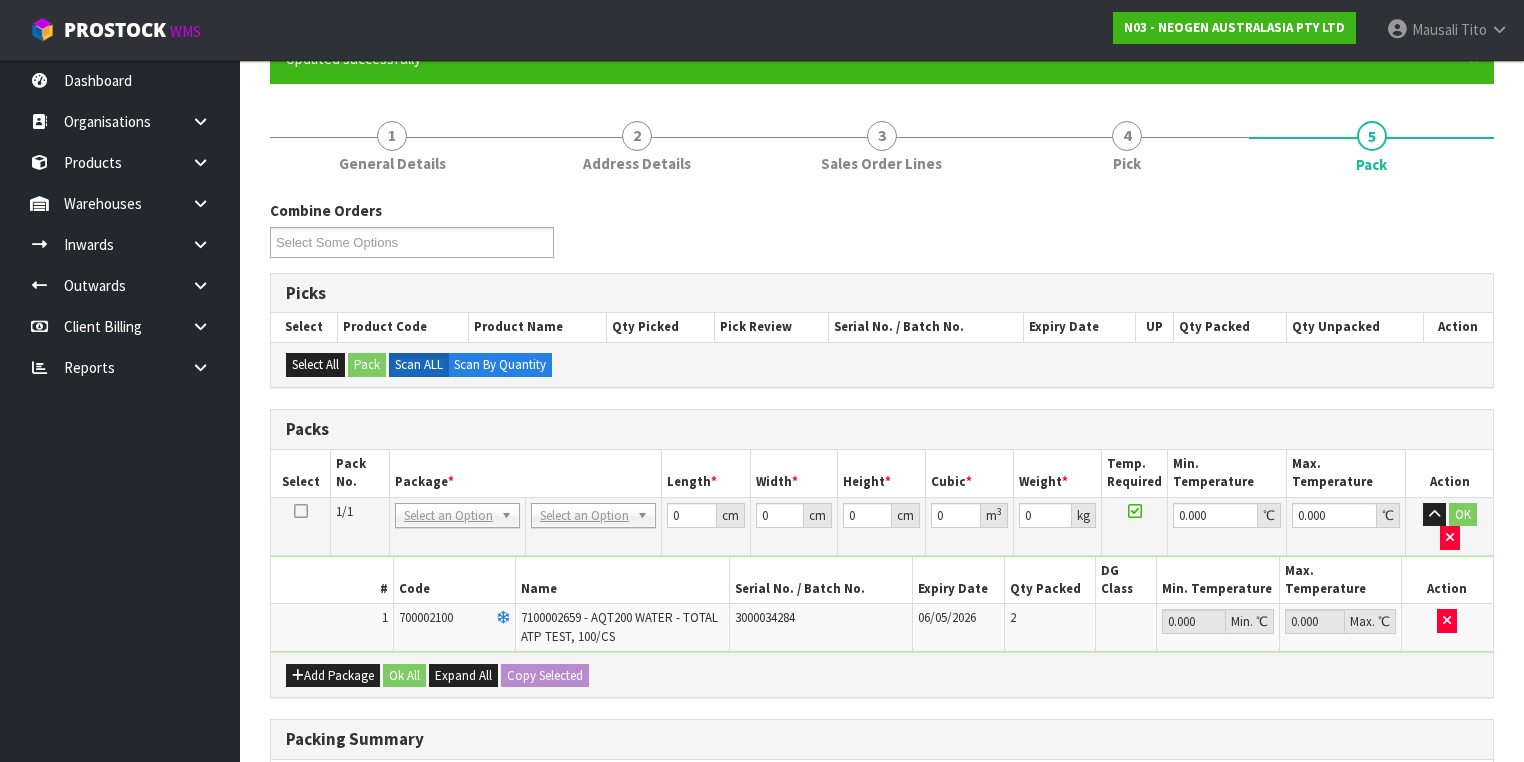 scroll, scrollTop: 240, scrollLeft: 0, axis: vertical 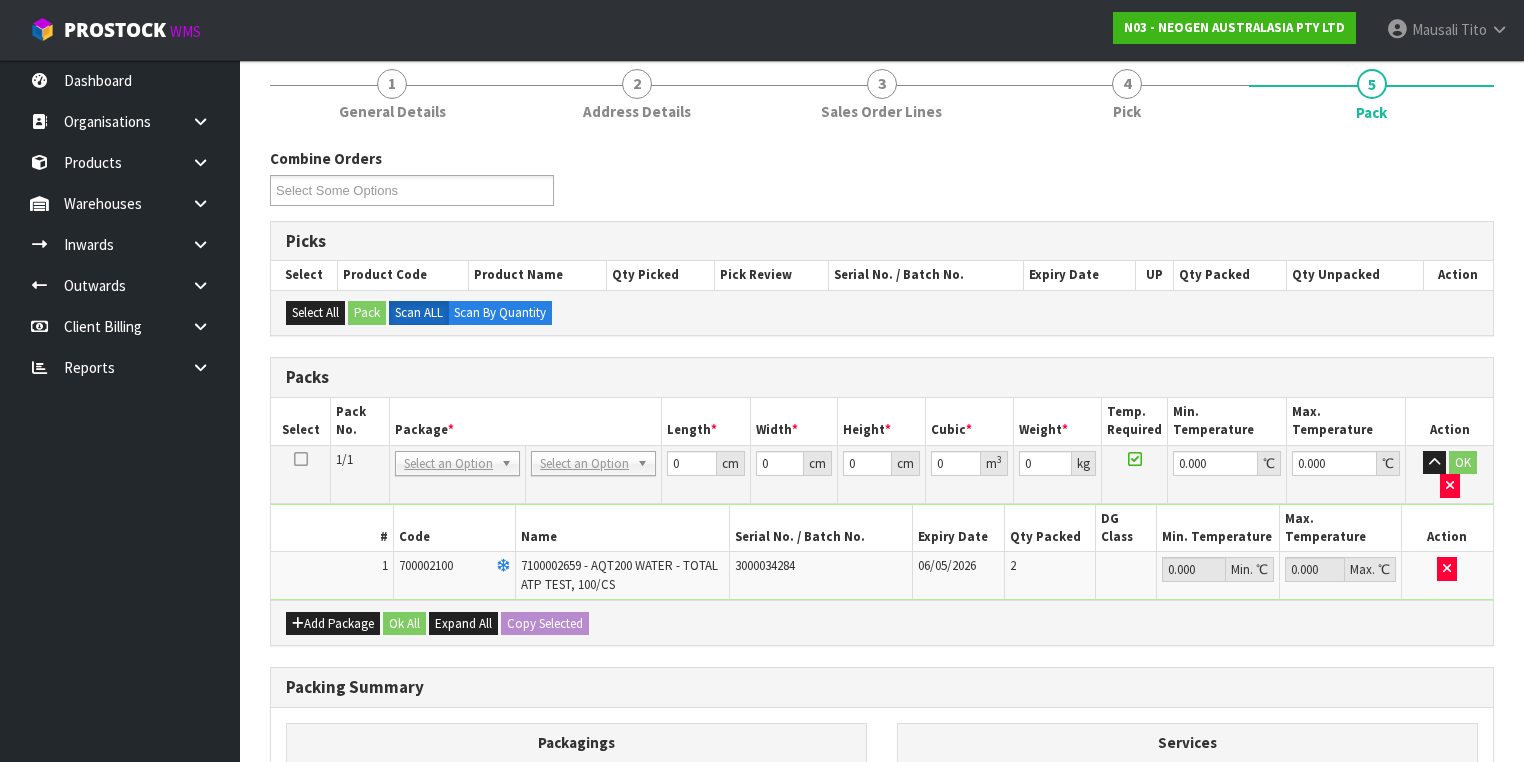 drag, startPoint x: 579, startPoint y: 462, endPoint x: 574, endPoint y: 484, distance: 22.561028 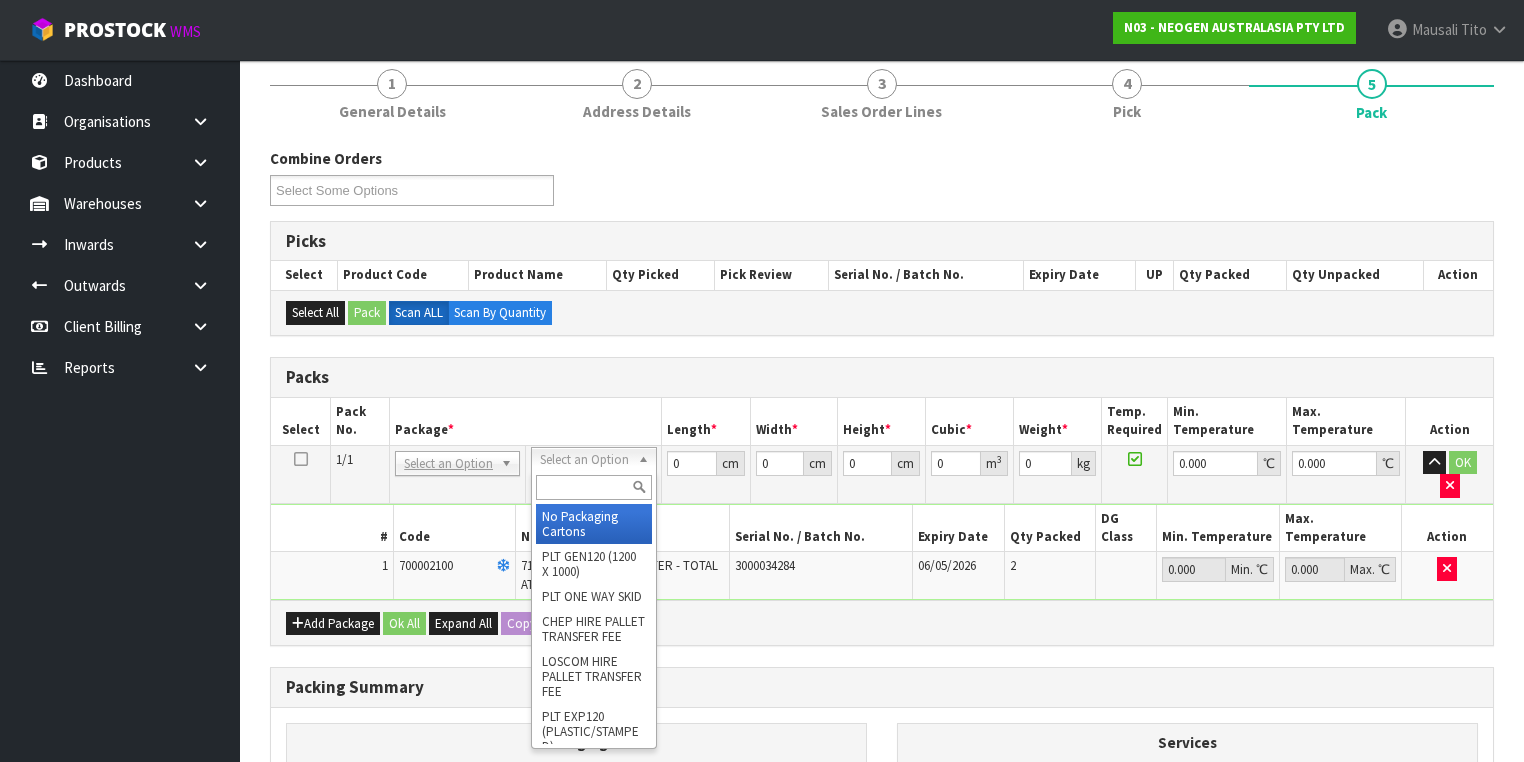 click at bounding box center [593, 487] 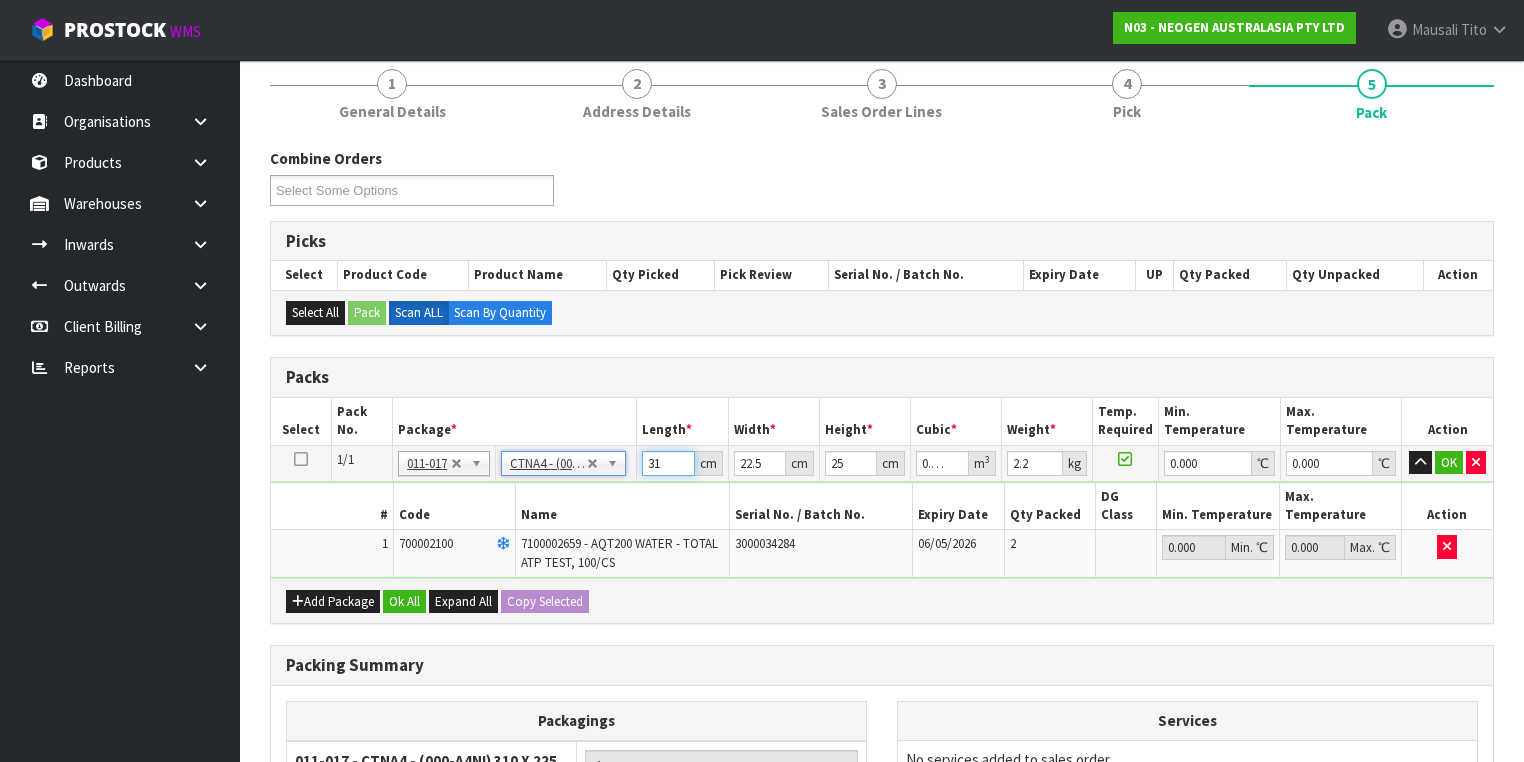 drag, startPoint x: 664, startPoint y: 459, endPoint x: 610, endPoint y: 467, distance: 54.589375 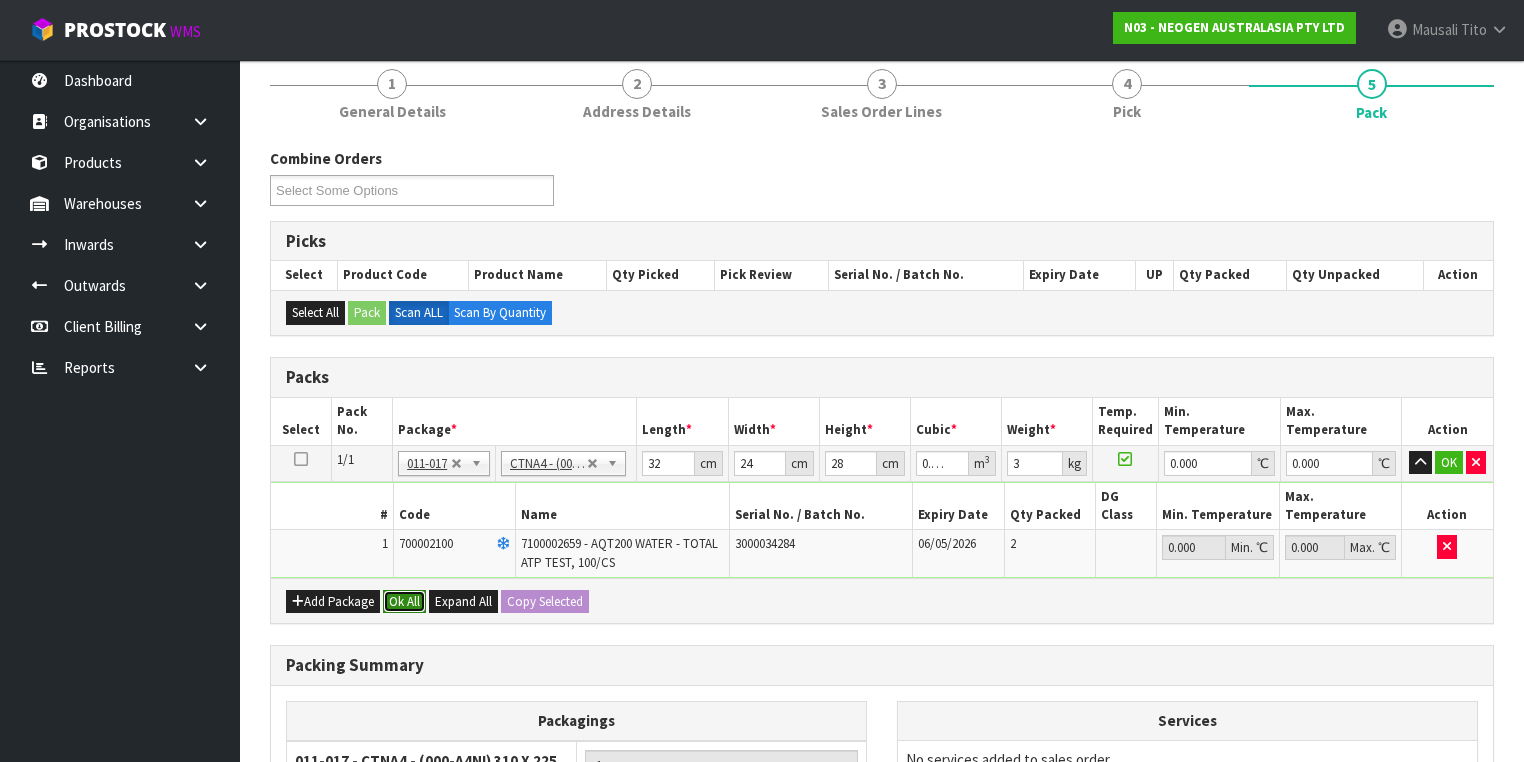 click on "Ok All" at bounding box center (404, 602) 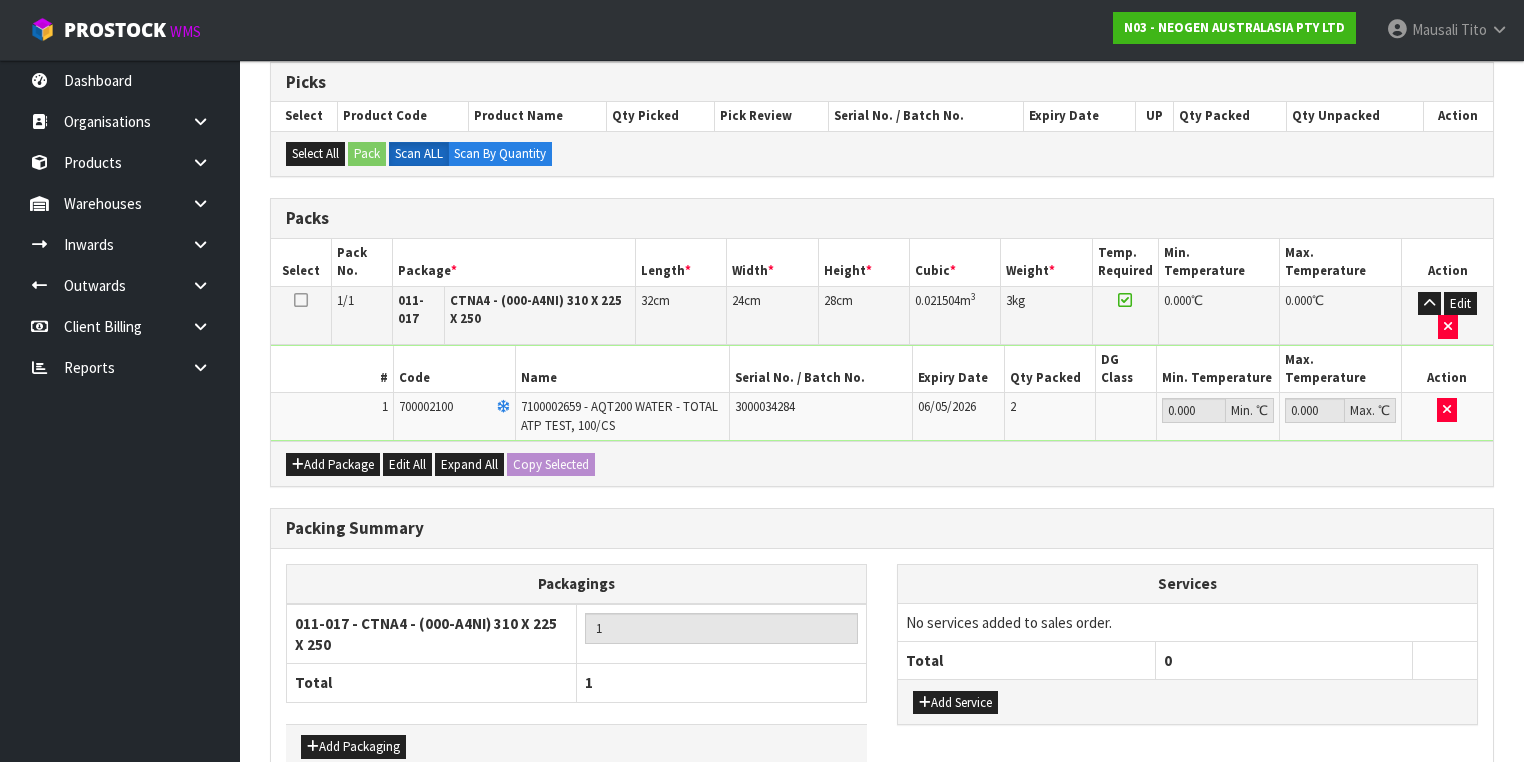 scroll, scrollTop: 478, scrollLeft: 0, axis: vertical 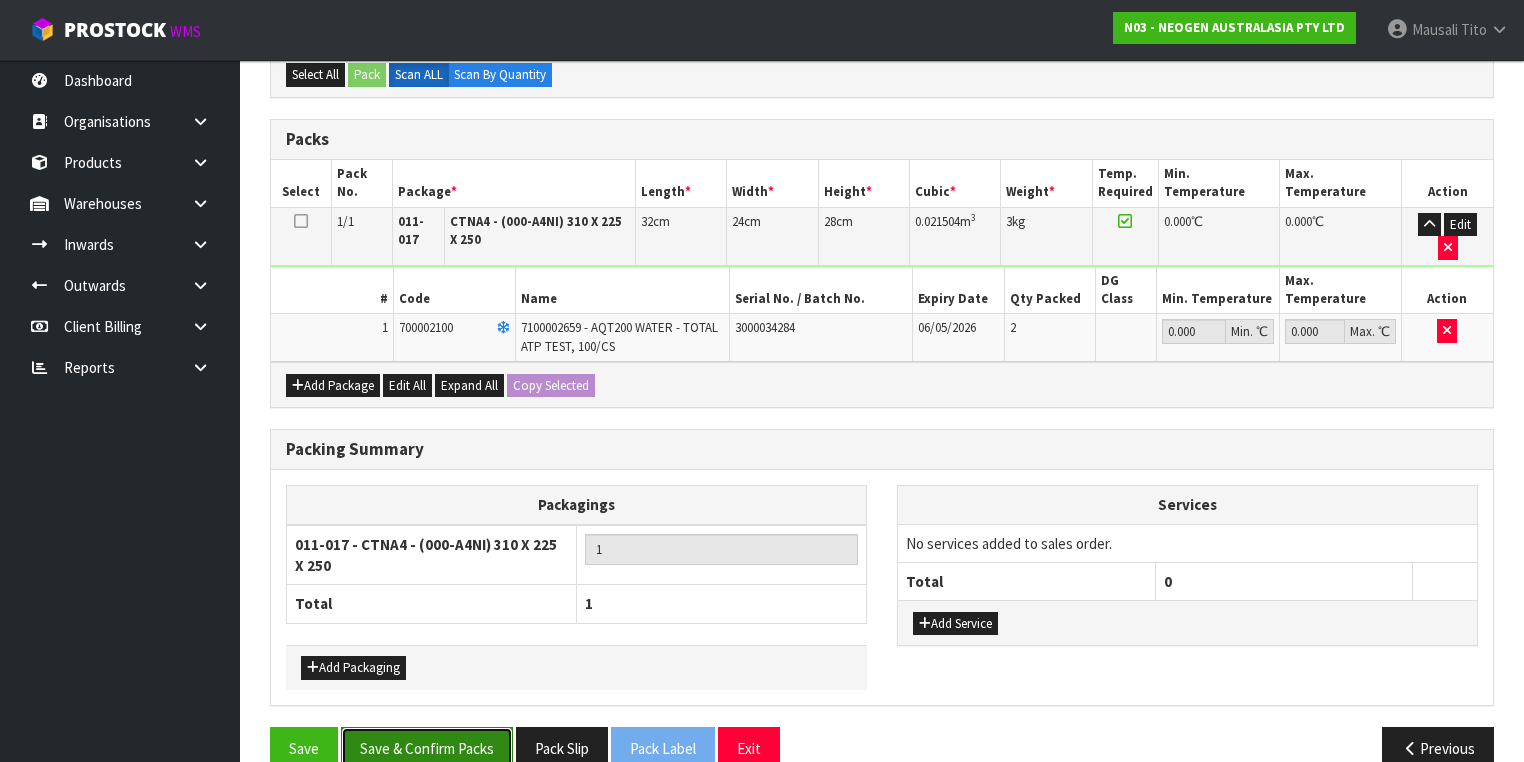 click on "Save & Confirm Packs" at bounding box center [427, 748] 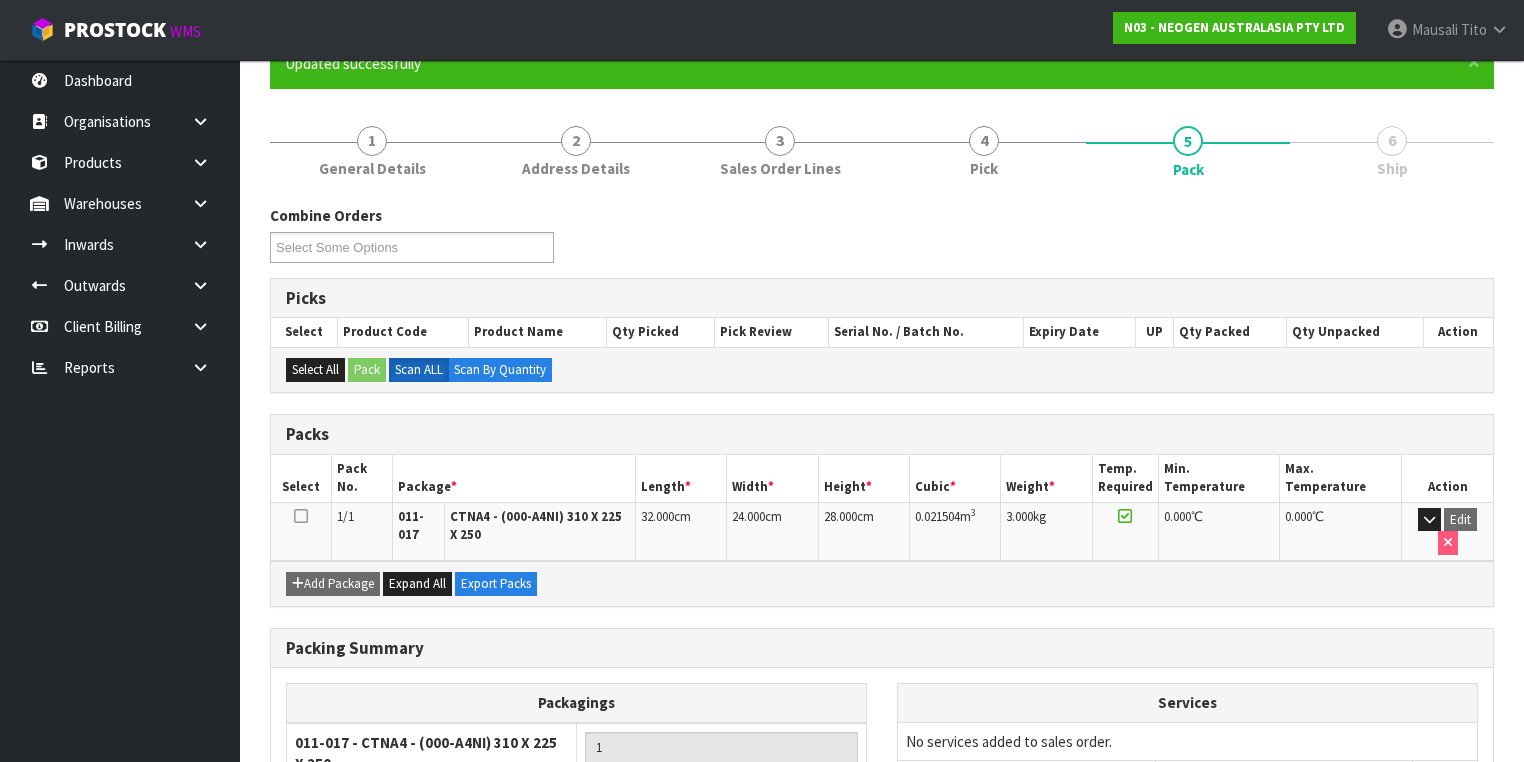 scroll, scrollTop: 356, scrollLeft: 0, axis: vertical 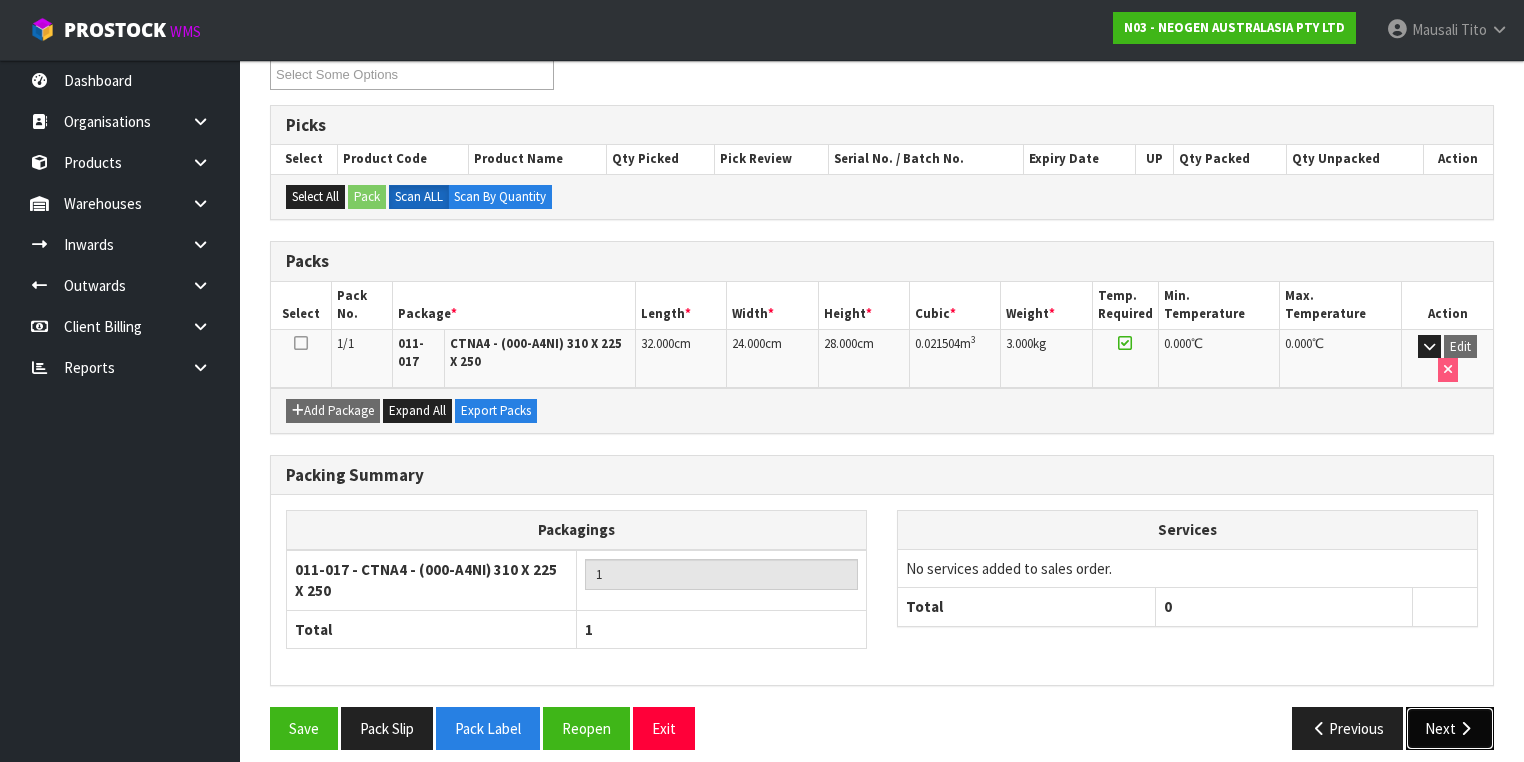 click on "Next" at bounding box center [1450, 728] 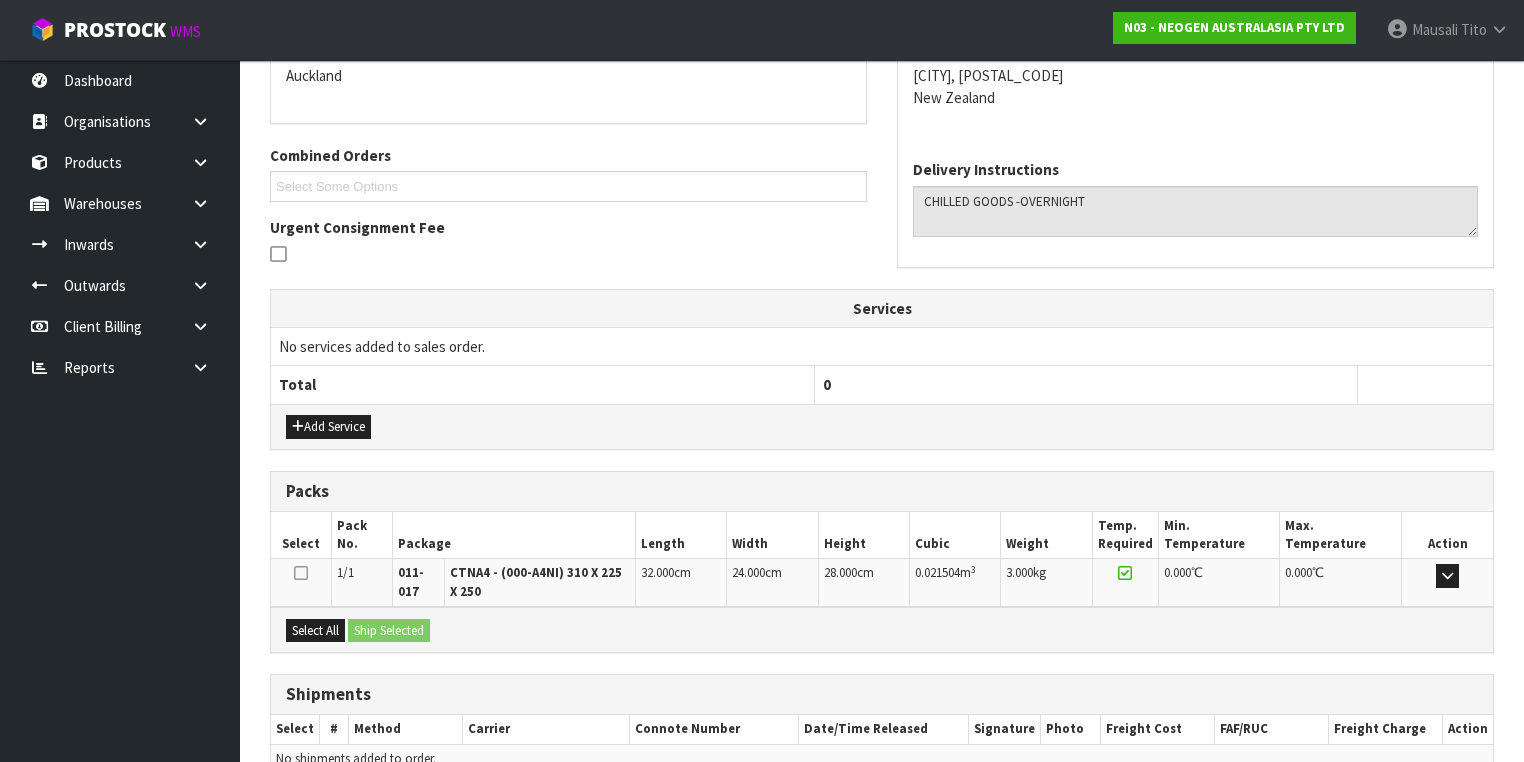 scroll, scrollTop: 542, scrollLeft: 0, axis: vertical 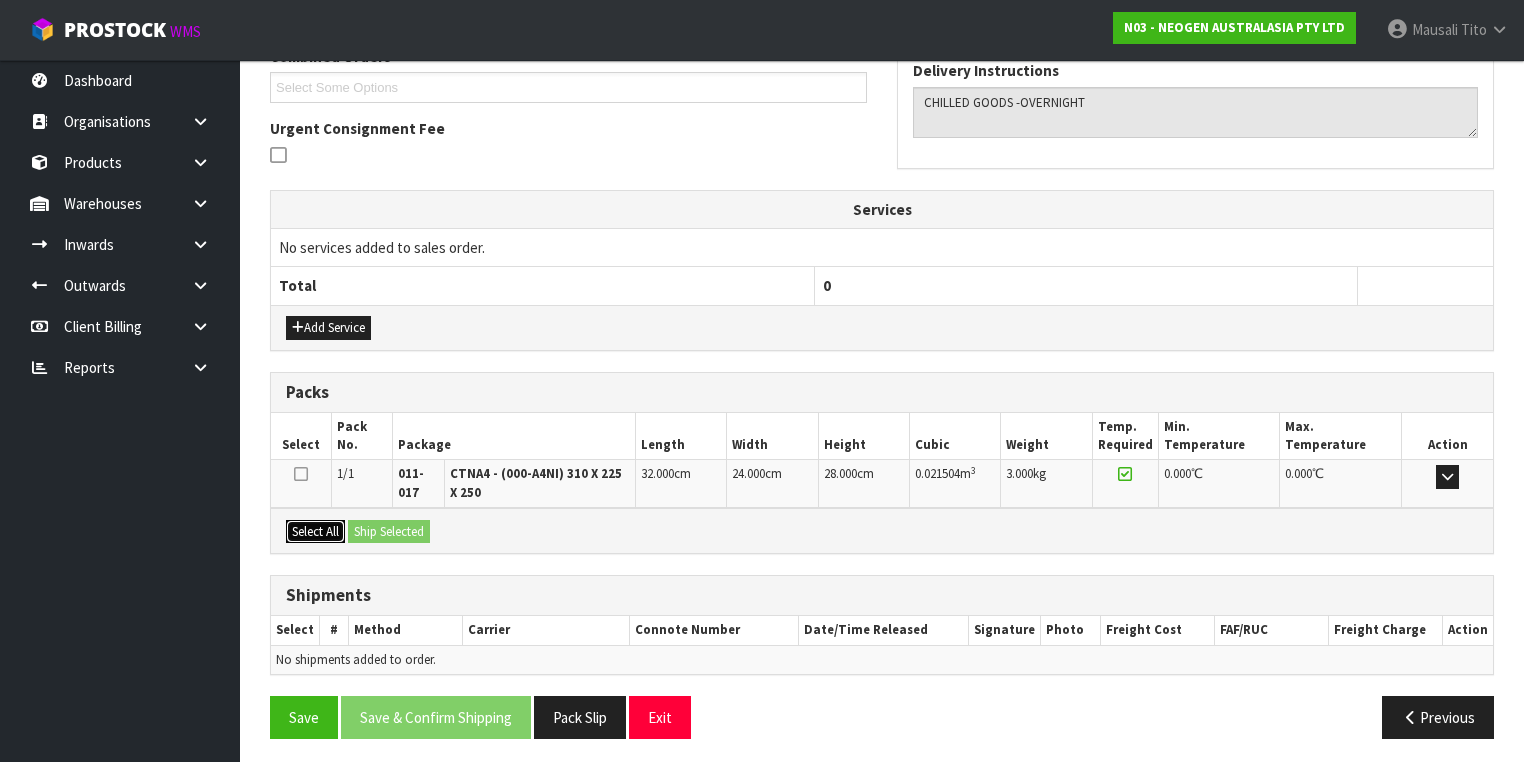 click on "Select All" at bounding box center (315, 532) 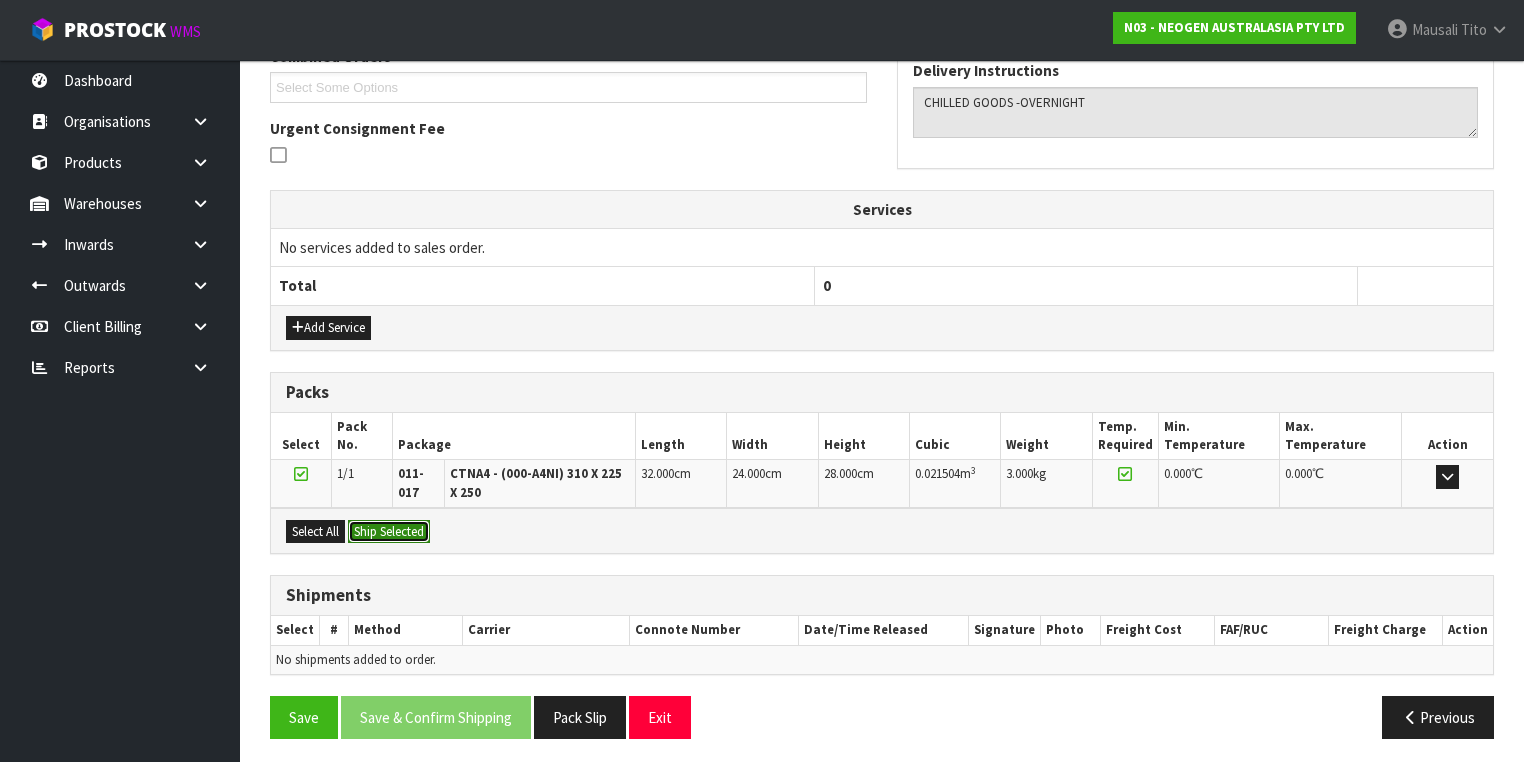 click on "Ship Selected" at bounding box center [389, 532] 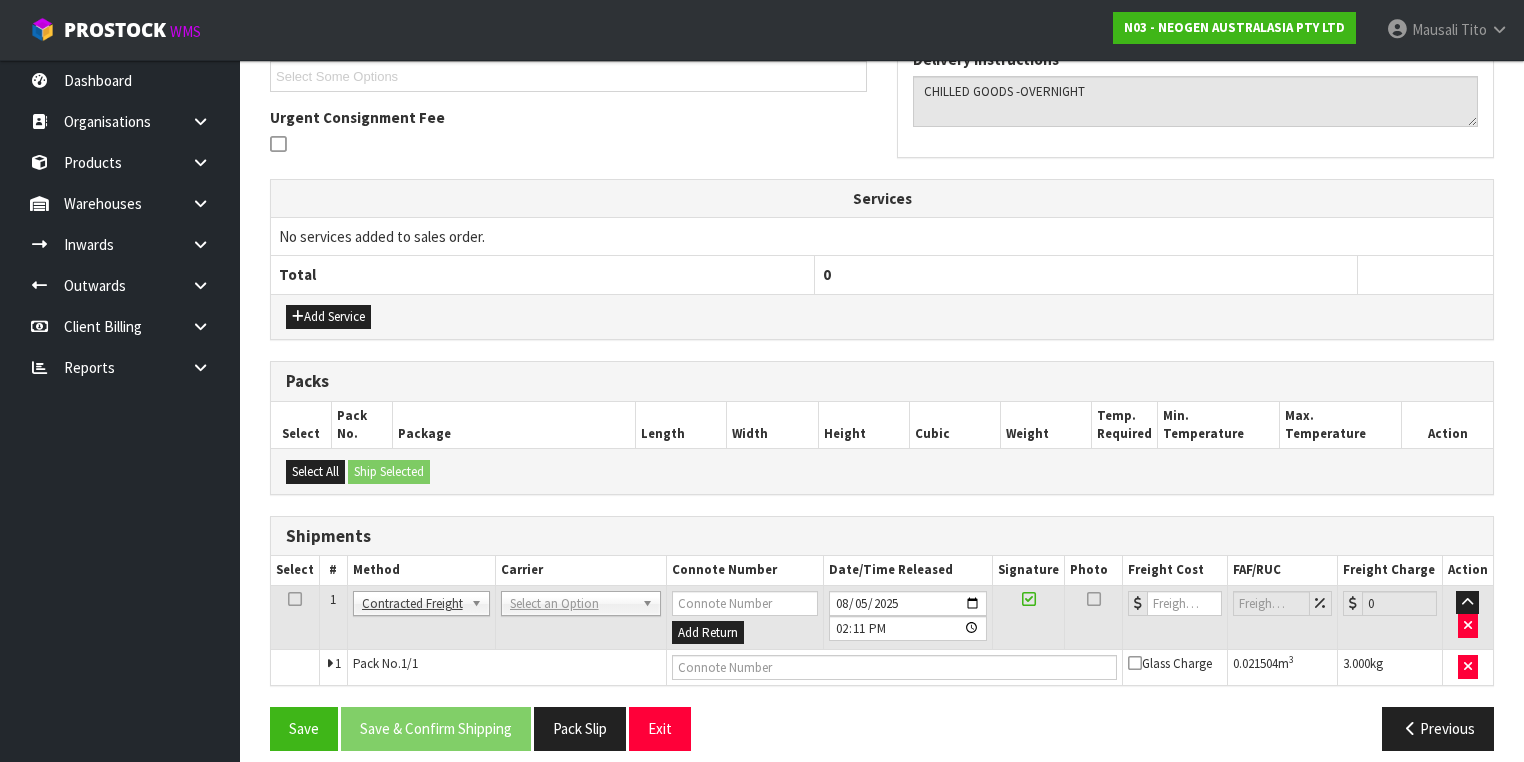 scroll, scrollTop: 564, scrollLeft: 0, axis: vertical 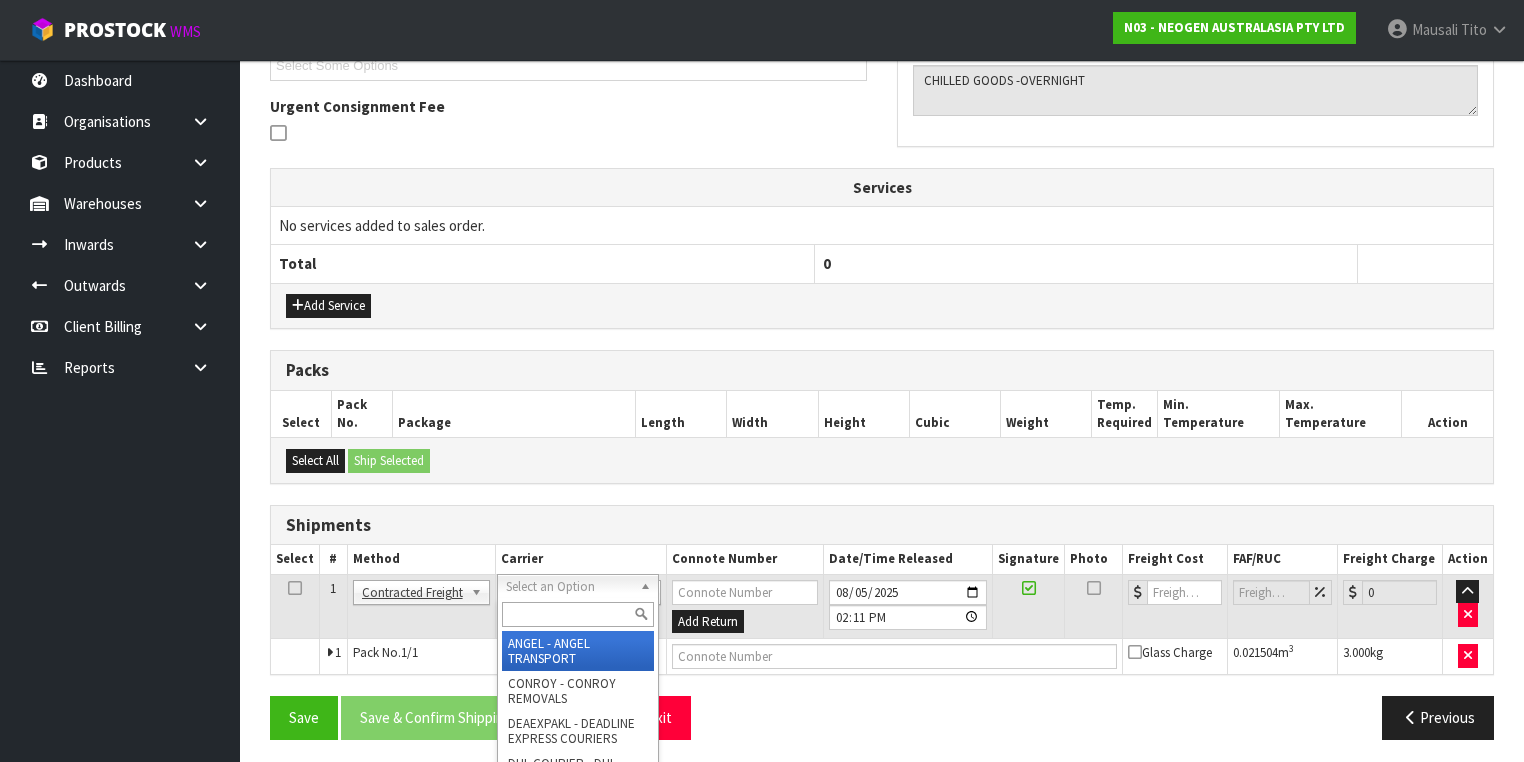 click at bounding box center [578, 614] 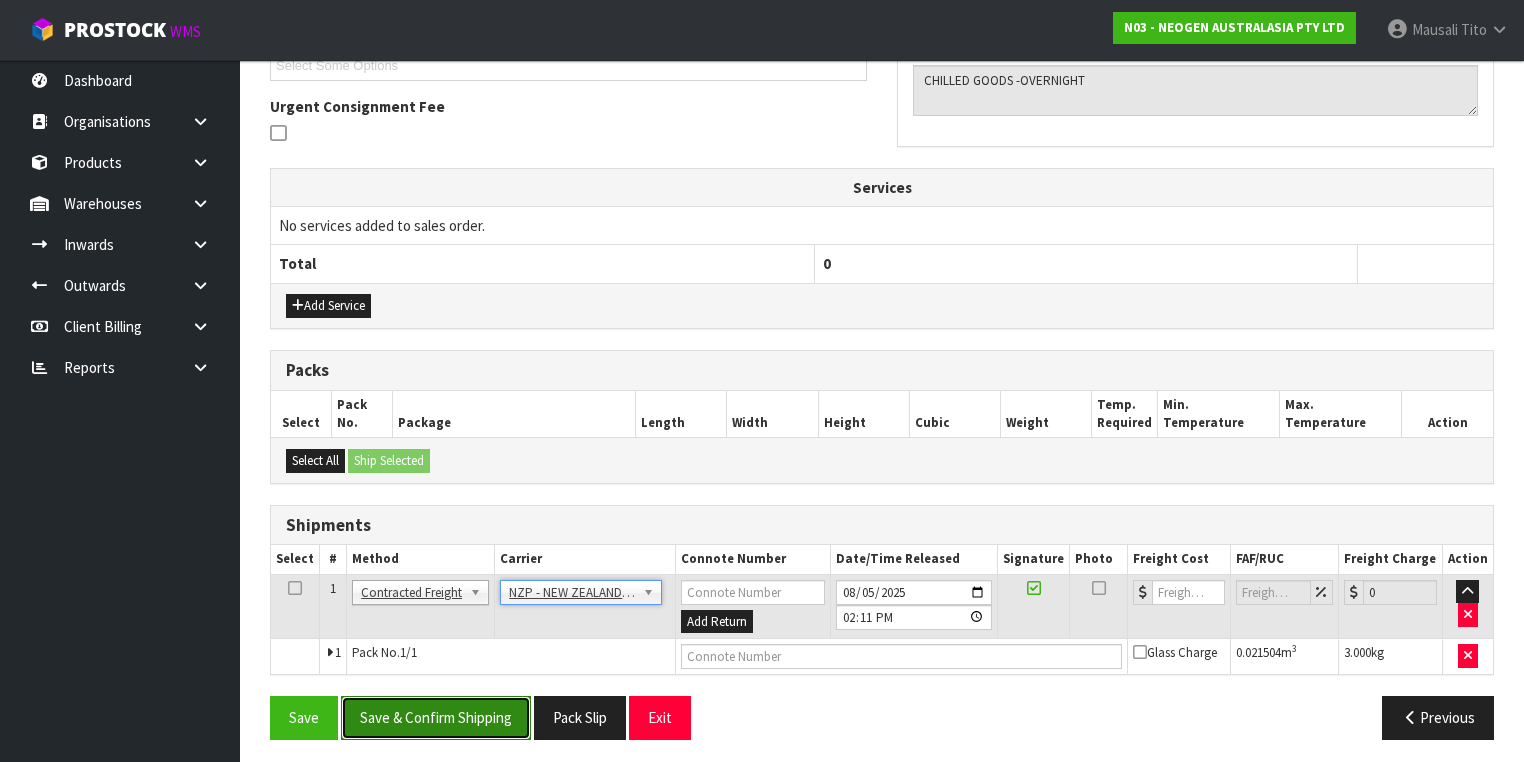 click on "Save & Confirm Shipping" at bounding box center [436, 717] 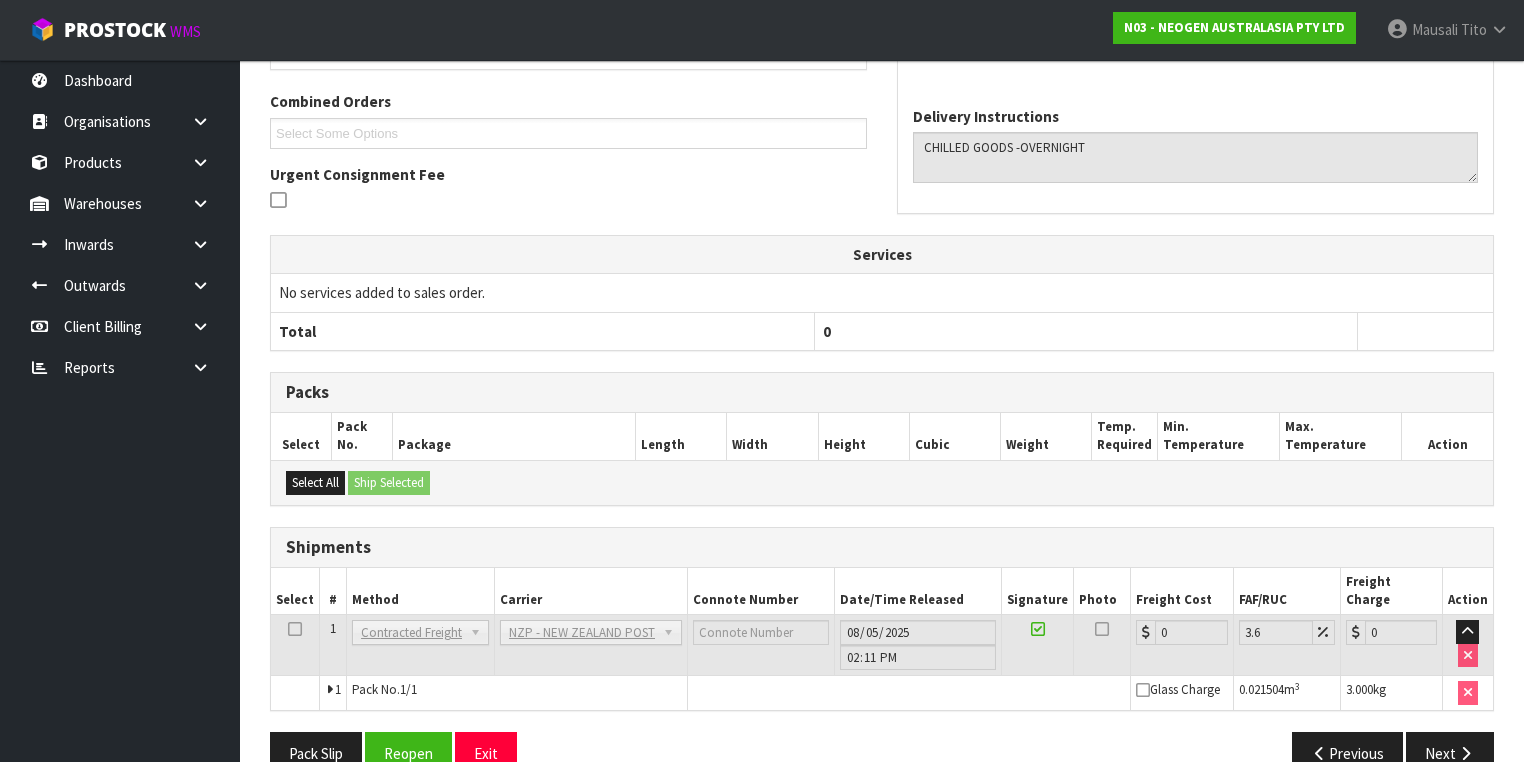 scroll, scrollTop: 536, scrollLeft: 0, axis: vertical 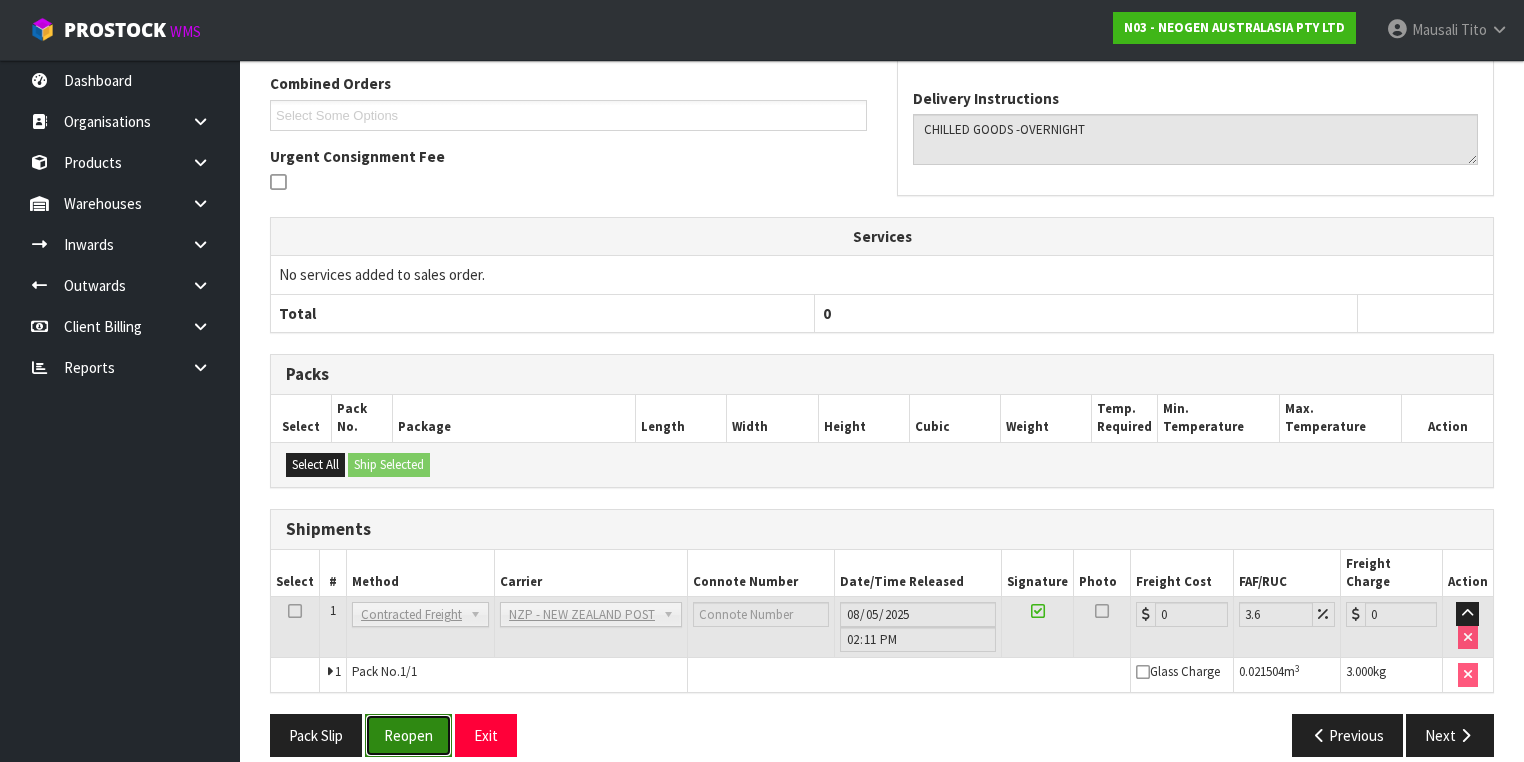 click on "Reopen" at bounding box center [408, 735] 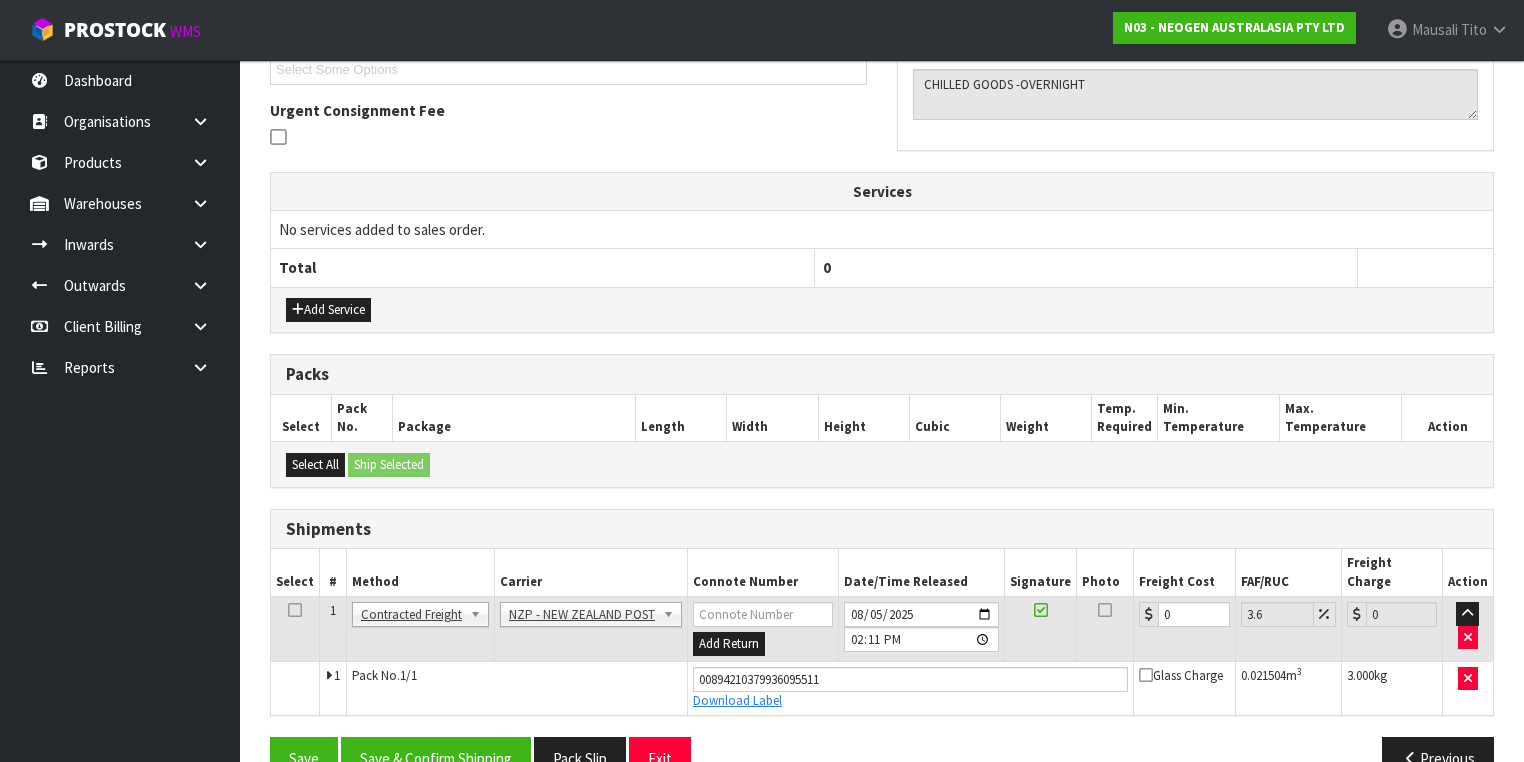 scroll, scrollTop: 582, scrollLeft: 0, axis: vertical 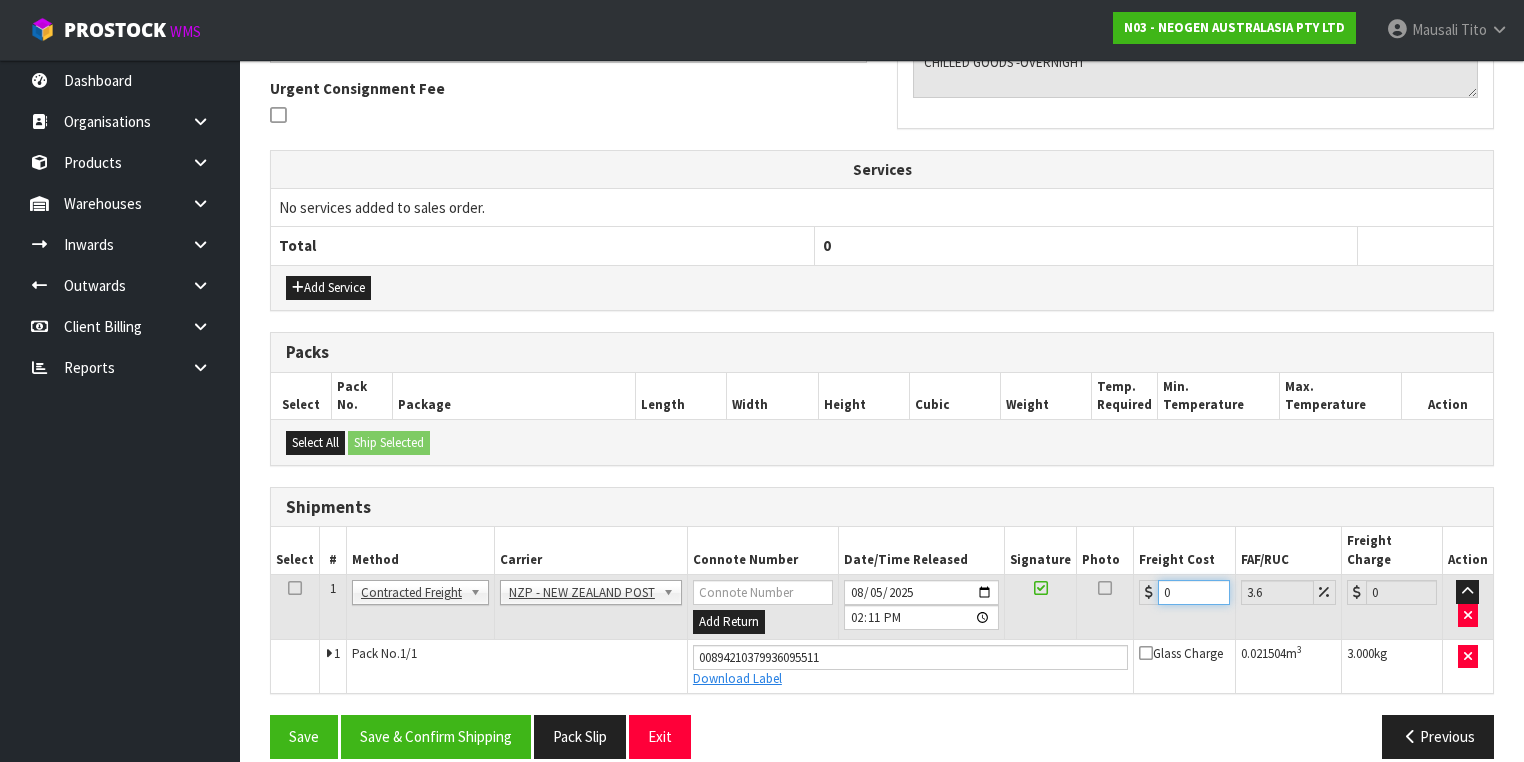drag, startPoint x: 1174, startPoint y: 578, endPoint x: 1143, endPoint y: 584, distance: 31.575306 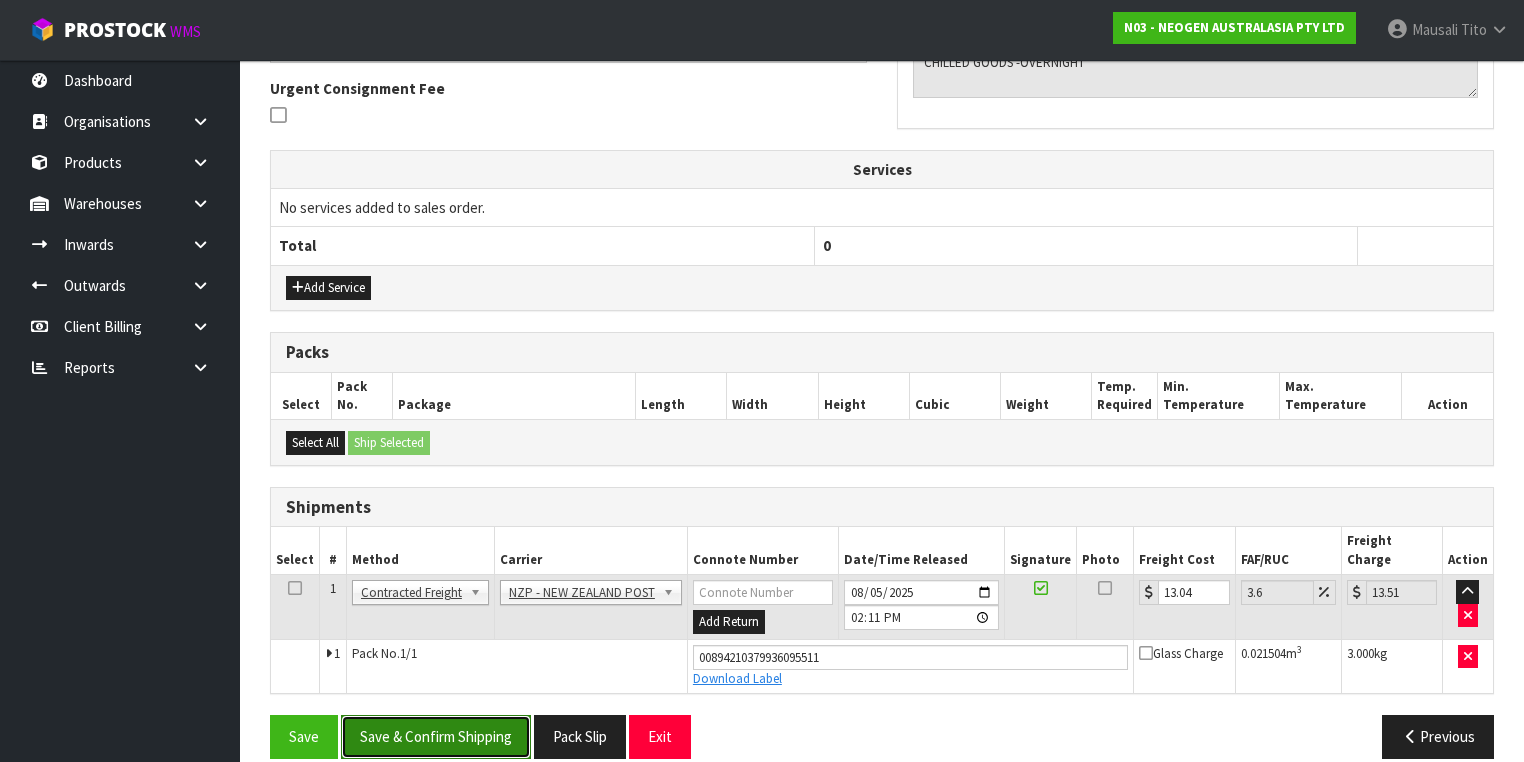 click on "Save & Confirm Shipping" at bounding box center [436, 736] 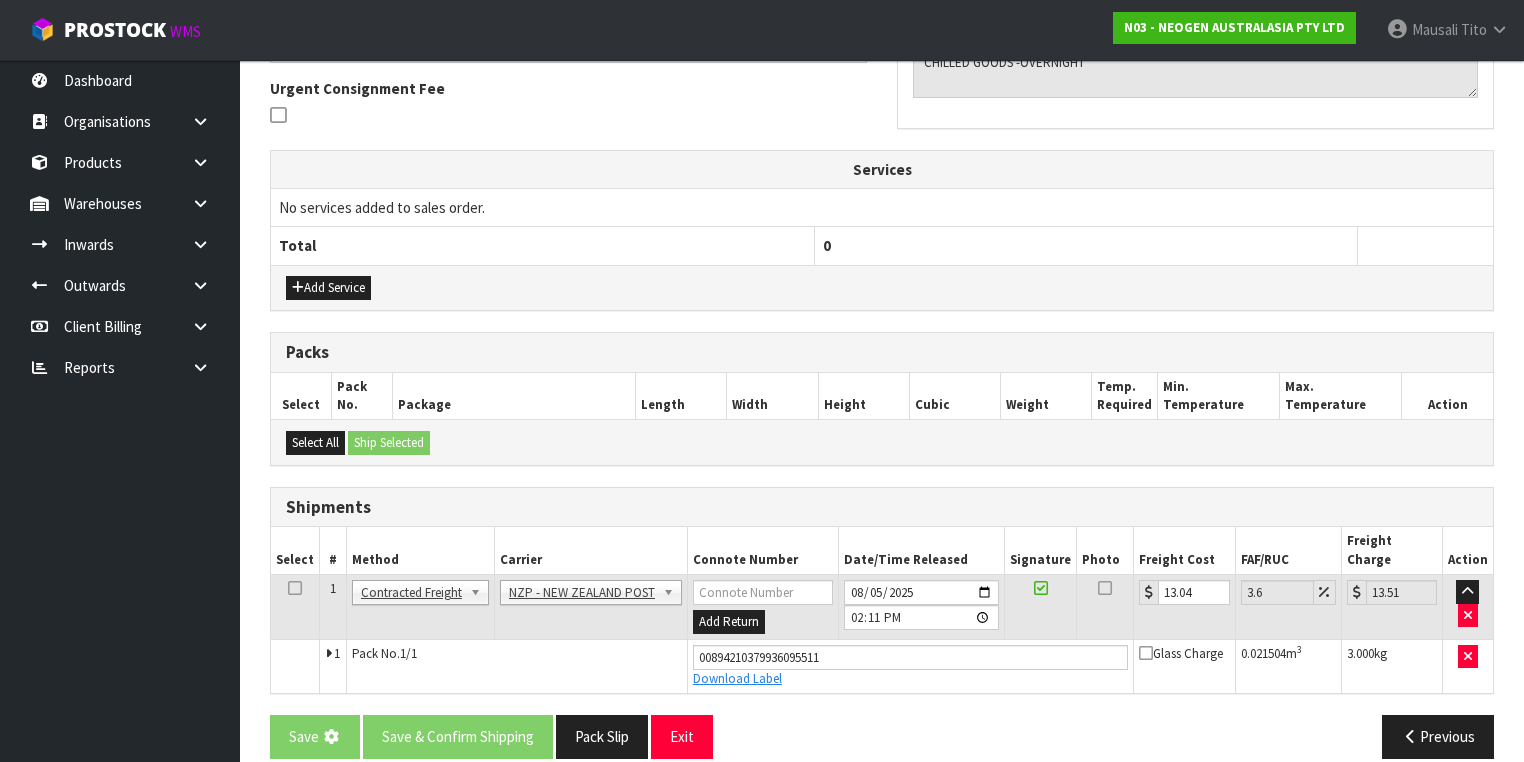 scroll, scrollTop: 0, scrollLeft: 0, axis: both 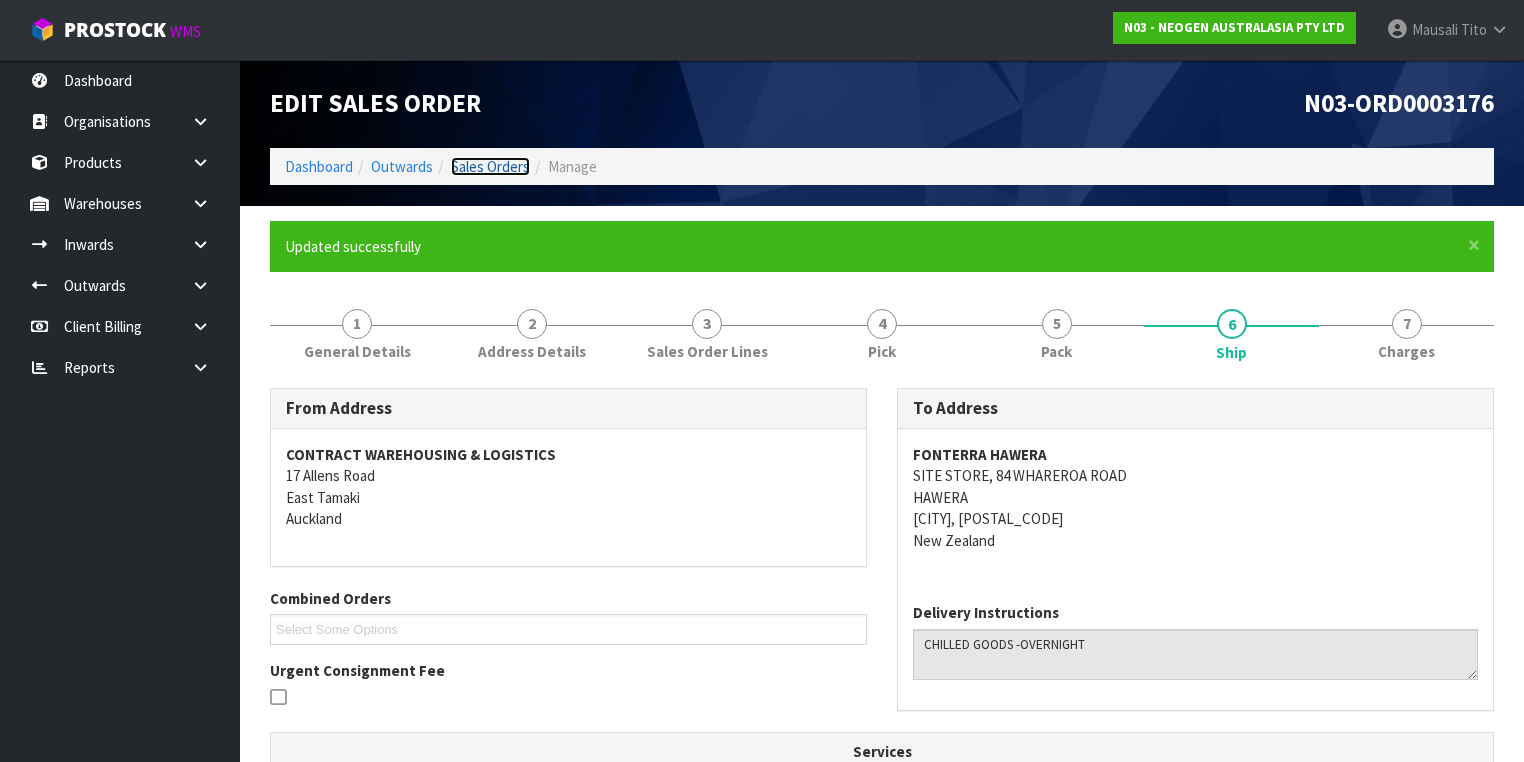 click on "Sales Orders" at bounding box center (490, 166) 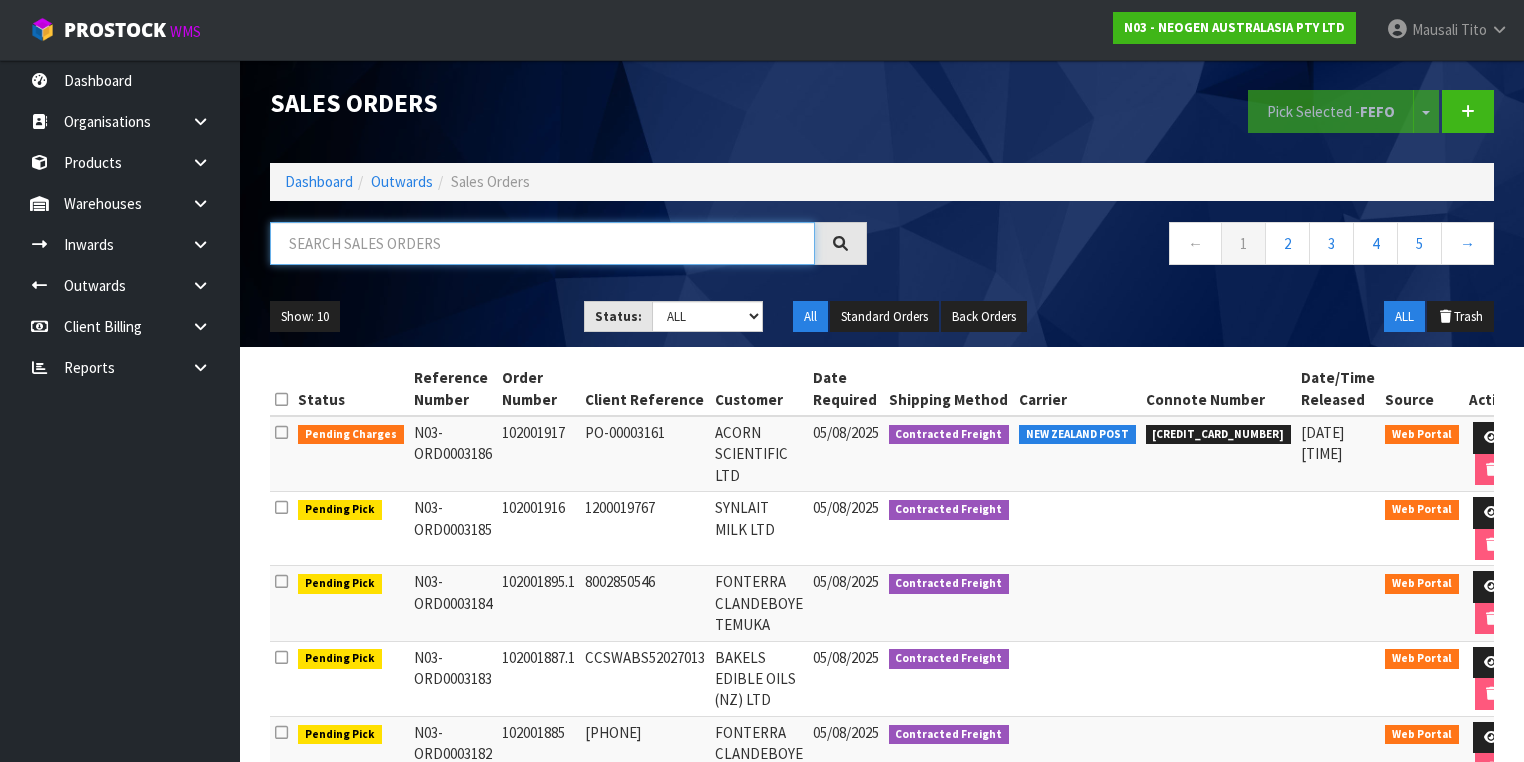 click at bounding box center (542, 243) 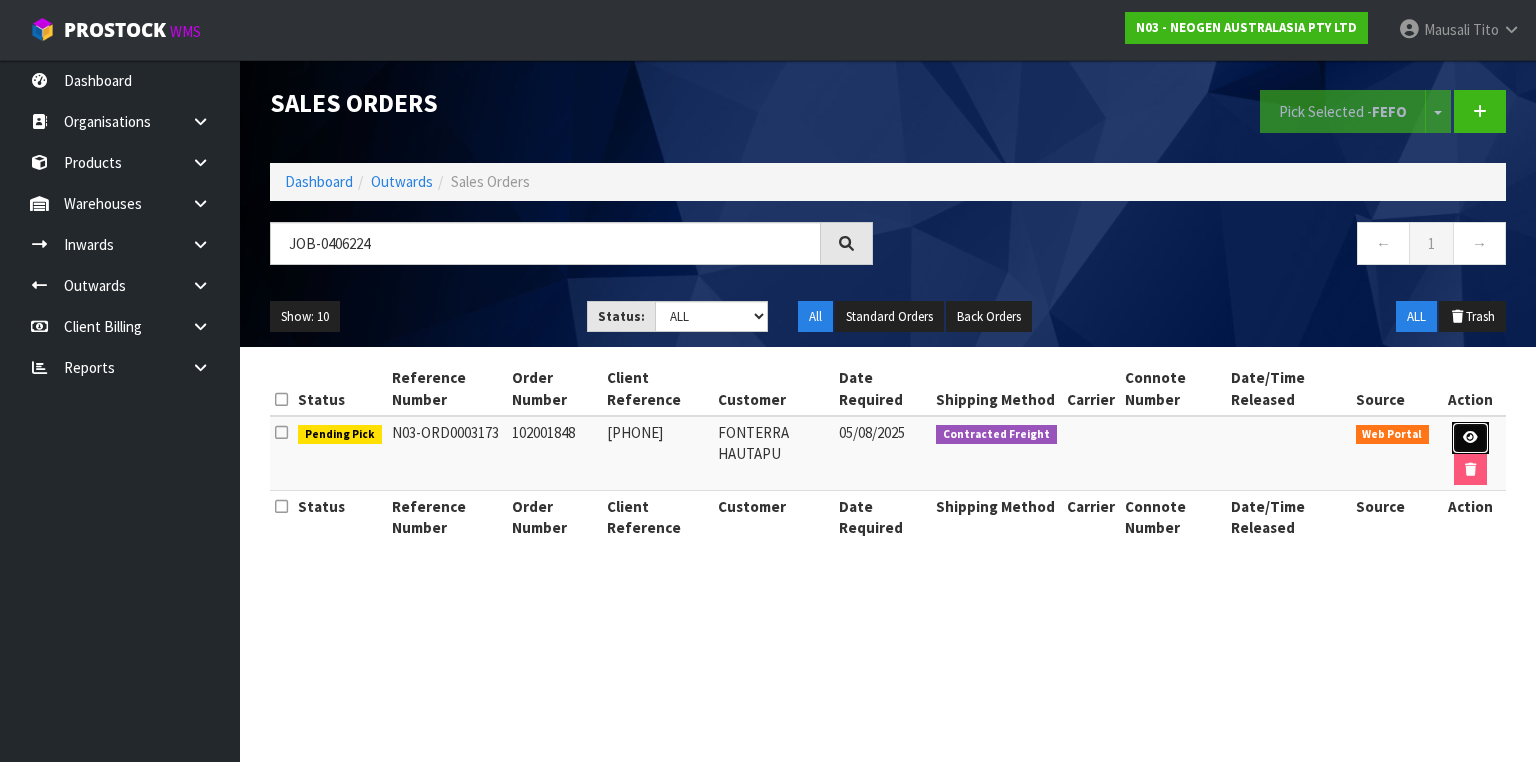 click at bounding box center (1470, 437) 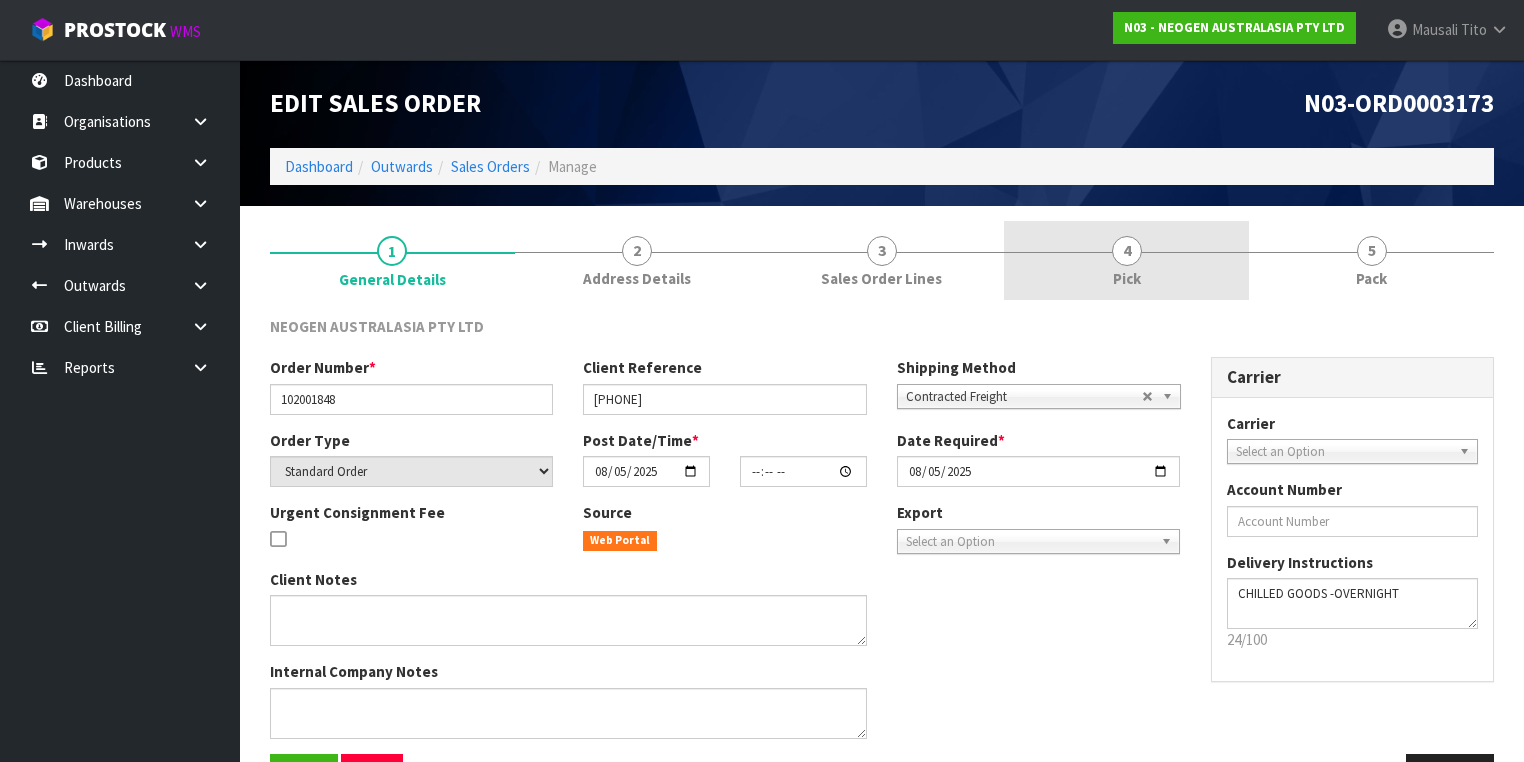 click on "4
Pick" at bounding box center (1126, 260) 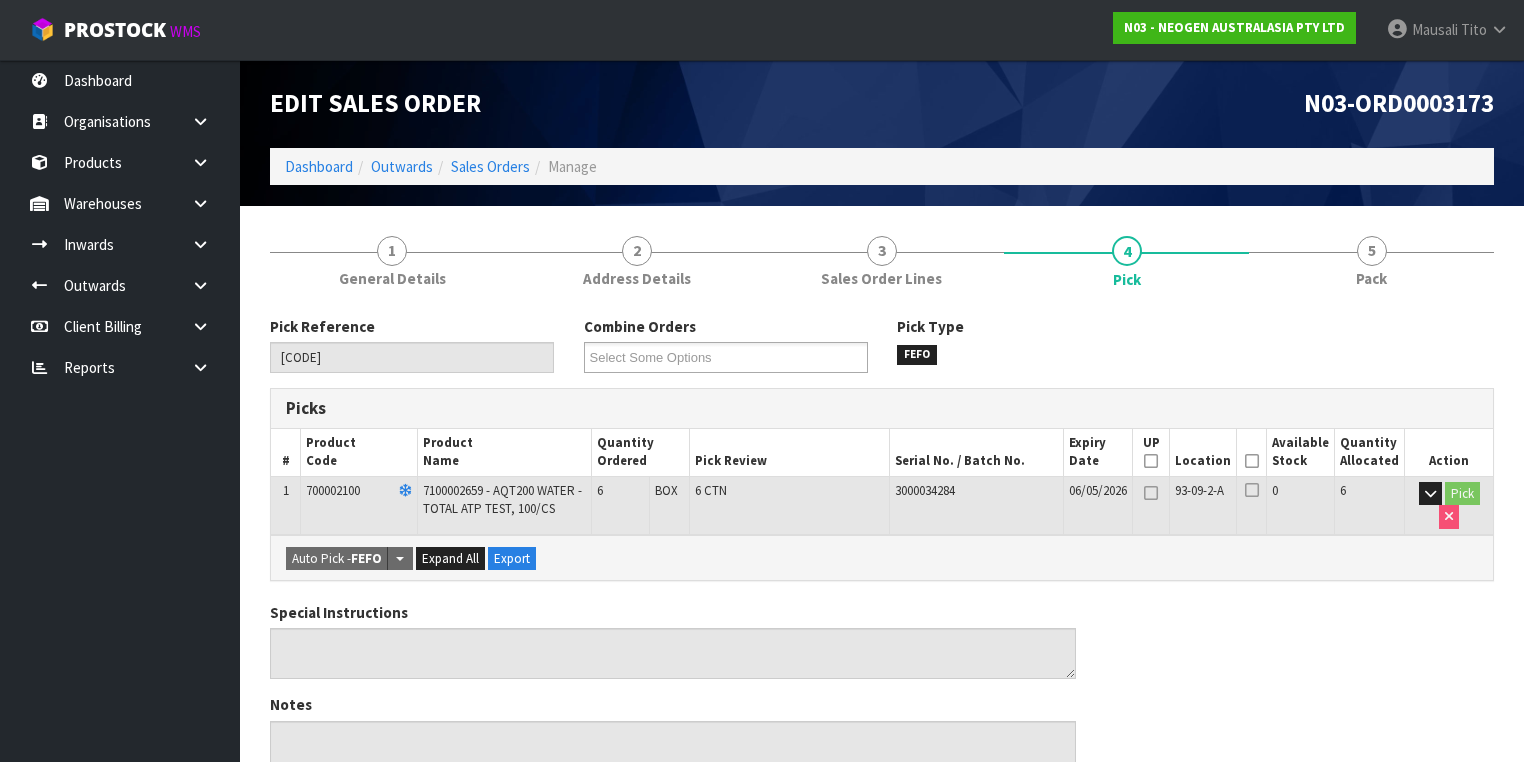 click at bounding box center (1252, 461) 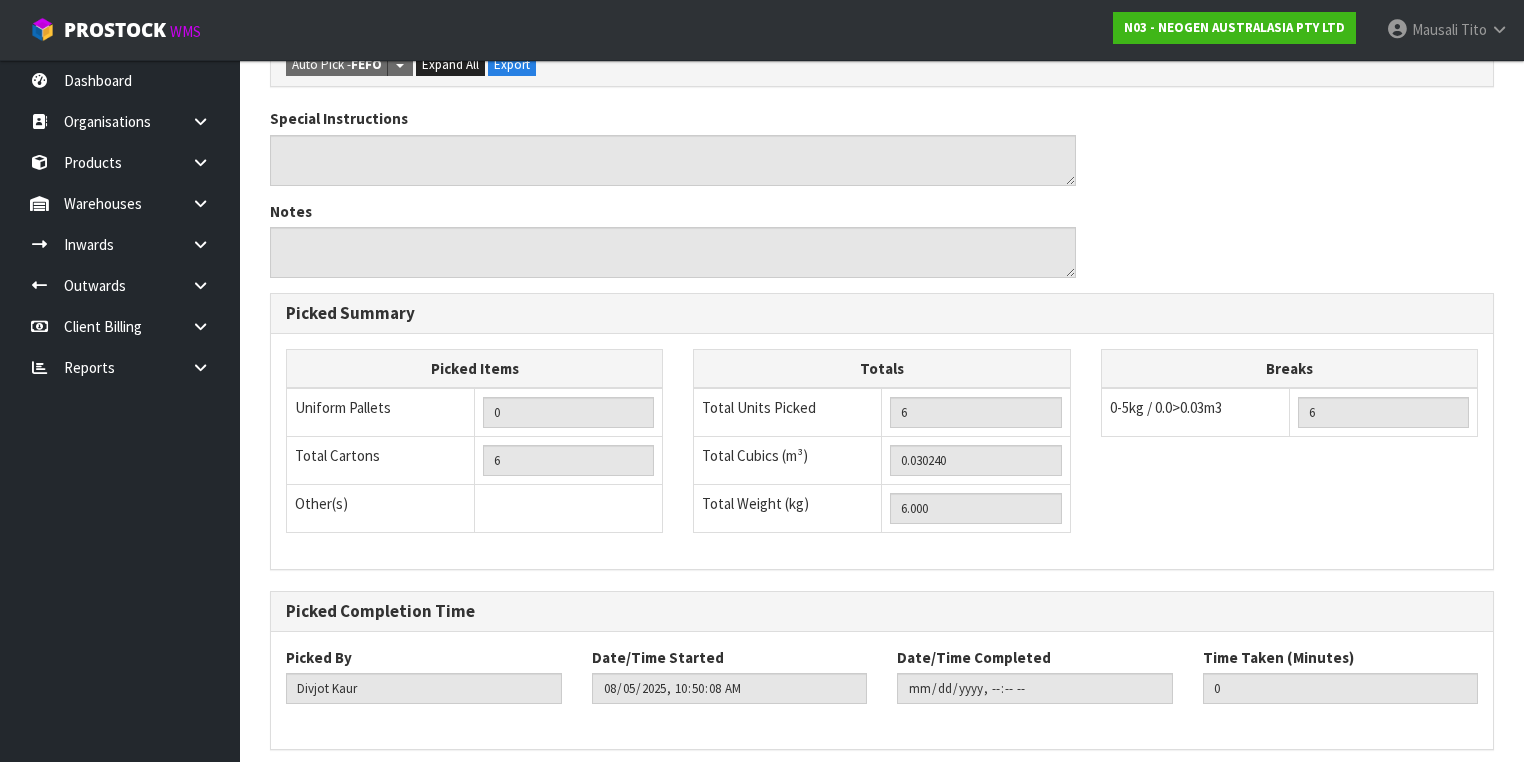 scroll, scrollTop: 641, scrollLeft: 0, axis: vertical 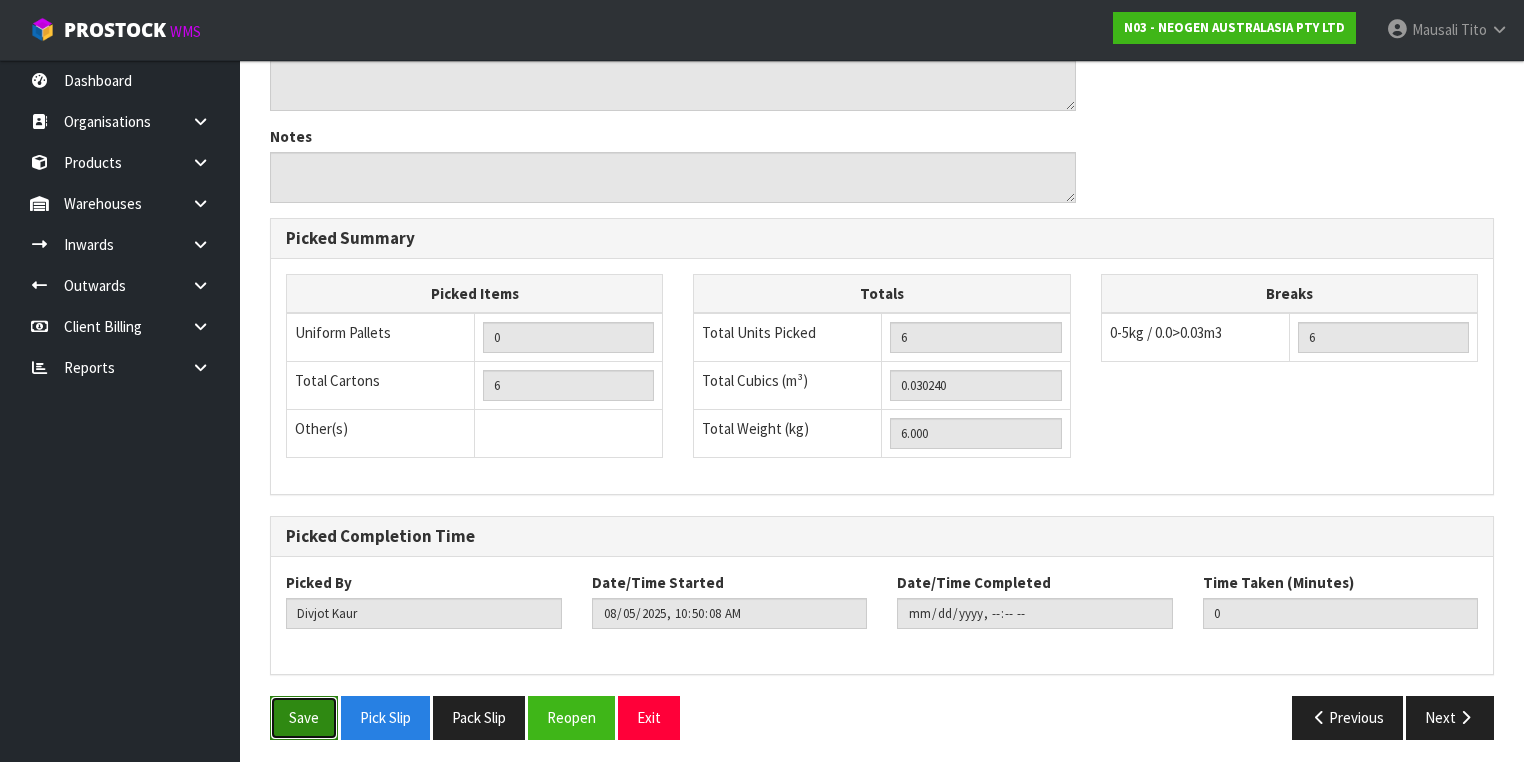 click on "Save" at bounding box center [304, 717] 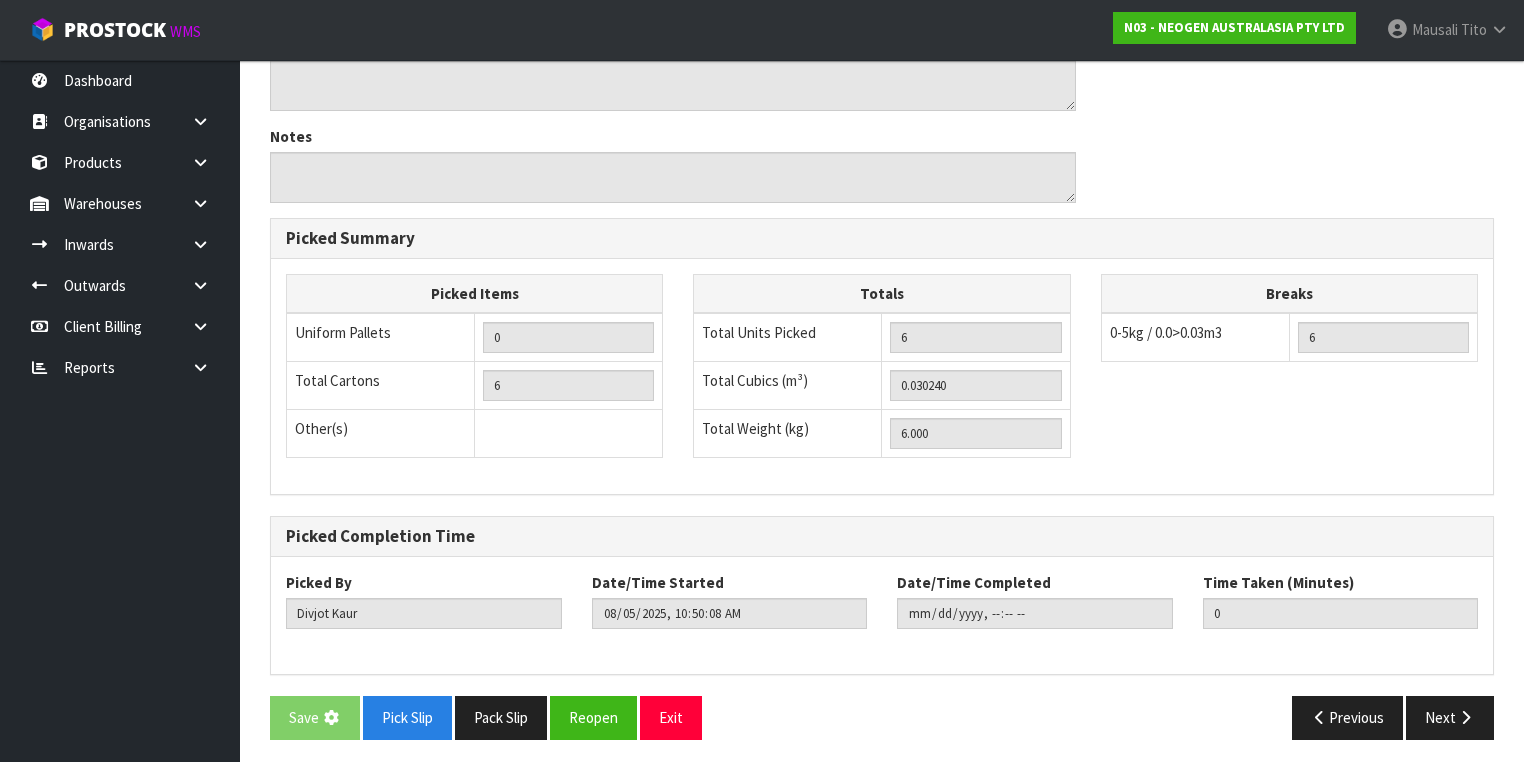 scroll, scrollTop: 0, scrollLeft: 0, axis: both 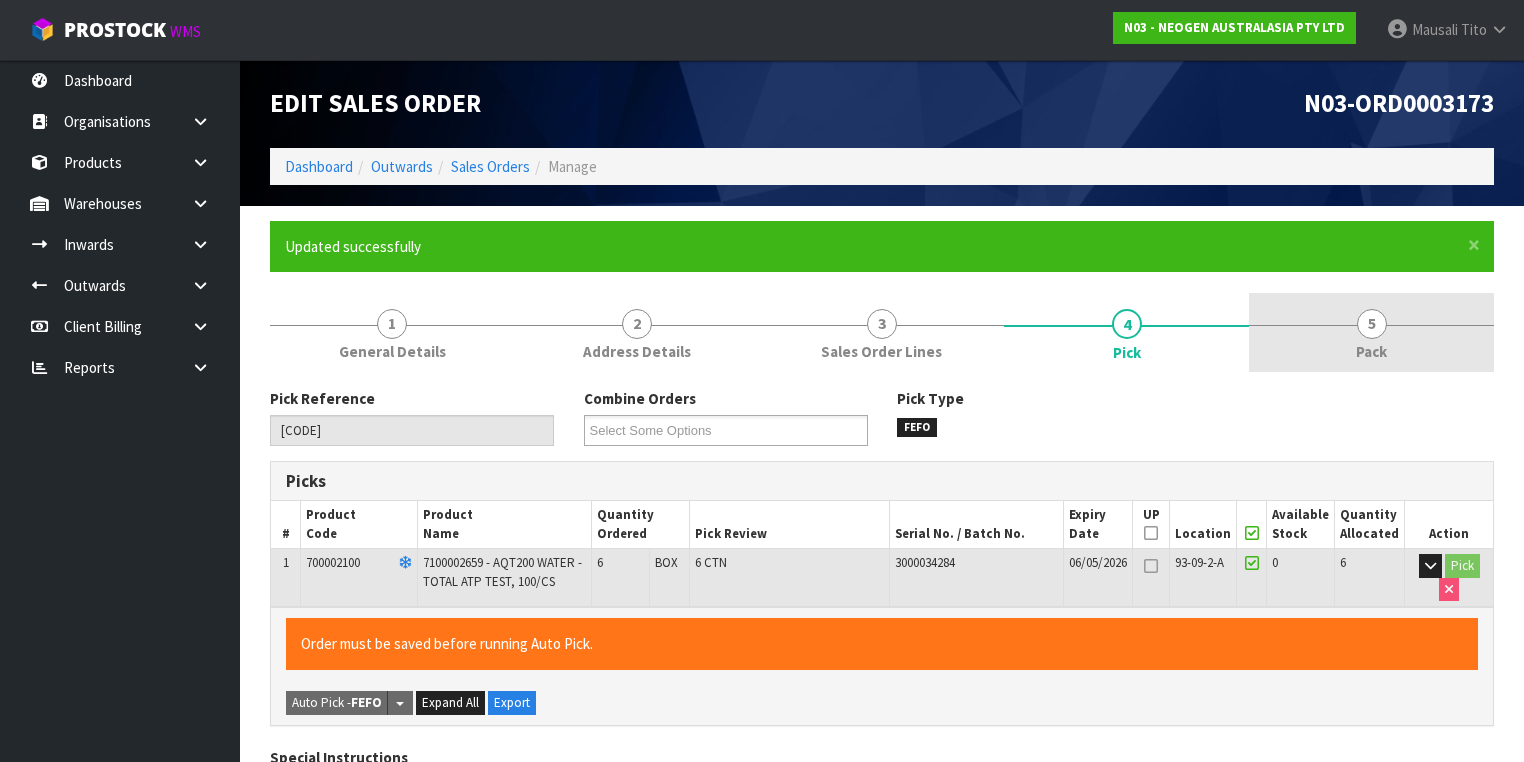 drag, startPoint x: 1384, startPoint y: 340, endPoint x: 1302, endPoint y: 360, distance: 84.40379 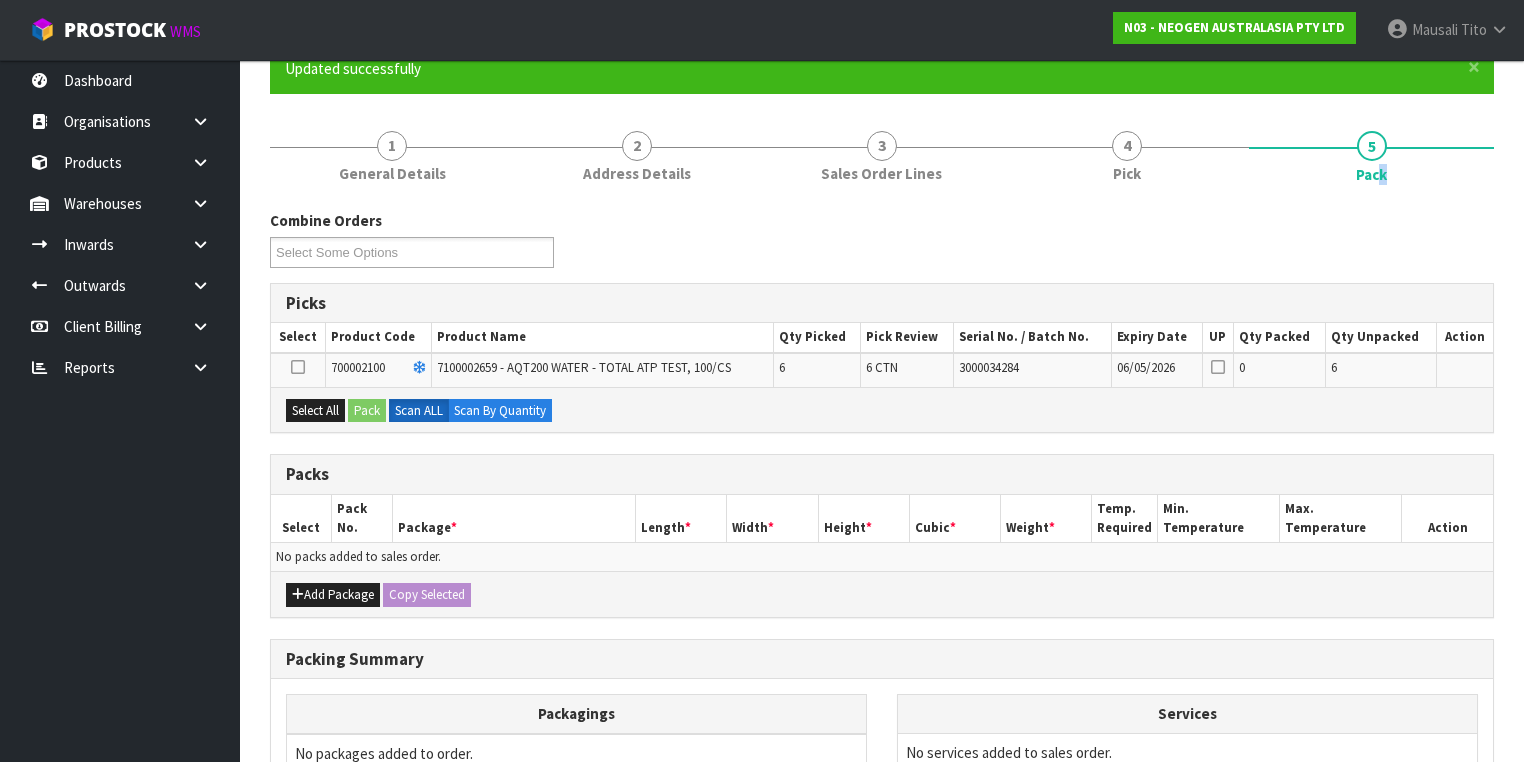 scroll, scrollTop: 320, scrollLeft: 0, axis: vertical 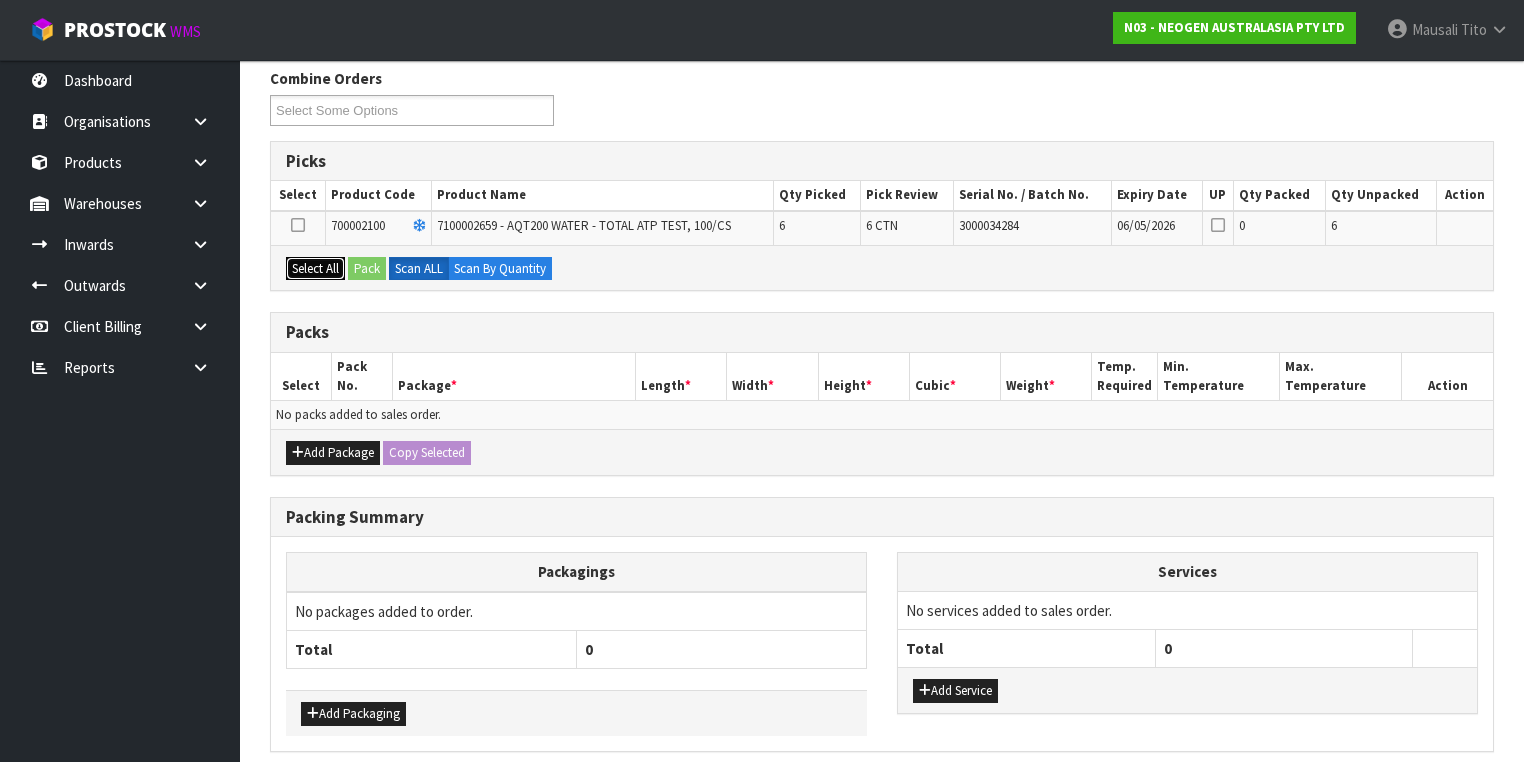 click on "Select All" at bounding box center [315, 269] 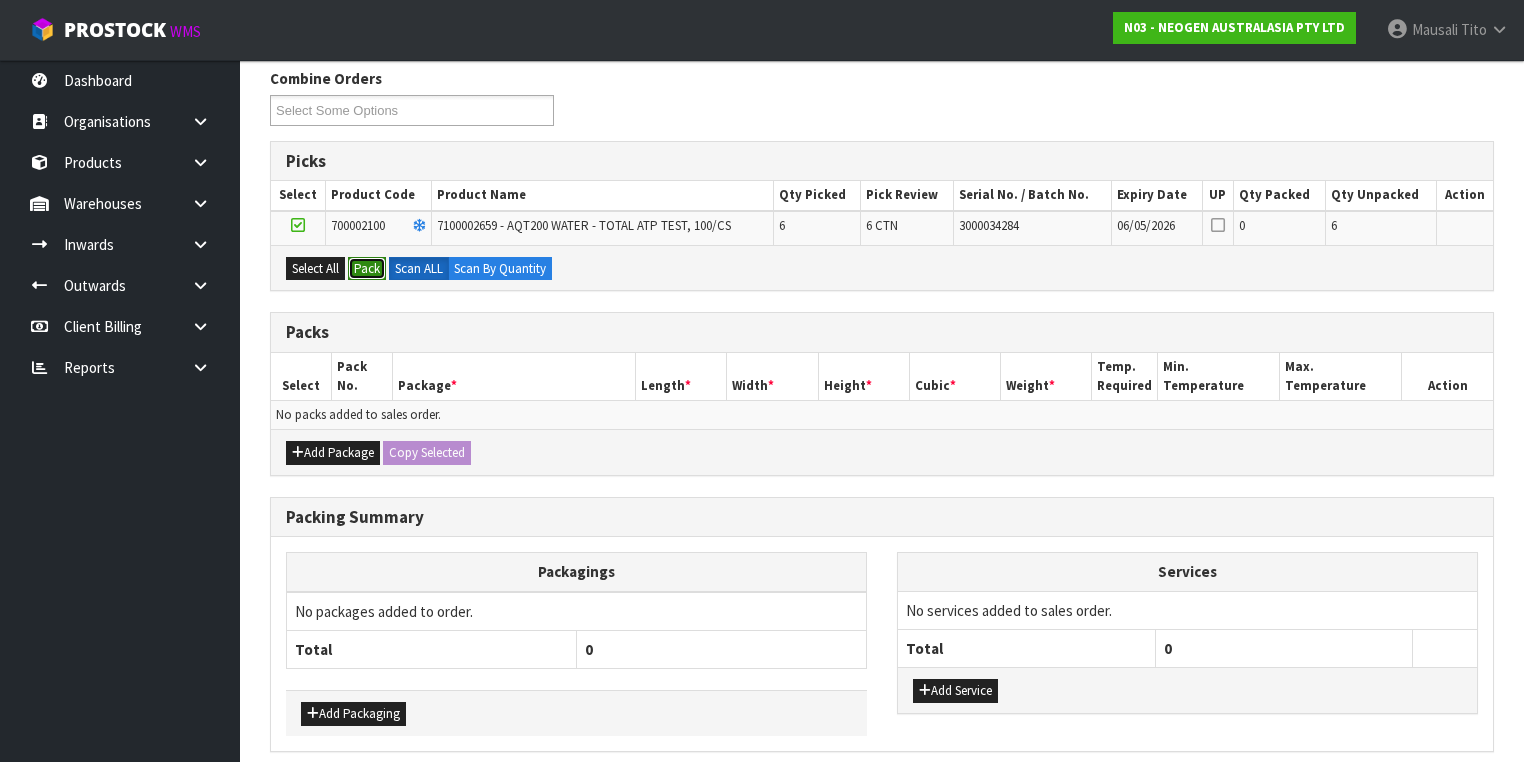 click on "Pack" at bounding box center [367, 269] 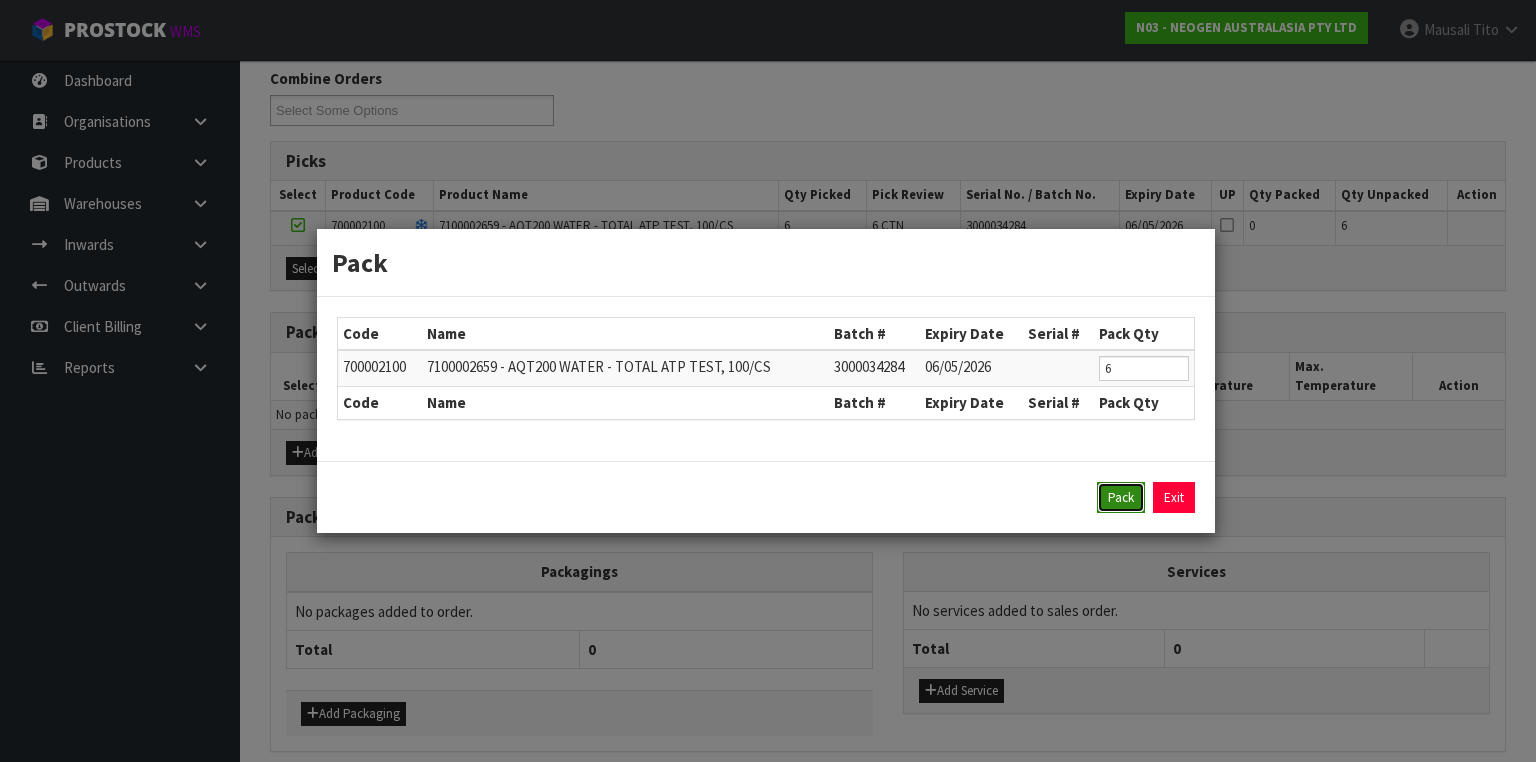 click on "Pack" at bounding box center [1121, 498] 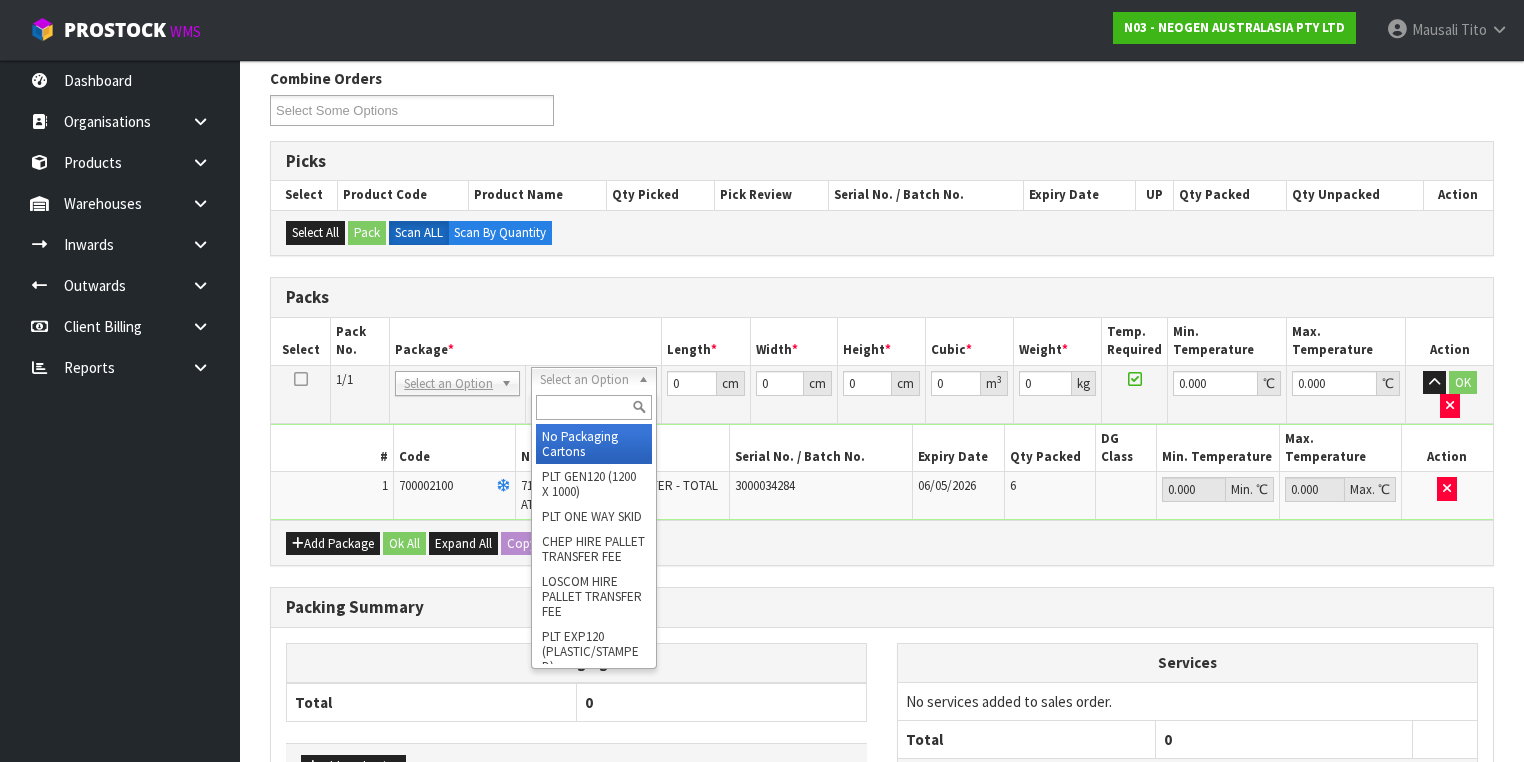 click at bounding box center (593, 407) 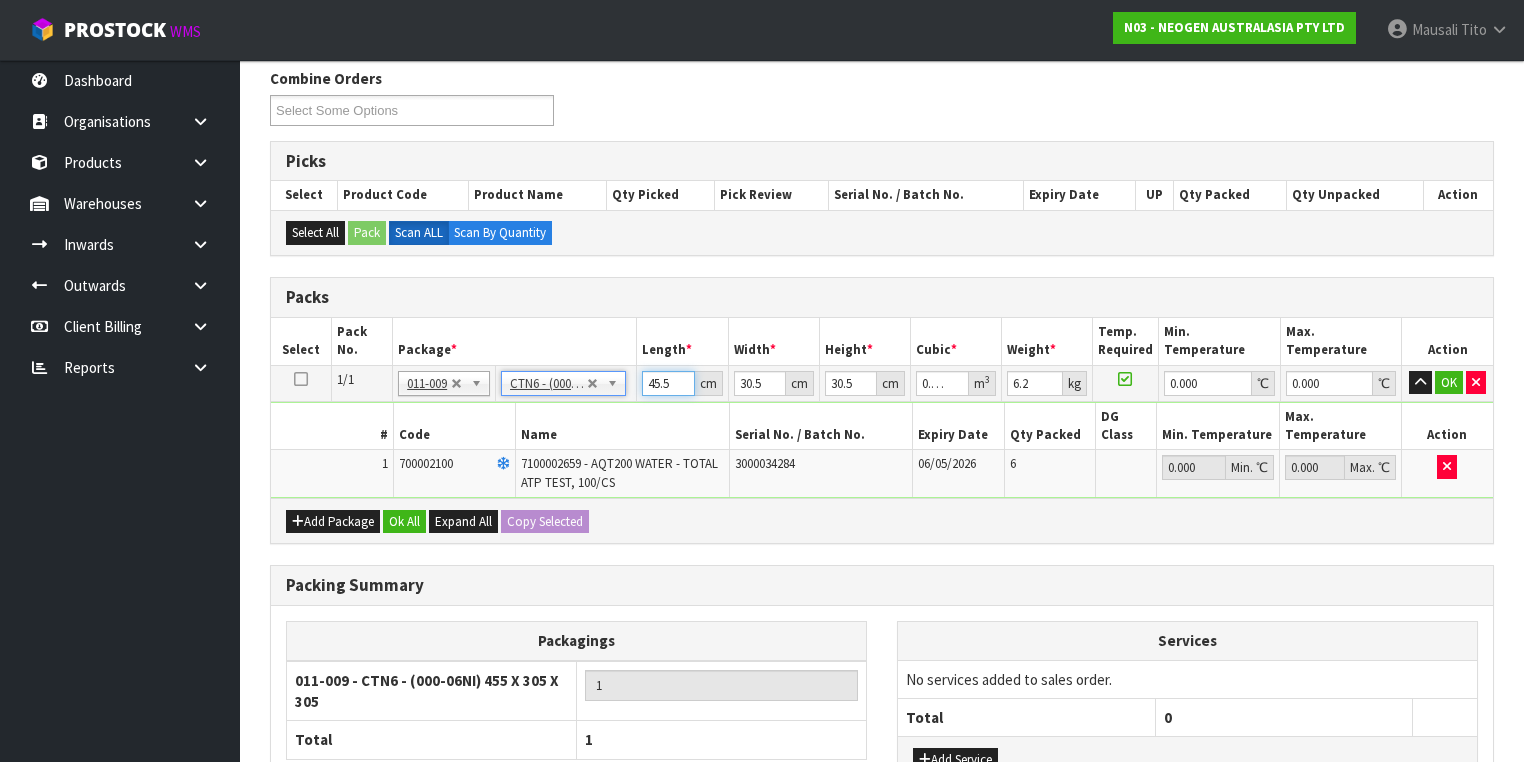 drag, startPoint x: 672, startPoint y: 377, endPoint x: 628, endPoint y: 384, distance: 44.553337 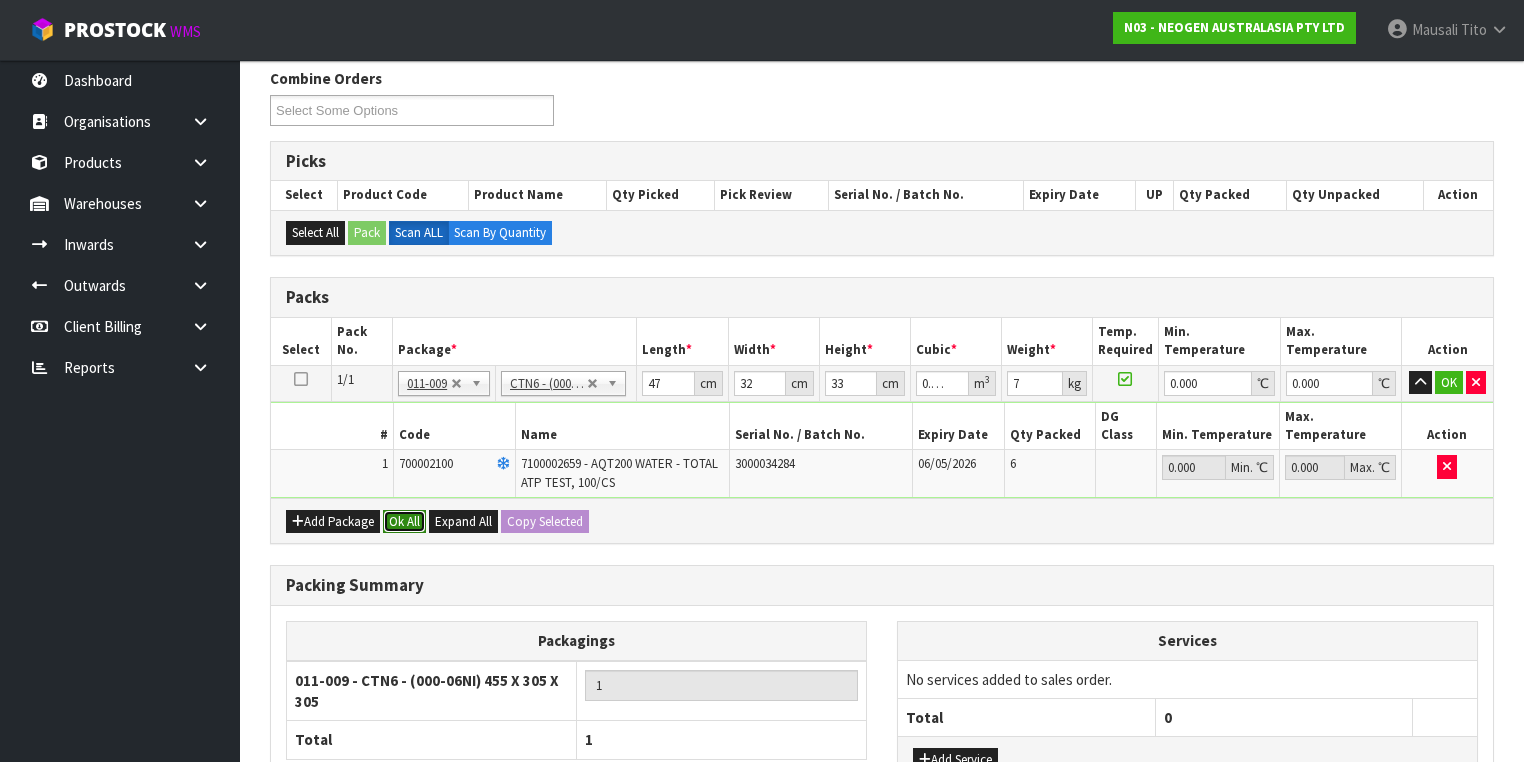 click on "Ok All" at bounding box center [404, 522] 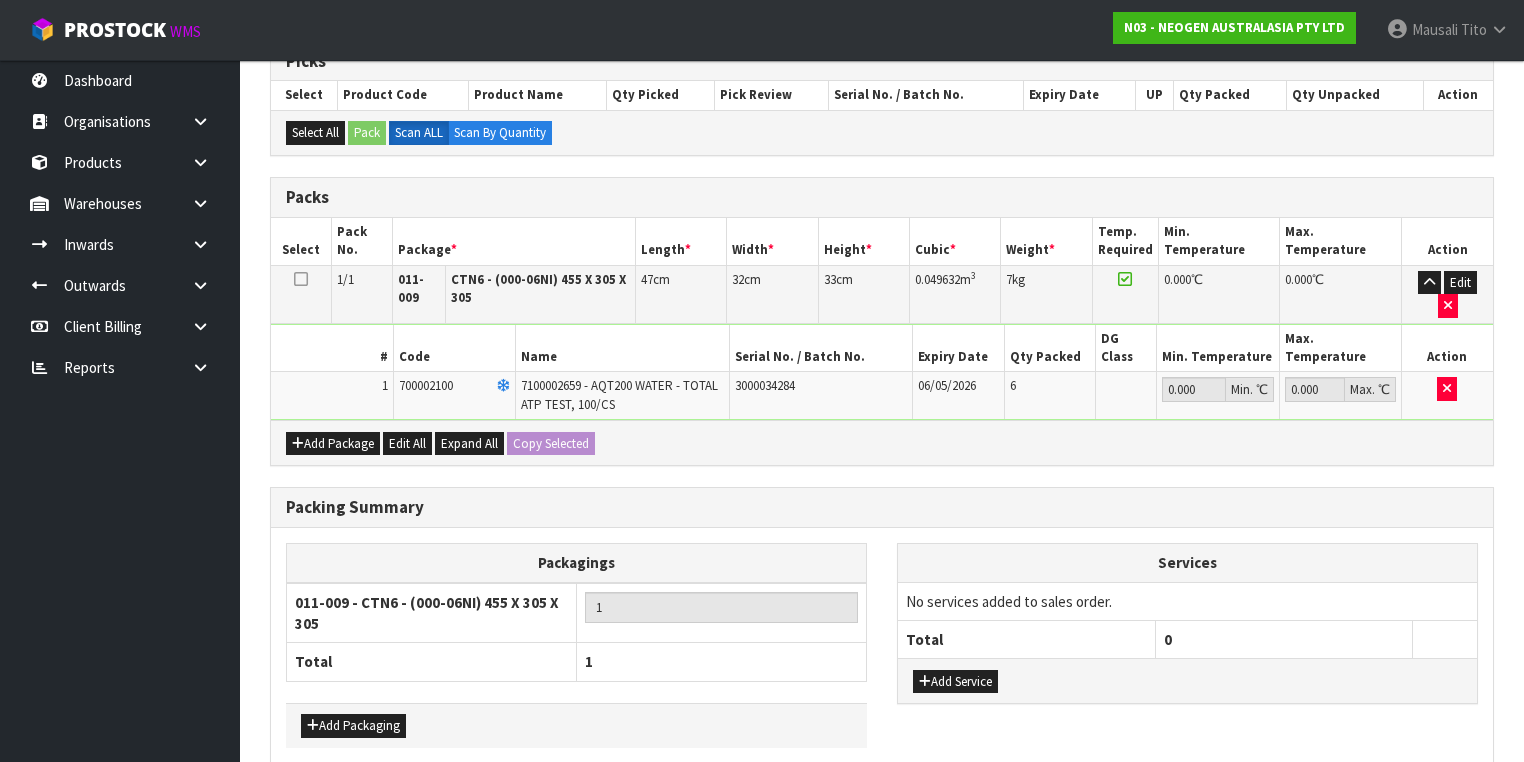 scroll, scrollTop: 478, scrollLeft: 0, axis: vertical 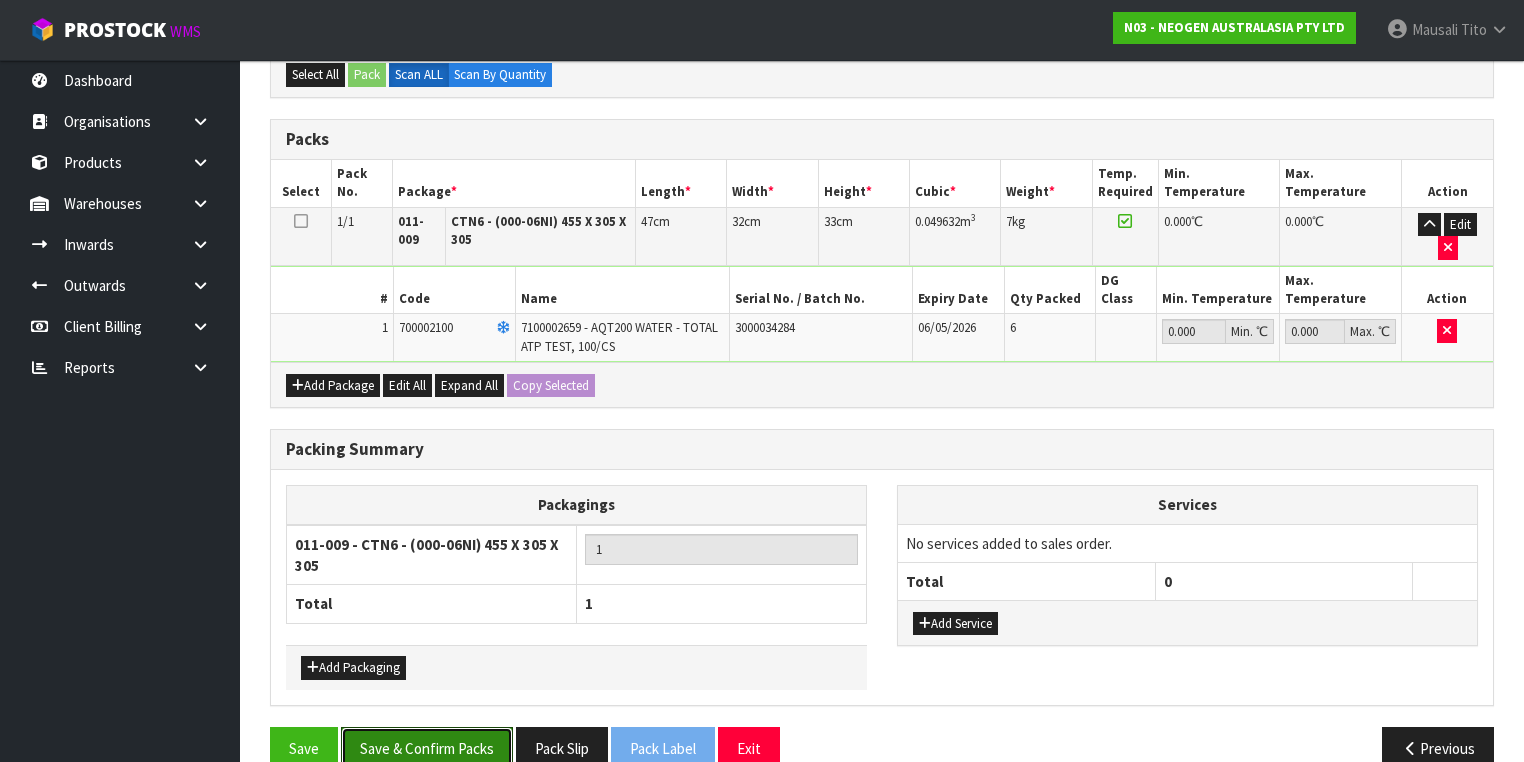 drag, startPoint x: 460, startPoint y: 698, endPoint x: 652, endPoint y: 676, distance: 193.2563 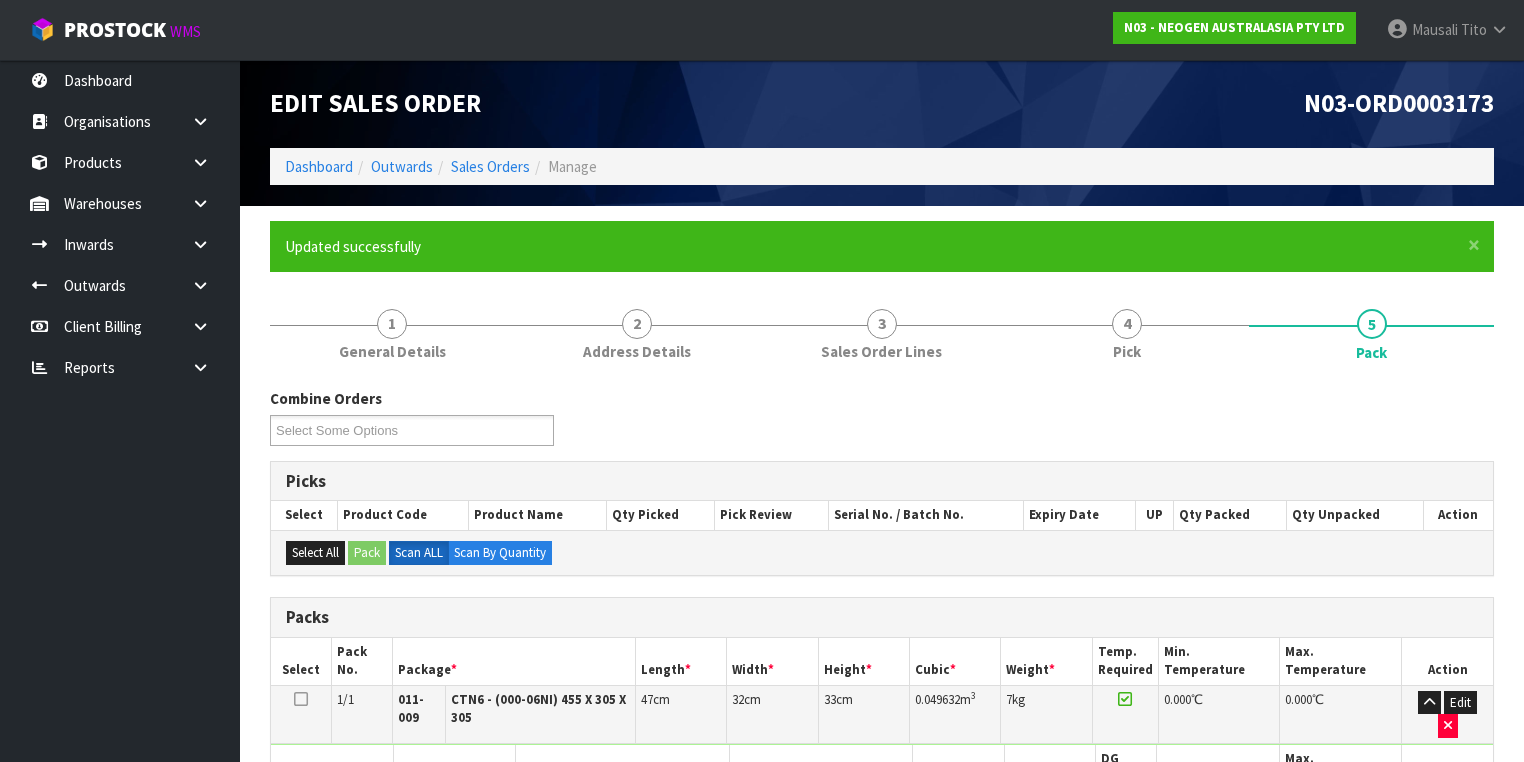 scroll, scrollTop: 356, scrollLeft: 0, axis: vertical 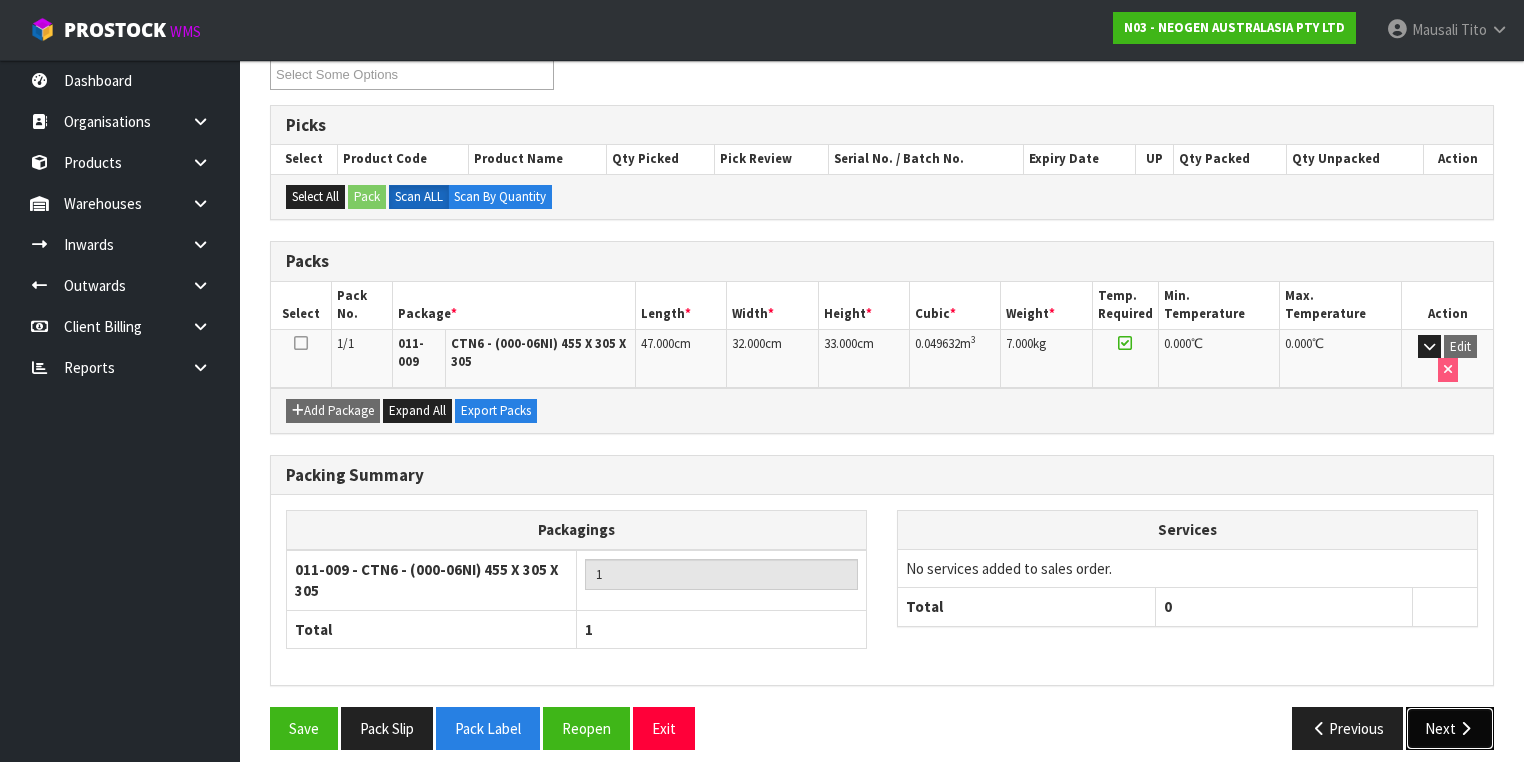 click on "Next" at bounding box center [1450, 728] 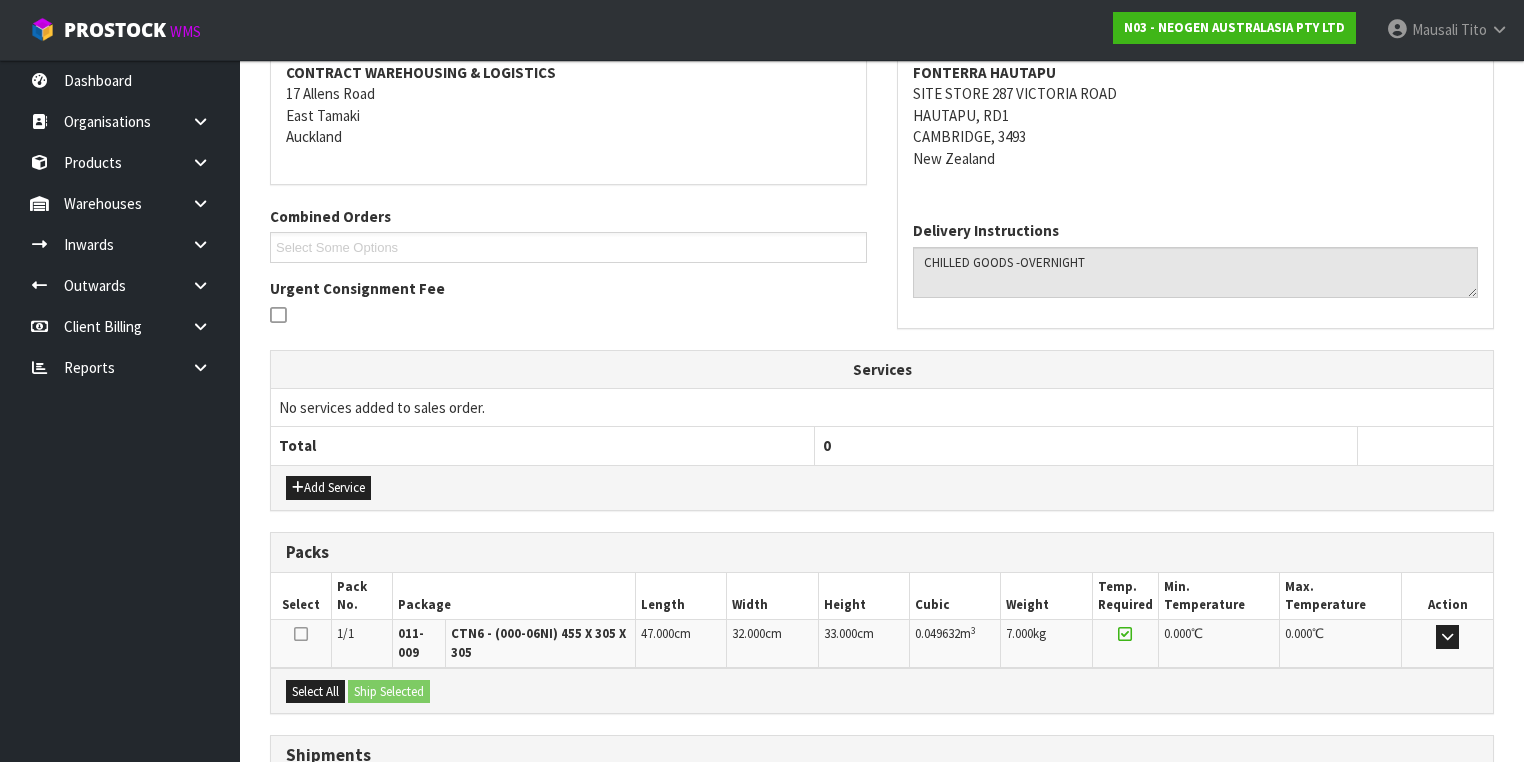 scroll, scrollTop: 542, scrollLeft: 0, axis: vertical 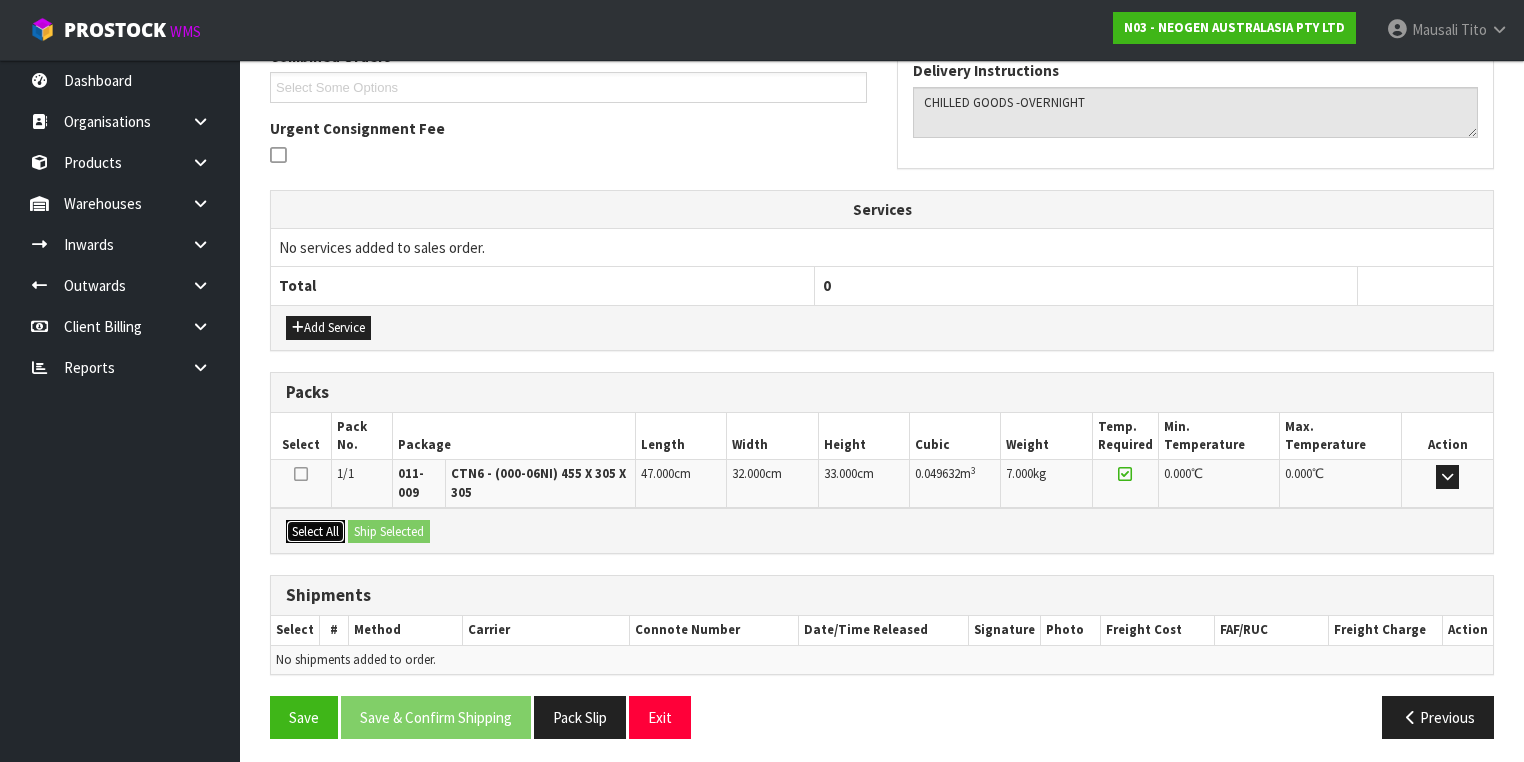 drag, startPoint x: 326, startPoint y: 522, endPoint x: 346, endPoint y: 522, distance: 20 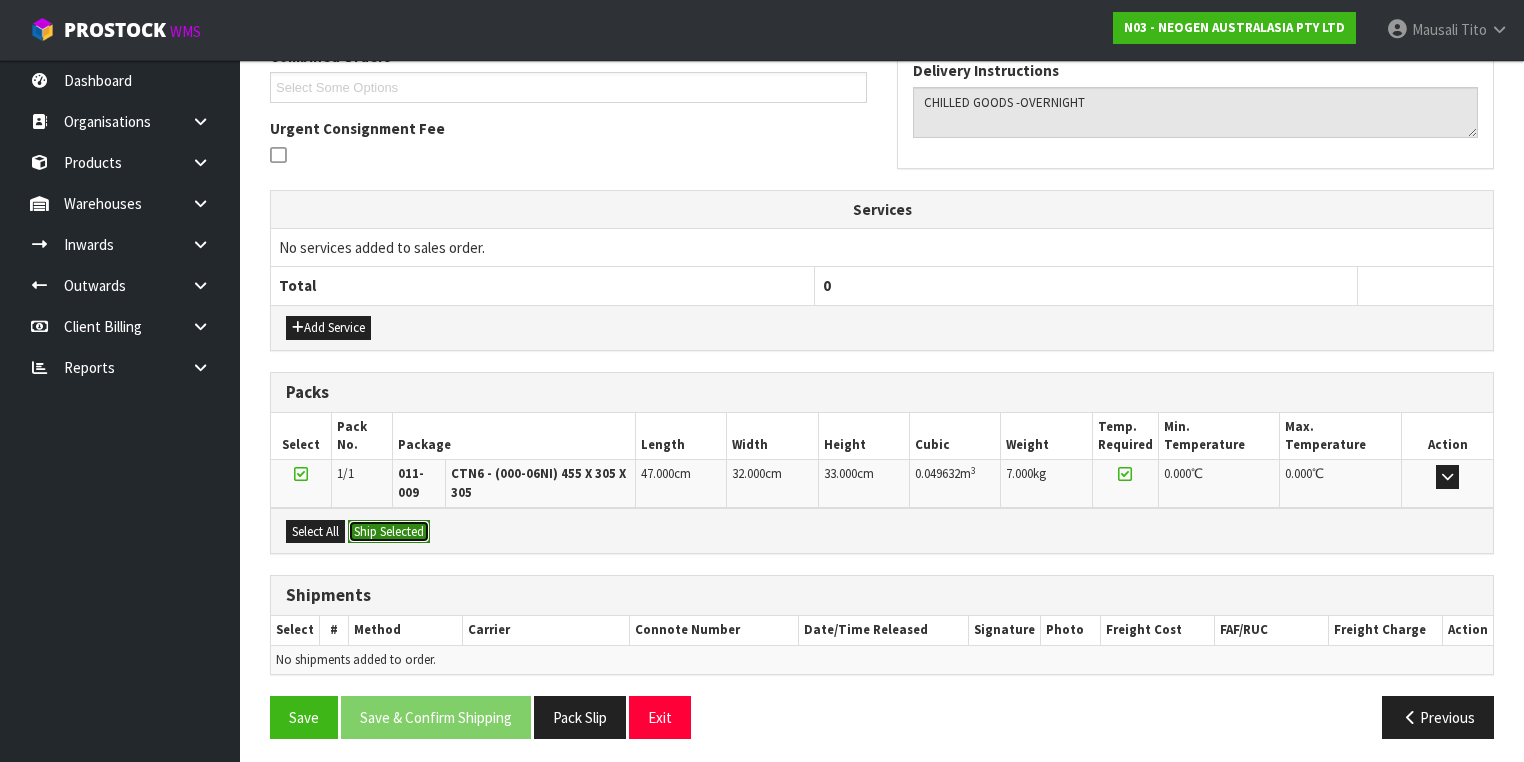click on "Ship Selected" at bounding box center [389, 532] 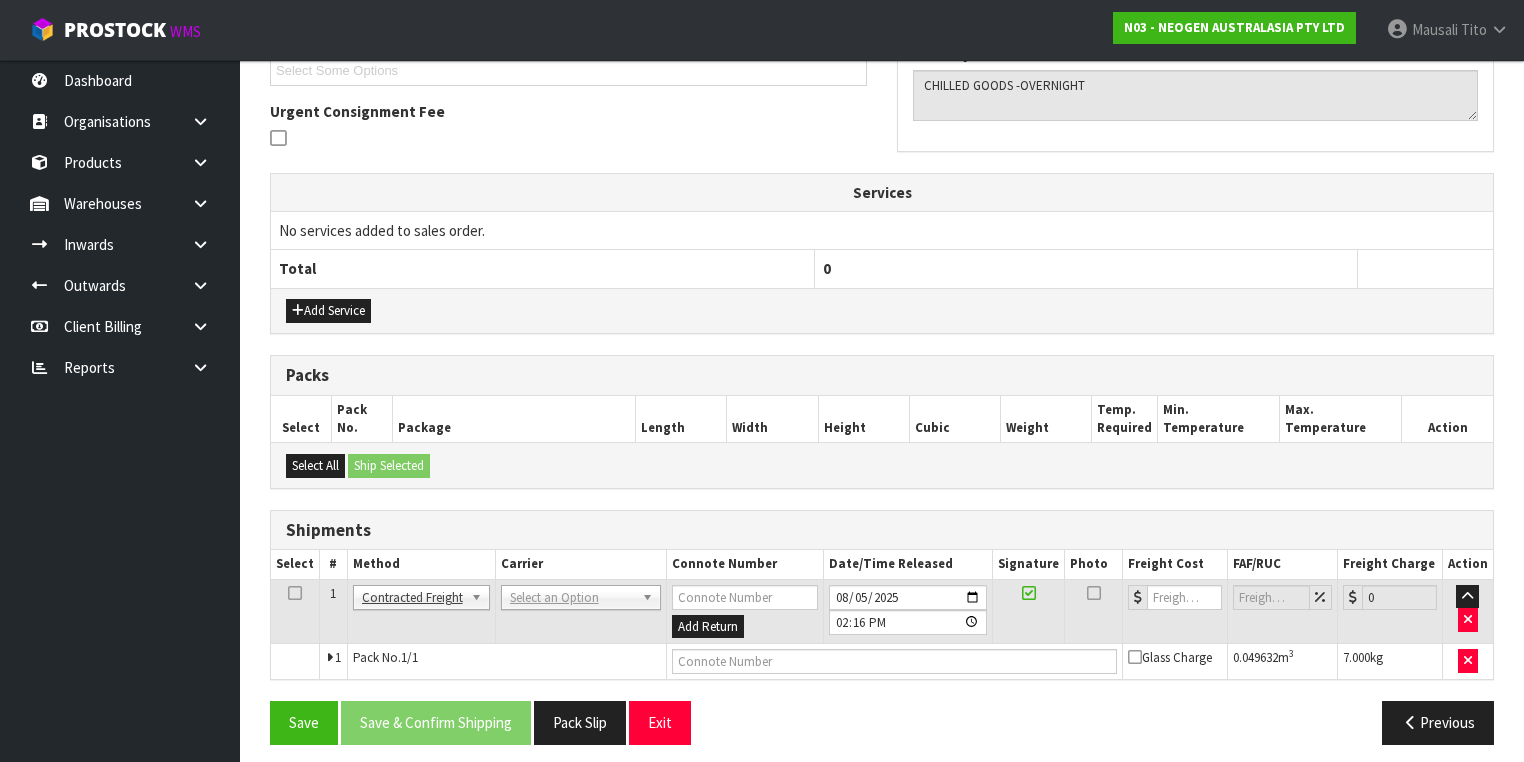 scroll, scrollTop: 564, scrollLeft: 0, axis: vertical 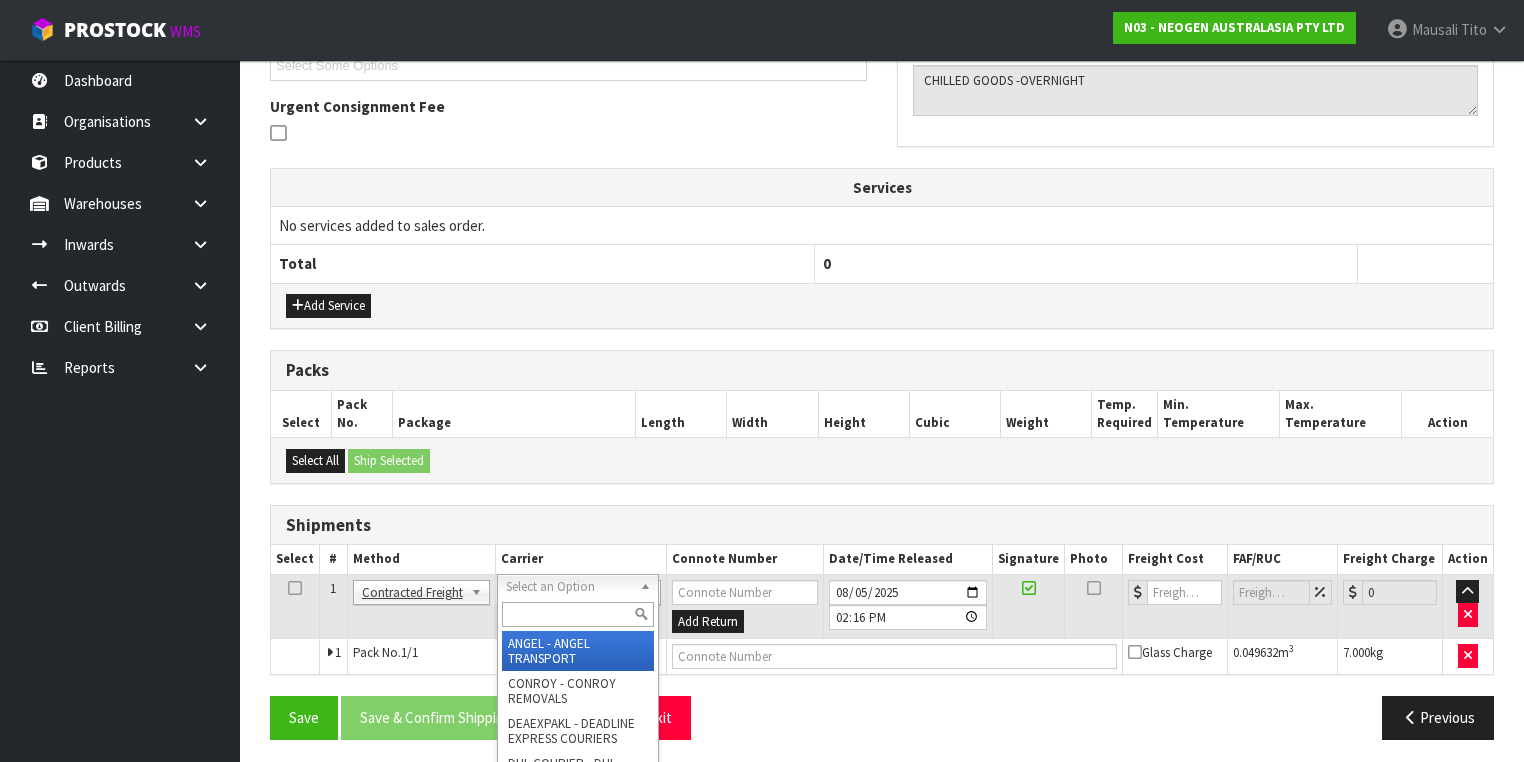 click at bounding box center (578, 614) 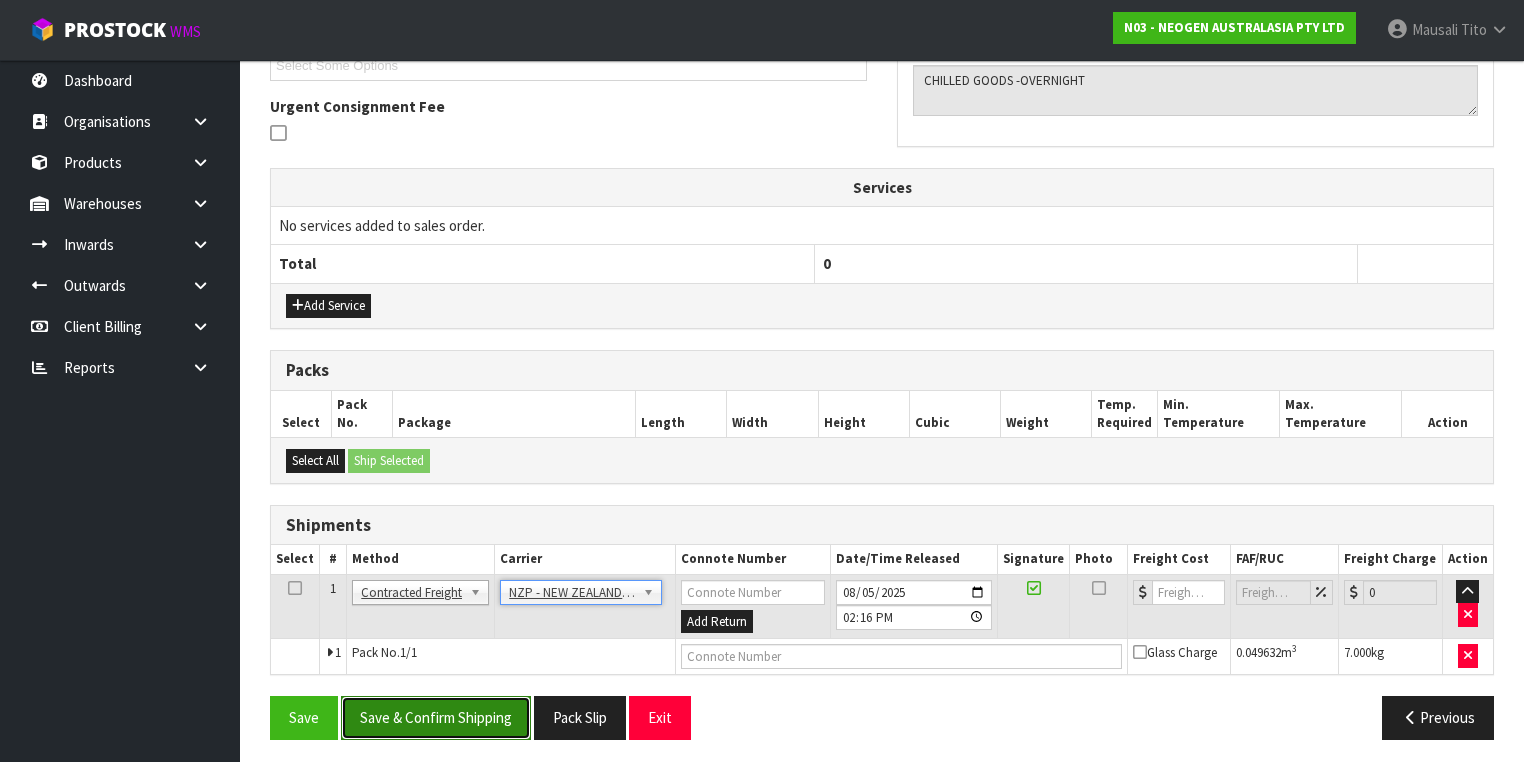 click on "Save & Confirm Shipping" at bounding box center (436, 717) 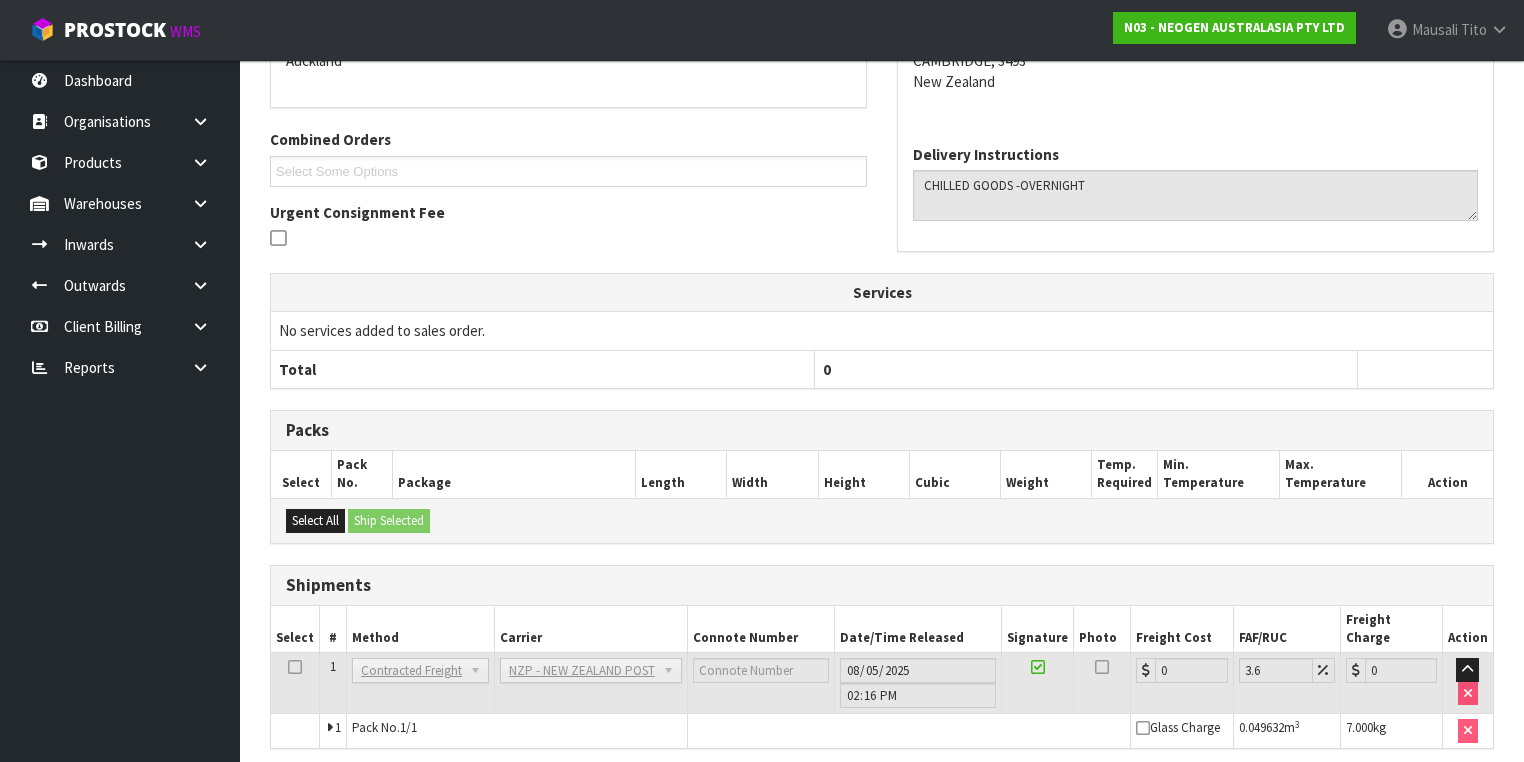 scroll, scrollTop: 536, scrollLeft: 0, axis: vertical 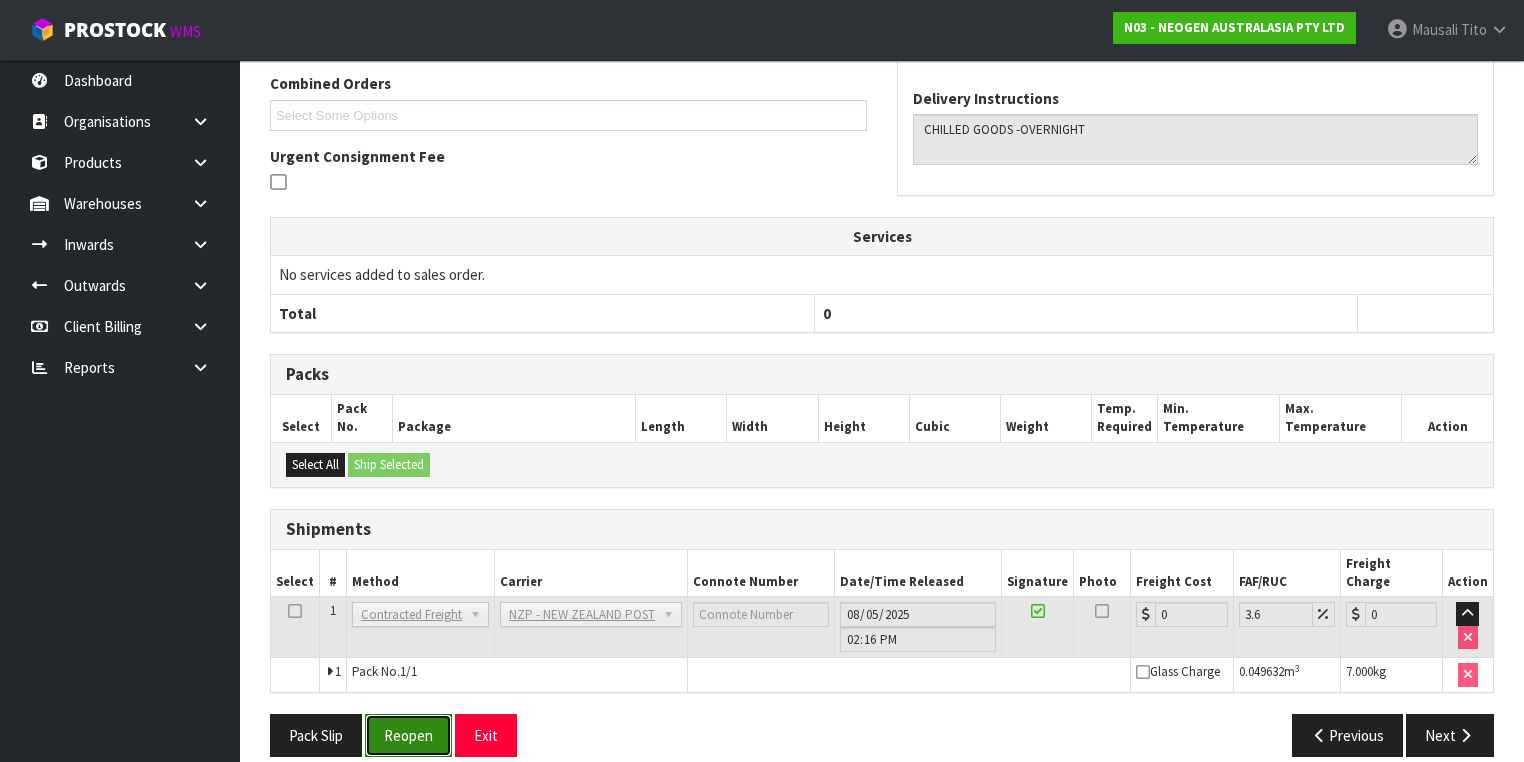 drag, startPoint x: 406, startPoint y: 708, endPoint x: 462, endPoint y: 696, distance: 57.271286 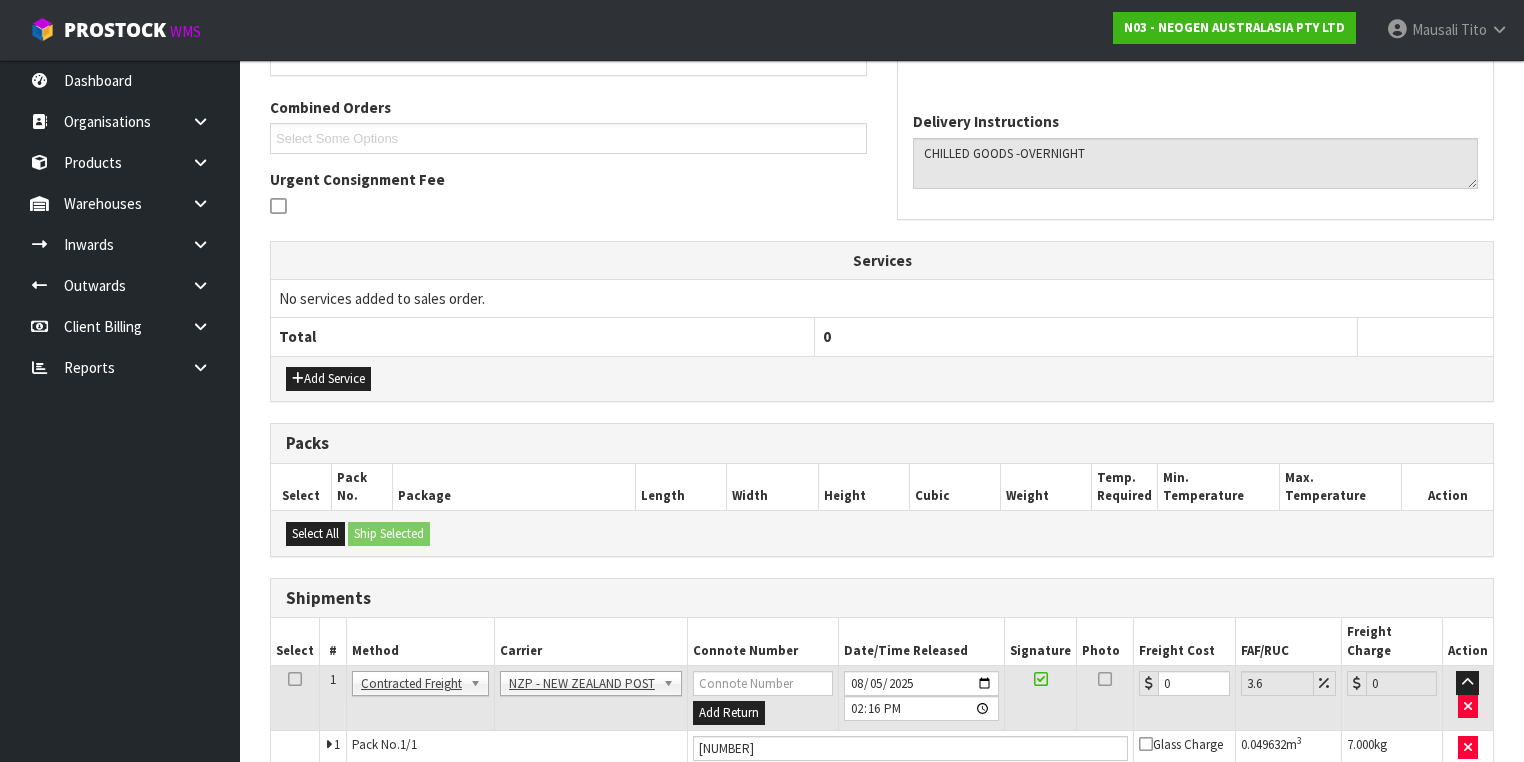 scroll, scrollTop: 582, scrollLeft: 0, axis: vertical 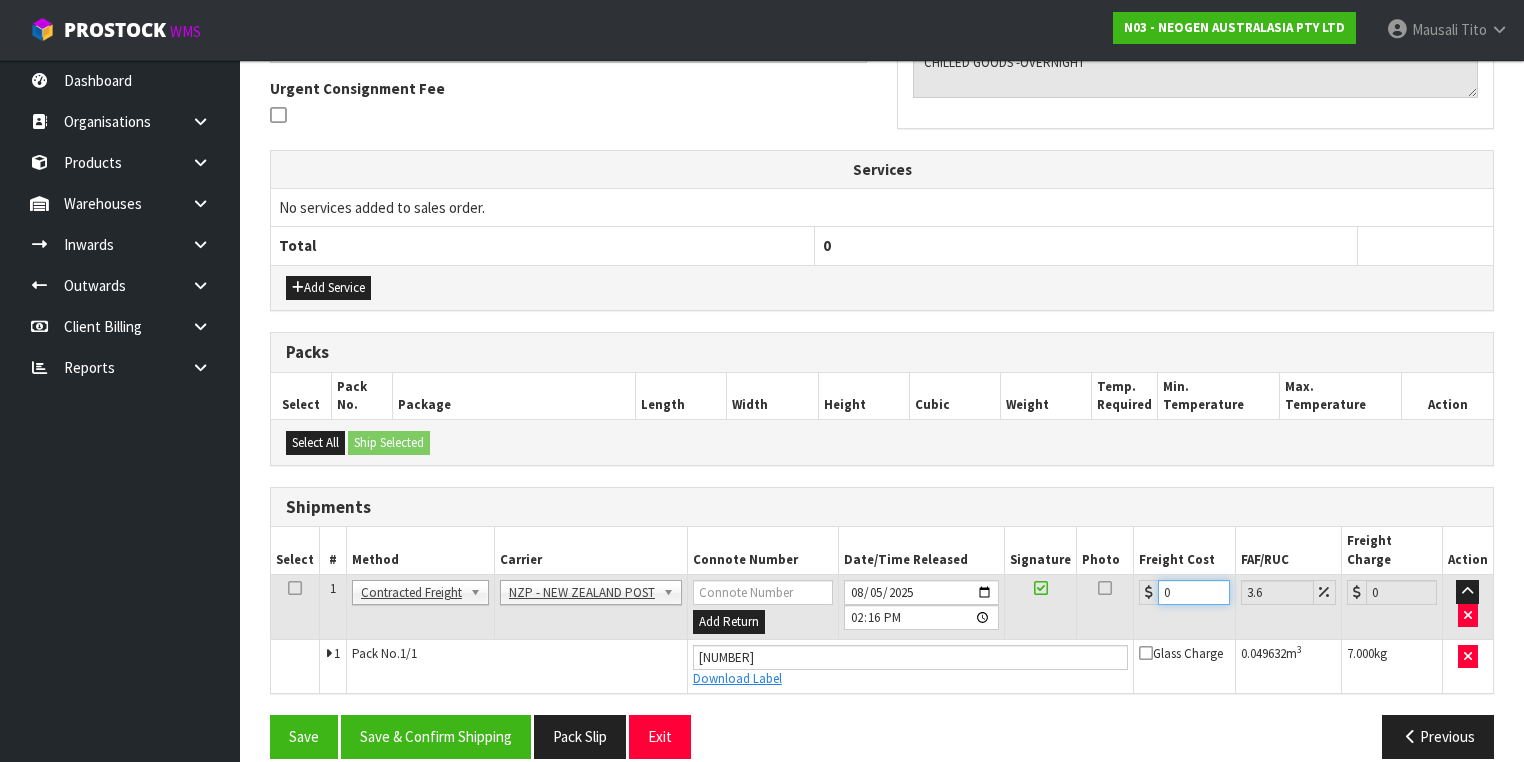 drag, startPoint x: 1177, startPoint y: 568, endPoint x: 1136, endPoint y: 582, distance: 43.32436 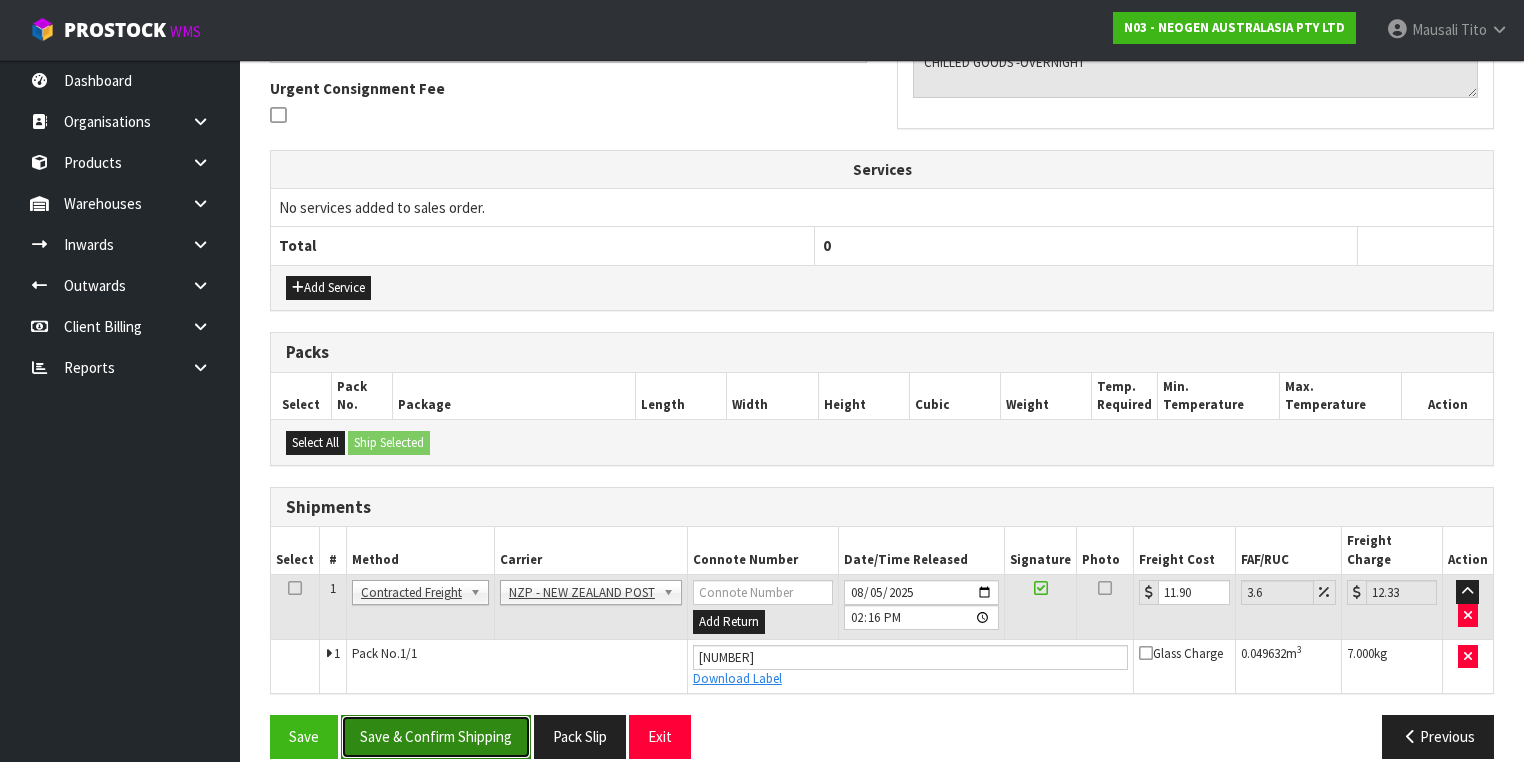 click on "Save & Confirm Shipping" at bounding box center [436, 736] 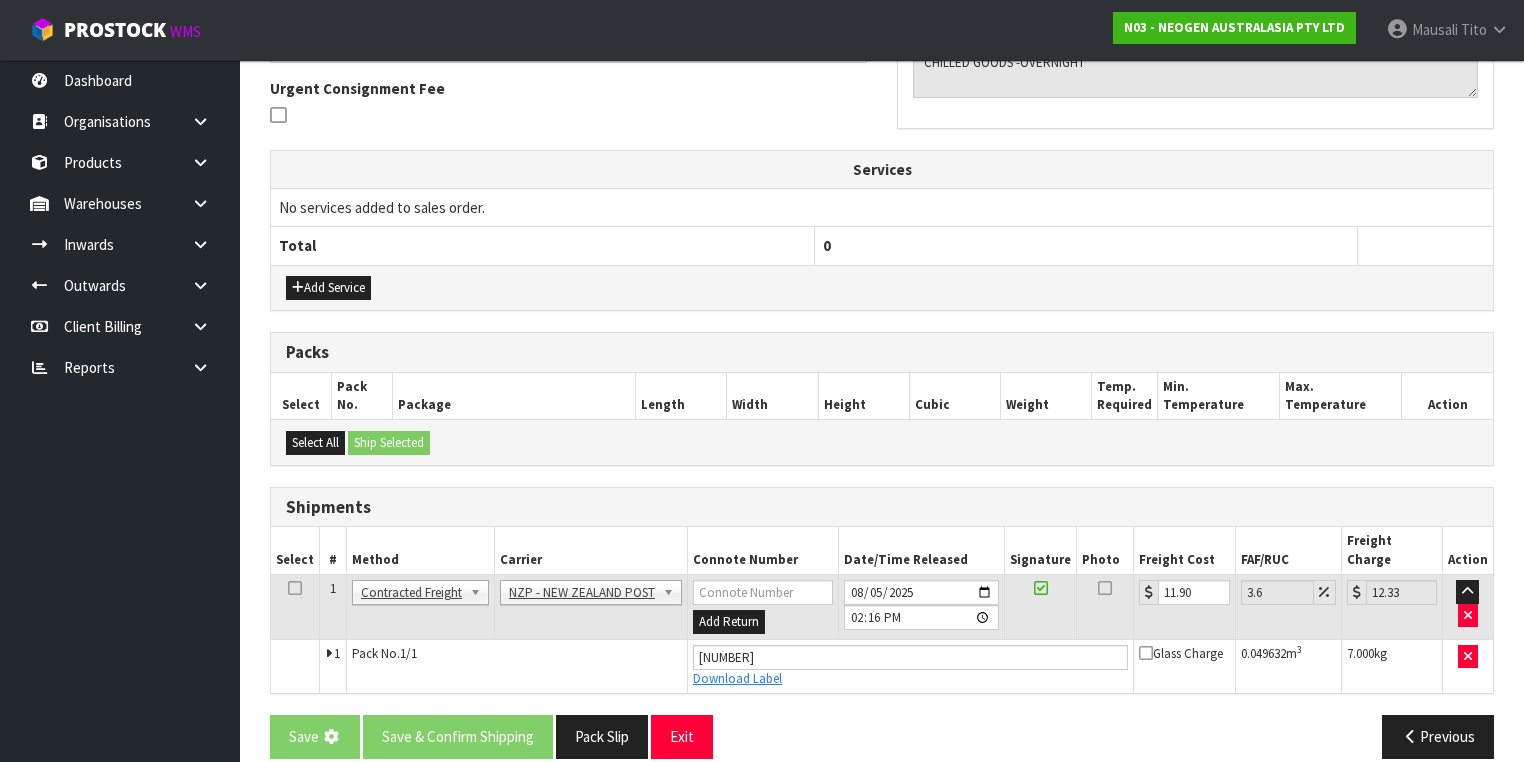 scroll, scrollTop: 0, scrollLeft: 0, axis: both 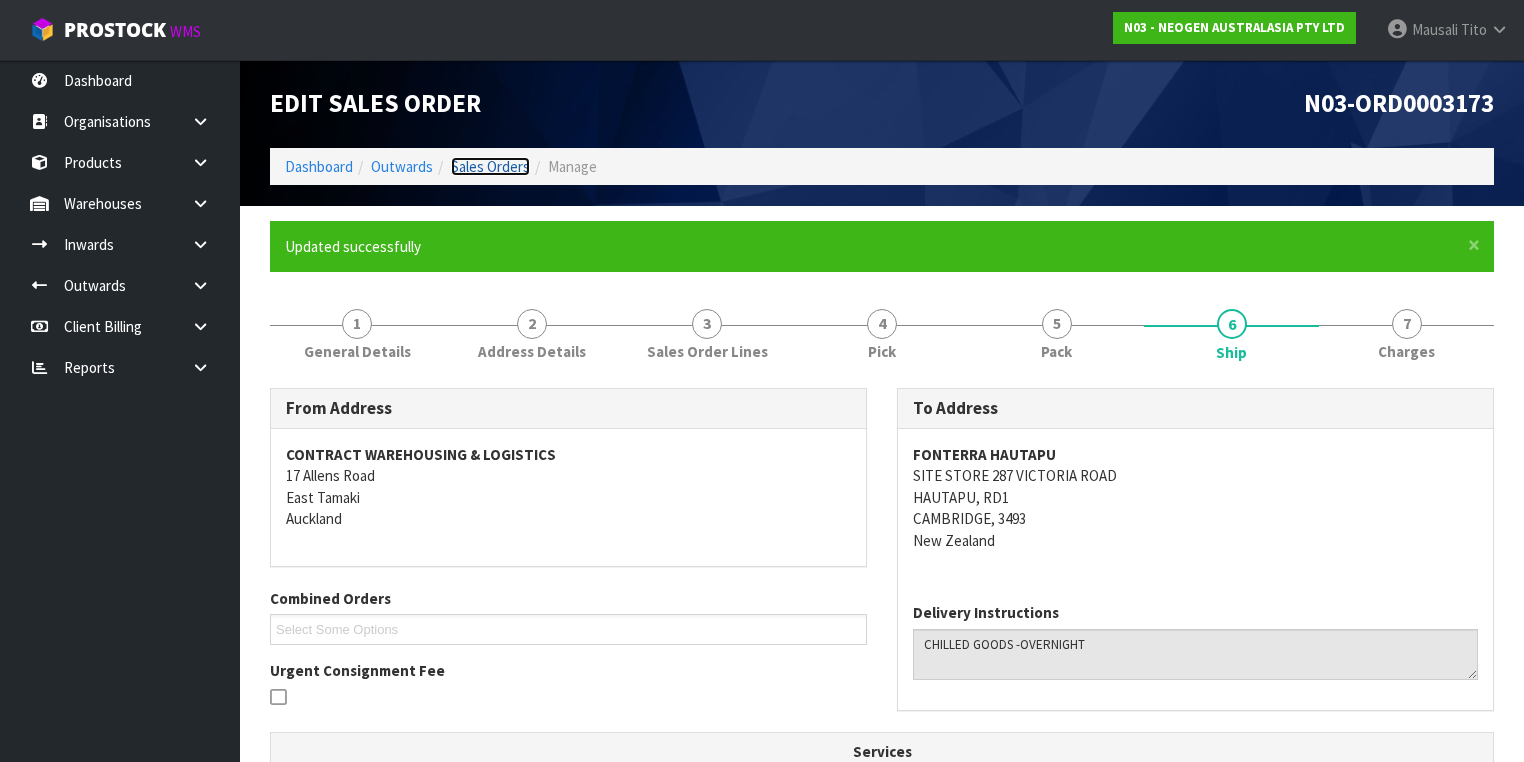 click on "Sales Orders" at bounding box center [490, 166] 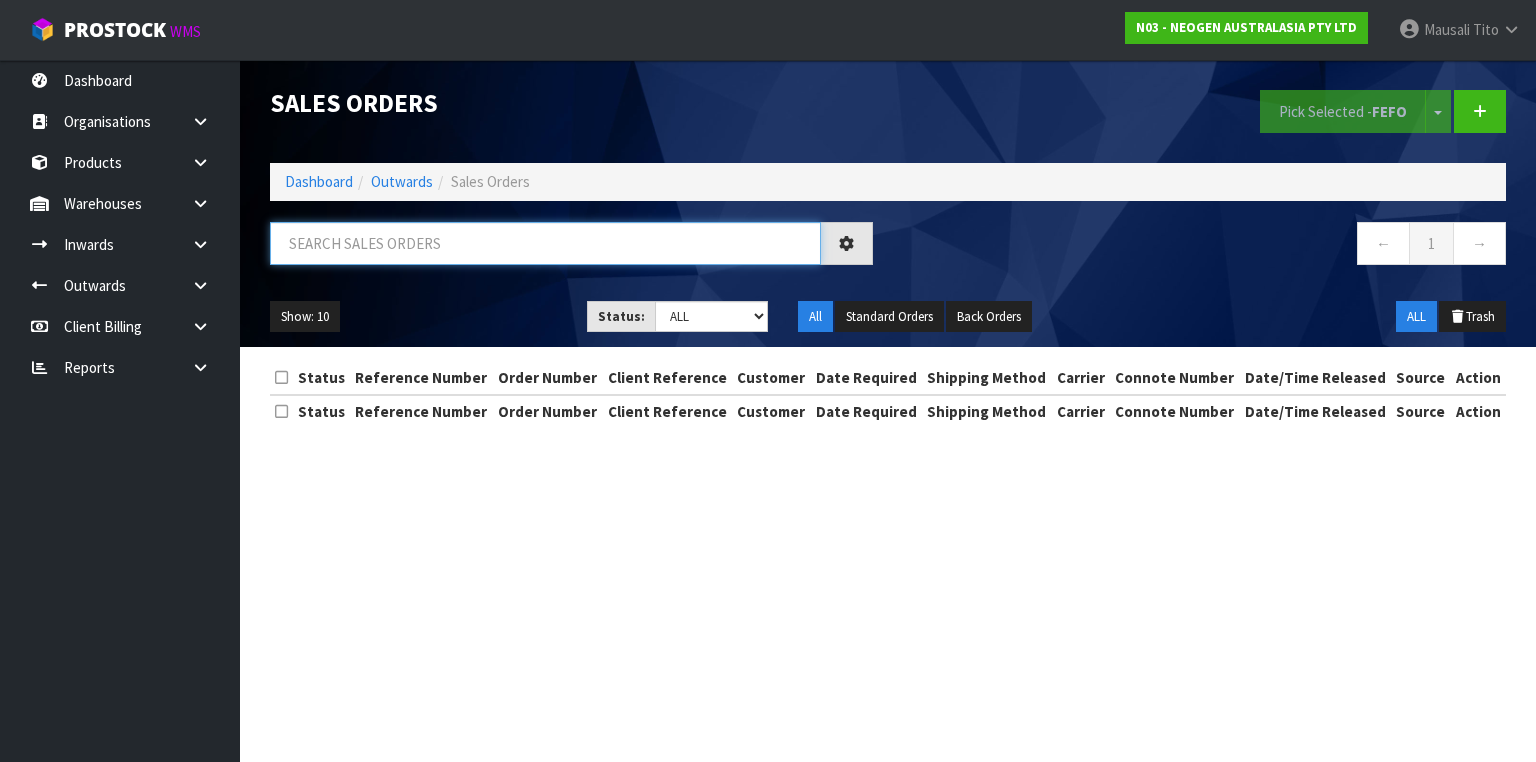 click at bounding box center (545, 243) 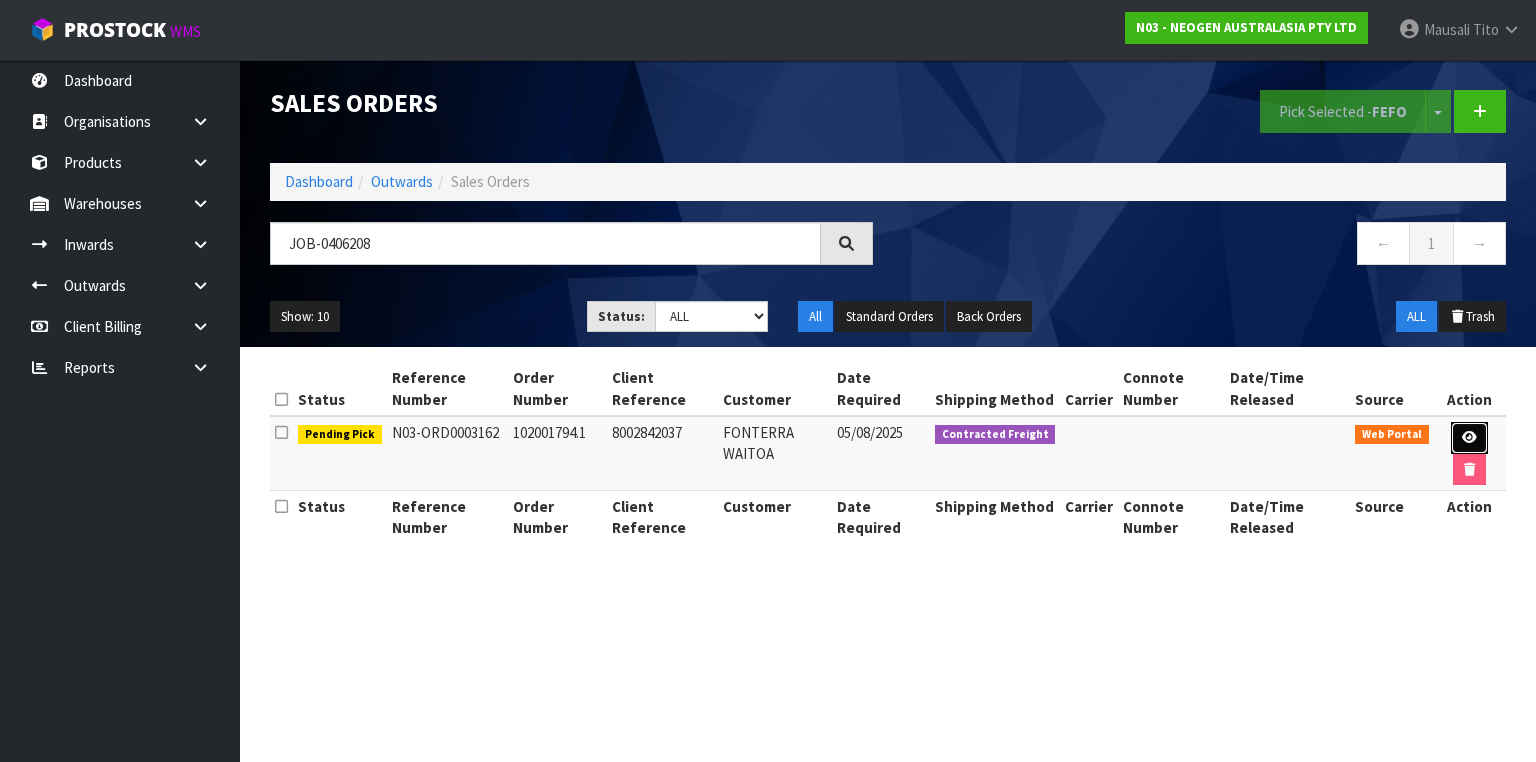 click at bounding box center (1469, 437) 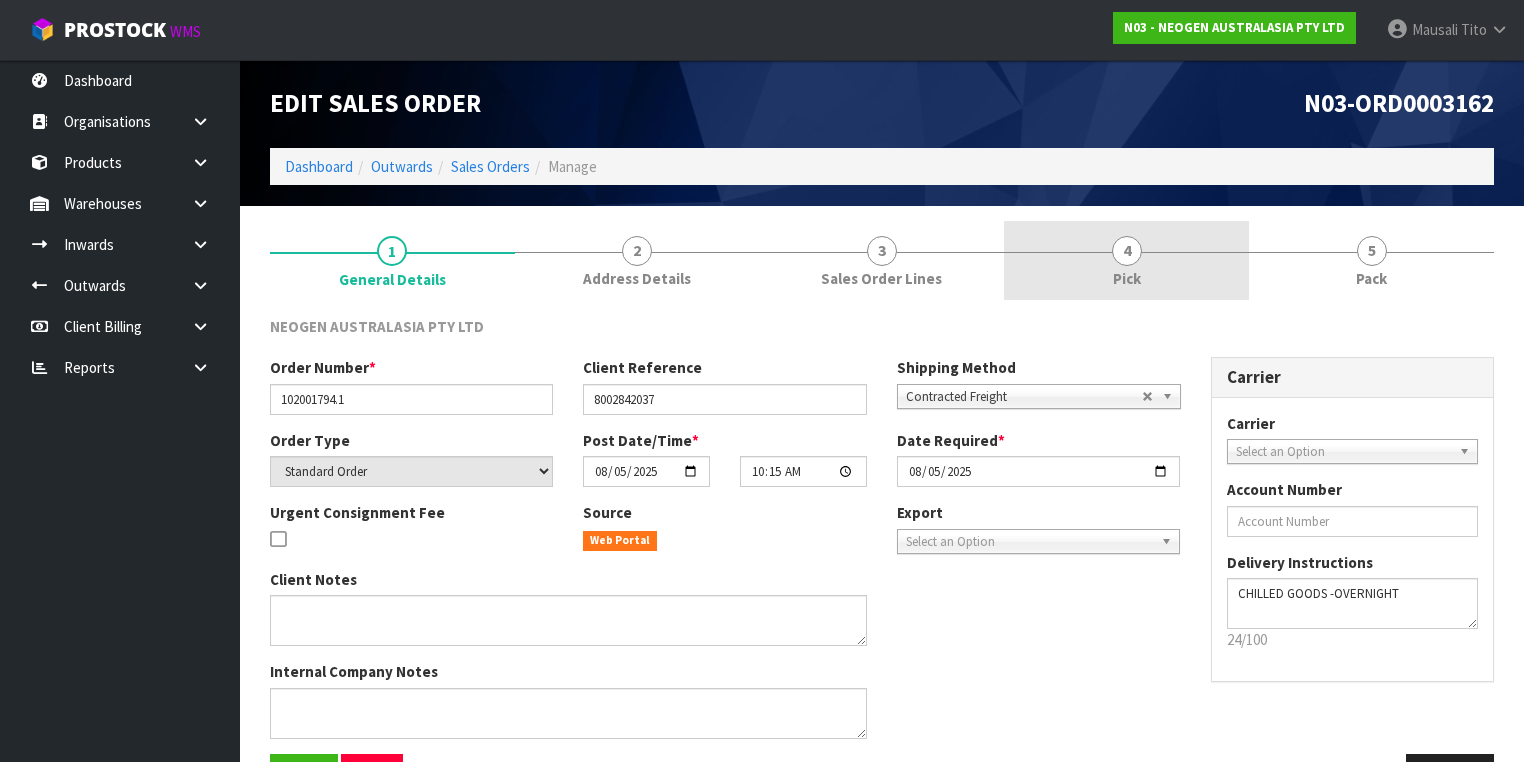 click on "4
Pick" at bounding box center [1126, 260] 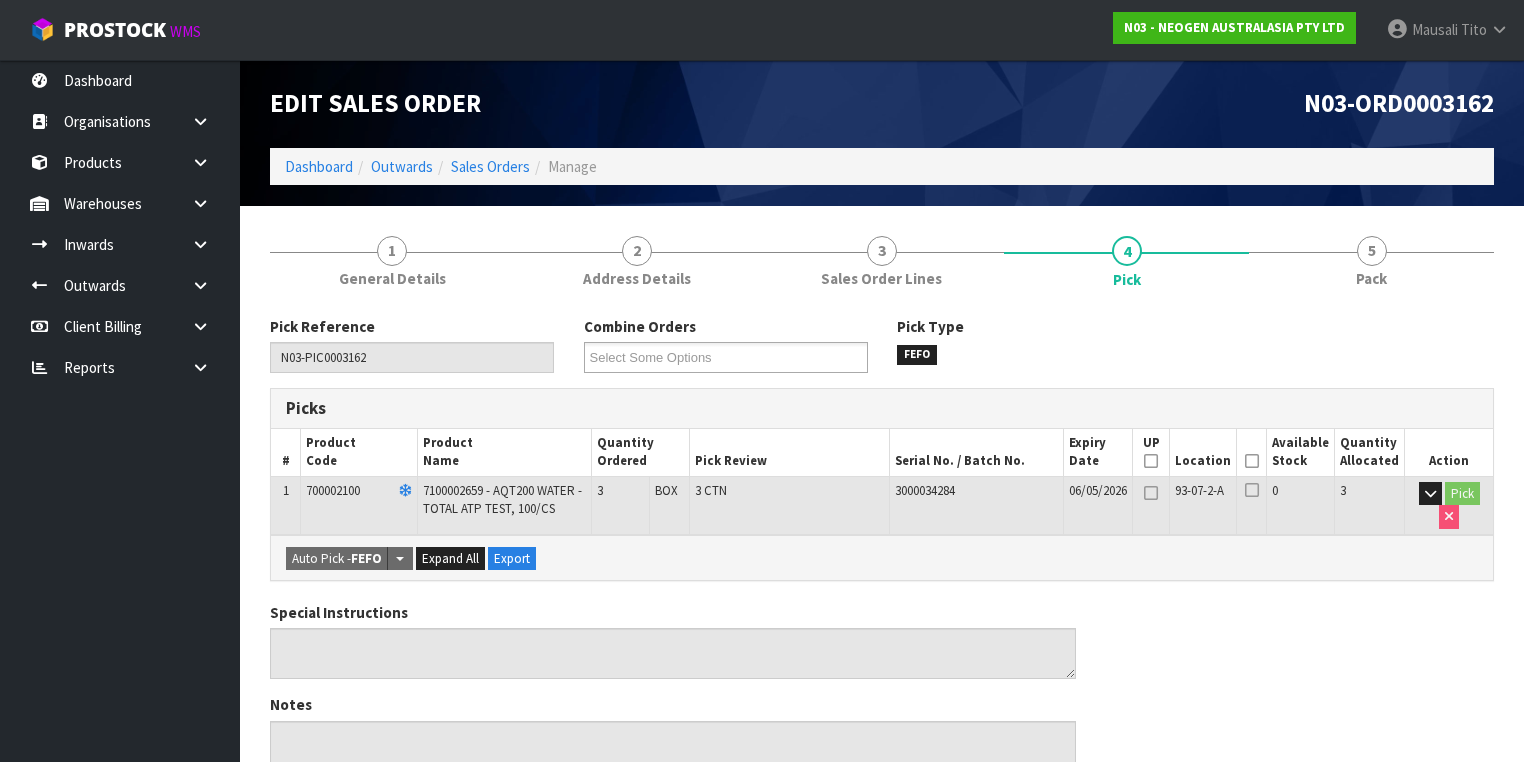click at bounding box center [1252, 461] 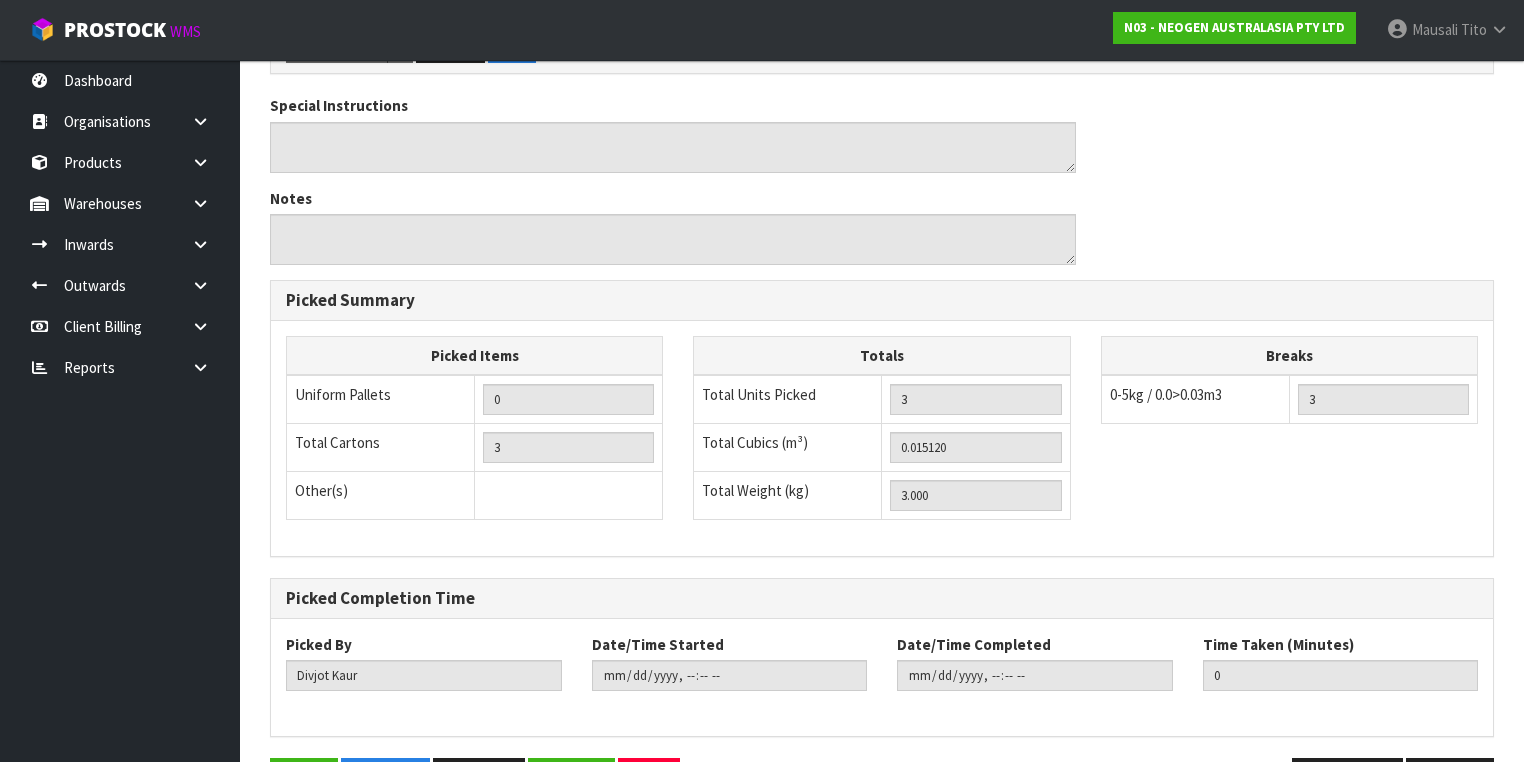 scroll, scrollTop: 641, scrollLeft: 0, axis: vertical 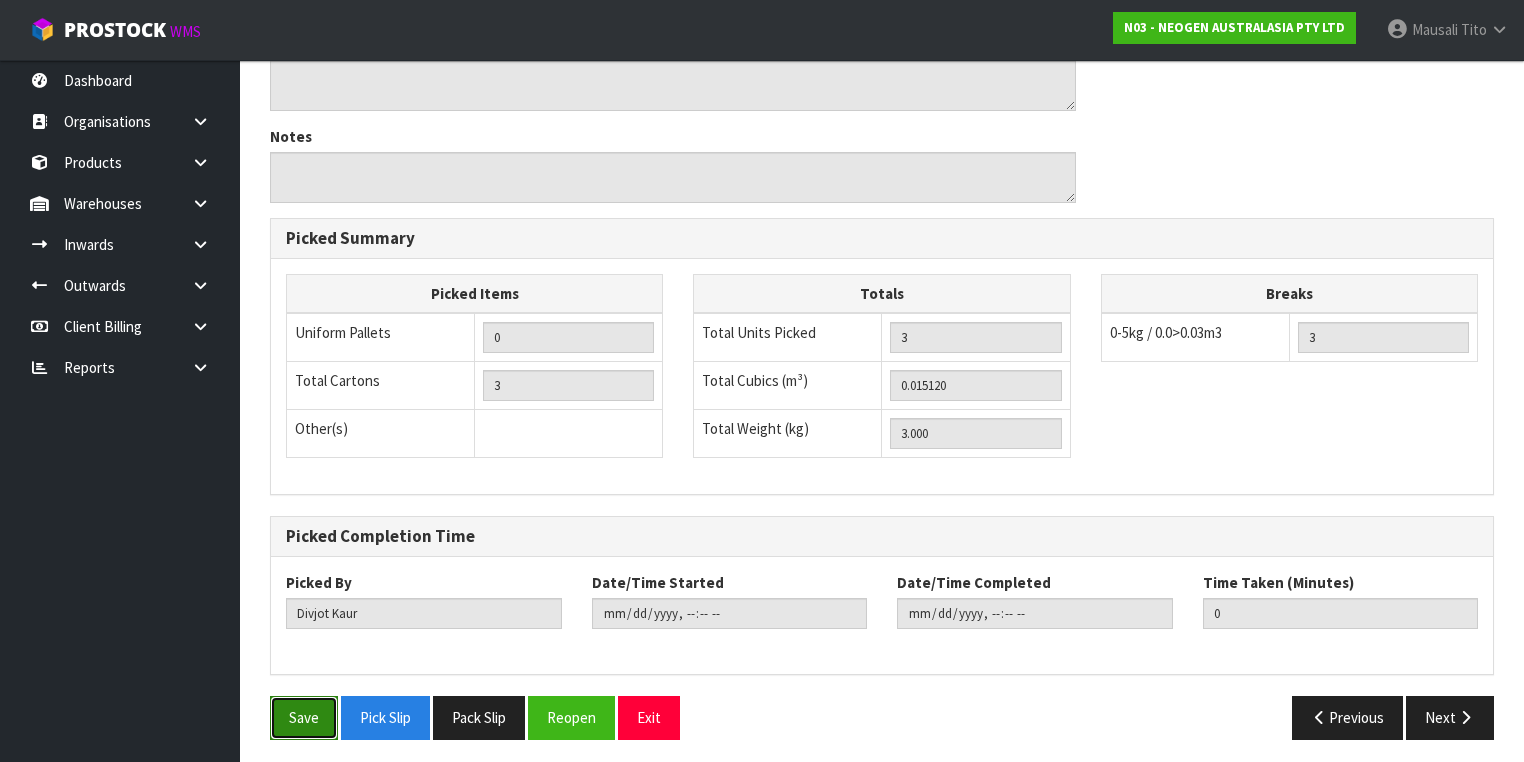 click on "Save" at bounding box center (304, 717) 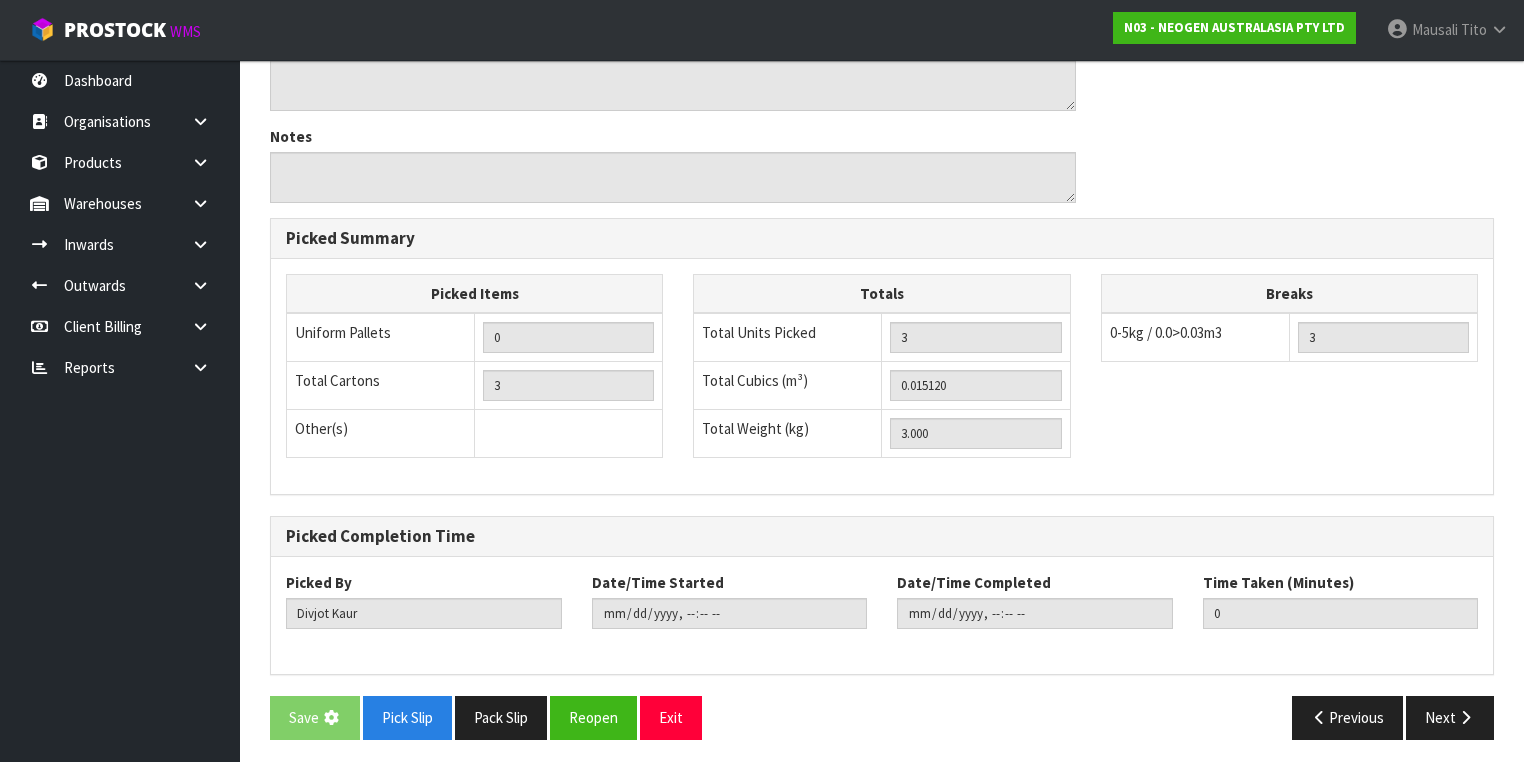 scroll, scrollTop: 0, scrollLeft: 0, axis: both 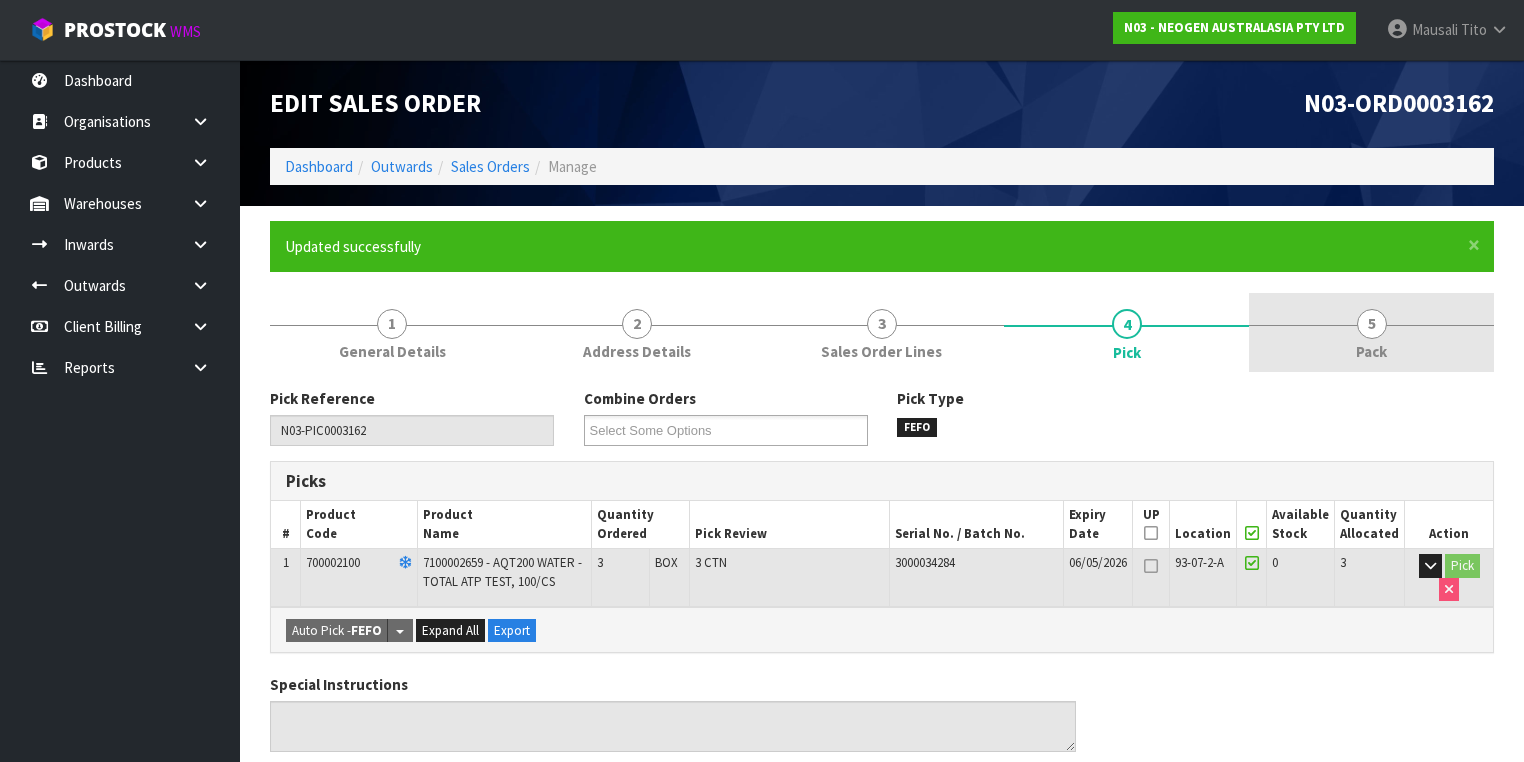drag, startPoint x: 1369, startPoint y: 334, endPoint x: 1205, endPoint y: 368, distance: 167.48732 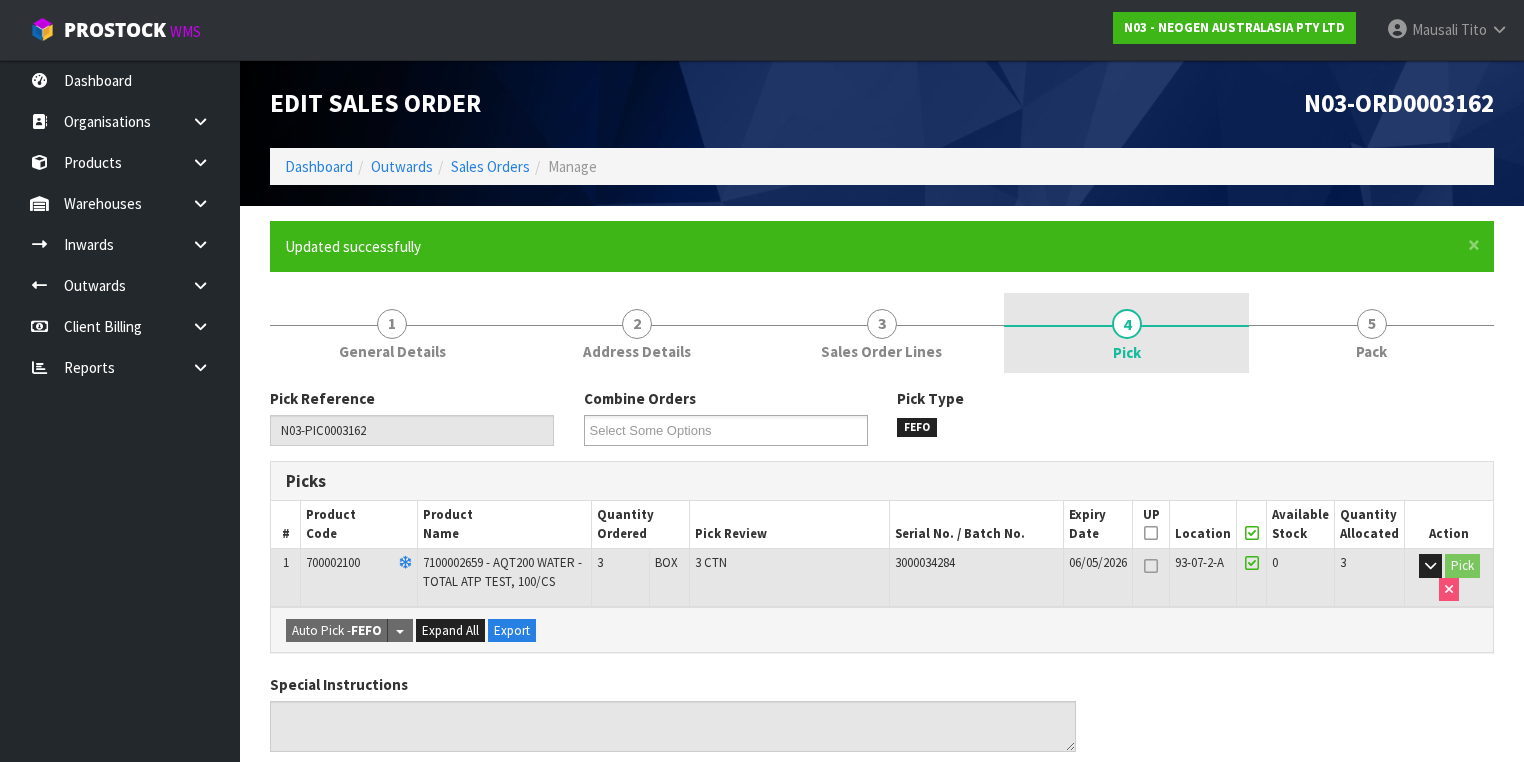 click on "5" at bounding box center [1372, 324] 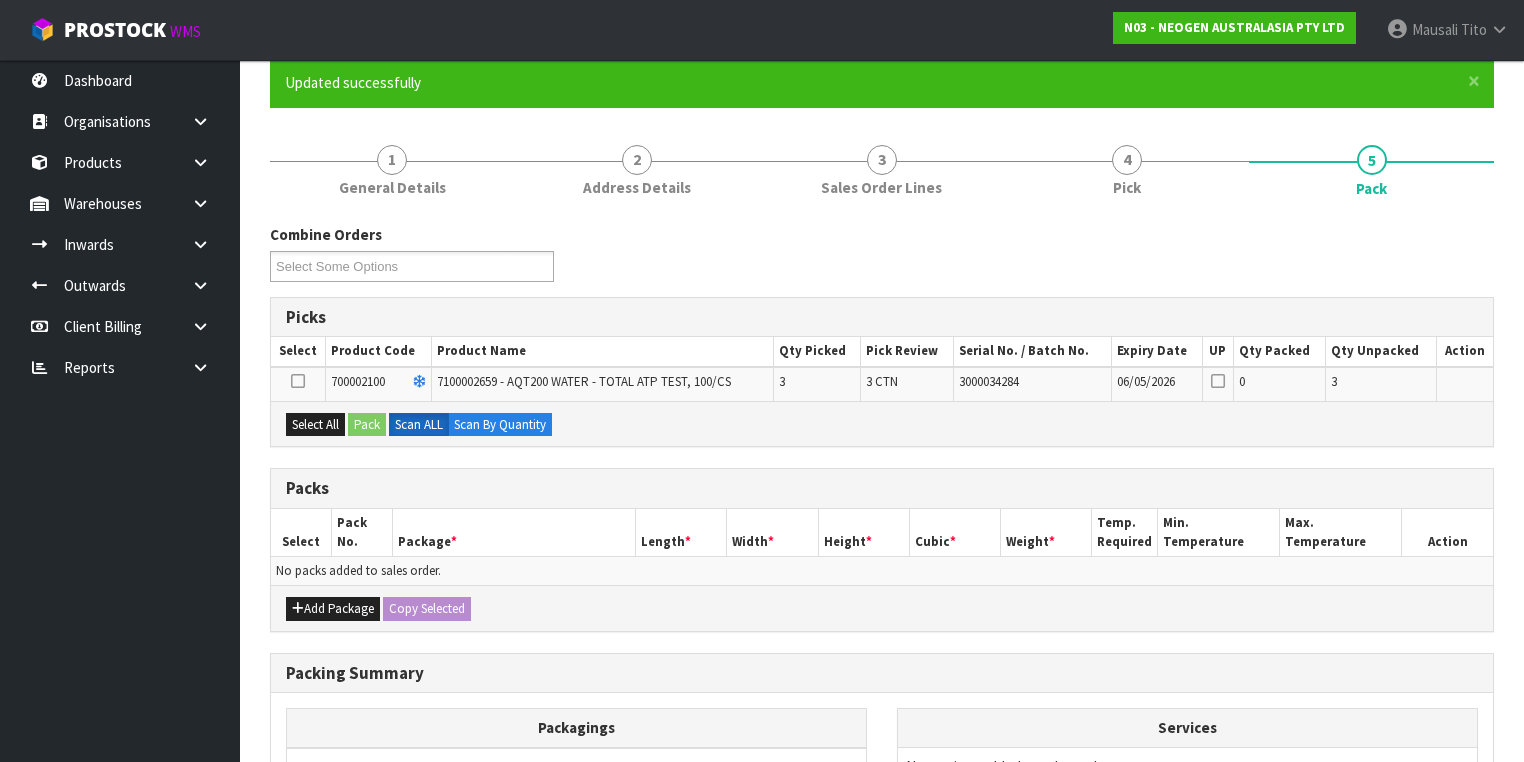 scroll, scrollTop: 240, scrollLeft: 0, axis: vertical 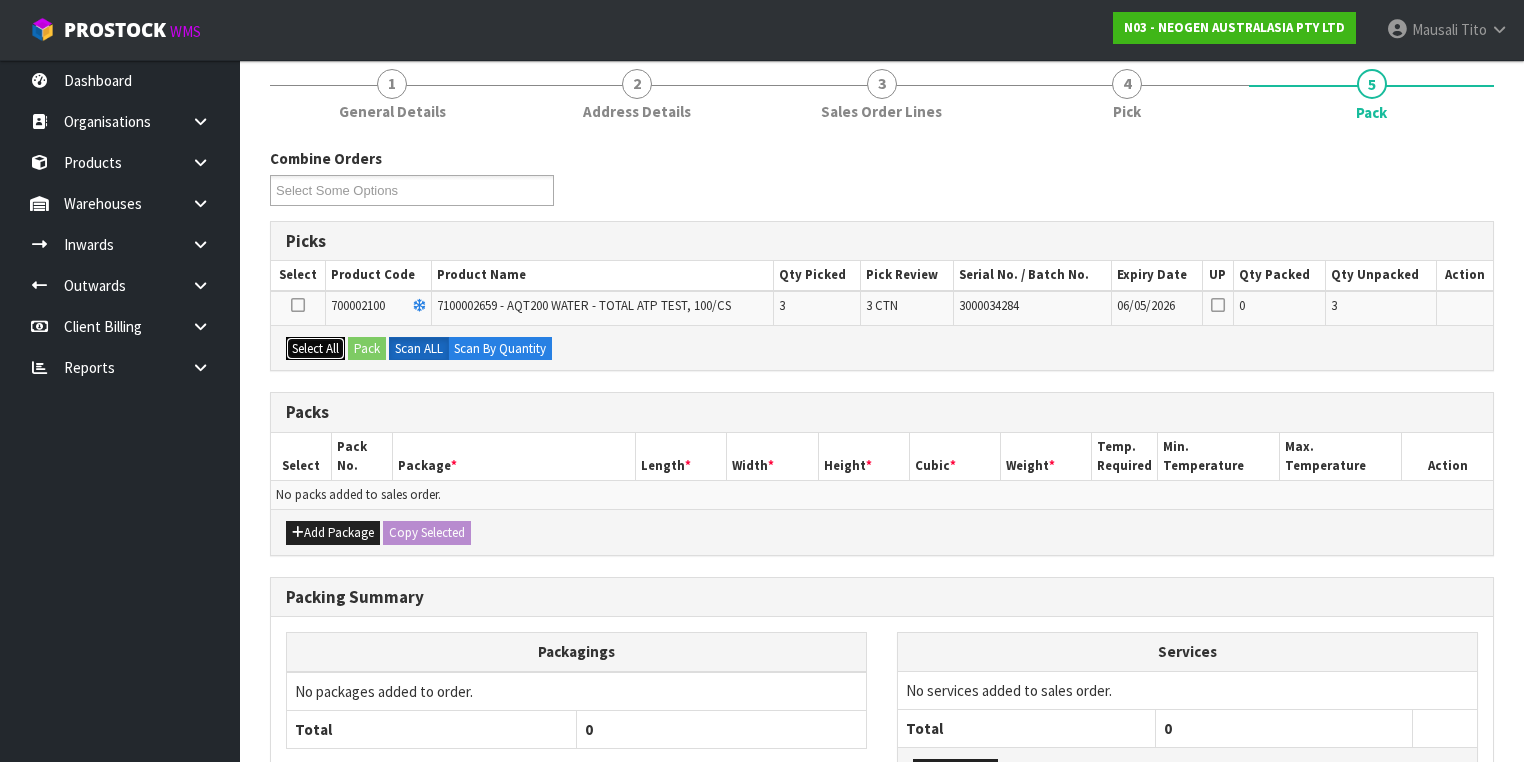 drag, startPoint x: 316, startPoint y: 341, endPoint x: 386, endPoint y: 338, distance: 70.064255 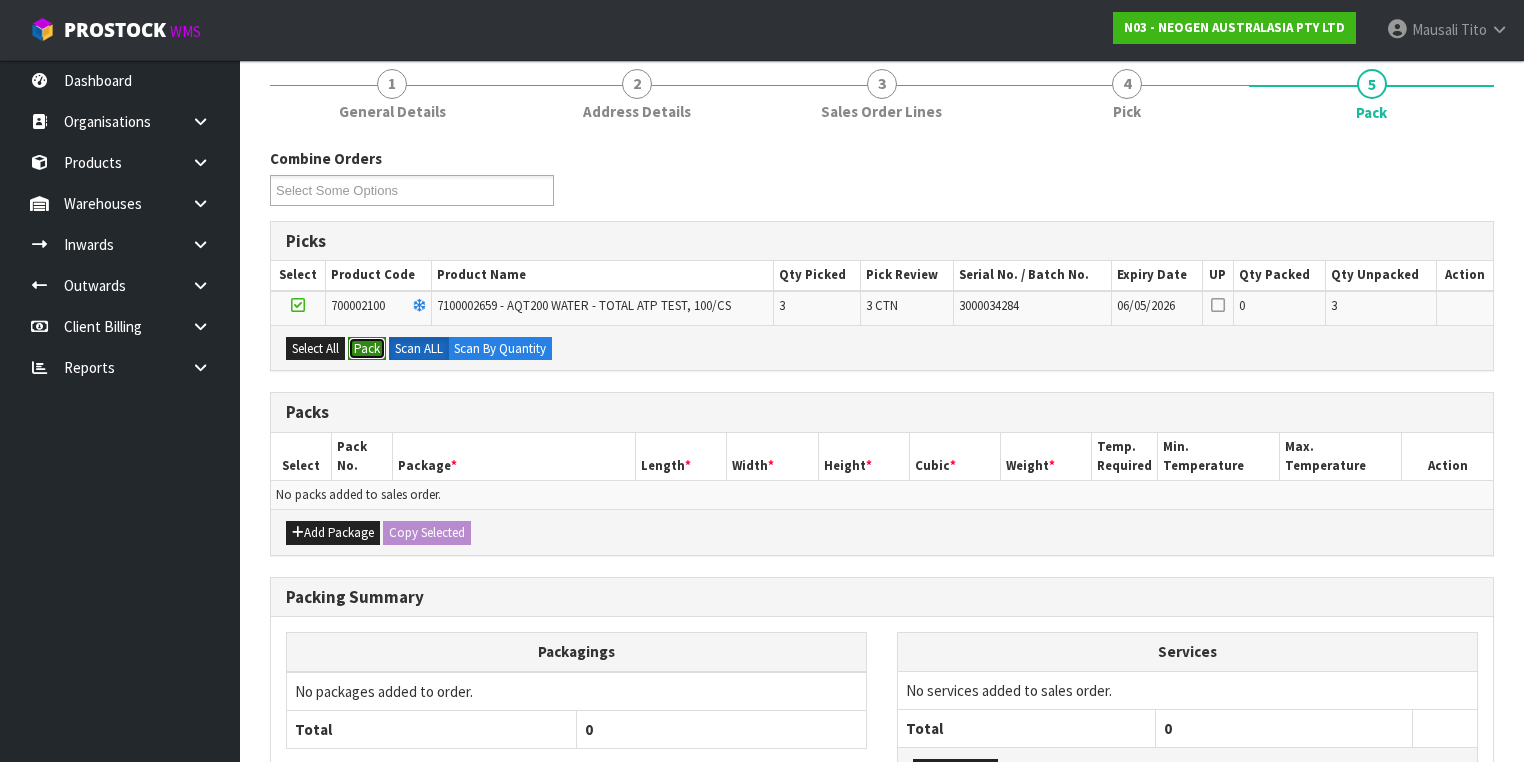click on "Pack" at bounding box center [367, 349] 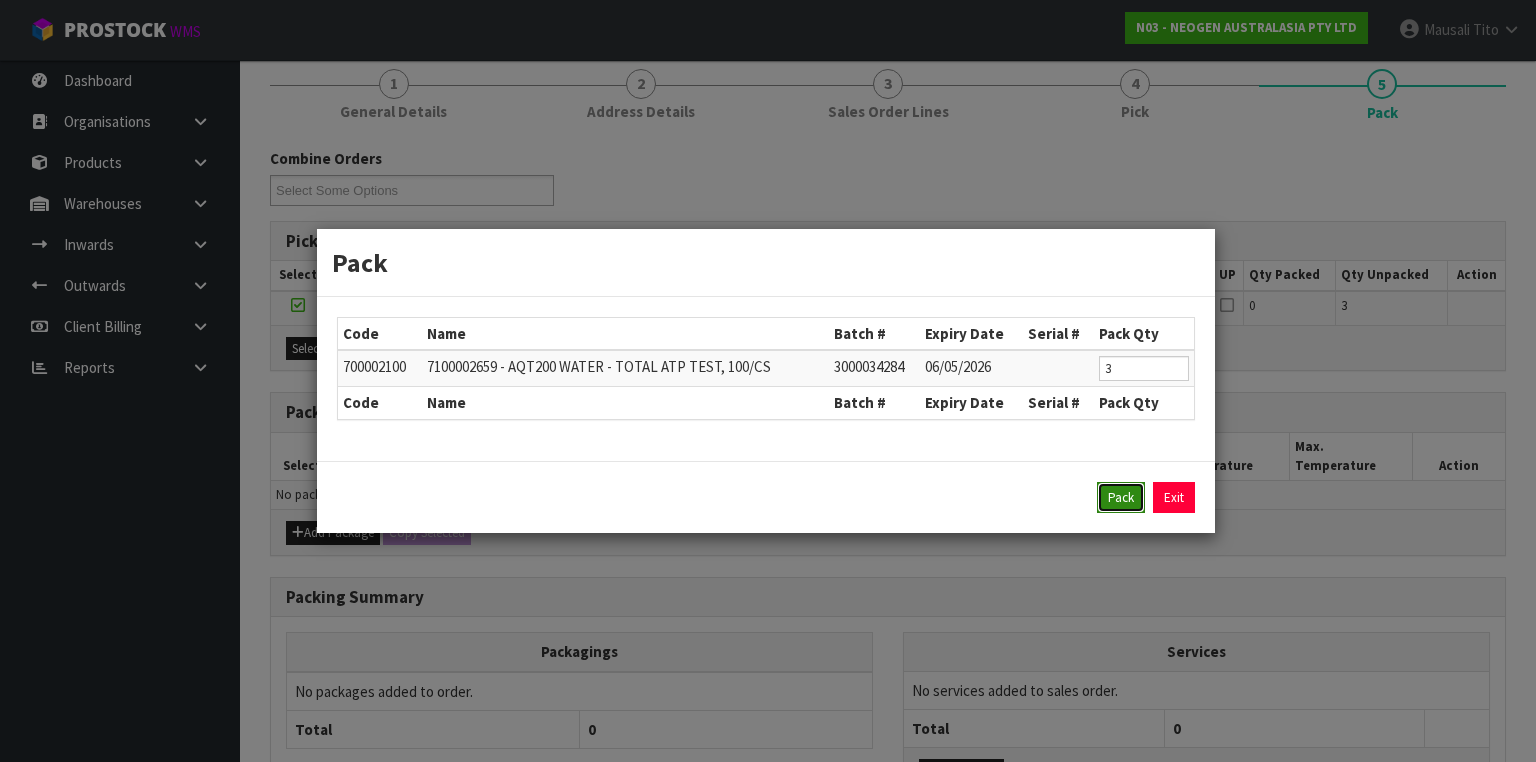 click on "Pack" at bounding box center [1121, 498] 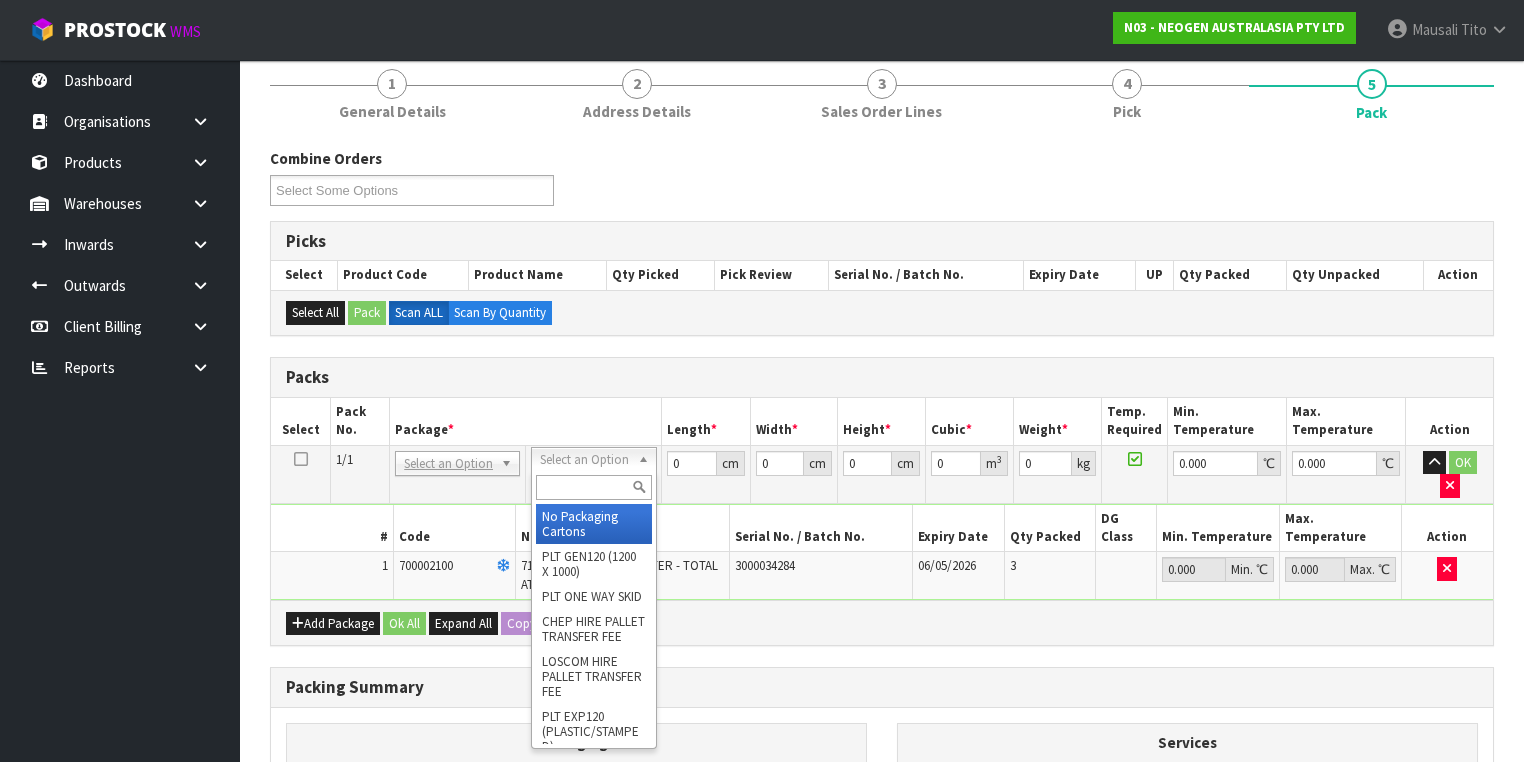 click at bounding box center (593, 487) 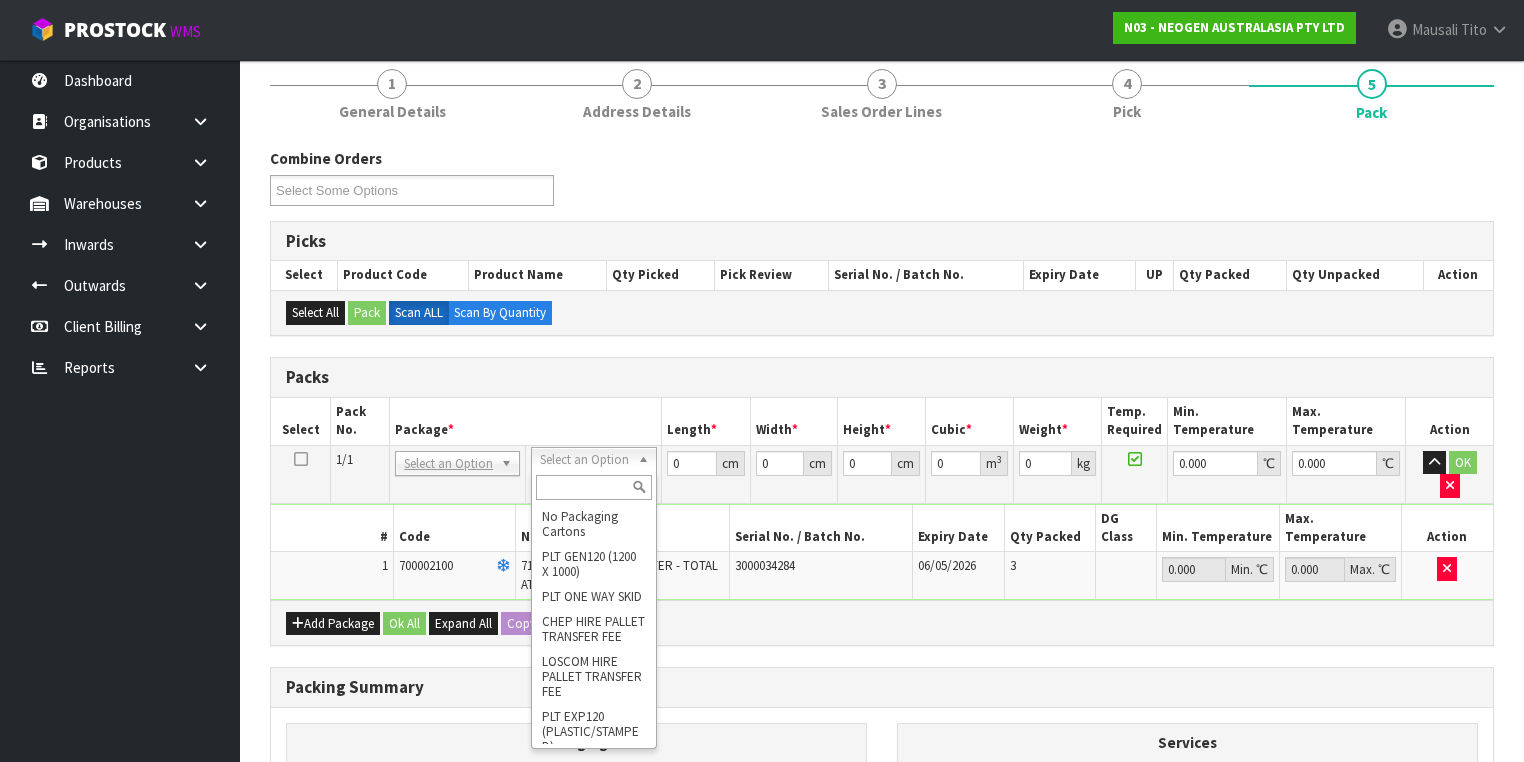 click at bounding box center (593, 487) 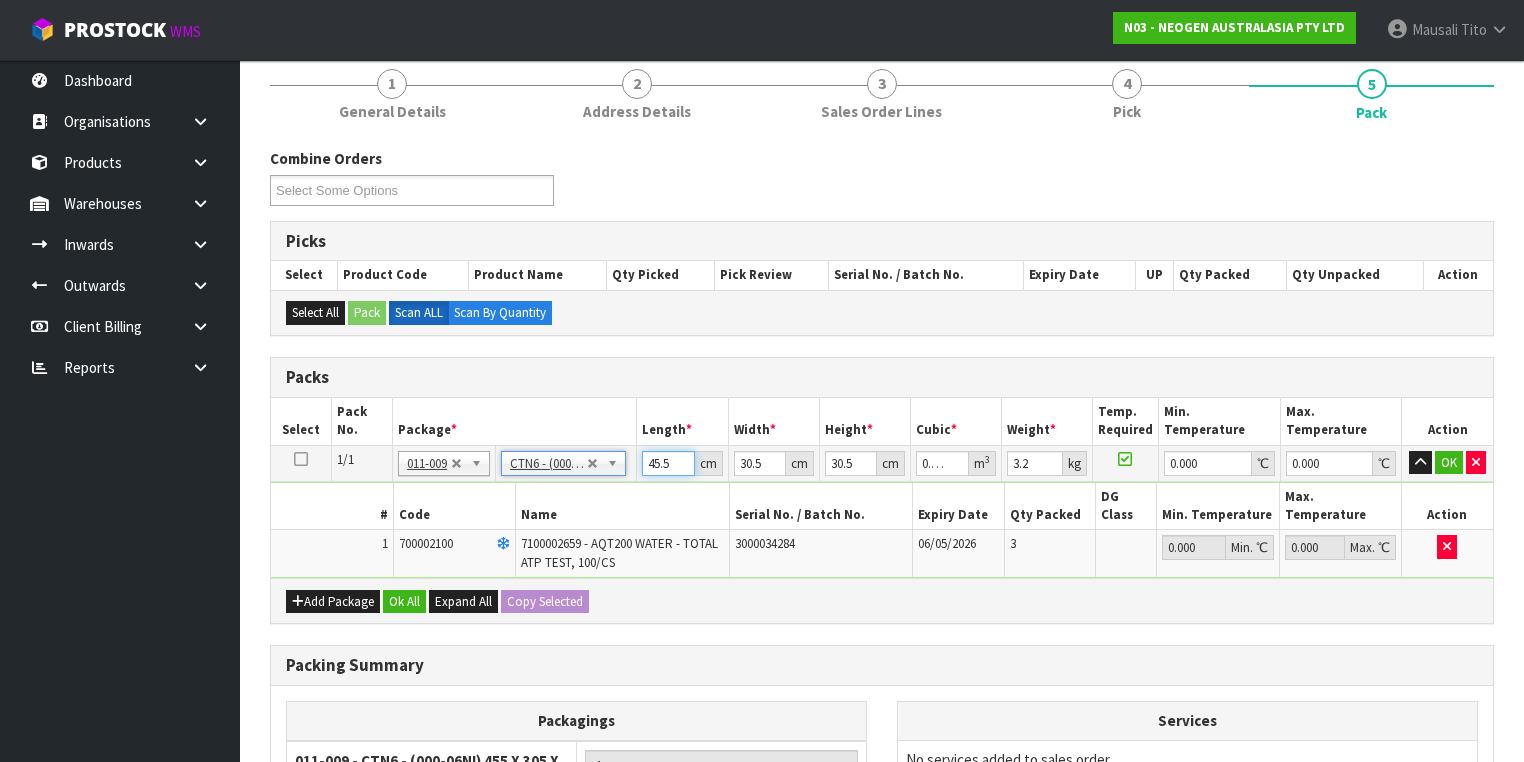 drag, startPoint x: 672, startPoint y: 460, endPoint x: 615, endPoint y: 456, distance: 57.14018 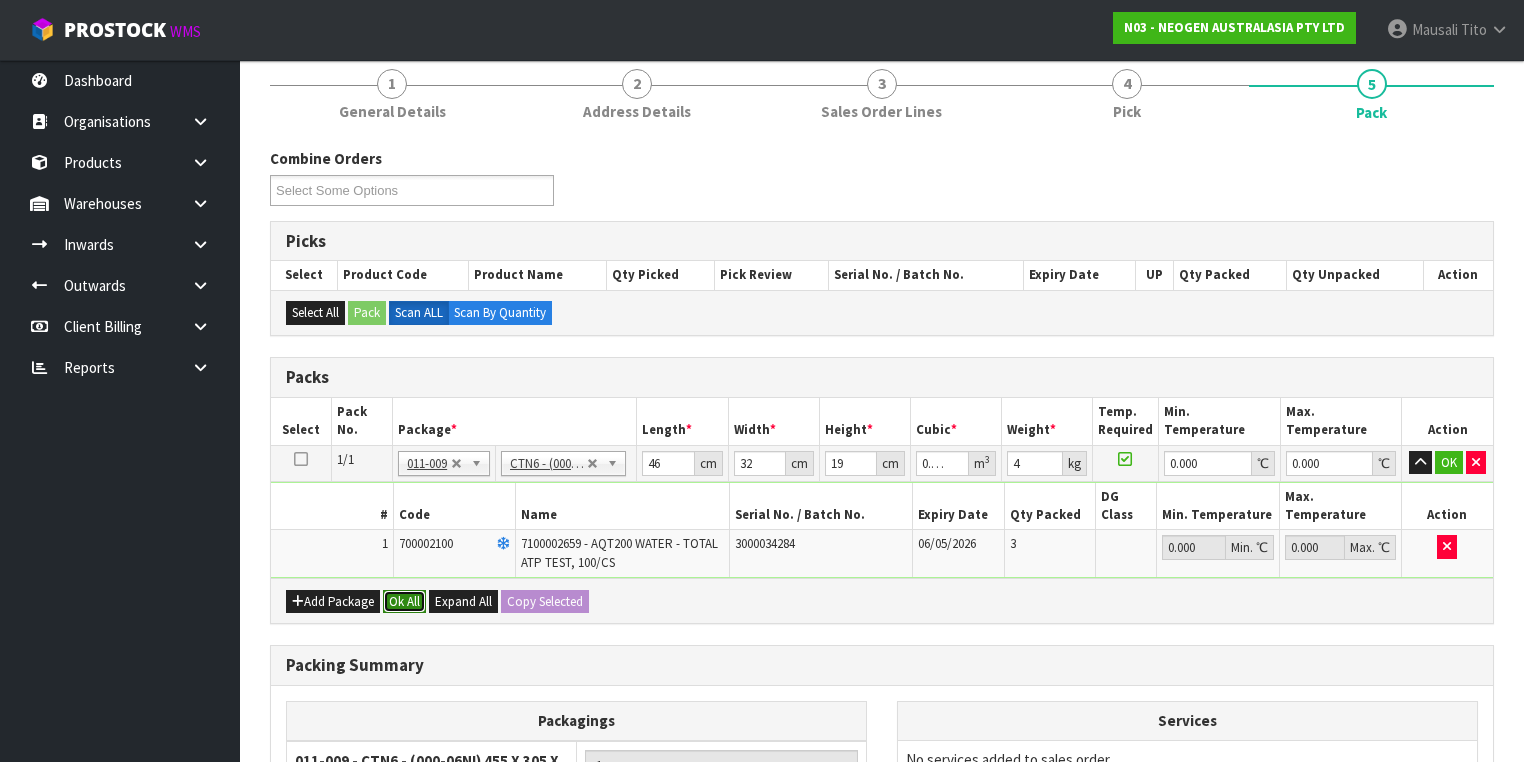 click on "Ok All" at bounding box center (404, 602) 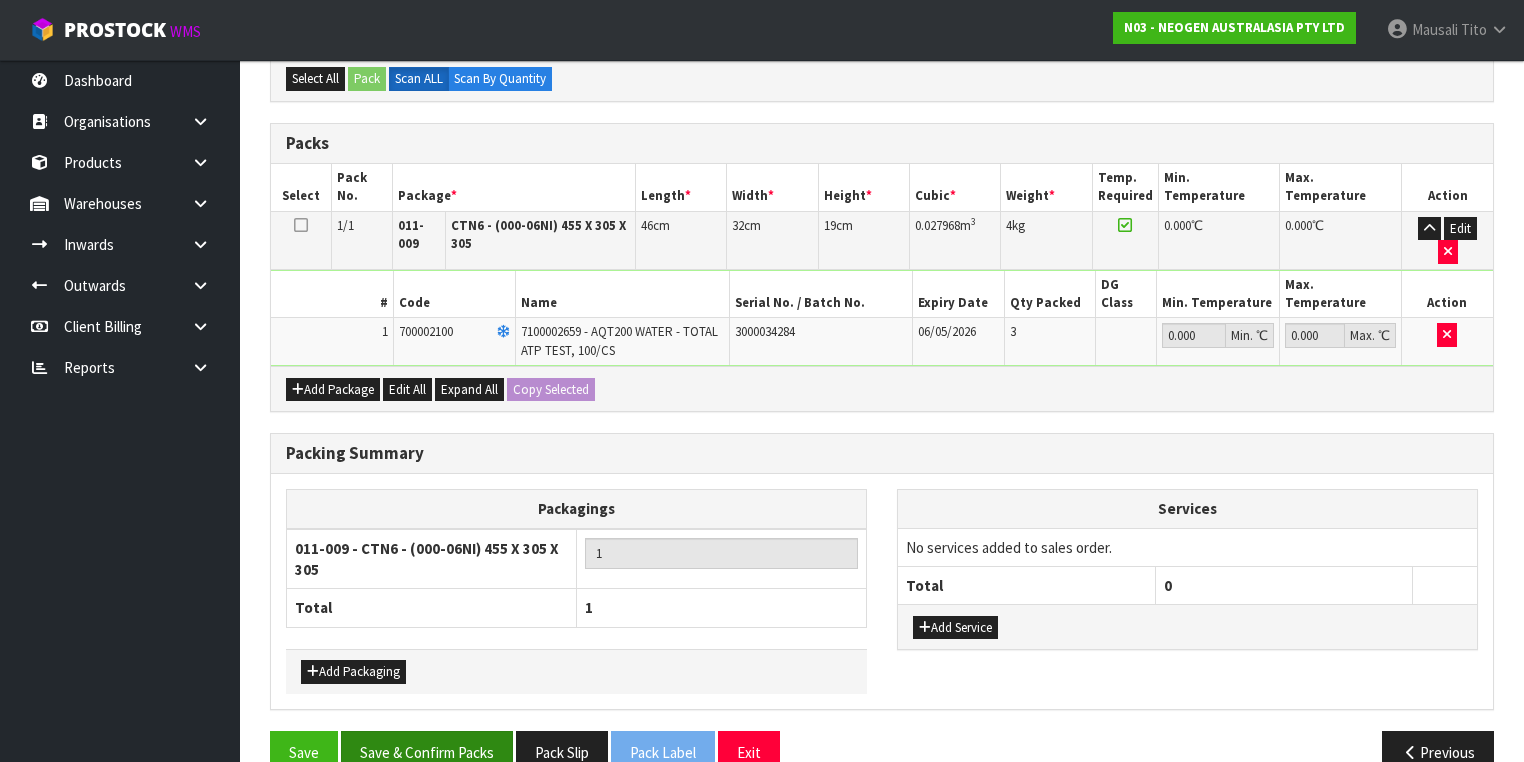 scroll, scrollTop: 478, scrollLeft: 0, axis: vertical 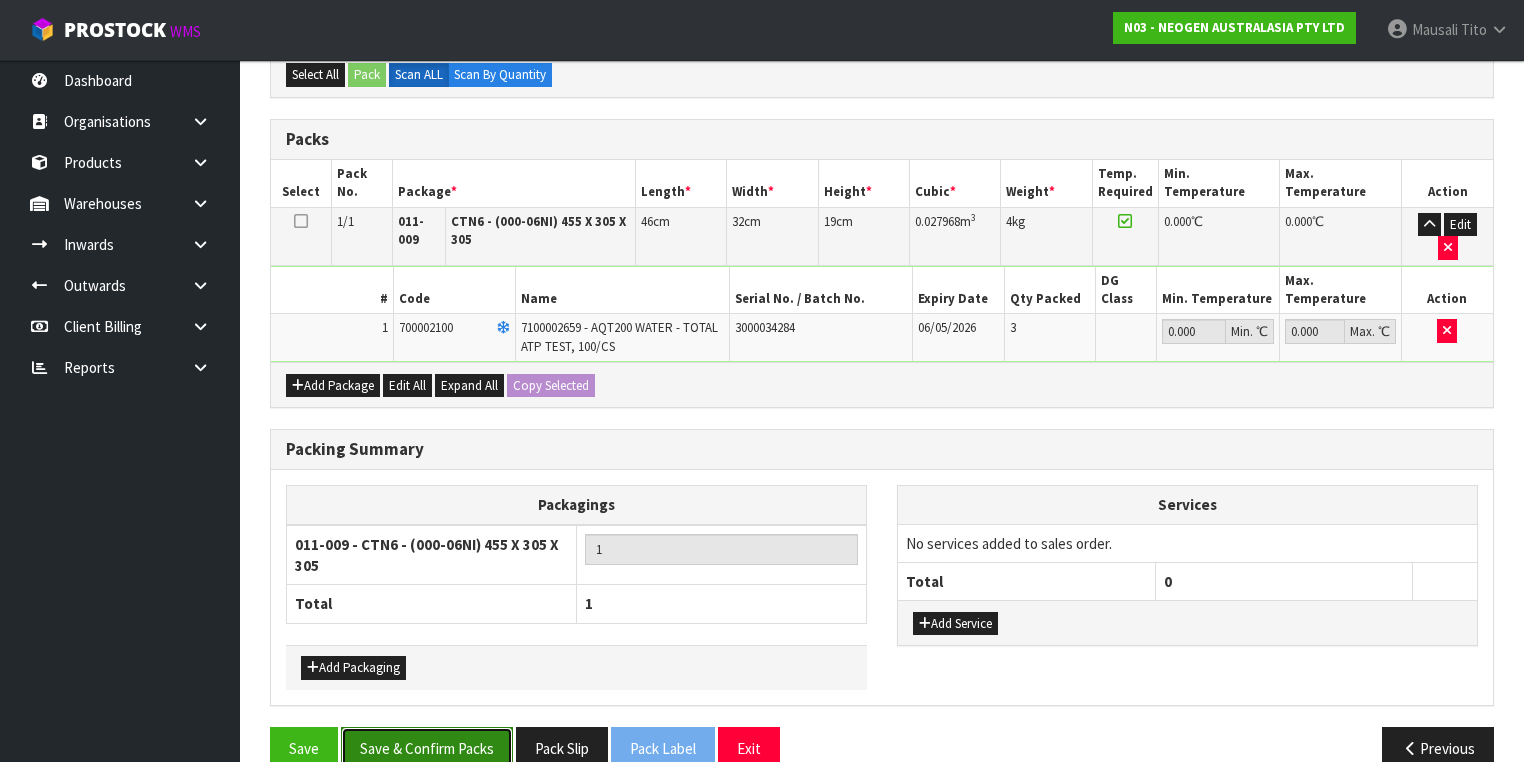 click on "Save & Confirm Packs" at bounding box center [427, 748] 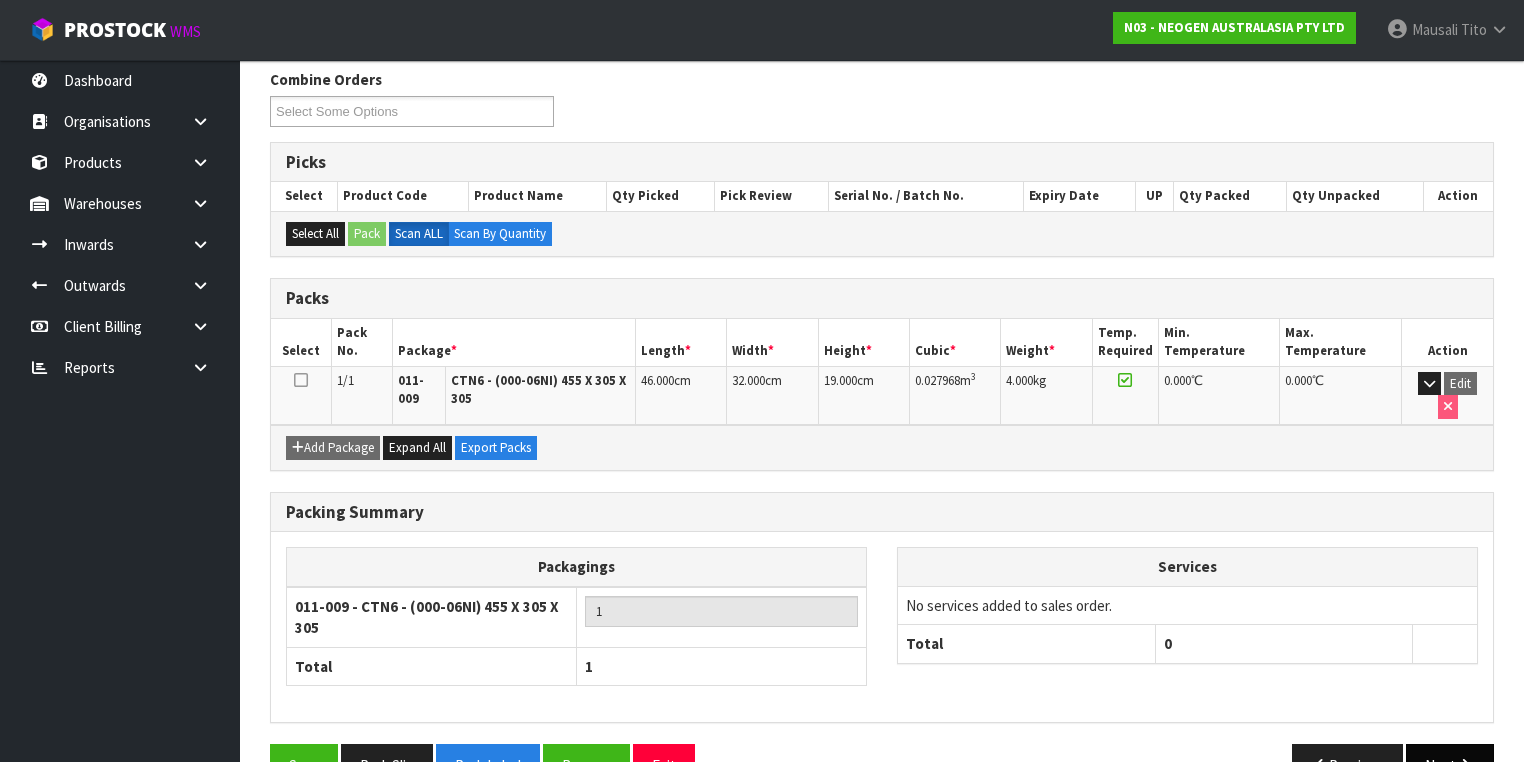 scroll, scrollTop: 320, scrollLeft: 0, axis: vertical 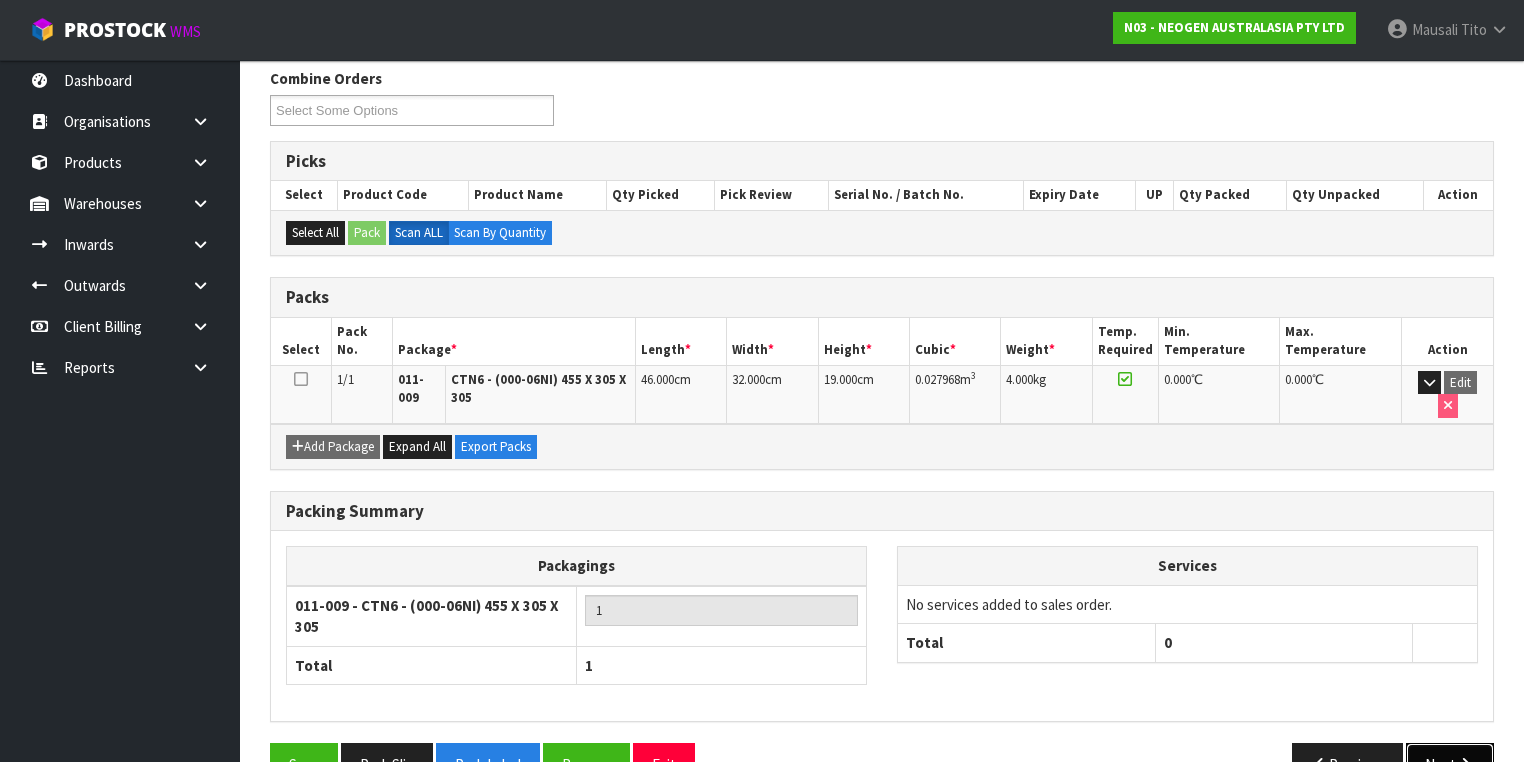 click at bounding box center [1465, 764] 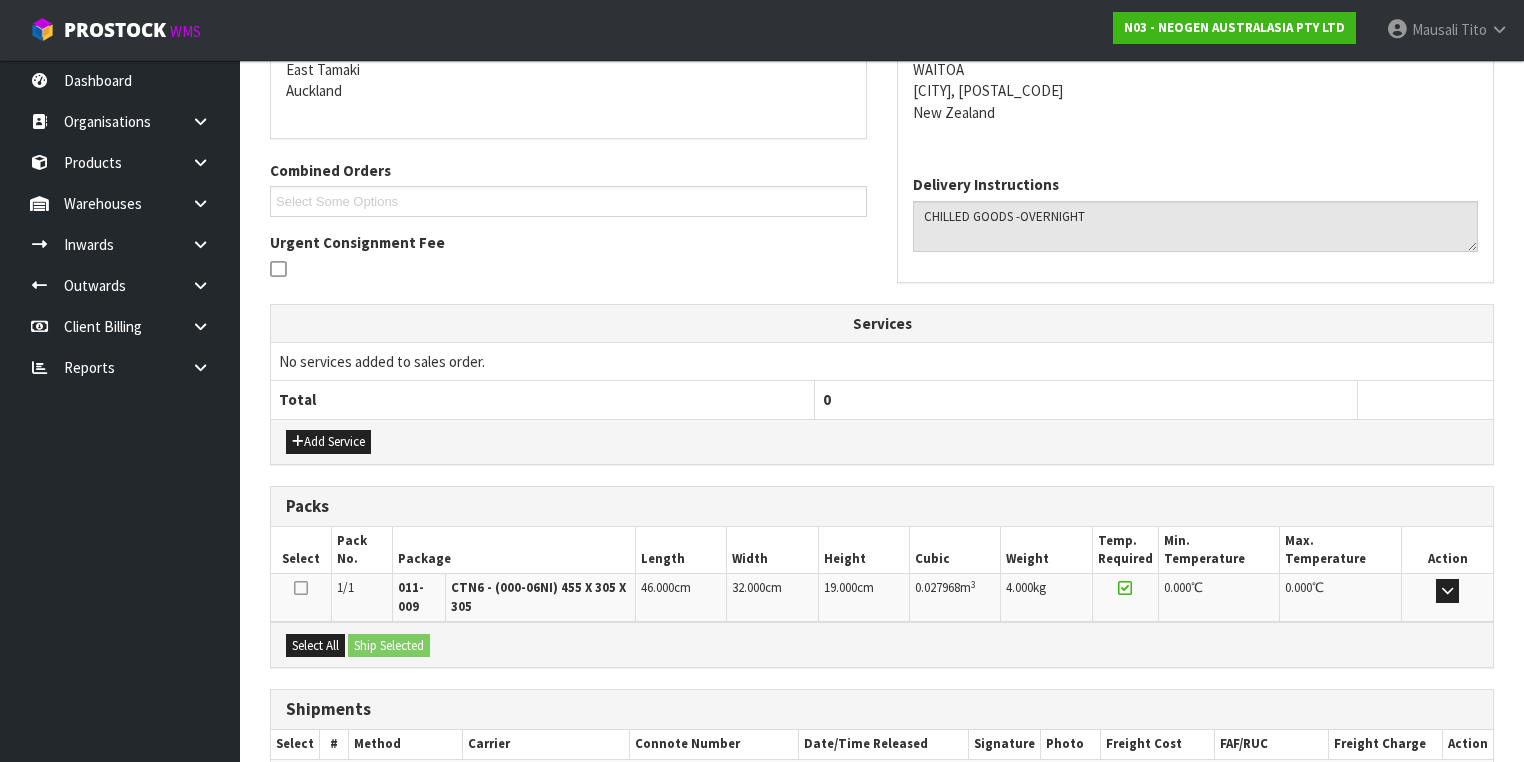 scroll, scrollTop: 542, scrollLeft: 0, axis: vertical 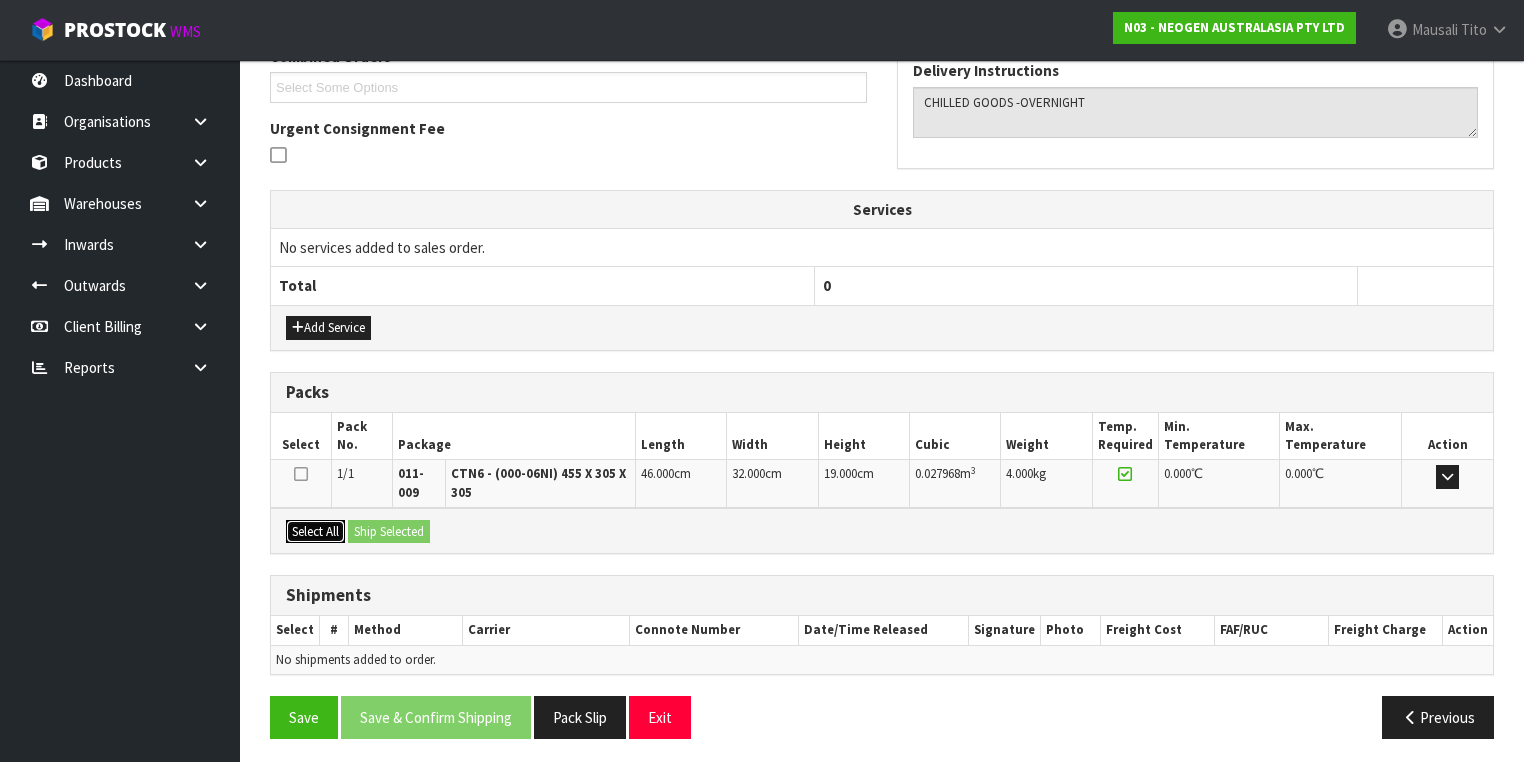 drag, startPoint x: 327, startPoint y: 522, endPoint x: 386, endPoint y: 522, distance: 59 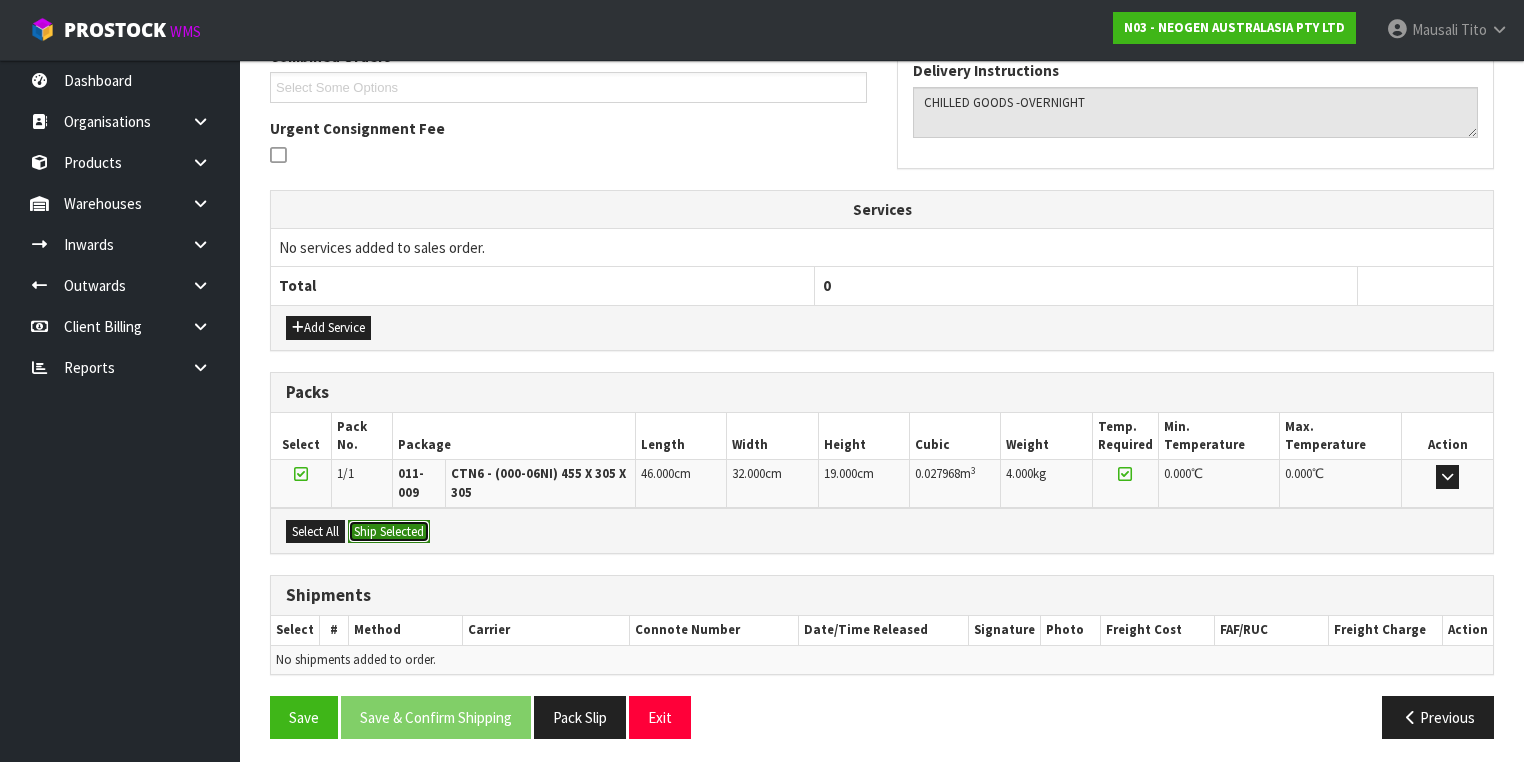 click on "Ship Selected" at bounding box center (389, 532) 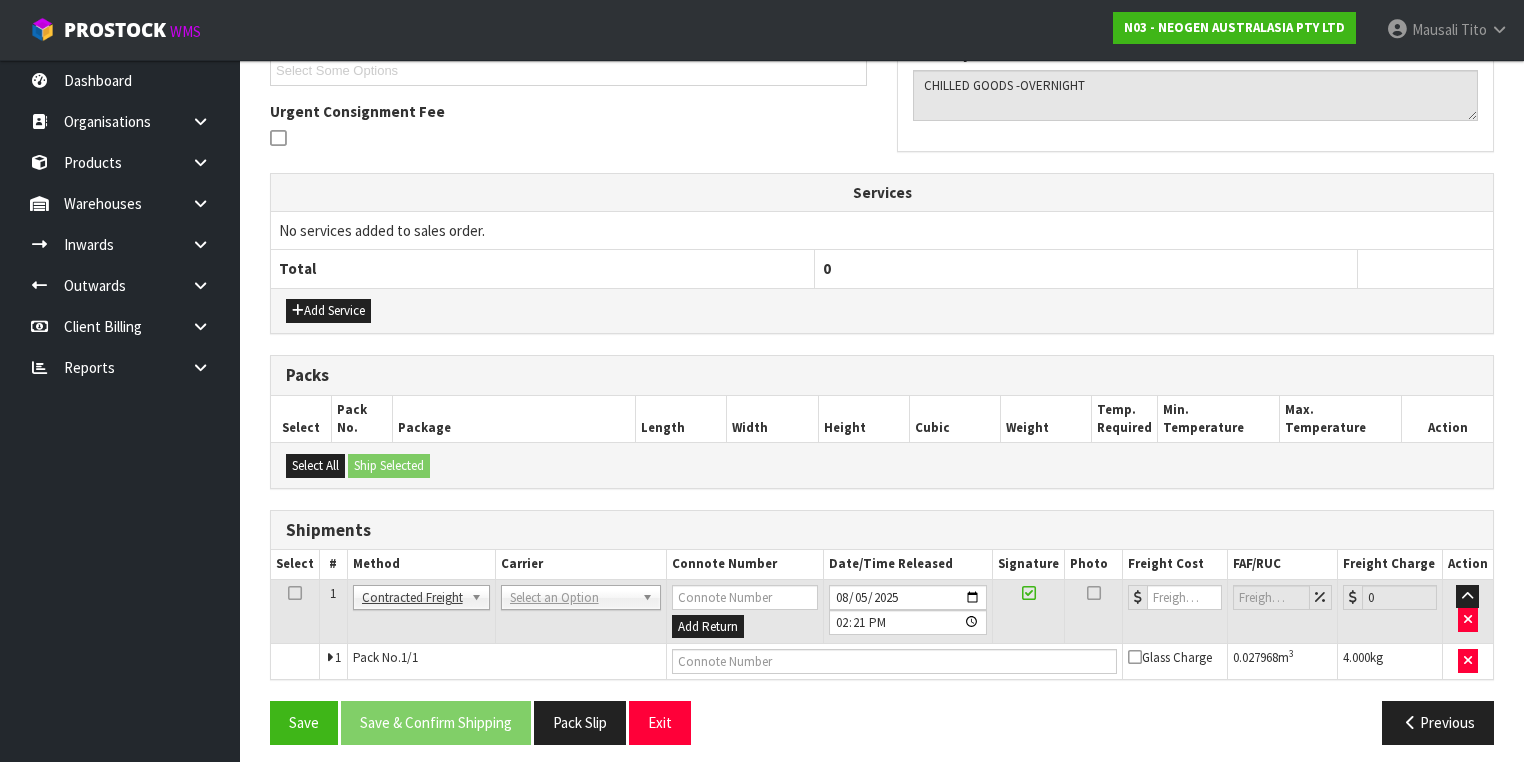 scroll, scrollTop: 564, scrollLeft: 0, axis: vertical 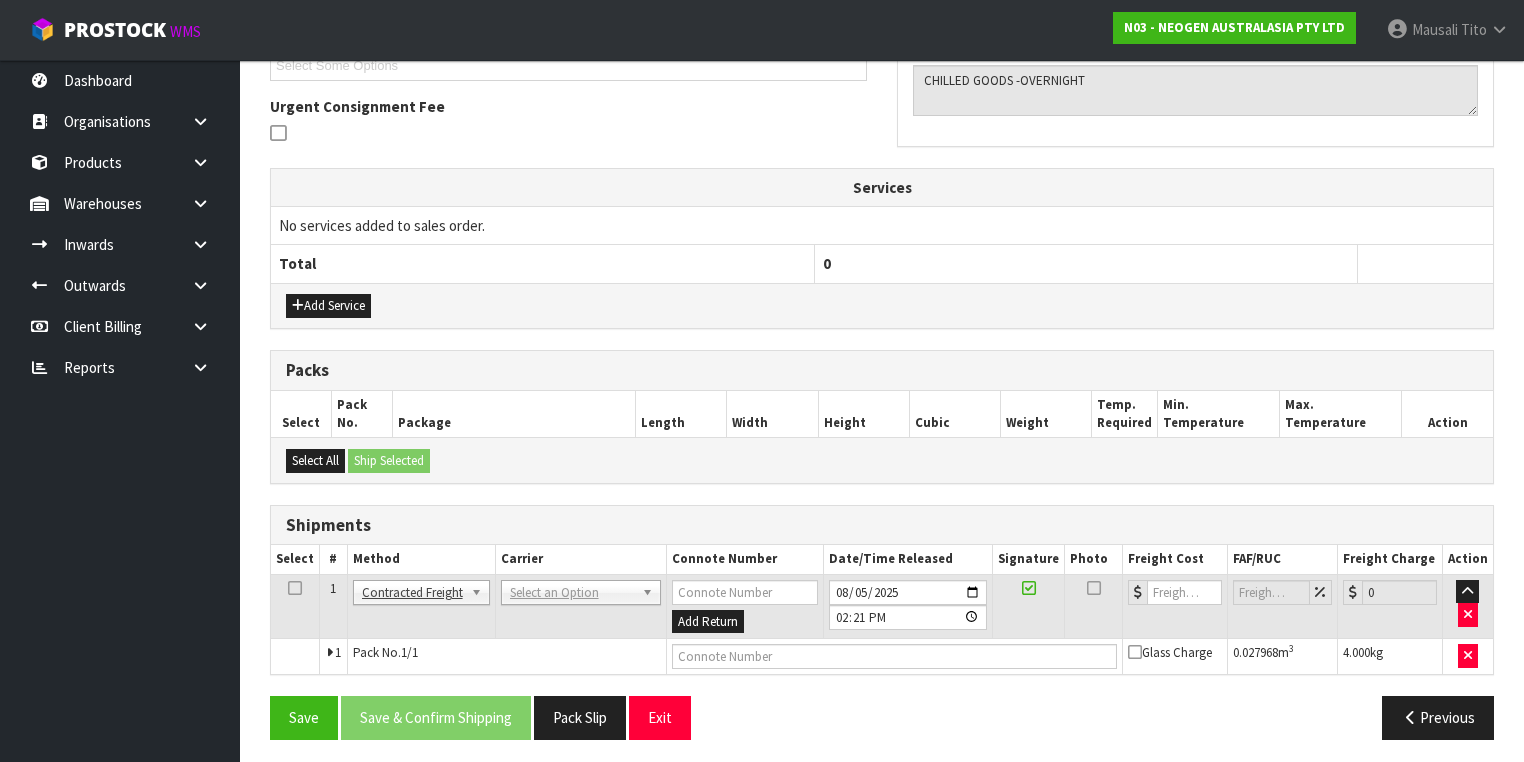 drag, startPoint x: 571, startPoint y: 578, endPoint x: 570, endPoint y: 592, distance: 14.035668 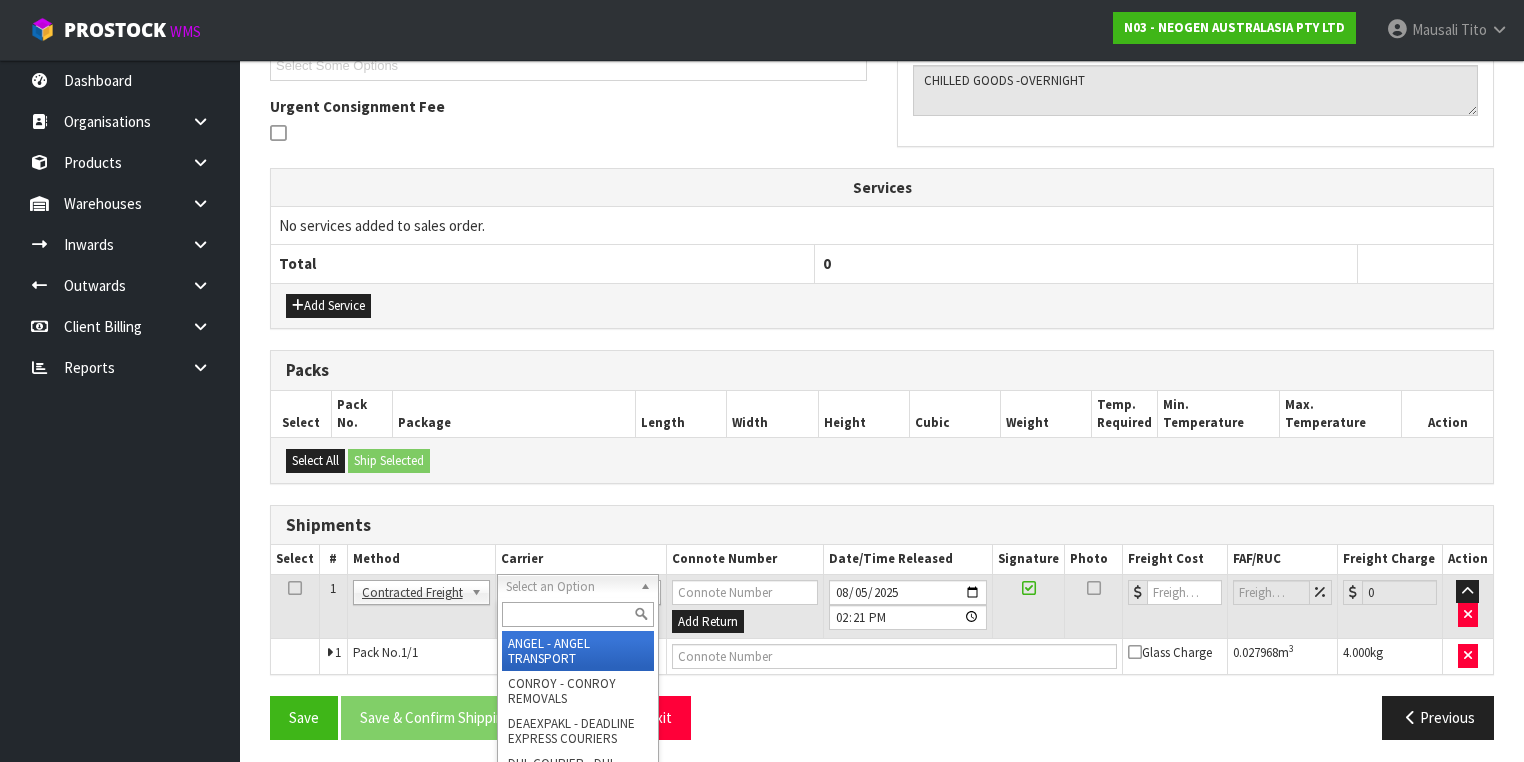 click at bounding box center (578, 614) 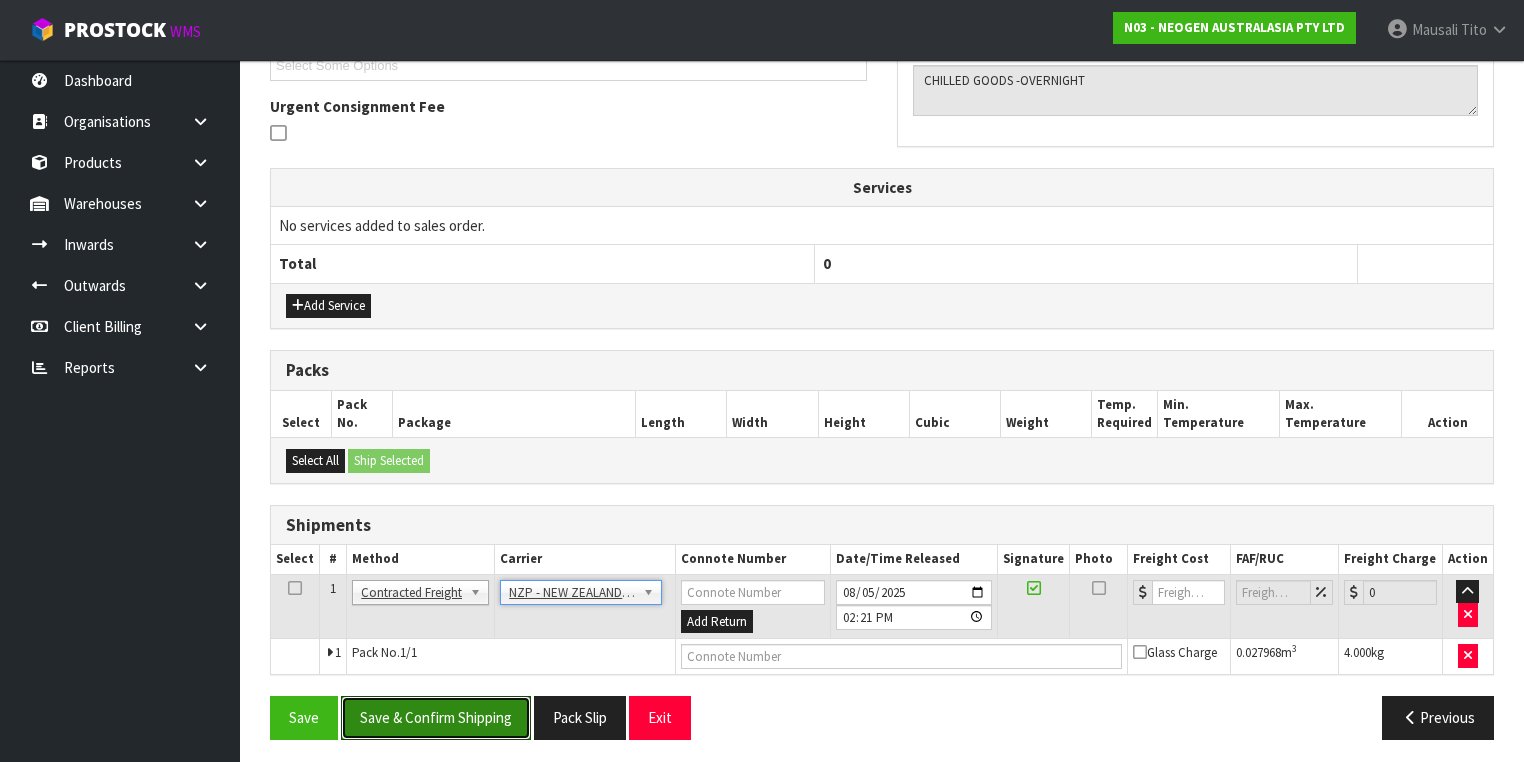 drag, startPoint x: 467, startPoint y: 702, endPoint x: 852, endPoint y: 628, distance: 392.04718 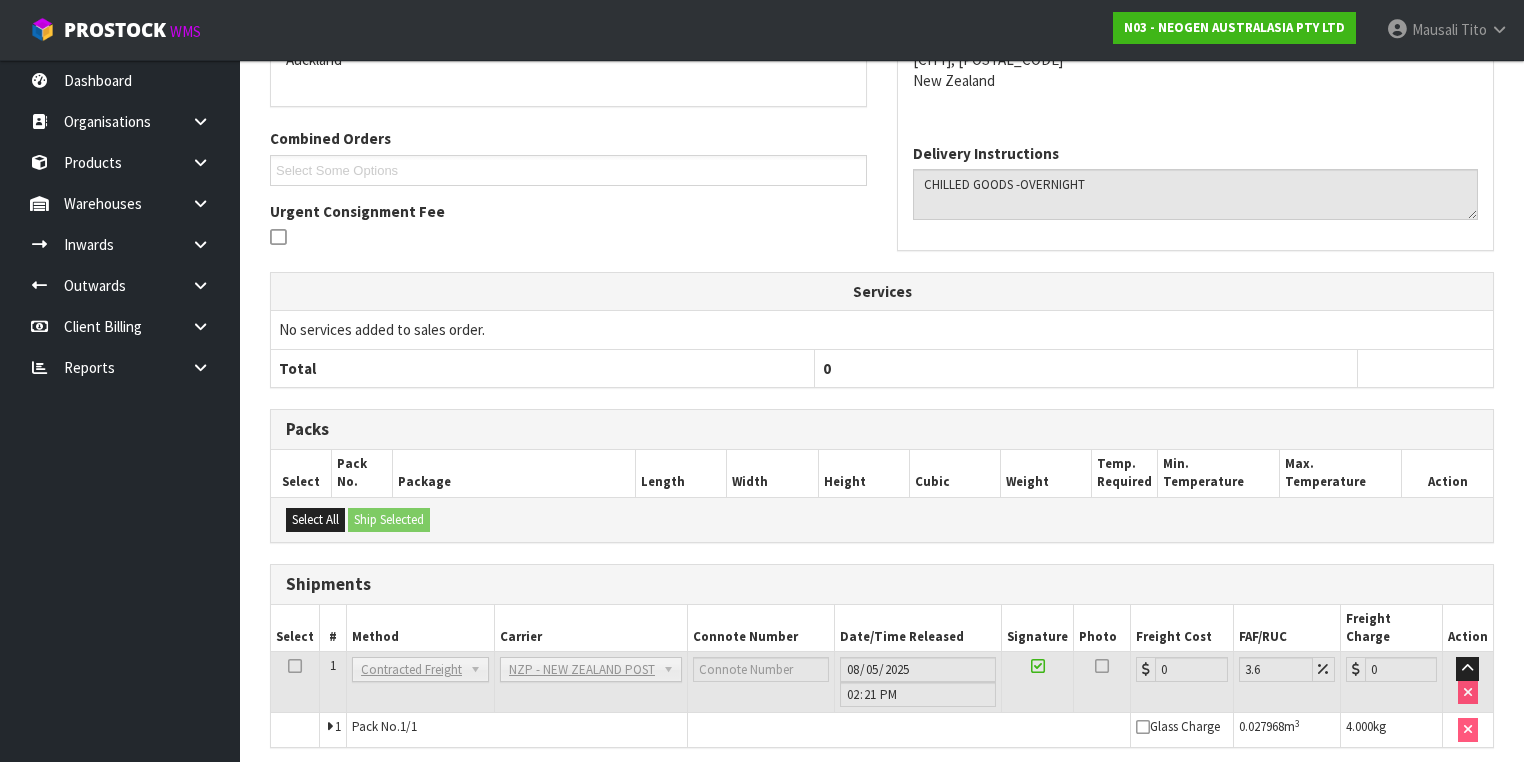 scroll, scrollTop: 536, scrollLeft: 0, axis: vertical 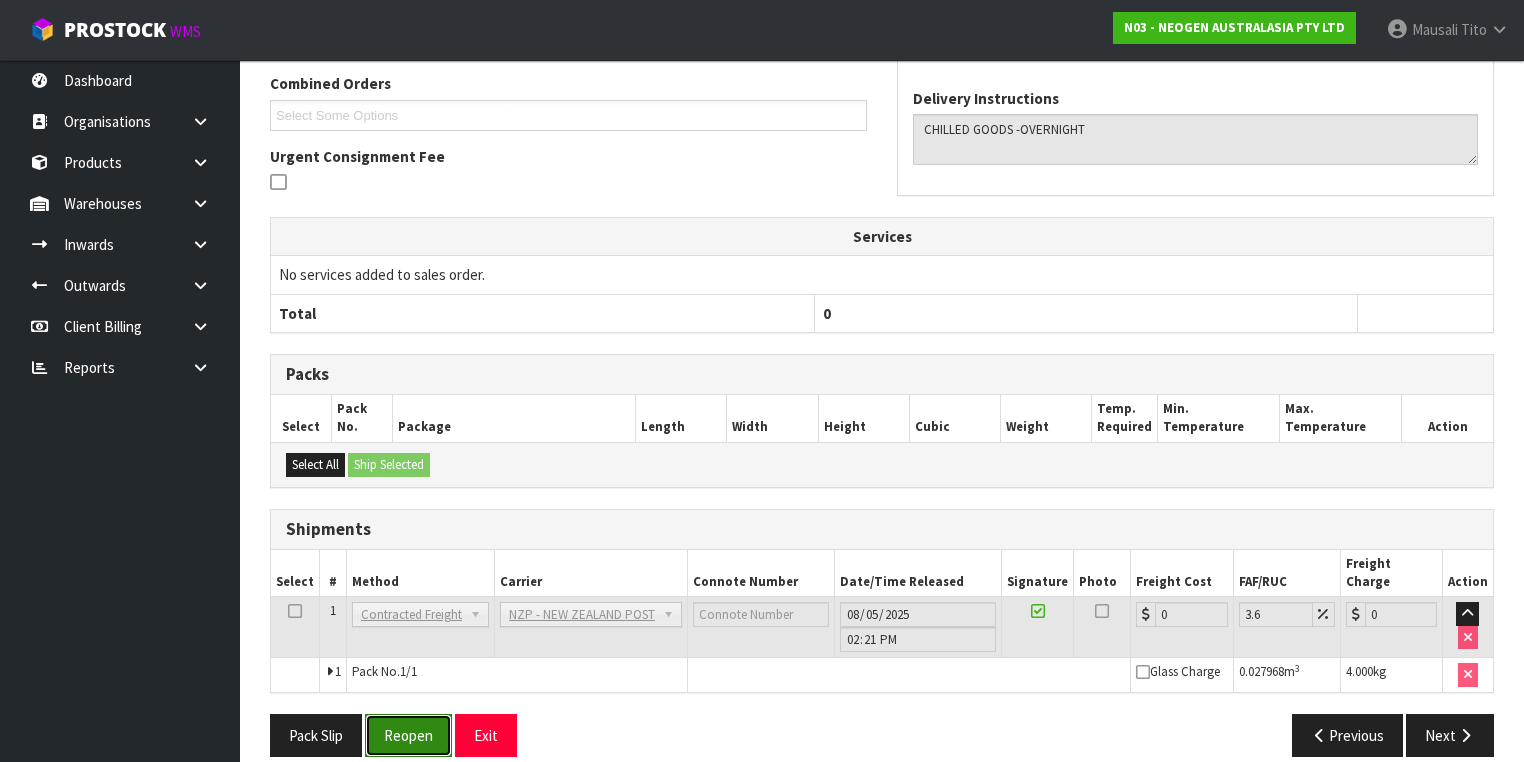 drag, startPoint x: 426, startPoint y: 703, endPoint x: 448, endPoint y: 687, distance: 27.202942 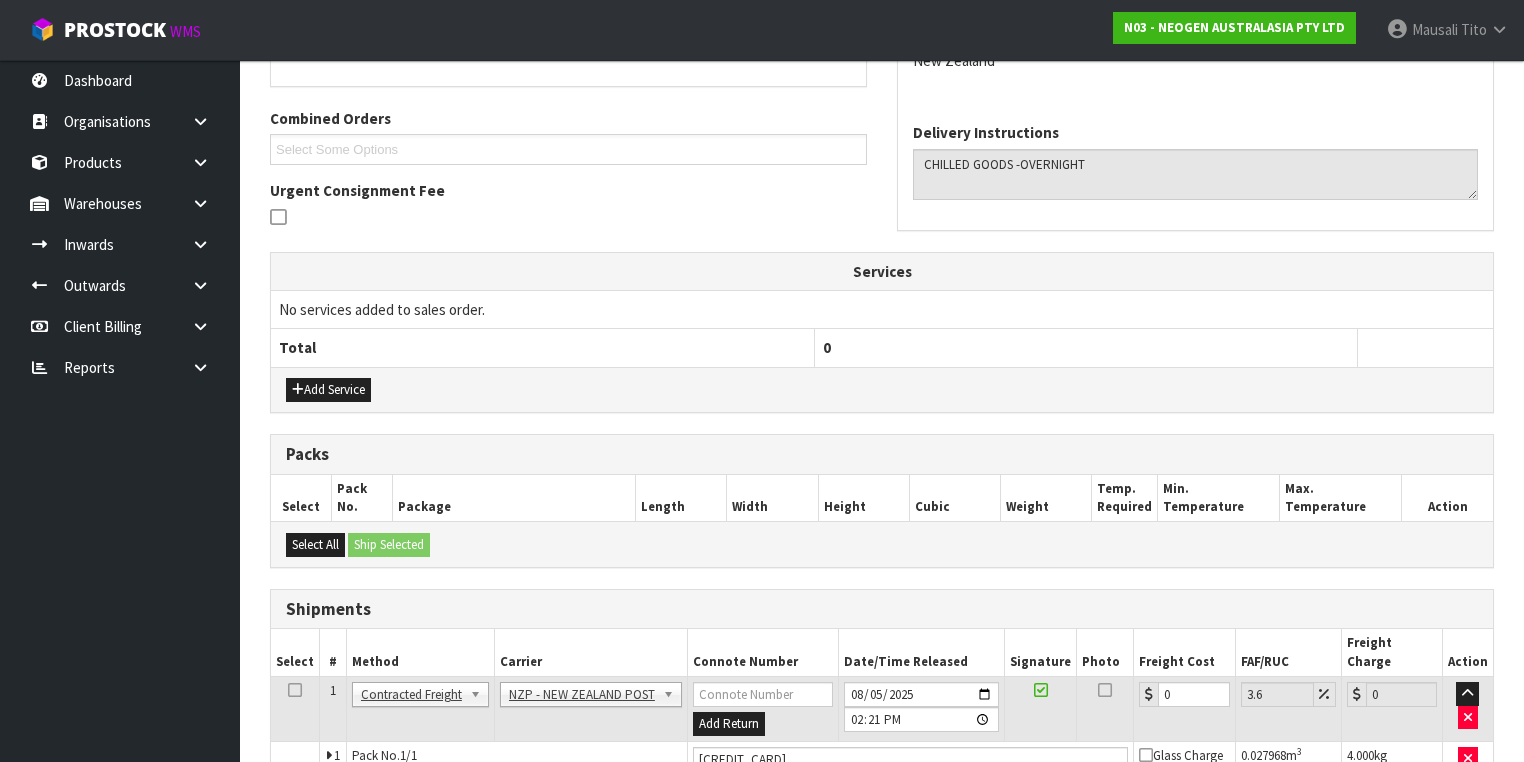 scroll, scrollTop: 582, scrollLeft: 0, axis: vertical 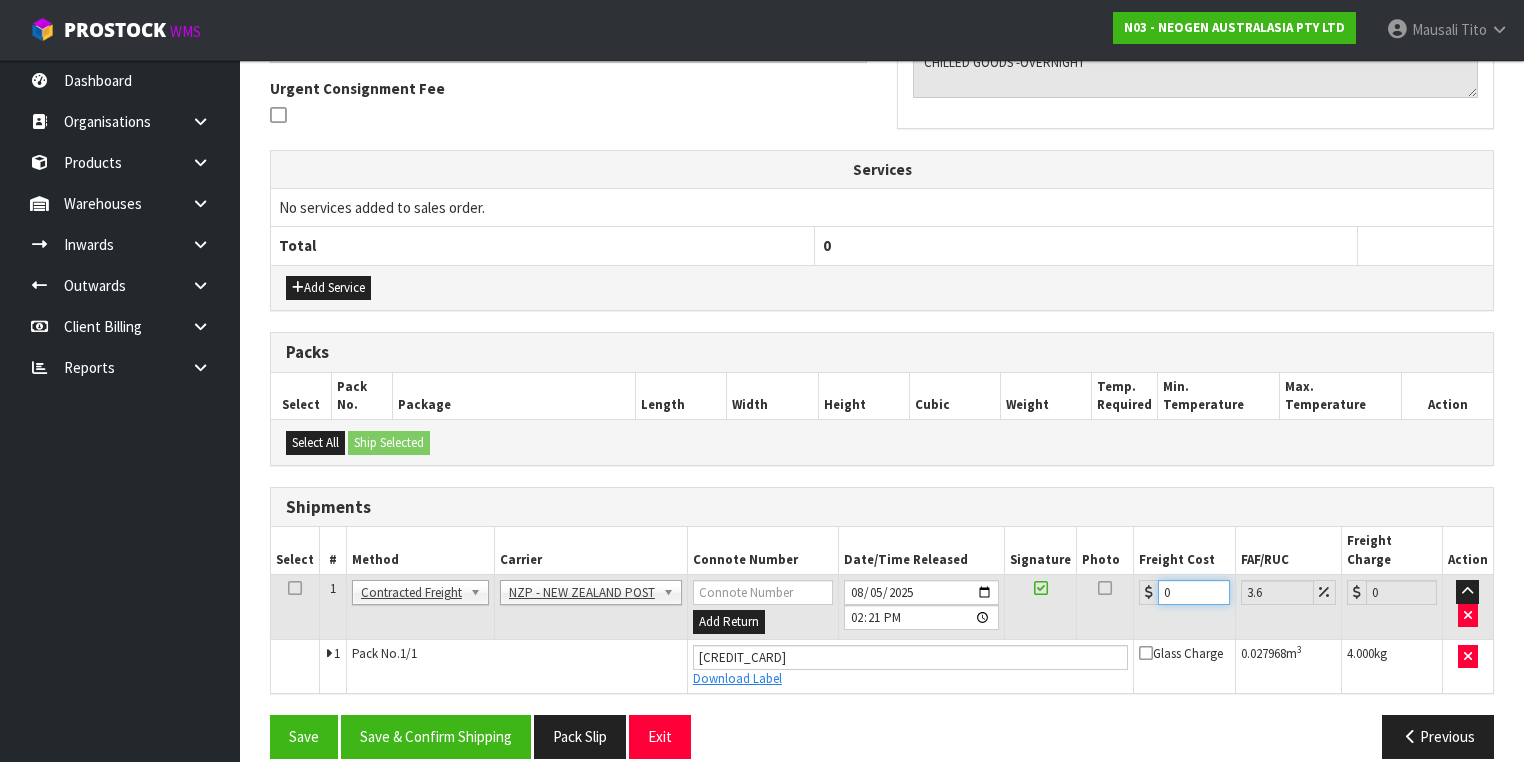 drag, startPoint x: 1172, startPoint y: 569, endPoint x: 1132, endPoint y: 581, distance: 41.761227 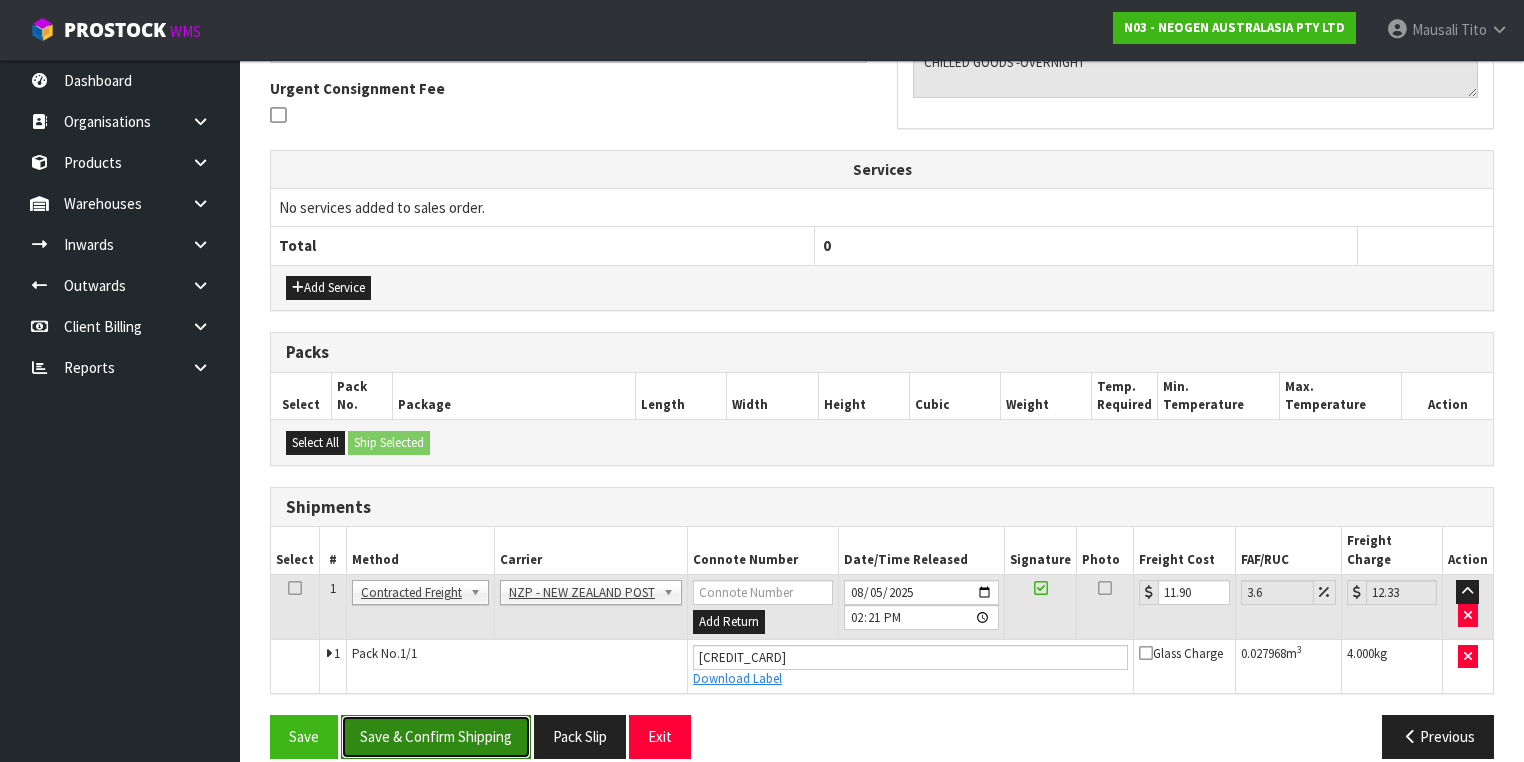 click on "Save & Confirm Shipping" at bounding box center [436, 736] 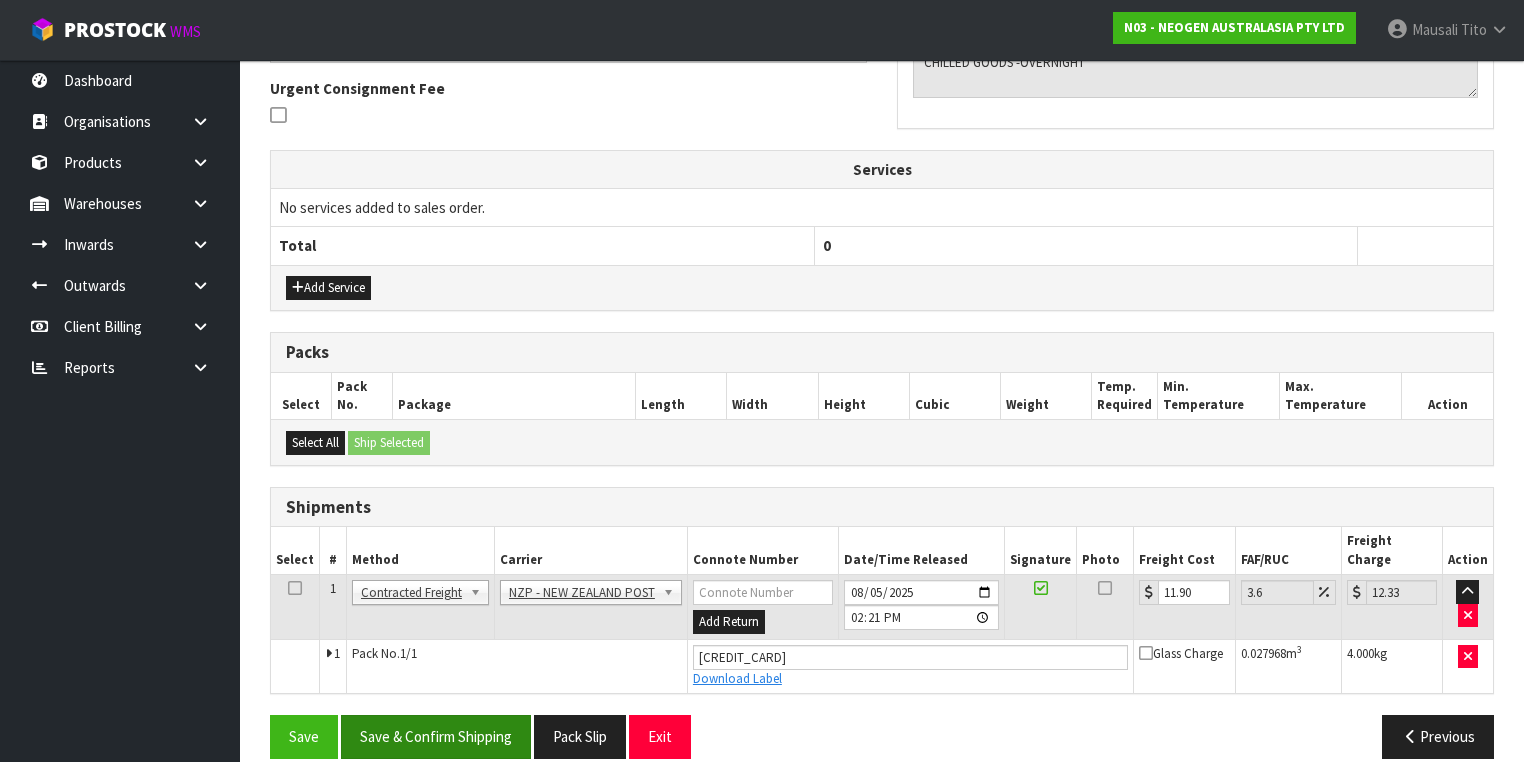 scroll, scrollTop: 0, scrollLeft: 0, axis: both 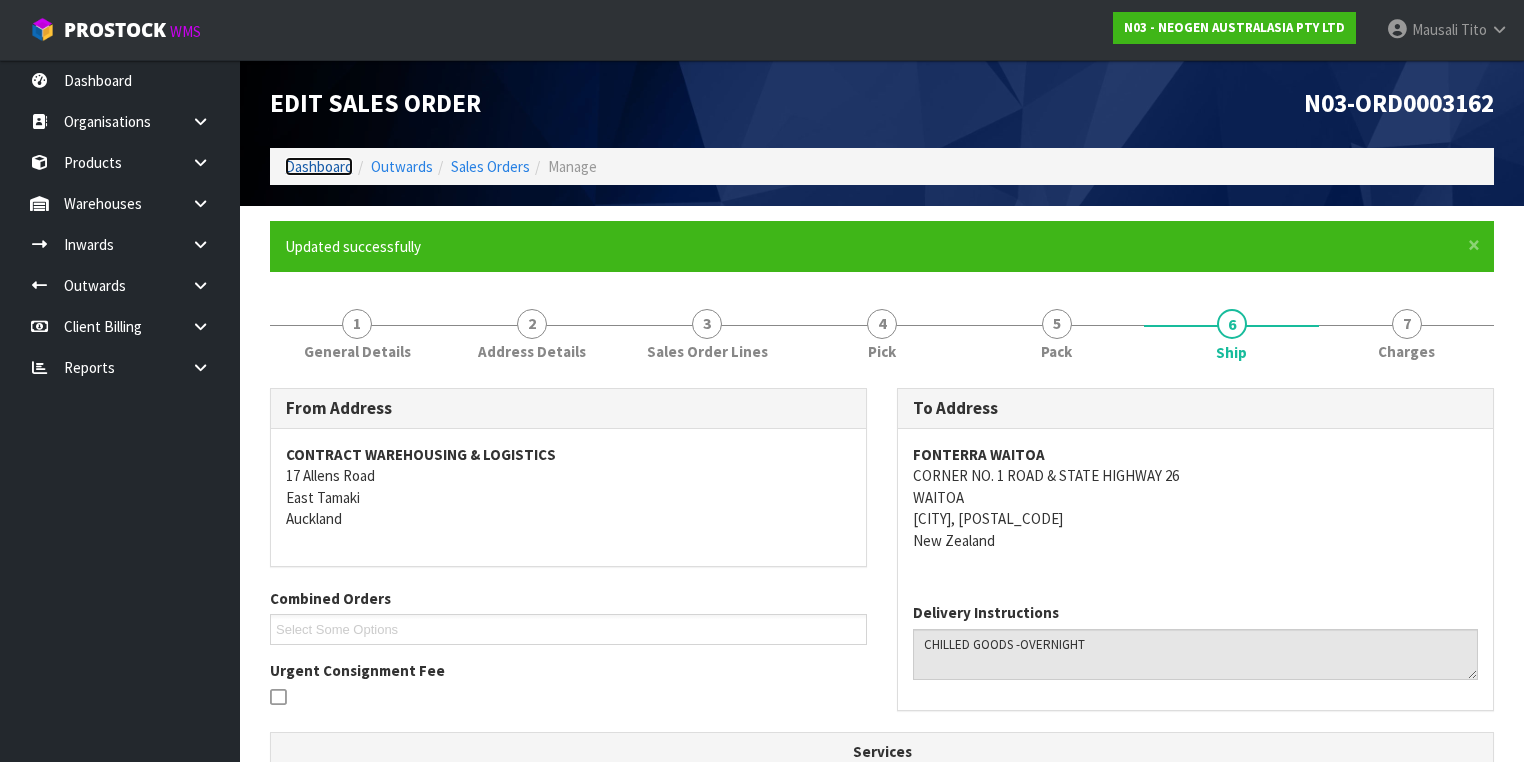 click on "Dashboard" at bounding box center (319, 166) 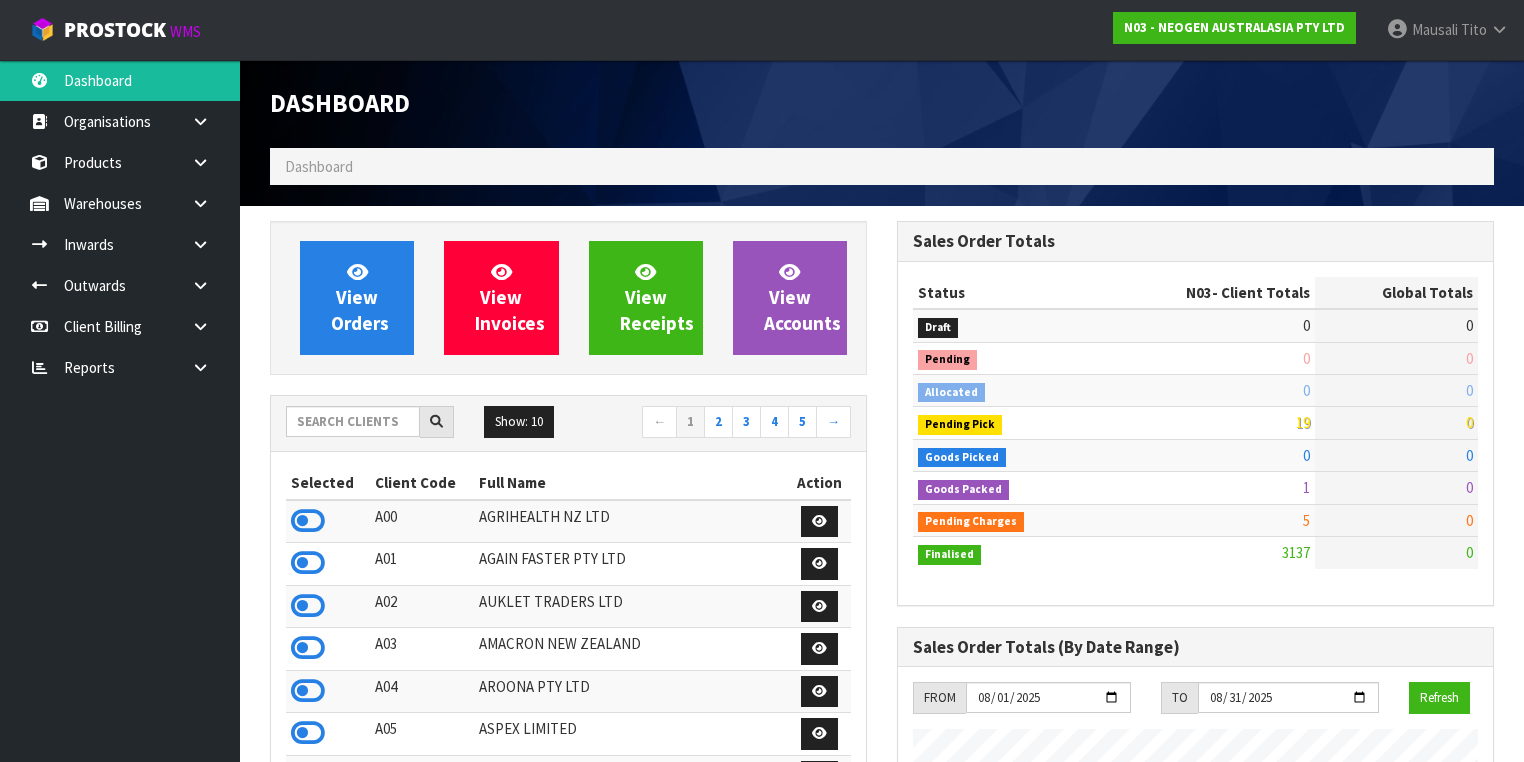 scroll, scrollTop: 998255, scrollLeft: 999372, axis: both 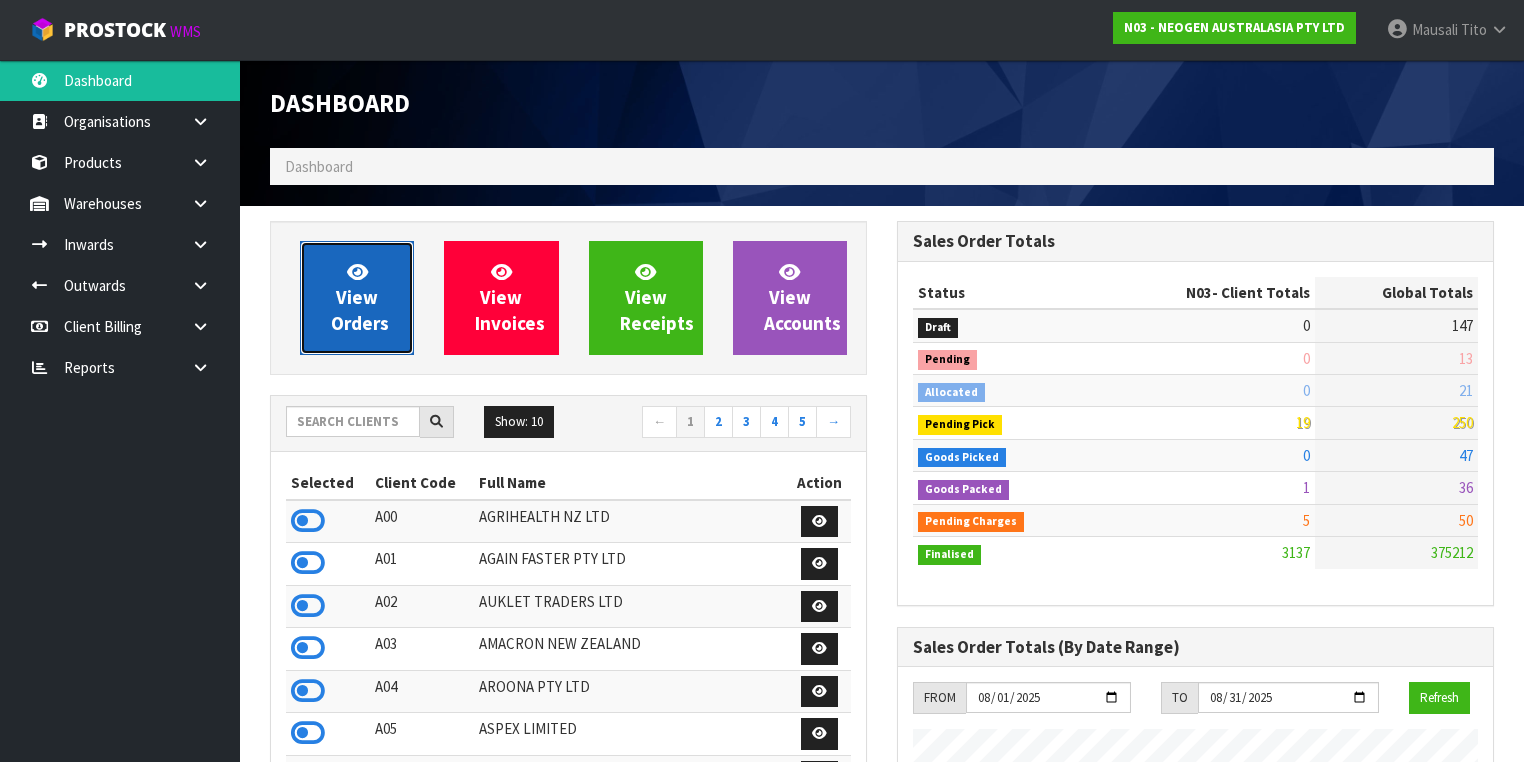 click on "View
Orders" at bounding box center [357, 298] 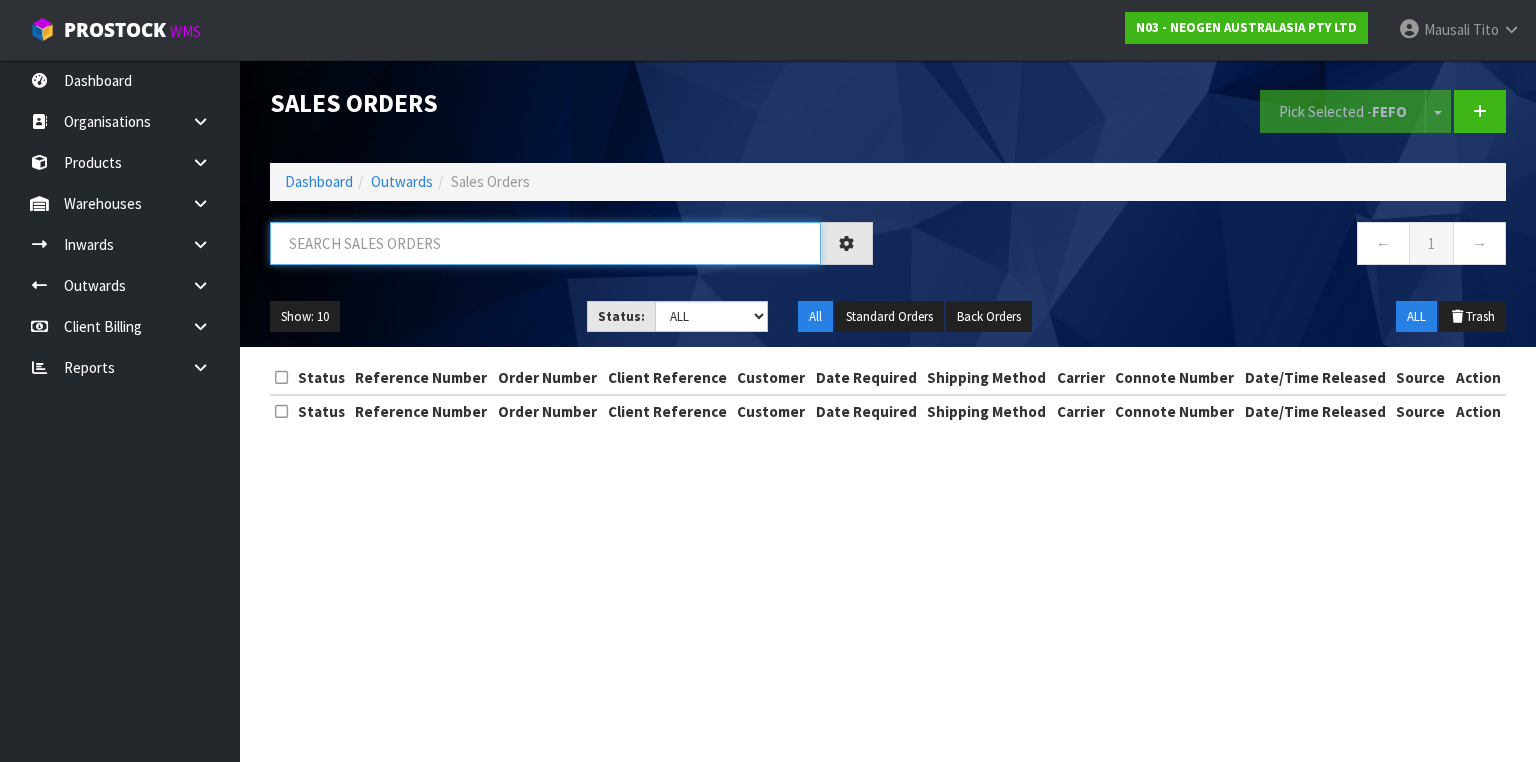 click at bounding box center (545, 243) 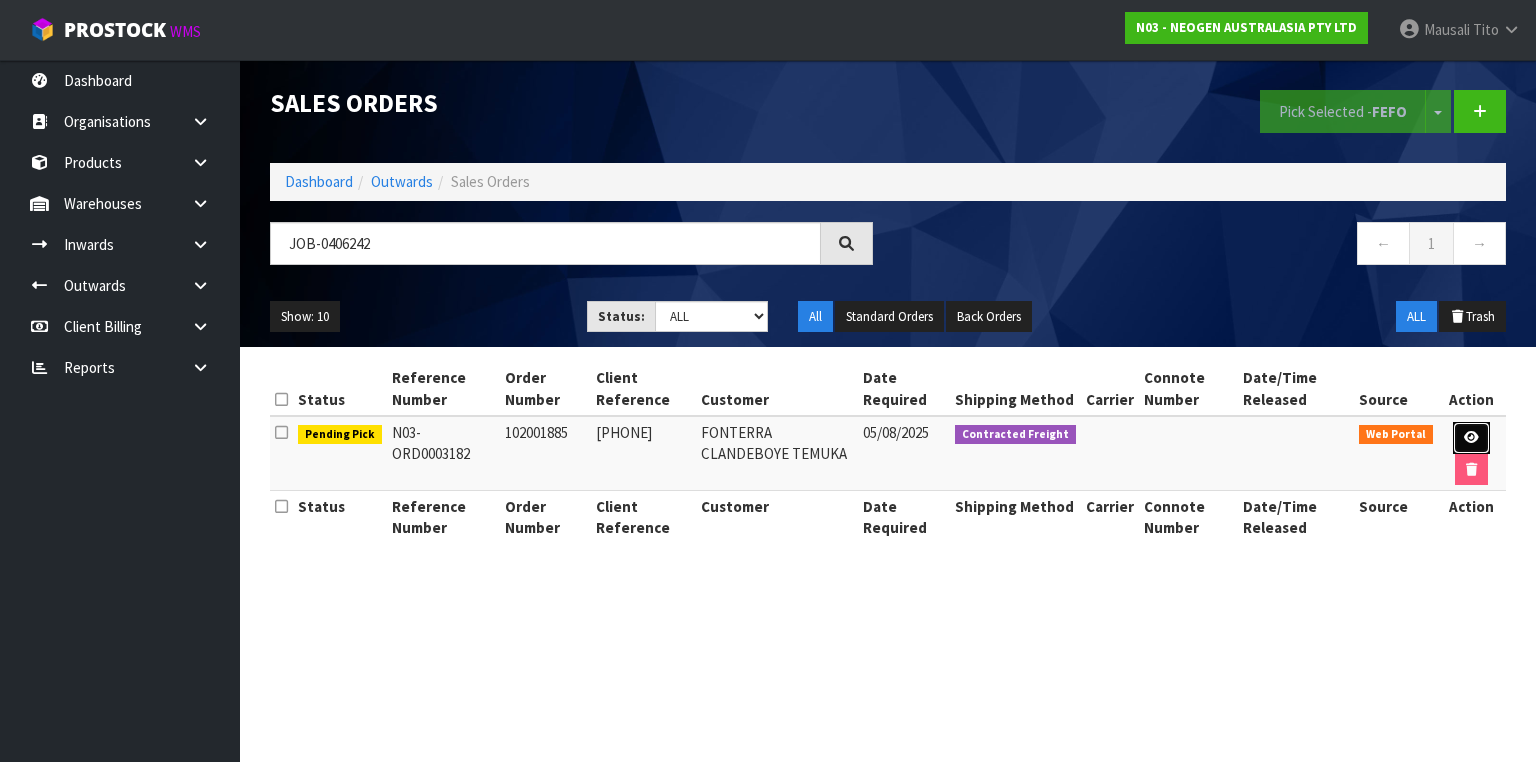 click at bounding box center (1471, 438) 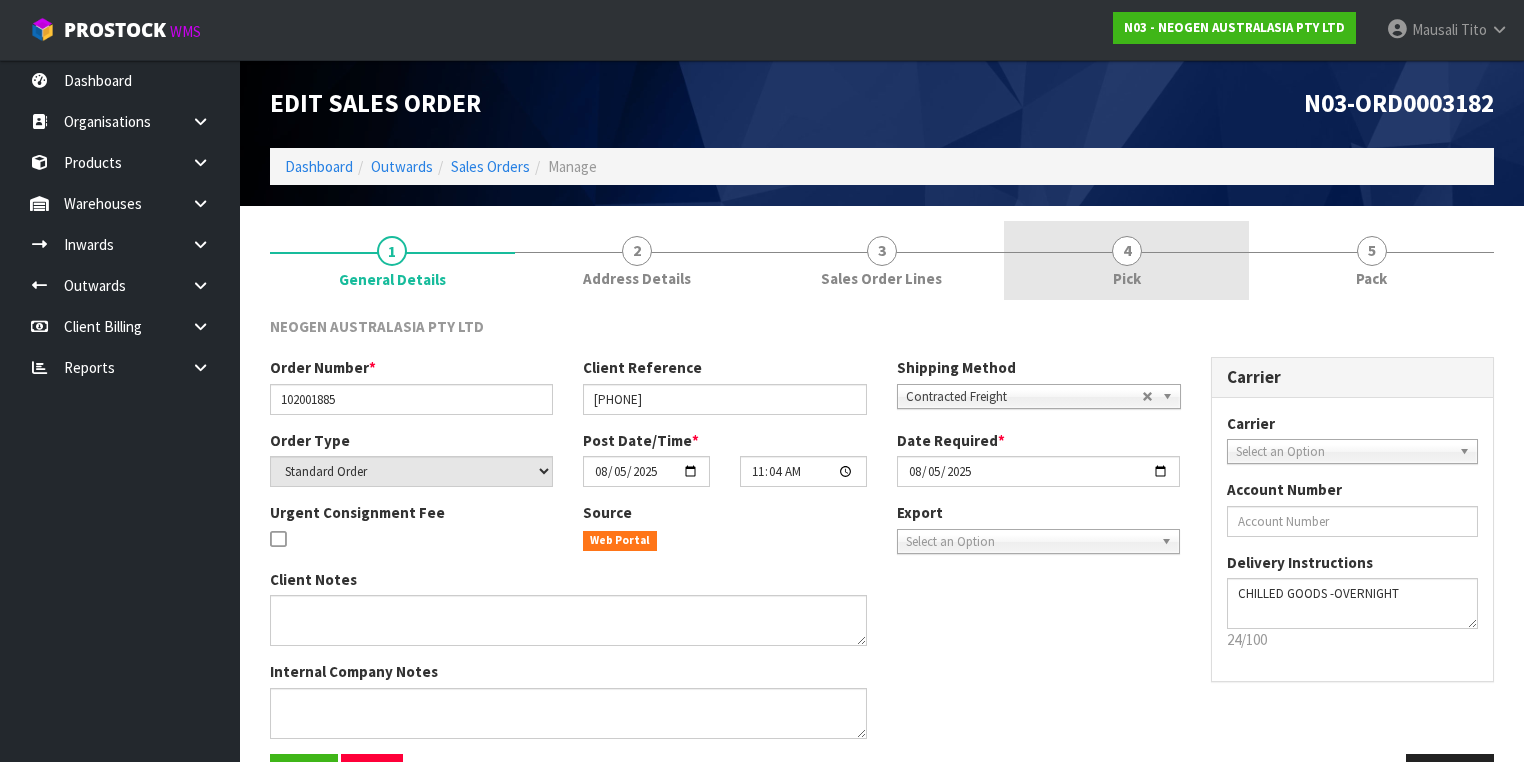 click on "4
Pick" at bounding box center [1126, 260] 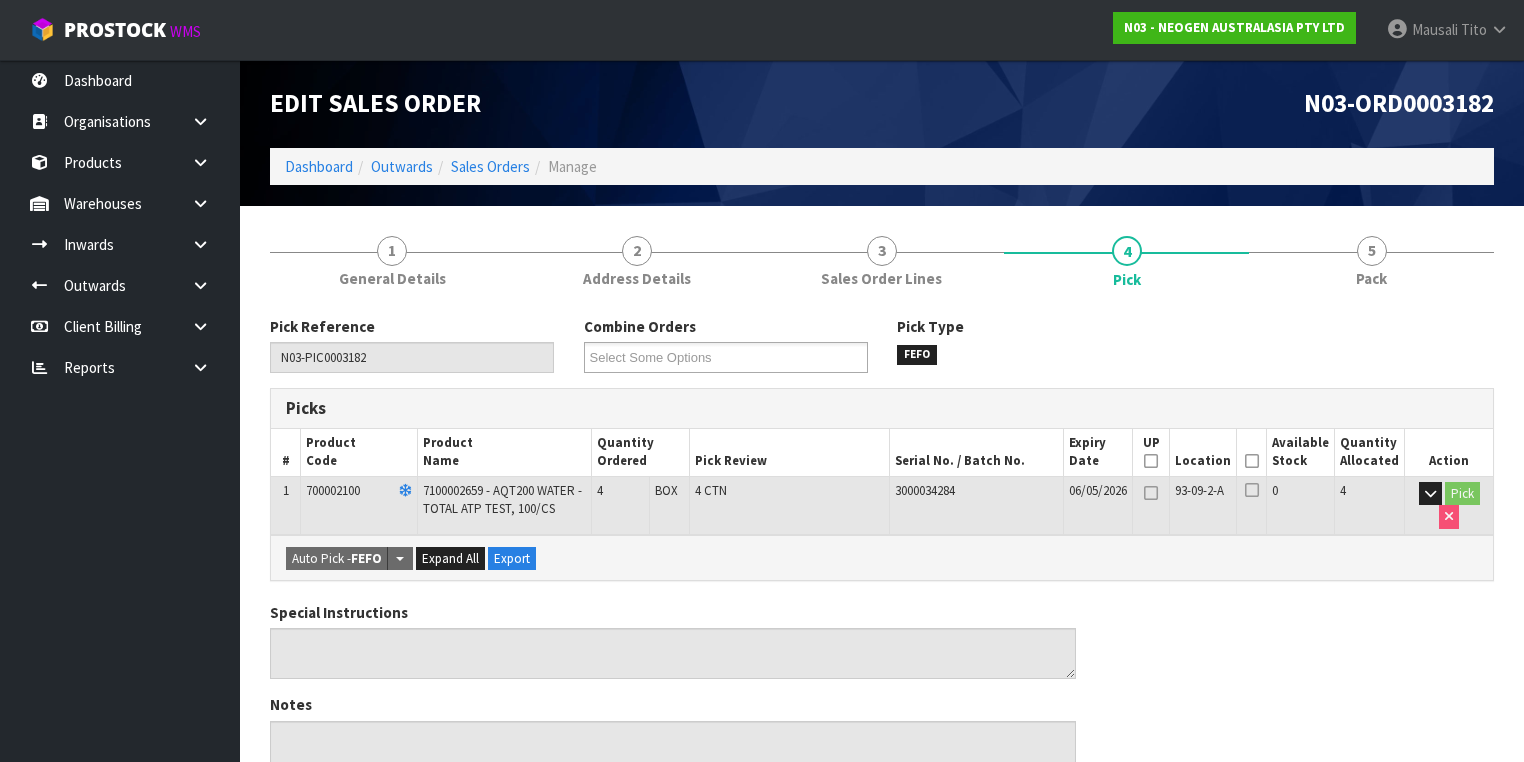 click at bounding box center [1252, 461] 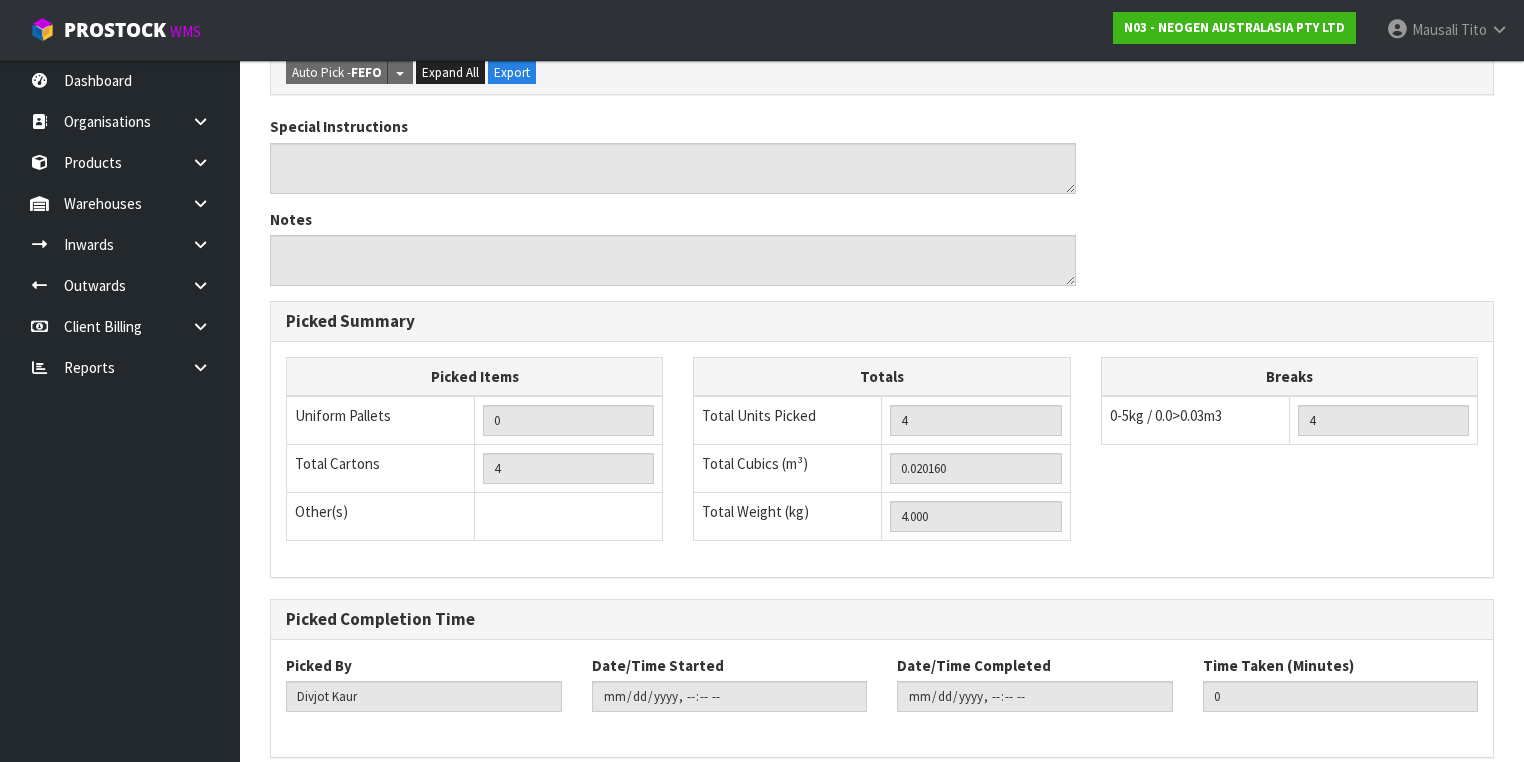 scroll, scrollTop: 641, scrollLeft: 0, axis: vertical 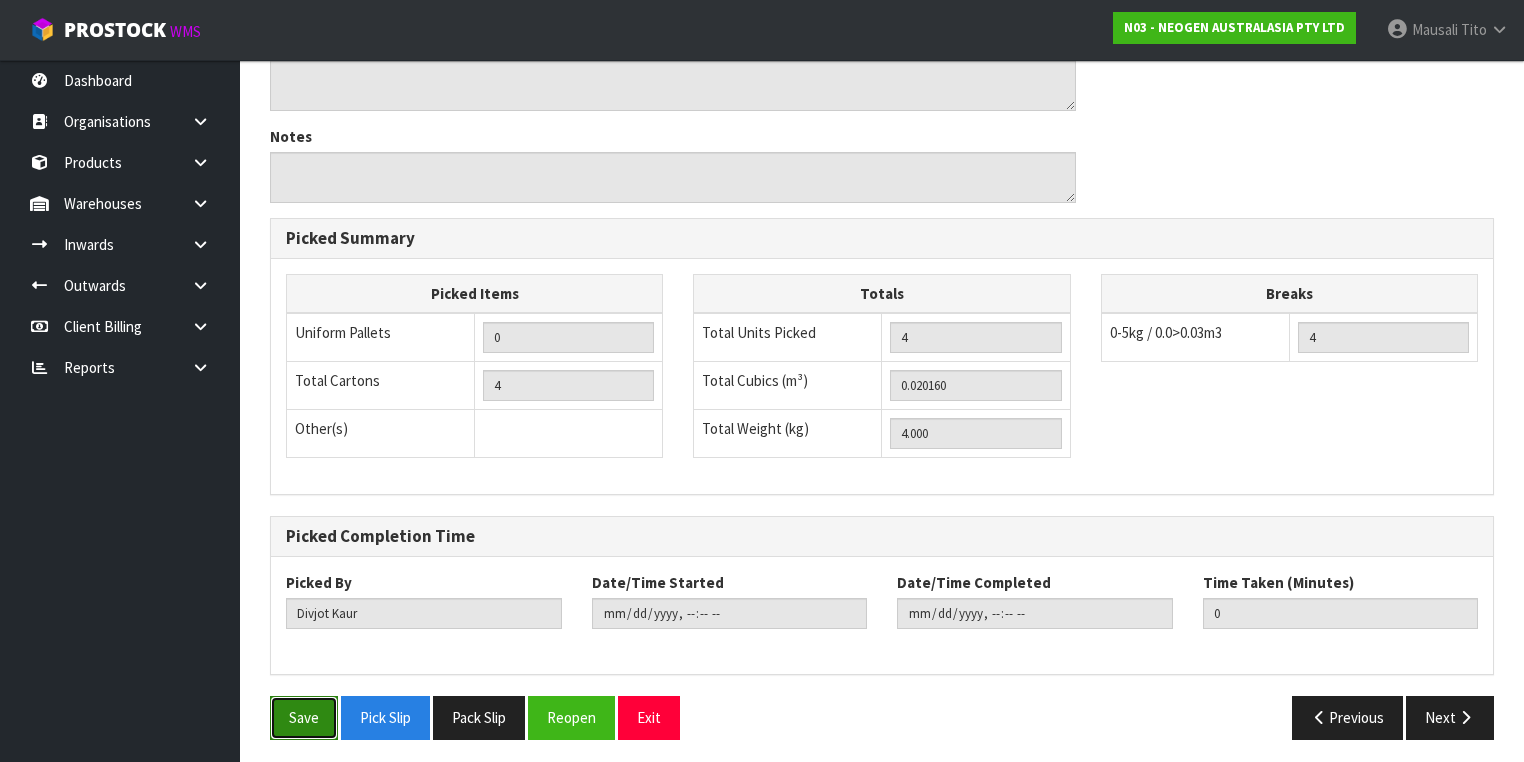 drag, startPoint x: 288, startPoint y: 708, endPoint x: 448, endPoint y: 672, distance: 164 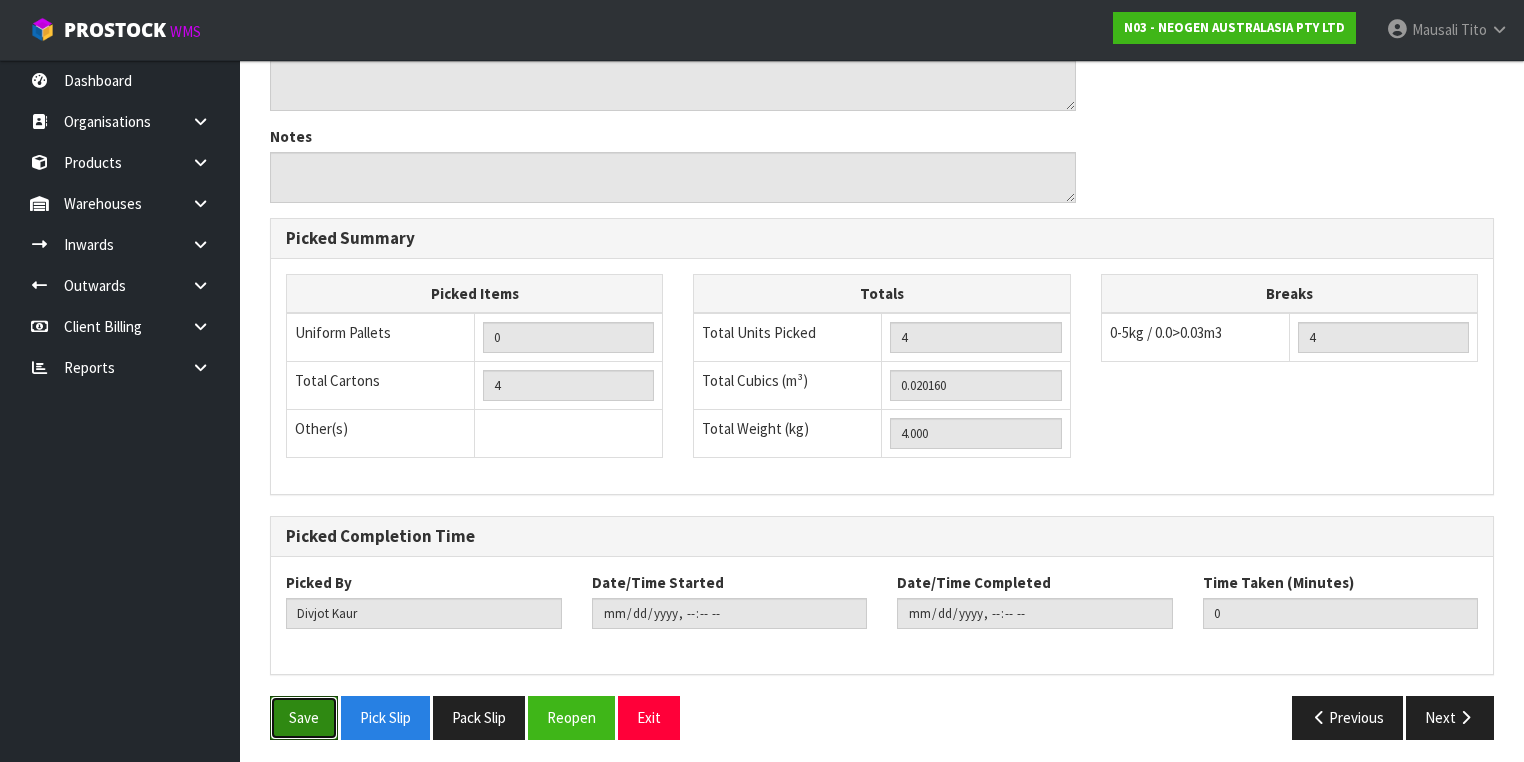click on "Save" at bounding box center (304, 717) 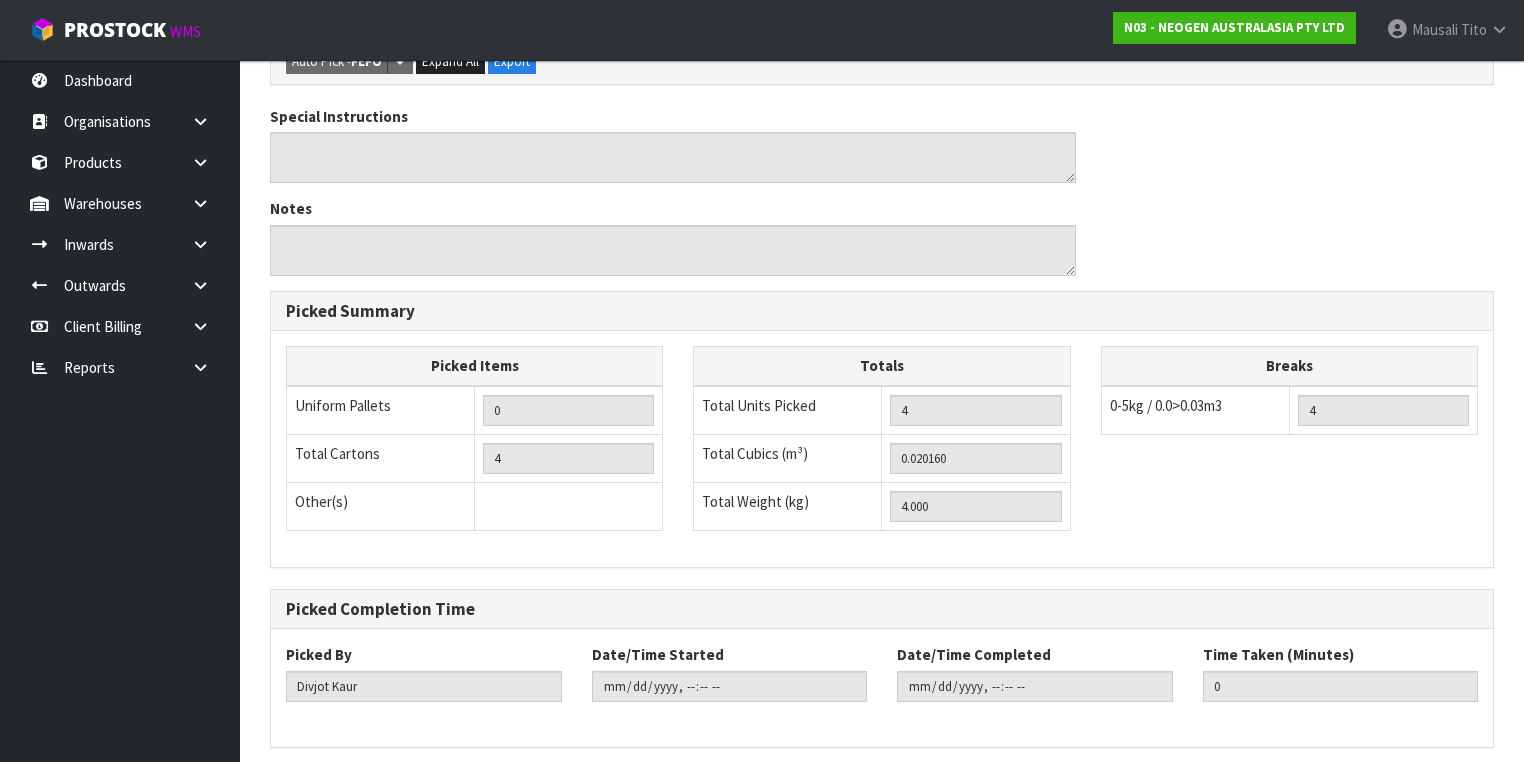 scroll, scrollTop: 0, scrollLeft: 0, axis: both 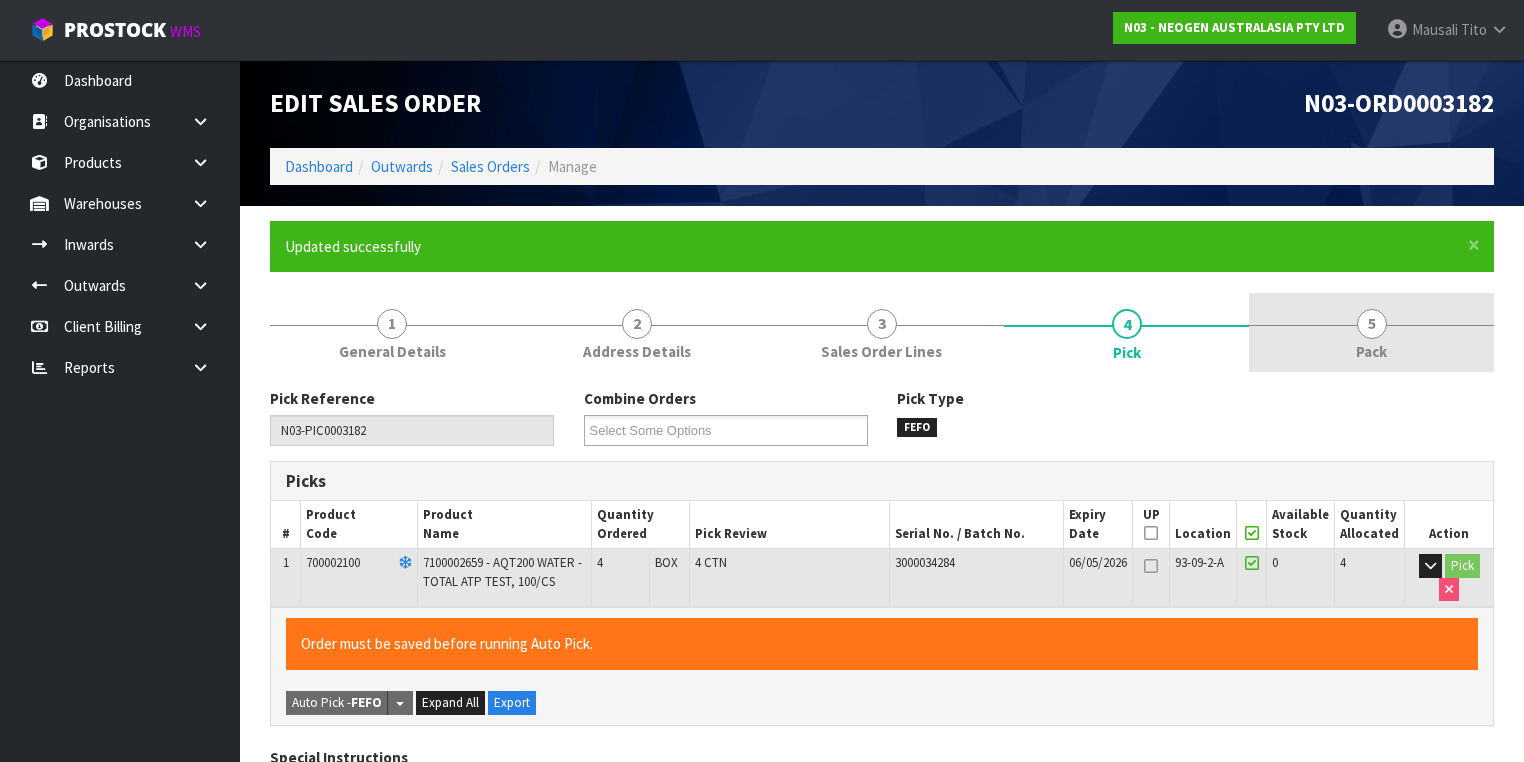 click on "5
Pack" at bounding box center [1371, 332] 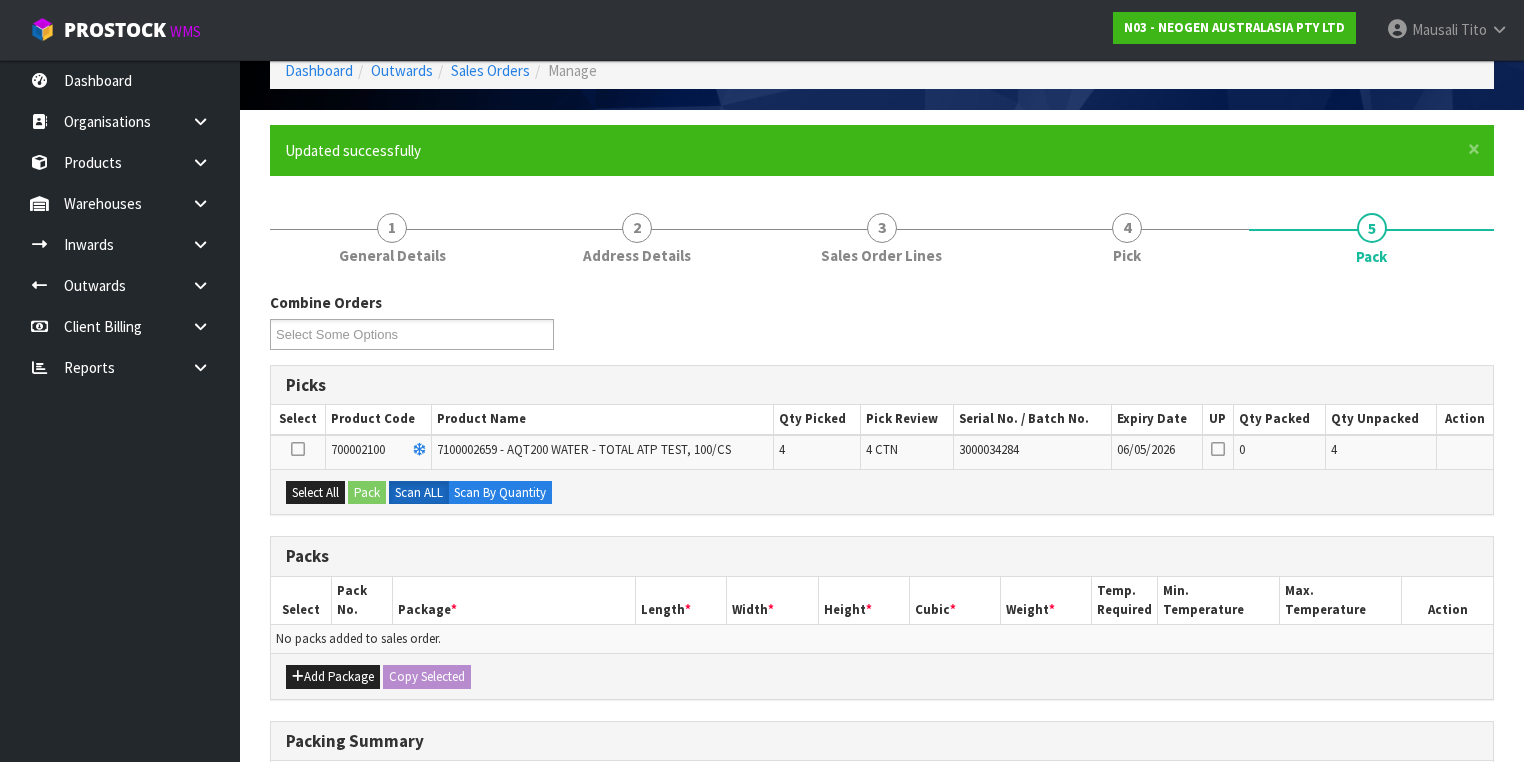 scroll, scrollTop: 320, scrollLeft: 0, axis: vertical 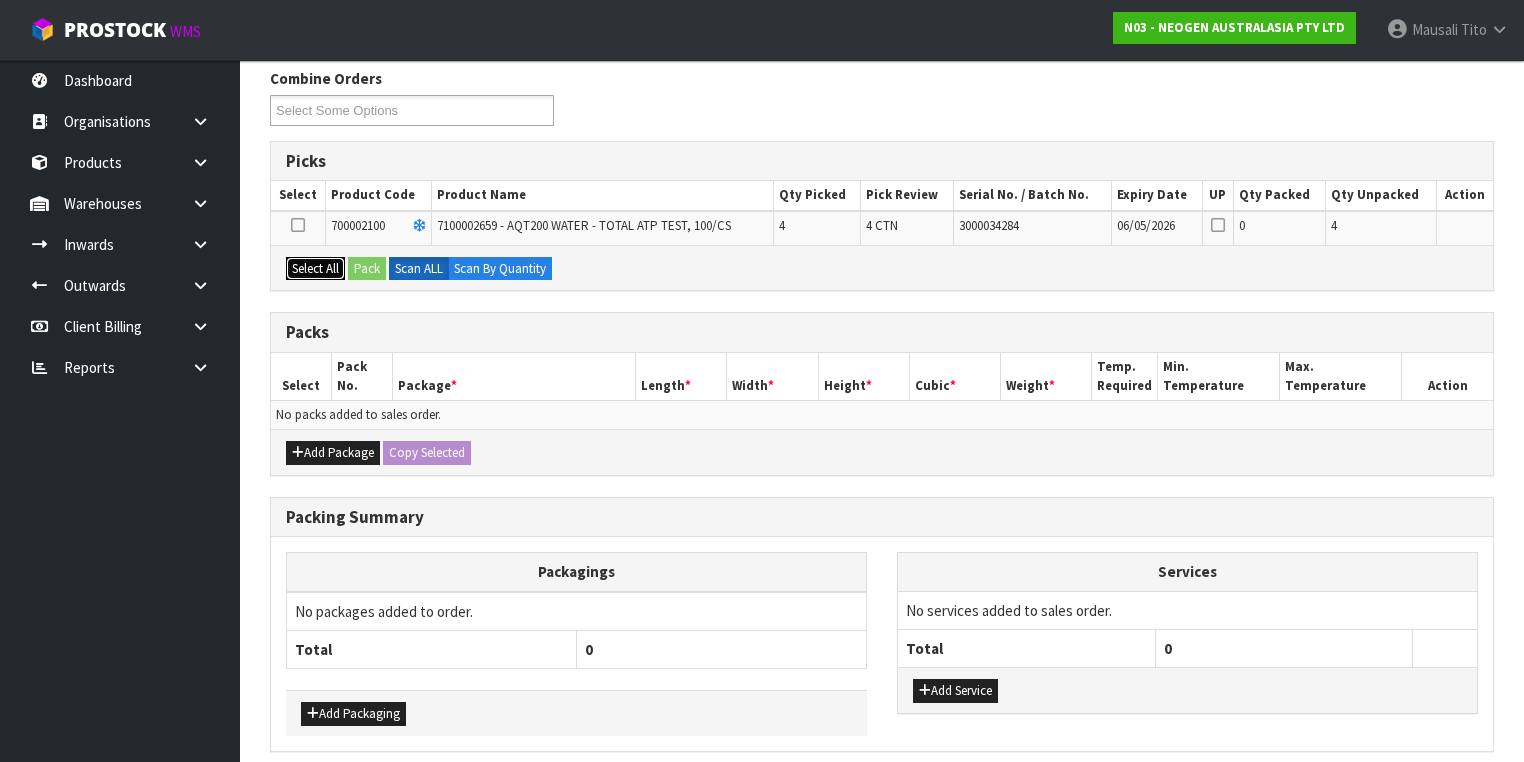 drag, startPoint x: 336, startPoint y: 259, endPoint x: 348, endPoint y: 263, distance: 12.649111 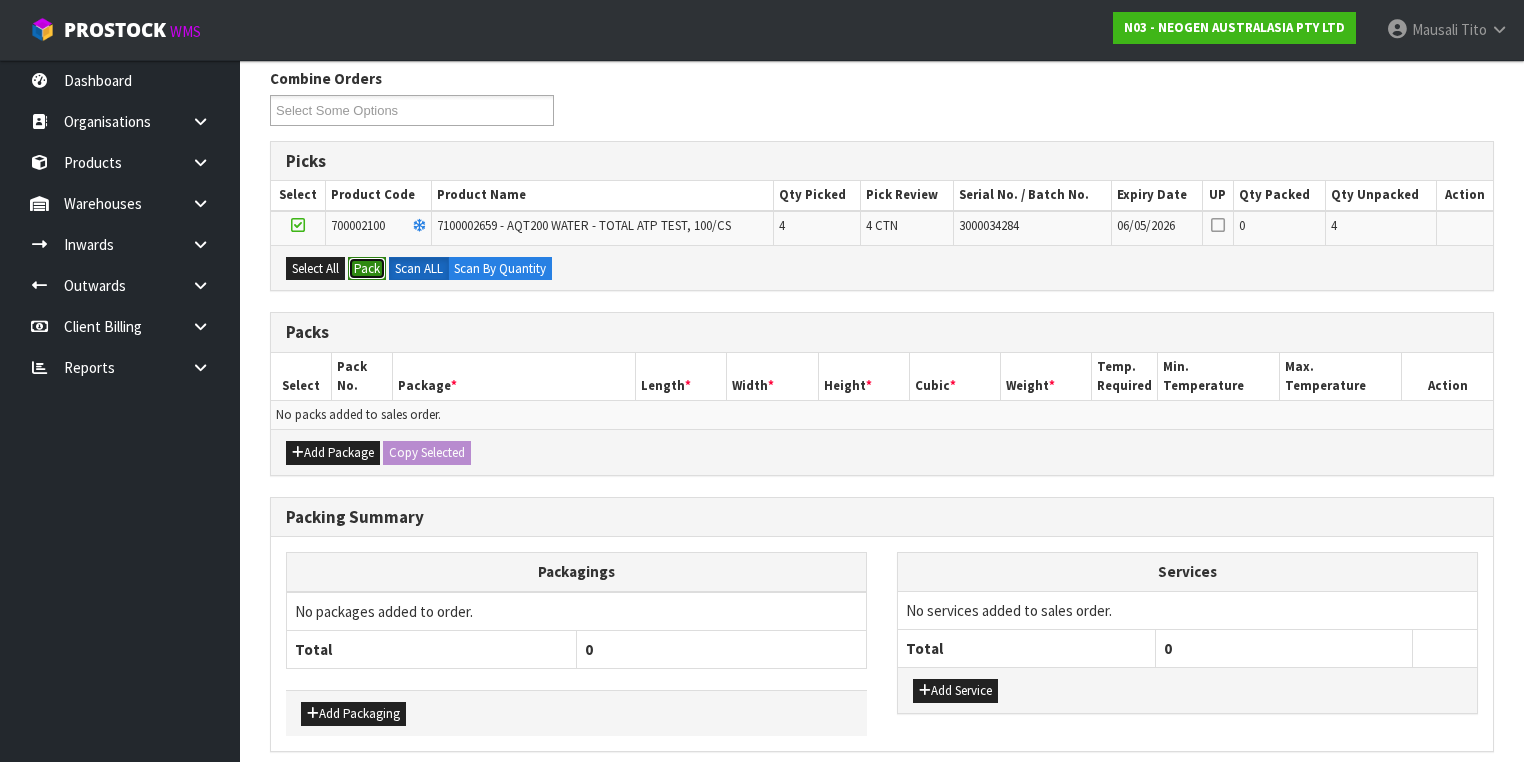click on "Pack" at bounding box center [367, 269] 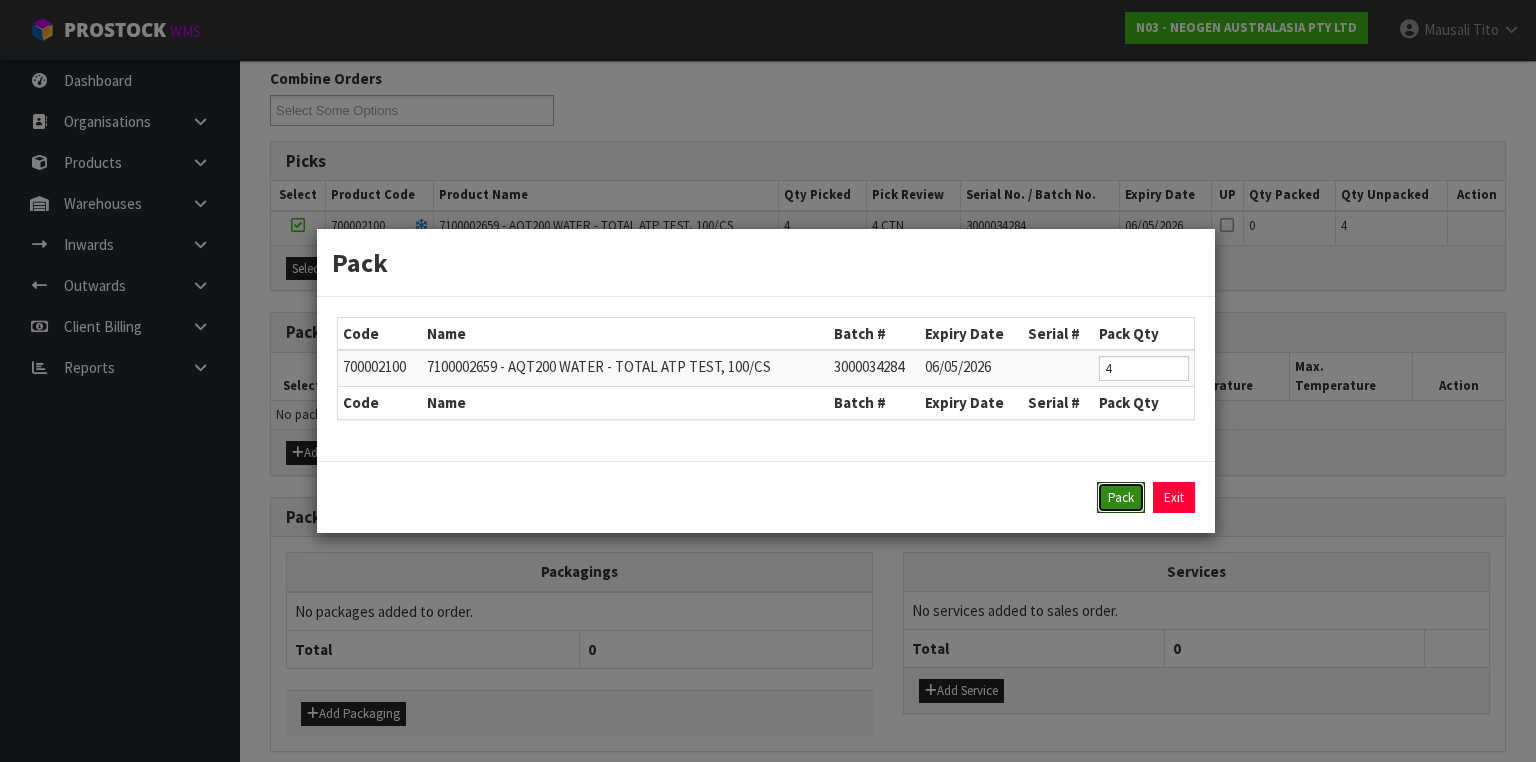 click on "Pack" at bounding box center (1121, 498) 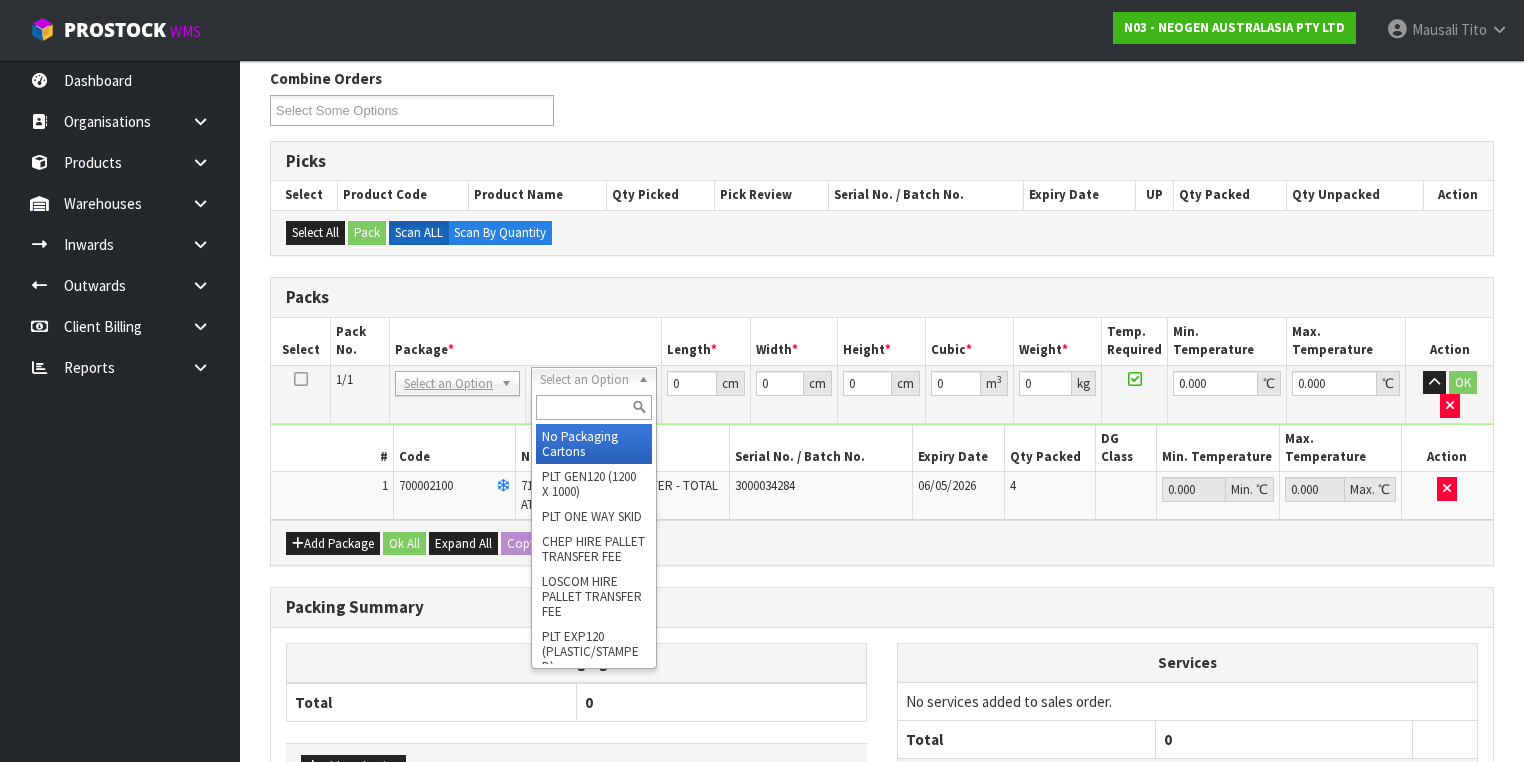 click at bounding box center [593, 407] 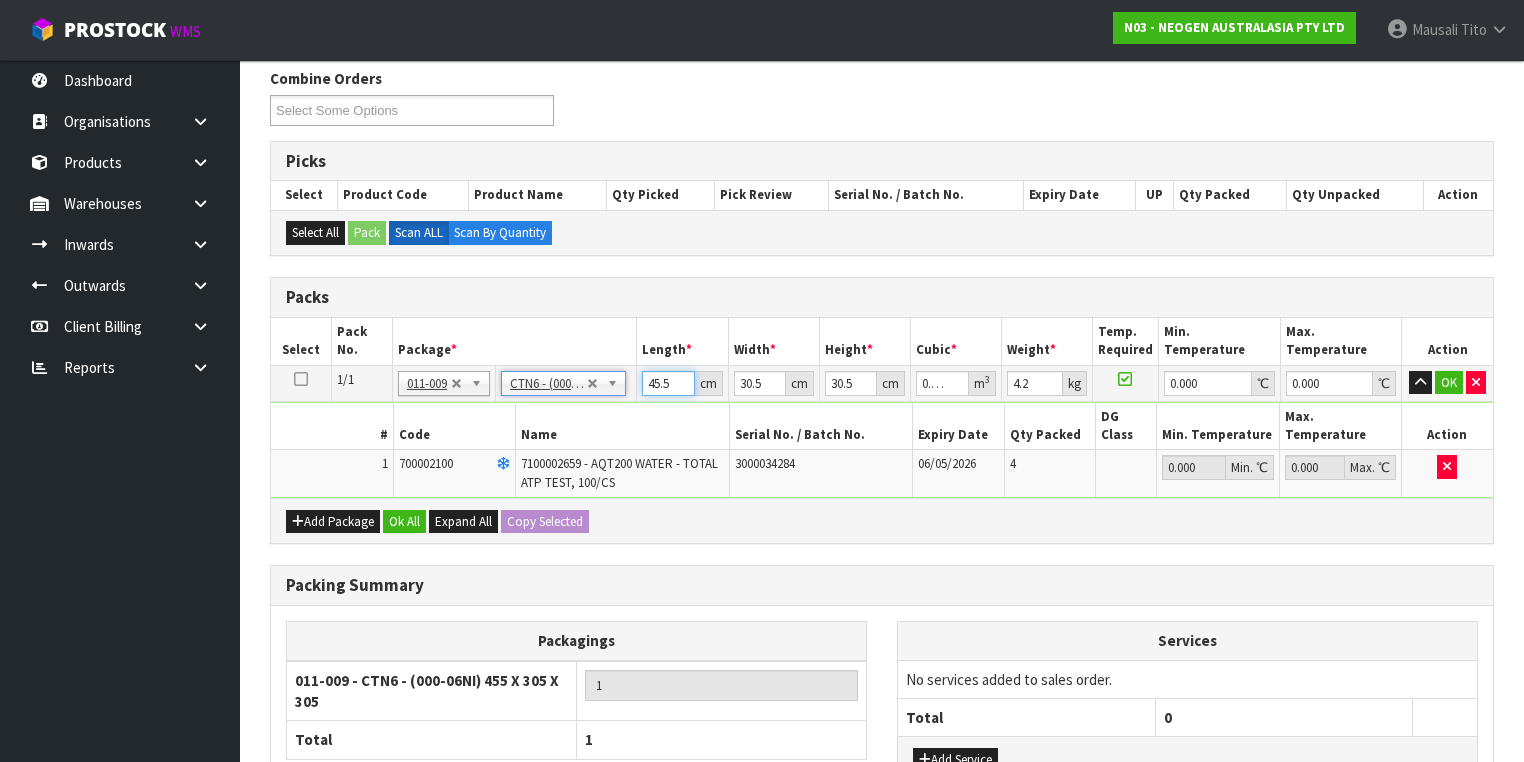 drag, startPoint x: 673, startPoint y: 377, endPoint x: 637, endPoint y: 381, distance: 36.221542 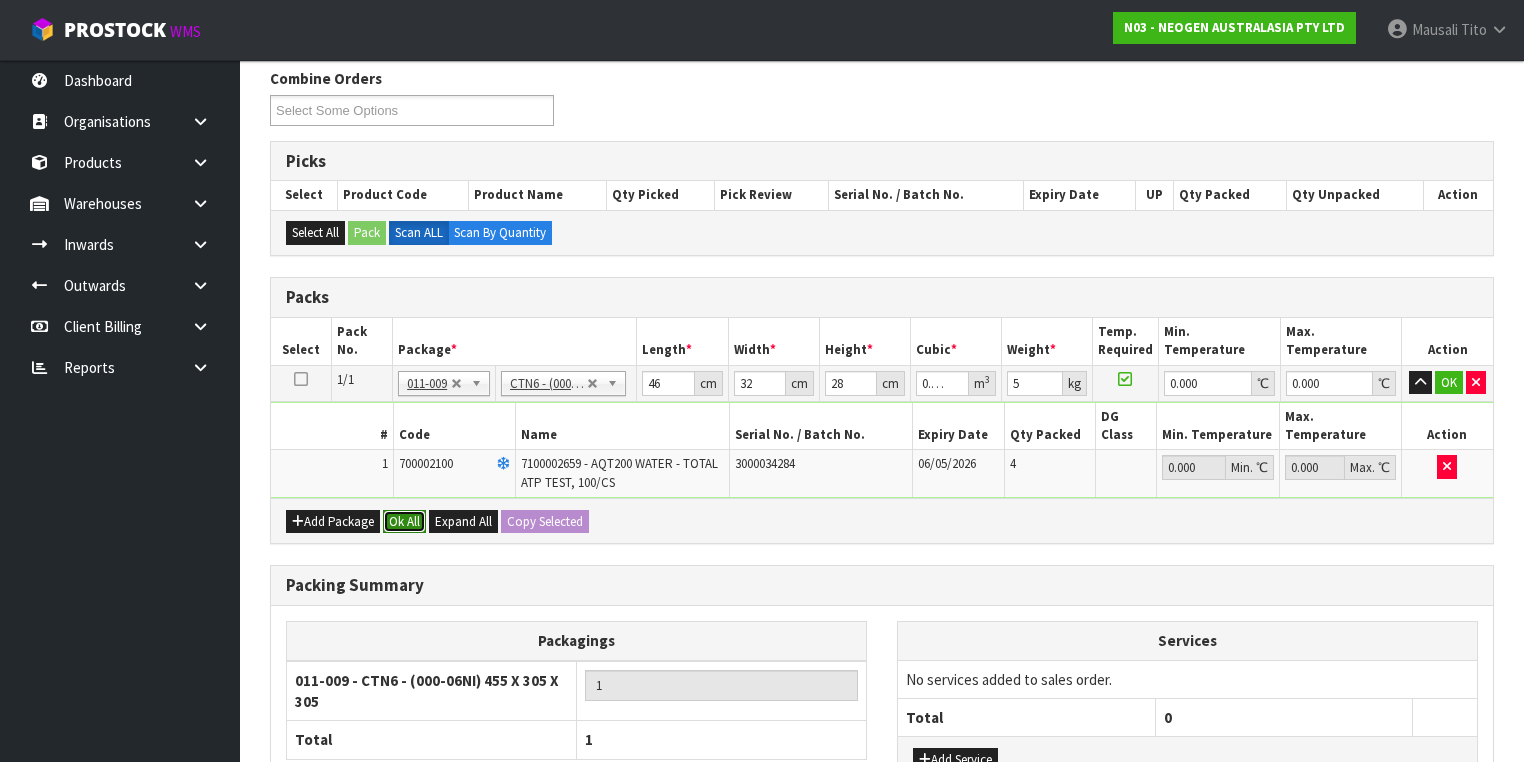click on "Ok All" at bounding box center [404, 522] 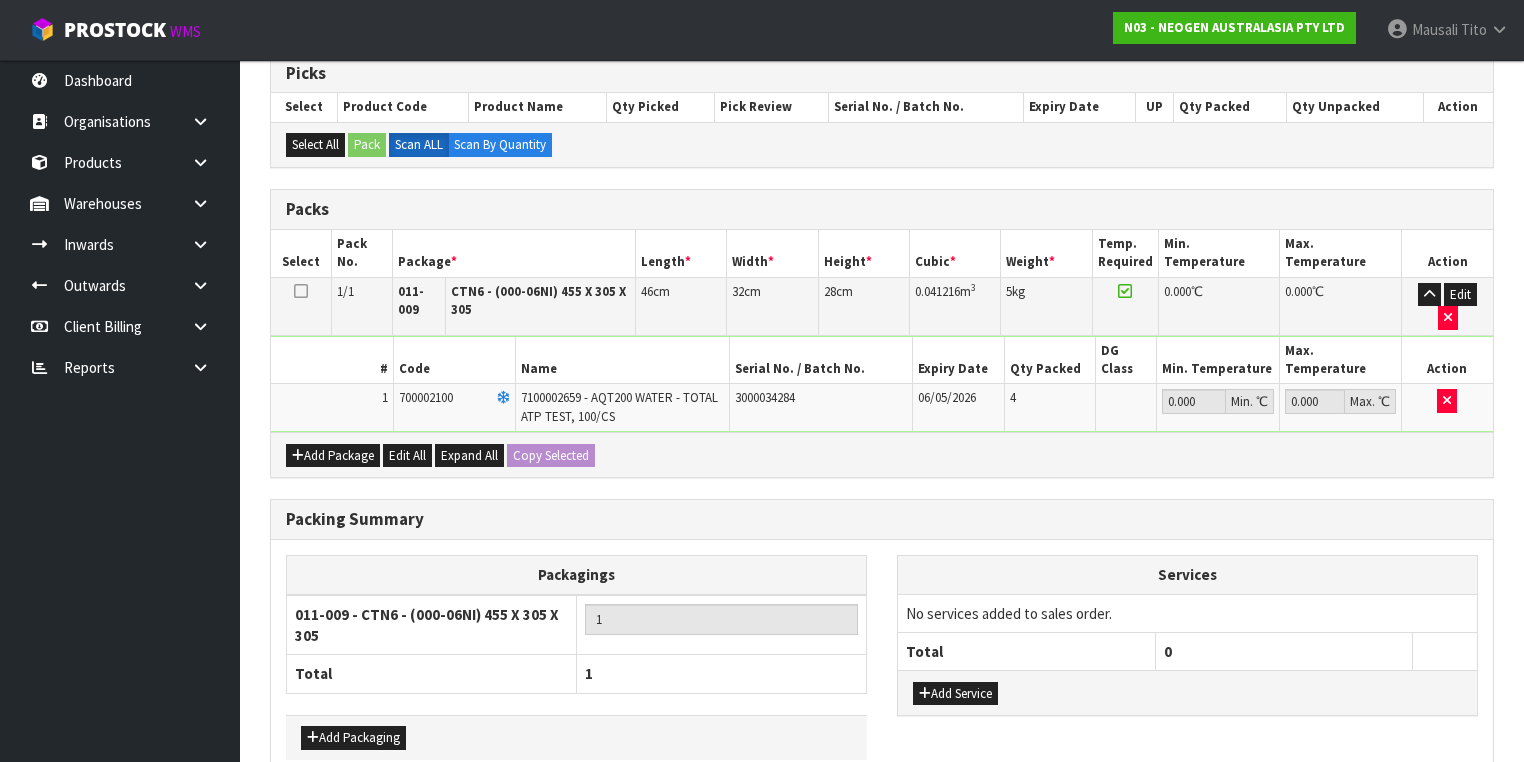 scroll, scrollTop: 478, scrollLeft: 0, axis: vertical 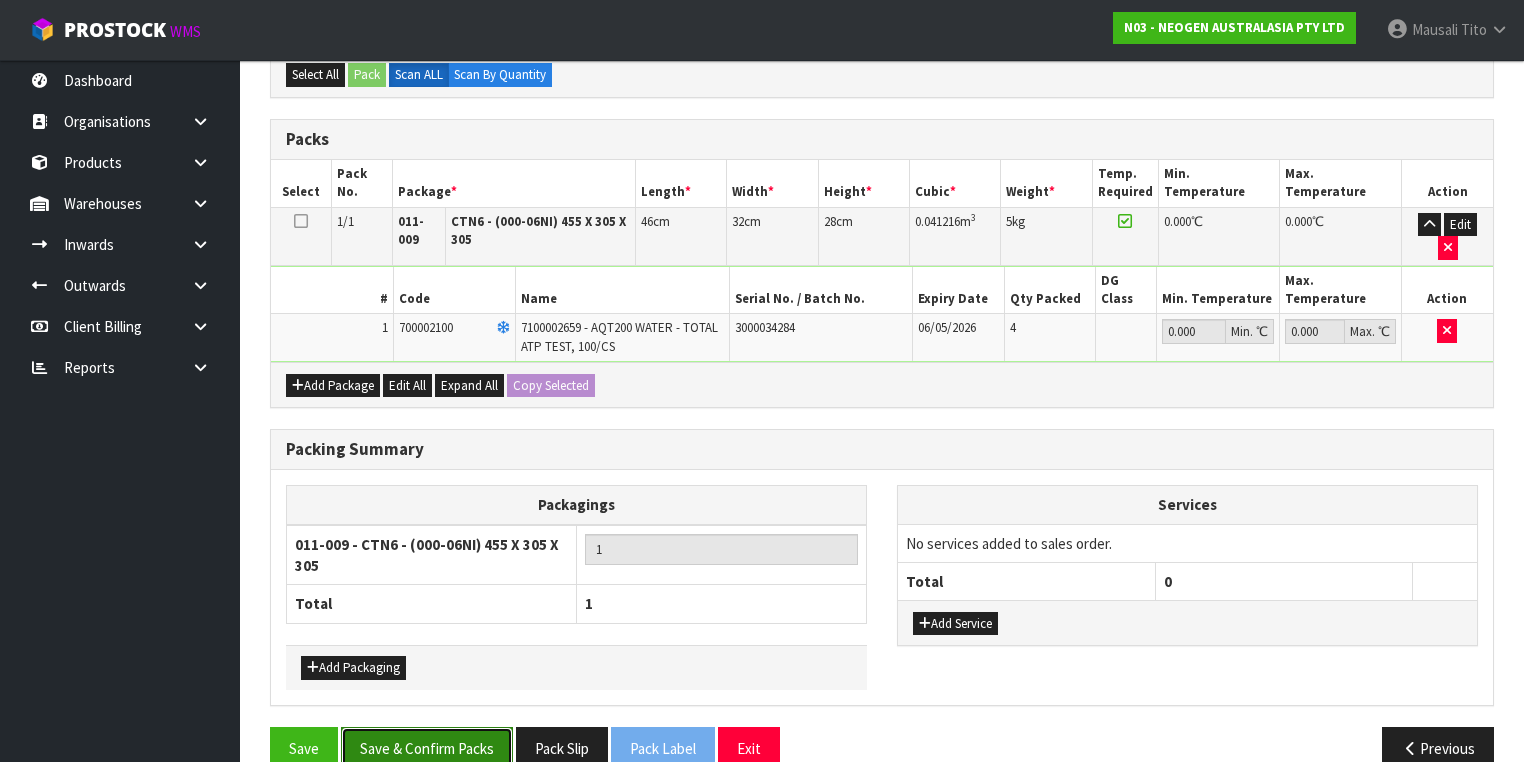 click on "Save & Confirm Packs" at bounding box center [427, 748] 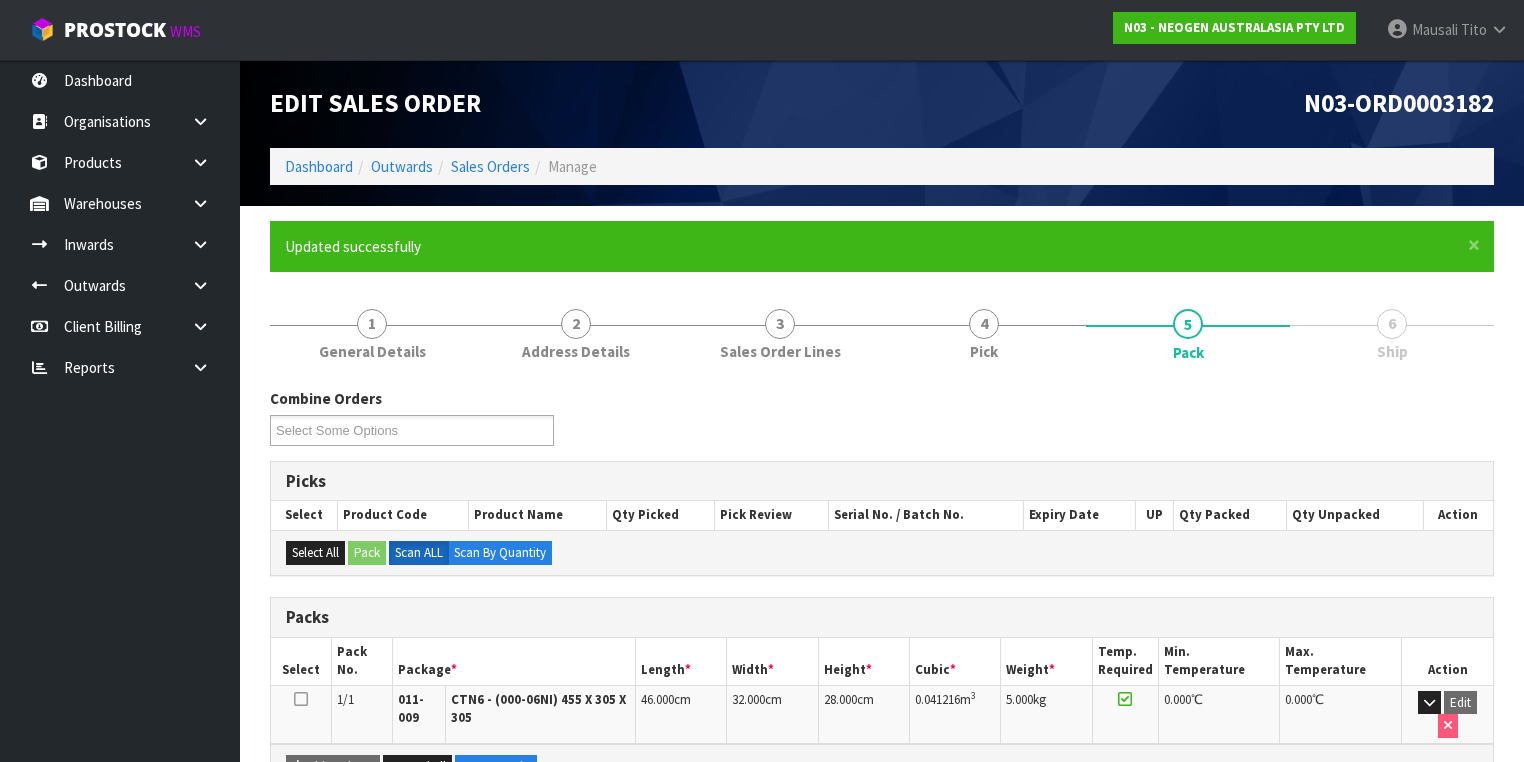 scroll, scrollTop: 356, scrollLeft: 0, axis: vertical 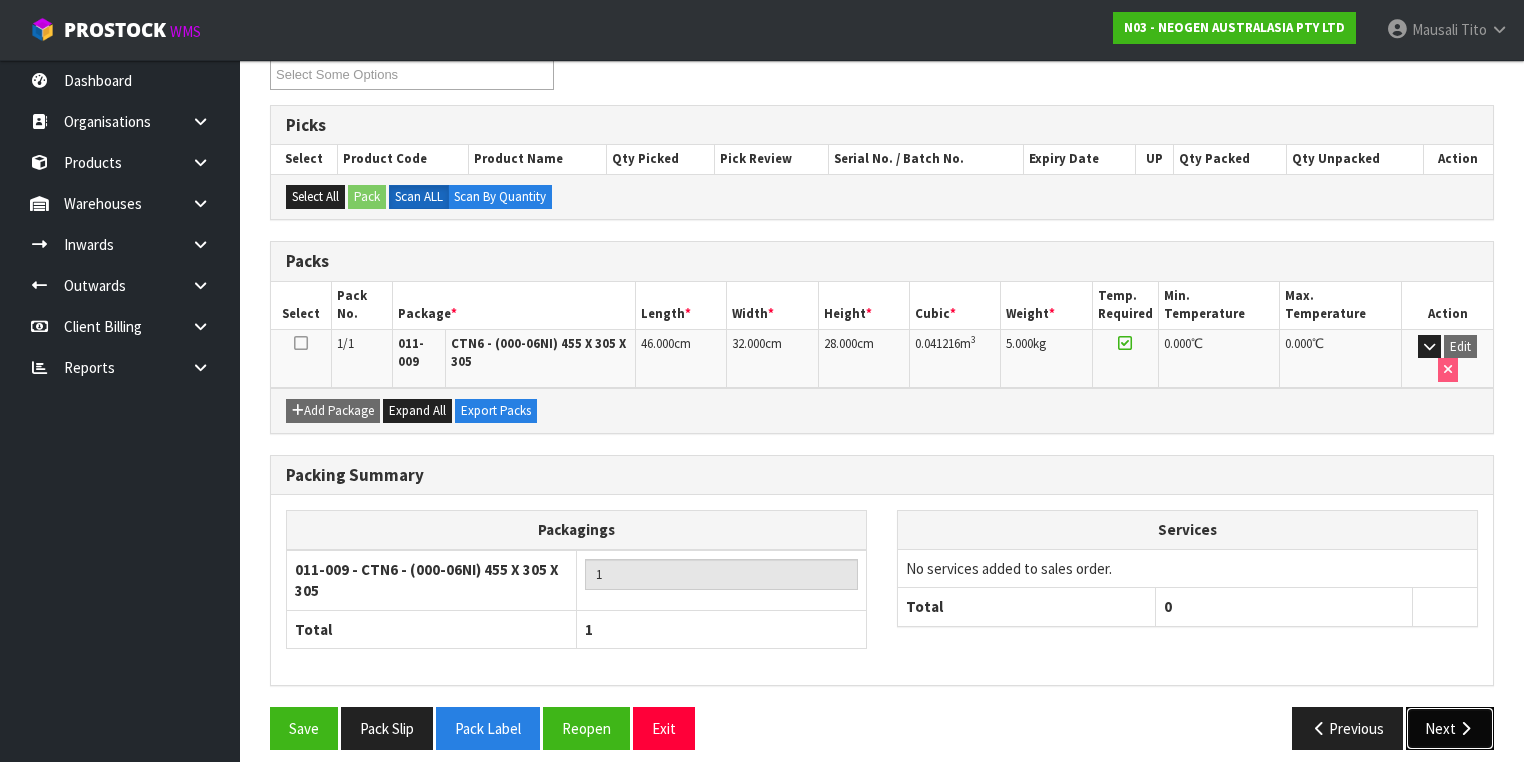 click on "Next" at bounding box center (1450, 728) 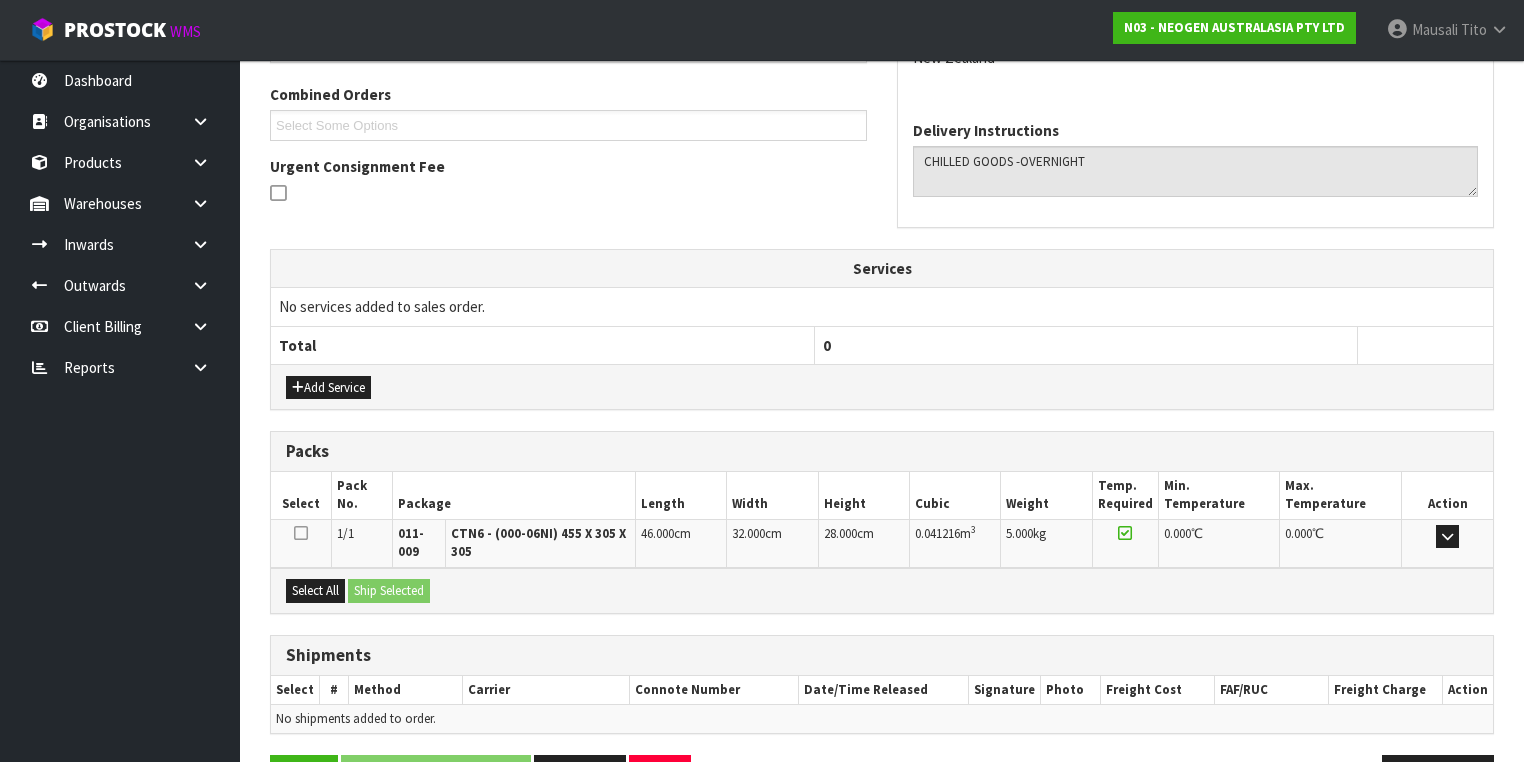 scroll, scrollTop: 564, scrollLeft: 0, axis: vertical 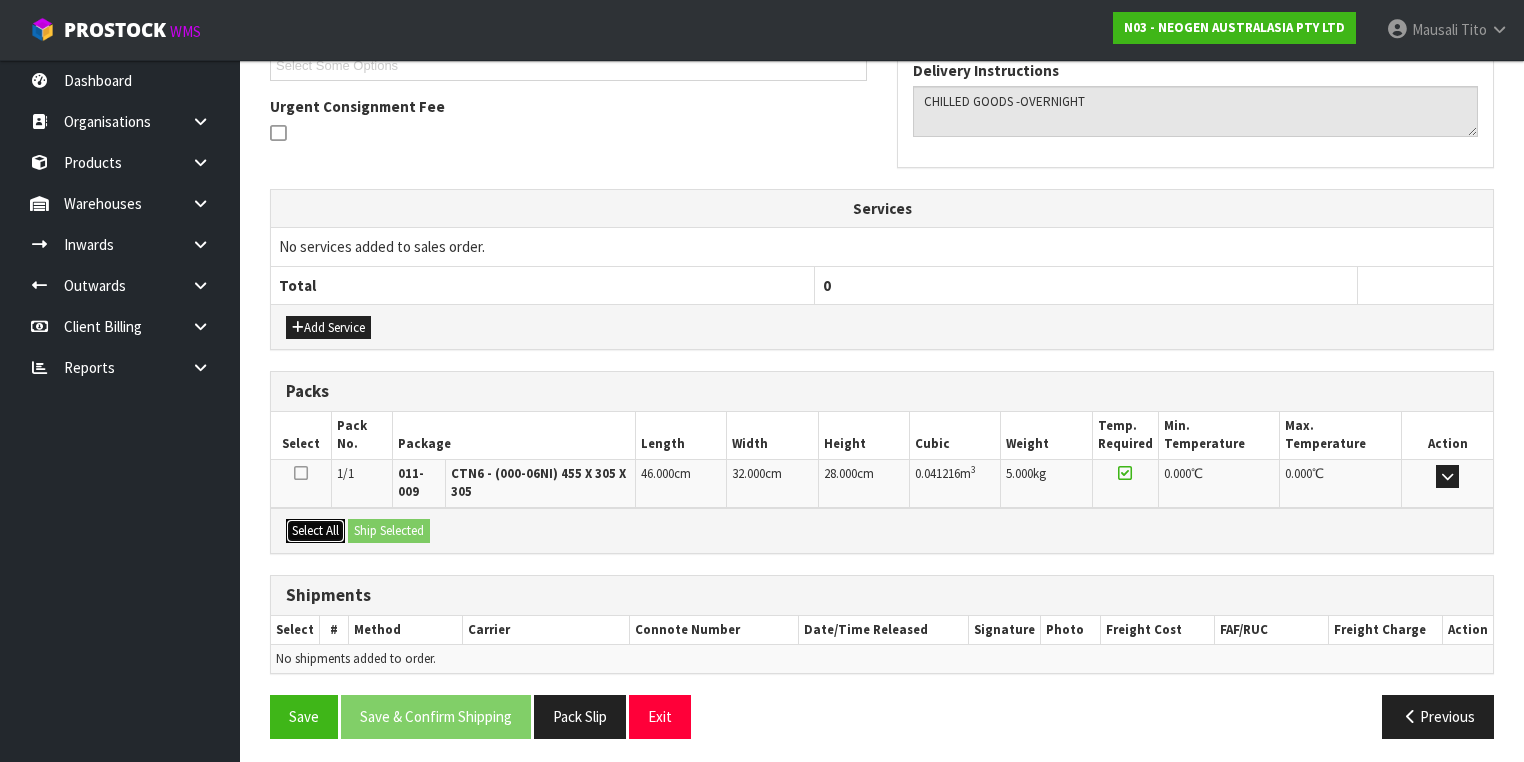 click on "Select All" at bounding box center (315, 531) 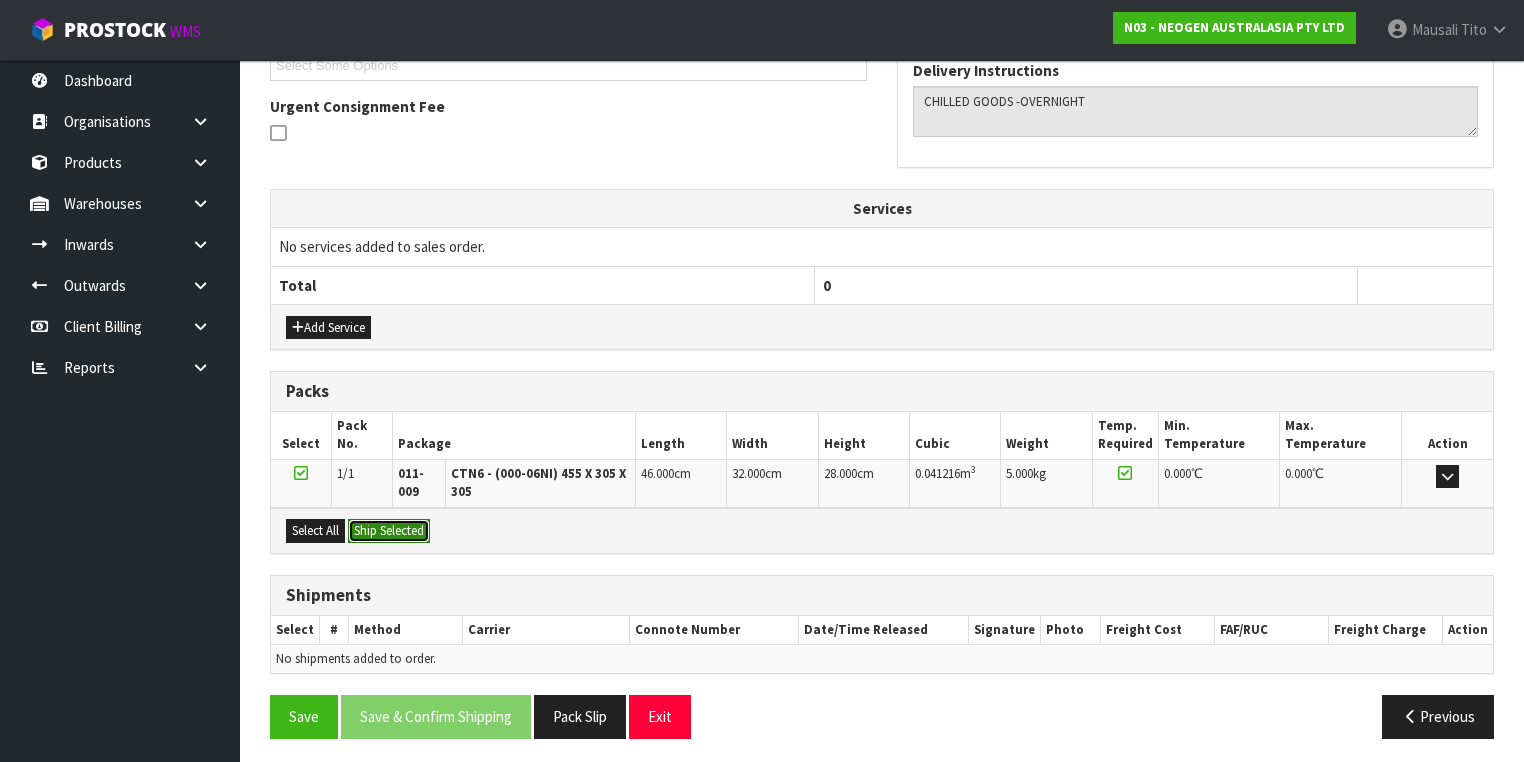 click on "Ship Selected" at bounding box center [389, 531] 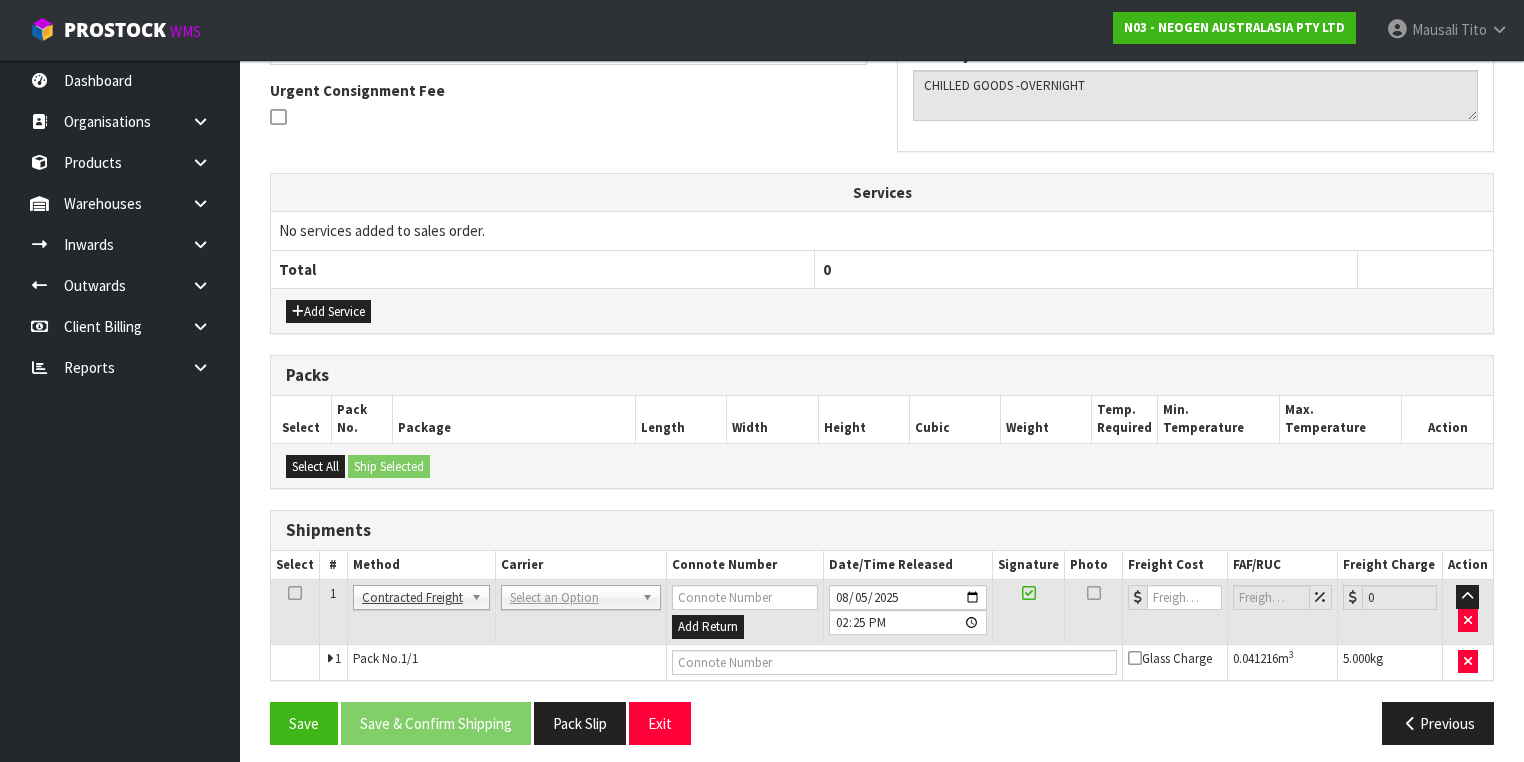 scroll, scrollTop: 585, scrollLeft: 0, axis: vertical 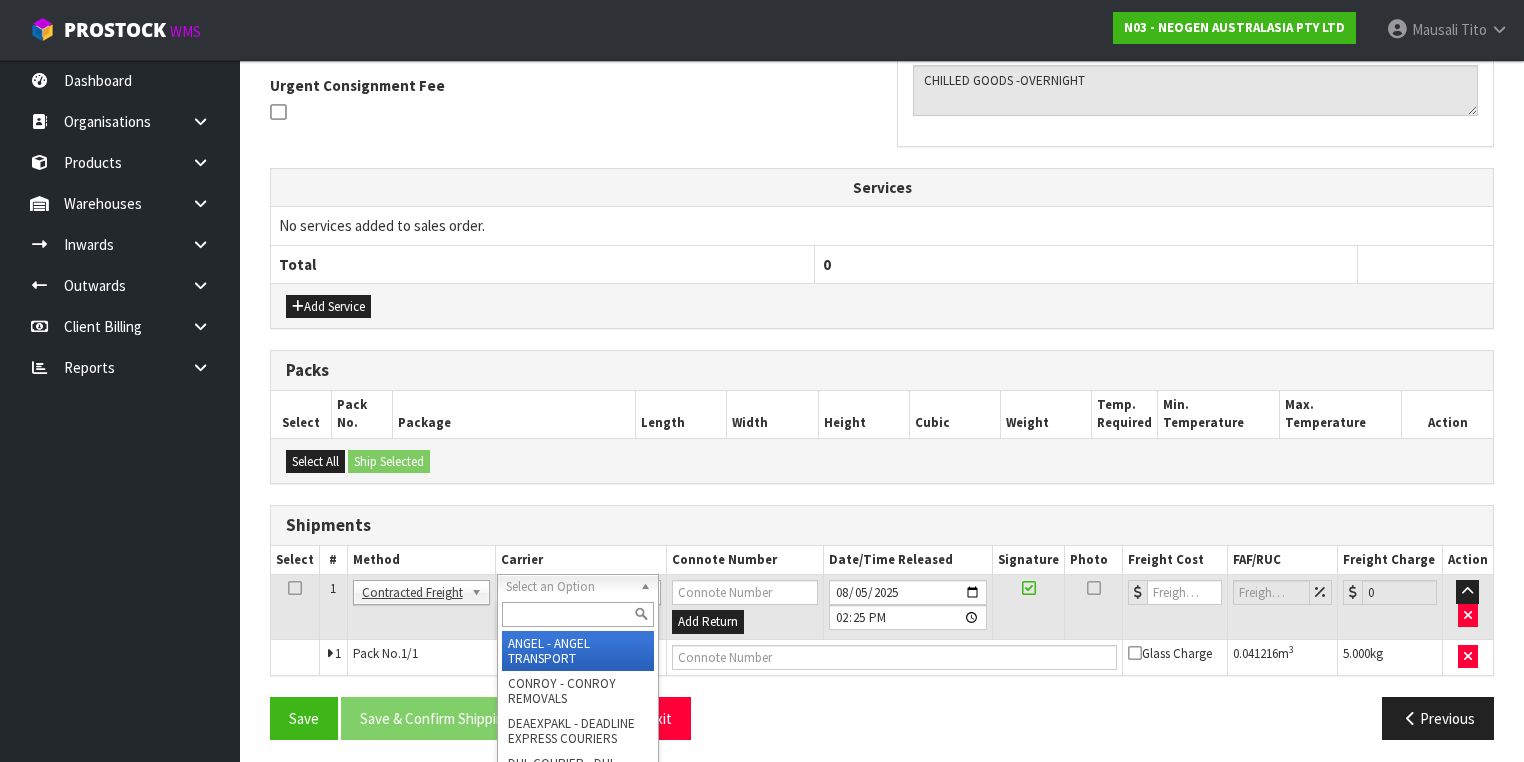 click at bounding box center [578, 614] 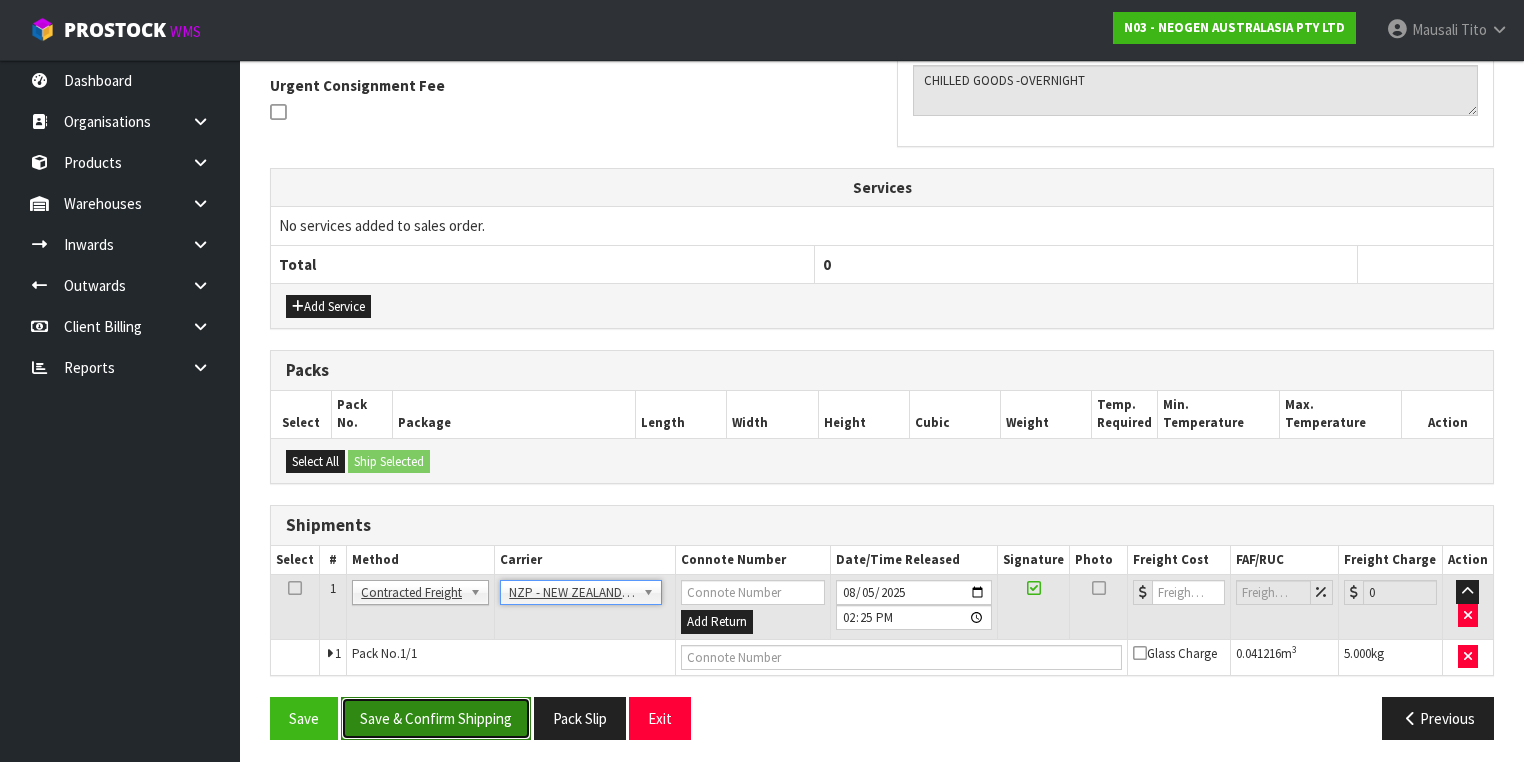 drag, startPoint x: 461, startPoint y: 700, endPoint x: 492, endPoint y: 692, distance: 32.01562 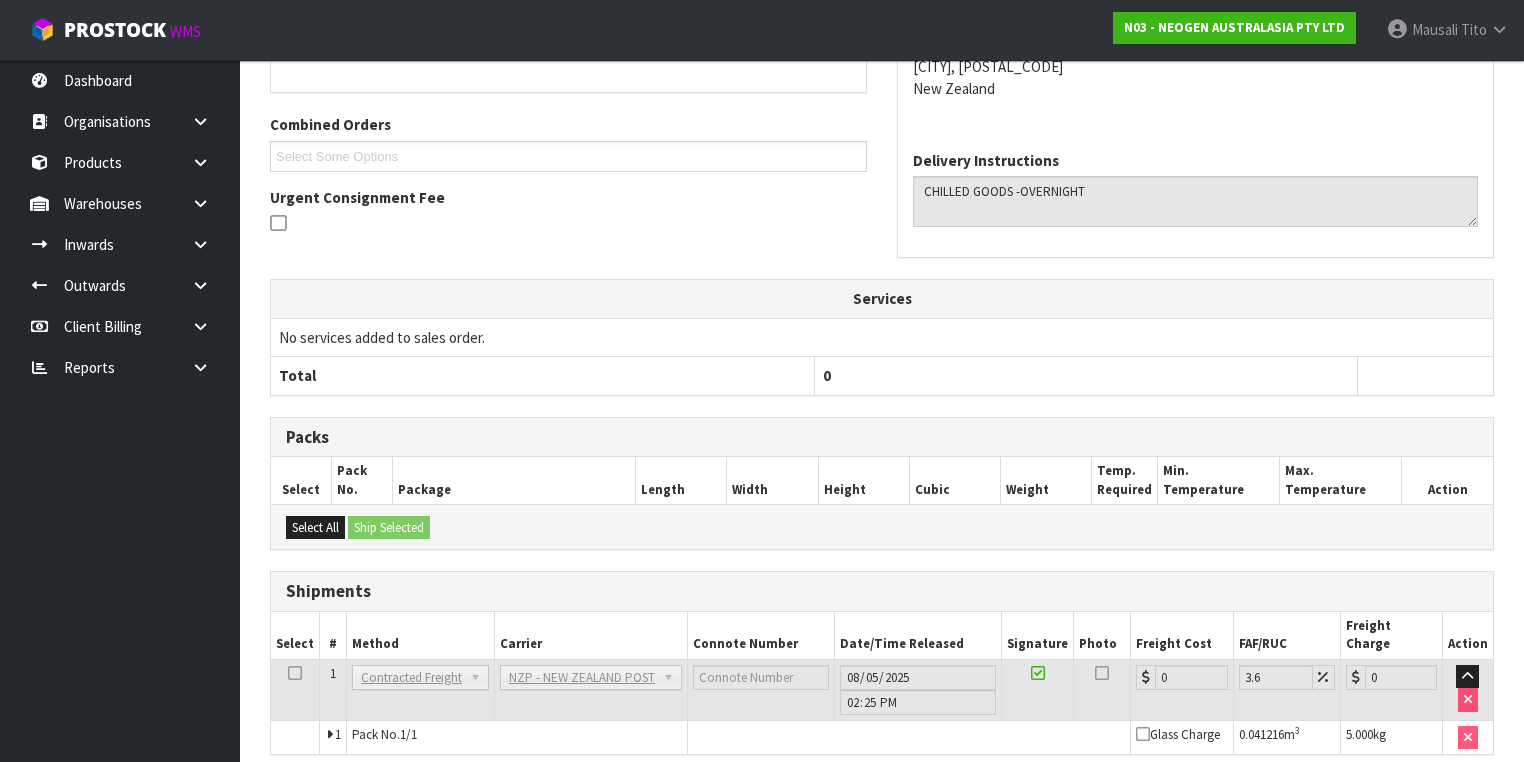 scroll, scrollTop: 558, scrollLeft: 0, axis: vertical 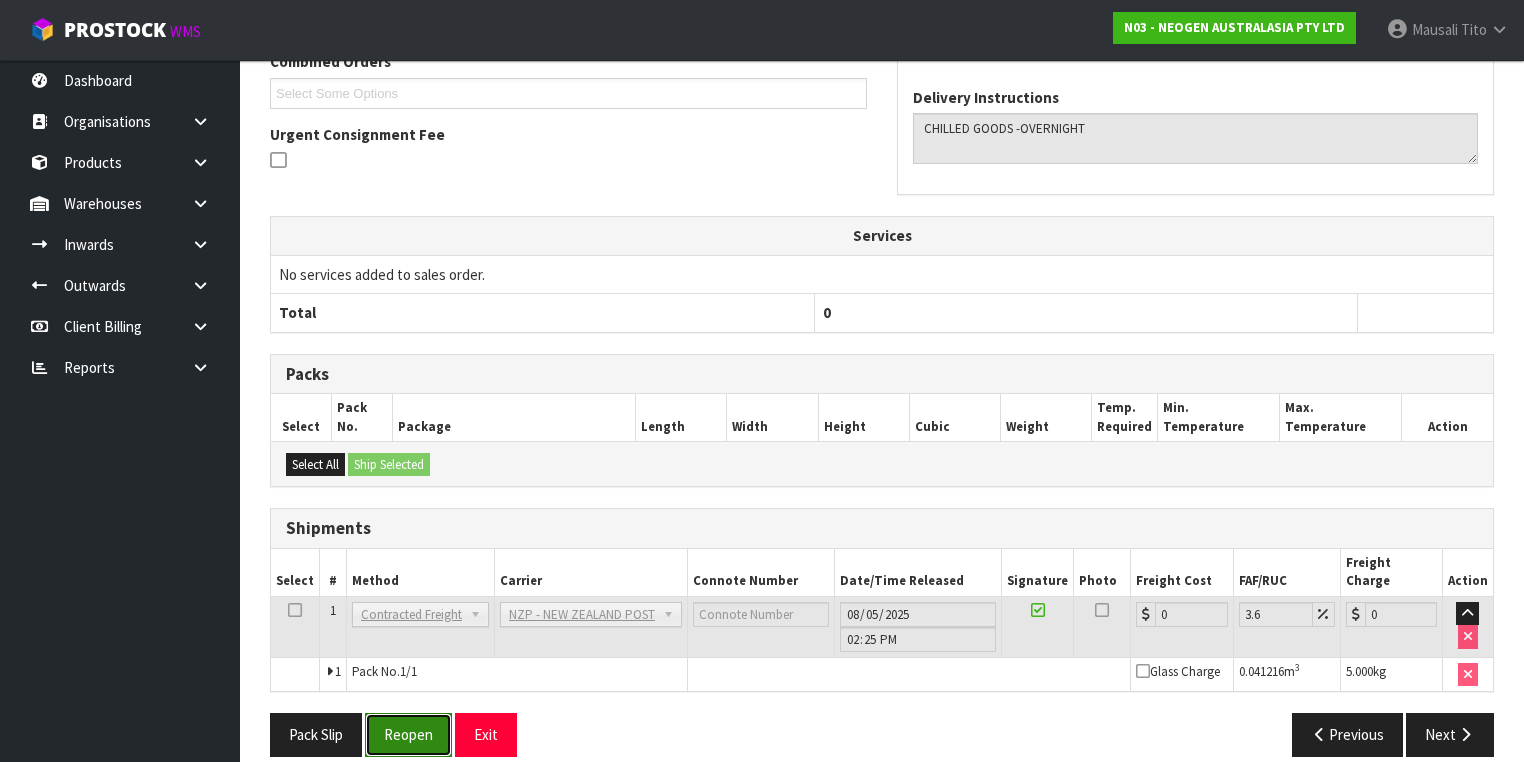 click on "Reopen" at bounding box center (408, 734) 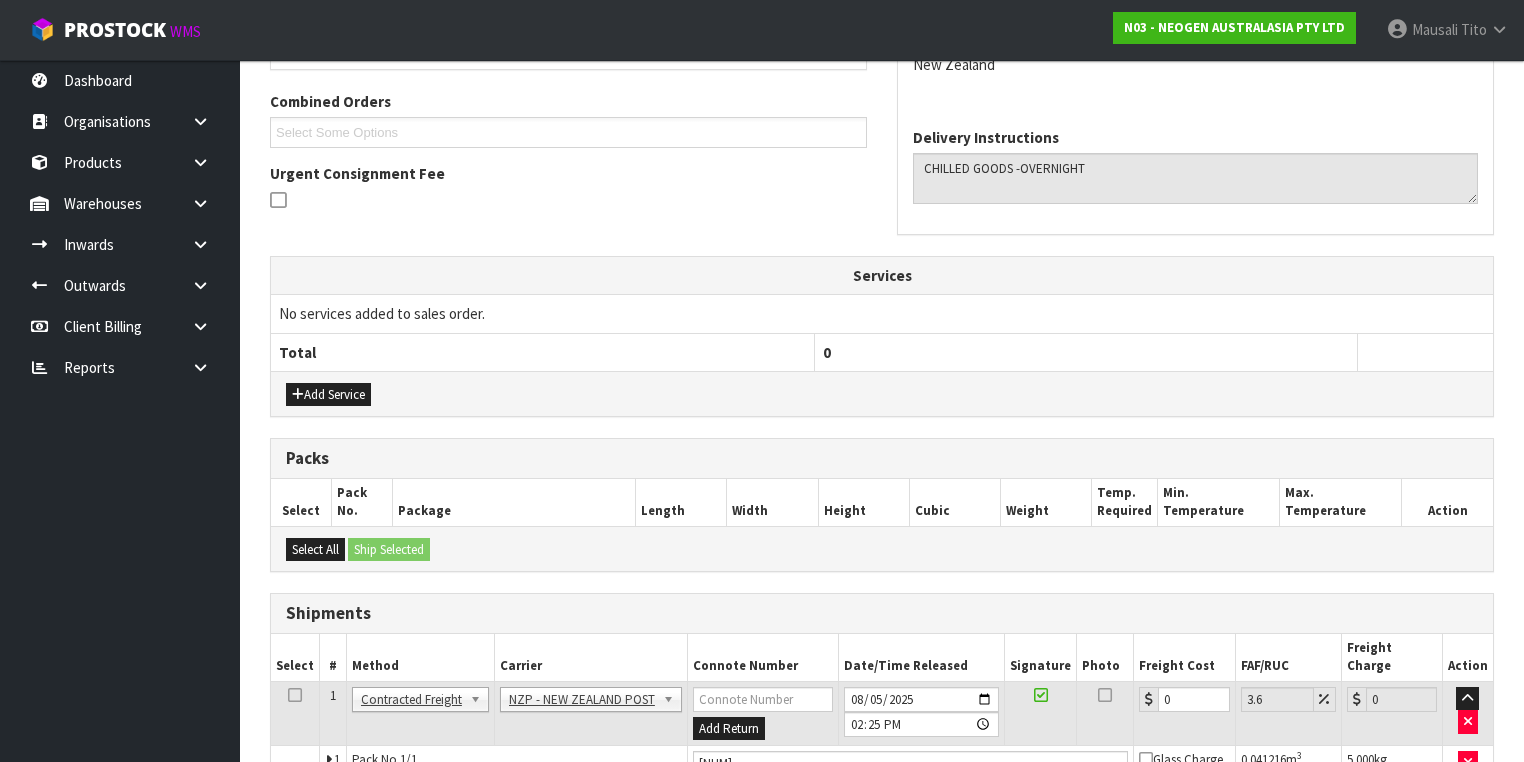 scroll, scrollTop: 604, scrollLeft: 0, axis: vertical 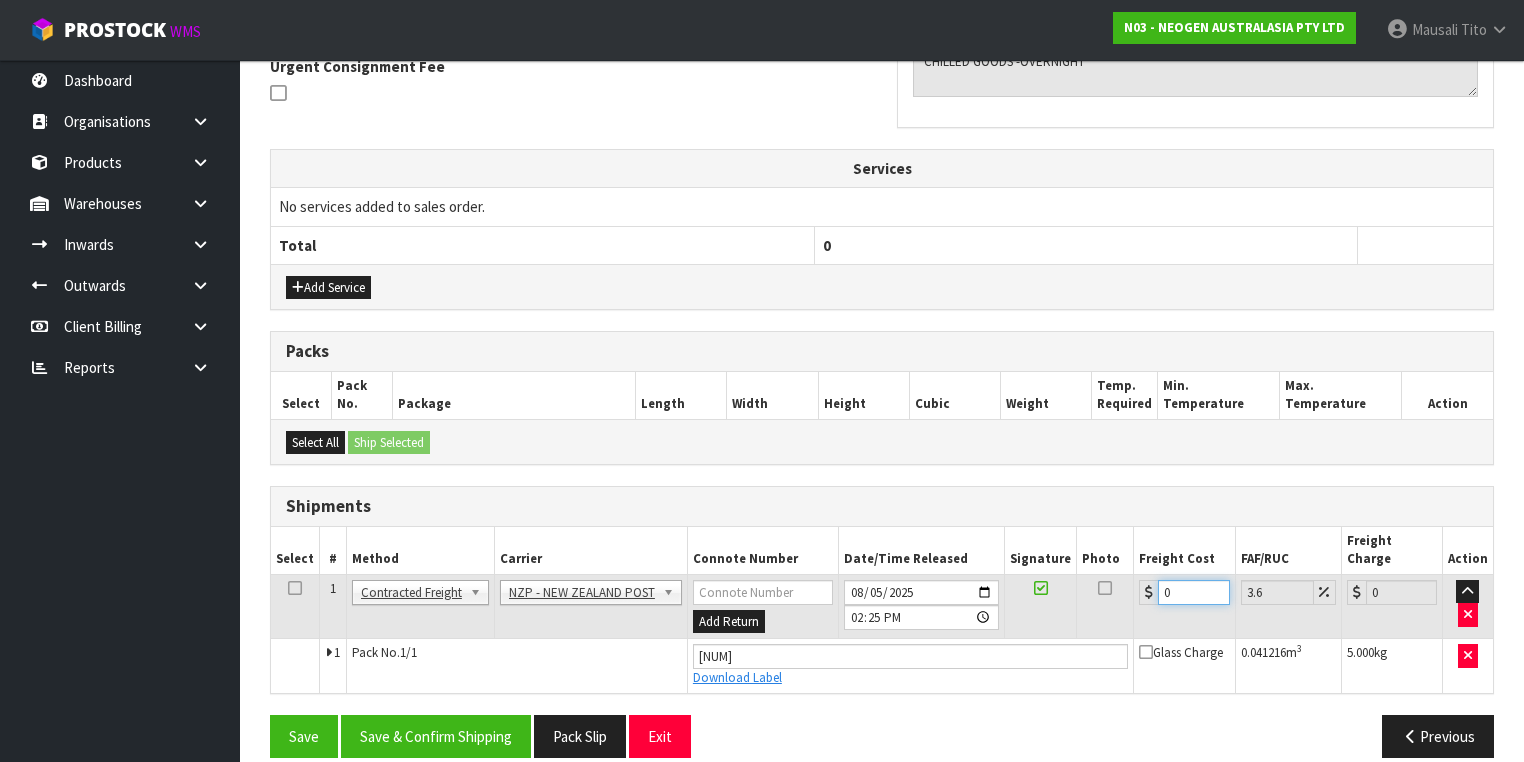 drag, startPoint x: 1188, startPoint y: 568, endPoint x: 1102, endPoint y: 578, distance: 86.579445 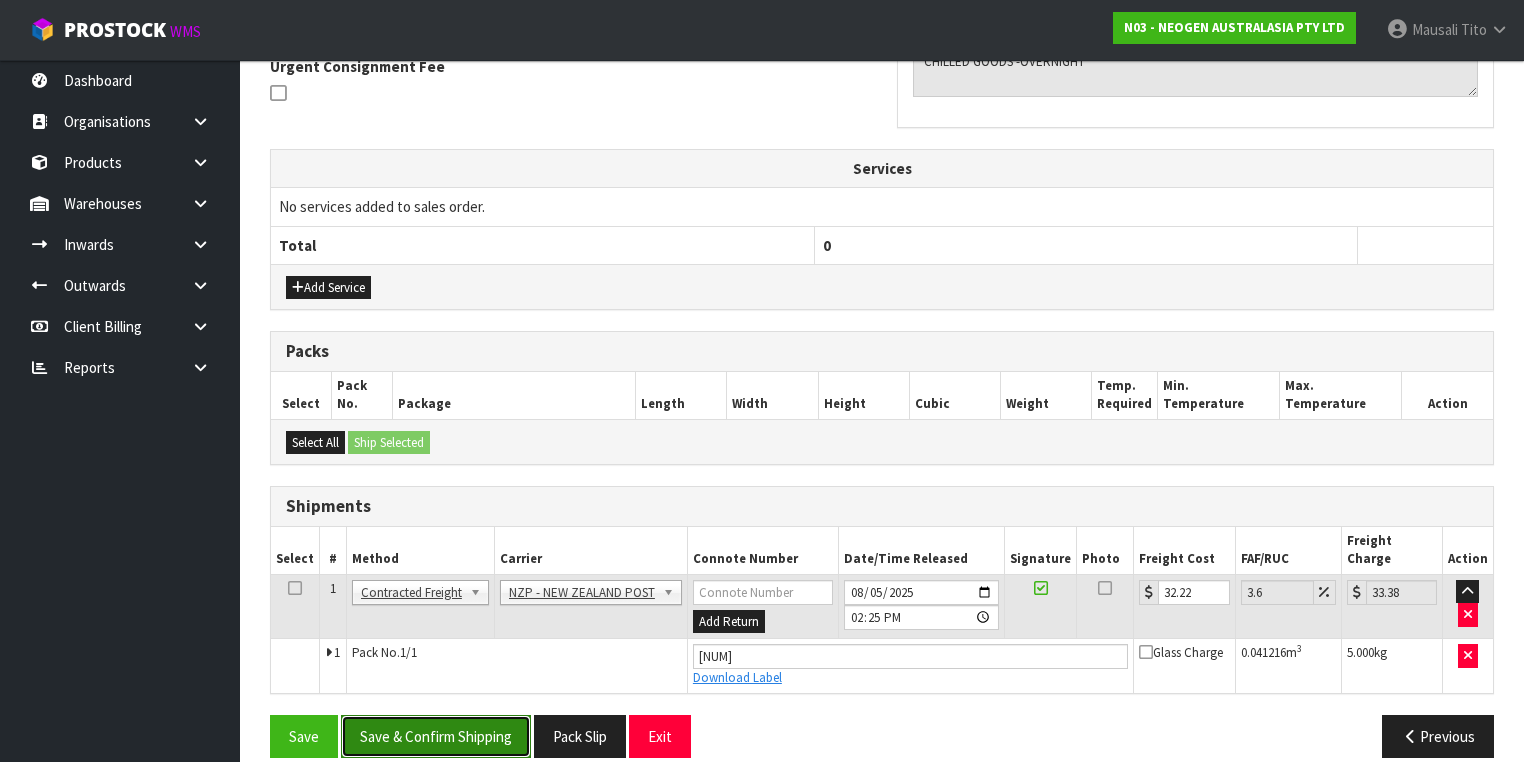 click on "Save & Confirm Shipping" at bounding box center [436, 736] 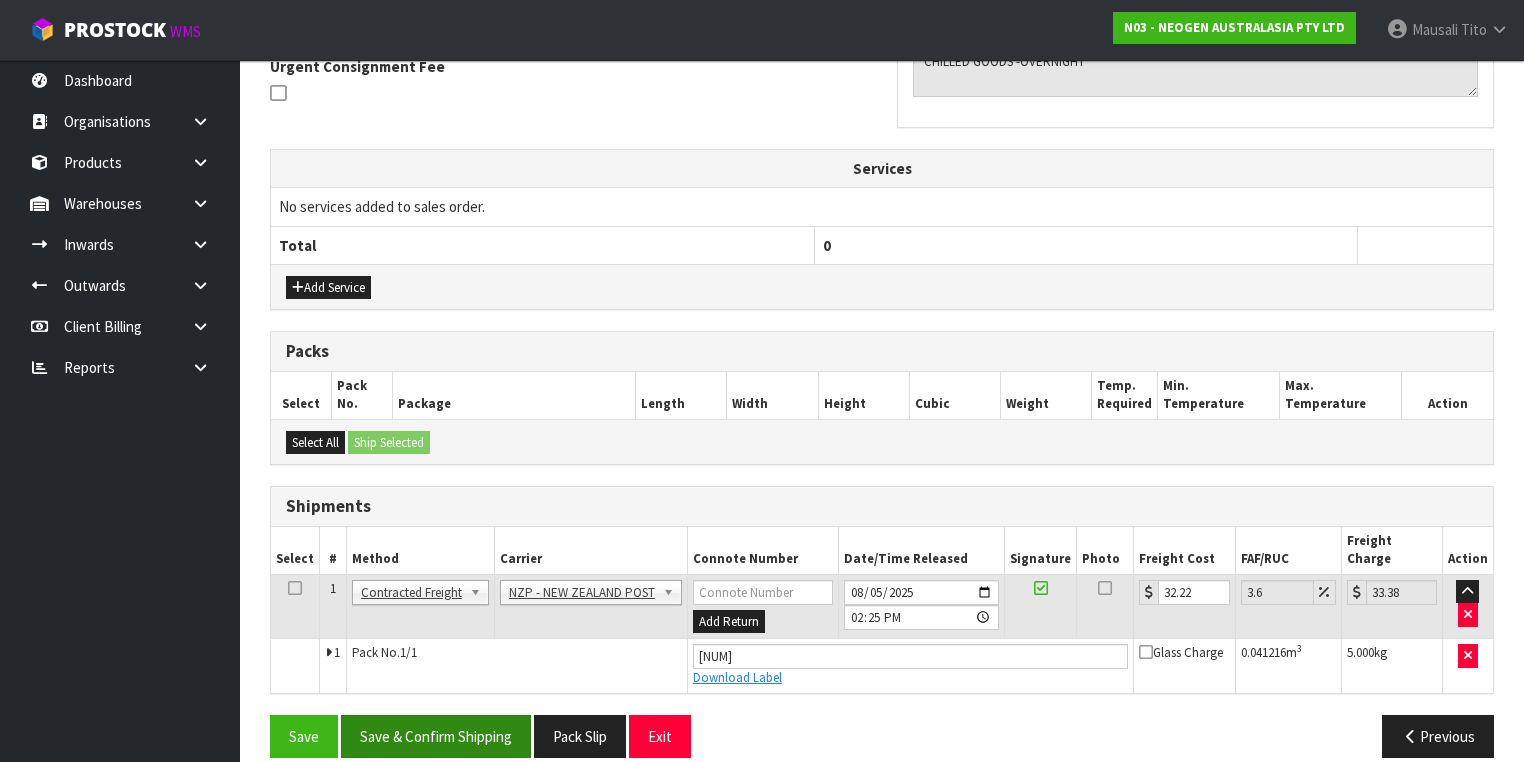scroll, scrollTop: 0, scrollLeft: 0, axis: both 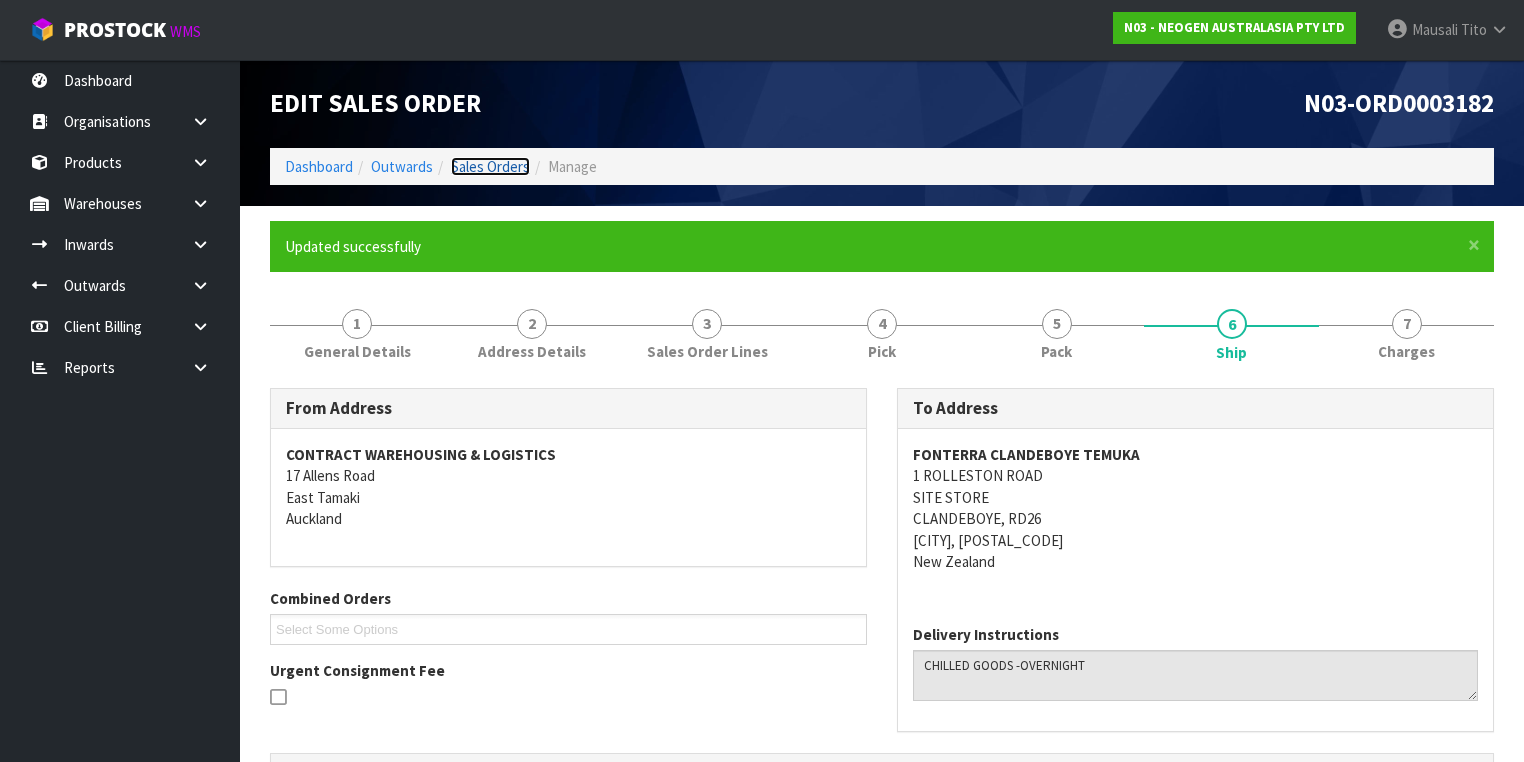click on "Sales Orders" at bounding box center [490, 166] 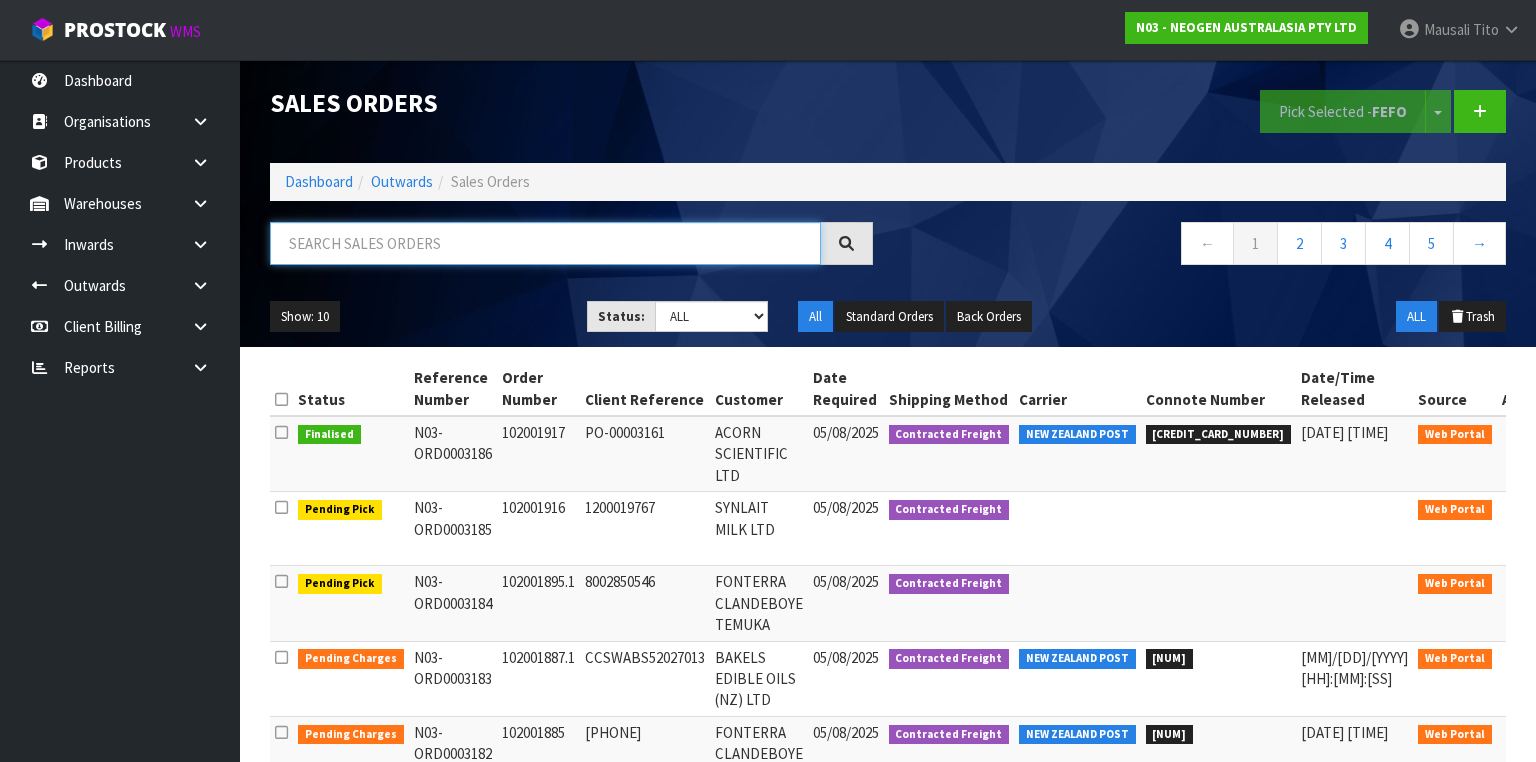 click at bounding box center [545, 243] 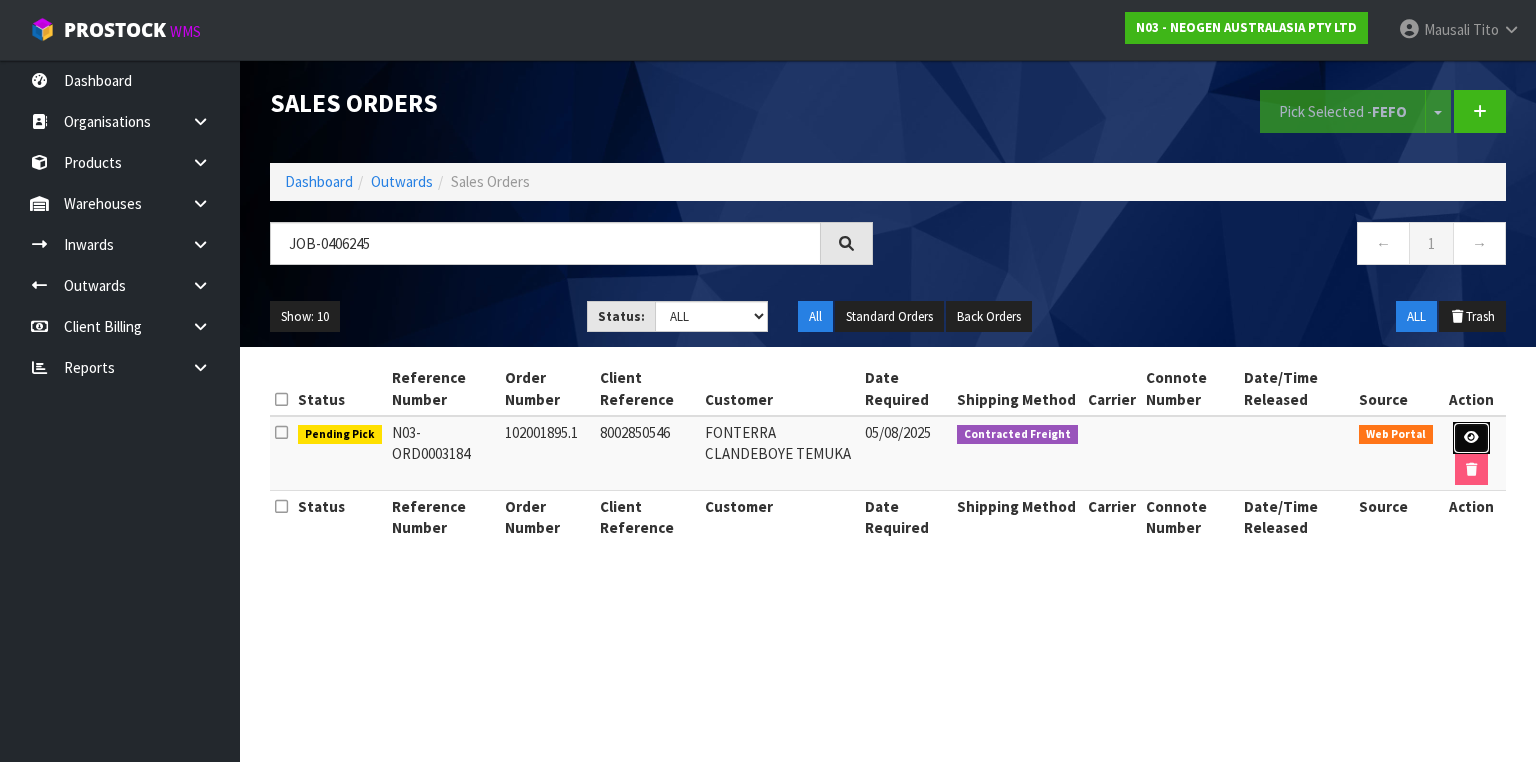 click at bounding box center (1471, 437) 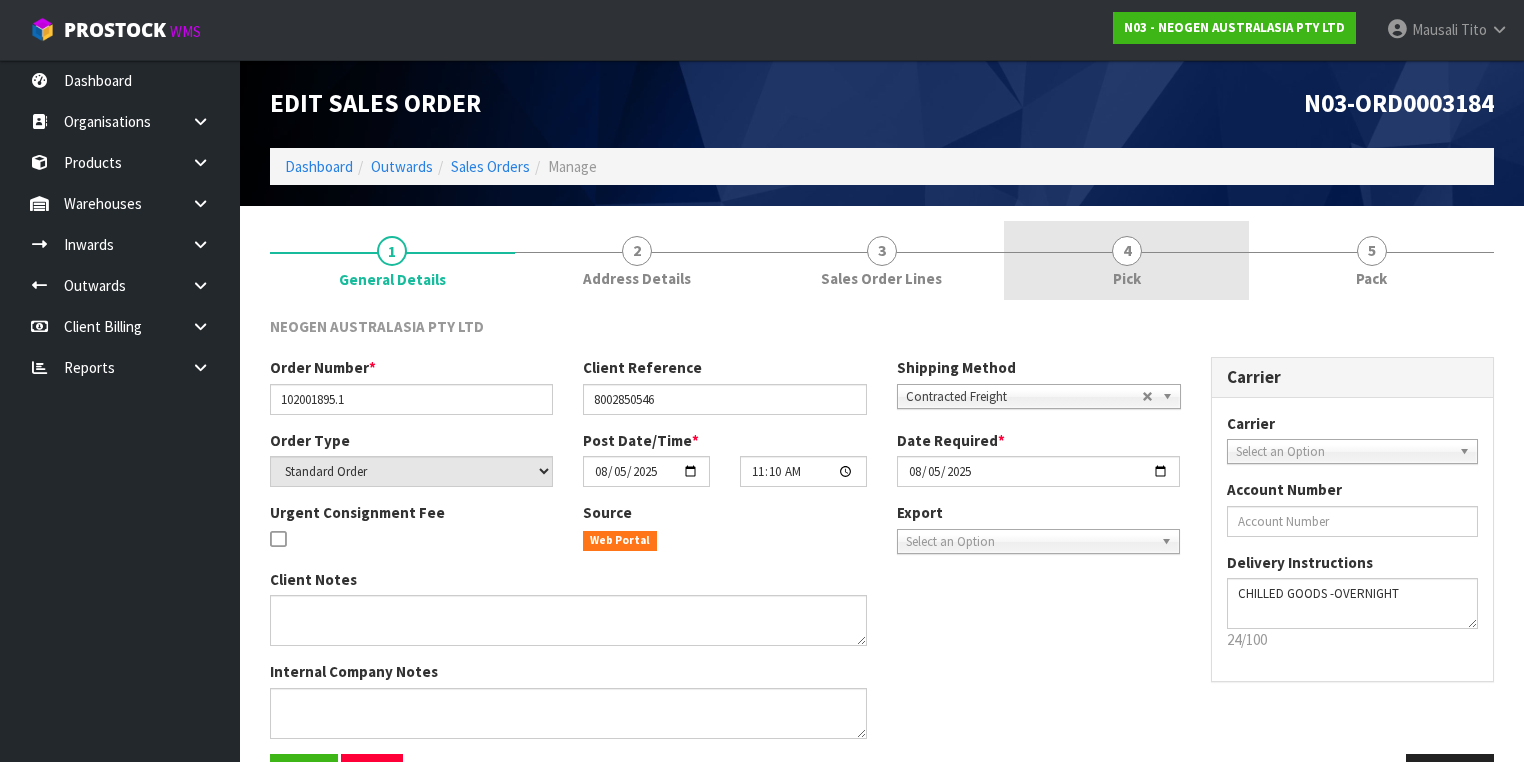 click on "Pick" at bounding box center [1127, 278] 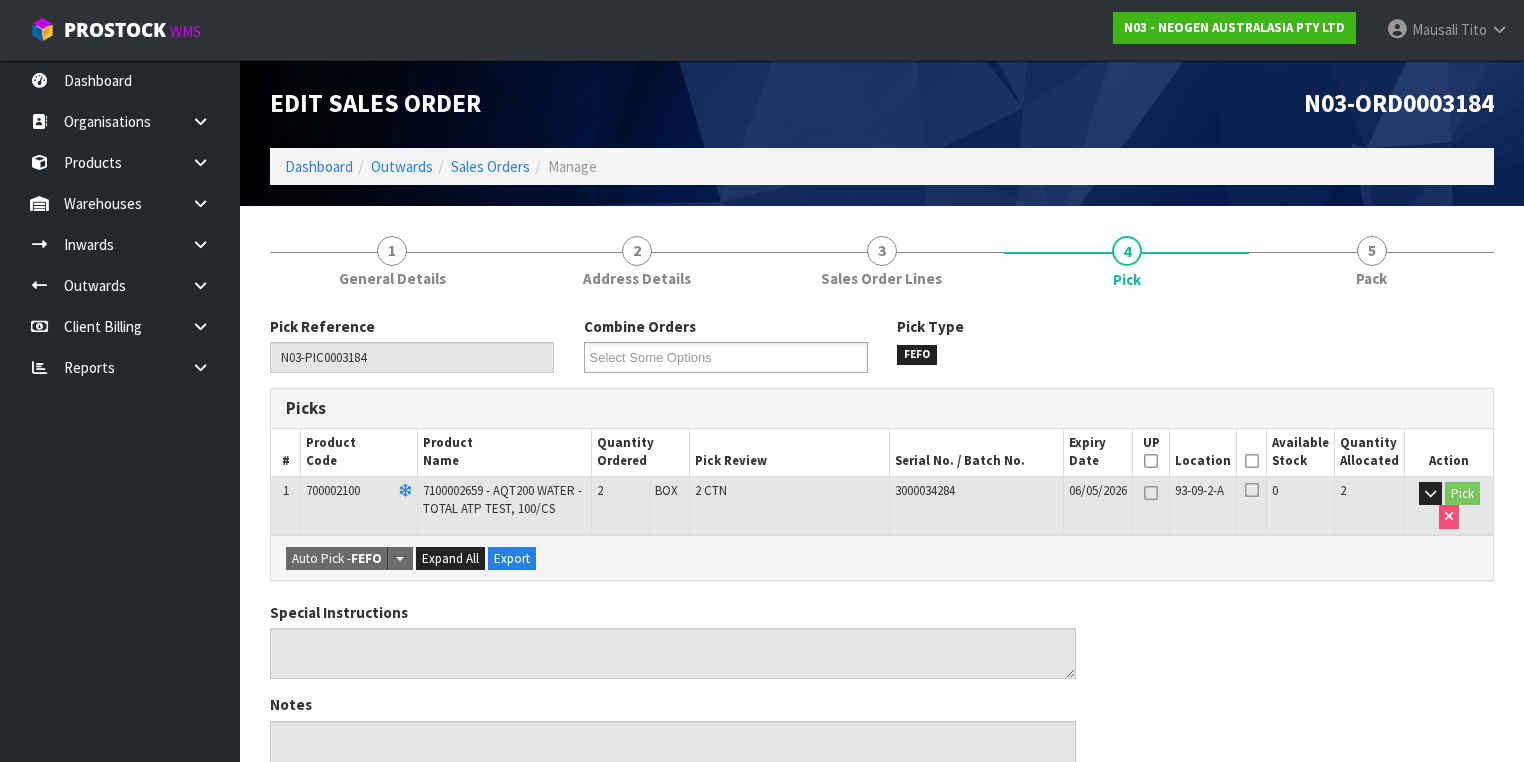 click at bounding box center [1252, 461] 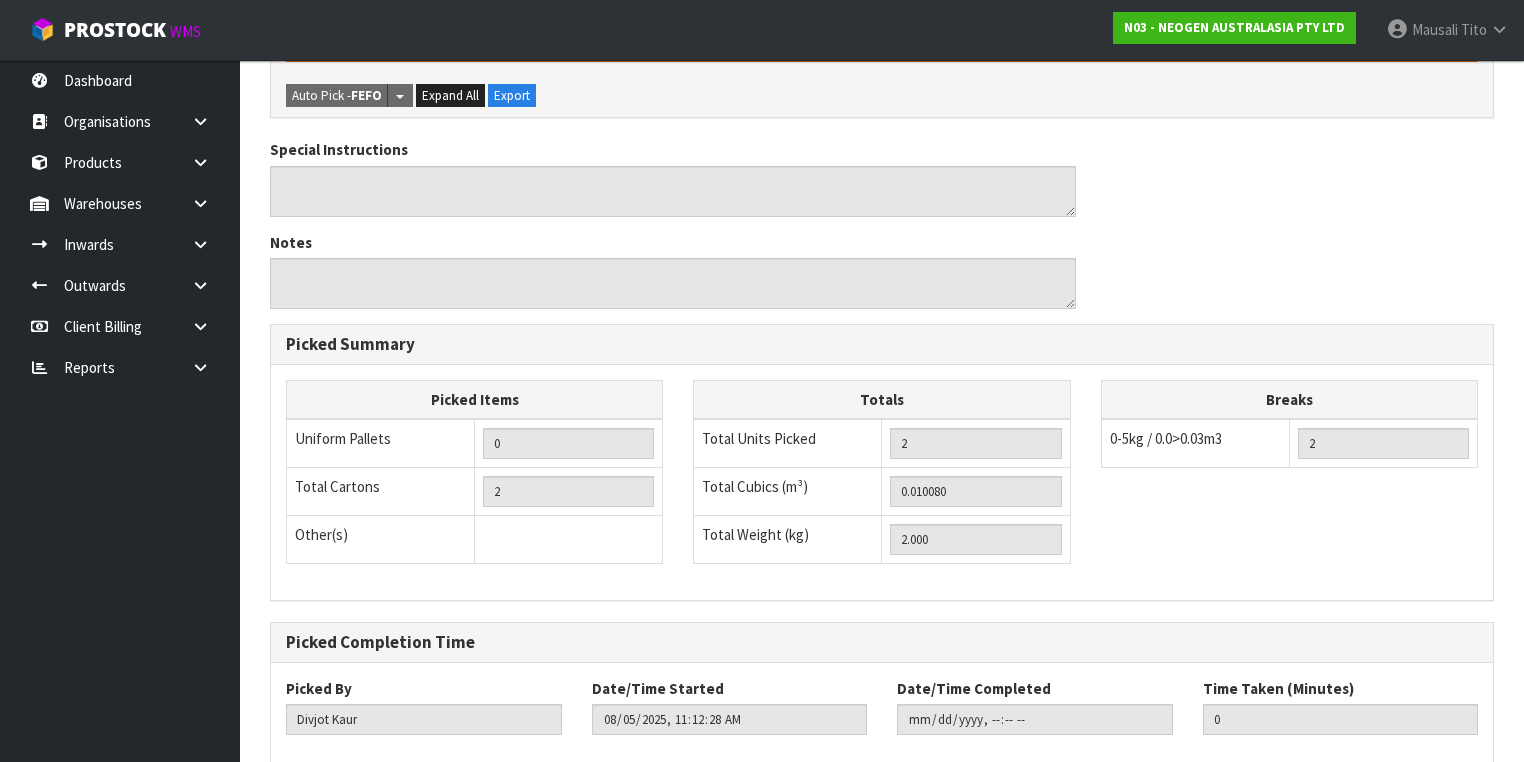 scroll, scrollTop: 641, scrollLeft: 0, axis: vertical 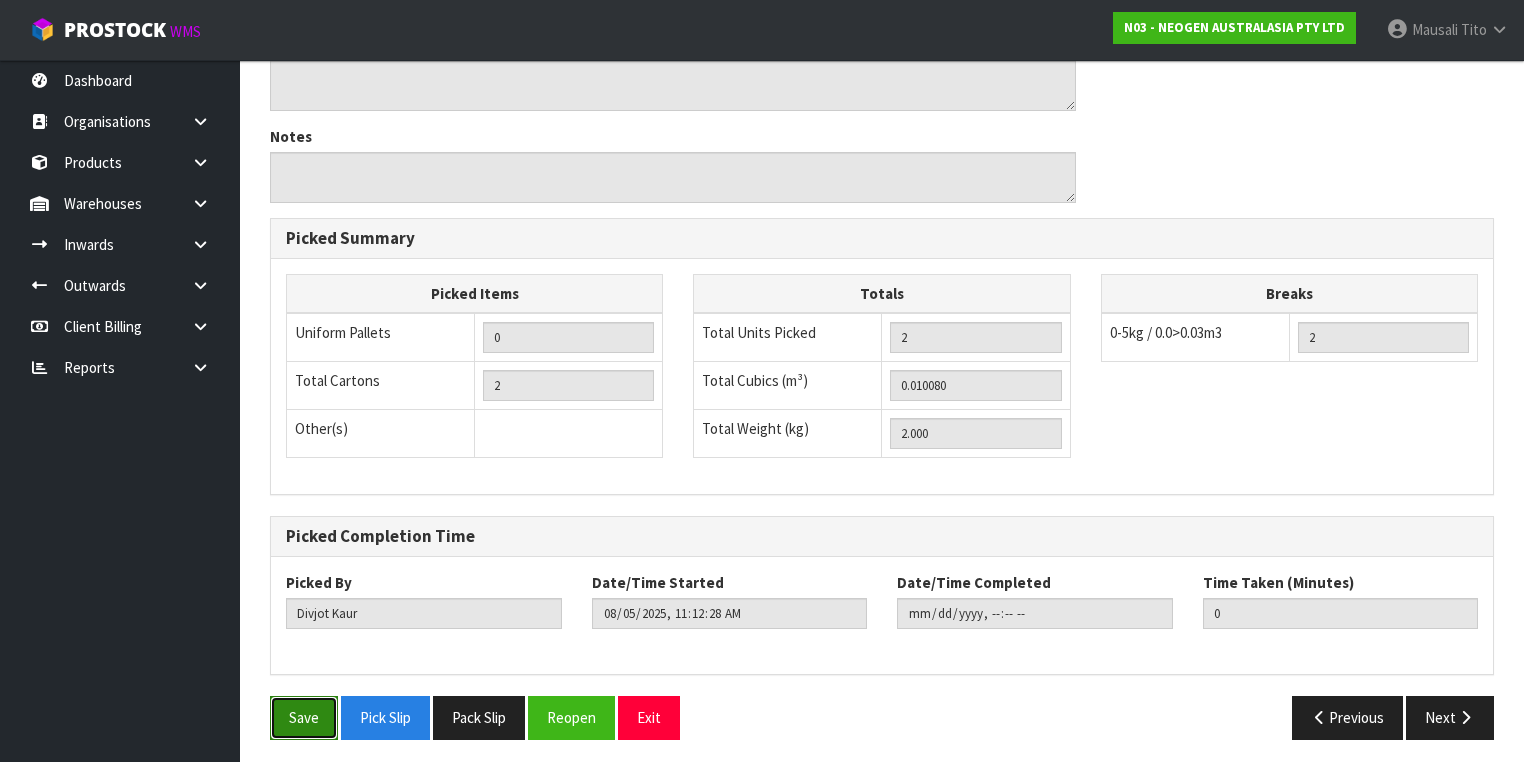 drag, startPoint x: 292, startPoint y: 709, endPoint x: 310, endPoint y: 702, distance: 19.313208 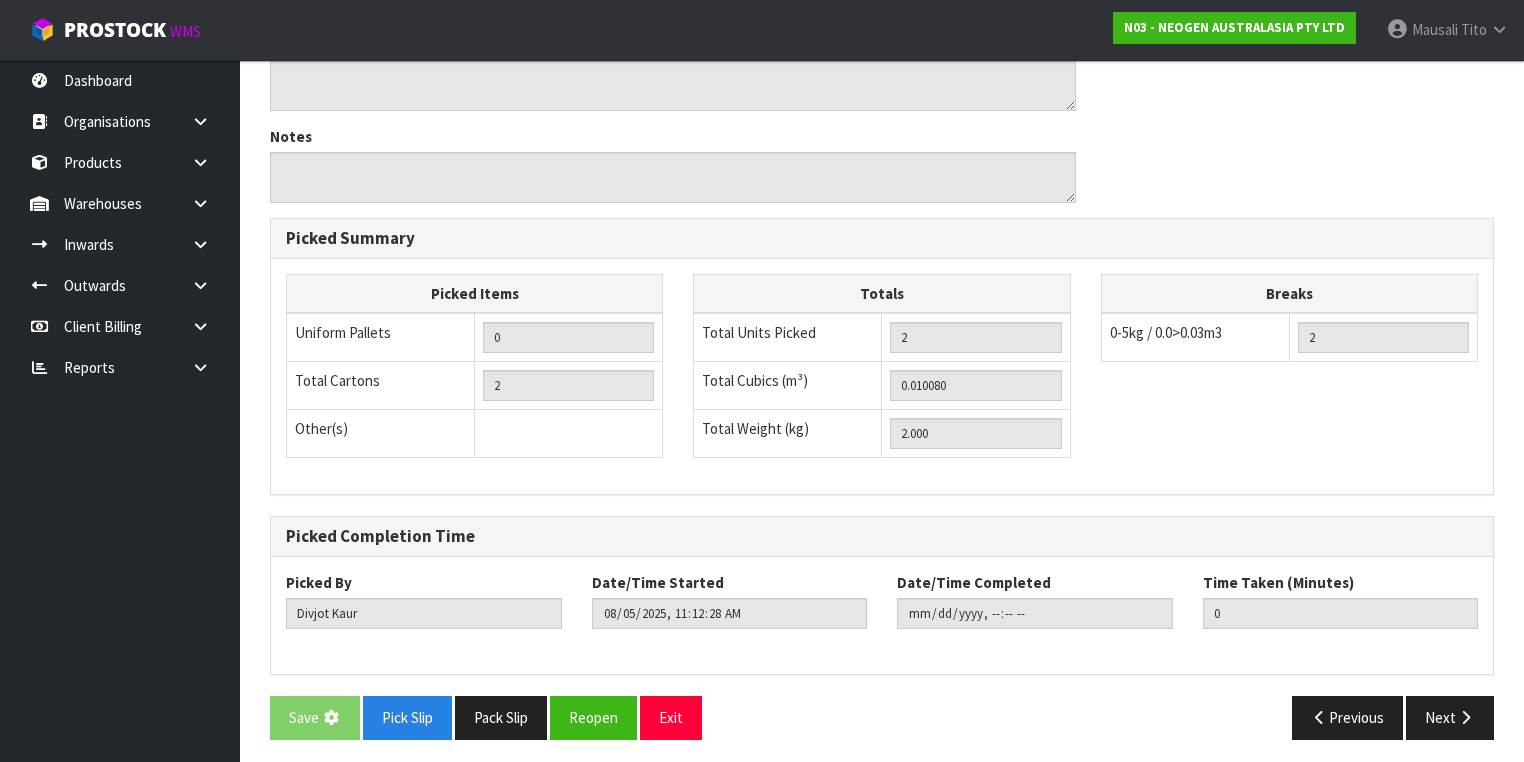 scroll, scrollTop: 0, scrollLeft: 0, axis: both 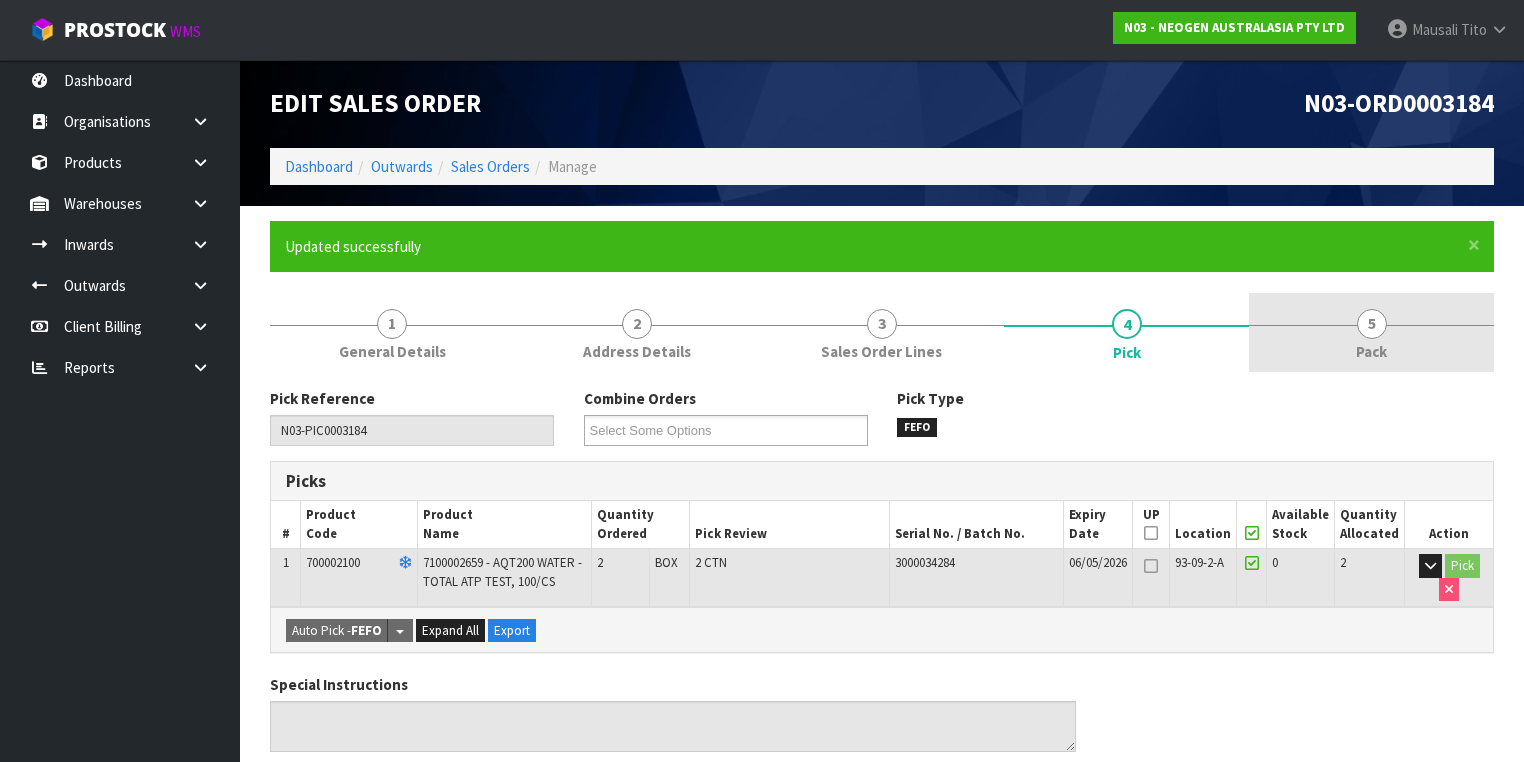 click on "5
Pack" at bounding box center (1371, 332) 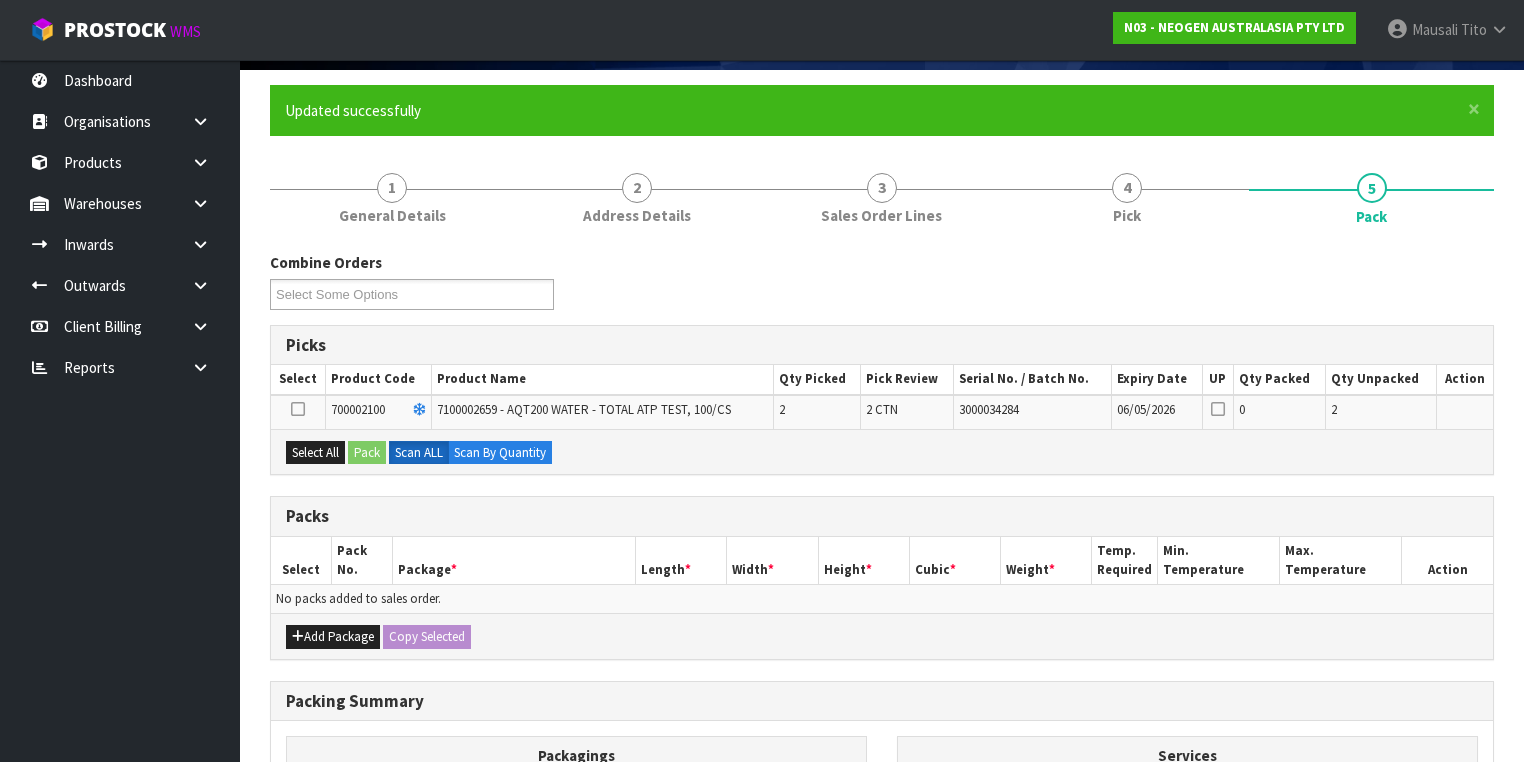 scroll, scrollTop: 240, scrollLeft: 0, axis: vertical 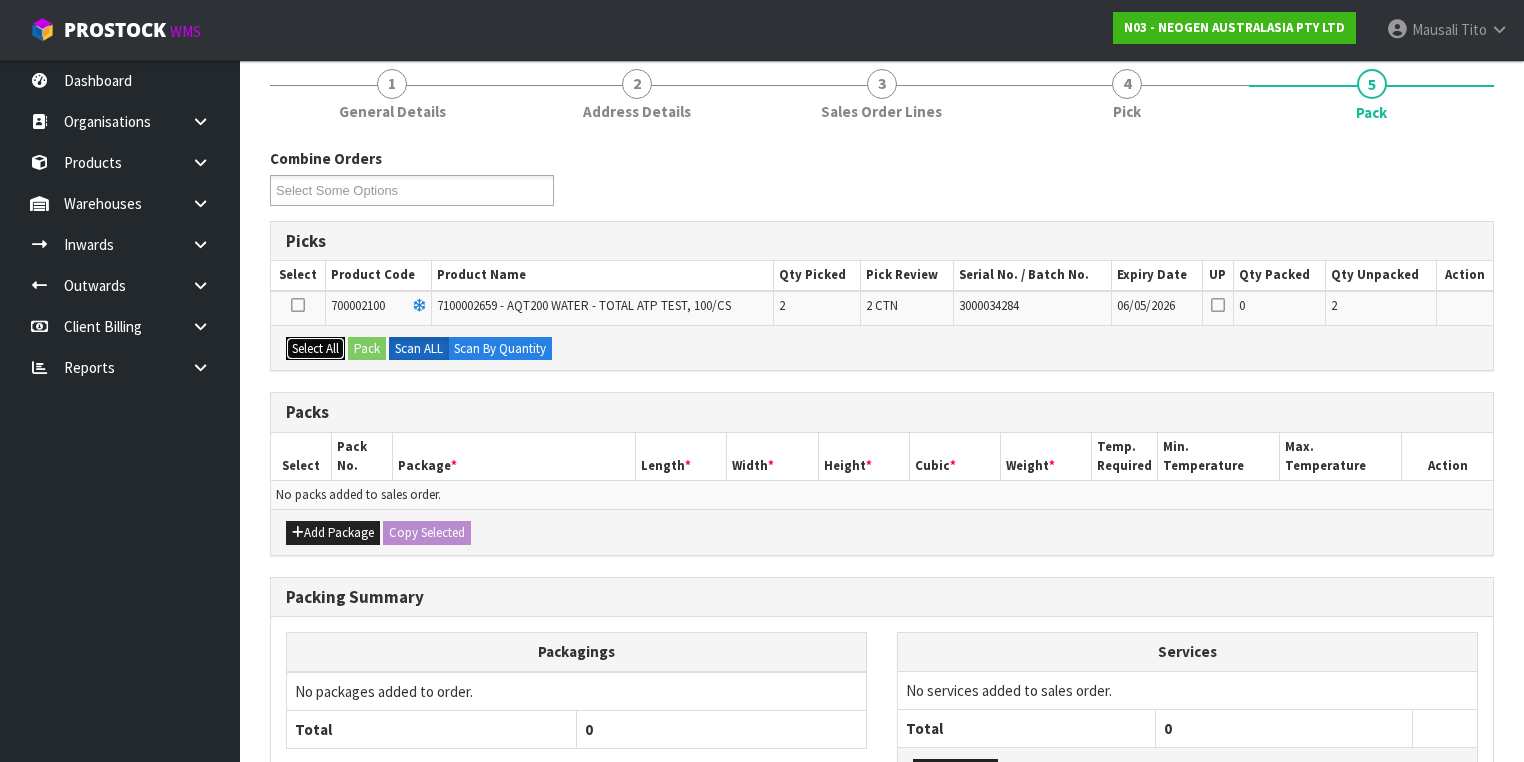 click on "Select All" at bounding box center [315, 349] 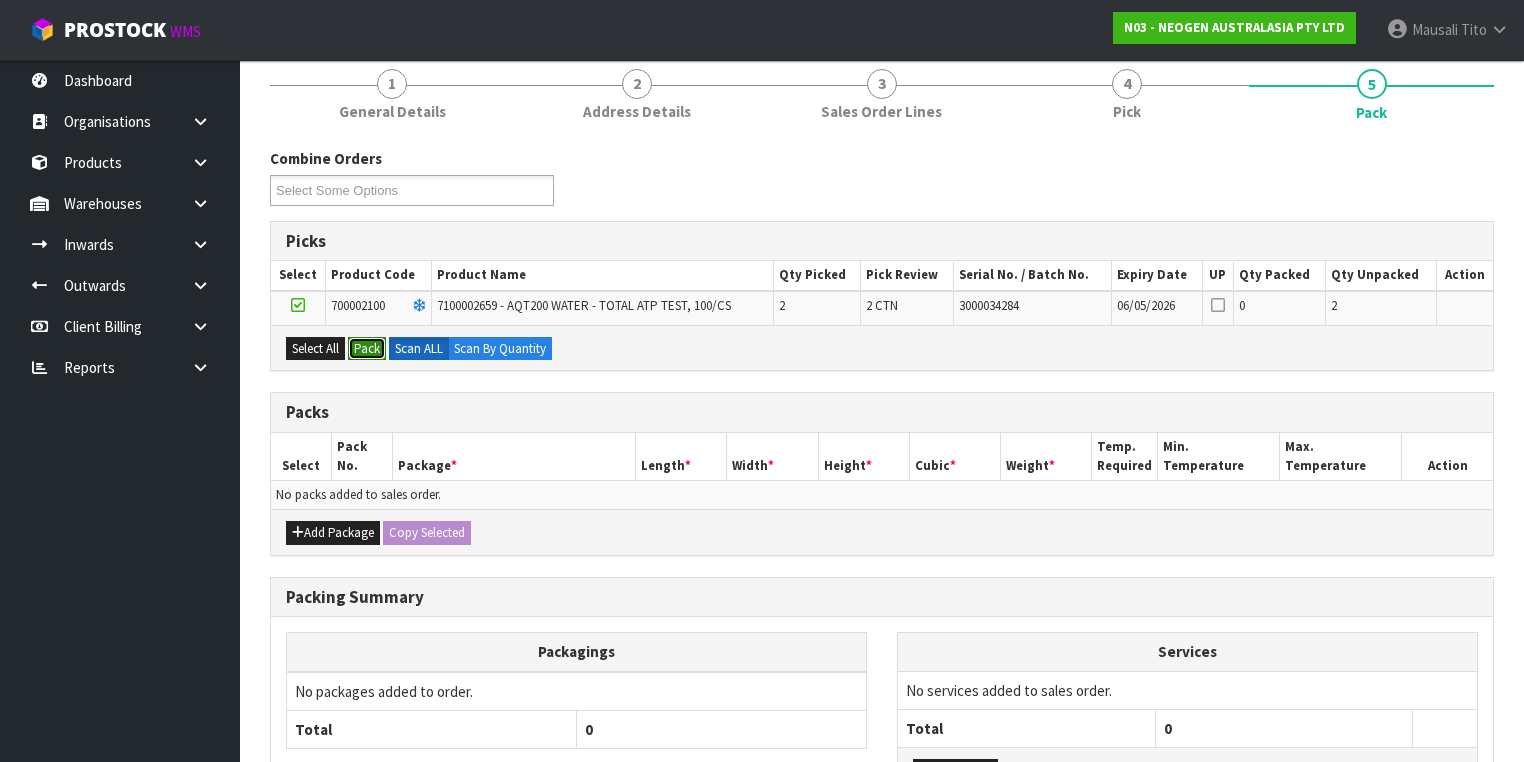 click on "Pack" at bounding box center [367, 349] 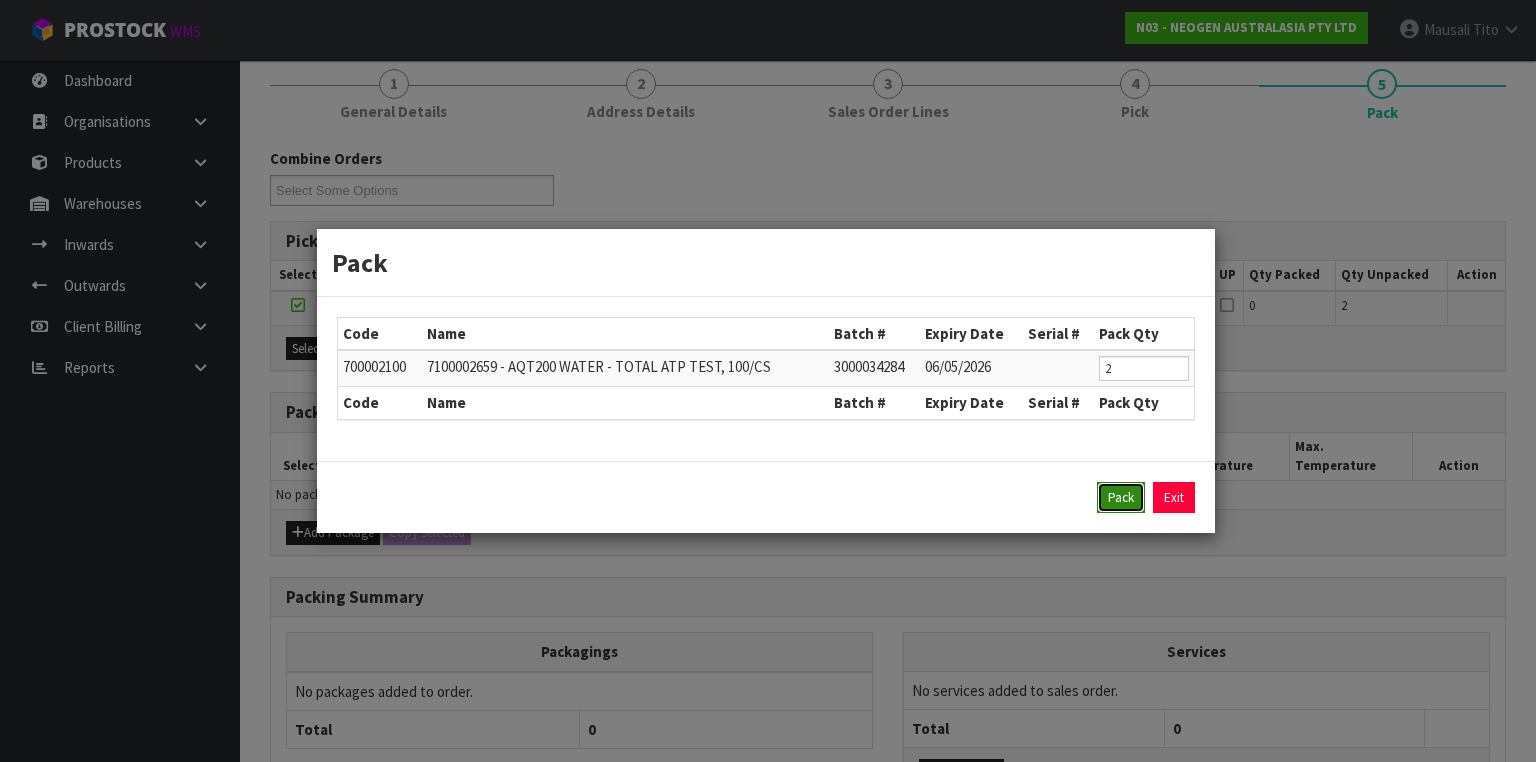 click on "Pack" at bounding box center (1121, 498) 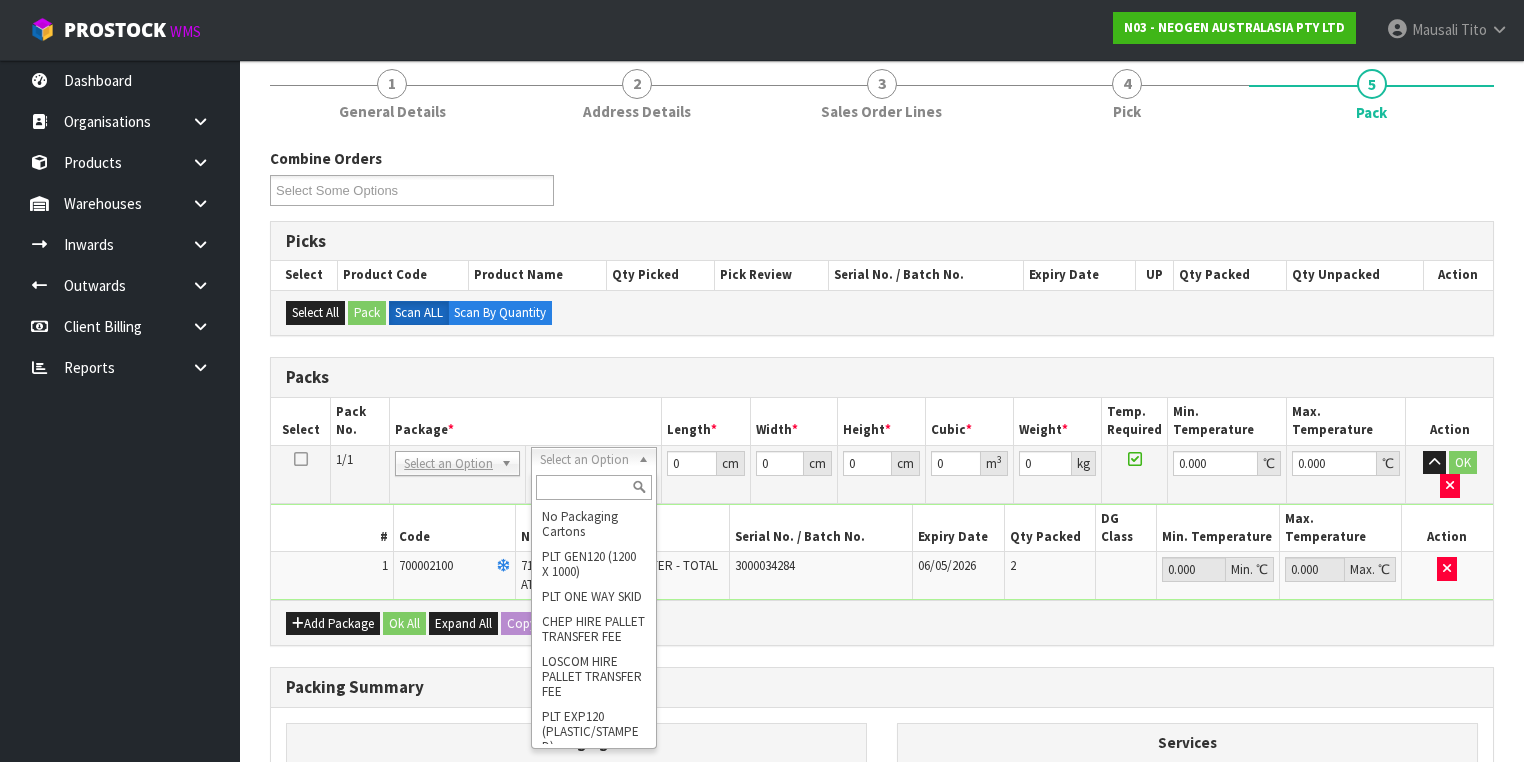 click at bounding box center (593, 487) 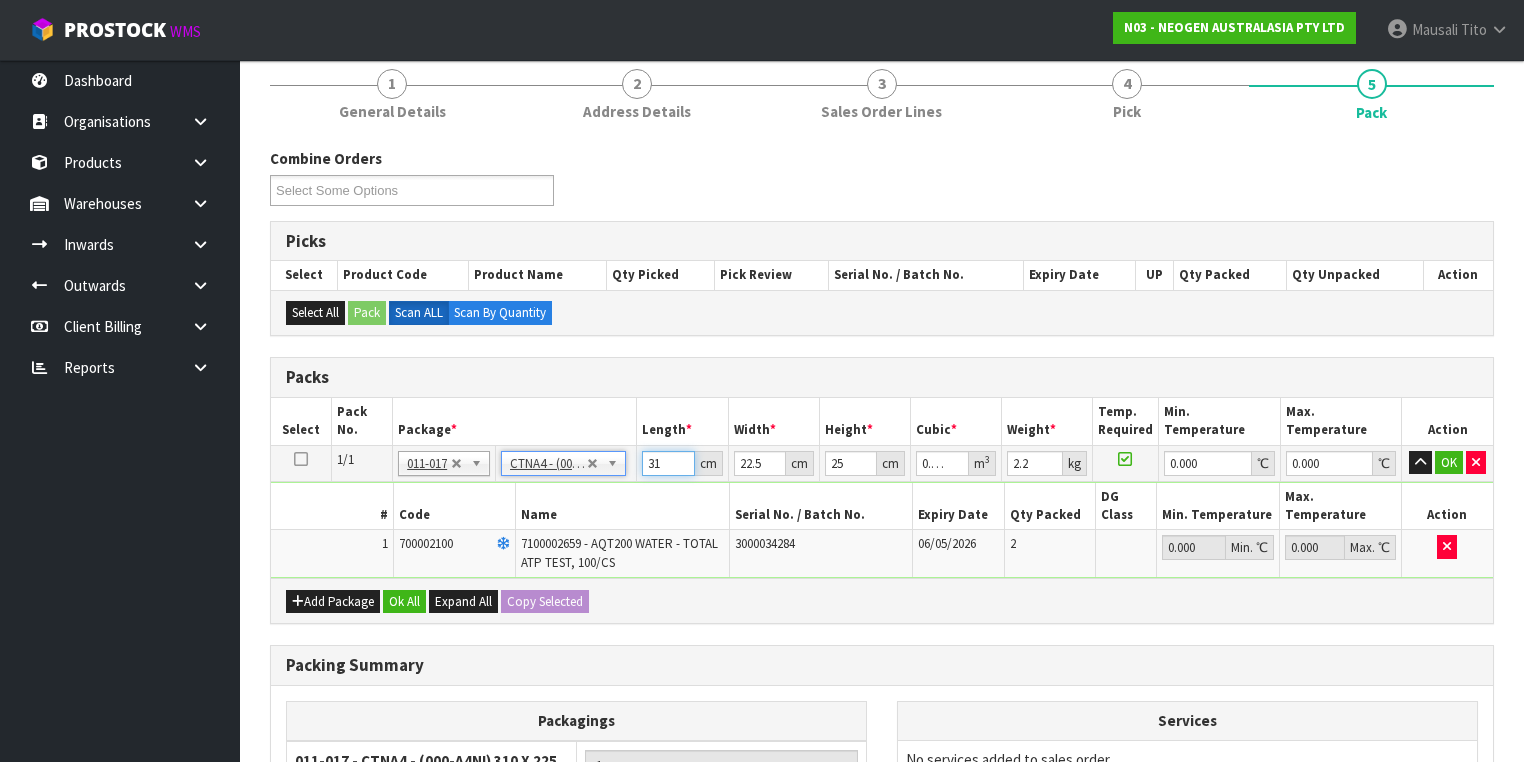 drag, startPoint x: 668, startPoint y: 460, endPoint x: 624, endPoint y: 473, distance: 45.88028 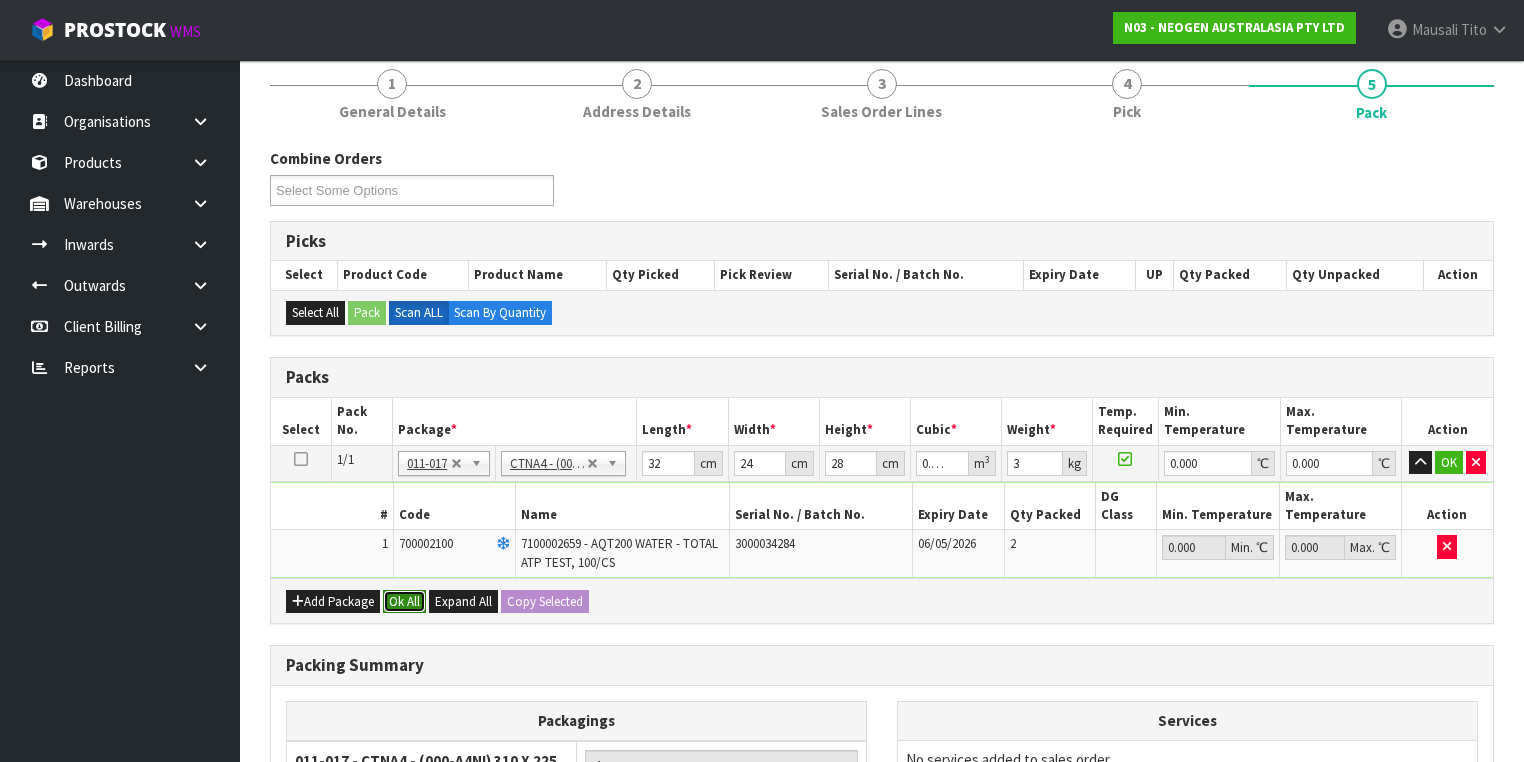click on "Ok All" at bounding box center [404, 602] 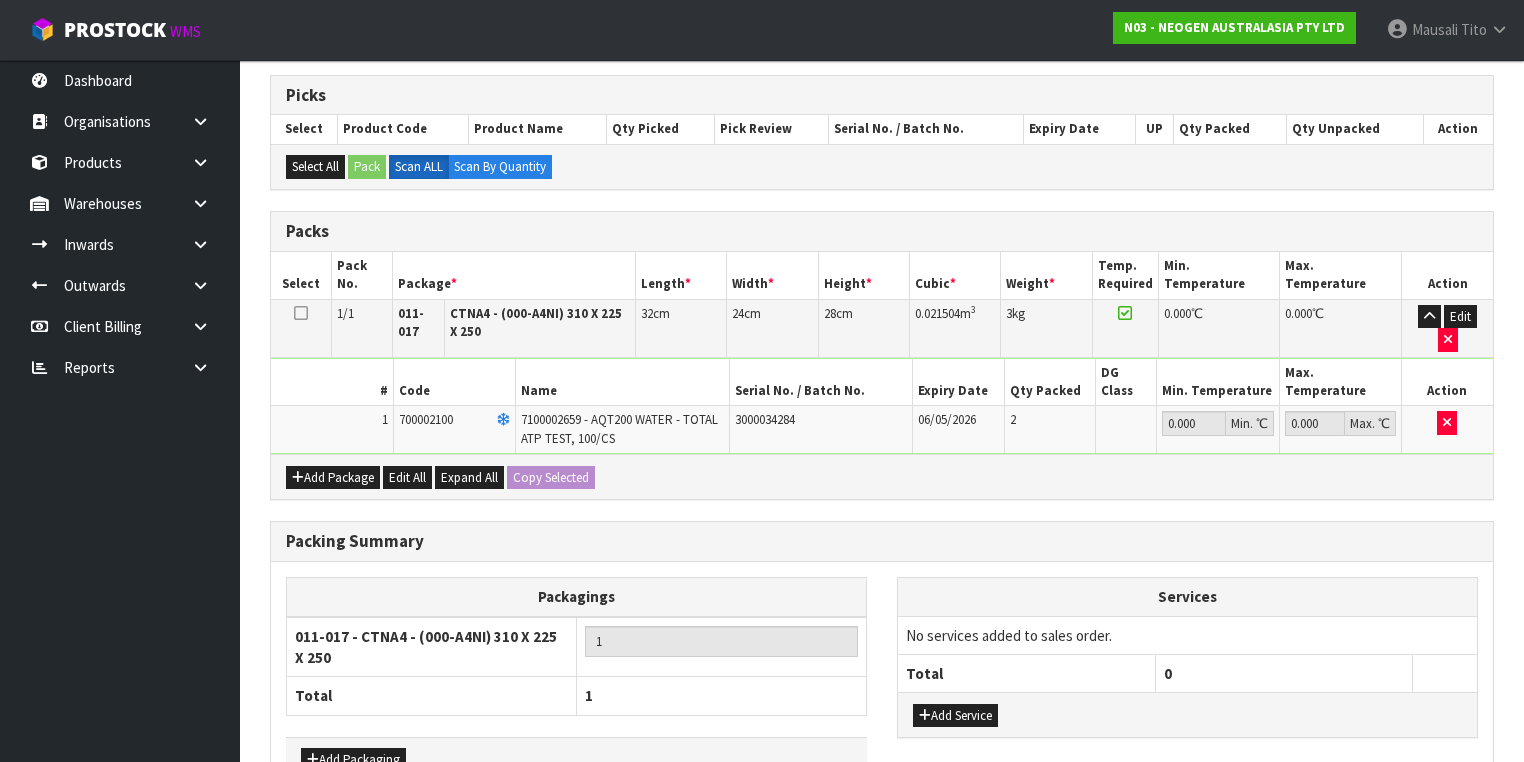 scroll, scrollTop: 478, scrollLeft: 0, axis: vertical 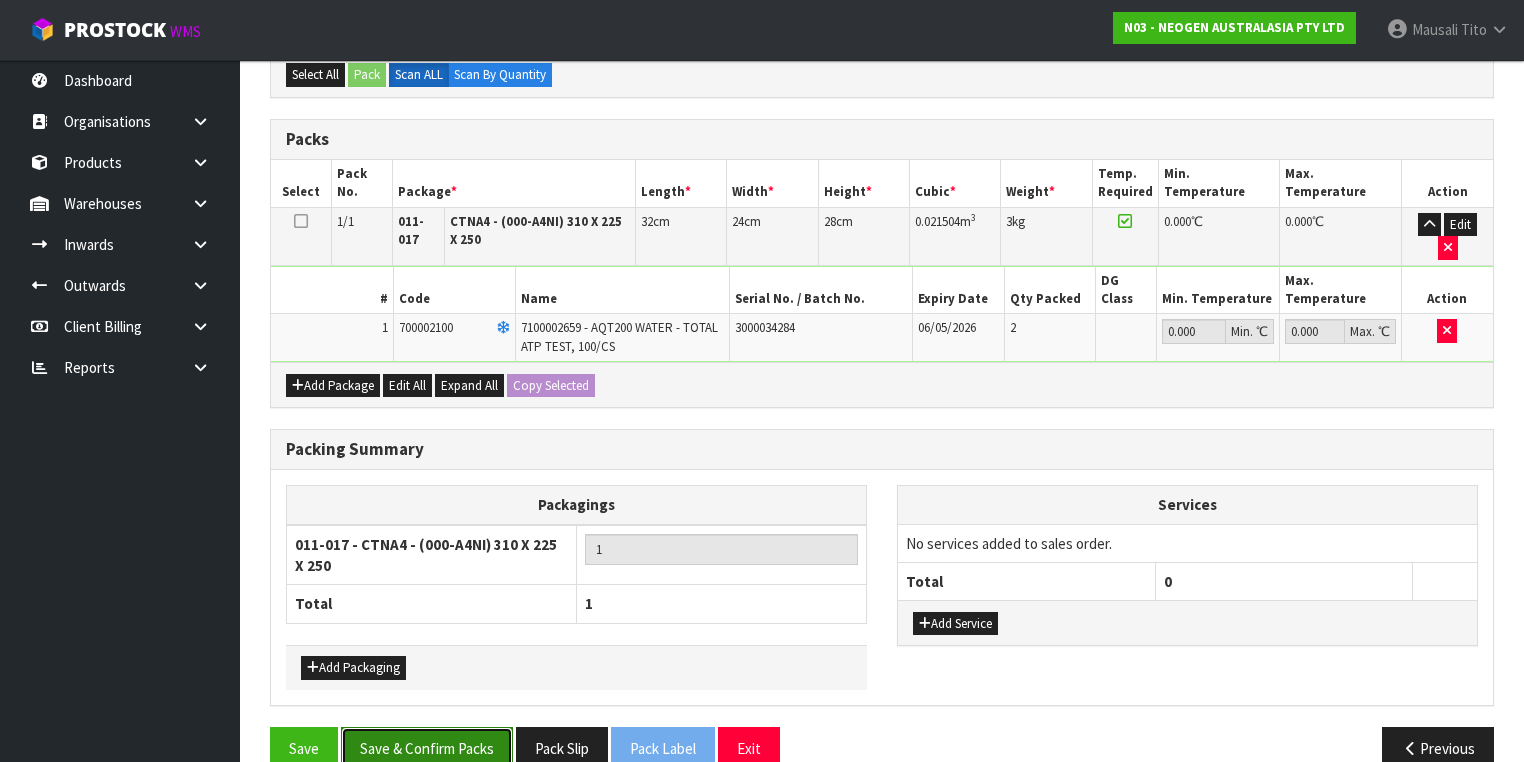click on "Save & Confirm Packs" at bounding box center [427, 748] 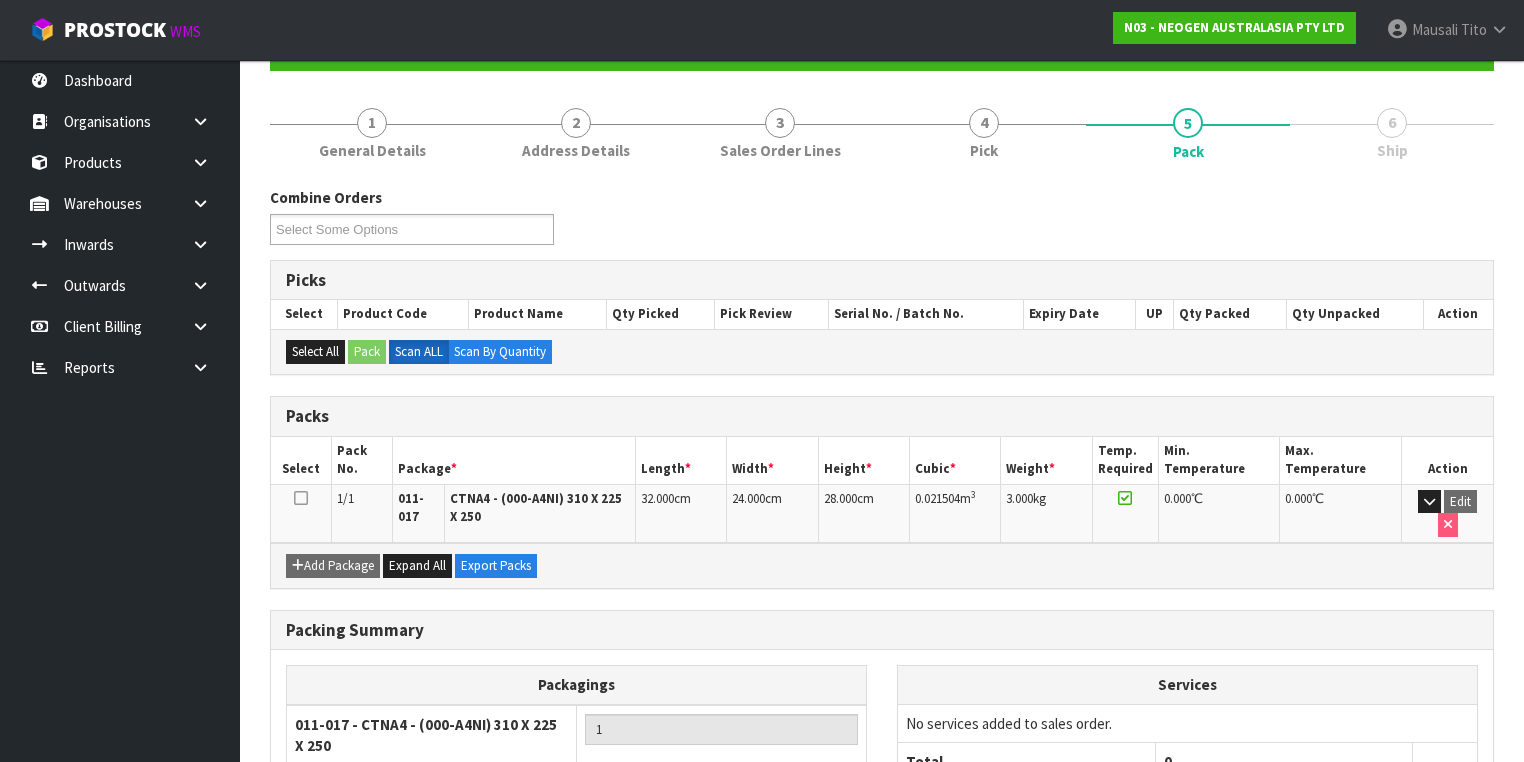 scroll, scrollTop: 356, scrollLeft: 0, axis: vertical 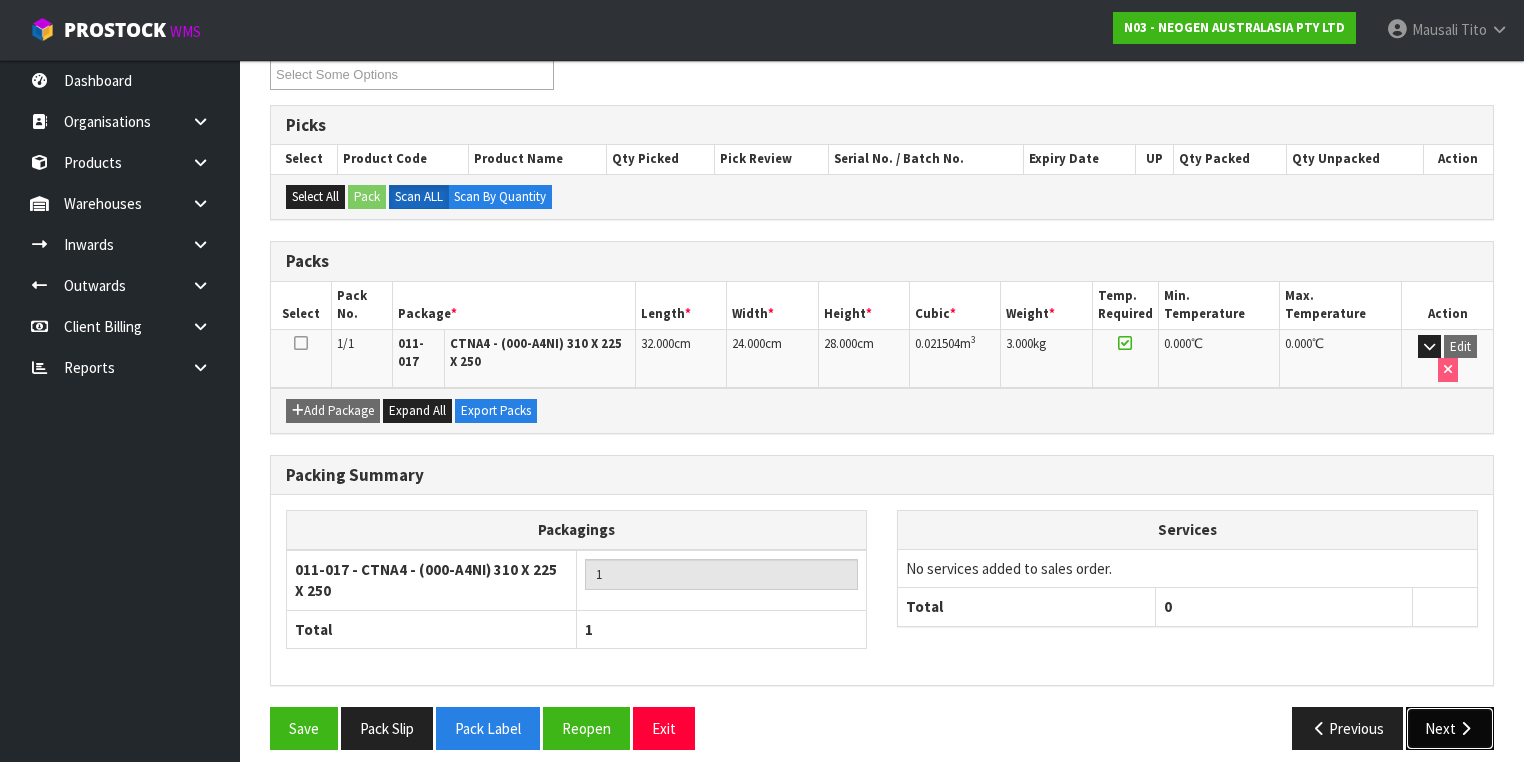 click on "Next" at bounding box center [1450, 728] 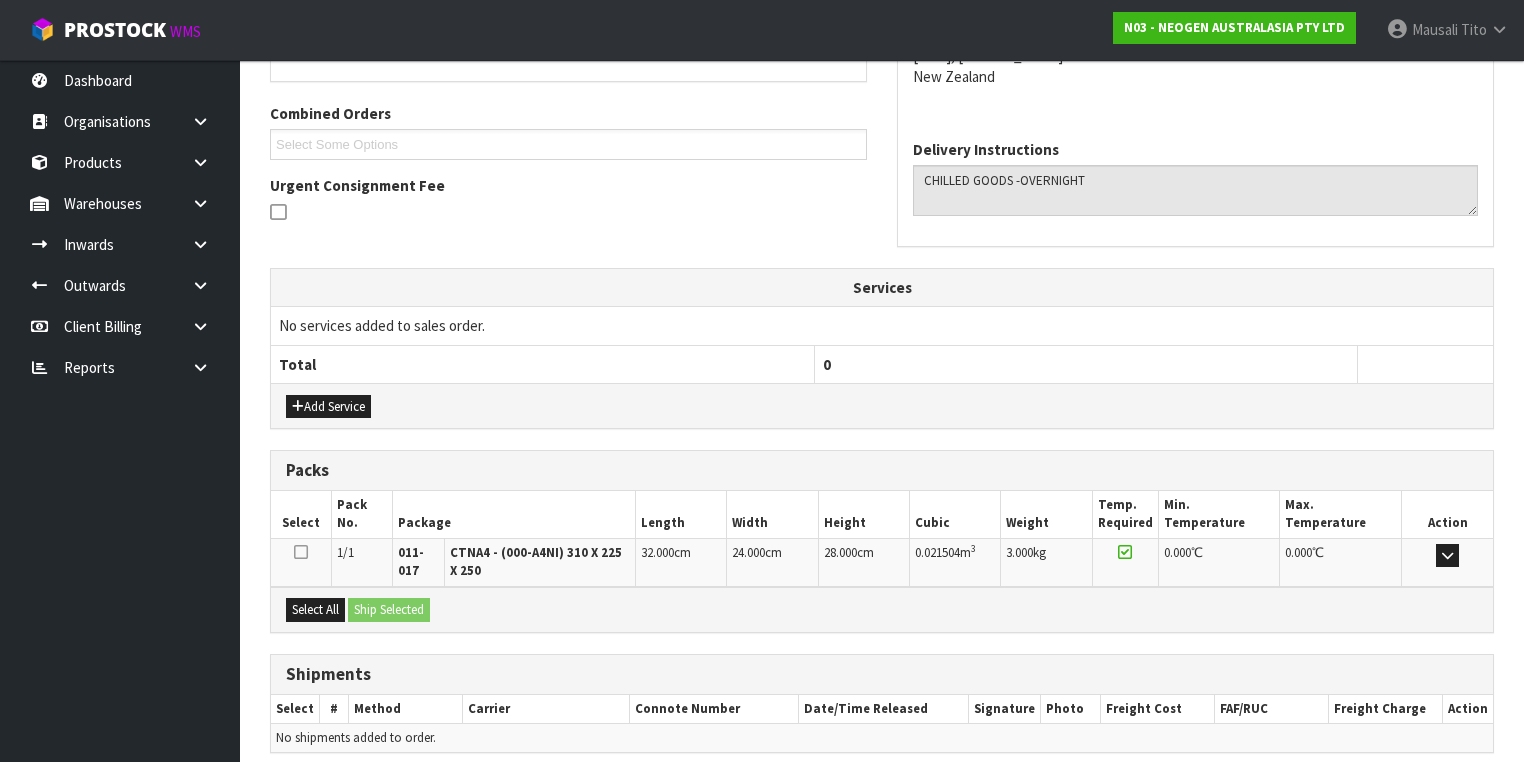 scroll, scrollTop: 564, scrollLeft: 0, axis: vertical 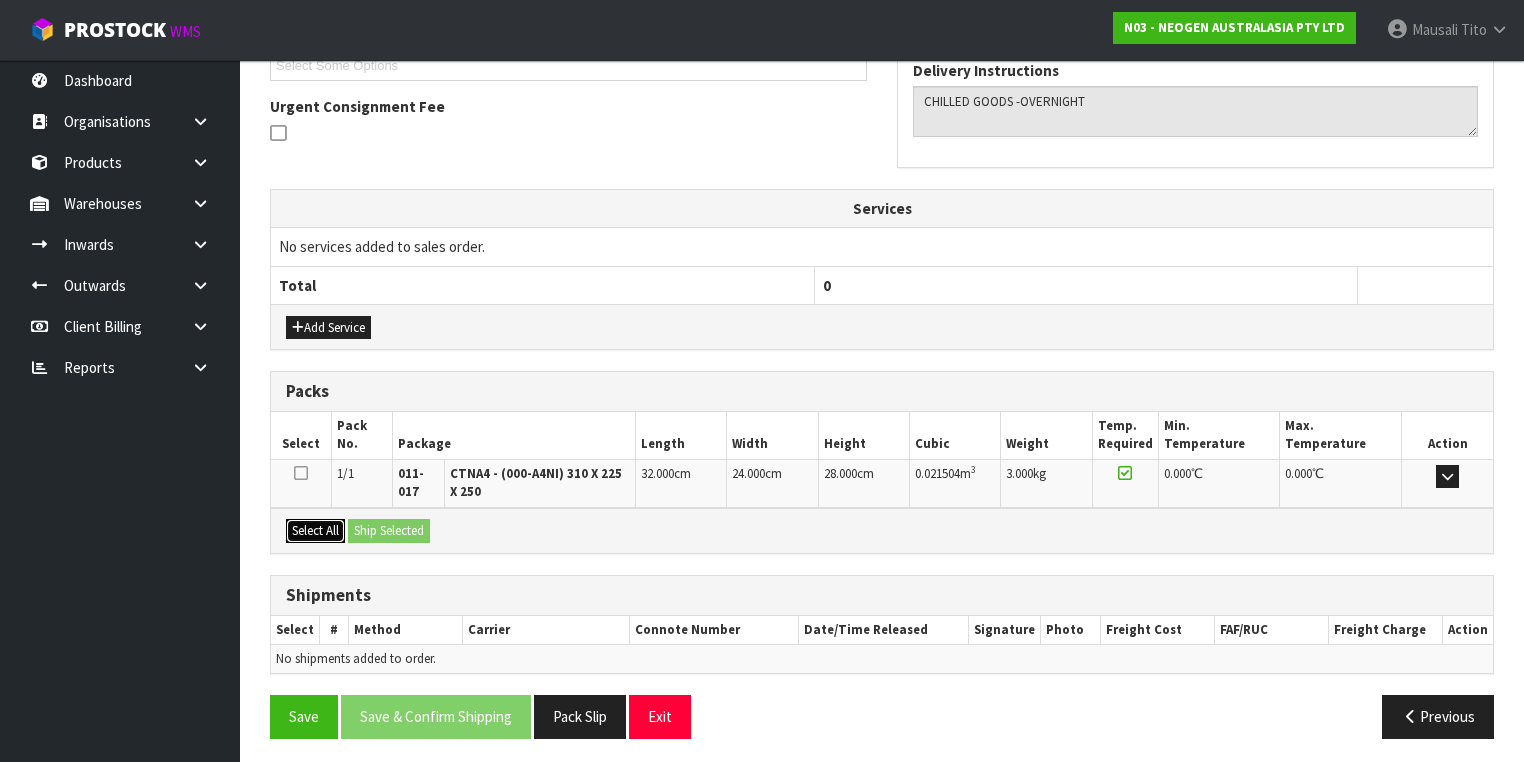 click on "Select All" at bounding box center (315, 531) 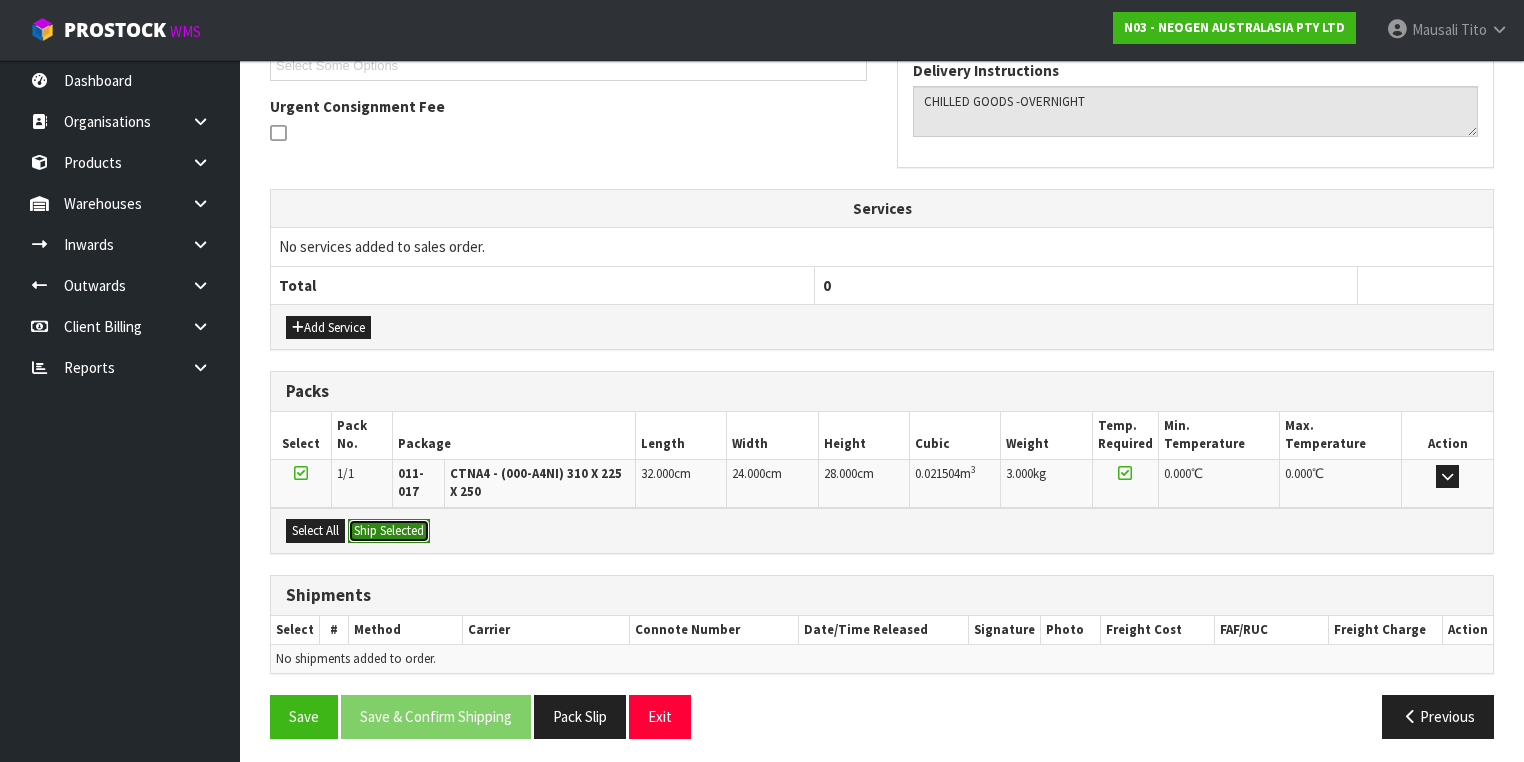 click on "Ship Selected" at bounding box center (389, 531) 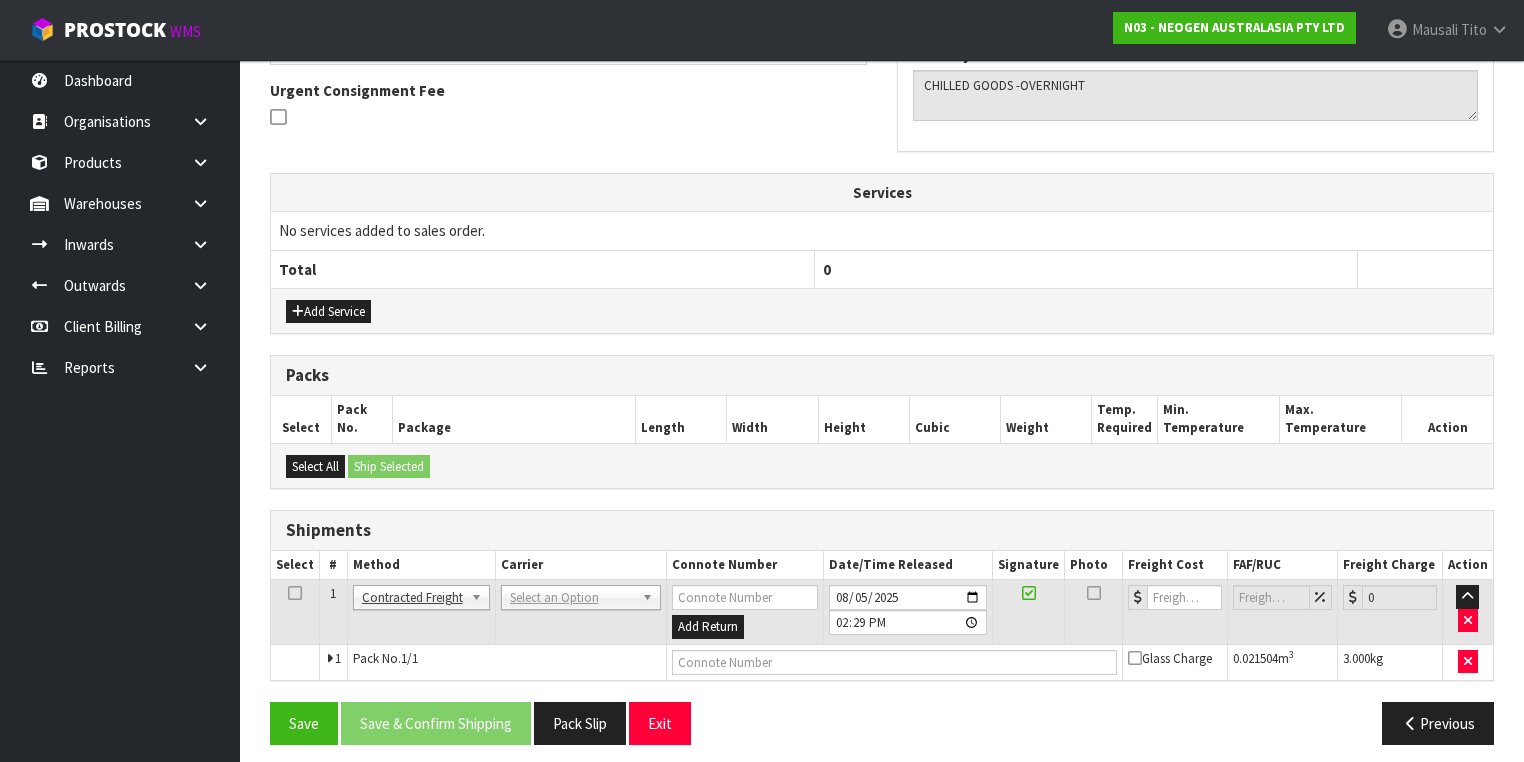 scroll, scrollTop: 585, scrollLeft: 0, axis: vertical 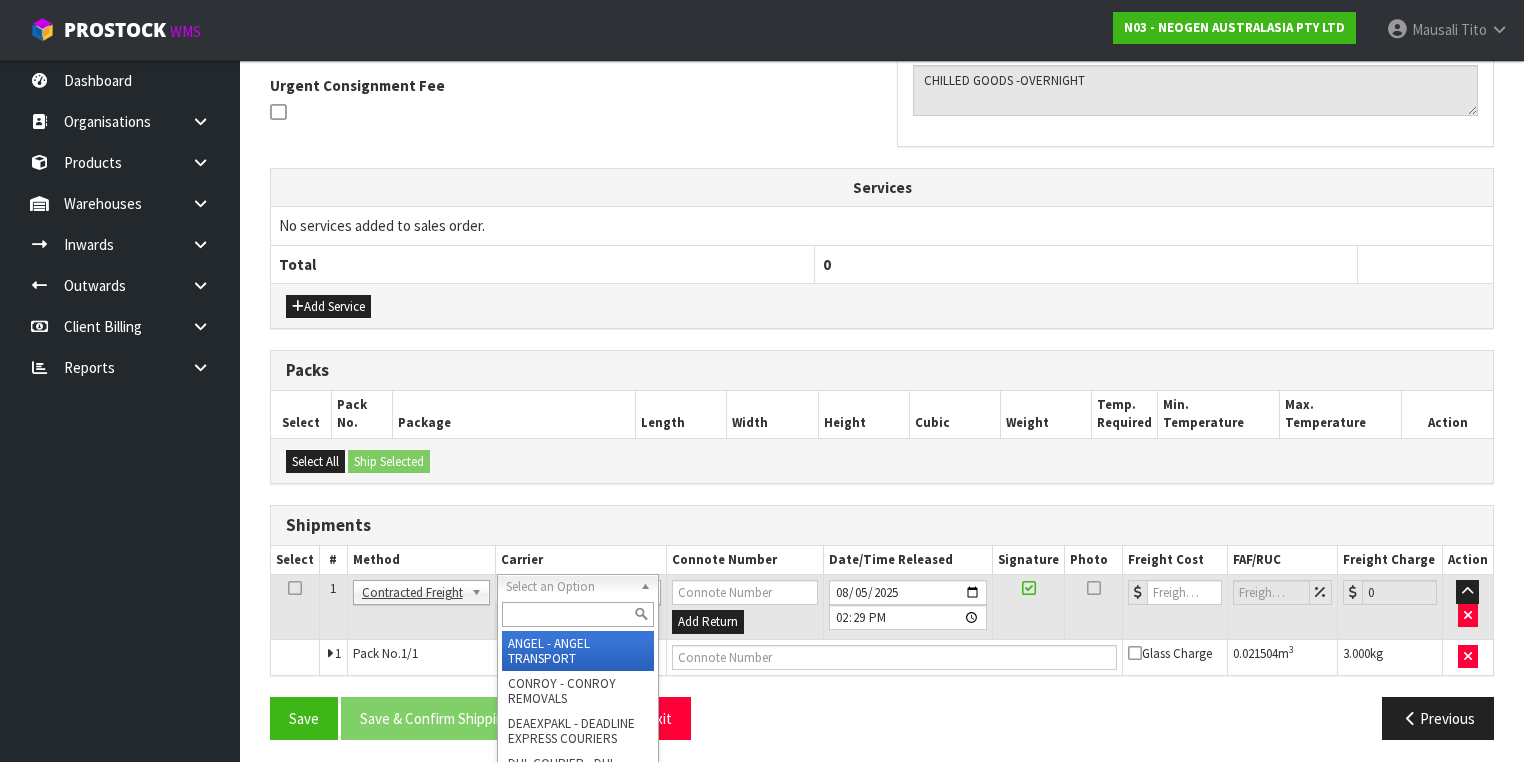 drag, startPoint x: 510, startPoint y: 574, endPoint x: 531, endPoint y: 609, distance: 40.81666 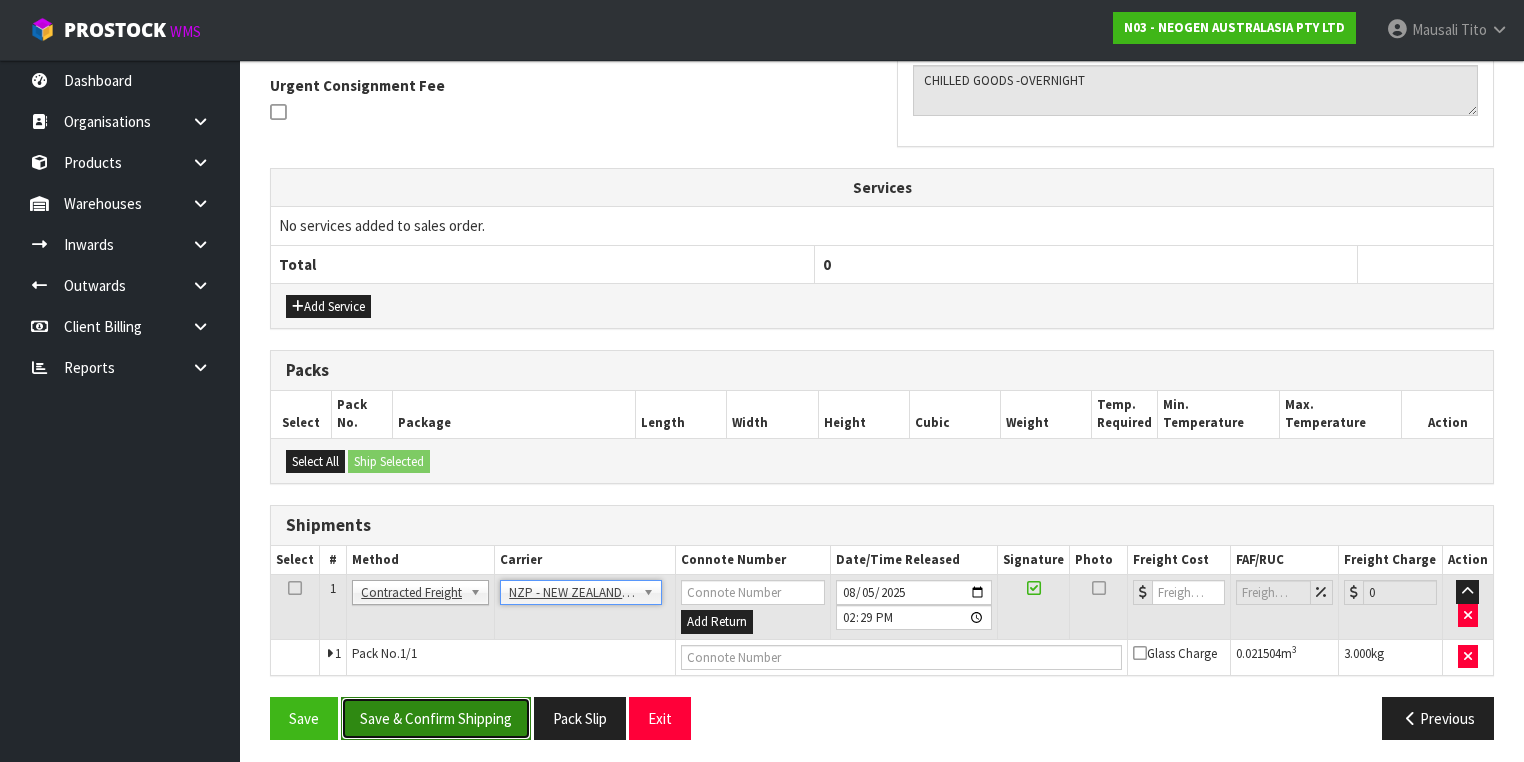 click on "Save & Confirm Shipping" at bounding box center (436, 718) 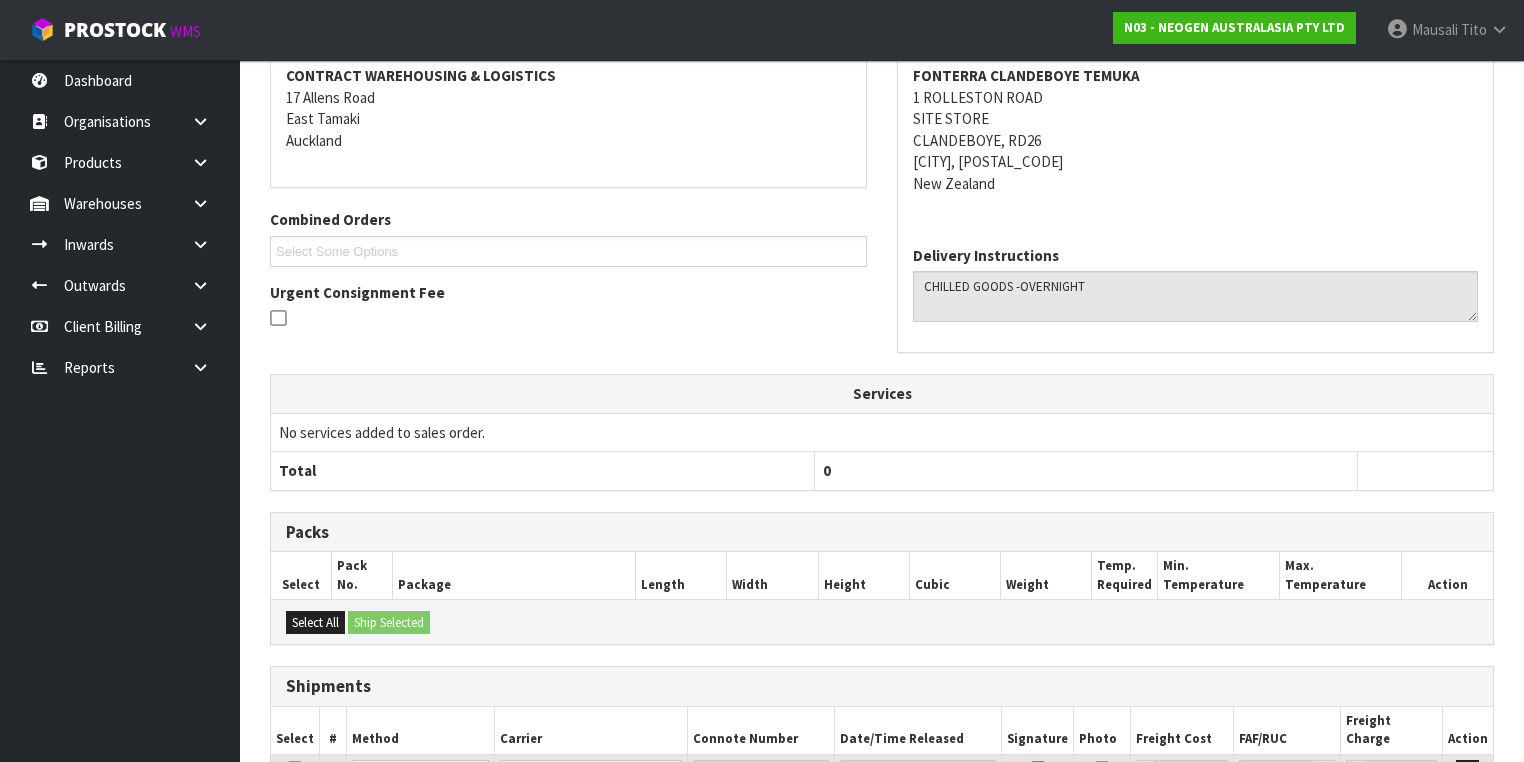 scroll, scrollTop: 558, scrollLeft: 0, axis: vertical 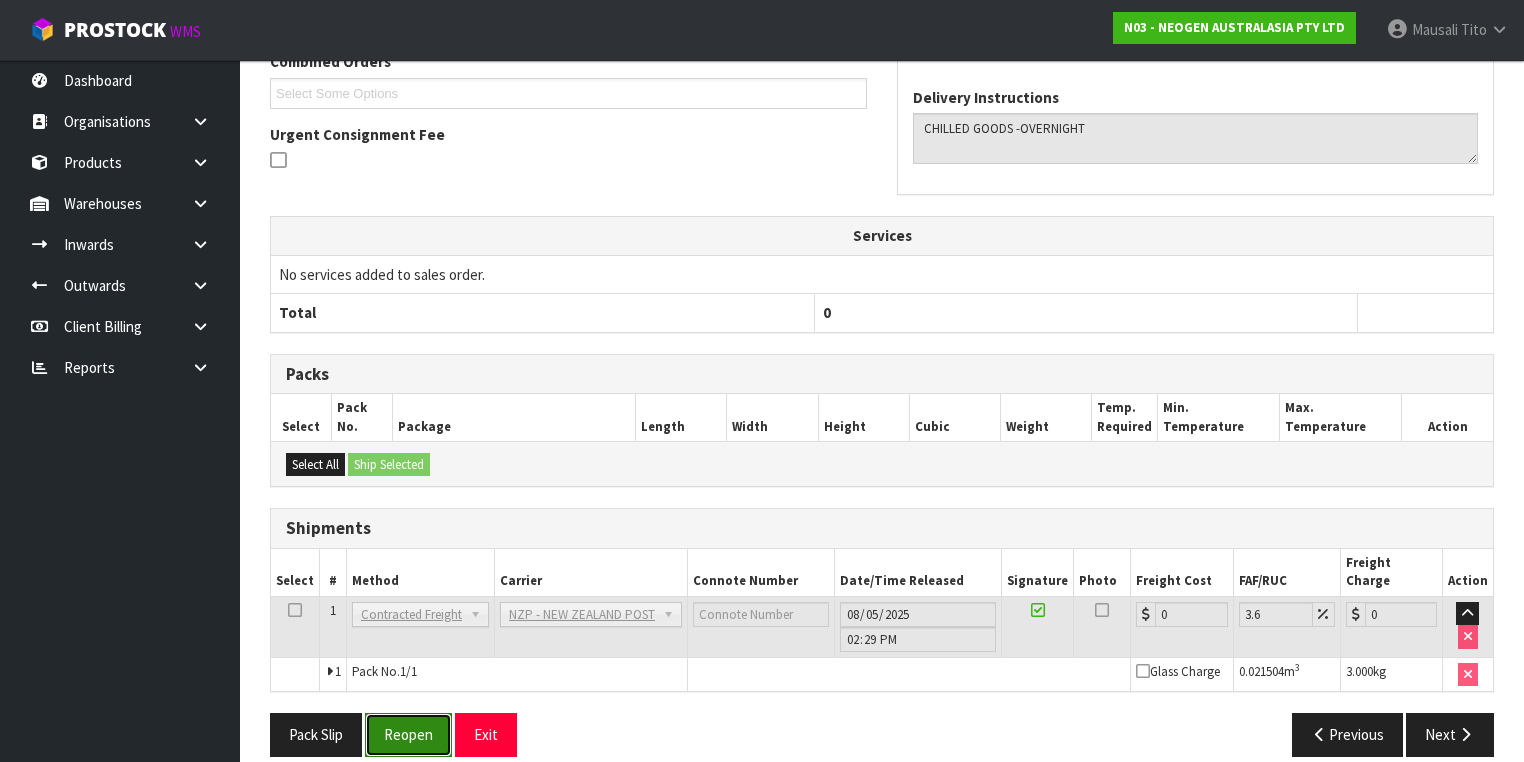 click on "Reopen" at bounding box center [408, 734] 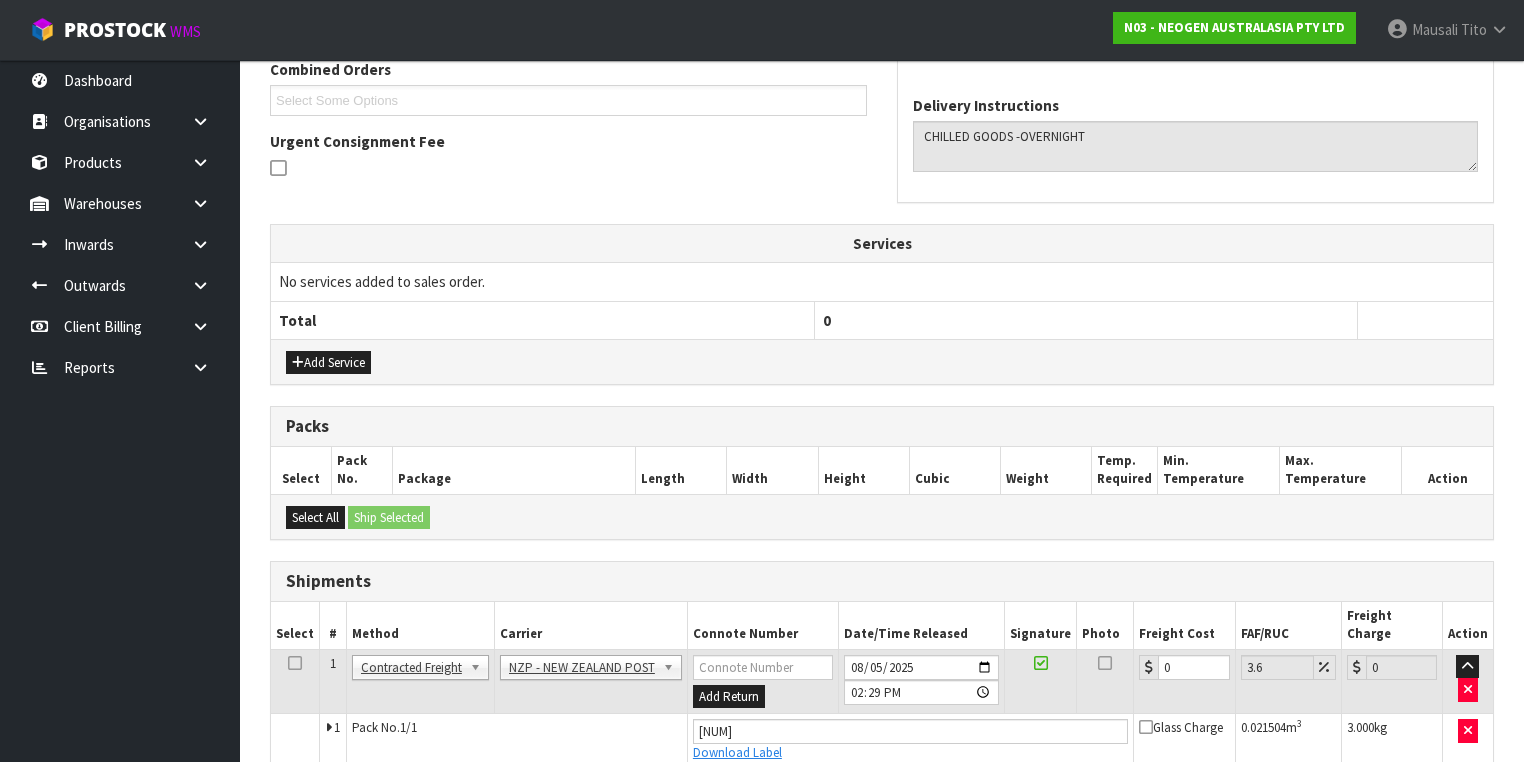 scroll, scrollTop: 604, scrollLeft: 0, axis: vertical 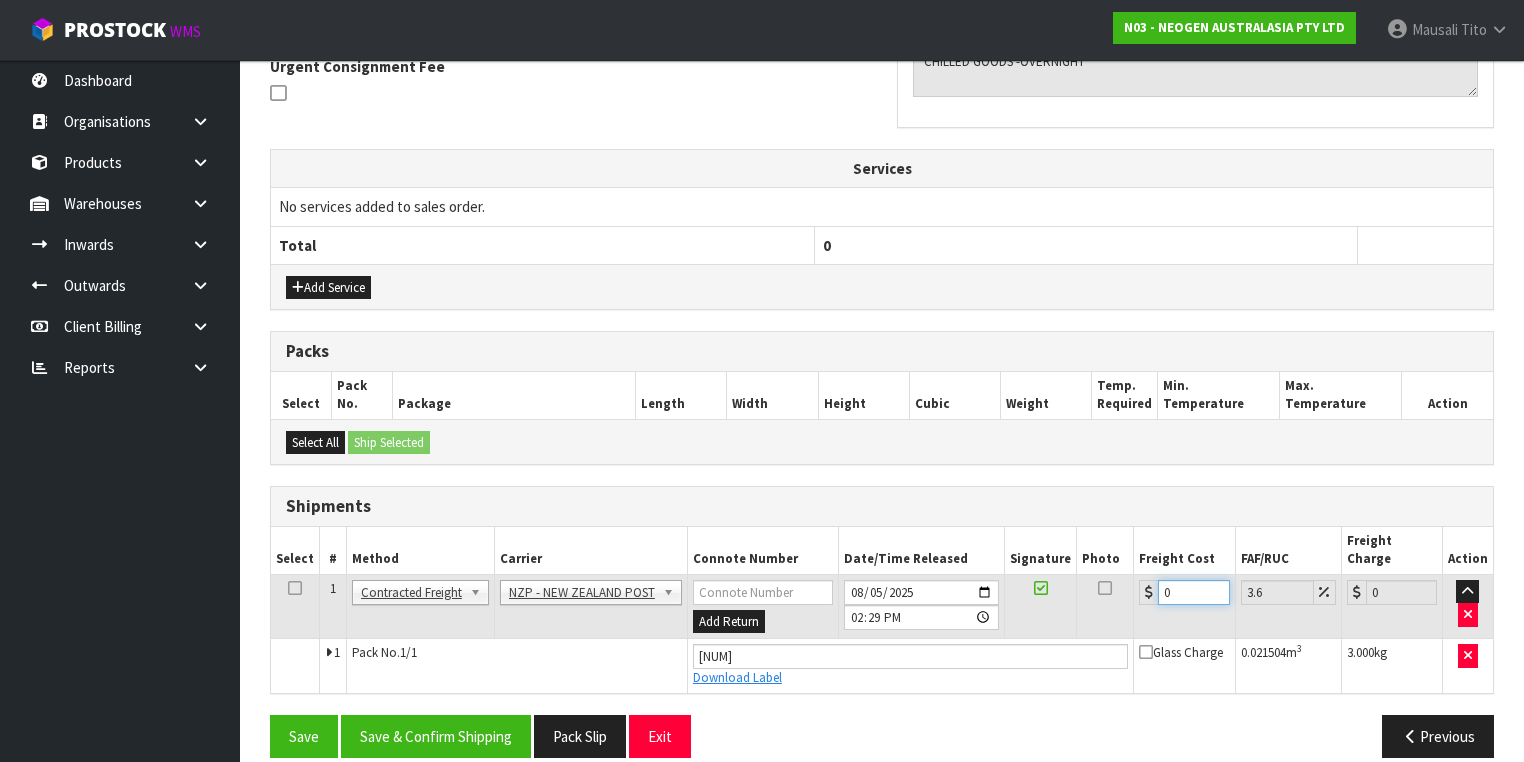 drag, startPoint x: 1189, startPoint y: 564, endPoint x: 1103, endPoint y: 576, distance: 86.833176 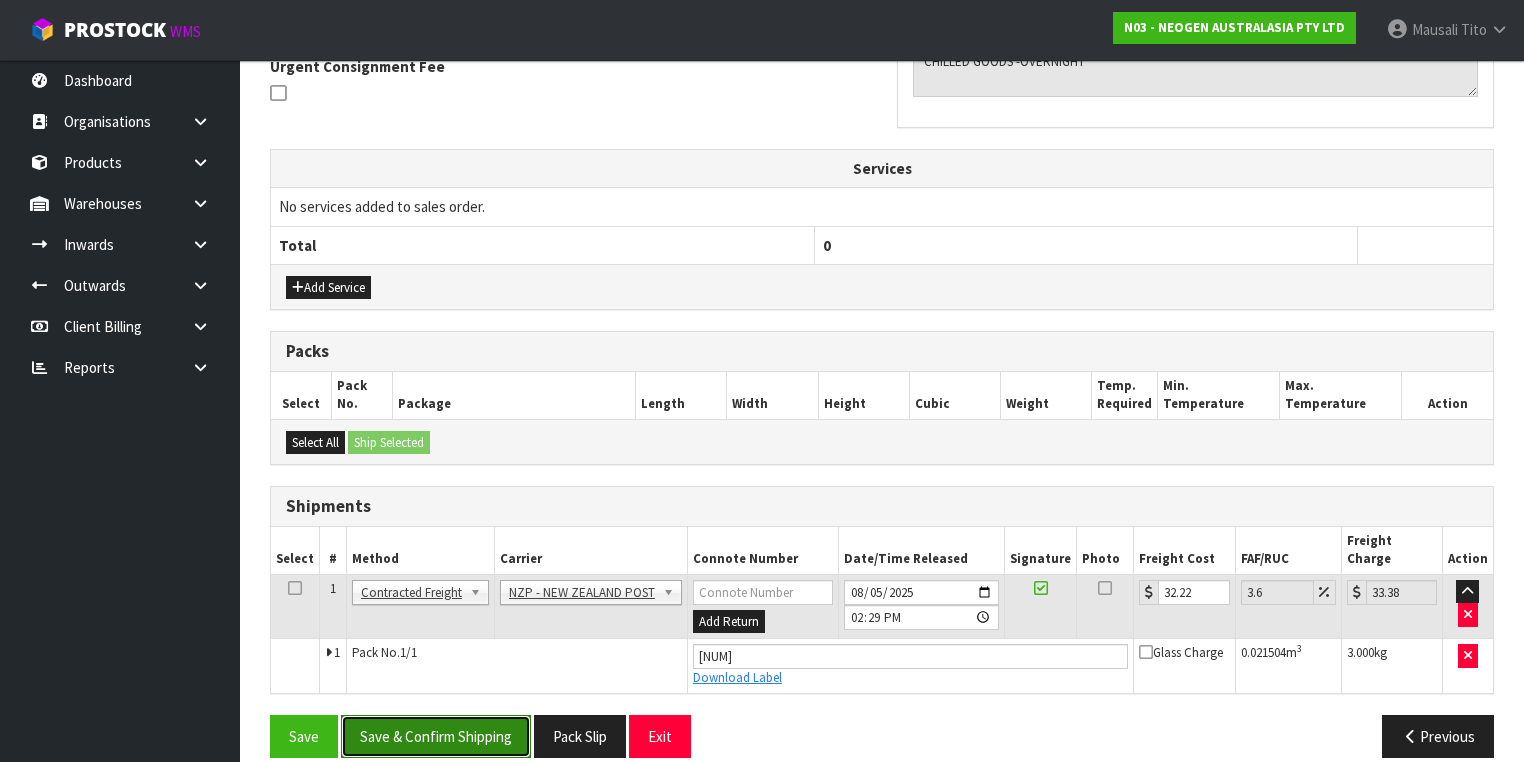 click on "Save & Confirm Shipping" at bounding box center [436, 736] 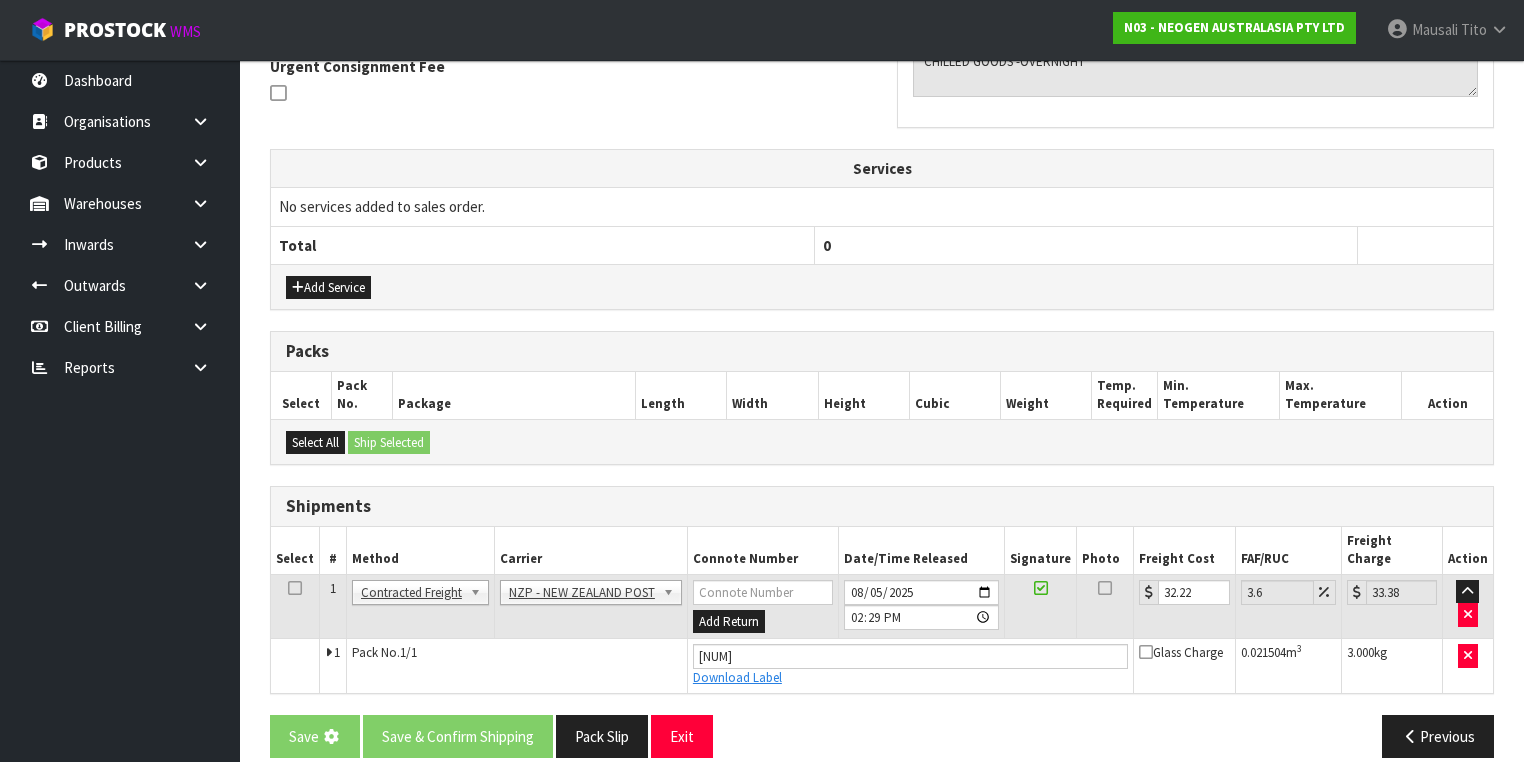 scroll, scrollTop: 0, scrollLeft: 0, axis: both 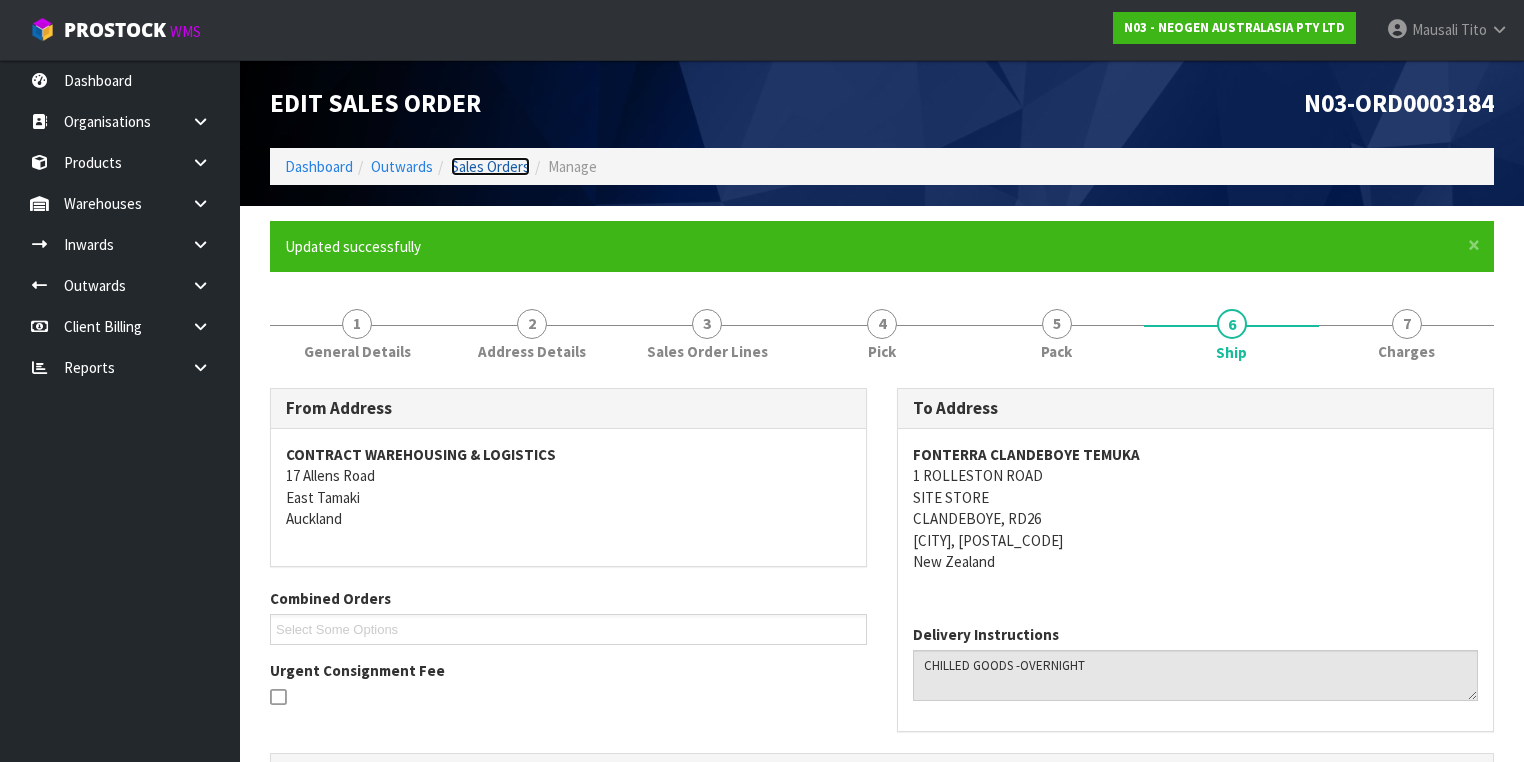 click on "Sales Orders" at bounding box center (490, 166) 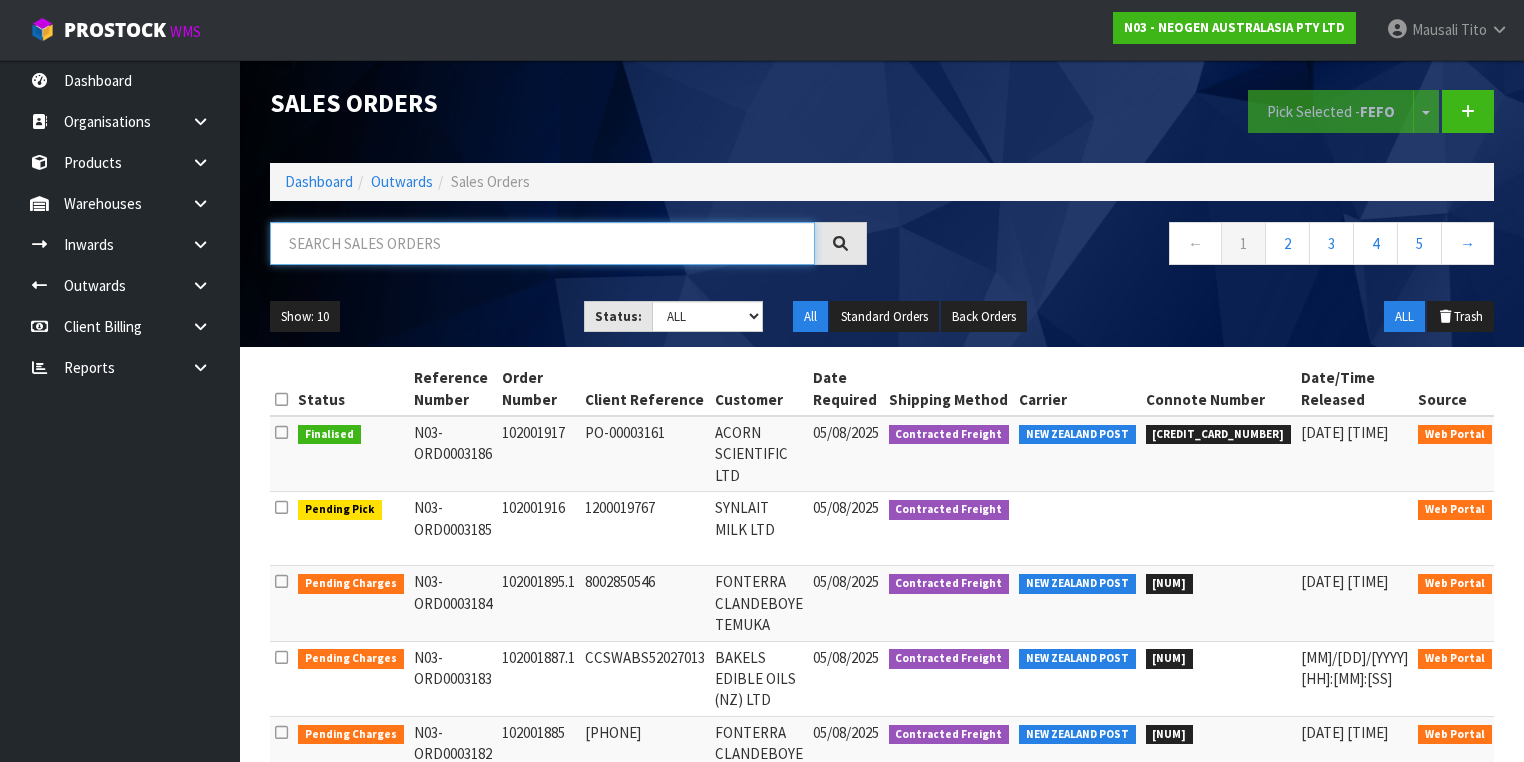 click at bounding box center [542, 243] 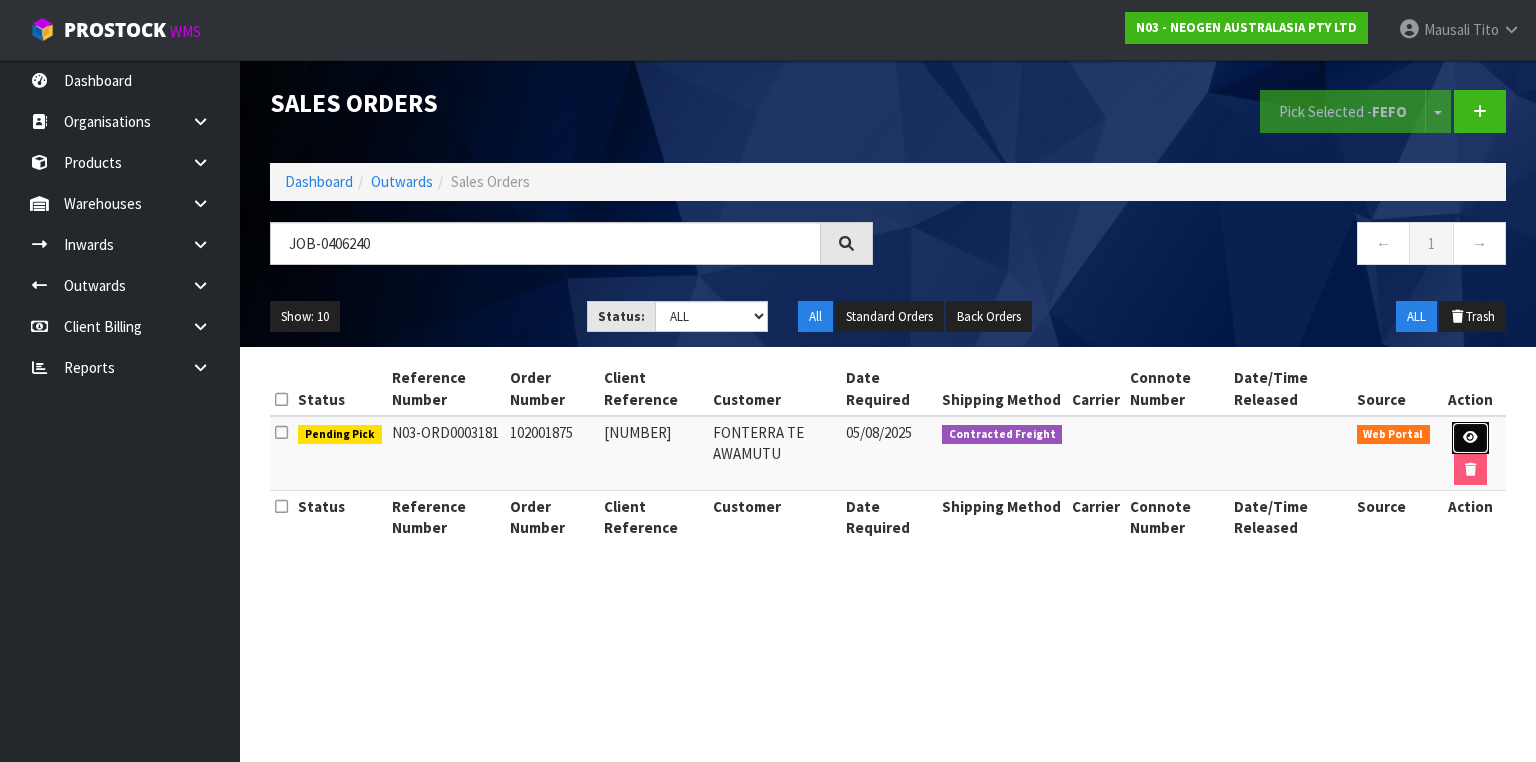 click at bounding box center (1470, 438) 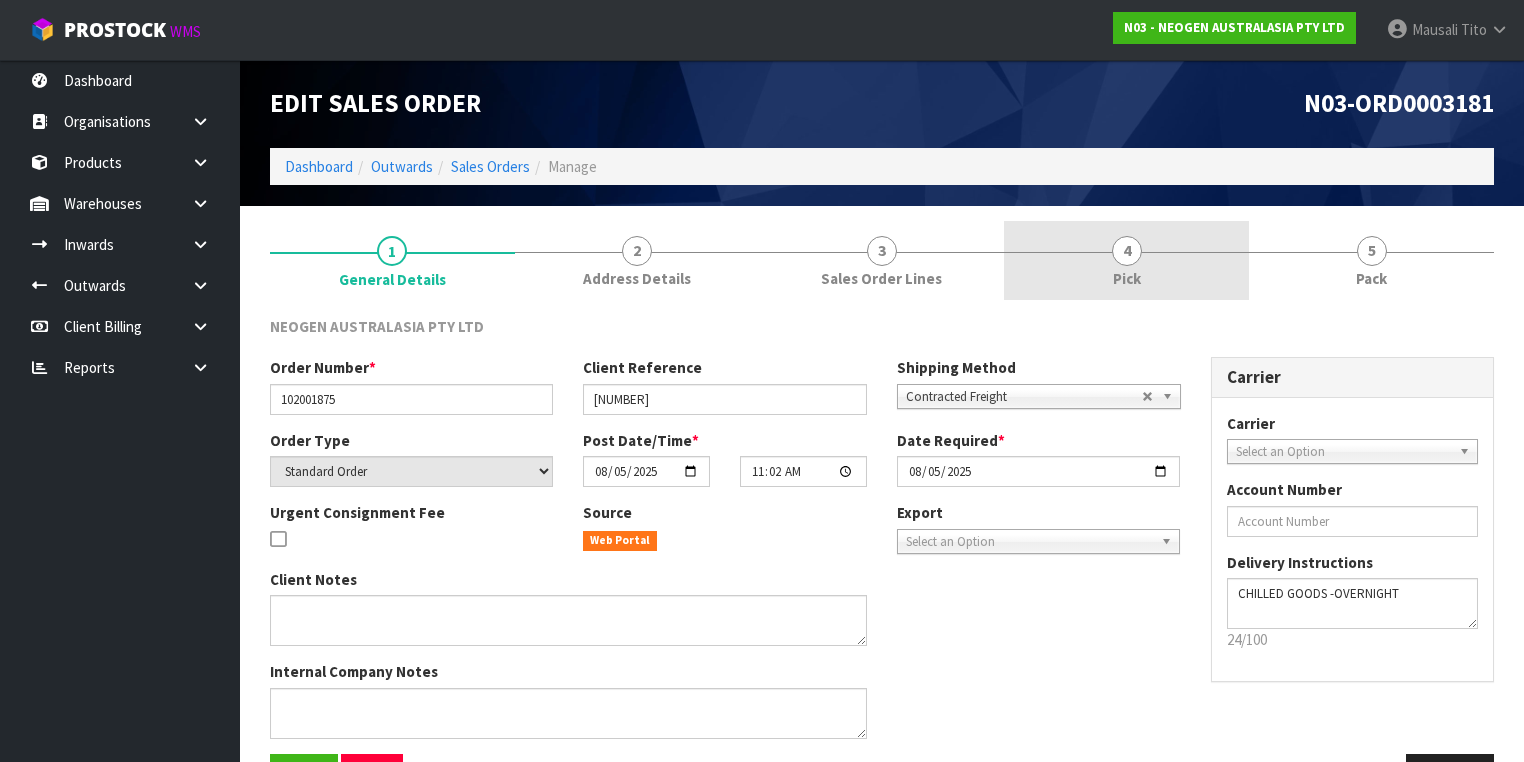 click on "4
Pick" at bounding box center (1126, 260) 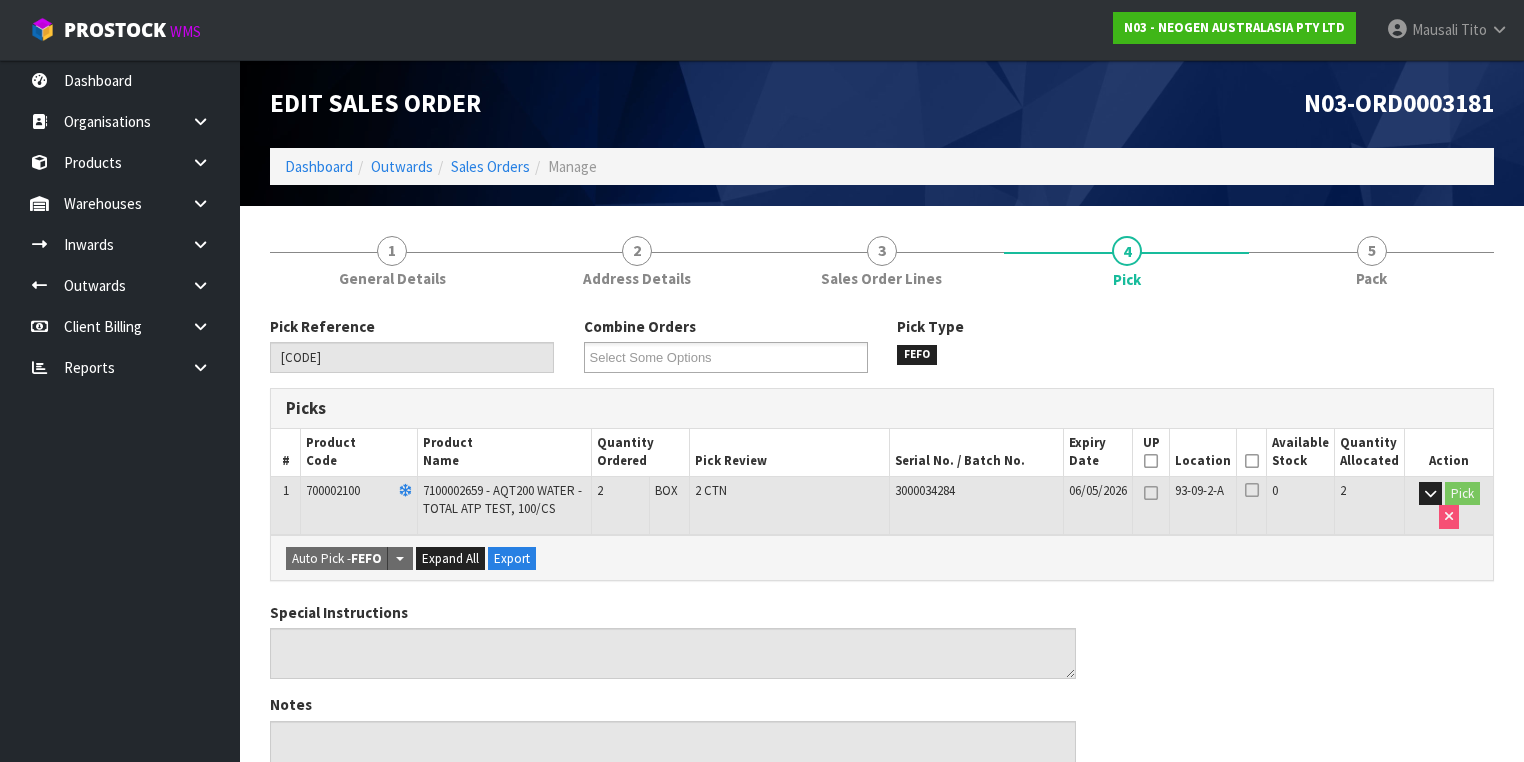 click at bounding box center (1252, 461) 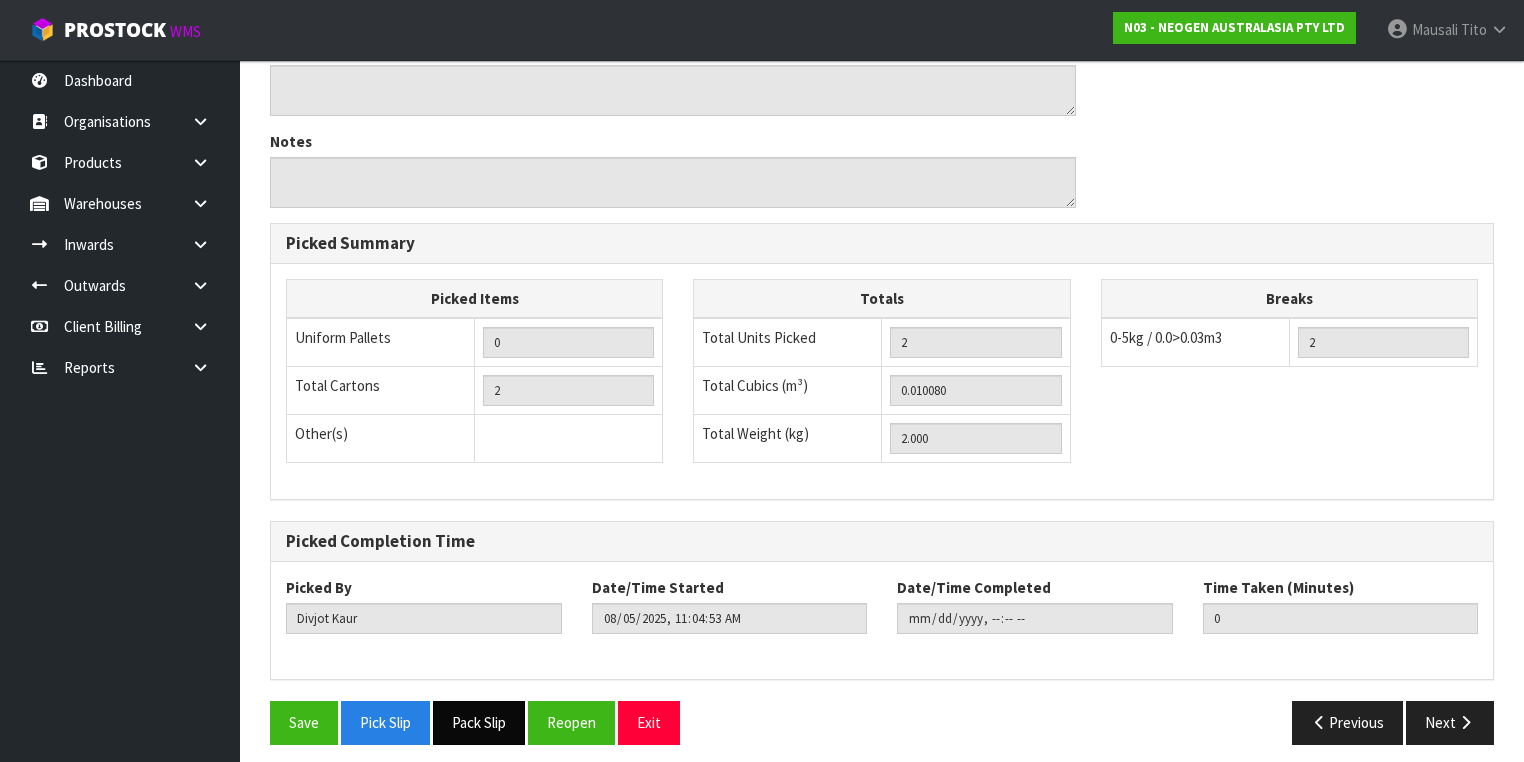 scroll, scrollTop: 641, scrollLeft: 0, axis: vertical 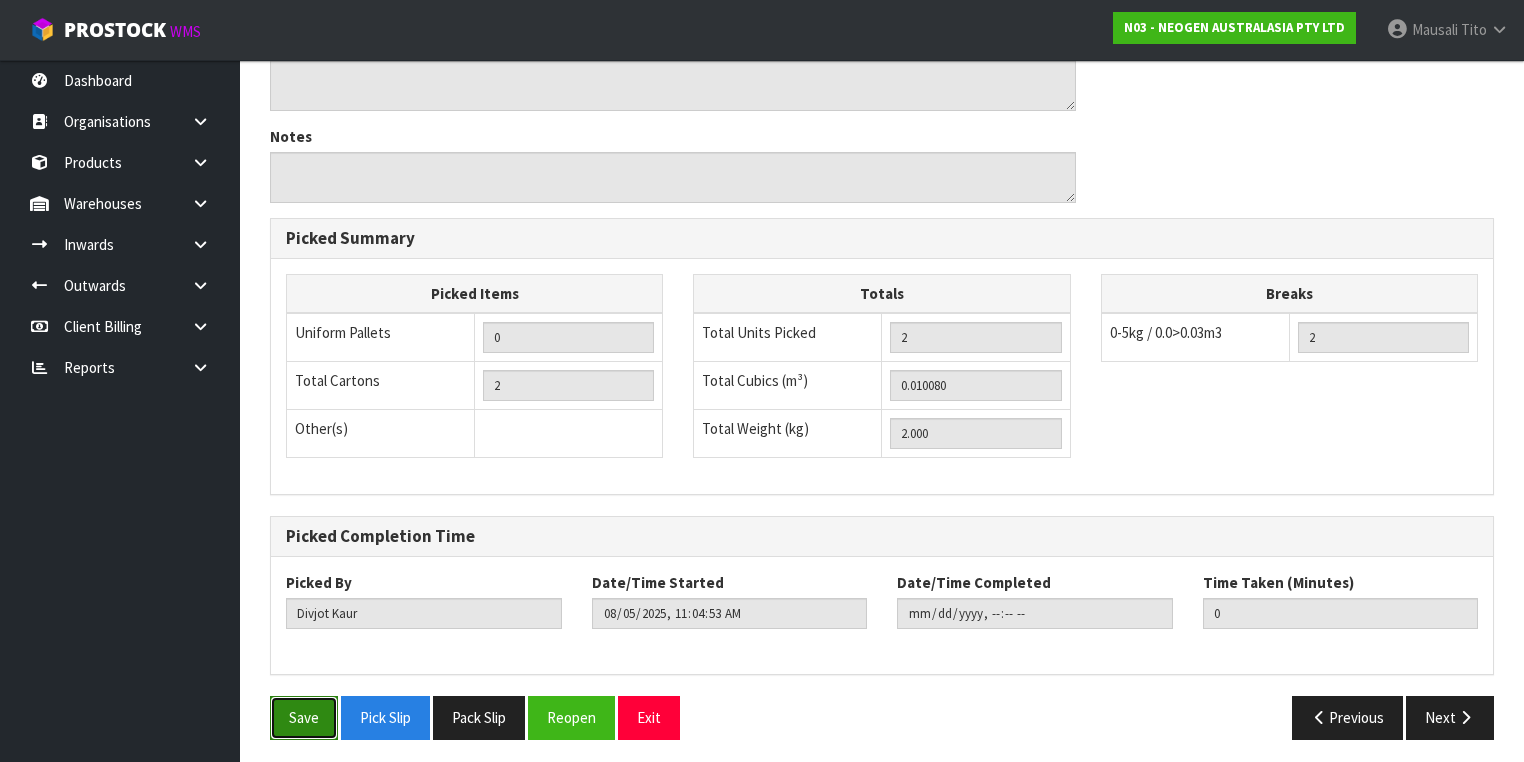 click on "Save" at bounding box center [304, 717] 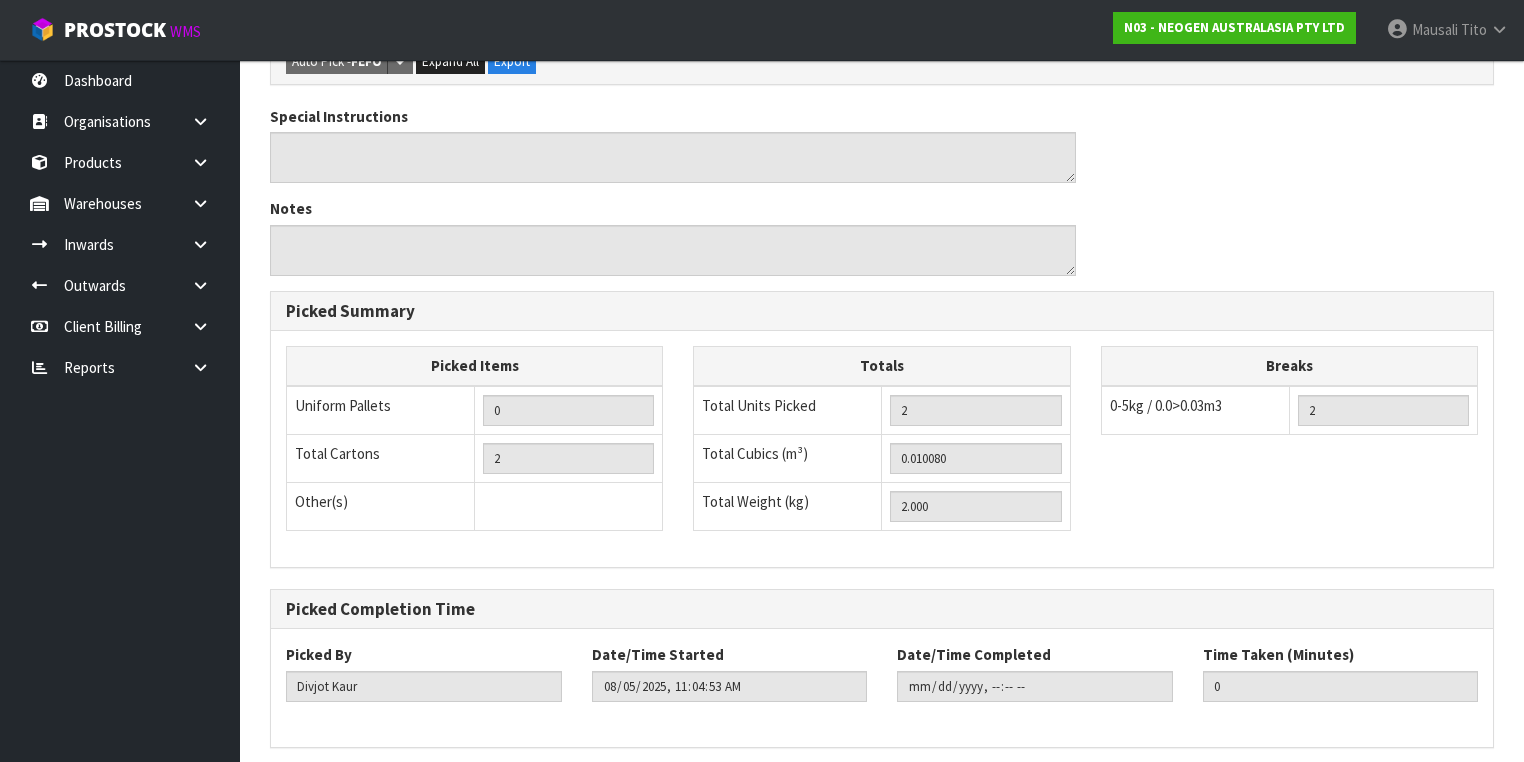 scroll, scrollTop: 0, scrollLeft: 0, axis: both 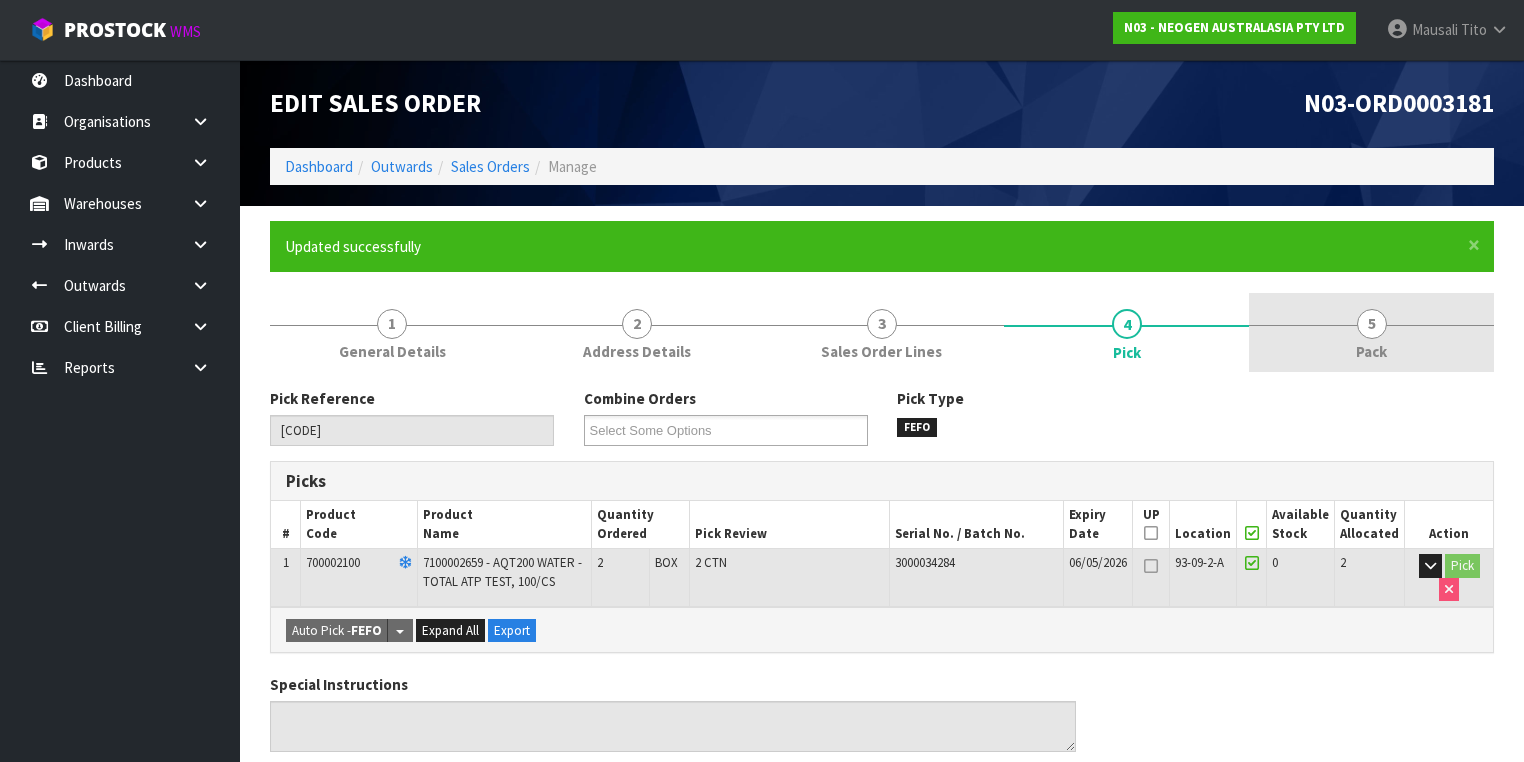 click on "5
Pack" at bounding box center (1371, 332) 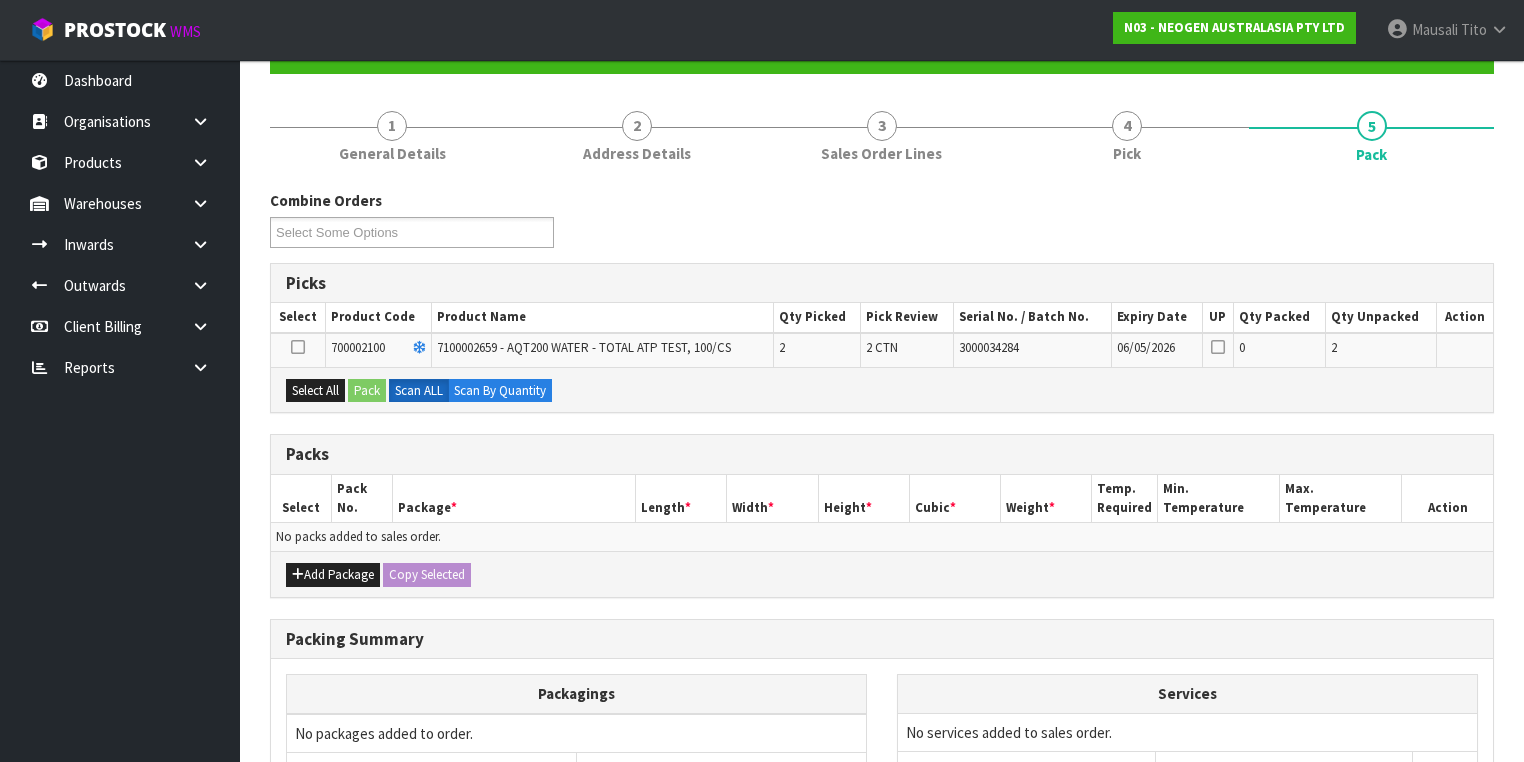 scroll, scrollTop: 320, scrollLeft: 0, axis: vertical 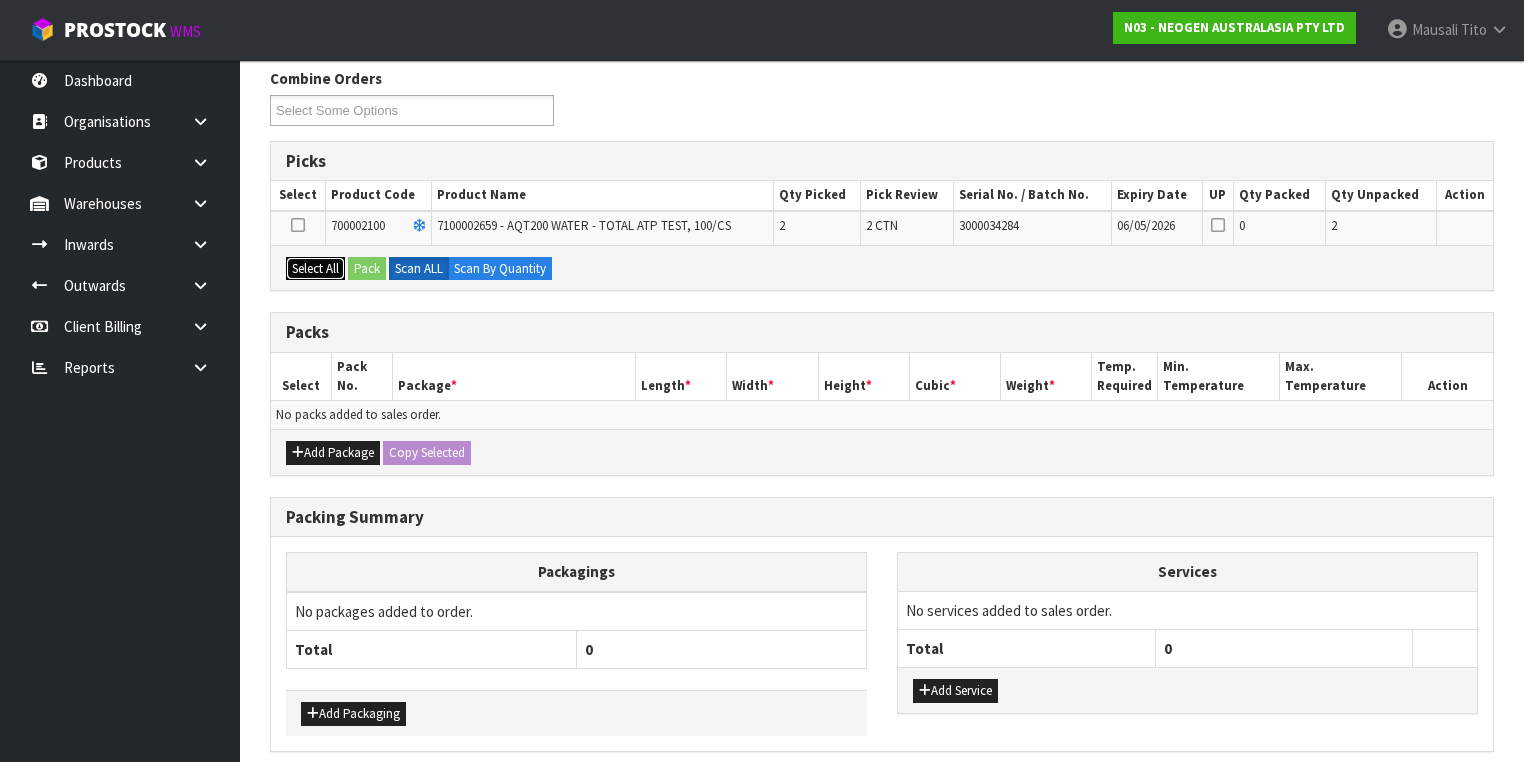 click on "Select All" at bounding box center (315, 269) 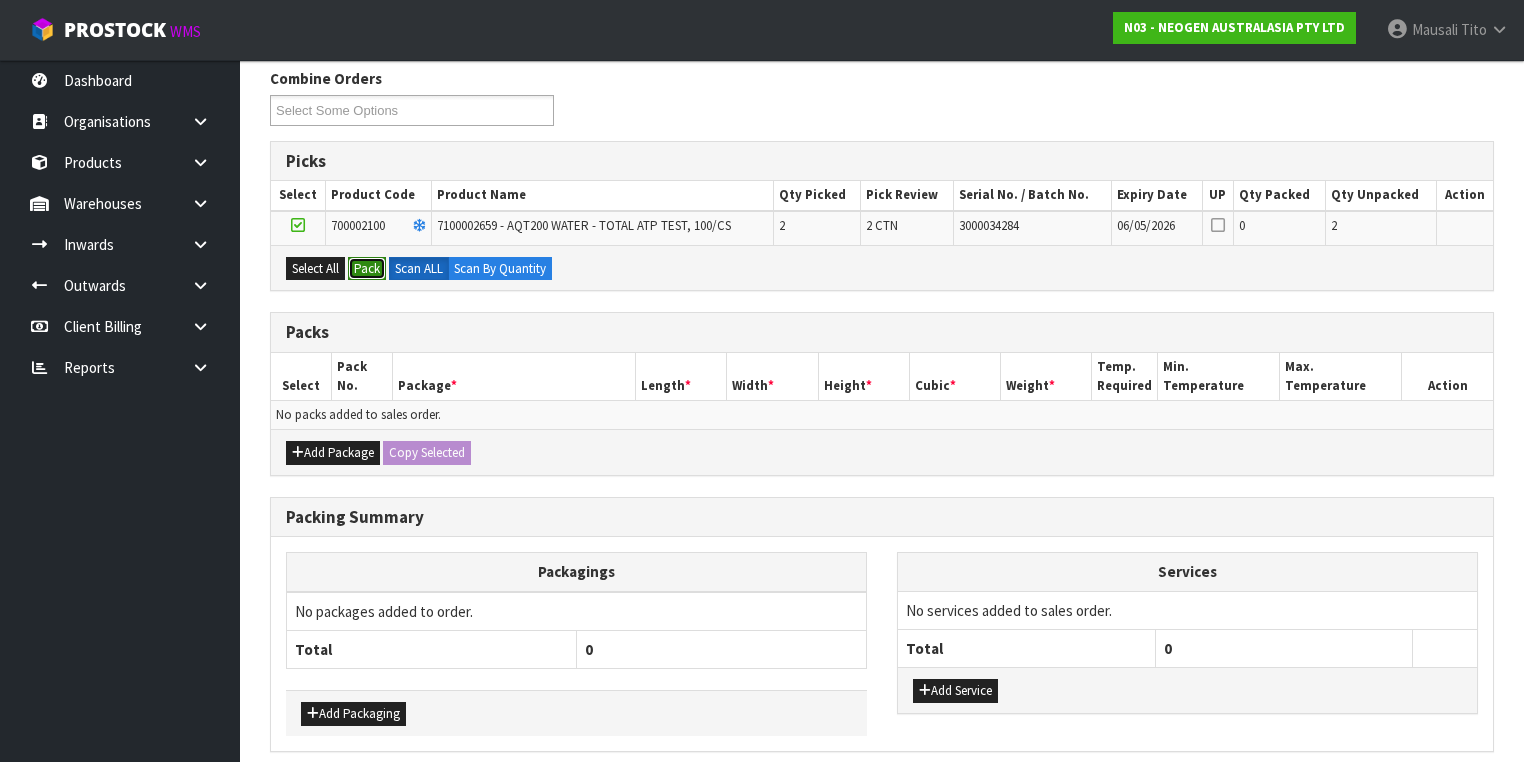 click on "Pack" at bounding box center (367, 269) 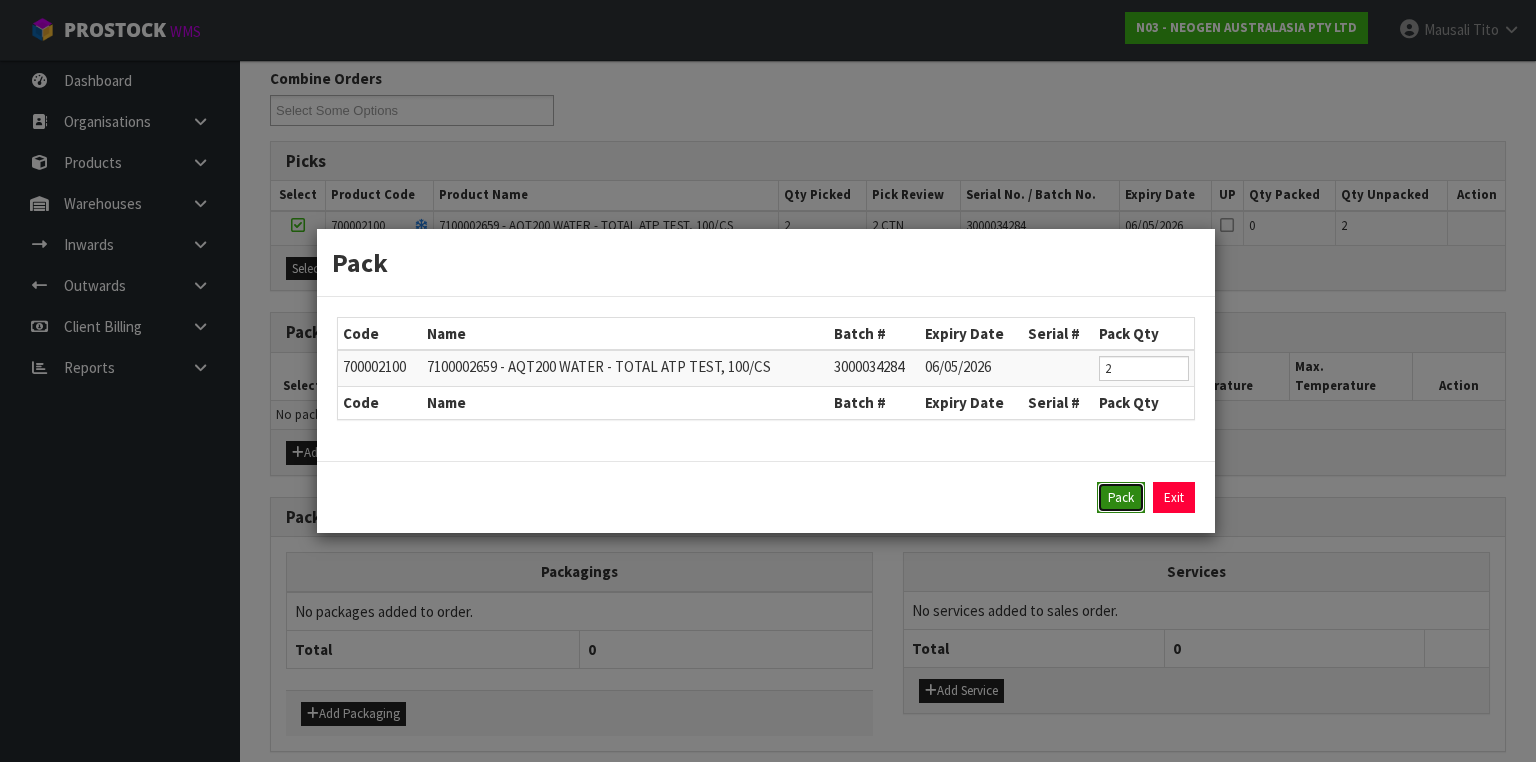 click on "Pack" at bounding box center (1121, 498) 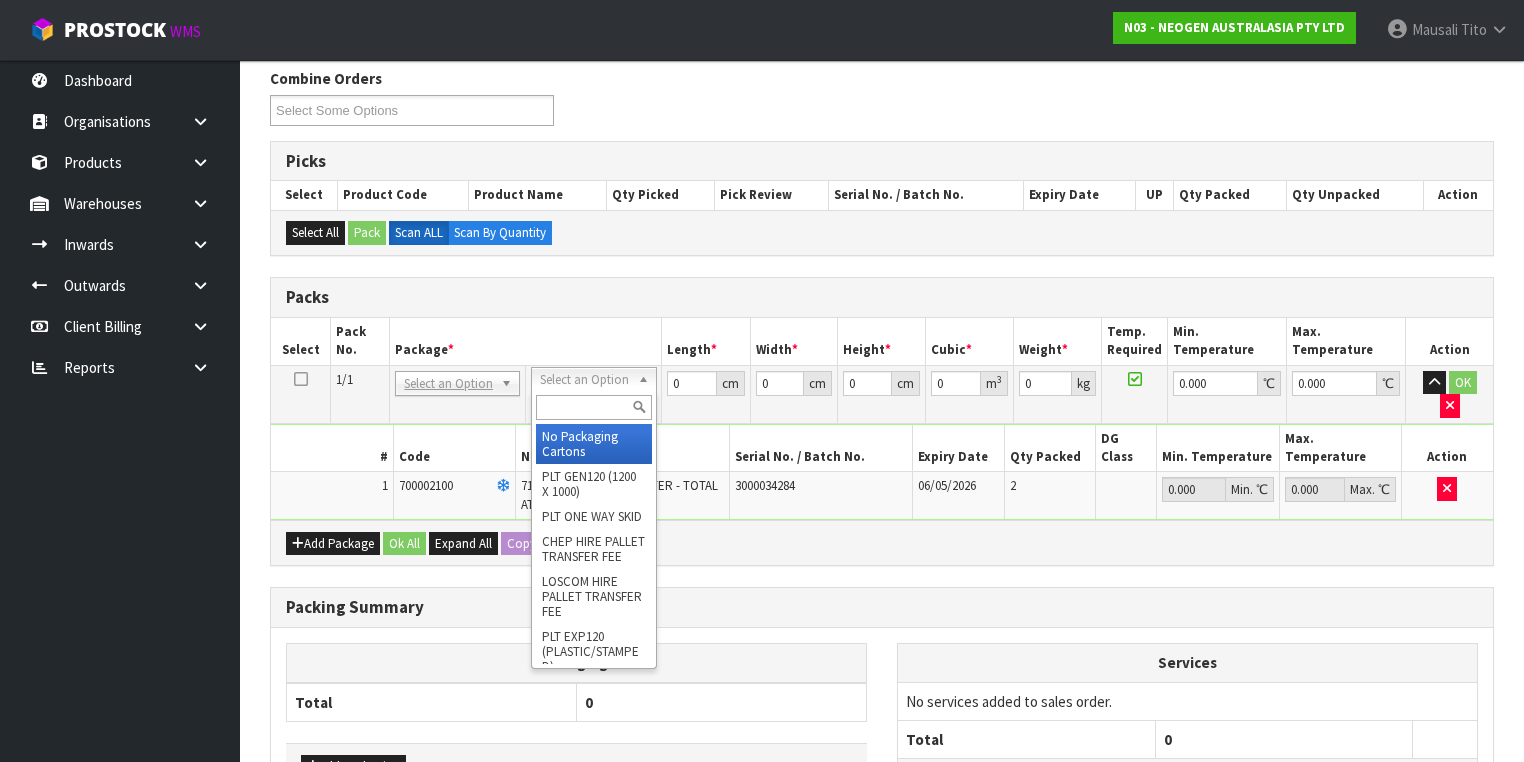 click at bounding box center [593, 407] 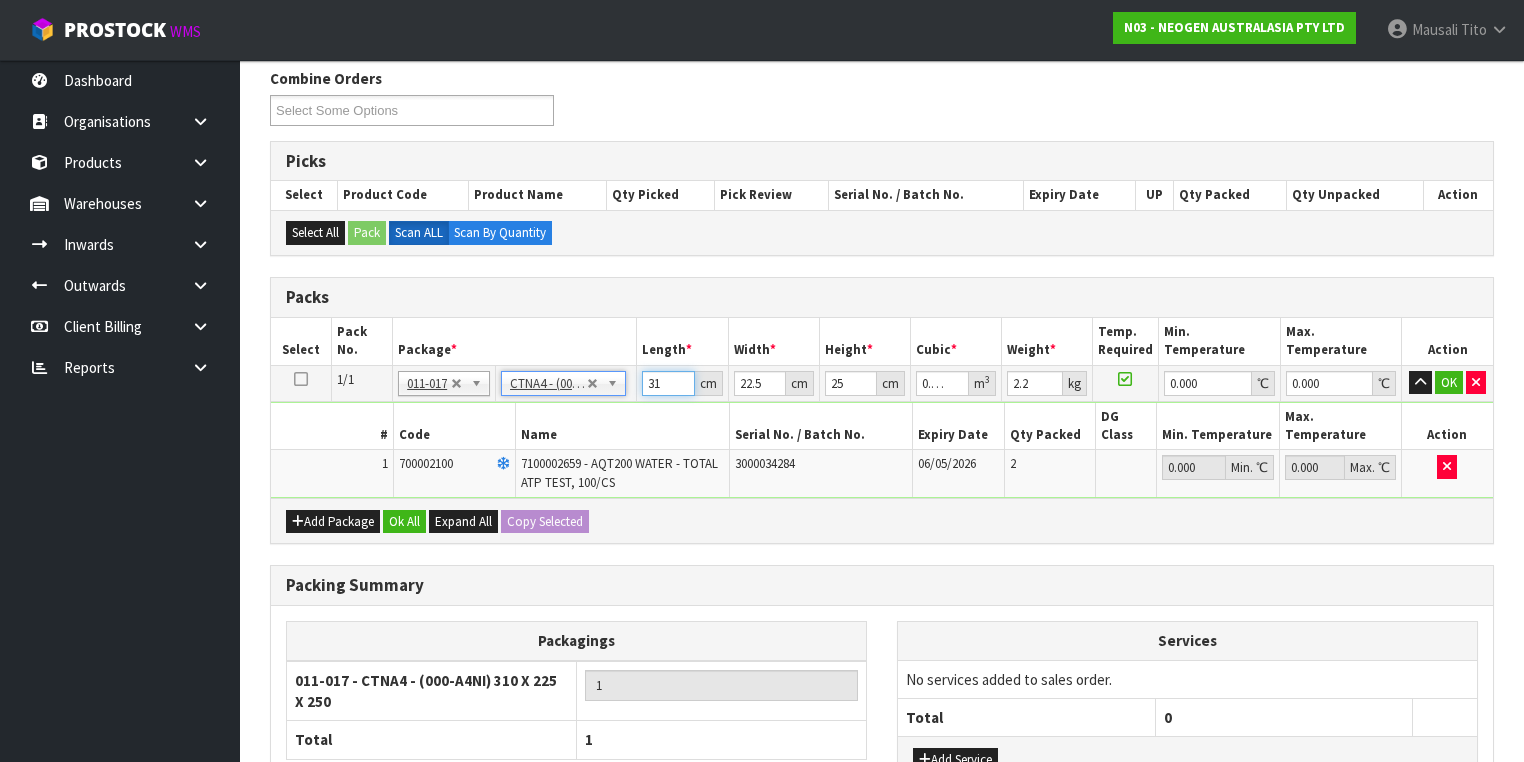 drag, startPoint x: 665, startPoint y: 381, endPoint x: 576, endPoint y: 379, distance: 89.02247 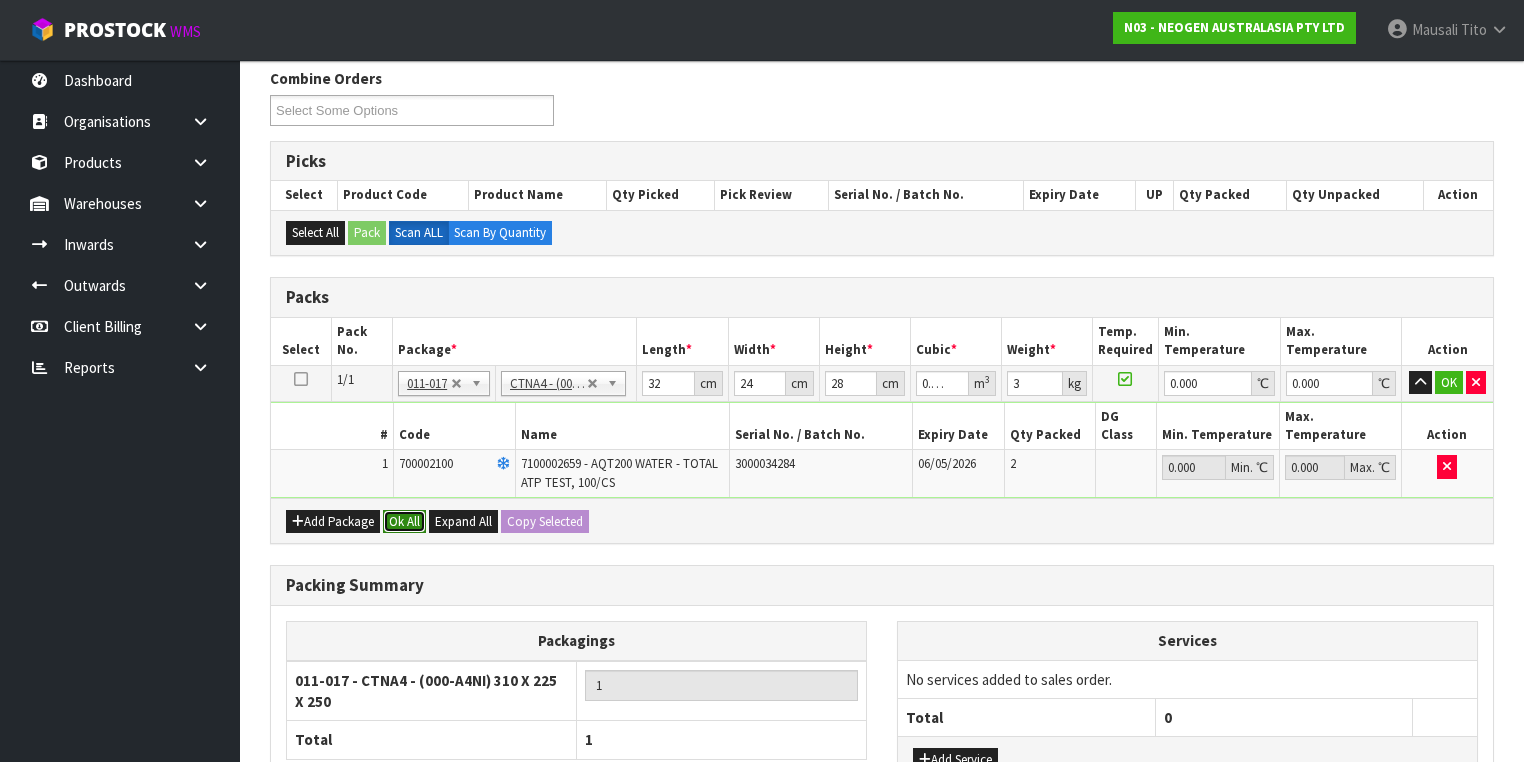 click on "Ok All" at bounding box center [404, 522] 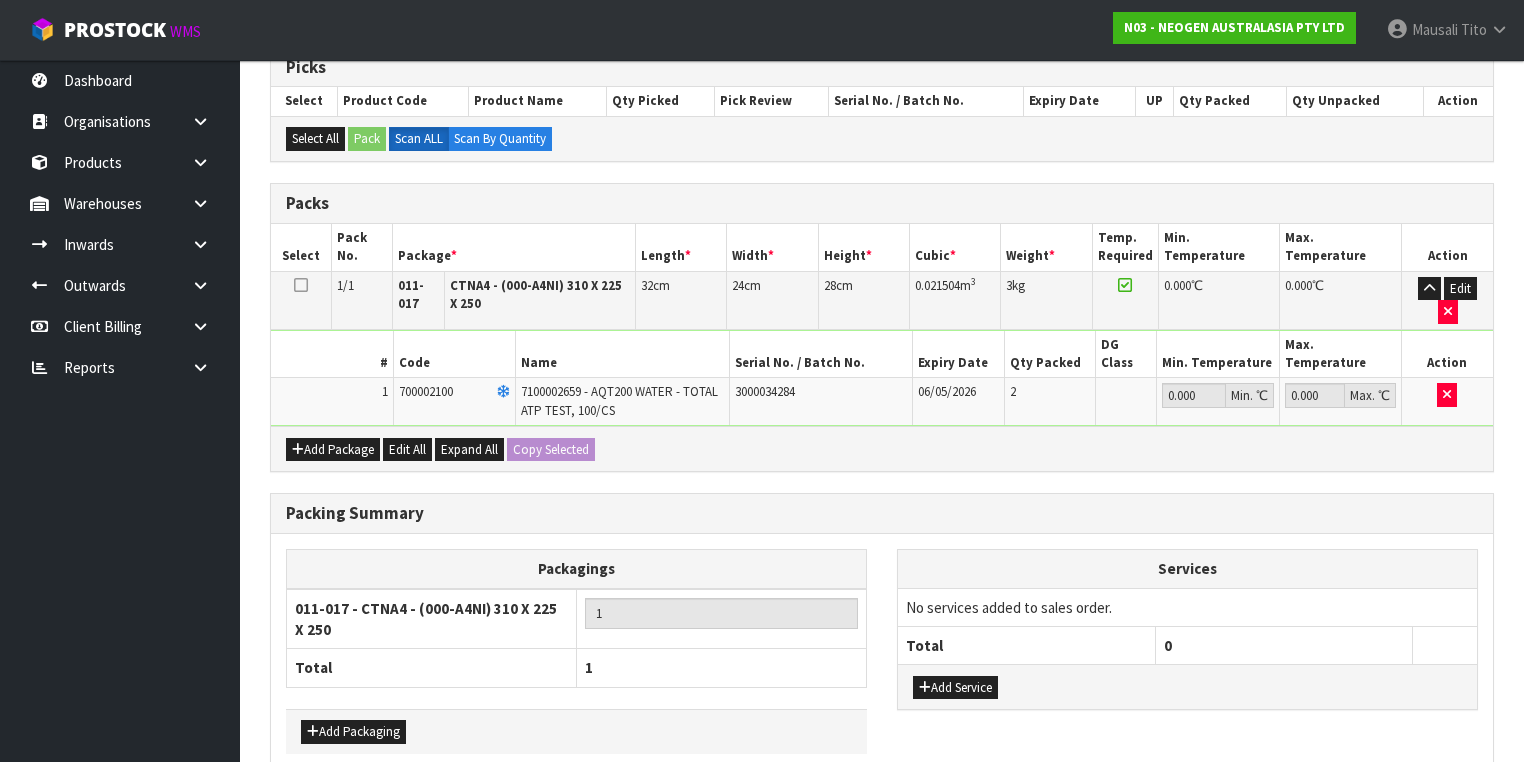 scroll, scrollTop: 478, scrollLeft: 0, axis: vertical 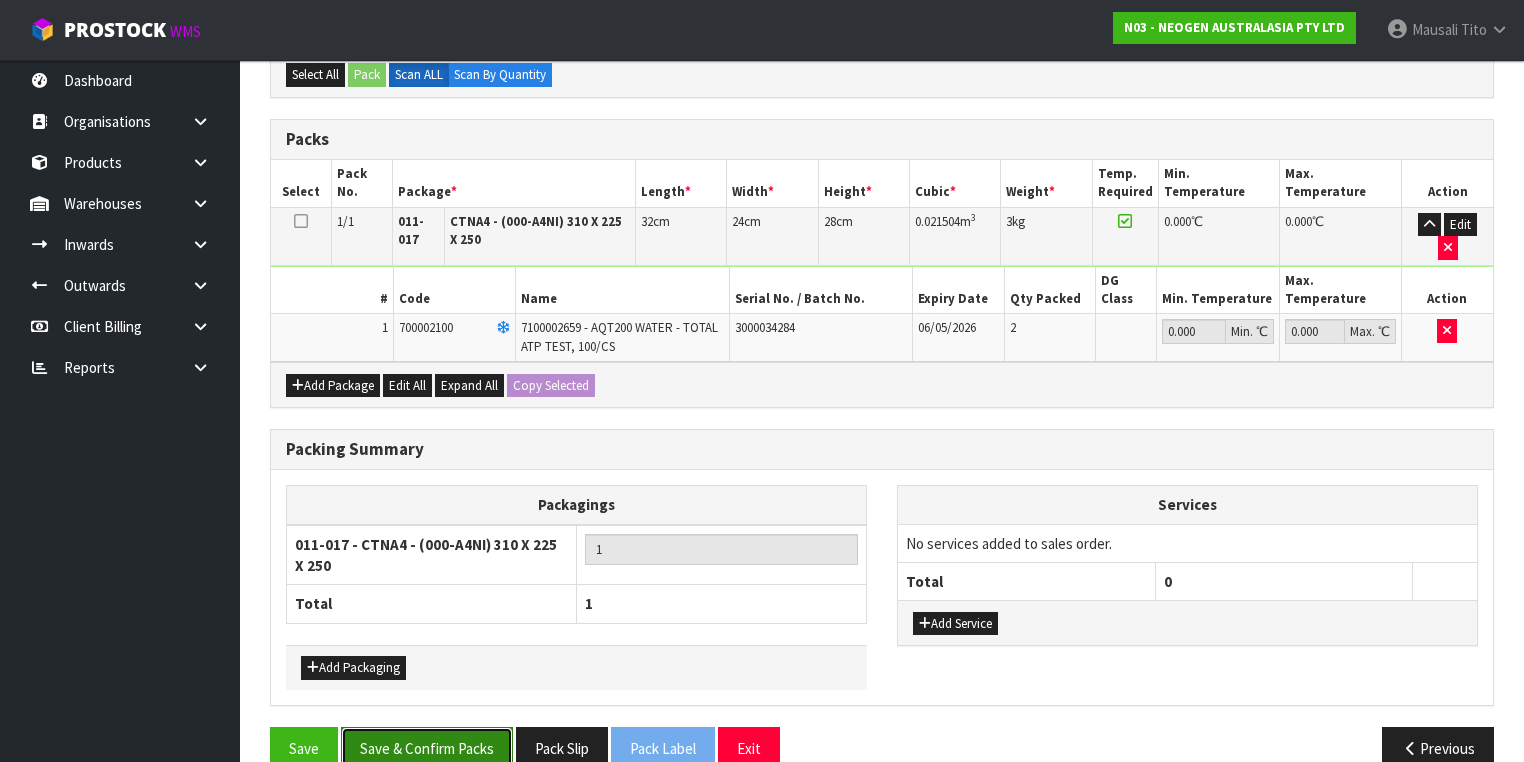 drag, startPoint x: 461, startPoint y: 715, endPoint x: 657, endPoint y: 708, distance: 196.12495 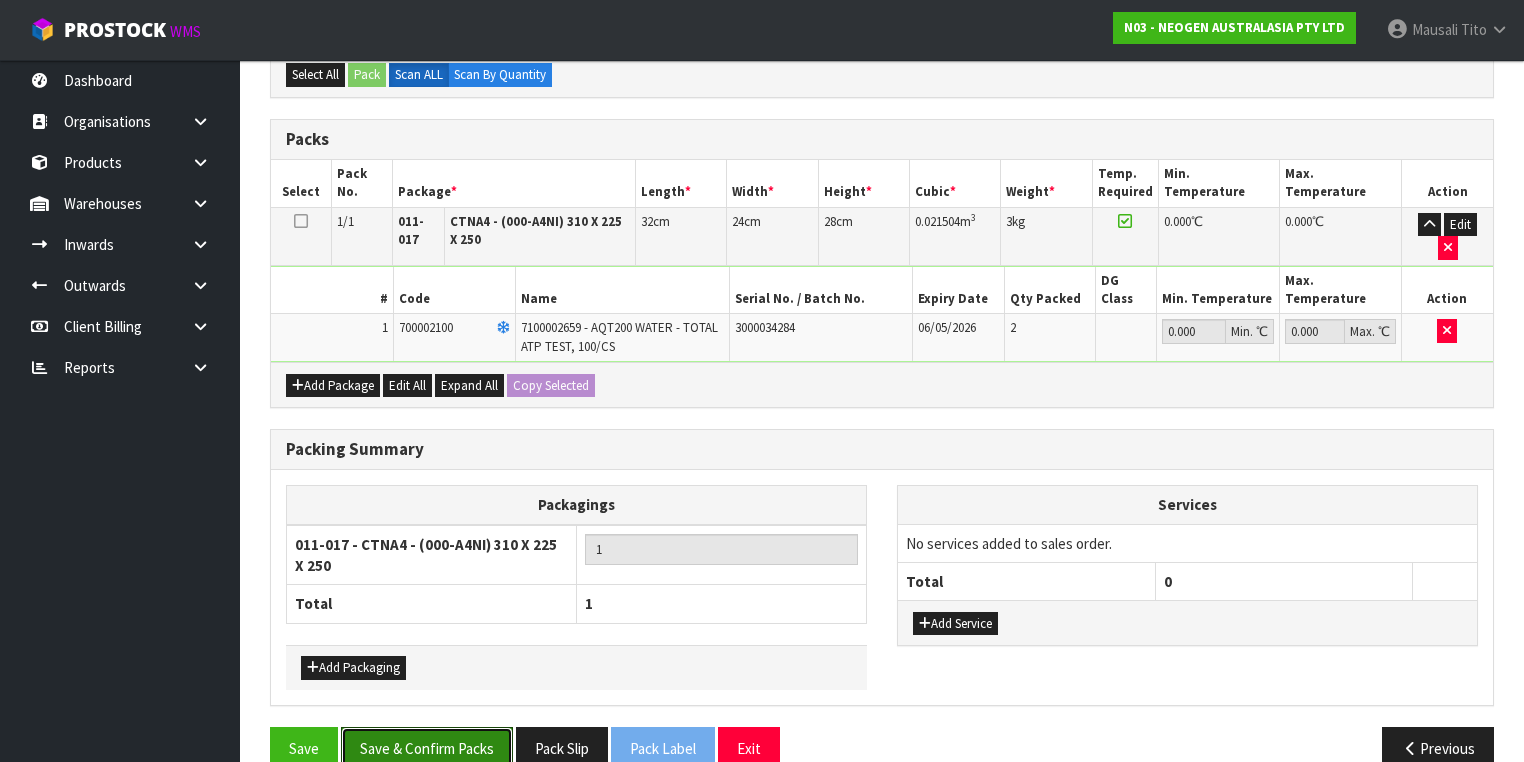 click on "Save & Confirm Packs" at bounding box center (427, 748) 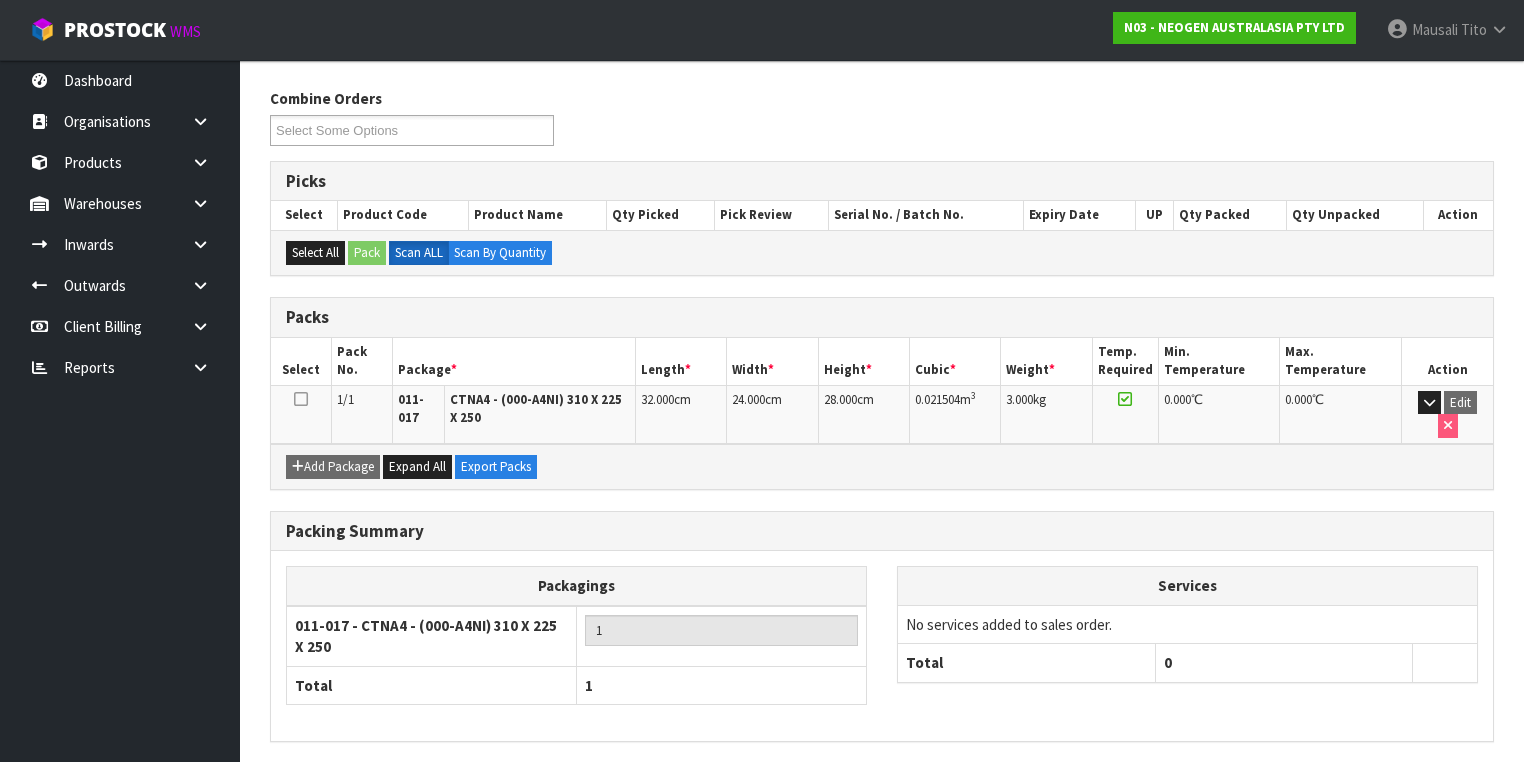 scroll, scrollTop: 320, scrollLeft: 0, axis: vertical 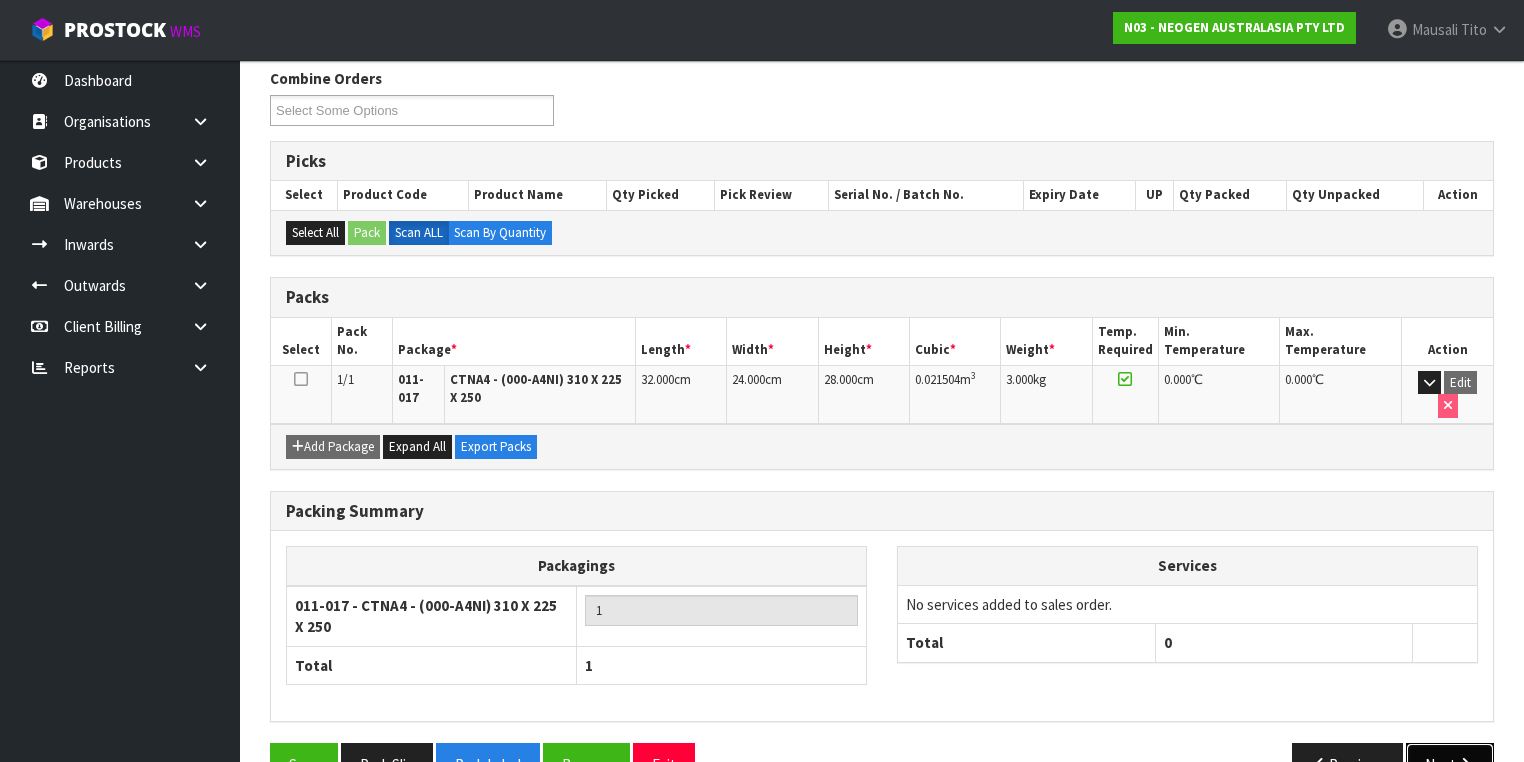 click at bounding box center (1465, 764) 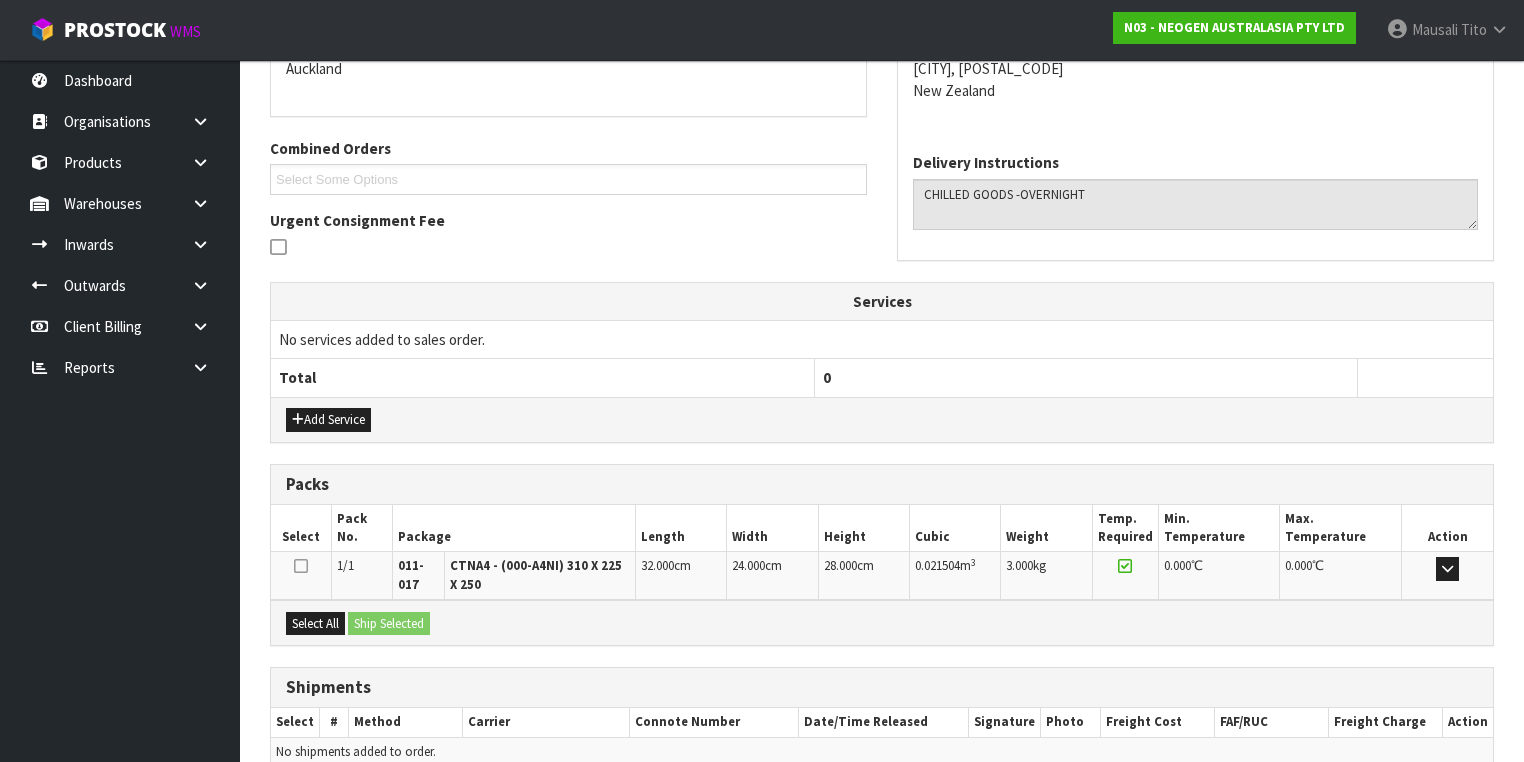 scroll, scrollTop: 542, scrollLeft: 0, axis: vertical 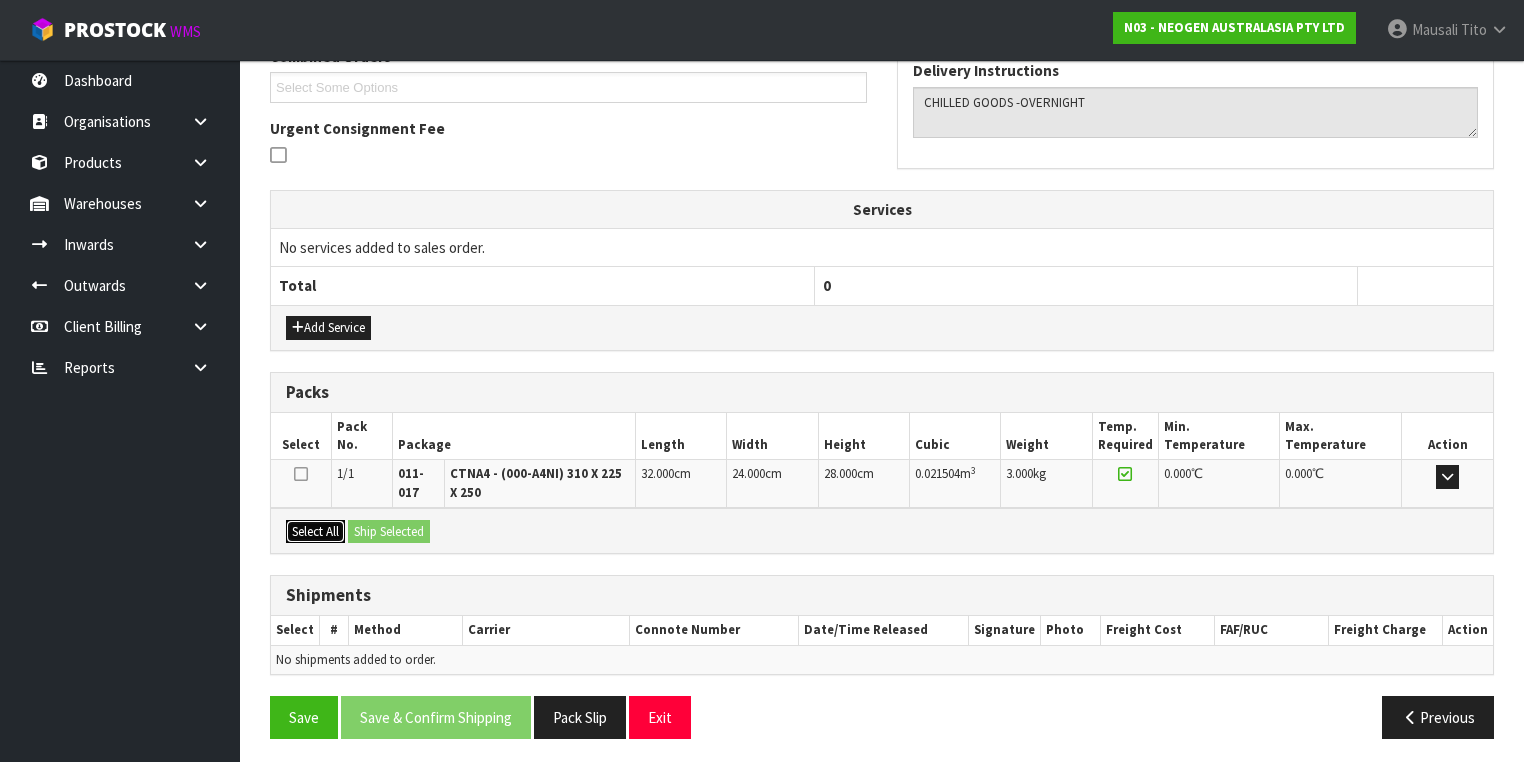 click on "Select All" at bounding box center [315, 532] 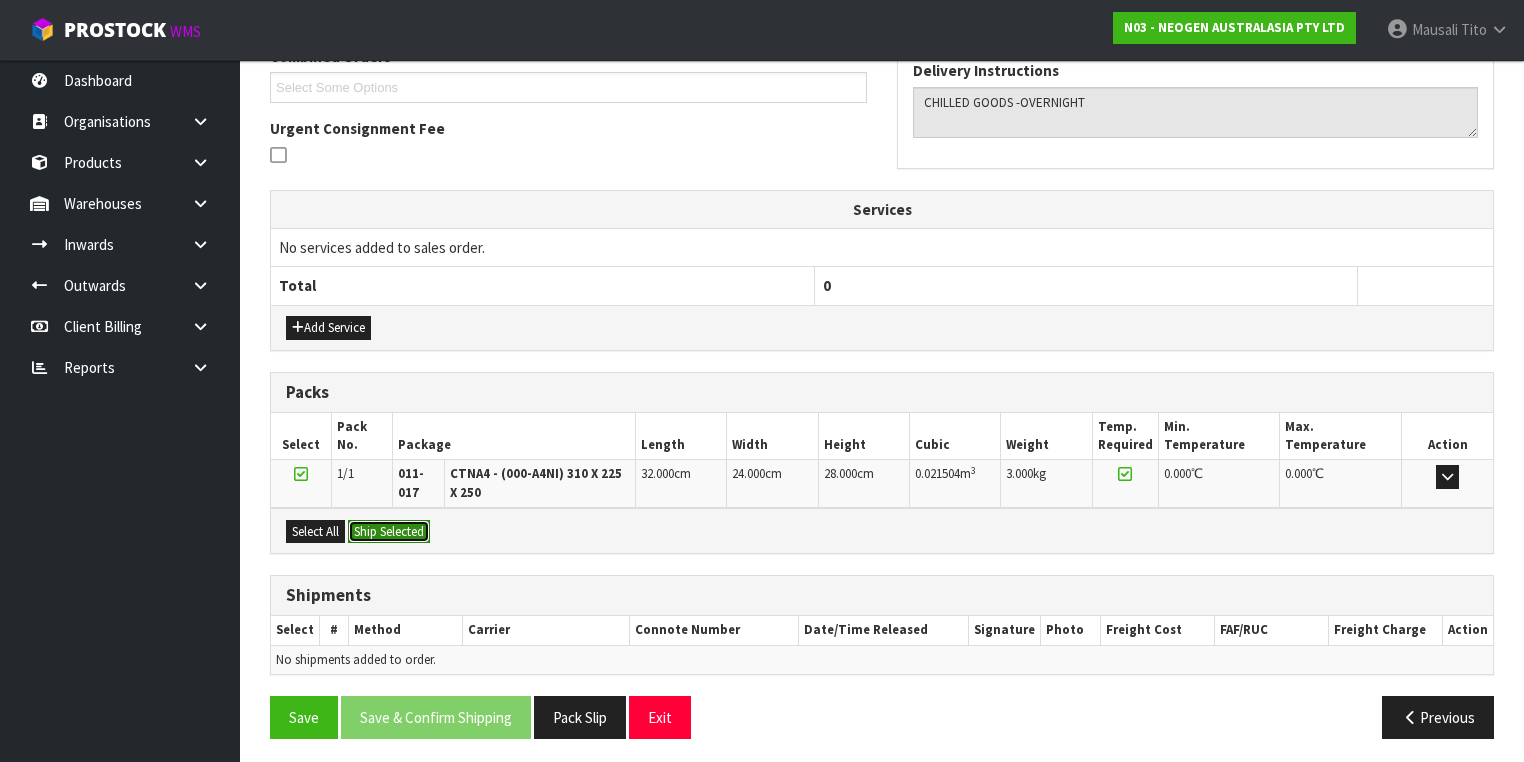 click on "Ship Selected" at bounding box center [389, 532] 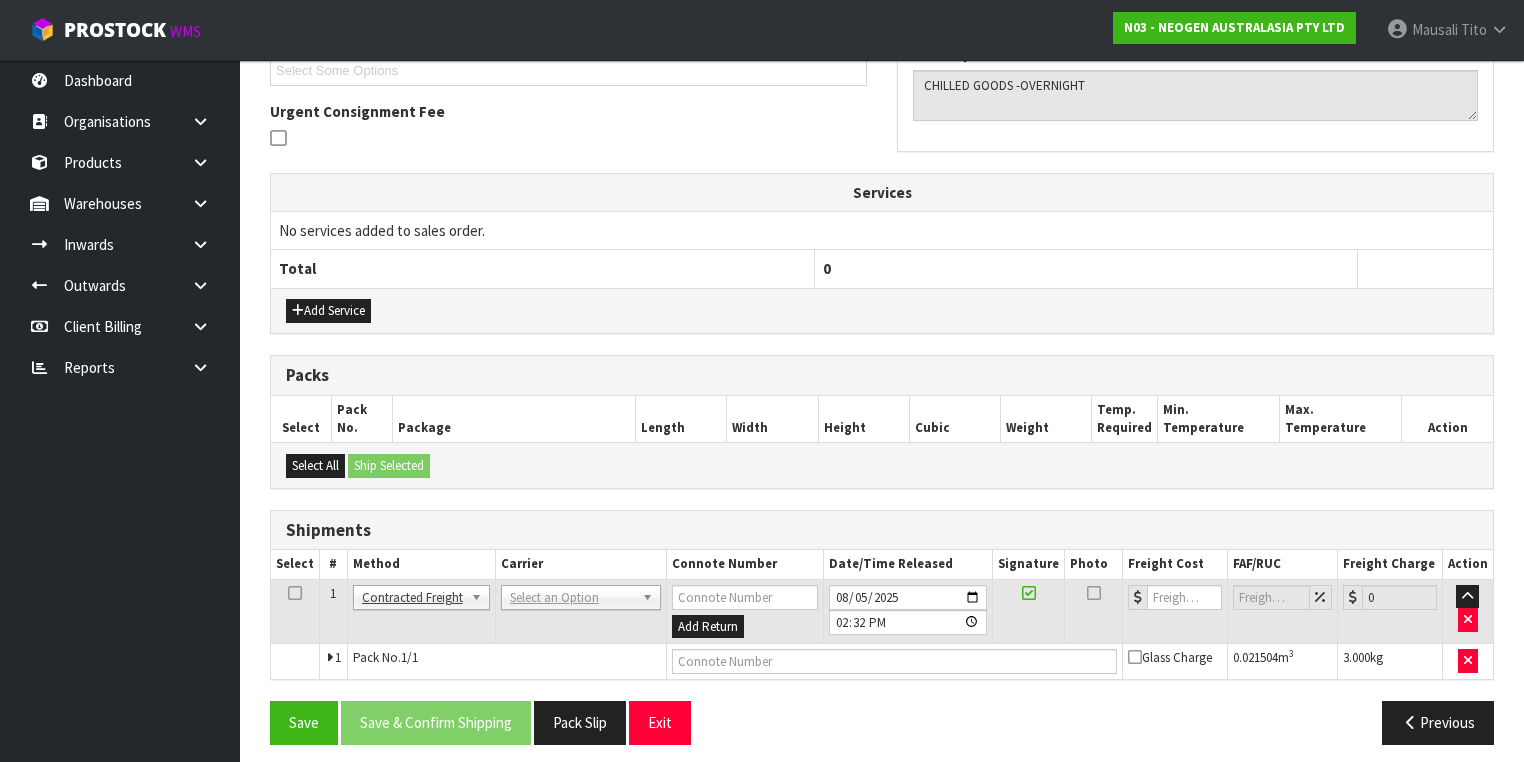 scroll, scrollTop: 564, scrollLeft: 0, axis: vertical 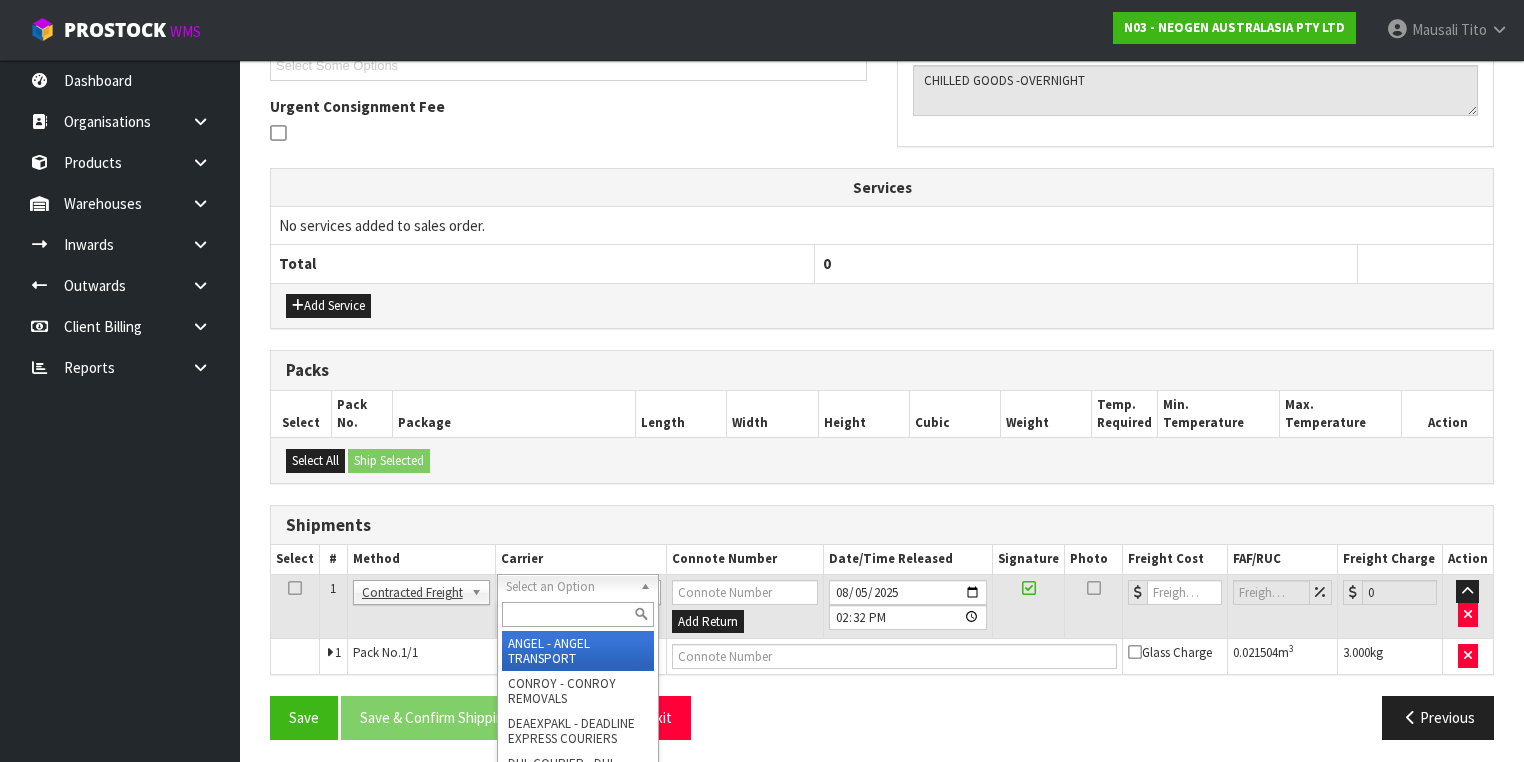 click at bounding box center [578, 614] 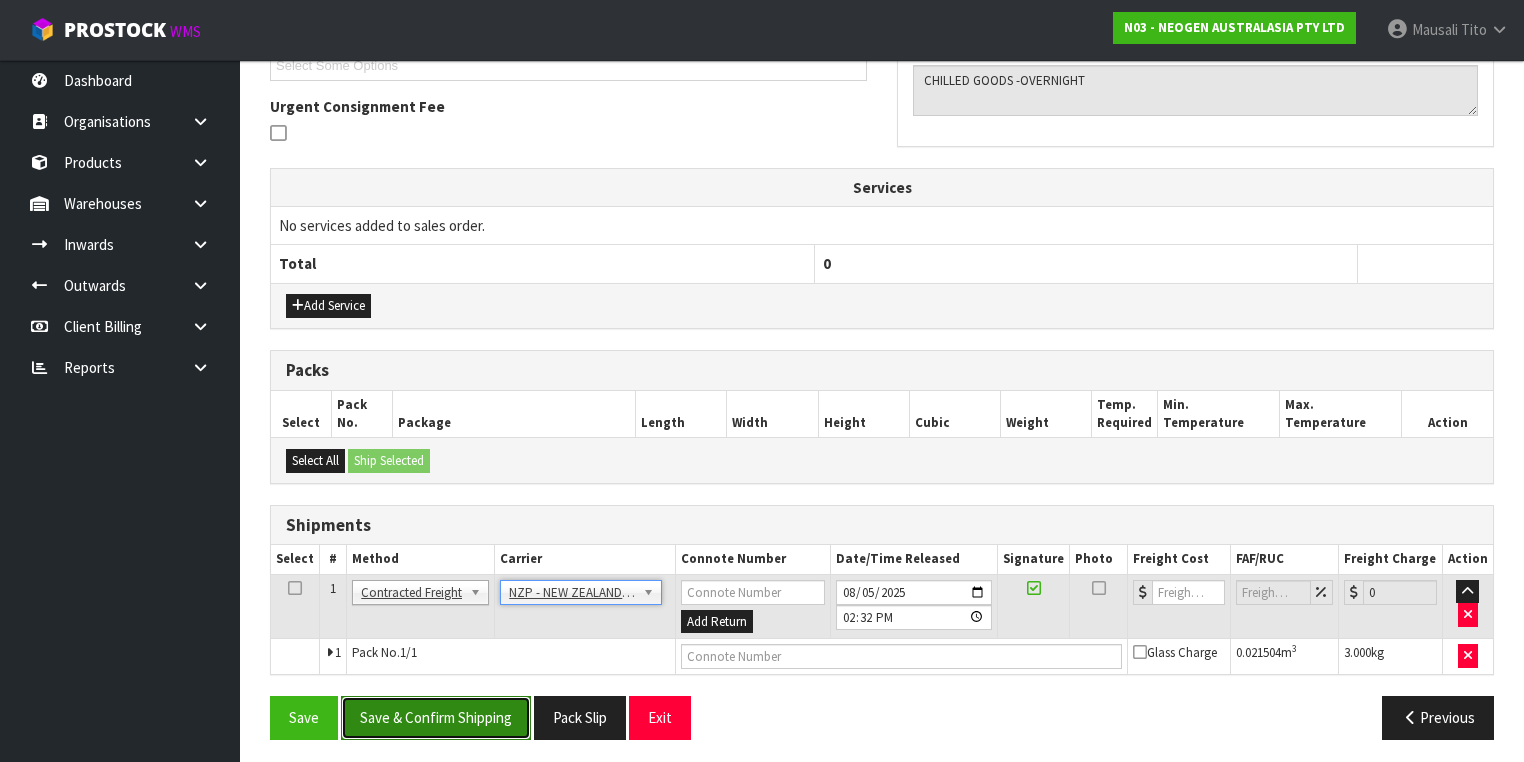 click on "Save & Confirm Shipping" at bounding box center [436, 717] 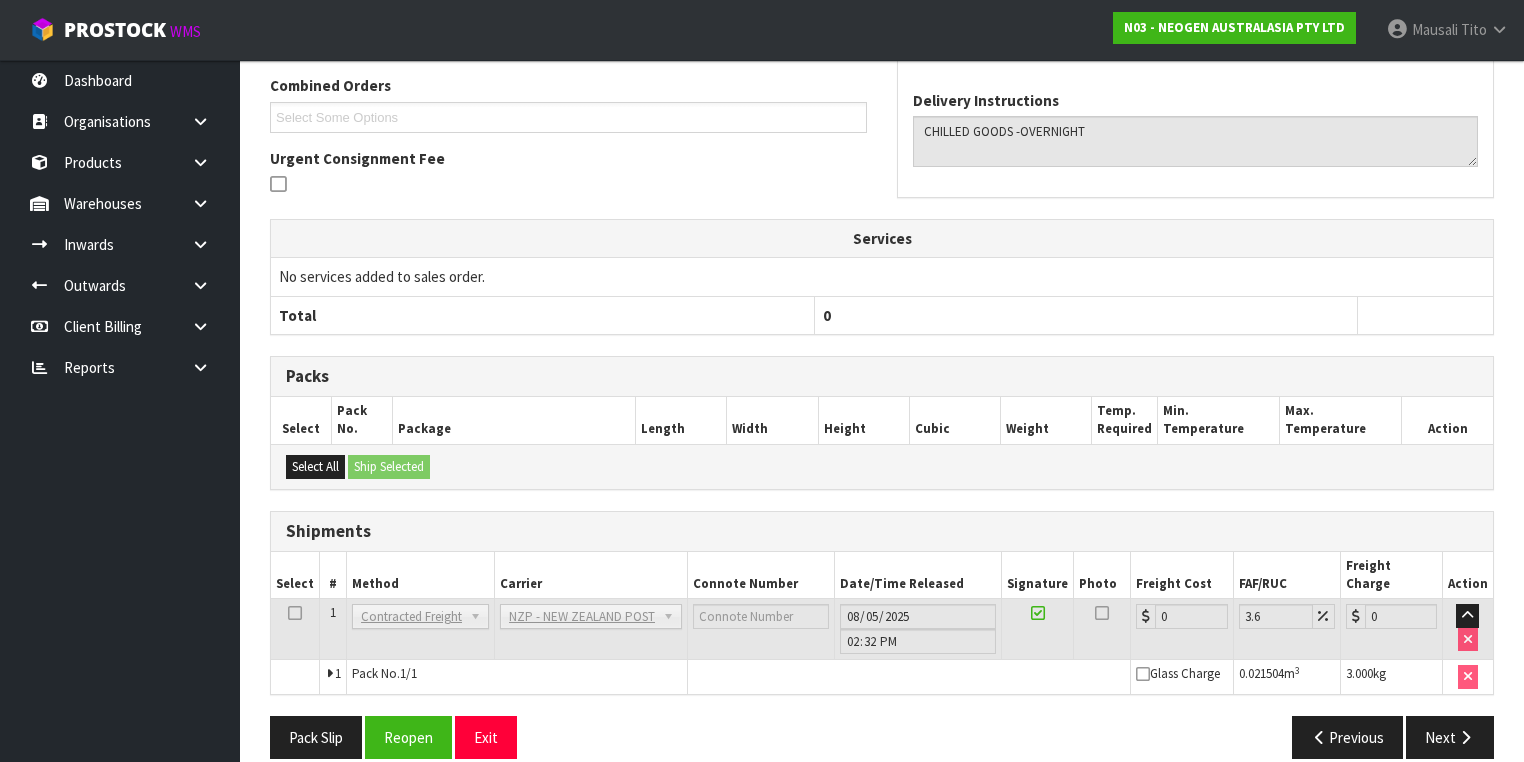 scroll, scrollTop: 536, scrollLeft: 0, axis: vertical 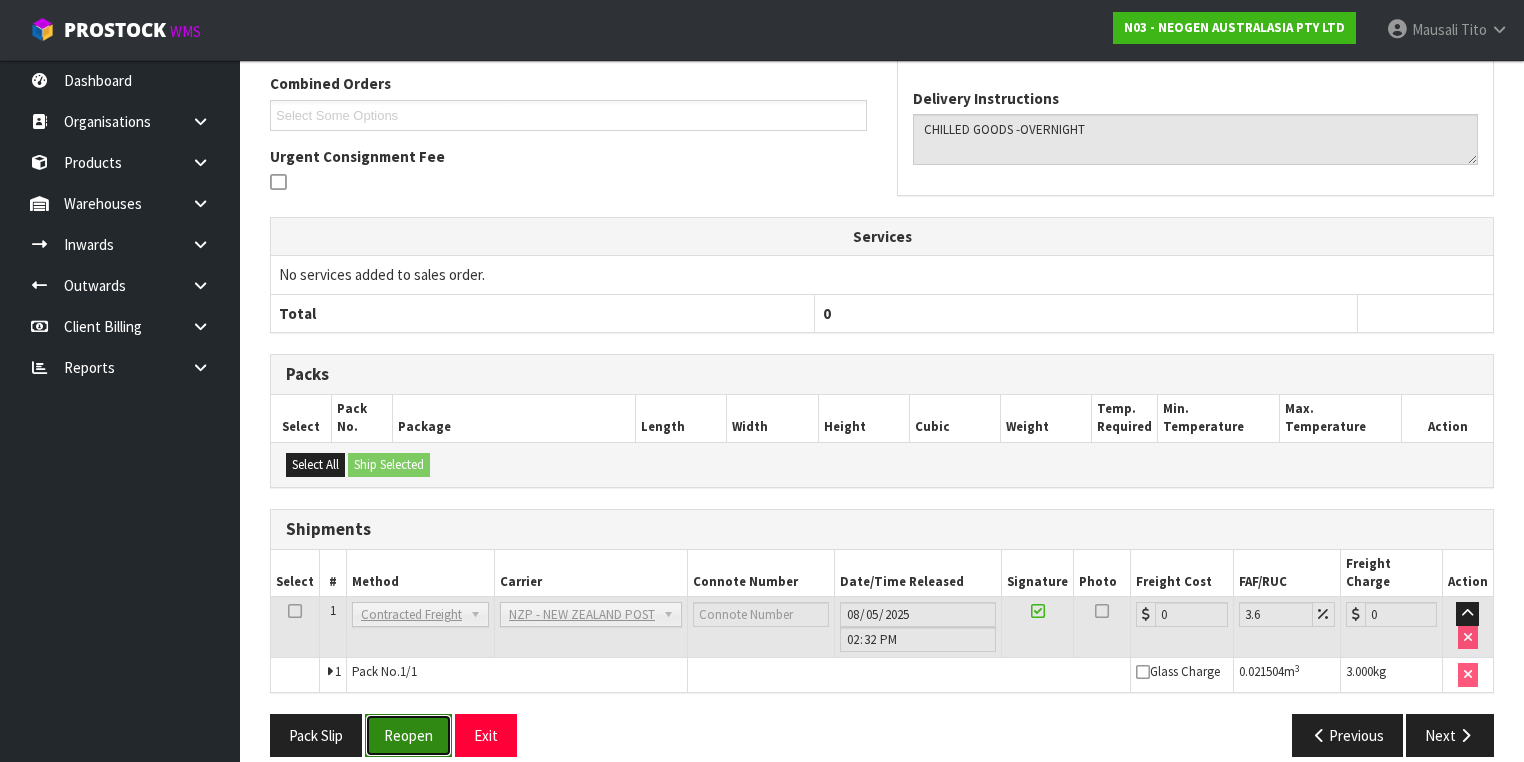 click on "Reopen" at bounding box center [408, 735] 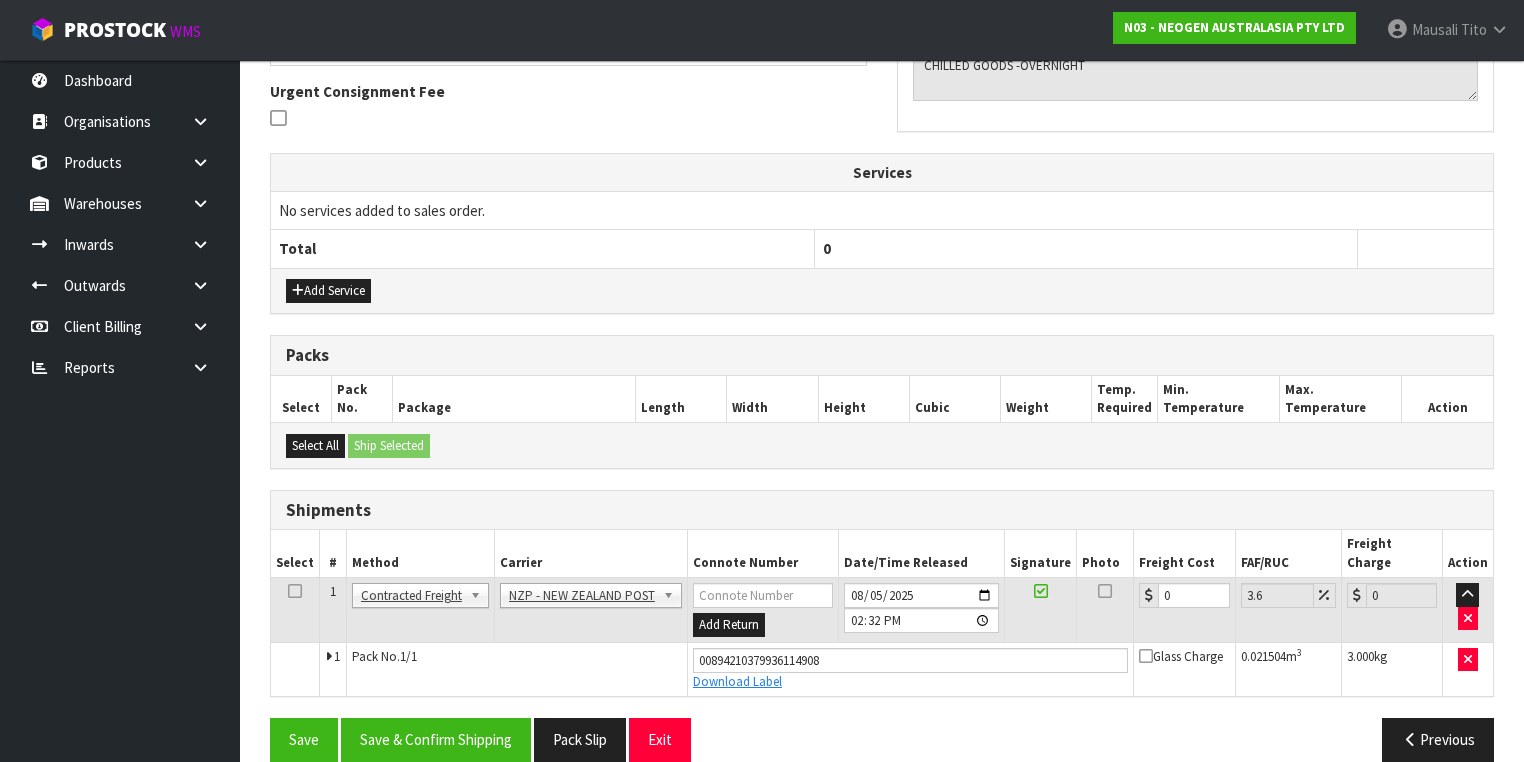 scroll, scrollTop: 582, scrollLeft: 0, axis: vertical 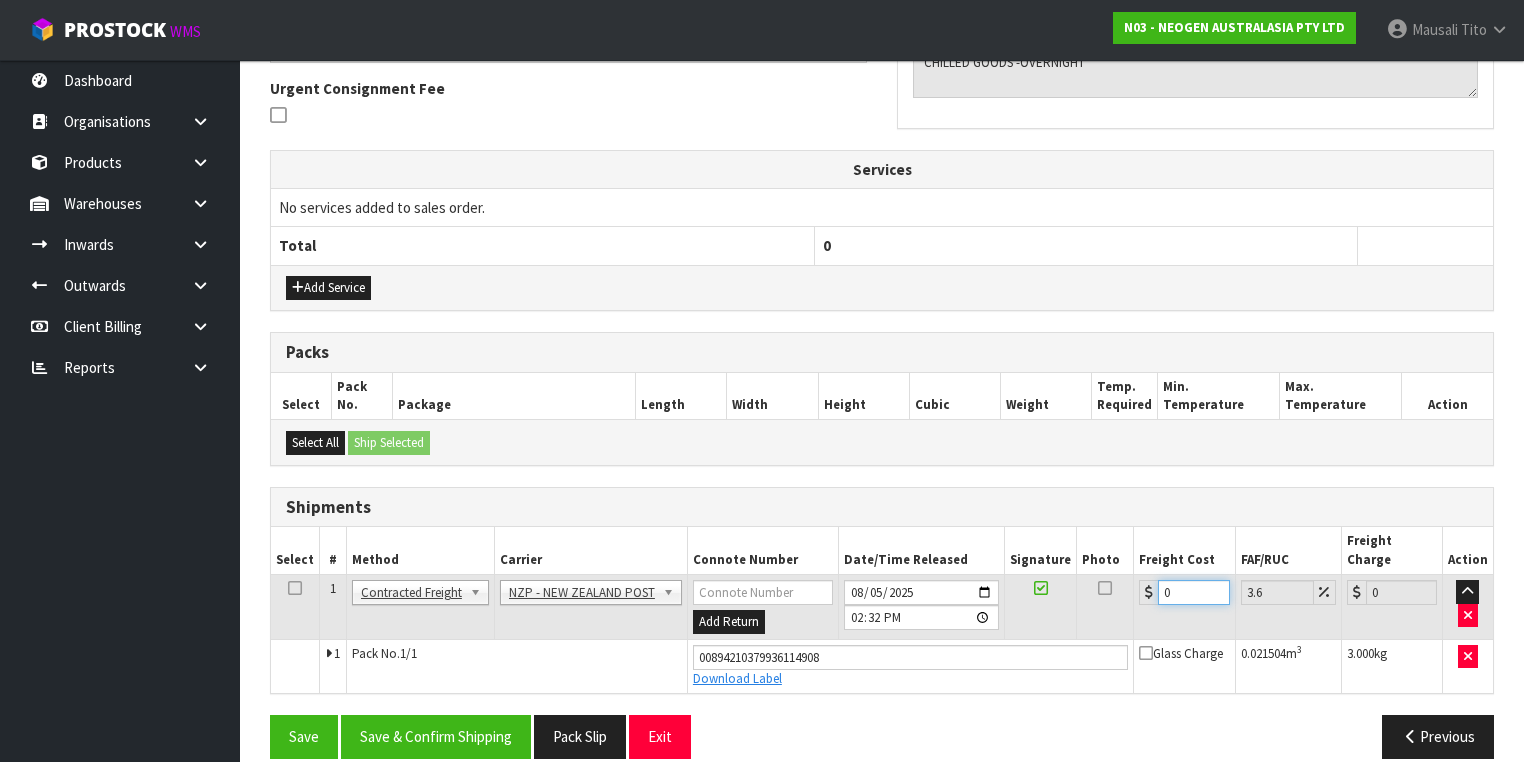 drag, startPoint x: 1179, startPoint y: 568, endPoint x: 1130, endPoint y: 584, distance: 51.546097 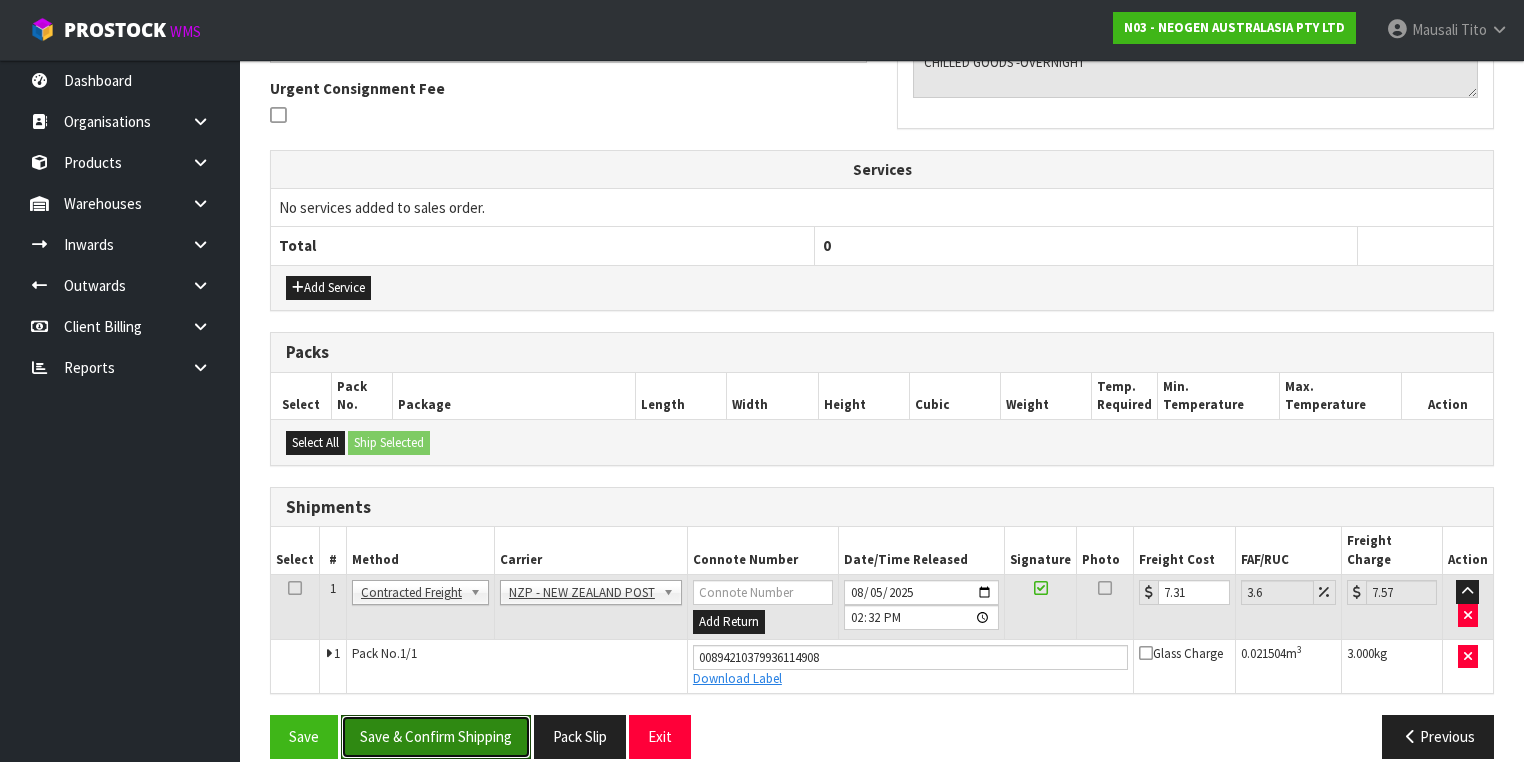 drag, startPoint x: 430, startPoint y: 702, endPoint x: 675, endPoint y: 608, distance: 262.4138 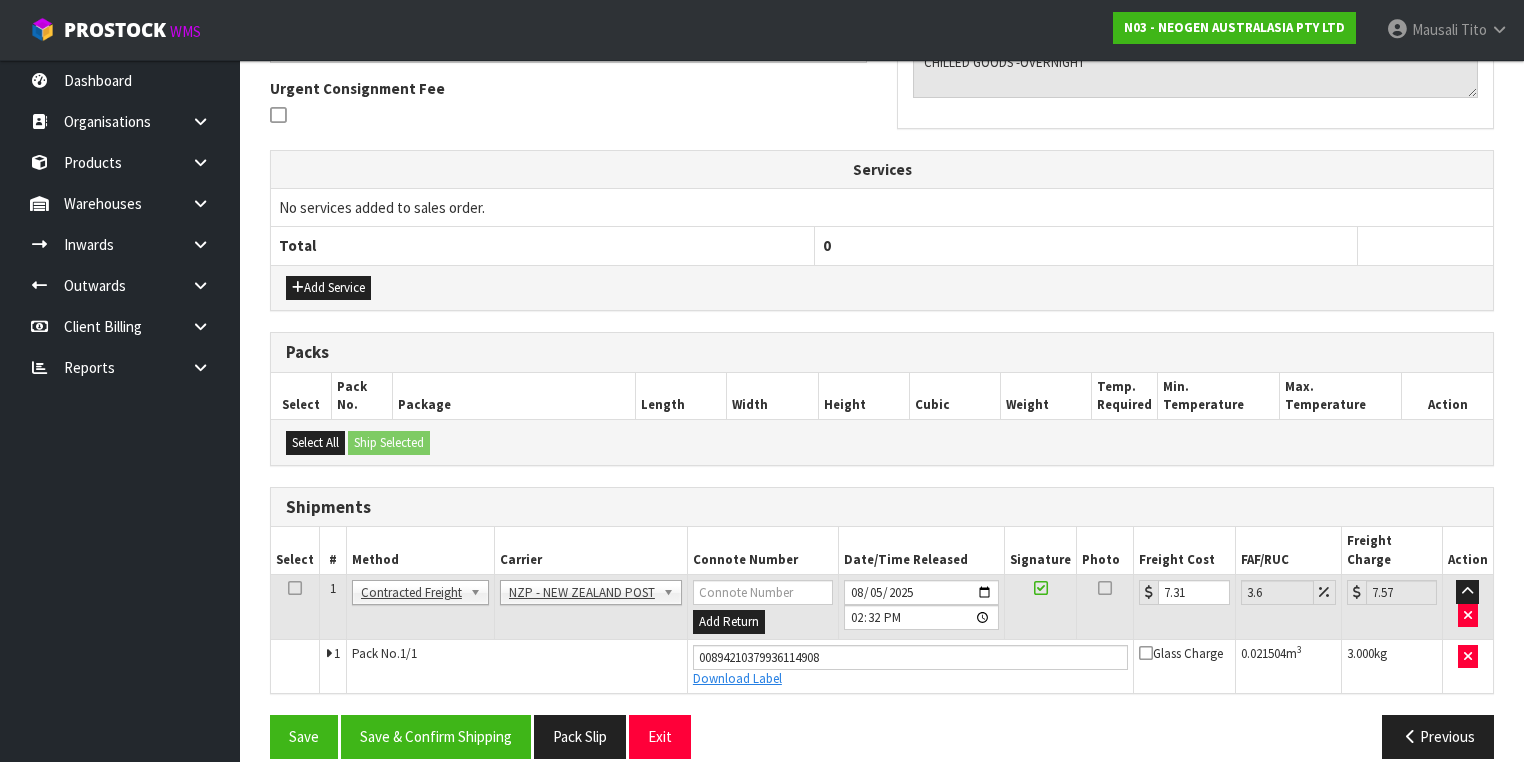 scroll, scrollTop: 0, scrollLeft: 0, axis: both 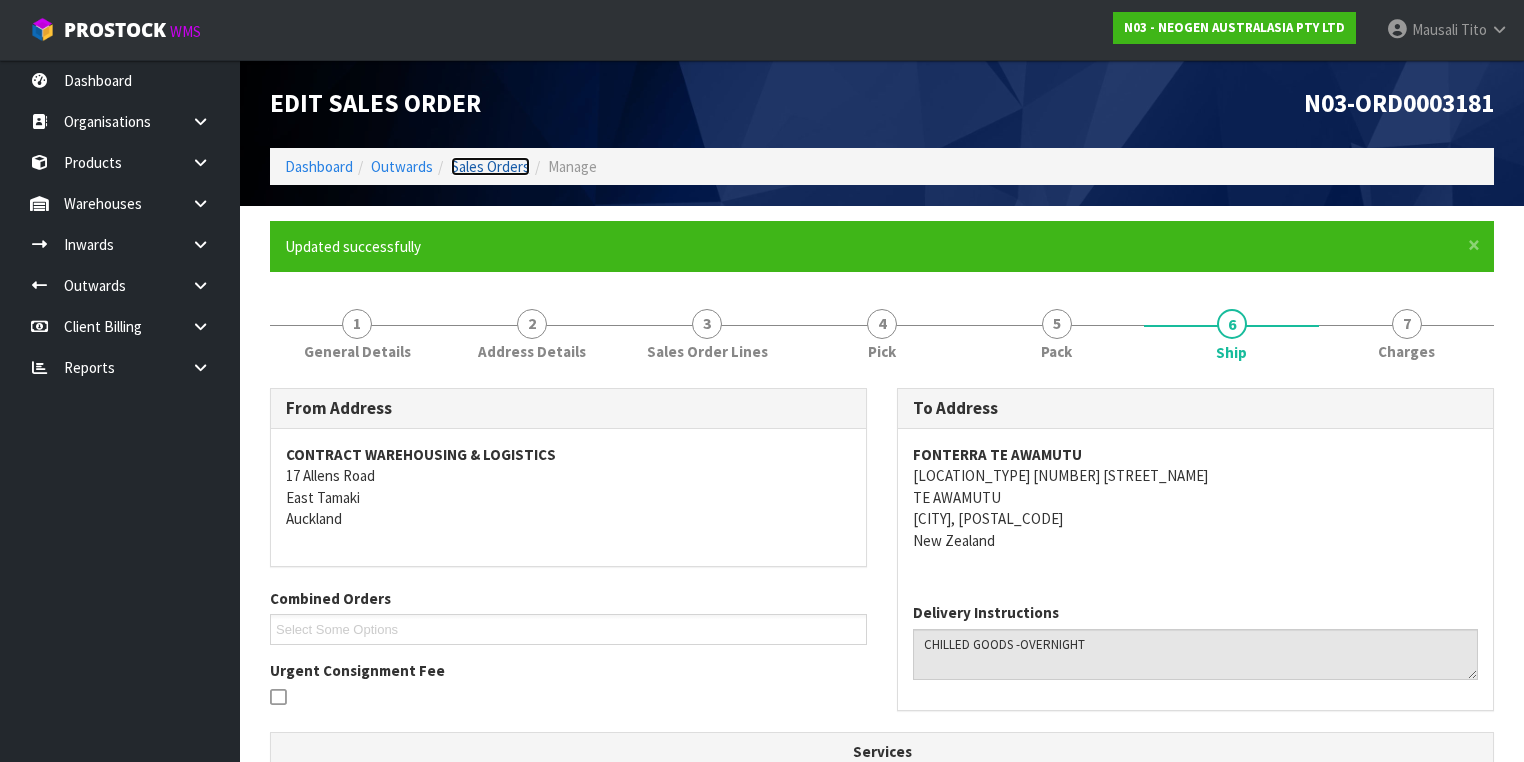 drag, startPoint x: 968, startPoint y: 448, endPoint x: 492, endPoint y: 156, distance: 558.42633 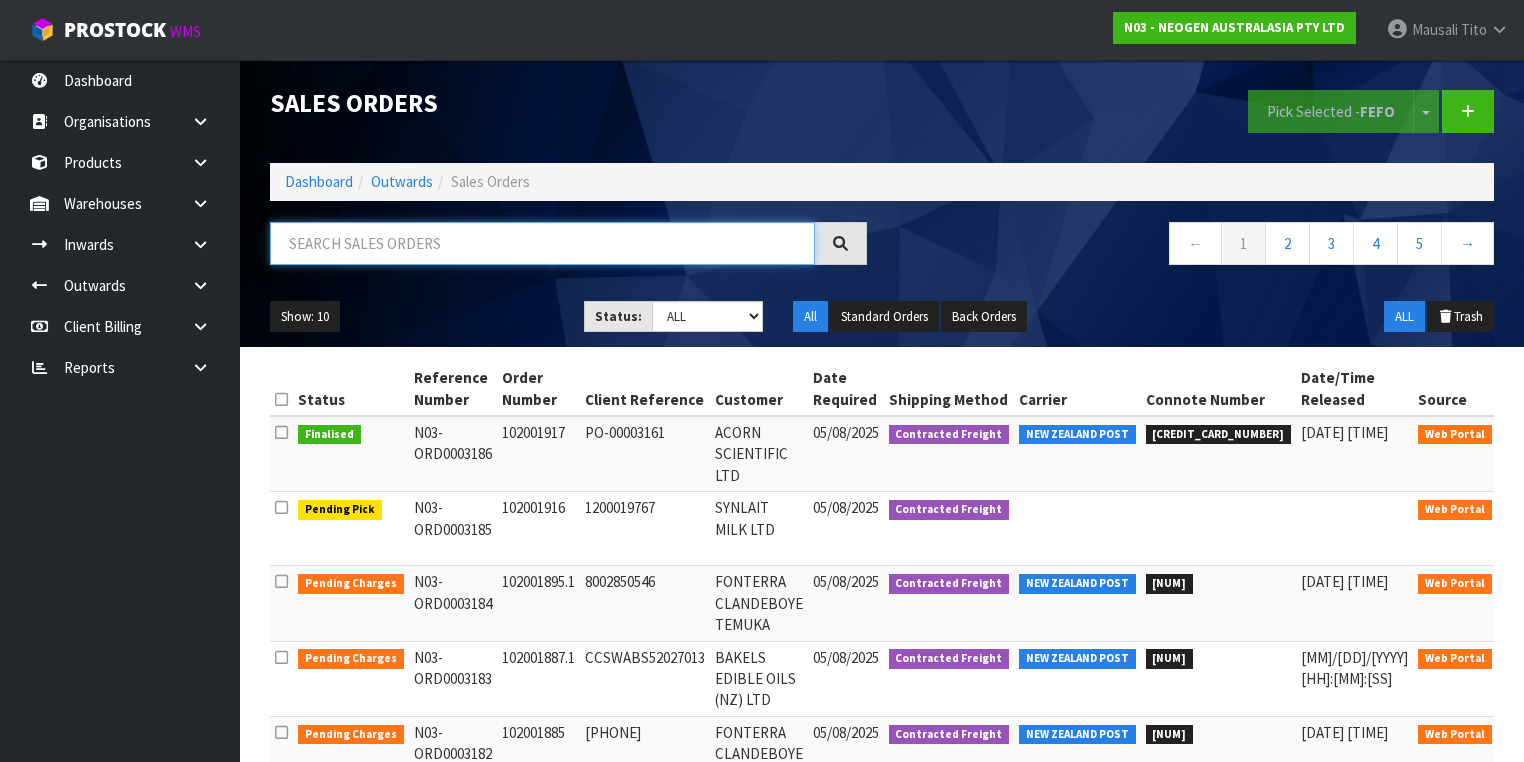 click at bounding box center [542, 243] 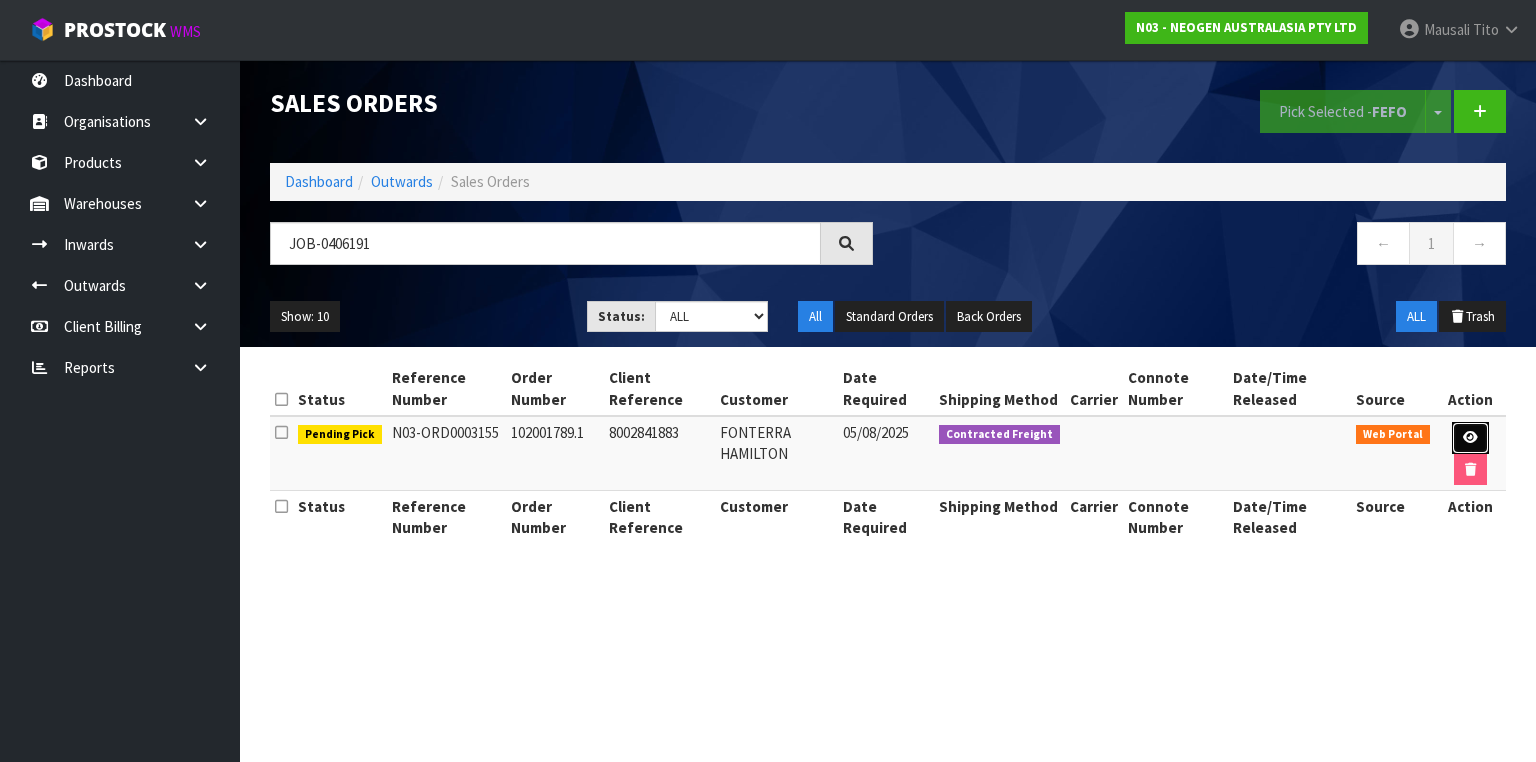 click at bounding box center (1470, 437) 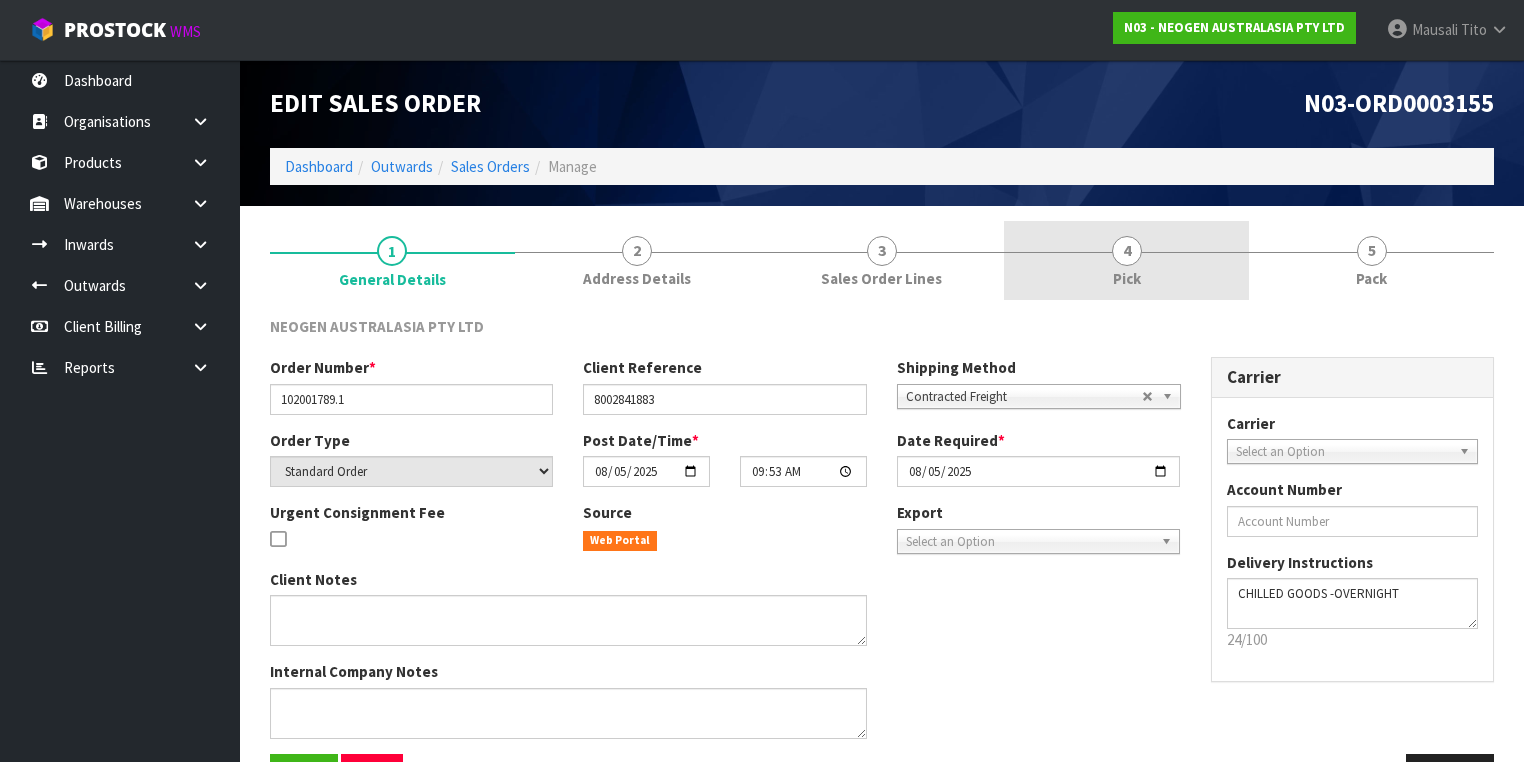 click on "4" at bounding box center [1127, 251] 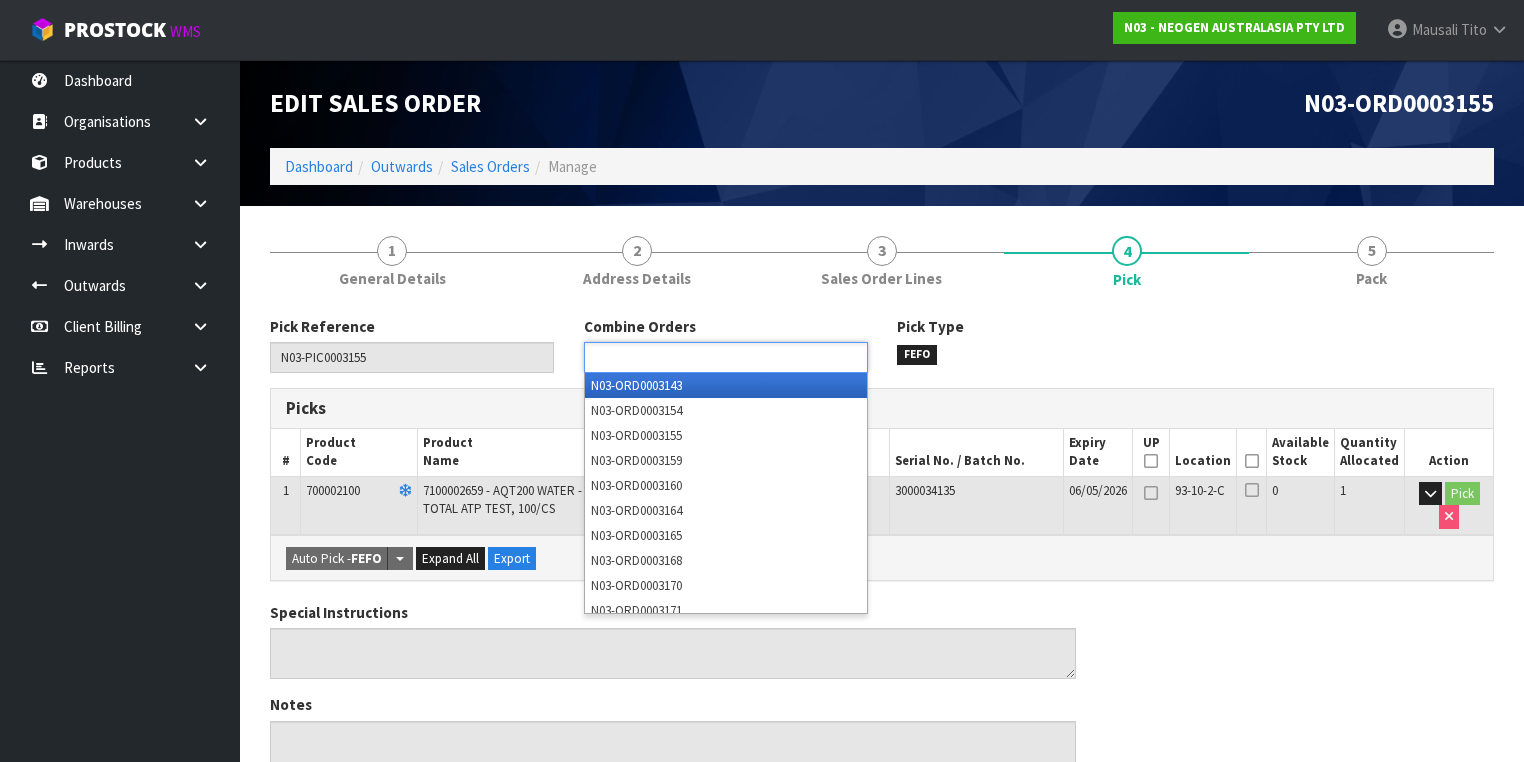 click at bounding box center [663, 357] 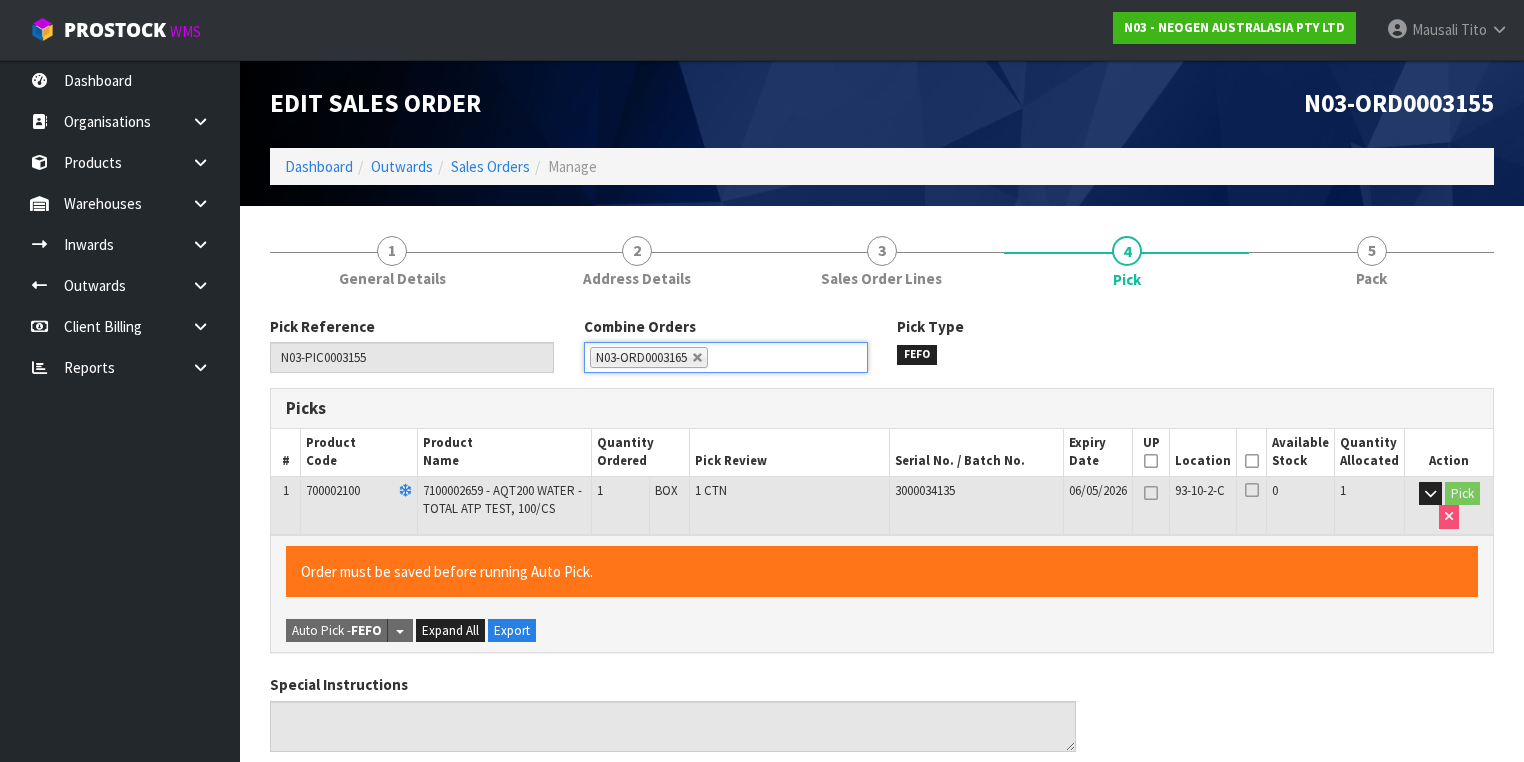 click at bounding box center (1252, 461) 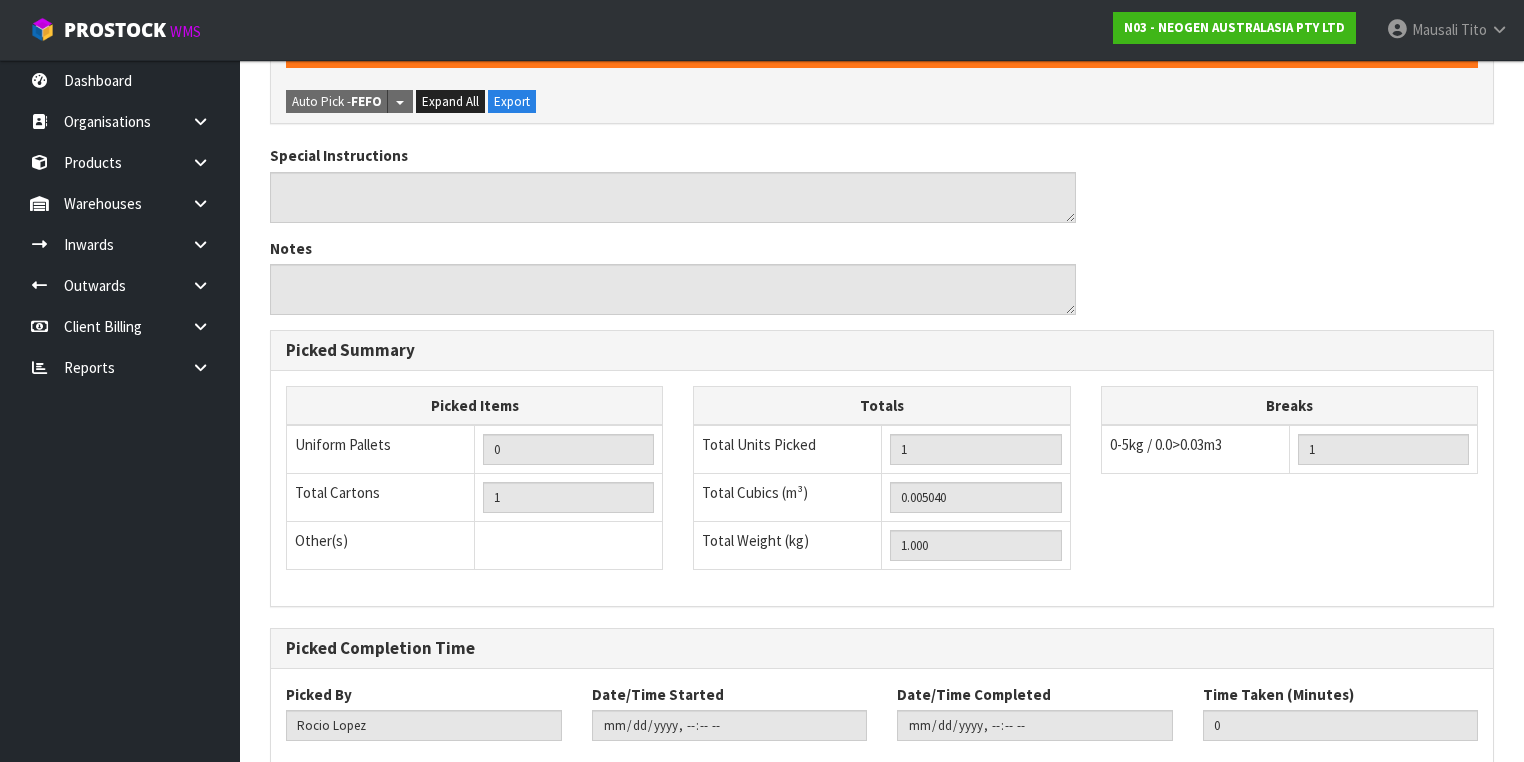 scroll, scrollTop: 641, scrollLeft: 0, axis: vertical 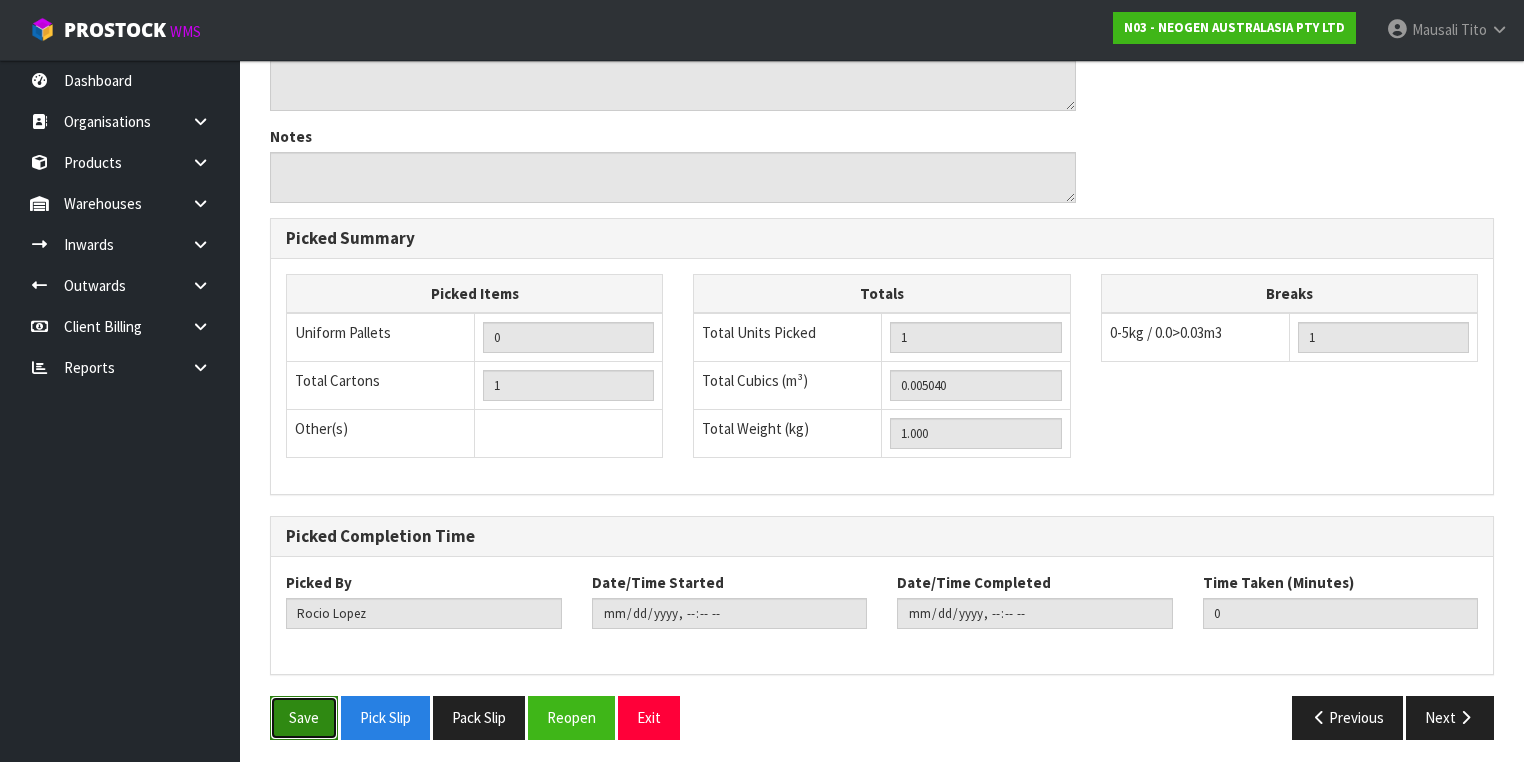 click on "Save" at bounding box center (304, 717) 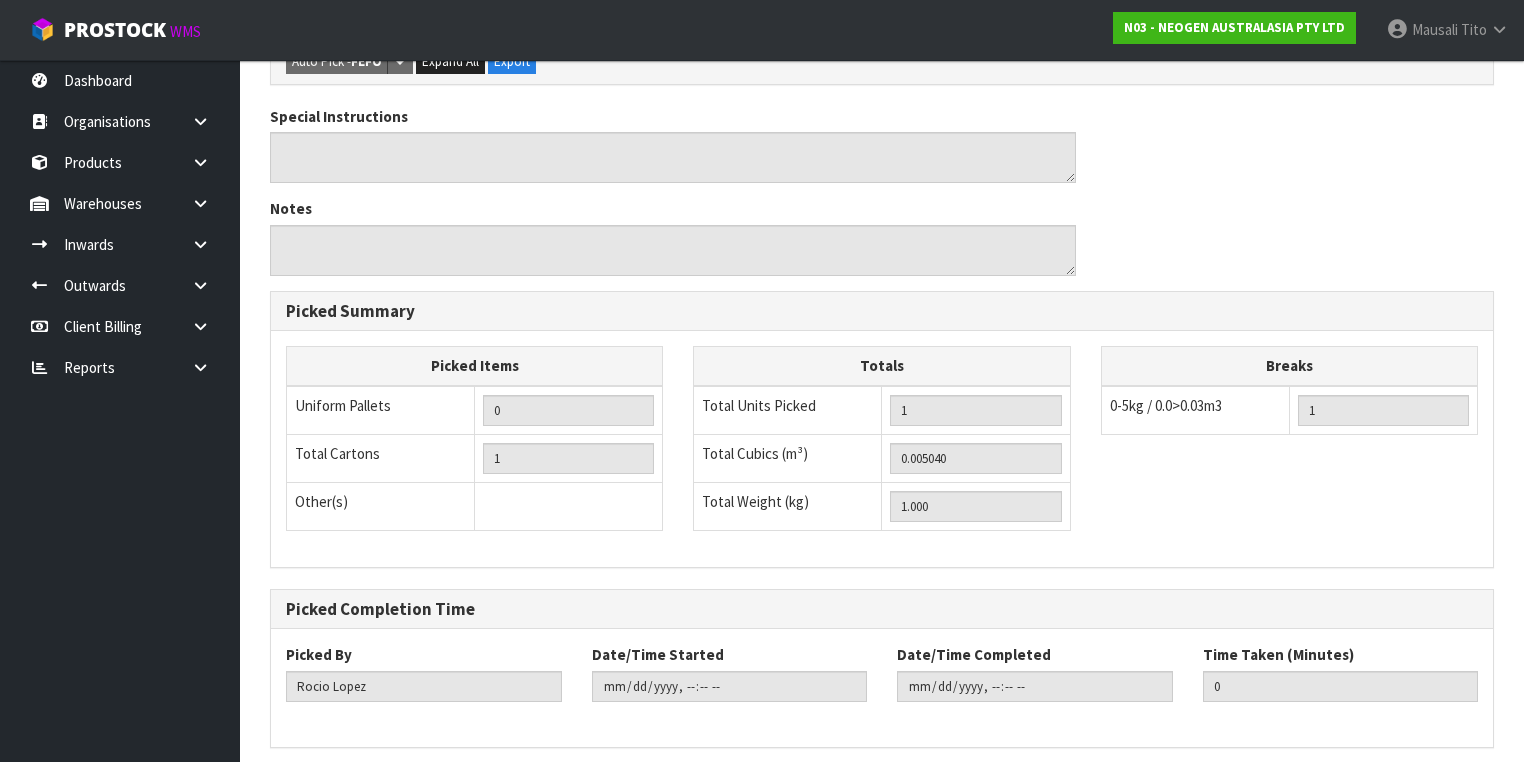 scroll, scrollTop: 0, scrollLeft: 0, axis: both 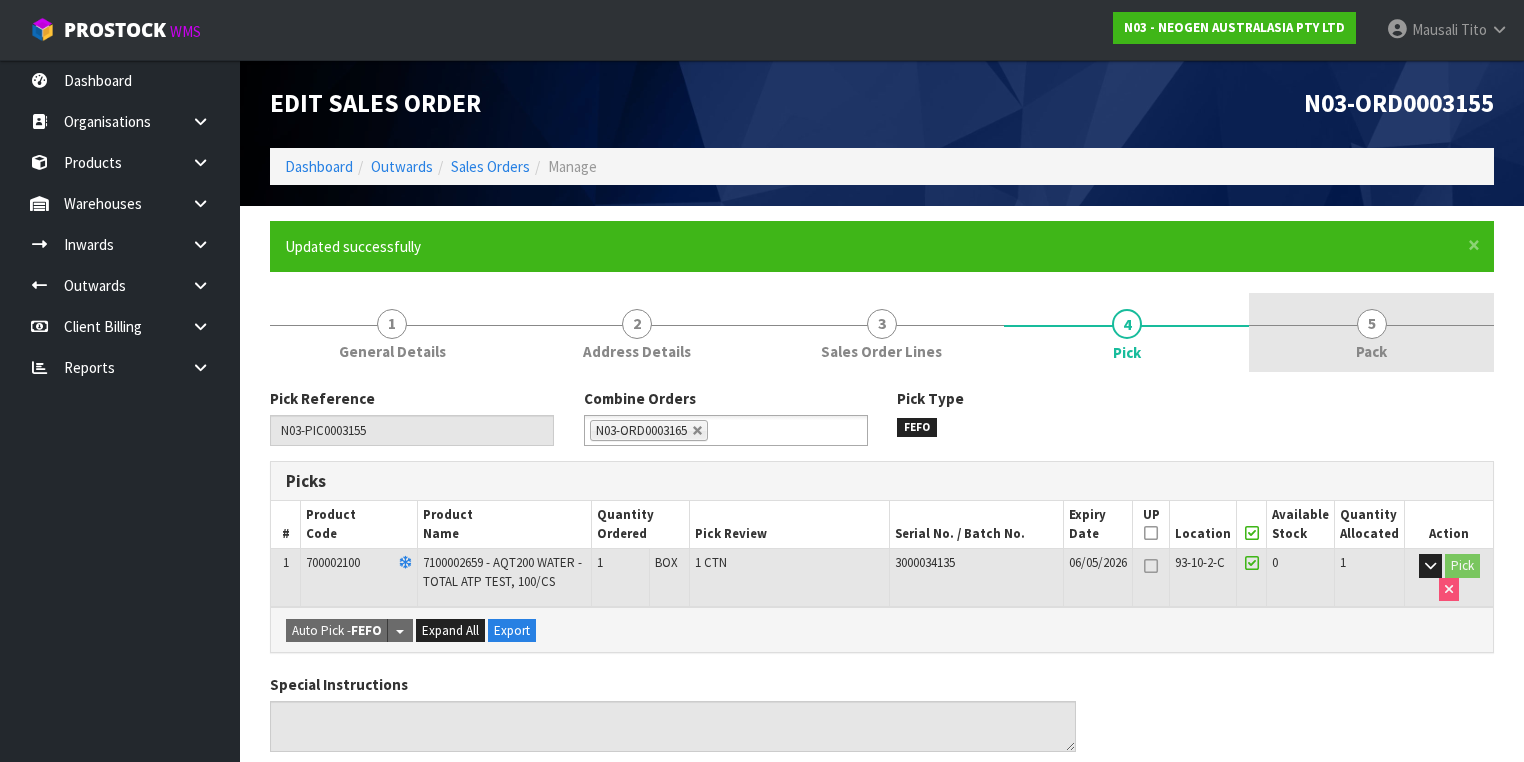 click on "5
Pack" at bounding box center (1371, 332) 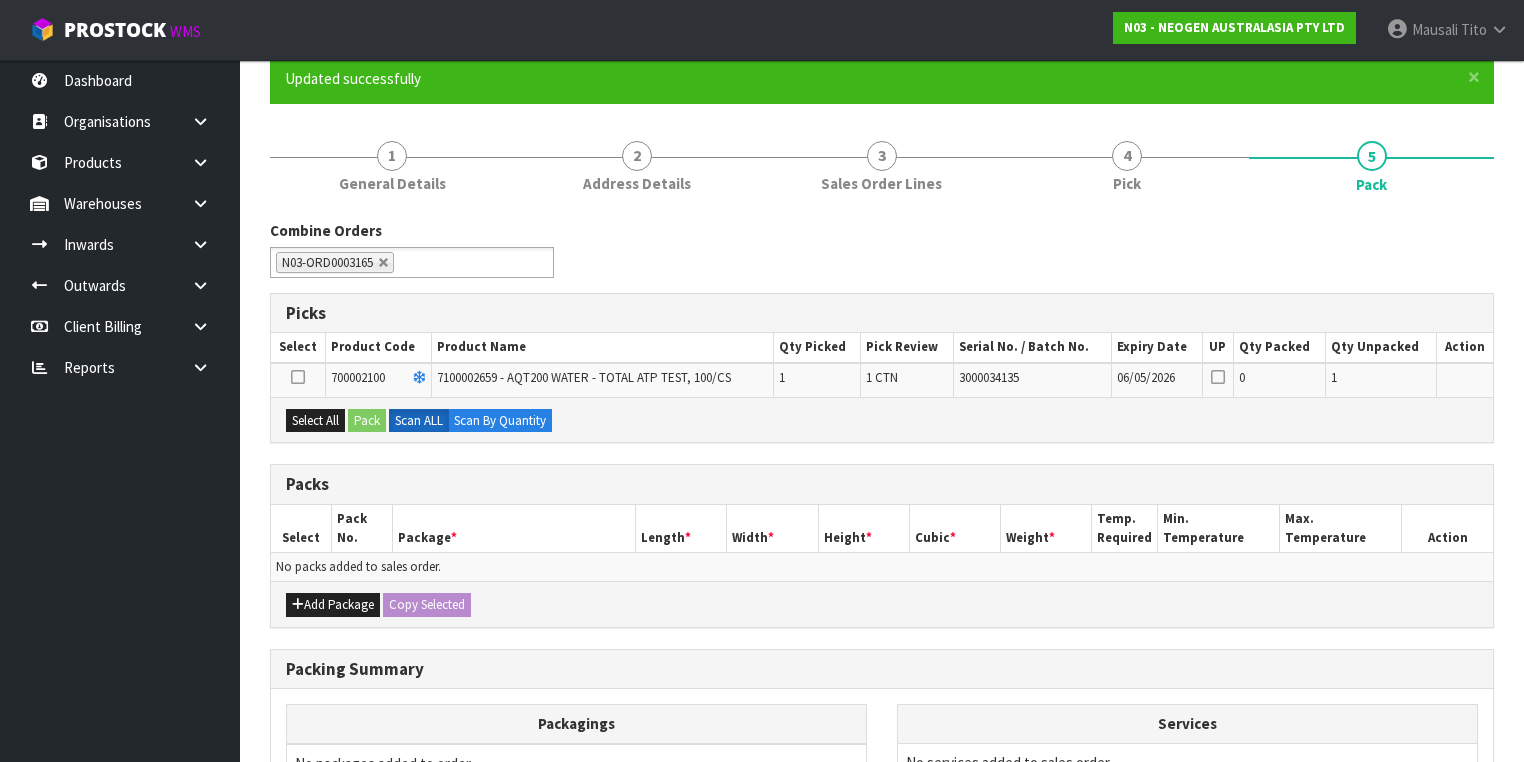 scroll, scrollTop: 320, scrollLeft: 0, axis: vertical 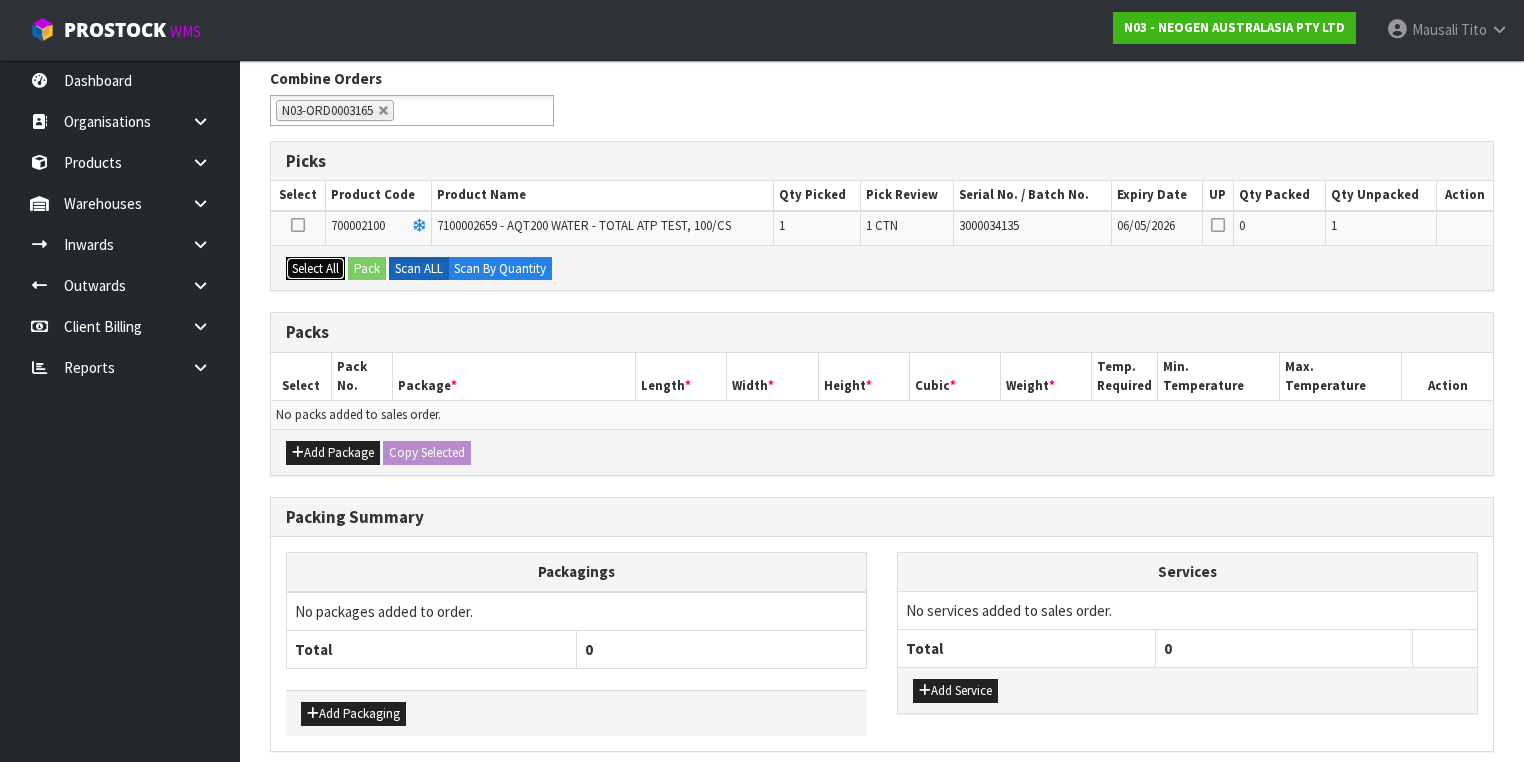 click on "Select All" at bounding box center (315, 269) 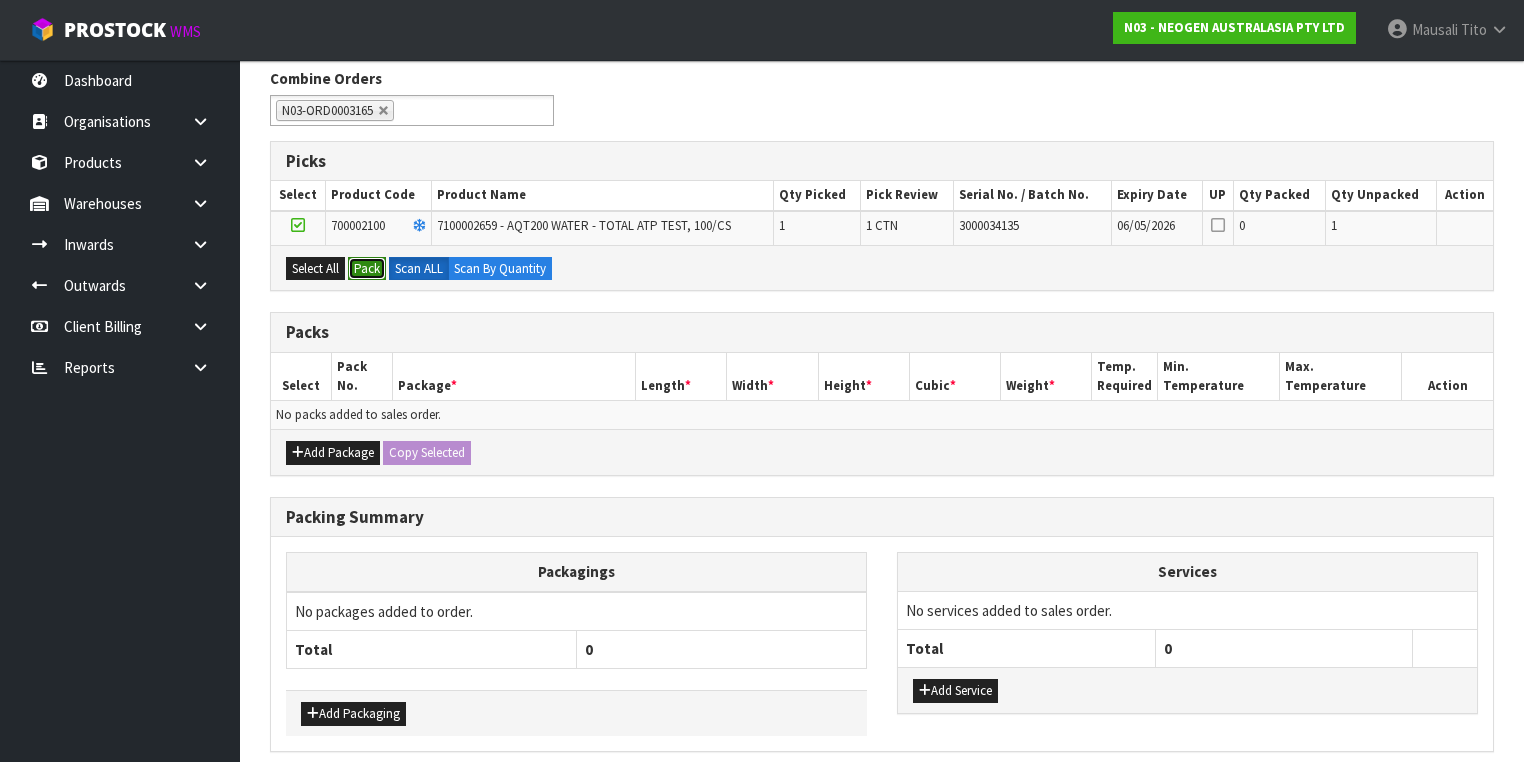 click on "Pack" at bounding box center [367, 269] 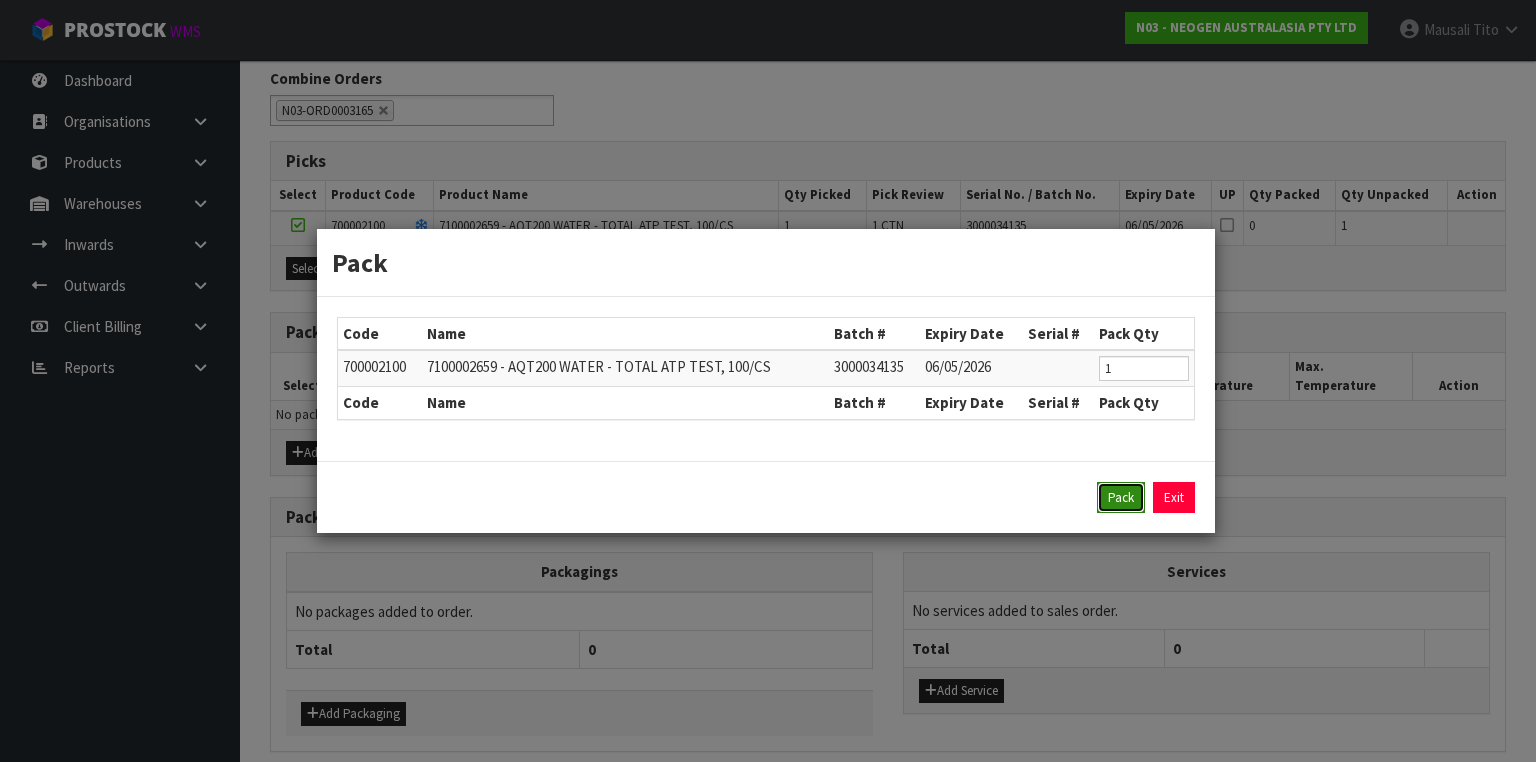 click on "Pack" at bounding box center [1121, 498] 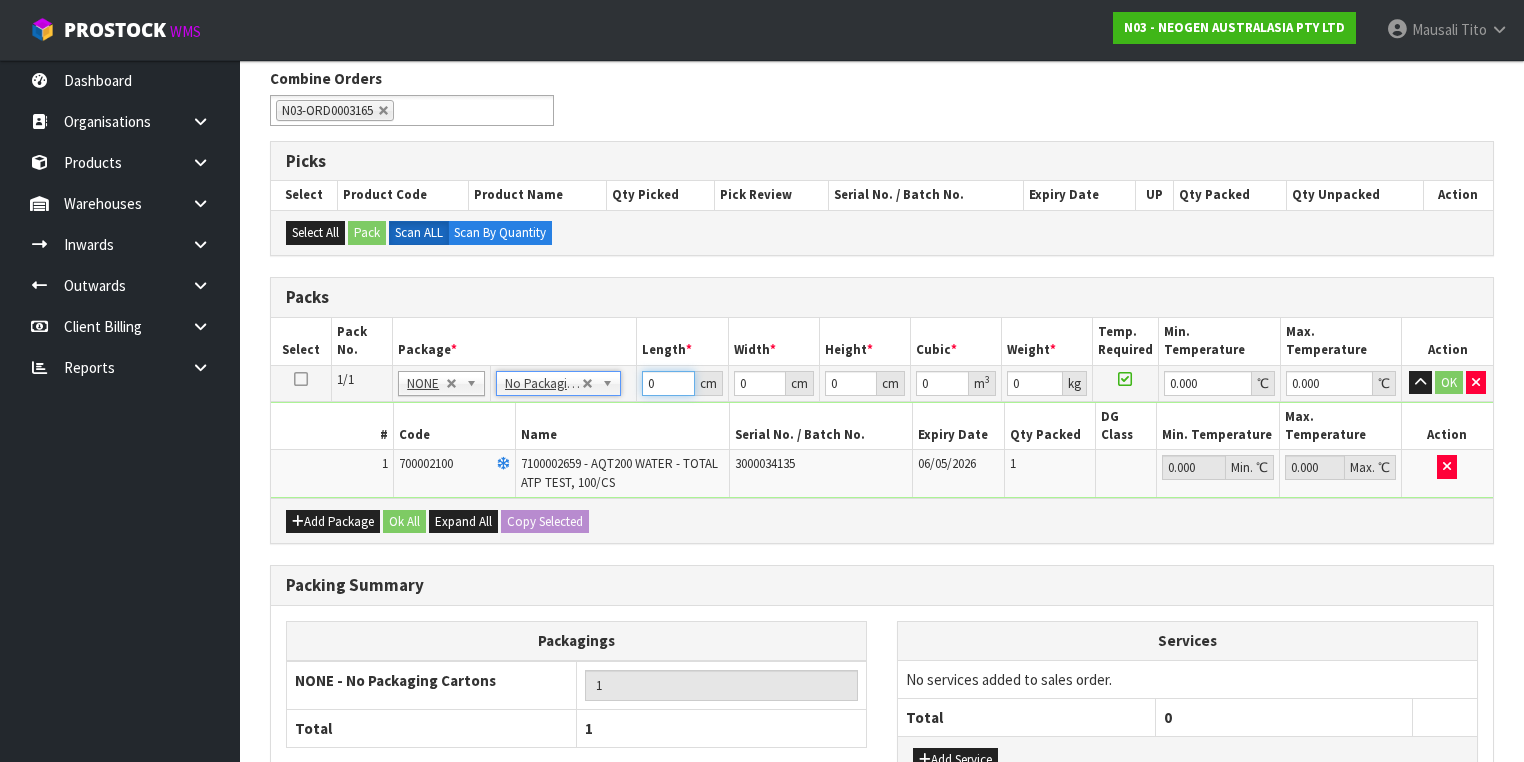 drag, startPoint x: 660, startPoint y: 387, endPoint x: 576, endPoint y: 404, distance: 85.70297 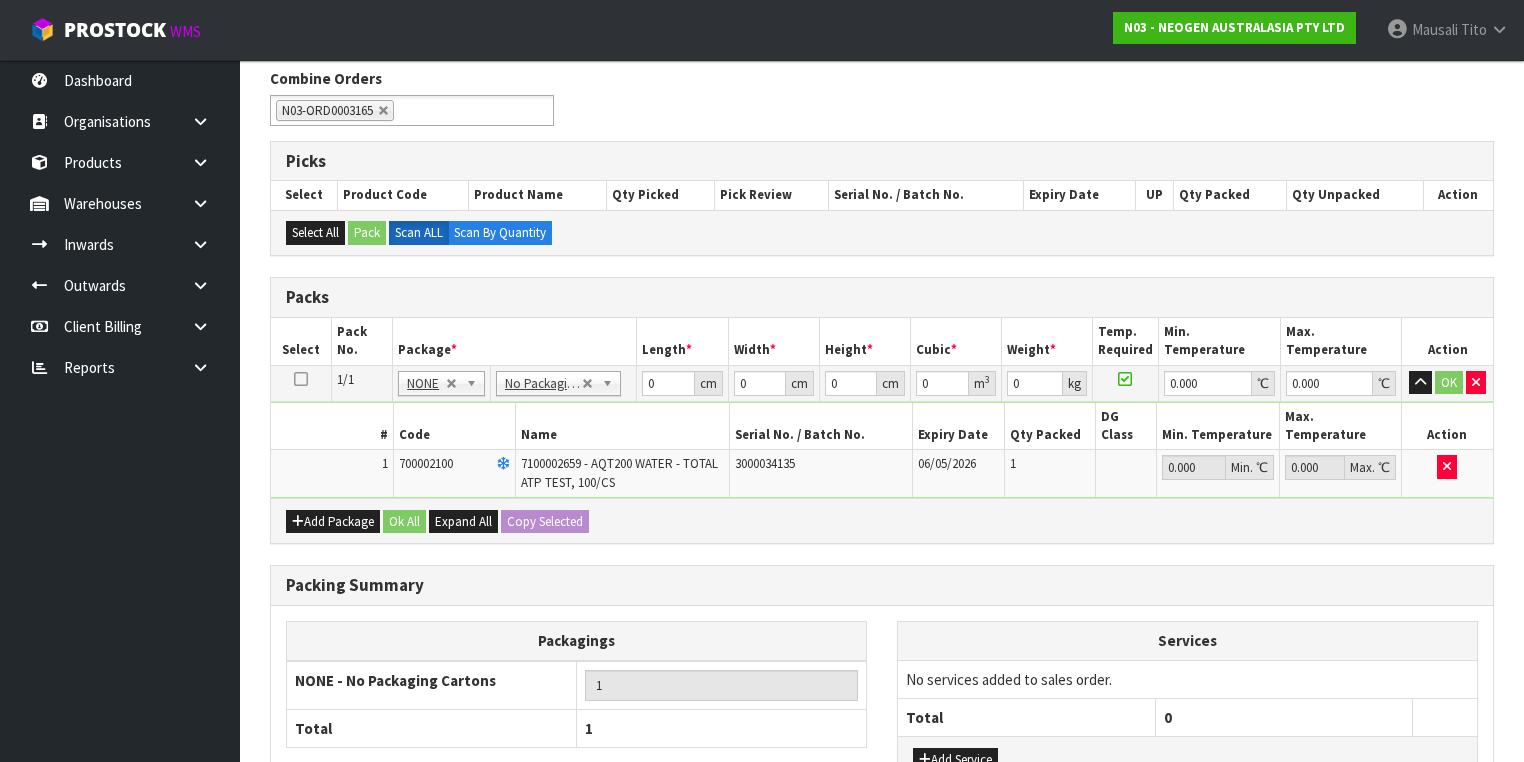 click on "Add Package
Ok All
Expand All
Copy Selected" at bounding box center [882, 520] 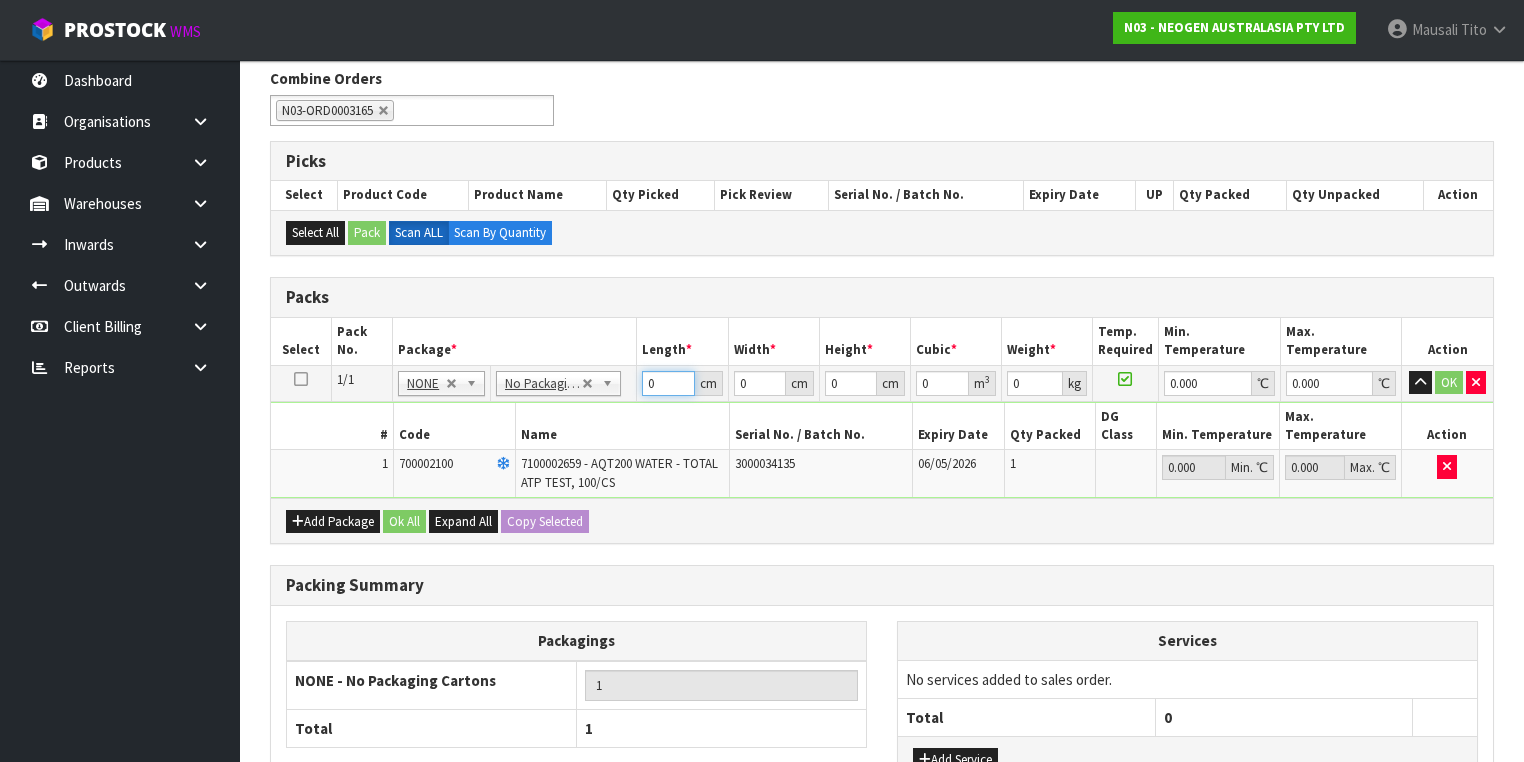 drag, startPoint x: 664, startPoint y: 381, endPoint x: 788, endPoint y: 300, distance: 148.11145 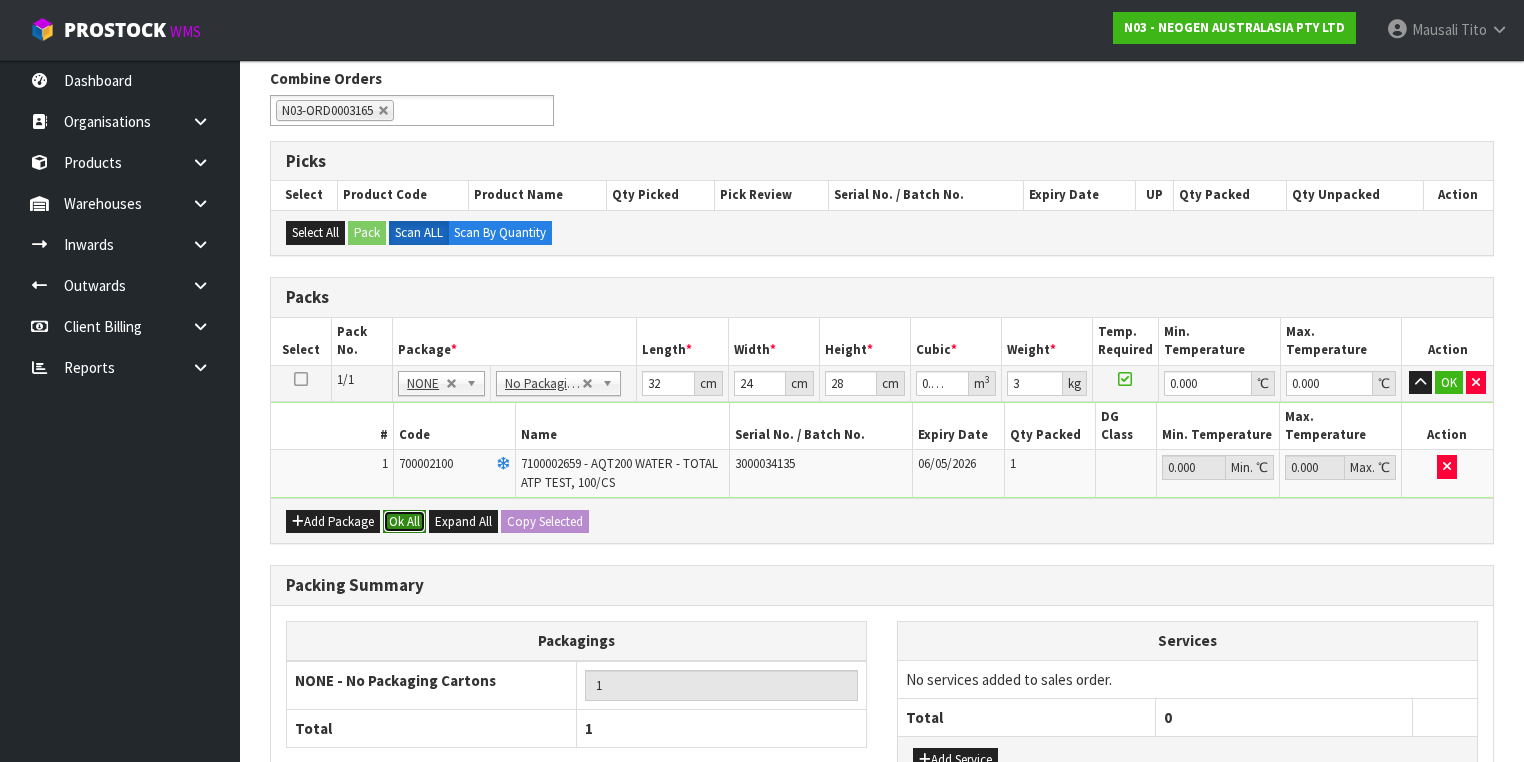 click on "Ok All" at bounding box center (404, 522) 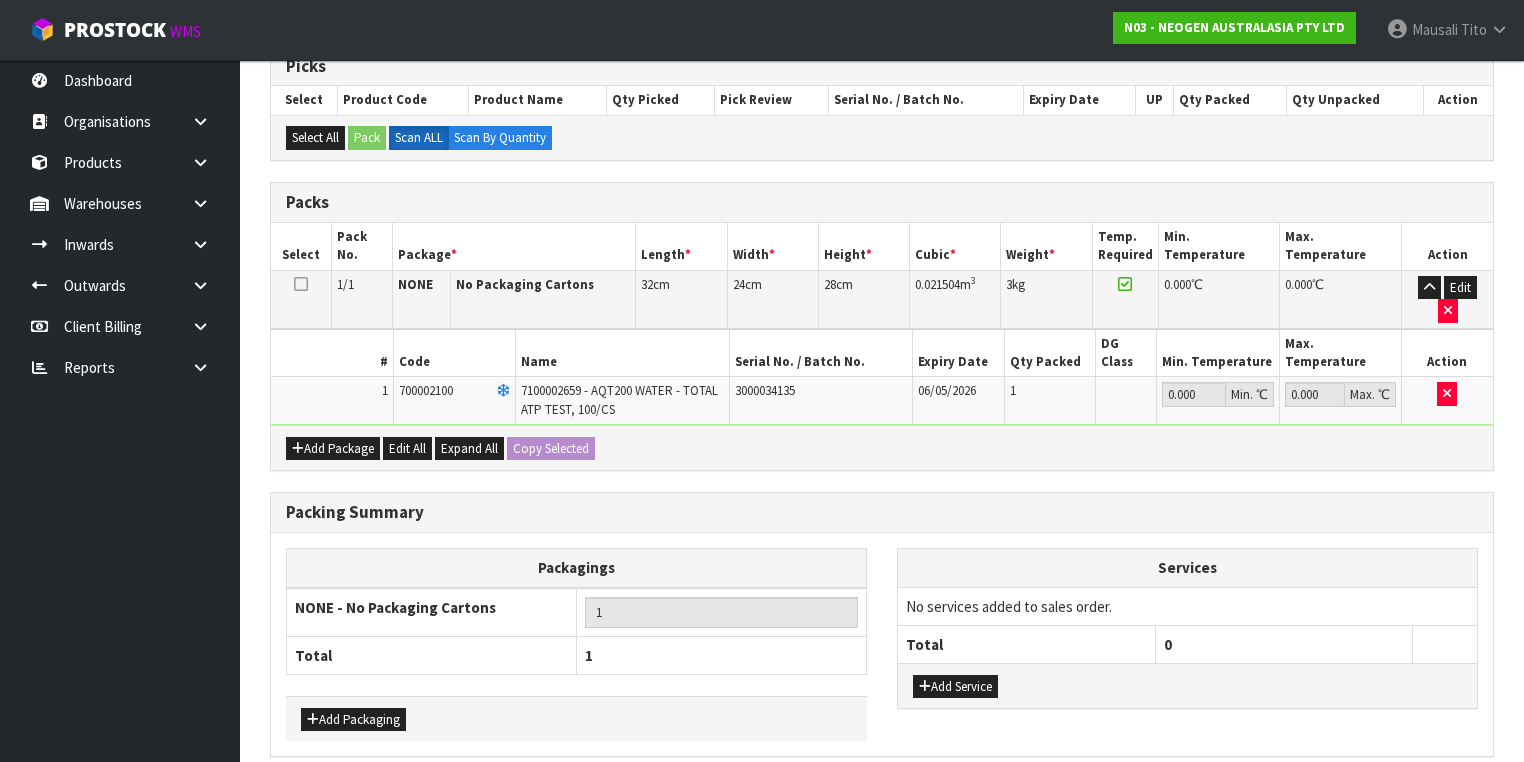 scroll, scrollTop: 453, scrollLeft: 0, axis: vertical 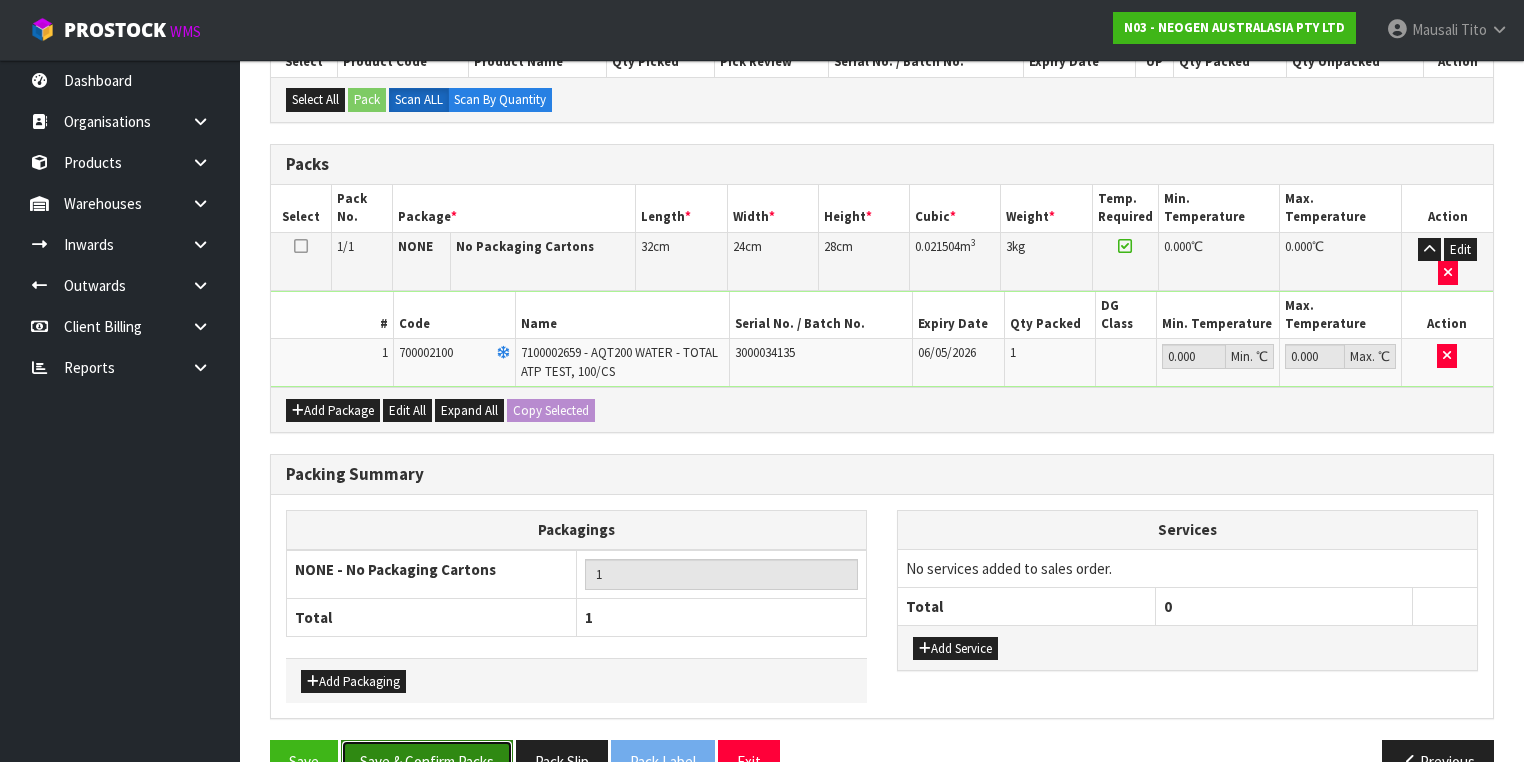 click on "Save & Confirm Packs" at bounding box center (427, 761) 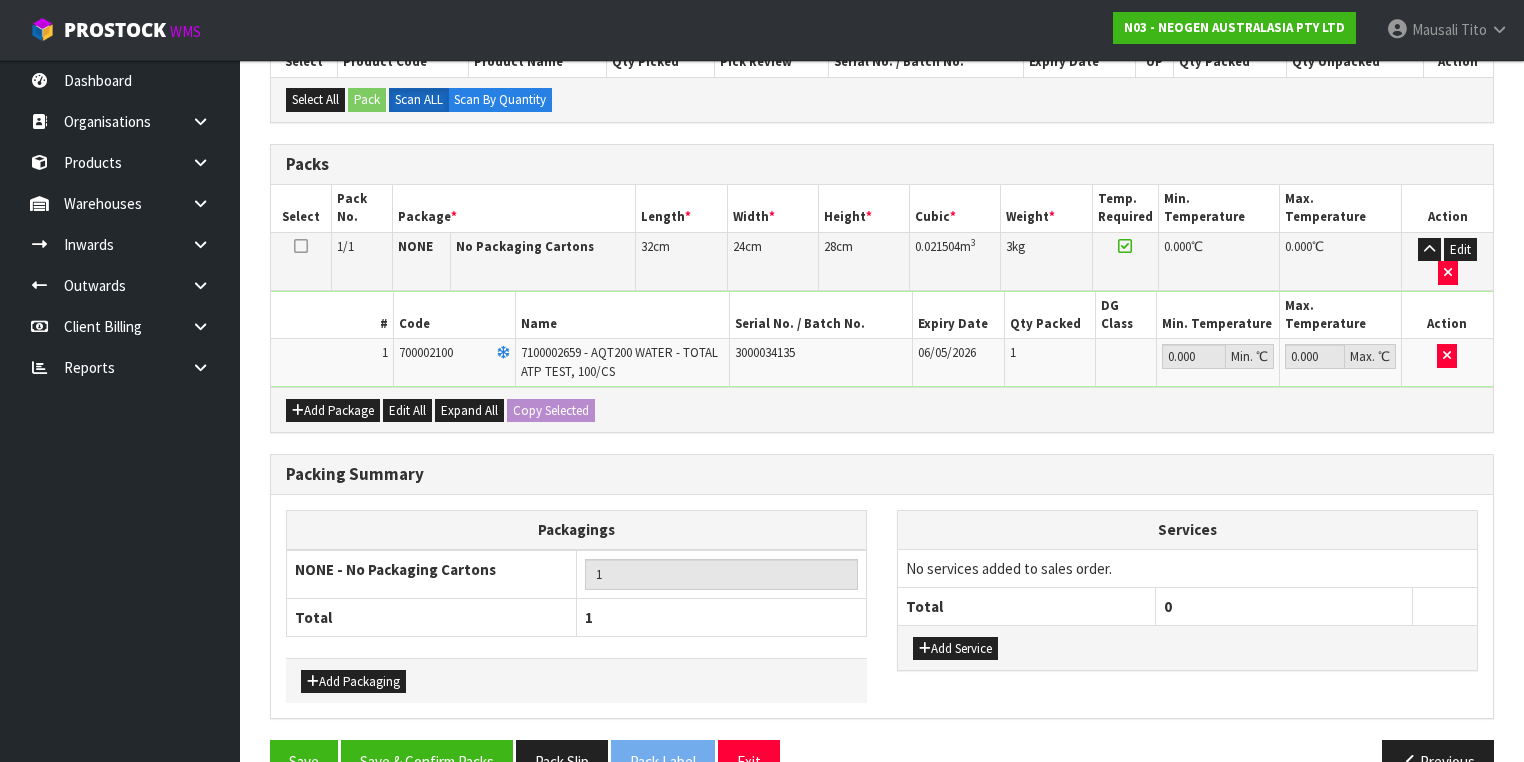 scroll, scrollTop: 0, scrollLeft: 0, axis: both 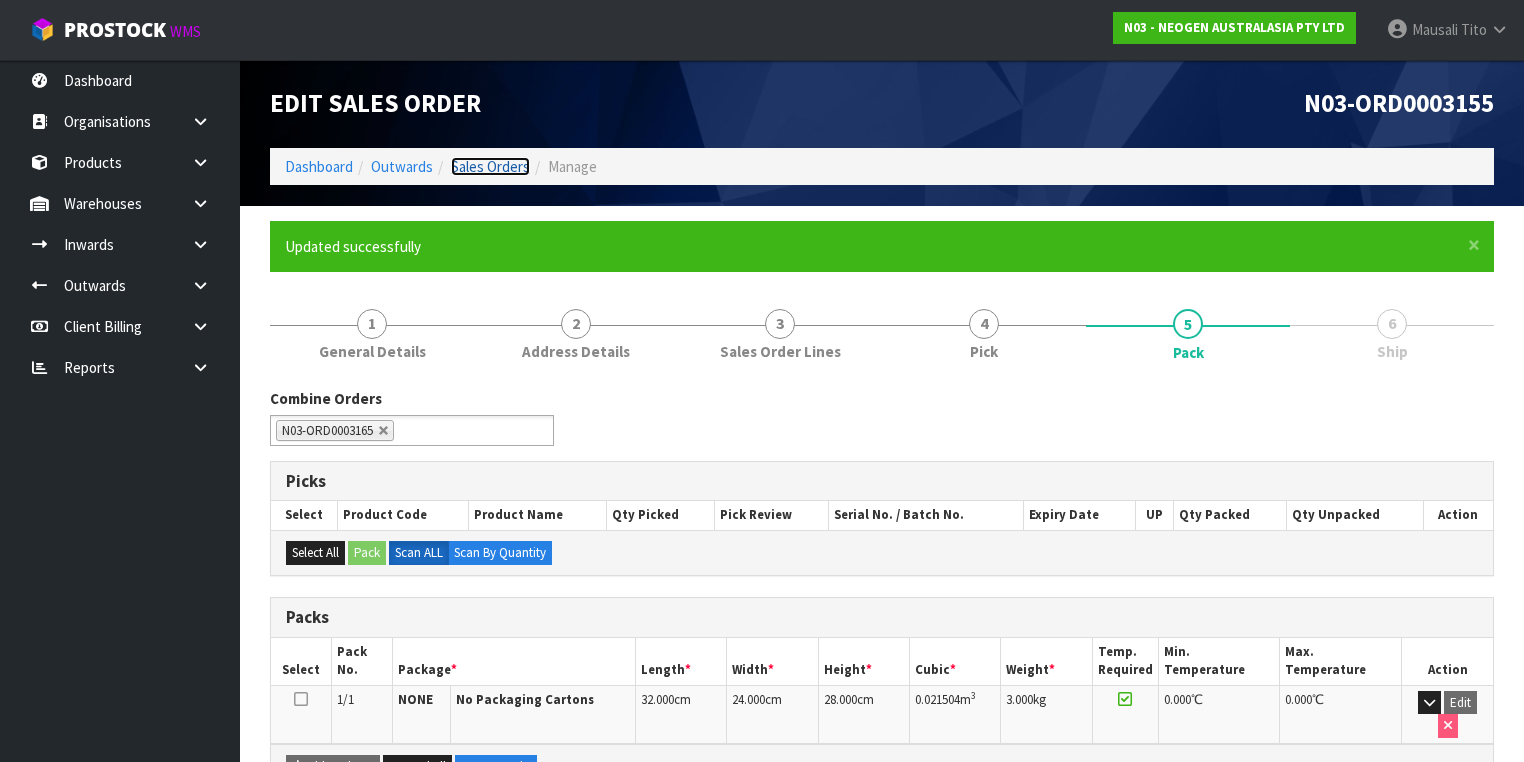 click on "Sales Orders" at bounding box center [490, 166] 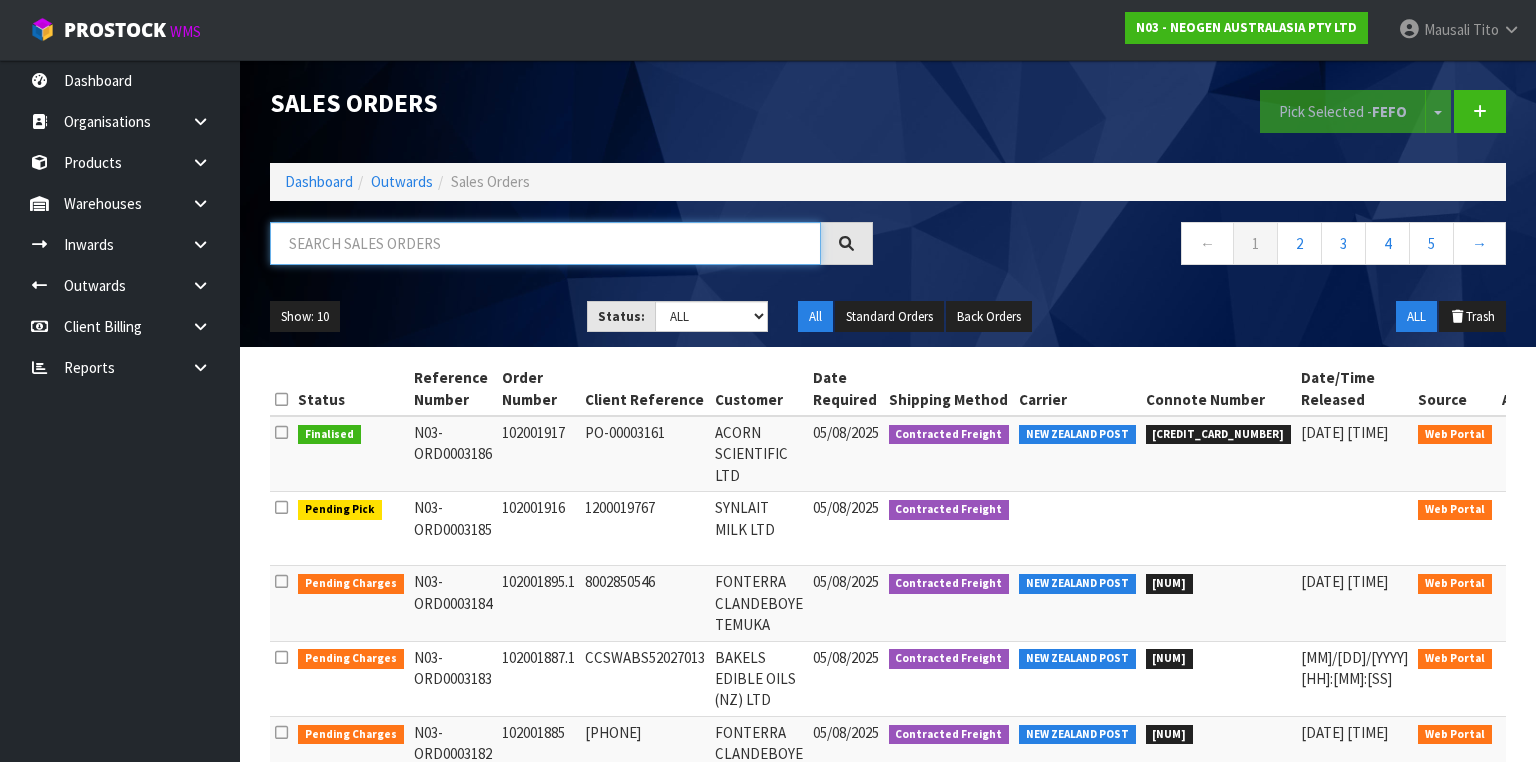 click at bounding box center [545, 243] 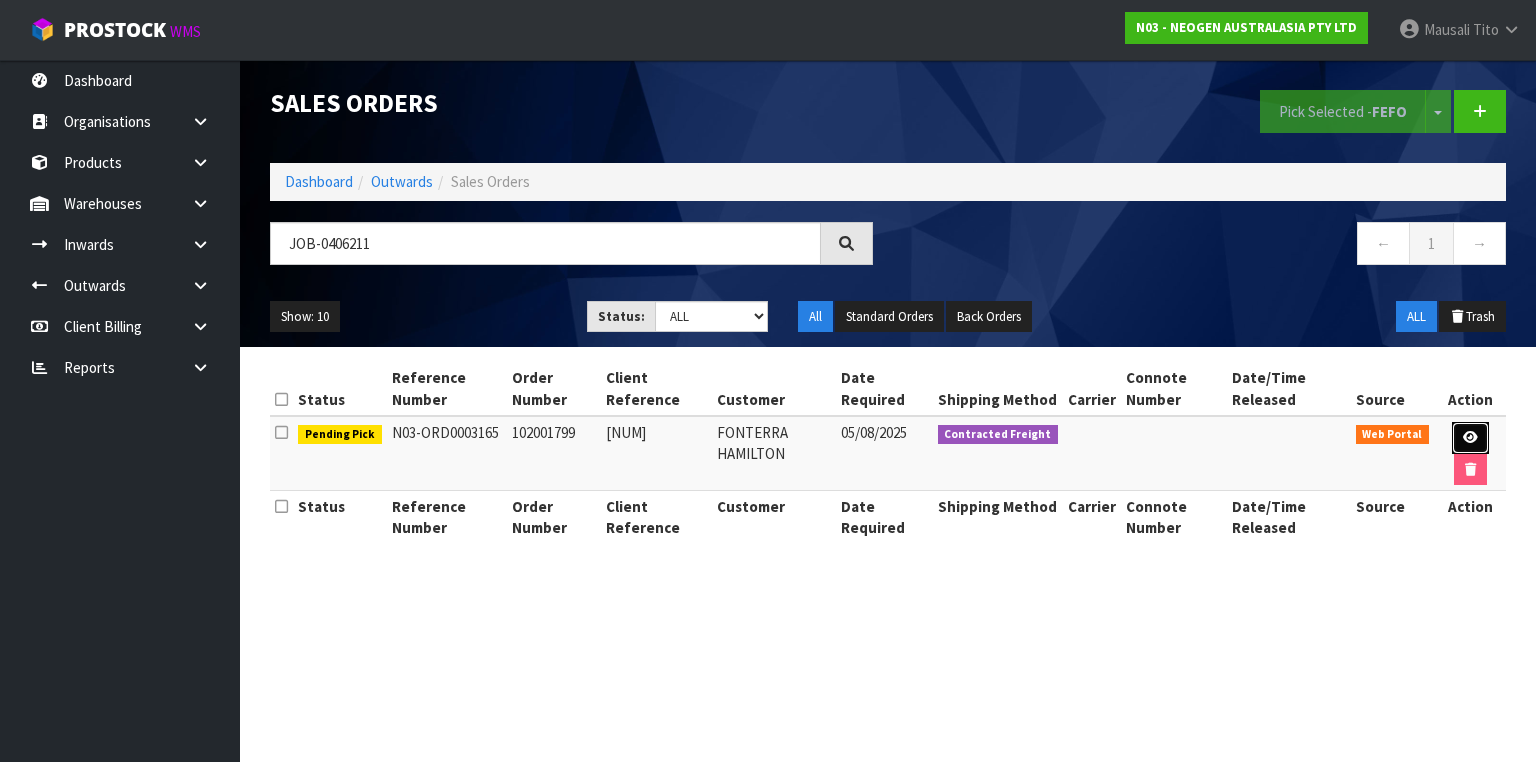 click at bounding box center (1470, 438) 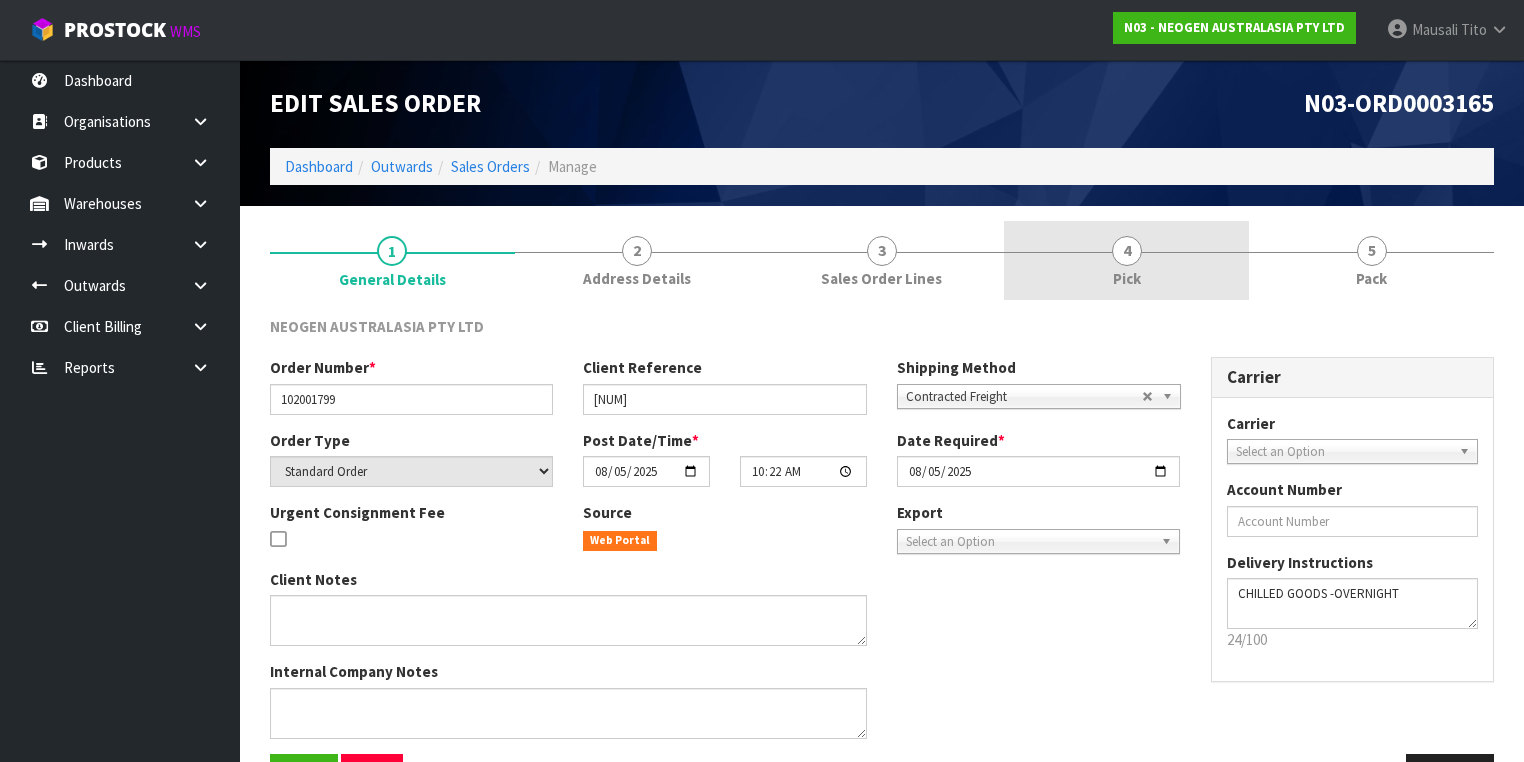 click on "4
Pick" at bounding box center (1126, 260) 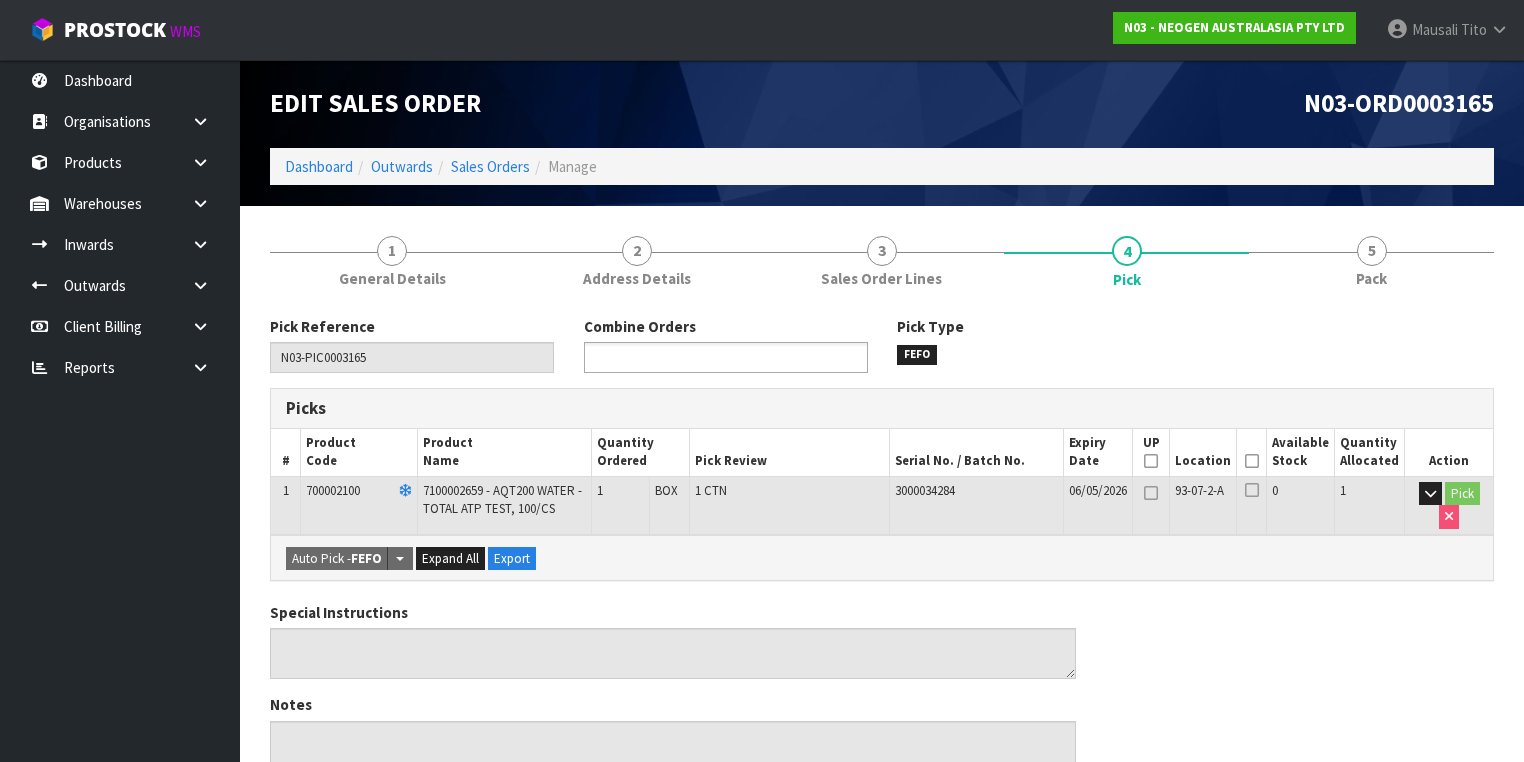 click at bounding box center (663, 357) 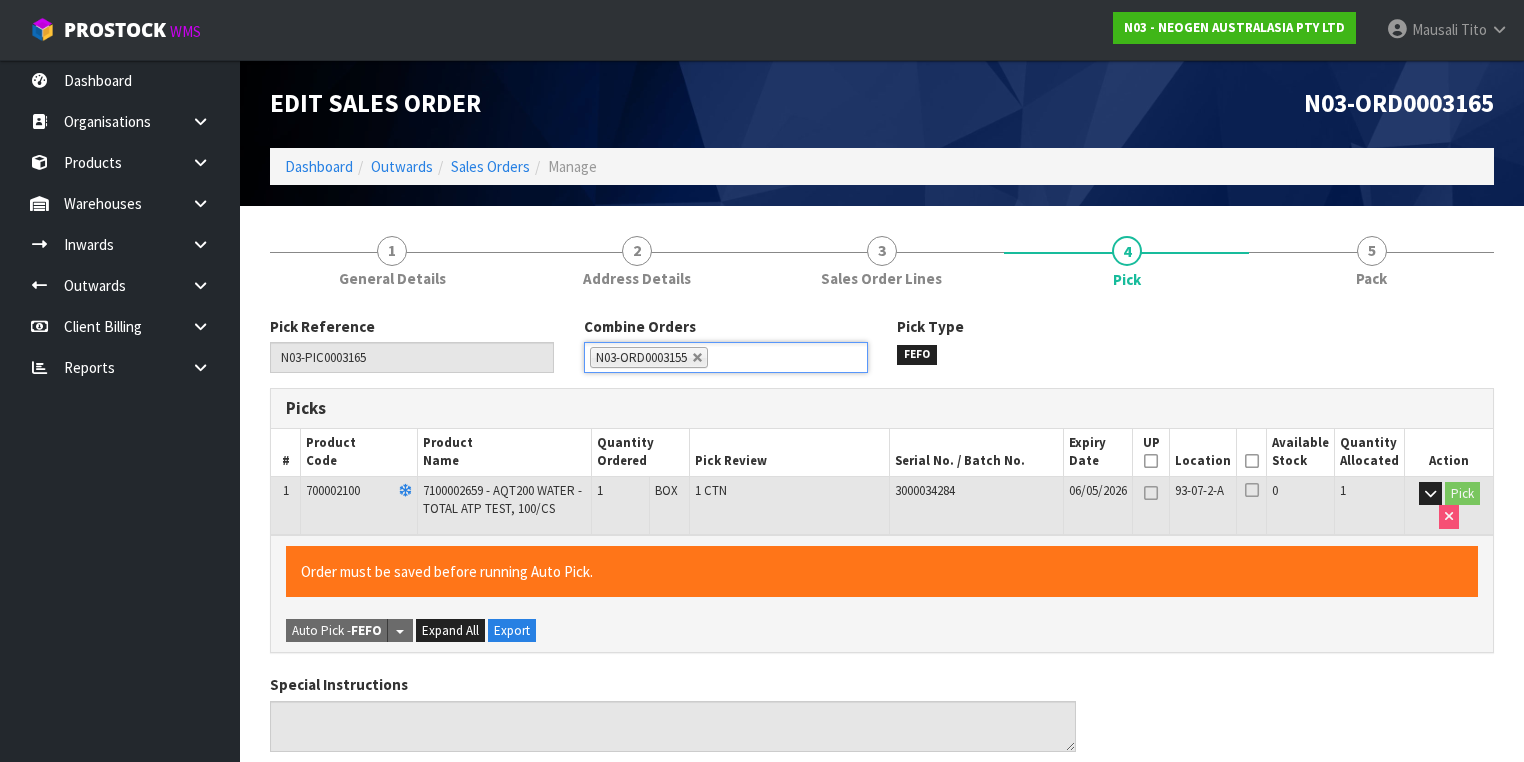 click at bounding box center (1252, 461) 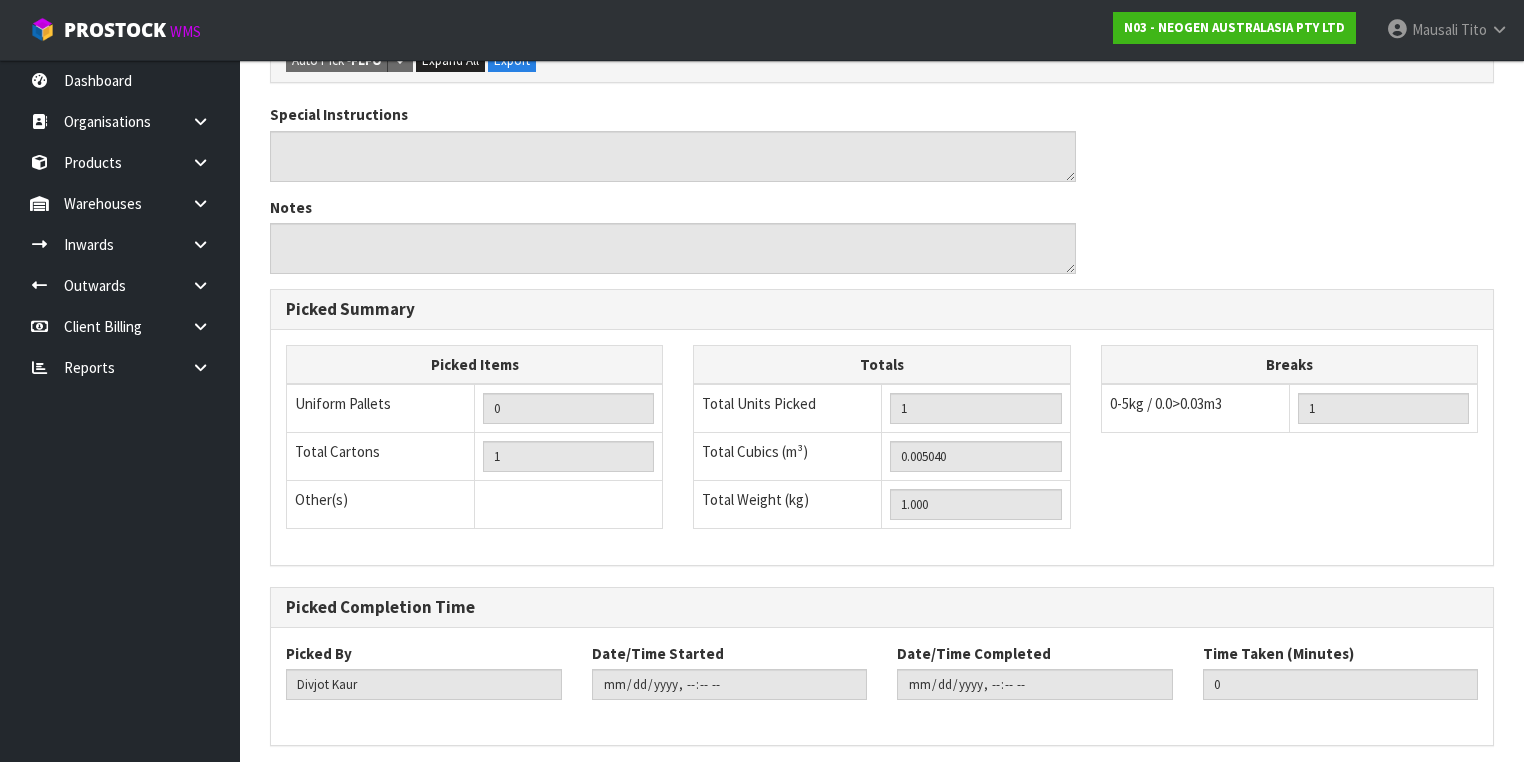 scroll, scrollTop: 641, scrollLeft: 0, axis: vertical 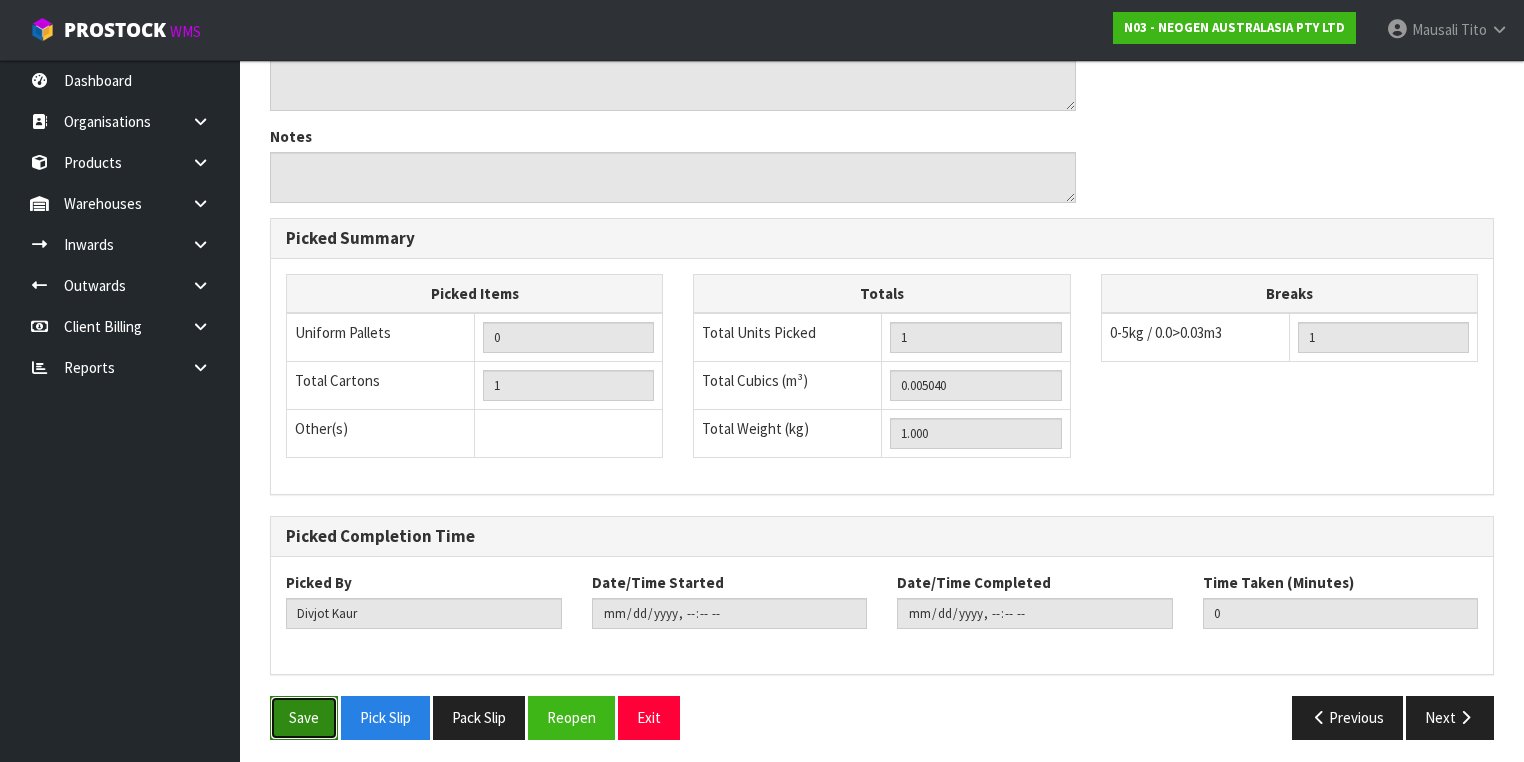 click on "Save" at bounding box center [304, 717] 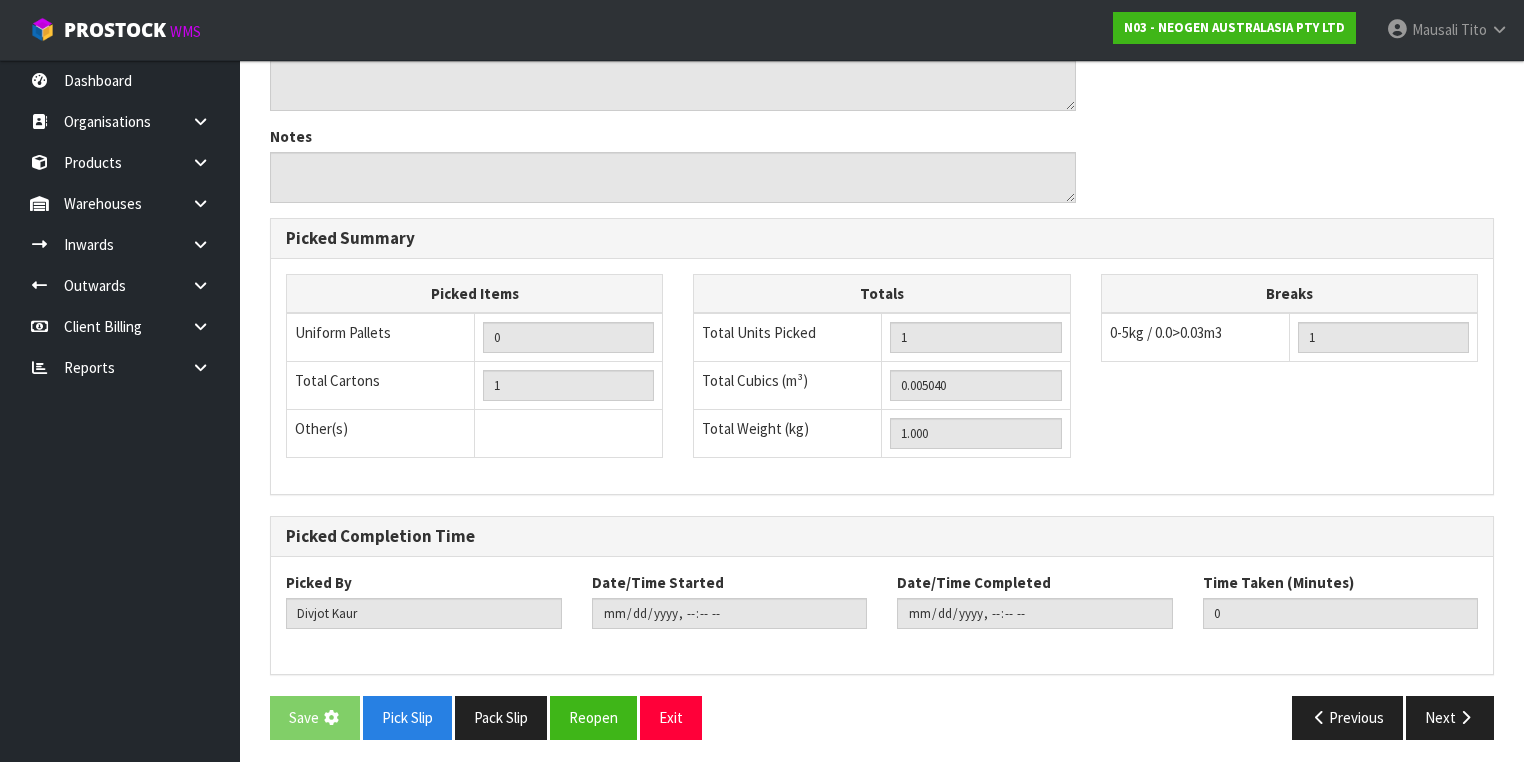 scroll, scrollTop: 0, scrollLeft: 0, axis: both 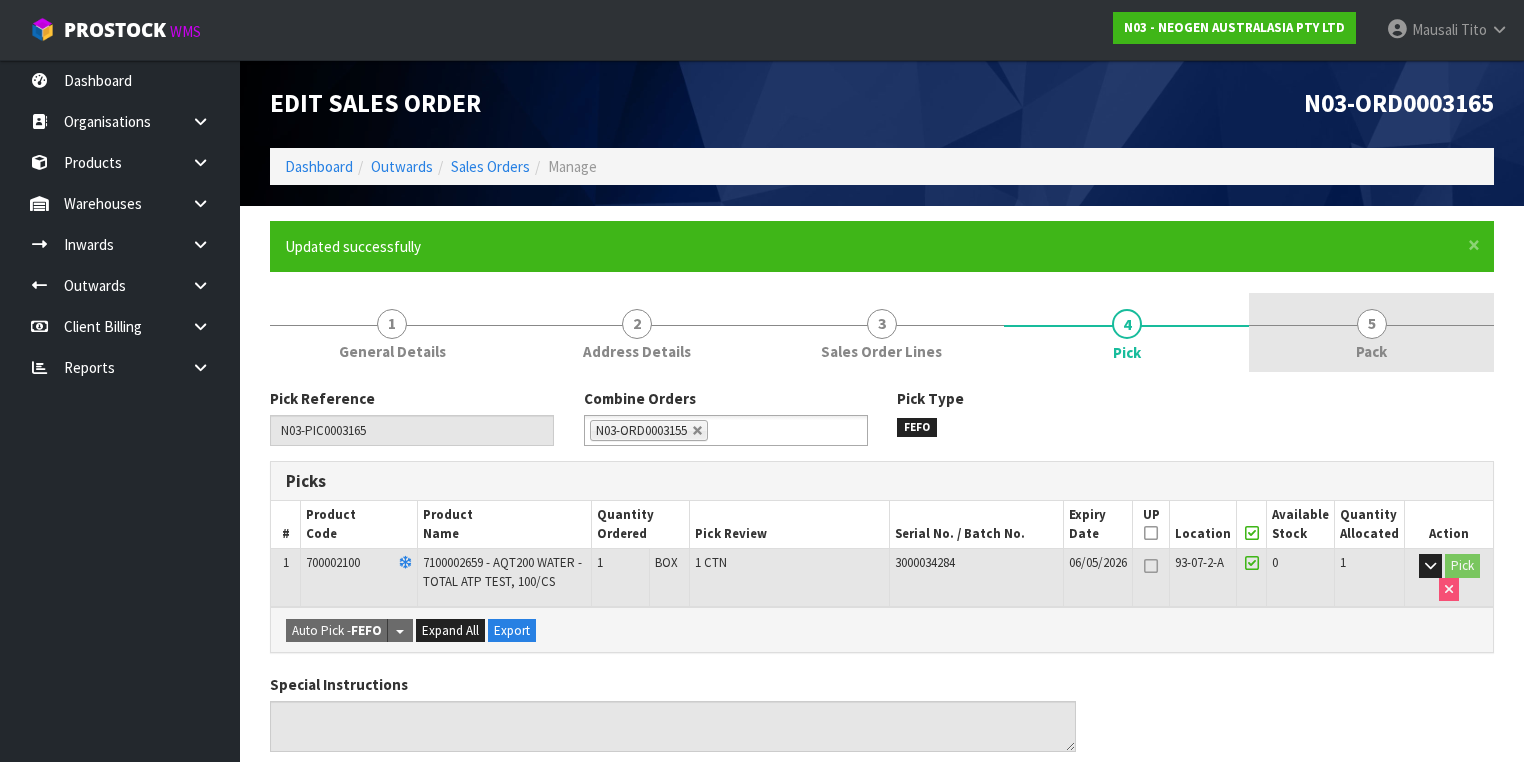 click on "Pack" at bounding box center (1371, 351) 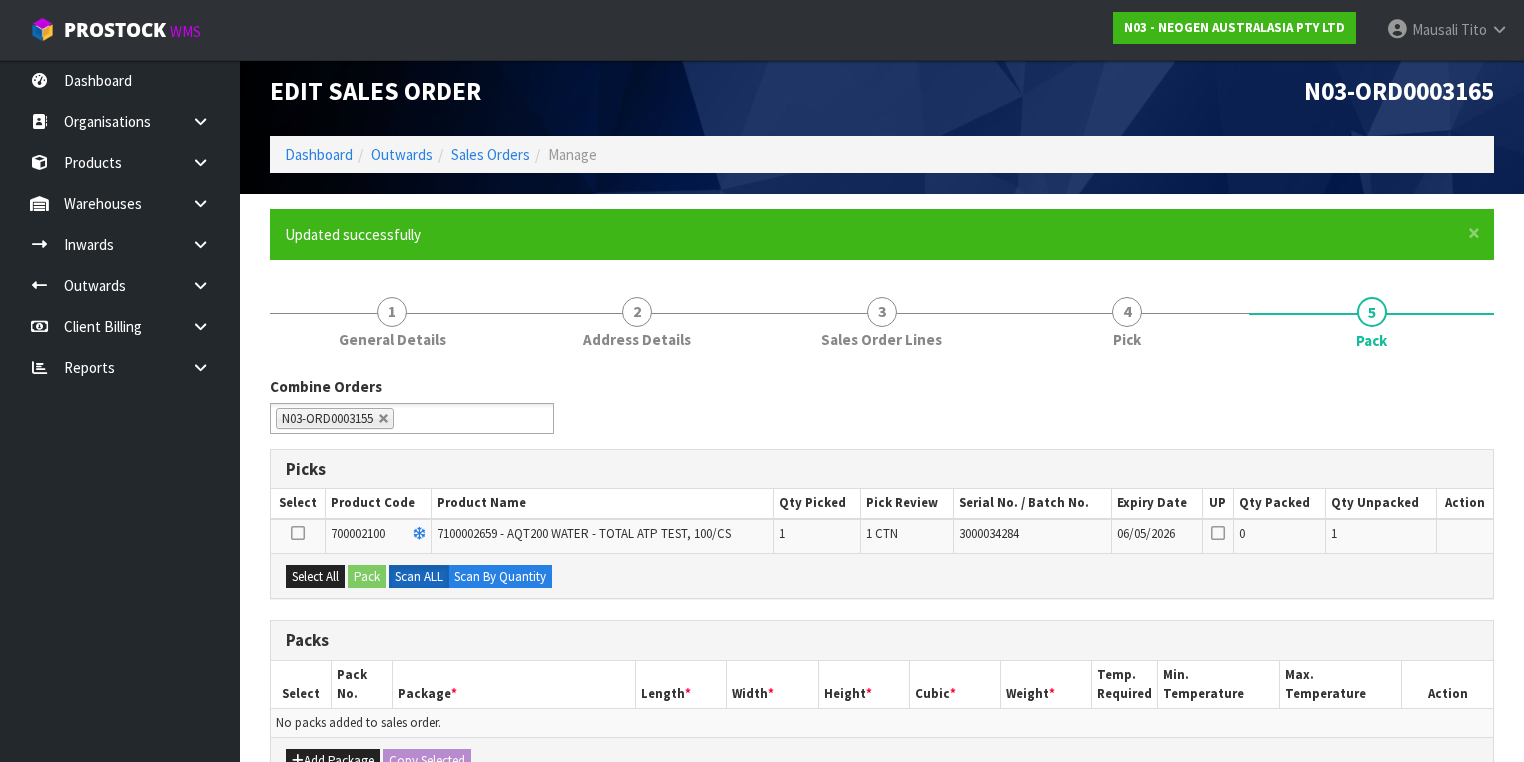 scroll, scrollTop: 160, scrollLeft: 0, axis: vertical 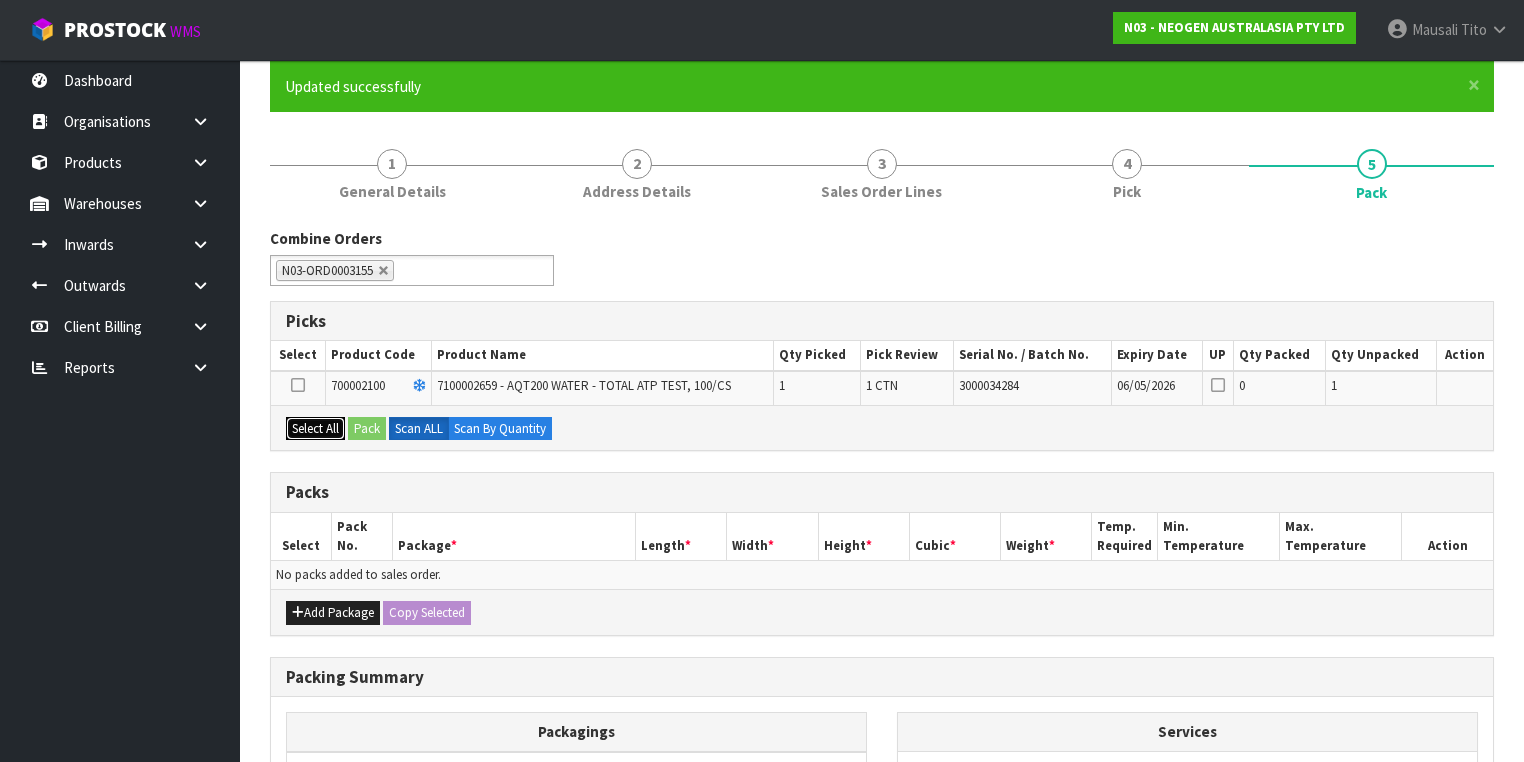 drag, startPoint x: 294, startPoint y: 416, endPoint x: 356, endPoint y: 444, distance: 68.0294 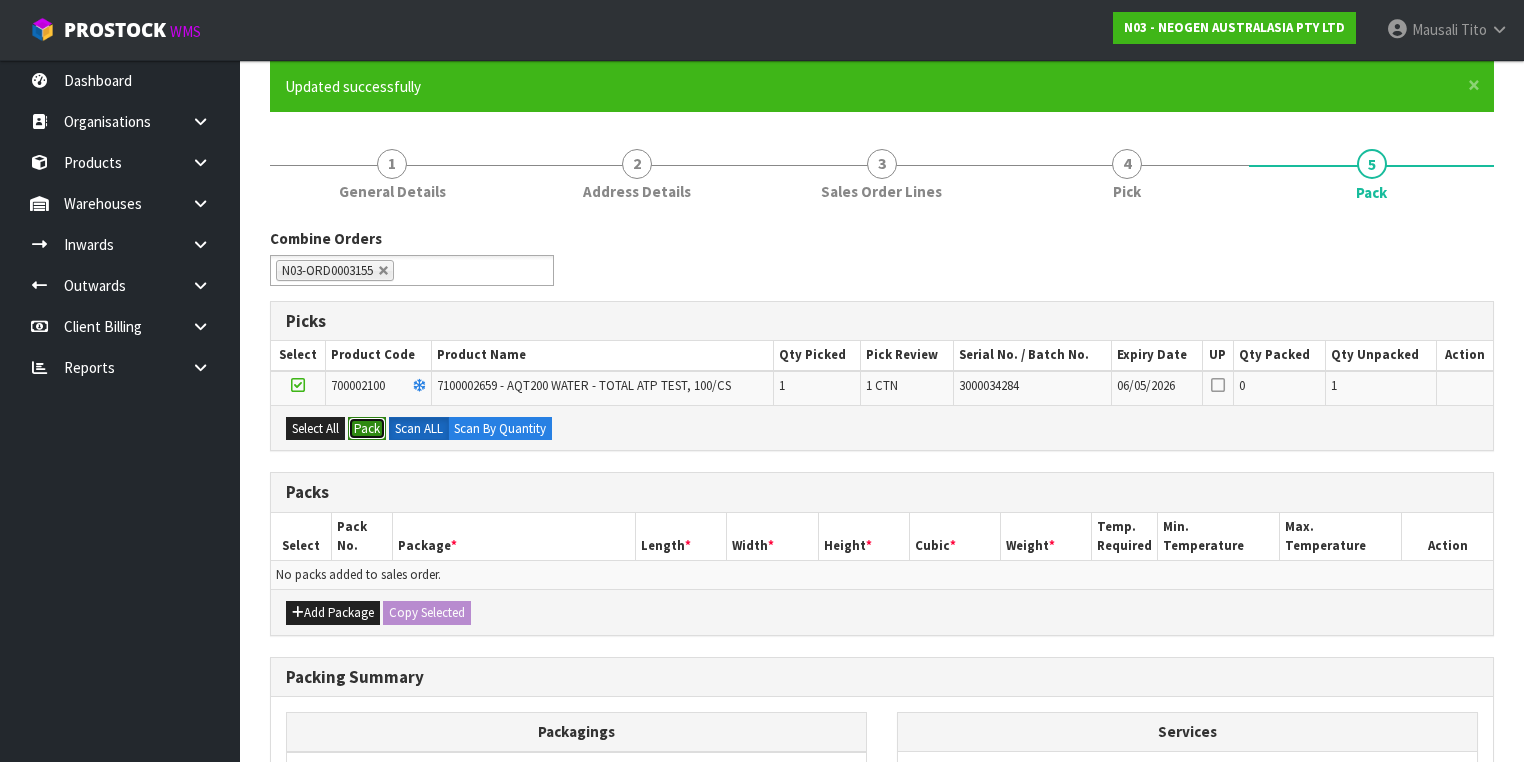 click on "Pack" at bounding box center (367, 429) 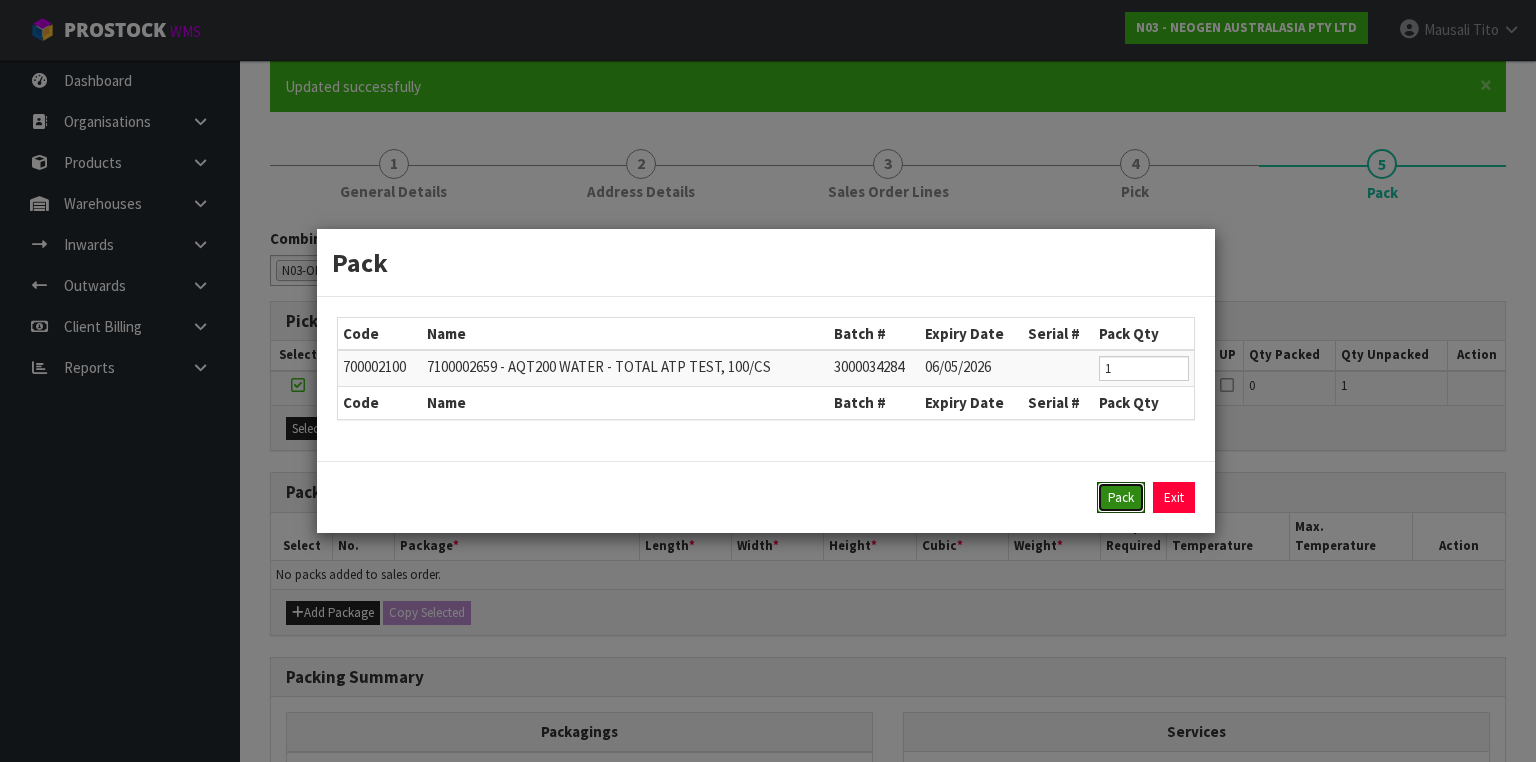 click on "Pack" at bounding box center [1121, 498] 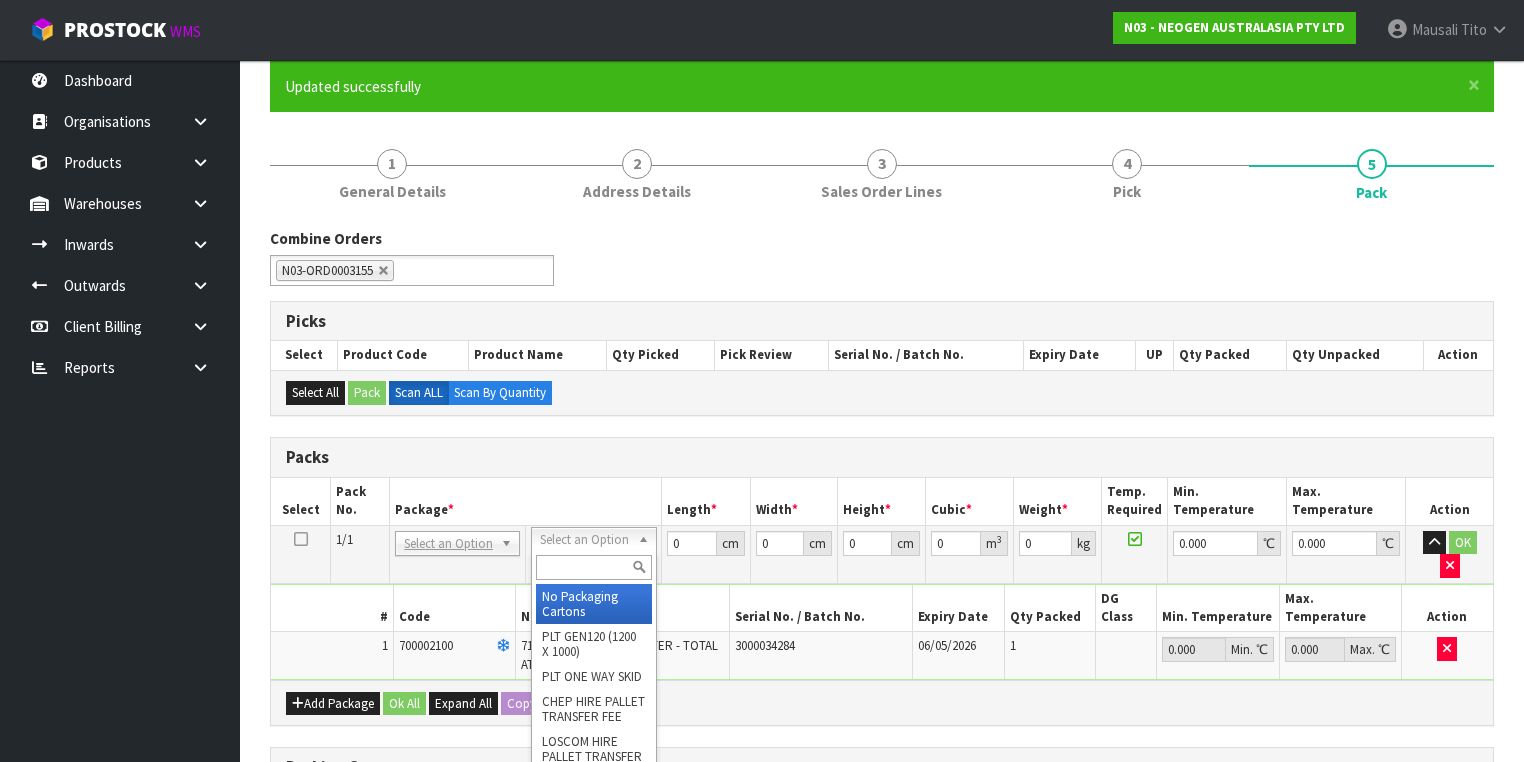 click at bounding box center [593, 567] 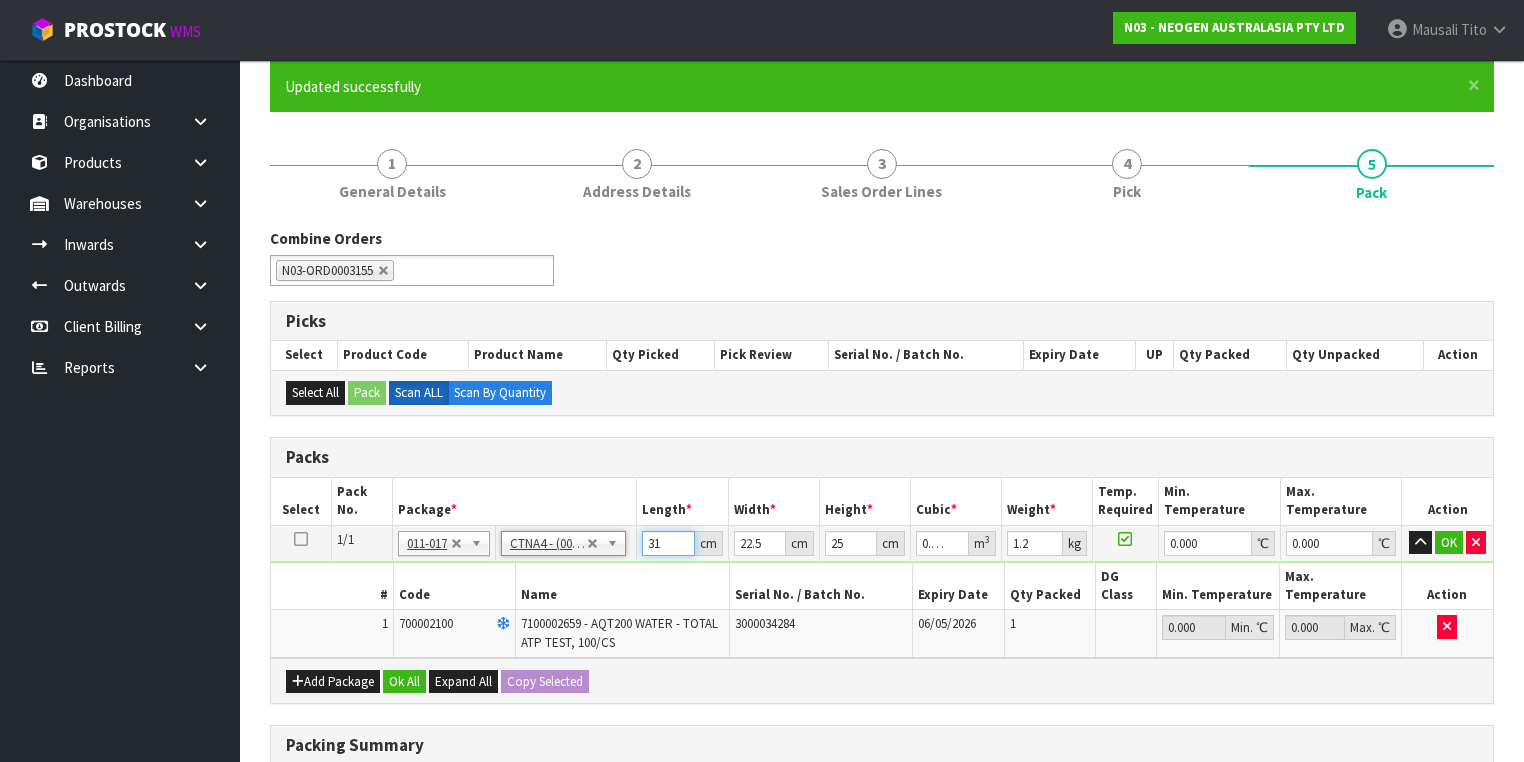 drag, startPoint x: 668, startPoint y: 538, endPoint x: 576, endPoint y: 540, distance: 92.021736 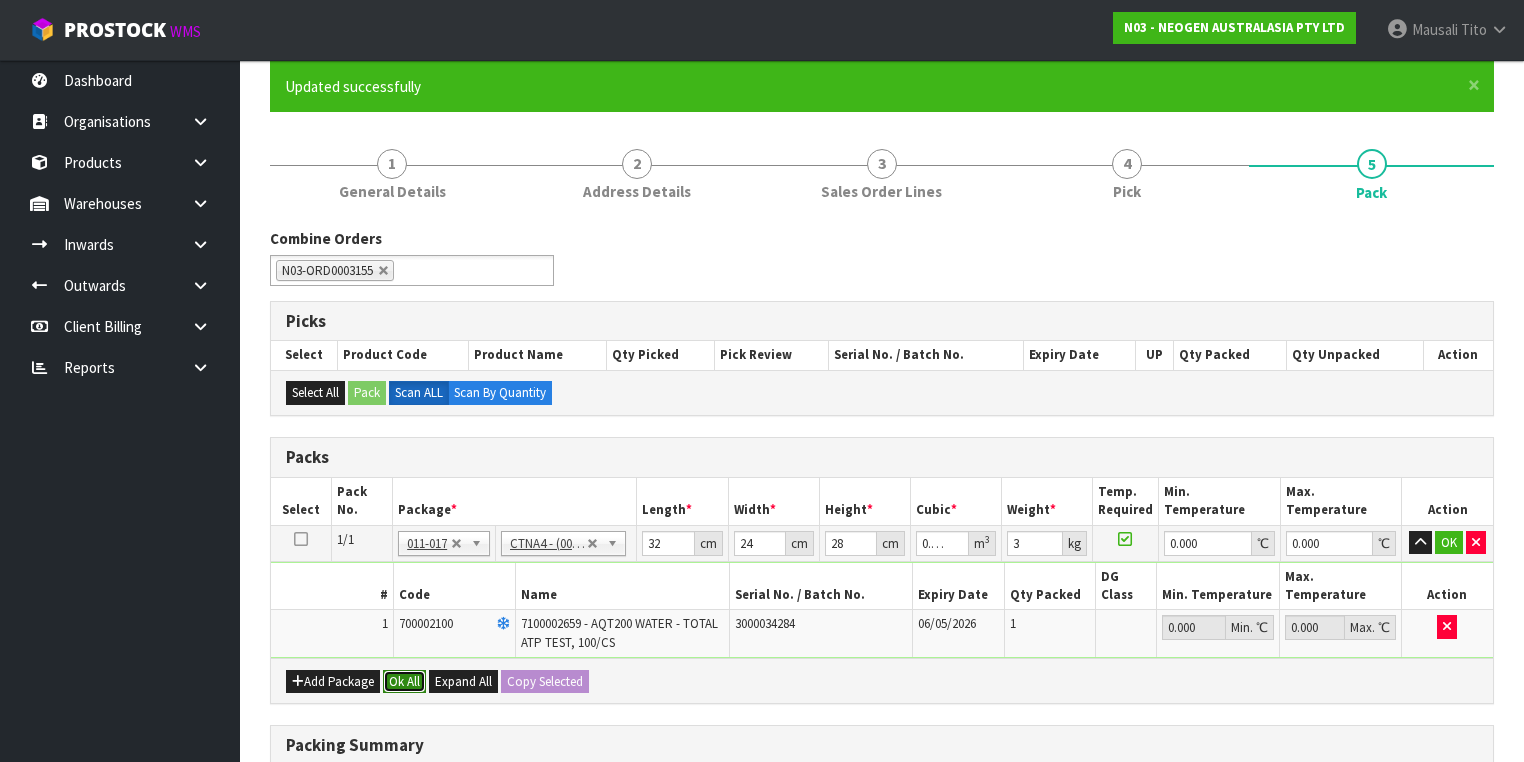 click on "Ok All" at bounding box center (404, 682) 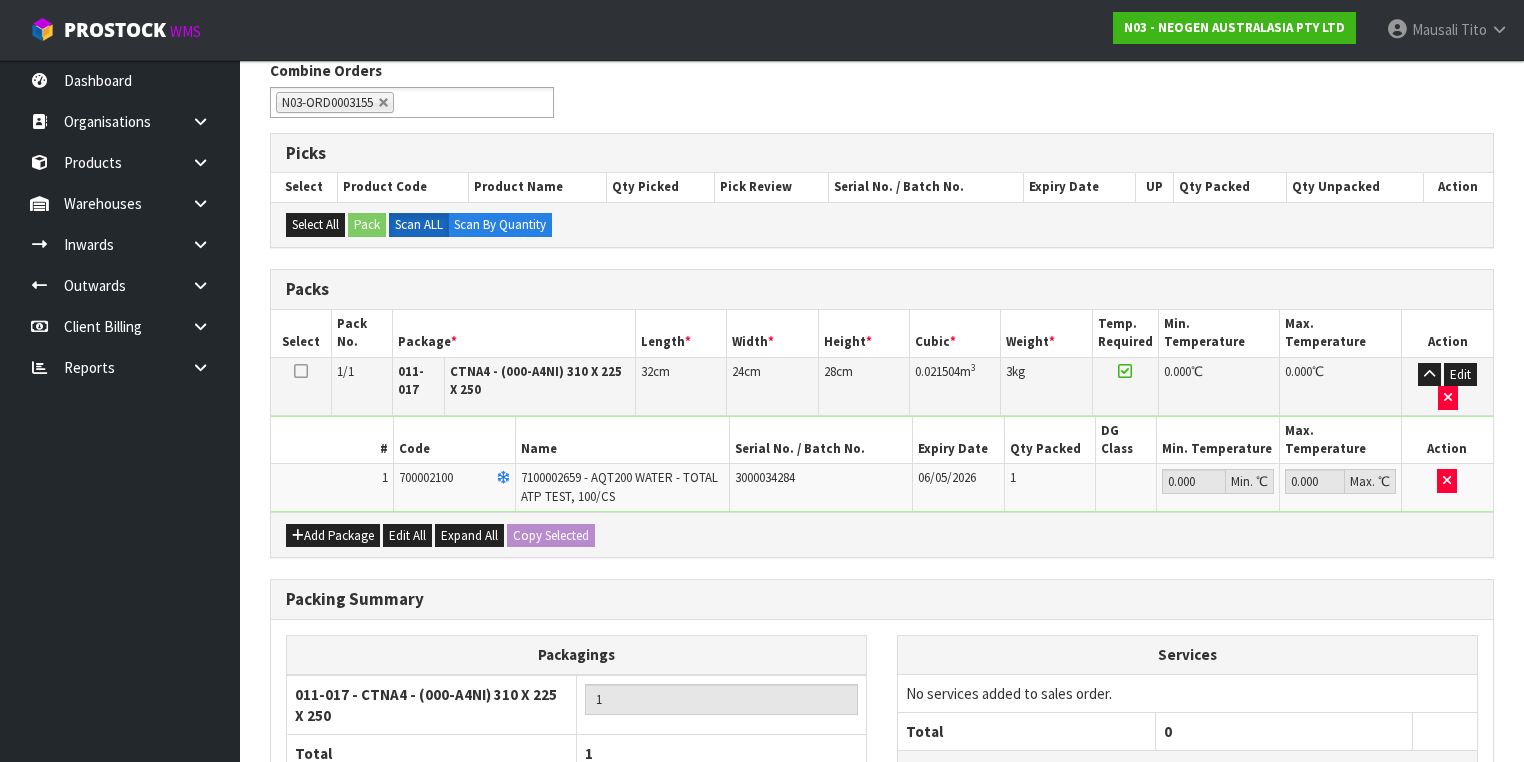 scroll, scrollTop: 478, scrollLeft: 0, axis: vertical 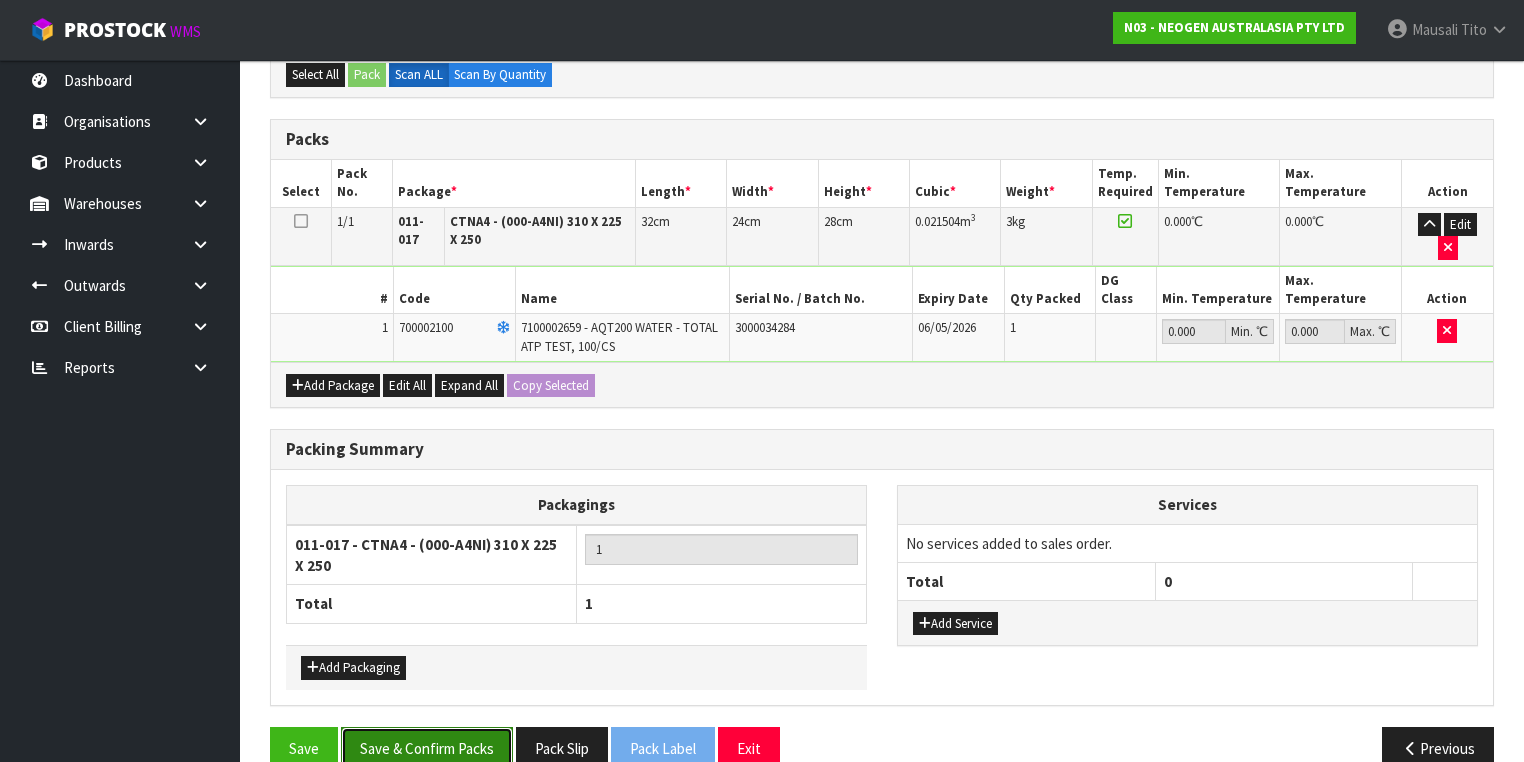 click on "Save & Confirm Packs" at bounding box center [427, 748] 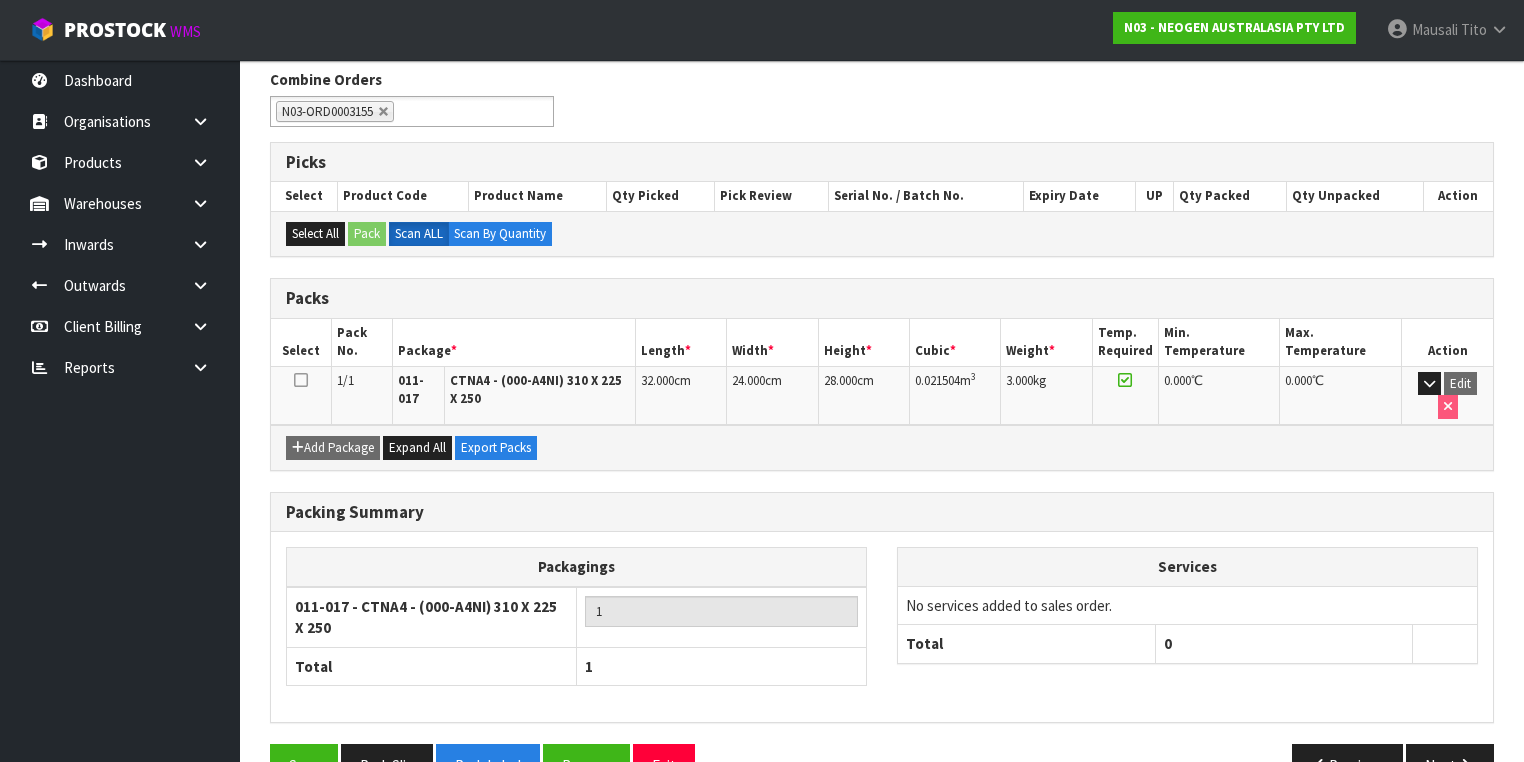scroll, scrollTop: 320, scrollLeft: 0, axis: vertical 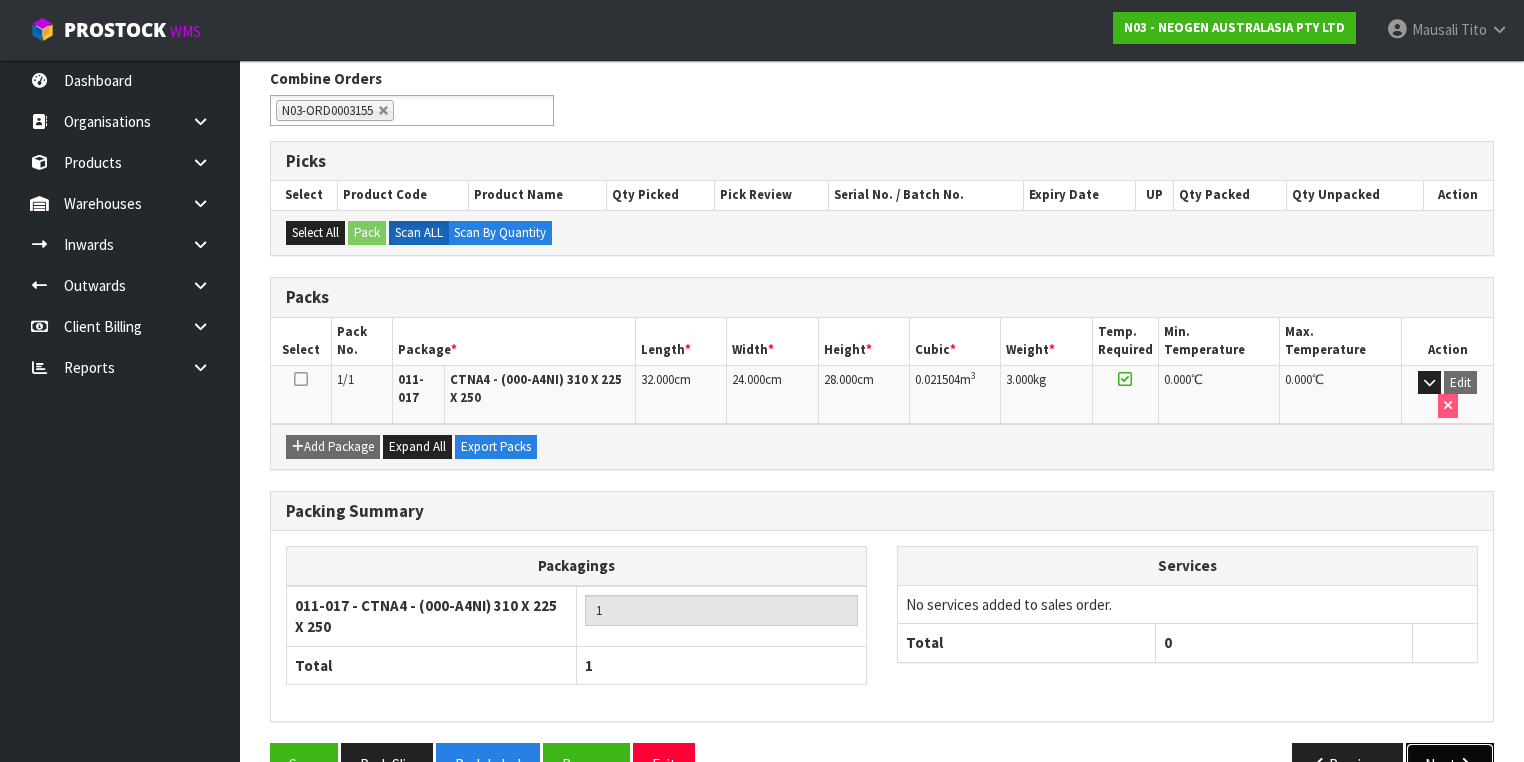 click on "Next" at bounding box center [1450, 764] 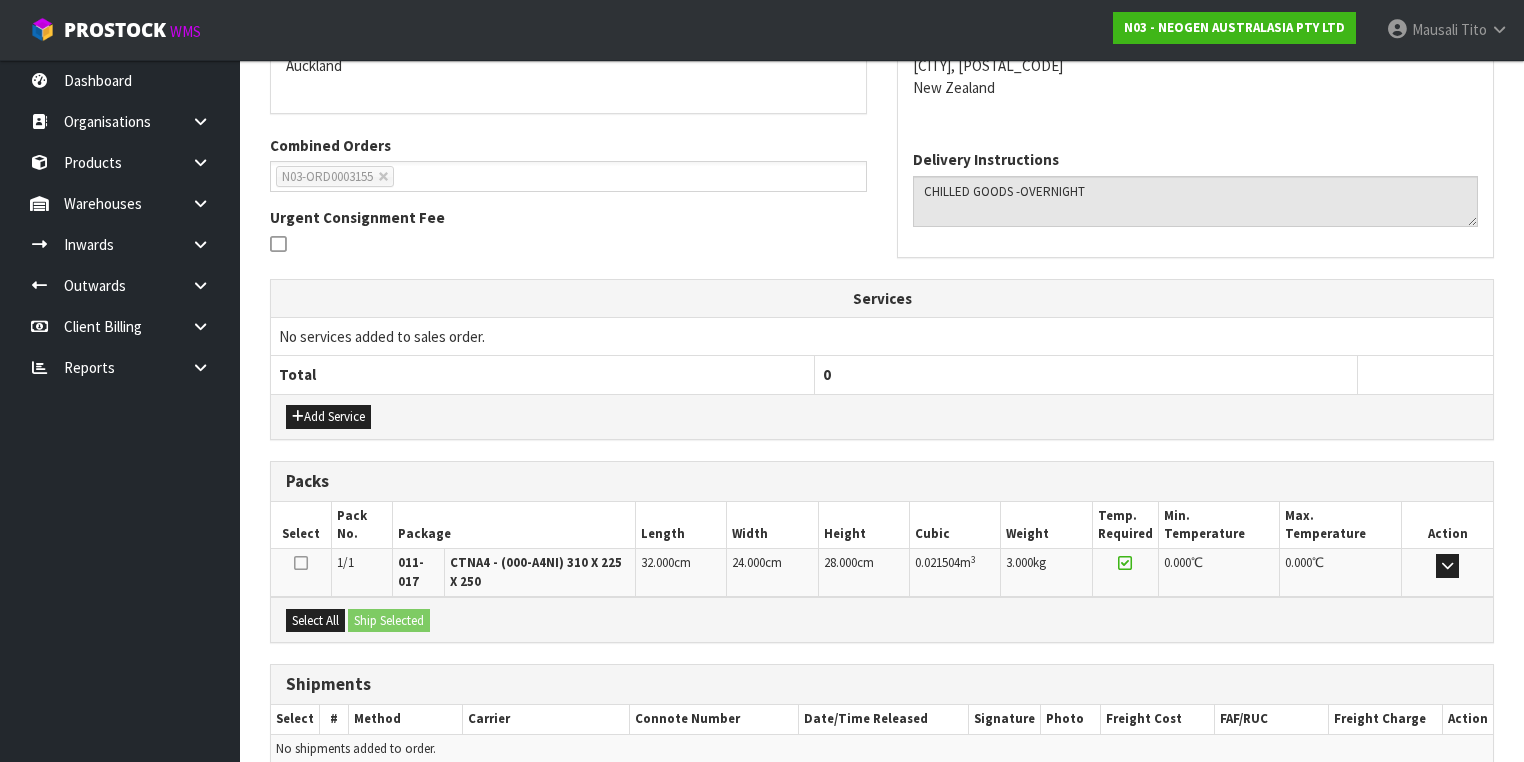 scroll, scrollTop: 542, scrollLeft: 0, axis: vertical 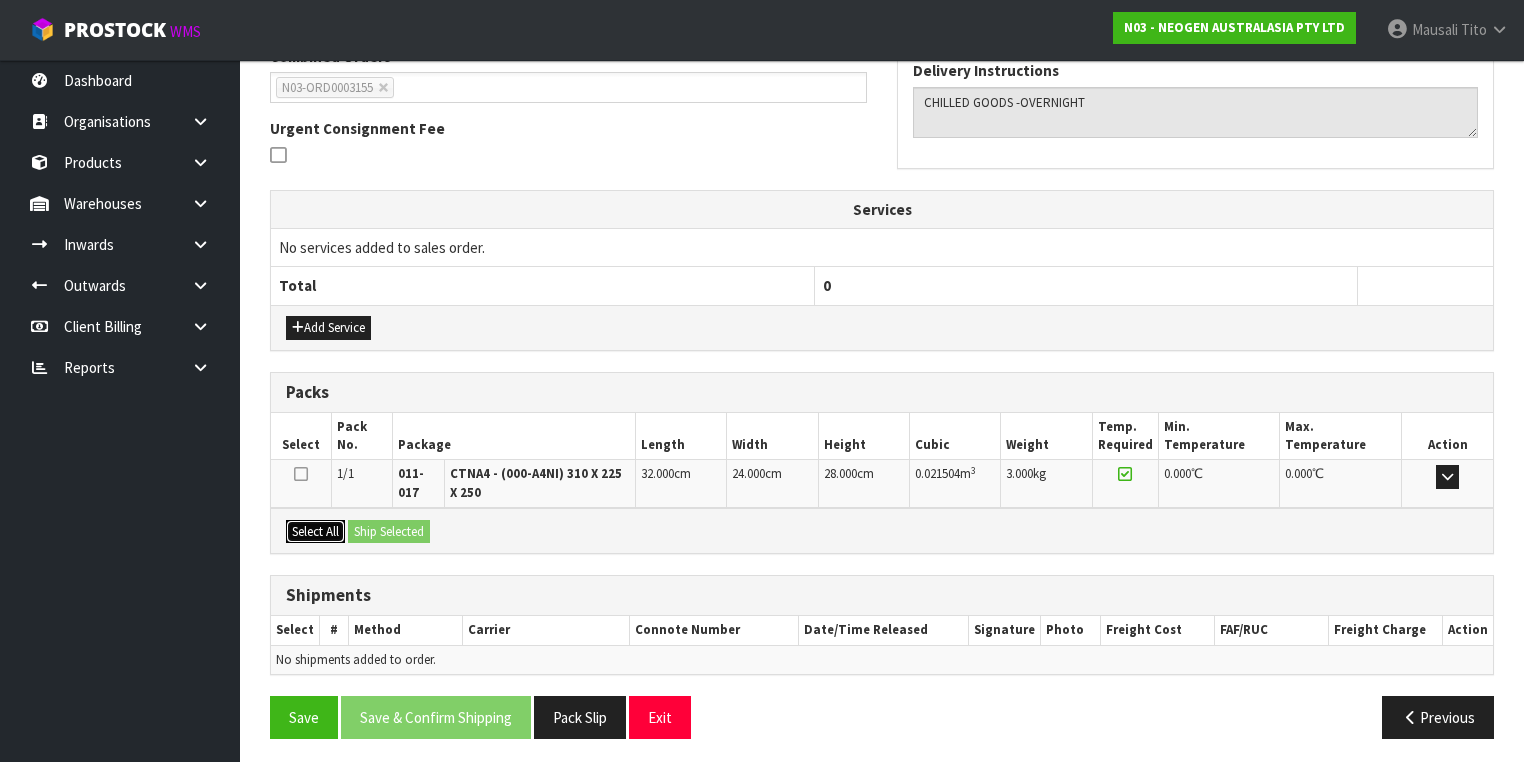 drag, startPoint x: 314, startPoint y: 524, endPoint x: 396, endPoint y: 508, distance: 83.546394 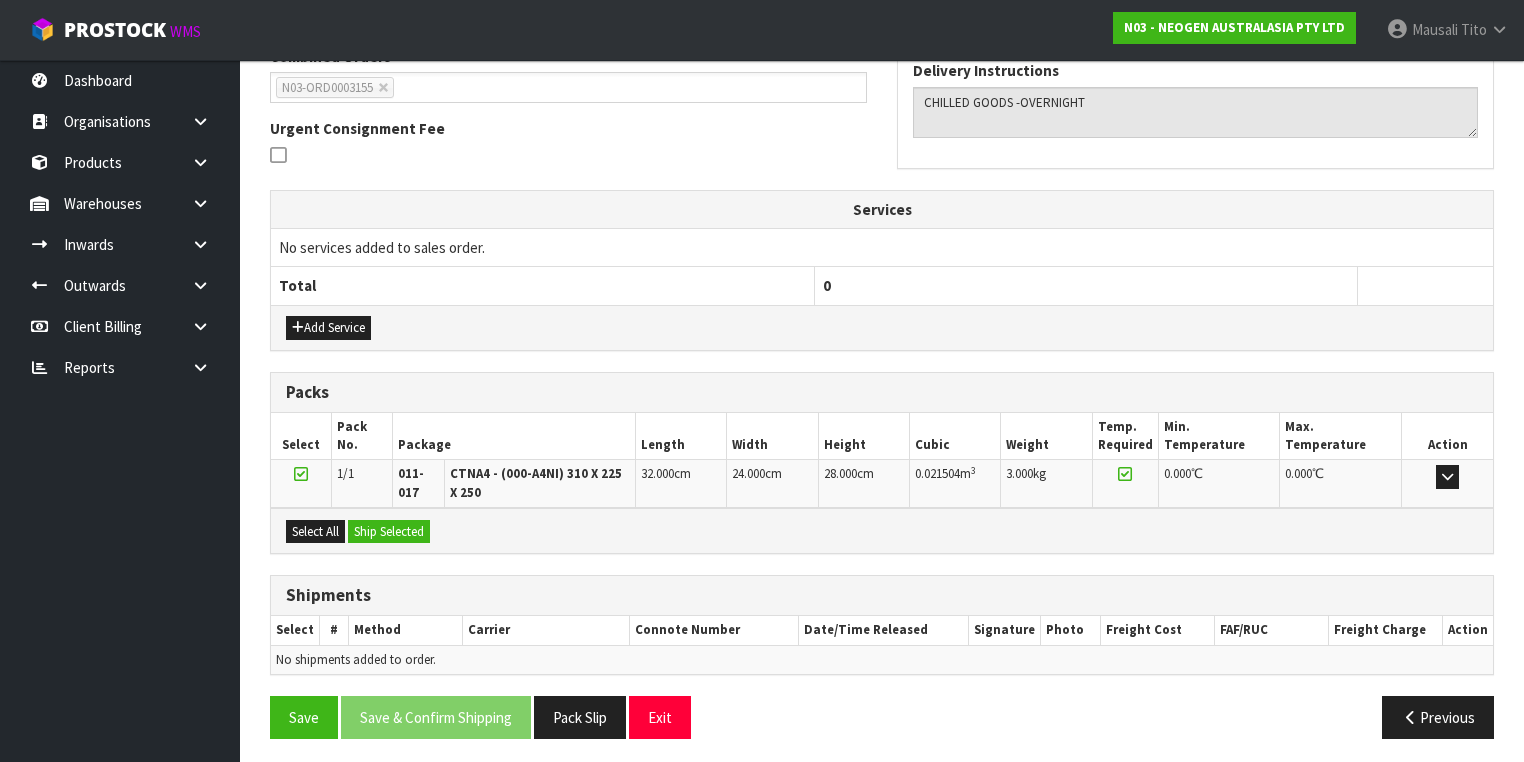 click on "Select All
Ship Selected" at bounding box center [882, 530] 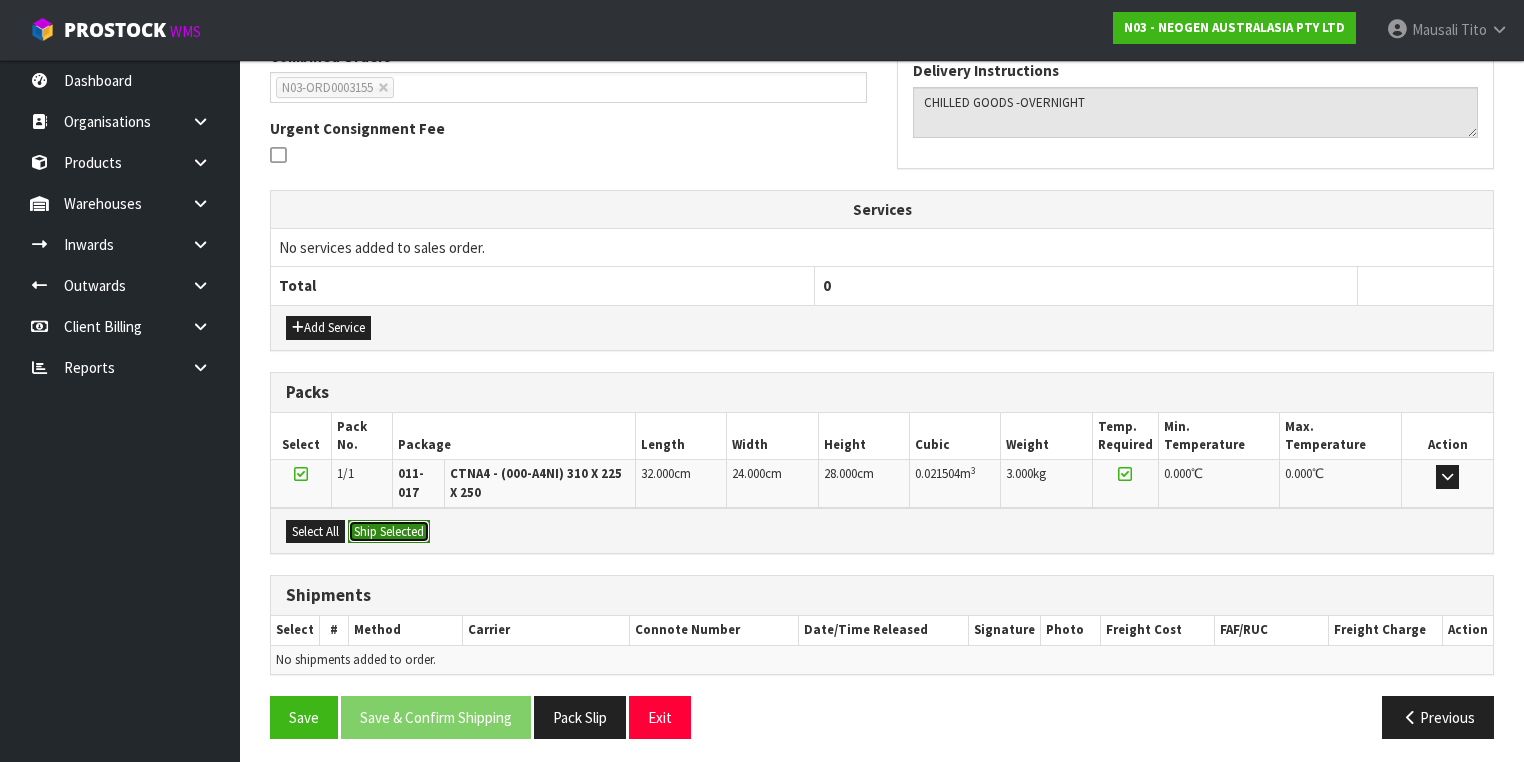 click on "Ship Selected" at bounding box center (389, 532) 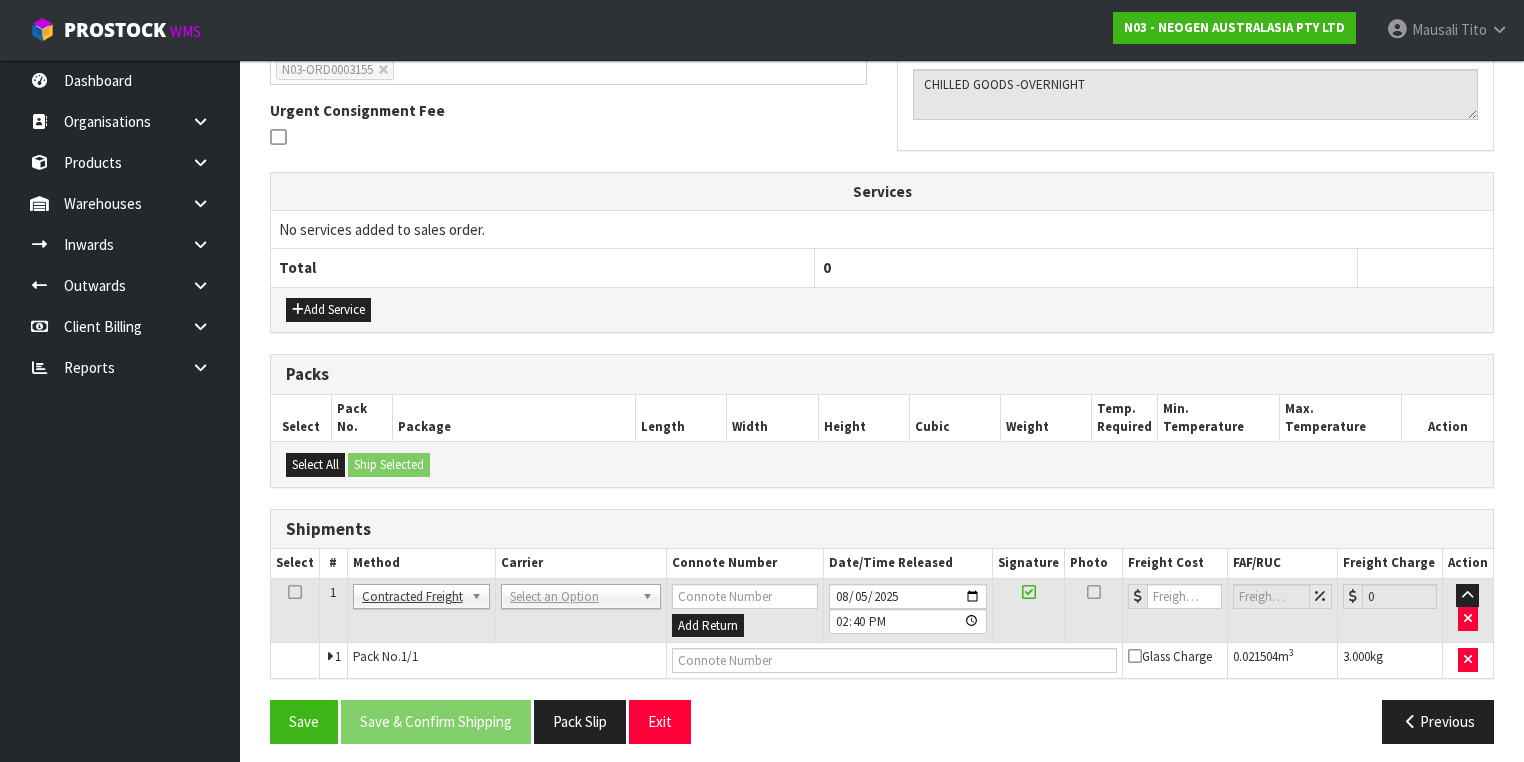 scroll, scrollTop: 564, scrollLeft: 0, axis: vertical 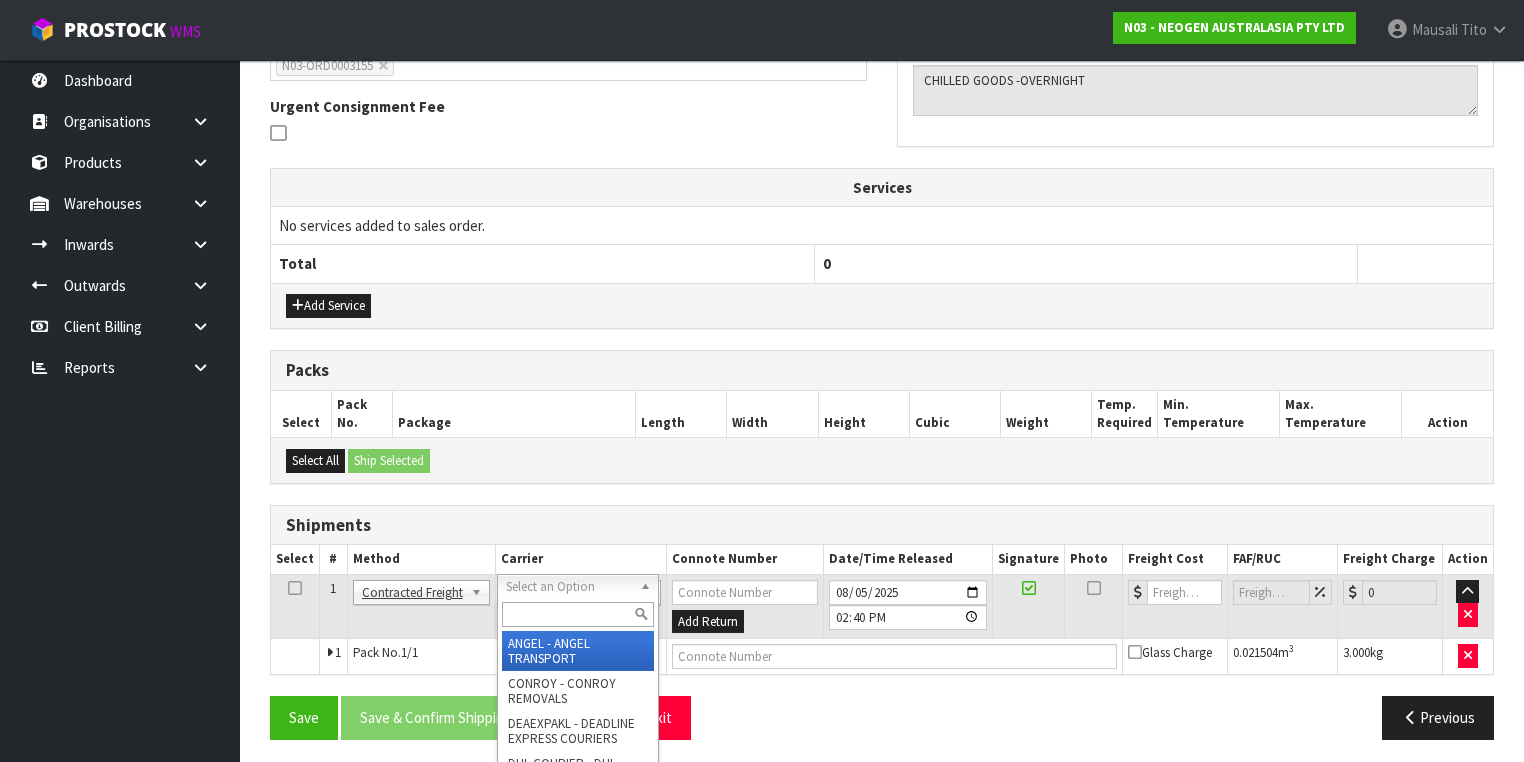 click at bounding box center (578, 614) 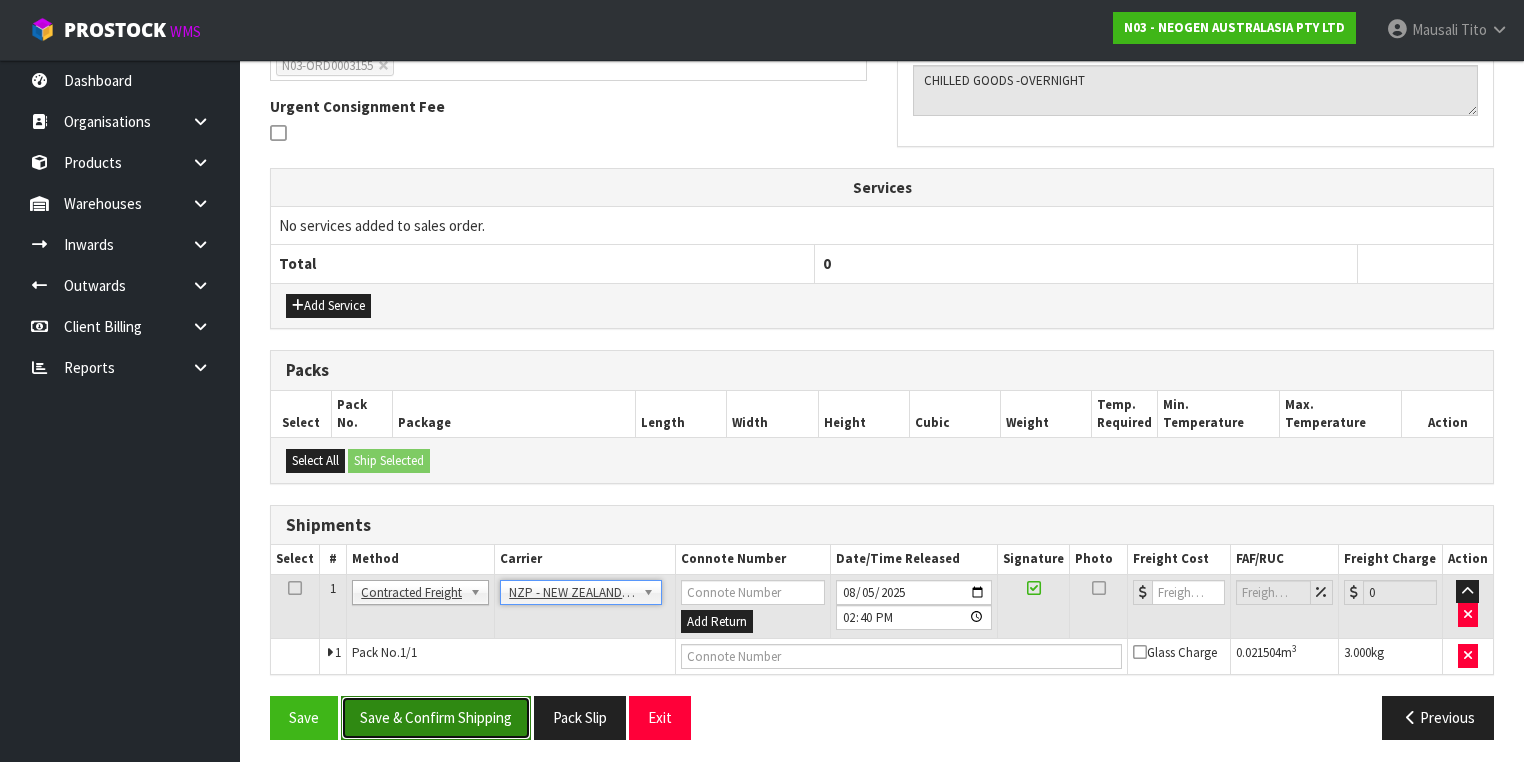 click on "Save & Confirm Shipping" at bounding box center [436, 717] 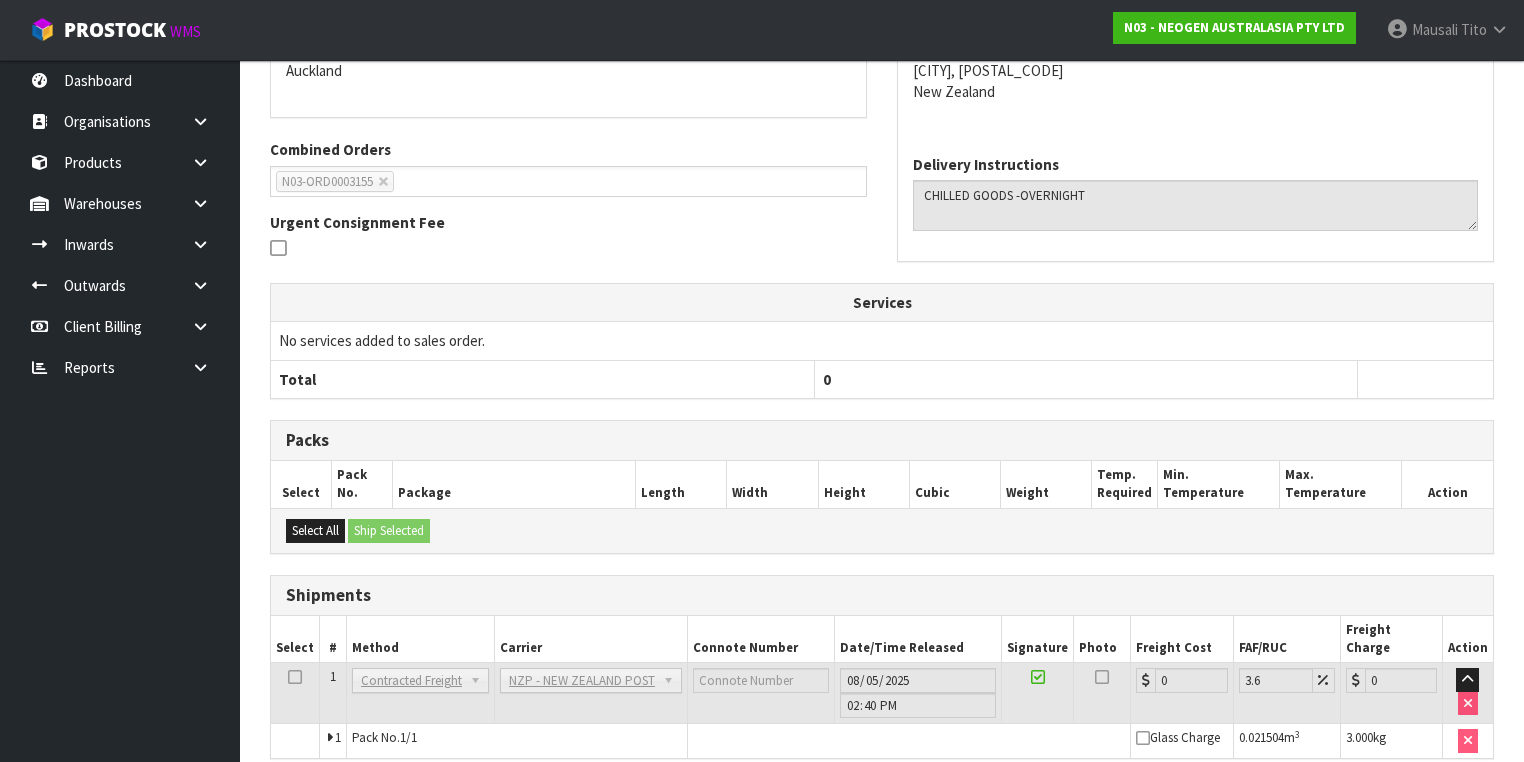 scroll, scrollTop: 536, scrollLeft: 0, axis: vertical 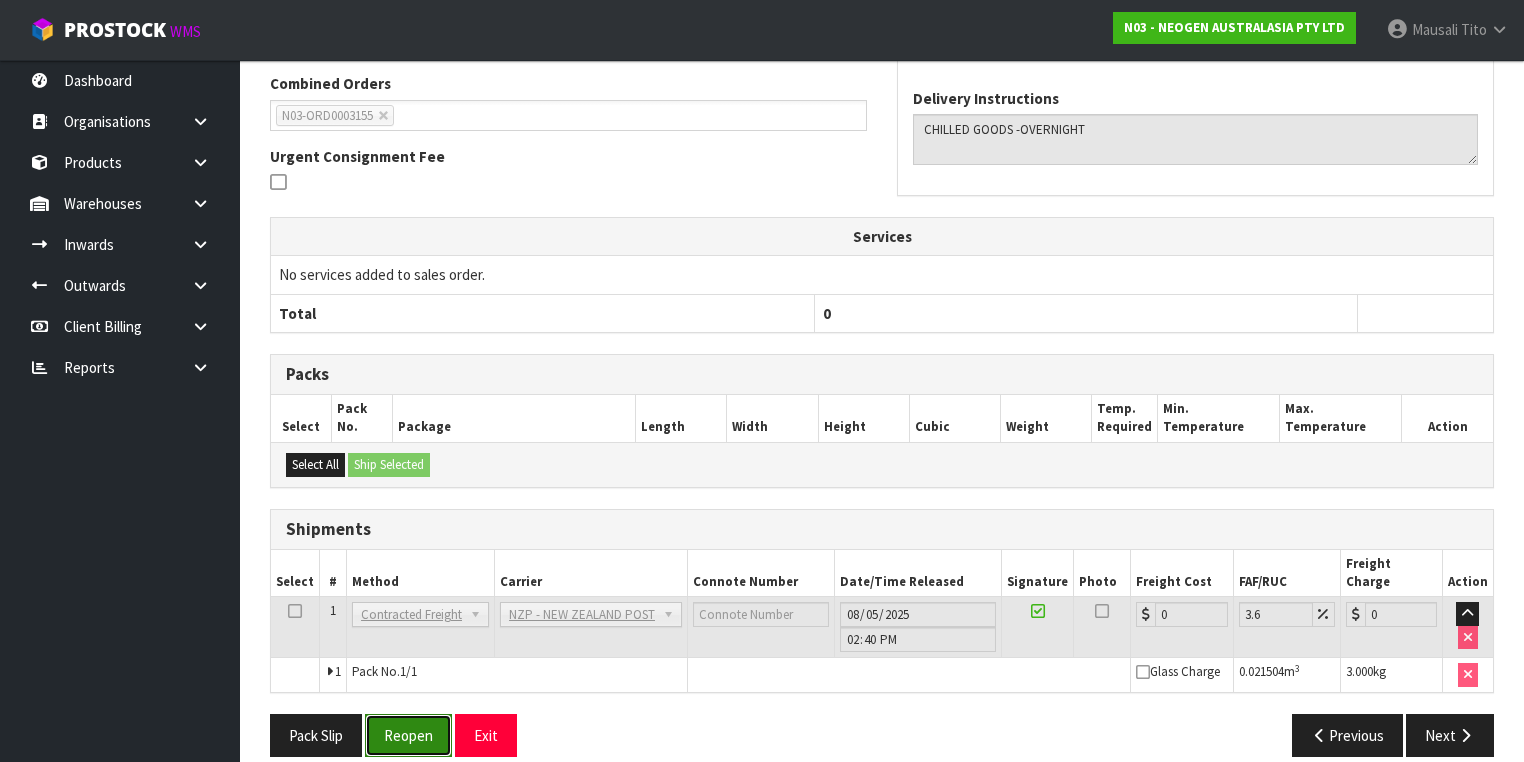 click on "Reopen" at bounding box center [408, 735] 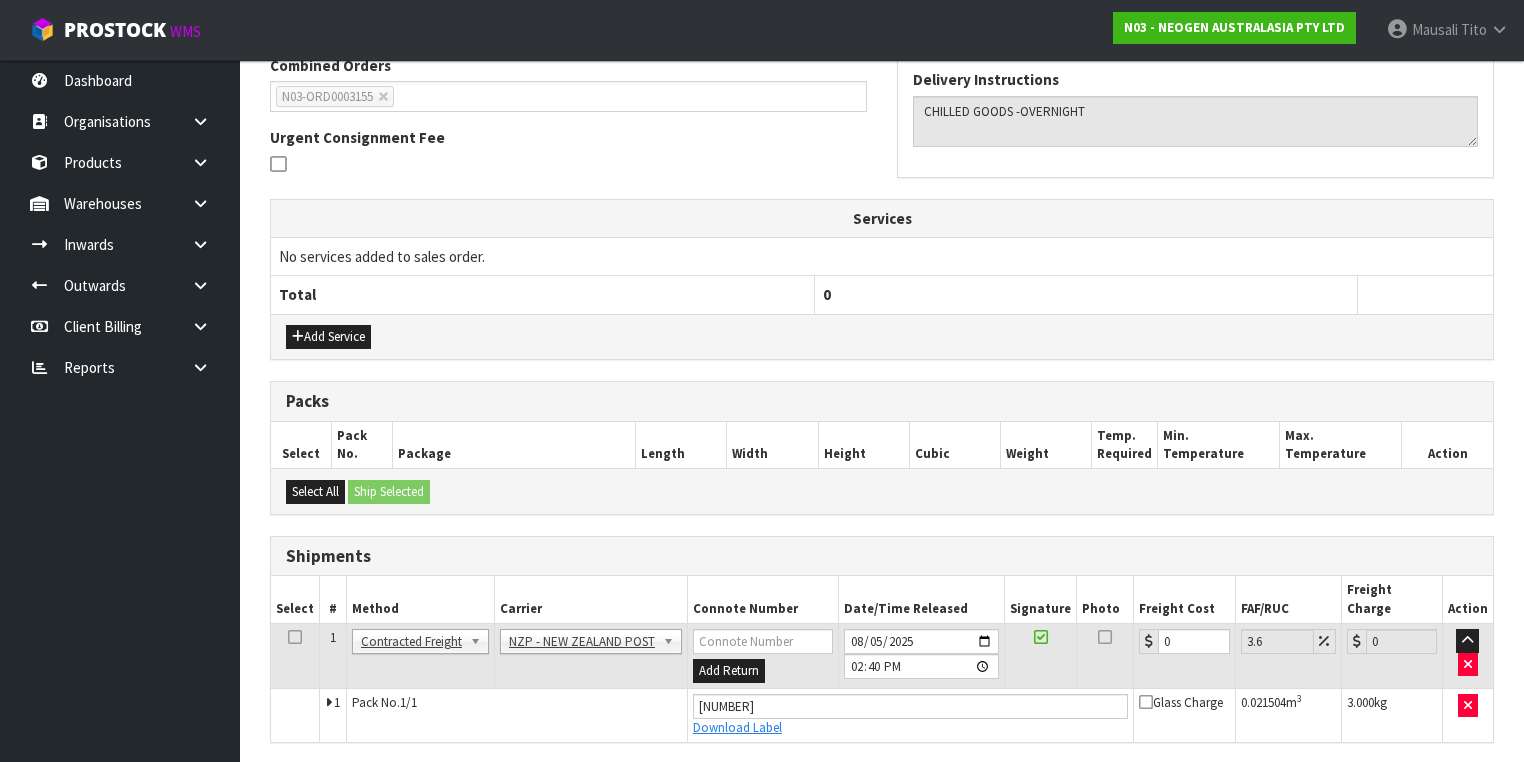 scroll, scrollTop: 582, scrollLeft: 0, axis: vertical 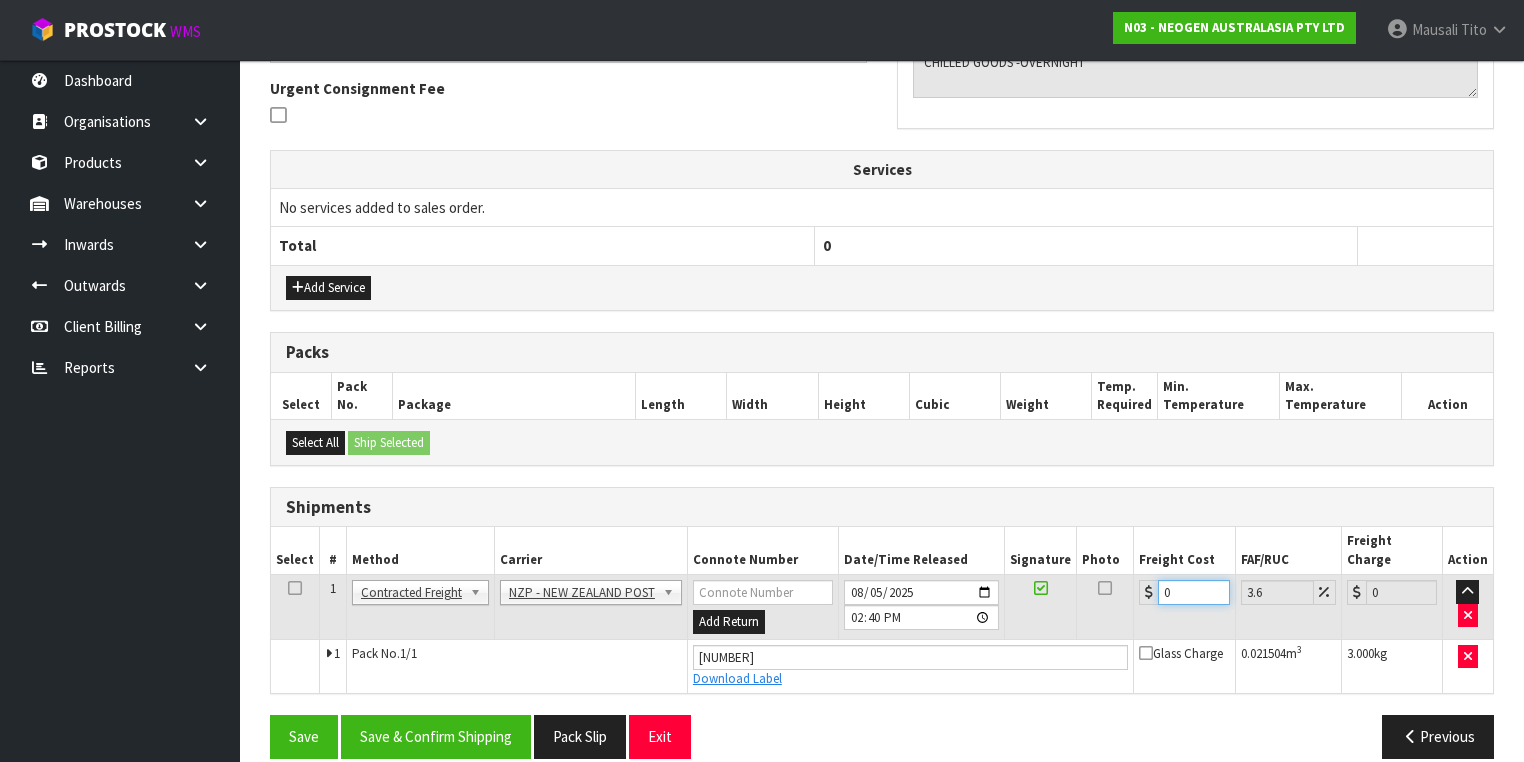 drag, startPoint x: 1177, startPoint y: 575, endPoint x: 1078, endPoint y: 572, distance: 99.04544 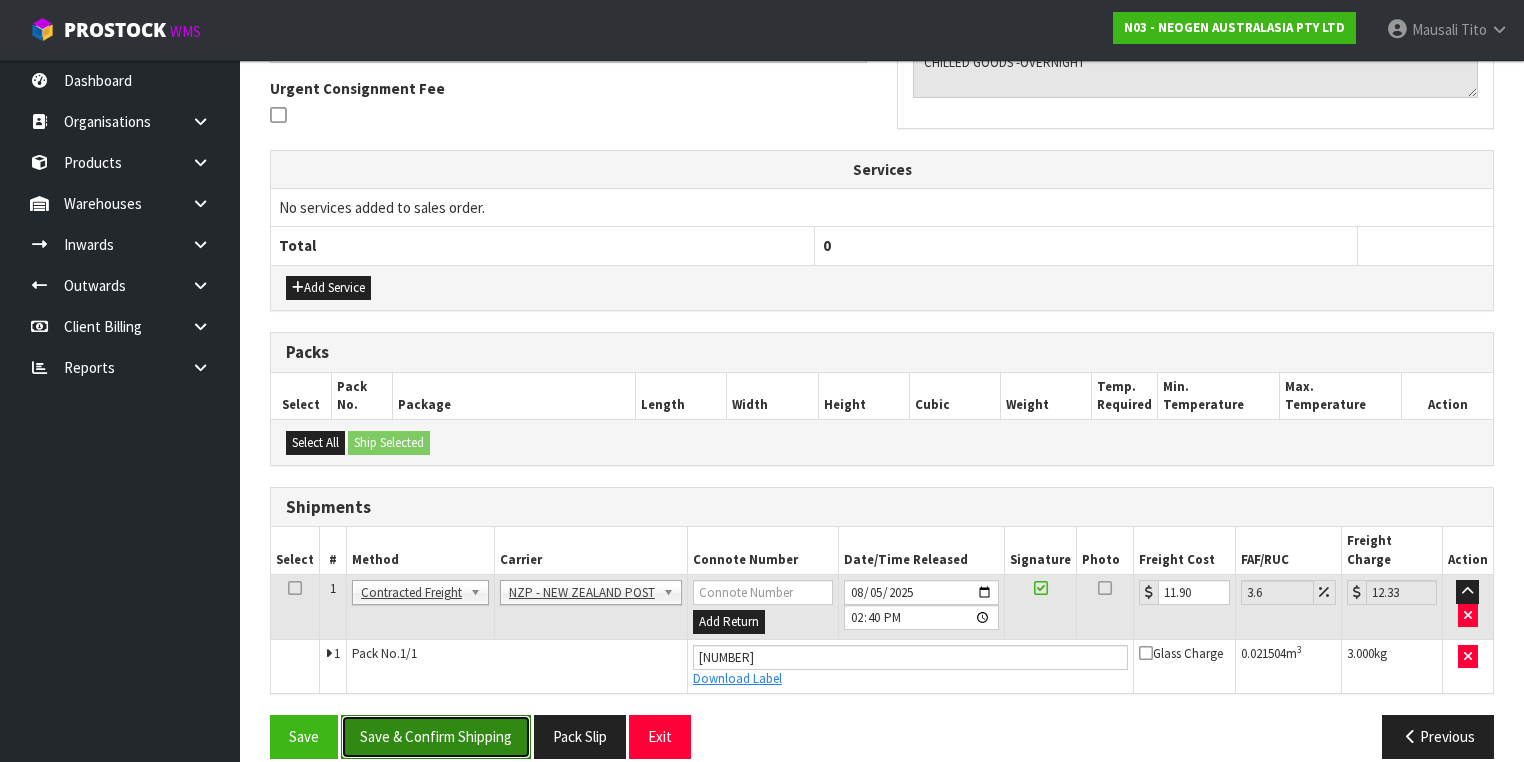 click on "Save & Confirm Shipping" at bounding box center [436, 736] 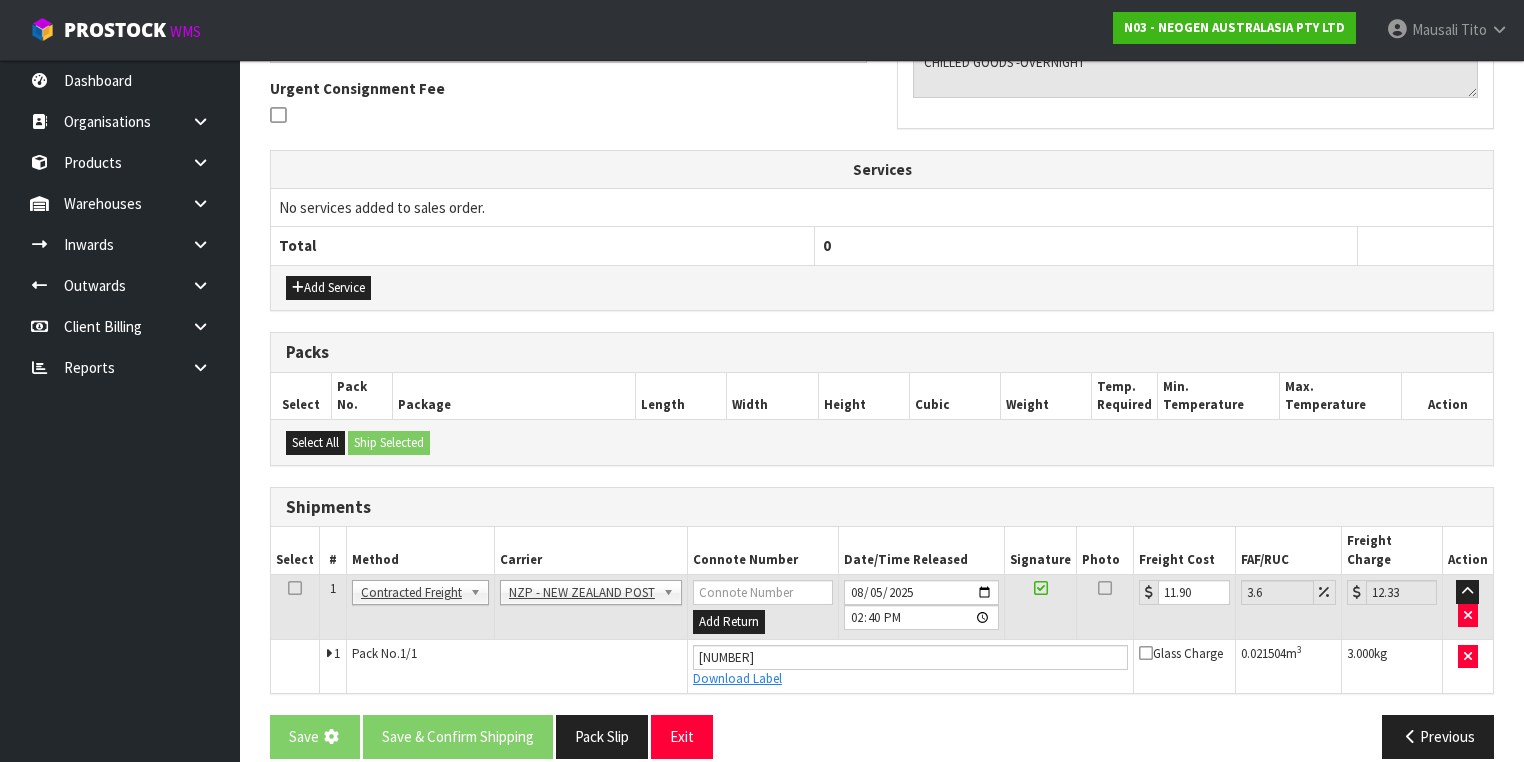 scroll, scrollTop: 0, scrollLeft: 0, axis: both 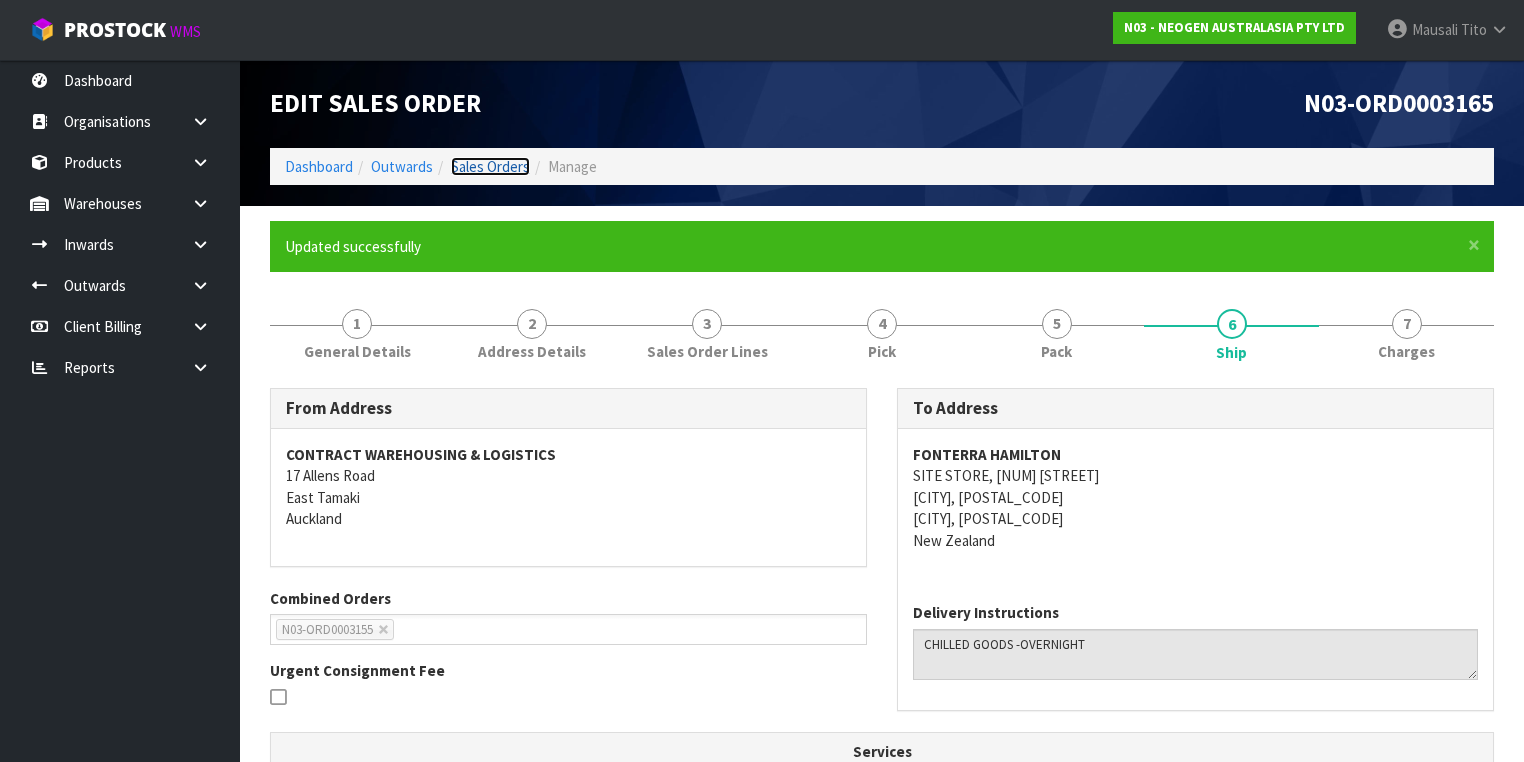 click on "Sales Orders" at bounding box center [490, 166] 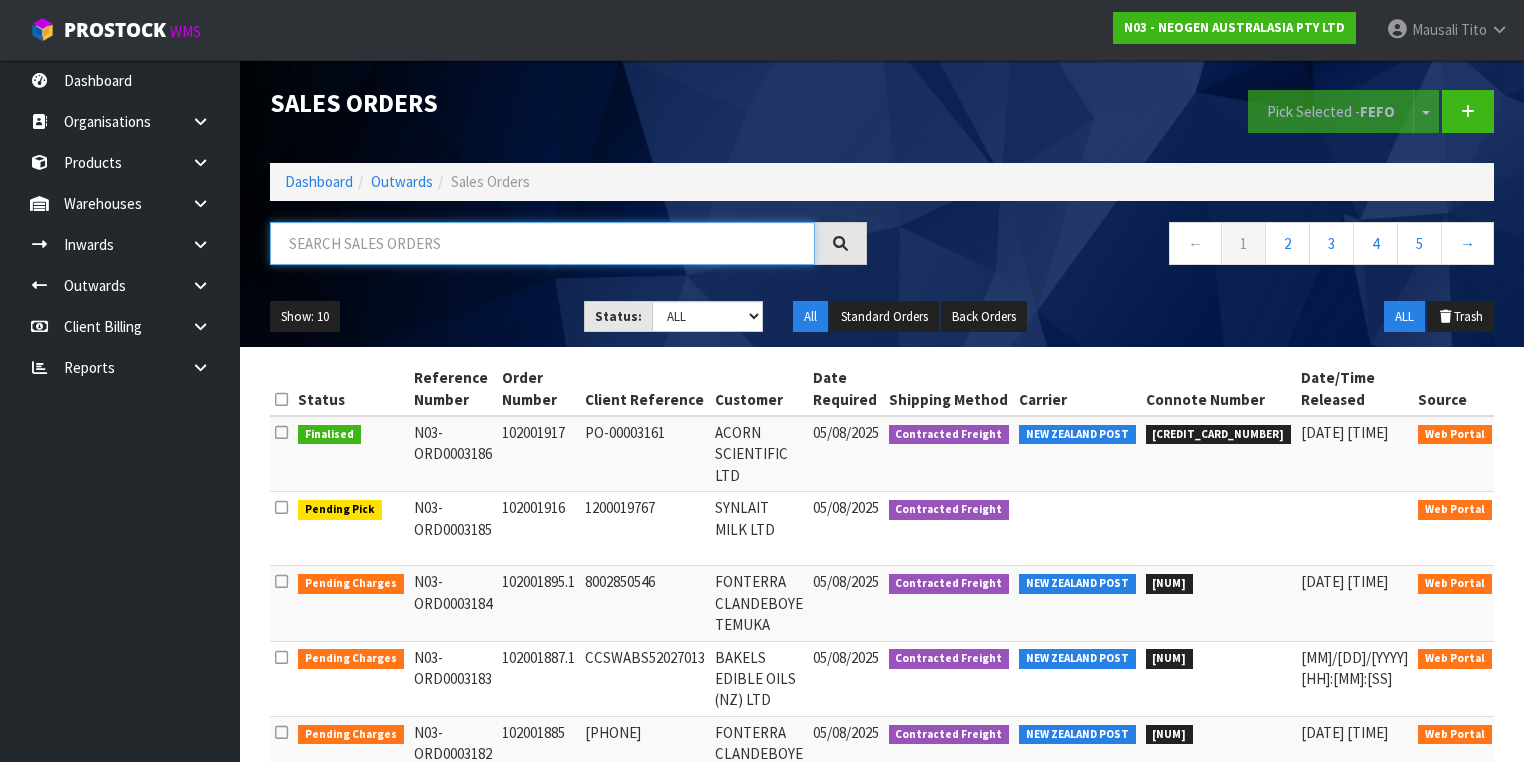 click at bounding box center (542, 243) 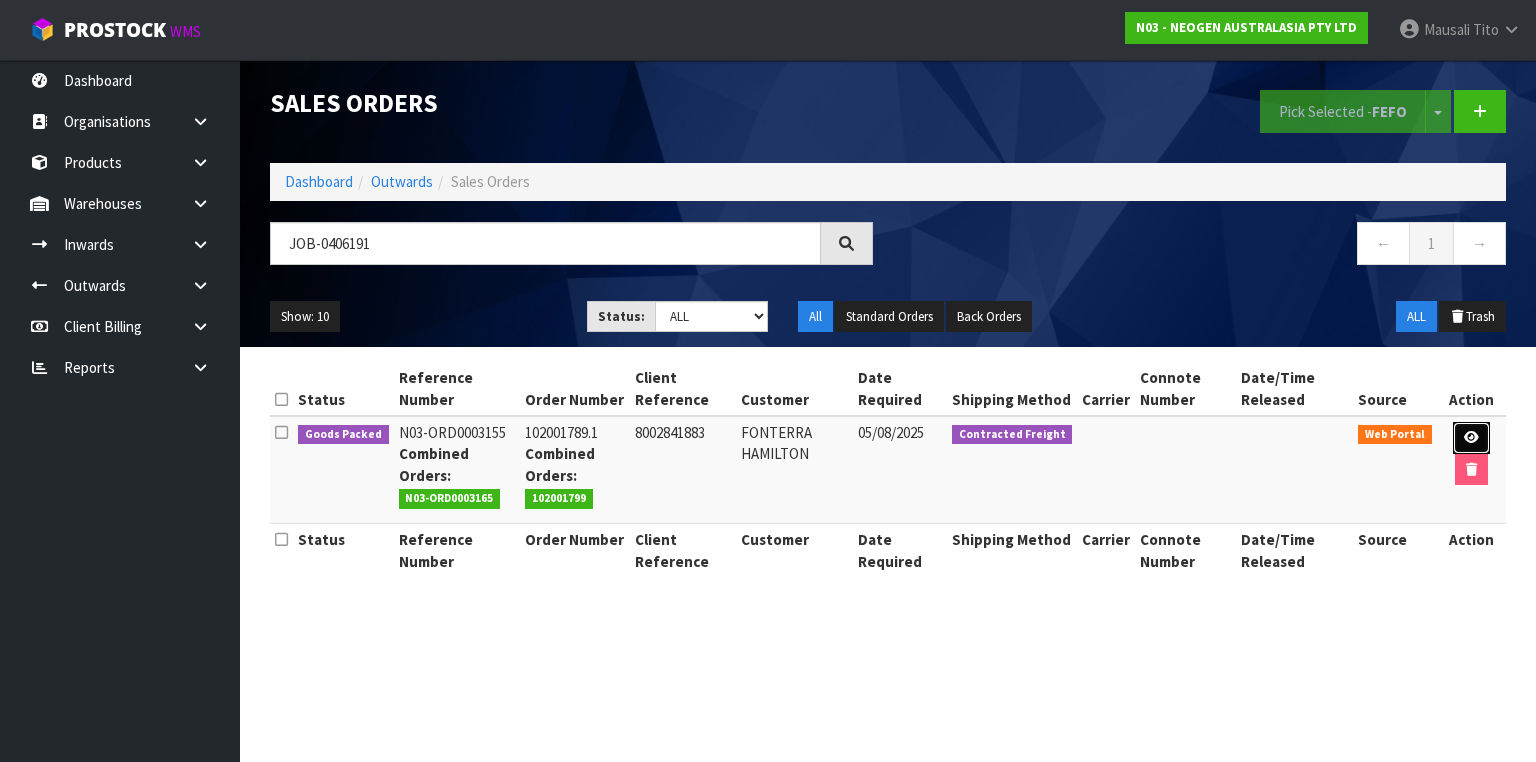 click at bounding box center (1471, 438) 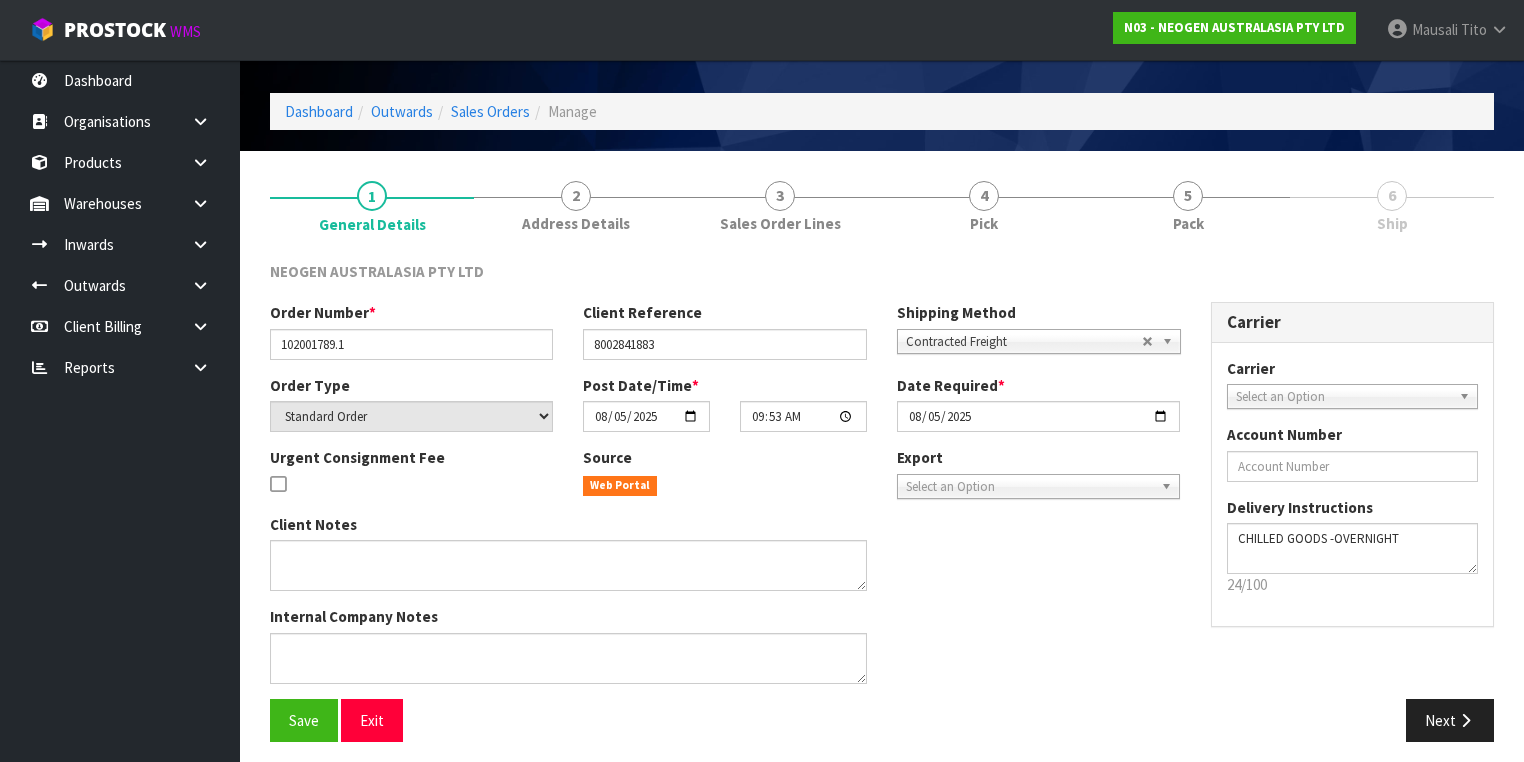 scroll, scrollTop: 63, scrollLeft: 0, axis: vertical 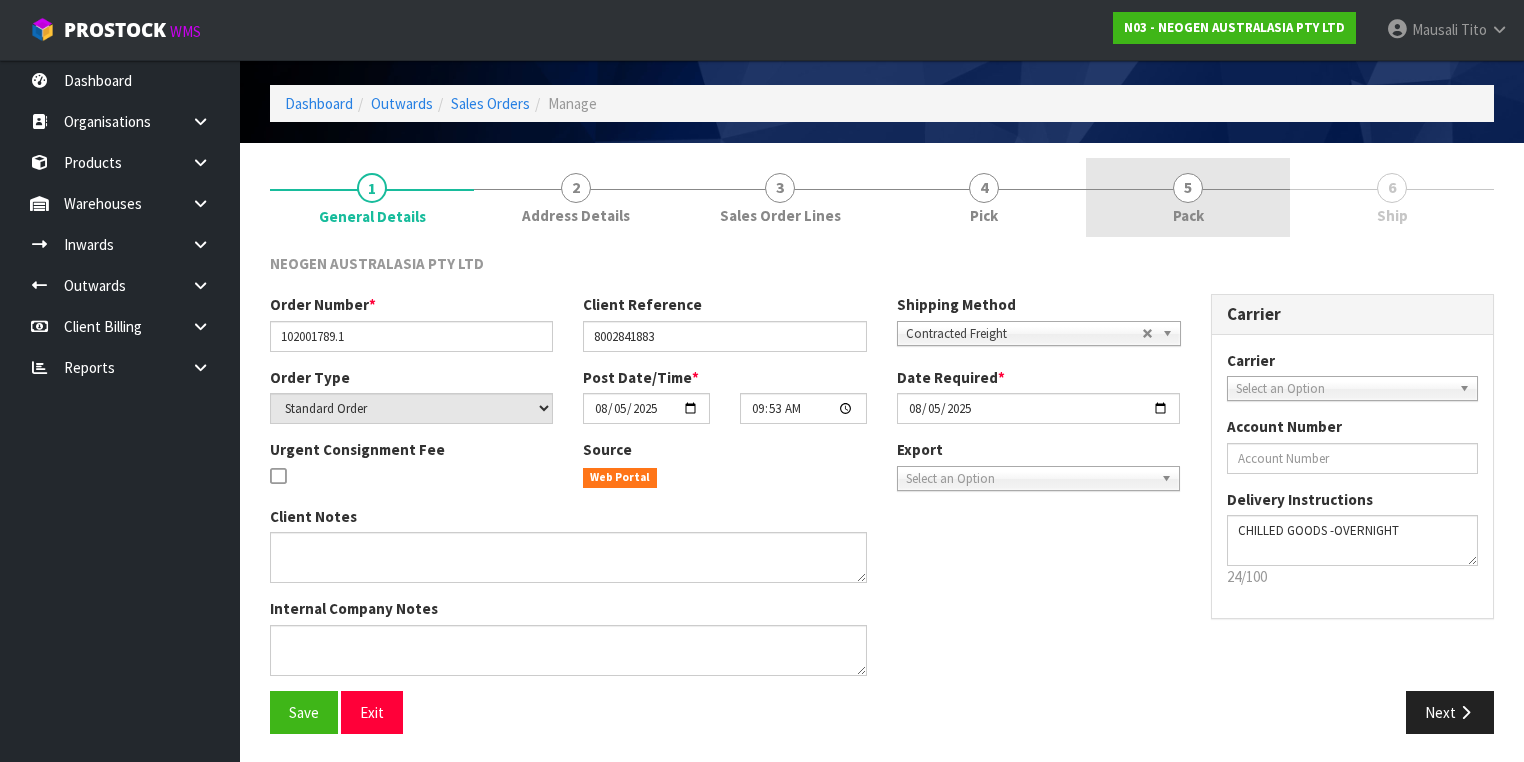 click on "Pack" at bounding box center [1188, 215] 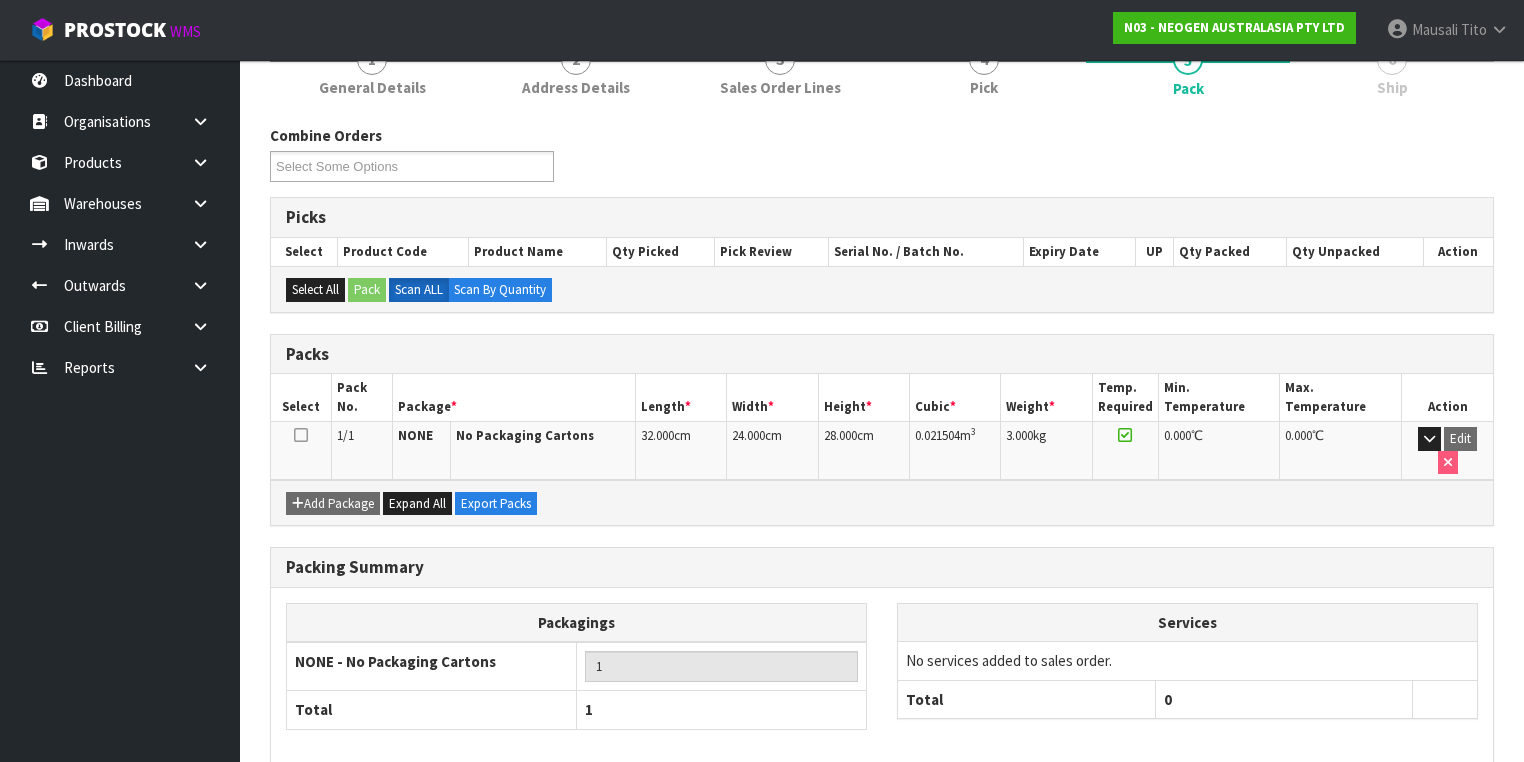 scroll, scrollTop: 259, scrollLeft: 0, axis: vertical 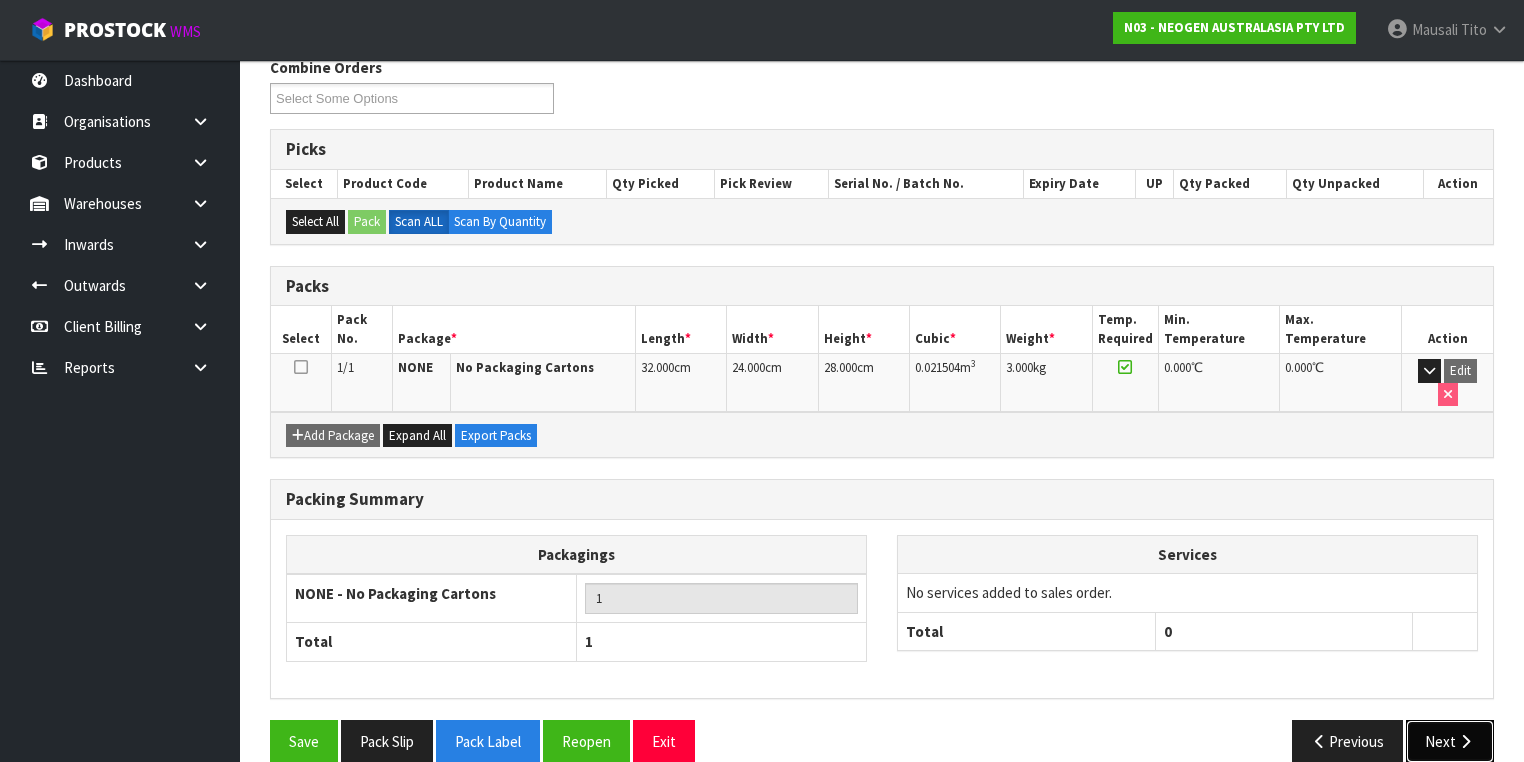 click on "Next" at bounding box center (1450, 741) 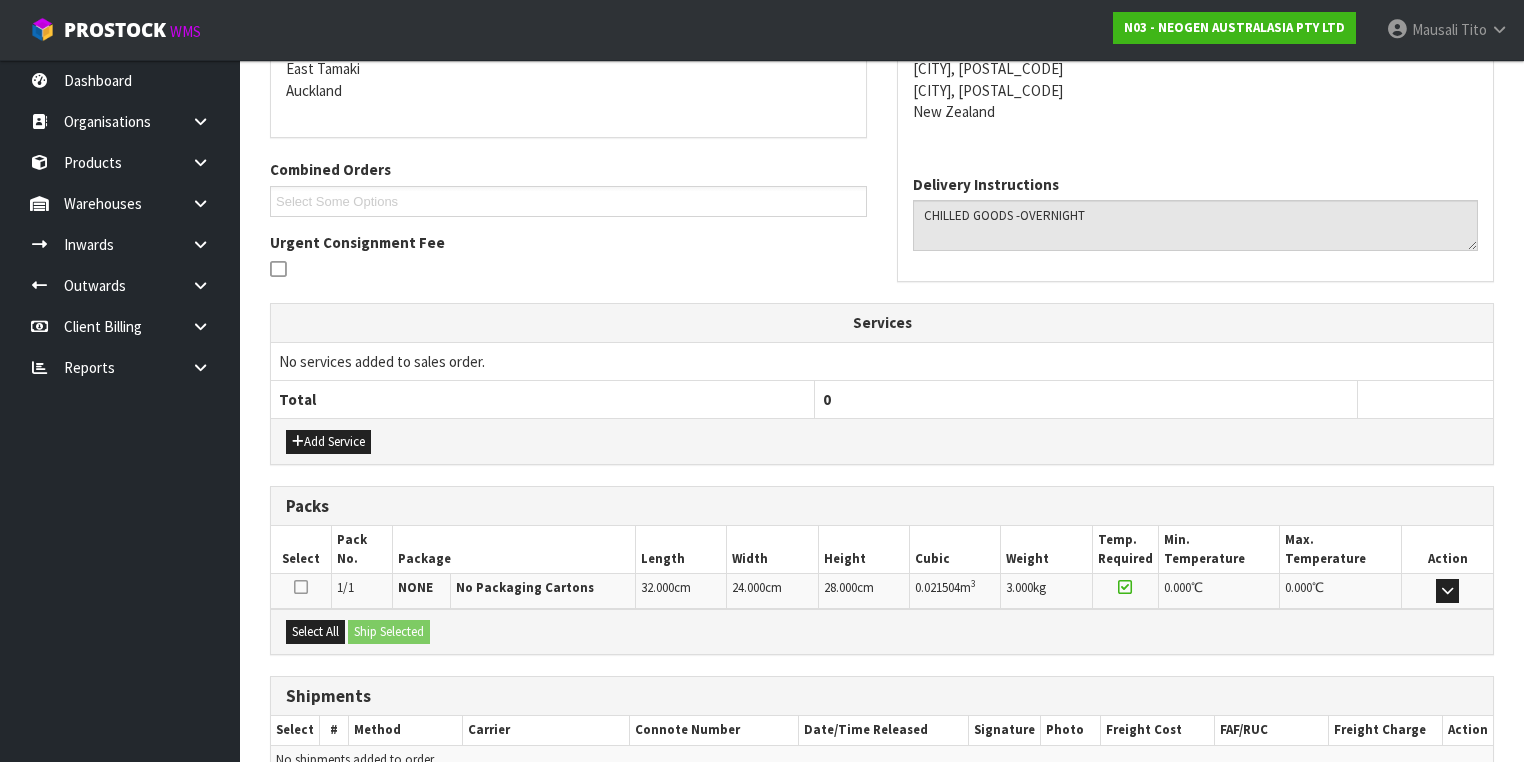scroll, scrollTop: 456, scrollLeft: 0, axis: vertical 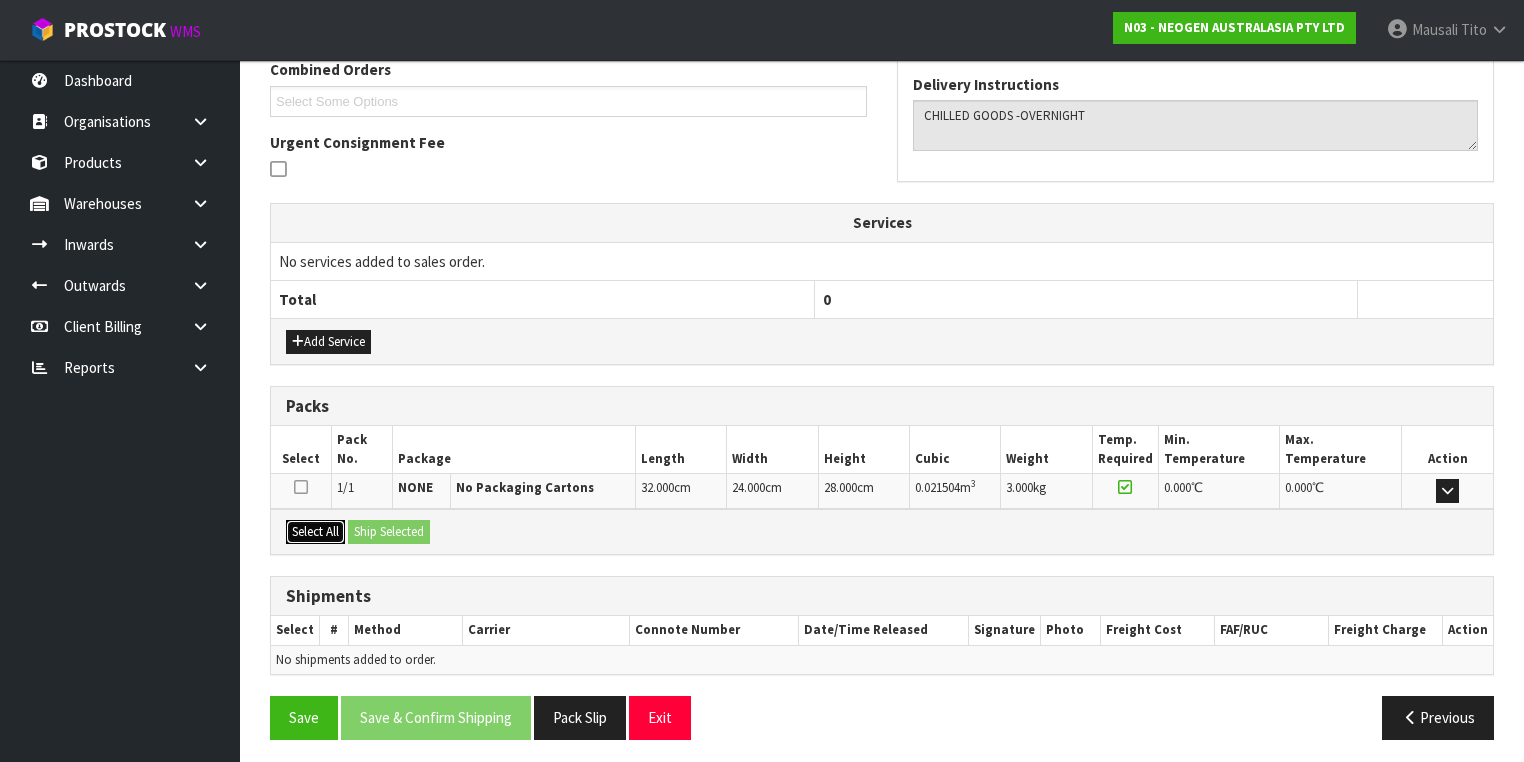 drag, startPoint x: 309, startPoint y: 527, endPoint x: 363, endPoint y: 531, distance: 54.147945 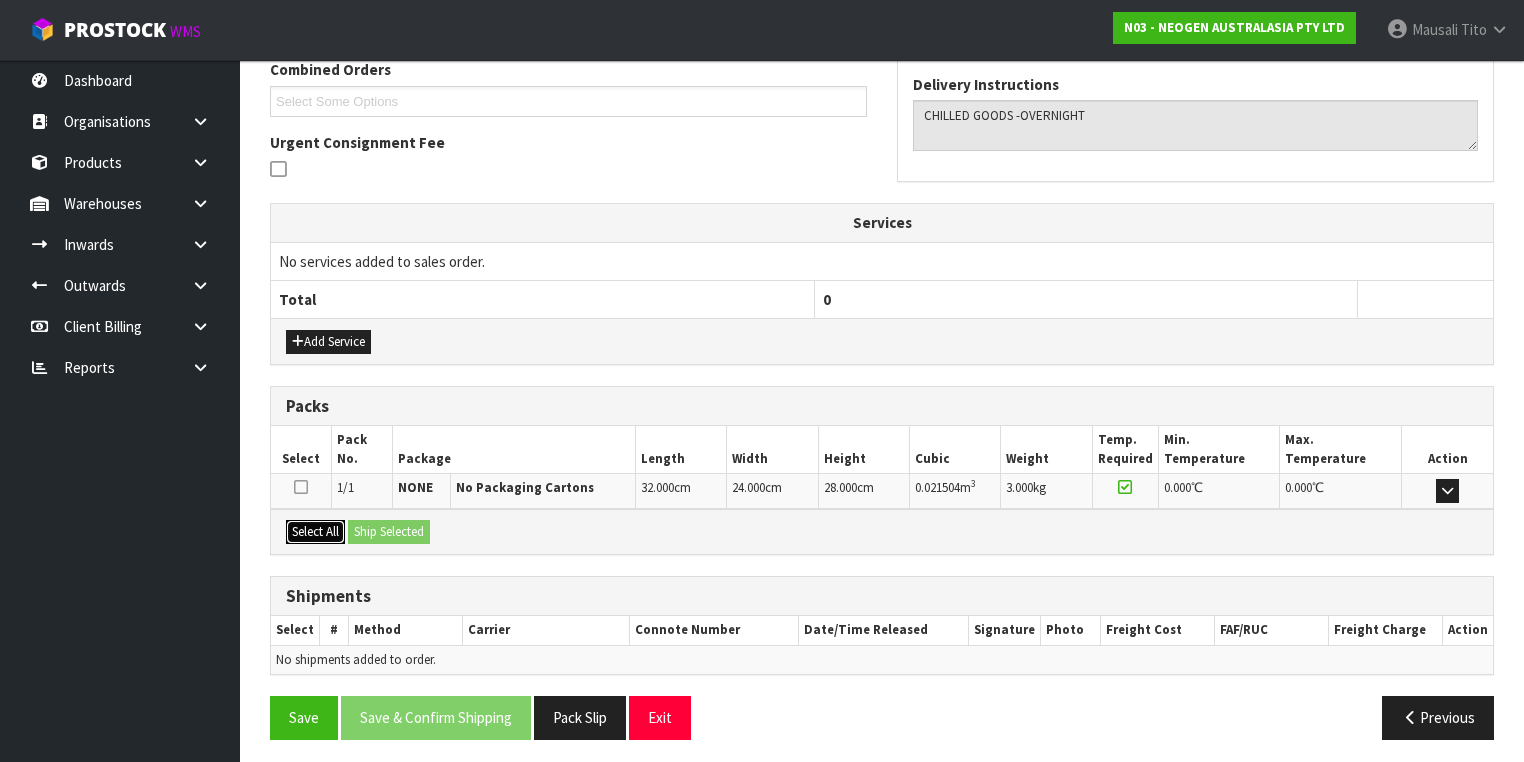 click on "Select All" at bounding box center [315, 532] 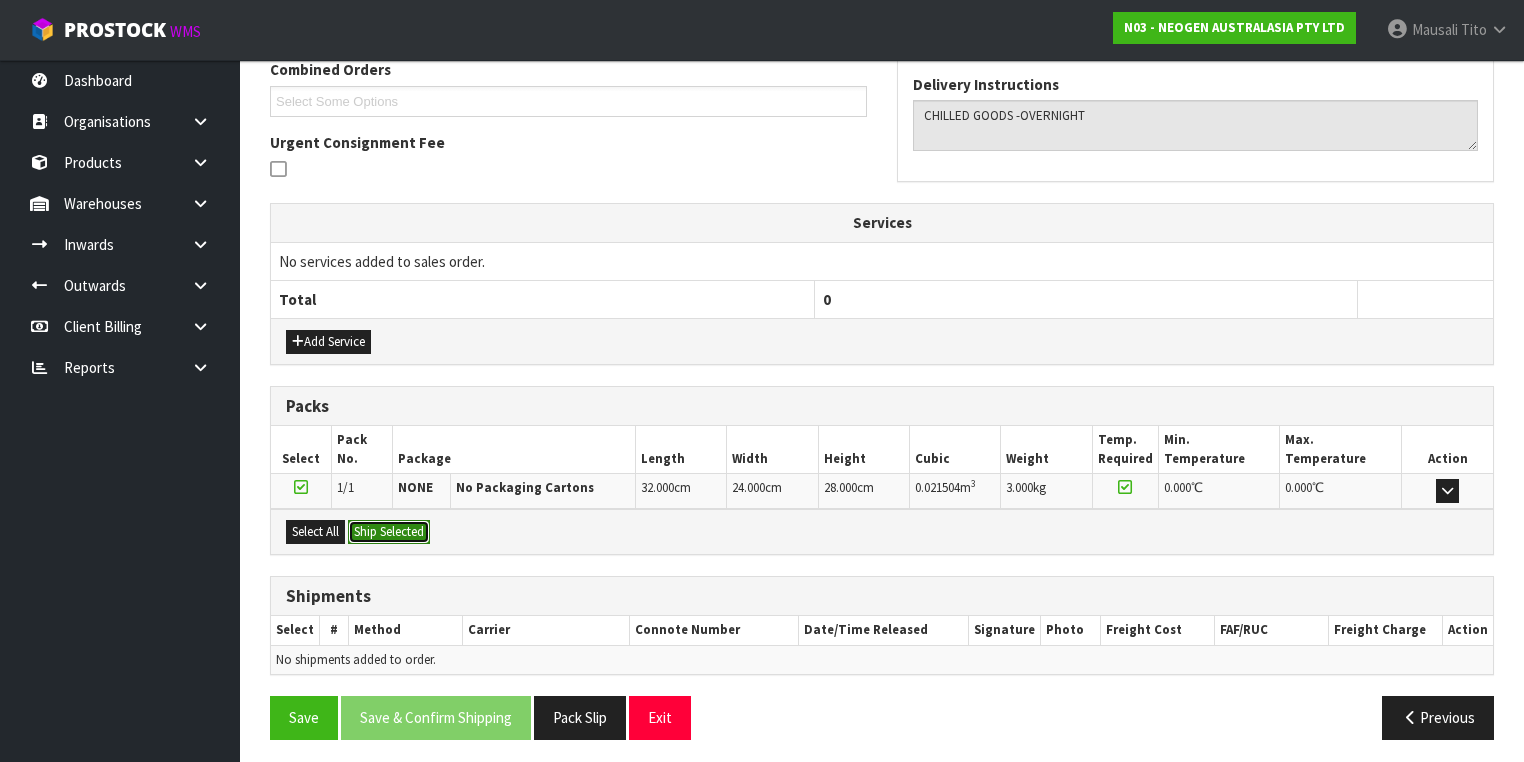 click on "Ship Selected" at bounding box center [389, 532] 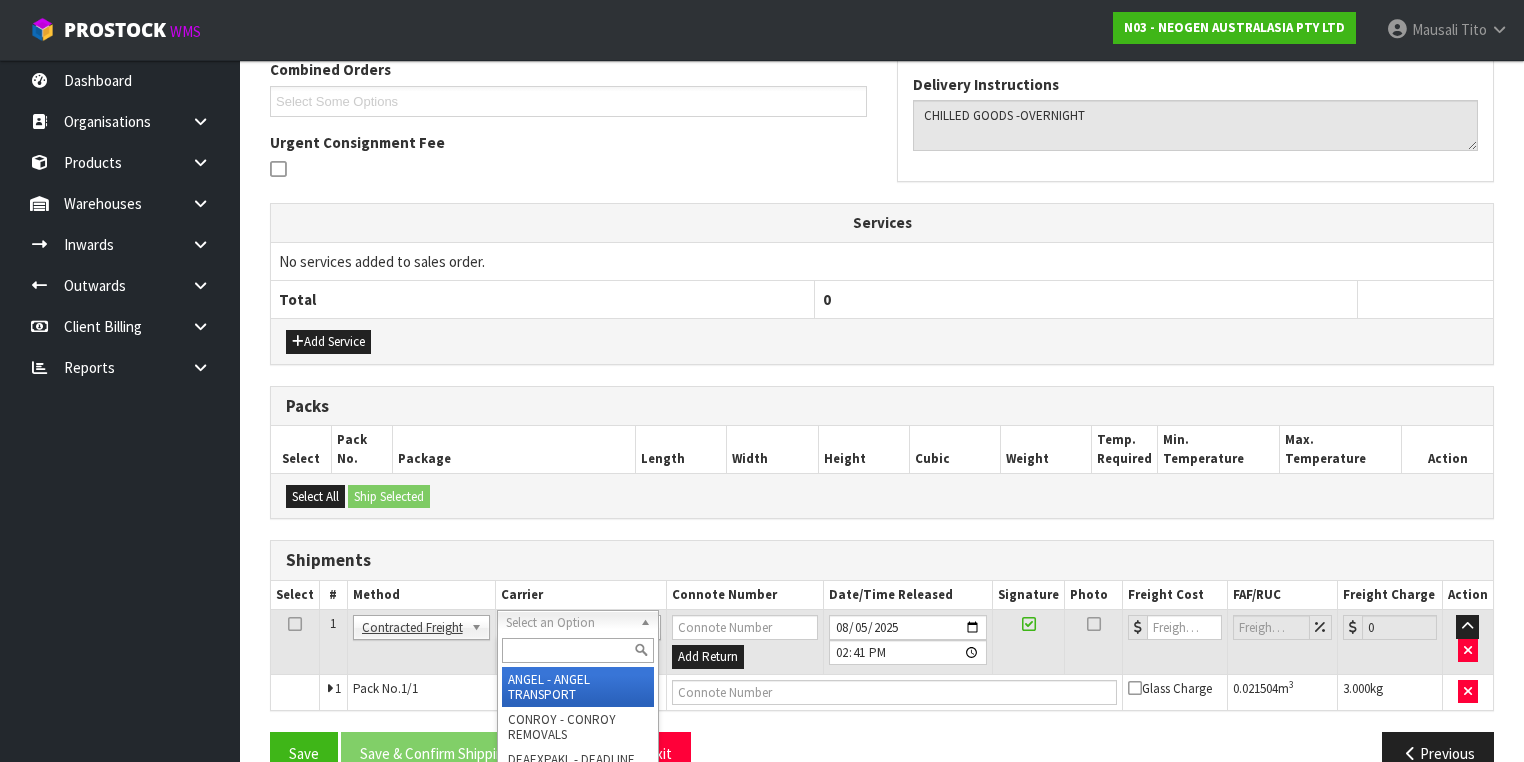click at bounding box center (578, 650) 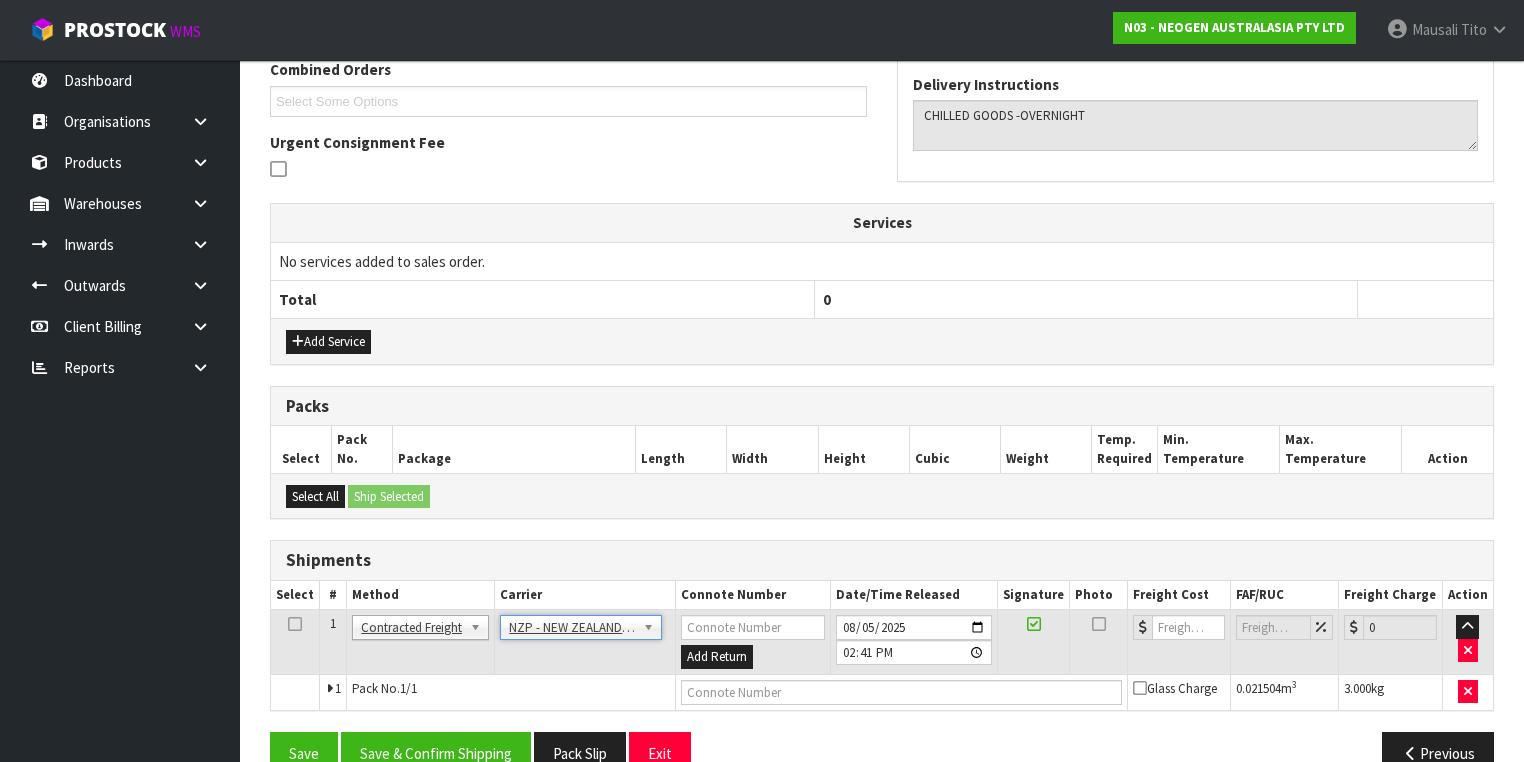 click at bounding box center [901, 692] 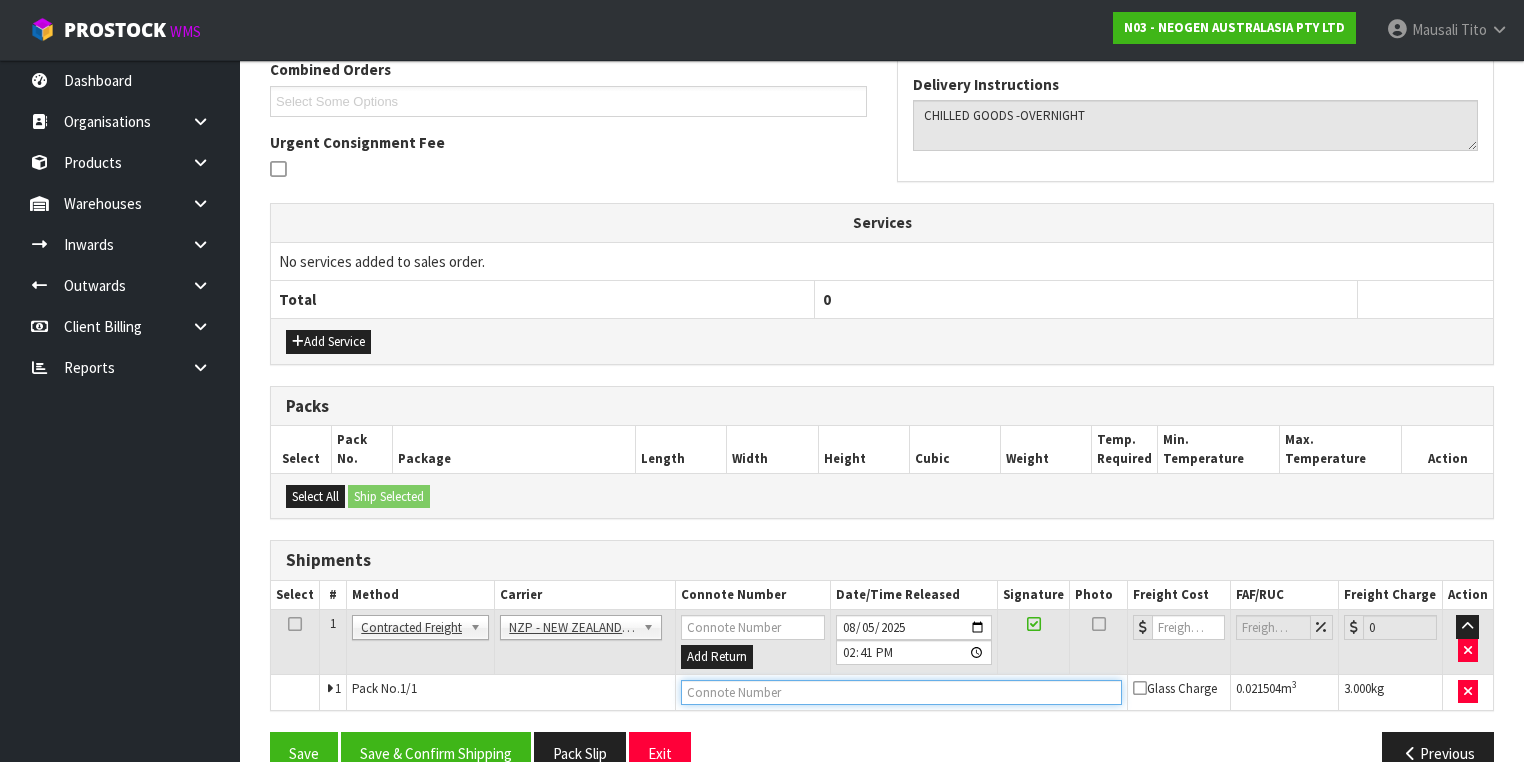 click at bounding box center (901, 692) 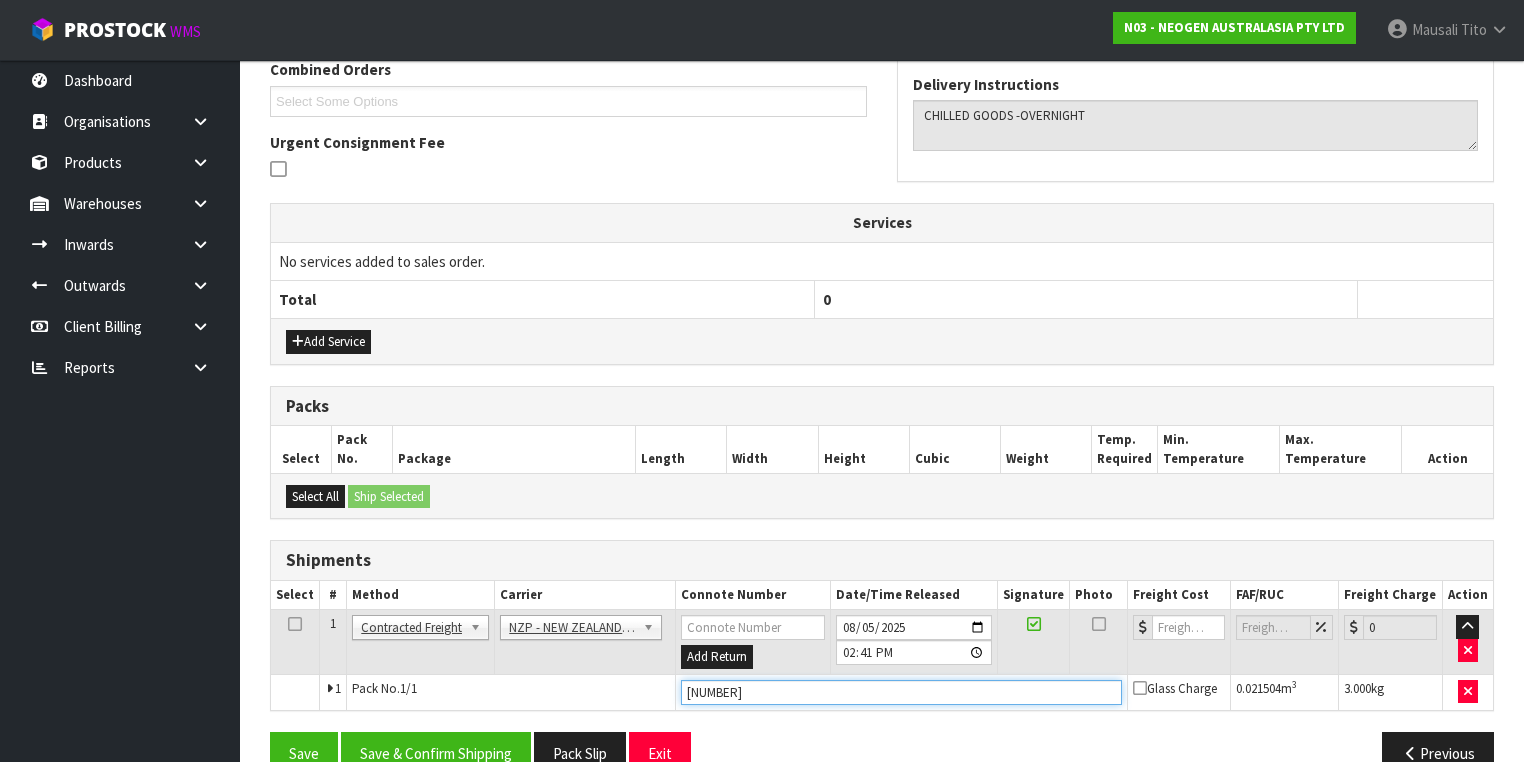click on "Save" at bounding box center (304, 753) 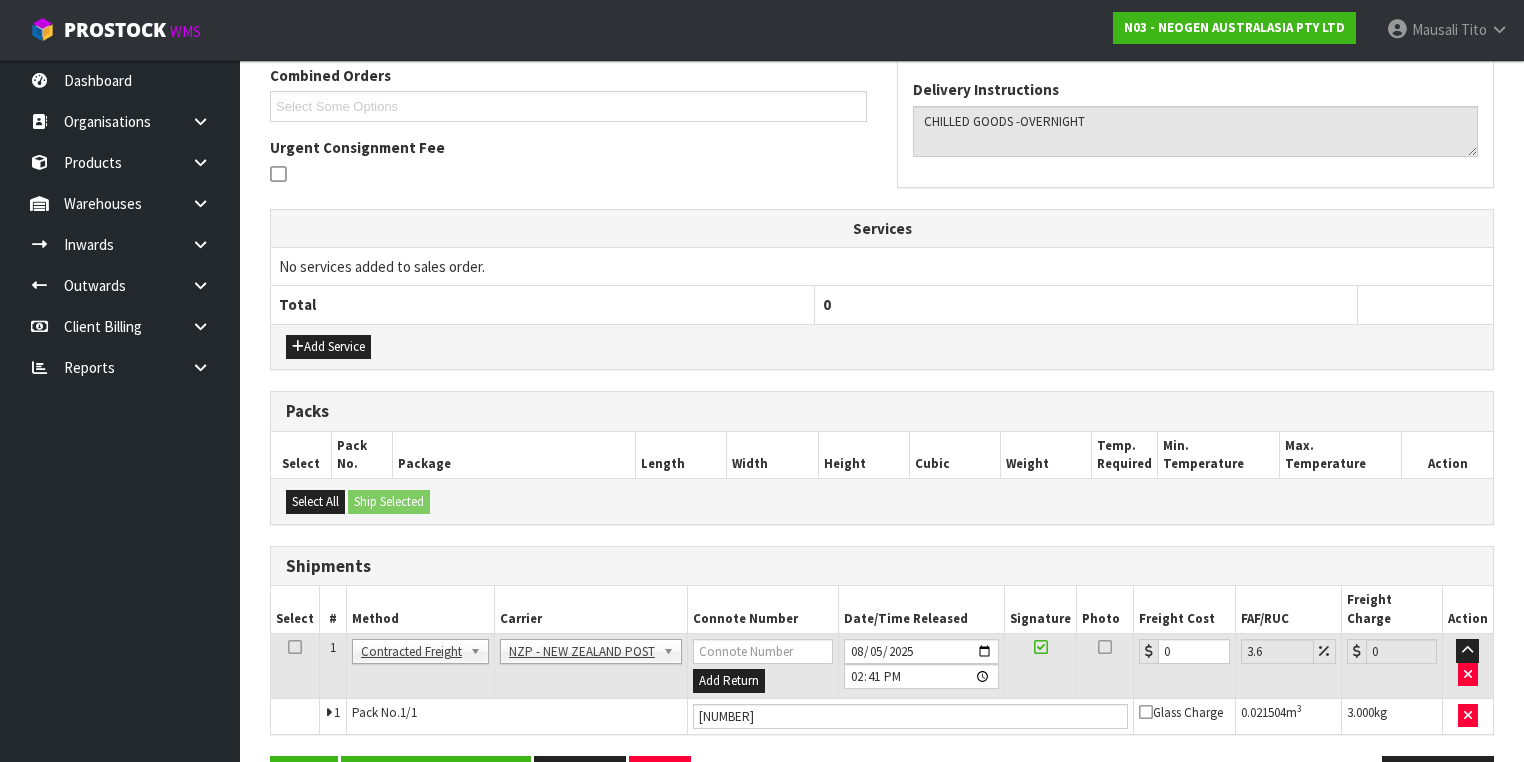scroll, scrollTop: 564, scrollLeft: 0, axis: vertical 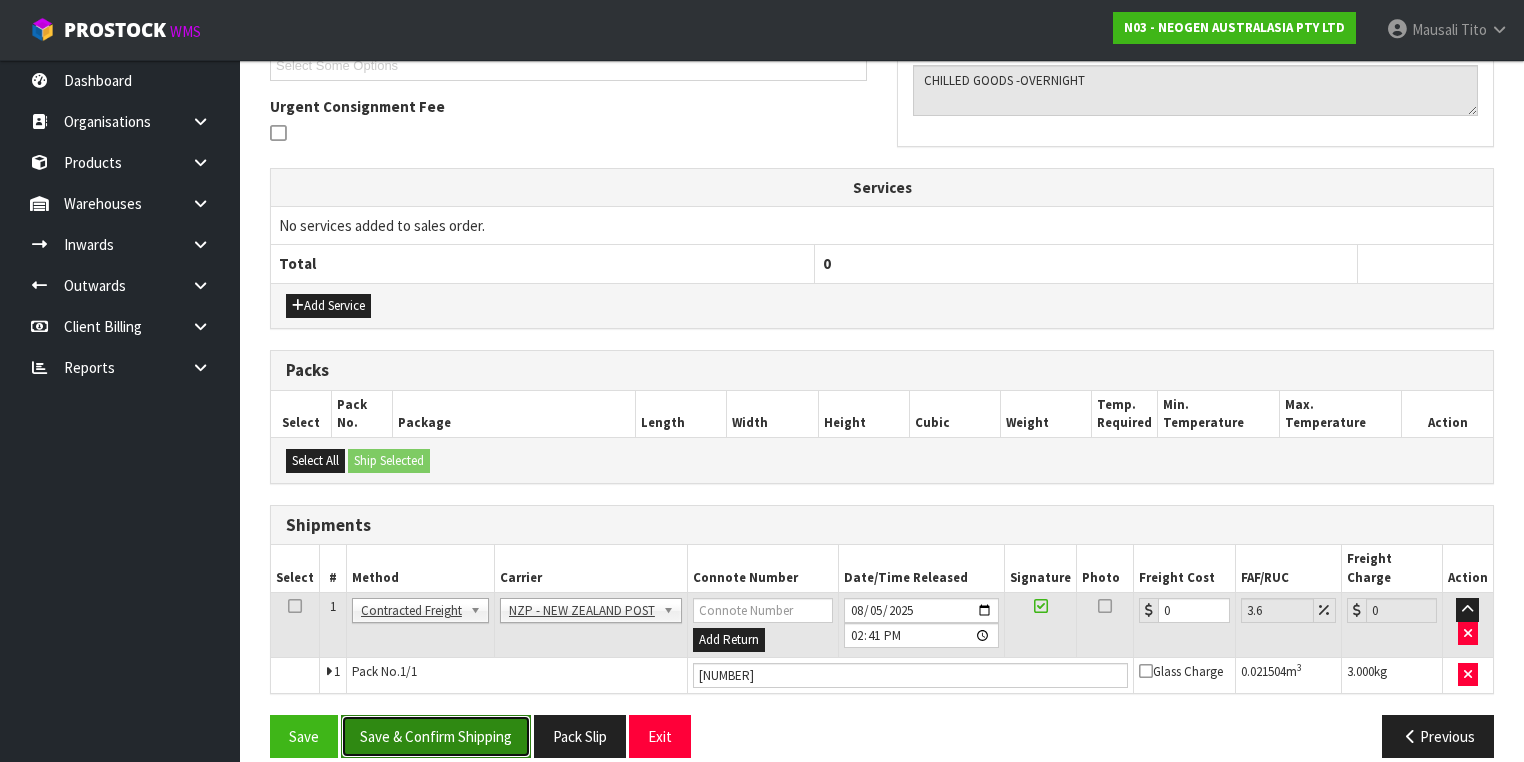 click on "Save & Confirm Shipping" at bounding box center (436, 736) 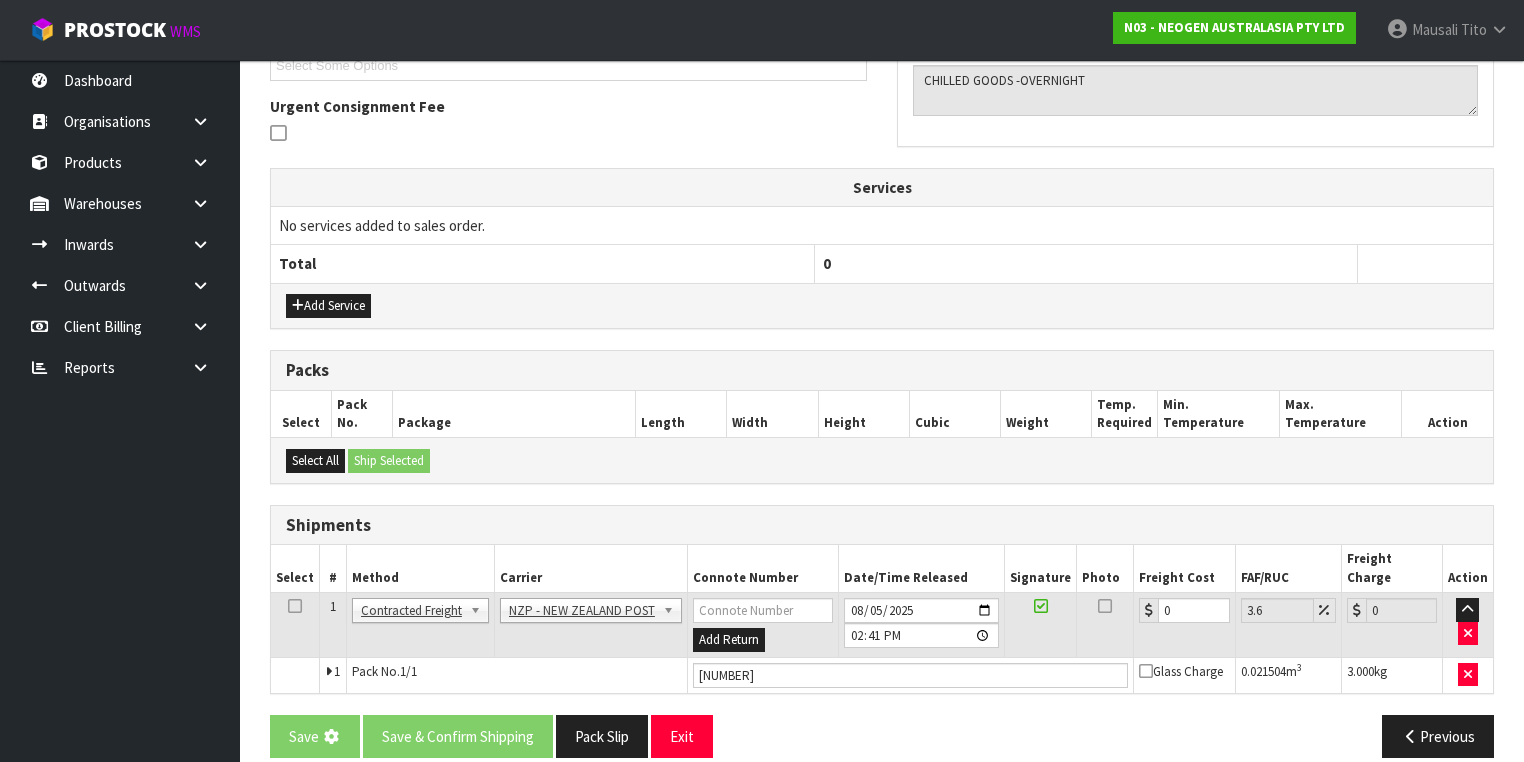 scroll, scrollTop: 0, scrollLeft: 0, axis: both 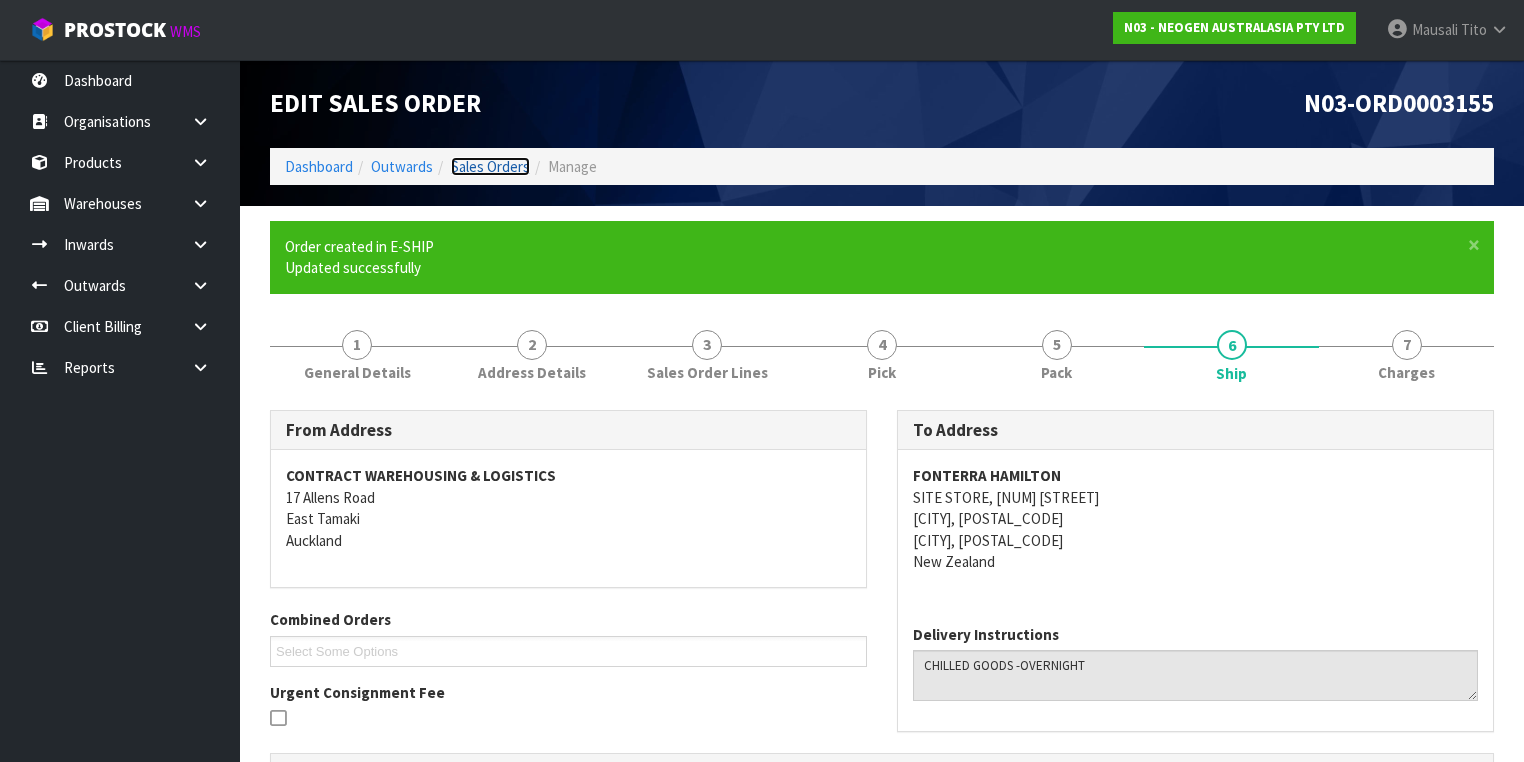 click on "Sales Orders" at bounding box center [490, 166] 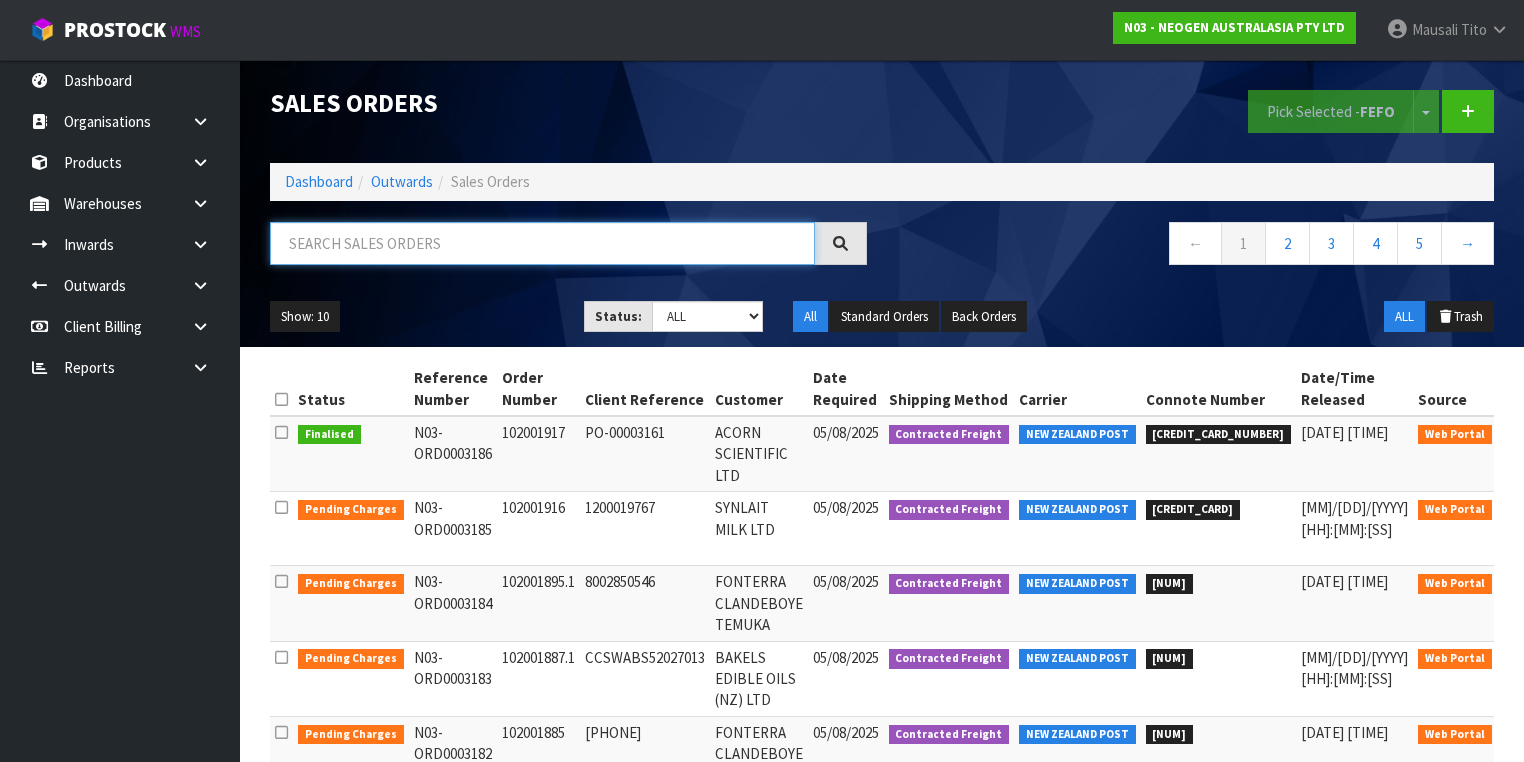 click at bounding box center [542, 243] 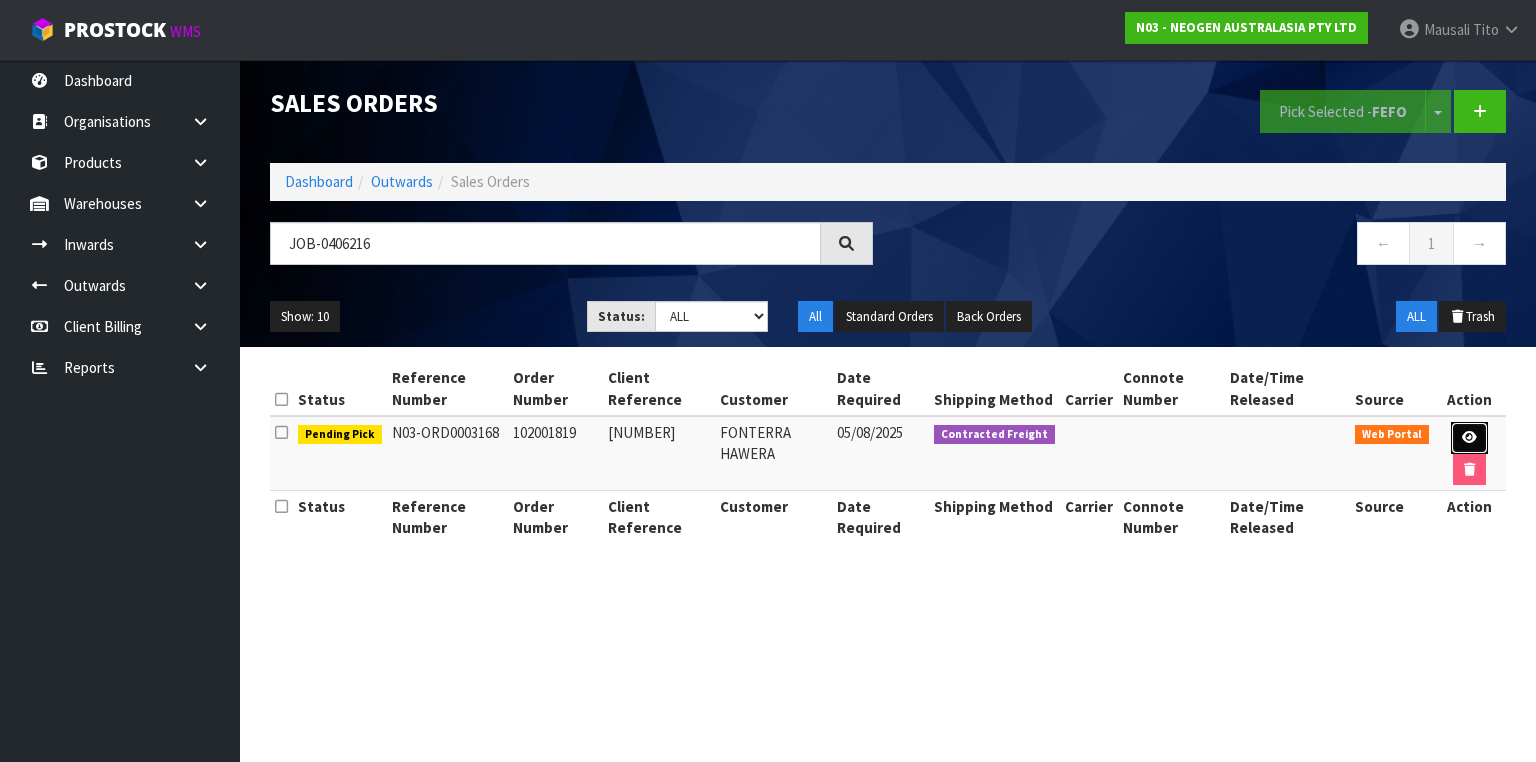 click at bounding box center [1469, 438] 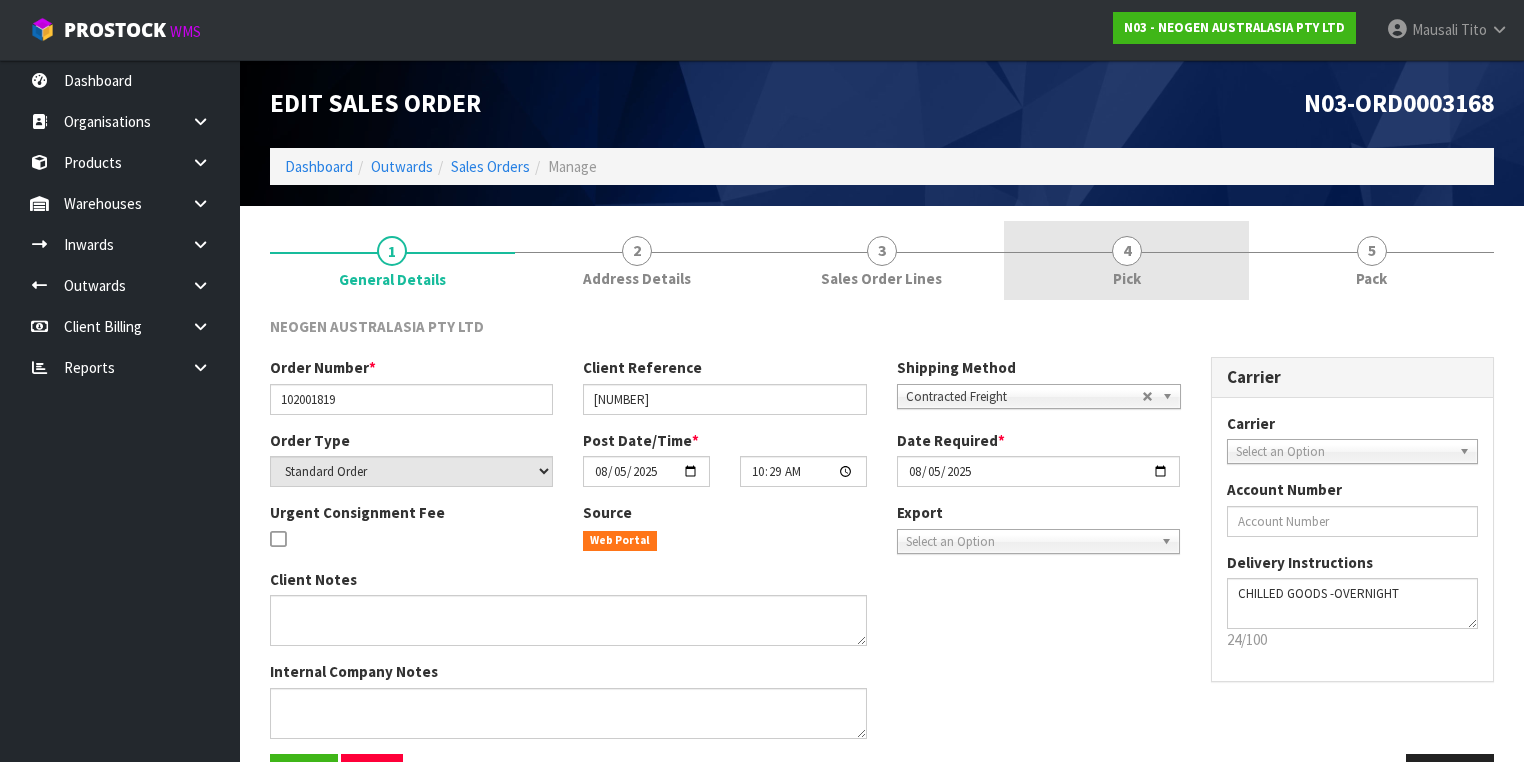 click on "4" at bounding box center [1127, 251] 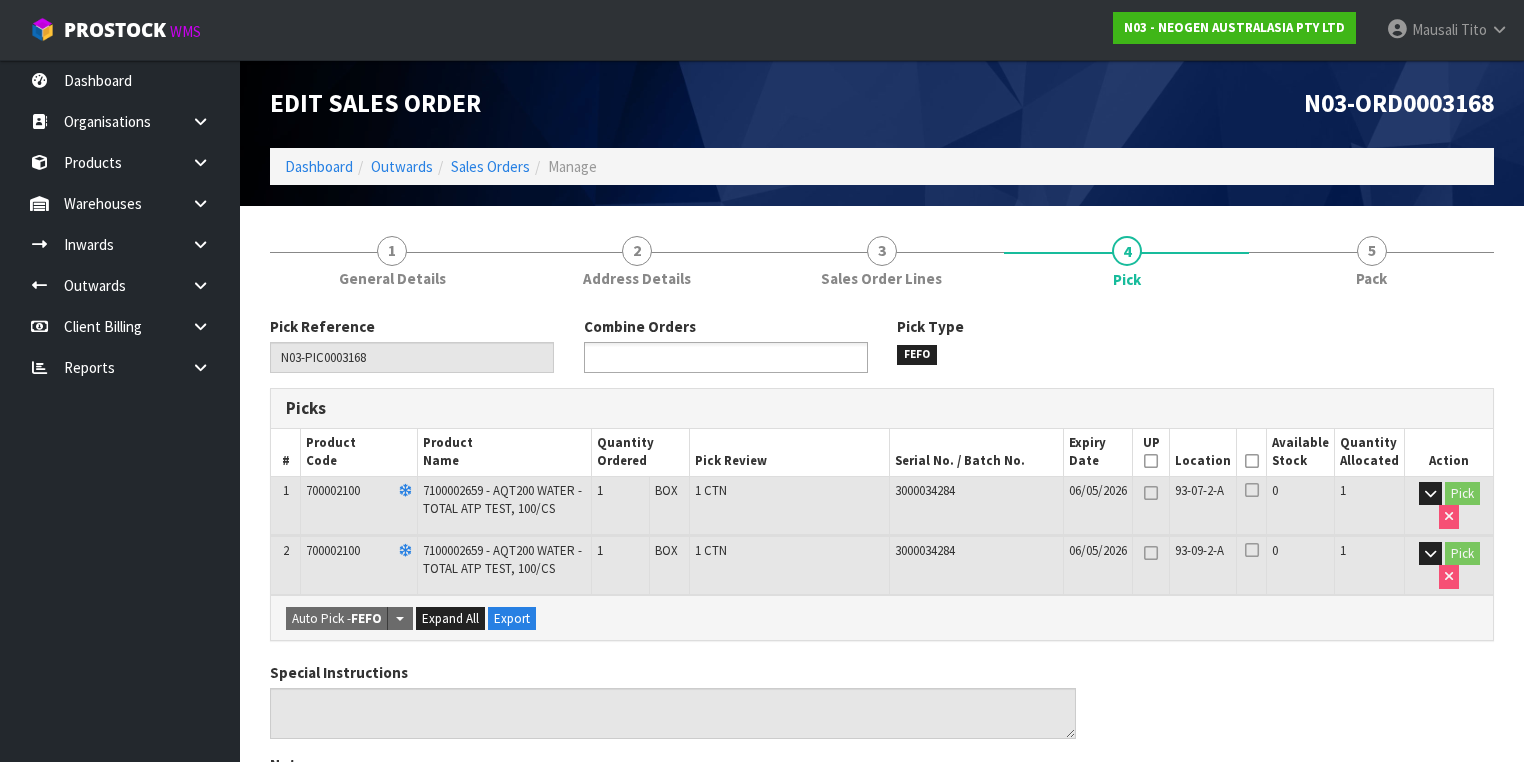 click at bounding box center [663, 357] 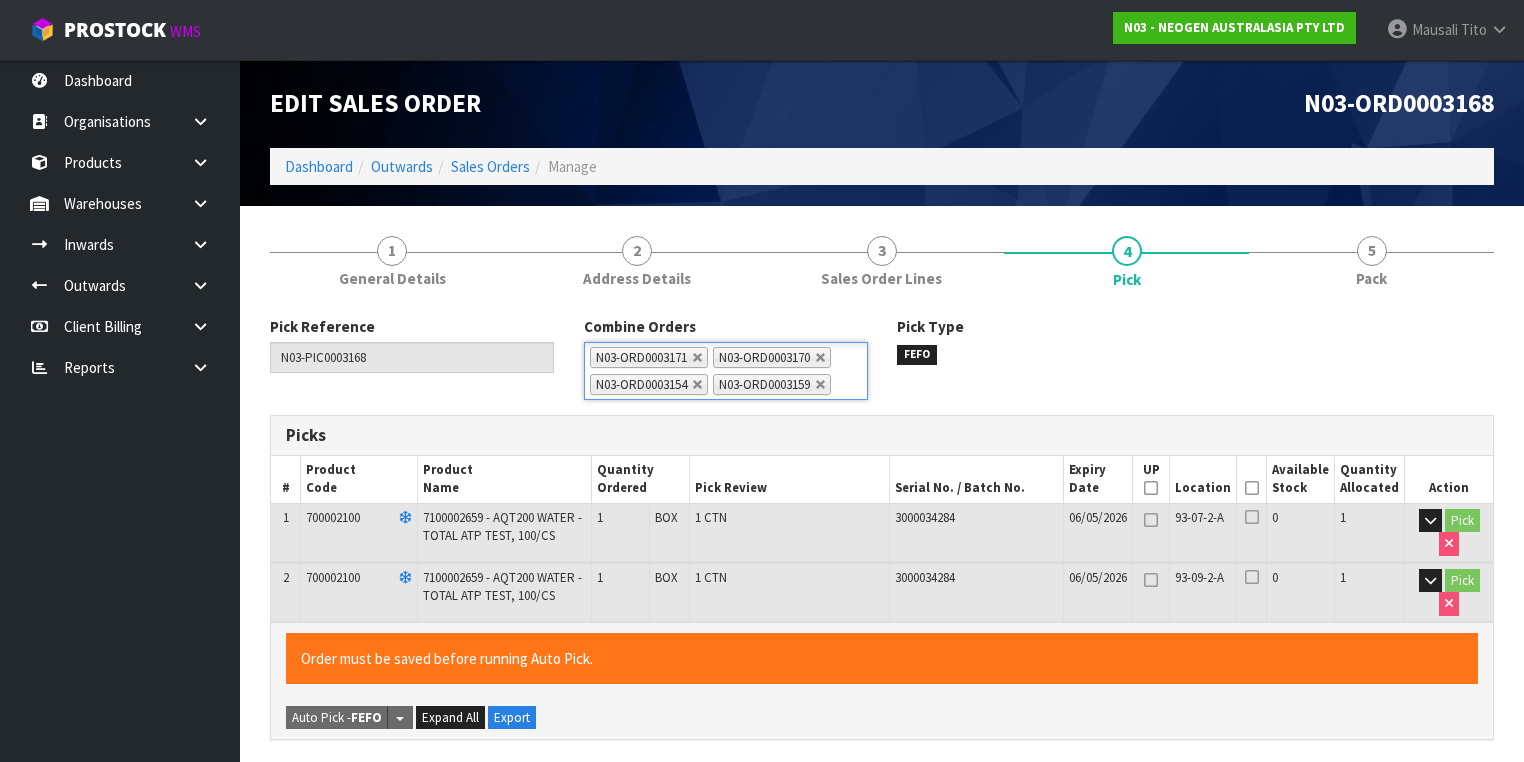 click at bounding box center [1252, 488] 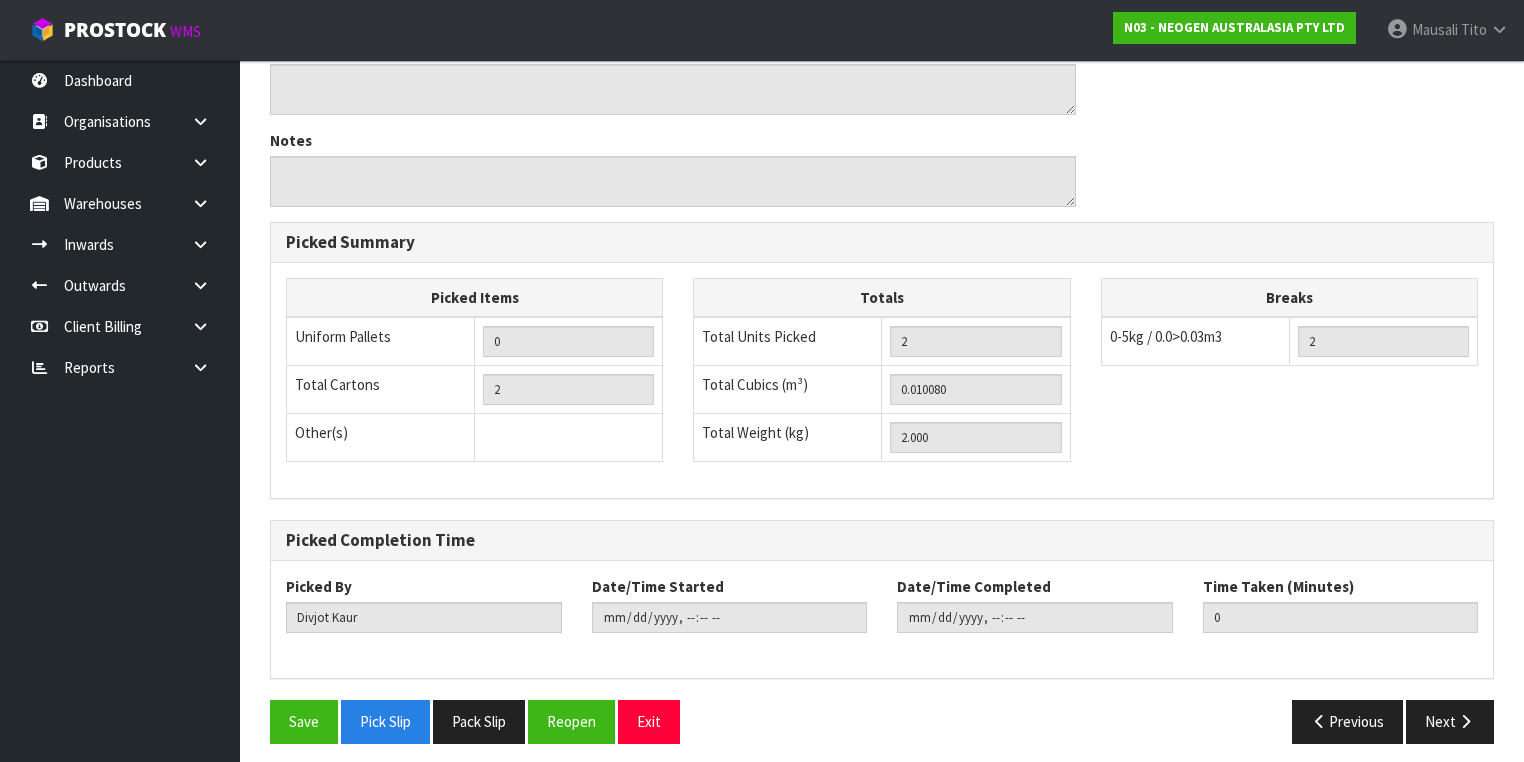 scroll, scrollTop: 752, scrollLeft: 0, axis: vertical 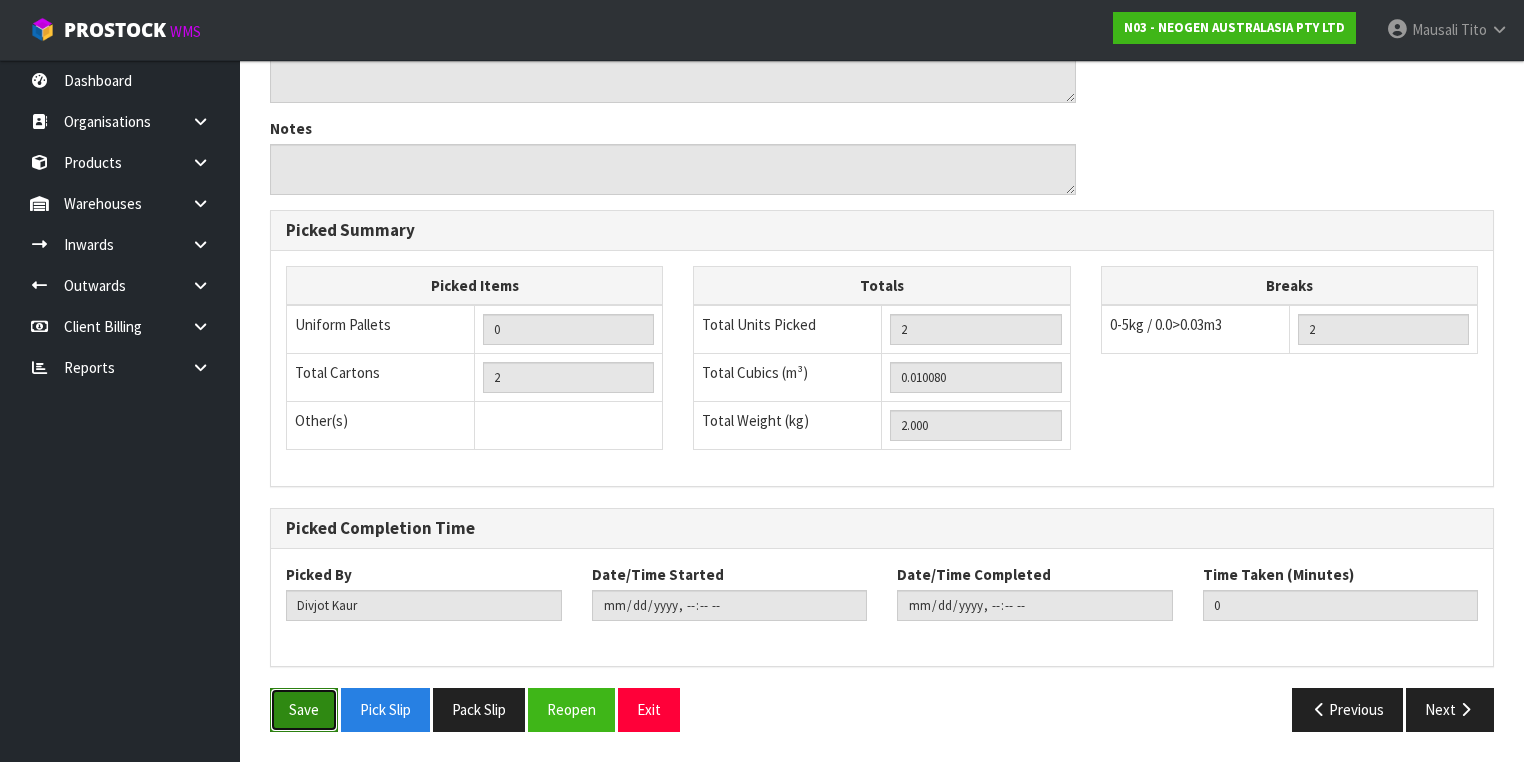 drag, startPoint x: 297, startPoint y: 724, endPoint x: 310, endPoint y: 712, distance: 17.691807 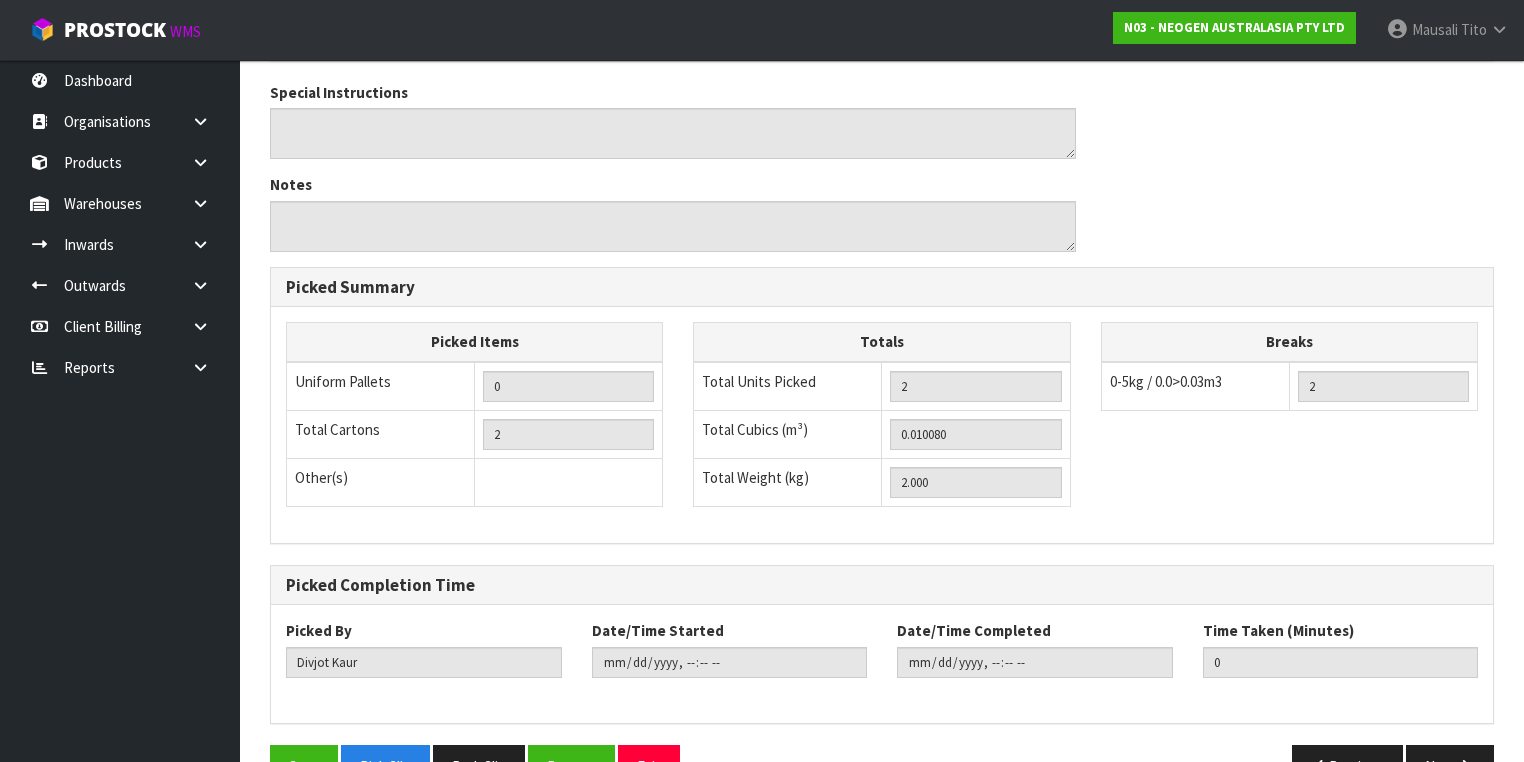 scroll, scrollTop: 0, scrollLeft: 0, axis: both 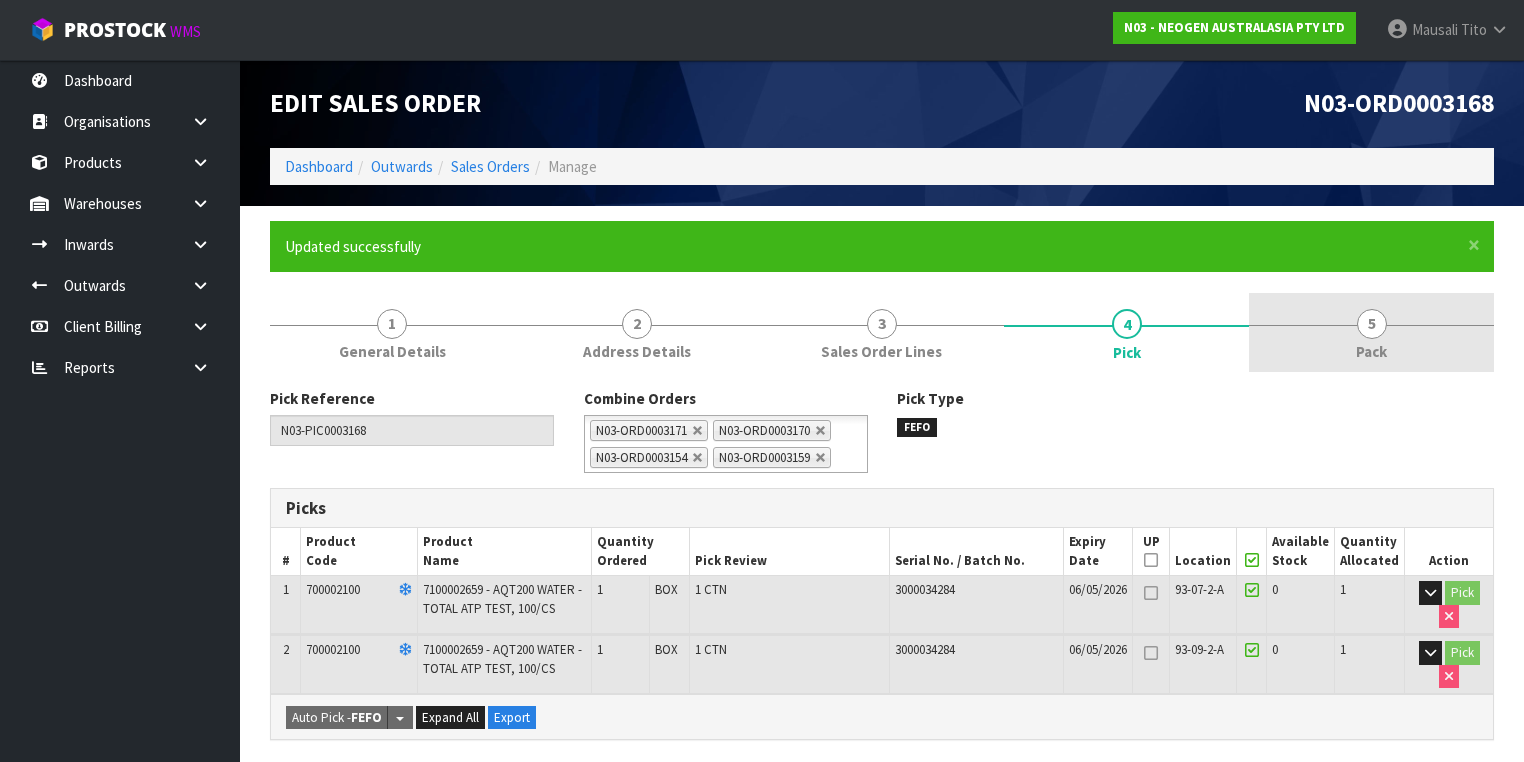 click on "5" at bounding box center (1372, 324) 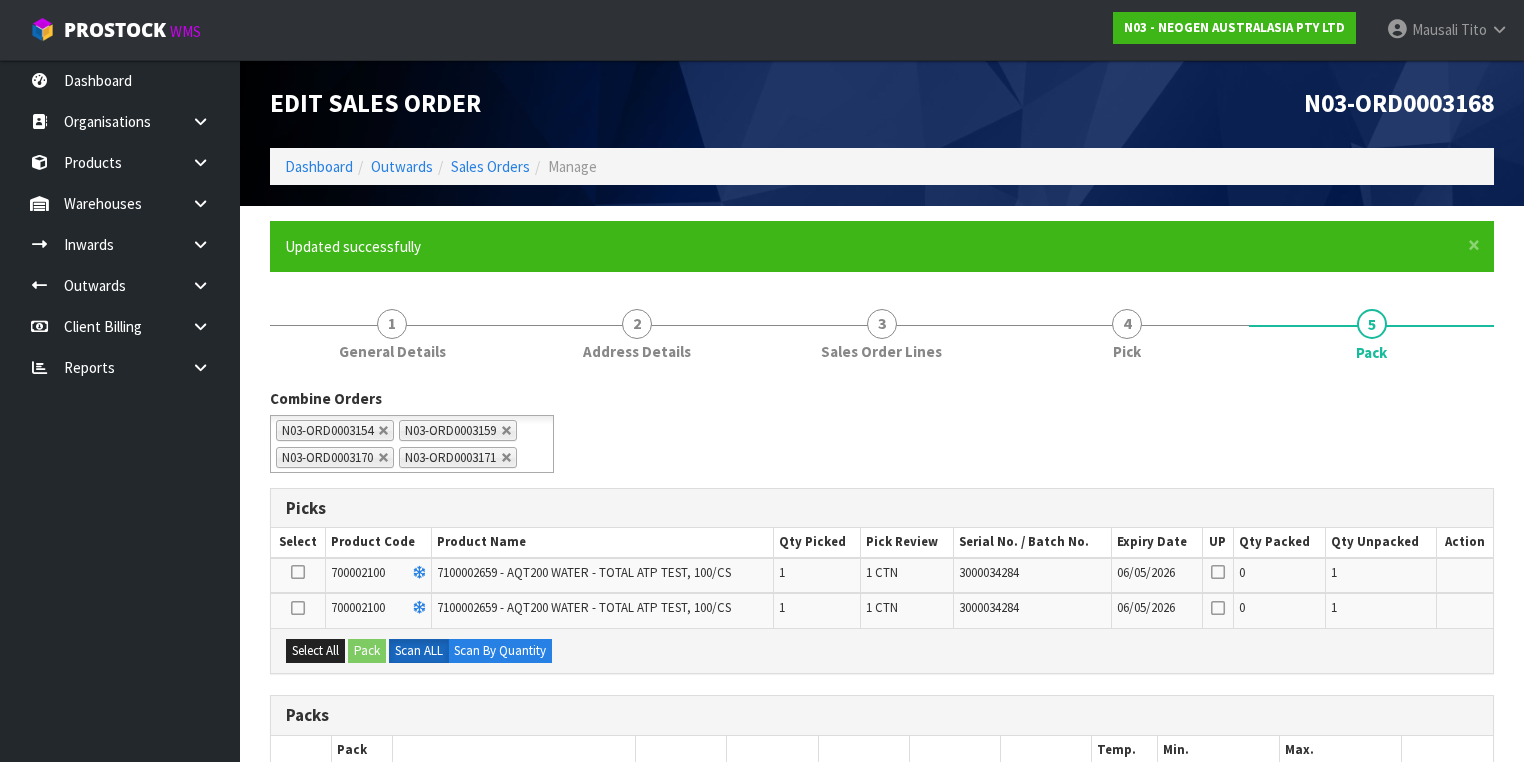 scroll, scrollTop: 320, scrollLeft: 0, axis: vertical 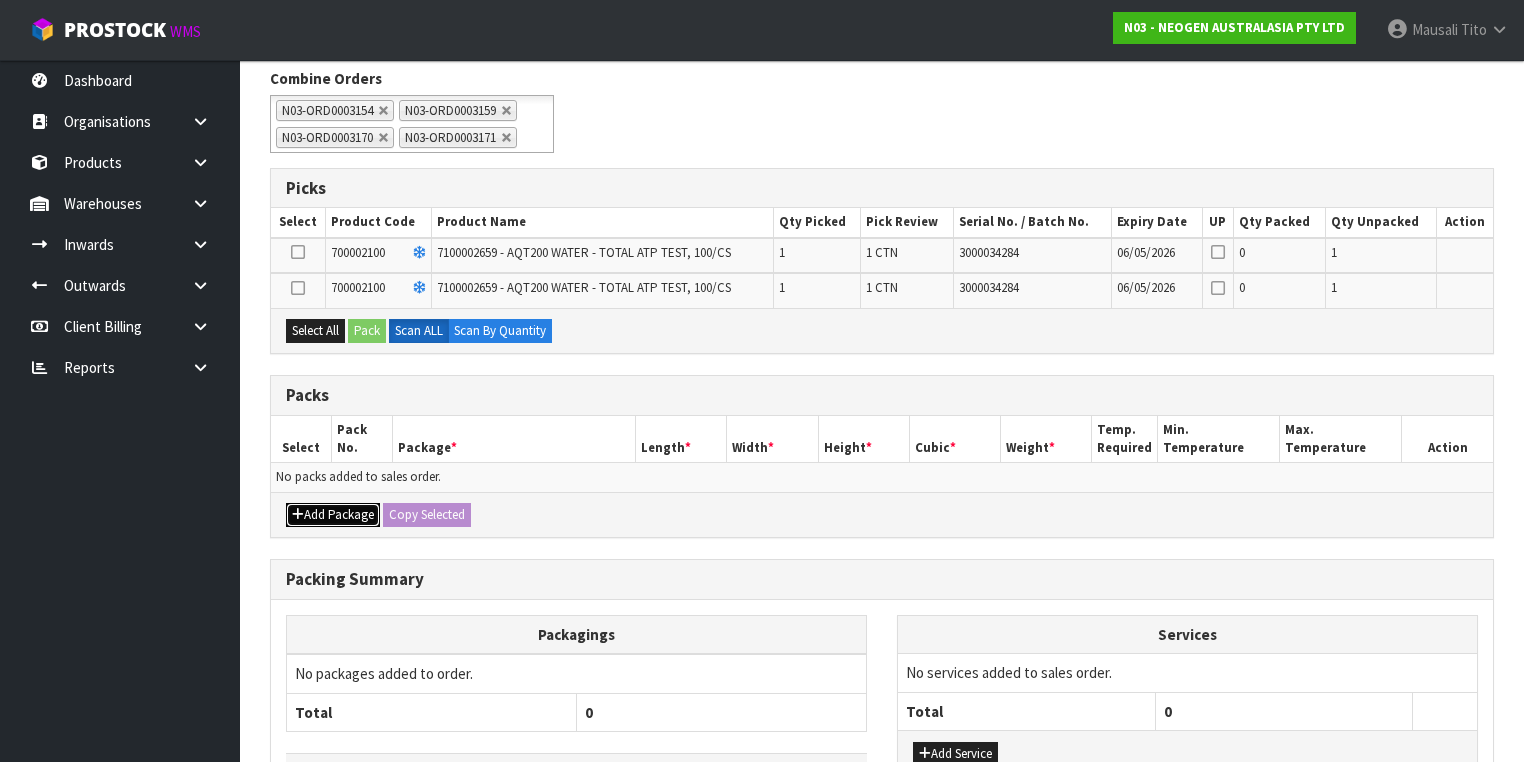 click on "Add Package" at bounding box center (333, 515) 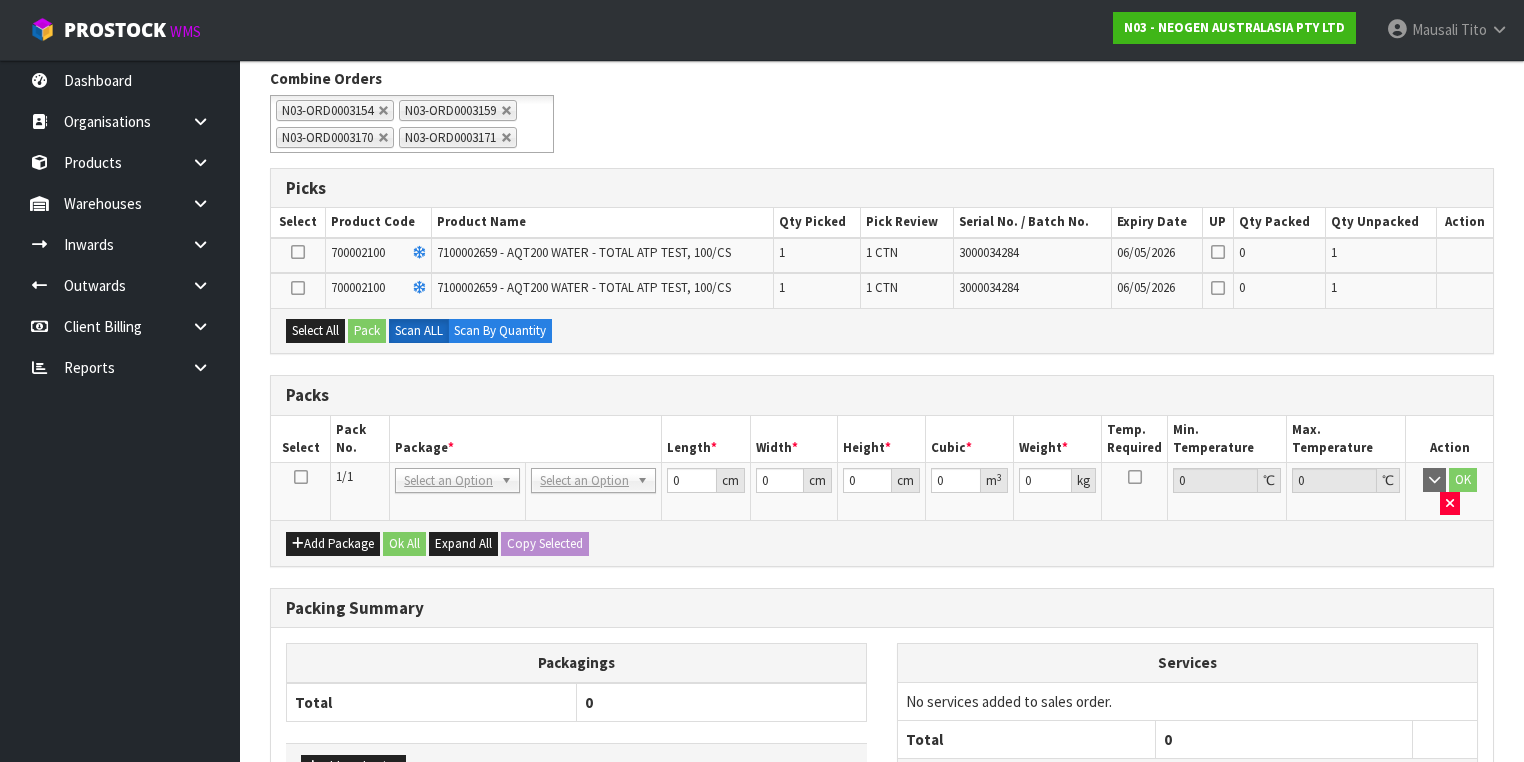 click at bounding box center (301, 477) 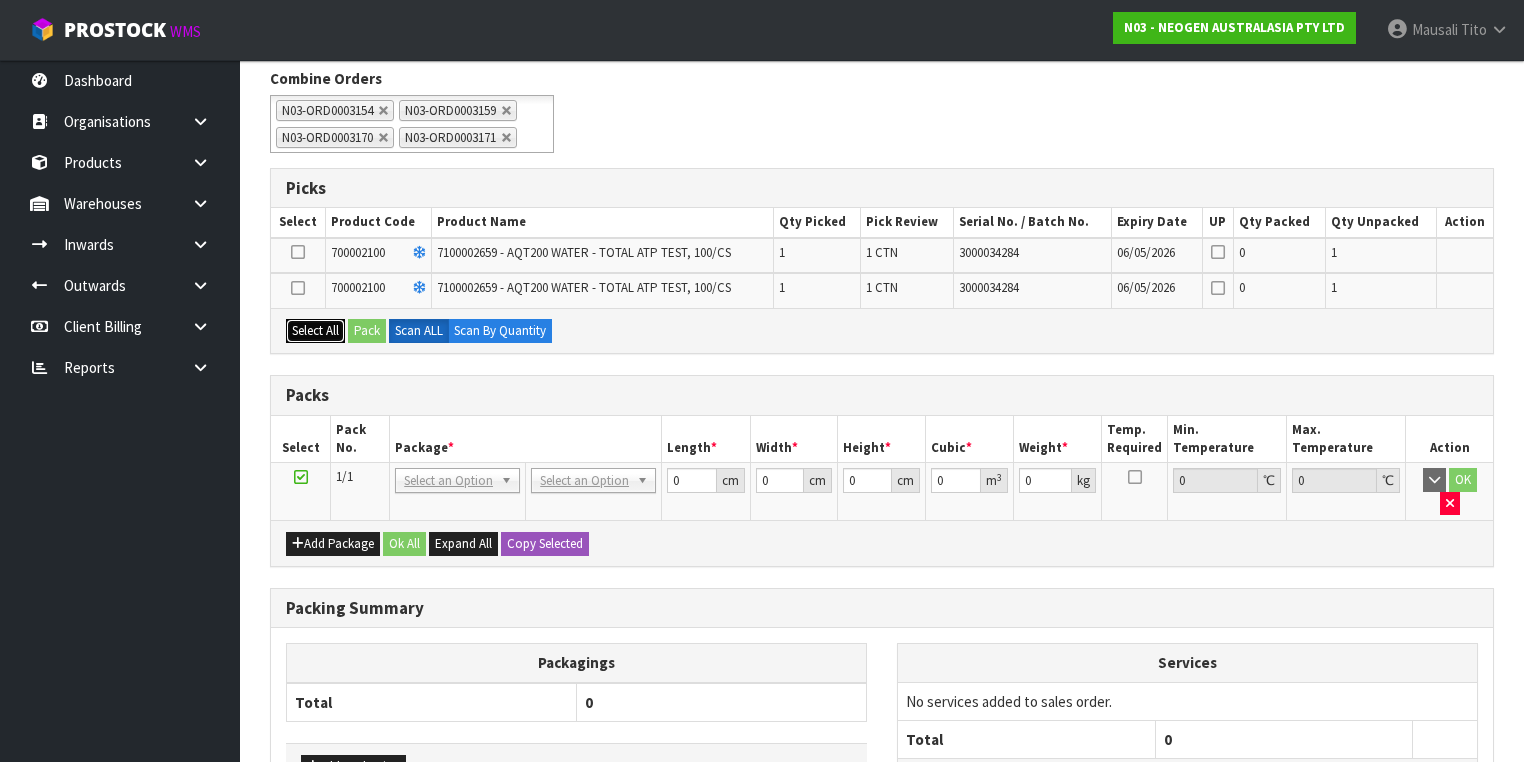 click on "Select All" at bounding box center (315, 331) 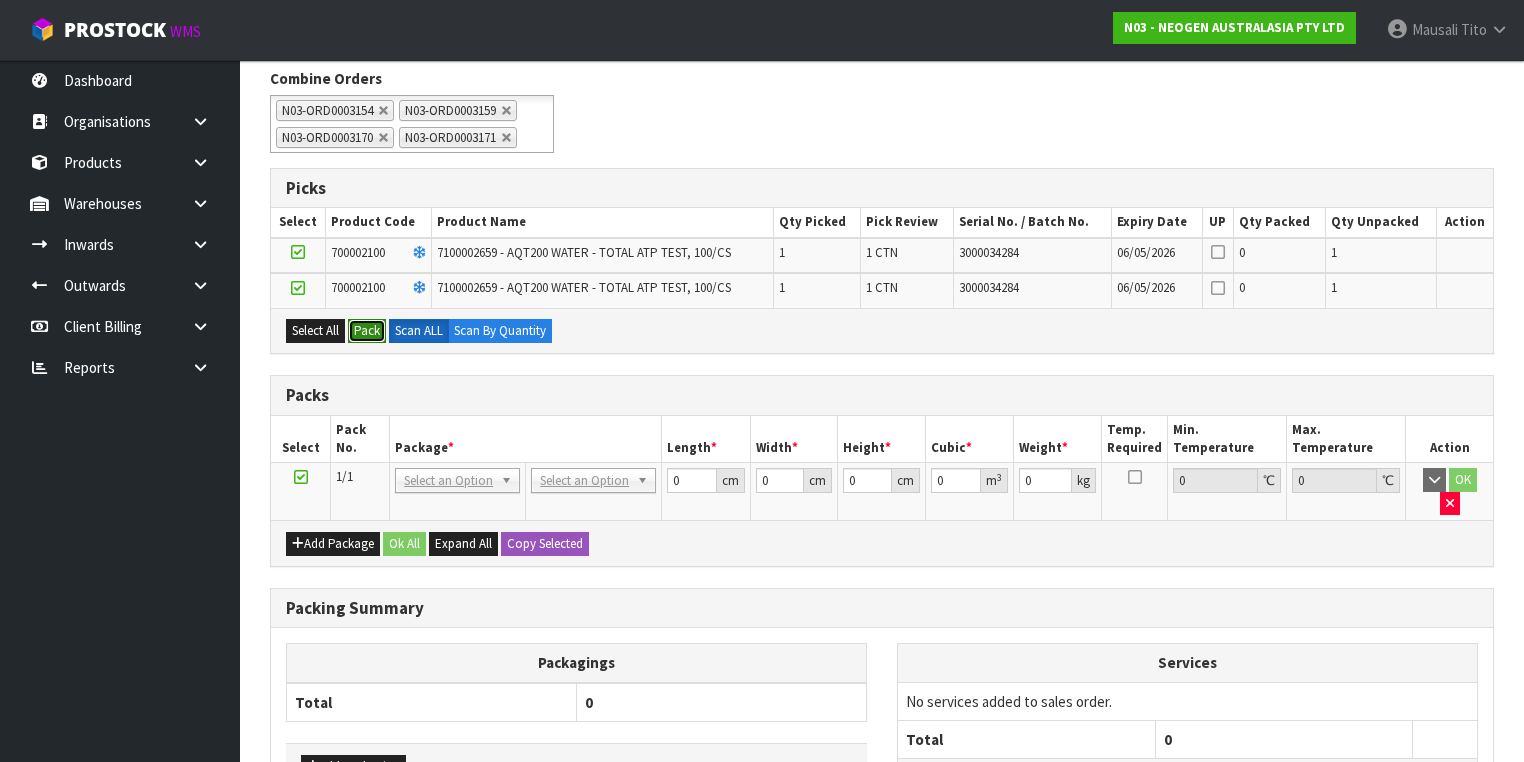 click on "Pack" at bounding box center [367, 331] 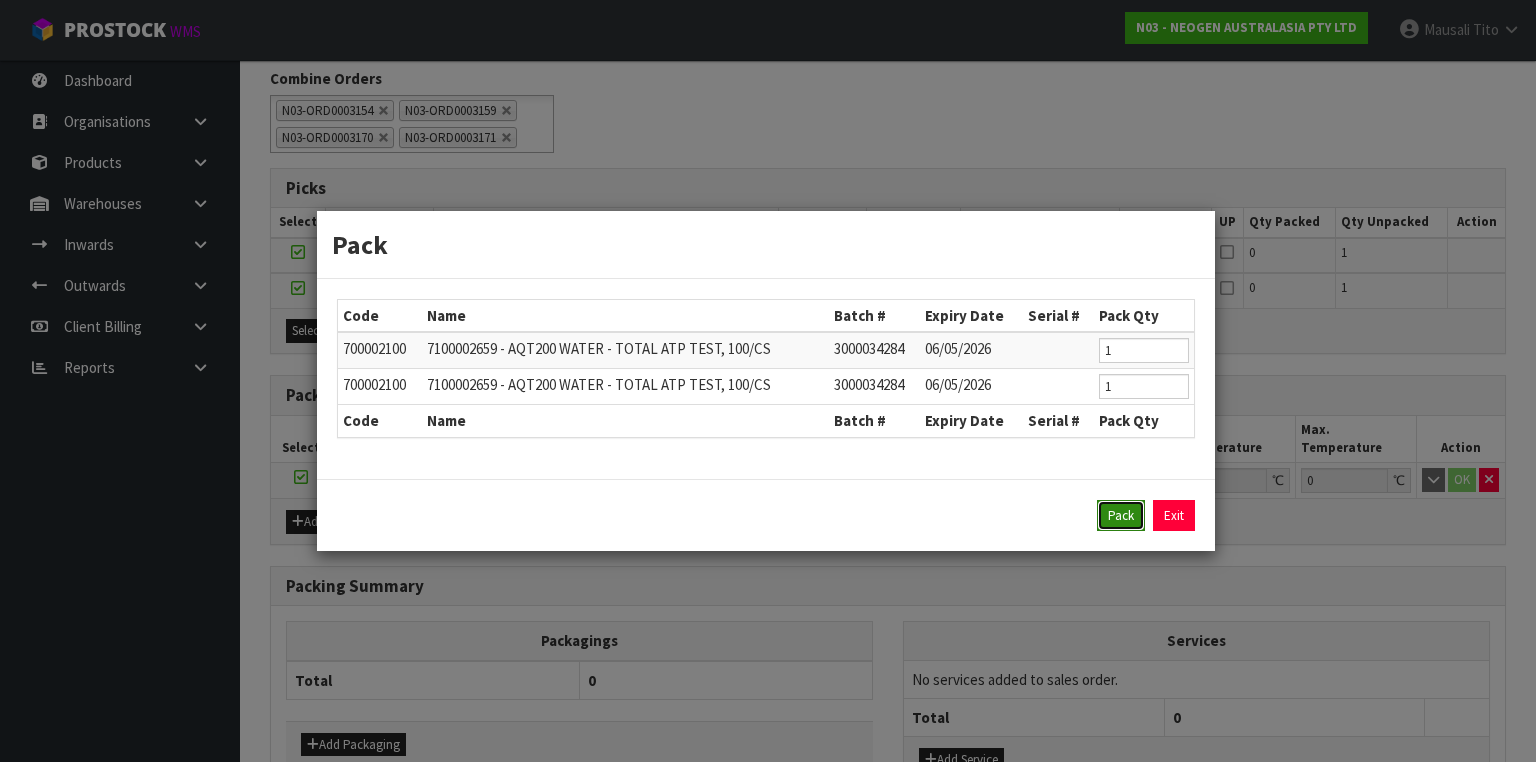 click on "Pack" at bounding box center [1121, 516] 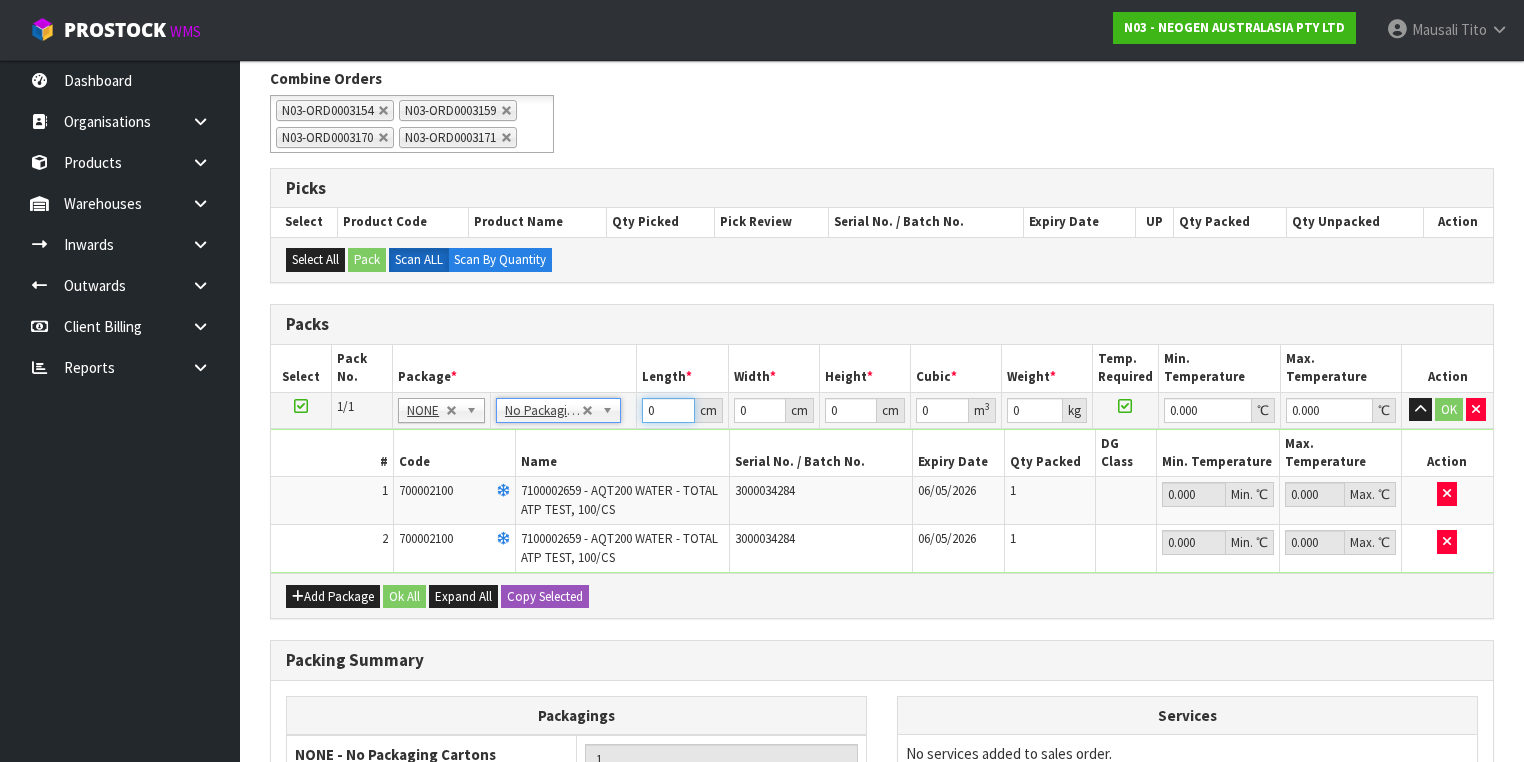 drag, startPoint x: 636, startPoint y: 443, endPoint x: 620, endPoint y: 448, distance: 16.763054 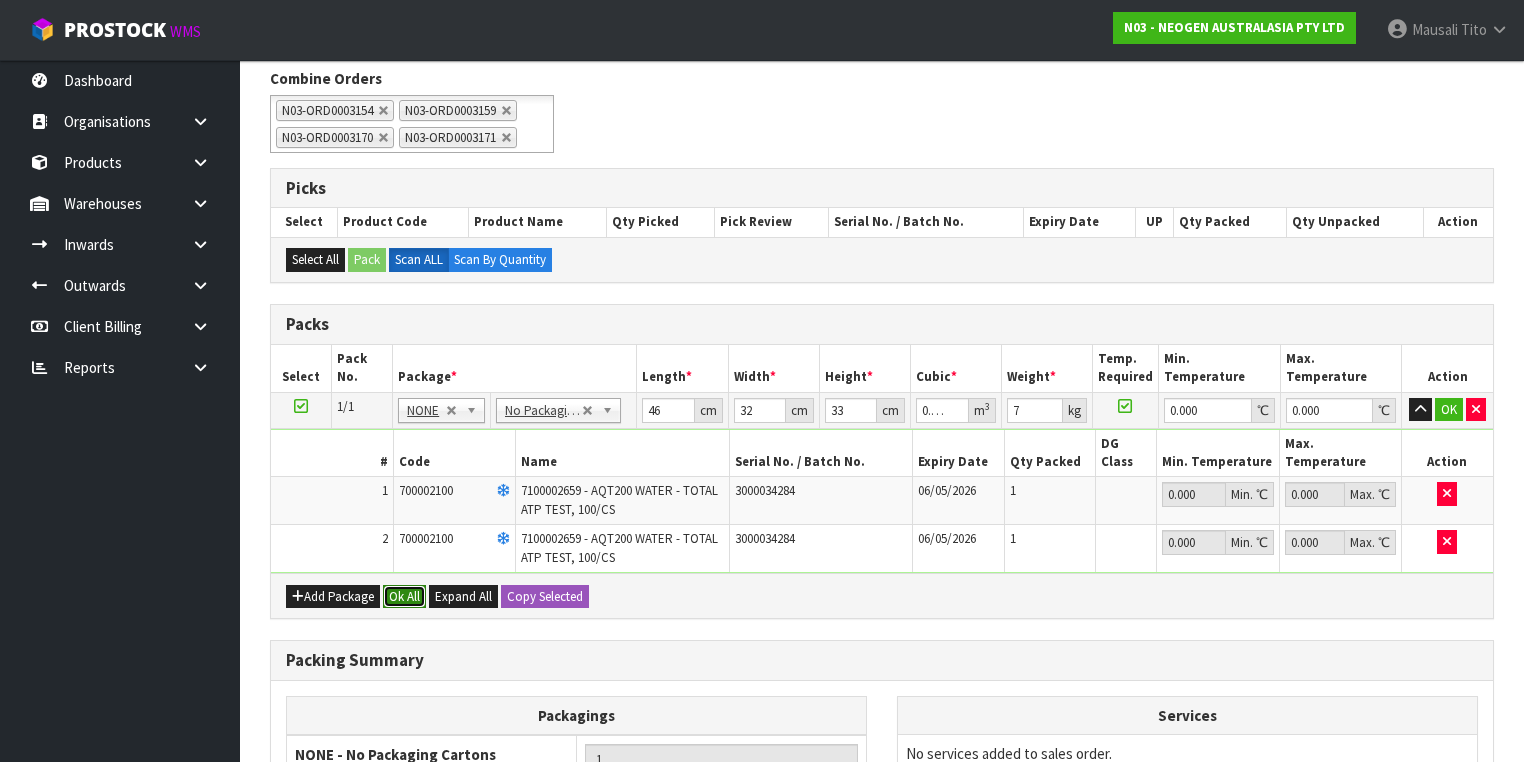 click on "Ok All" at bounding box center (404, 597) 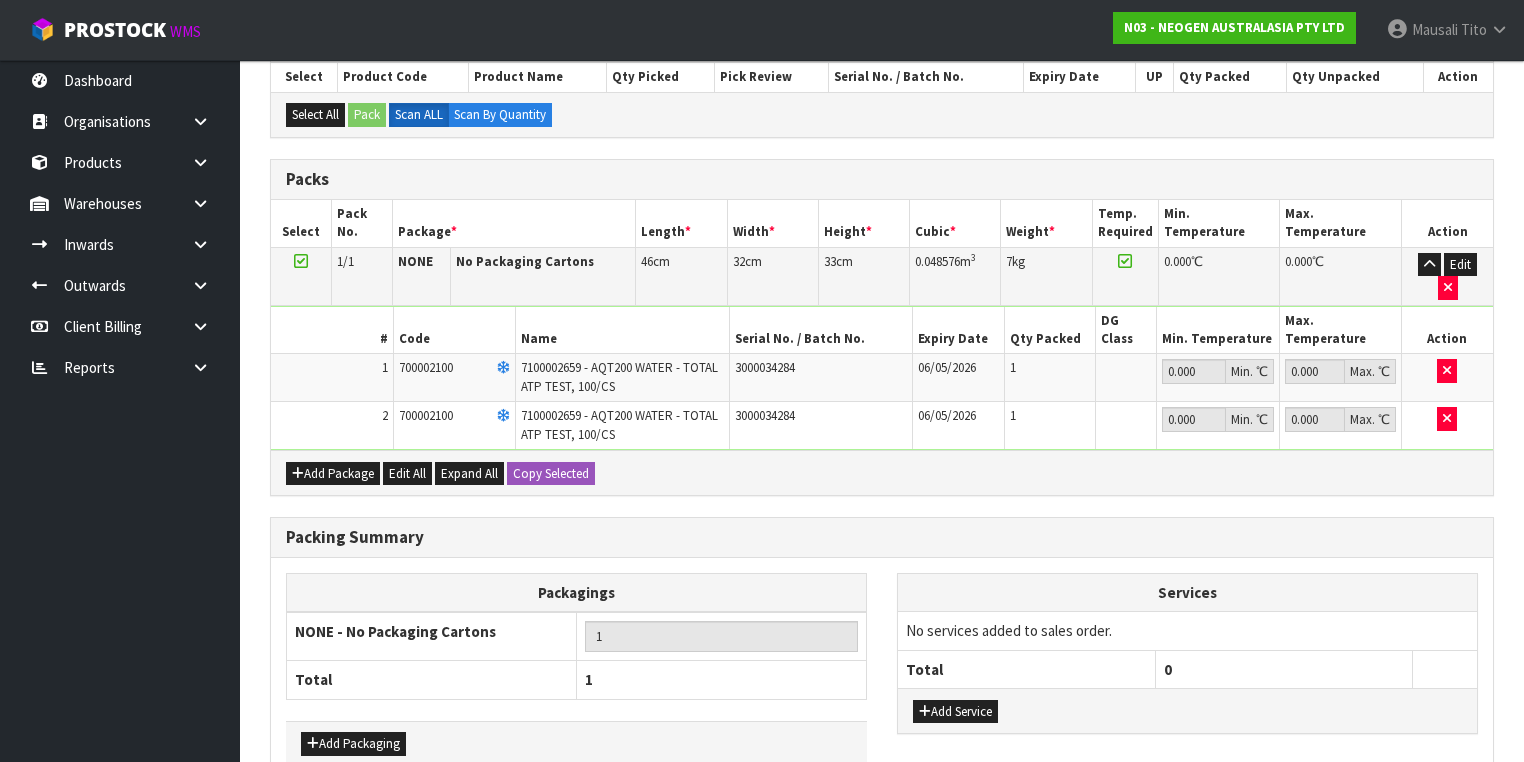 scroll, scrollTop: 554, scrollLeft: 0, axis: vertical 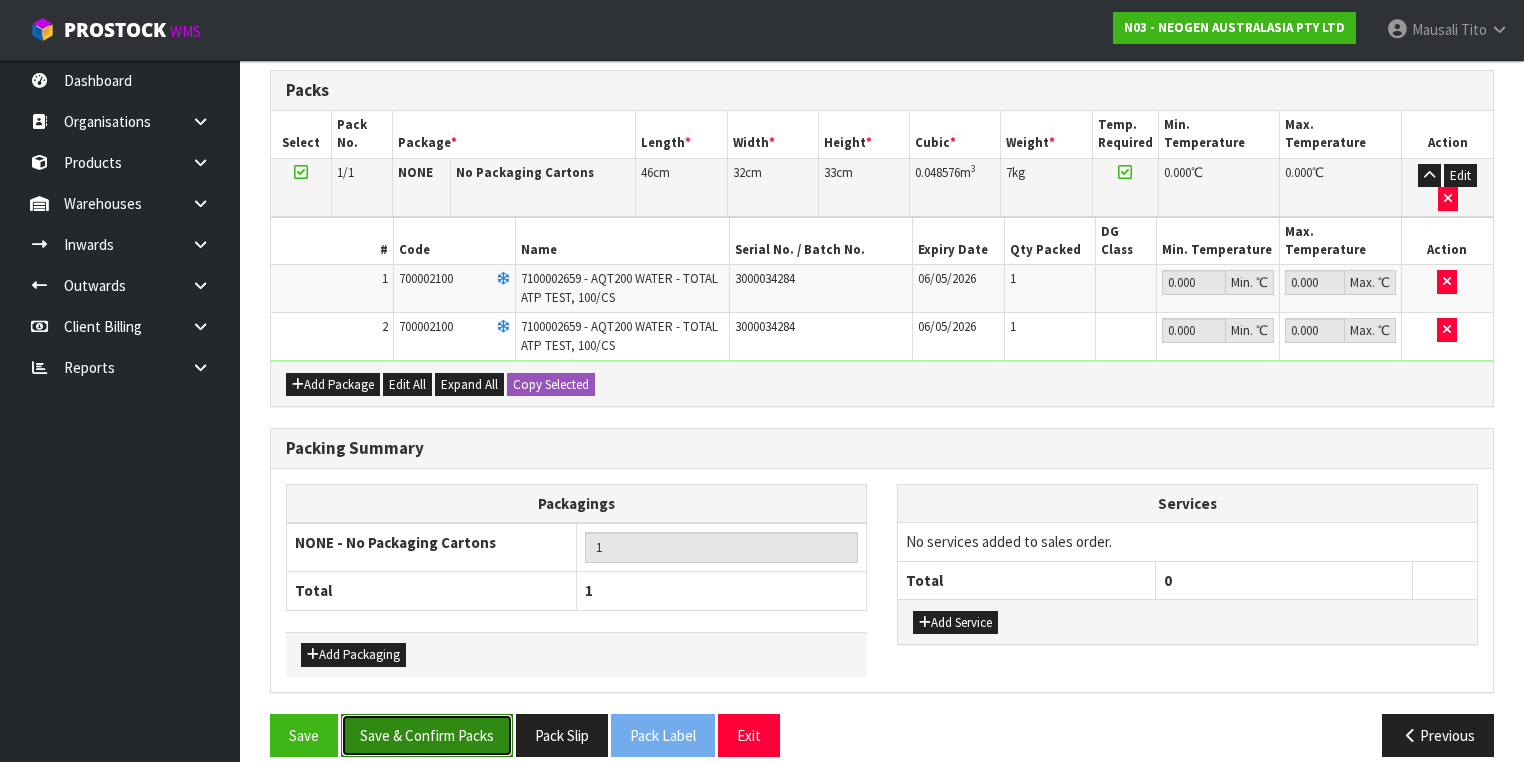 click on "Save & Confirm Packs" at bounding box center (427, 735) 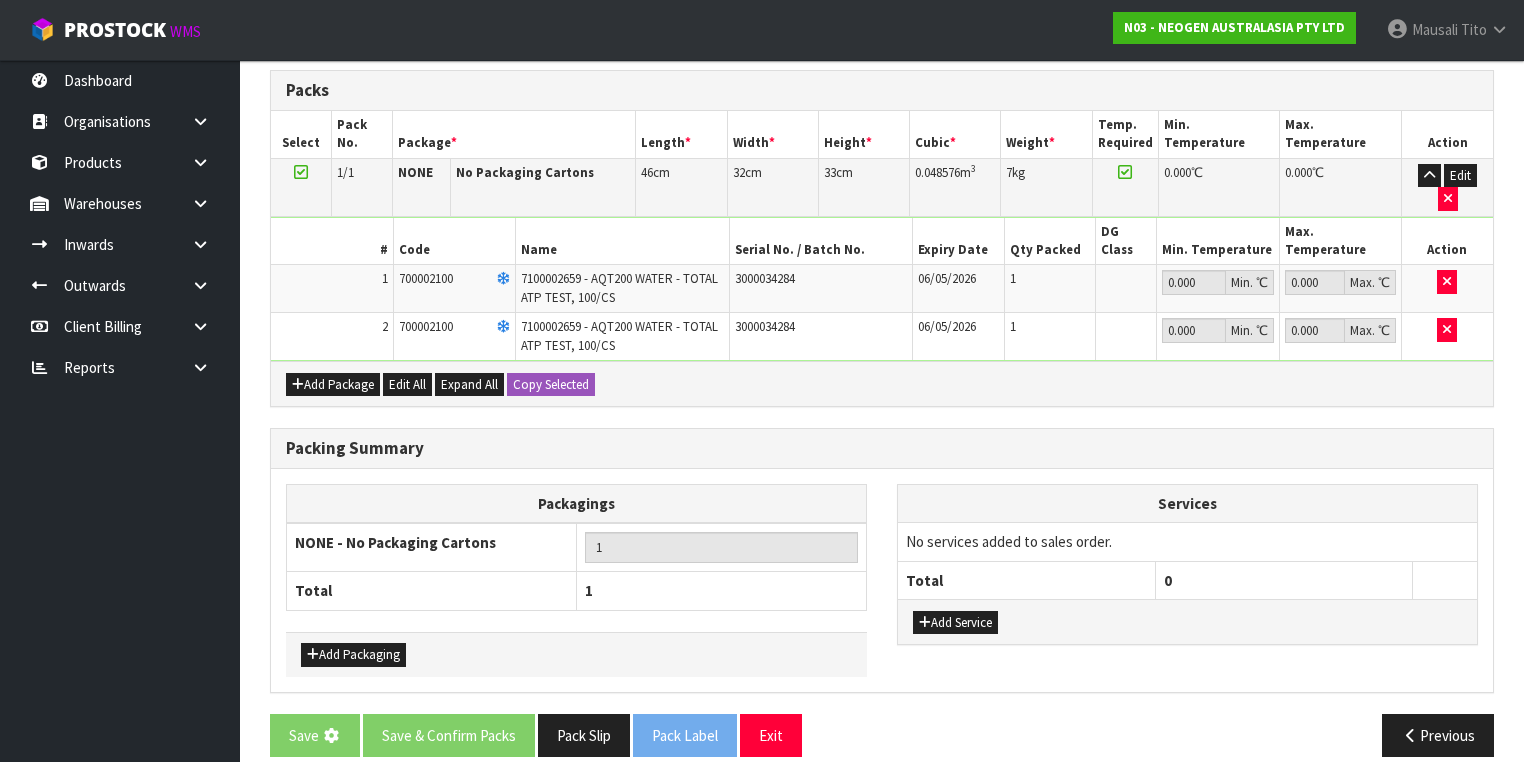 scroll, scrollTop: 0, scrollLeft: 0, axis: both 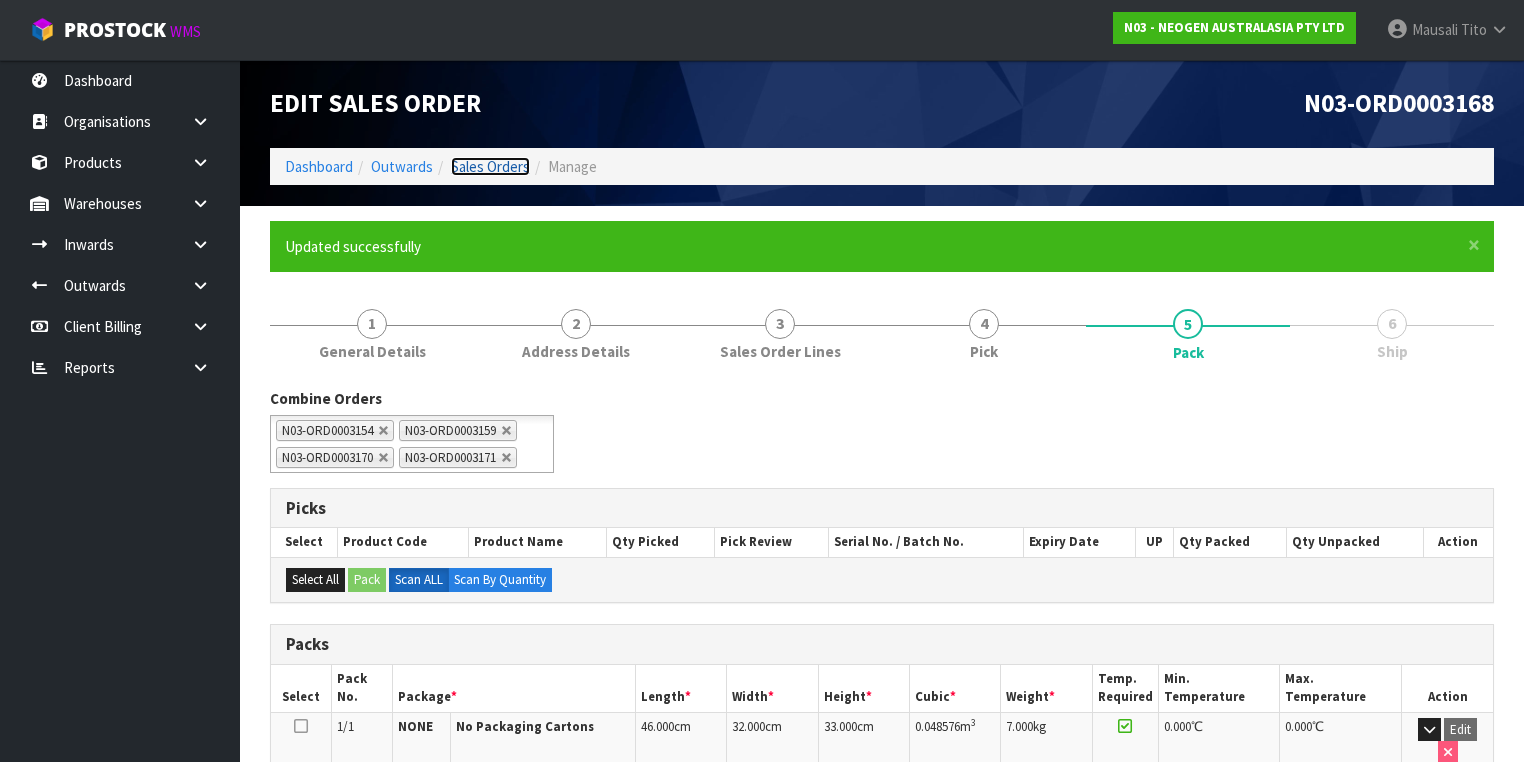 click on "Sales Orders" at bounding box center (490, 166) 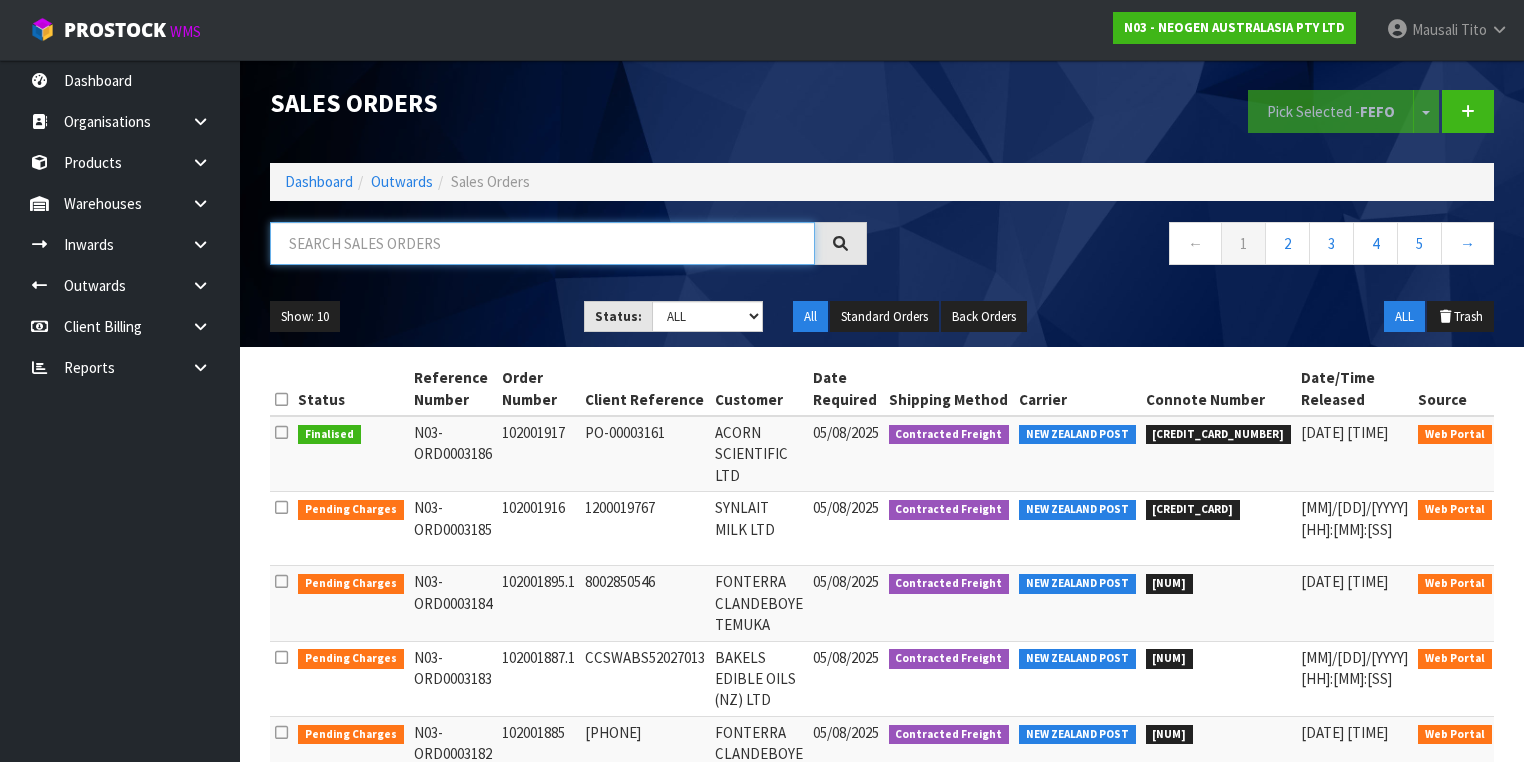 click at bounding box center [542, 243] 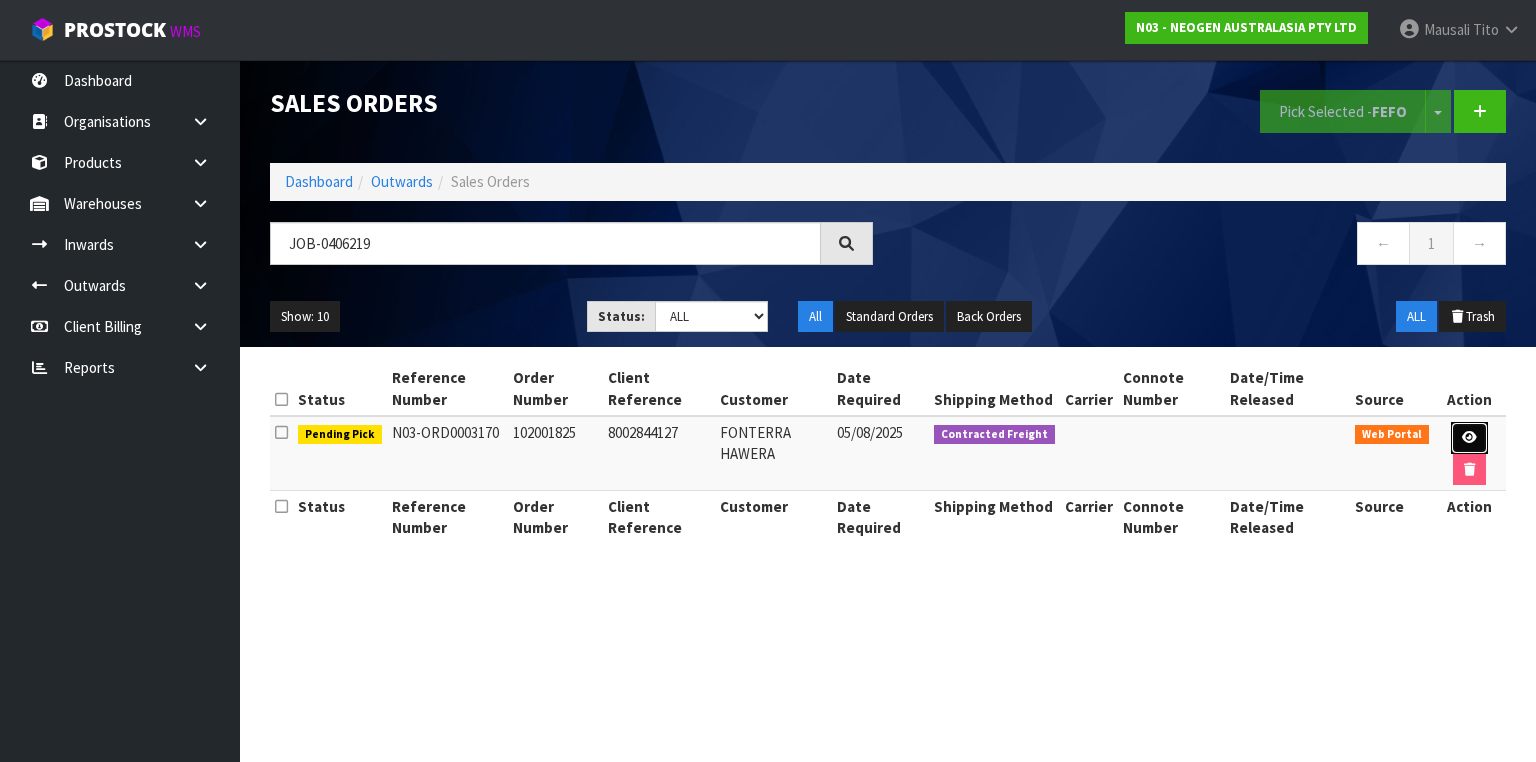 click at bounding box center [1469, 437] 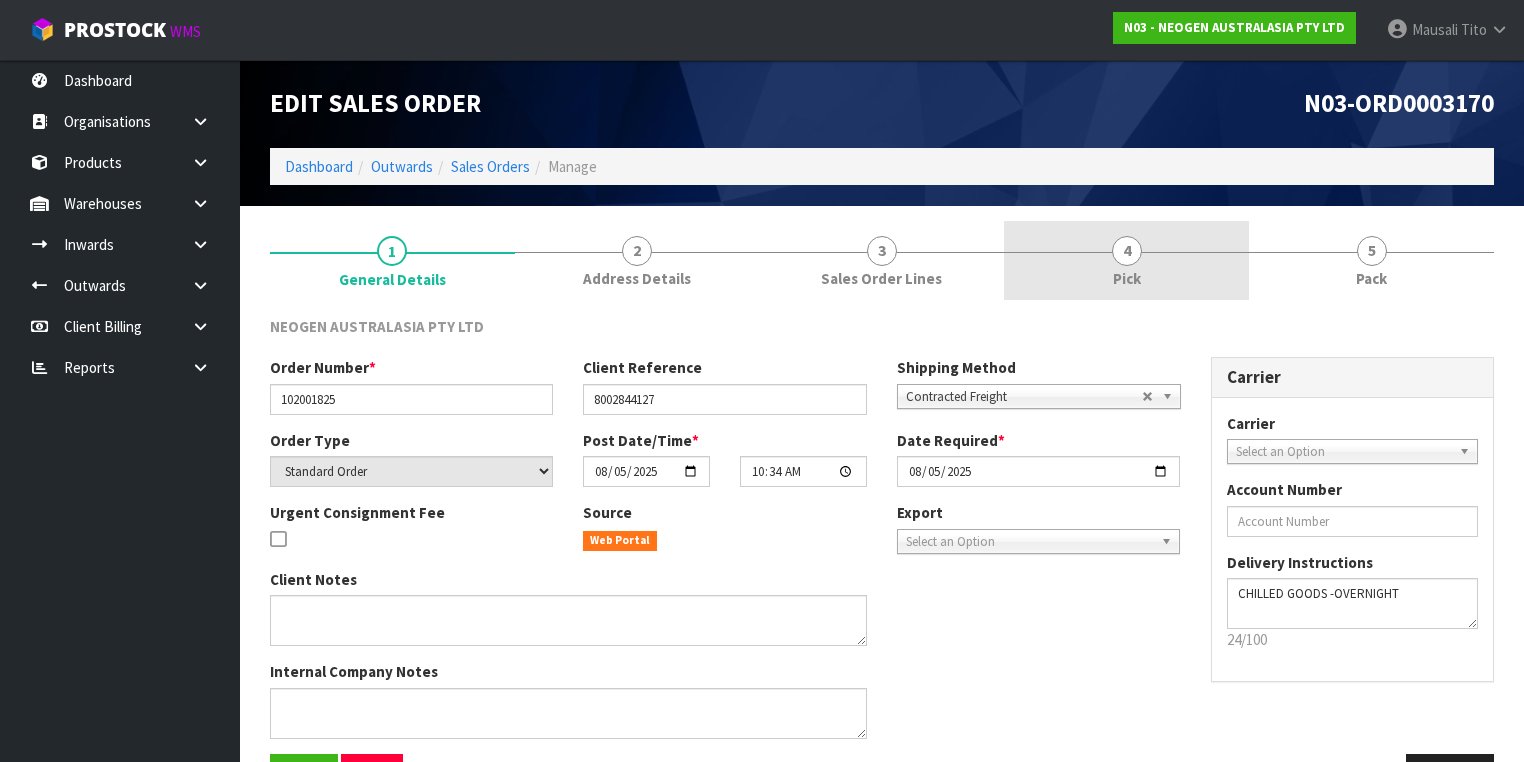 click on "4
Pick" at bounding box center (1126, 260) 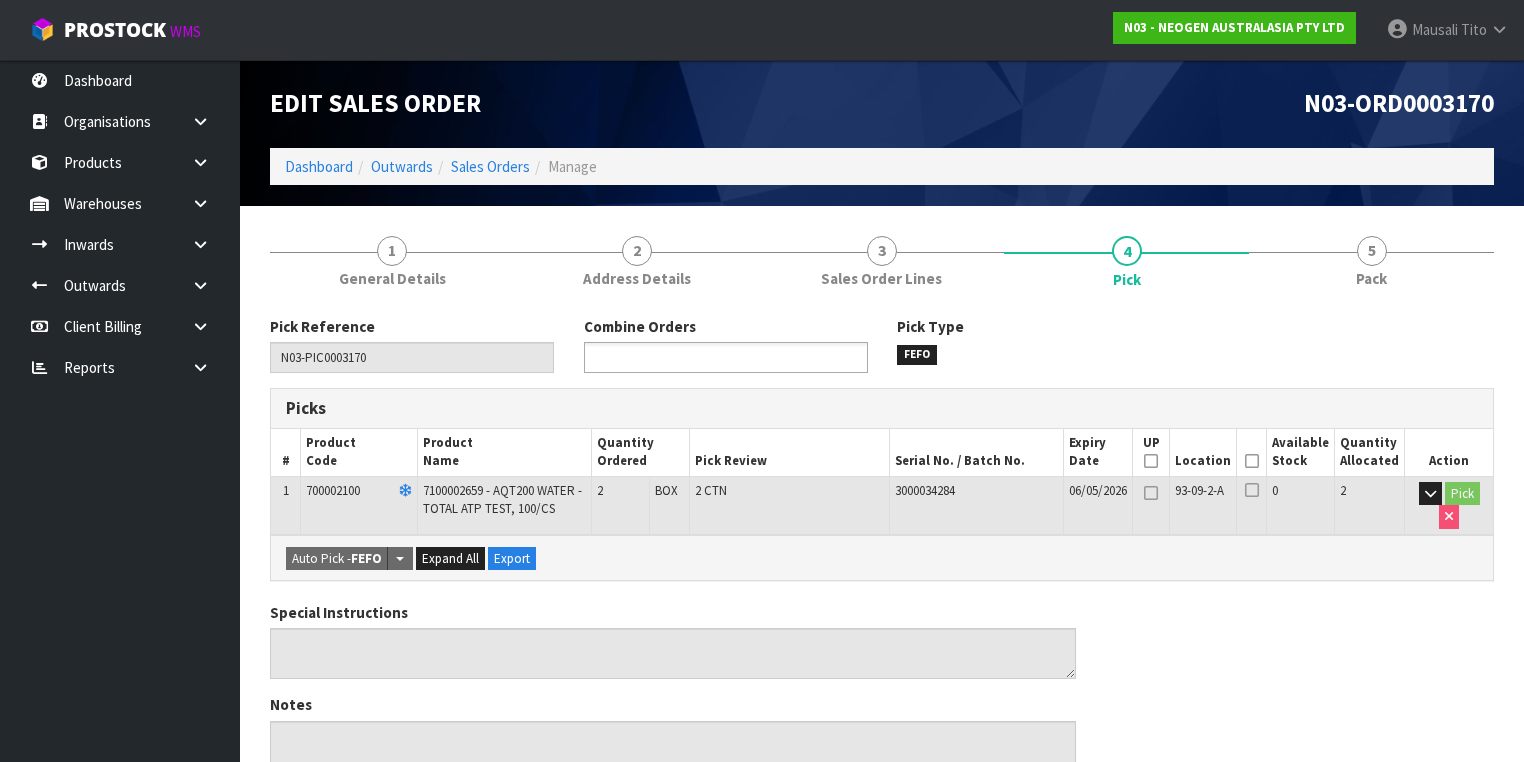 click at bounding box center [663, 357] 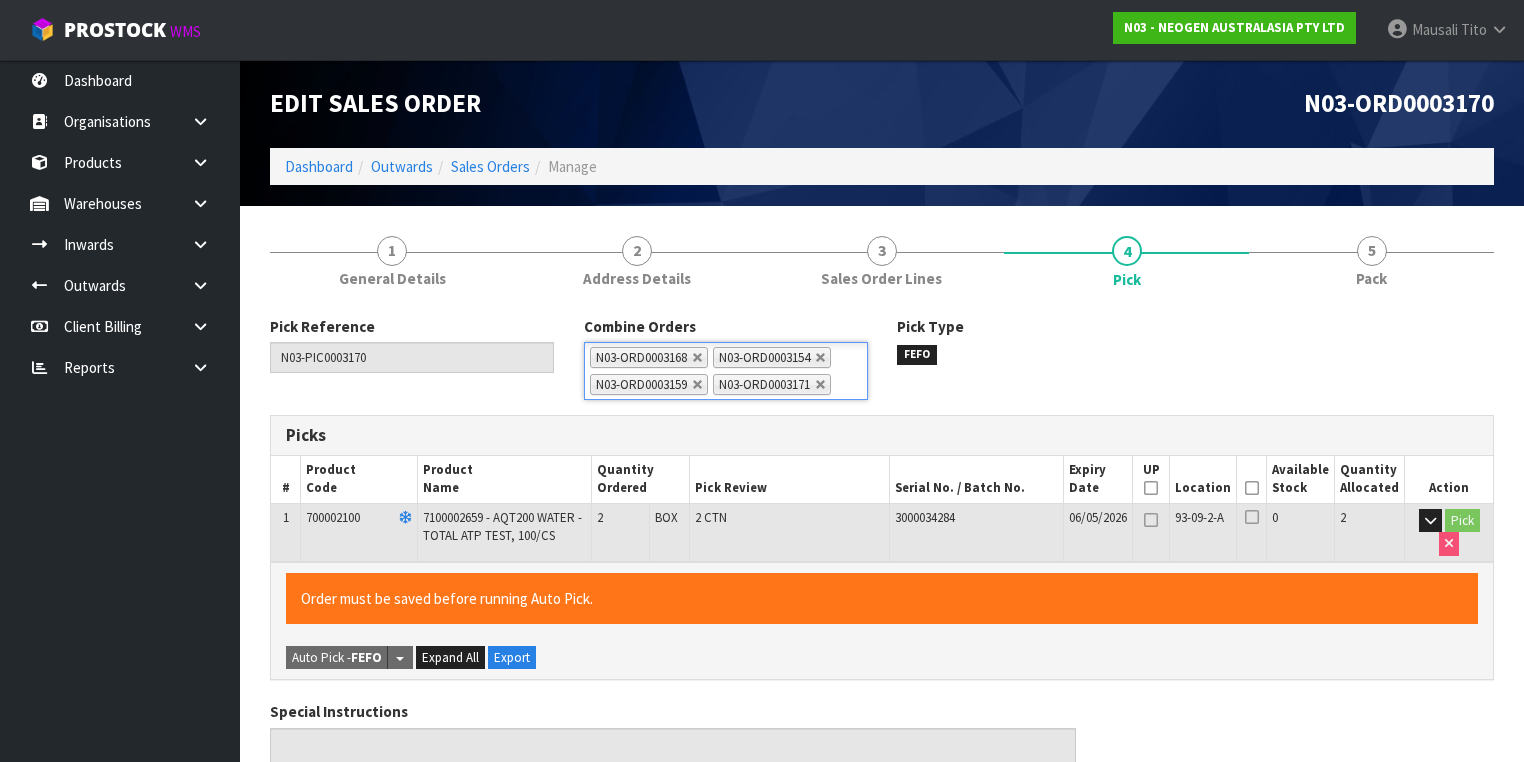 click at bounding box center (1252, 488) 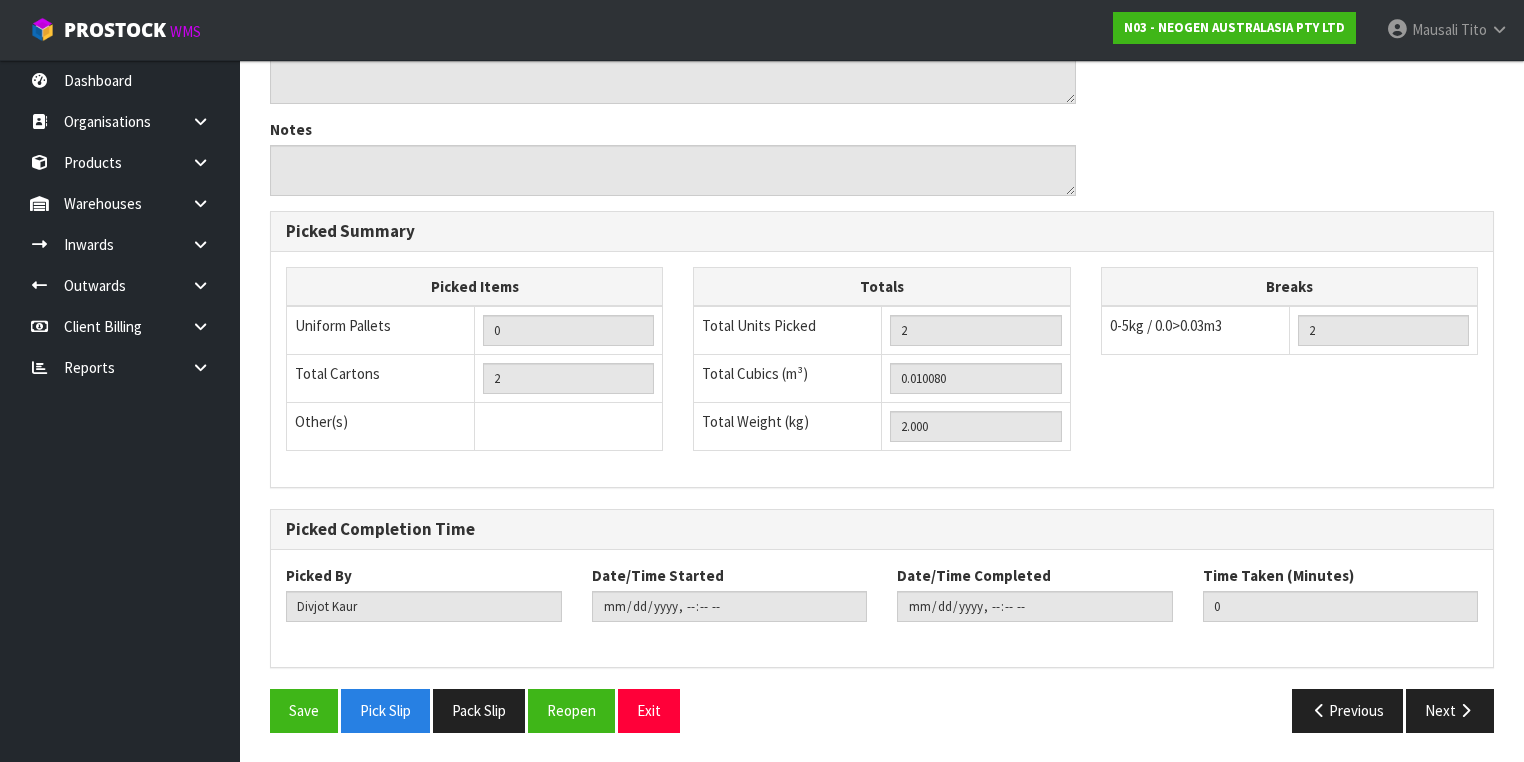 scroll, scrollTop: 694, scrollLeft: 0, axis: vertical 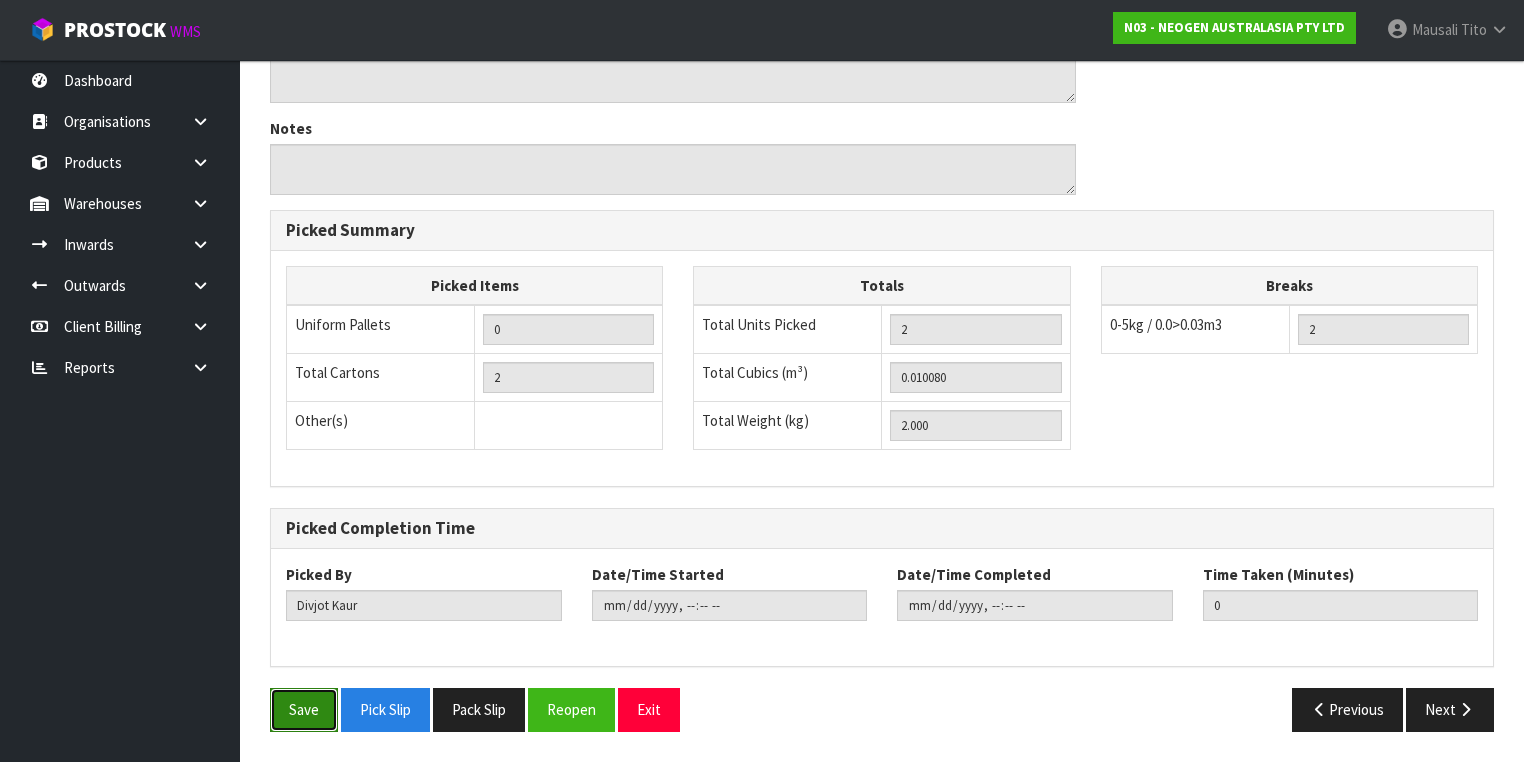 click on "Save" at bounding box center [304, 709] 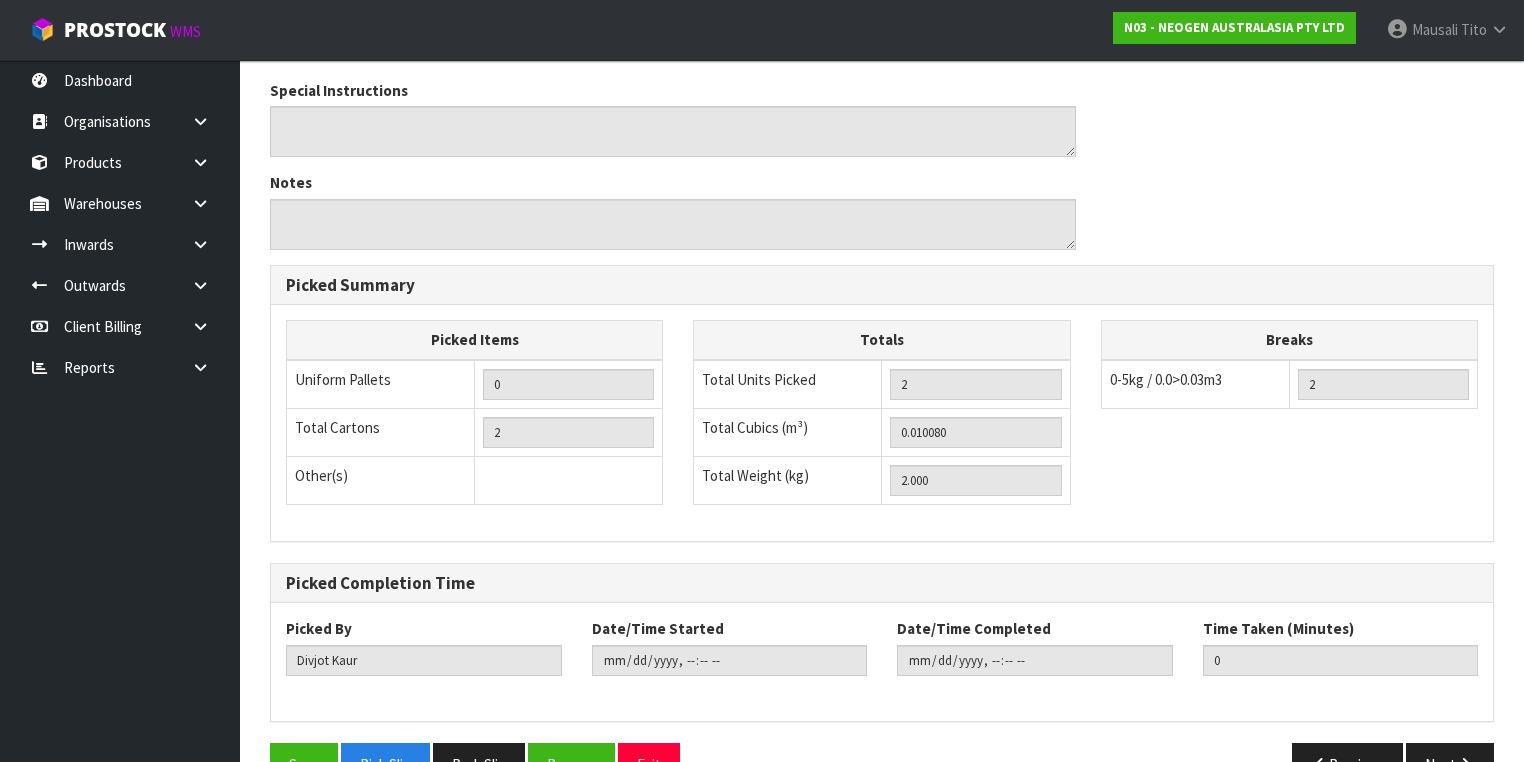 scroll, scrollTop: 0, scrollLeft: 0, axis: both 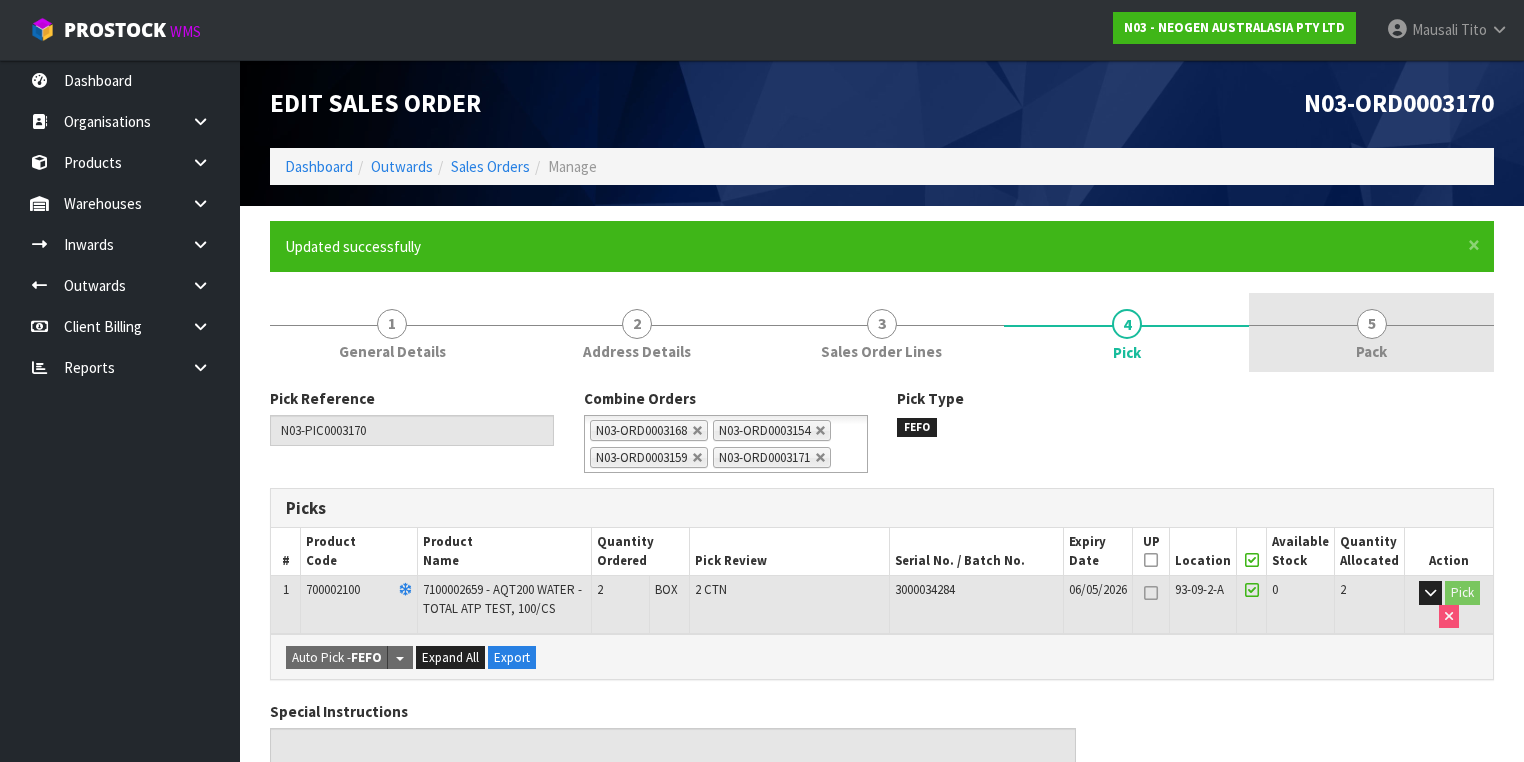 click on "5" at bounding box center (1372, 324) 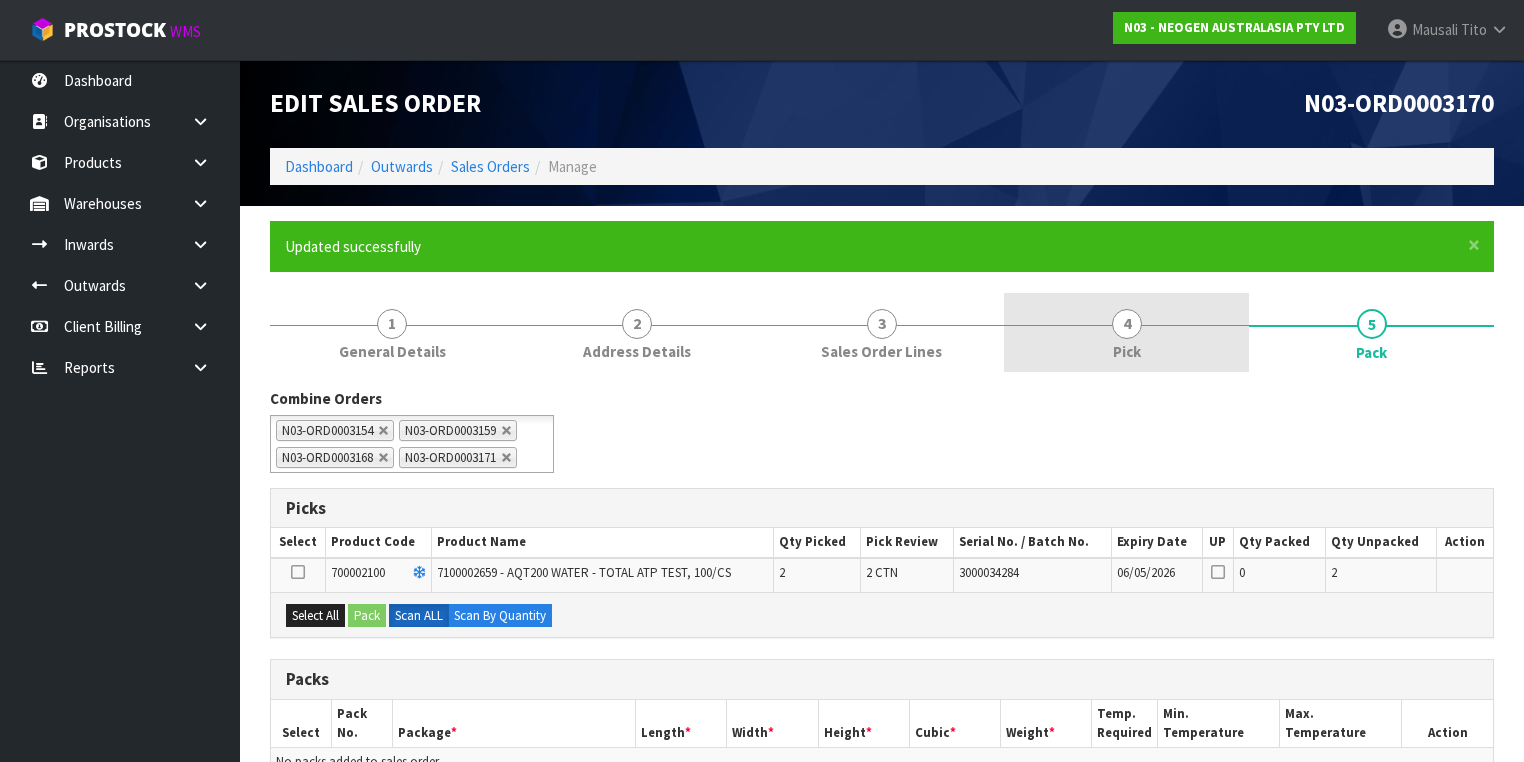 scroll, scrollTop: 240, scrollLeft: 0, axis: vertical 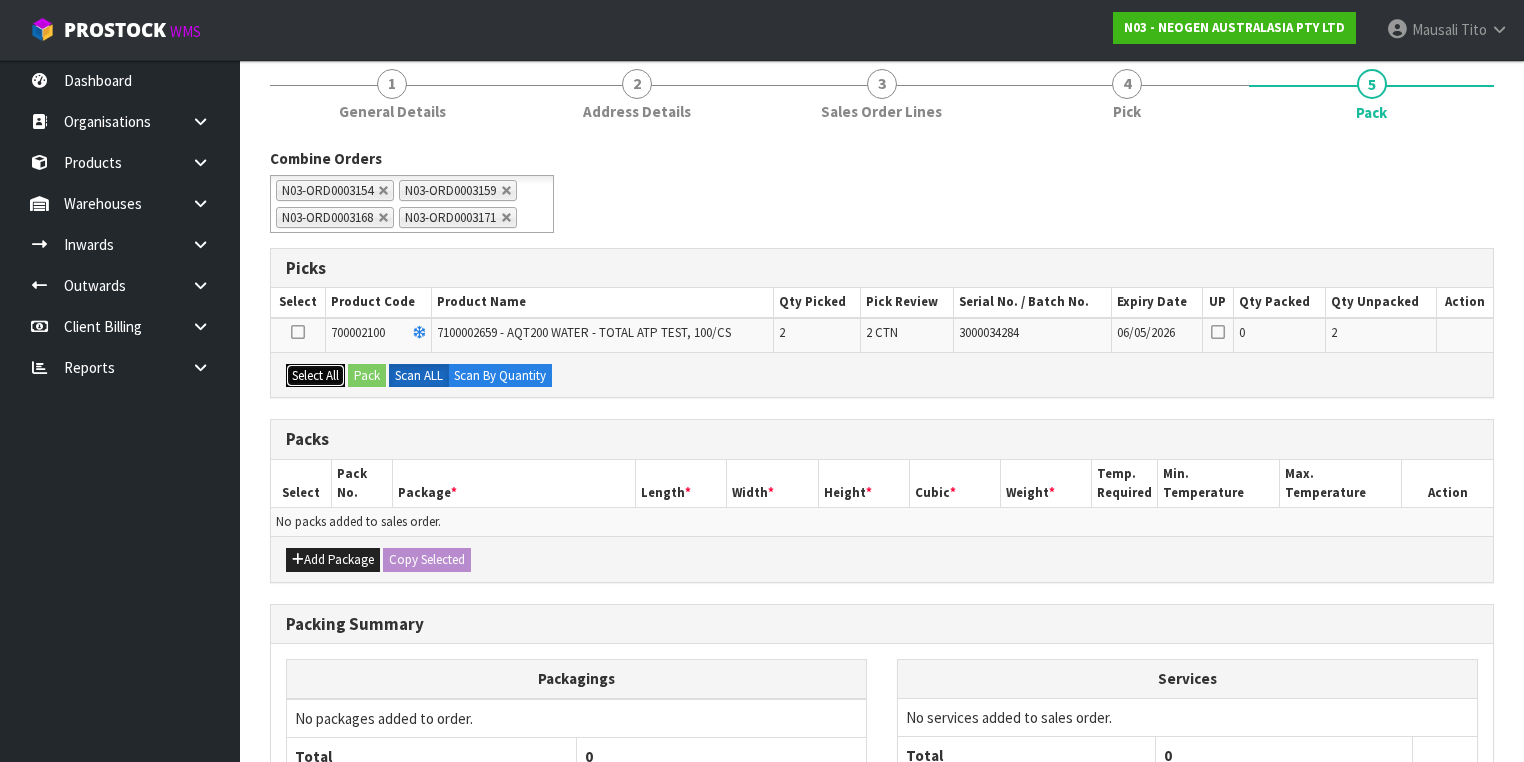 click on "Select All" at bounding box center (315, 376) 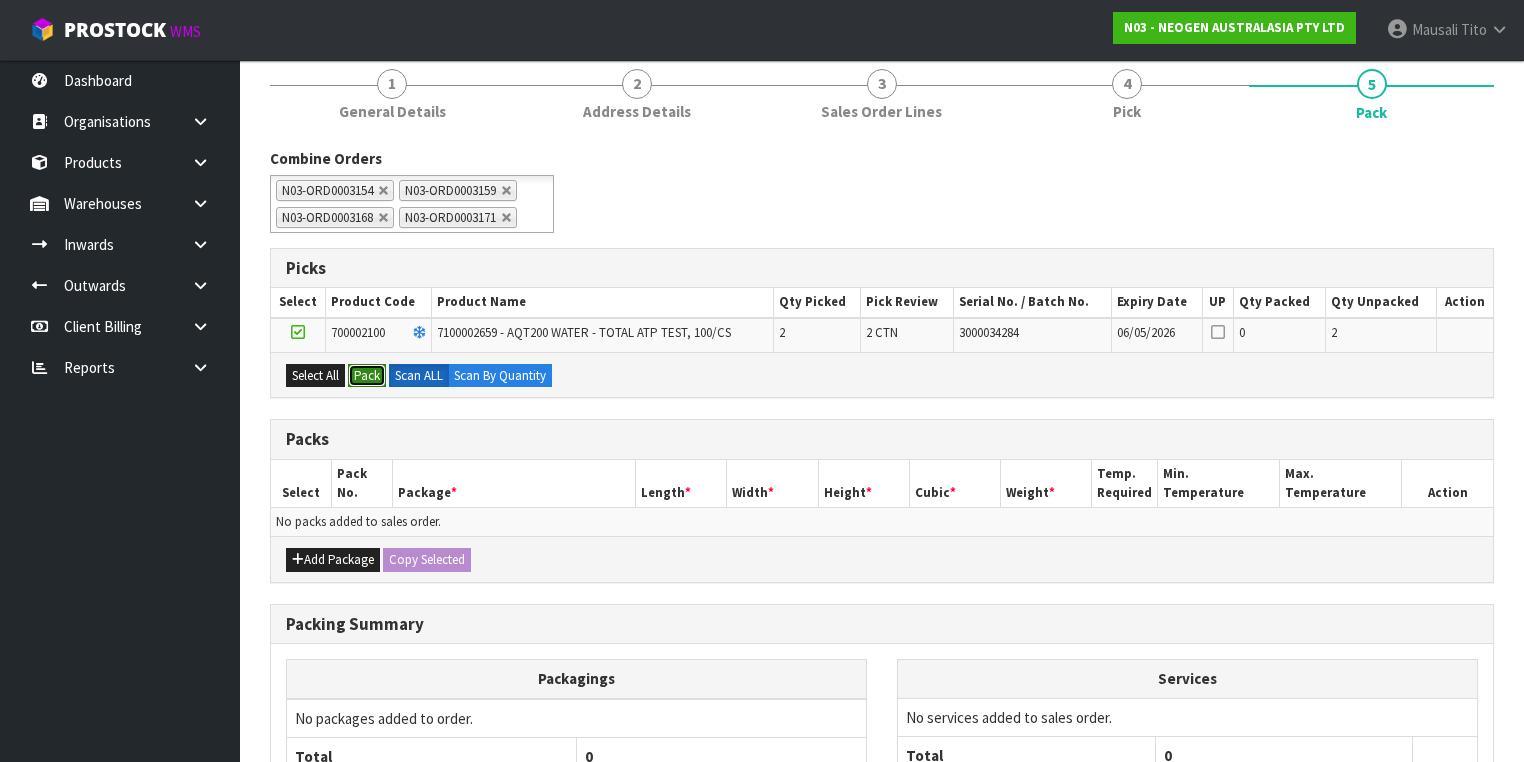 click on "Pack" at bounding box center [367, 376] 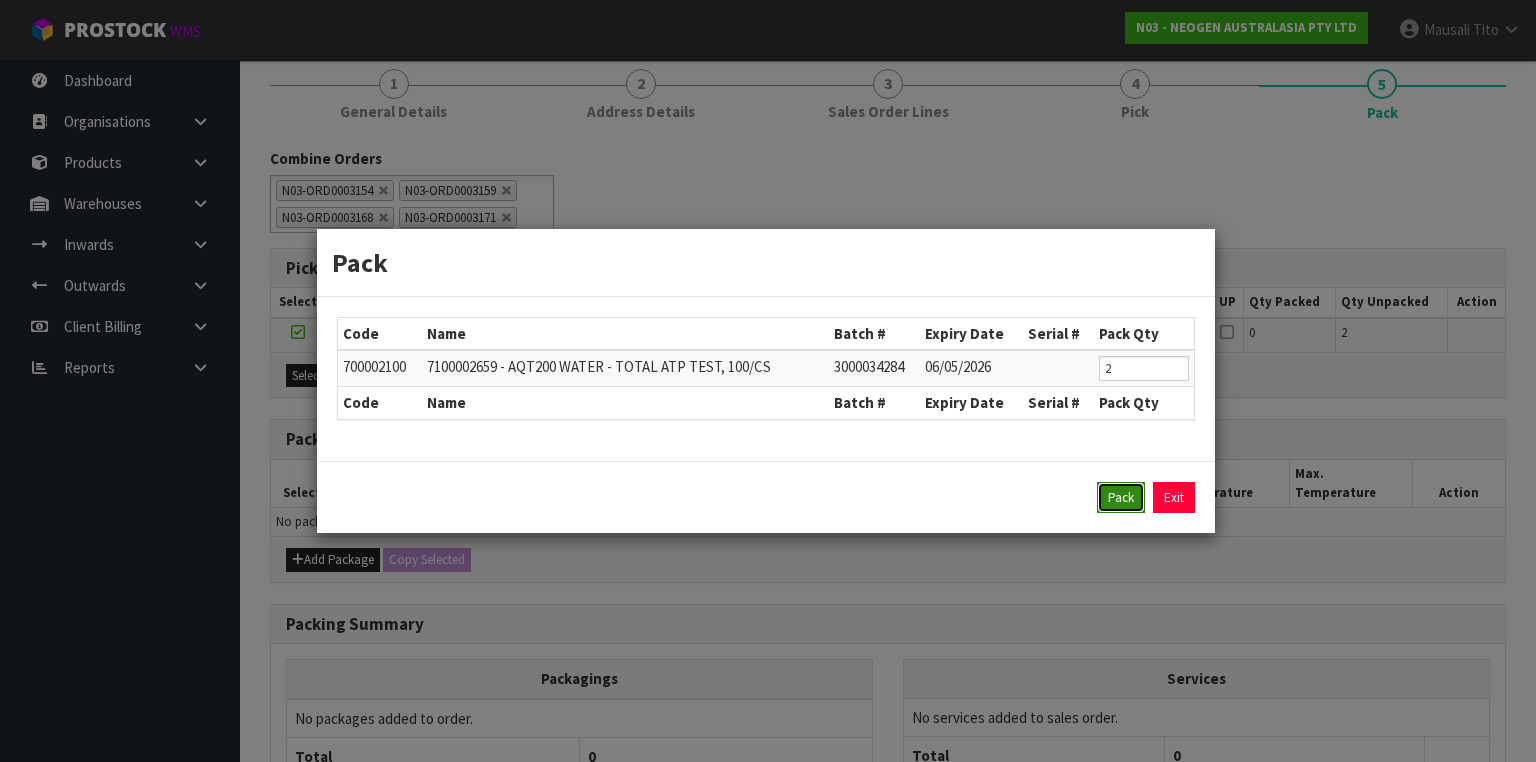 click on "Pack" at bounding box center (1121, 498) 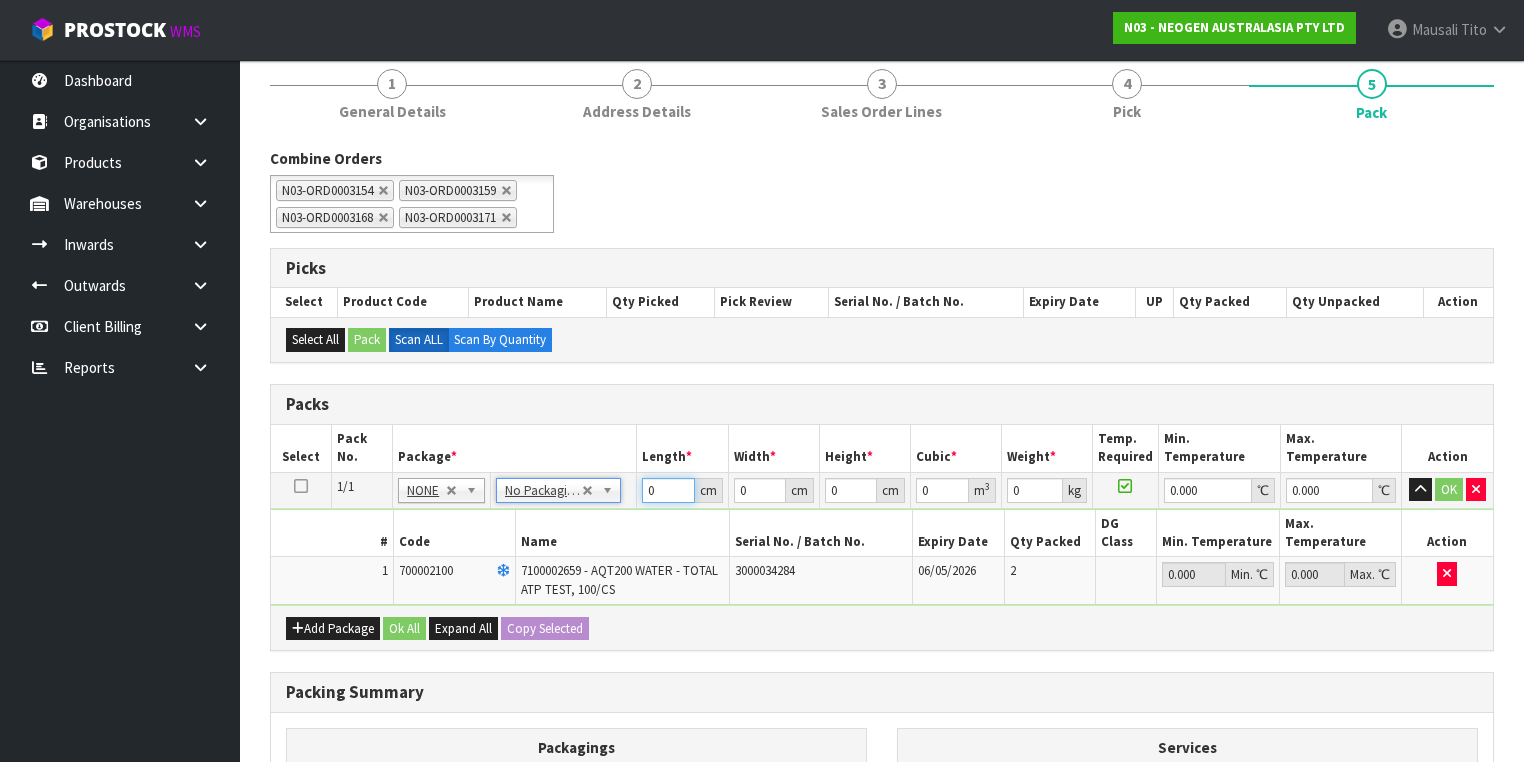 drag, startPoint x: 661, startPoint y: 512, endPoint x: 564, endPoint y: 504, distance: 97.32934 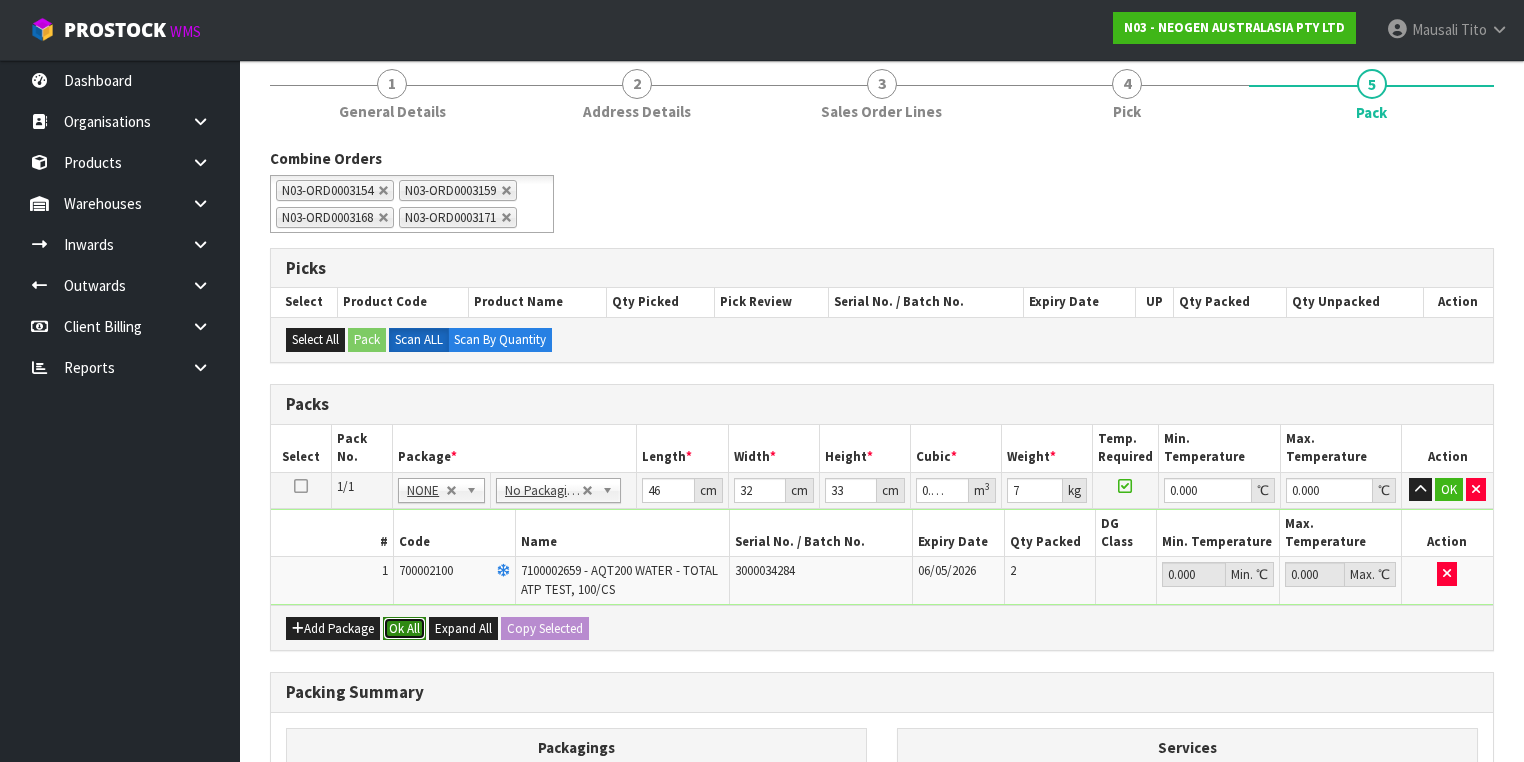 click on "Ok All" at bounding box center (404, 629) 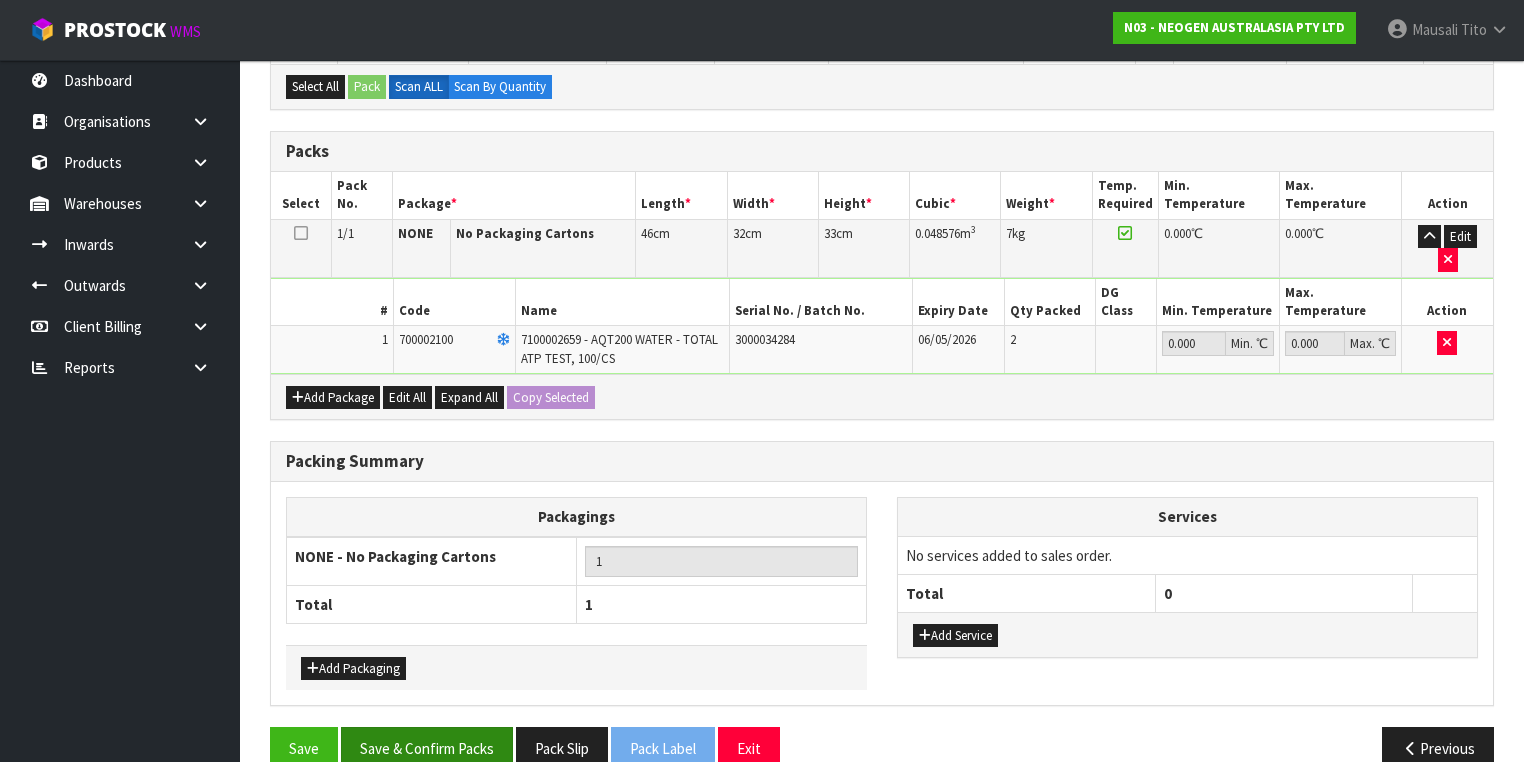 scroll, scrollTop: 506, scrollLeft: 0, axis: vertical 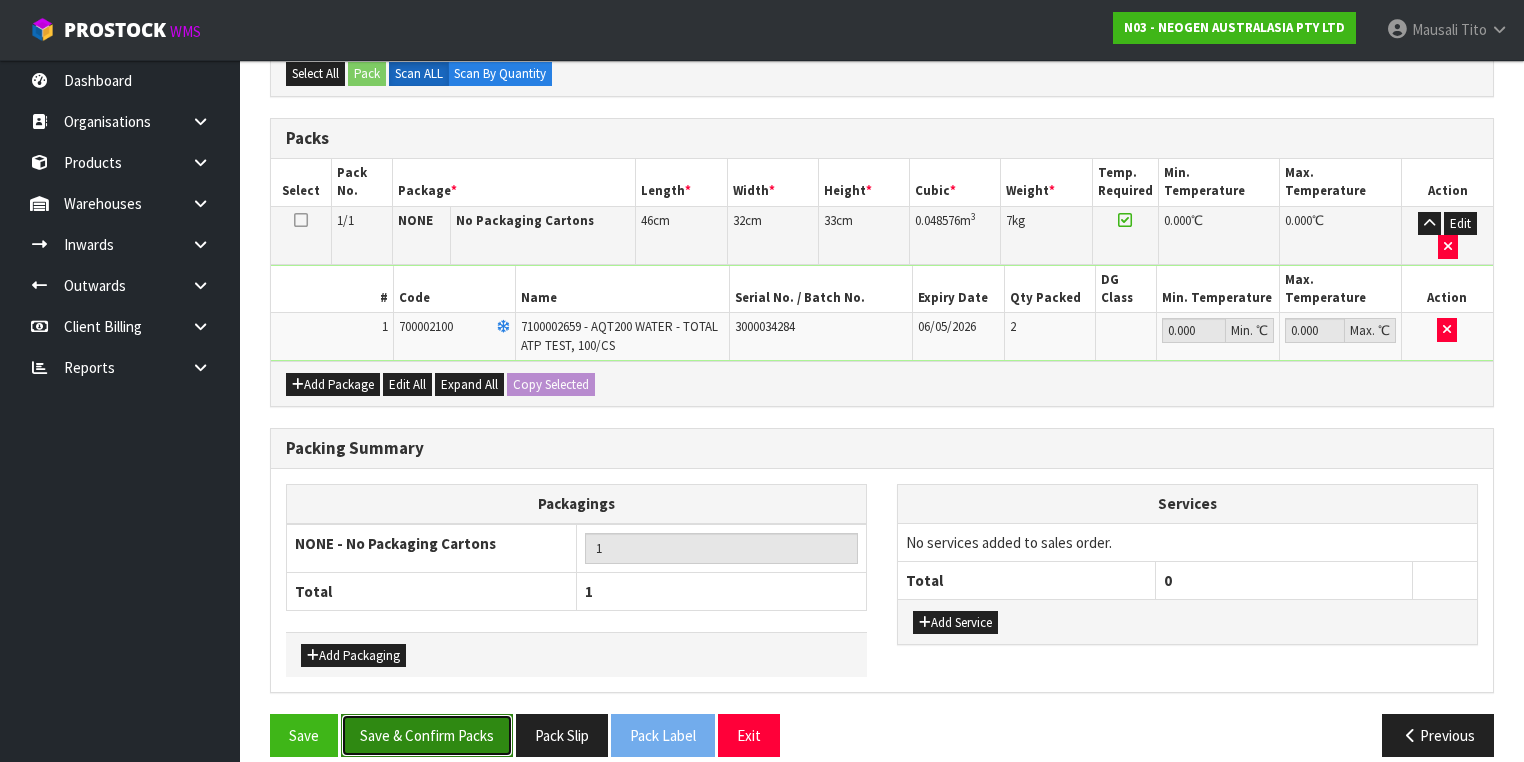 click on "Save & Confirm Packs" at bounding box center (427, 735) 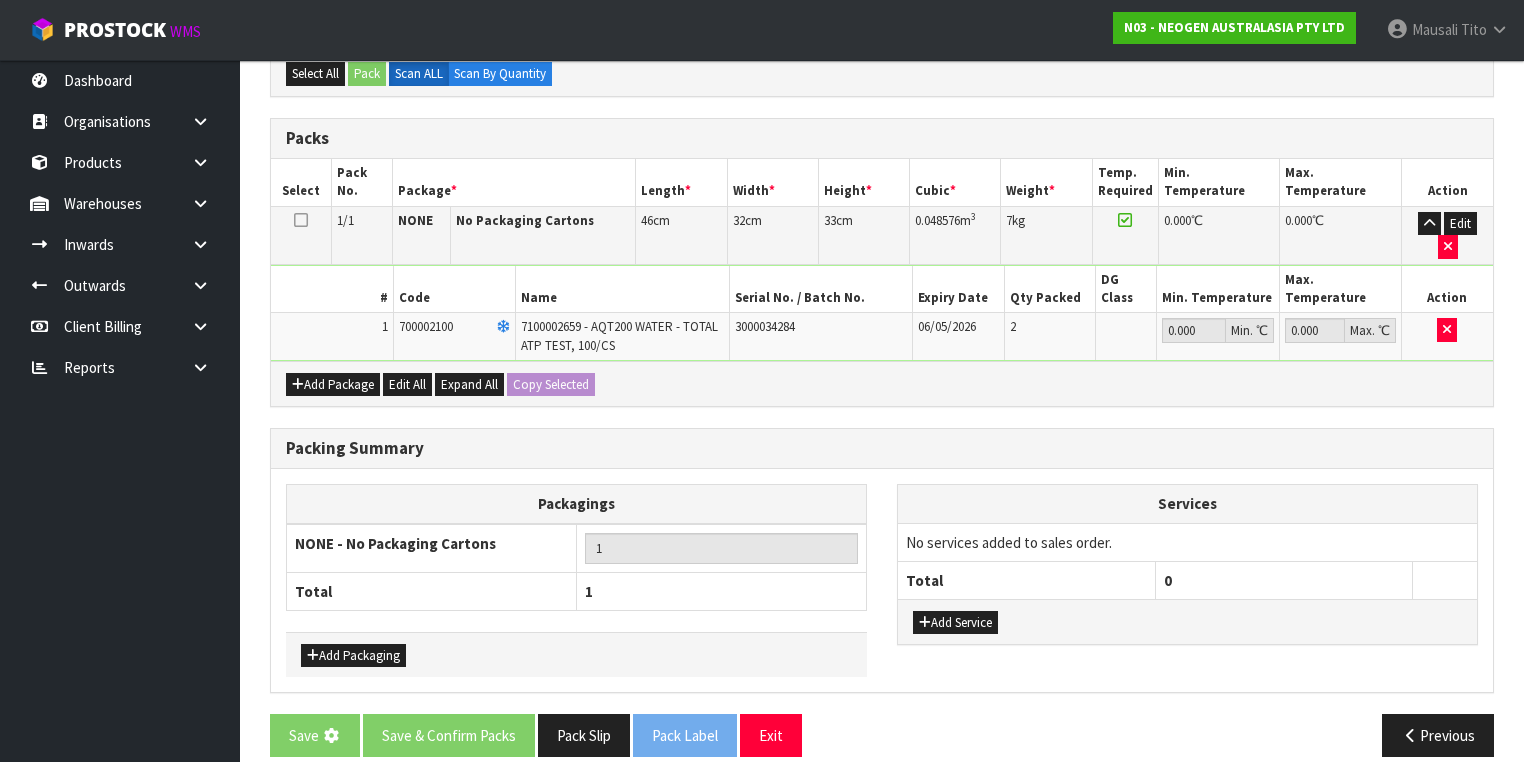 scroll, scrollTop: 0, scrollLeft: 0, axis: both 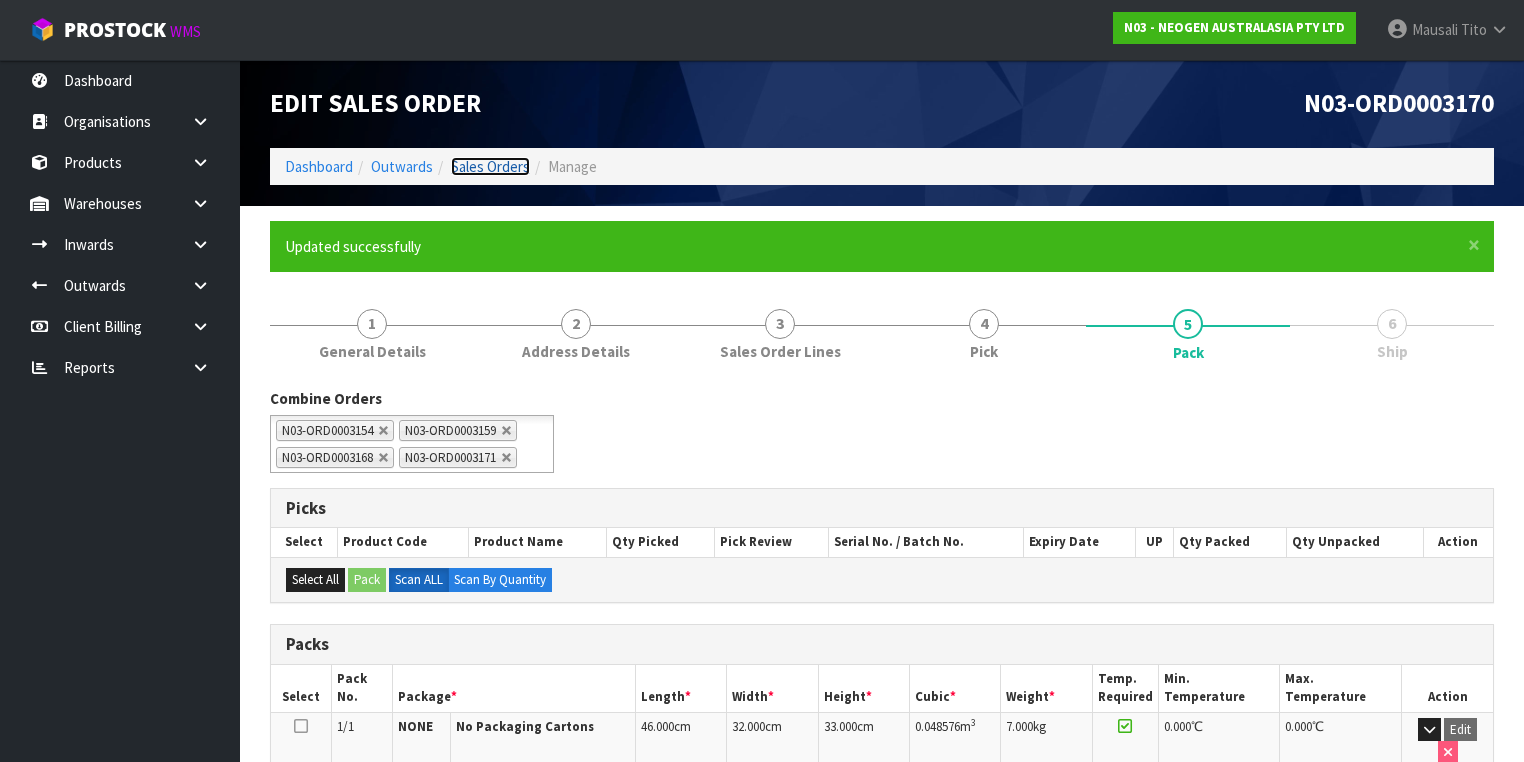 click on "Sales Orders" at bounding box center (490, 166) 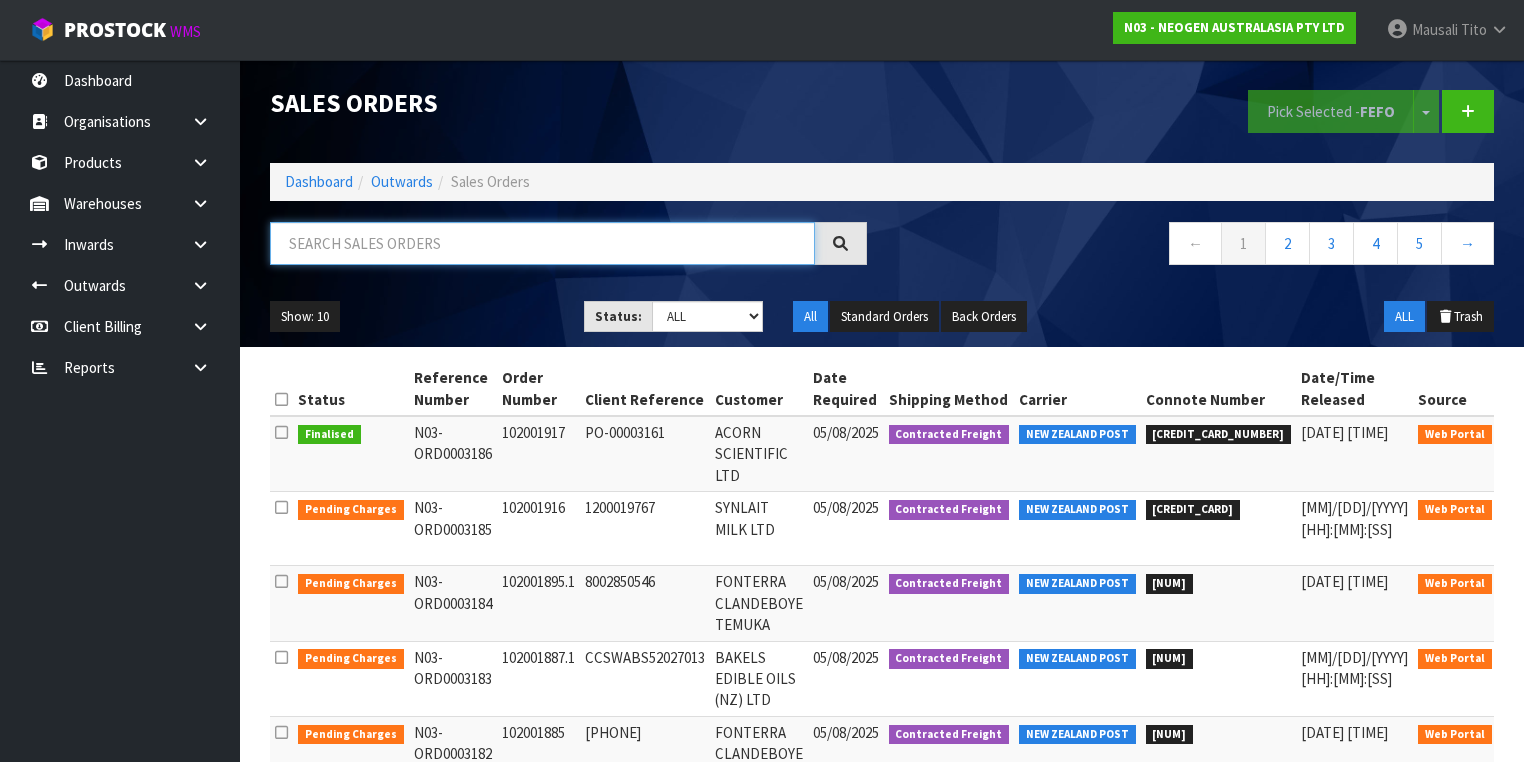 click at bounding box center (542, 243) 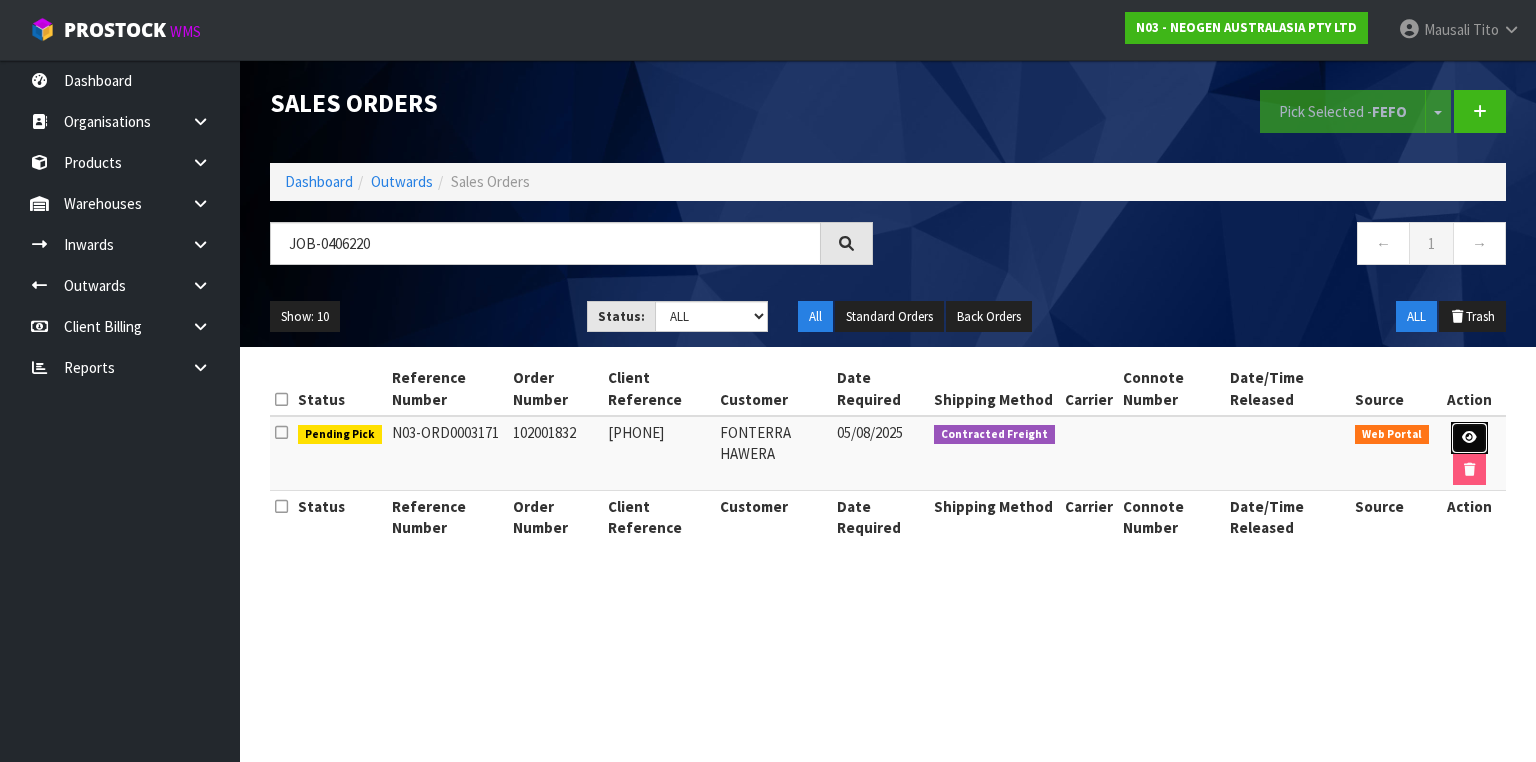 click at bounding box center (1469, 437) 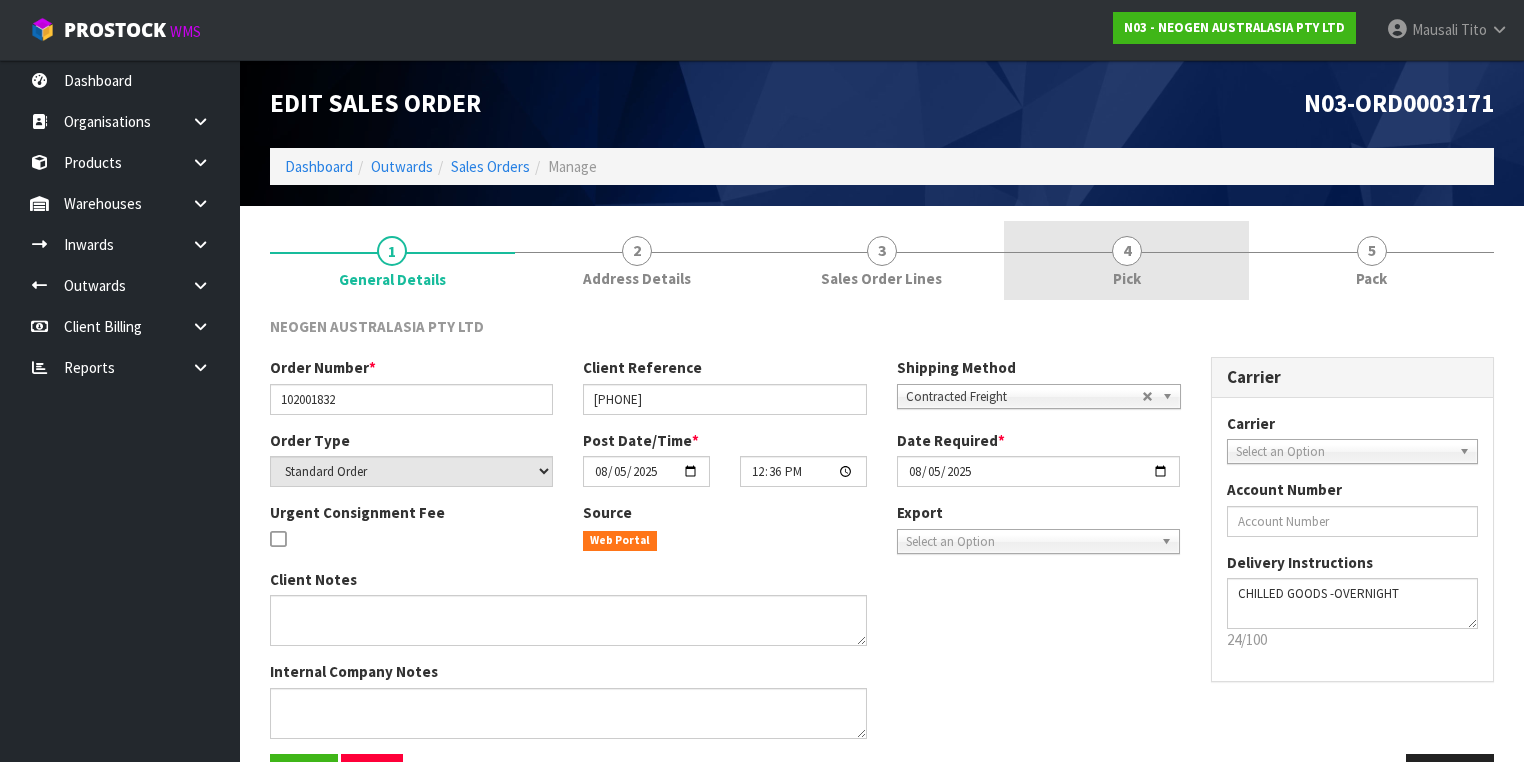 click on "Pick" at bounding box center (1127, 278) 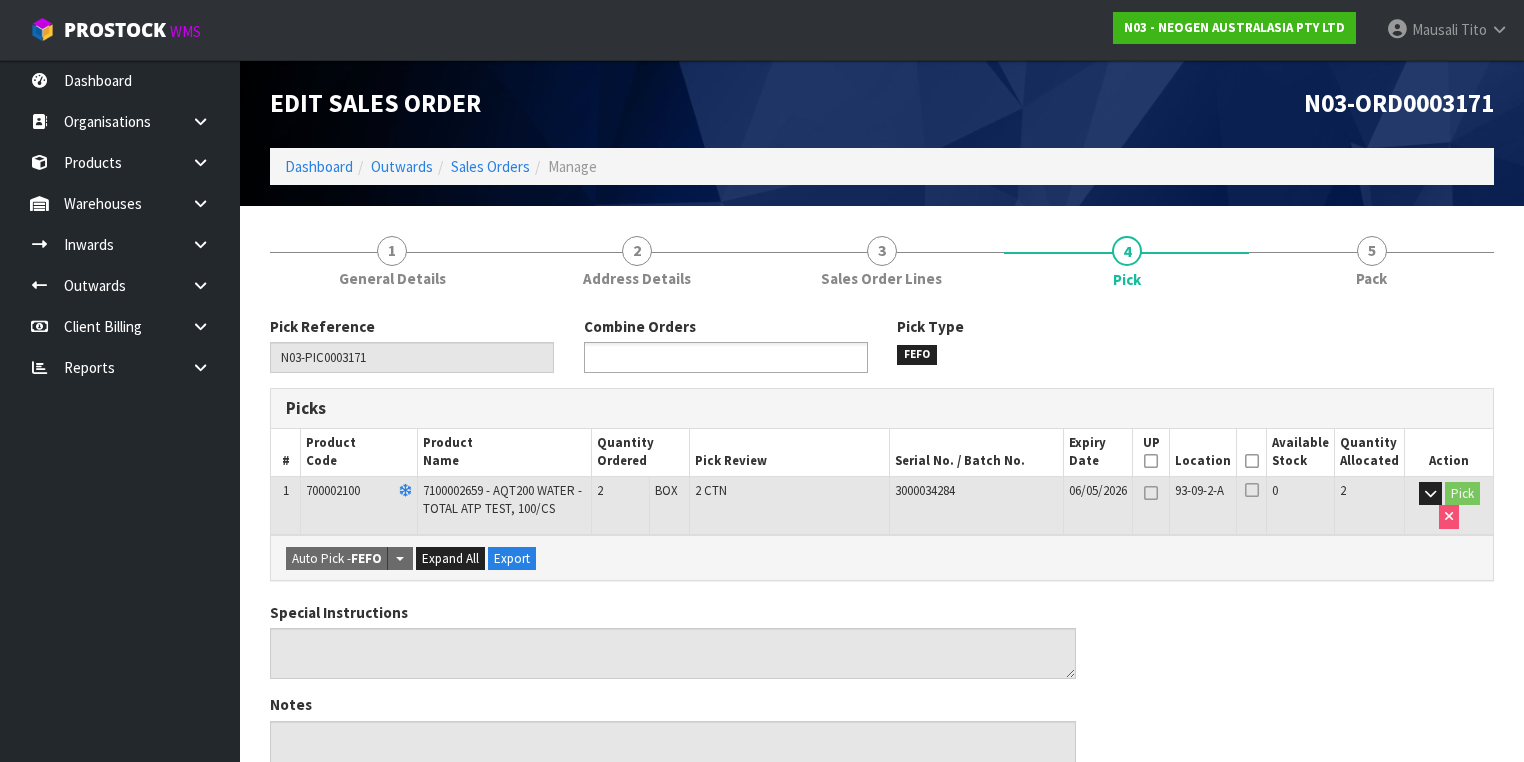 click at bounding box center (663, 357) 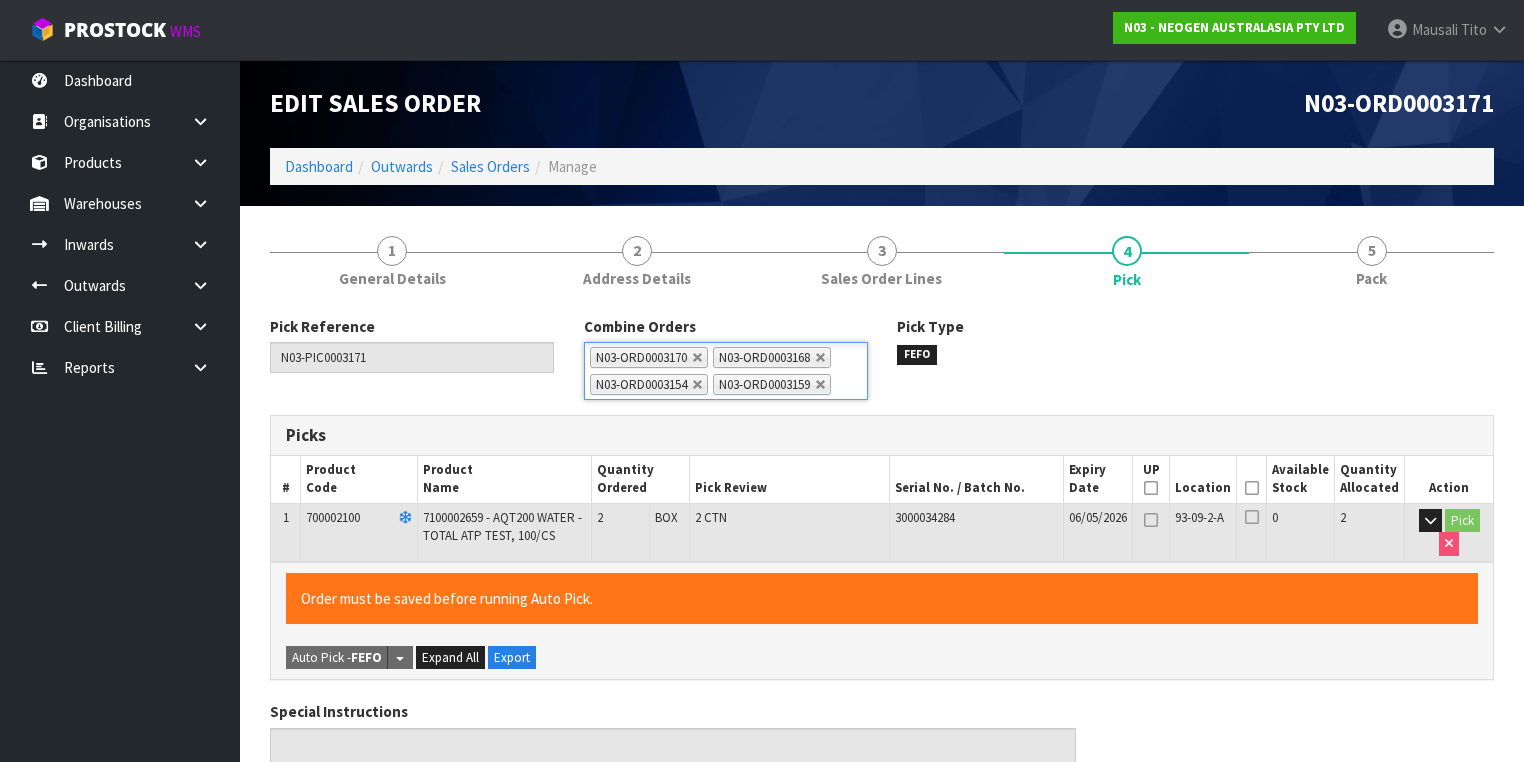 click at bounding box center [1252, 488] 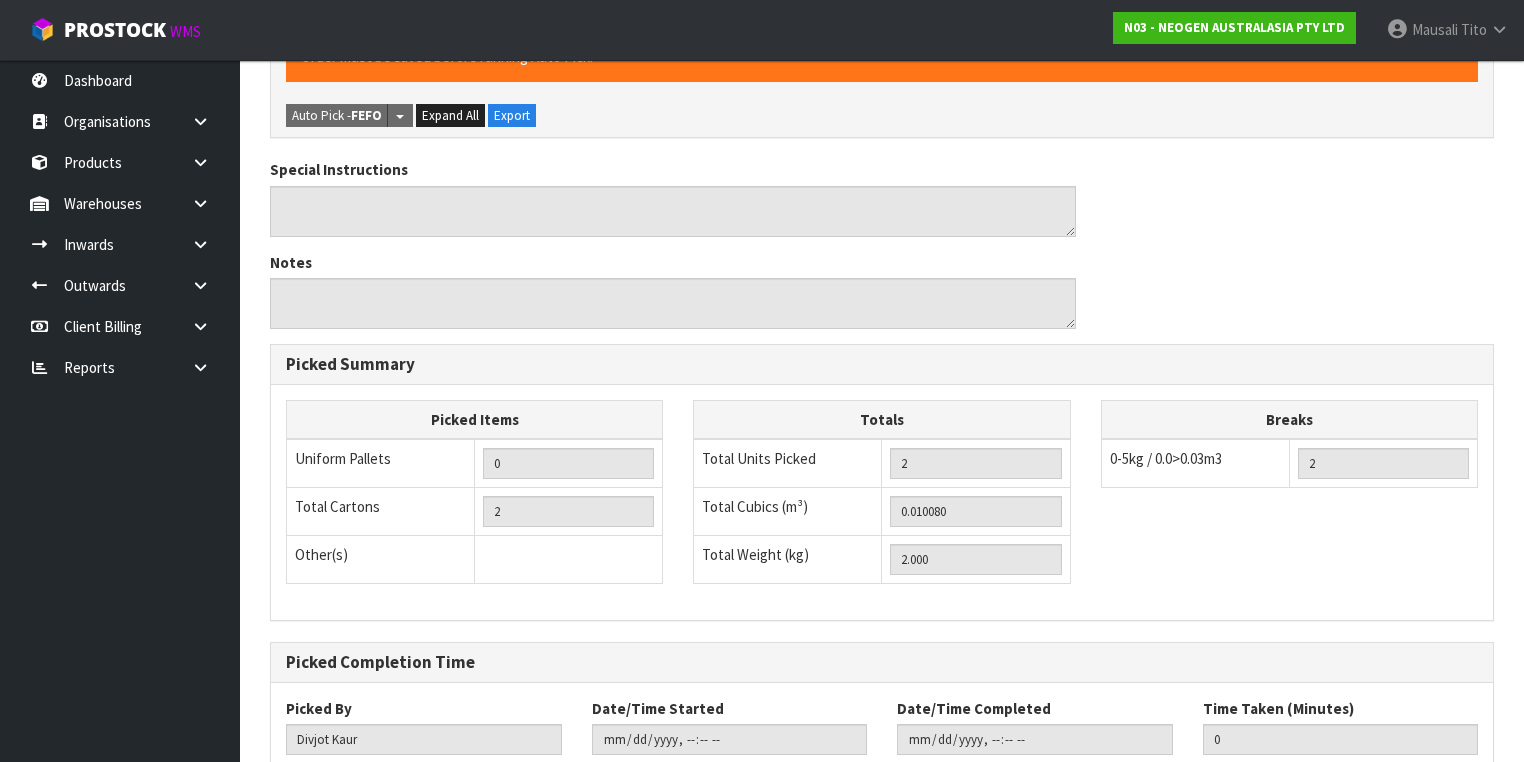 scroll, scrollTop: 694, scrollLeft: 0, axis: vertical 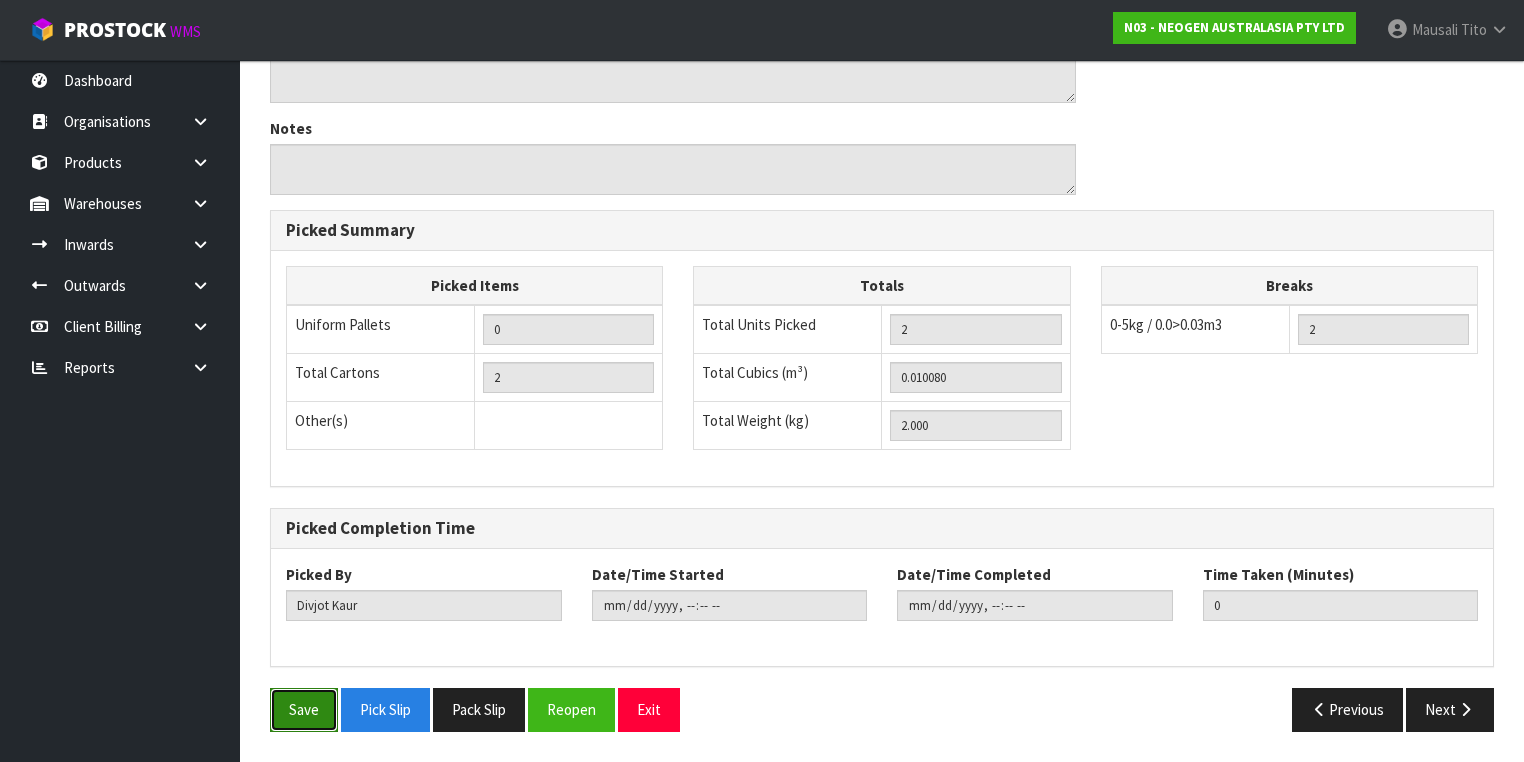 click on "Save" at bounding box center [304, 709] 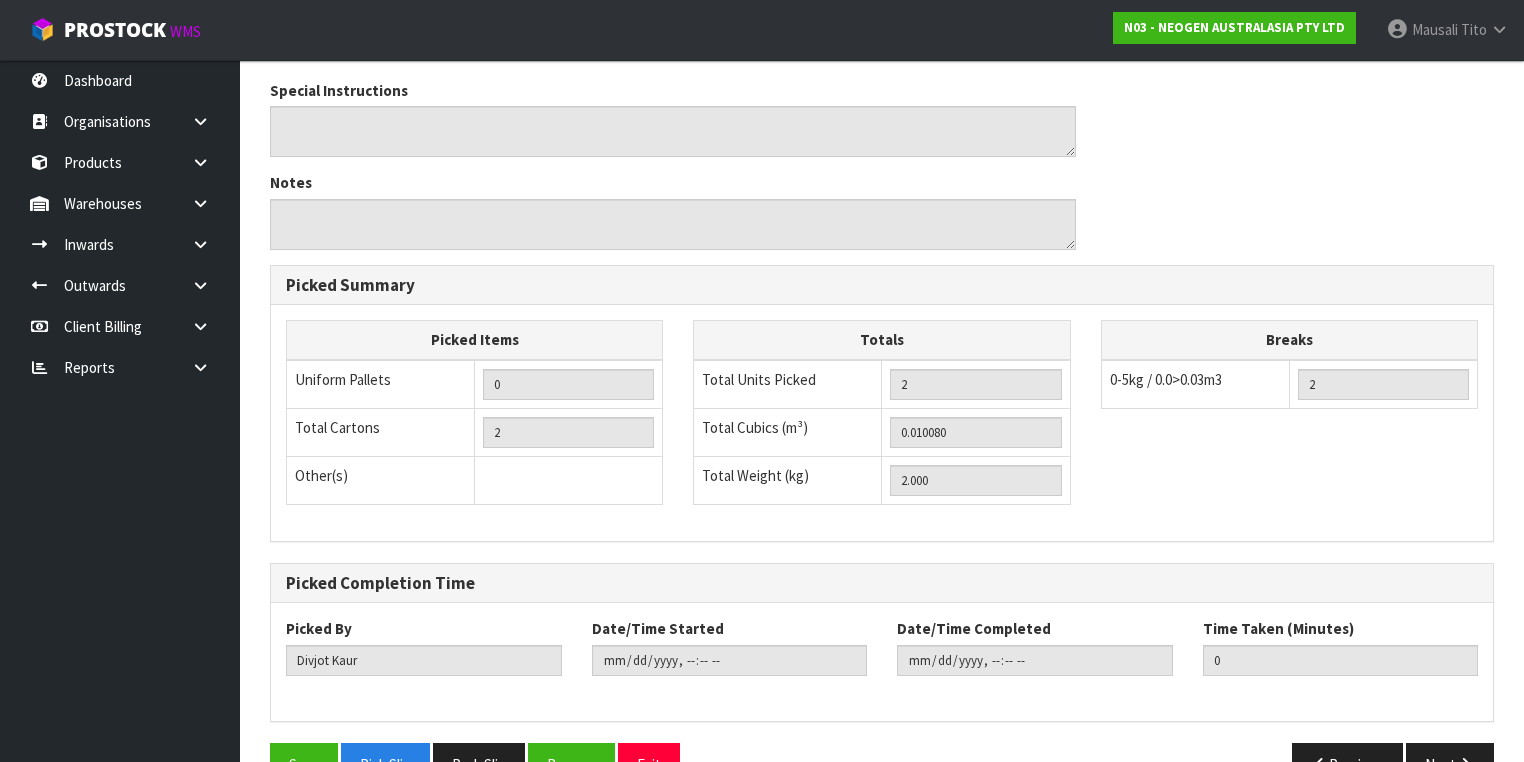scroll, scrollTop: 0, scrollLeft: 0, axis: both 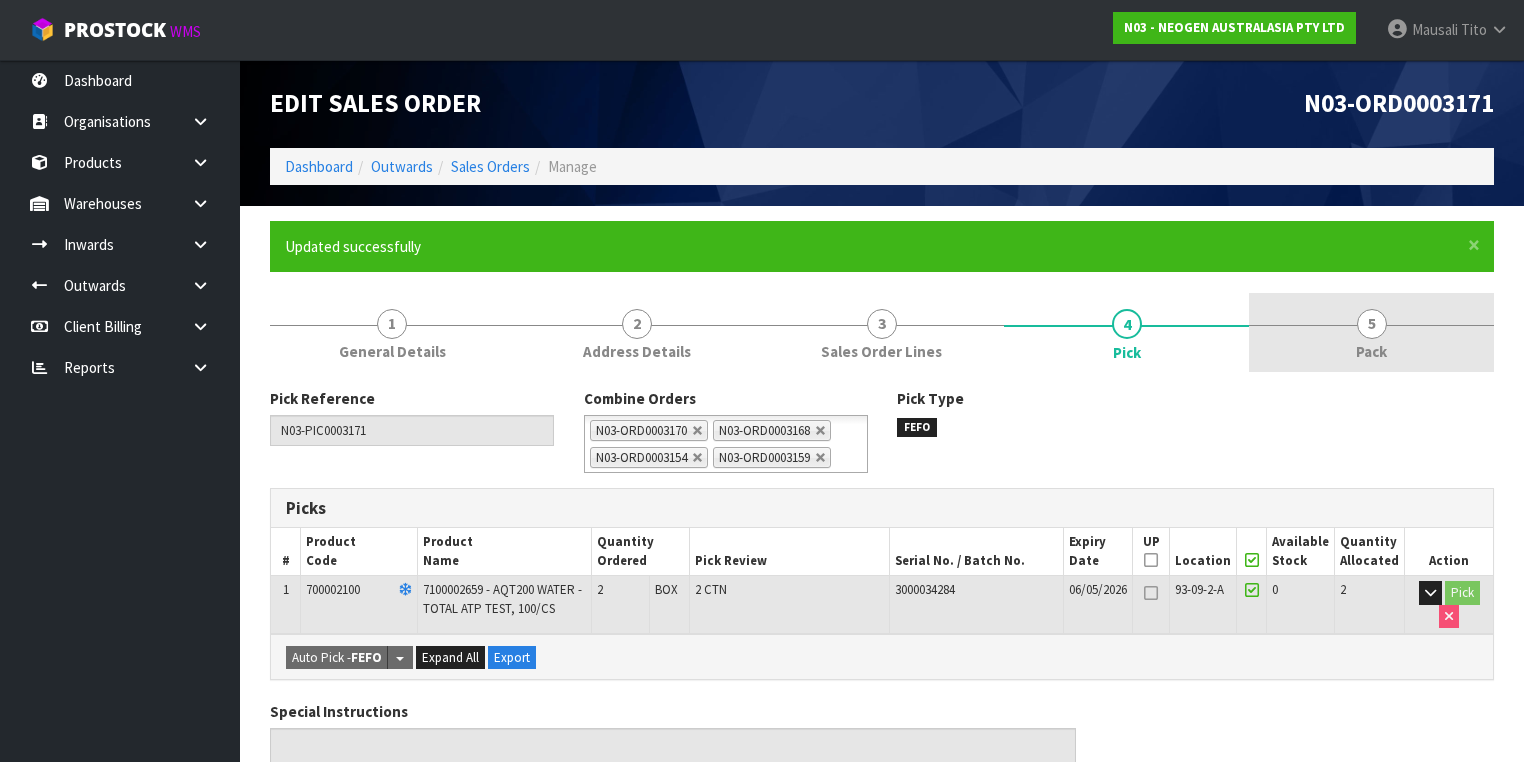 click on "5
Pack" at bounding box center (1371, 332) 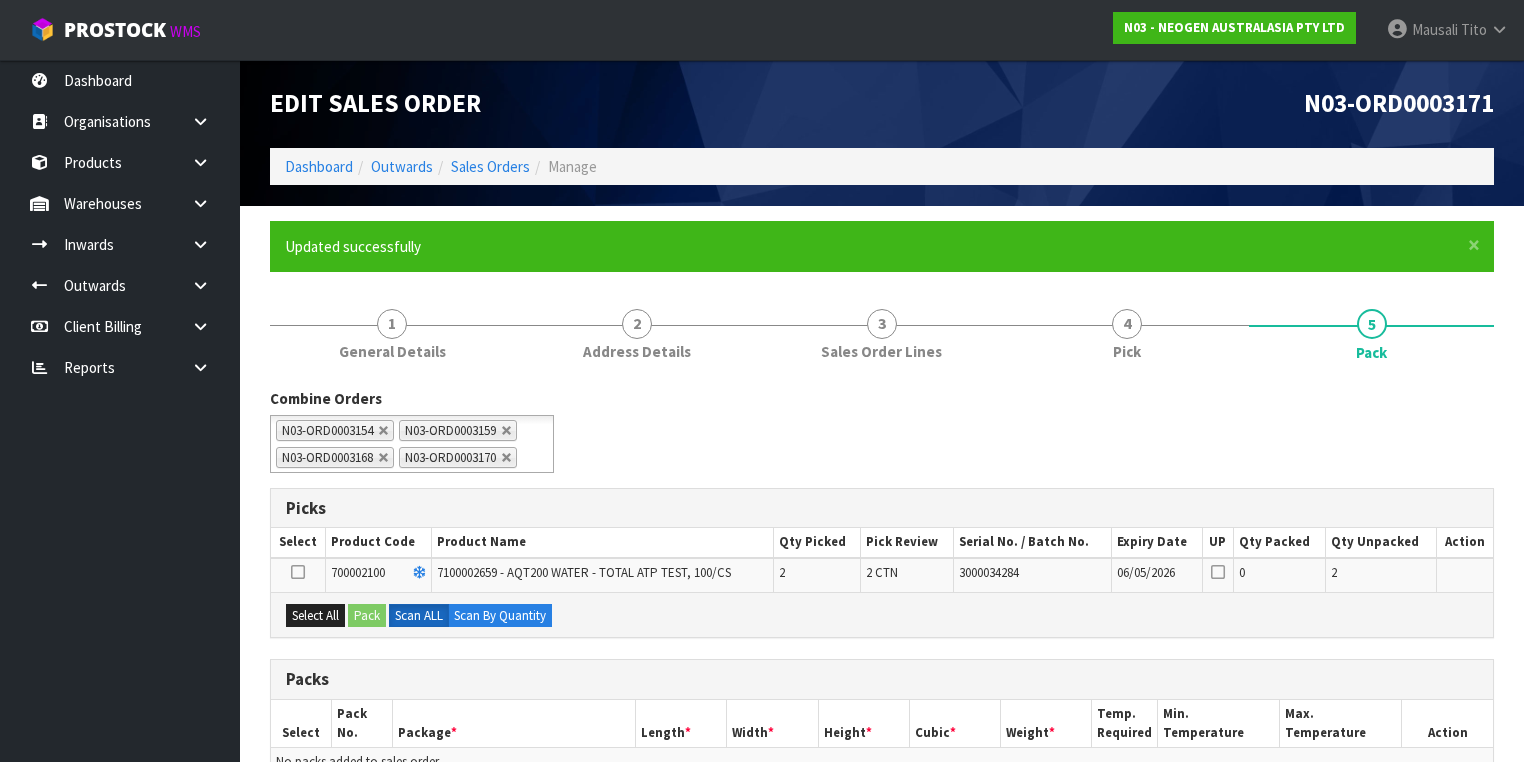 scroll, scrollTop: 320, scrollLeft: 0, axis: vertical 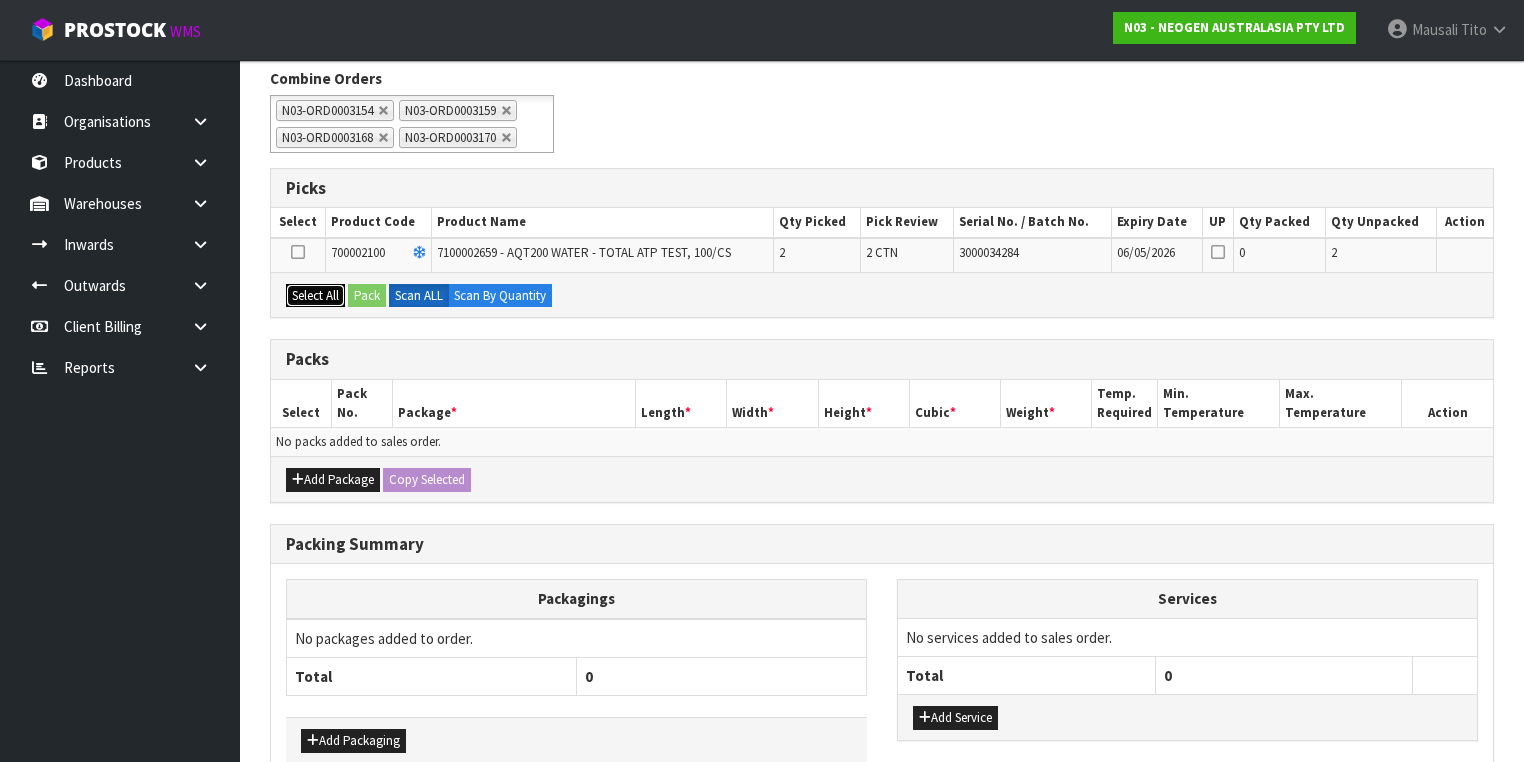 click on "Select All" at bounding box center [315, 296] 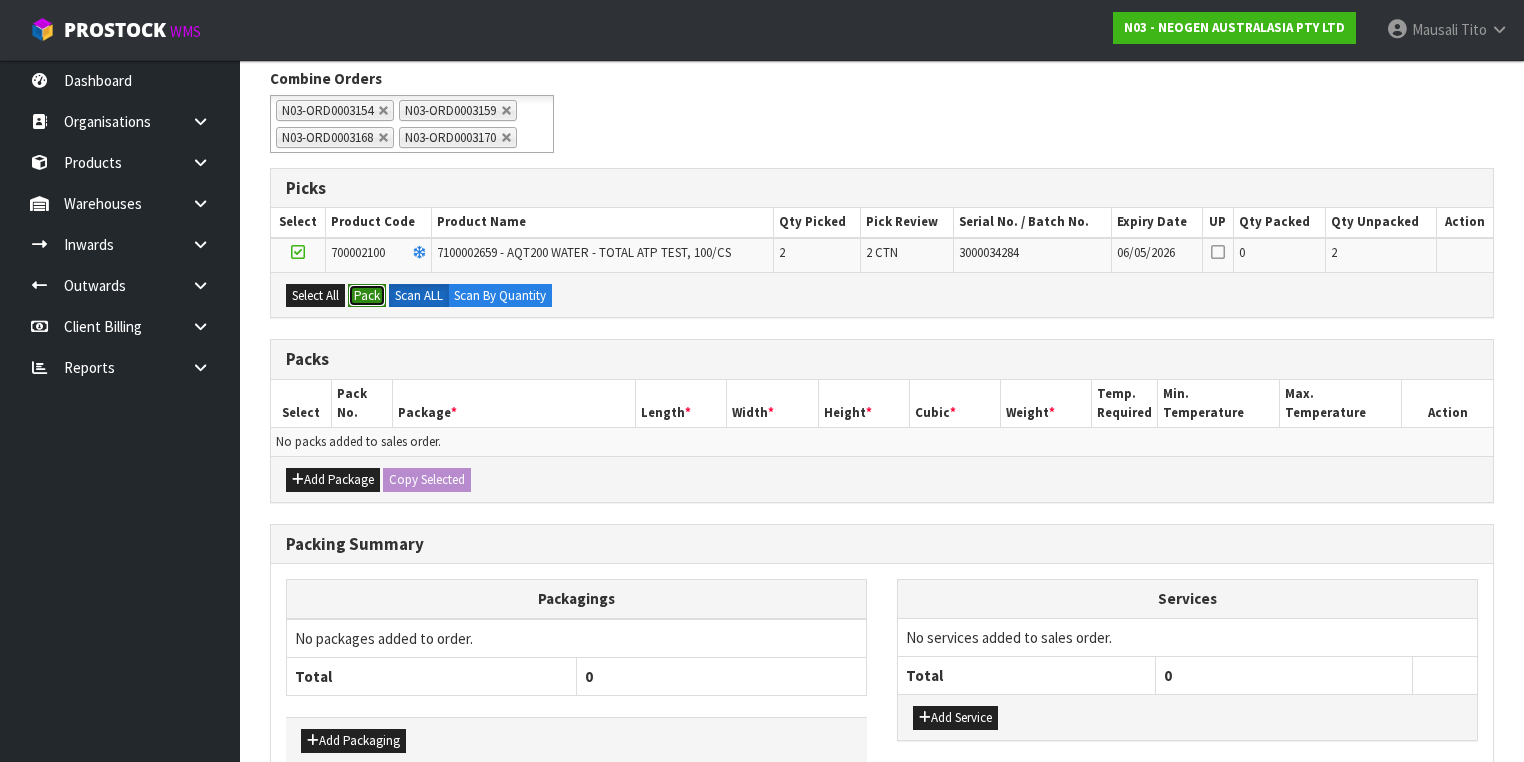 click on "Pack" at bounding box center [367, 296] 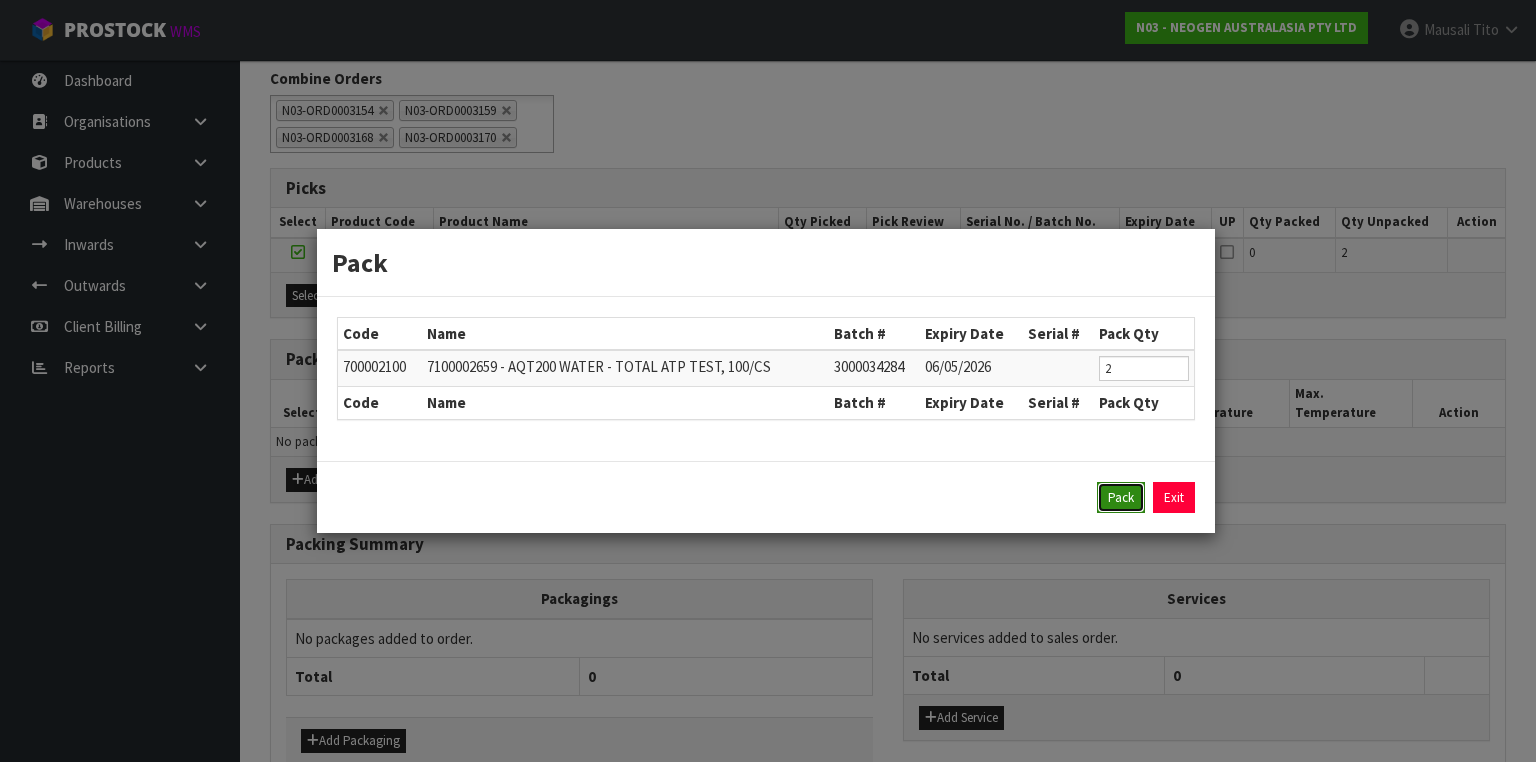 drag, startPoint x: 1102, startPoint y: 496, endPoint x: 1071, endPoint y: 489, distance: 31.780497 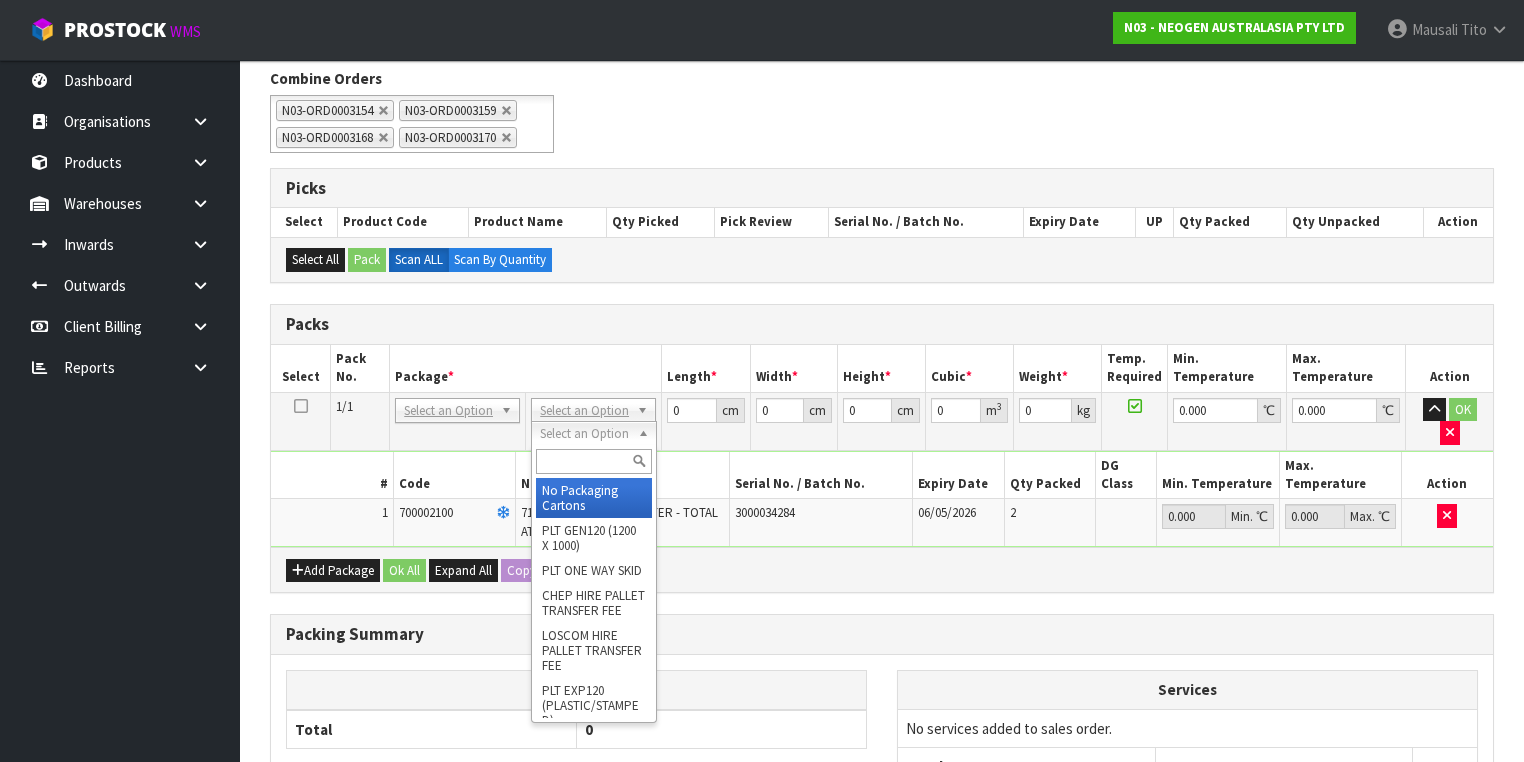 drag, startPoint x: 562, startPoint y: 429, endPoint x: 580, endPoint y: 469, distance: 43.863426 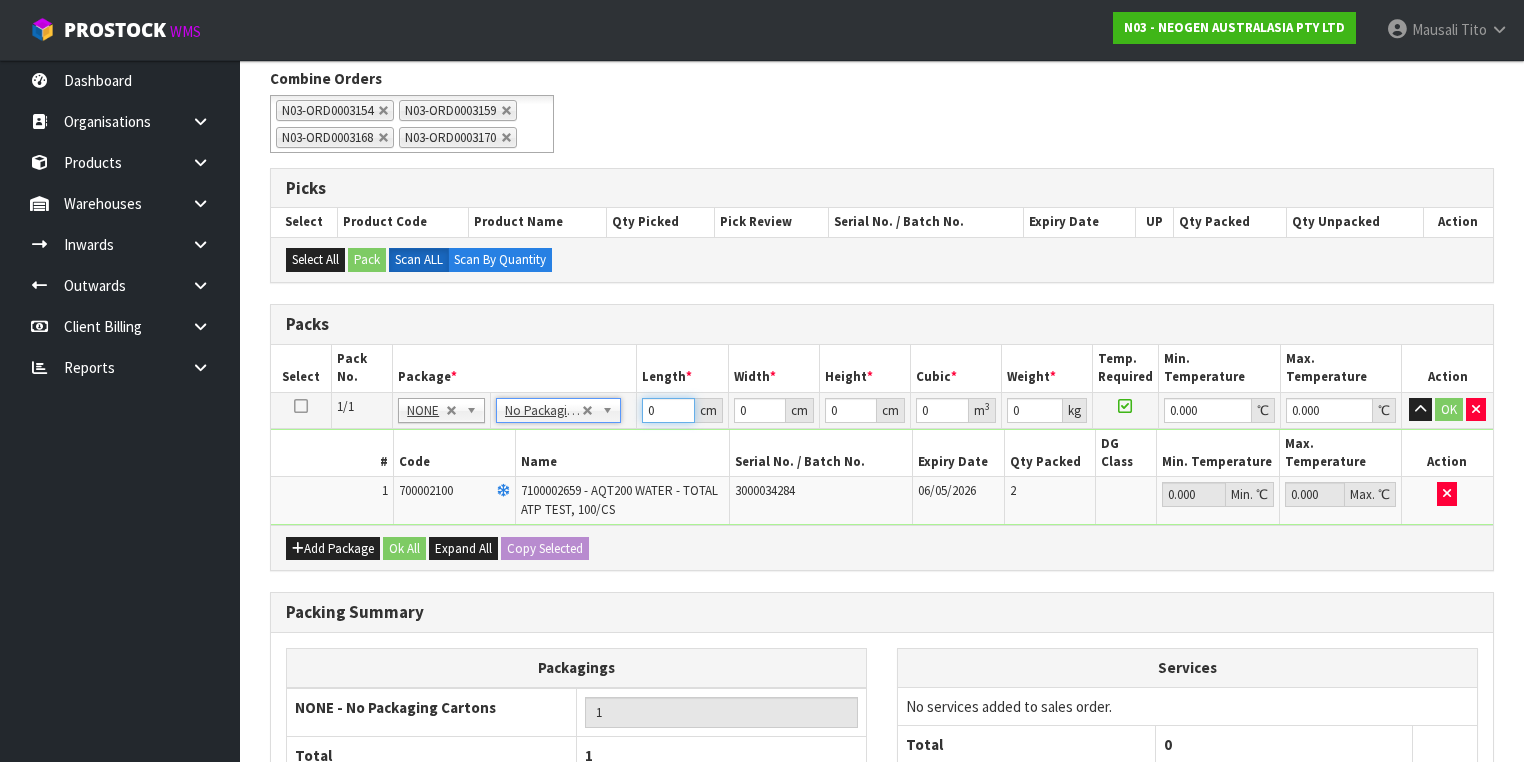 drag, startPoint x: 660, startPoint y: 435, endPoint x: 608, endPoint y: 442, distance: 52.46904 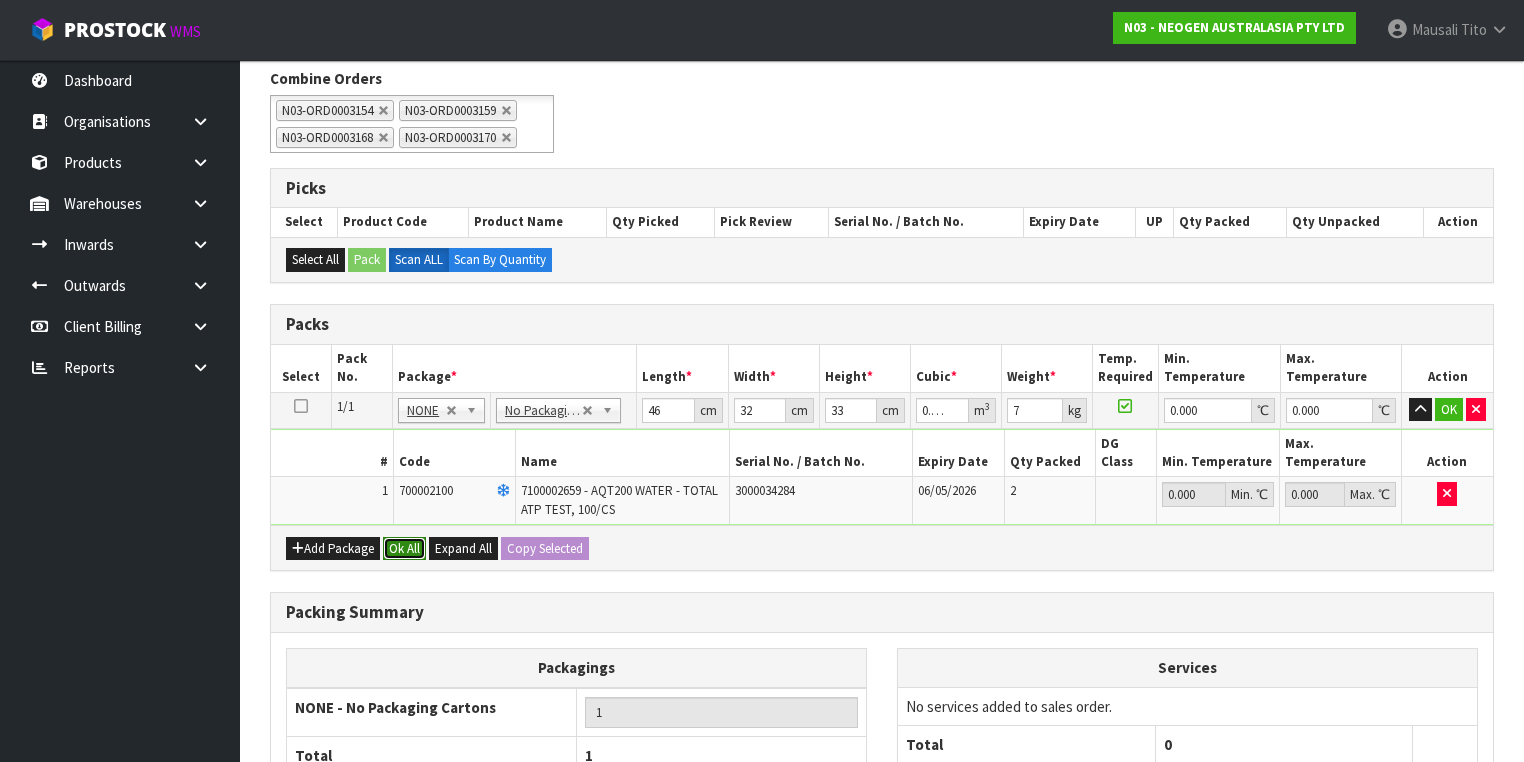 click on "Ok All" at bounding box center (404, 549) 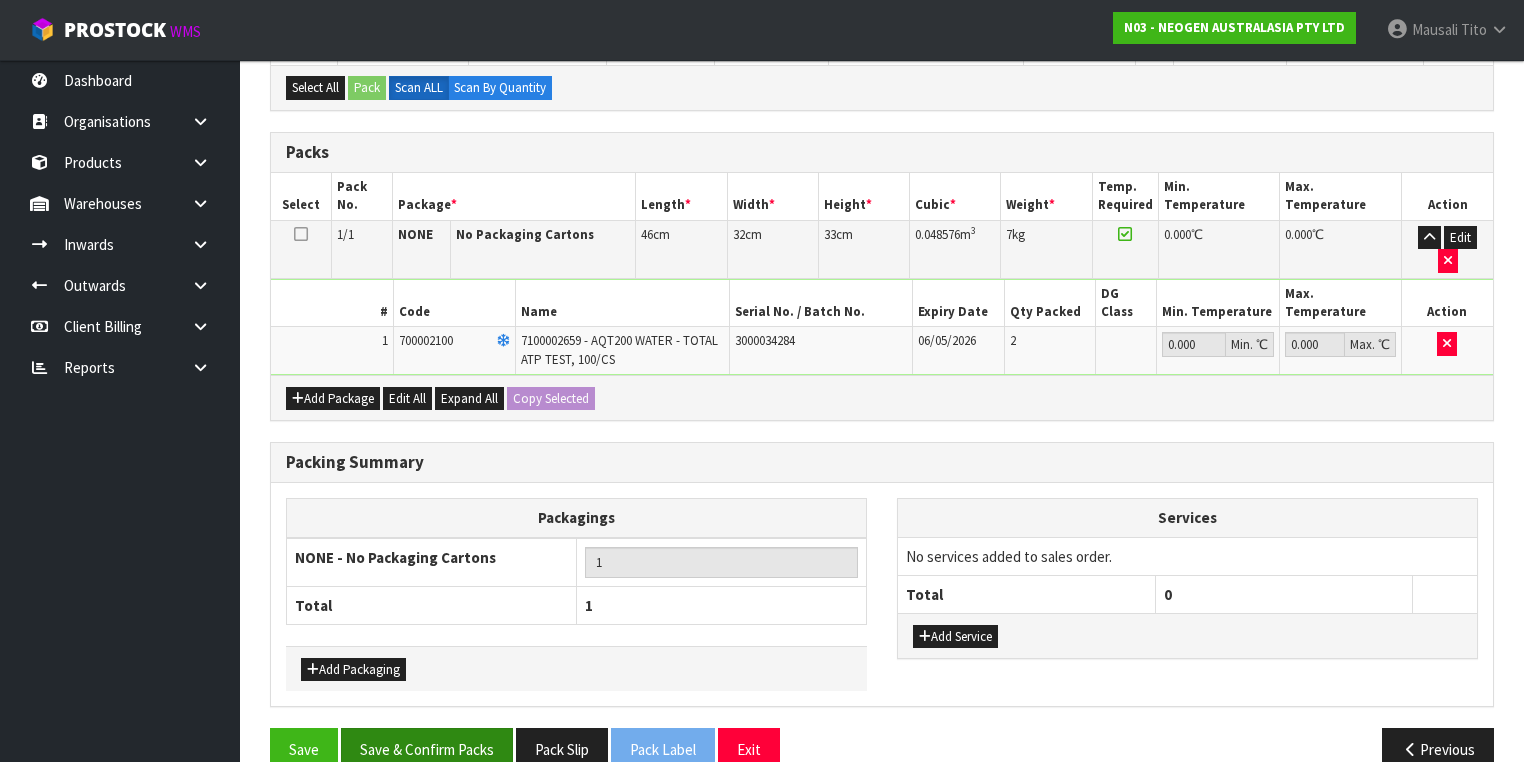 scroll, scrollTop: 506, scrollLeft: 0, axis: vertical 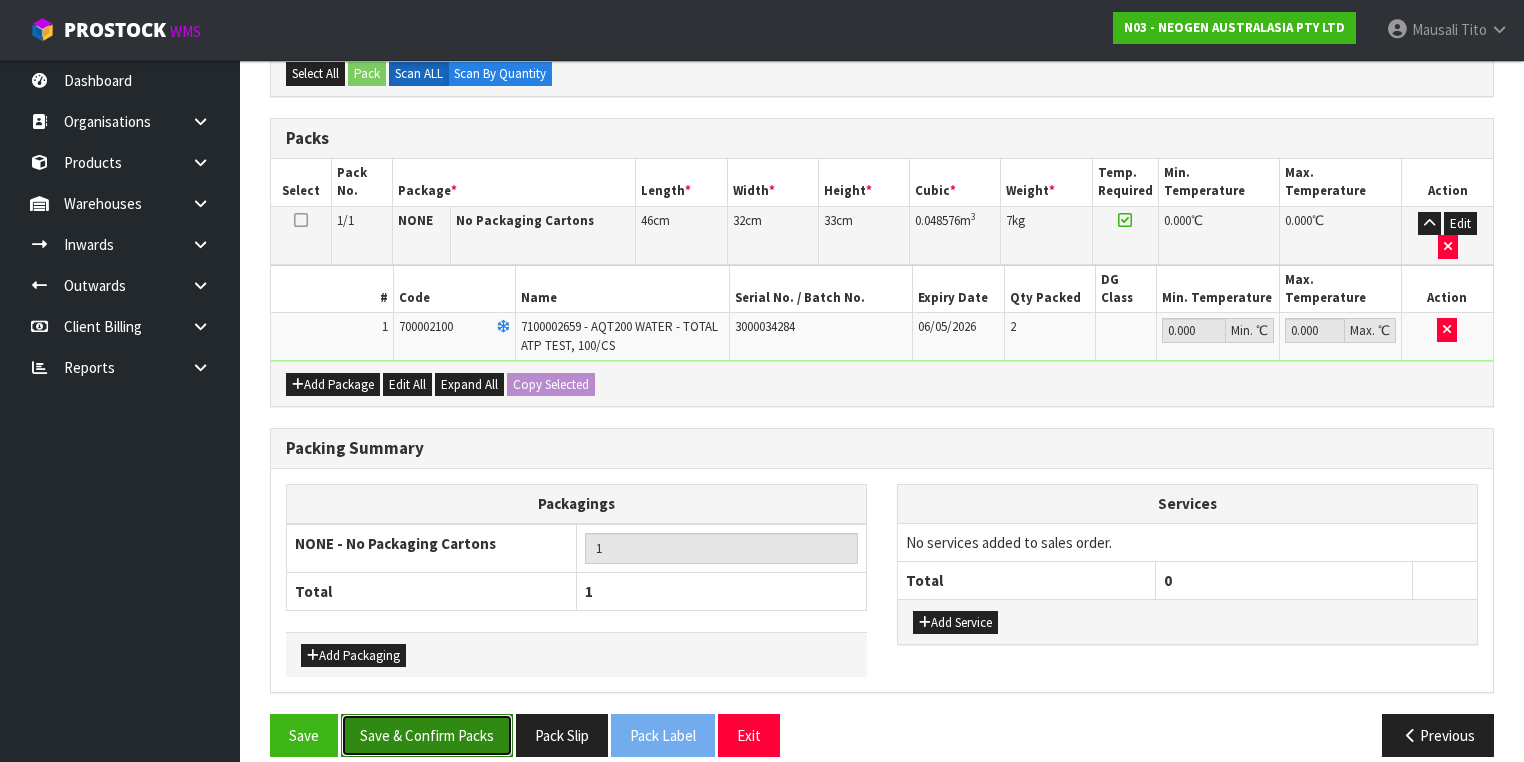 click on "Save & Confirm Packs" at bounding box center [427, 735] 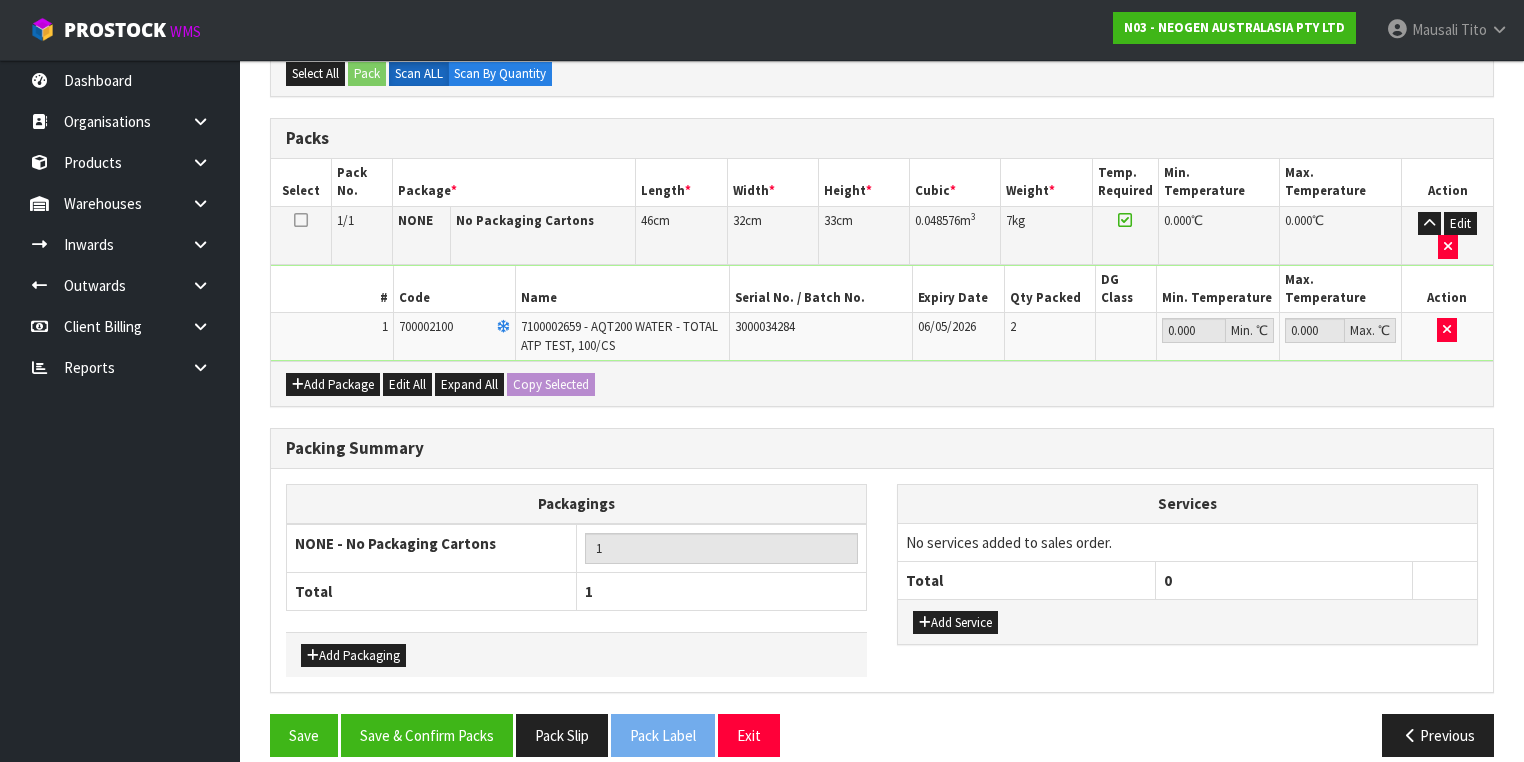 scroll, scrollTop: 0, scrollLeft: 0, axis: both 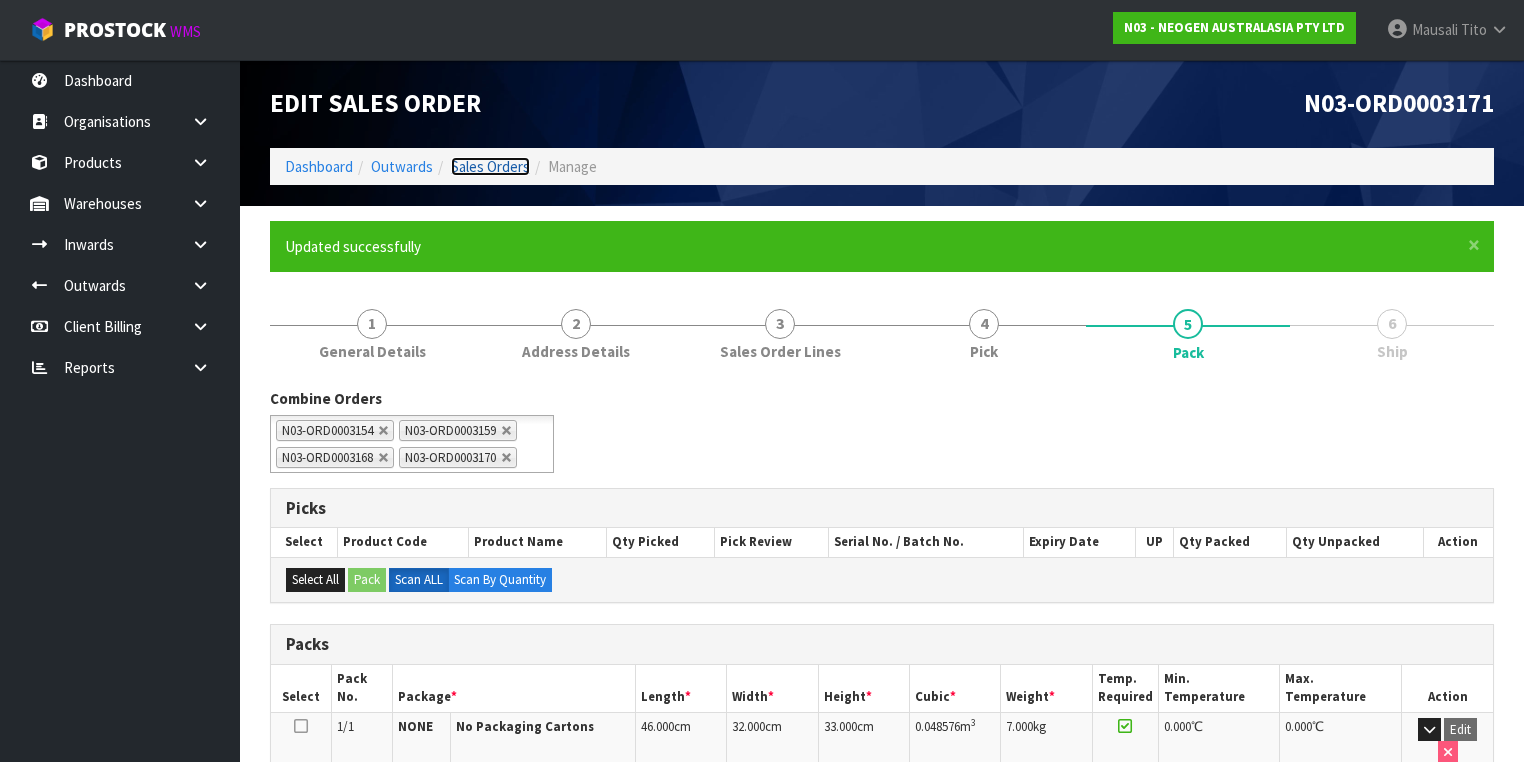 click on "Sales Orders" at bounding box center (490, 166) 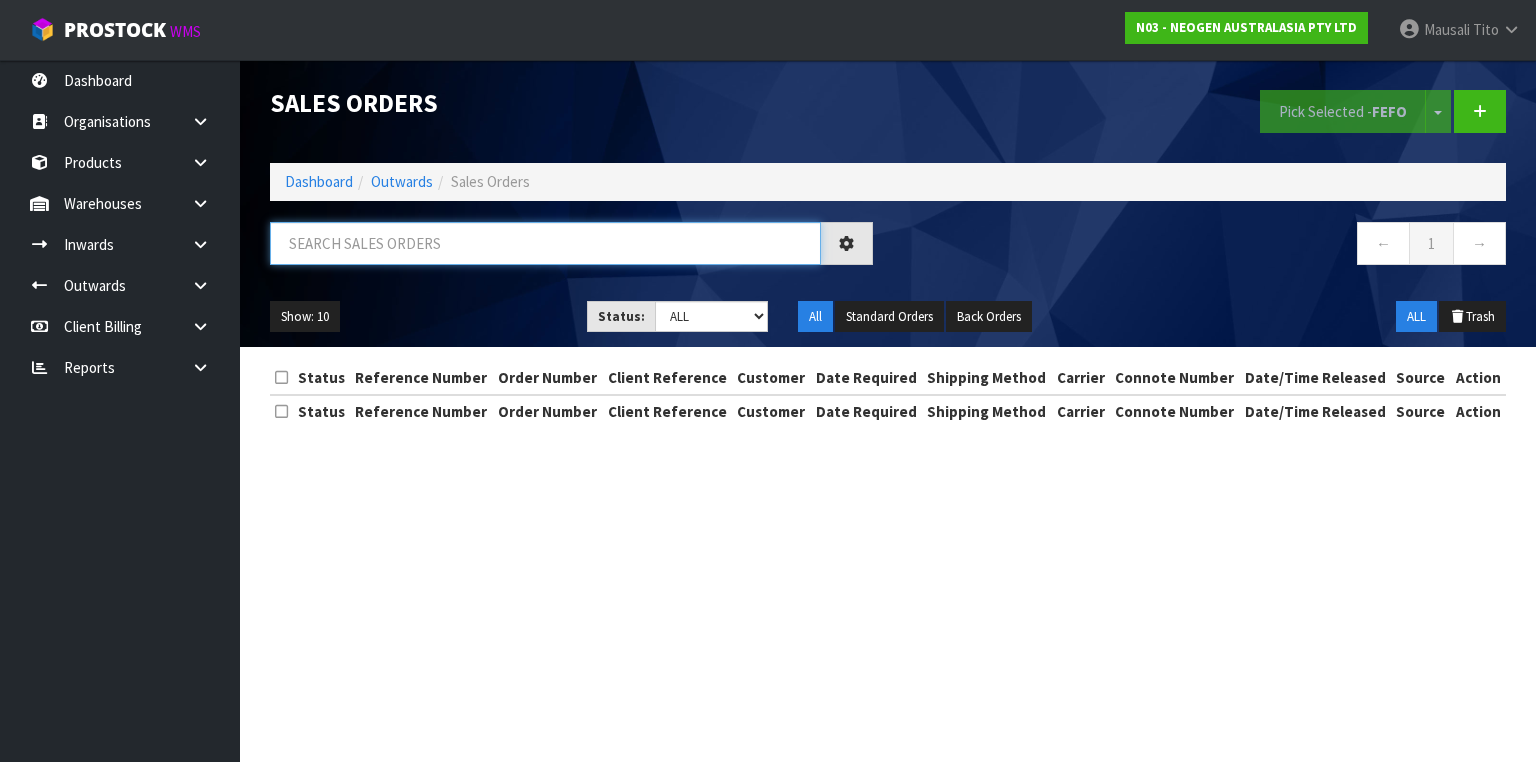 click at bounding box center [545, 243] 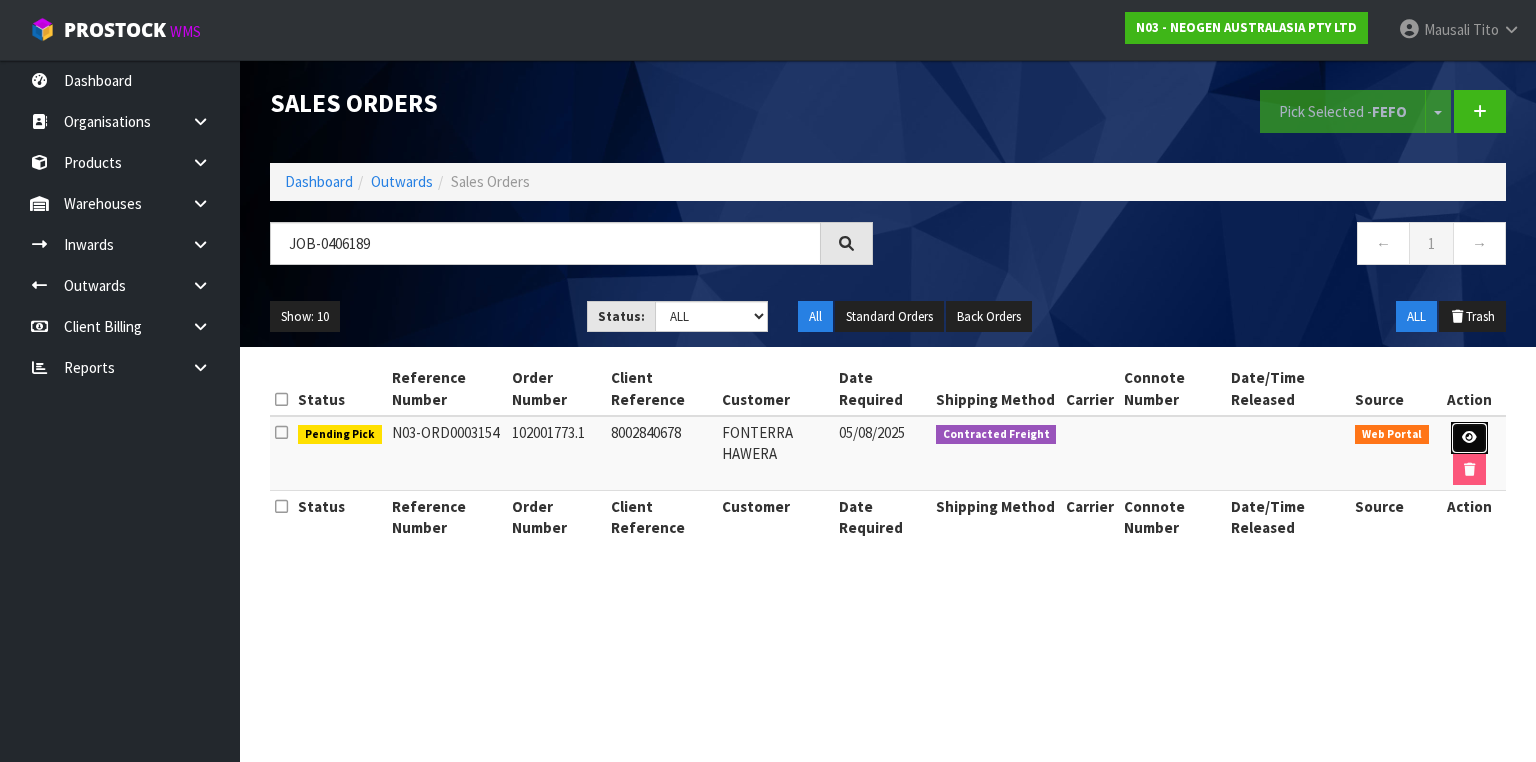click at bounding box center [1469, 437] 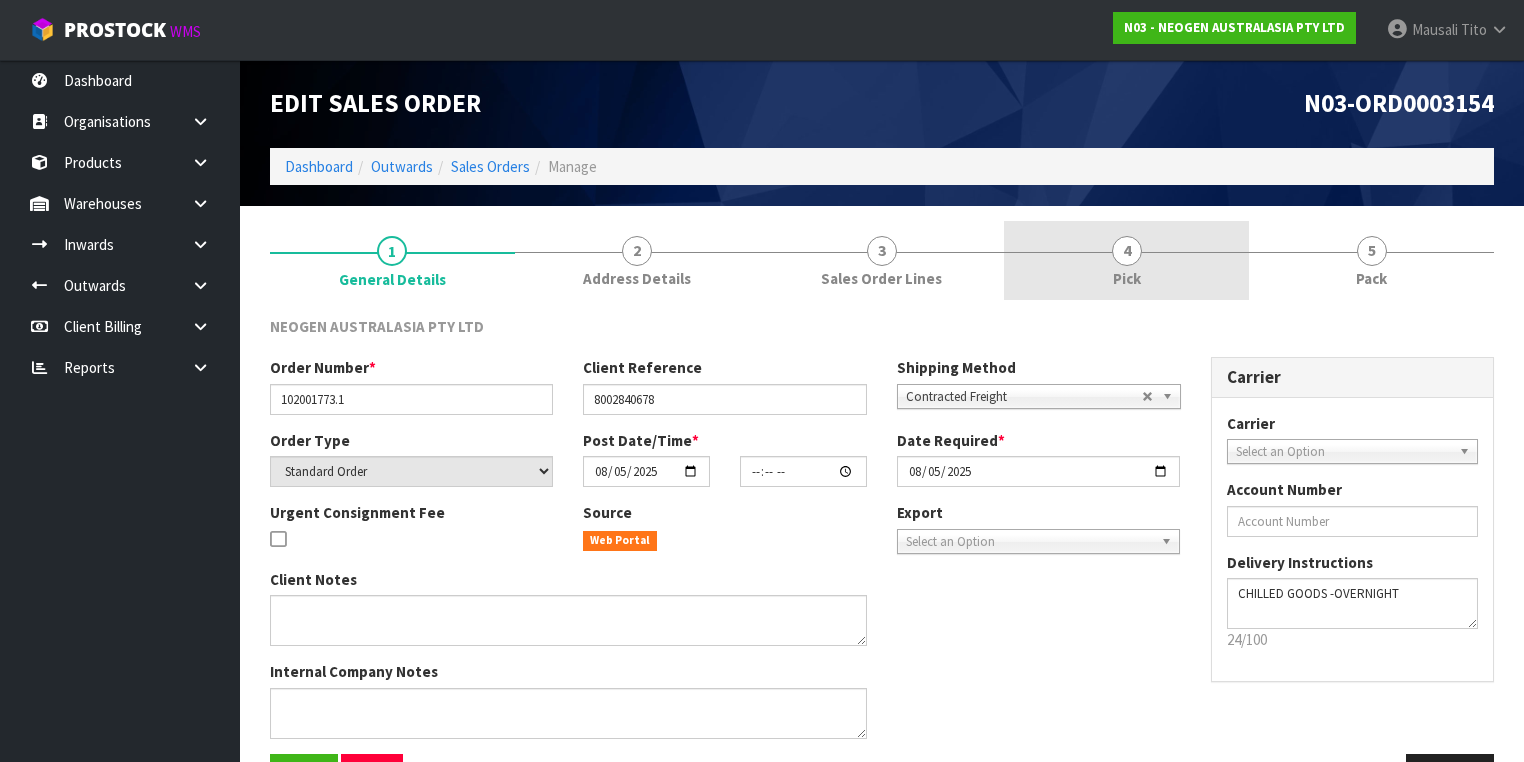 click on "4
Pick" at bounding box center (1126, 260) 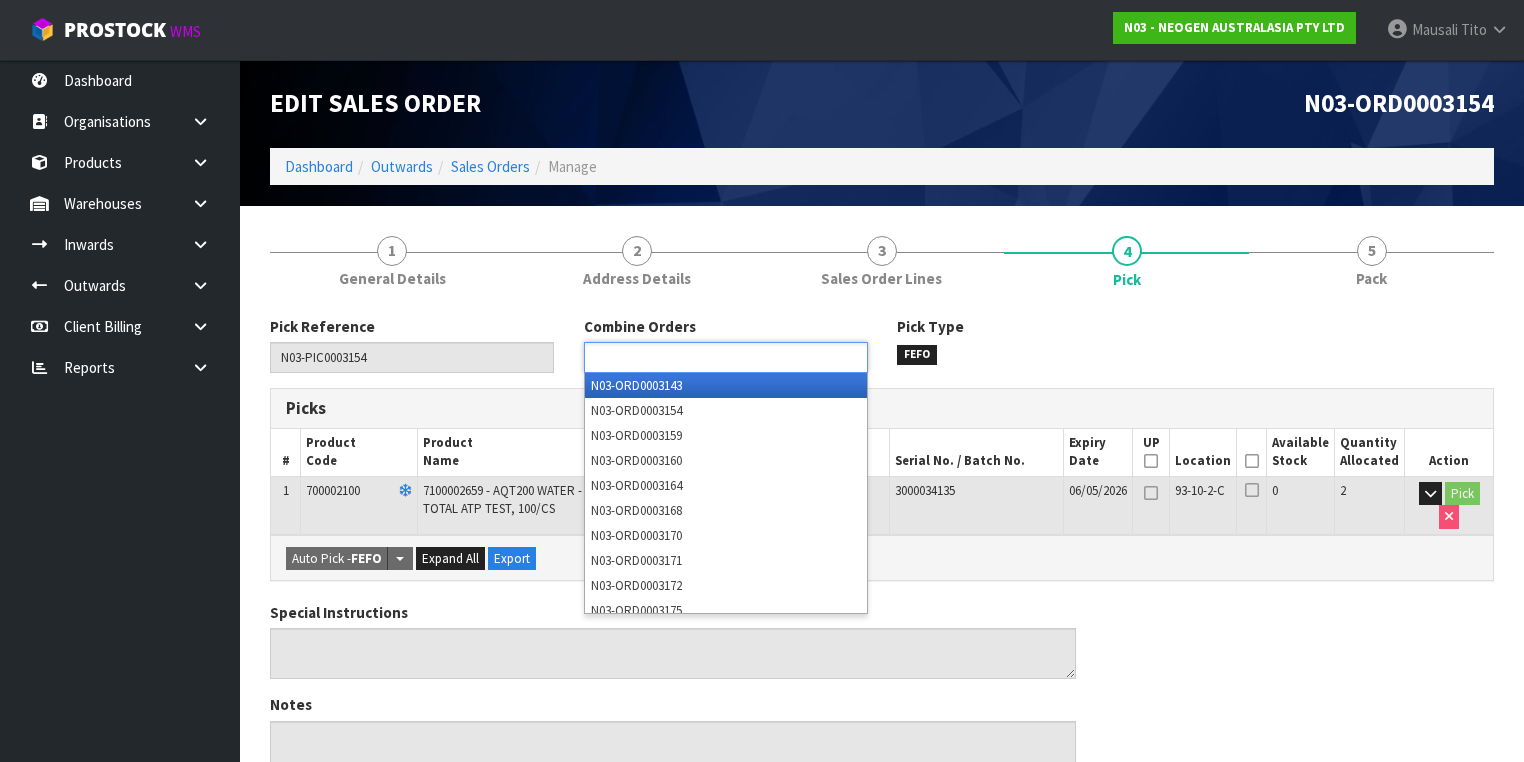 click at bounding box center (663, 357) 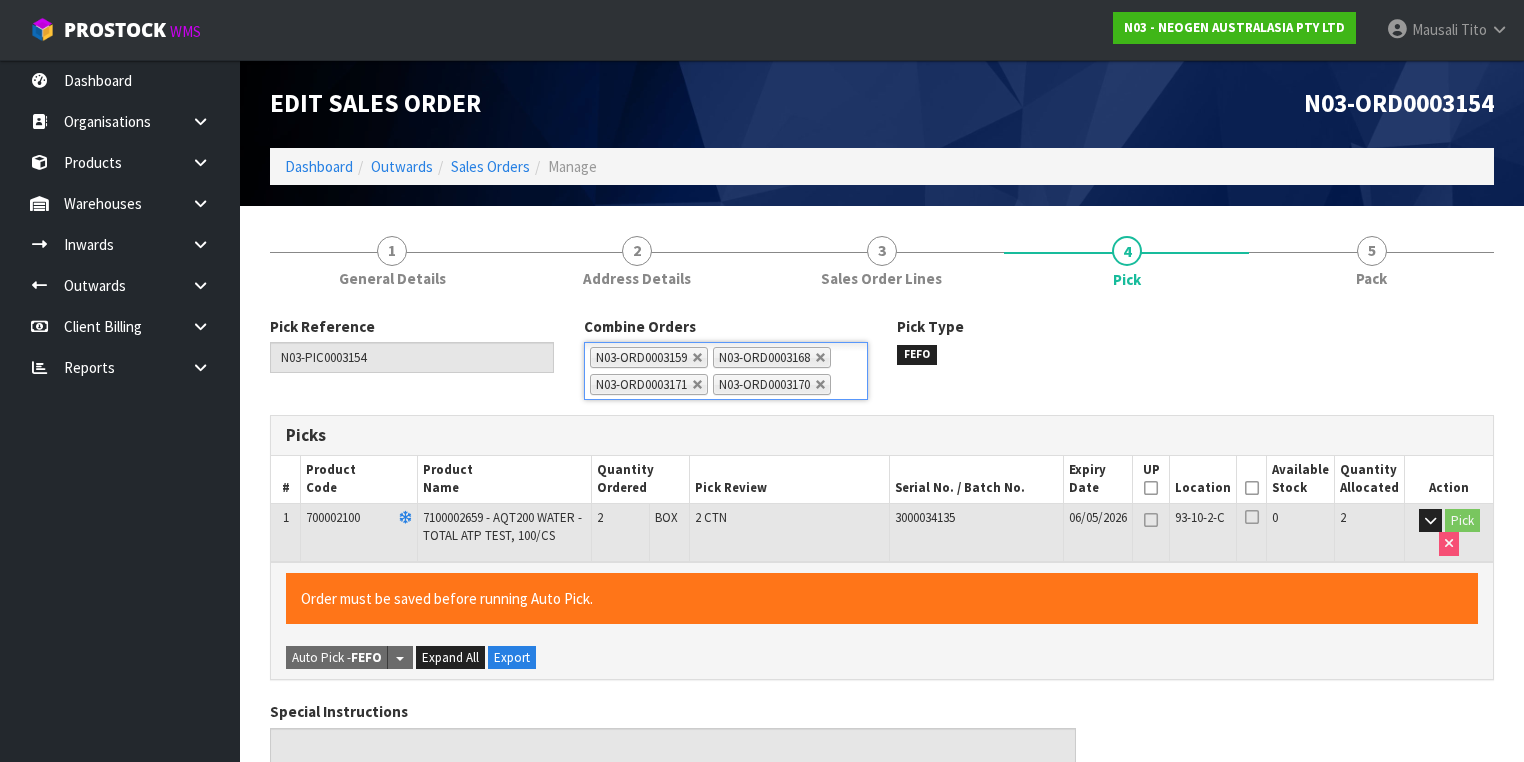 click at bounding box center [1252, 488] 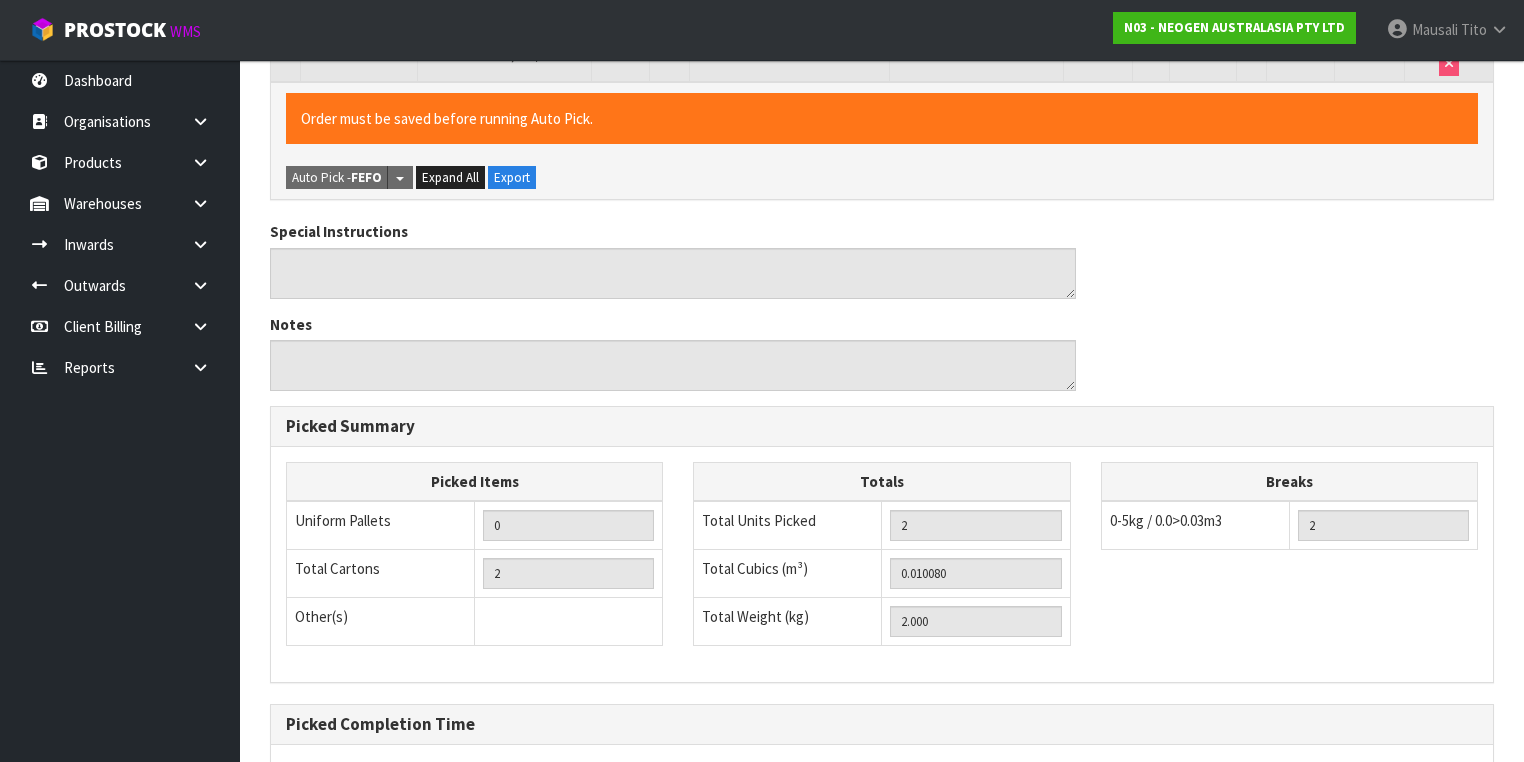 scroll, scrollTop: 694, scrollLeft: 0, axis: vertical 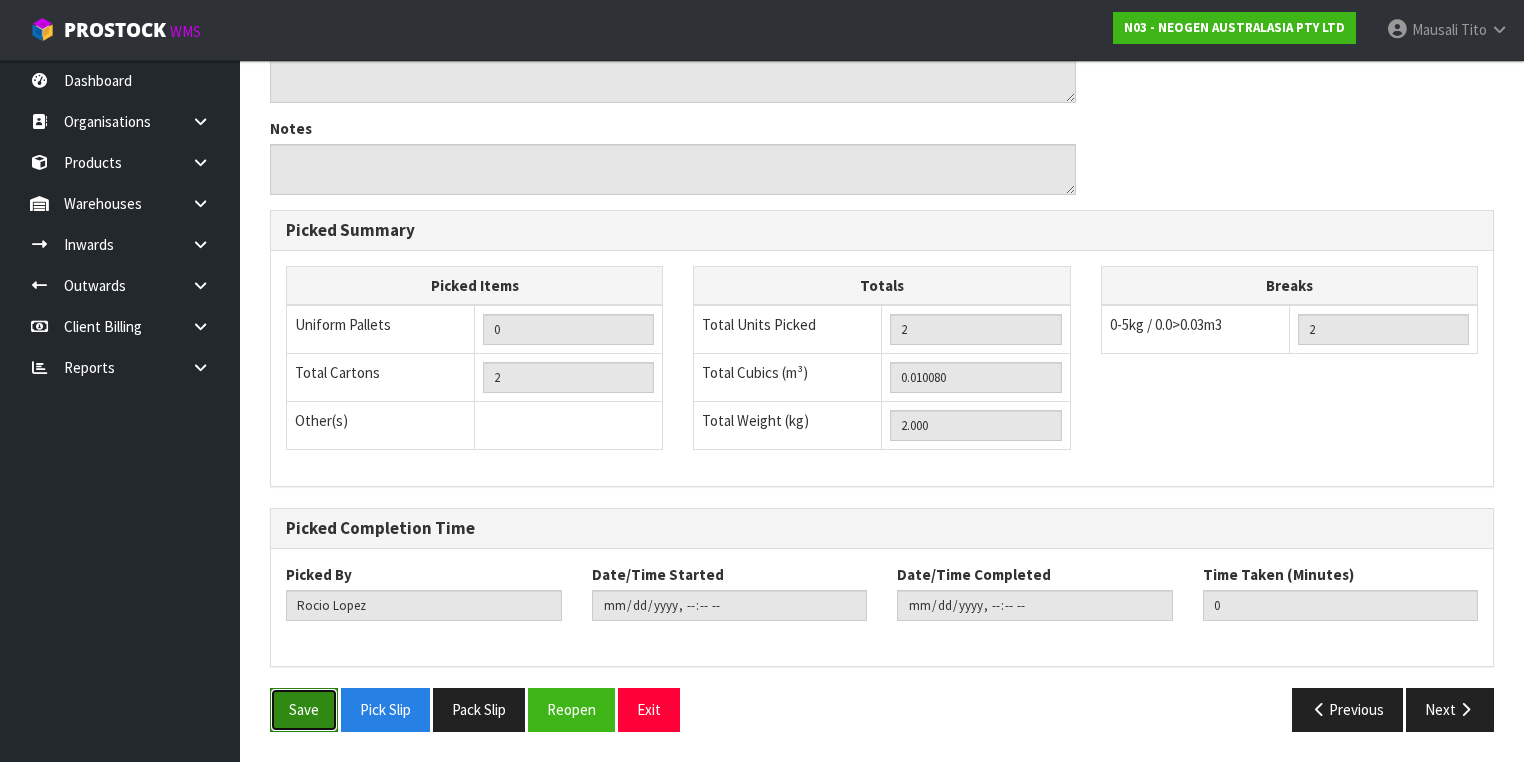 click on "Save" at bounding box center [304, 709] 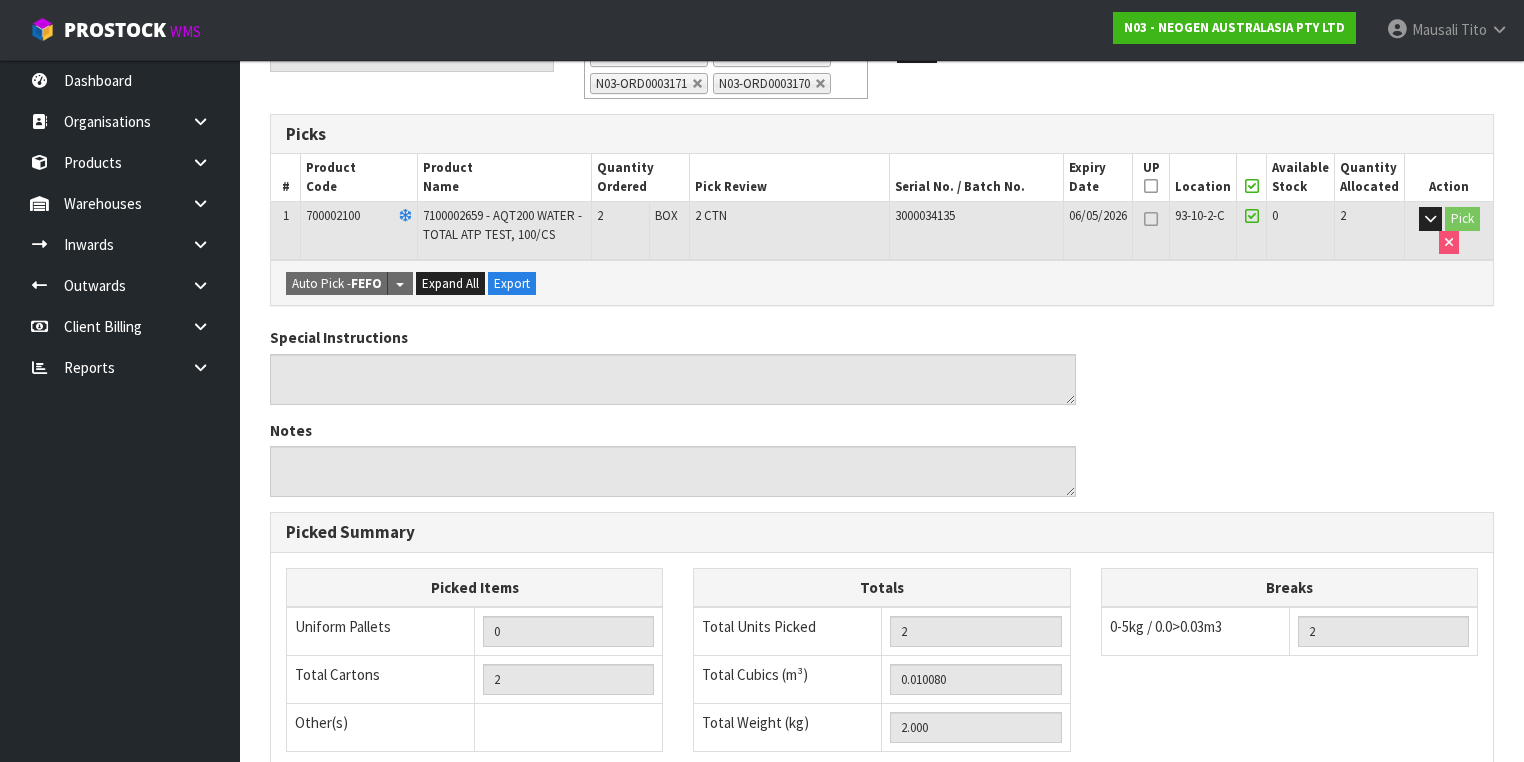 scroll, scrollTop: 54, scrollLeft: 0, axis: vertical 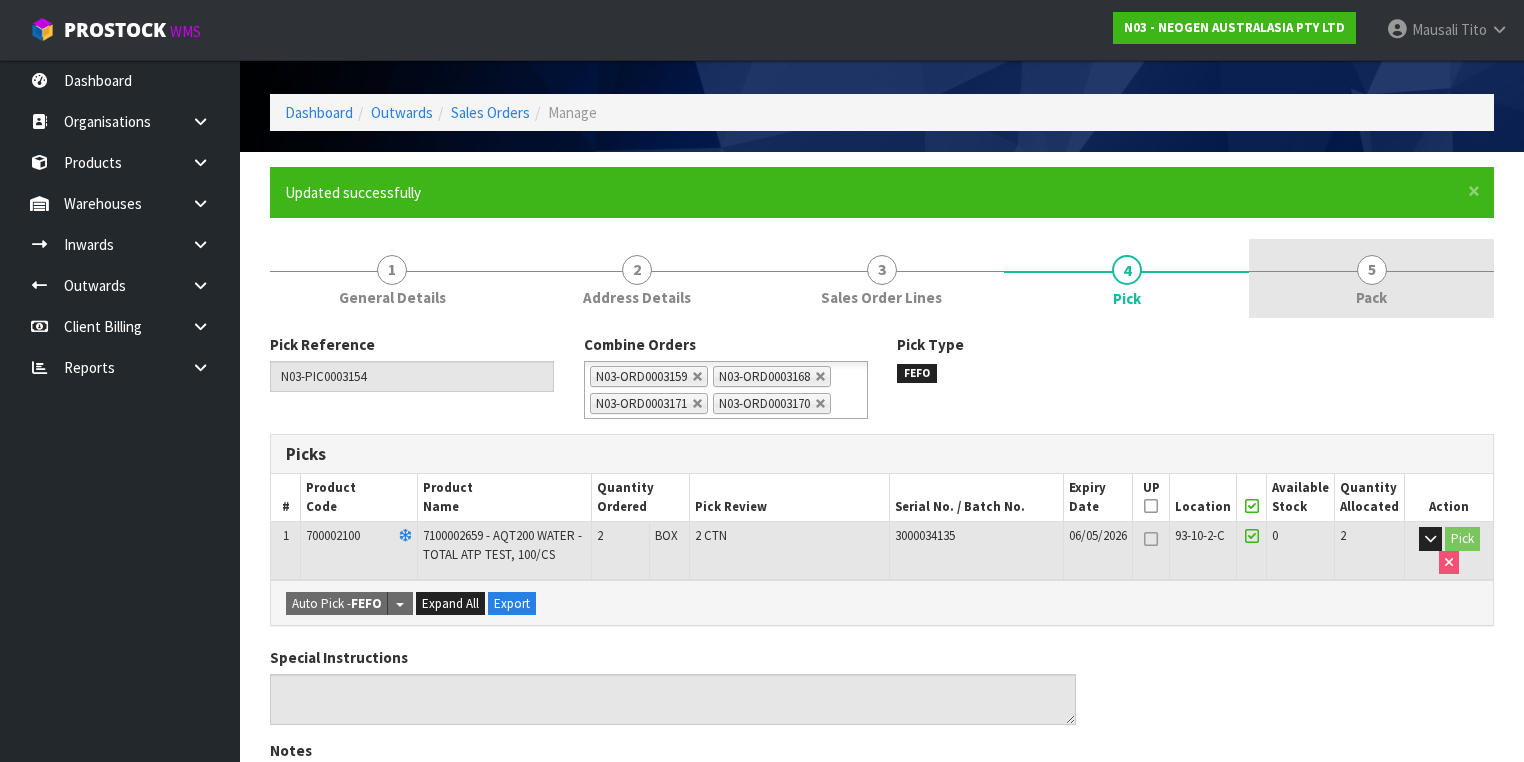 click on "5
Pack" at bounding box center (1371, 278) 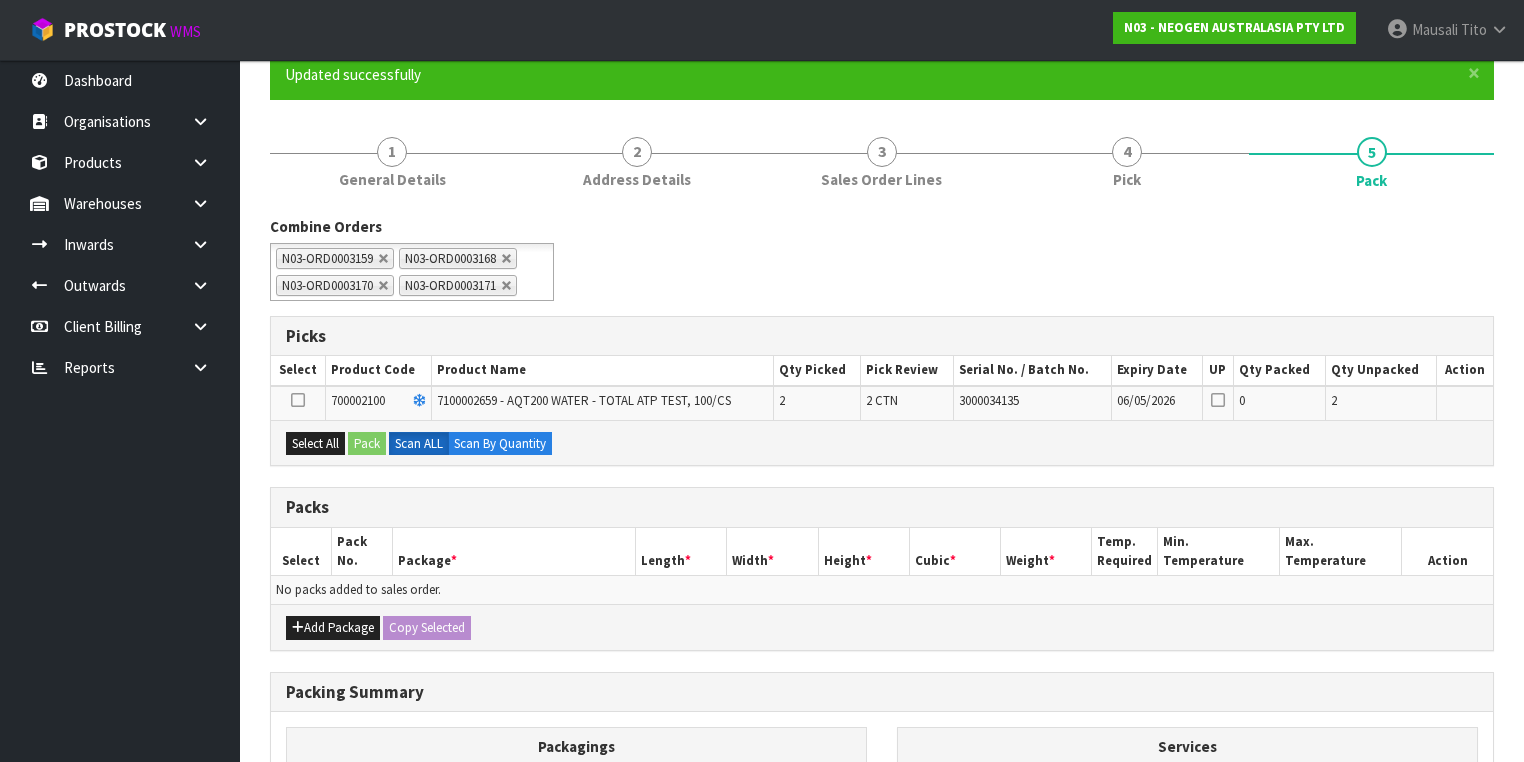 scroll, scrollTop: 294, scrollLeft: 0, axis: vertical 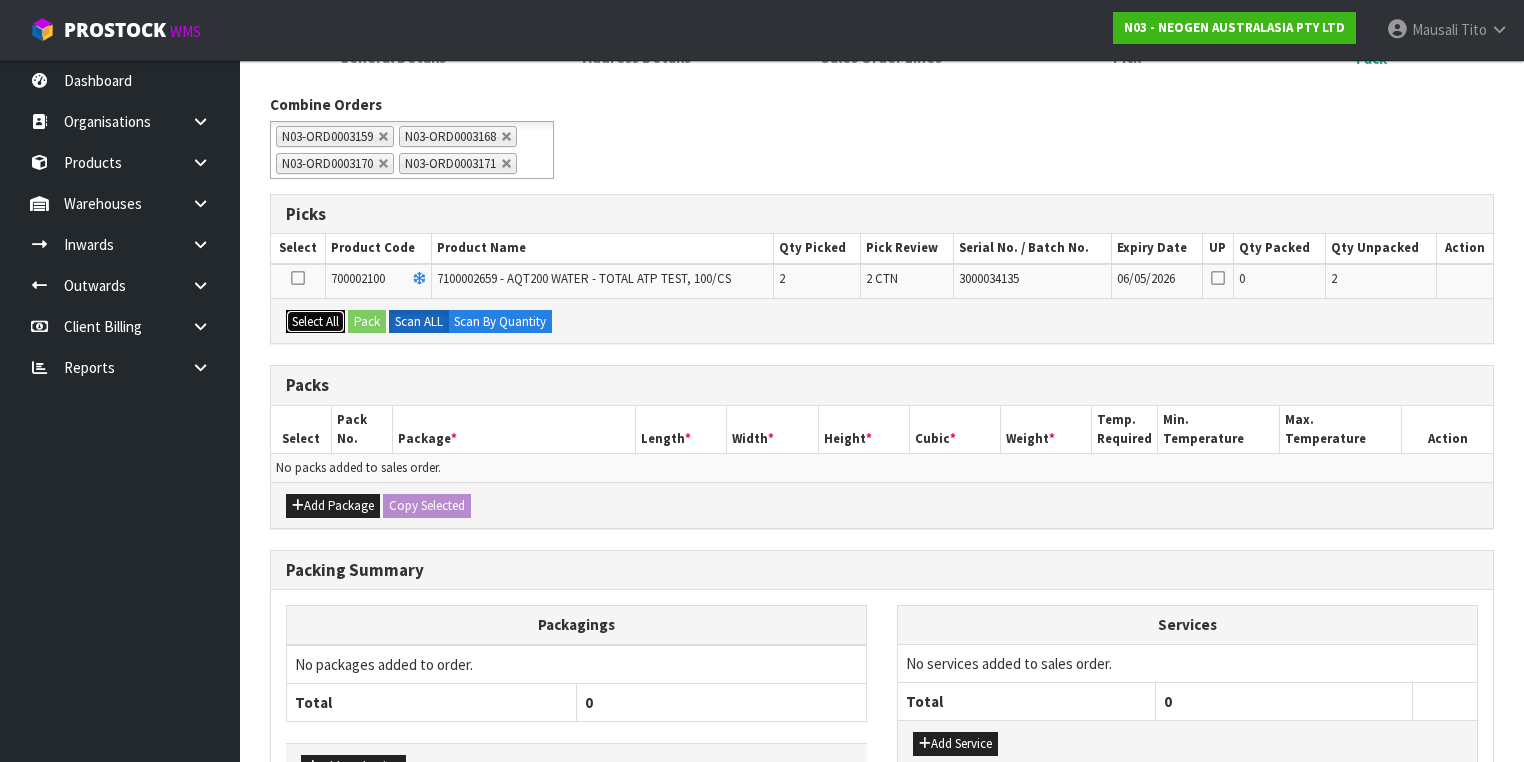 click on "Select All" at bounding box center [315, 322] 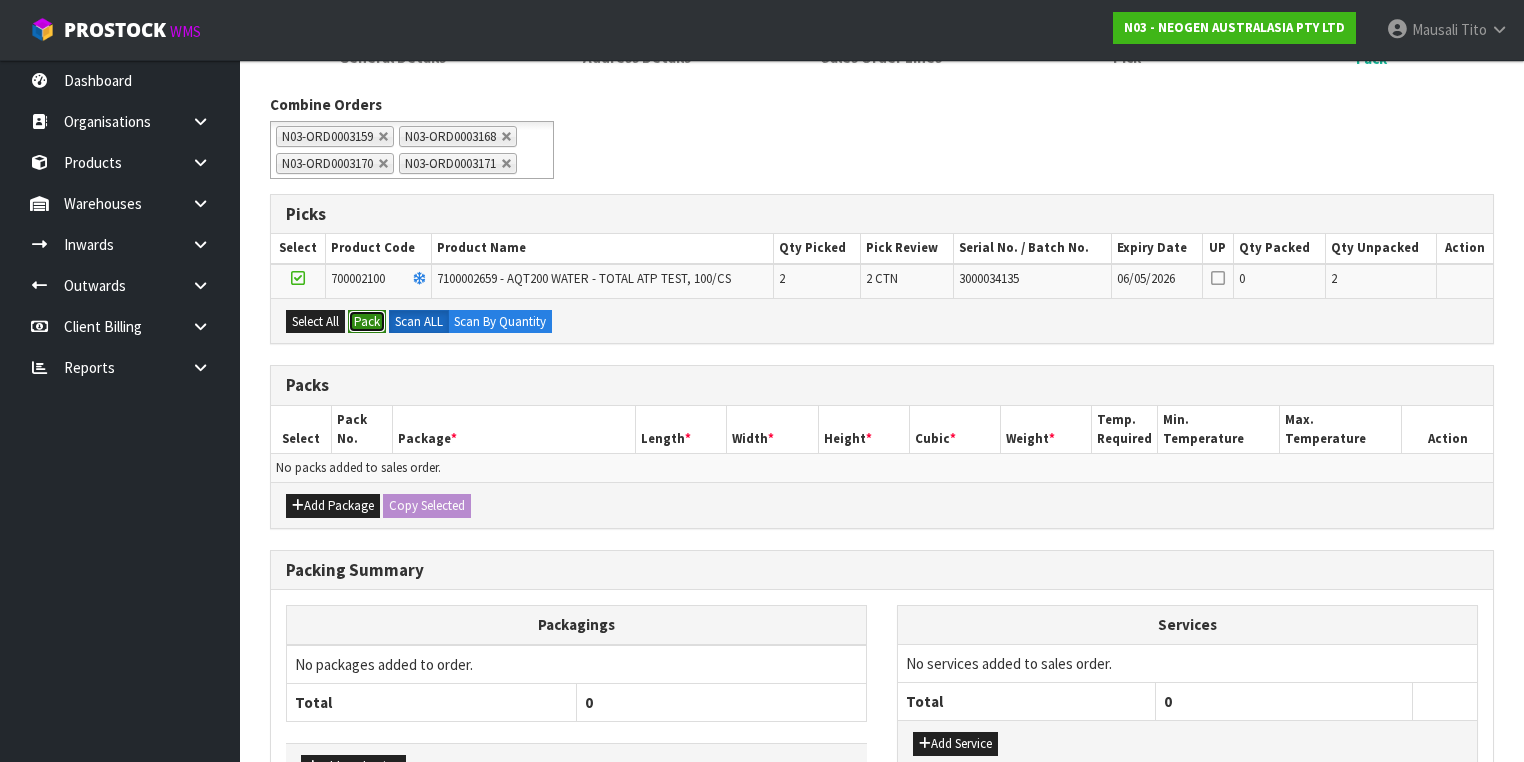 click on "Pack" at bounding box center (367, 322) 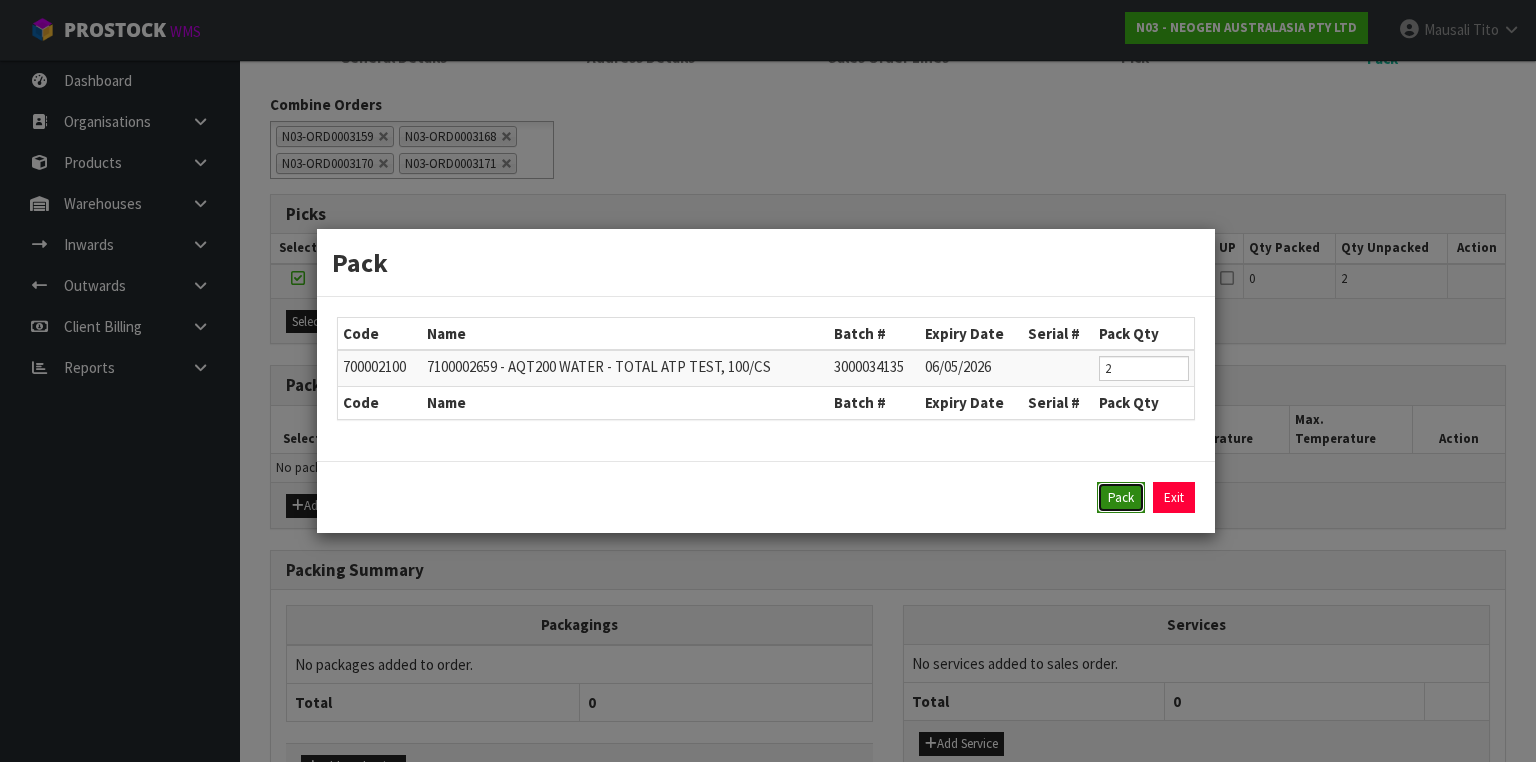 click on "Pack" at bounding box center [1121, 498] 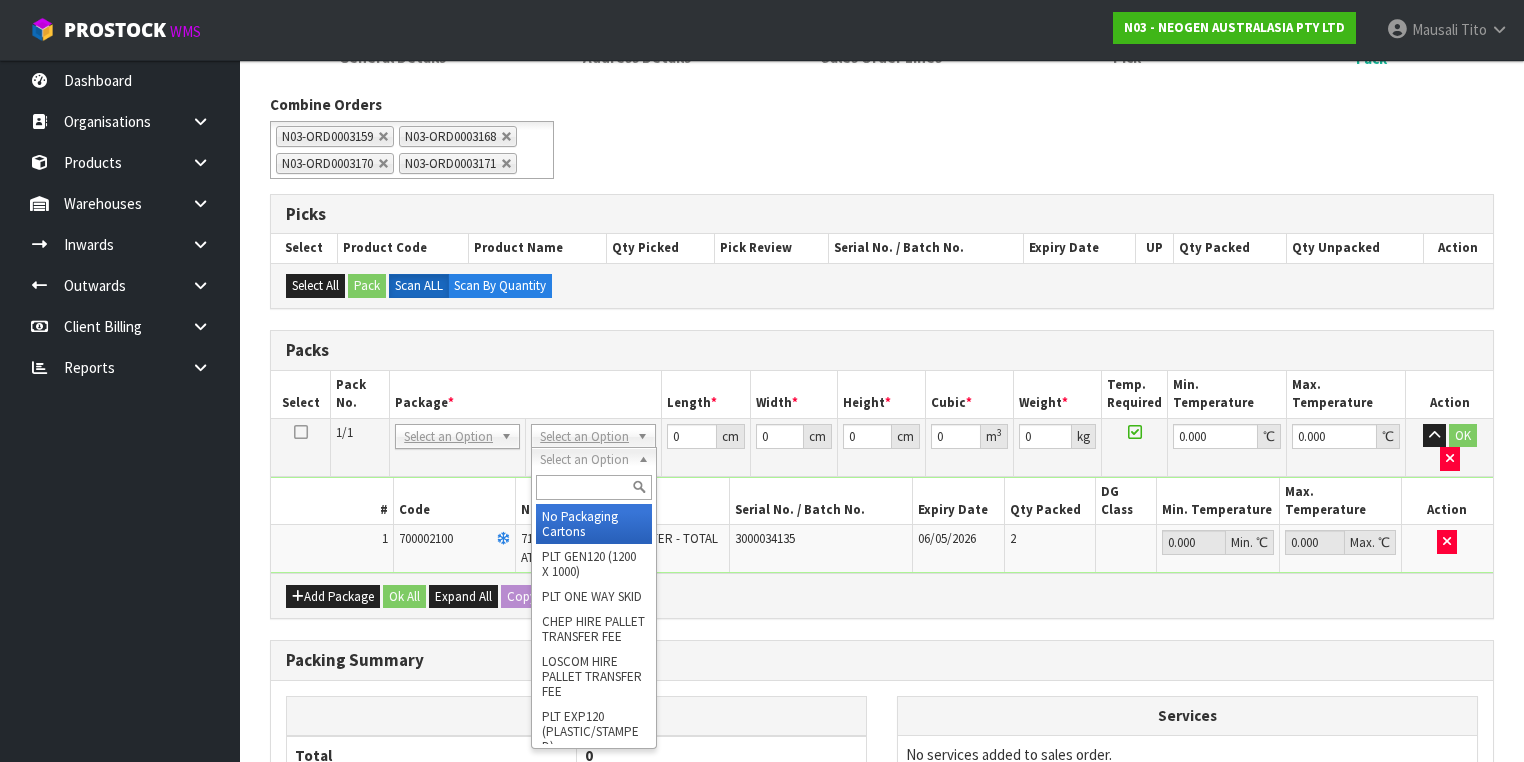drag, startPoint x: 599, startPoint y: 455, endPoint x: 600, endPoint y: 496, distance: 41.01219 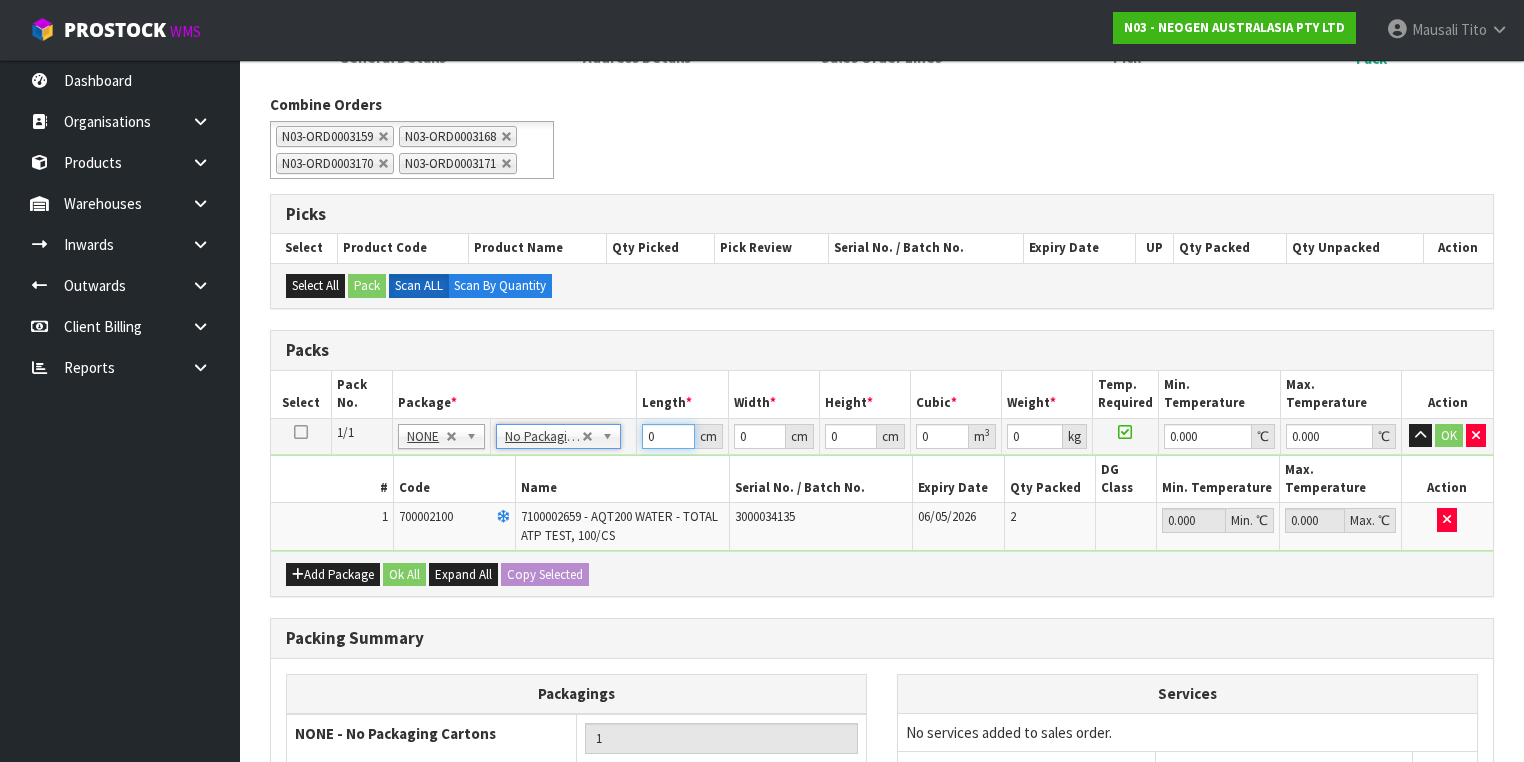 drag, startPoint x: 660, startPoint y: 460, endPoint x: 579, endPoint y: 455, distance: 81.154175 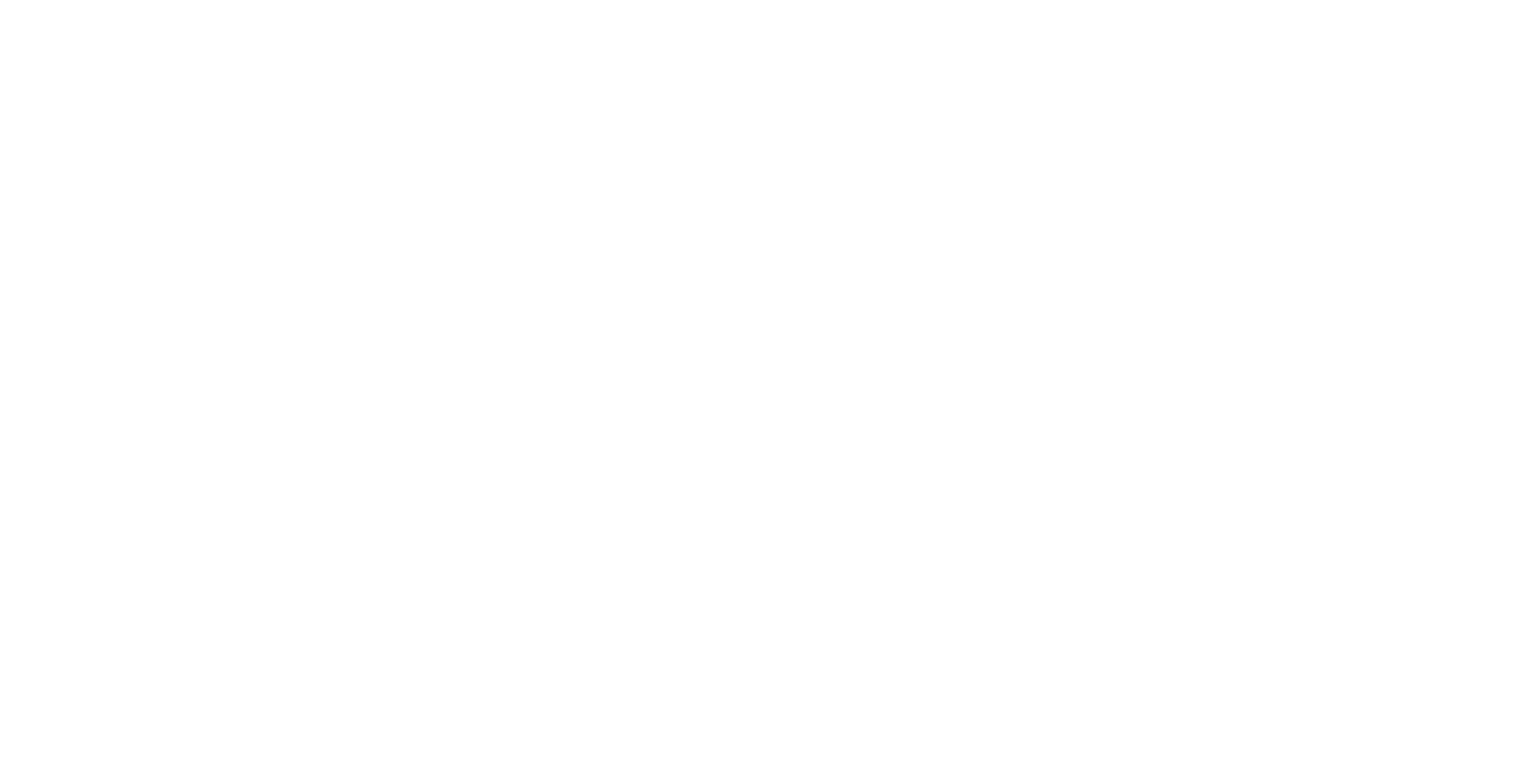 scroll, scrollTop: 0, scrollLeft: 0, axis: both 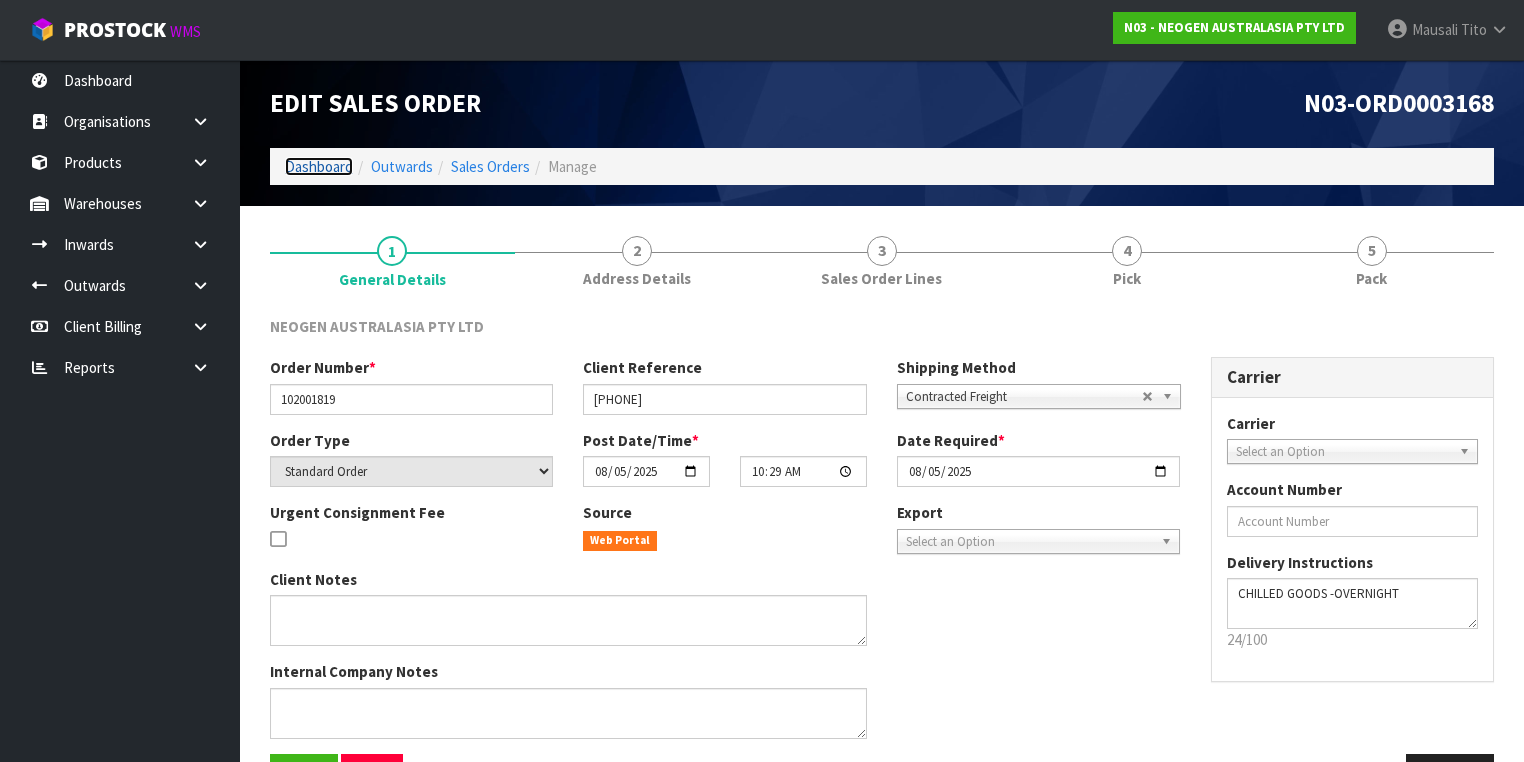 click on "Dashboard" at bounding box center [319, 166] 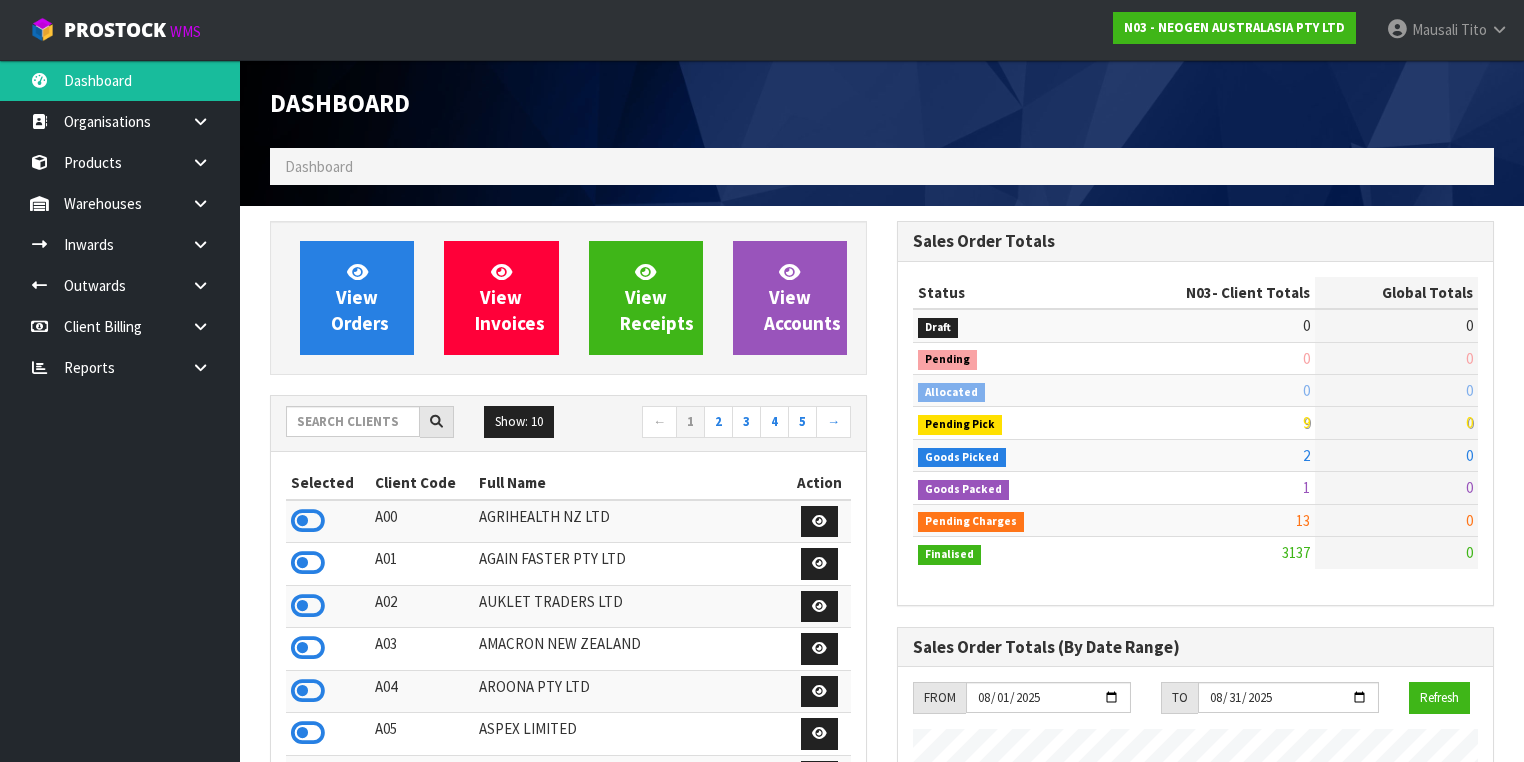 scroll, scrollTop: 998255, scrollLeft: 999372, axis: both 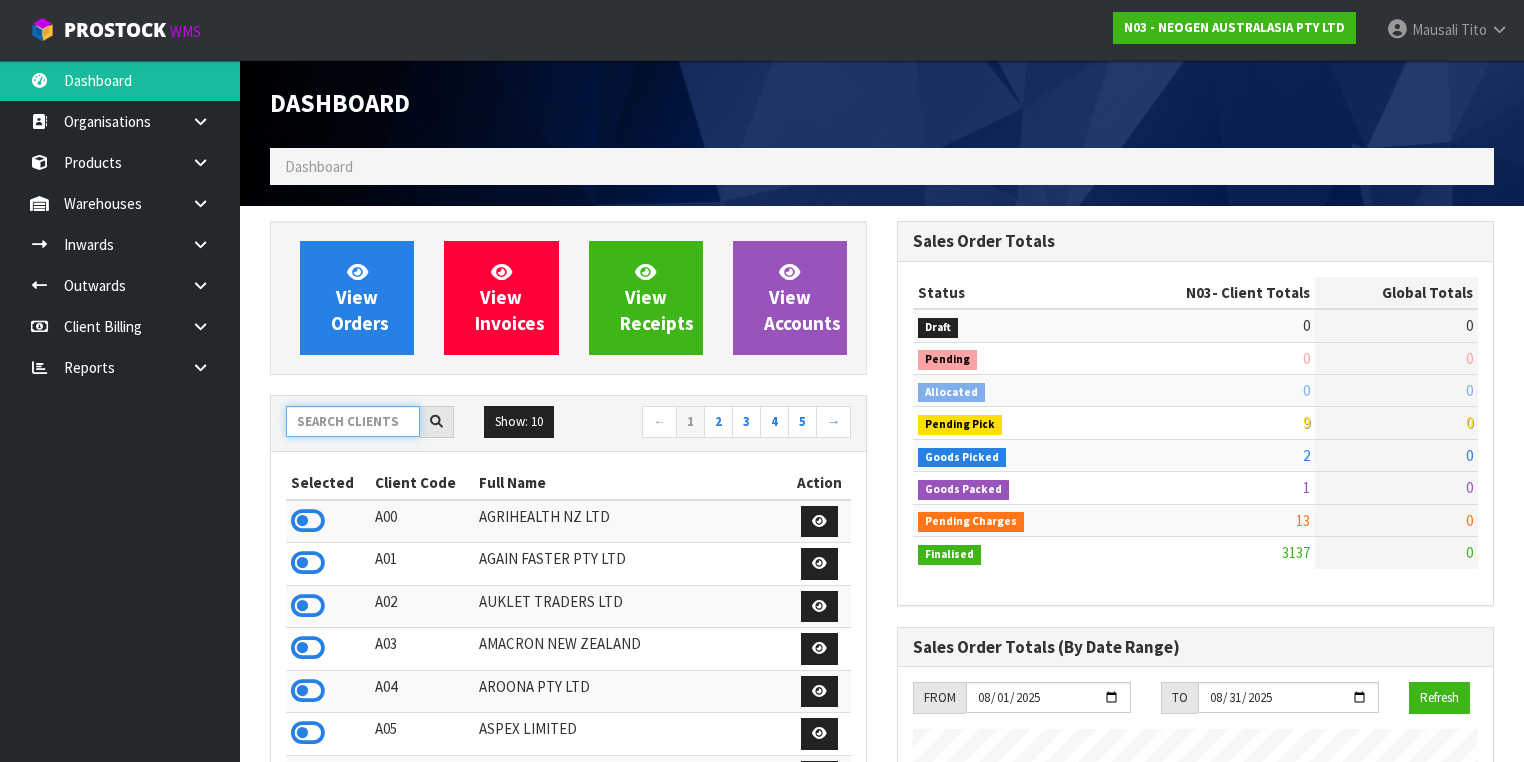 click at bounding box center [353, 421] 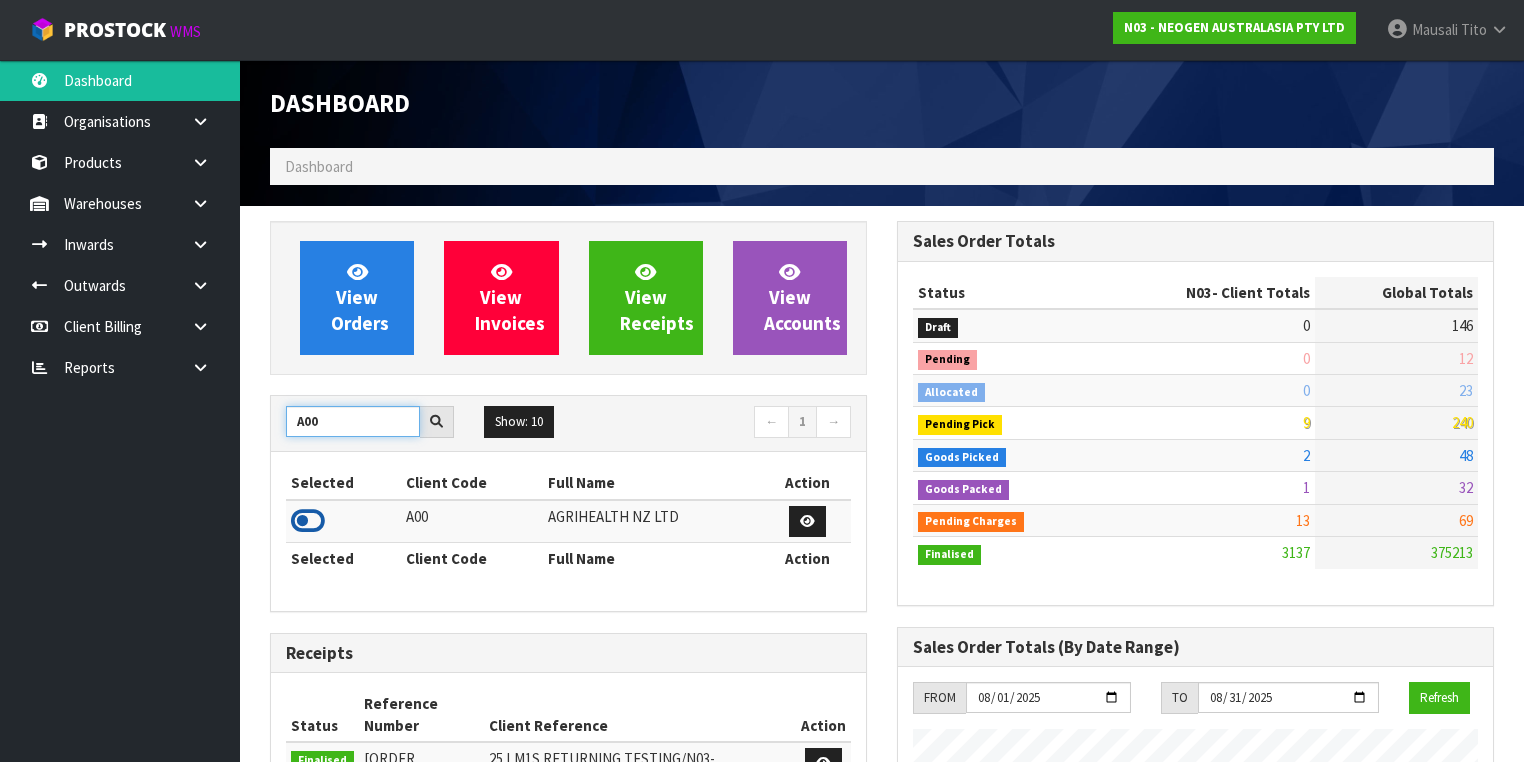 type on "A00" 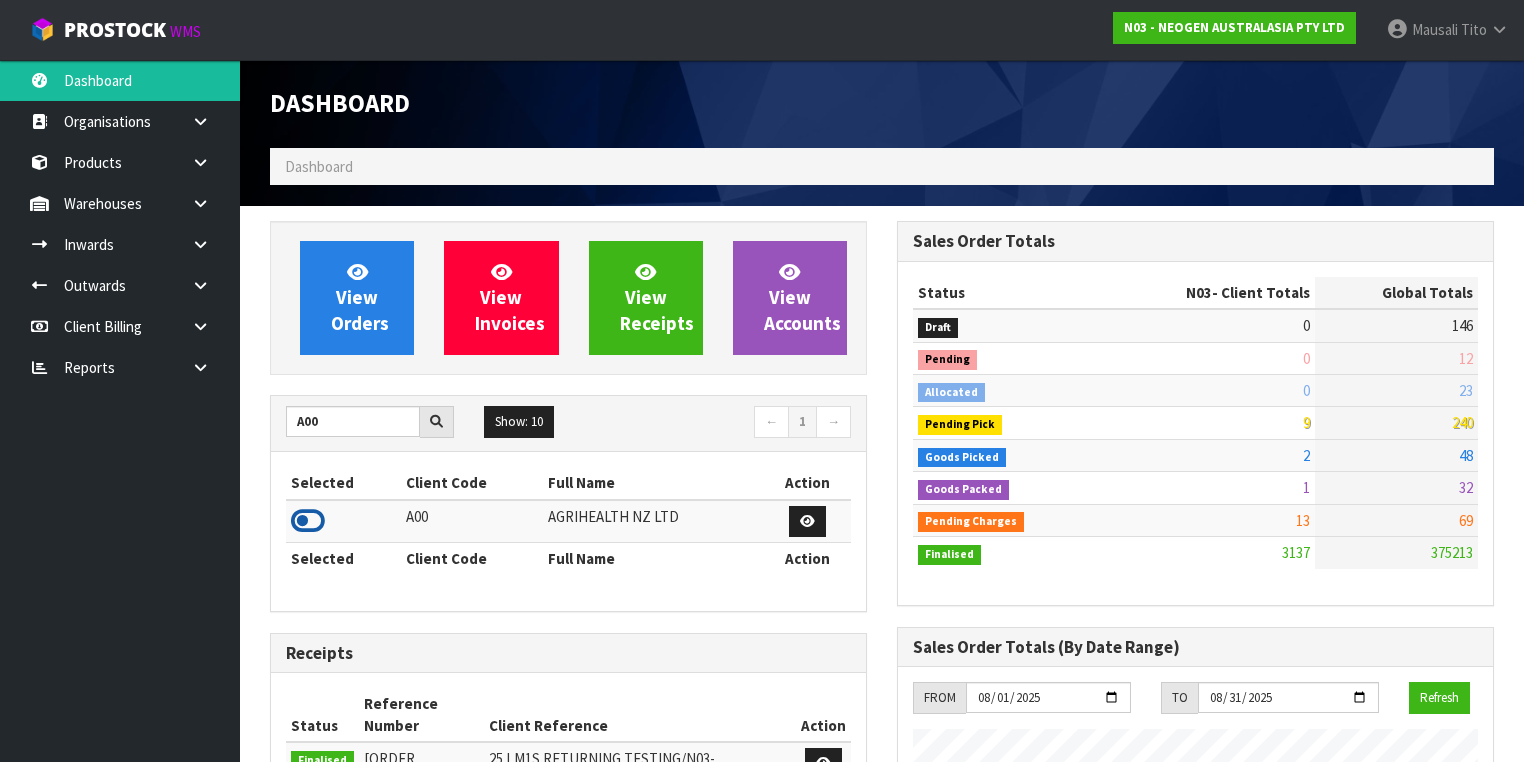 click at bounding box center (308, 521) 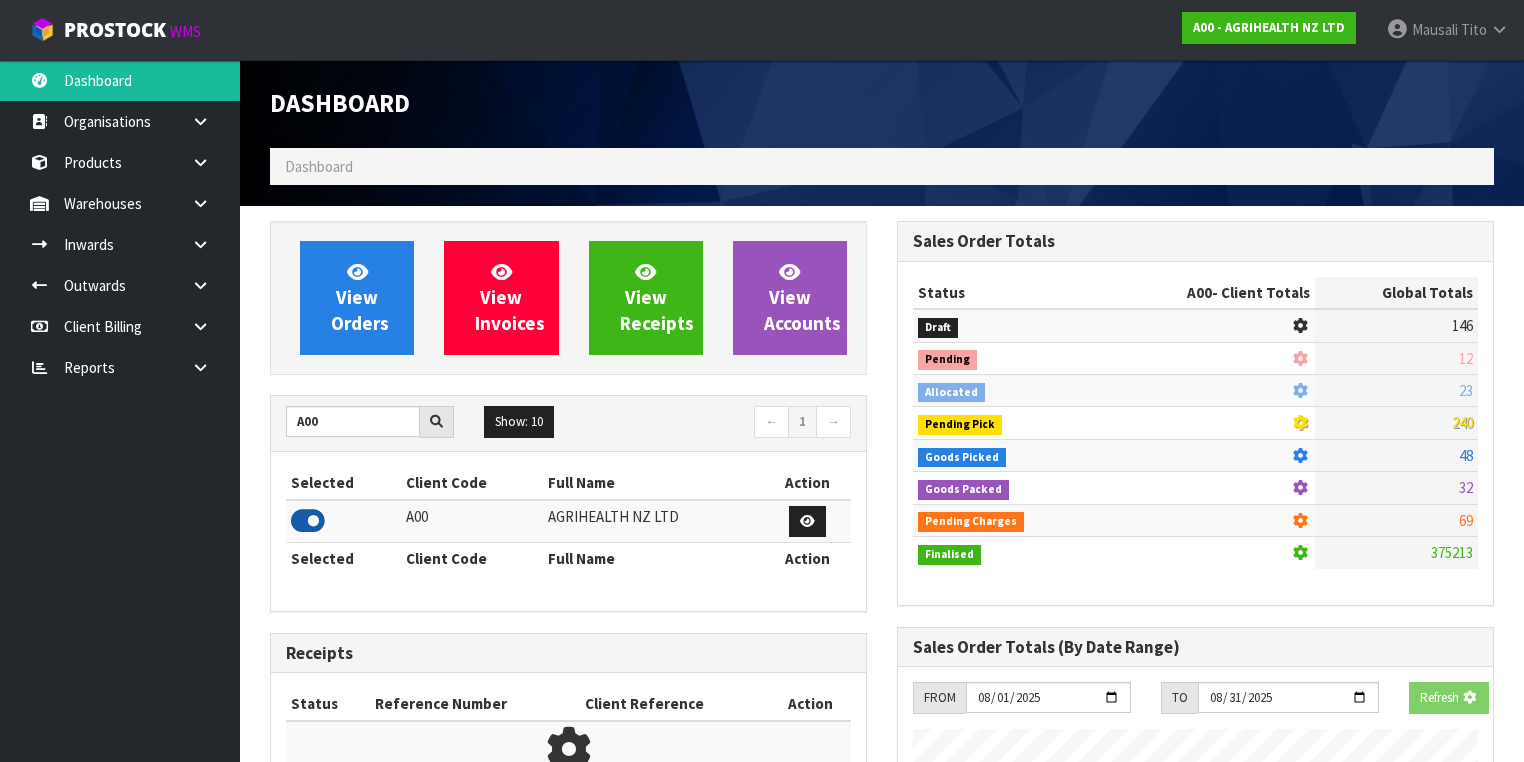 scroll, scrollTop: 1242, scrollLeft: 627, axis: both 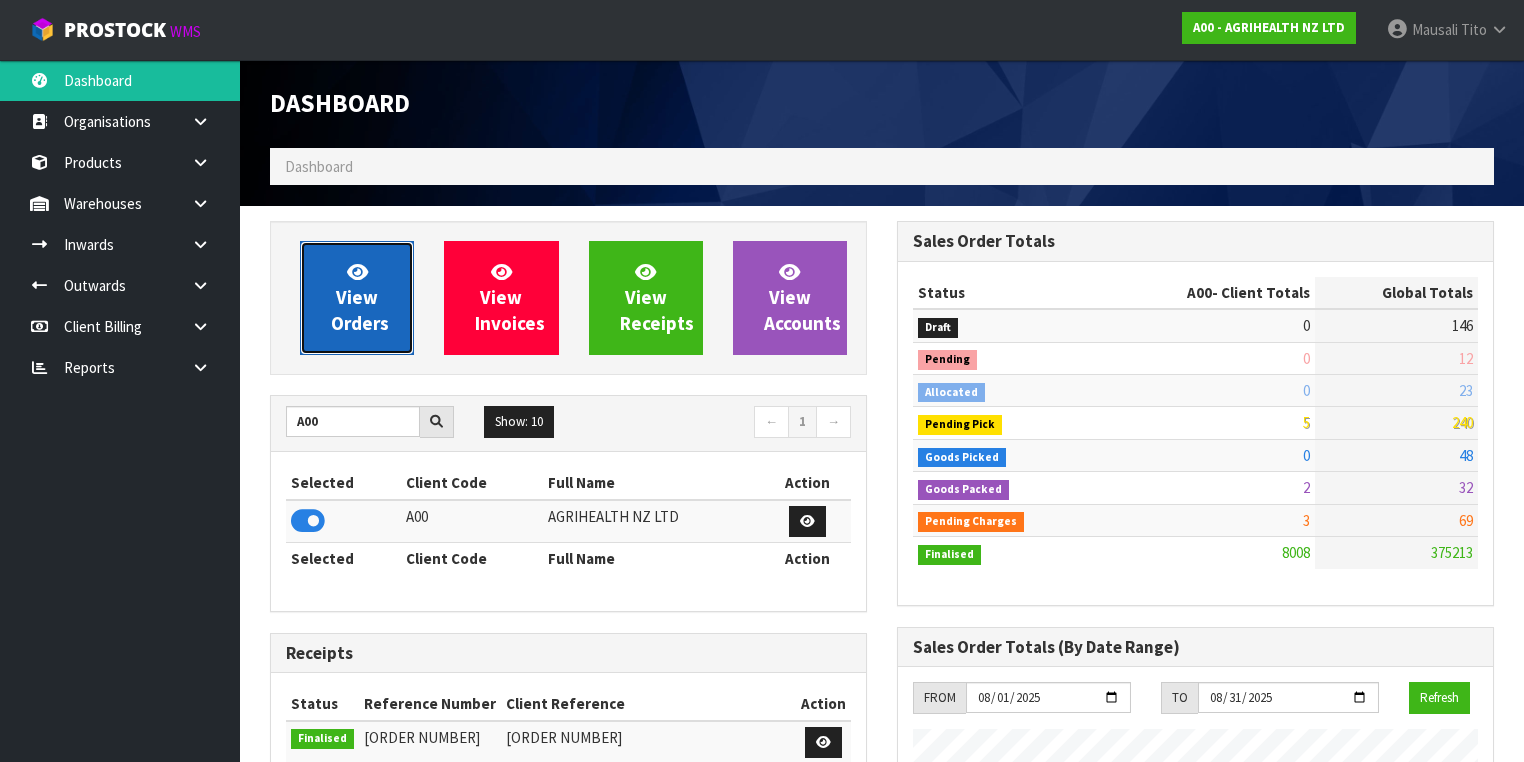 drag, startPoint x: 351, startPoint y: 312, endPoint x: 340, endPoint y: 313, distance: 11.045361 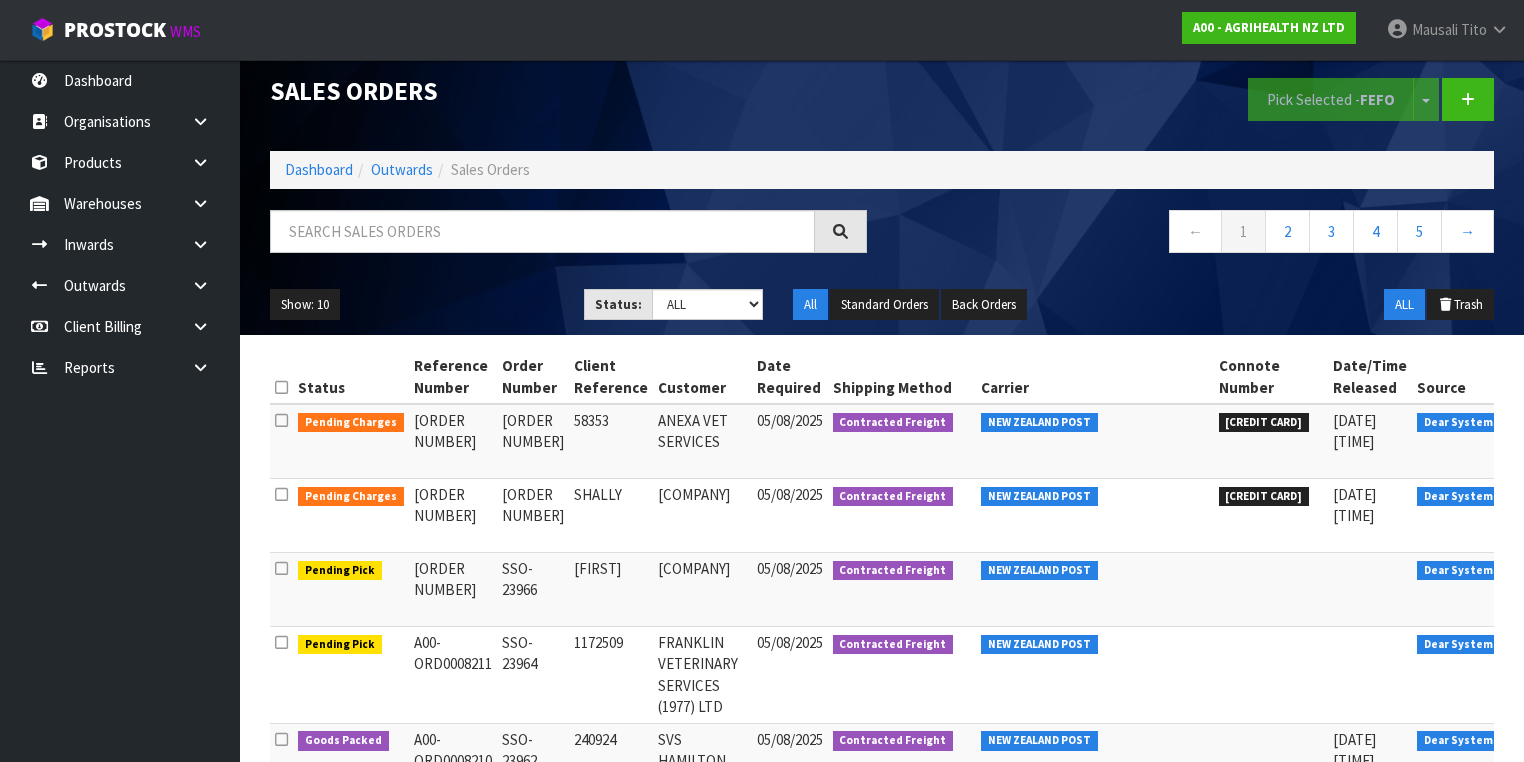 scroll, scrollTop: 0, scrollLeft: 0, axis: both 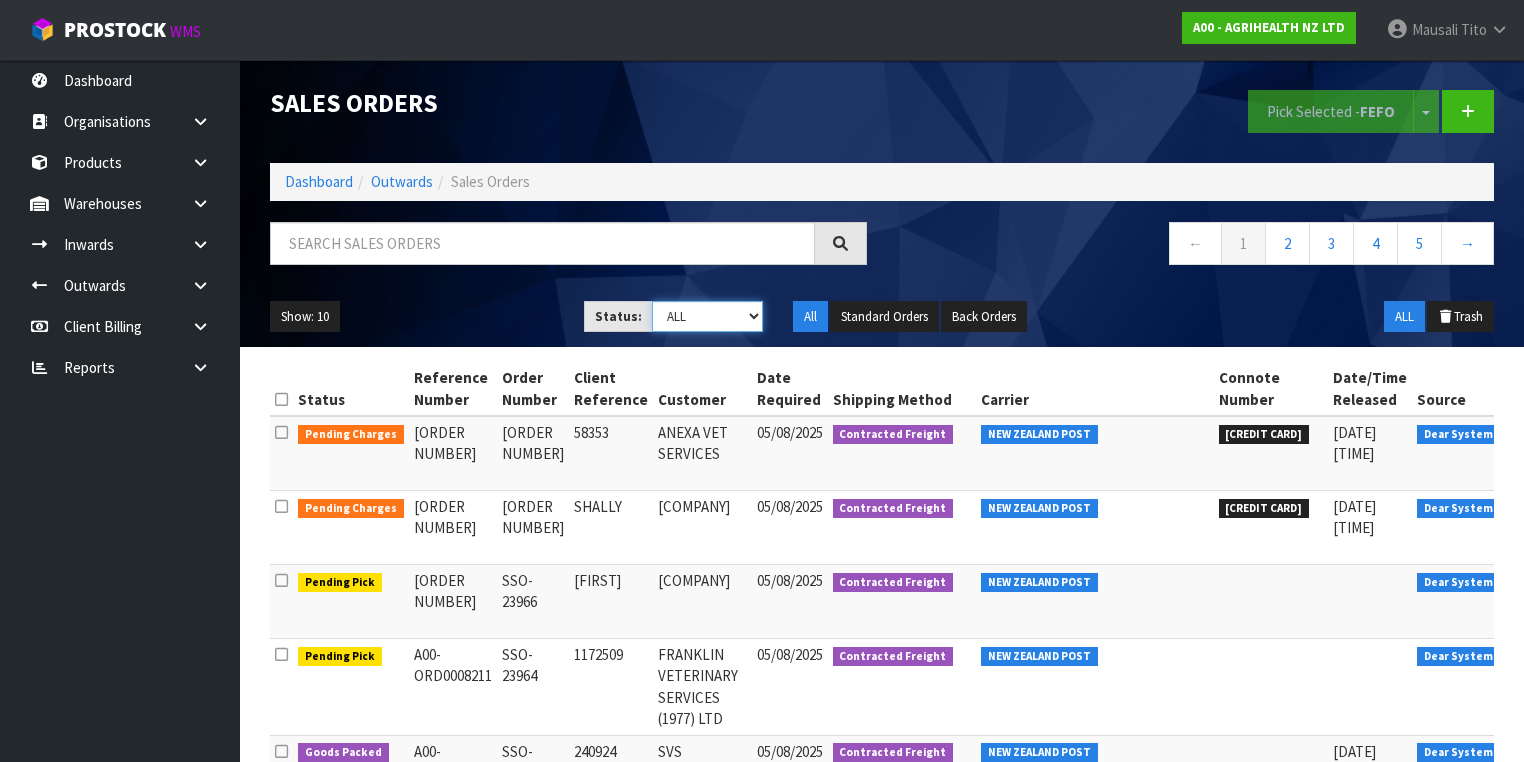 click on "Draft Pending Allocated Pending Pick Goods Picked Goods Packed Pending Charges Finalised Cancelled Review ALL" at bounding box center [707, 316] 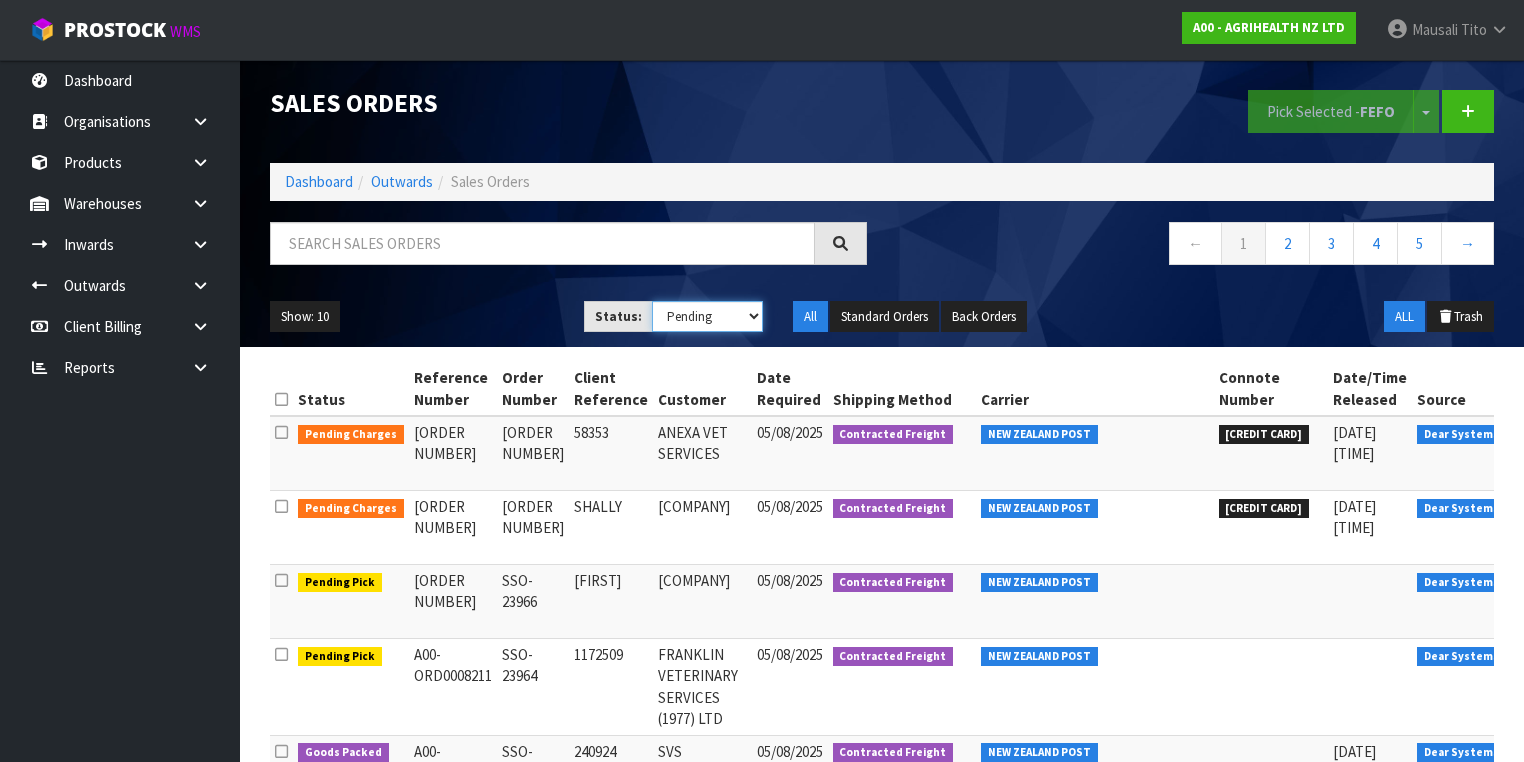 click on "Draft Pending Allocated Pending Pick Goods Picked Goods Packed Pending Charges Finalised Cancelled Review ALL" at bounding box center [707, 316] 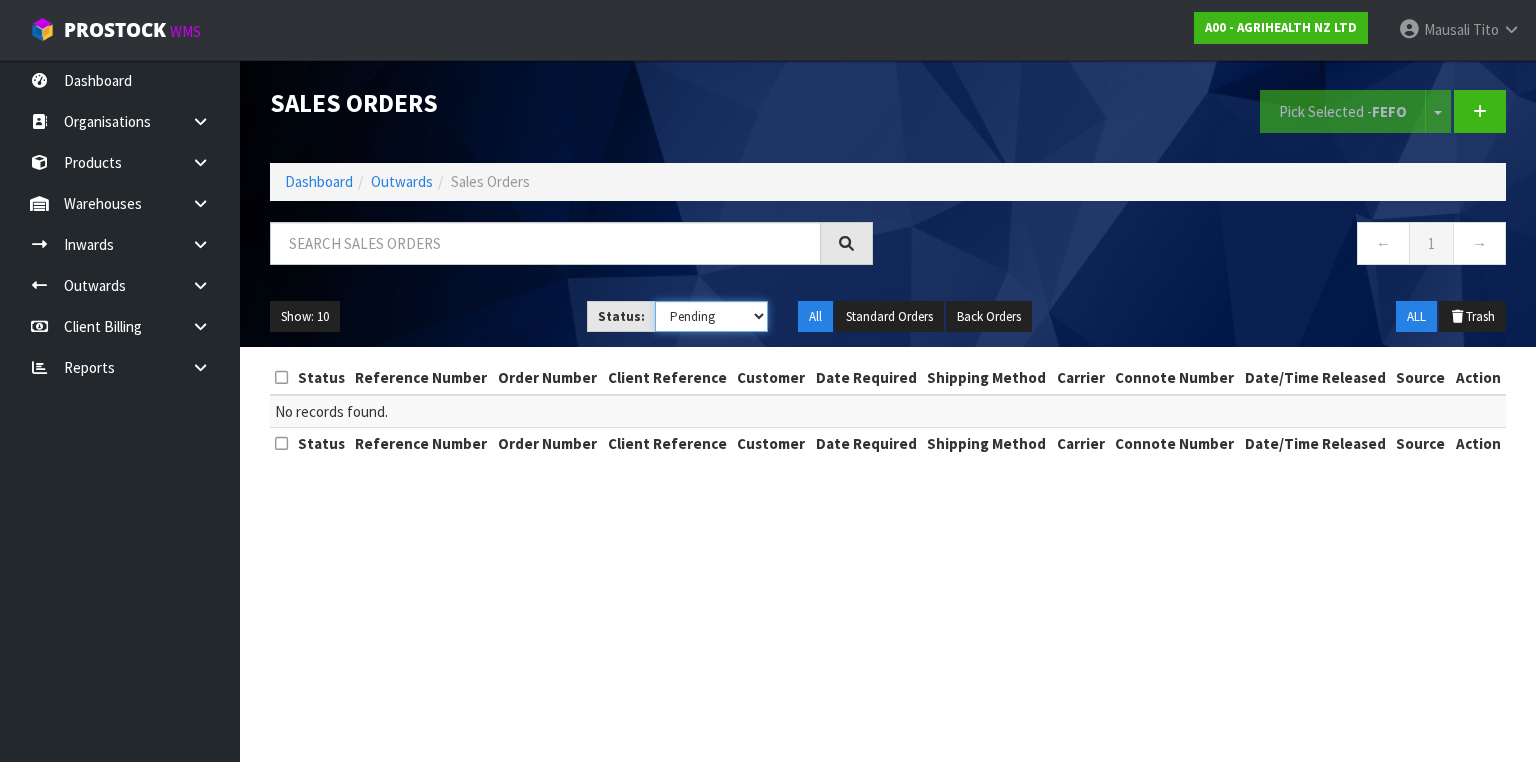 click on "Draft Pending Allocated Pending Pick Goods Picked Goods Packed Pending Charges Finalised Cancelled Review ALL" at bounding box center [711, 316] 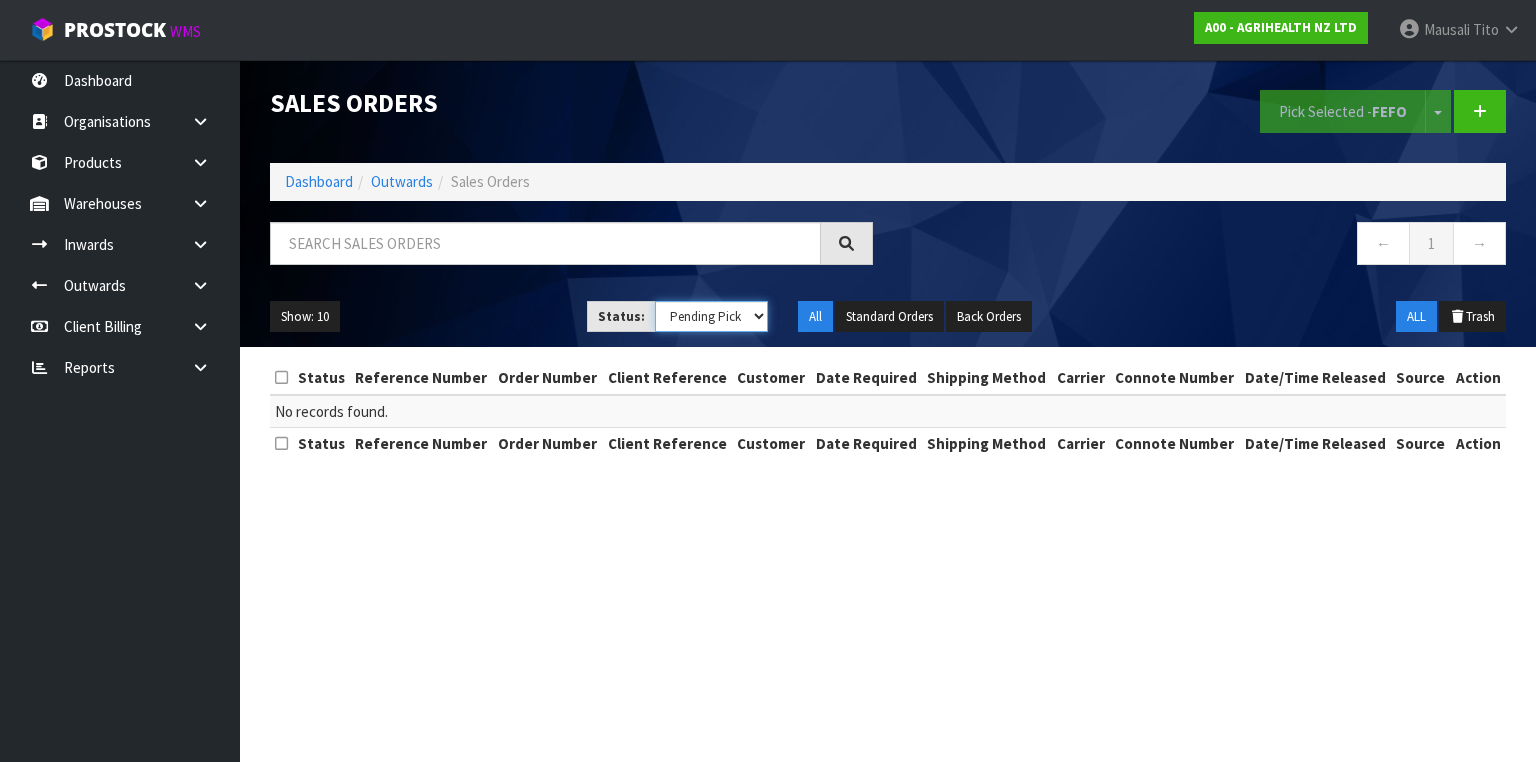 click on "Draft Pending Allocated Pending Pick Goods Picked Goods Packed Pending Charges Finalised Cancelled Review ALL" at bounding box center [711, 316] 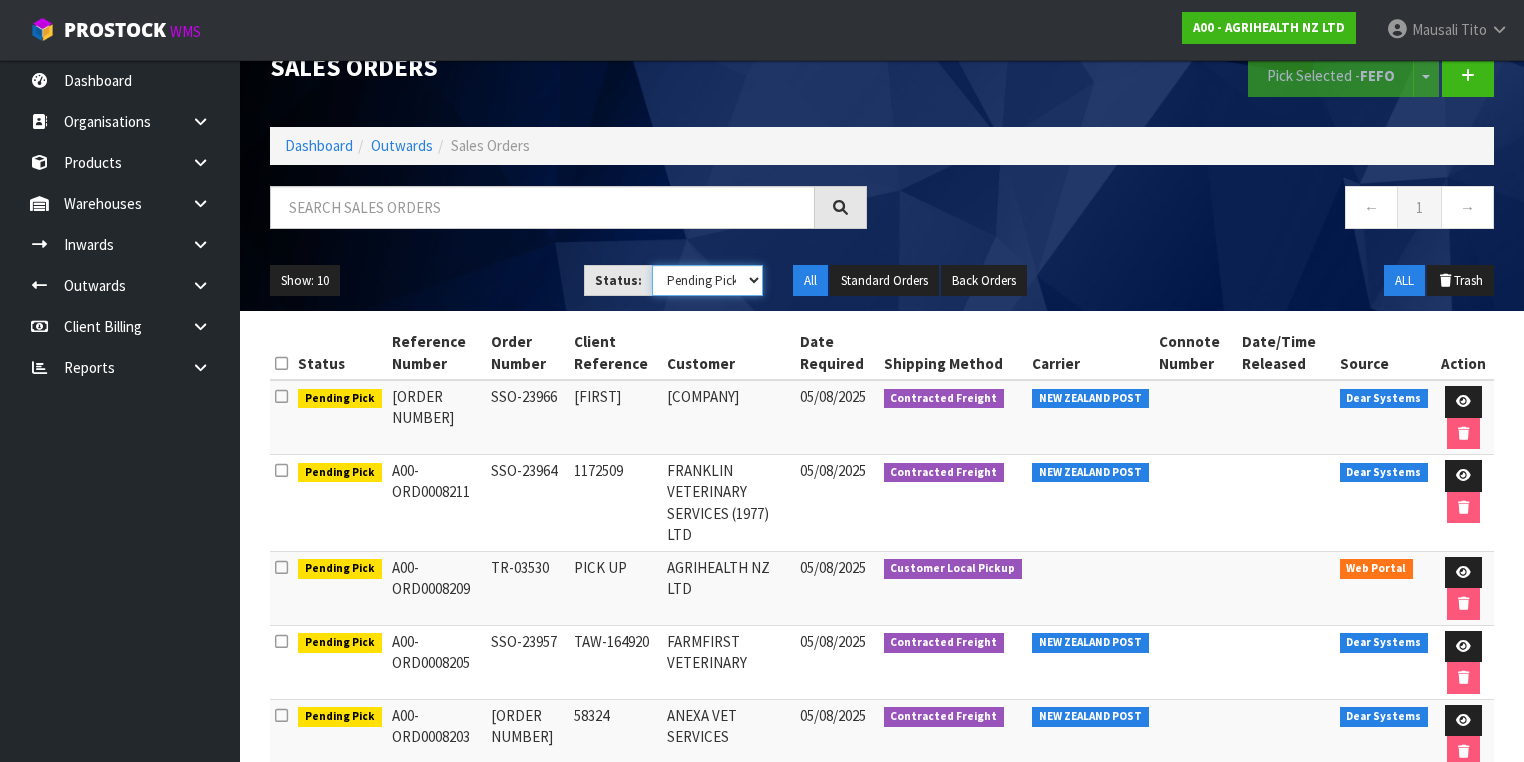 scroll, scrollTop: 0, scrollLeft: 0, axis: both 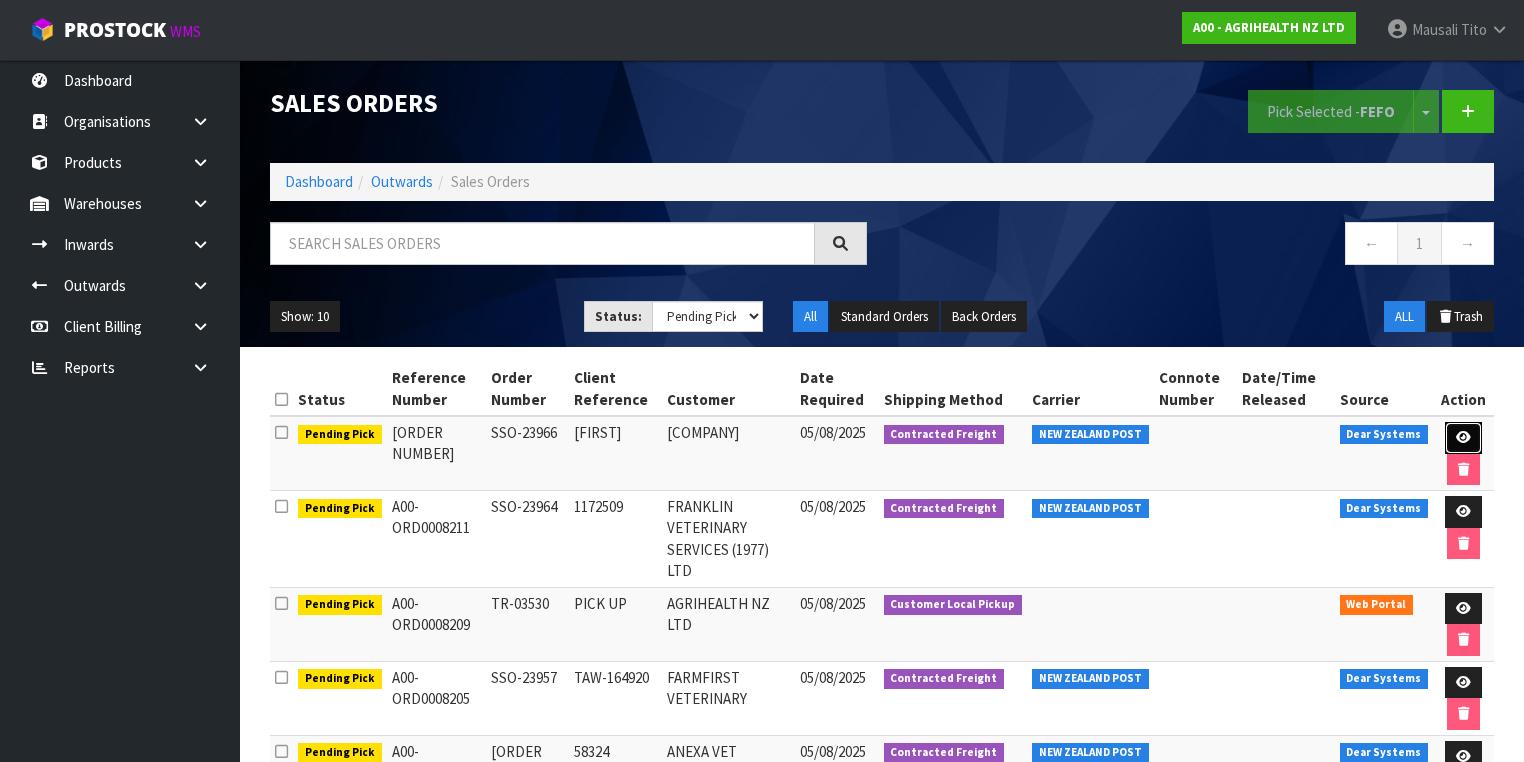 click at bounding box center [1463, 437] 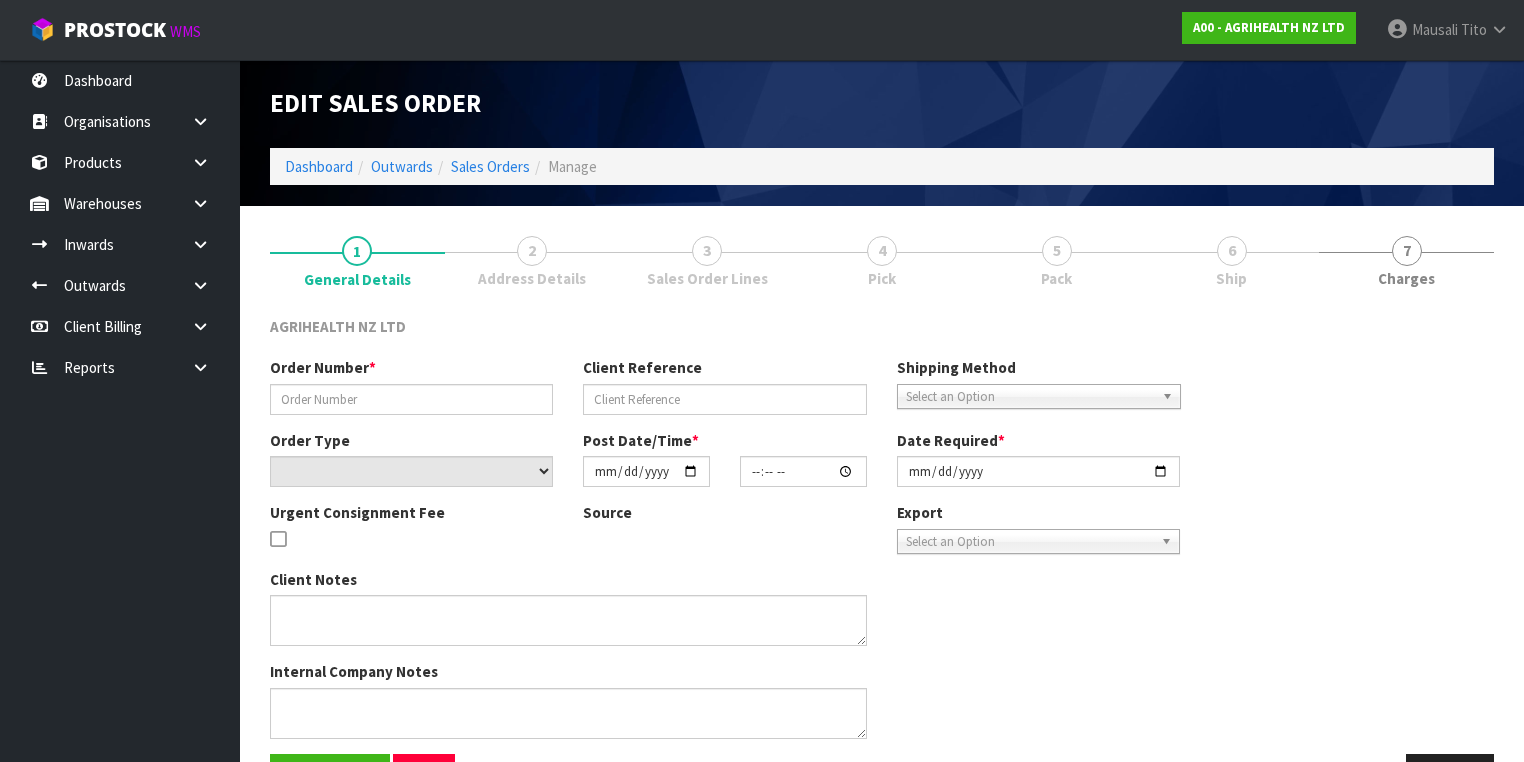 type on "SSO-23966" 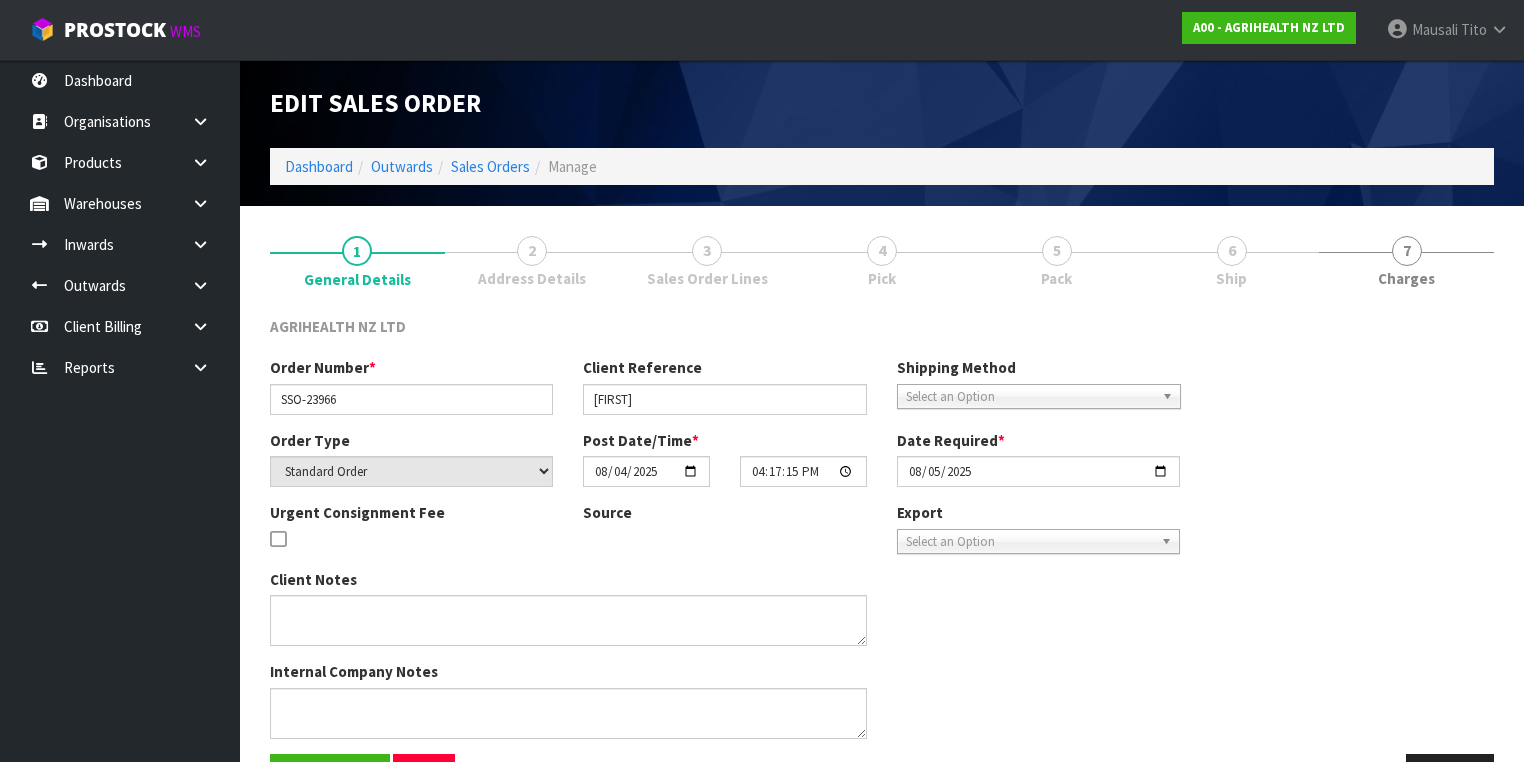 type on "SHIP BY: Overnight Courier
Maree - G3 lapbox on back order for delivery later this week" 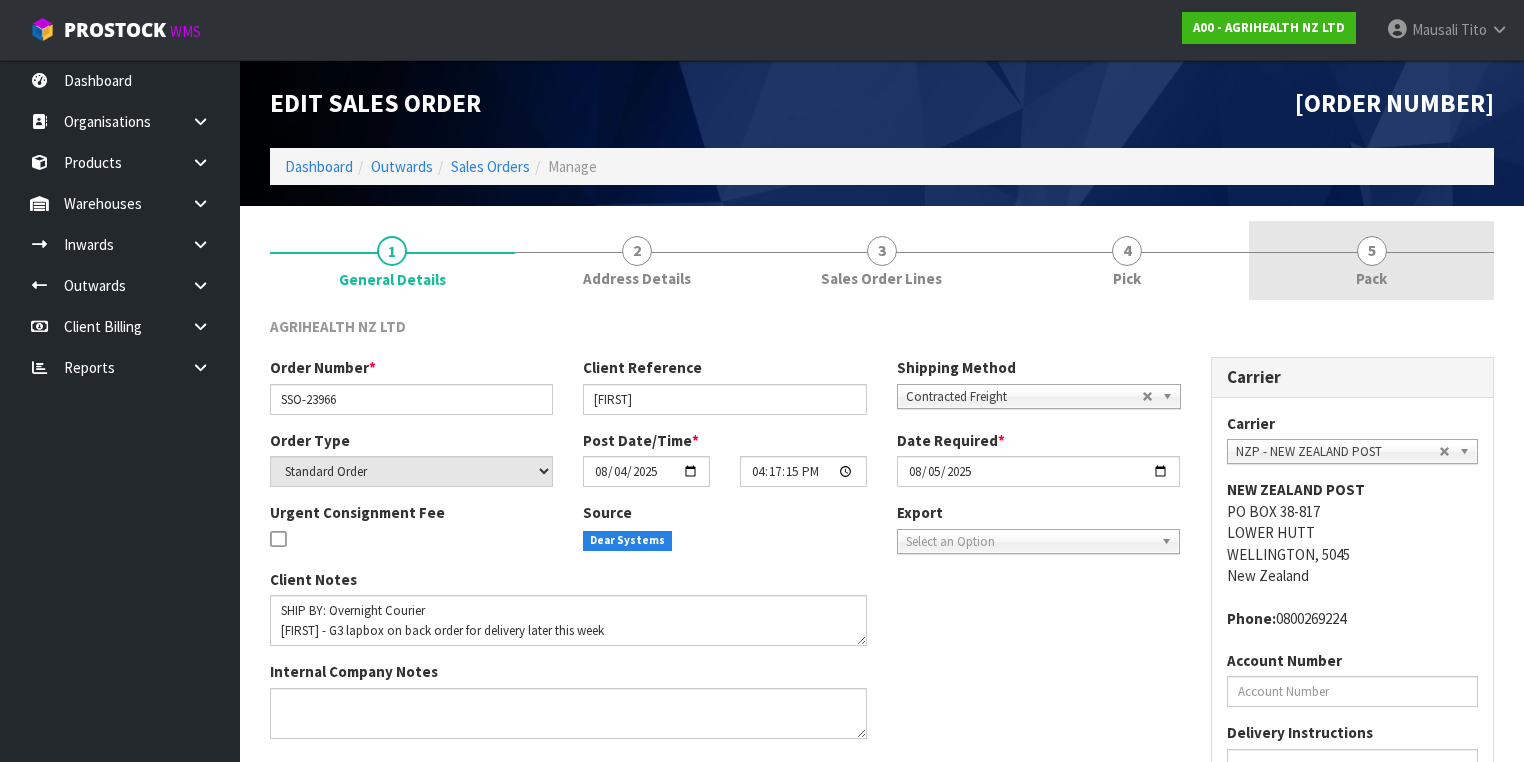 click on "5
Pack" at bounding box center (1371, 260) 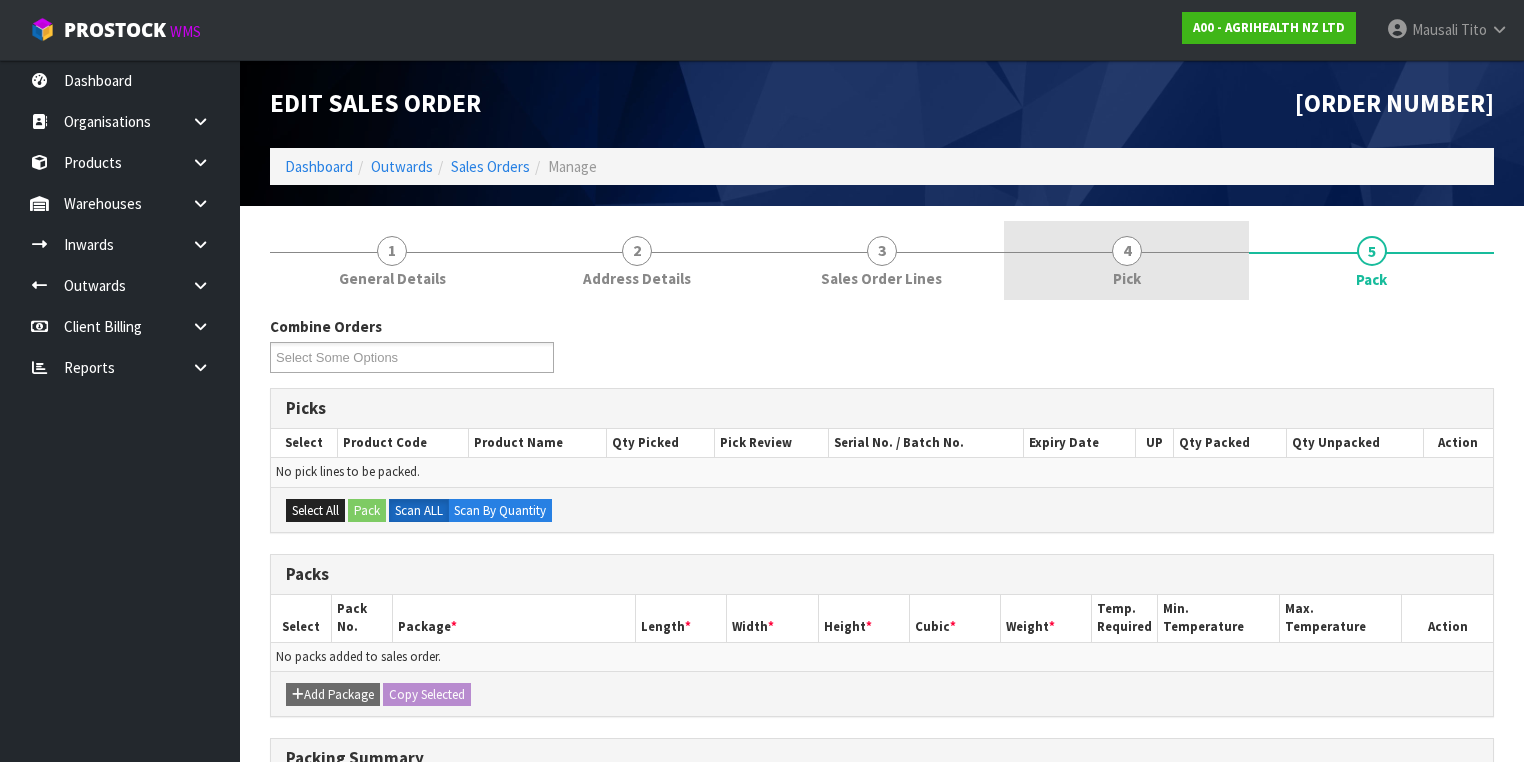 click on "4
Pick" at bounding box center (1126, 260) 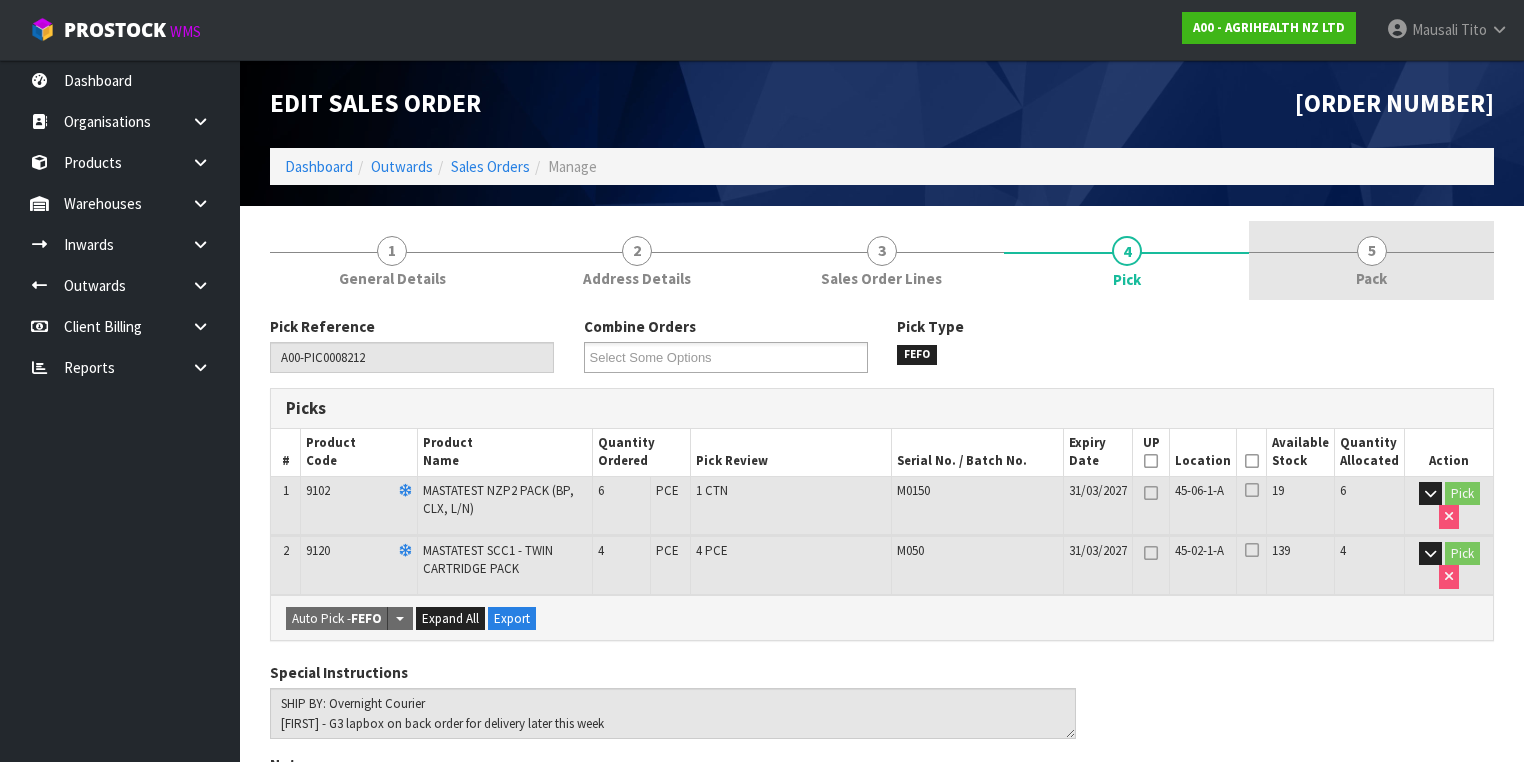 click on "Pack" at bounding box center (1371, 278) 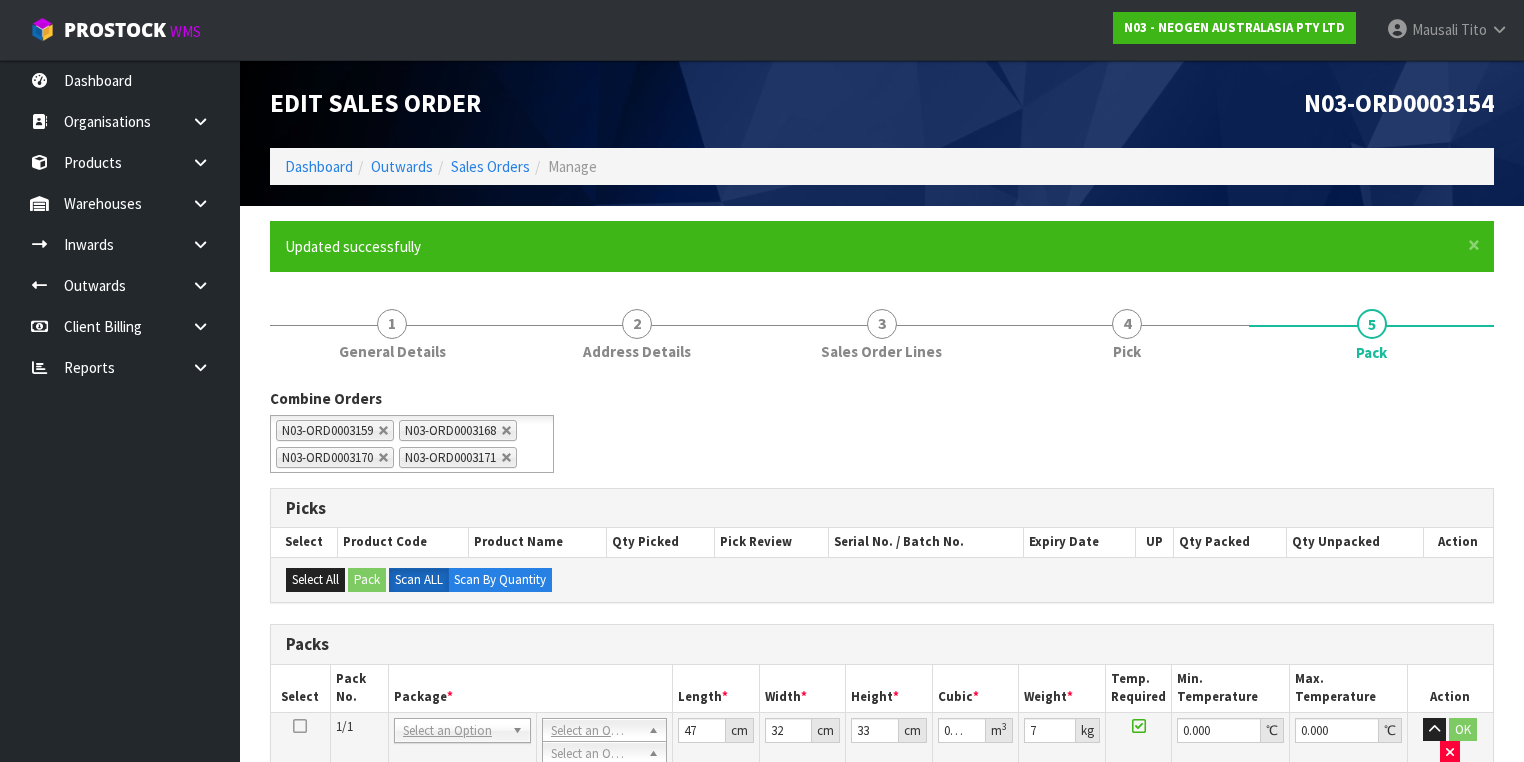 scroll, scrollTop: 294, scrollLeft: 0, axis: vertical 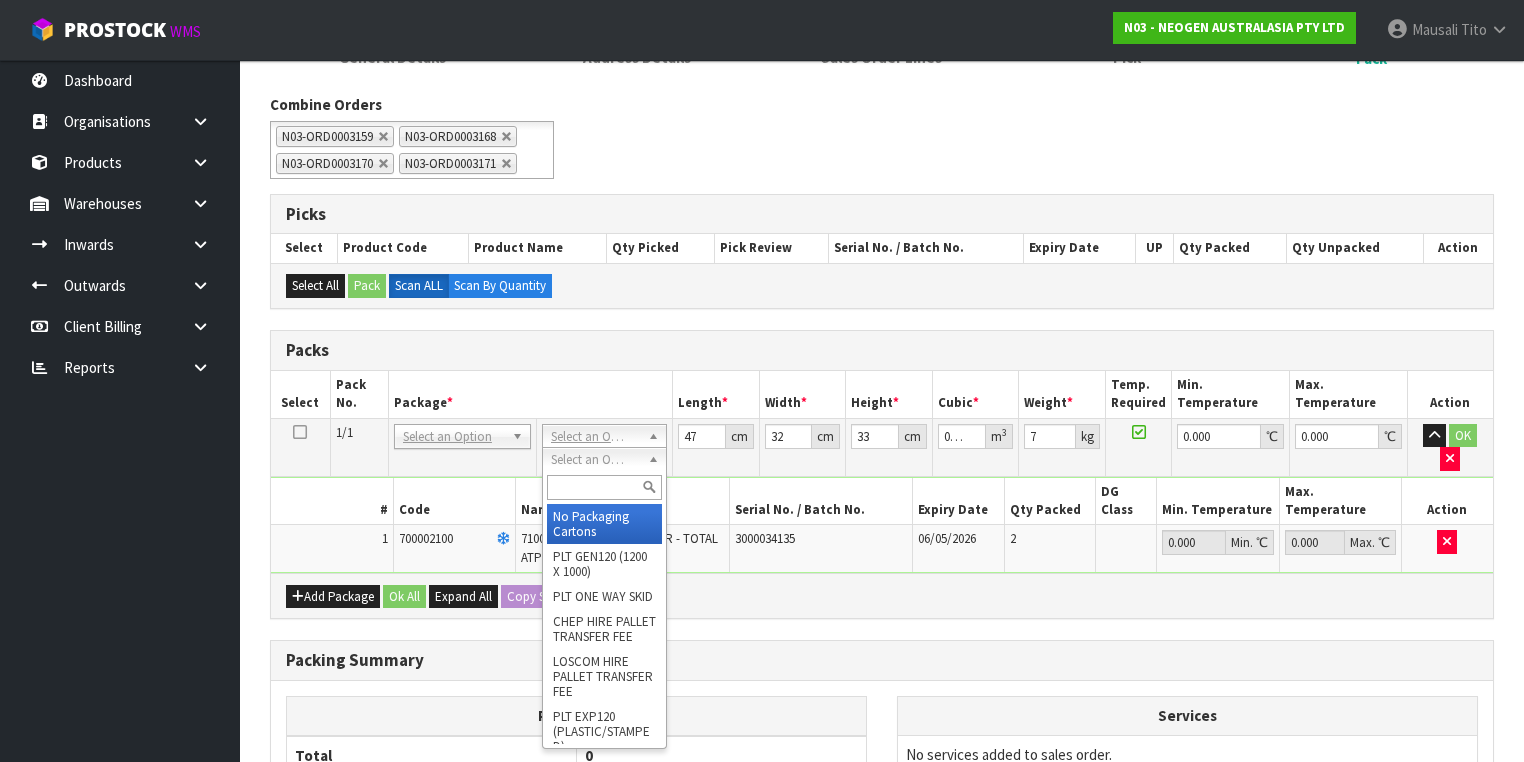 type on "7" 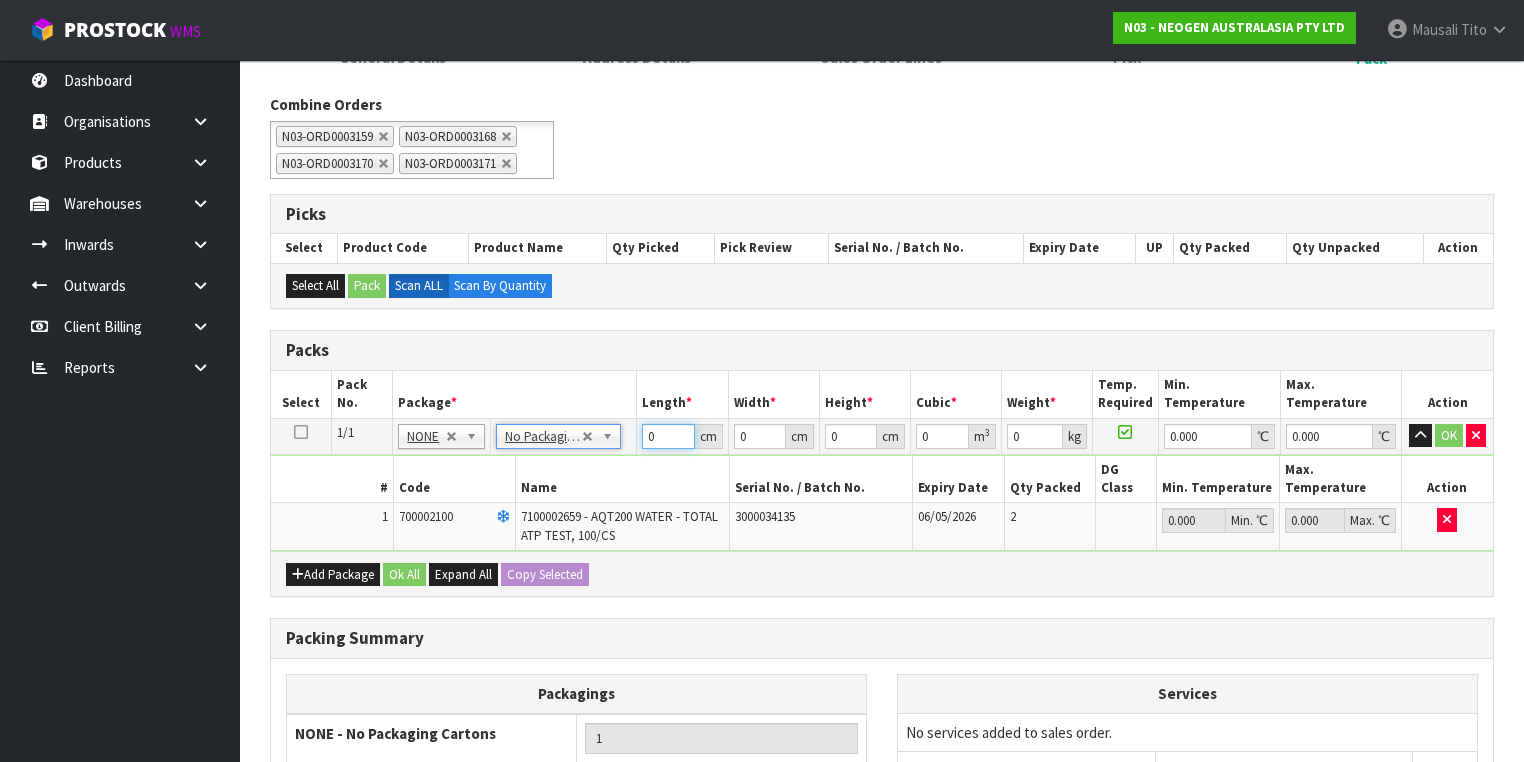 drag, startPoint x: 664, startPoint y: 456, endPoint x: 632, endPoint y: 463, distance: 32.75668 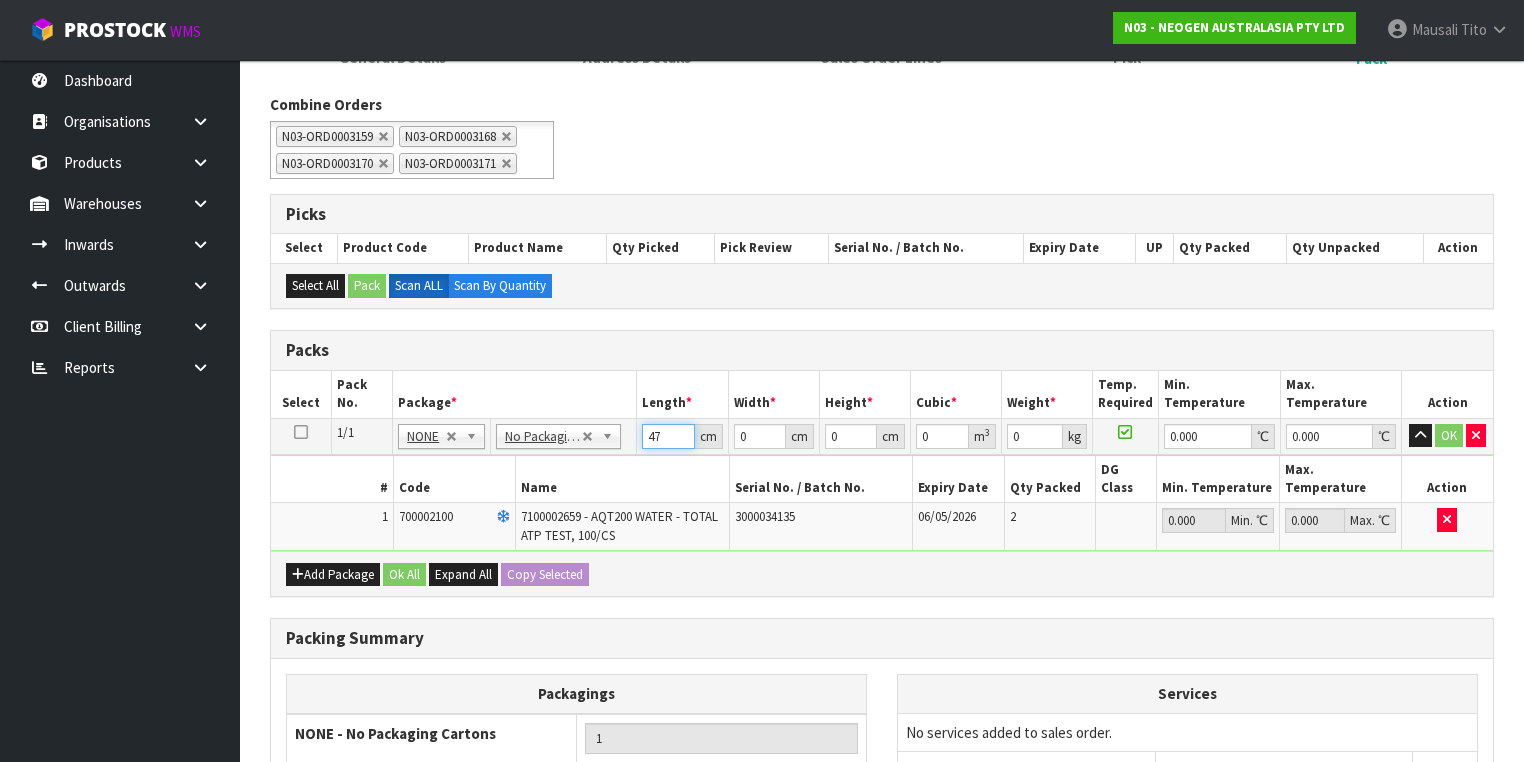 type on "47" 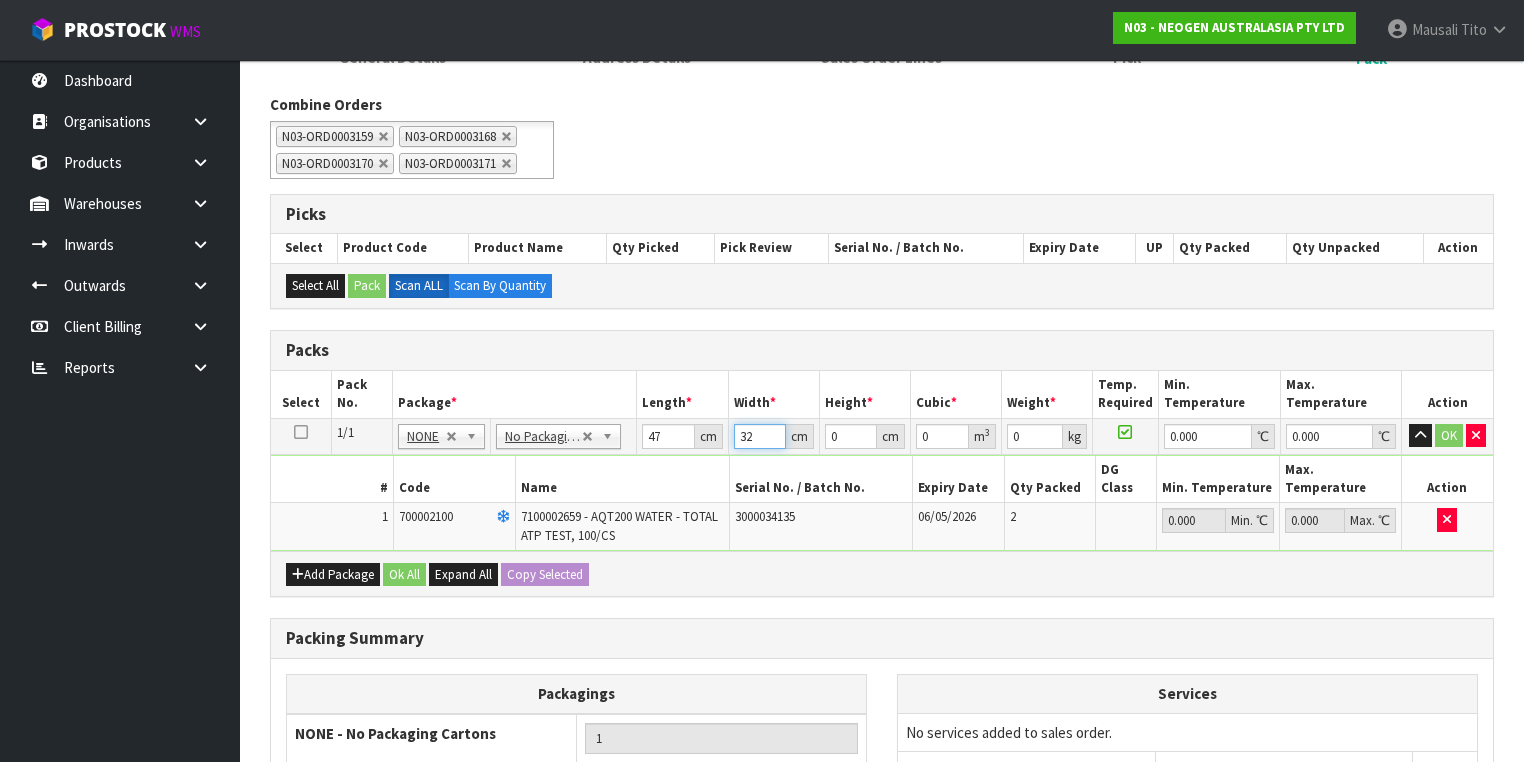type on "32" 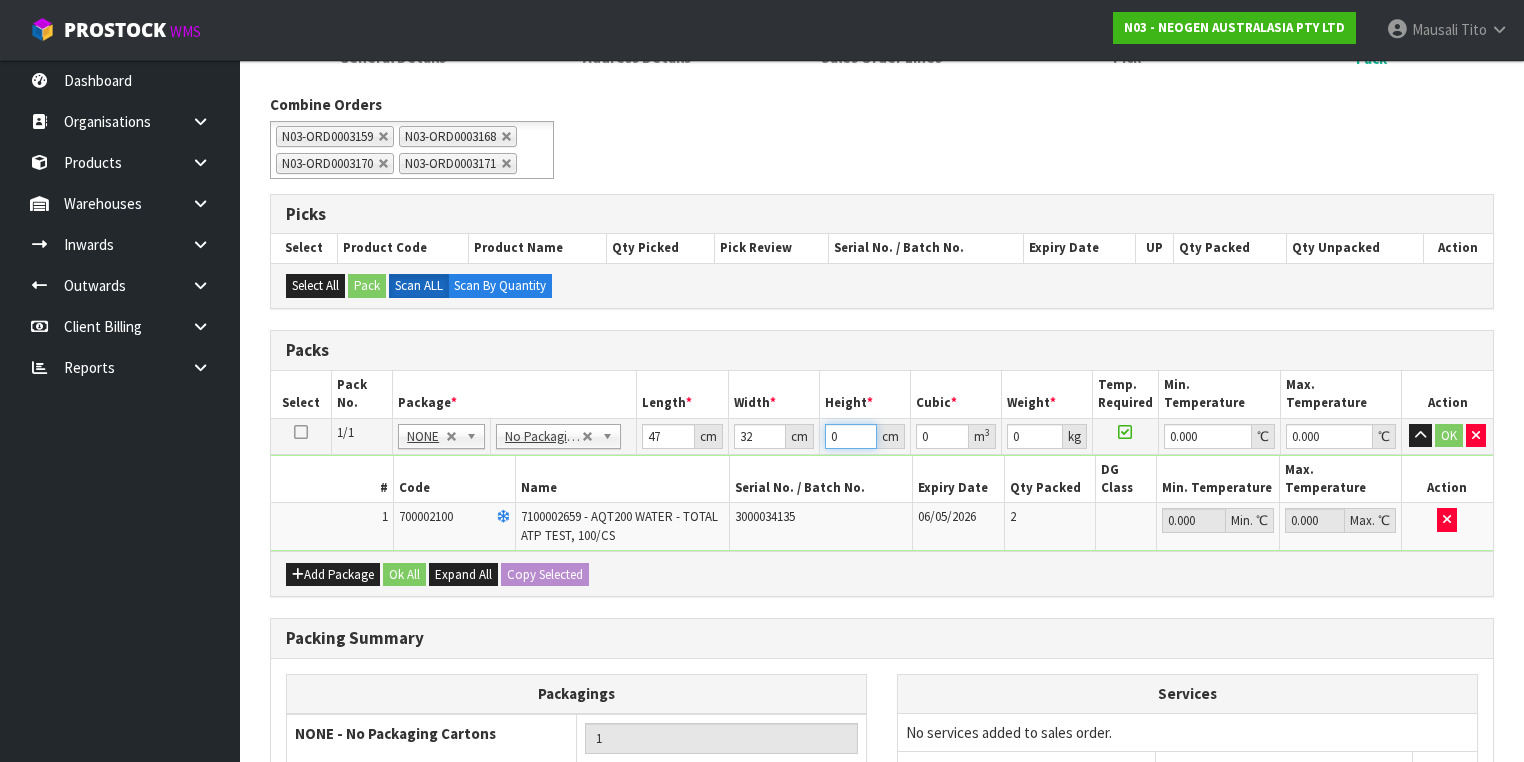 type on "3" 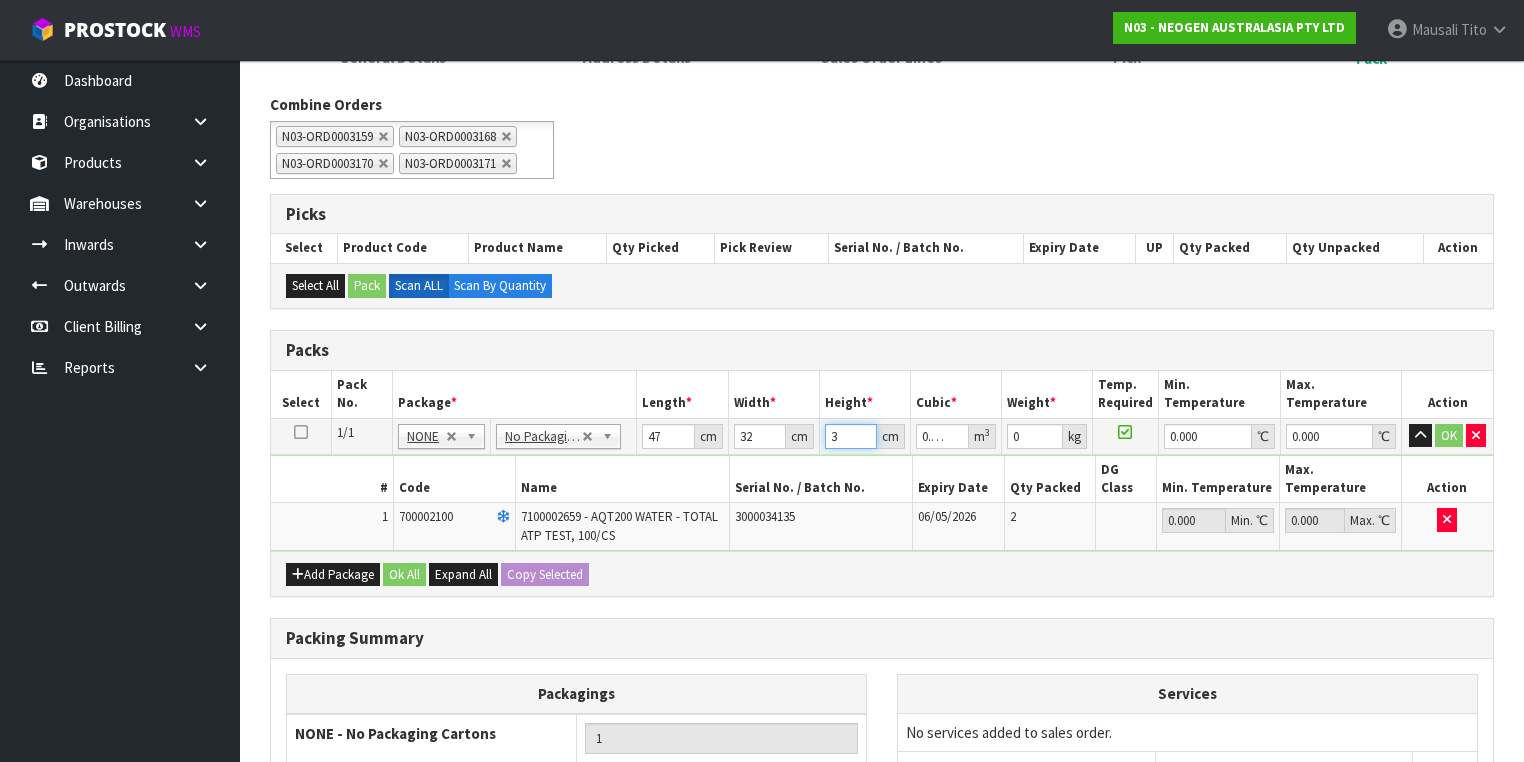 type on "33" 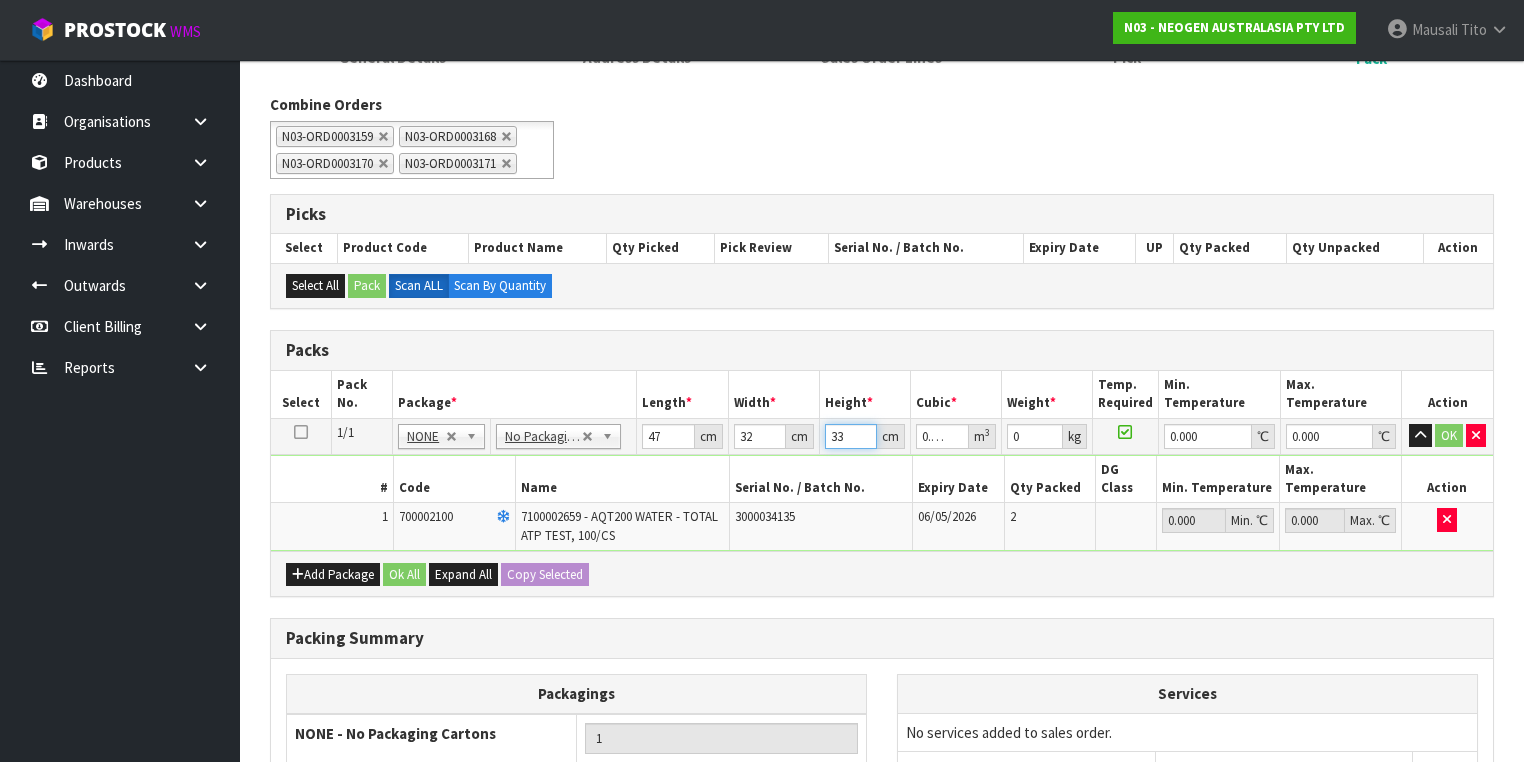 type on "33" 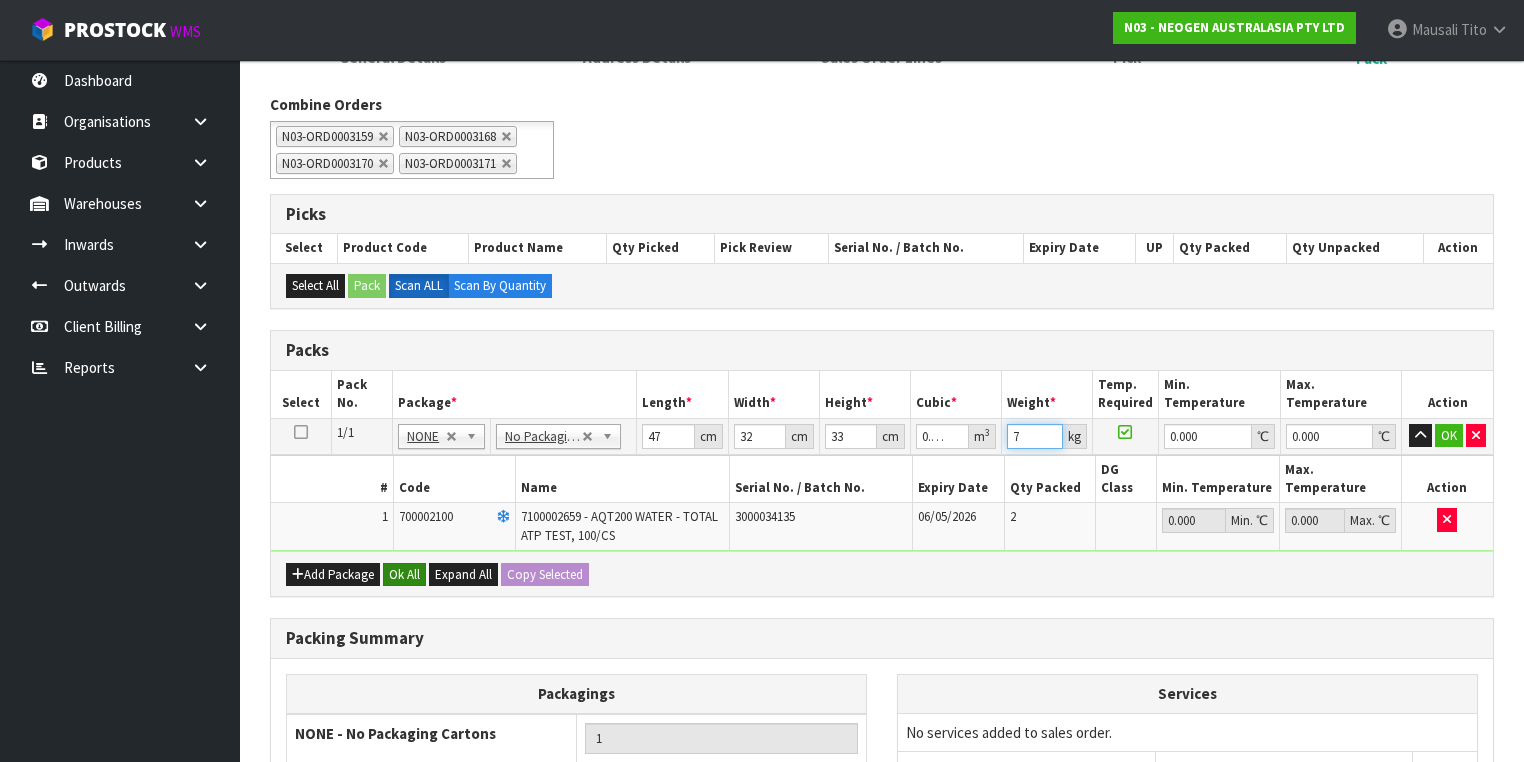 type on "7" 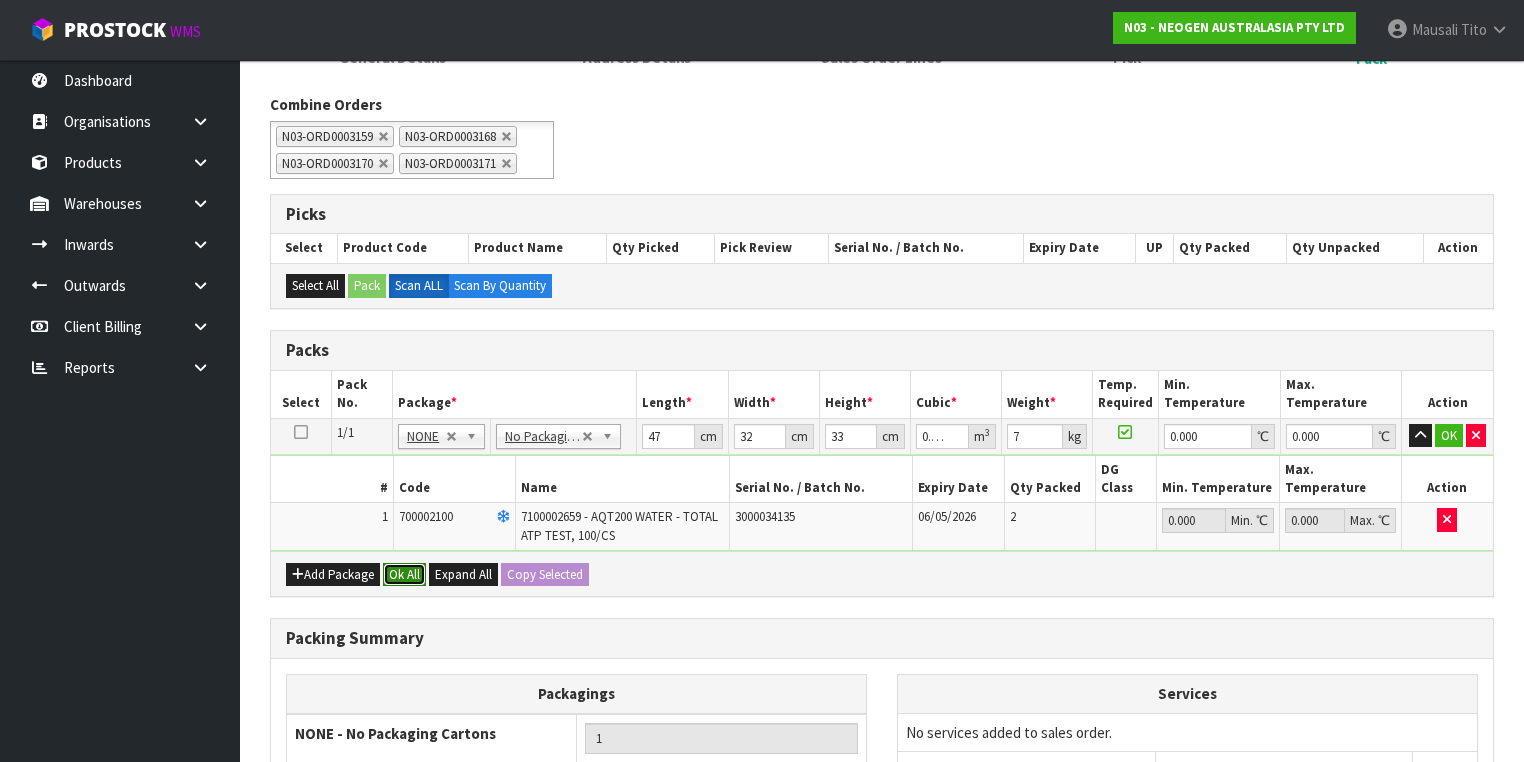 click on "Ok All" at bounding box center [404, 575] 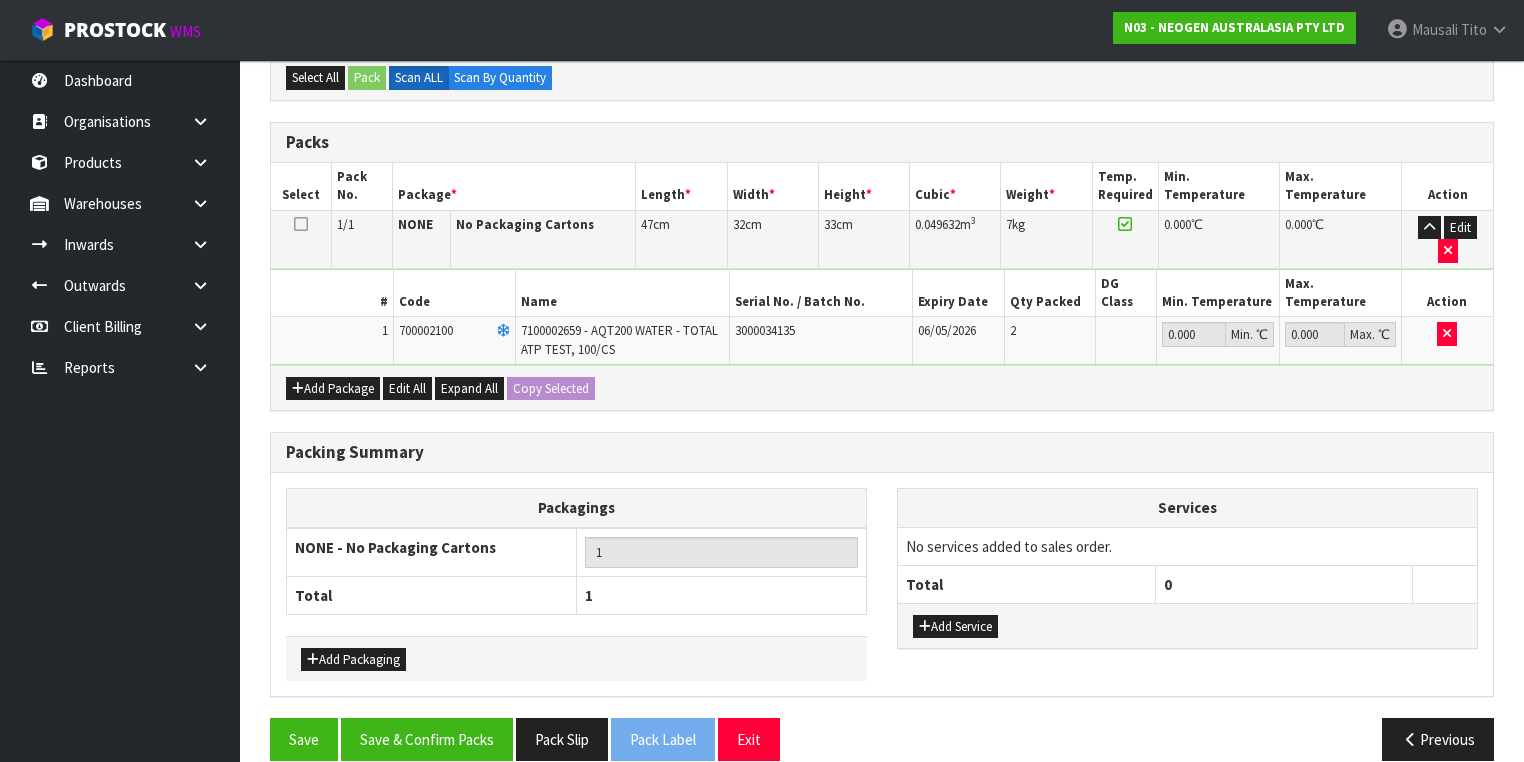 scroll, scrollTop: 506, scrollLeft: 0, axis: vertical 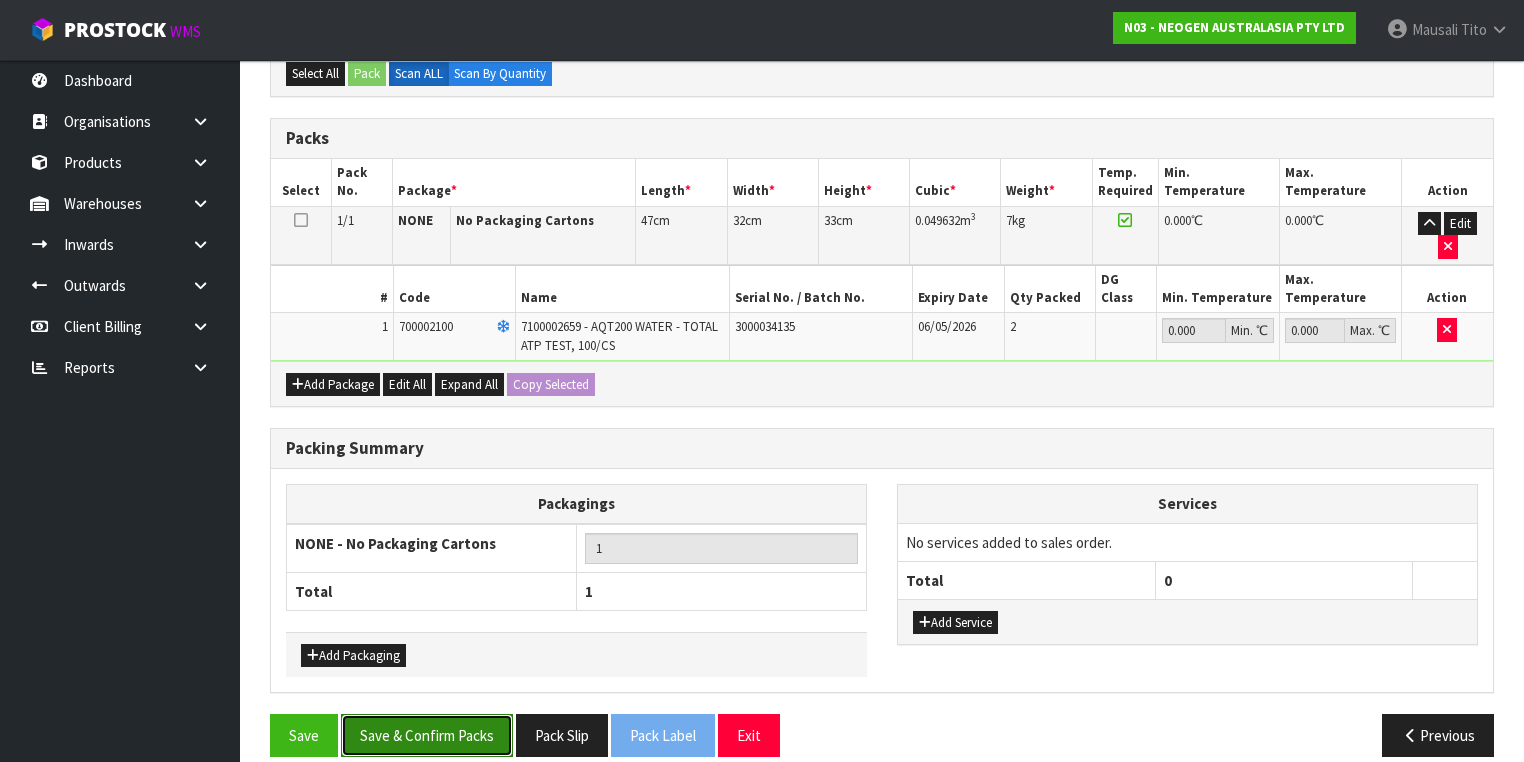 drag, startPoint x: 424, startPoint y: 717, endPoint x: 432, endPoint y: 709, distance: 11.313708 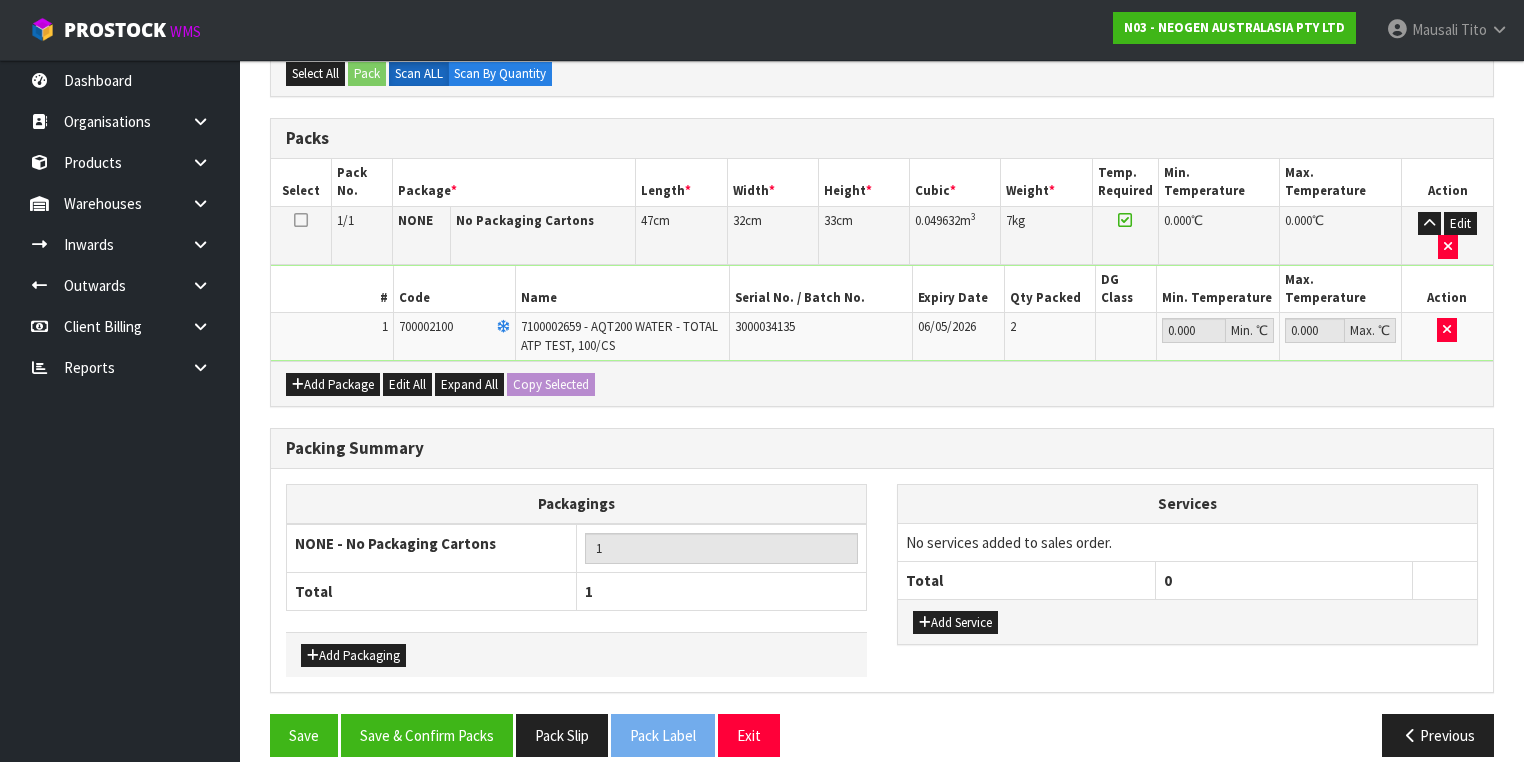 scroll, scrollTop: 0, scrollLeft: 0, axis: both 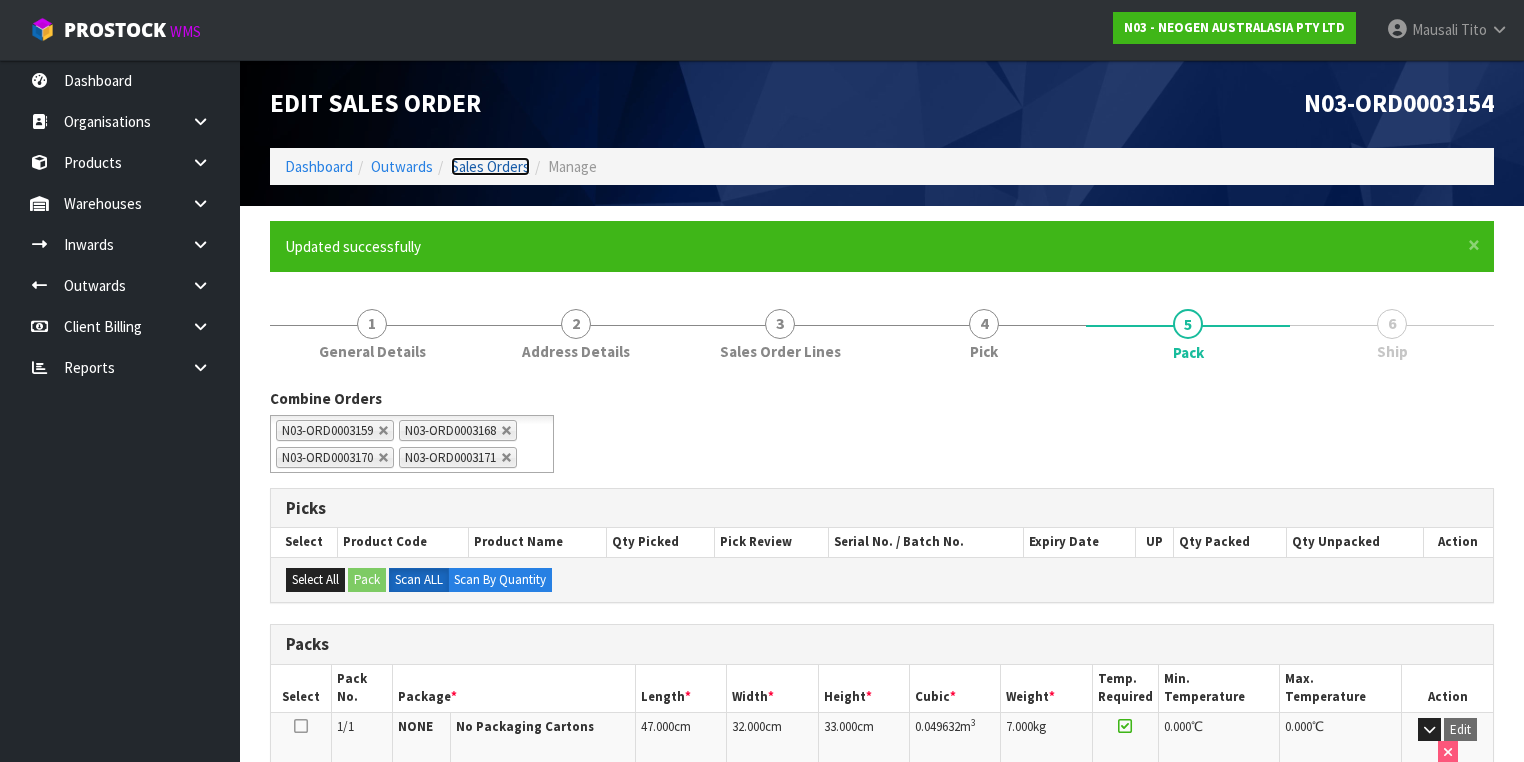 click on "Sales Orders" at bounding box center (490, 166) 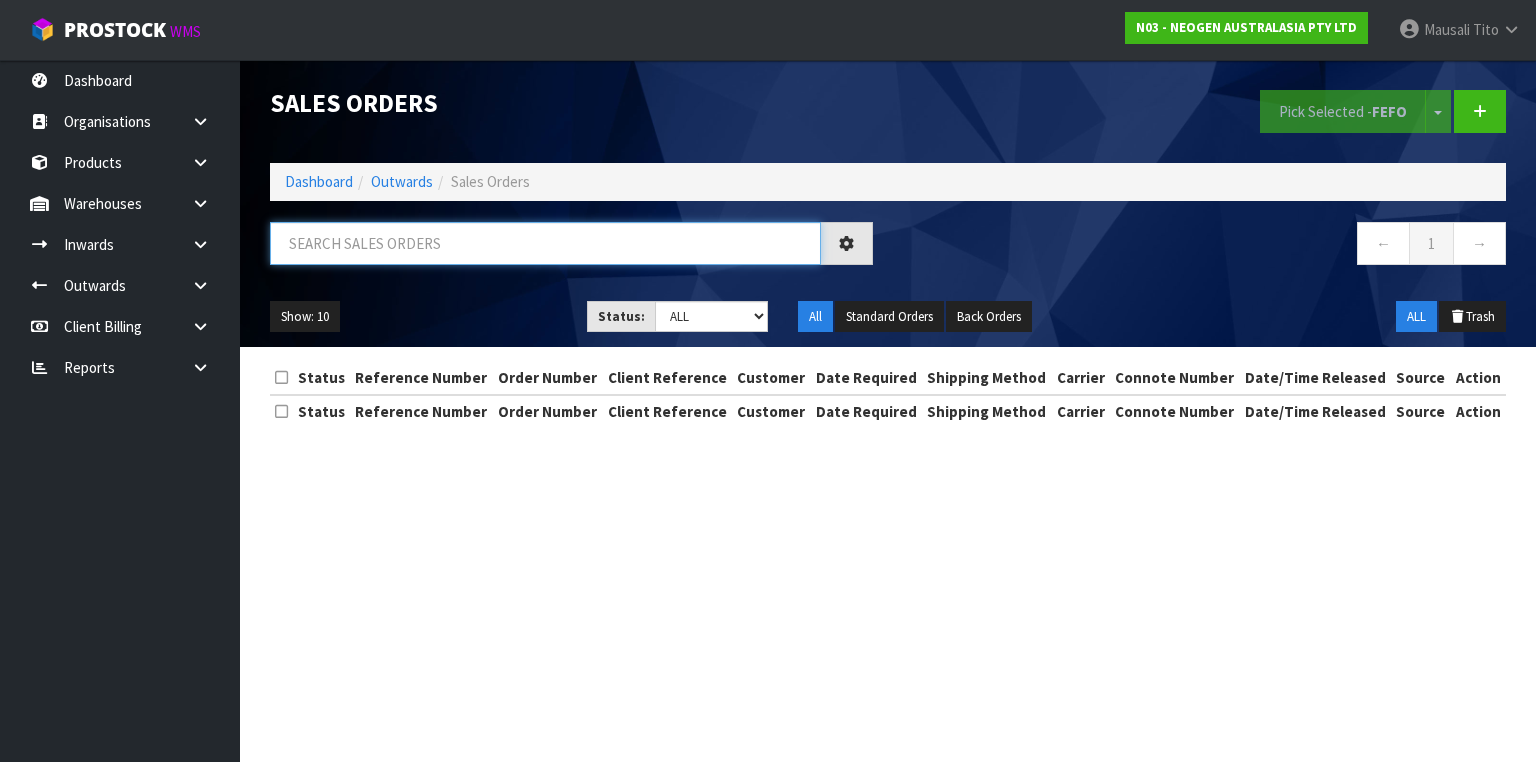 click at bounding box center [545, 243] 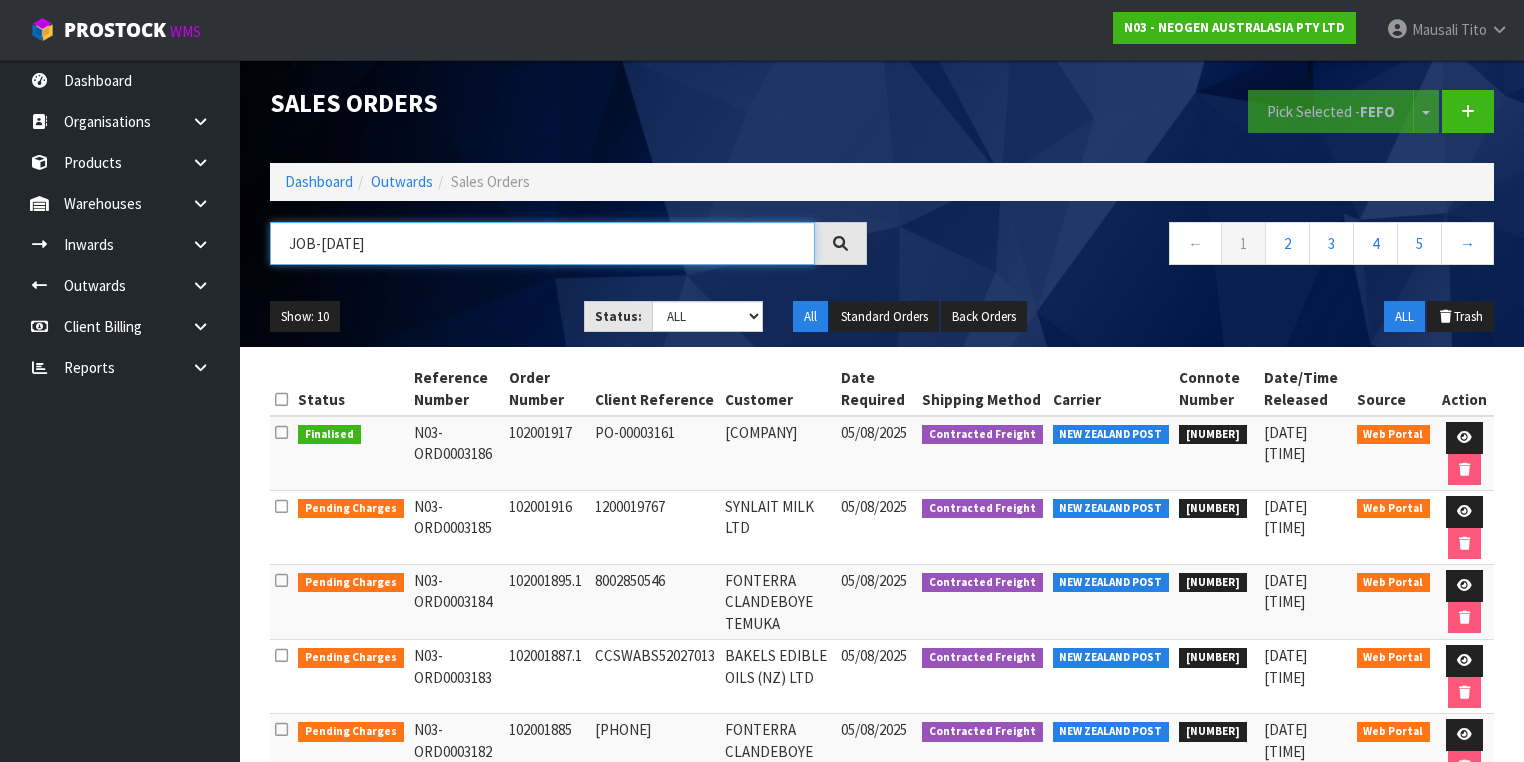 type on "JOB-[DATE]" 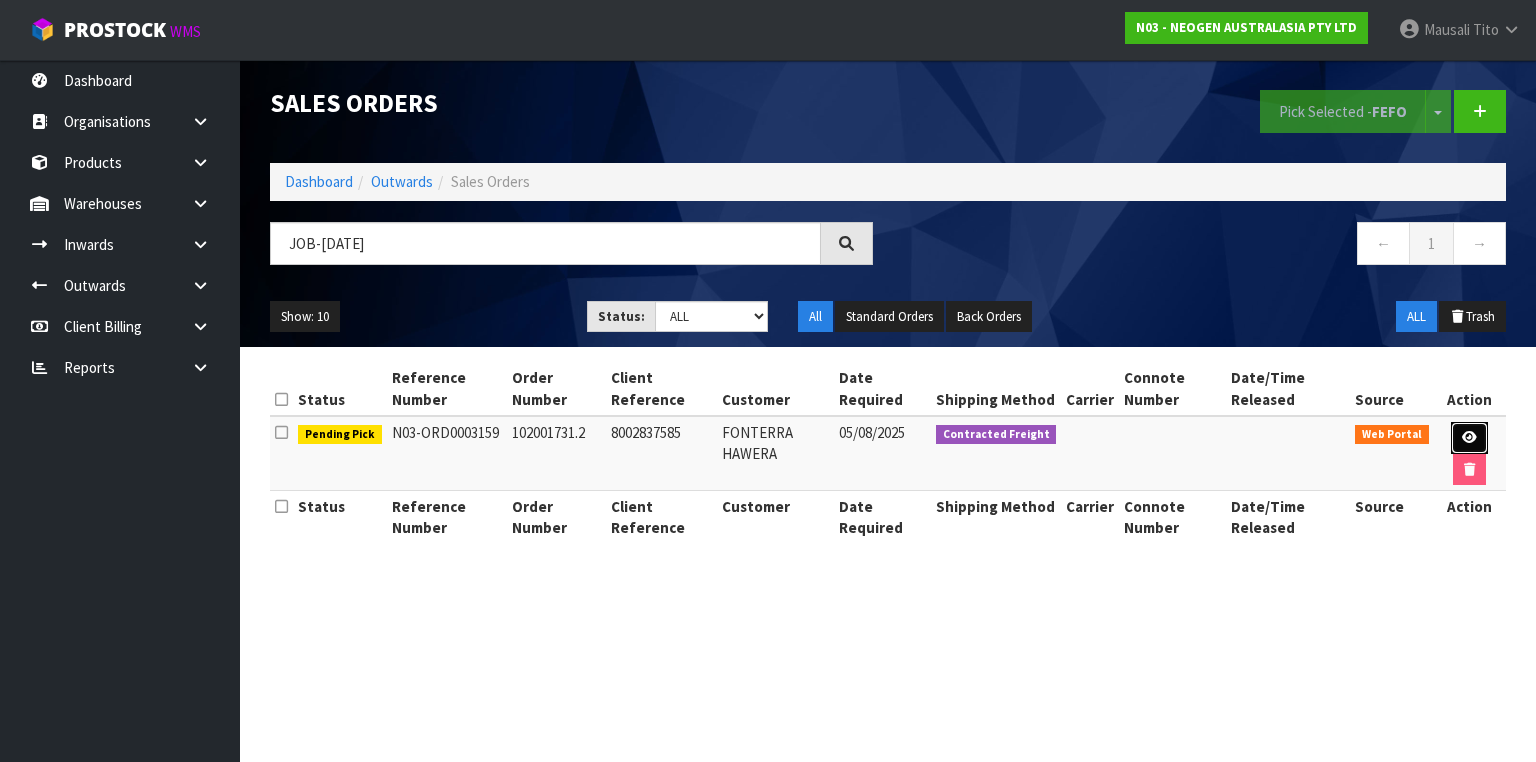 click at bounding box center [1469, 438] 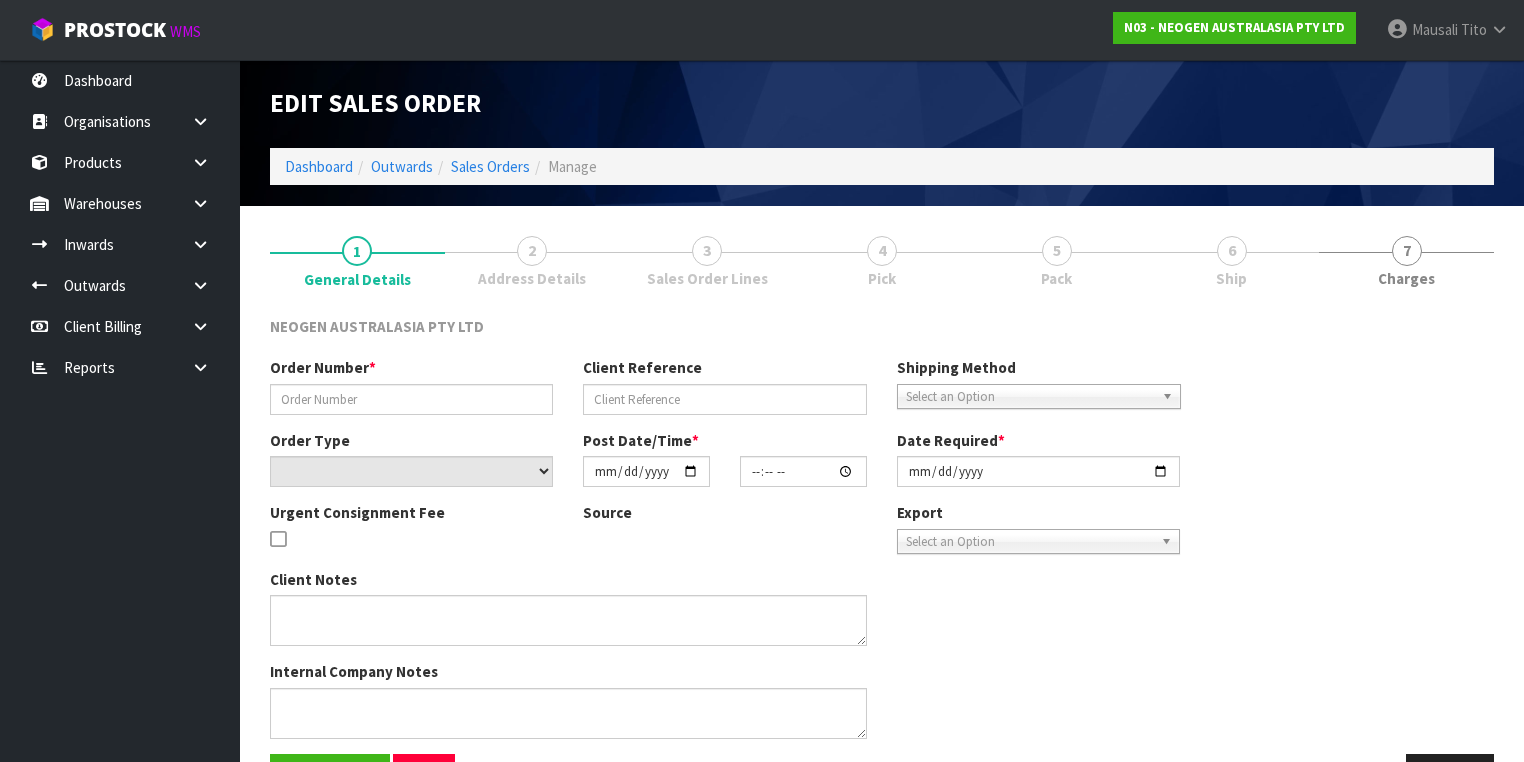 type on "102001731.2" 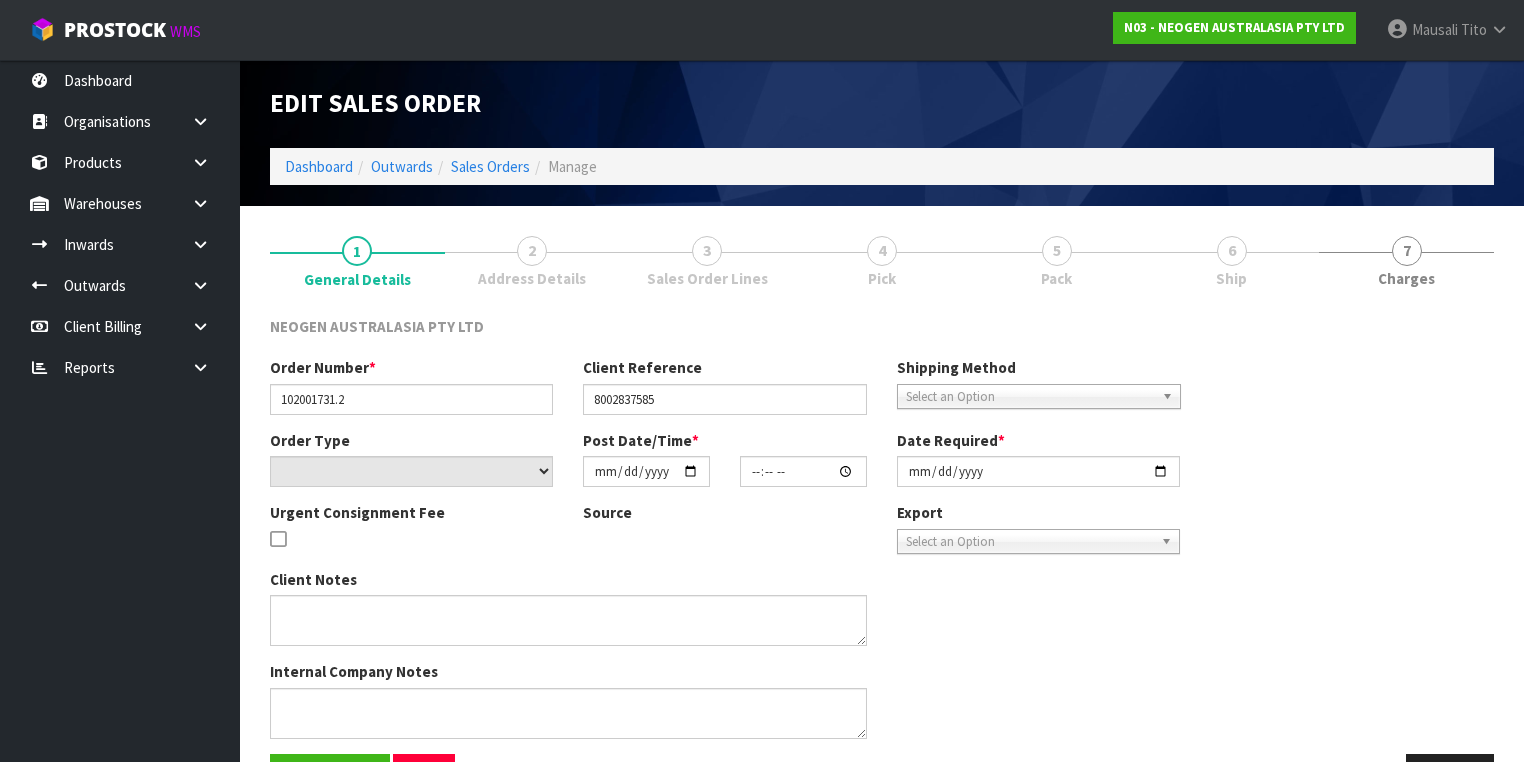select on "number:0" 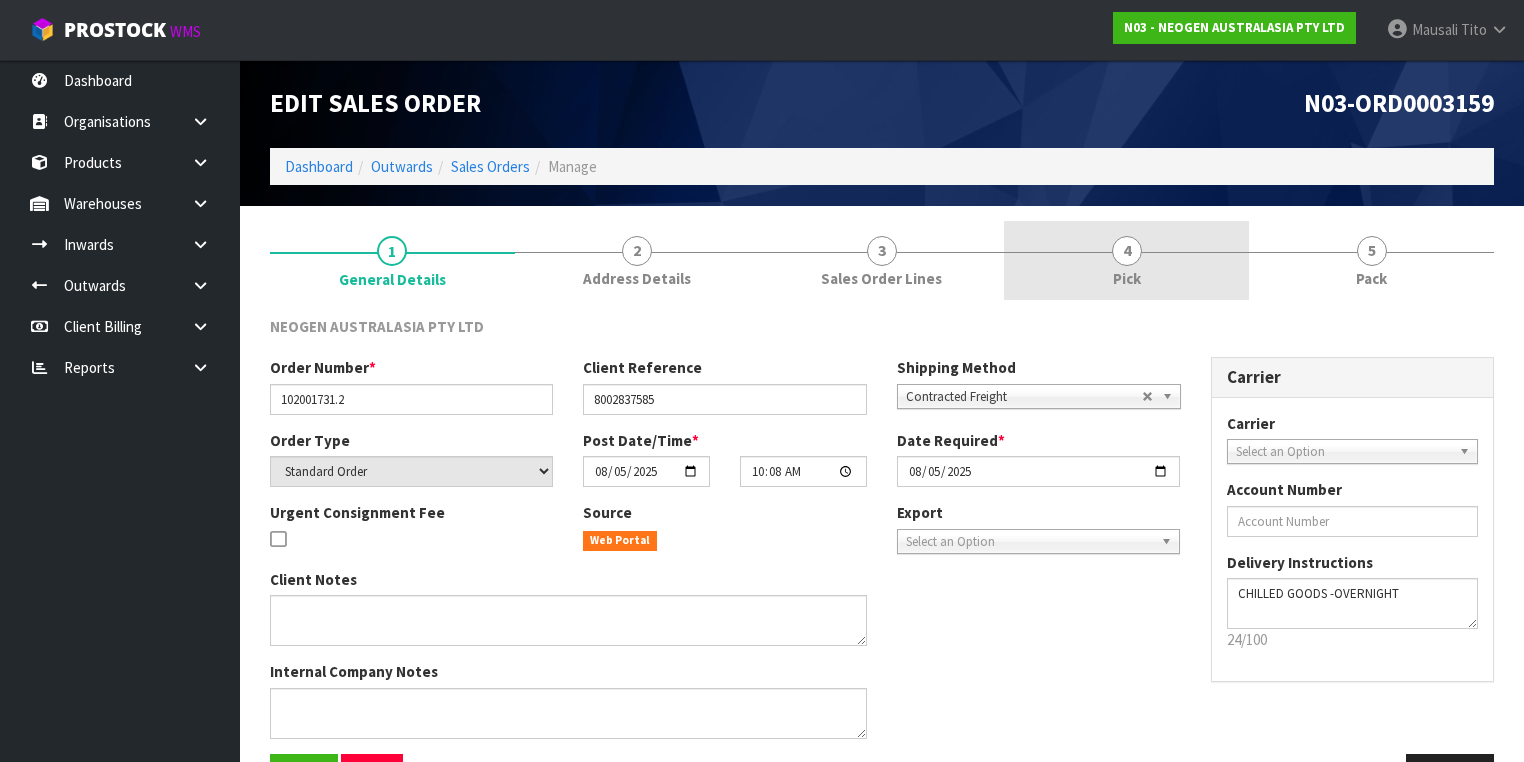 click on "4
Pick" at bounding box center (1126, 260) 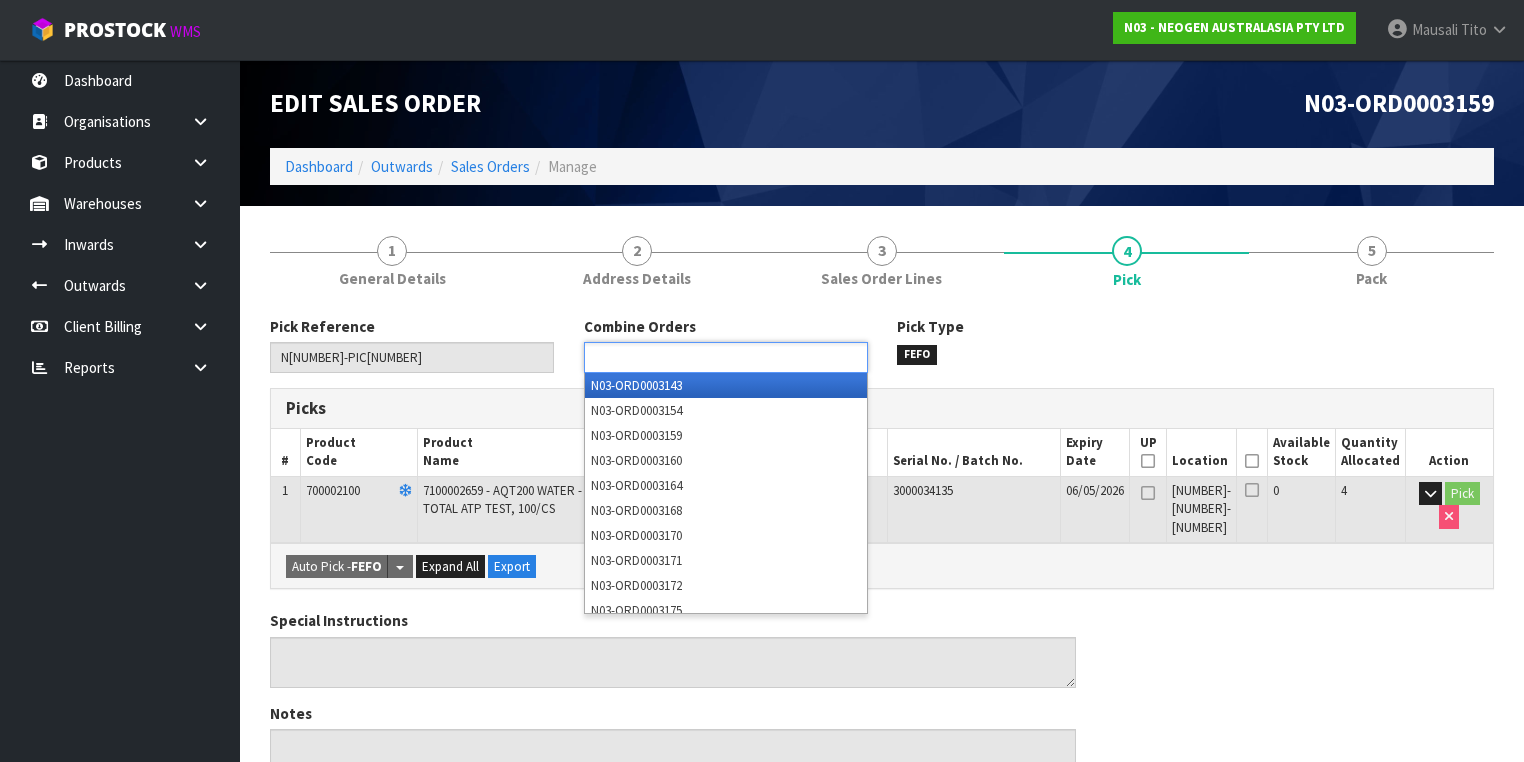 click at bounding box center (663, 357) 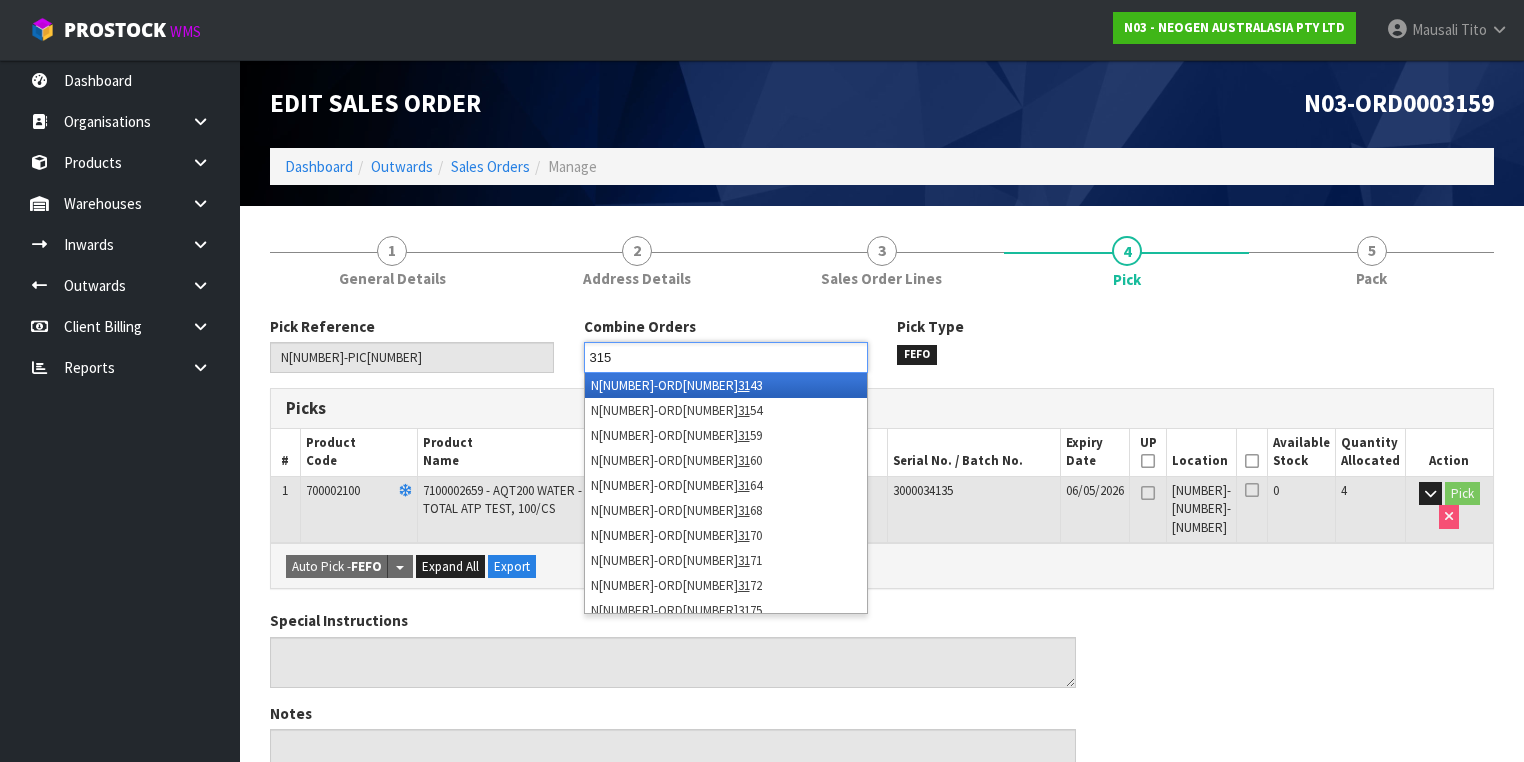 type on "3154" 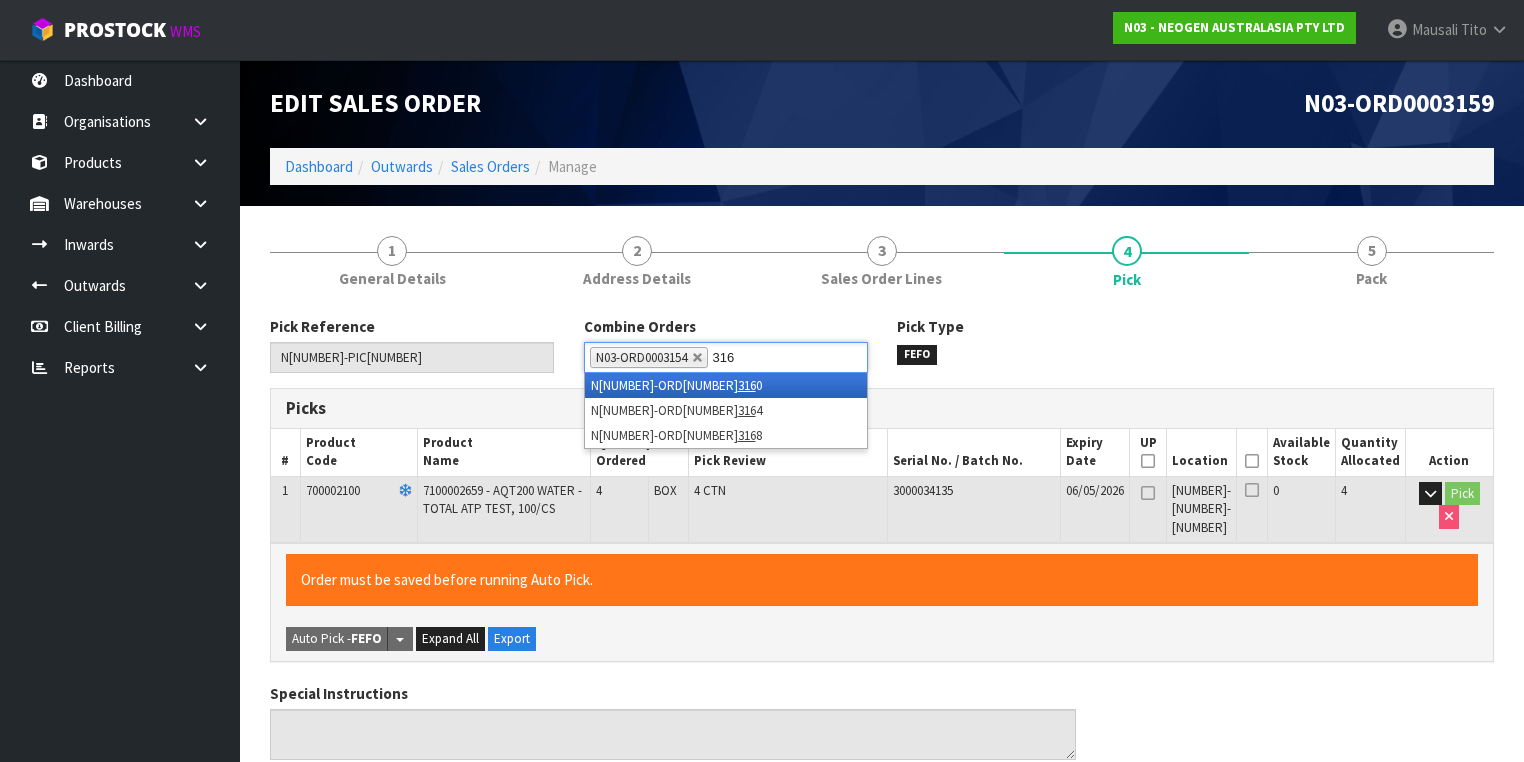 type on "3168" 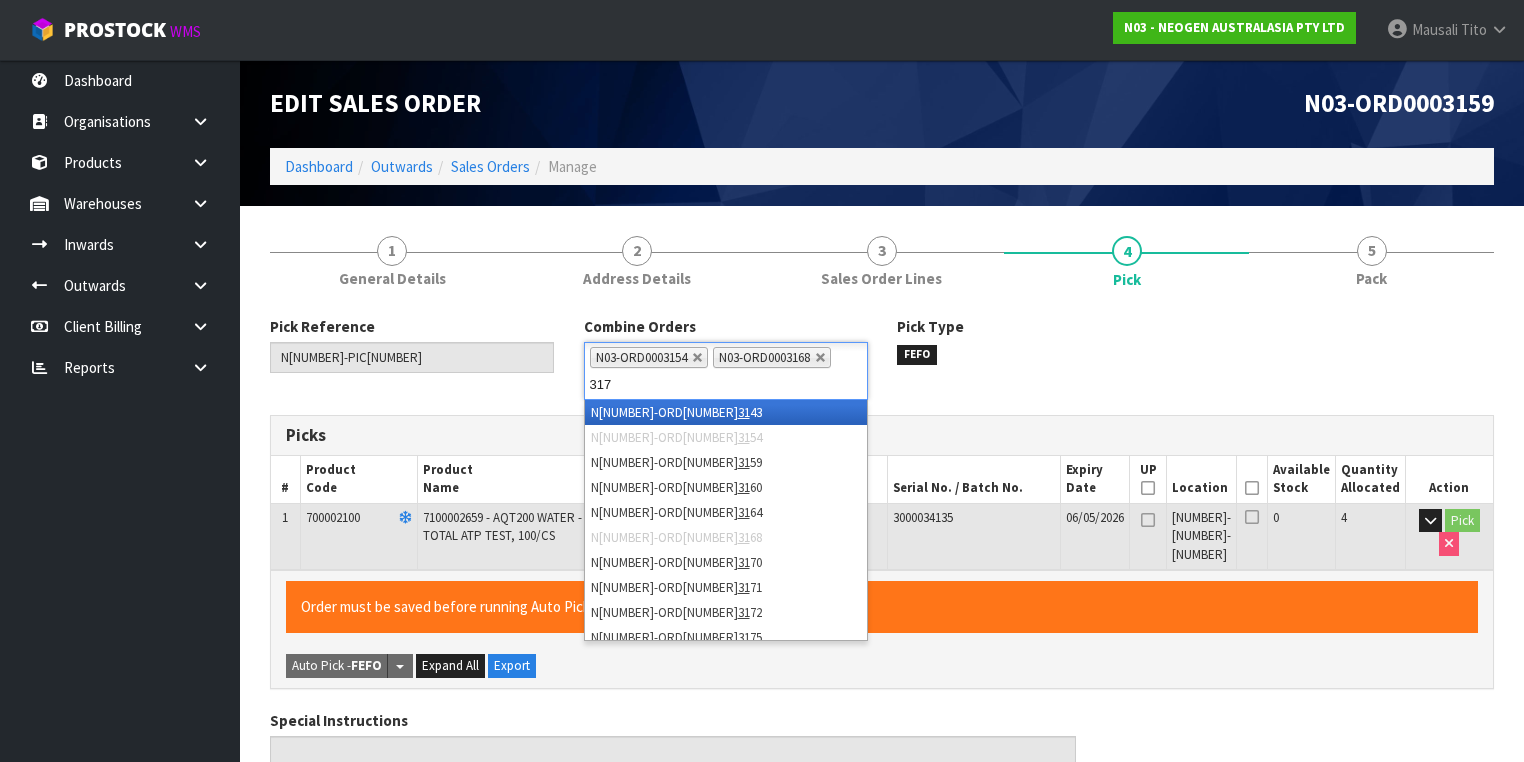type on "3171" 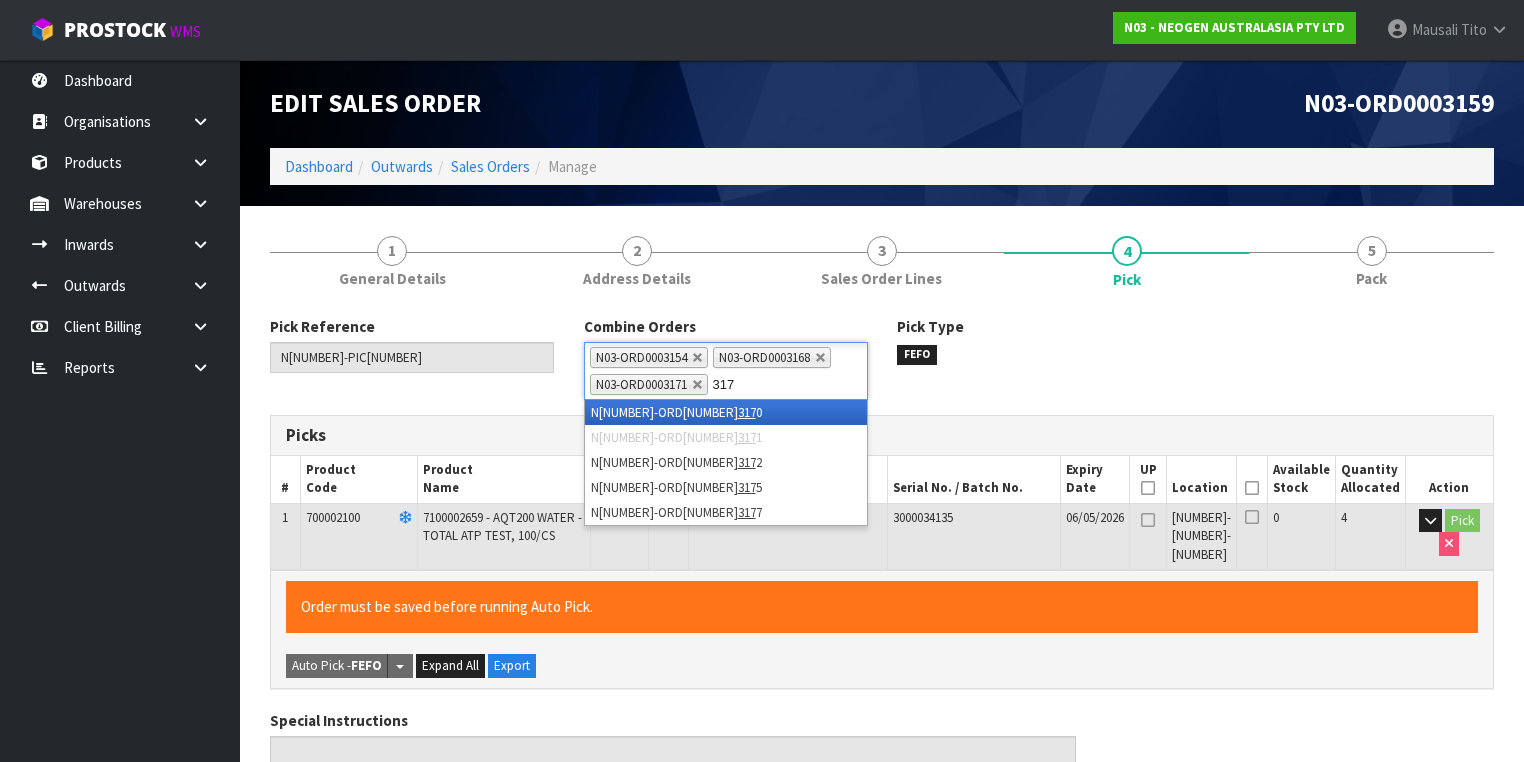 type on "3170" 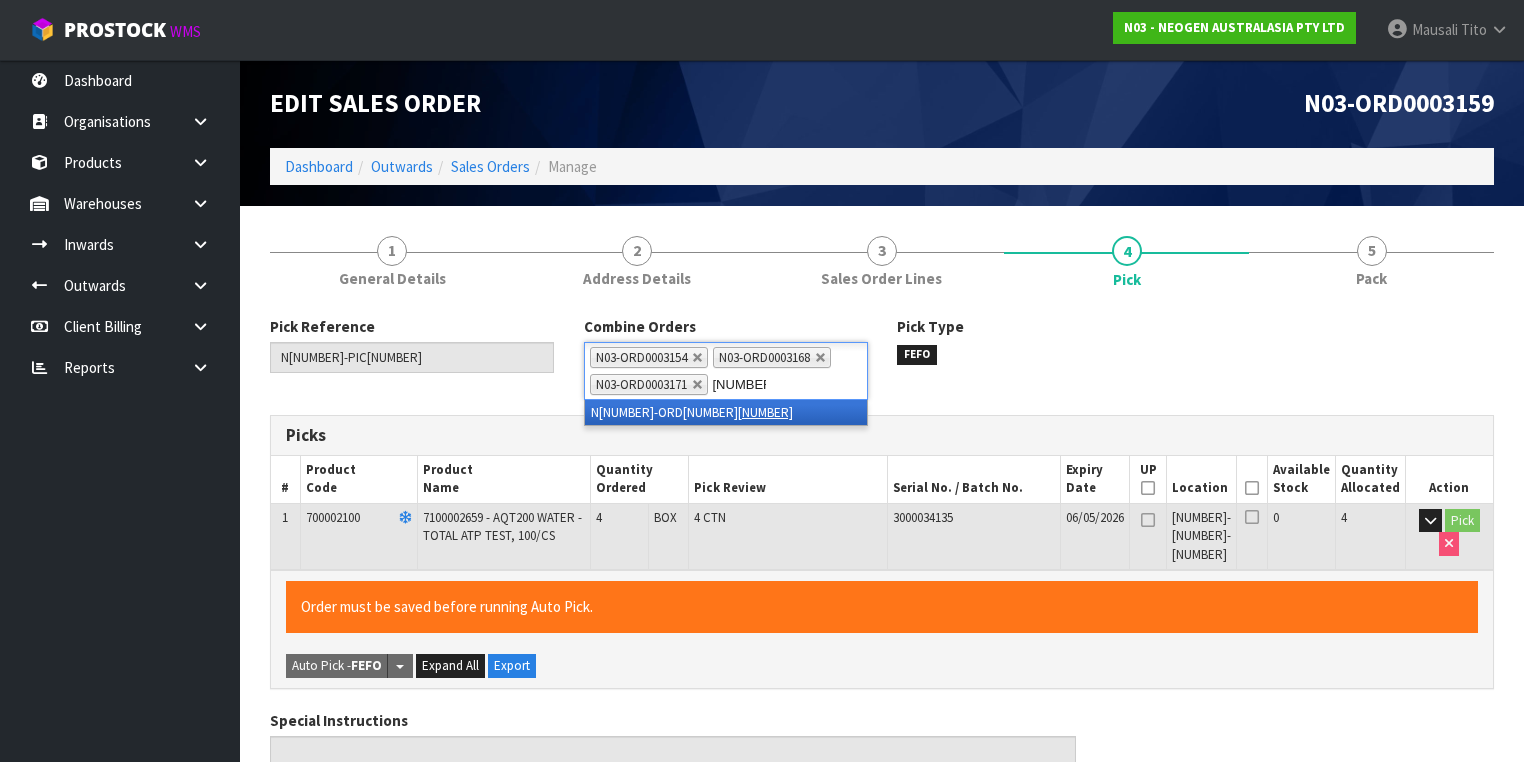 type 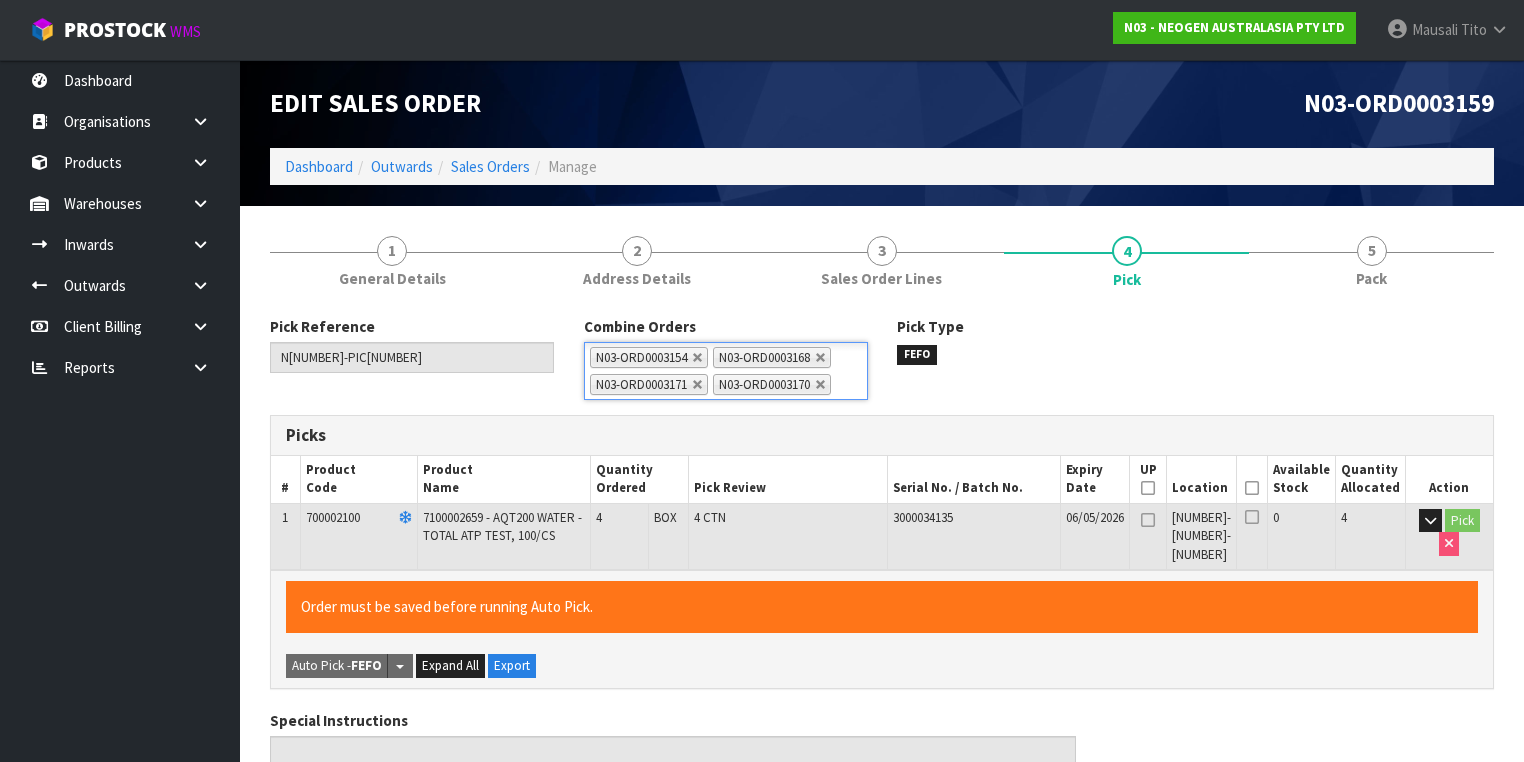click at bounding box center [1252, 488] 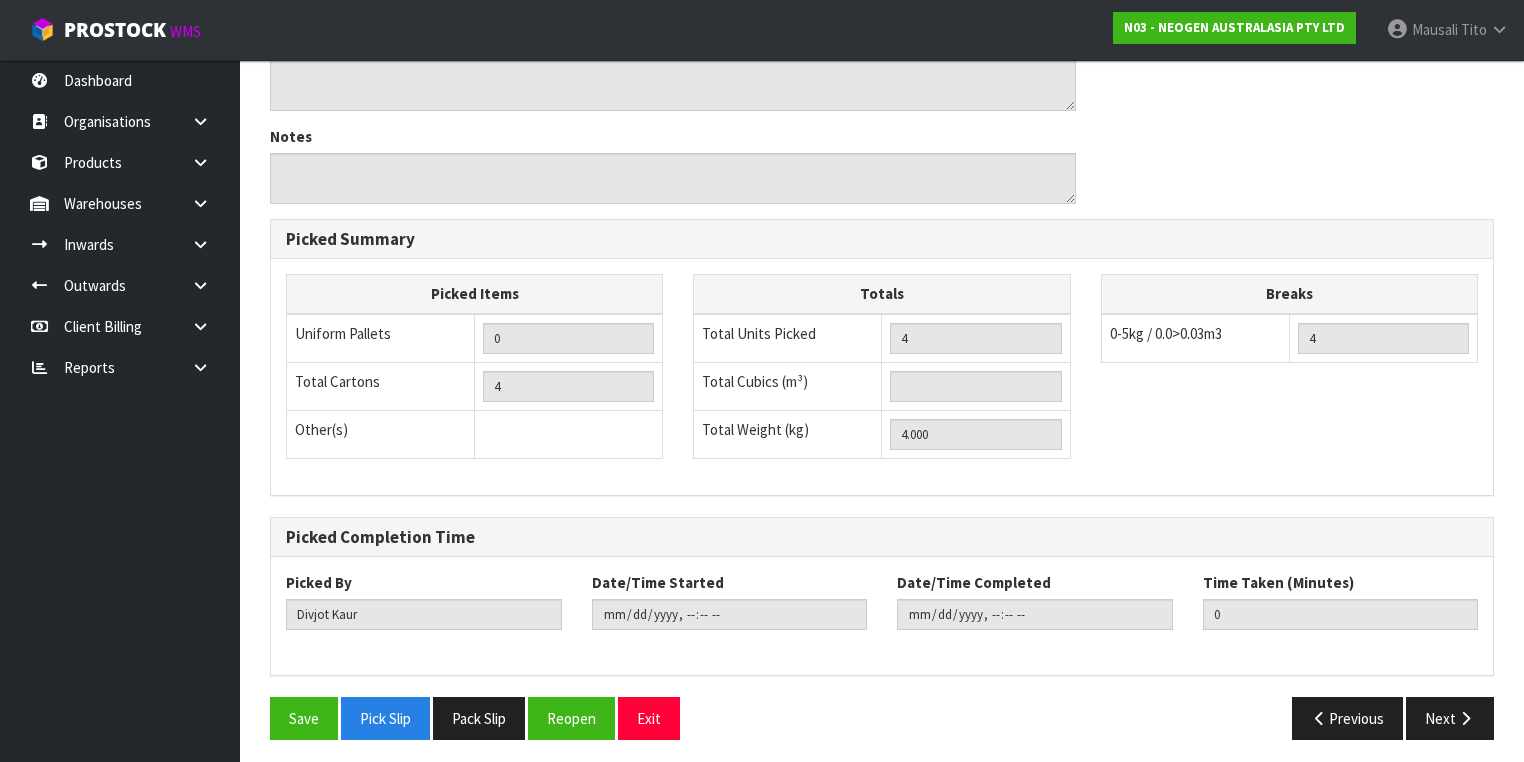 scroll, scrollTop: 694, scrollLeft: 0, axis: vertical 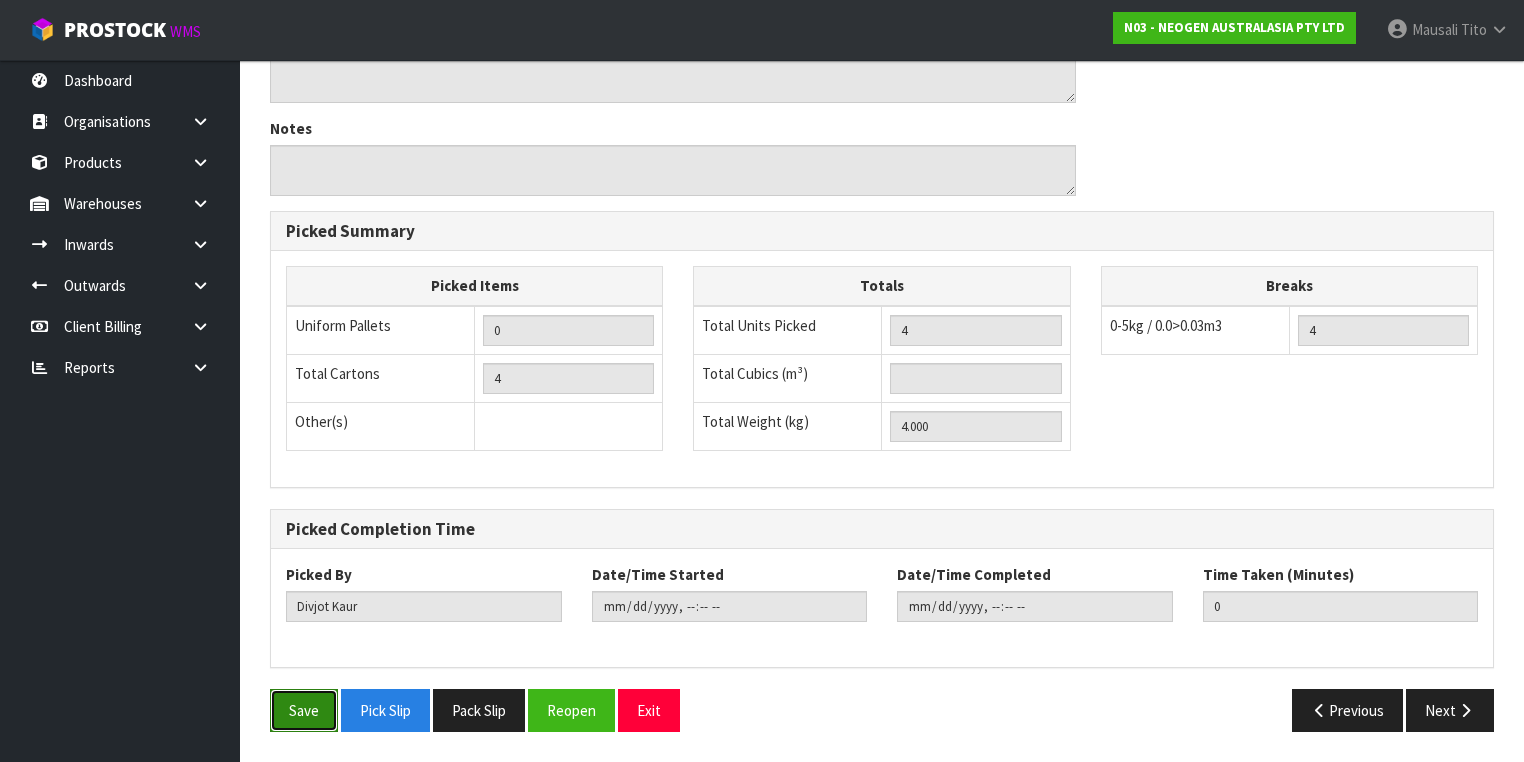 click on "Save" at bounding box center (304, 710) 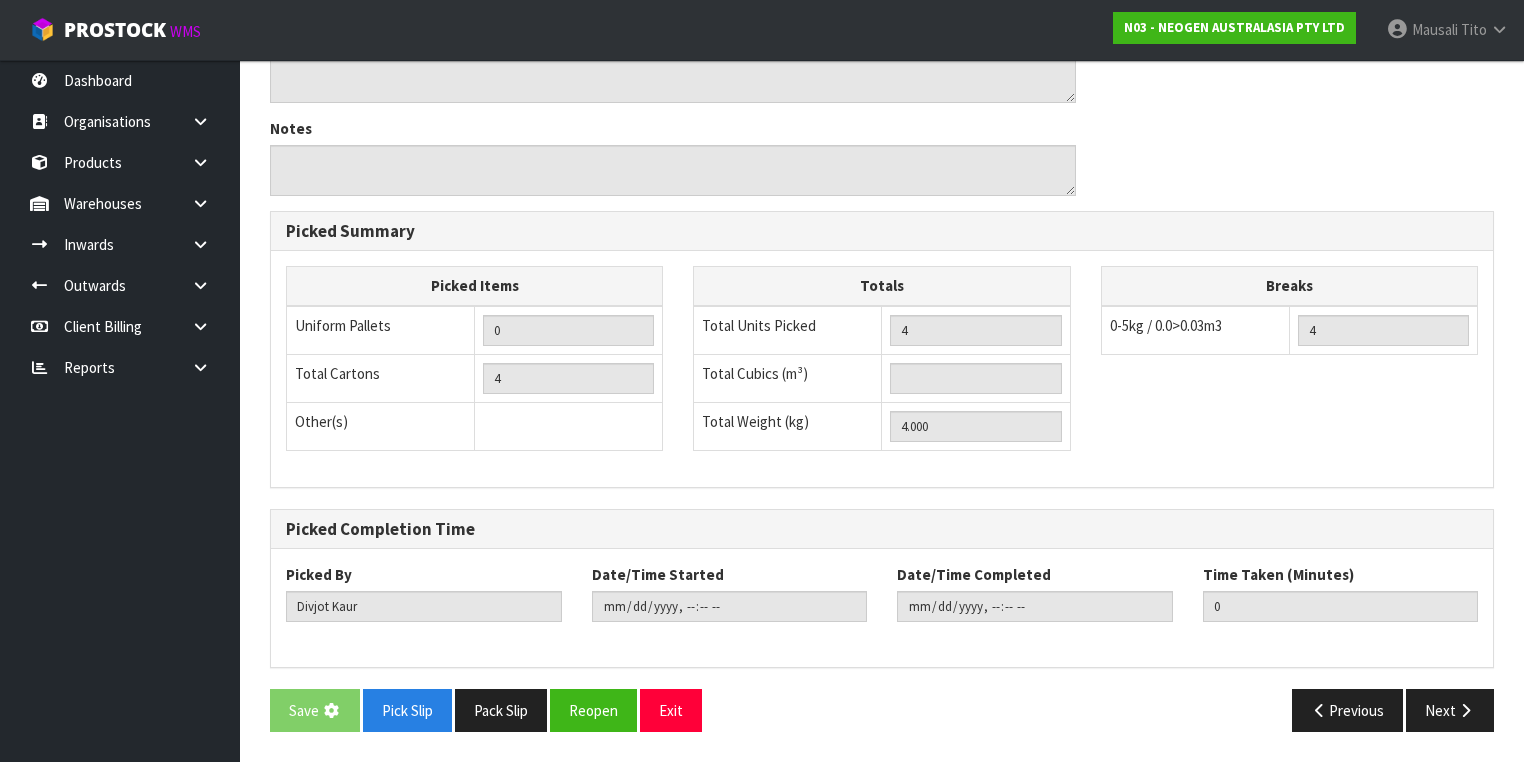 scroll, scrollTop: 0, scrollLeft: 0, axis: both 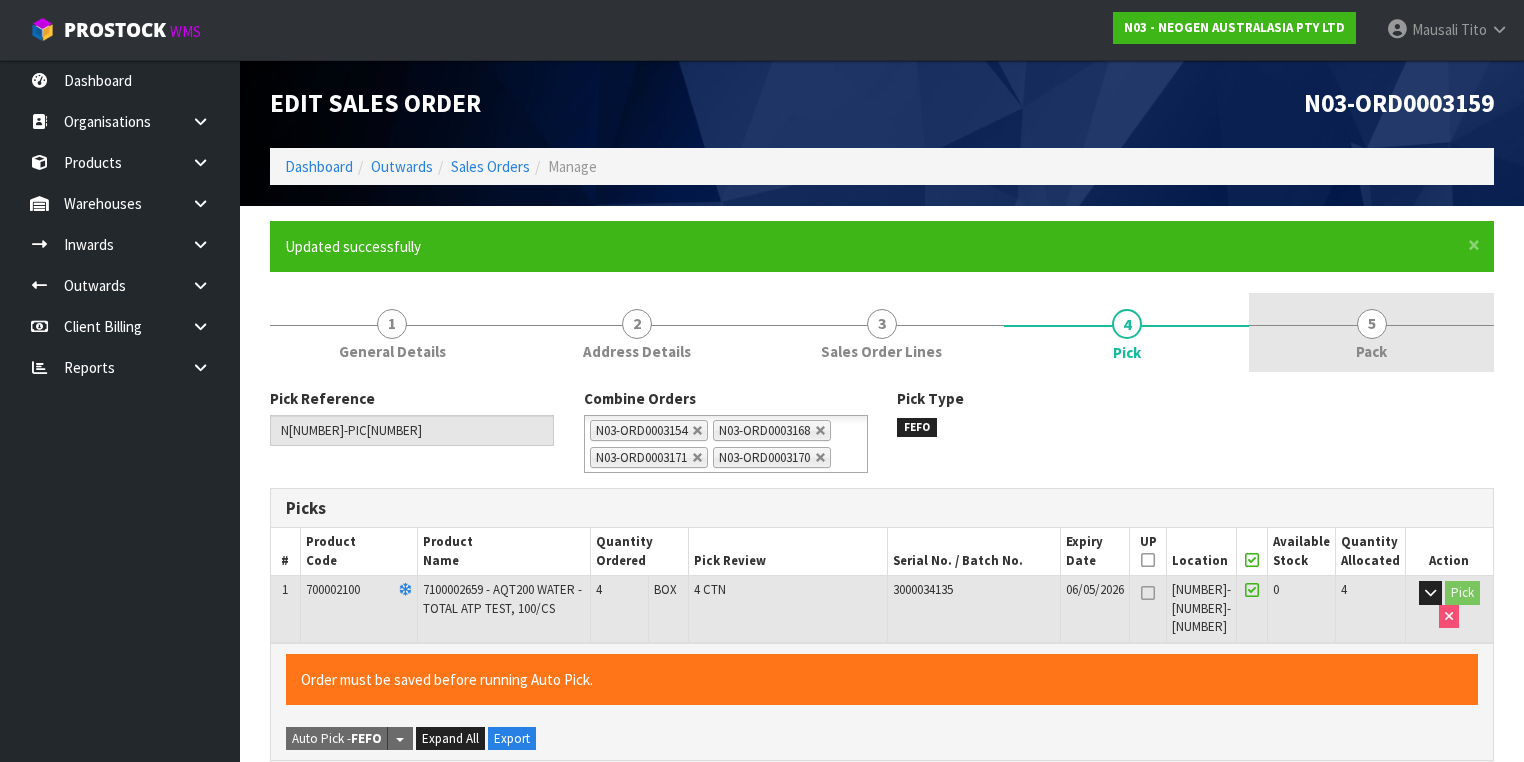 type on "Mausali Tito" 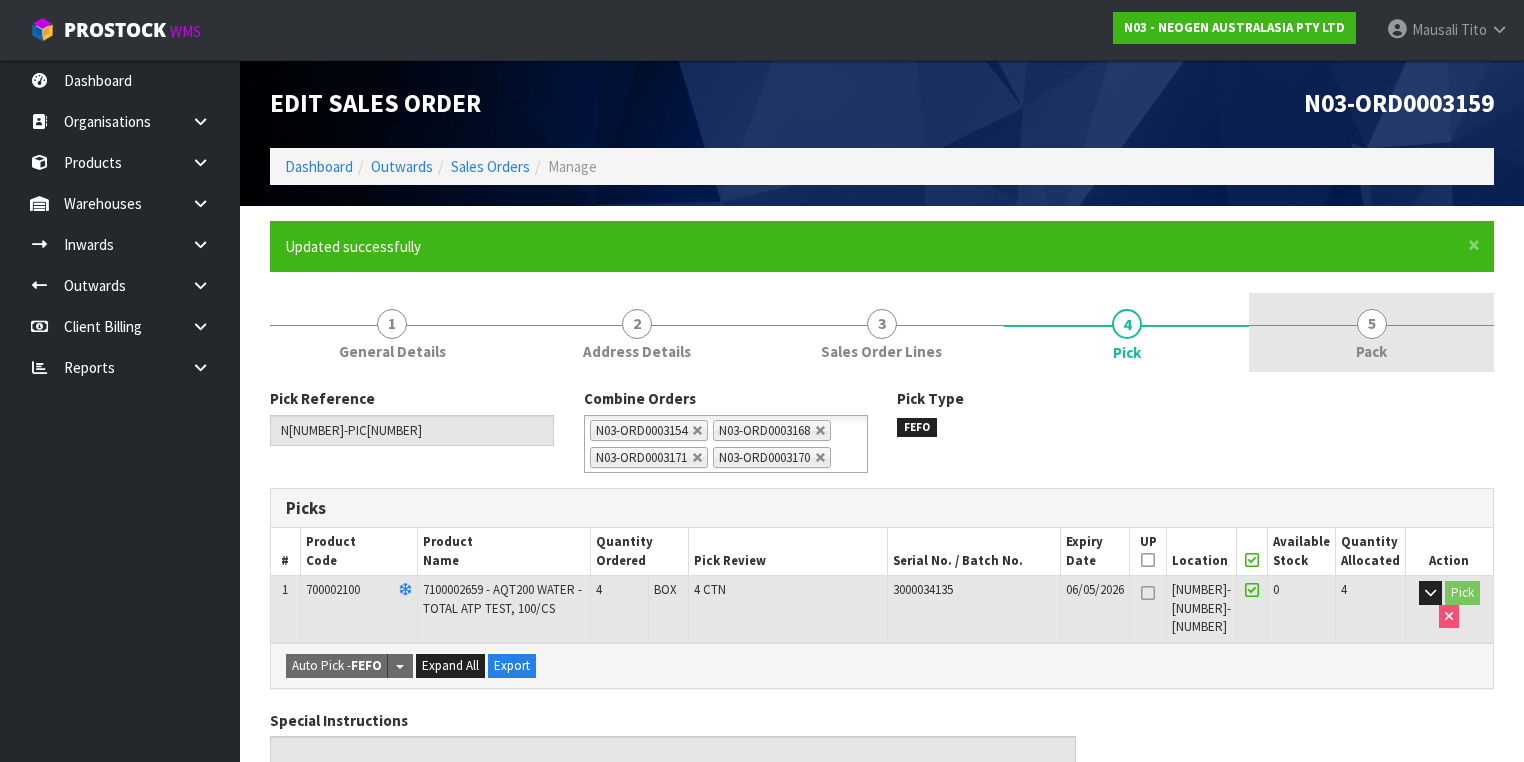click on "5
Pack" at bounding box center [1371, 332] 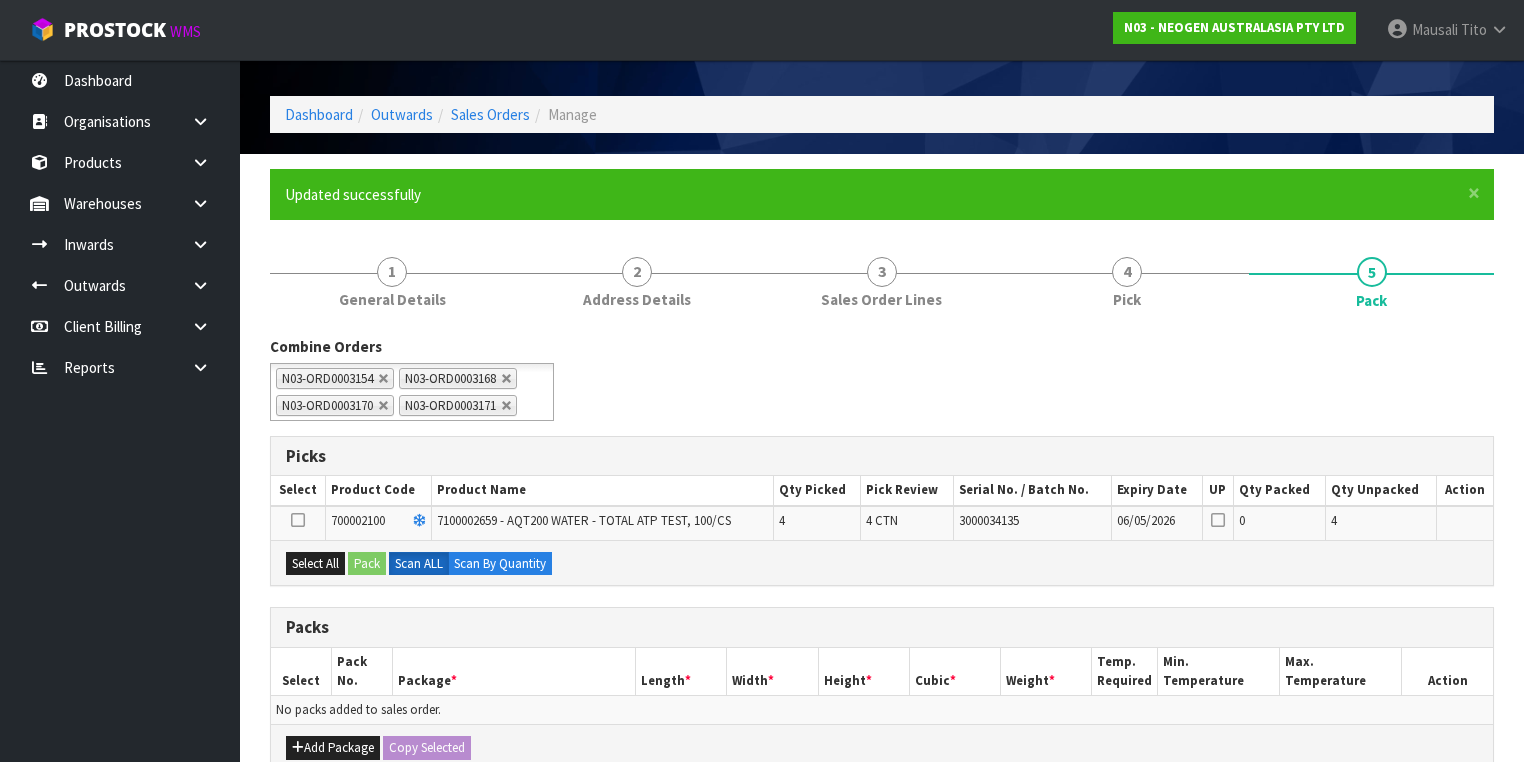 scroll, scrollTop: 80, scrollLeft: 0, axis: vertical 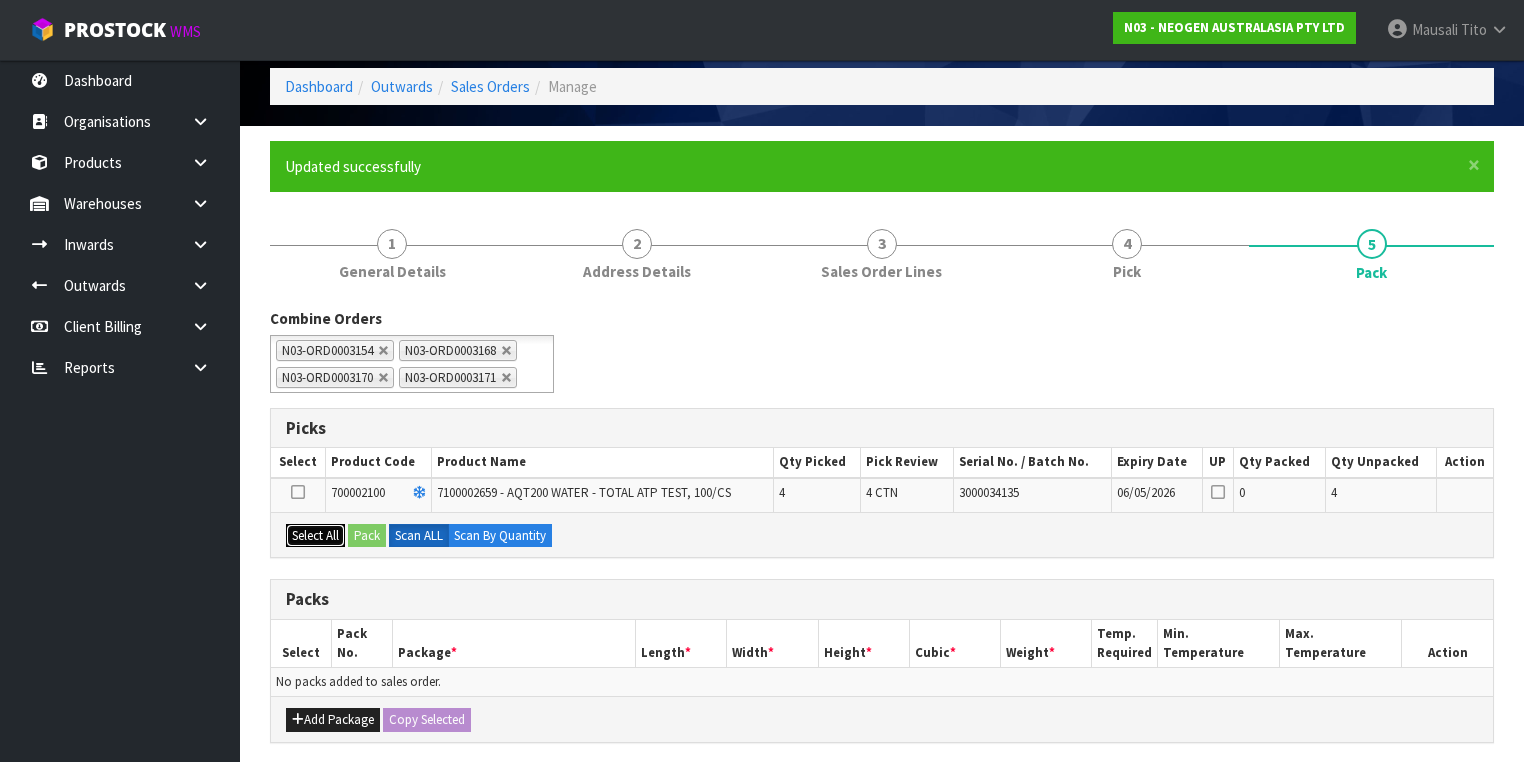 drag, startPoint x: 304, startPoint y: 555, endPoint x: 383, endPoint y: 555, distance: 79 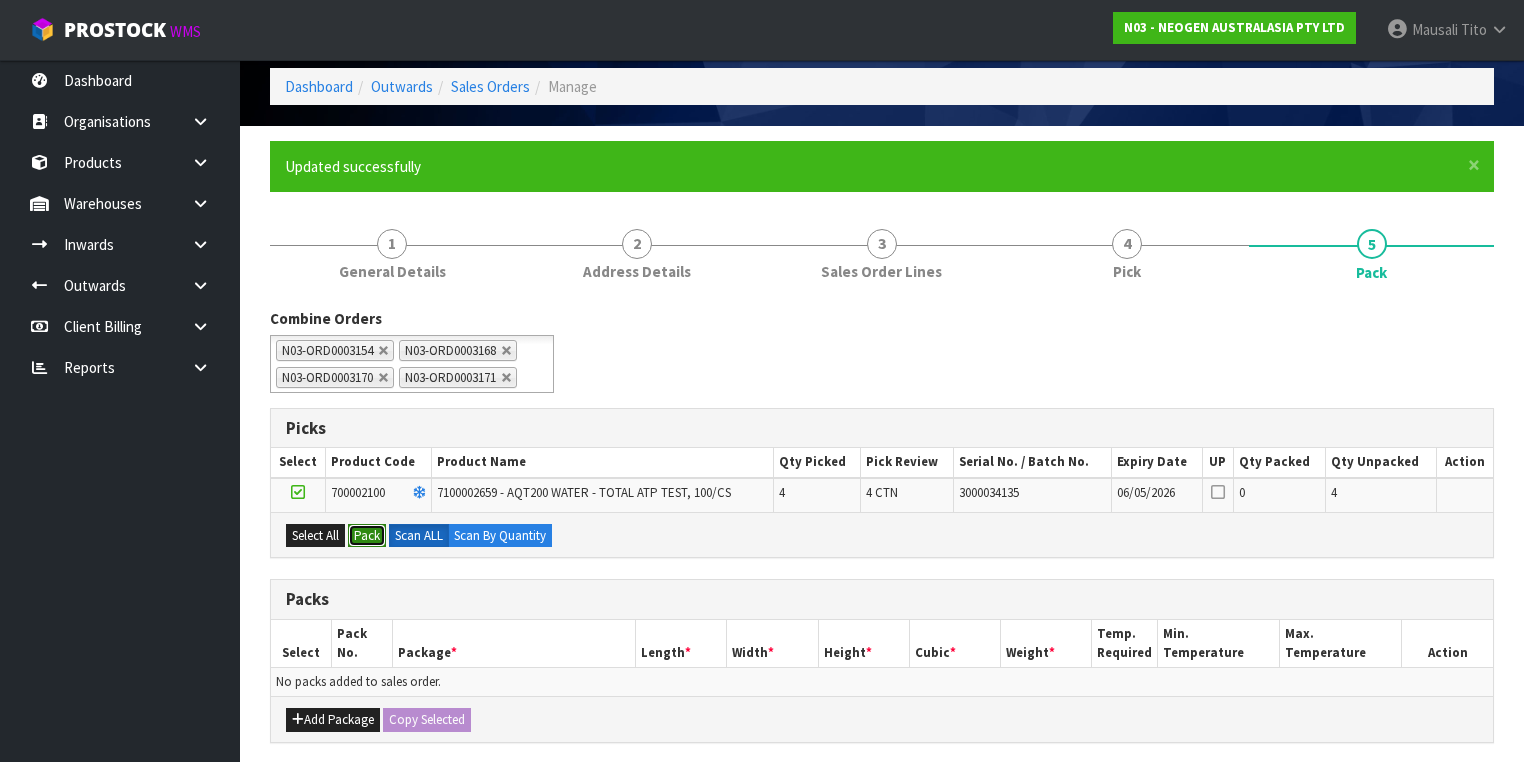 click on "Pack" at bounding box center [367, 536] 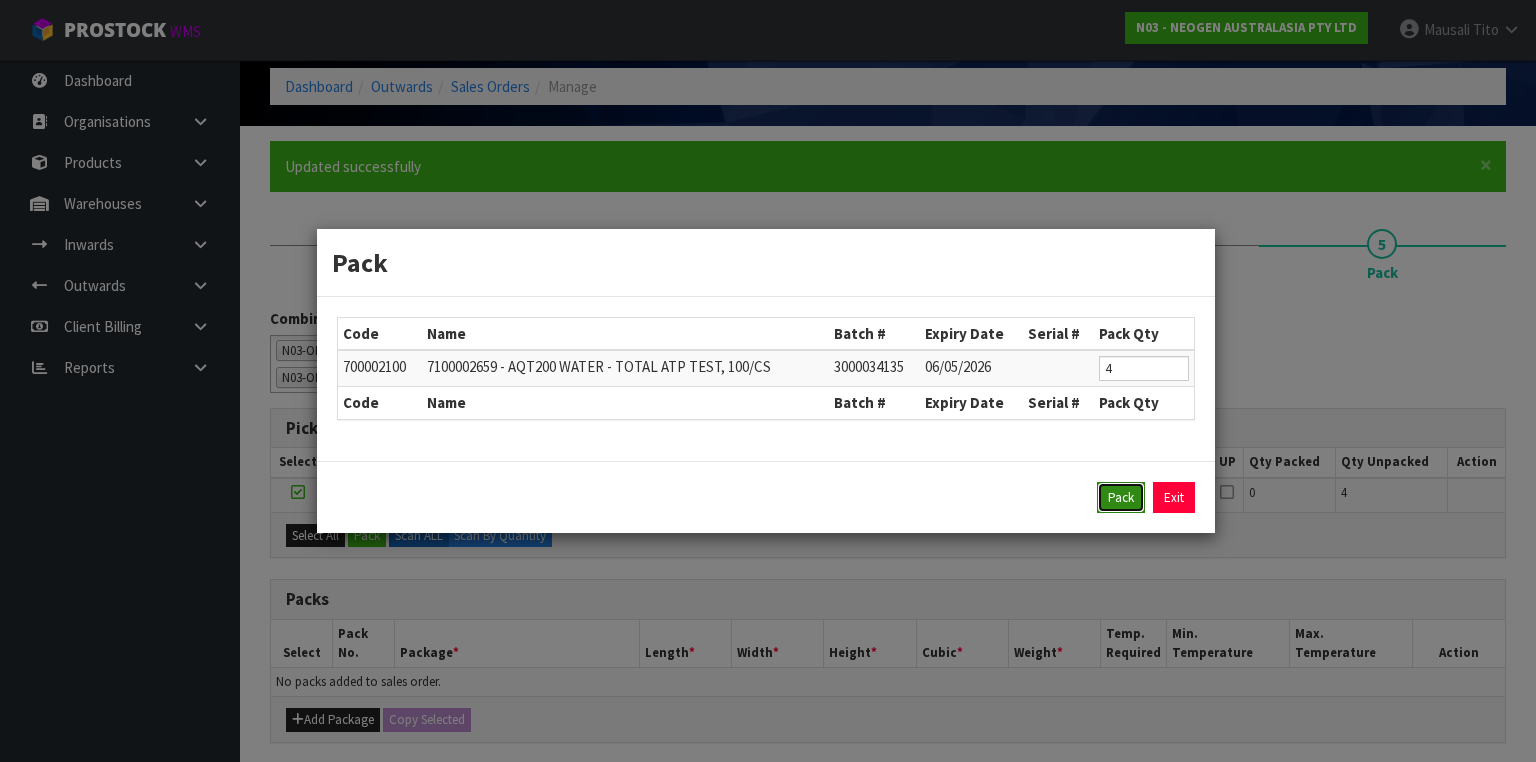 click on "Pack" at bounding box center (1121, 498) 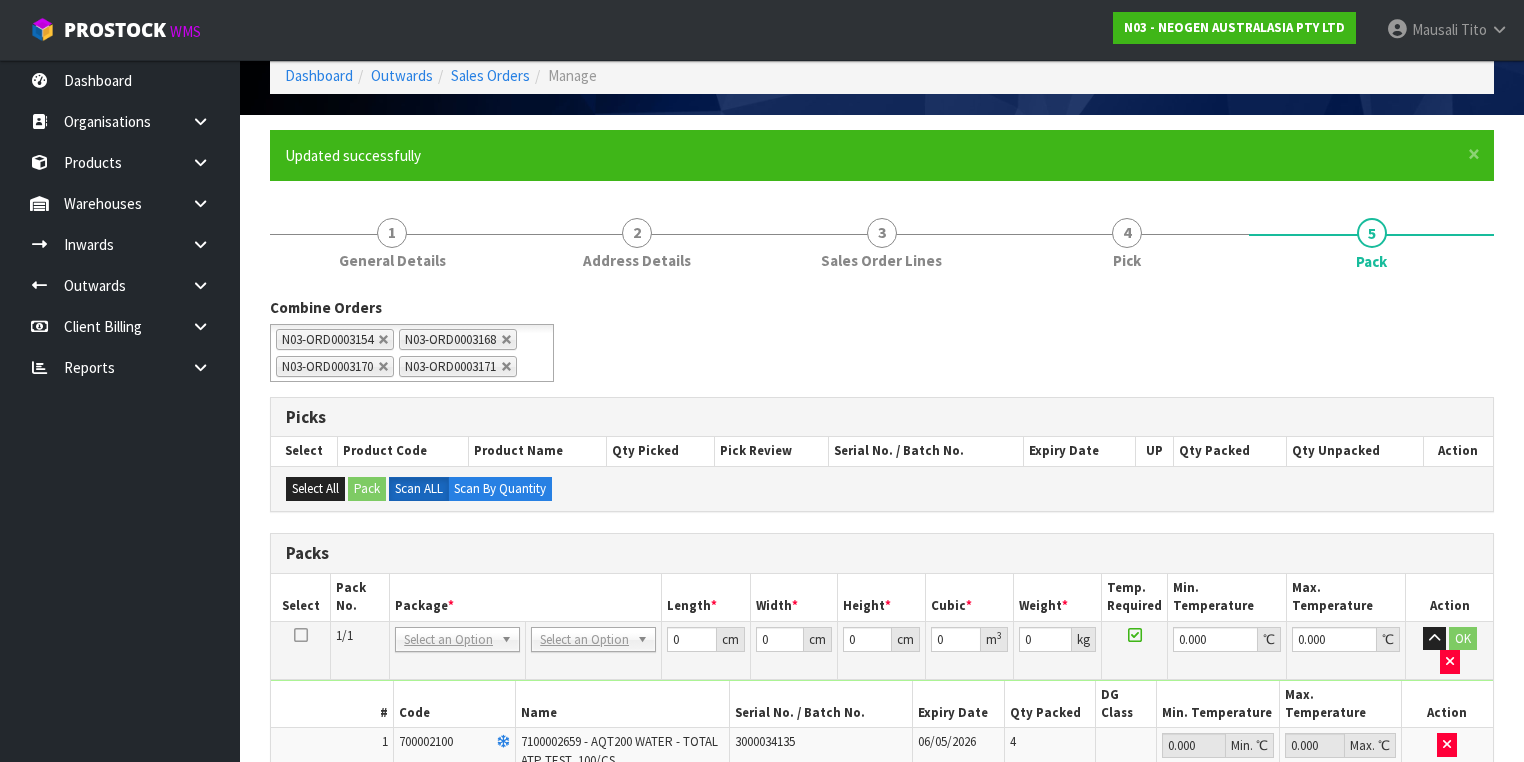 scroll, scrollTop: 320, scrollLeft: 0, axis: vertical 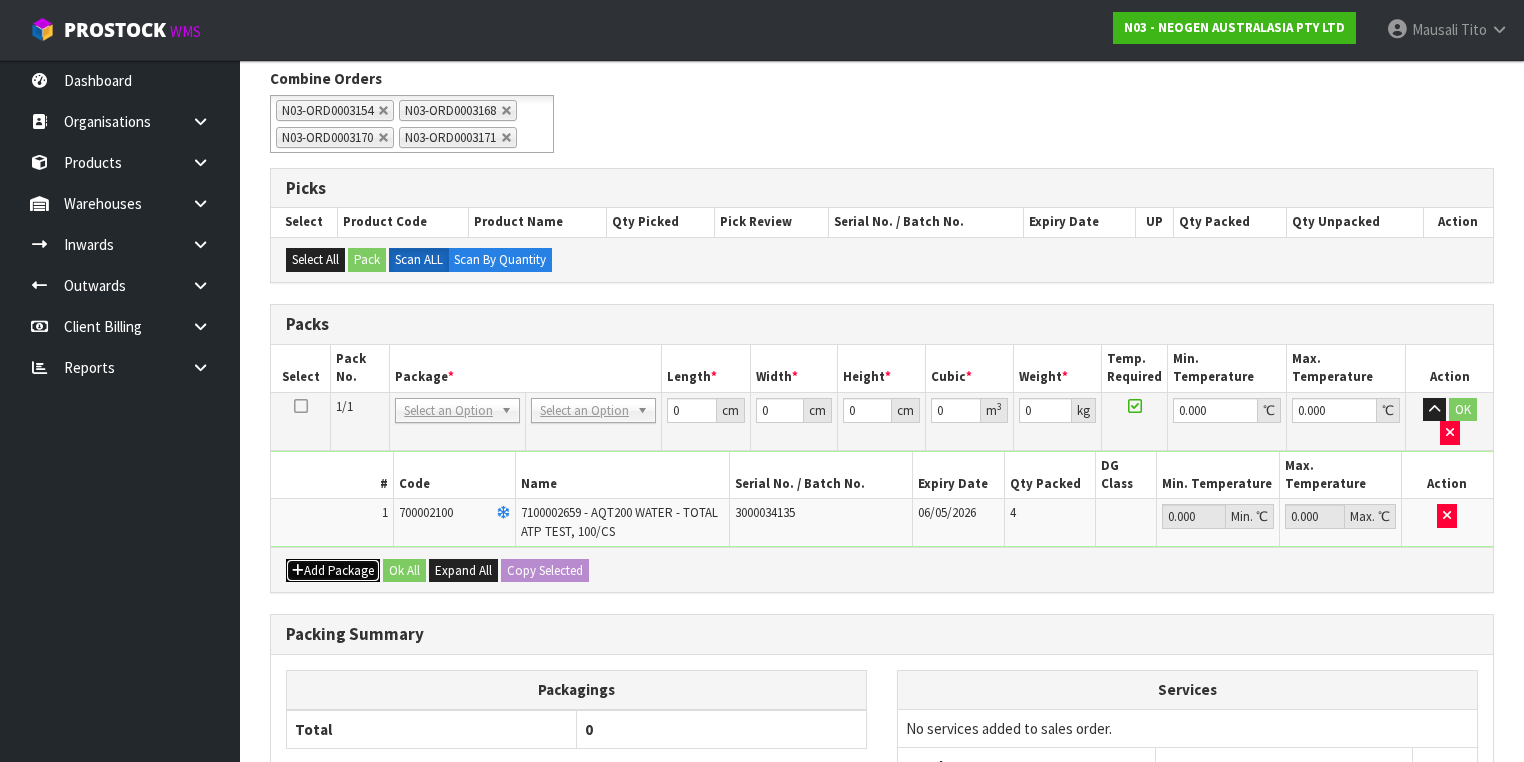 click on "Add Package" at bounding box center [333, 571] 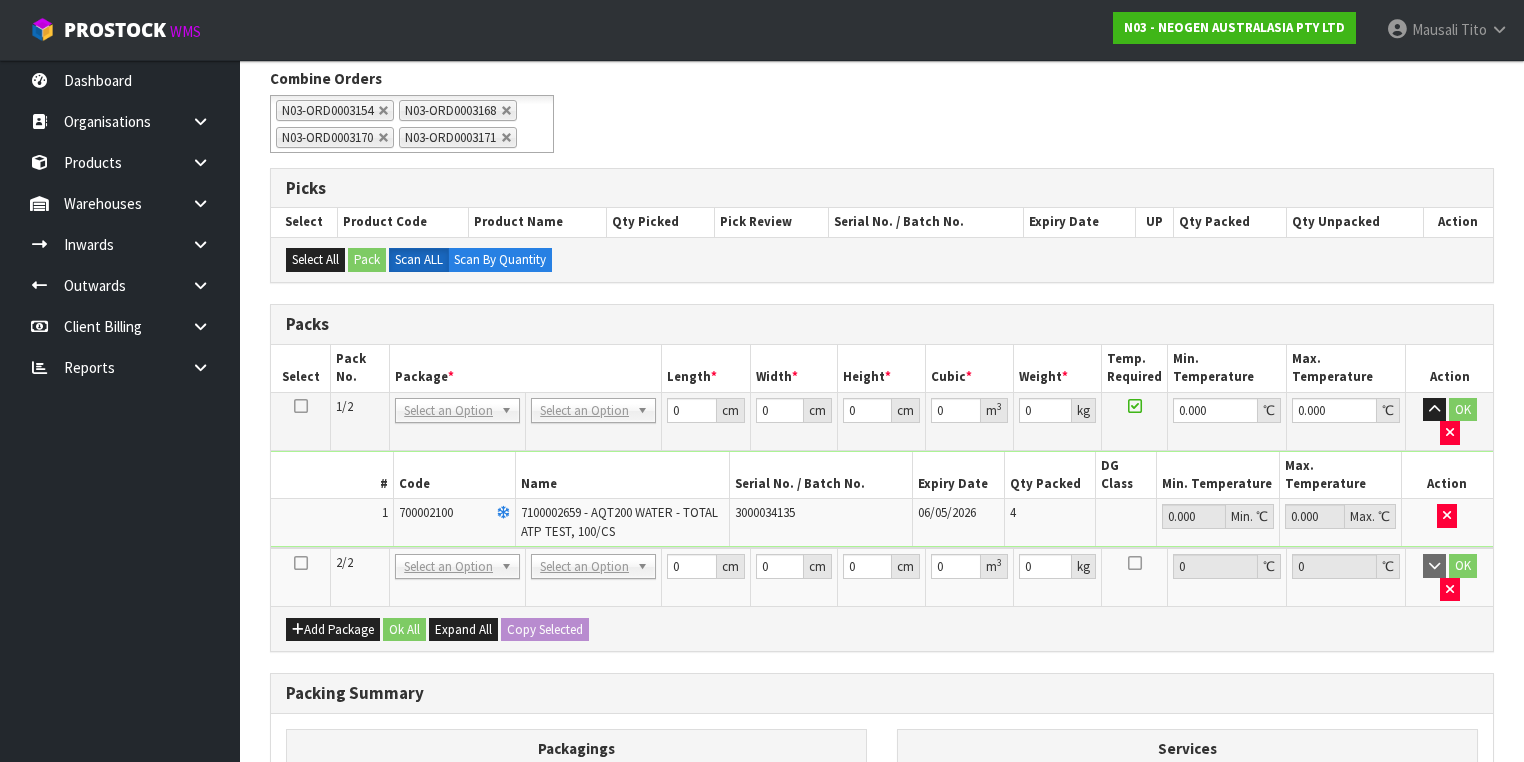 click at bounding box center [301, 563] 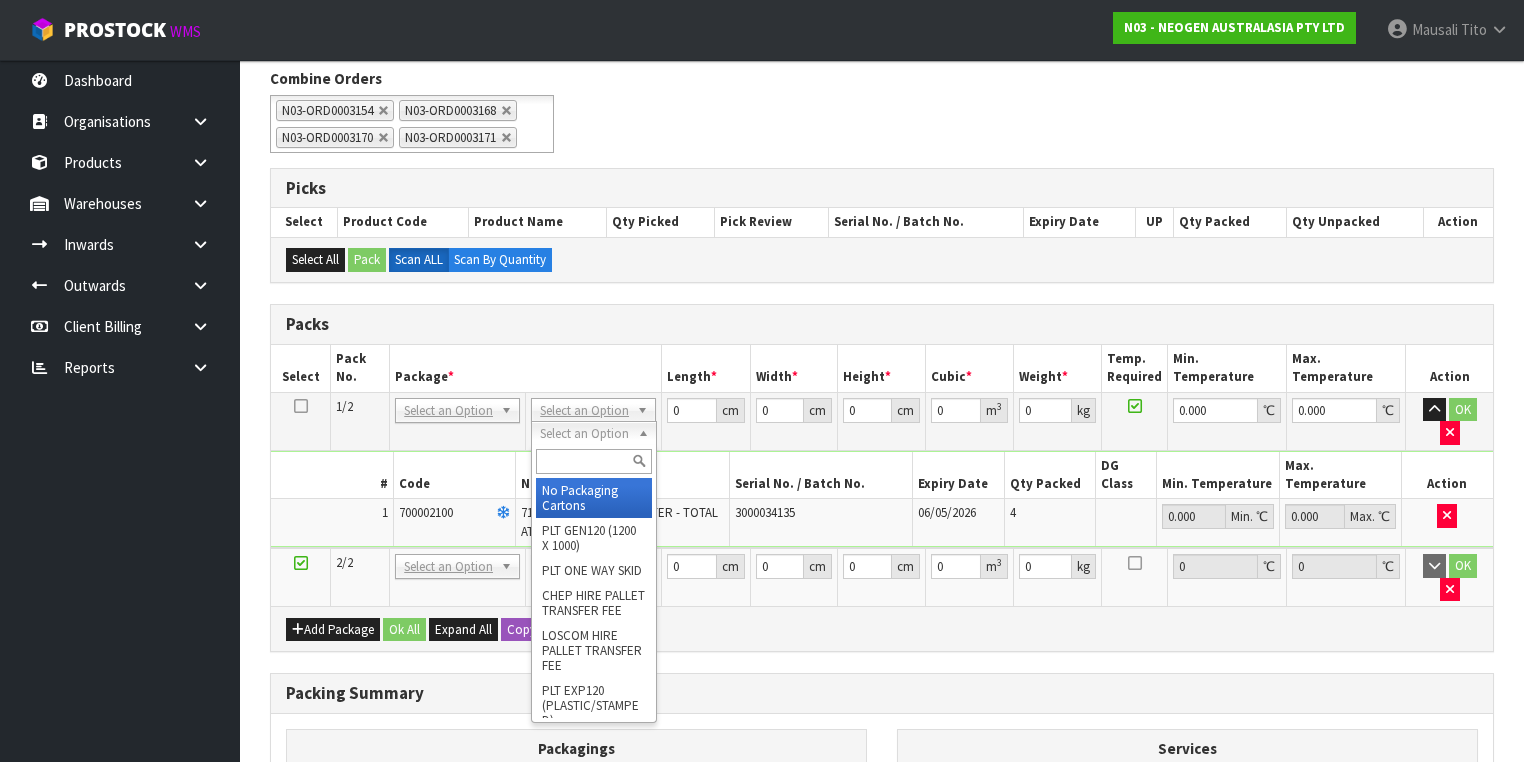 click at bounding box center (593, 461) 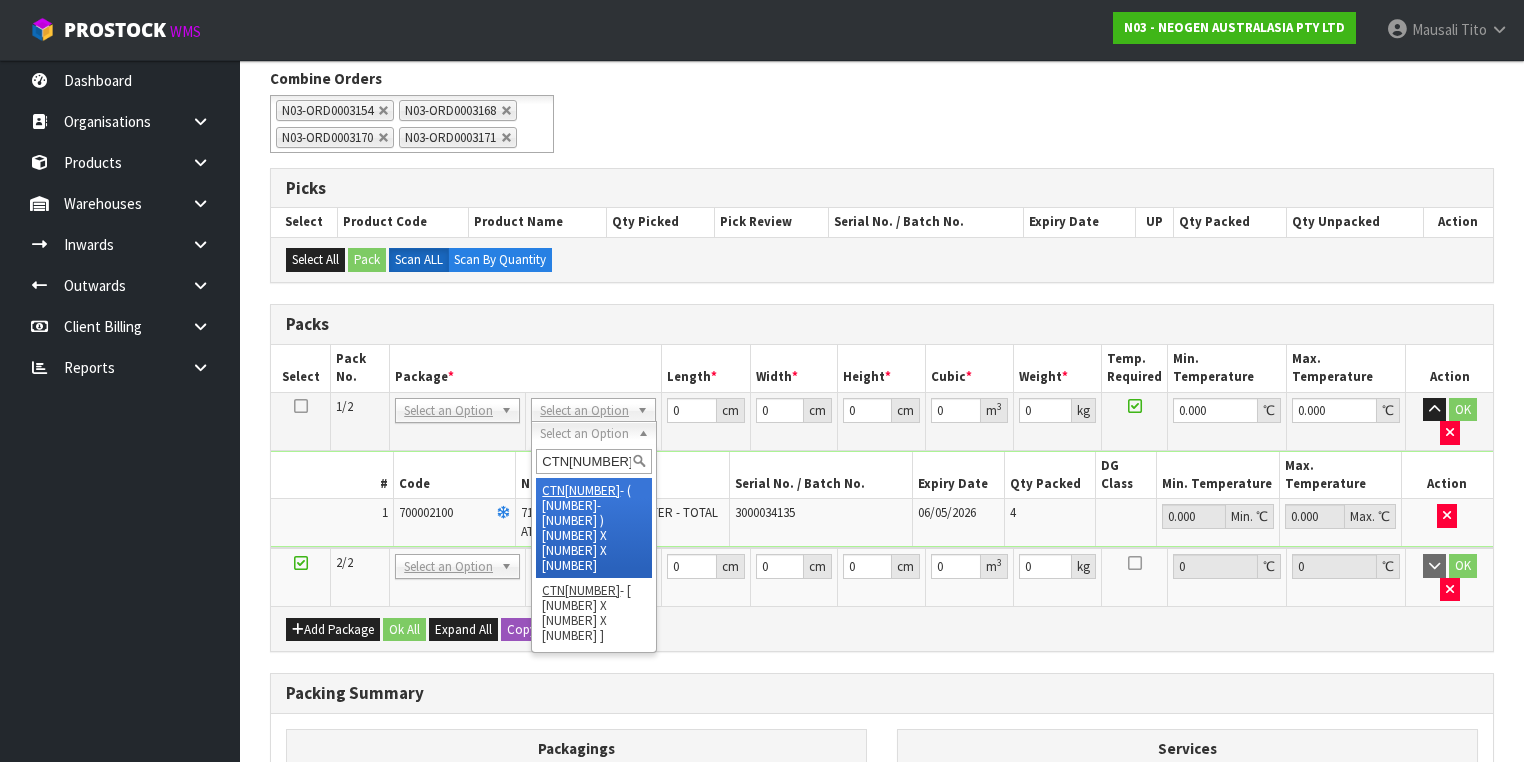 type on "CTN6" 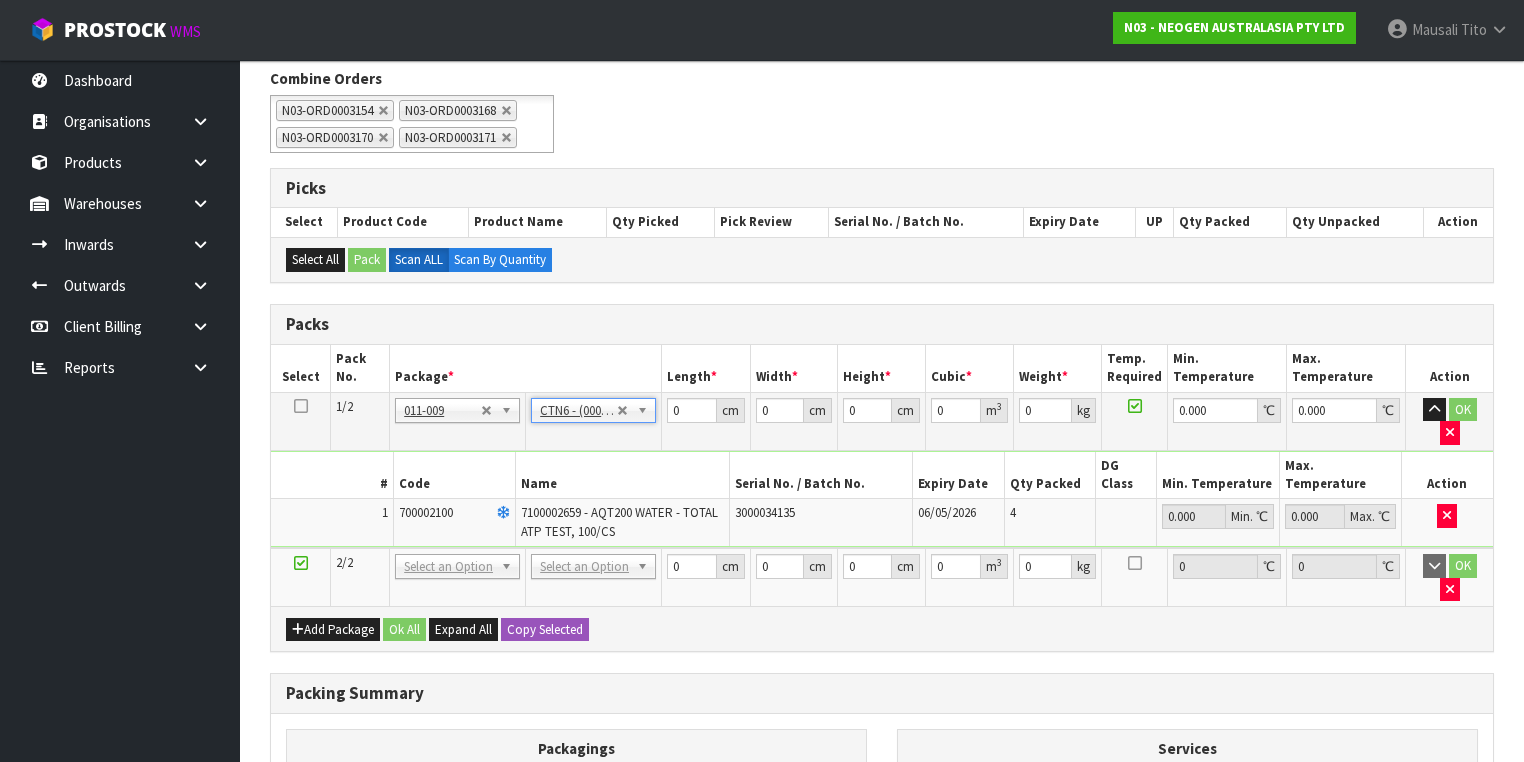 type on "45.5" 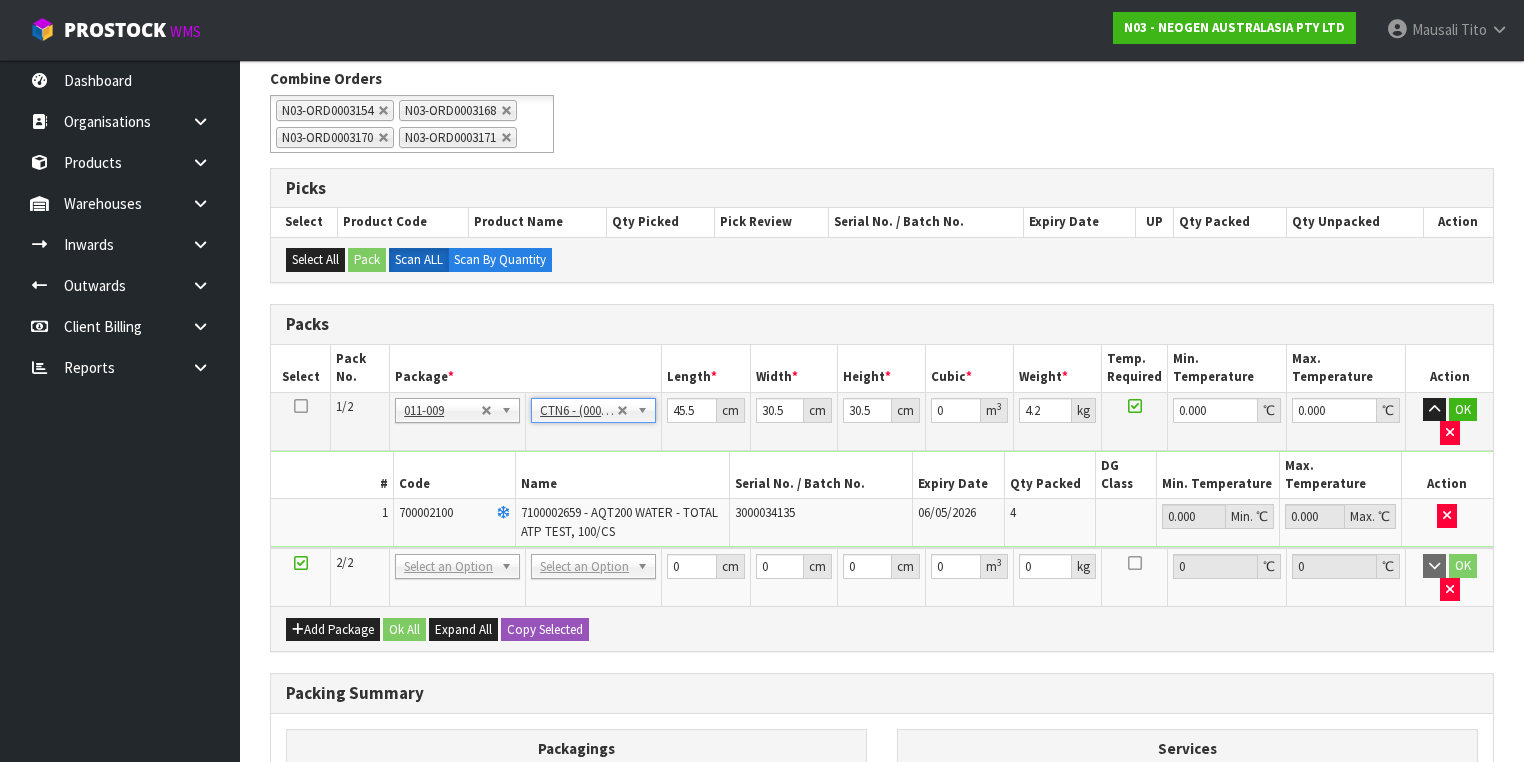drag, startPoint x: 585, startPoint y: 536, endPoint x: 576, endPoint y: 556, distance: 21.931713 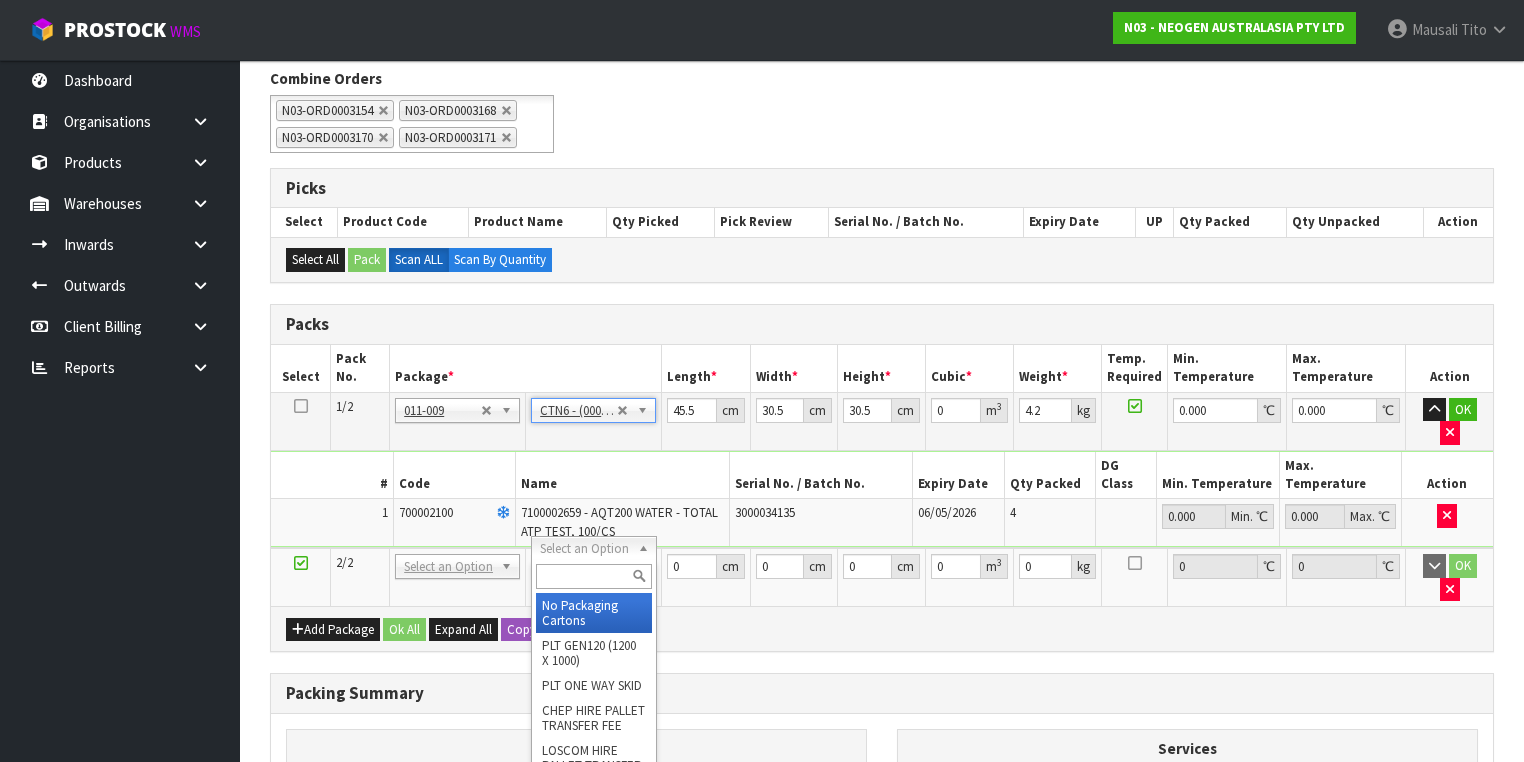 click at bounding box center [593, 576] 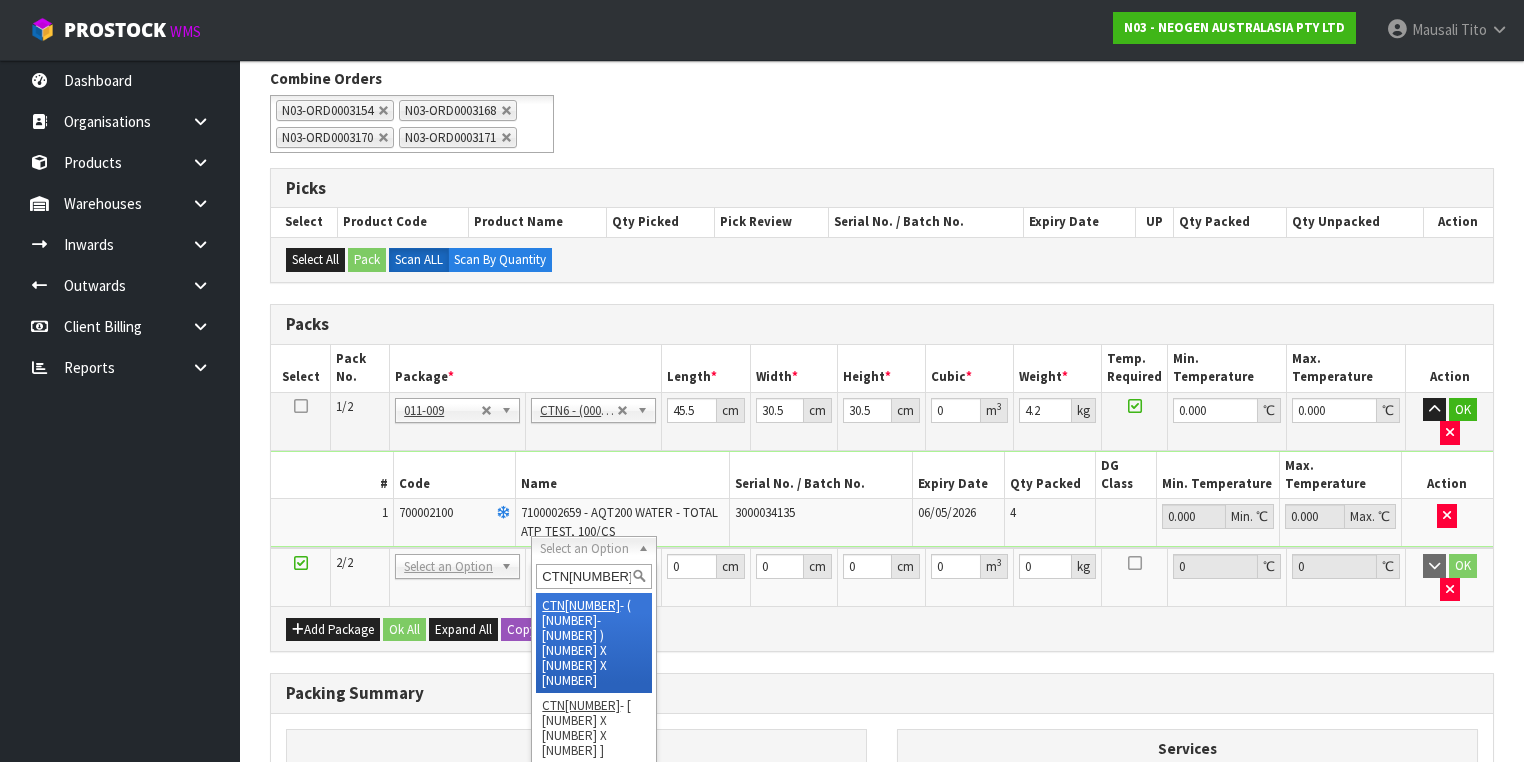 type on "CTN6" 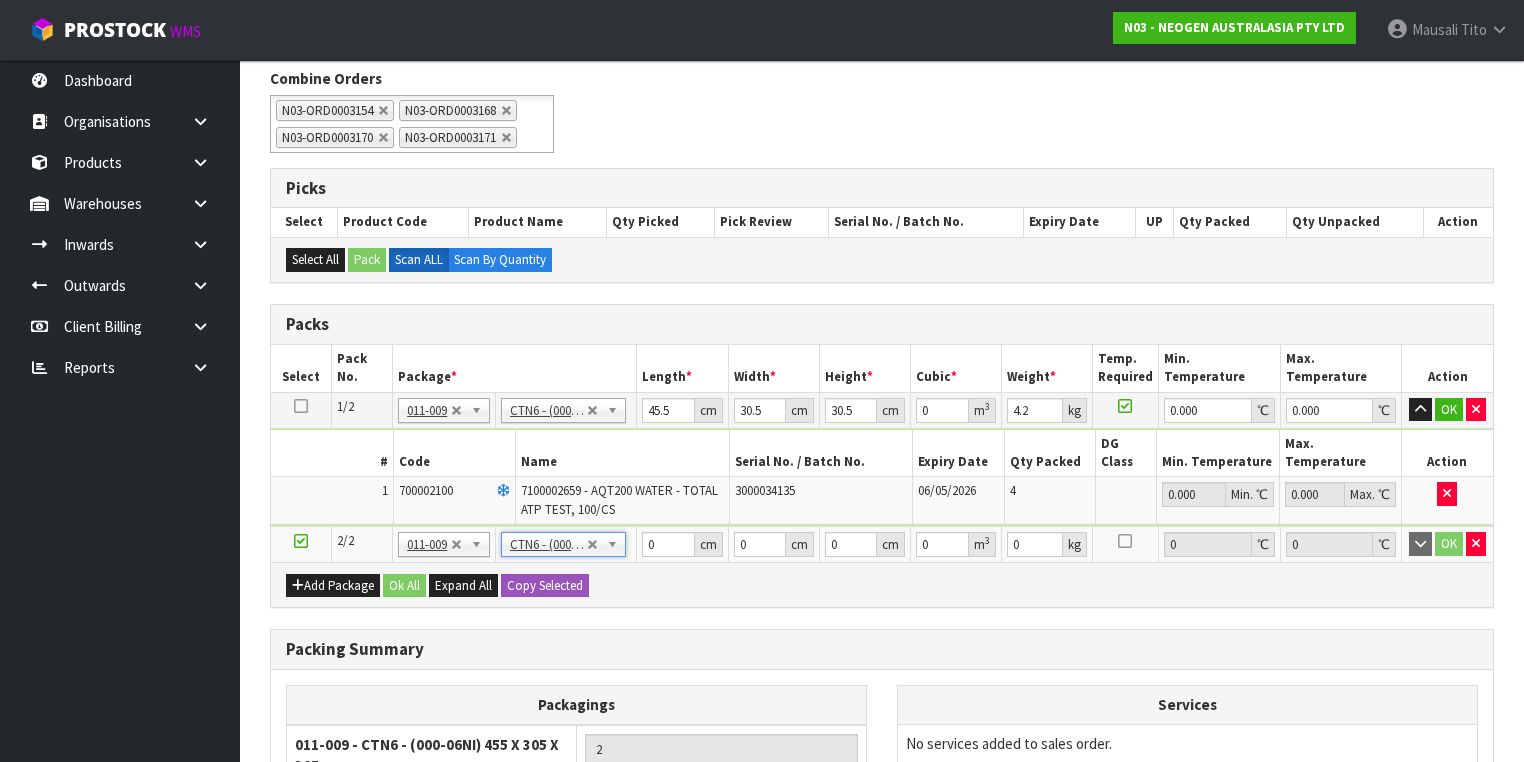 type on "45.5" 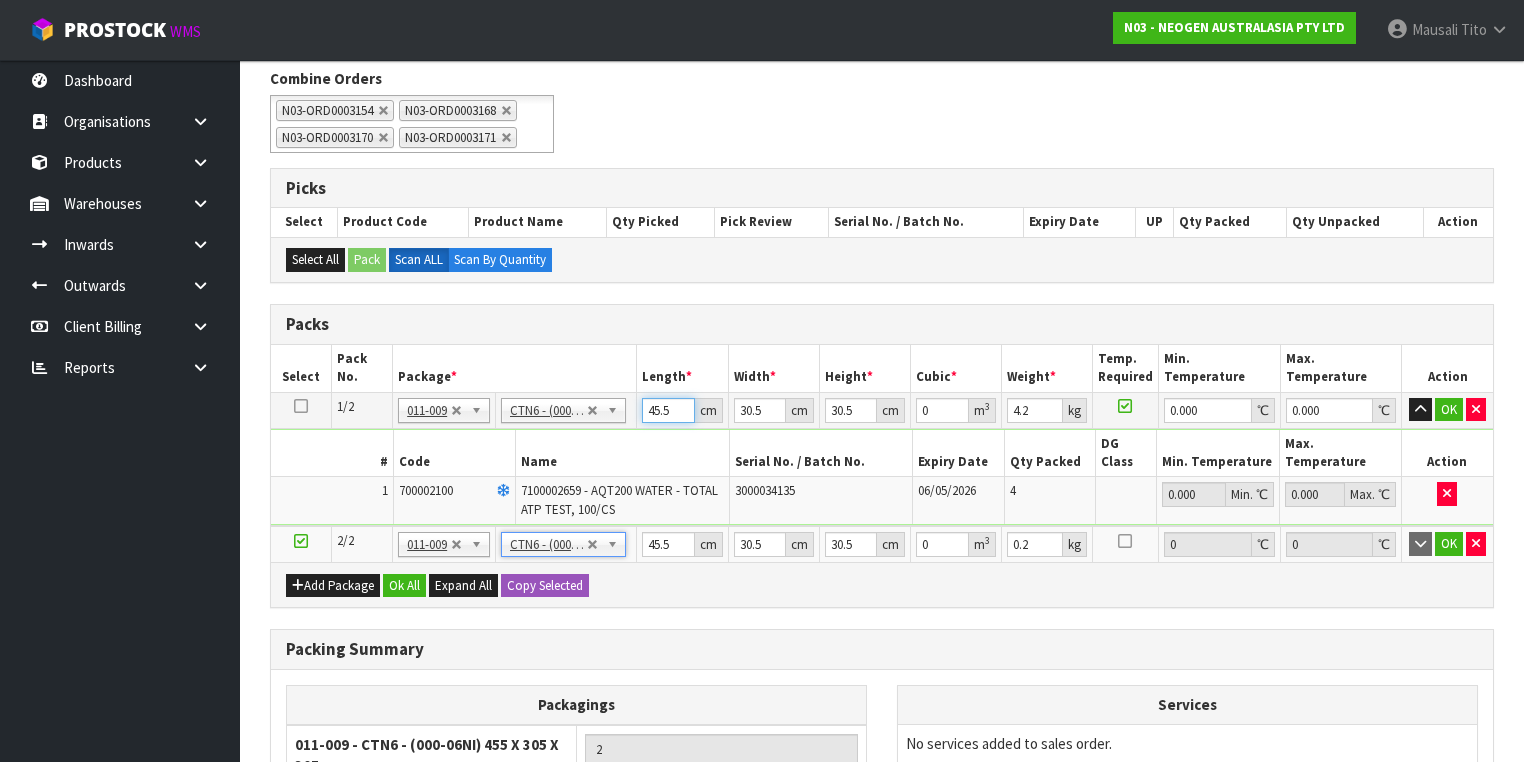 drag, startPoint x: 671, startPoint y: 436, endPoint x: 628, endPoint y: 440, distance: 43.185646 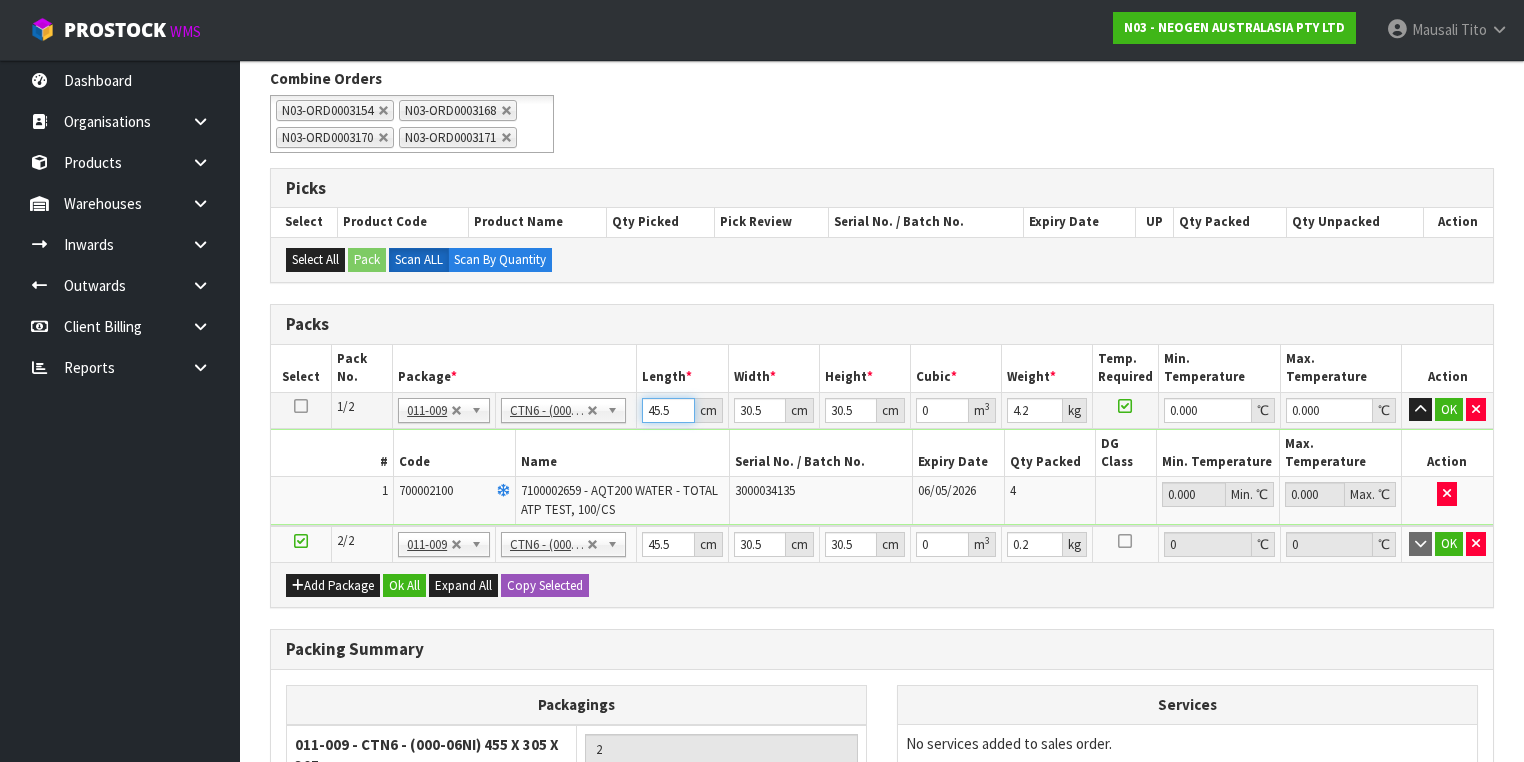type on "4" 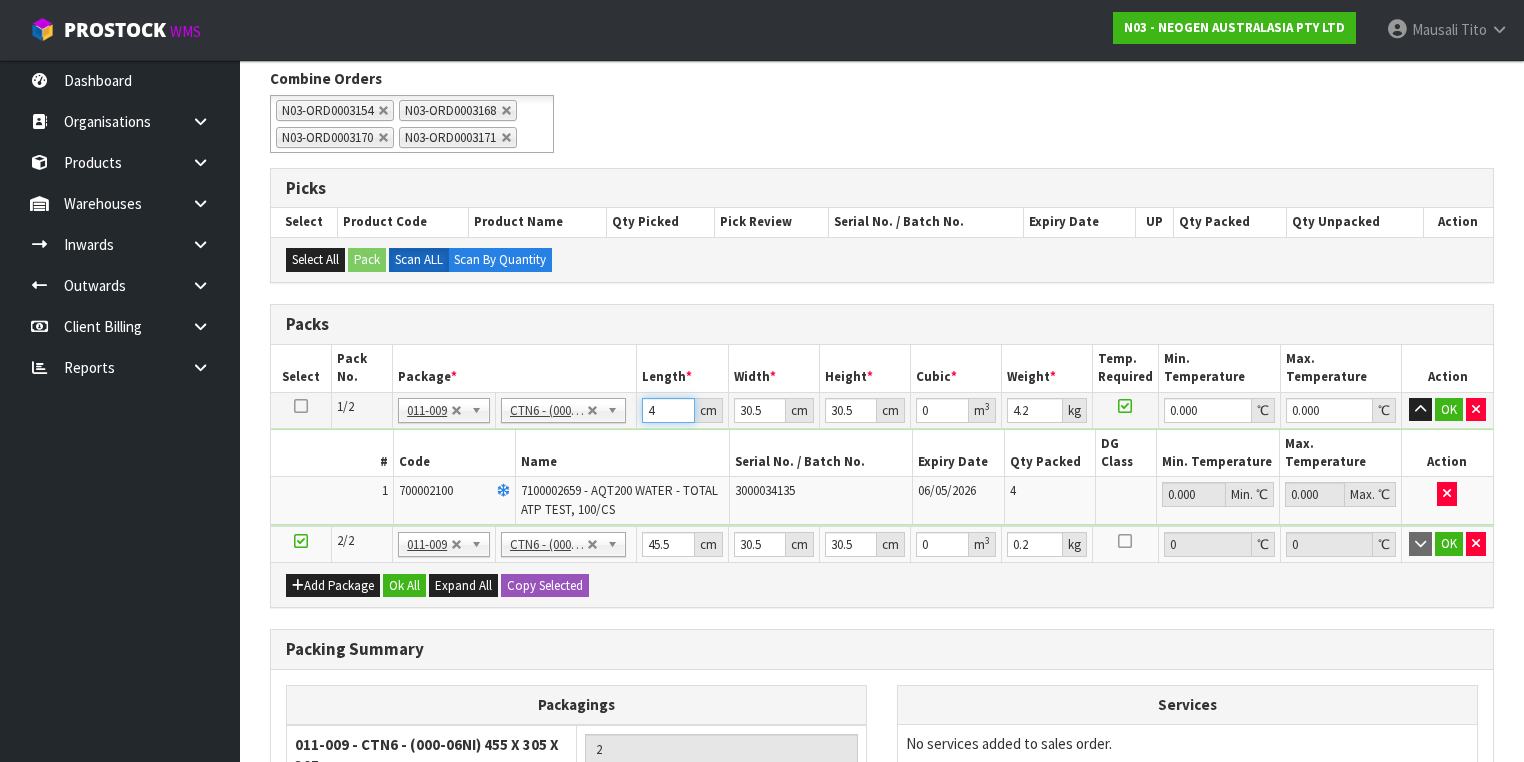 type on "47" 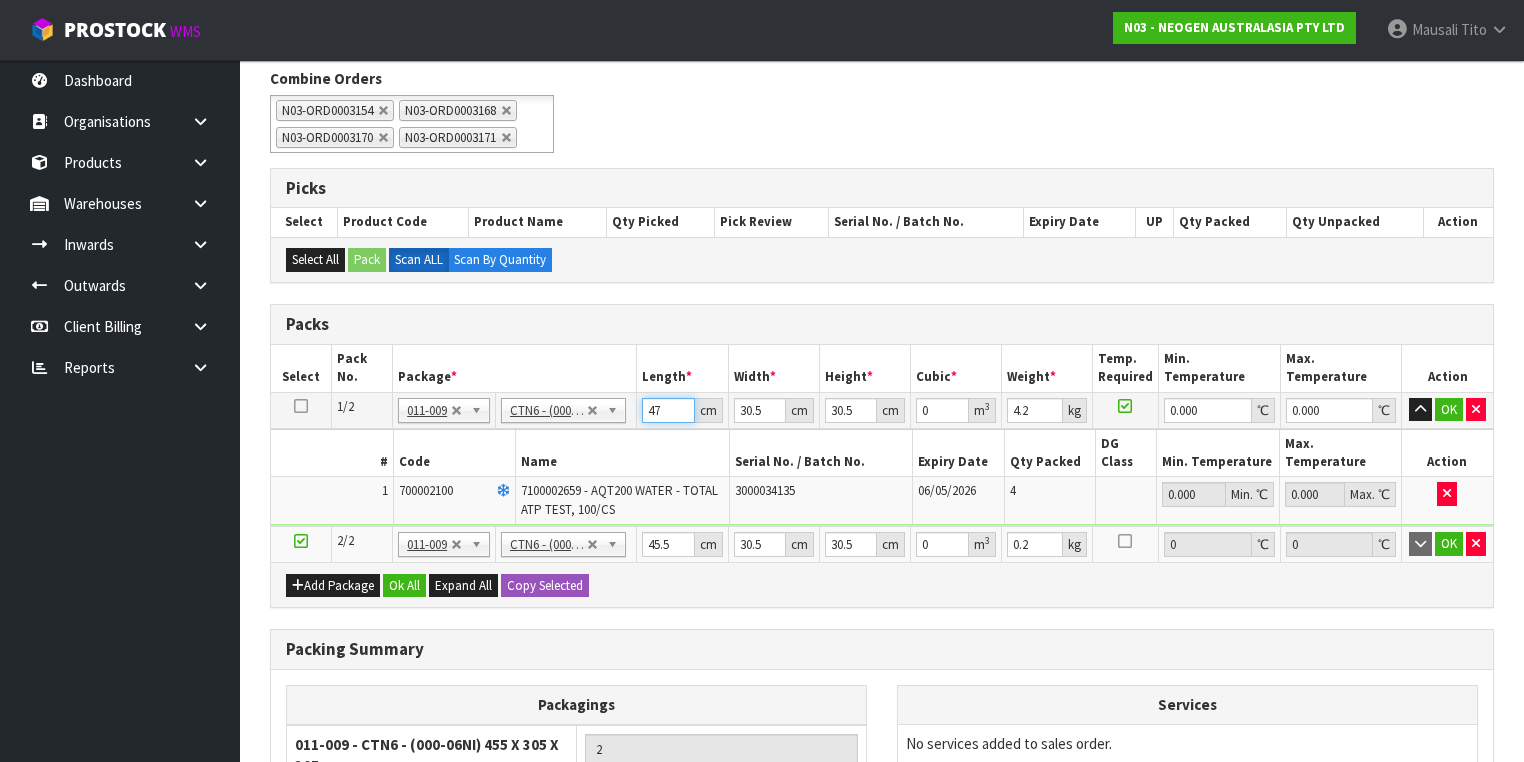type on "47" 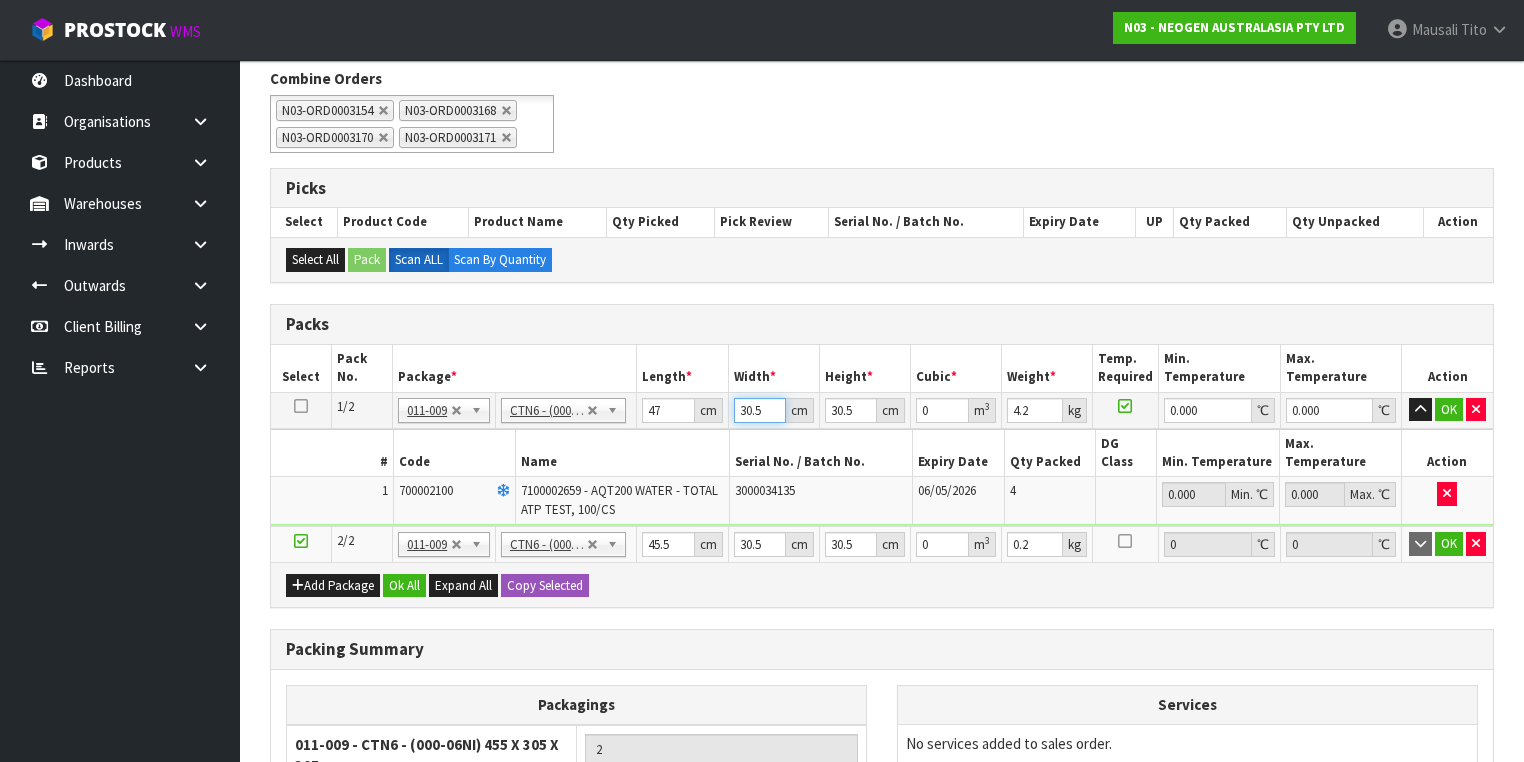 type on "3" 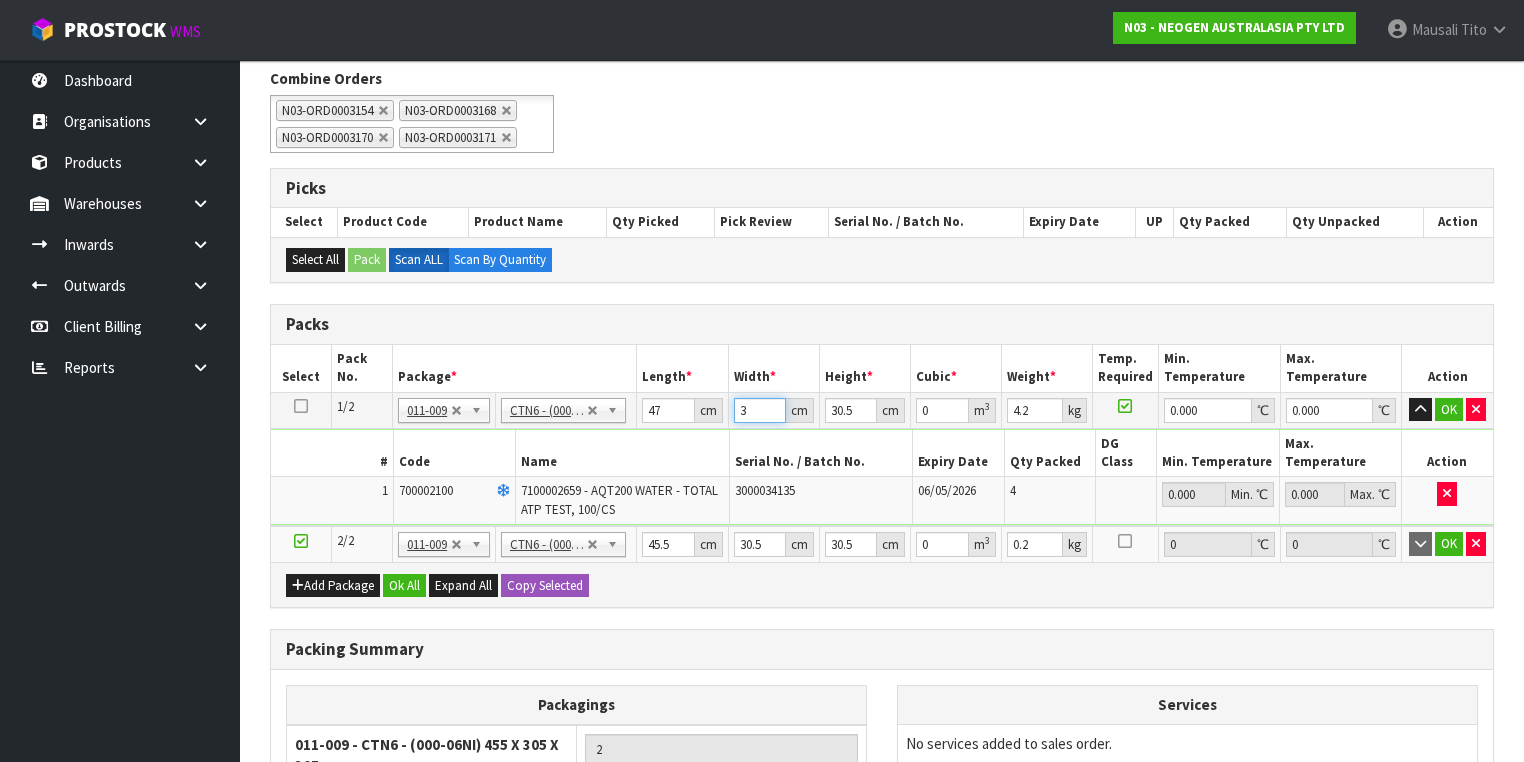 type on "0.0043" 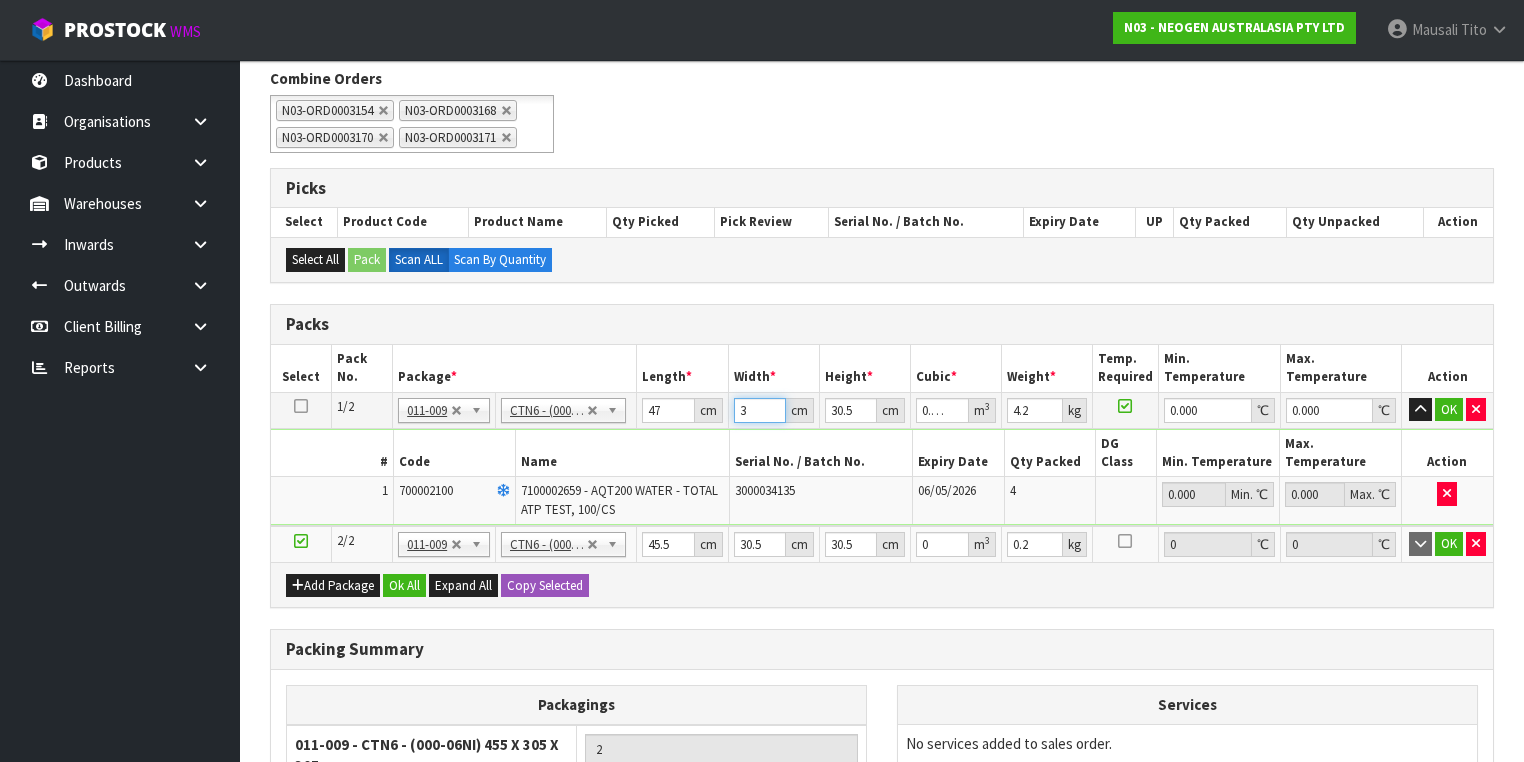type on "32" 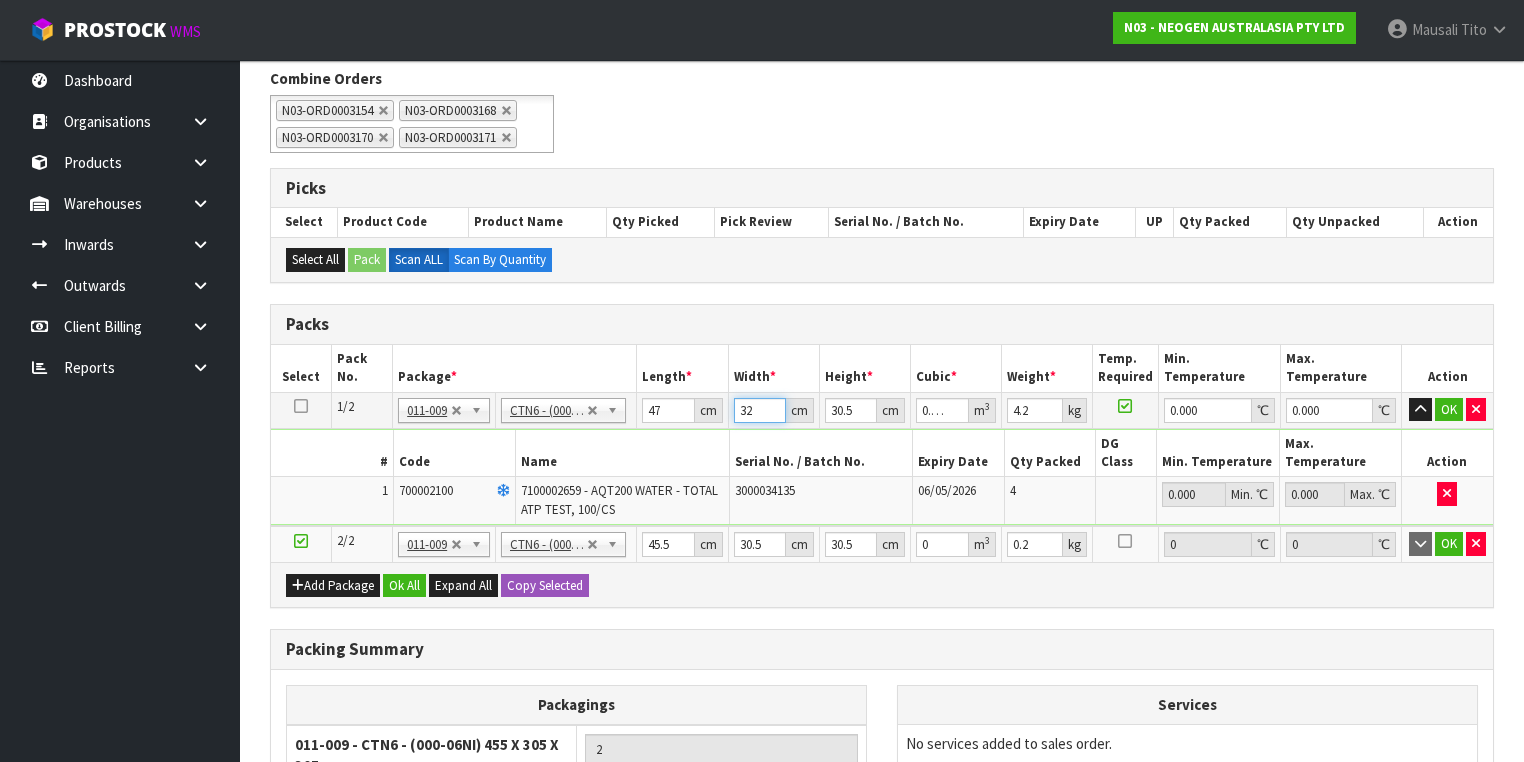 type on "32" 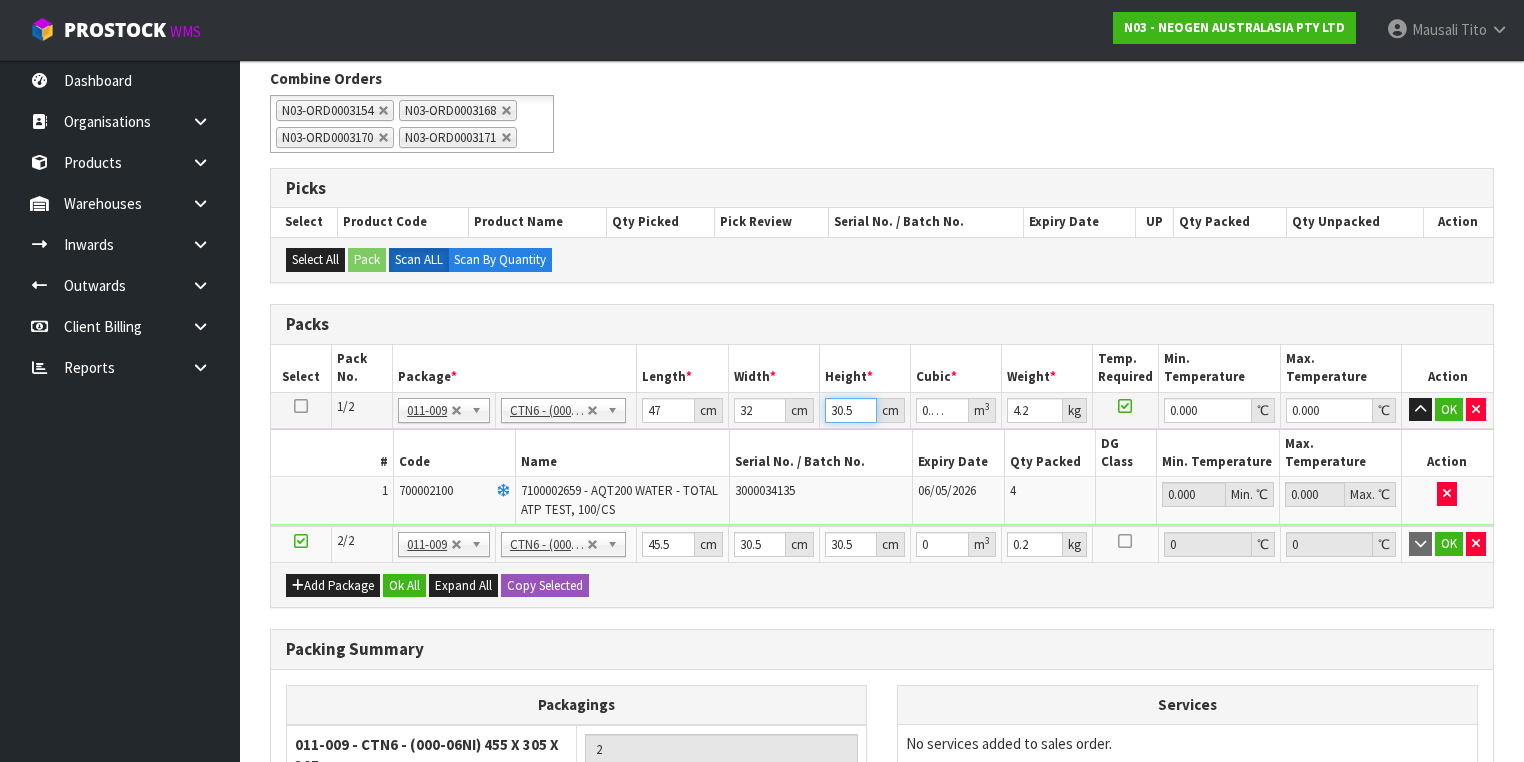 type on "3" 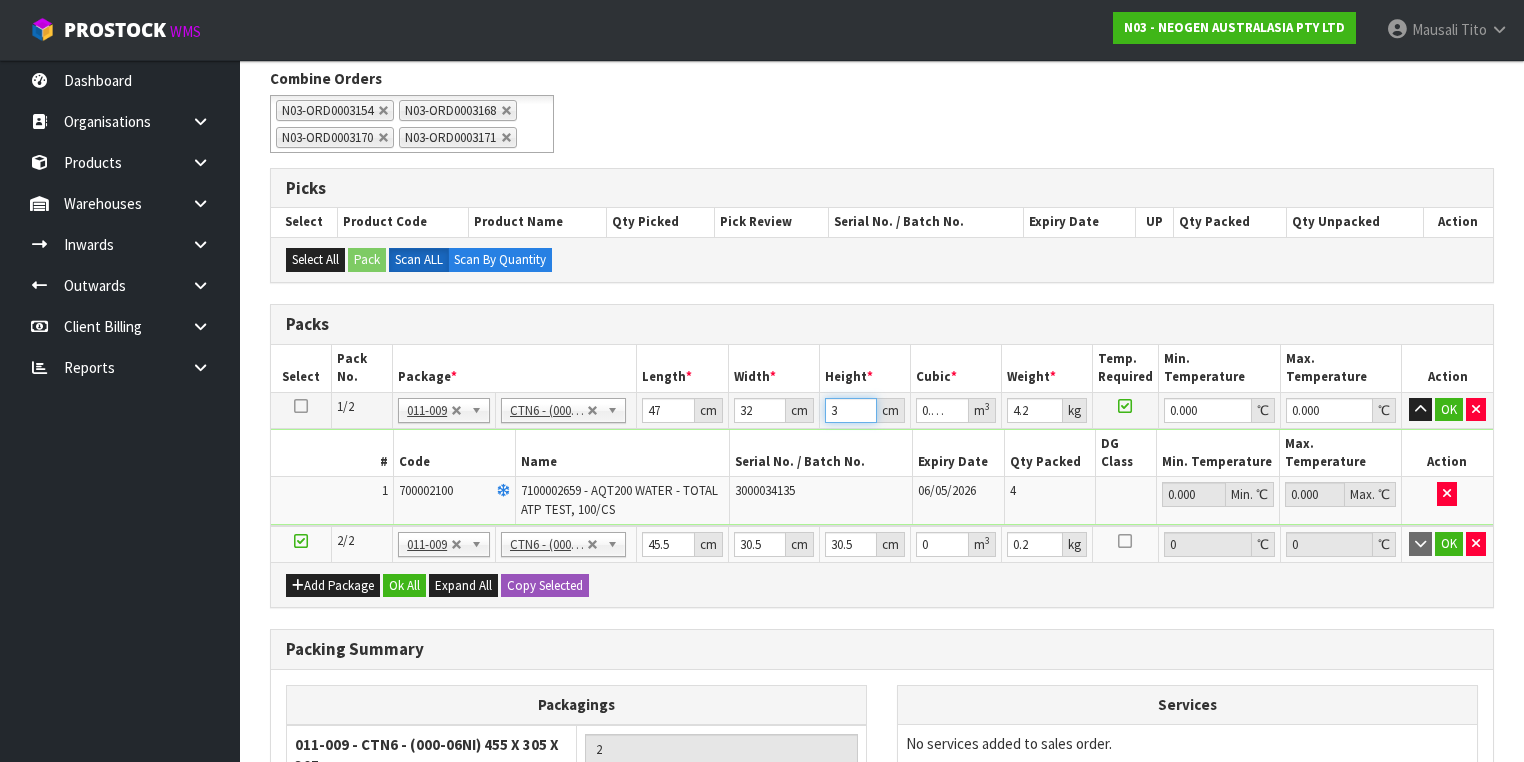 type on "33" 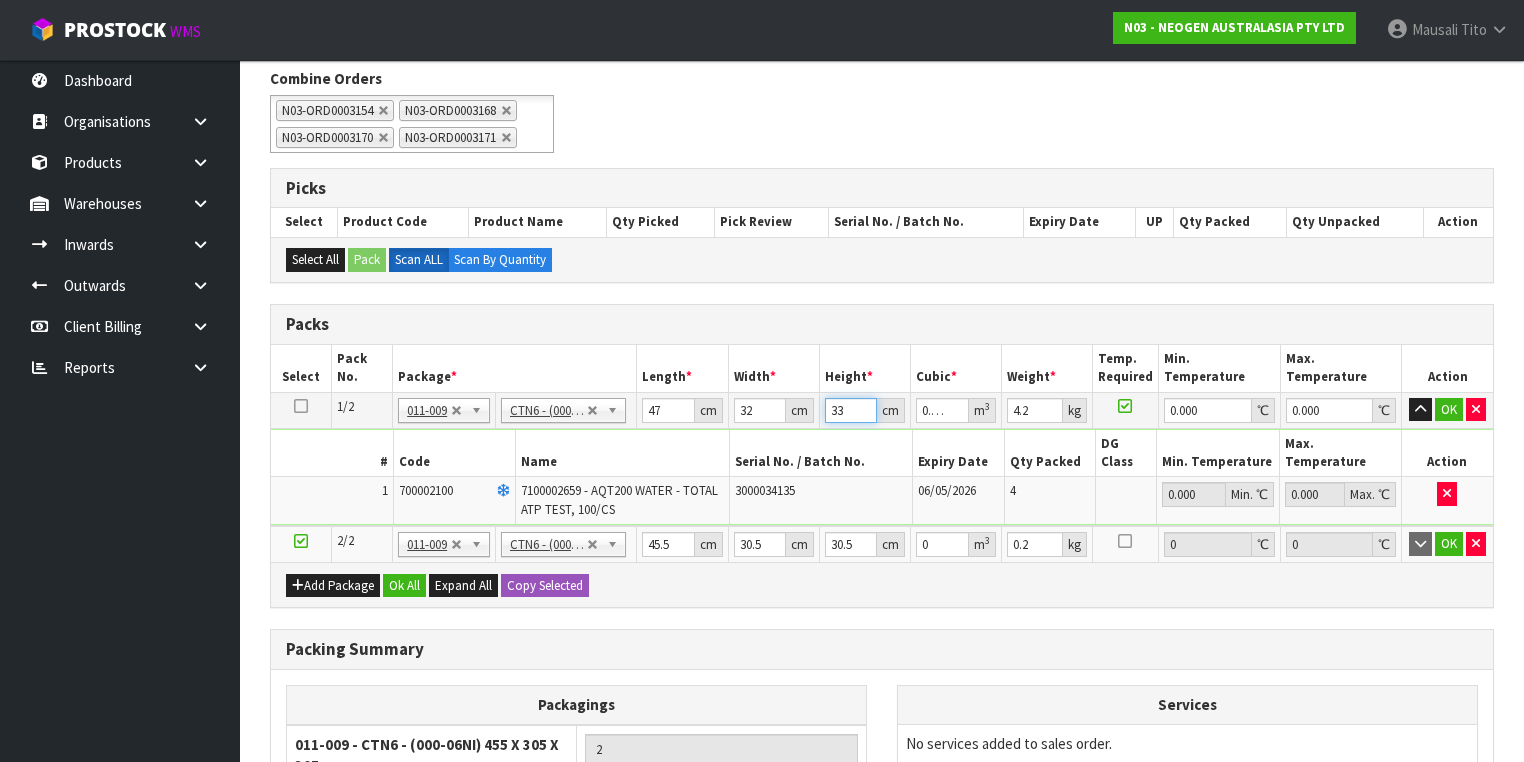 type on "33" 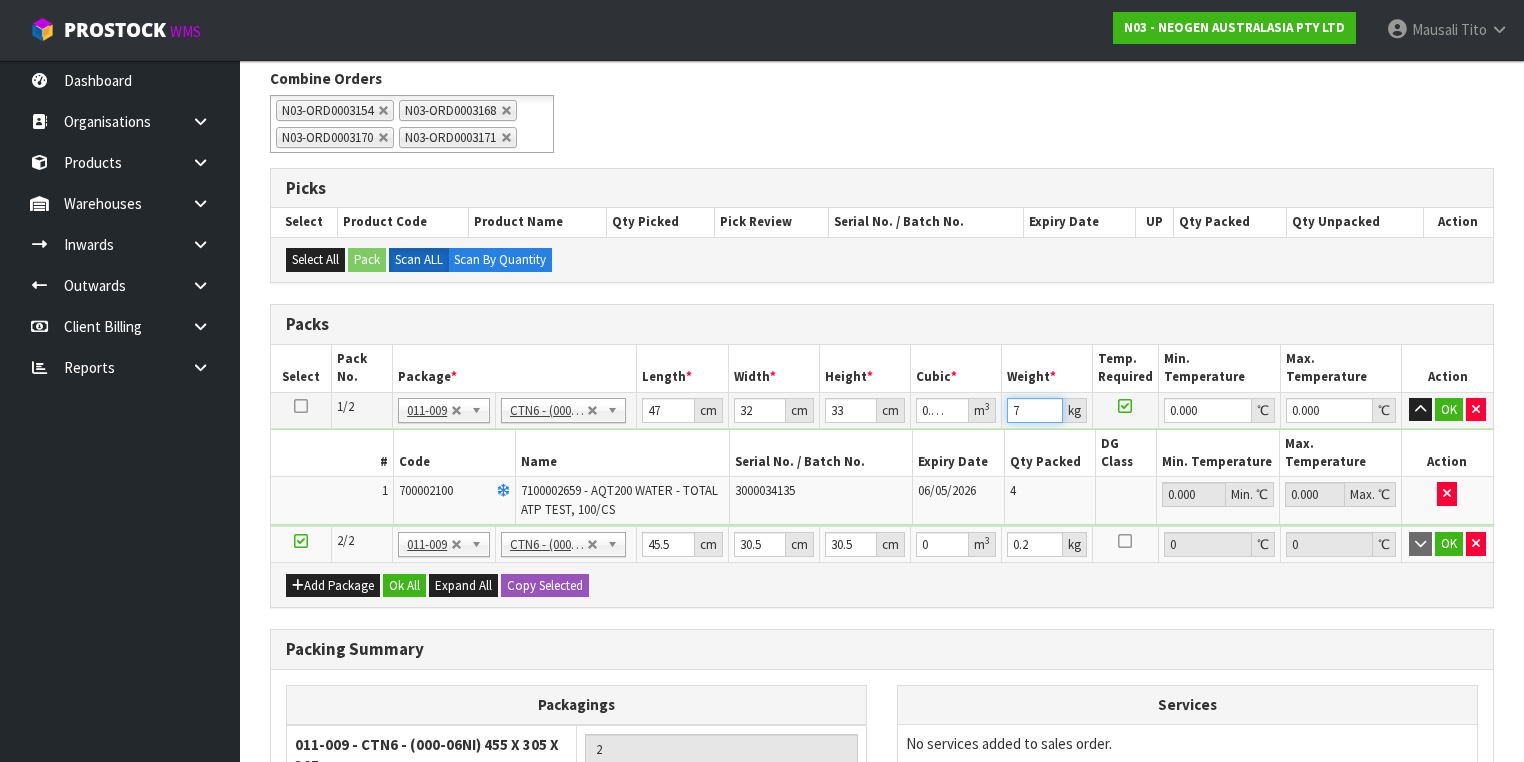 type on "7" 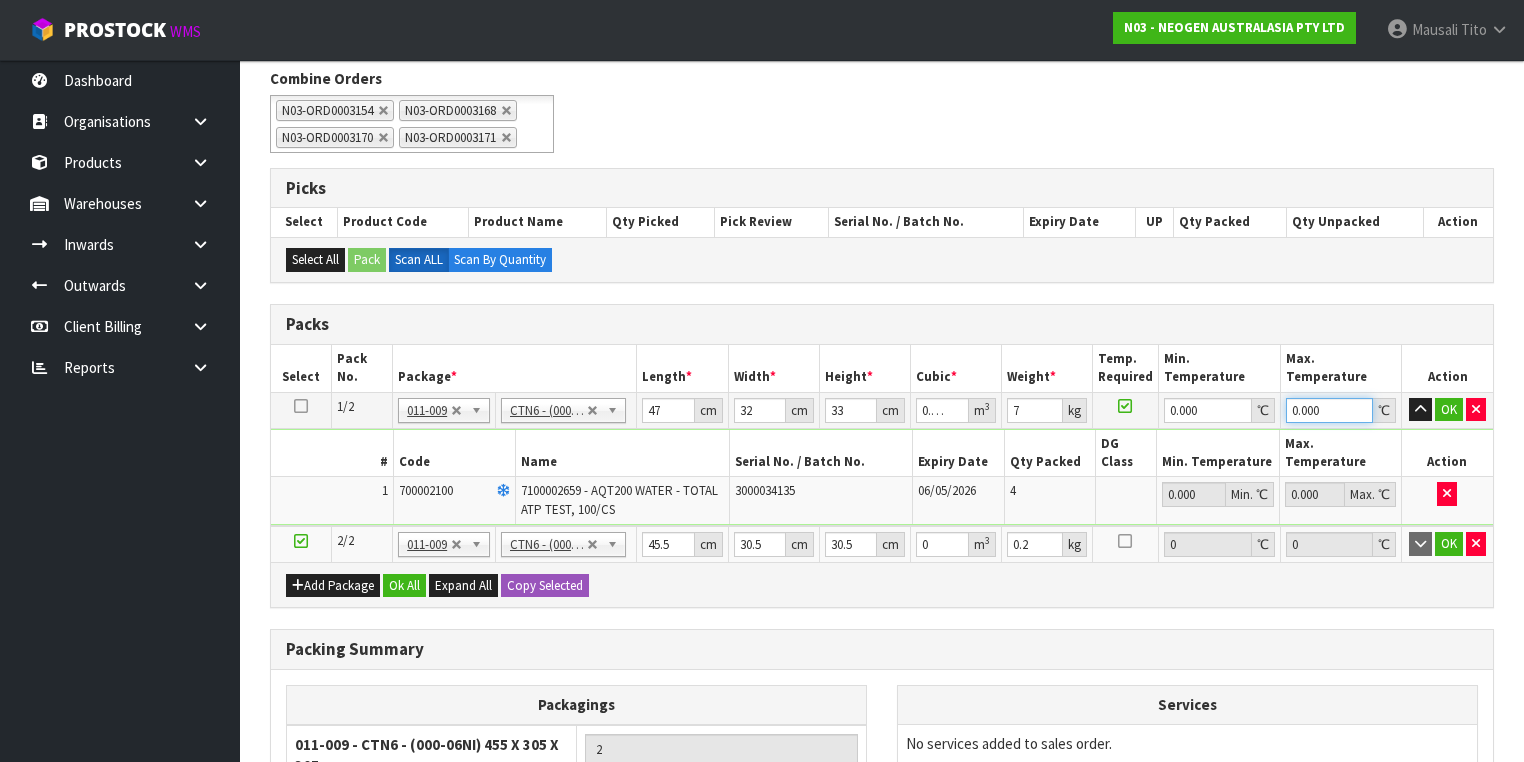type on "0" 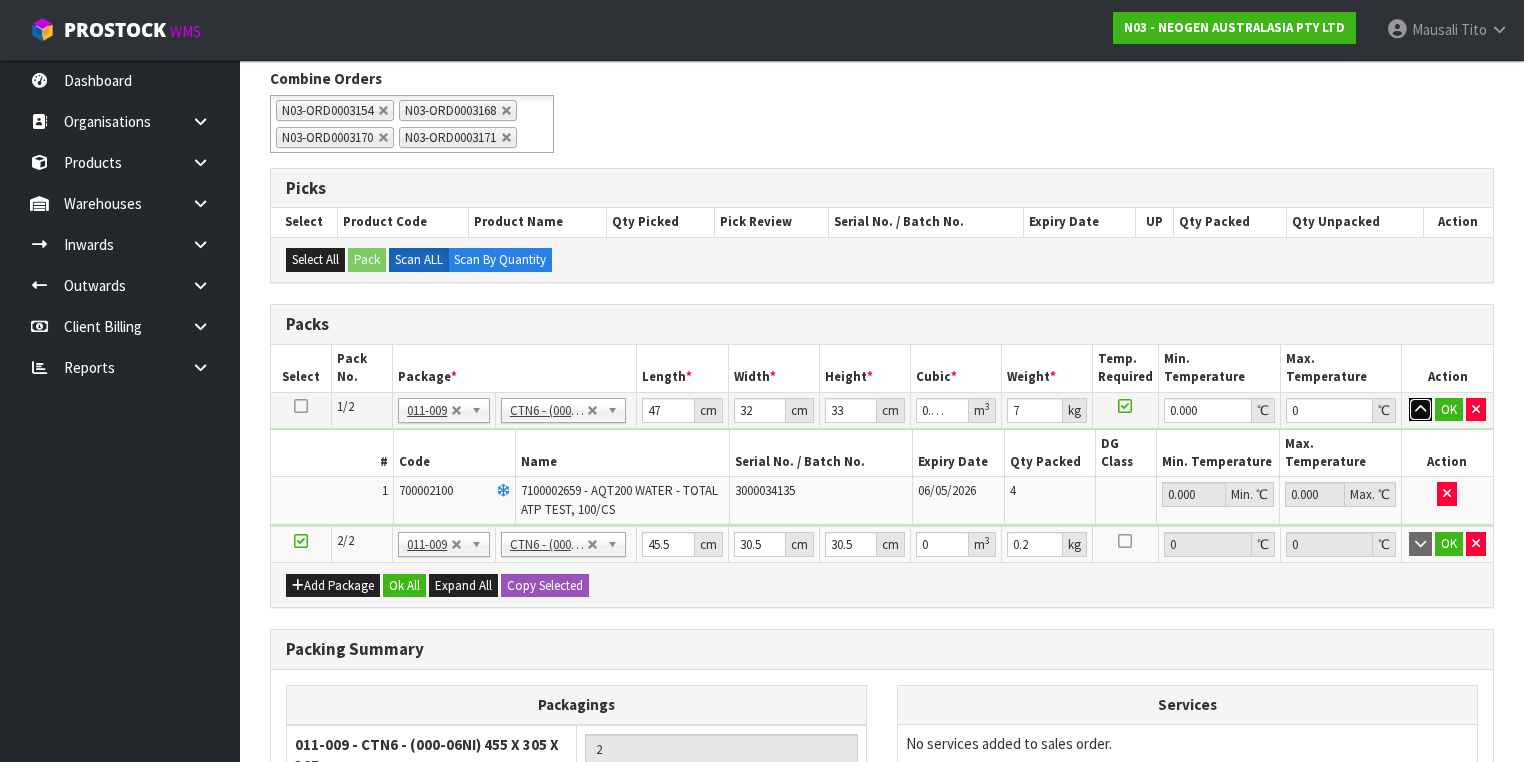 type 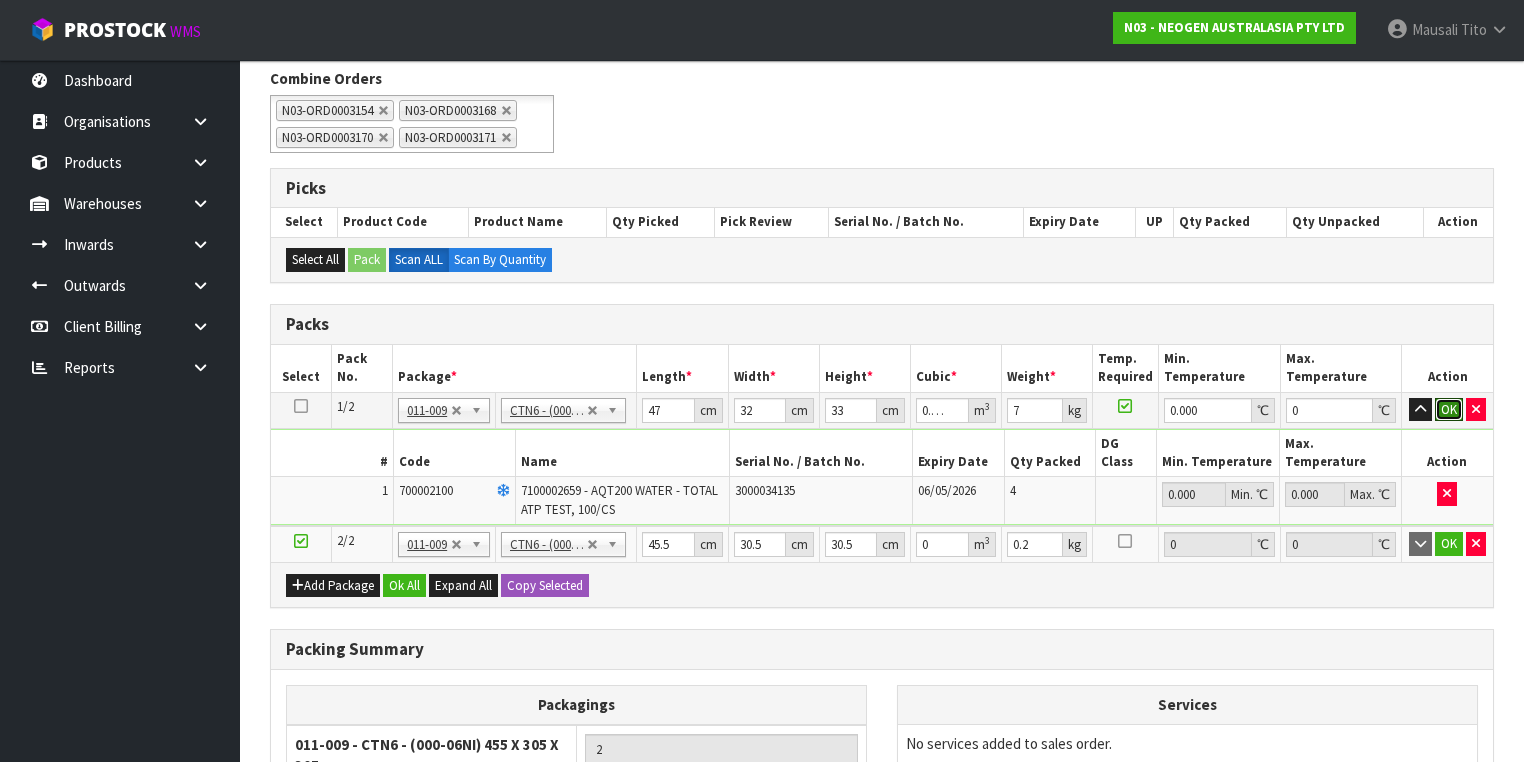 type 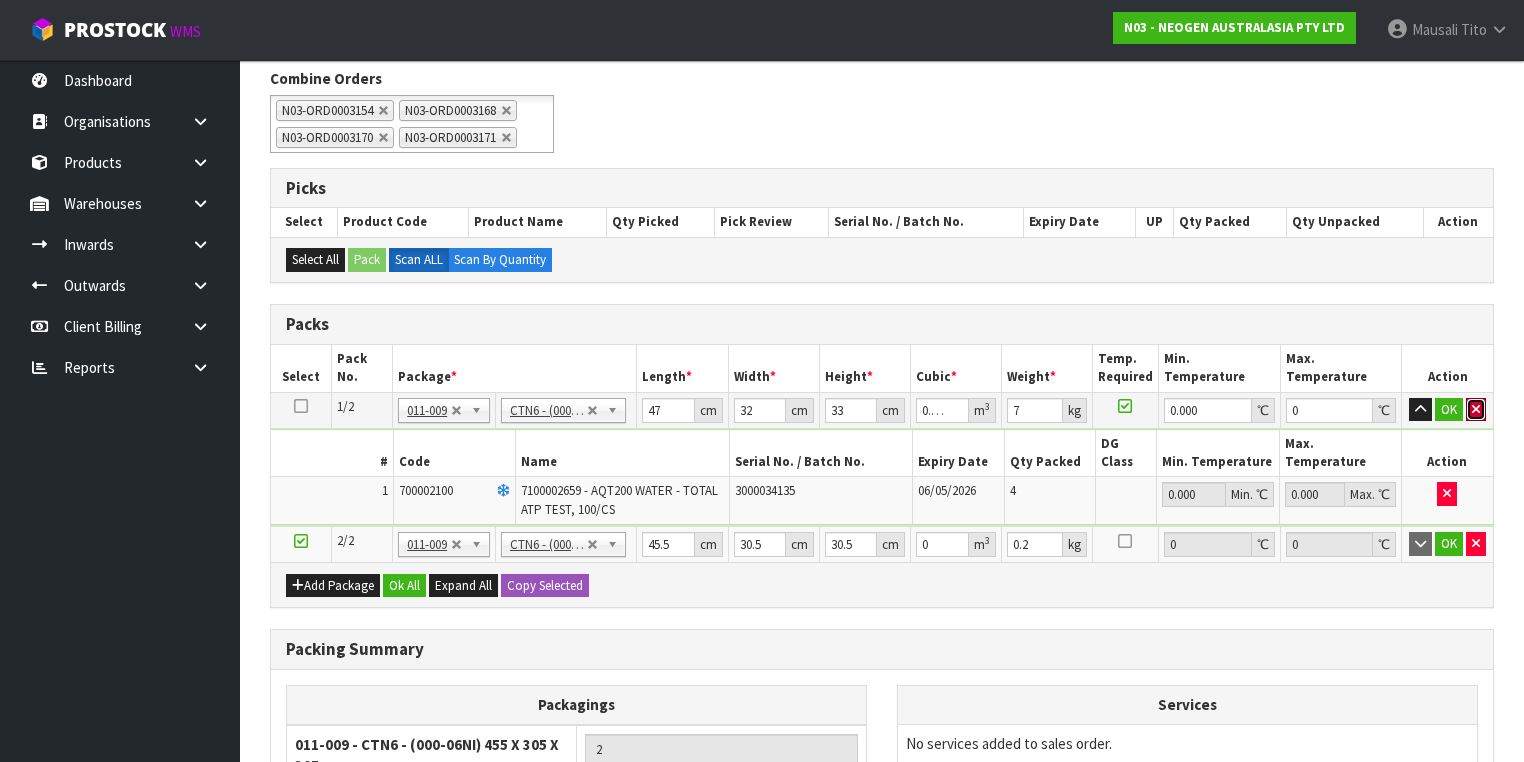 type 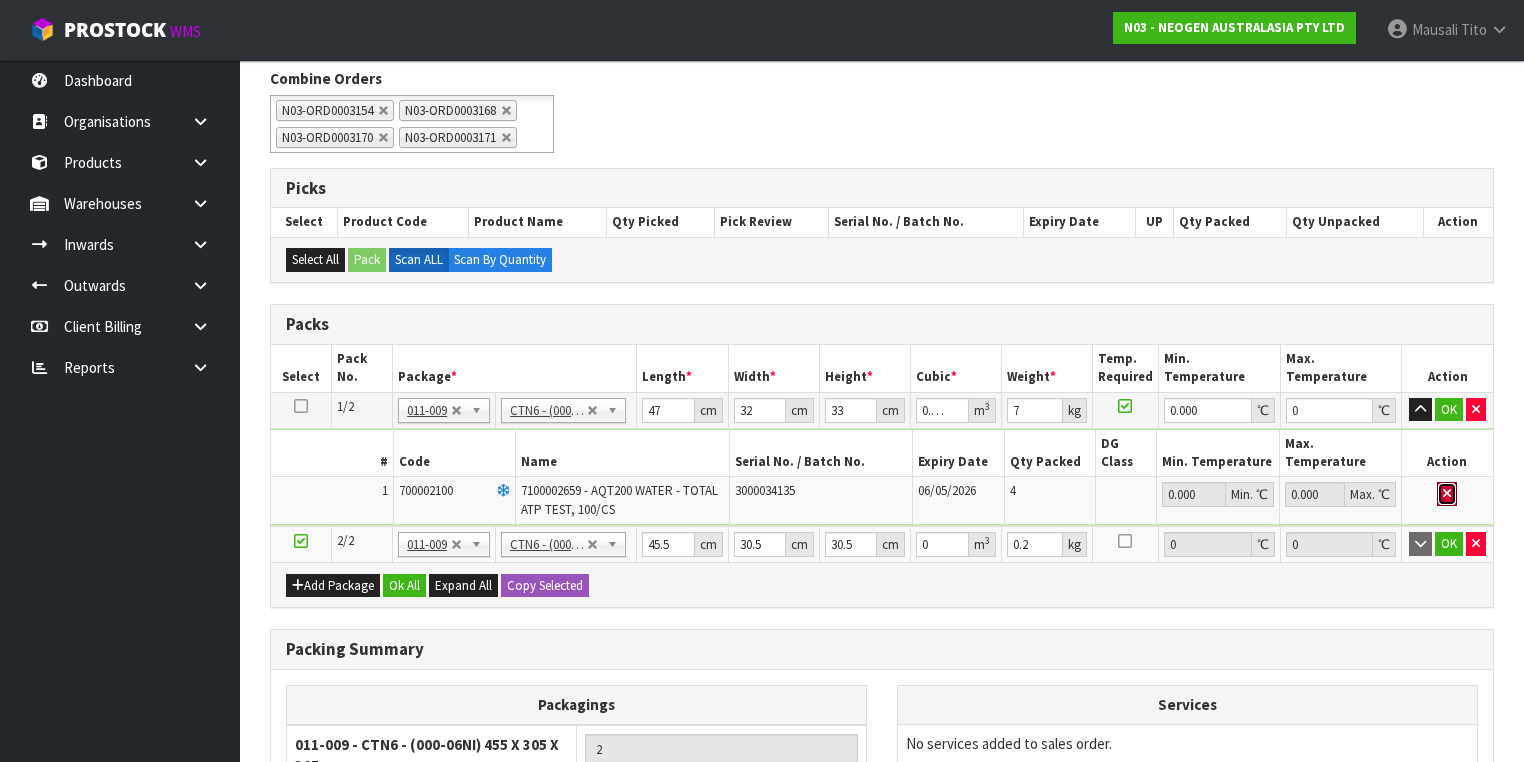 type 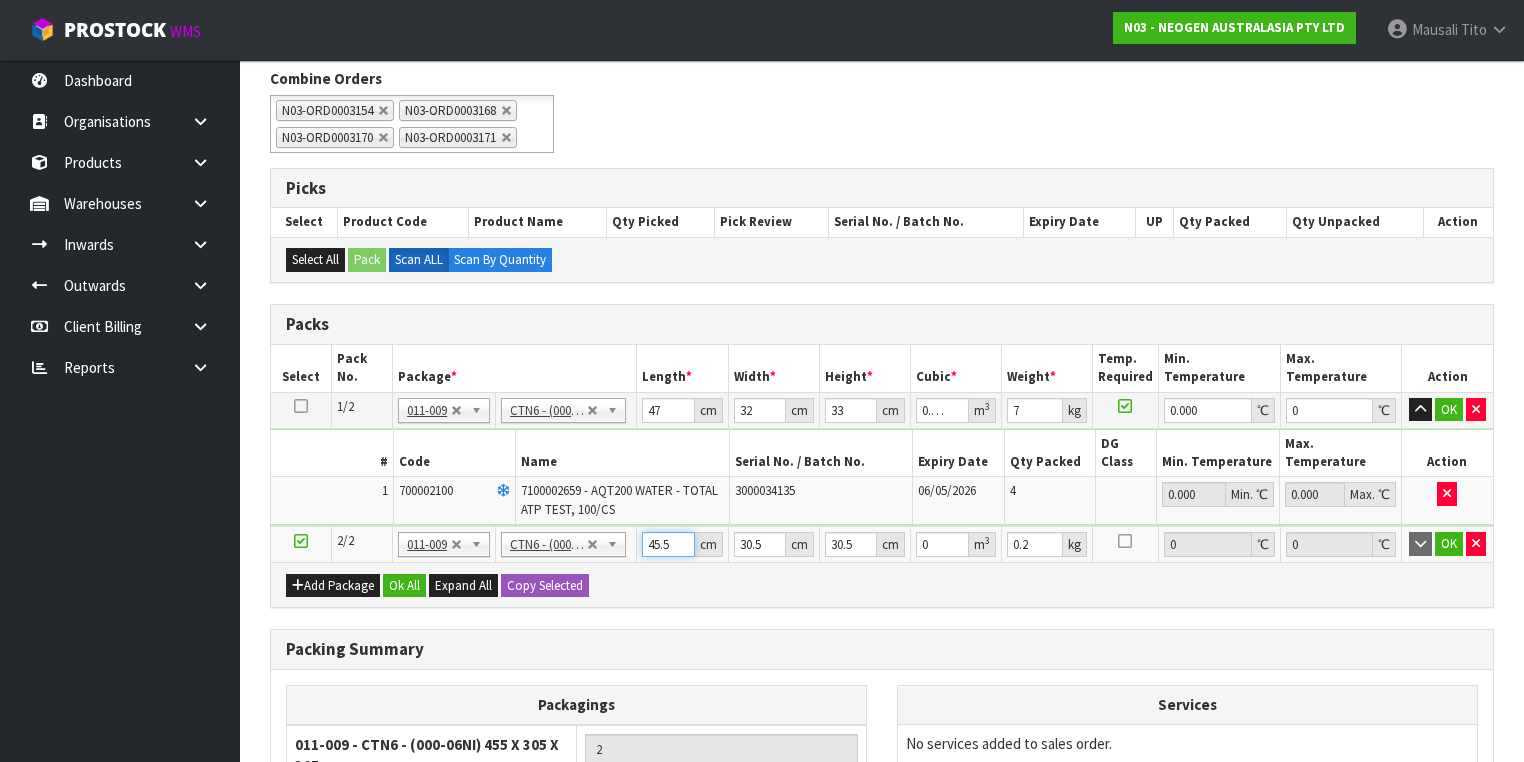 type on "4" 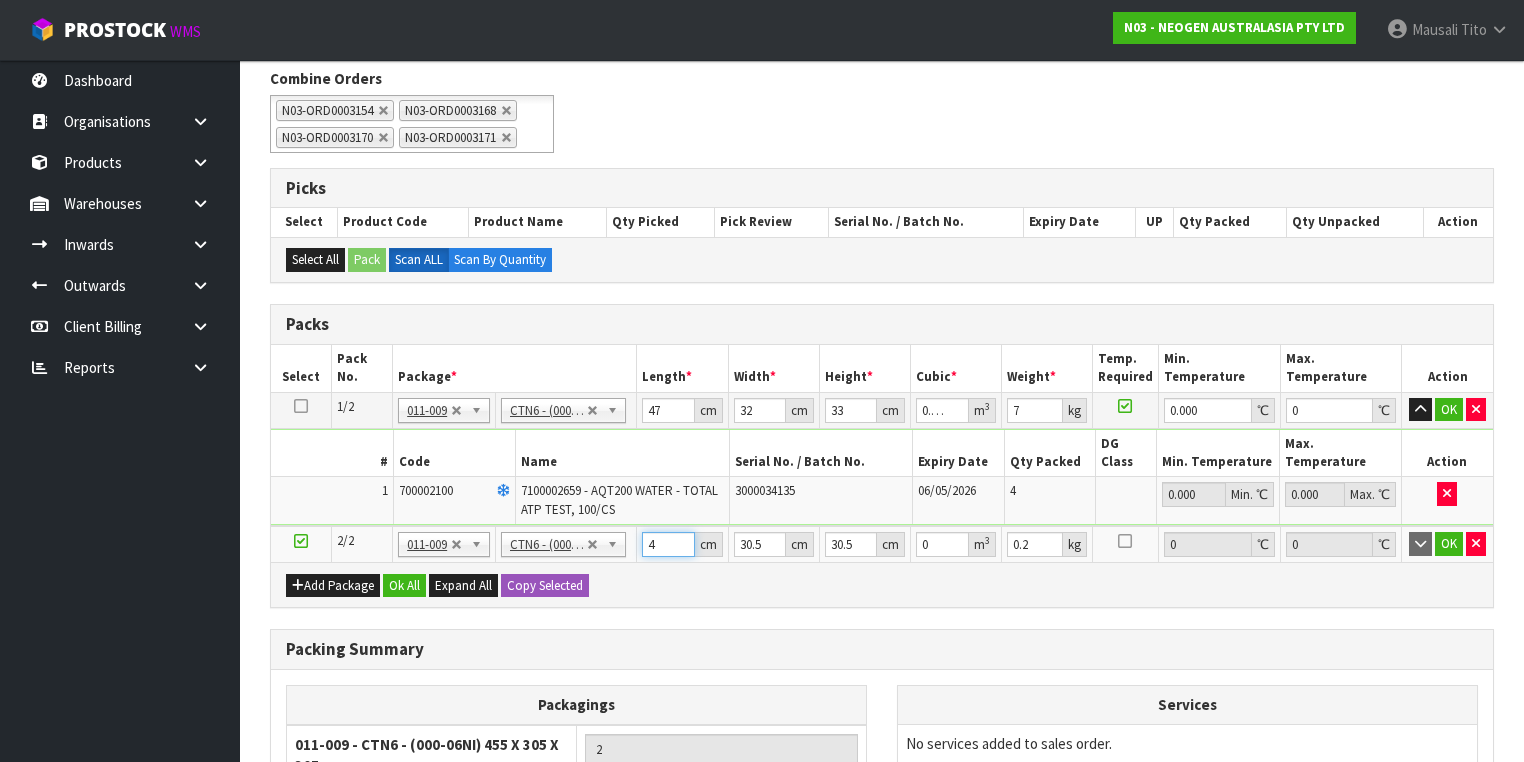 type on "46" 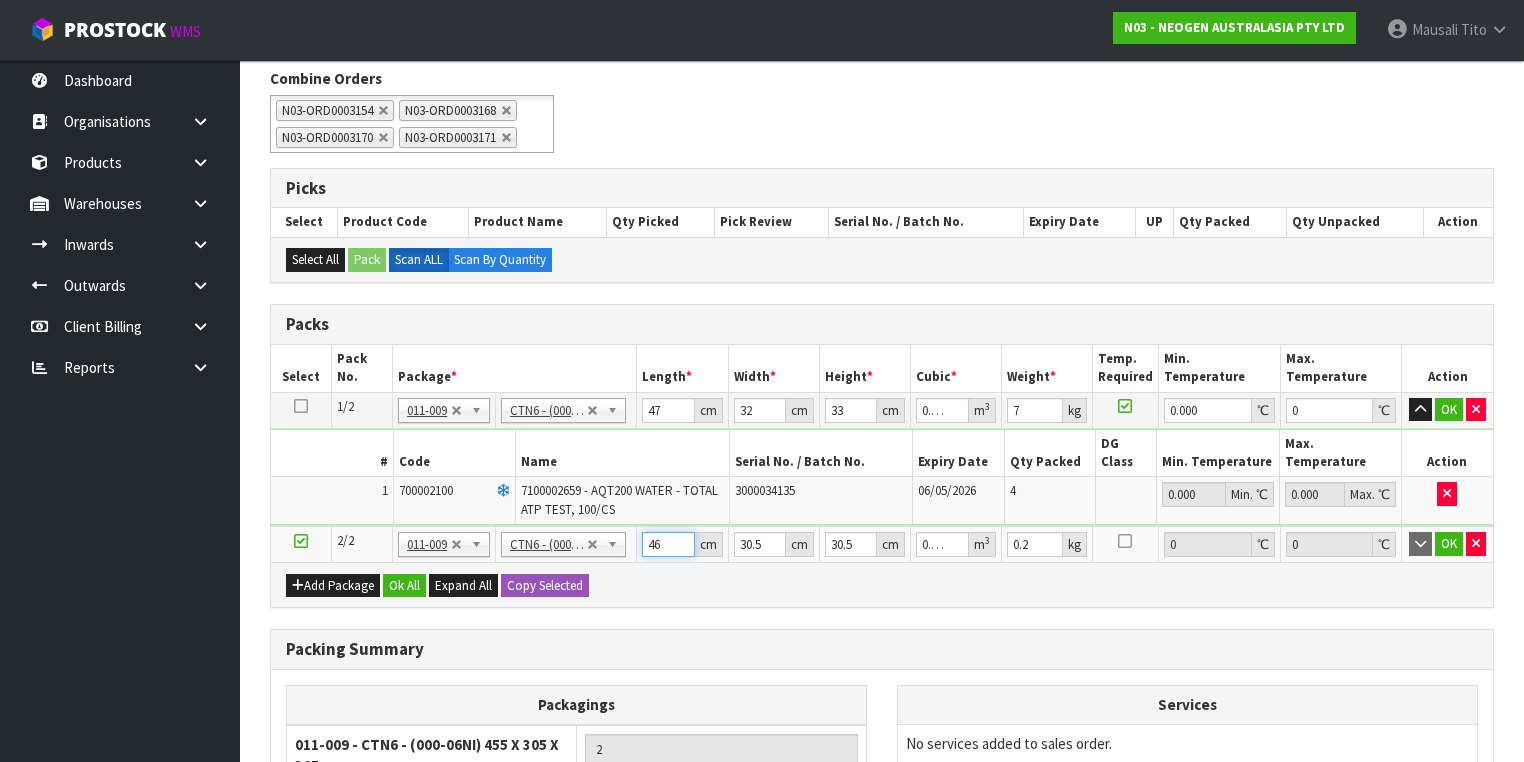 type on "46" 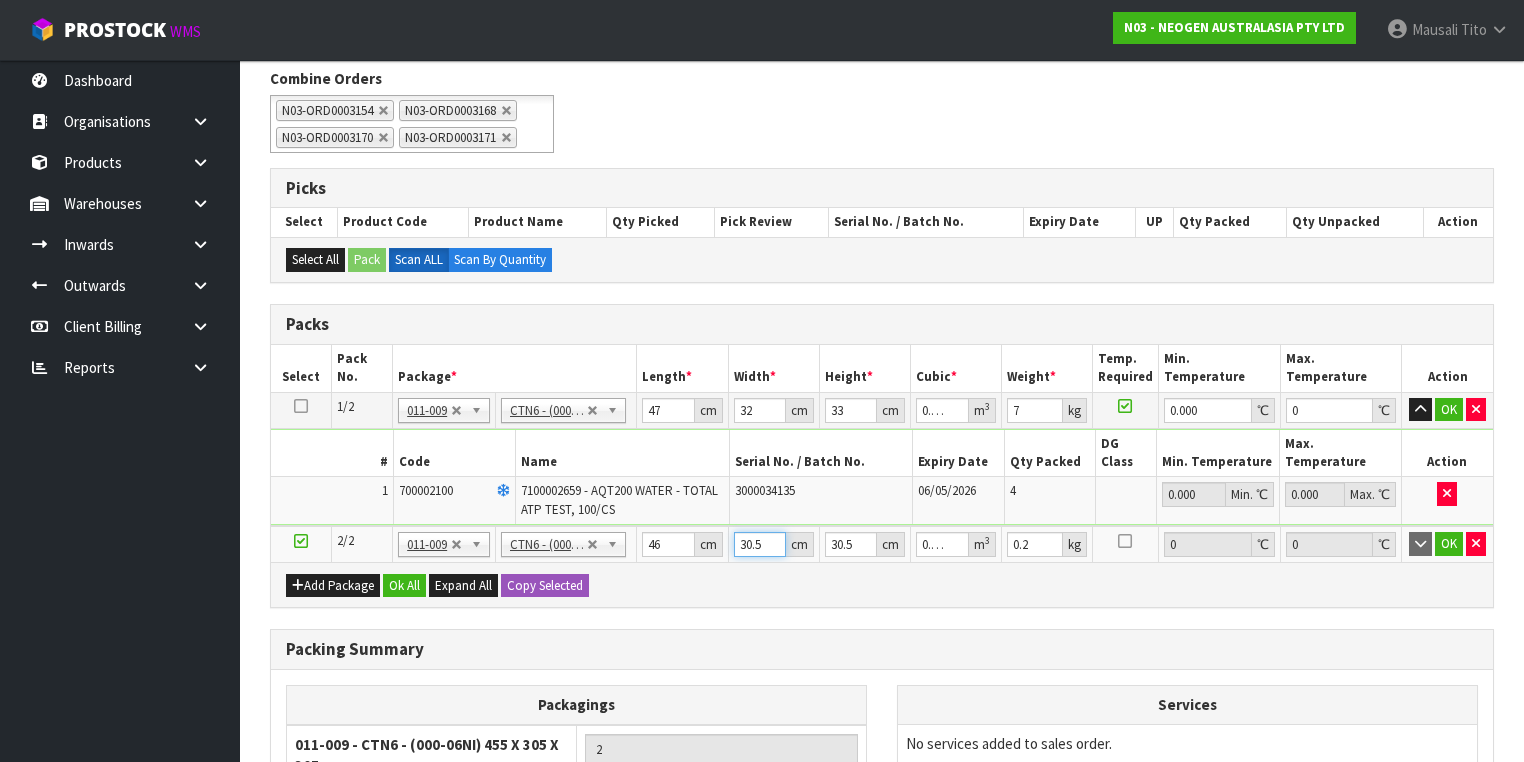 type on "3" 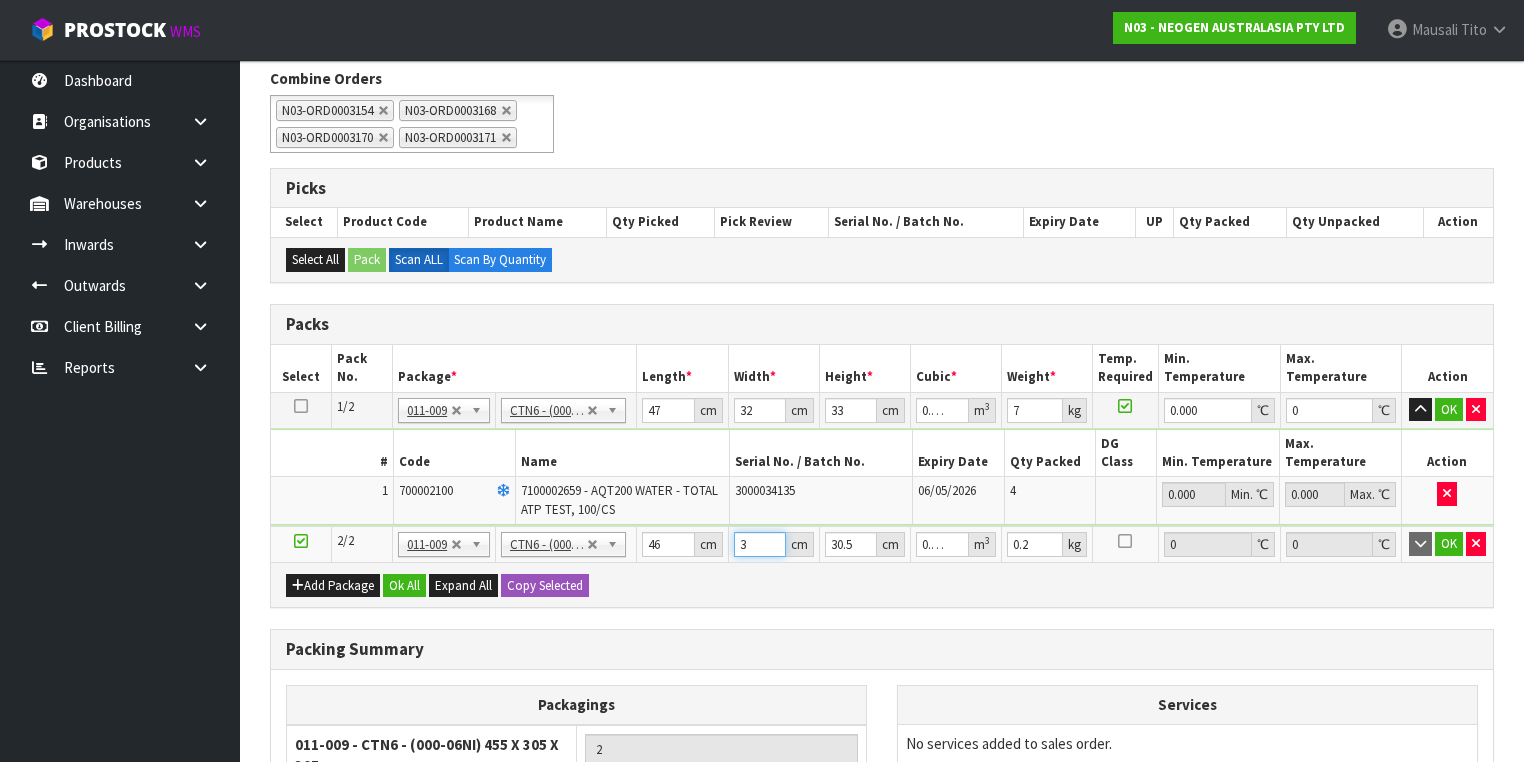 type on "32" 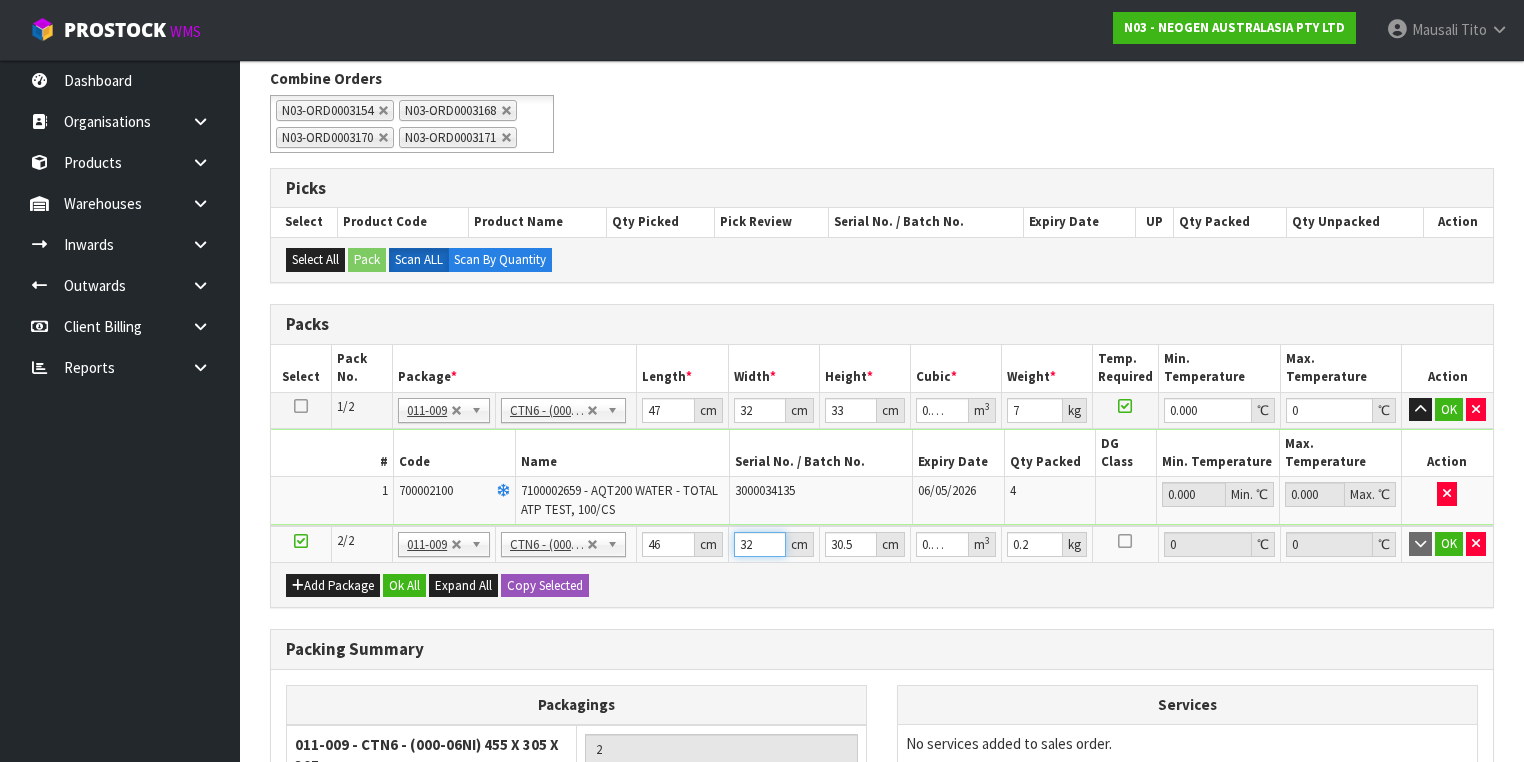 type on "32" 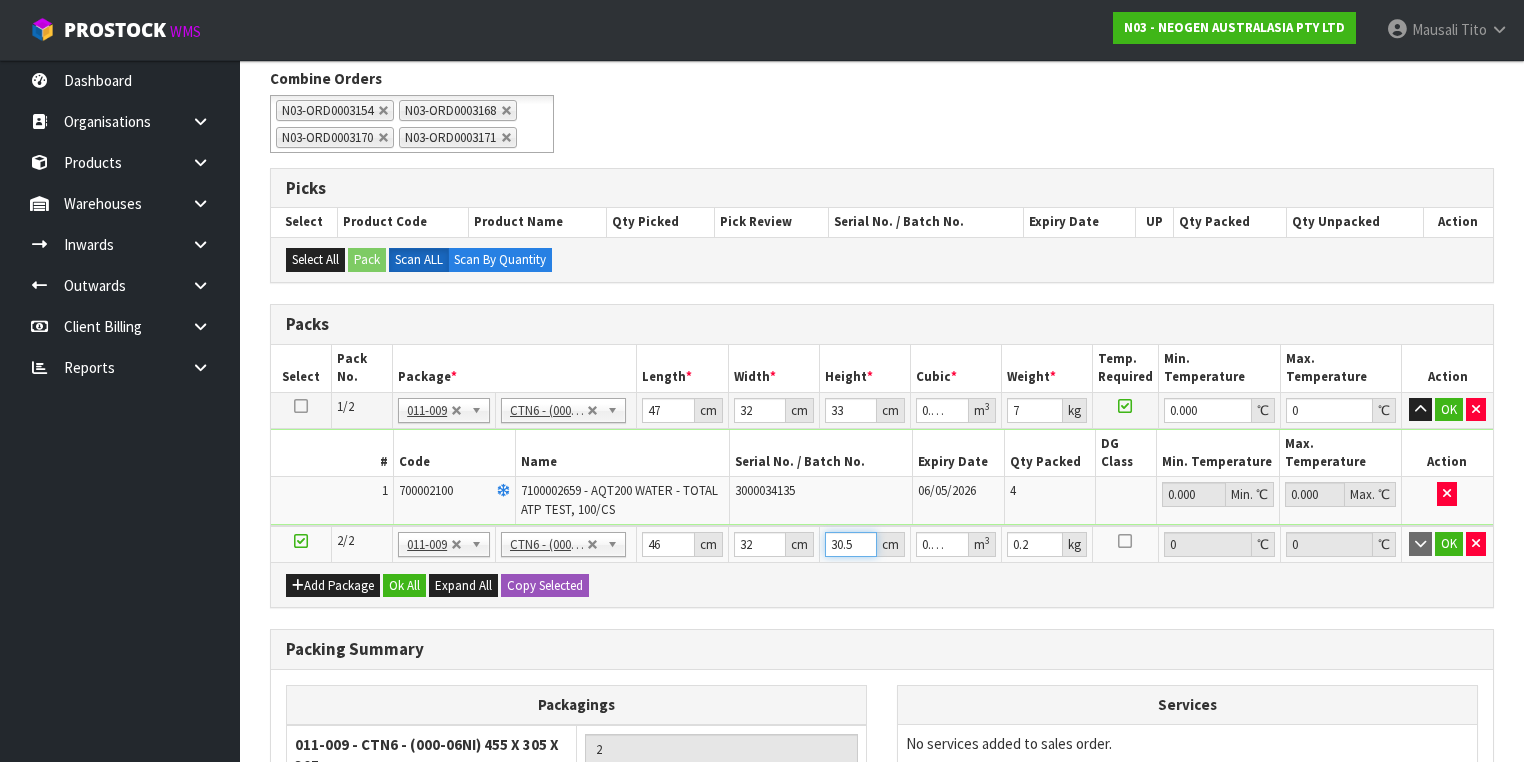 type on "3" 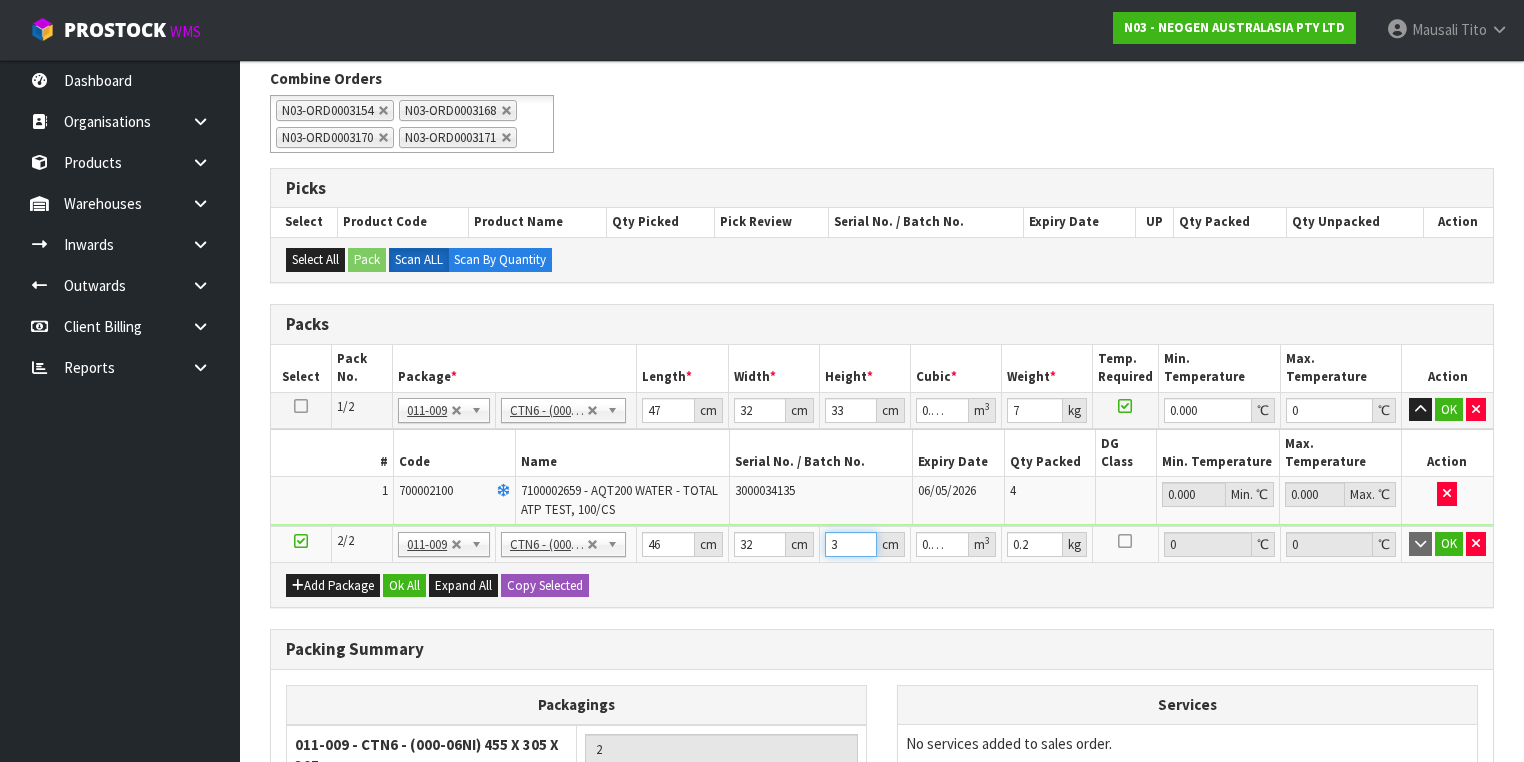 type on "33" 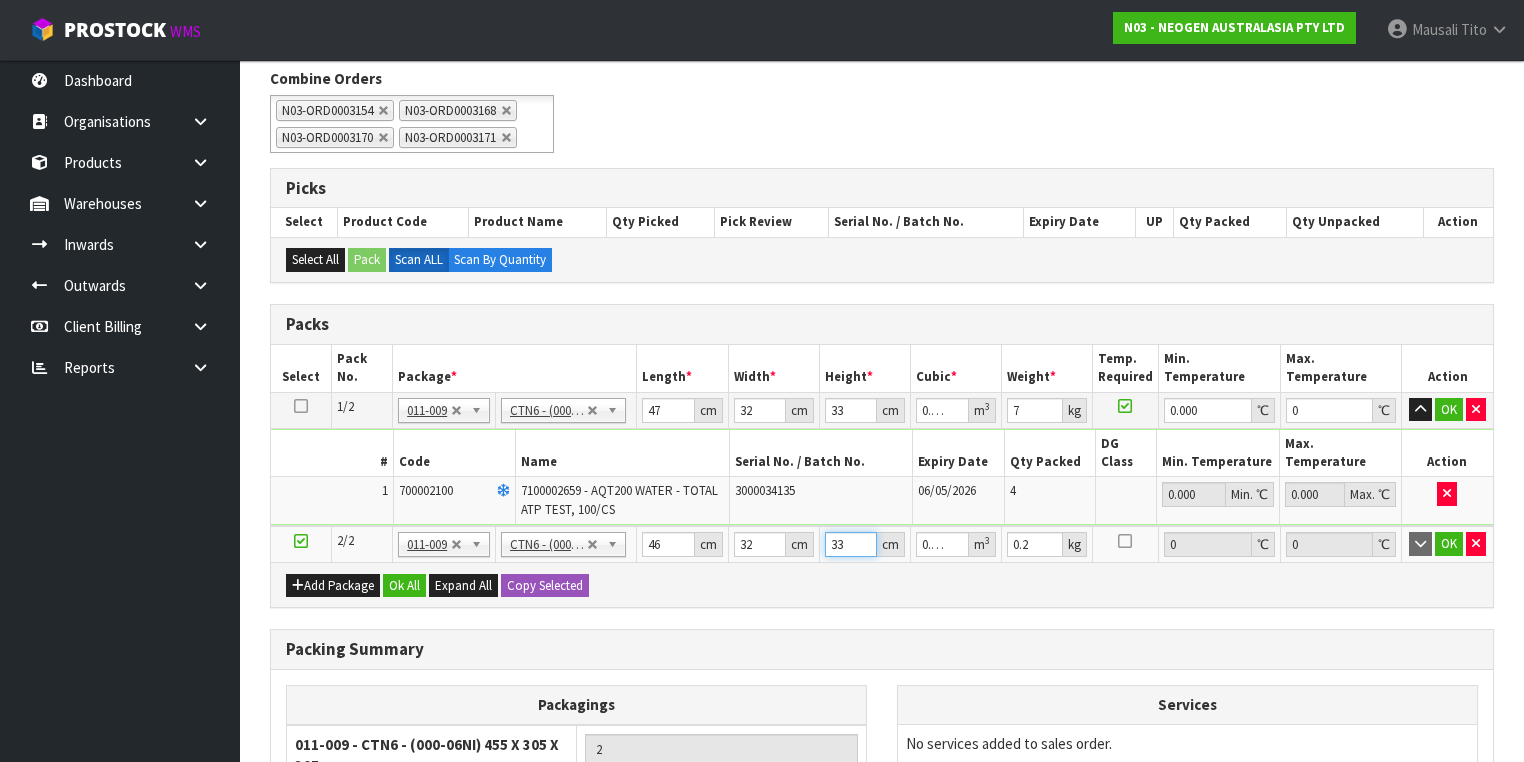 type on "33" 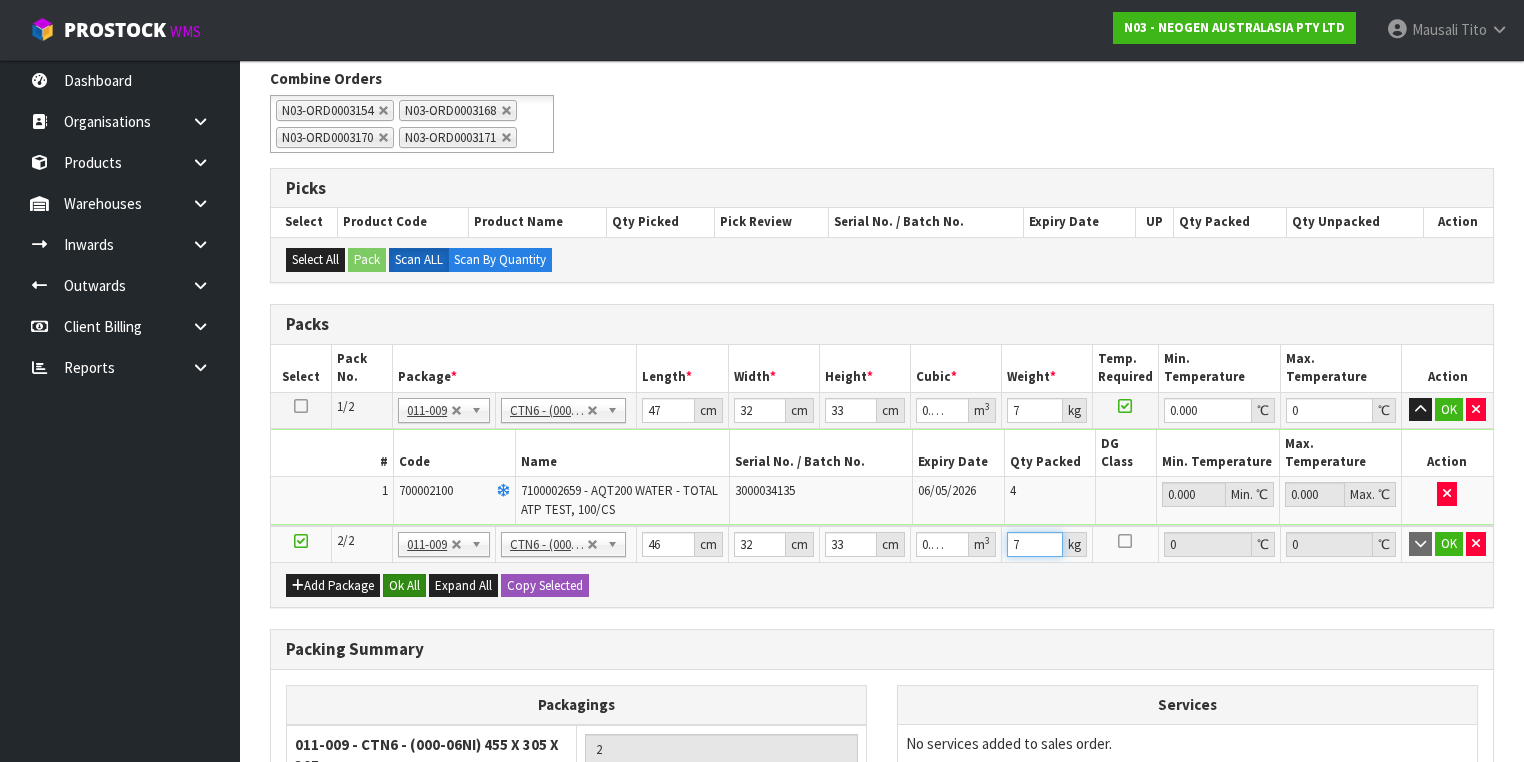 type on "7" 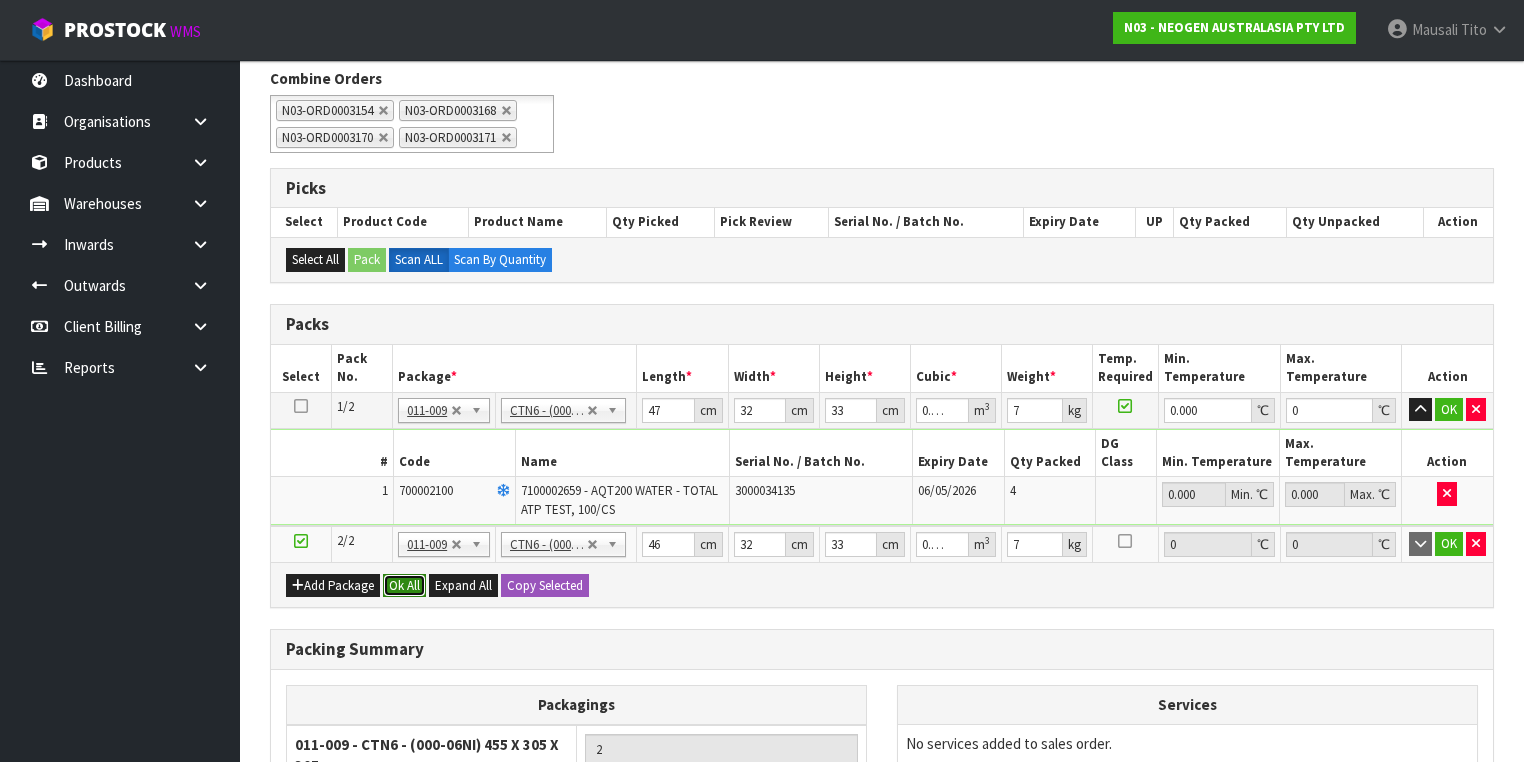 click on "Ok All" at bounding box center (404, 586) 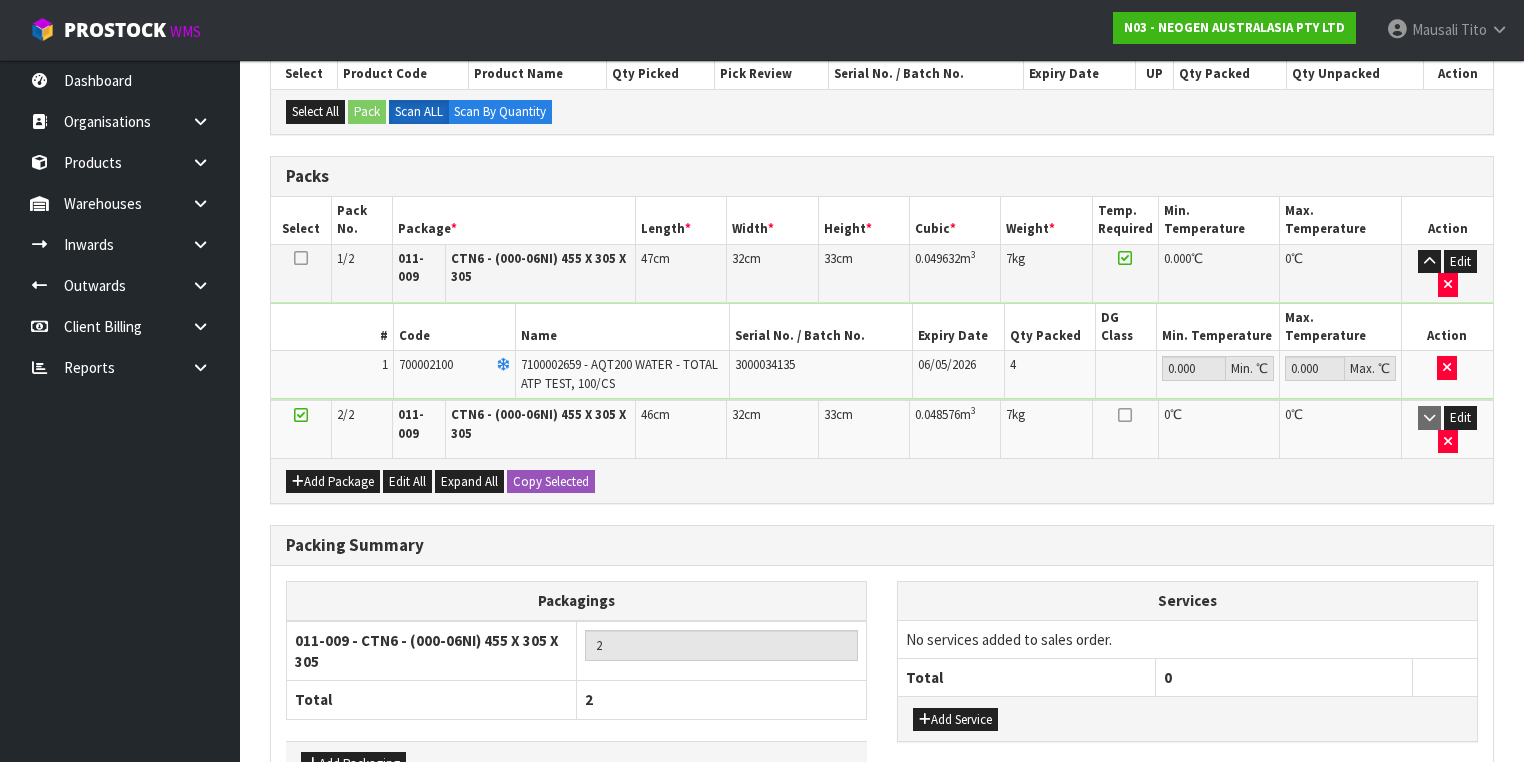 scroll, scrollTop: 580, scrollLeft: 0, axis: vertical 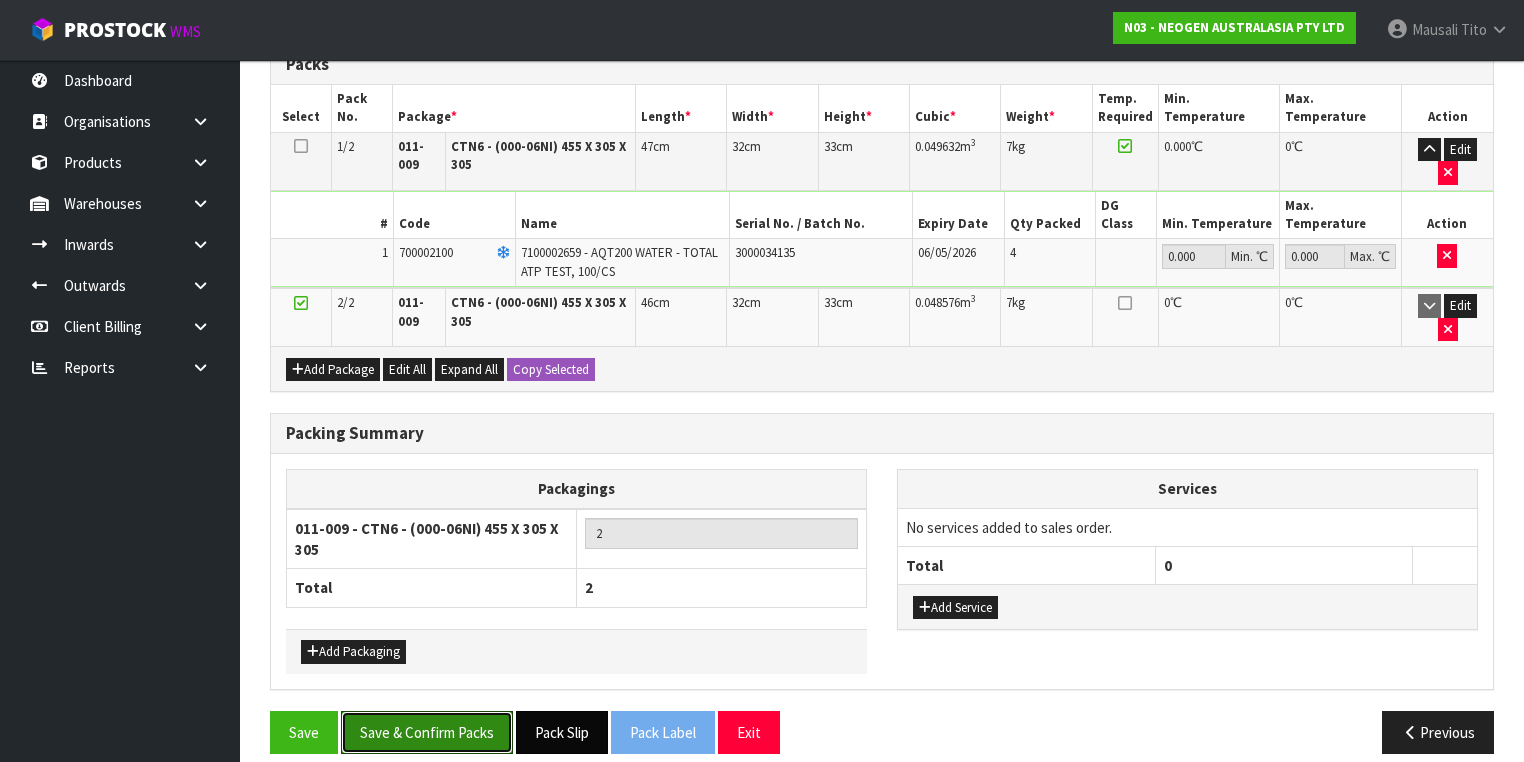 drag, startPoint x: 456, startPoint y: 708, endPoint x: 628, endPoint y: 695, distance: 172.49059 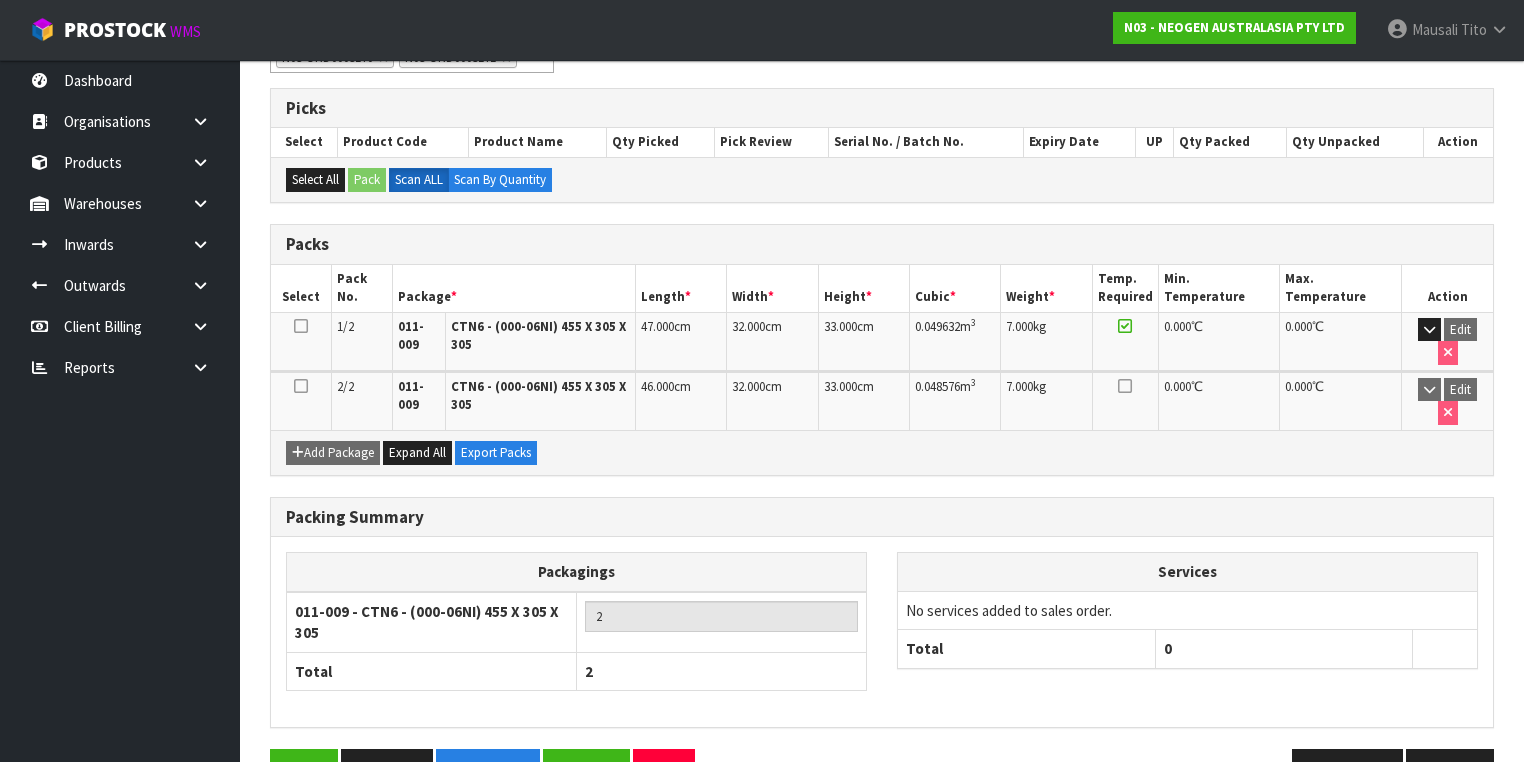 scroll, scrollTop: 459, scrollLeft: 0, axis: vertical 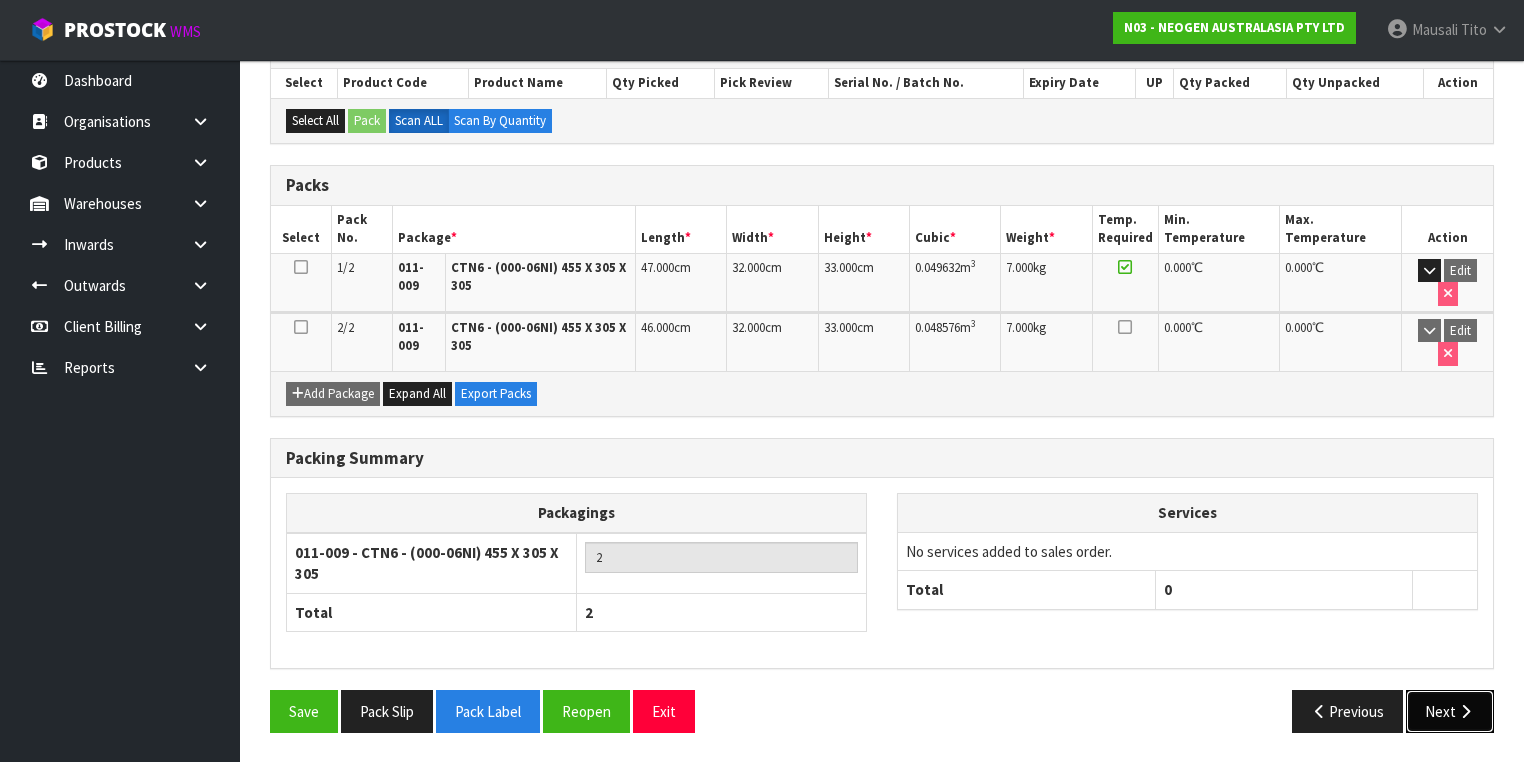 click on "Next" at bounding box center (1450, 711) 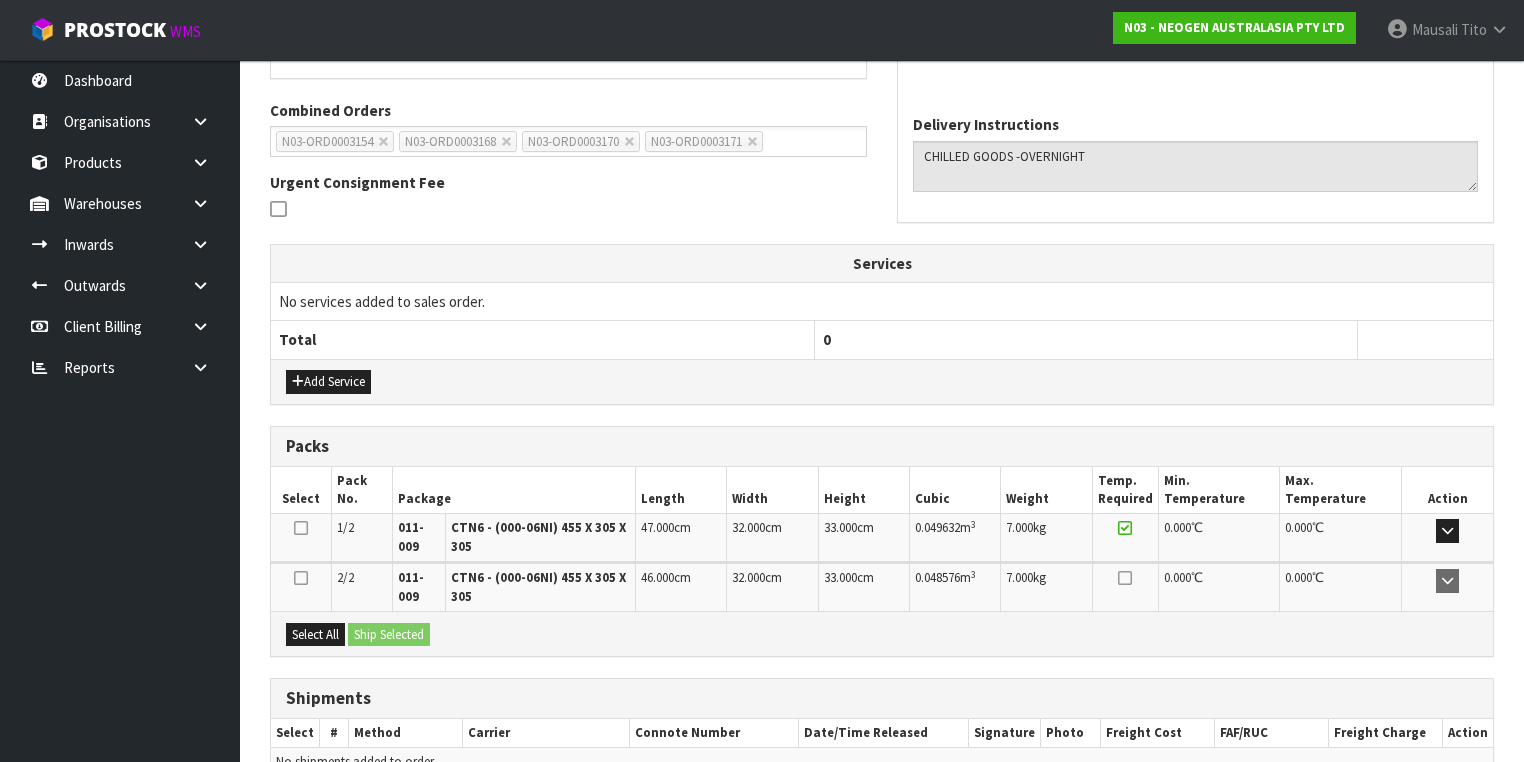 scroll, scrollTop: 590, scrollLeft: 0, axis: vertical 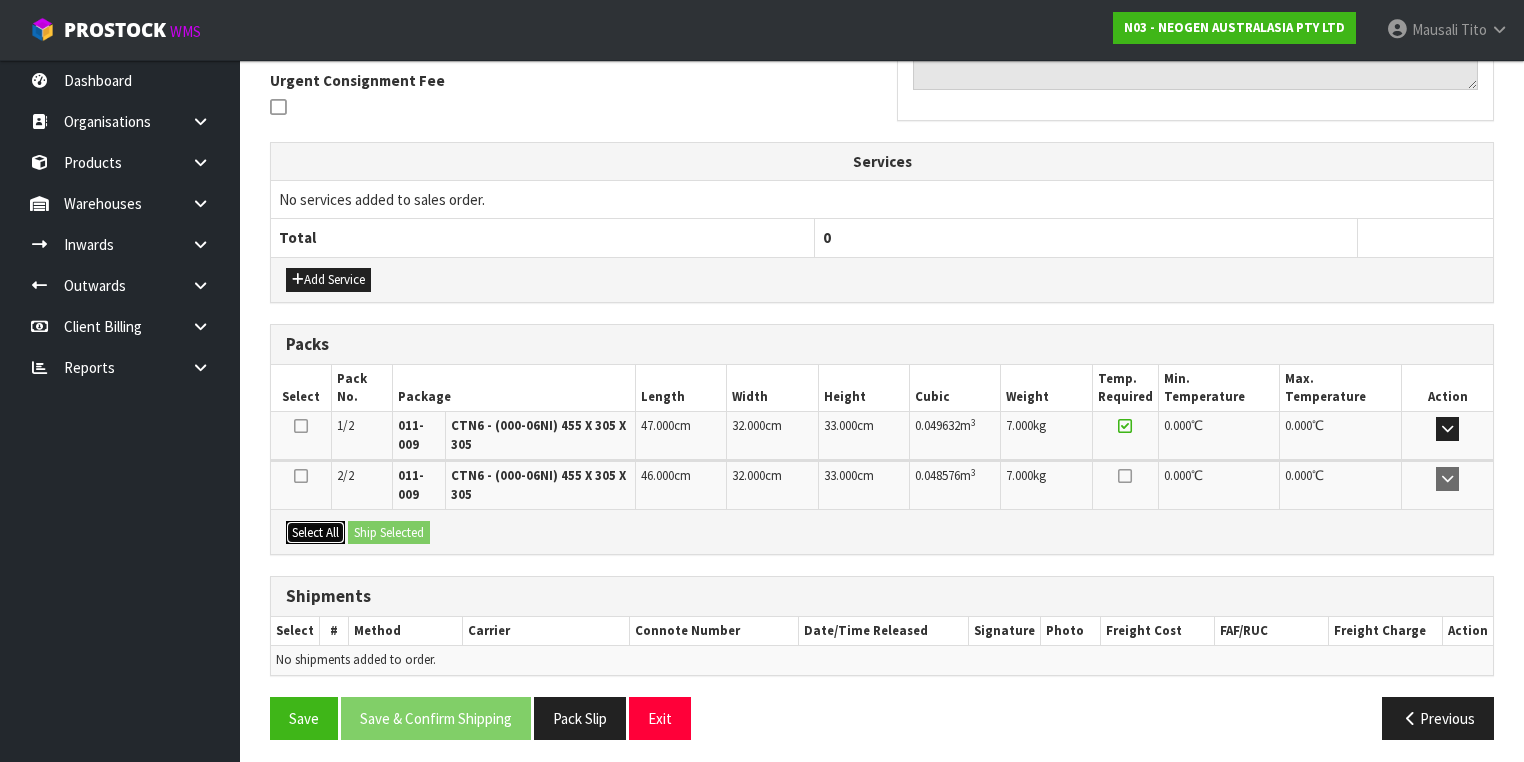 drag, startPoint x: 314, startPoint y: 516, endPoint x: 369, endPoint y: 524, distance: 55.578773 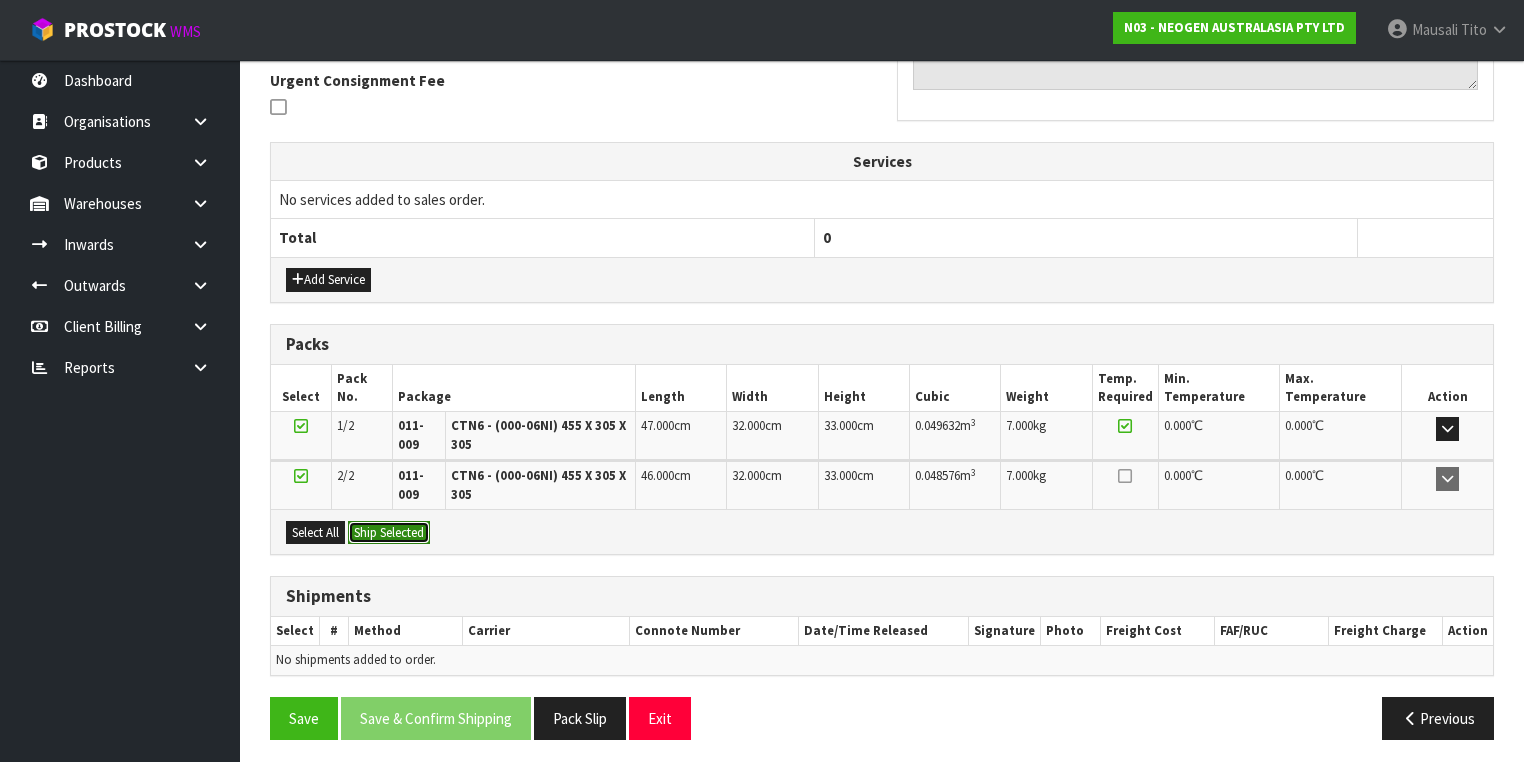 click on "Ship Selected" at bounding box center (389, 533) 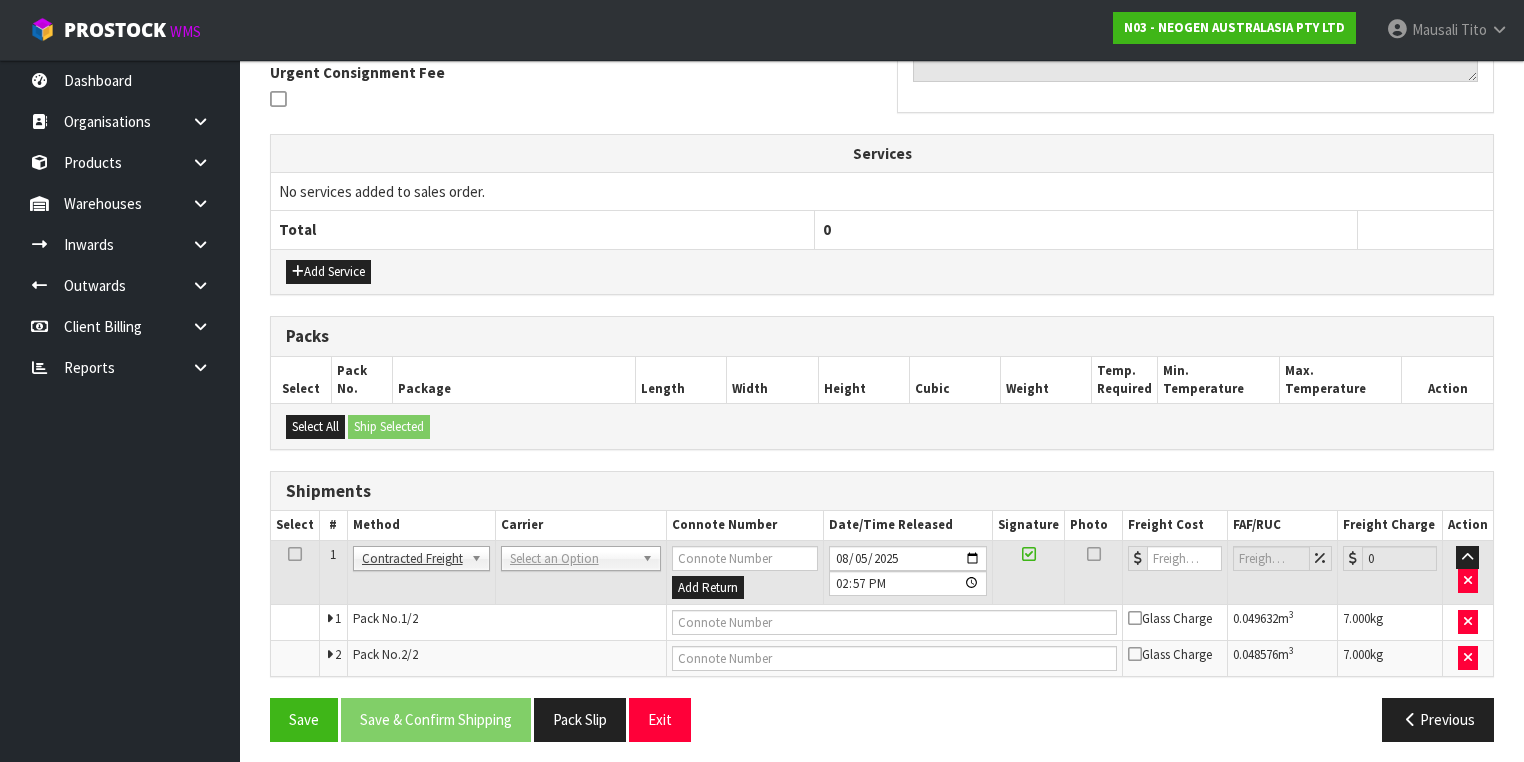 scroll, scrollTop: 600, scrollLeft: 0, axis: vertical 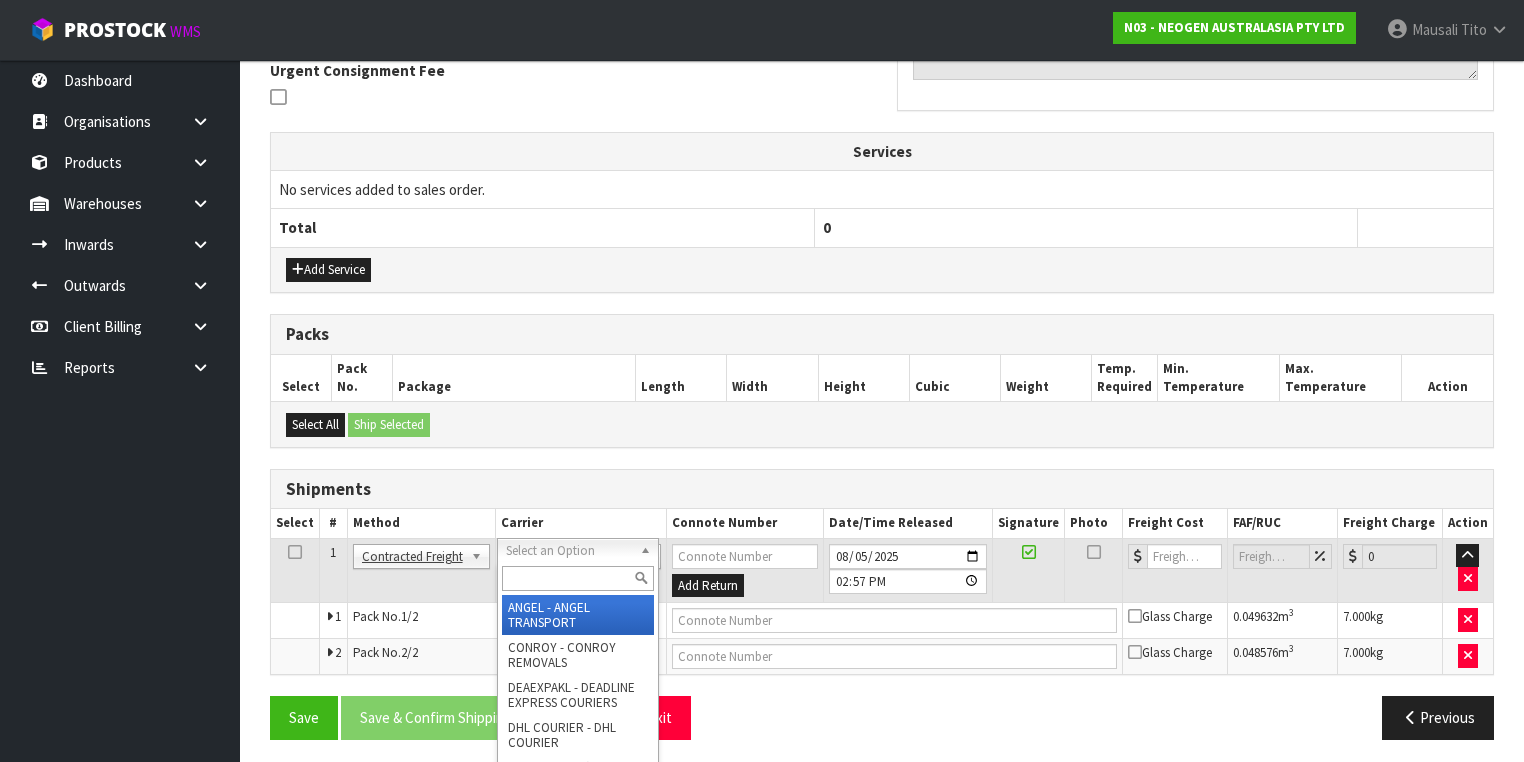 click at bounding box center (578, 578) 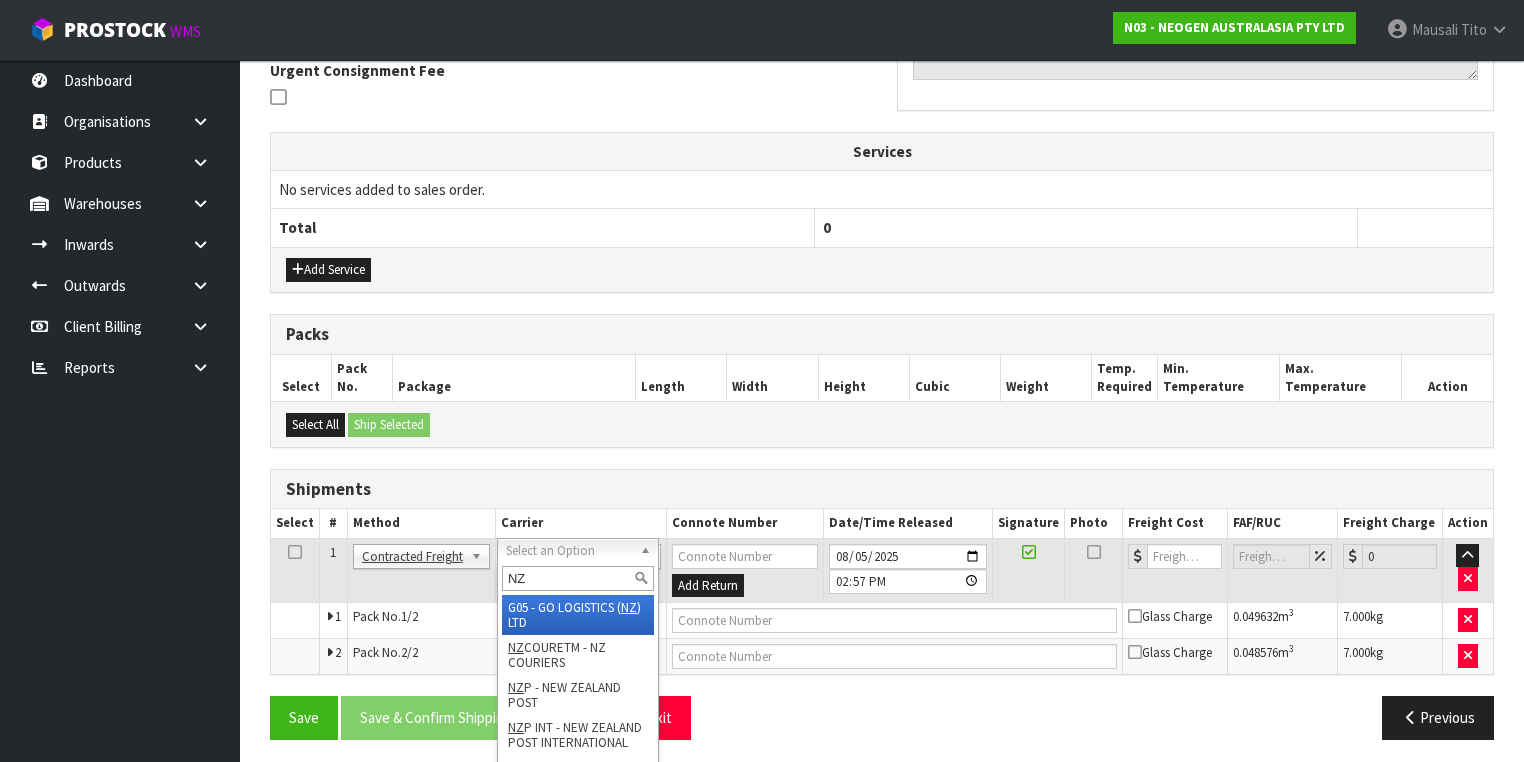 type on "NZP" 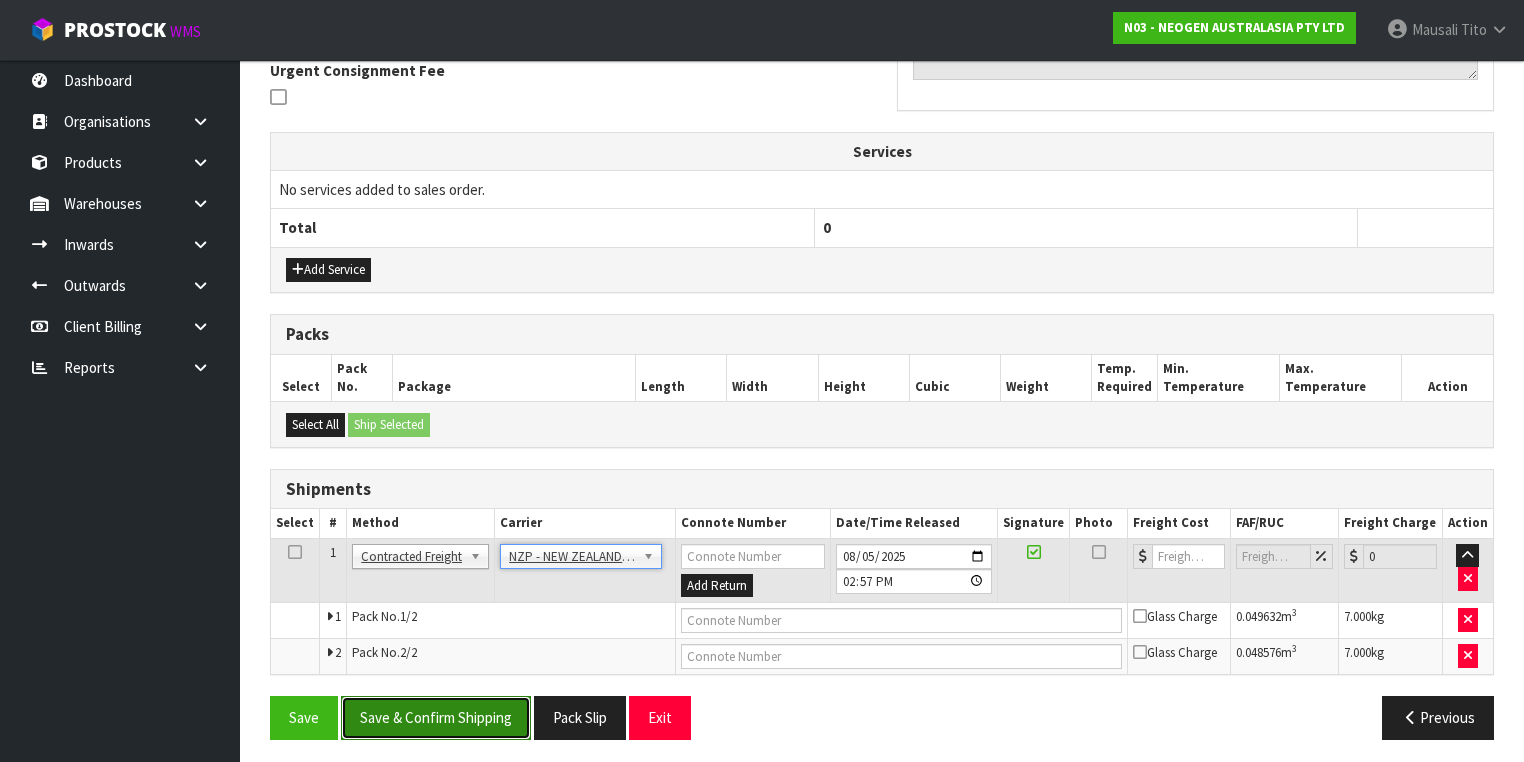 click on "Save & Confirm Shipping" at bounding box center [436, 717] 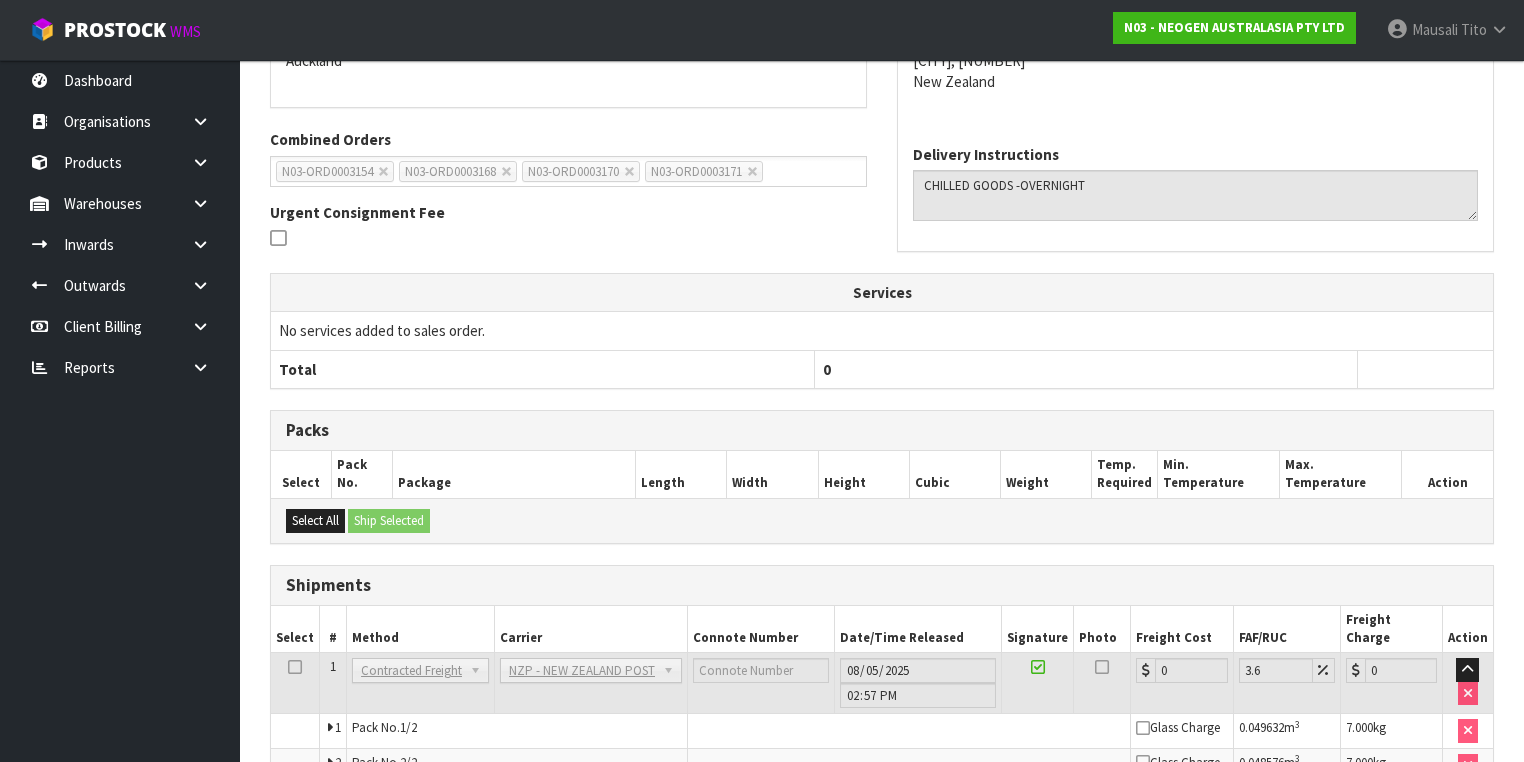 scroll, scrollTop: 570, scrollLeft: 0, axis: vertical 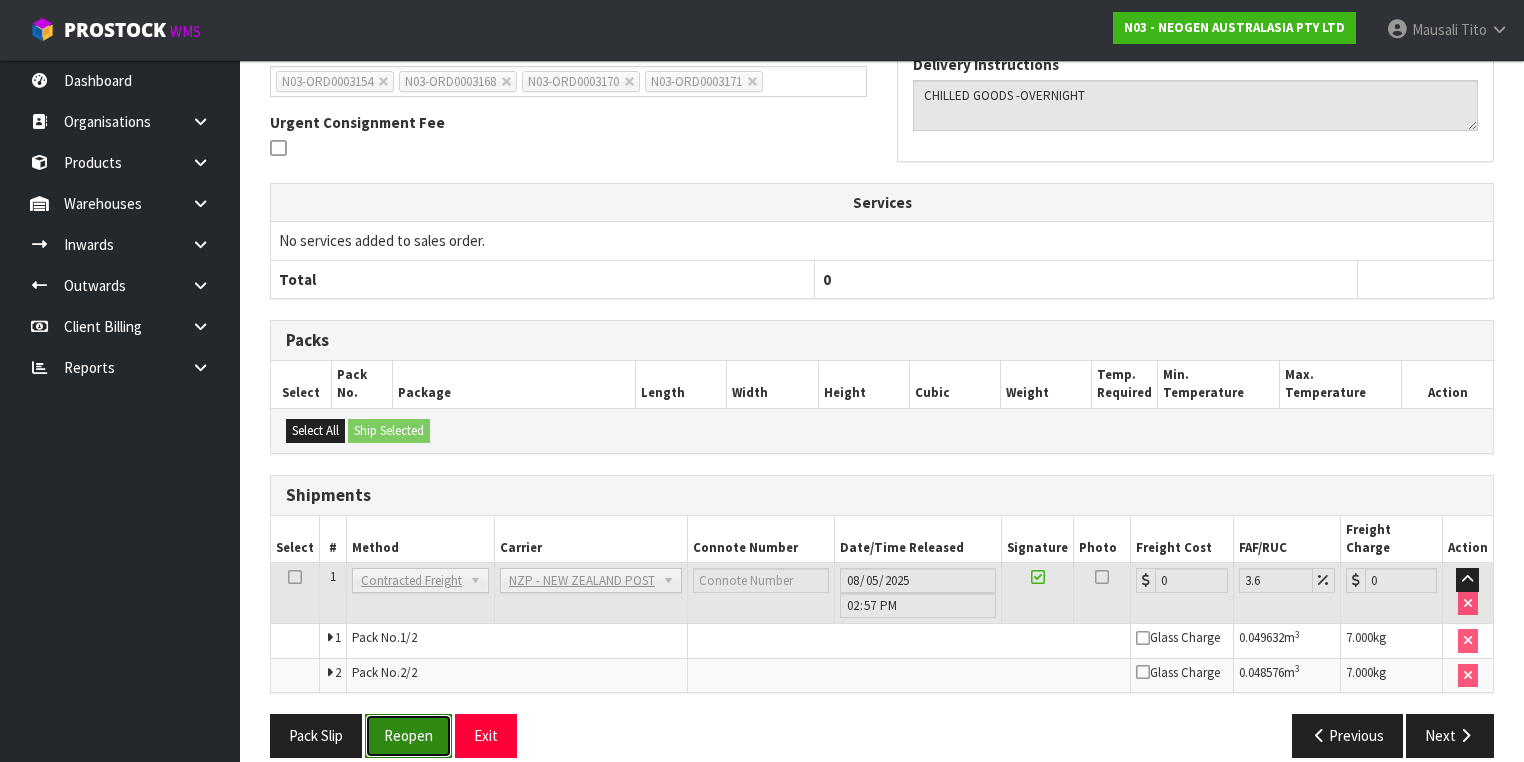 click on "Reopen" at bounding box center (408, 735) 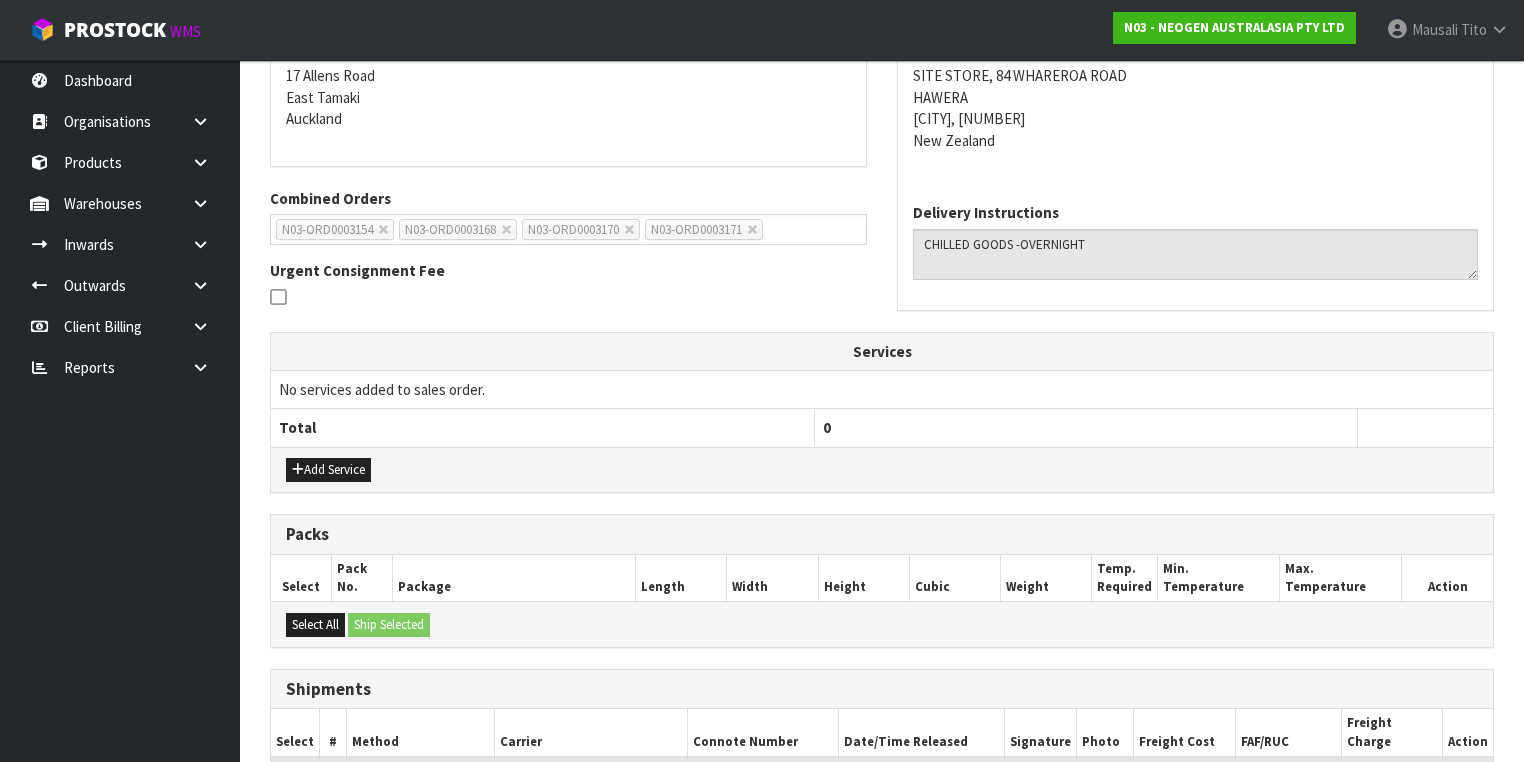 scroll, scrollTop: 618, scrollLeft: 0, axis: vertical 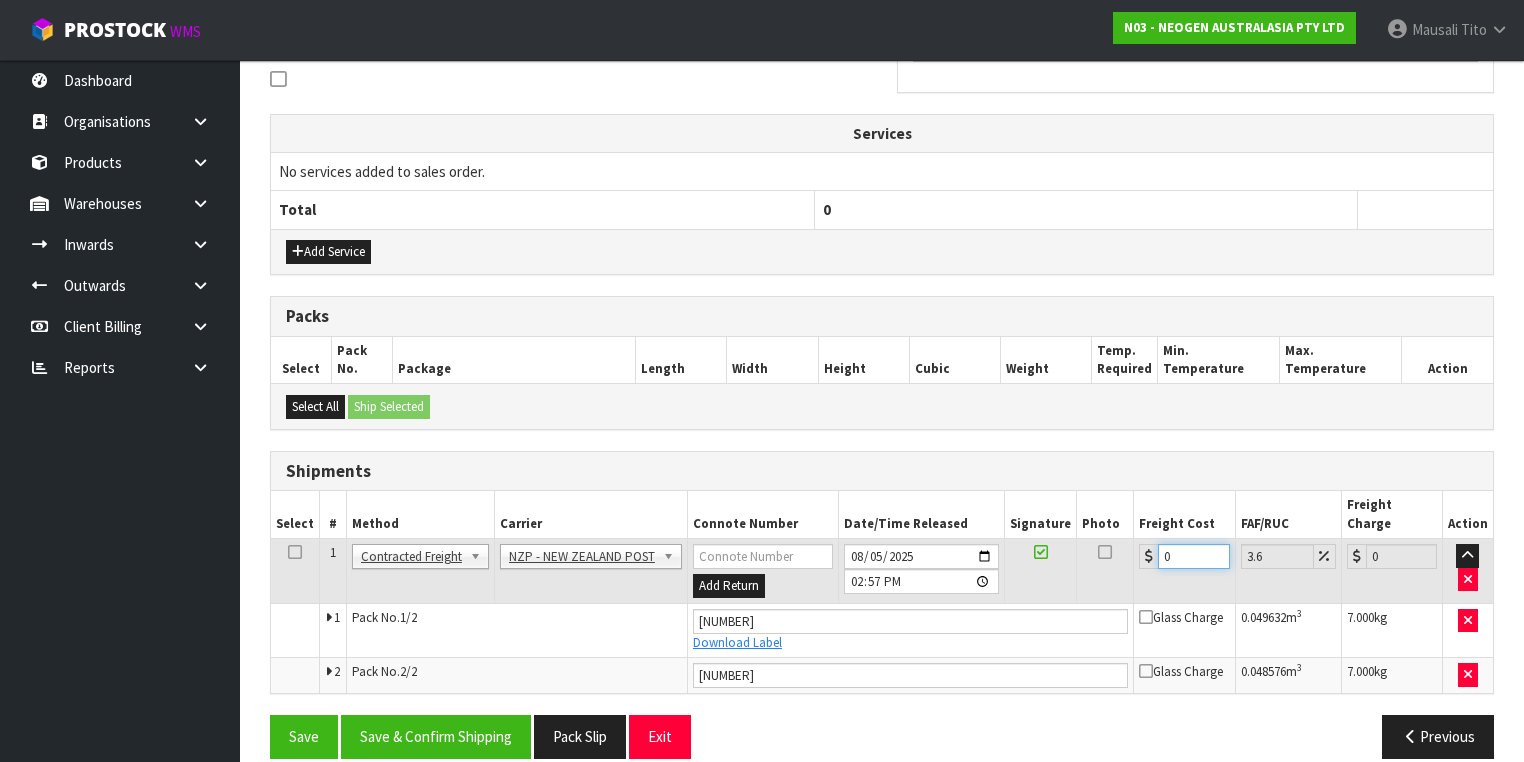 drag, startPoint x: 1200, startPoint y: 536, endPoint x: 1150, endPoint y: 549, distance: 51.662365 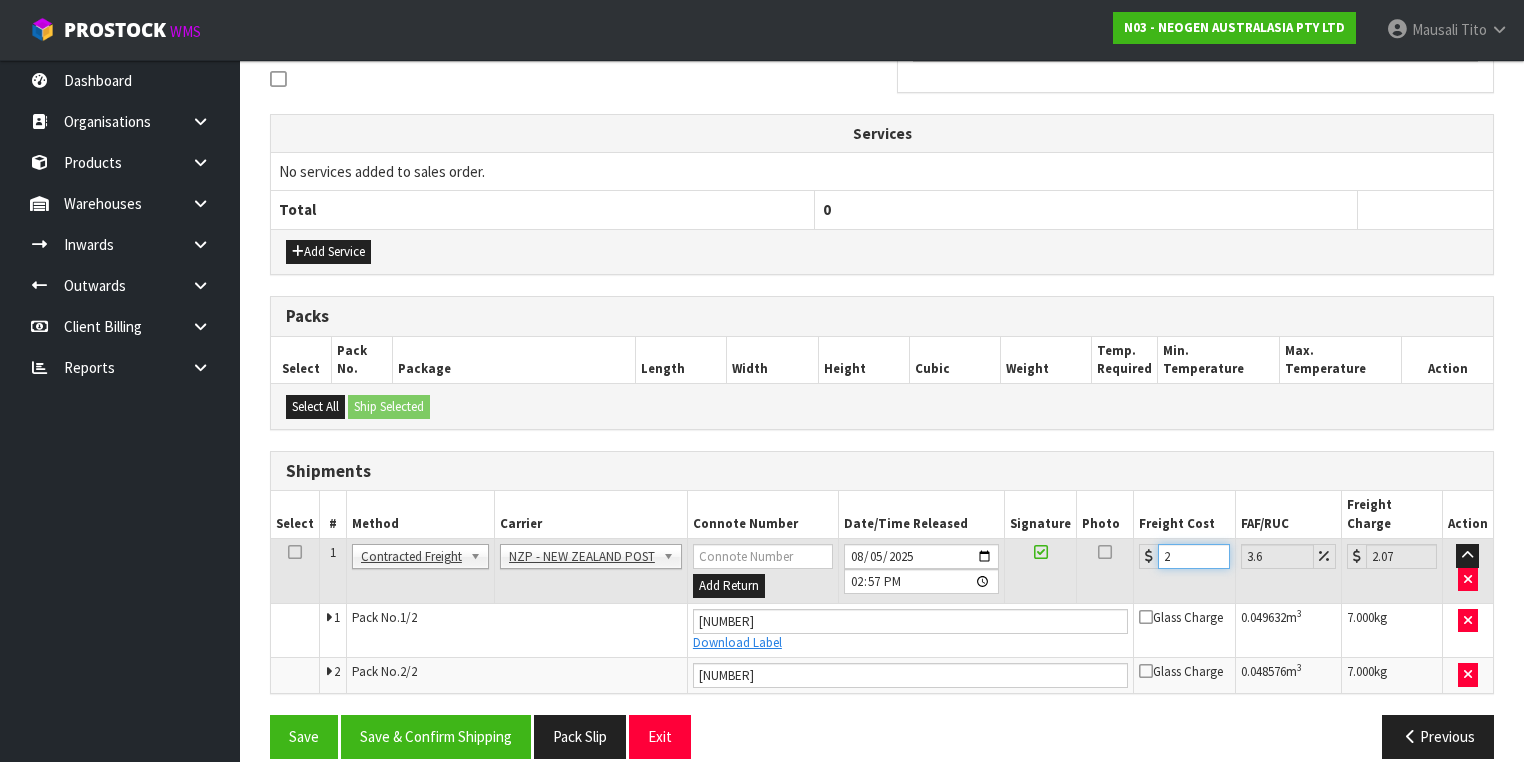 type on "26" 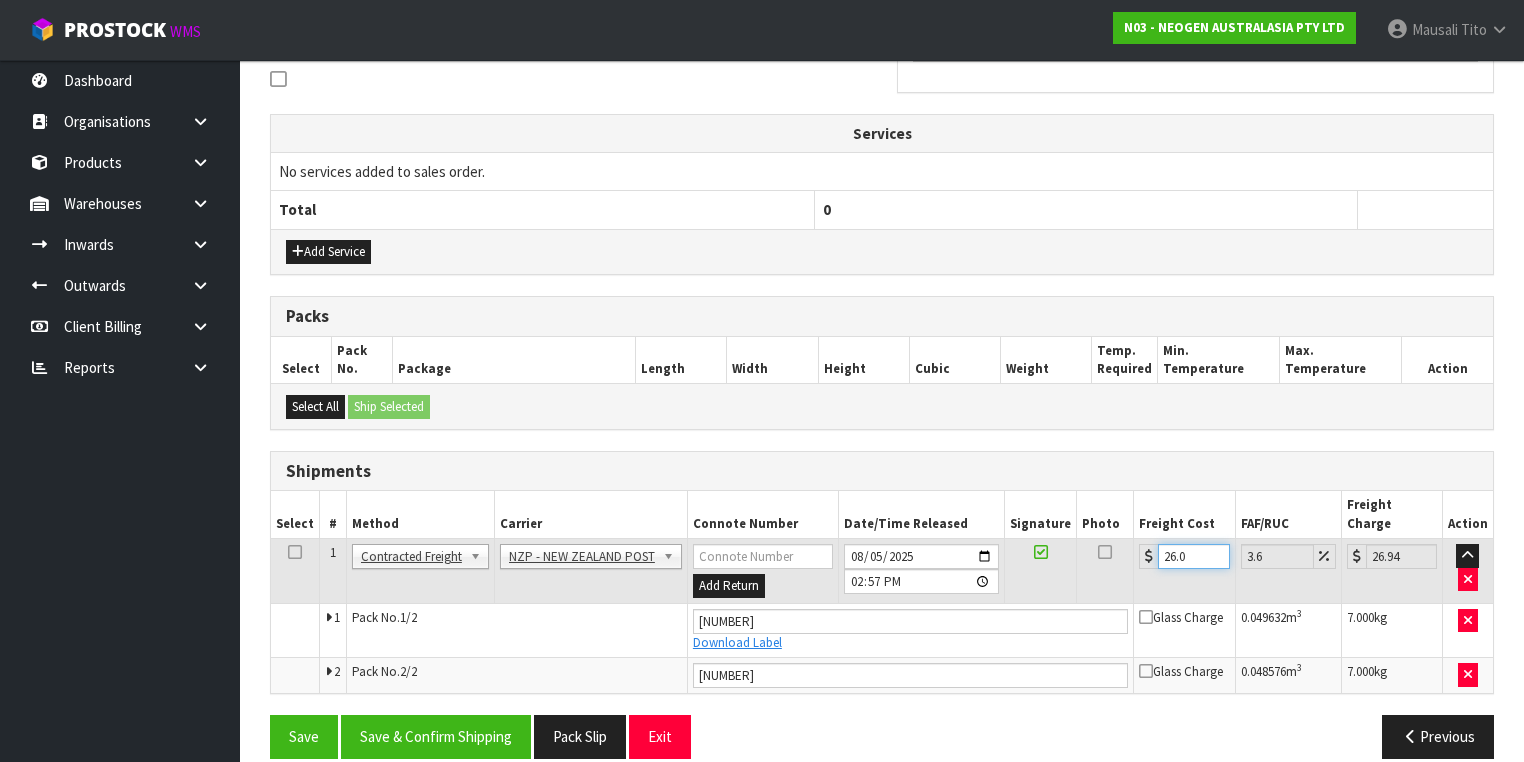 type on "26.08" 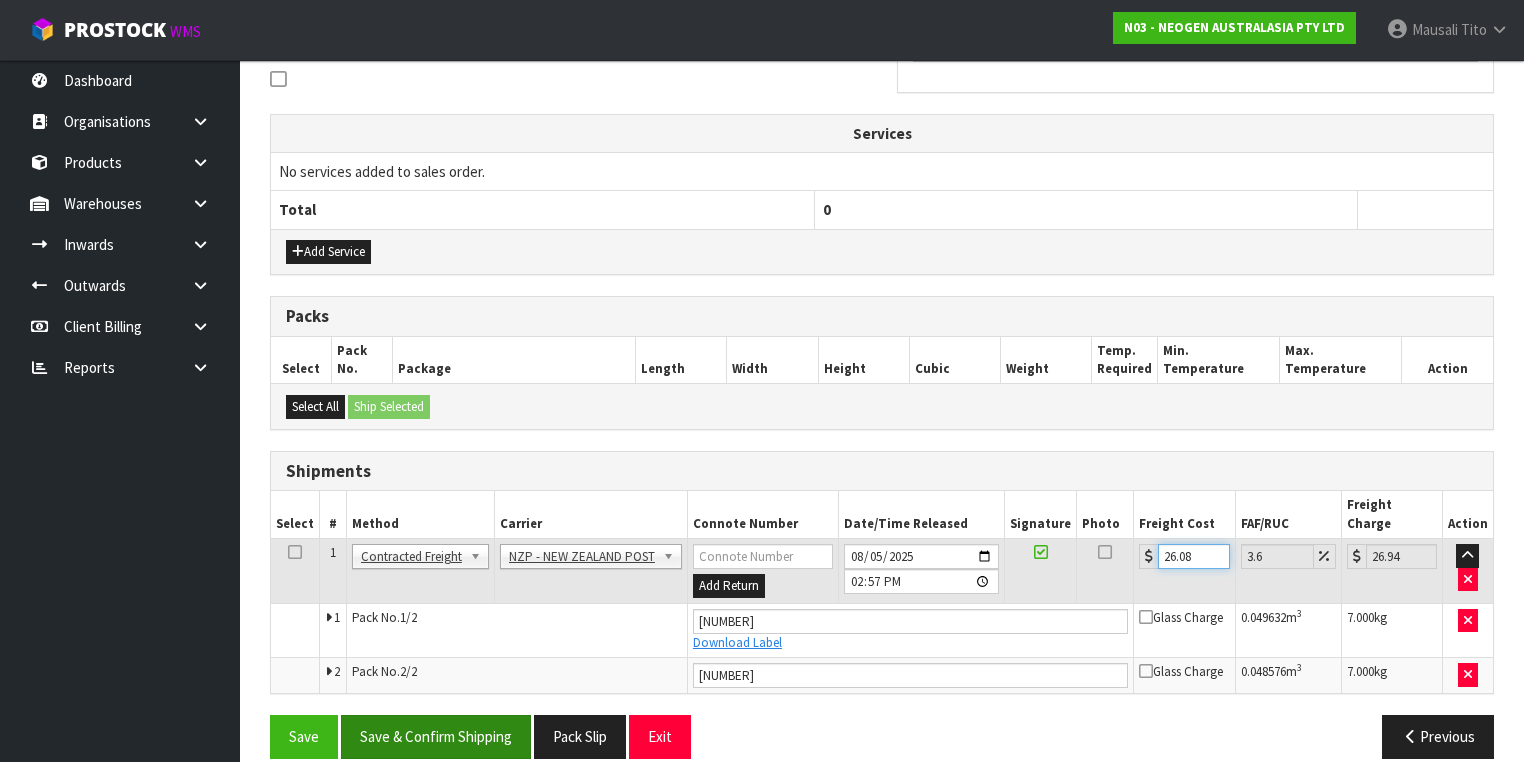 type on "26.08" 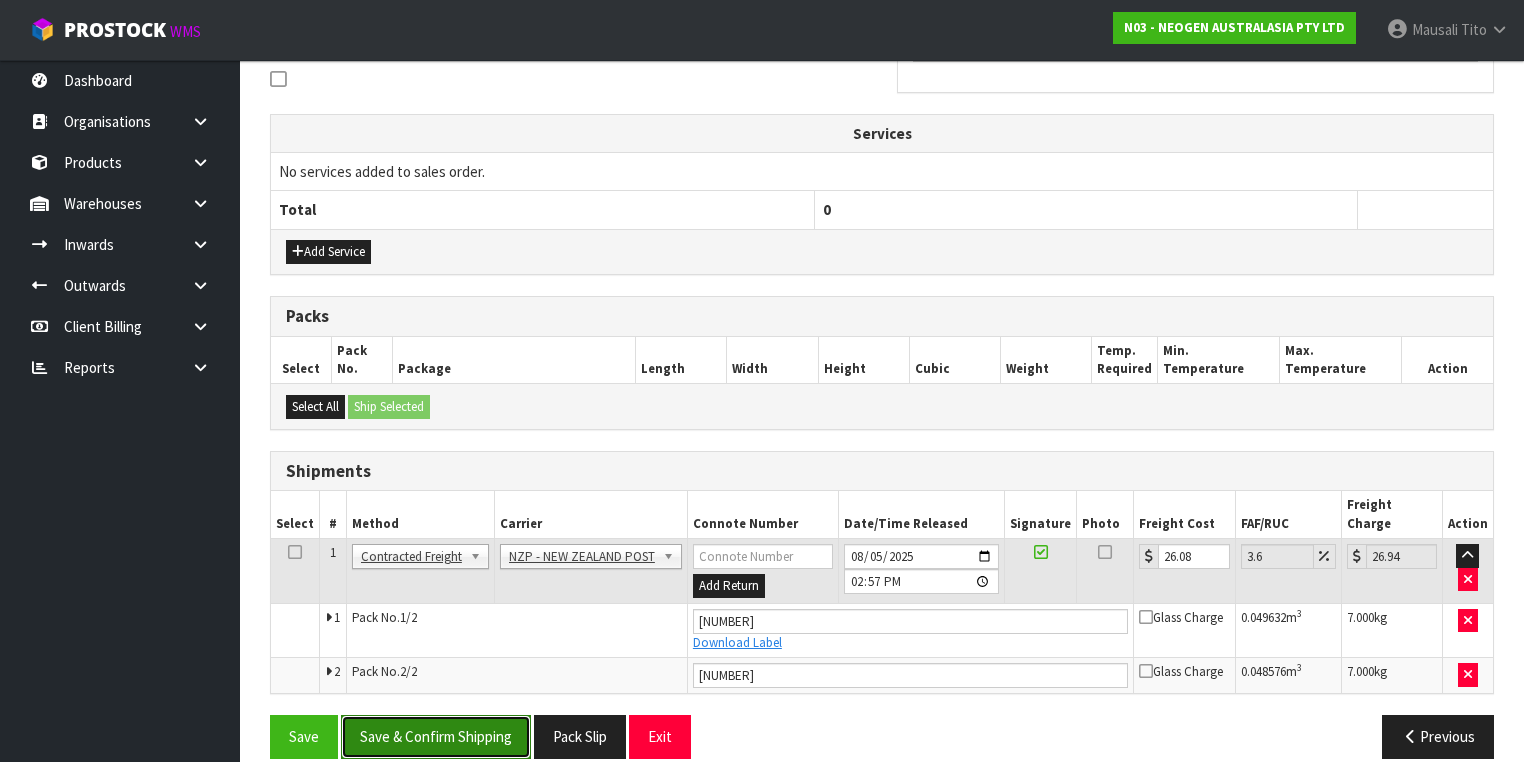 click on "Save & Confirm Shipping" at bounding box center [436, 736] 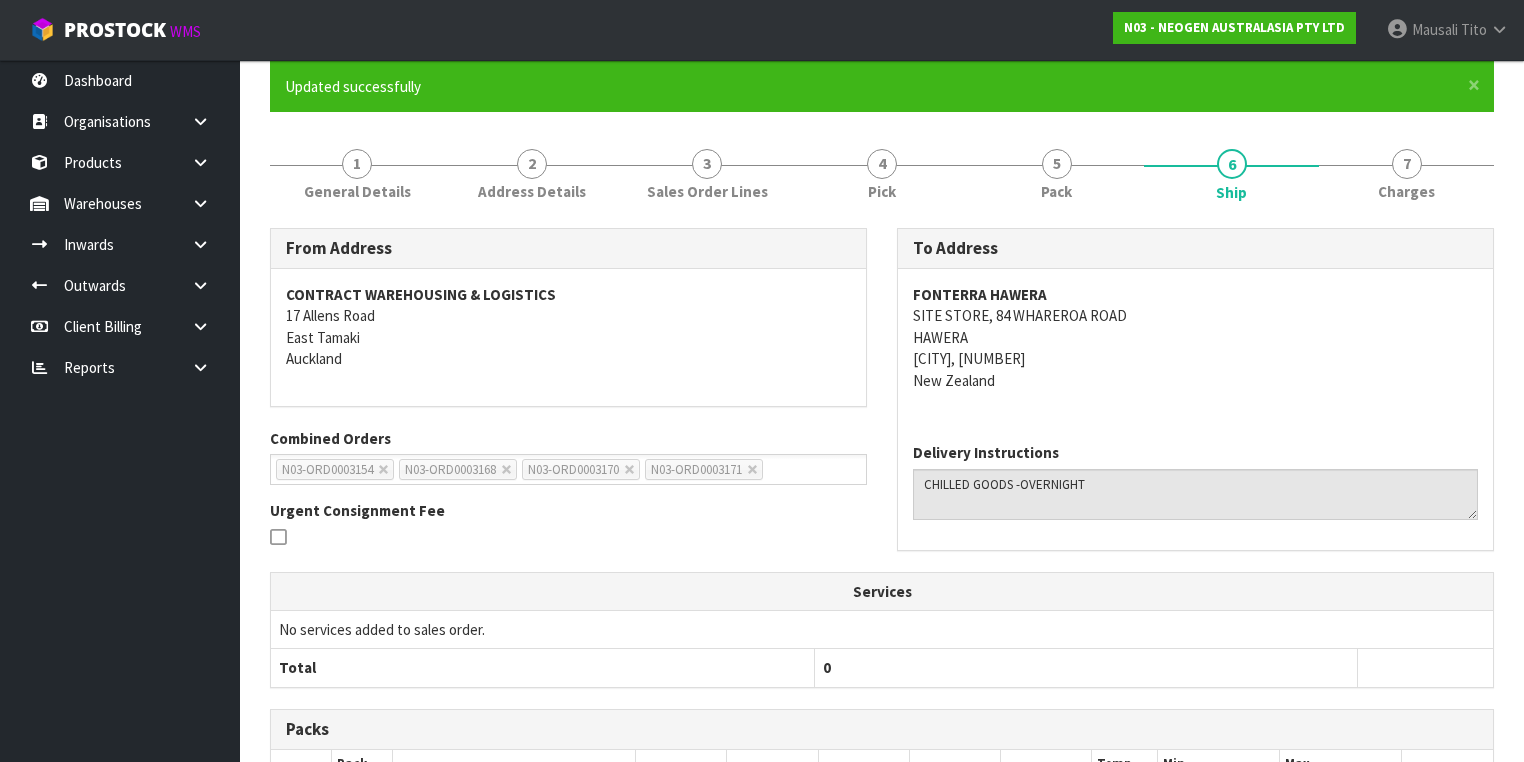 scroll, scrollTop: 0, scrollLeft: 0, axis: both 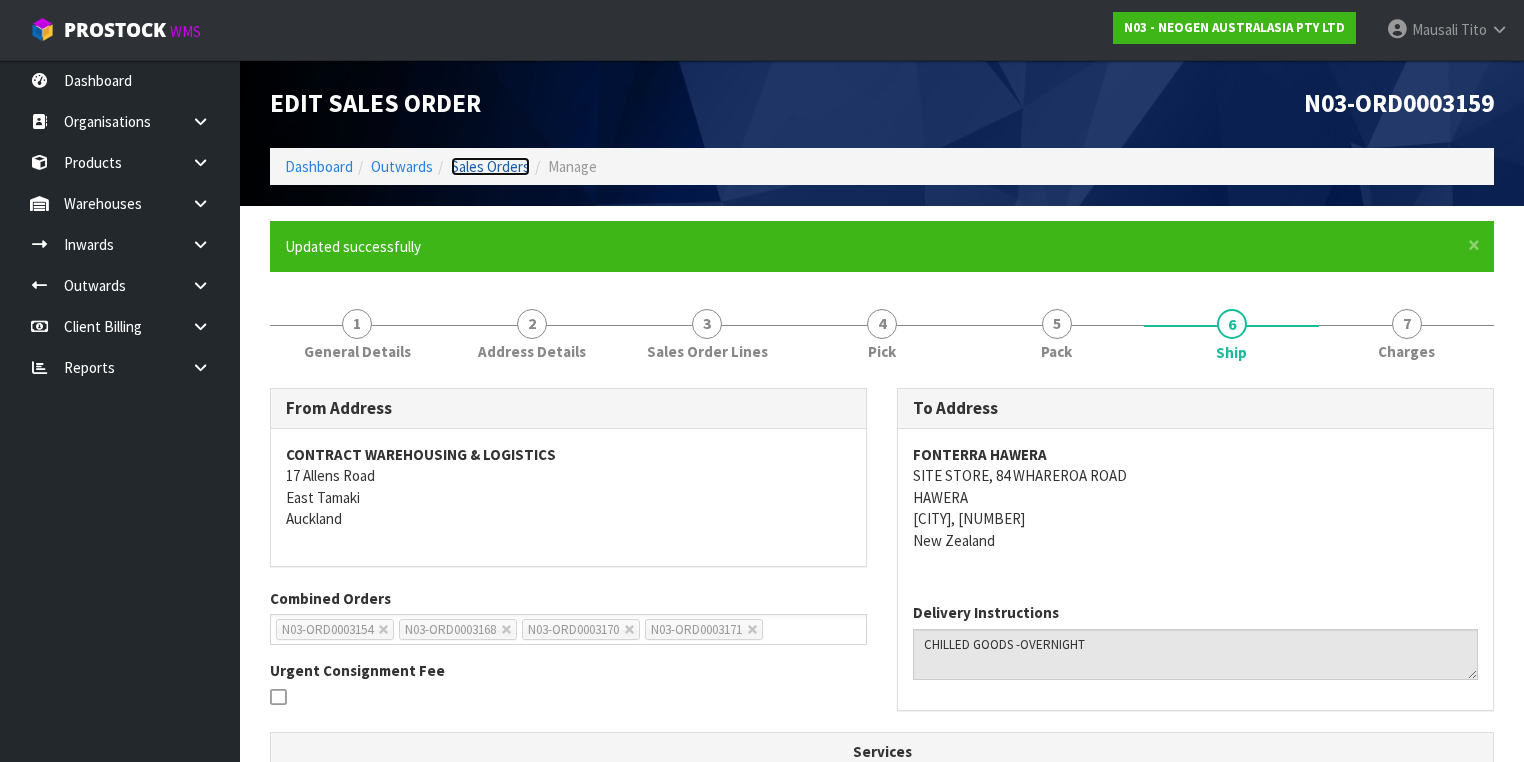 click on "Sales Orders" at bounding box center (490, 166) 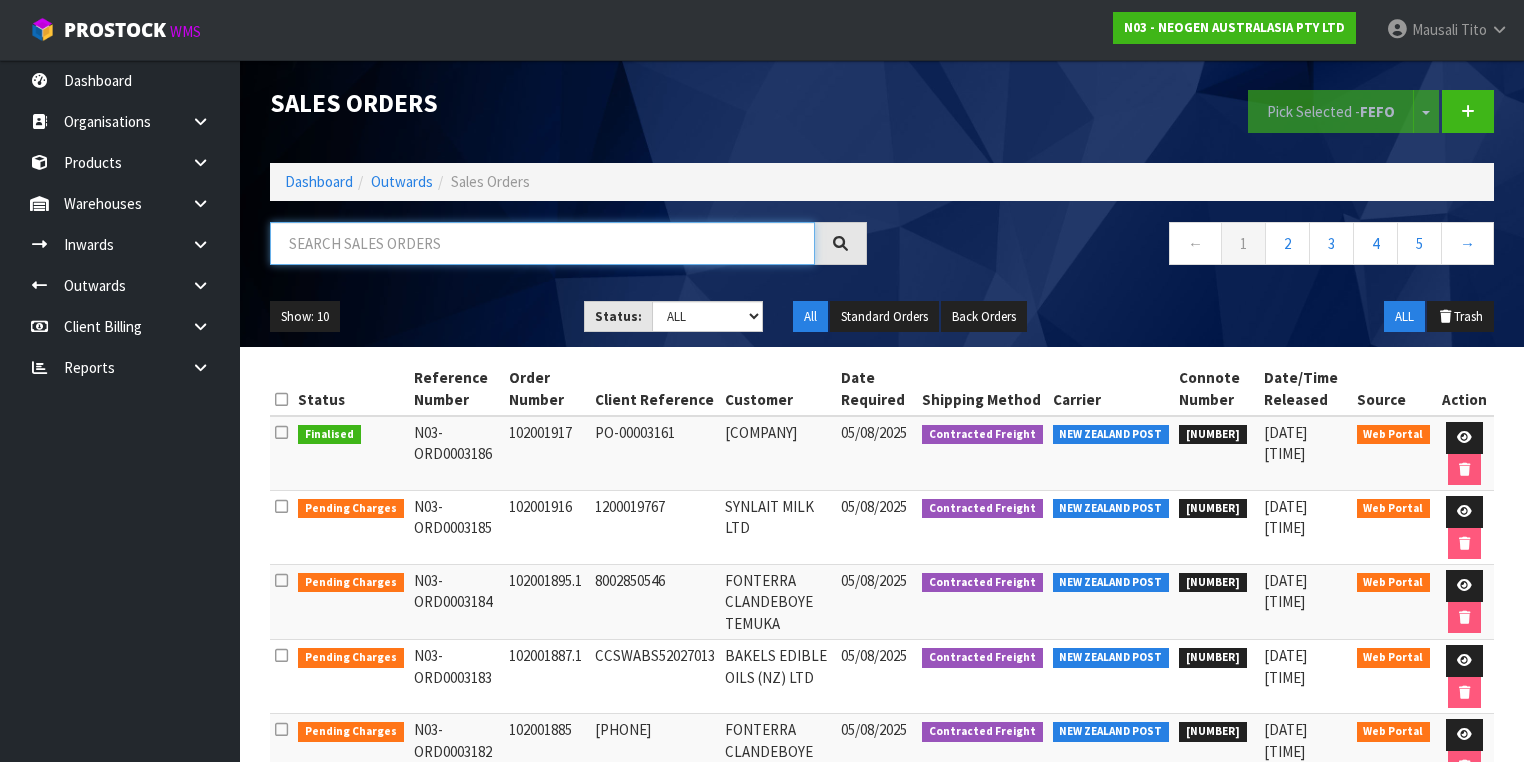 click at bounding box center (542, 243) 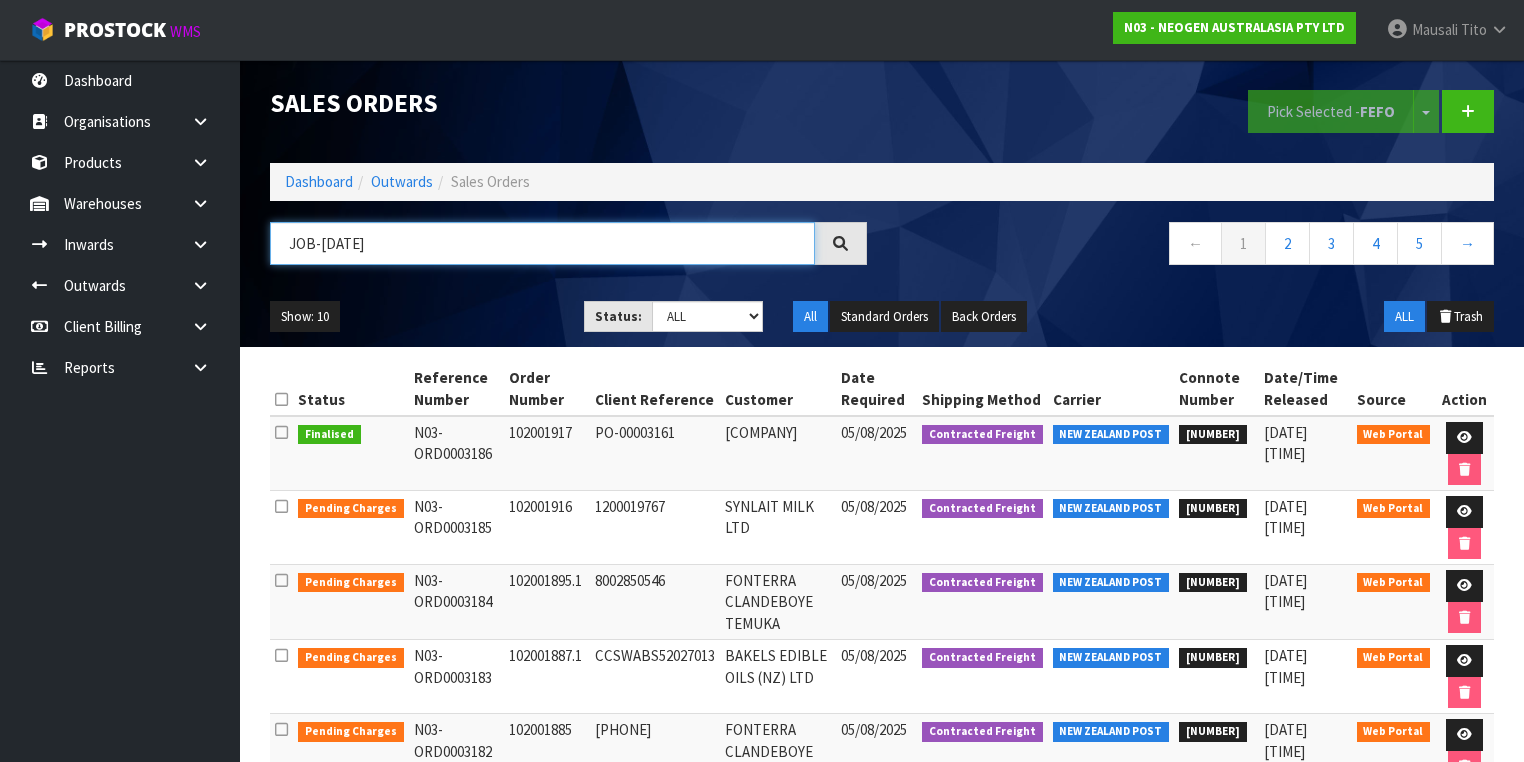 type on "JOB-0406189" 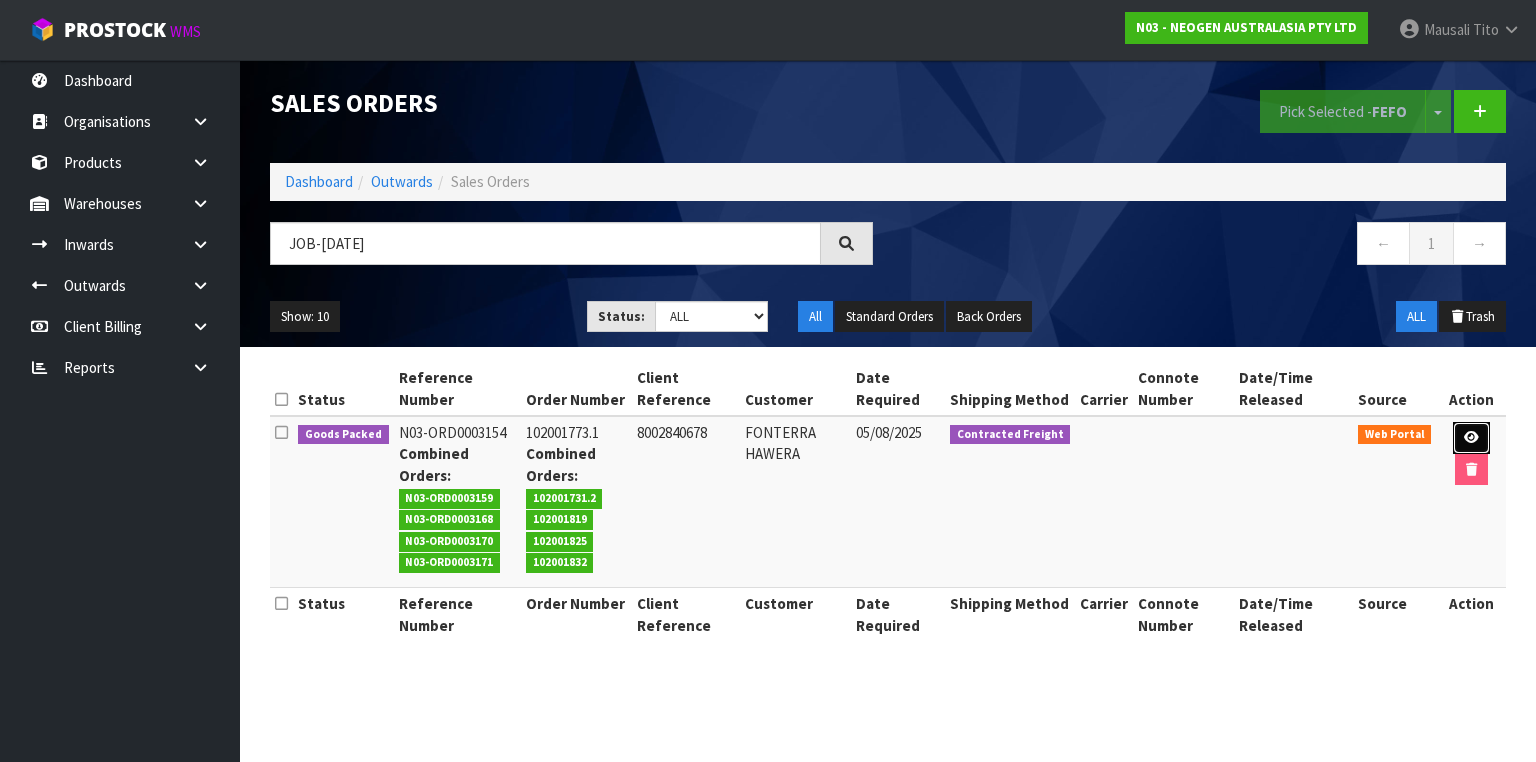 click at bounding box center [1471, 437] 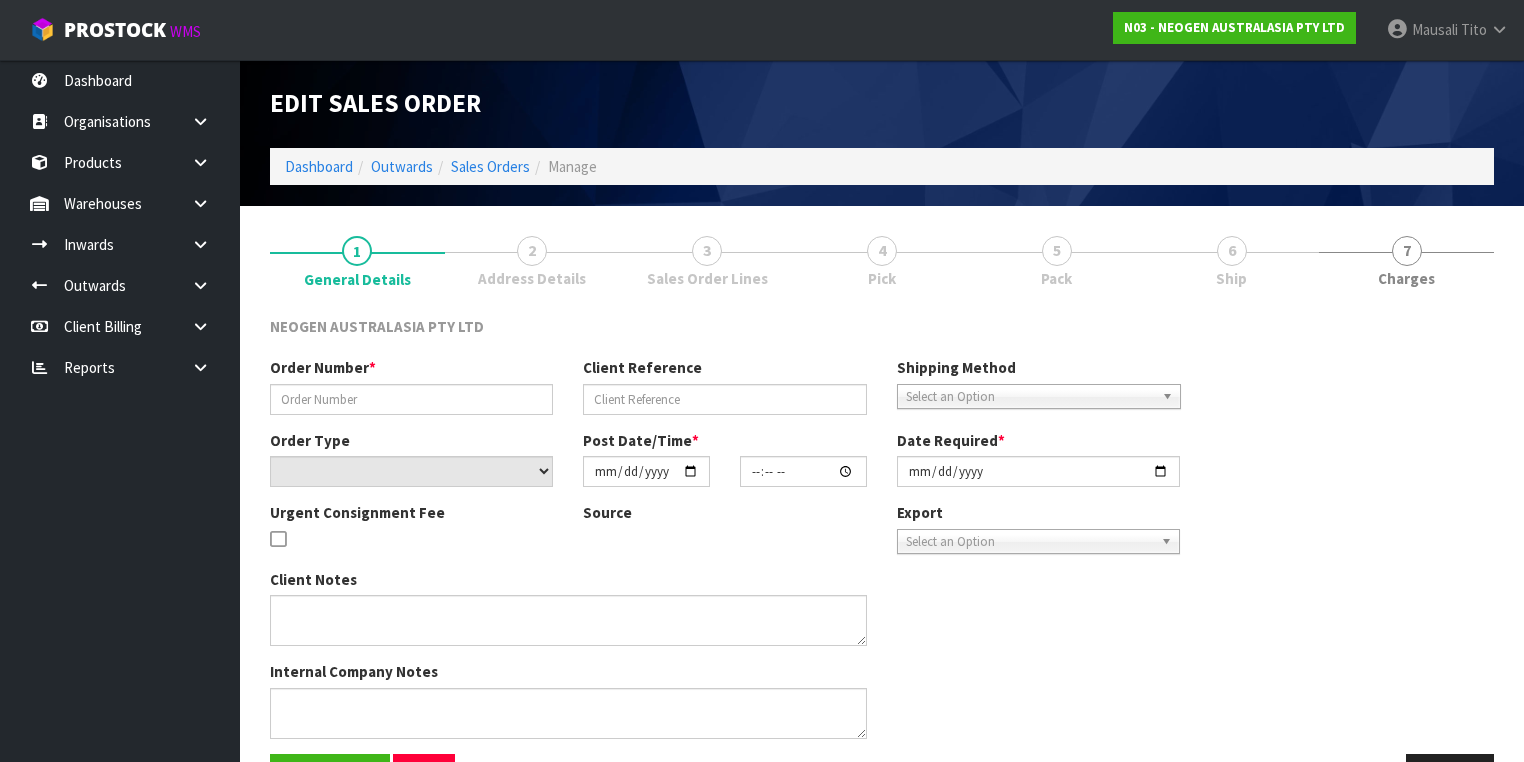 scroll, scrollTop: 63, scrollLeft: 0, axis: vertical 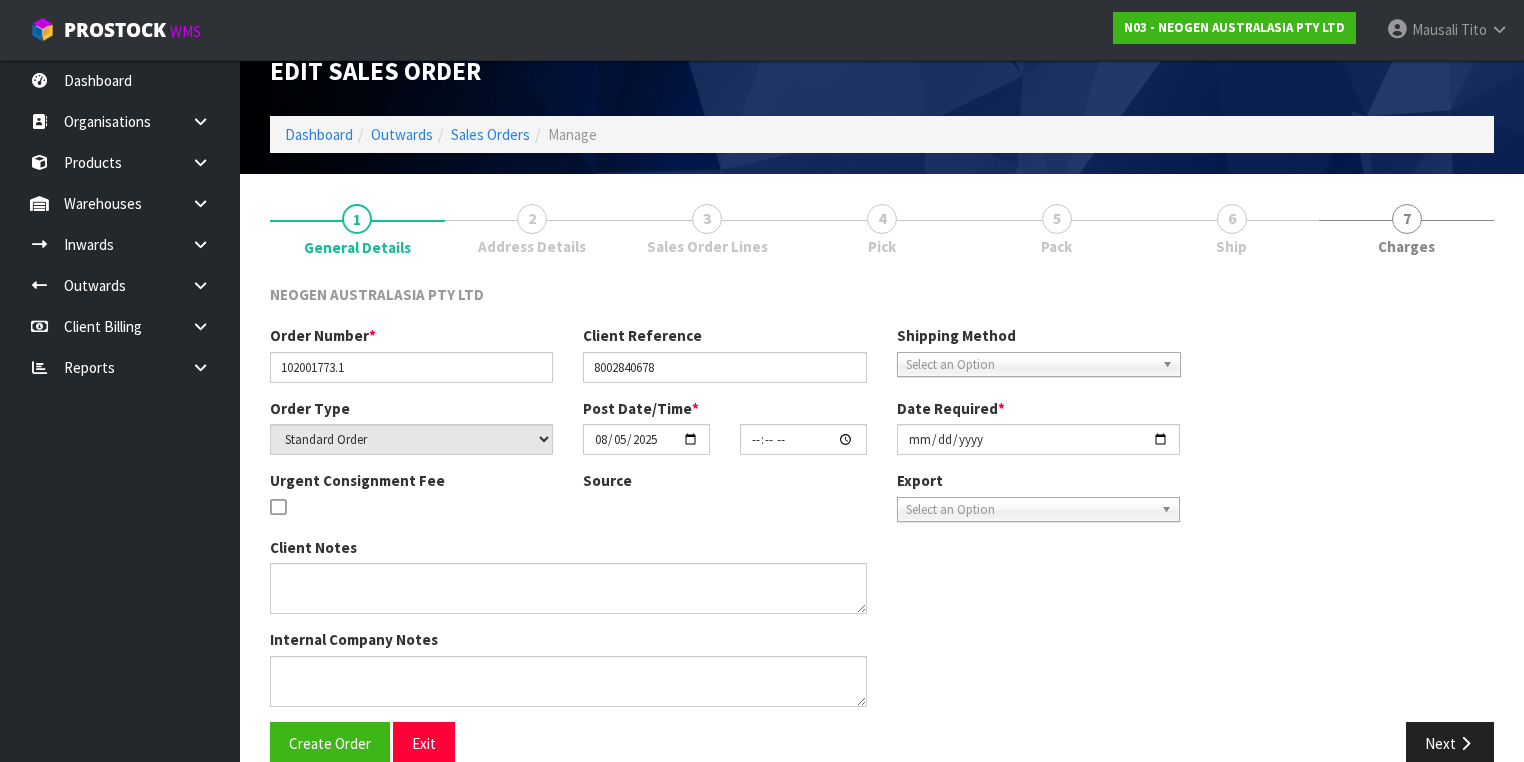 type on "[TIME]" 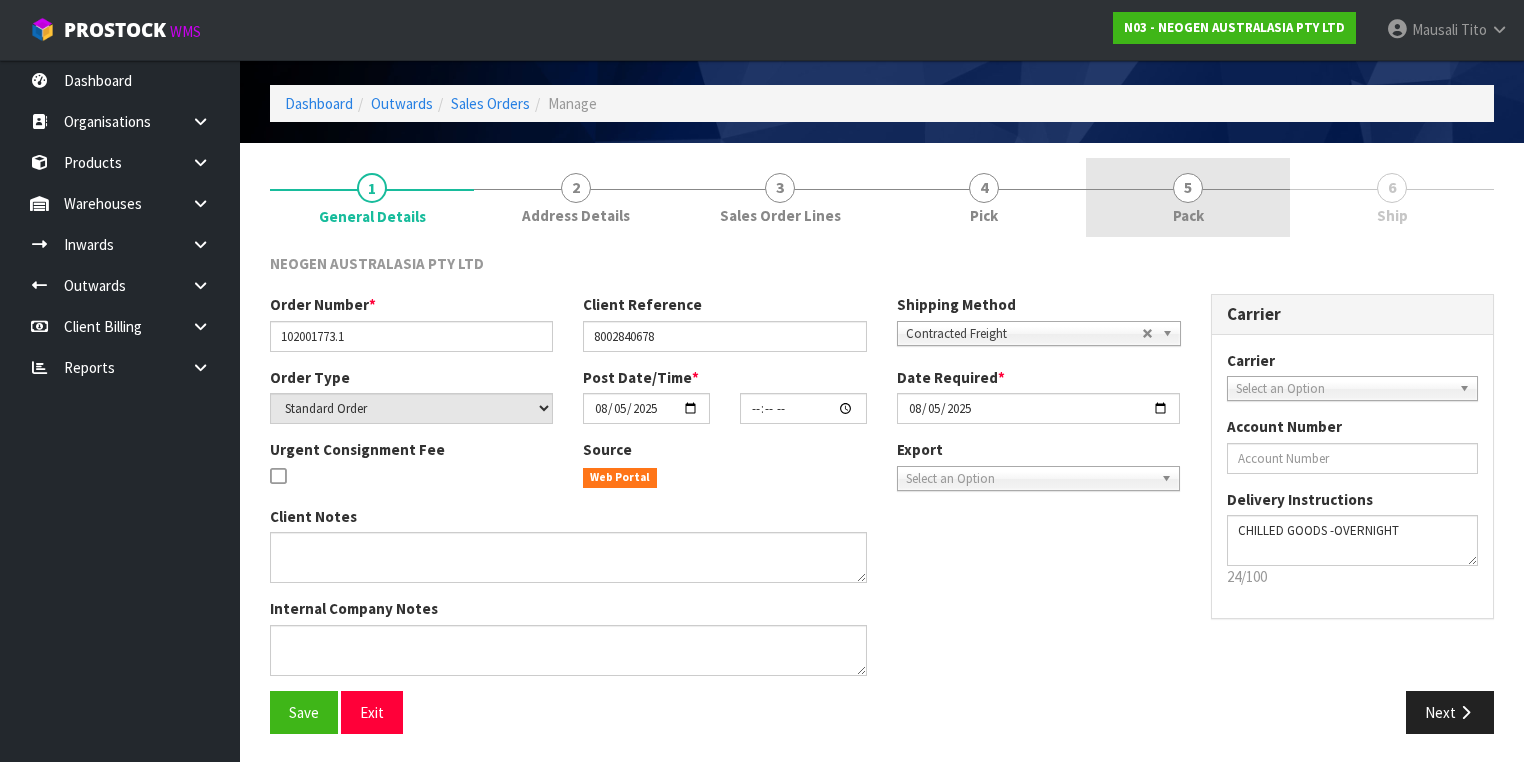 click on "5
Pack" at bounding box center [1188, 197] 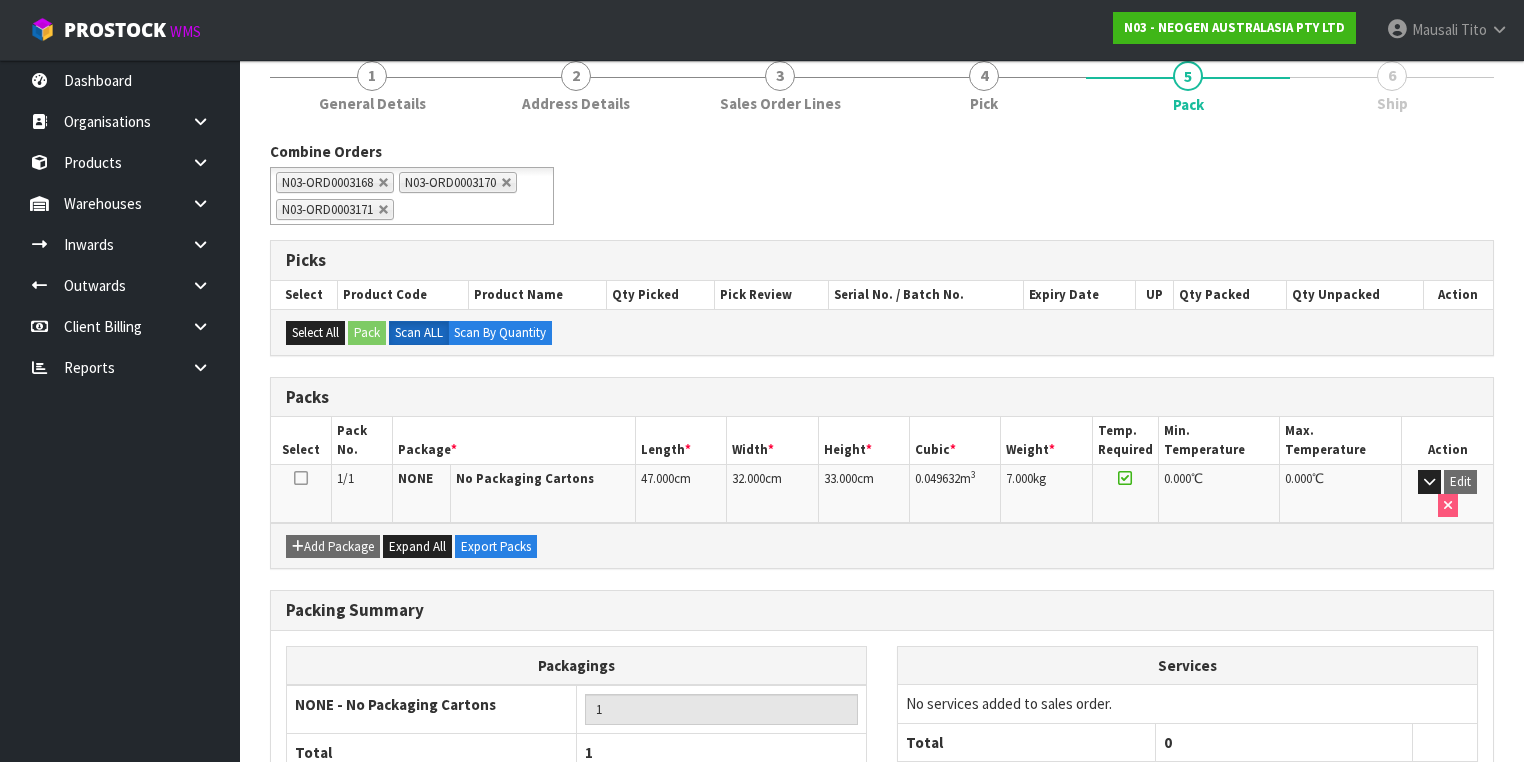 scroll, scrollTop: 286, scrollLeft: 0, axis: vertical 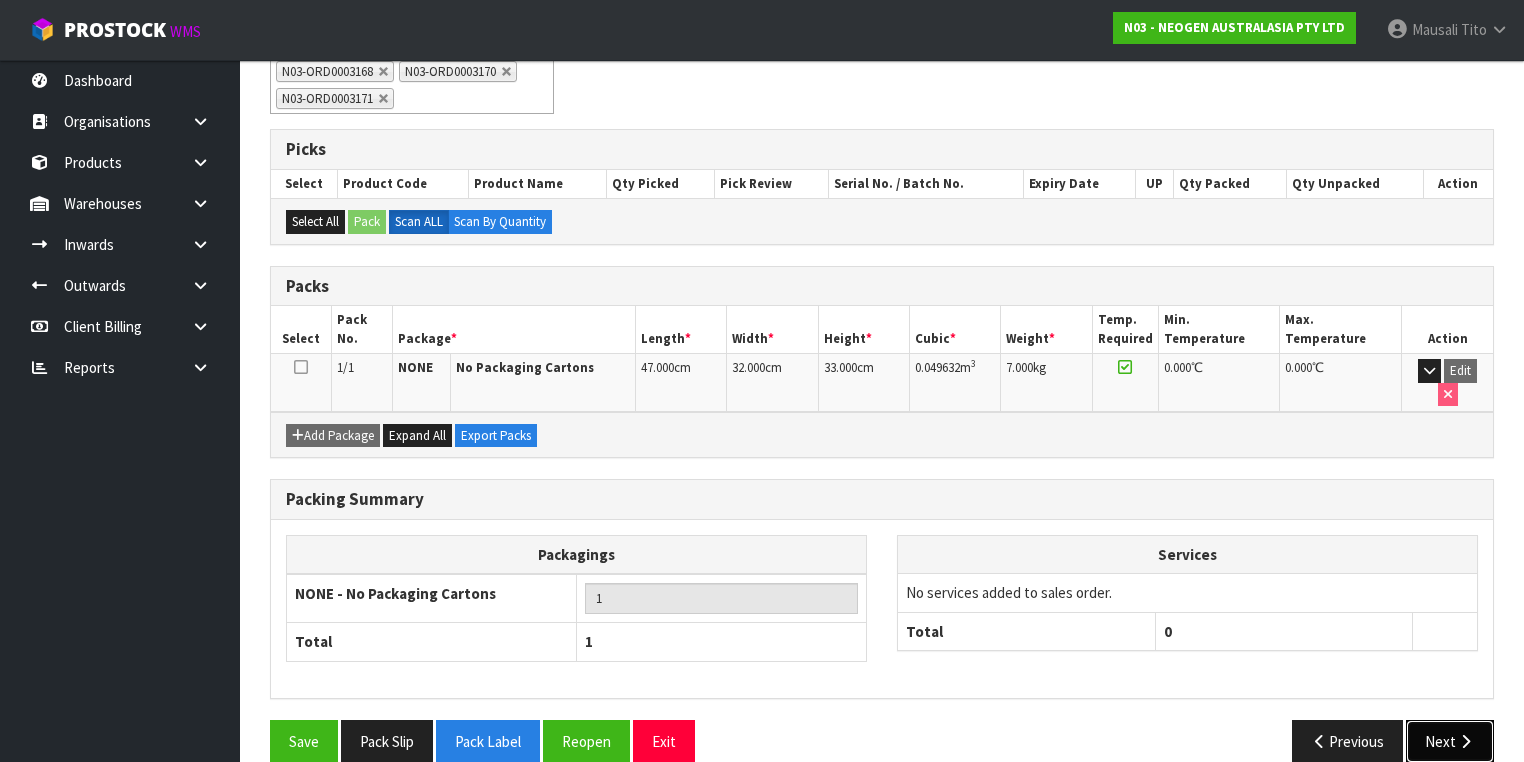 click on "Next" at bounding box center (1450, 741) 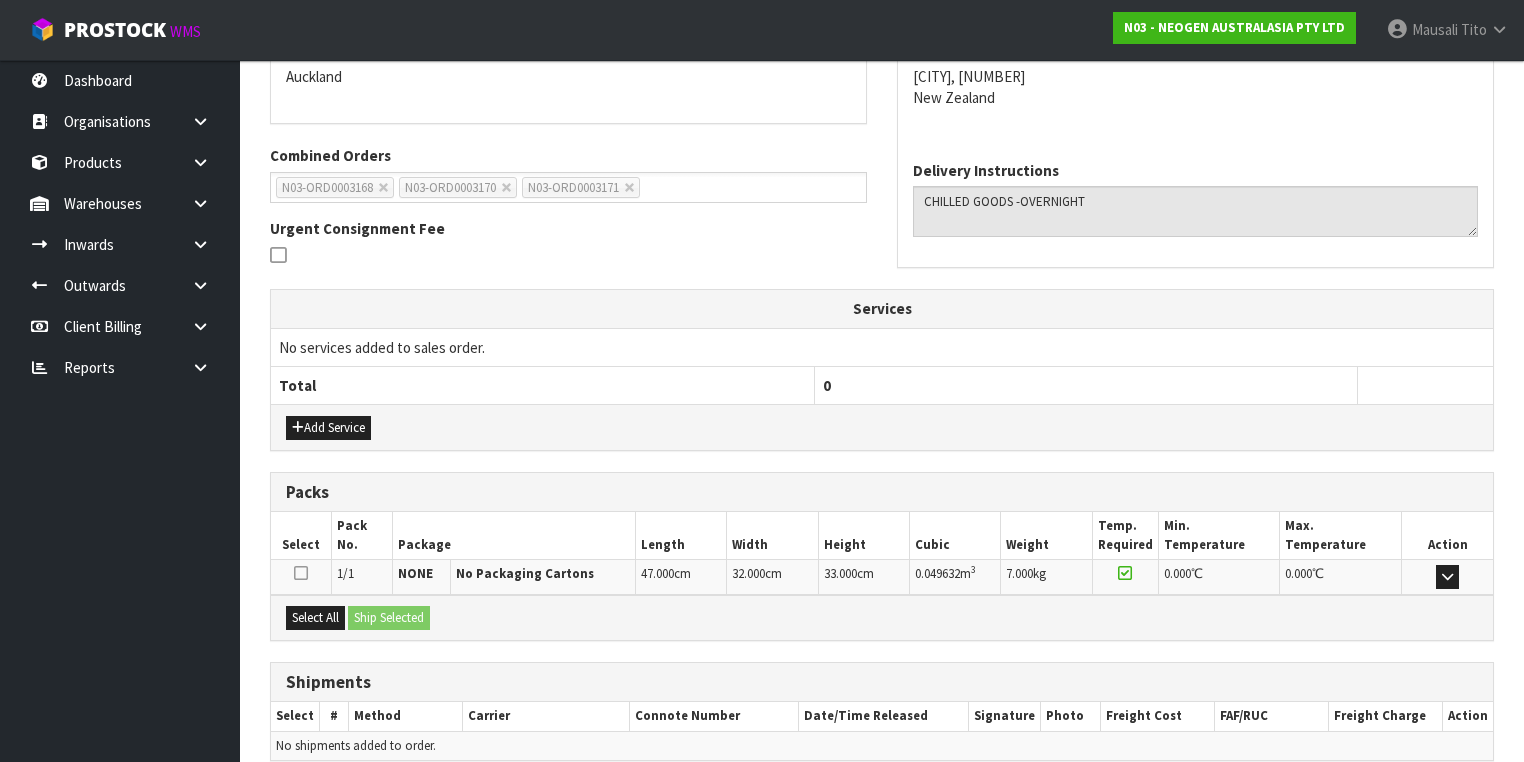 scroll, scrollTop: 456, scrollLeft: 0, axis: vertical 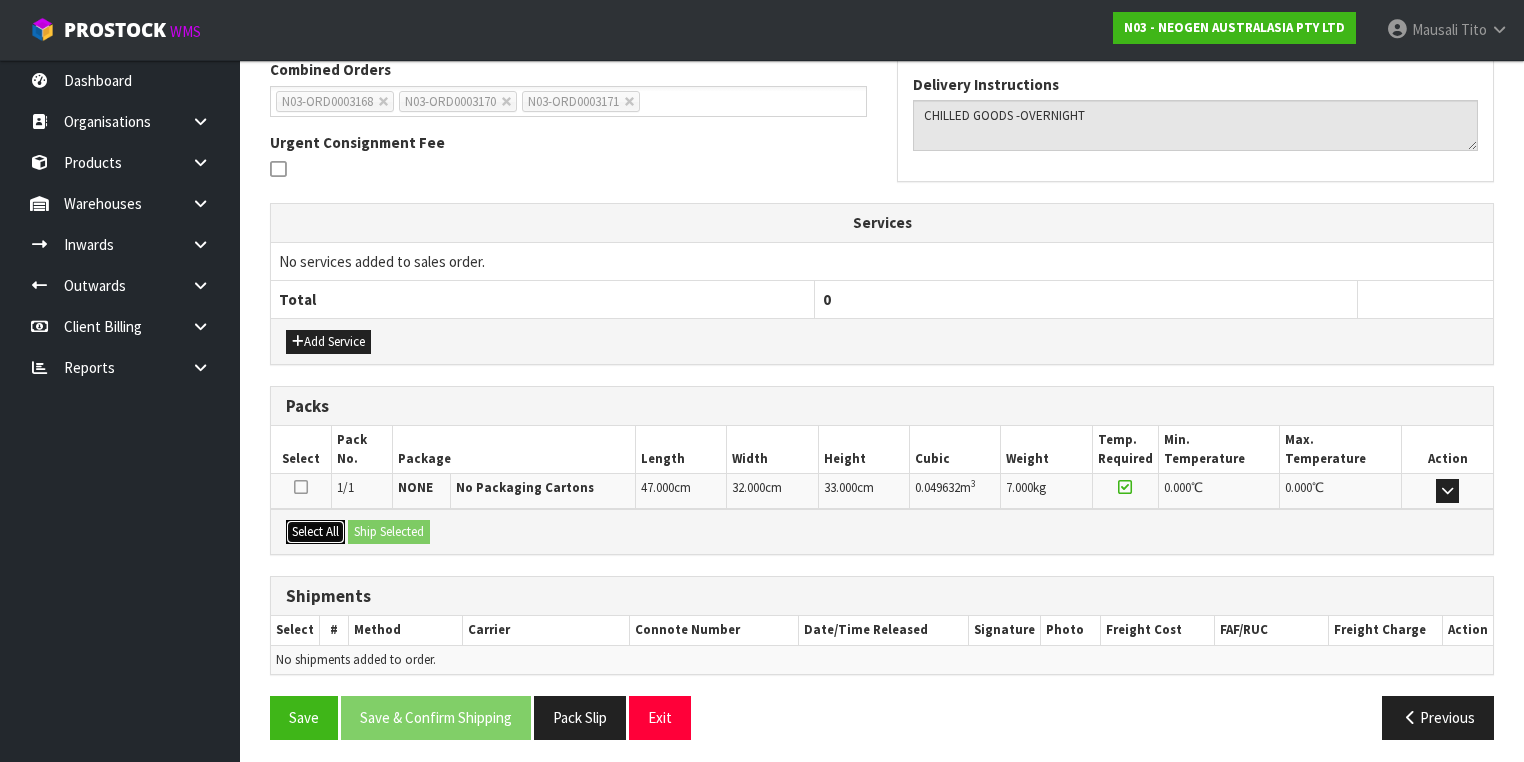 click on "Select All" at bounding box center [315, 532] 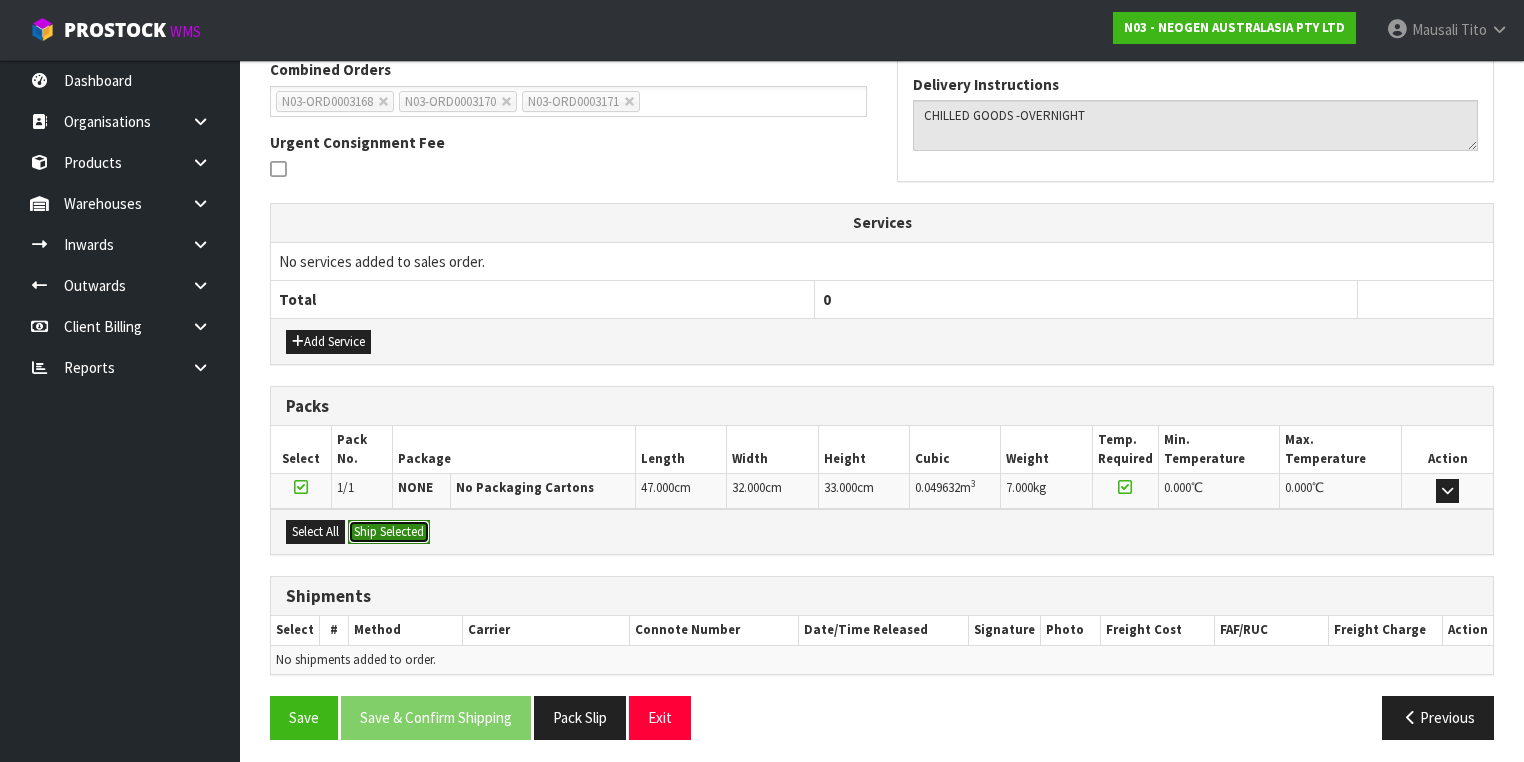 click on "Ship Selected" at bounding box center (389, 532) 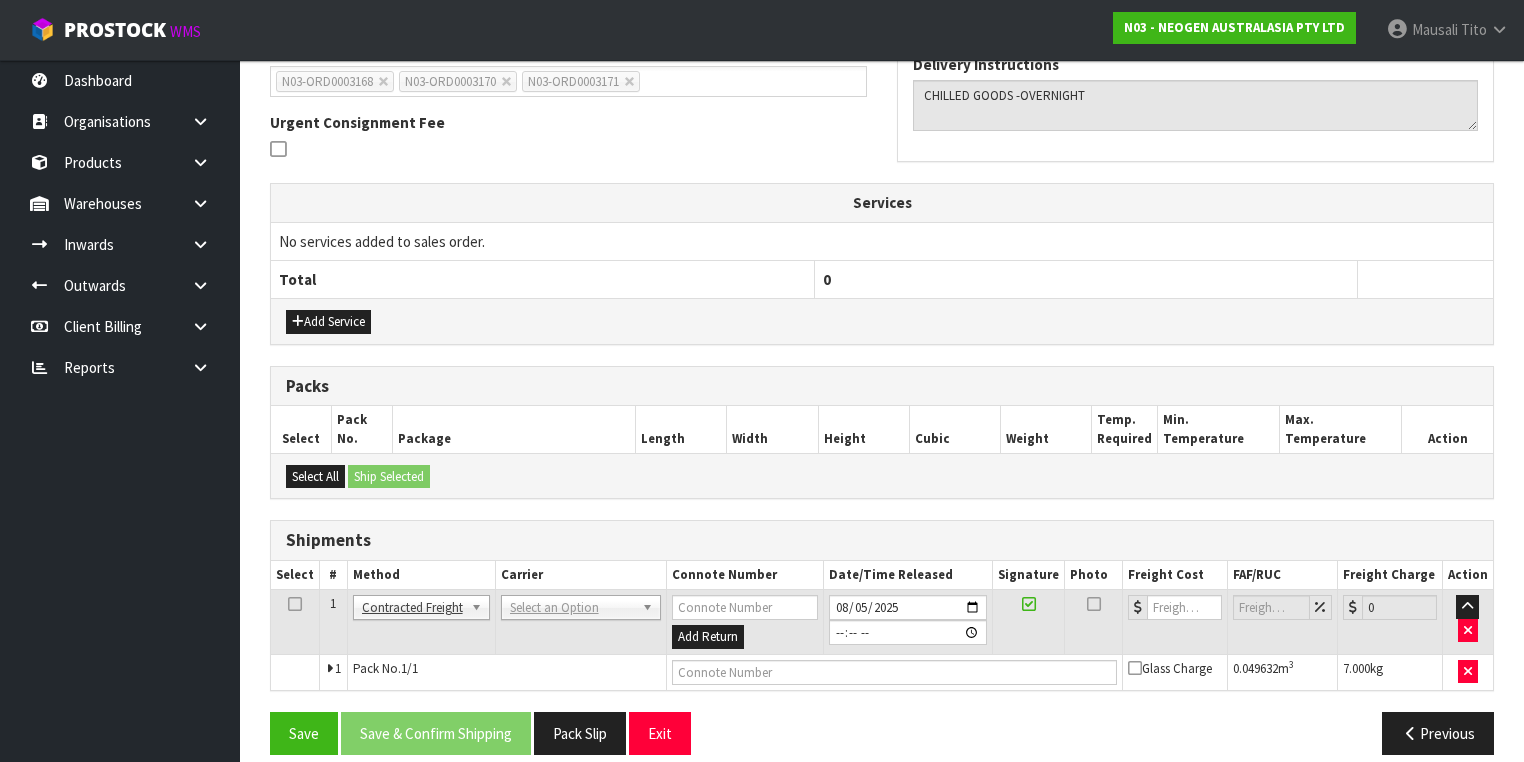 scroll, scrollTop: 492, scrollLeft: 0, axis: vertical 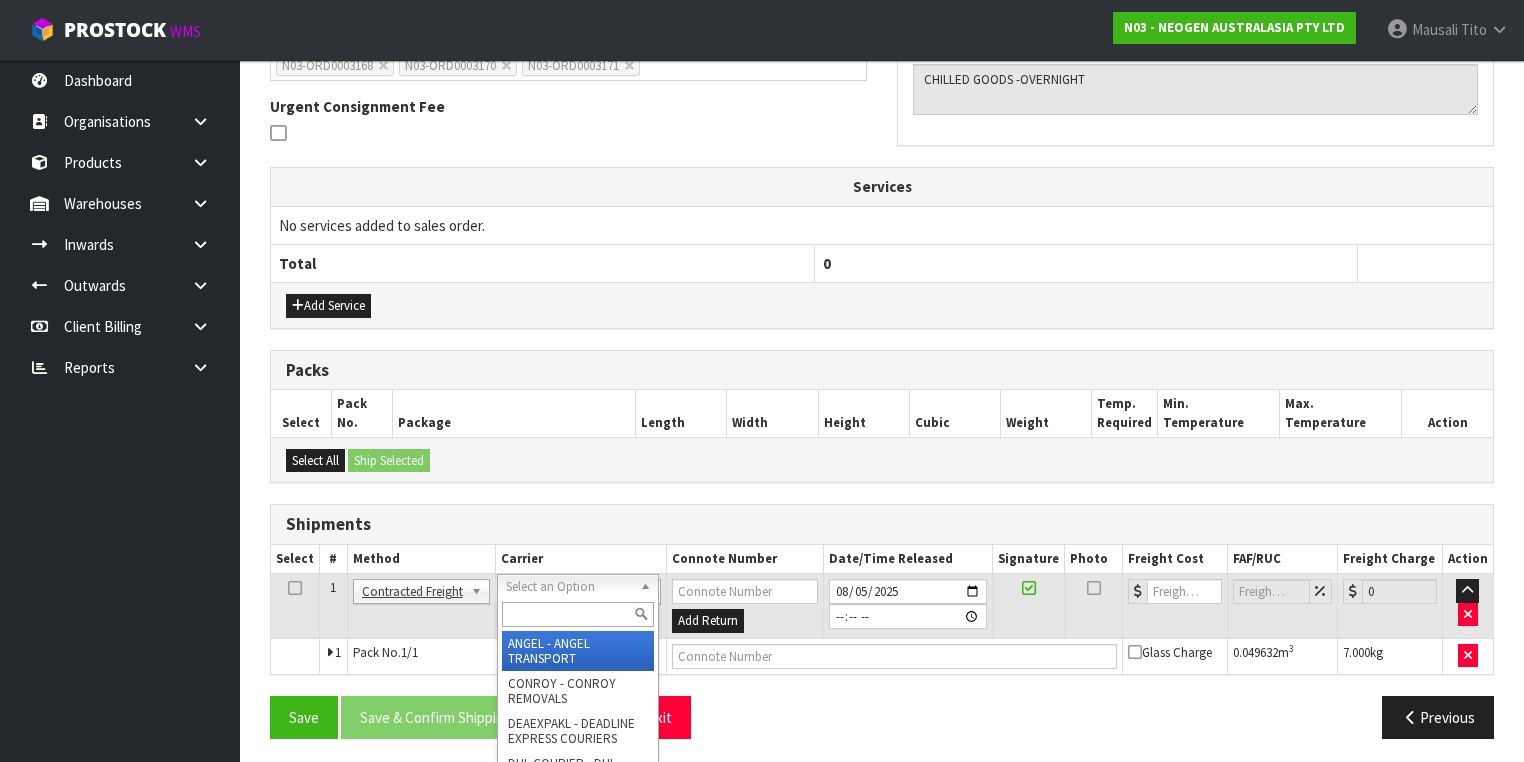 click at bounding box center (578, 614) 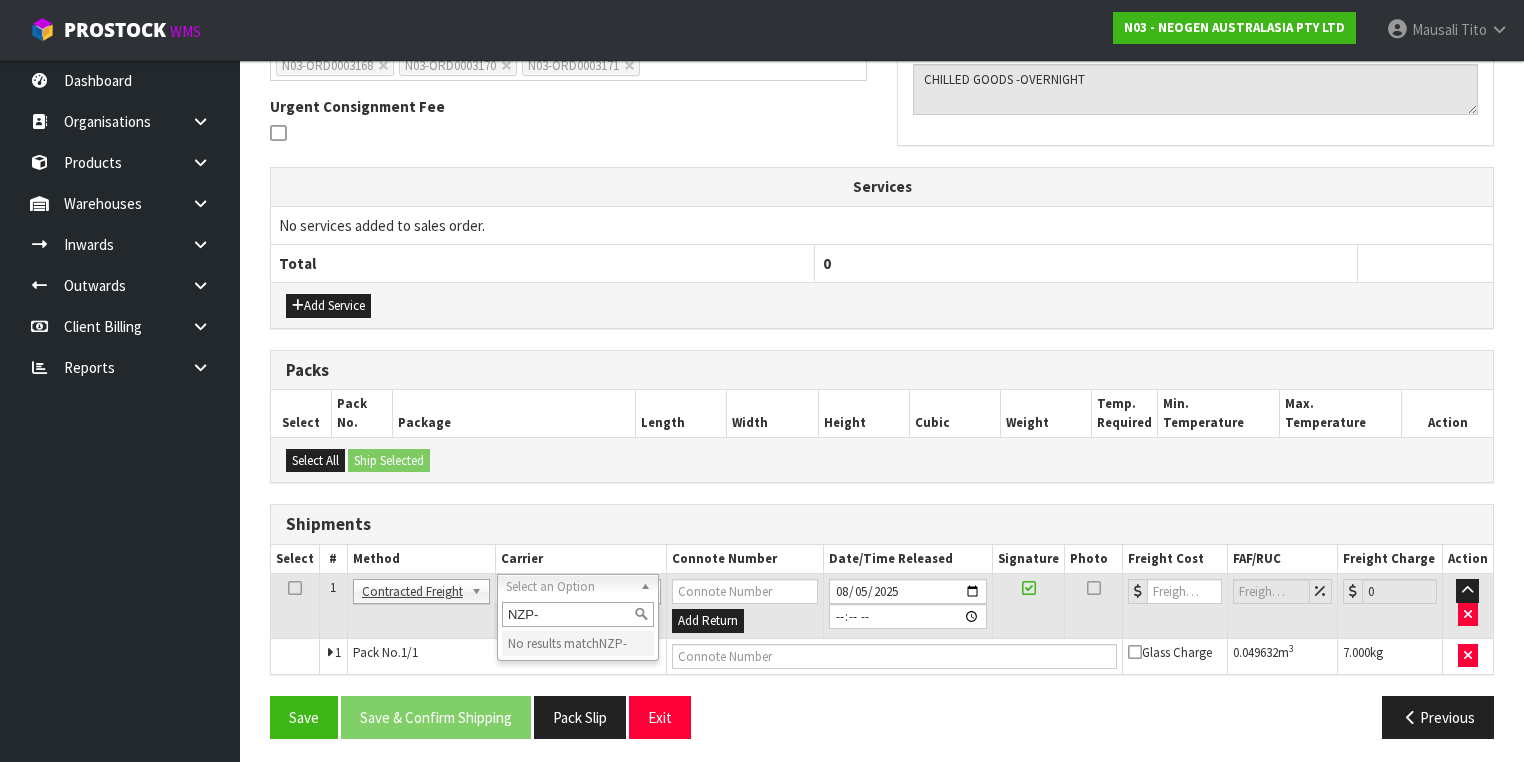 type on "NZP" 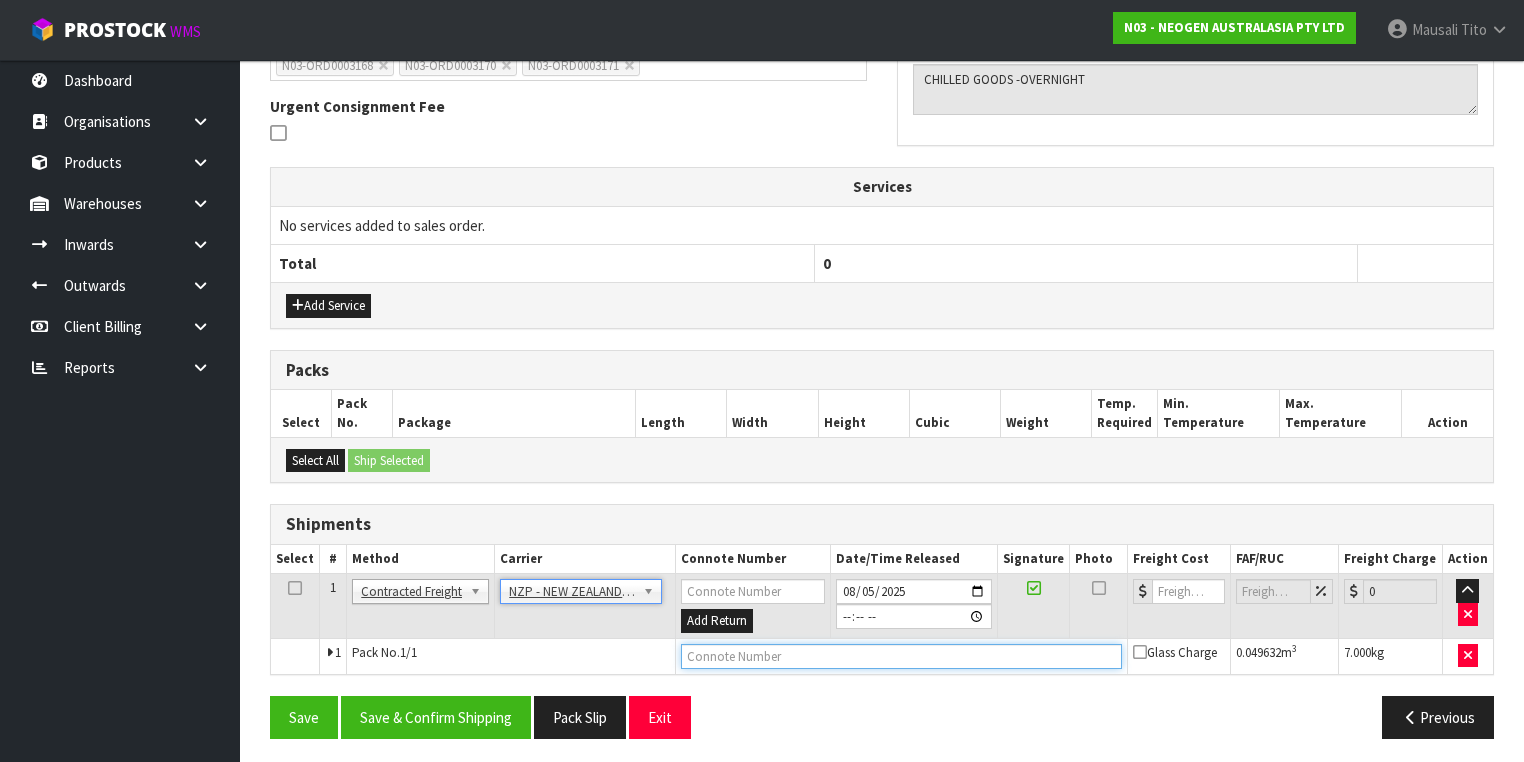 click at bounding box center [901, 656] 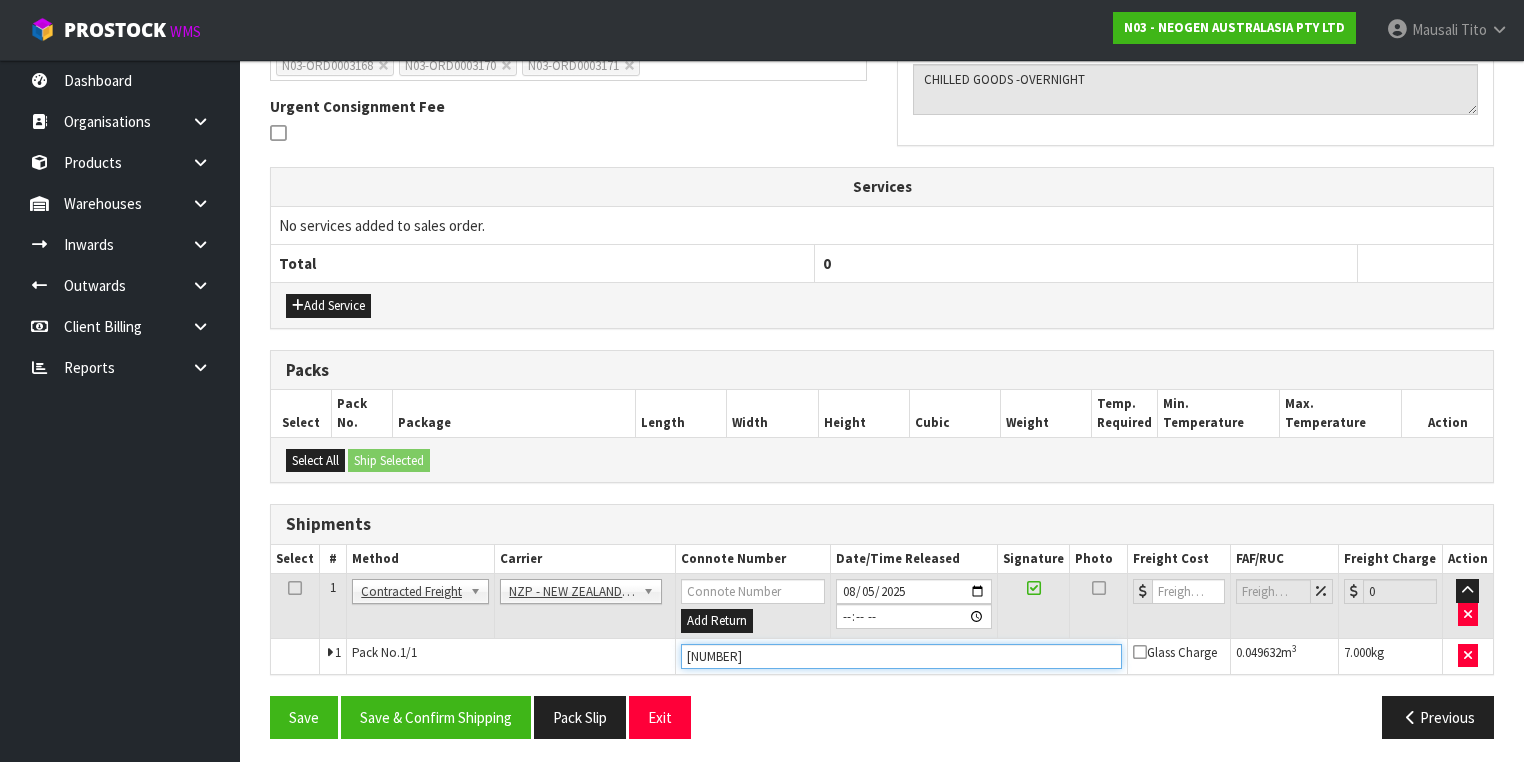type on "00894210379936139017" 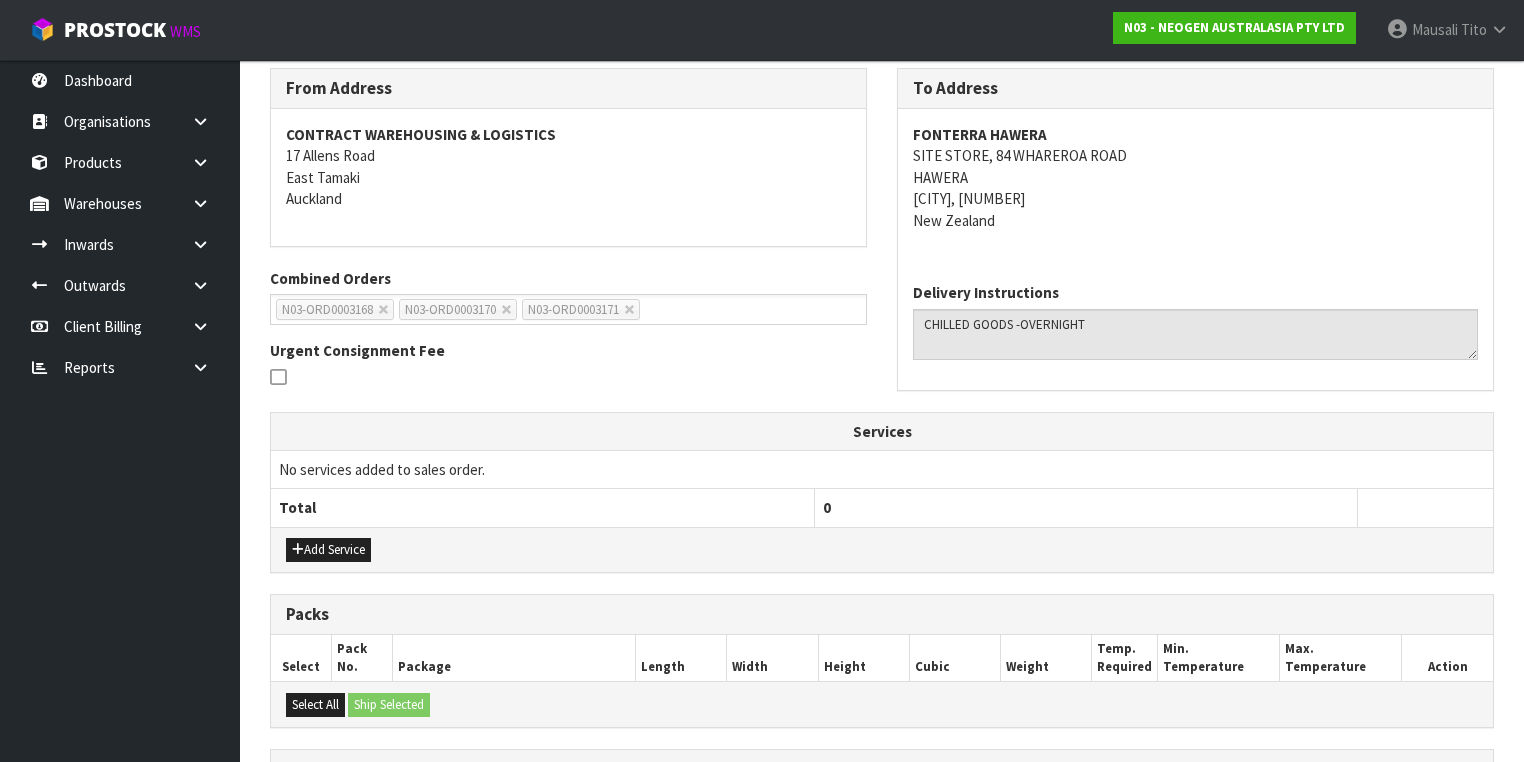 scroll, scrollTop: 564, scrollLeft: 0, axis: vertical 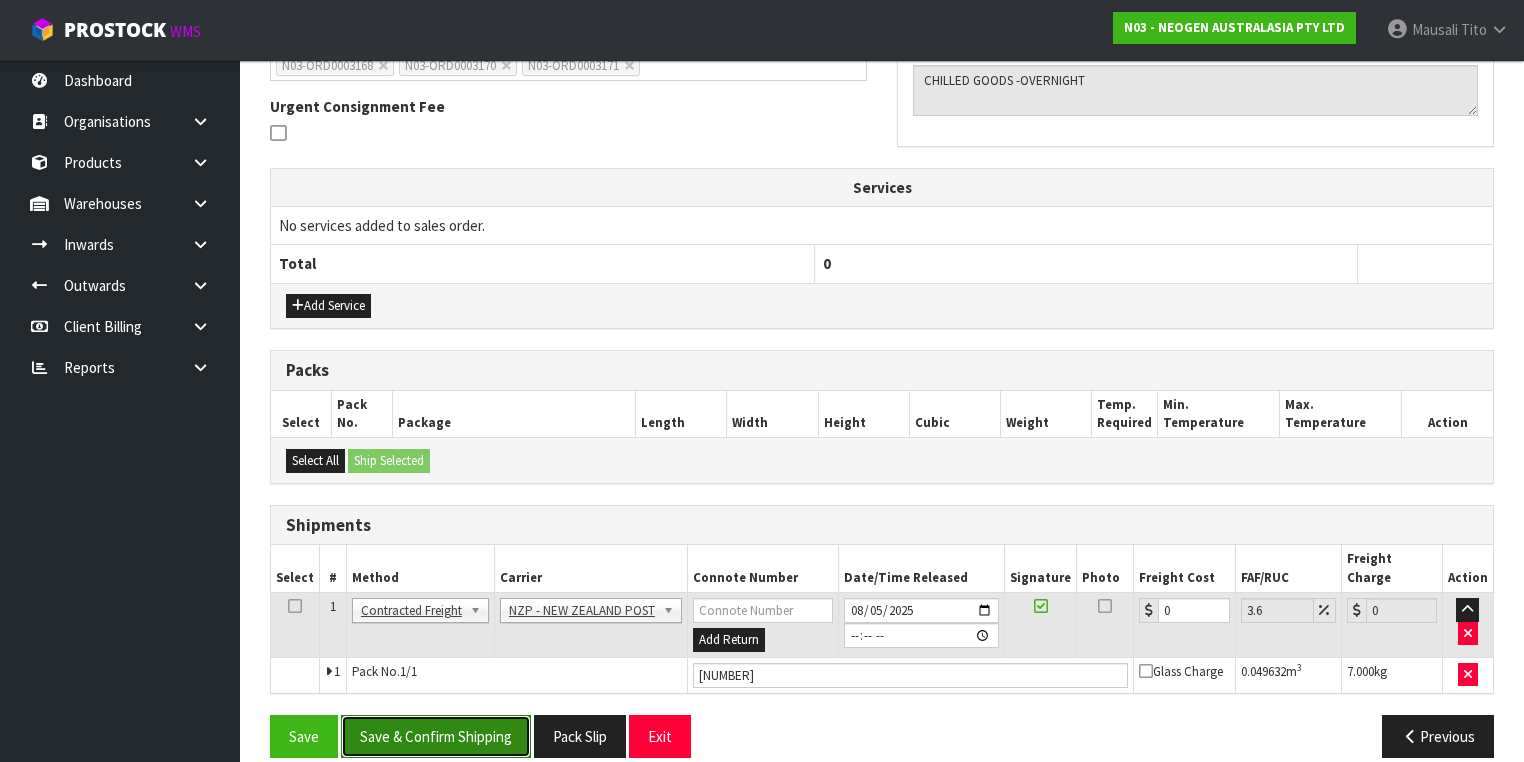 click on "Save & Confirm Shipping" at bounding box center [436, 736] 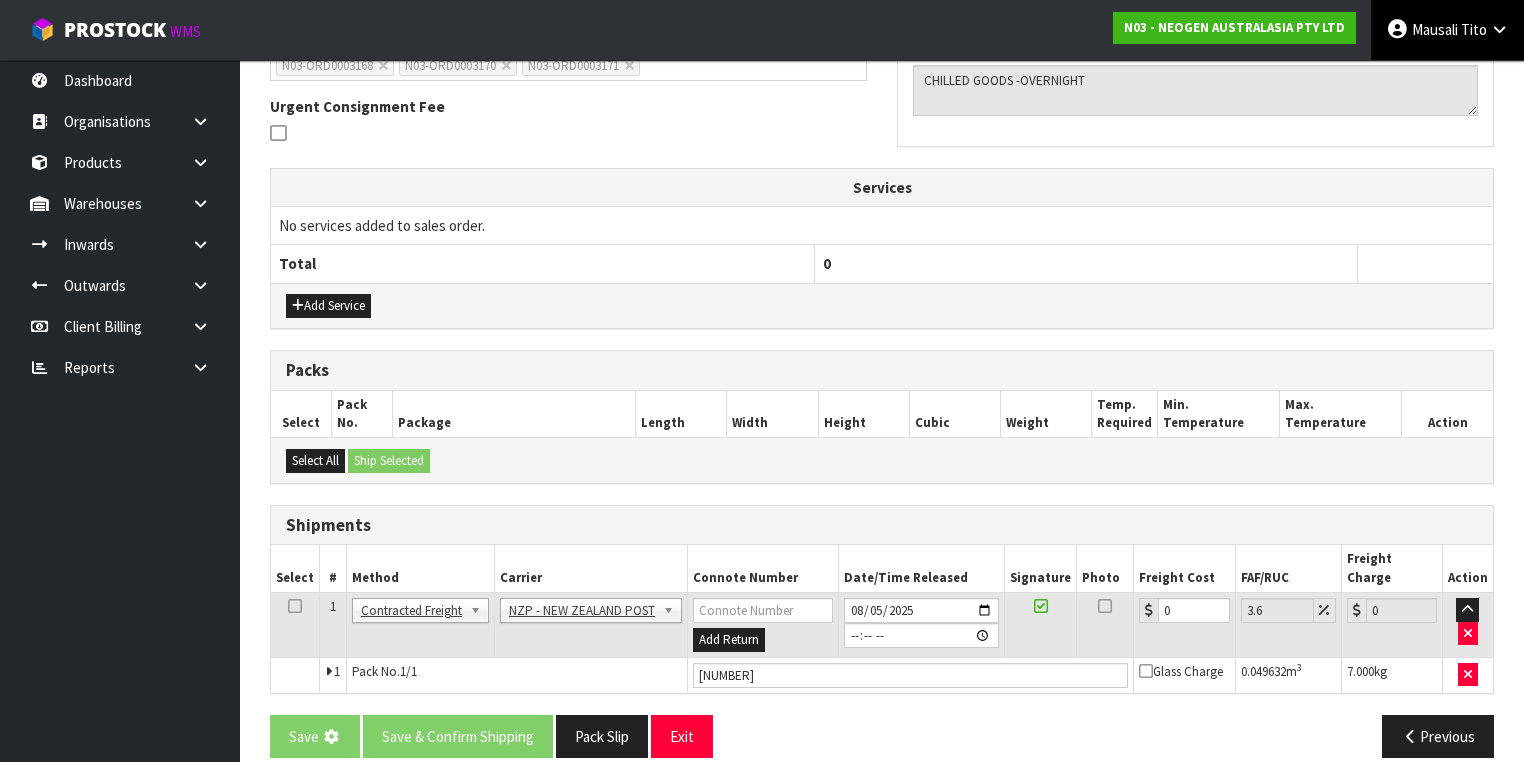scroll, scrollTop: 0, scrollLeft: 0, axis: both 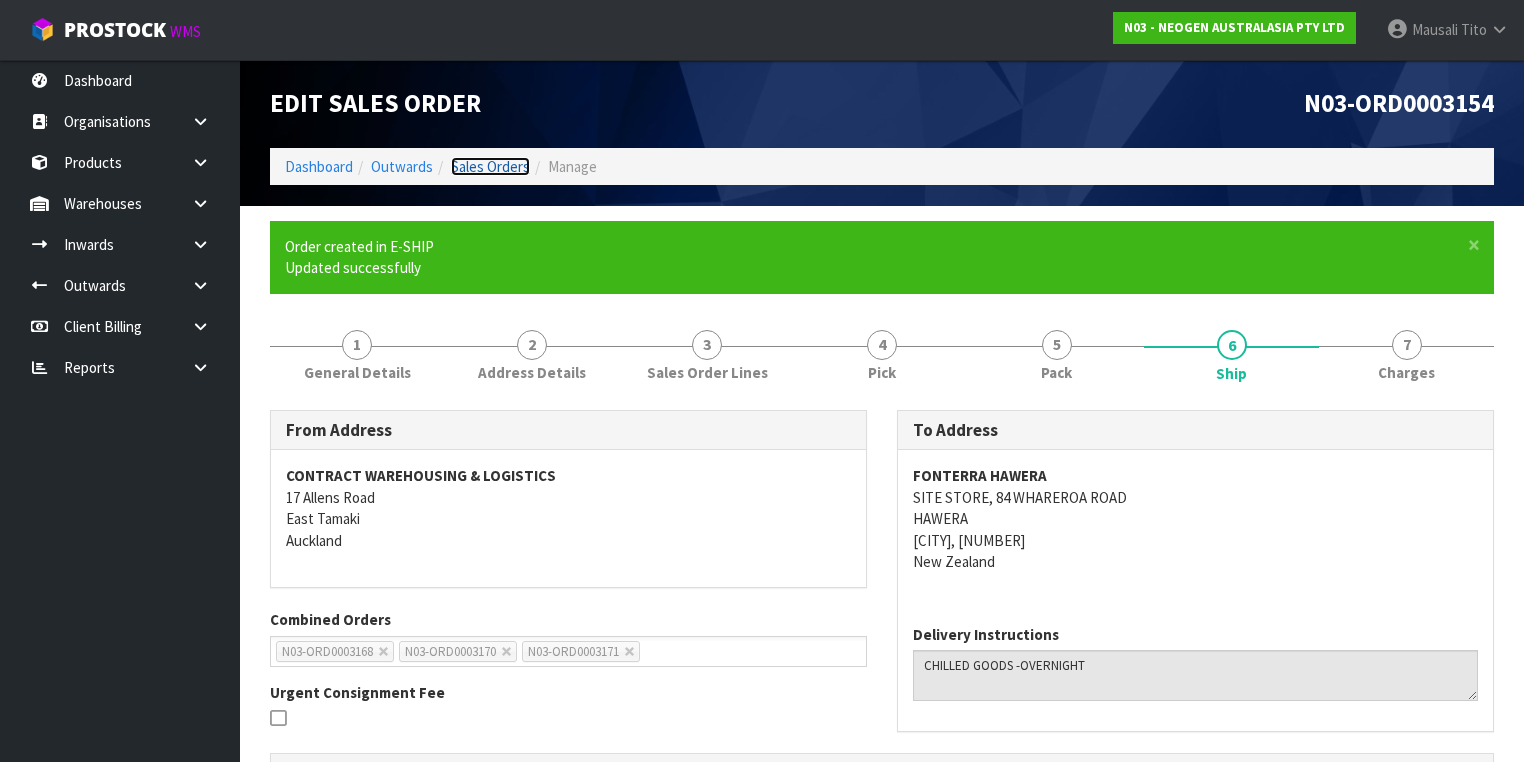 click on "Sales Orders" at bounding box center (490, 166) 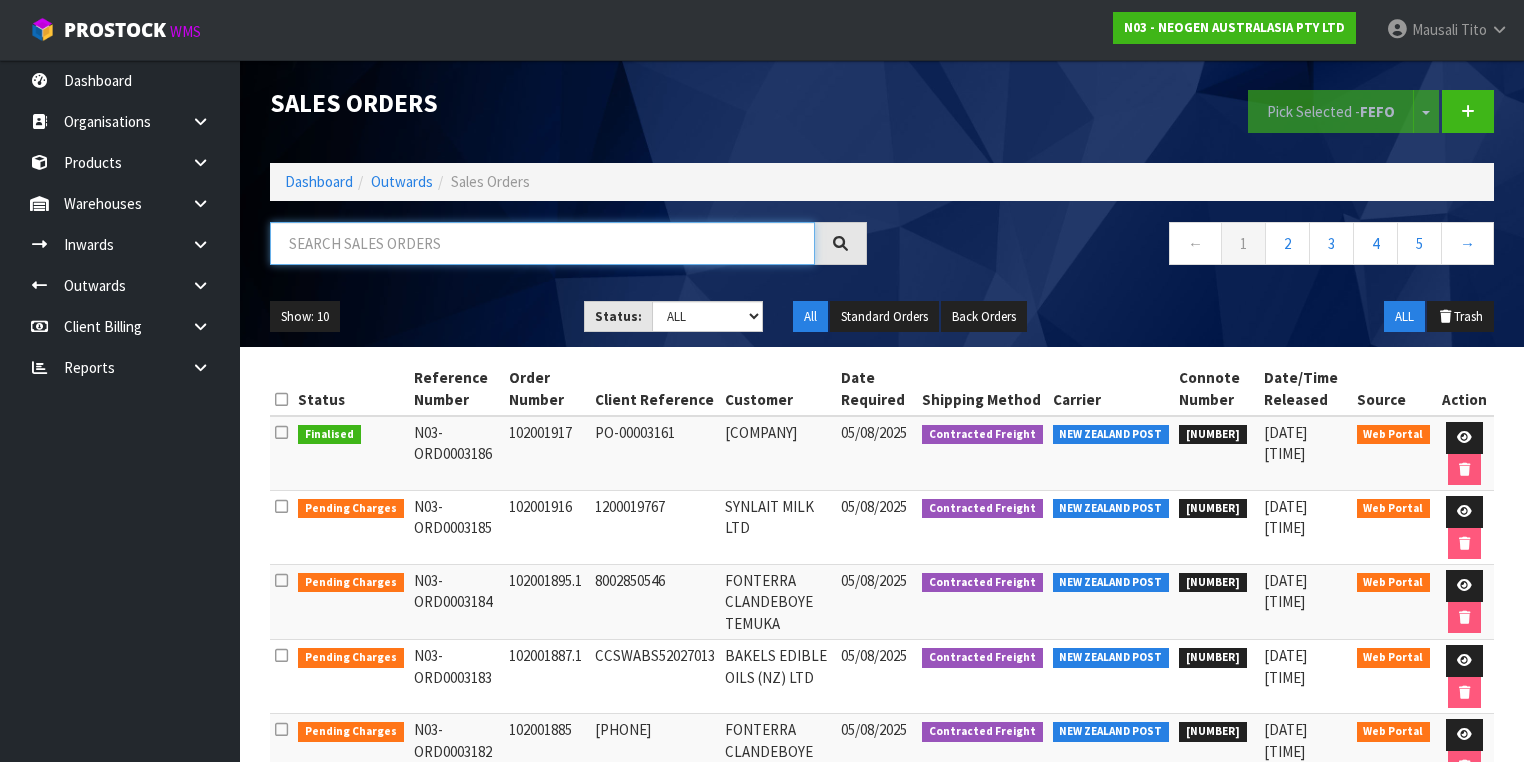 click at bounding box center (542, 243) 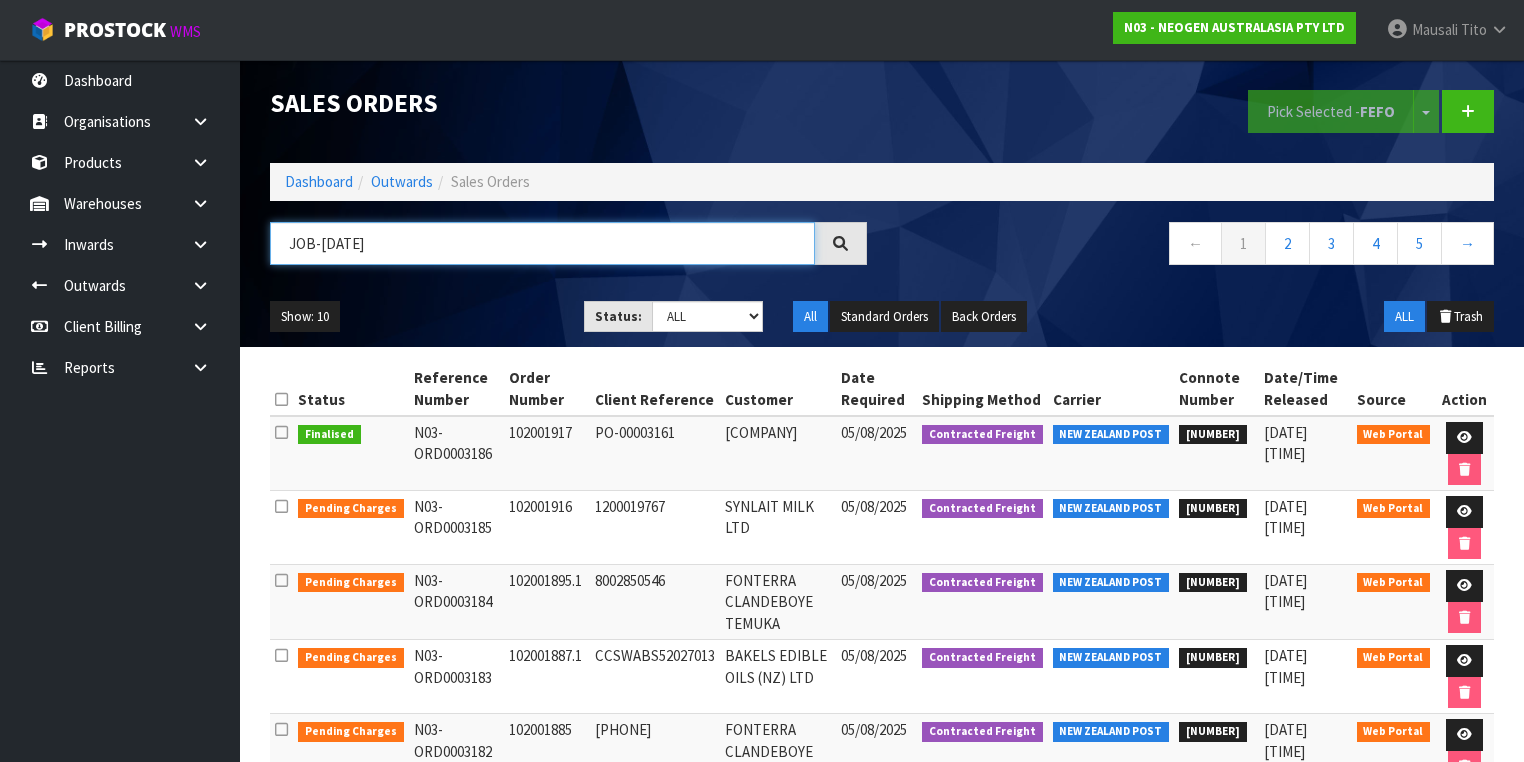 type on "JOB-0406220" 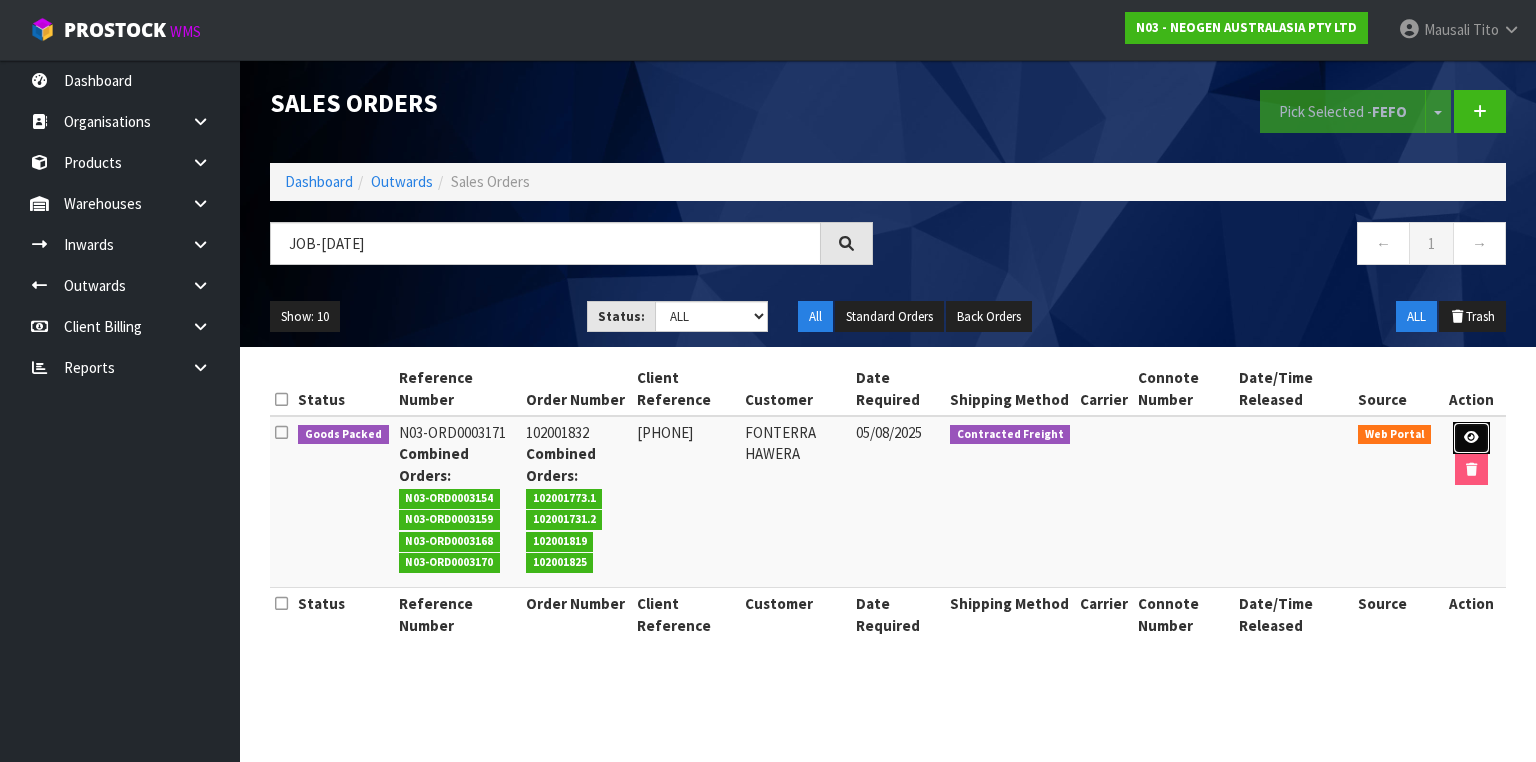 click at bounding box center (1471, 438) 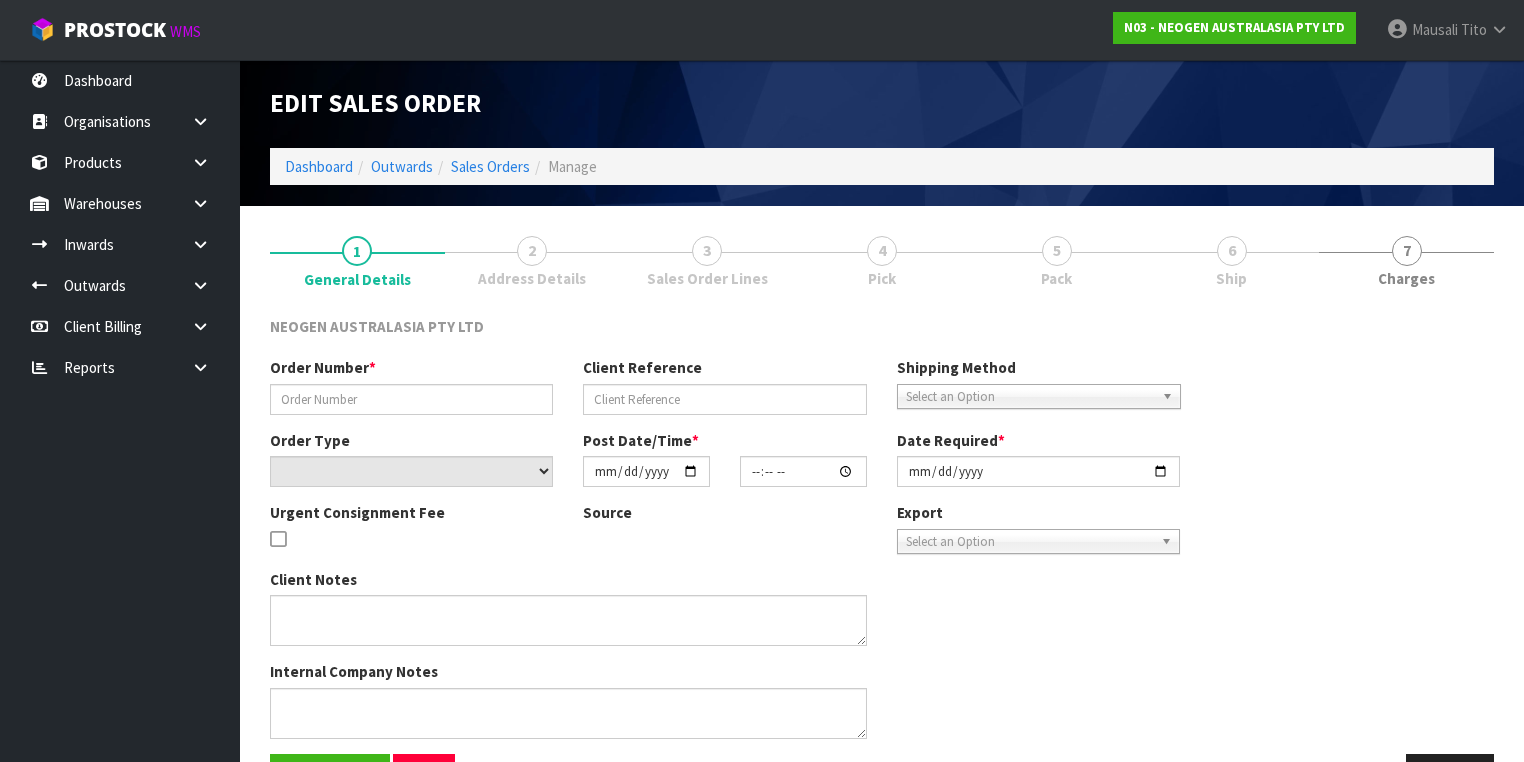 scroll, scrollTop: 63, scrollLeft: 0, axis: vertical 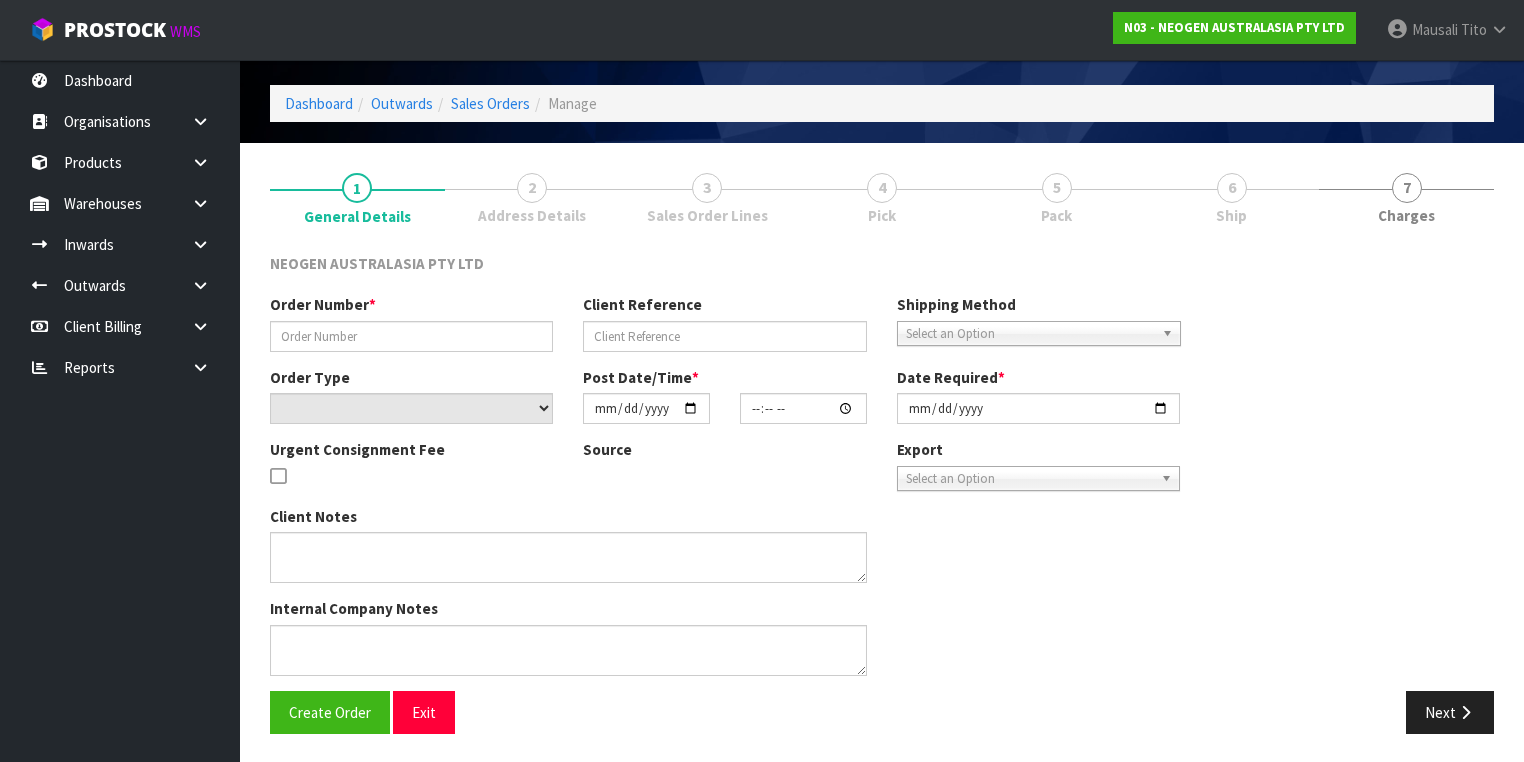 type on "102001832" 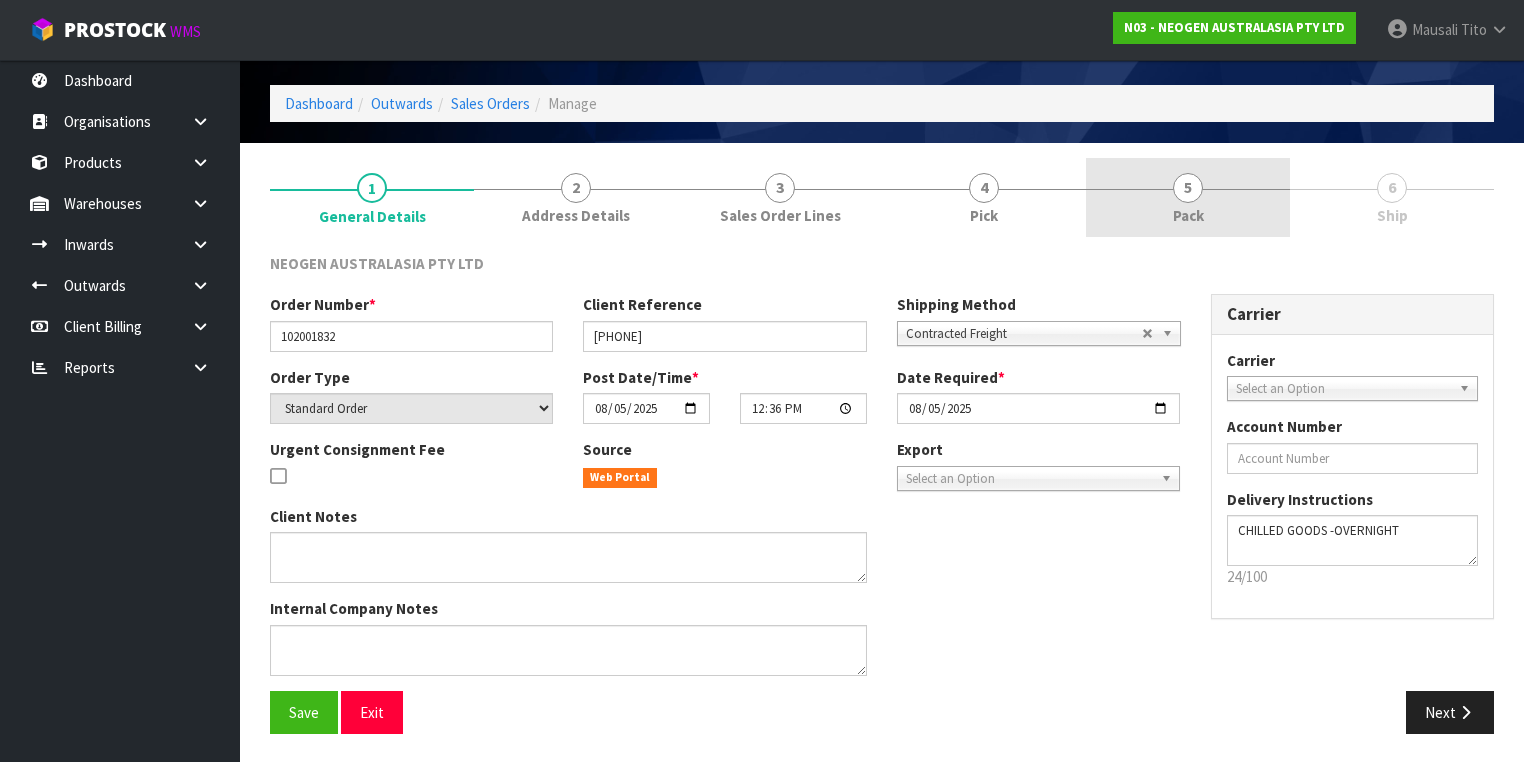 click on "Pack" at bounding box center [1188, 215] 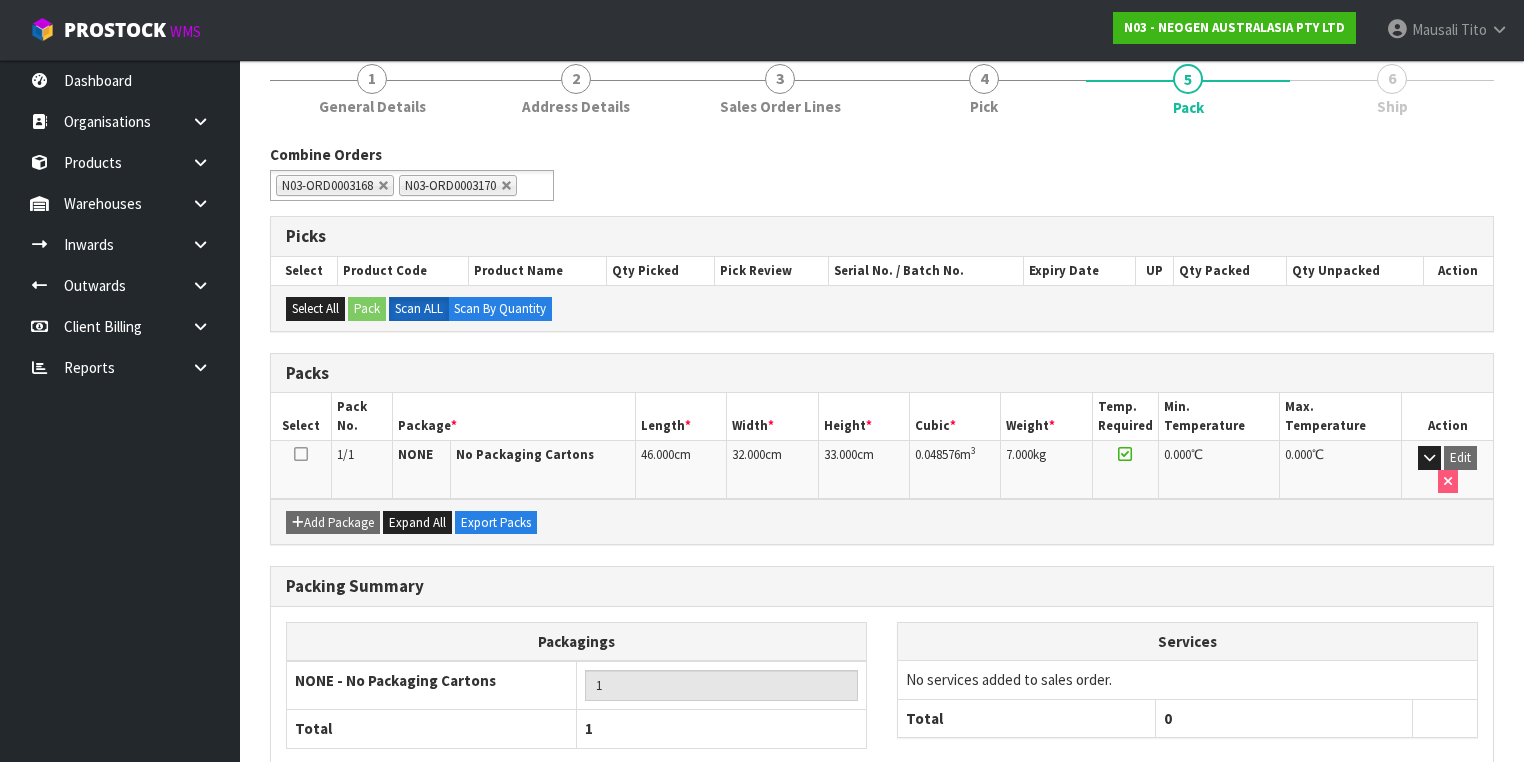 scroll, scrollTop: 286, scrollLeft: 0, axis: vertical 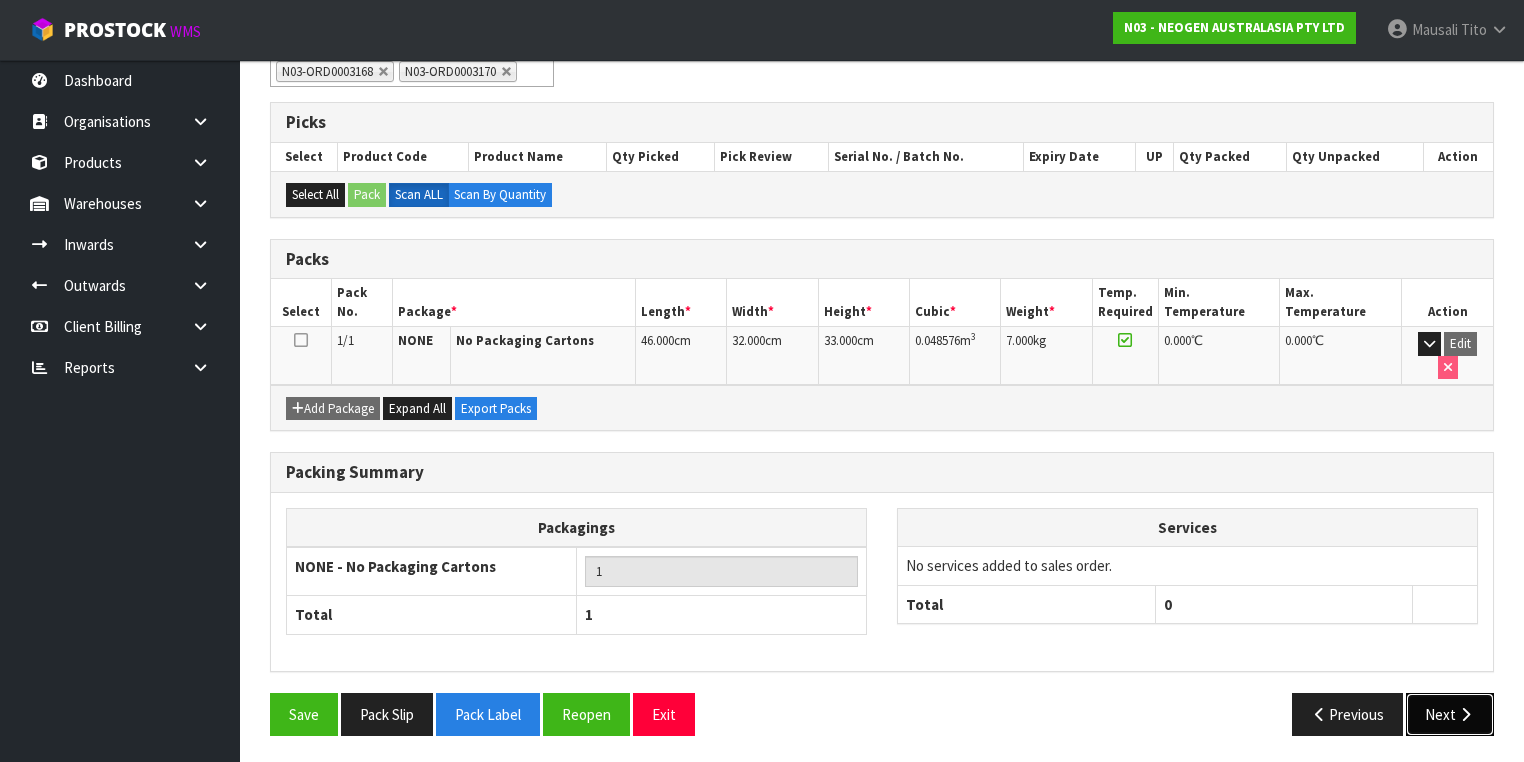 click on "Next" at bounding box center (1450, 714) 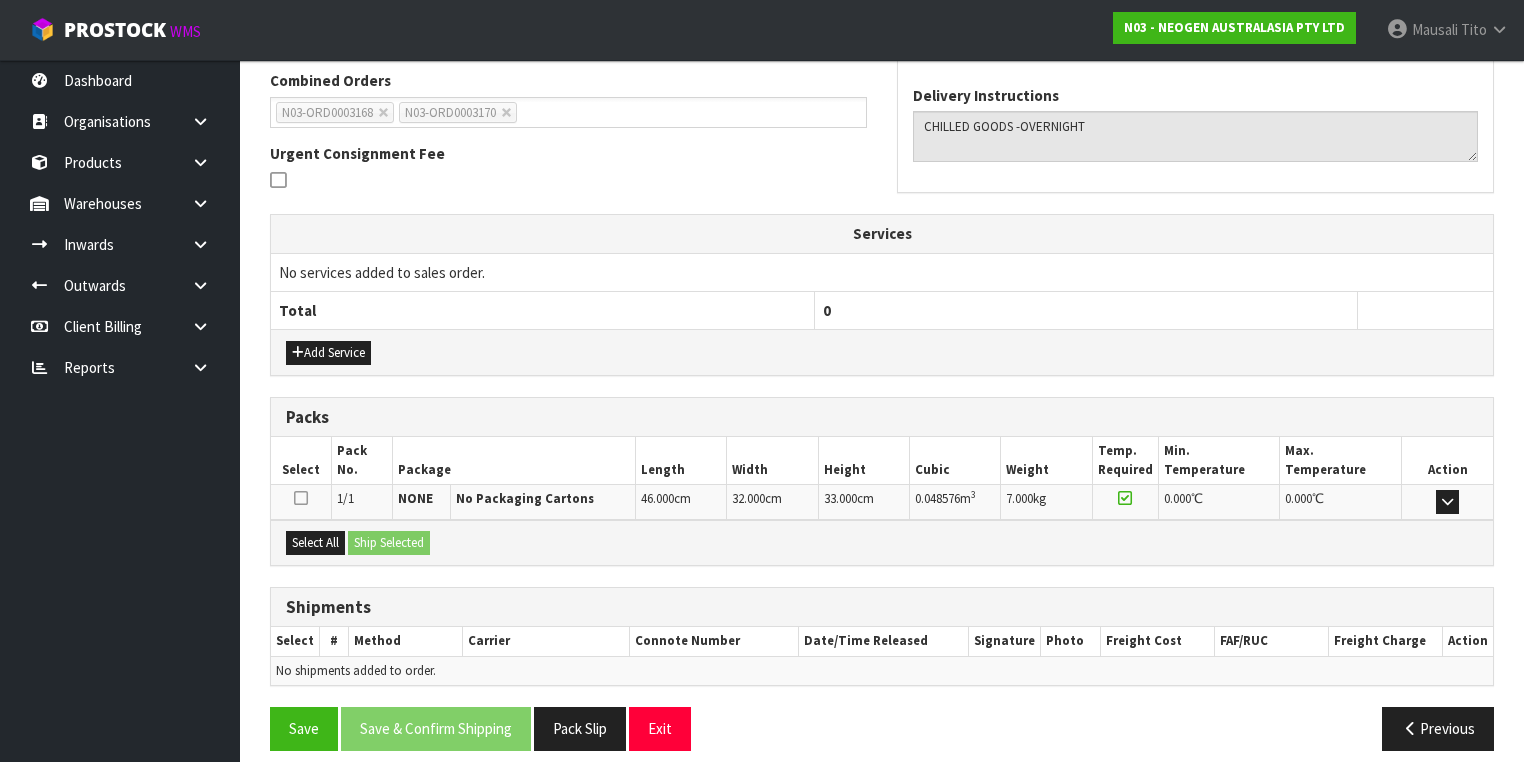 scroll, scrollTop: 456, scrollLeft: 0, axis: vertical 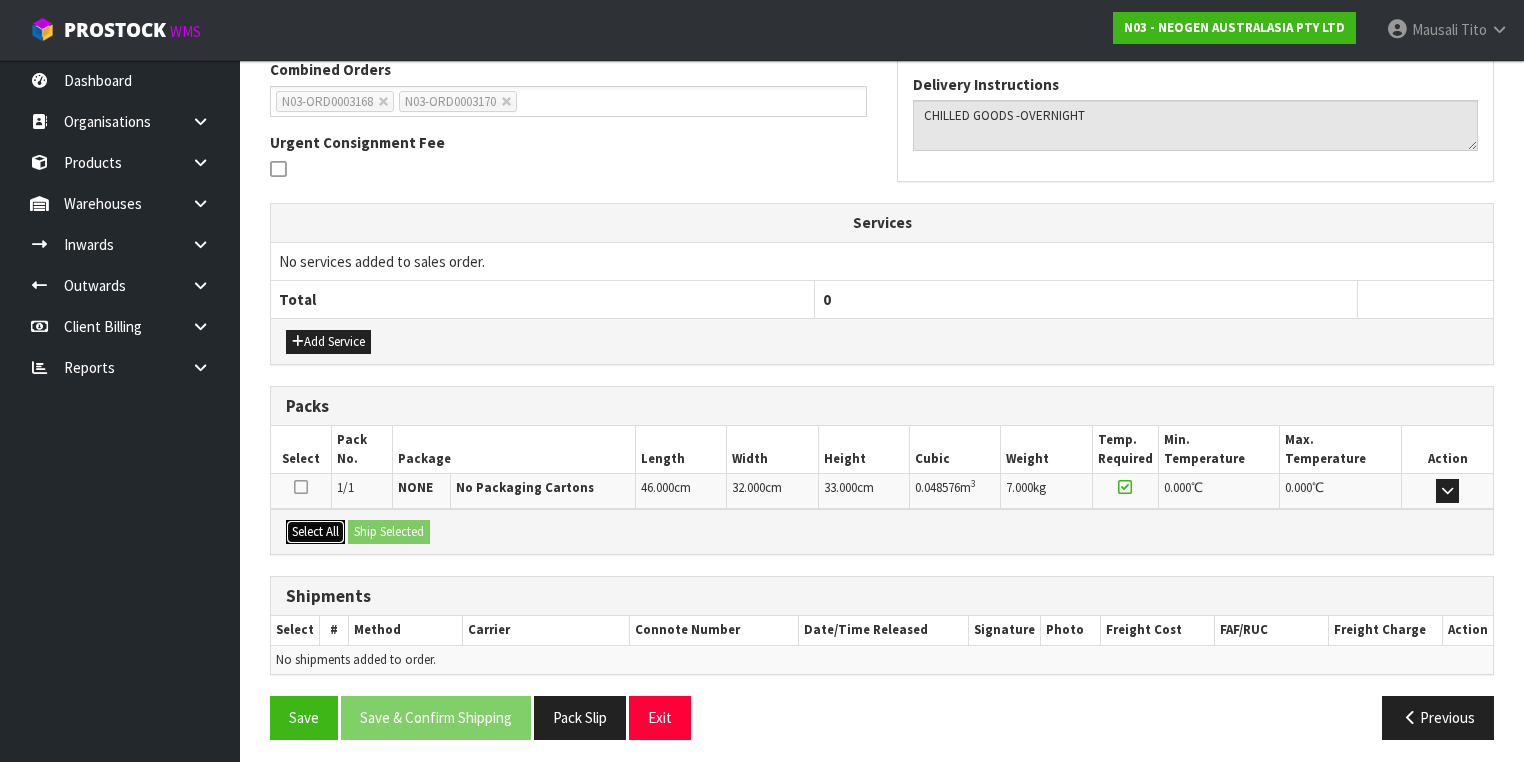 drag, startPoint x: 317, startPoint y: 523, endPoint x: 358, endPoint y: 520, distance: 41.109608 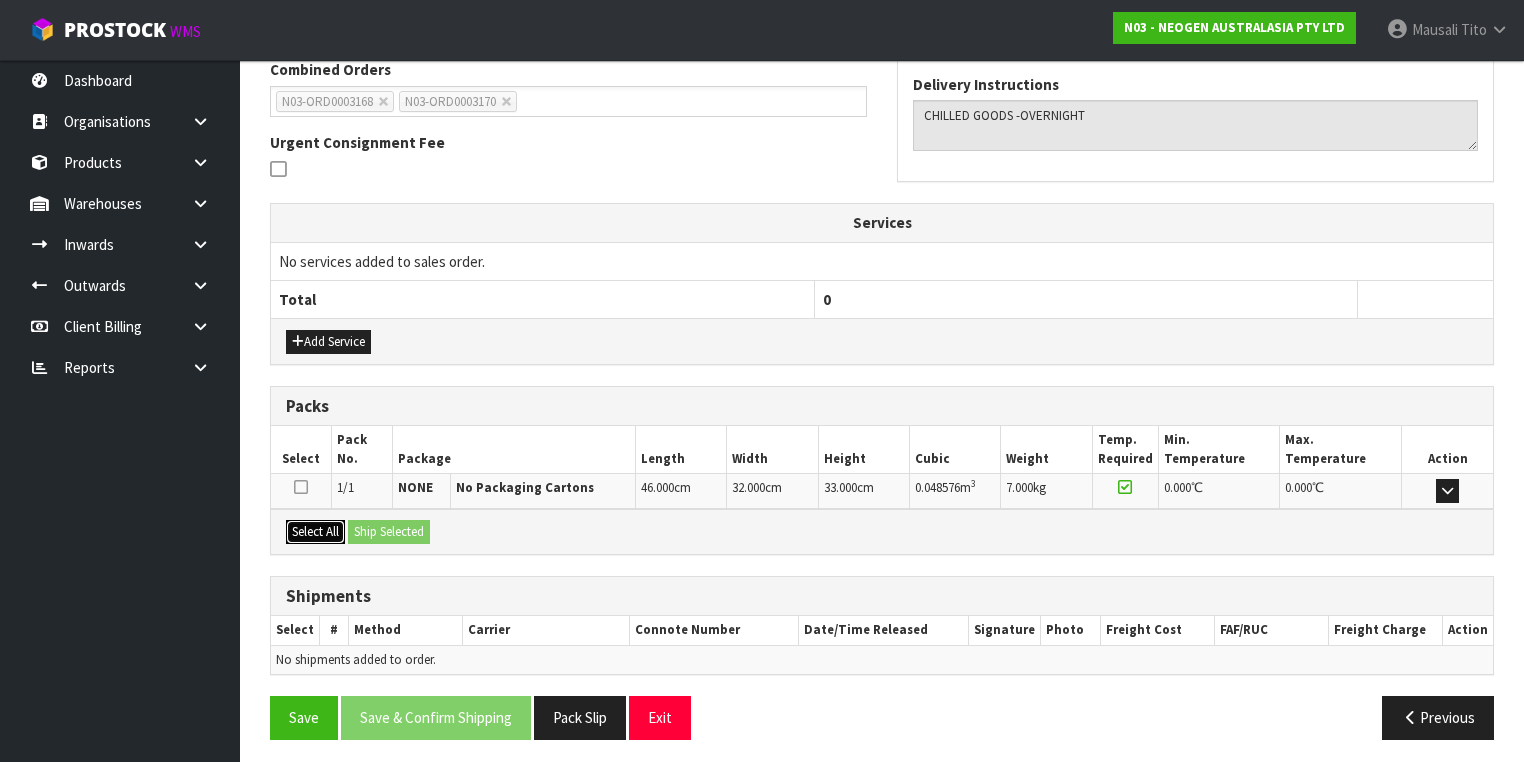 click on "Select All" at bounding box center [315, 532] 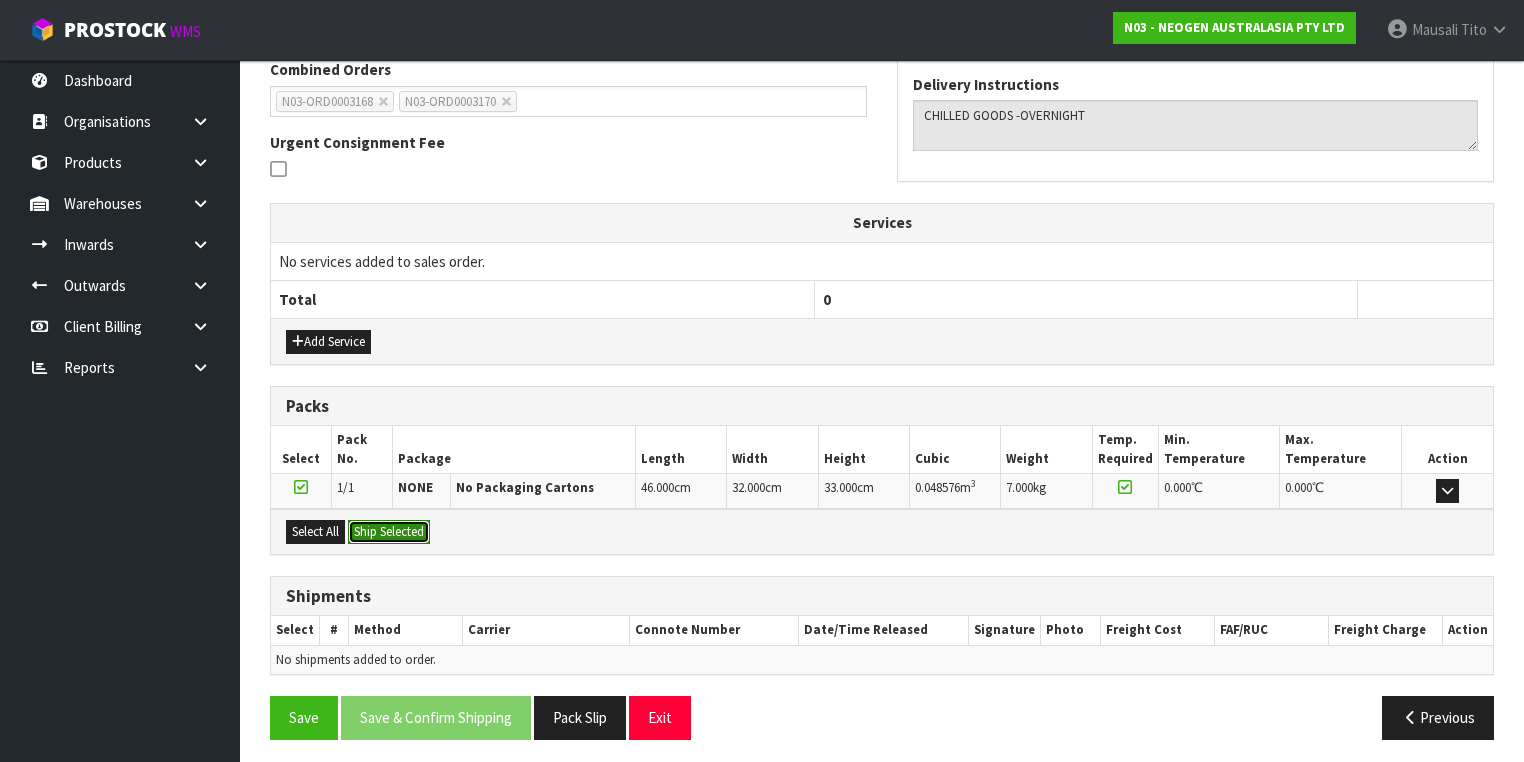 click on "Ship Selected" at bounding box center [389, 532] 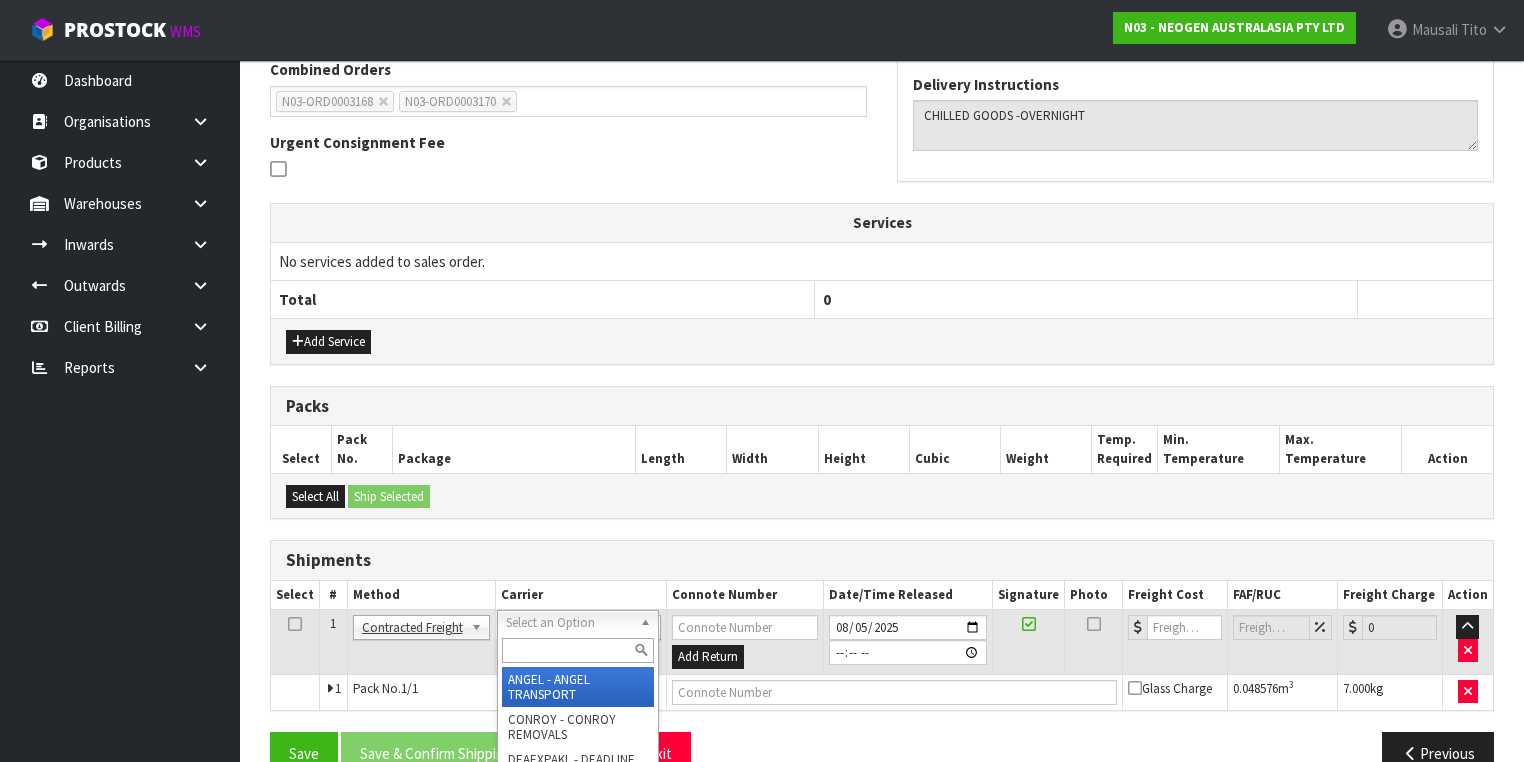 drag, startPoint x: 540, startPoint y: 619, endPoint x: 537, endPoint y: 629, distance: 10.440307 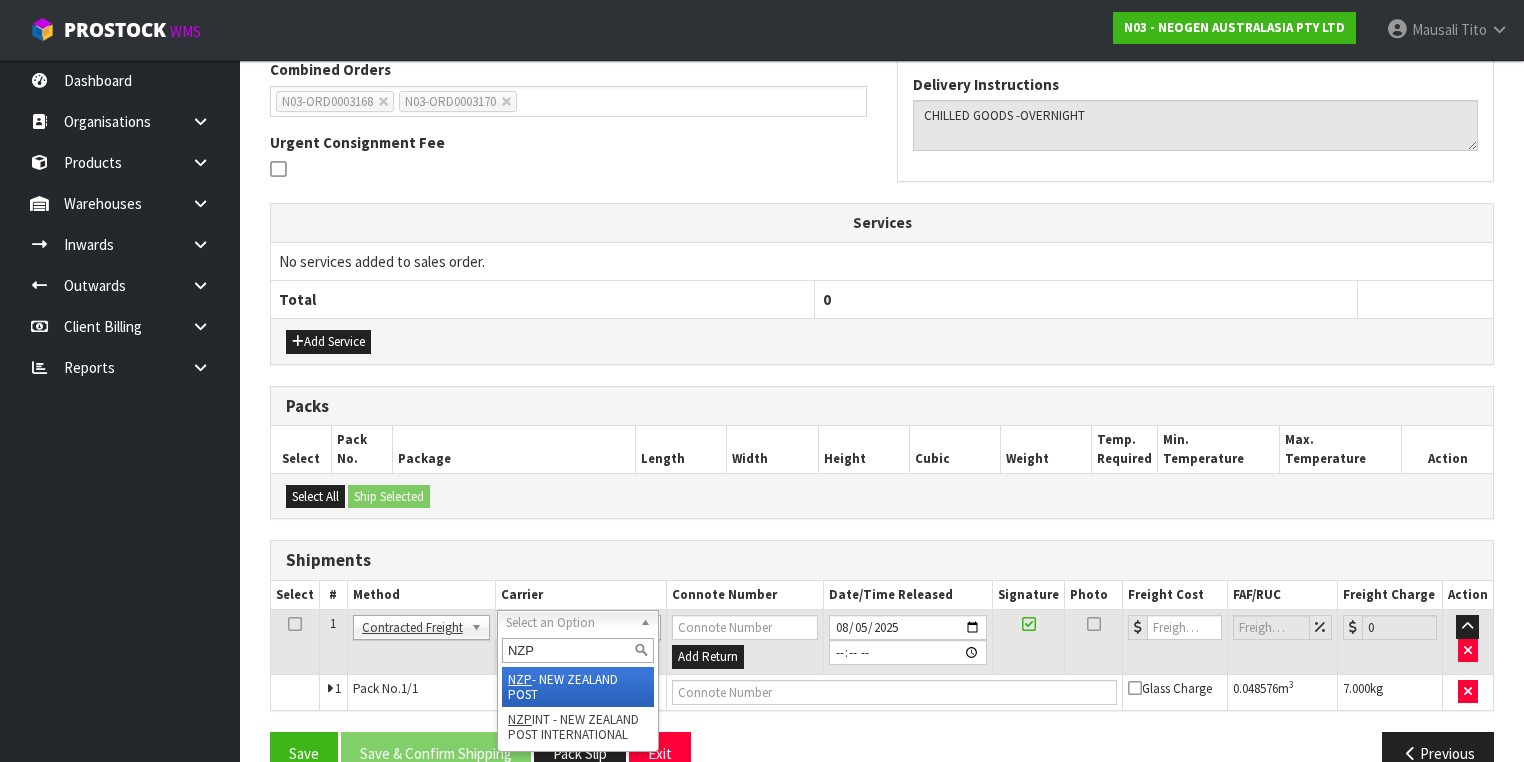 type on "NZP" 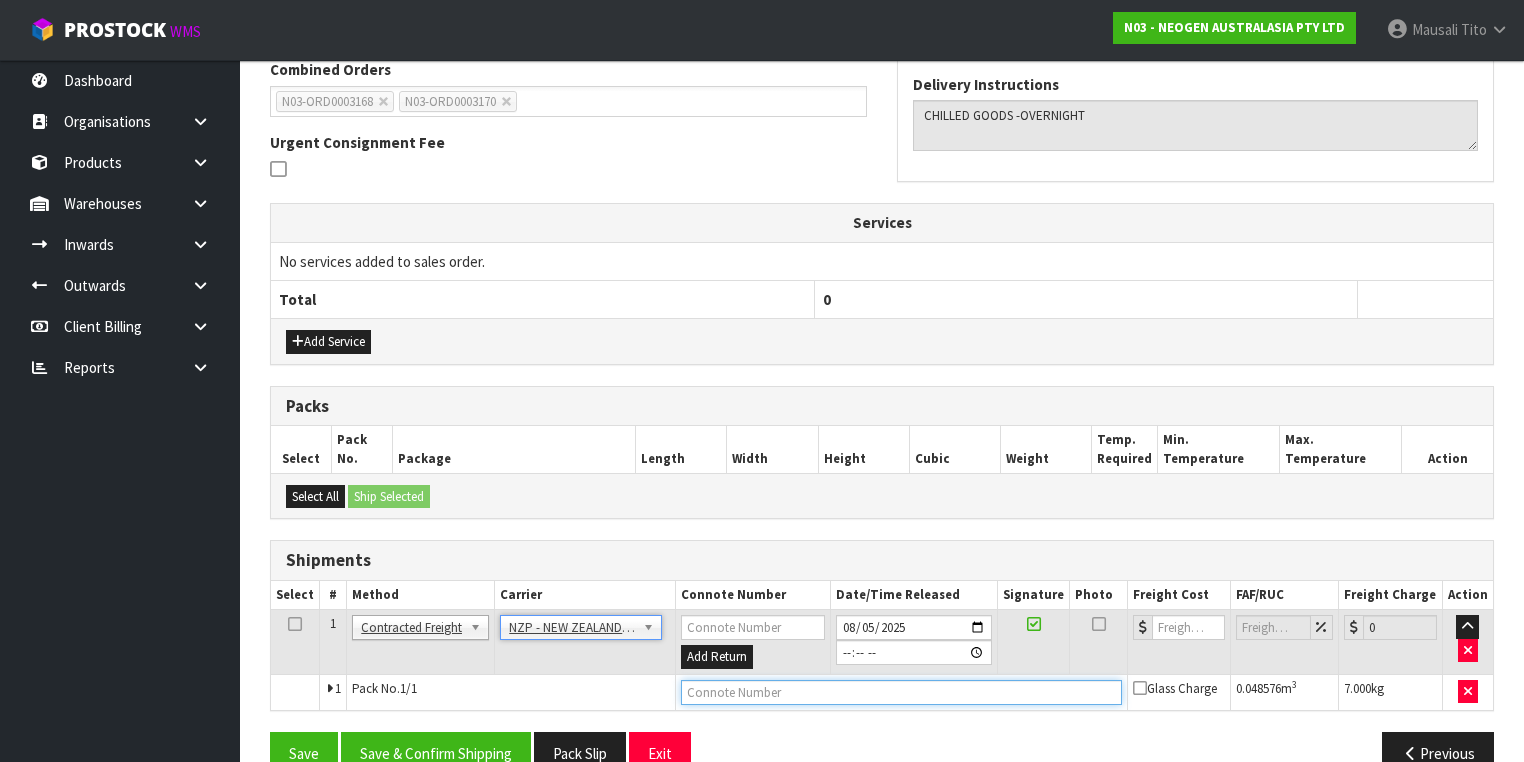 click at bounding box center (901, 692) 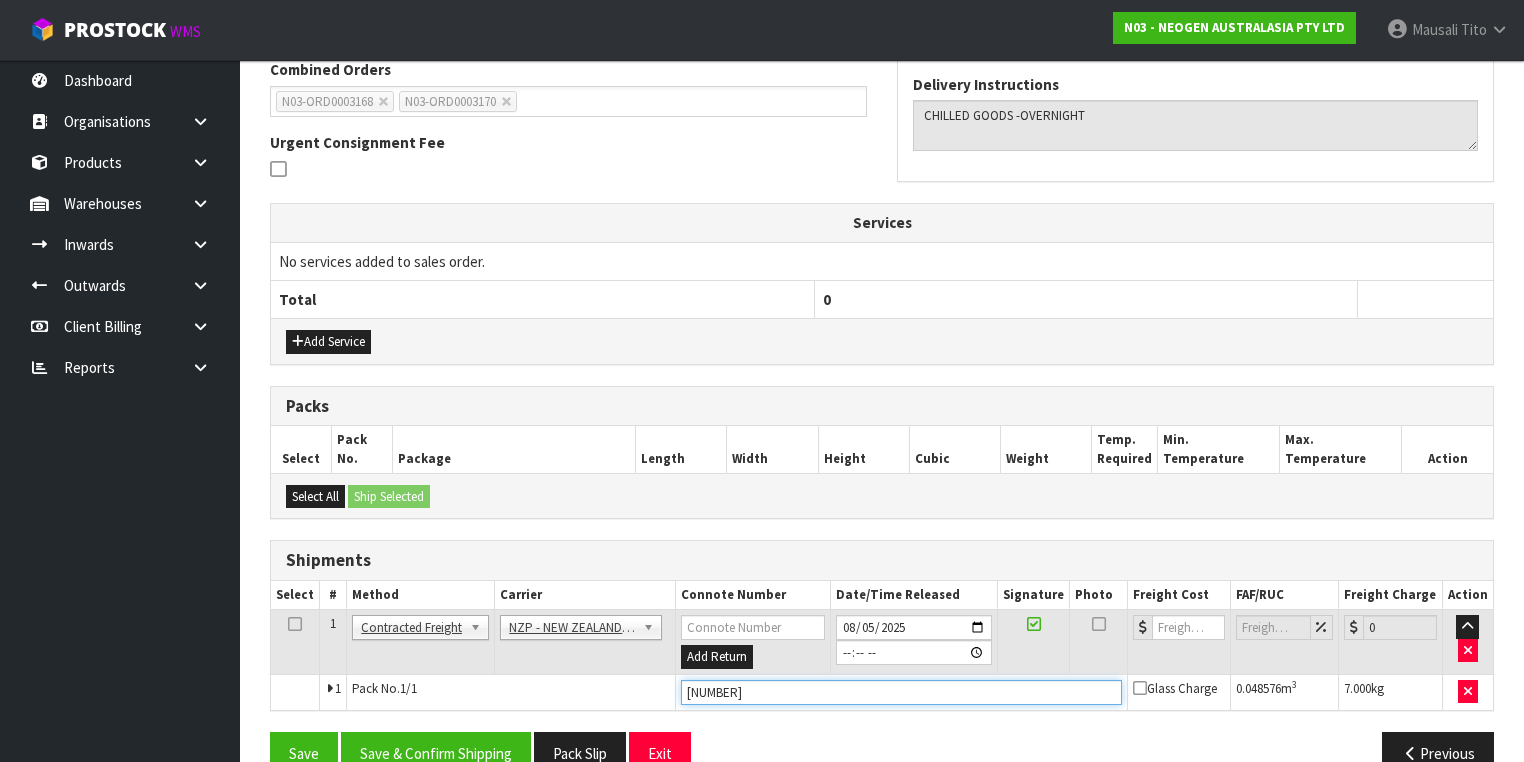 type on "00894210379936139024" 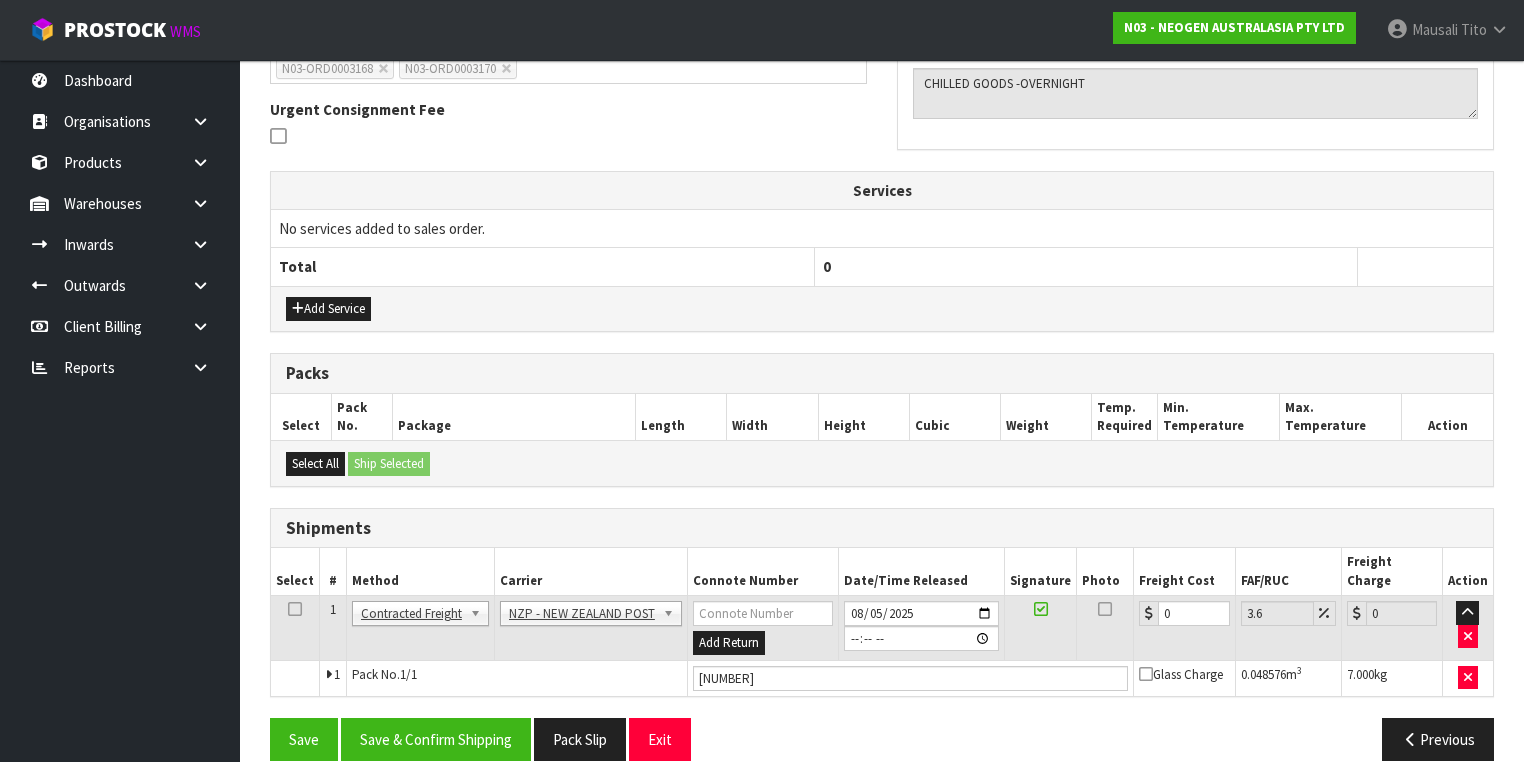 scroll, scrollTop: 564, scrollLeft: 0, axis: vertical 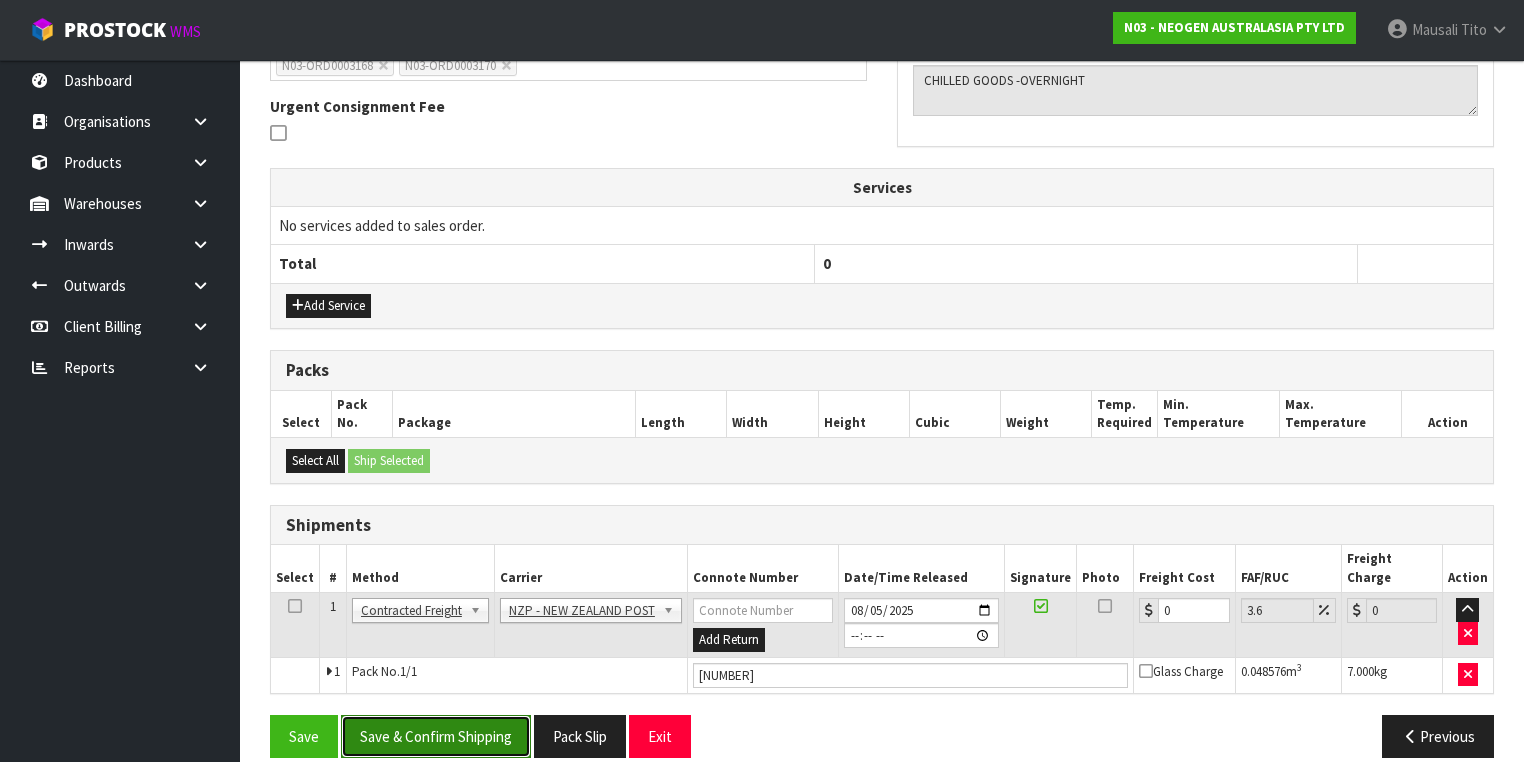 click on "Save & Confirm Shipping" at bounding box center (436, 736) 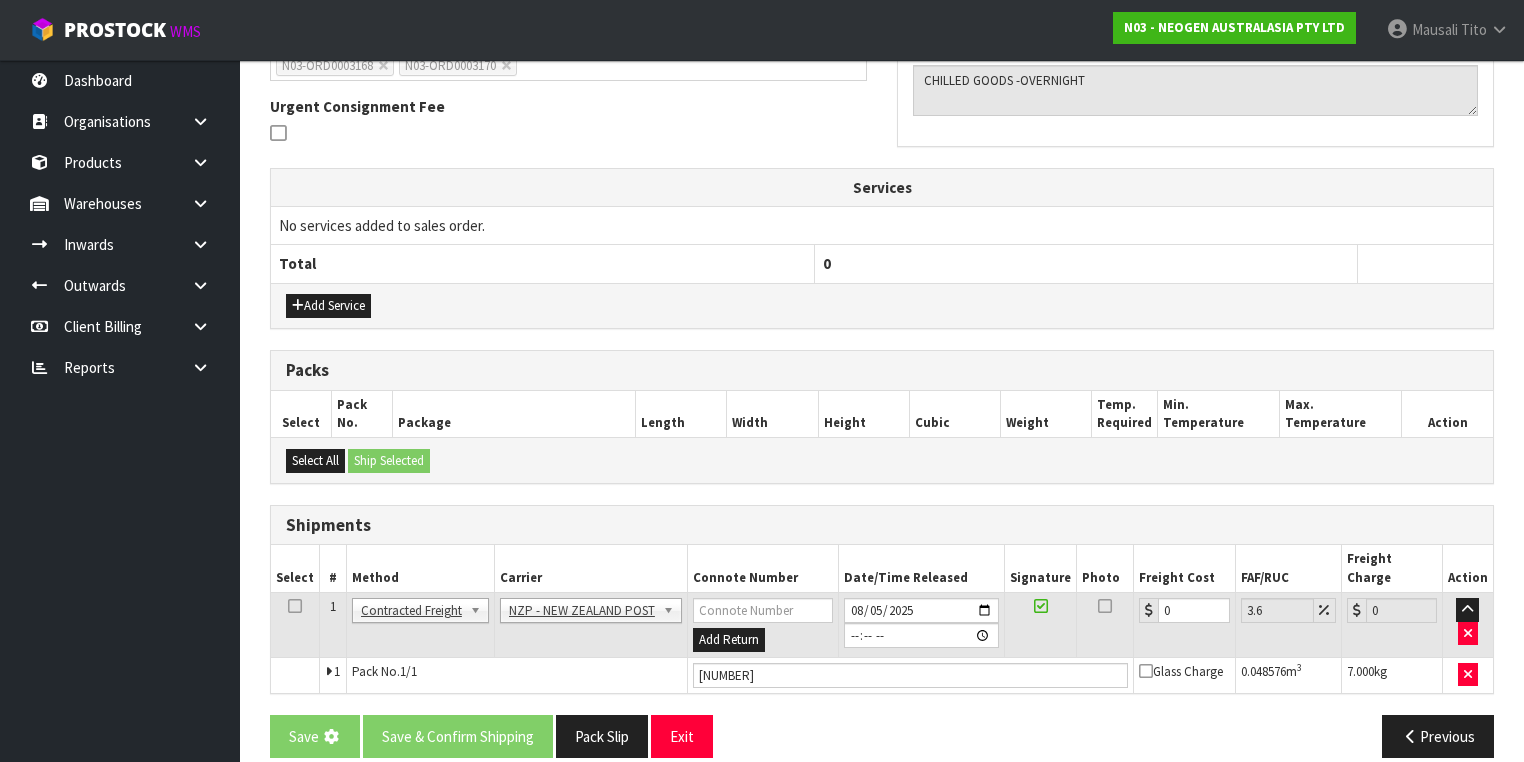 scroll, scrollTop: 0, scrollLeft: 0, axis: both 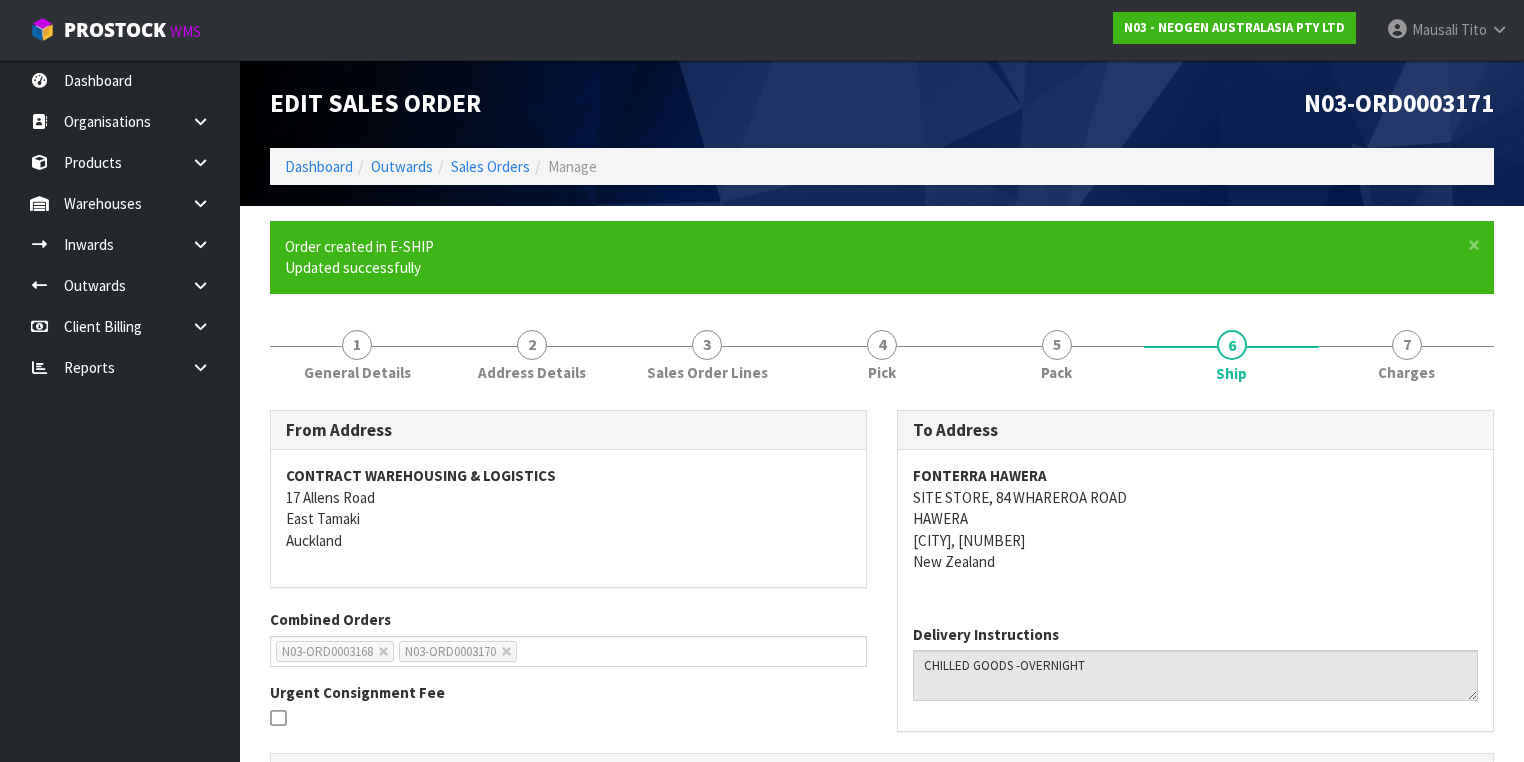 click on "Dashboard Outwards Sales Orders Manage" at bounding box center [882, 166] 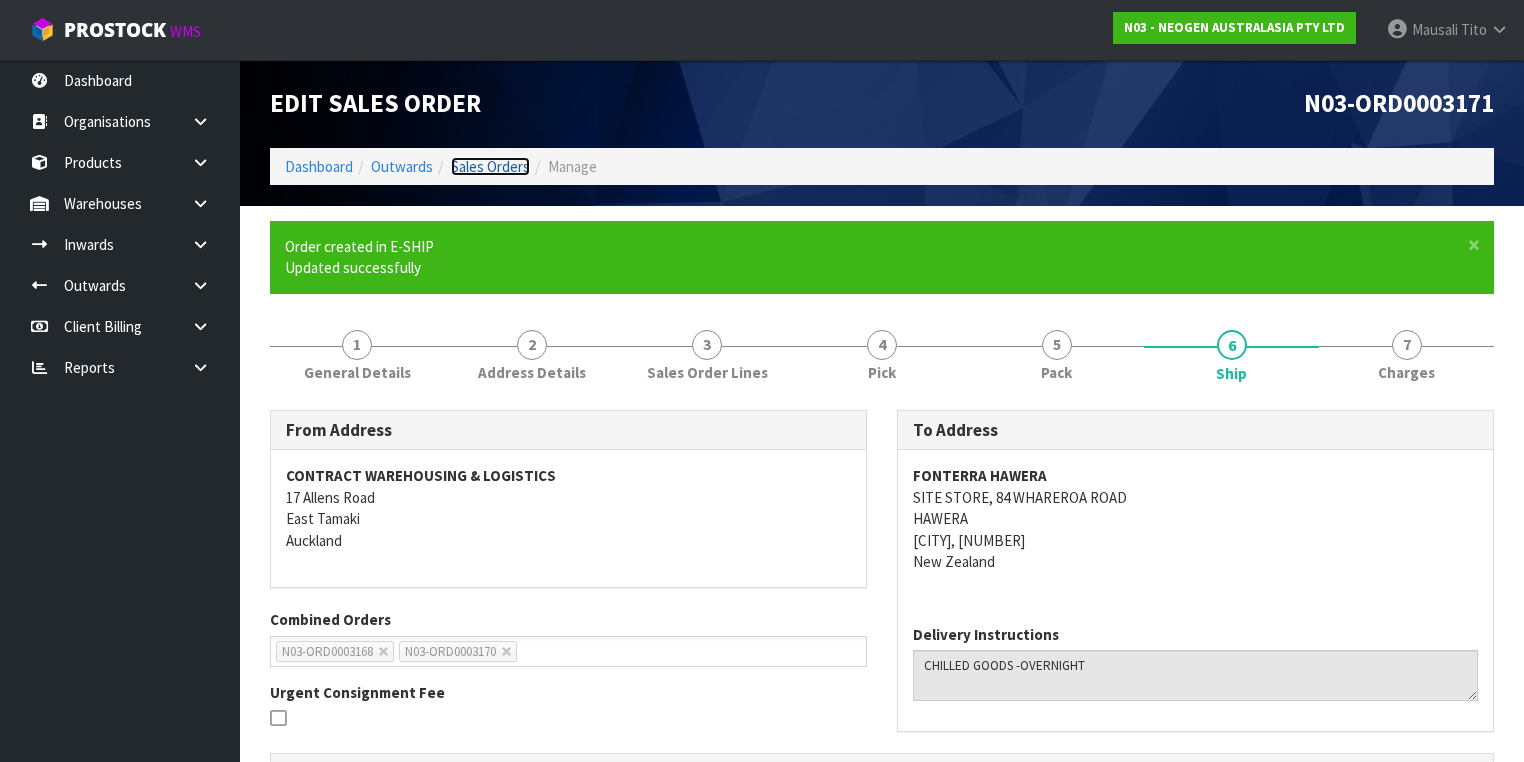 click on "Sales Orders" at bounding box center [490, 166] 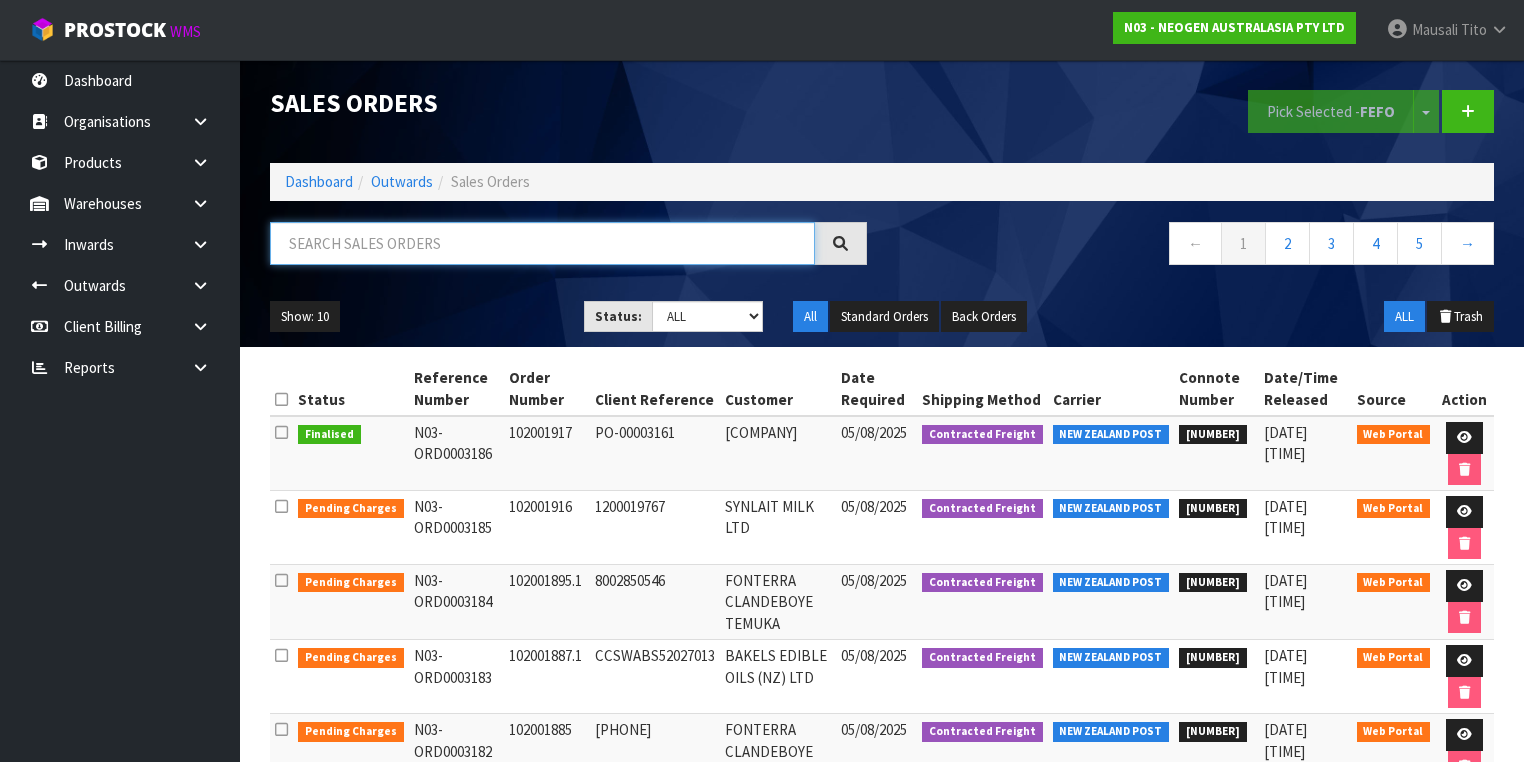 click at bounding box center (542, 243) 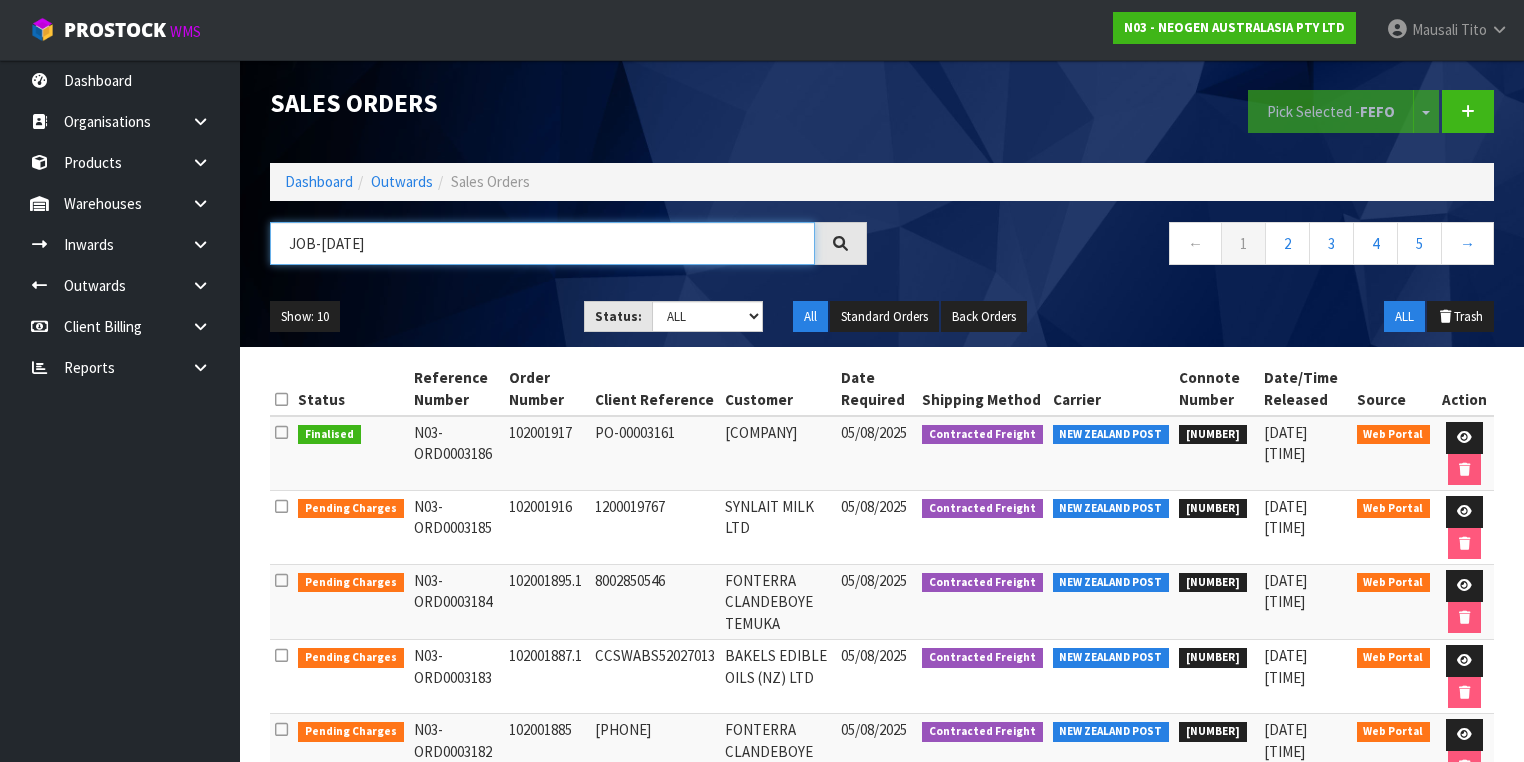 type on "JOB-0406219" 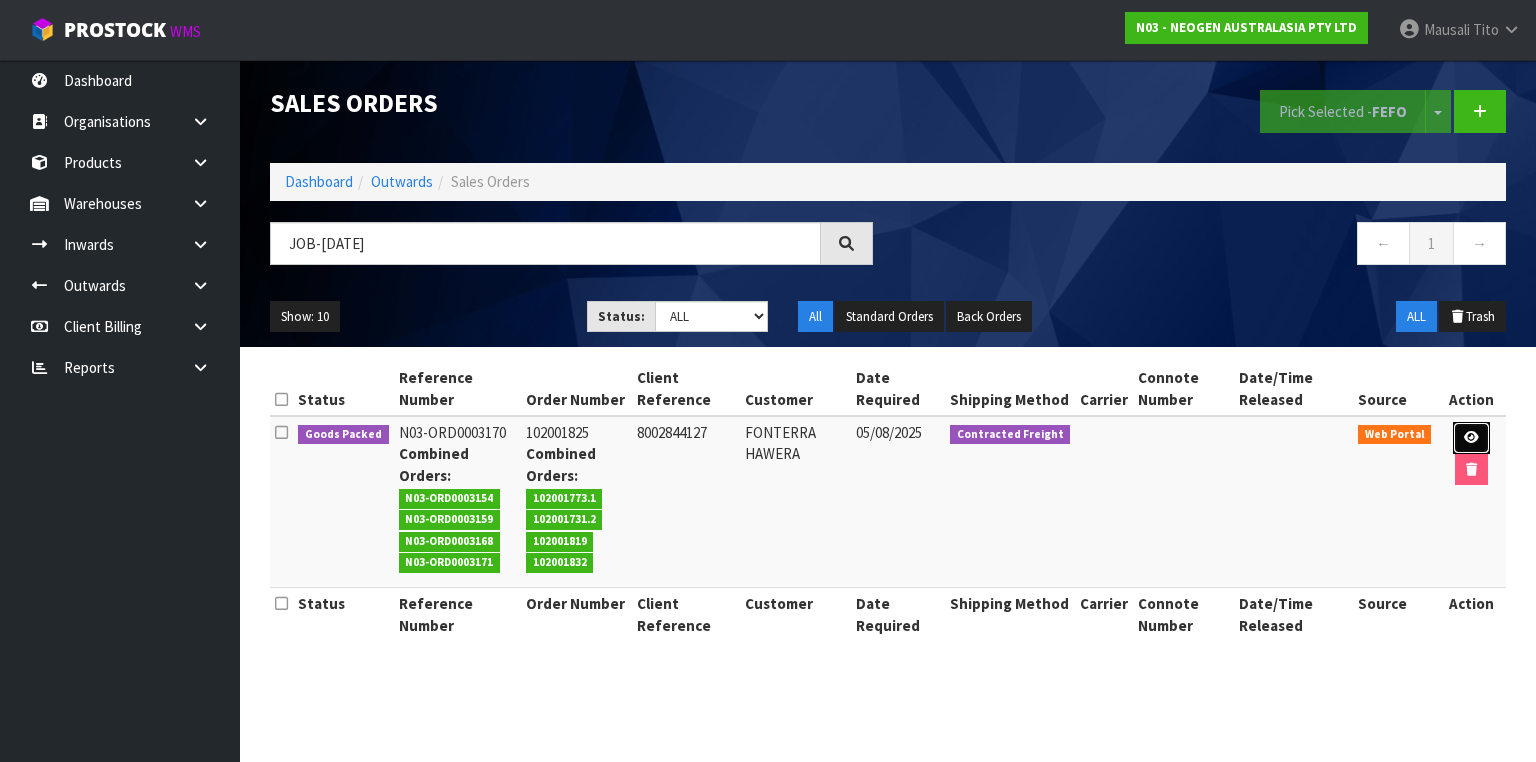 click at bounding box center (1471, 438) 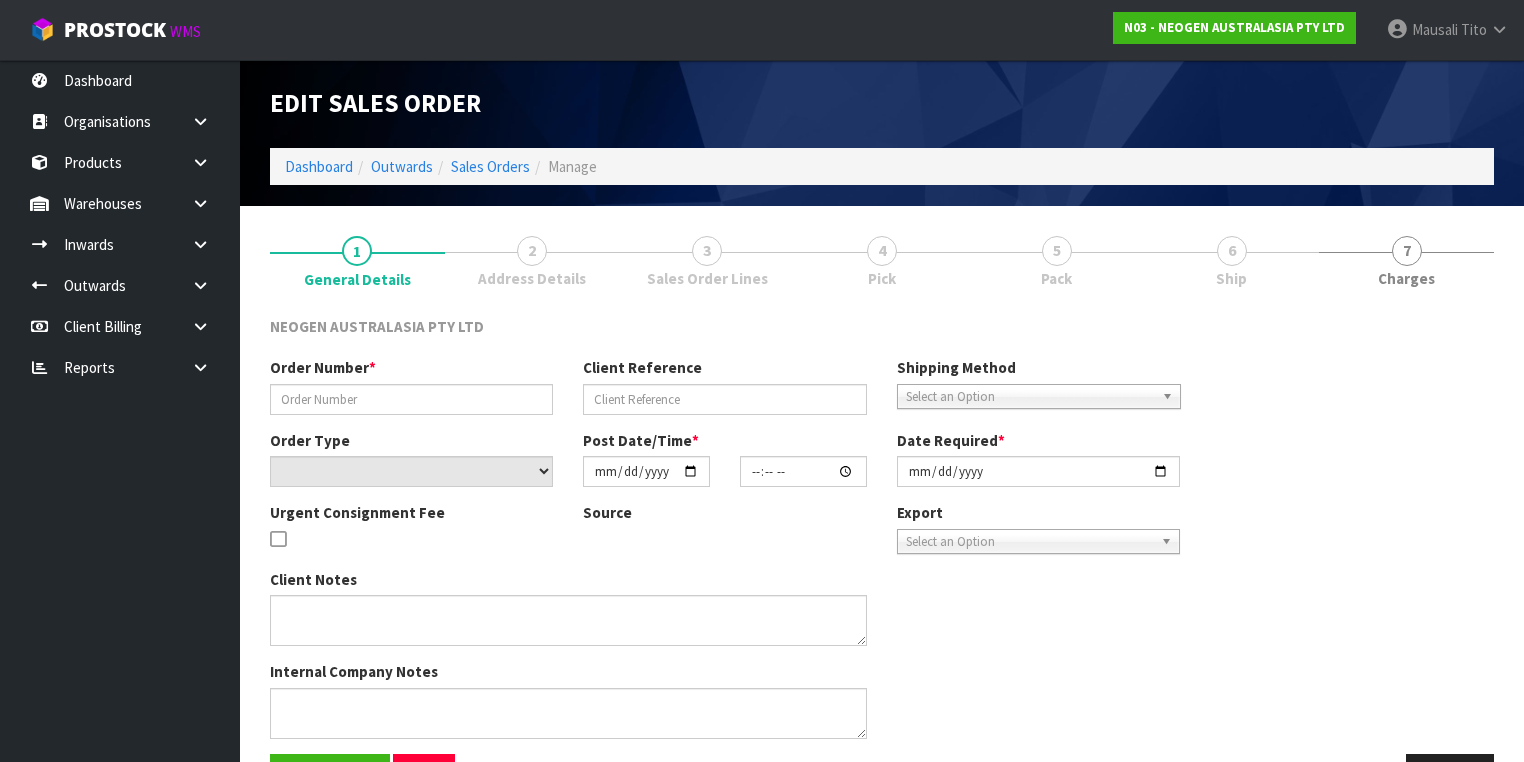 type on "102001825" 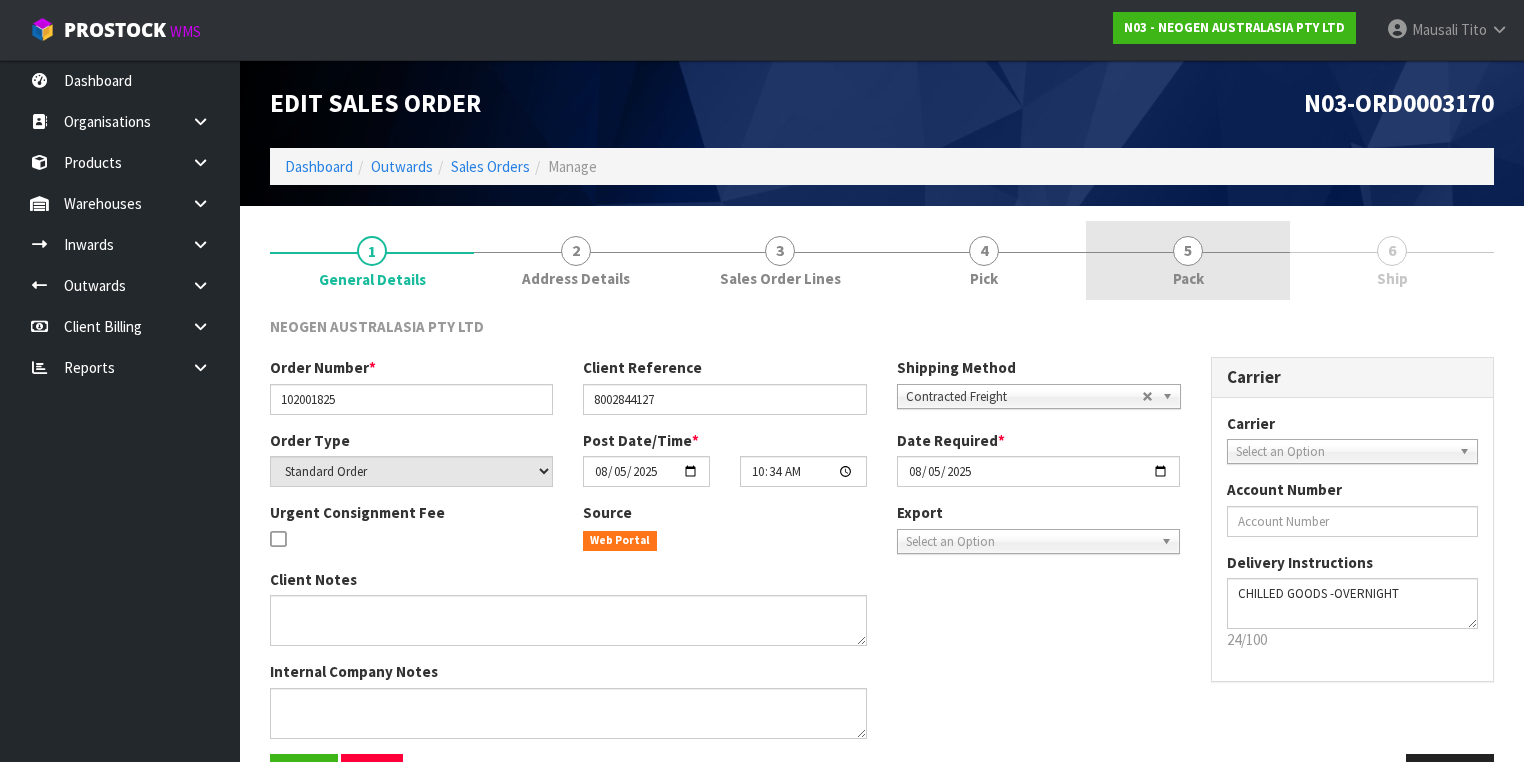 click on "5
Pack" at bounding box center (1188, 260) 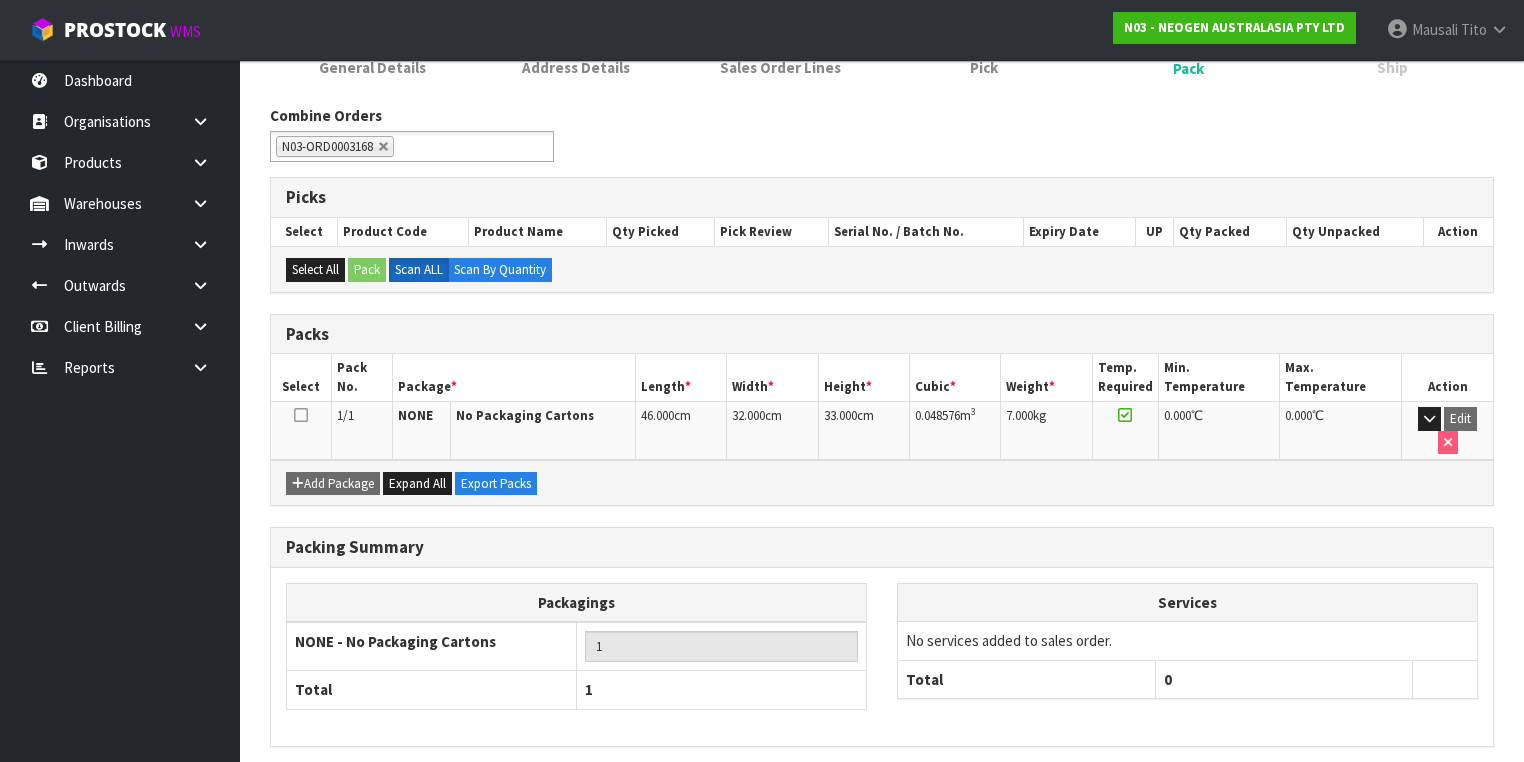 scroll, scrollTop: 259, scrollLeft: 0, axis: vertical 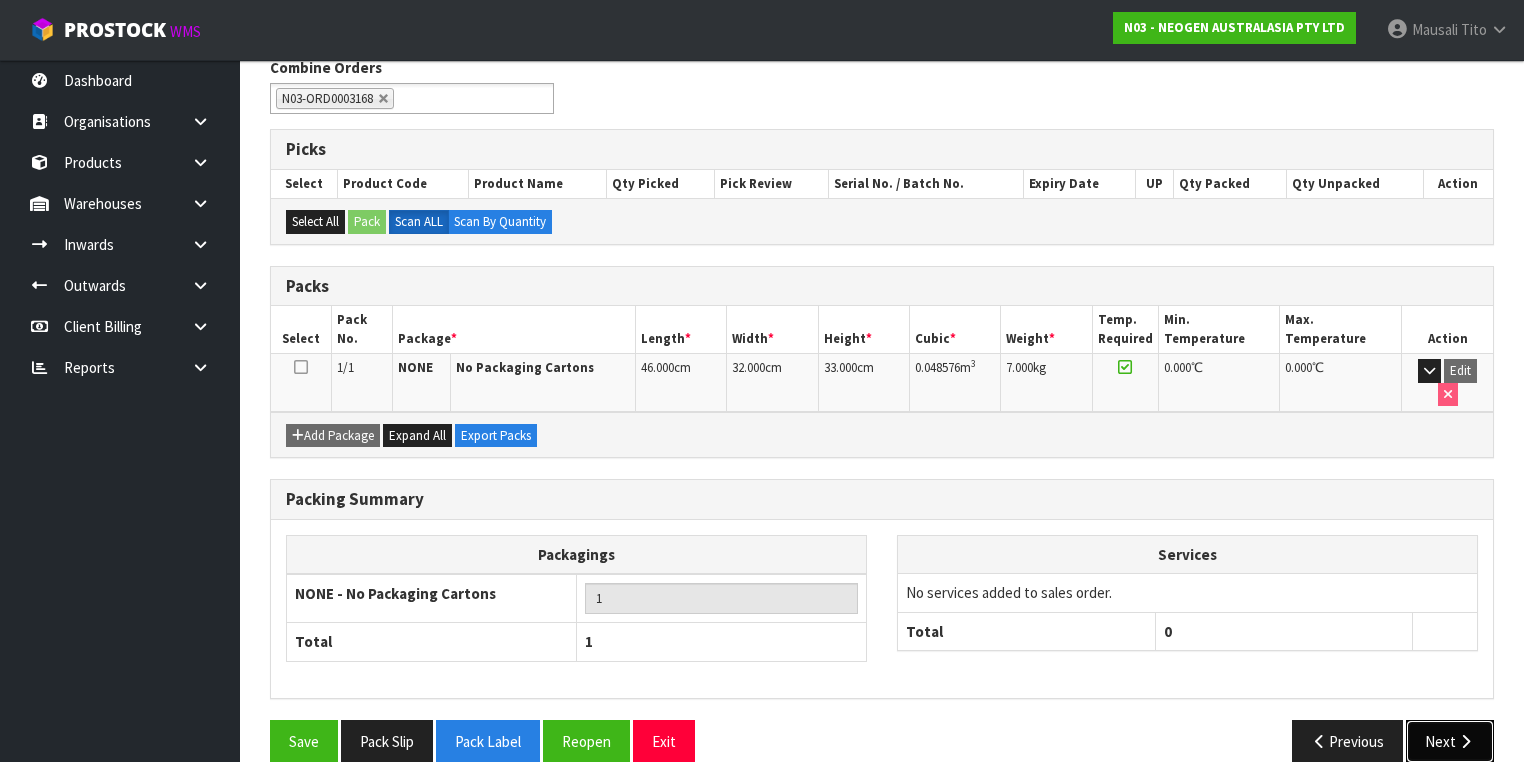 click on "Next" at bounding box center [1450, 741] 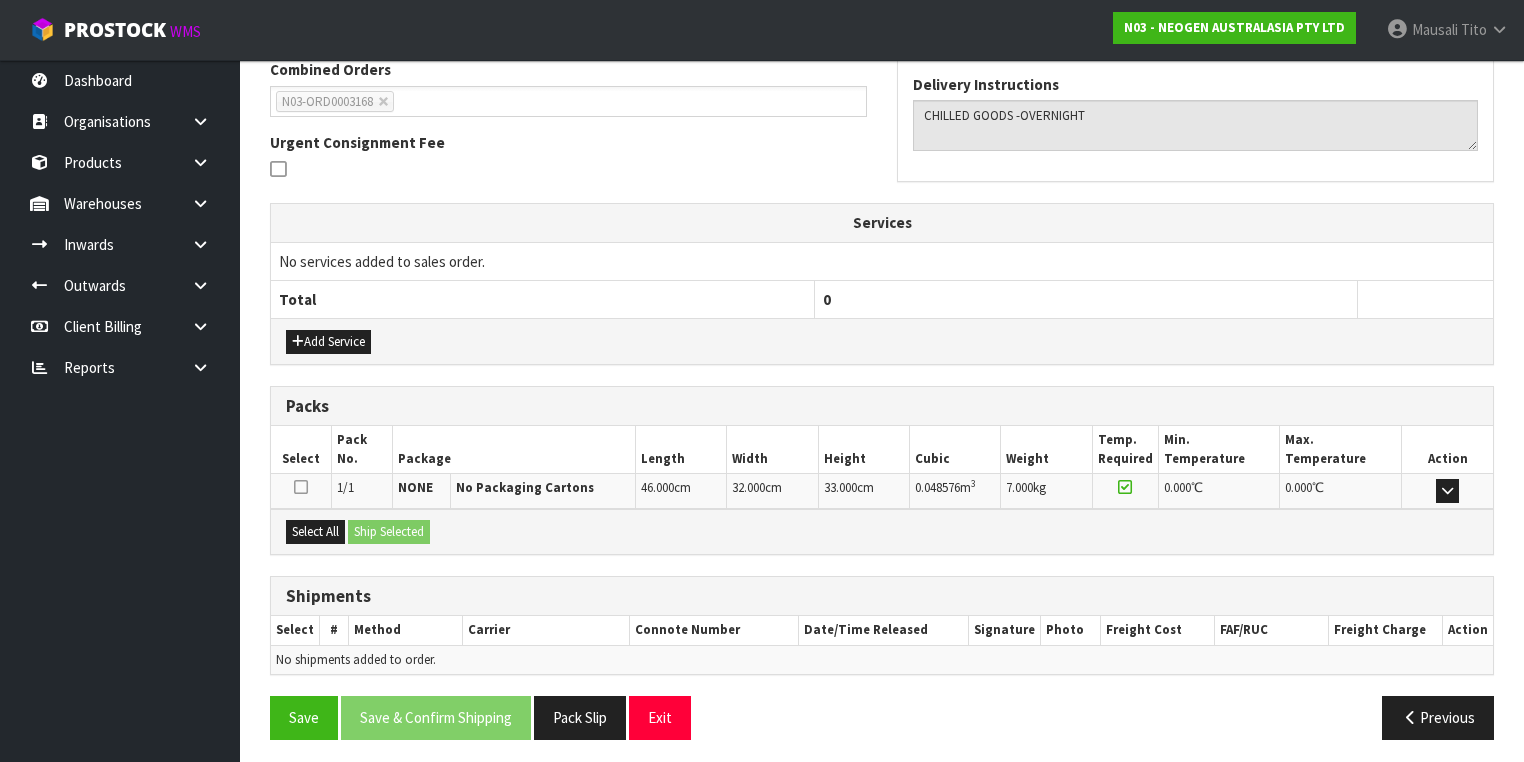 scroll, scrollTop: 456, scrollLeft: 0, axis: vertical 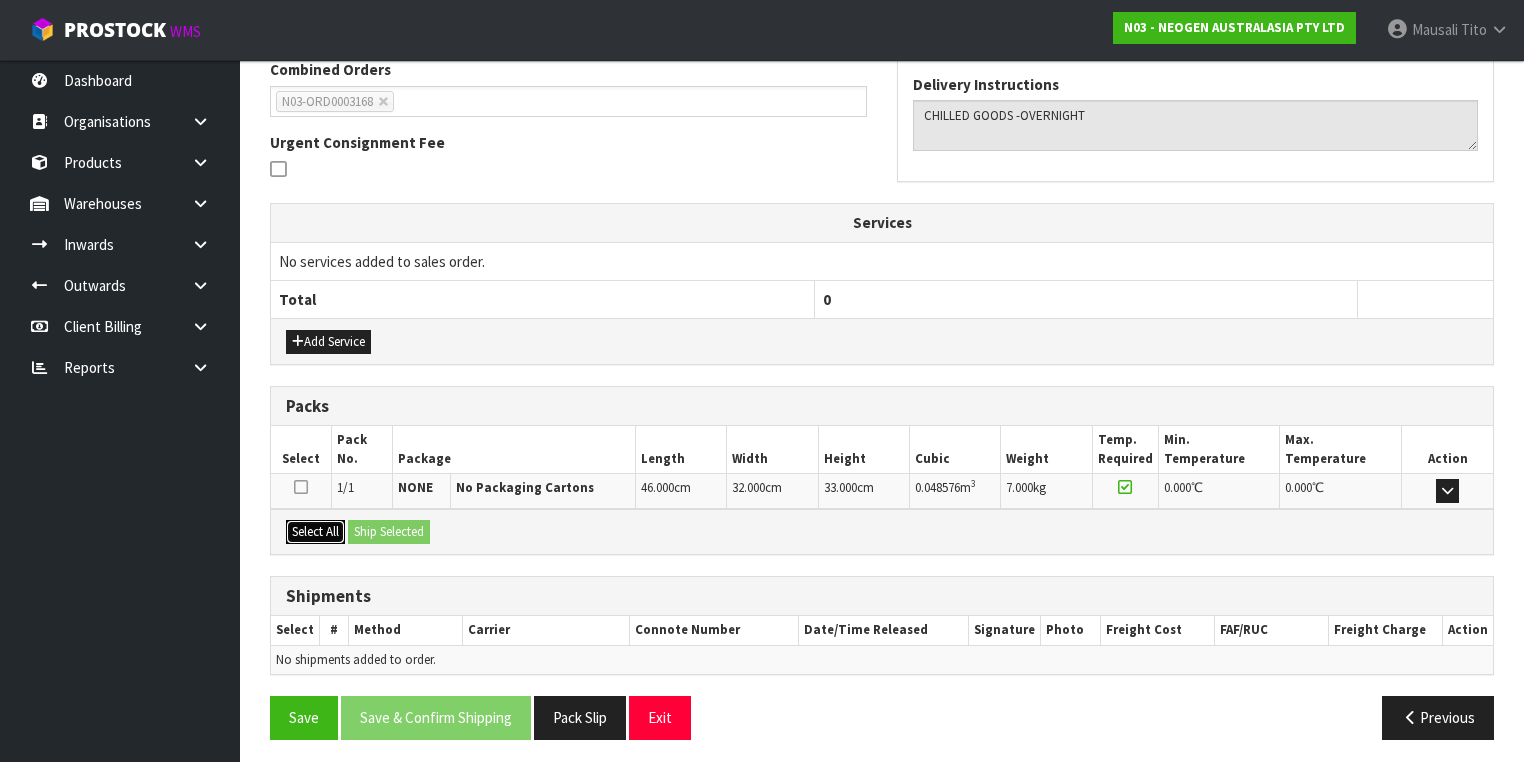 drag, startPoint x: 327, startPoint y: 527, endPoint x: 351, endPoint y: 526, distance: 24.020824 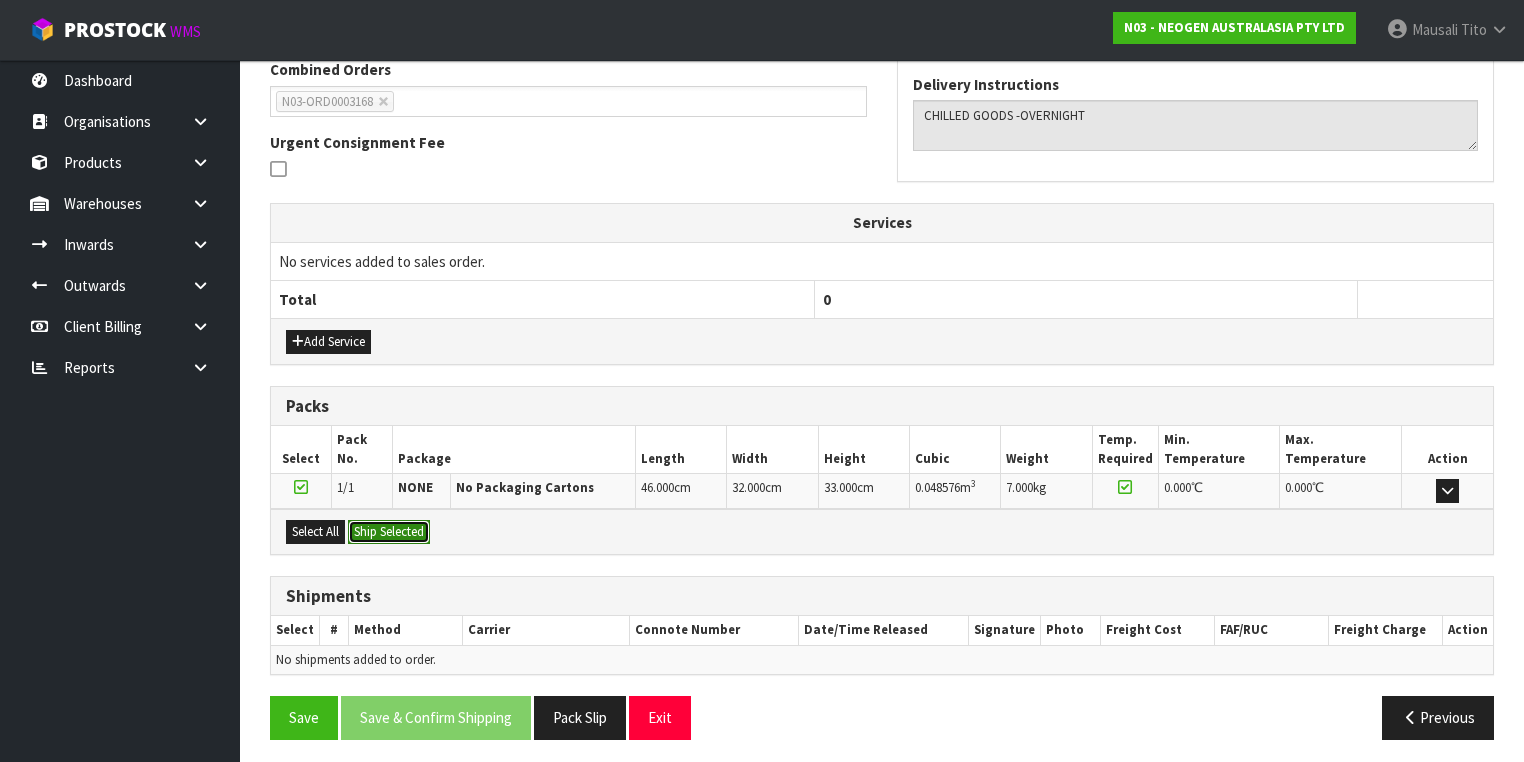 click on "Ship Selected" at bounding box center (389, 532) 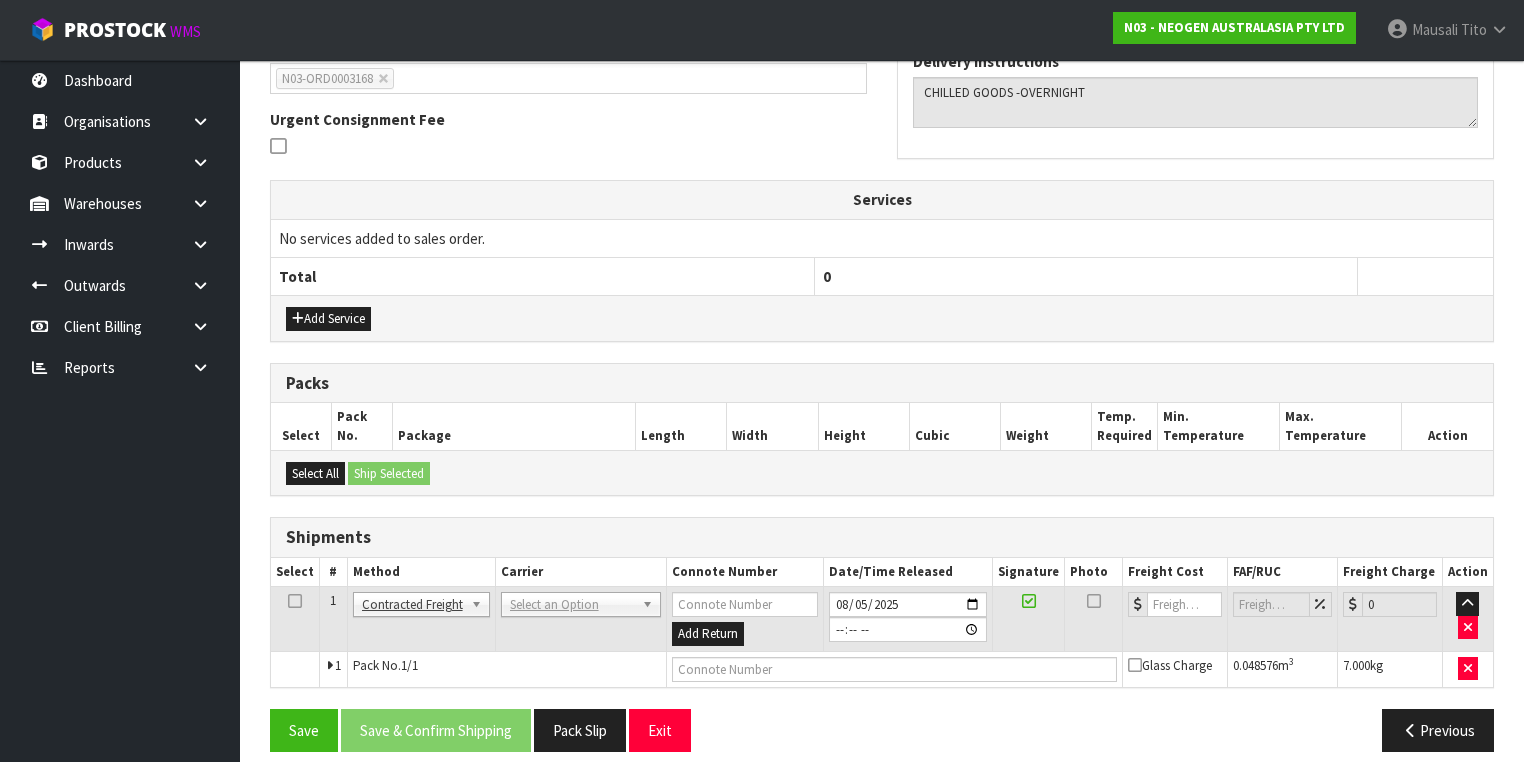 scroll, scrollTop: 492, scrollLeft: 0, axis: vertical 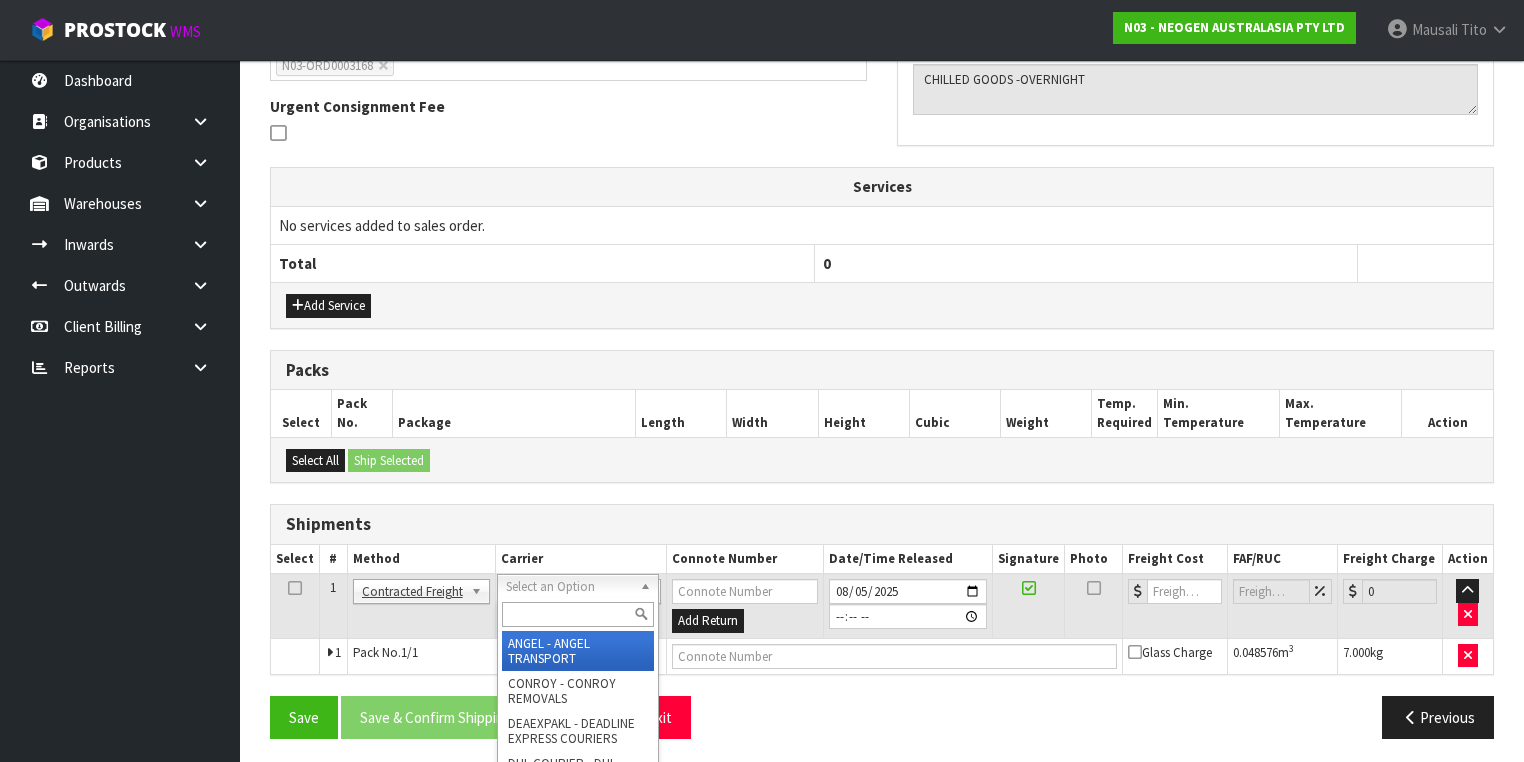 drag, startPoint x: 506, startPoint y: 582, endPoint x: 521, endPoint y: 602, distance: 25 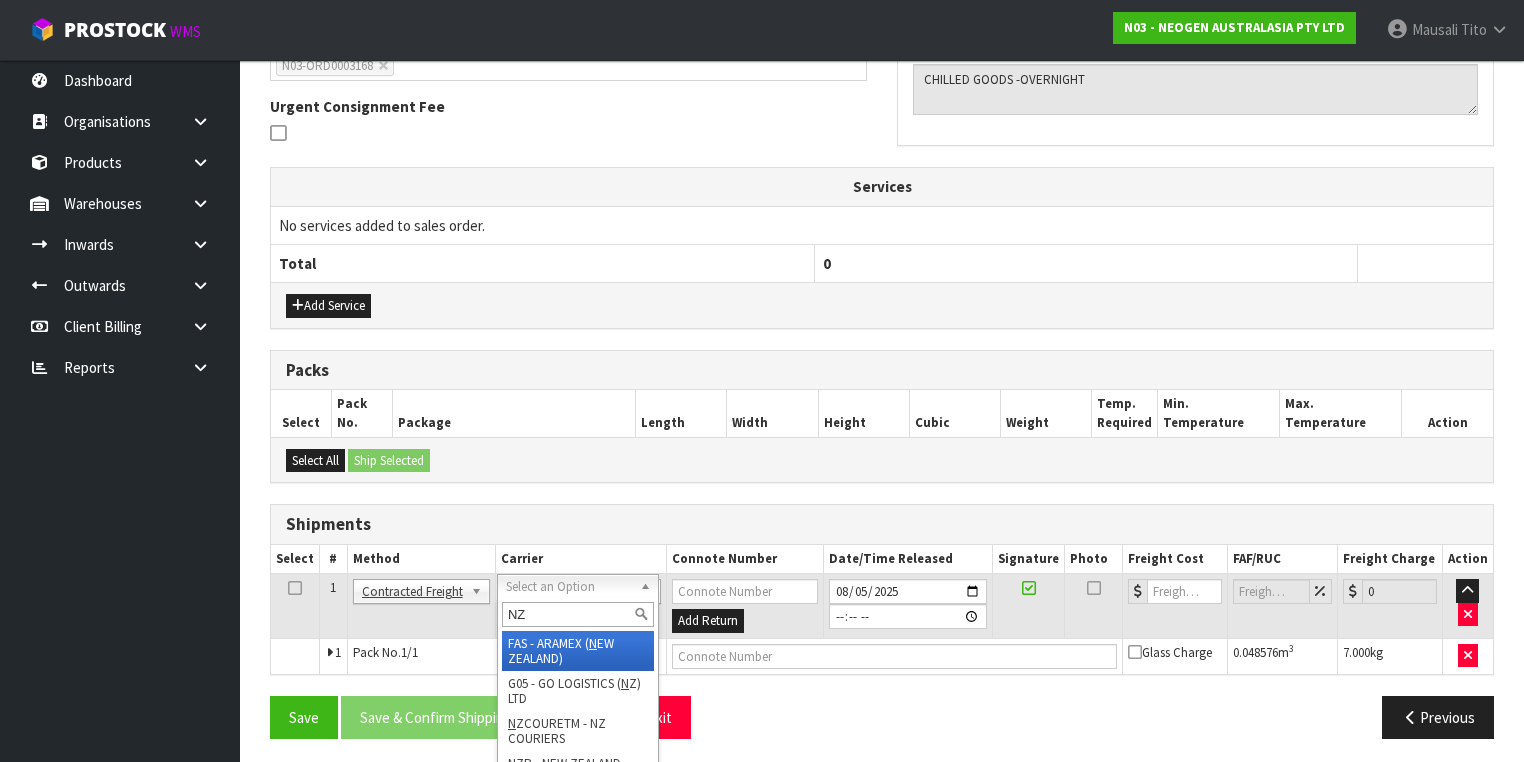 type on "NZP" 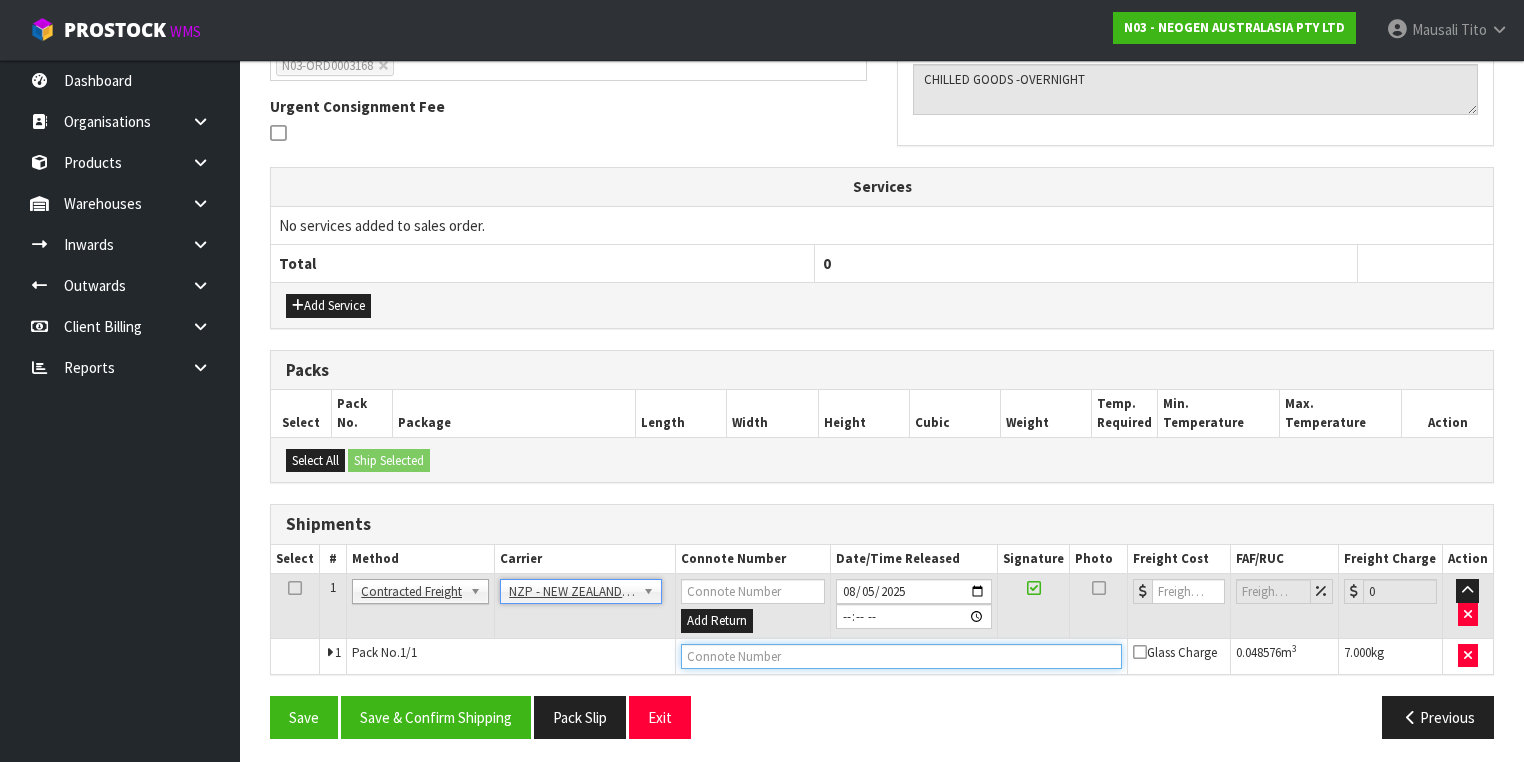 click at bounding box center [901, 656] 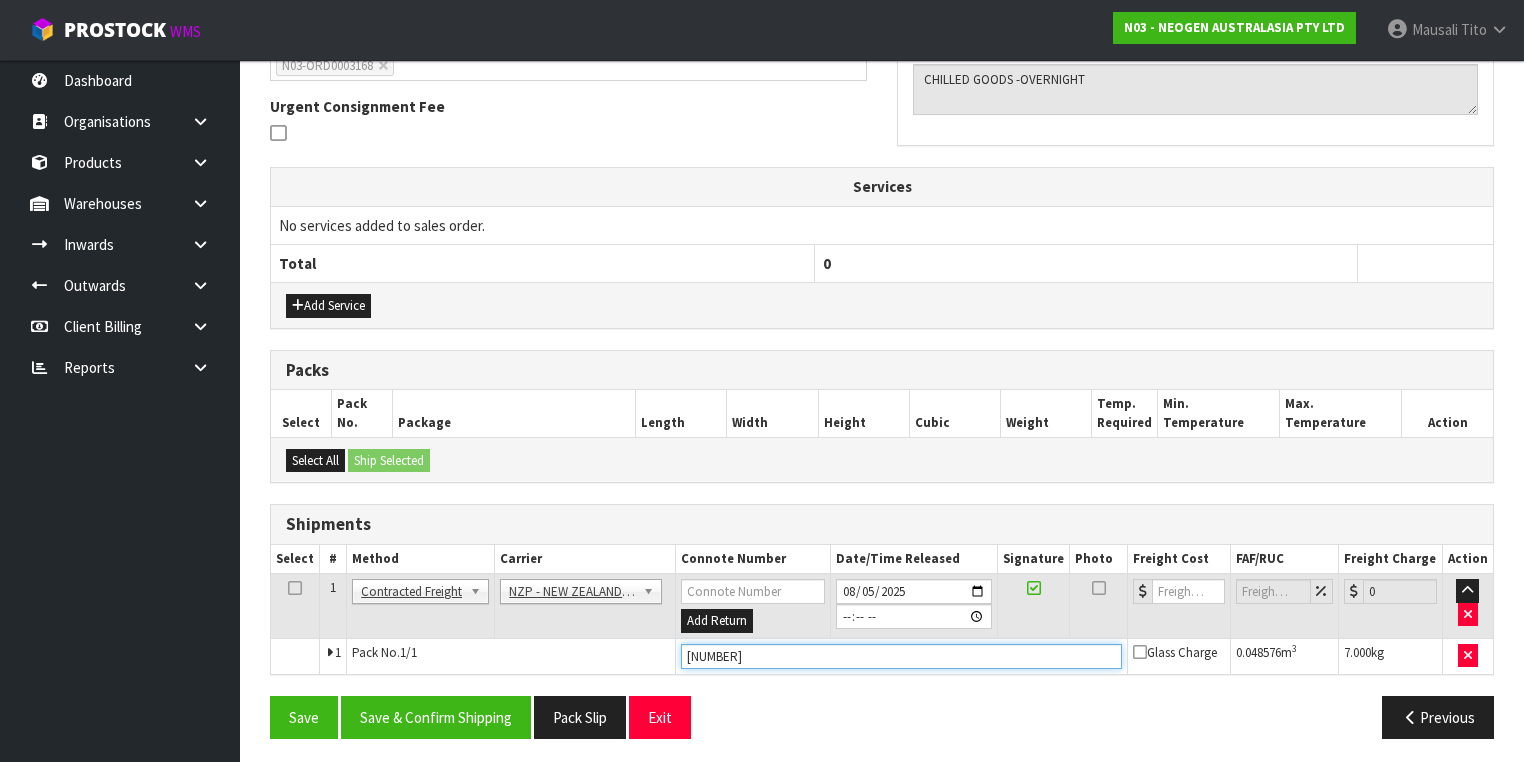 type on "00894210379936139024" 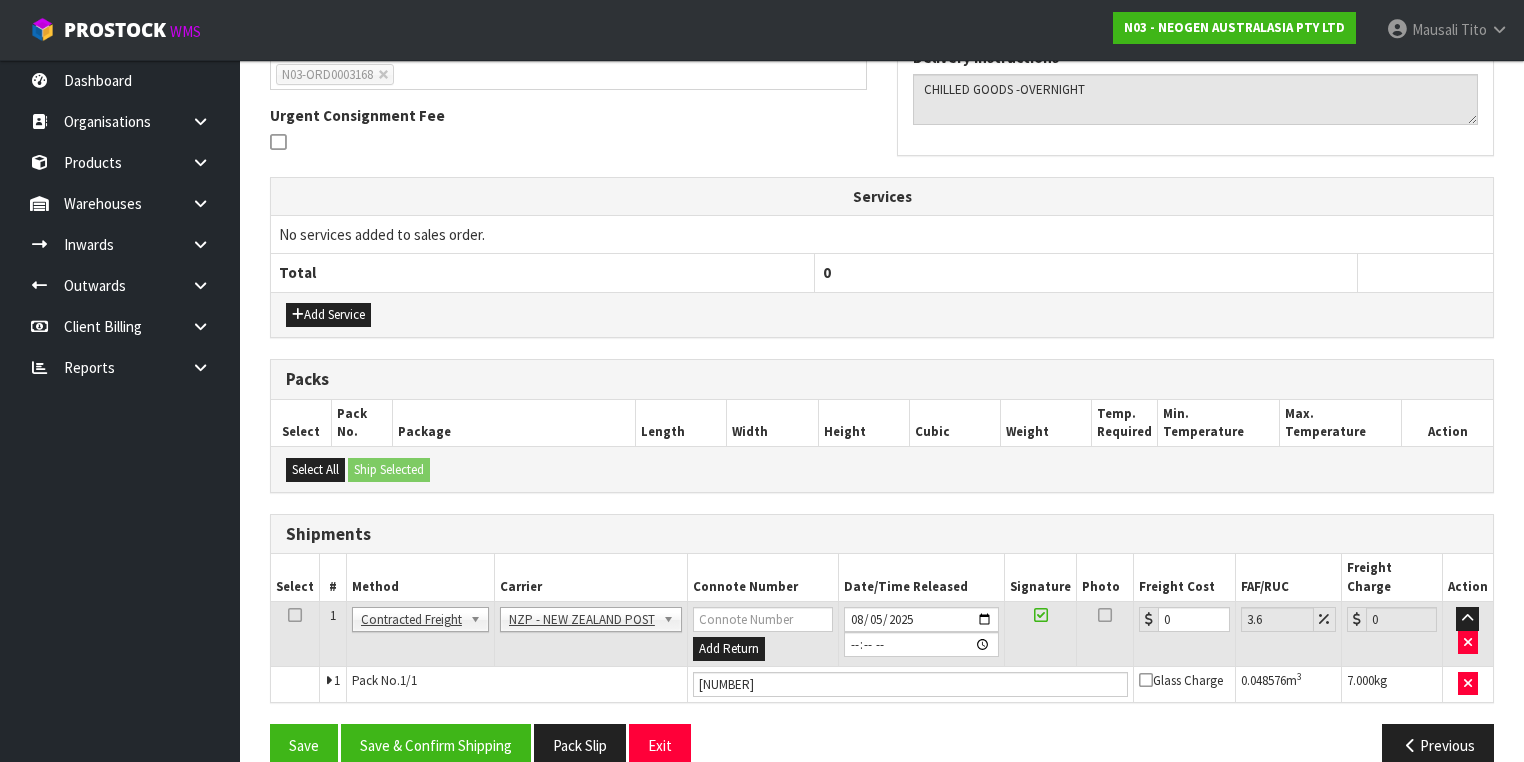 scroll, scrollTop: 564, scrollLeft: 0, axis: vertical 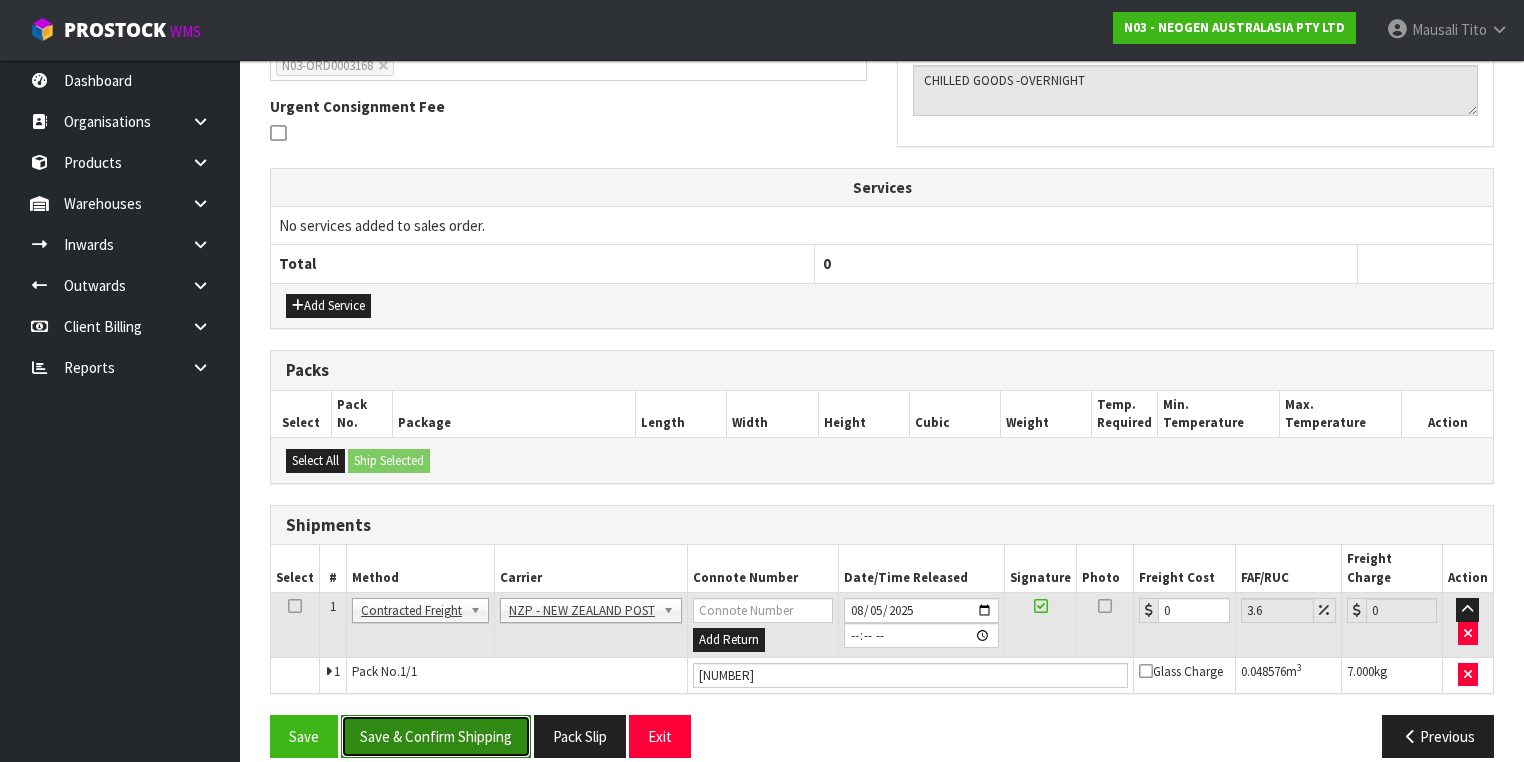 click on "Save & Confirm Shipping" at bounding box center (436, 736) 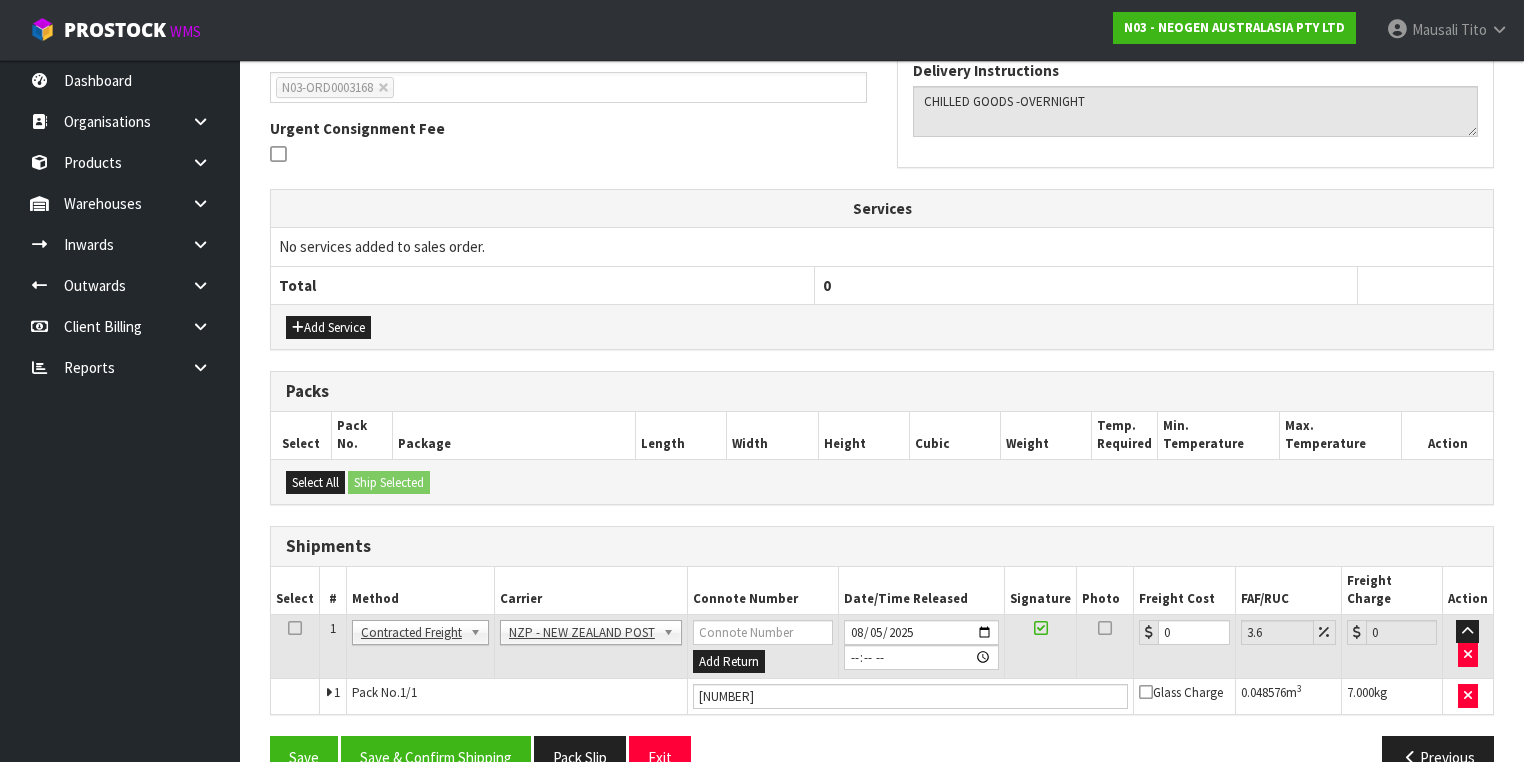 scroll, scrollTop: 0, scrollLeft: 0, axis: both 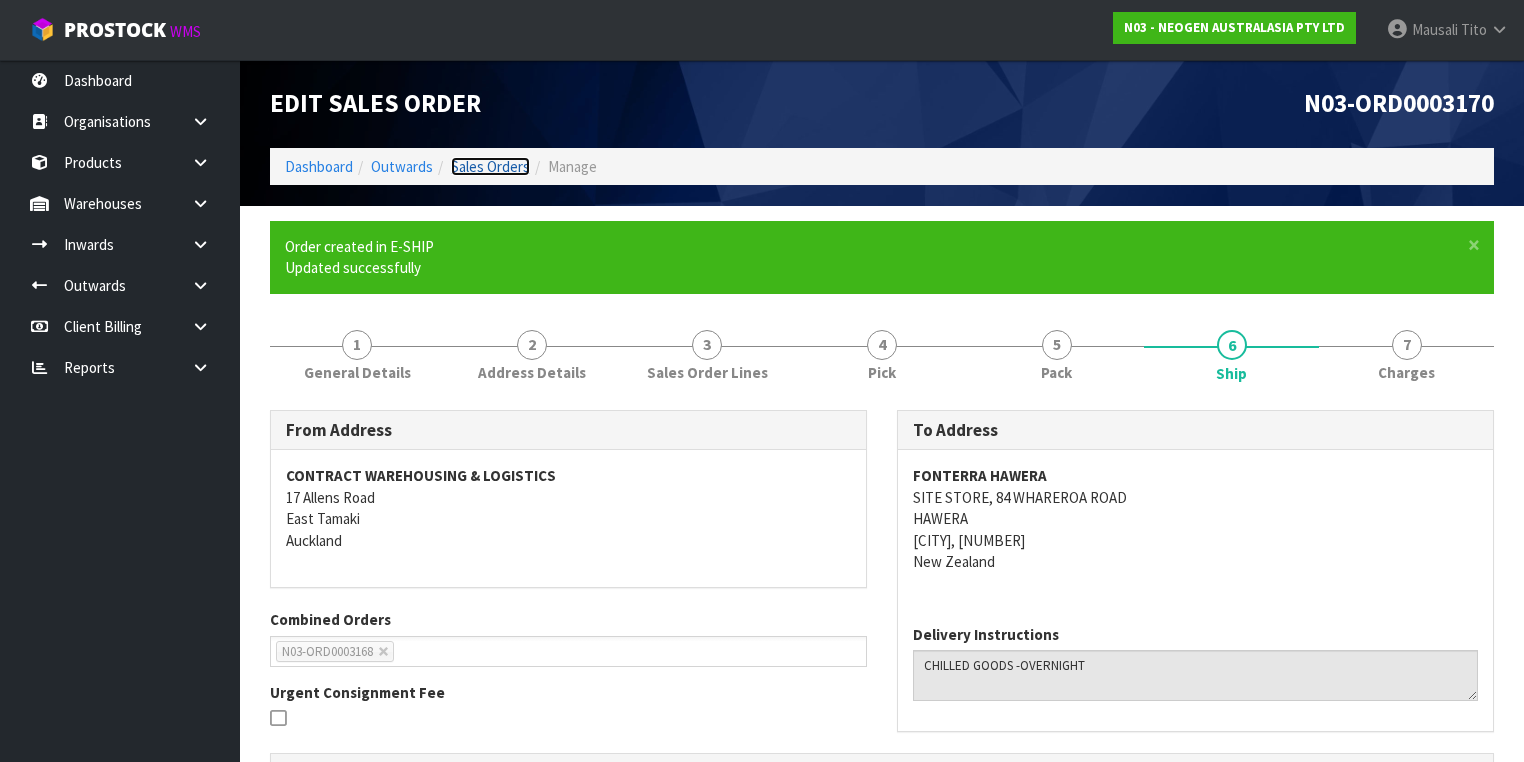 click on "Sales Orders" at bounding box center [490, 166] 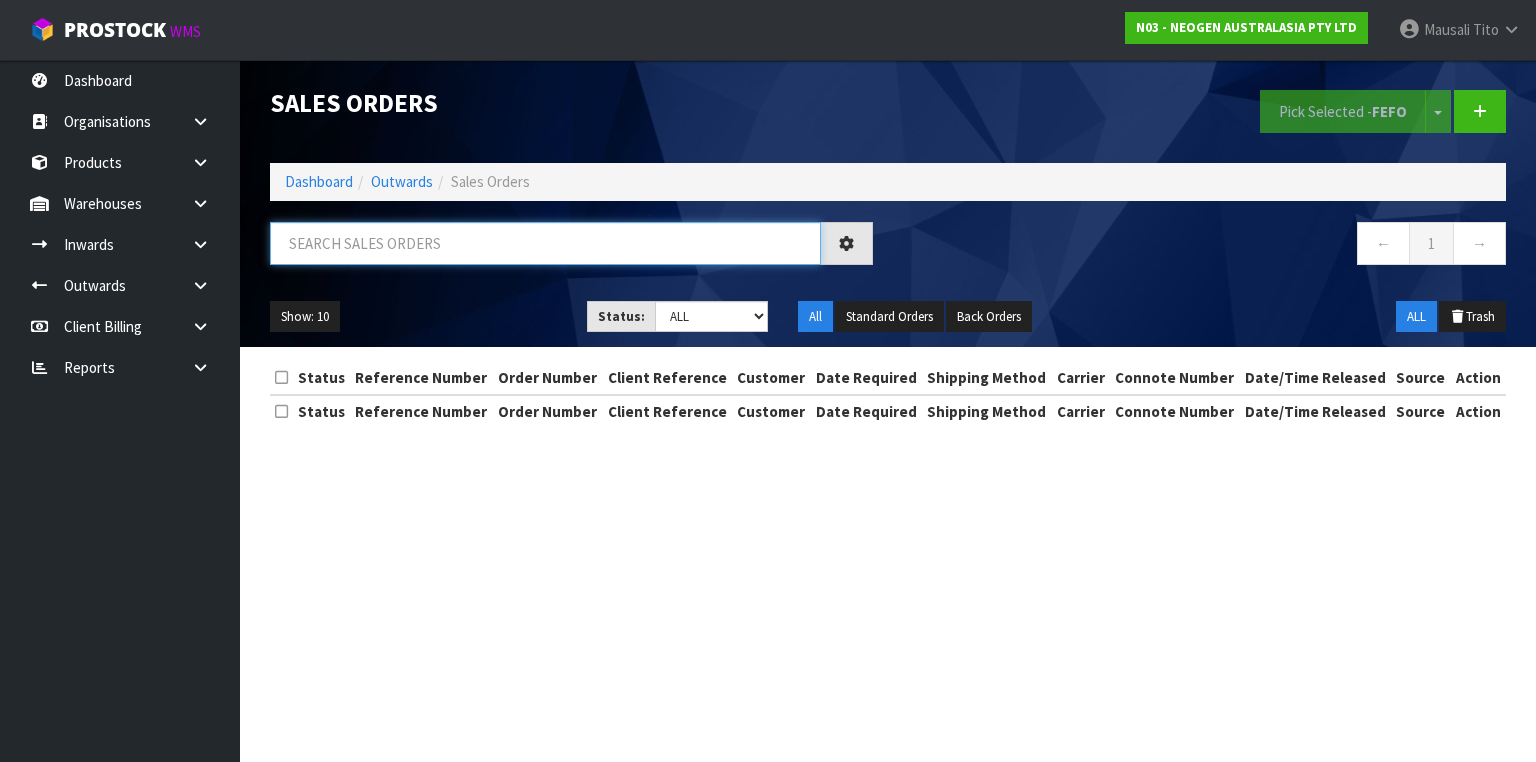 click at bounding box center [545, 243] 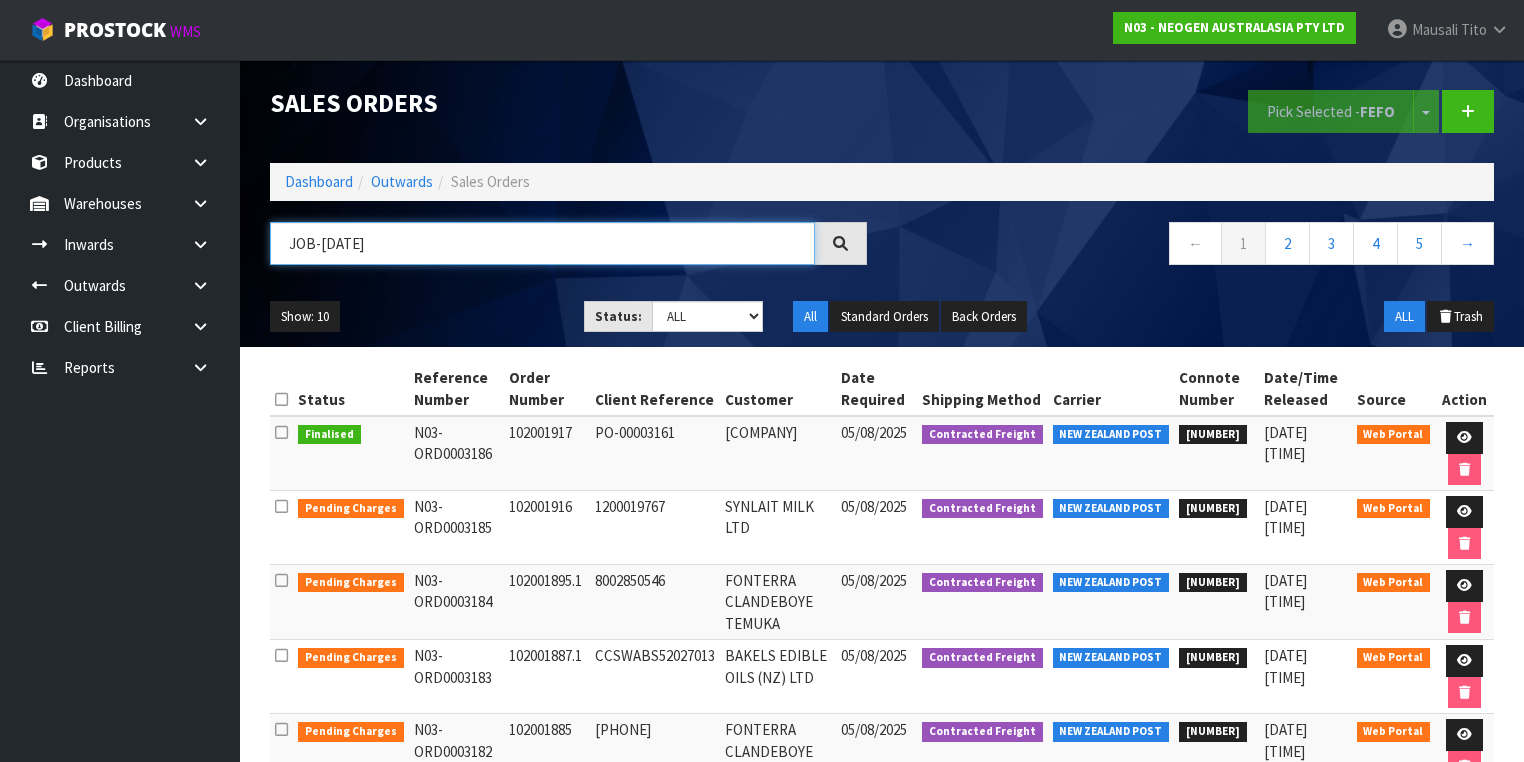 type on "JOB-0406216" 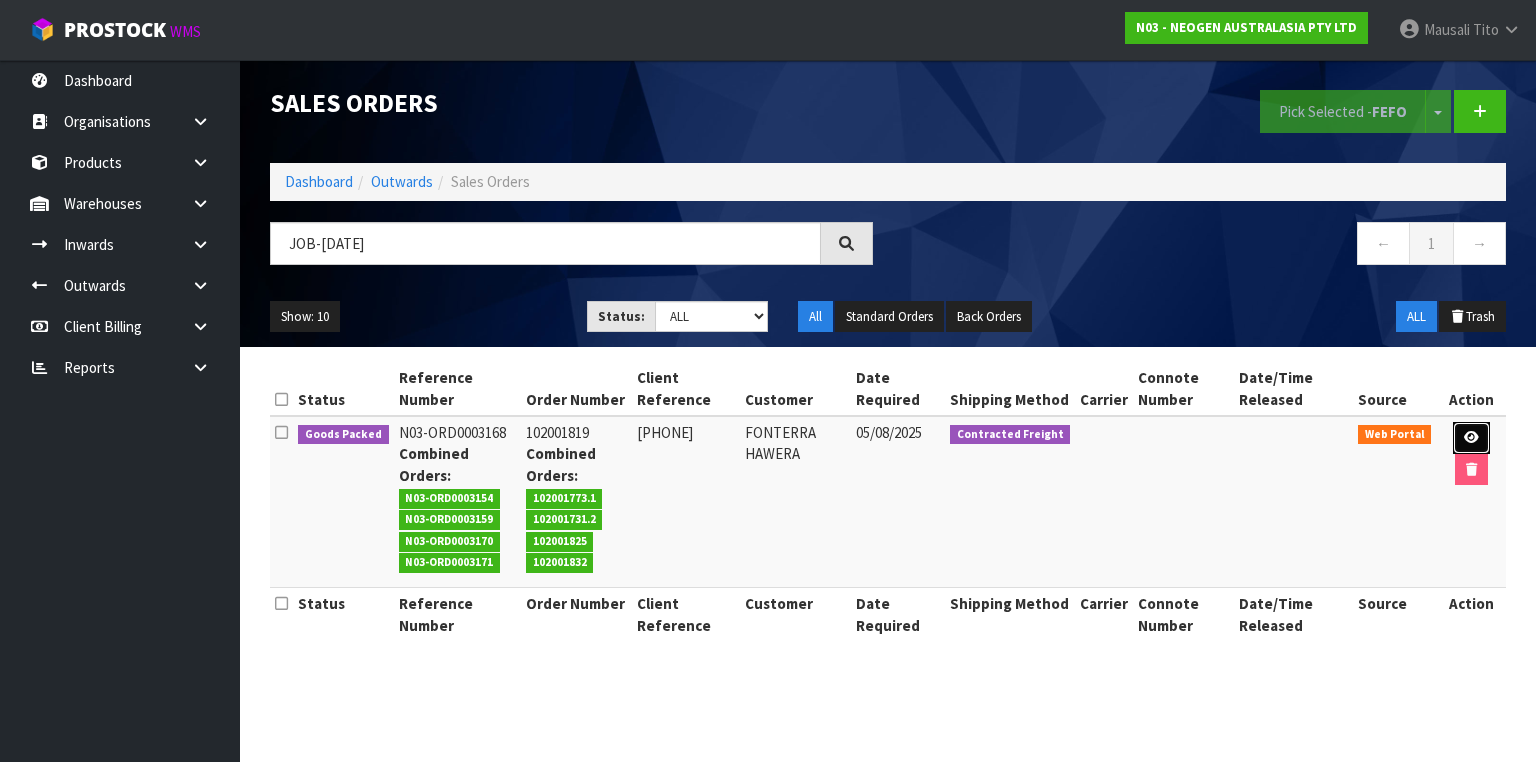 click at bounding box center [1471, 438] 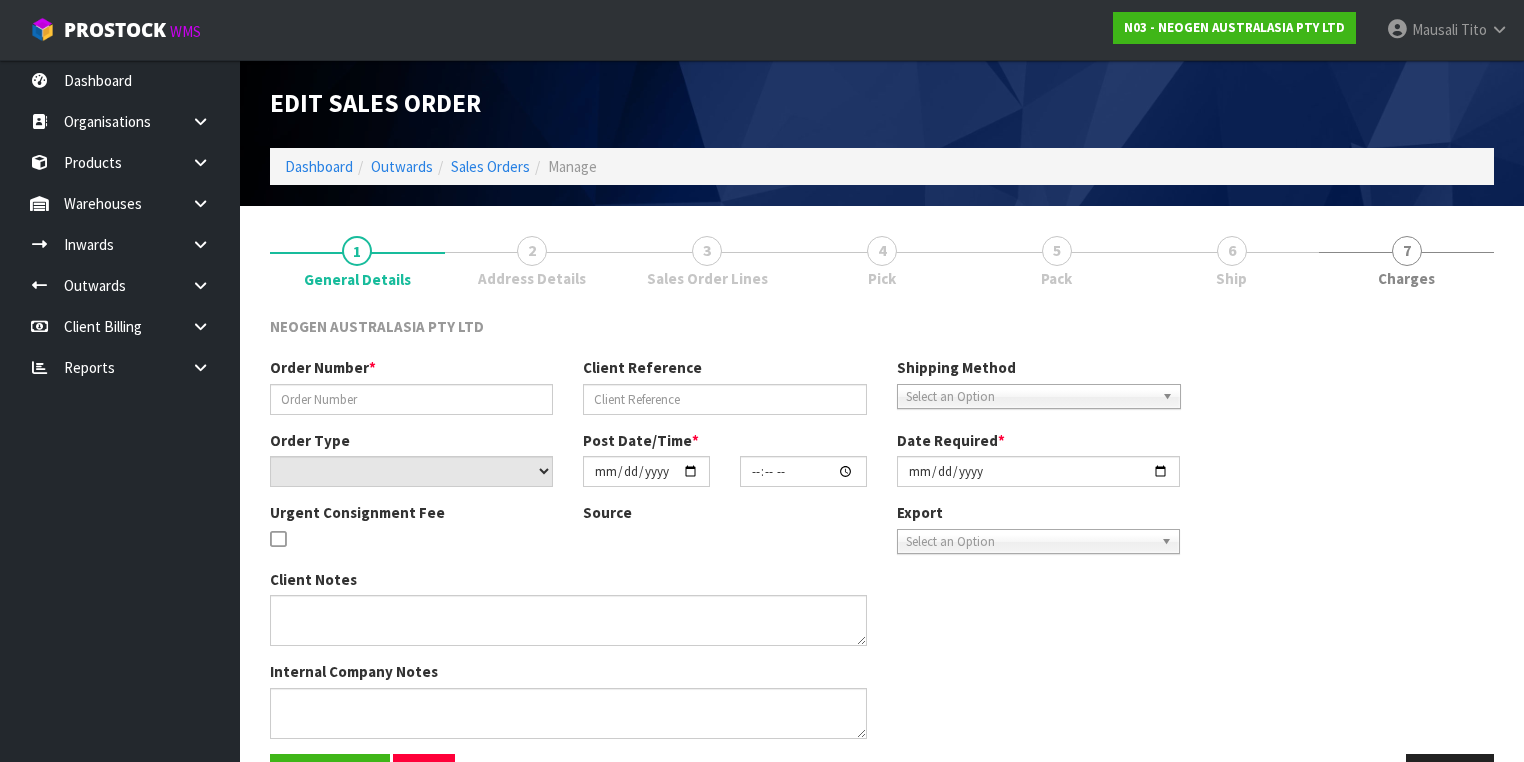 type on "102001819" 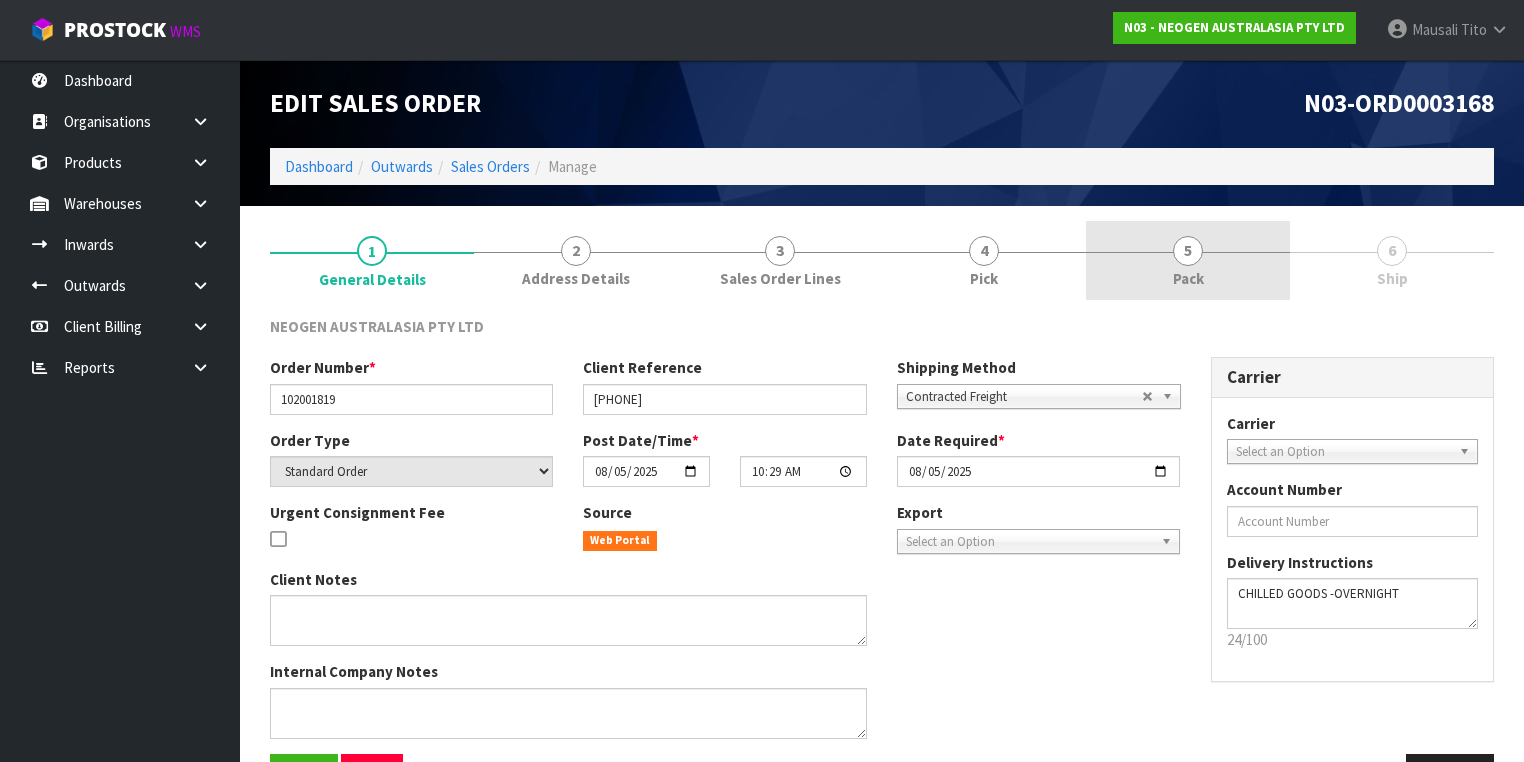 click on "5
Pack" at bounding box center [1188, 260] 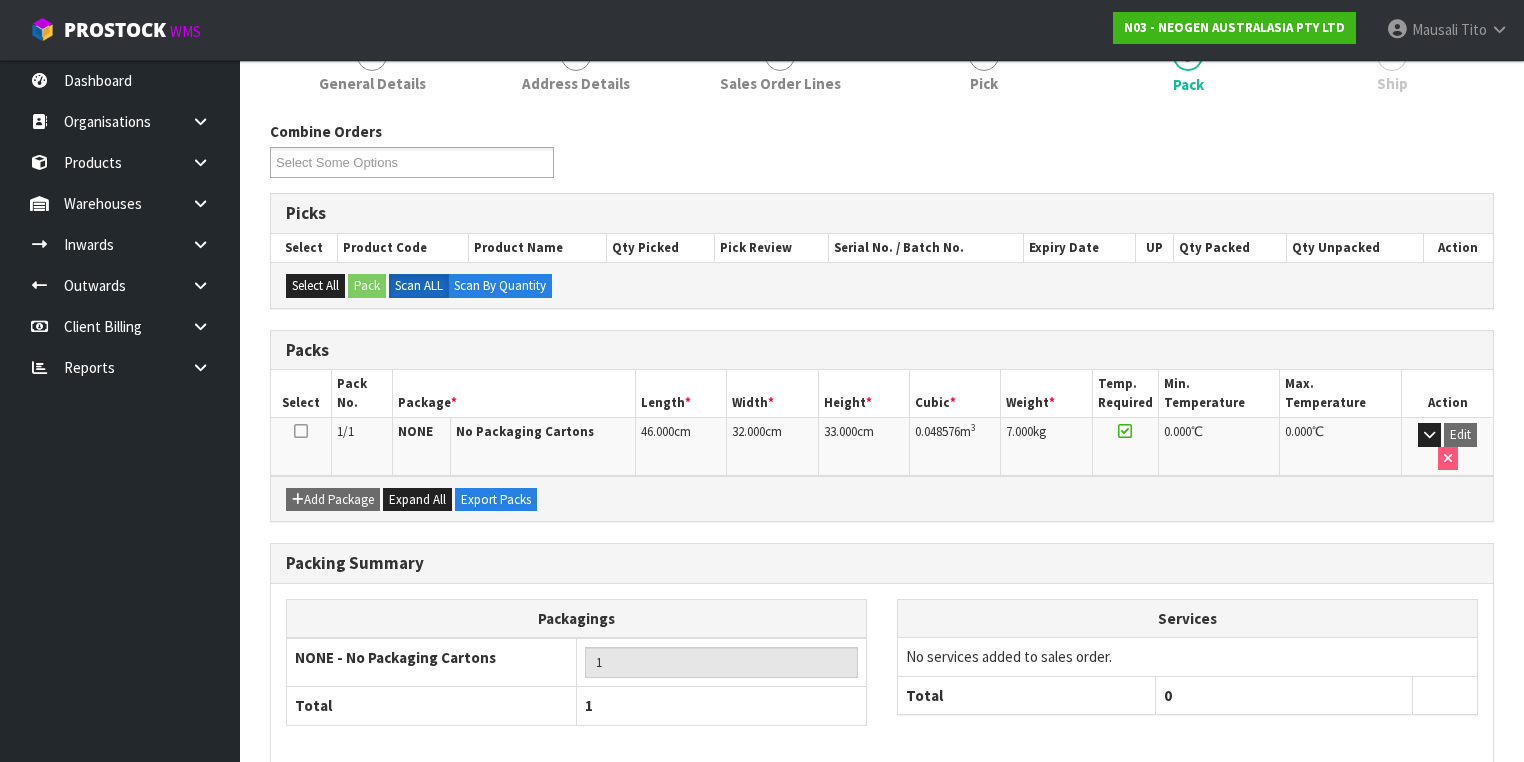scroll, scrollTop: 259, scrollLeft: 0, axis: vertical 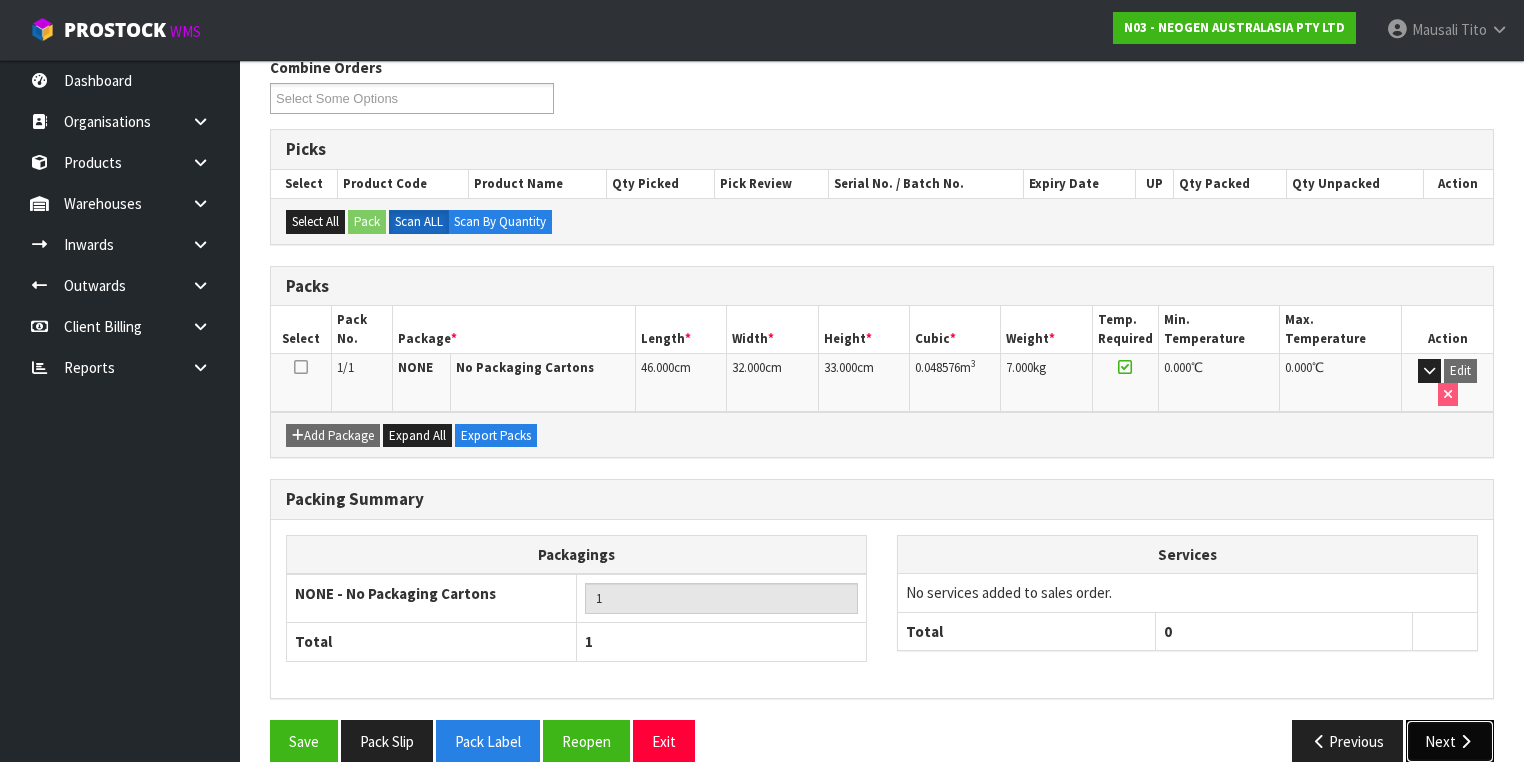 click at bounding box center [1465, 741] 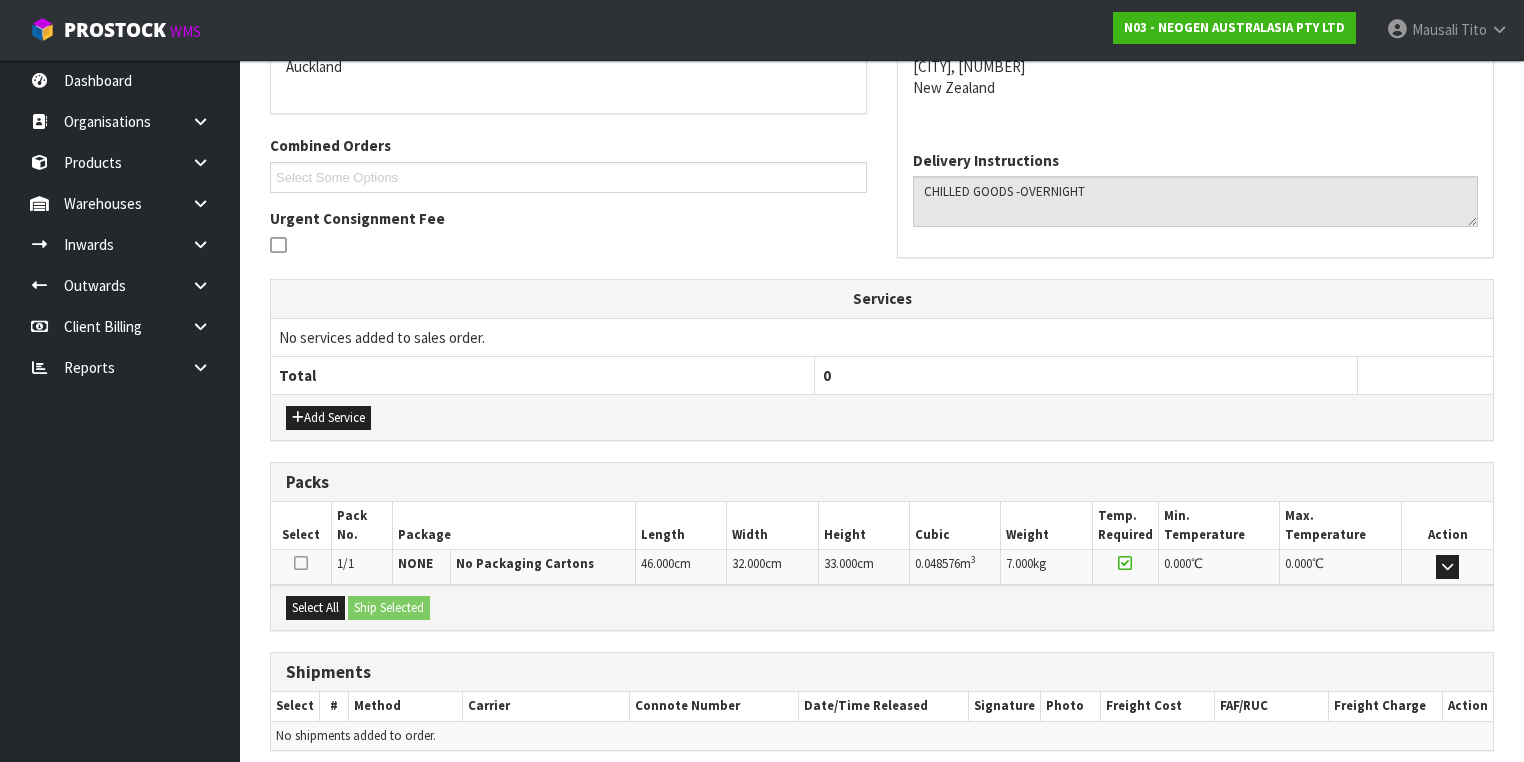 scroll, scrollTop: 456, scrollLeft: 0, axis: vertical 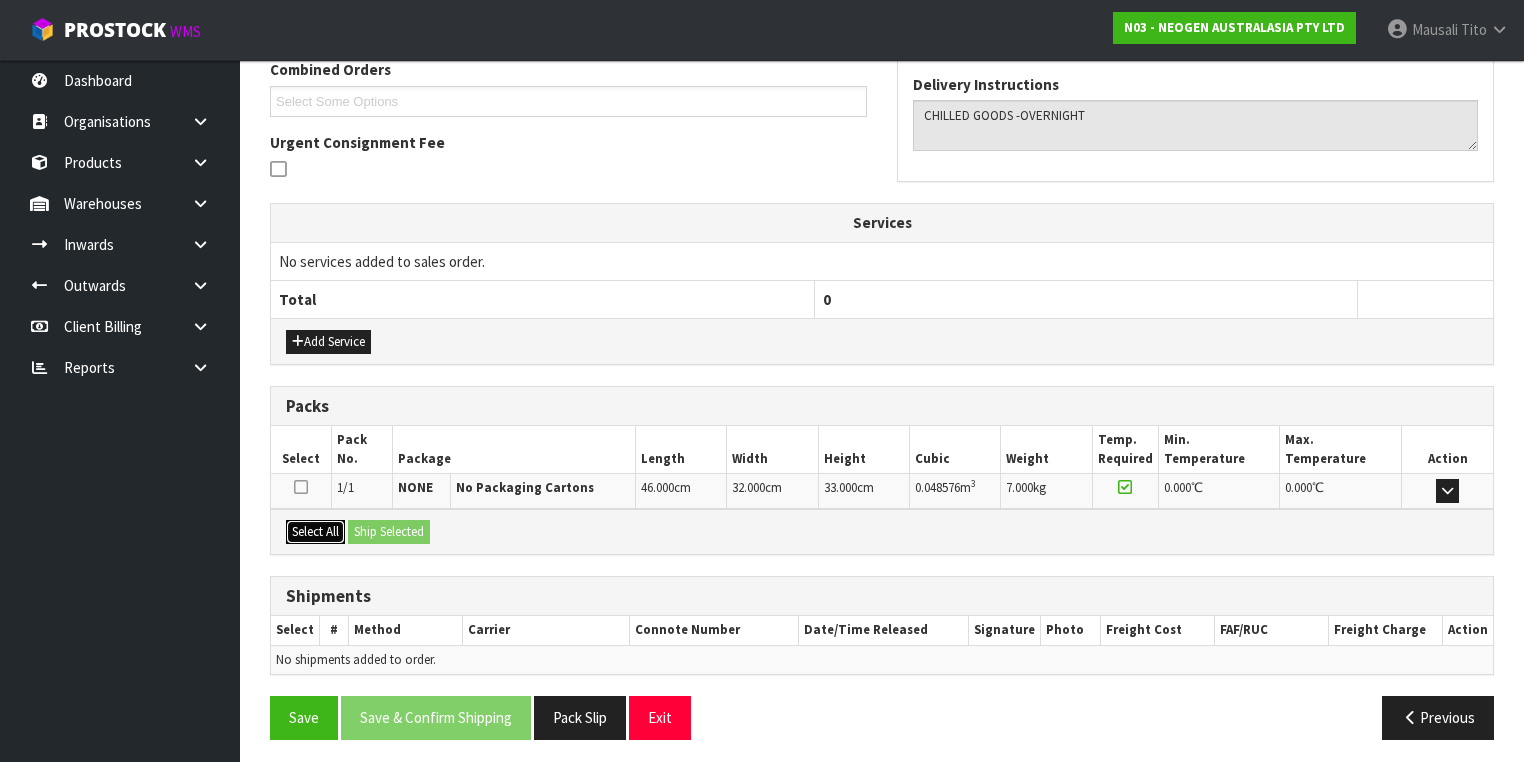 click on "Select All" at bounding box center [315, 532] 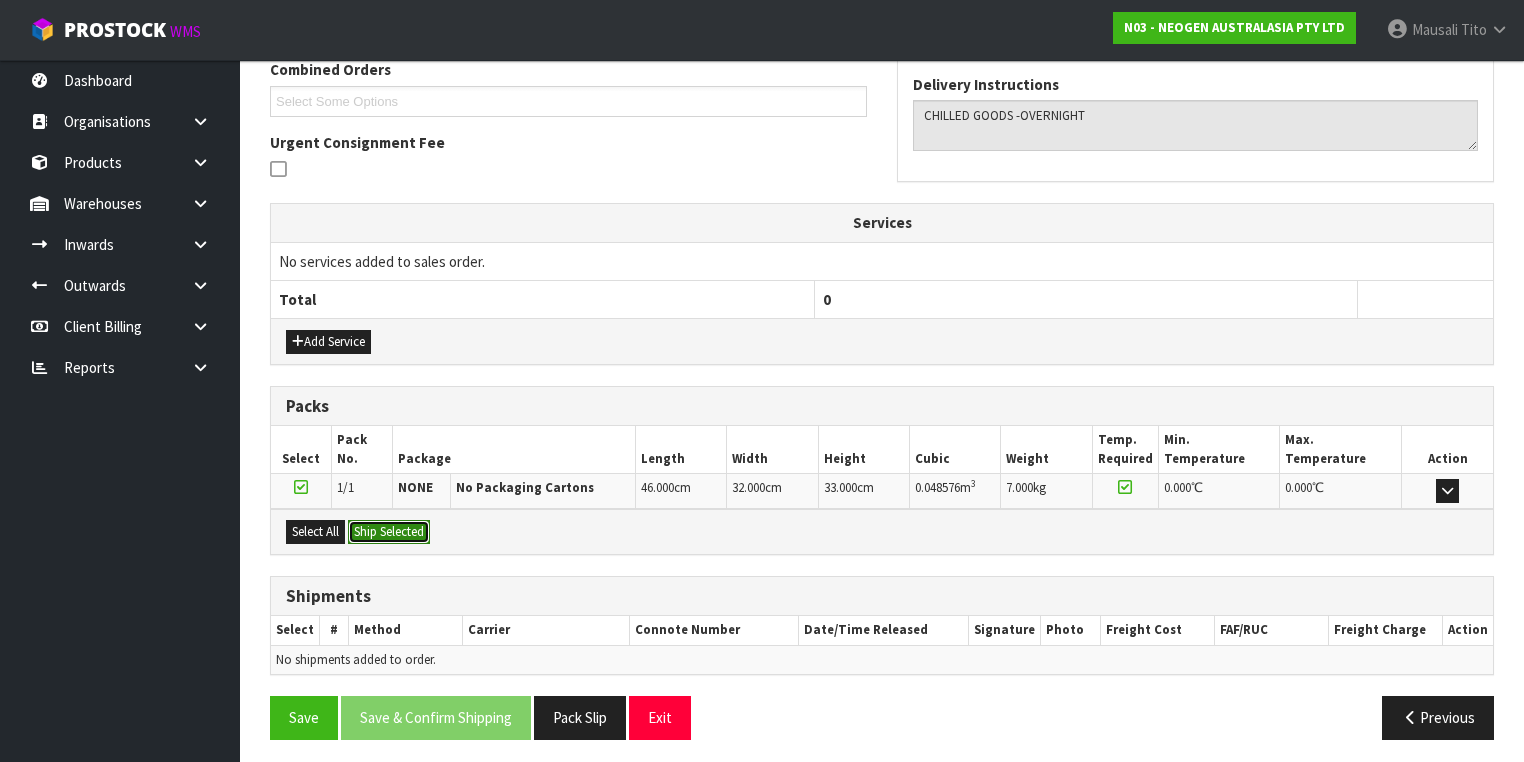 click on "Ship Selected" at bounding box center [389, 532] 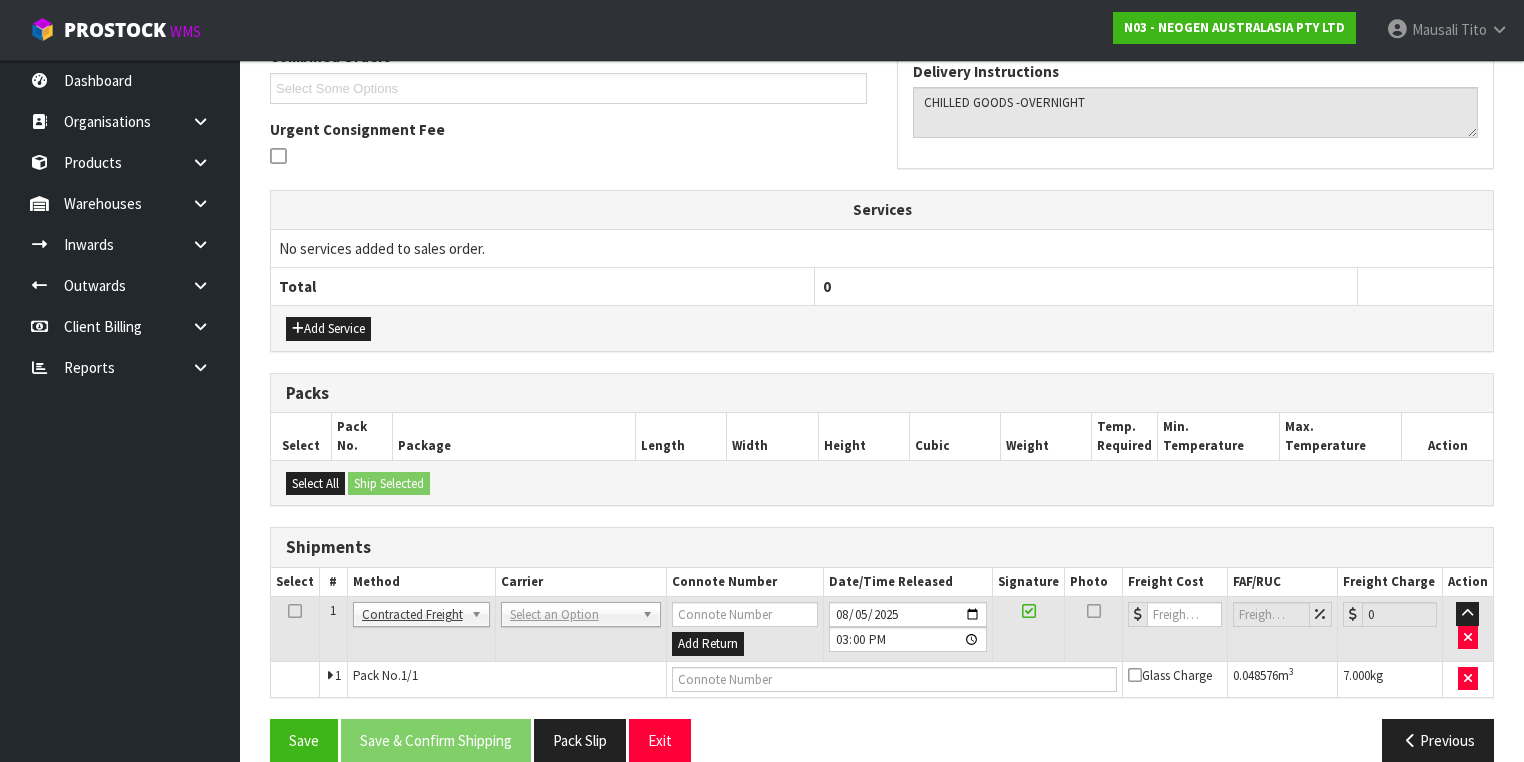 scroll, scrollTop: 492, scrollLeft: 0, axis: vertical 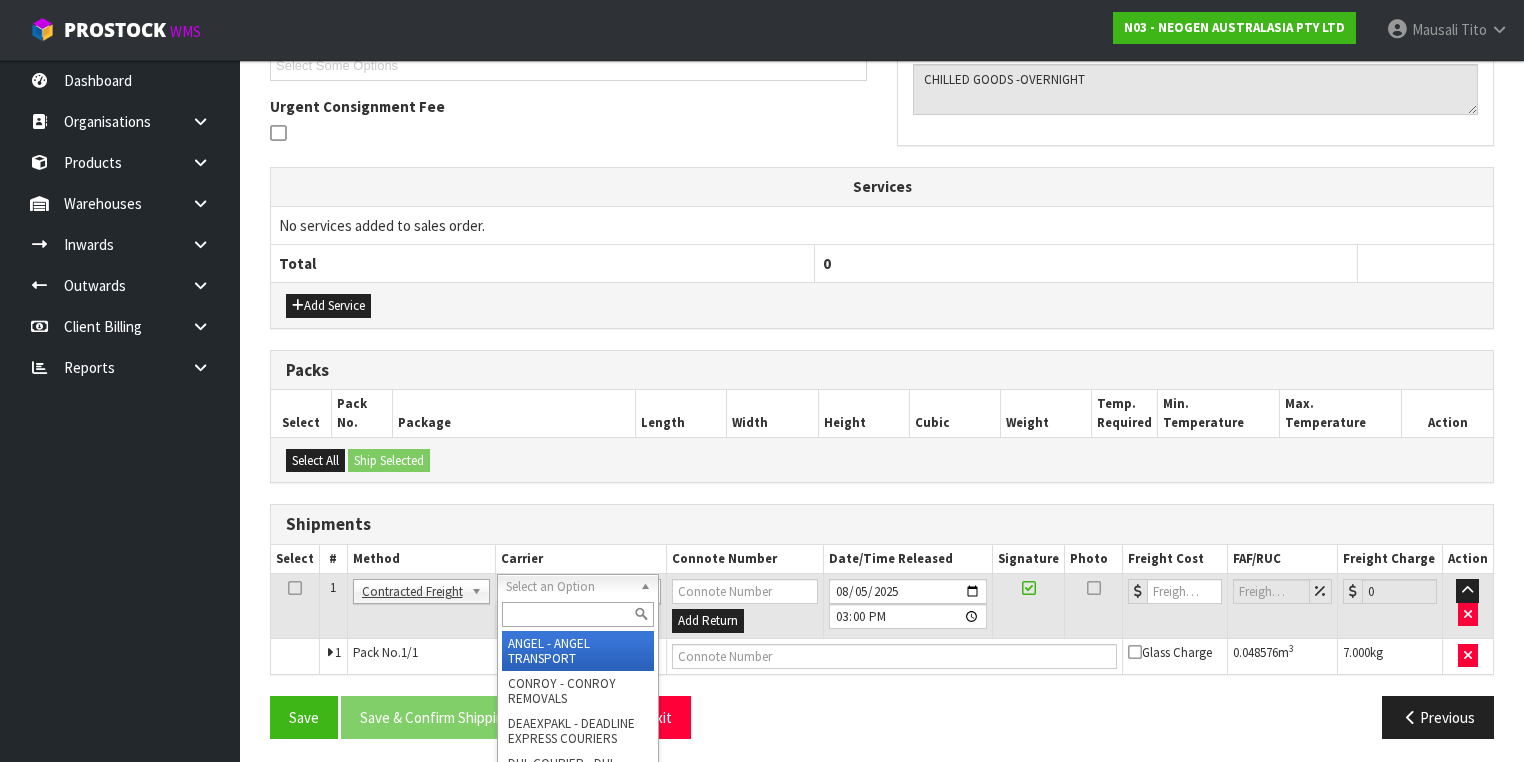 click at bounding box center (578, 614) 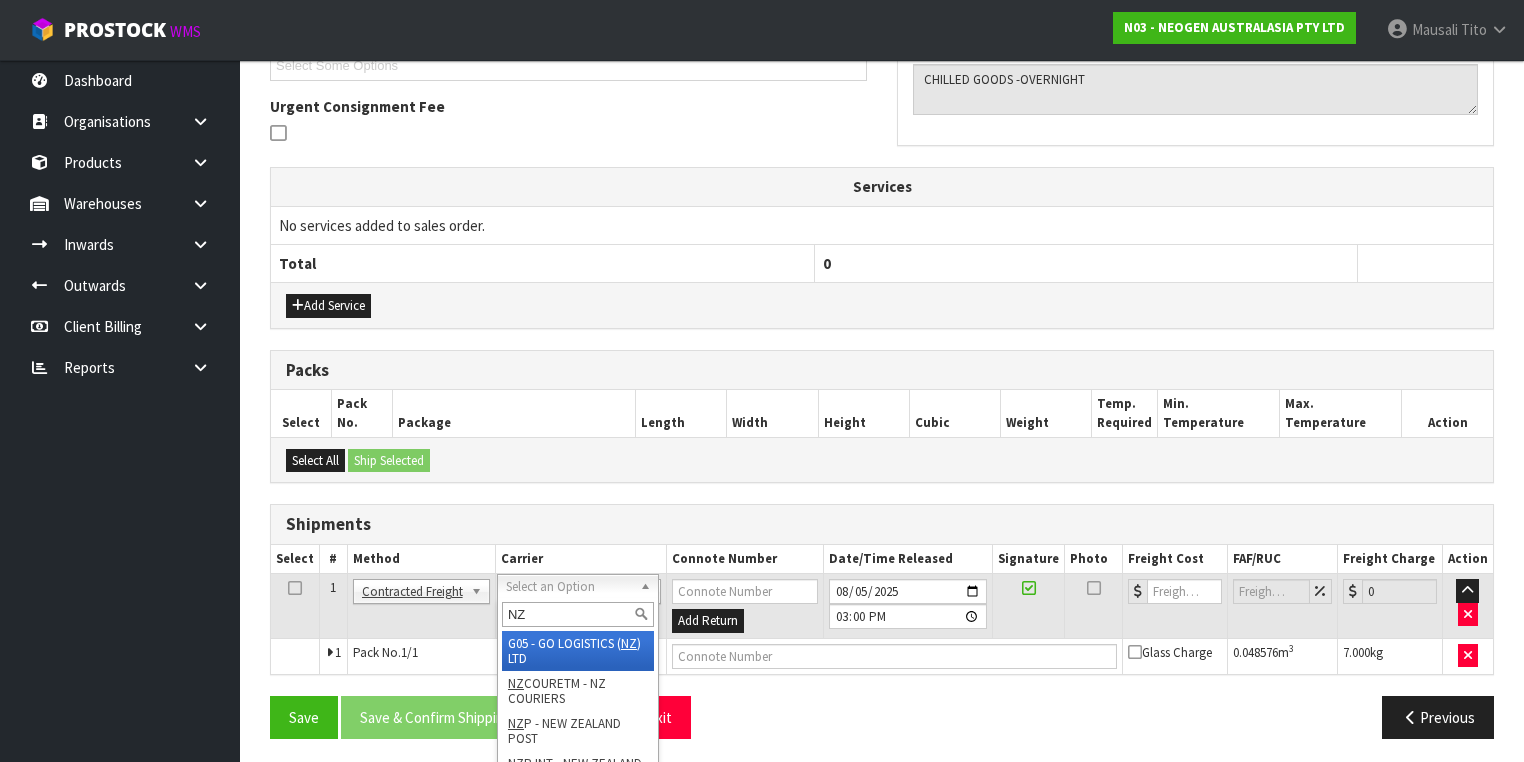 type on "NZP" 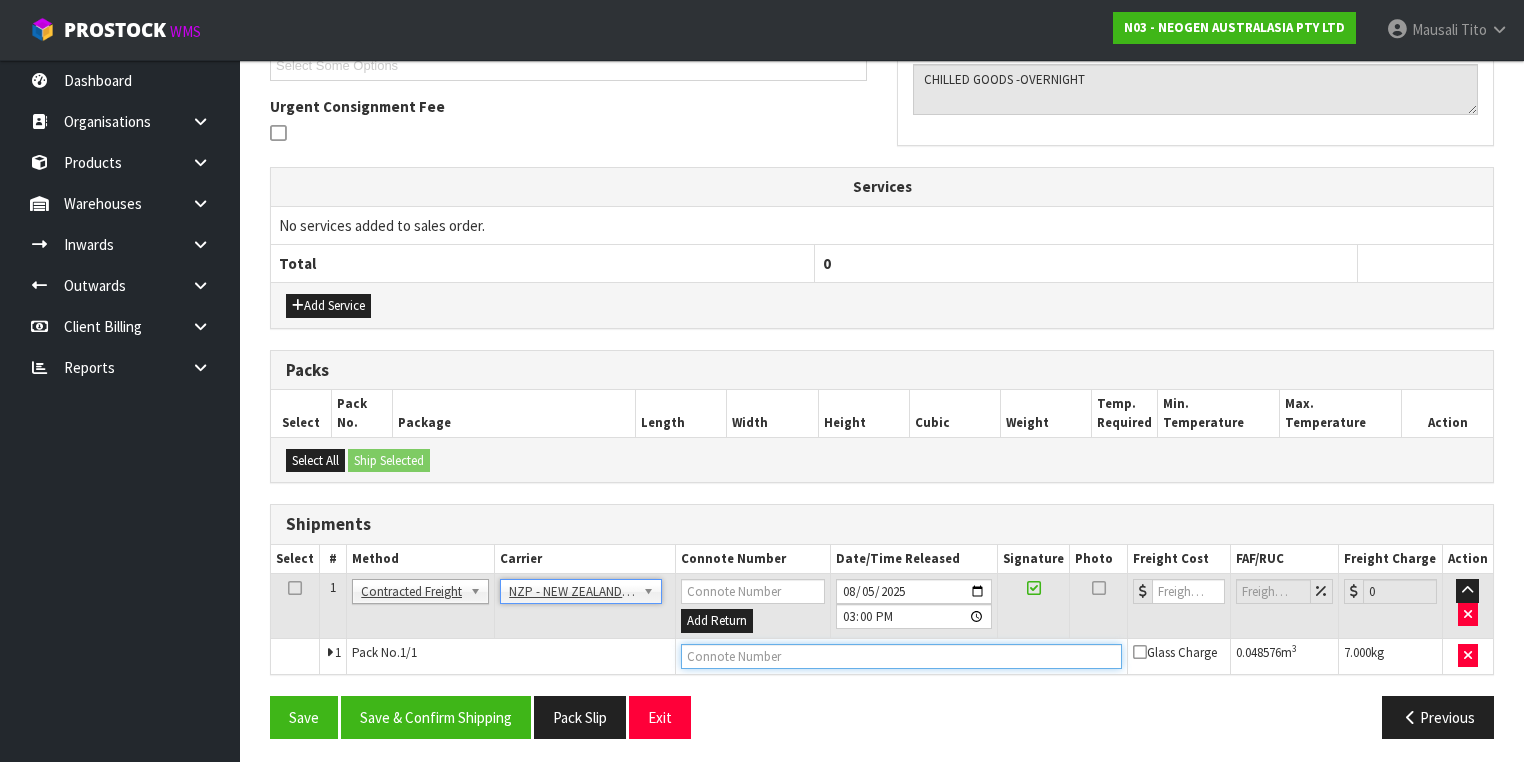 click at bounding box center [901, 656] 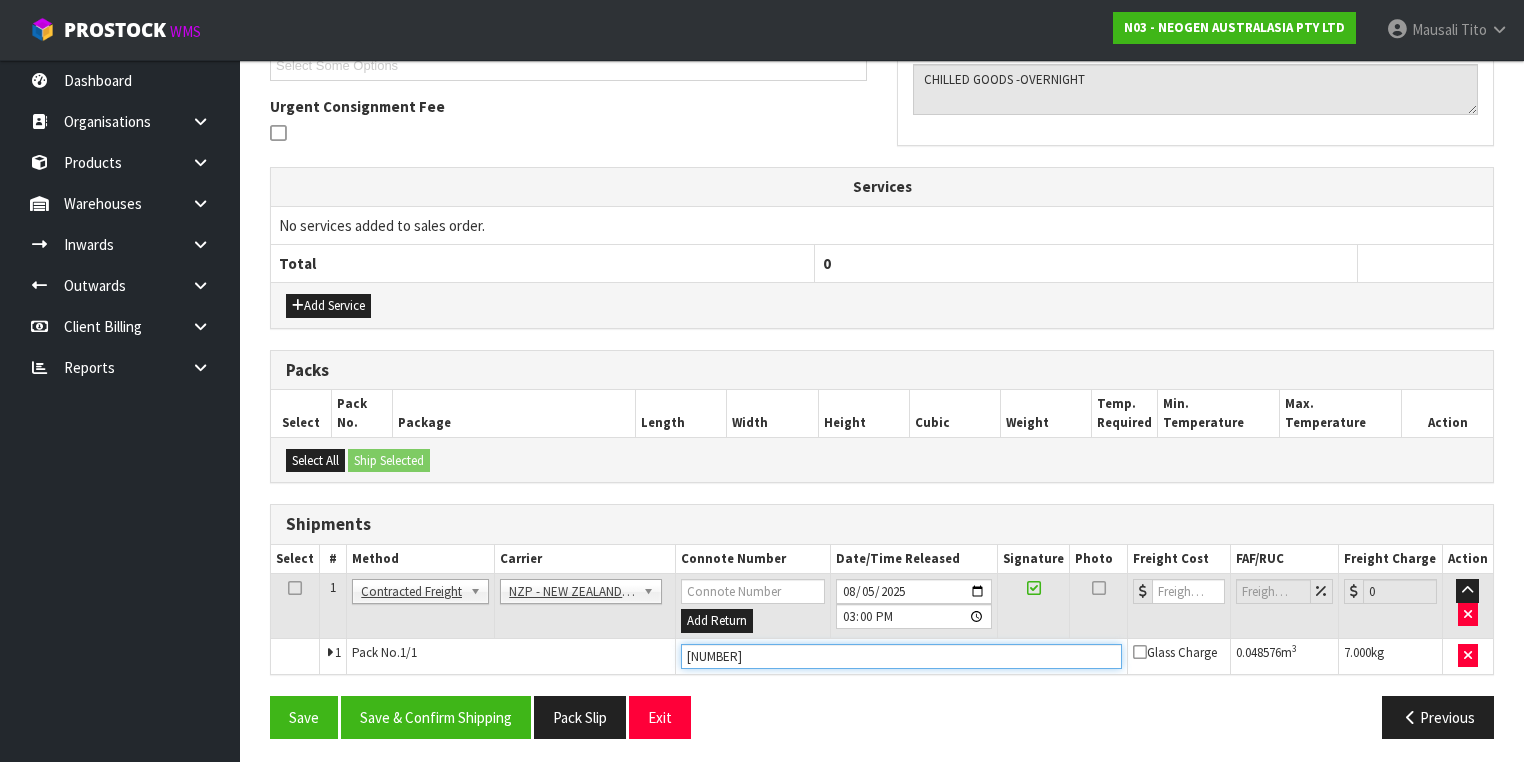 type on "00894210379936139024" 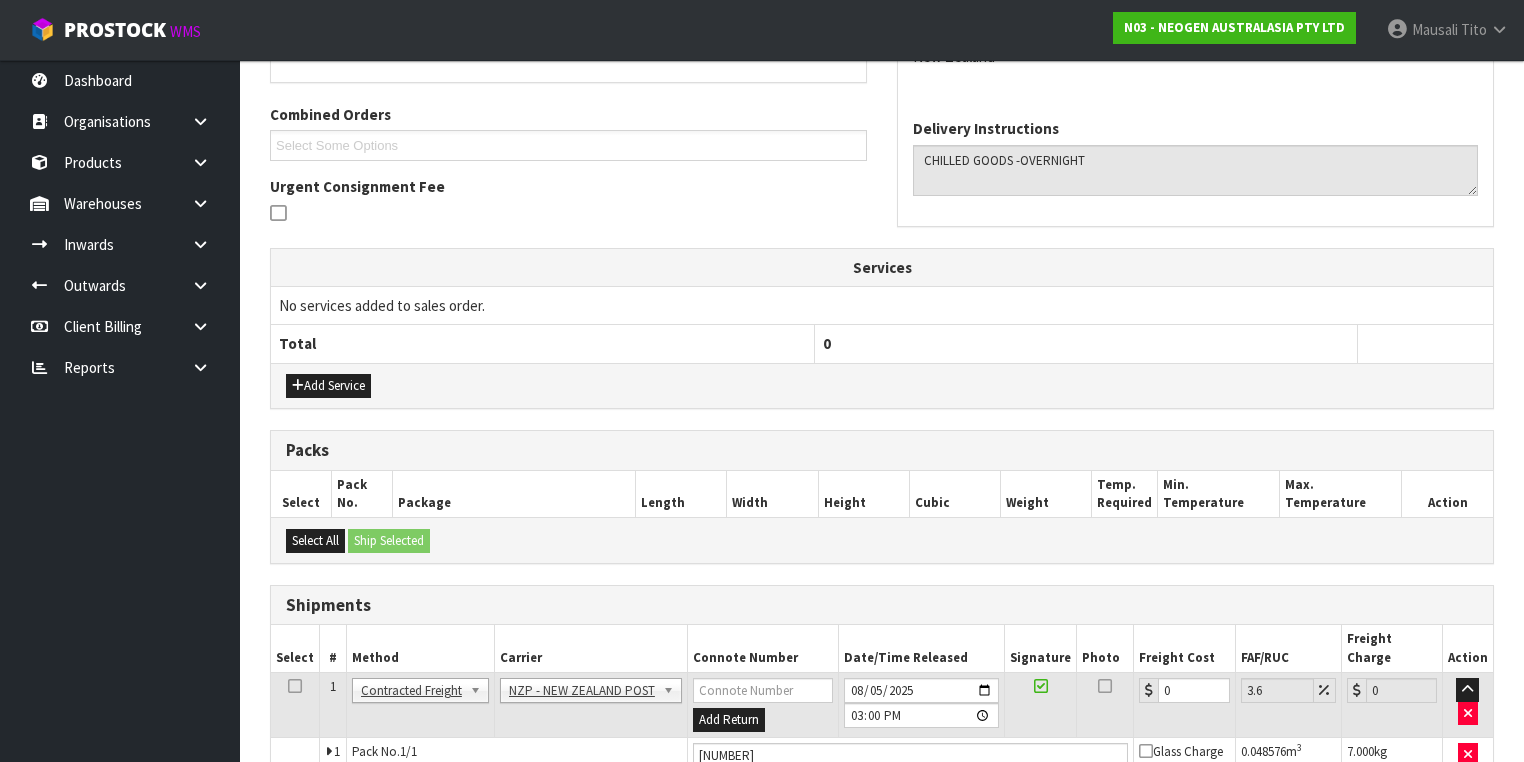 scroll, scrollTop: 564, scrollLeft: 0, axis: vertical 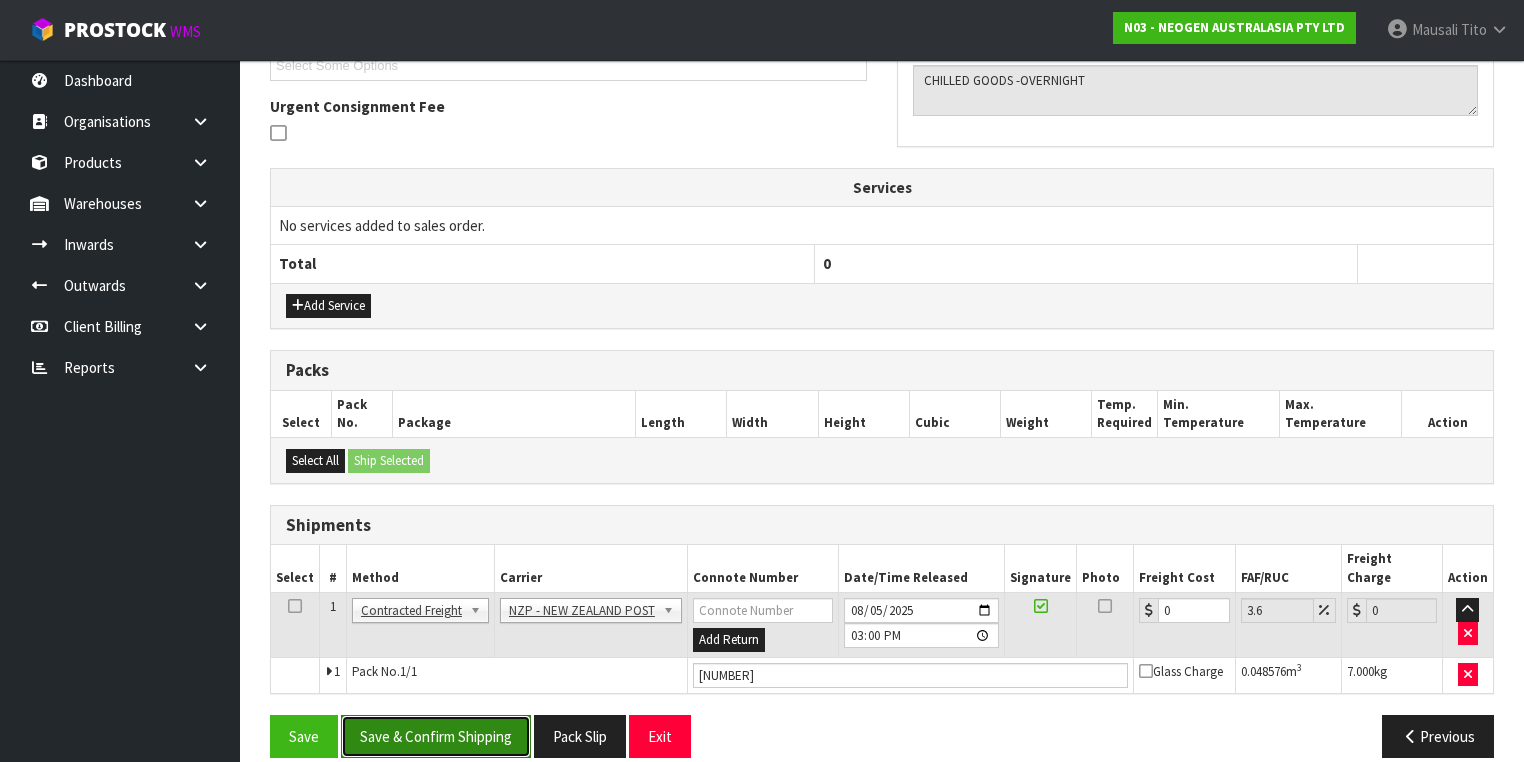 click on "Save & Confirm Shipping" at bounding box center (436, 736) 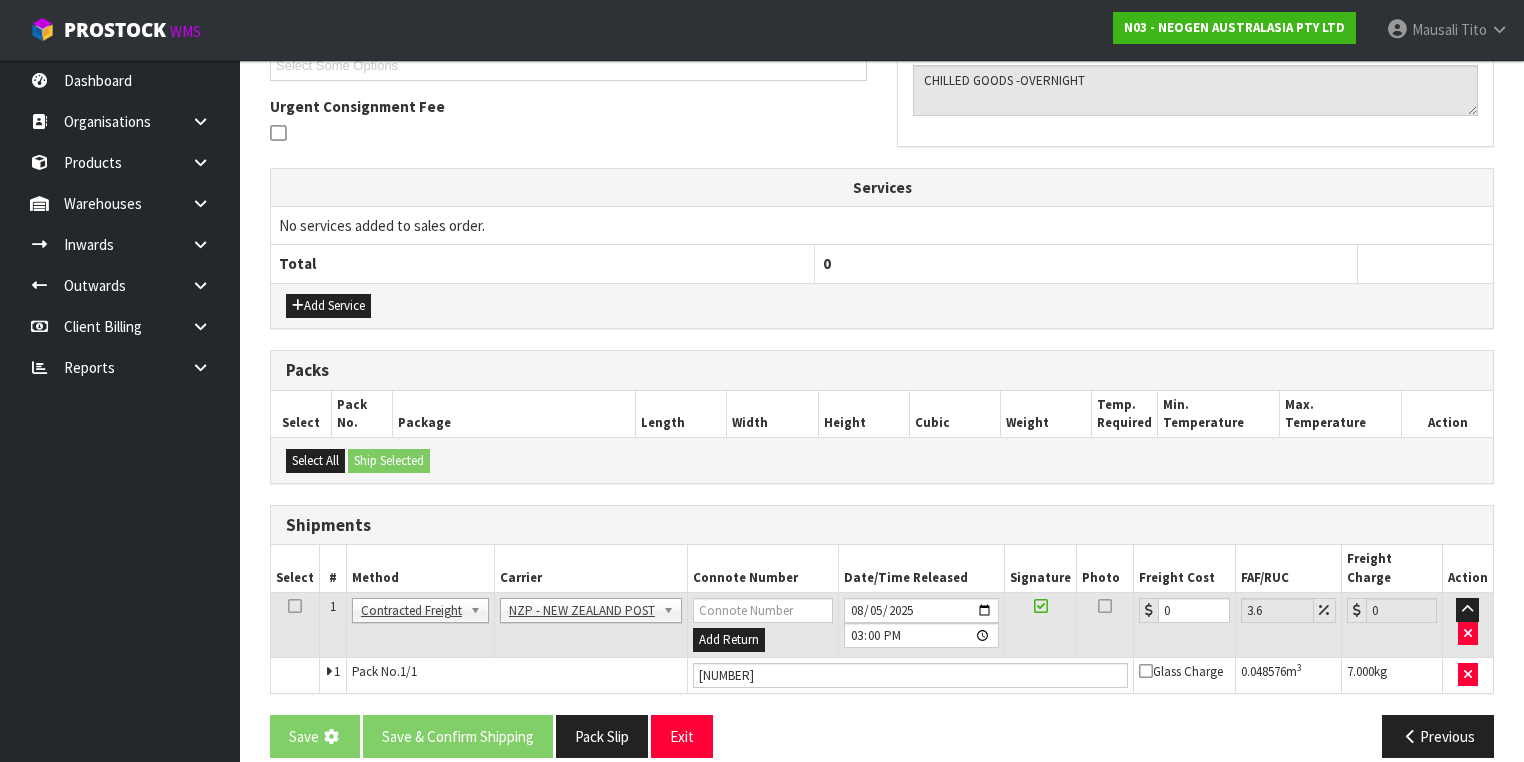 scroll, scrollTop: 0, scrollLeft: 0, axis: both 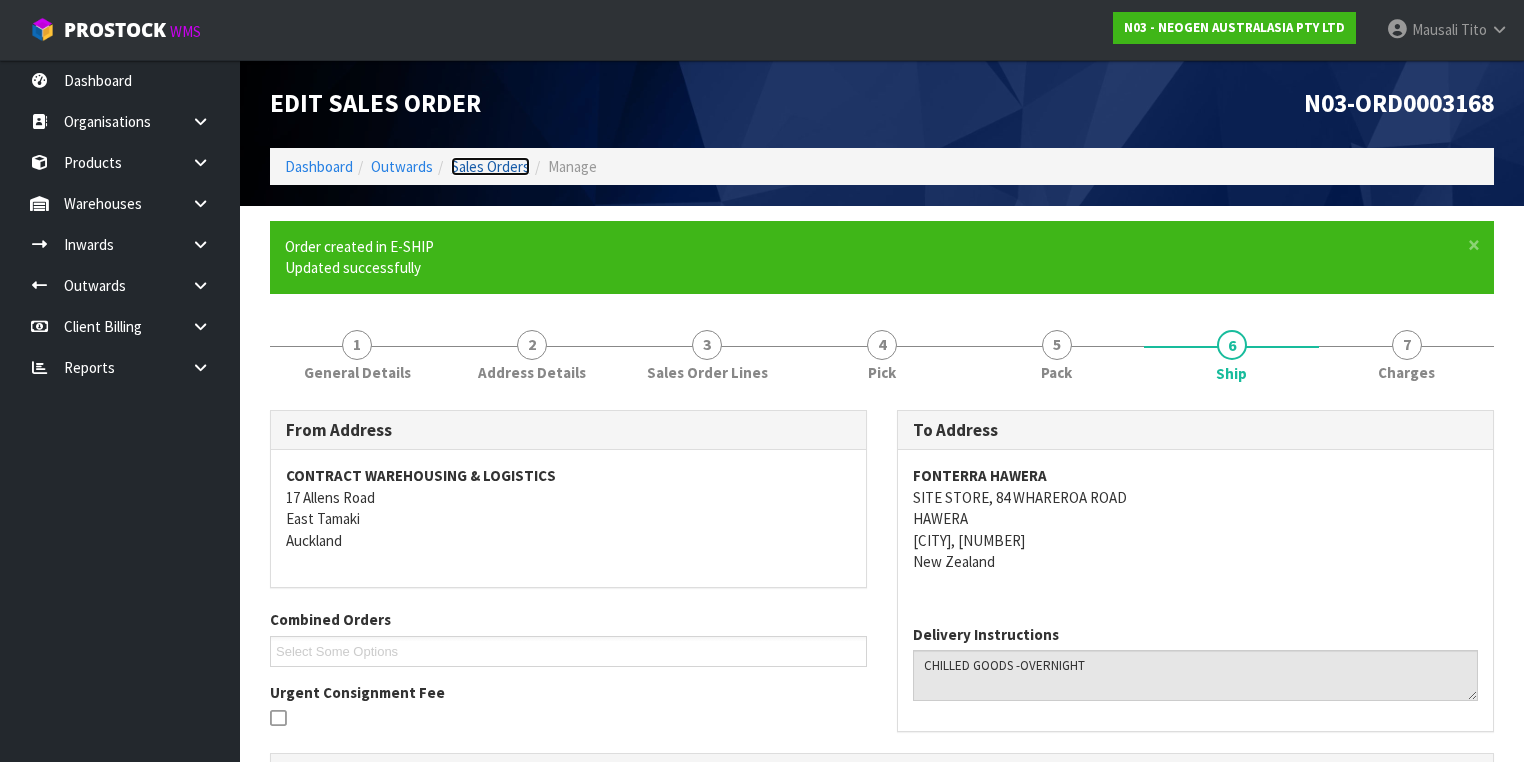 click on "Sales Orders" at bounding box center [490, 166] 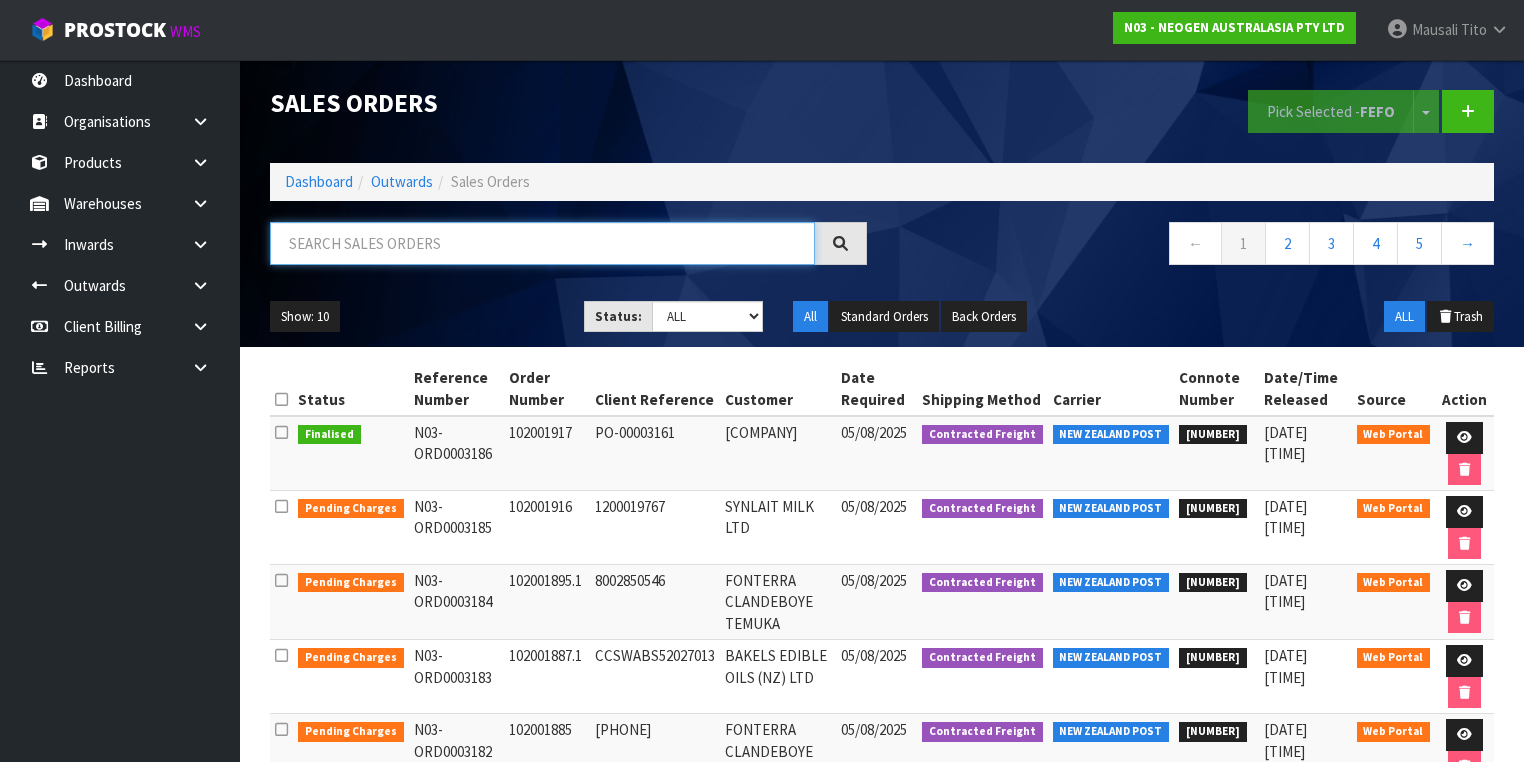 click at bounding box center (542, 243) 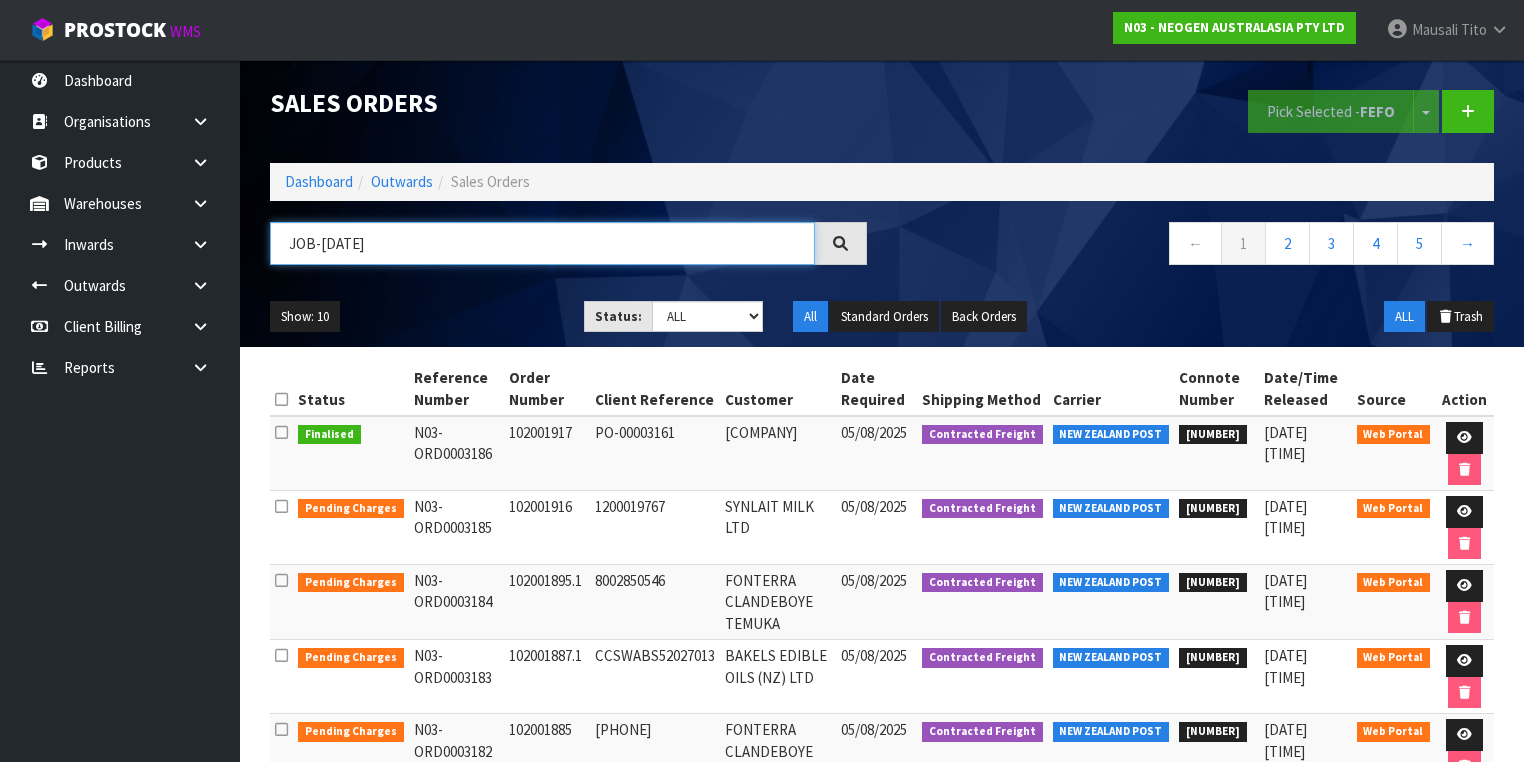 type on "JOB-0406210" 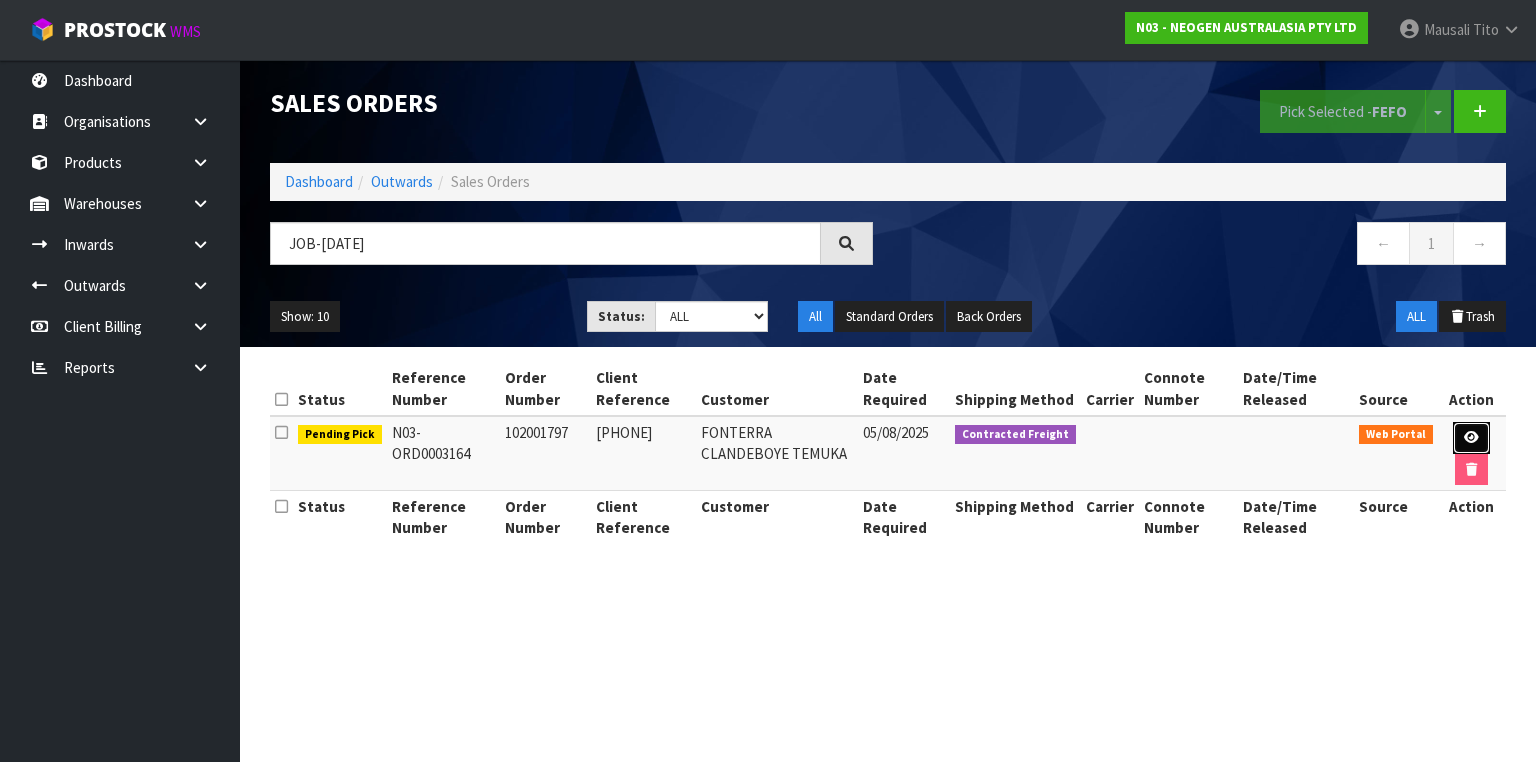 click at bounding box center [1471, 437] 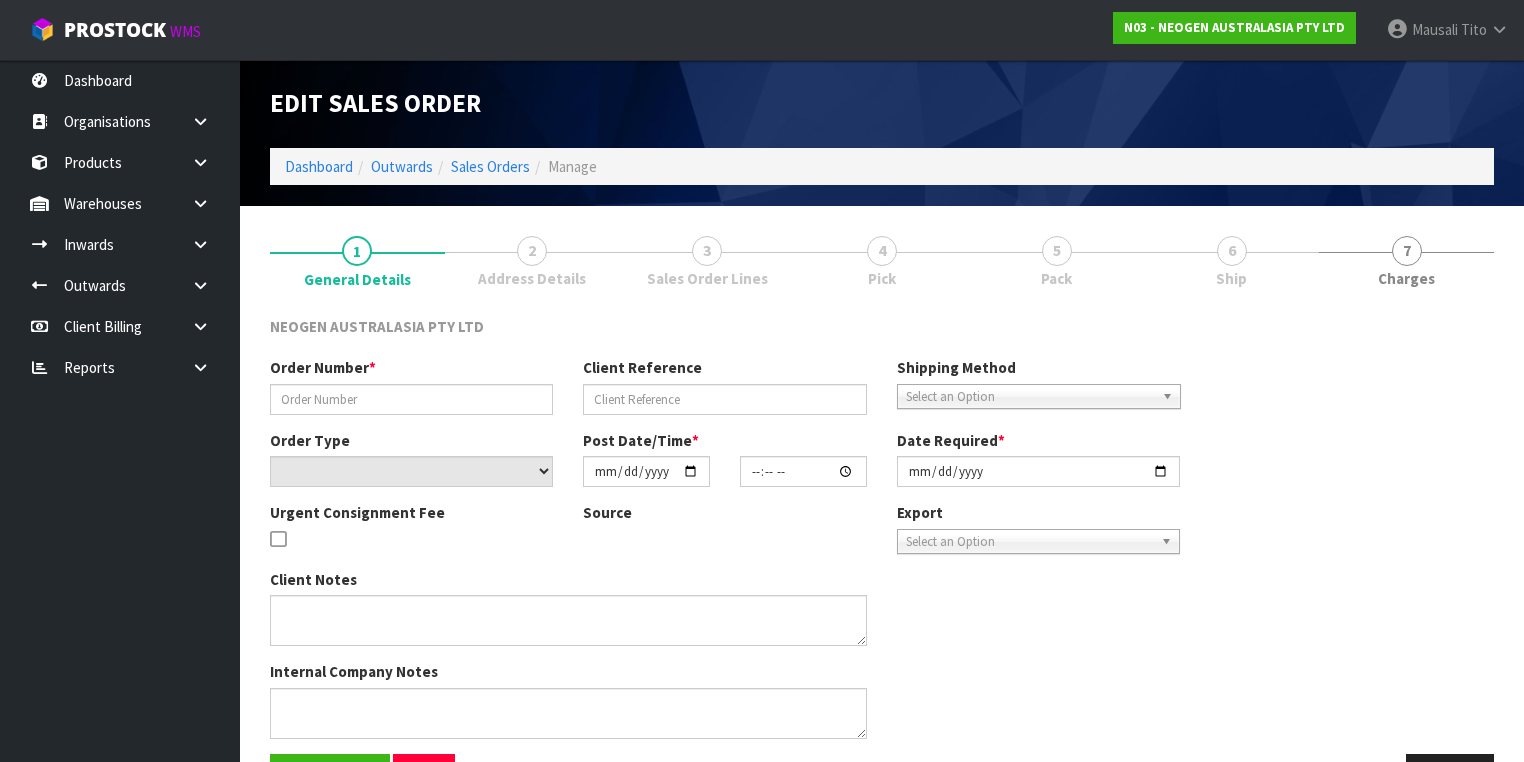 type on "102001797" 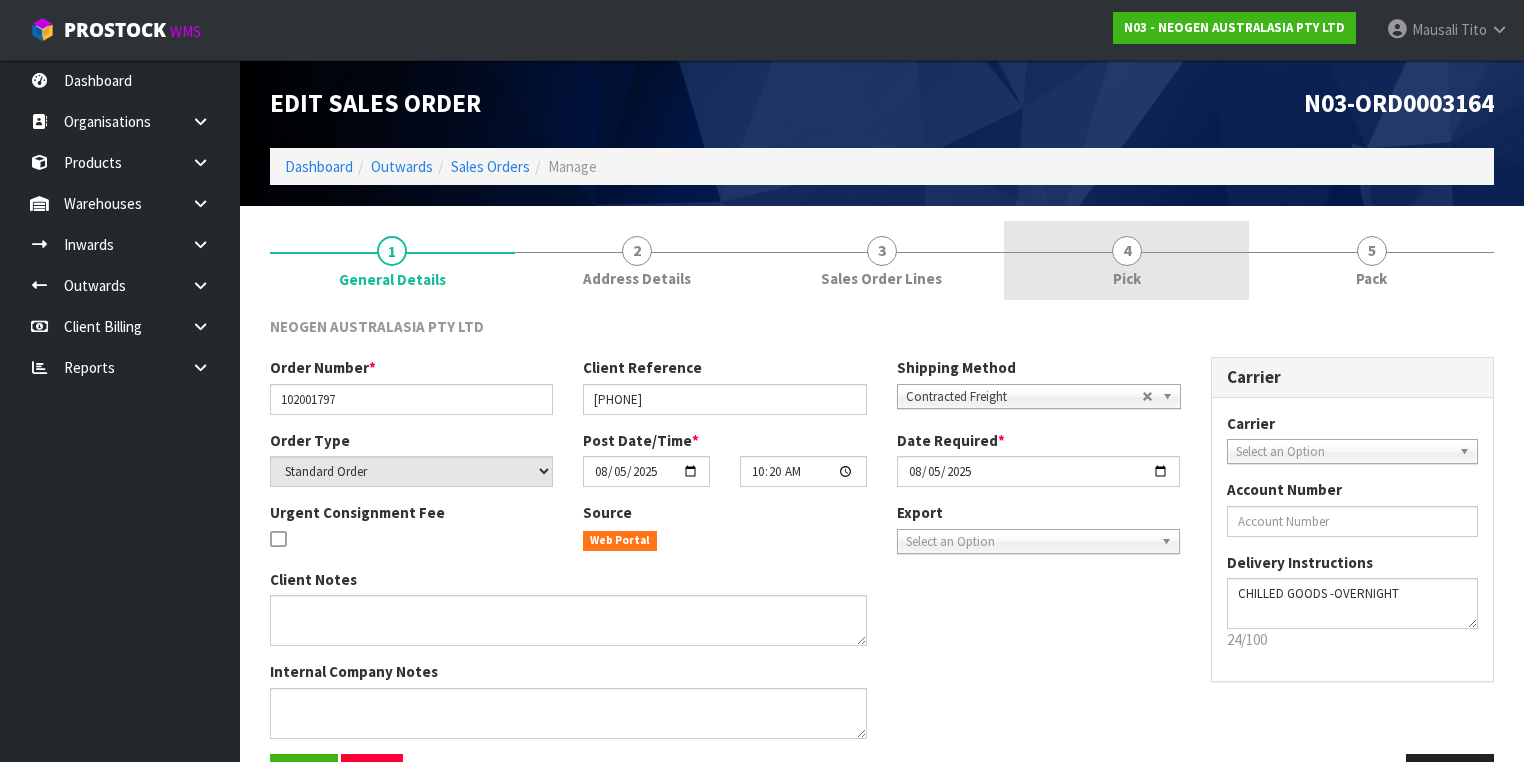 click on "Pick" at bounding box center (1127, 278) 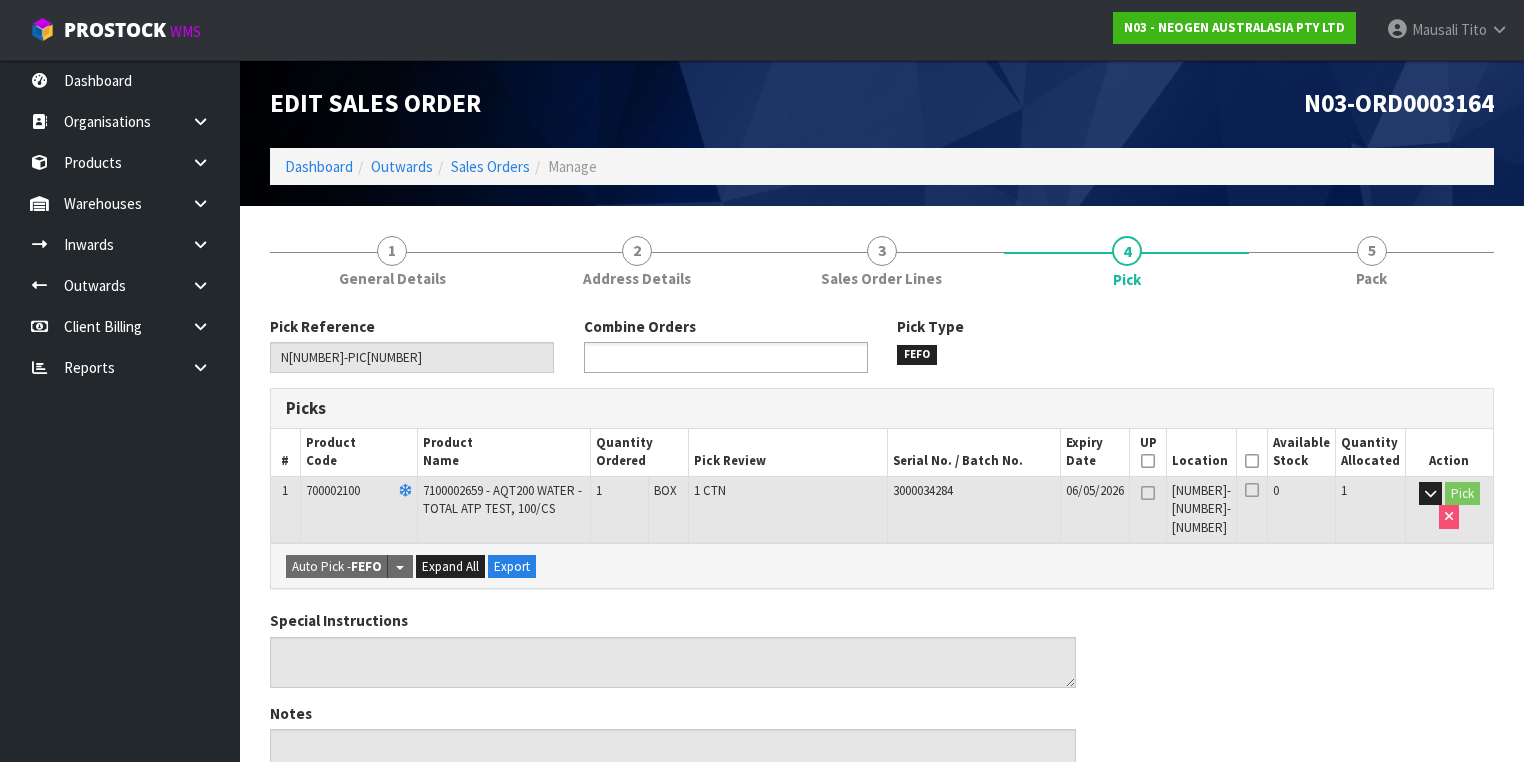 click at bounding box center [663, 357] 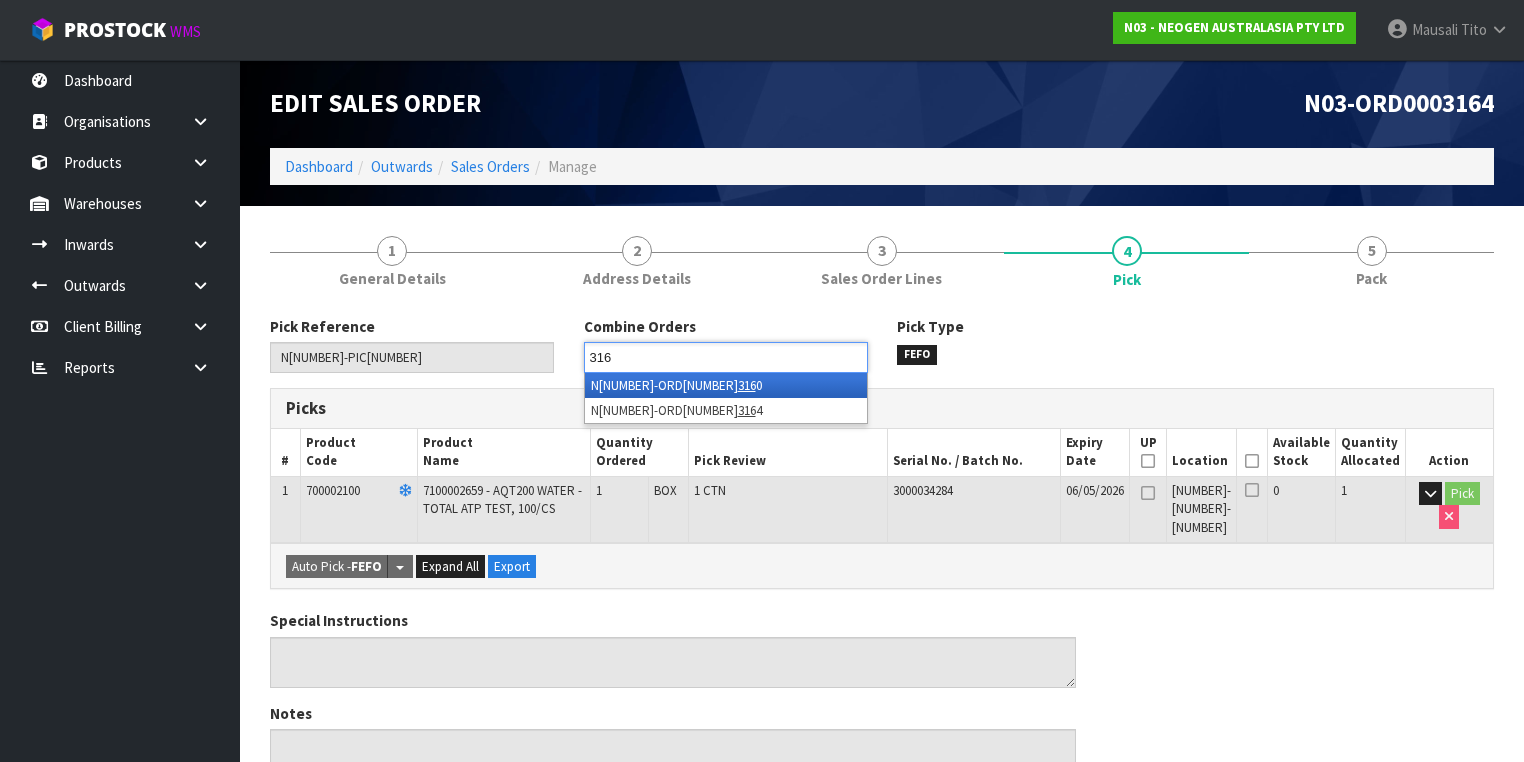 type on "3160" 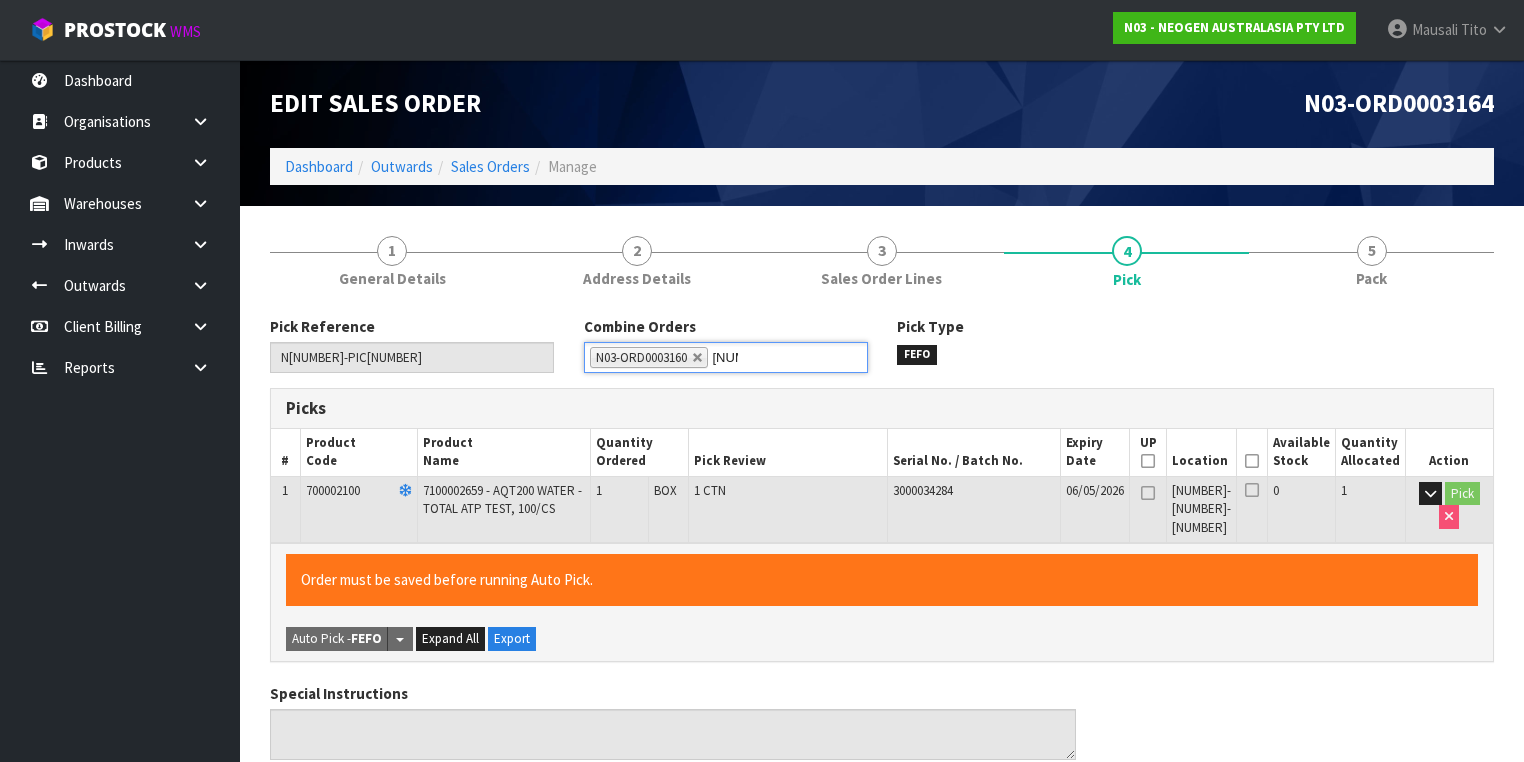 type 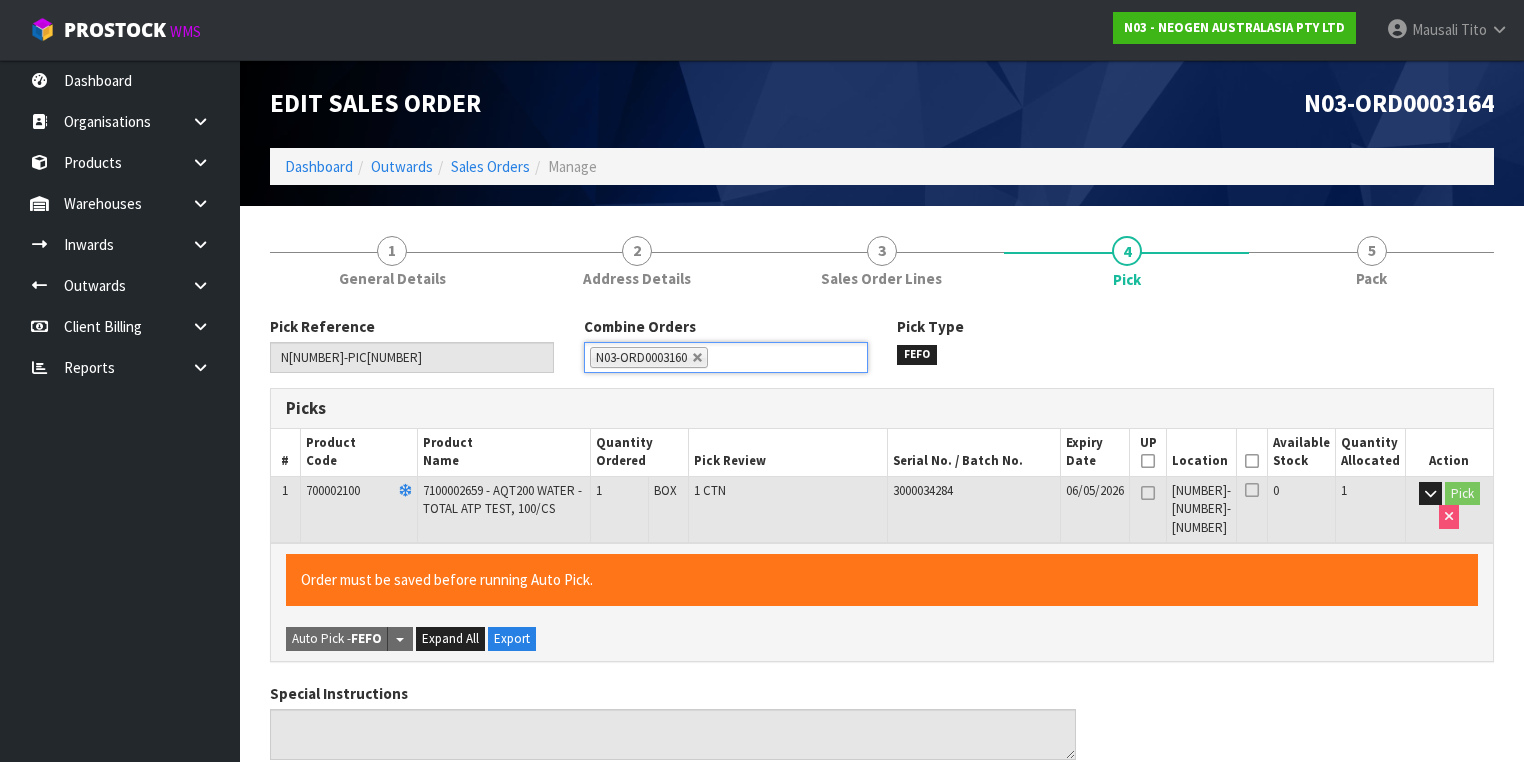 click at bounding box center [1252, 461] 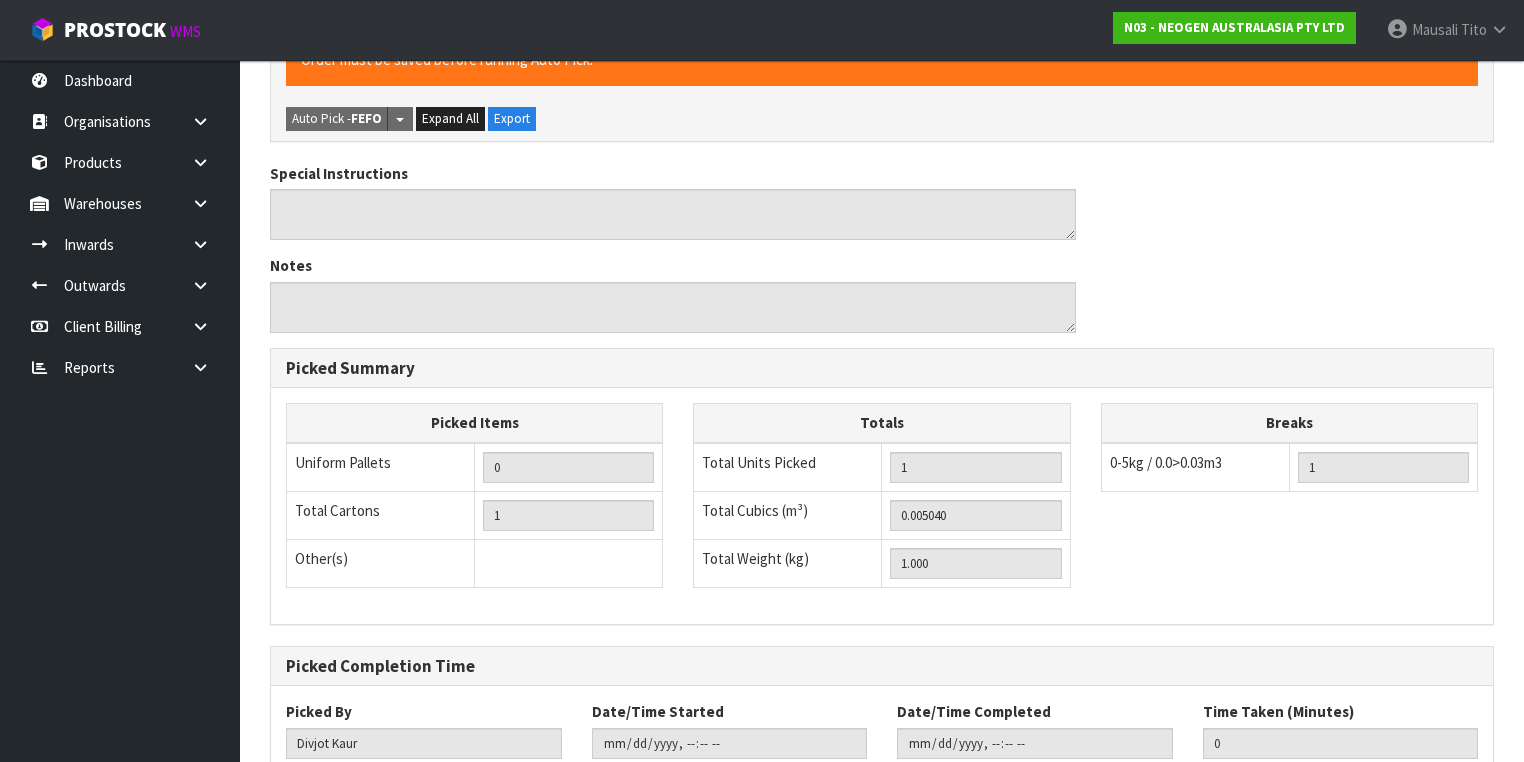 scroll, scrollTop: 641, scrollLeft: 0, axis: vertical 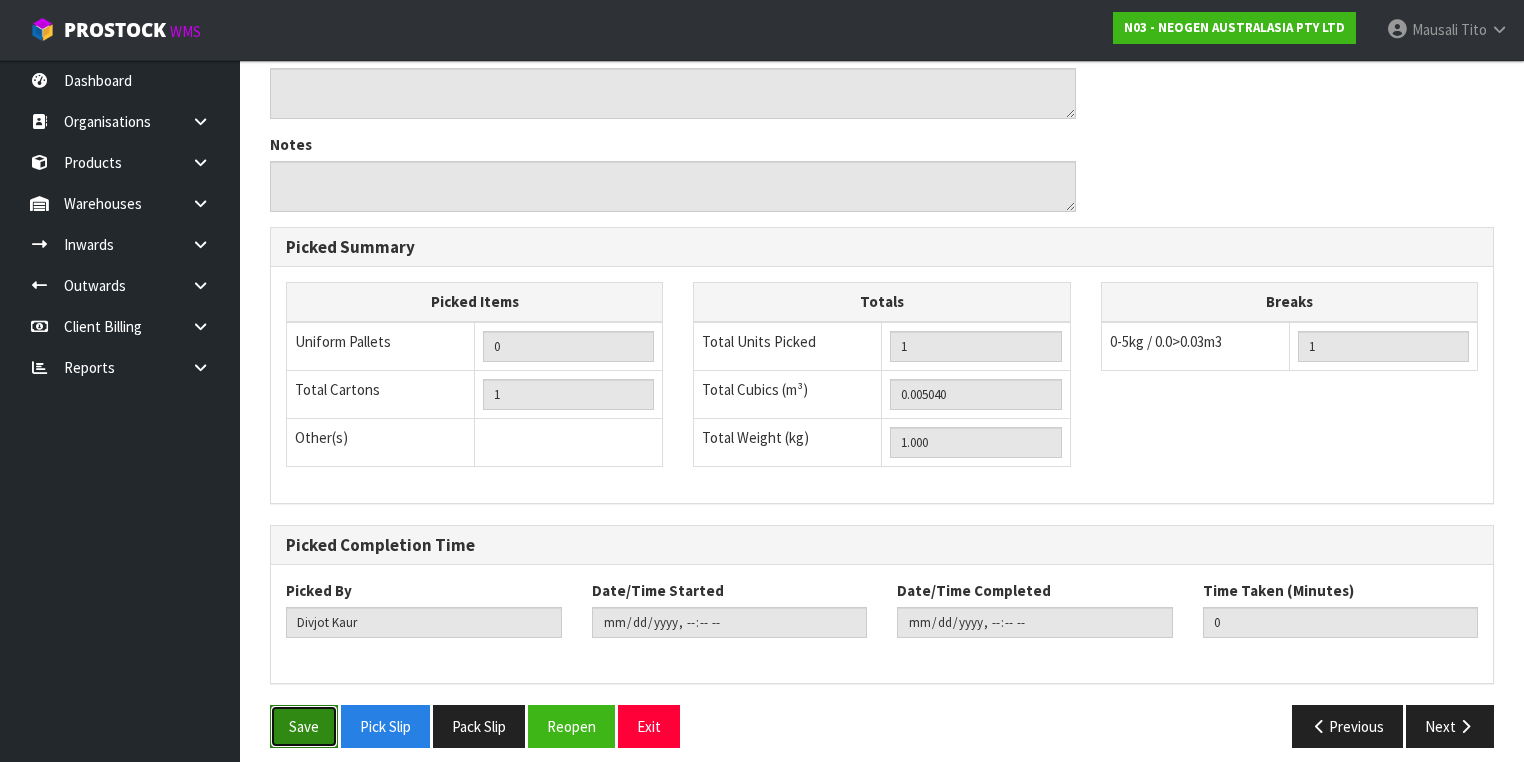 click on "Save" at bounding box center (304, 726) 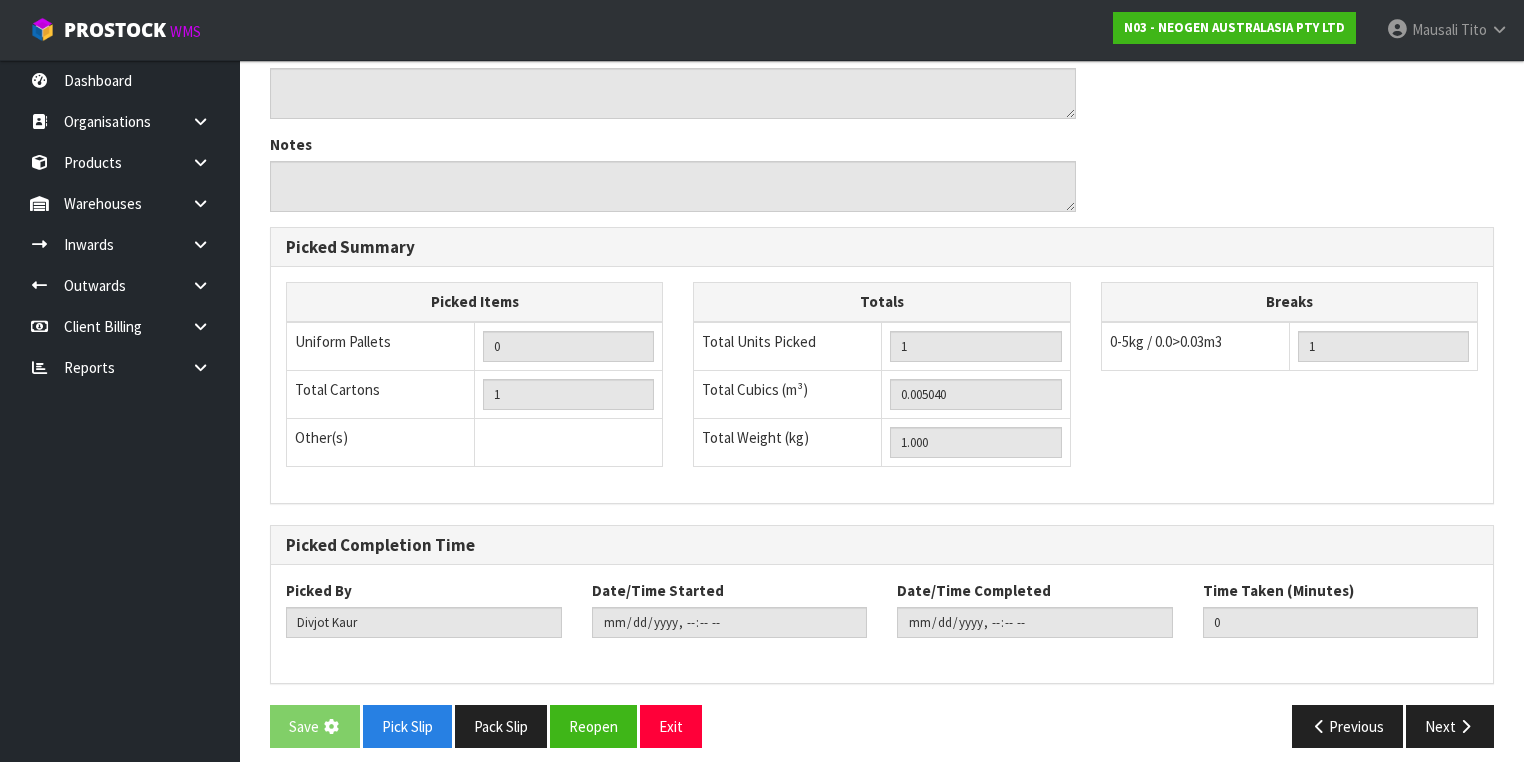 scroll, scrollTop: 0, scrollLeft: 0, axis: both 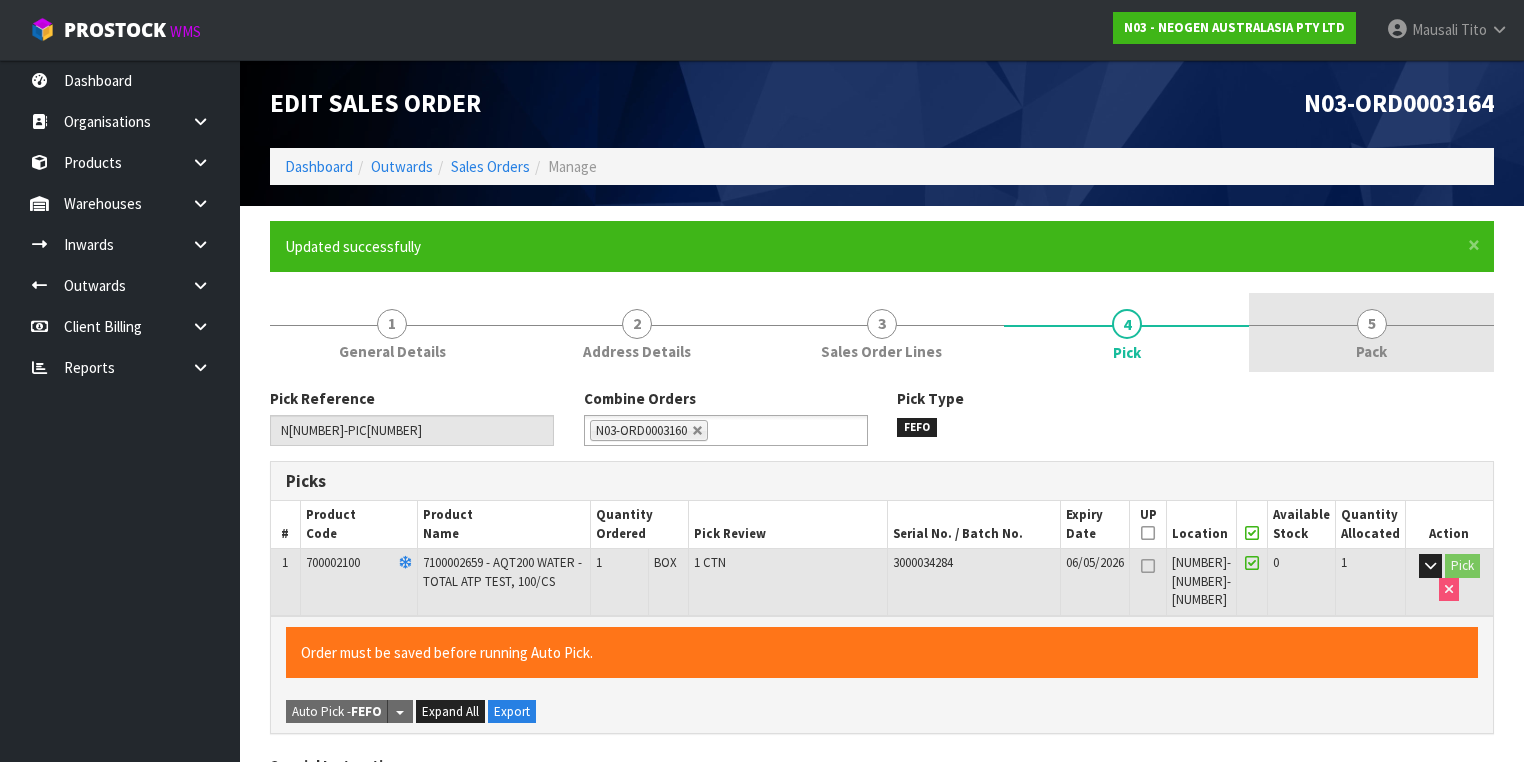 type on "Mausali Tito" 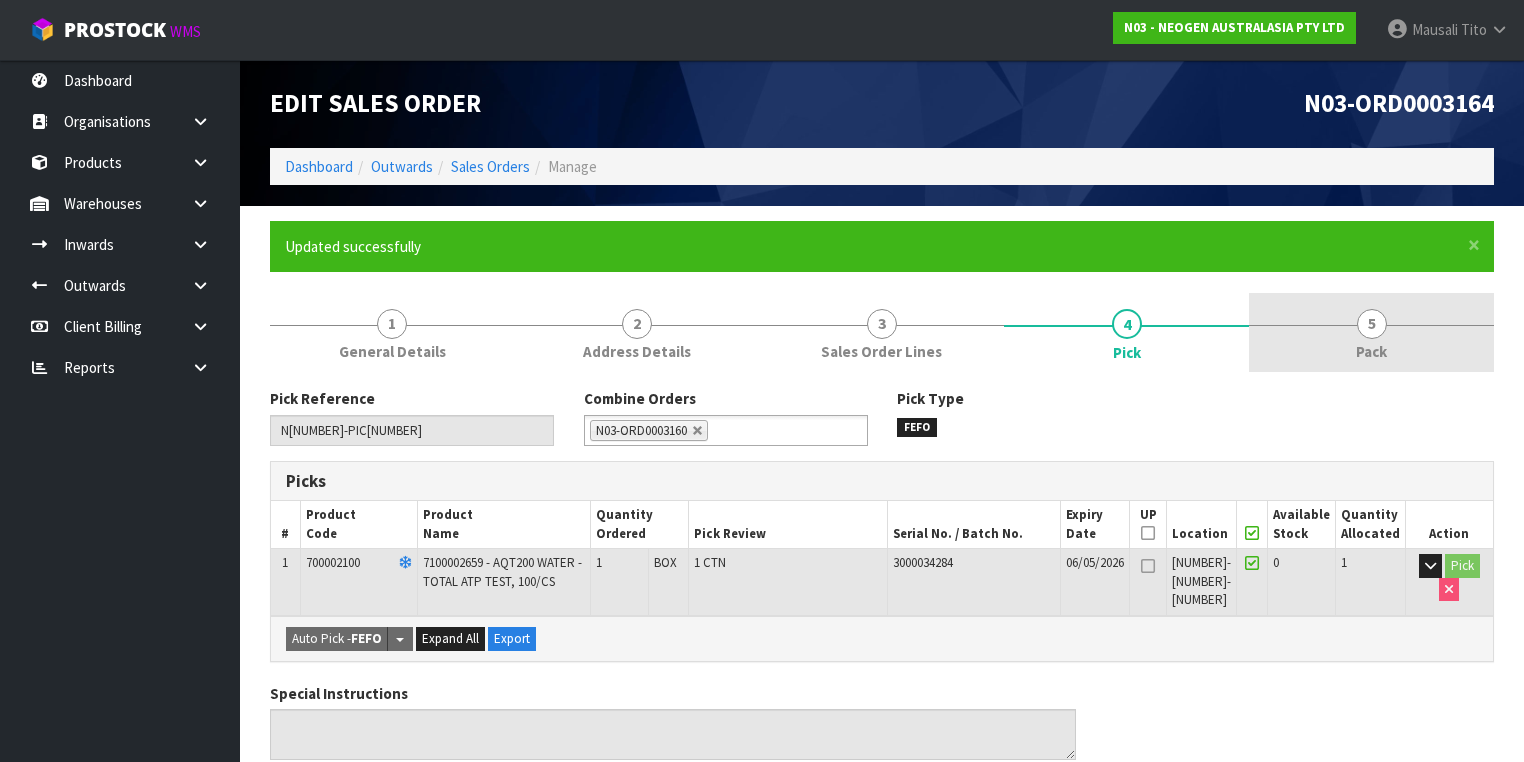 click on "5
Pack" at bounding box center (1371, 332) 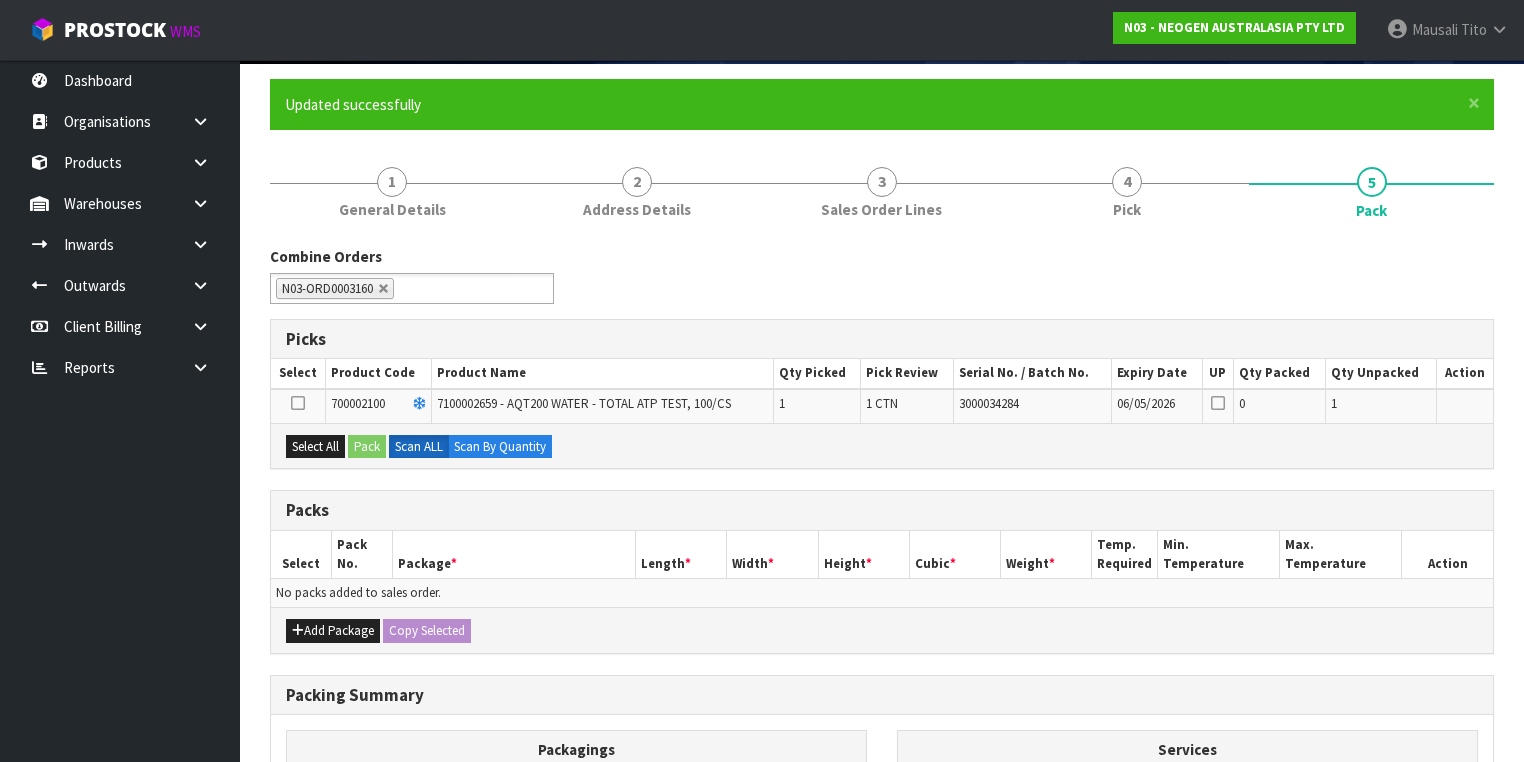 scroll, scrollTop: 320, scrollLeft: 0, axis: vertical 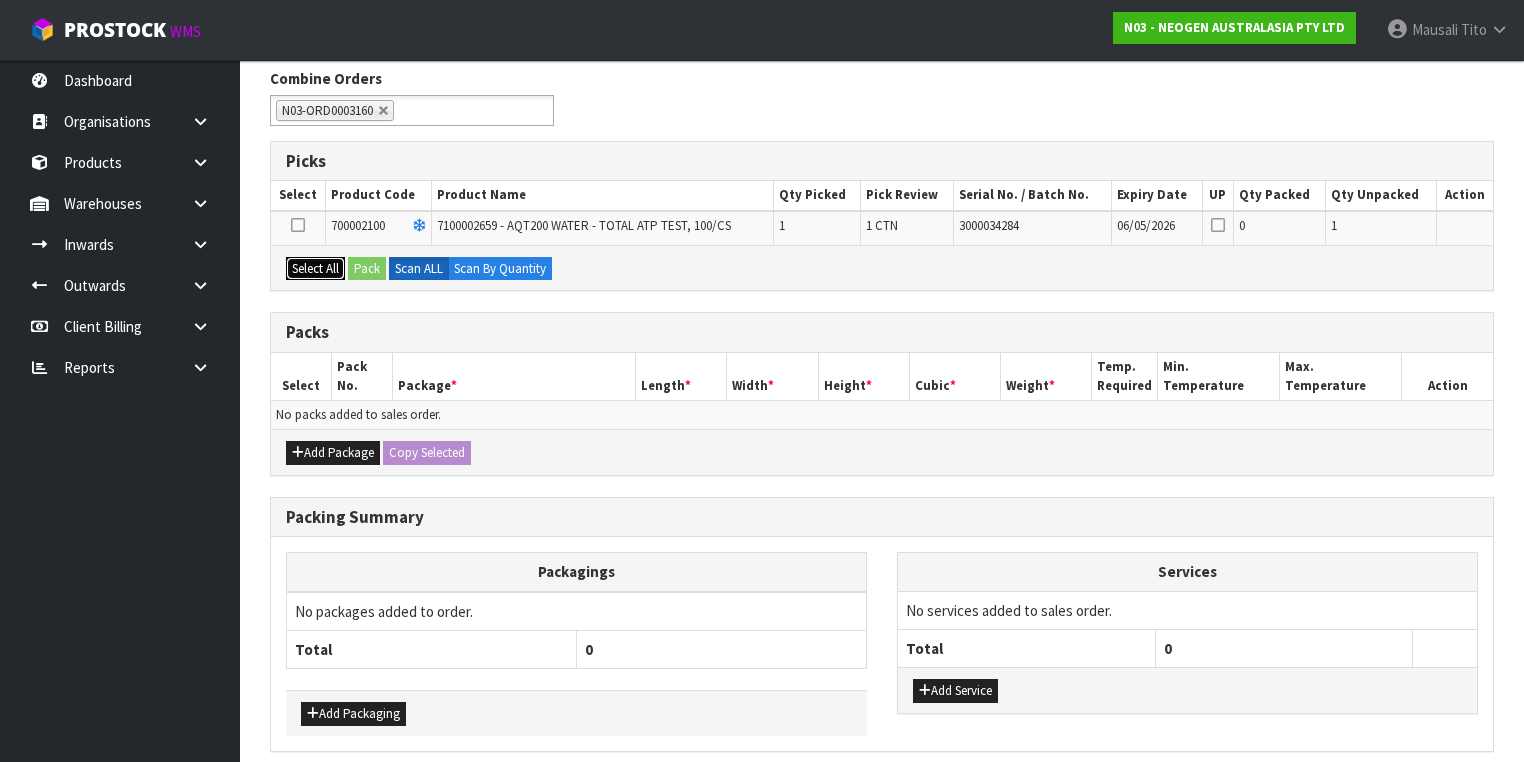 click on "Select All" at bounding box center (315, 269) 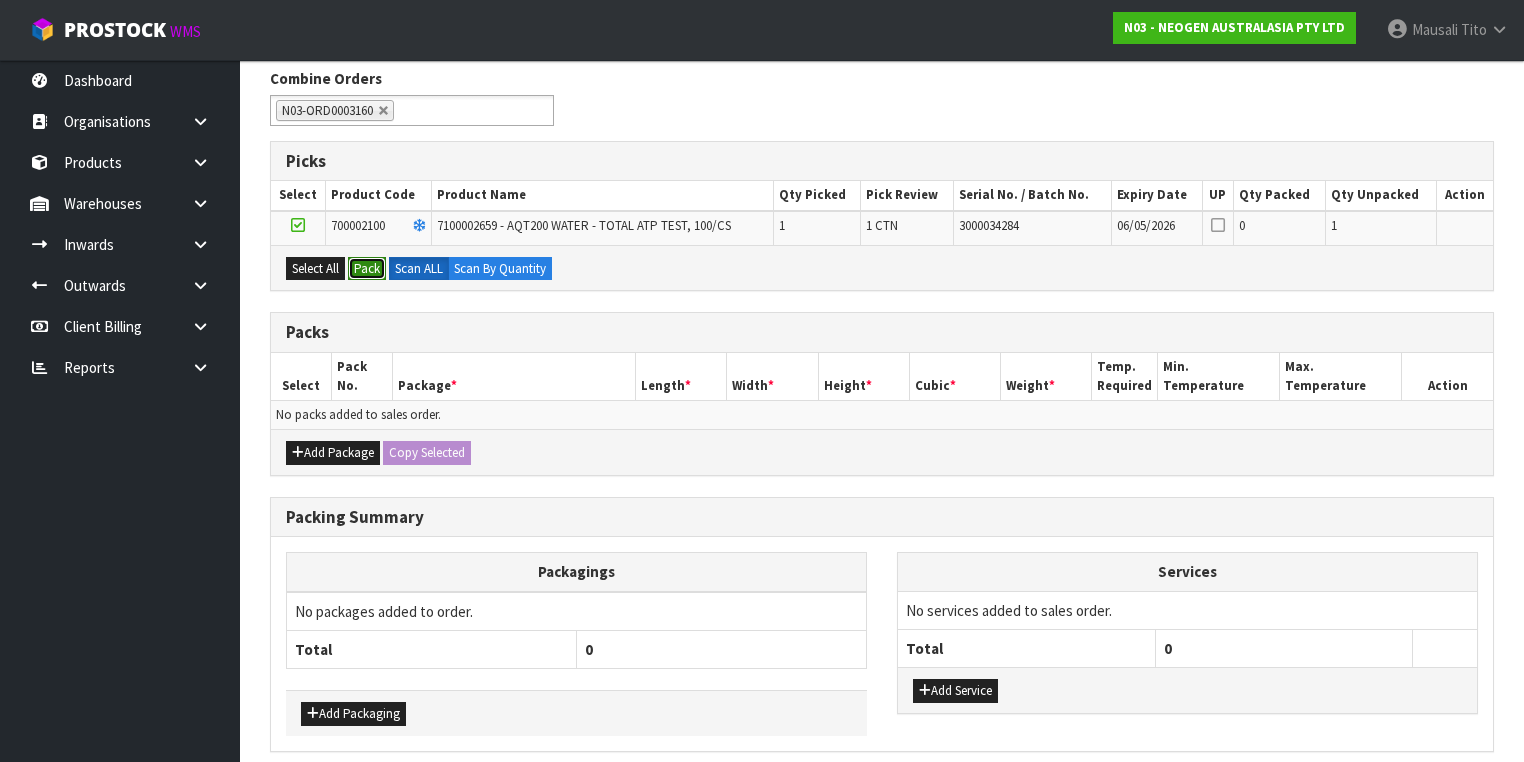 click on "Pack" at bounding box center [367, 269] 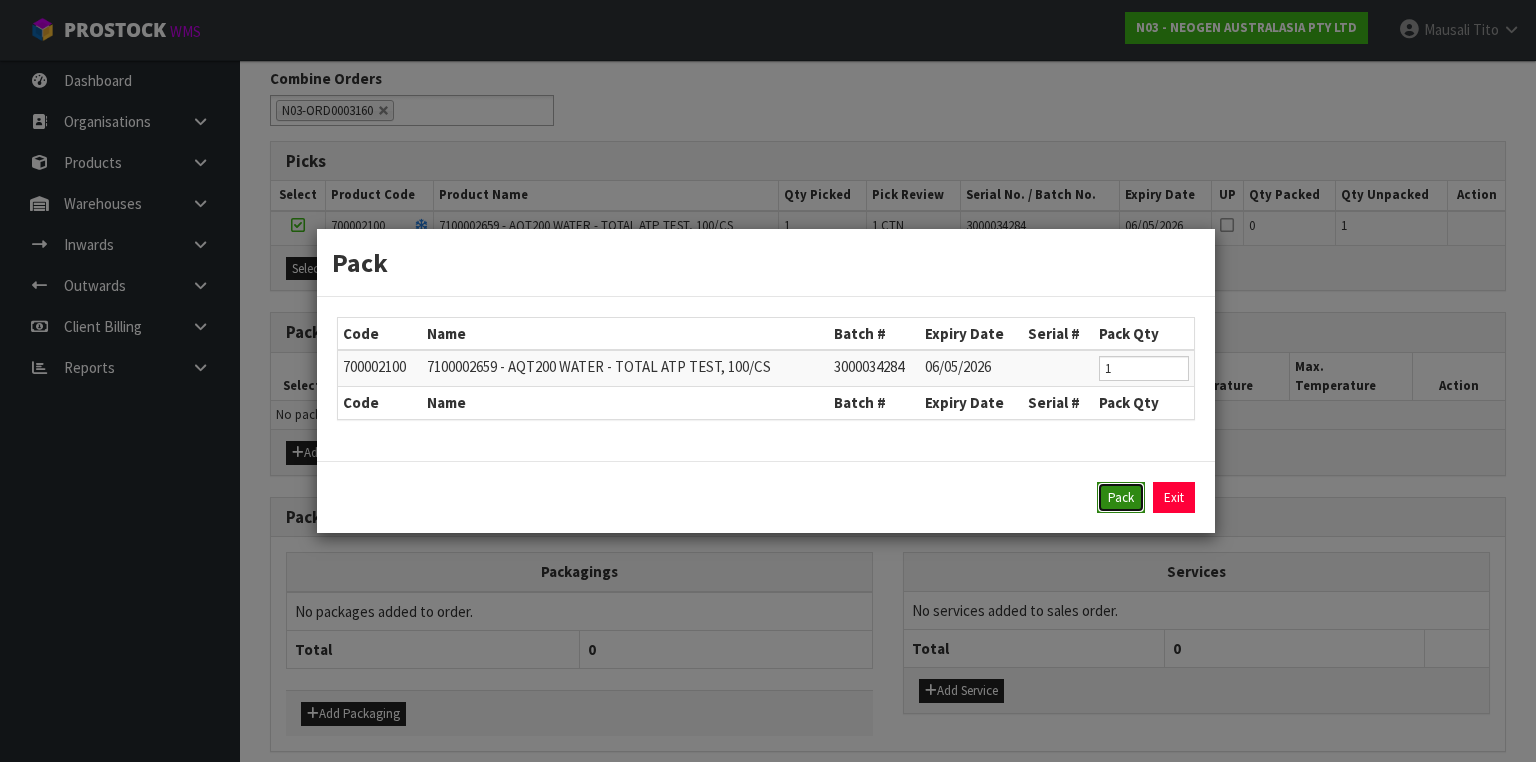 click on "Pack" at bounding box center (1121, 498) 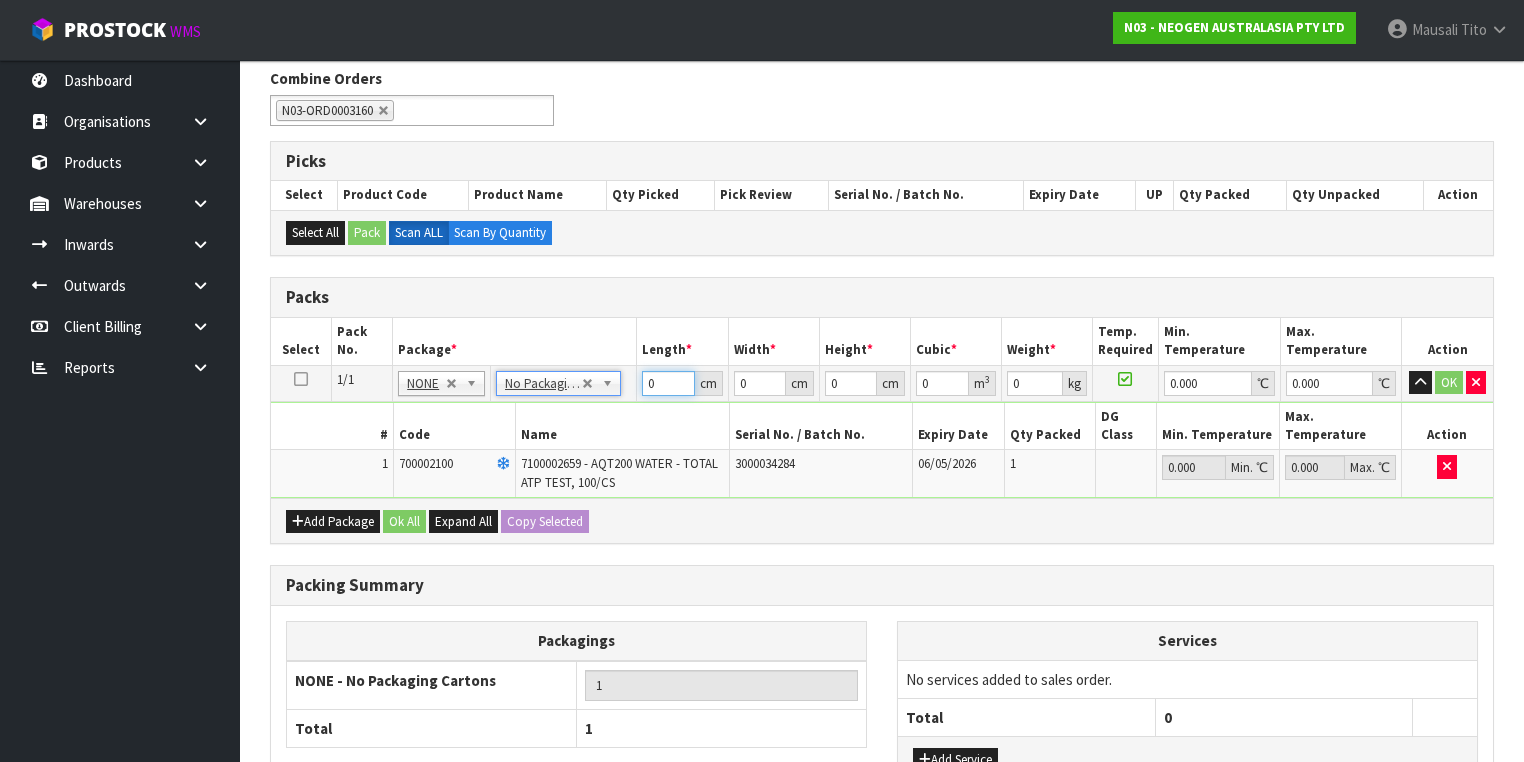 drag, startPoint x: 662, startPoint y: 375, endPoint x: 576, endPoint y: 404, distance: 90.75792 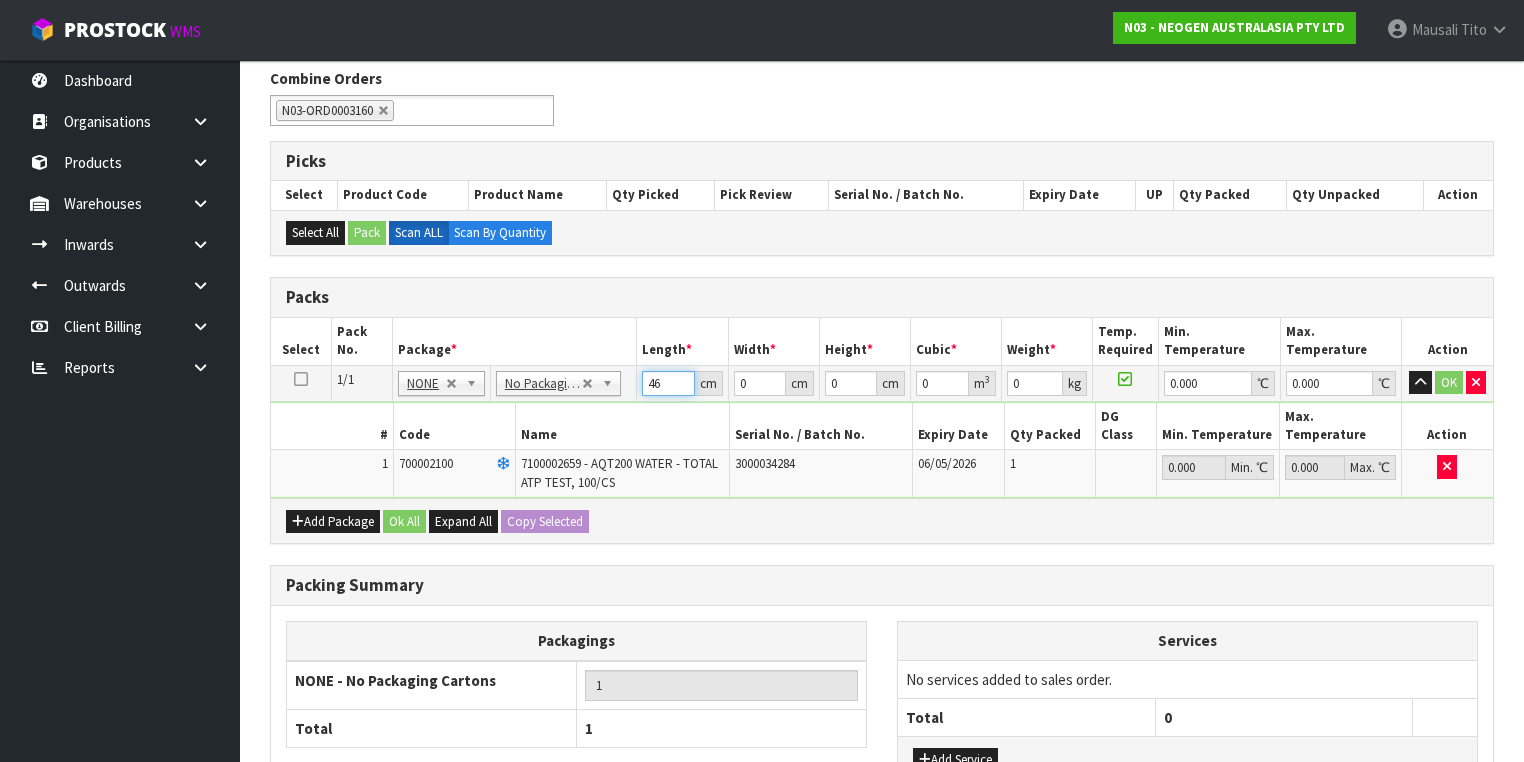 type on "46" 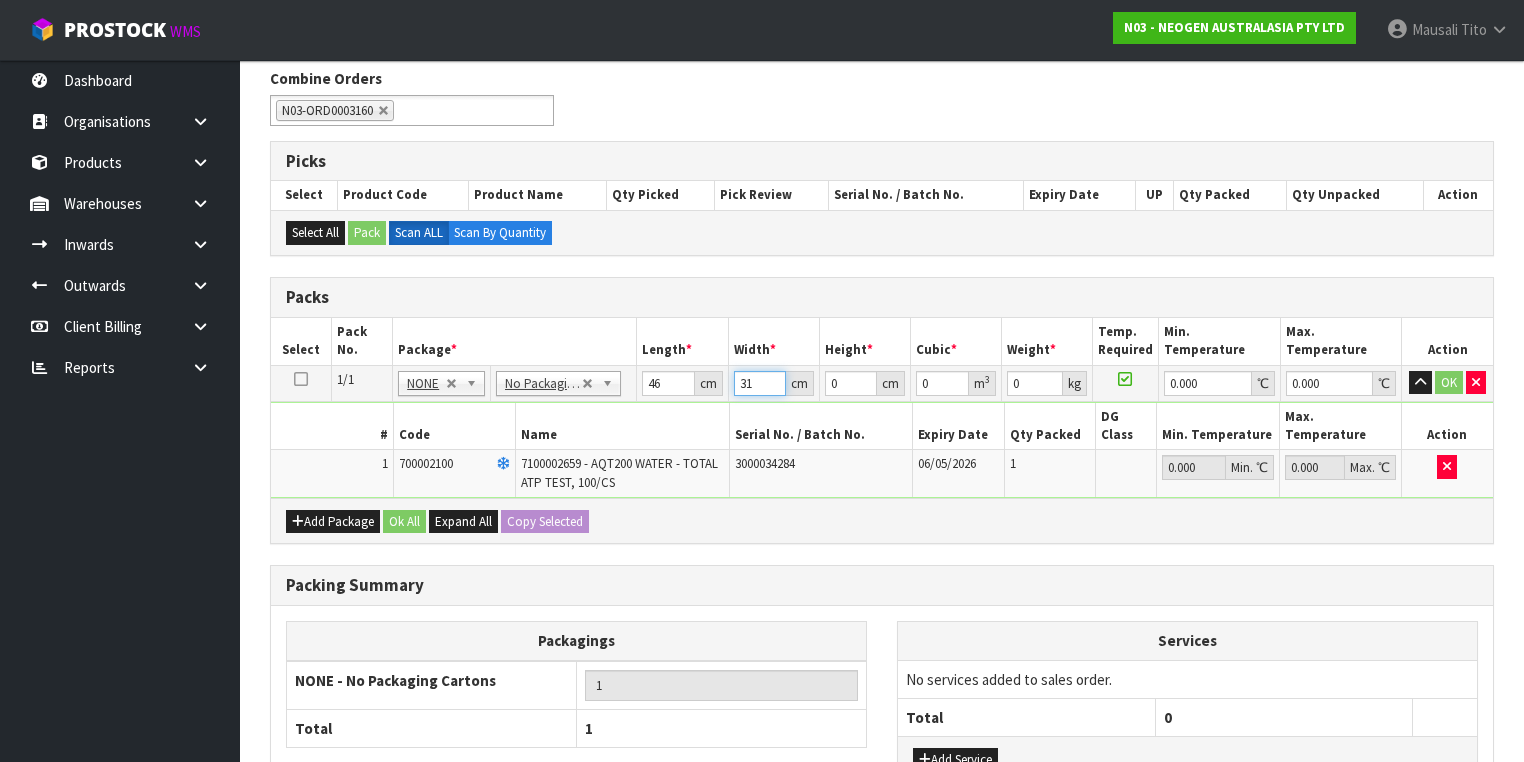 type on "31" 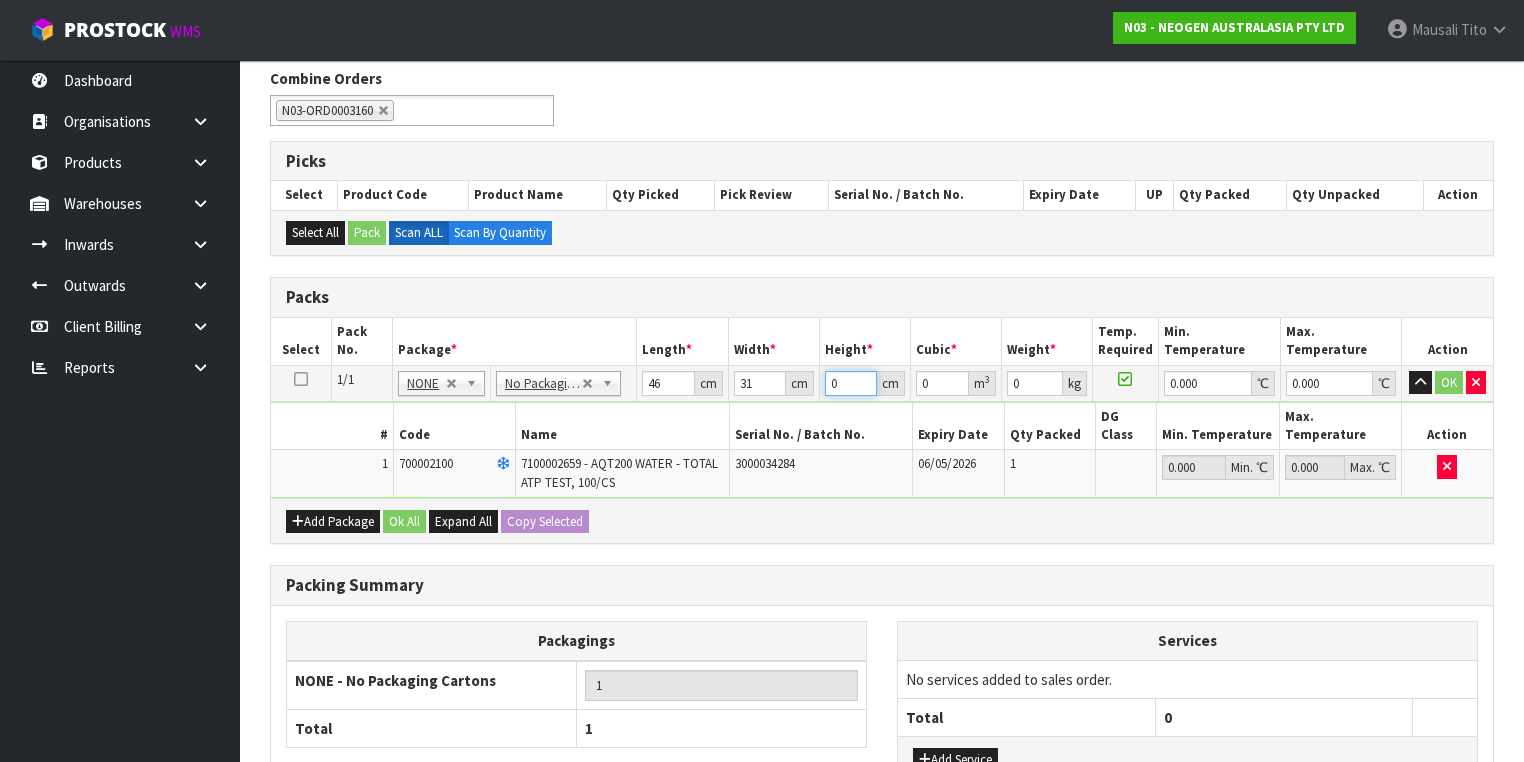type on "1" 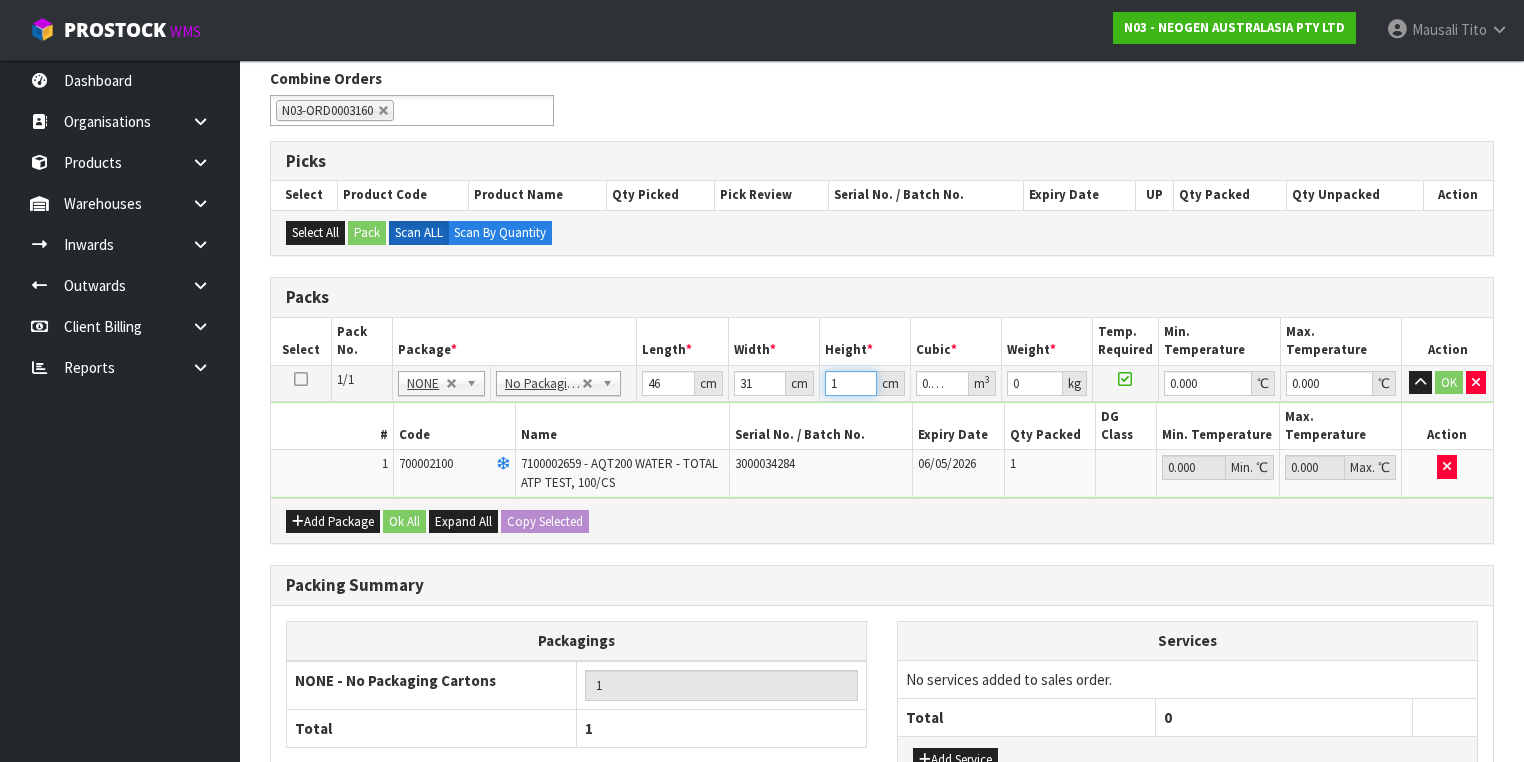 type on "19" 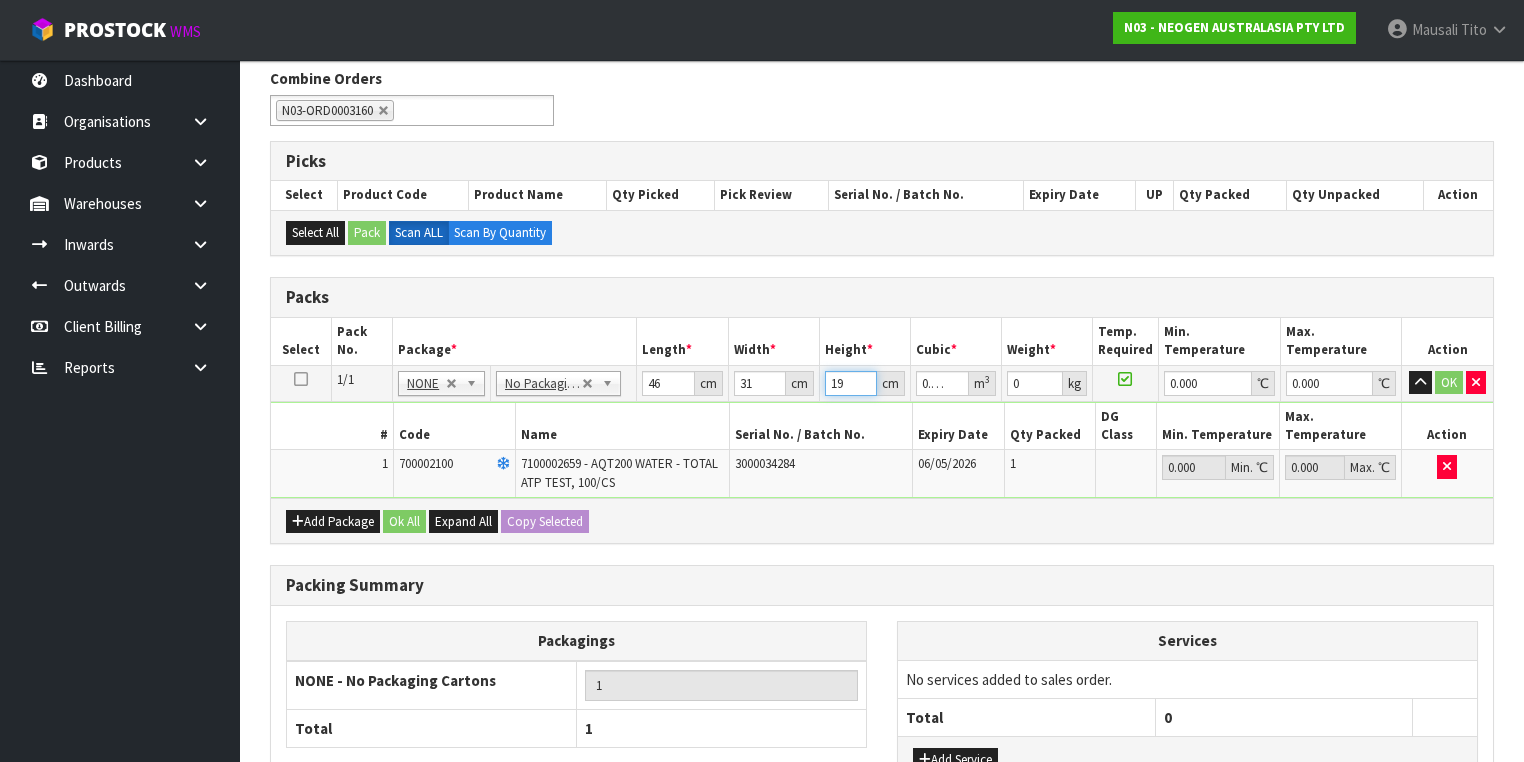 type on "19" 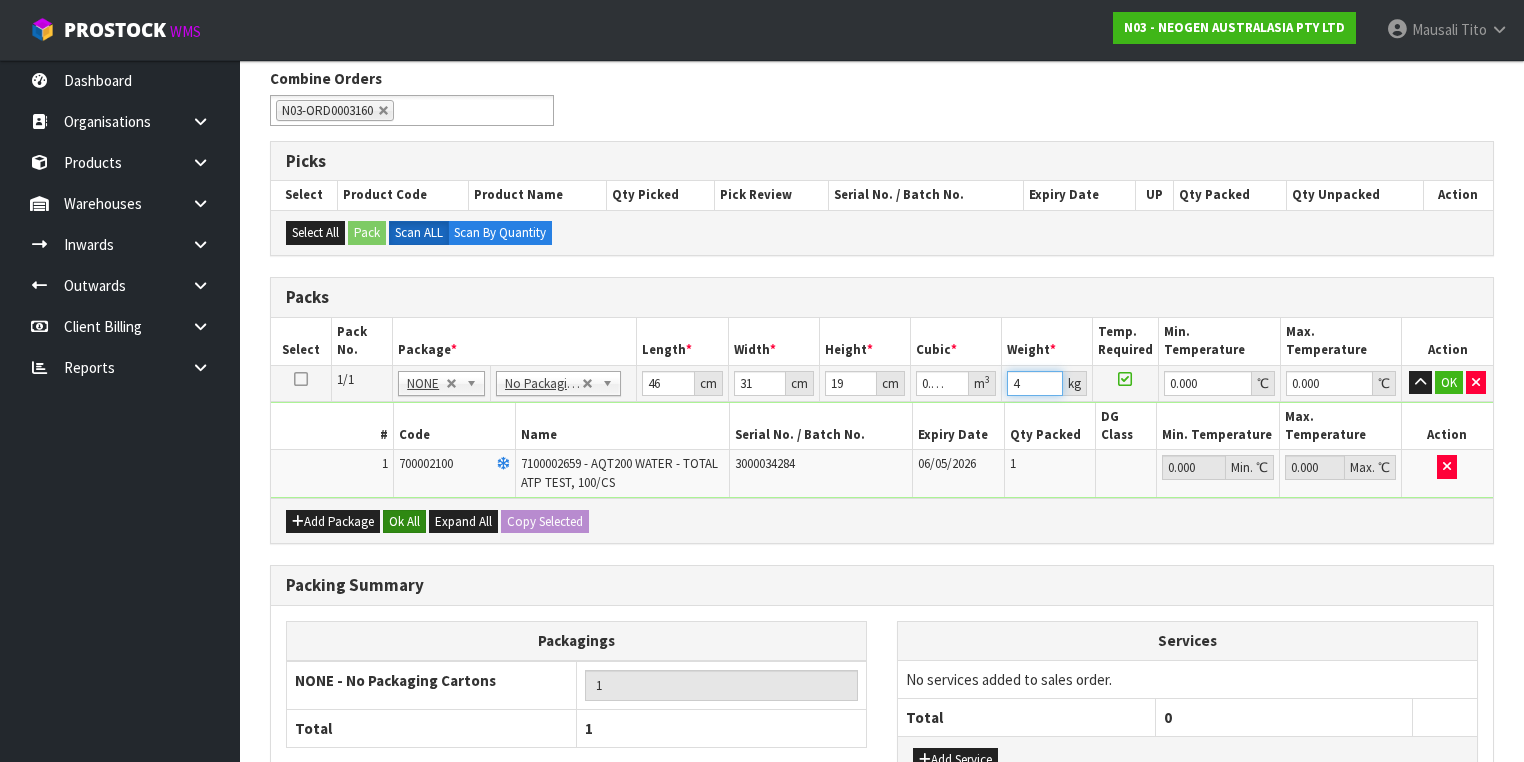 type on "4" 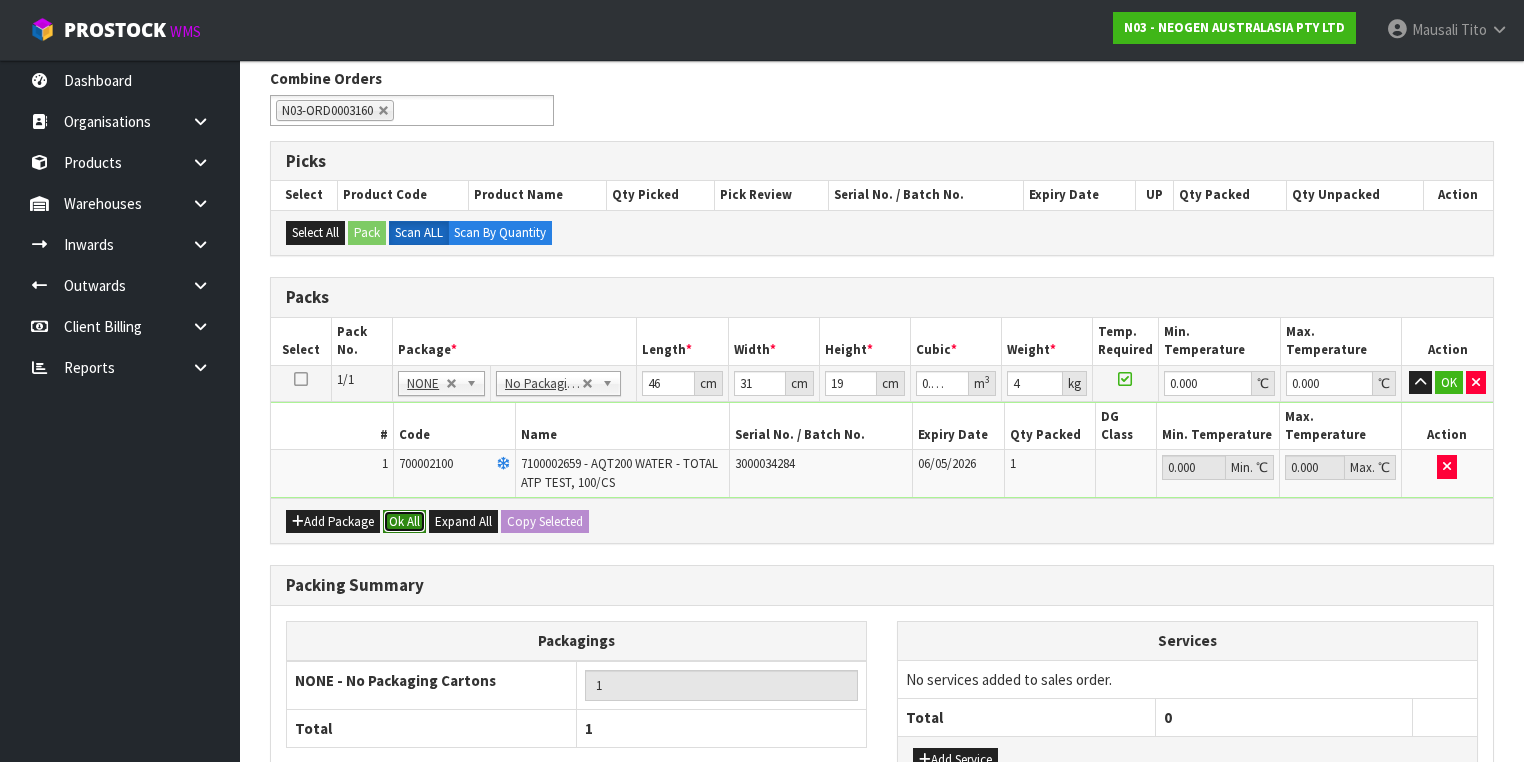 click on "Ok All" at bounding box center (404, 522) 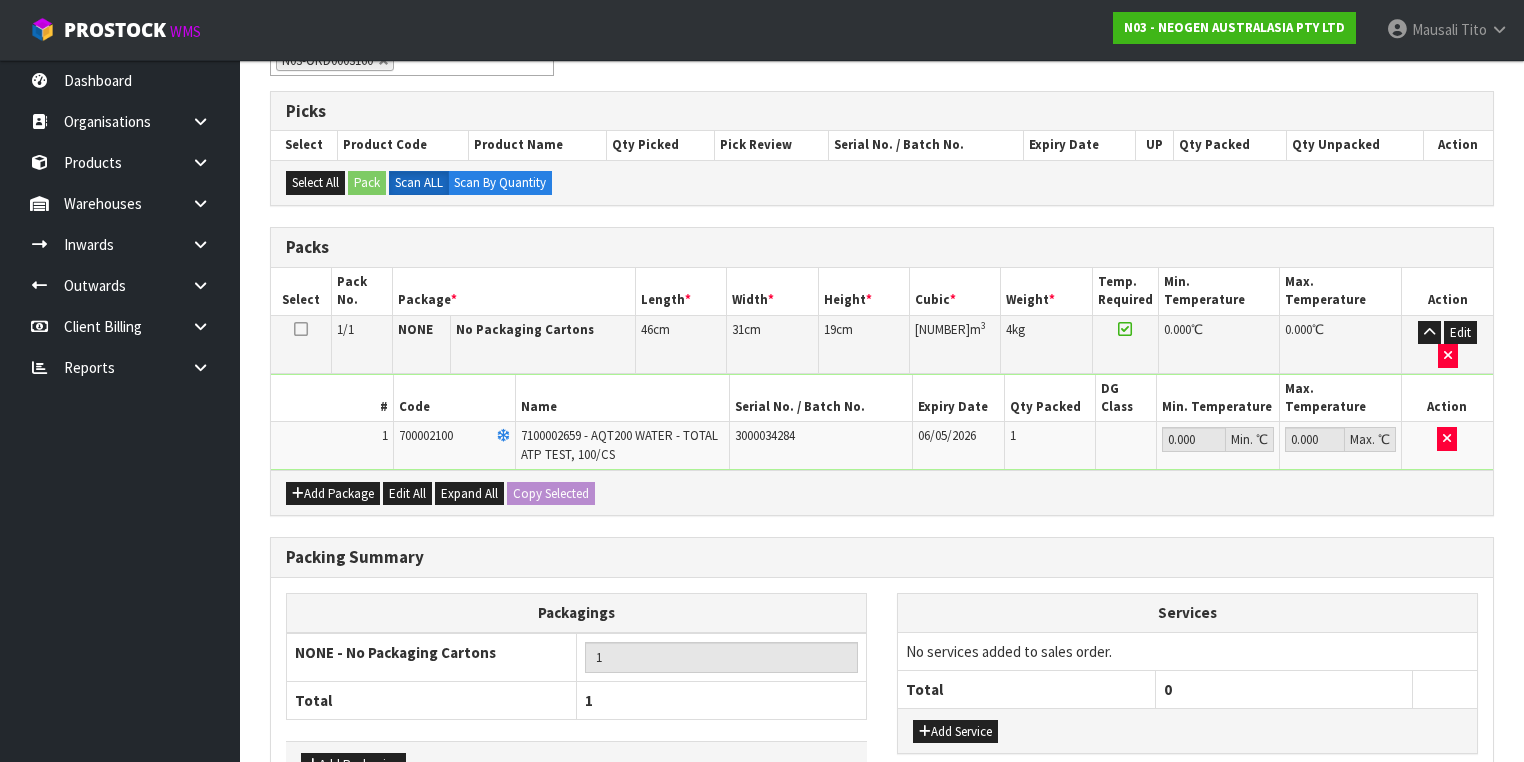 scroll, scrollTop: 453, scrollLeft: 0, axis: vertical 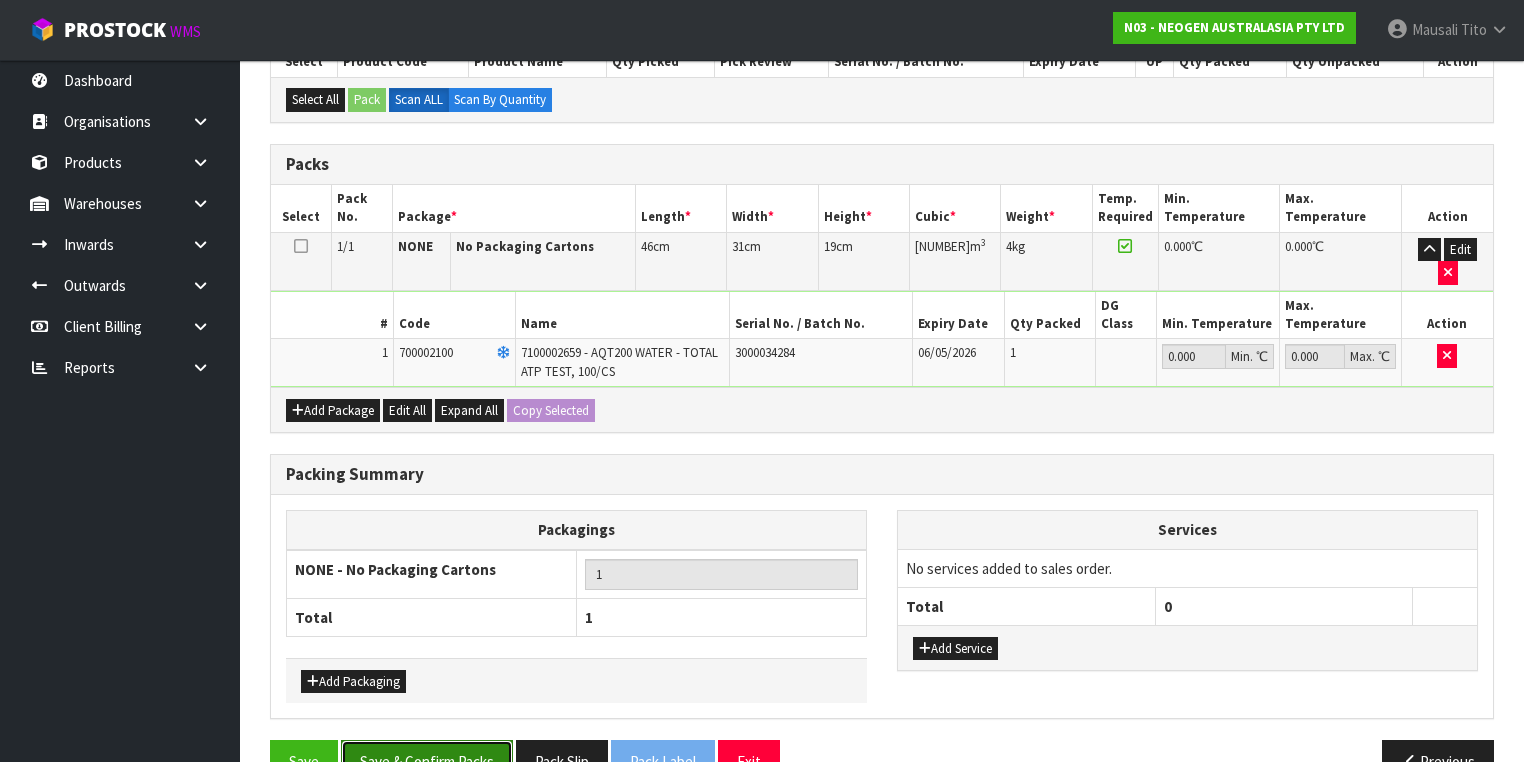 click on "Save & Confirm Packs" at bounding box center [427, 761] 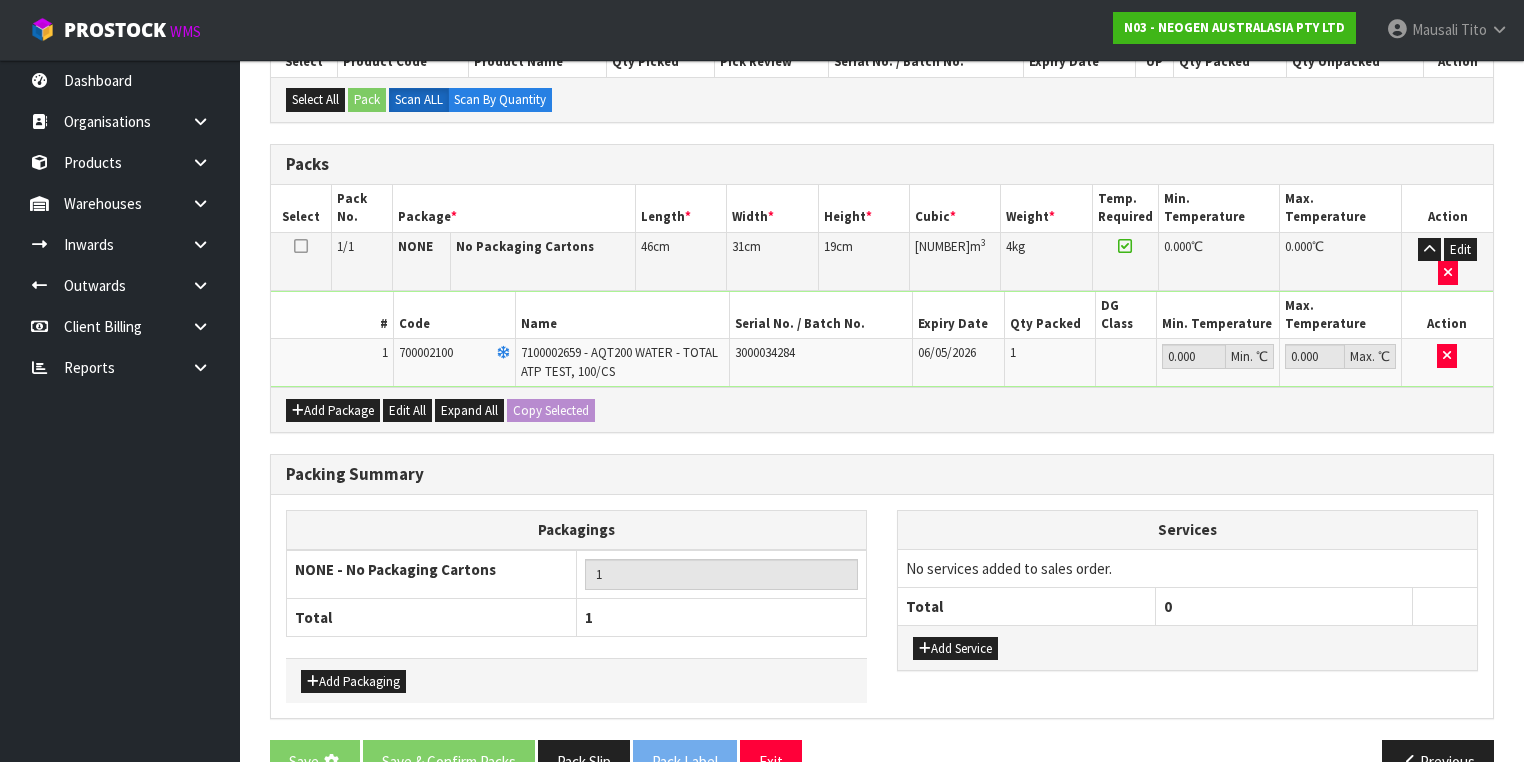 scroll, scrollTop: 0, scrollLeft: 0, axis: both 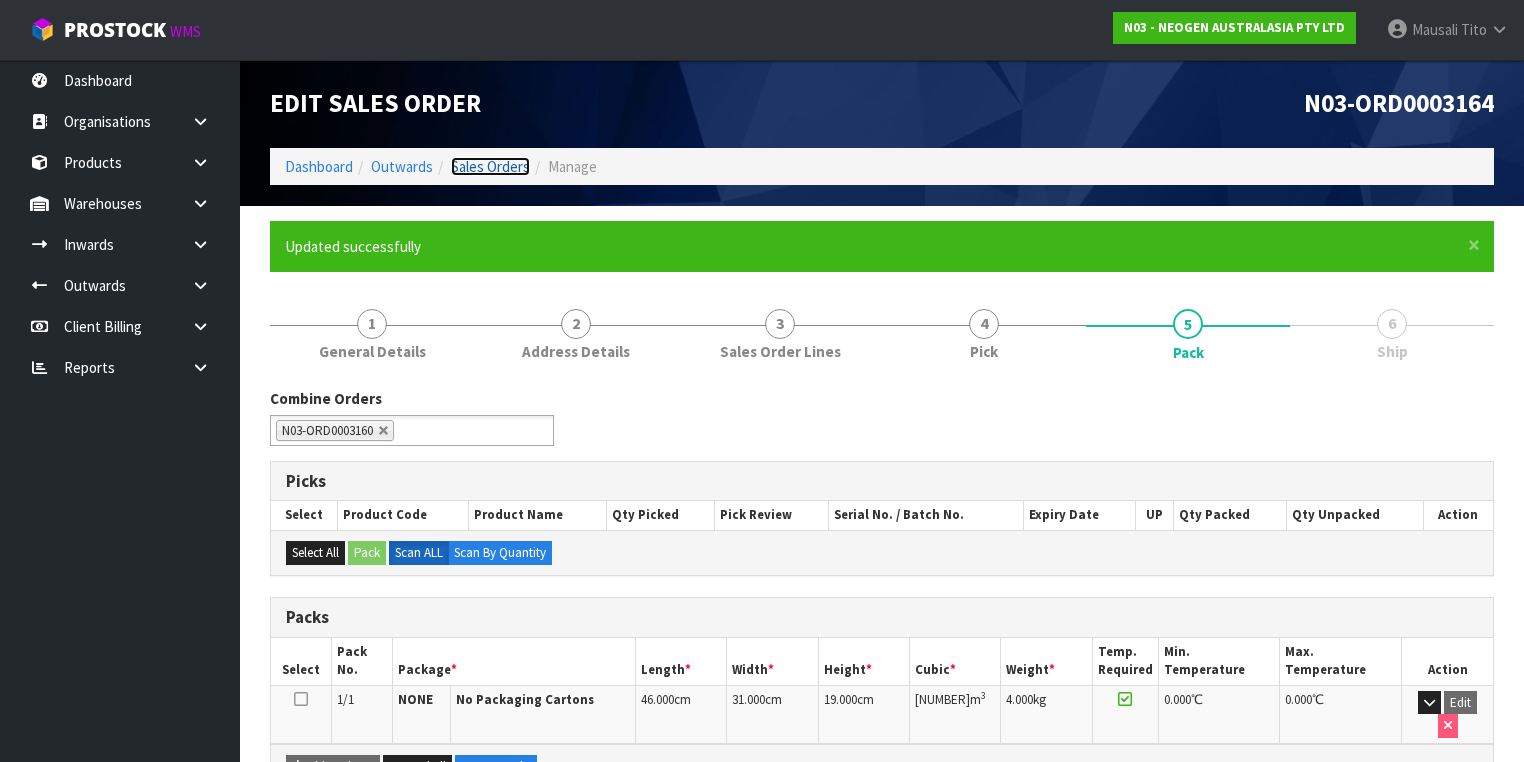 click on "Sales Orders" at bounding box center (490, 166) 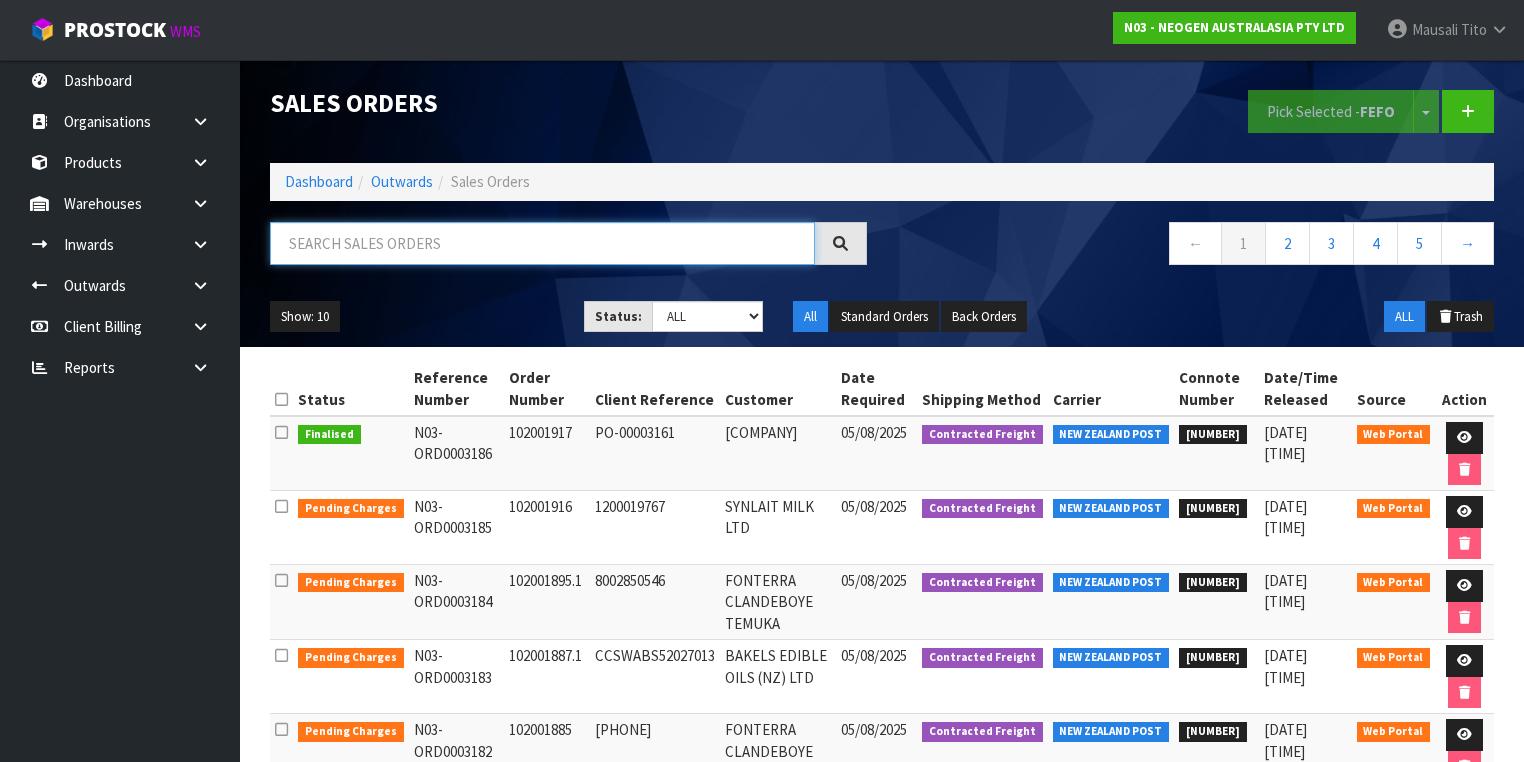 click at bounding box center [542, 243] 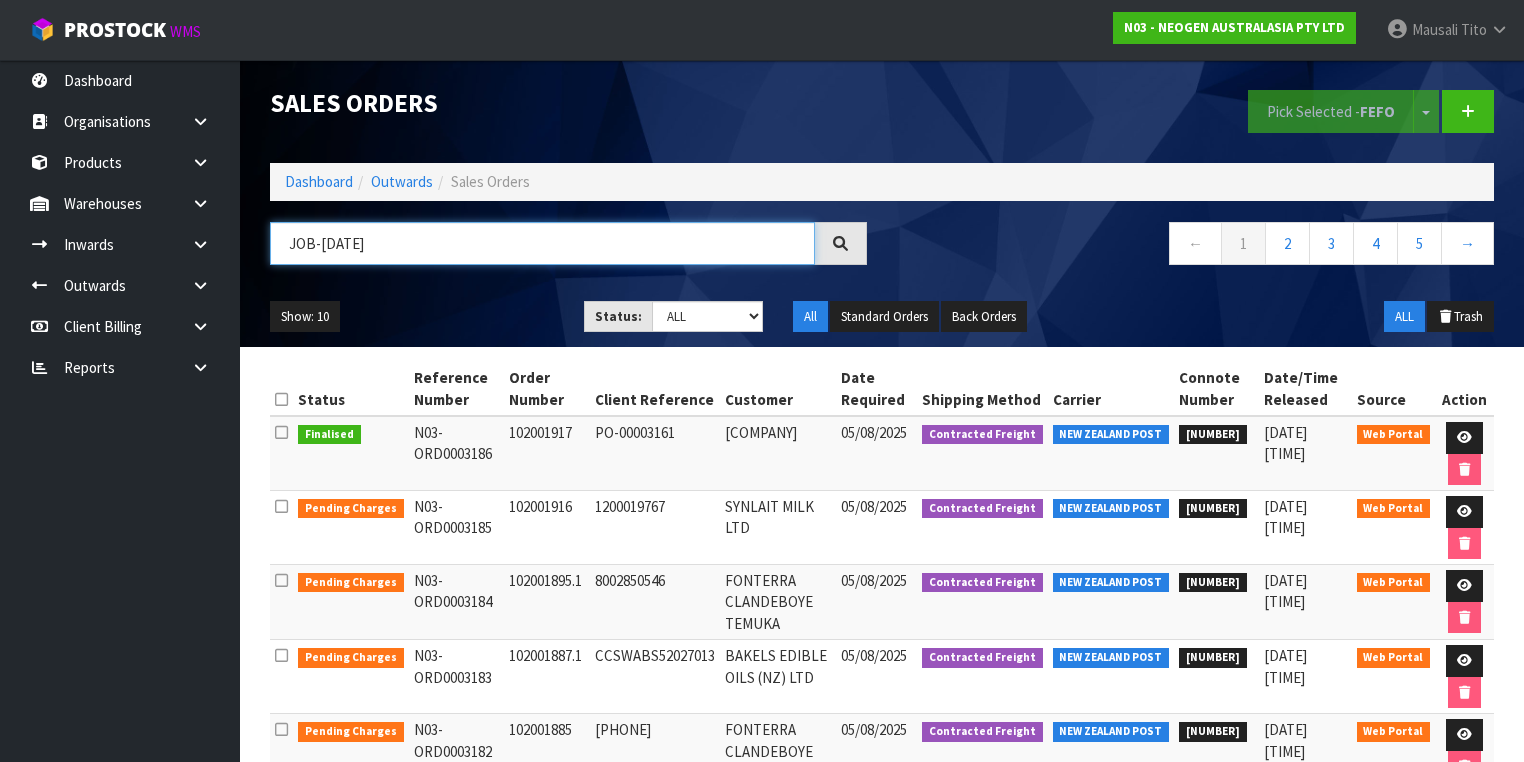 type on "JOB-0406204" 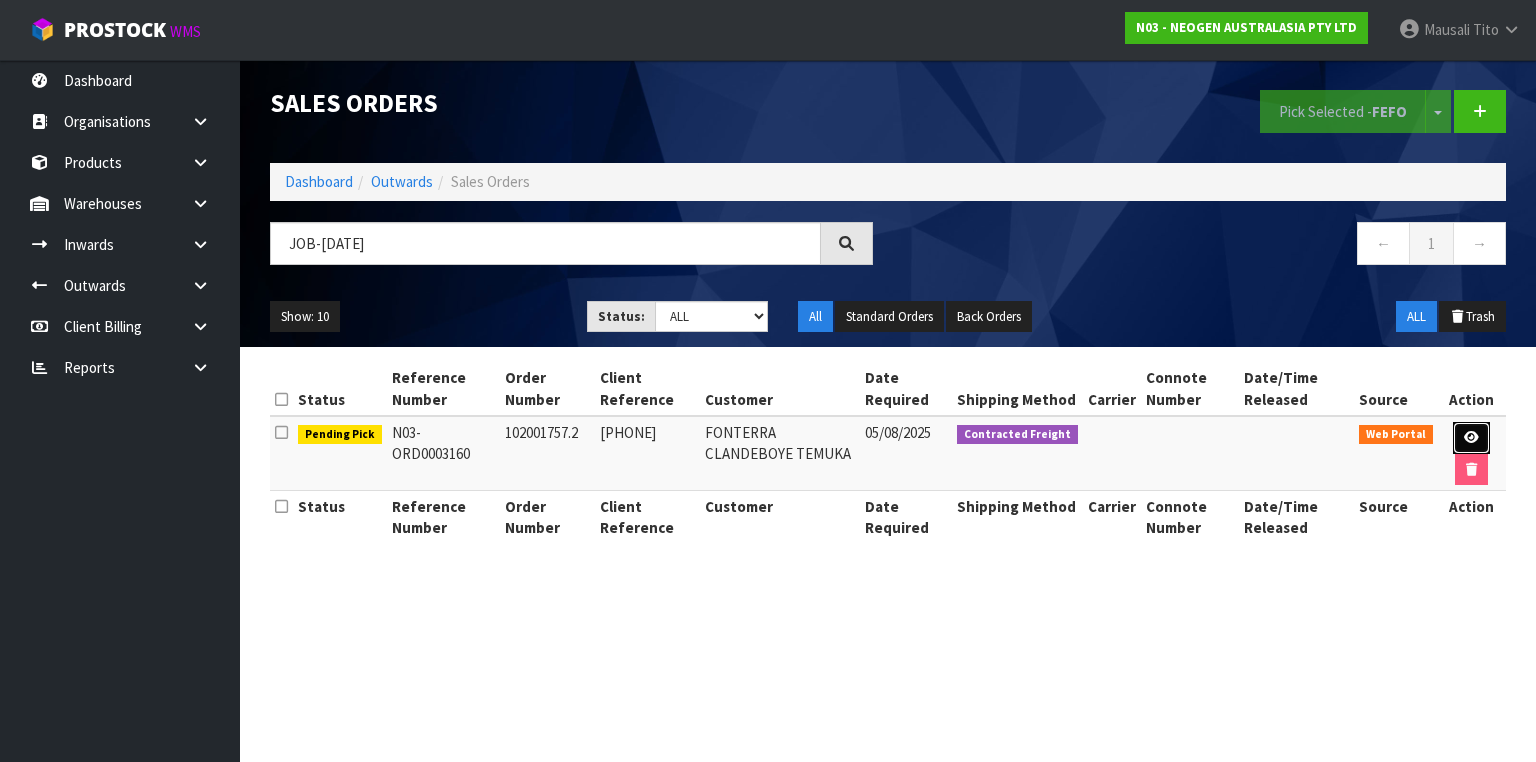 click at bounding box center [1471, 437] 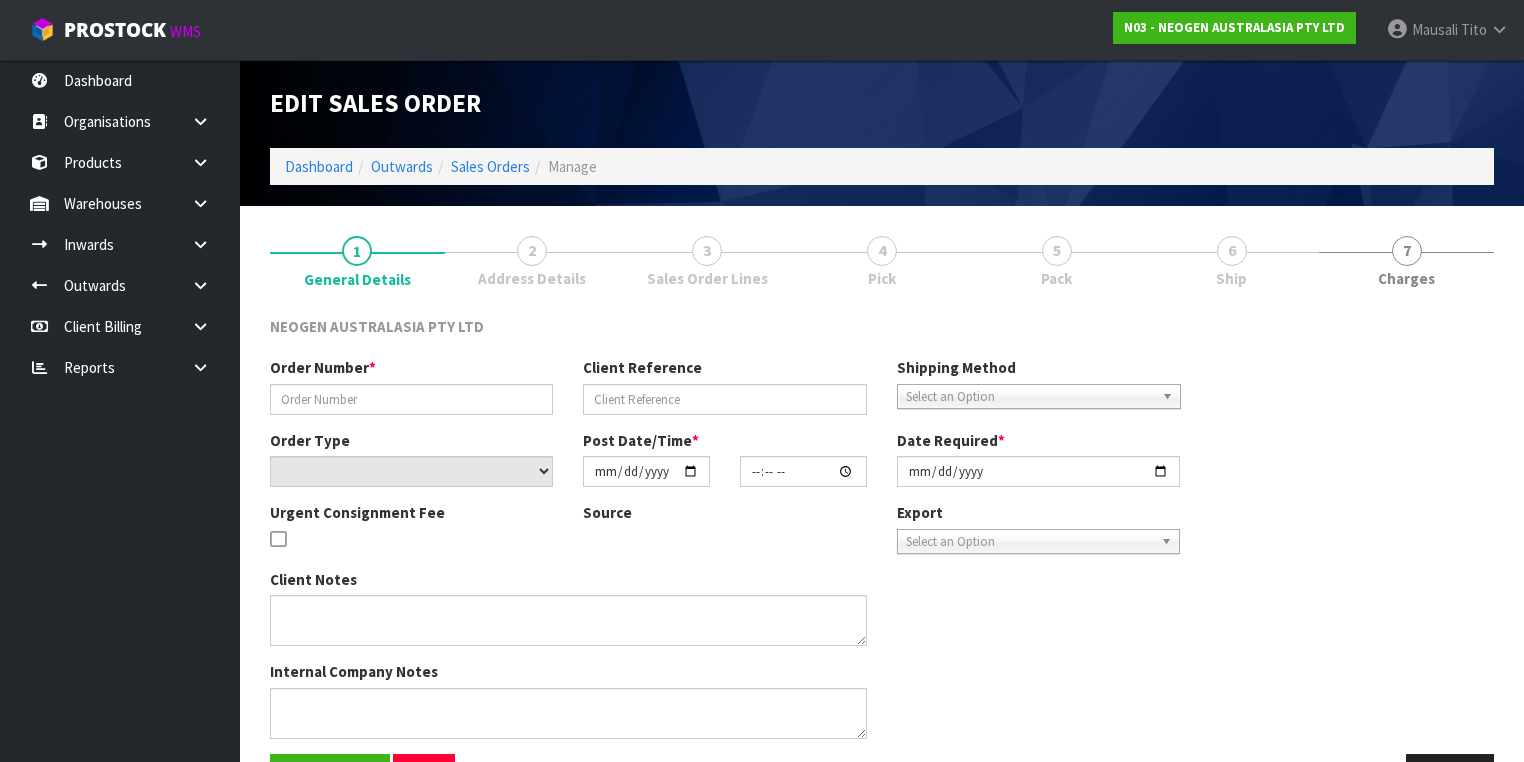 type on "102001757.2" 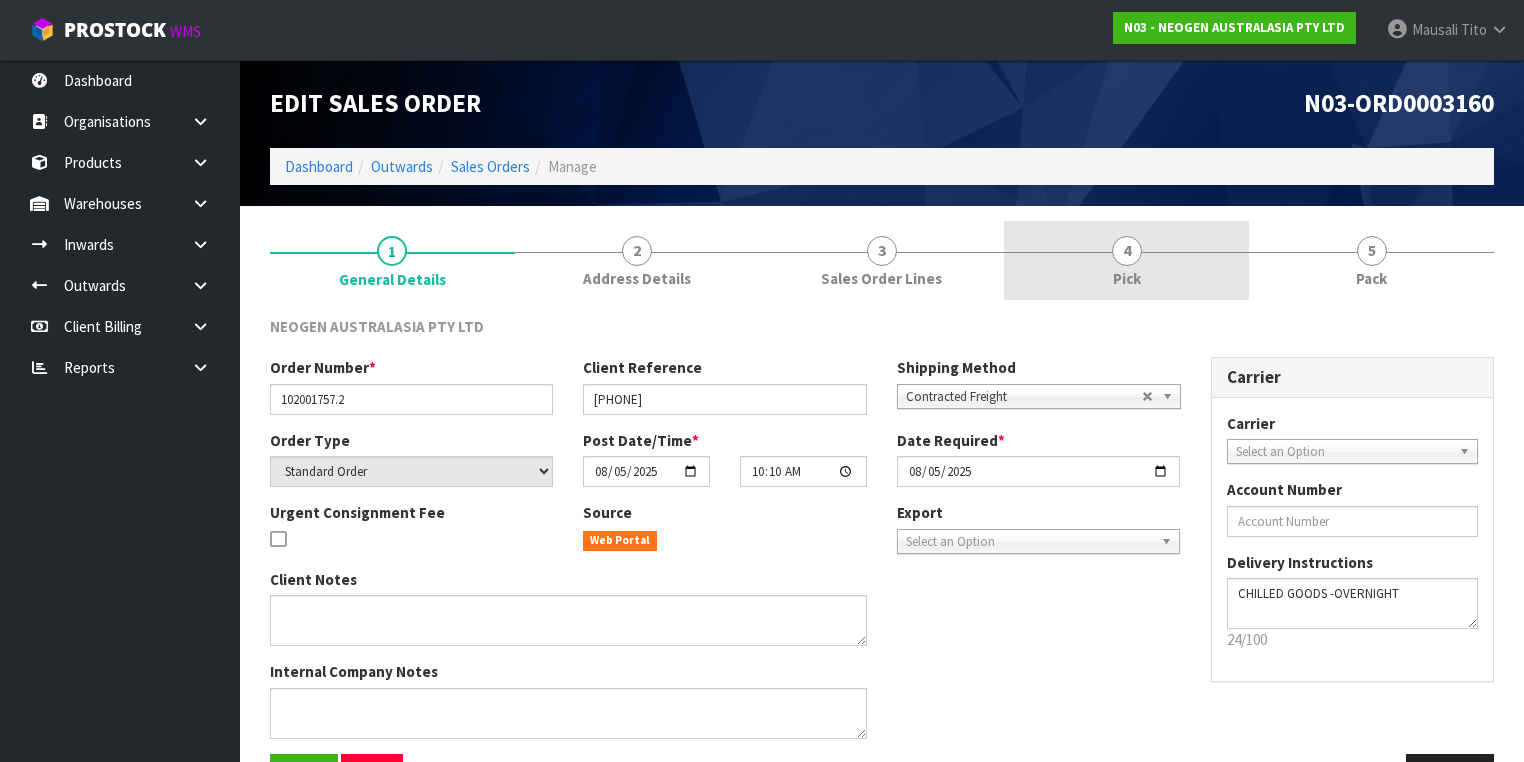 click on "4
Pick" at bounding box center [1126, 260] 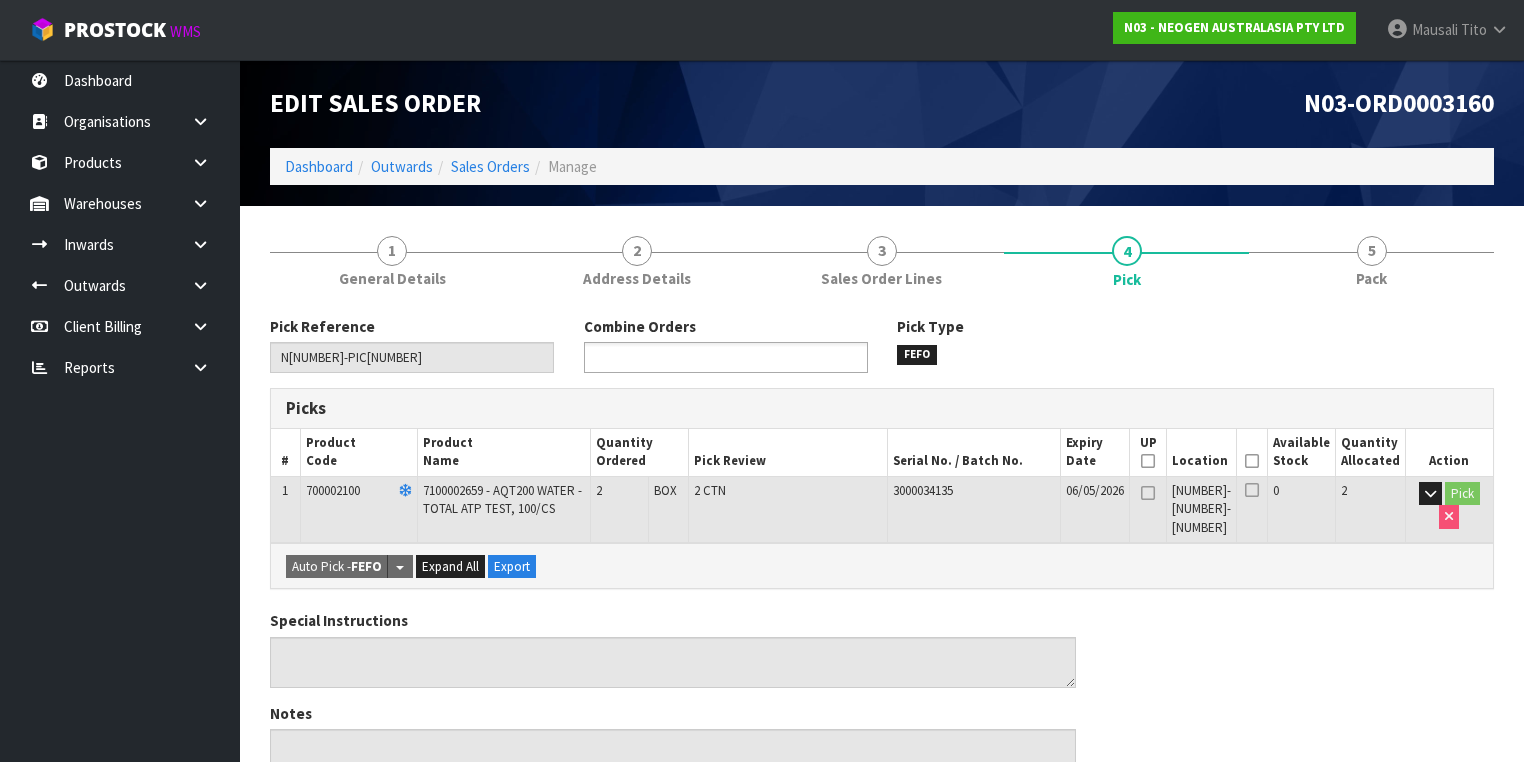 click at bounding box center [663, 357] 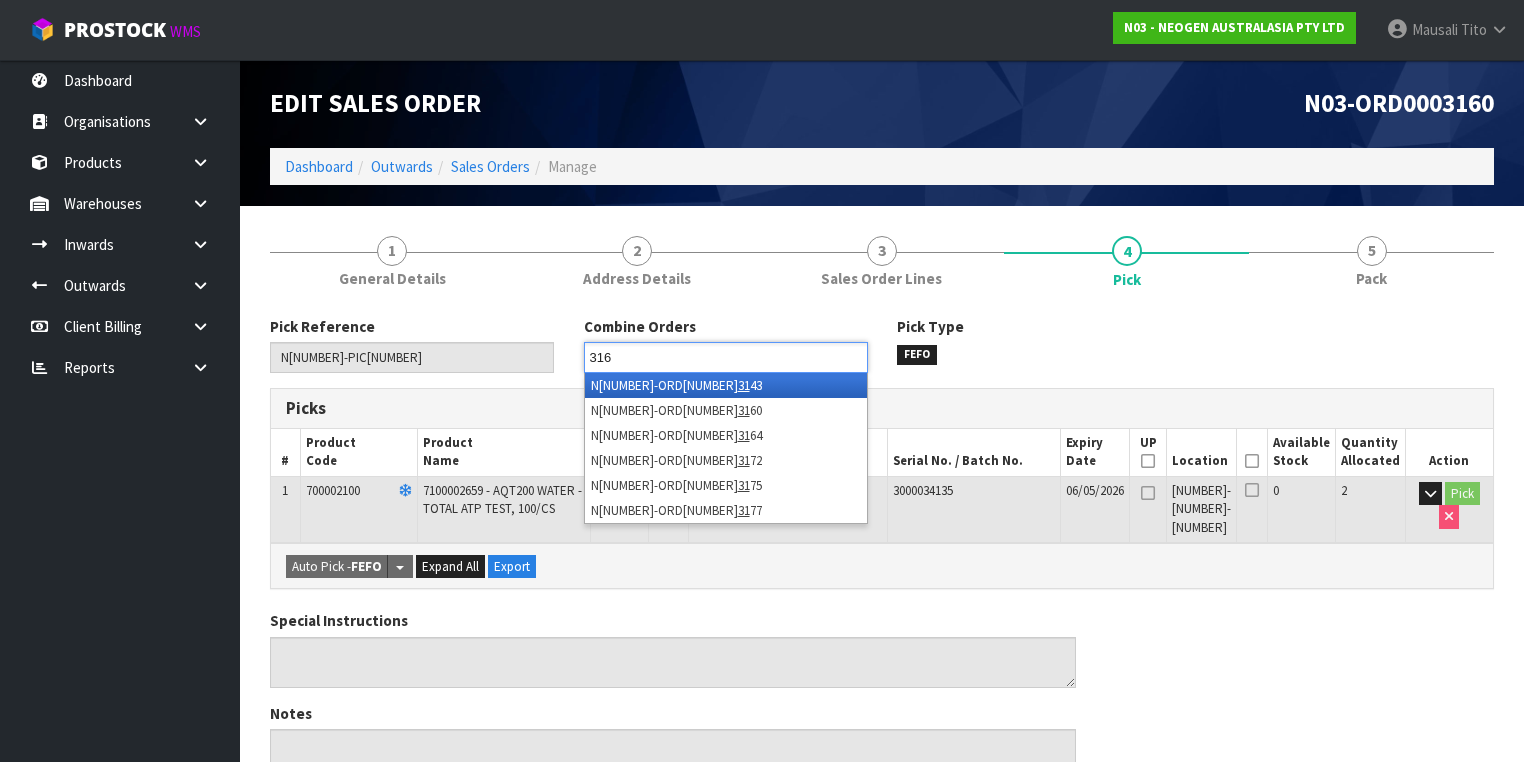 type on "3164" 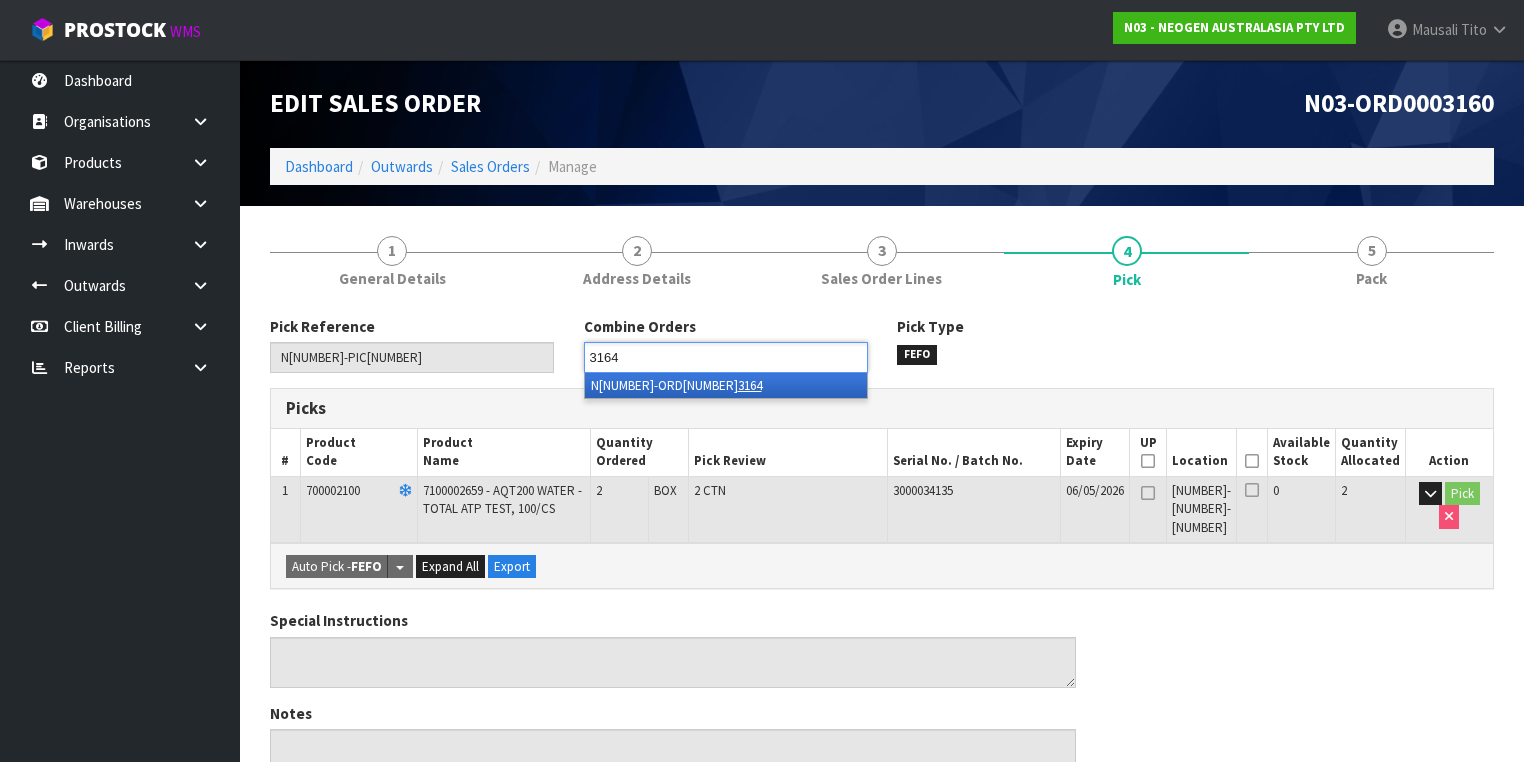 type 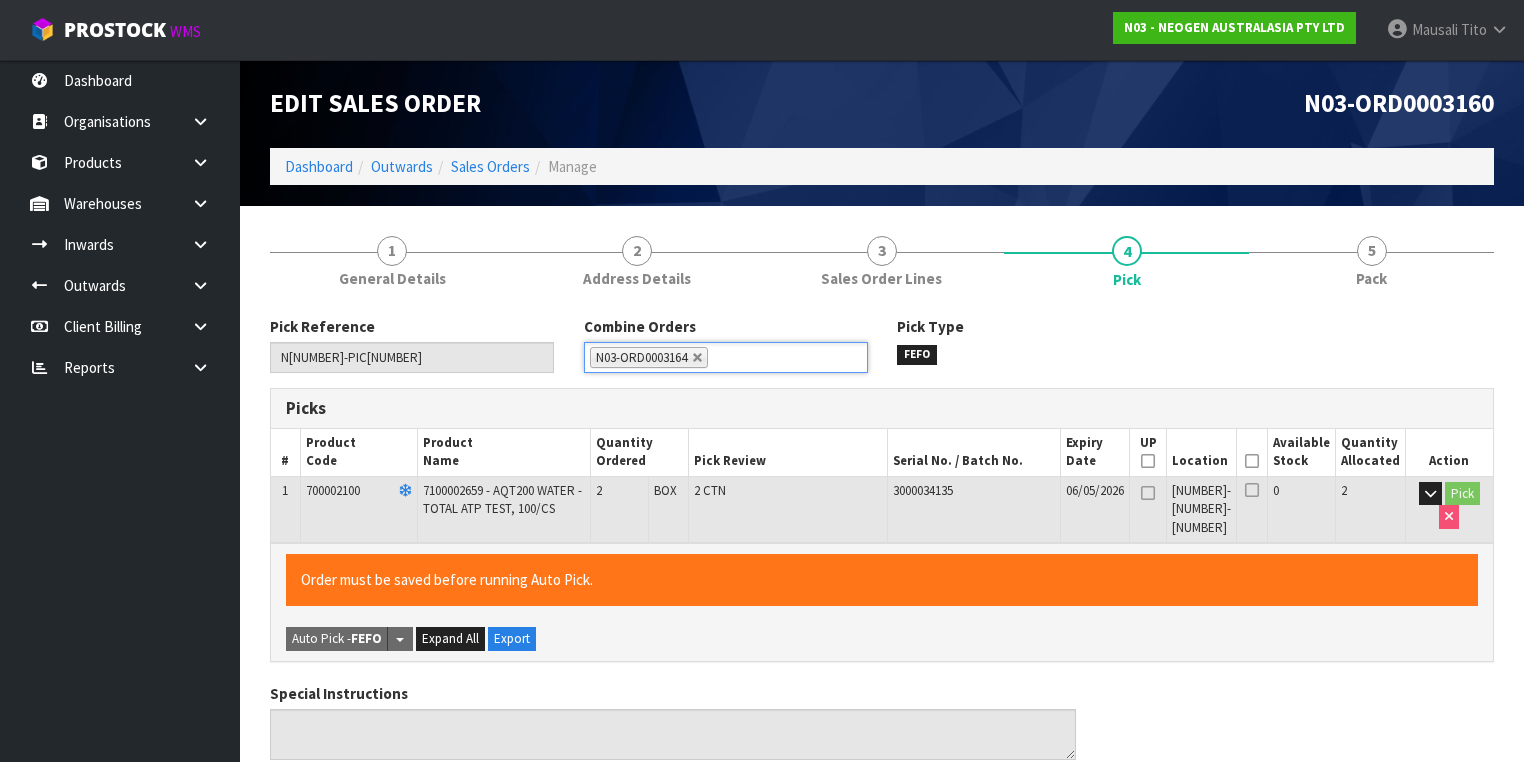 click at bounding box center [1252, 461] 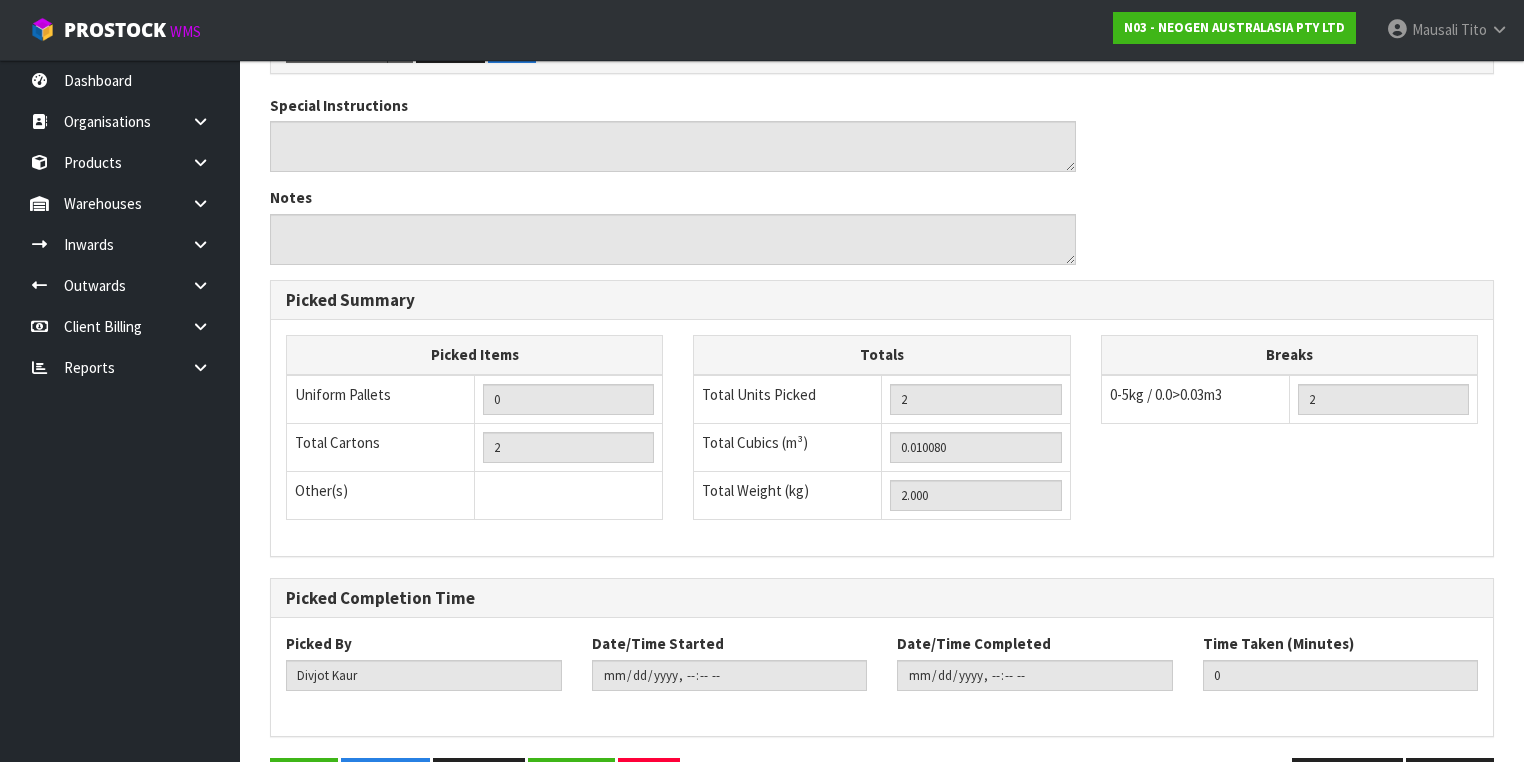 scroll, scrollTop: 640, scrollLeft: 0, axis: vertical 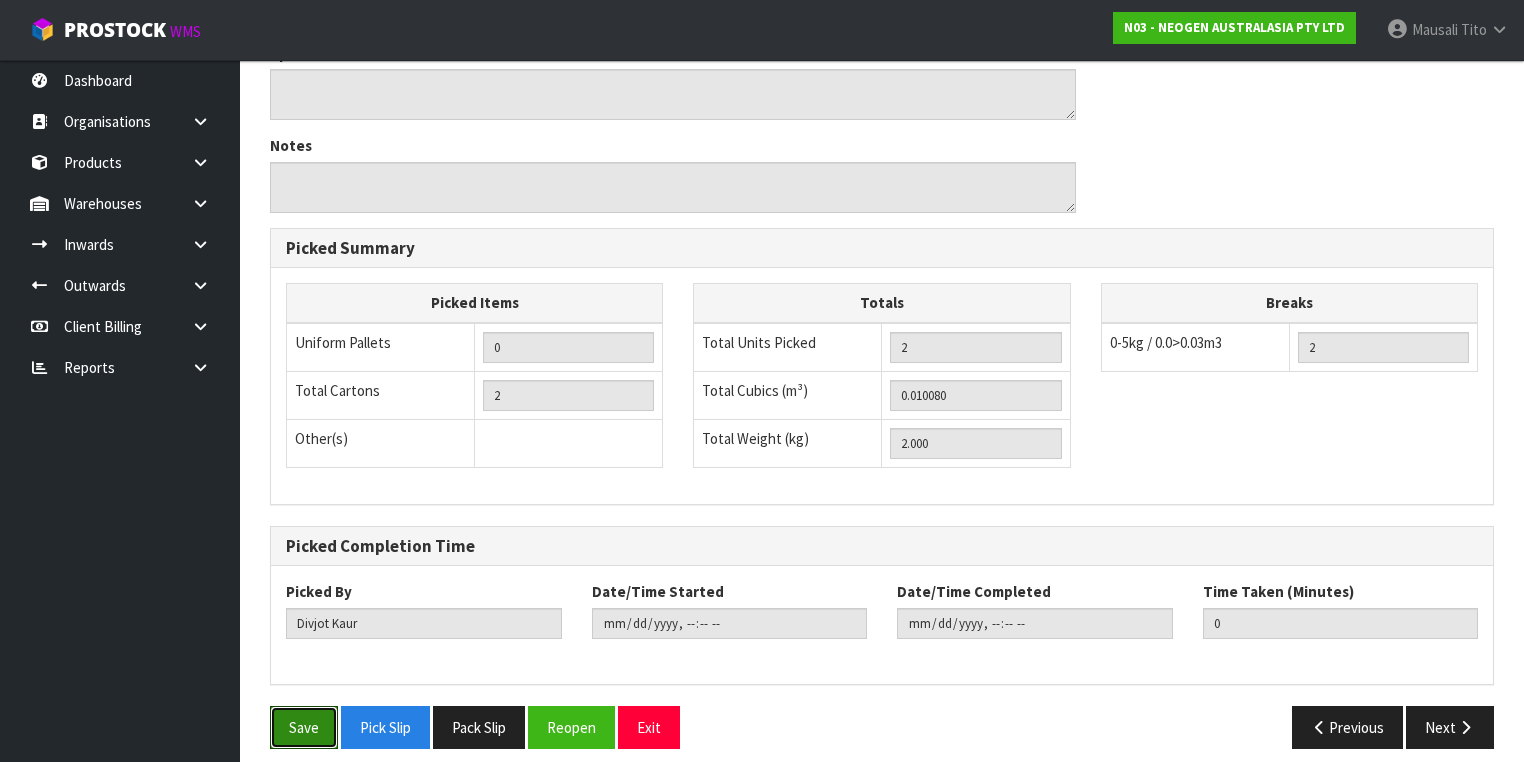 drag, startPoint x: 312, startPoint y: 713, endPoint x: 490, endPoint y: 664, distance: 184.62123 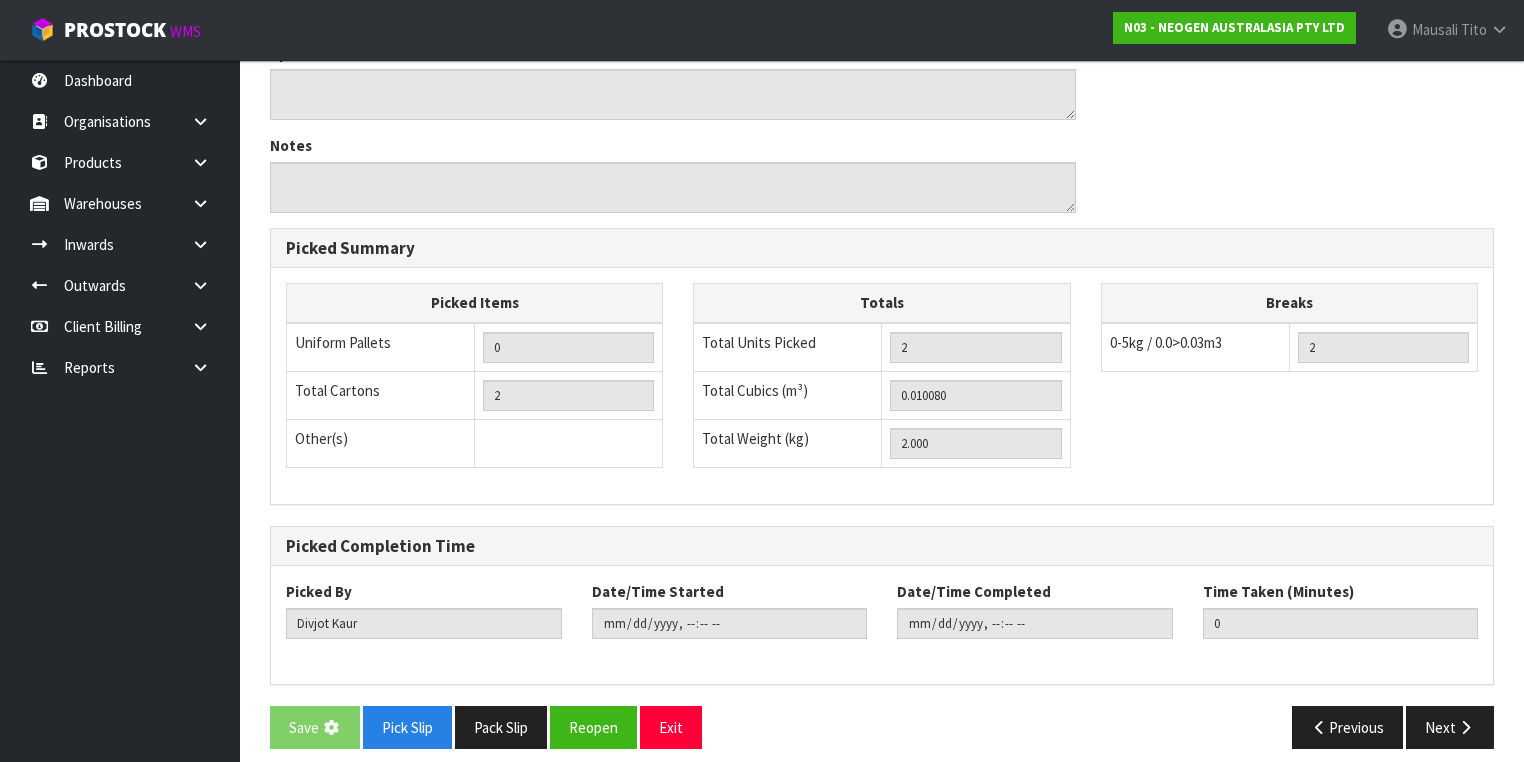 scroll, scrollTop: 0, scrollLeft: 0, axis: both 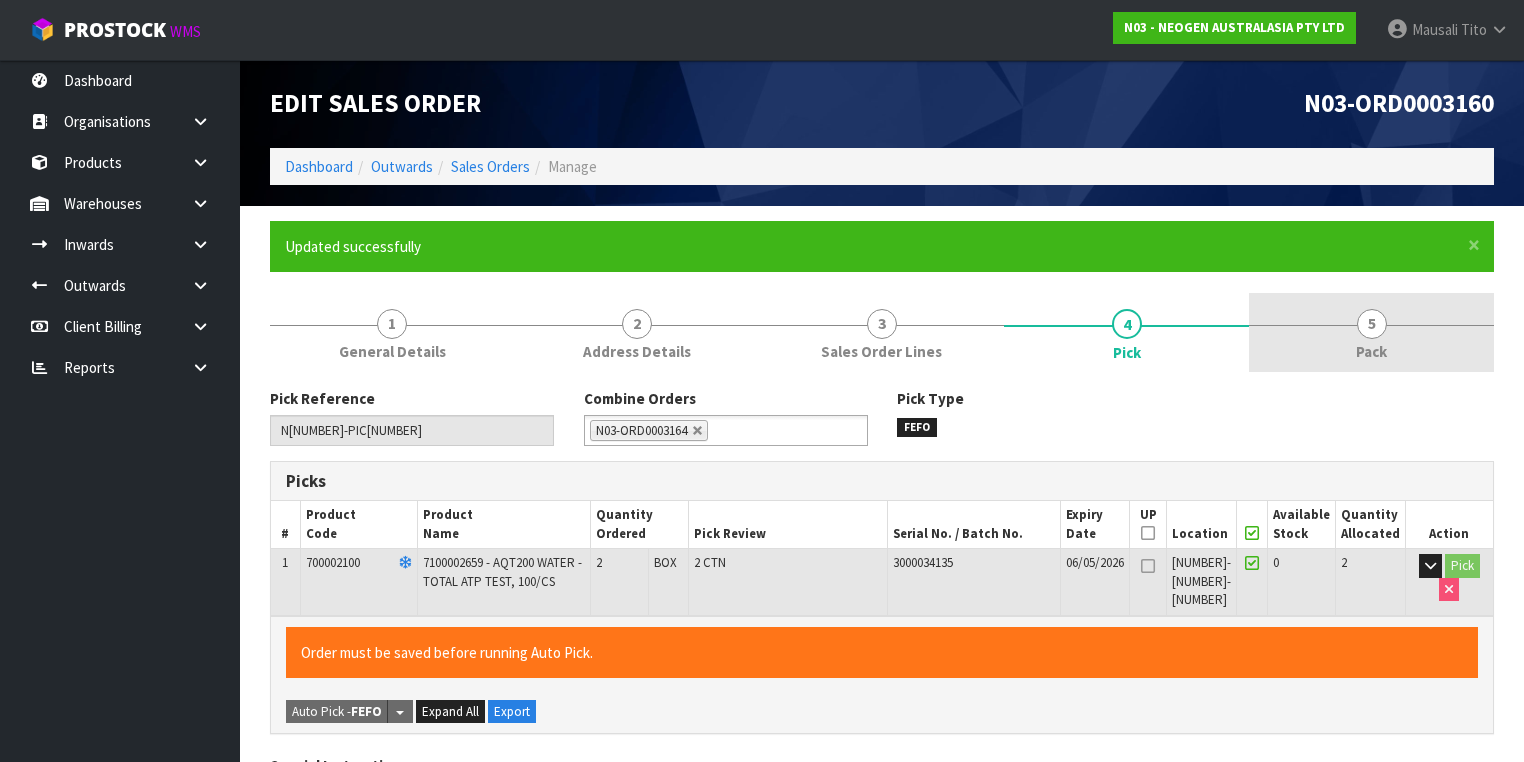 type on "Mausali Tito" 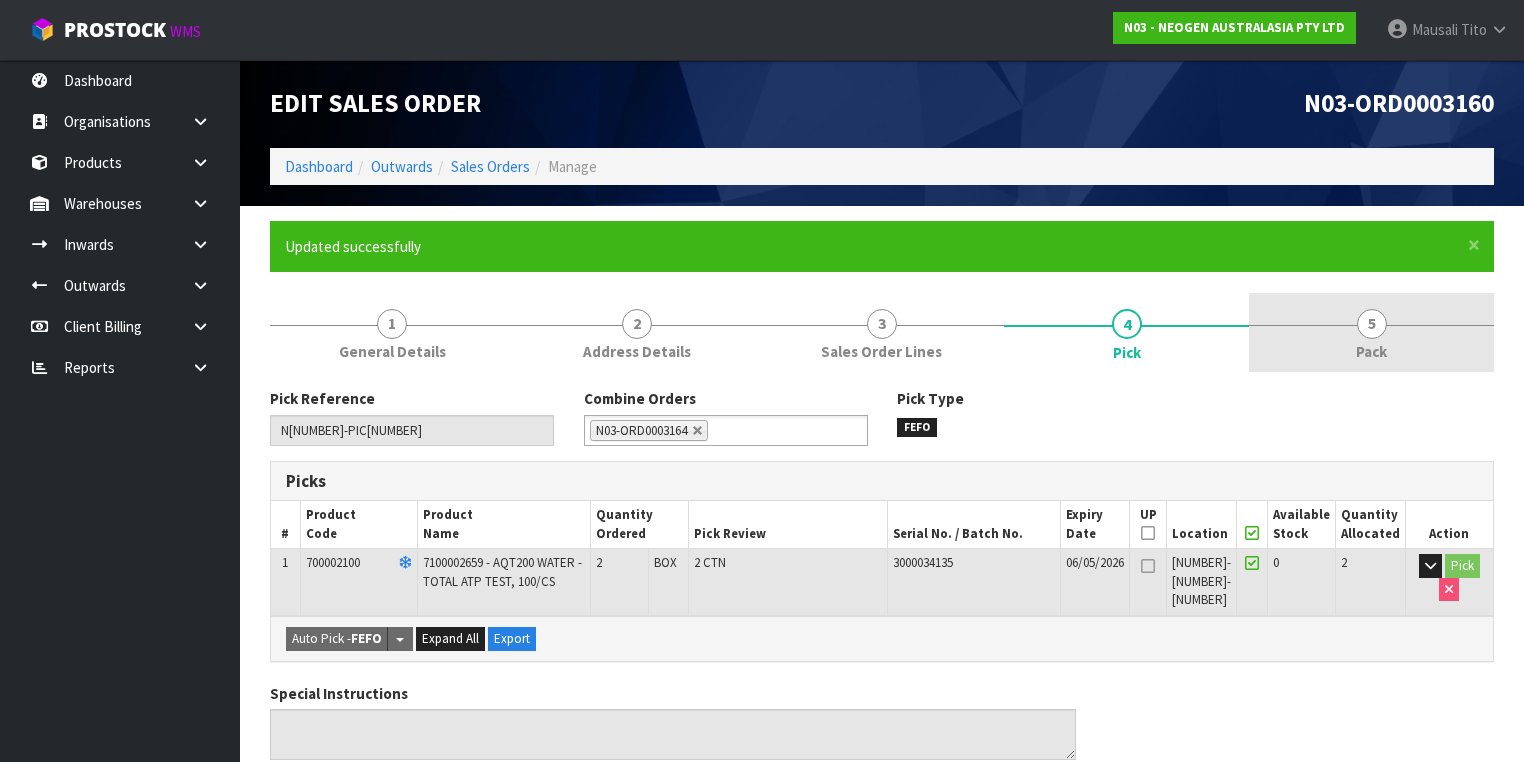 click on "5
Pack" at bounding box center [1371, 332] 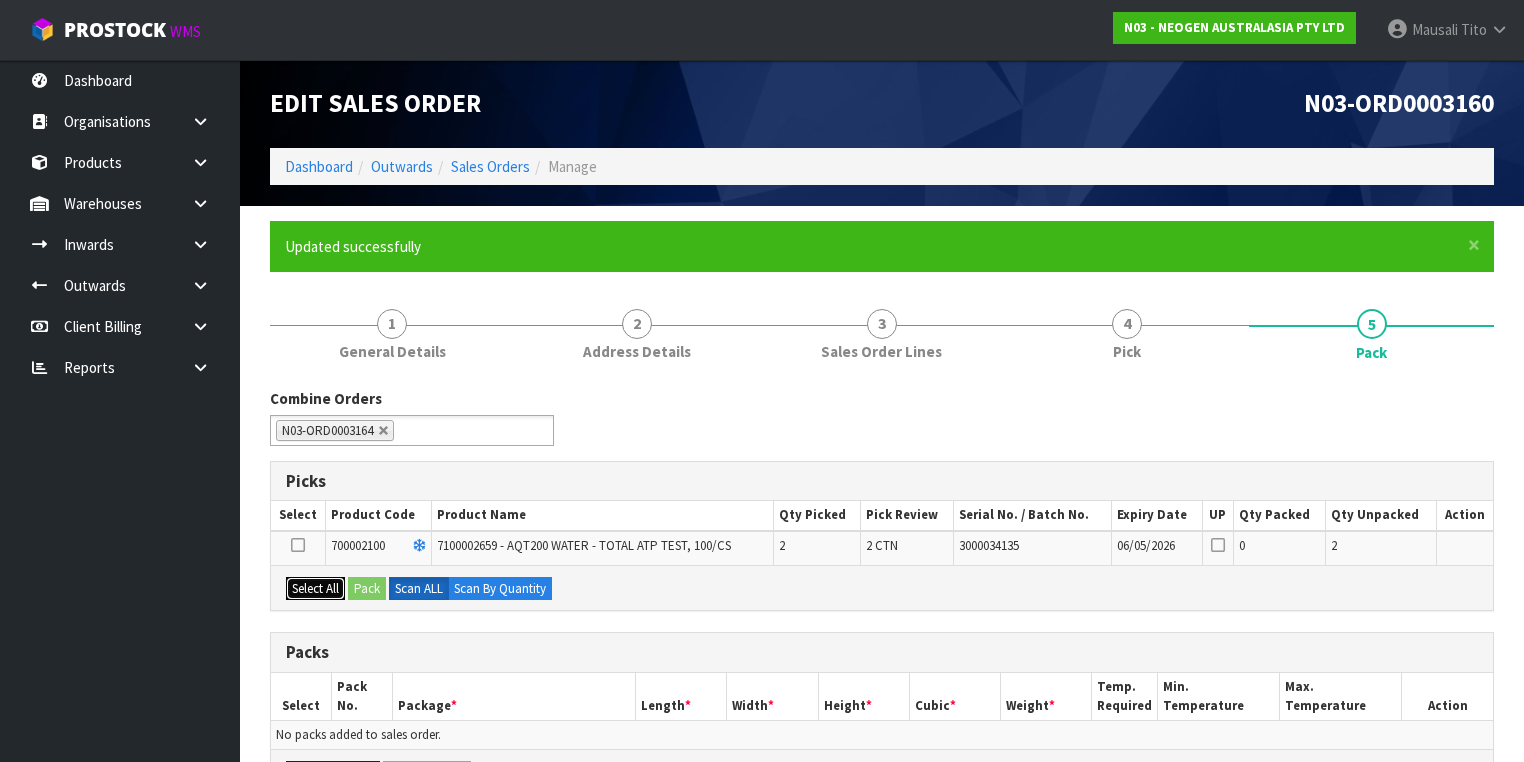 click on "Select All" at bounding box center (315, 589) 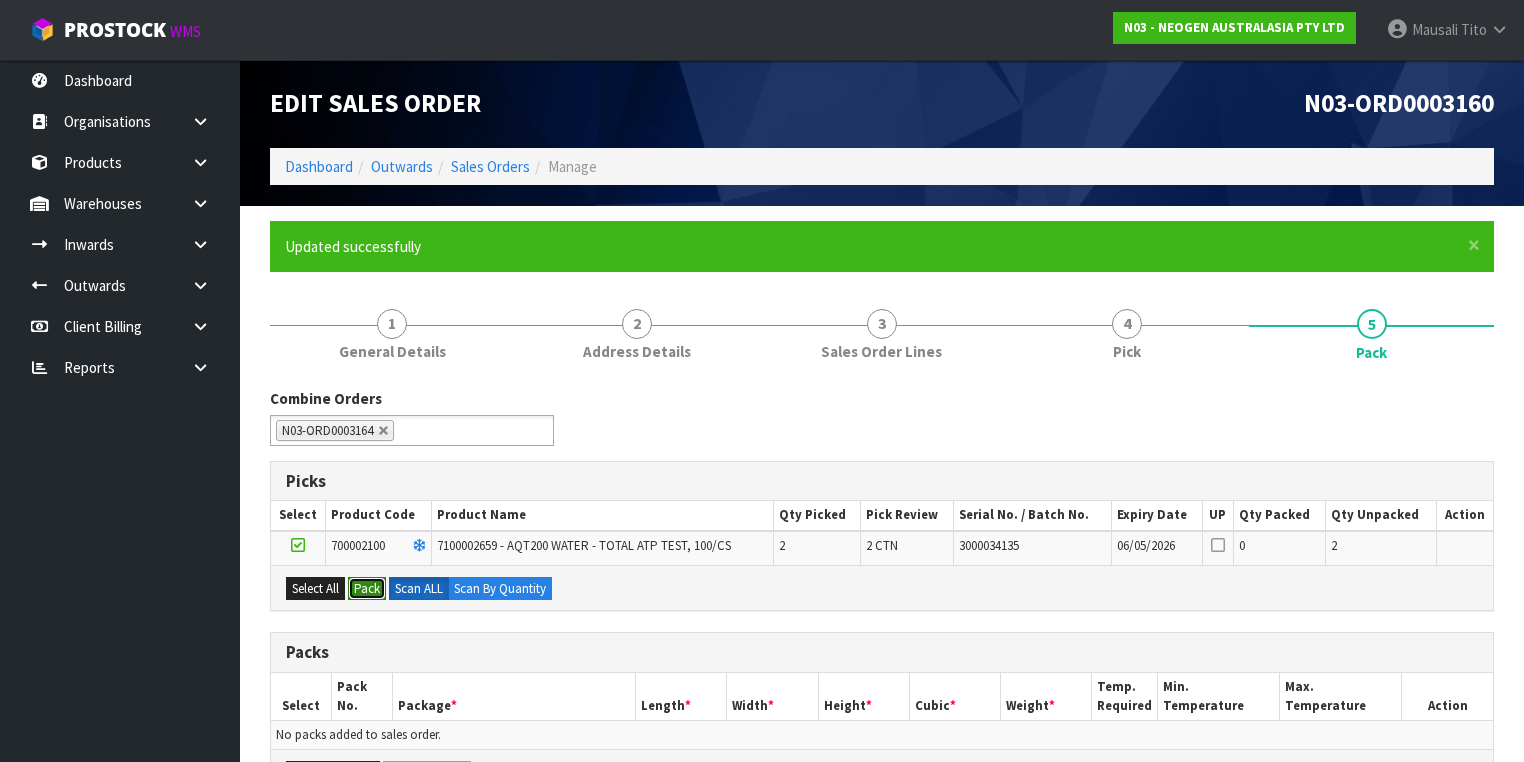 click on "Pack" at bounding box center [367, 589] 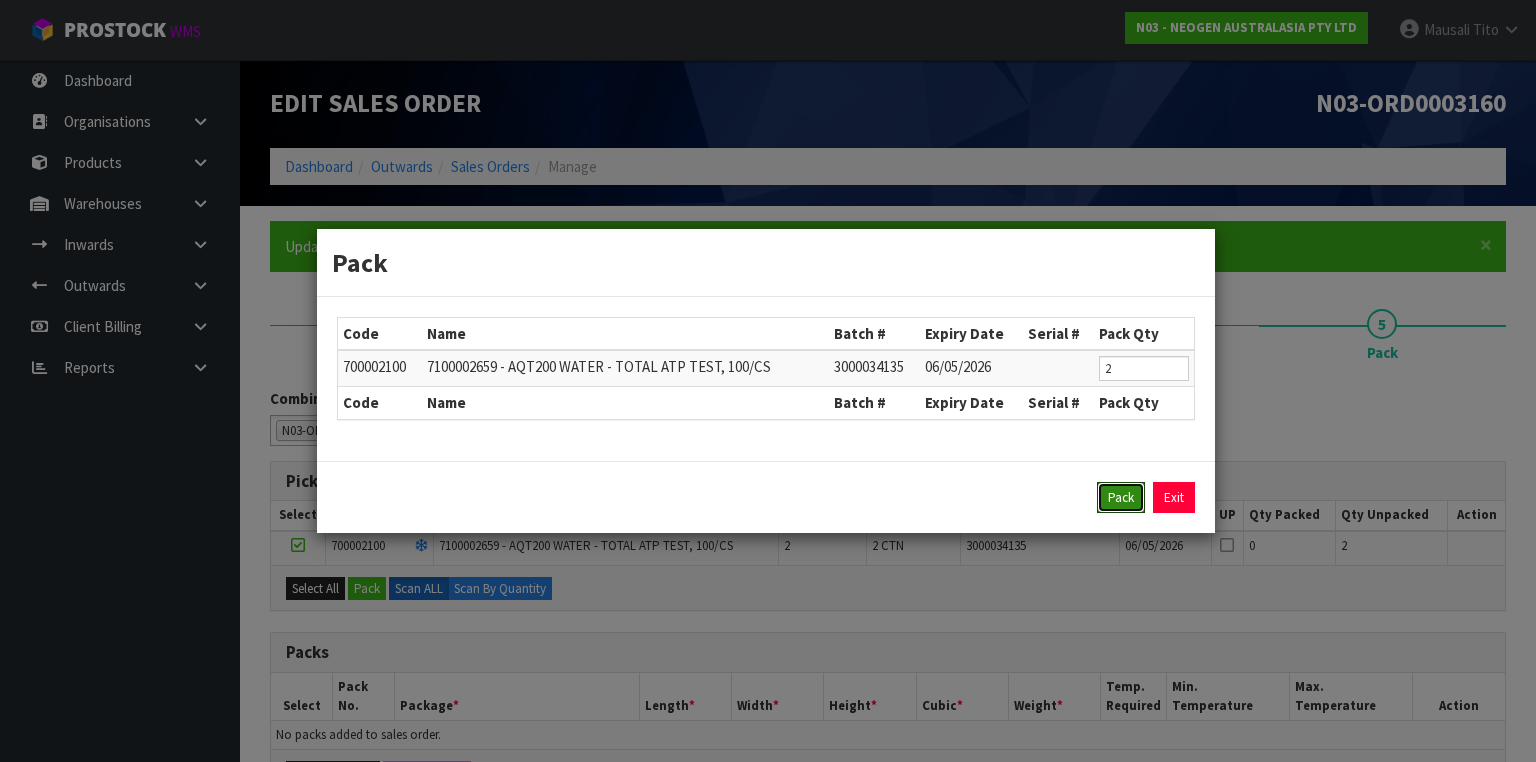 click on "Pack" at bounding box center [1121, 498] 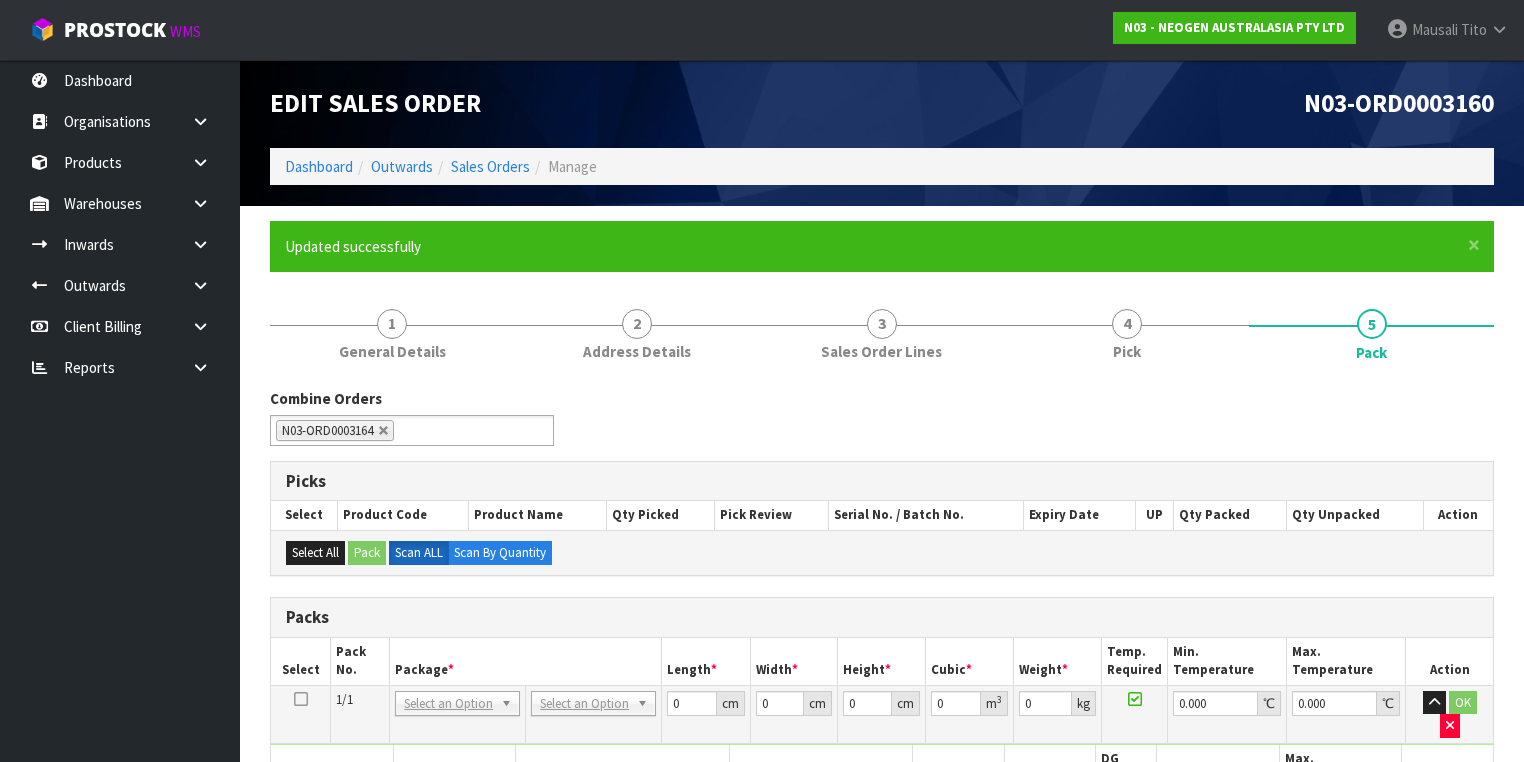 scroll, scrollTop: 320, scrollLeft: 0, axis: vertical 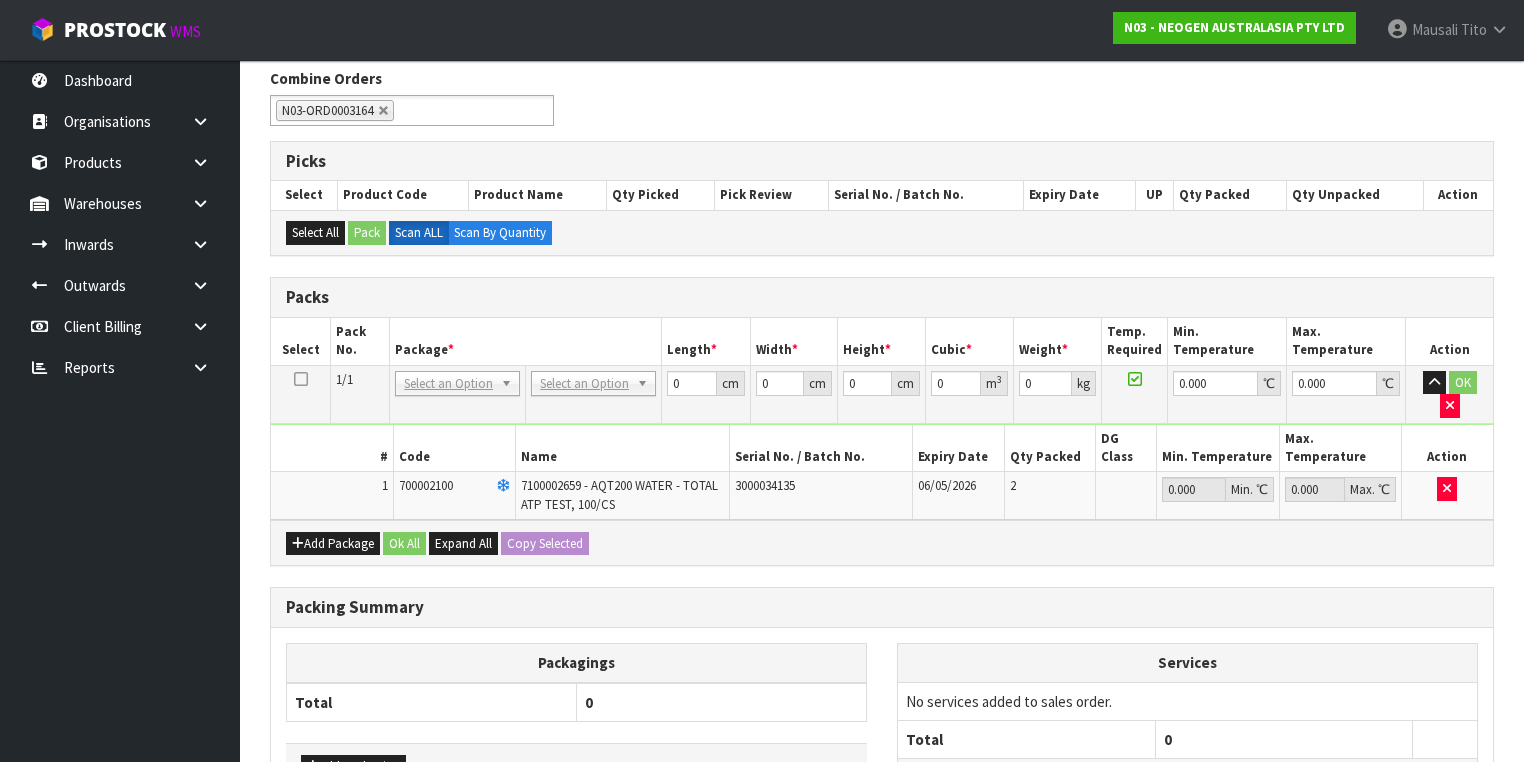 drag, startPoint x: 574, startPoint y: 372, endPoint x: 573, endPoint y: 394, distance: 22.022715 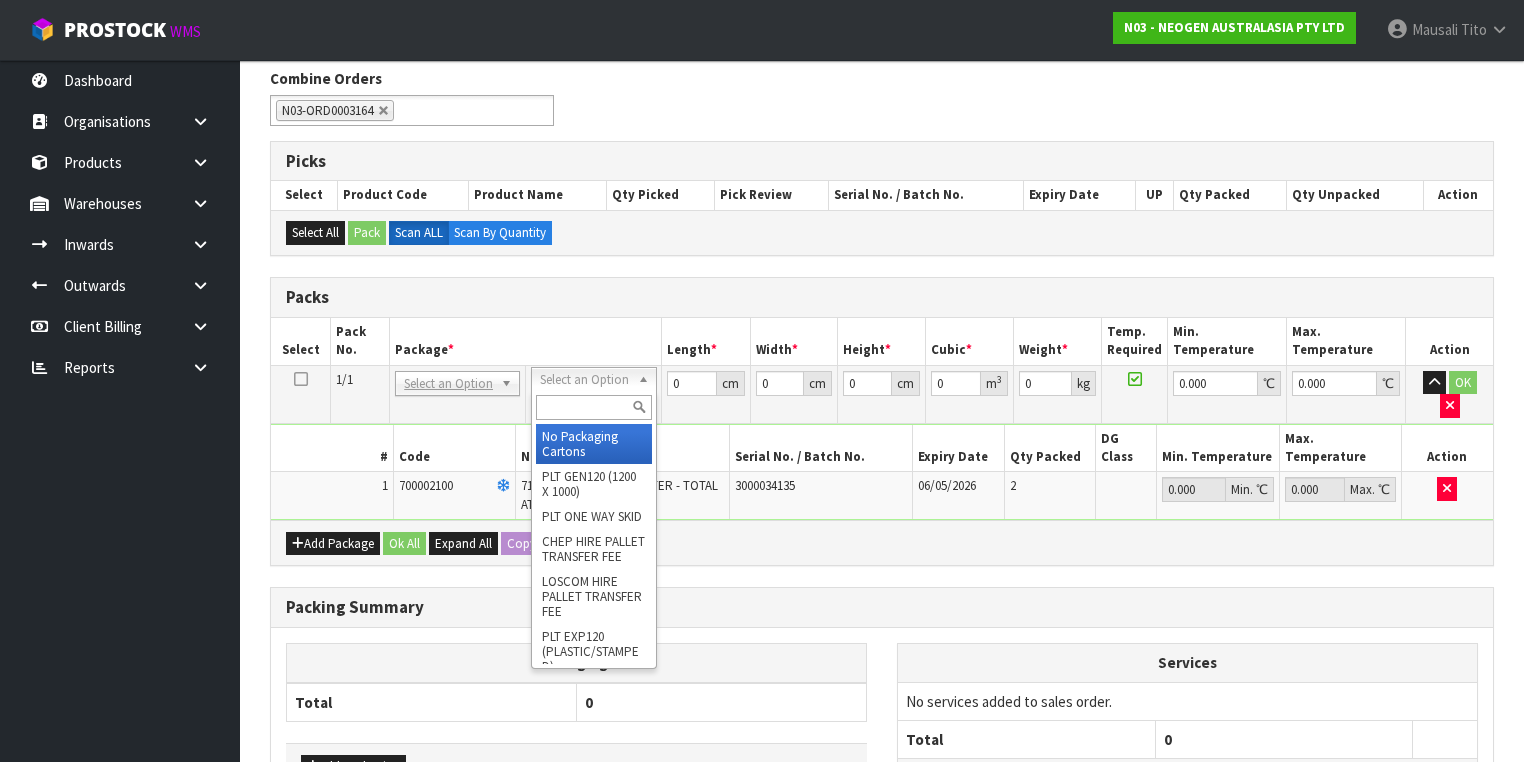 click at bounding box center [593, 407] 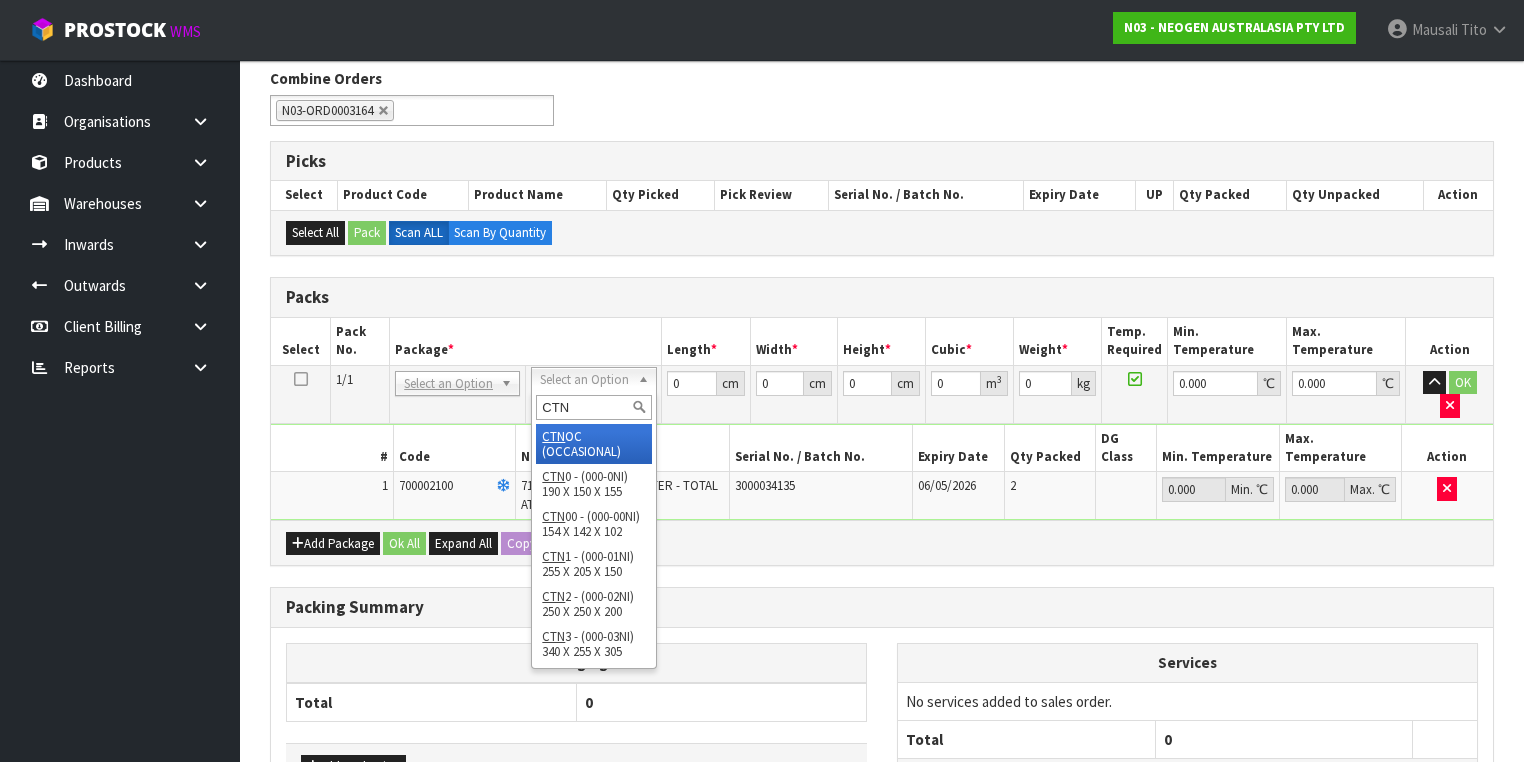 type on "CTN6" 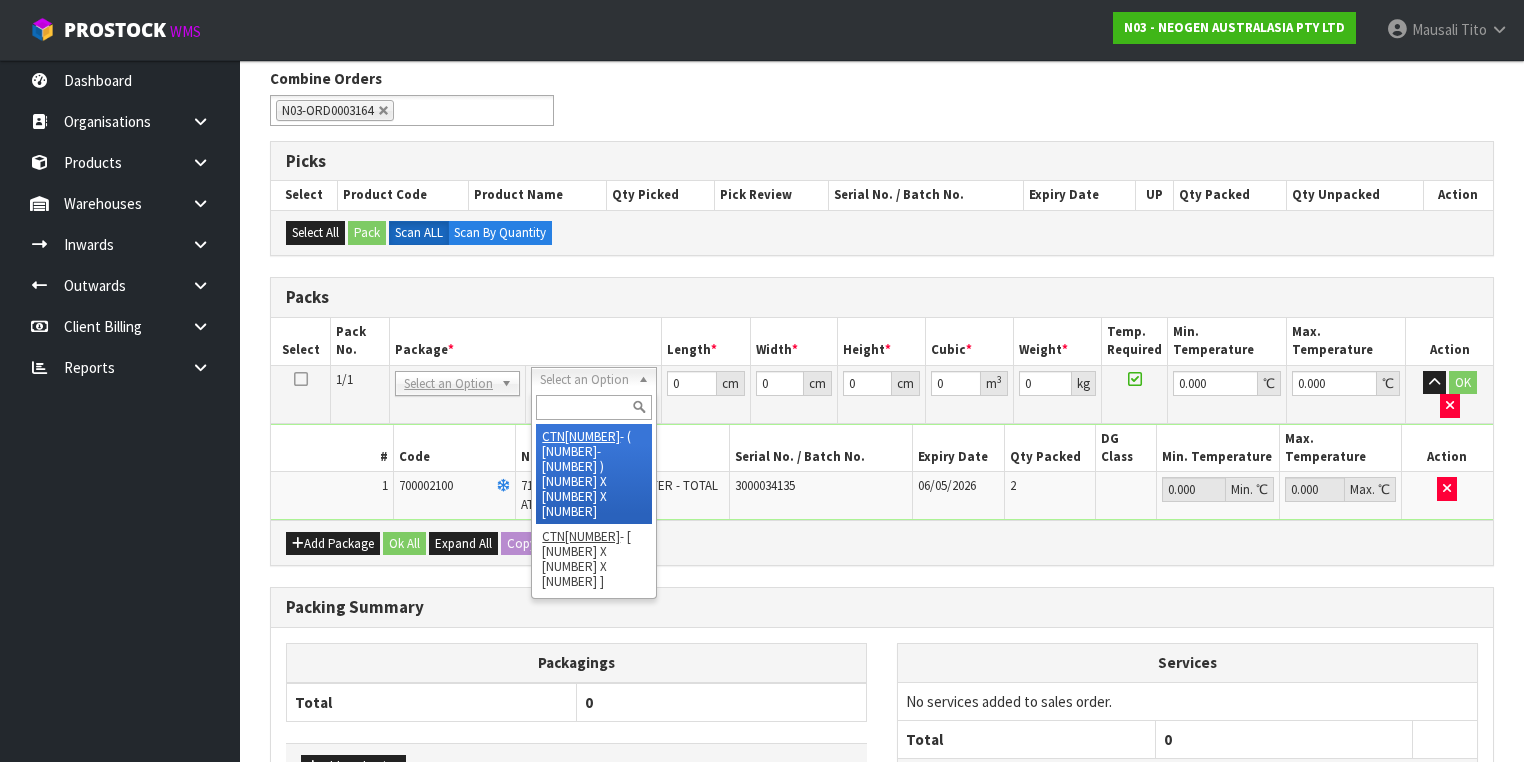 type on "45.5" 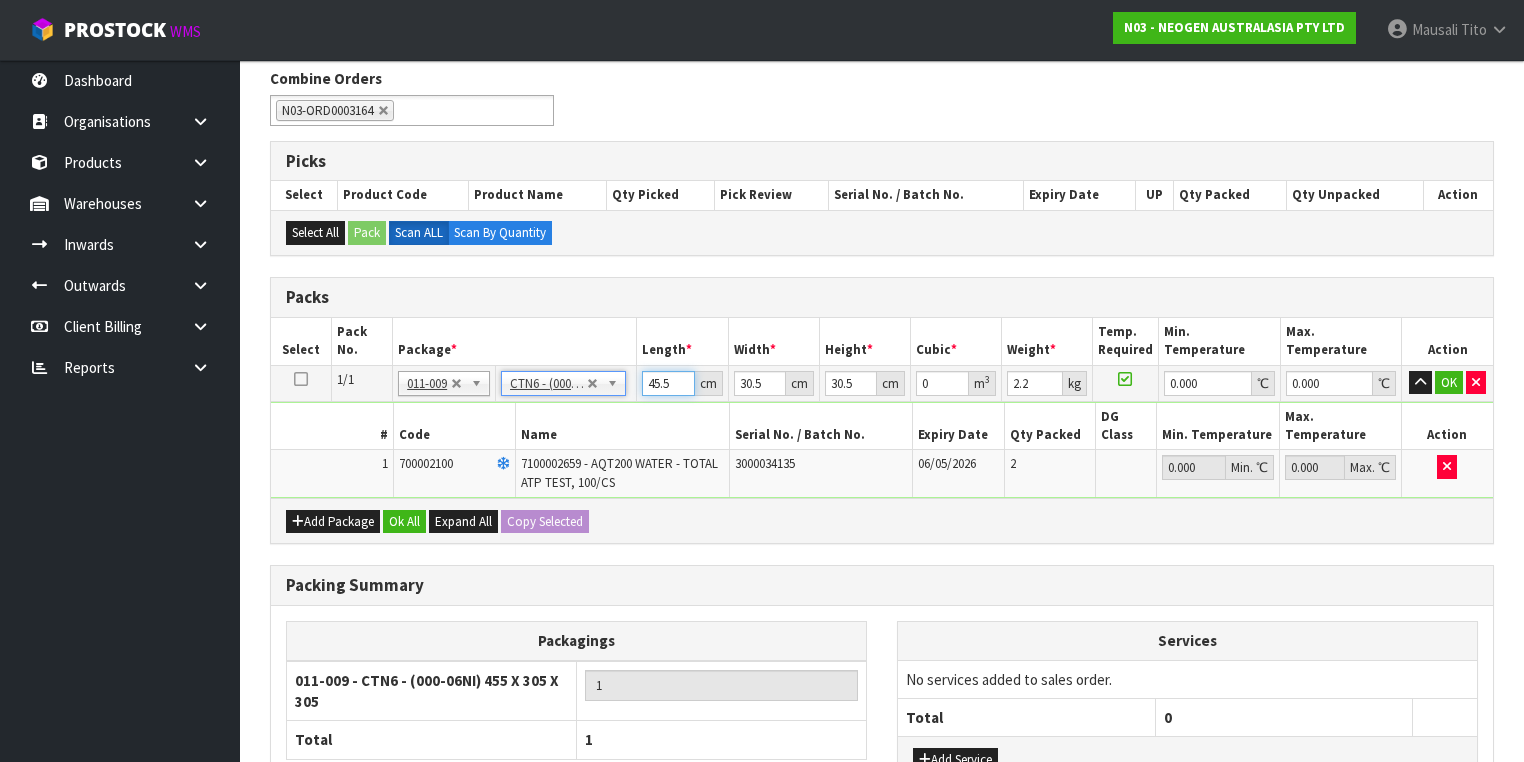 drag, startPoint x: 672, startPoint y: 377, endPoint x: 624, endPoint y: 378, distance: 48.010414 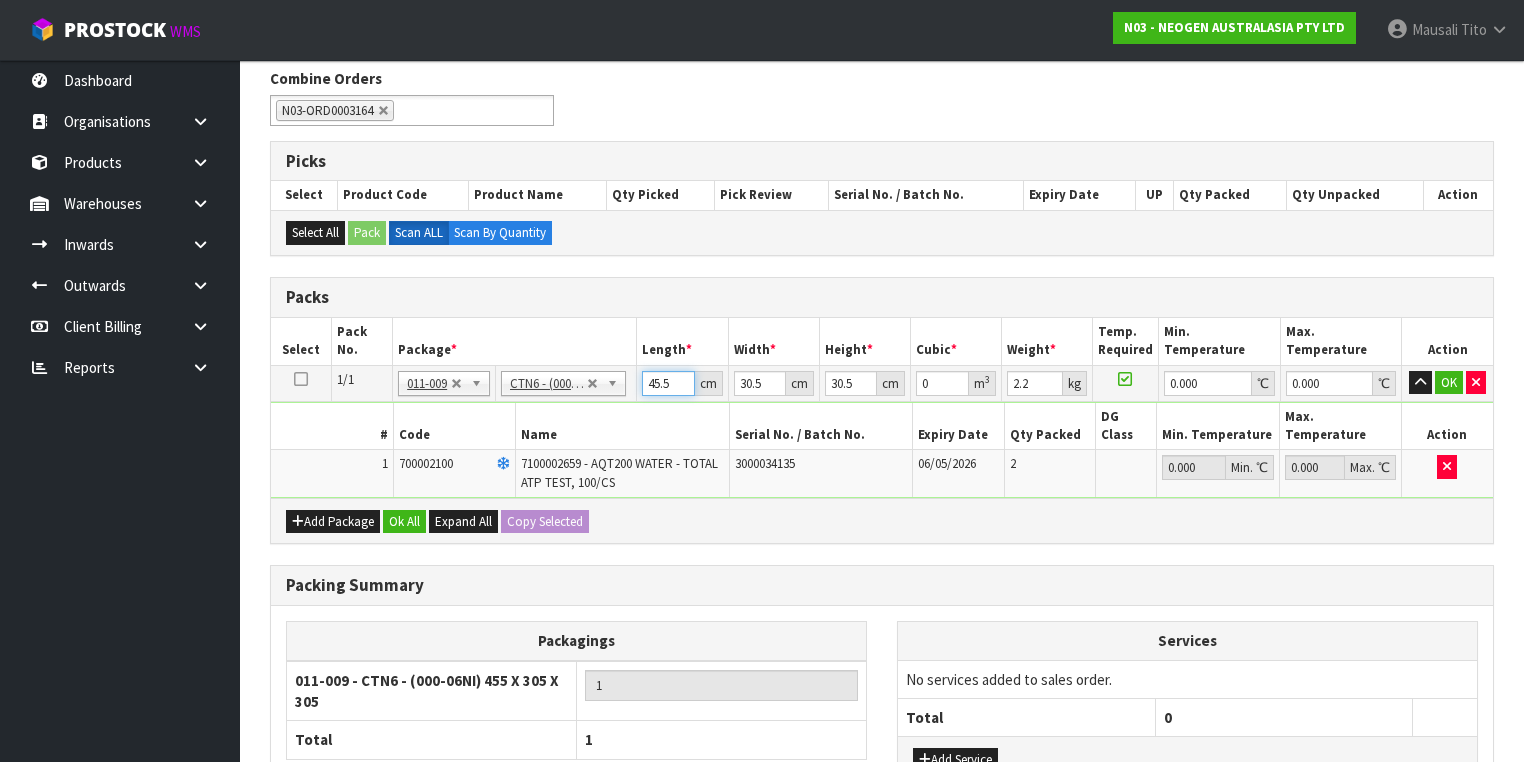 type on "4" 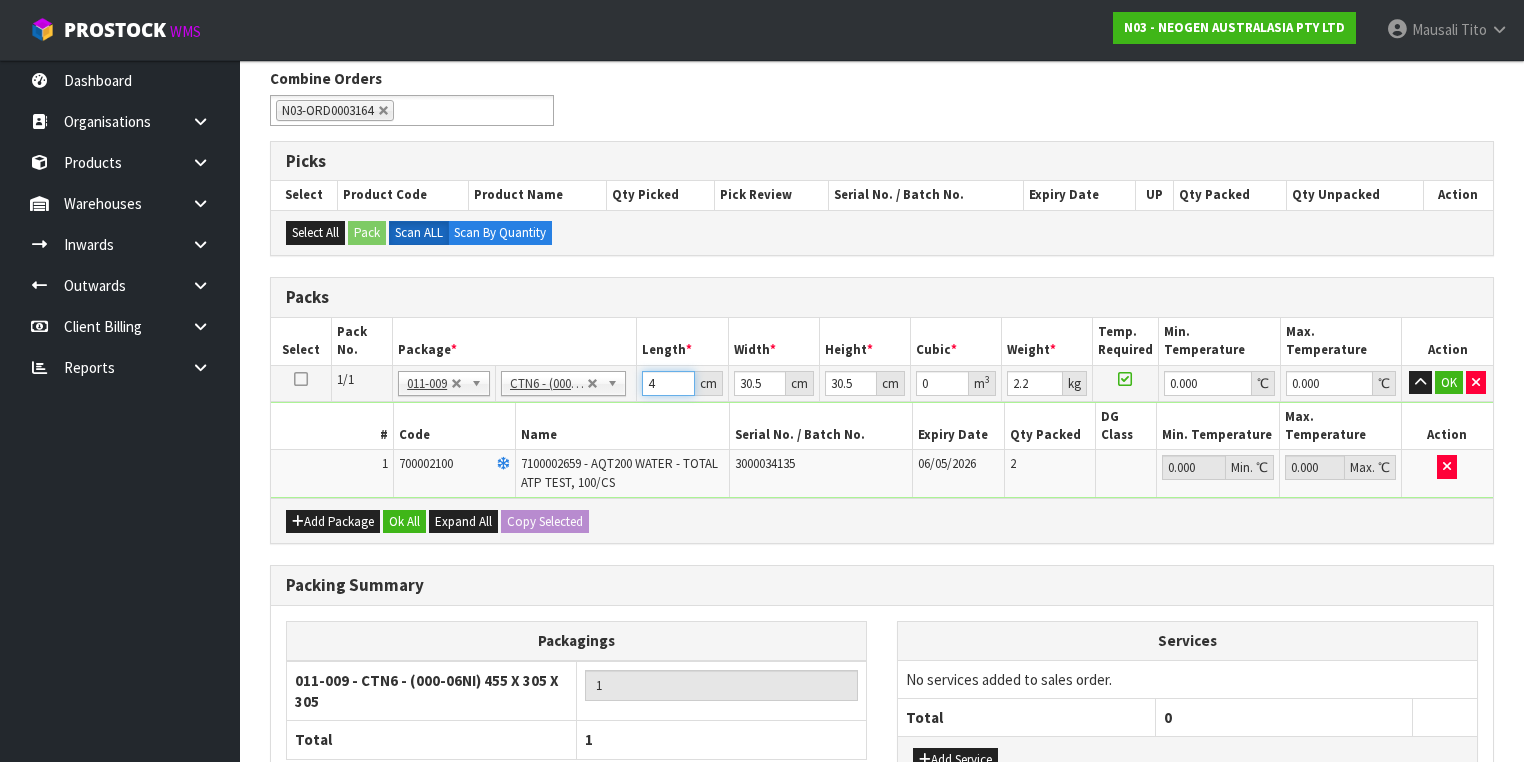 type on "46" 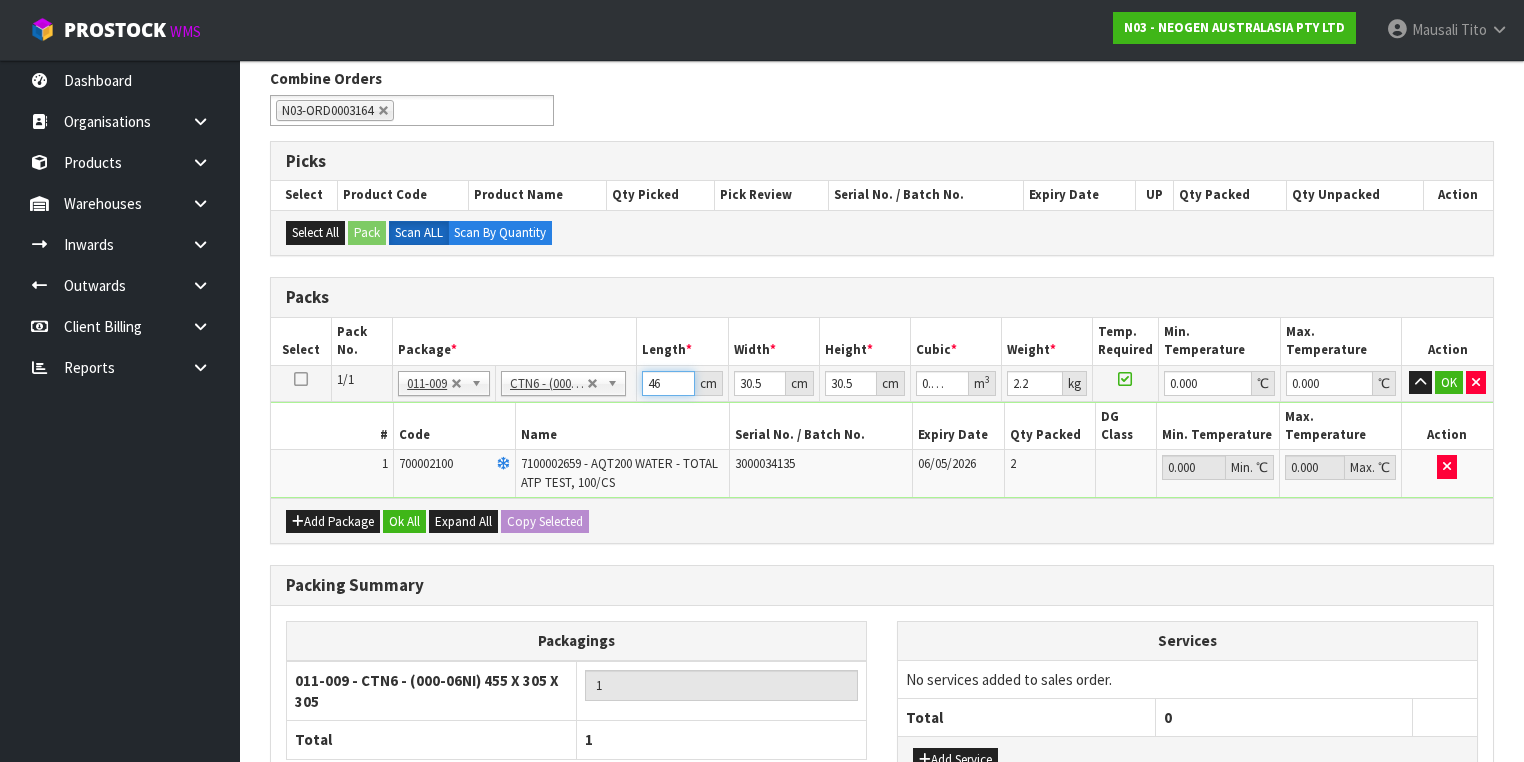 type on "46" 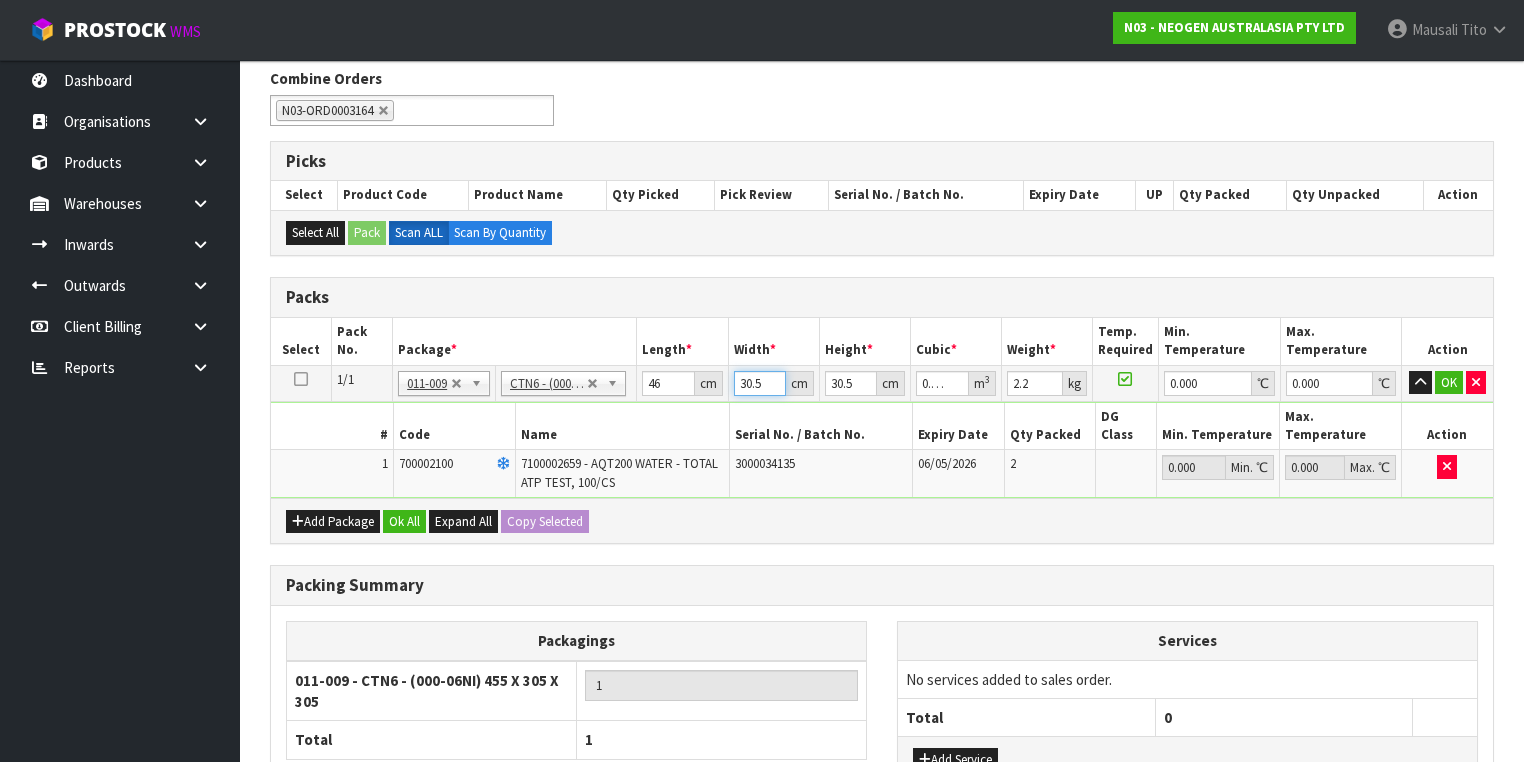 type on "3" 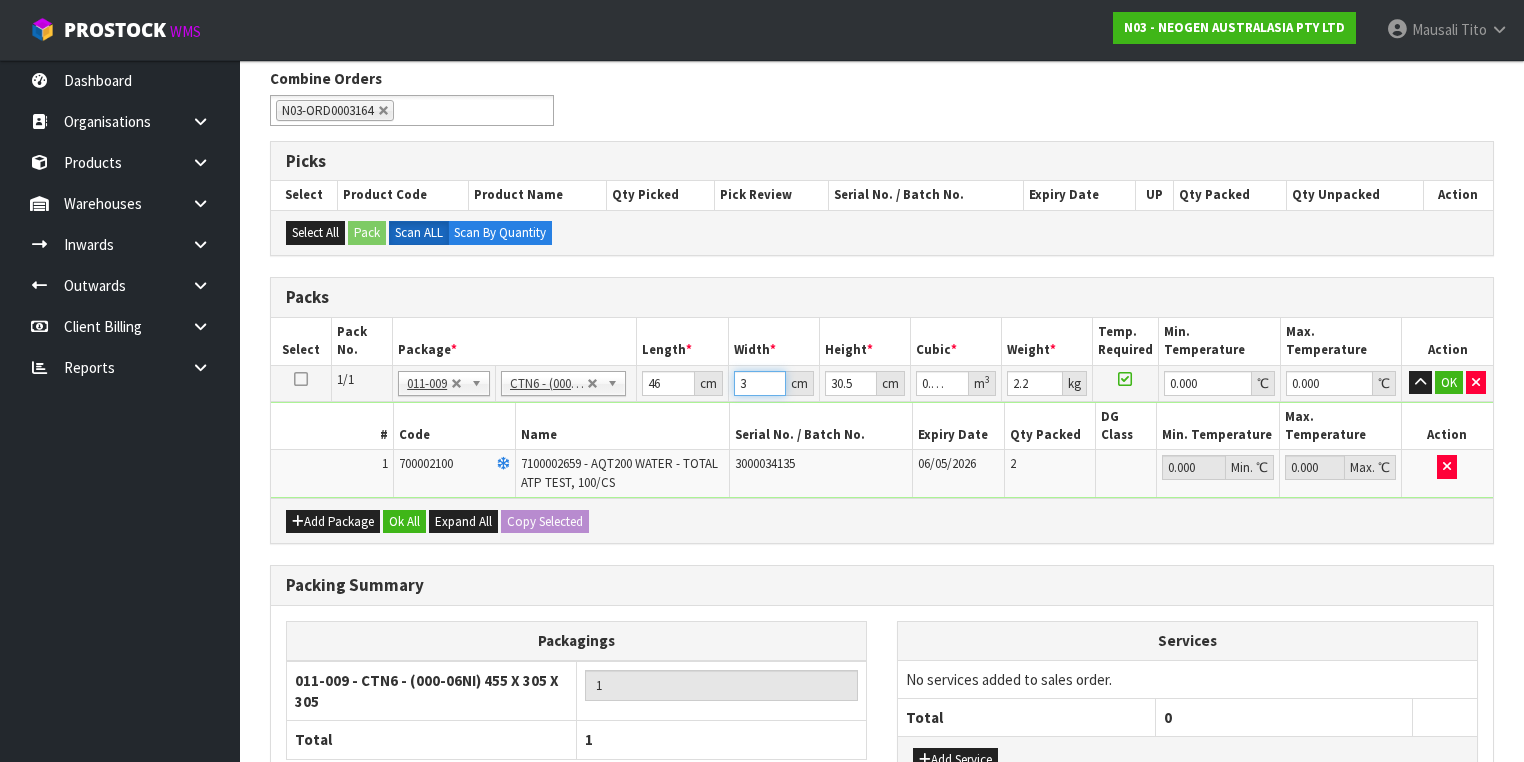 type on "31" 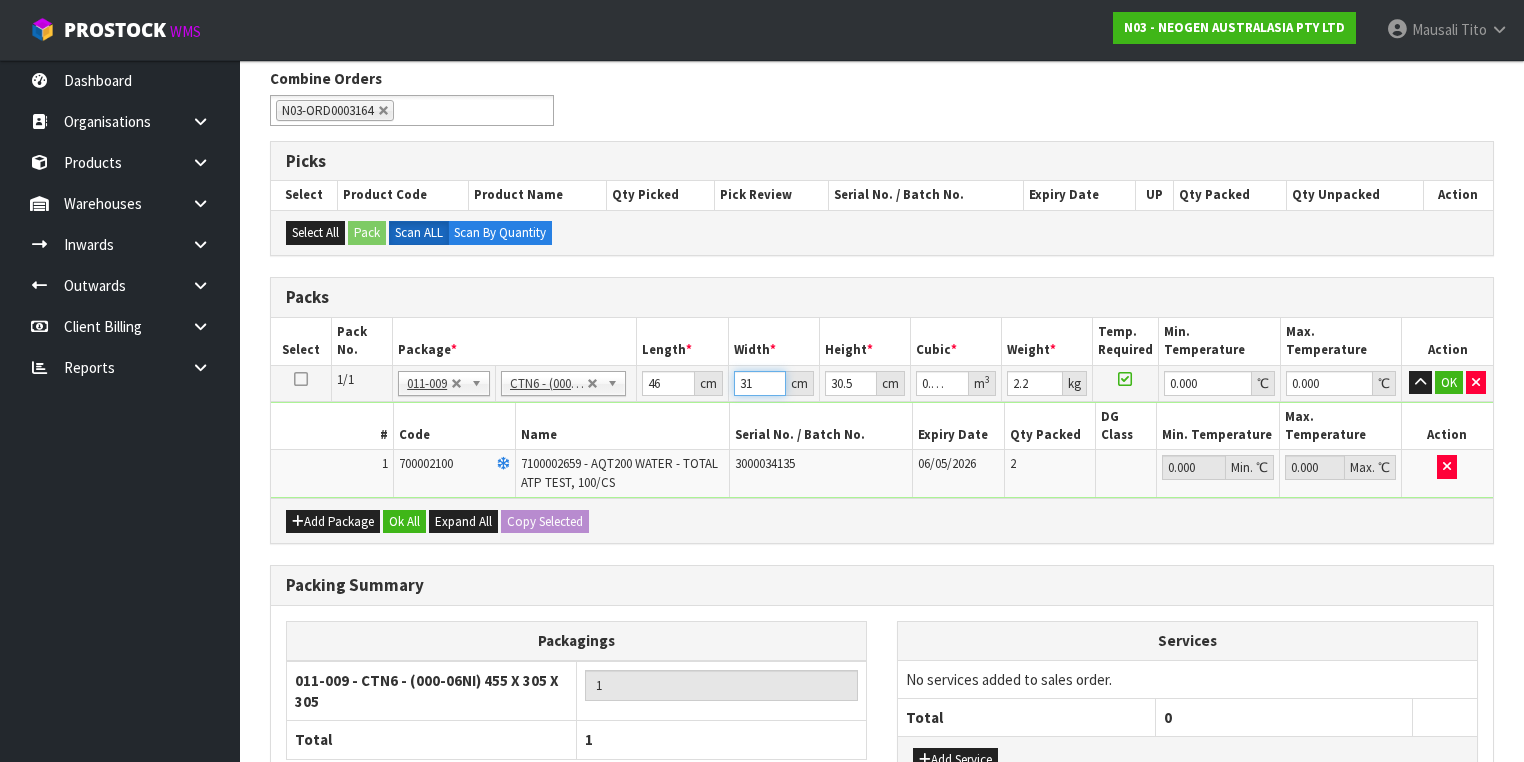 type on "31" 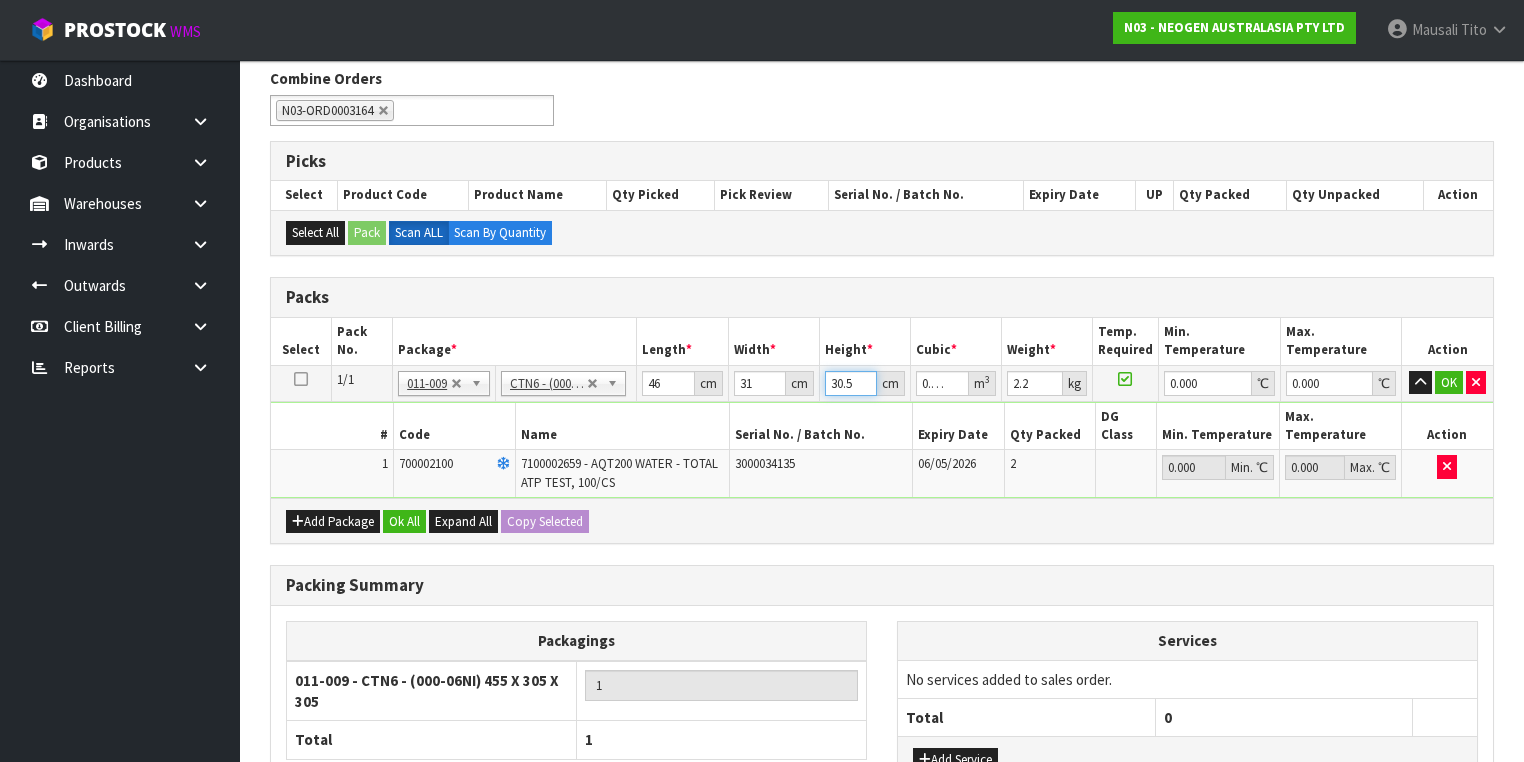 type on "1" 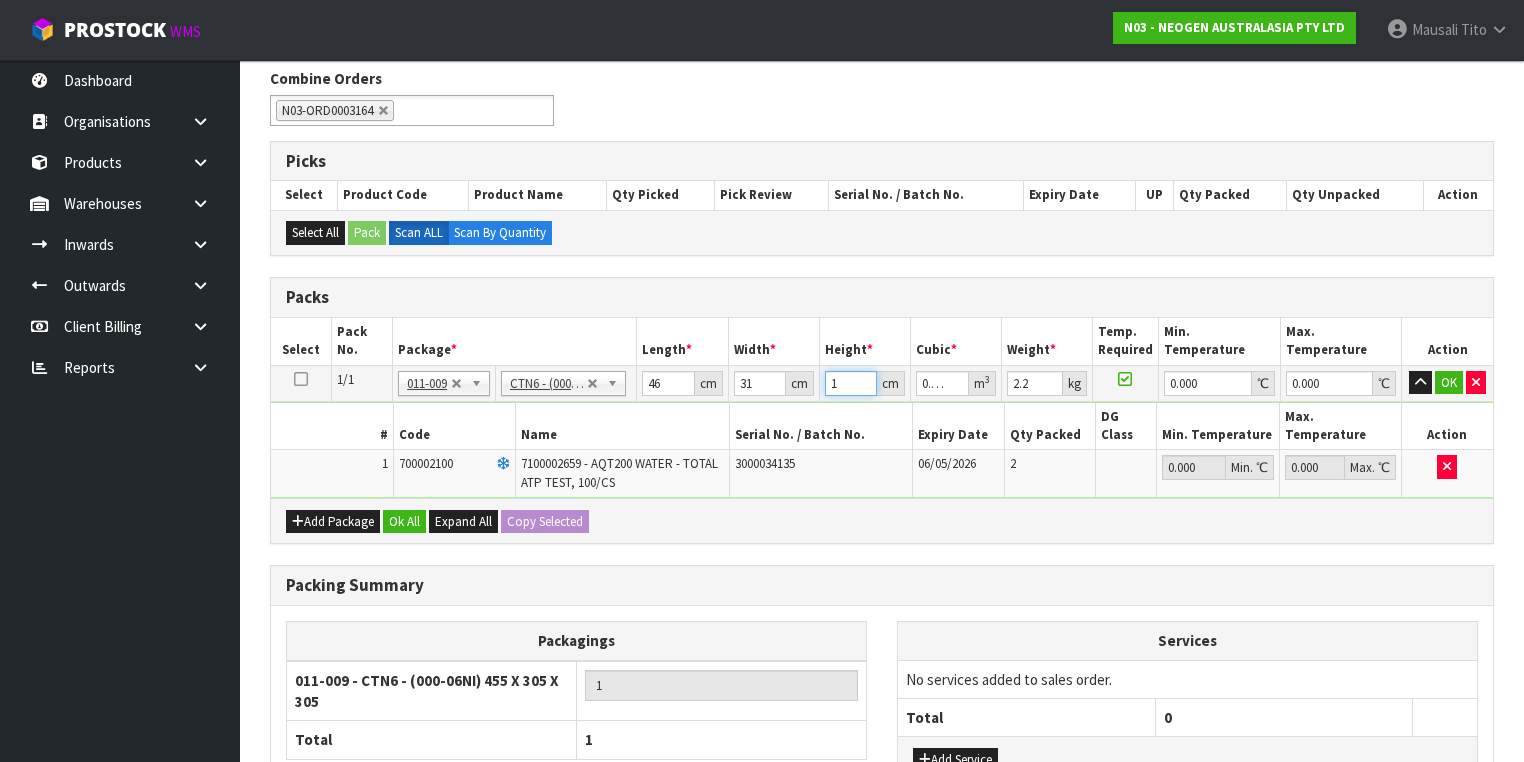 type on "19" 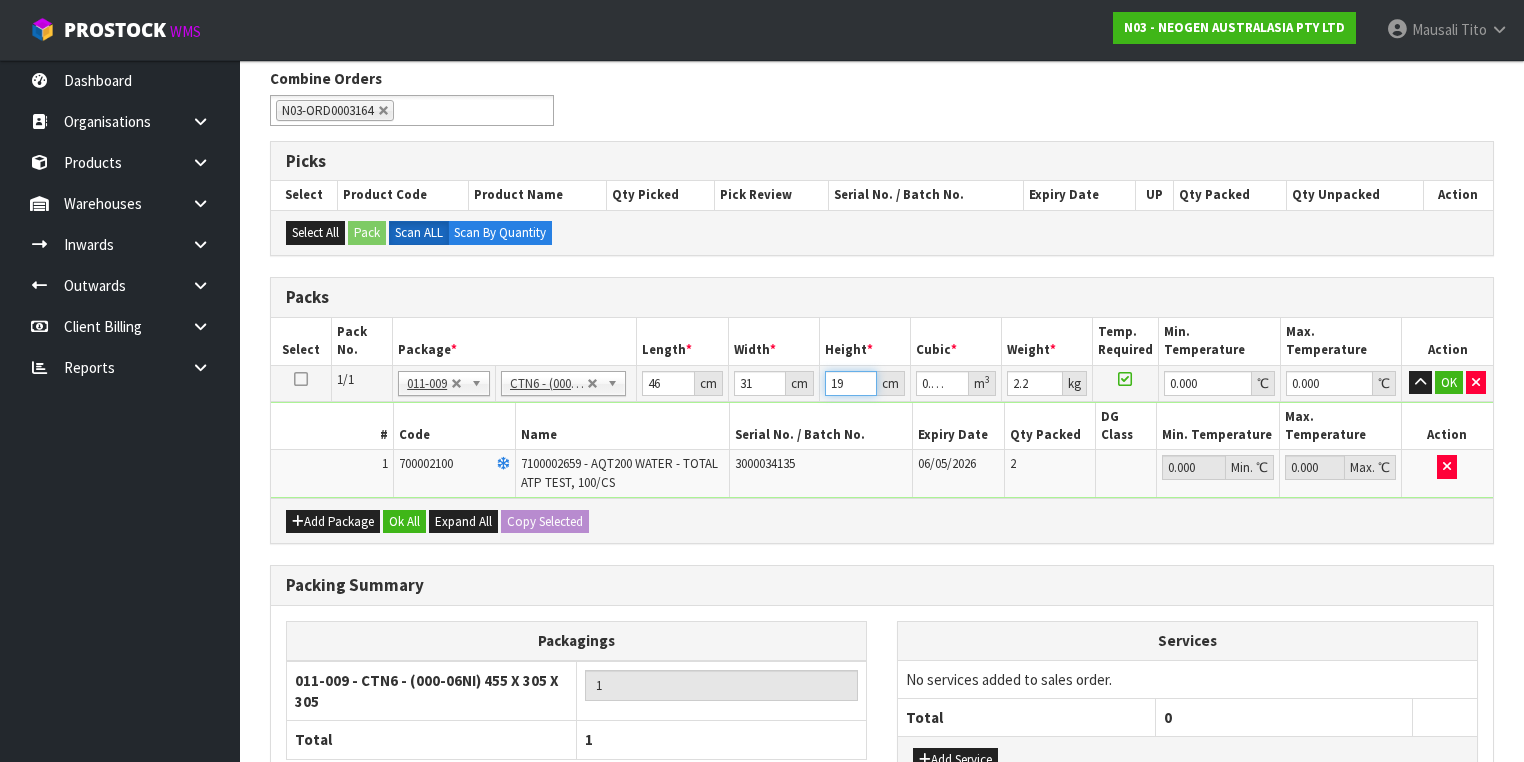 type on "19" 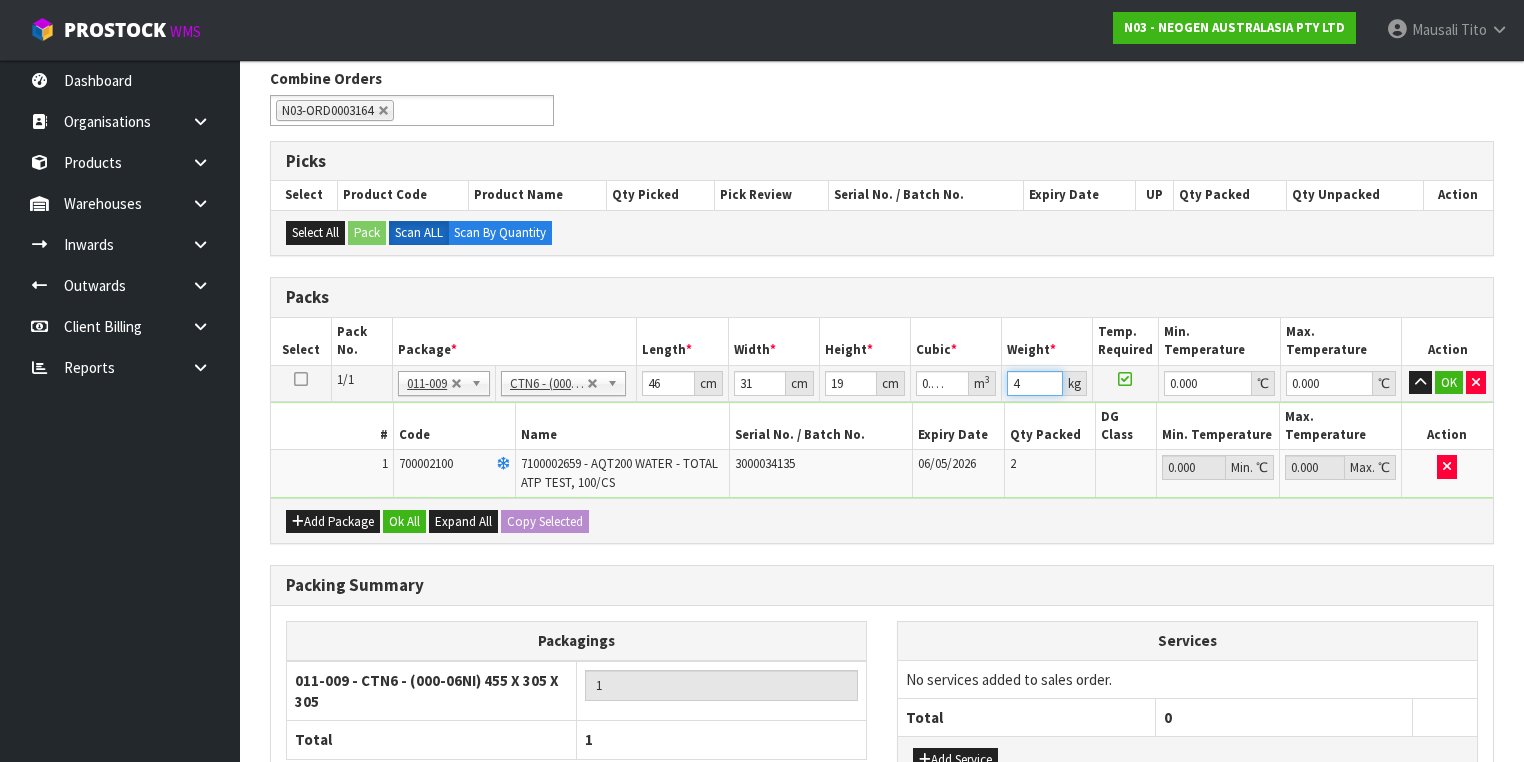 type on "4" 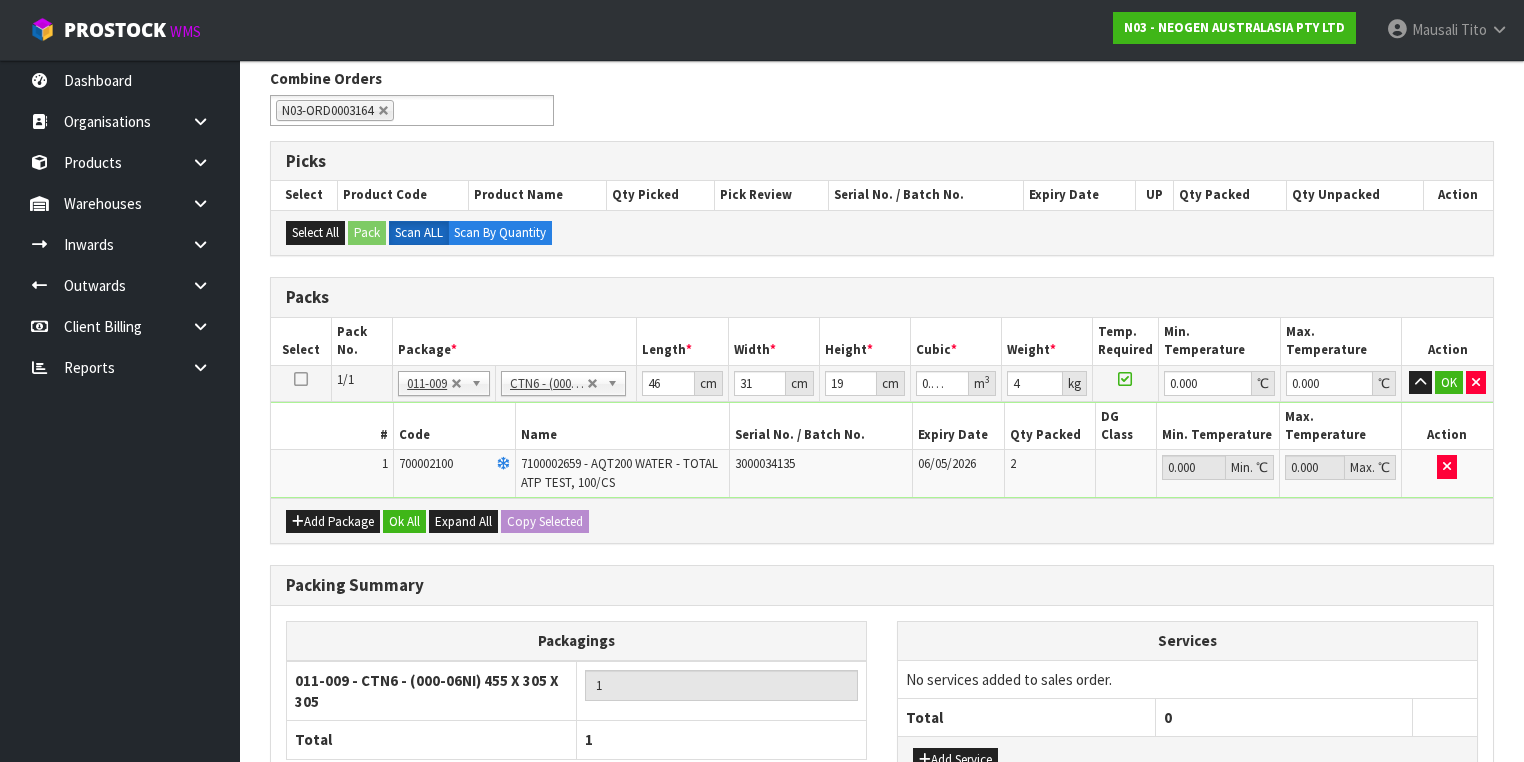 click on "Add Package
Ok All
Expand All
Copy Selected" at bounding box center (882, 520) 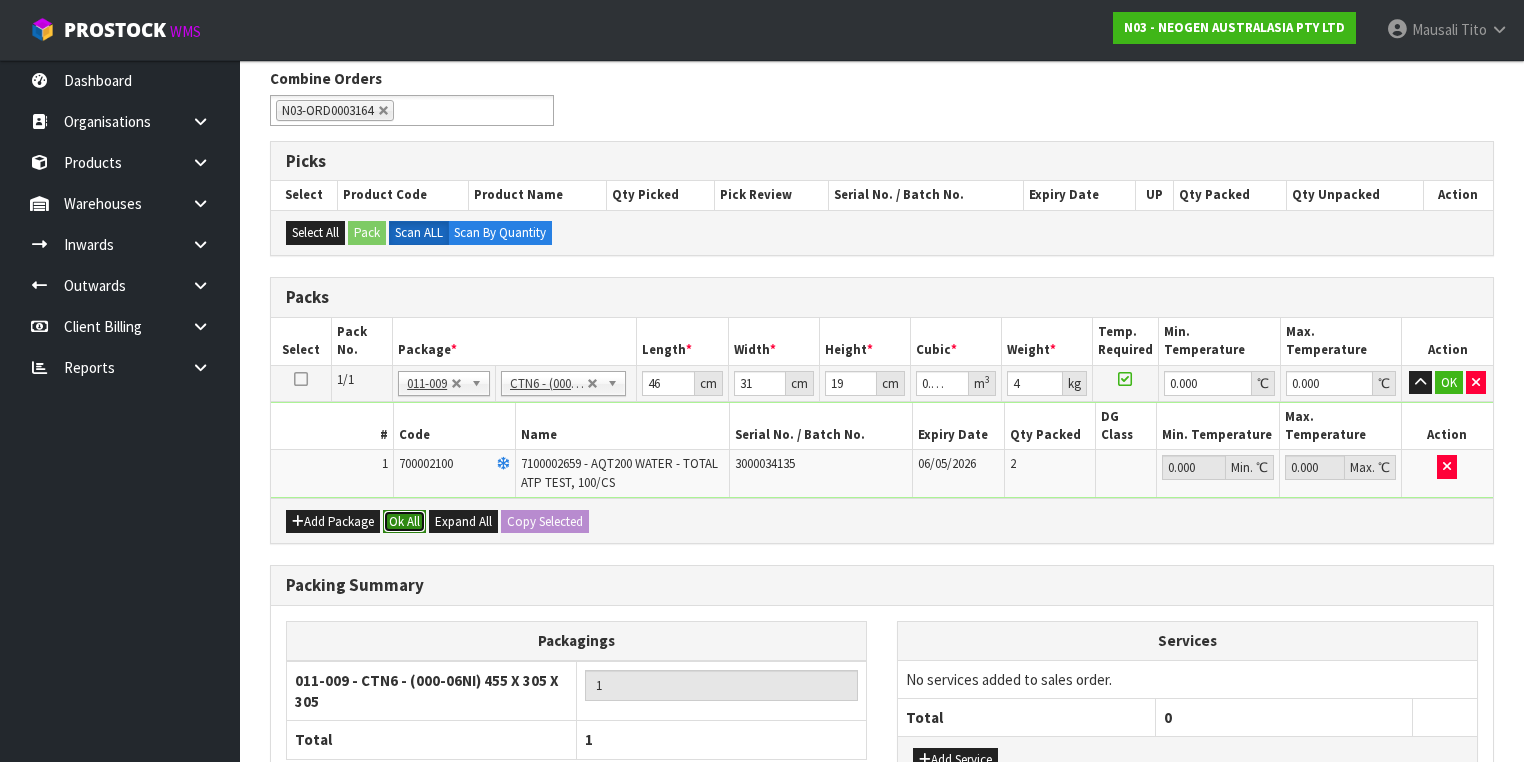 click on "Ok All" at bounding box center [404, 522] 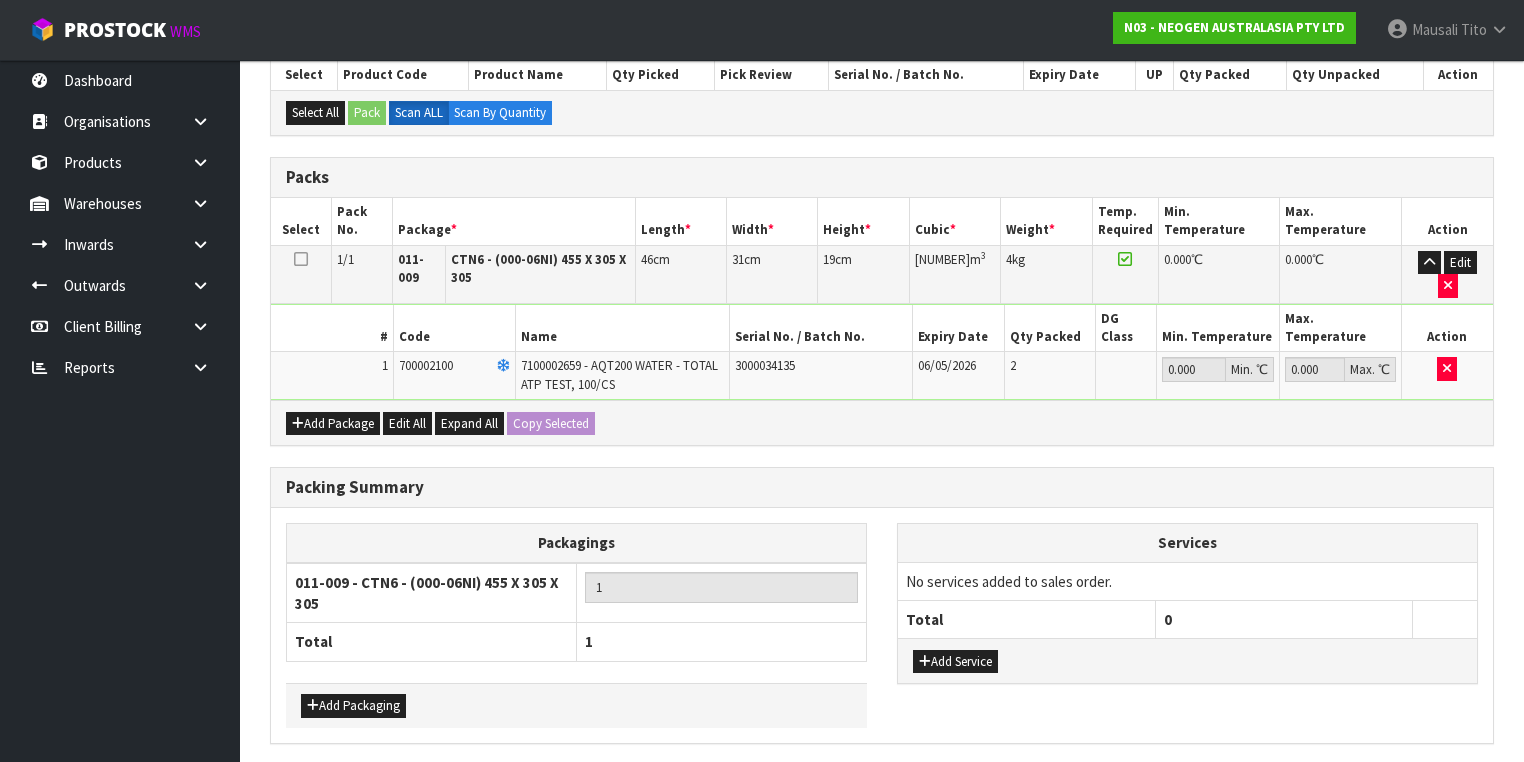 scroll, scrollTop: 478, scrollLeft: 0, axis: vertical 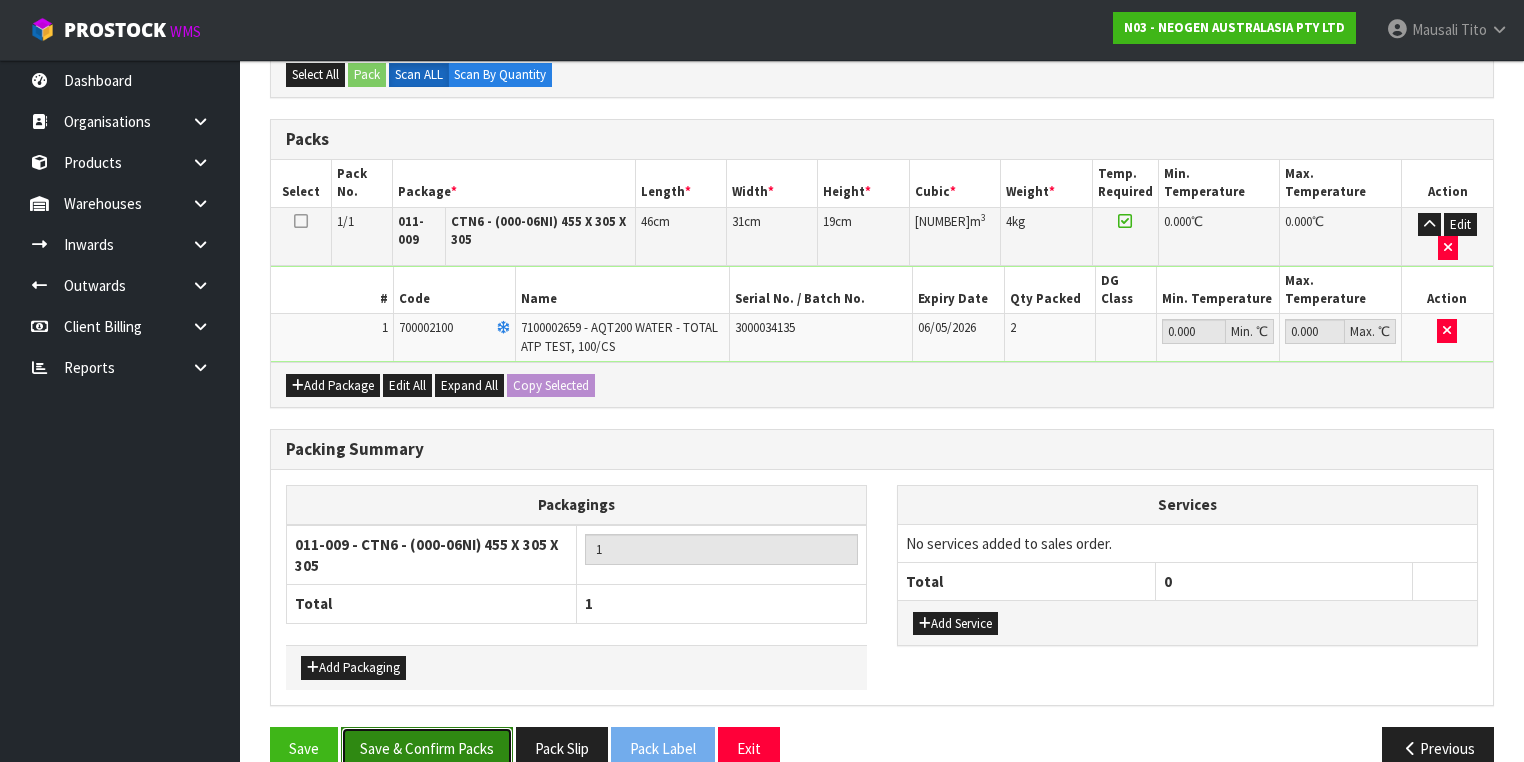 click on "Save & Confirm Packs" at bounding box center [427, 748] 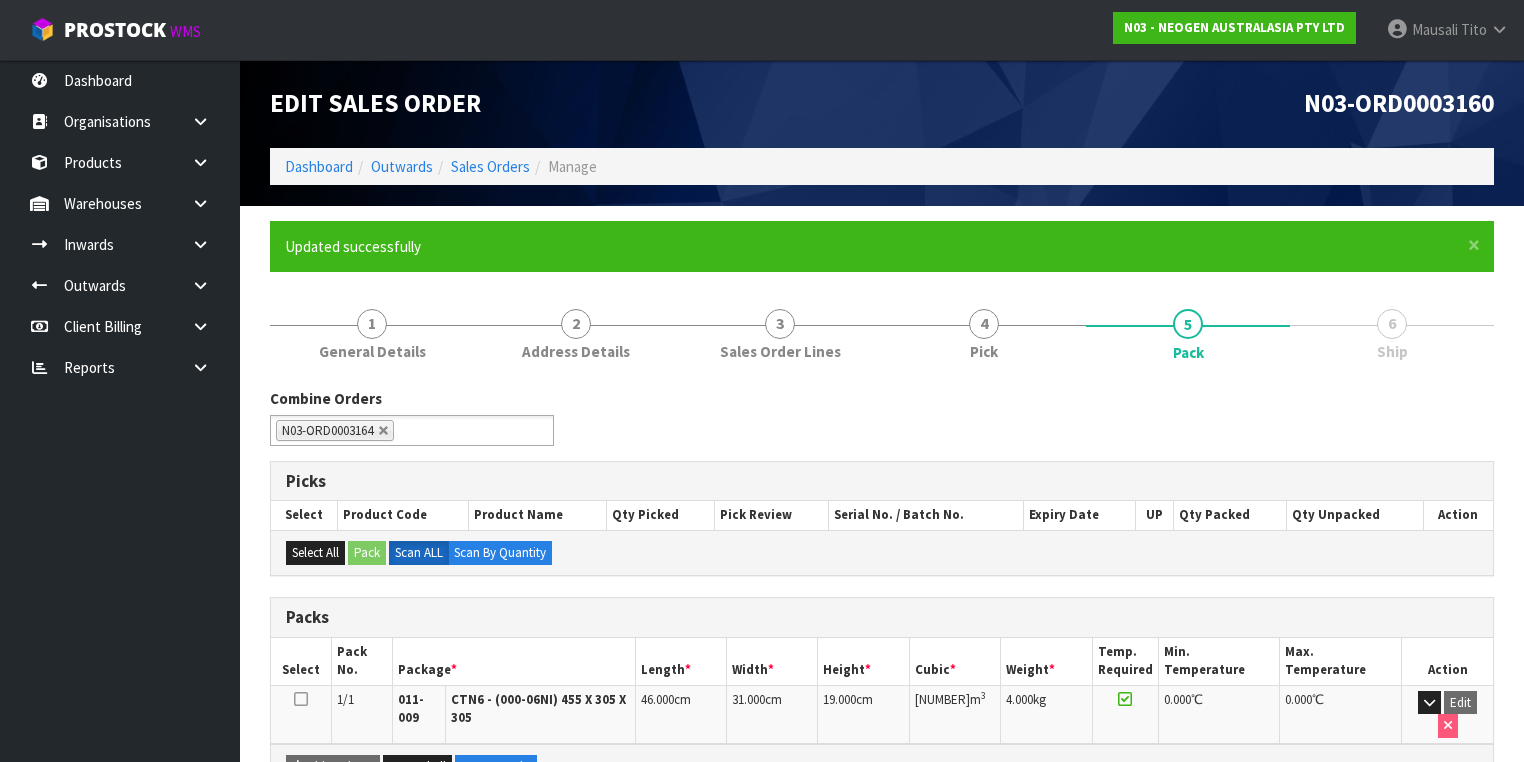 scroll, scrollTop: 320, scrollLeft: 0, axis: vertical 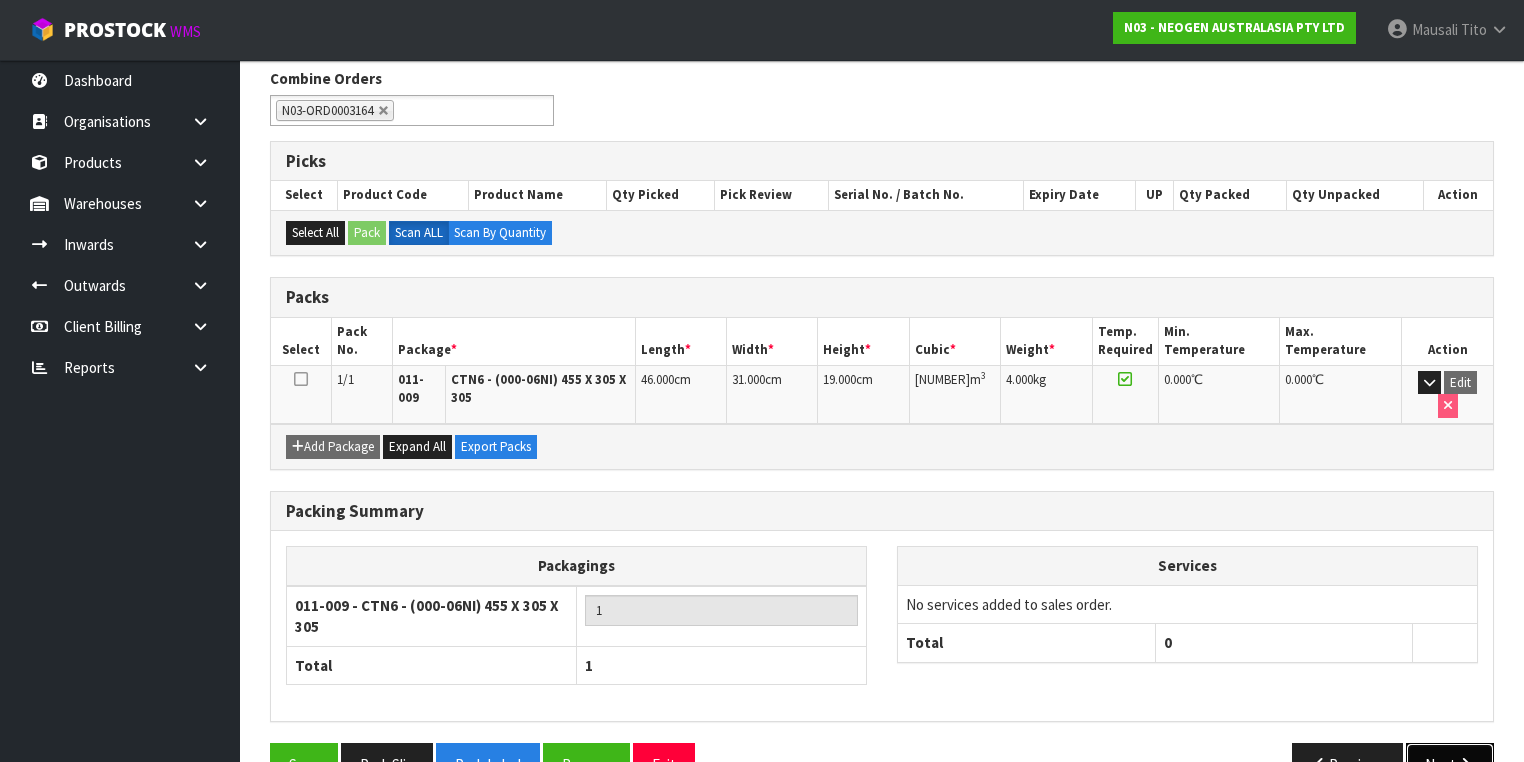click on "Next" at bounding box center [1450, 764] 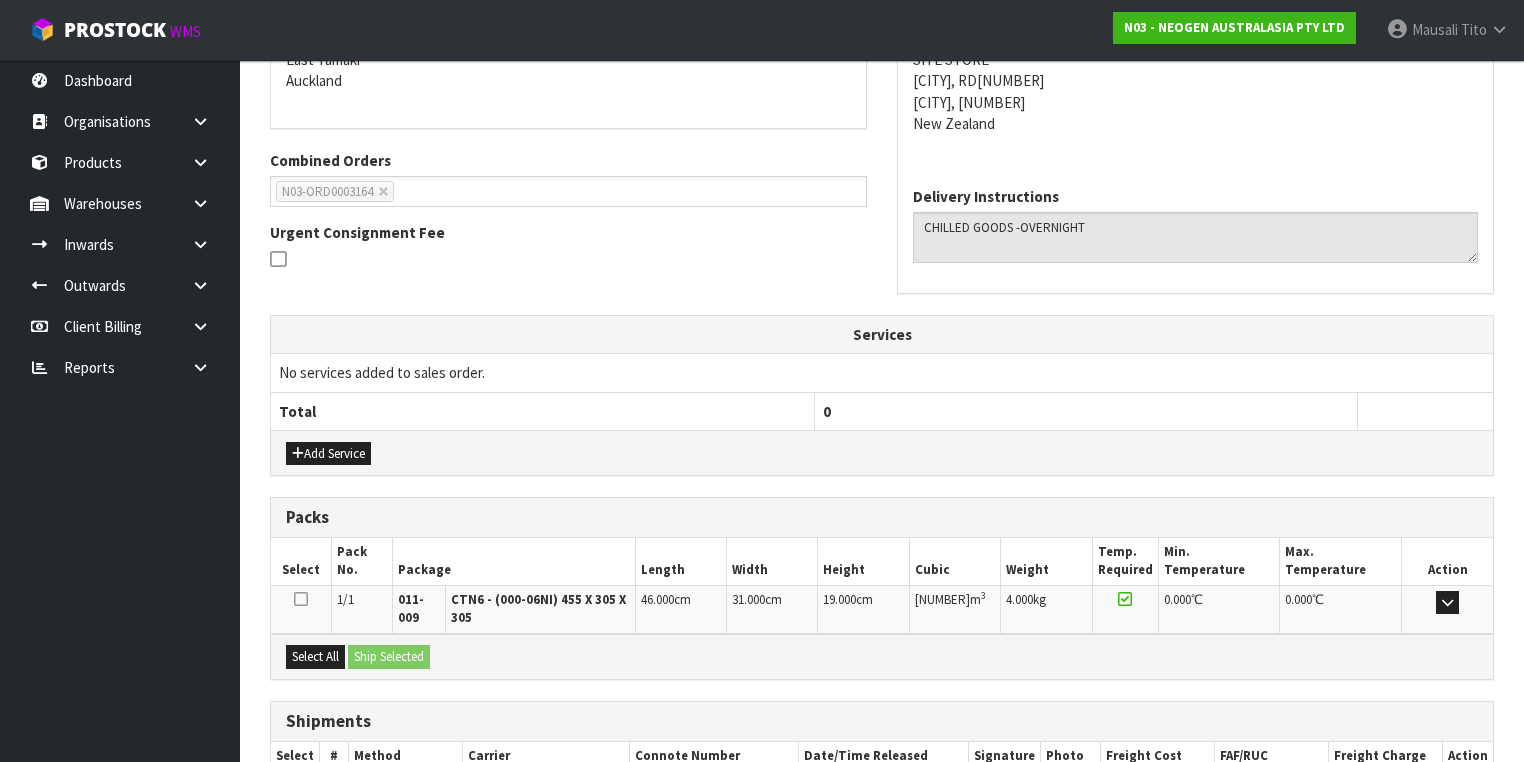 scroll, scrollTop: 564, scrollLeft: 0, axis: vertical 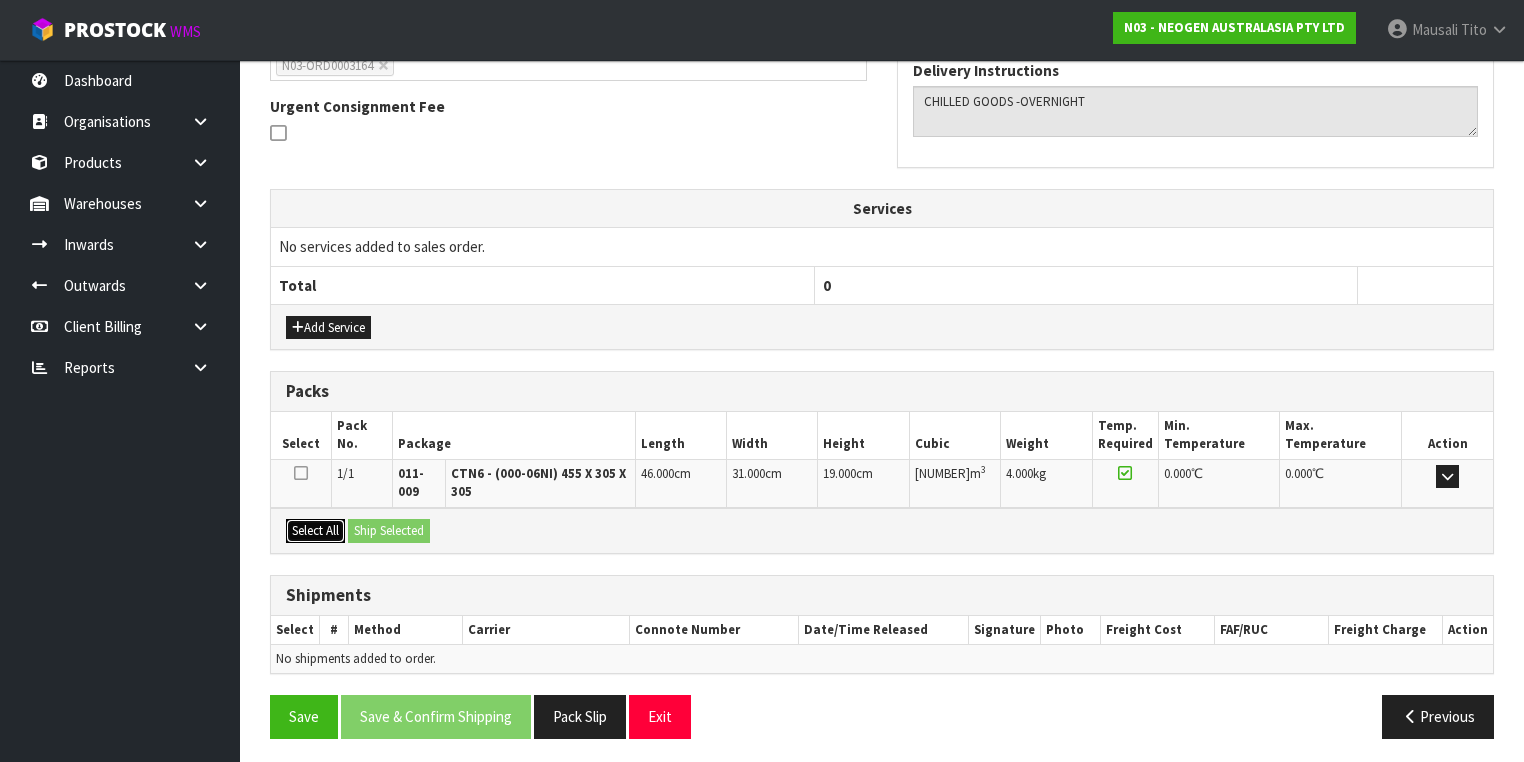 drag, startPoint x: 321, startPoint y: 529, endPoint x: 358, endPoint y: 528, distance: 37.01351 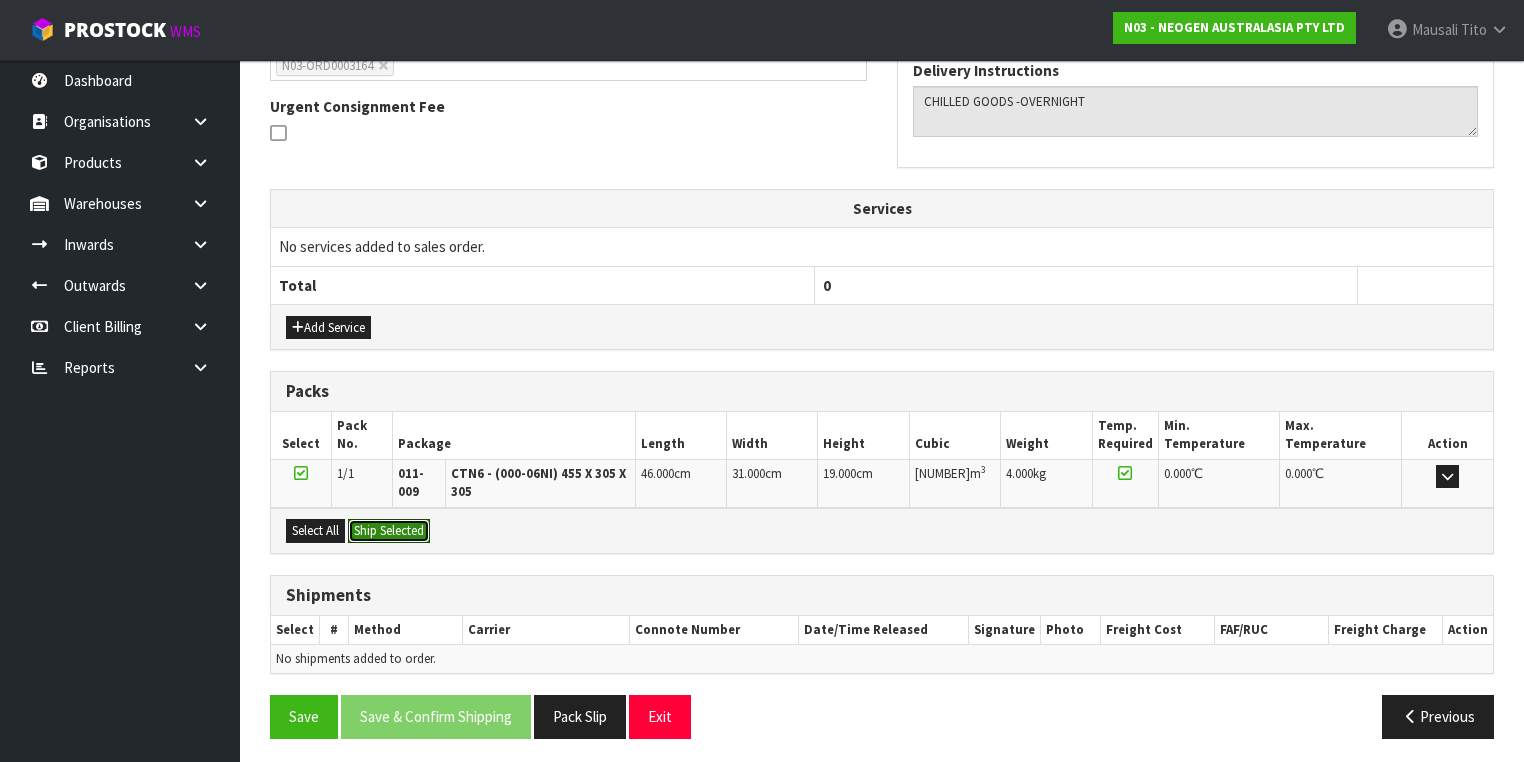 drag, startPoint x: 367, startPoint y: 528, endPoint x: 388, endPoint y: 535, distance: 22.135944 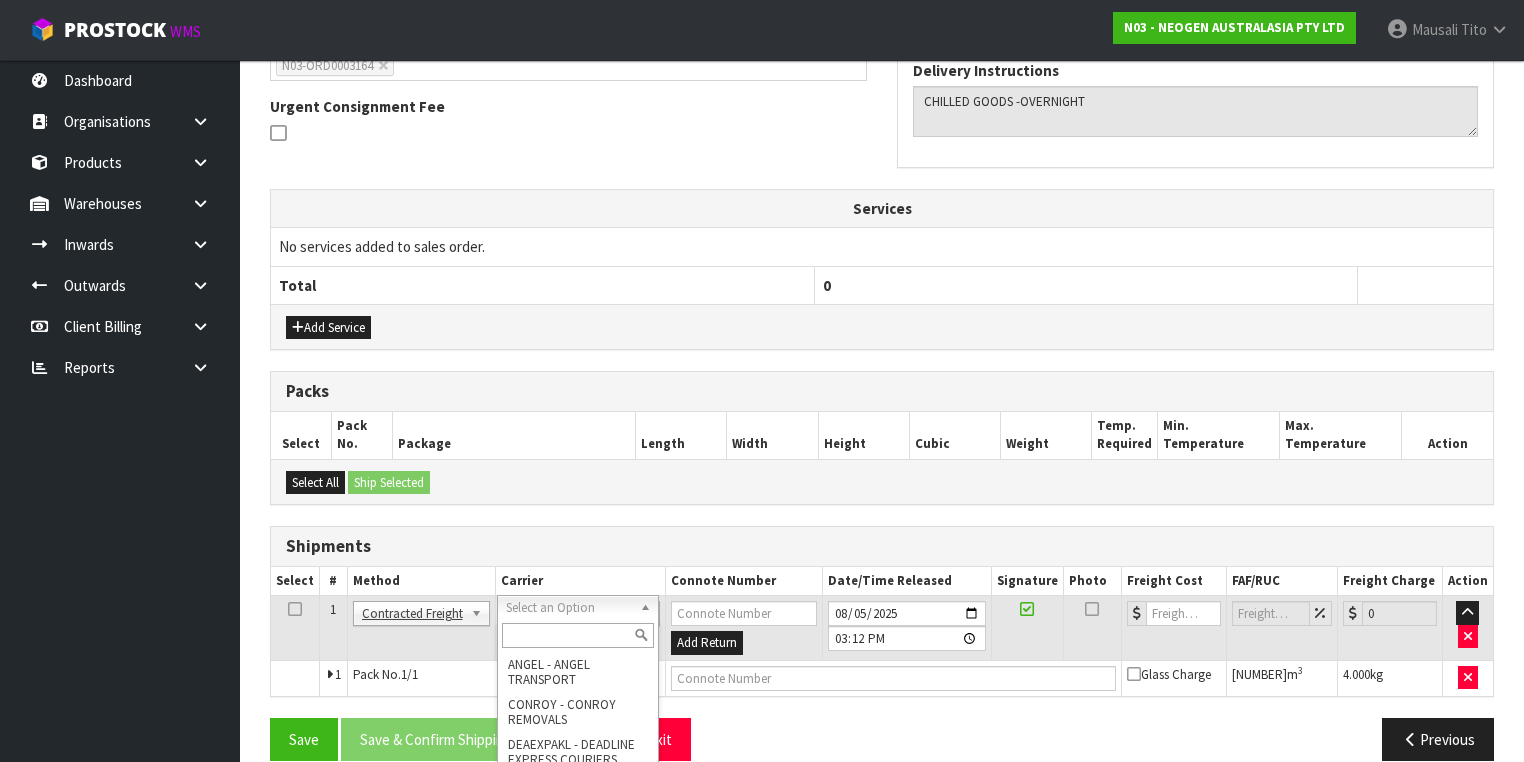 click at bounding box center [578, 635] 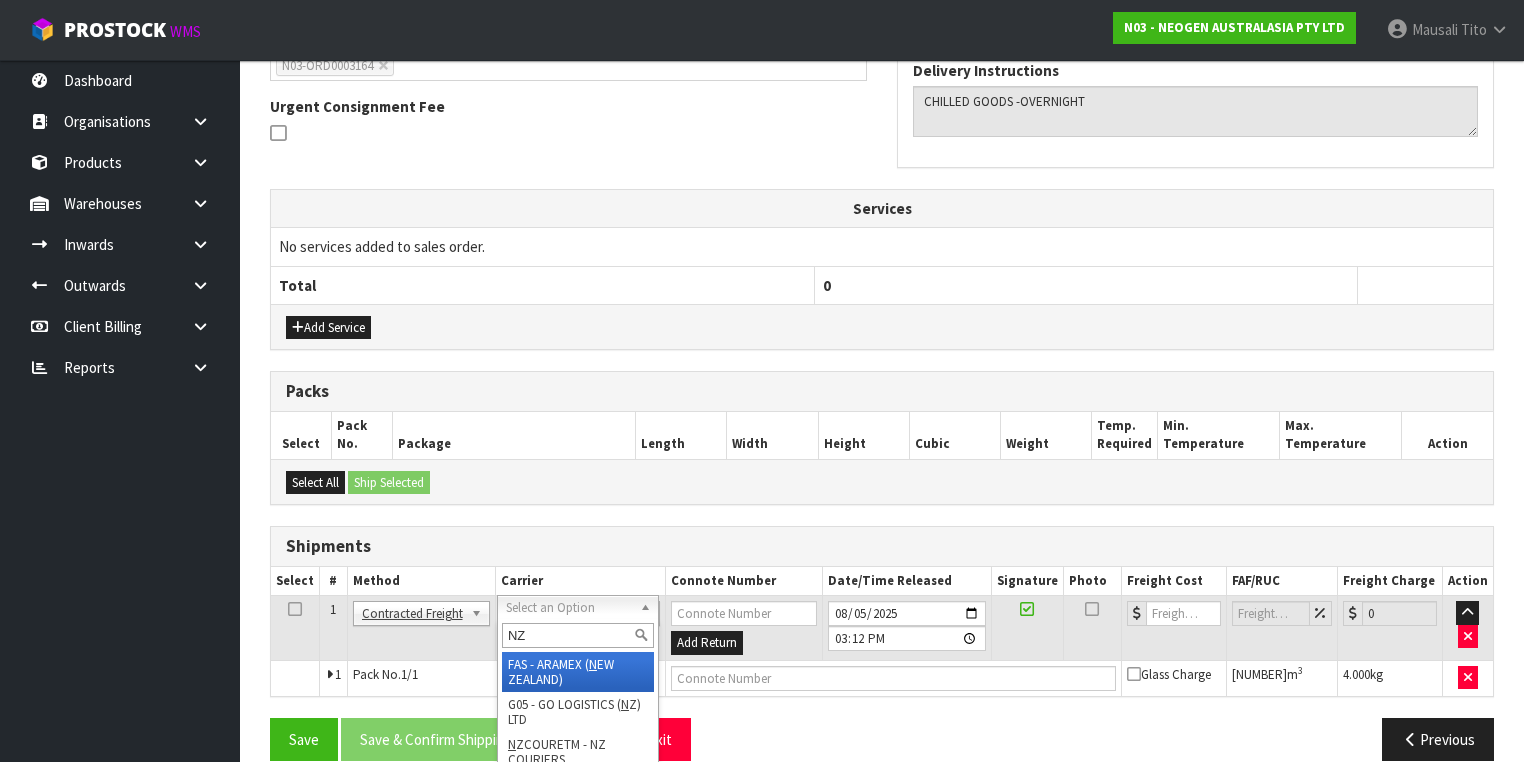 type on "NZP" 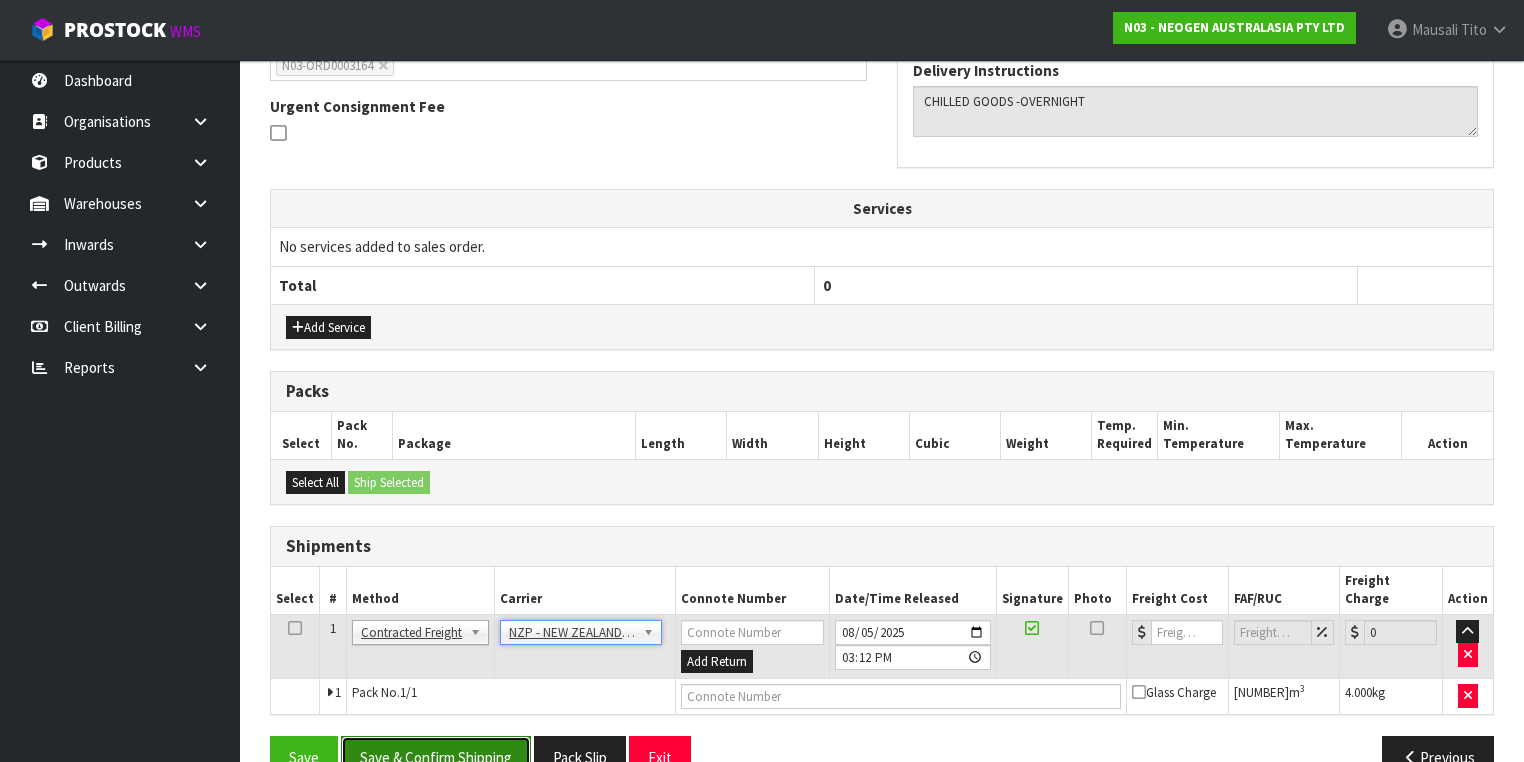 click on "Save & Confirm Shipping" at bounding box center (436, 757) 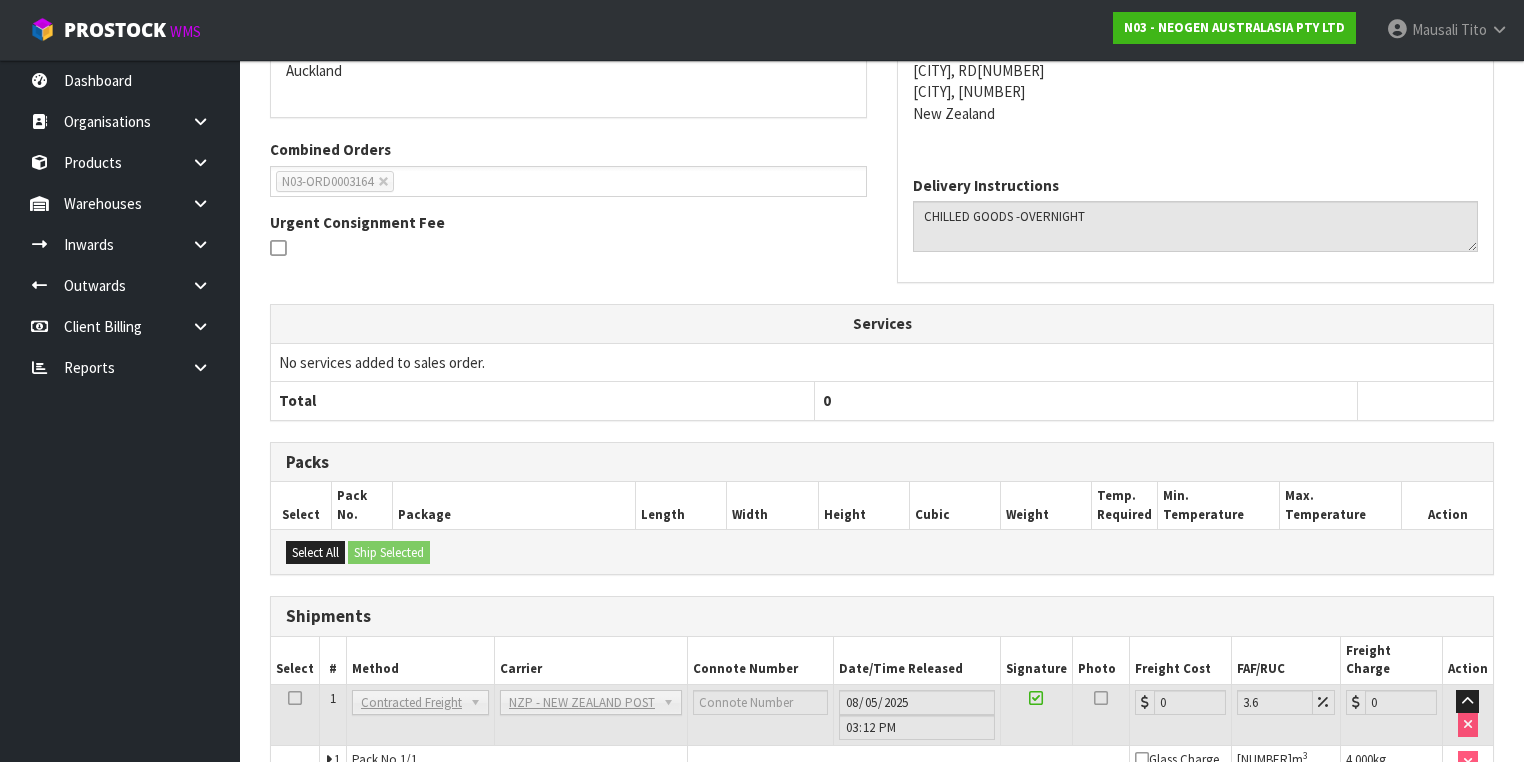 scroll, scrollTop: 558, scrollLeft: 0, axis: vertical 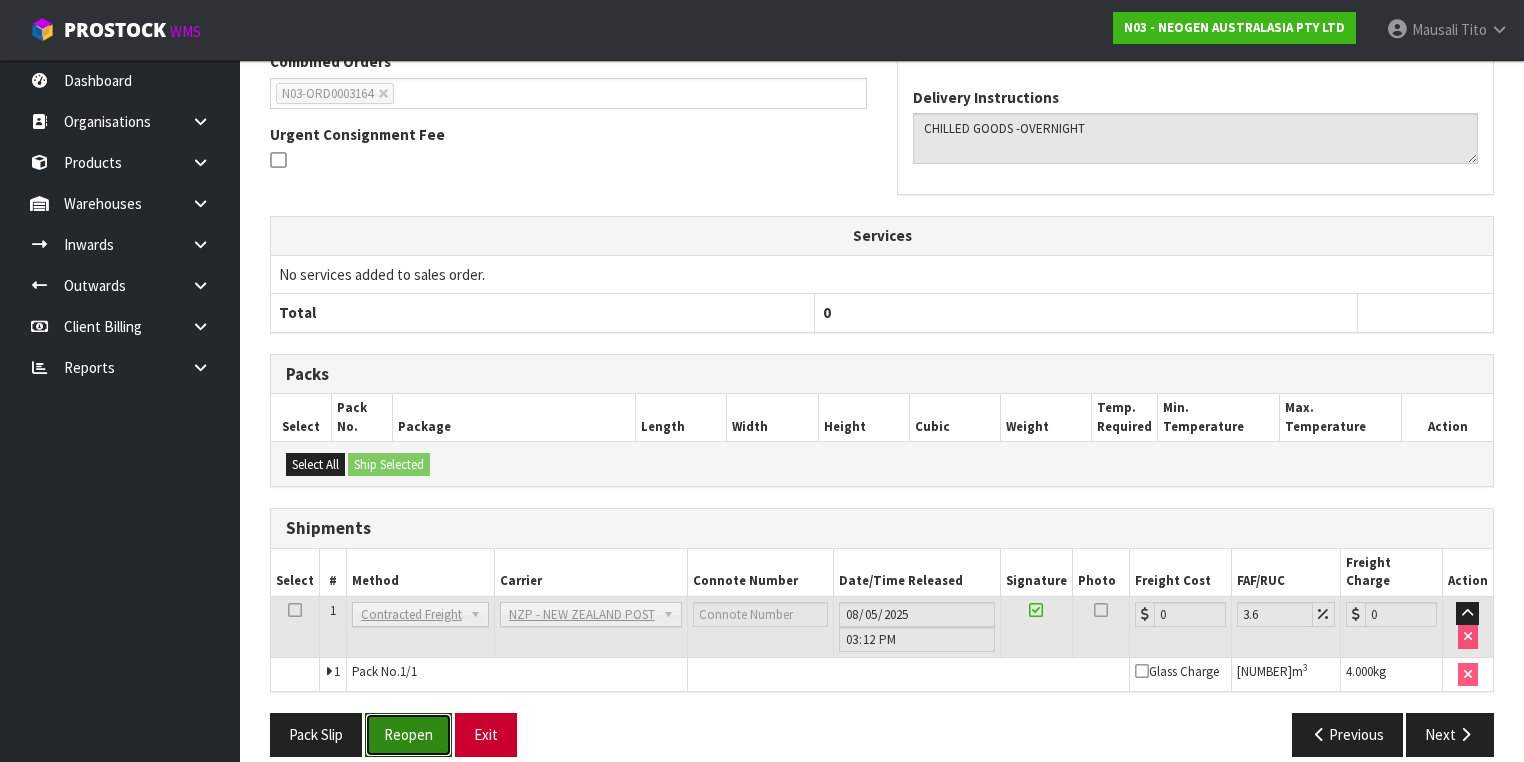 drag, startPoint x: 438, startPoint y: 704, endPoint x: 511, endPoint y: 691, distance: 74.1485 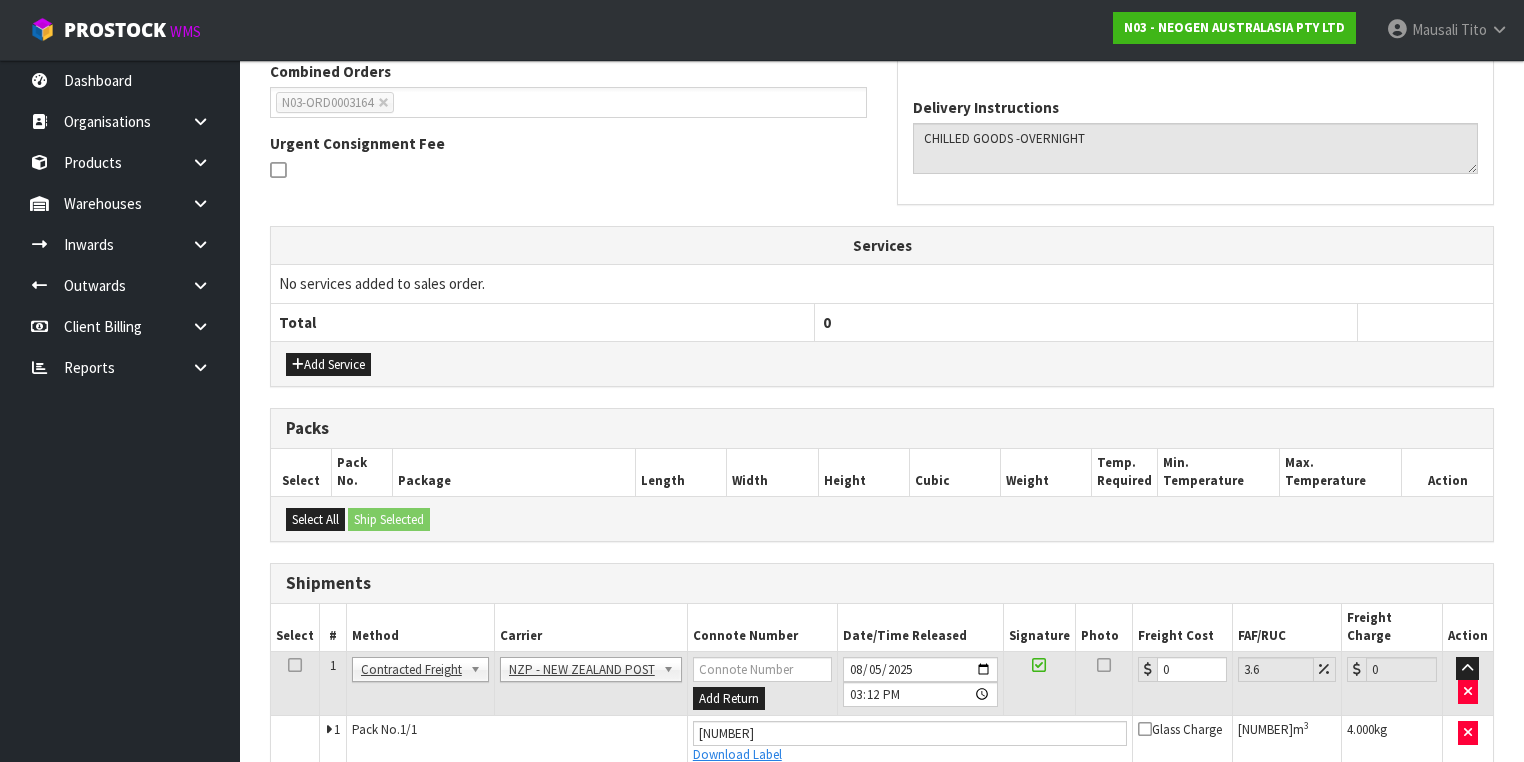 scroll, scrollTop: 604, scrollLeft: 0, axis: vertical 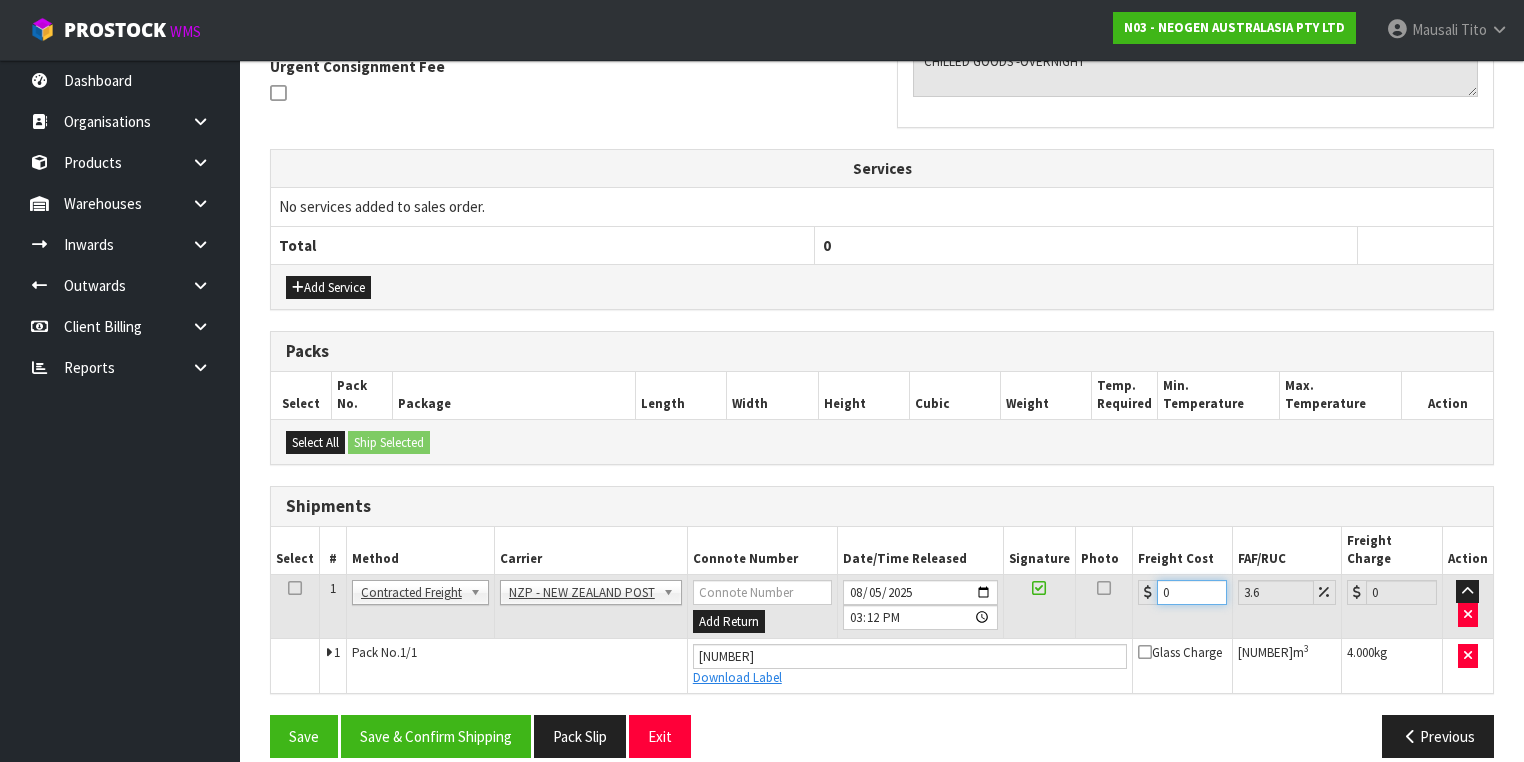 drag, startPoint x: 1180, startPoint y: 566, endPoint x: 1097, endPoint y: 573, distance: 83.294655 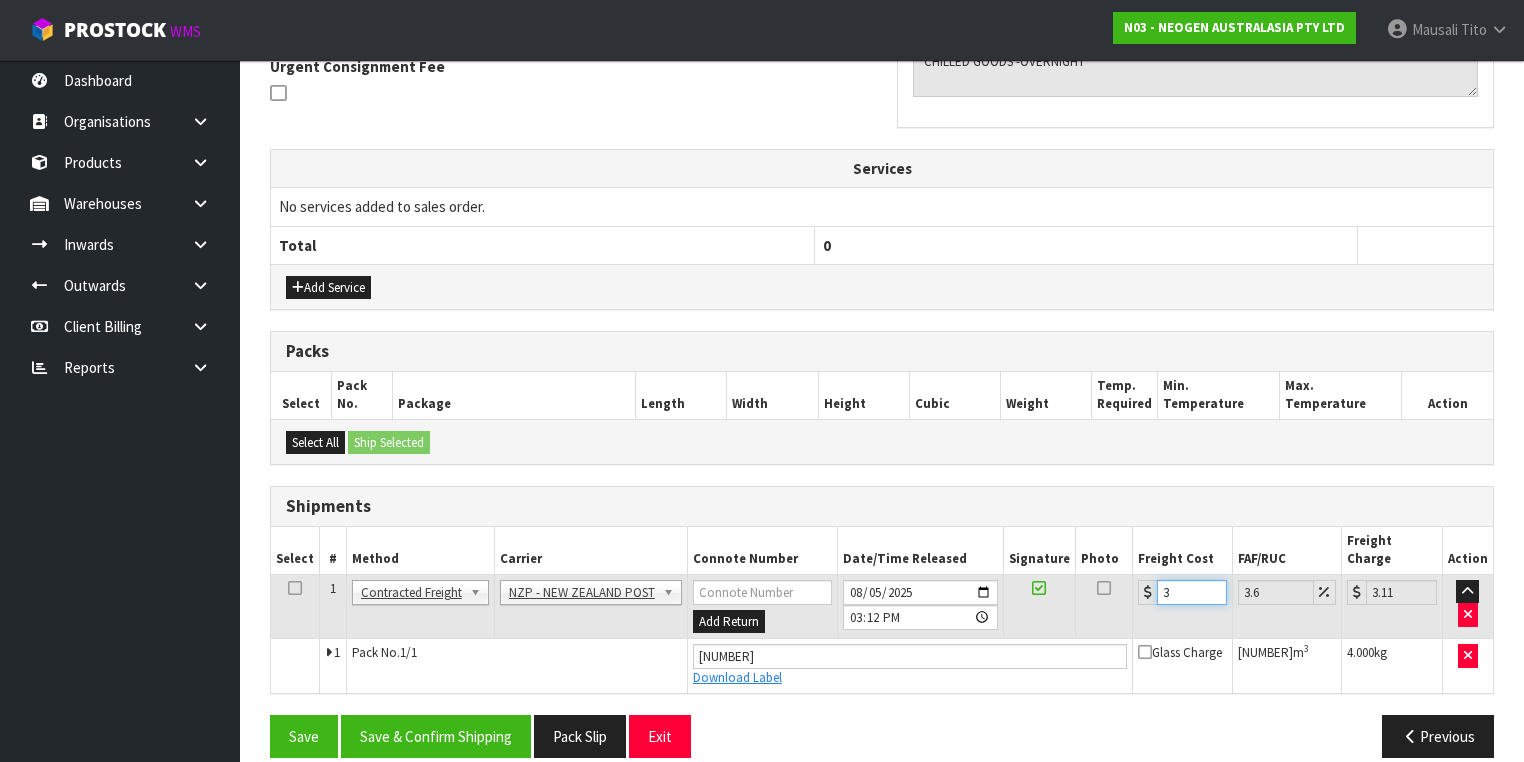 type on "32" 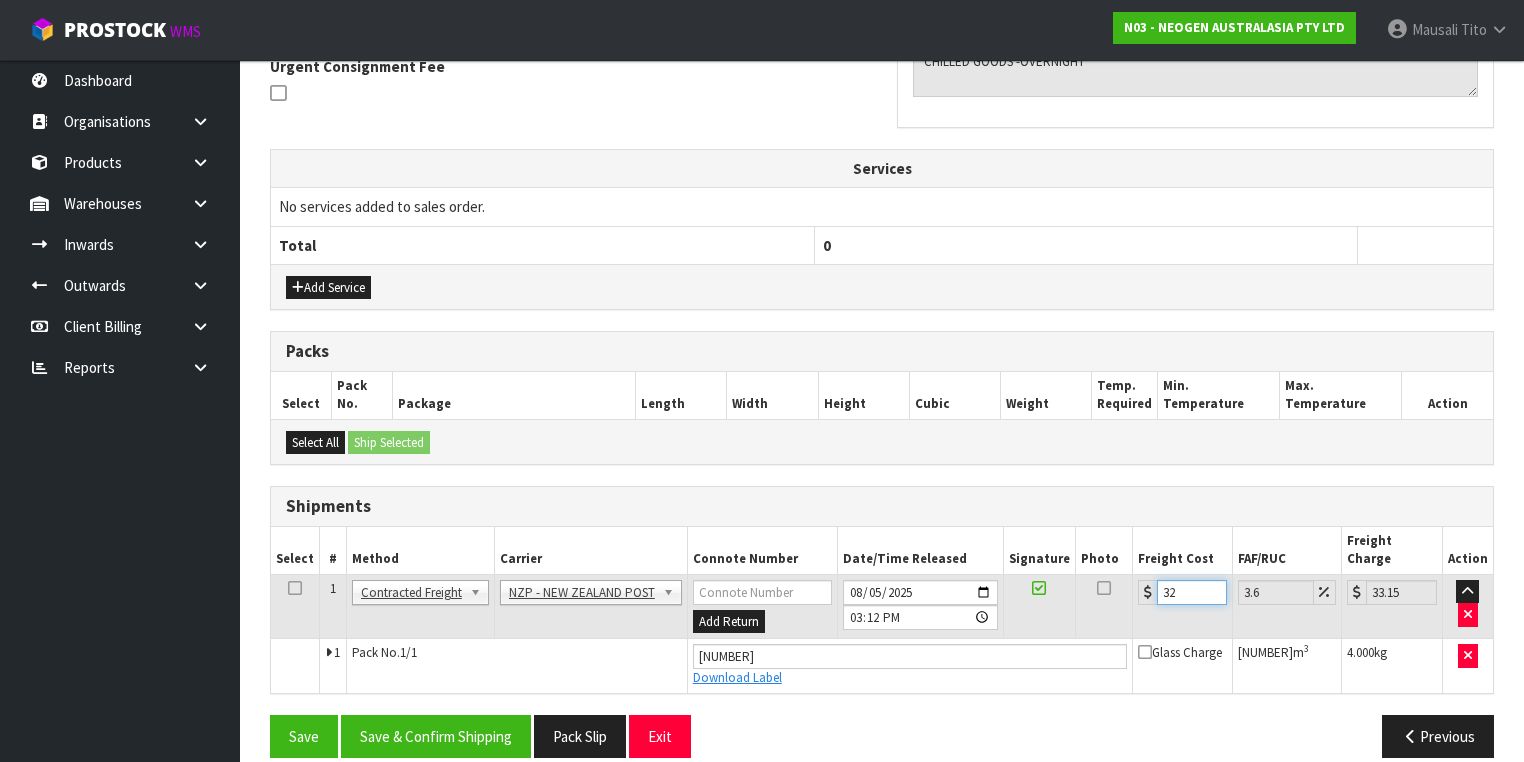 type on "32.2" 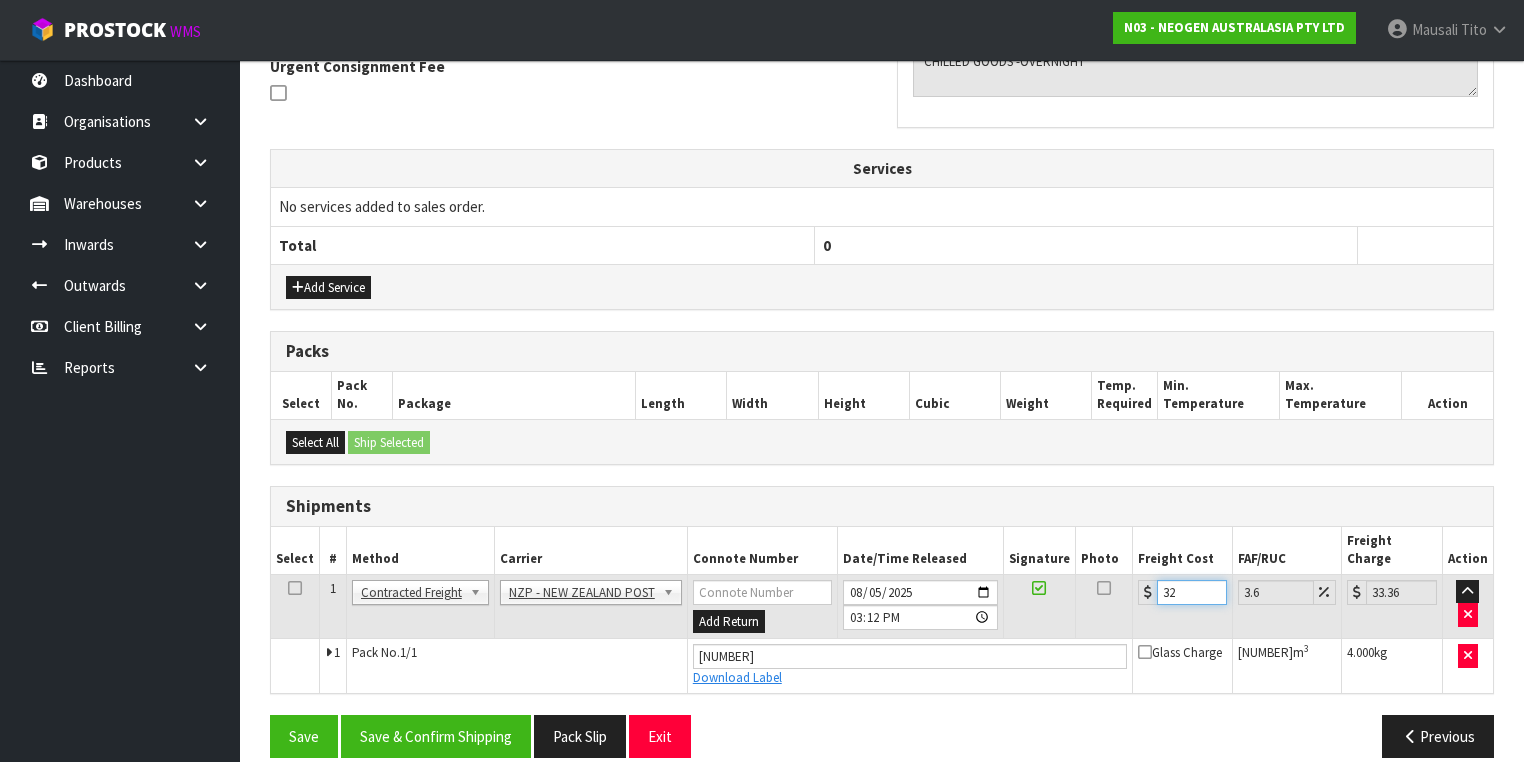 type on "32.22" 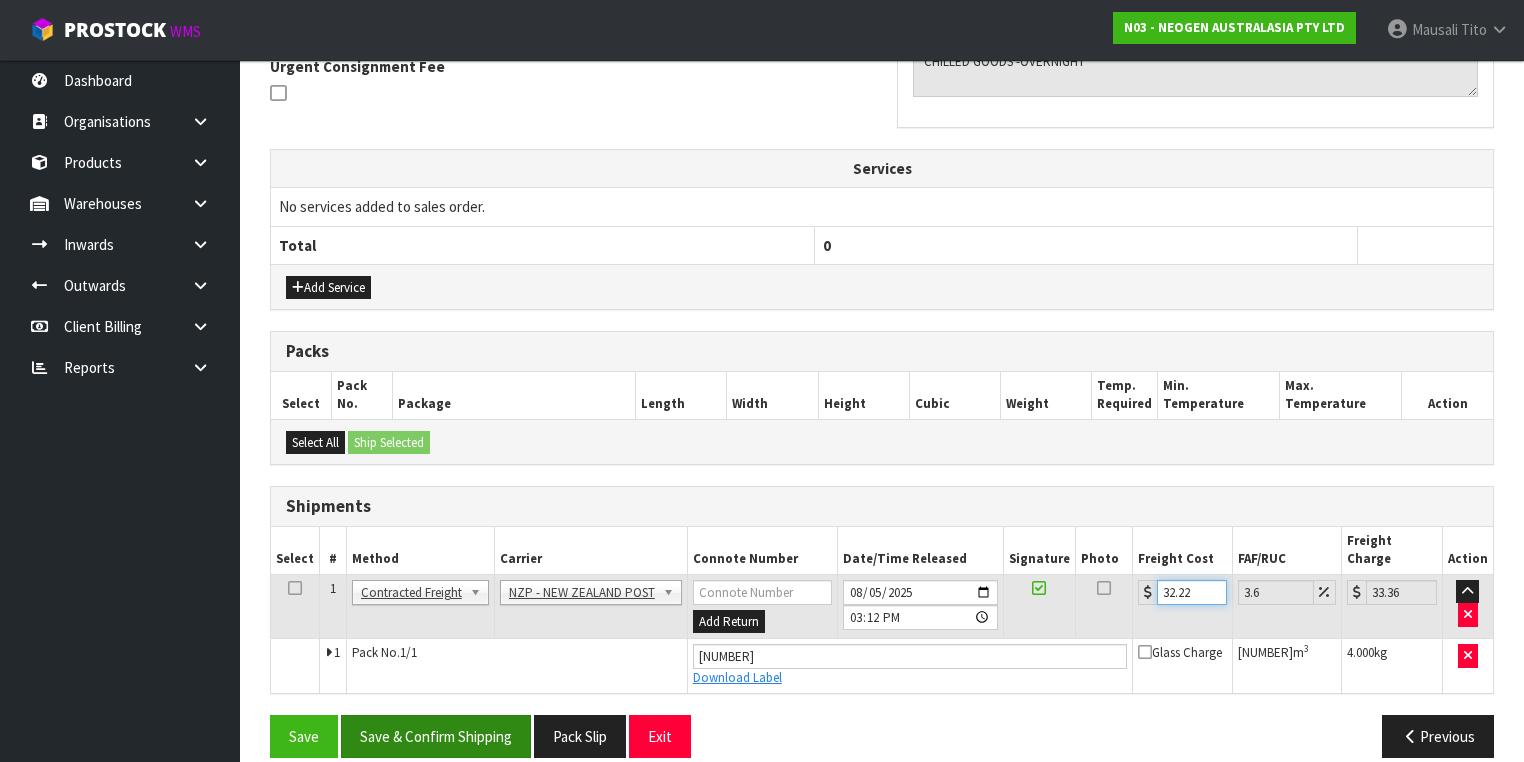 type on "32.22" 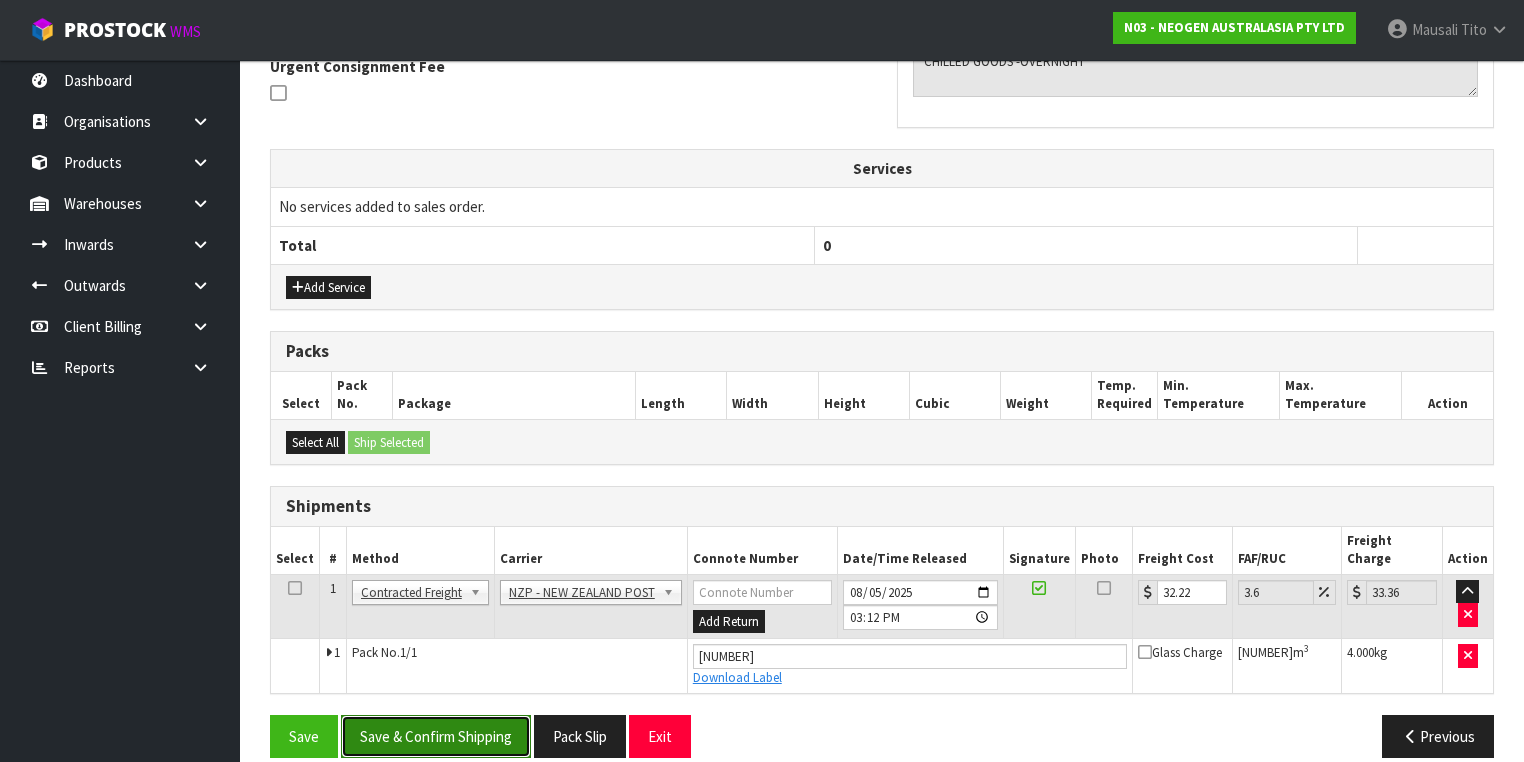 click on "Save & Confirm Shipping" at bounding box center [436, 736] 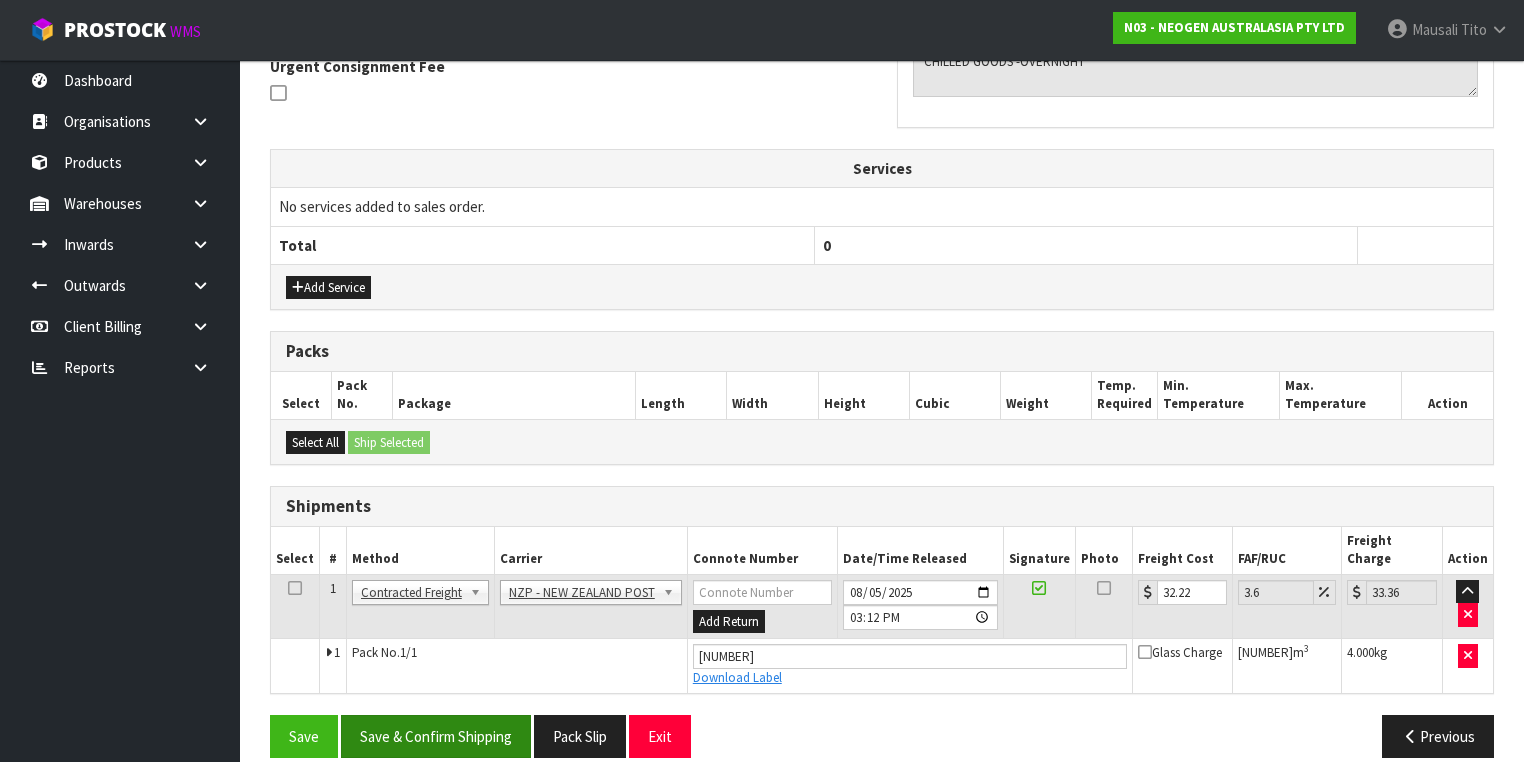 scroll, scrollTop: 0, scrollLeft: 0, axis: both 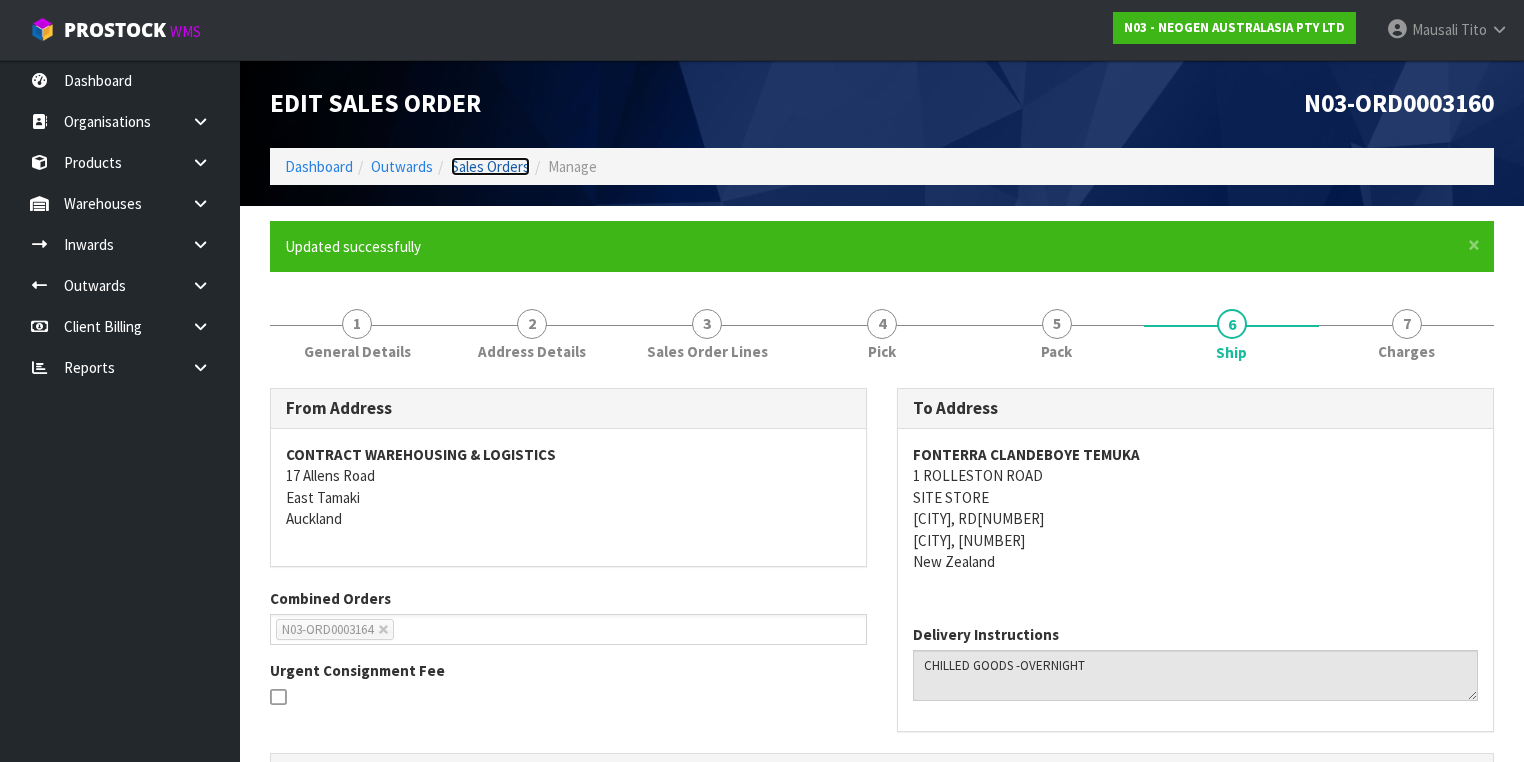 click on "Sales Orders" at bounding box center (490, 166) 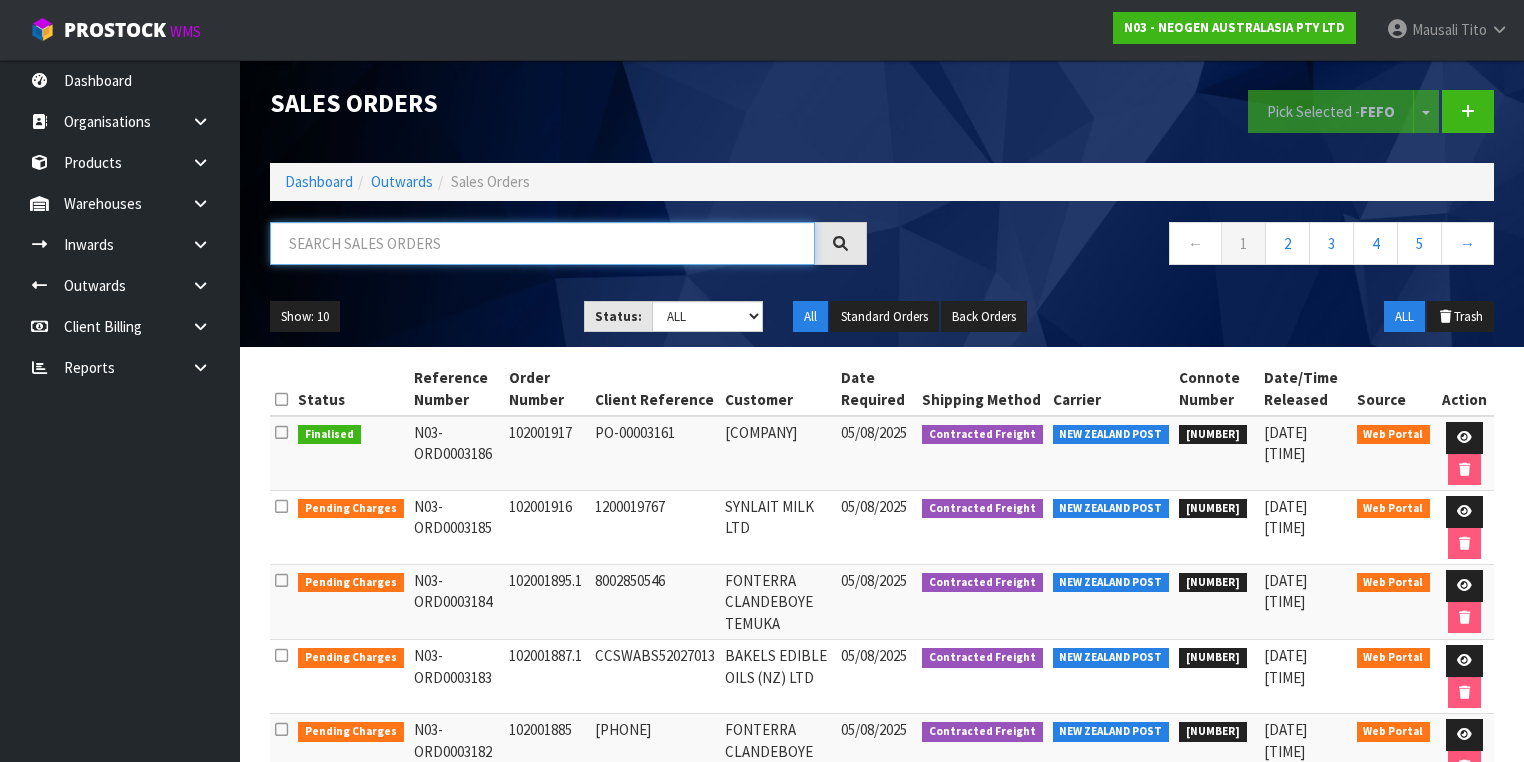 click at bounding box center [542, 243] 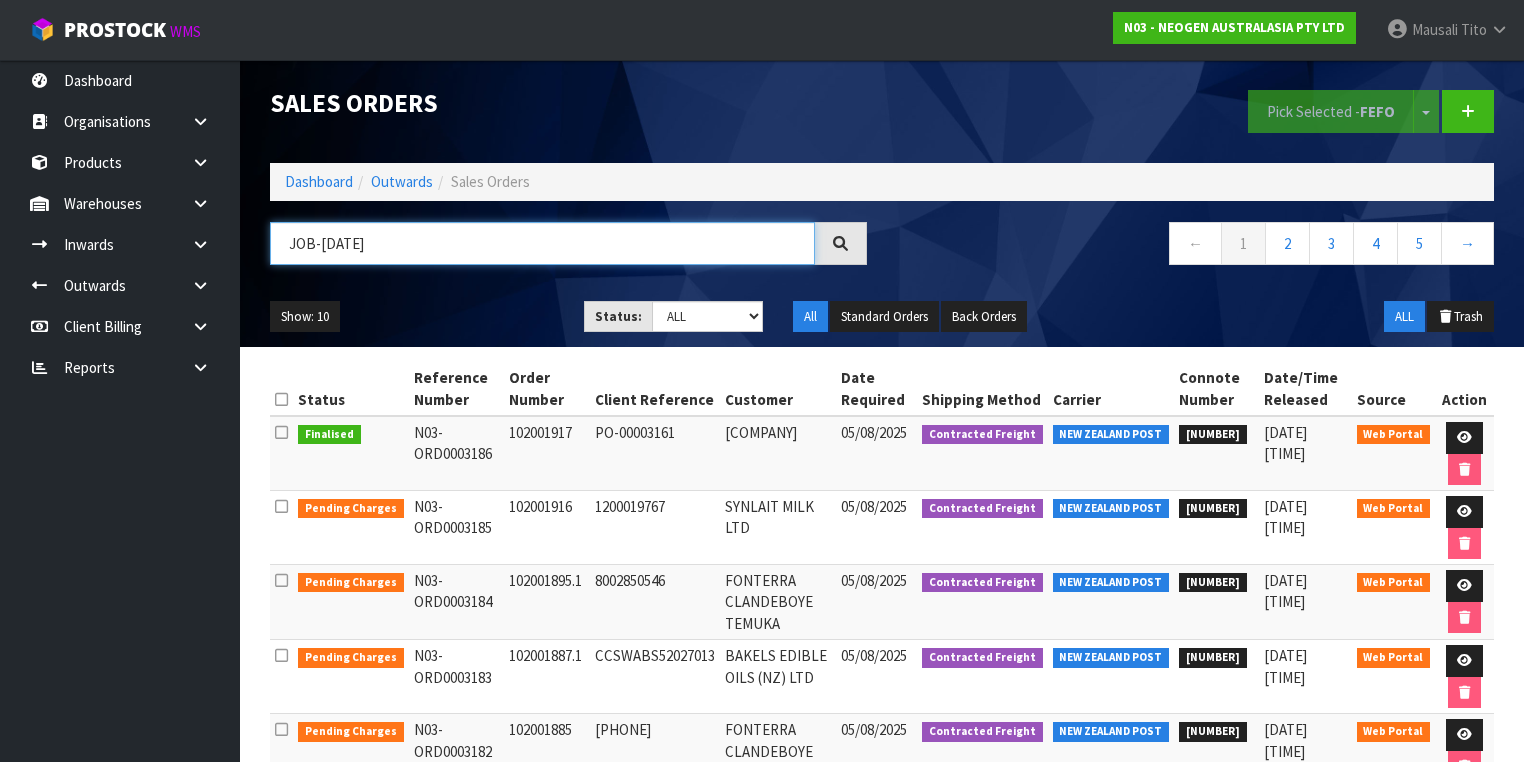 type on "JOB-0406210" 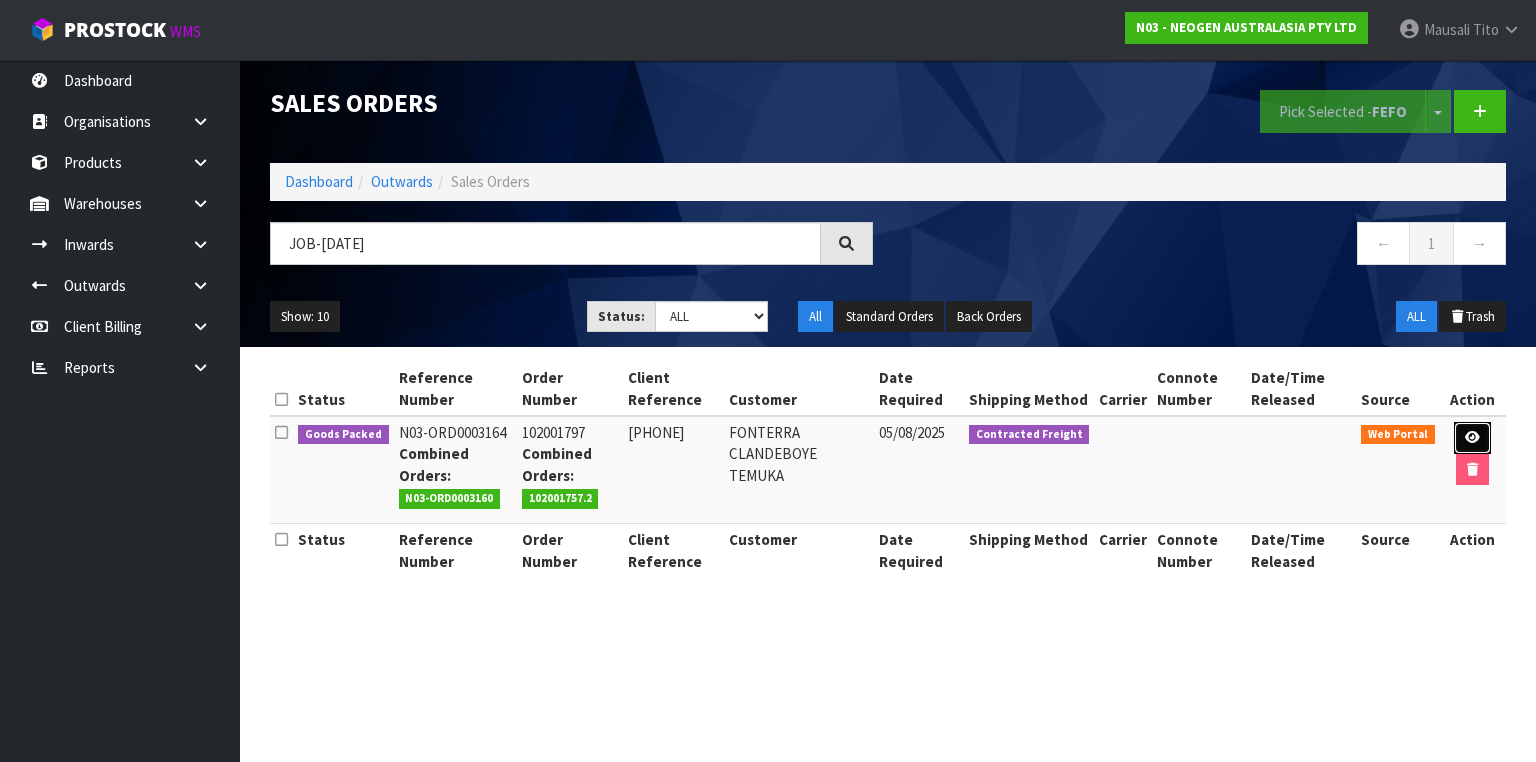 click at bounding box center [1472, 438] 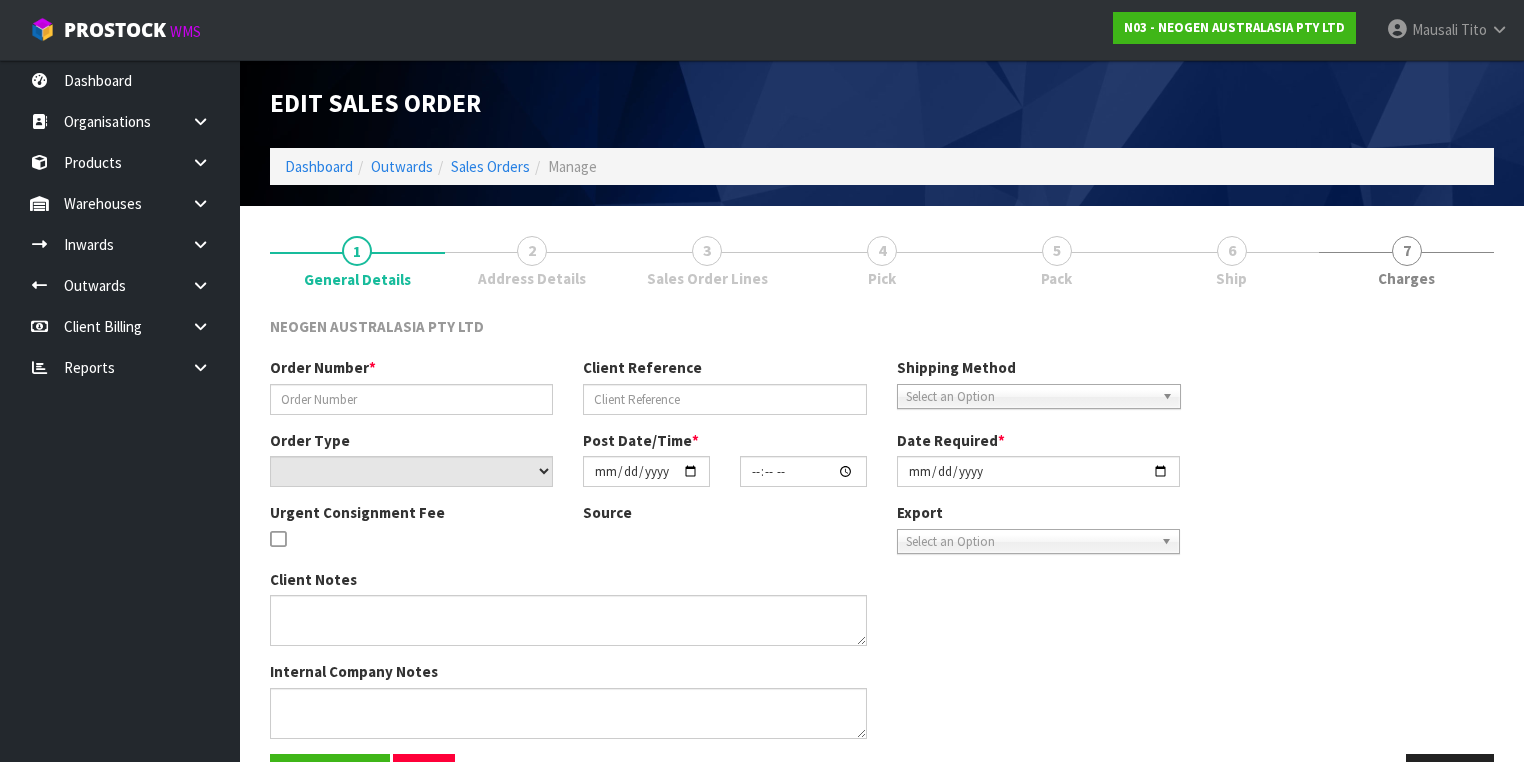 type on "102001797" 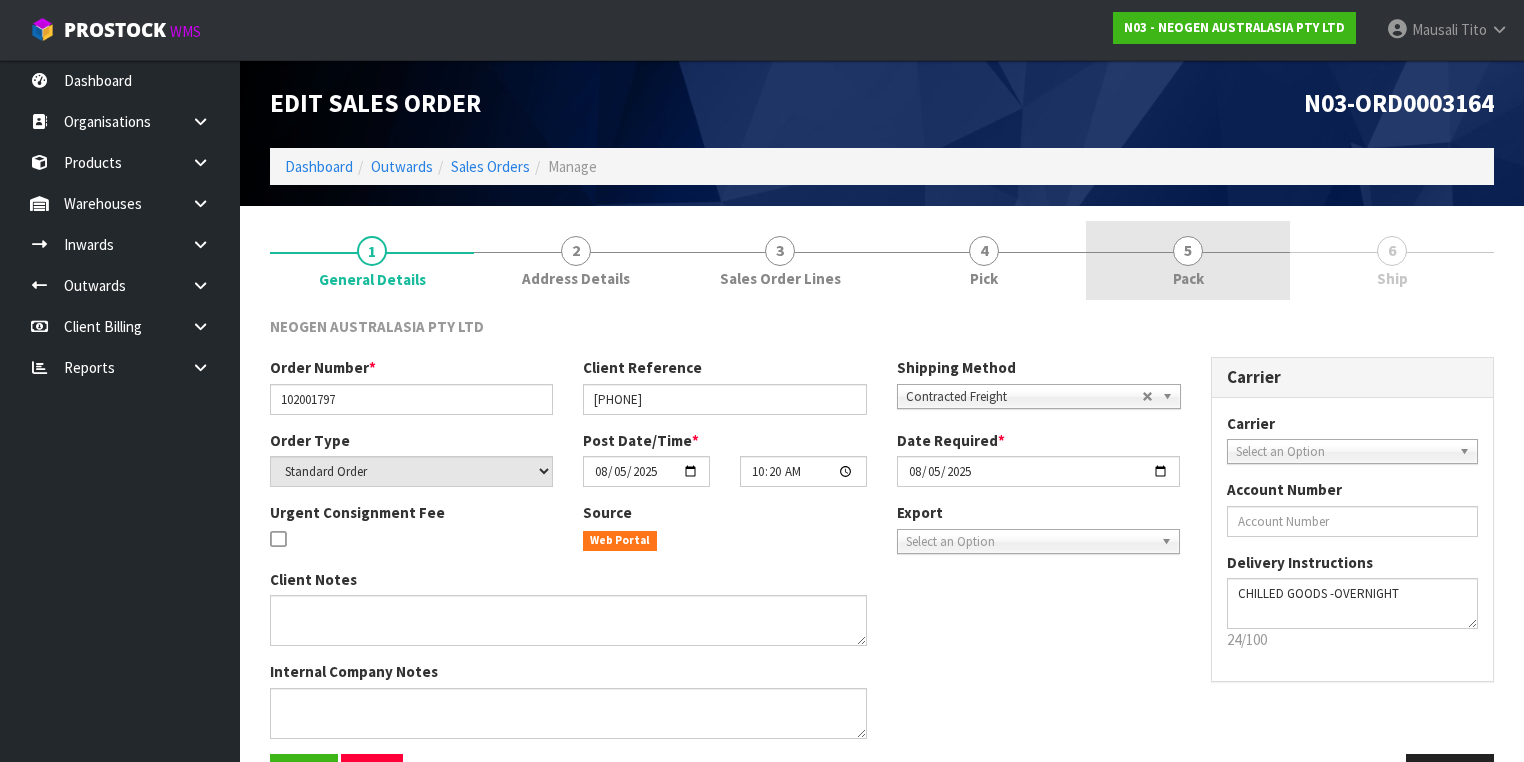 click on "5
Pack" at bounding box center [1188, 260] 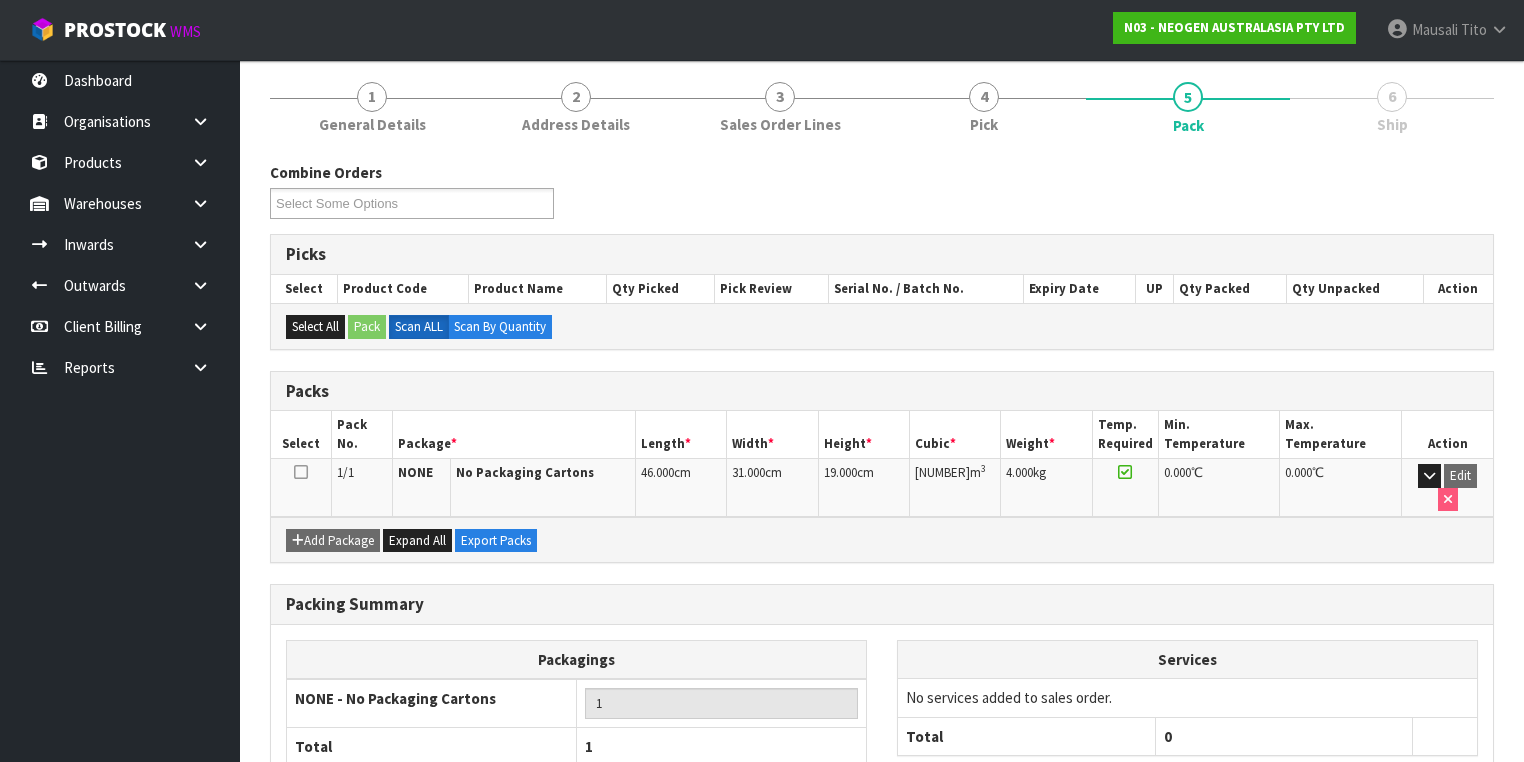 scroll, scrollTop: 259, scrollLeft: 0, axis: vertical 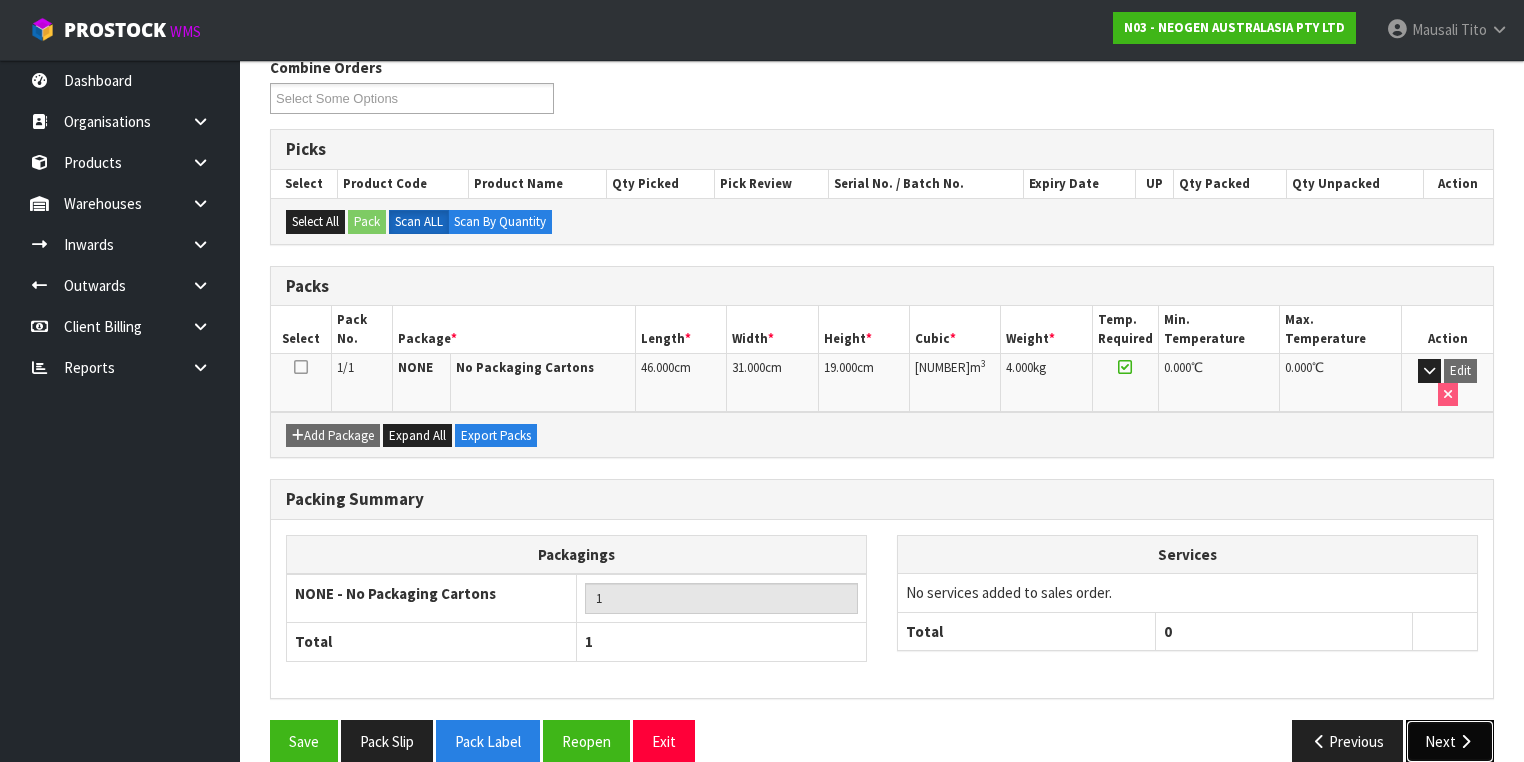 click on "Next" at bounding box center [1450, 741] 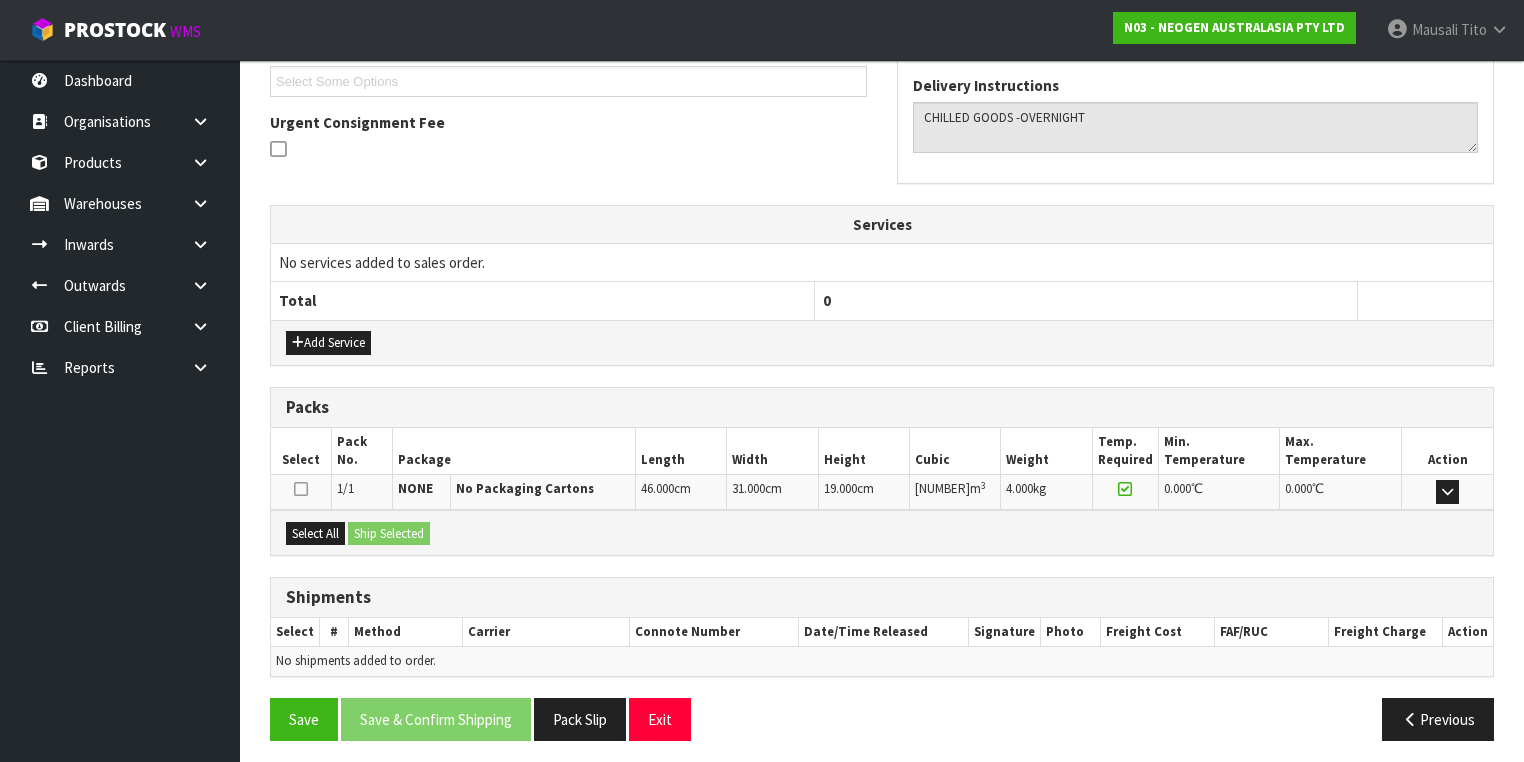scroll, scrollTop: 477, scrollLeft: 0, axis: vertical 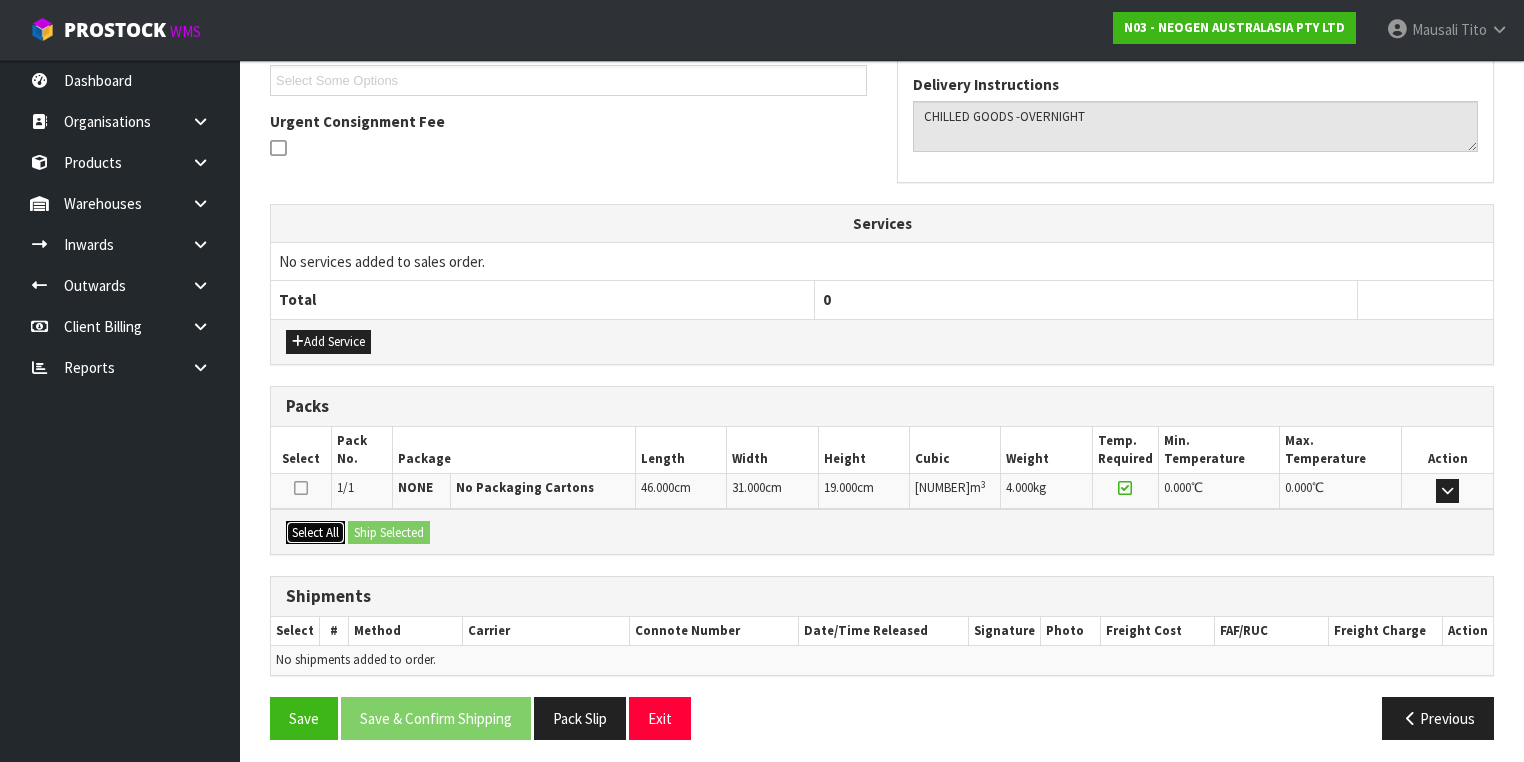 click on "Select All" at bounding box center (315, 533) 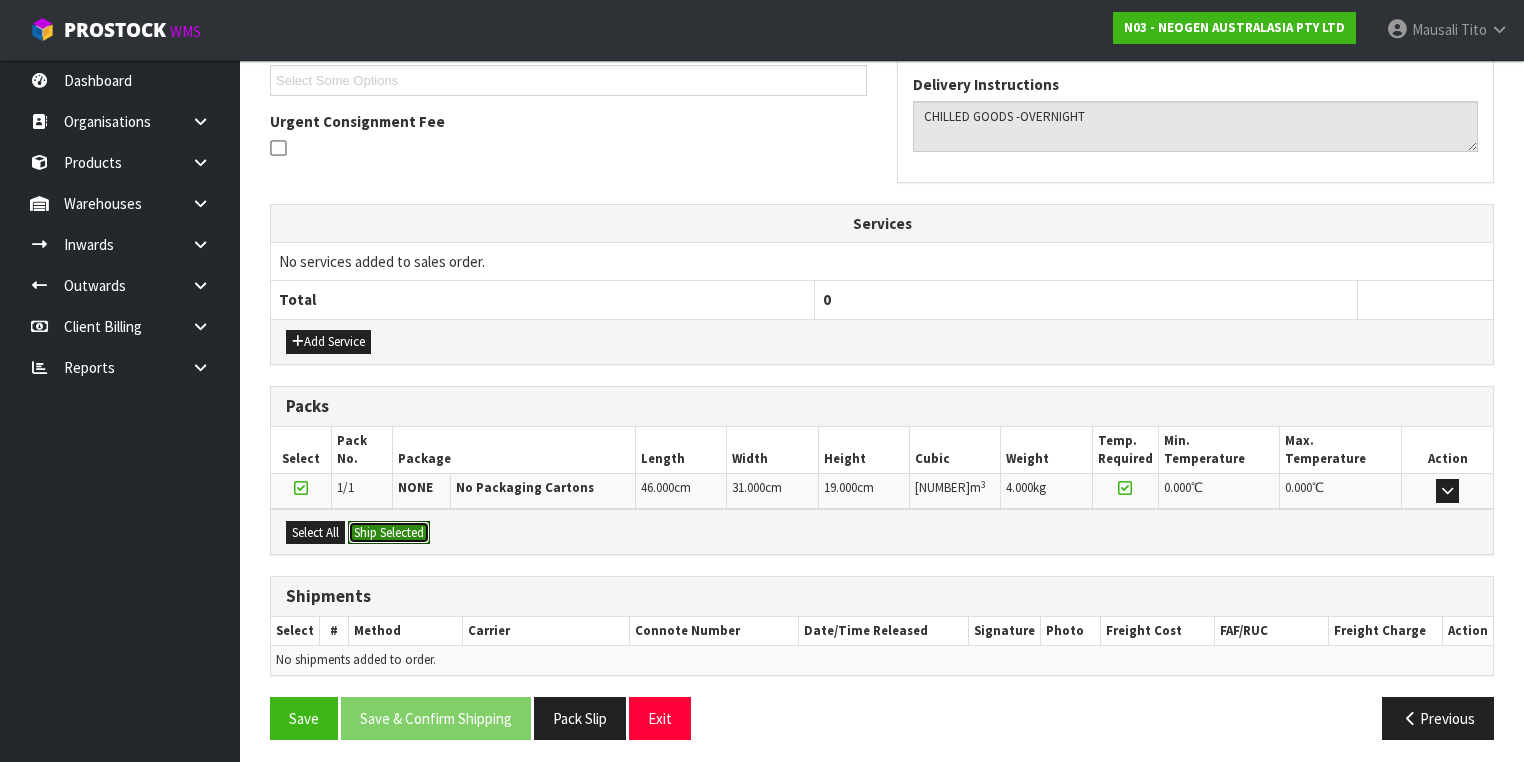 click on "Ship Selected" at bounding box center (389, 533) 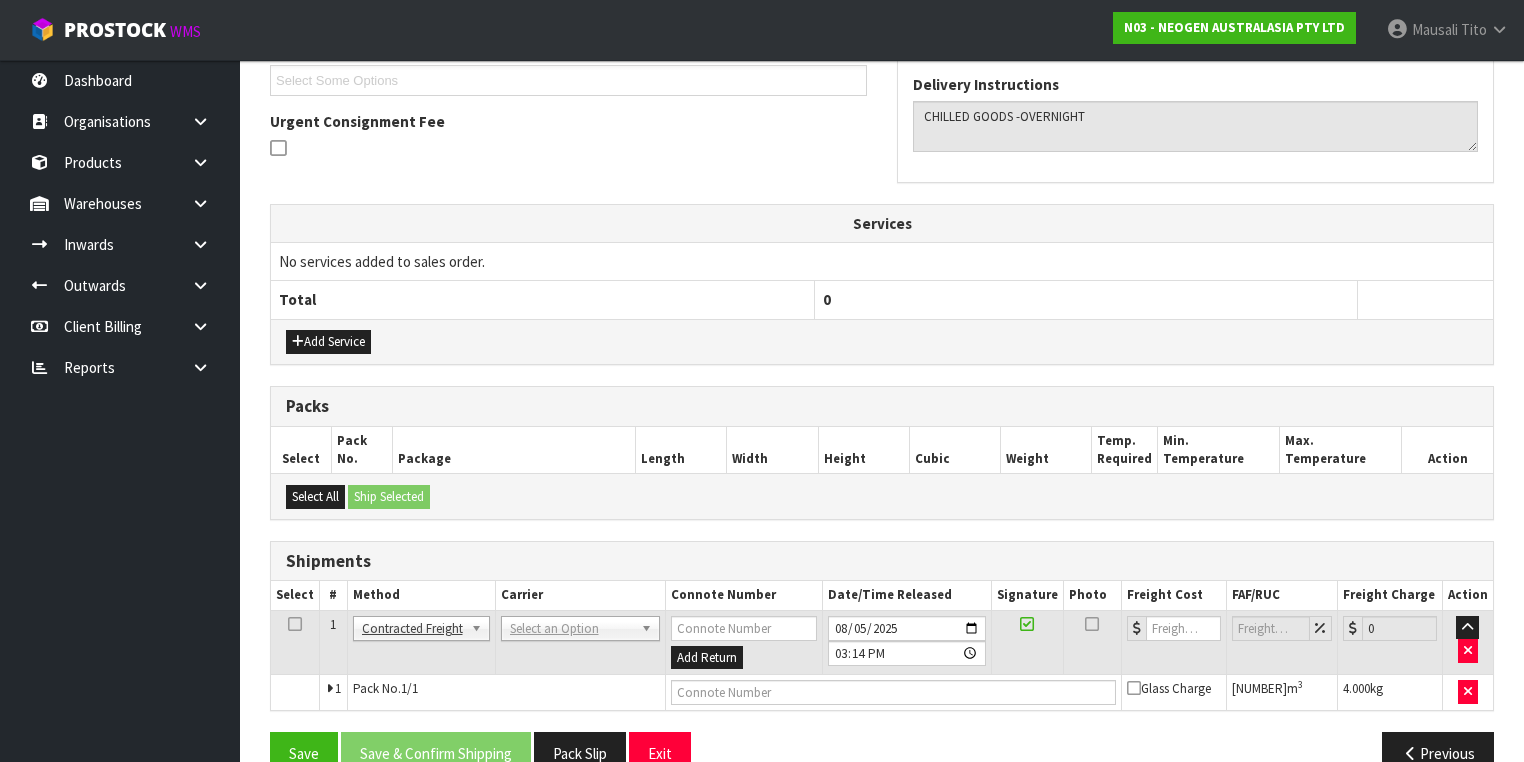 drag, startPoint x: 519, startPoint y: 614, endPoint x: 540, endPoint y: 632, distance: 27.658634 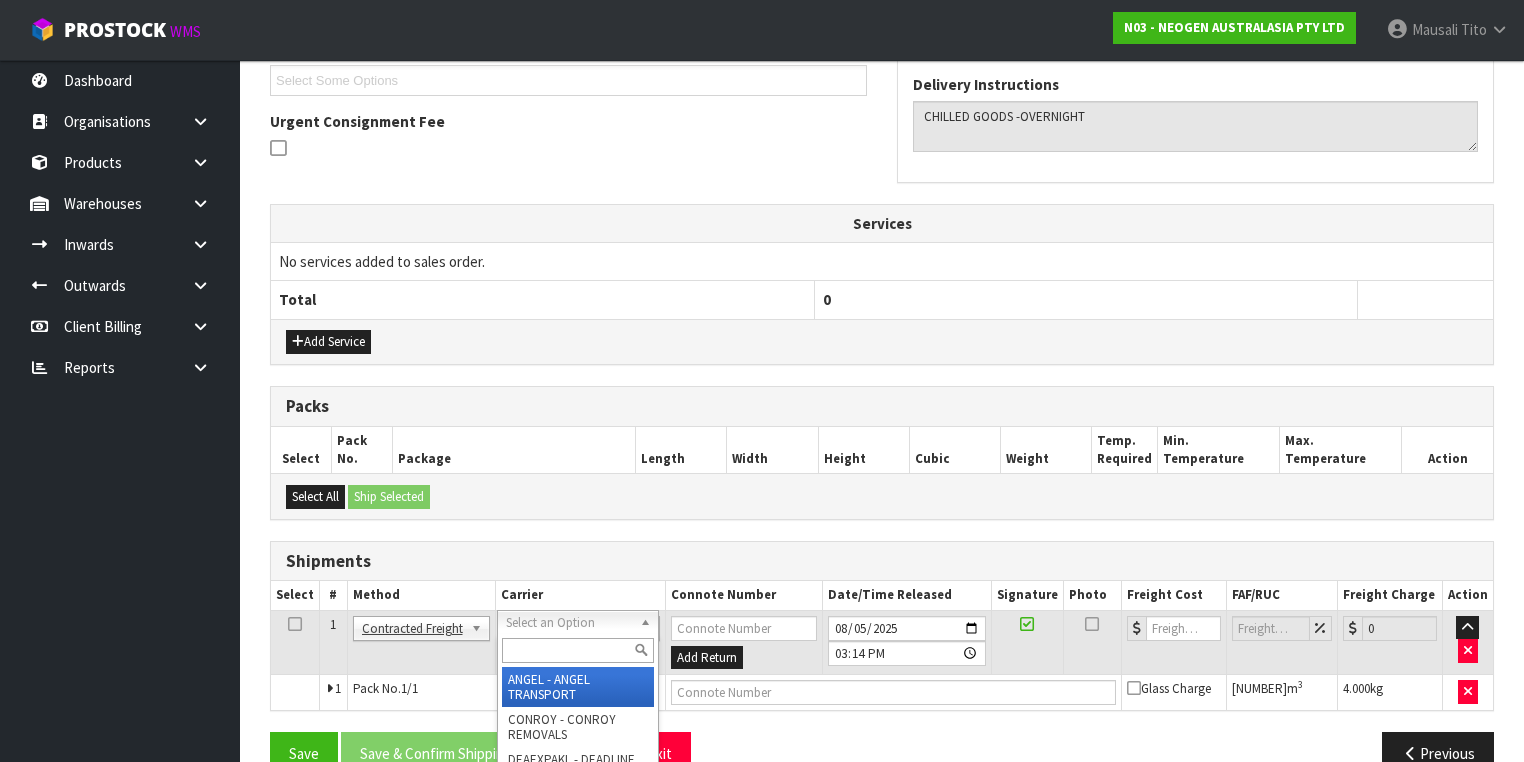click at bounding box center (578, 650) 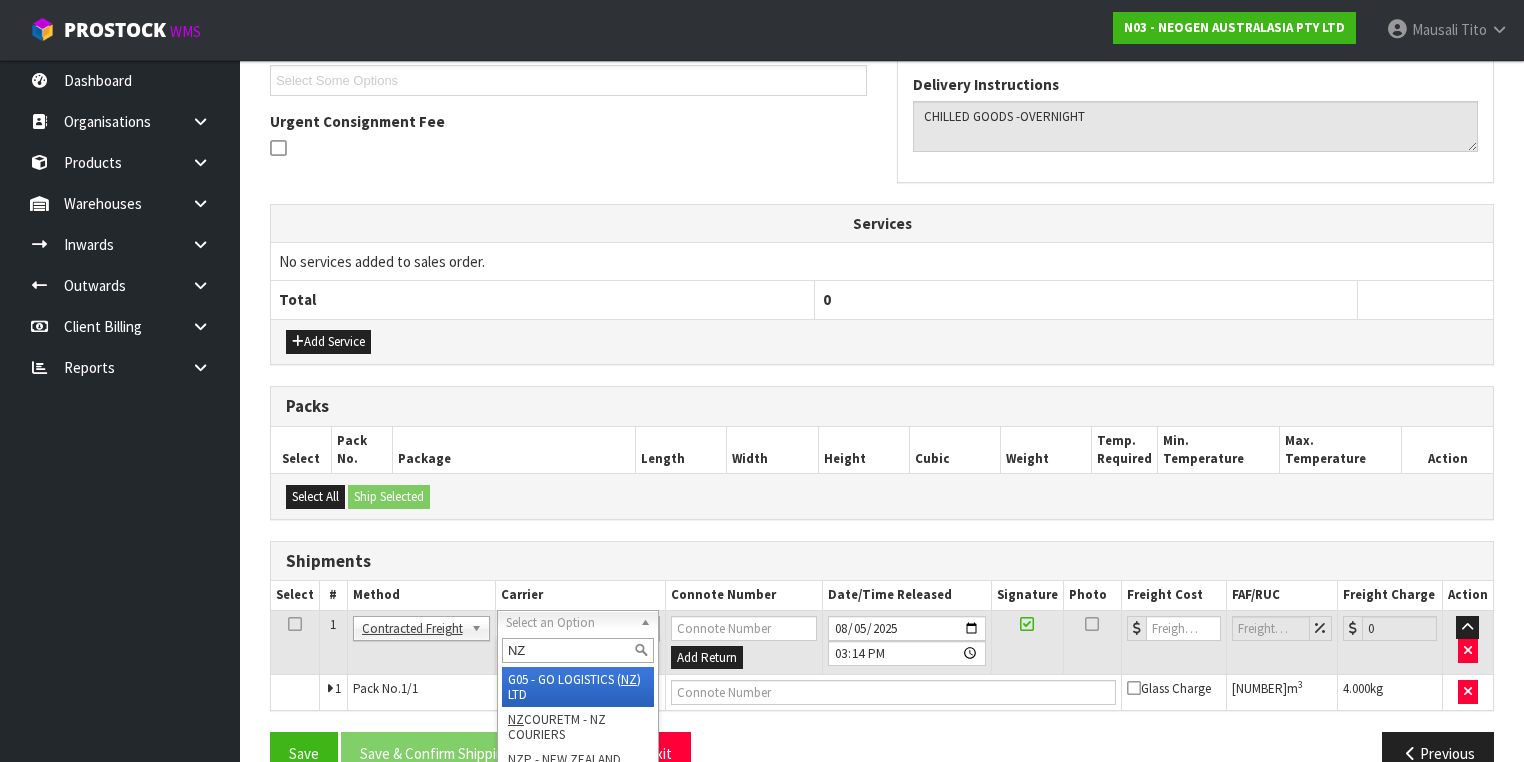 type on "NZP" 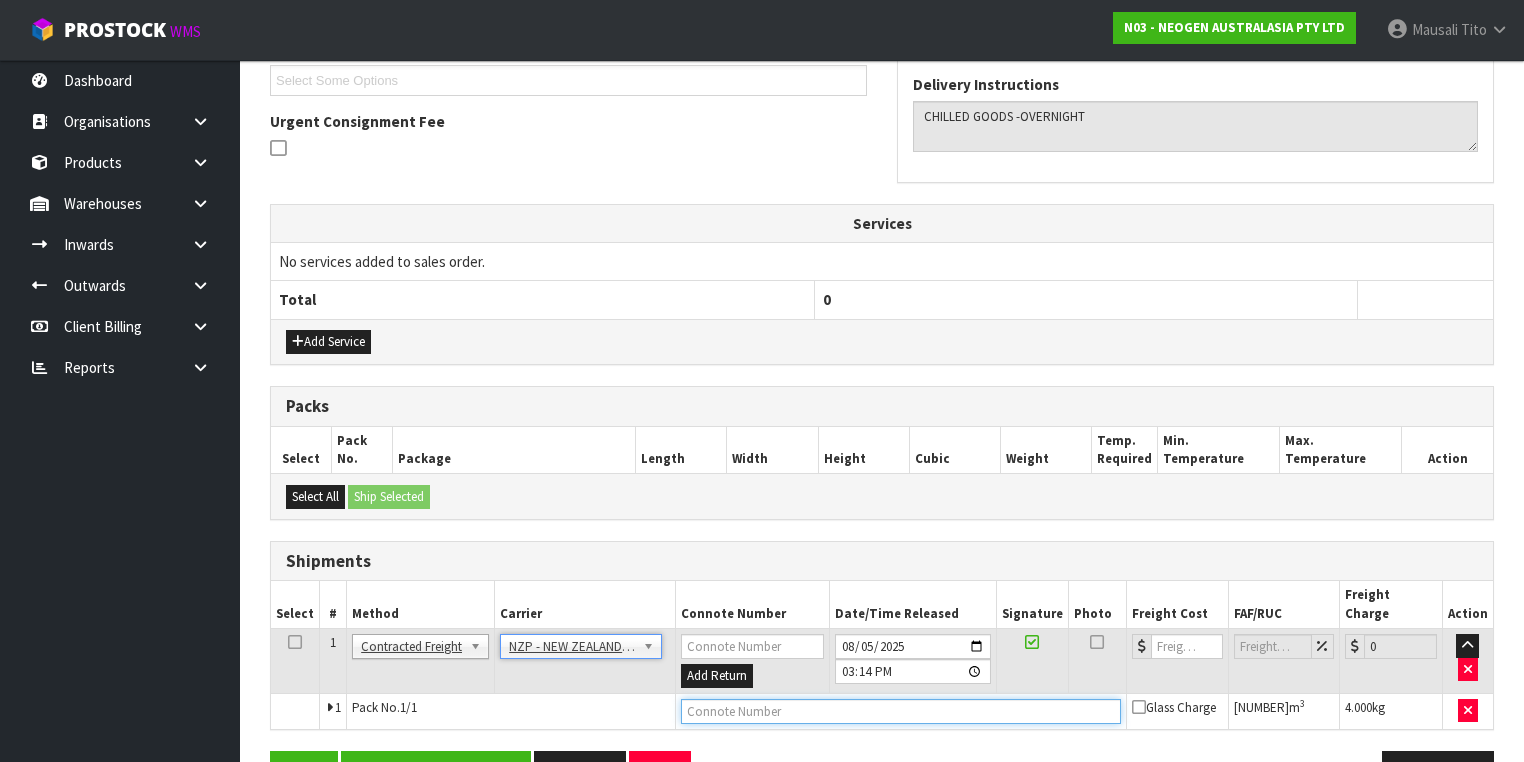 click at bounding box center [901, 711] 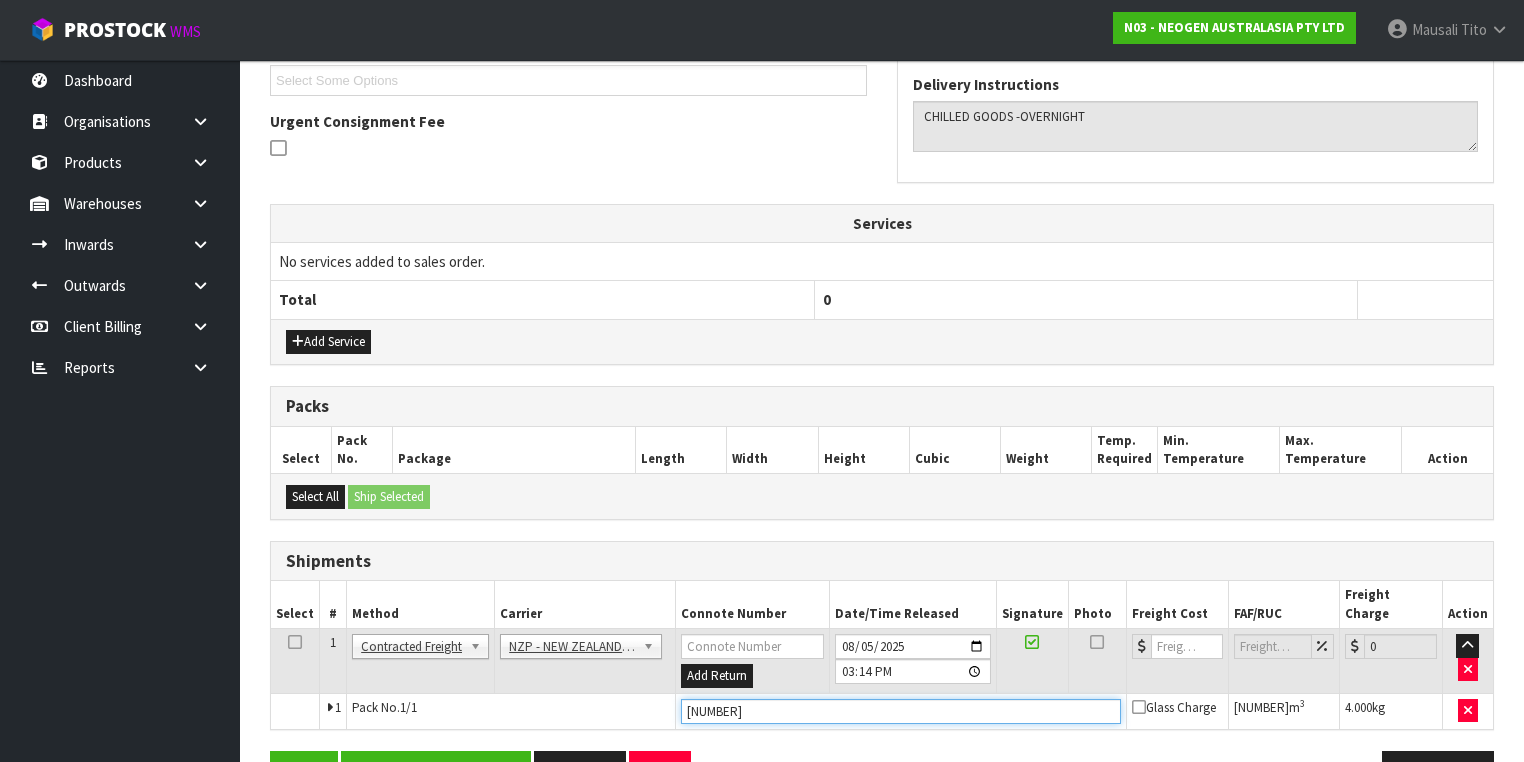 type on "00894210379936149719" 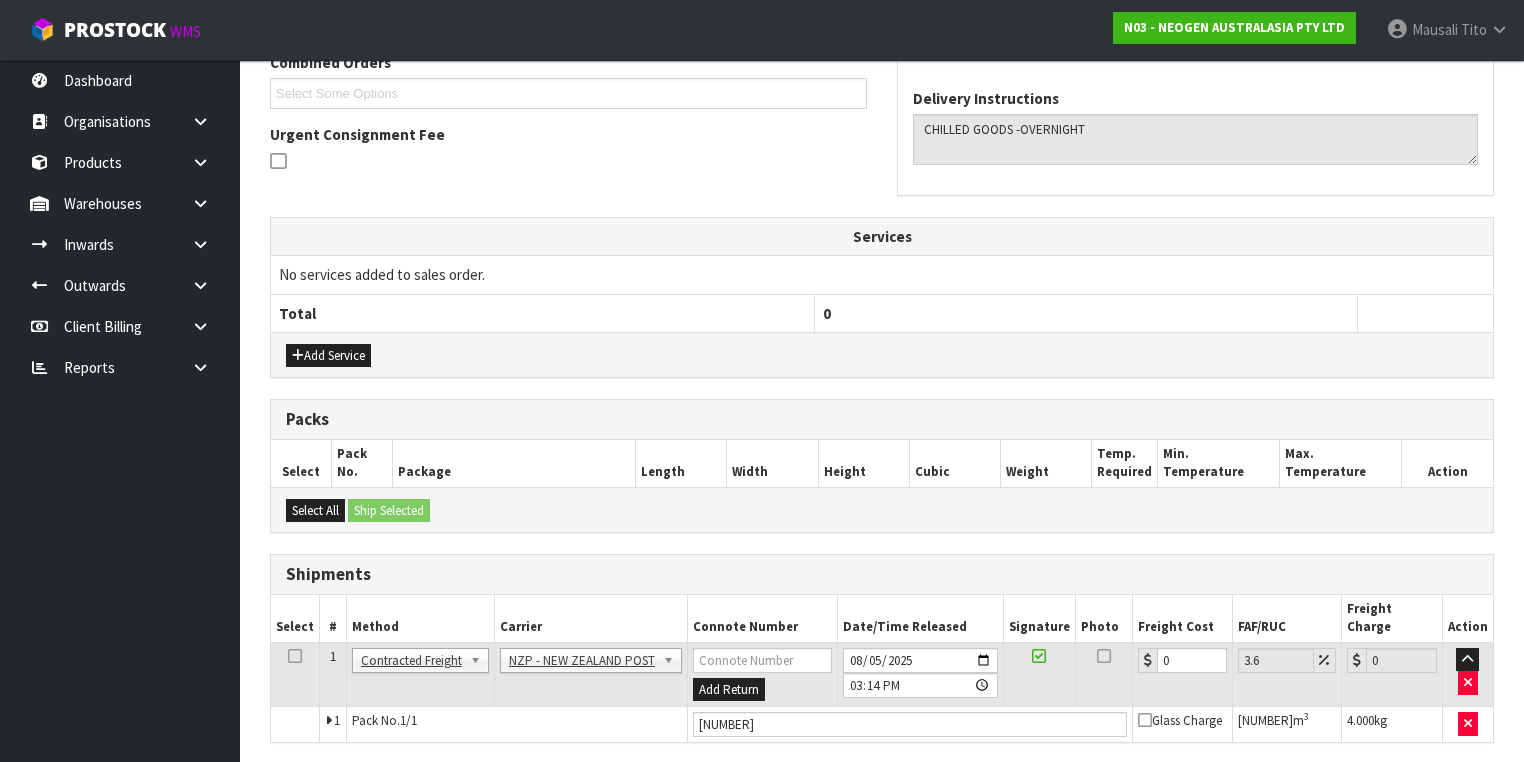 scroll, scrollTop: 585, scrollLeft: 0, axis: vertical 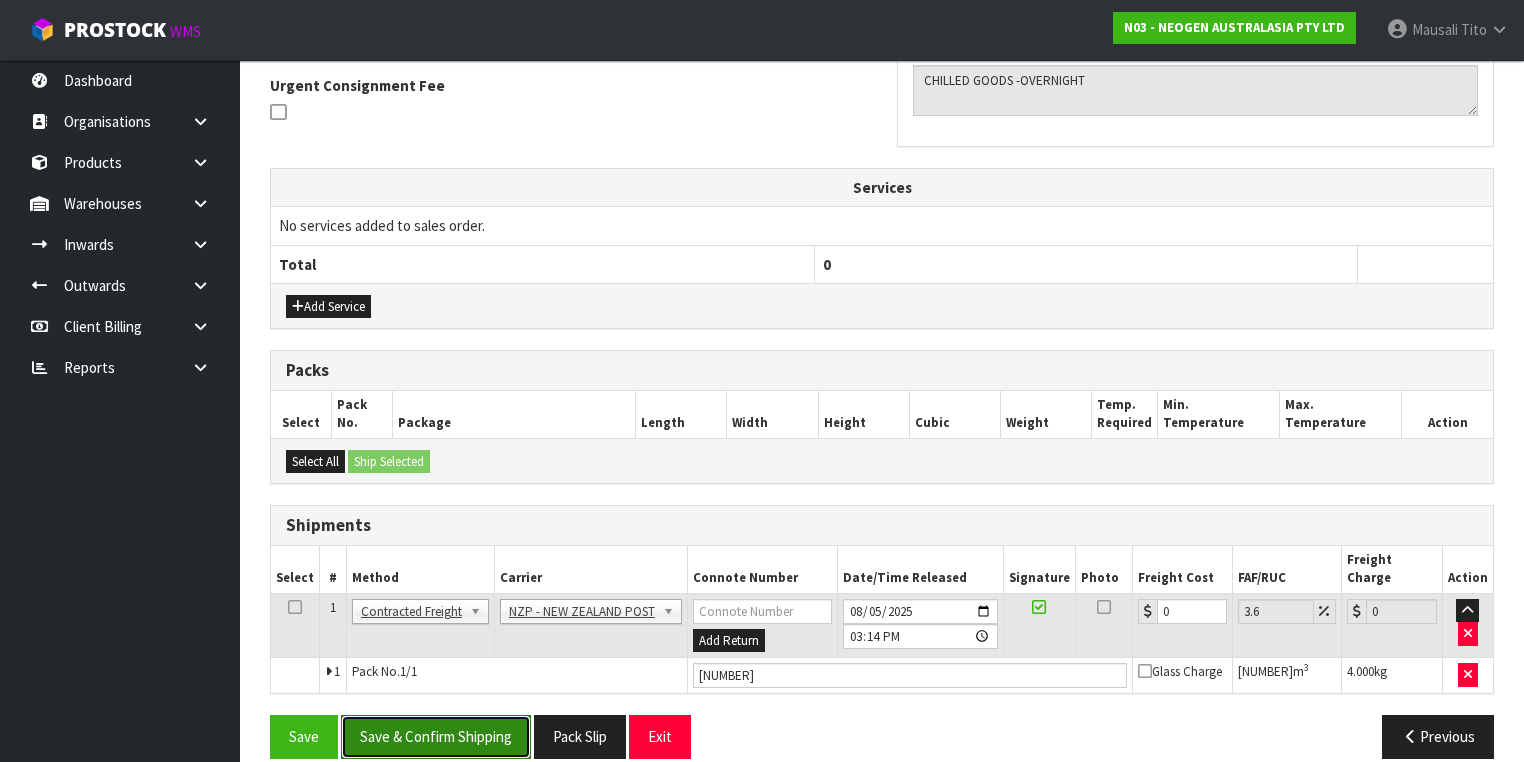 click on "Save & Confirm Shipping" at bounding box center [436, 736] 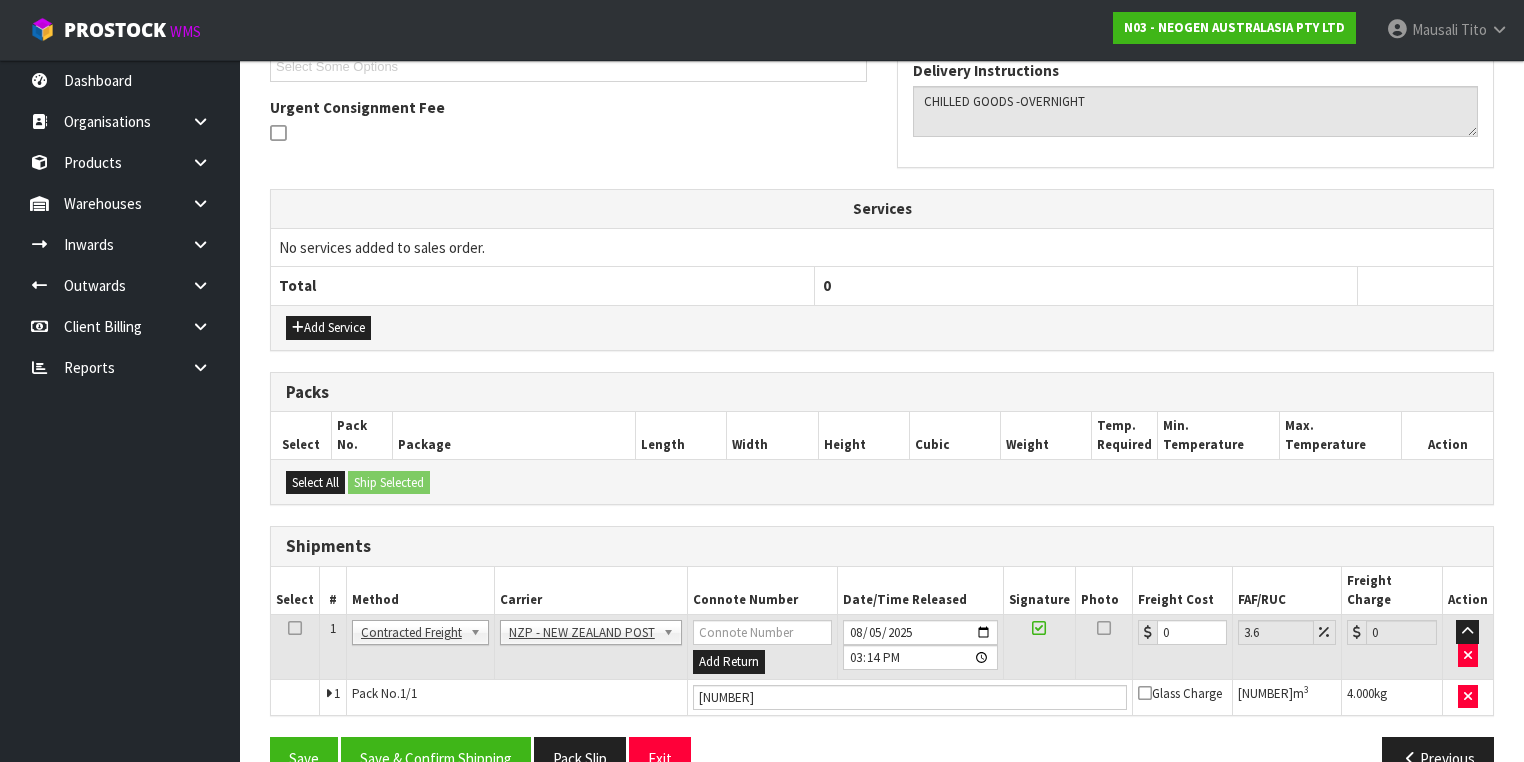 scroll, scrollTop: 0, scrollLeft: 0, axis: both 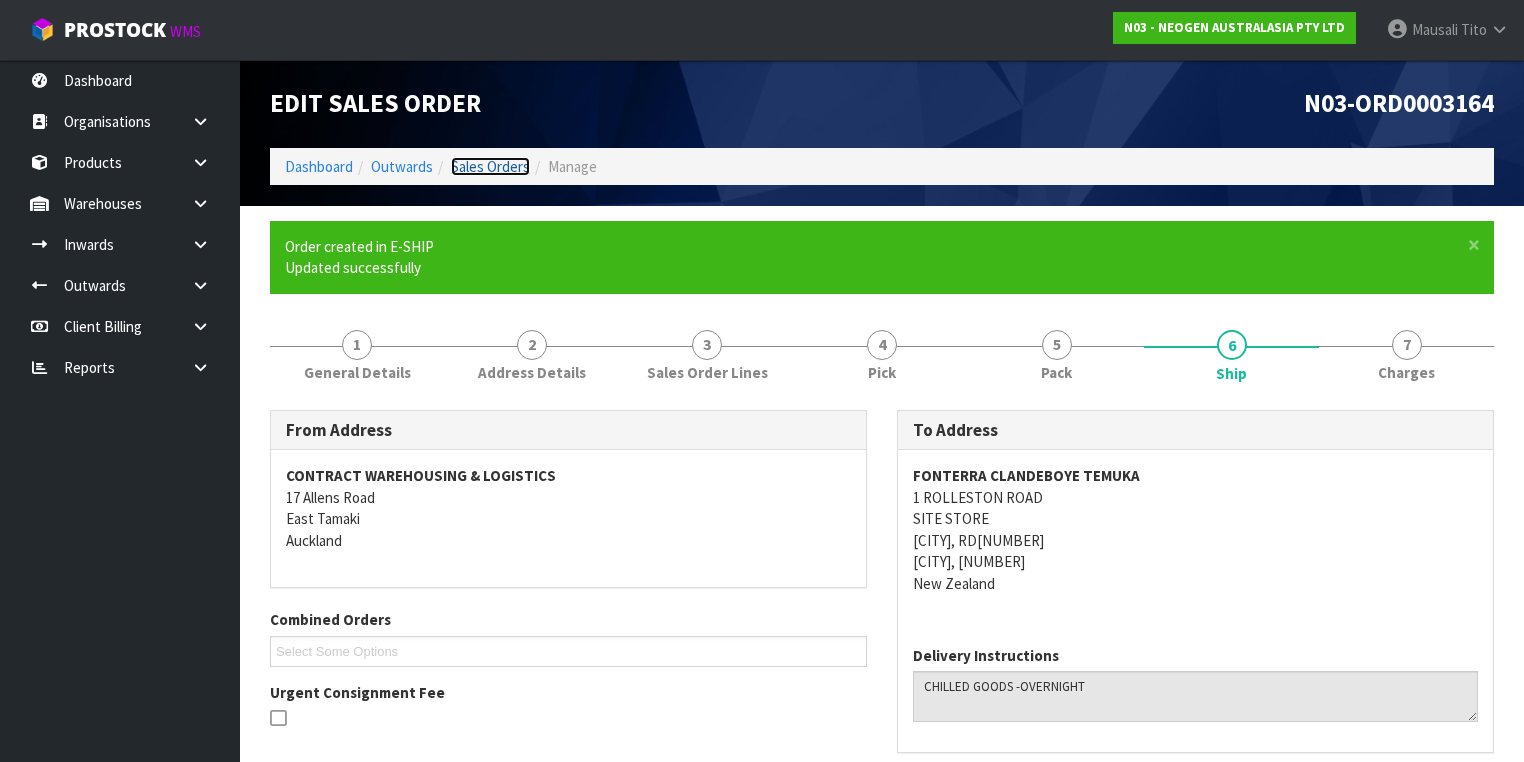 click on "Sales Orders" at bounding box center [490, 166] 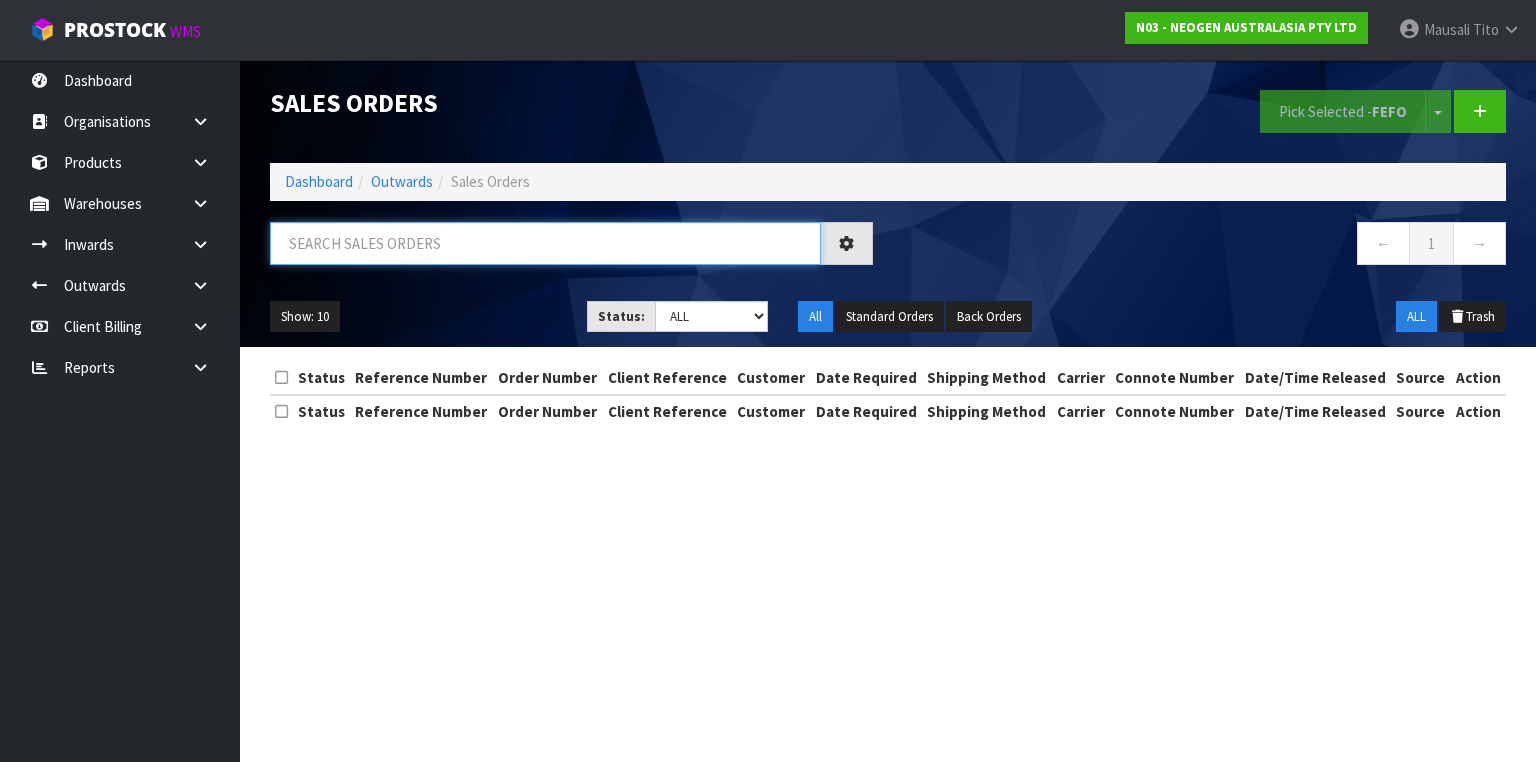 click at bounding box center [545, 243] 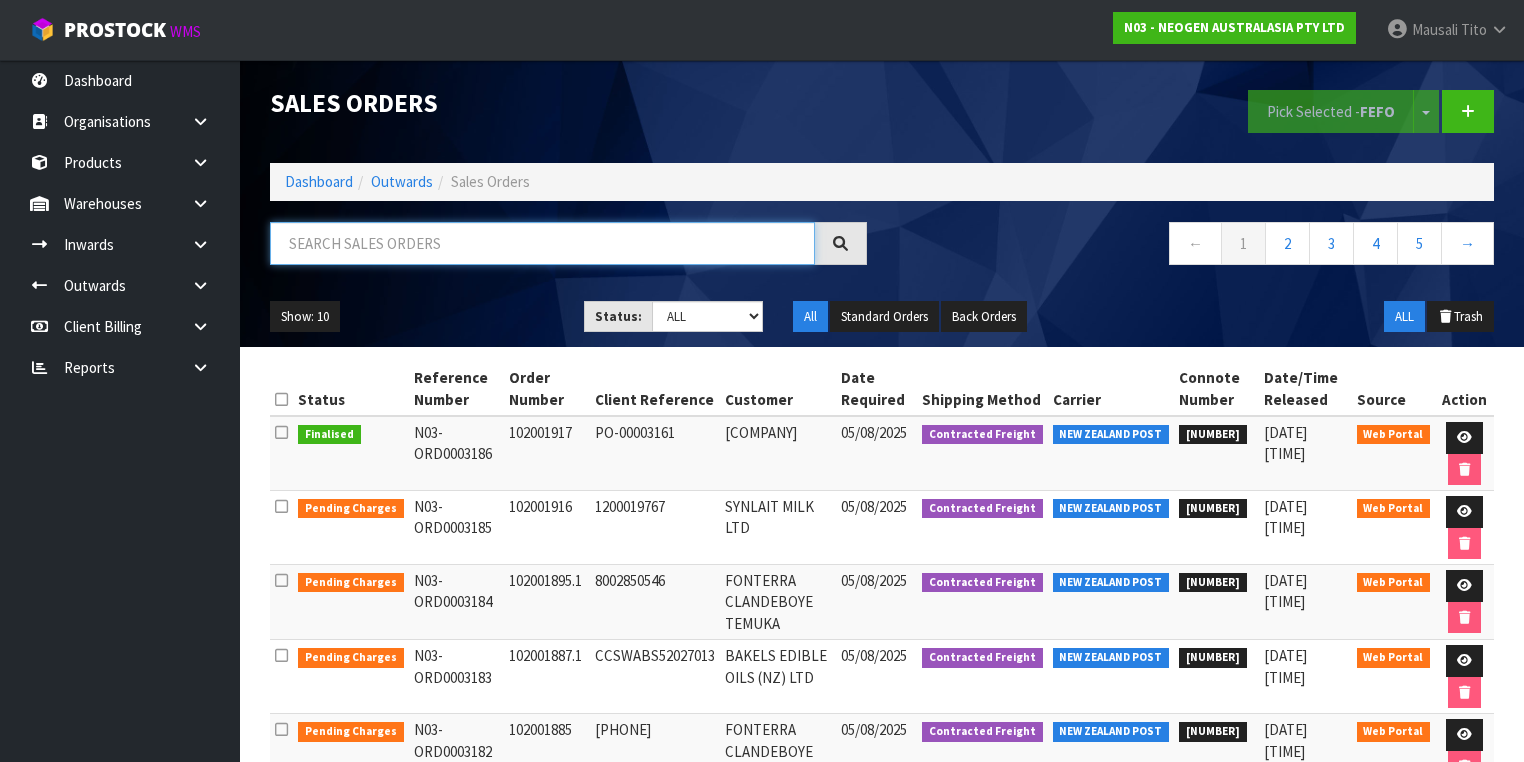 click at bounding box center (542, 243) 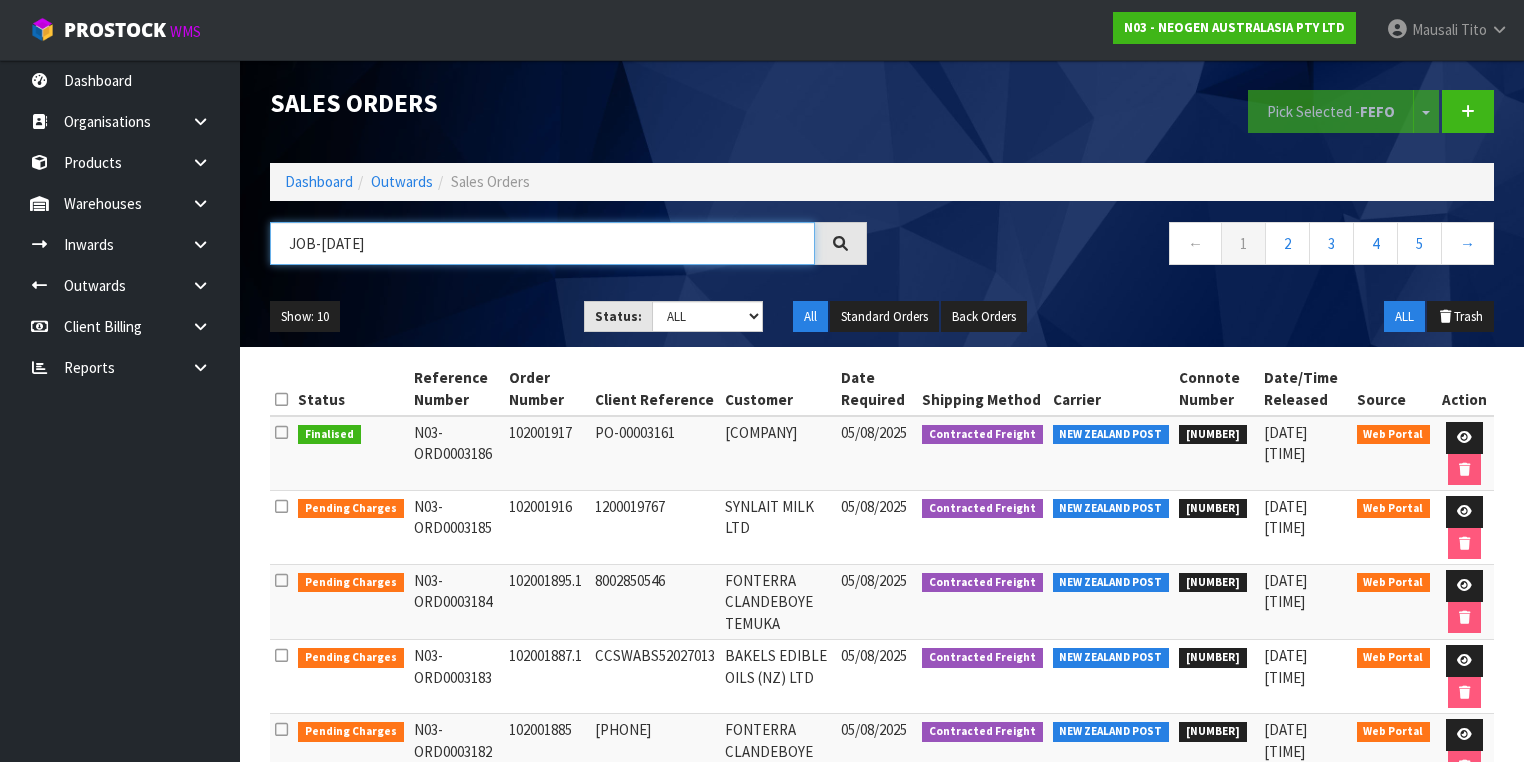 type on "JOB-0406221" 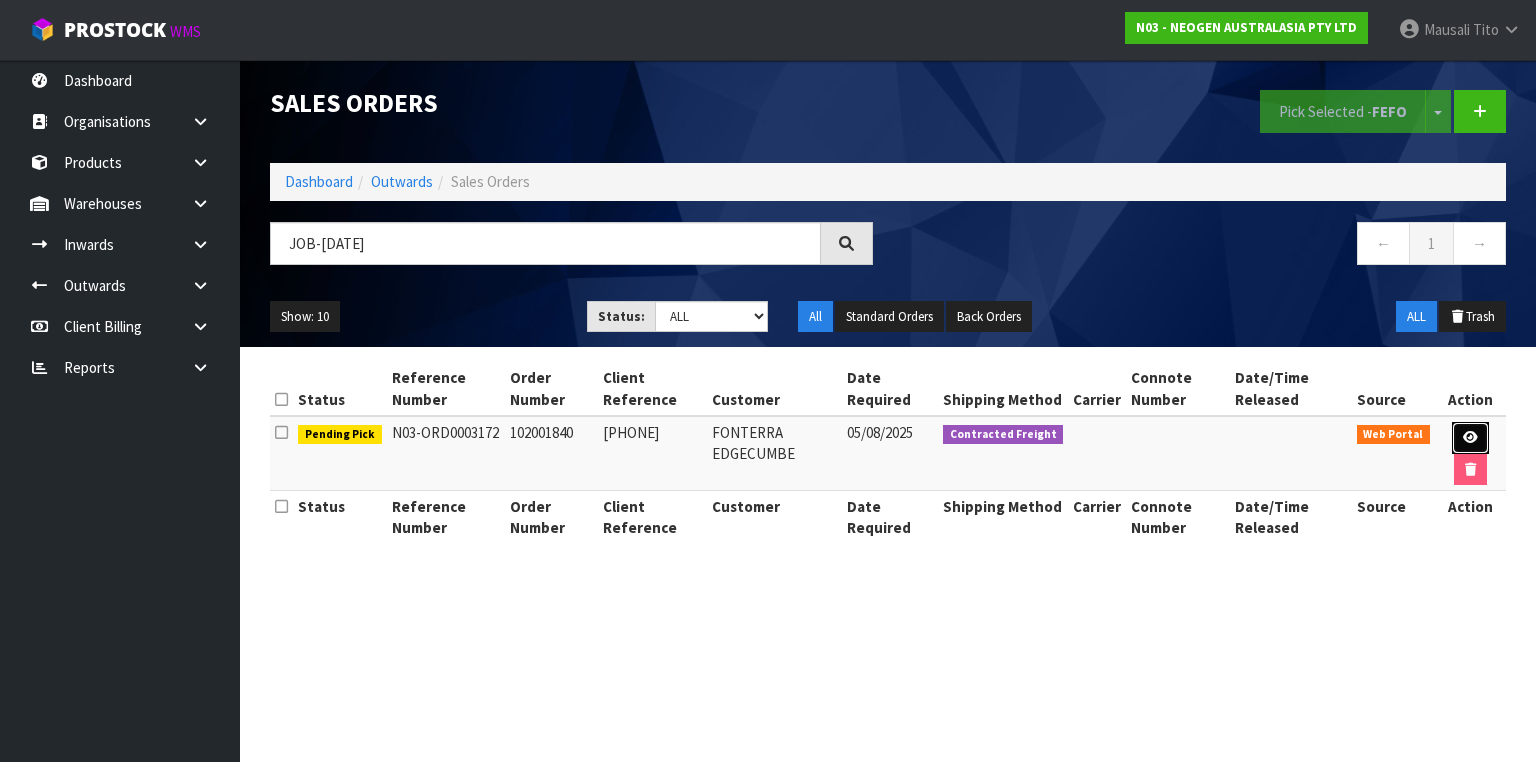 click at bounding box center (1470, 437) 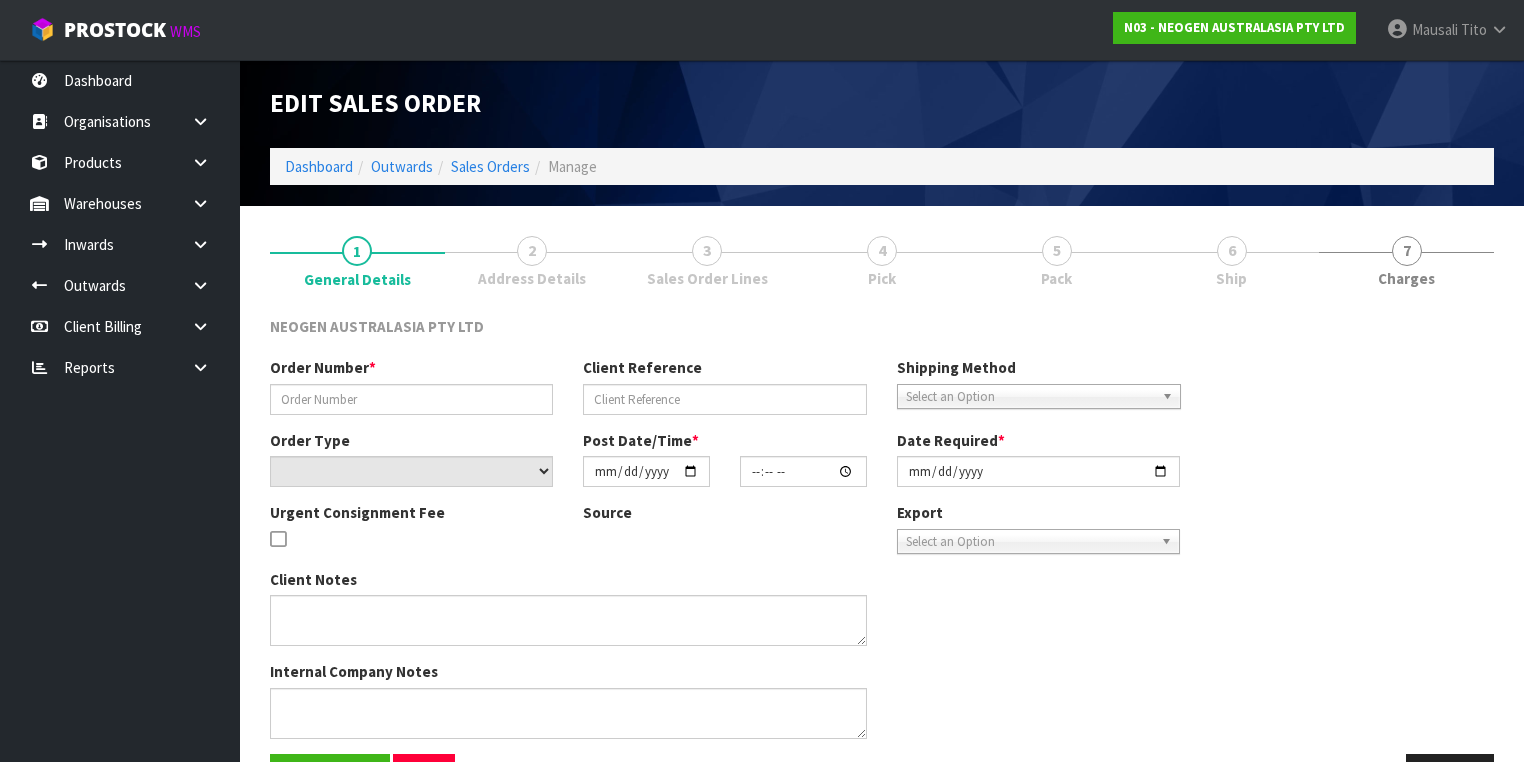 type on "102001840" 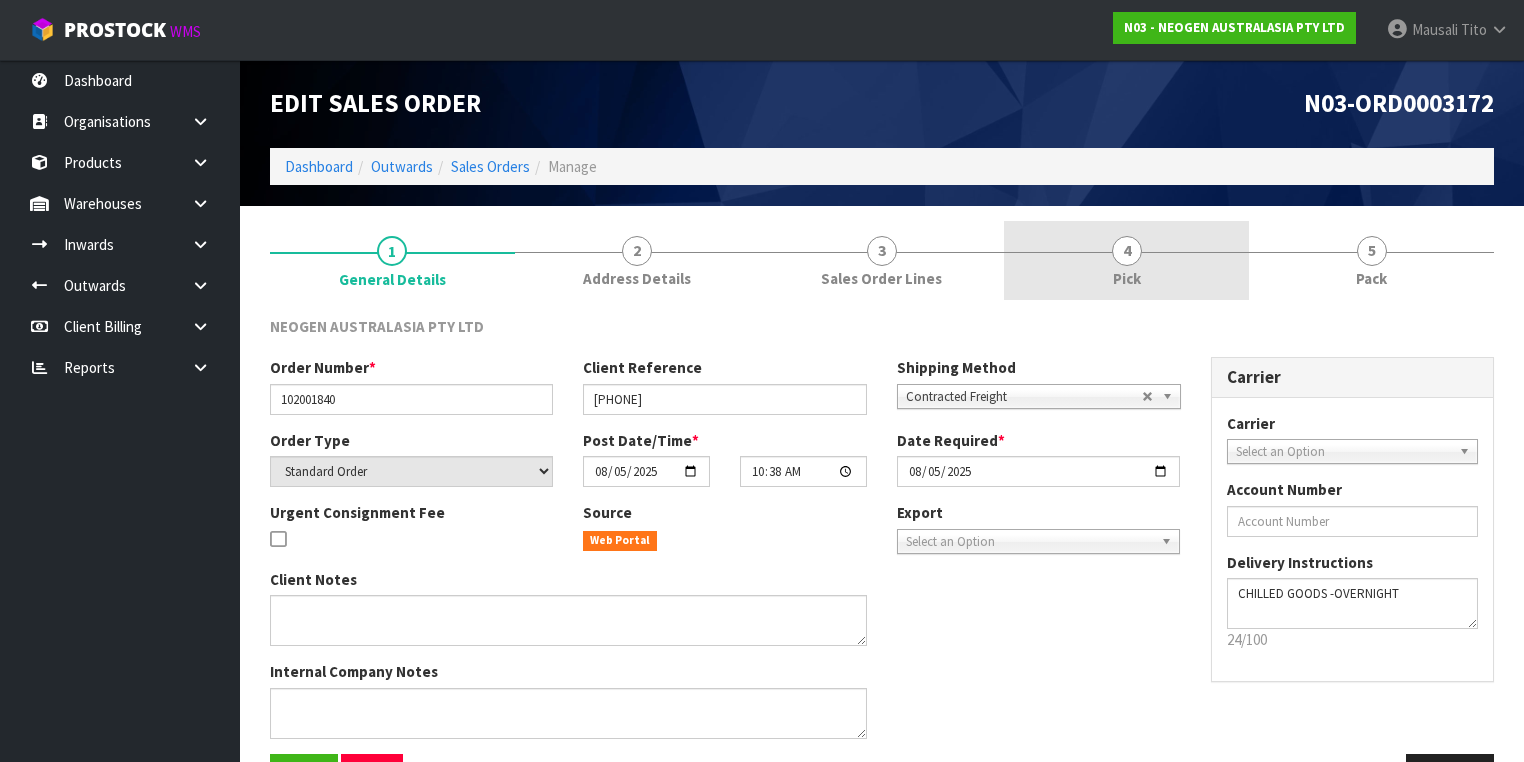 click on "4
Pick" at bounding box center [1126, 260] 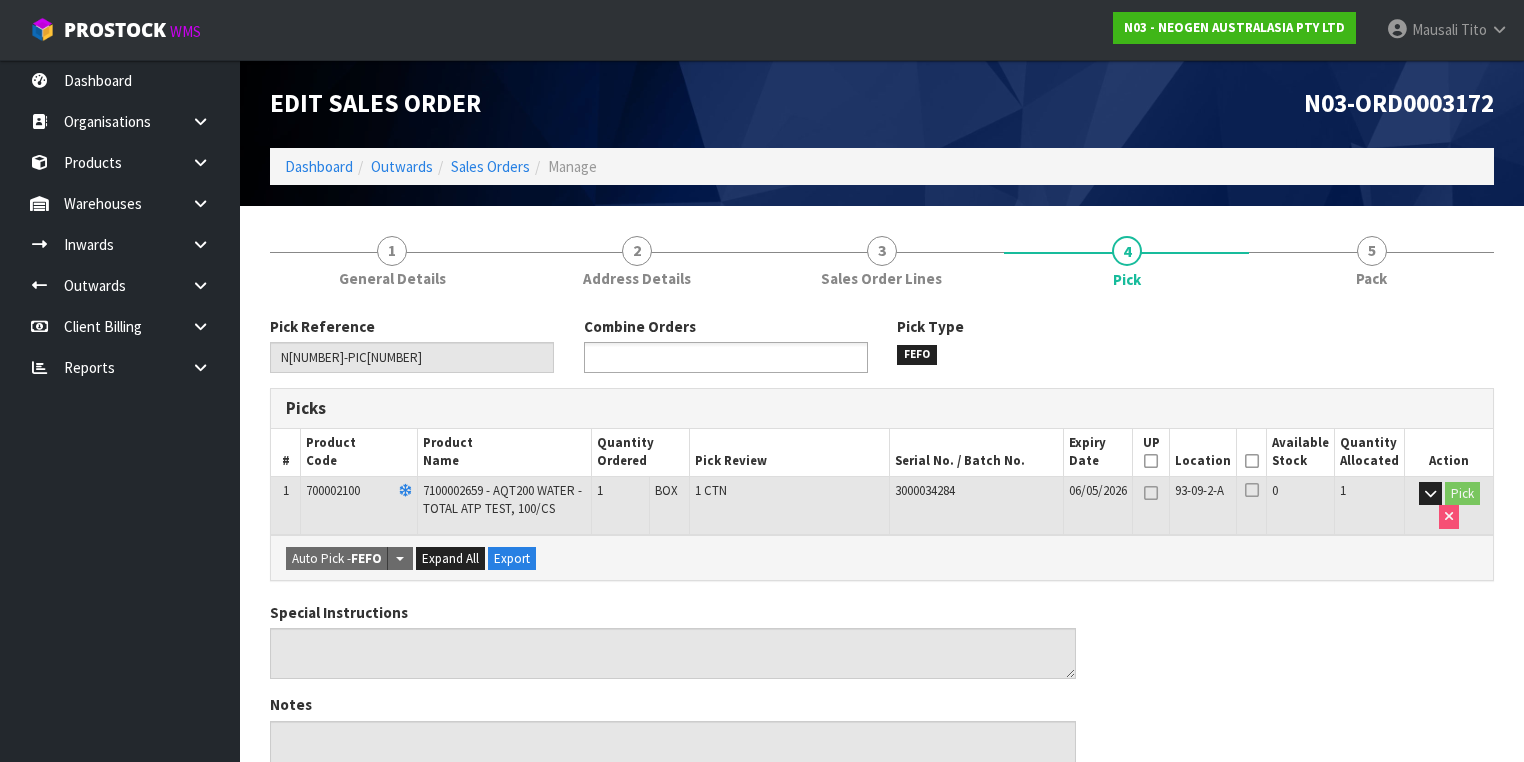 click at bounding box center [663, 357] 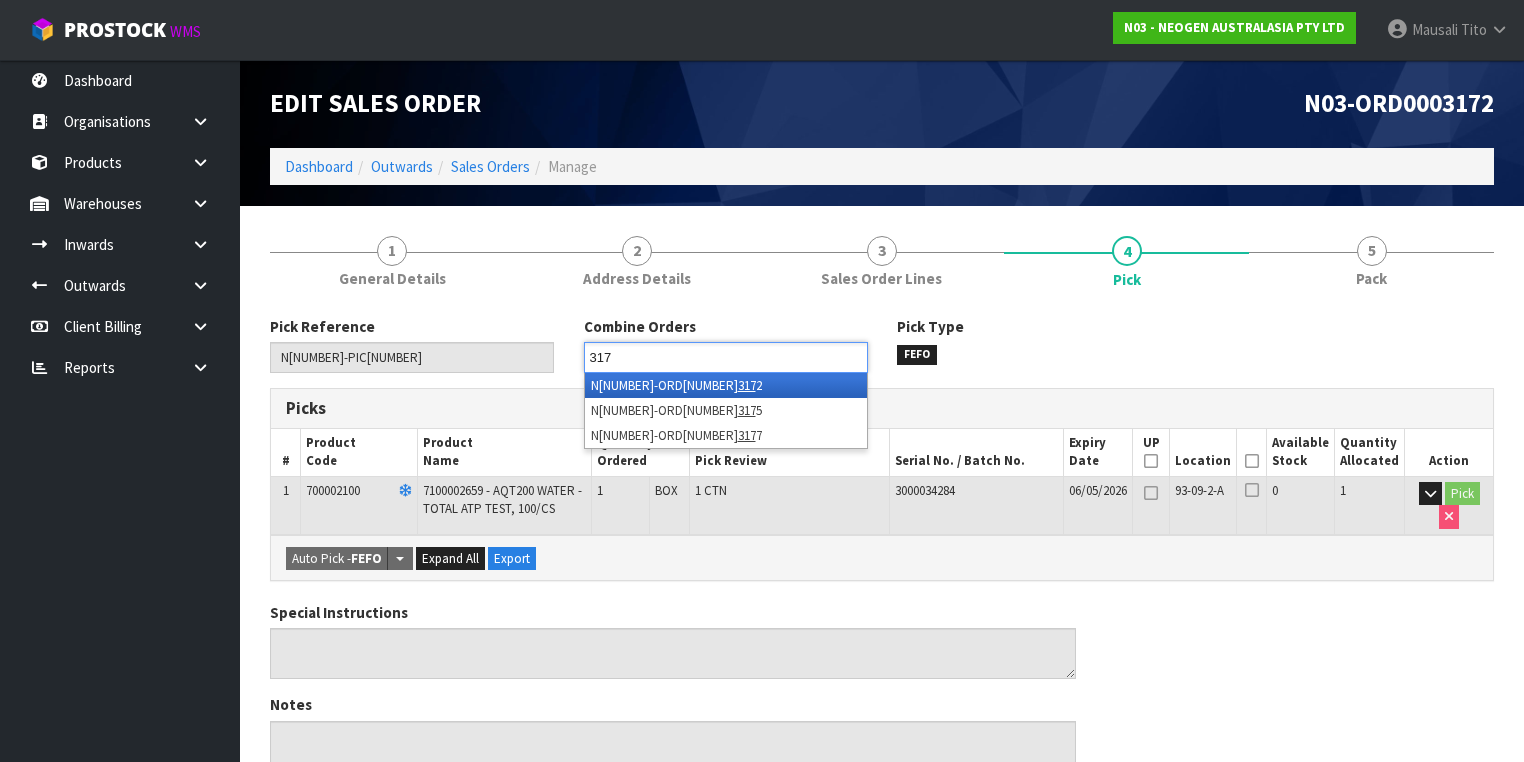 type 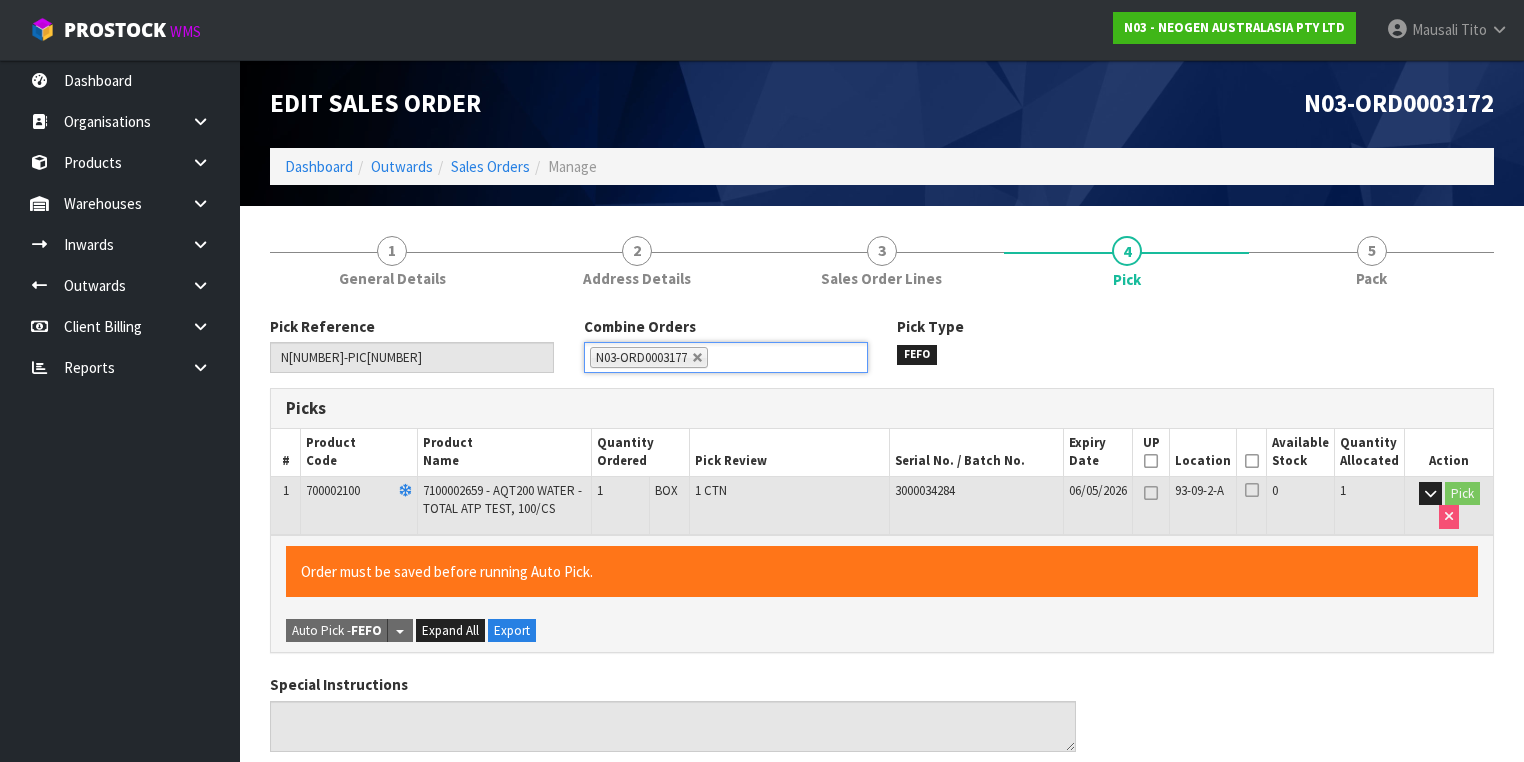 click at bounding box center [1252, 461] 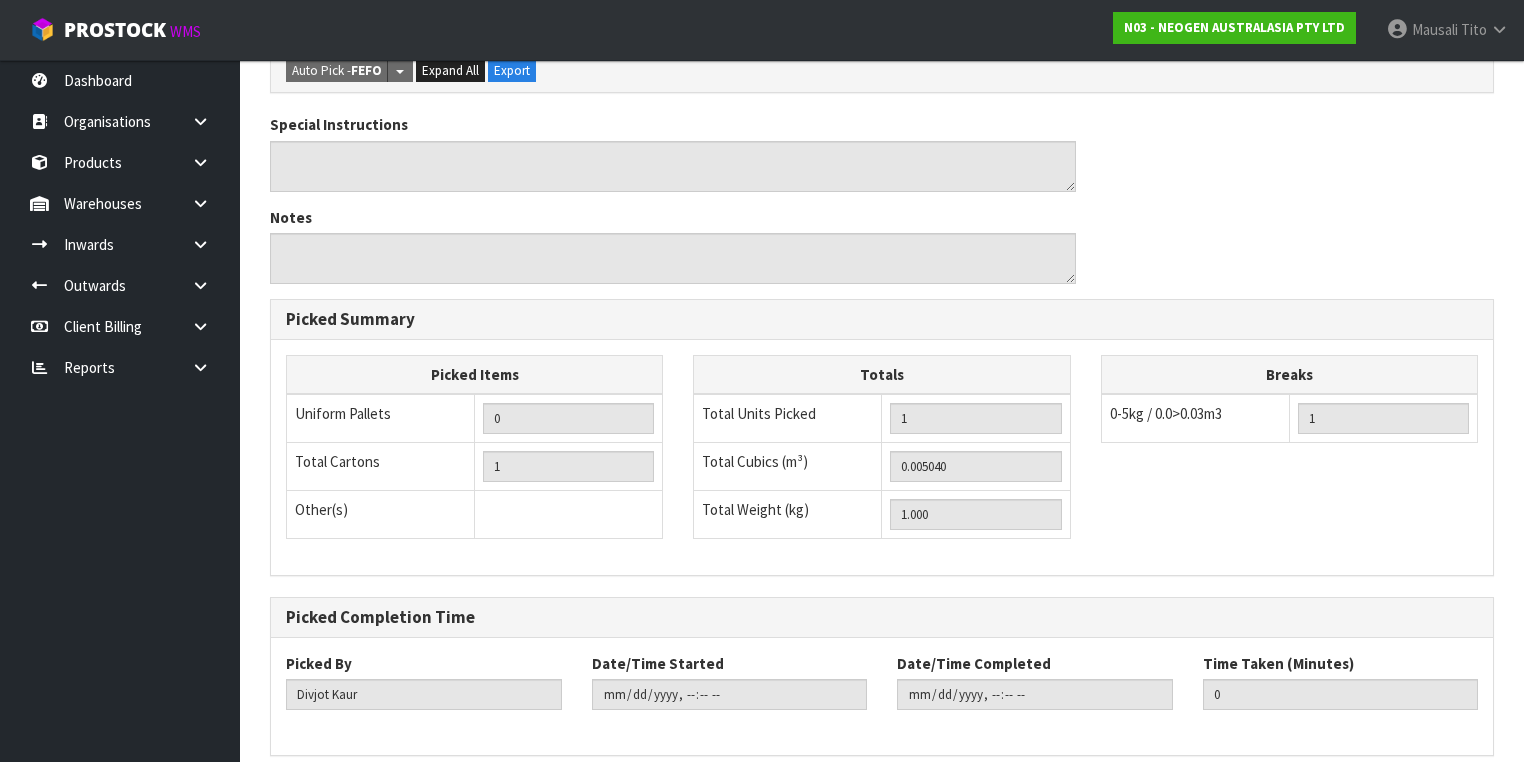 scroll, scrollTop: 641, scrollLeft: 0, axis: vertical 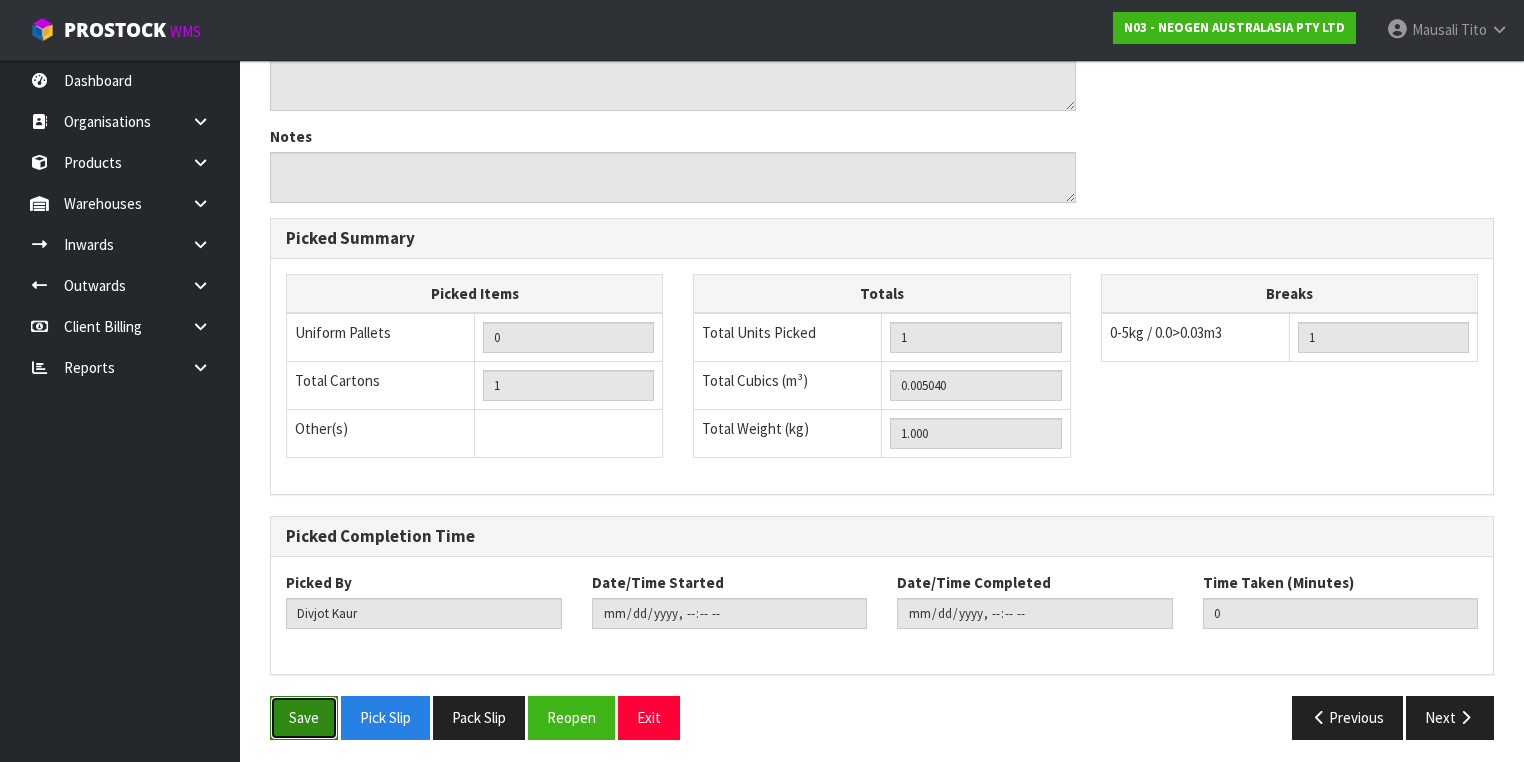 click on "Save" at bounding box center (304, 717) 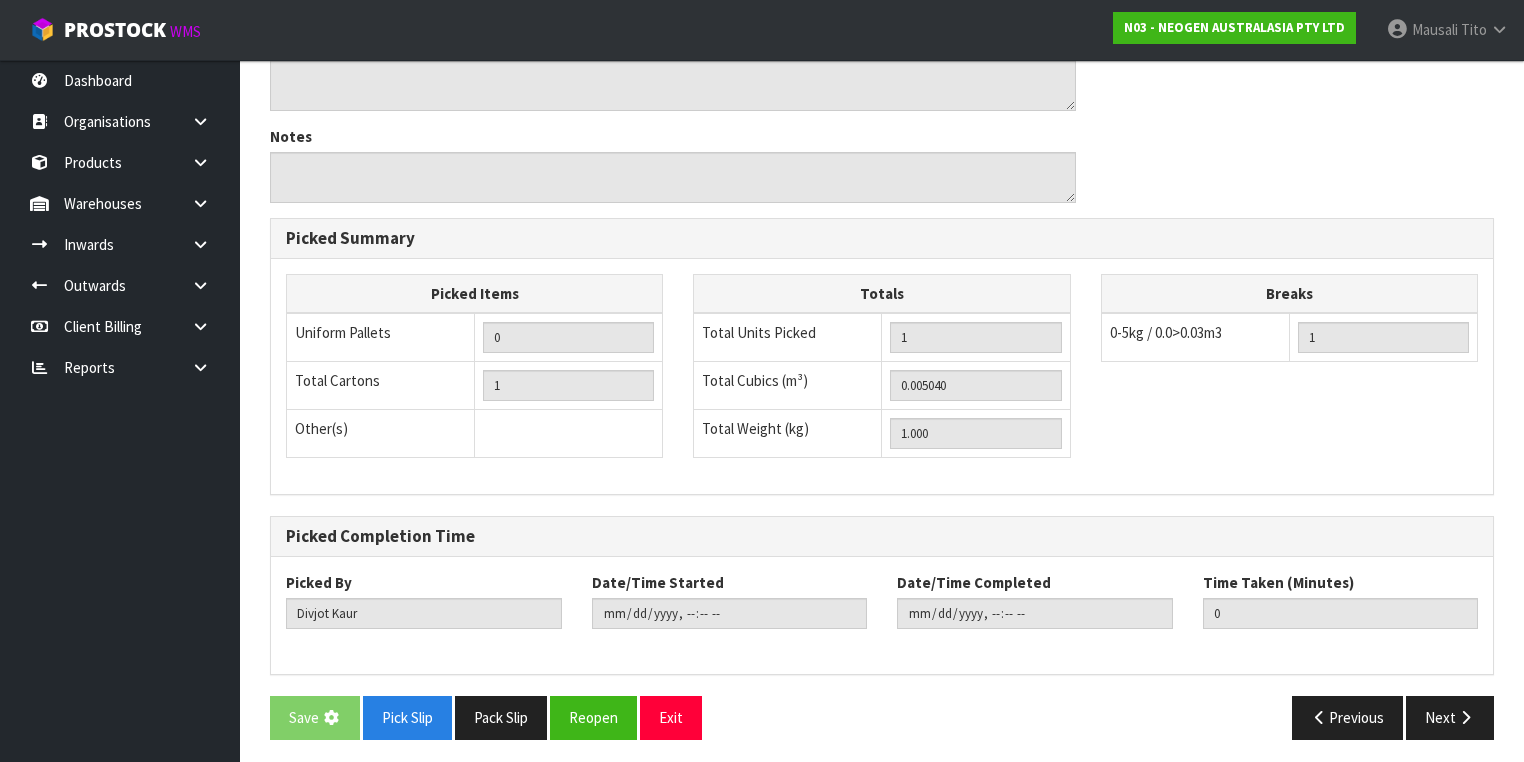 scroll, scrollTop: 0, scrollLeft: 0, axis: both 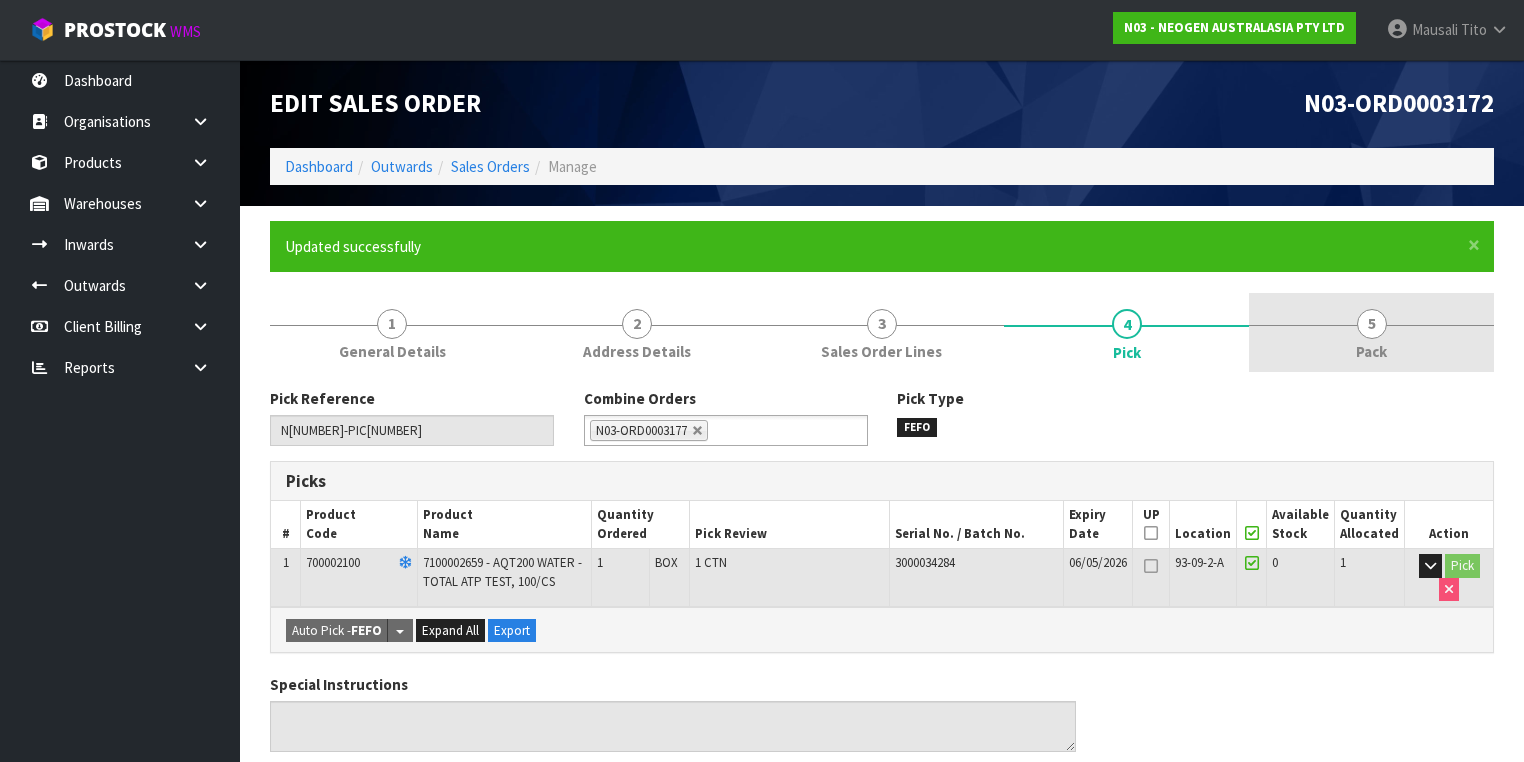 click on "5
Pack" at bounding box center (1371, 332) 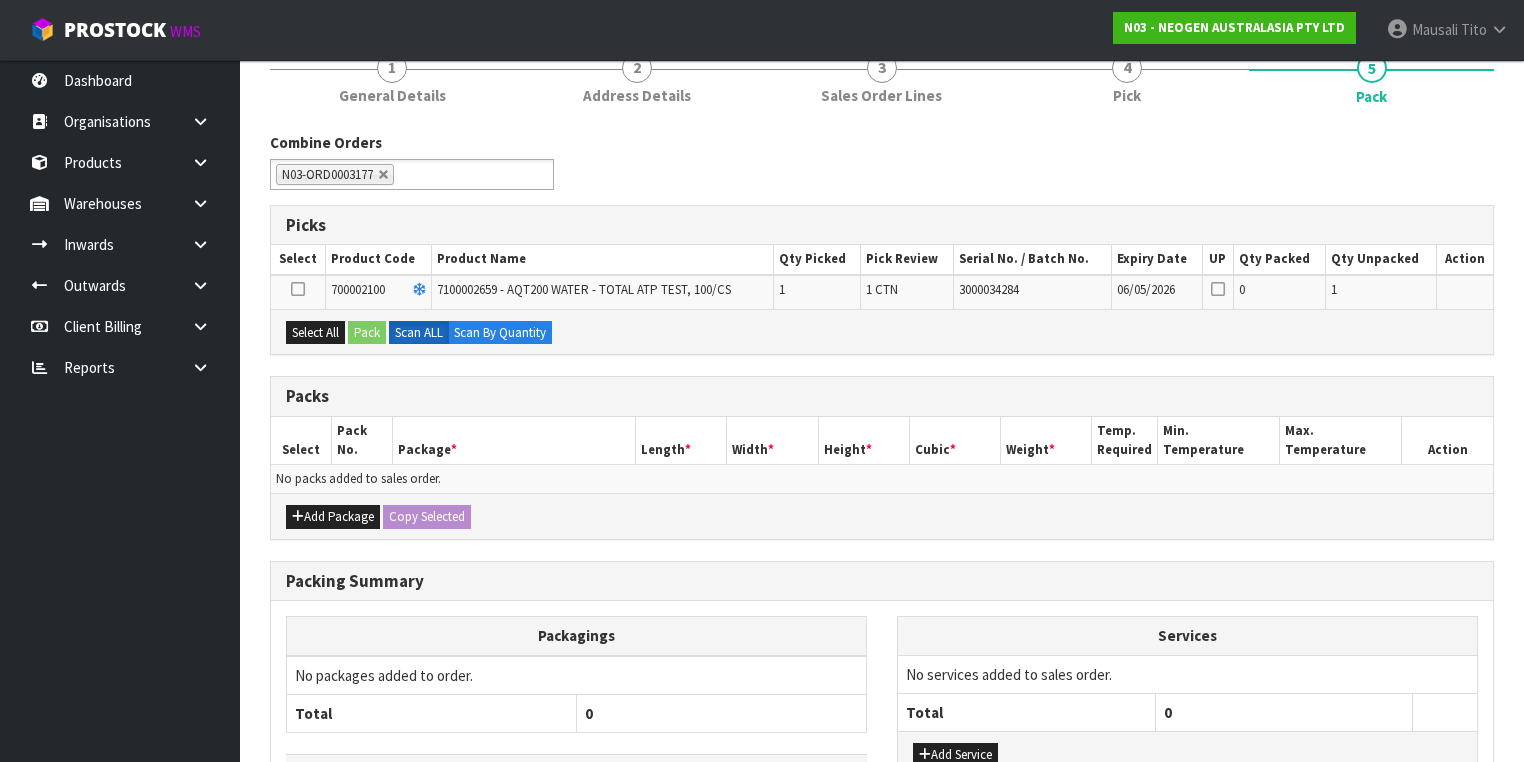 scroll, scrollTop: 395, scrollLeft: 0, axis: vertical 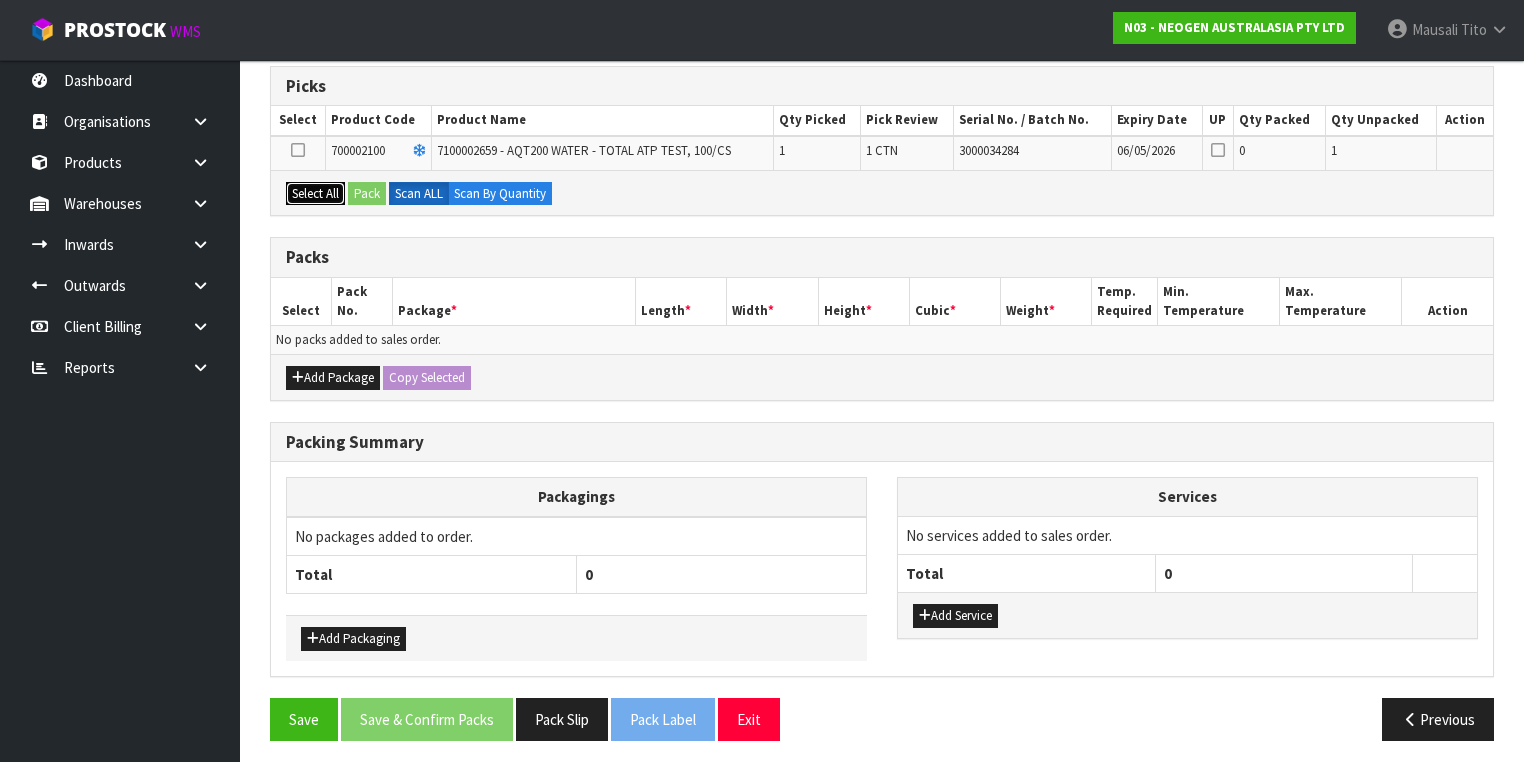 drag, startPoint x: 311, startPoint y: 182, endPoint x: 346, endPoint y: 186, distance: 35.22783 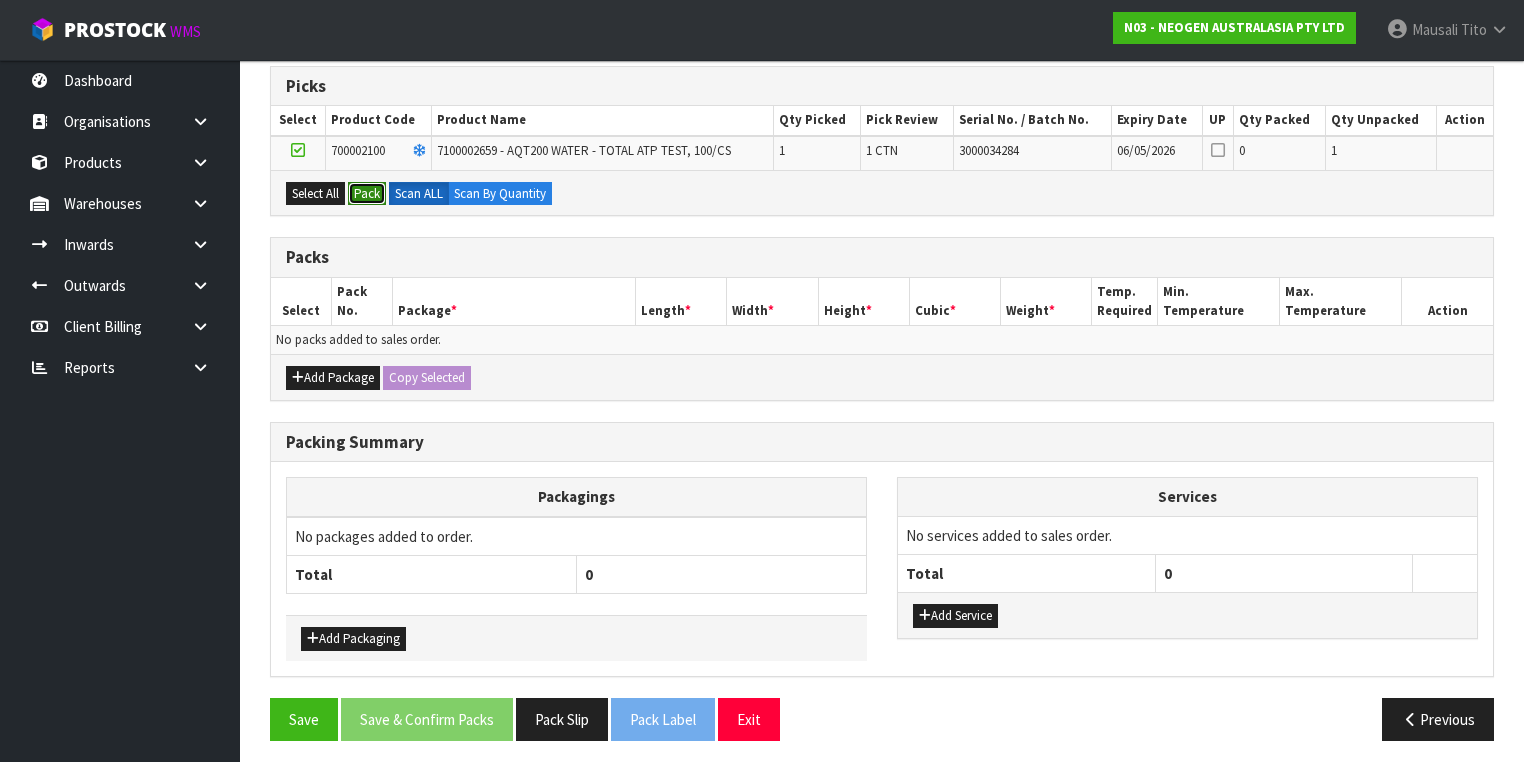 click on "Pack" at bounding box center [367, 194] 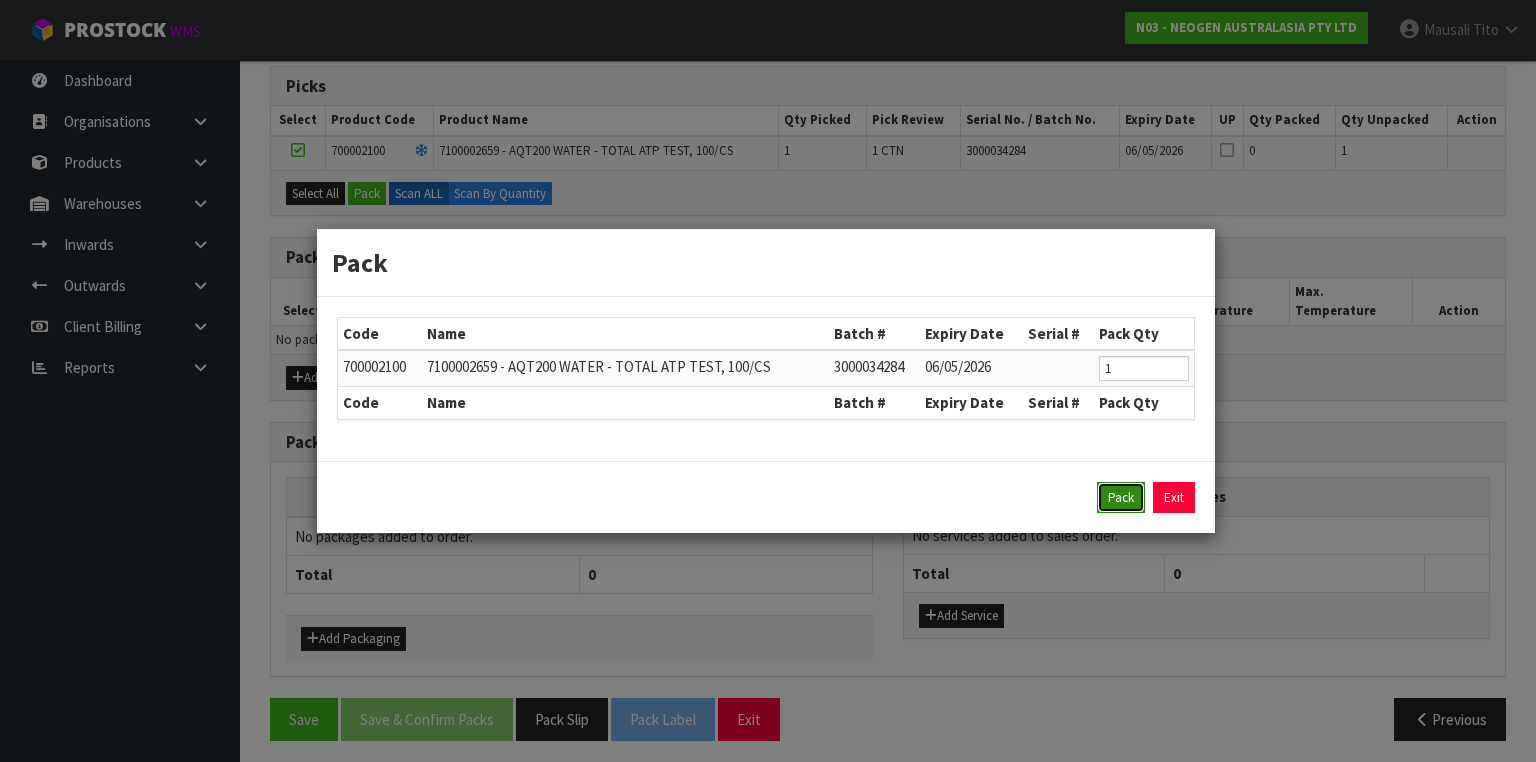 click on "Pack" at bounding box center [1121, 498] 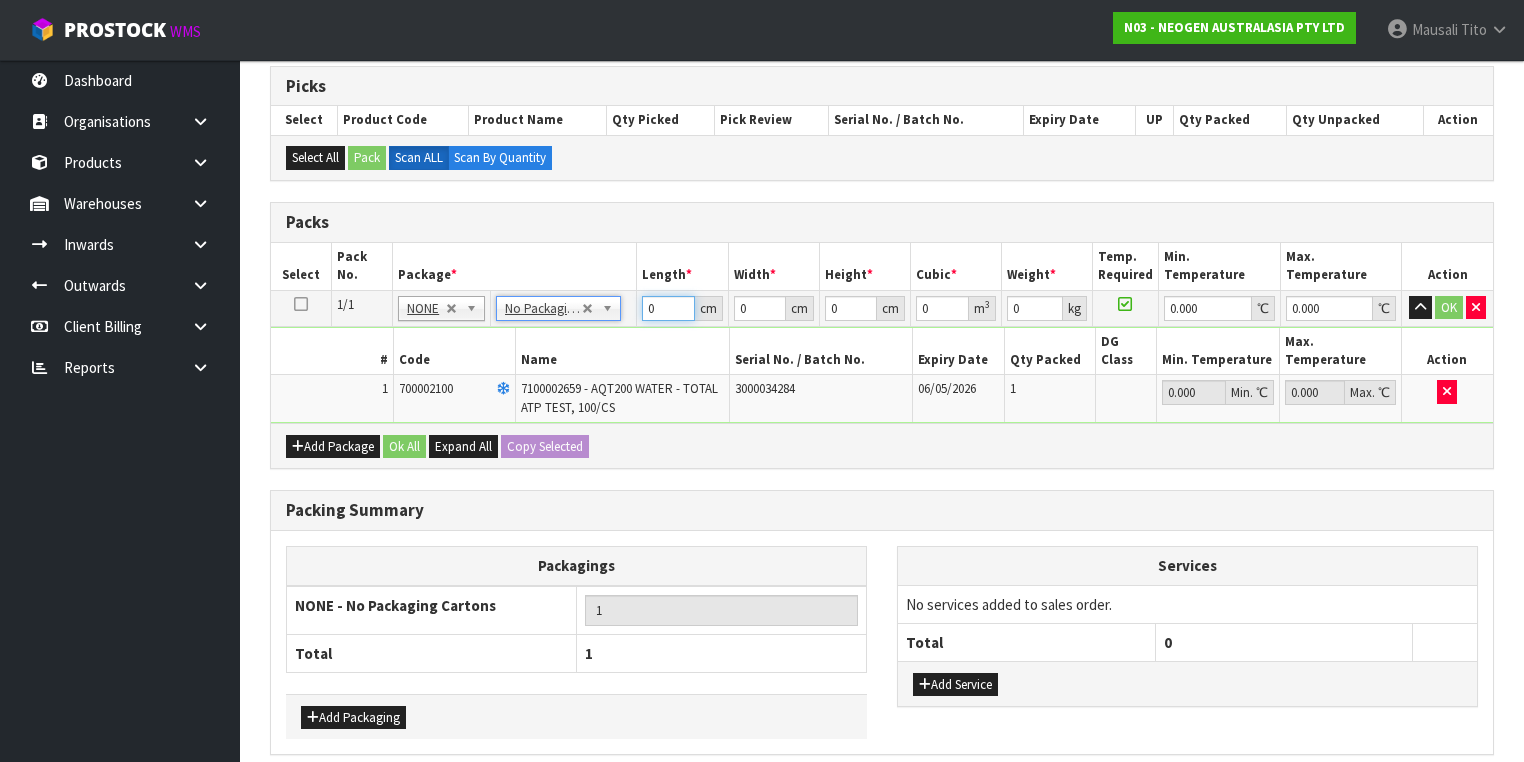 drag, startPoint x: 662, startPoint y: 306, endPoint x: 580, endPoint y: 334, distance: 86.64872 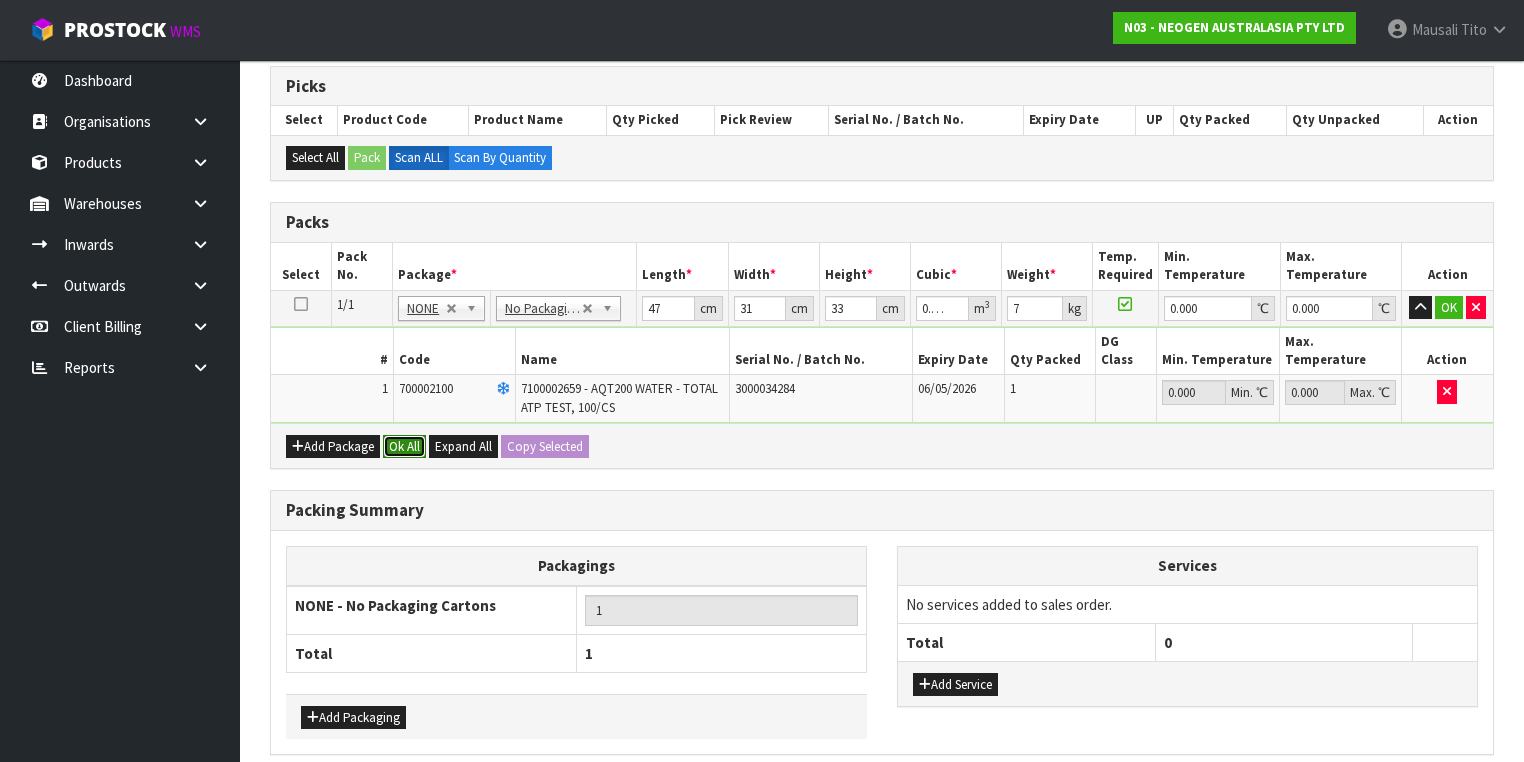 drag, startPoint x: 390, startPoint y: 413, endPoint x: 422, endPoint y: 445, distance: 45.254833 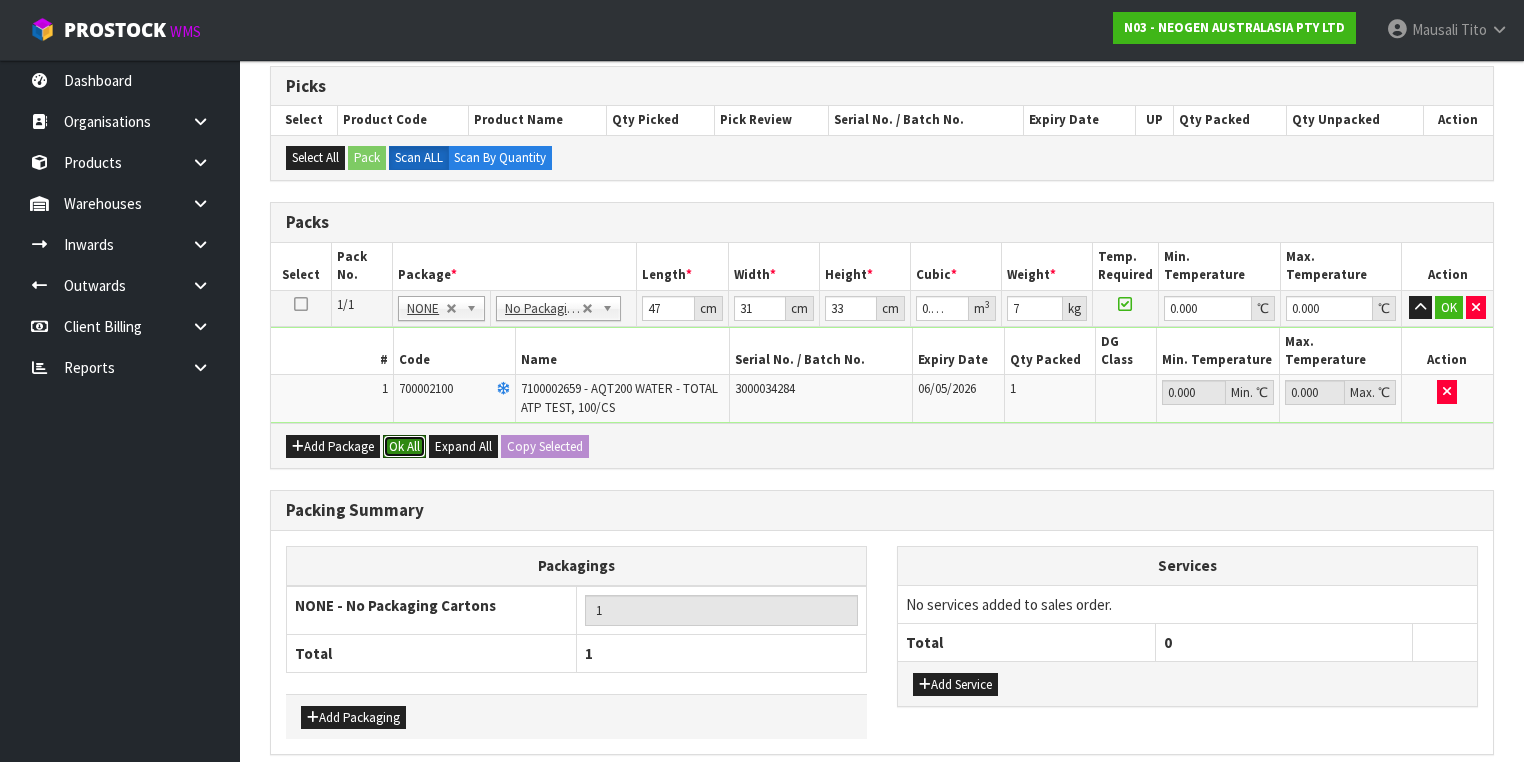 click on "Ok All" at bounding box center [404, 447] 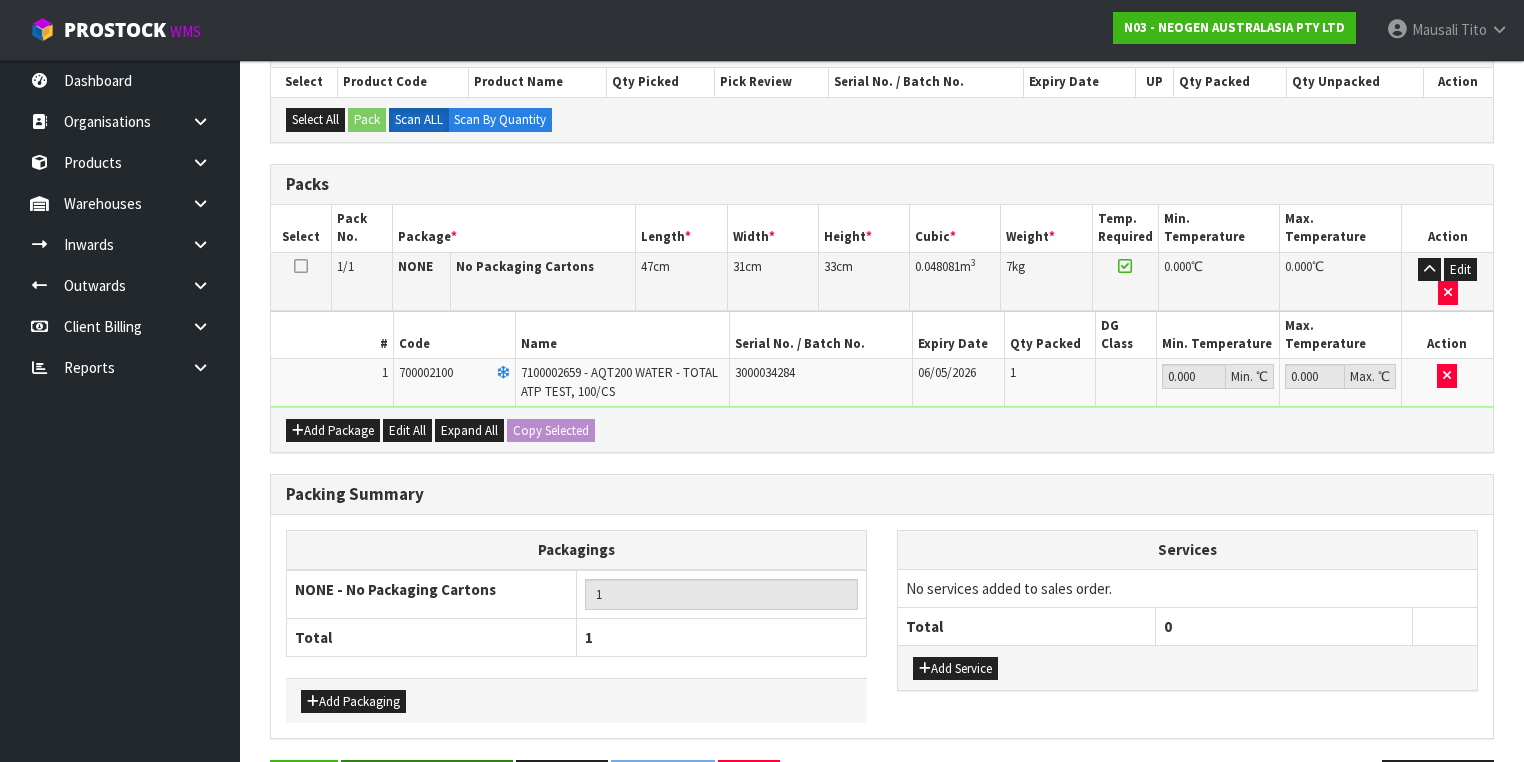 scroll, scrollTop: 453, scrollLeft: 0, axis: vertical 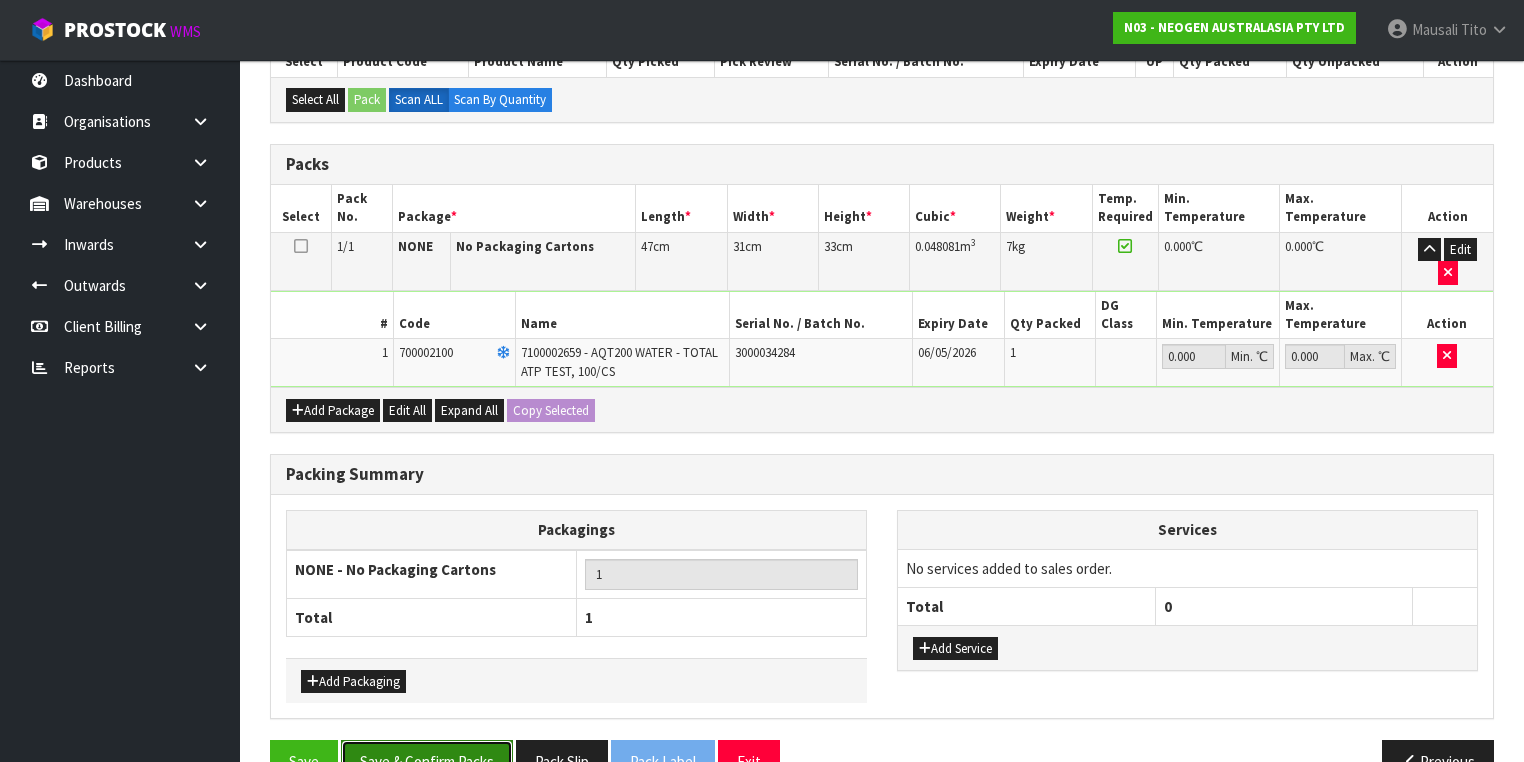 click on "Save & Confirm Packs" at bounding box center [427, 761] 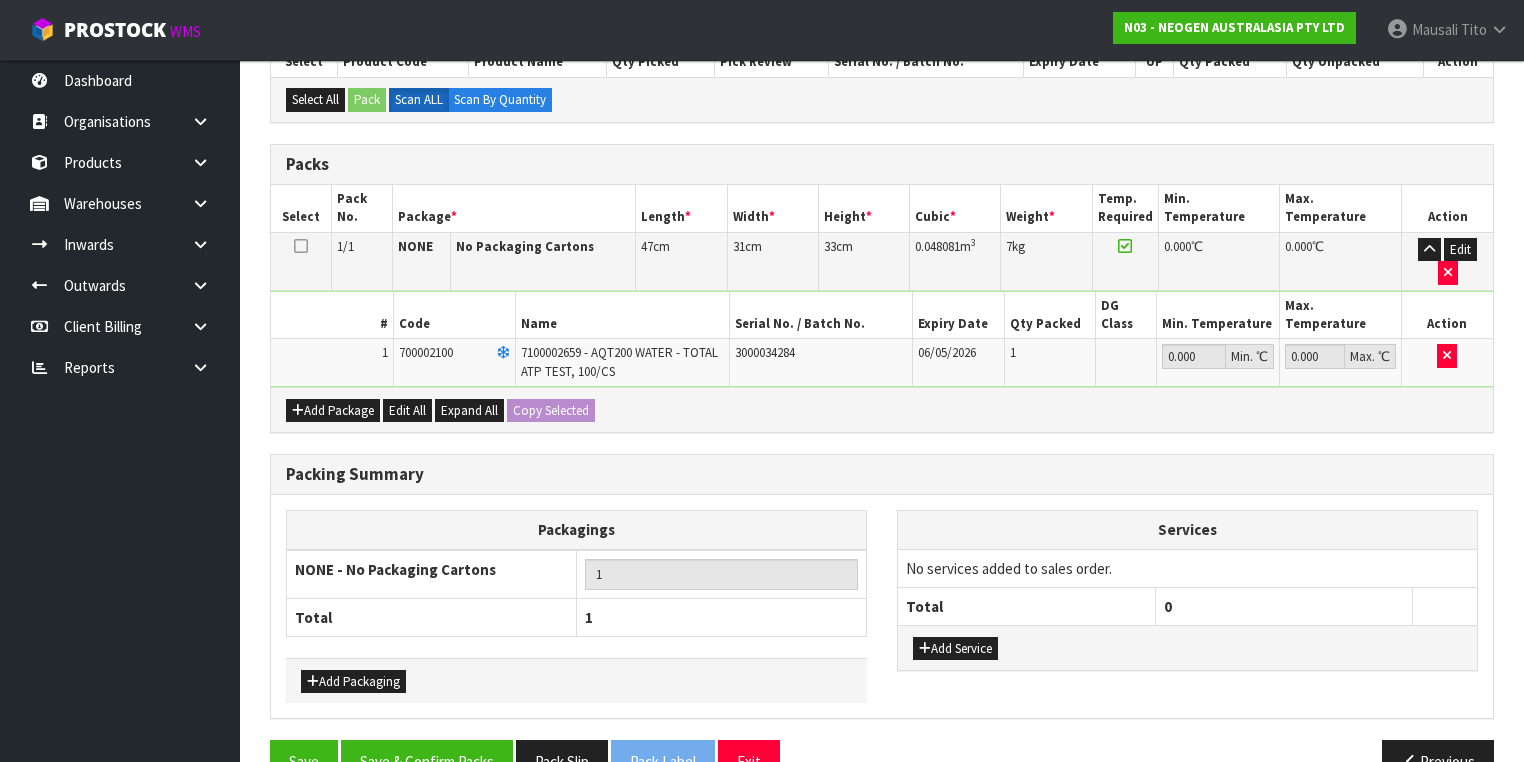 scroll, scrollTop: 0, scrollLeft: 0, axis: both 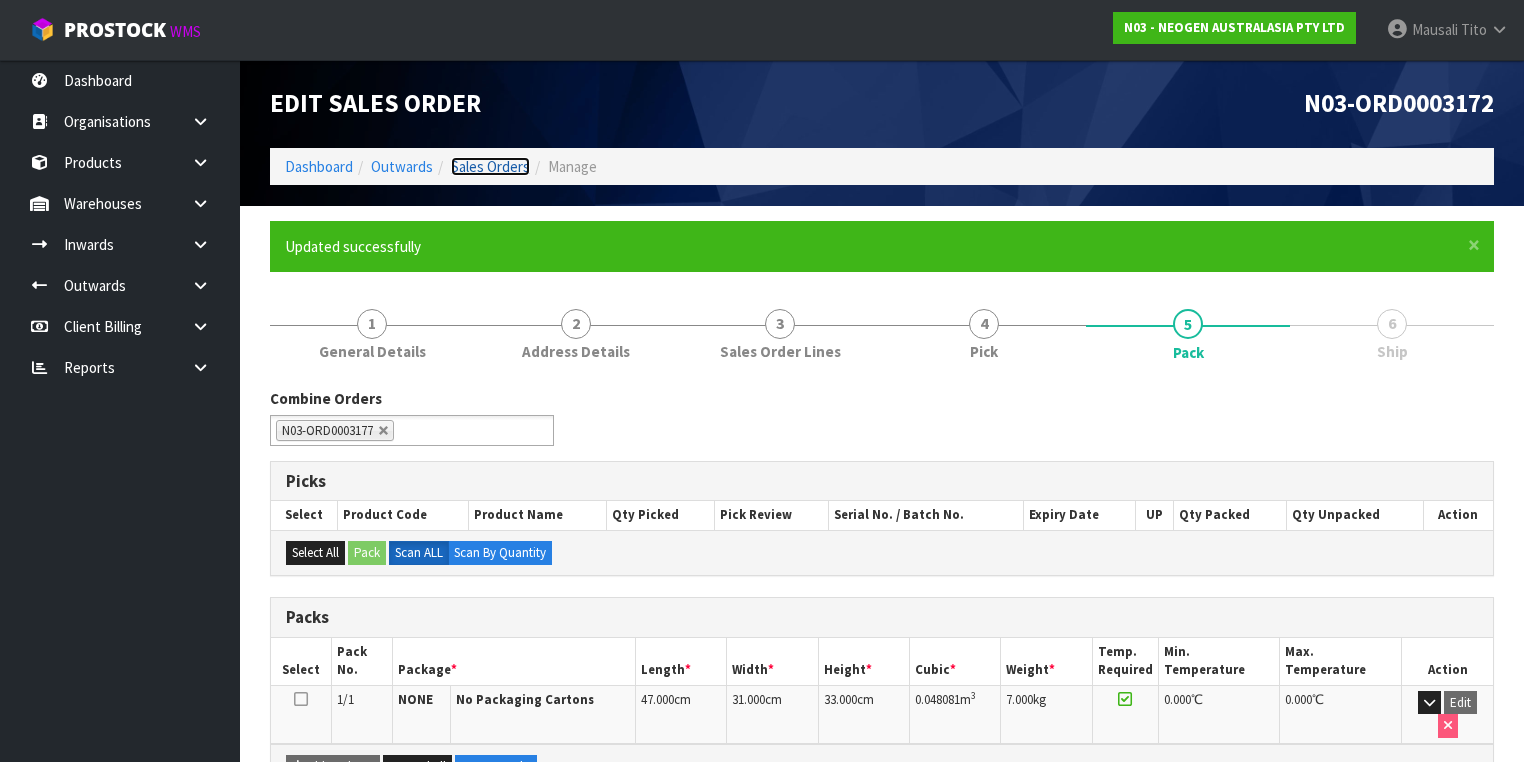 click on "Sales Orders" at bounding box center (490, 166) 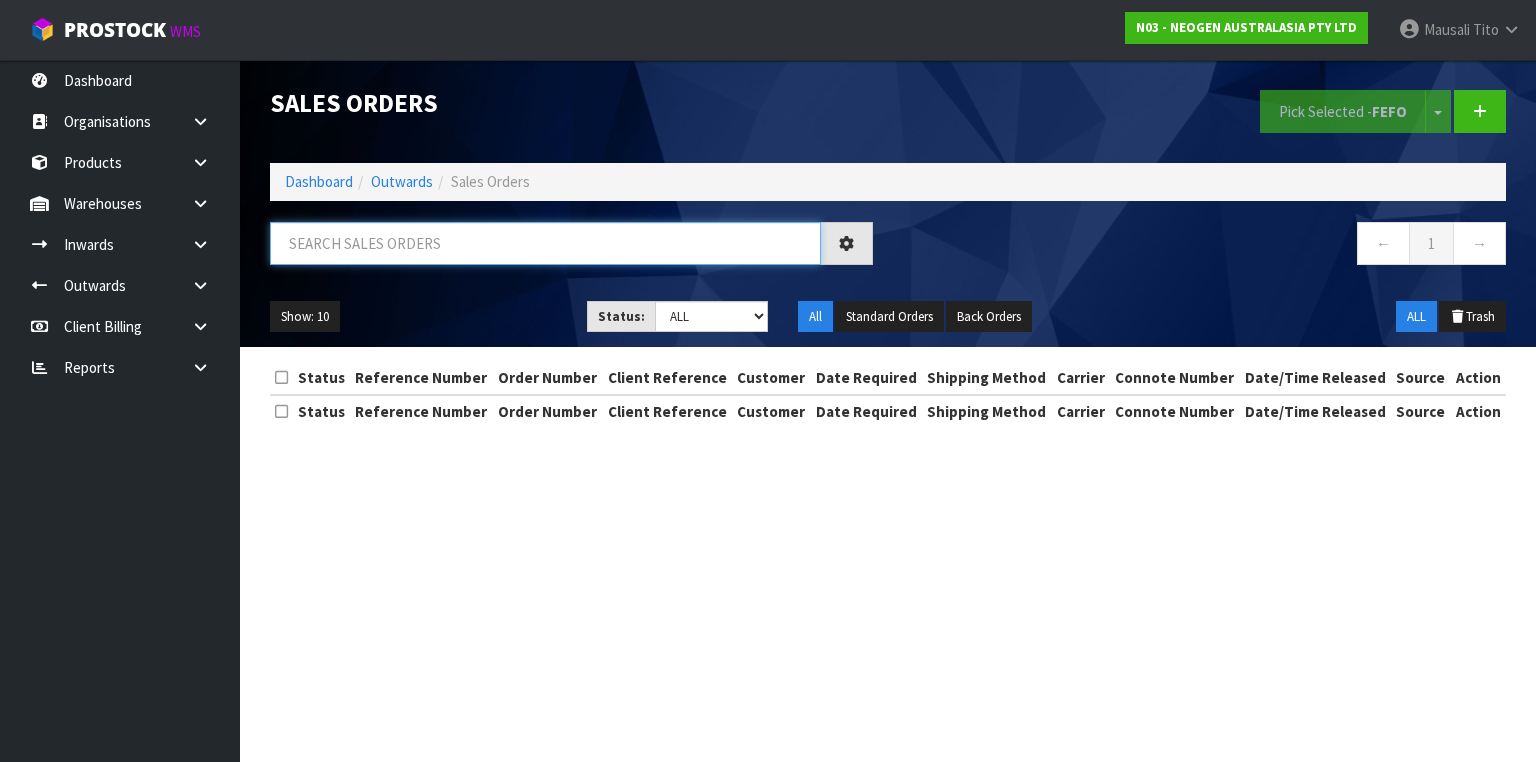 click at bounding box center [545, 243] 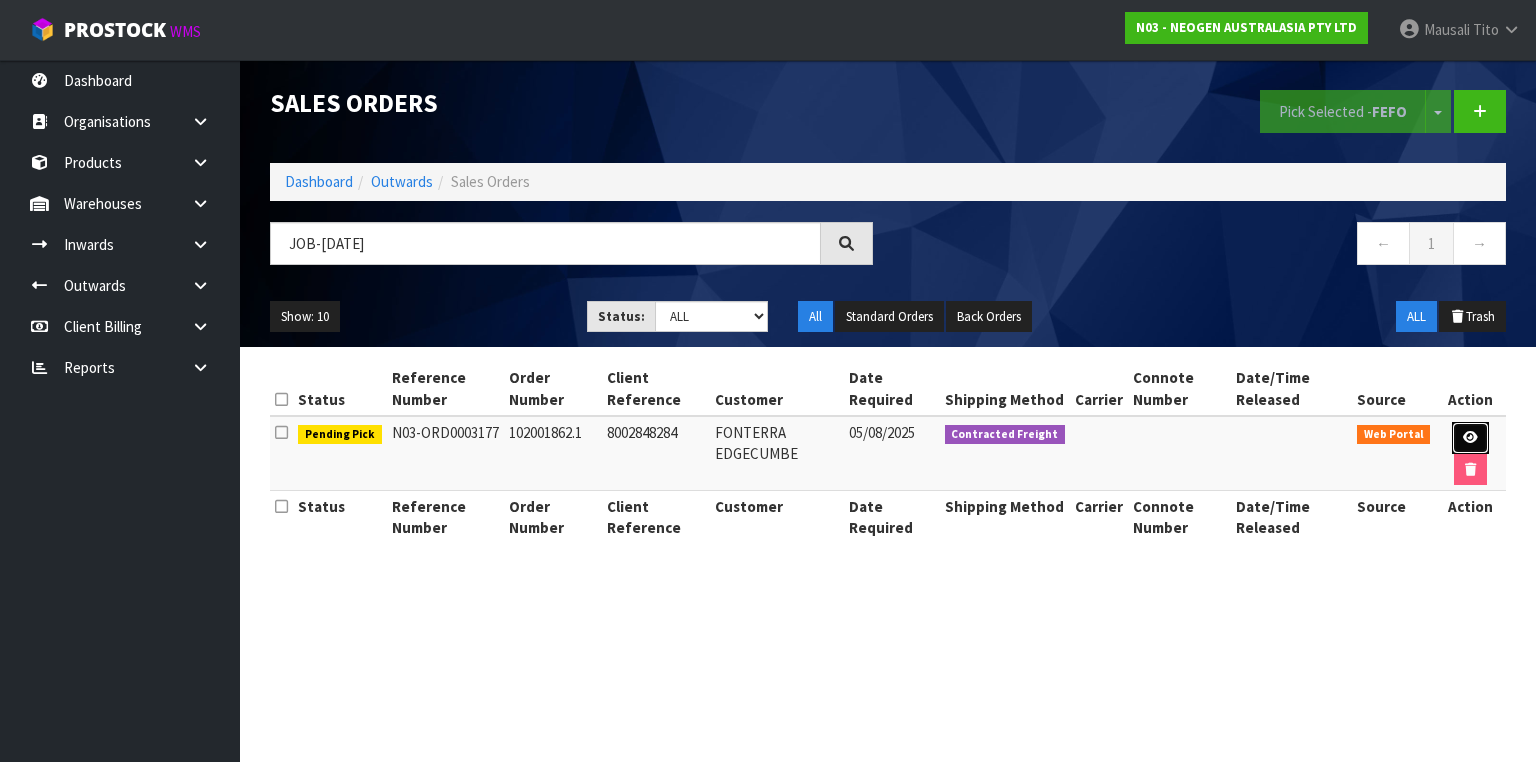click at bounding box center [1470, 437] 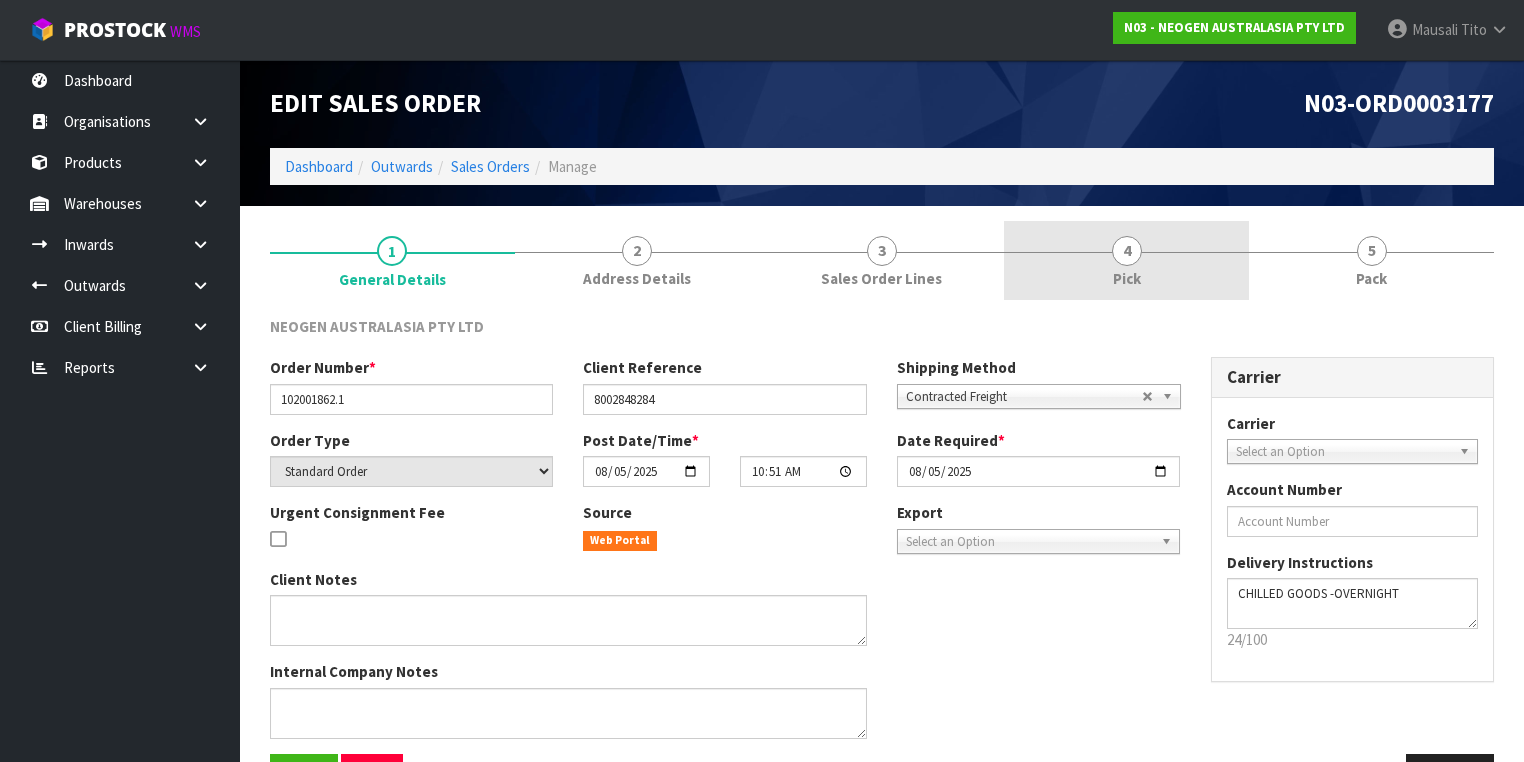 click on "4
Pick" at bounding box center [1126, 260] 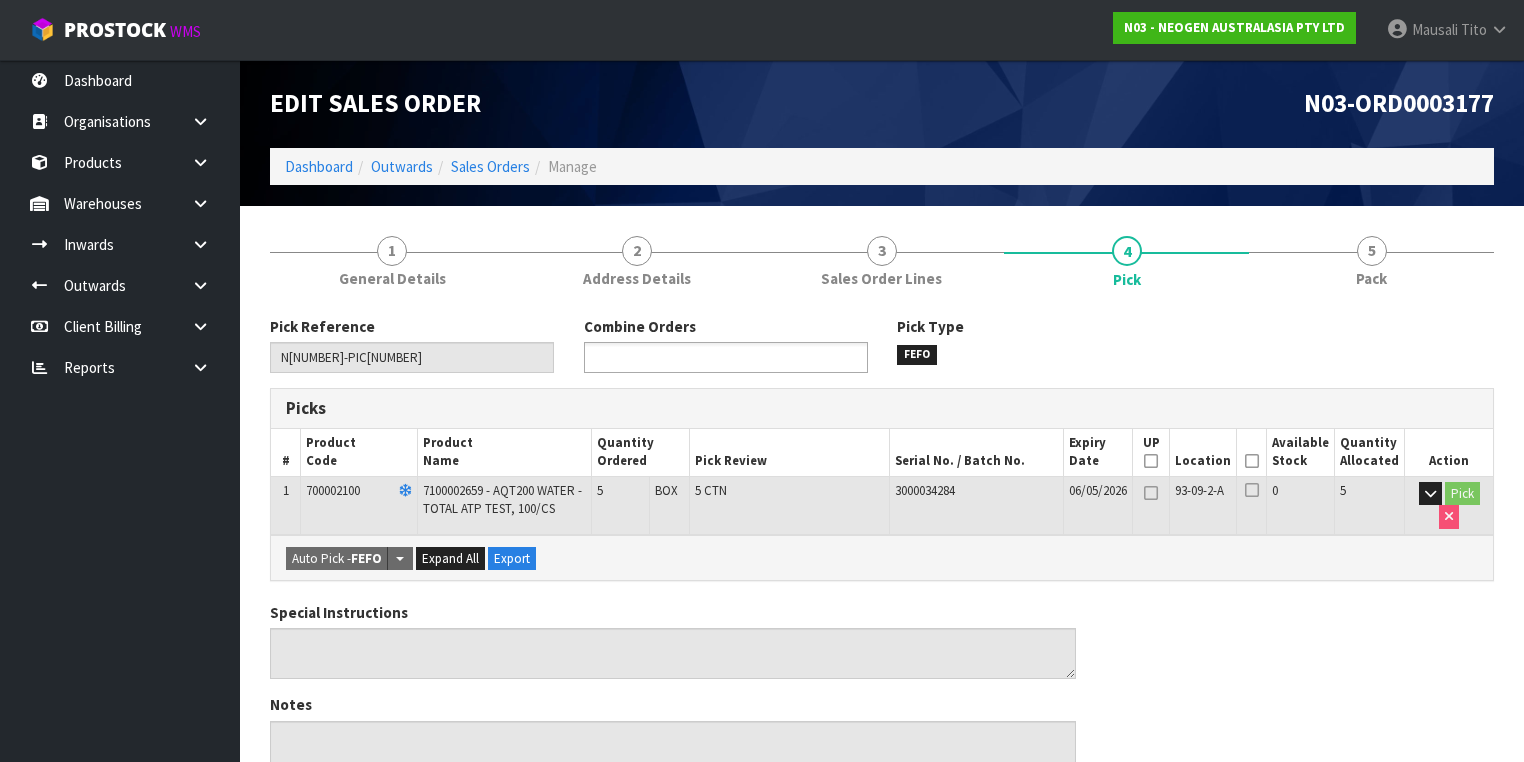 click at bounding box center (663, 357) 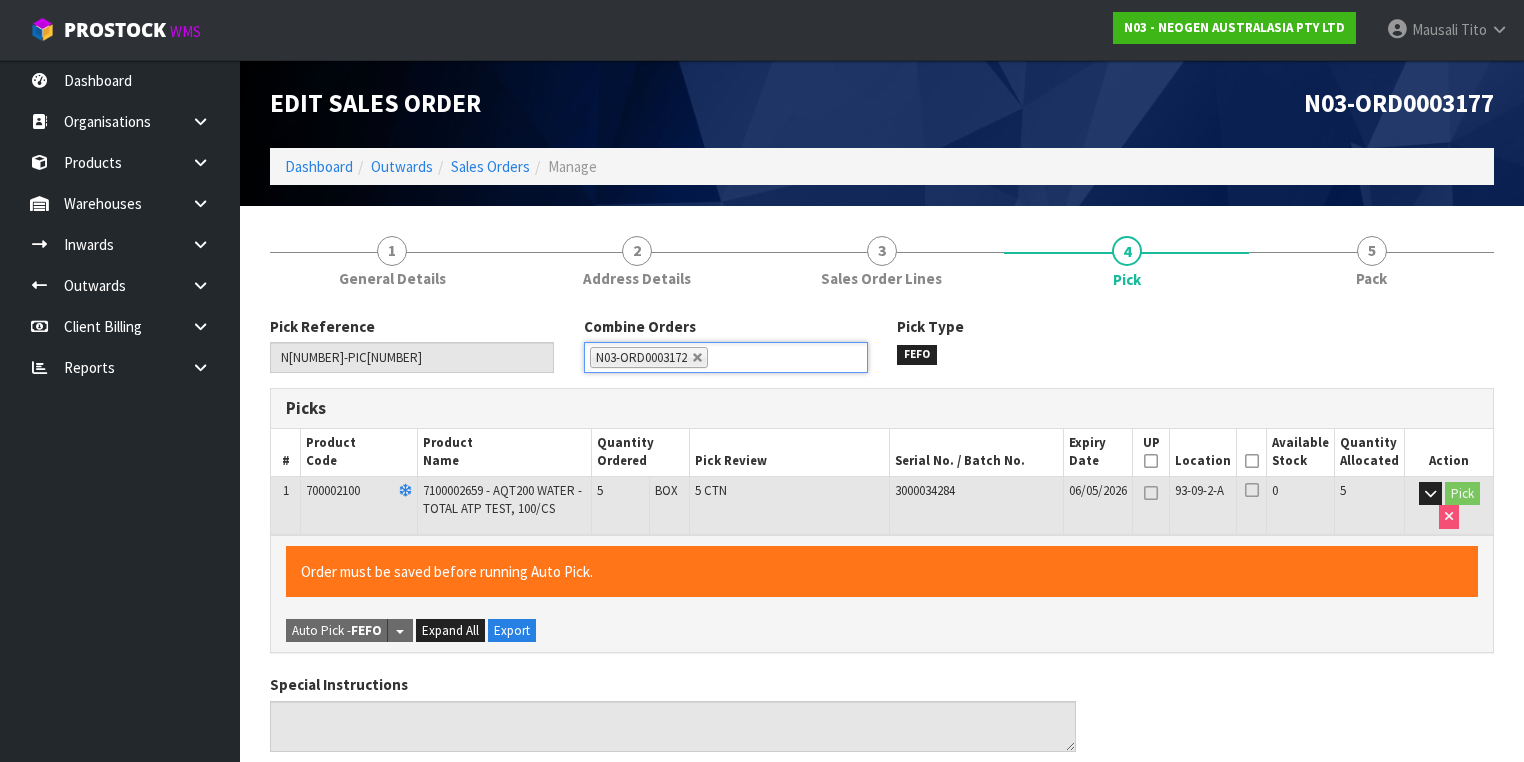 click at bounding box center (1252, 461) 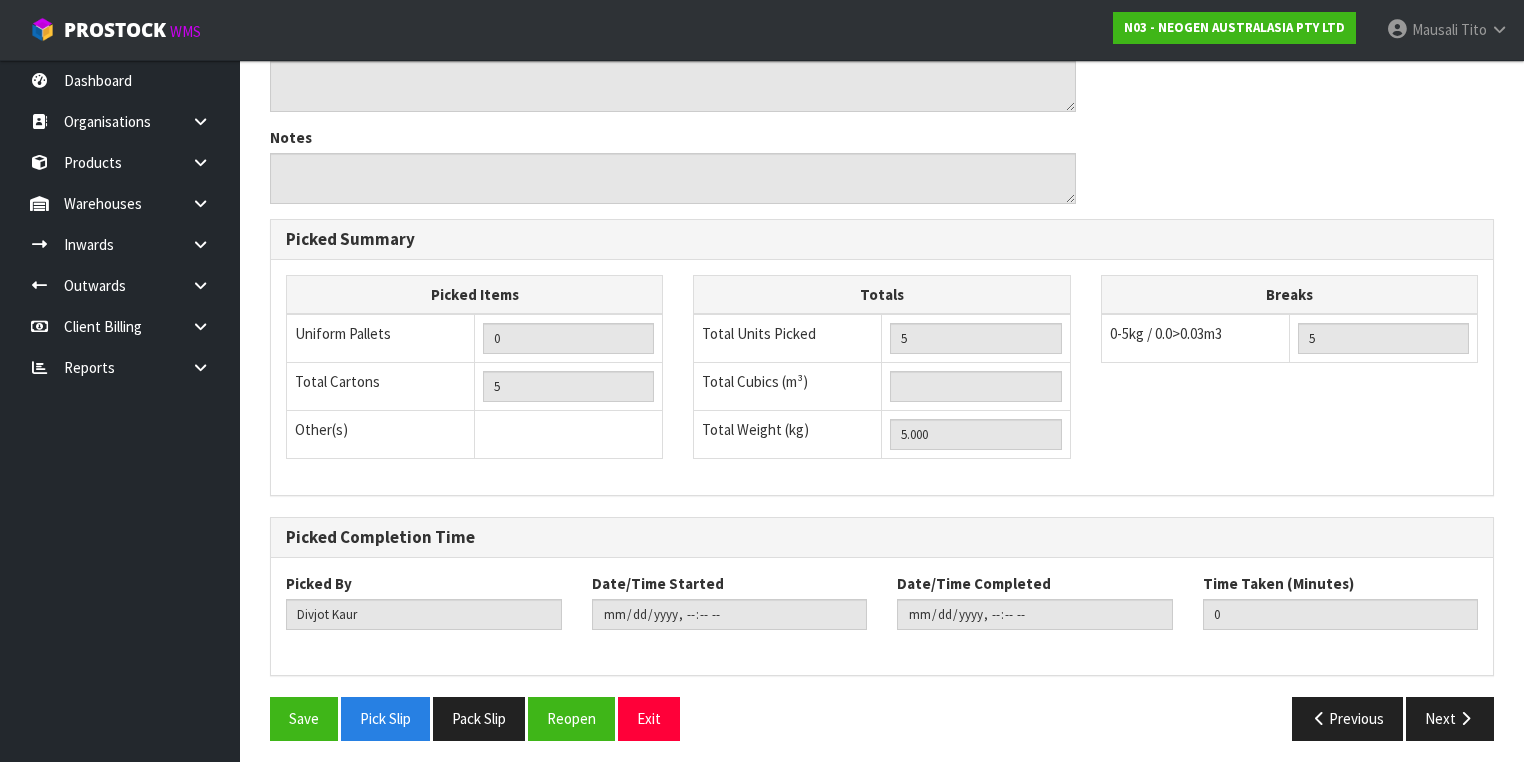 scroll, scrollTop: 641, scrollLeft: 0, axis: vertical 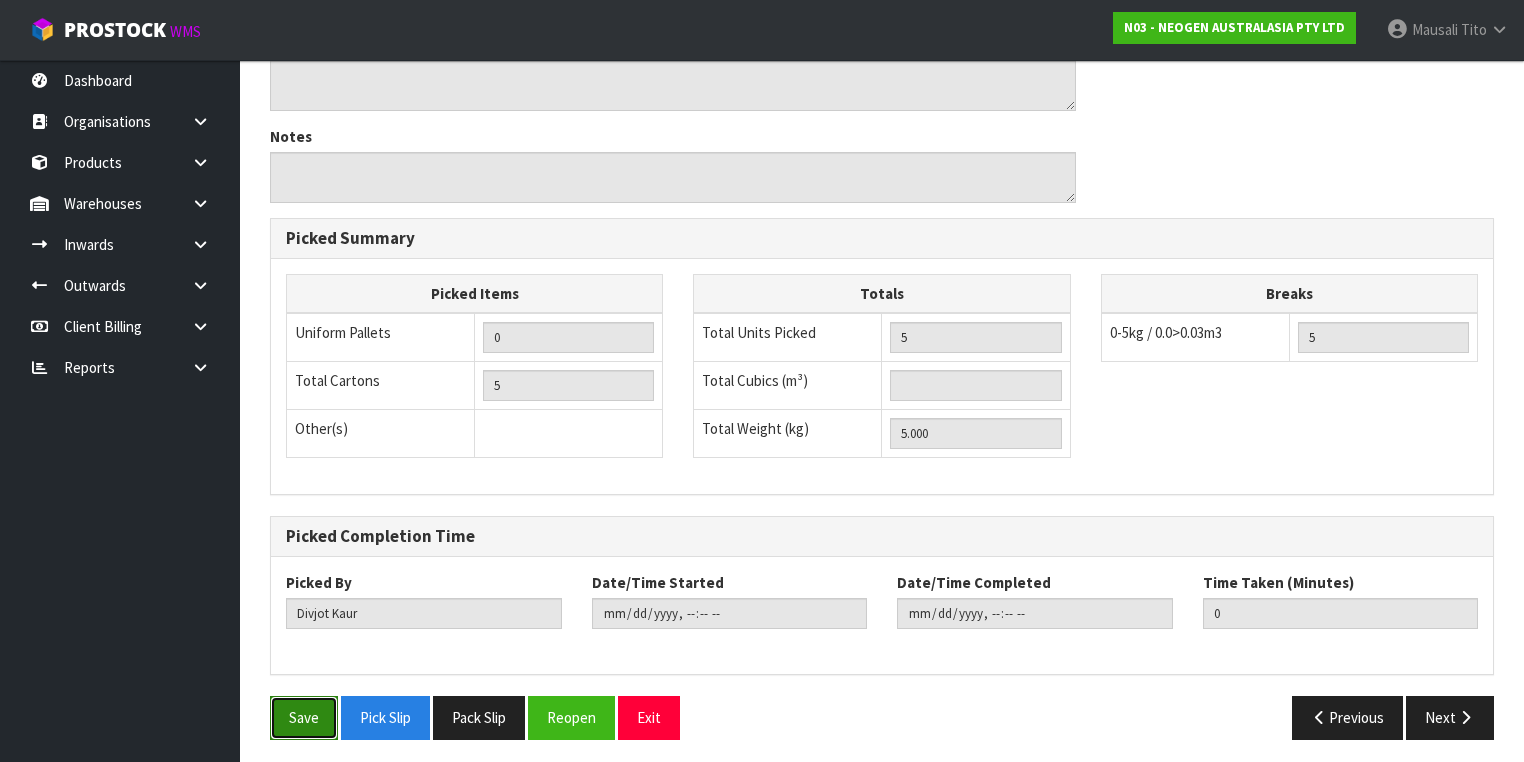click on "Save" at bounding box center (304, 717) 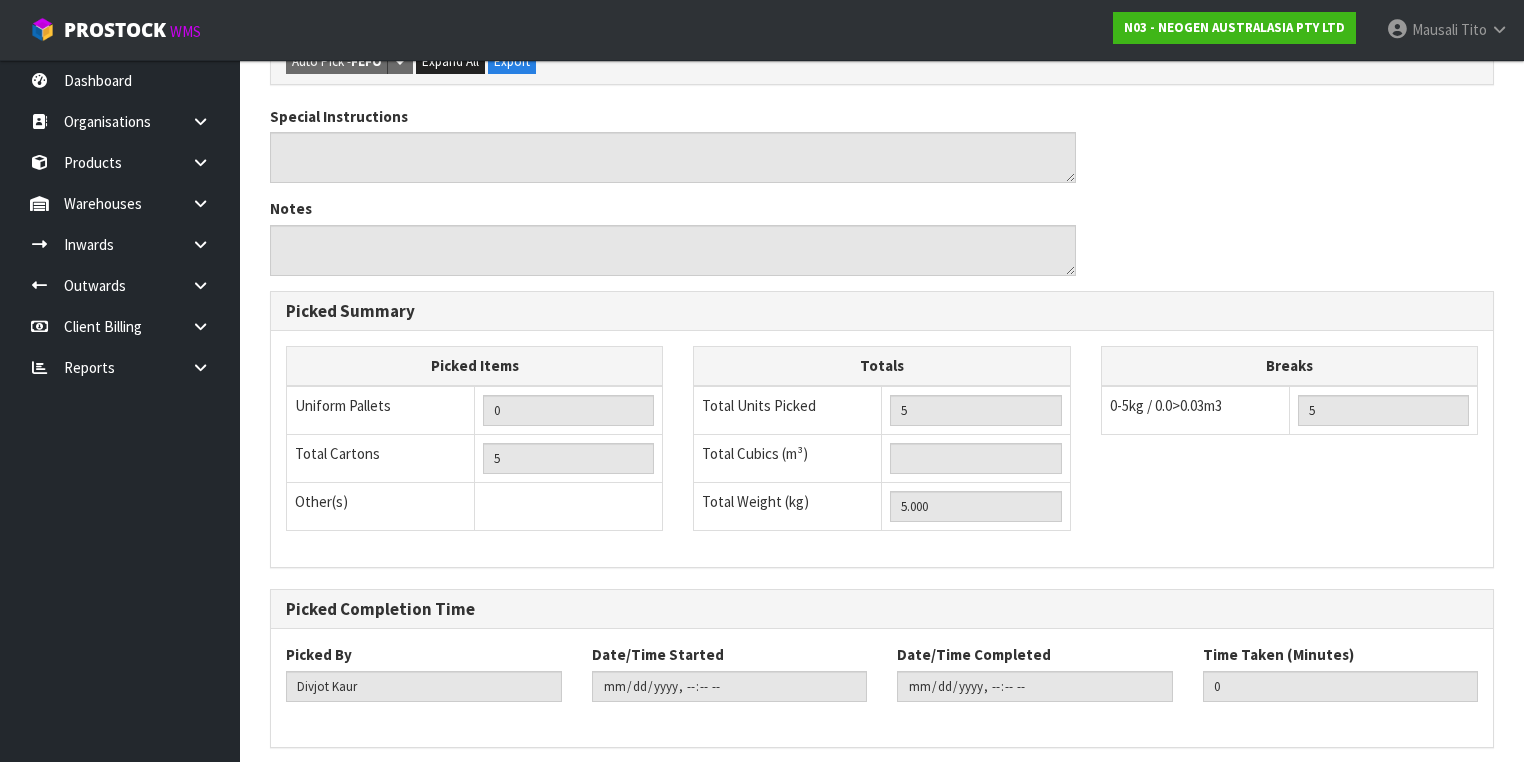 scroll, scrollTop: 0, scrollLeft: 0, axis: both 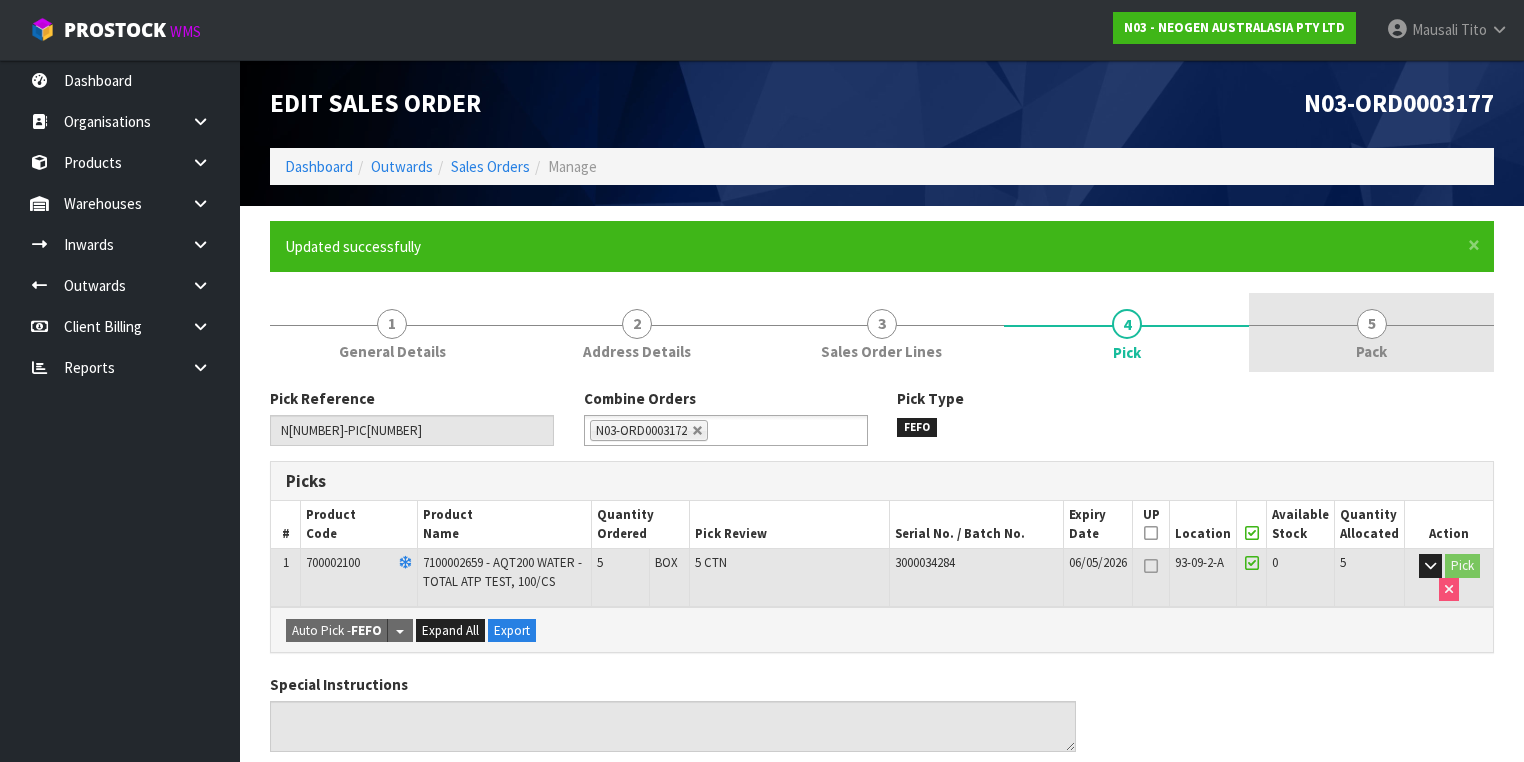 click at bounding box center [1371, 325] 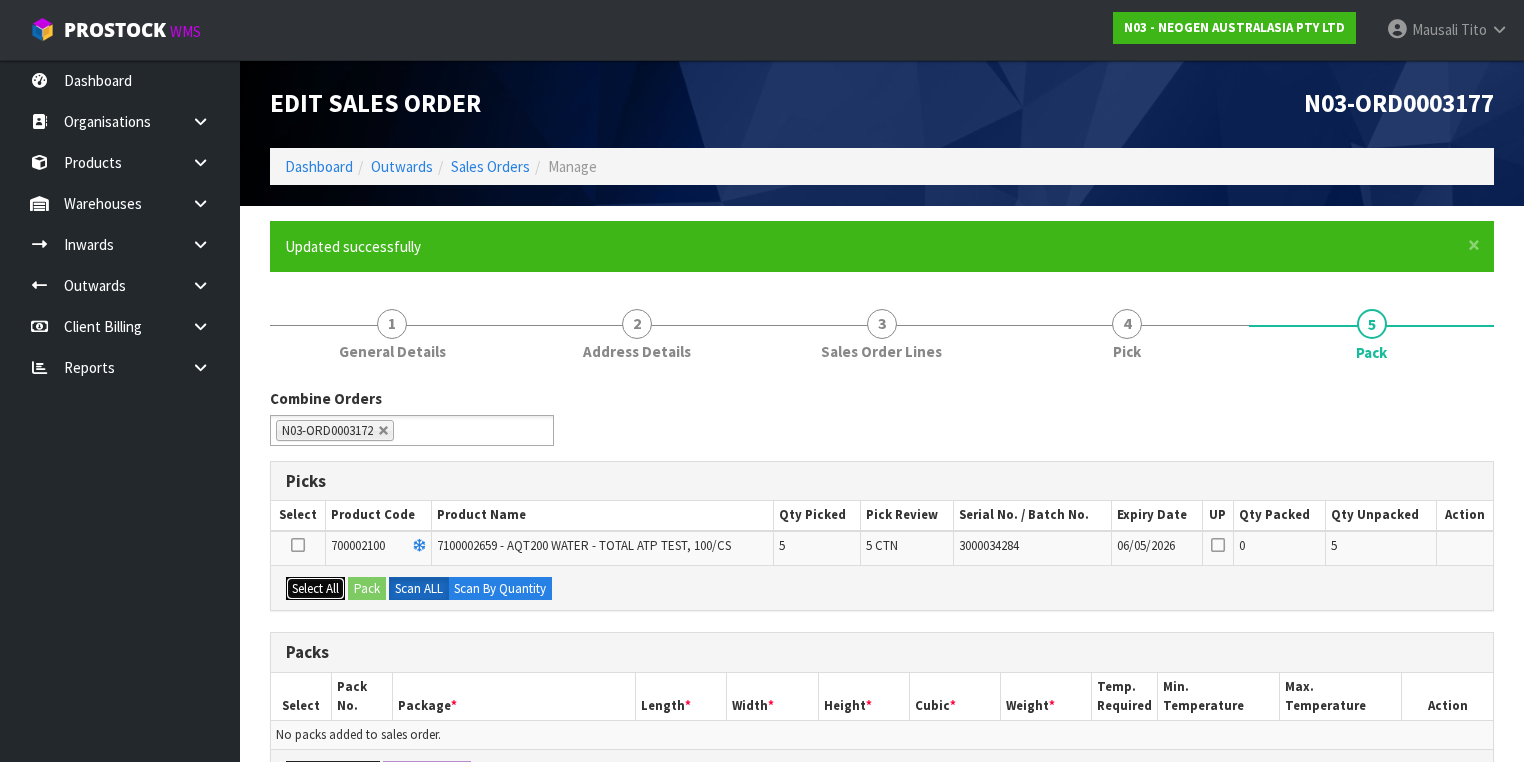 click on "Select All" at bounding box center [315, 589] 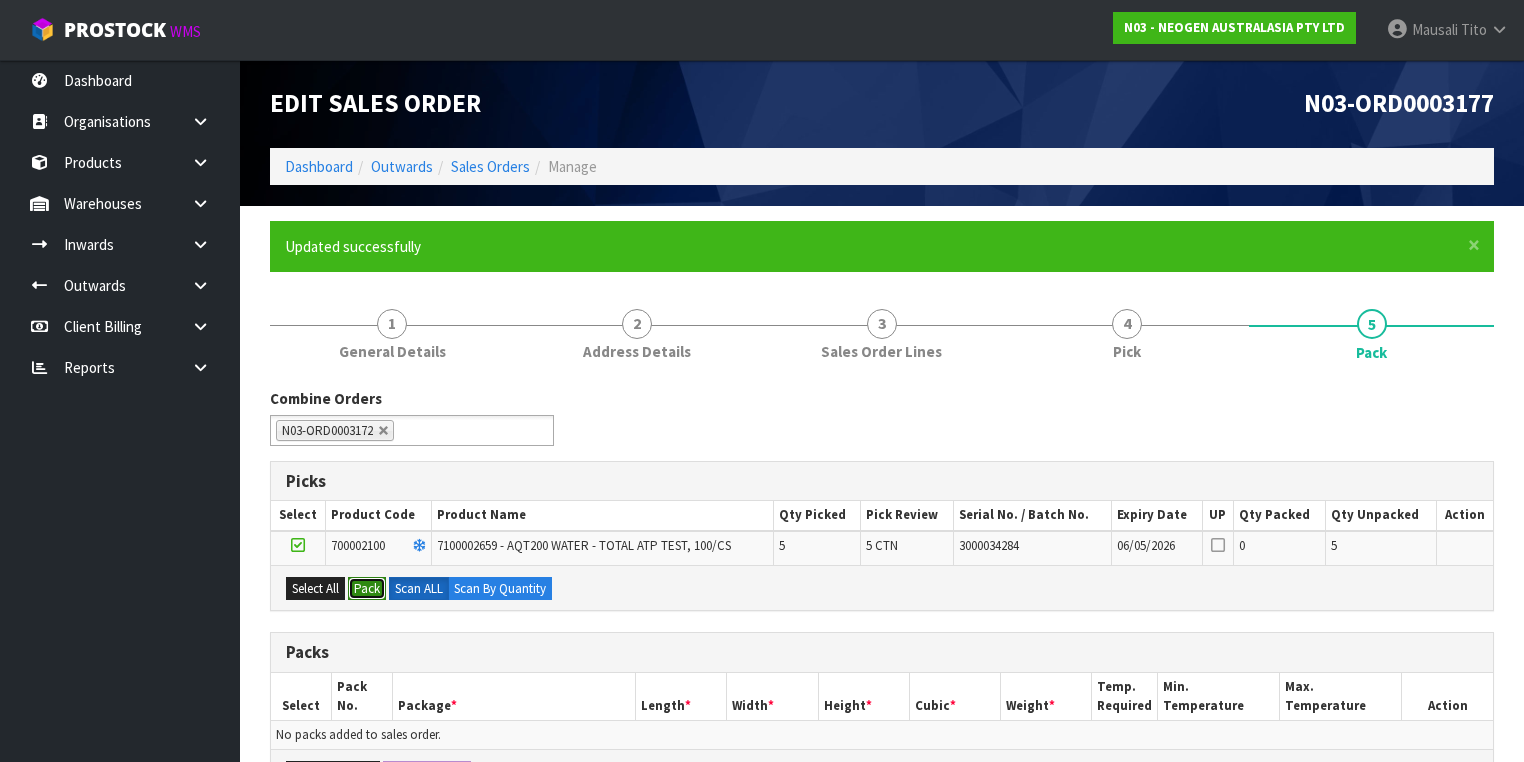 click on "Pack" at bounding box center [367, 589] 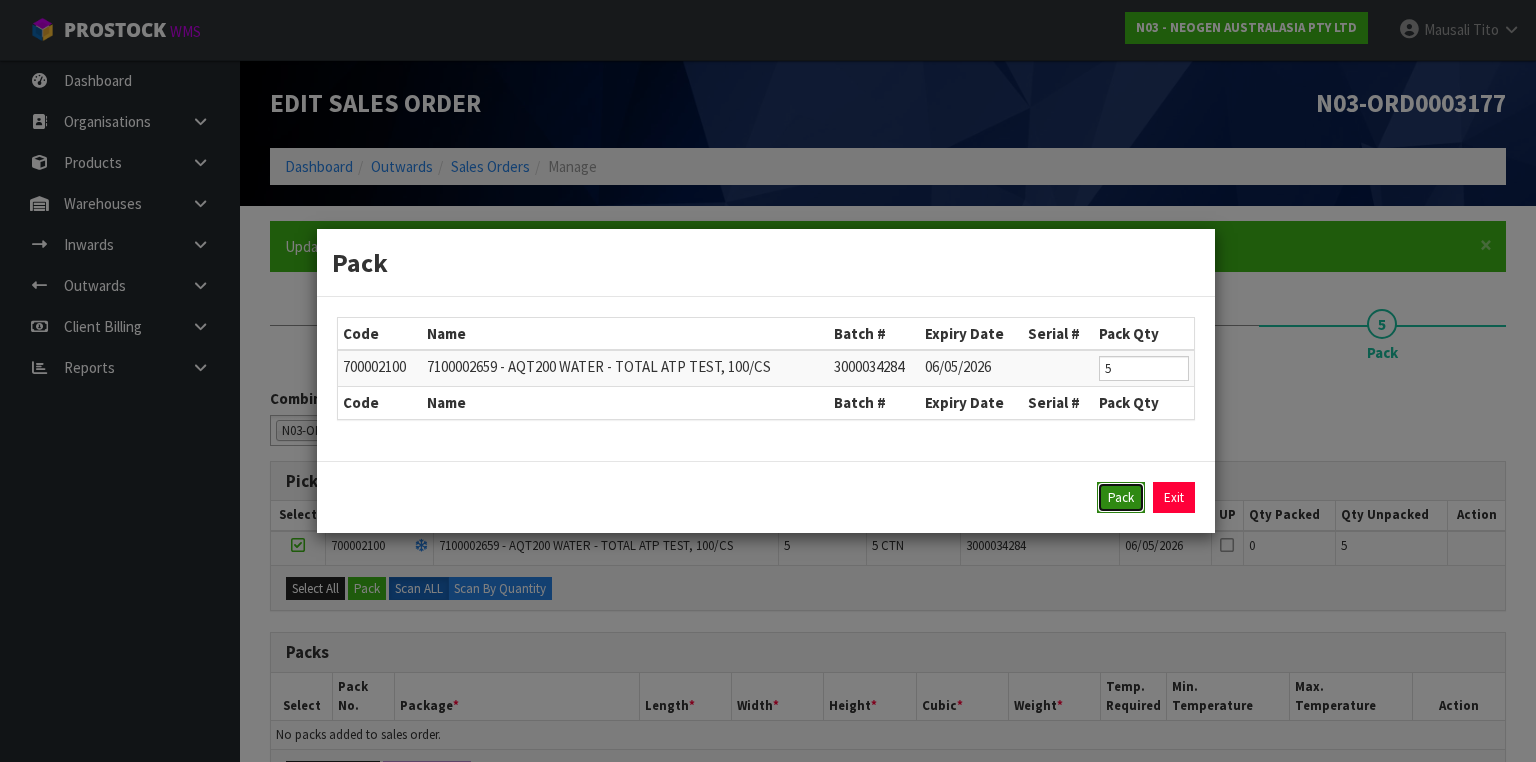 click on "Pack" at bounding box center (1121, 498) 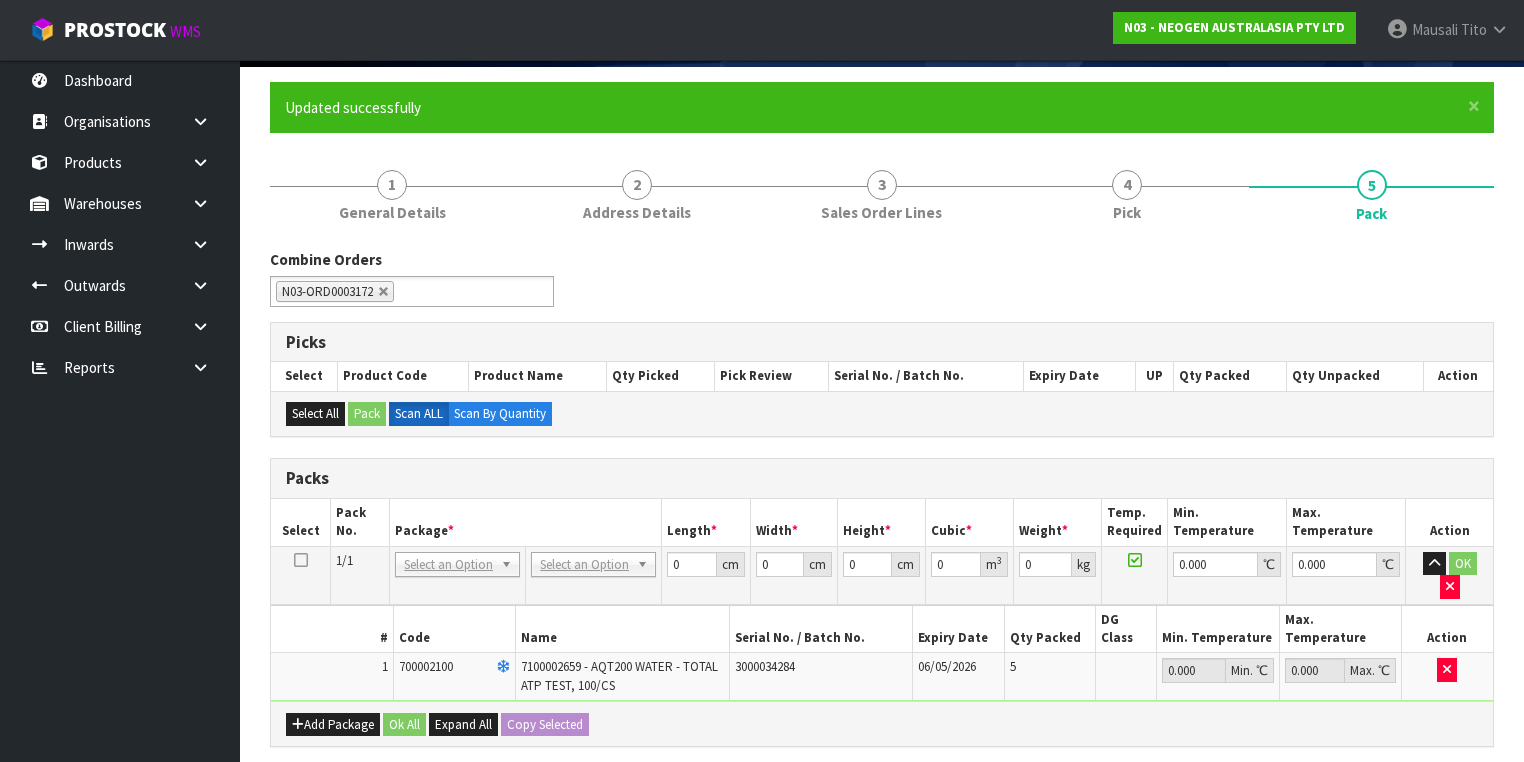 scroll, scrollTop: 320, scrollLeft: 0, axis: vertical 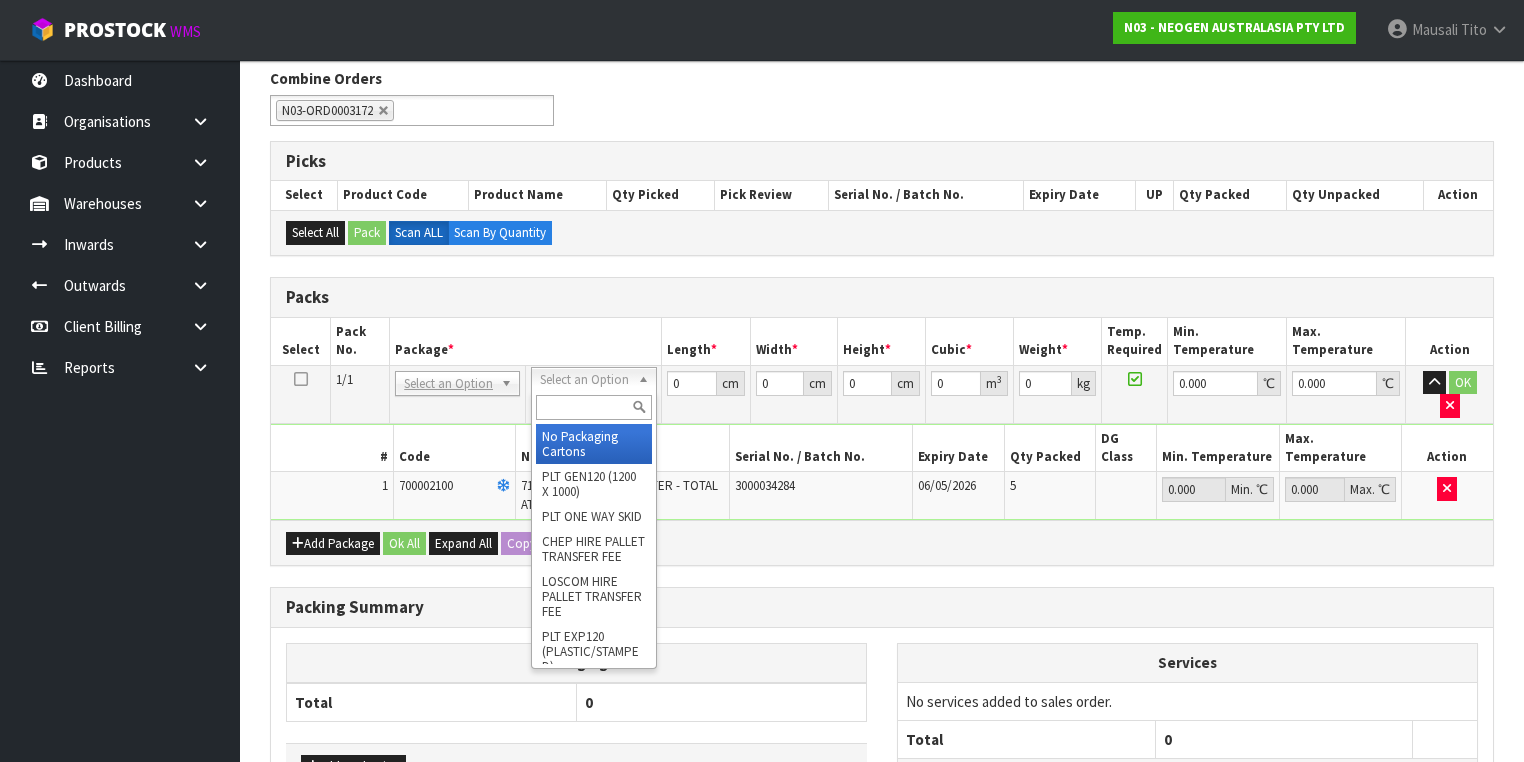 click at bounding box center [593, 407] 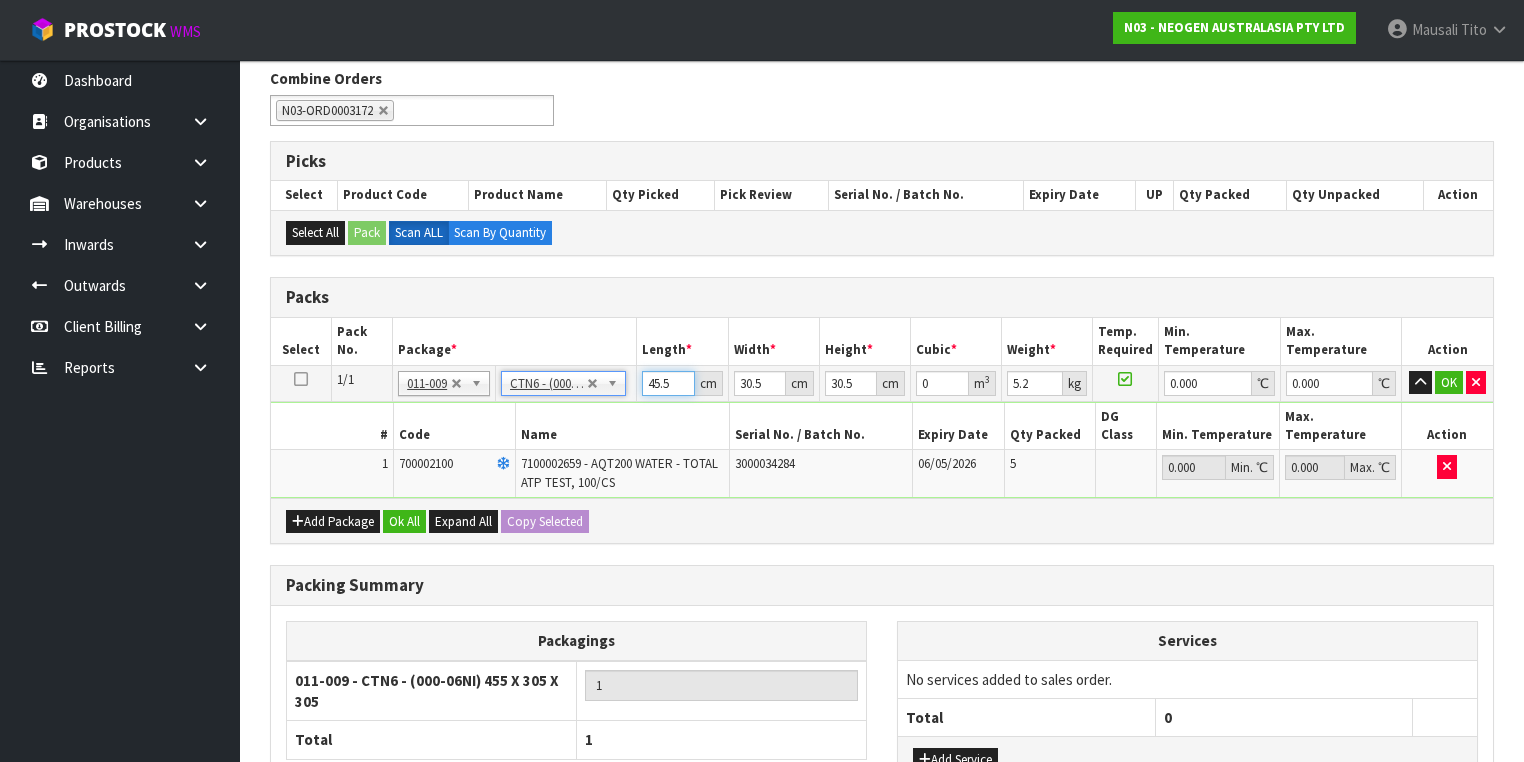 drag, startPoint x: 673, startPoint y: 380, endPoint x: 558, endPoint y: 380, distance: 115 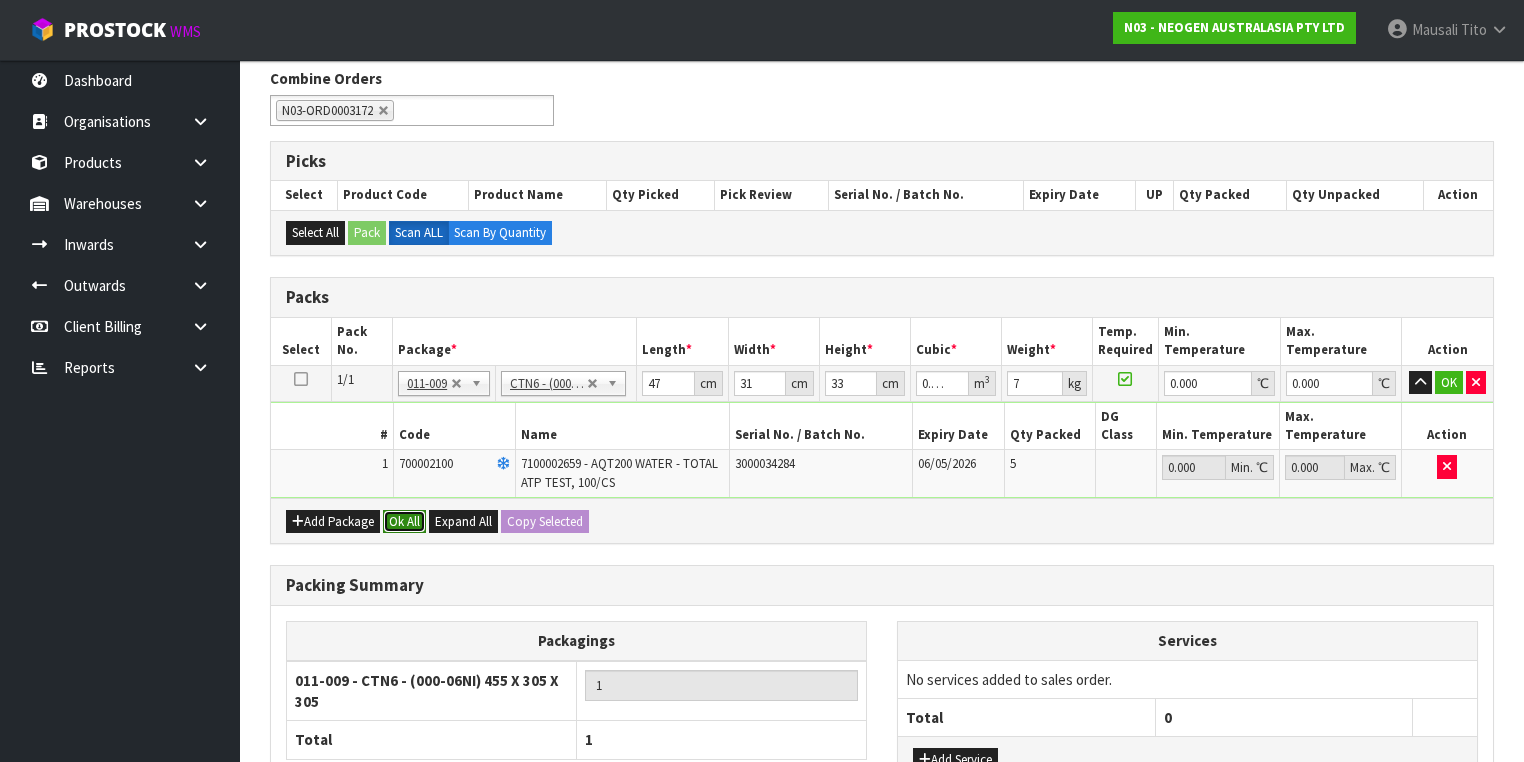 click on "Ok All" at bounding box center [404, 522] 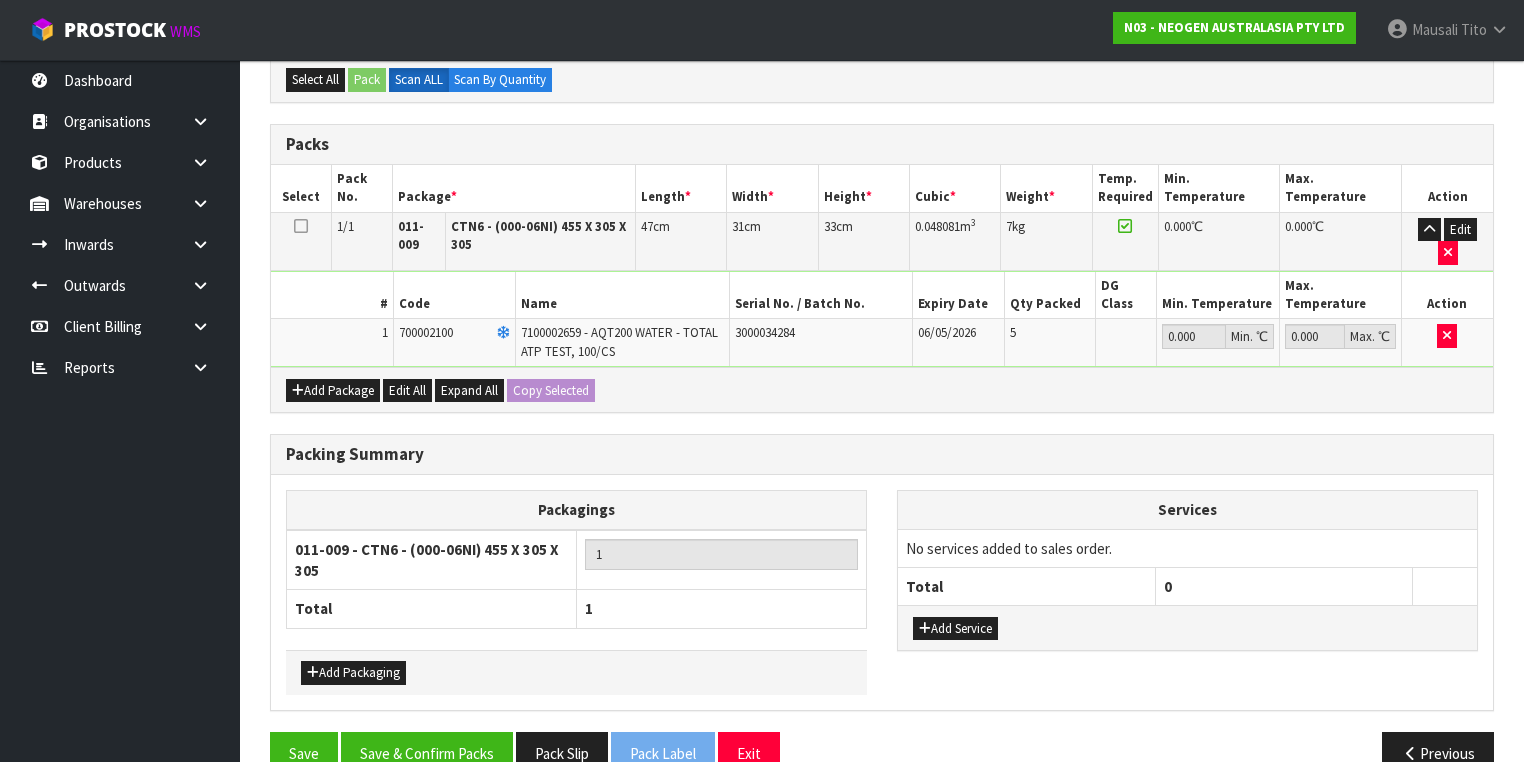 scroll, scrollTop: 478, scrollLeft: 0, axis: vertical 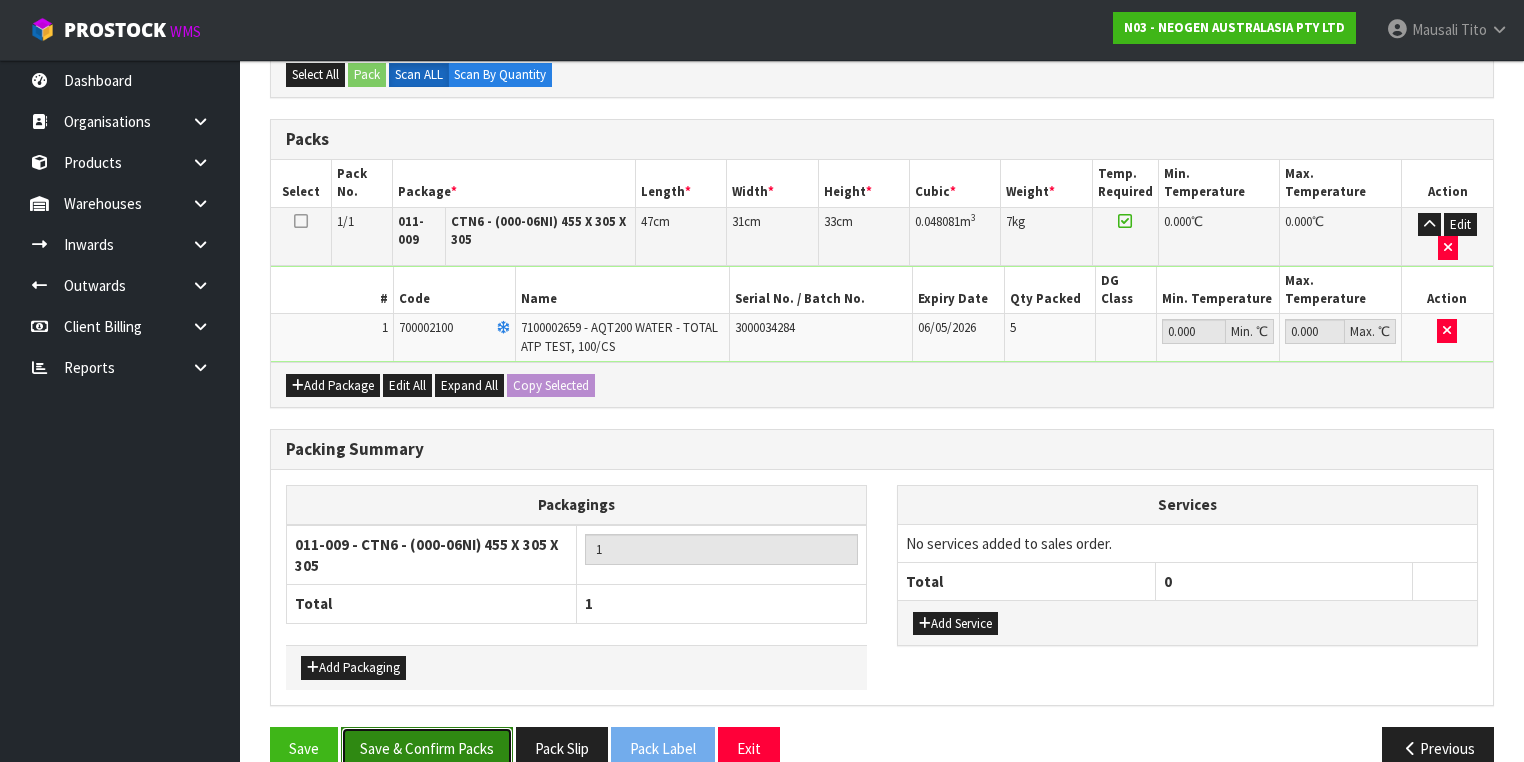 click on "Save & Confirm Packs" at bounding box center (427, 748) 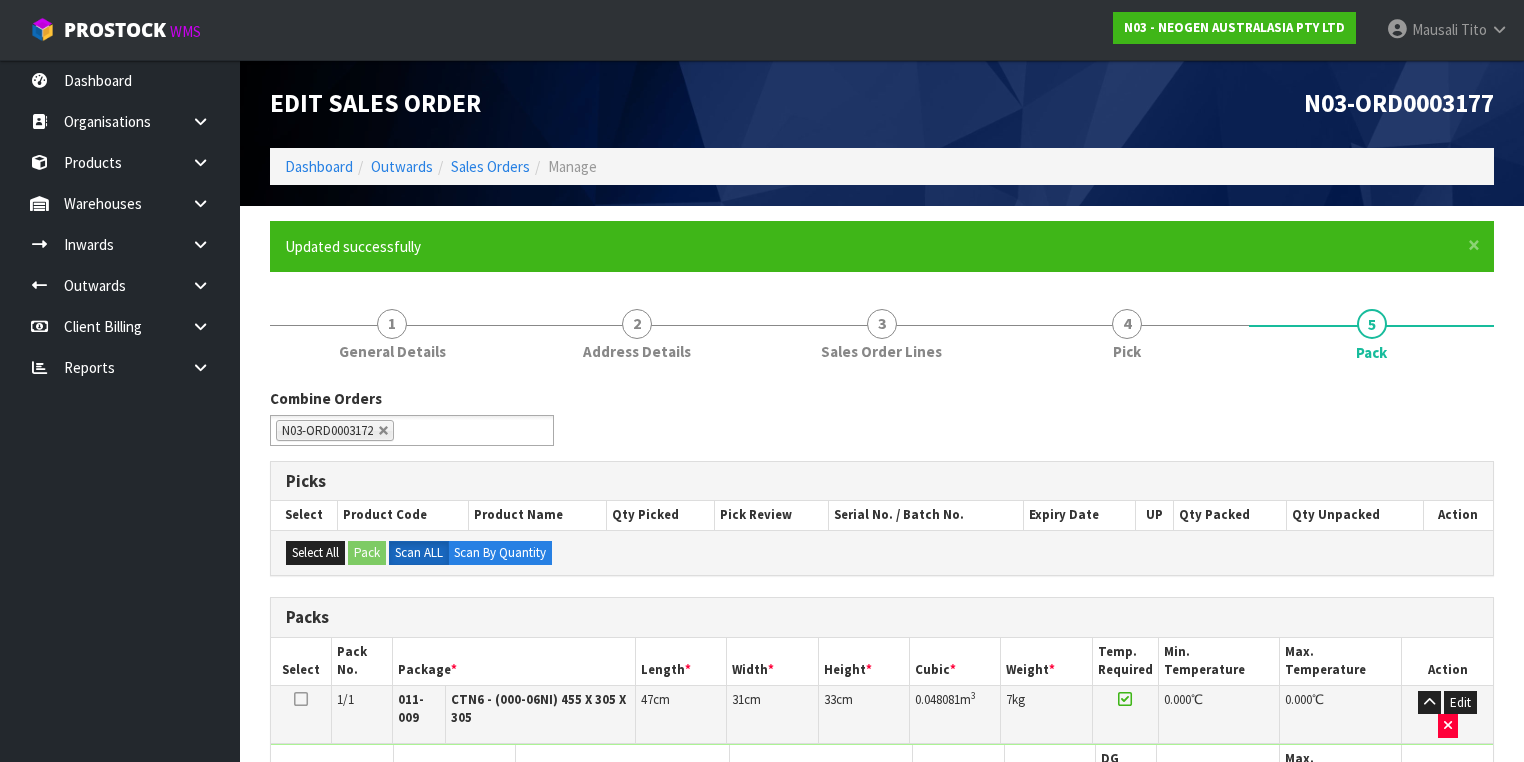 scroll, scrollTop: 356, scrollLeft: 0, axis: vertical 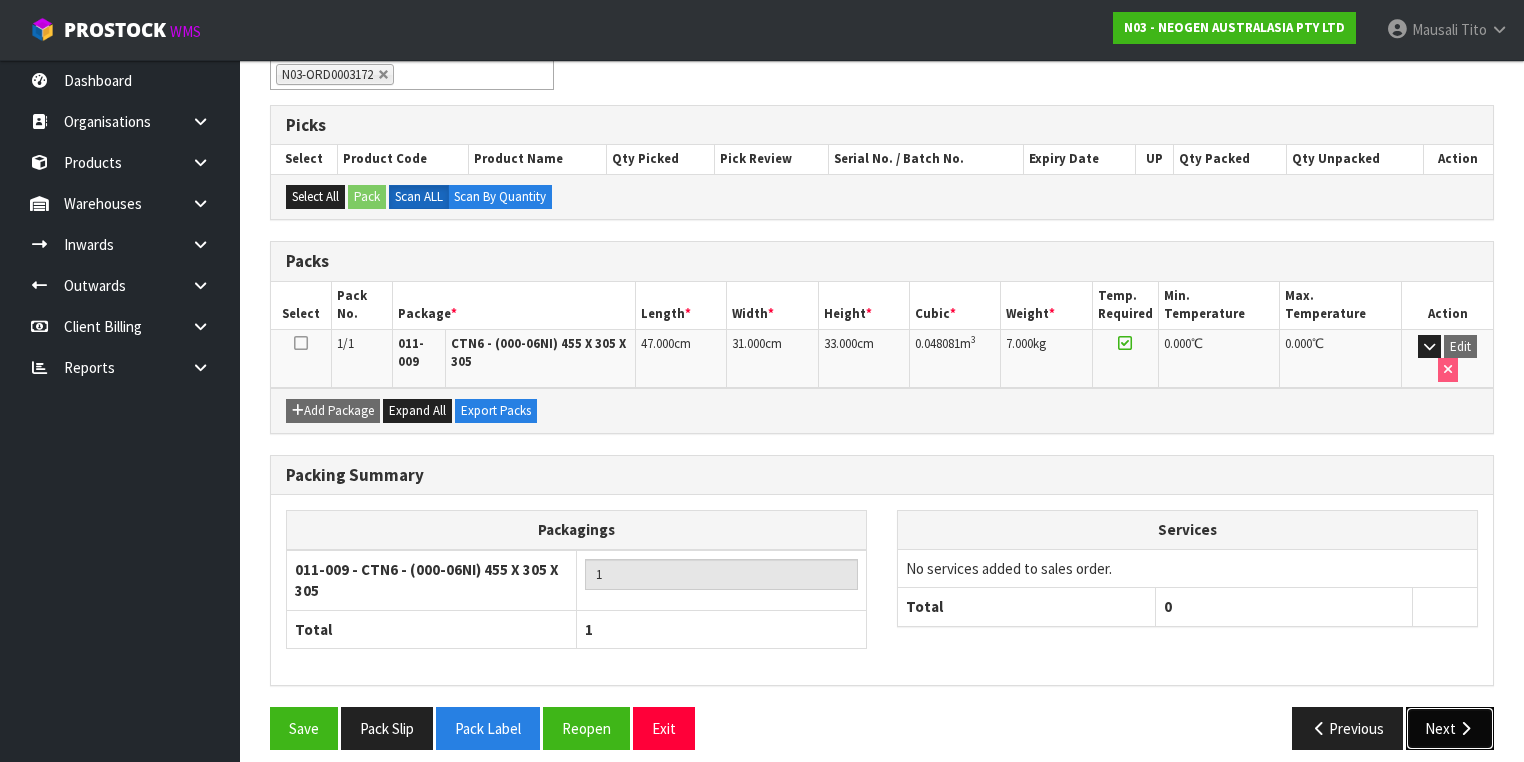 click on "Next" at bounding box center [1450, 728] 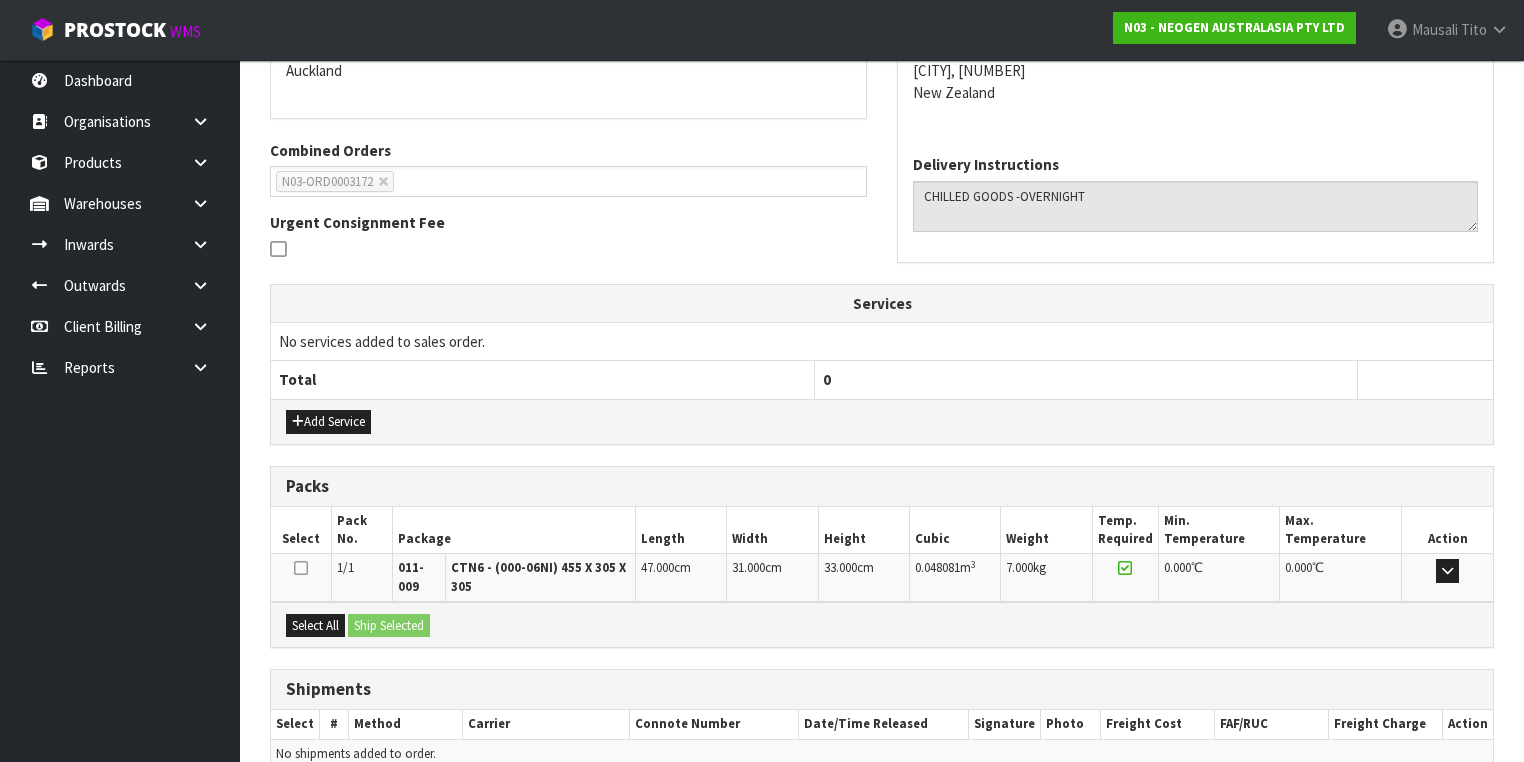 scroll, scrollTop: 542, scrollLeft: 0, axis: vertical 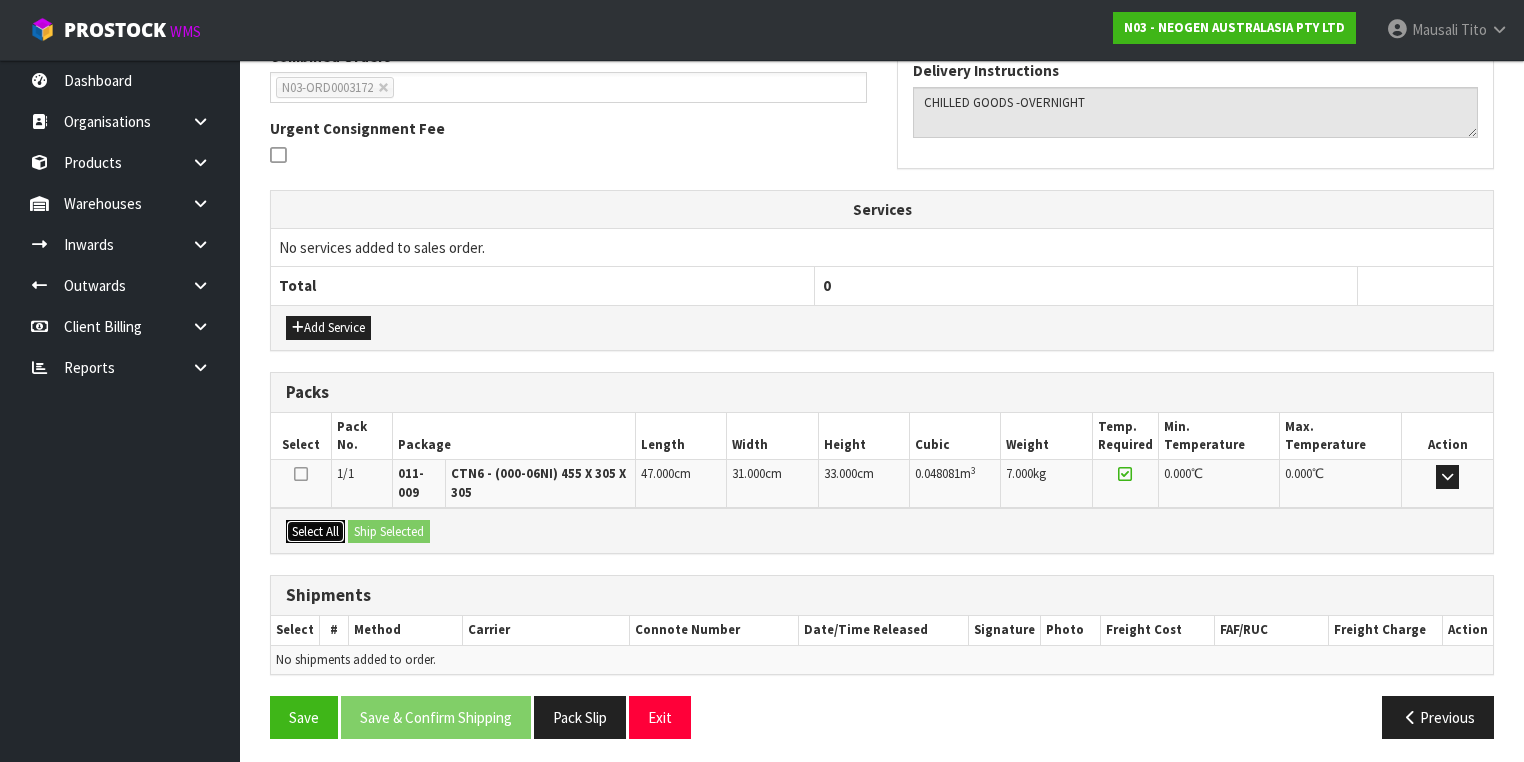 drag, startPoint x: 316, startPoint y: 531, endPoint x: 340, endPoint y: 523, distance: 25.298222 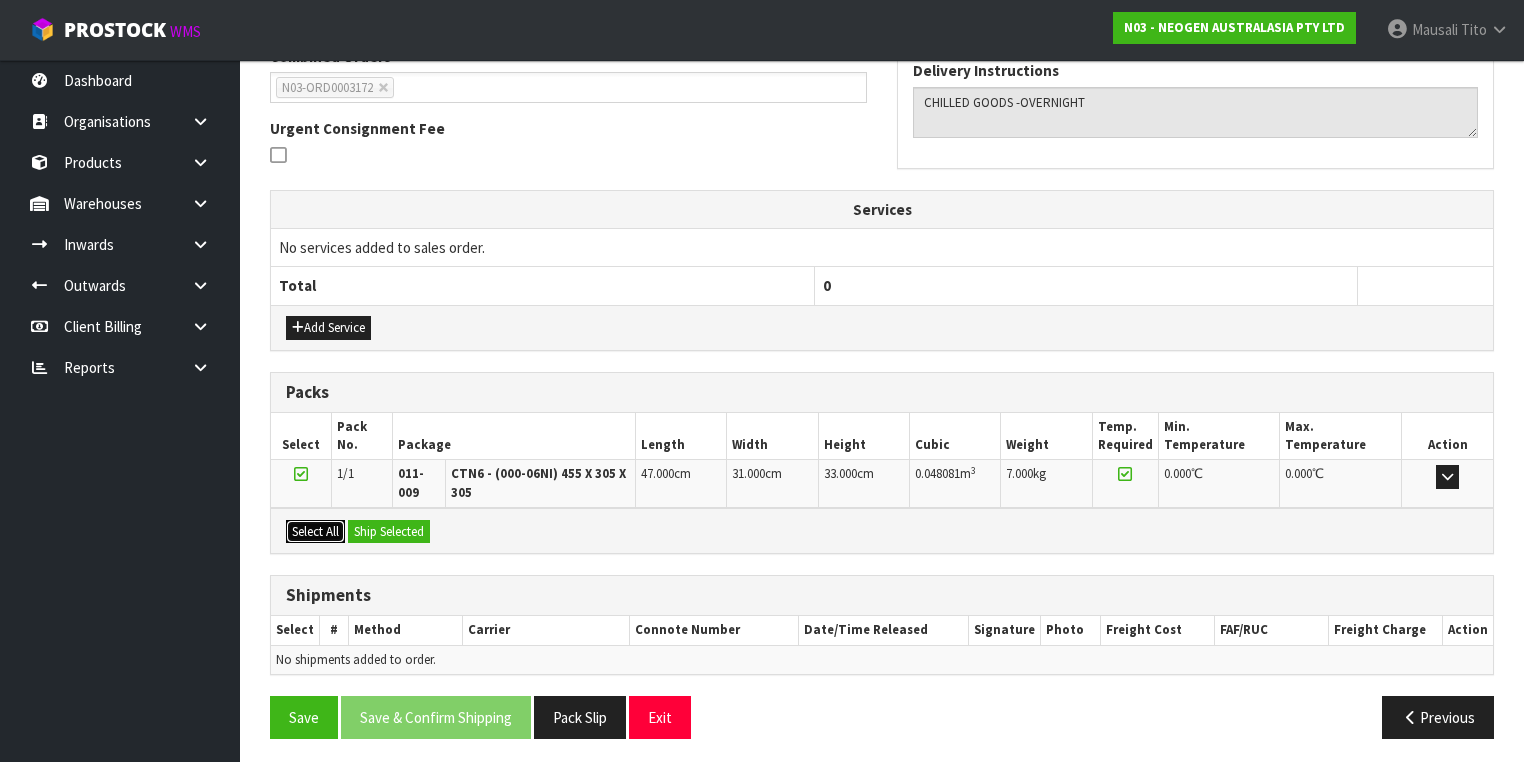 drag, startPoint x: 340, startPoint y: 523, endPoint x: 384, endPoint y: 526, distance: 44.102154 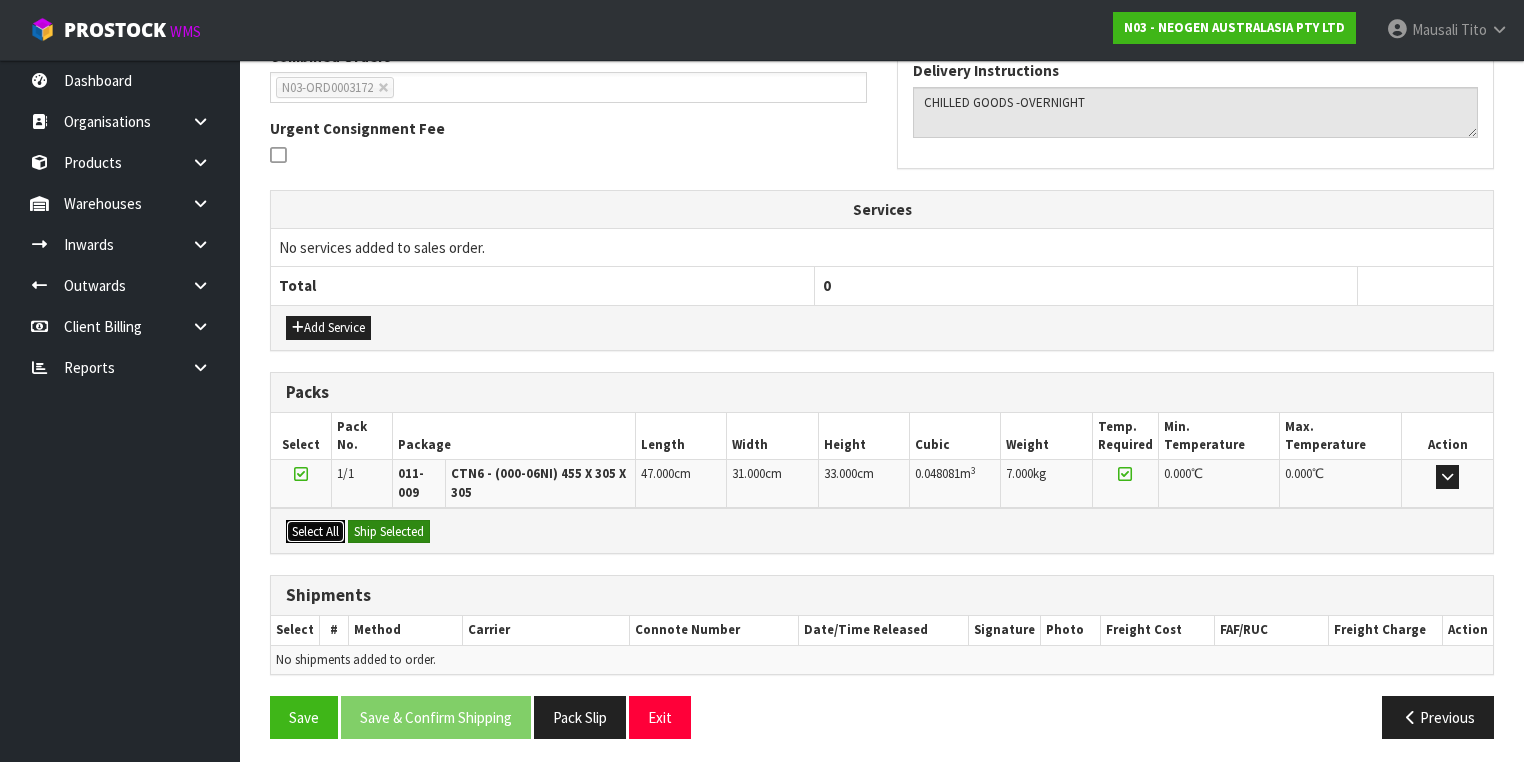 click on "Select All" at bounding box center [315, 532] 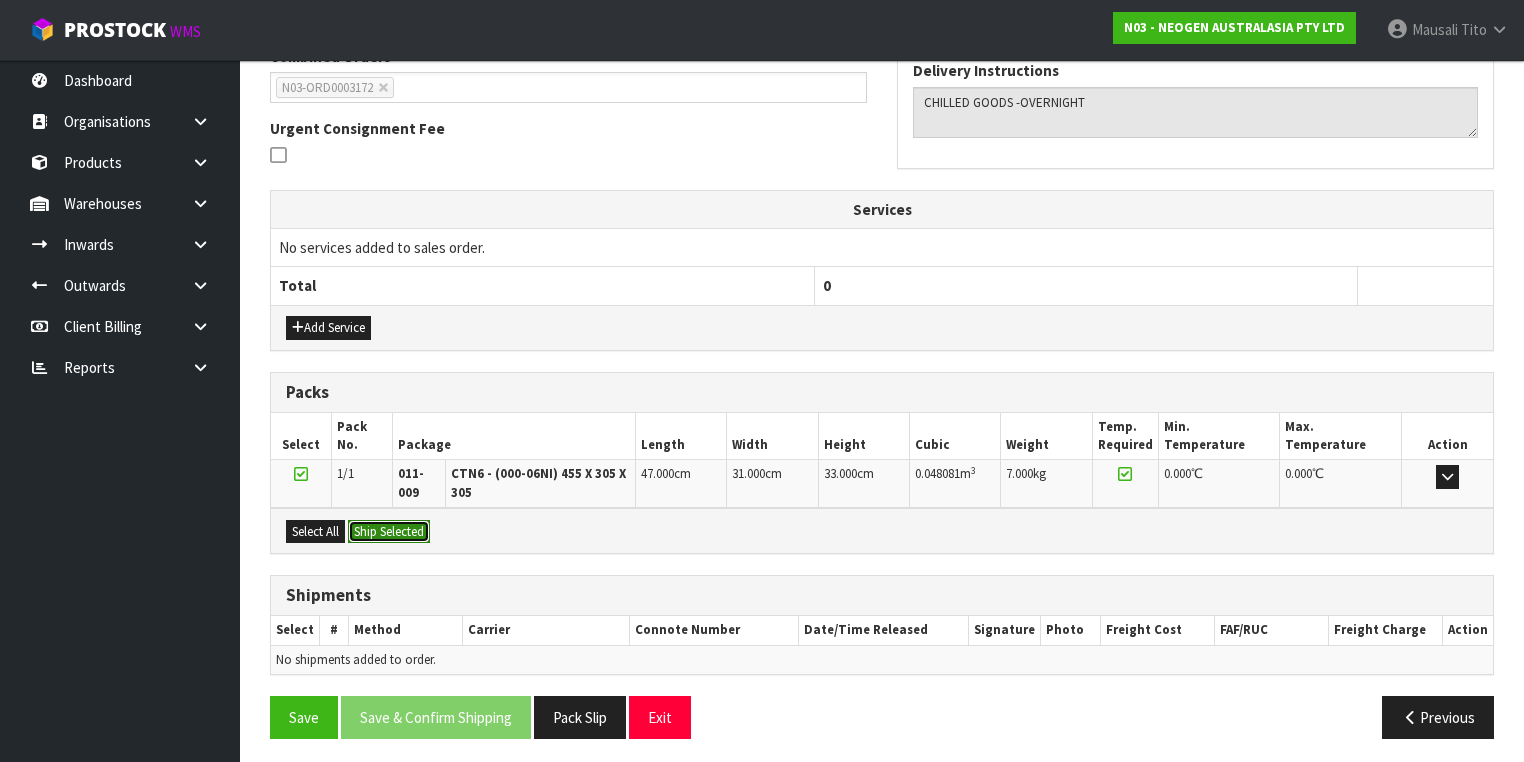 click on "Ship Selected" at bounding box center [389, 532] 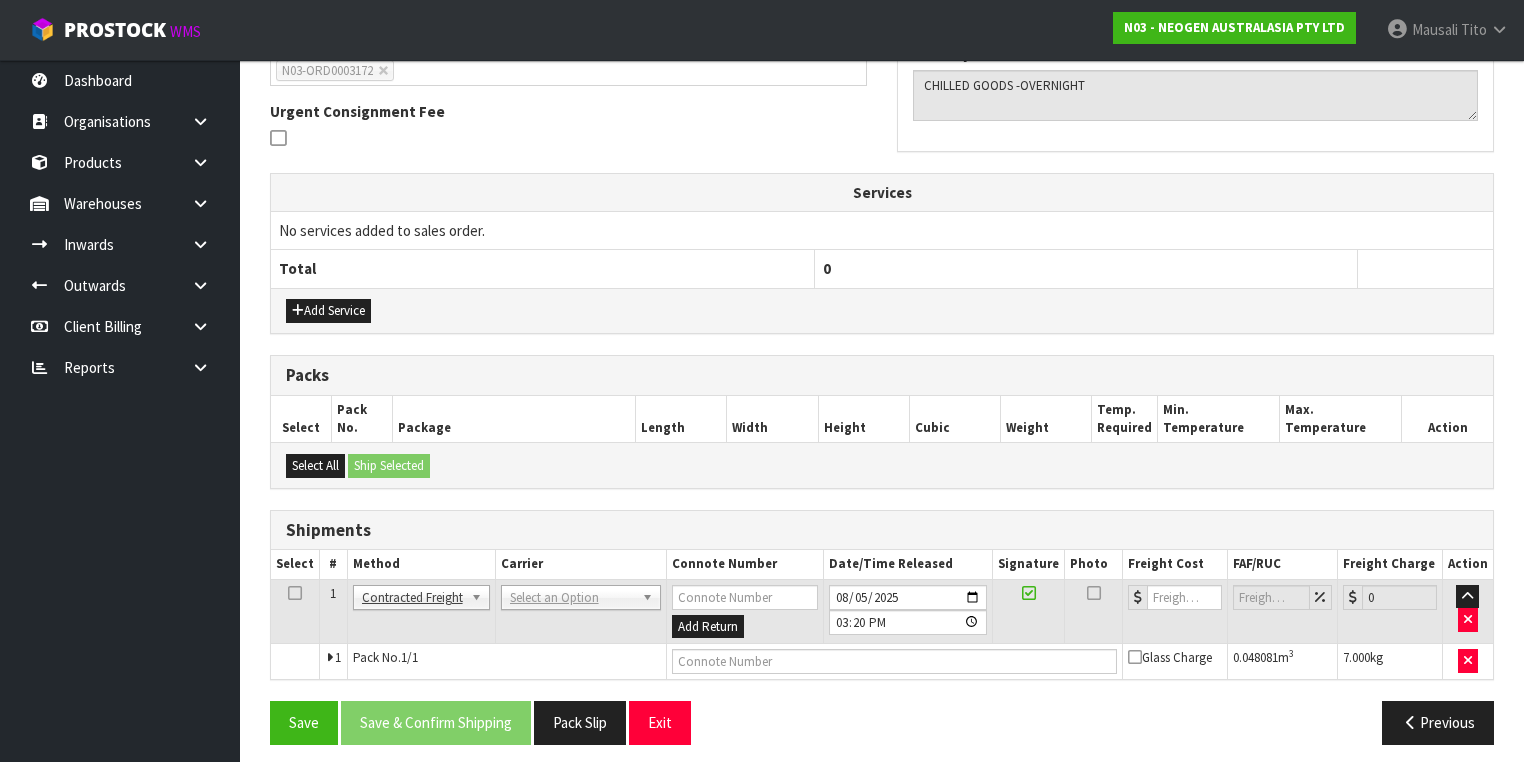 scroll, scrollTop: 564, scrollLeft: 0, axis: vertical 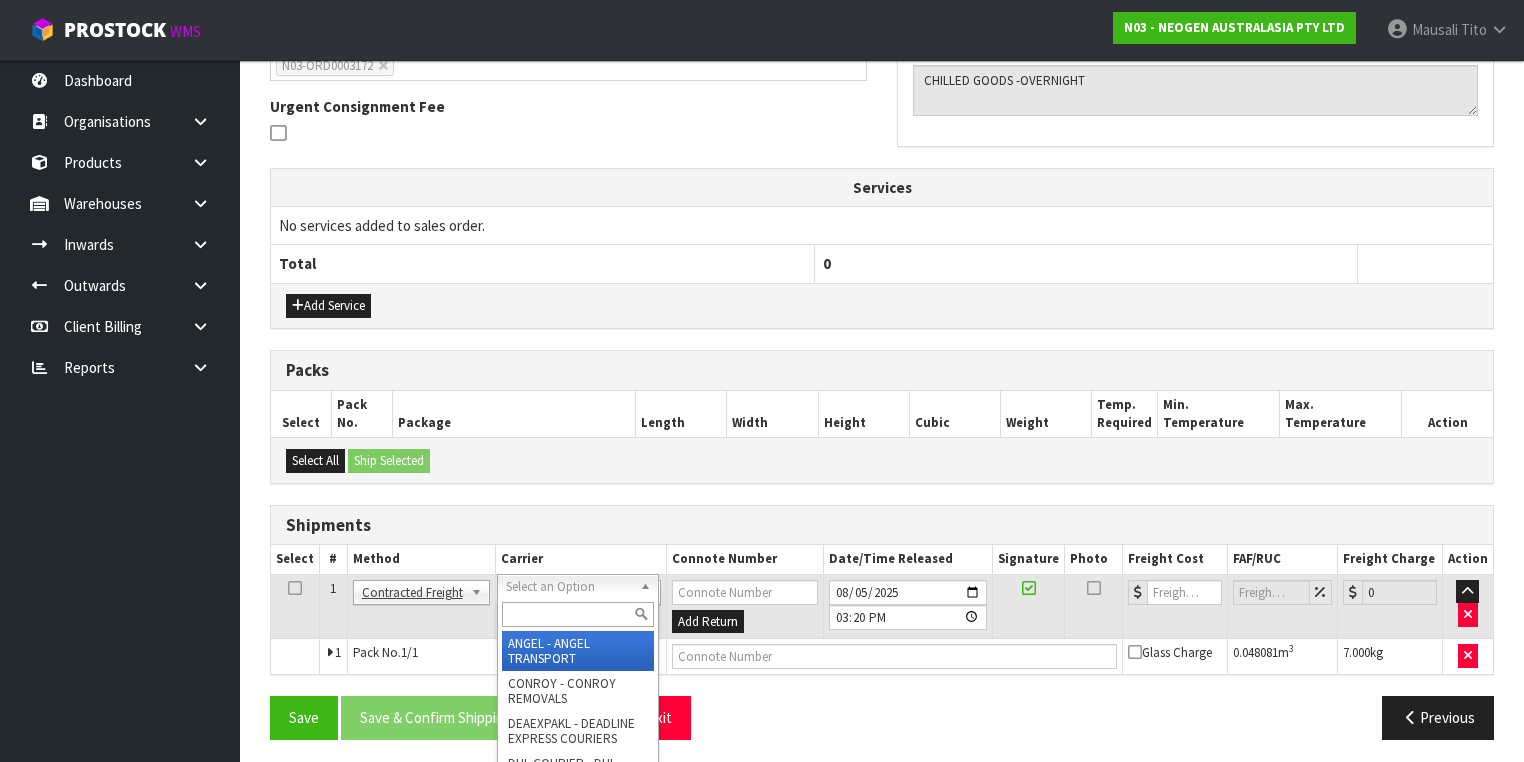 click at bounding box center (578, 614) 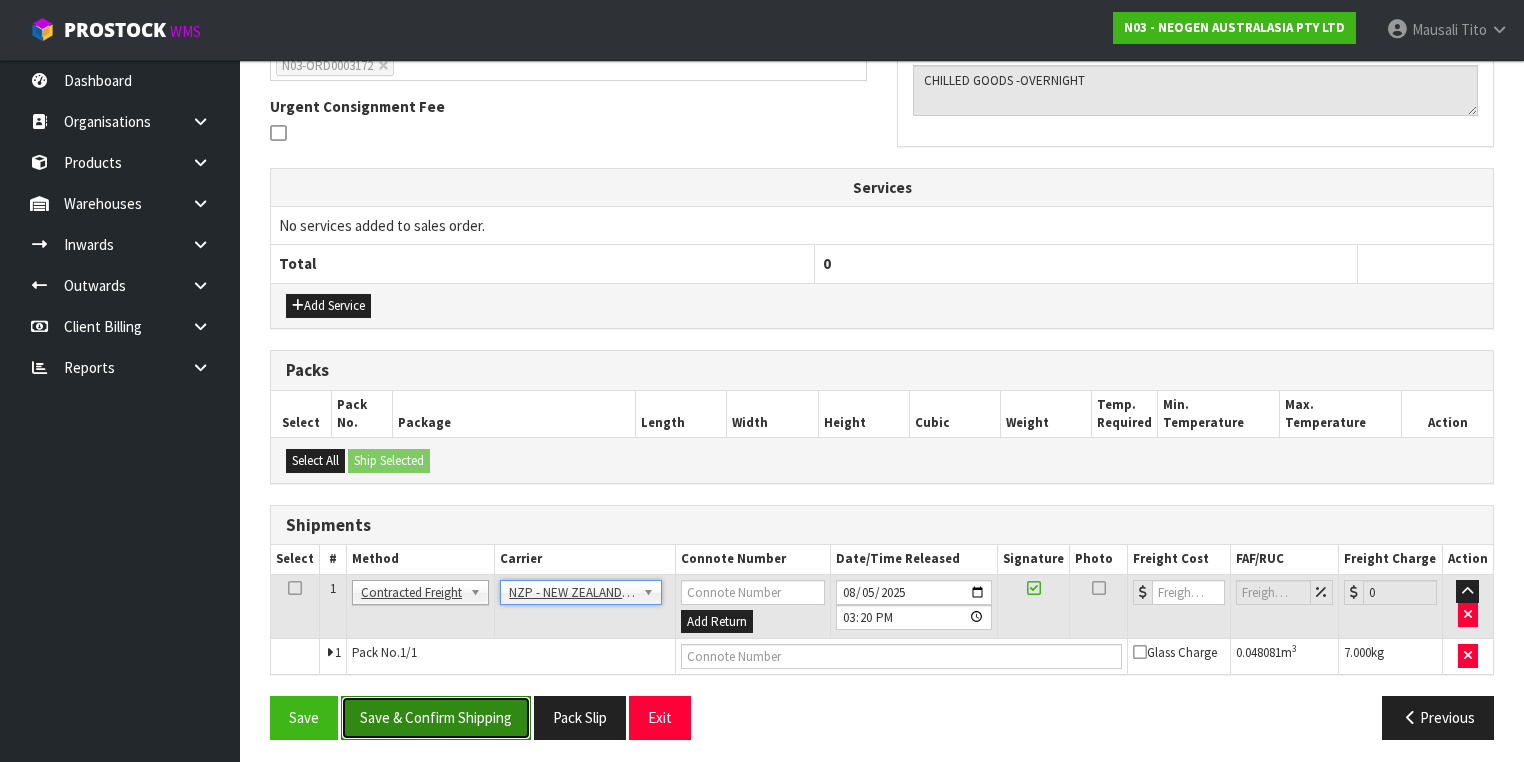 click on "Save & Confirm Shipping" at bounding box center (436, 717) 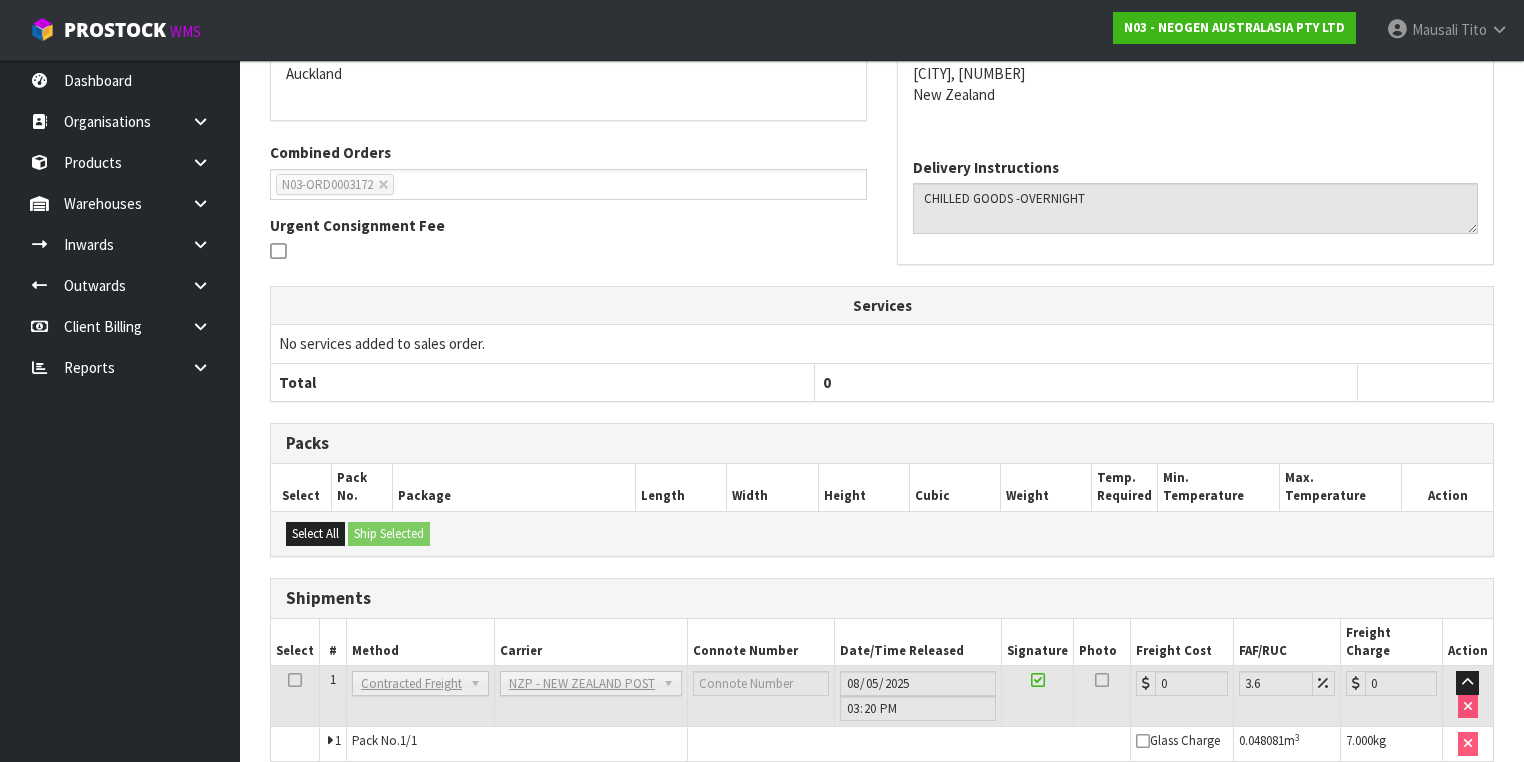 scroll, scrollTop: 536, scrollLeft: 0, axis: vertical 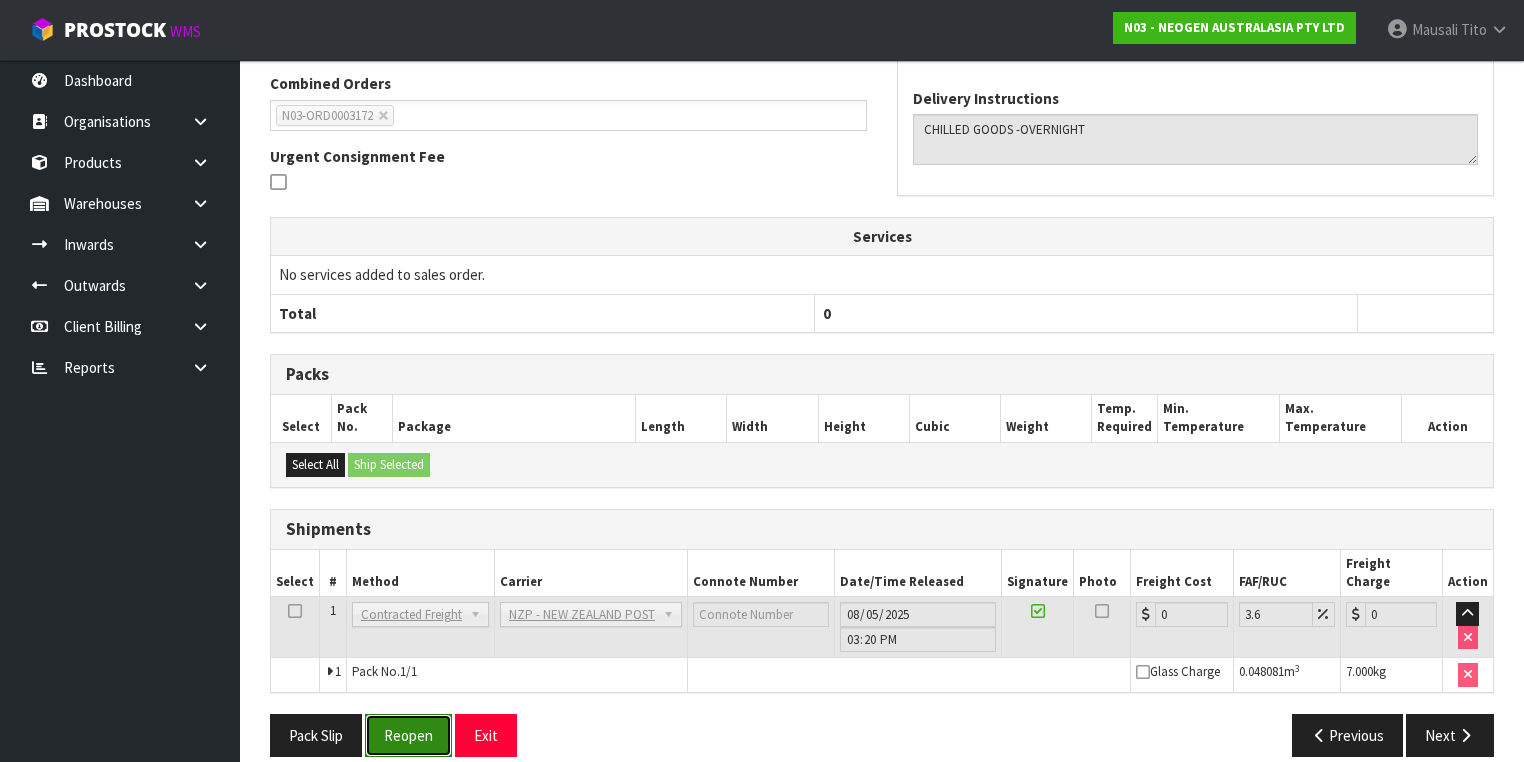 drag, startPoint x: 425, startPoint y: 712, endPoint x: 530, endPoint y: 671, distance: 112.720894 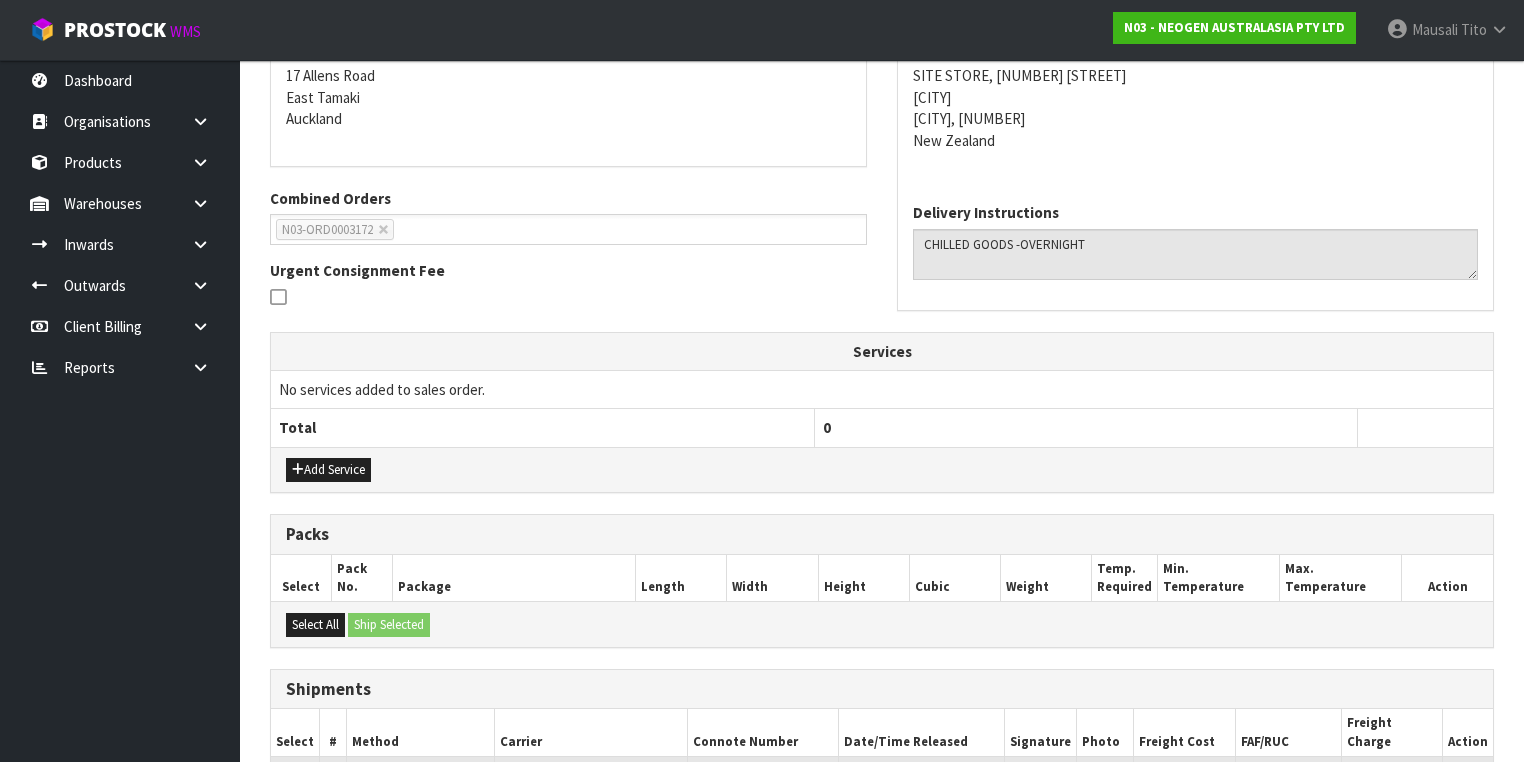 scroll, scrollTop: 582, scrollLeft: 0, axis: vertical 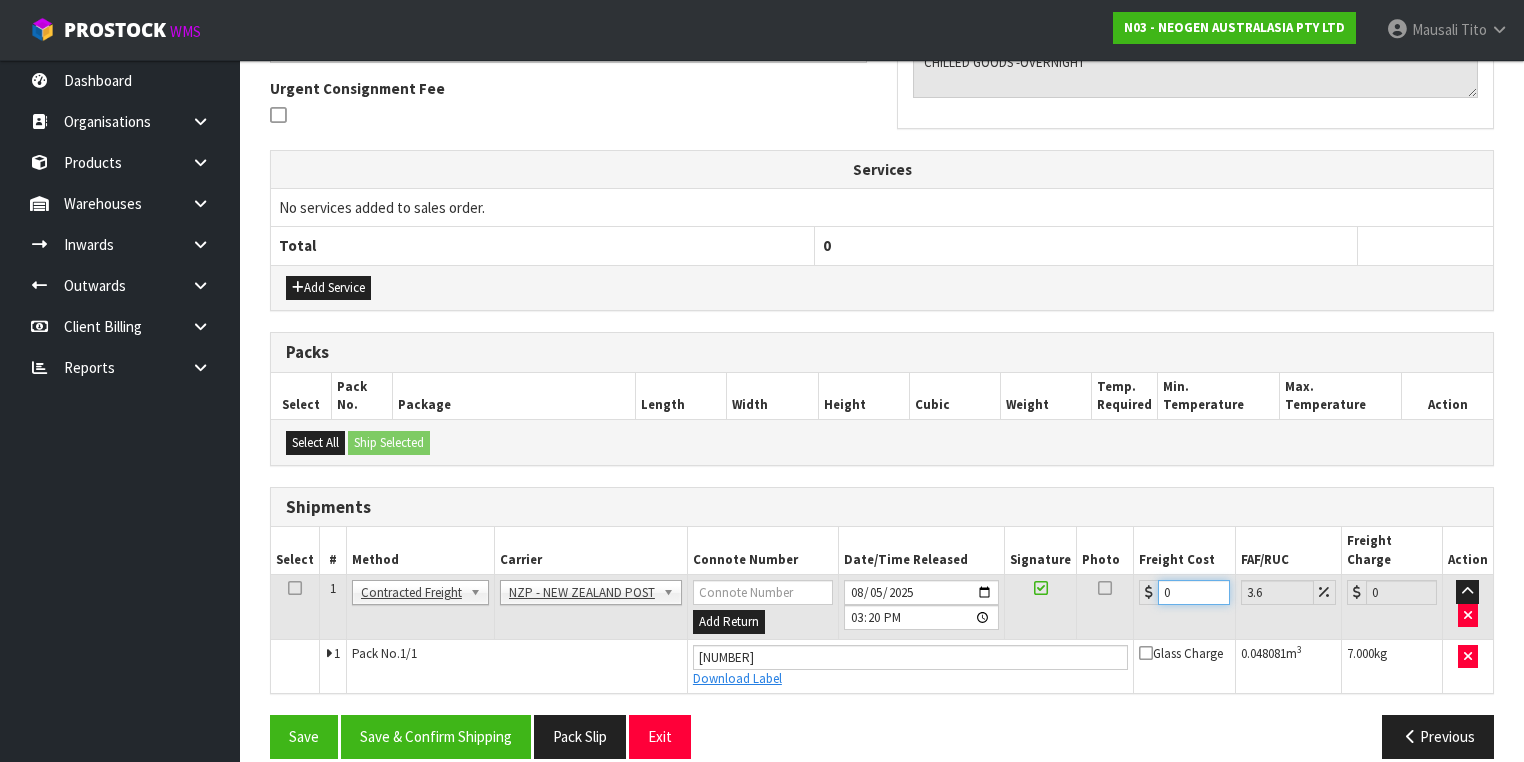 drag, startPoint x: 1137, startPoint y: 576, endPoint x: 1126, endPoint y: 578, distance: 11.18034 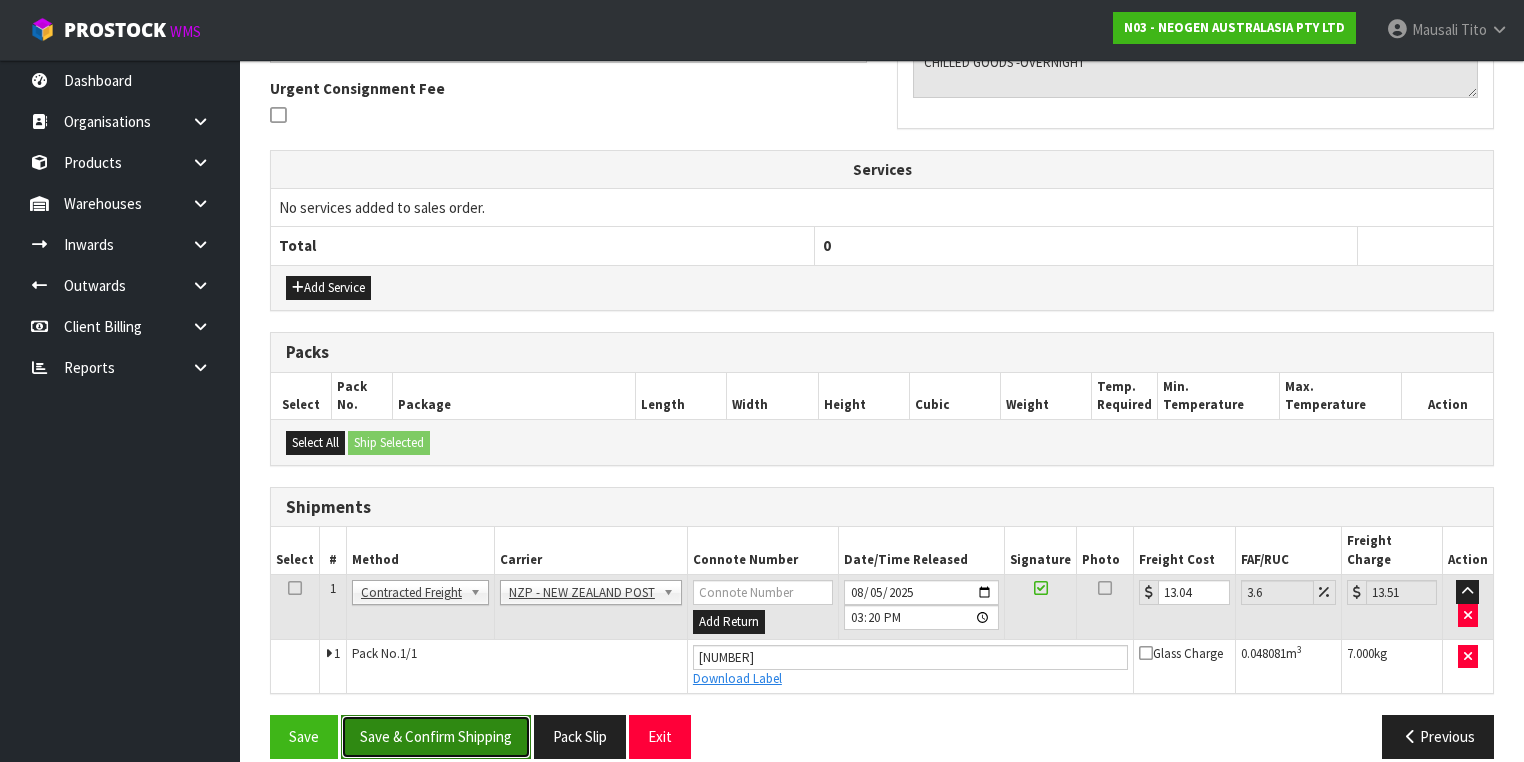 click on "Save & Confirm Shipping" at bounding box center (436, 736) 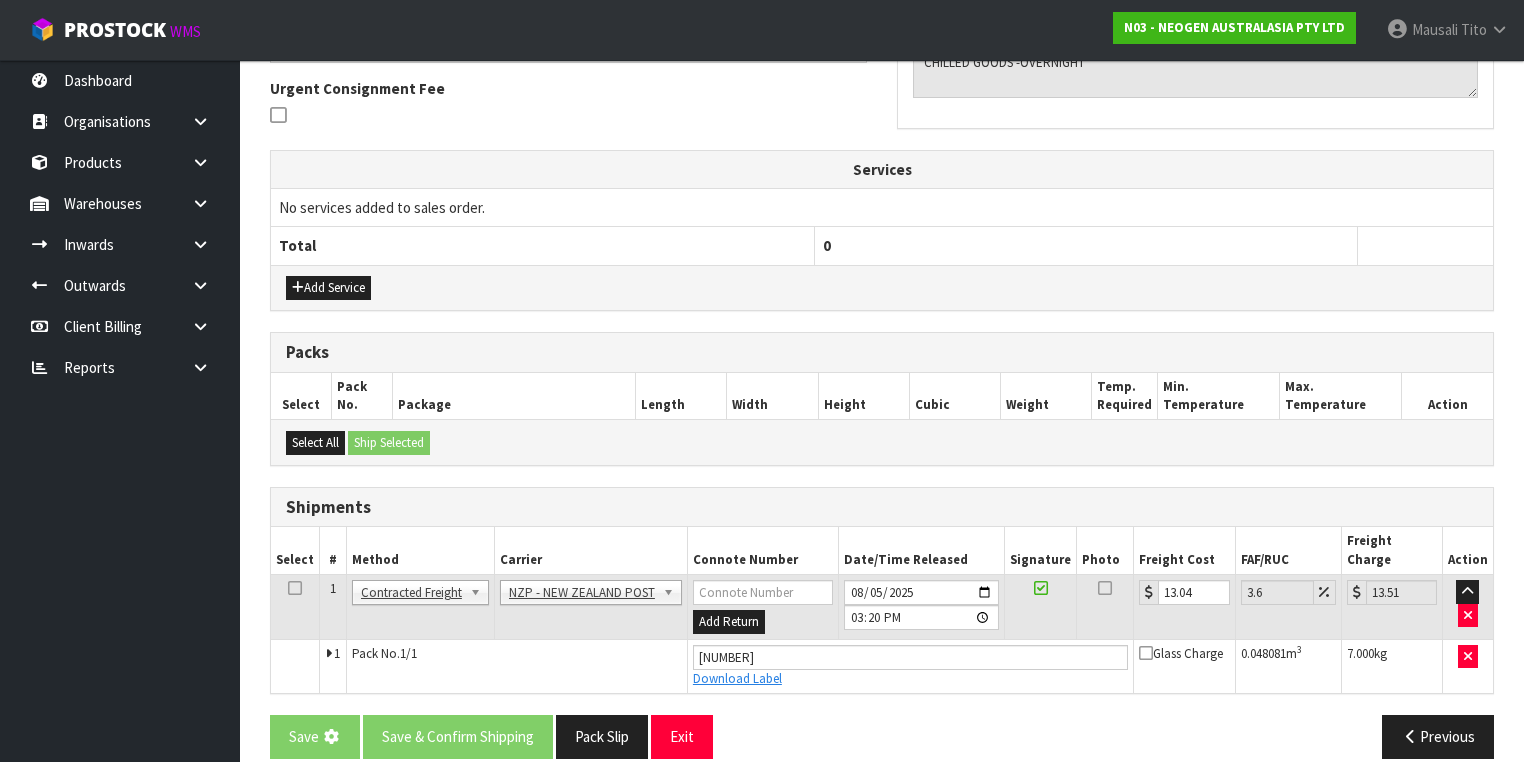 scroll, scrollTop: 0, scrollLeft: 0, axis: both 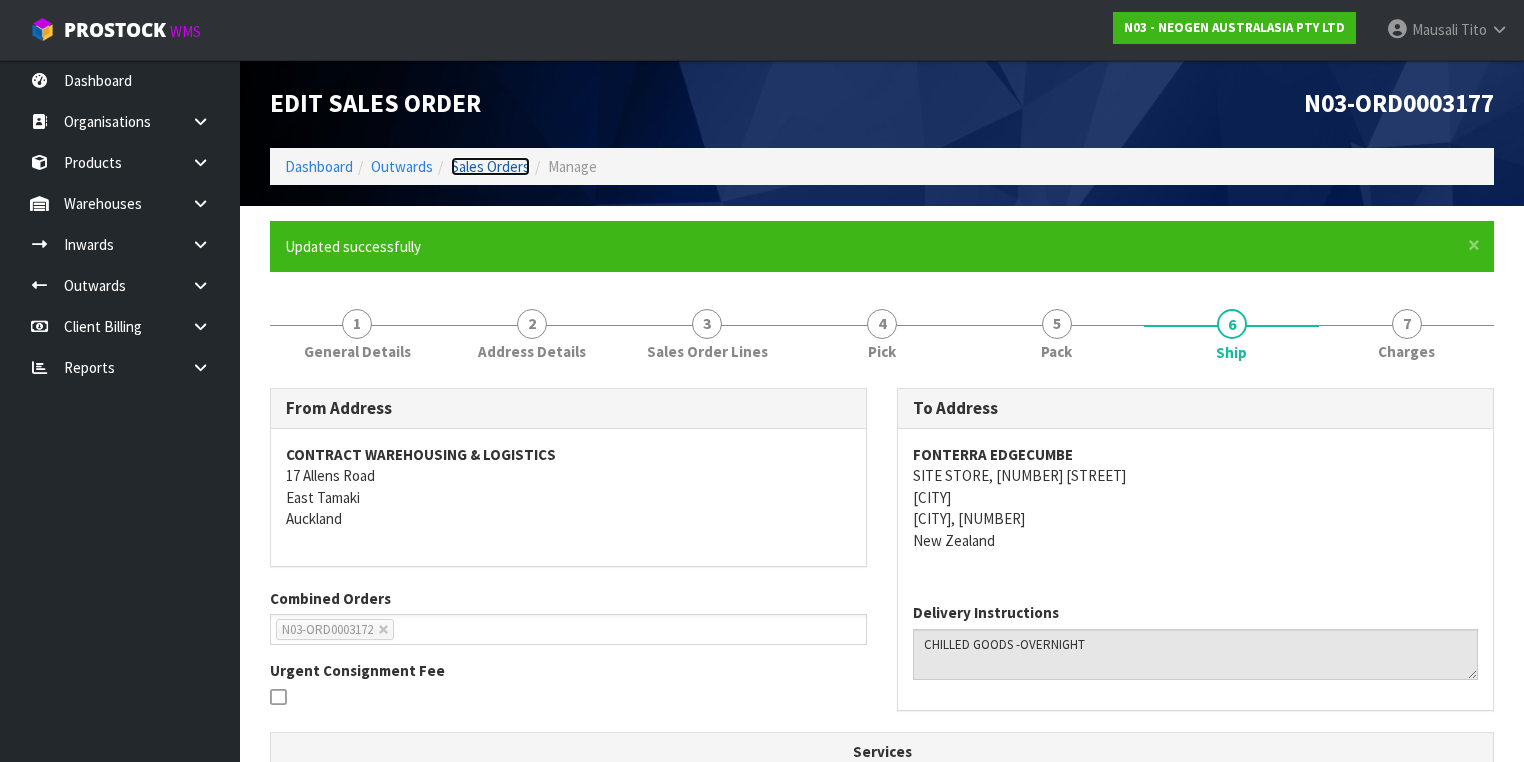 click on "Sales Orders" at bounding box center [490, 166] 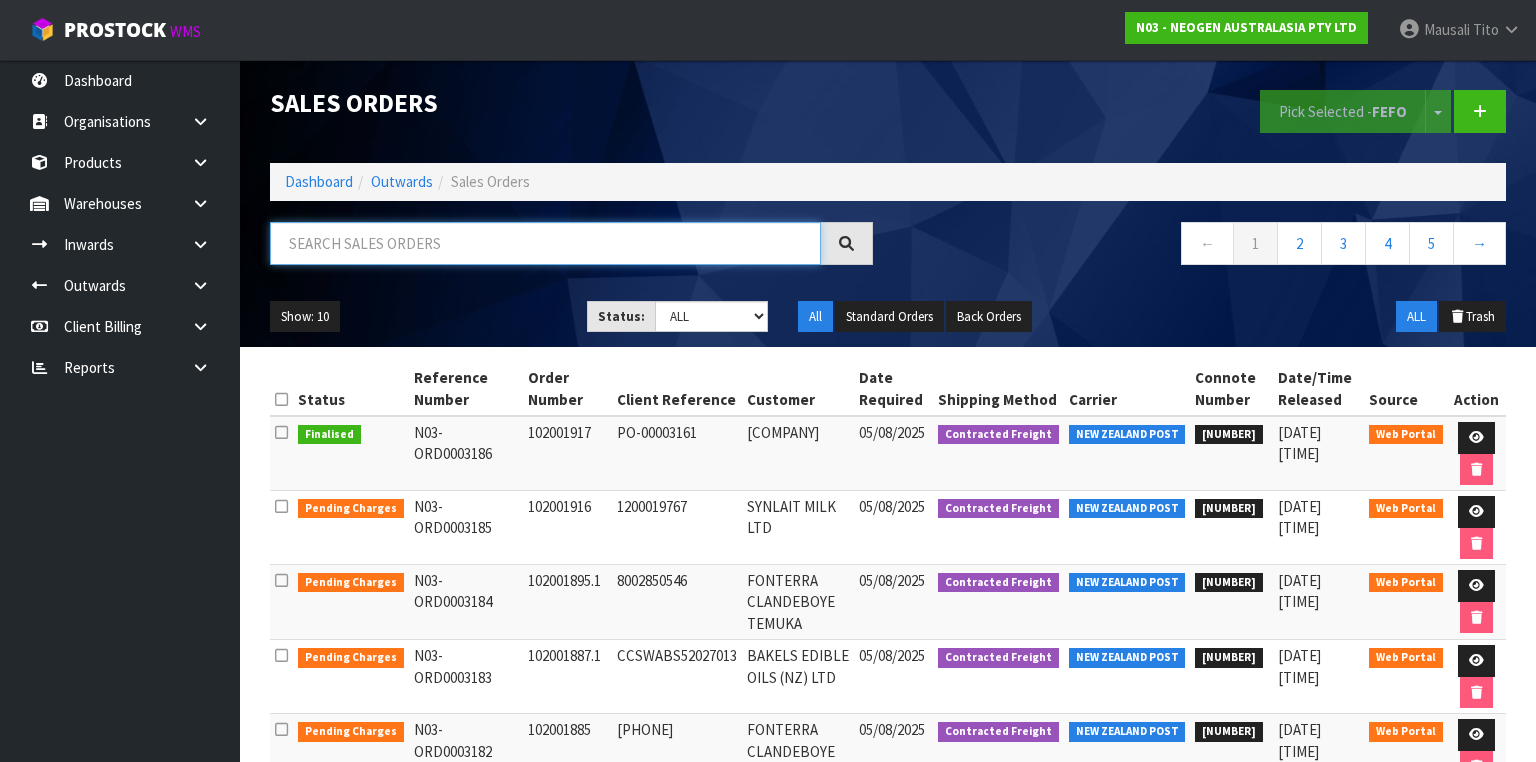 click at bounding box center (545, 243) 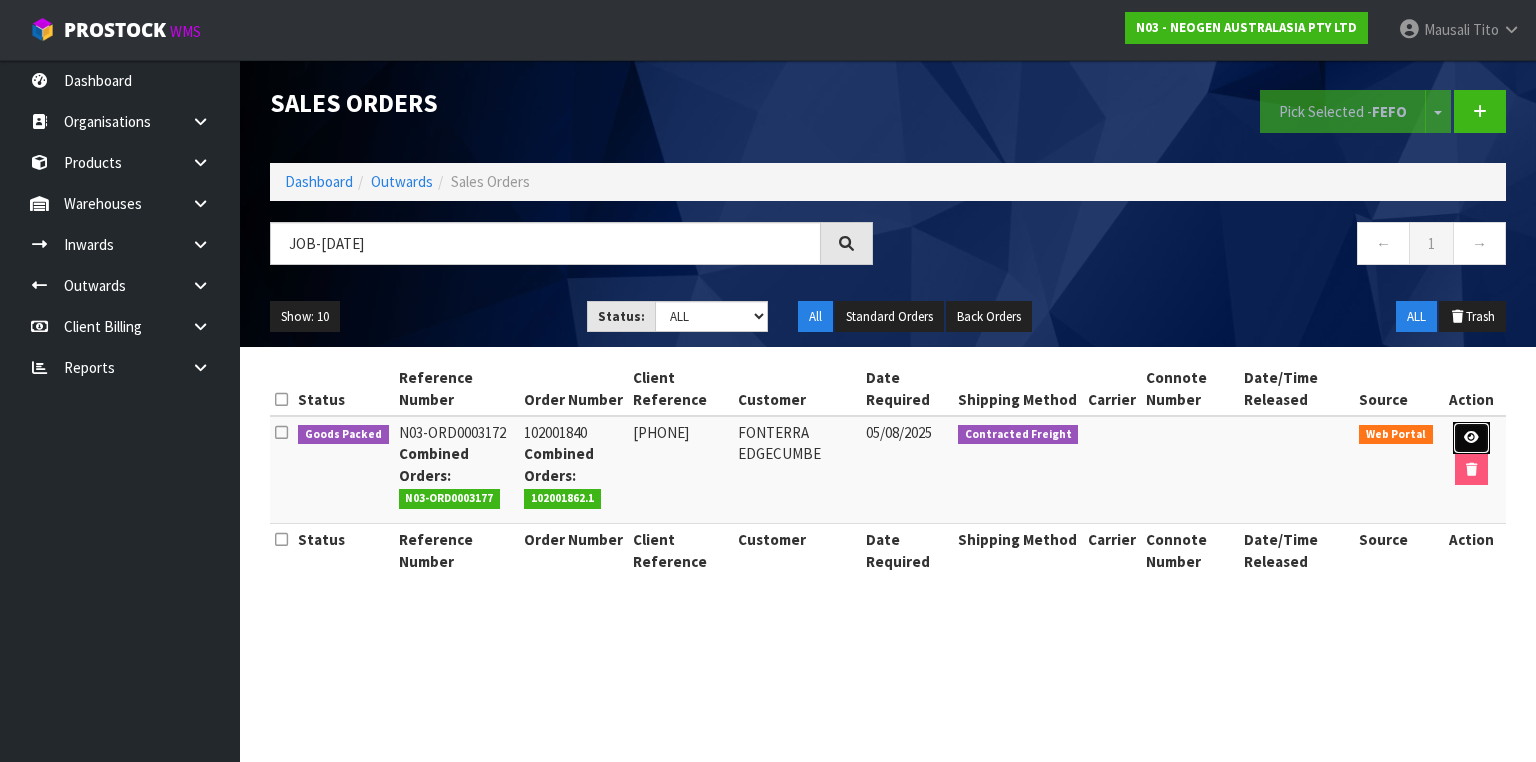 click at bounding box center (1471, 438) 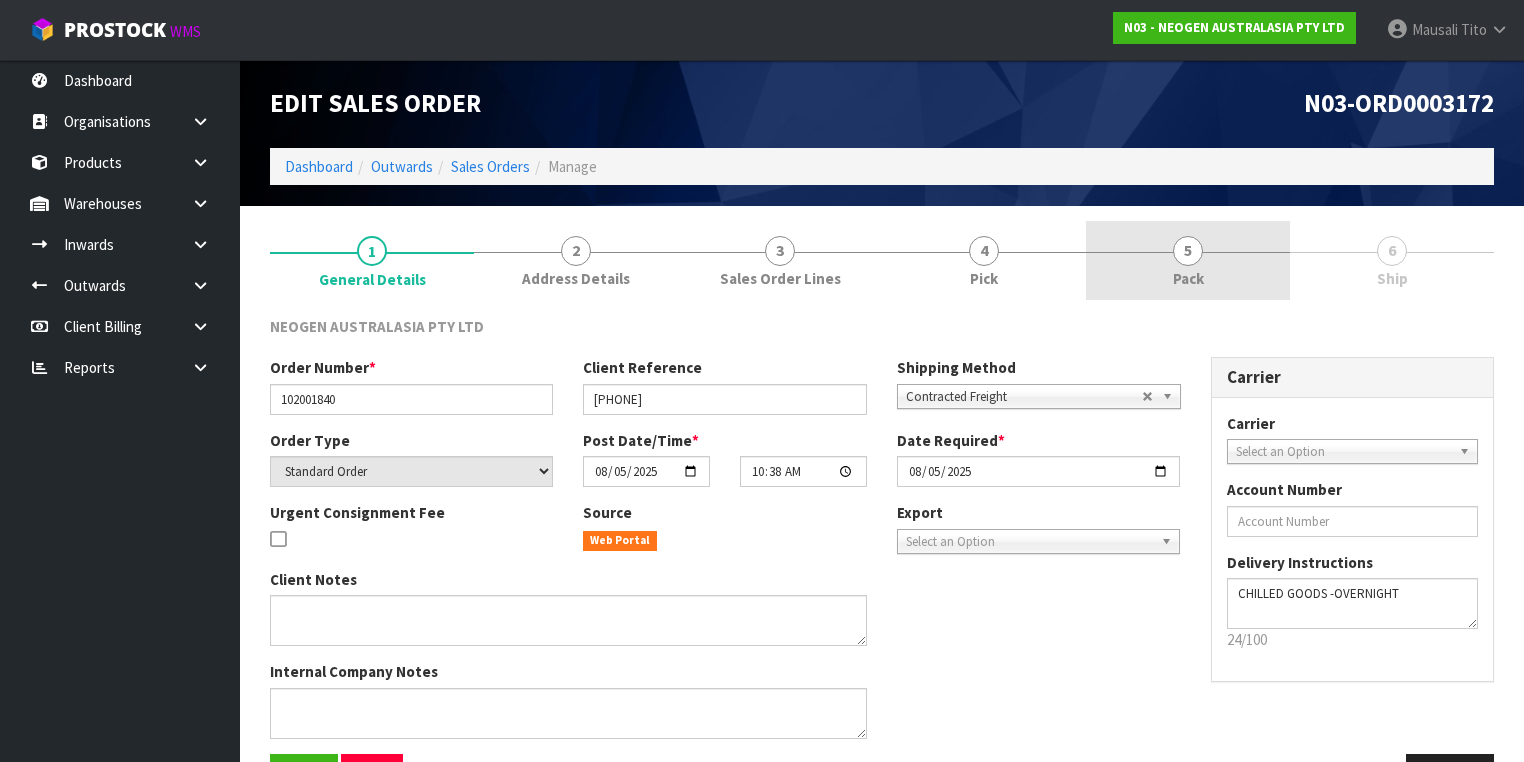 click on "5
Pack" at bounding box center (1188, 260) 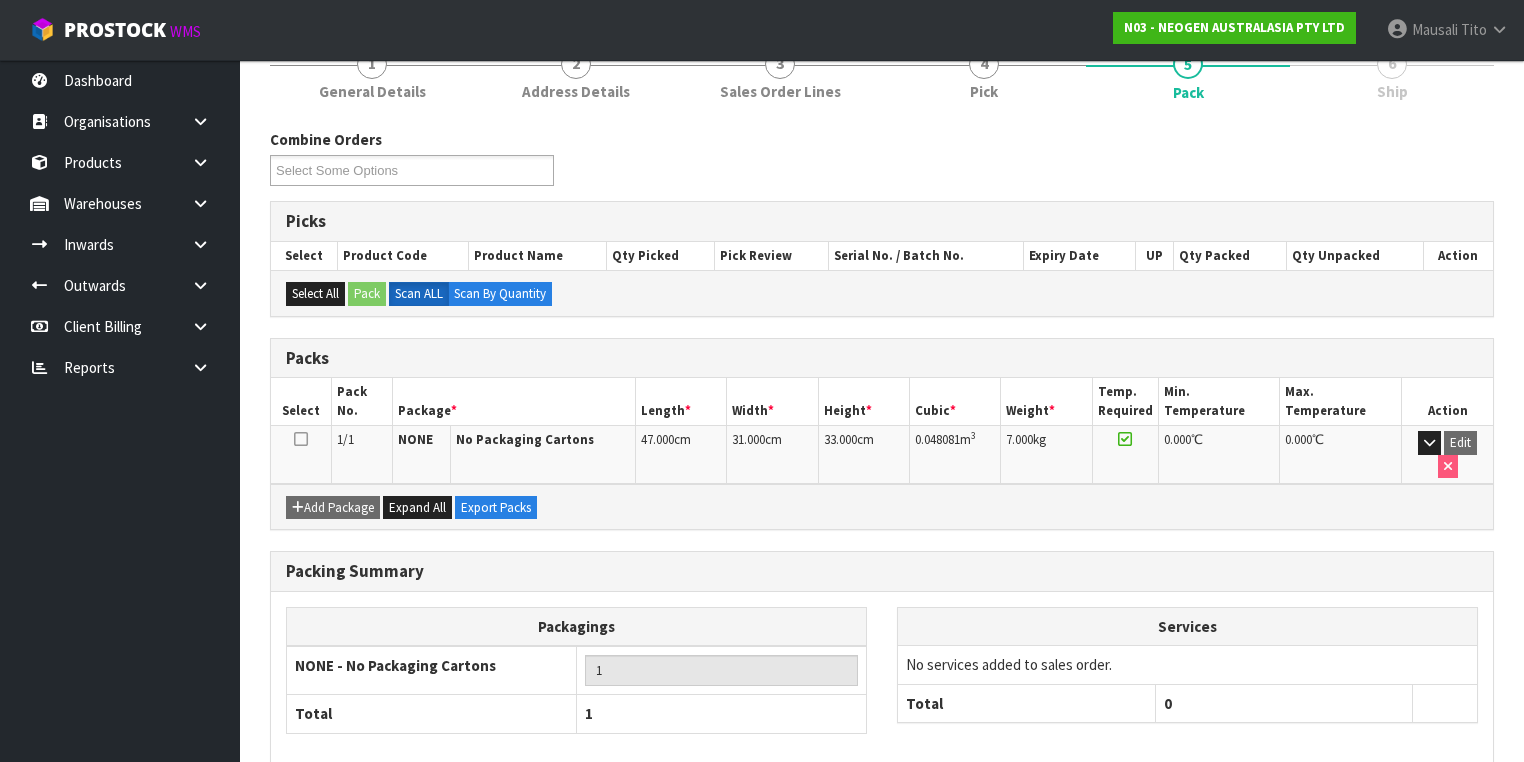 scroll, scrollTop: 259, scrollLeft: 0, axis: vertical 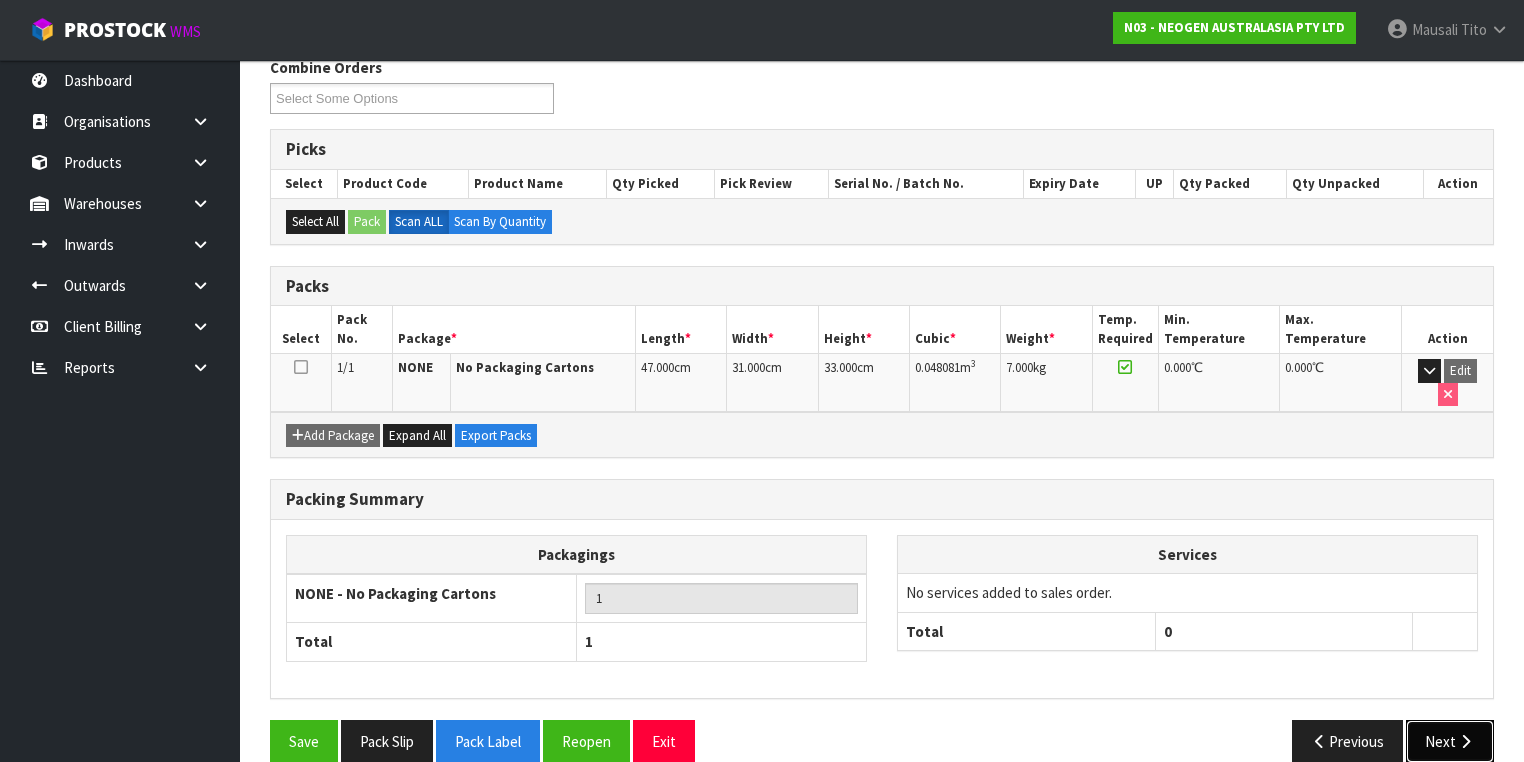 click on "Next" at bounding box center (1450, 741) 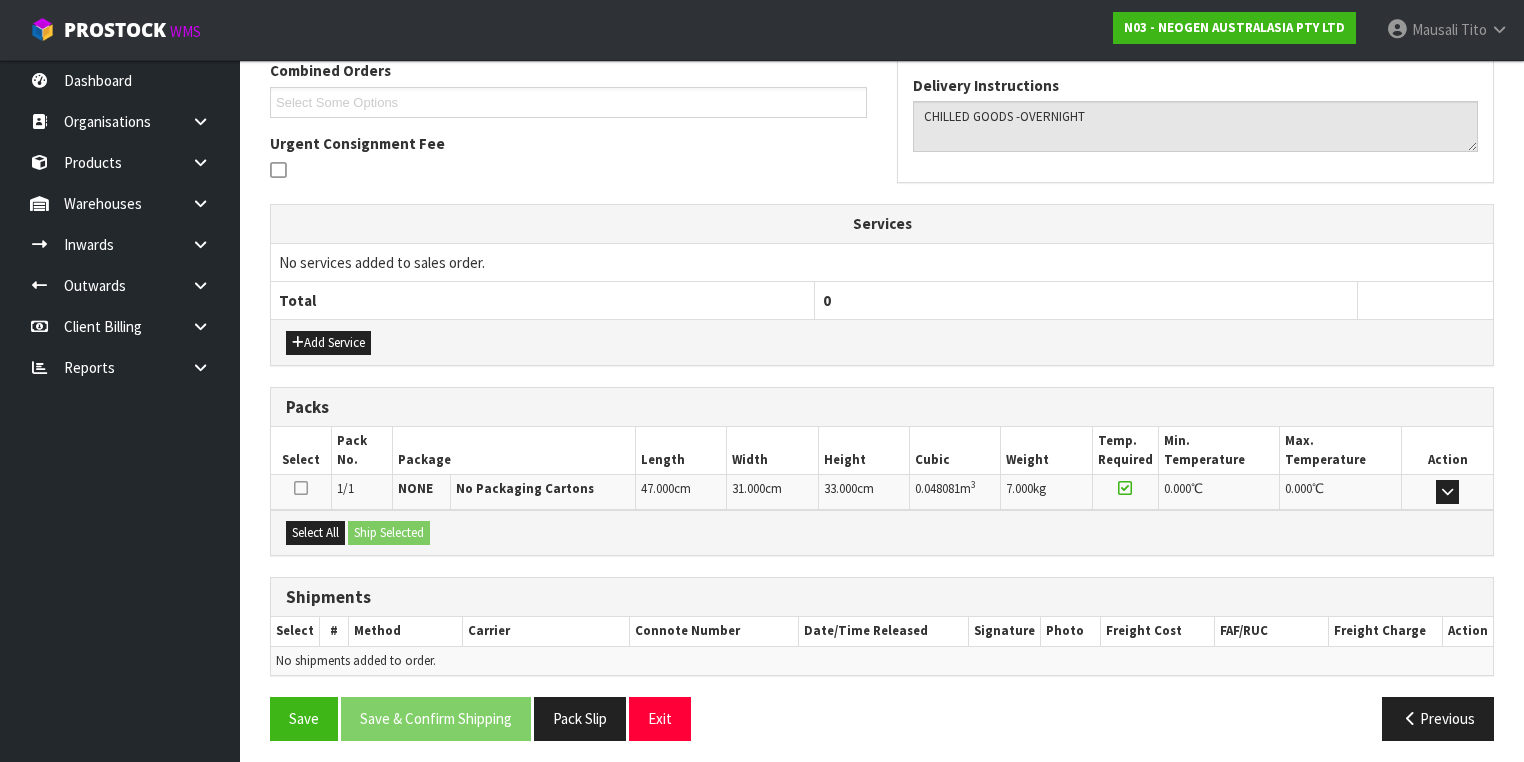 scroll, scrollTop: 456, scrollLeft: 0, axis: vertical 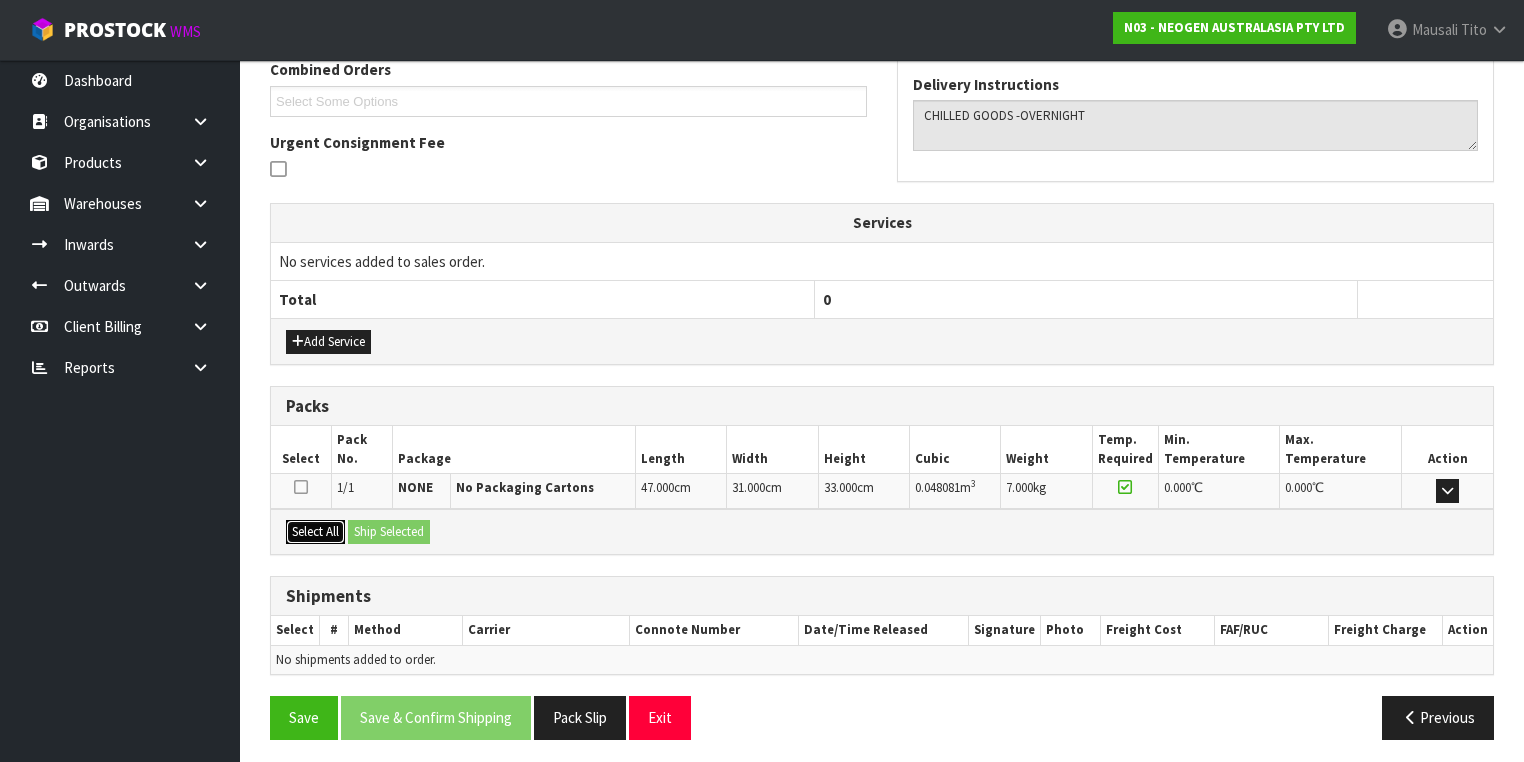 click on "Select All" at bounding box center [315, 532] 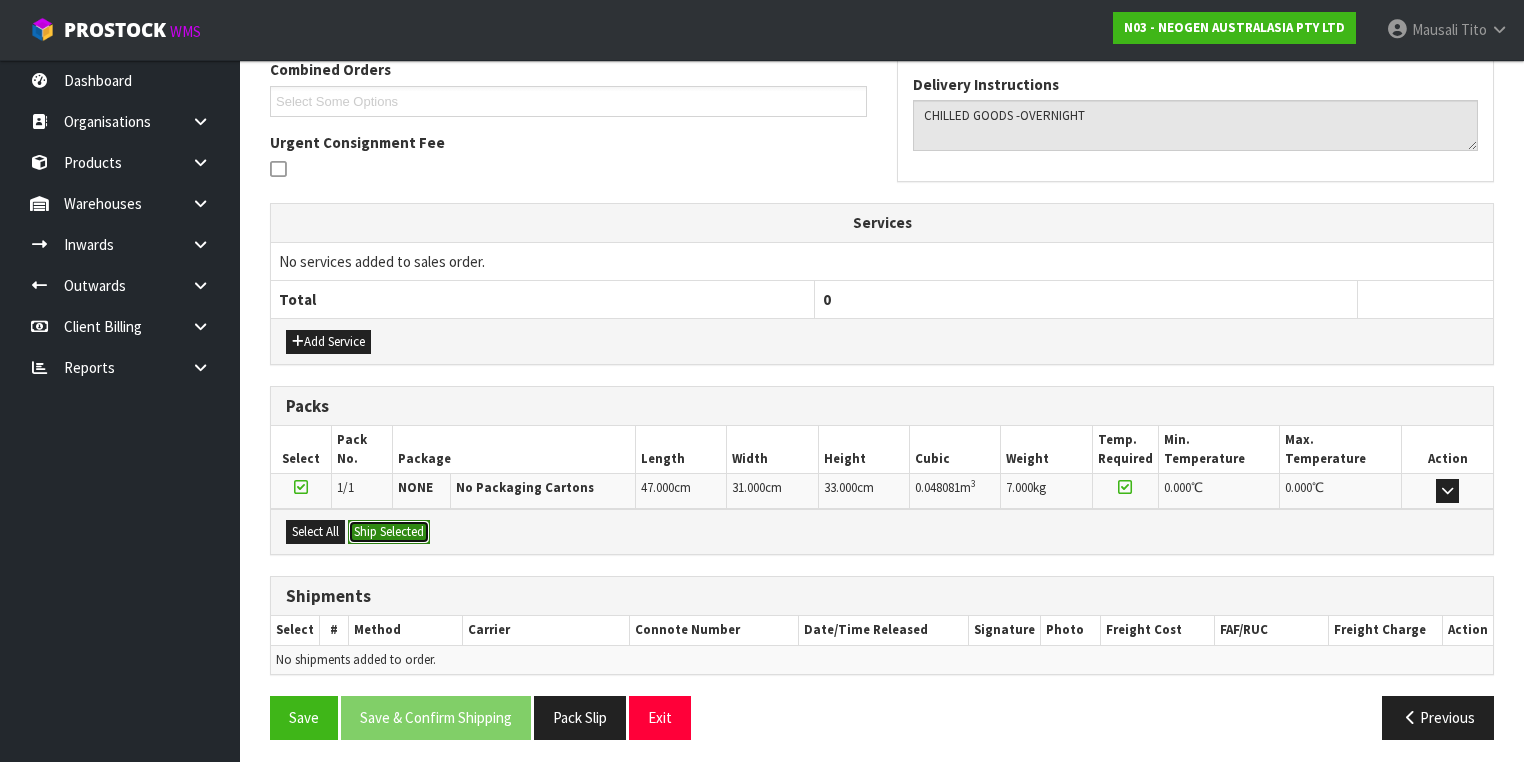 click on "Ship Selected" at bounding box center (389, 532) 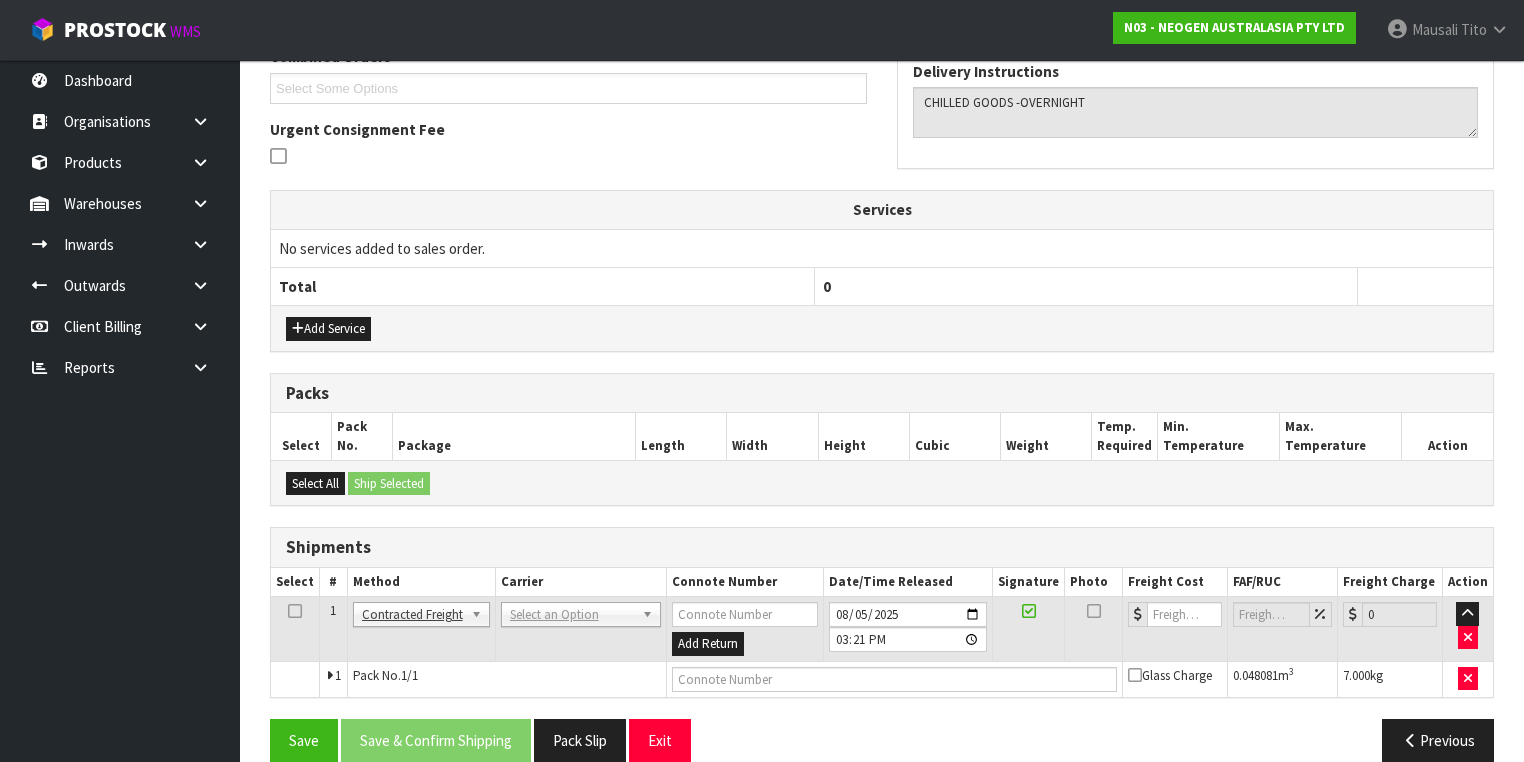 scroll, scrollTop: 492, scrollLeft: 0, axis: vertical 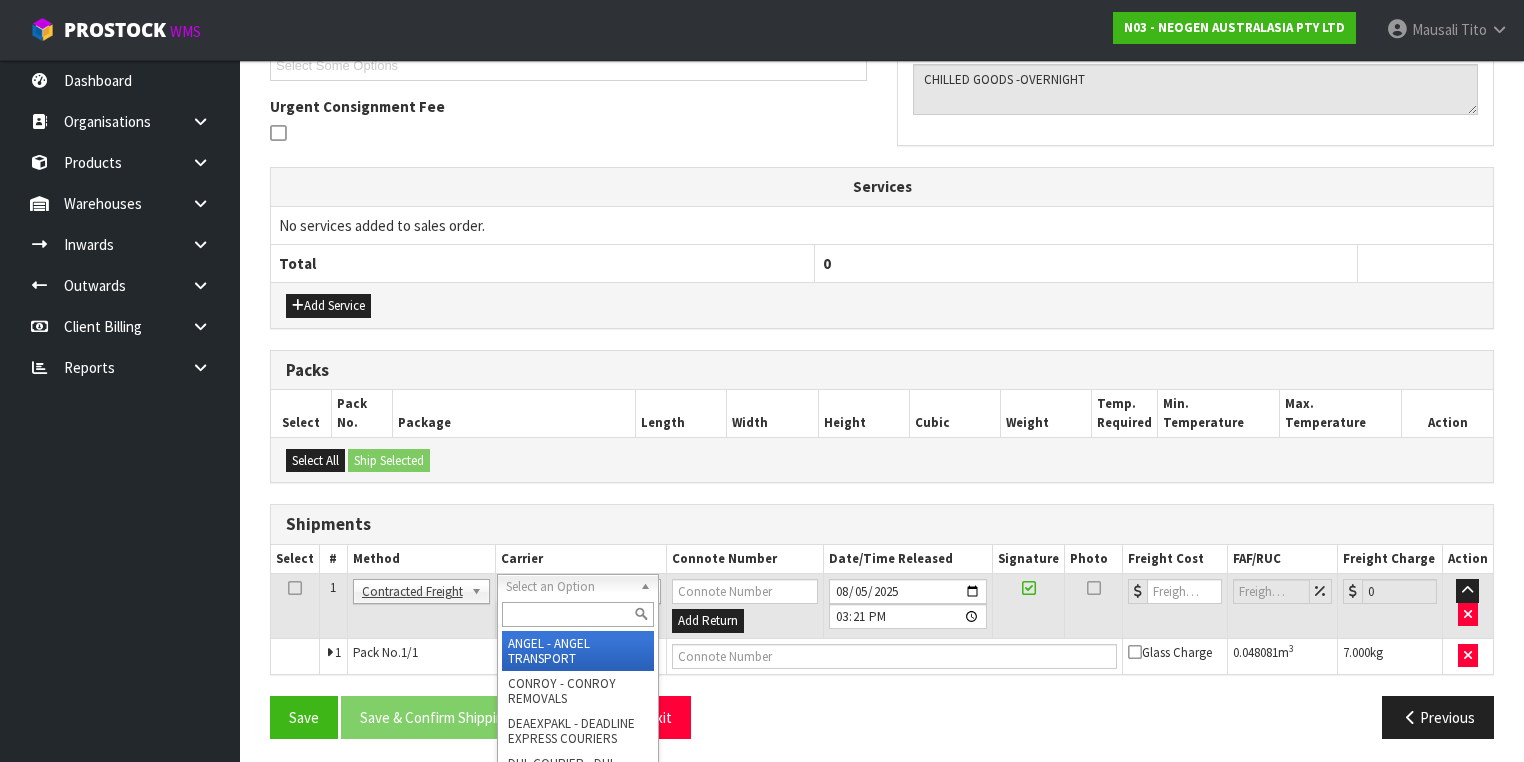 click at bounding box center [578, 614] 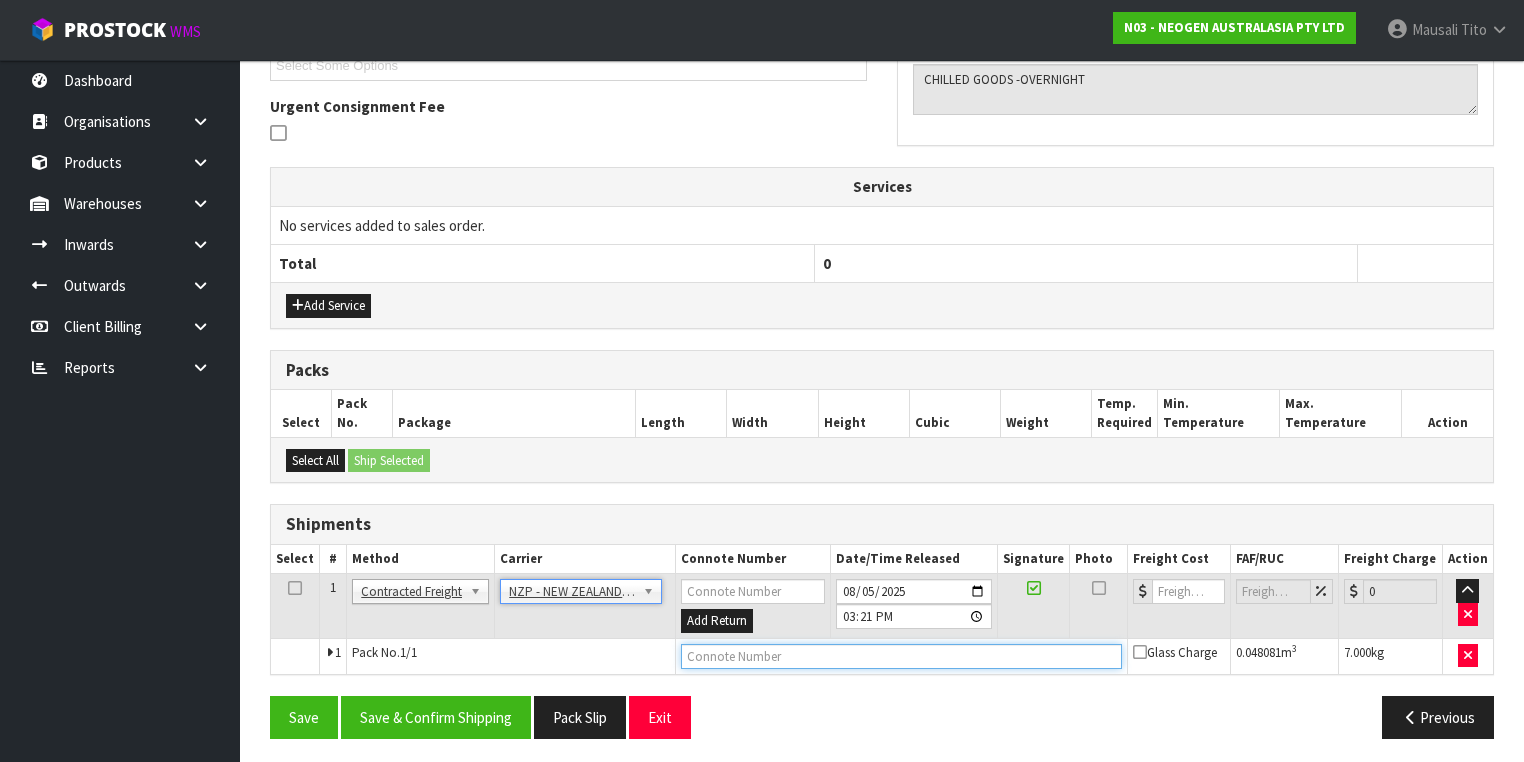 click at bounding box center [901, 656] 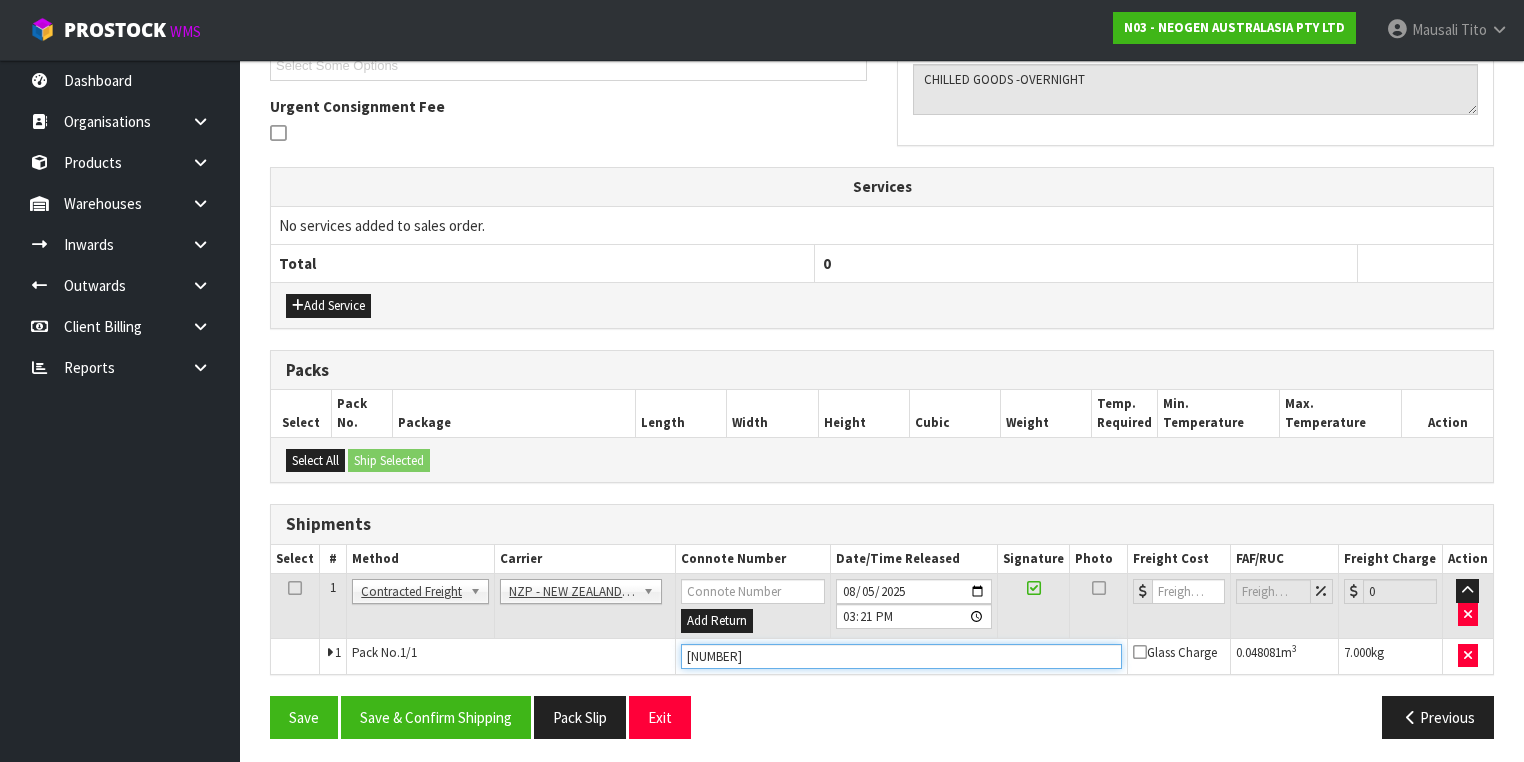 click on "Save" at bounding box center [304, 717] 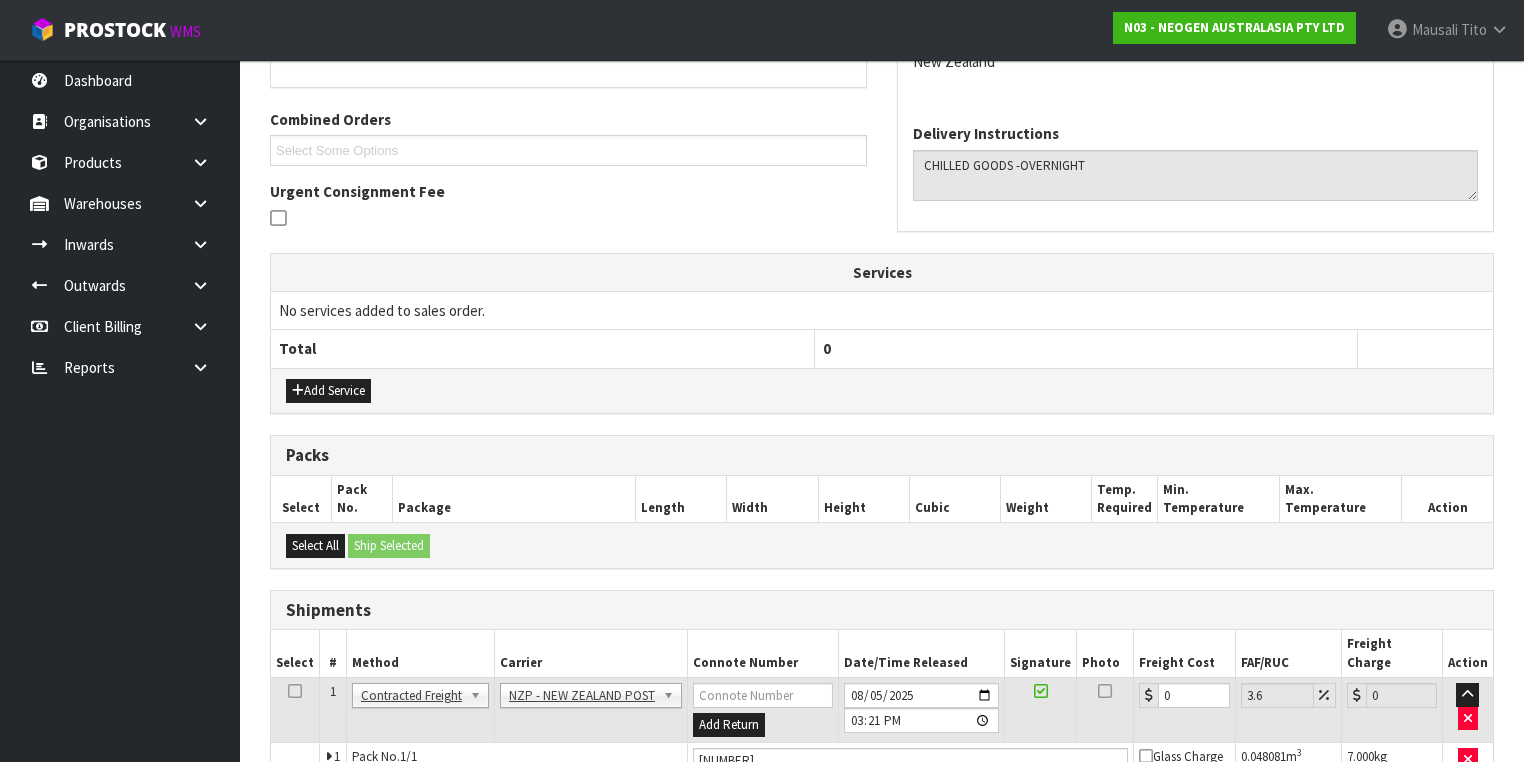scroll, scrollTop: 564, scrollLeft: 0, axis: vertical 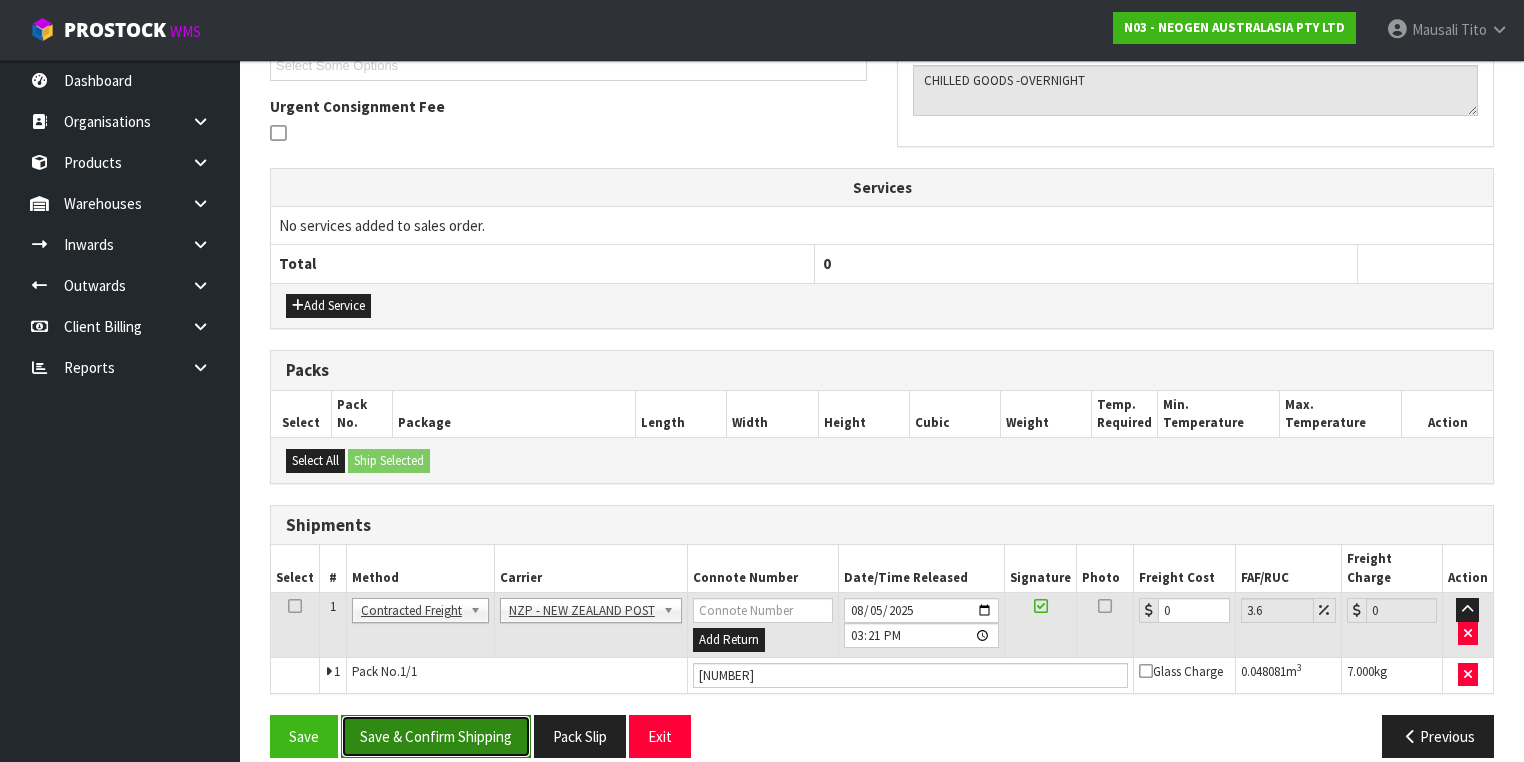 drag, startPoint x: 482, startPoint y: 714, endPoint x: 621, endPoint y: 701, distance: 139.60658 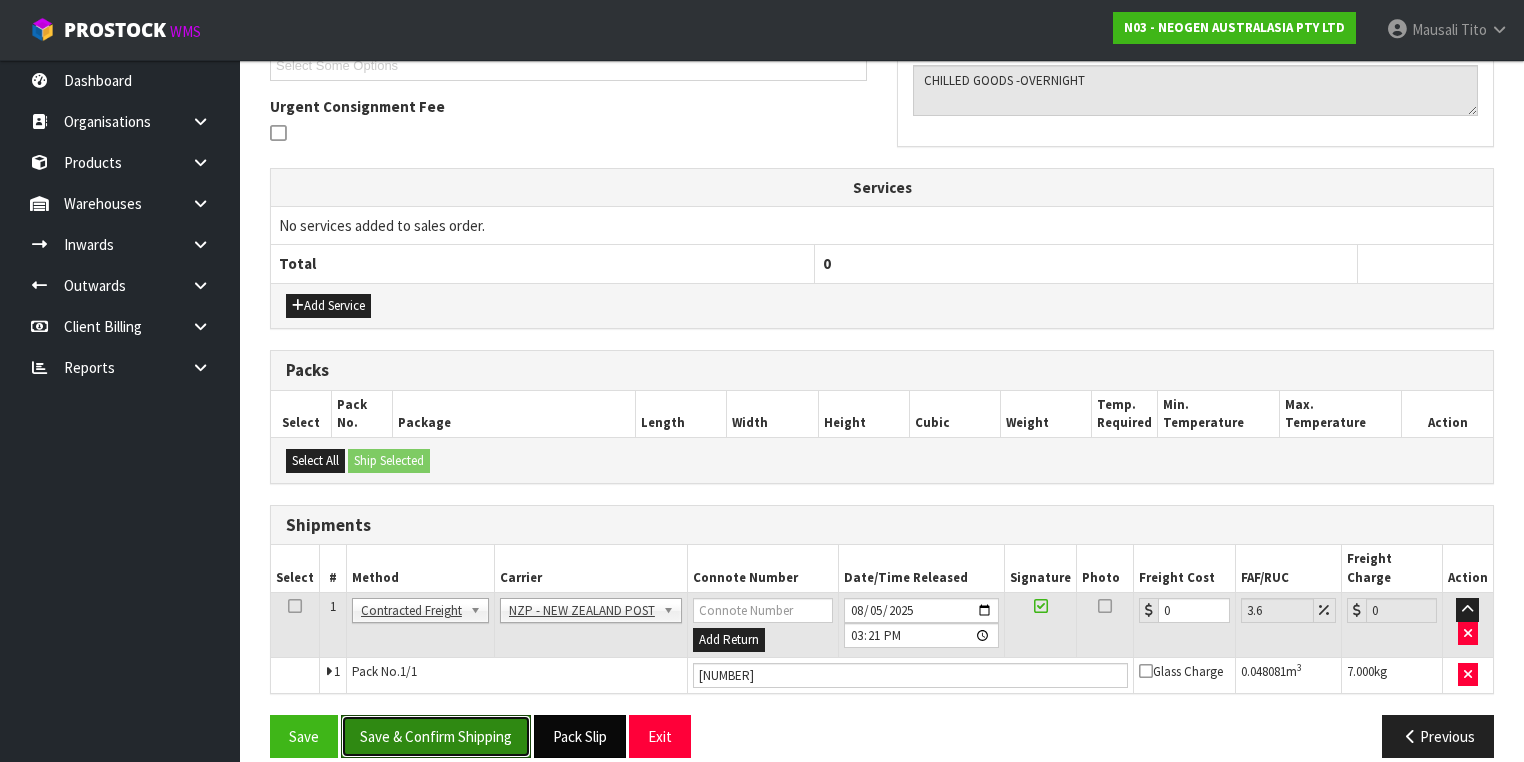 click on "Save & Confirm Shipping" at bounding box center [436, 736] 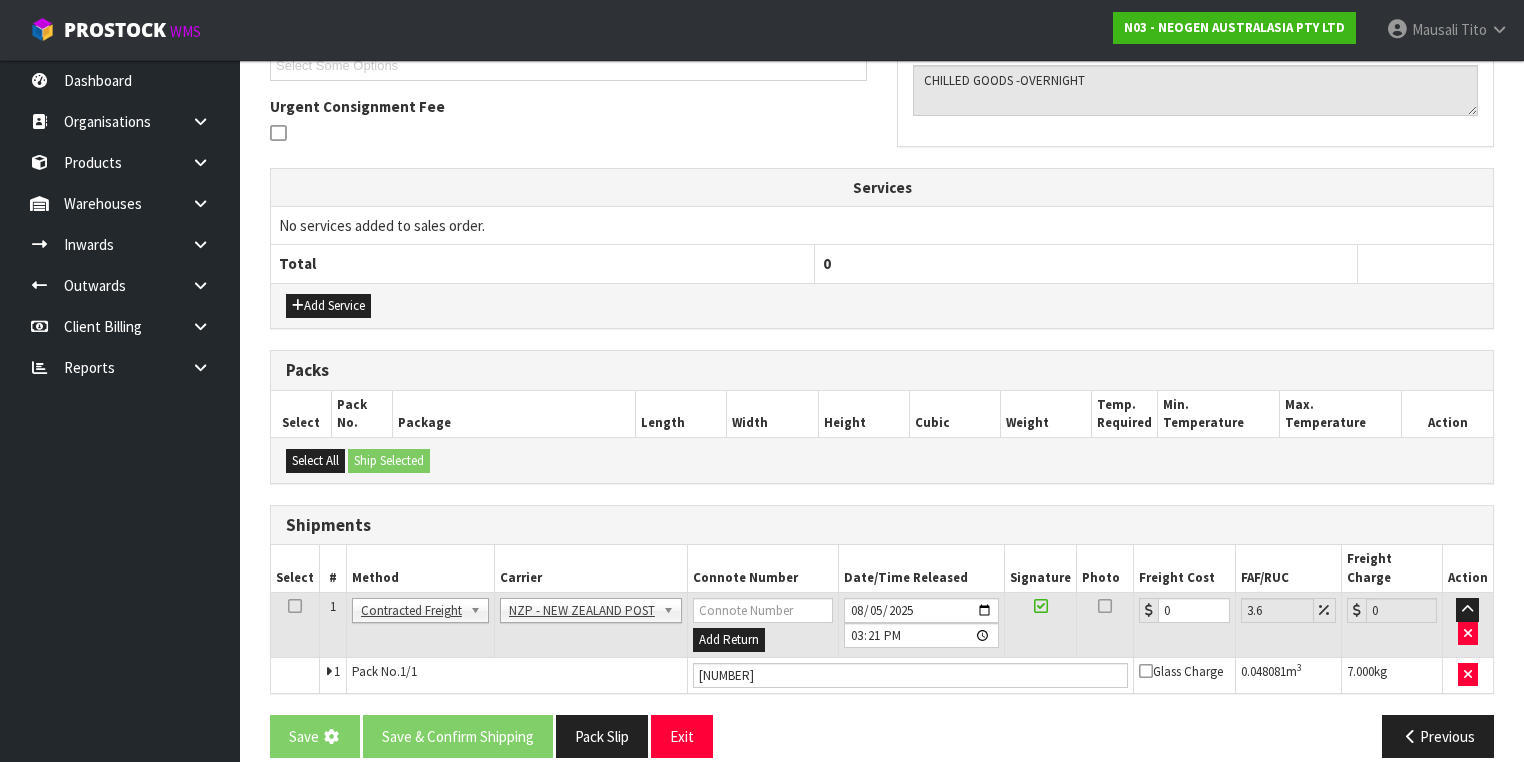 scroll, scrollTop: 0, scrollLeft: 0, axis: both 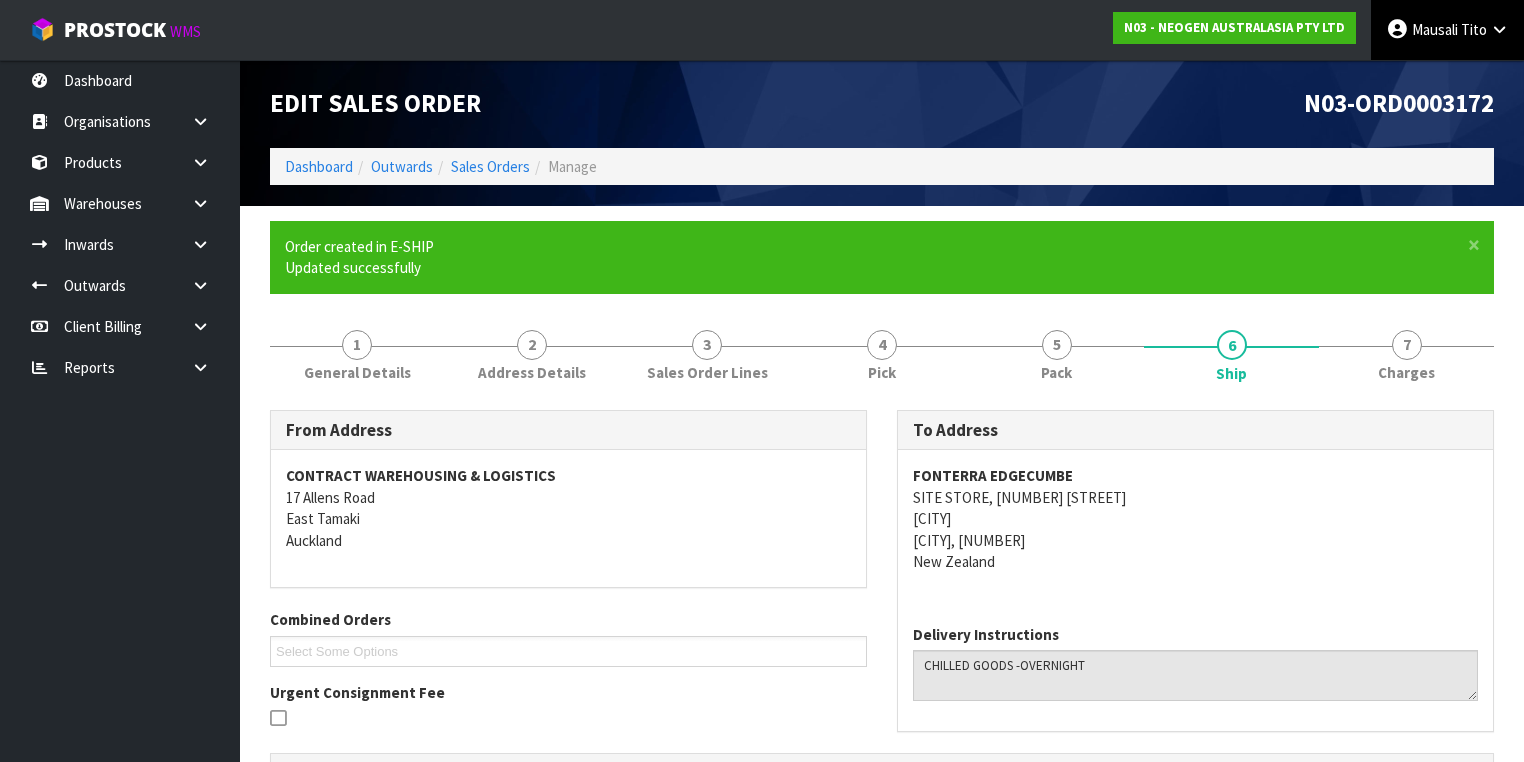click on "Tito" at bounding box center [1474, 29] 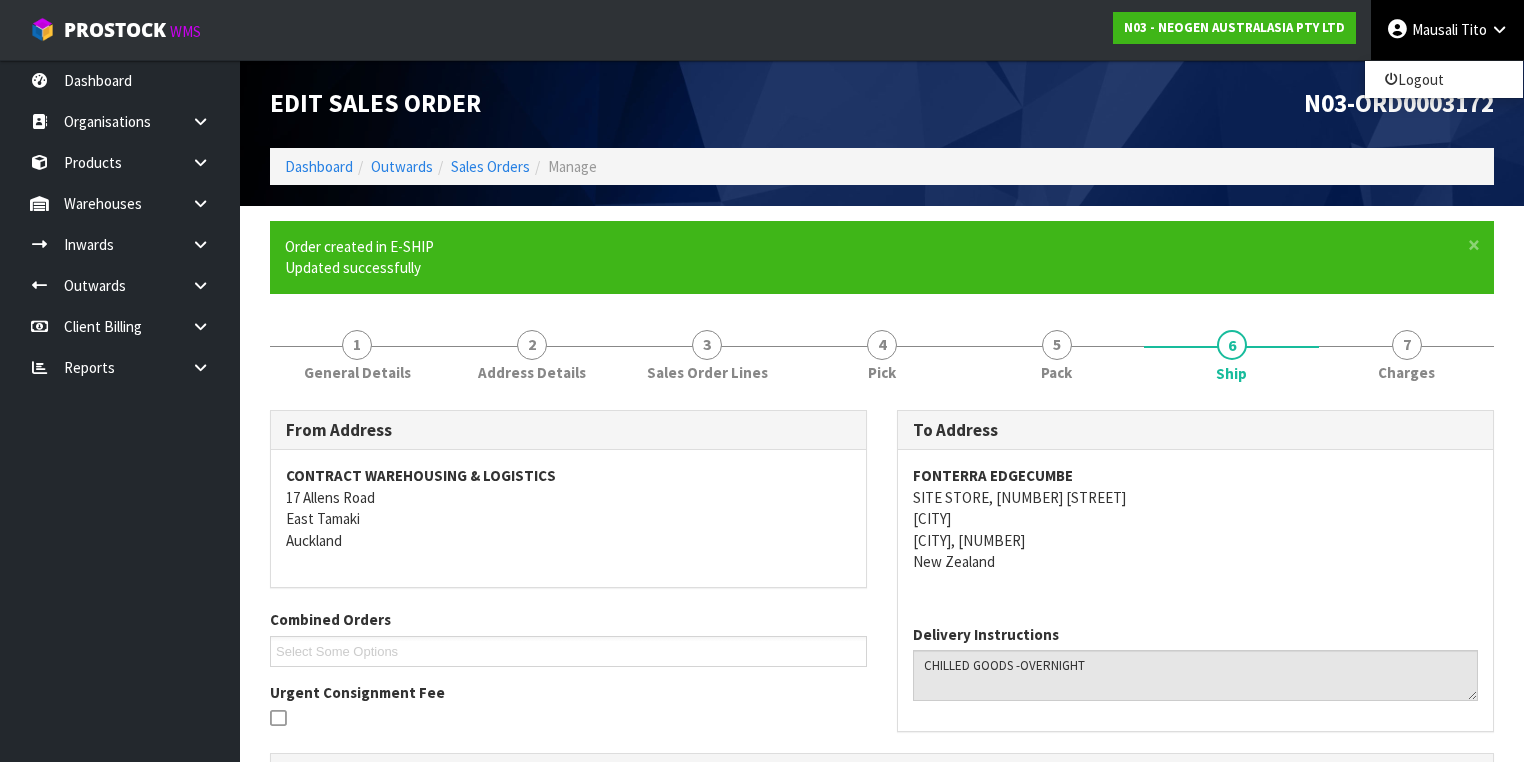 click on "N03-ORD0003172" at bounding box center (1195, 104) 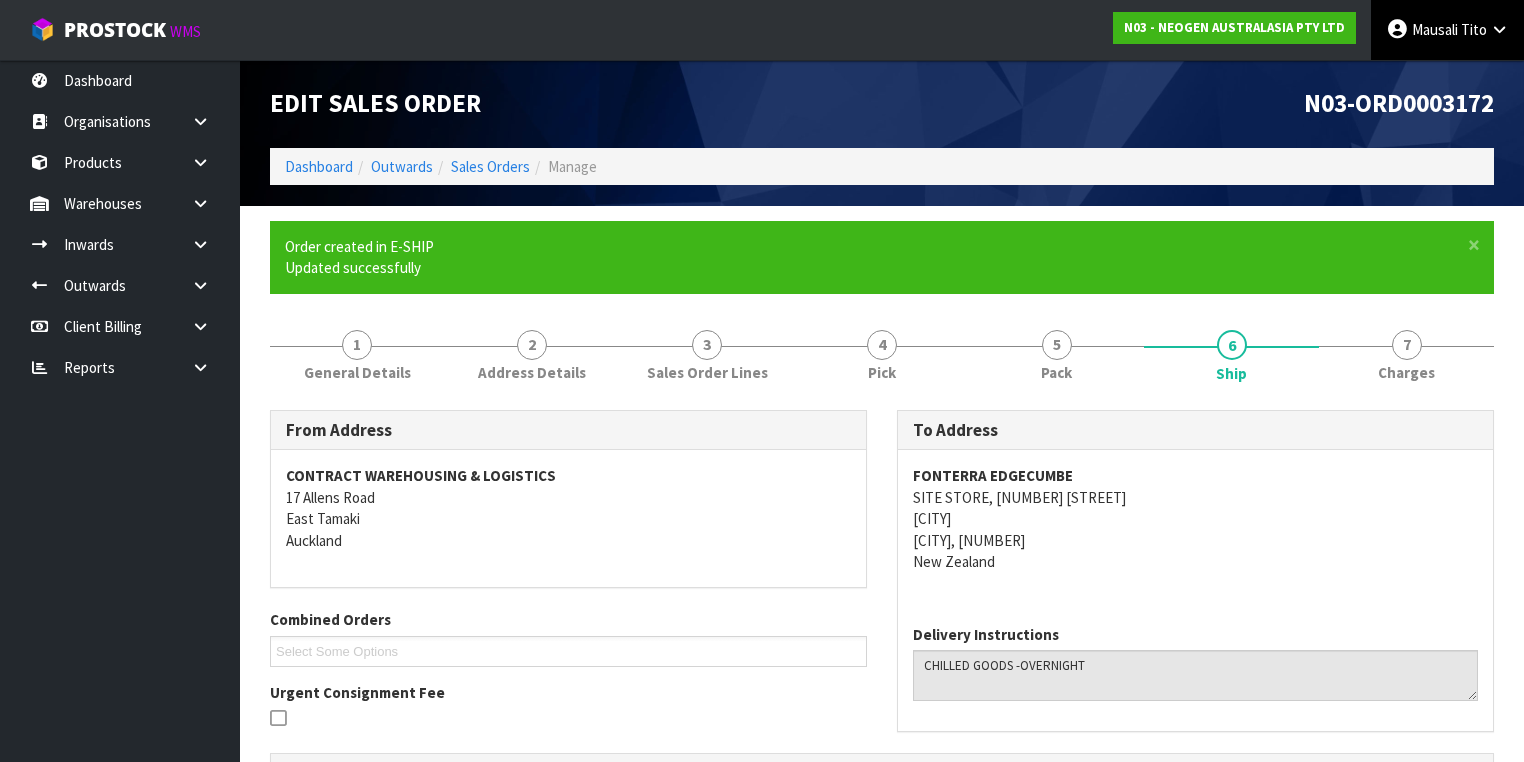 click on "Mausali" at bounding box center (1435, 29) 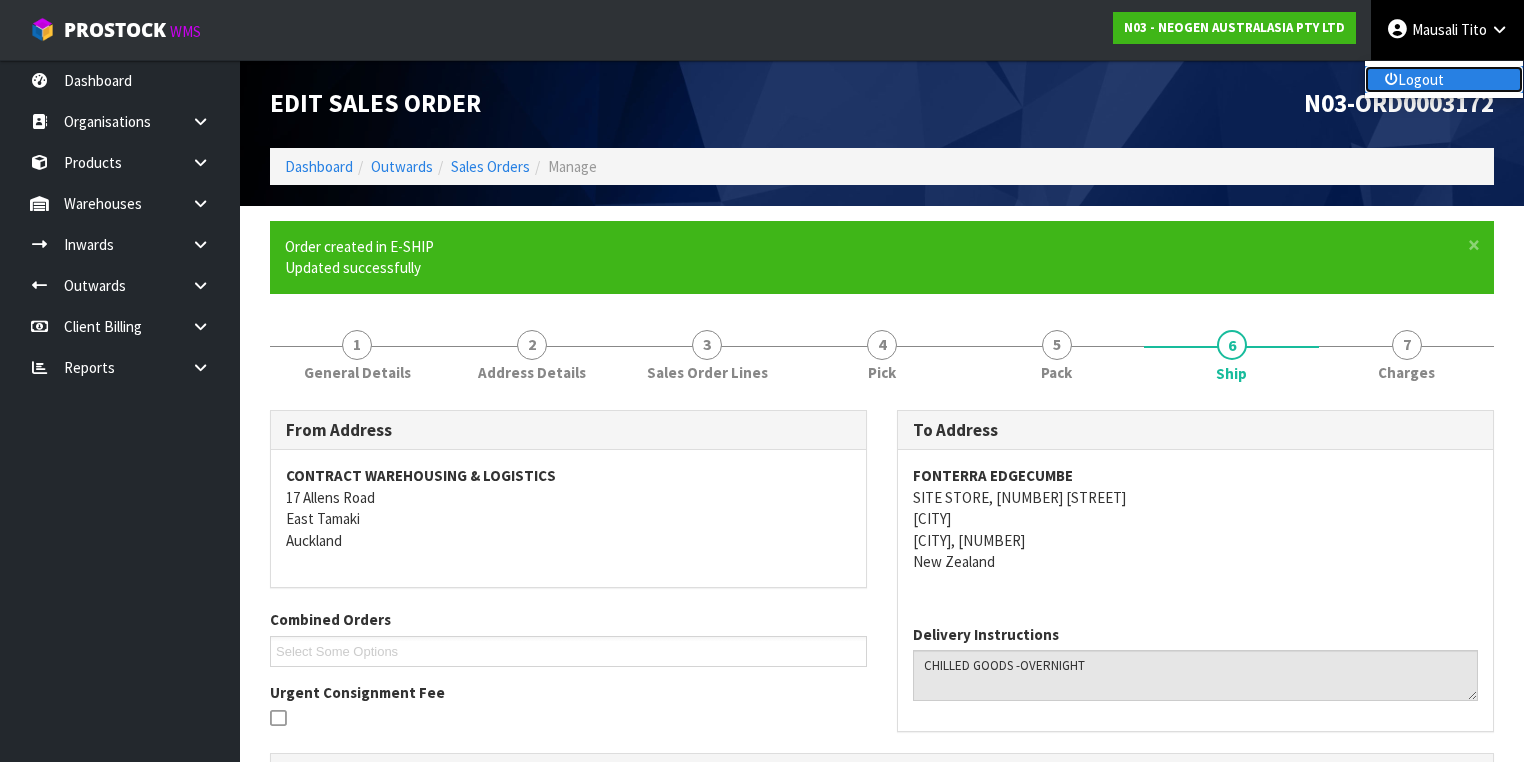click on "Logout" at bounding box center [1444, 79] 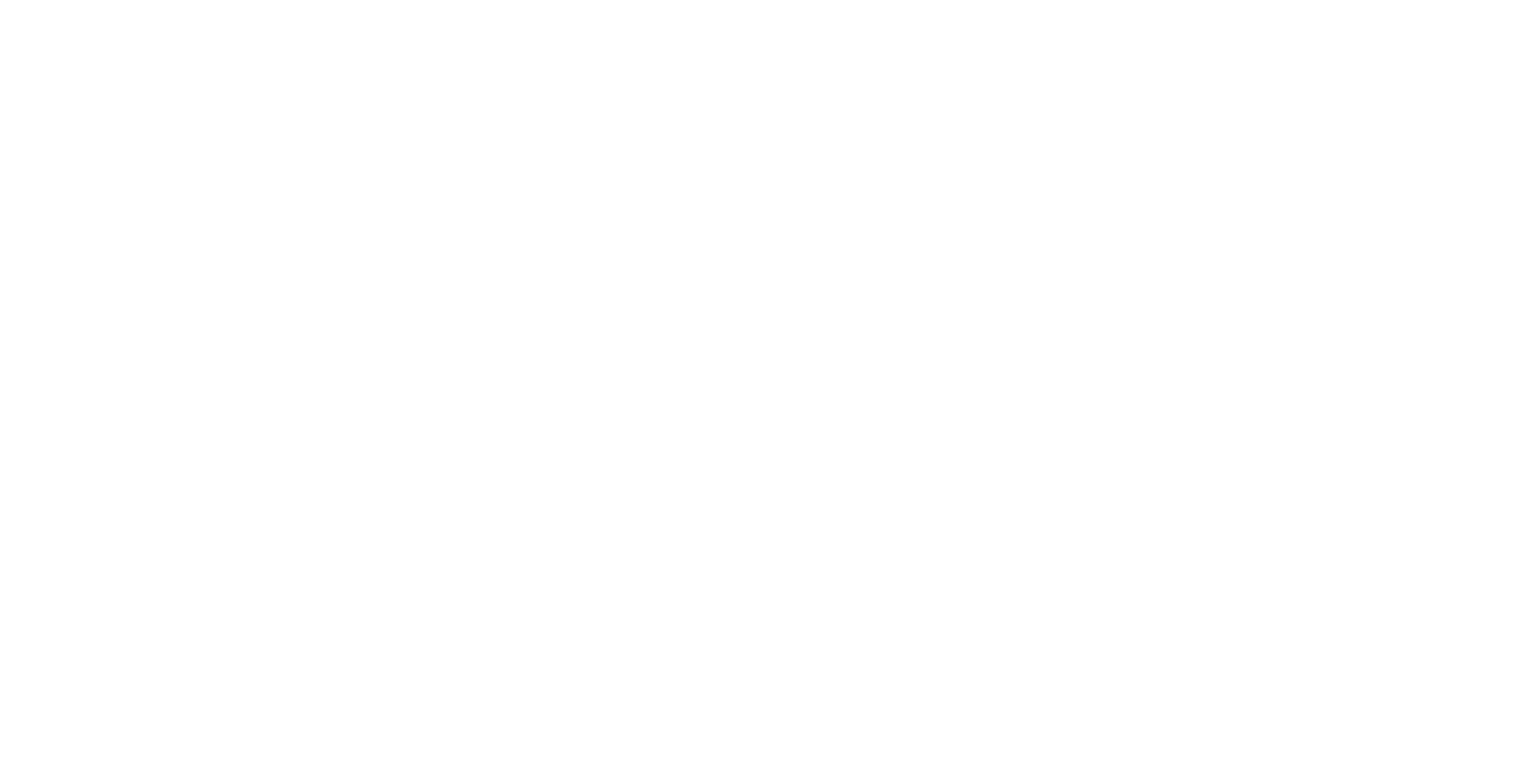scroll, scrollTop: 0, scrollLeft: 0, axis: both 